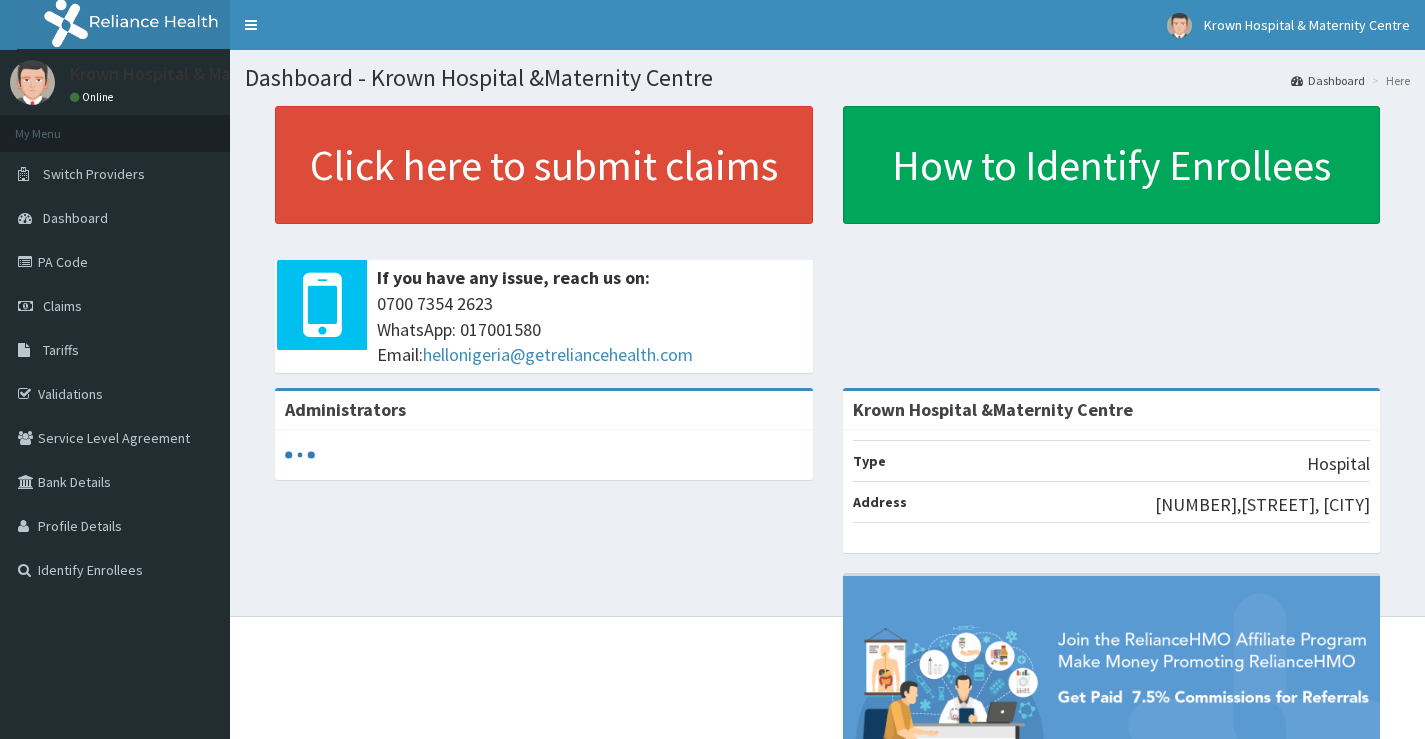 scroll, scrollTop: 0, scrollLeft: 0, axis: both 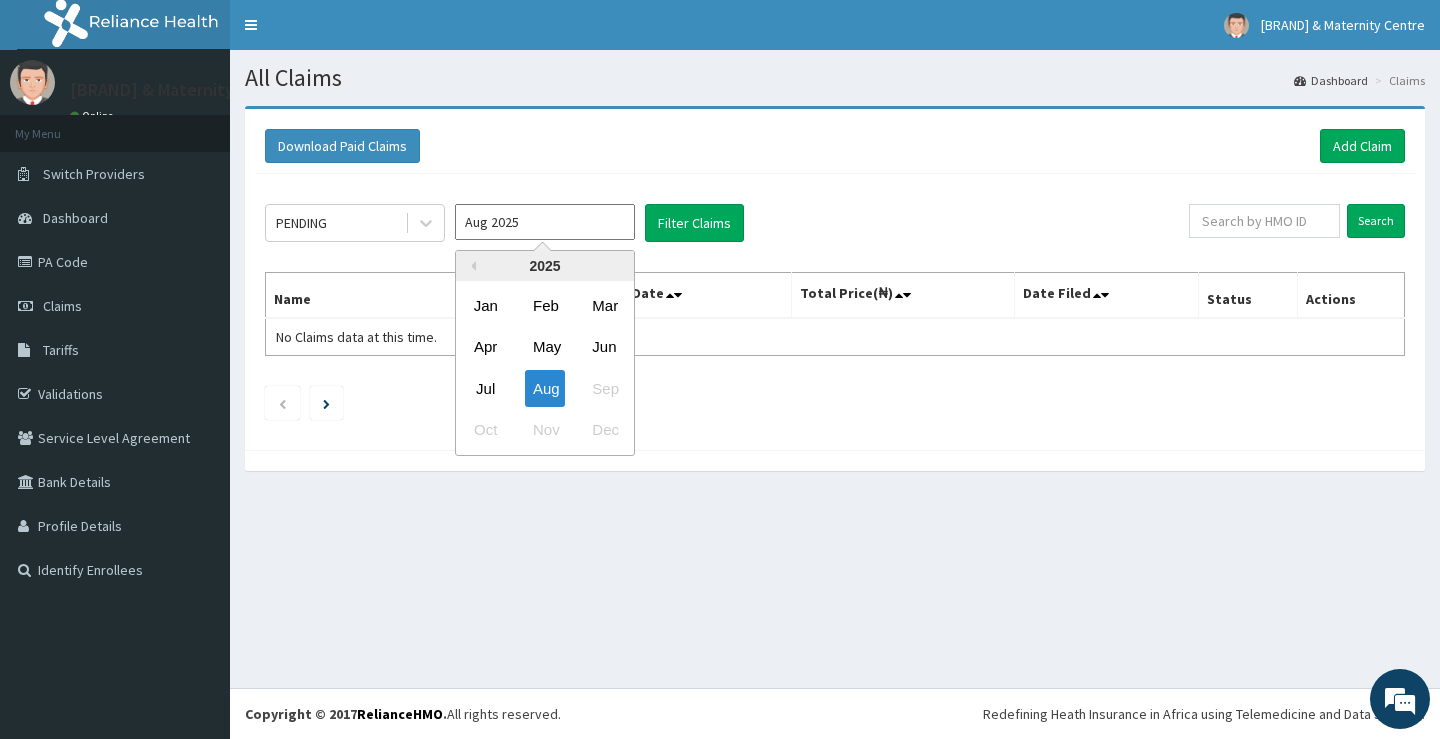 click on "Aug 2025" at bounding box center [545, 222] 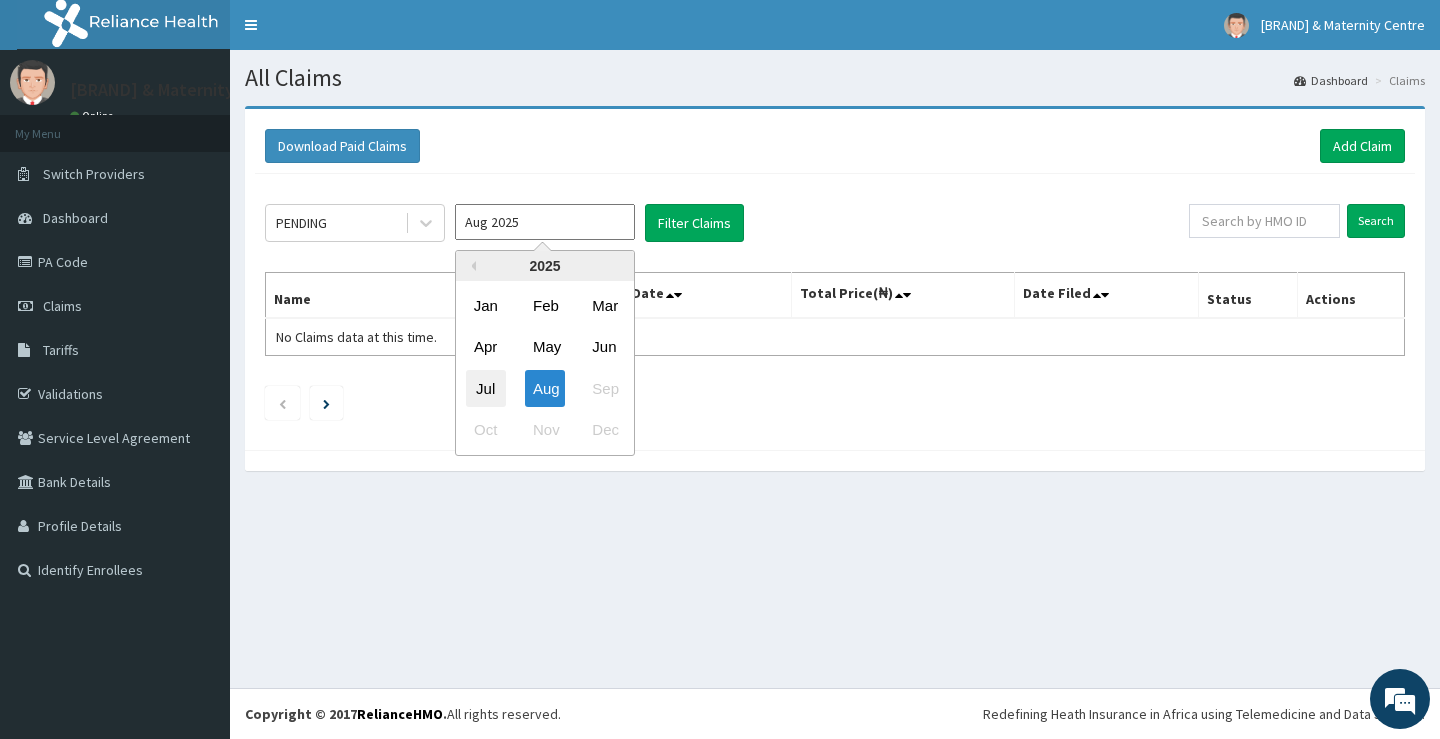 click on "Jul" at bounding box center (486, 388) 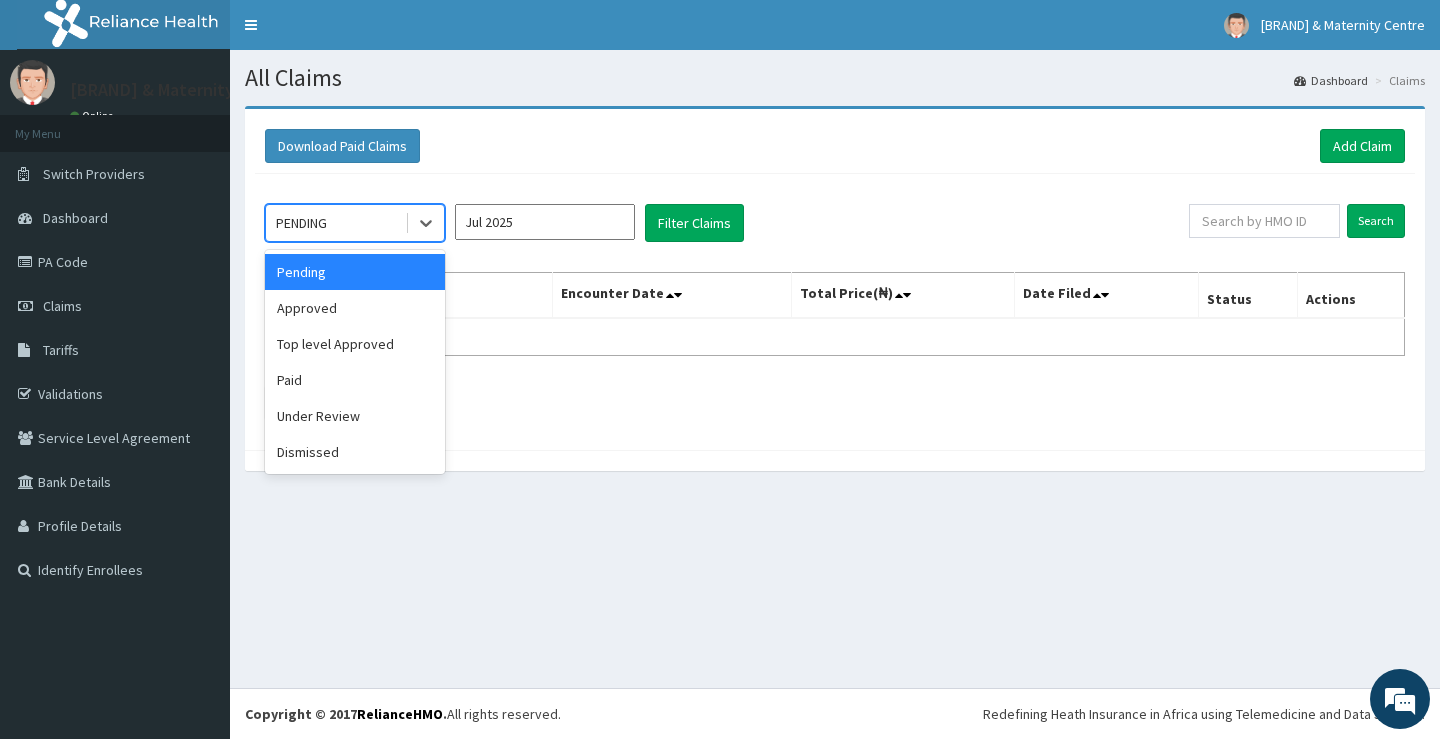 click on "PENDING" at bounding box center (335, 223) 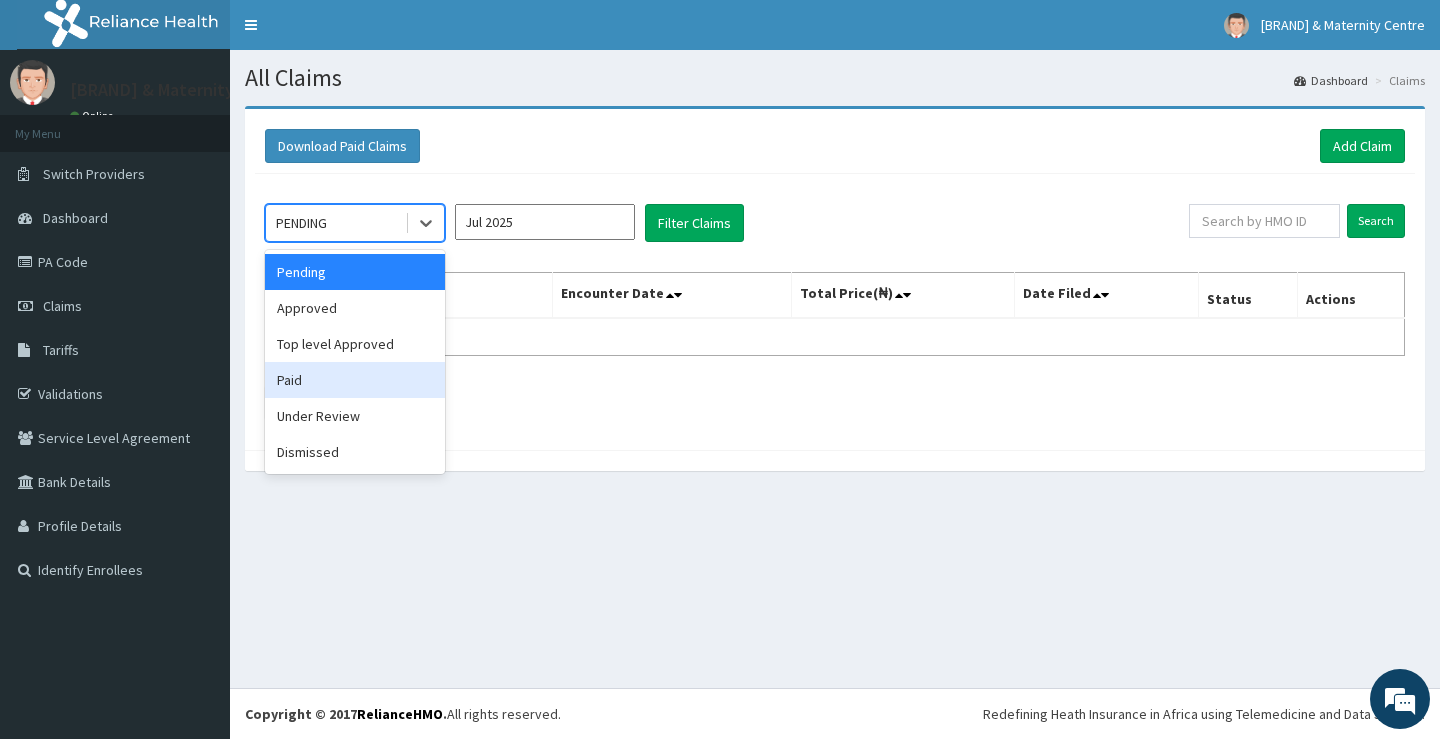 click on "Paid" at bounding box center (355, 380) 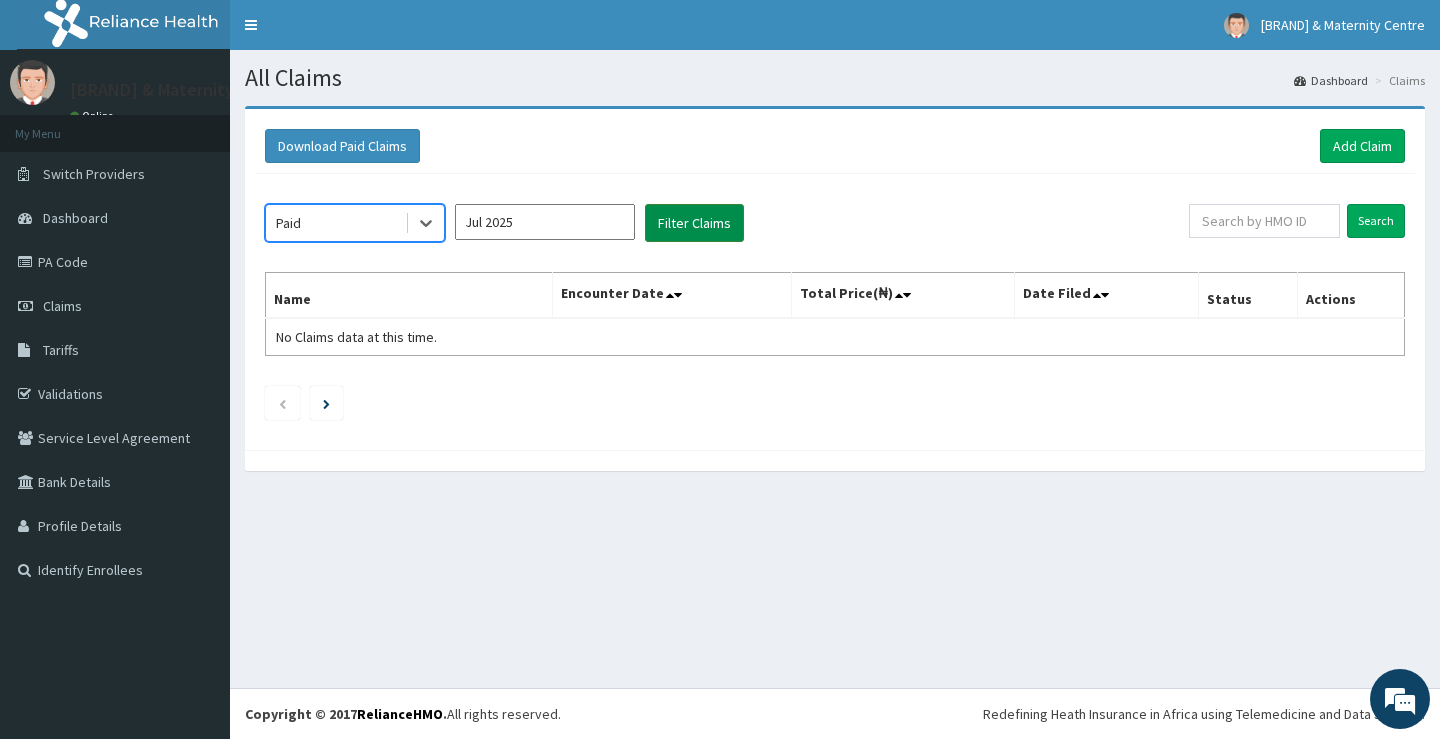 click on "Filter Claims" at bounding box center [694, 223] 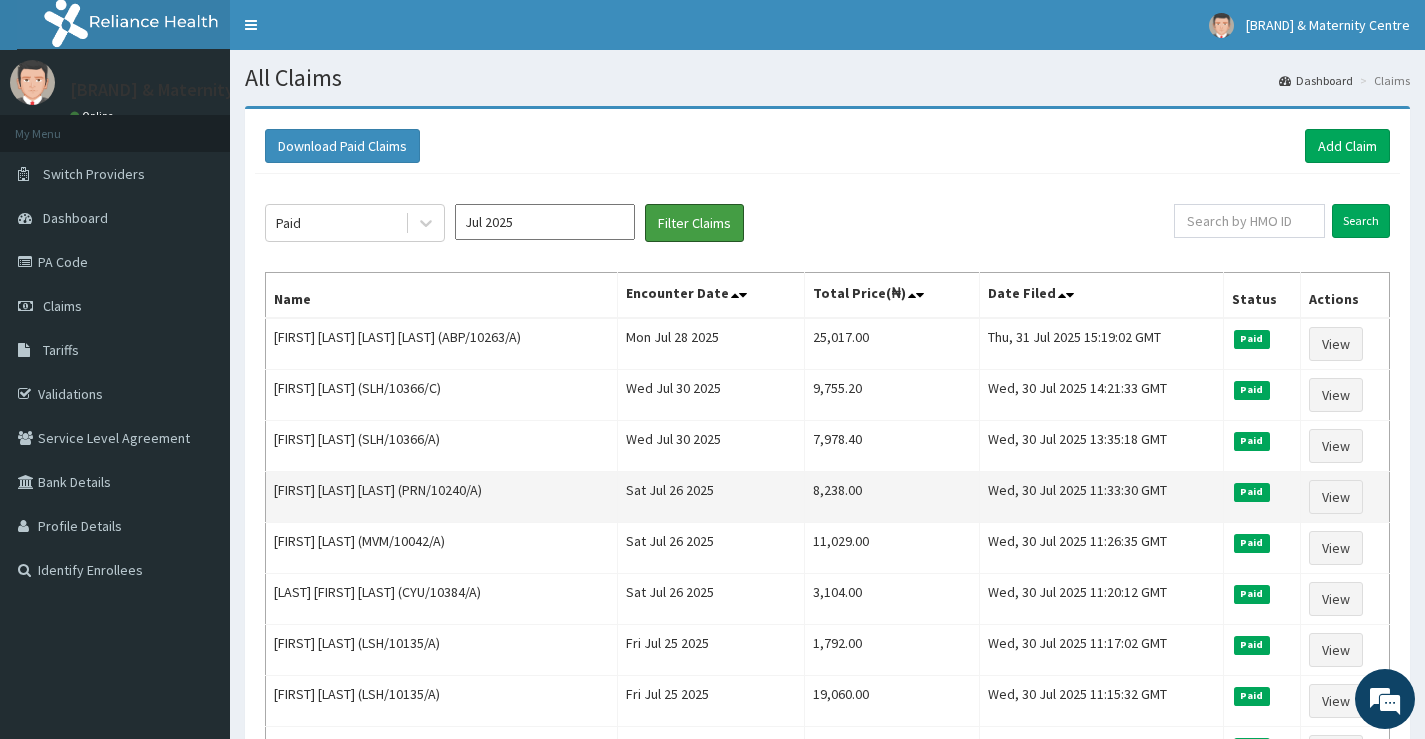 scroll, scrollTop: 0, scrollLeft: 0, axis: both 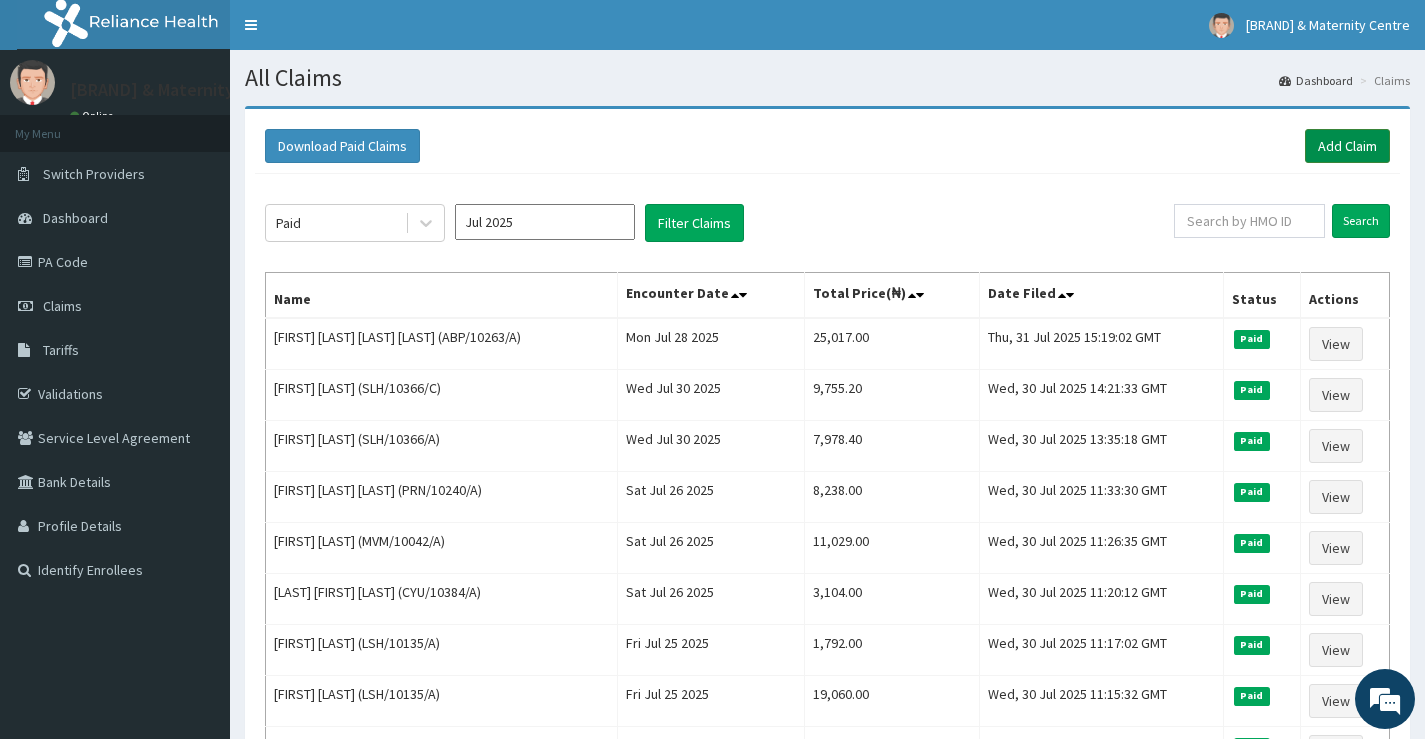 click on "Add Claim" at bounding box center [1347, 146] 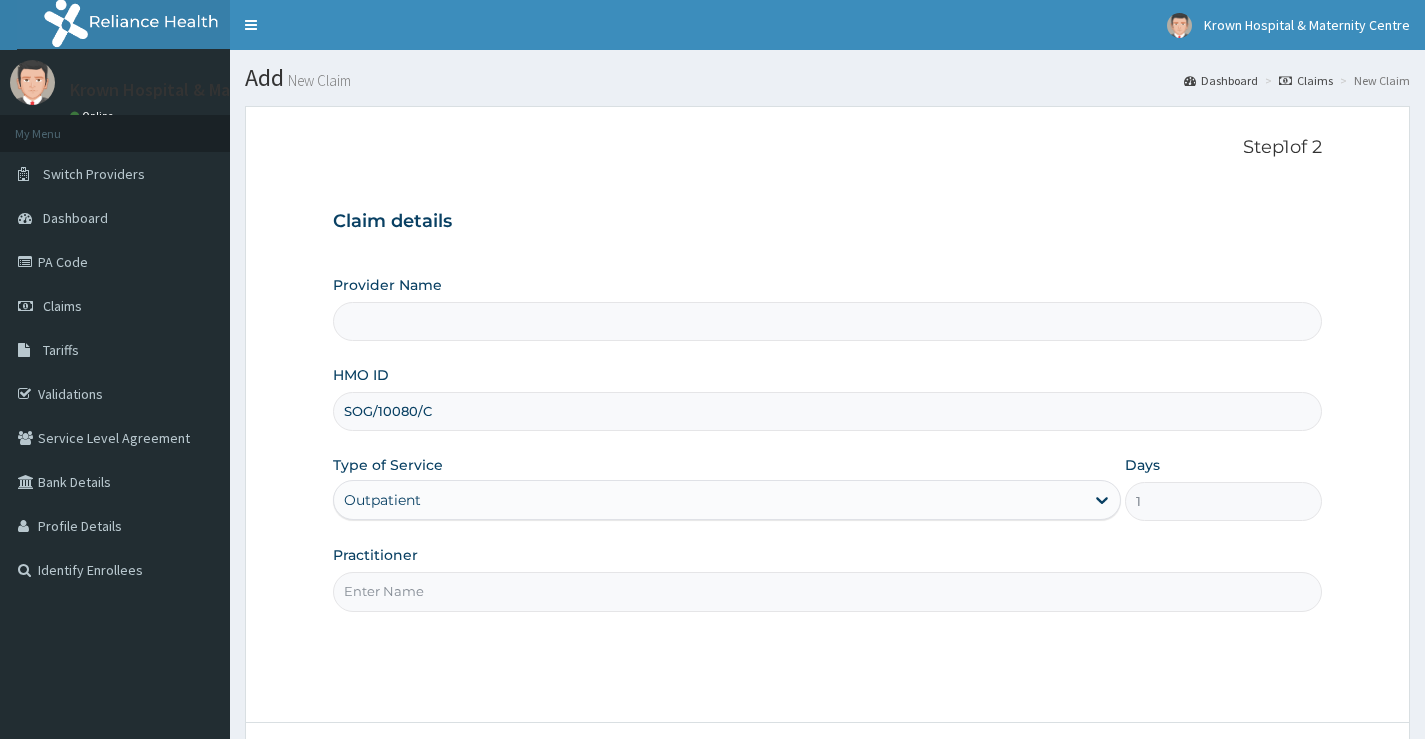 scroll, scrollTop: 163, scrollLeft: 0, axis: vertical 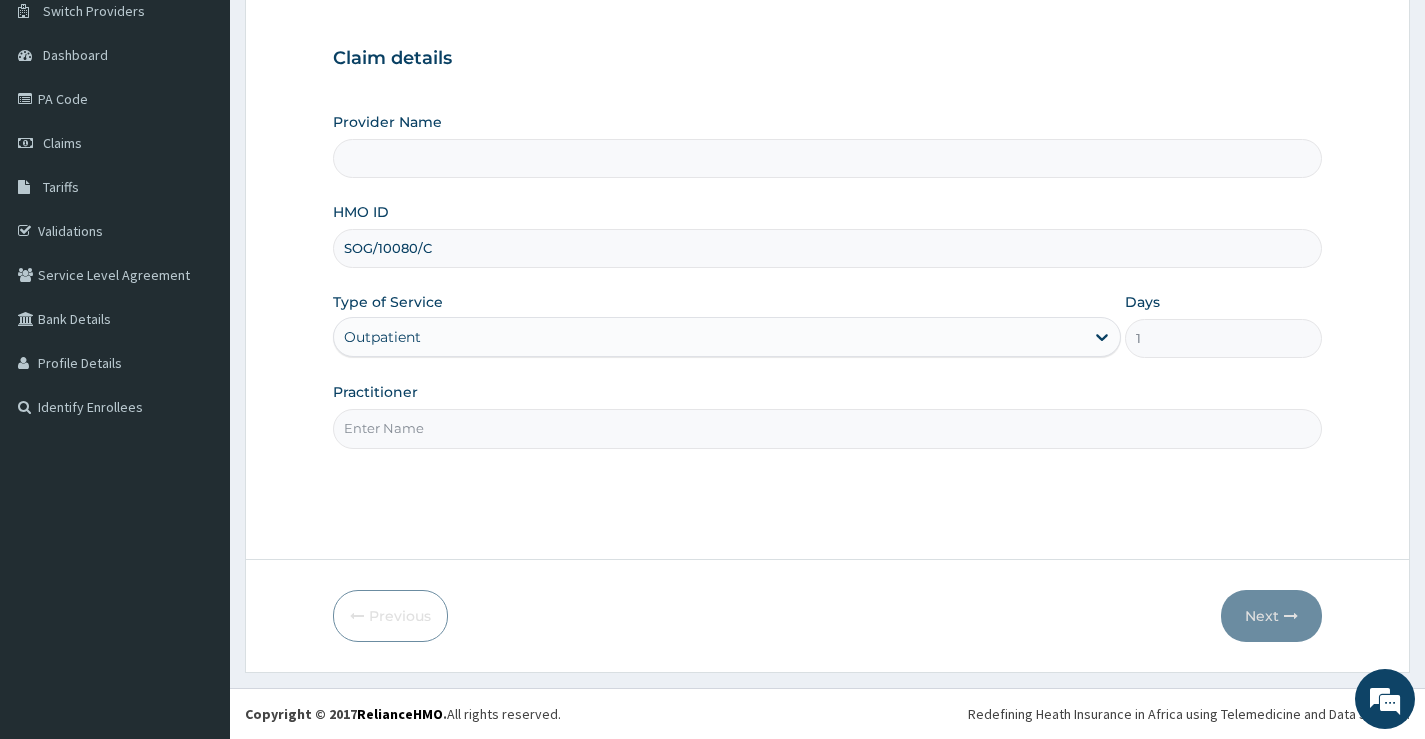 click on "Practitioner" at bounding box center (827, 428) 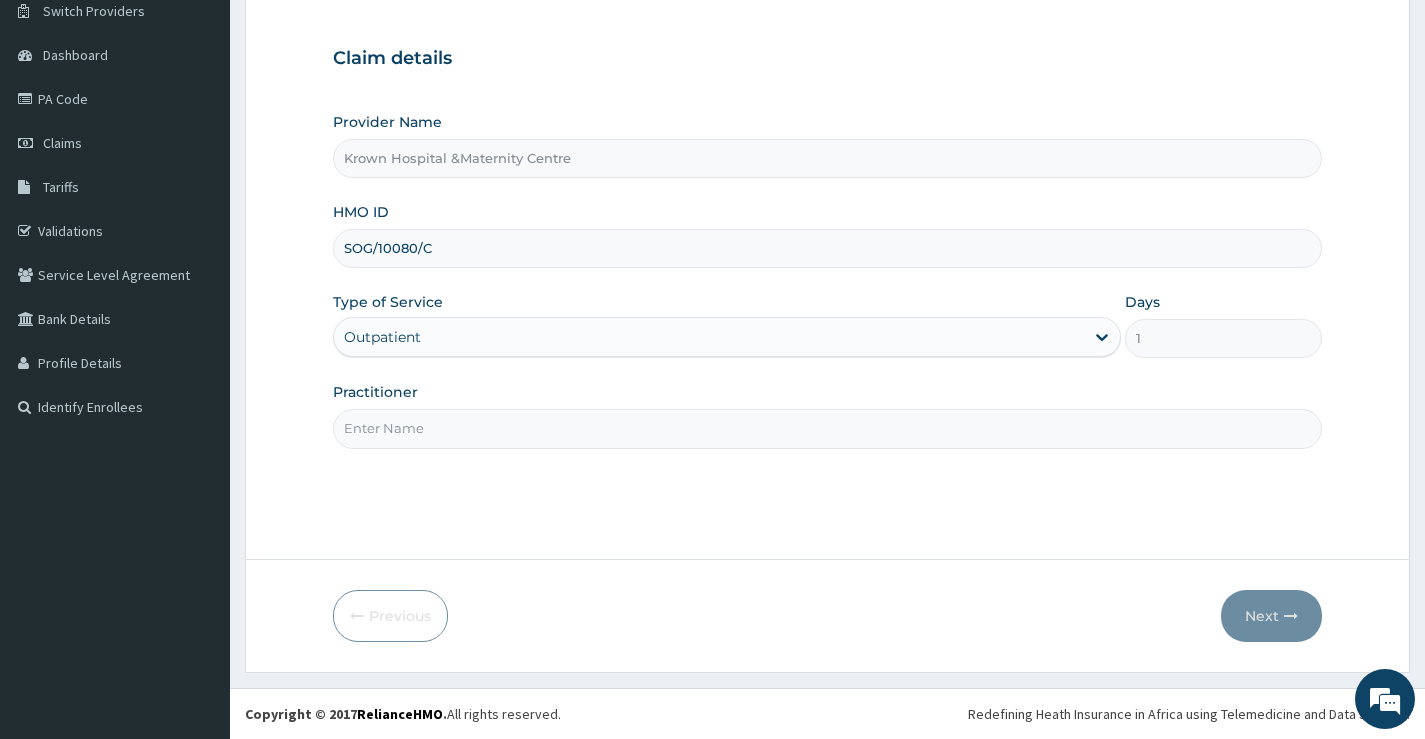 type on "Dr. CAMPOS" 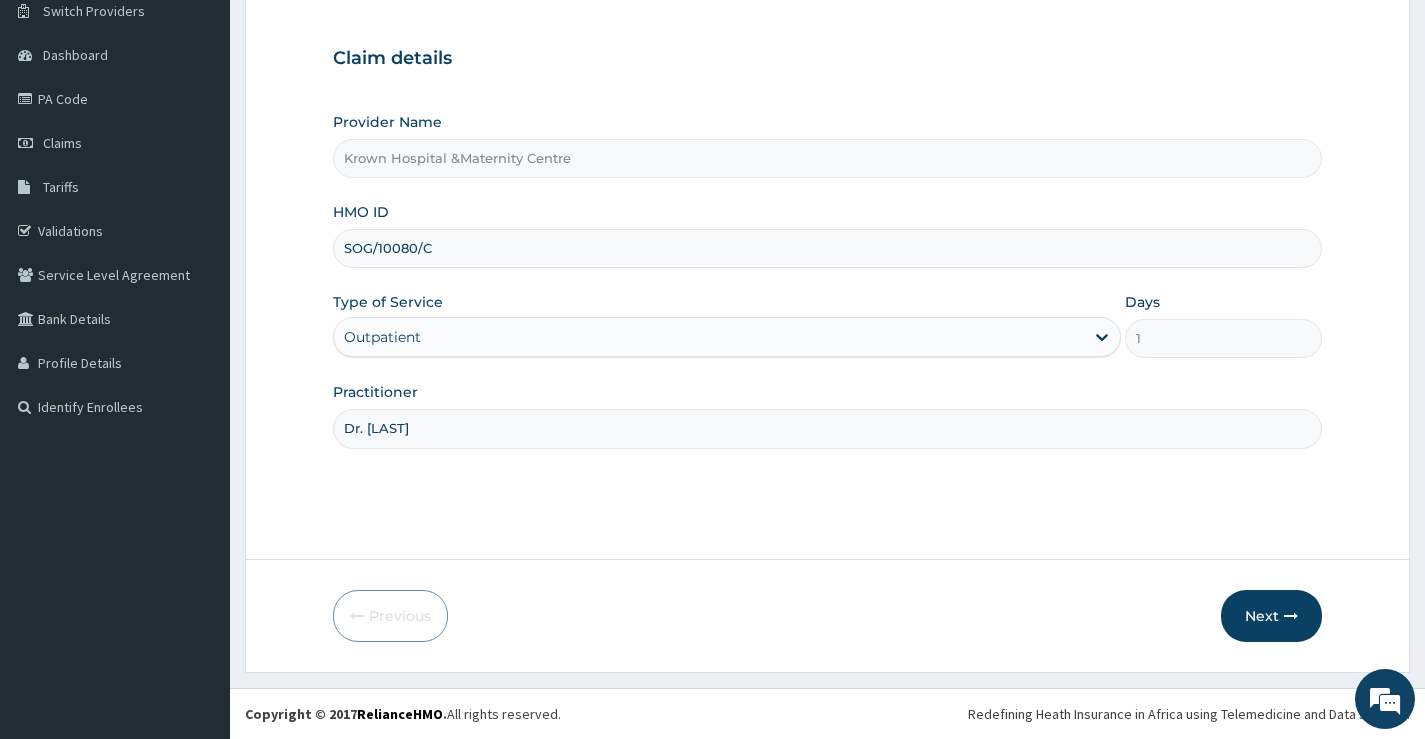 drag, startPoint x: 1267, startPoint y: 609, endPoint x: 954, endPoint y: 476, distance: 340.0853 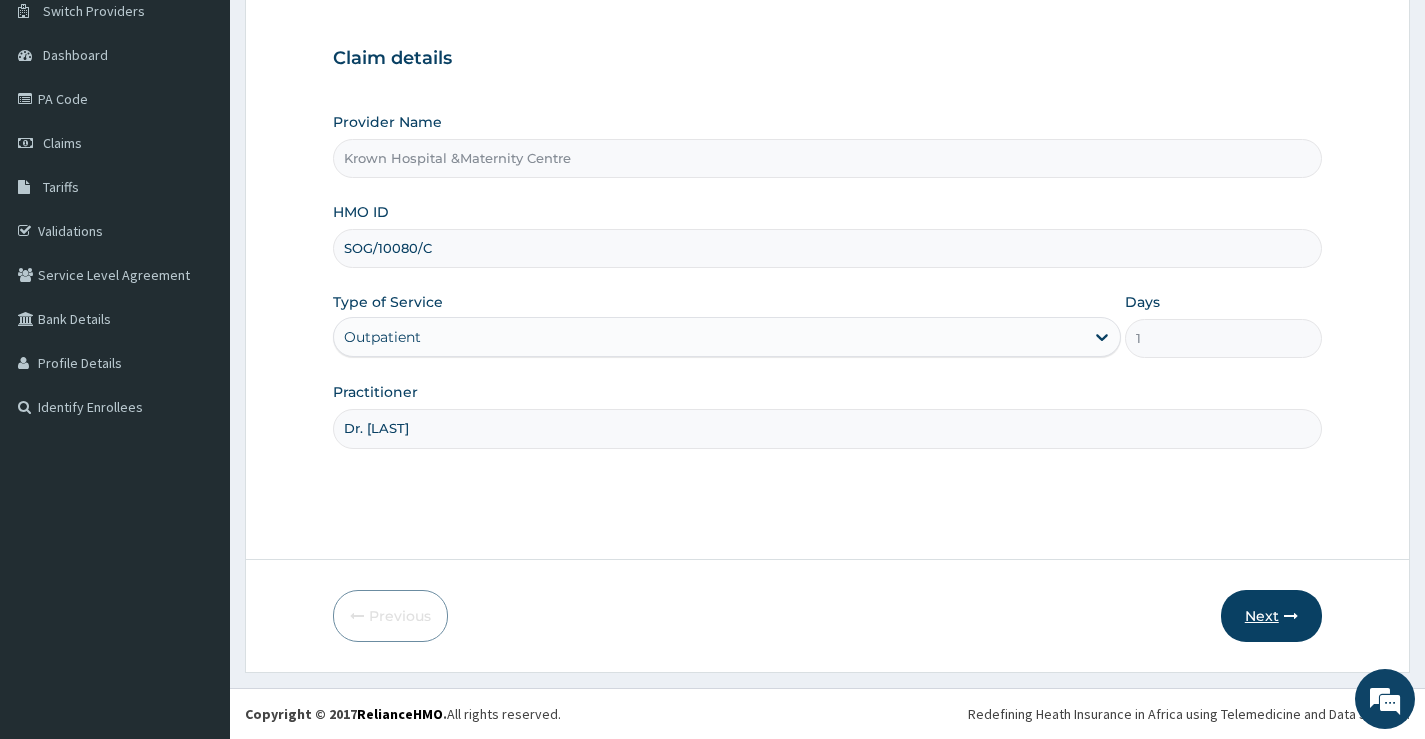 click on "Next" at bounding box center (1271, 616) 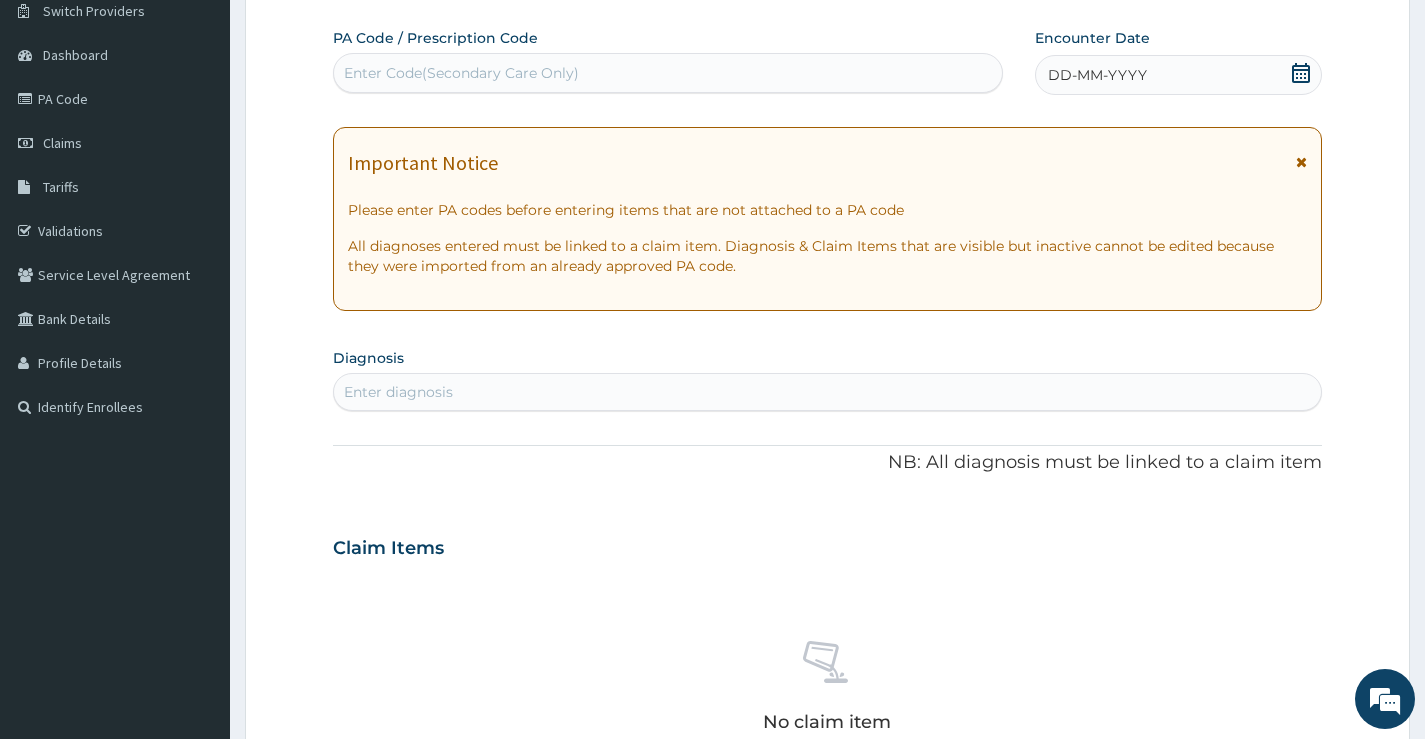 click 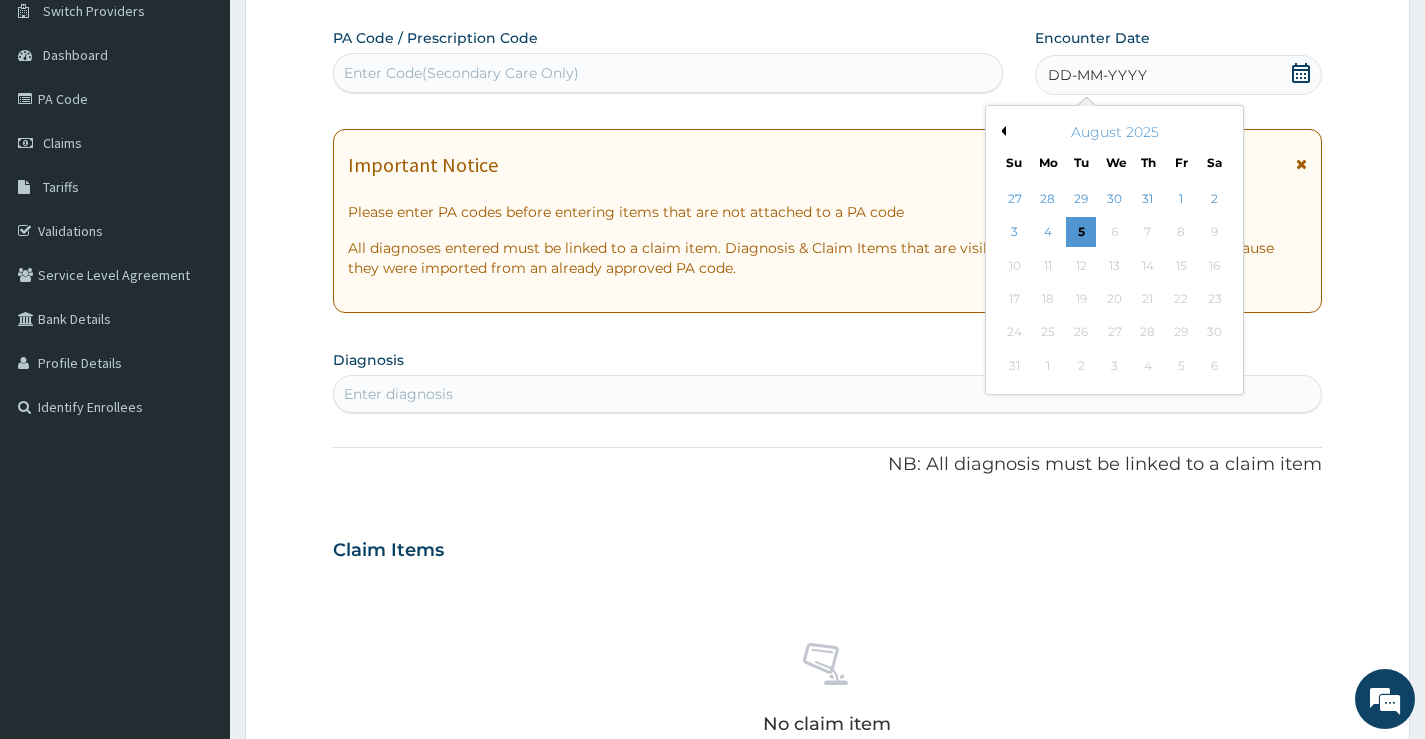 scroll, scrollTop: 0, scrollLeft: 0, axis: both 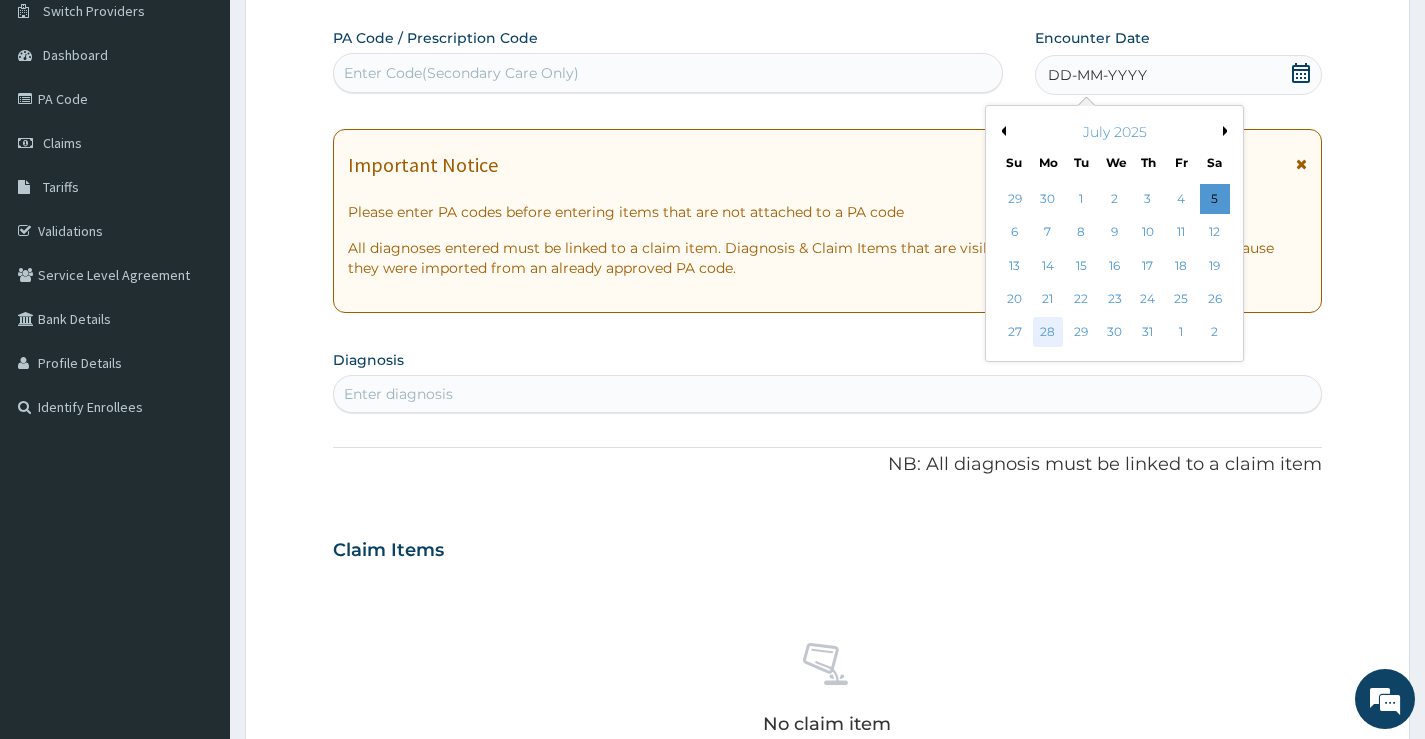 click on "28" at bounding box center [1048, 333] 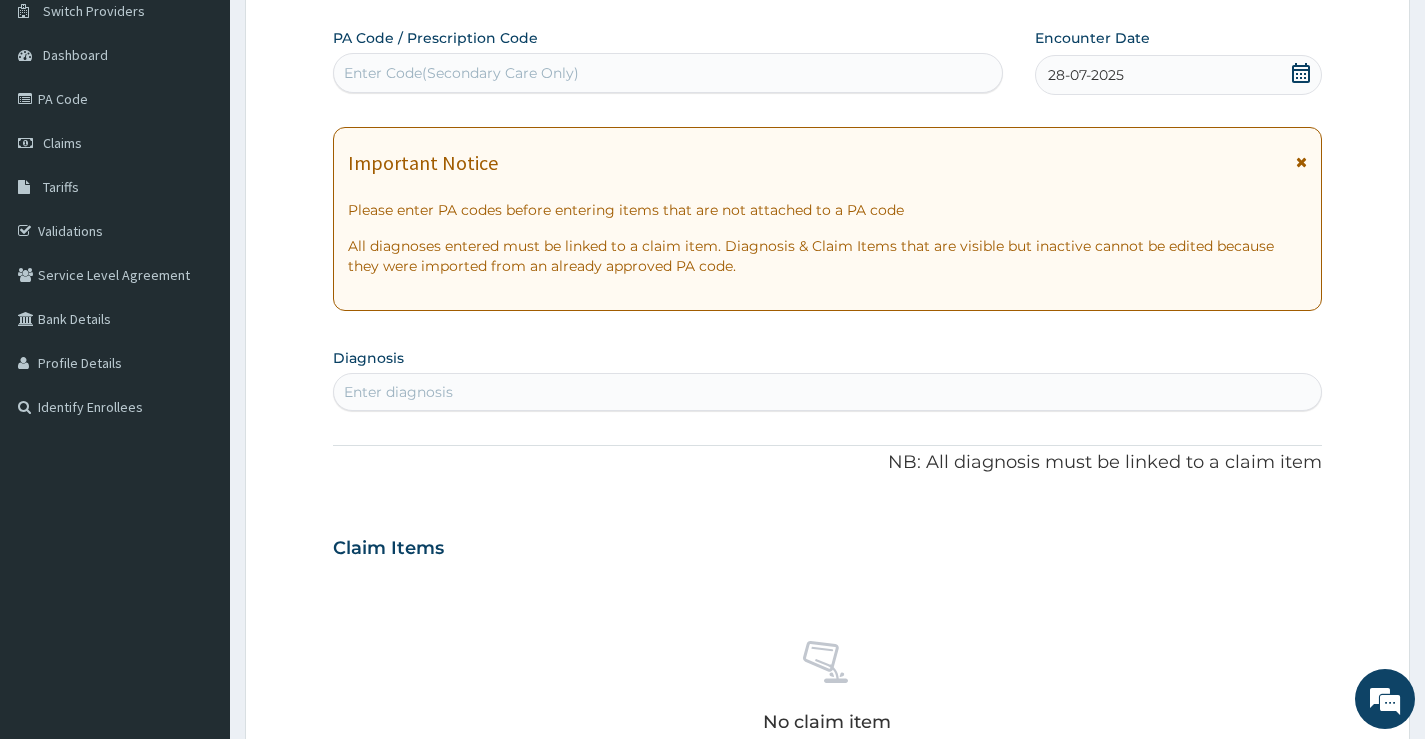 click on "Enter diagnosis" at bounding box center (827, 392) 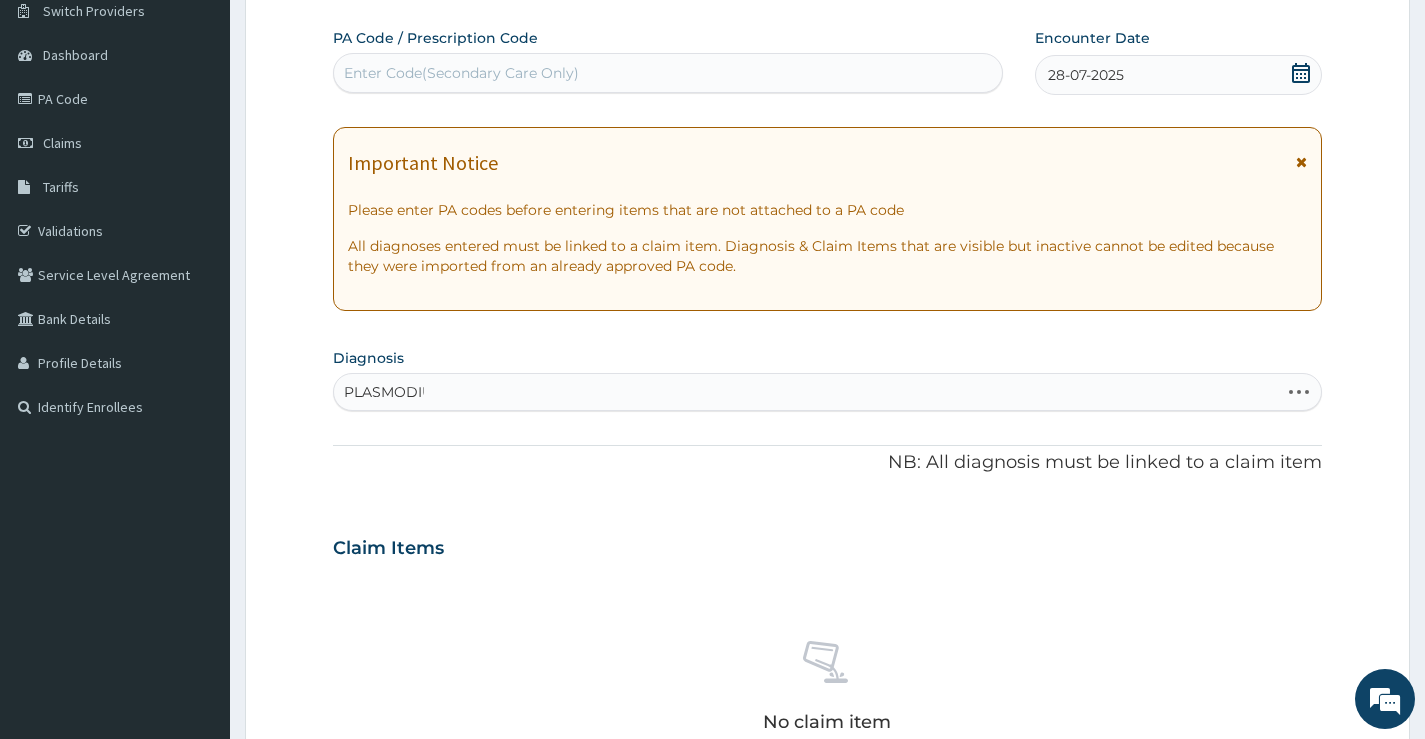 type on "PLASMODIUM" 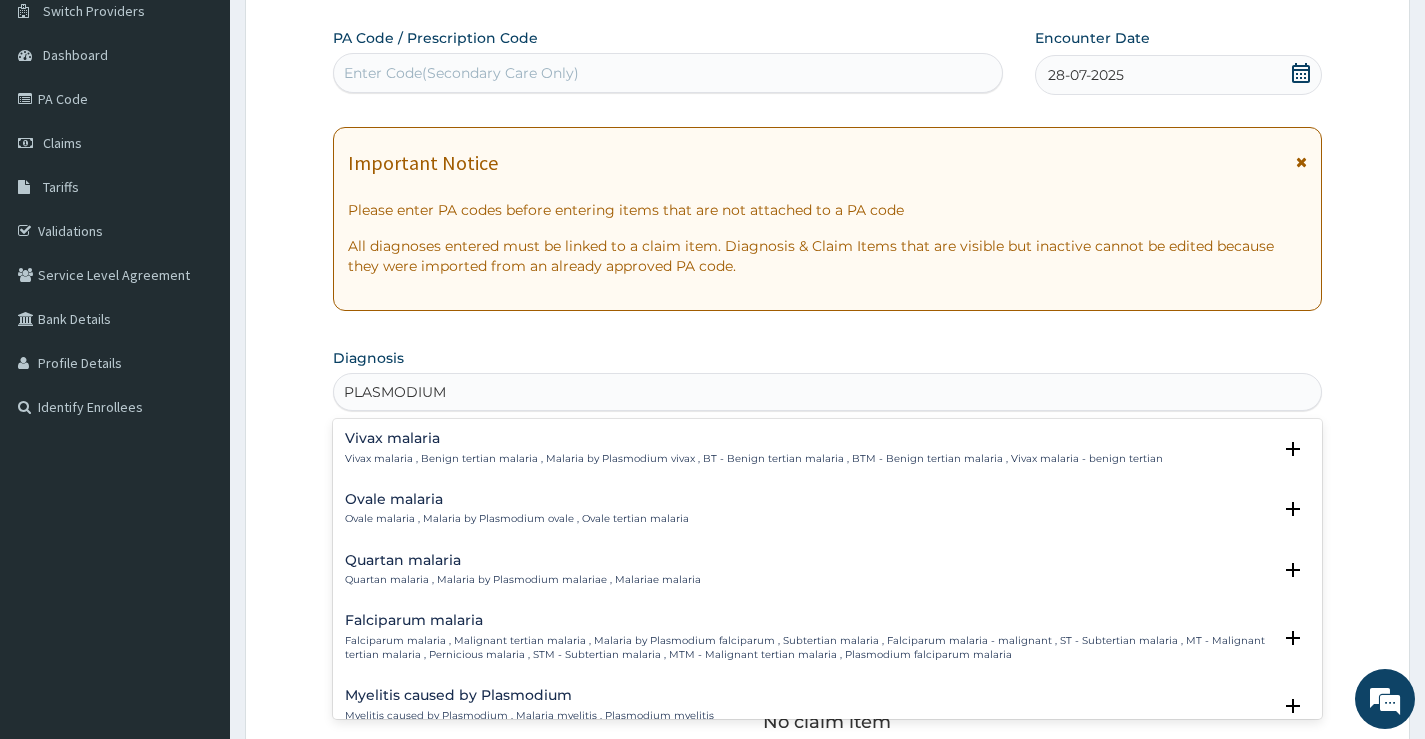 click on "Falciparum malaria" at bounding box center [808, 620] 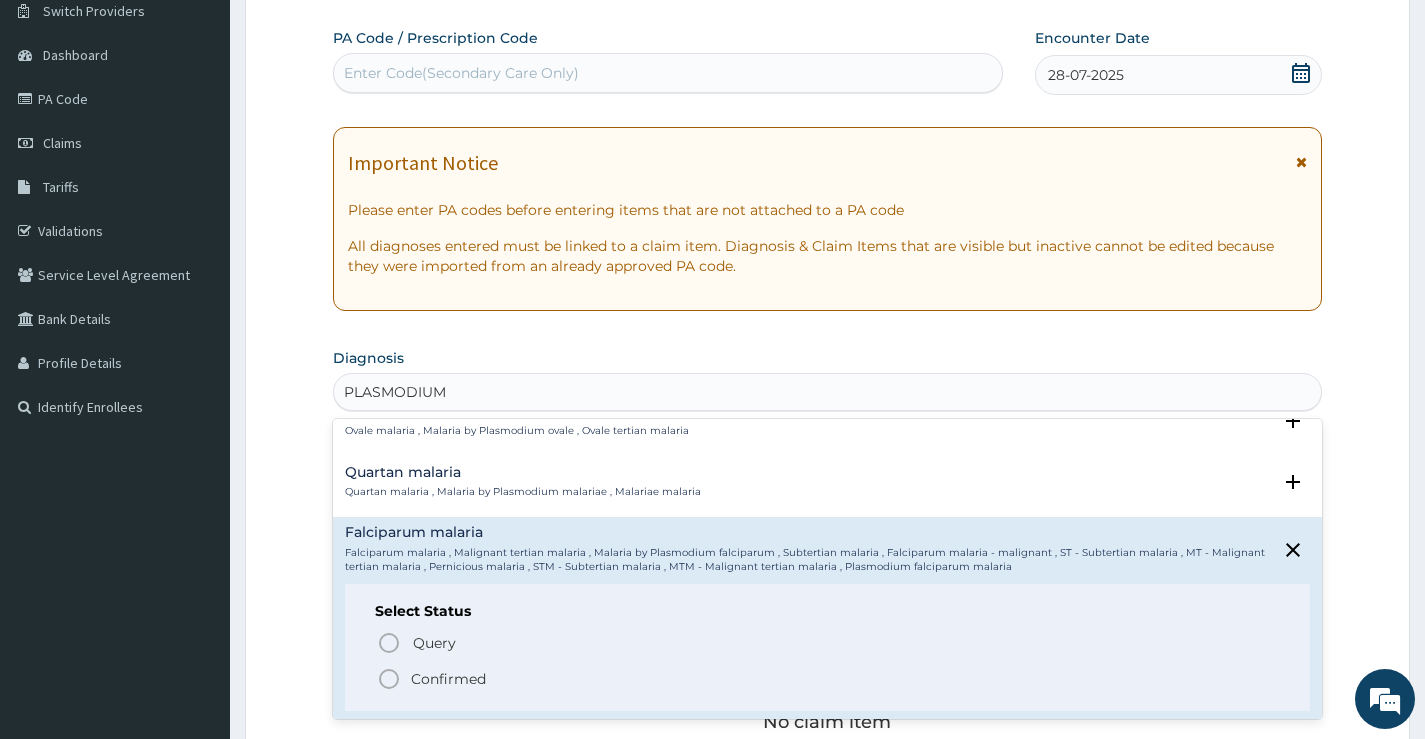 scroll, scrollTop: 200, scrollLeft: 0, axis: vertical 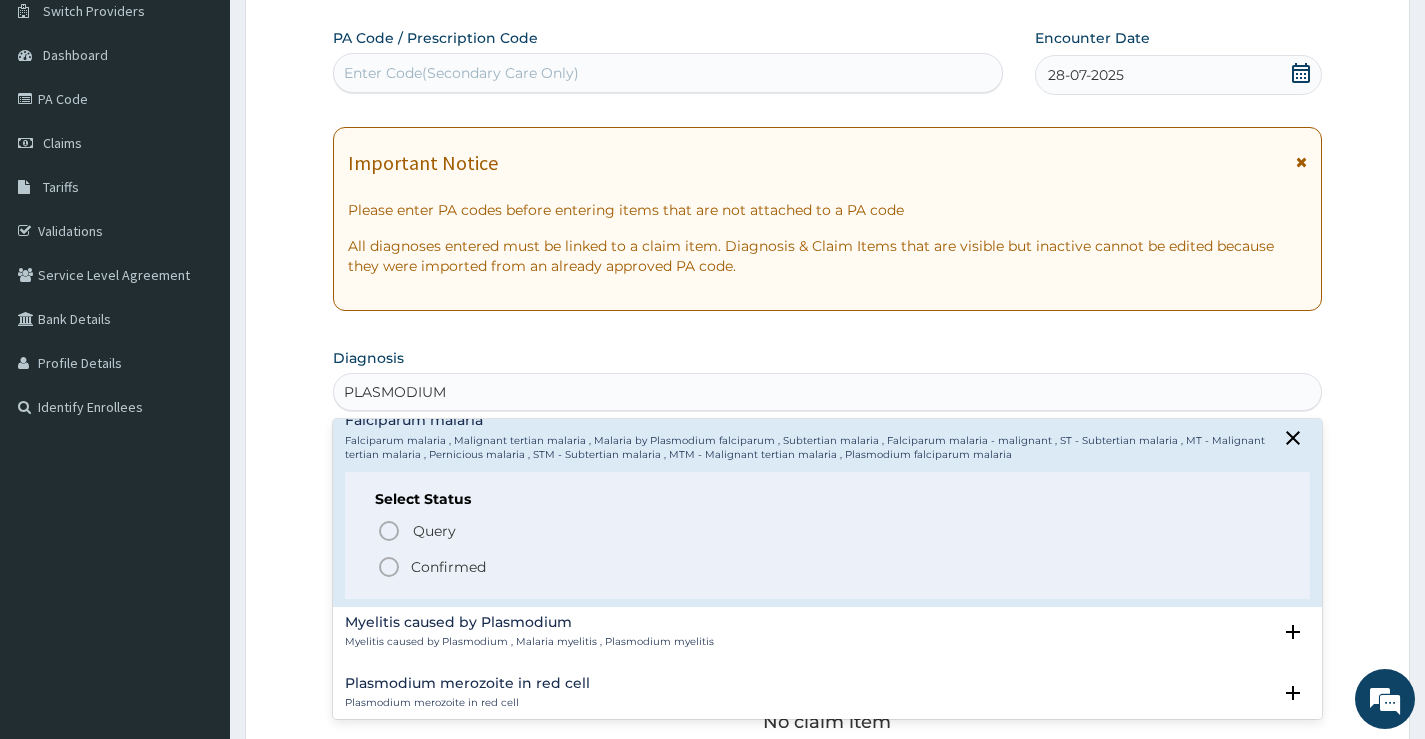 click on "Confirmed" at bounding box center (448, 567) 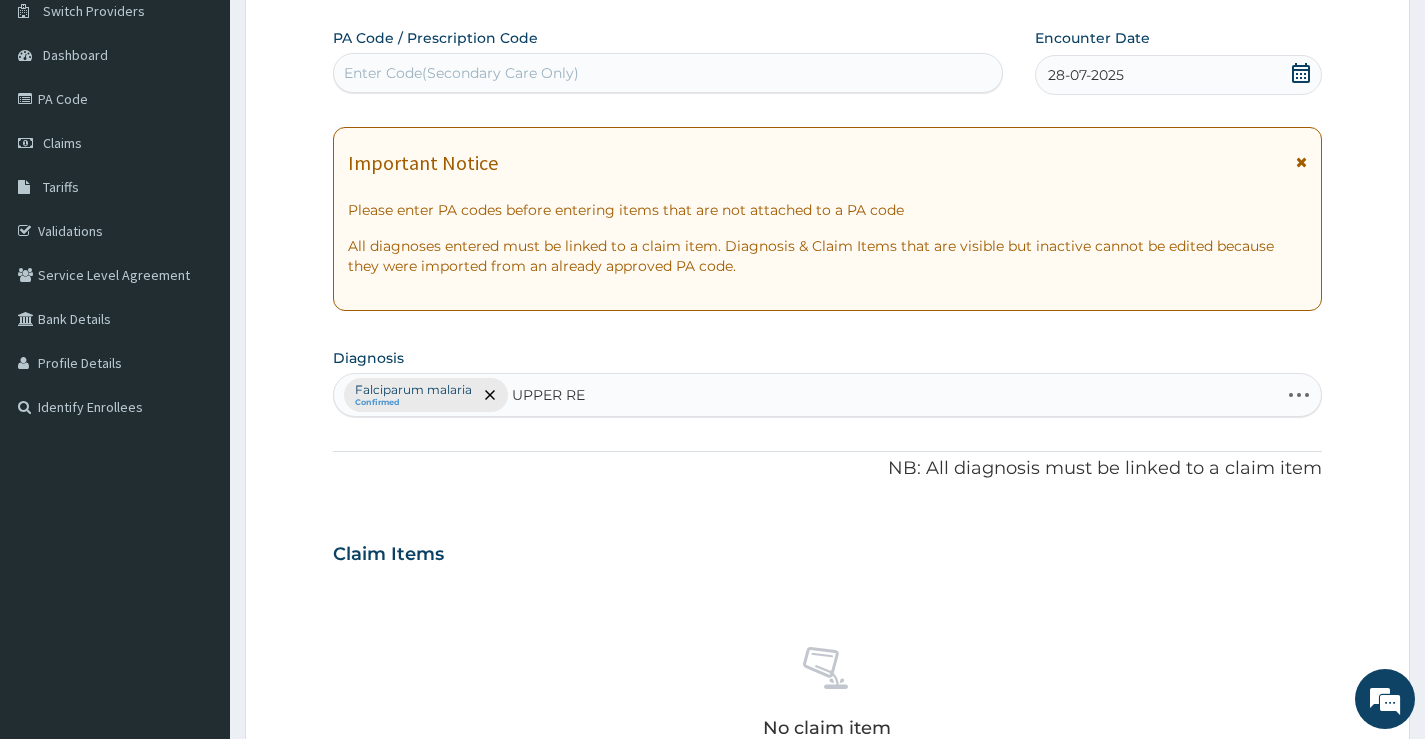 type on "UPPER RES" 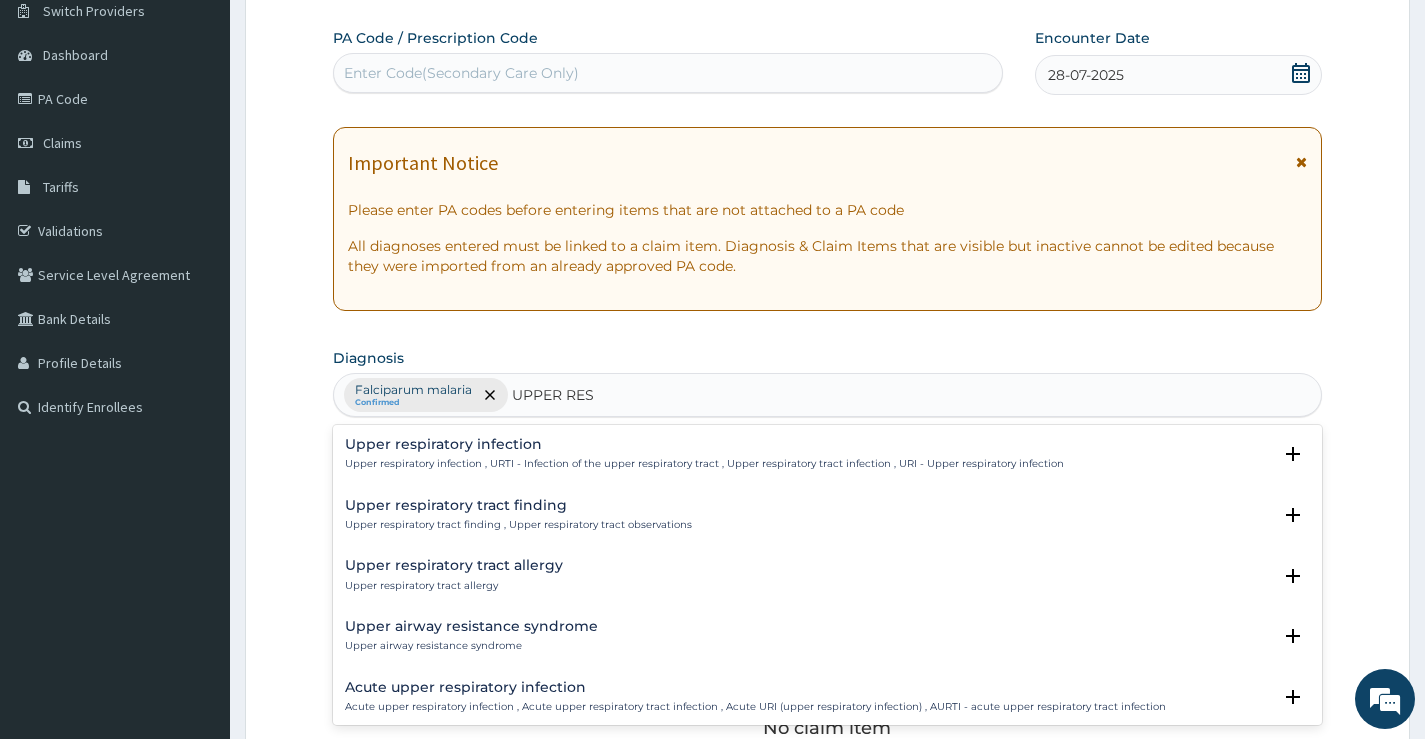 click on "Upper respiratory infection , URTI - Infection of the upper respiratory tract , Upper respiratory tract infection , URI - Upper respiratory infection" at bounding box center [704, 464] 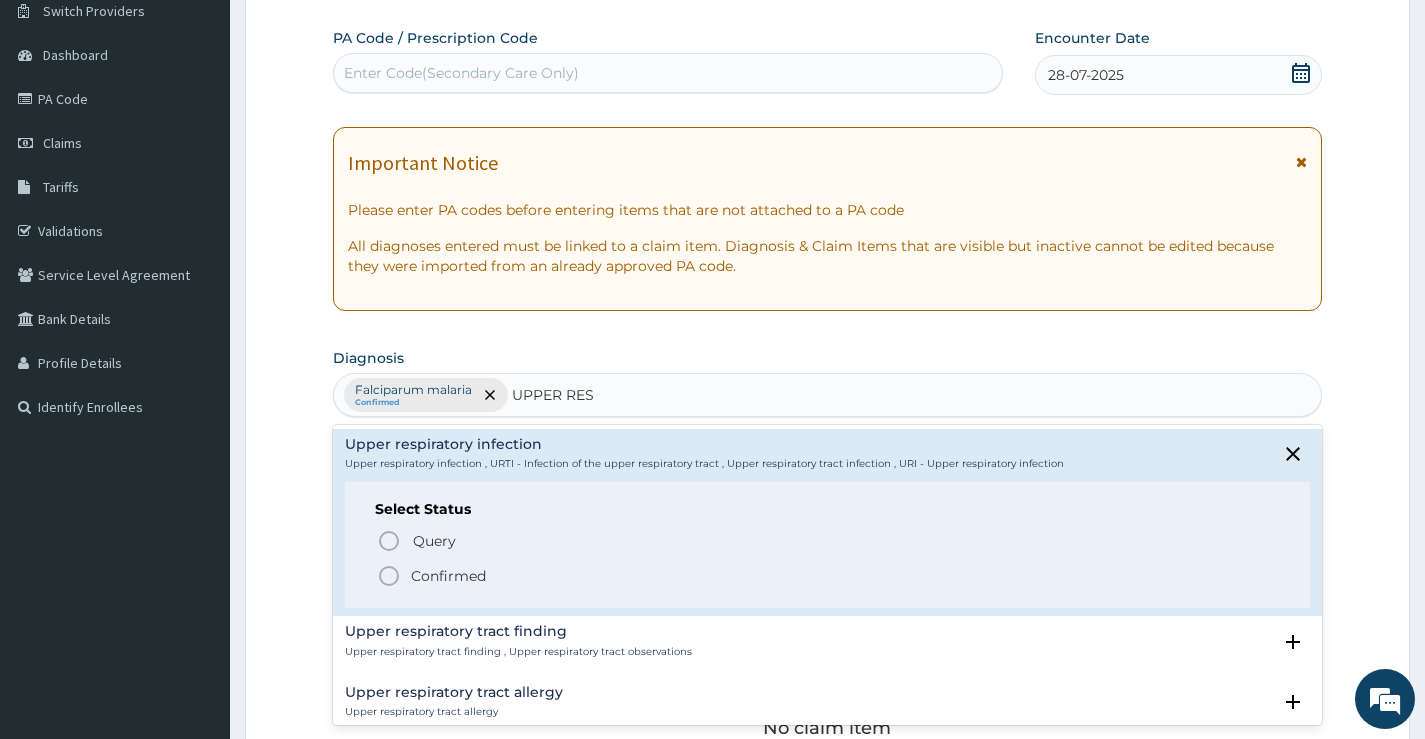 click on "Confirmed" at bounding box center [448, 576] 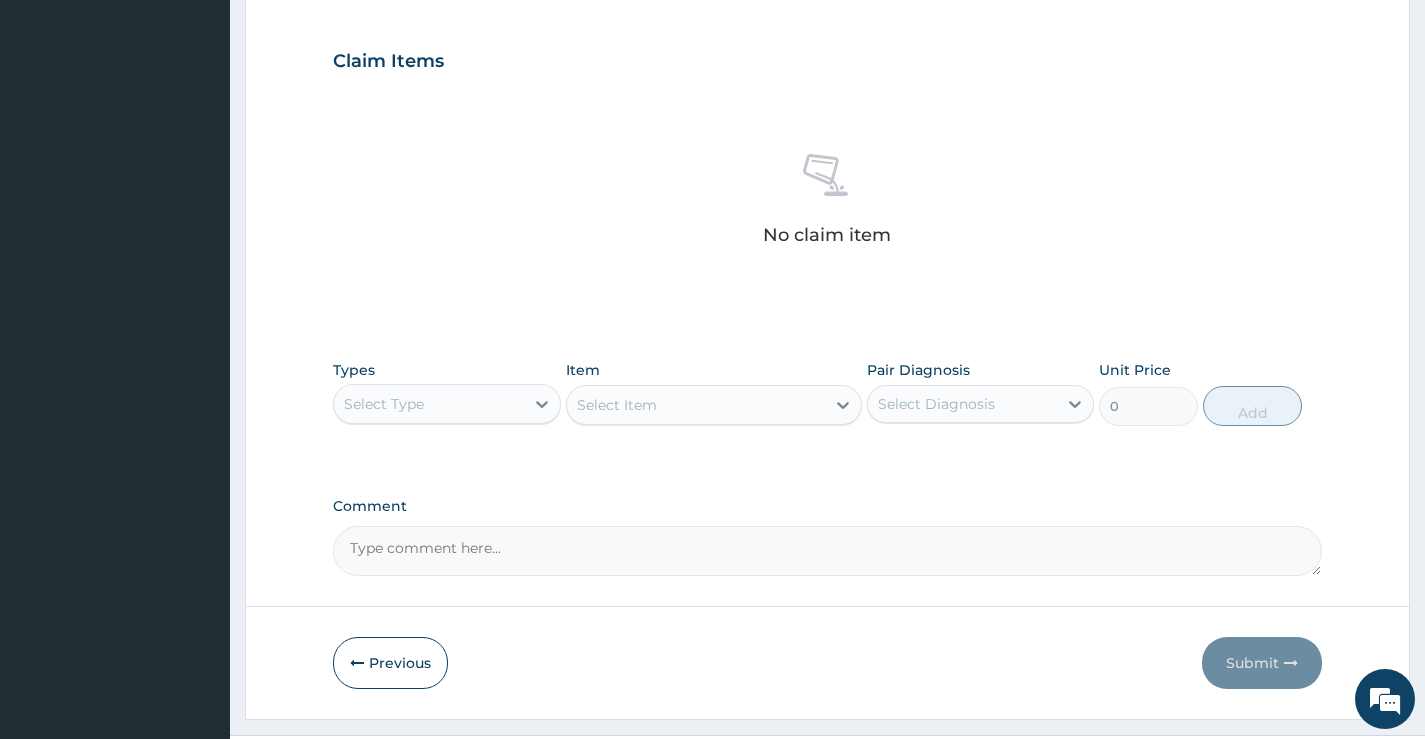 scroll, scrollTop: 663, scrollLeft: 0, axis: vertical 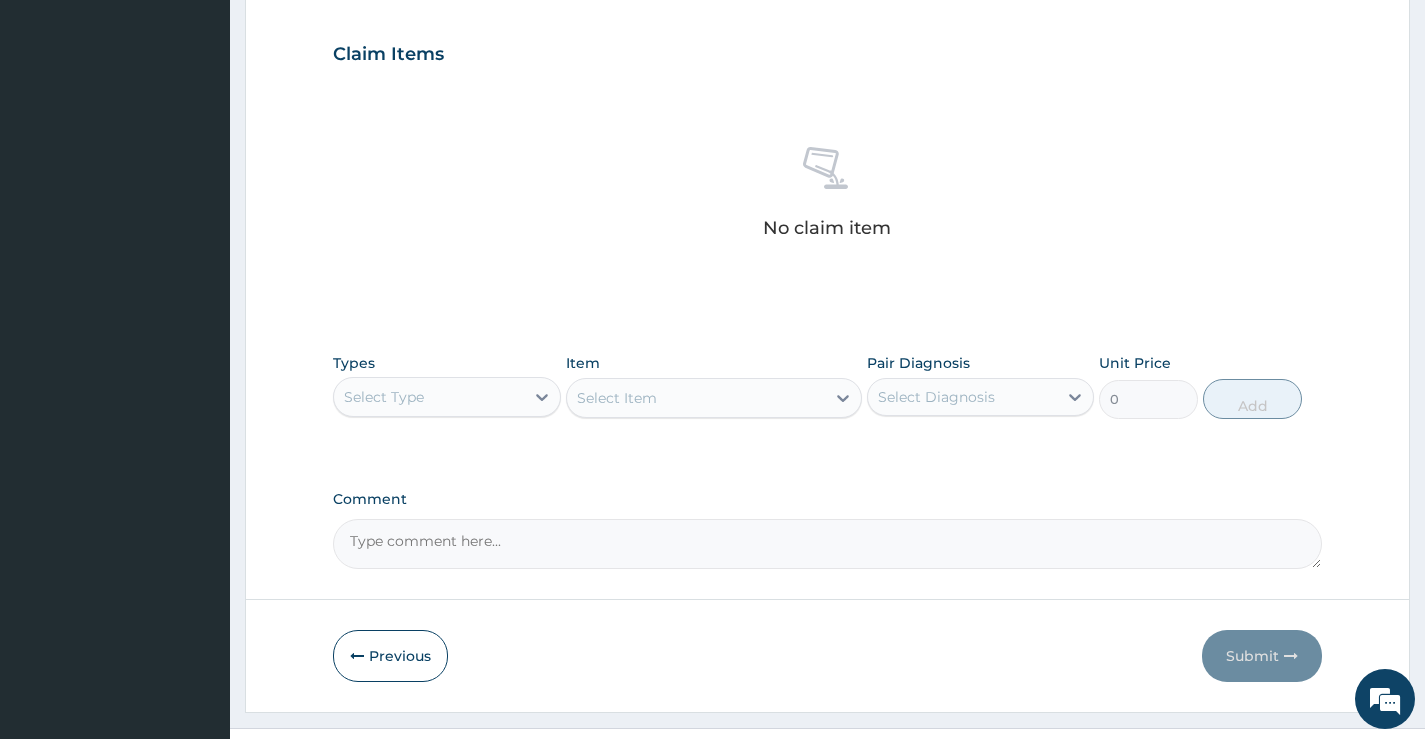 click on "Select Type" at bounding box center [446, 397] 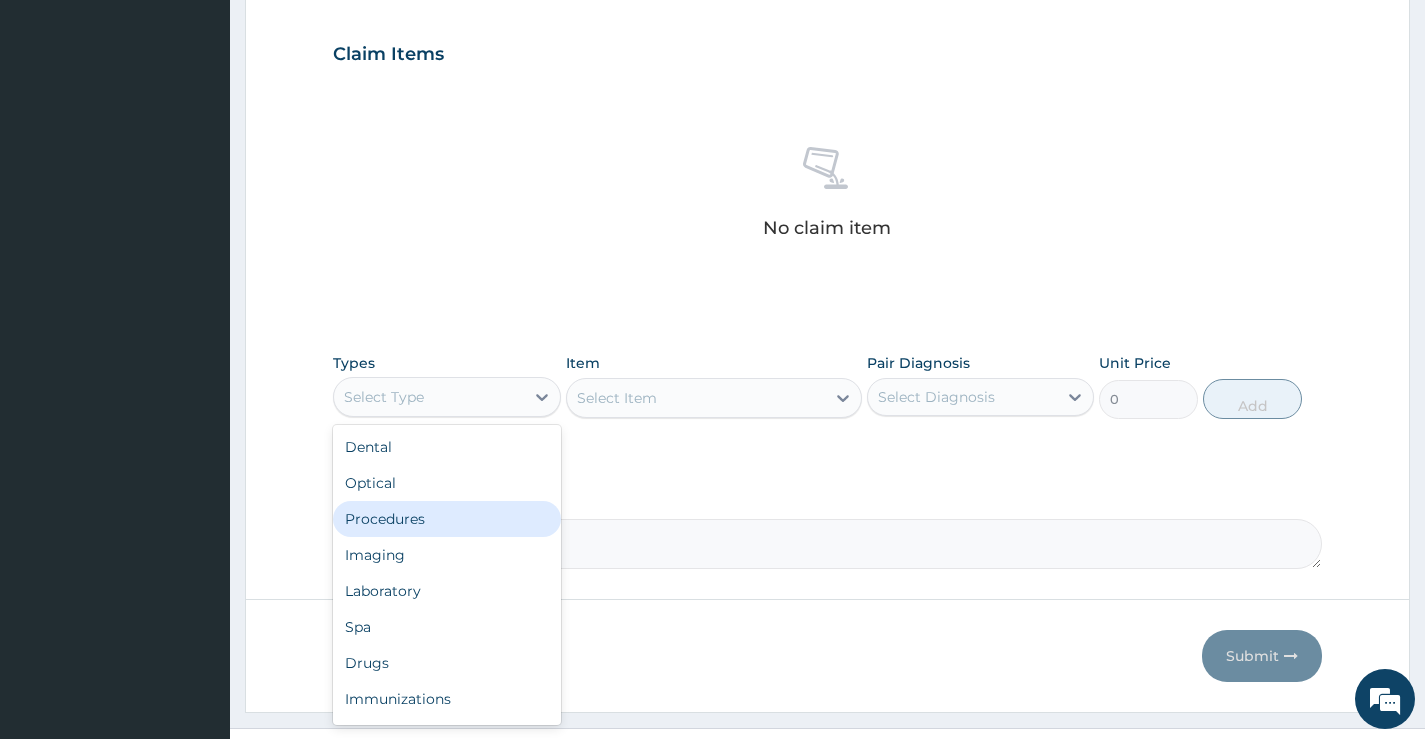 click on "Procedures" at bounding box center [446, 519] 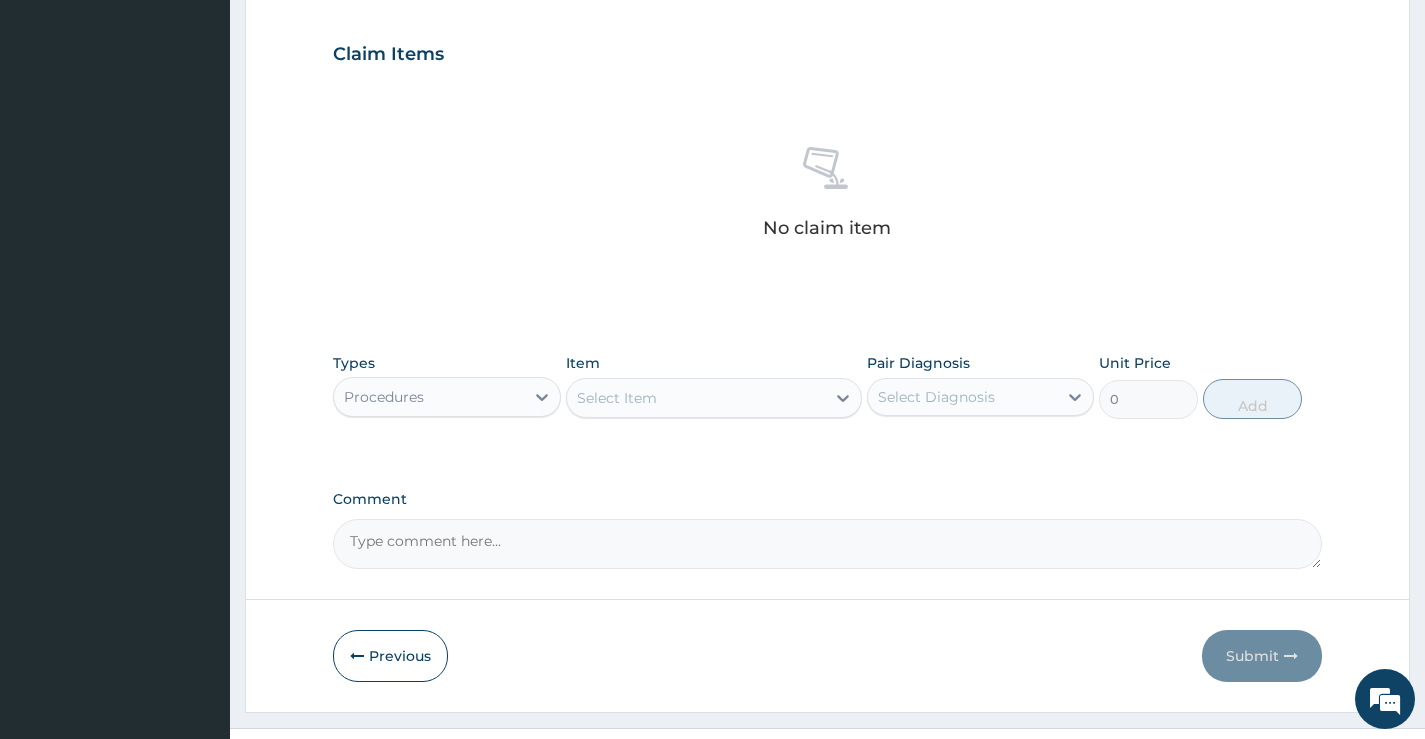 click on "Select Item" at bounding box center (696, 398) 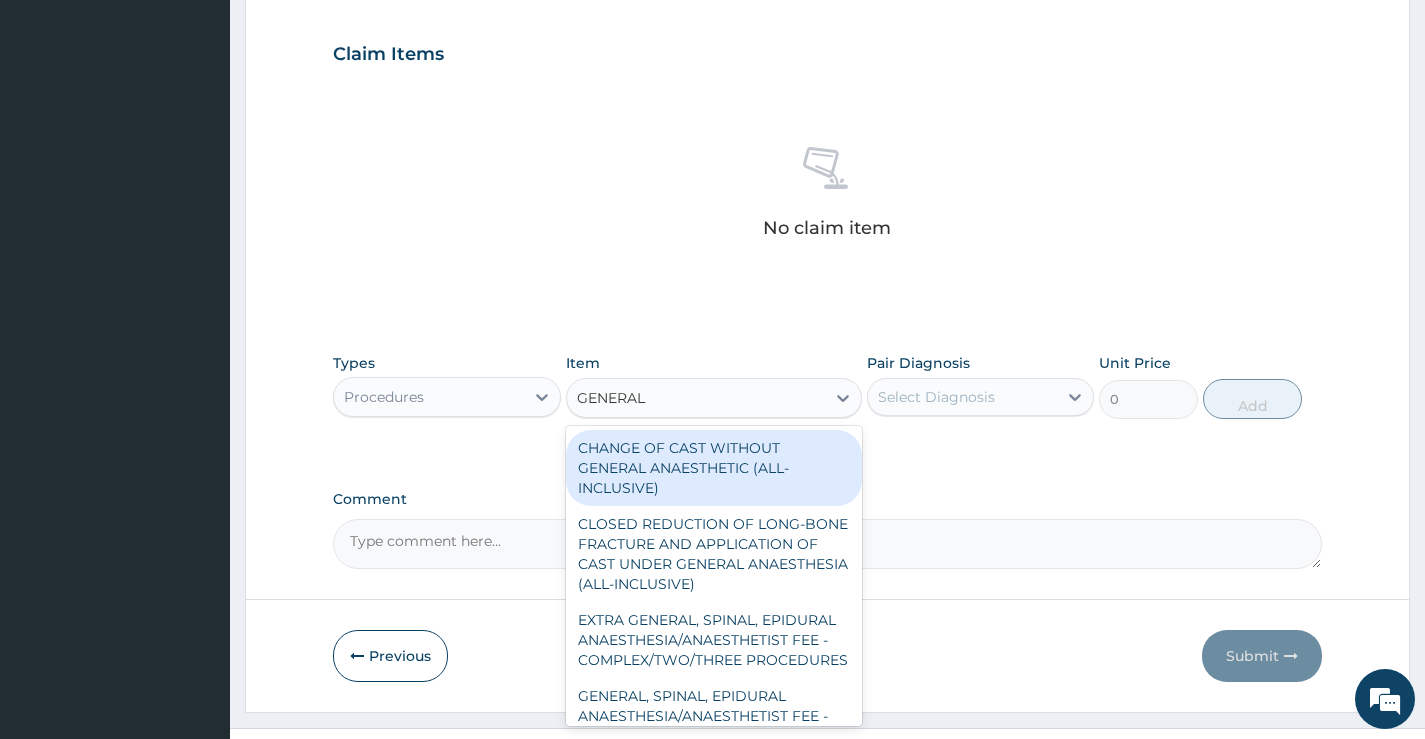 type on "GENERAL P" 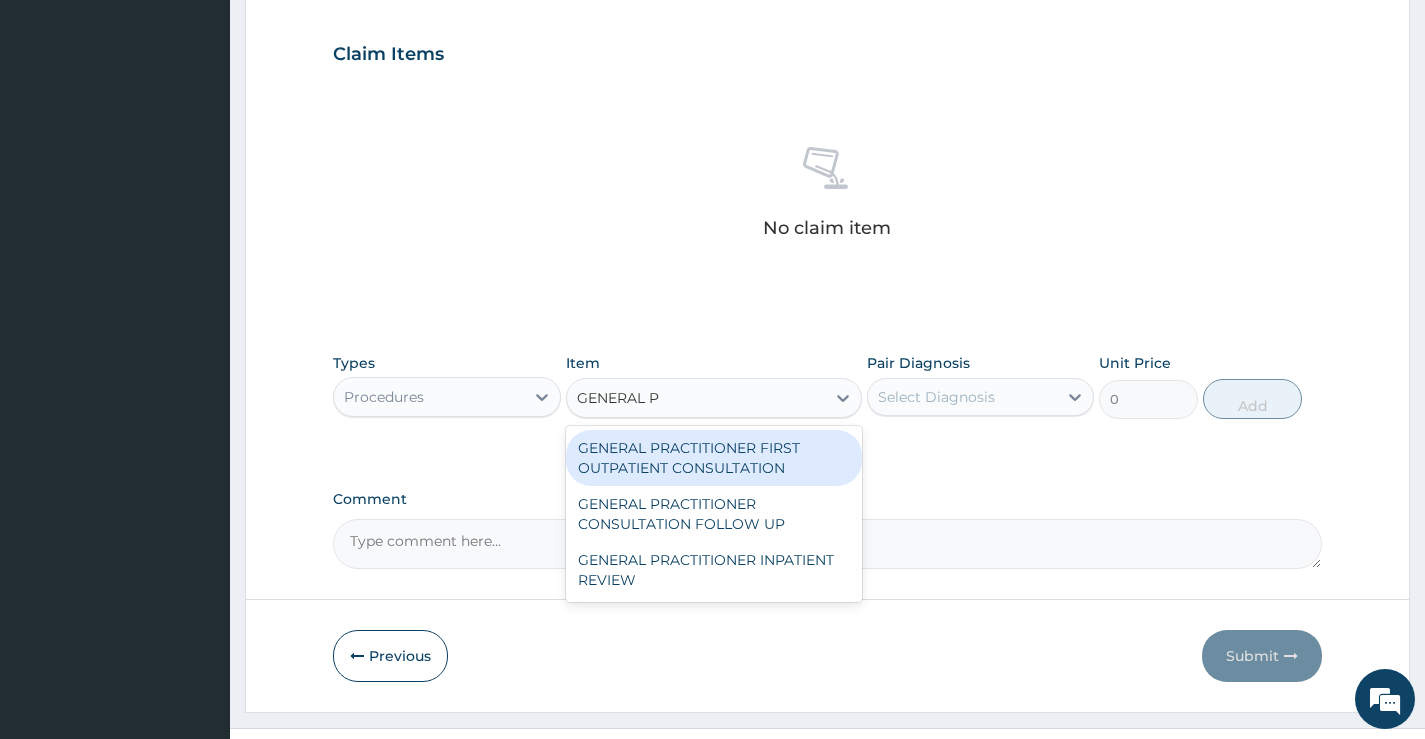 click on "GENERAL PRACTITIONER FIRST OUTPATIENT CONSULTATION" at bounding box center [714, 458] 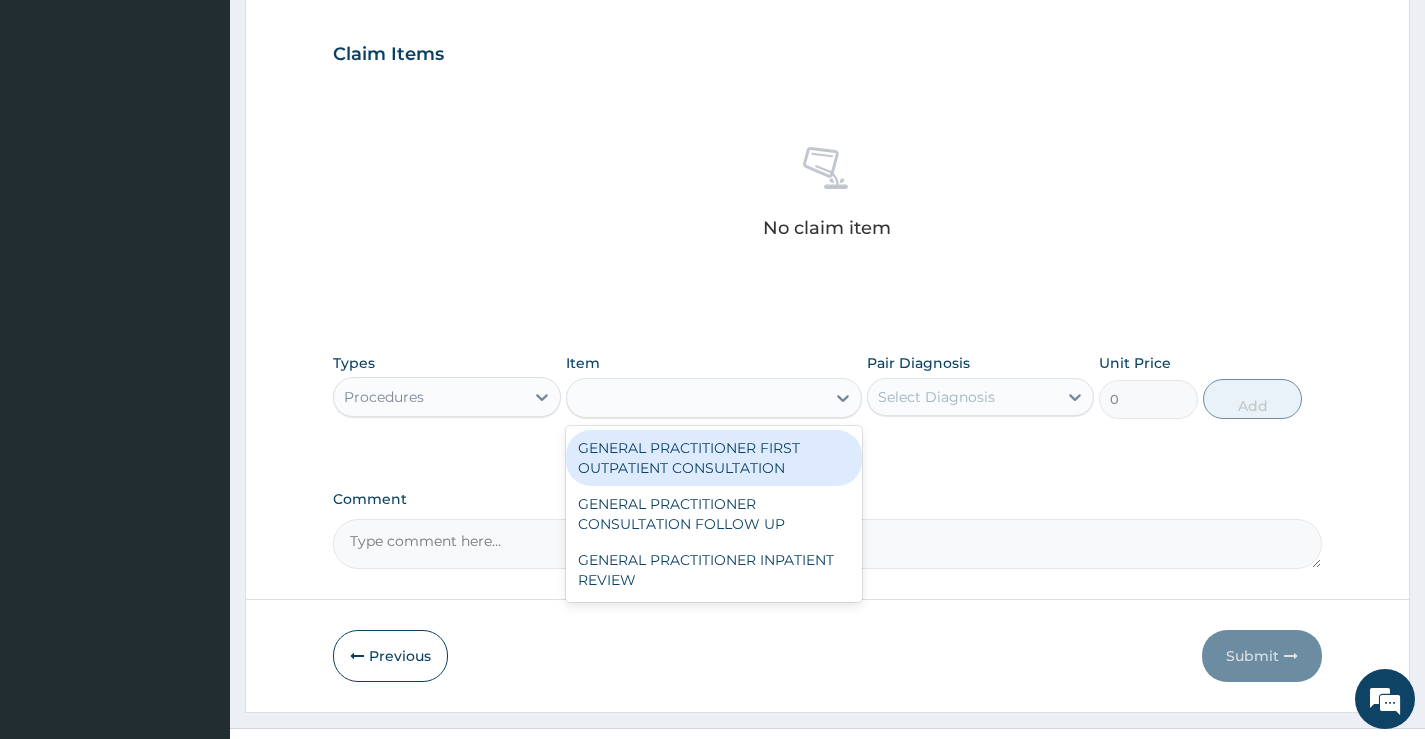 type on "4500" 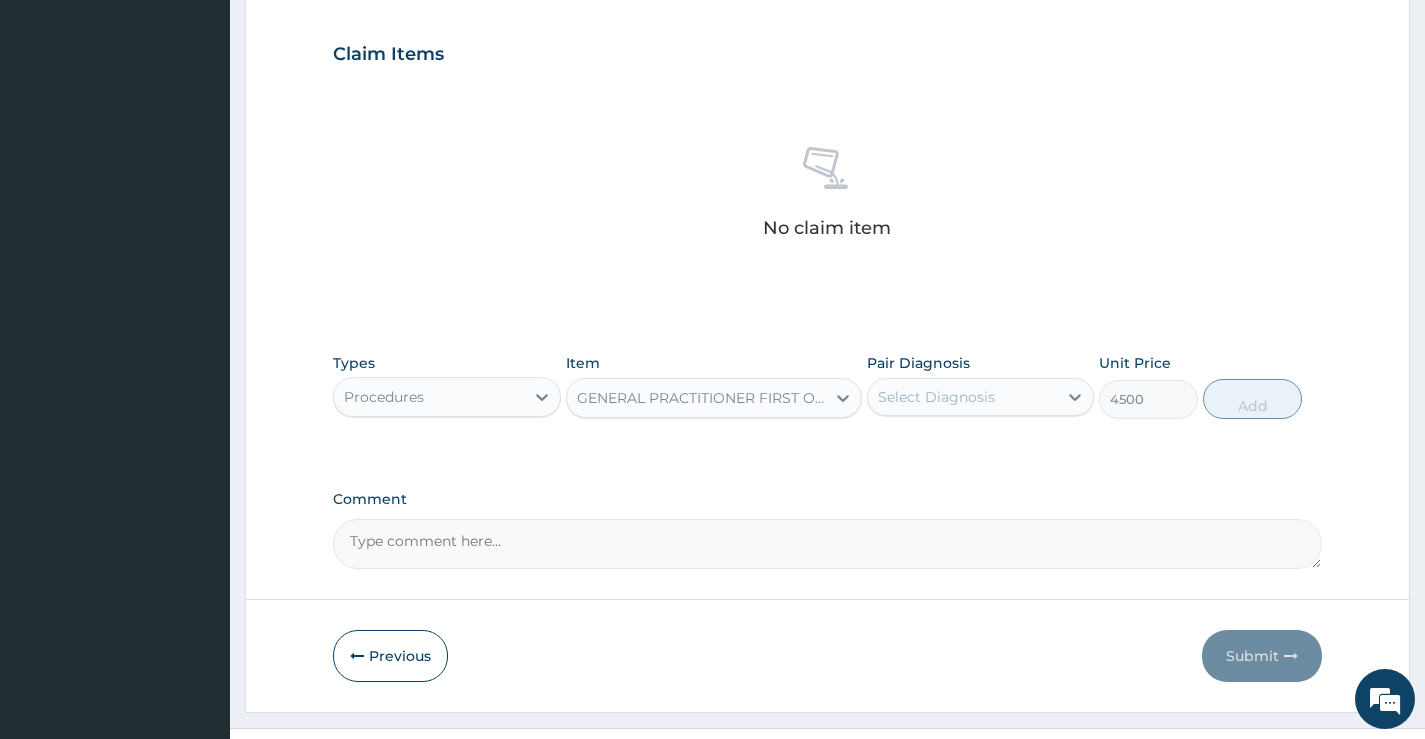 click on "Select Diagnosis" at bounding box center [962, 397] 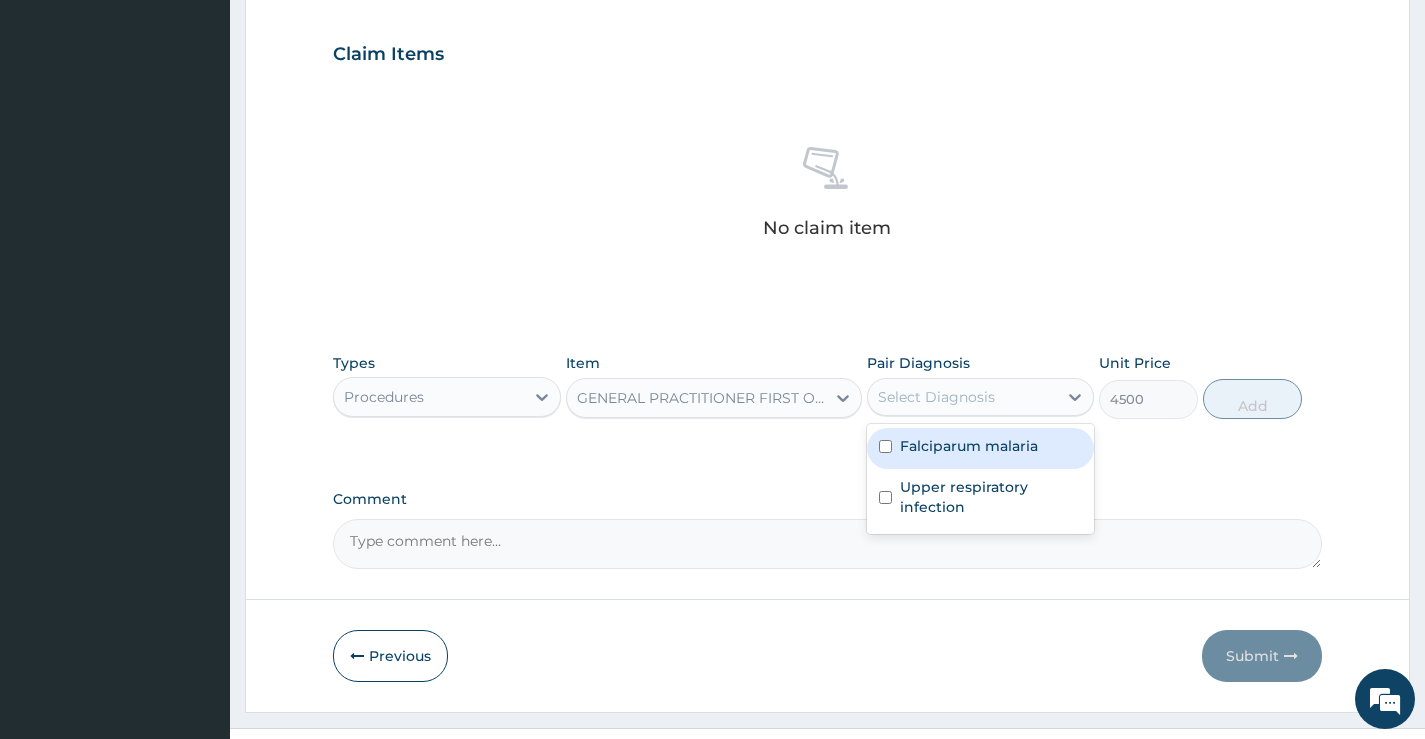 click on "Falciparum malaria" at bounding box center [980, 448] 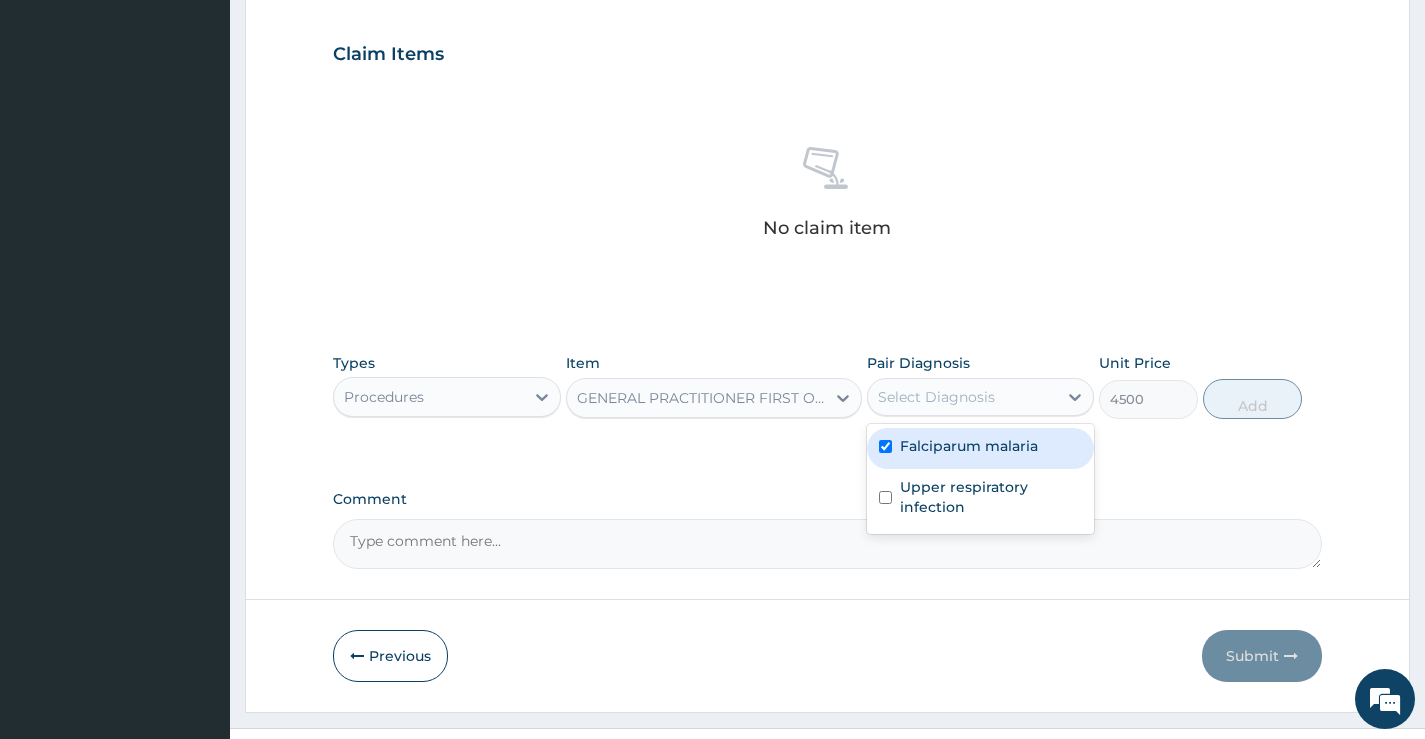 checkbox on "true" 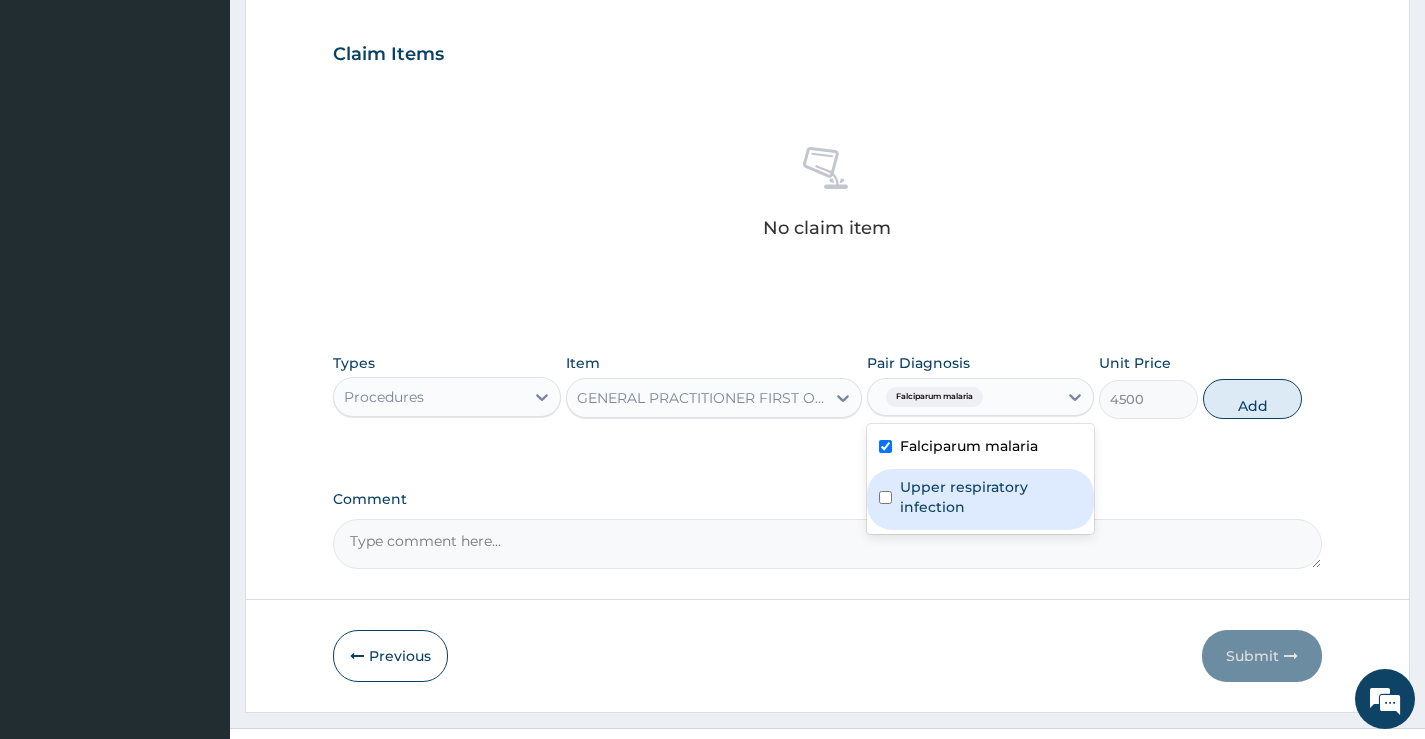 click on "Upper respiratory infection" at bounding box center [991, 497] 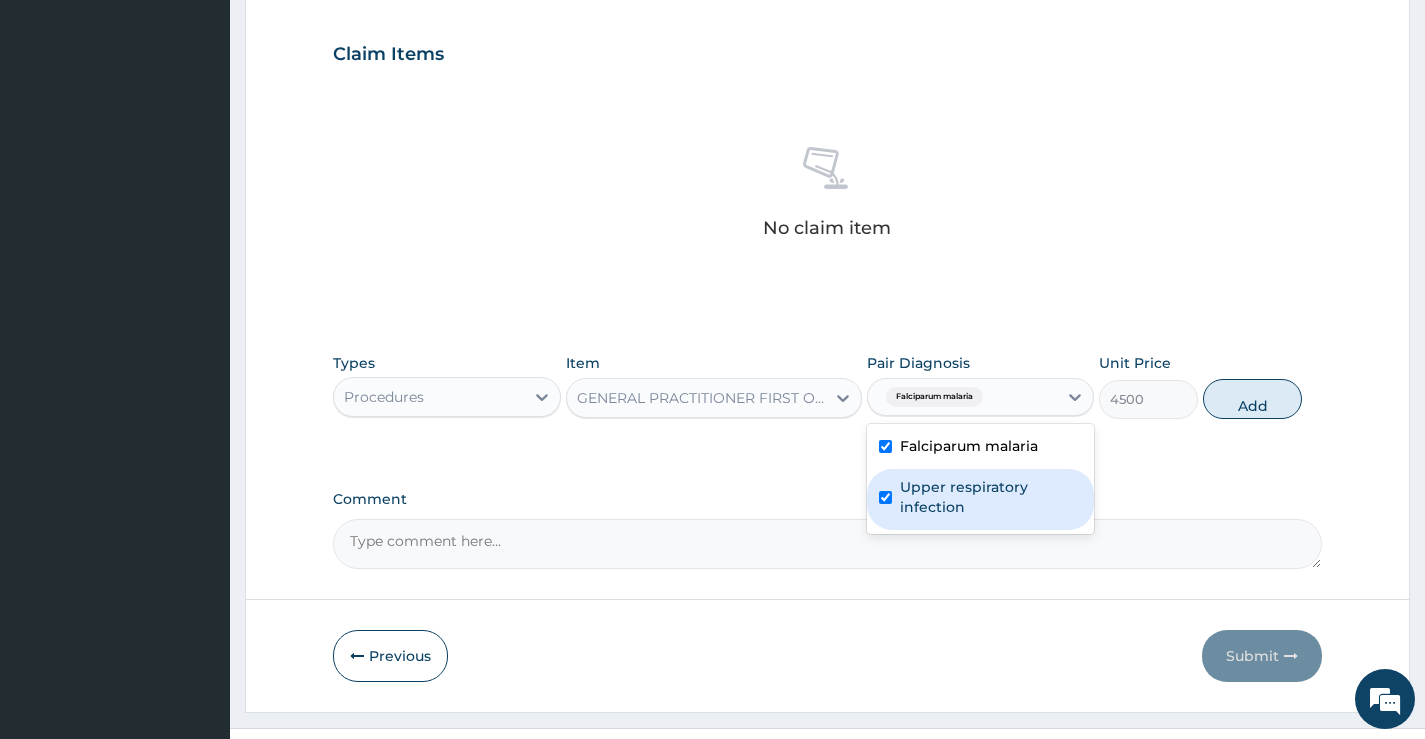 checkbox on "true" 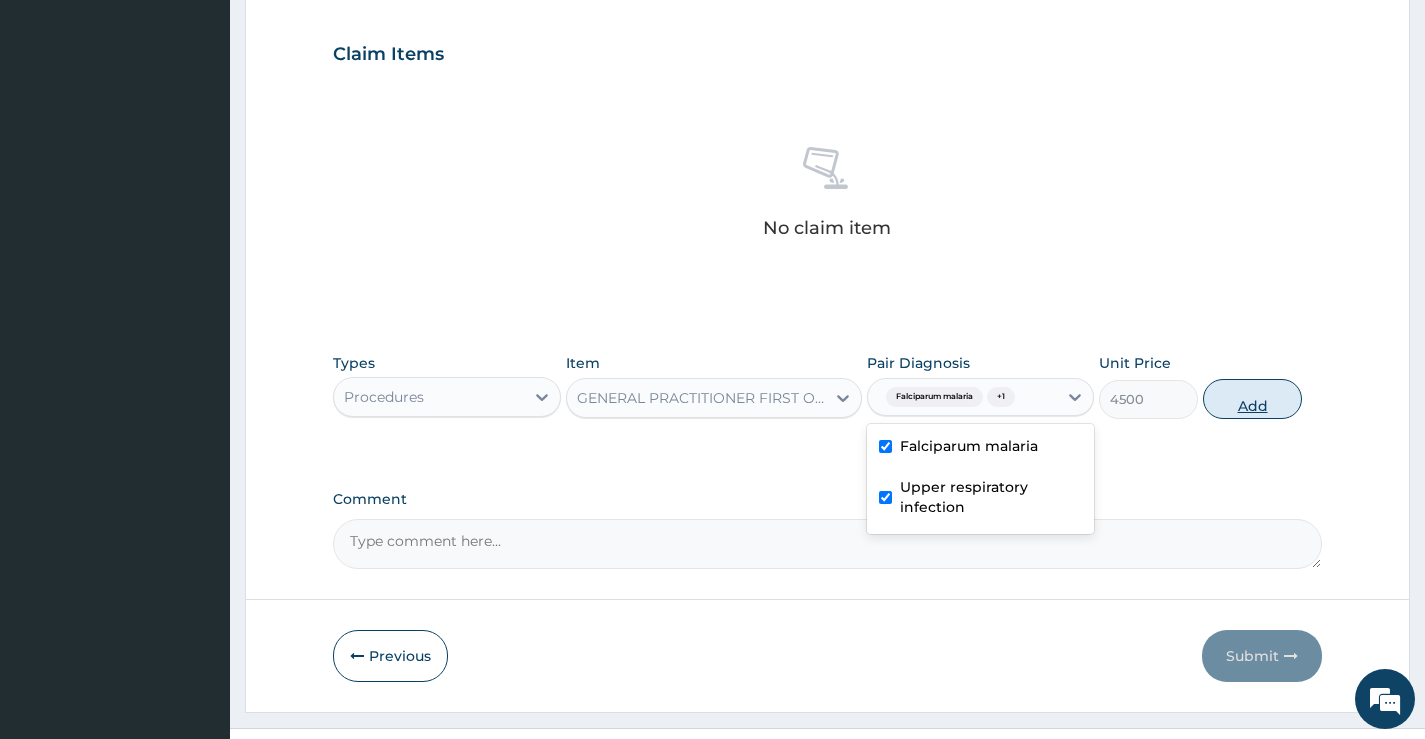 click on "Add" at bounding box center (1252, 399) 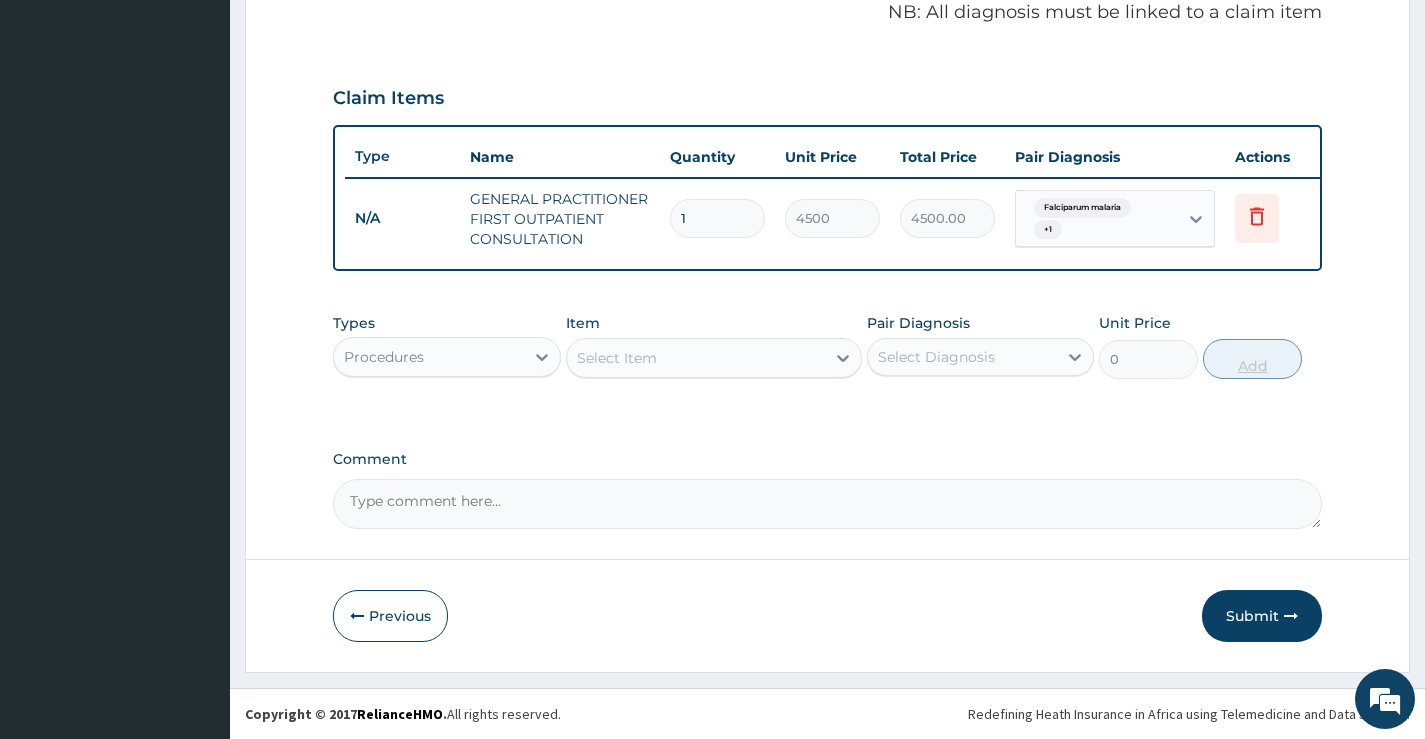 scroll, scrollTop: 634, scrollLeft: 0, axis: vertical 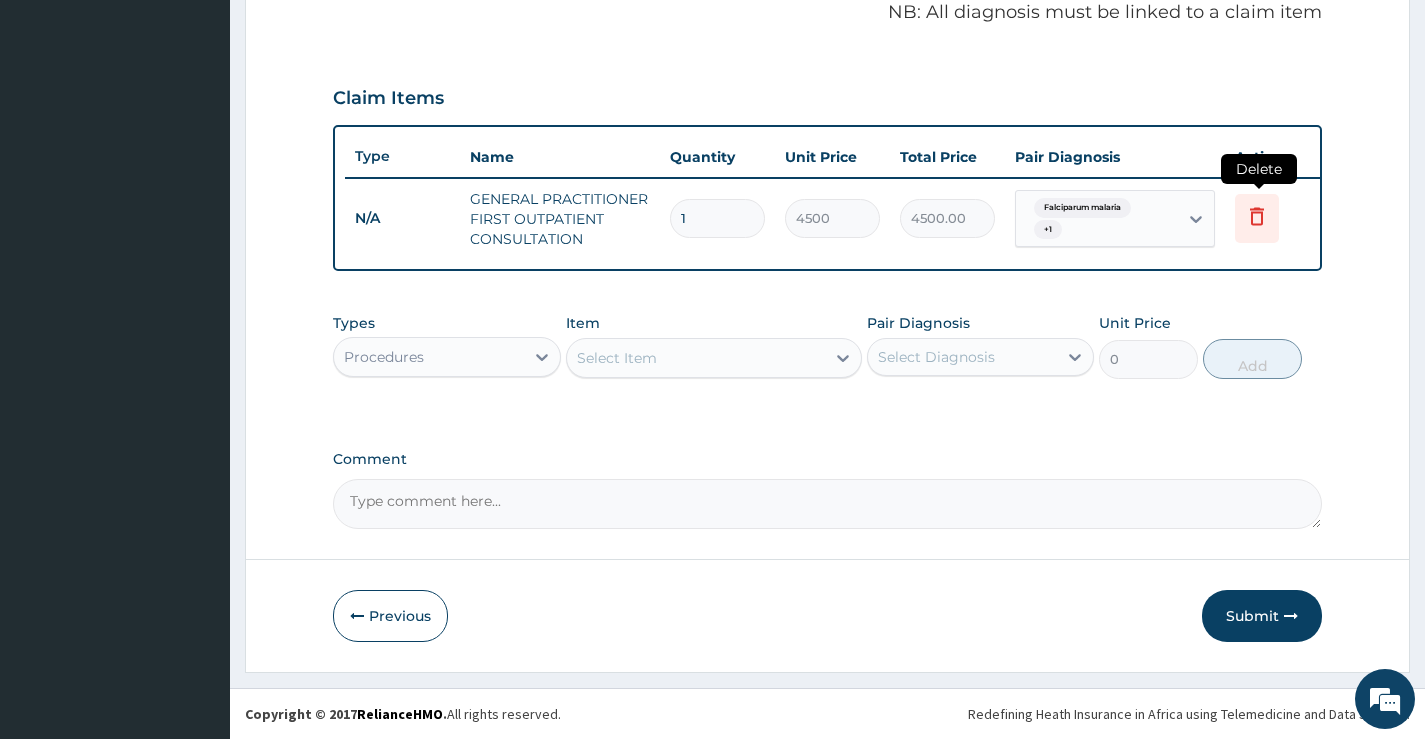 click 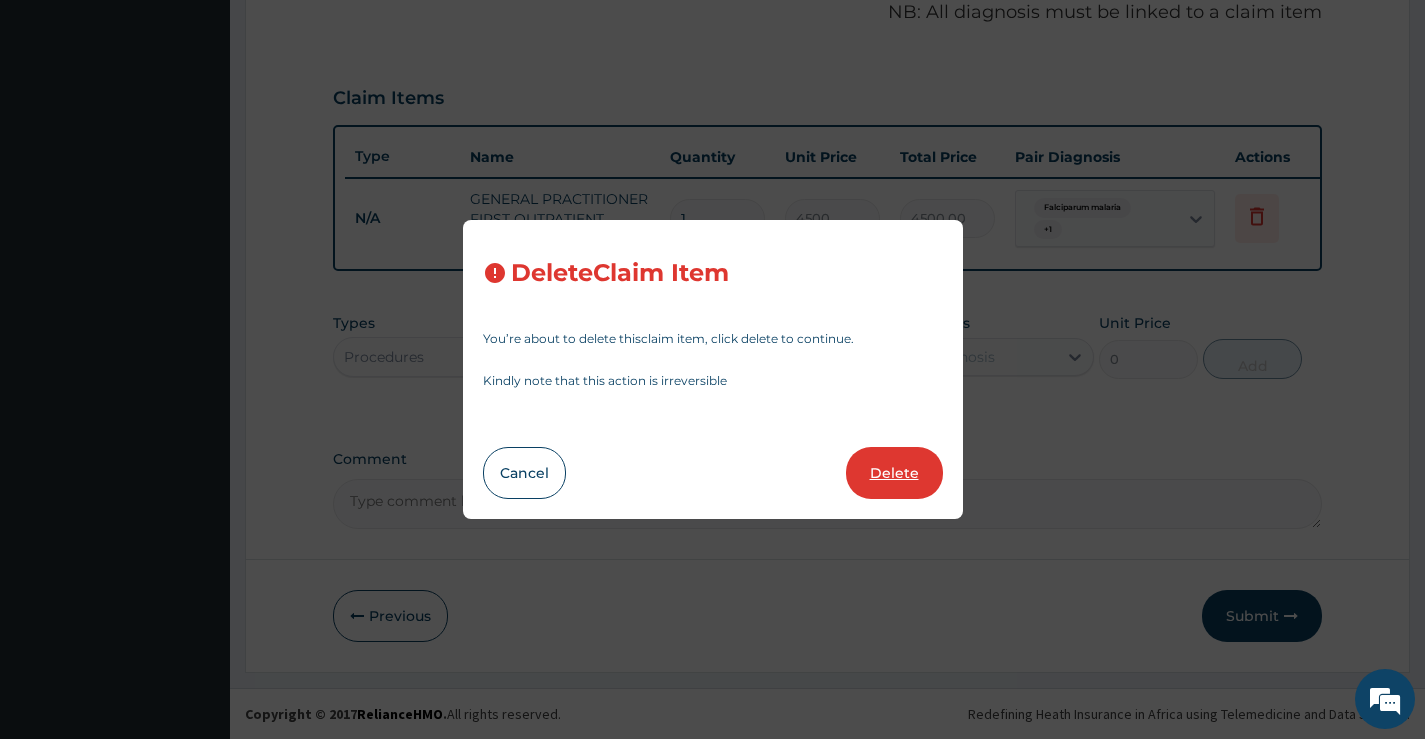 click on "Delete" at bounding box center (894, 473) 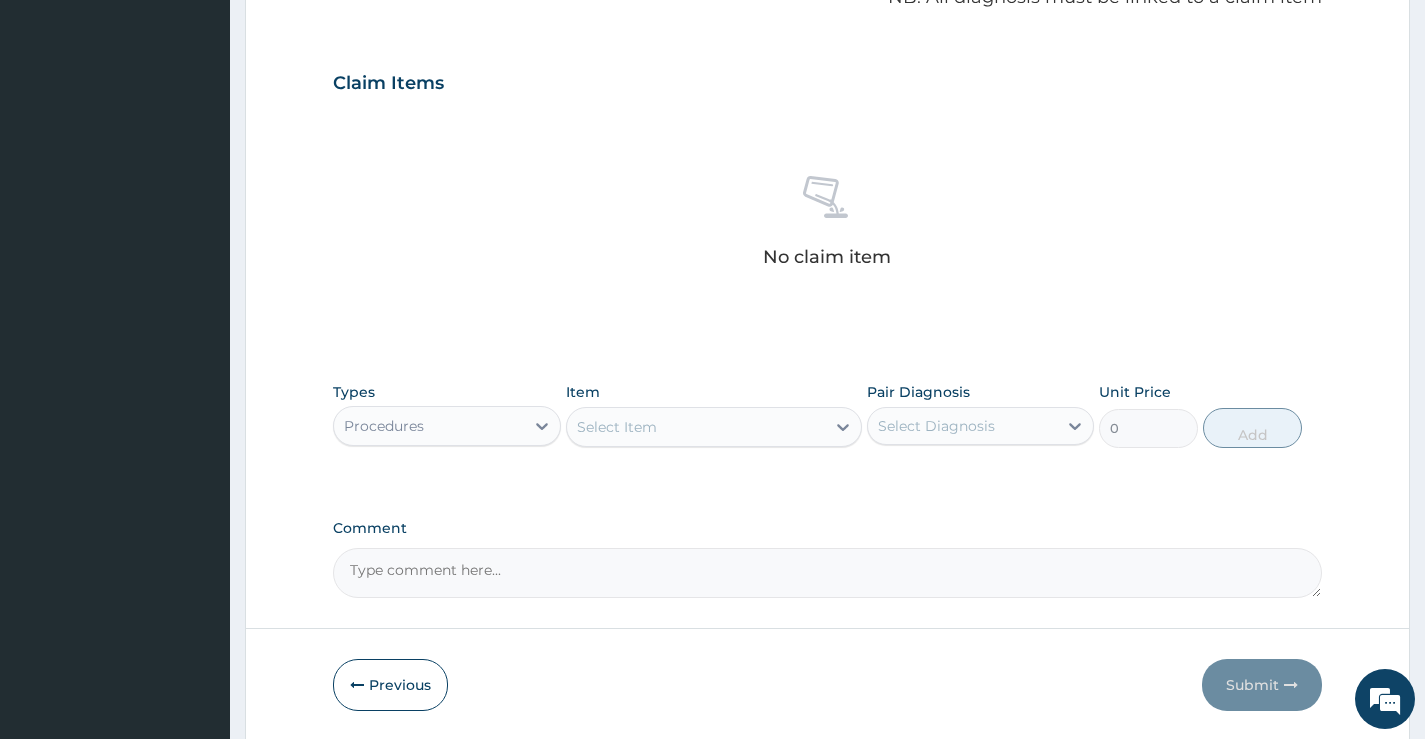 click on "Procedures" at bounding box center (428, 426) 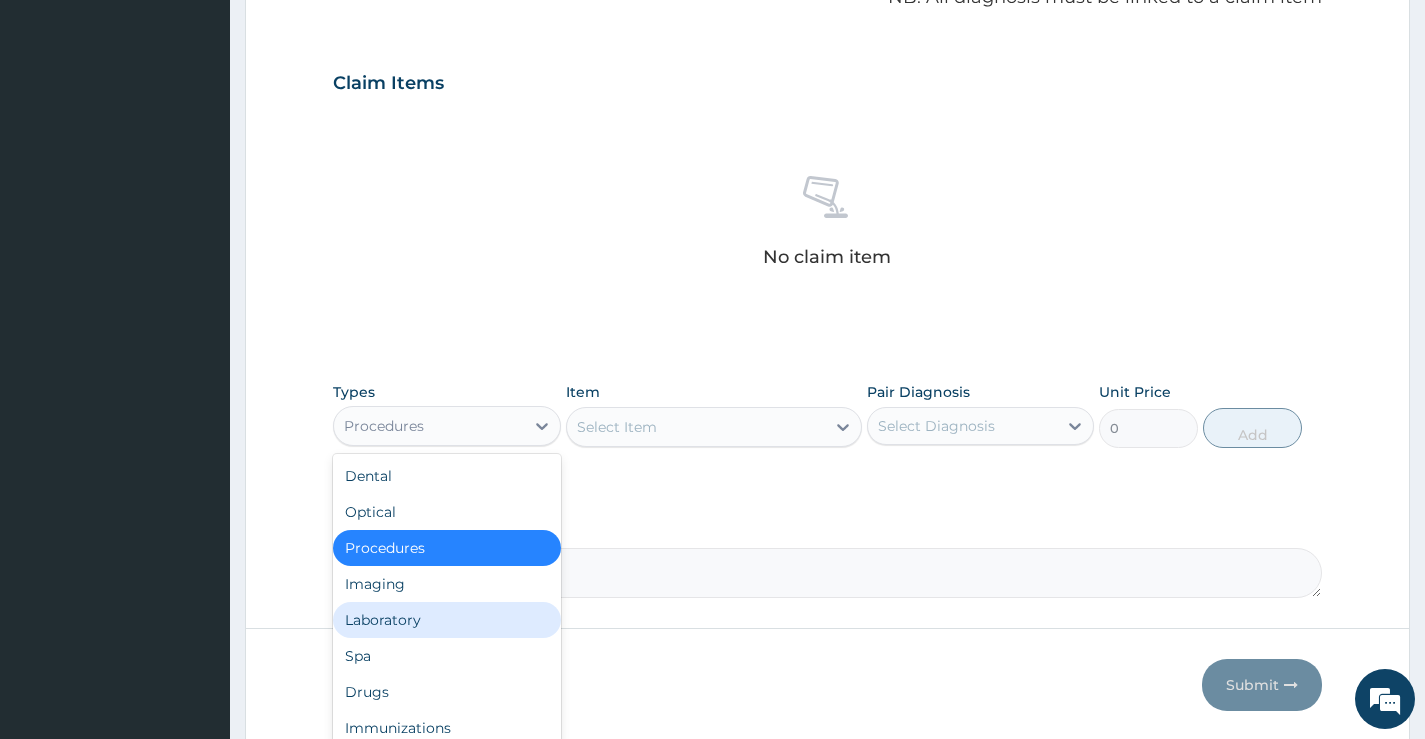 click on "Laboratory" at bounding box center (446, 620) 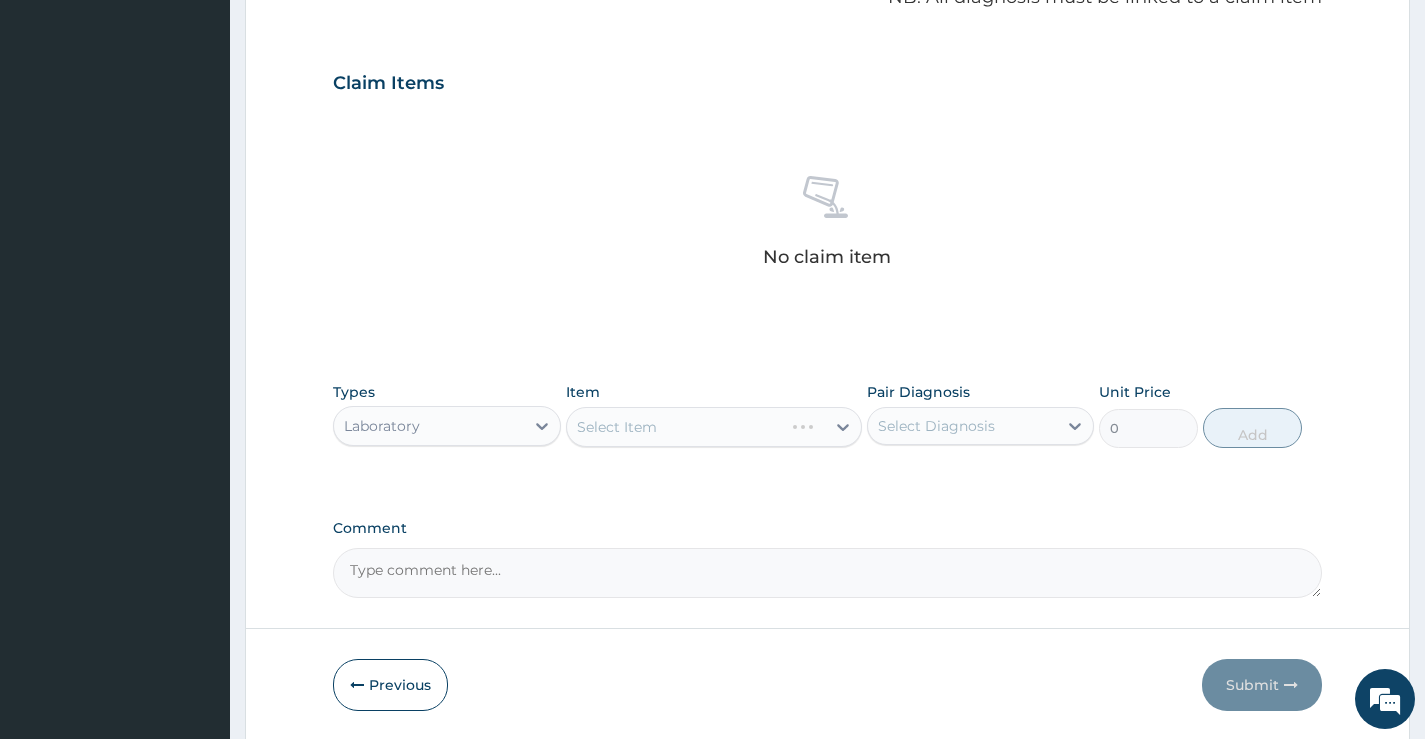 click on "Select Item" at bounding box center (714, 427) 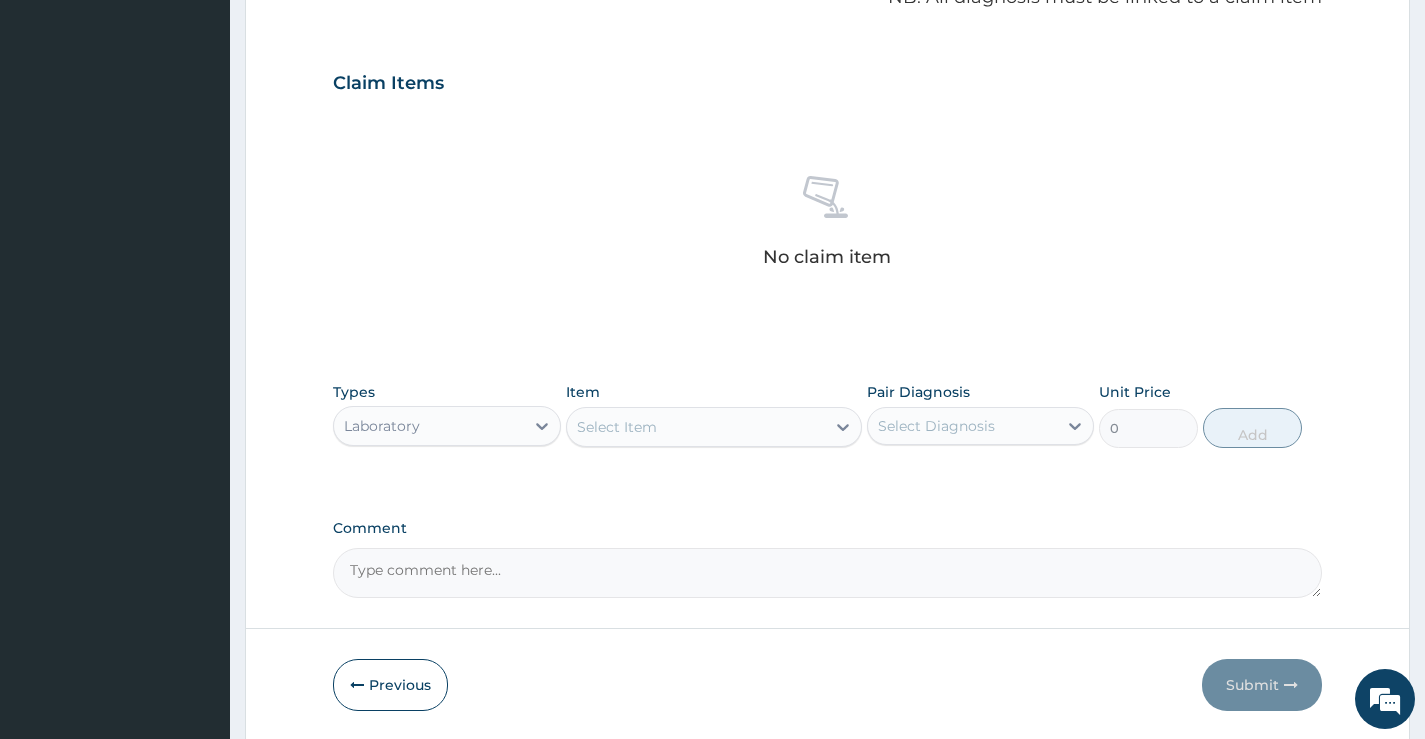 click on "Select Item" at bounding box center (696, 427) 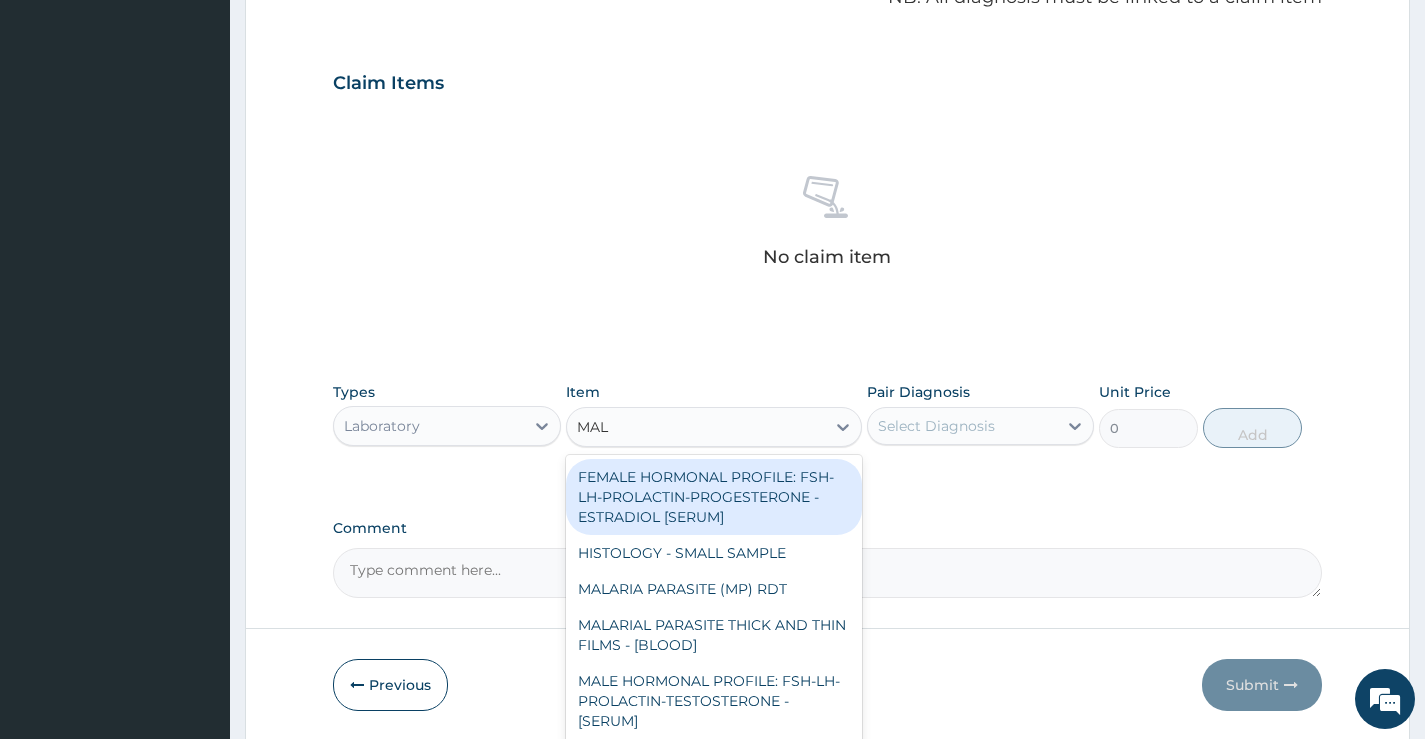 type on "MALA" 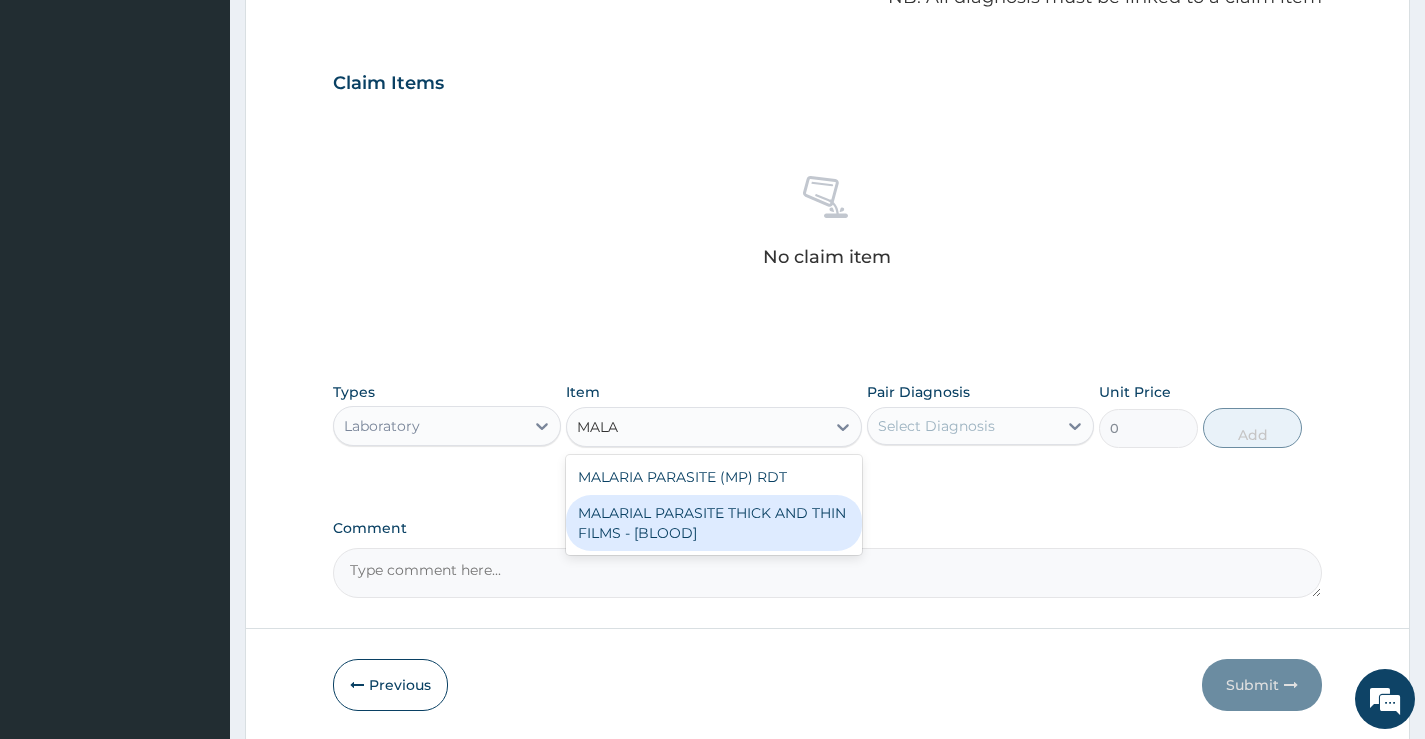click on "MALARIAL PARASITE THICK AND THIN FILMS - [BLOOD]" at bounding box center (714, 523) 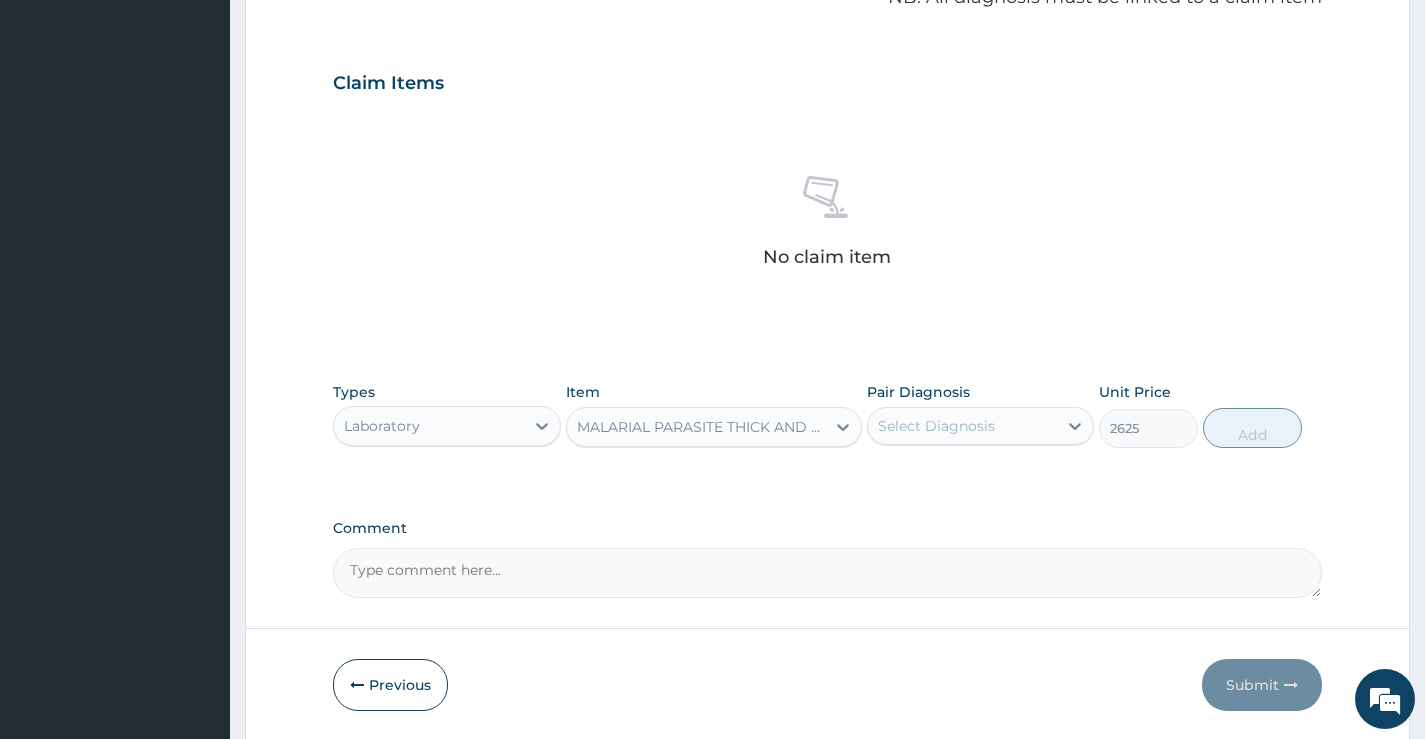 click on "Pair Diagnosis Select Diagnosis" at bounding box center [980, 415] 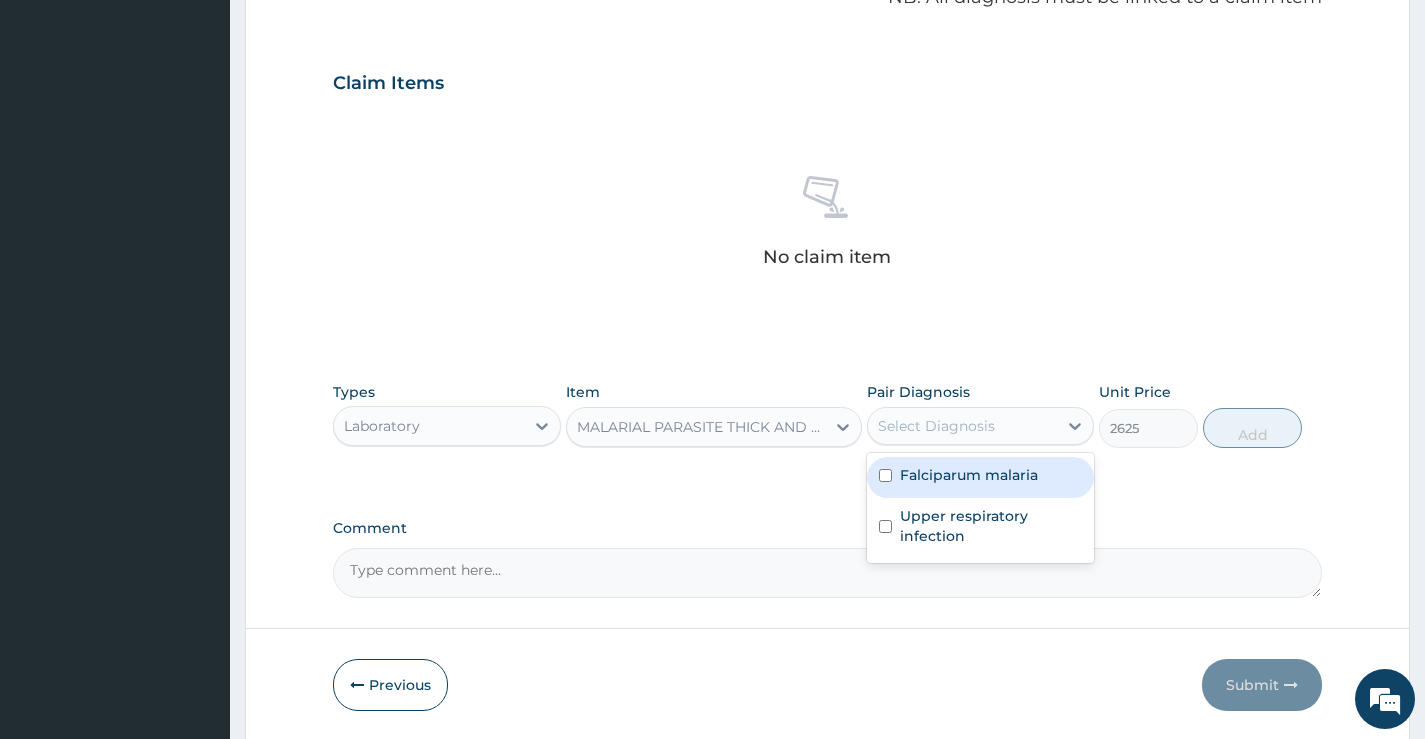 click on "Falciparum malaria" at bounding box center [969, 475] 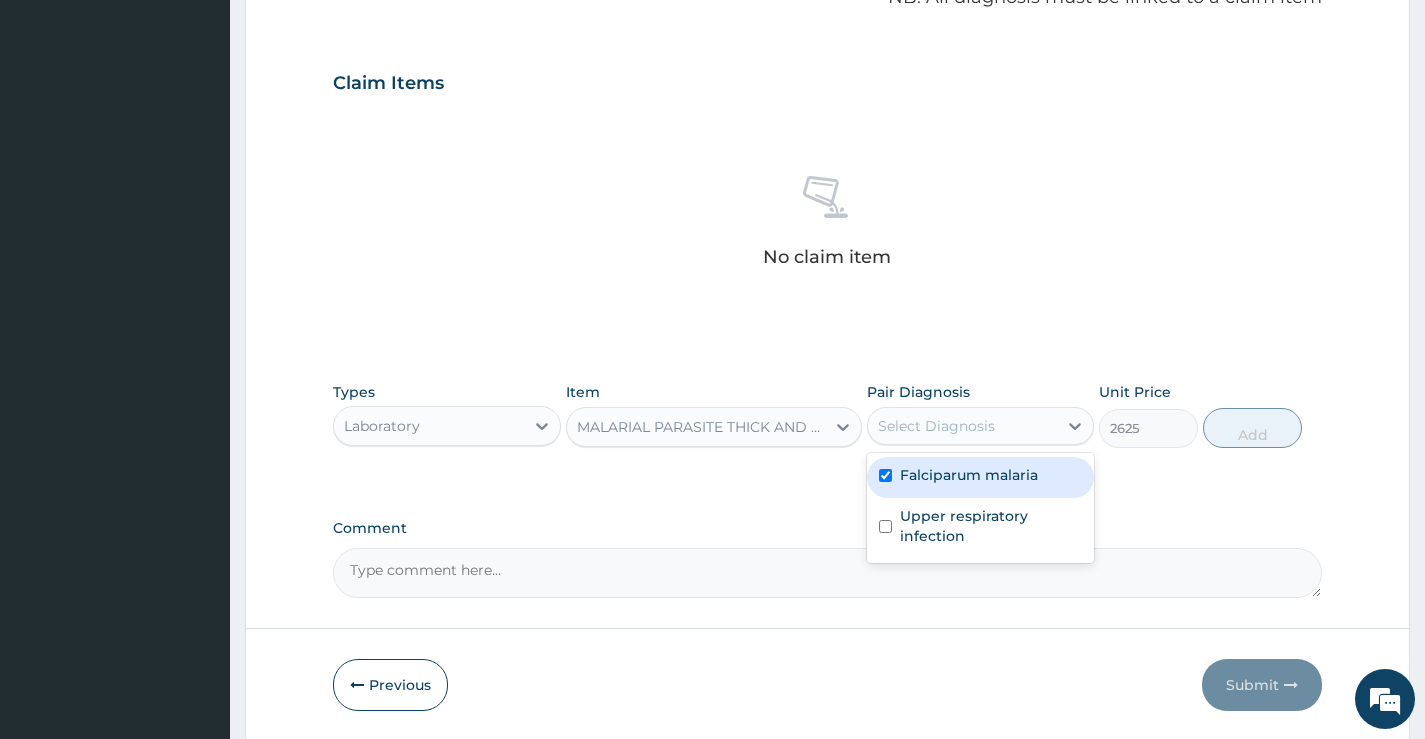 checkbox on "true" 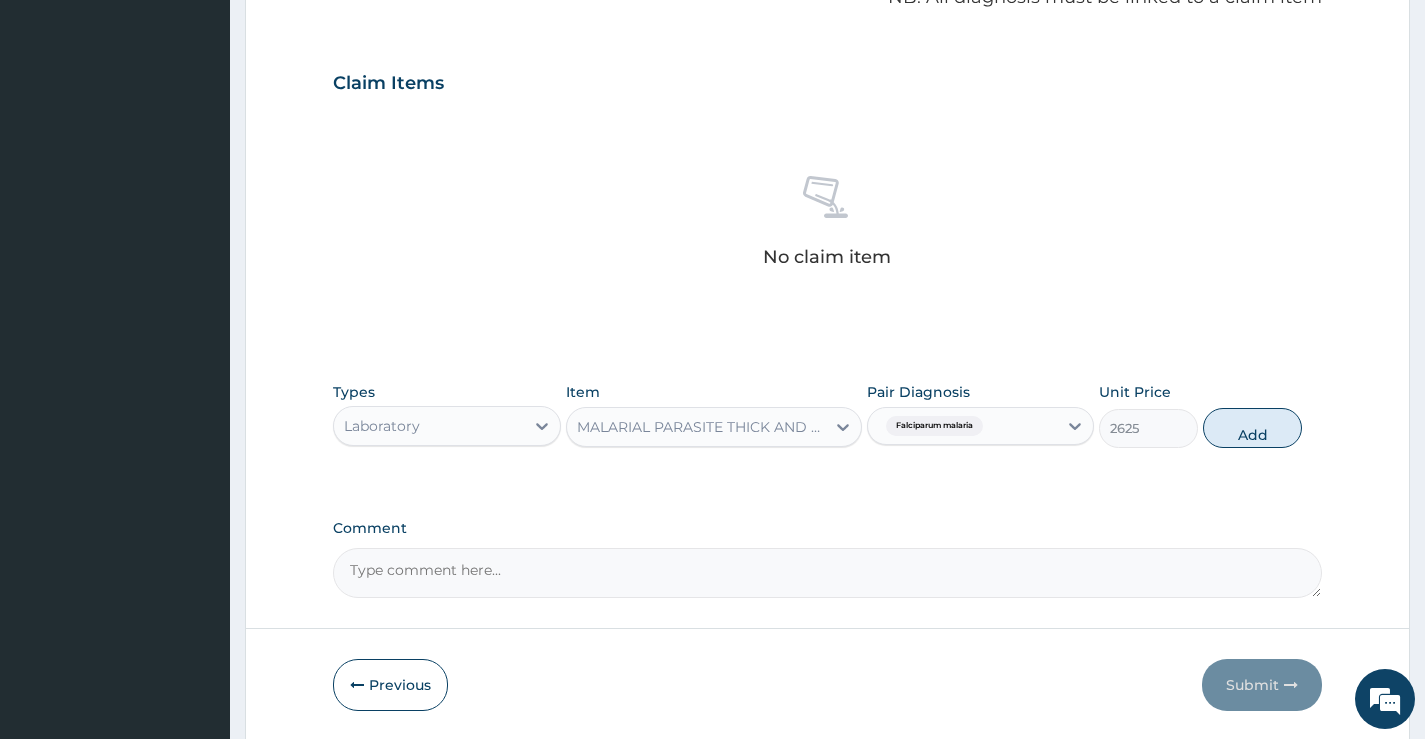 click on "Types Laboratory Item MALARIAL PARASITE THICK AND THIN FILMS - [BLOOD] Pair Diagnosis Falciparum malaria Unit Price 2625 Add" at bounding box center [827, 415] 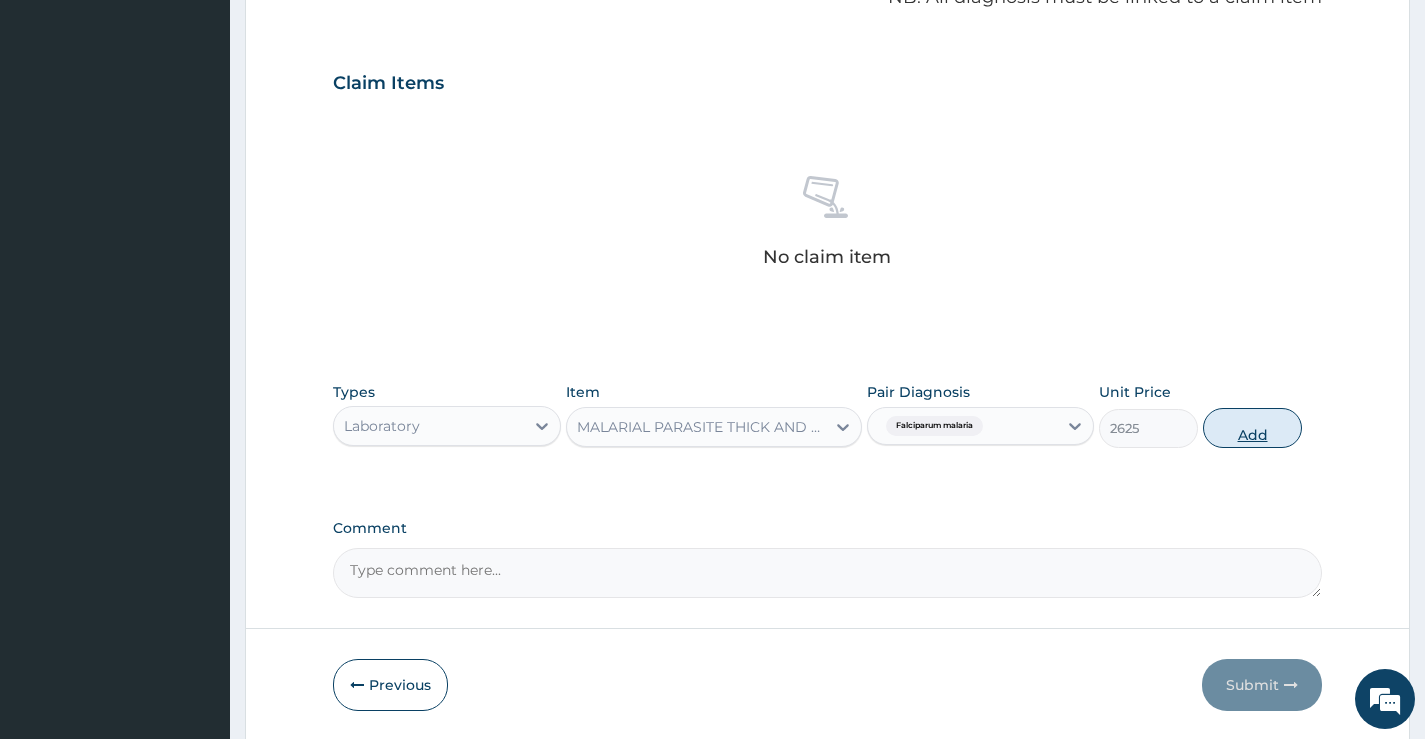 click on "Add" at bounding box center [1252, 428] 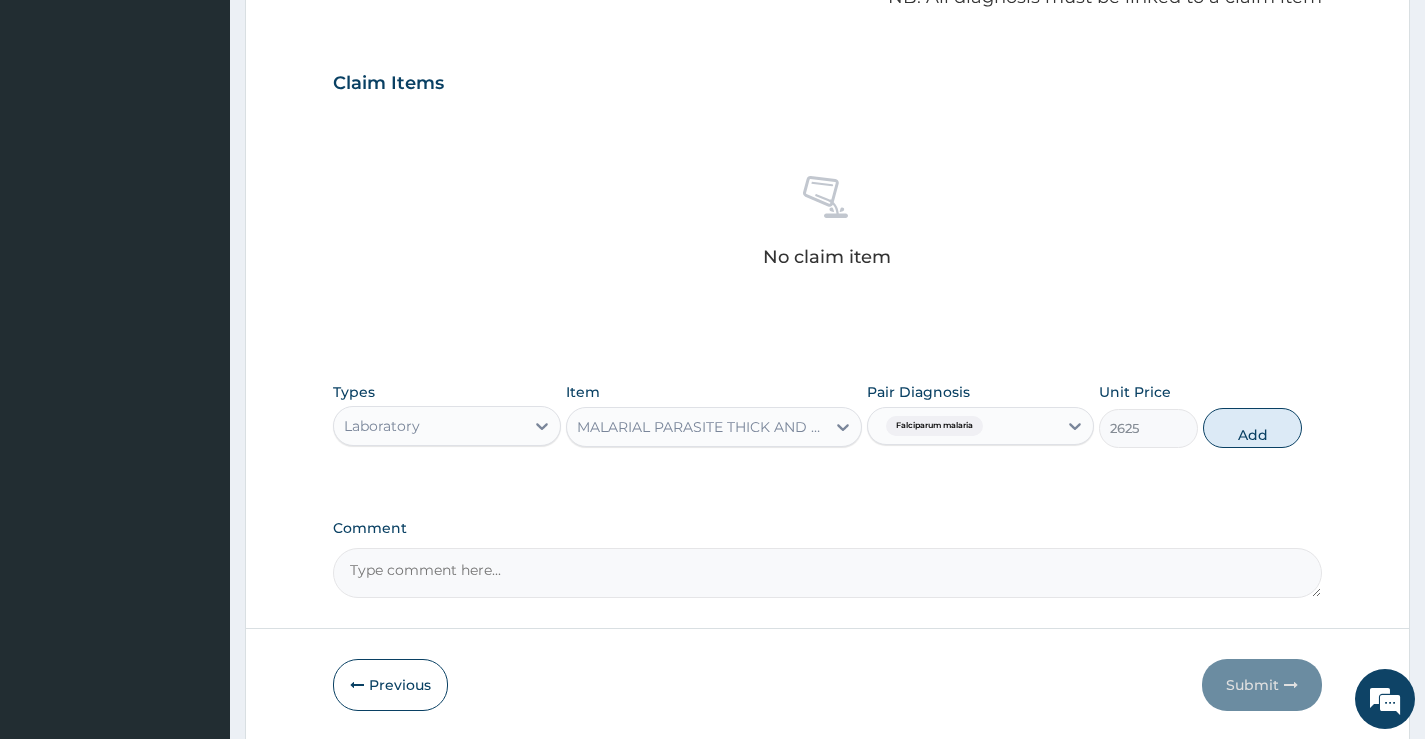 type on "0" 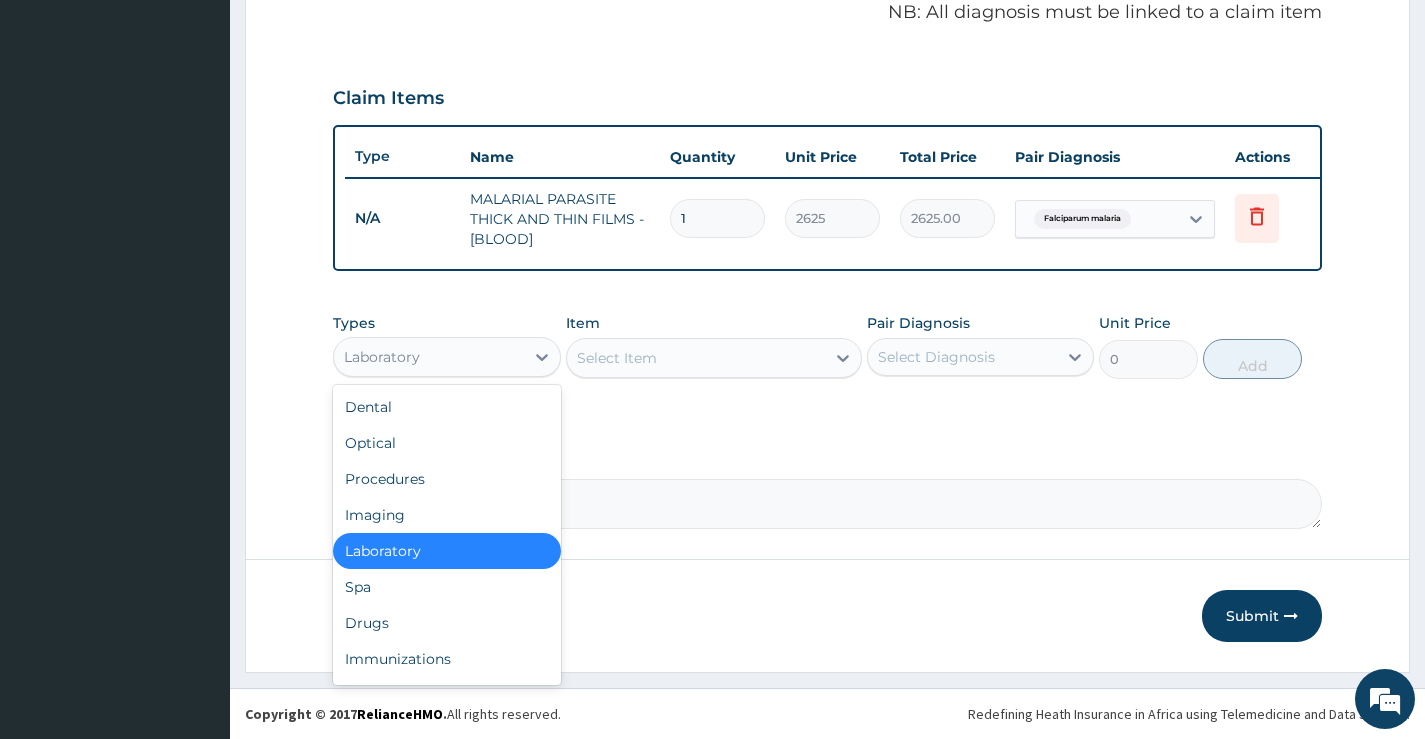 click on "Laboratory" at bounding box center (428, 357) 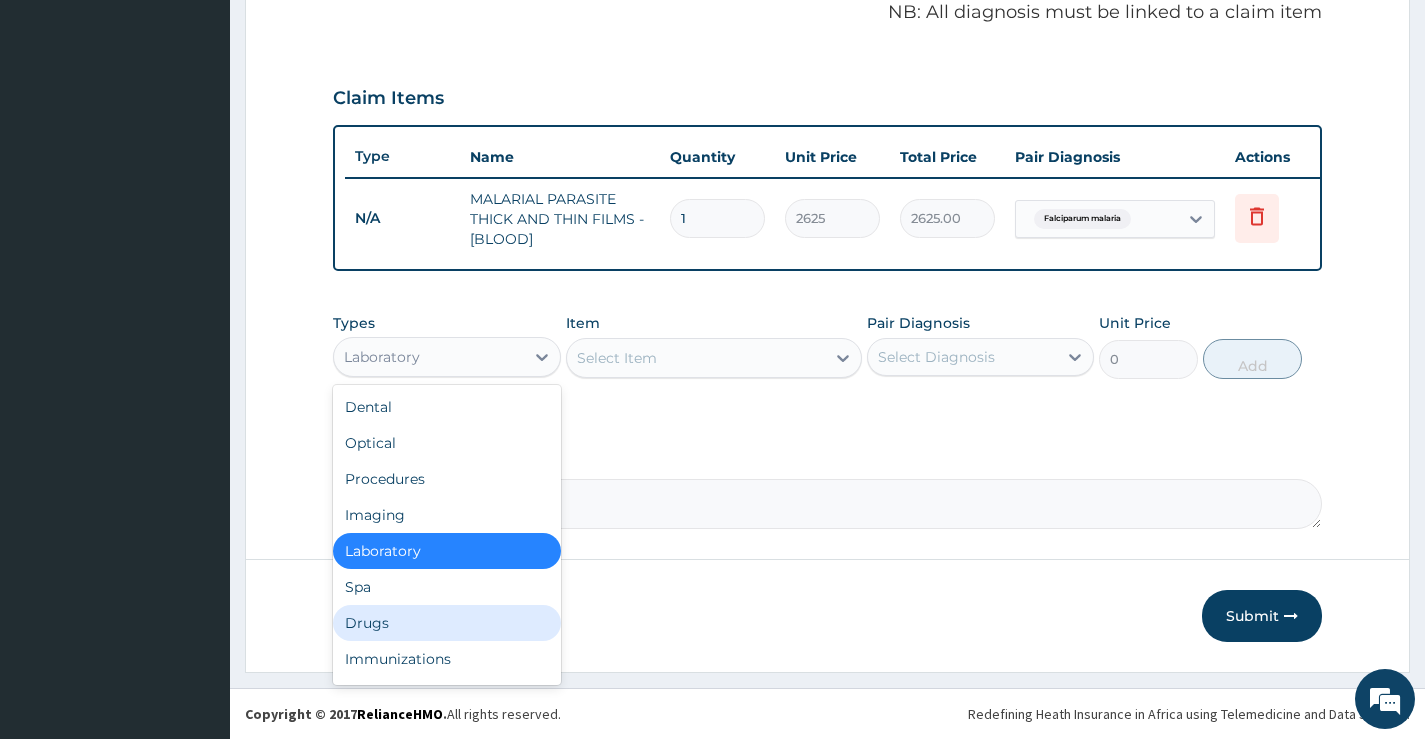 click on "Drugs" at bounding box center [446, 623] 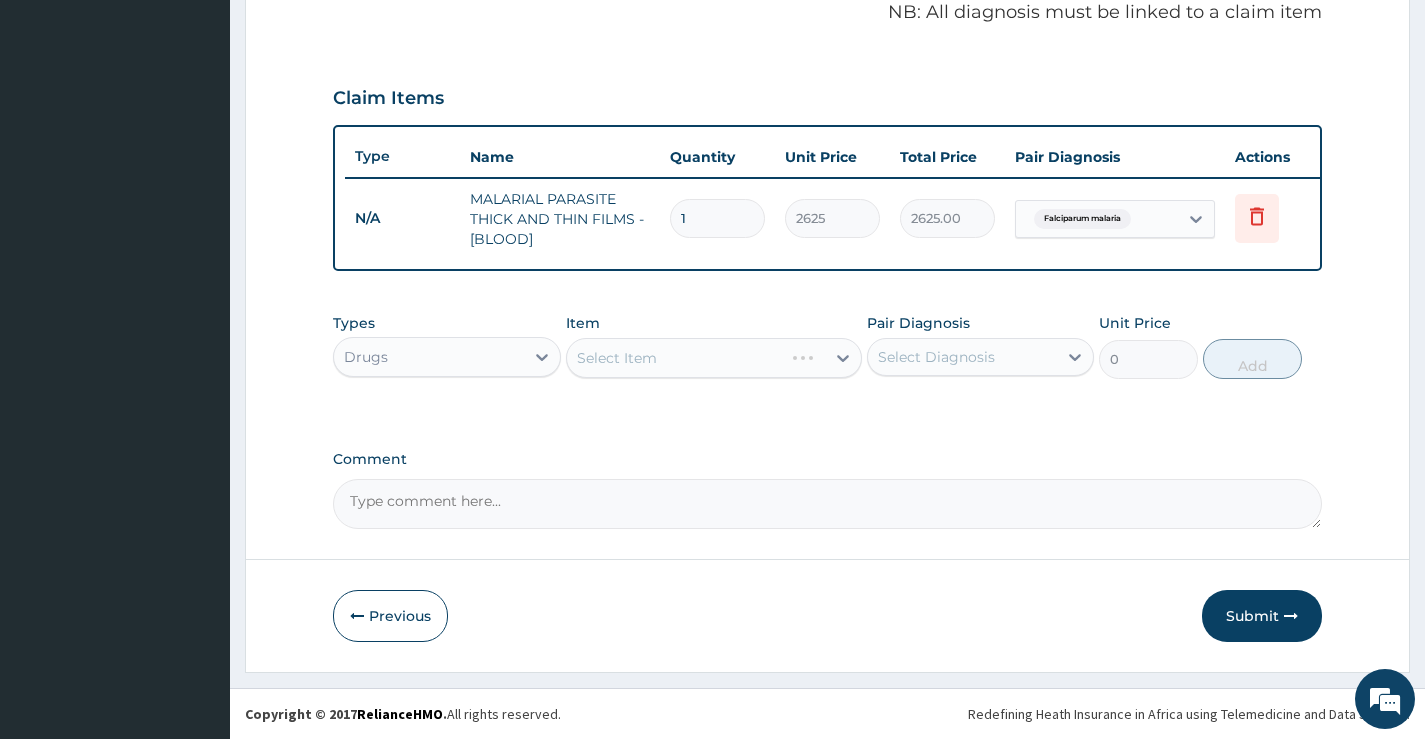 click on "Select Item" at bounding box center (714, 358) 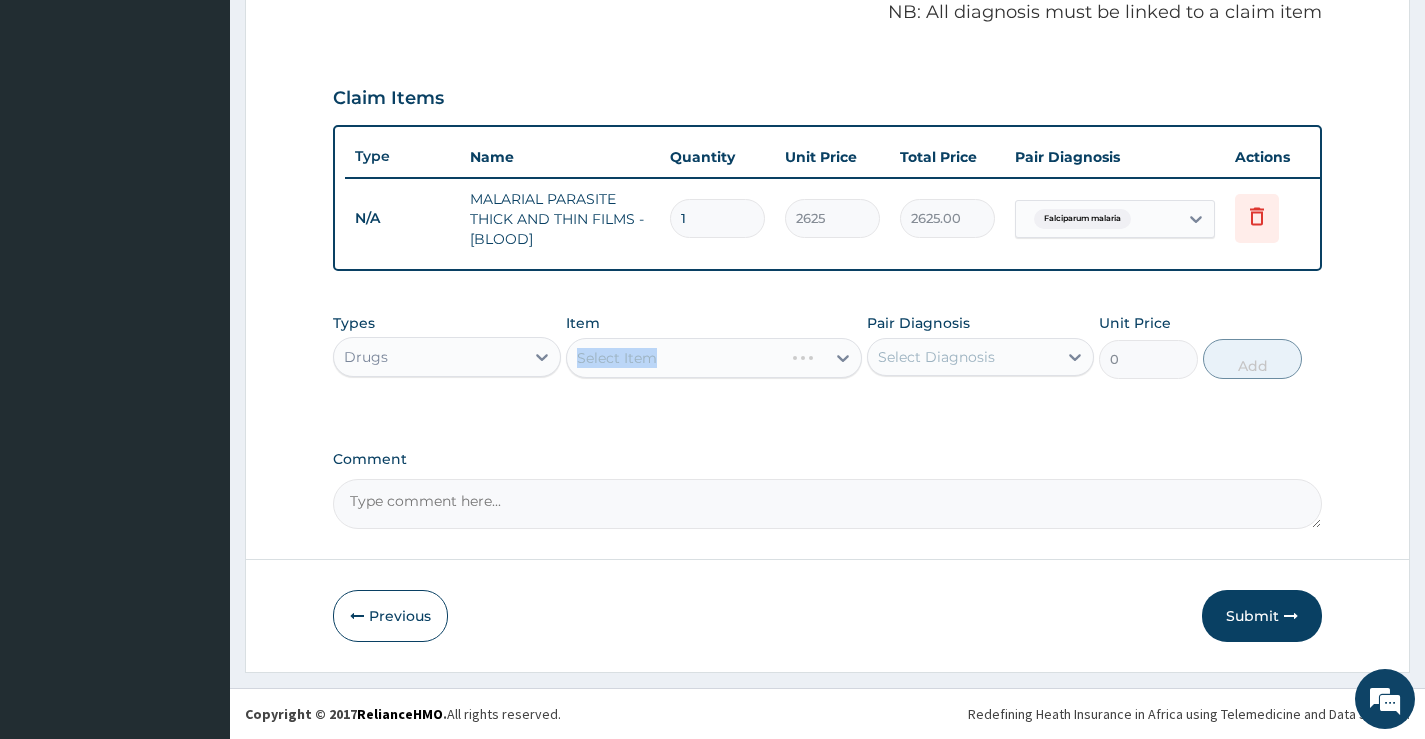 click on "Select Item" at bounding box center (714, 358) 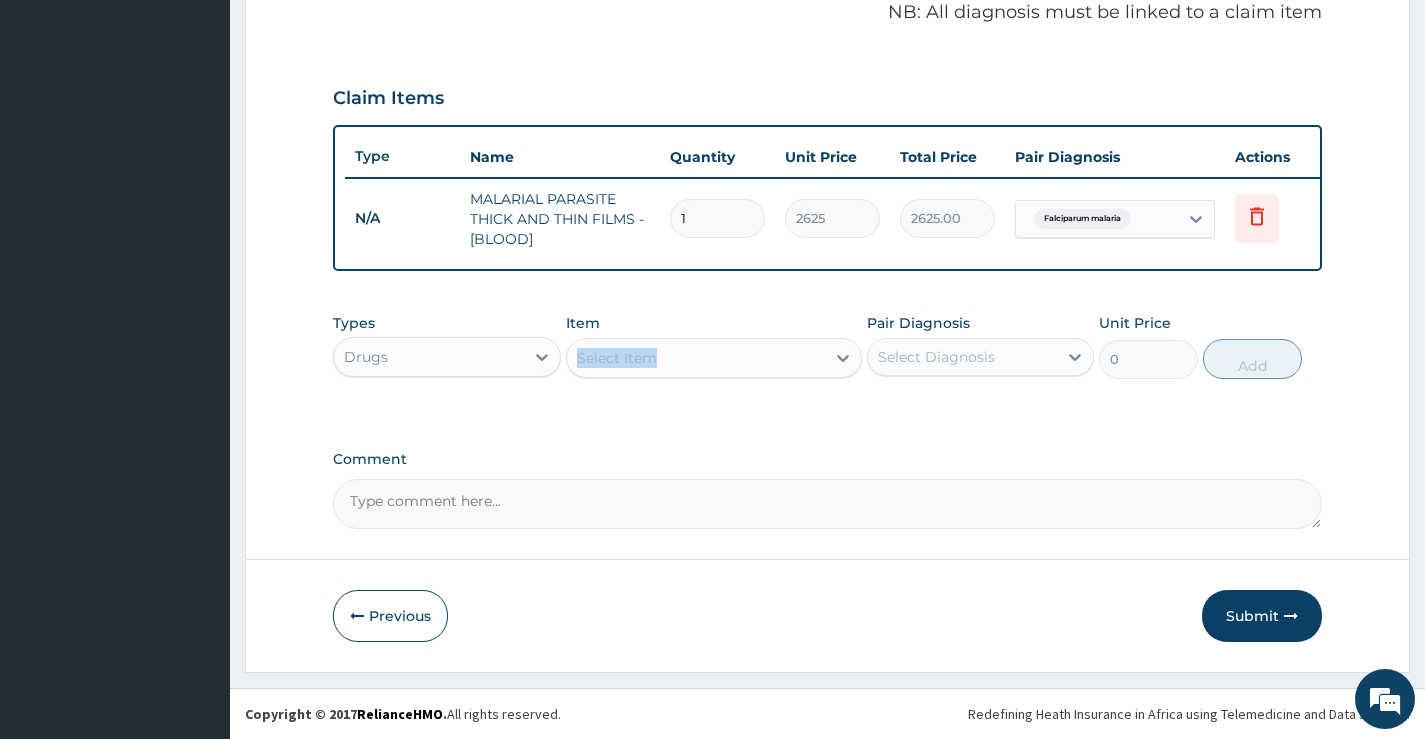 click on "Select Item" at bounding box center (696, 358) 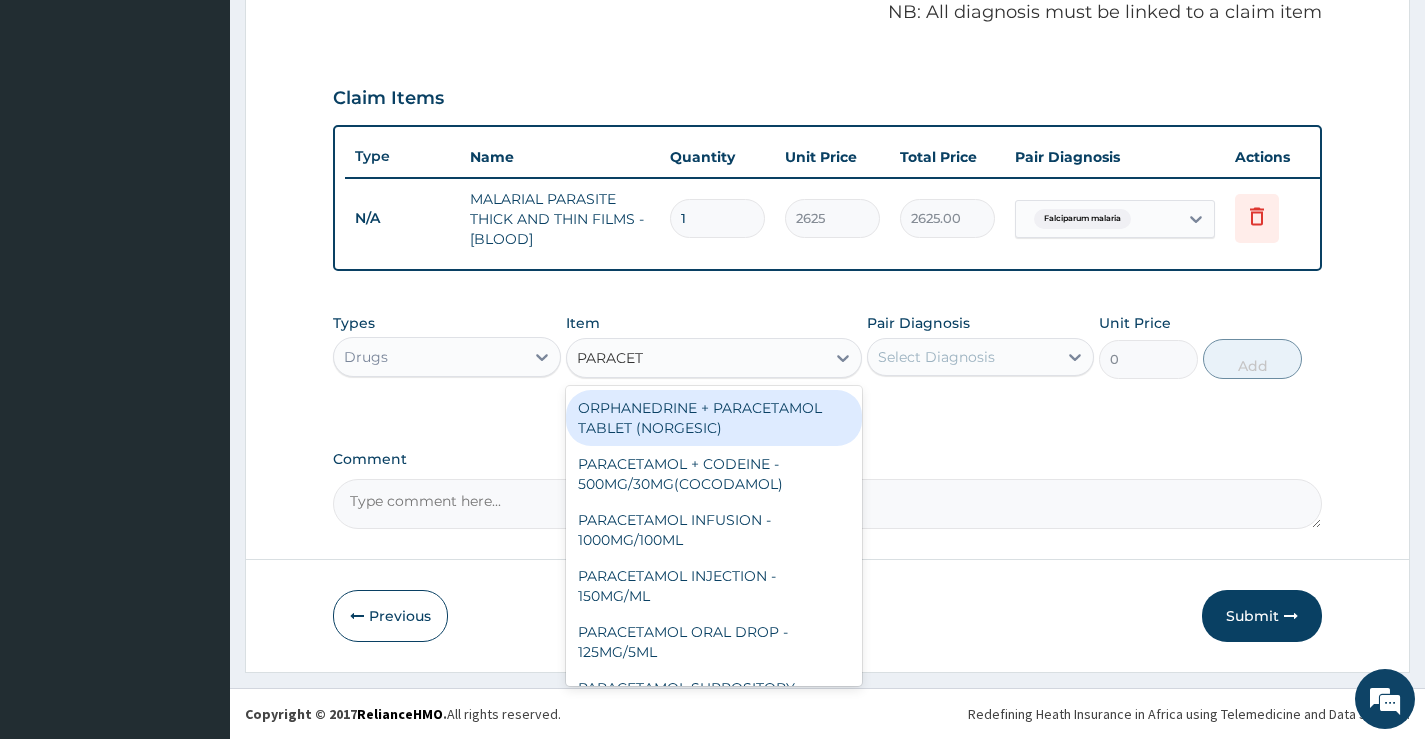 type on "PARACETA" 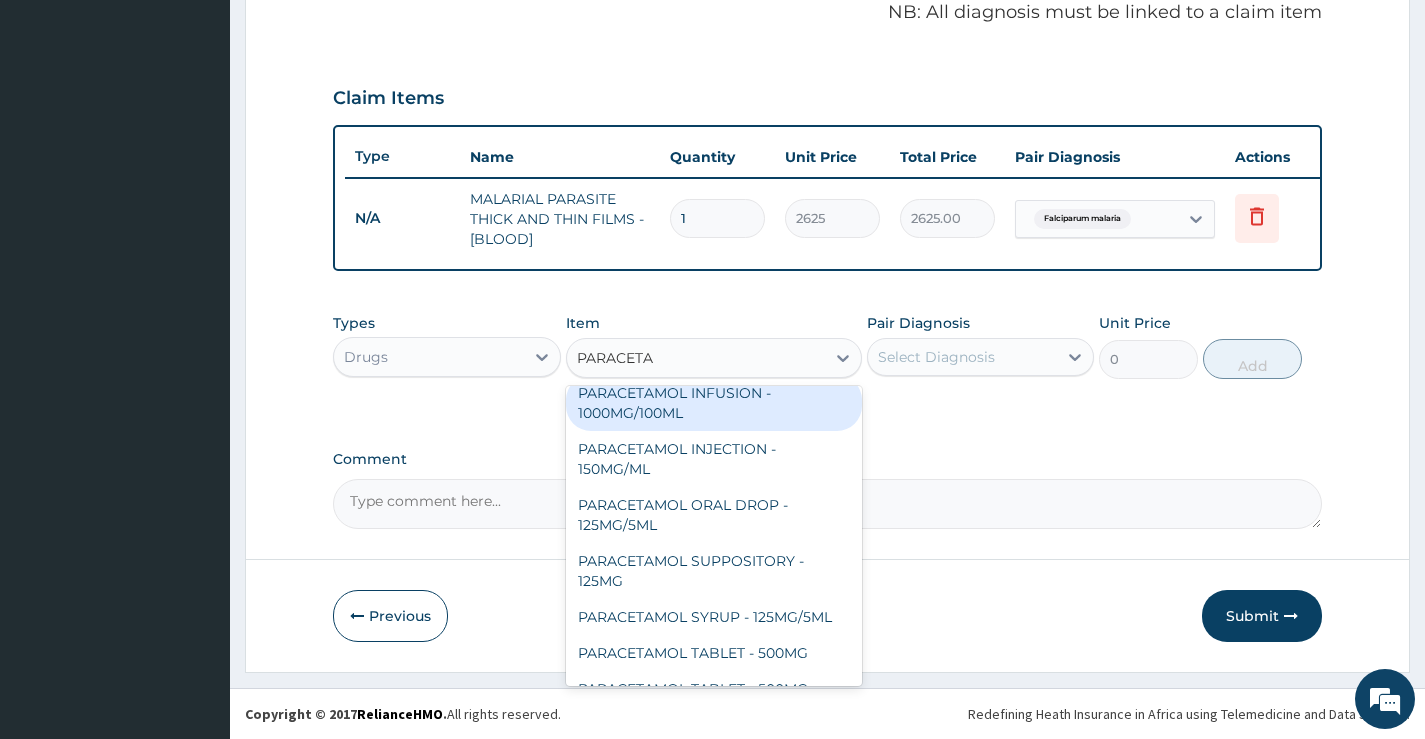 scroll, scrollTop: 172, scrollLeft: 0, axis: vertical 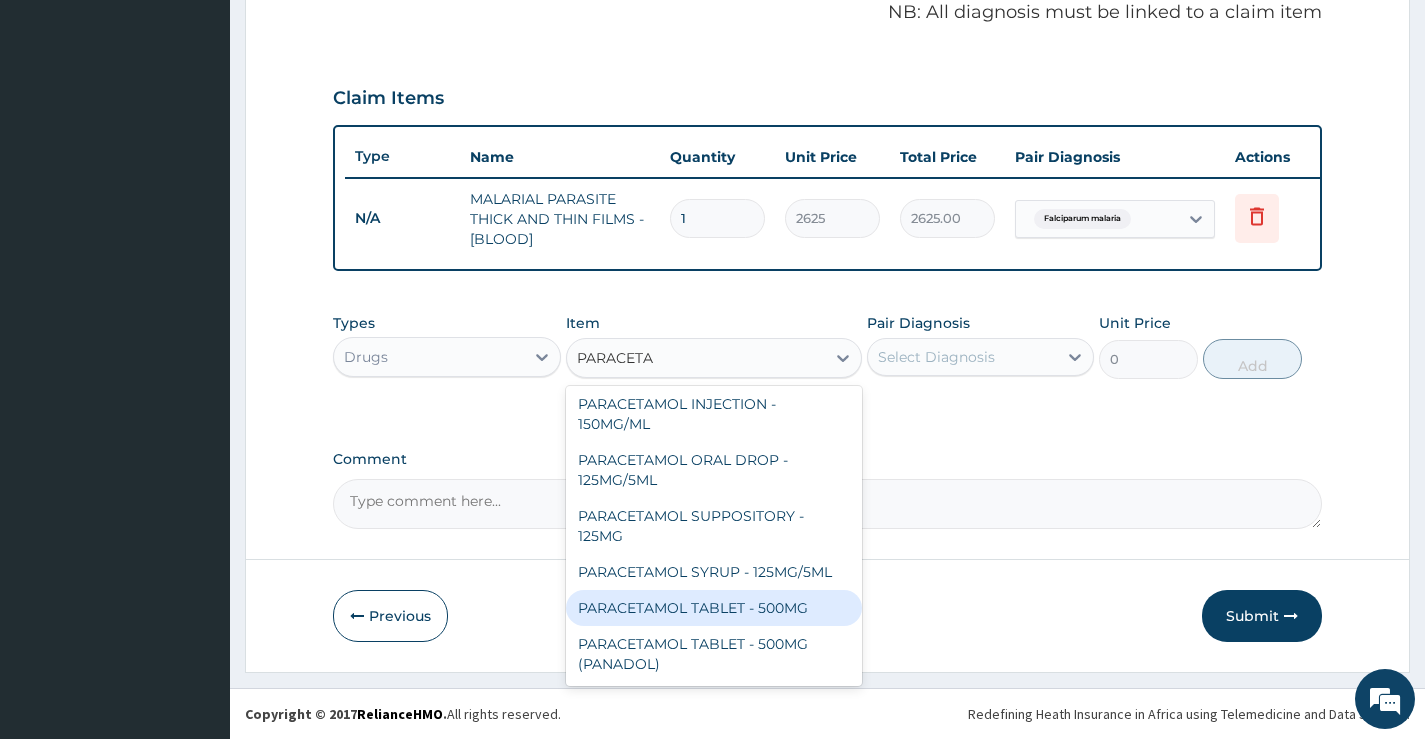 click on "PARACETAMOL TABLET - 500MG" at bounding box center [714, 608] 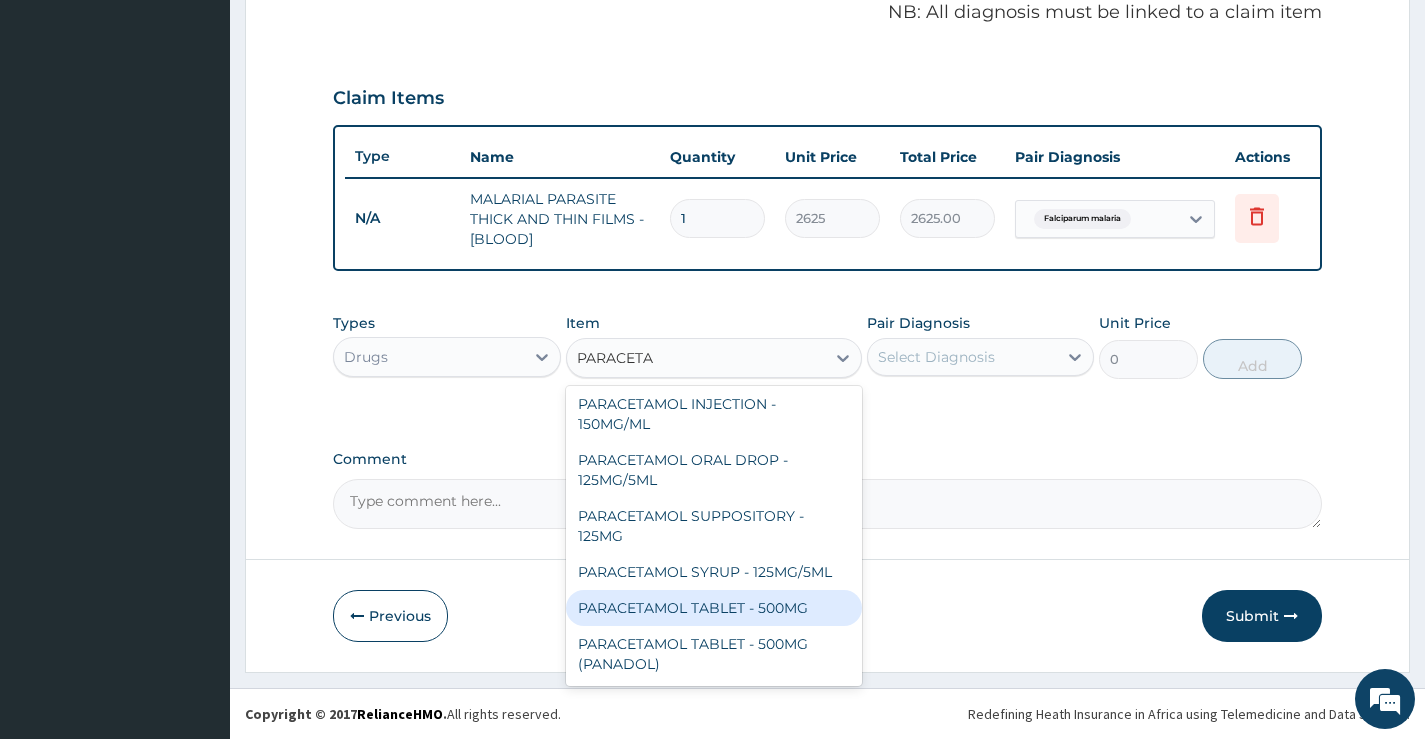 type 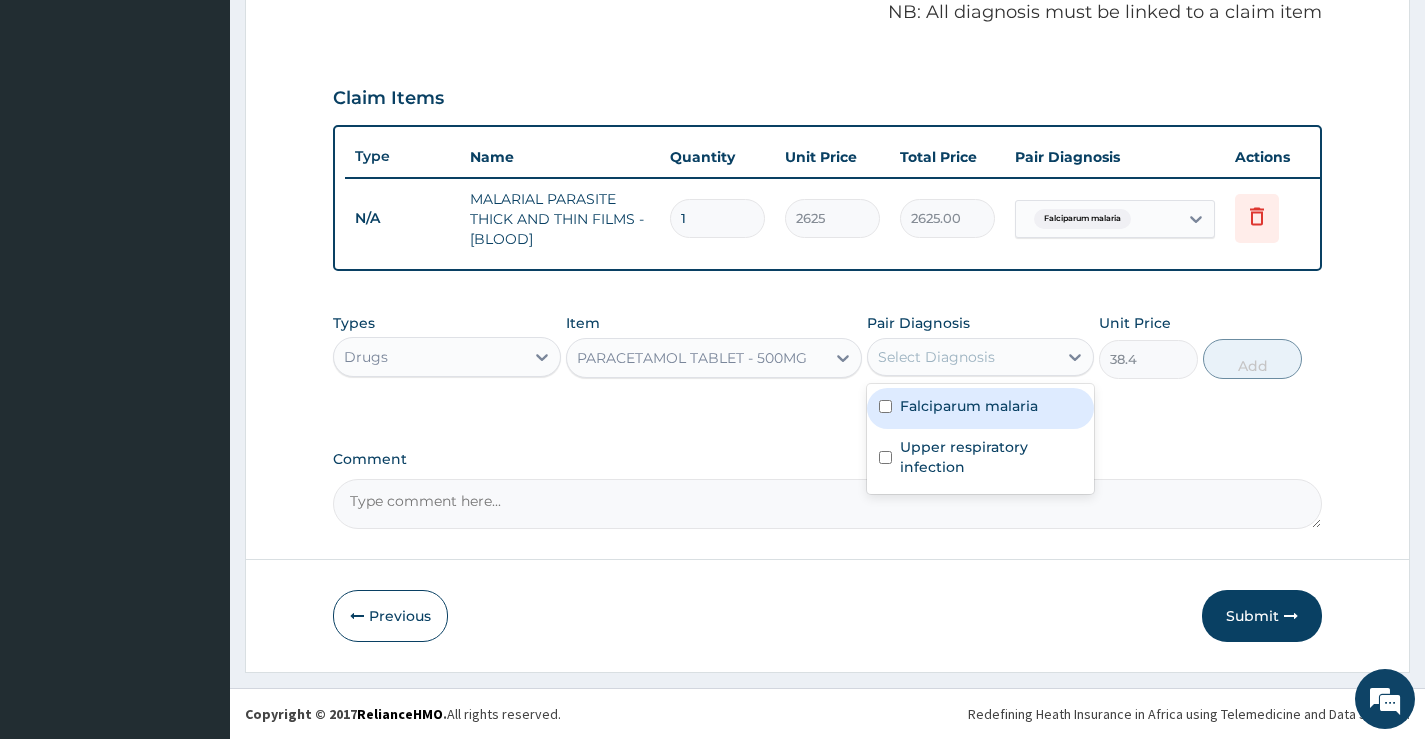 click on "Select Diagnosis" at bounding box center [962, 357] 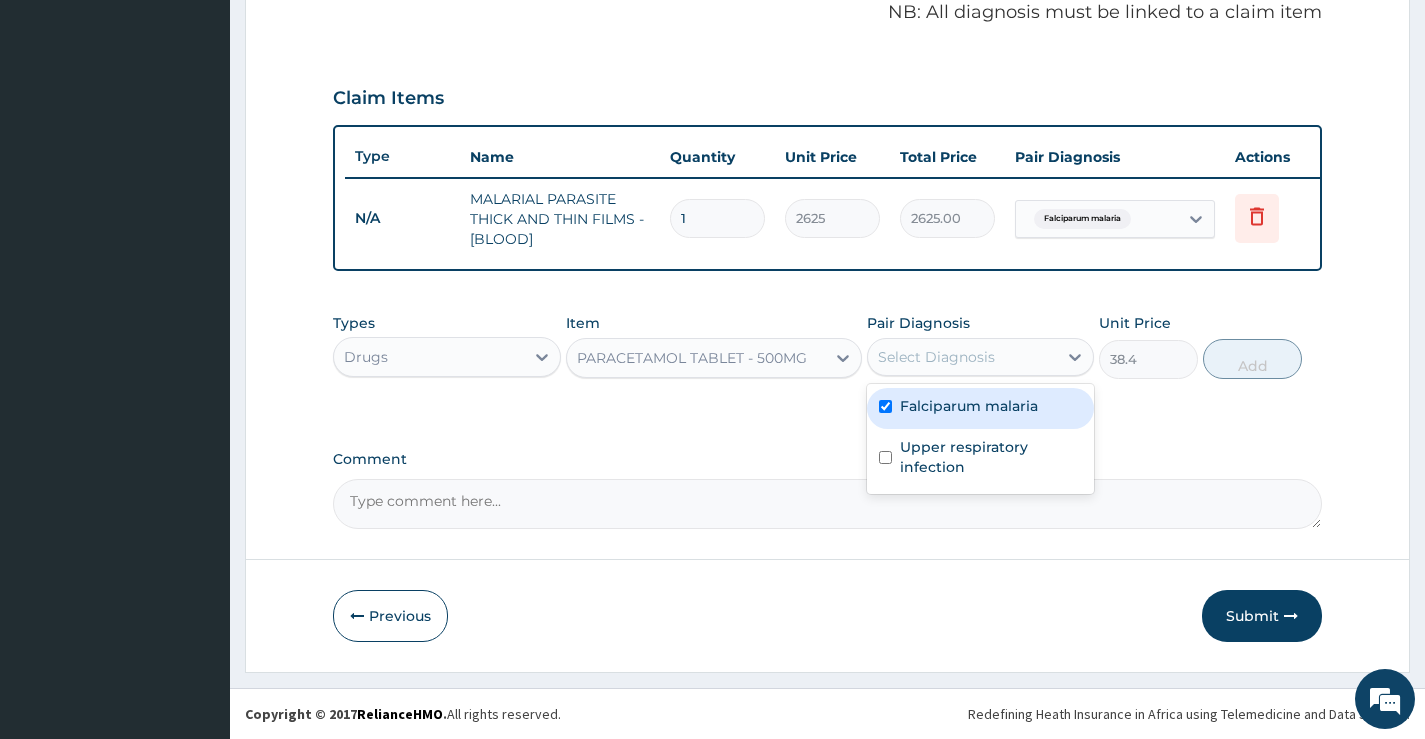 checkbox on "true" 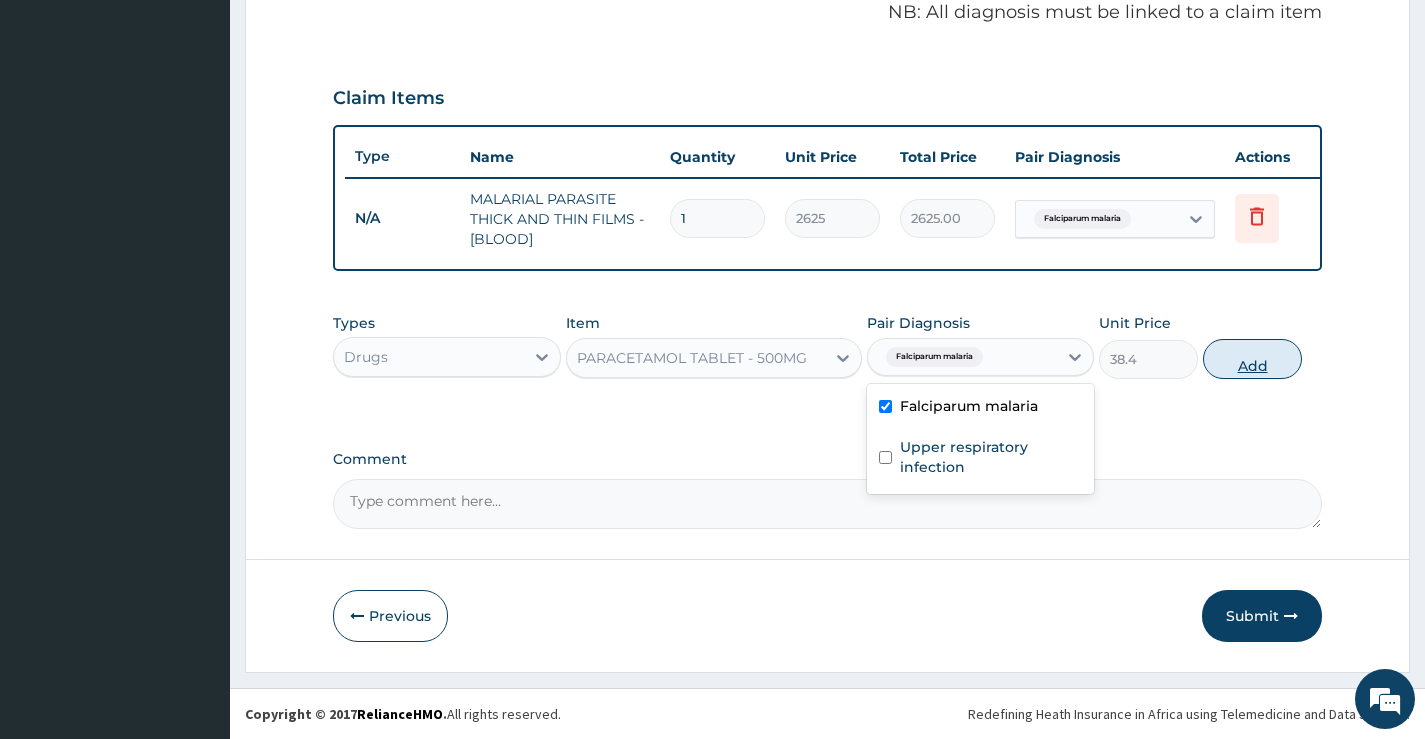 click on "Add" at bounding box center (1252, 359) 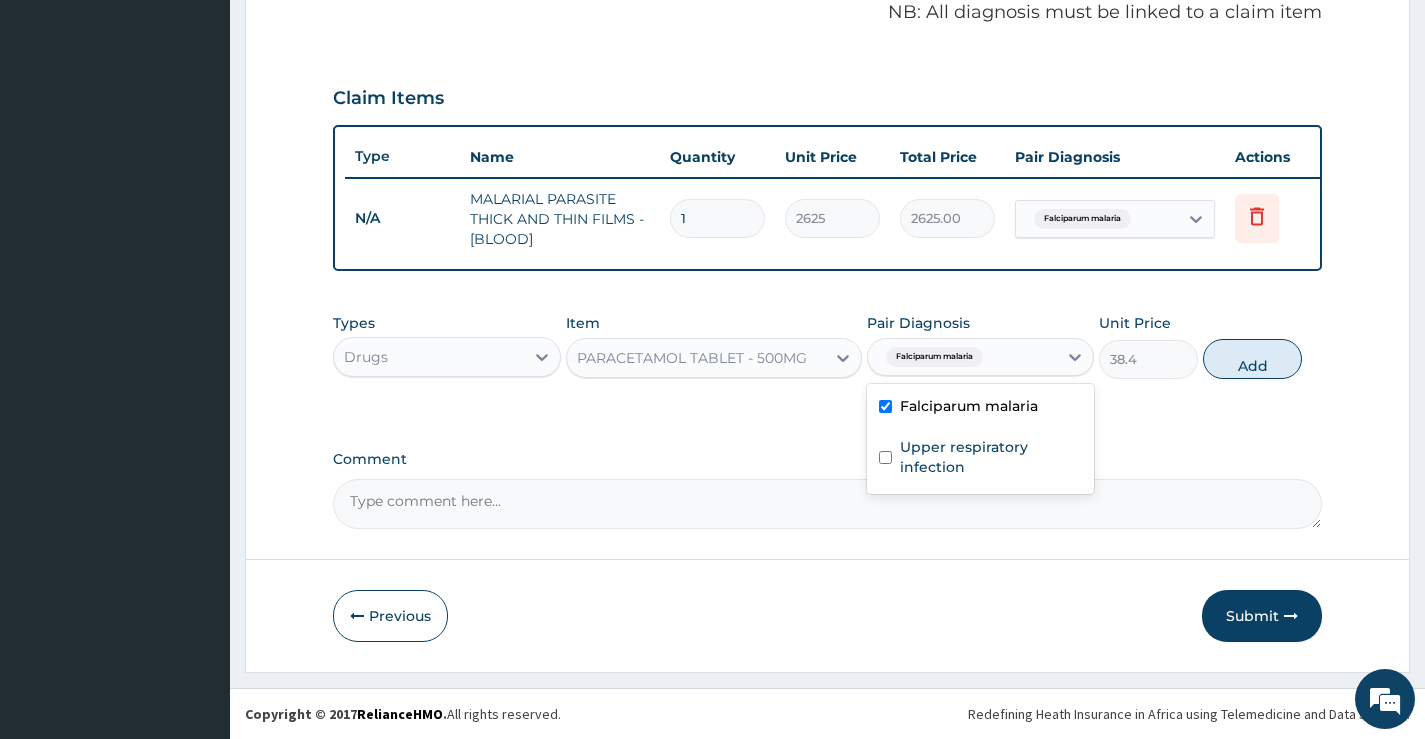 type on "0" 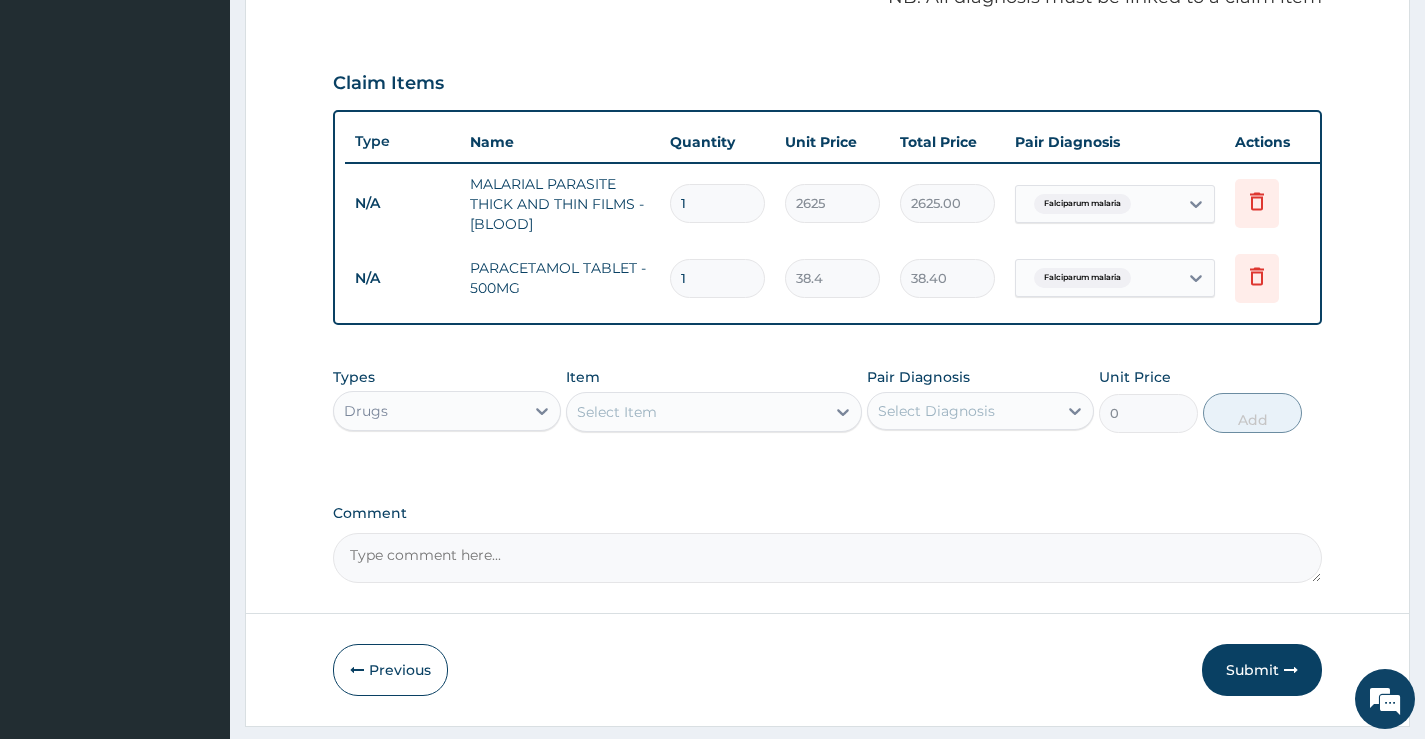 type 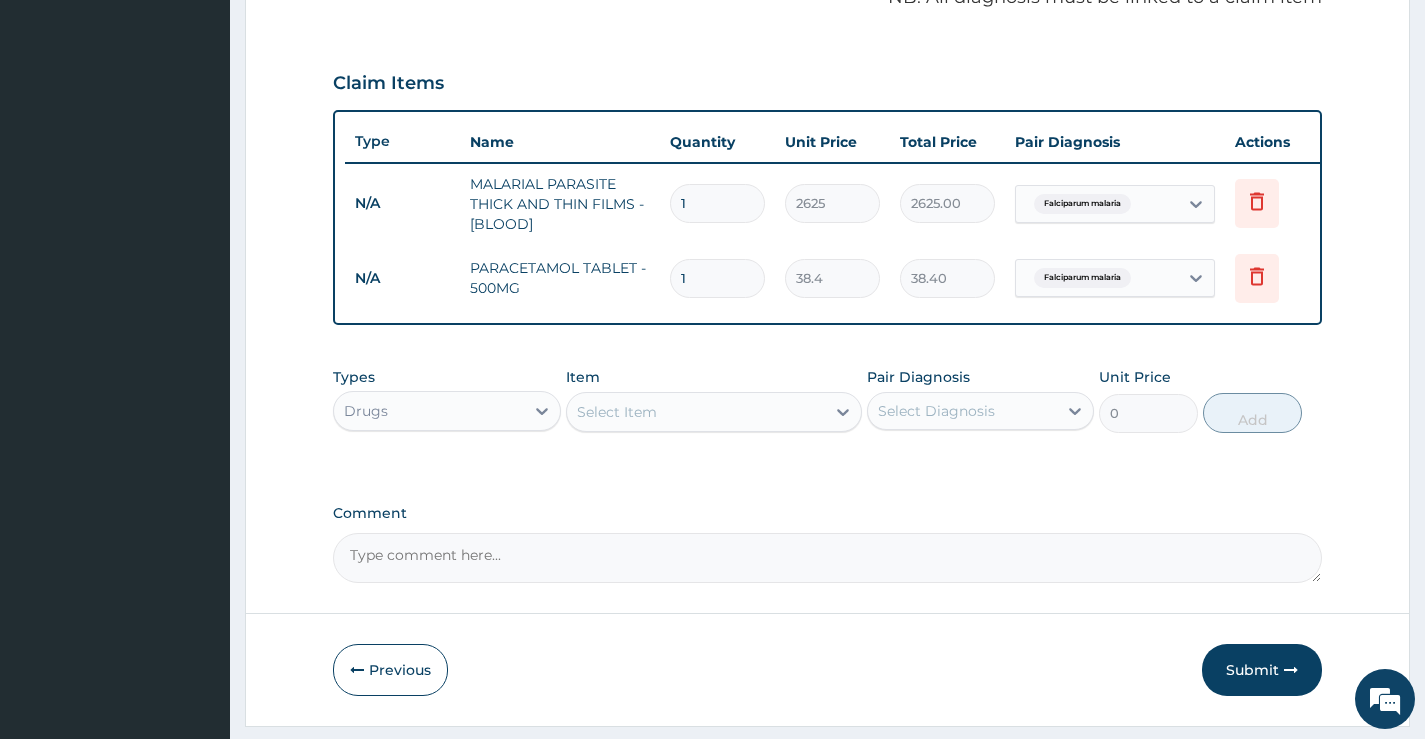 type on "0.00" 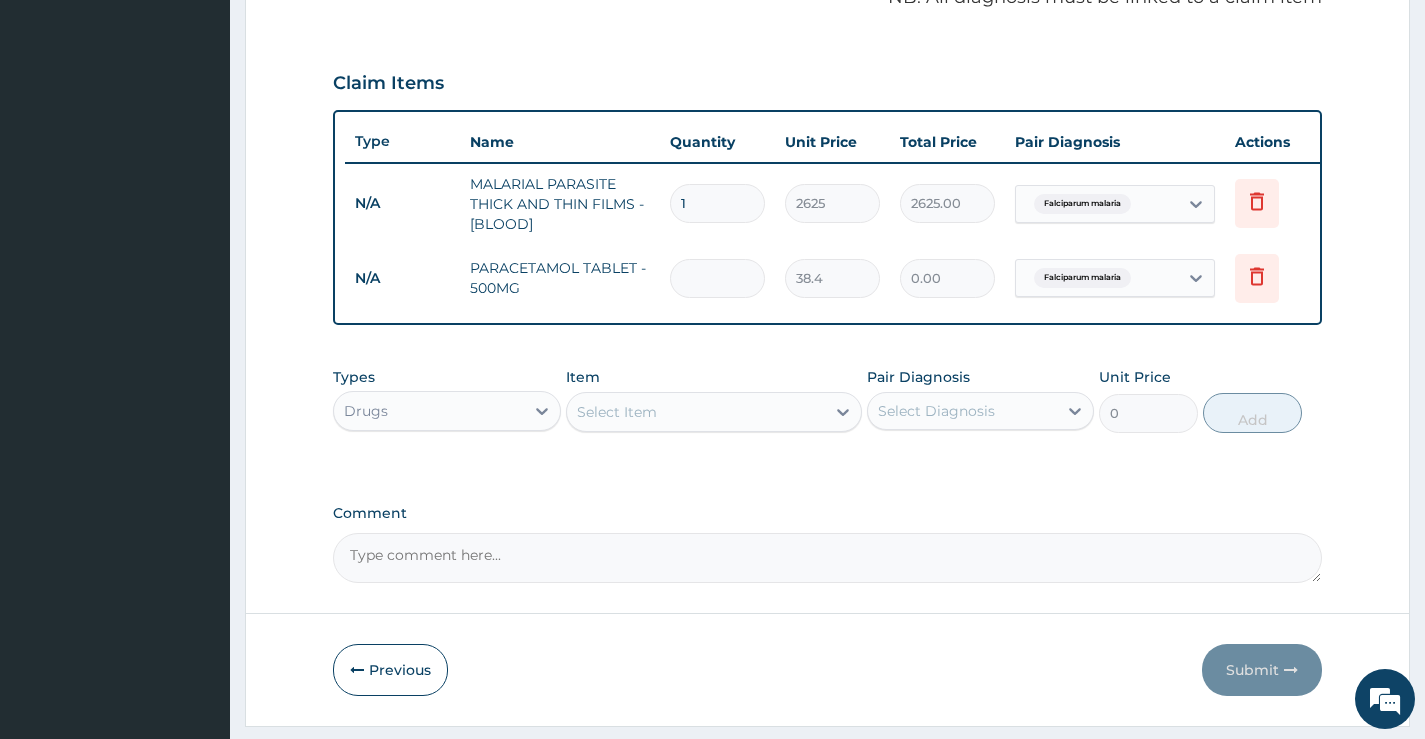 type on "4" 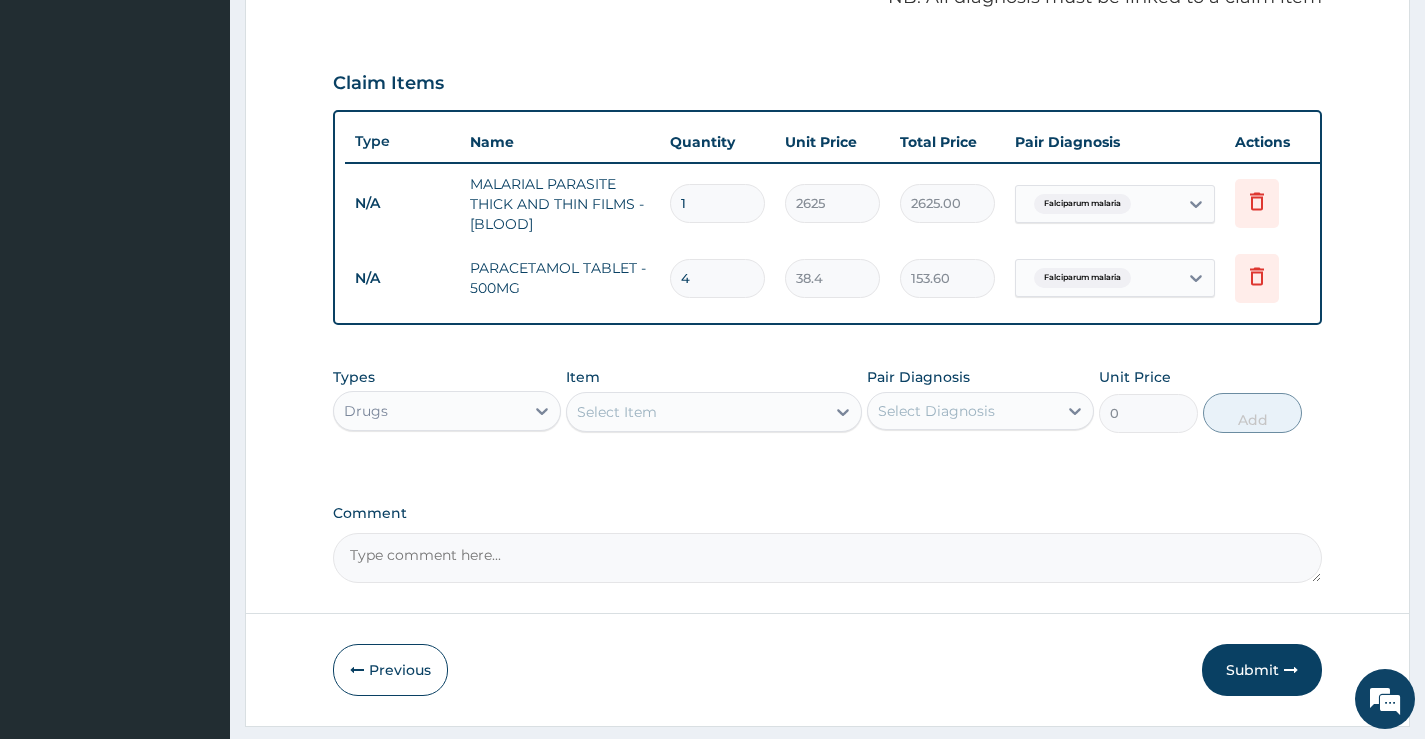 type on "4" 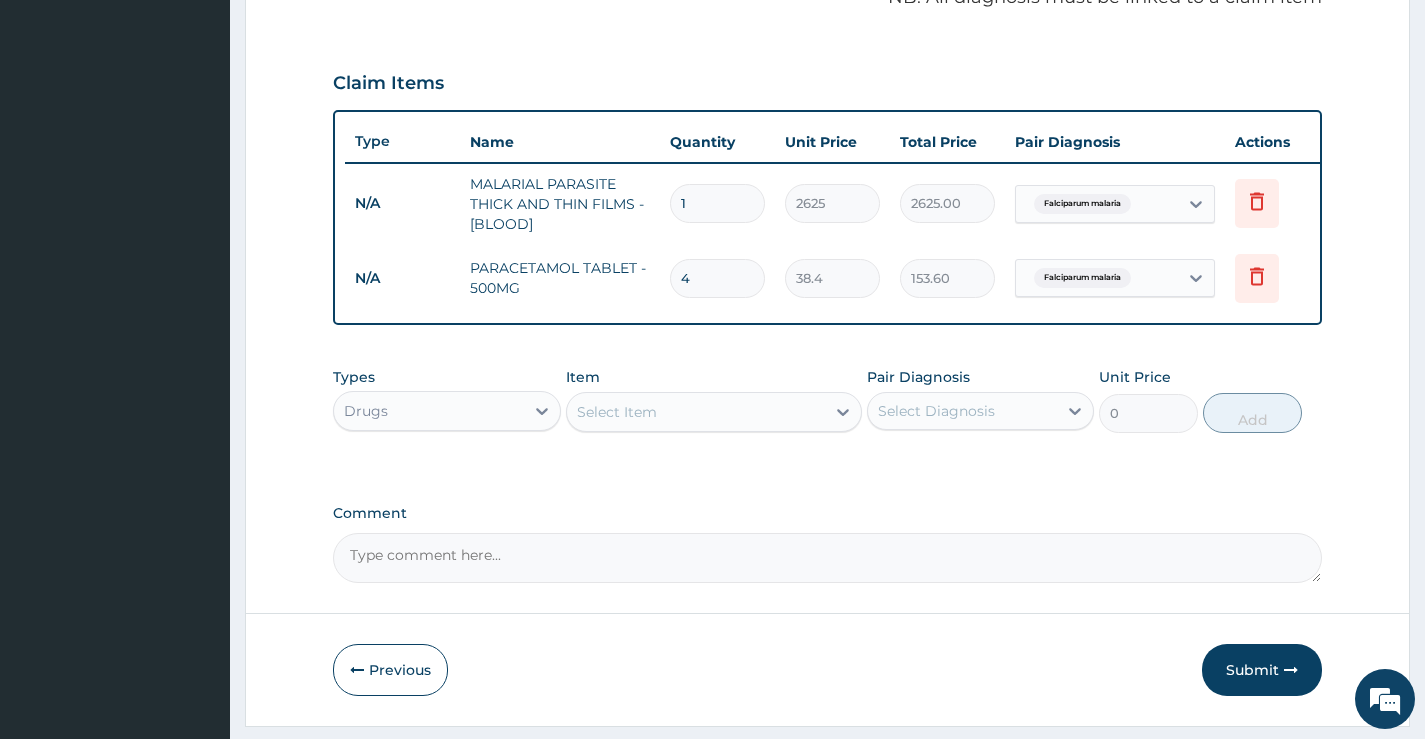 click on "Select Item" at bounding box center (617, 412) 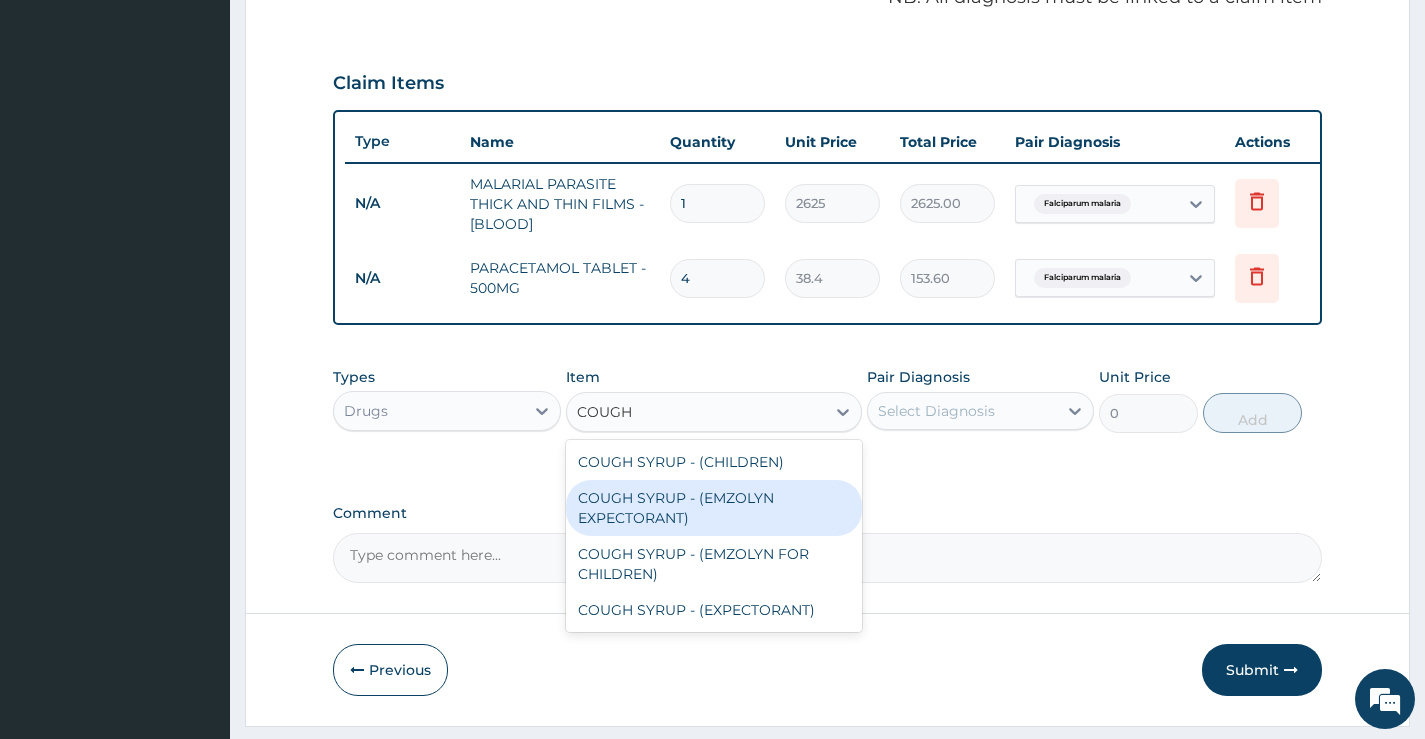 type on "COUGH" 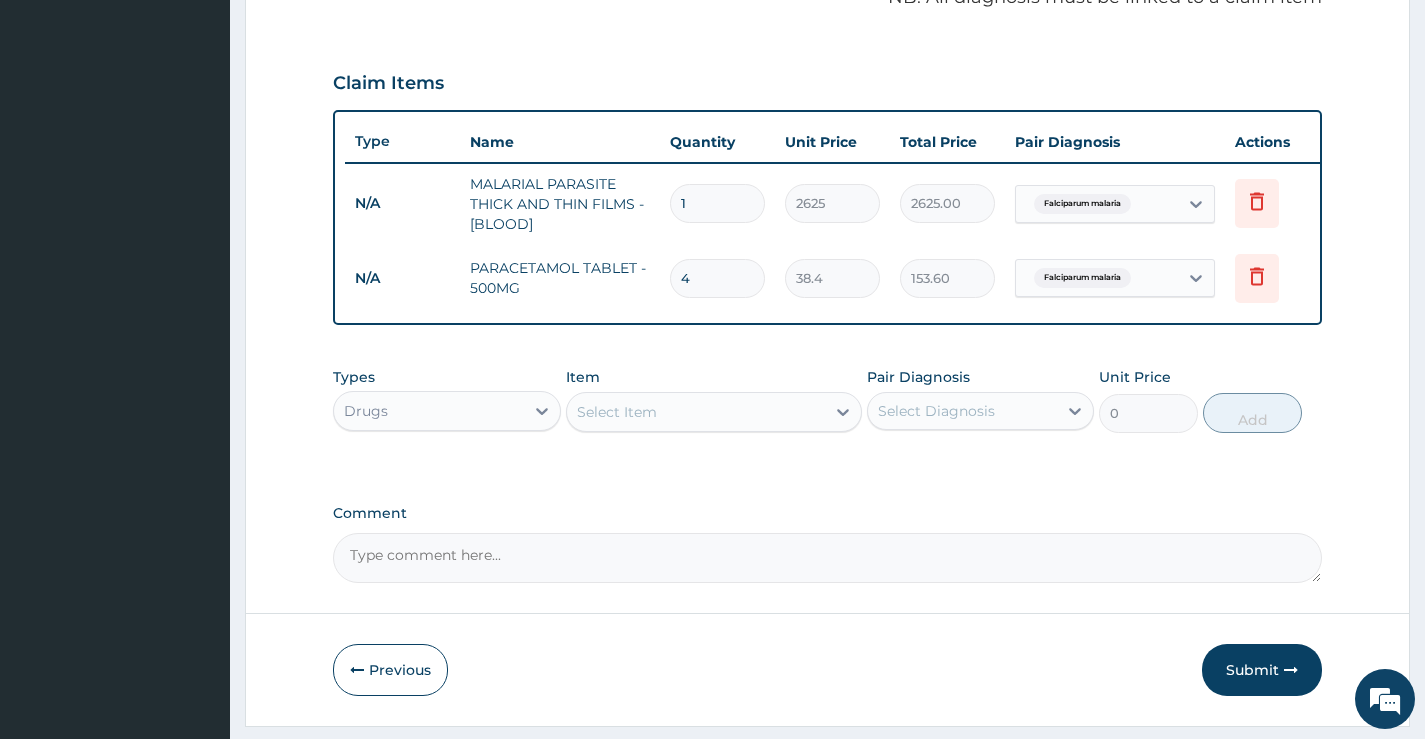 click on "Select Item" at bounding box center (696, 412) 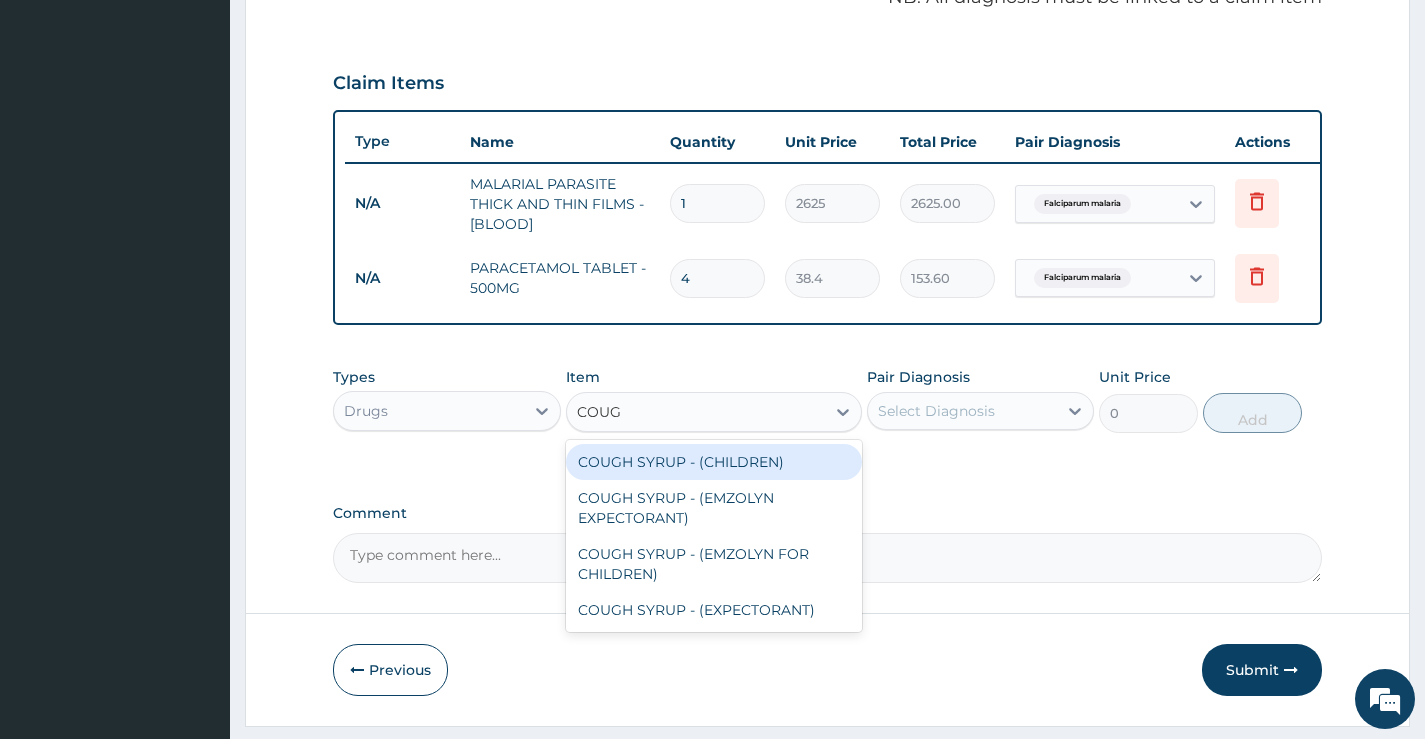 type on "COUGH" 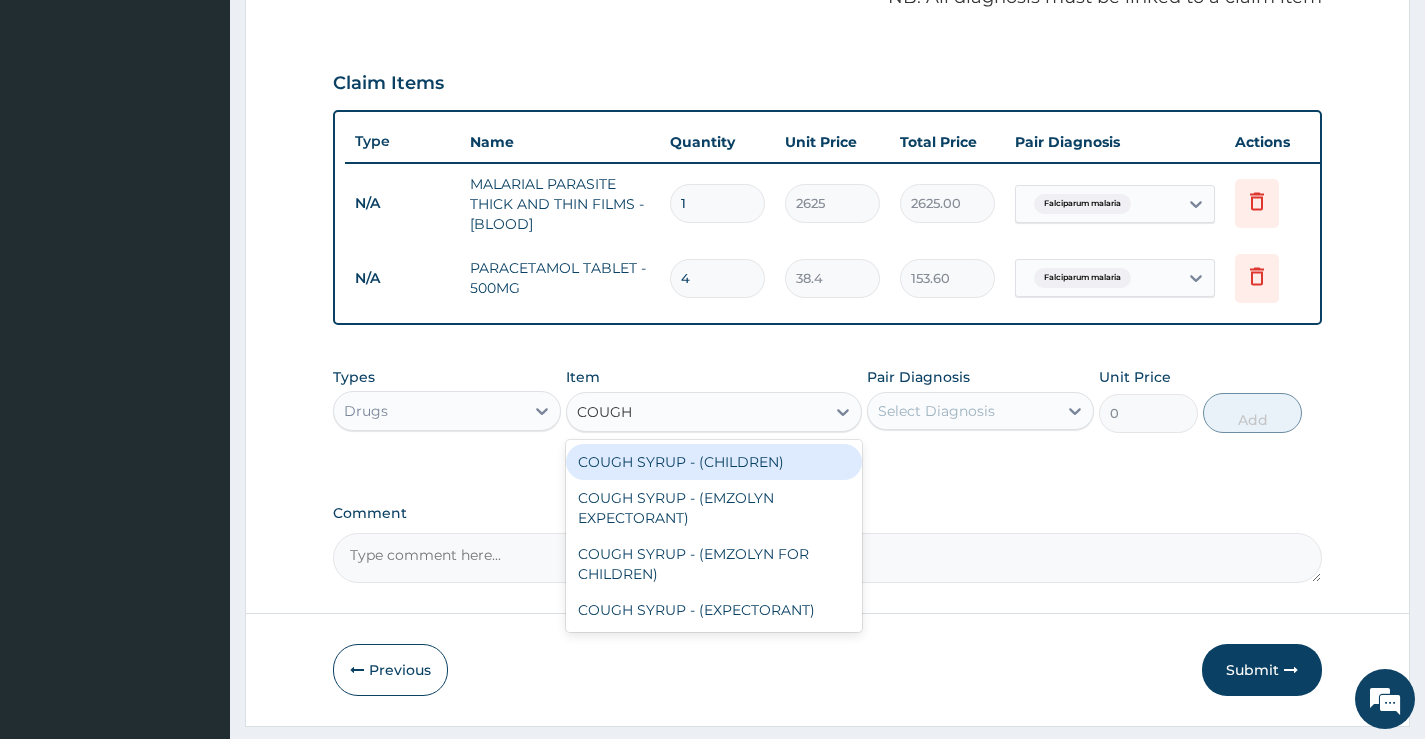 click on "COUGH SYRUP - (CHILDREN)" at bounding box center (714, 462) 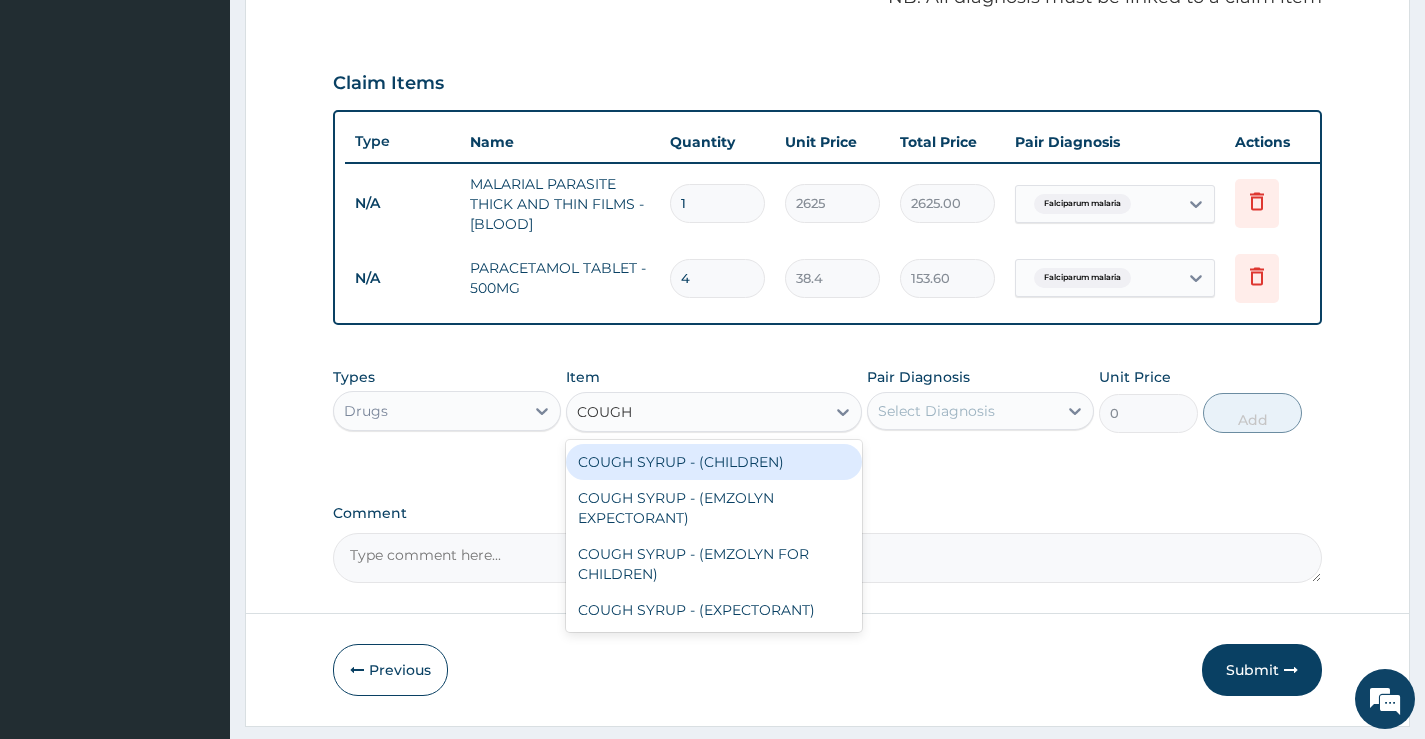 type 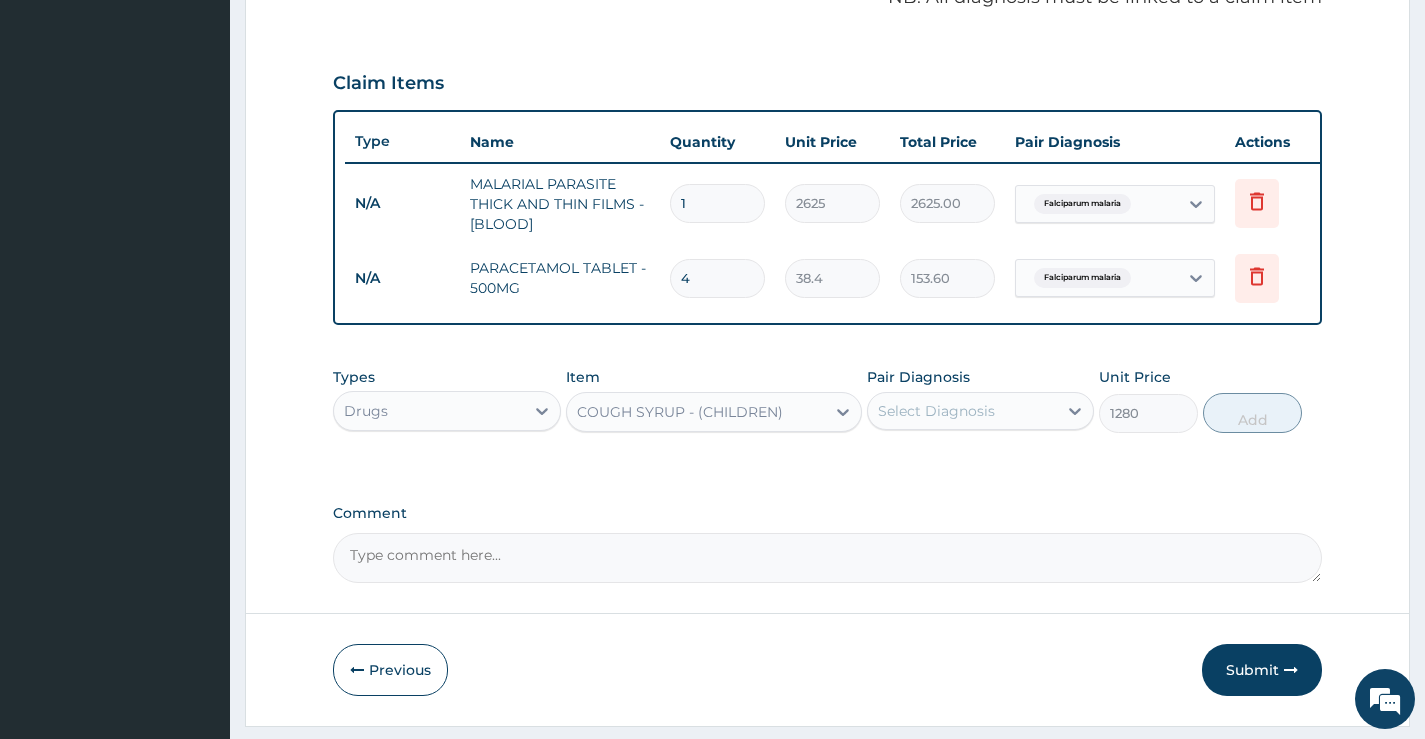 click on "Types Drugs Item option COUGH SYRUP - (CHILDREN), selected.   Select is focused ,type to refine list, press Down to open the menu,  COUGH SYRUP - (CHILDREN) Pair Diagnosis Select Diagnosis Unit Price 1280 Add" at bounding box center [827, 400] 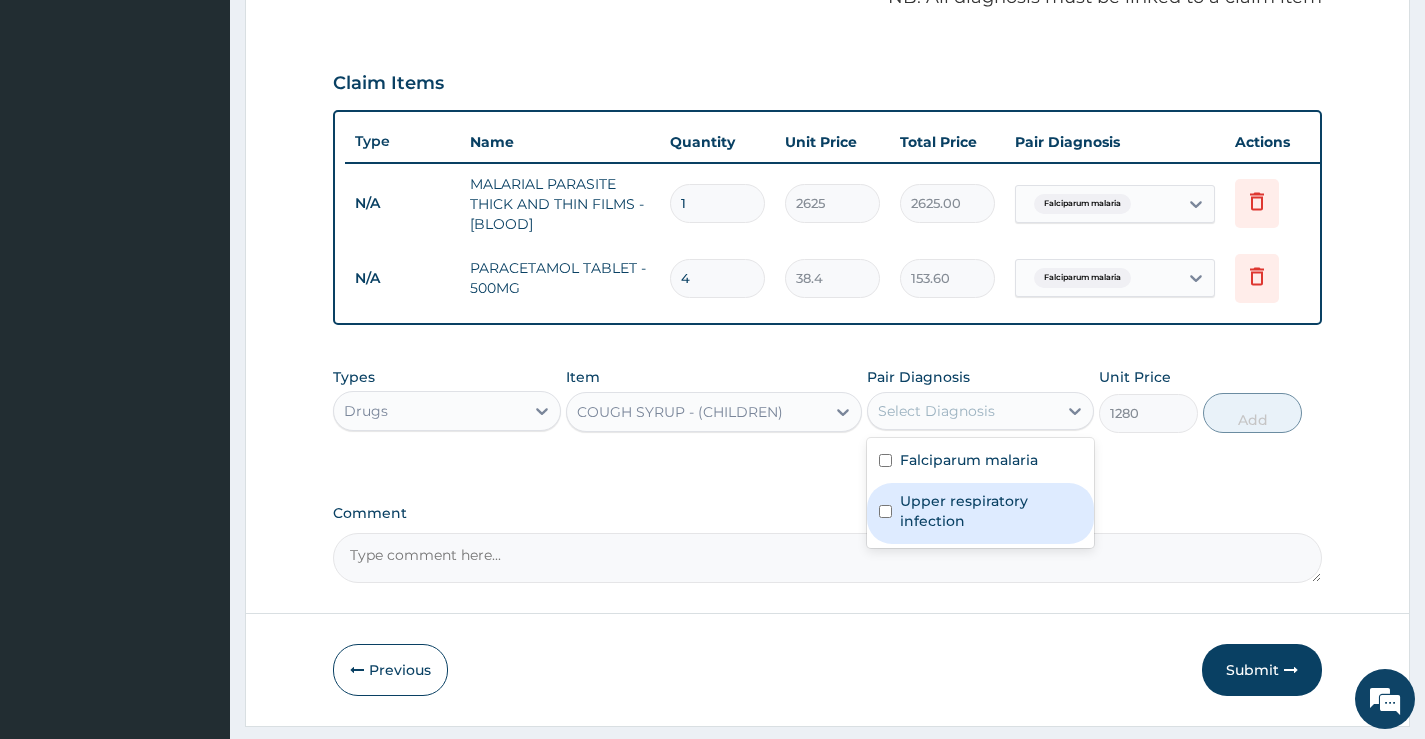 click on "Upper respiratory infection" at bounding box center [991, 511] 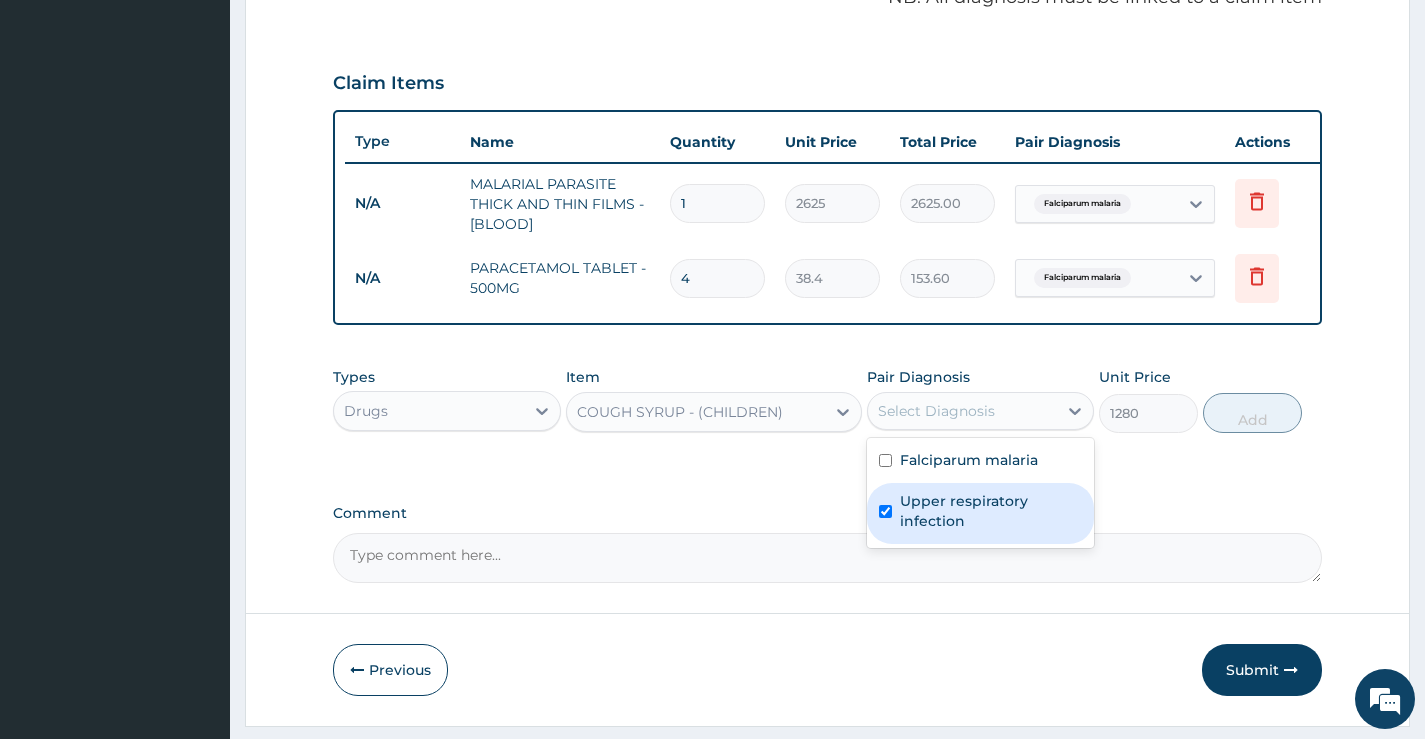 checkbox on "true" 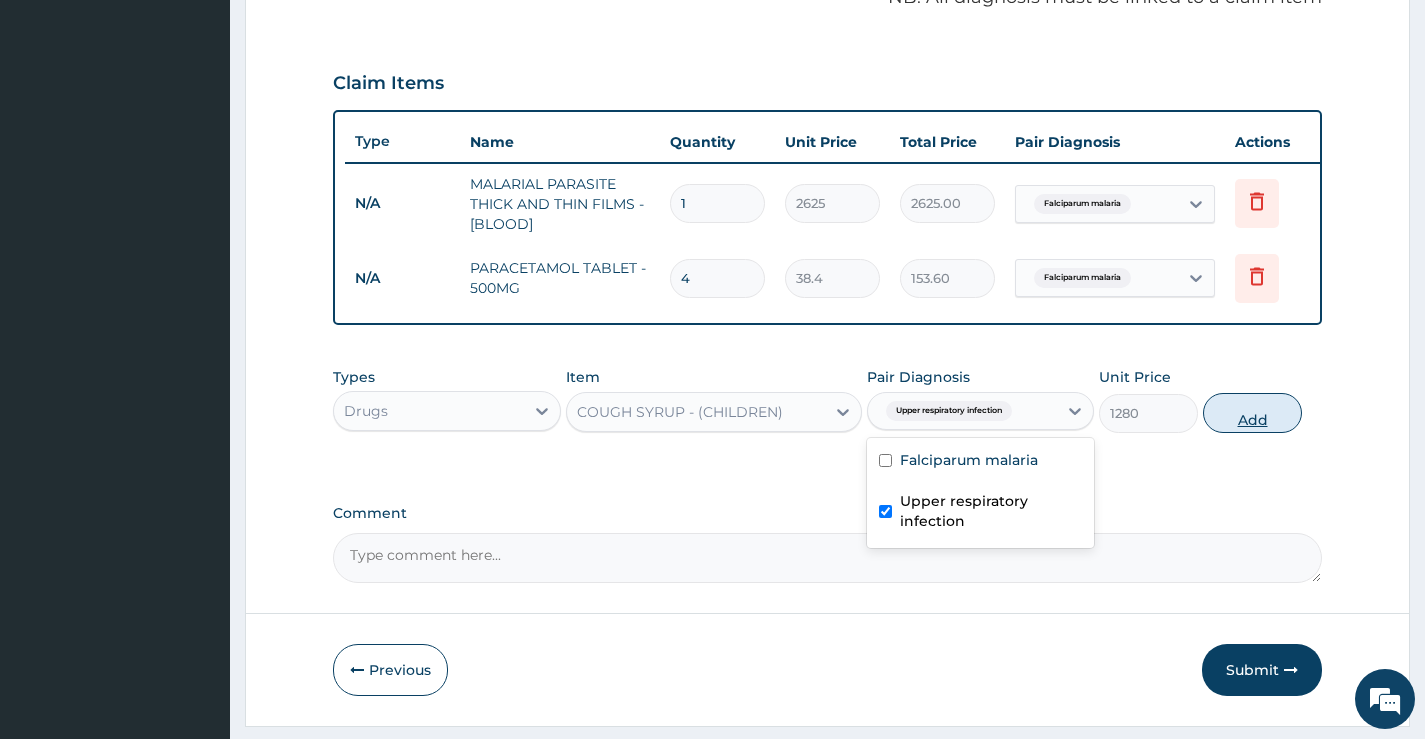 click on "Add" at bounding box center (1252, 413) 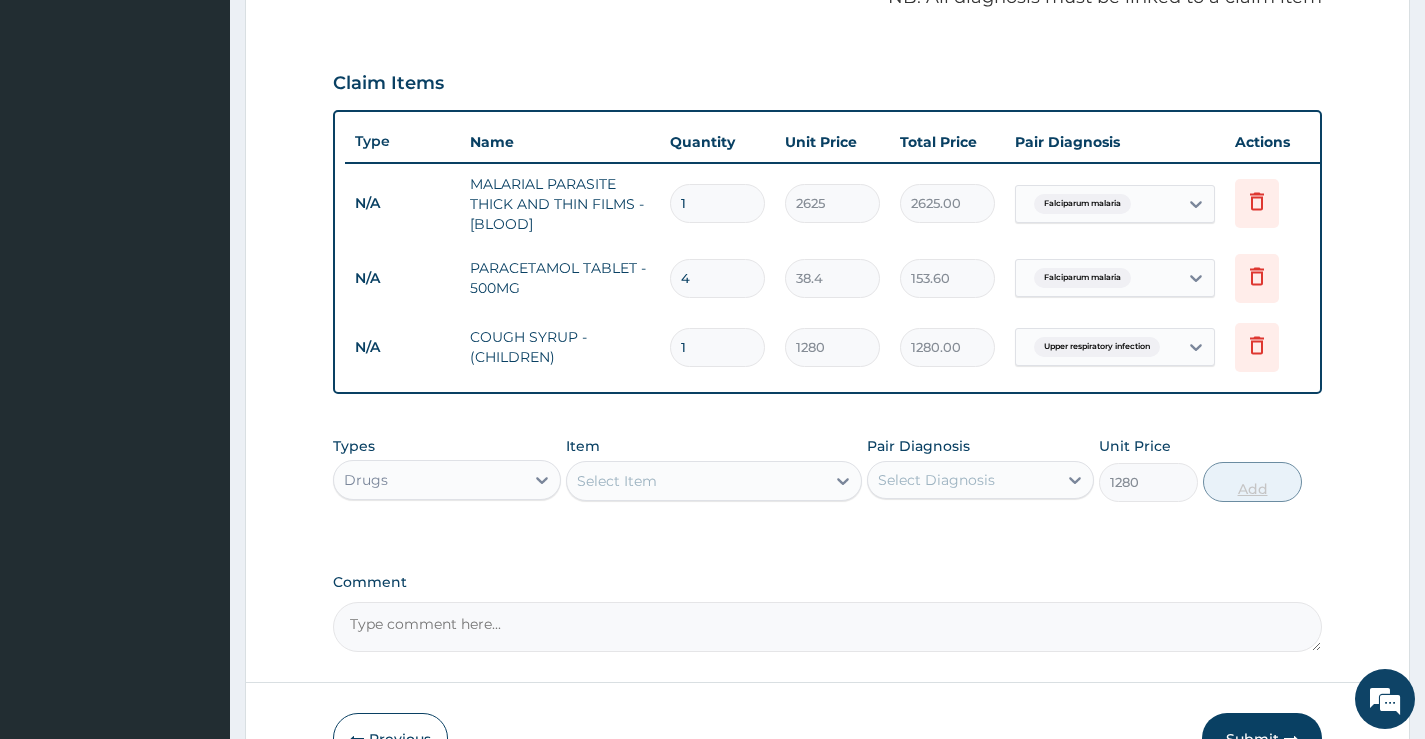 type on "0" 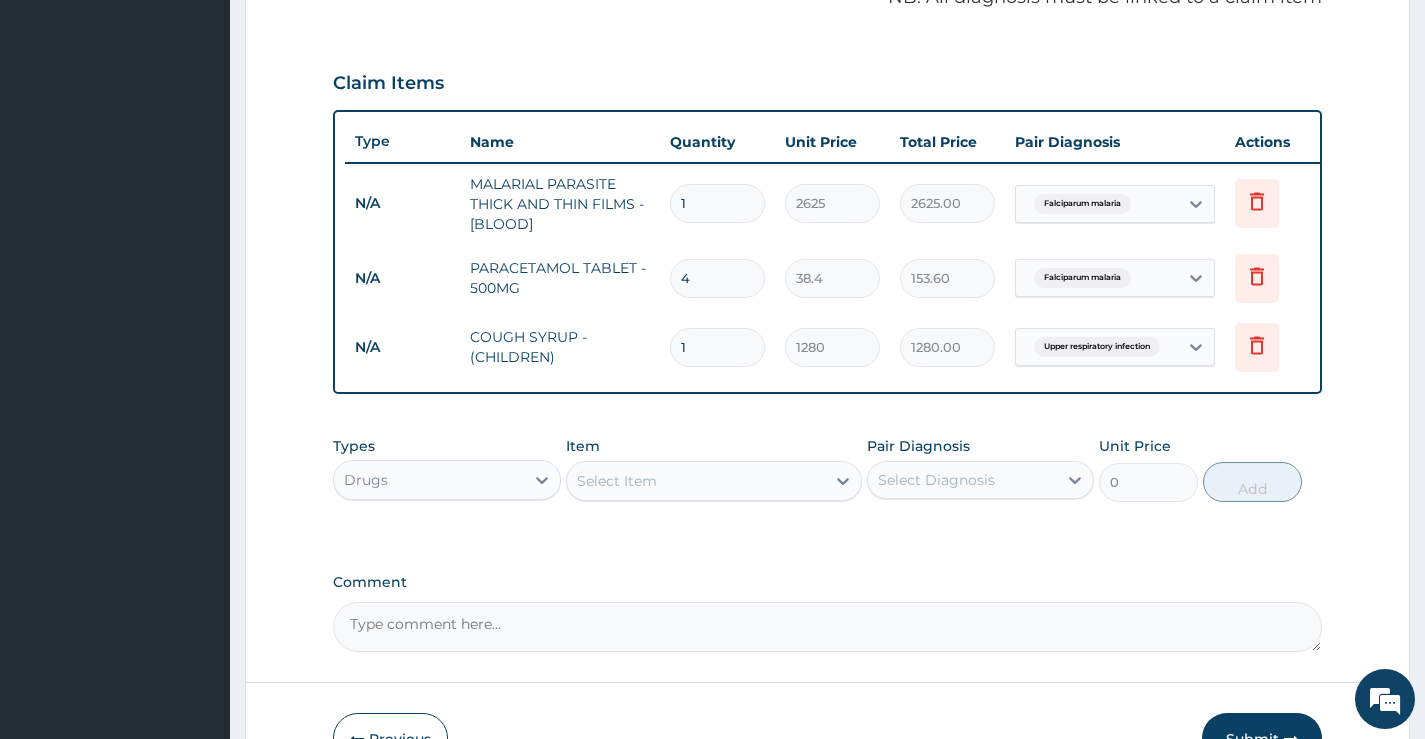 click on "Select Item" at bounding box center [696, 481] 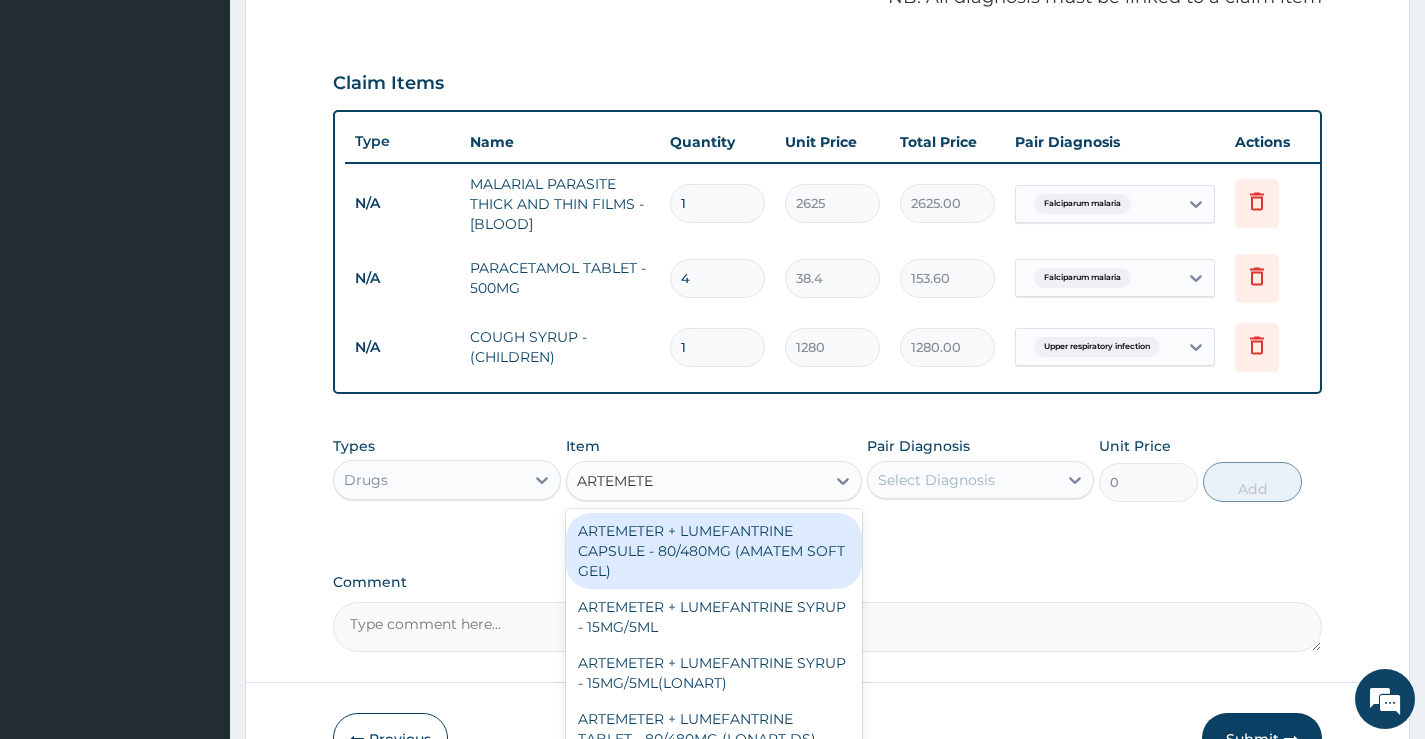 type on "ARTEMETER" 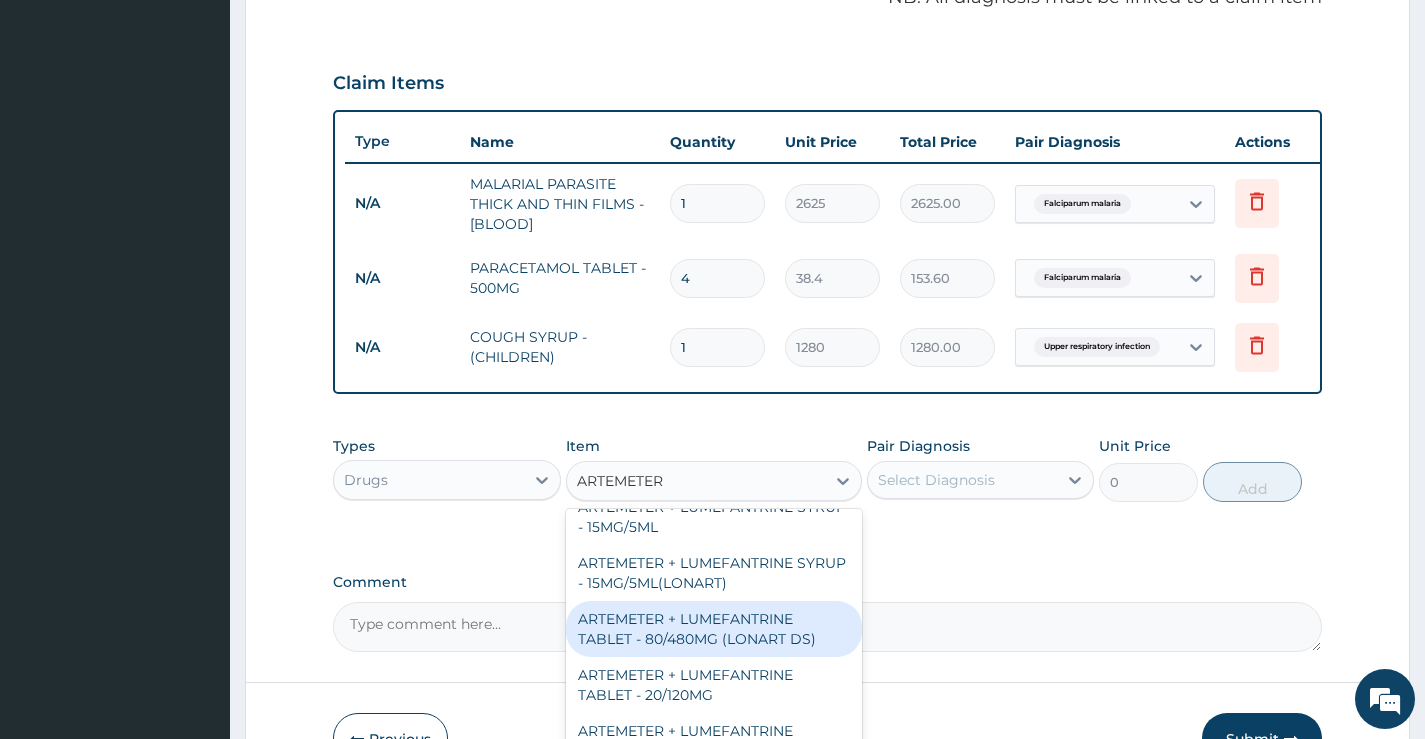 scroll, scrollTop: 200, scrollLeft: 0, axis: vertical 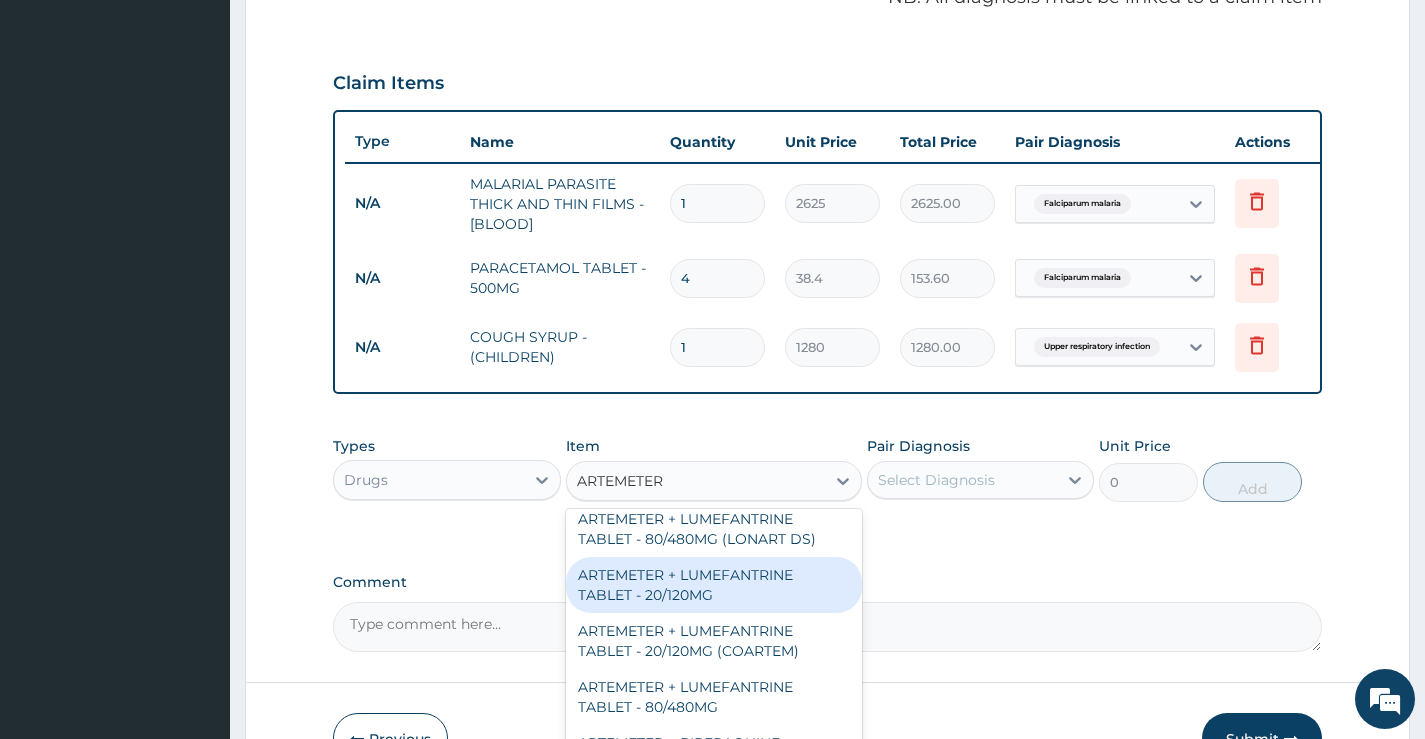 click on "ARTEMETER + LUMEFANTRINE TABLET - 20/120MG" at bounding box center [714, 585] 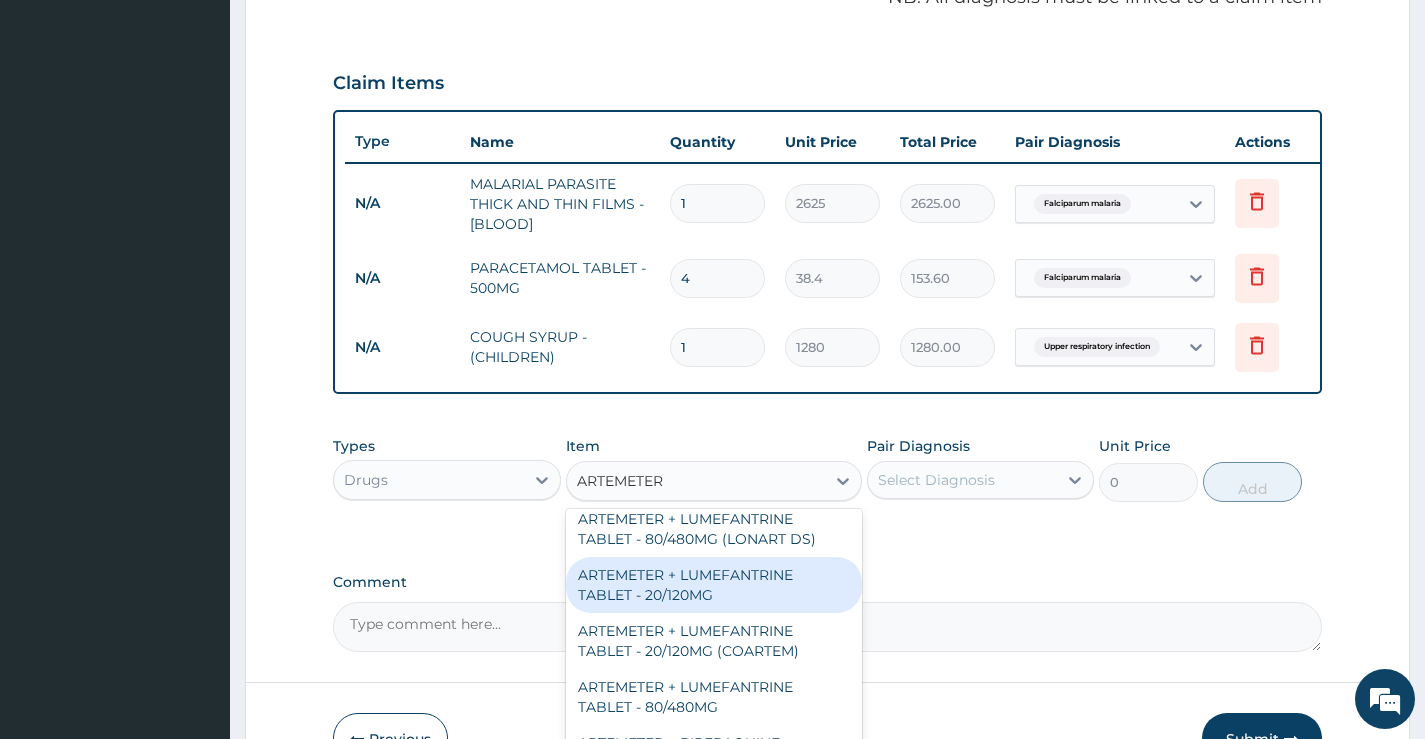 type 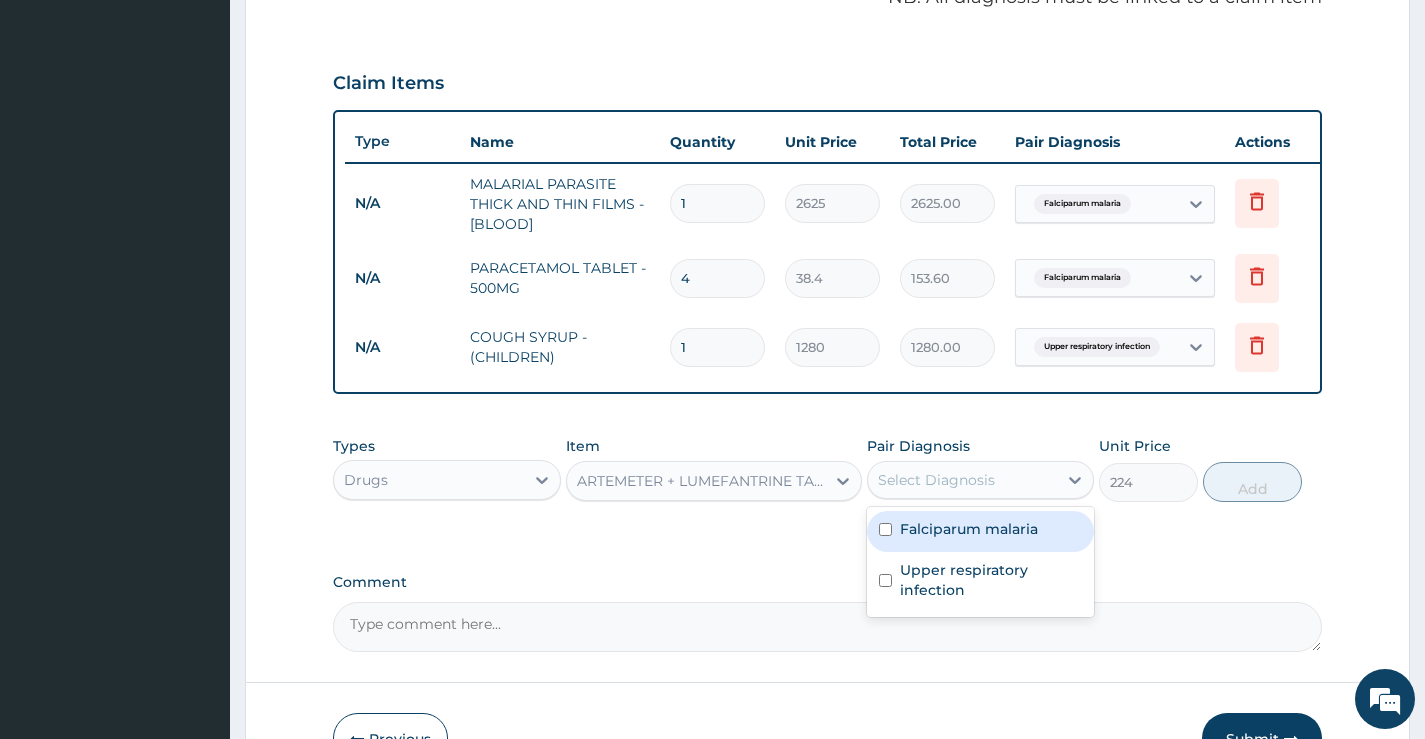 click on "Select Diagnosis" at bounding box center [936, 480] 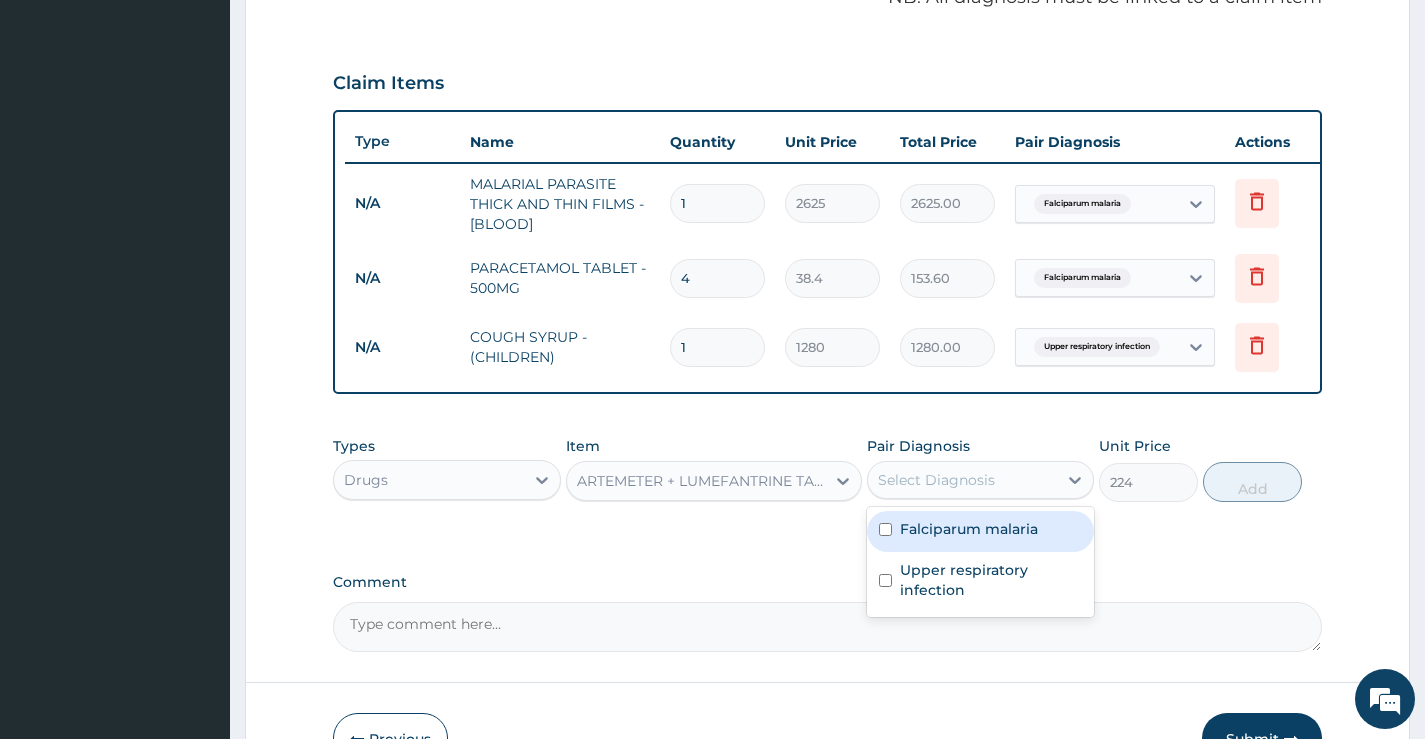 click on "Falciparum malaria" at bounding box center [969, 529] 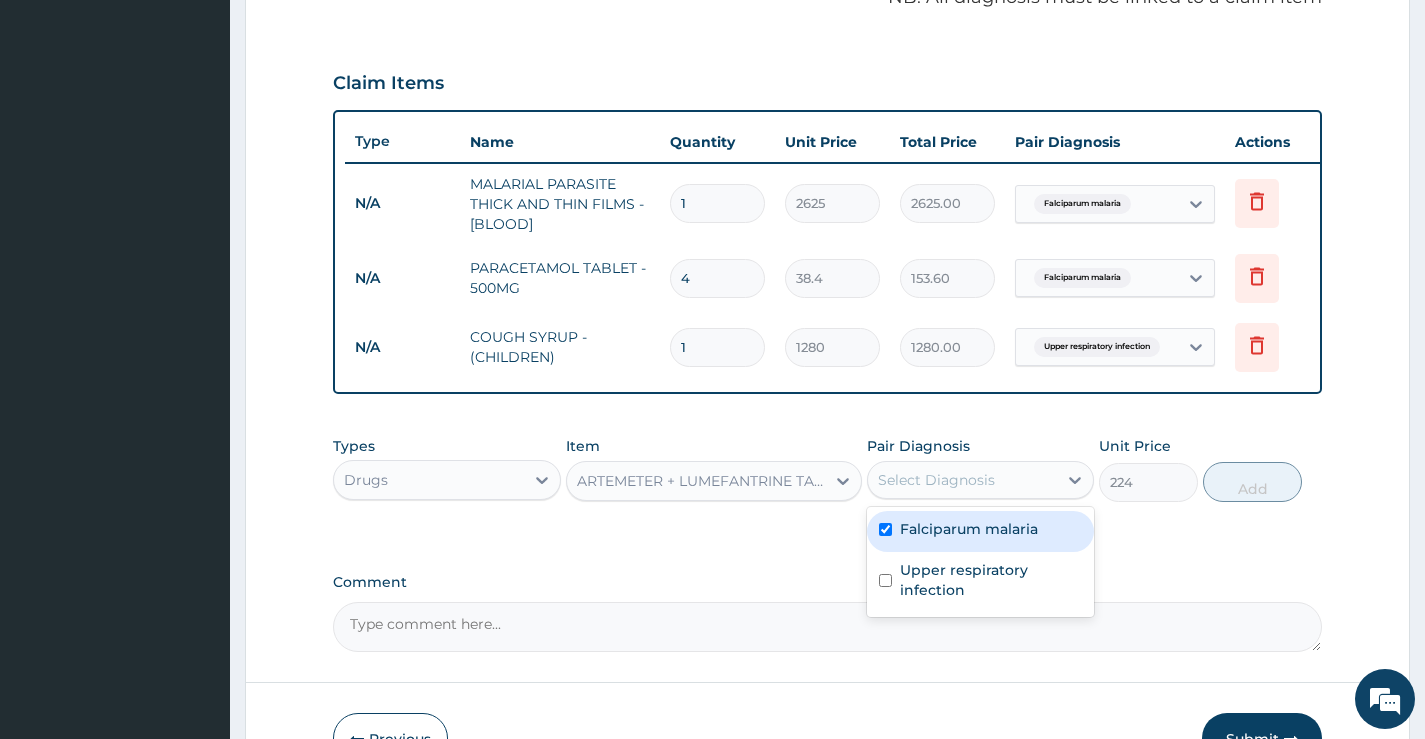 checkbox on "true" 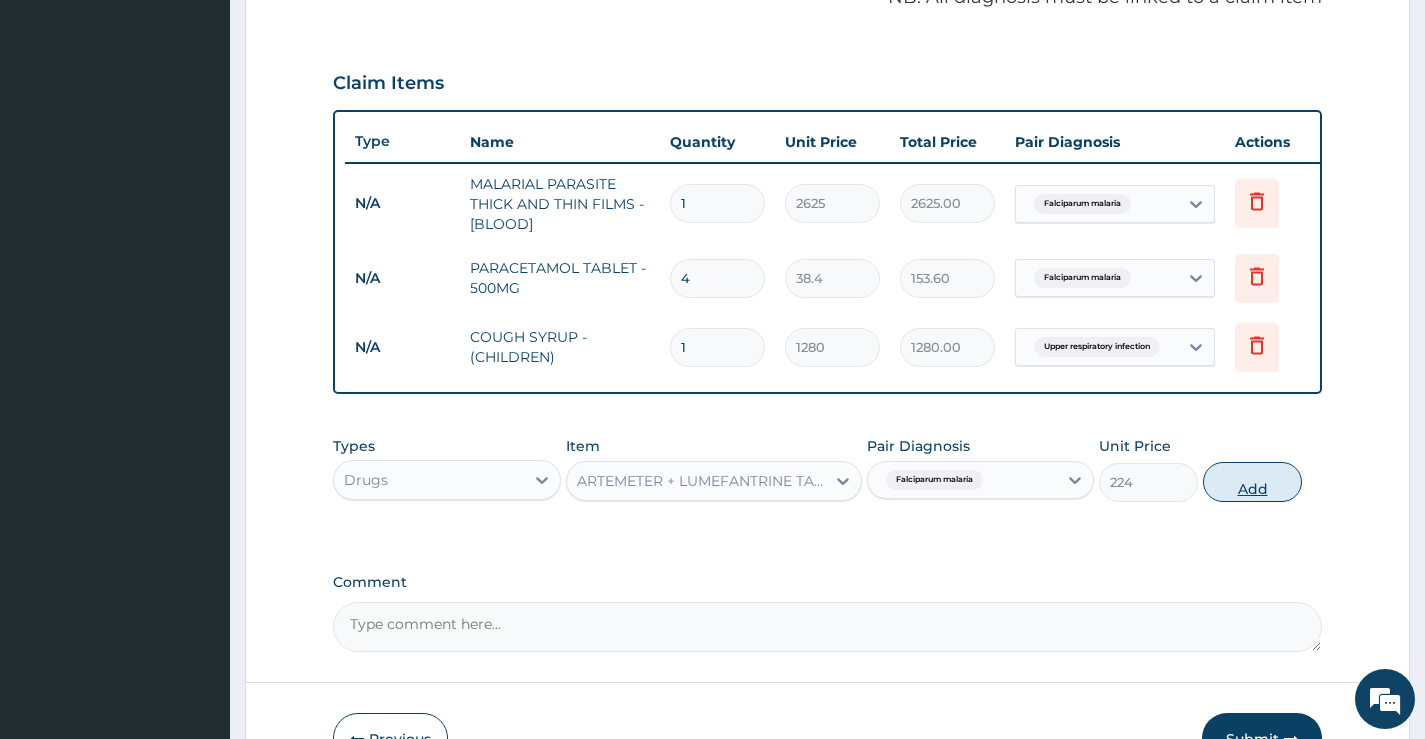 click on "Add" at bounding box center [1252, 482] 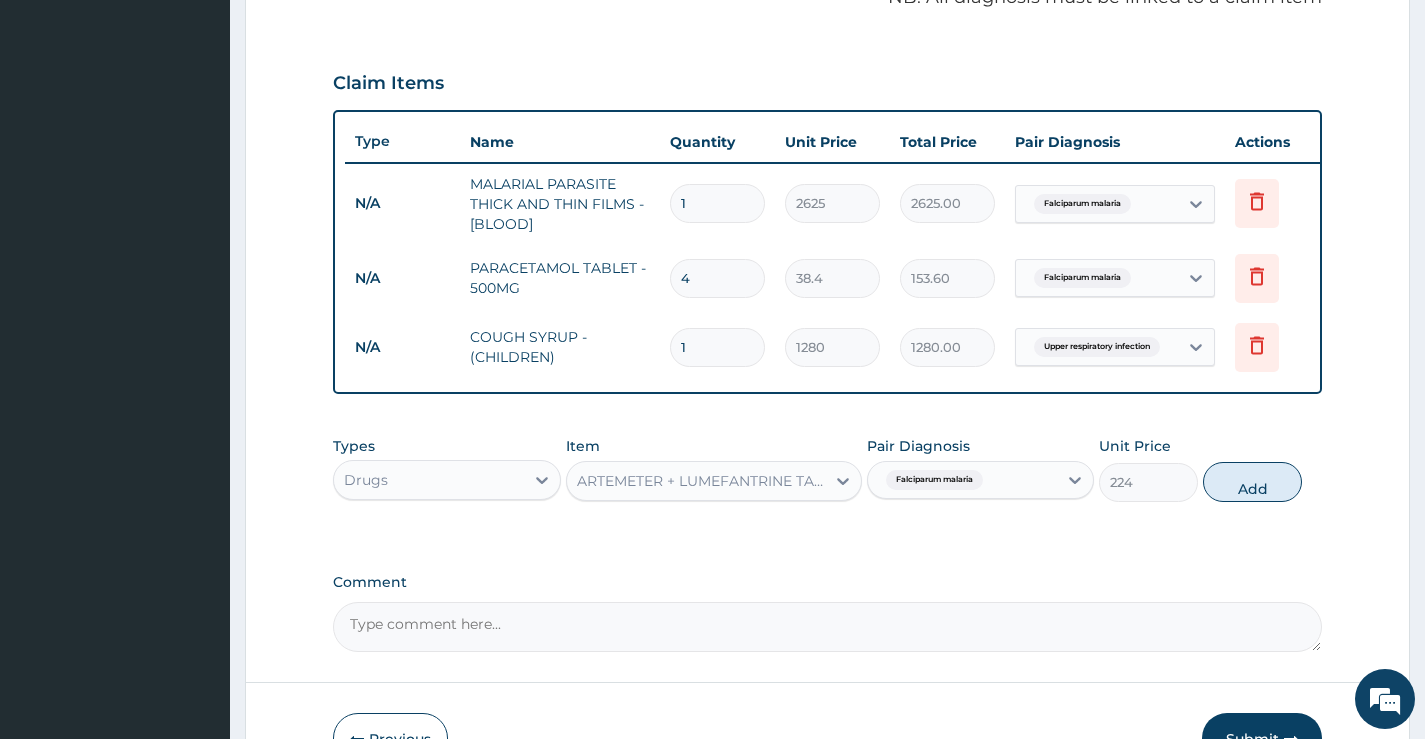 type on "0" 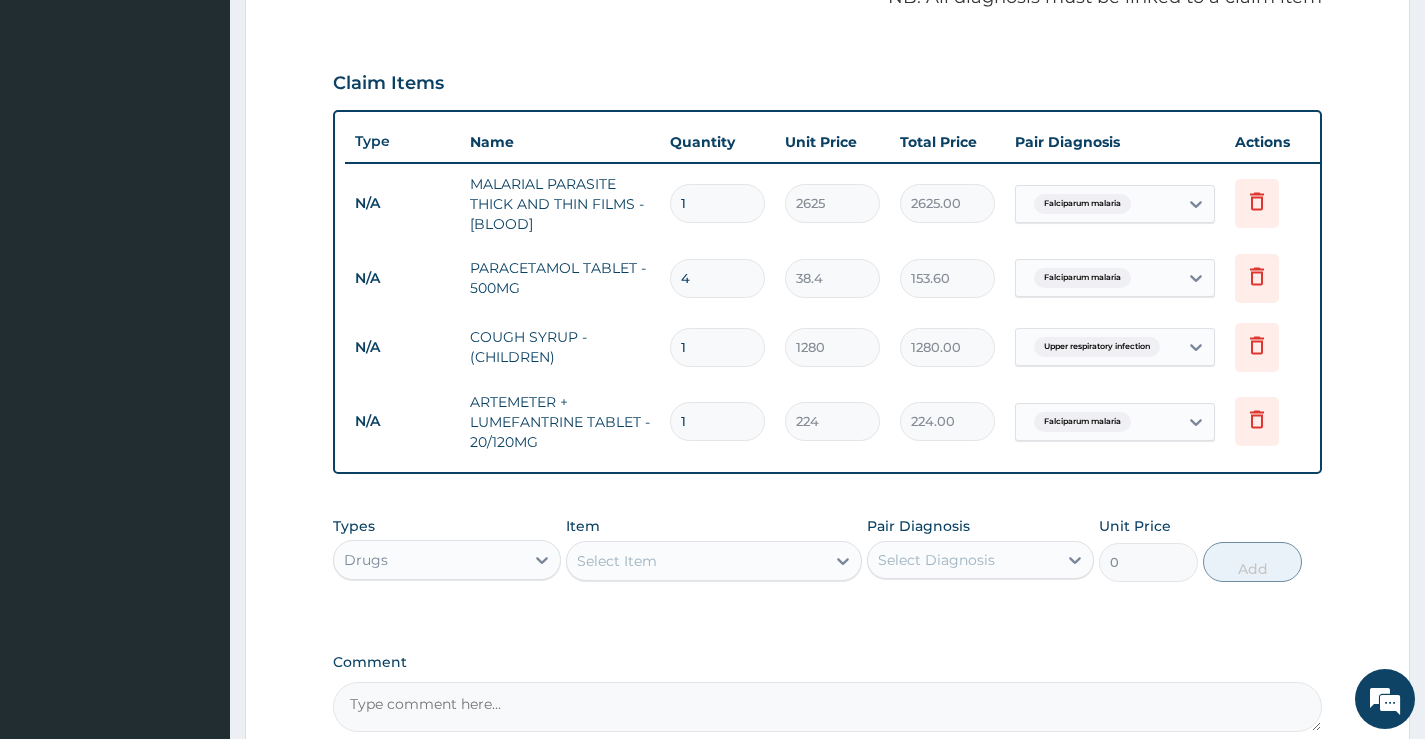 type on "12" 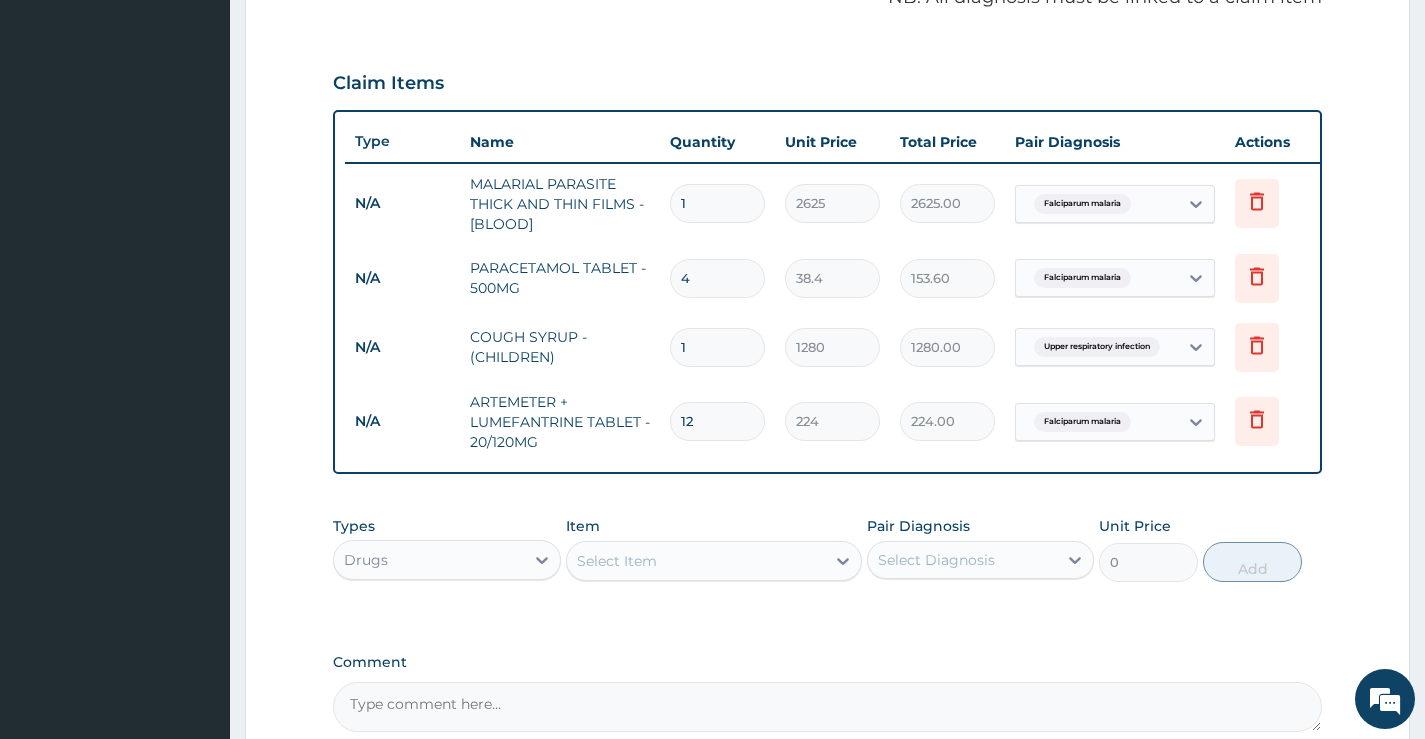 type on "2688.00" 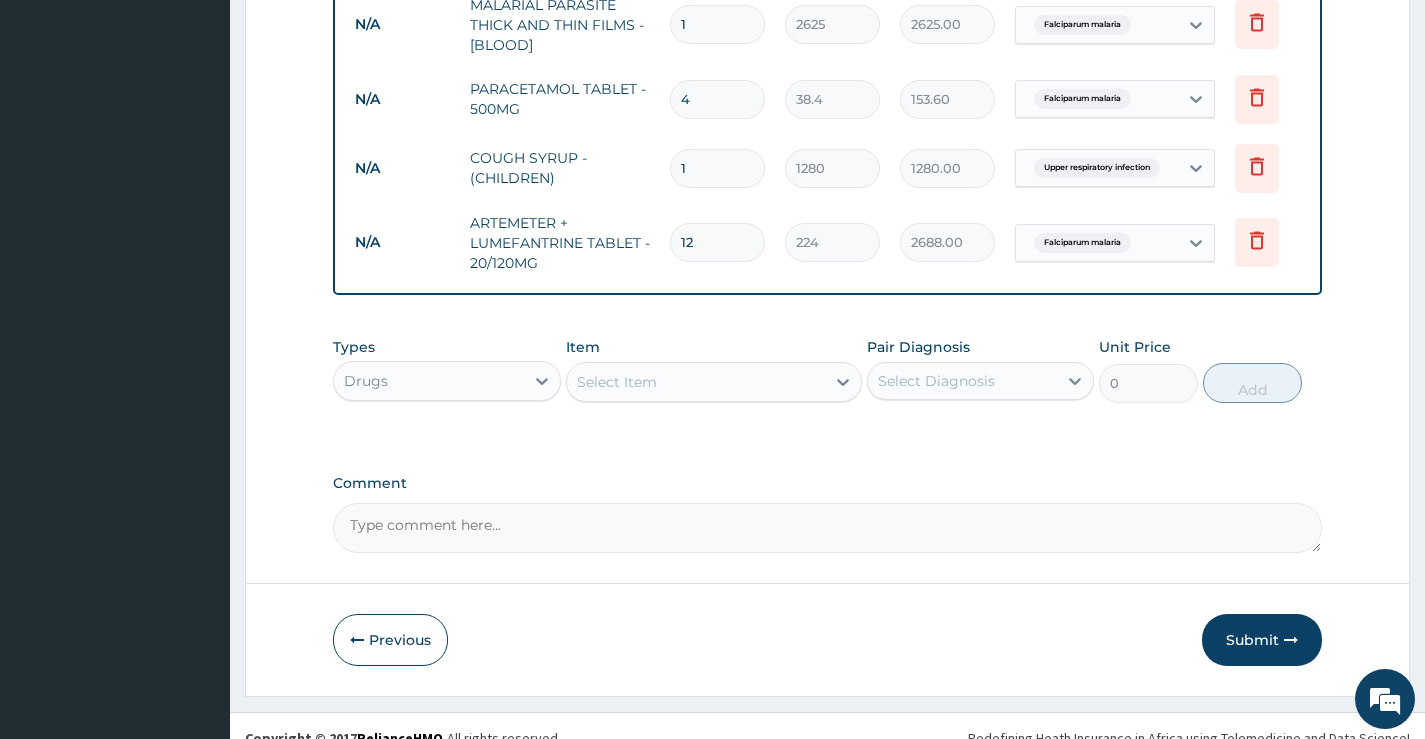scroll, scrollTop: 834, scrollLeft: 0, axis: vertical 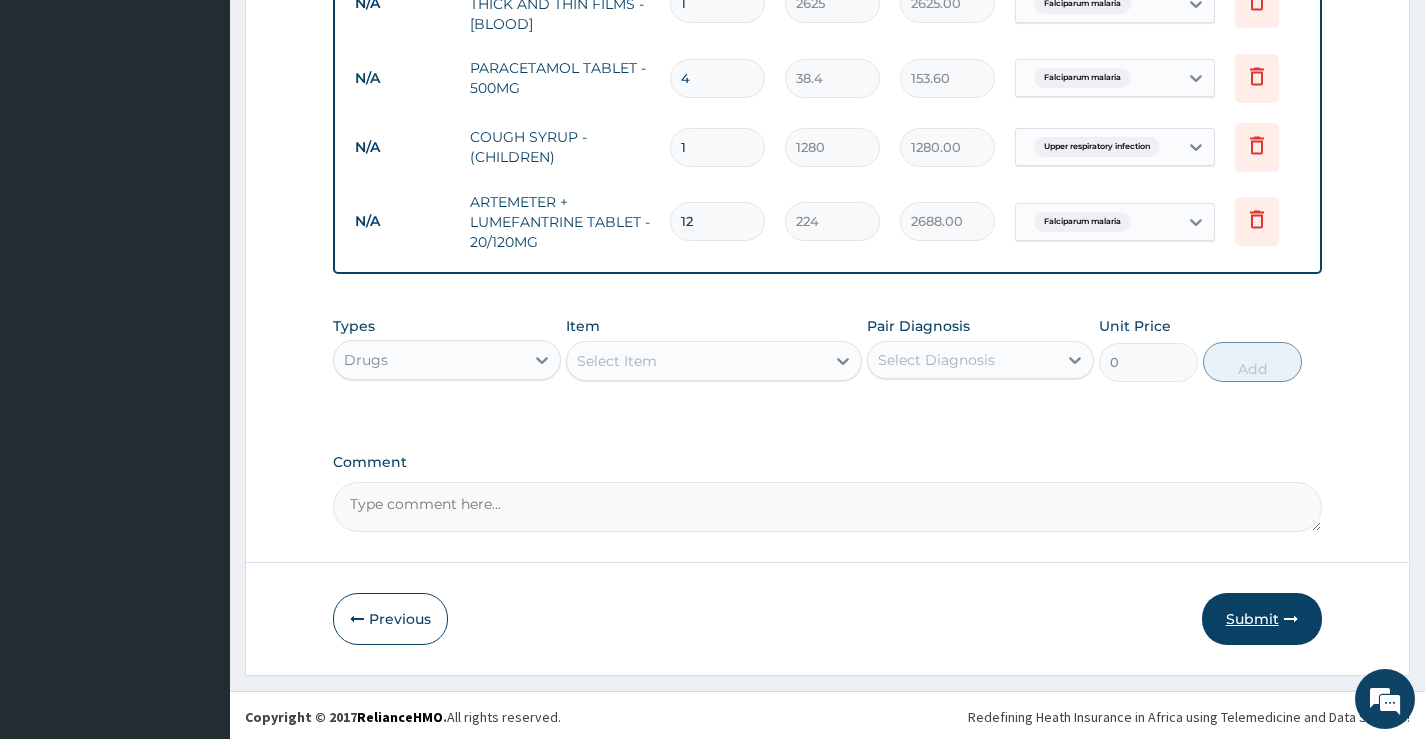 type on "12" 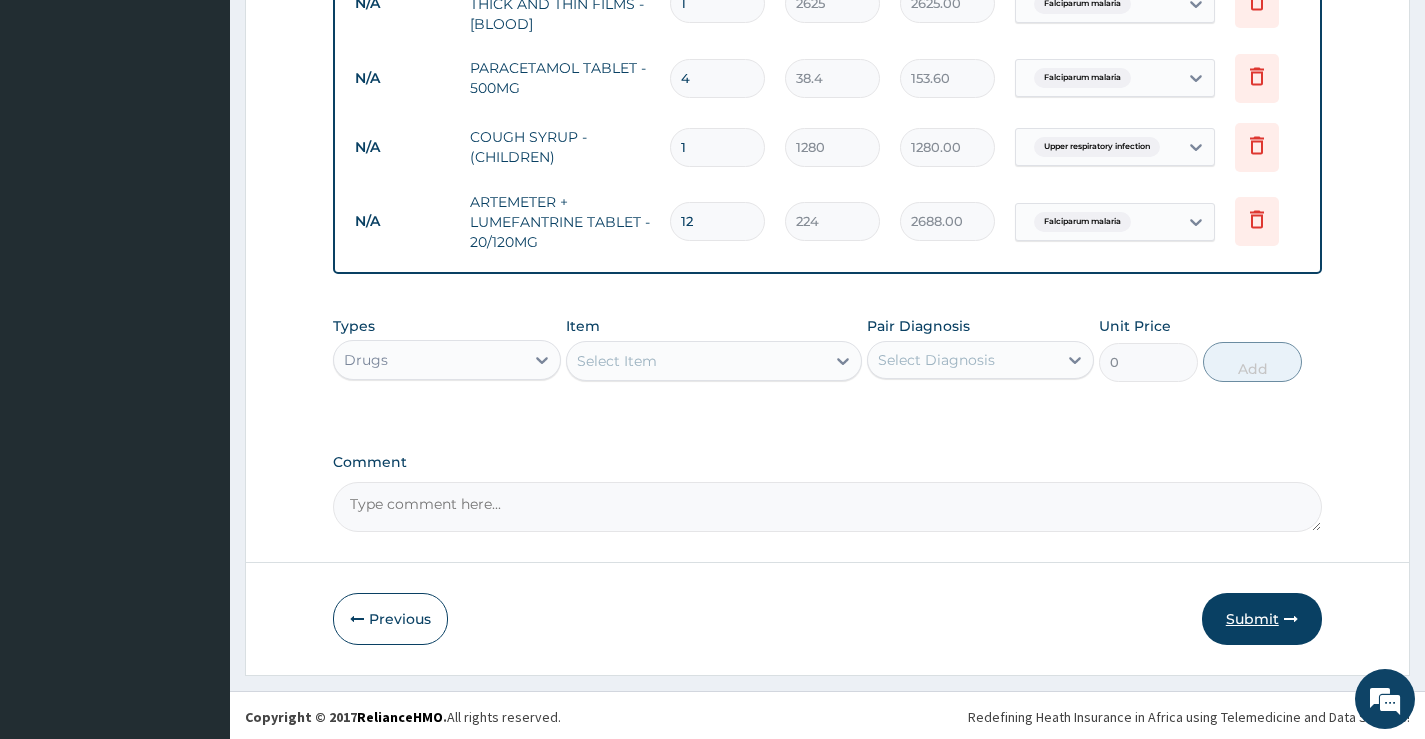 click on "Submit" at bounding box center [1262, 619] 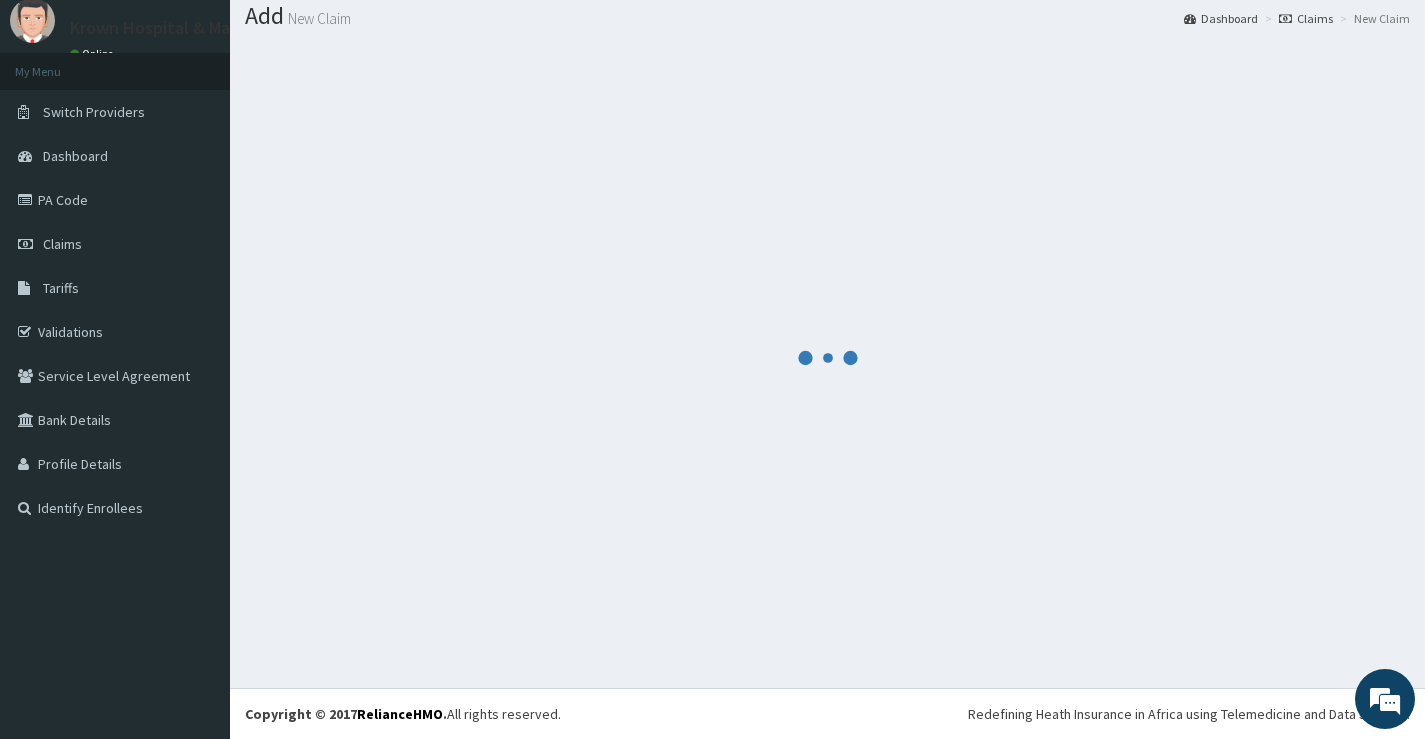scroll, scrollTop: 62, scrollLeft: 0, axis: vertical 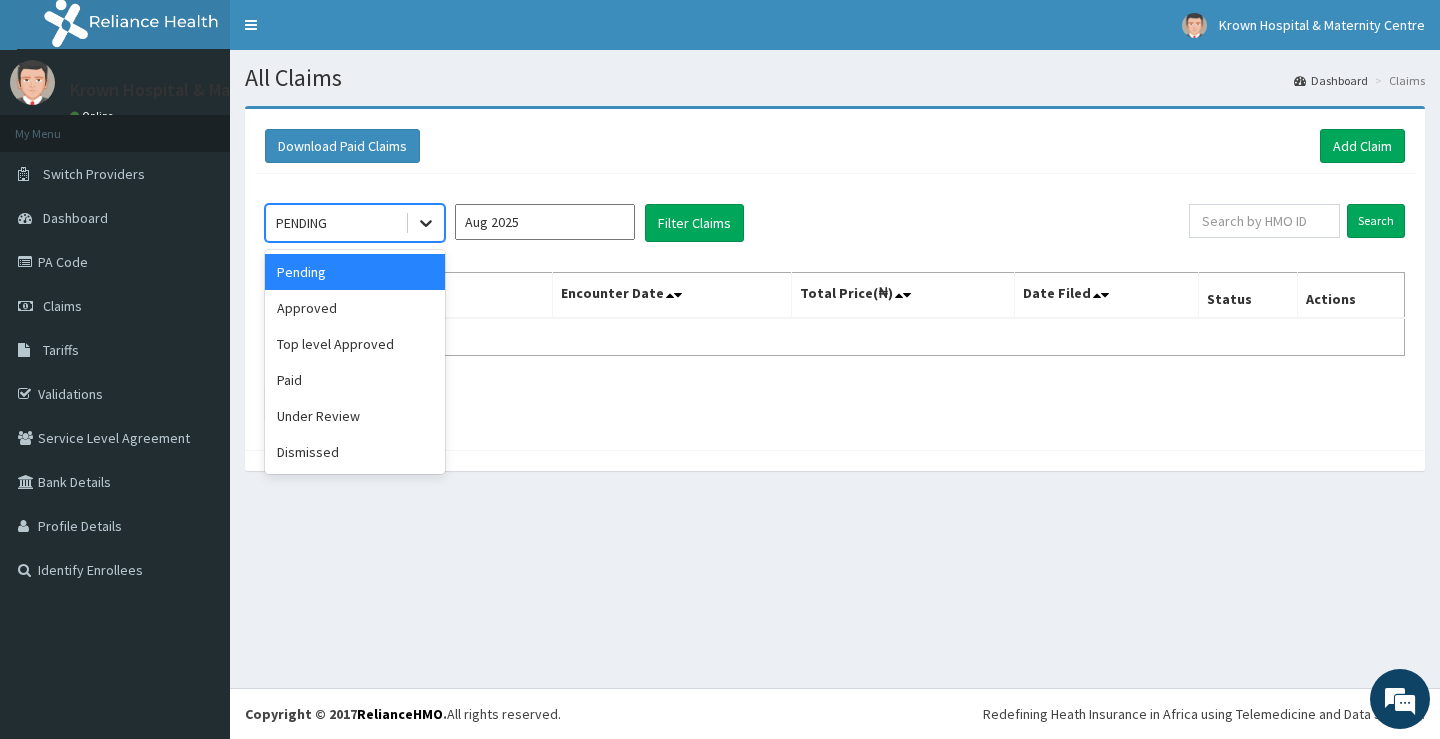 click 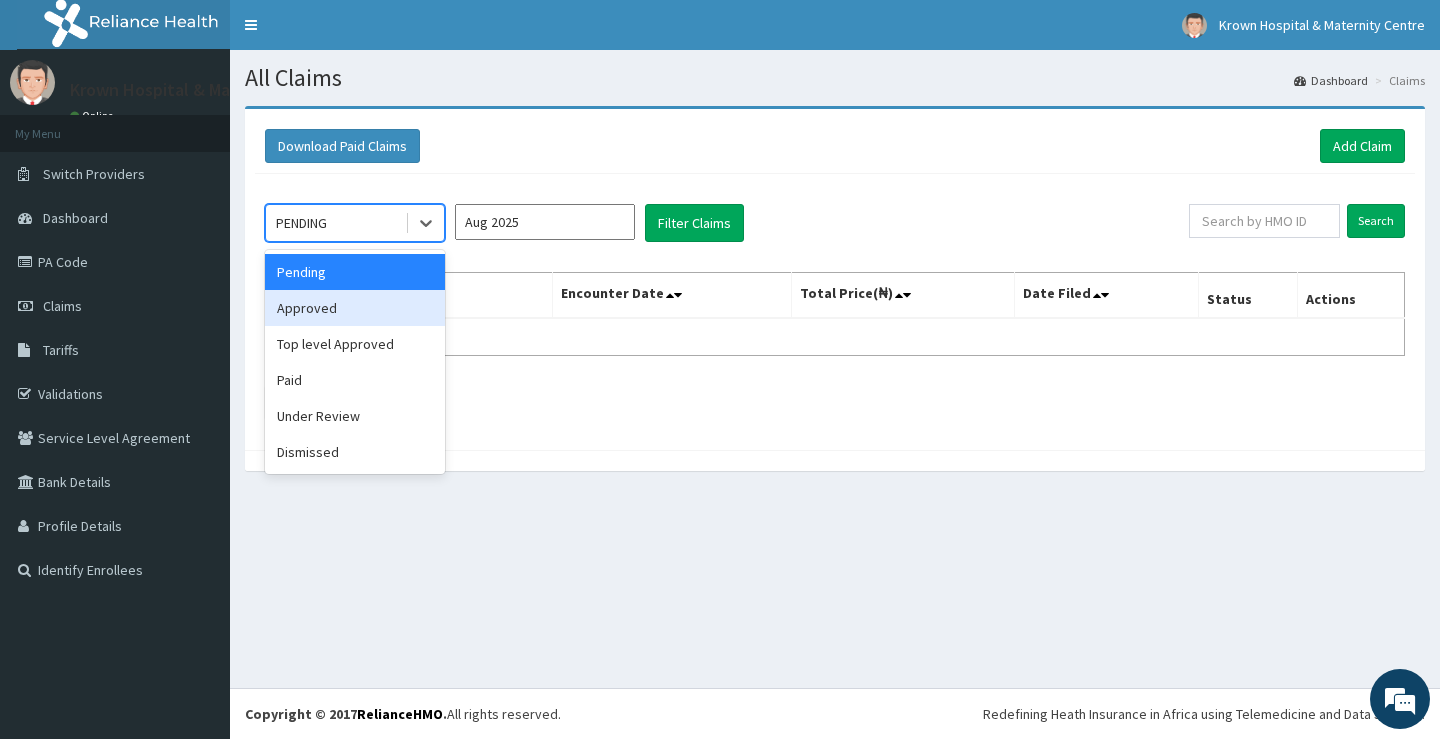 click on "Approved" at bounding box center [355, 308] 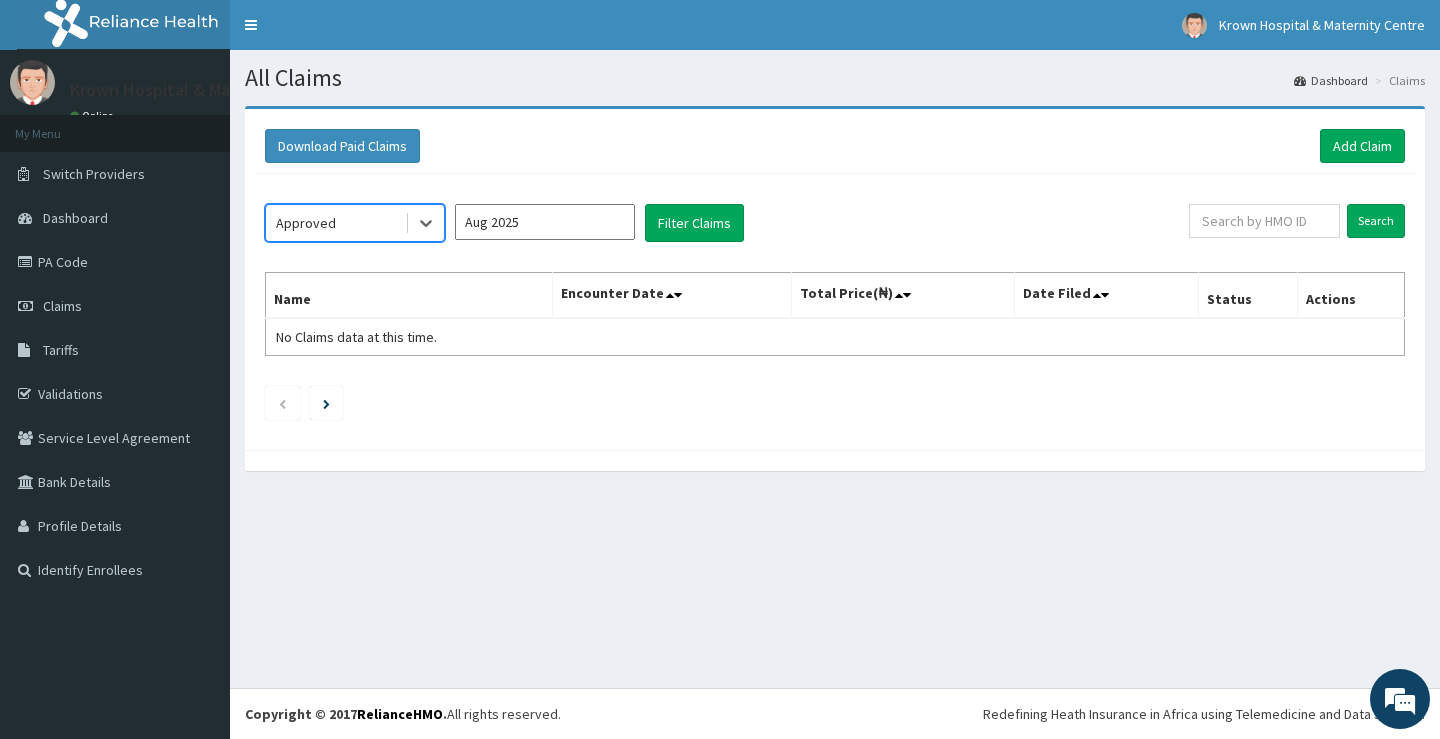 click on "Aug 2025" at bounding box center [545, 222] 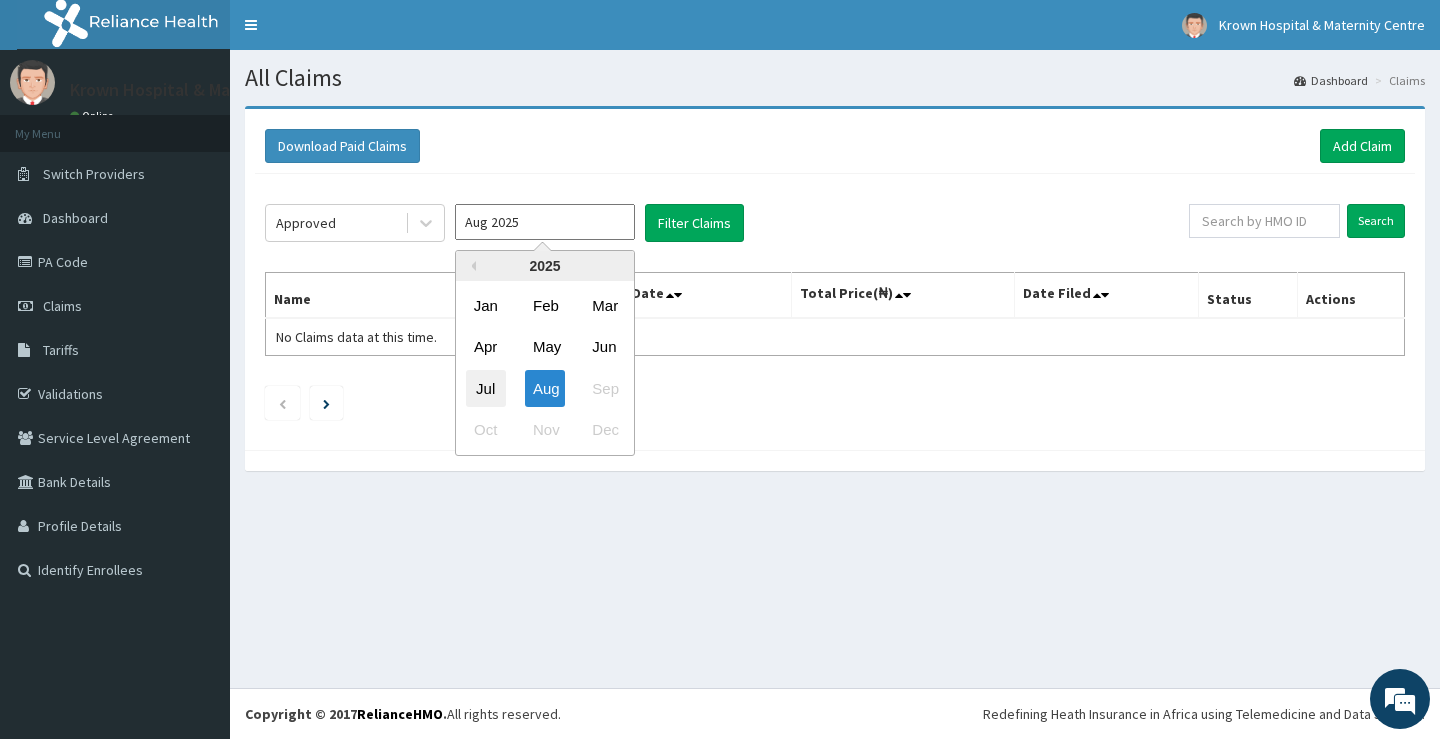 click on "Jul" at bounding box center [486, 388] 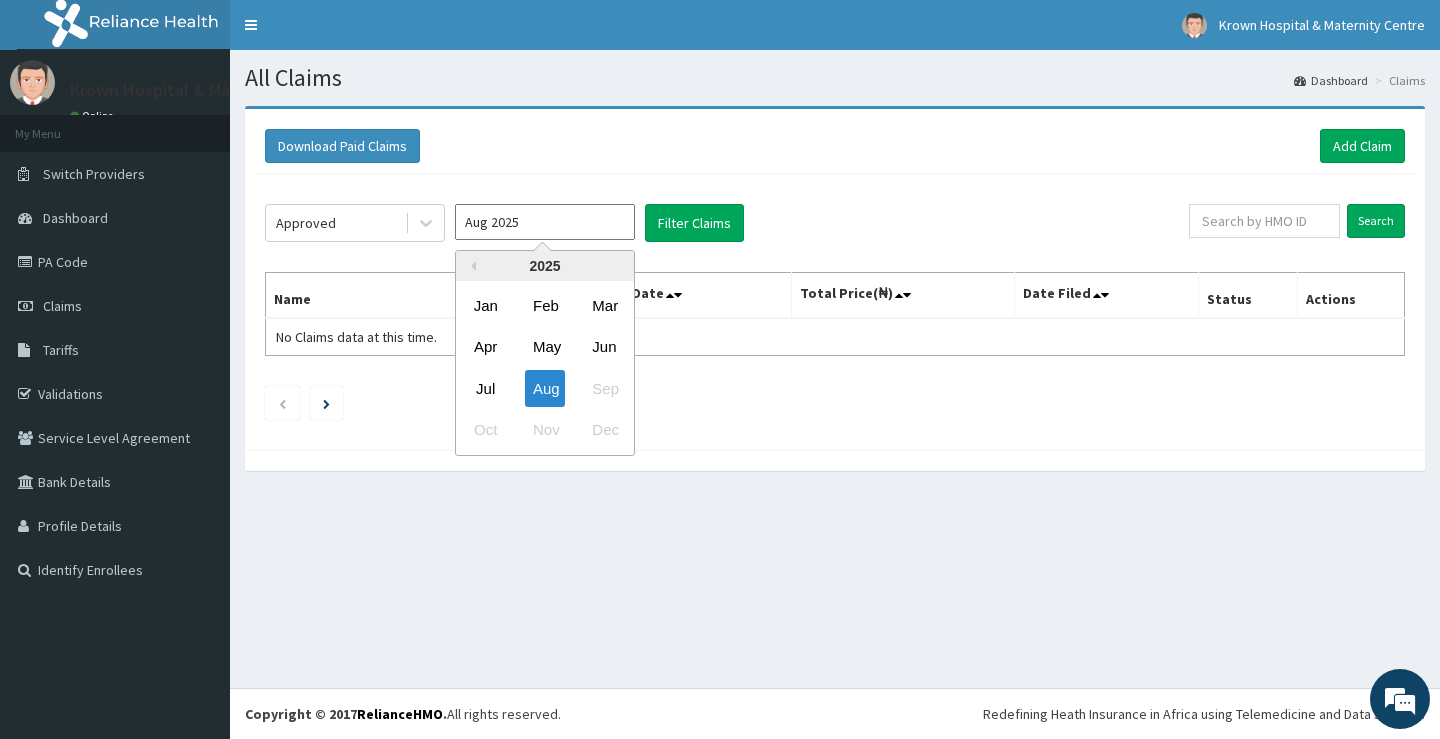 type on "Jul 2025" 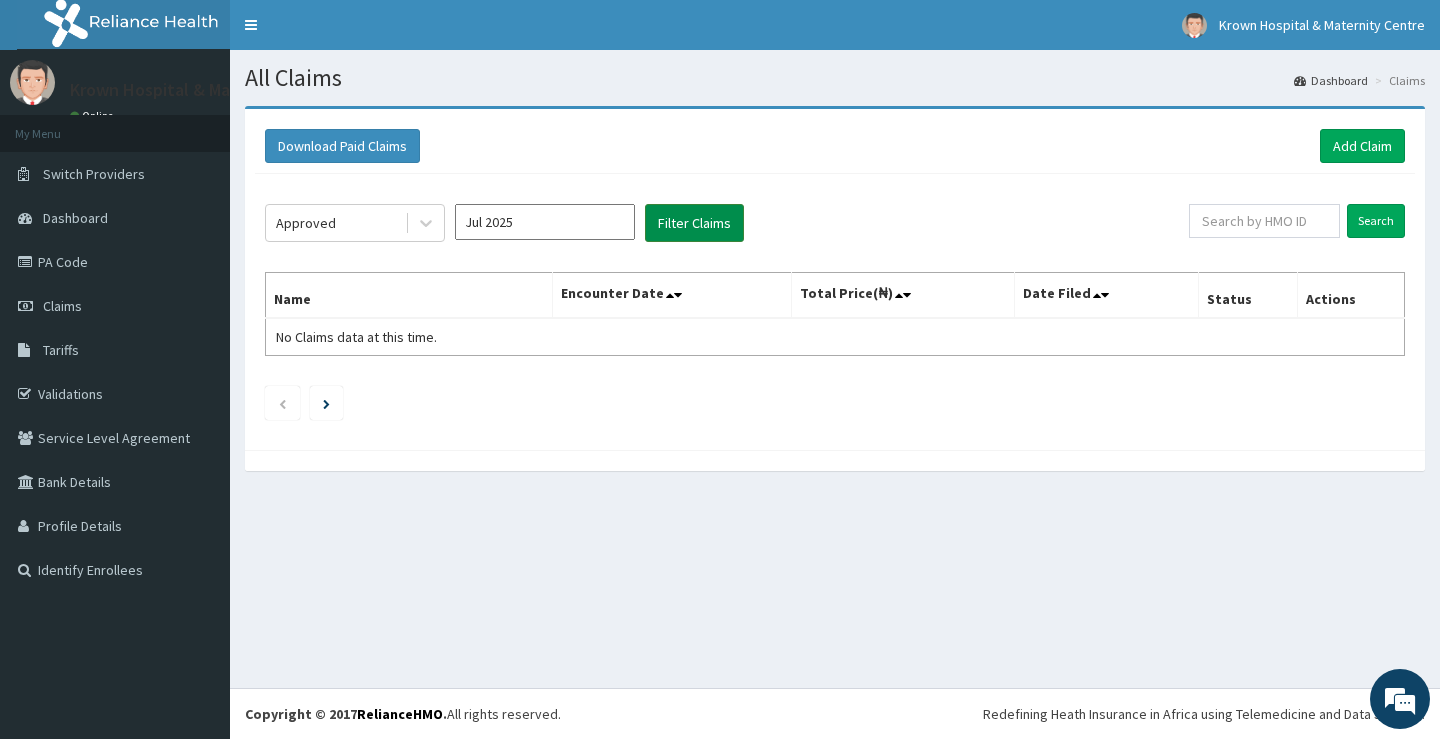 click on "Filter Claims" at bounding box center [694, 223] 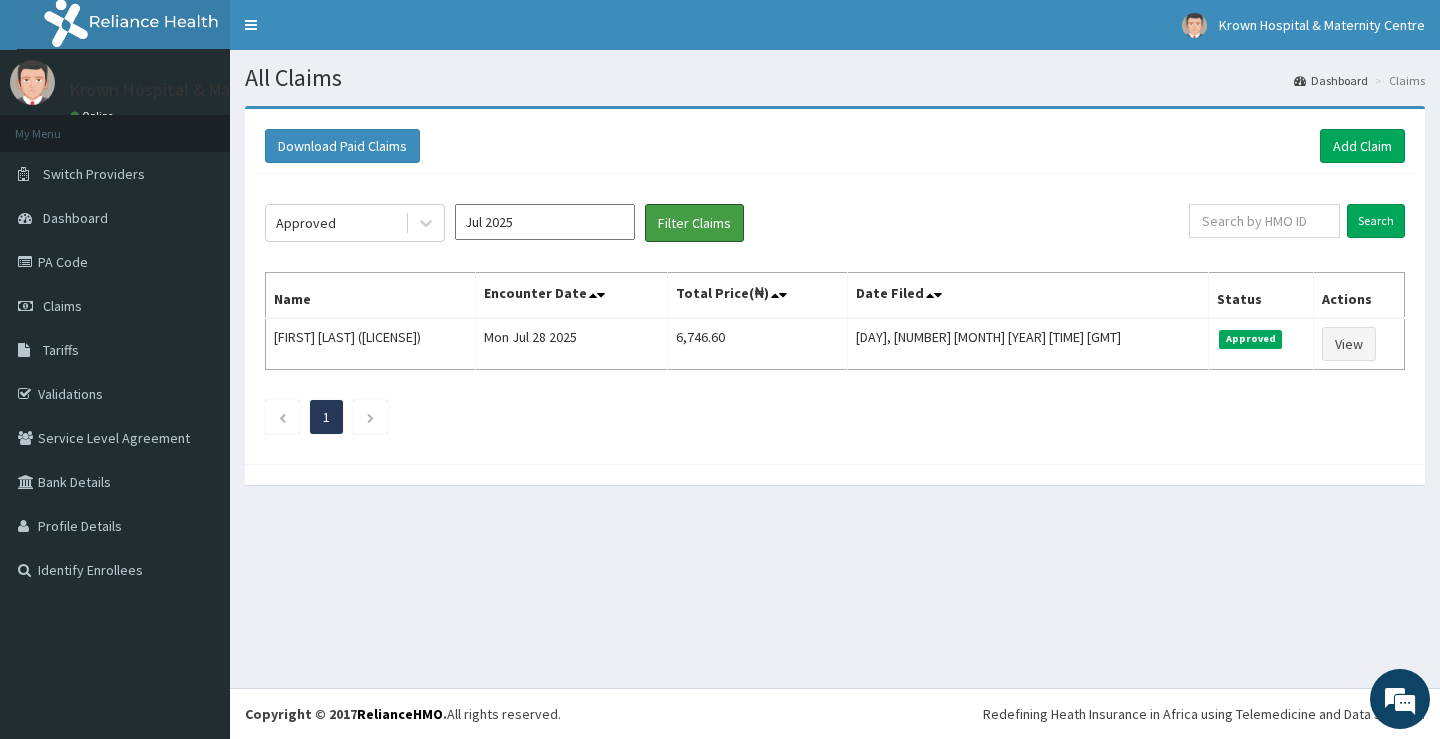 scroll, scrollTop: 0, scrollLeft: 0, axis: both 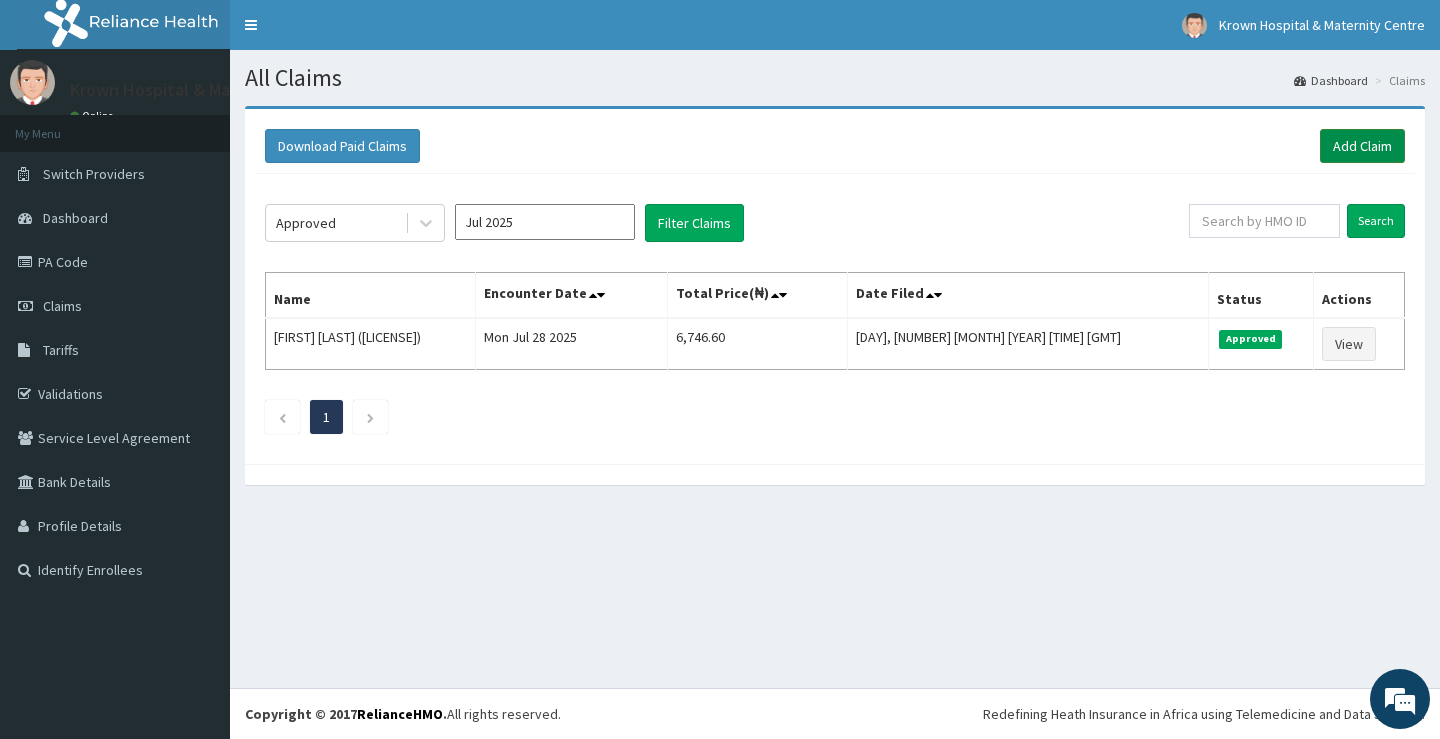 click on "Add Claim" at bounding box center [1362, 146] 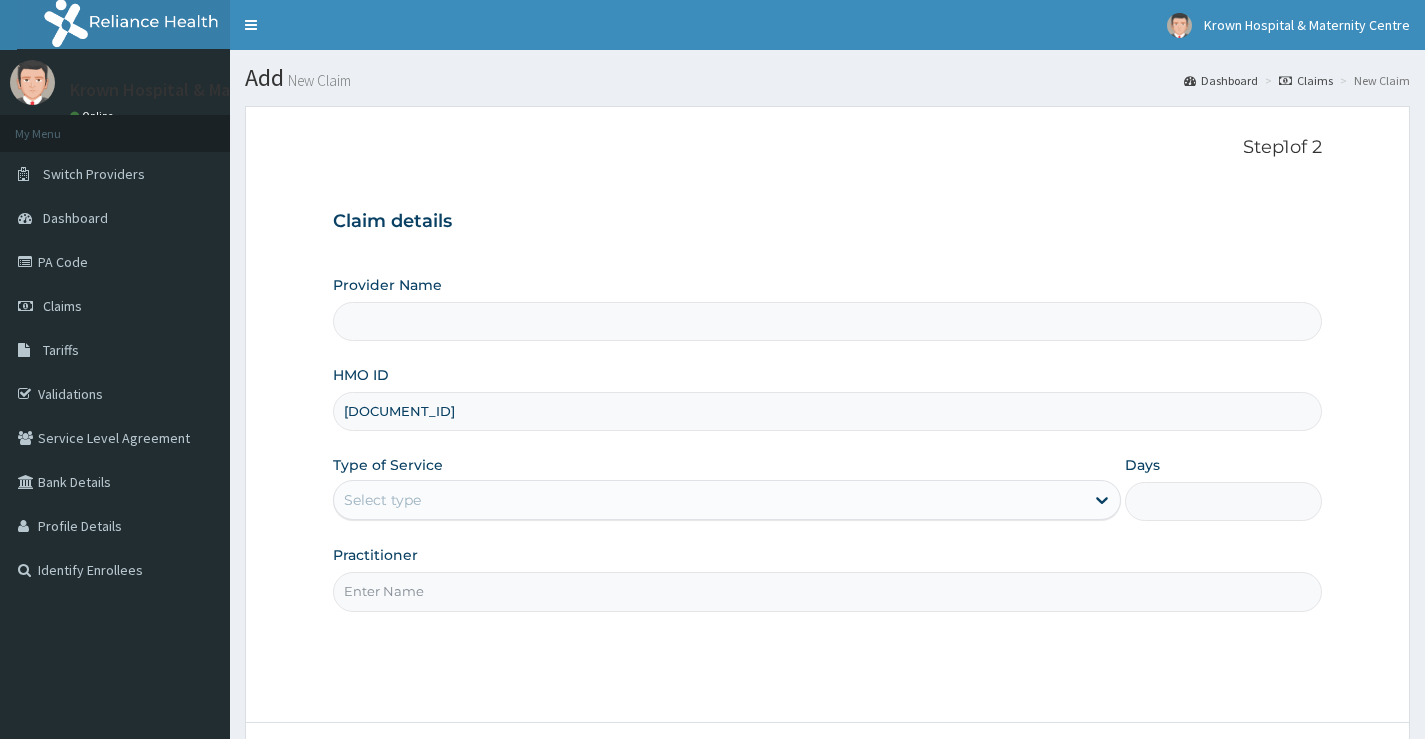scroll, scrollTop: 0, scrollLeft: 0, axis: both 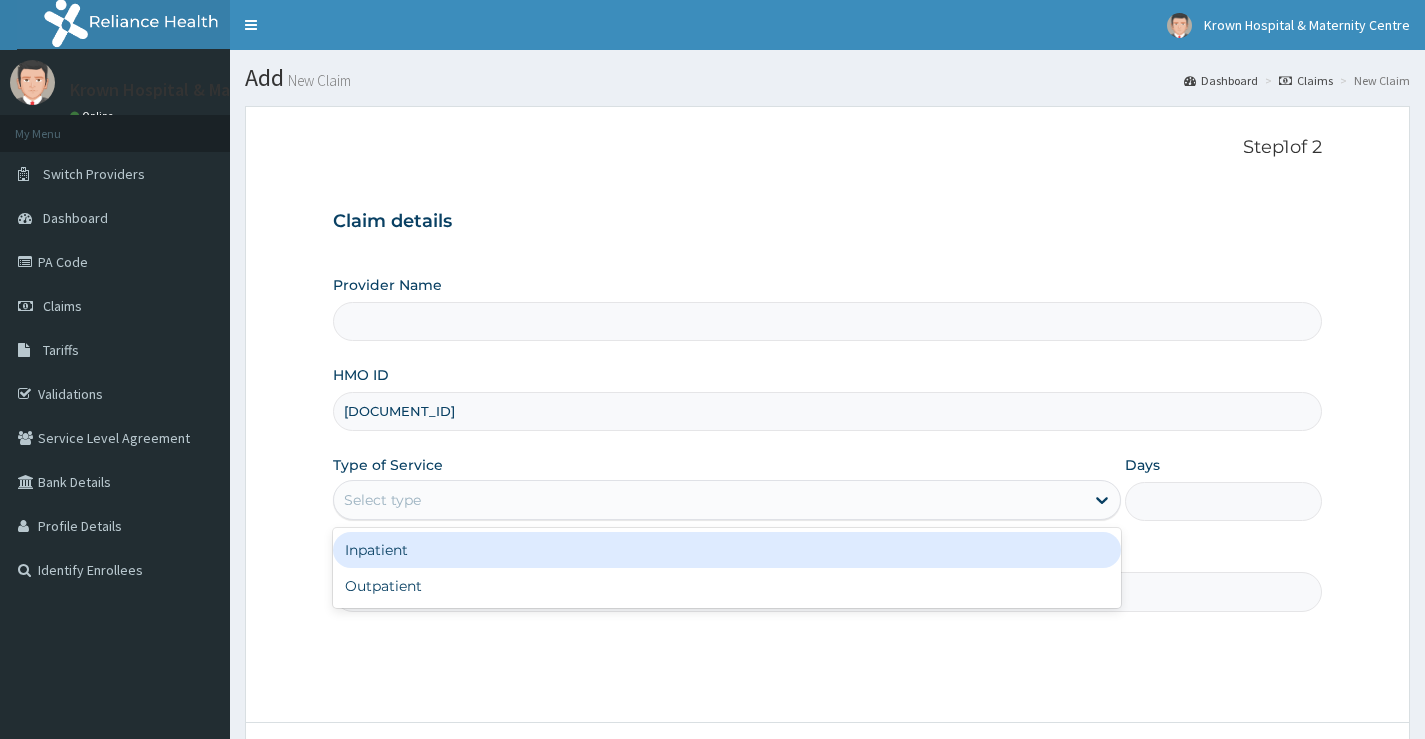 click on "Select type" at bounding box center (709, 500) 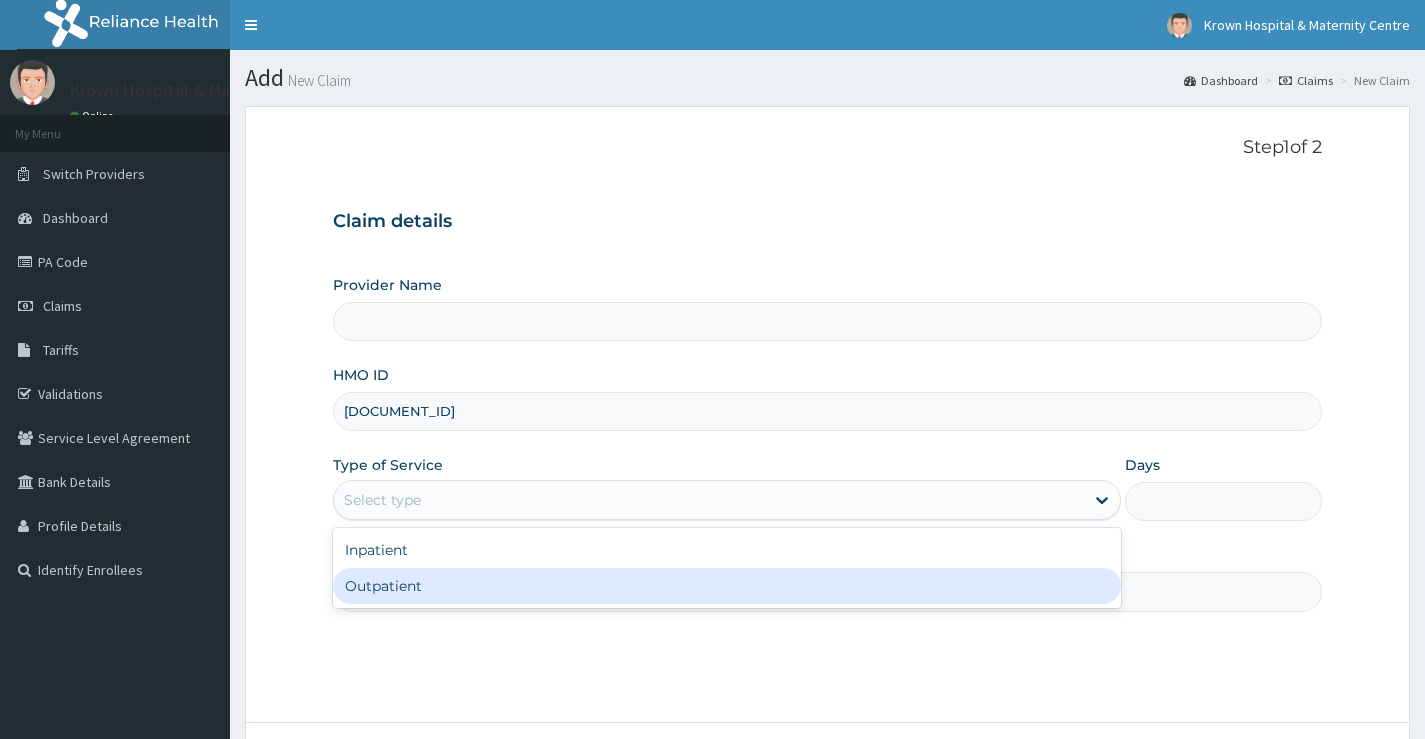 click on "Outpatient" at bounding box center [727, 586] 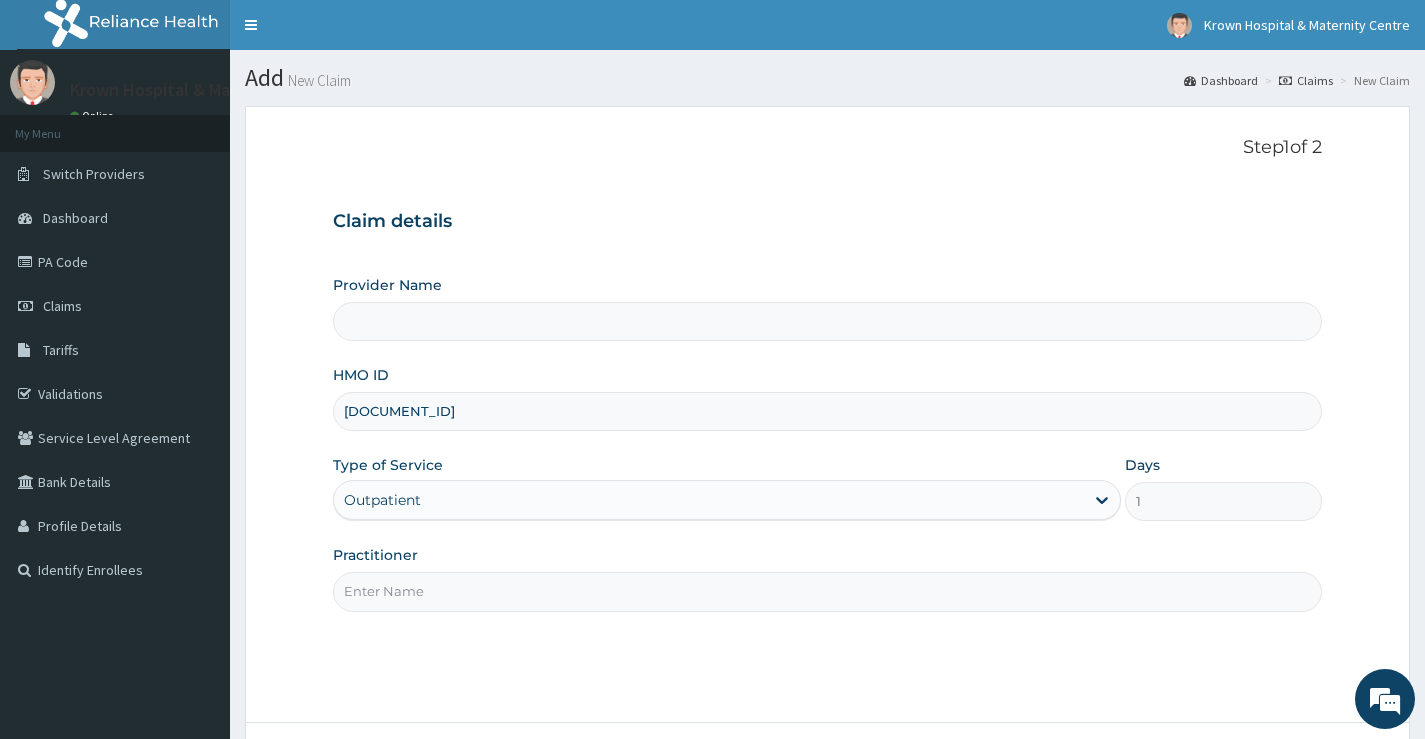 type on "Krown Hospital &Maternity Centre" 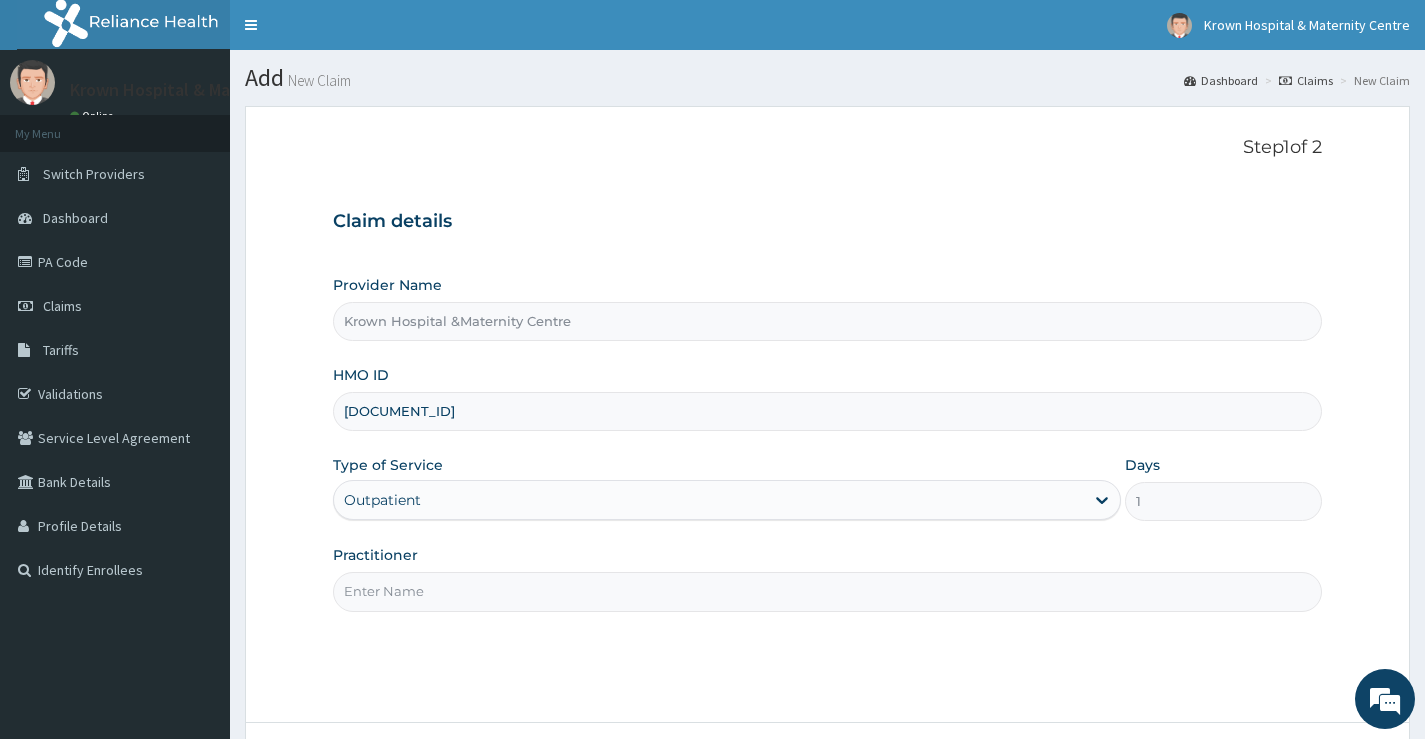 click on "Practitioner" at bounding box center [827, 591] 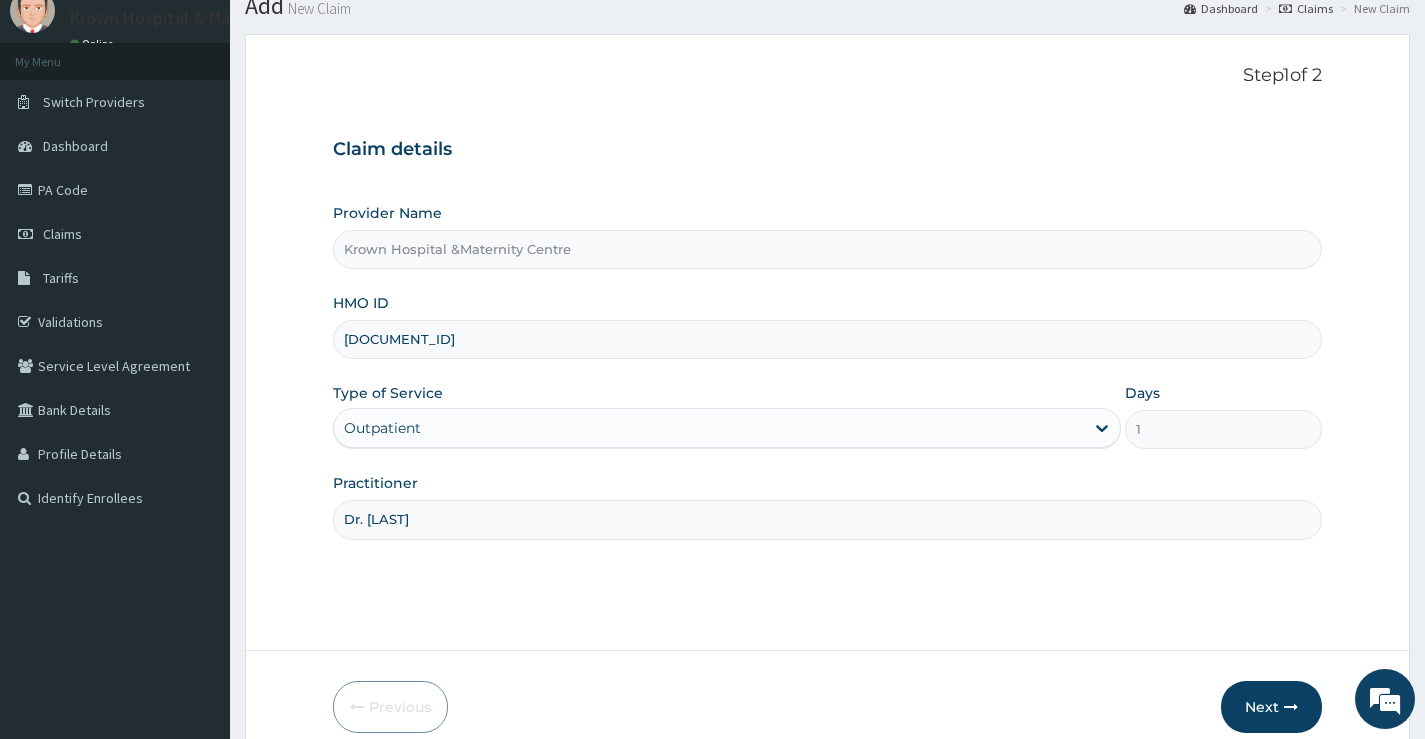 scroll, scrollTop: 163, scrollLeft: 0, axis: vertical 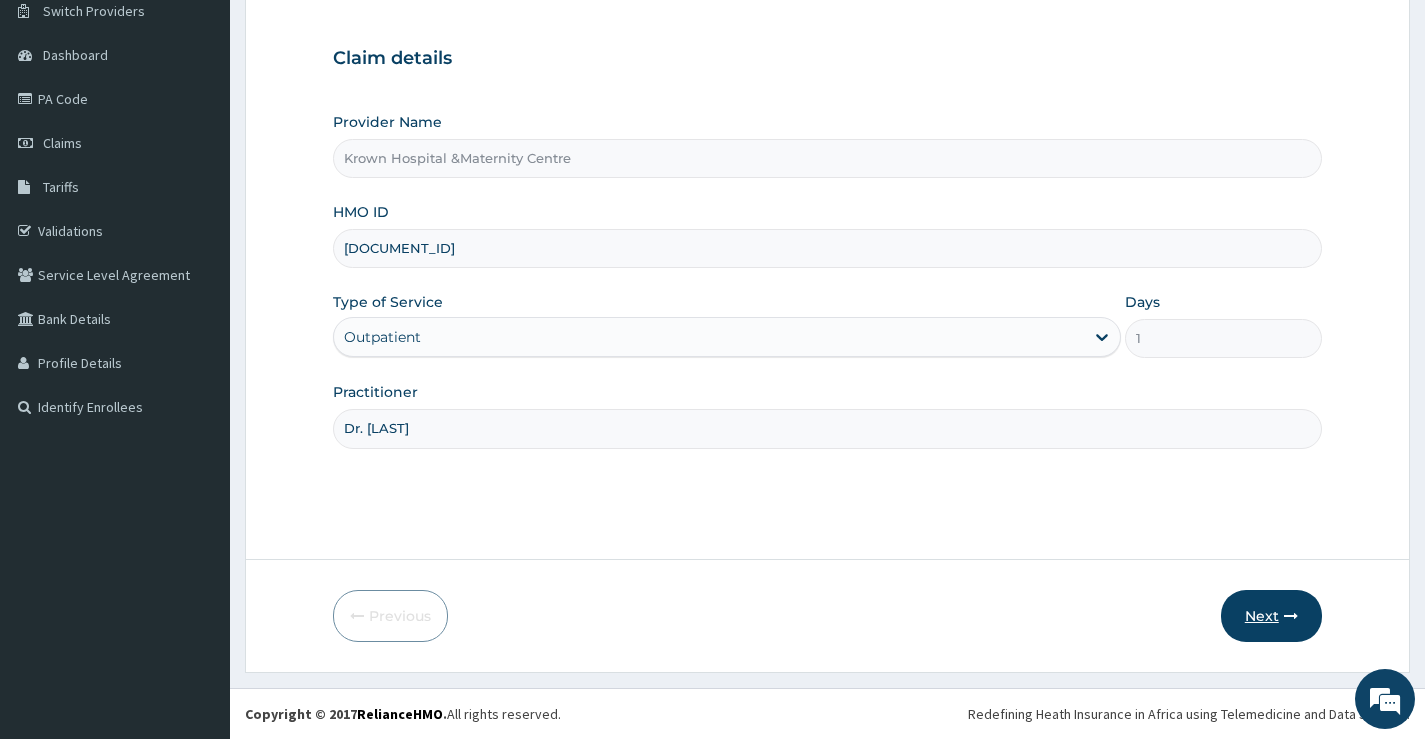 click on "Next" at bounding box center [1271, 616] 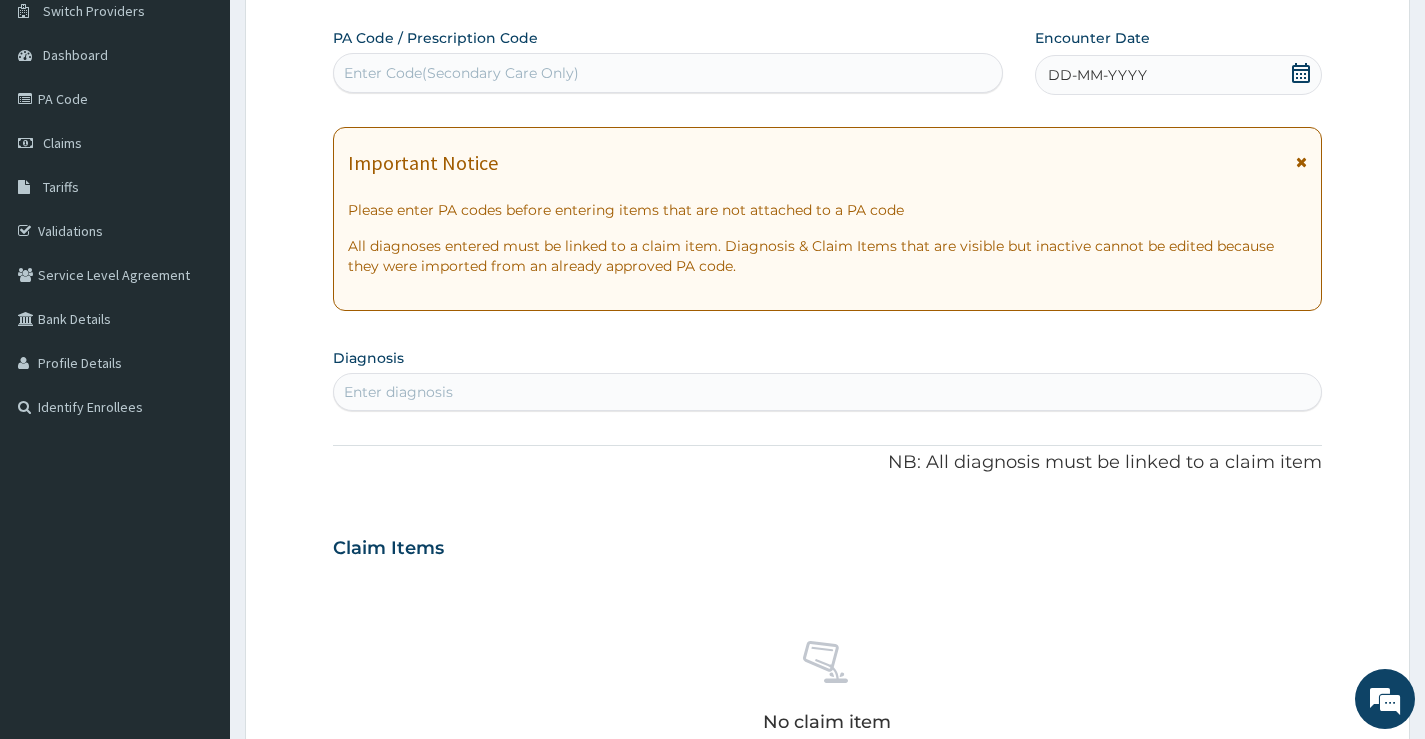 click 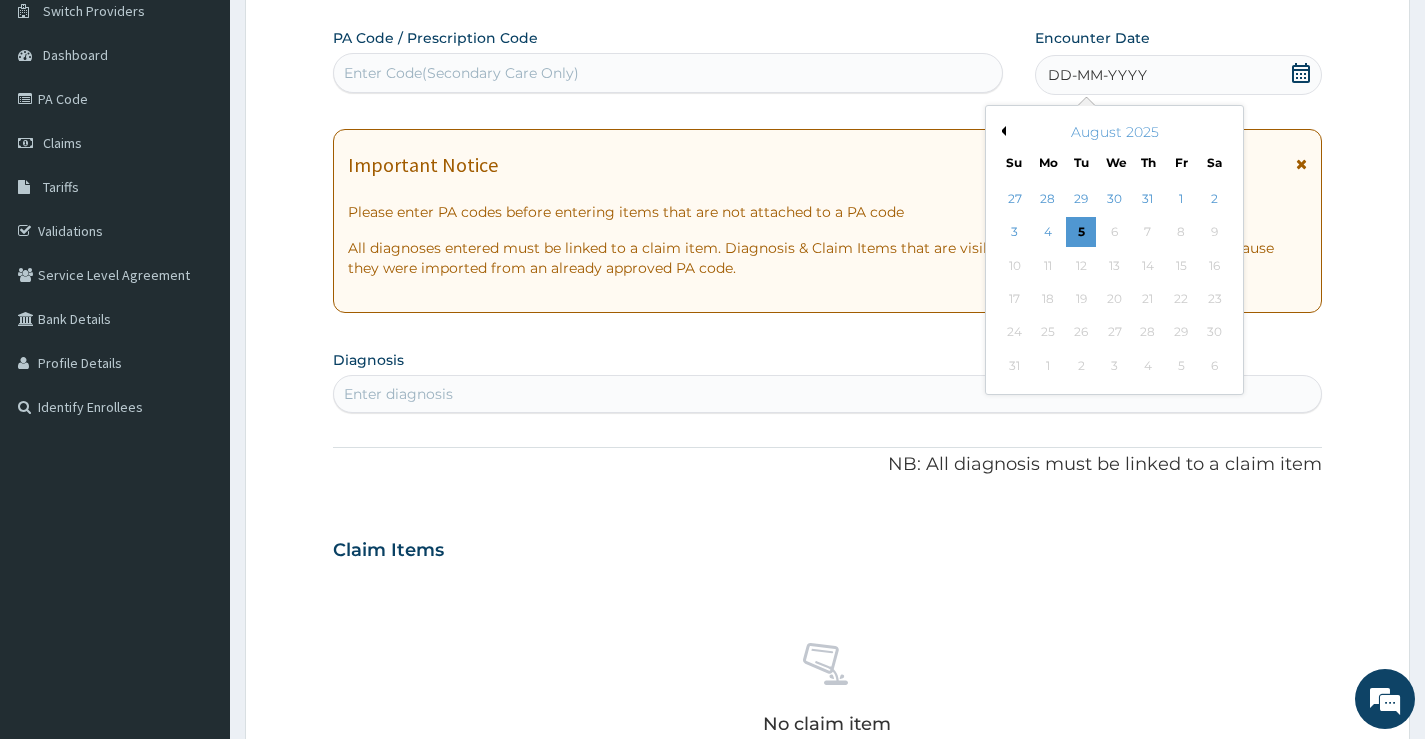 scroll, scrollTop: 0, scrollLeft: 0, axis: both 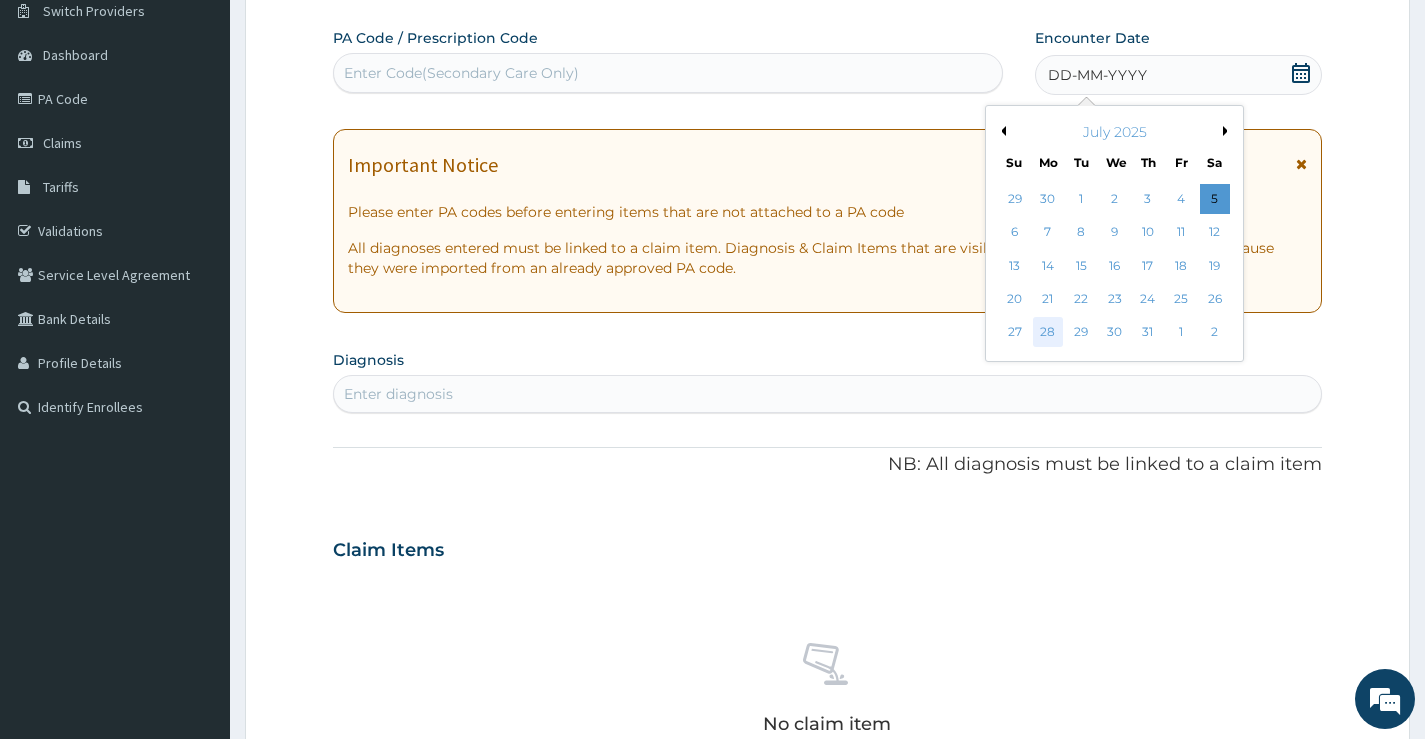 click on "28" at bounding box center [1048, 333] 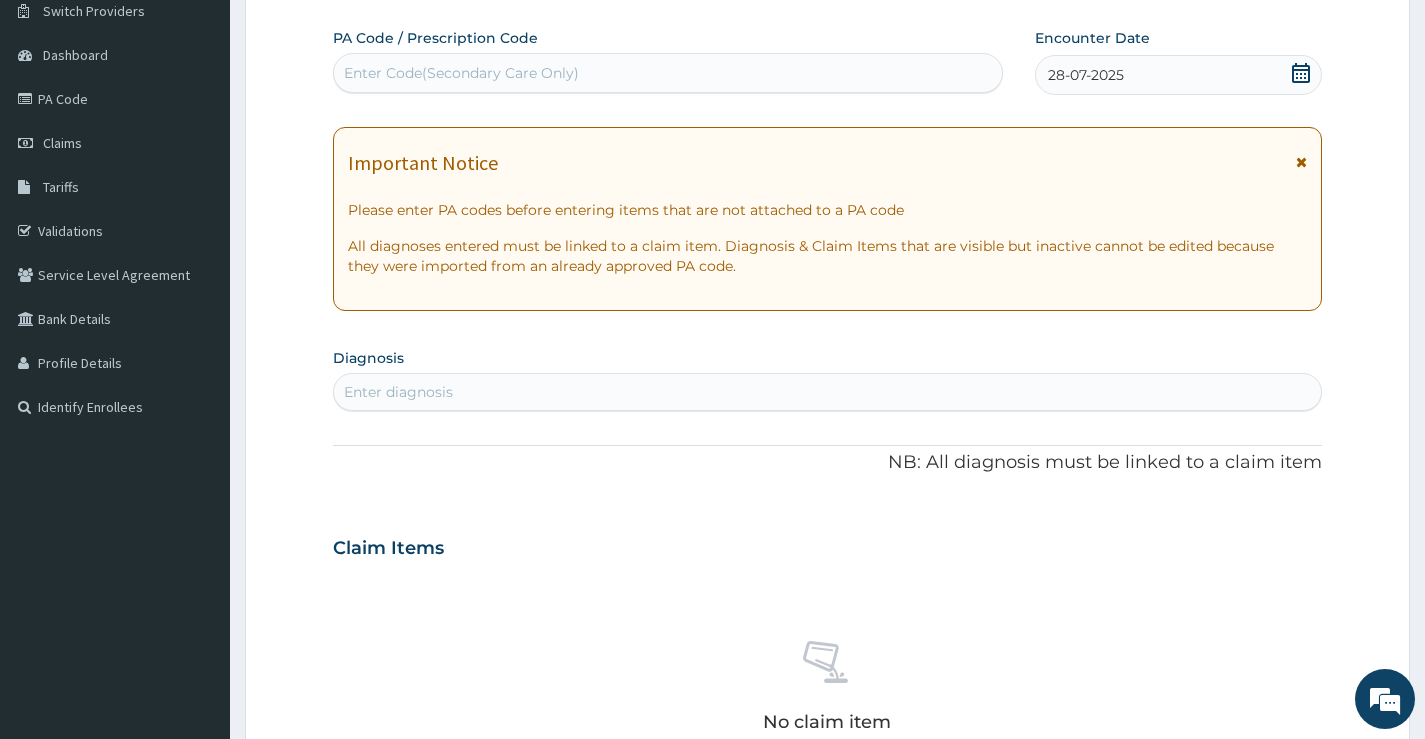 click on "Enter diagnosis" at bounding box center (827, 392) 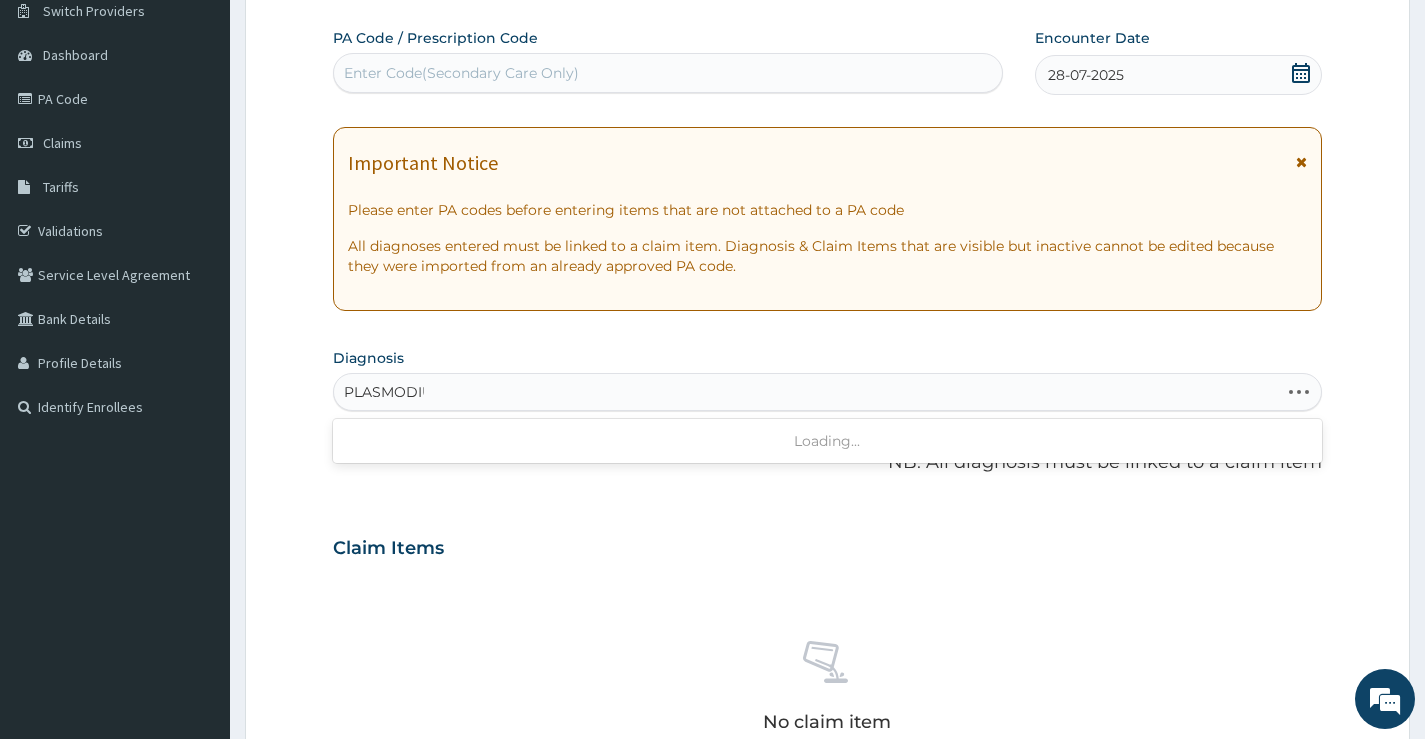 type on "PLASMODIUM" 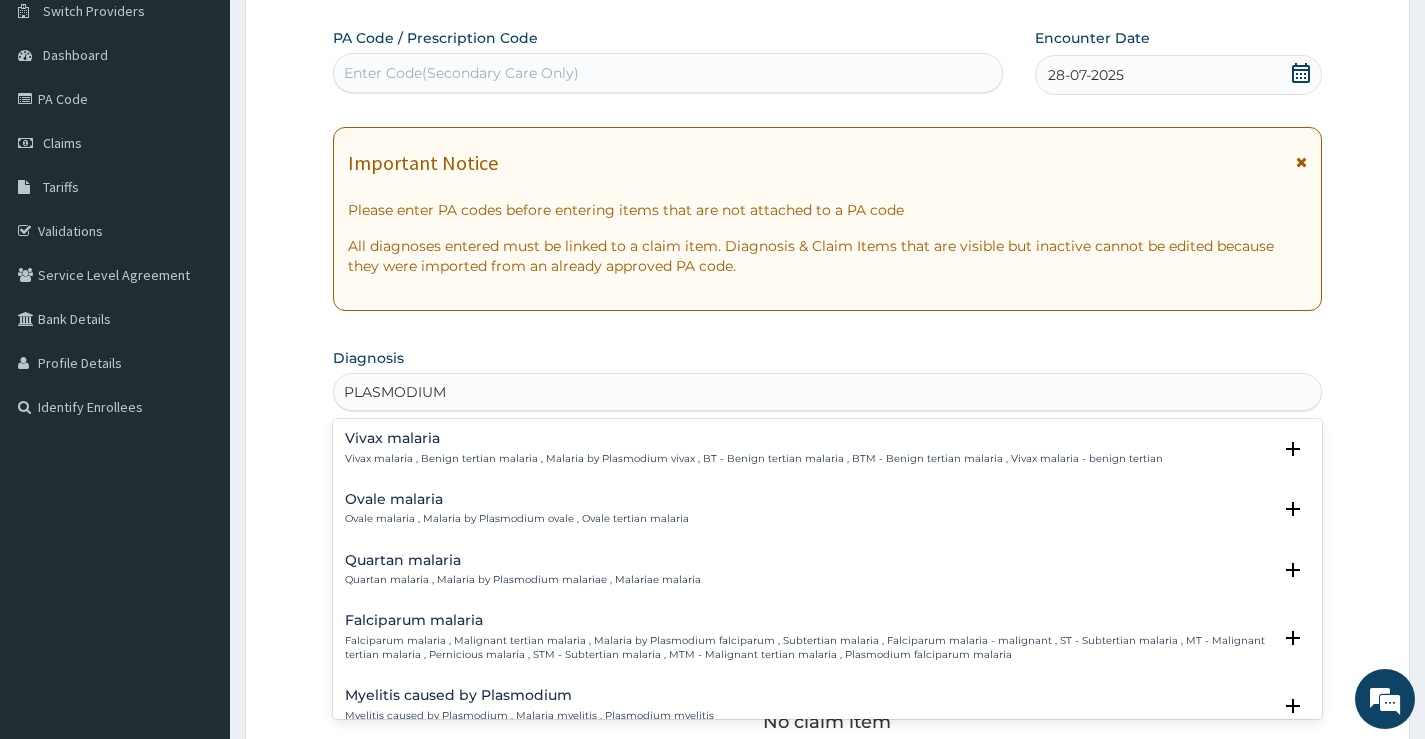 click on "Falciparum malaria" at bounding box center [808, 620] 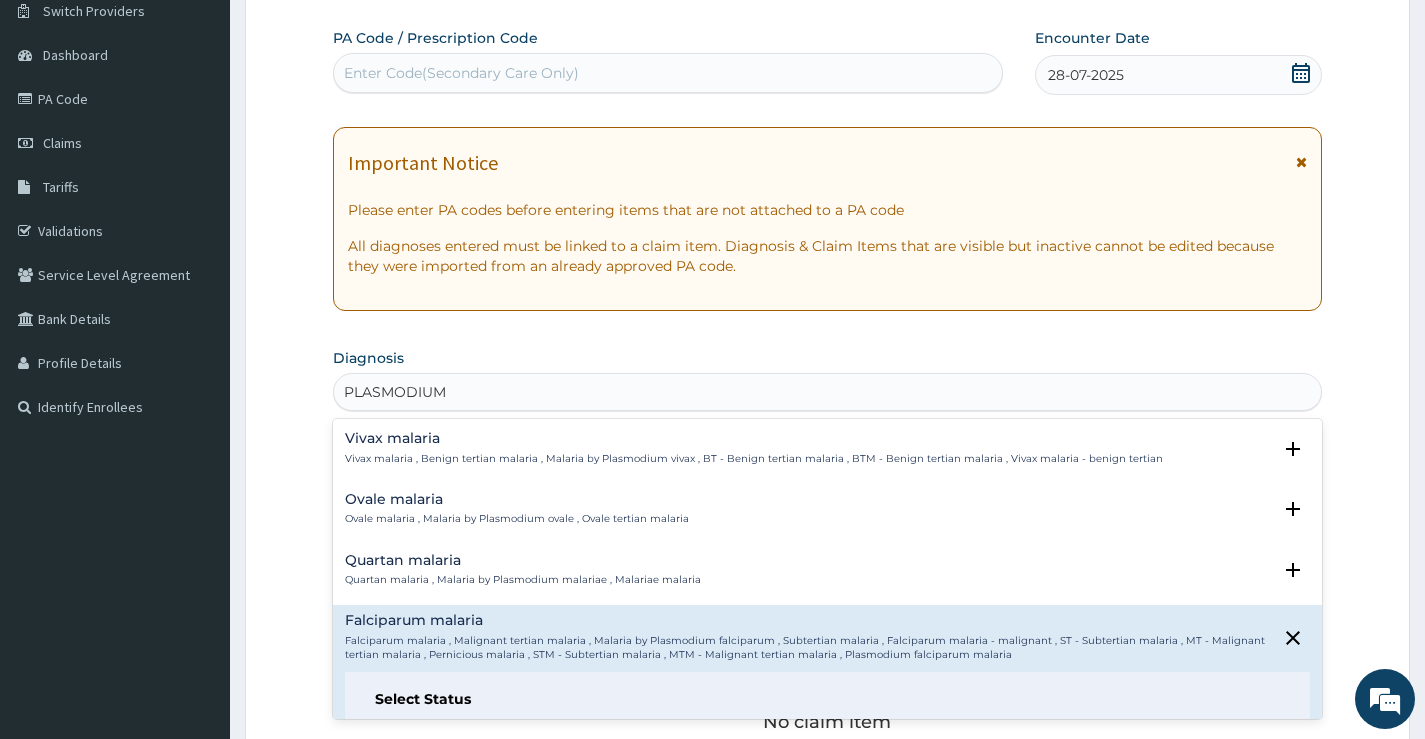 scroll, scrollTop: 200, scrollLeft: 0, axis: vertical 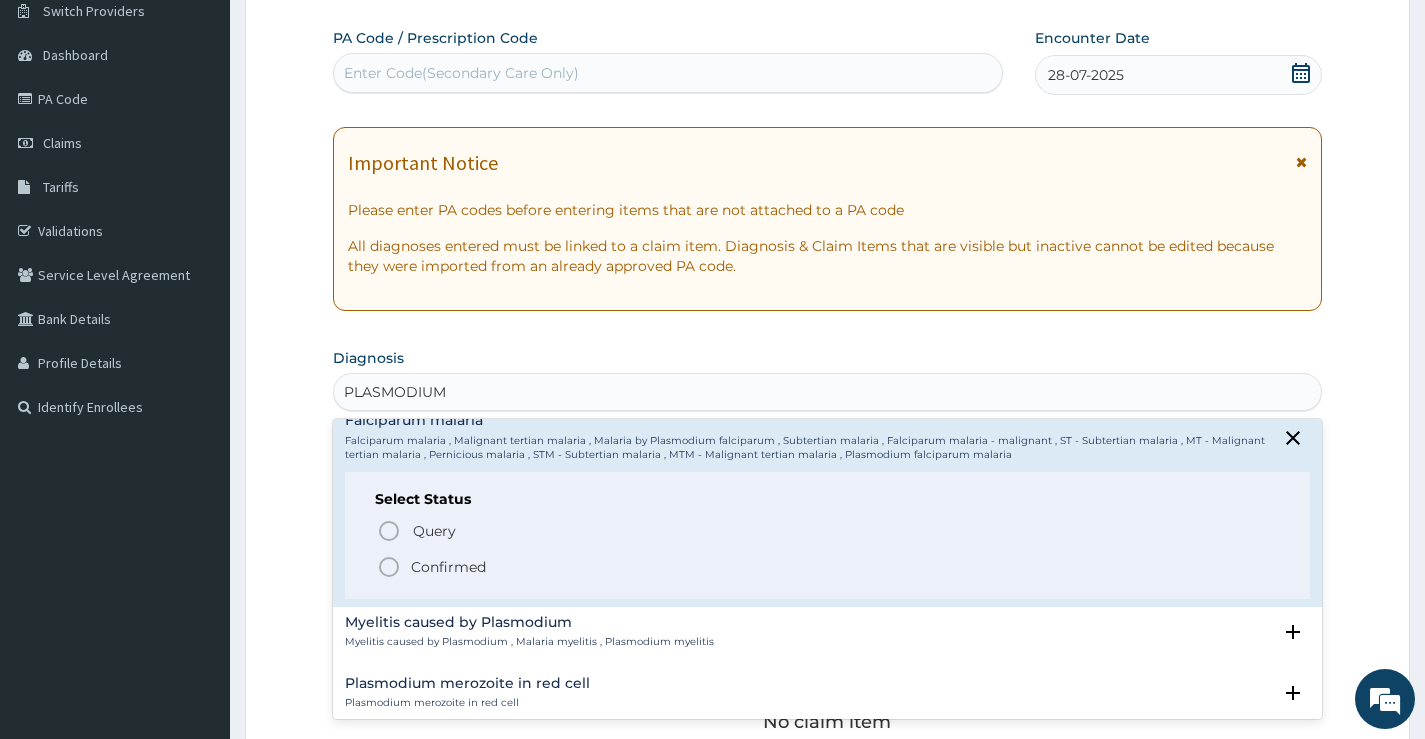 click on "Confirmed" at bounding box center [448, 567] 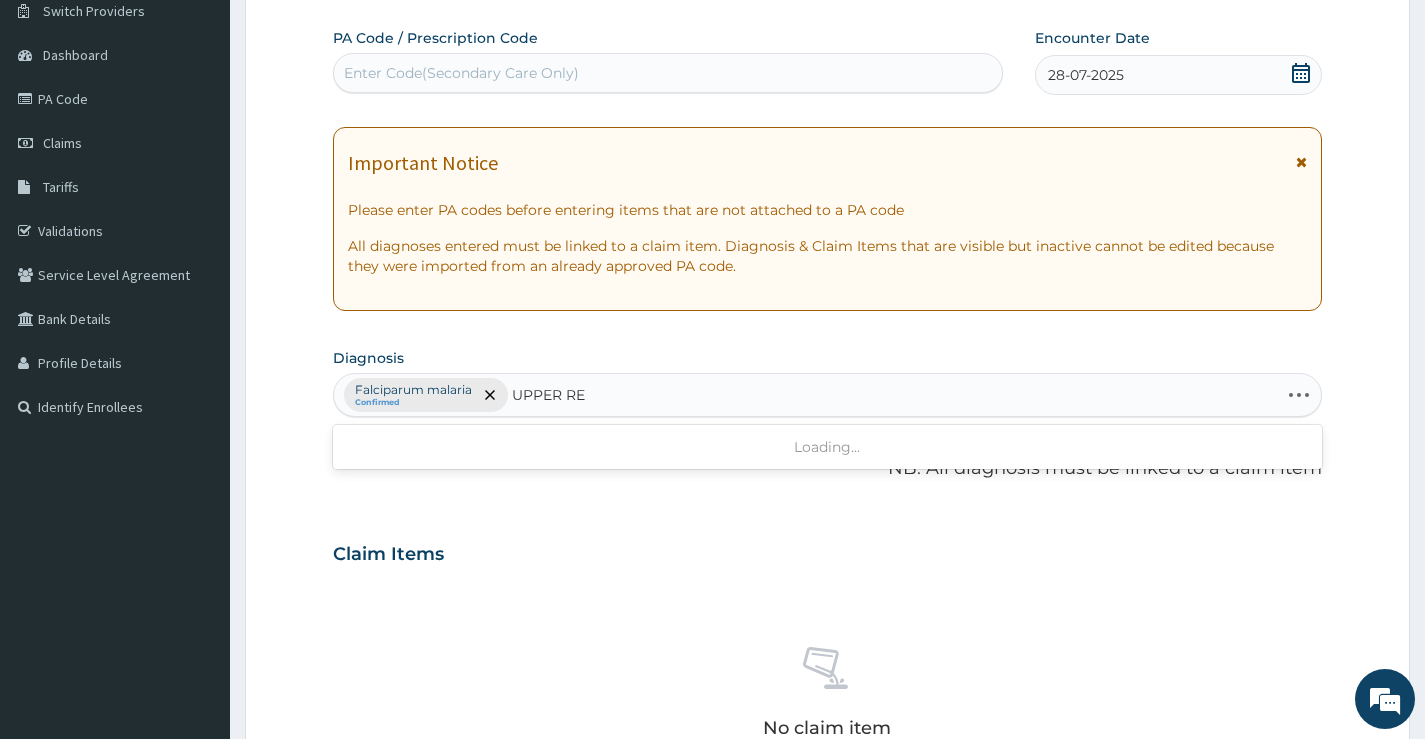 type on "UPPER RES" 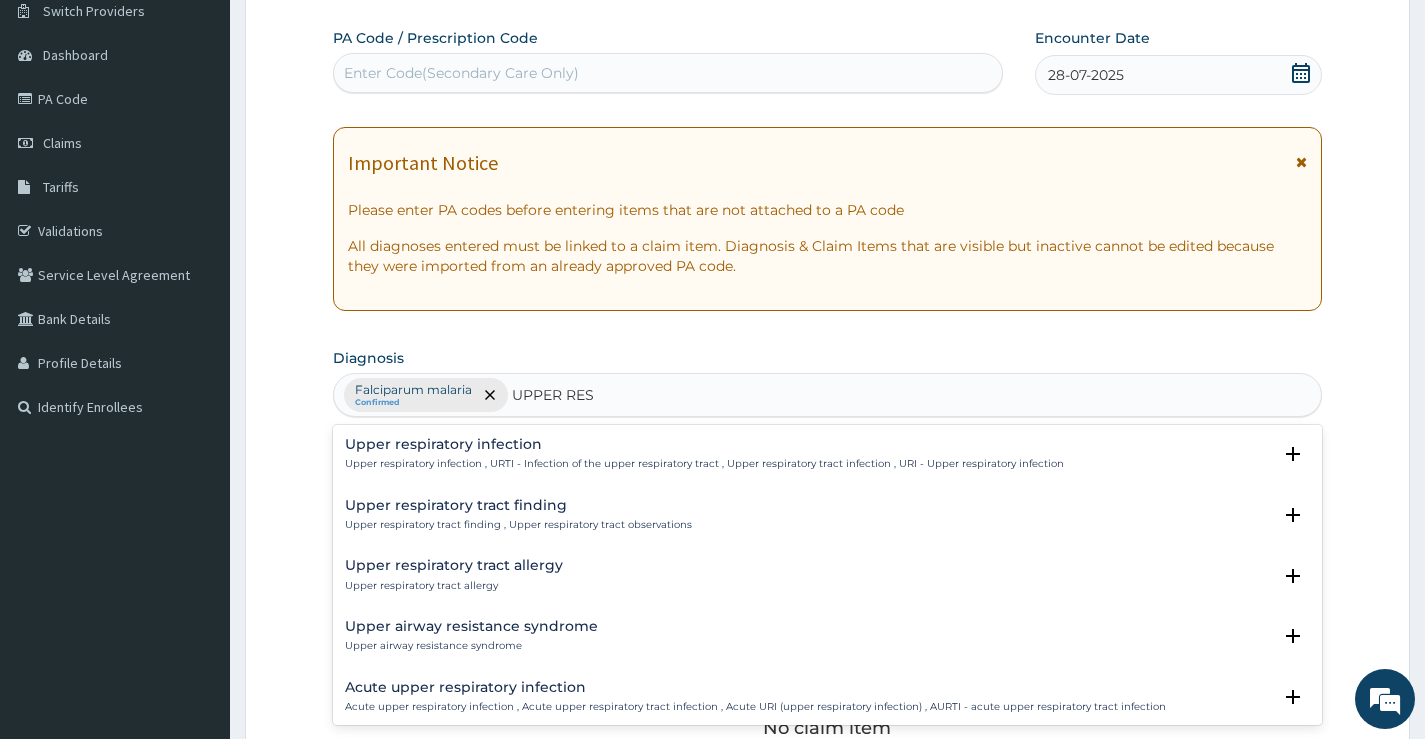 click on "Upper respiratory infection , URTI - Infection of the upper respiratory tract , Upper respiratory tract infection , URI - Upper respiratory infection" at bounding box center [704, 464] 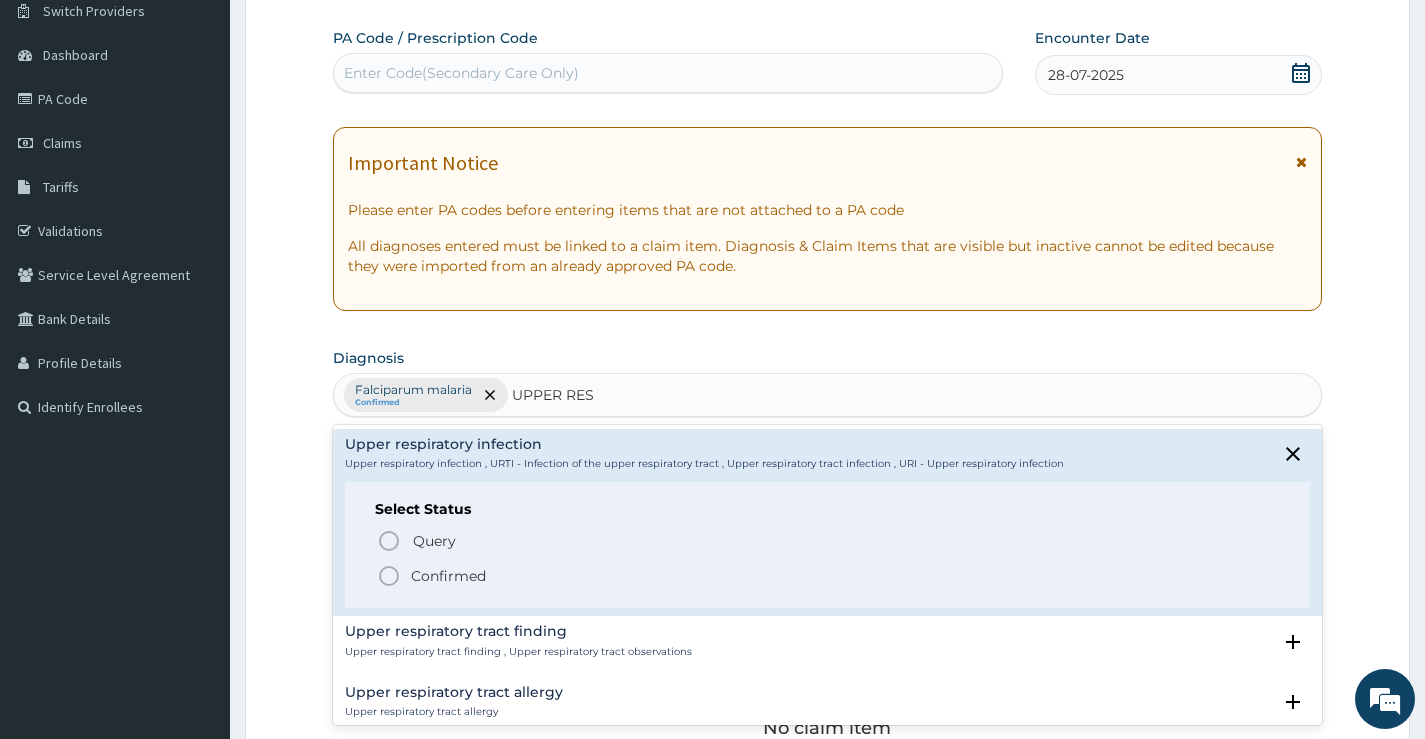click on "Select Status Query Query covers suspected (?), Keep in view (kiv), Ruled out (r/o) Confirmed" at bounding box center [827, 545] 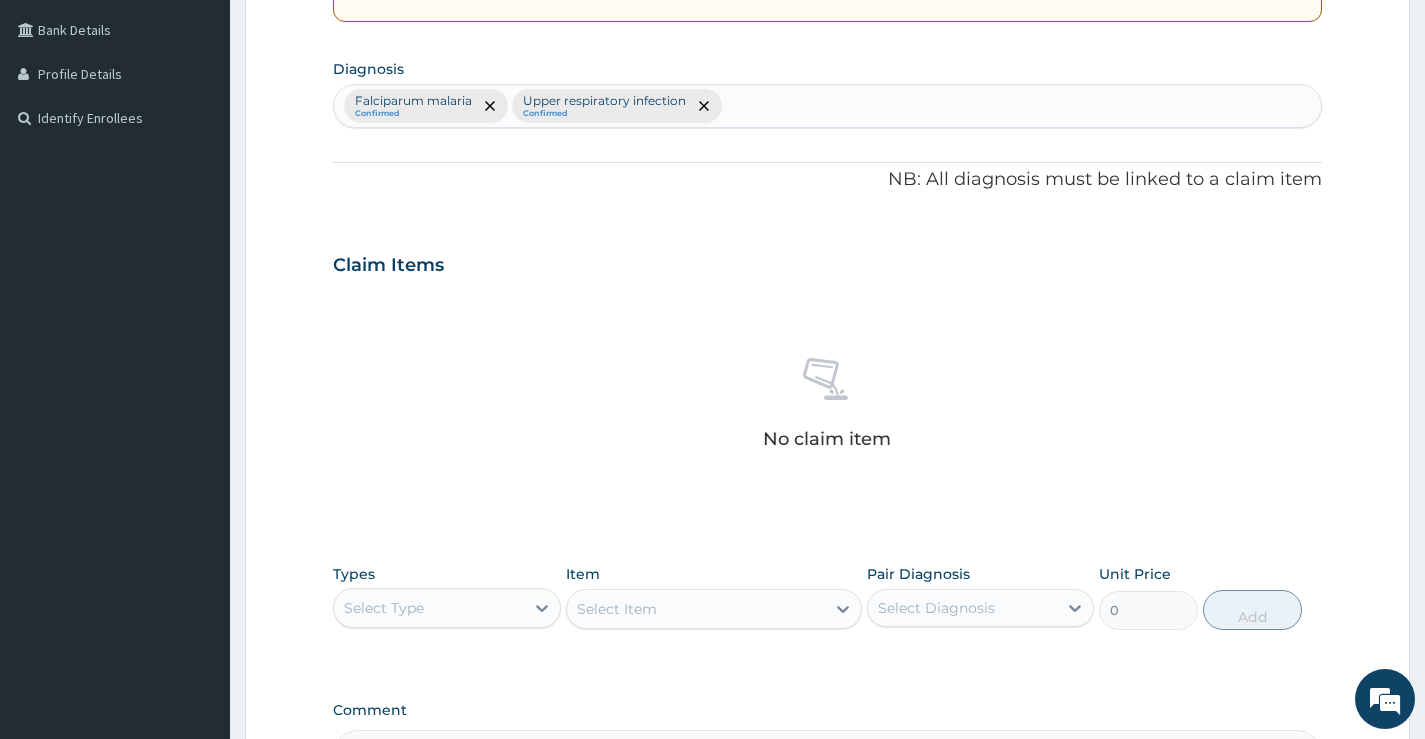 scroll, scrollTop: 663, scrollLeft: 0, axis: vertical 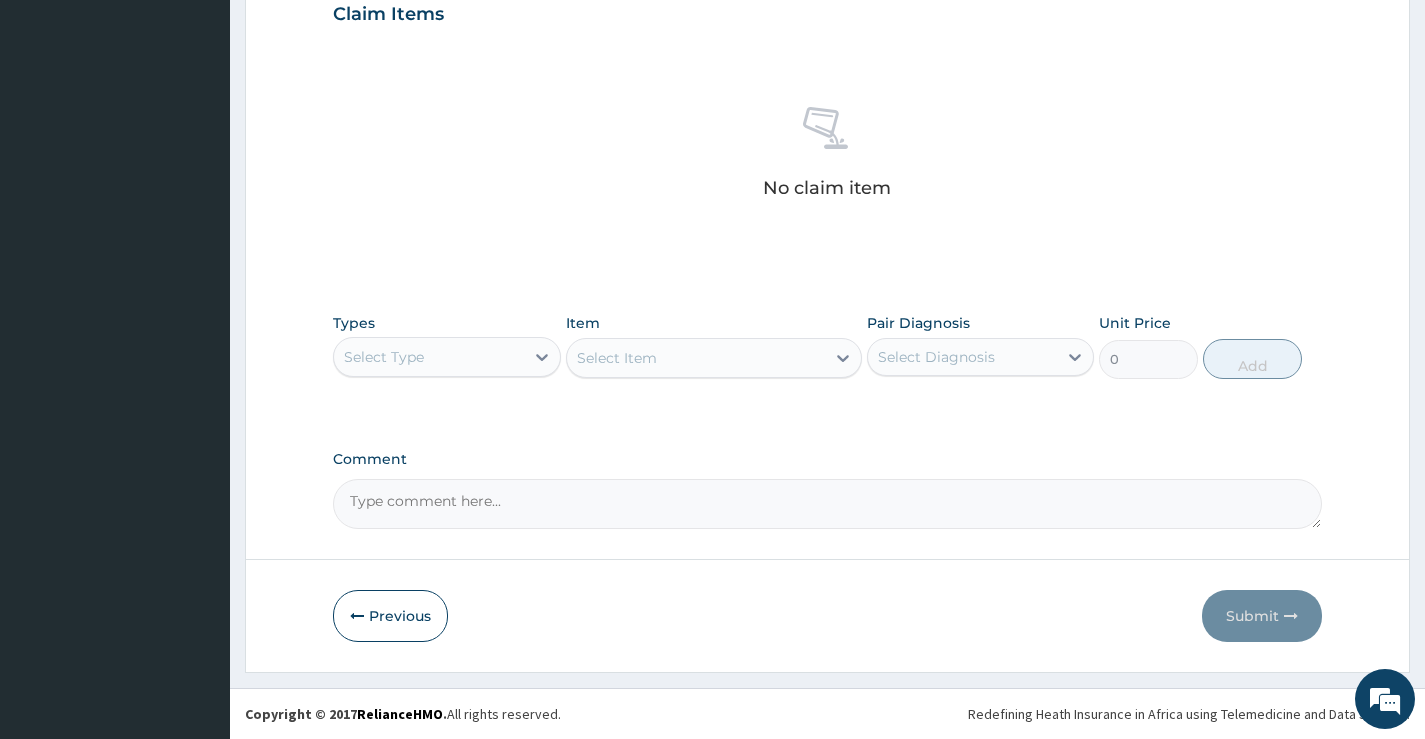 click on "Select Type" at bounding box center [428, 357] 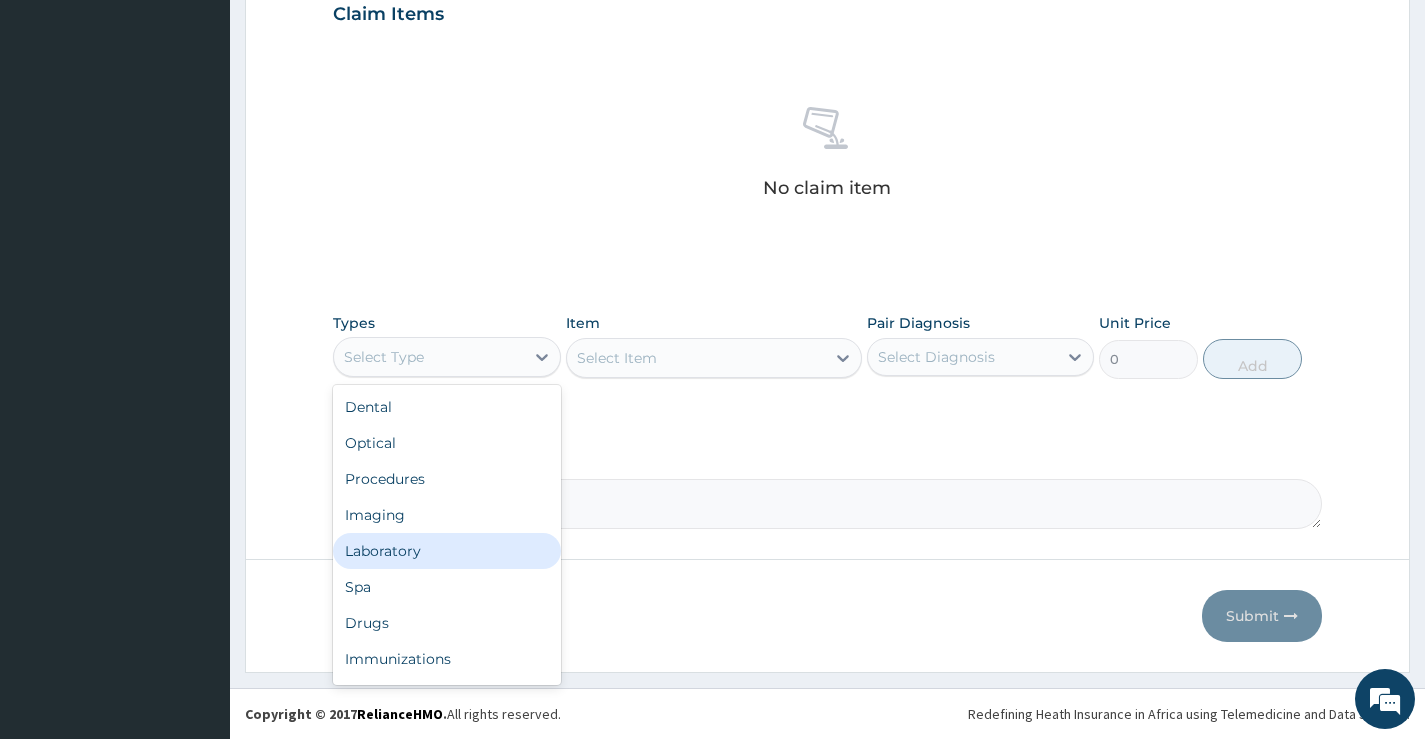 click on "Laboratory" at bounding box center (446, 551) 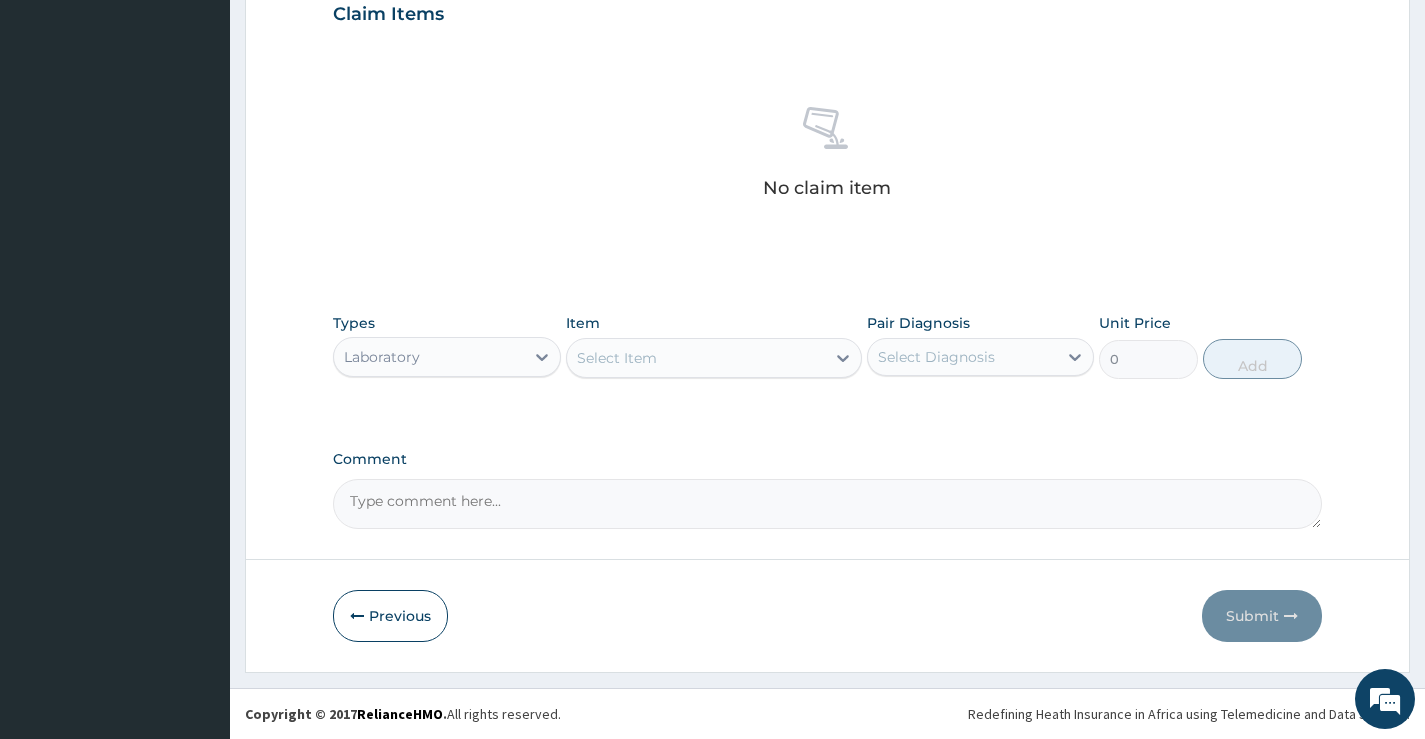 click on "Select Item" at bounding box center [696, 358] 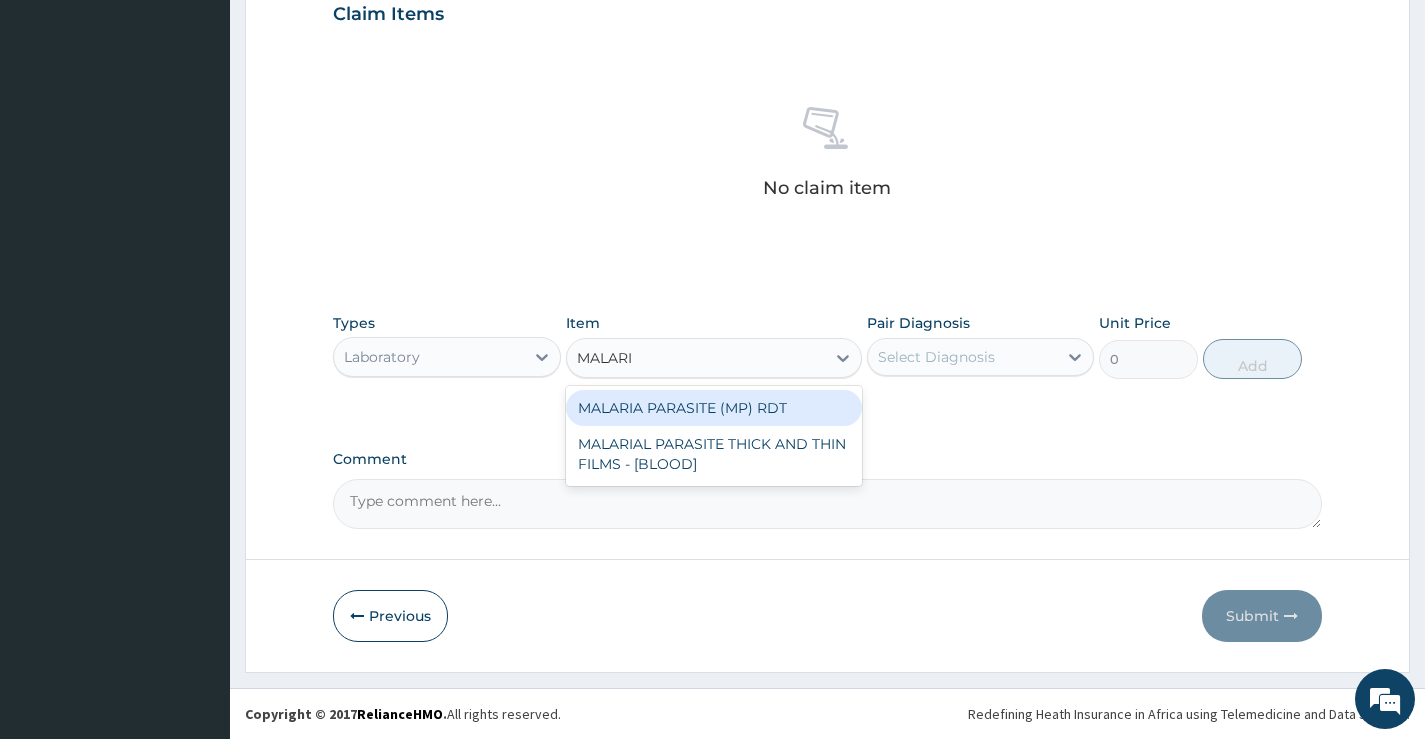 type on "MALARIA" 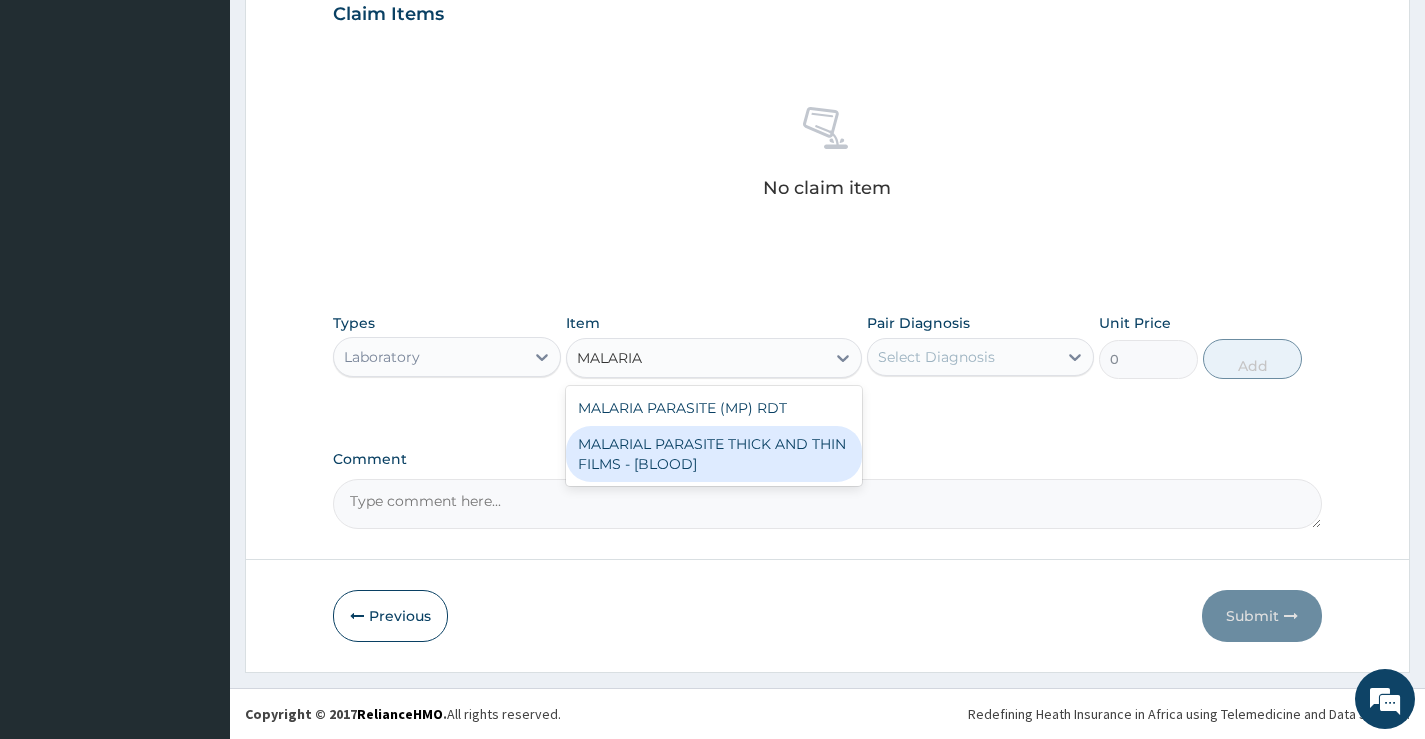 click on "MALARIAL PARASITE THICK AND THIN FILMS - [BLOOD]" at bounding box center (714, 454) 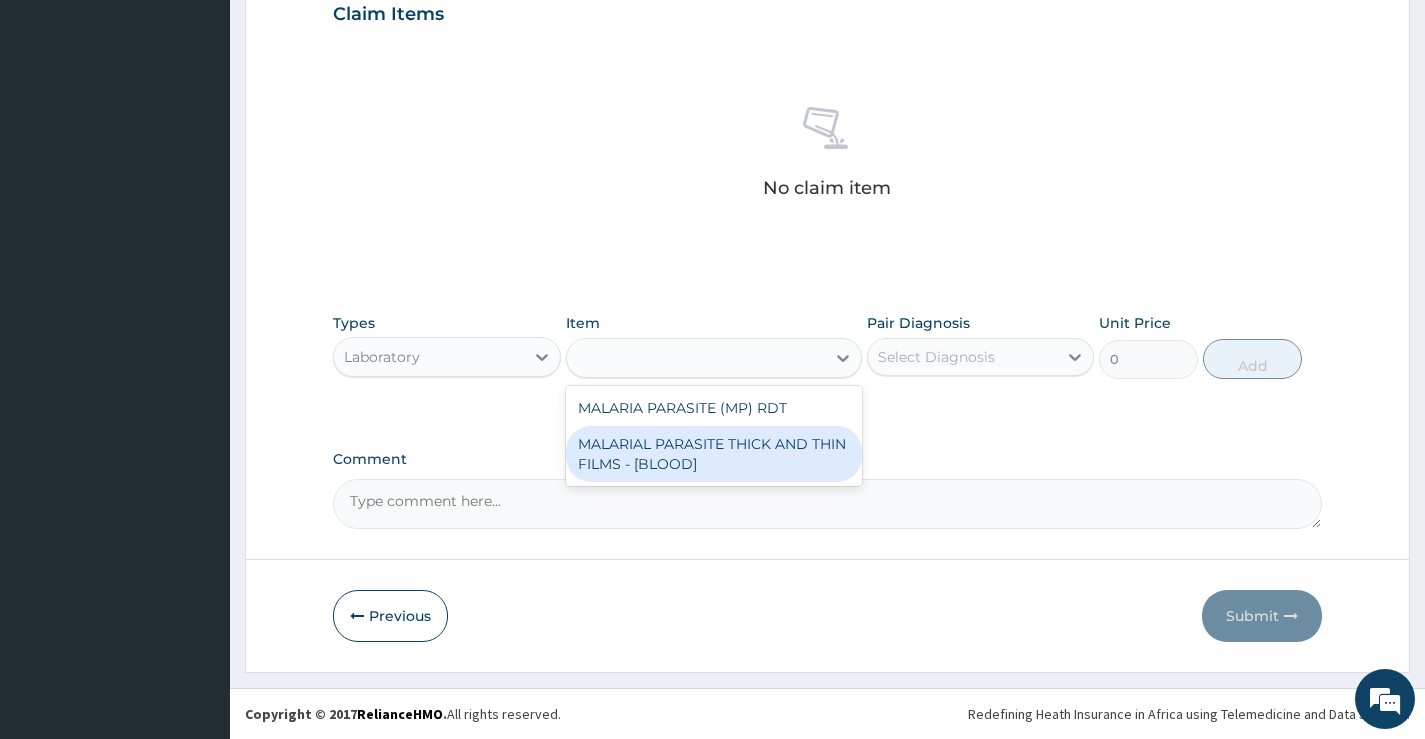 type on "2625" 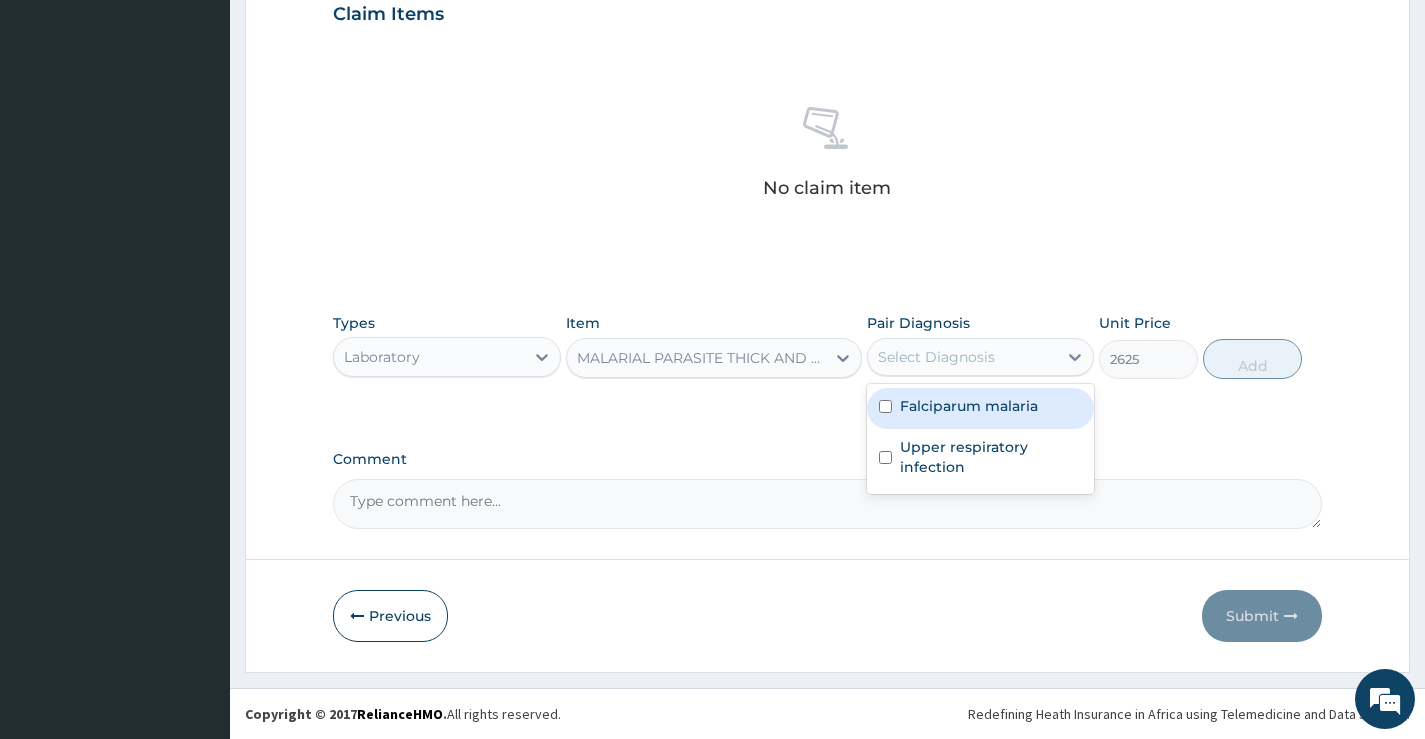 click on "Select Diagnosis" at bounding box center [962, 357] 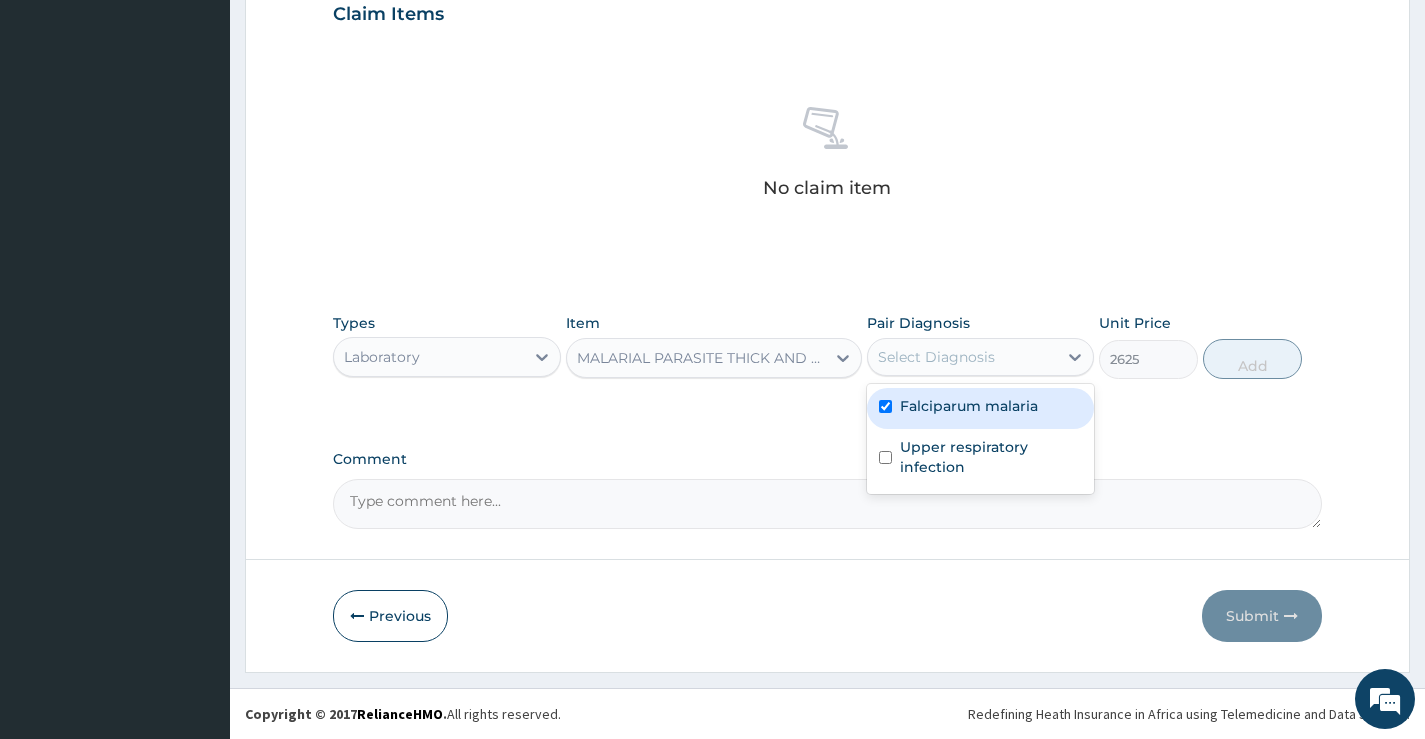 checkbox on "true" 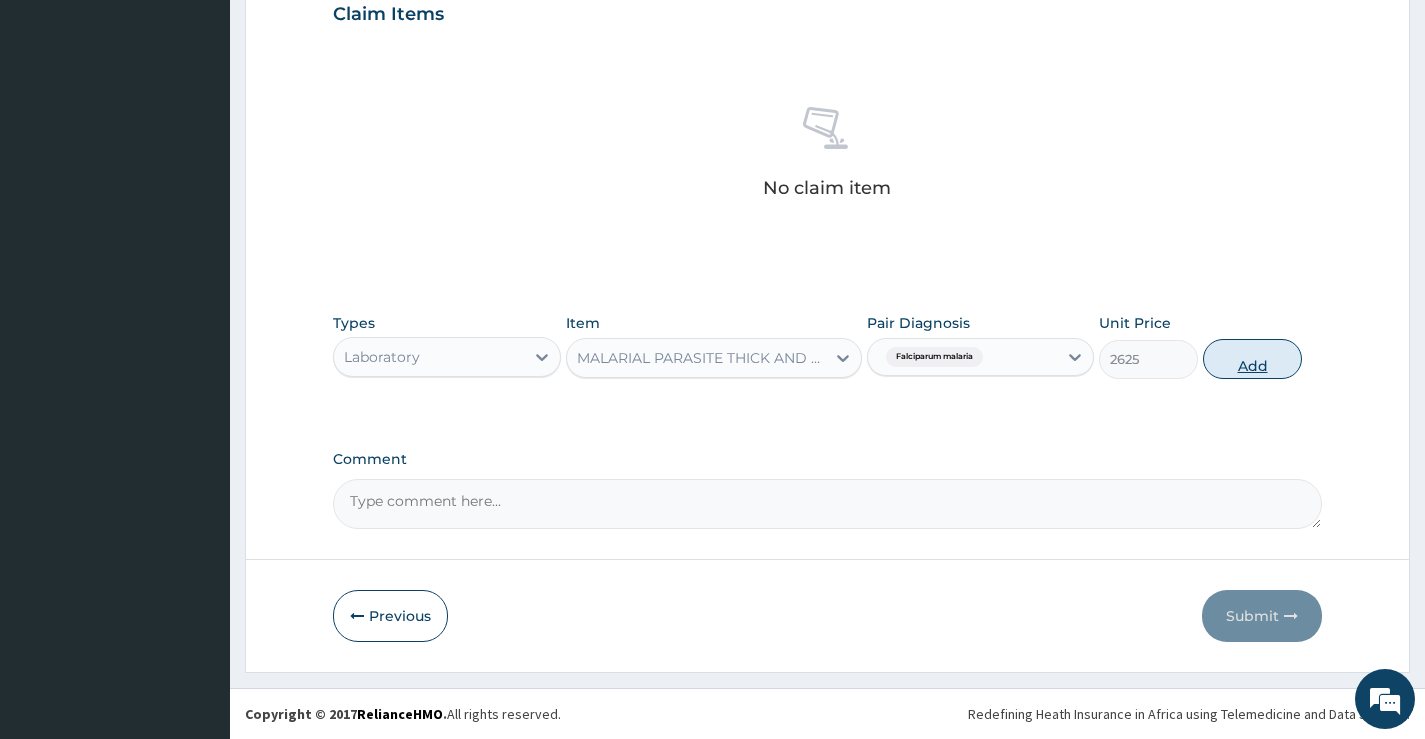 click on "Add" at bounding box center (1252, 359) 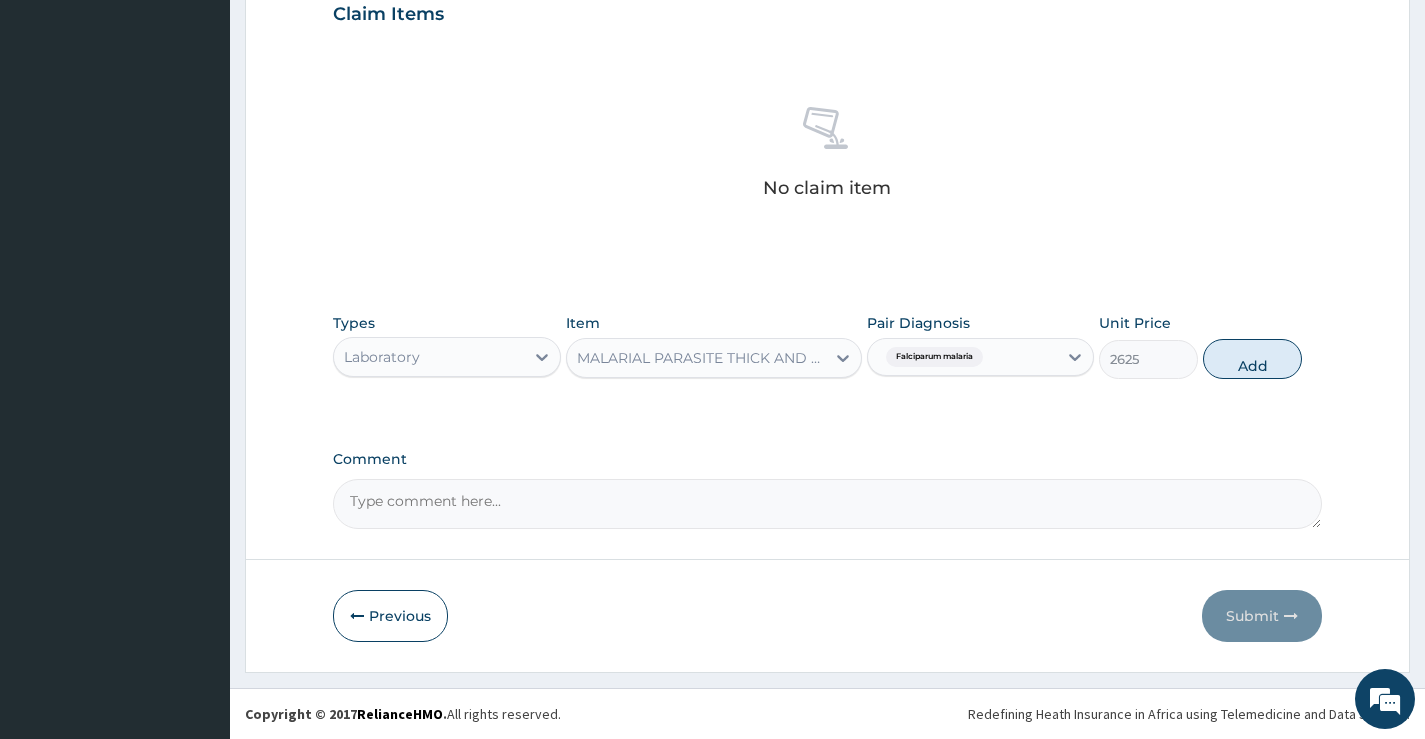 type on "0" 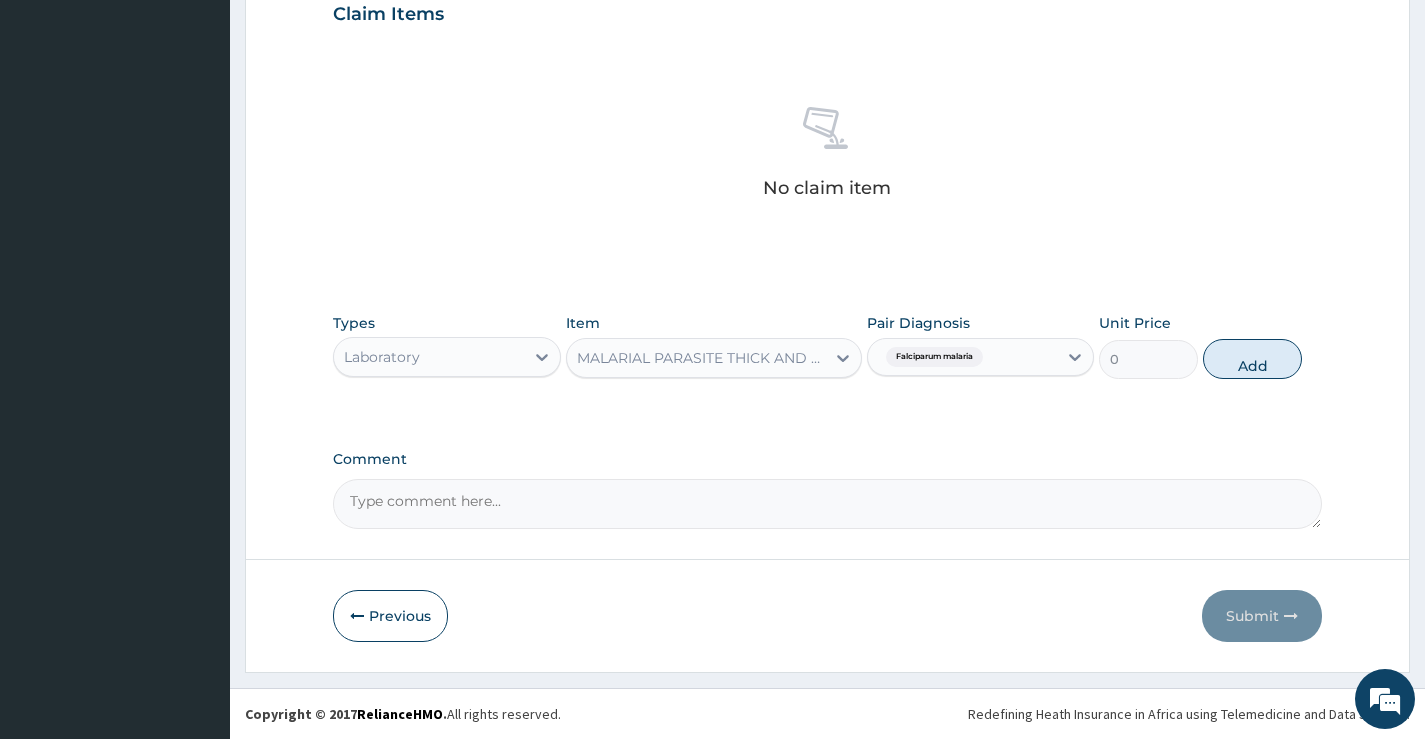 scroll, scrollTop: 634, scrollLeft: 0, axis: vertical 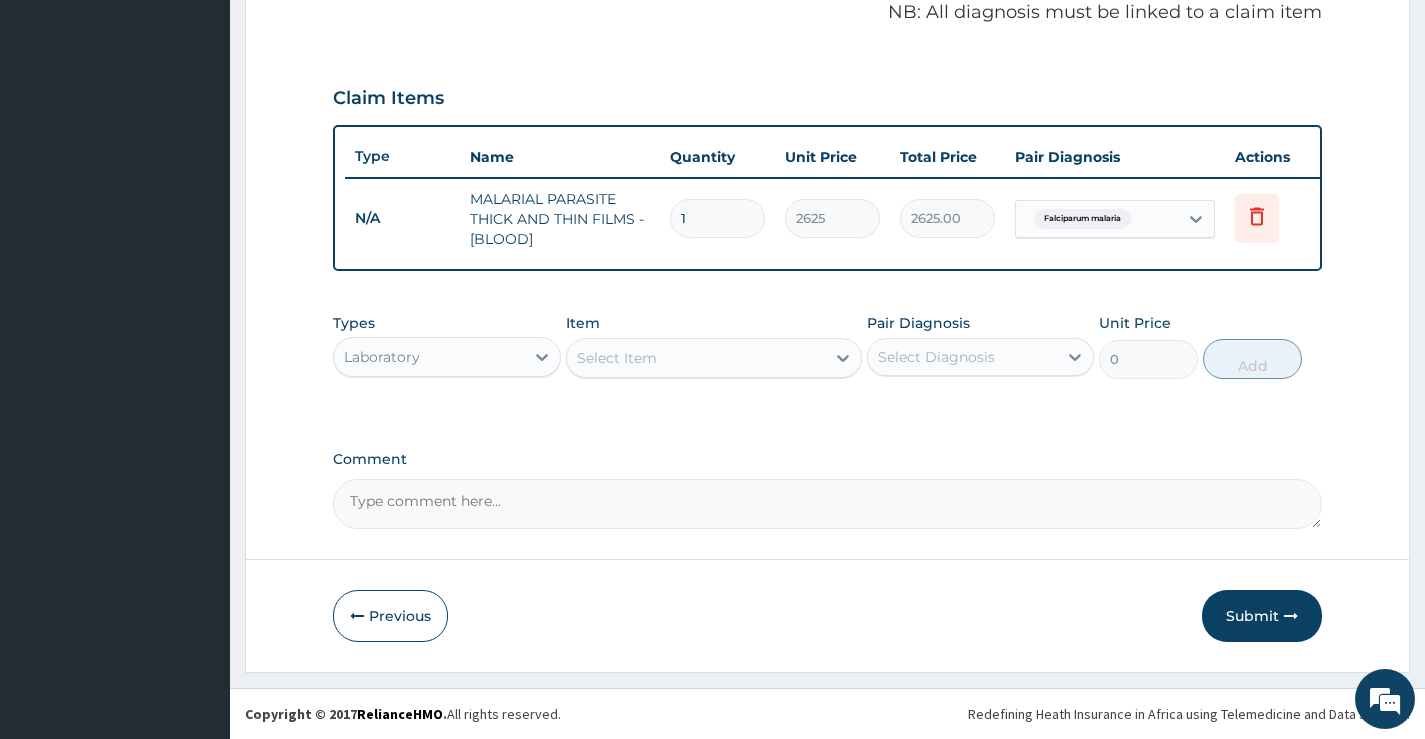 click on "Laboratory" at bounding box center [428, 357] 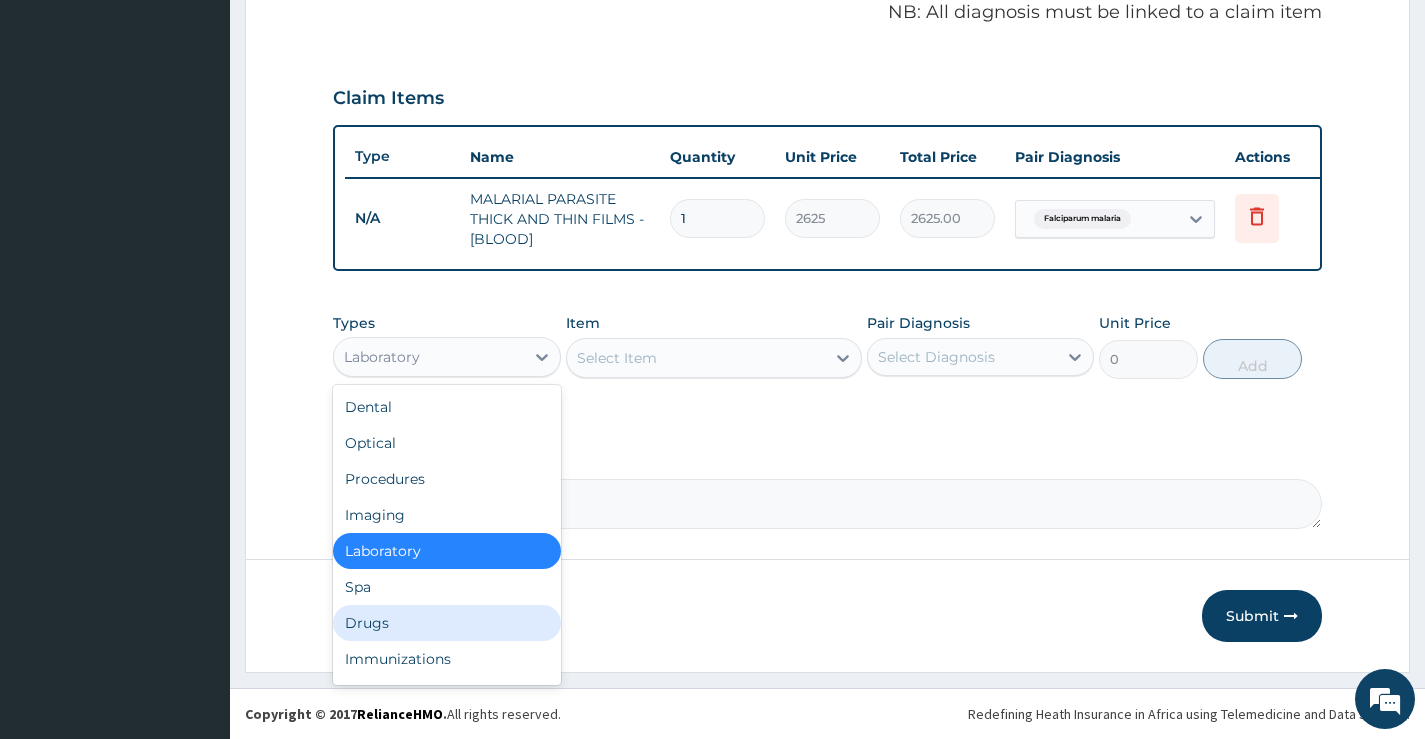 click on "Drugs" at bounding box center (446, 623) 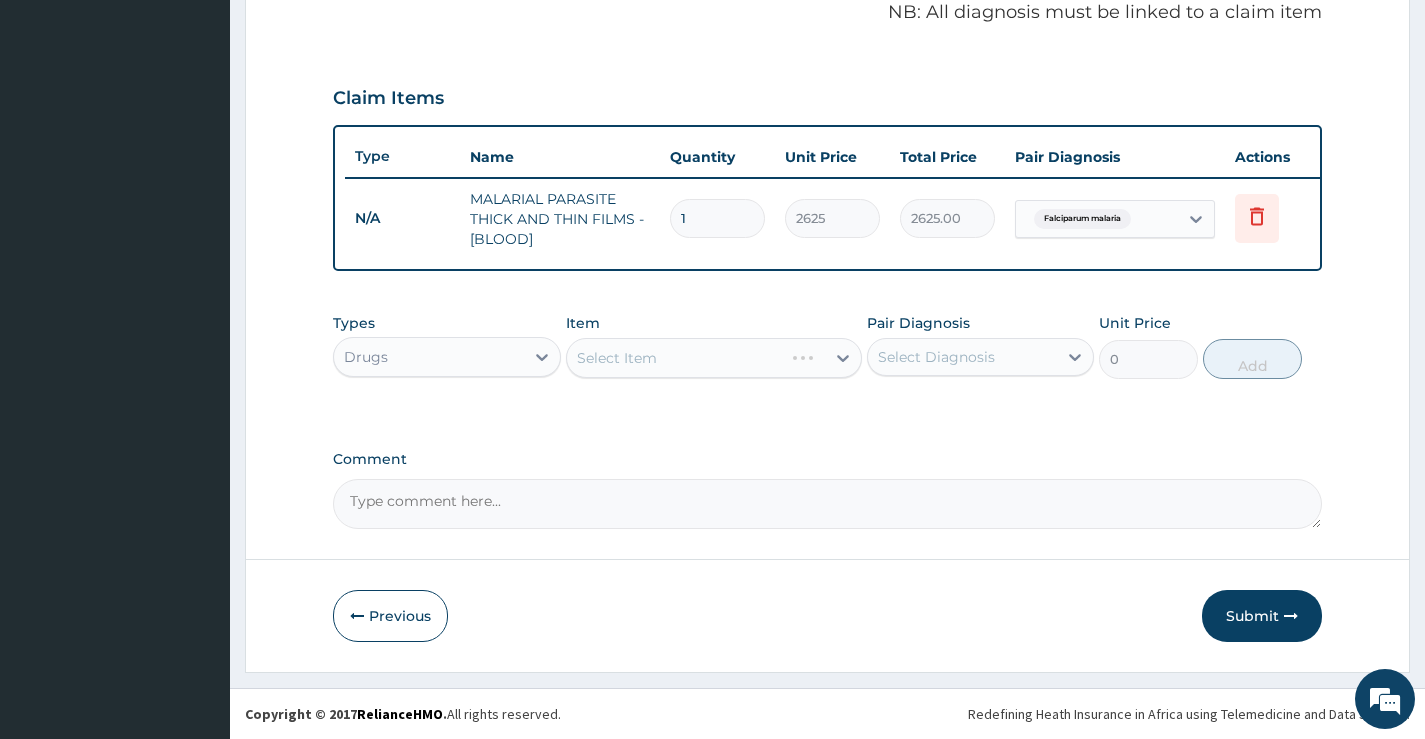 click on "Select Item" at bounding box center [714, 358] 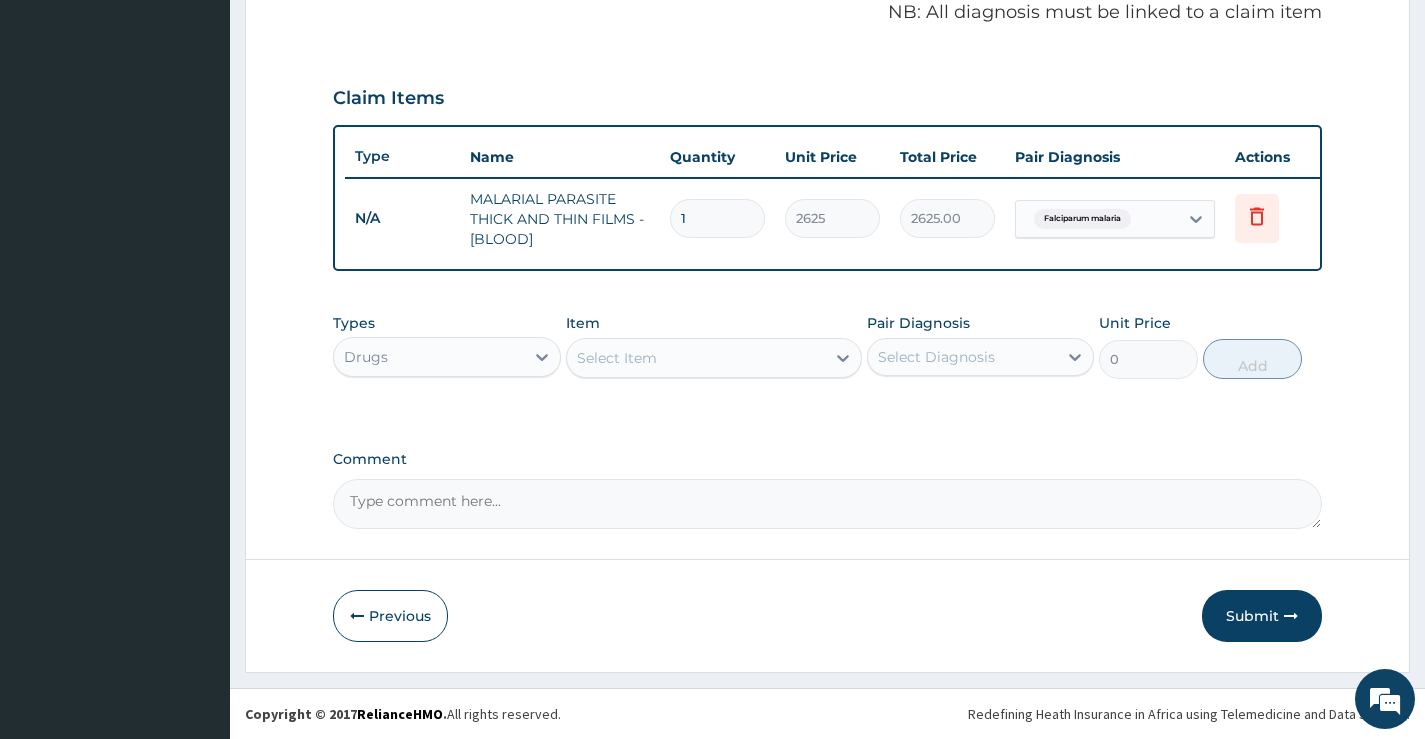 click on "Select Item" at bounding box center (696, 358) 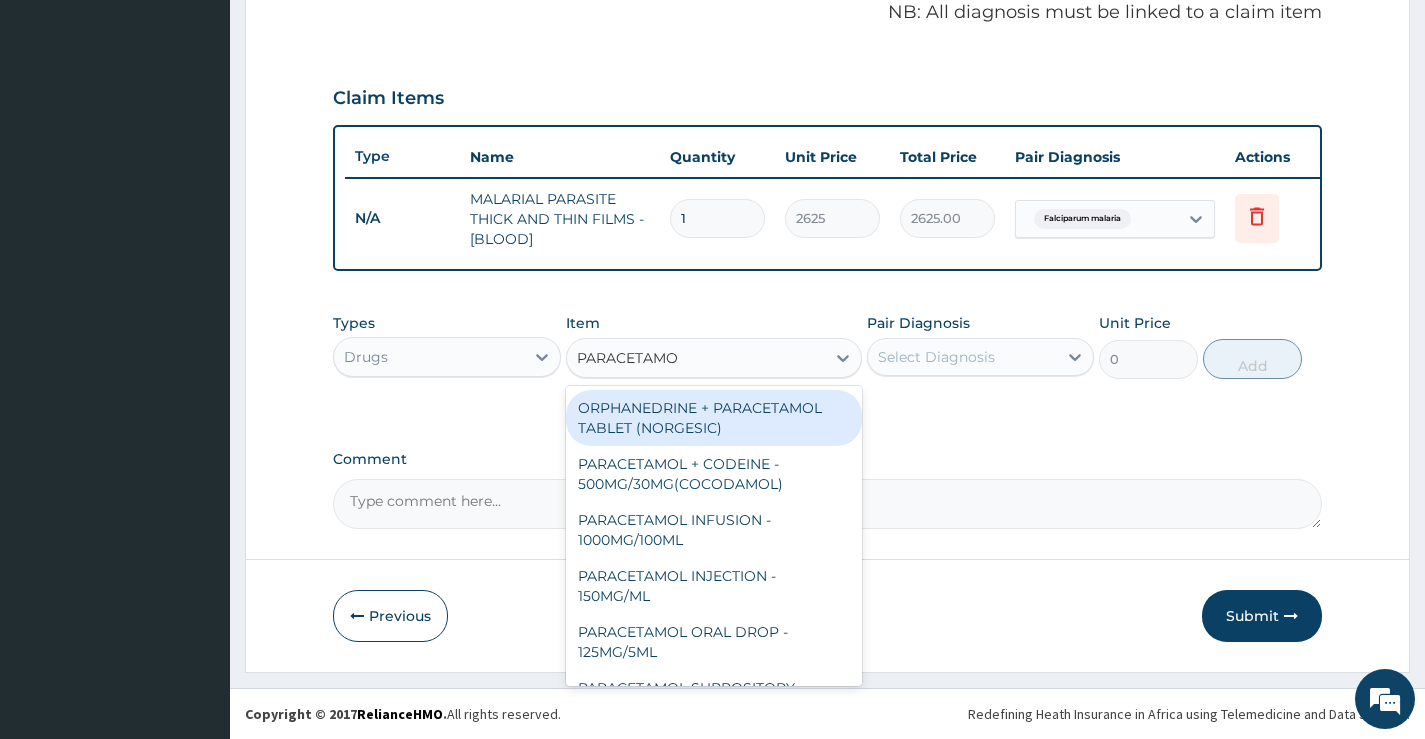 type on "PARACETAMOL" 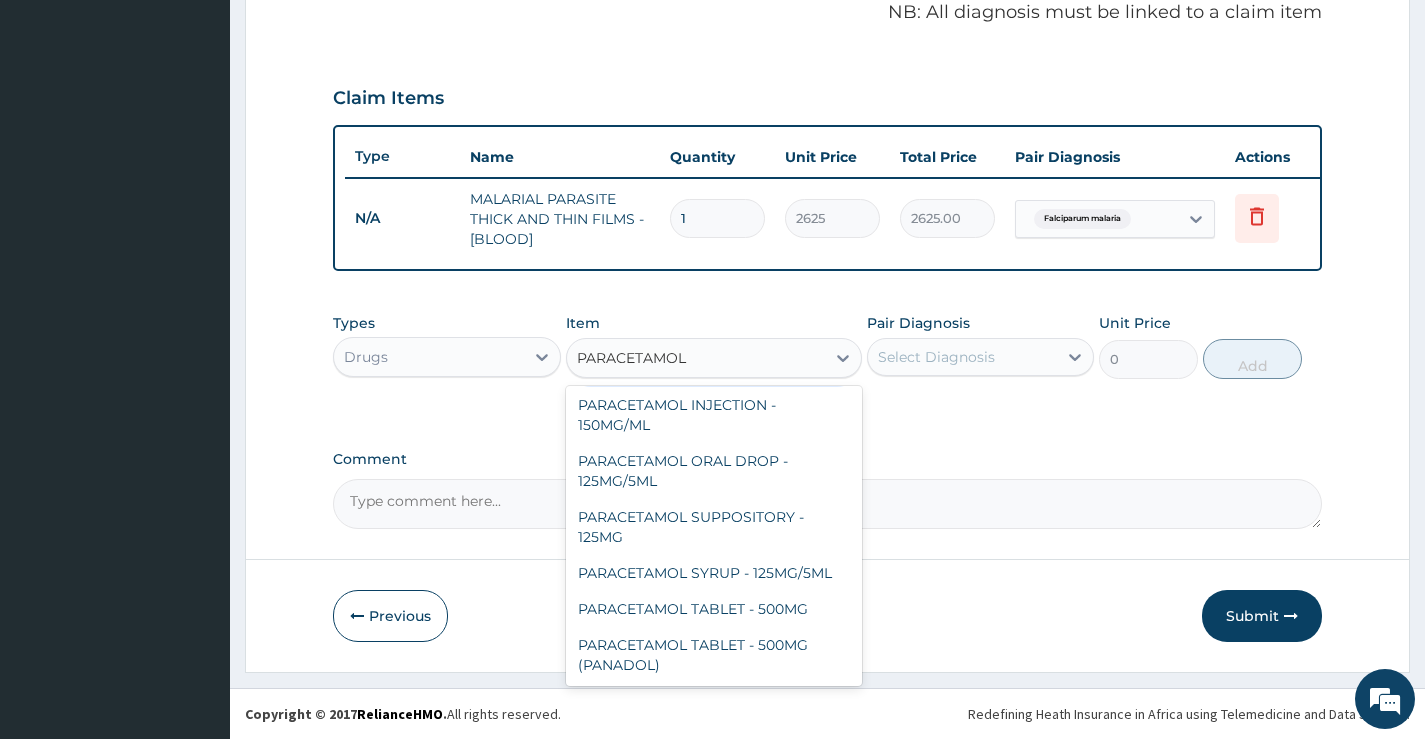 scroll, scrollTop: 172, scrollLeft: 0, axis: vertical 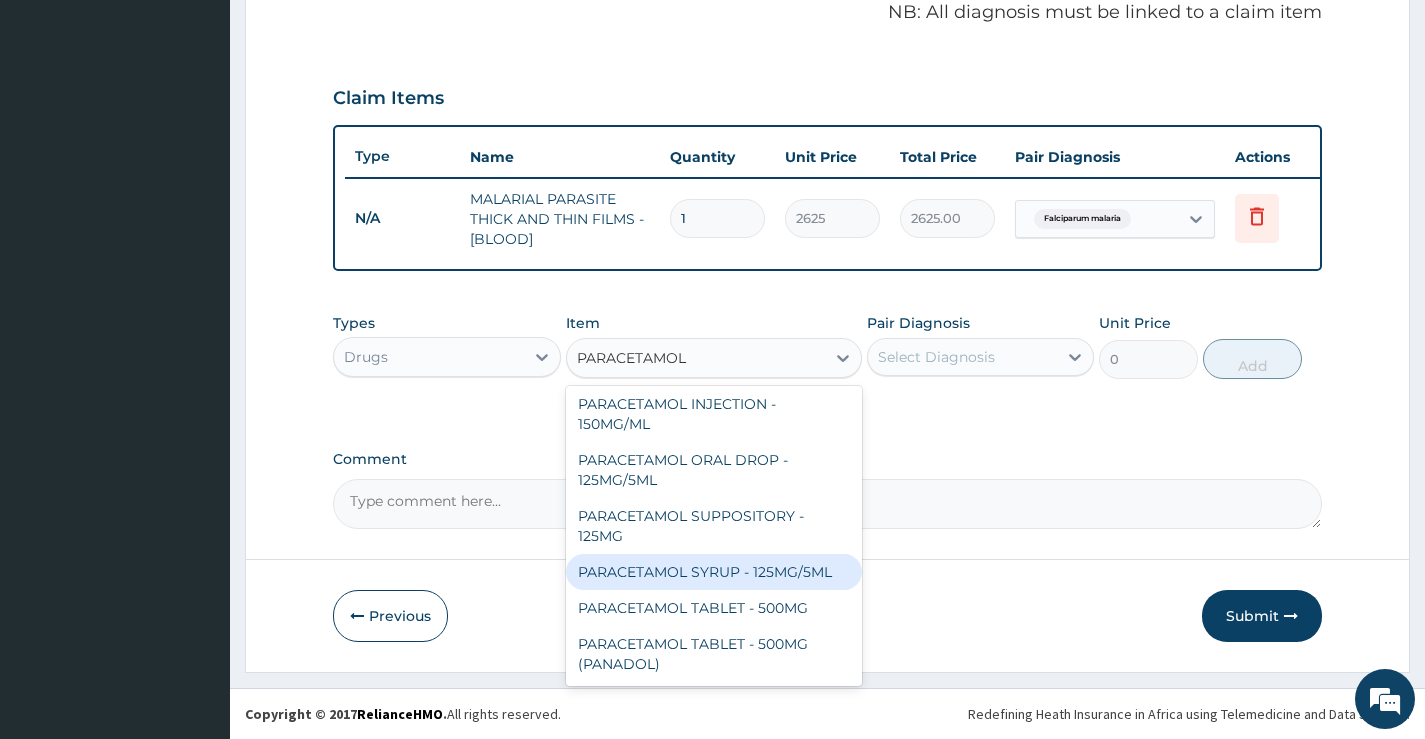 click on "PARACETAMOL SYRUP - 125MG/5ML" at bounding box center (714, 572) 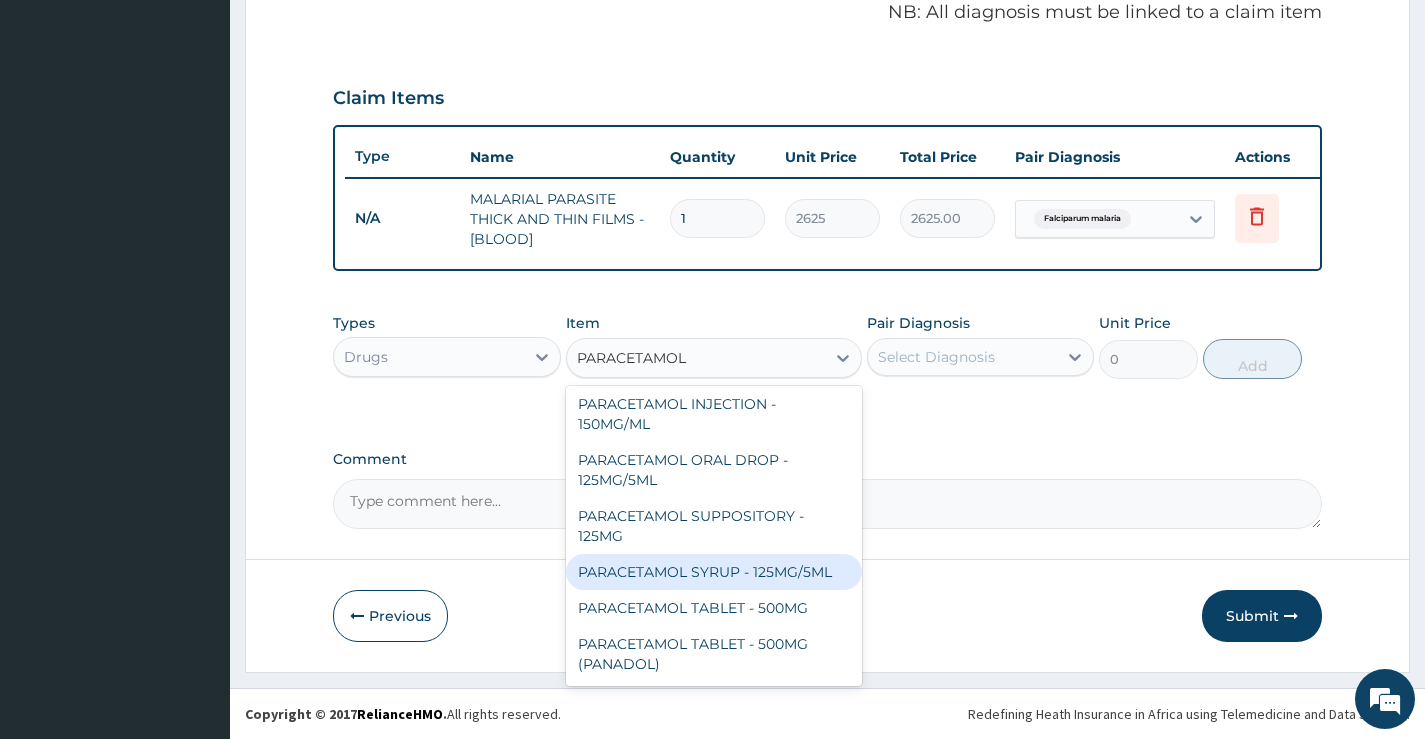 type 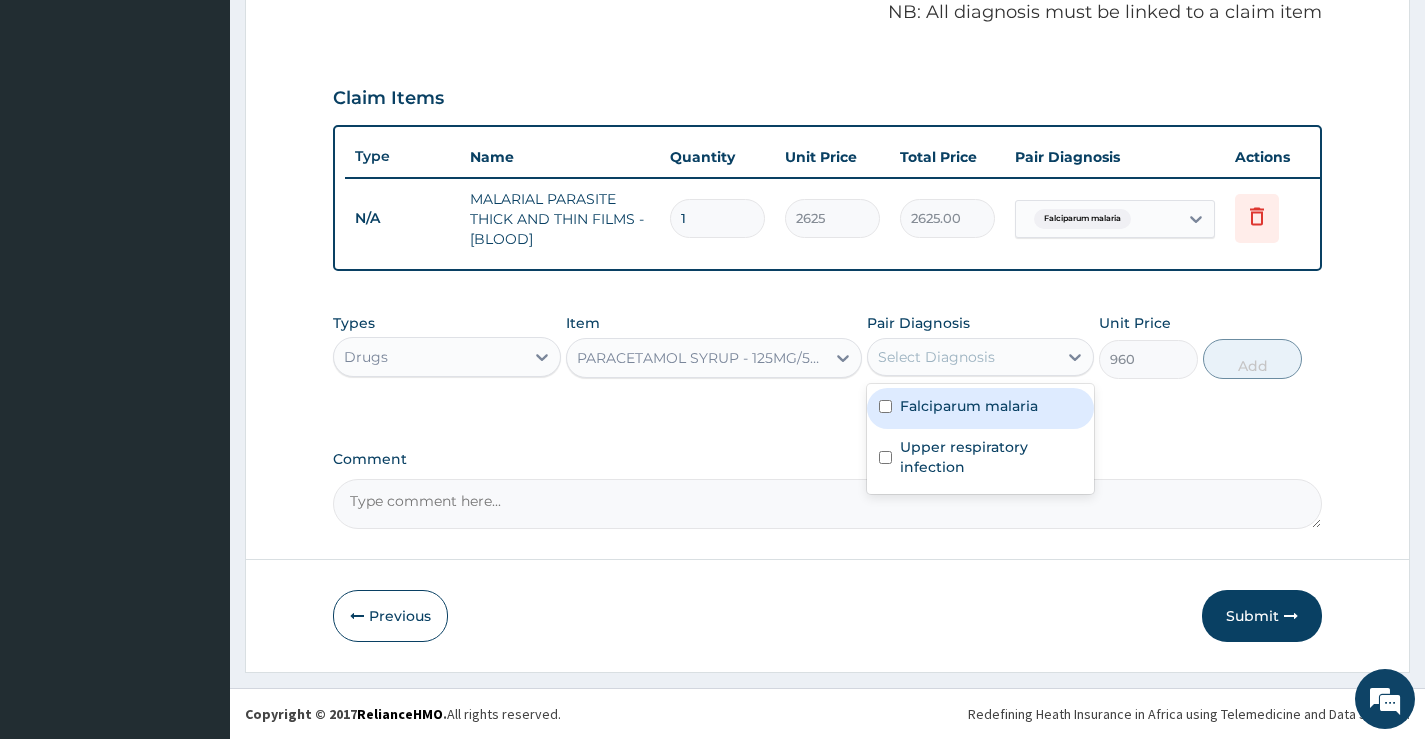 click on "Select Diagnosis" at bounding box center [936, 357] 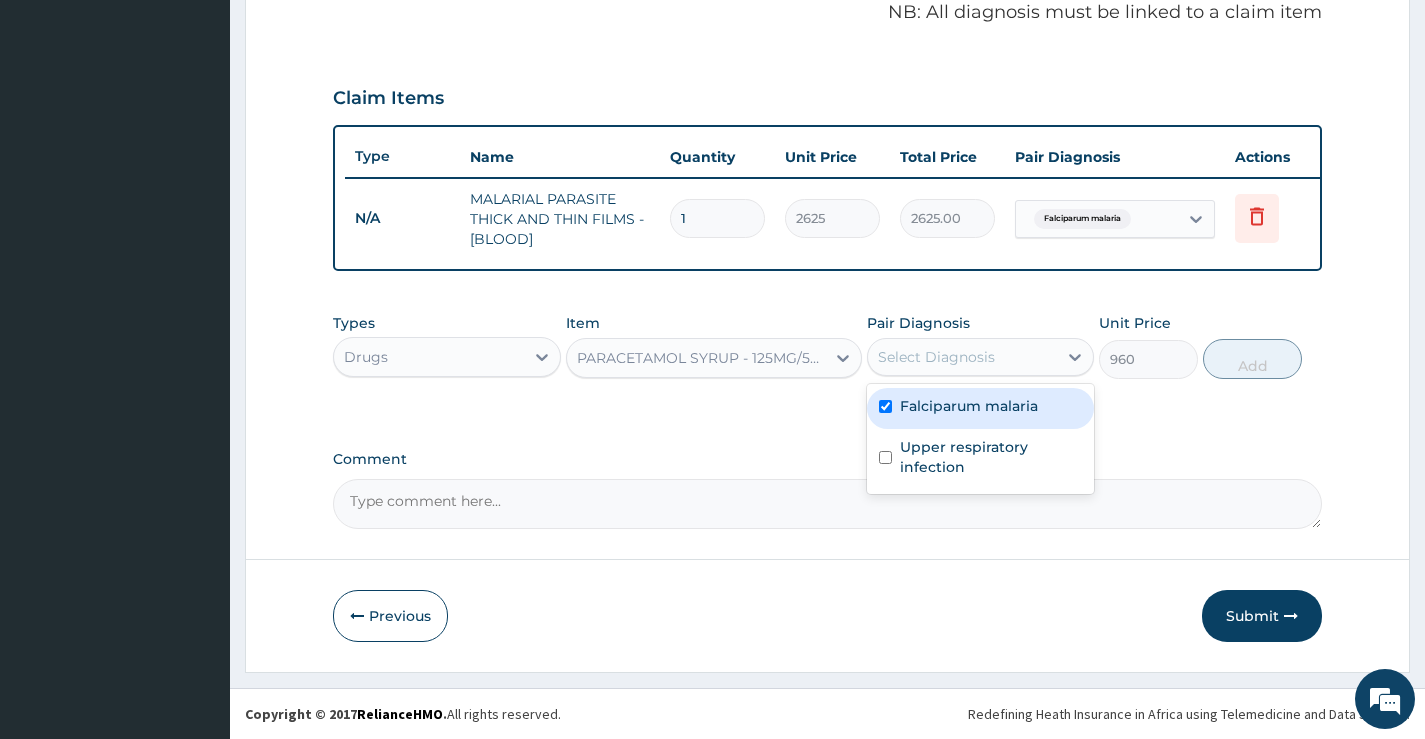 checkbox on "true" 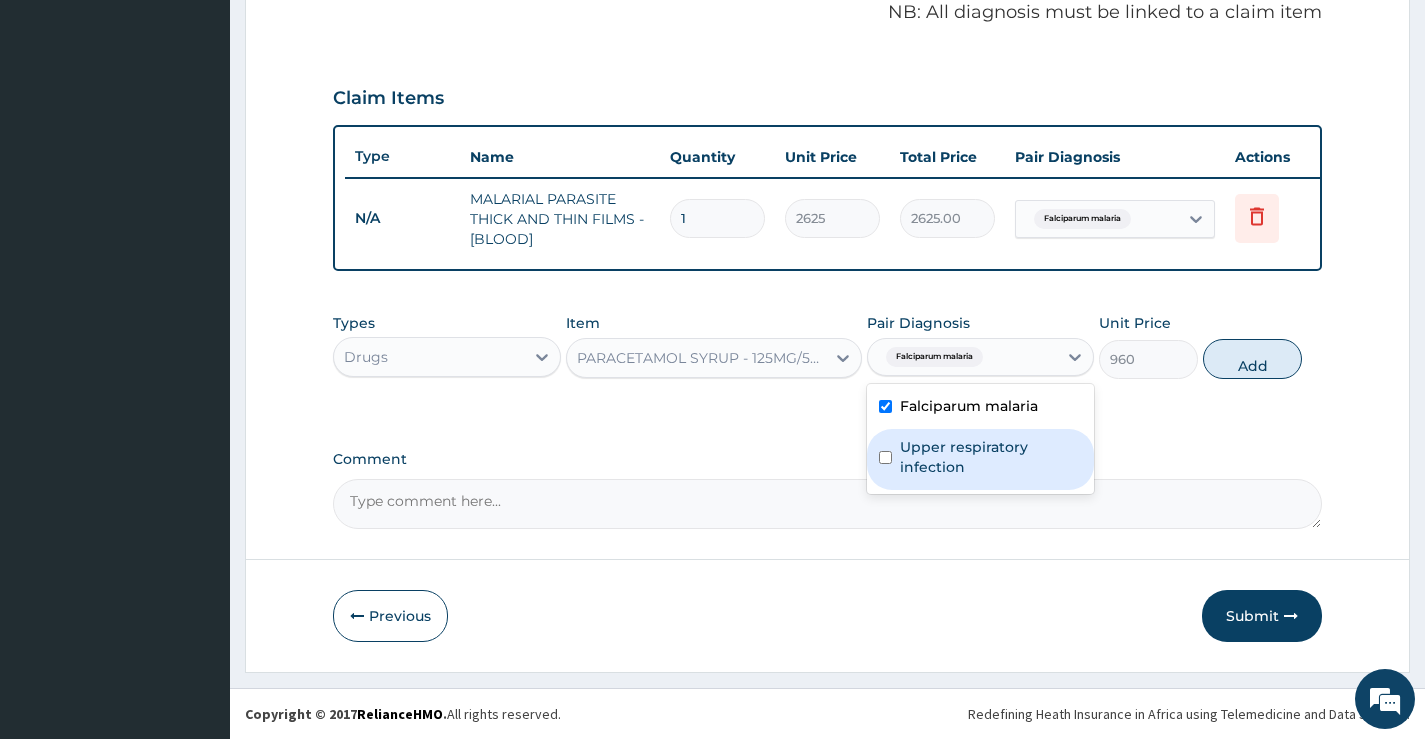 click on "Upper respiratory infection" at bounding box center (991, 457) 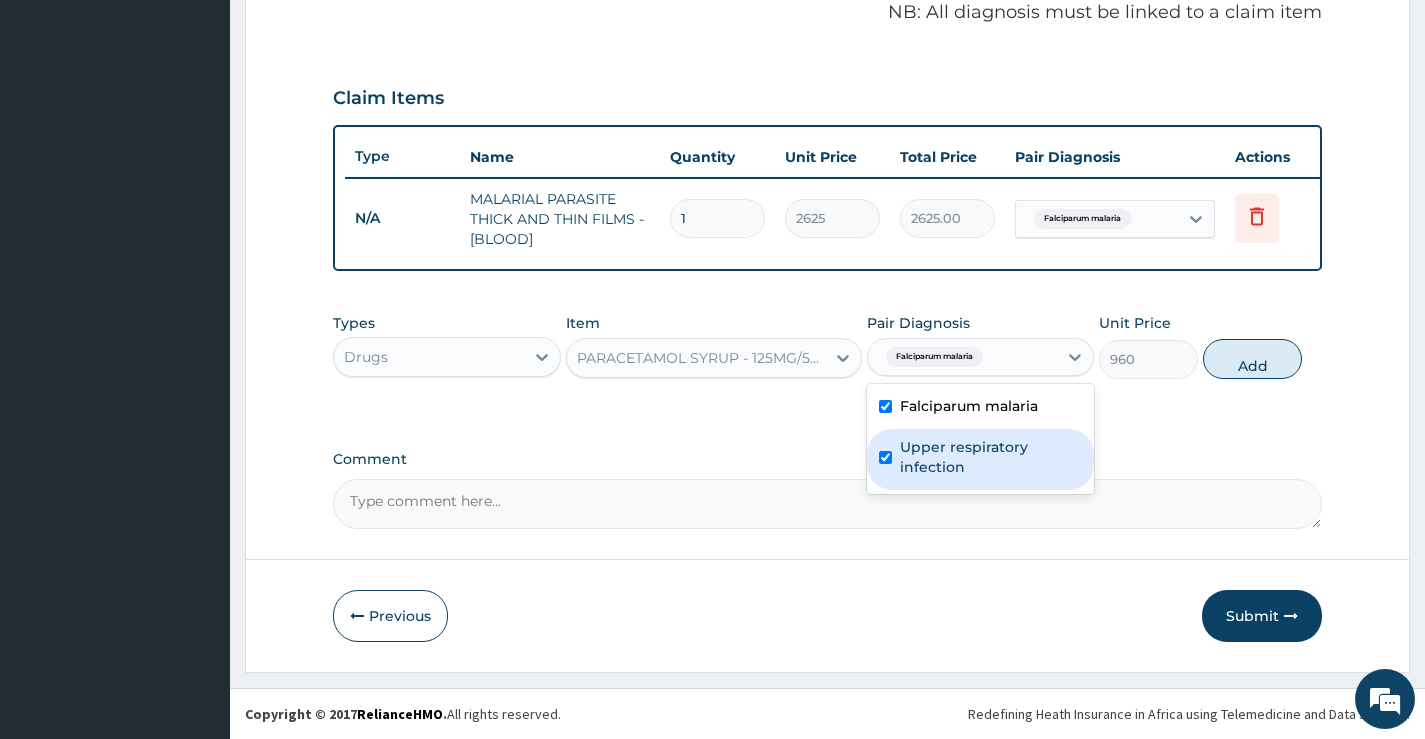 checkbox on "true" 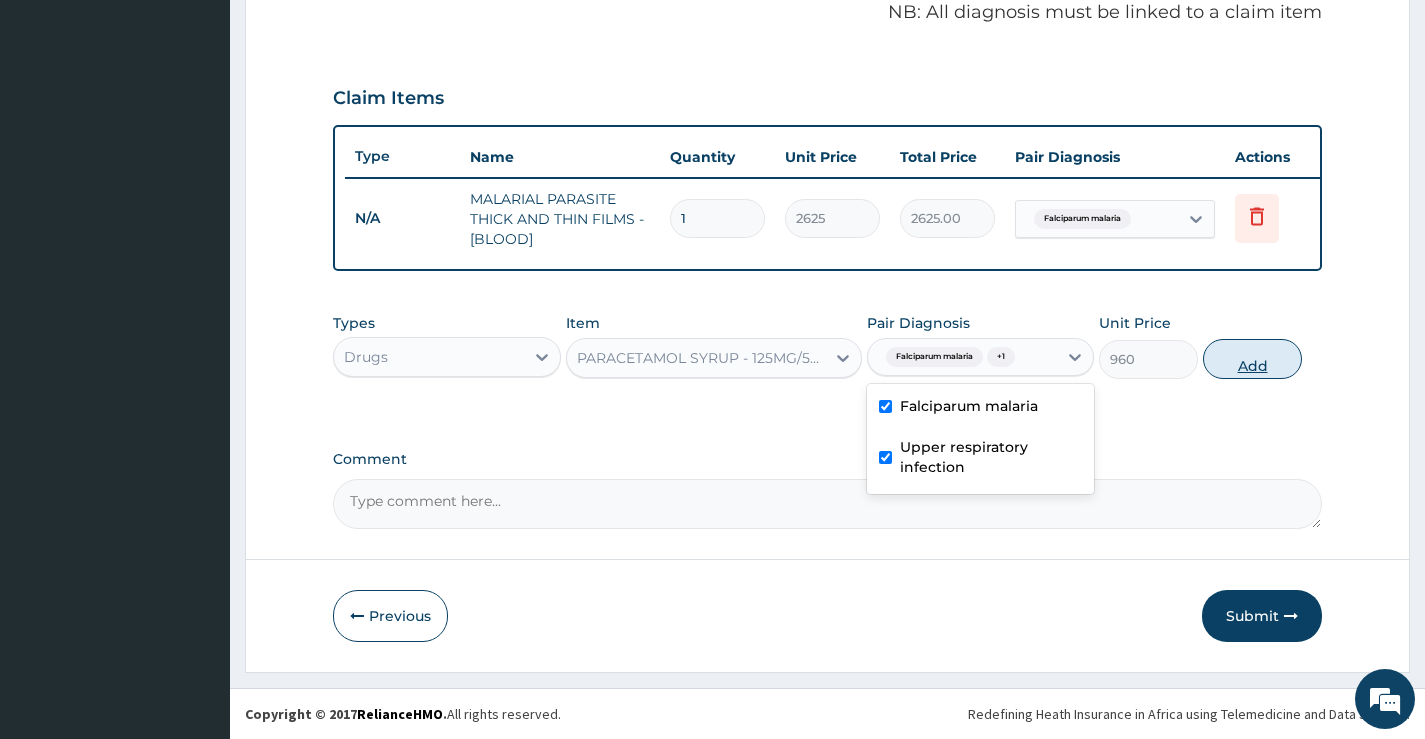click on "Add" at bounding box center [1252, 359] 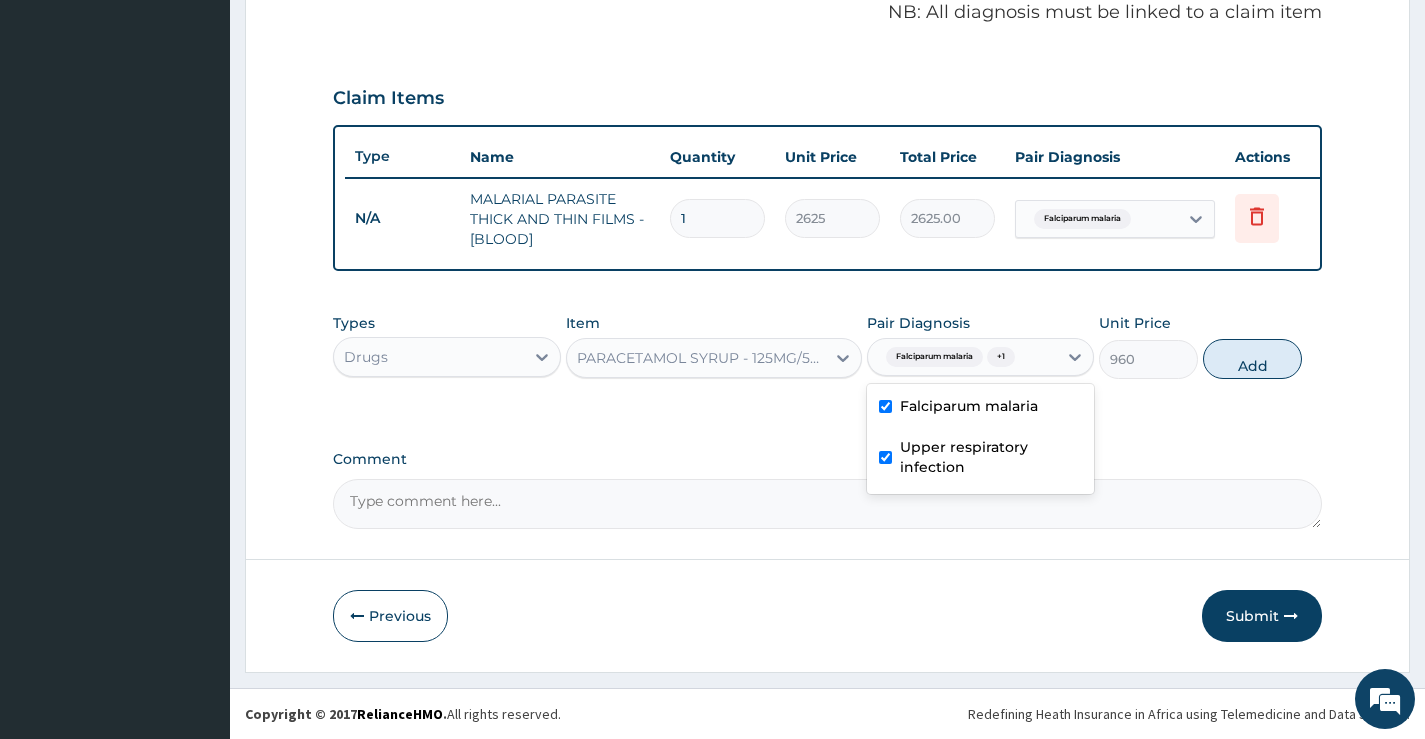 type on "0" 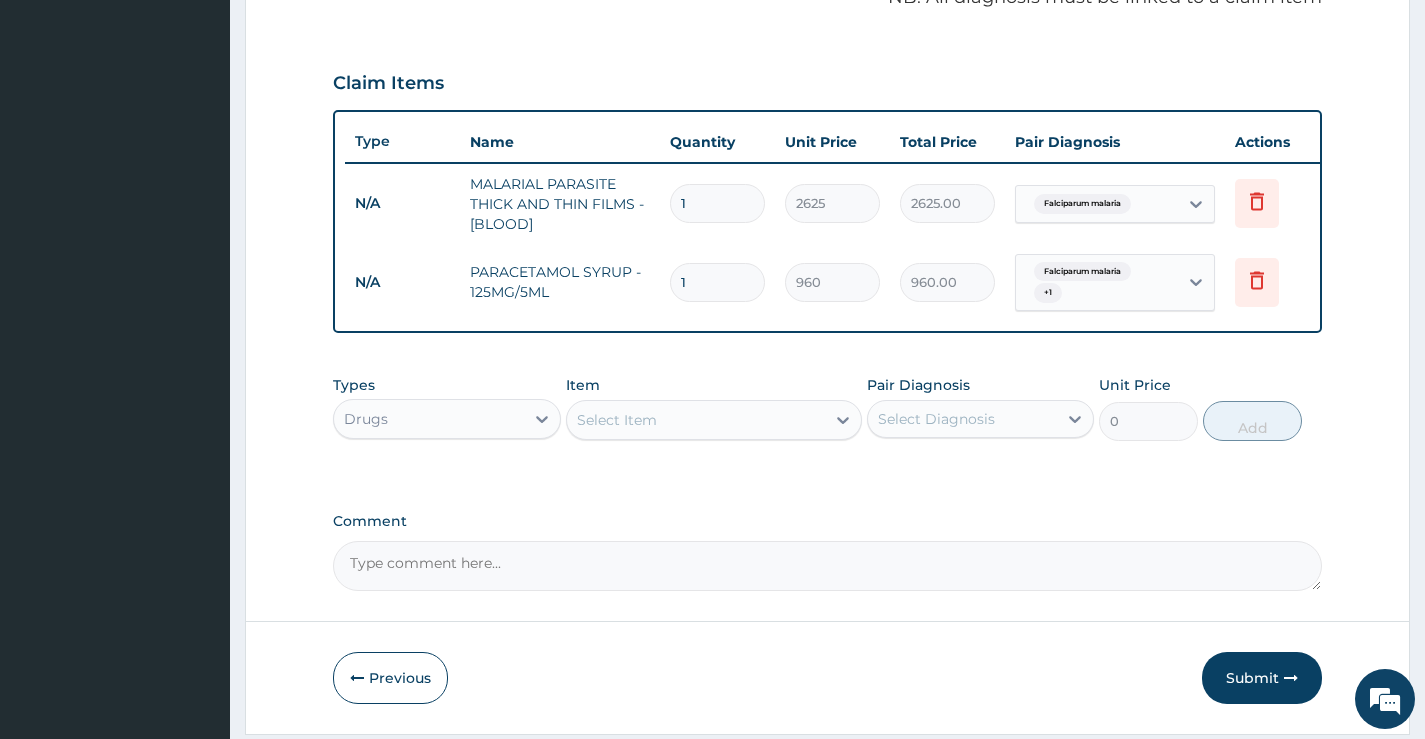 click on "Select Item" at bounding box center [696, 420] 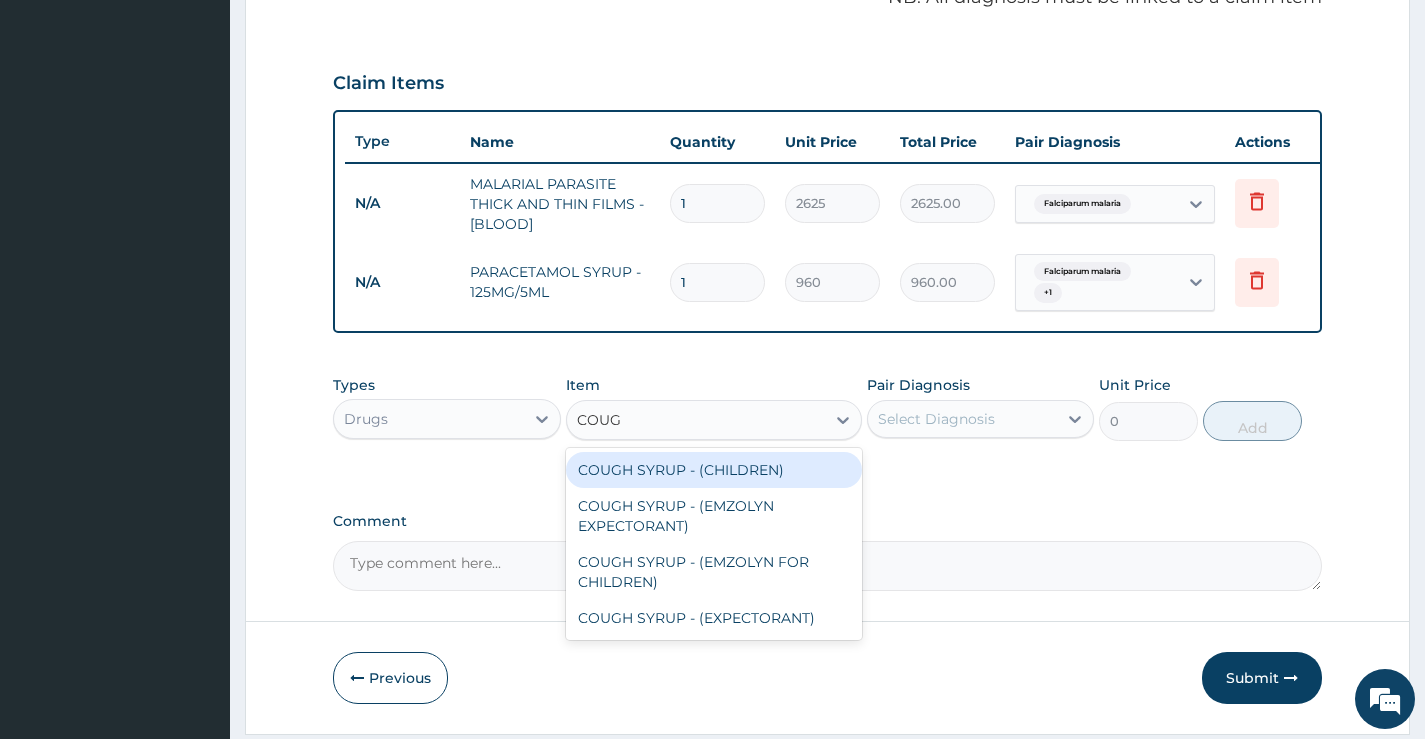 type on "COUGH" 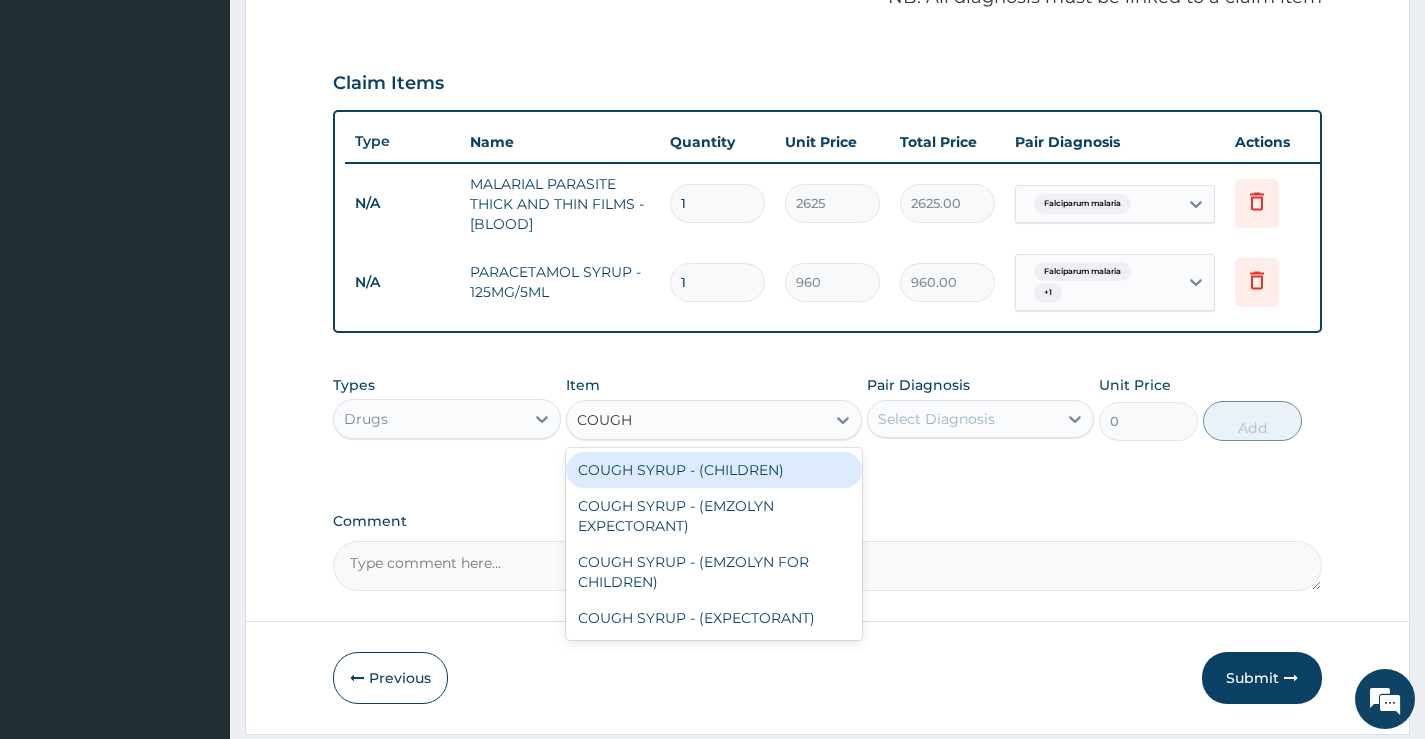 click on "COUGH SYRUP - (CHILDREN)" at bounding box center (714, 470) 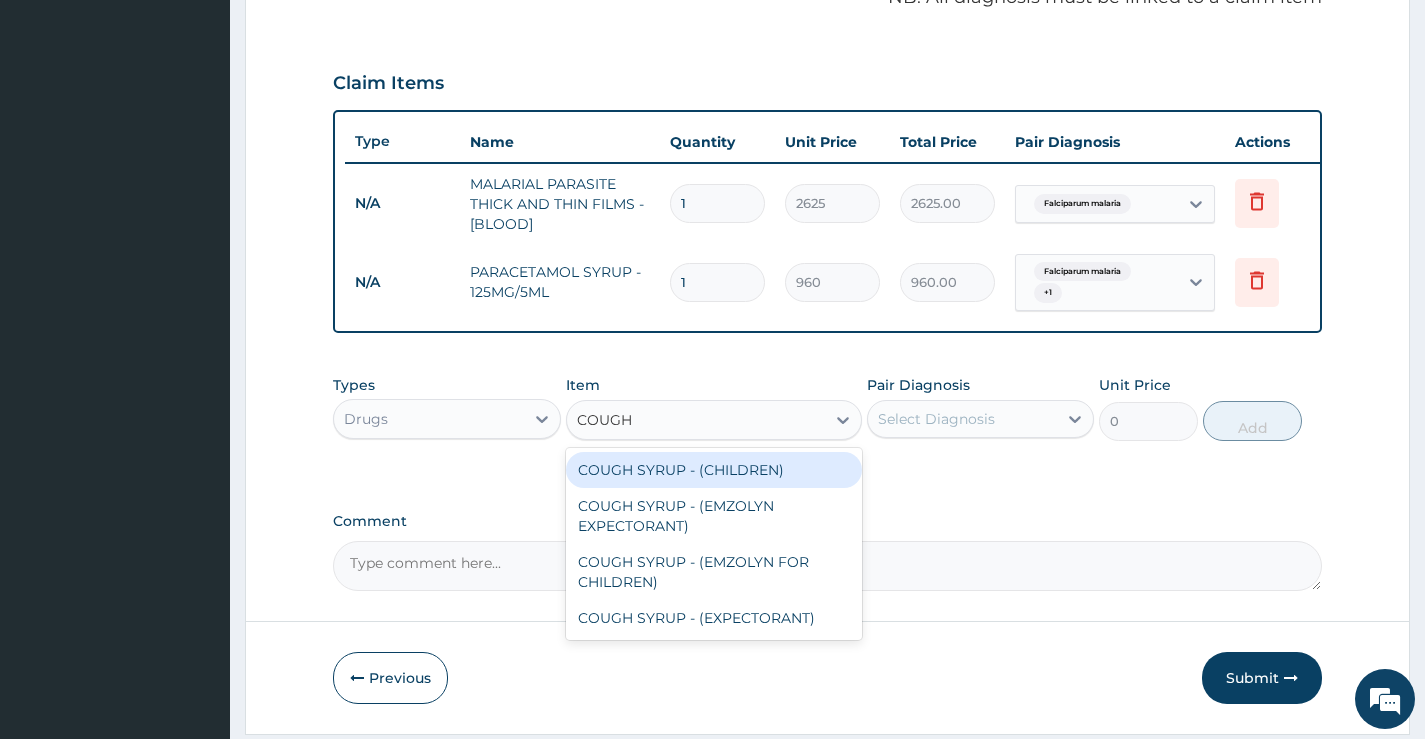 type 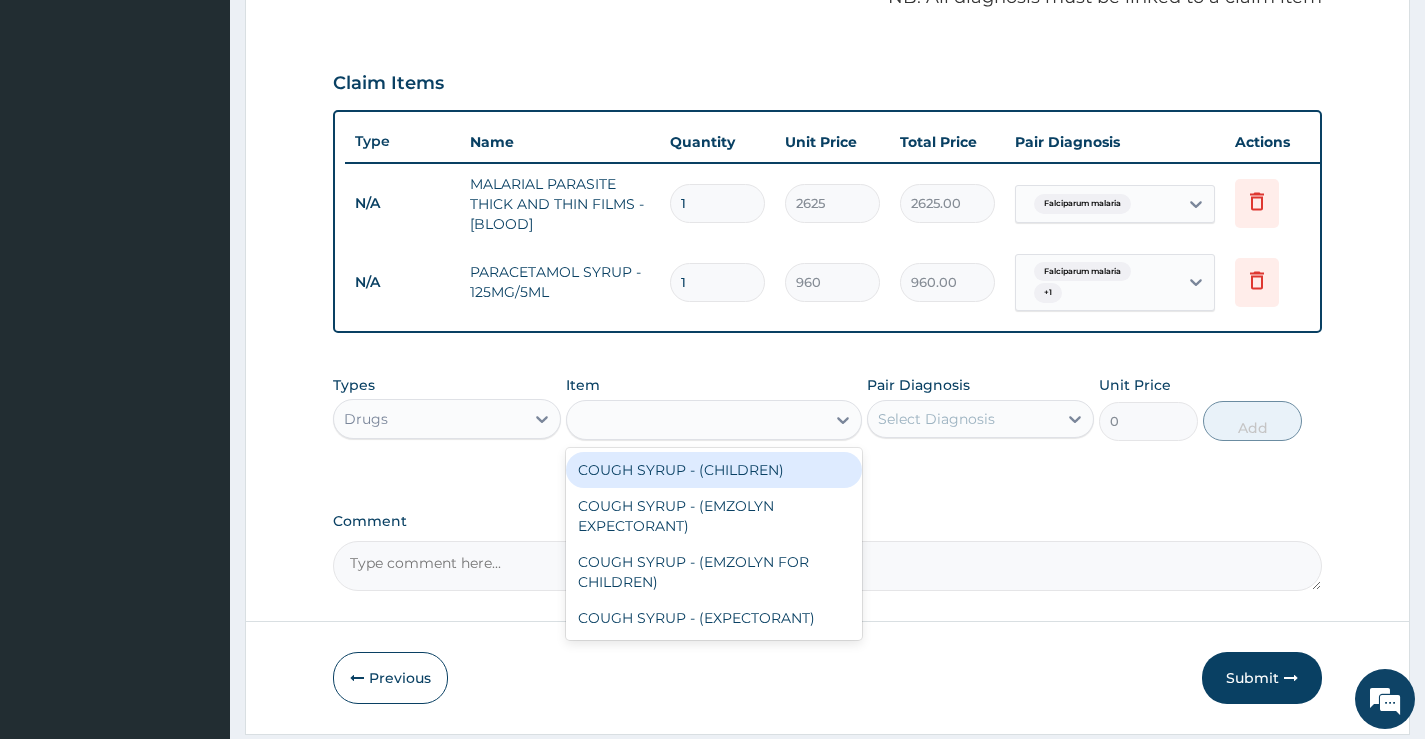 type on "1280" 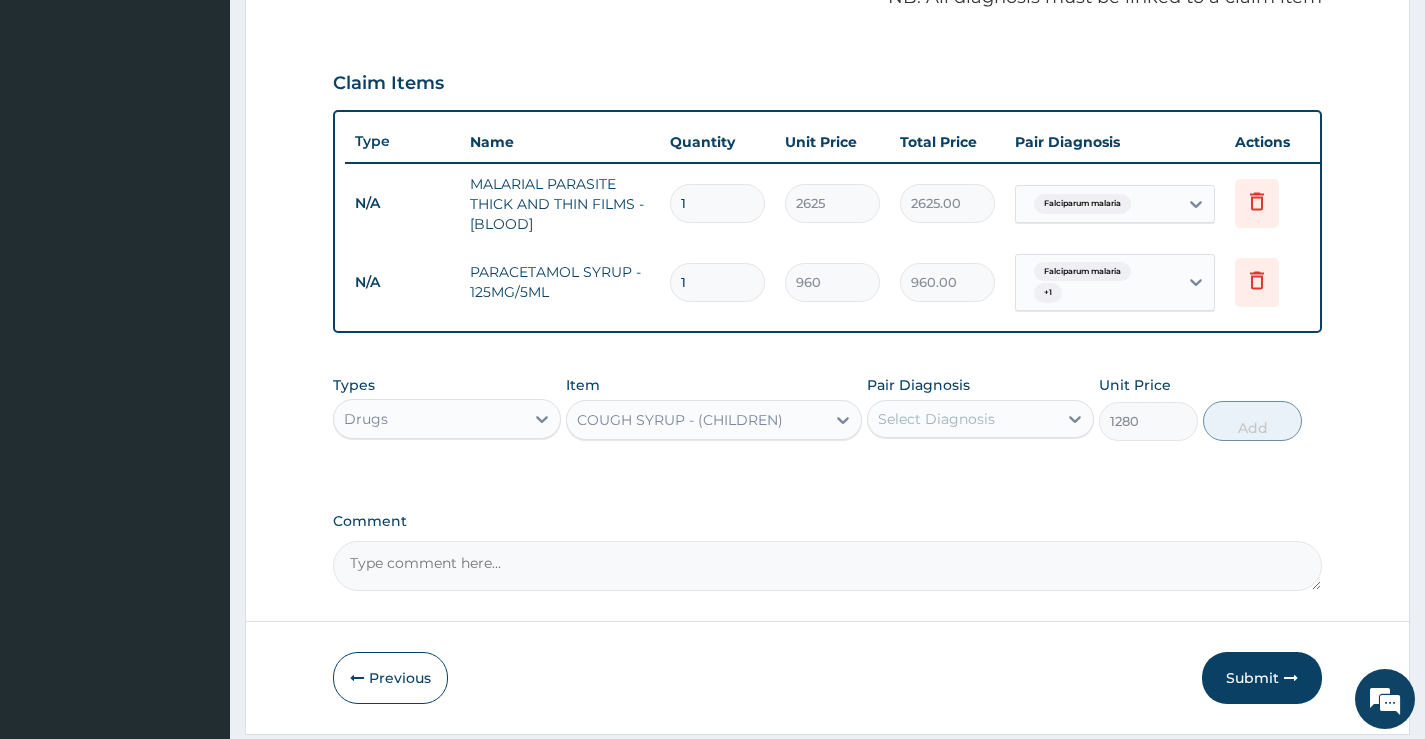 click on "Select Diagnosis" at bounding box center [962, 419] 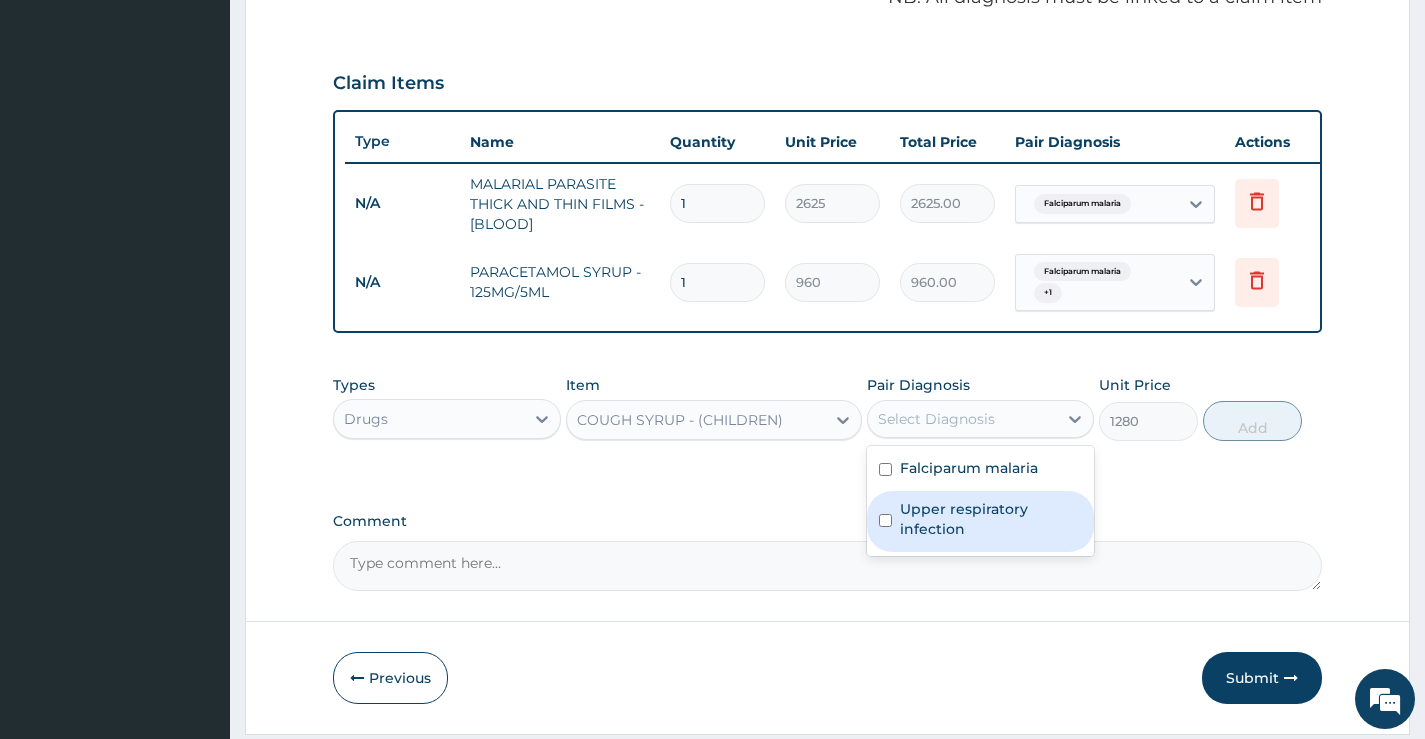 click on "Upper respiratory infection" at bounding box center [991, 519] 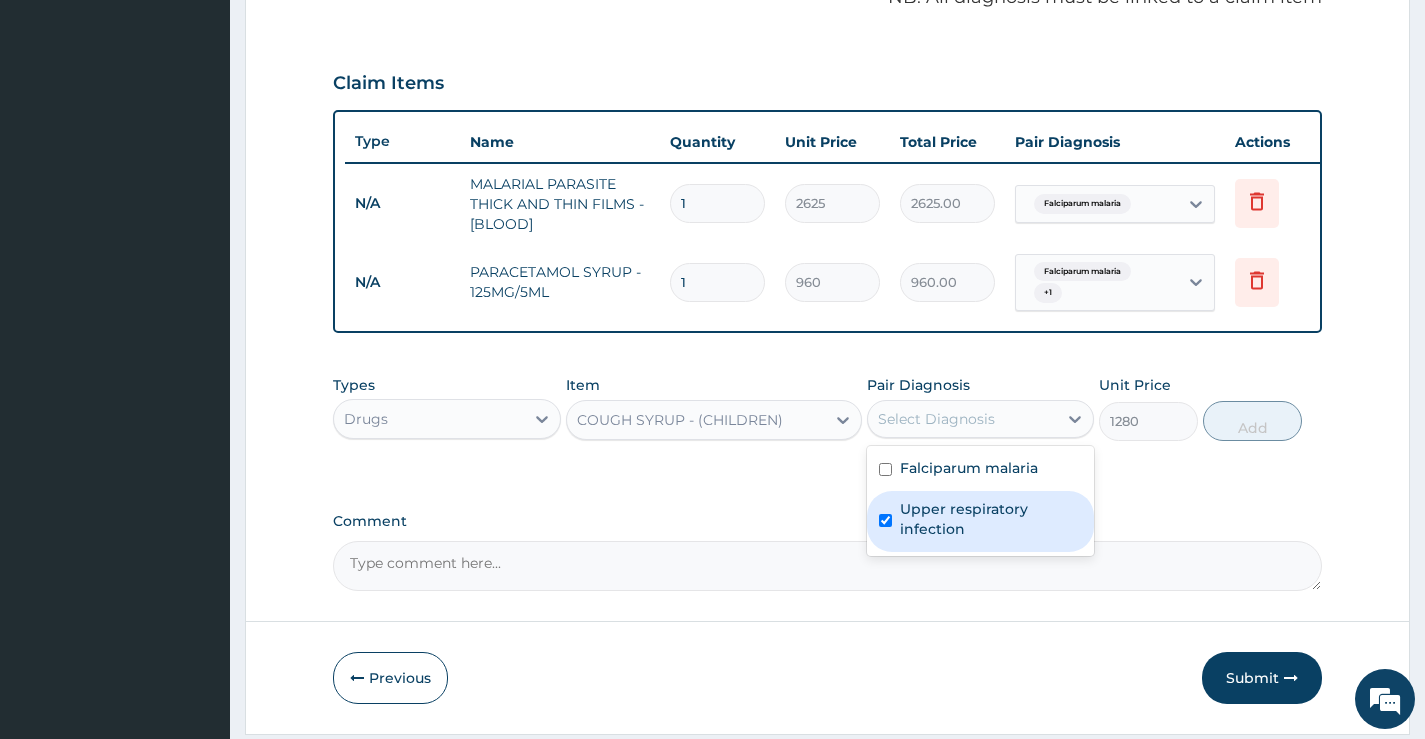 checkbox on "true" 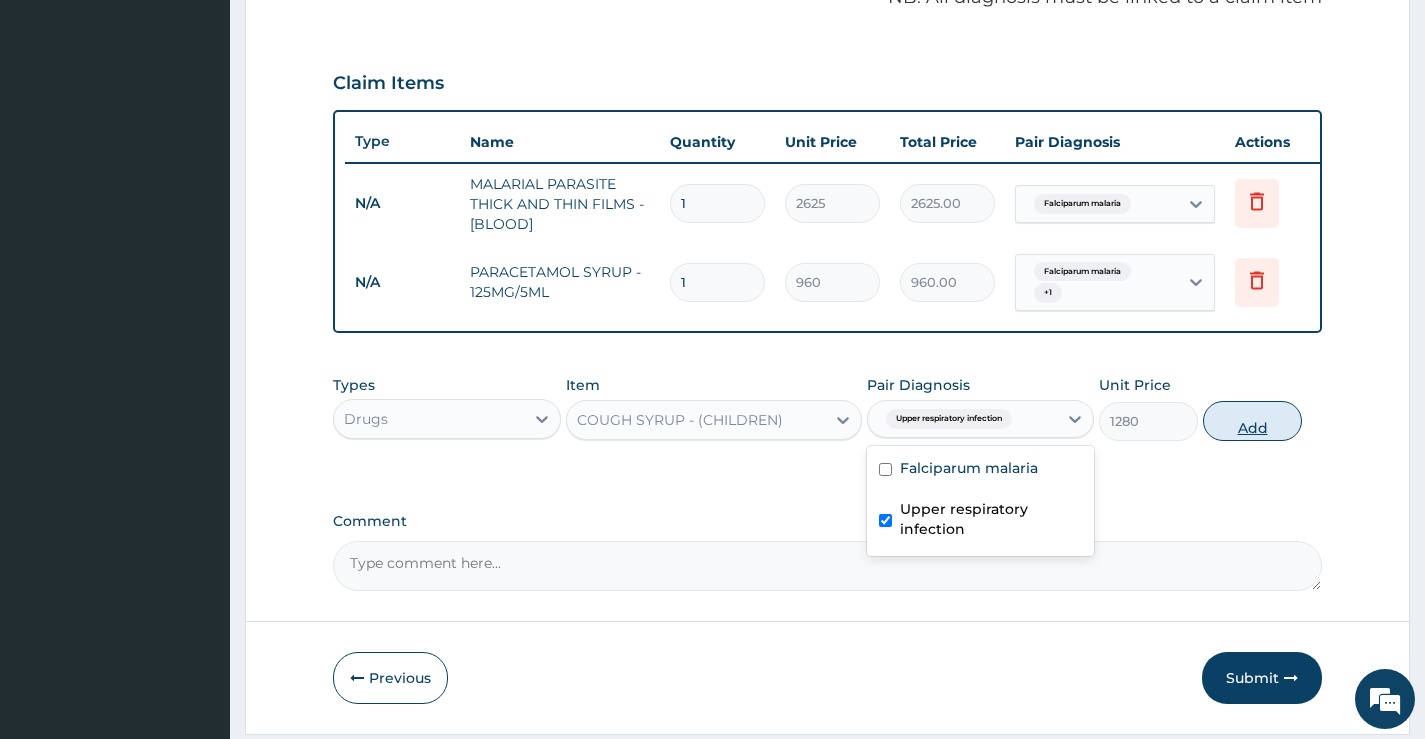 click on "Add" at bounding box center [1252, 421] 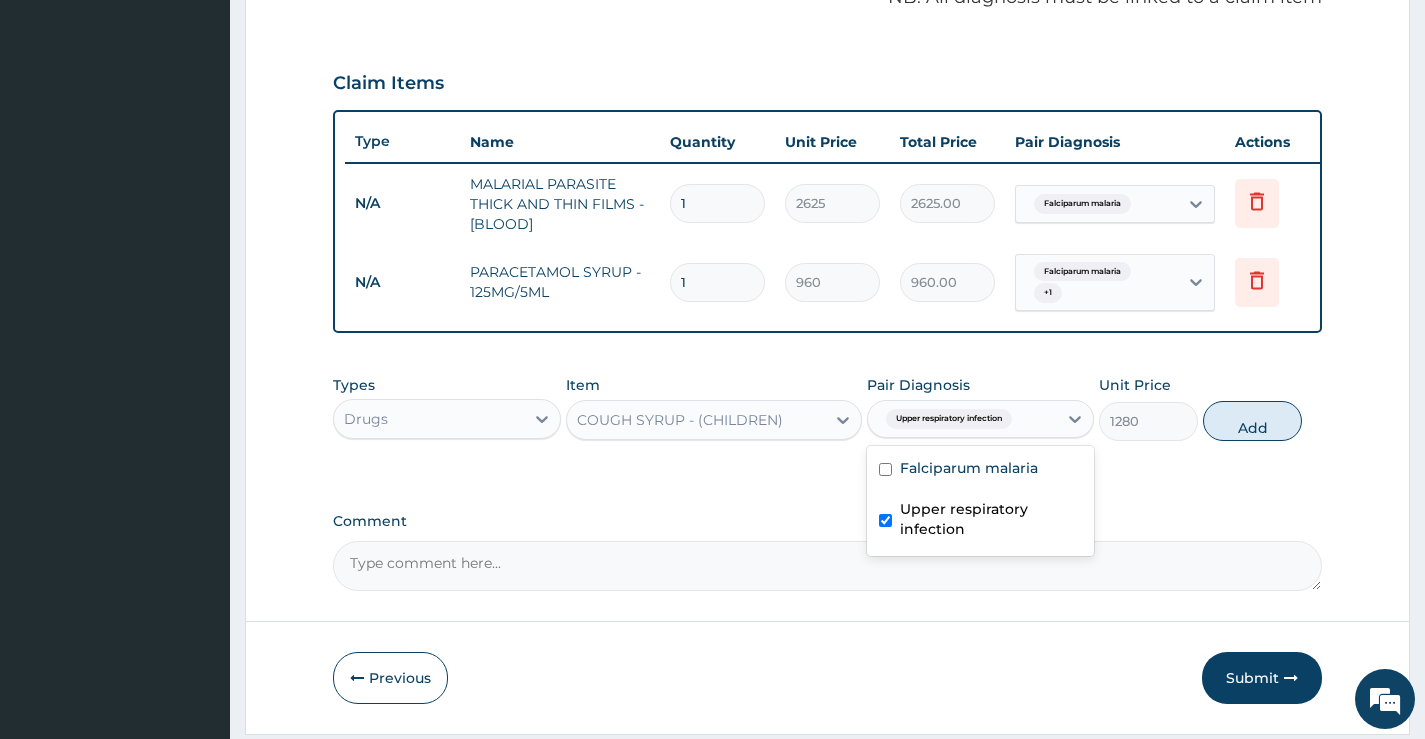 type on "0" 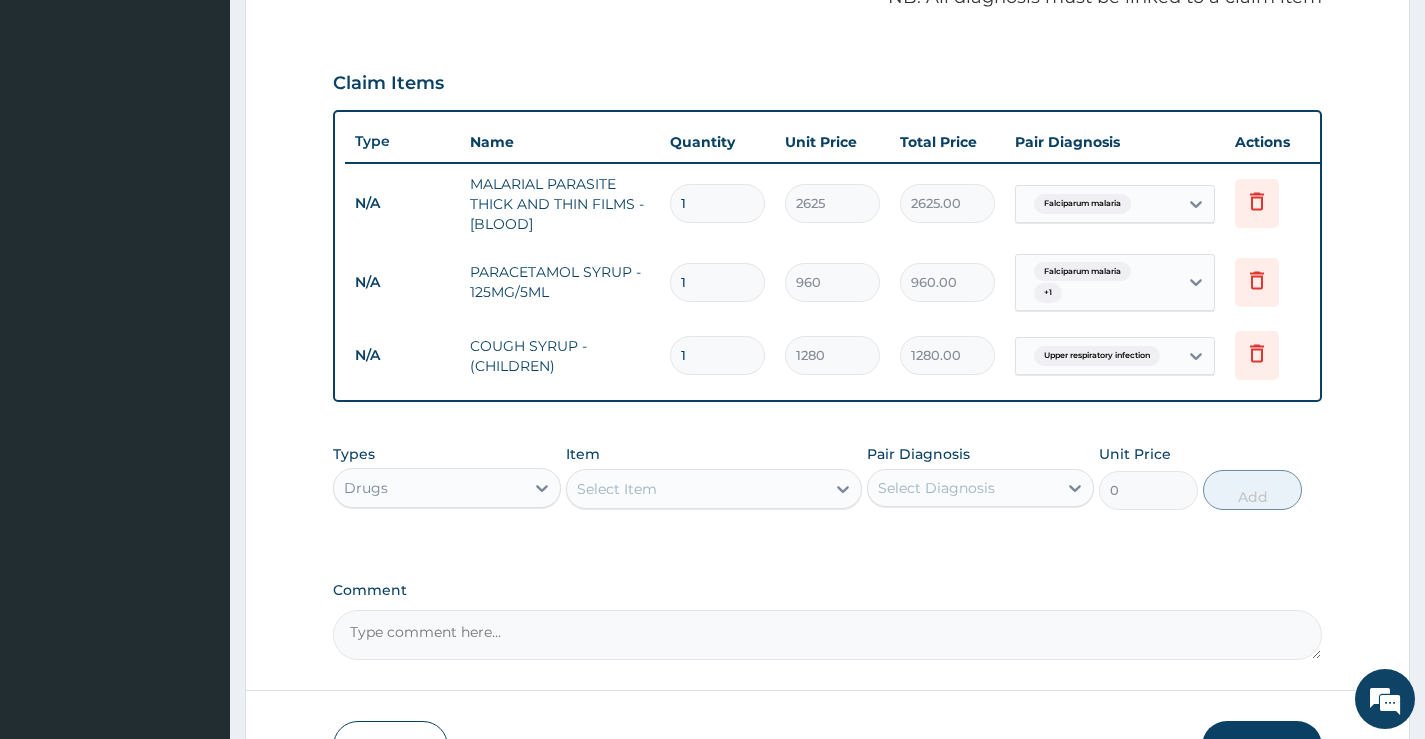 click on "Select Item" at bounding box center (617, 489) 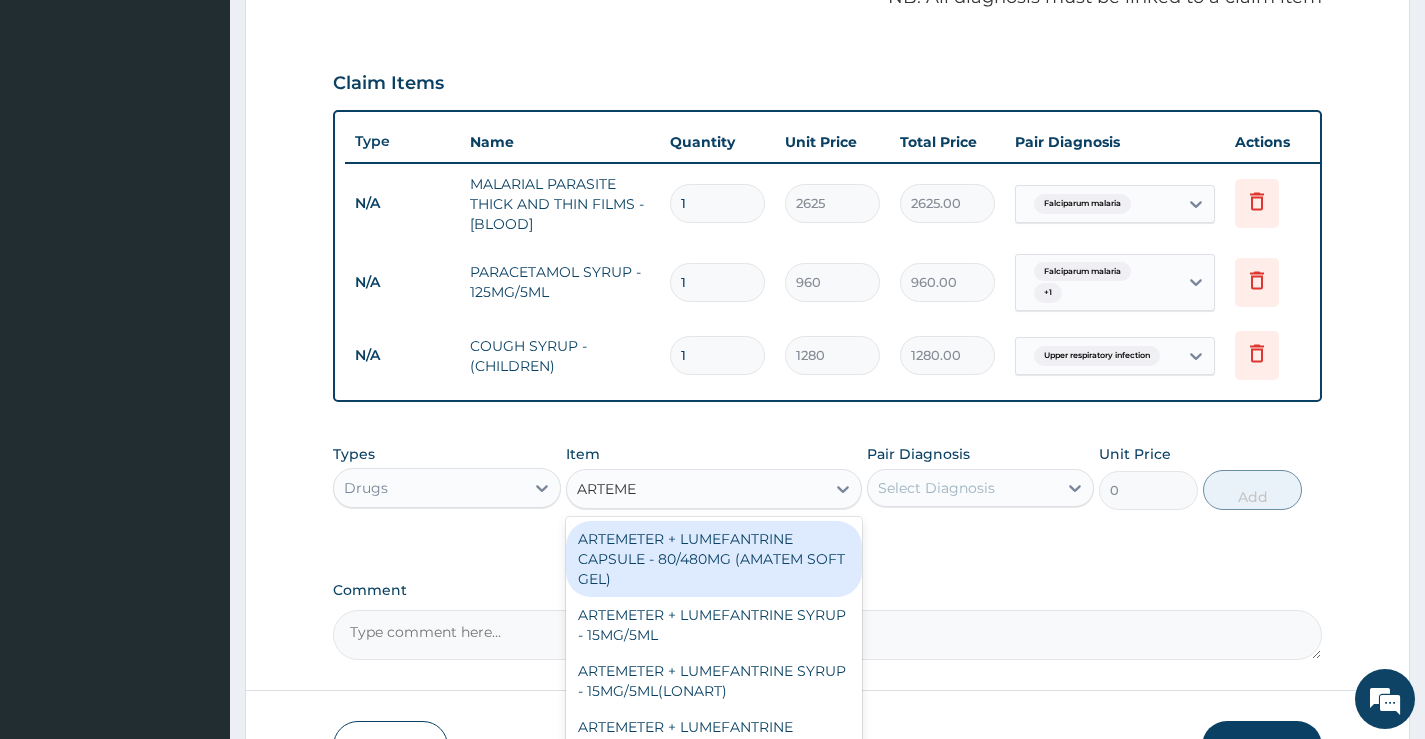 type on "ARTEMET" 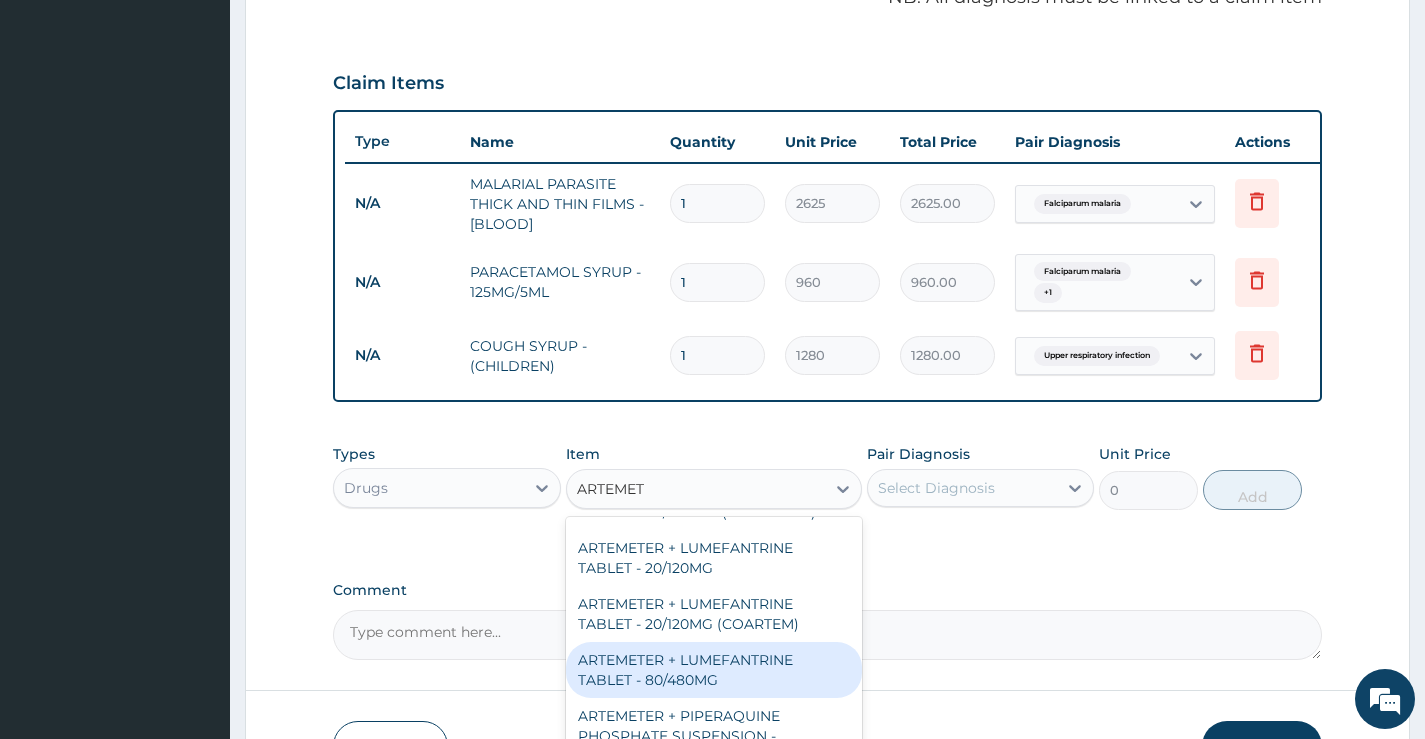 scroll, scrollTop: 200, scrollLeft: 0, axis: vertical 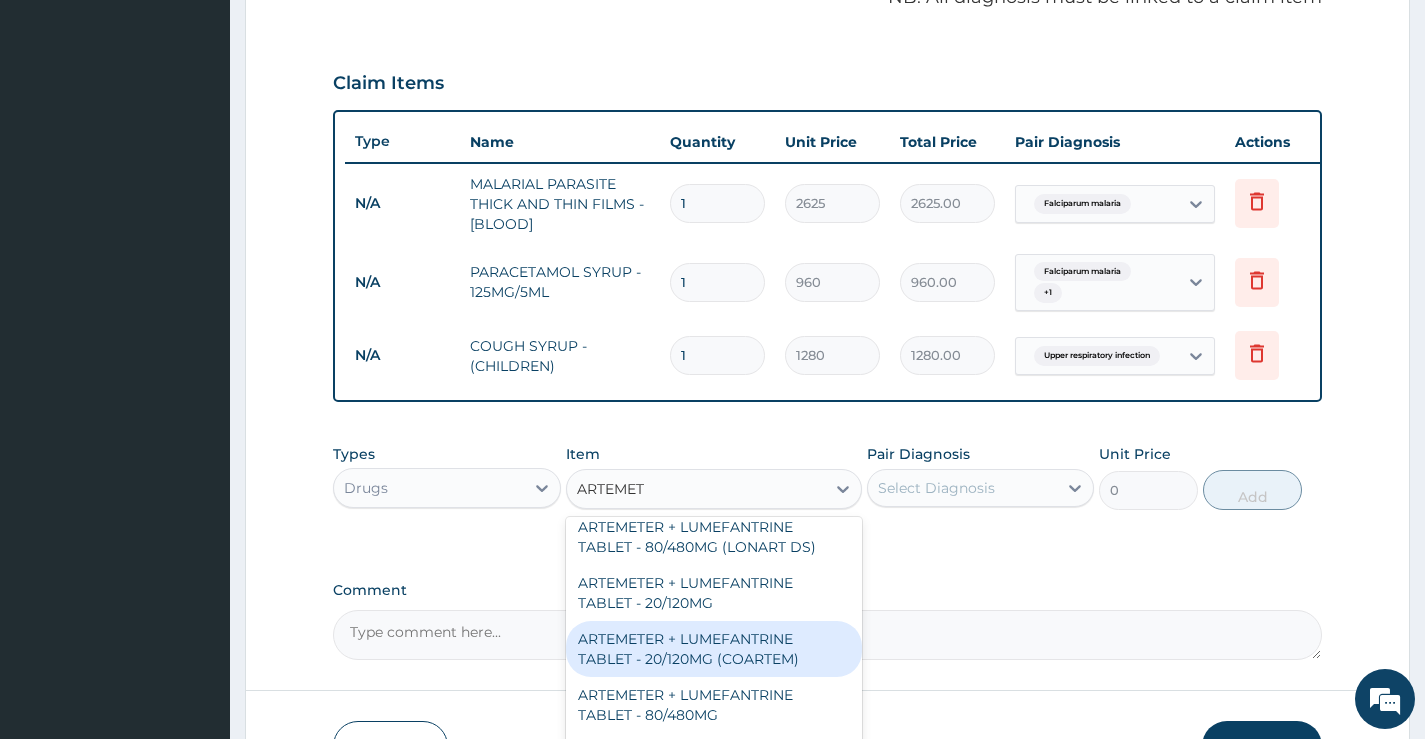 click on "ARTEMETER + LUMEFANTRINE TABLET - 20/120MG (COARTEM)" at bounding box center [714, 649] 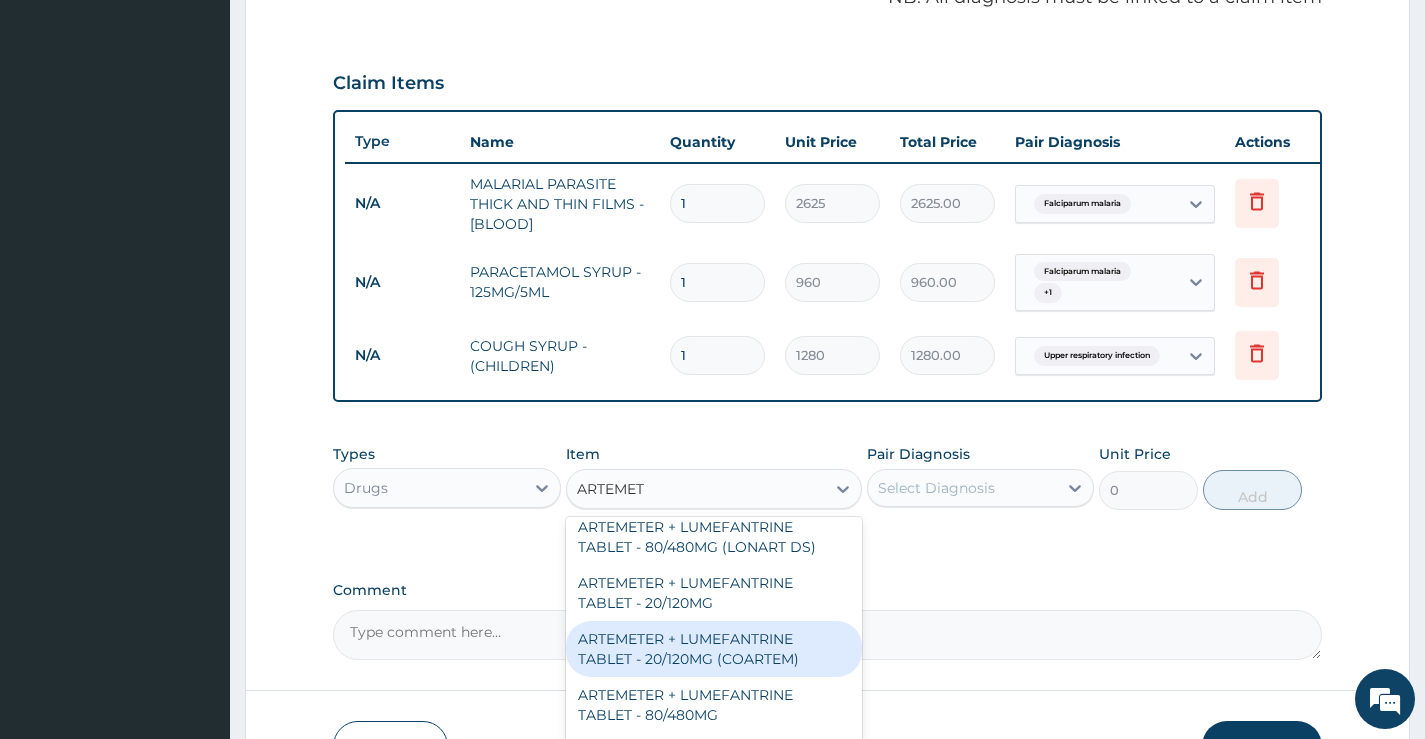 type 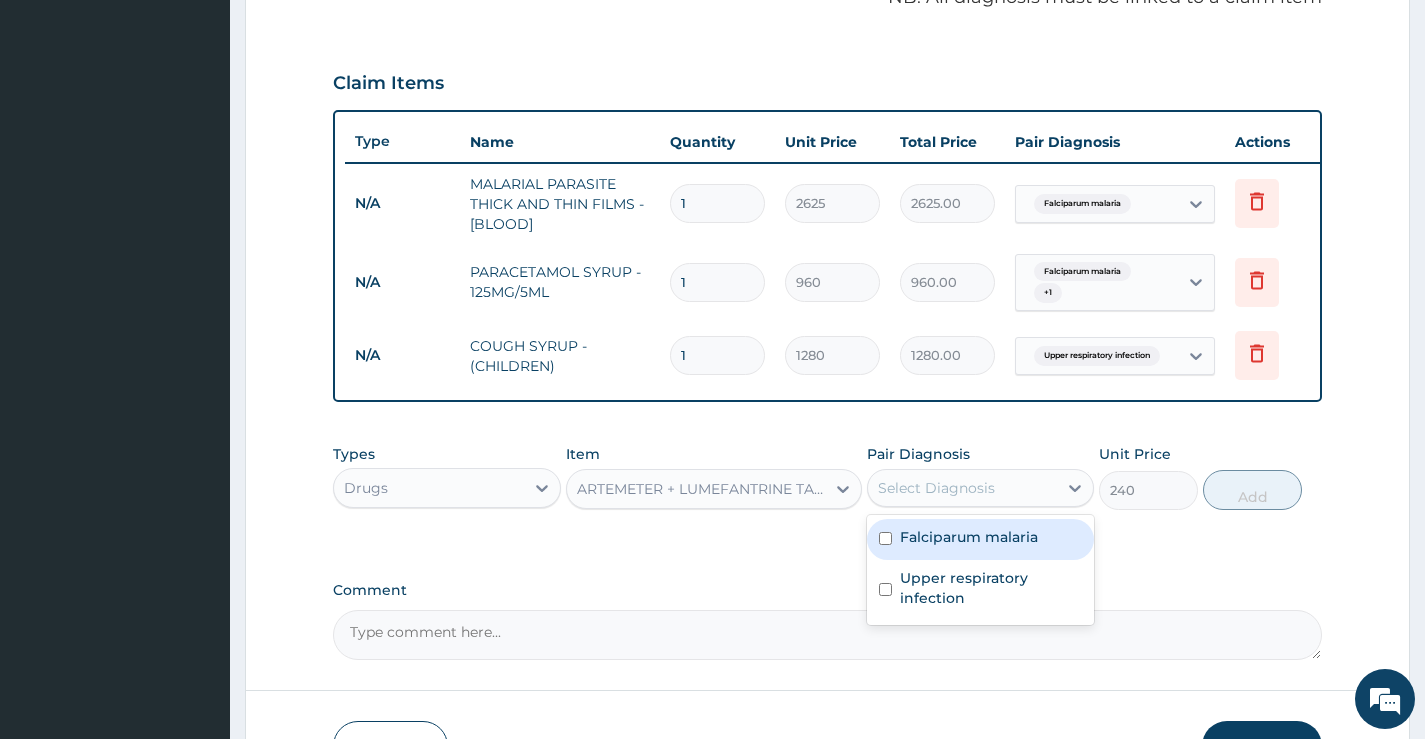 click on "Select Diagnosis" at bounding box center [936, 488] 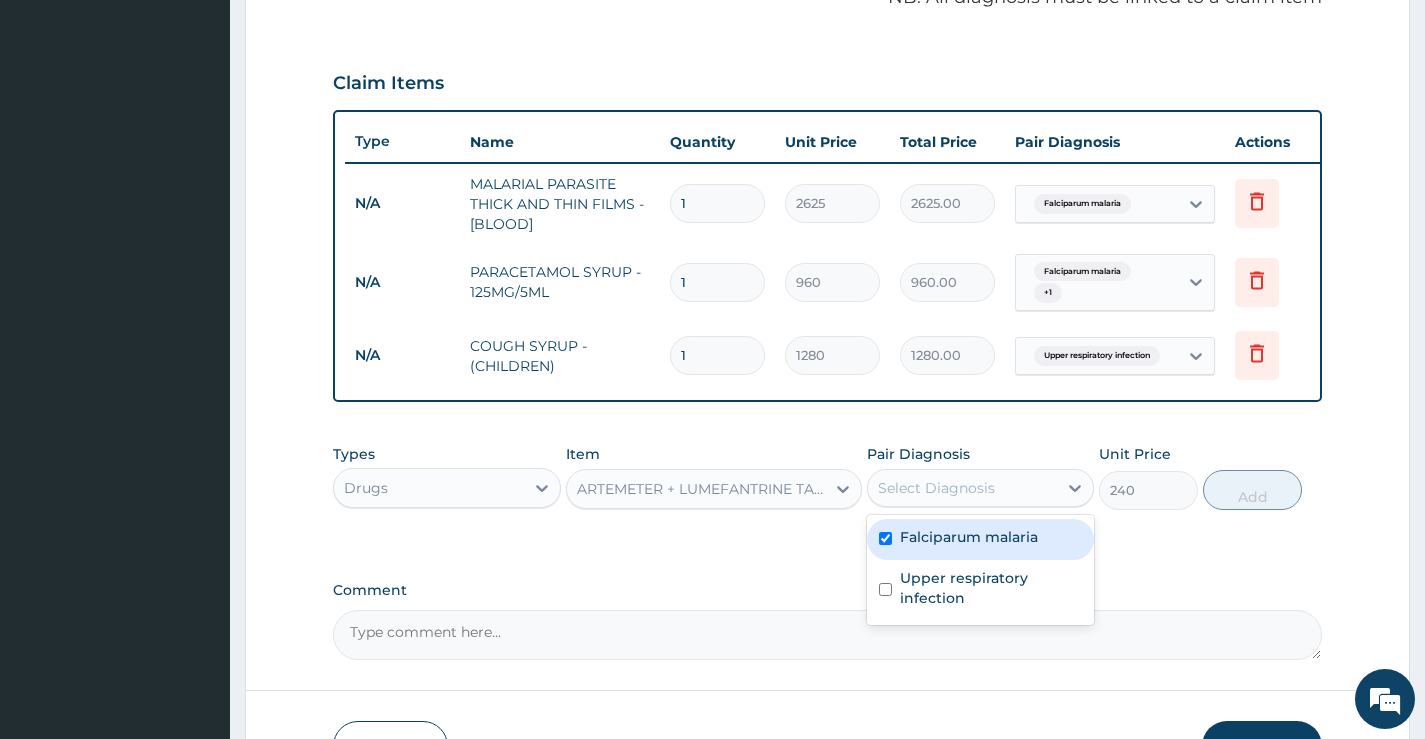 checkbox on "true" 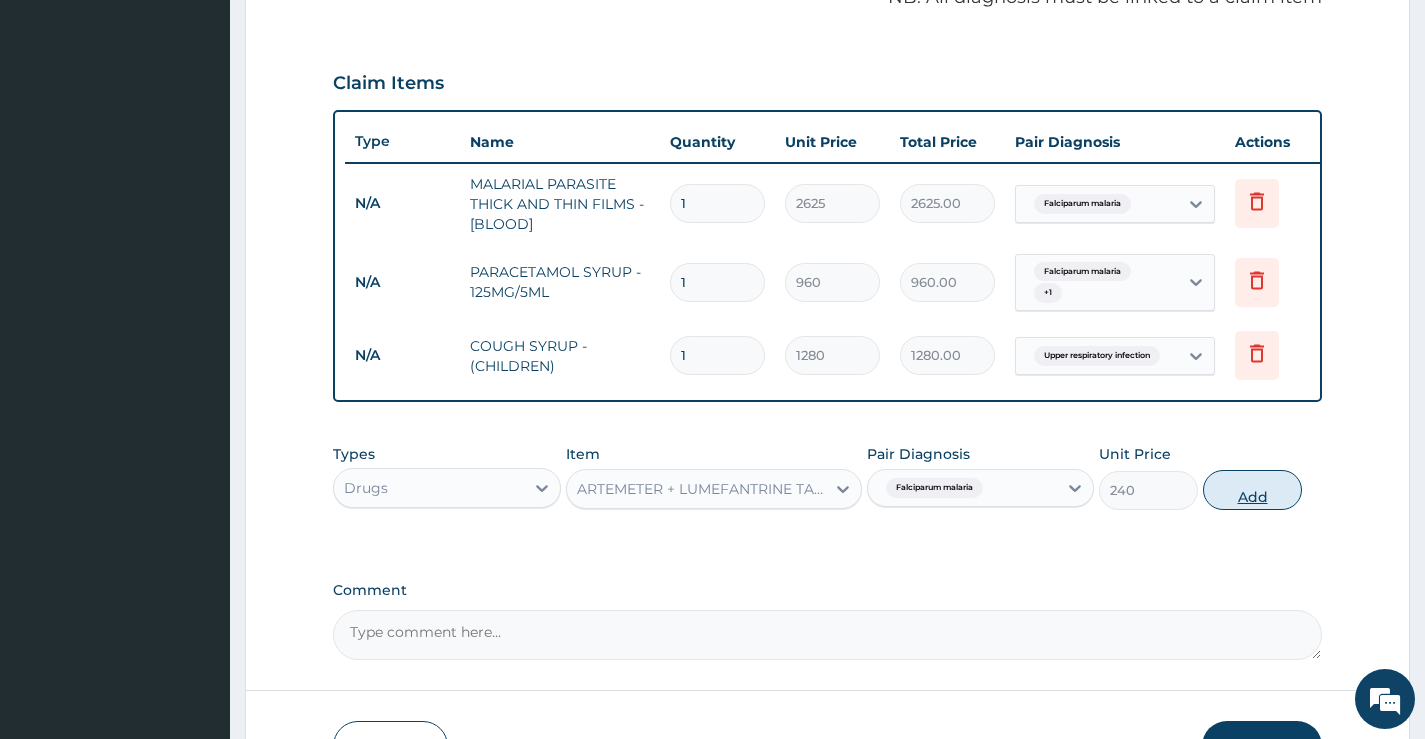 click on "Add" at bounding box center [1252, 490] 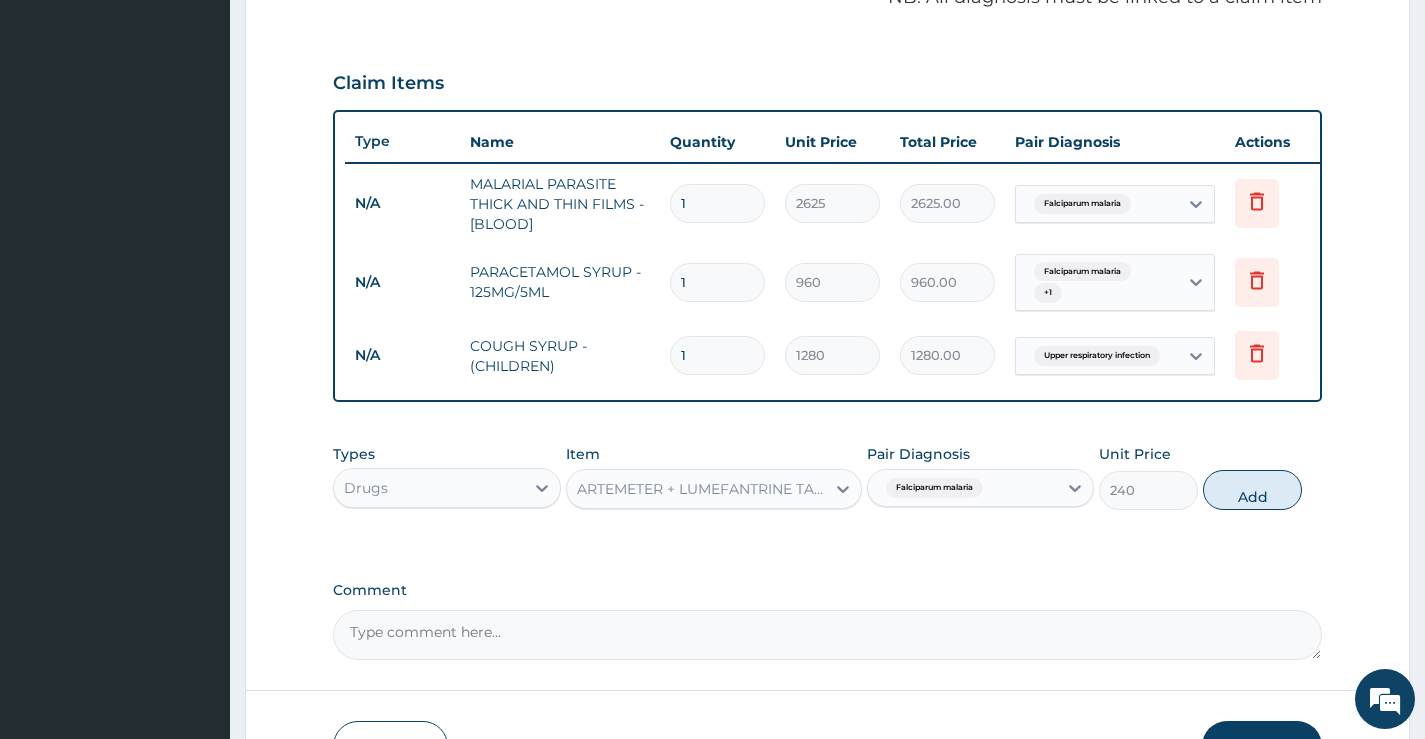 type on "0" 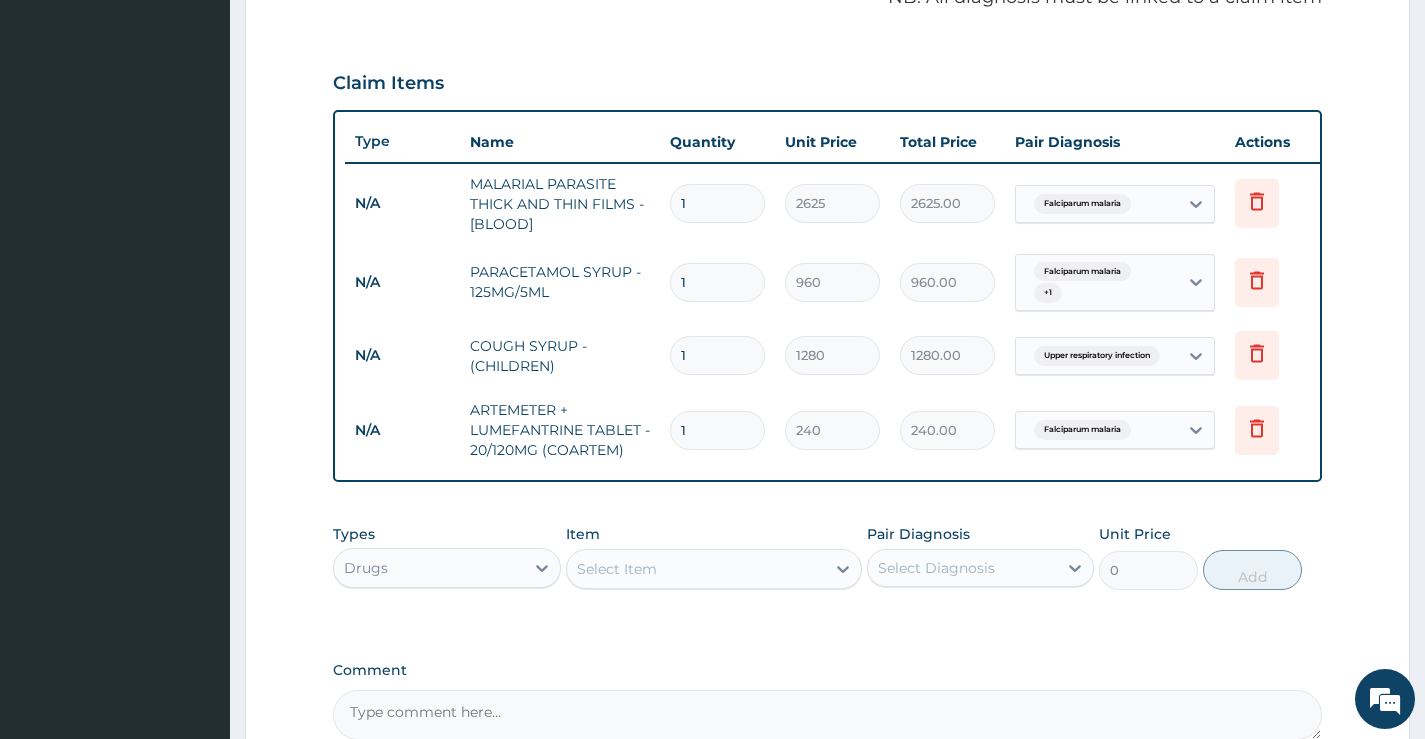 type on "12" 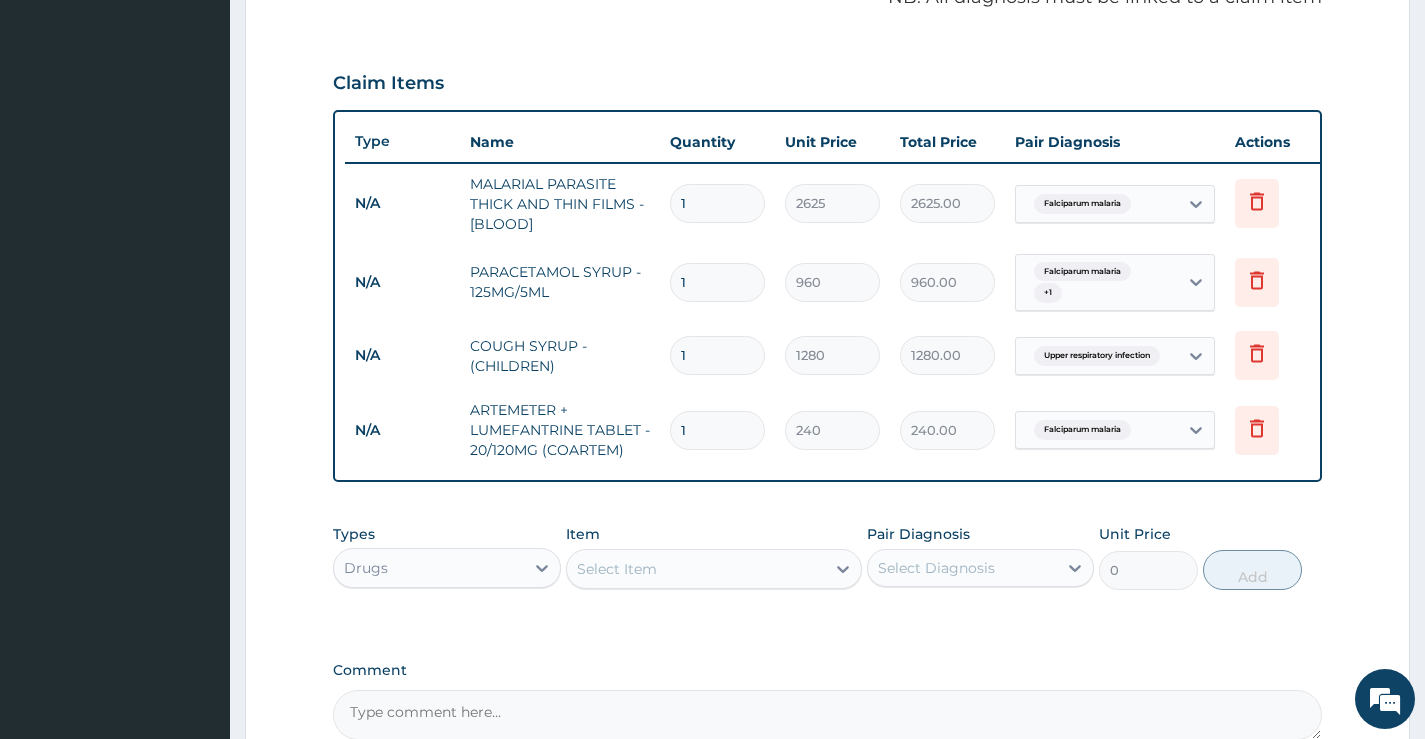 type on "2880.00" 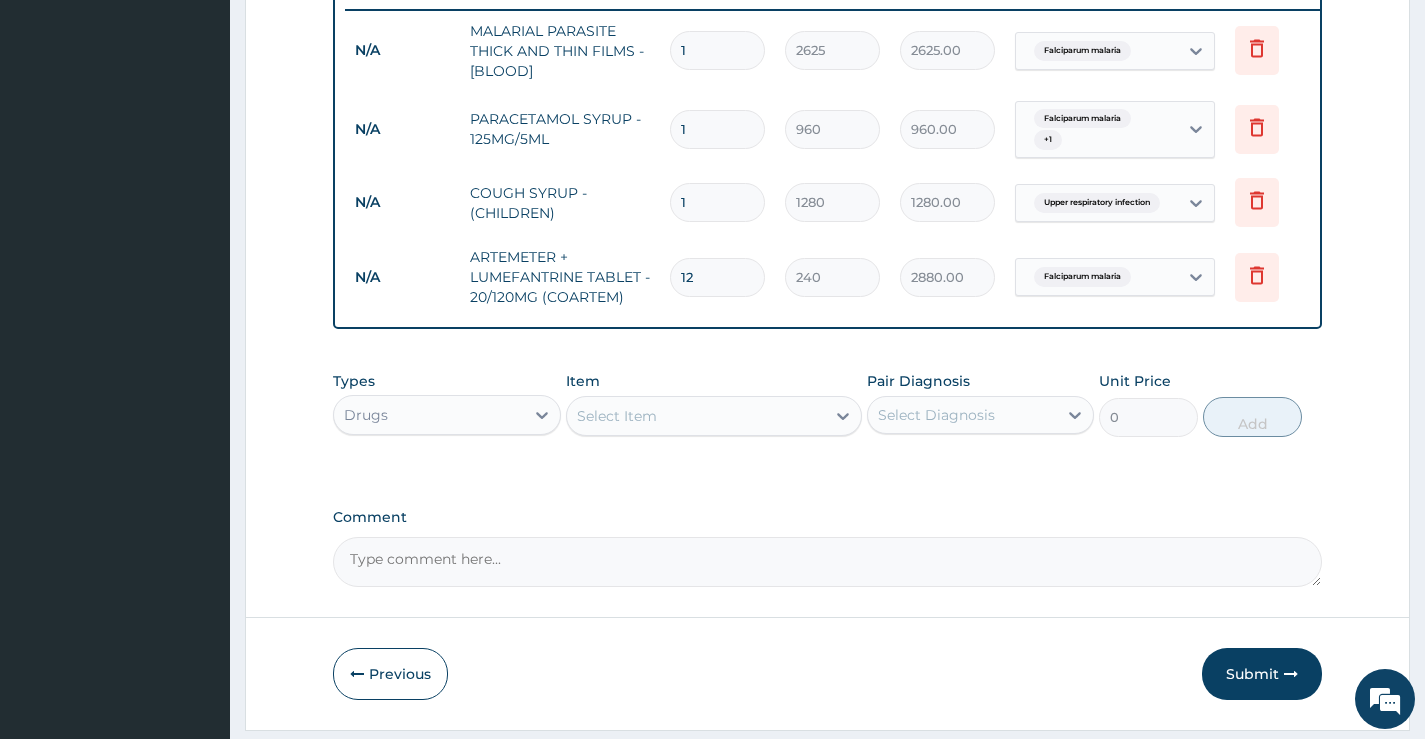 scroll, scrollTop: 860, scrollLeft: 0, axis: vertical 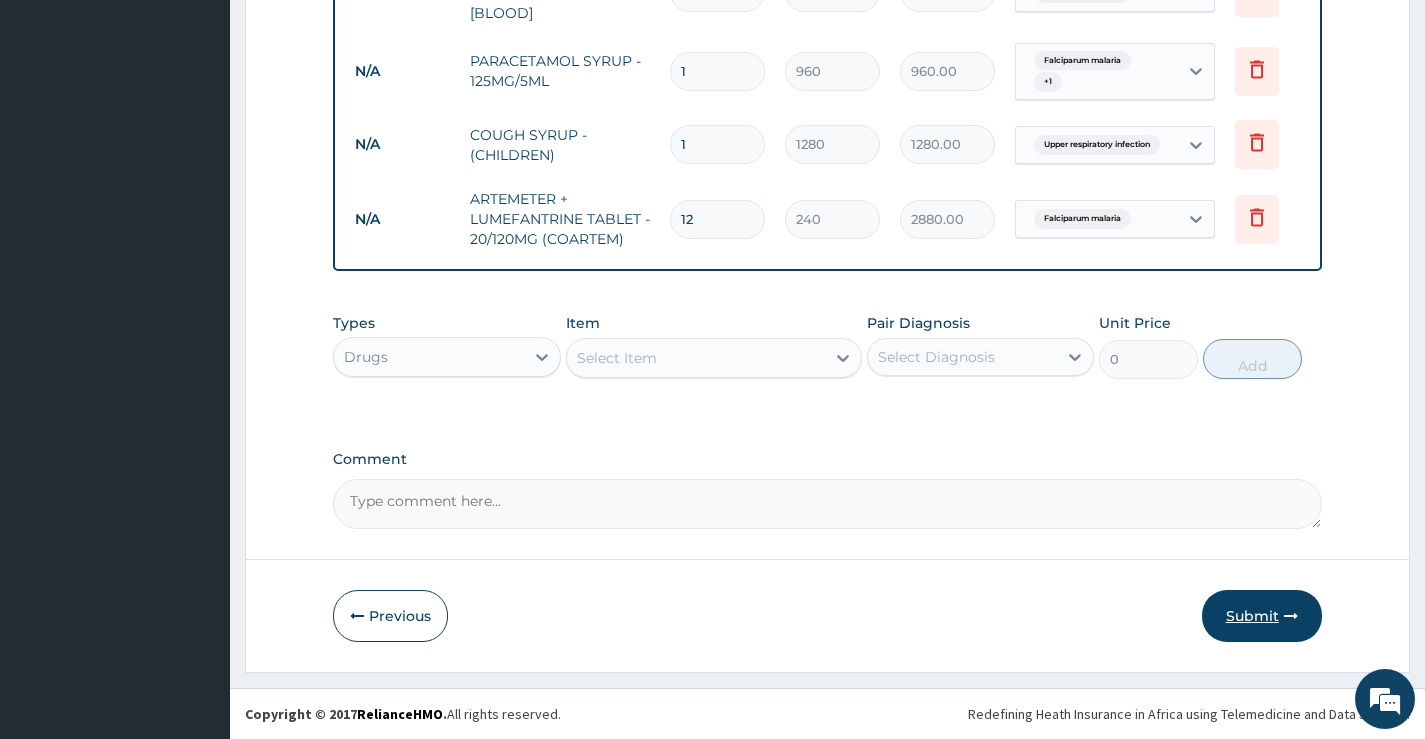 type on "12" 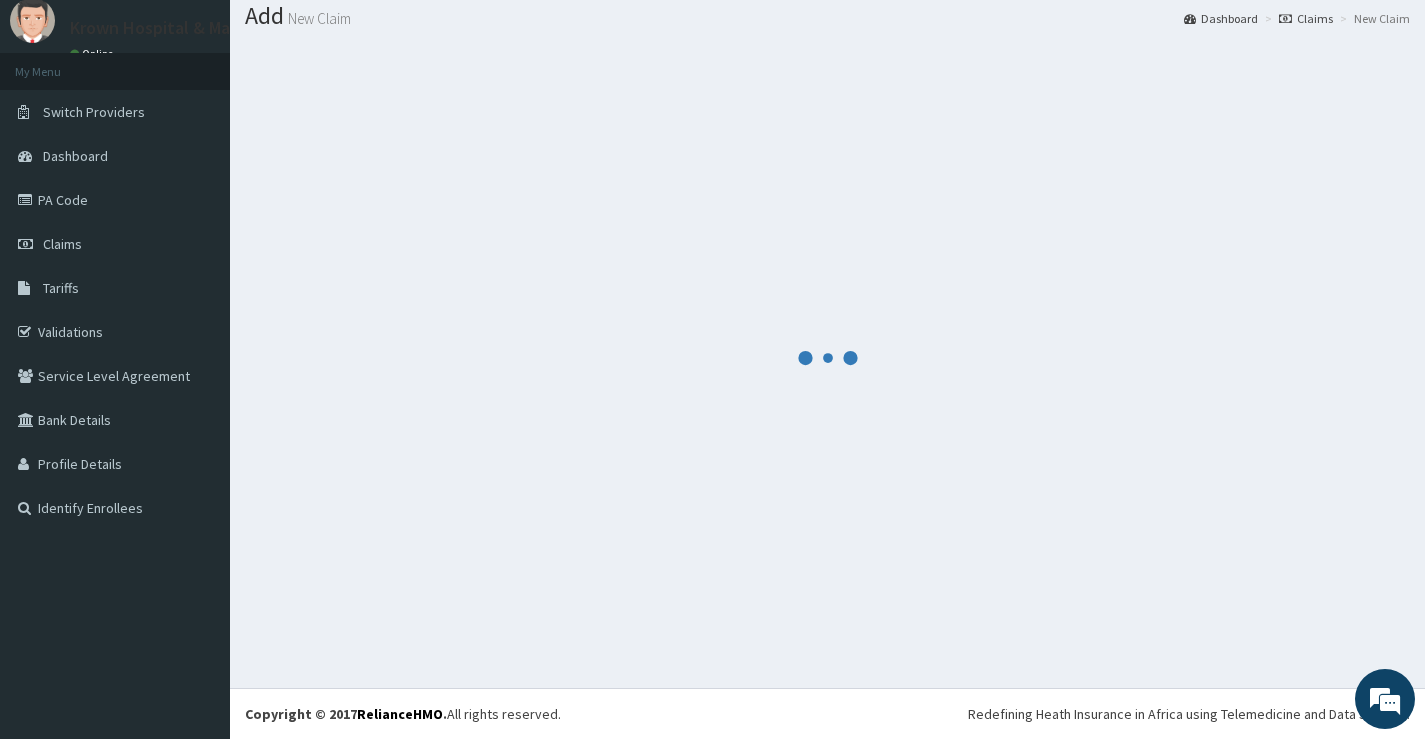 scroll, scrollTop: 62, scrollLeft: 0, axis: vertical 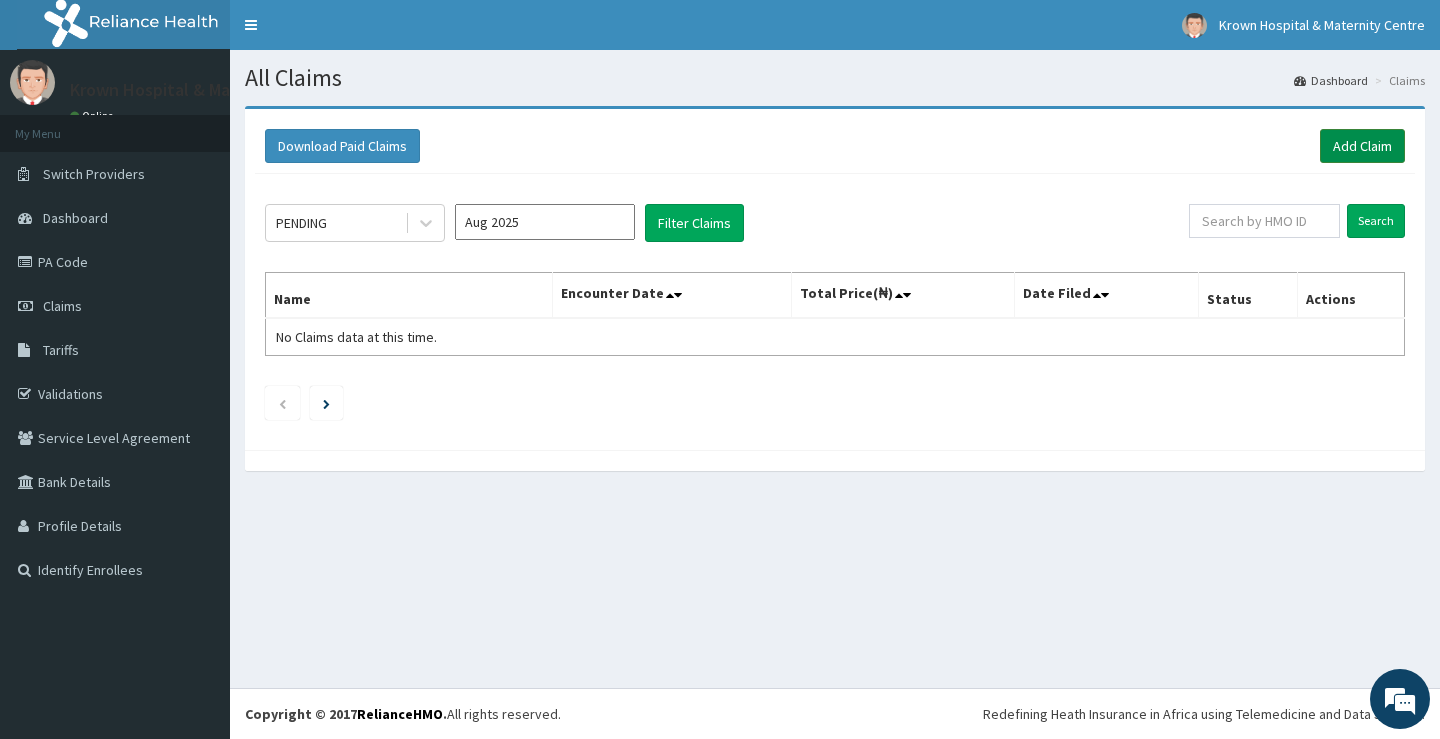 click on "Add Claim" at bounding box center (1362, 146) 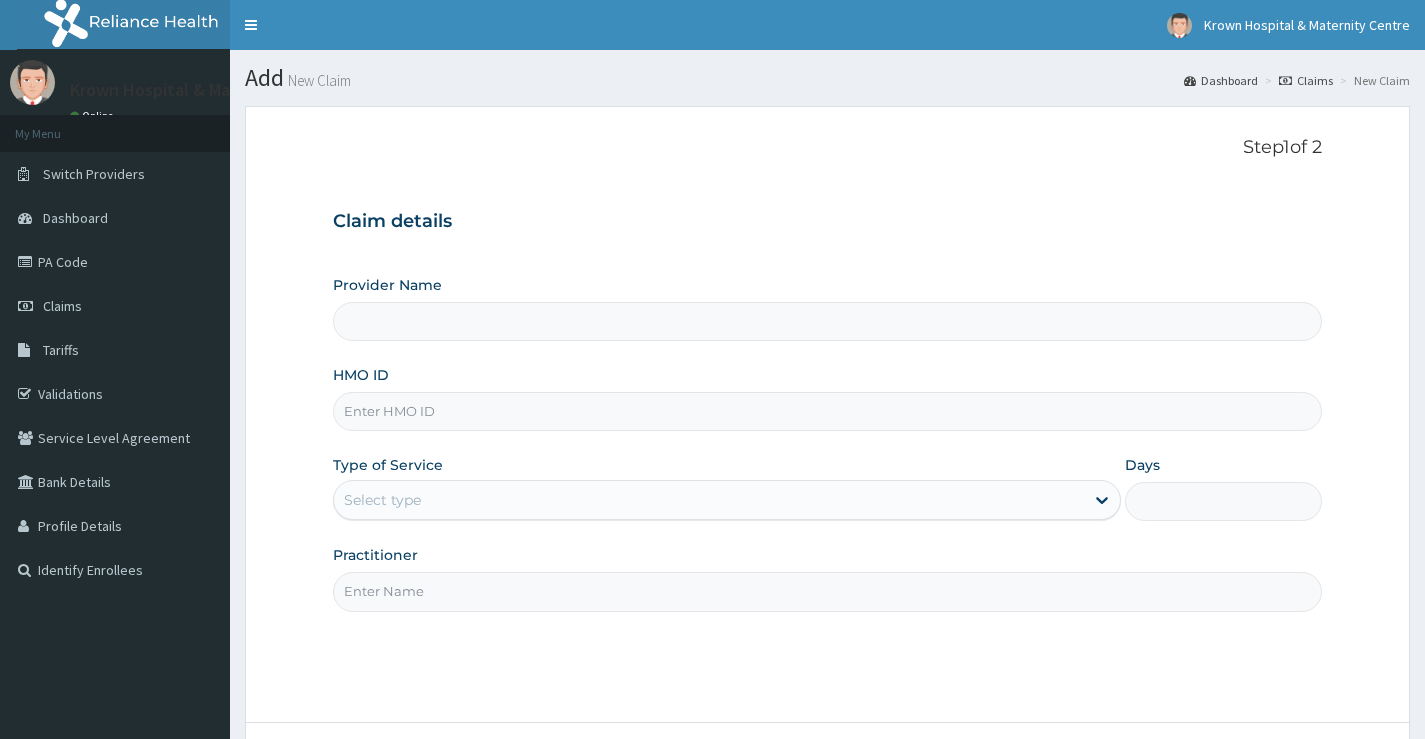 type on "Krown Hospital &Maternity Centre" 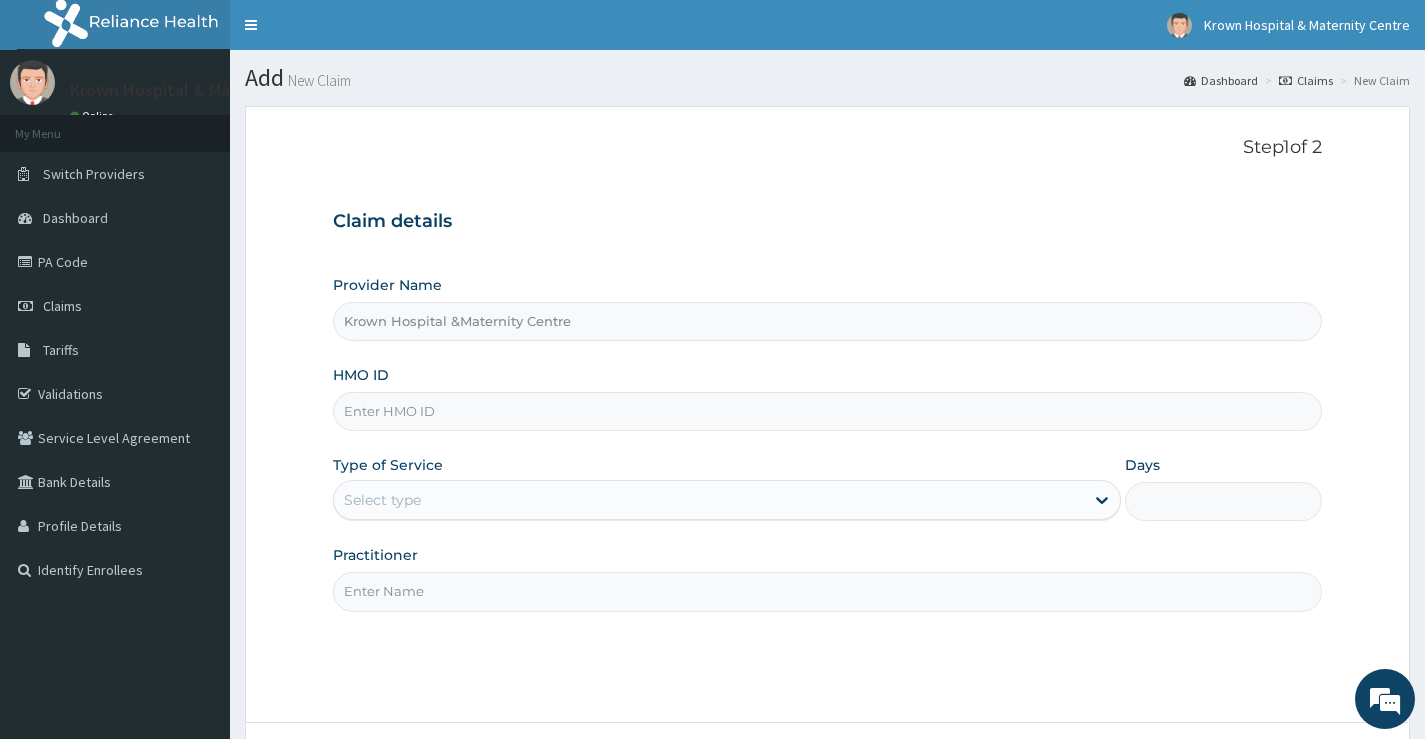 scroll, scrollTop: 0, scrollLeft: 0, axis: both 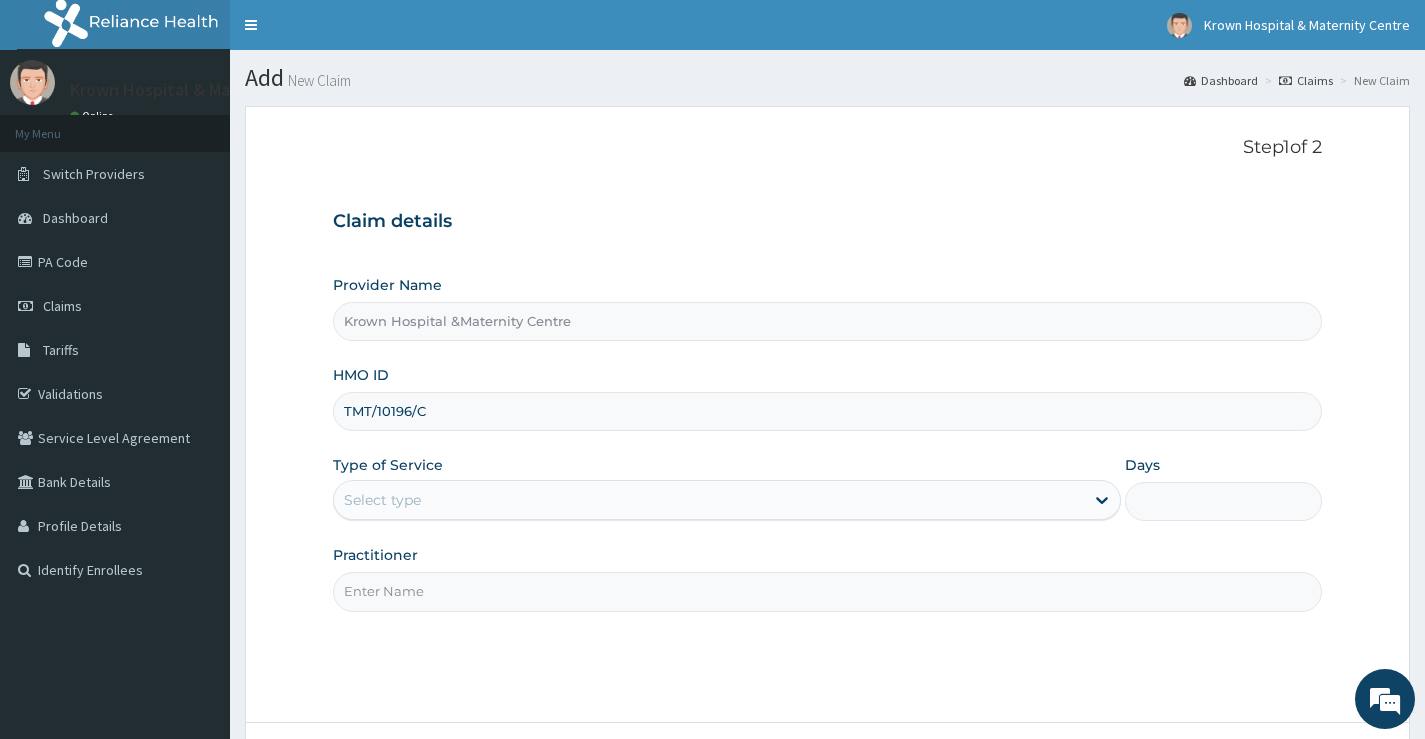 type on "TMT/10196/C" 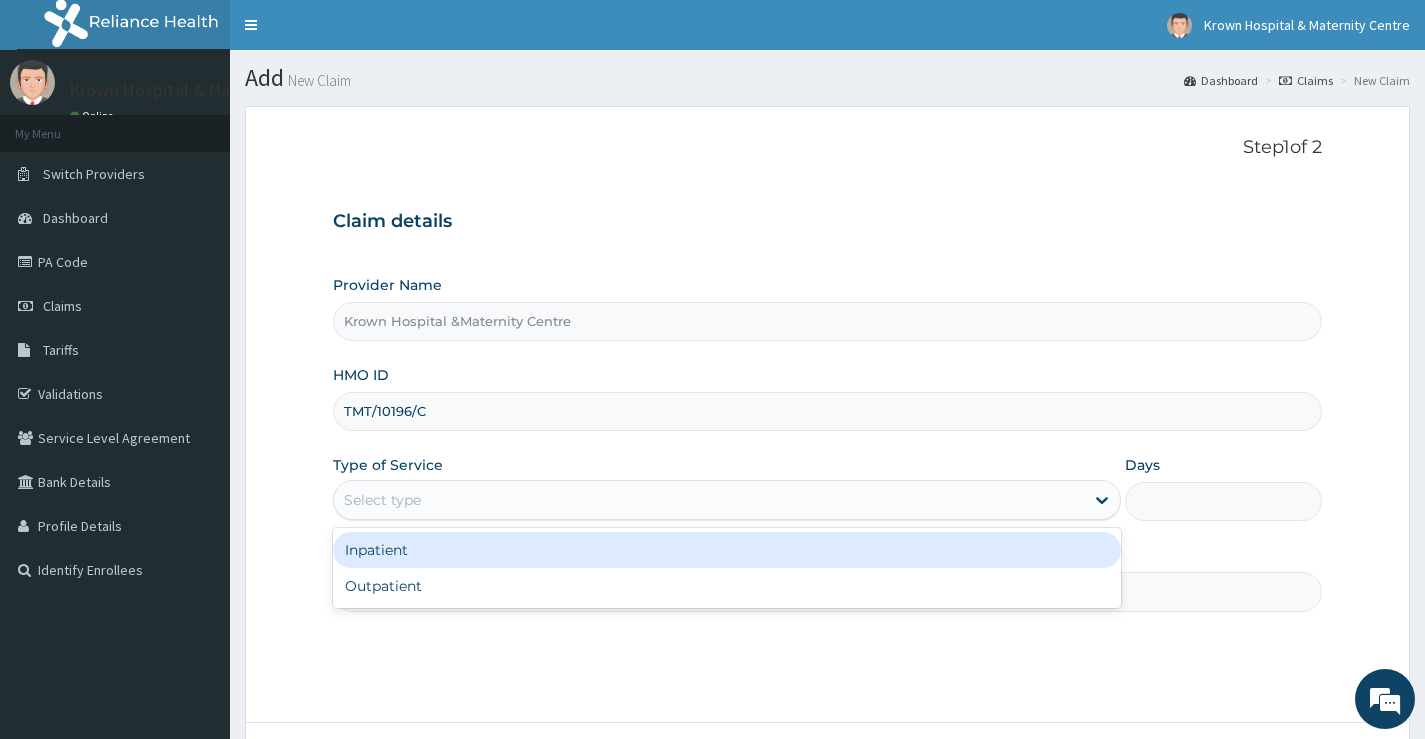 click on "Select type" at bounding box center (709, 500) 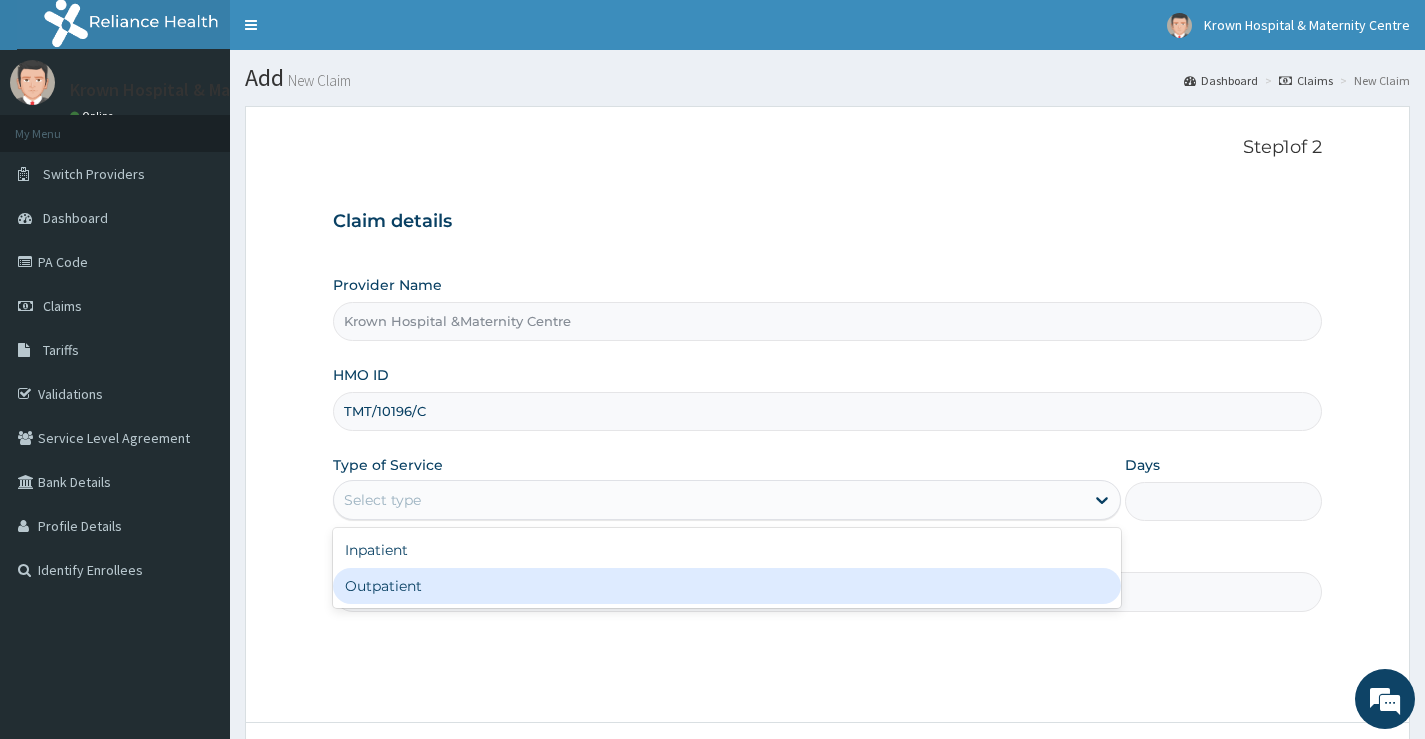 click on "Outpatient" at bounding box center (727, 586) 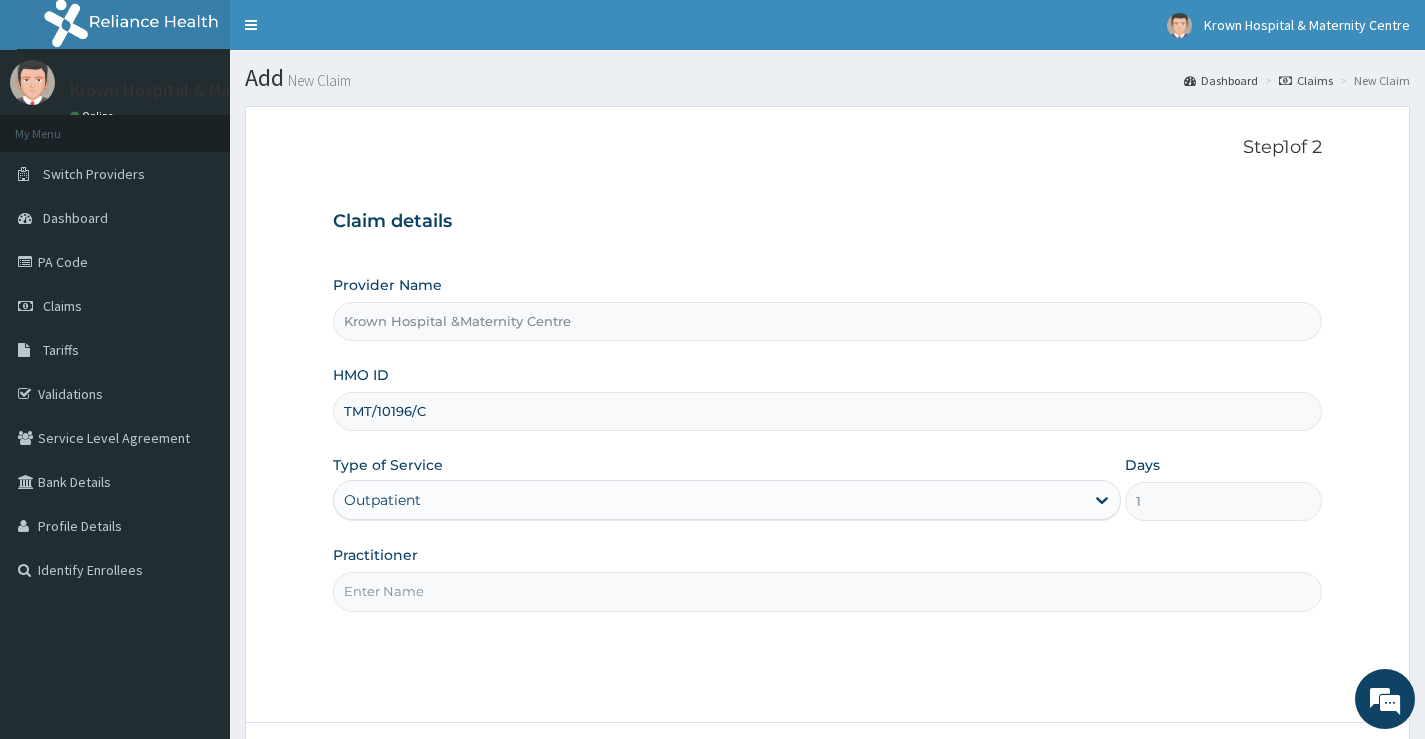 click on "Practitioner" at bounding box center [827, 591] 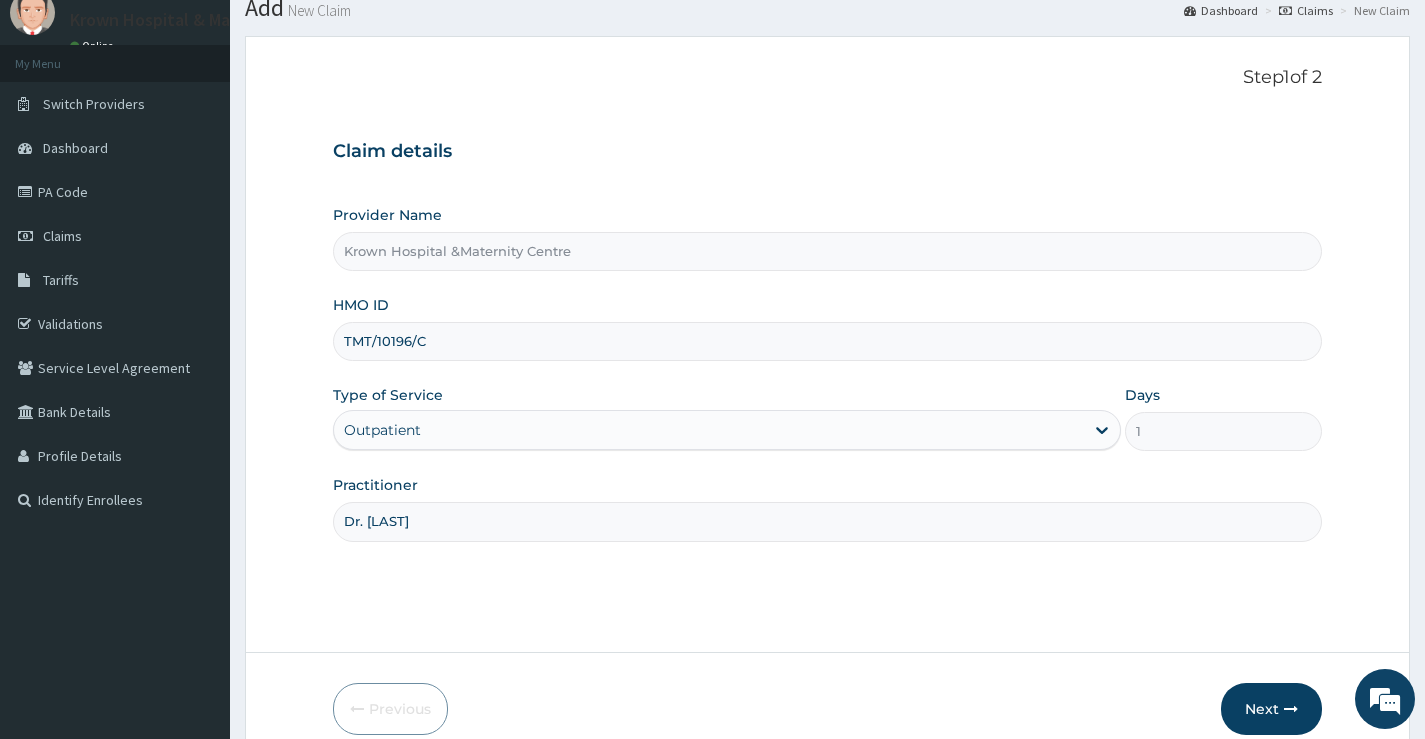 scroll, scrollTop: 163, scrollLeft: 0, axis: vertical 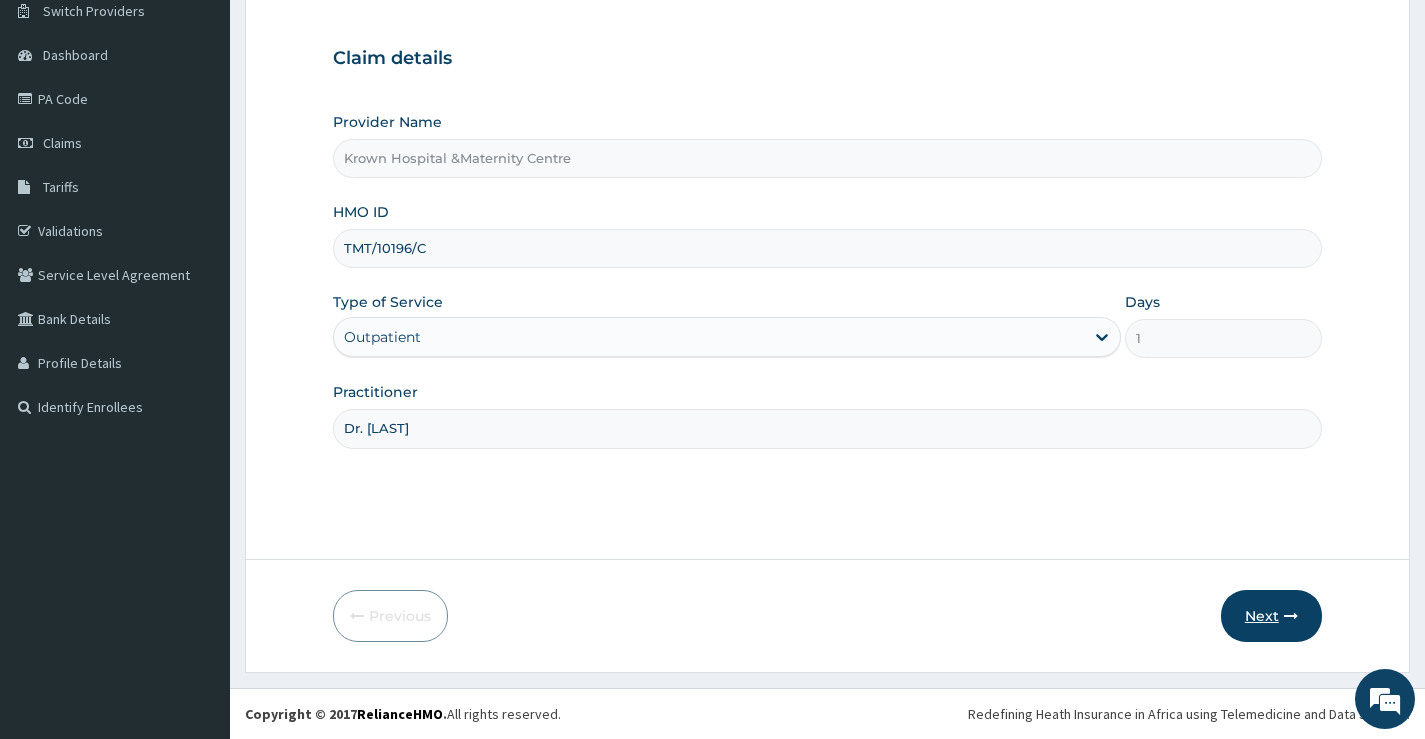 click on "Next" at bounding box center [1271, 616] 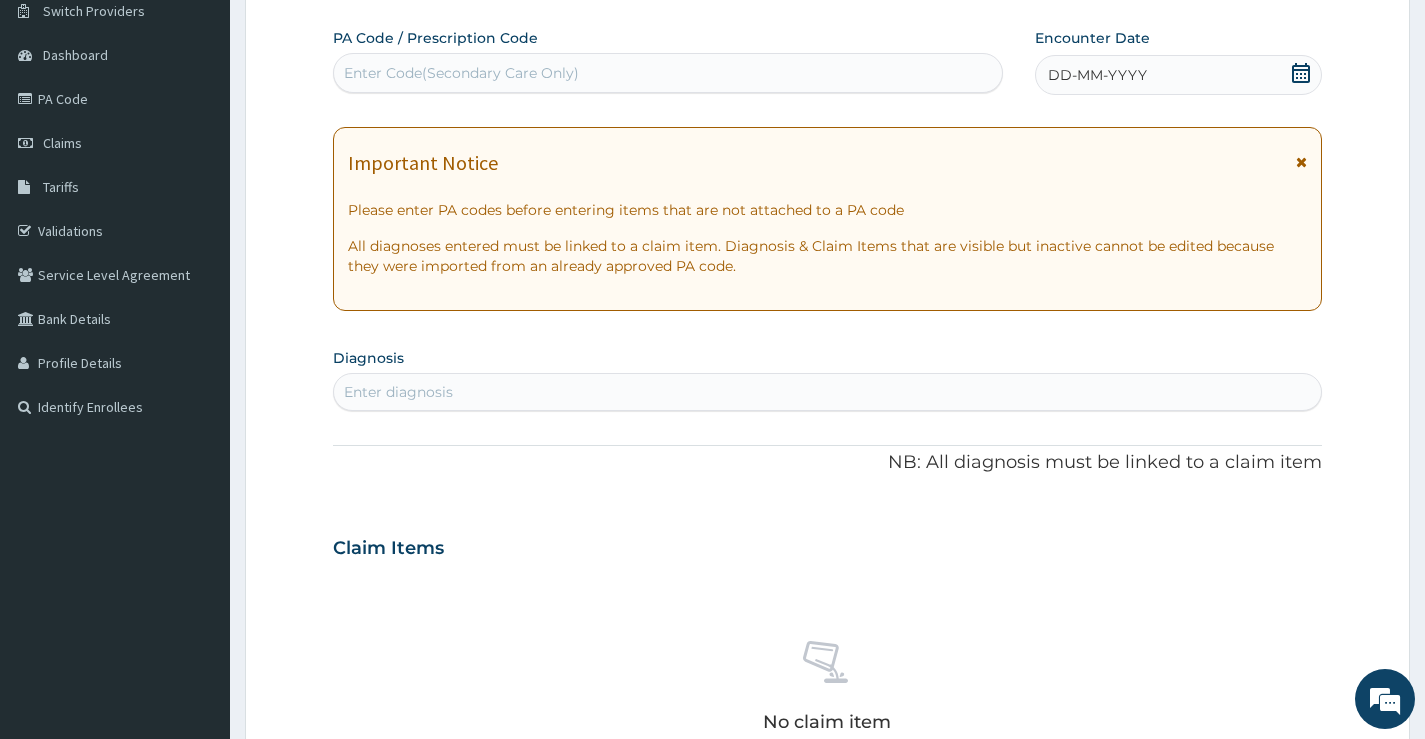click 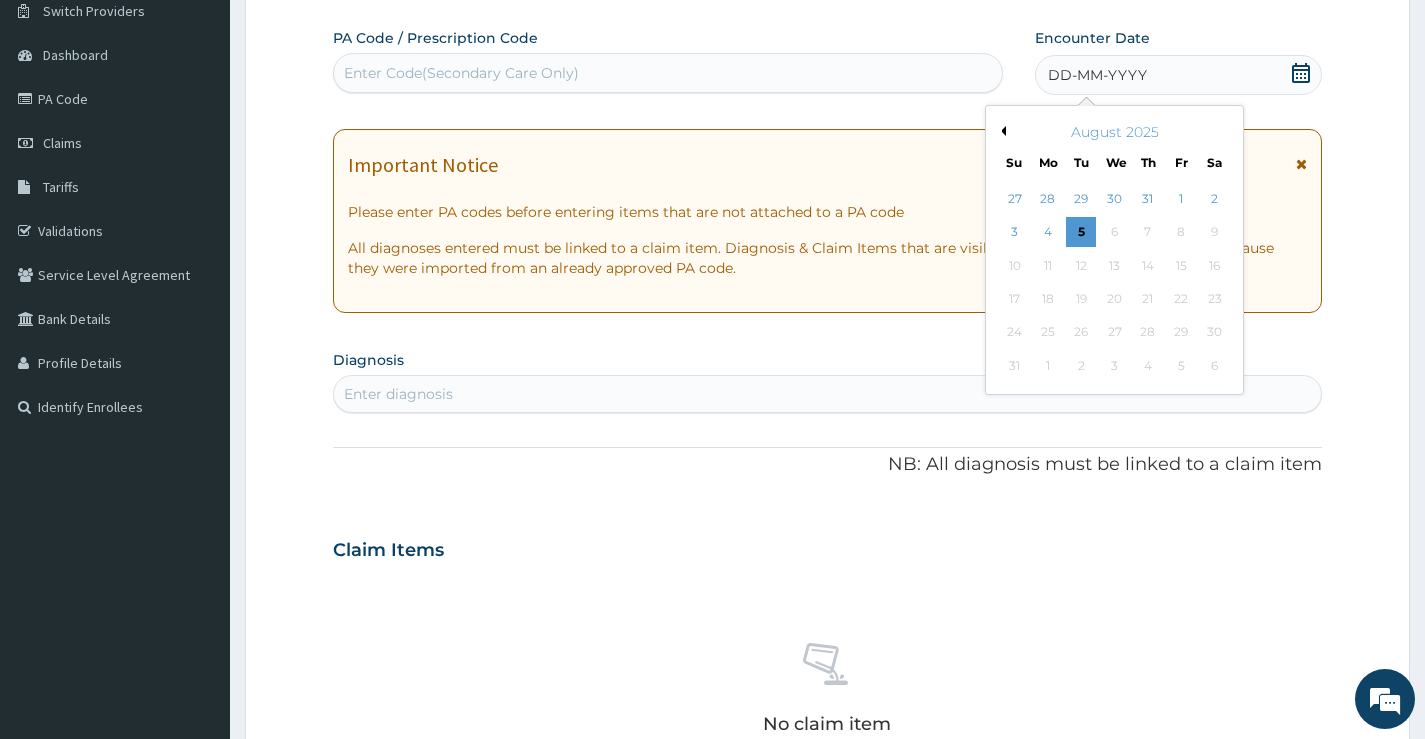click on "Previous Month" at bounding box center [1001, 131] 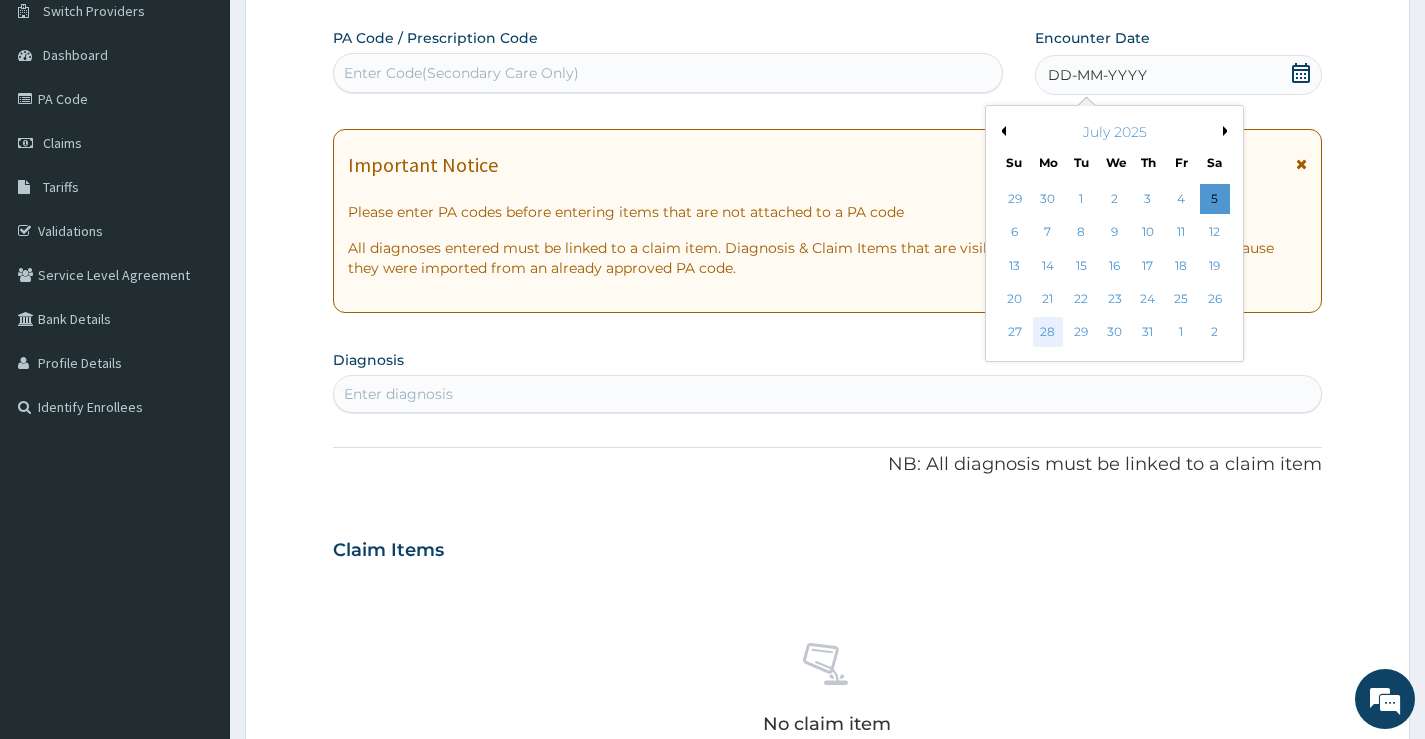 click on "28" at bounding box center (1048, 333) 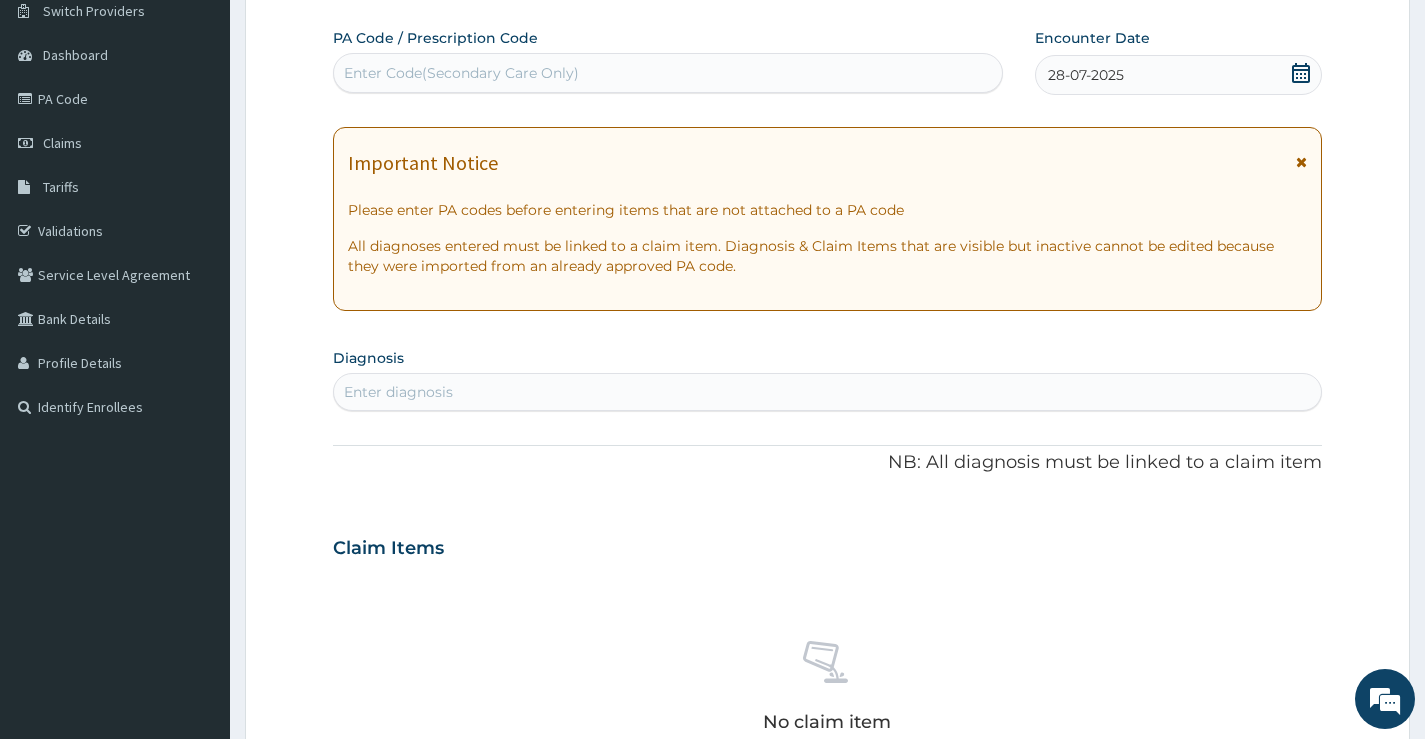 click on "Enter diagnosis" at bounding box center [827, 392] 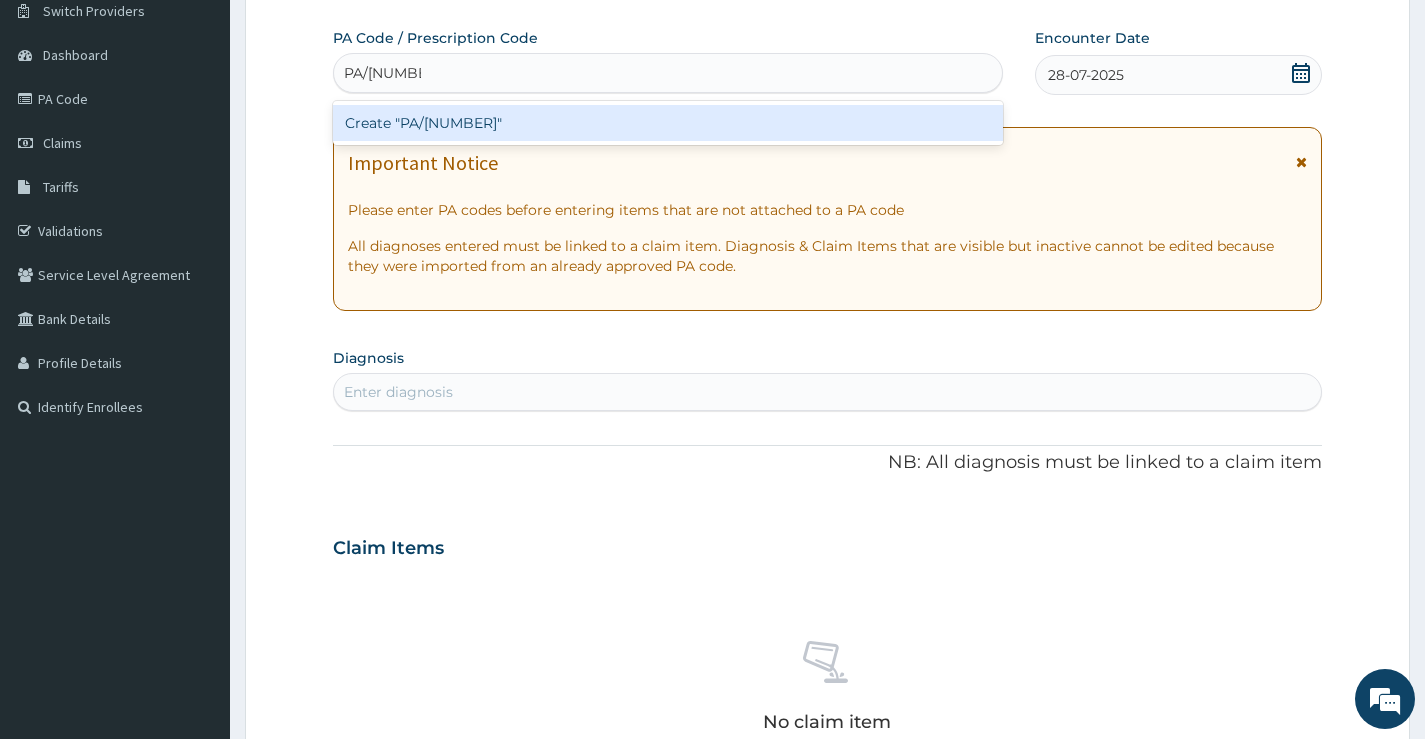 click on "Create "PA/652646"" at bounding box center [668, 123] 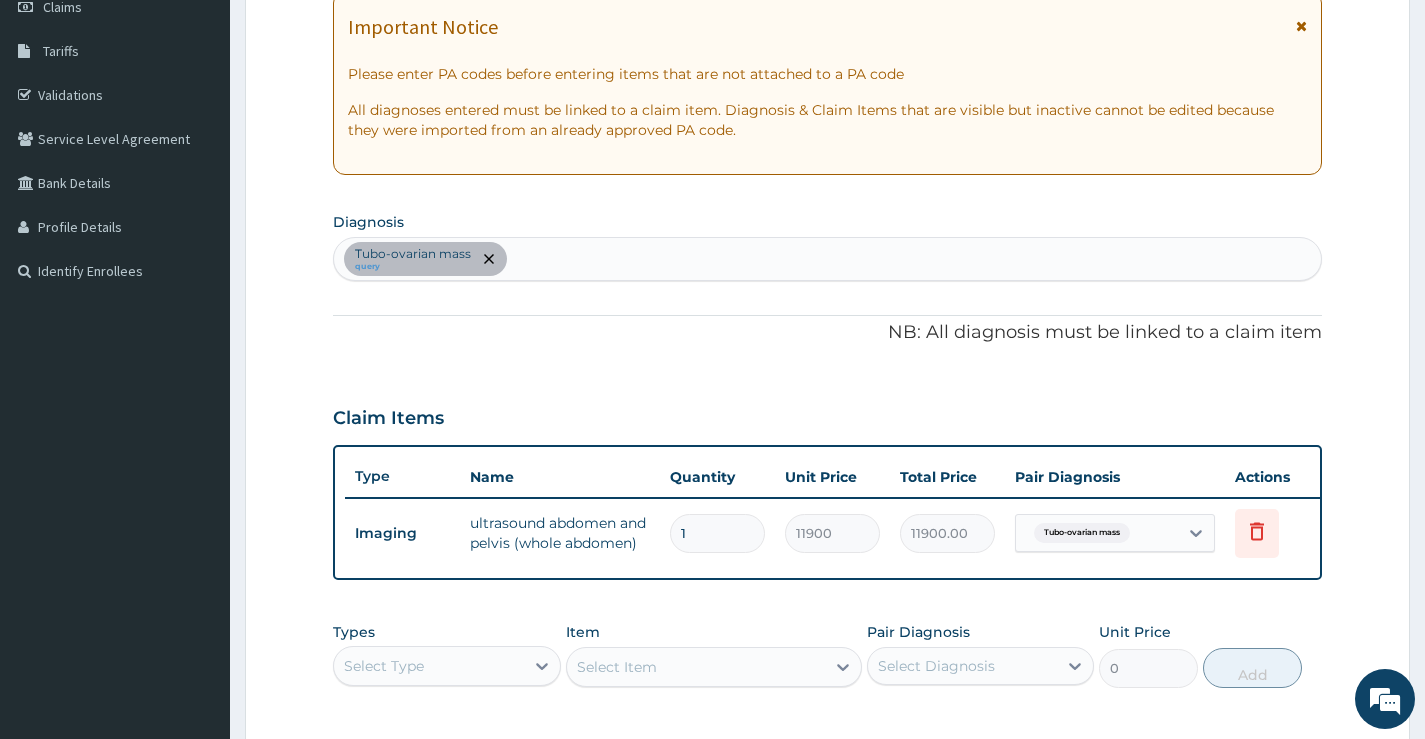 scroll, scrollTop: 363, scrollLeft: 0, axis: vertical 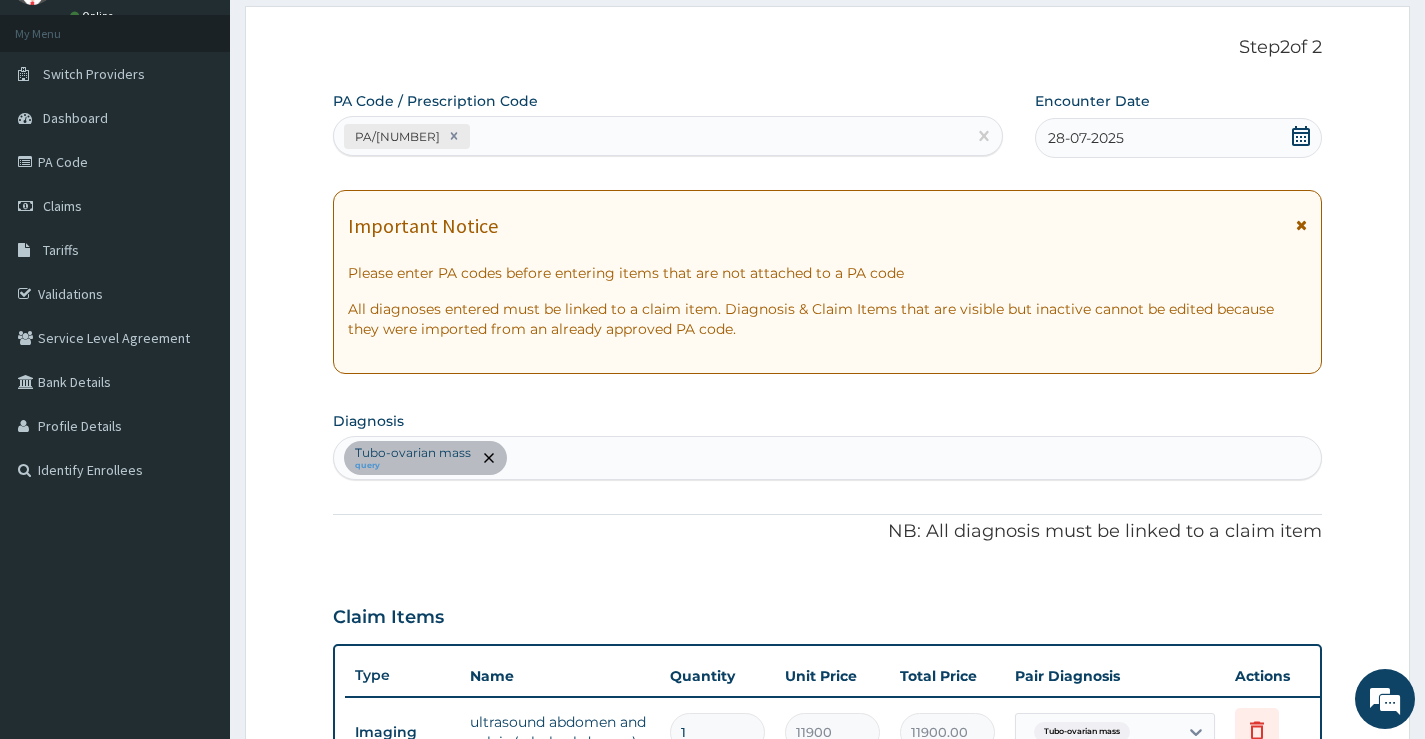 click on "Tubo-ovarian mass query" at bounding box center (827, 458) 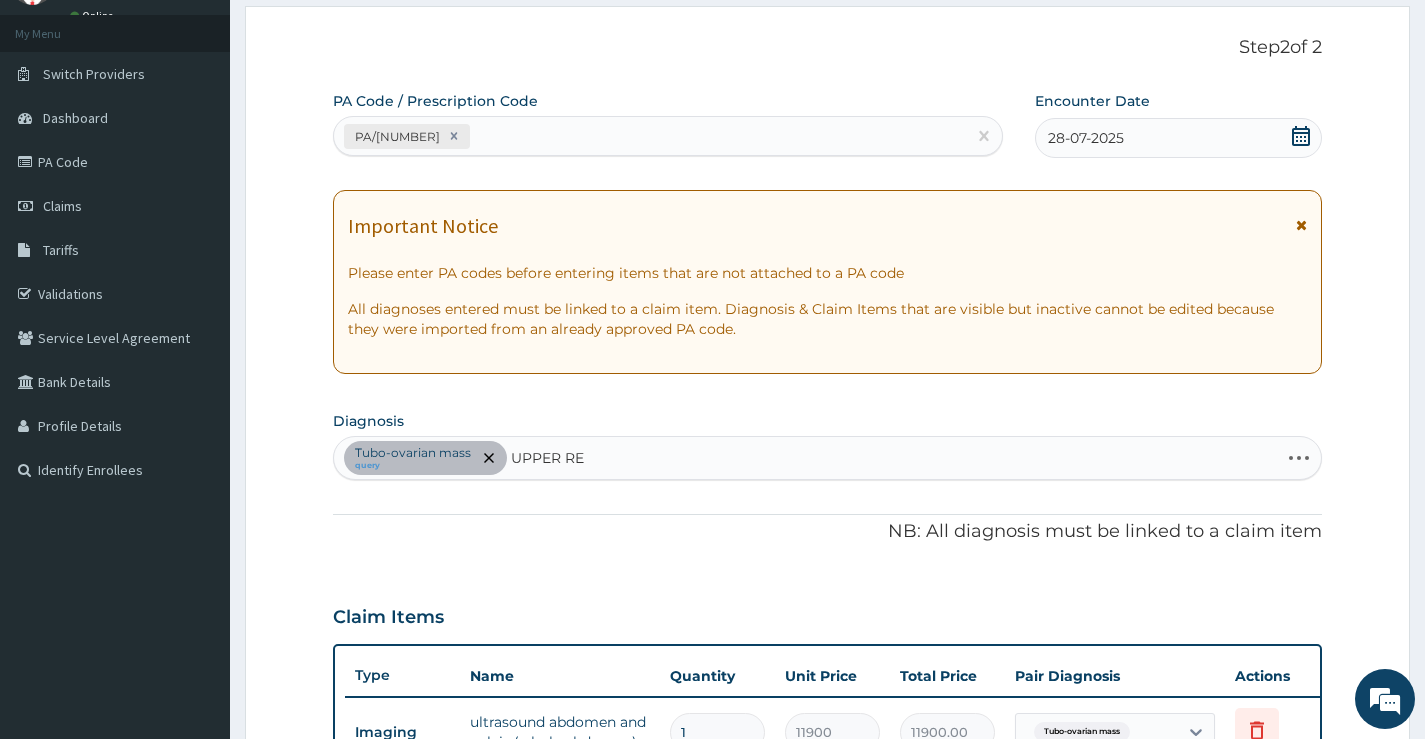 type on "UPPER RES" 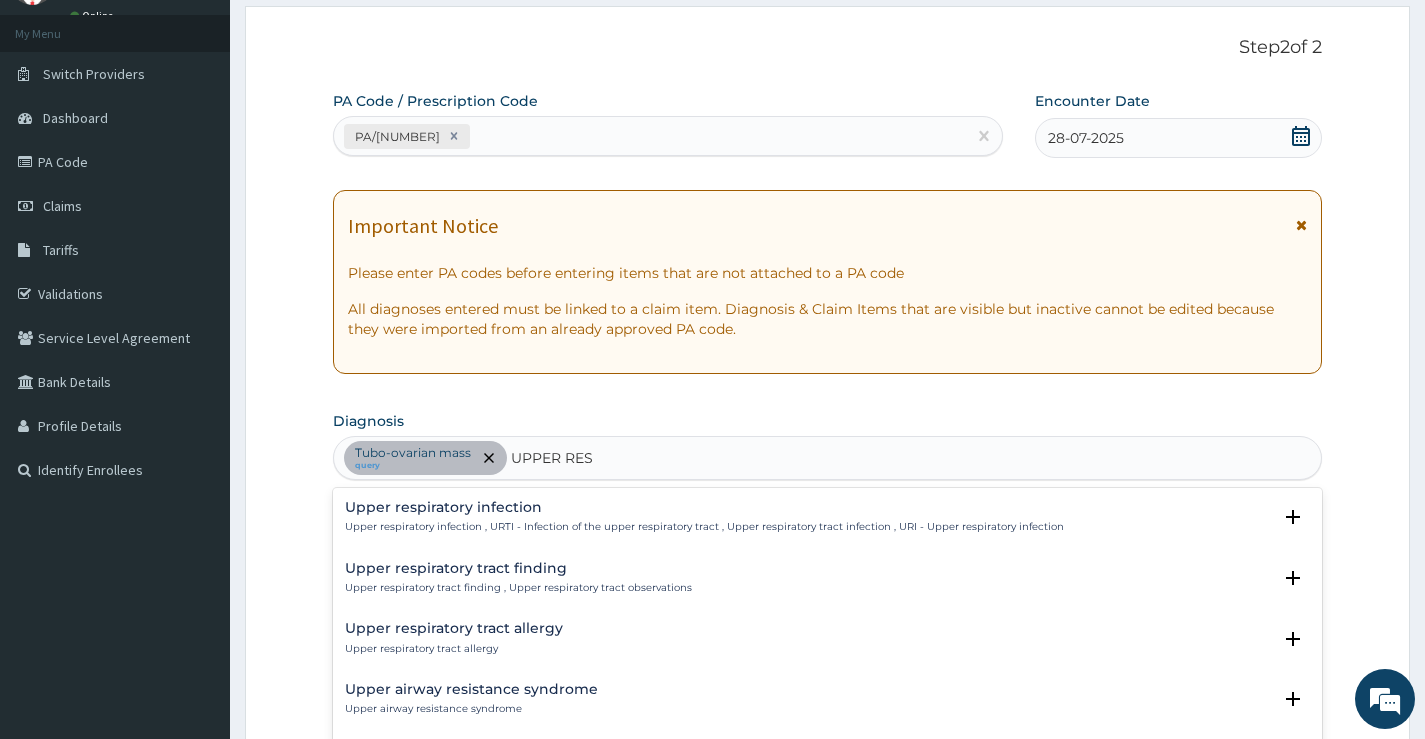 click on "Upper respiratory infection , URTI - Infection of the upper respiratory tract , Upper respiratory tract infection , URI - Upper respiratory infection" at bounding box center (704, 527) 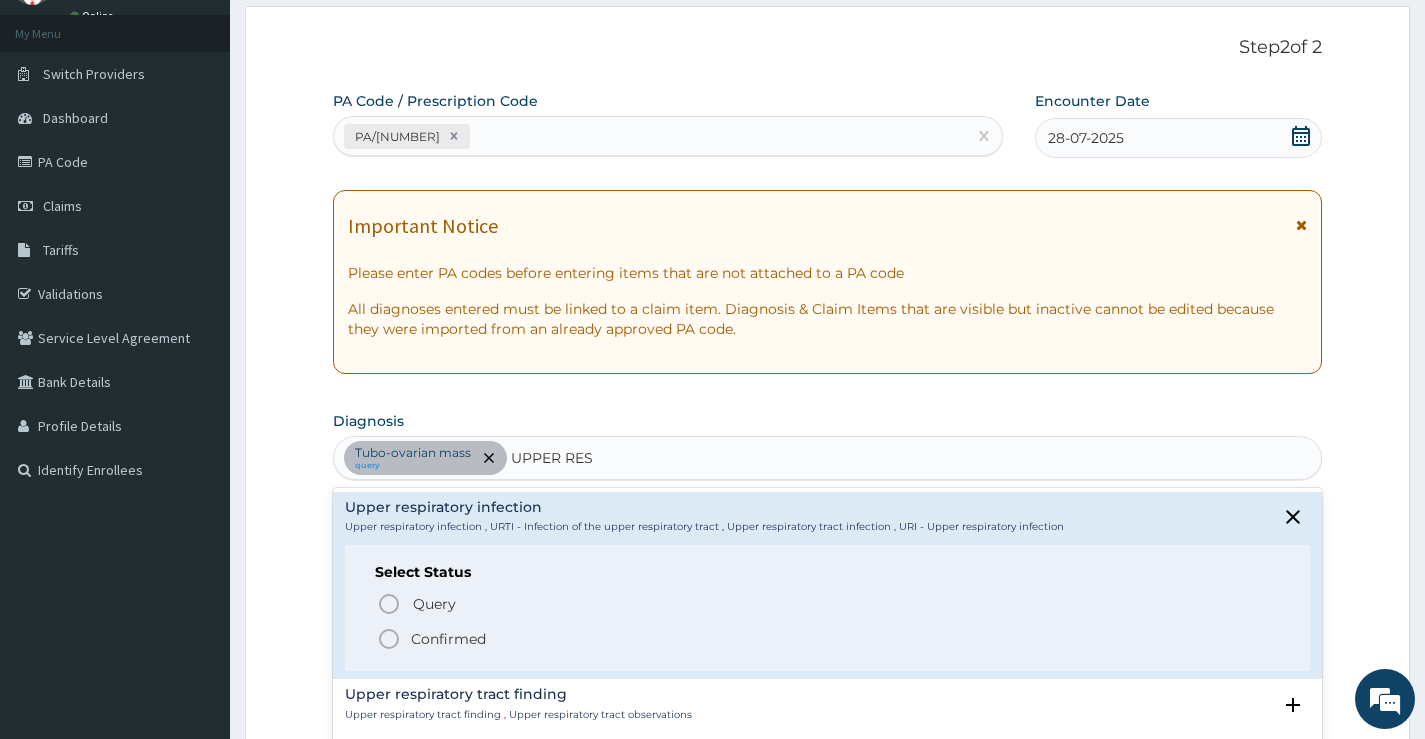click on "Confirmed" at bounding box center [448, 639] 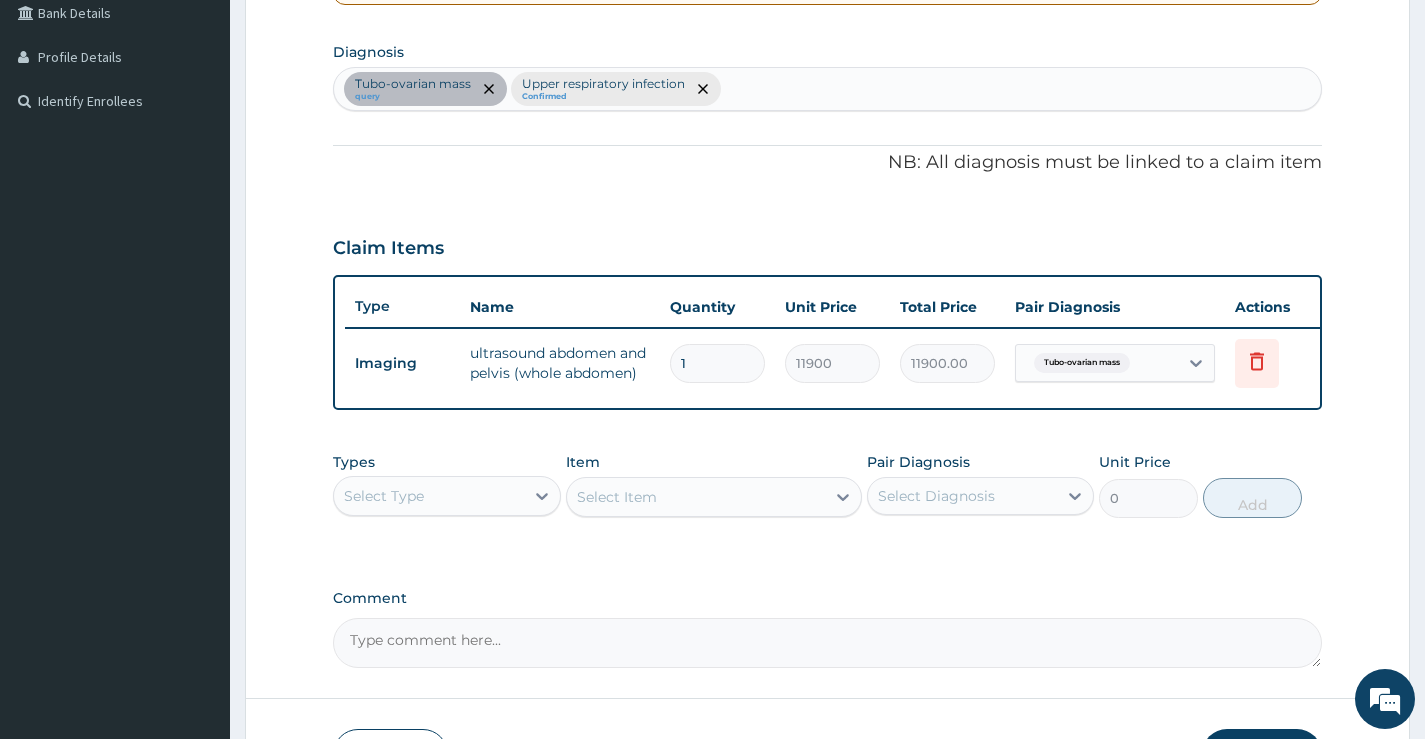 scroll, scrollTop: 500, scrollLeft: 0, axis: vertical 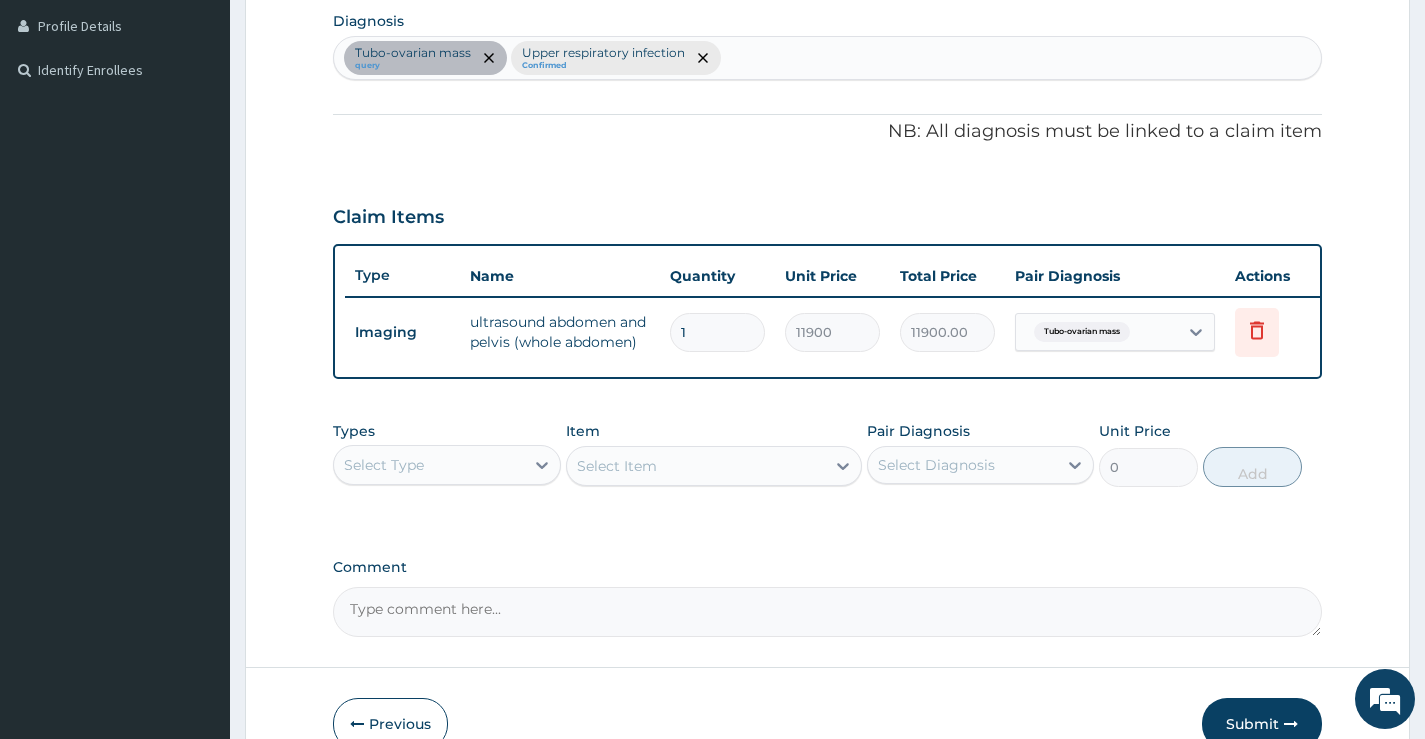 click on "Select Type" at bounding box center (428, 465) 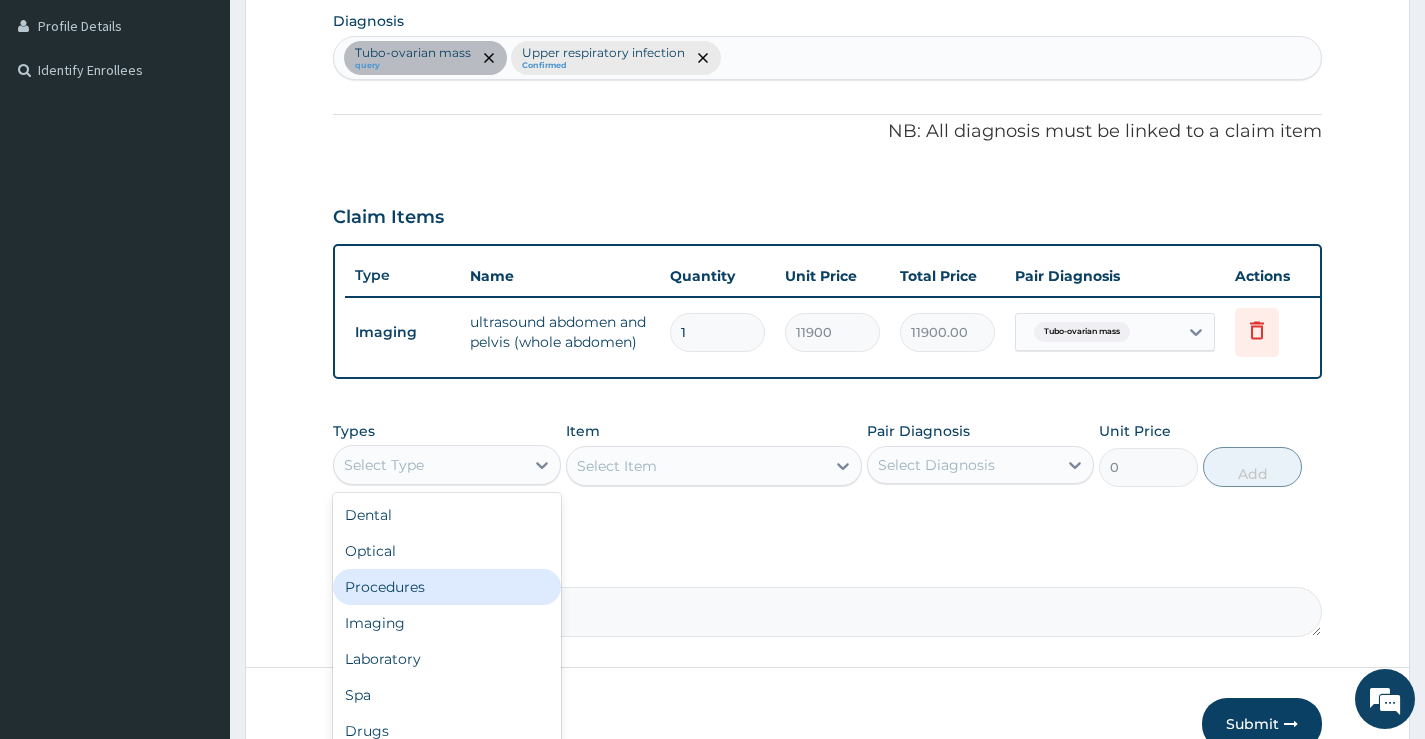 click on "Procedures" at bounding box center (446, 587) 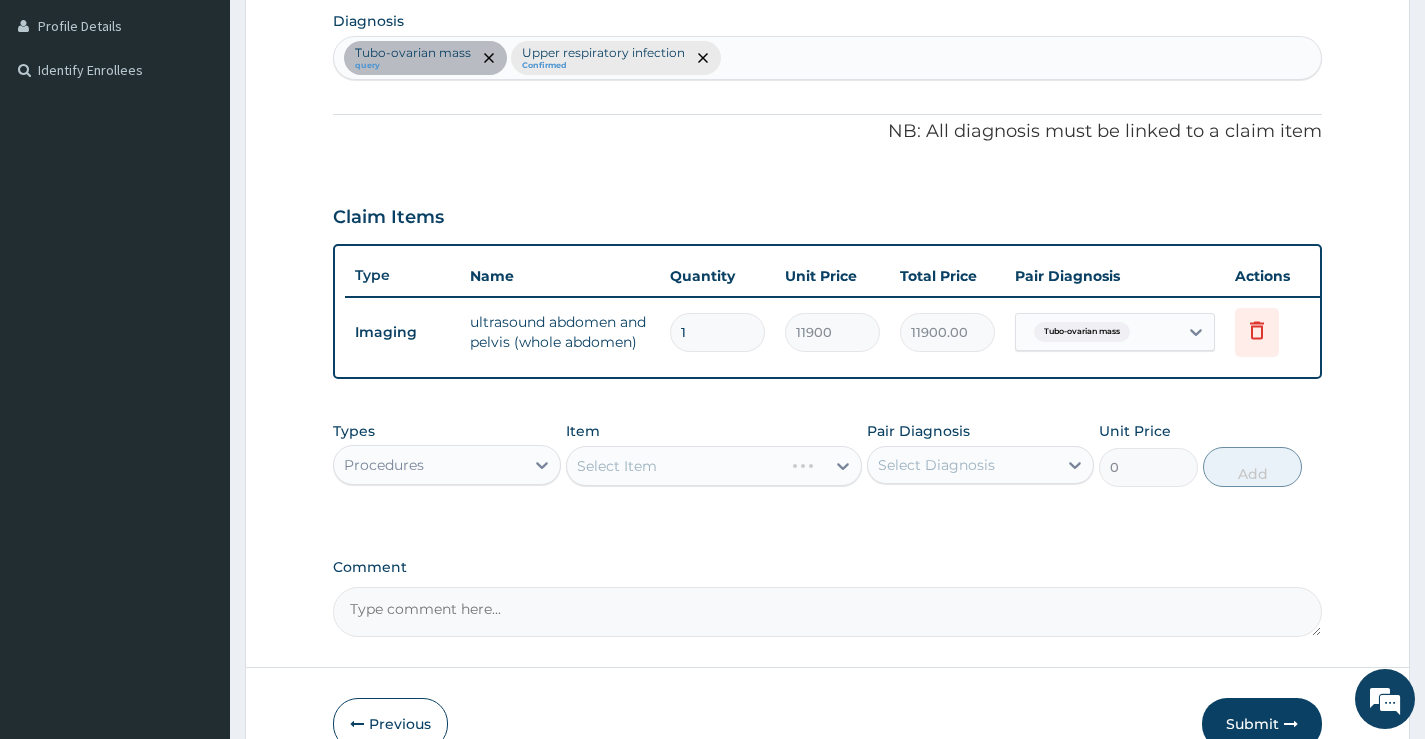 click on "Select Item" at bounding box center [714, 466] 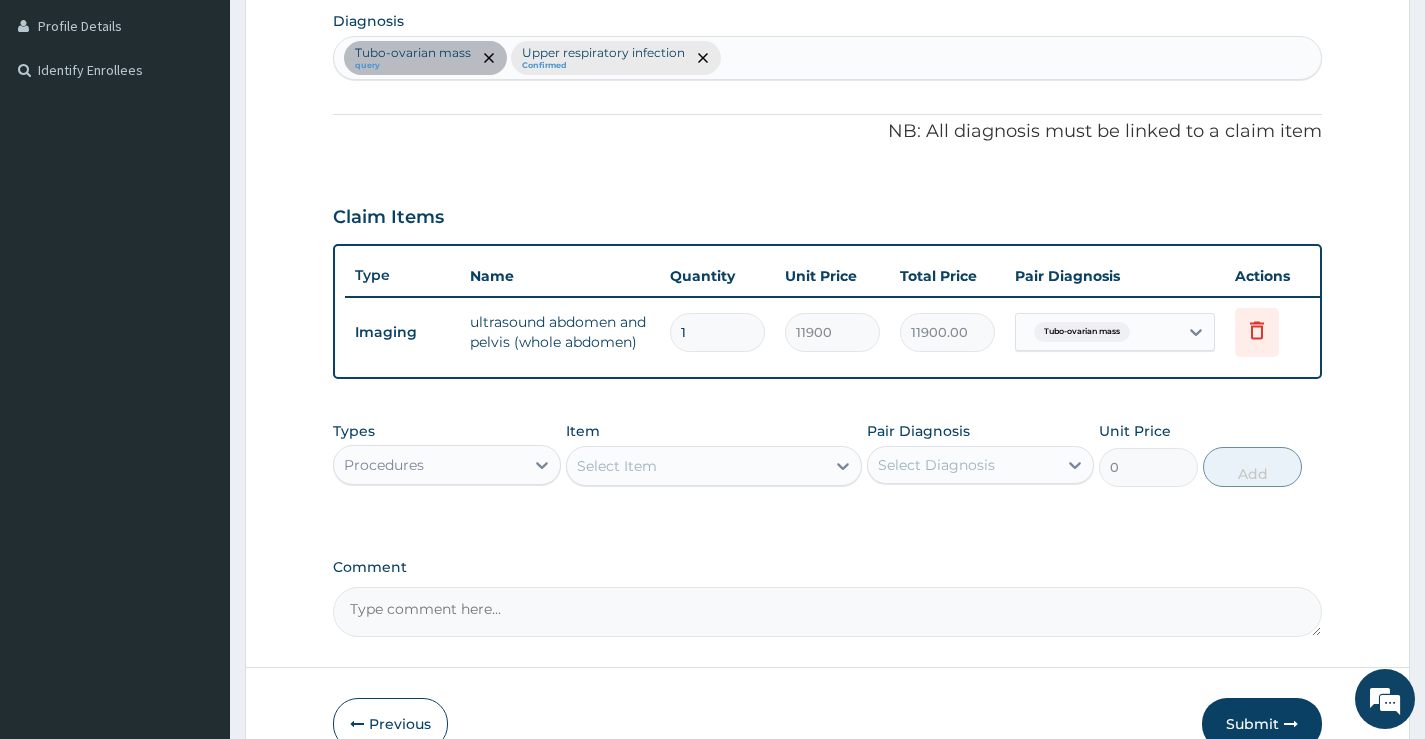 click on "Select Item" at bounding box center (696, 466) 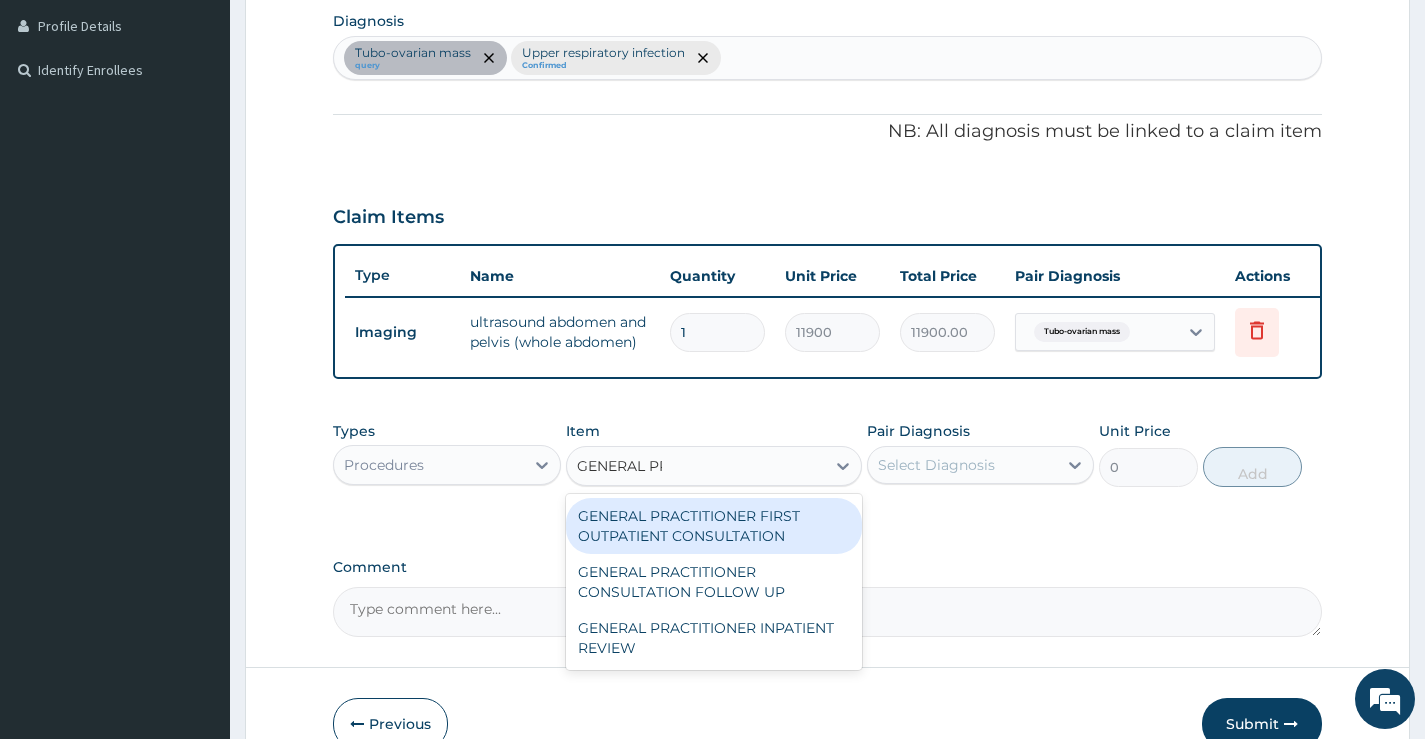 type on "GENERAL PRA" 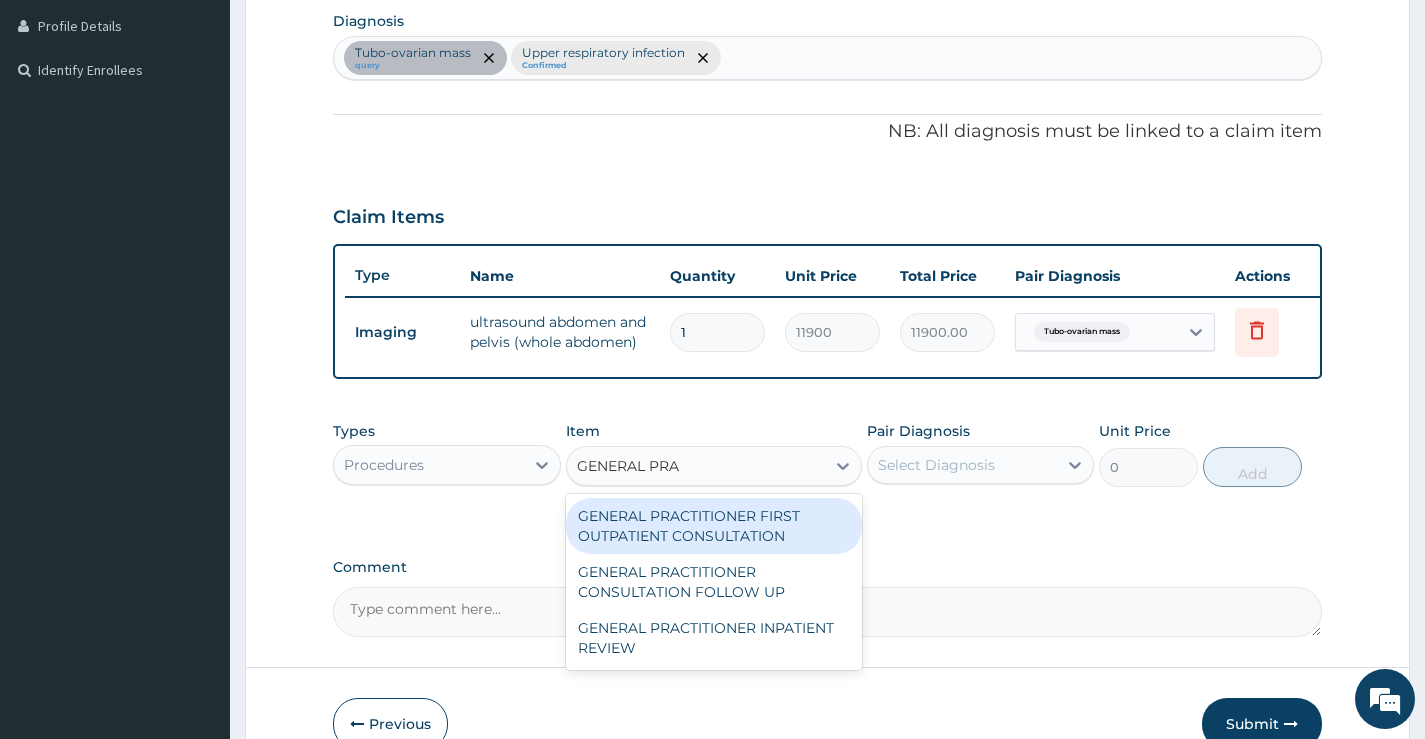 click on "GENERAL PRACTITIONER FIRST OUTPATIENT CONSULTATION" at bounding box center (714, 526) 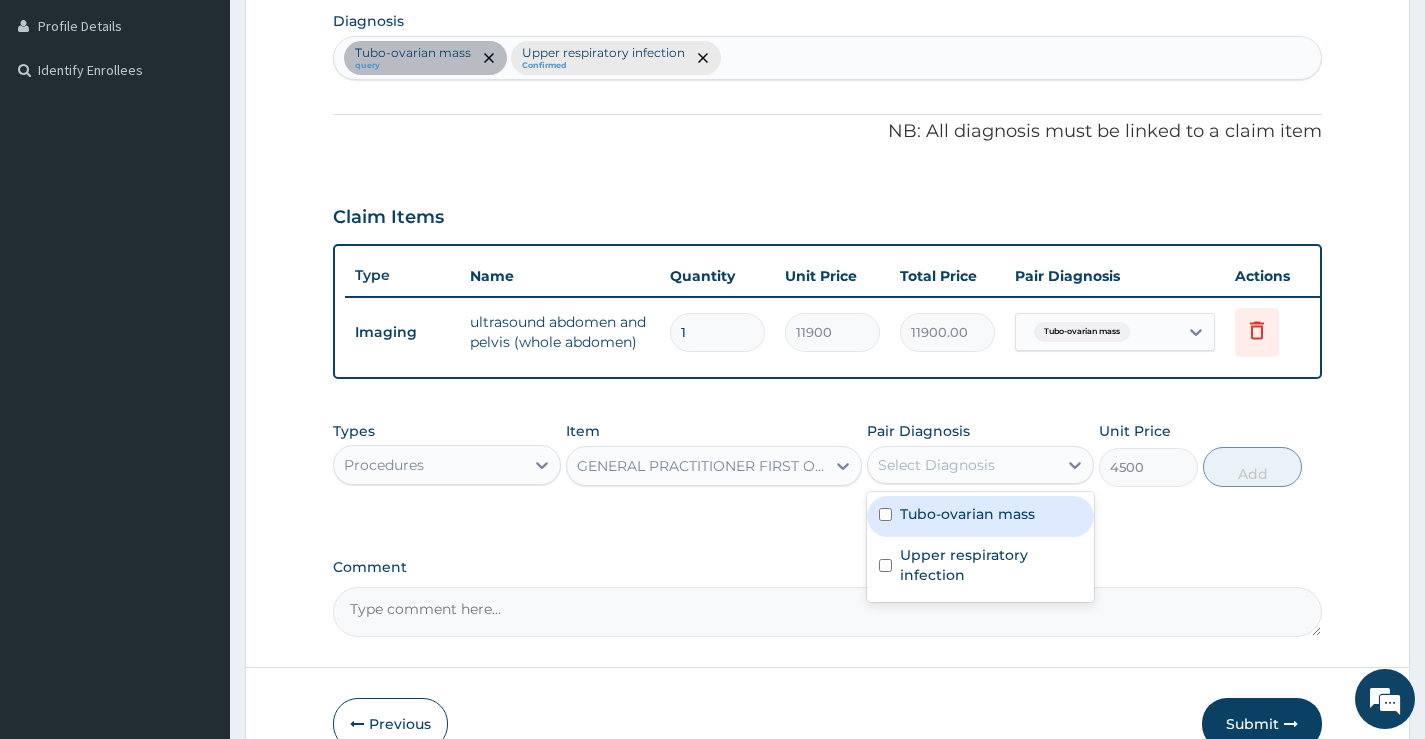 click on "Select Diagnosis" at bounding box center [936, 465] 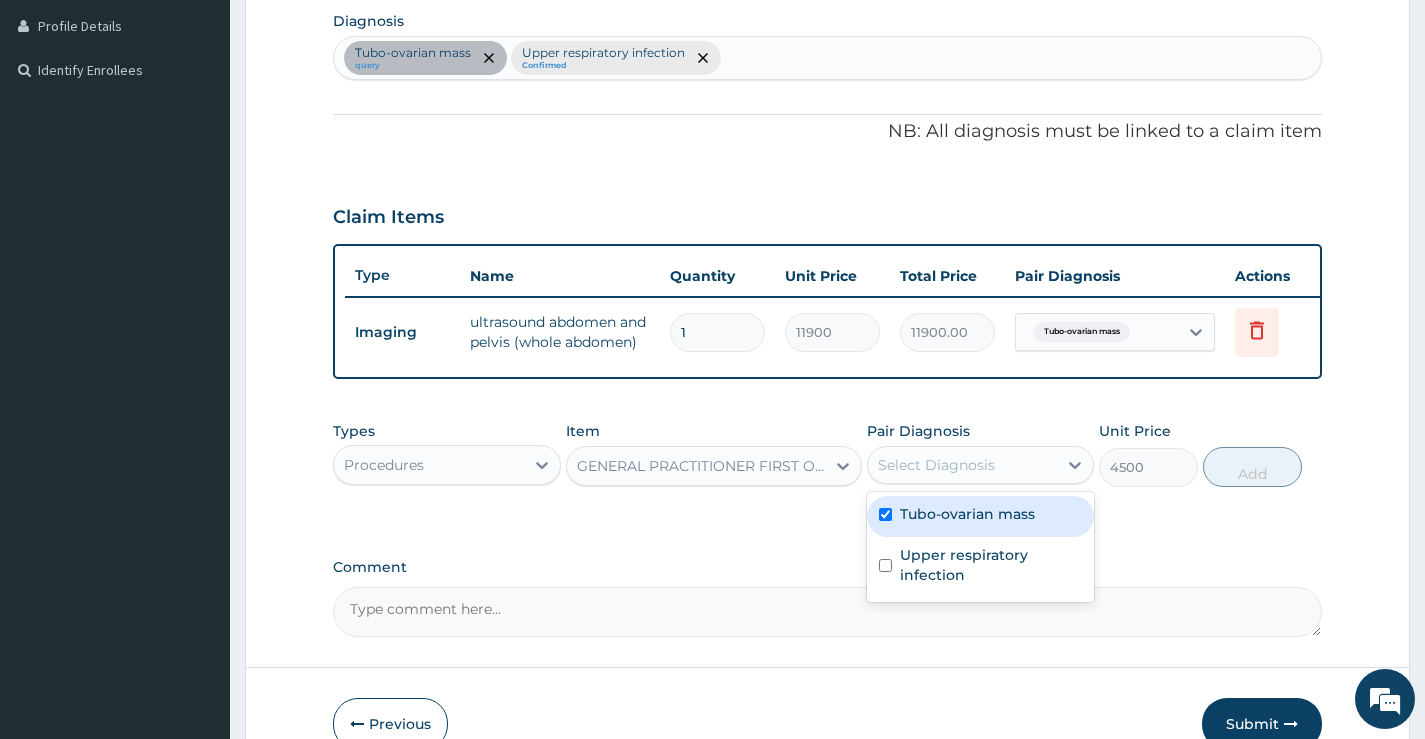 checkbox on "true" 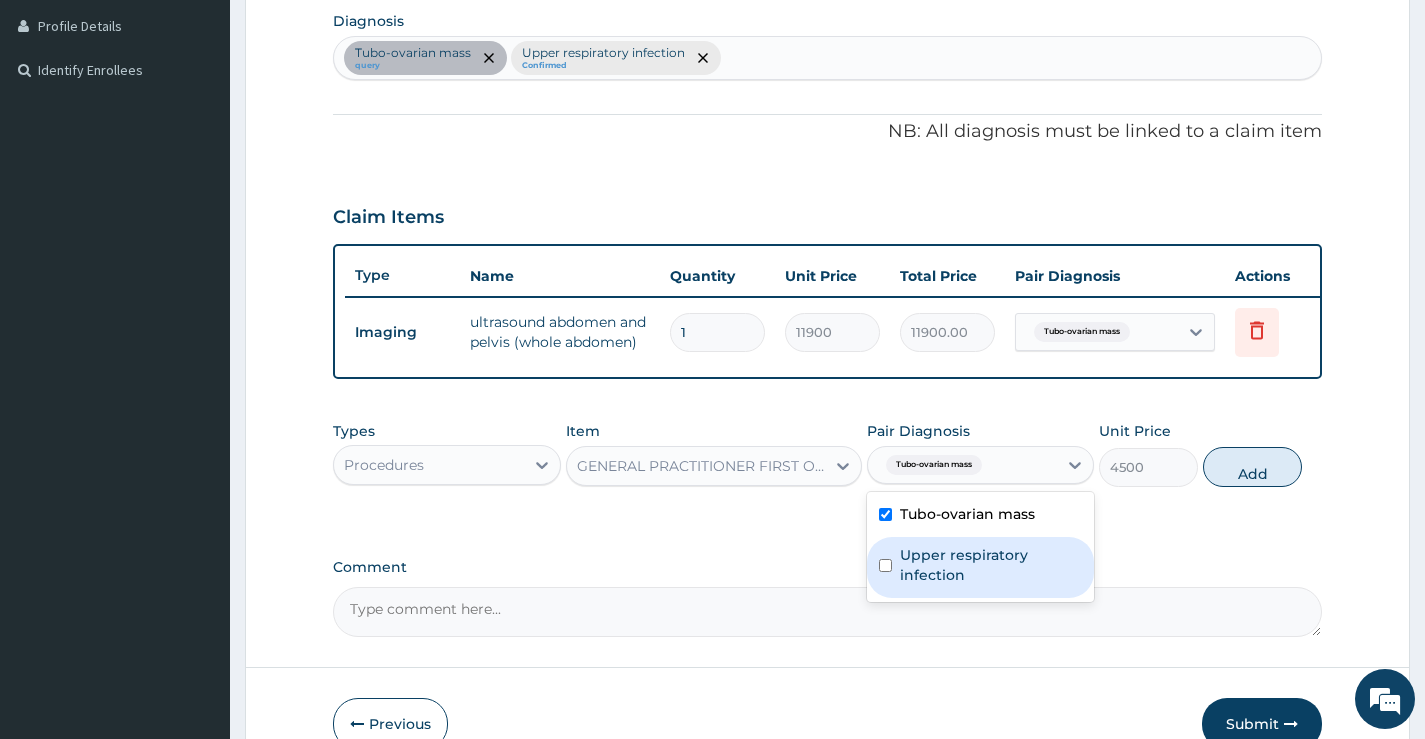 click on "Upper respiratory infection" at bounding box center [991, 565] 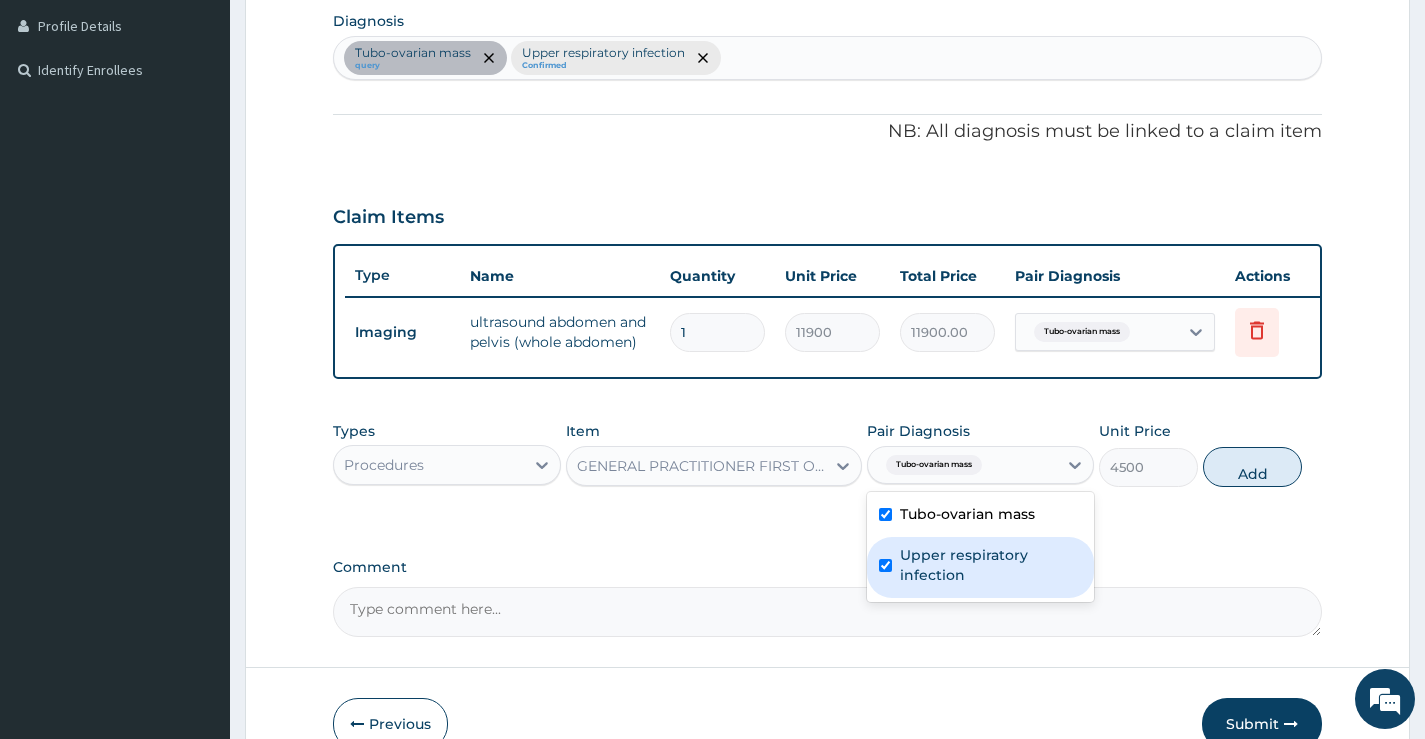checkbox on "true" 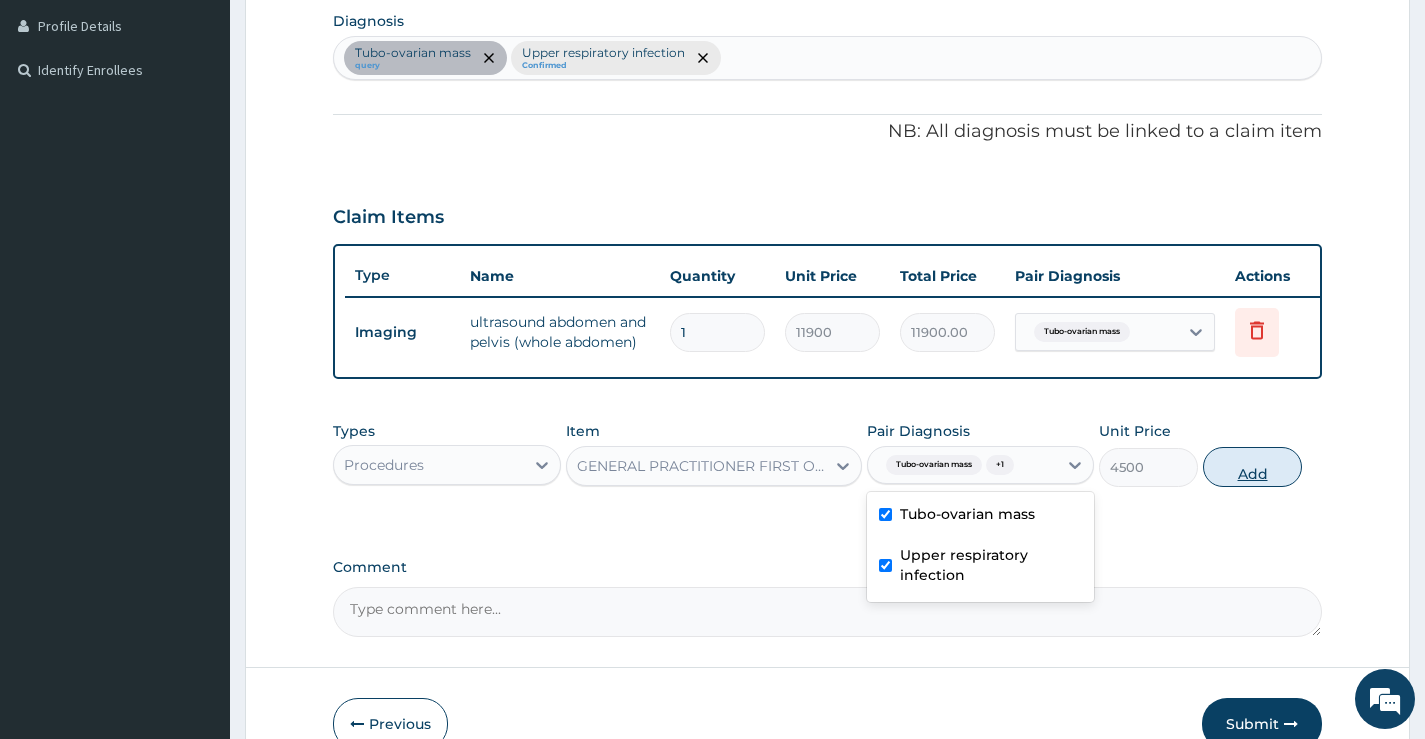 click on "Add" at bounding box center (1252, 467) 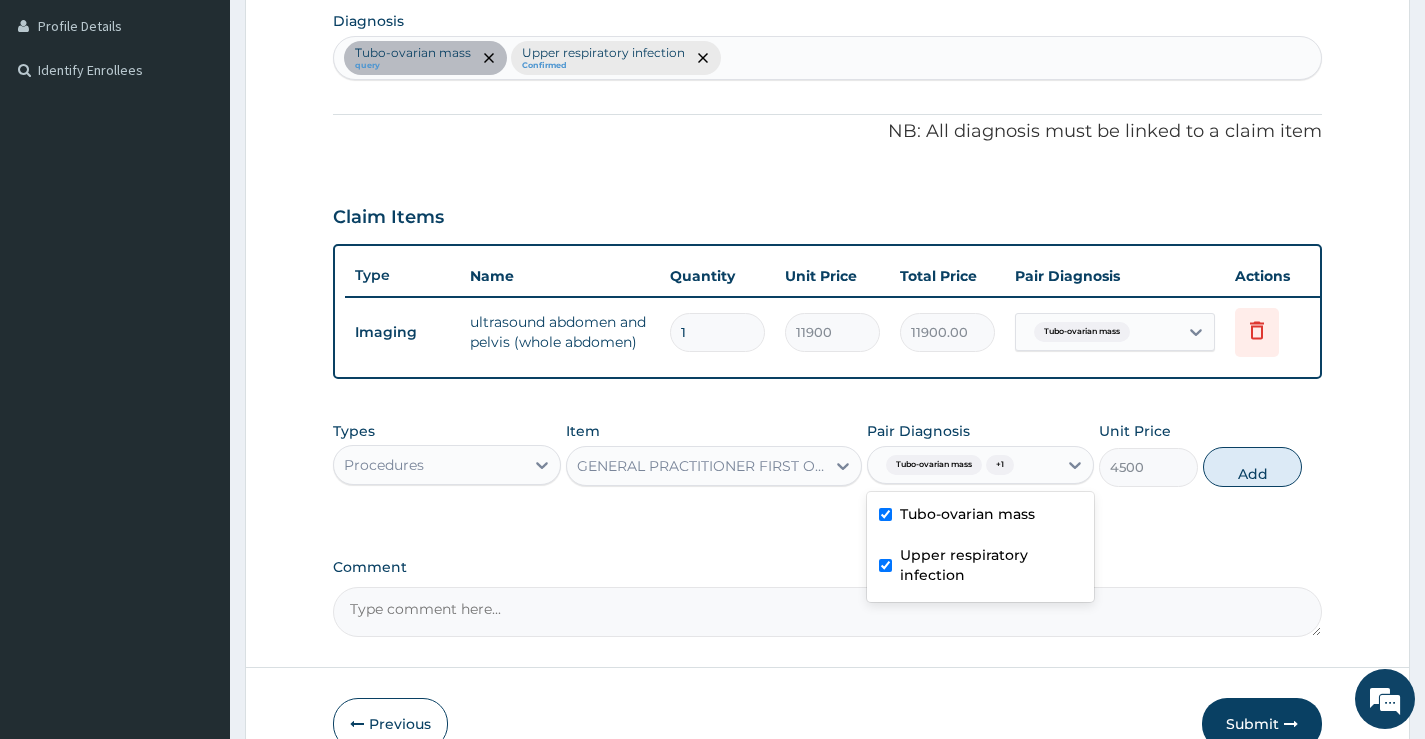 type on "0" 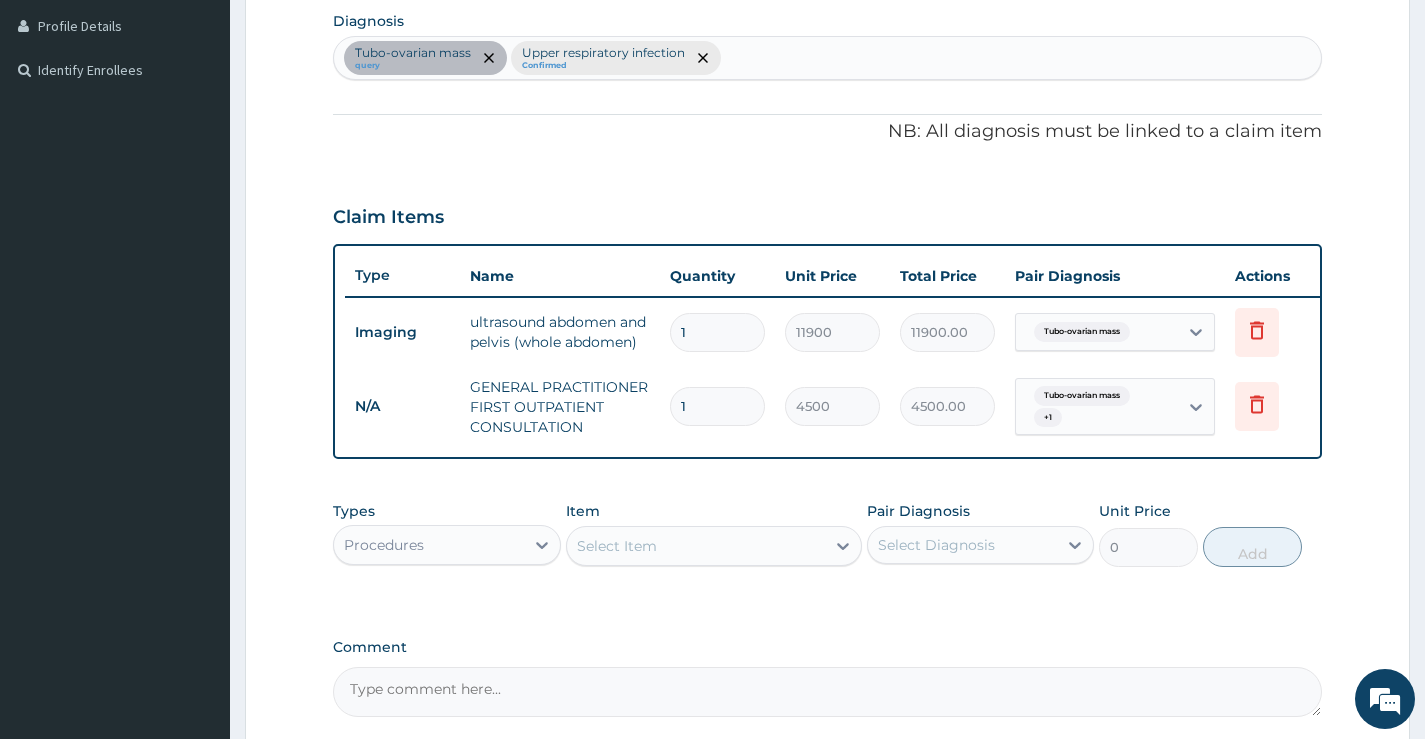 click on "Procedures" at bounding box center (428, 545) 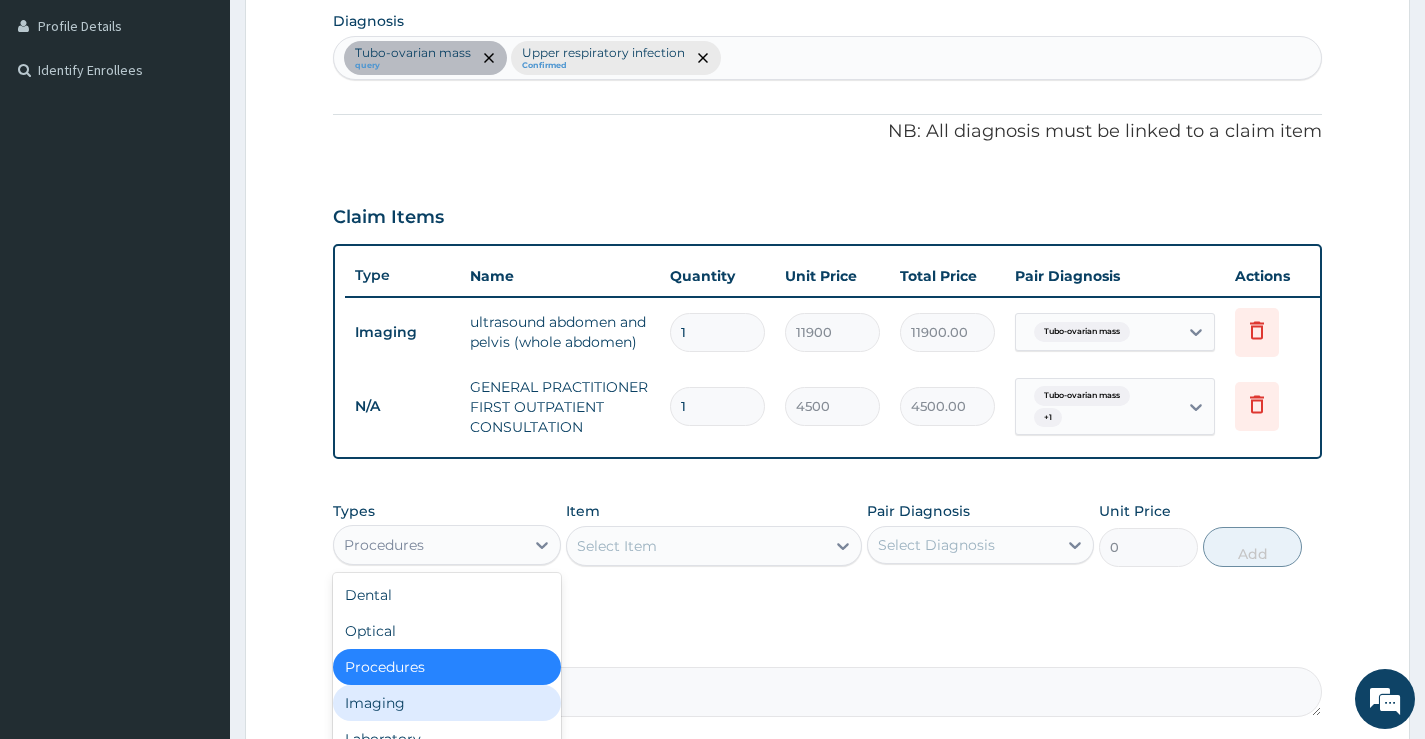 scroll, scrollTop: 68, scrollLeft: 0, axis: vertical 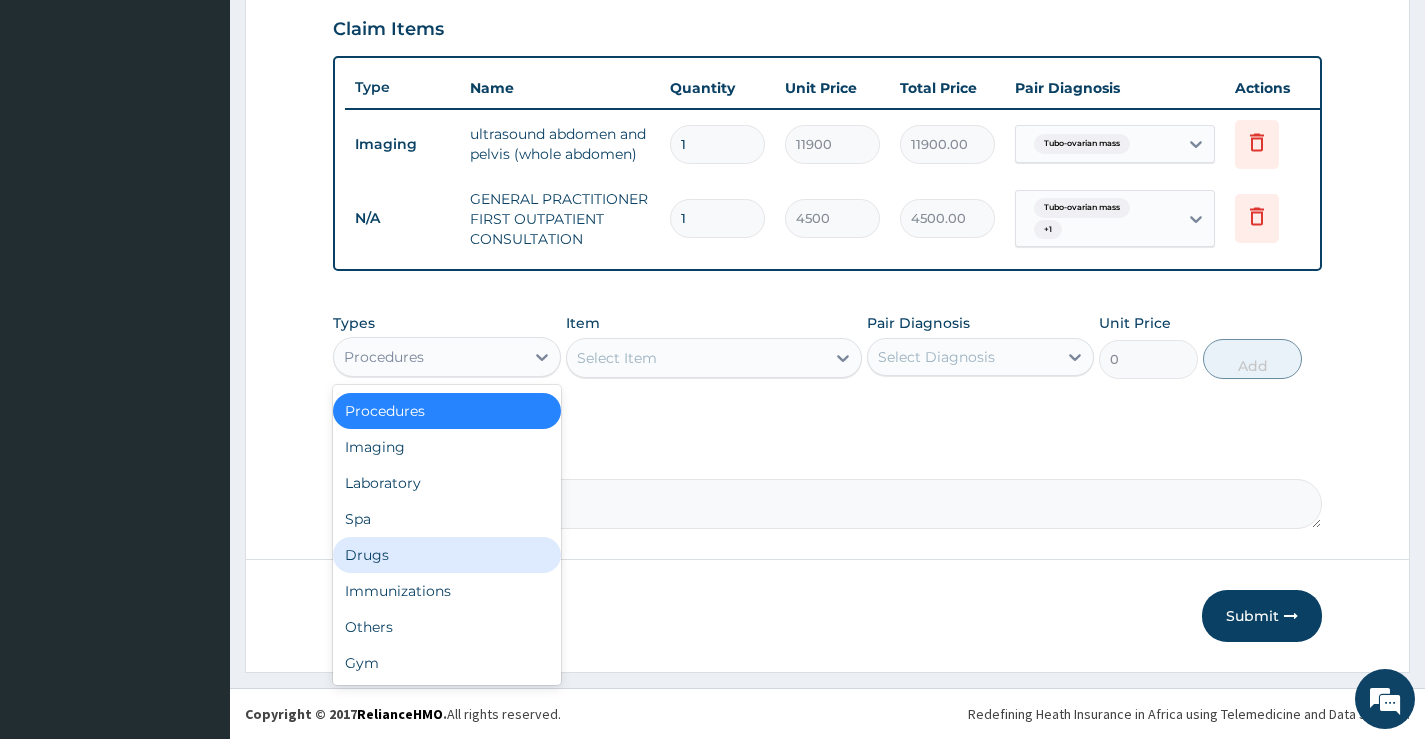 click on "Drugs" at bounding box center [446, 555] 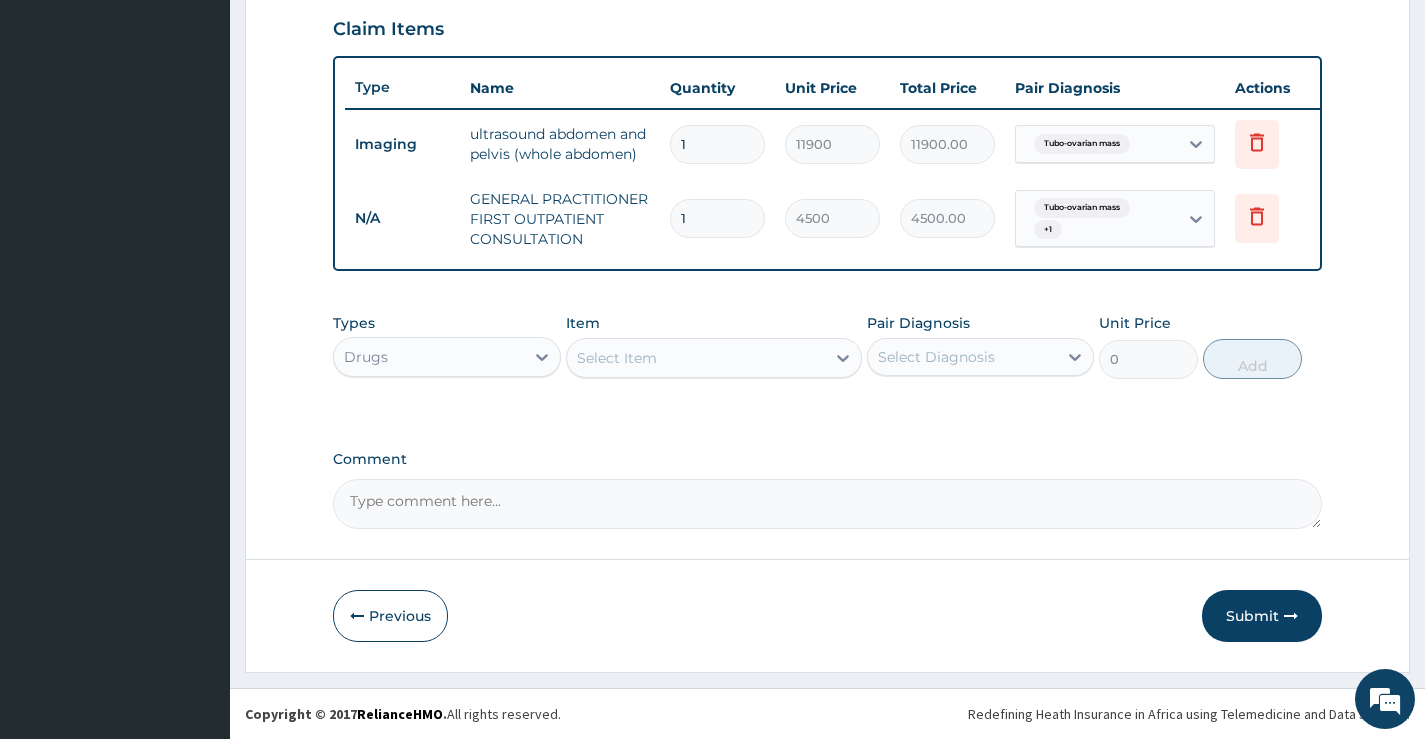 click on "Select Item" at bounding box center (696, 358) 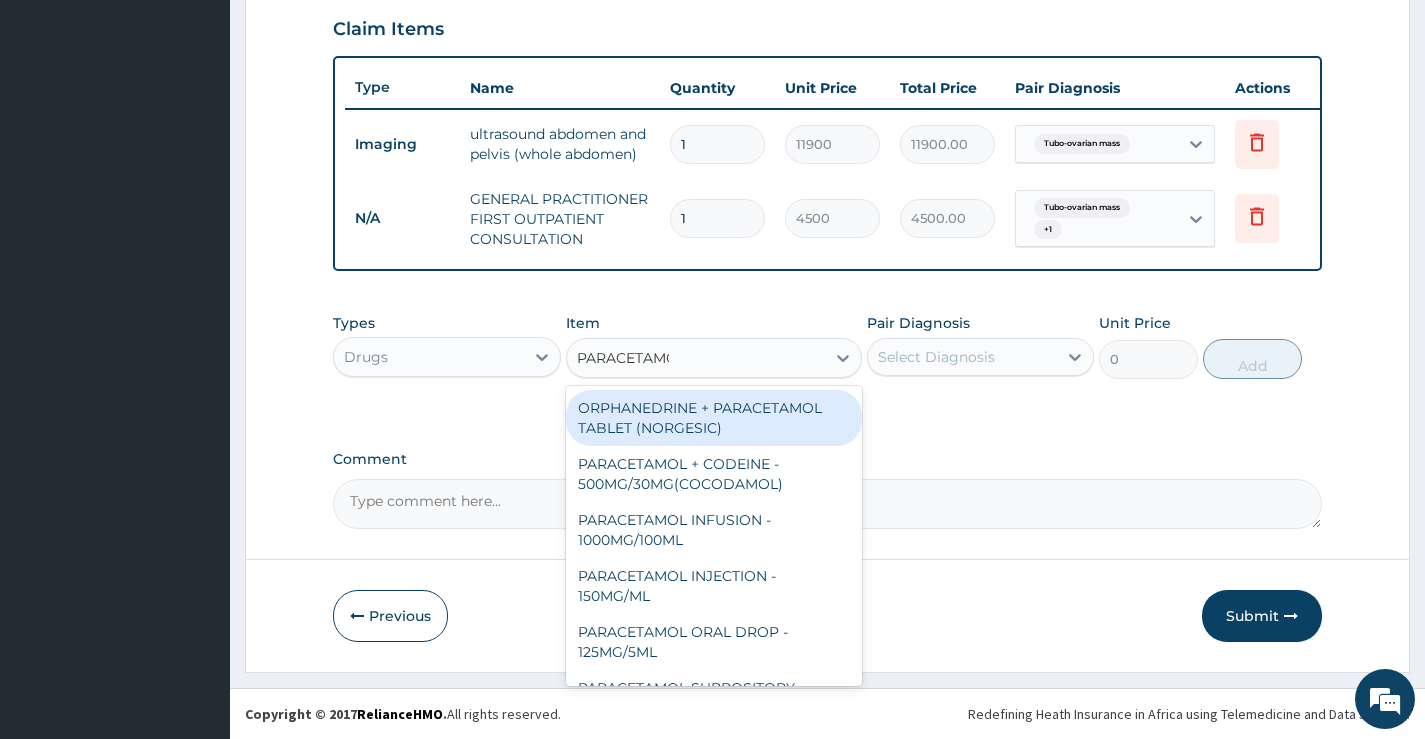 type on "PARACETAMOL" 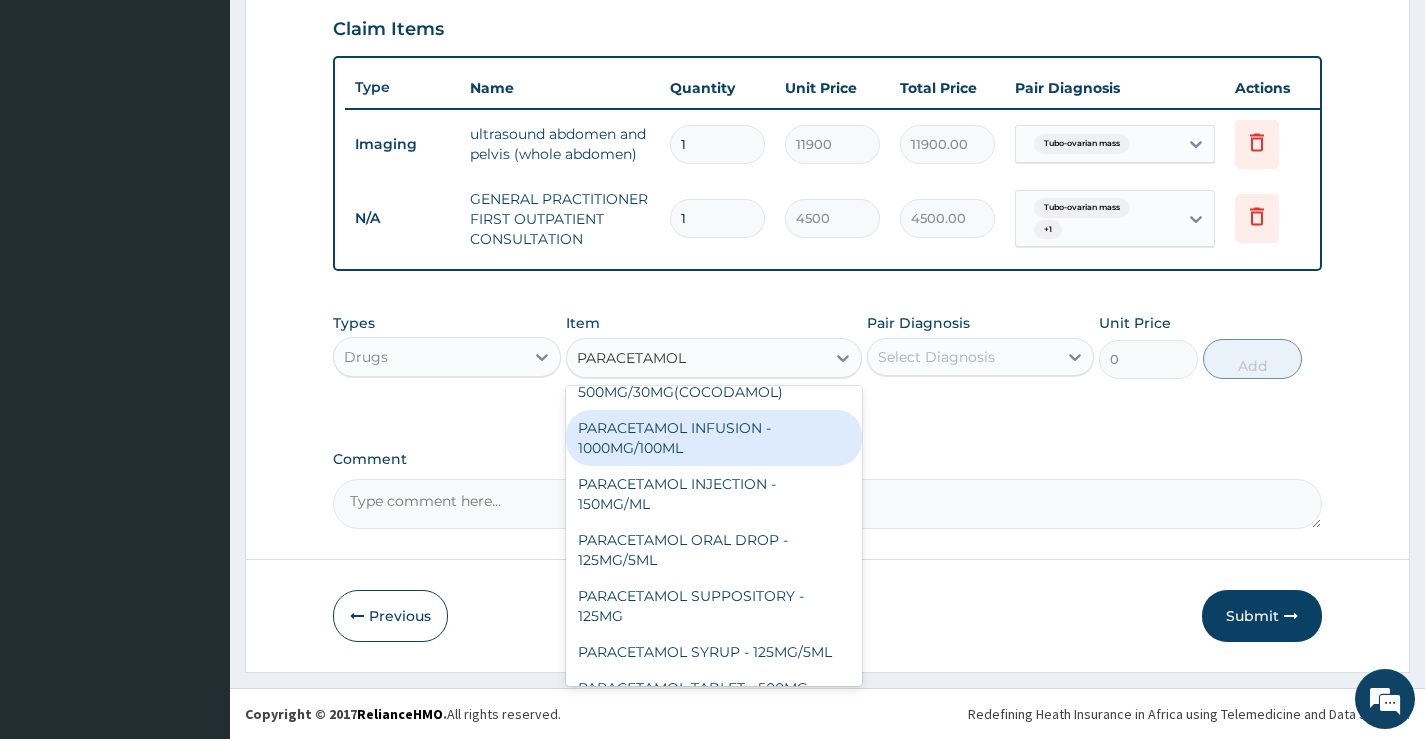 scroll, scrollTop: 172, scrollLeft: 0, axis: vertical 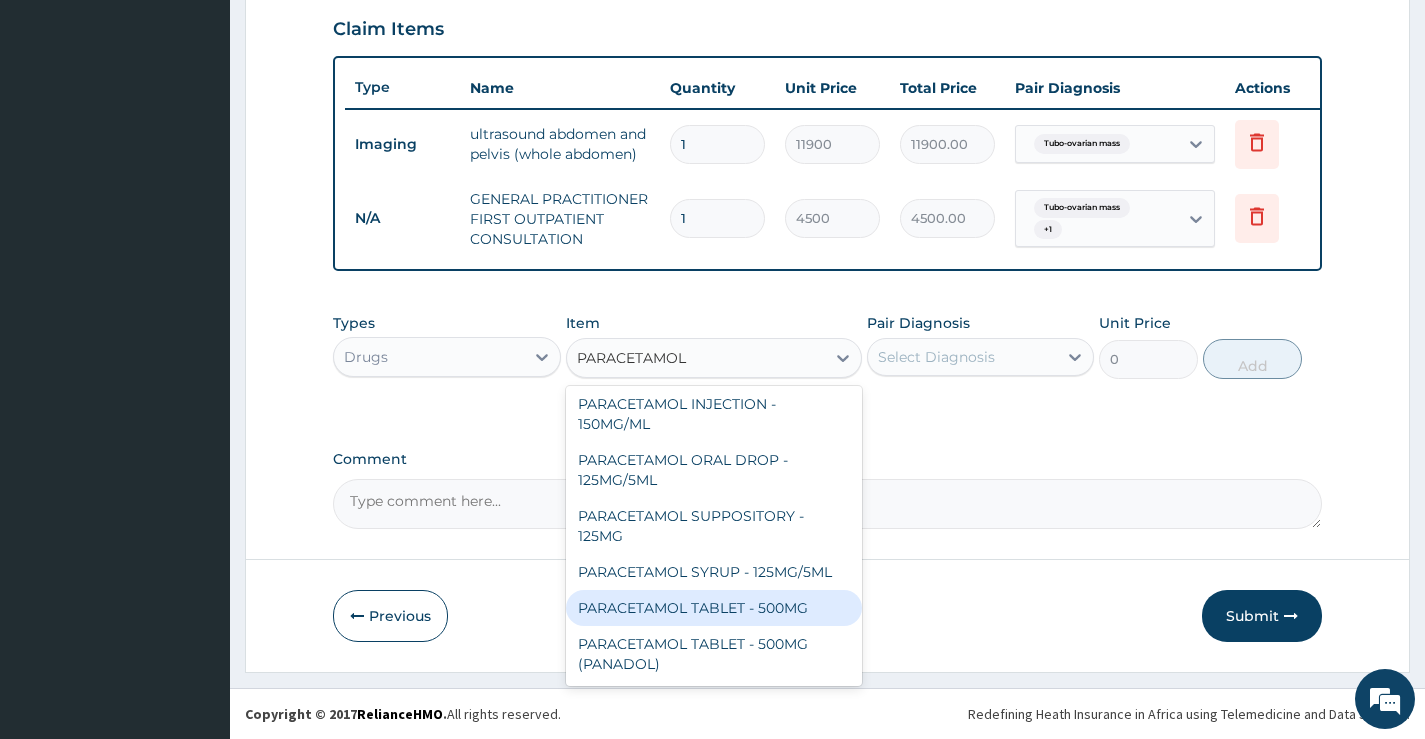 click on "PARACETAMOL TABLET - 500MG" at bounding box center [714, 608] 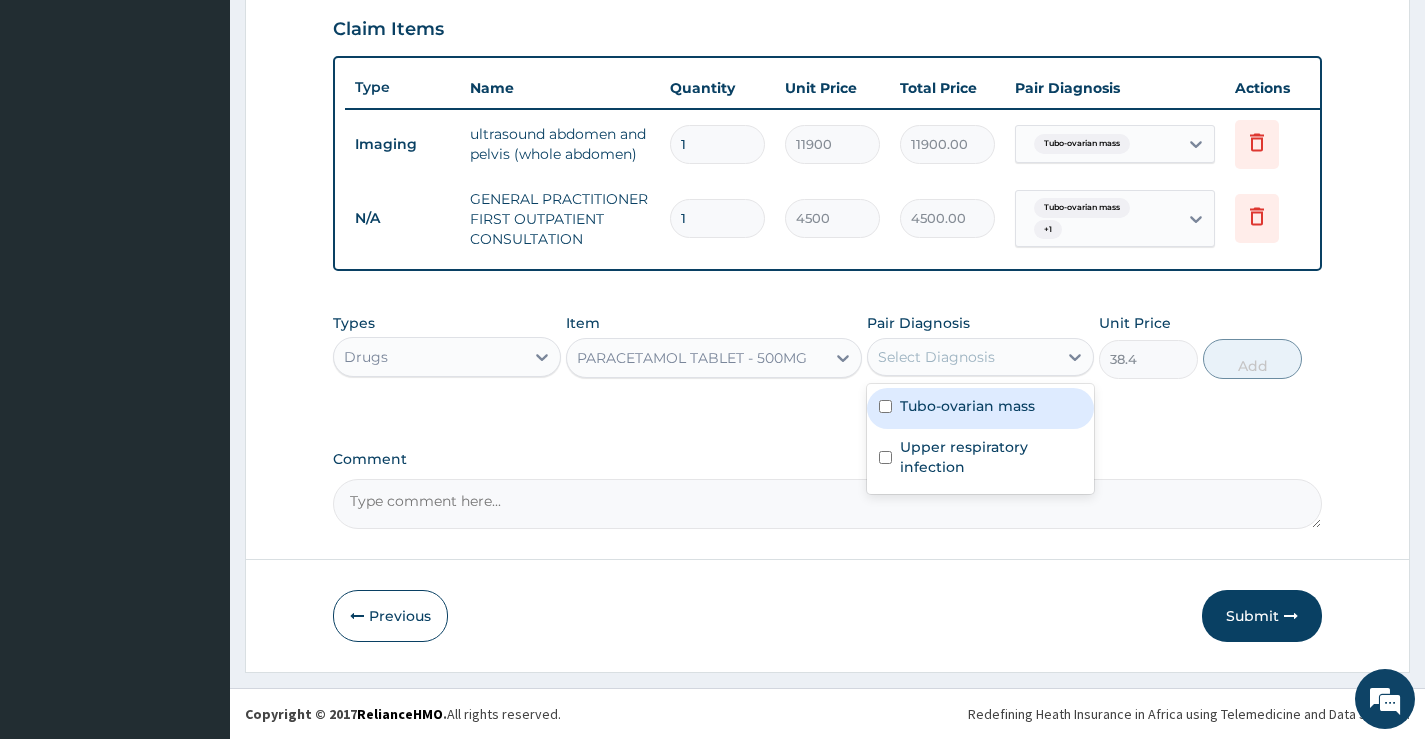 click on "Select Diagnosis" at bounding box center (936, 357) 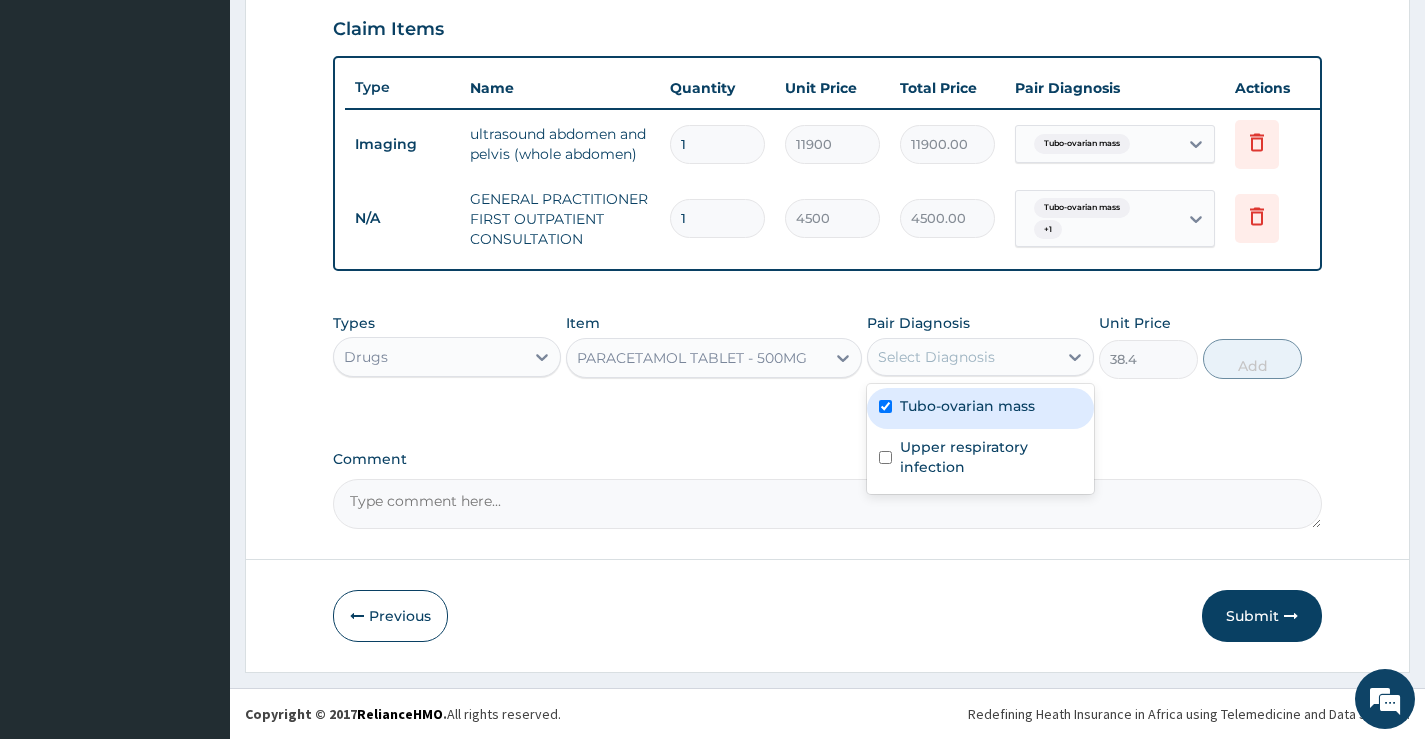checkbox on "true" 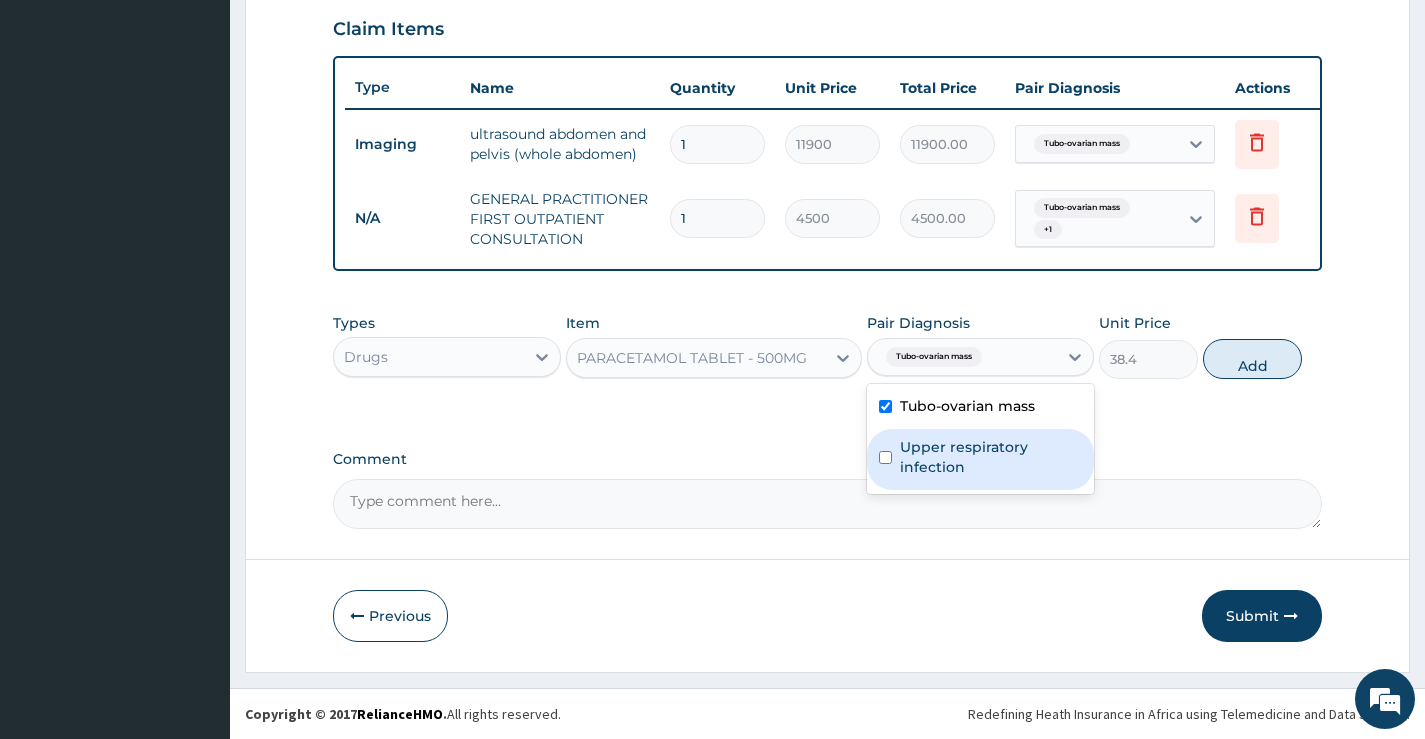 click on "Upper respiratory infection" at bounding box center [991, 457] 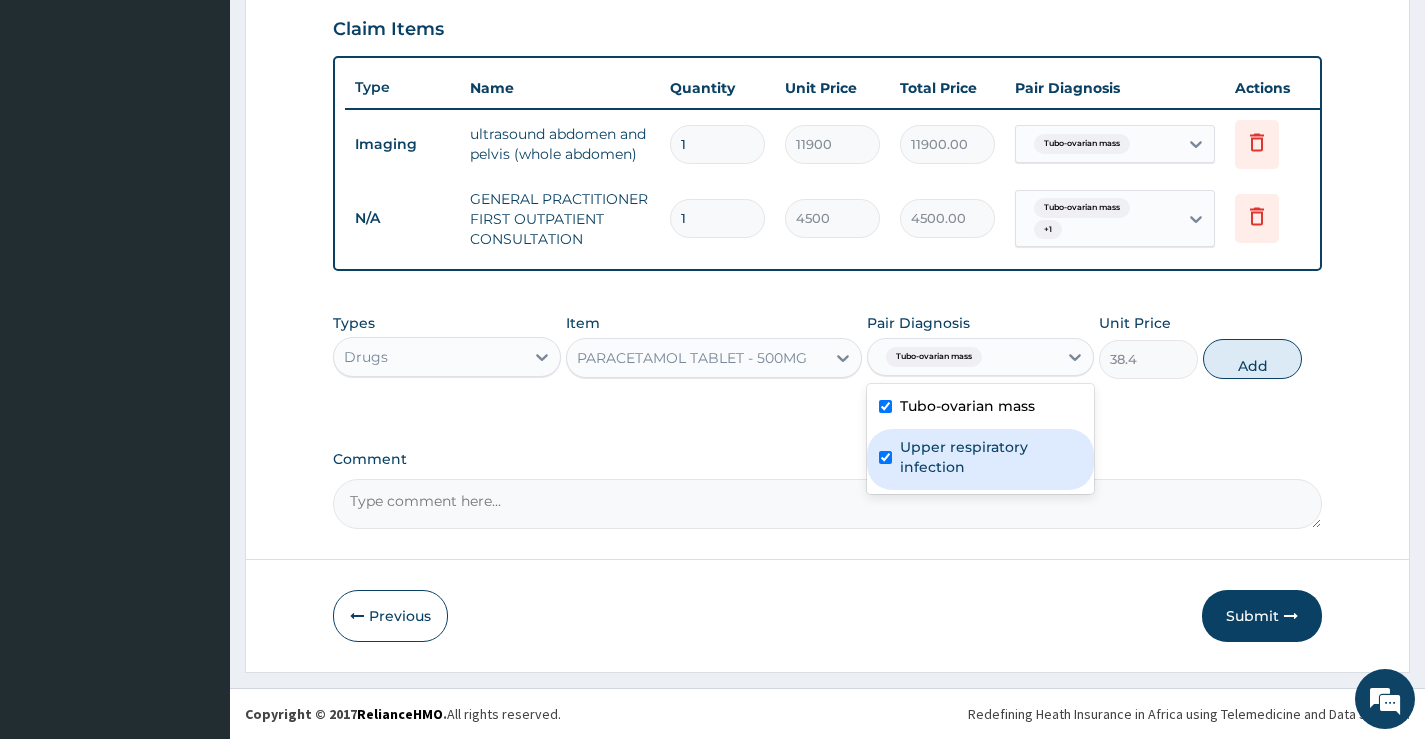 checkbox on "true" 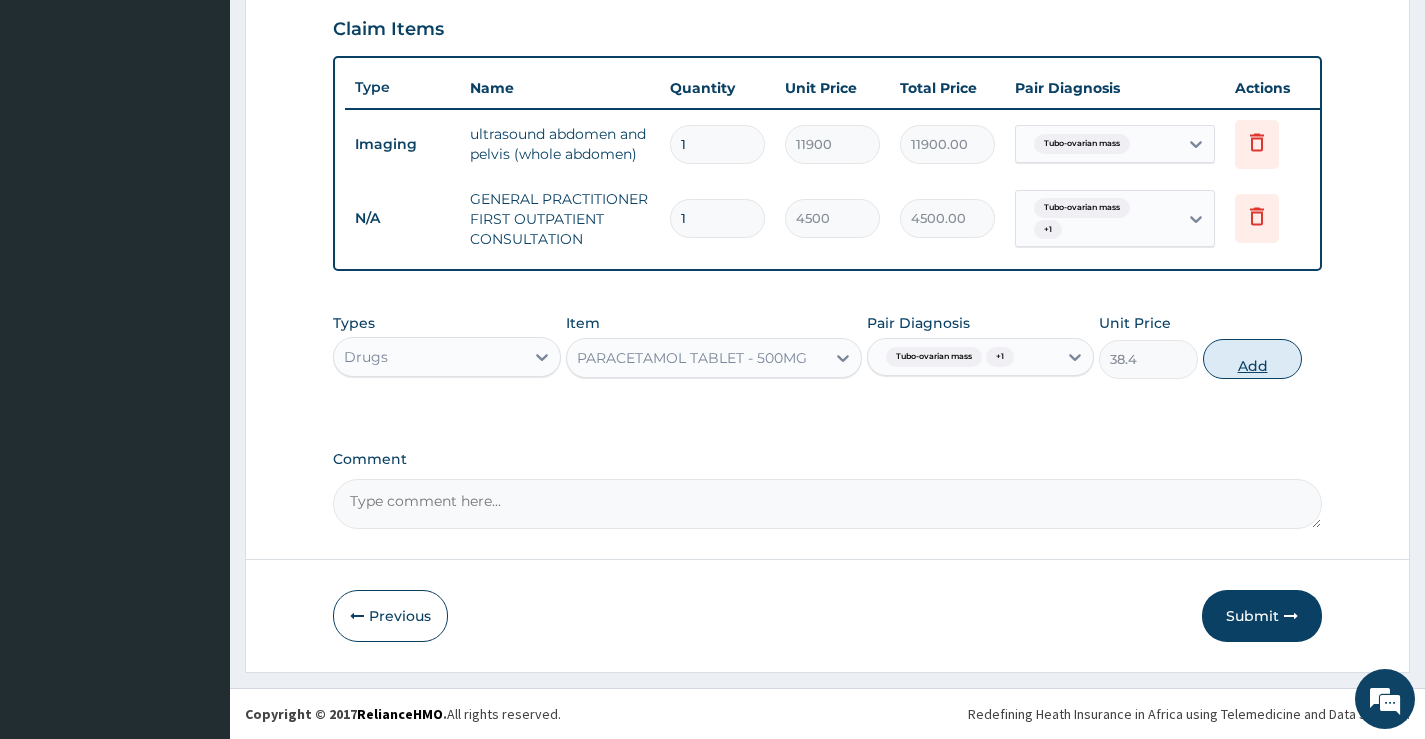 click on "Add" at bounding box center (1252, 359) 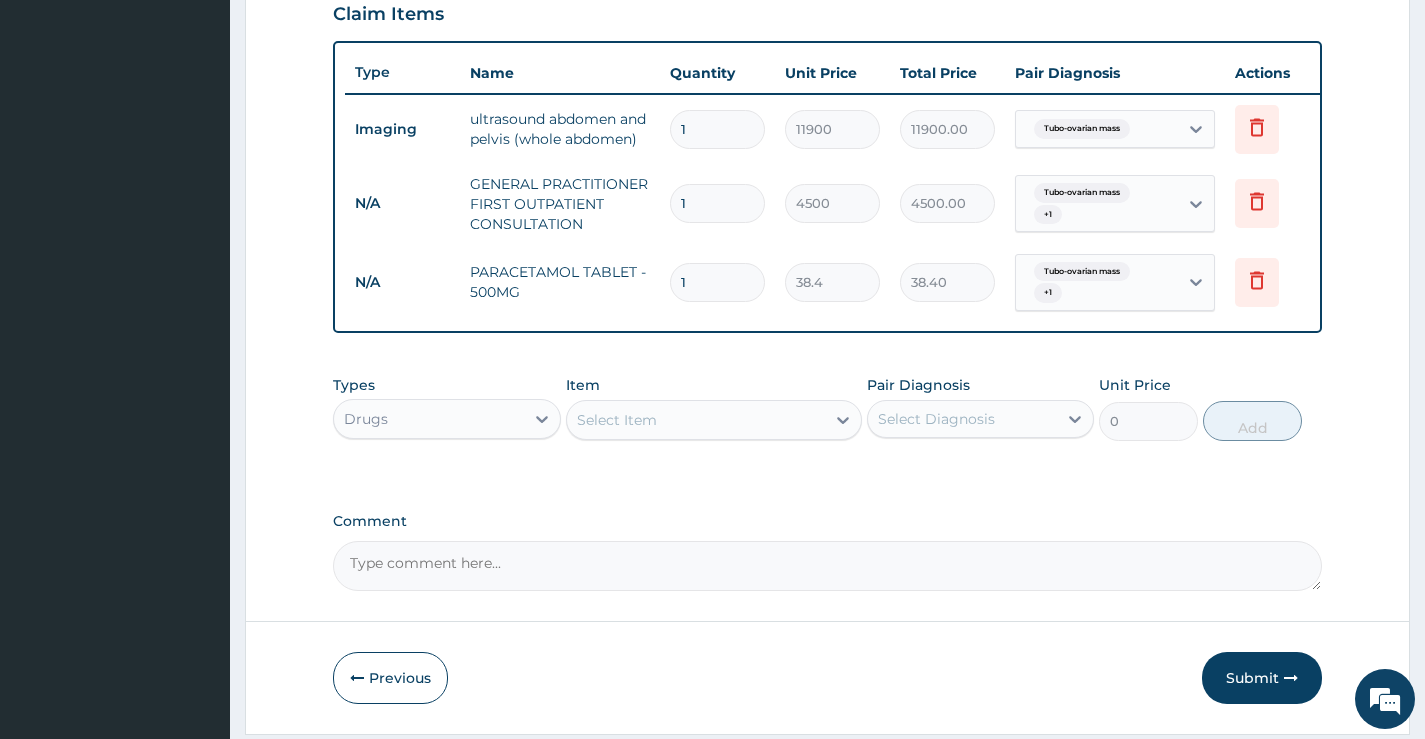 type on "16" 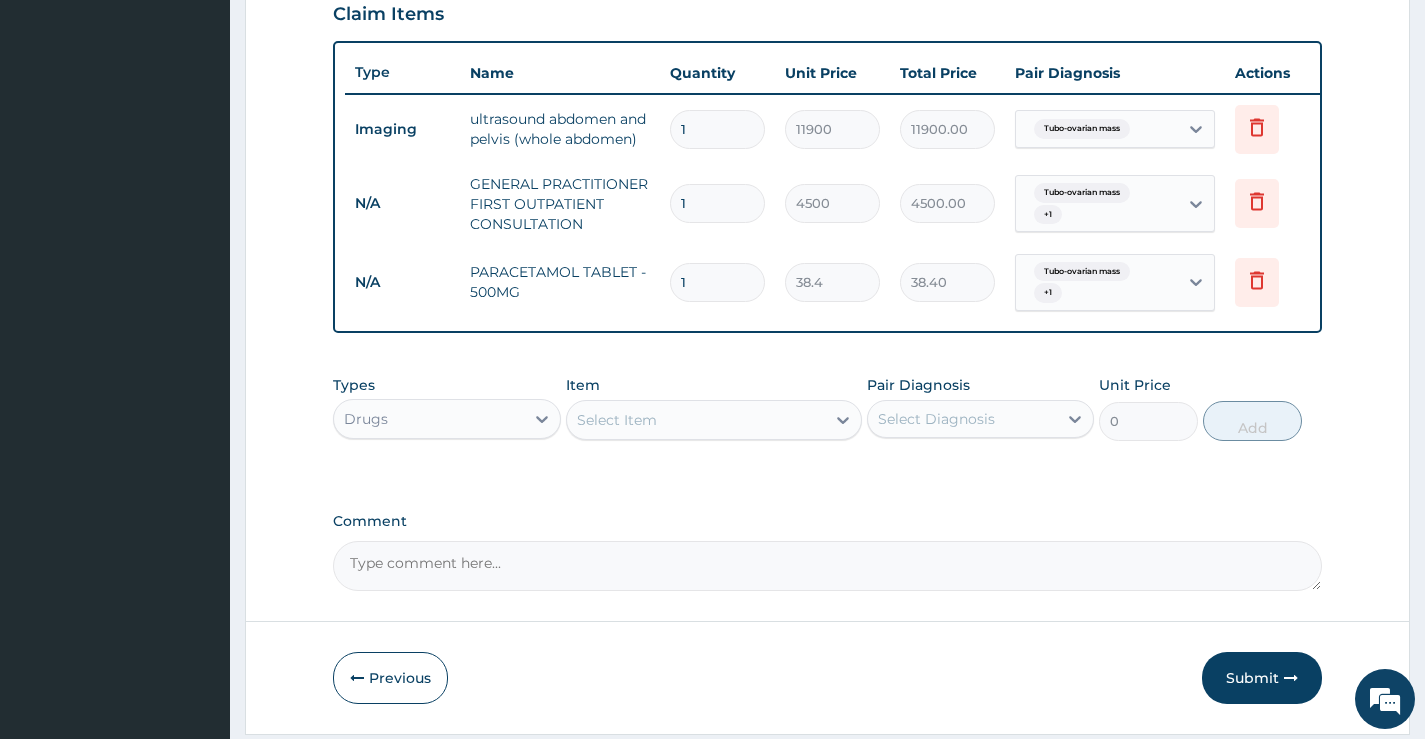 type on "614.40" 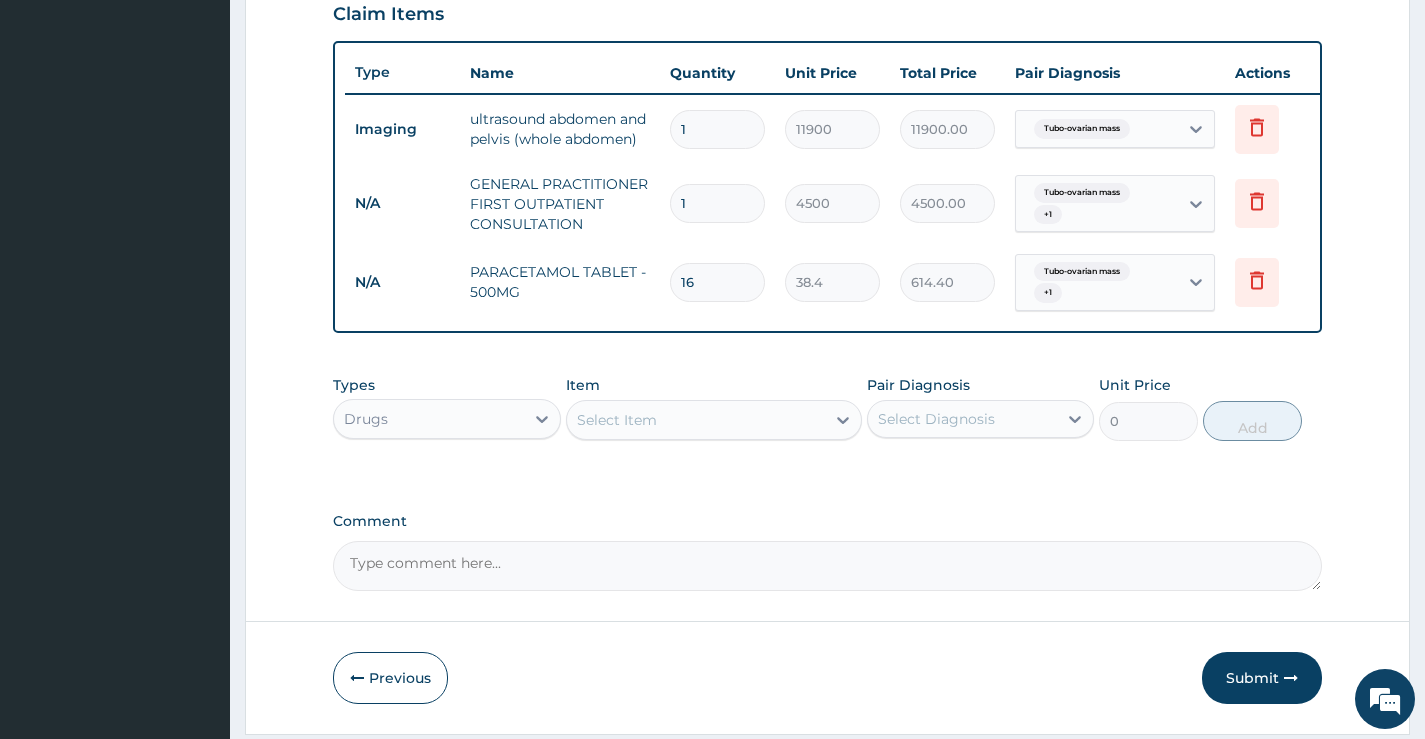 type on "16" 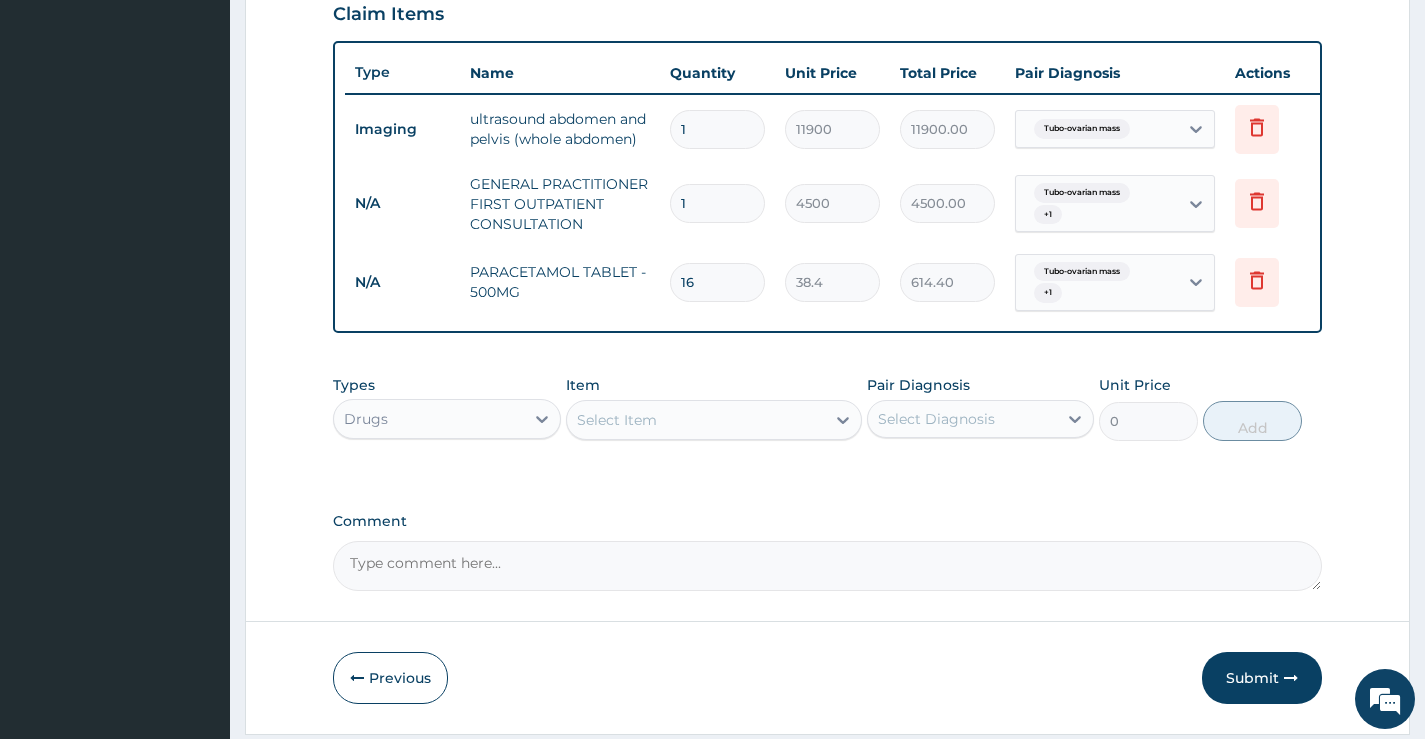 click on "Select Item" at bounding box center [617, 420] 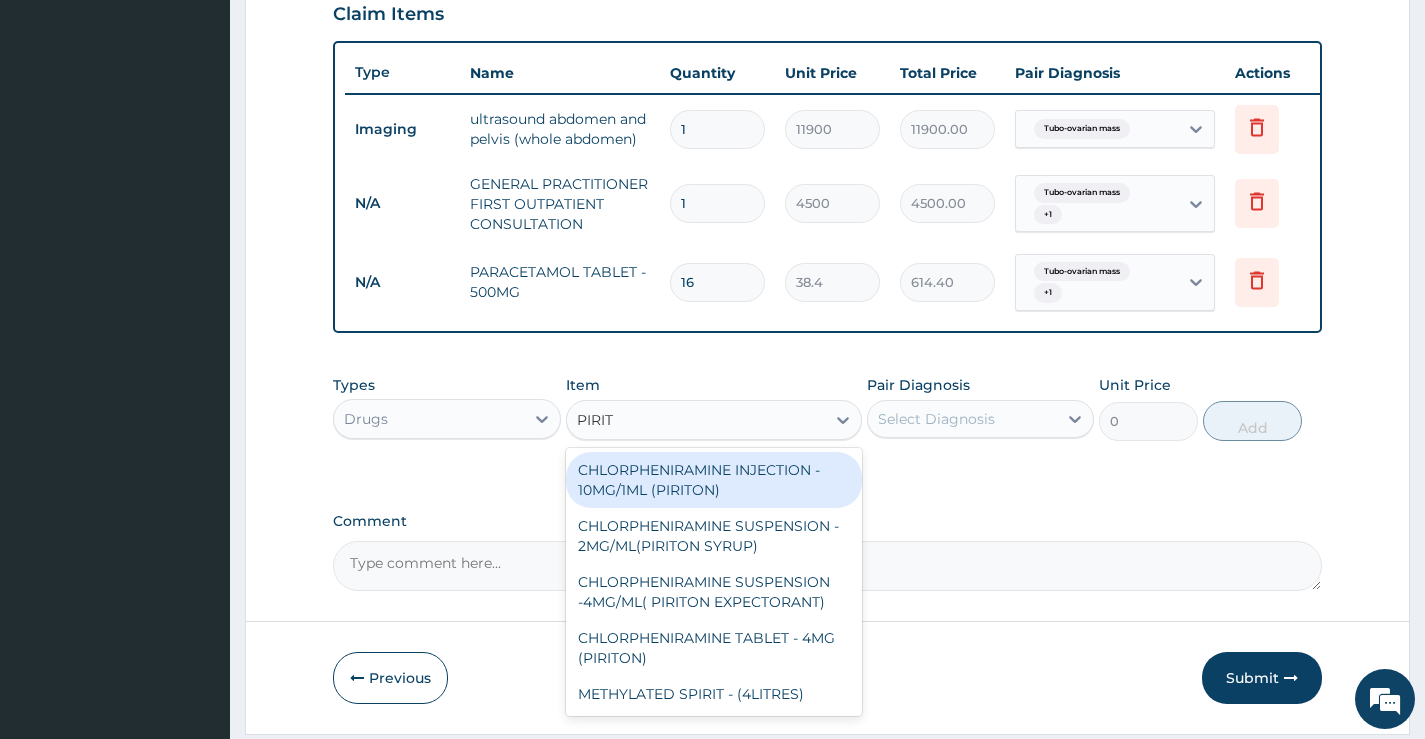 type on "PIRITO" 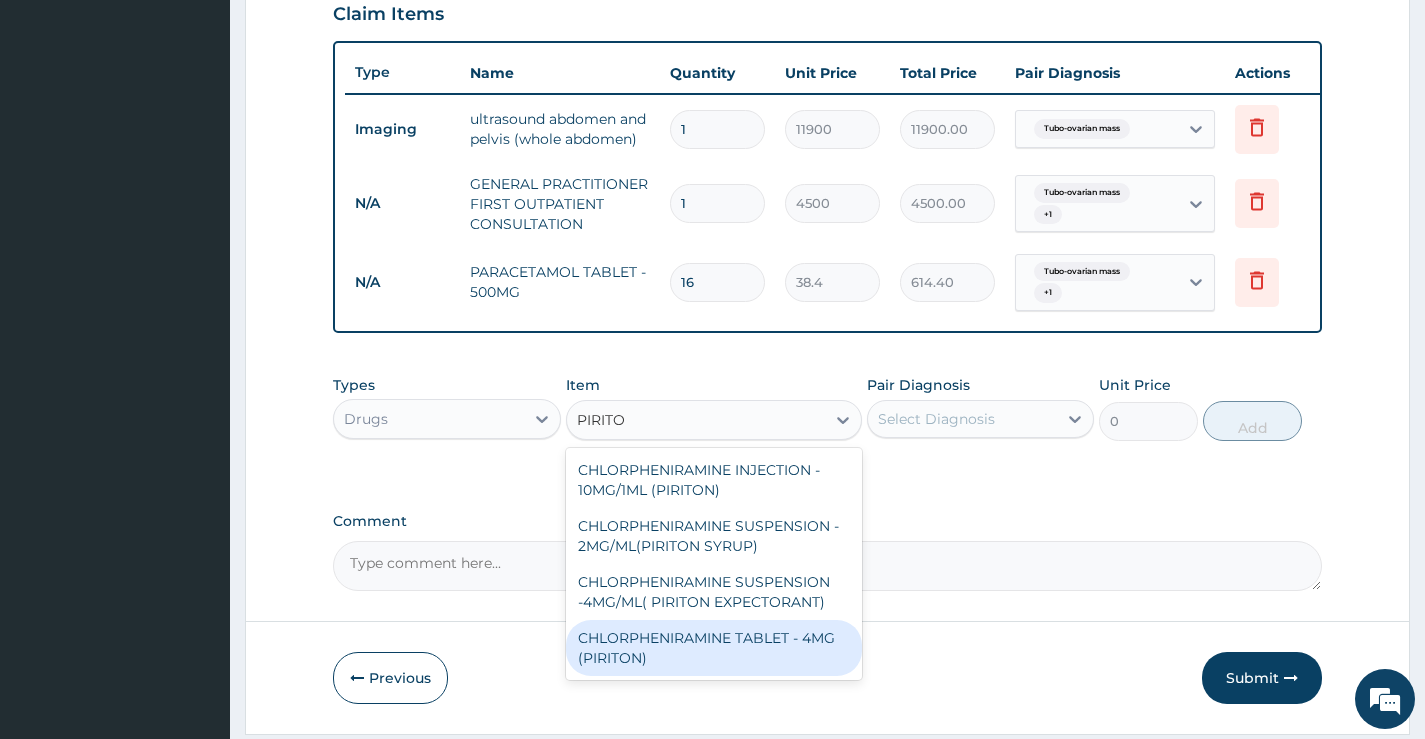 click on "CHLORPHENIRAMINE TABLET - 4MG (PIRITON)" at bounding box center (714, 648) 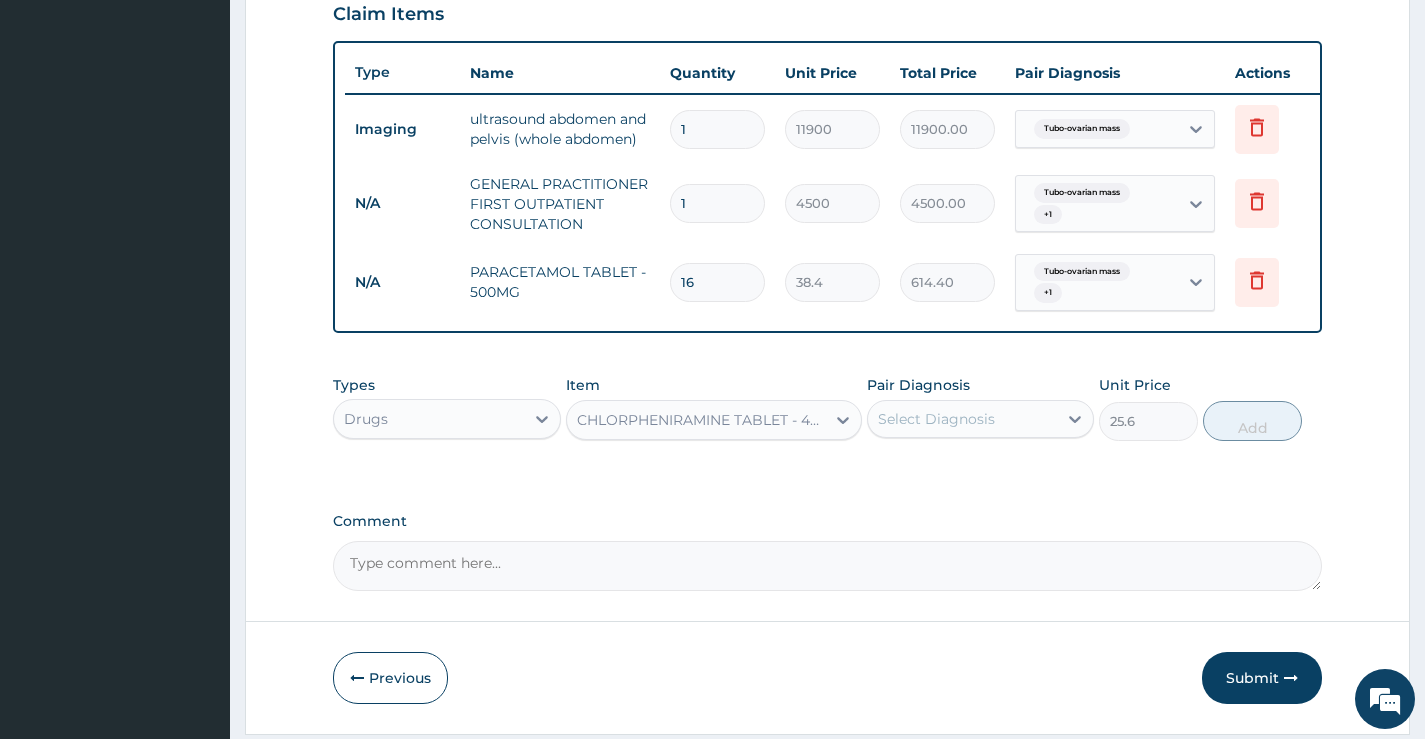 click on "Select Diagnosis" at bounding box center [962, 419] 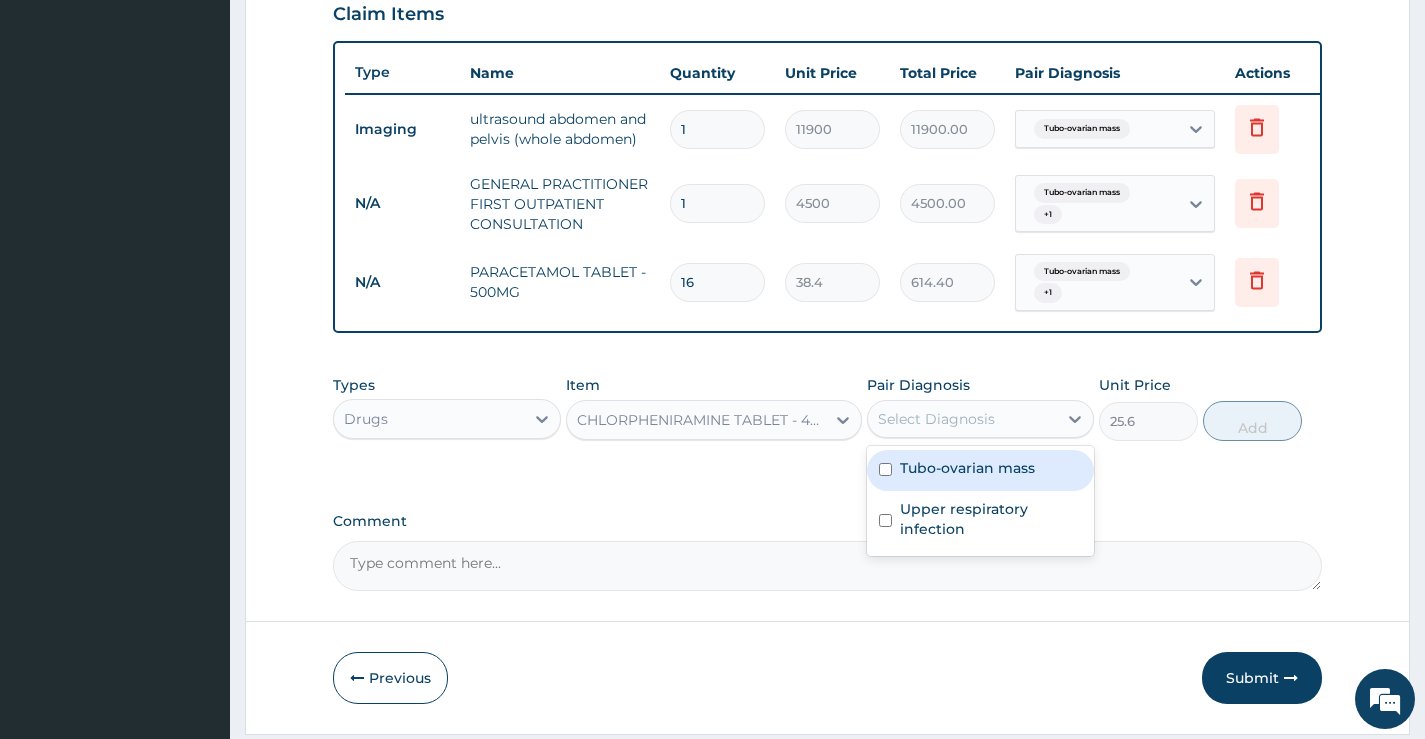 click on "Tubo-ovarian mass" at bounding box center [967, 468] 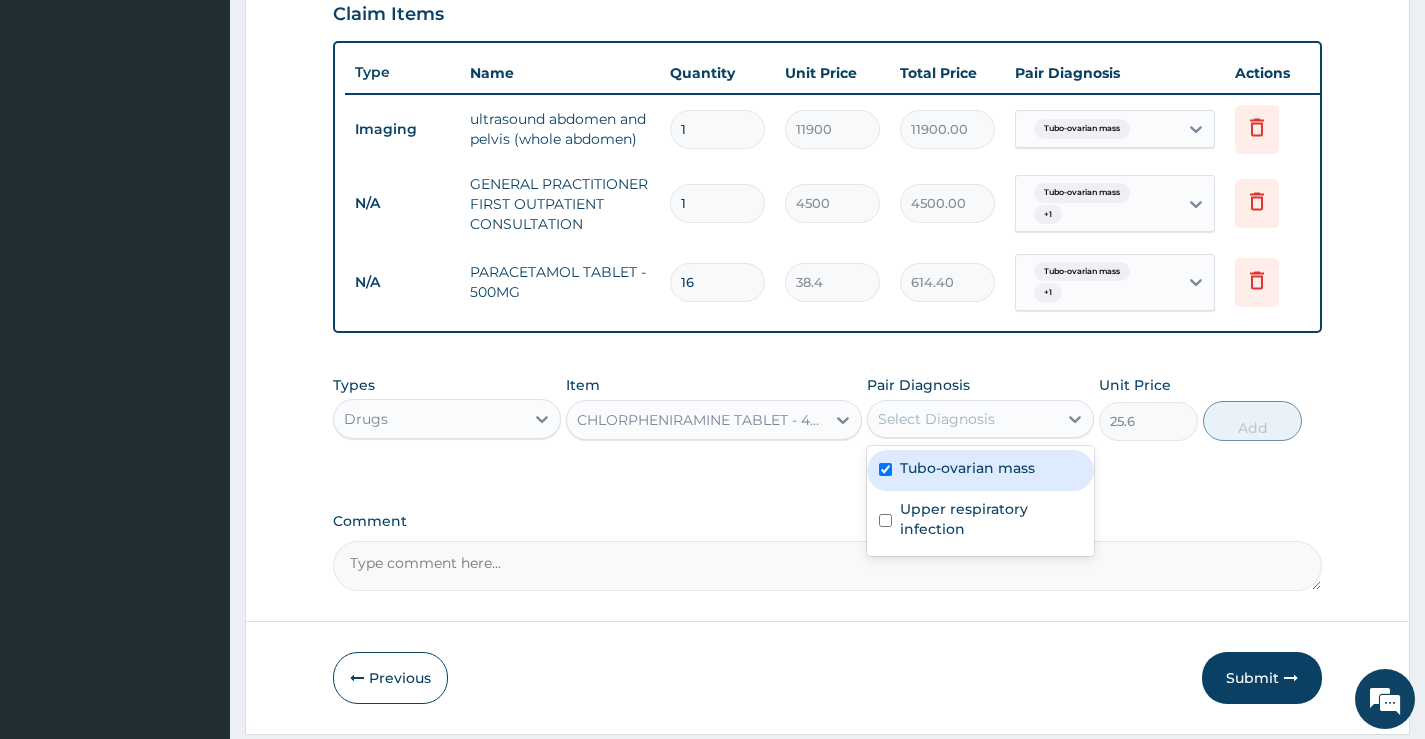 checkbox on "true" 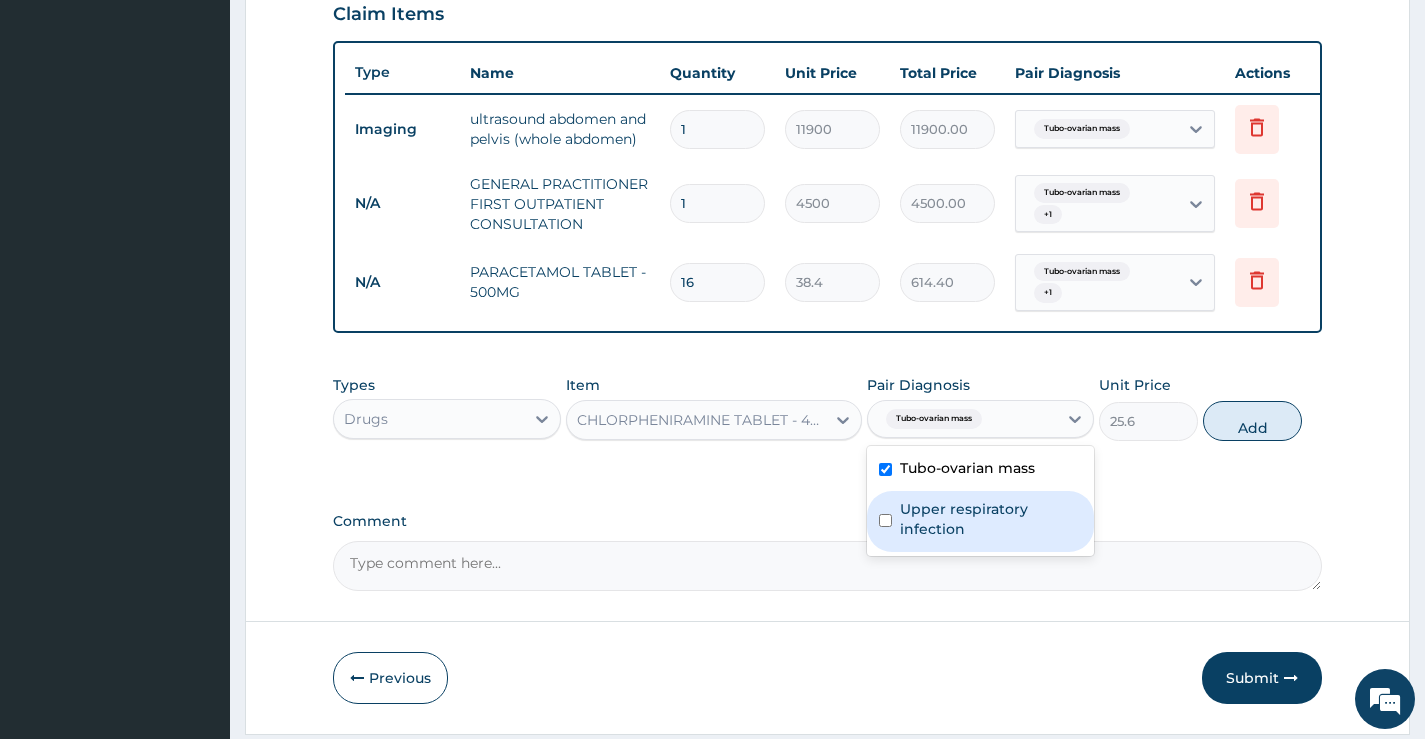 click on "Upper respiratory infection" at bounding box center [991, 519] 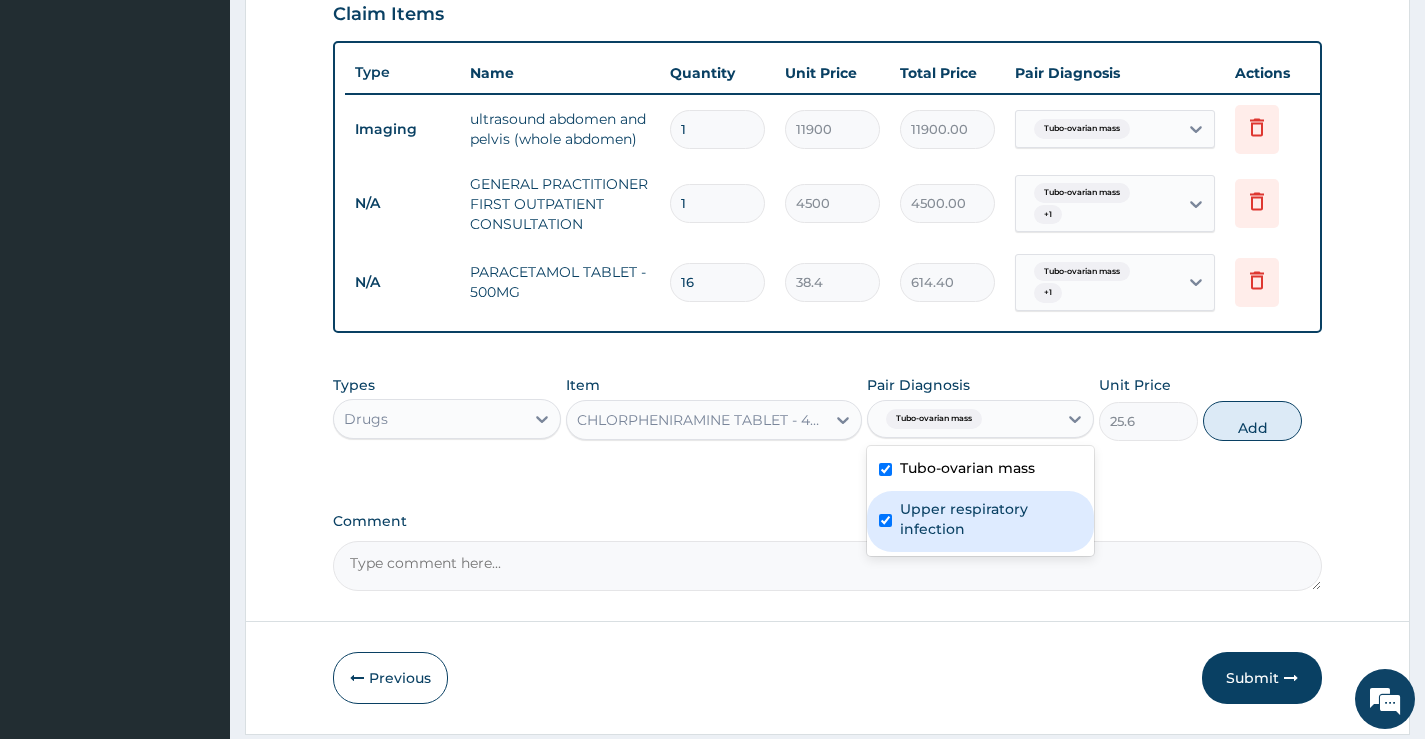 checkbox on "true" 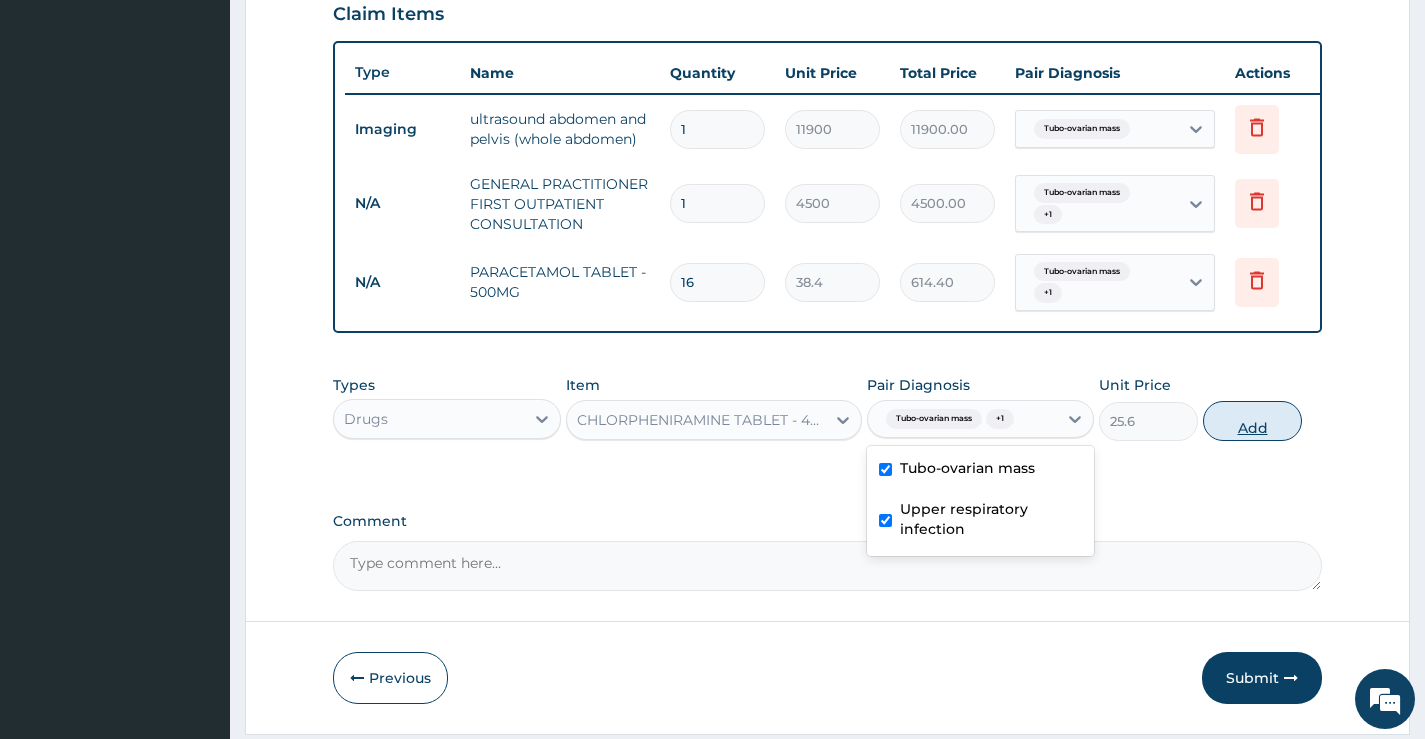 click on "Add" at bounding box center (1252, 421) 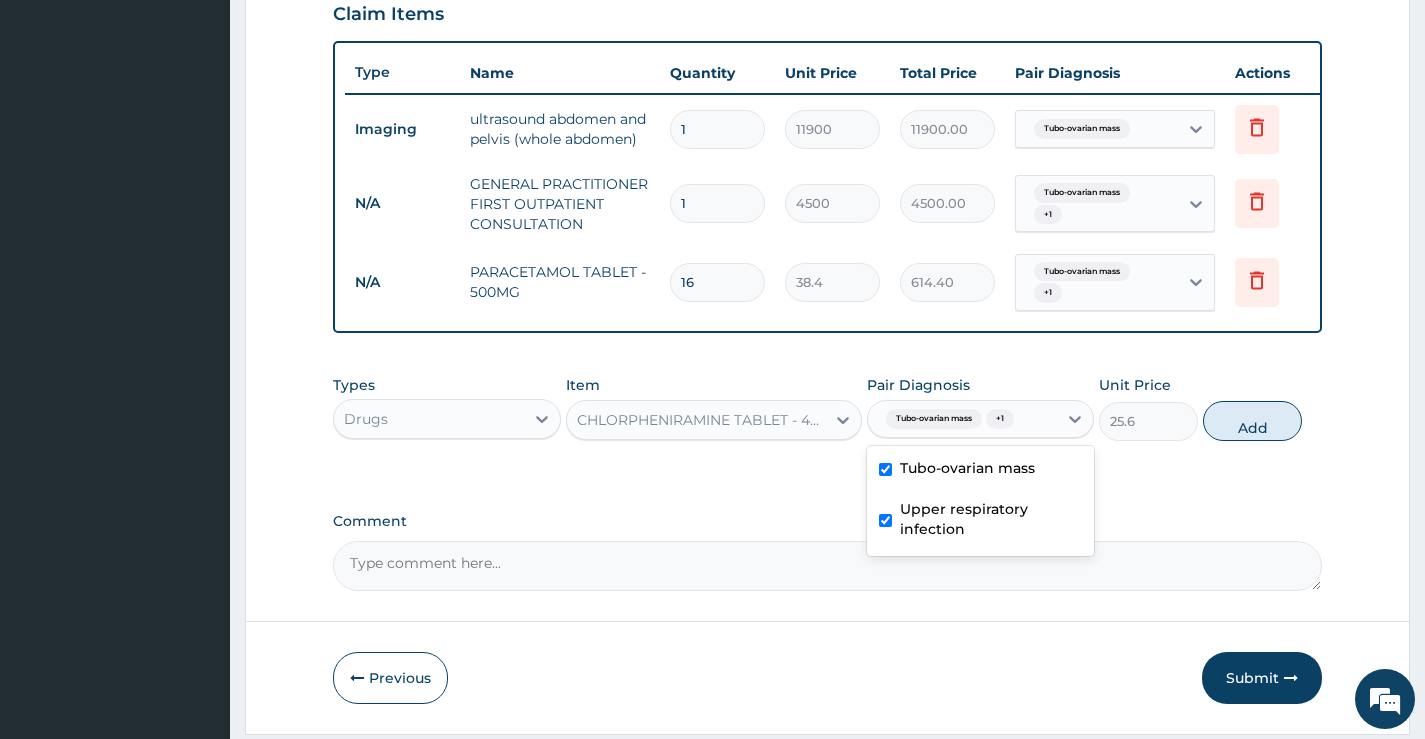 type on "0" 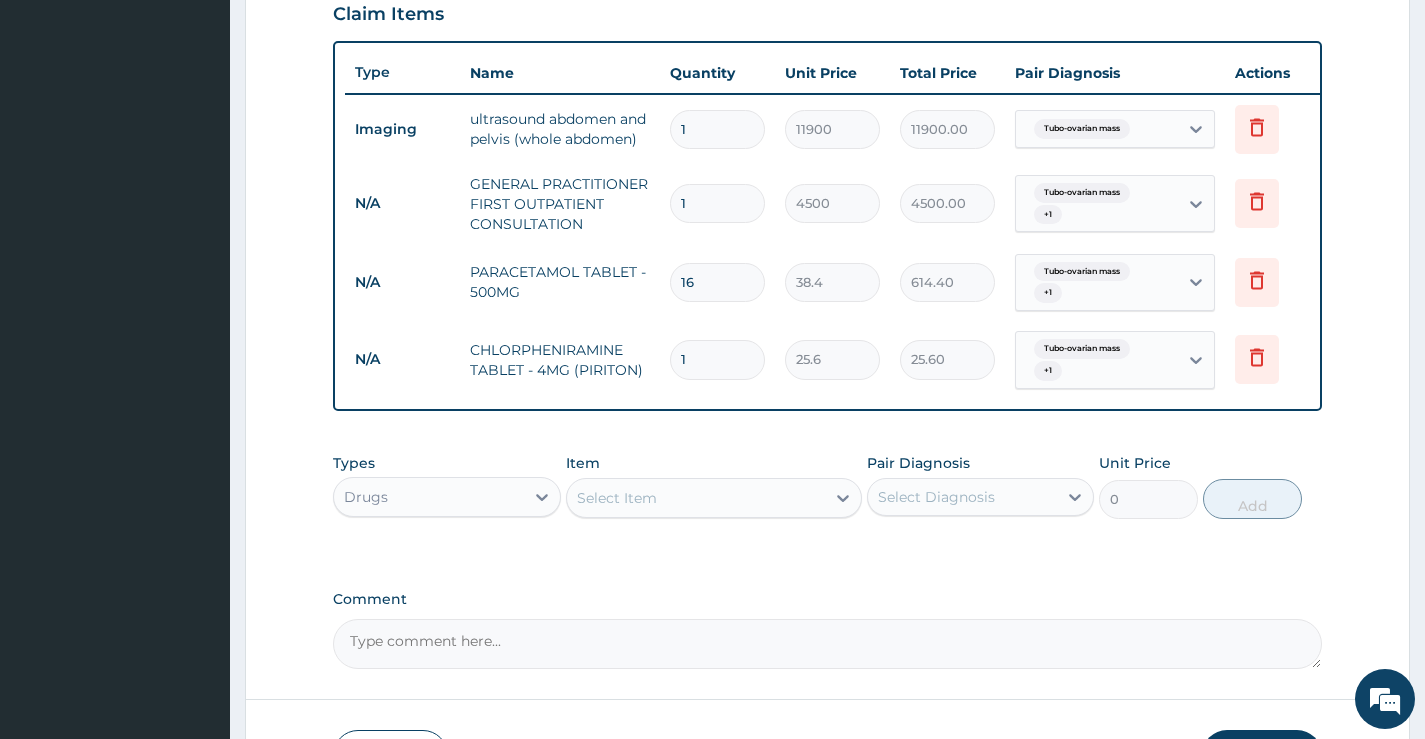 type 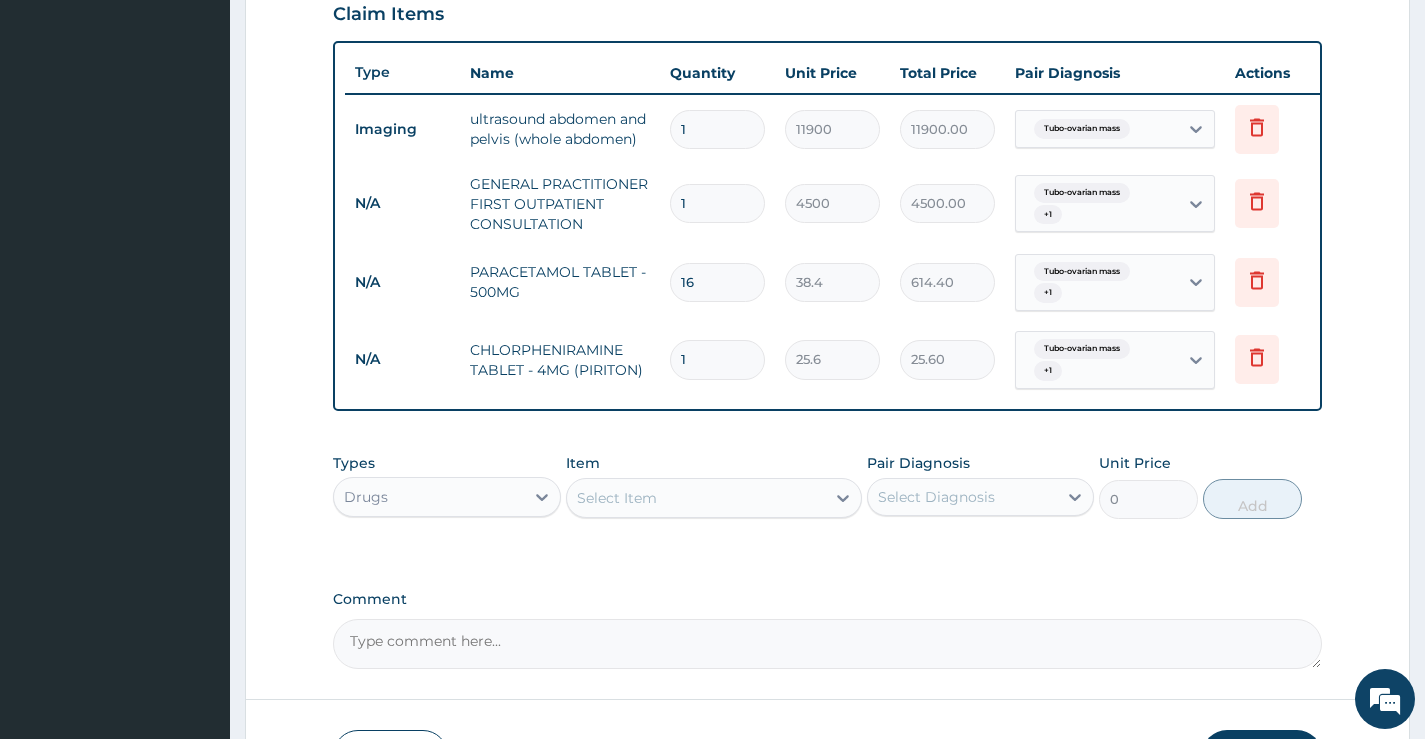 type on "0.00" 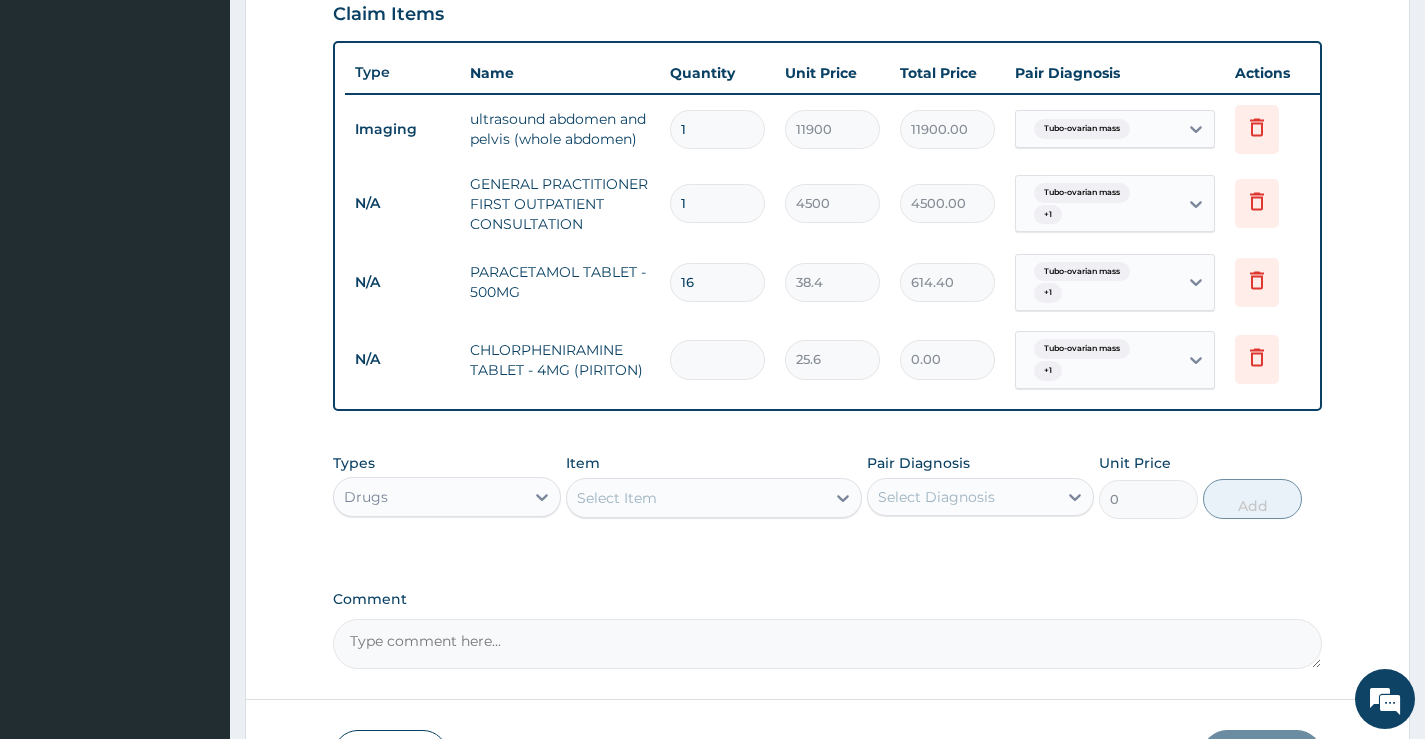 type on "6" 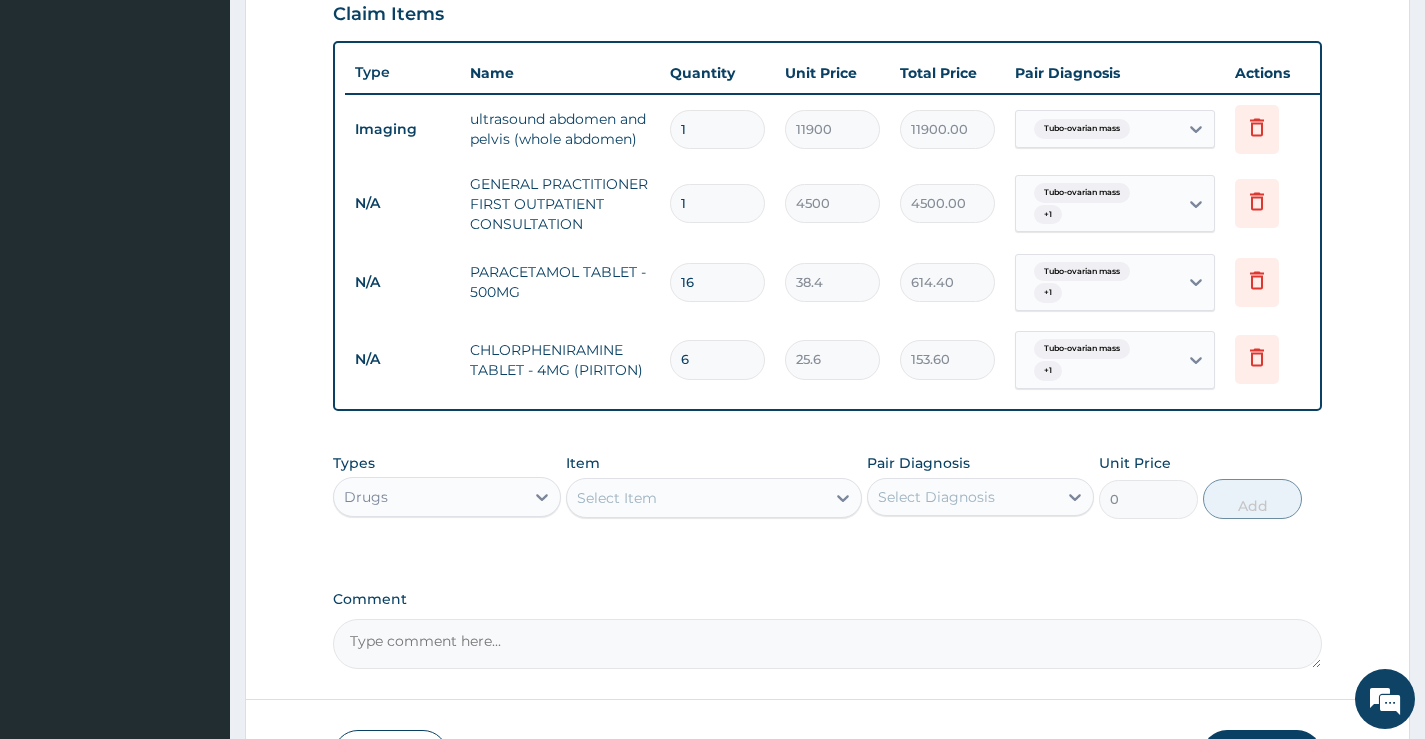 type on "6" 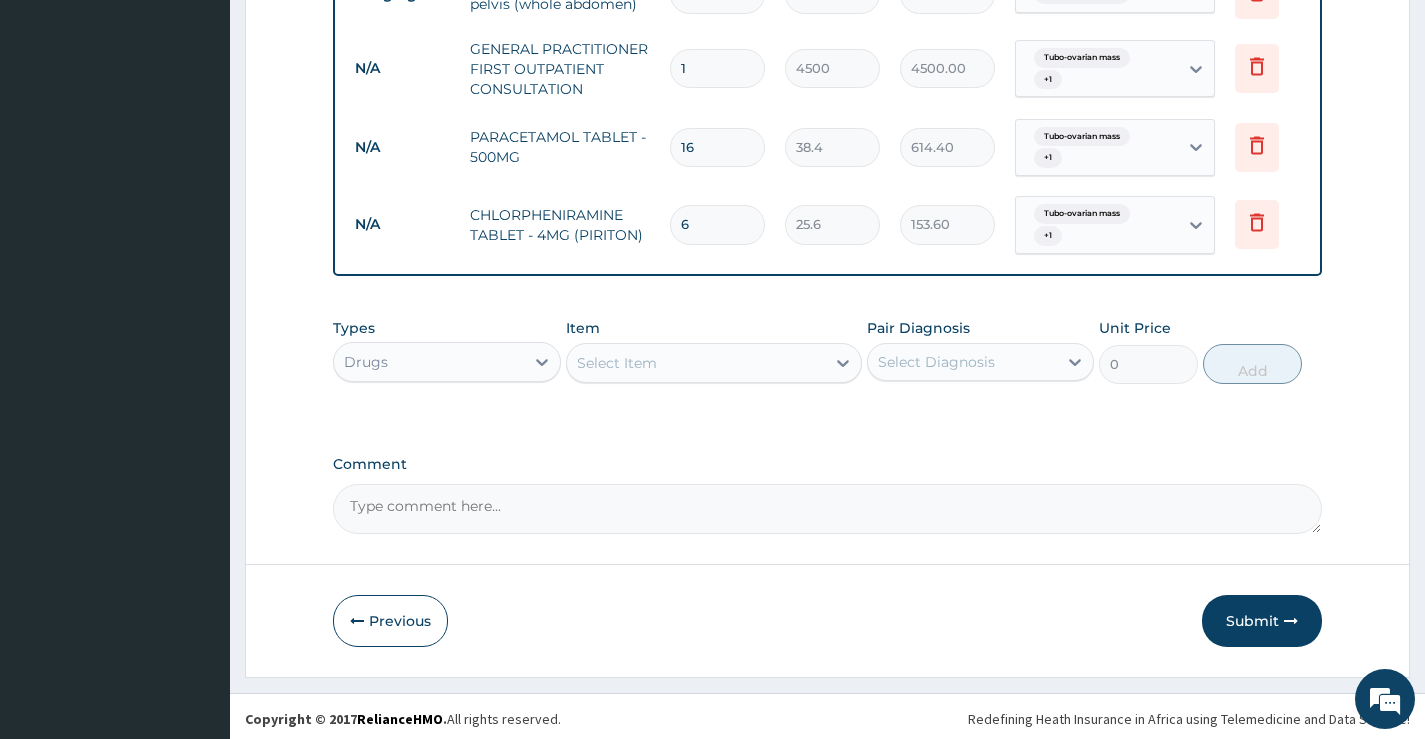 scroll, scrollTop: 858, scrollLeft: 0, axis: vertical 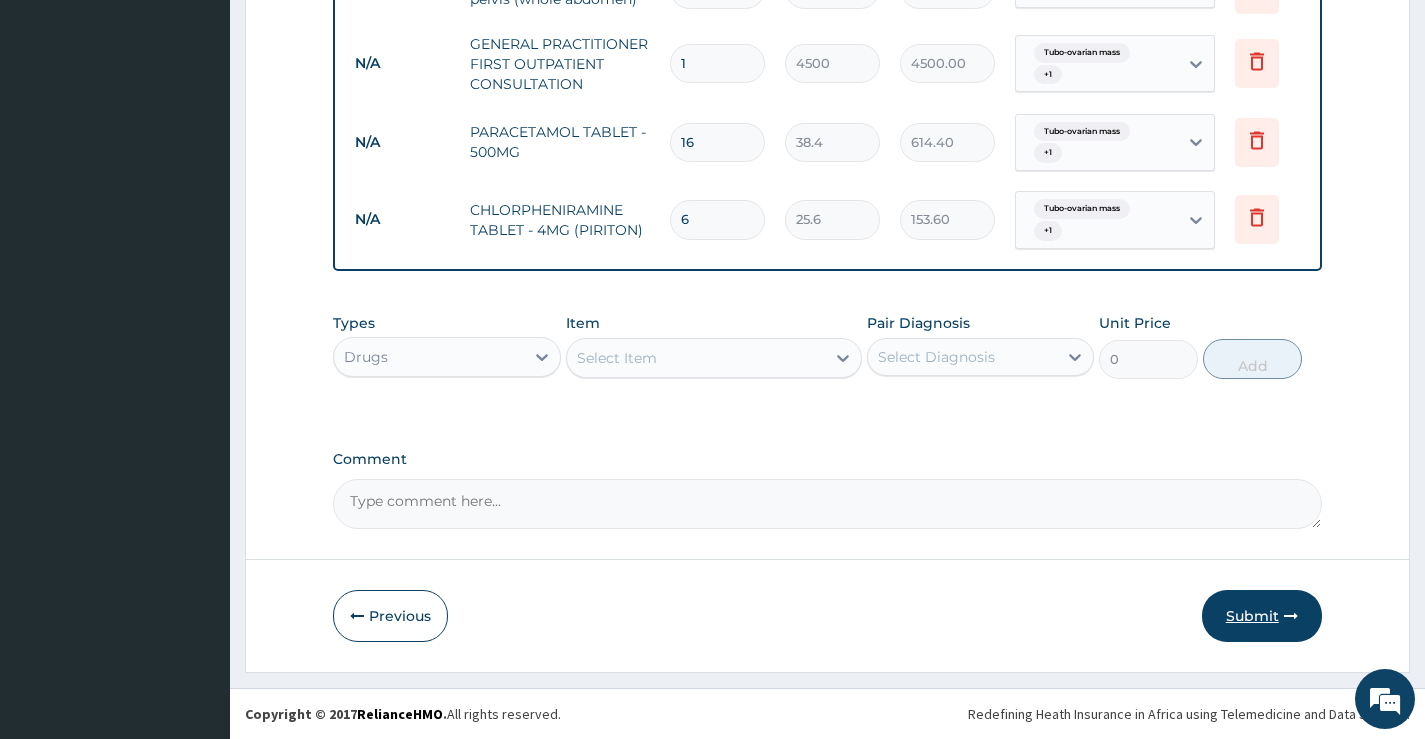 click on "Submit" at bounding box center (1262, 616) 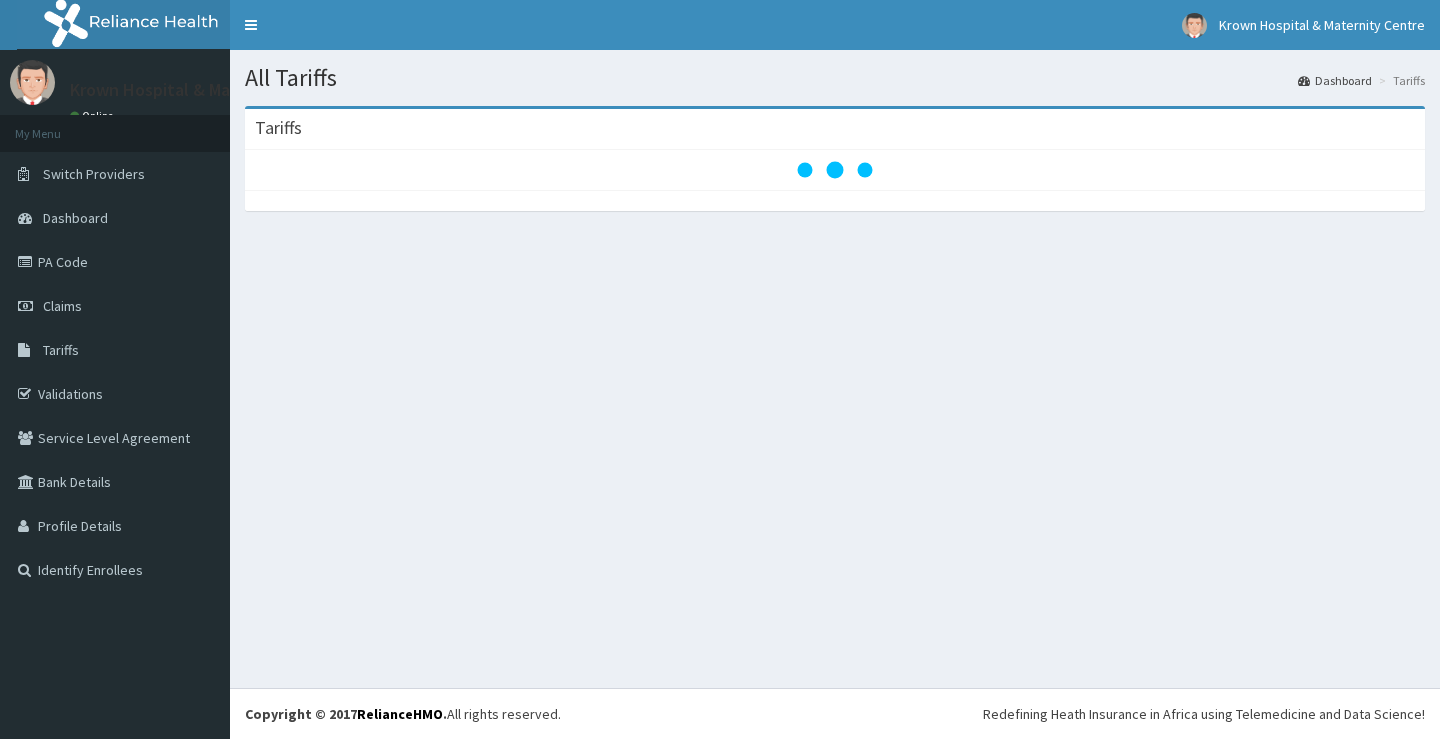 scroll, scrollTop: 0, scrollLeft: 0, axis: both 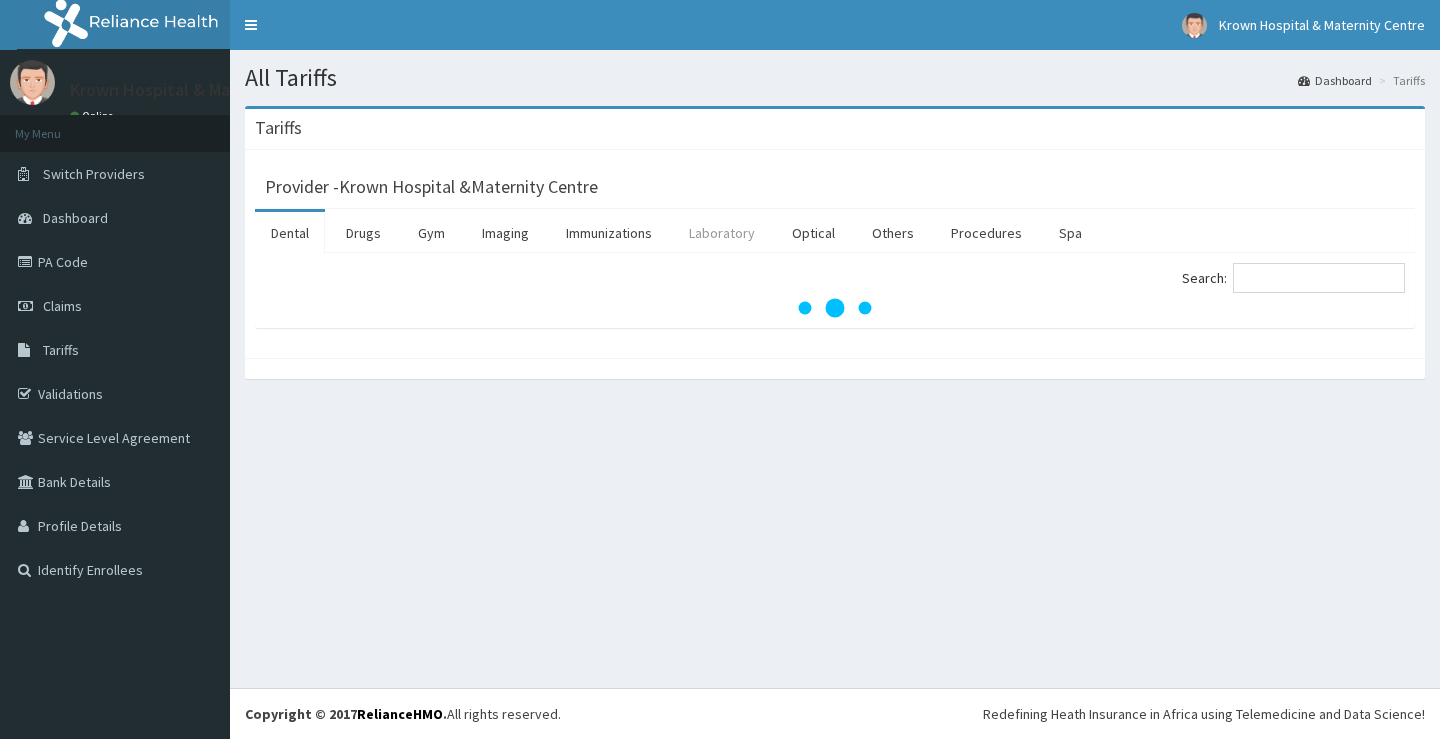 click on "Laboratory" at bounding box center (722, 233) 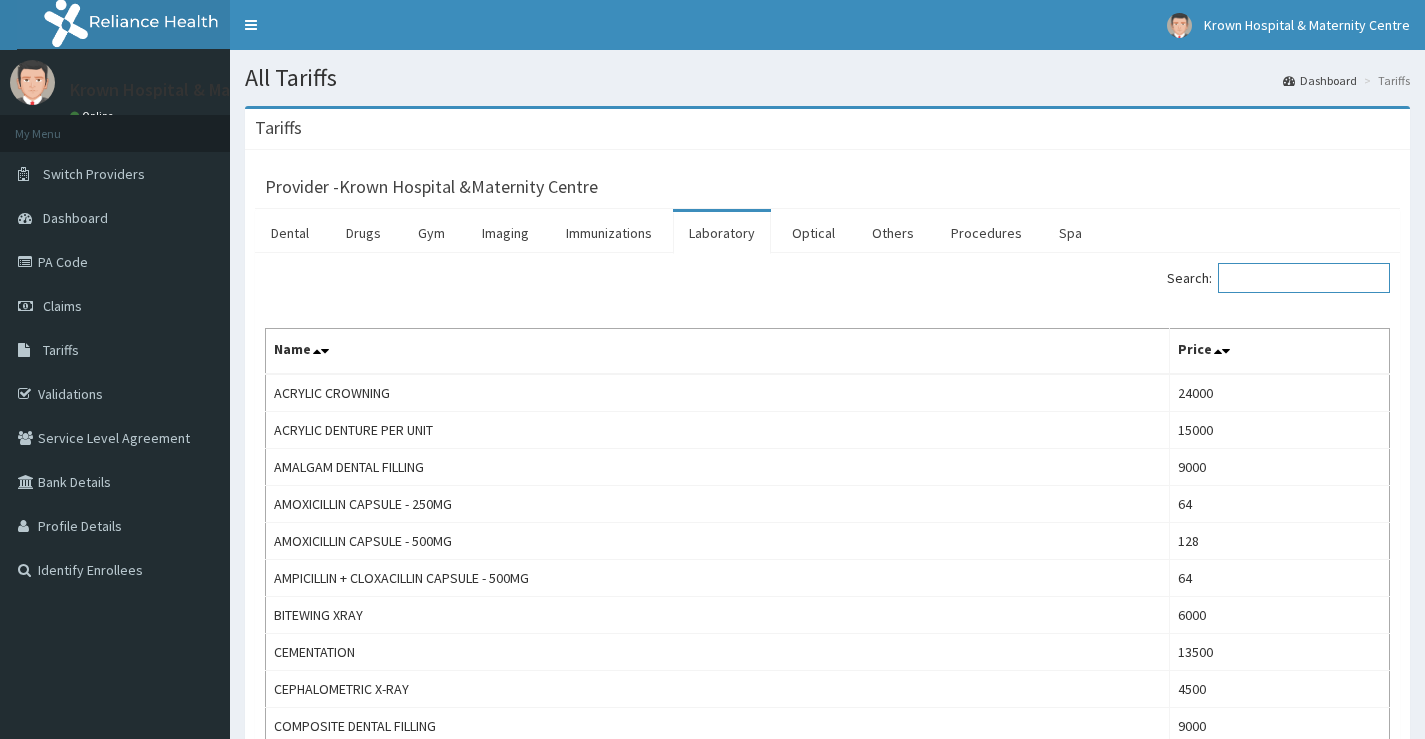 click on "Search:" at bounding box center (1304, 278) 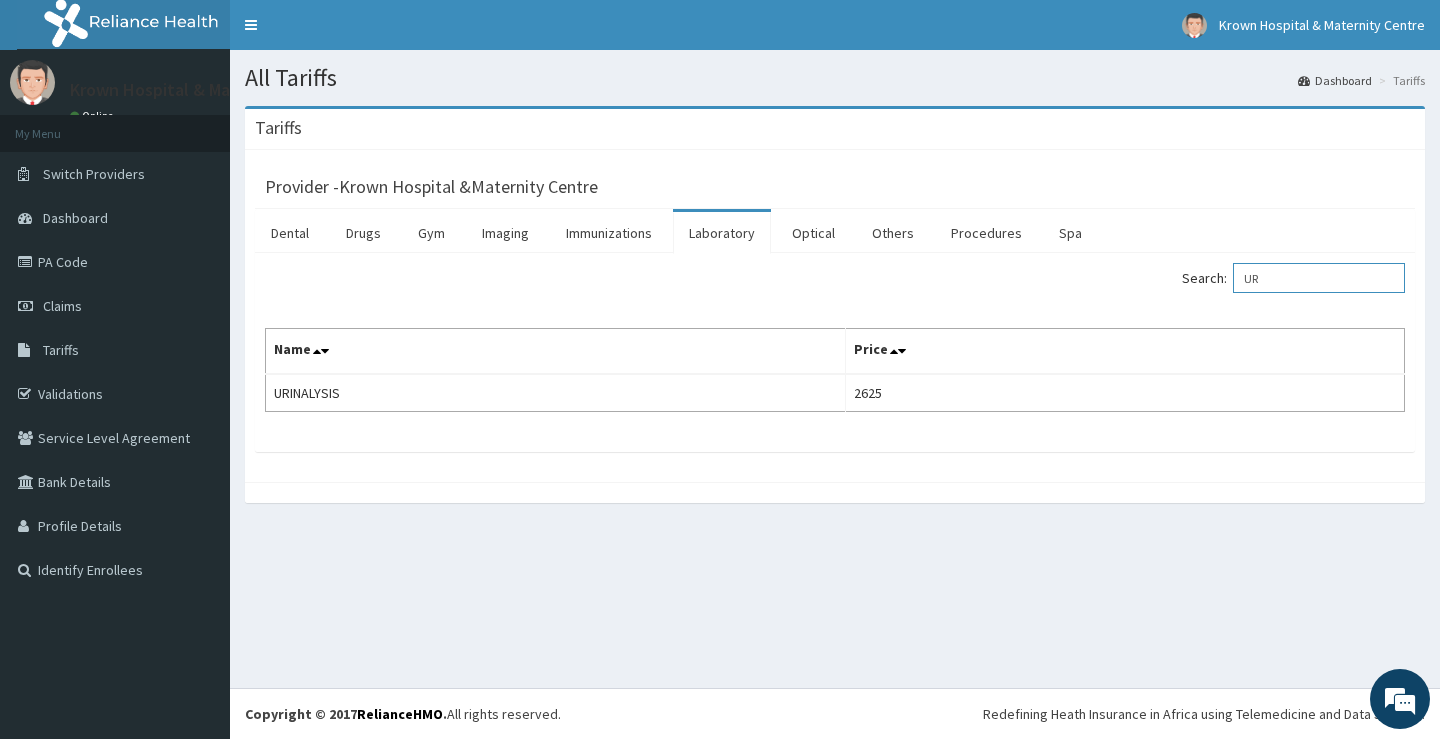type on "U" 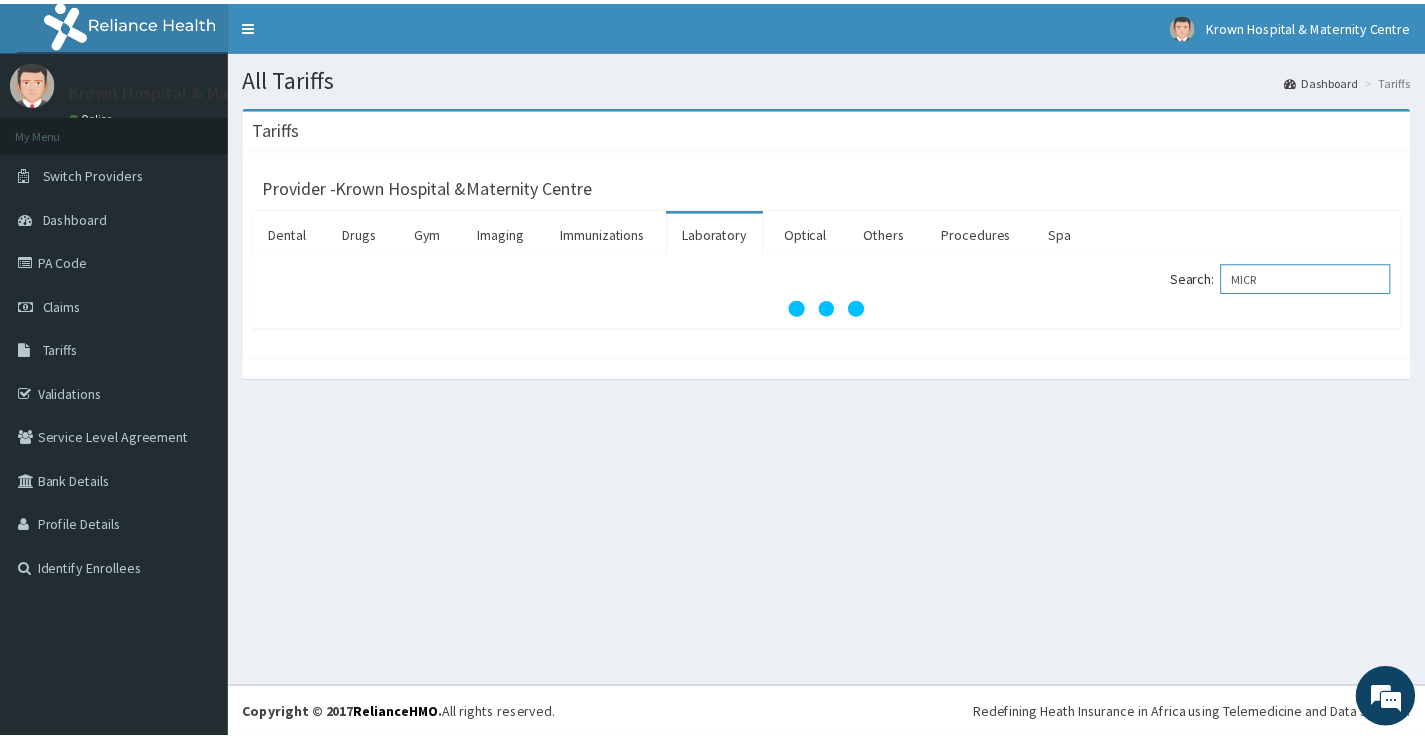 scroll, scrollTop: 0, scrollLeft: 0, axis: both 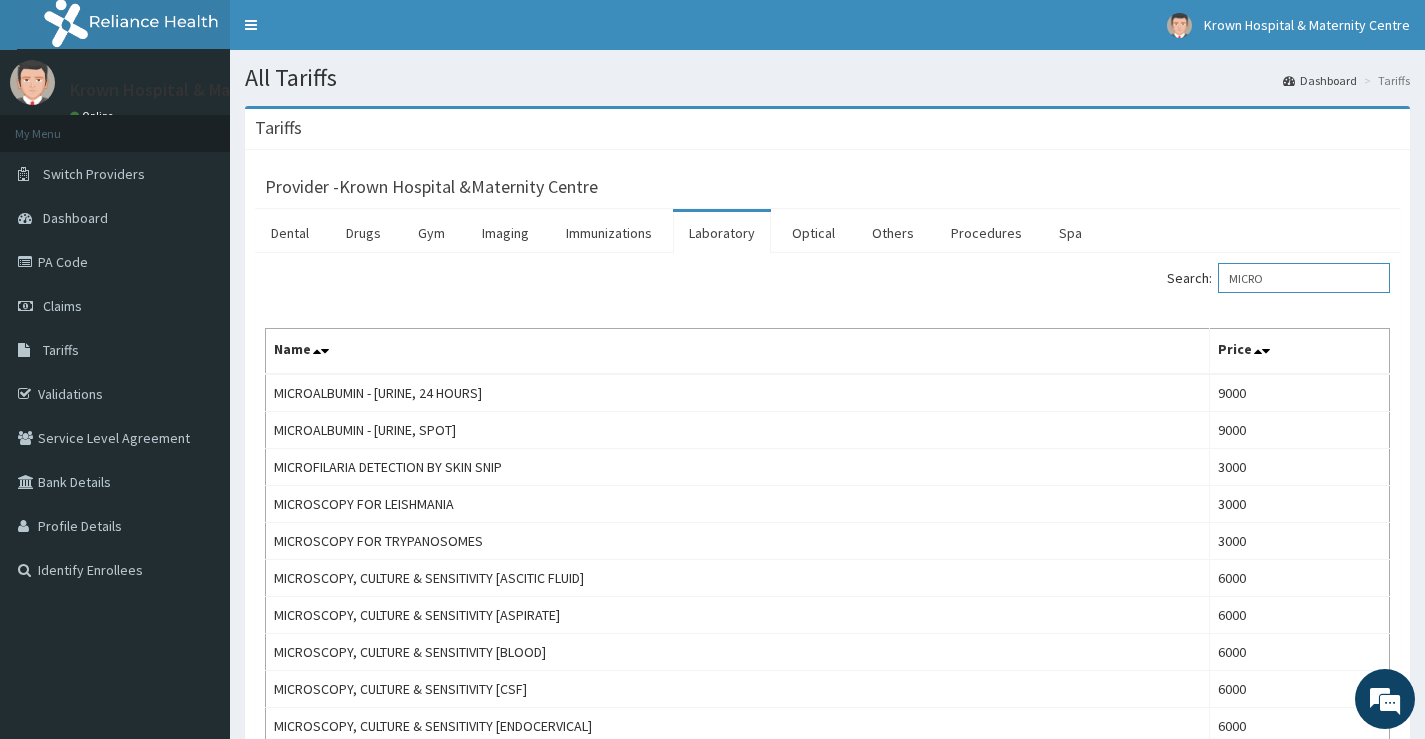 click on "MICRO" at bounding box center (1304, 278) 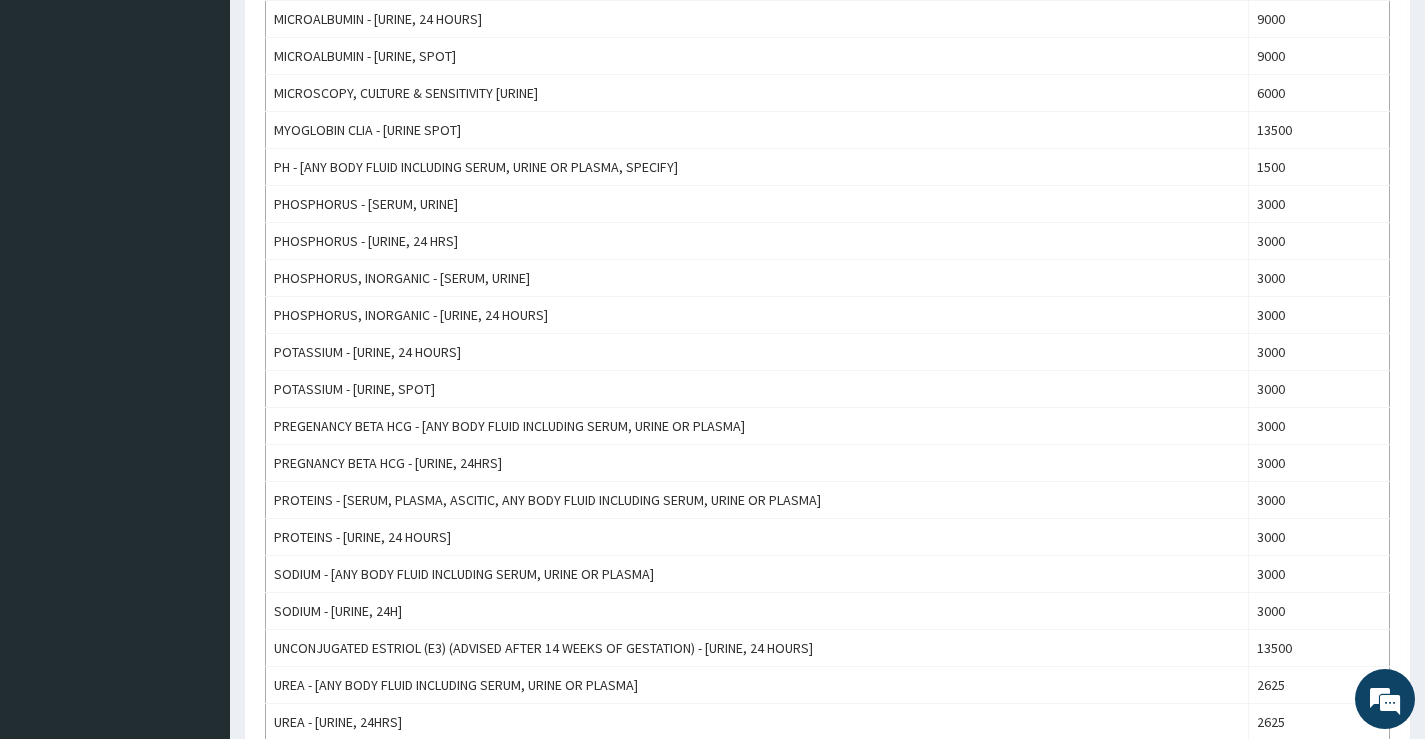scroll, scrollTop: 1300, scrollLeft: 0, axis: vertical 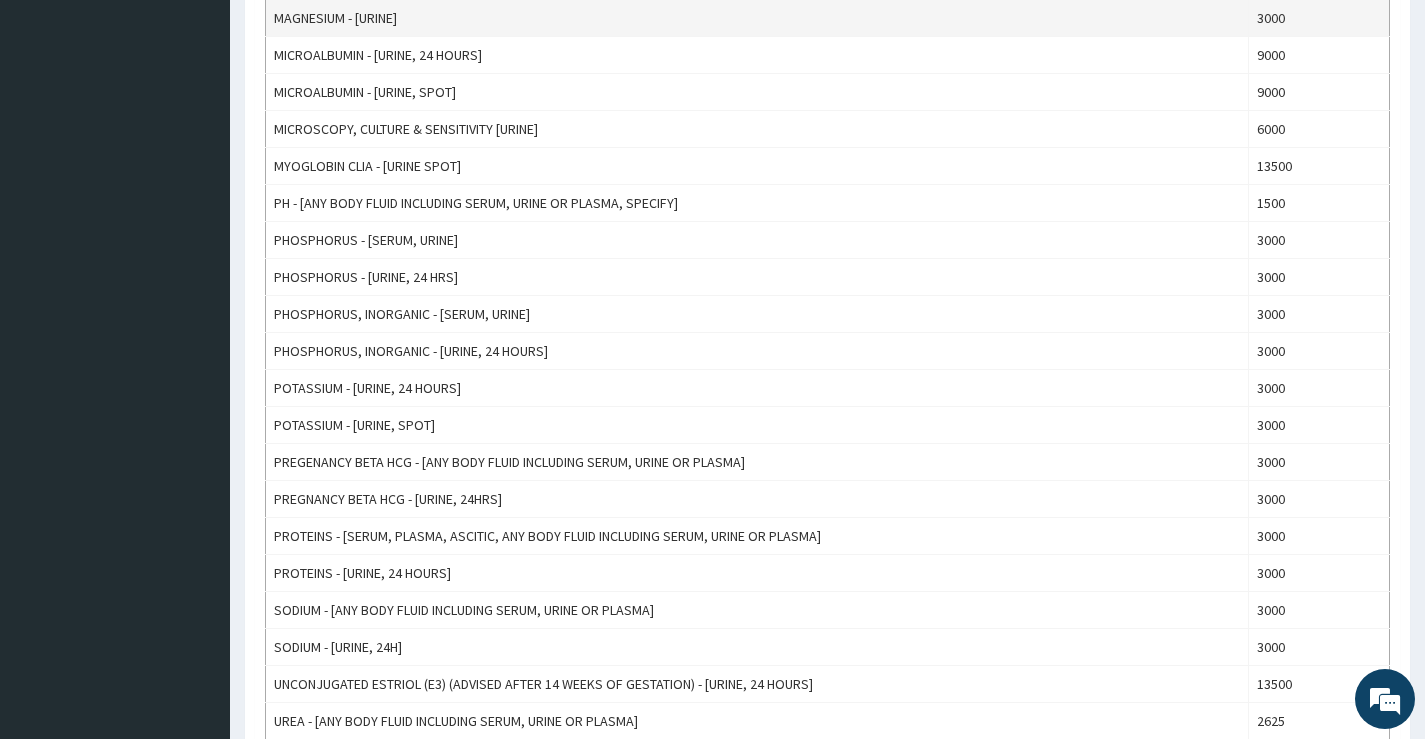 type on "URINE" 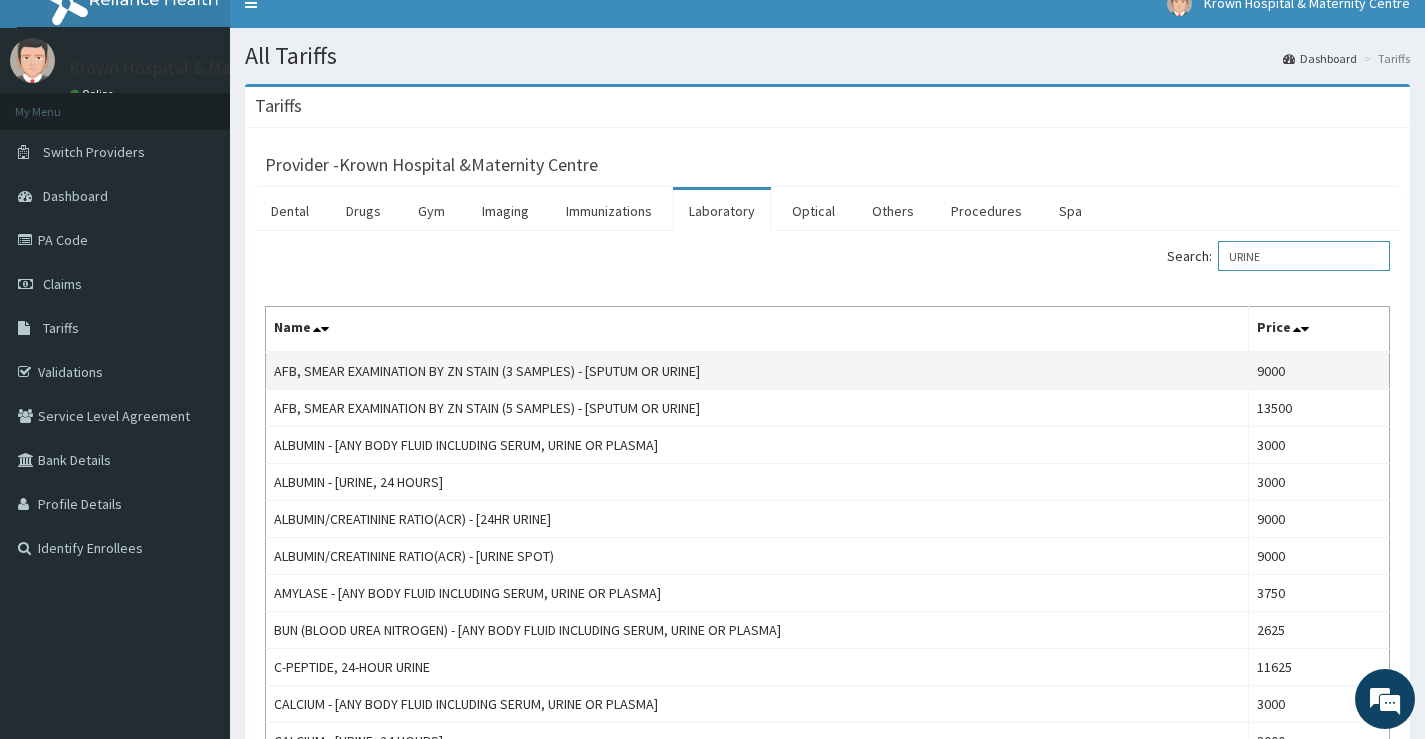 scroll, scrollTop: 0, scrollLeft: 0, axis: both 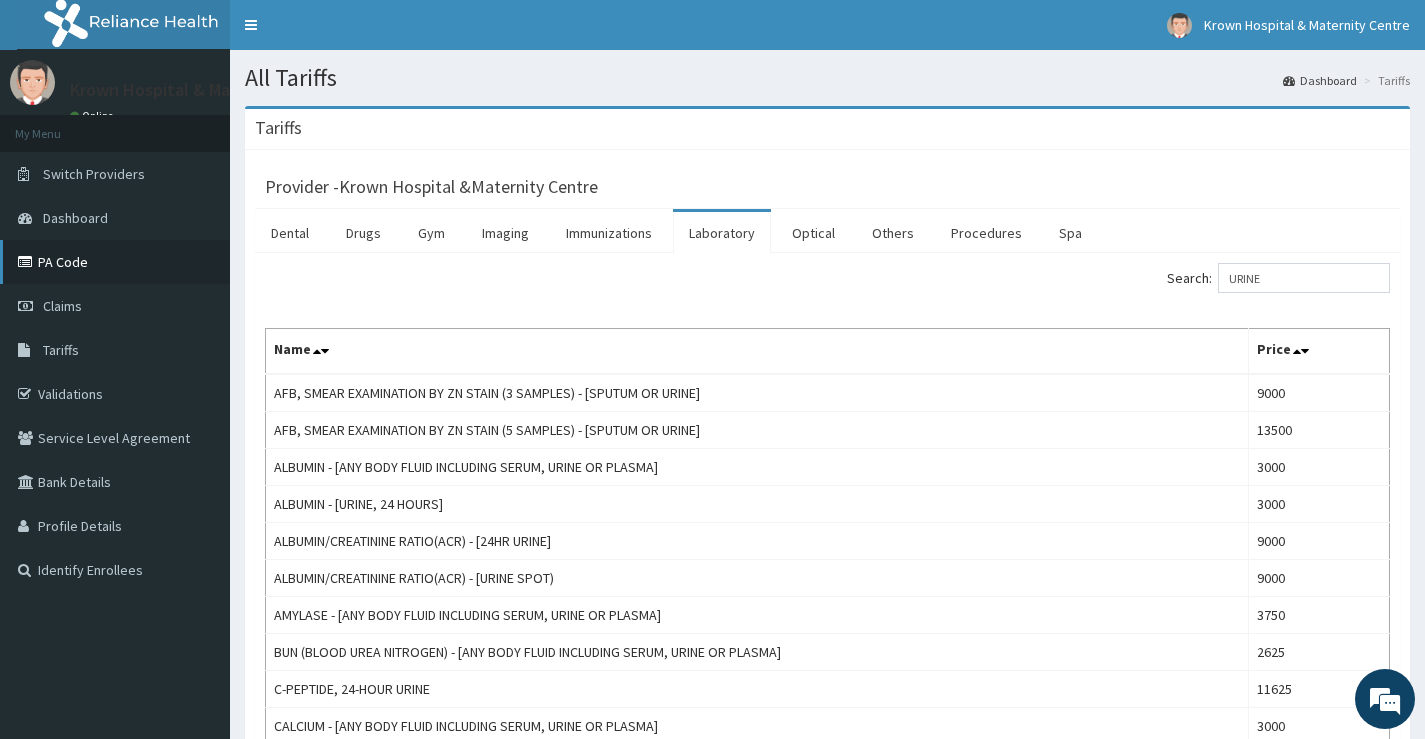 click on "PA Code" at bounding box center [115, 262] 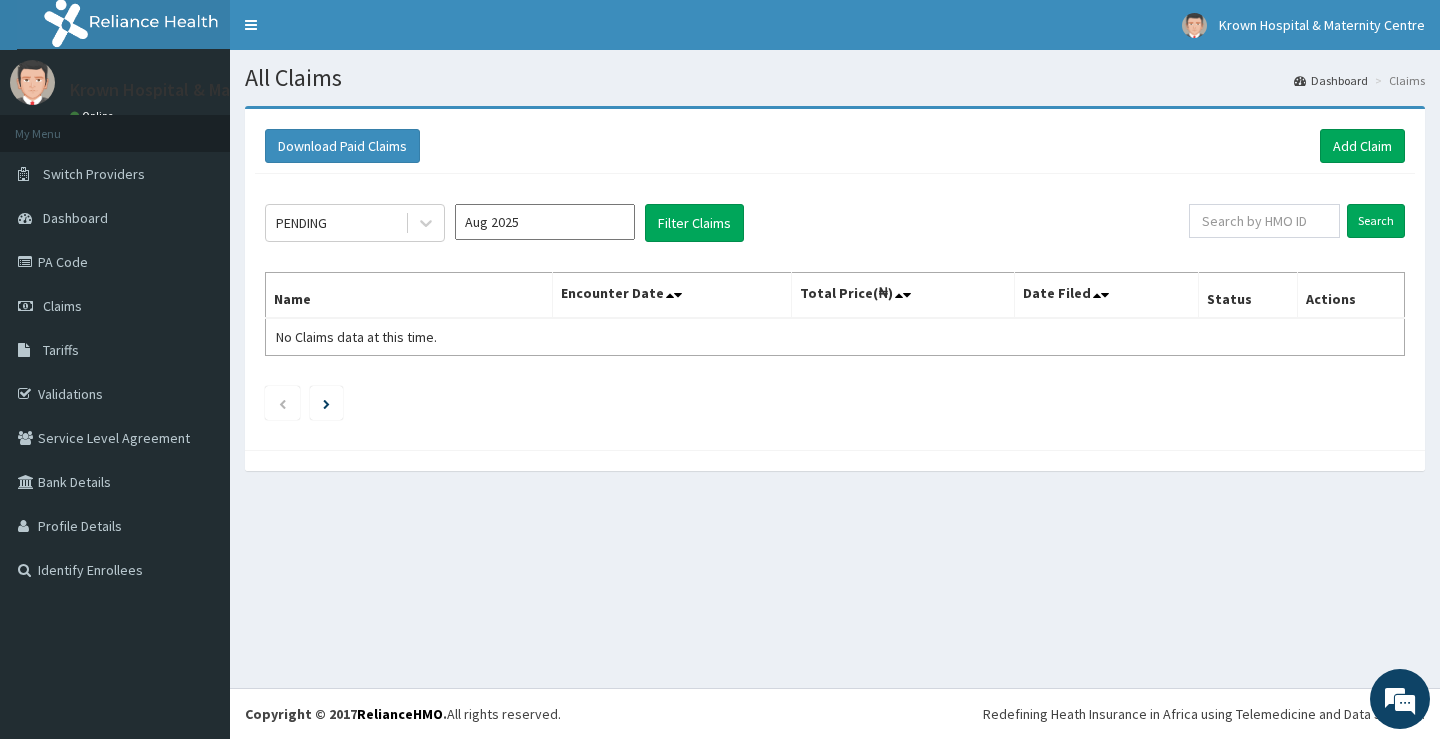 scroll, scrollTop: 0, scrollLeft: 0, axis: both 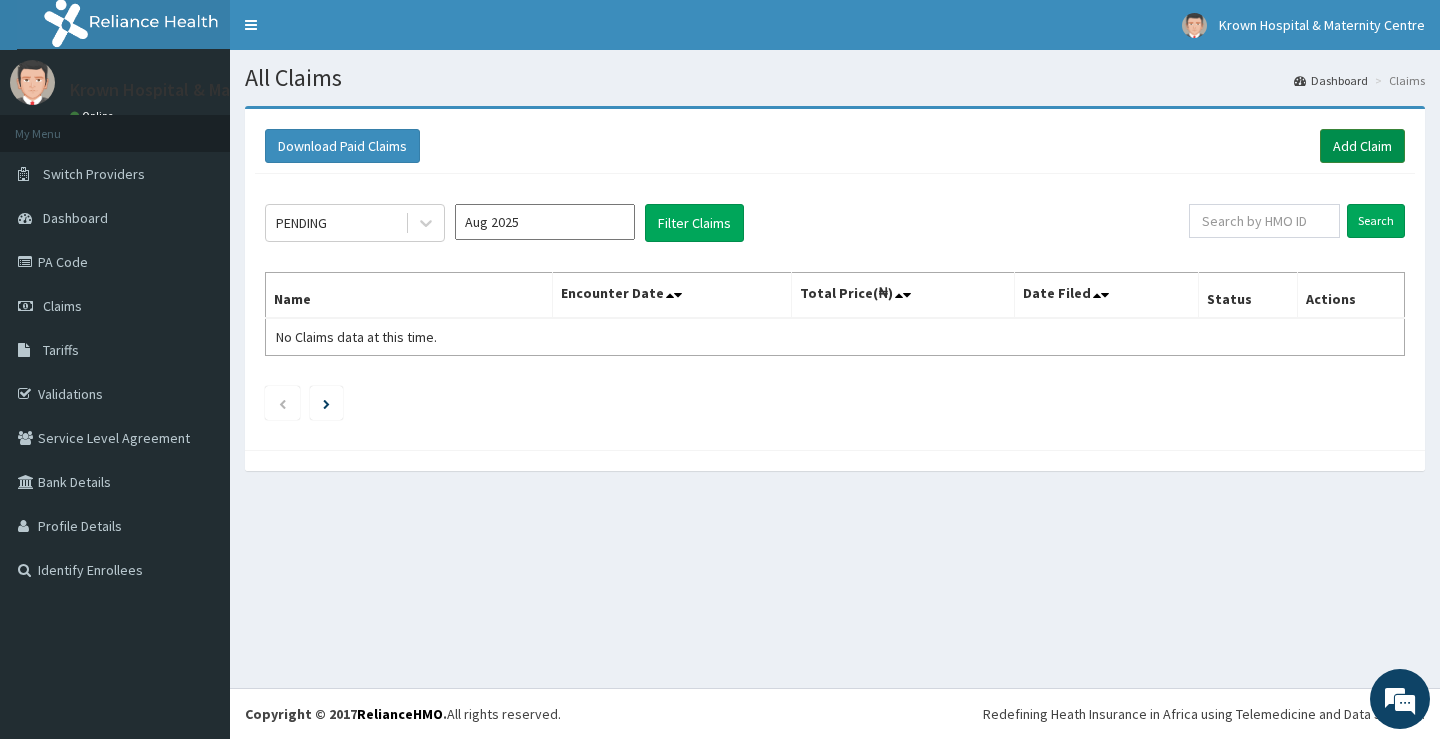 click on "Add Claim" at bounding box center [1362, 146] 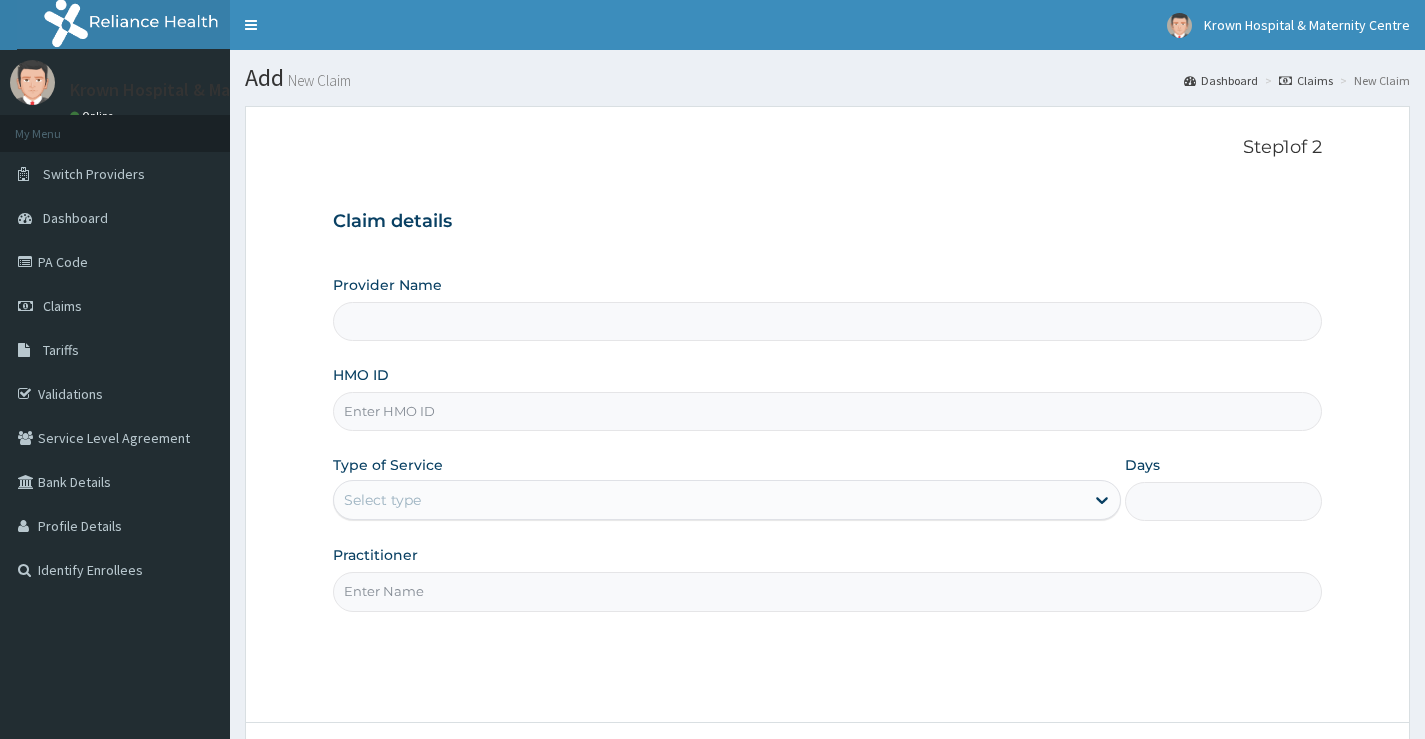 scroll, scrollTop: 0, scrollLeft: 0, axis: both 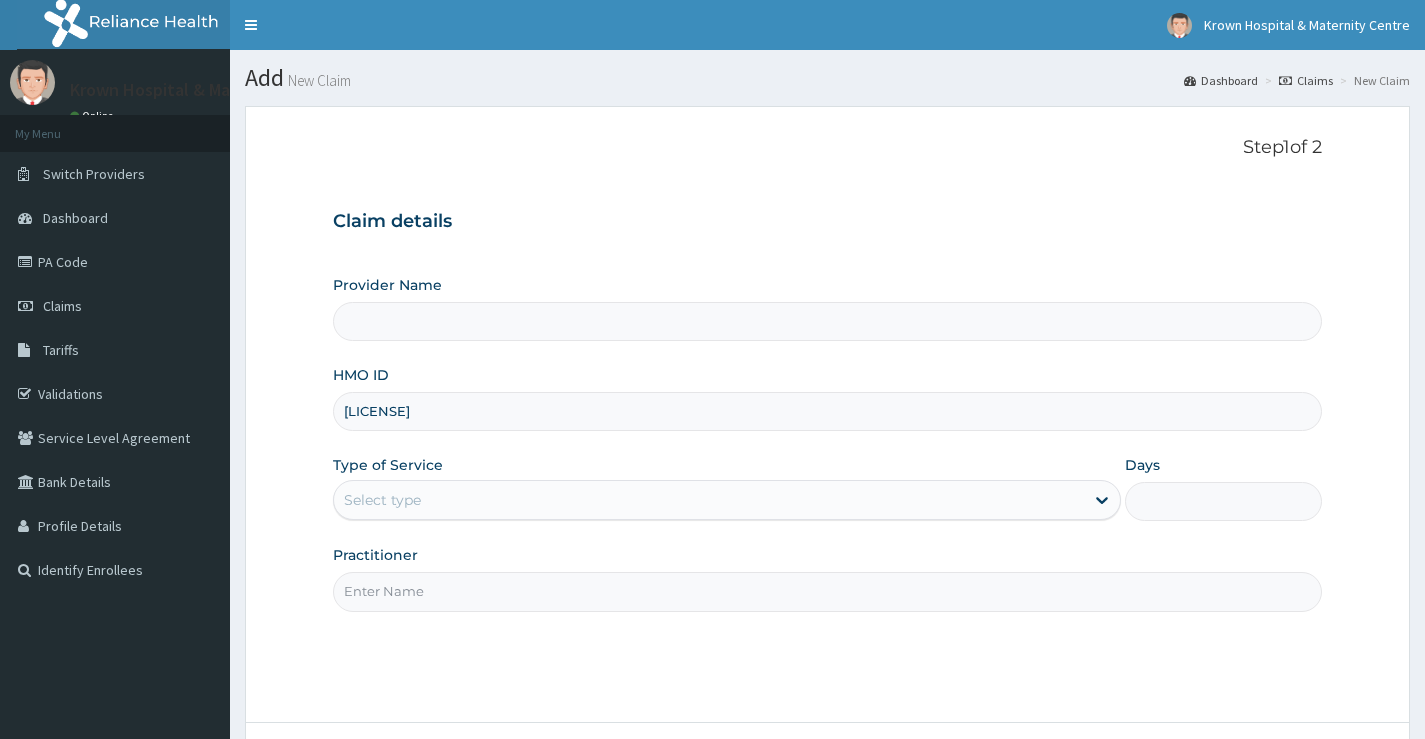 type on "Krown Hospital &Maternity Centre" 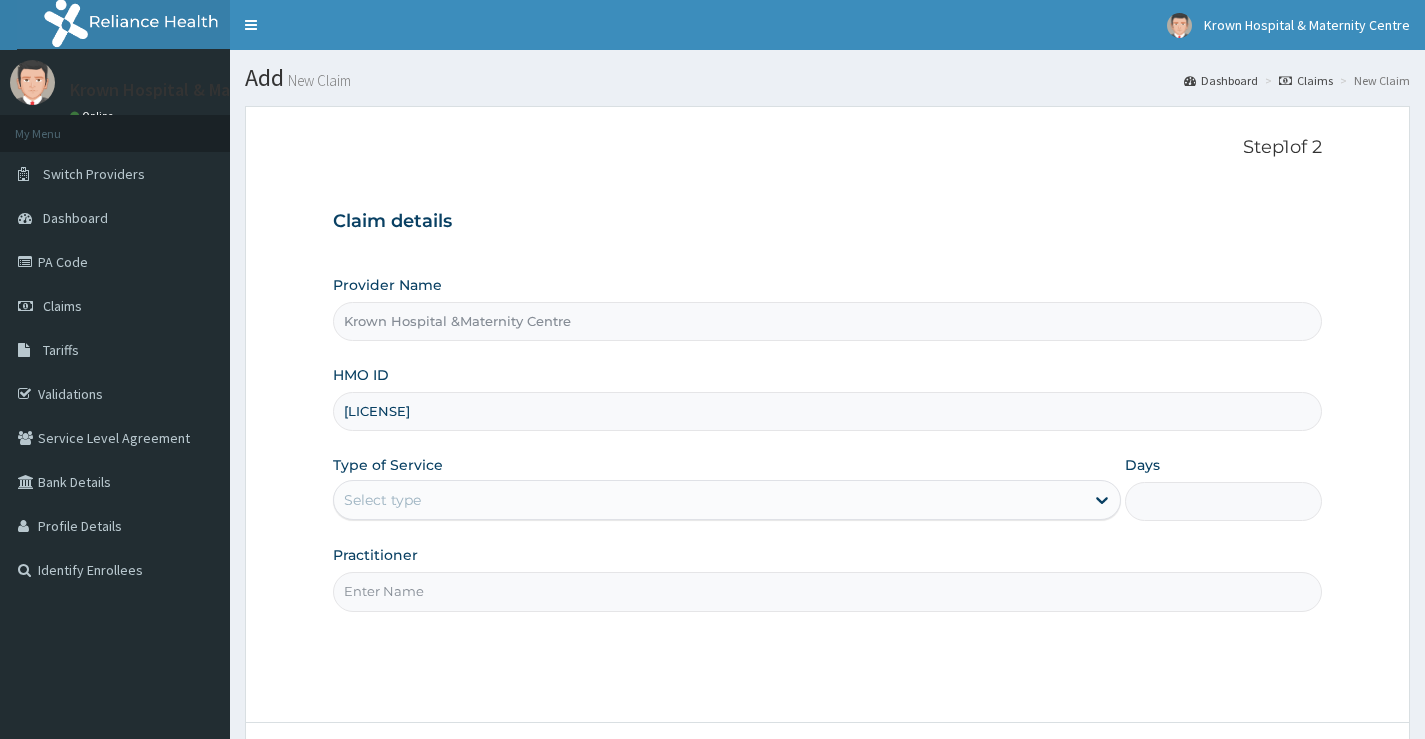 type on "[LICENSE]" 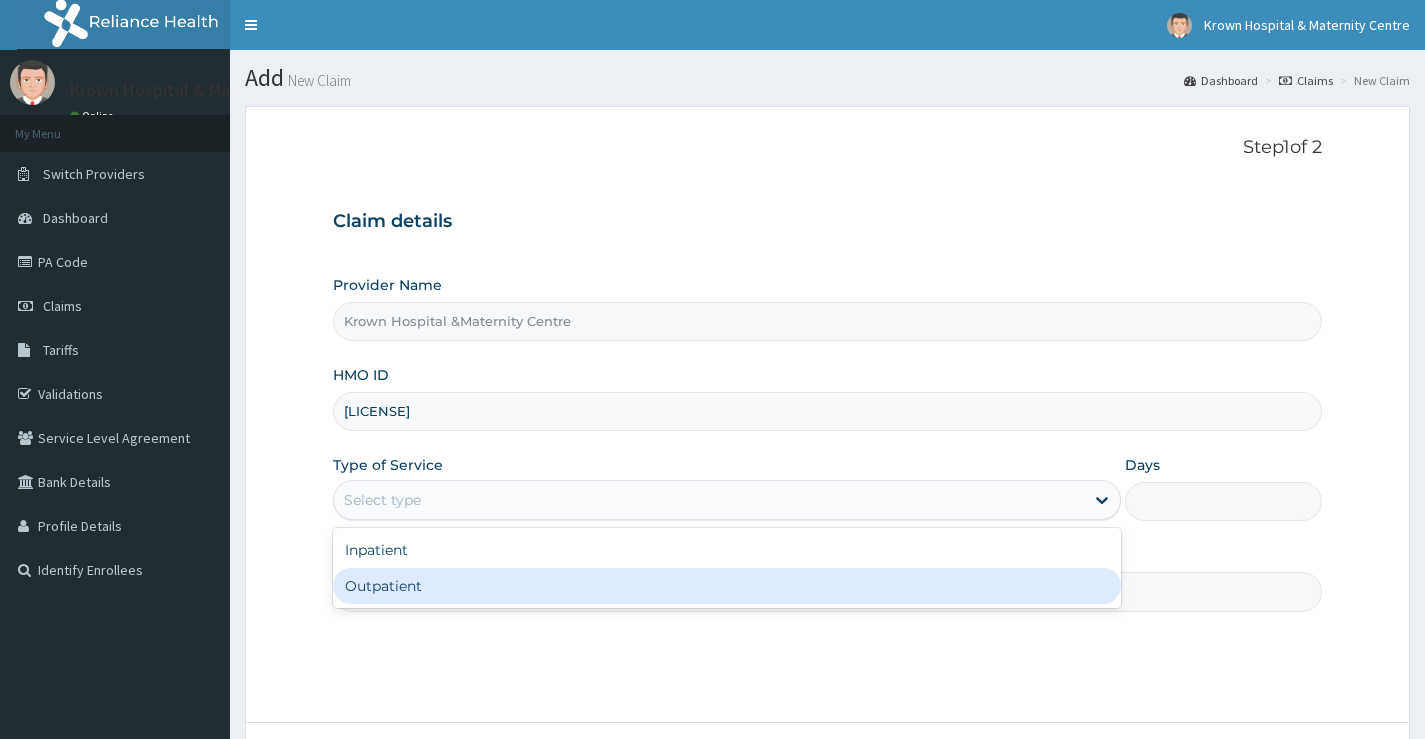 click on "Outpatient" at bounding box center [727, 586] 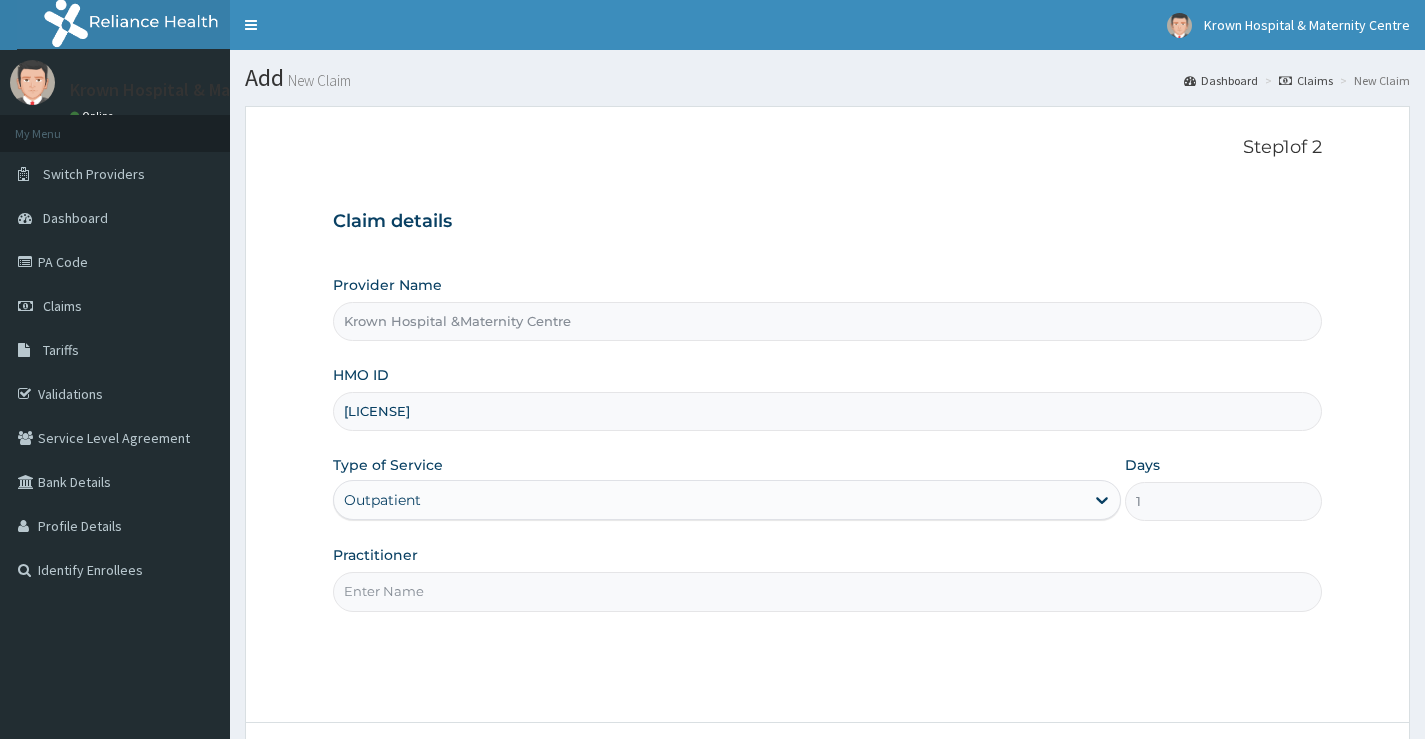click on "Practitioner" at bounding box center (827, 591) 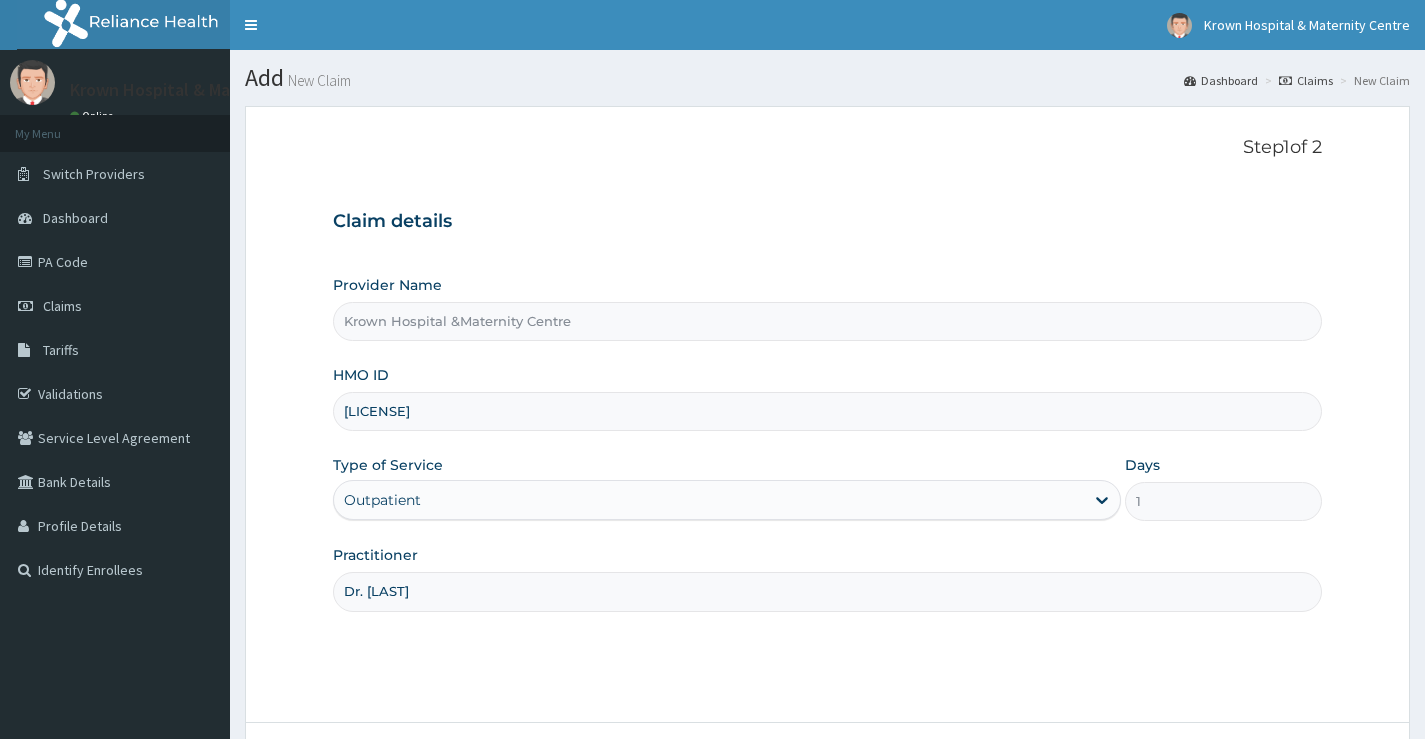 scroll, scrollTop: 163, scrollLeft: 0, axis: vertical 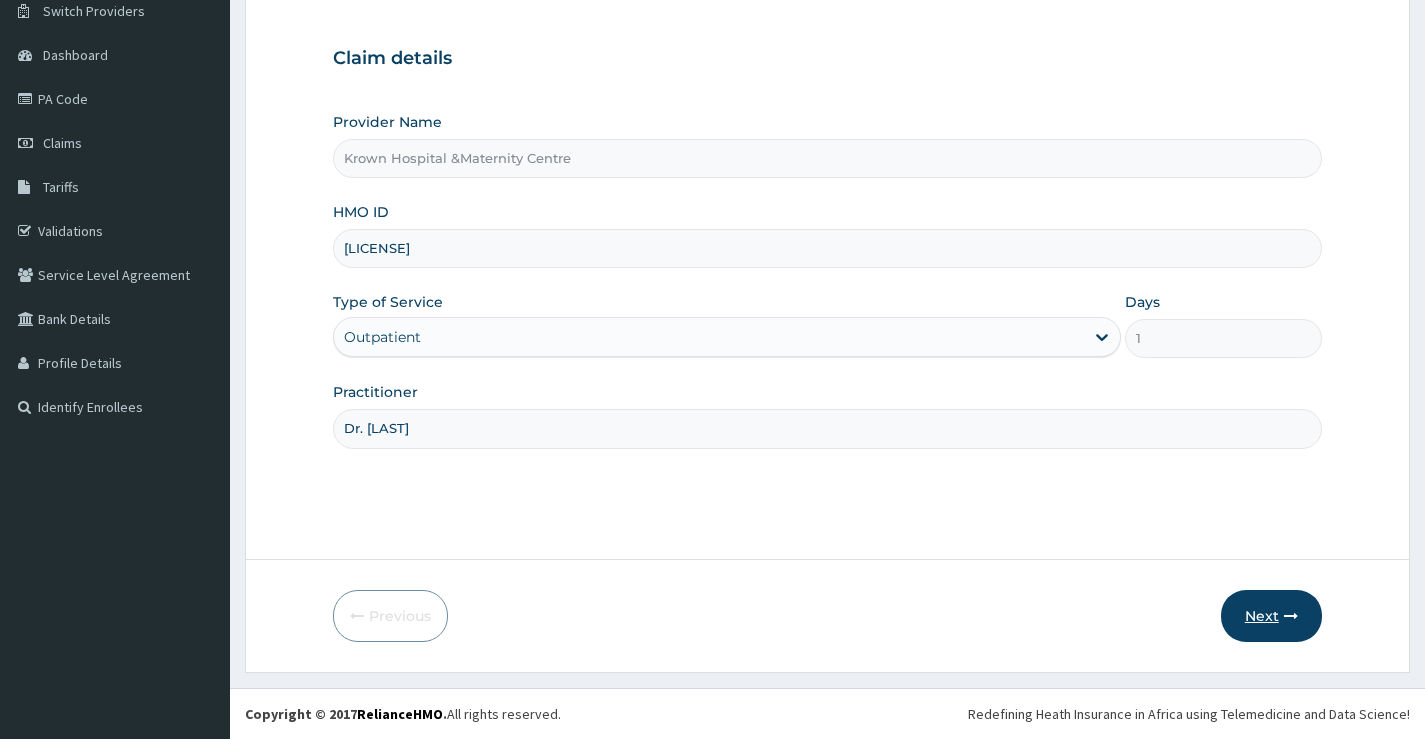 click on "Next" at bounding box center (1271, 616) 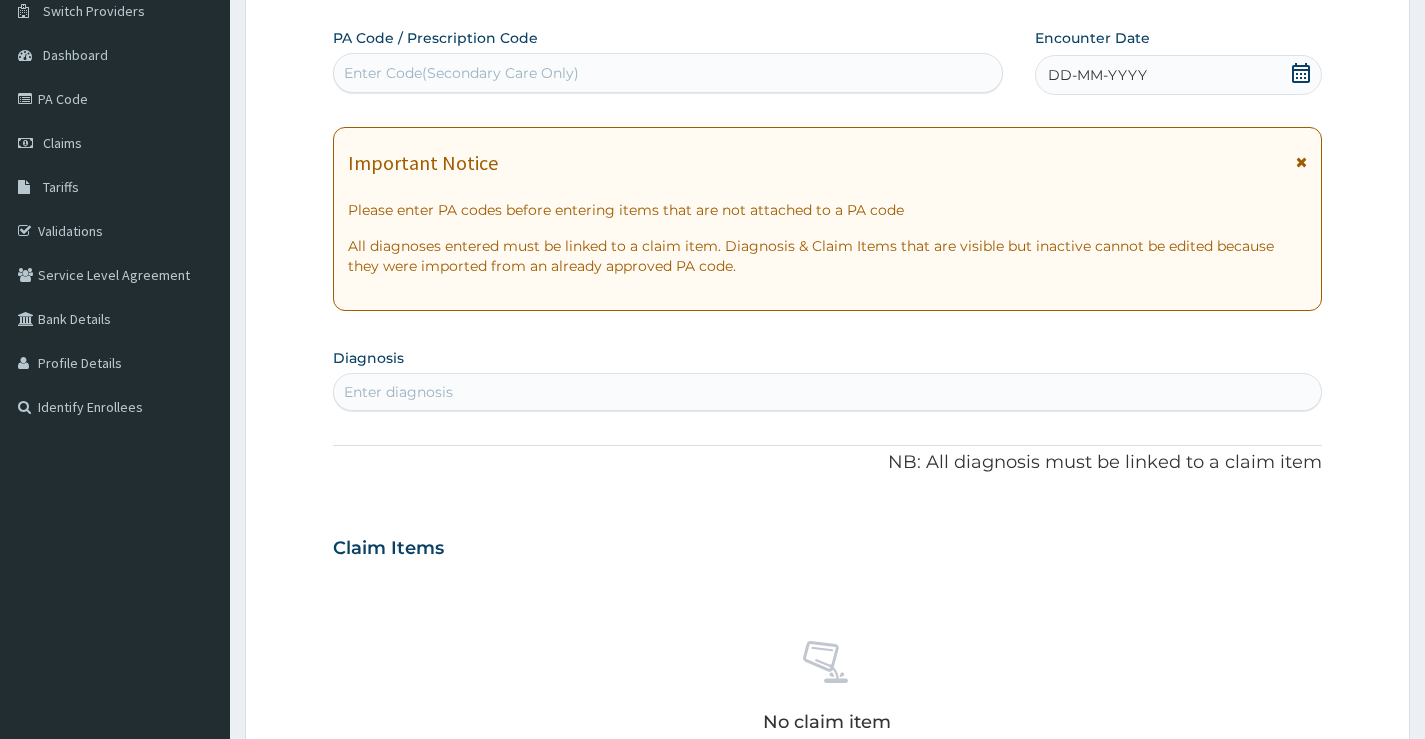 click 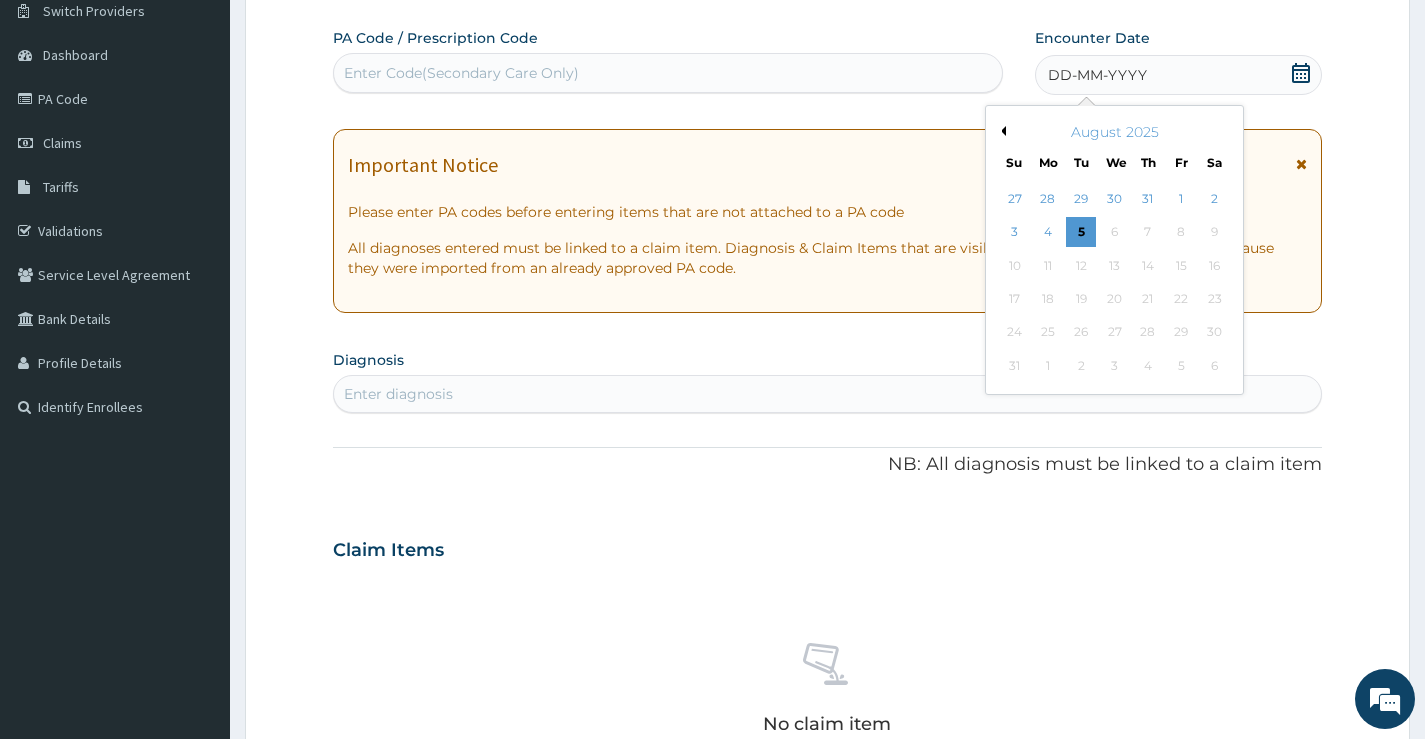 click on "Previous Month" at bounding box center (1001, 131) 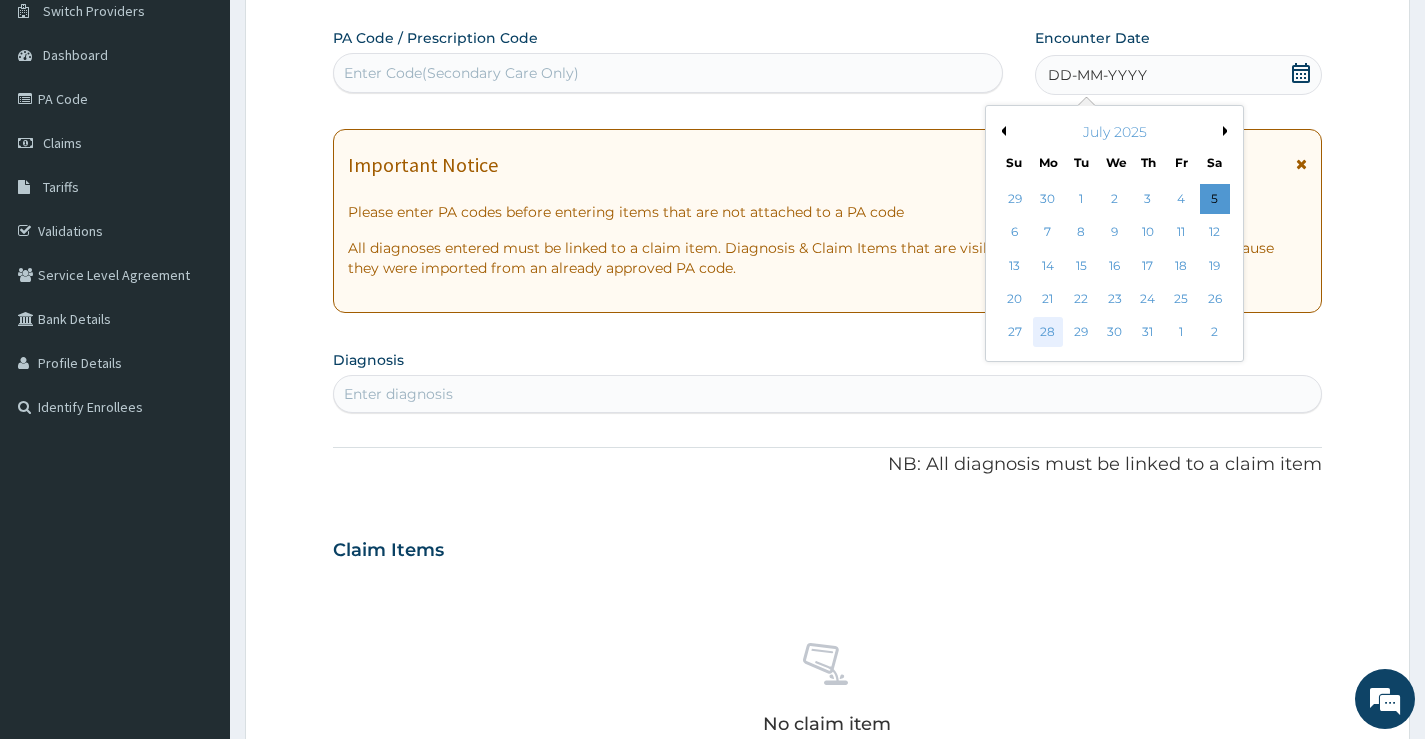 click on "28" at bounding box center [1048, 333] 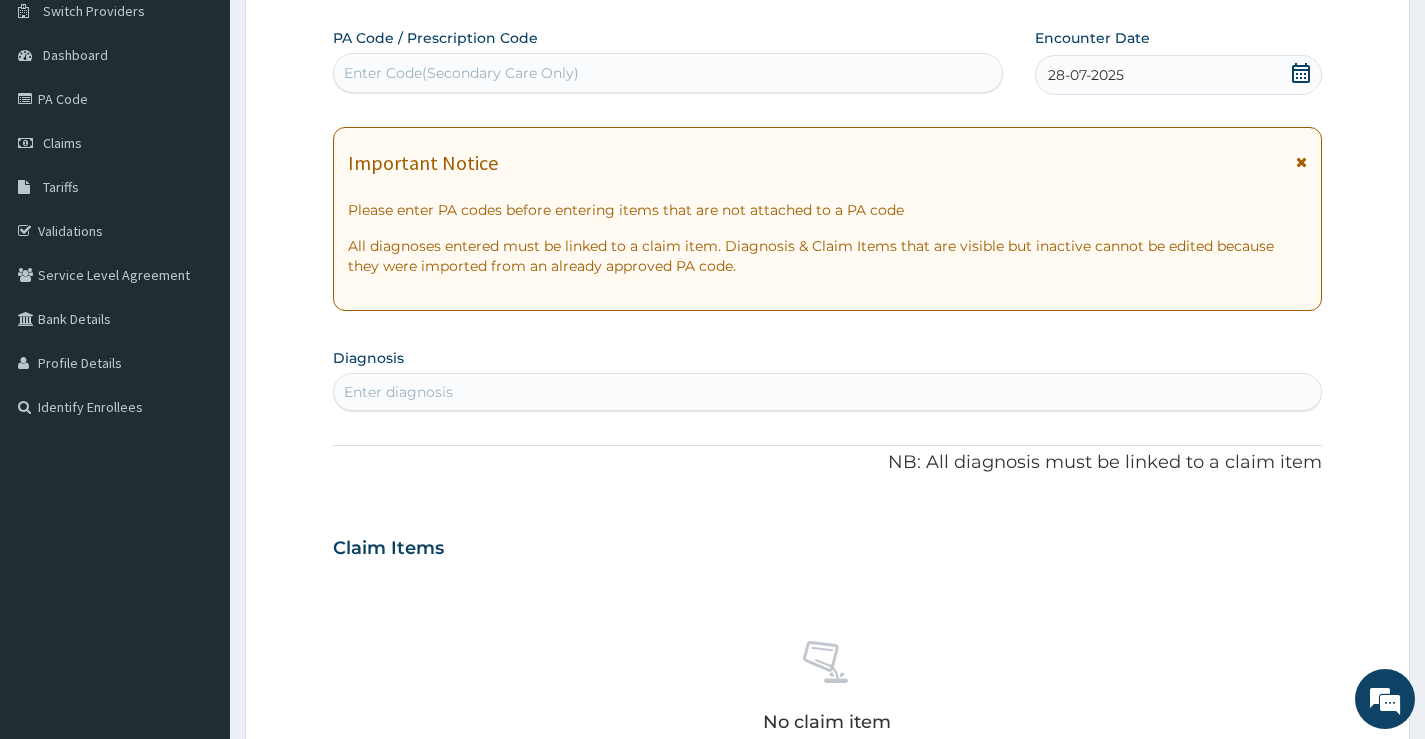 click on "Enter diagnosis" at bounding box center (827, 392) 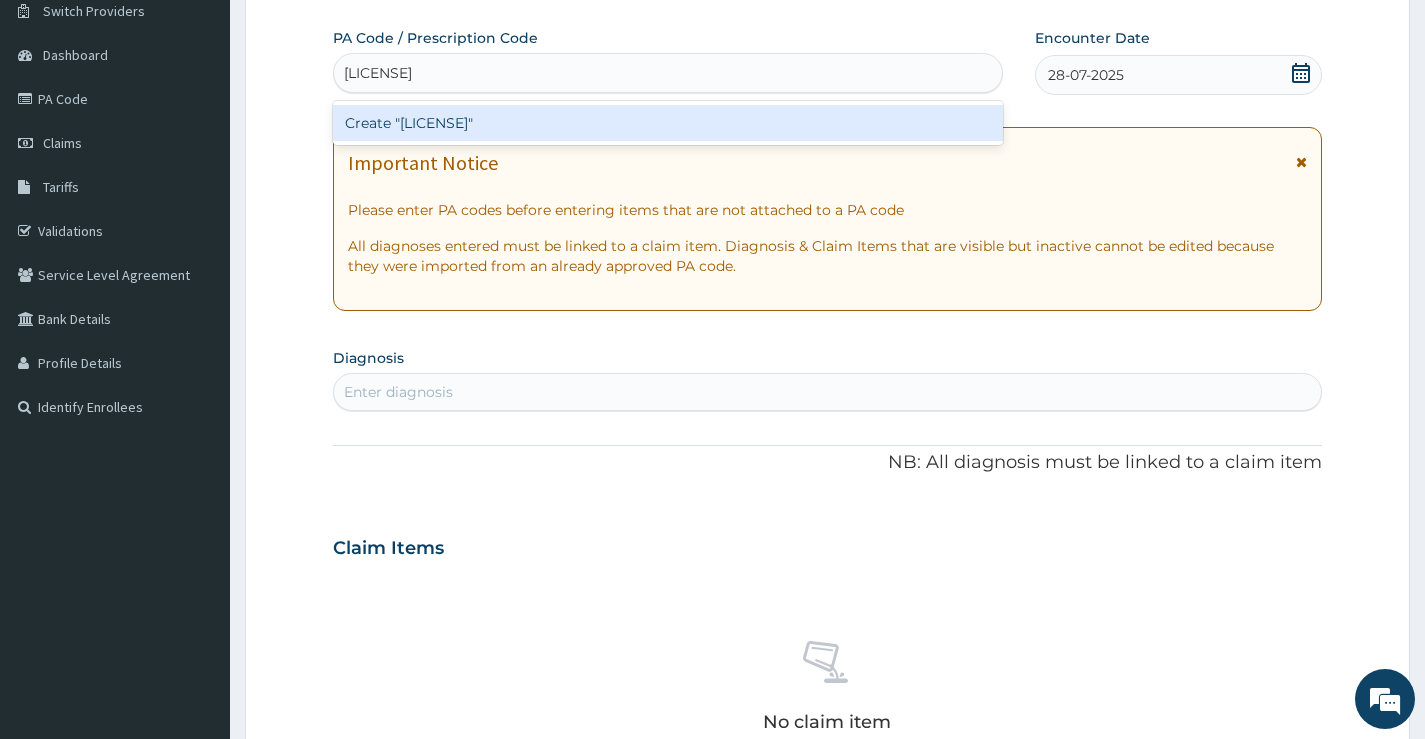 click on "Create "PA/0E6C47"" at bounding box center [668, 123] 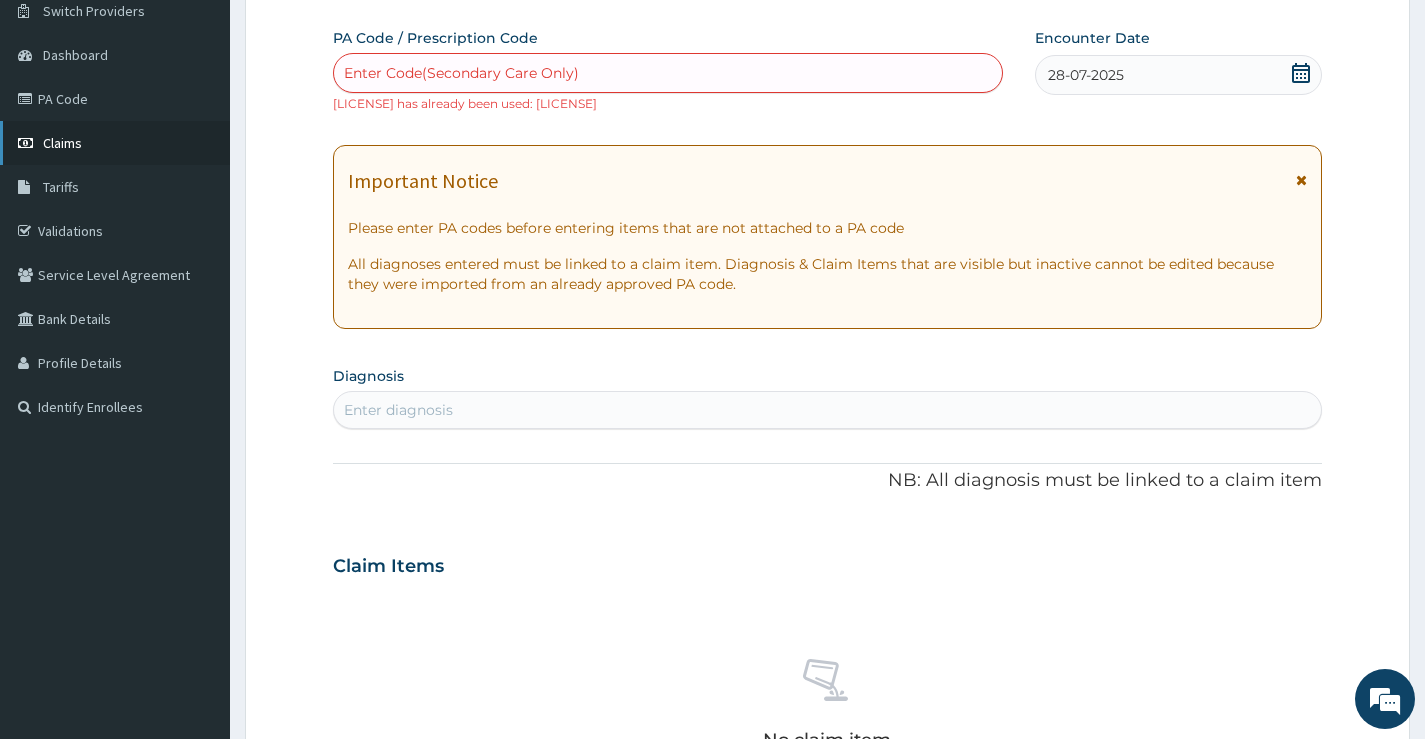 click on "Claims" at bounding box center (115, 143) 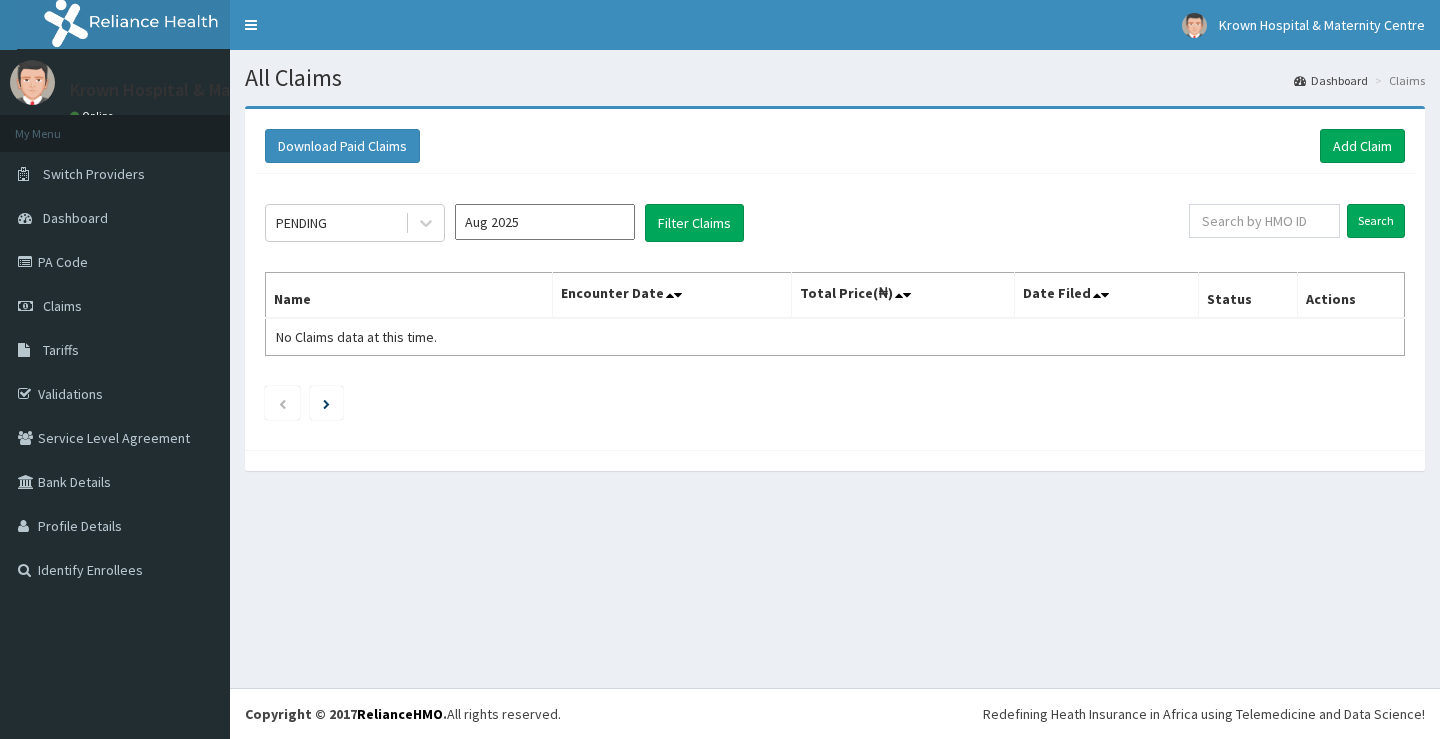 scroll, scrollTop: 0, scrollLeft: 0, axis: both 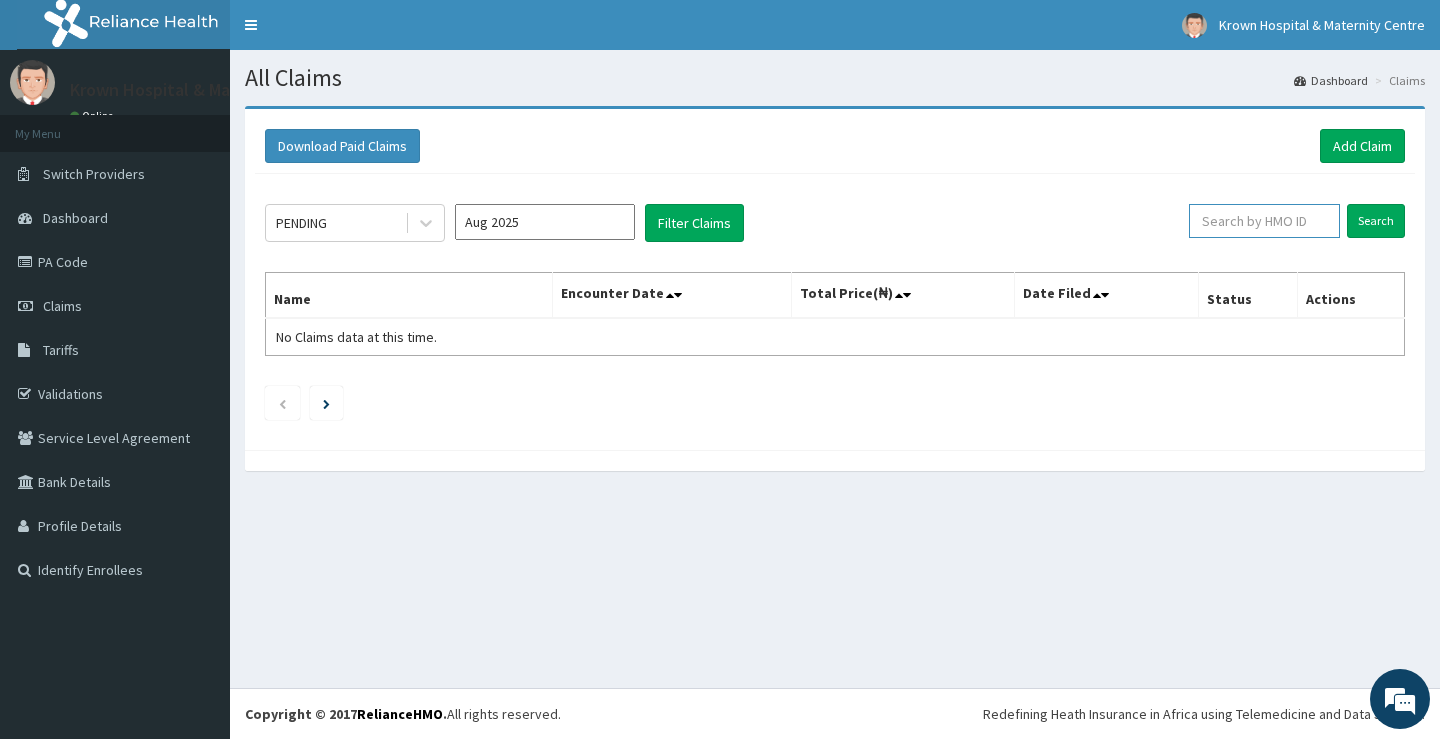 click at bounding box center [1264, 221] 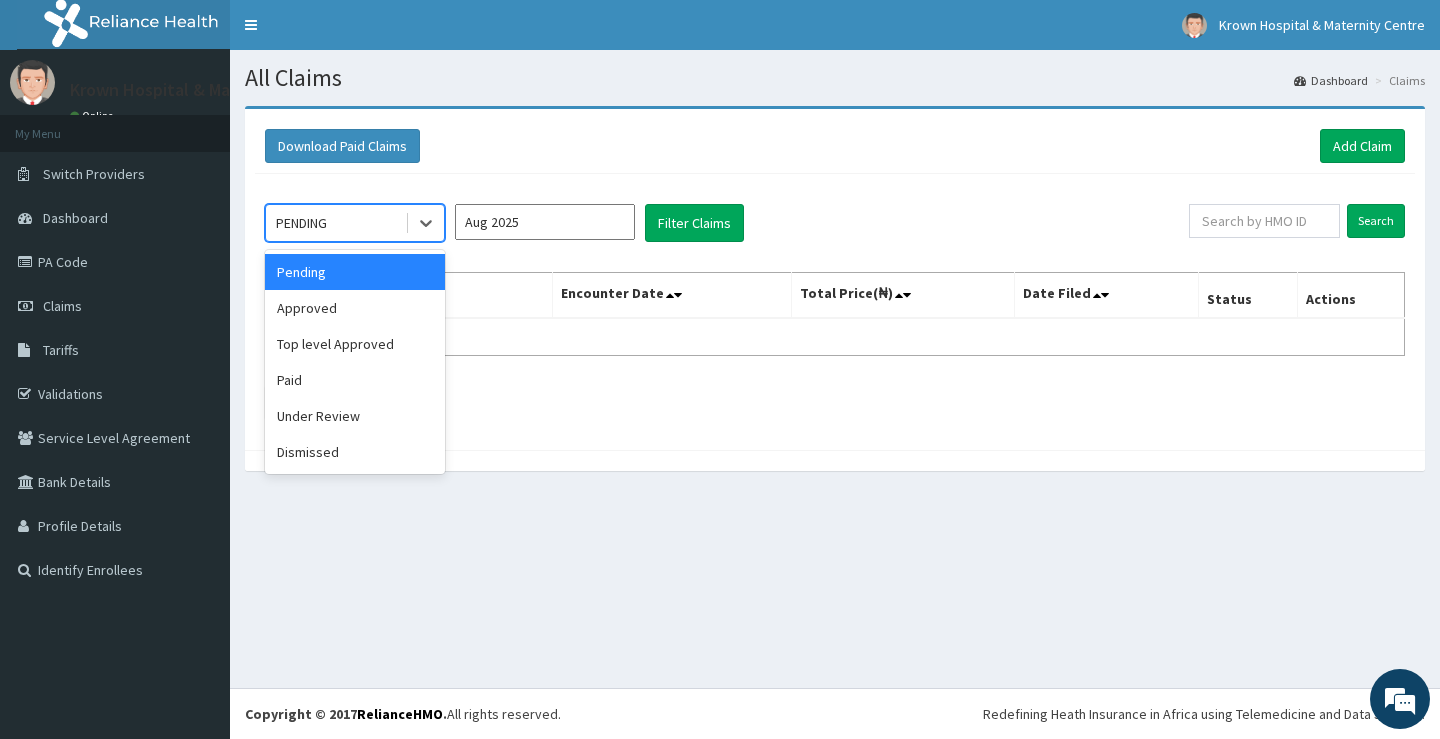 click on "PENDING" at bounding box center [335, 223] 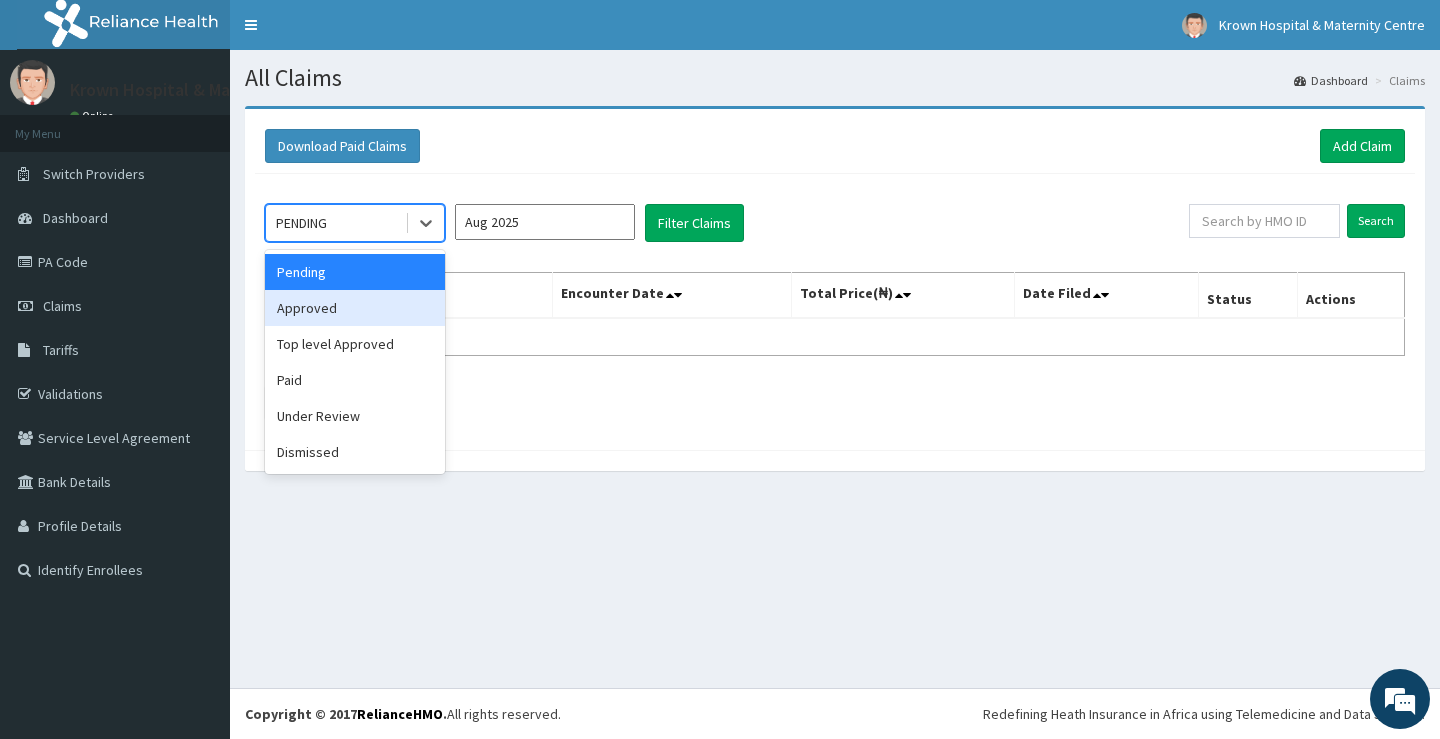 click on "Approved" at bounding box center [355, 308] 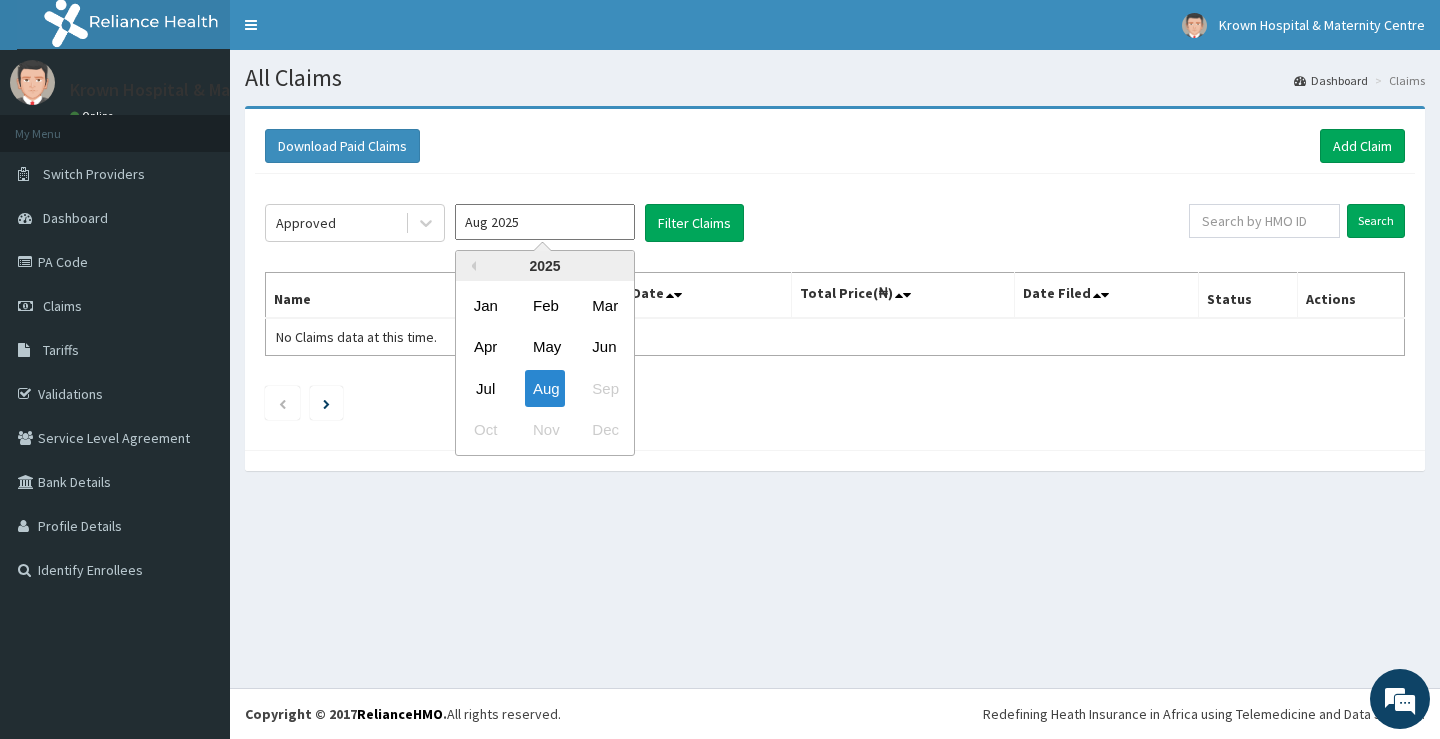 click on "Aug 2025" at bounding box center (545, 222) 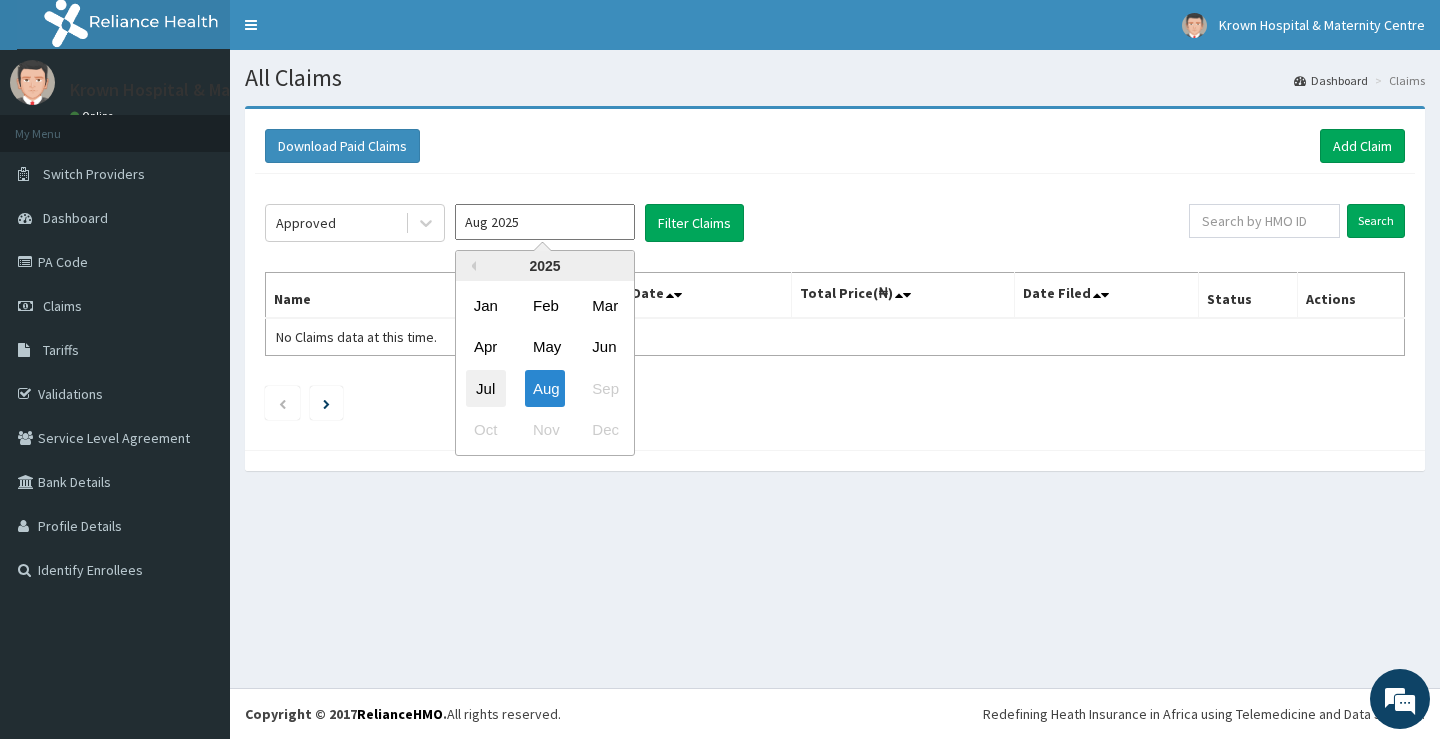 click on "Jul" at bounding box center (486, 388) 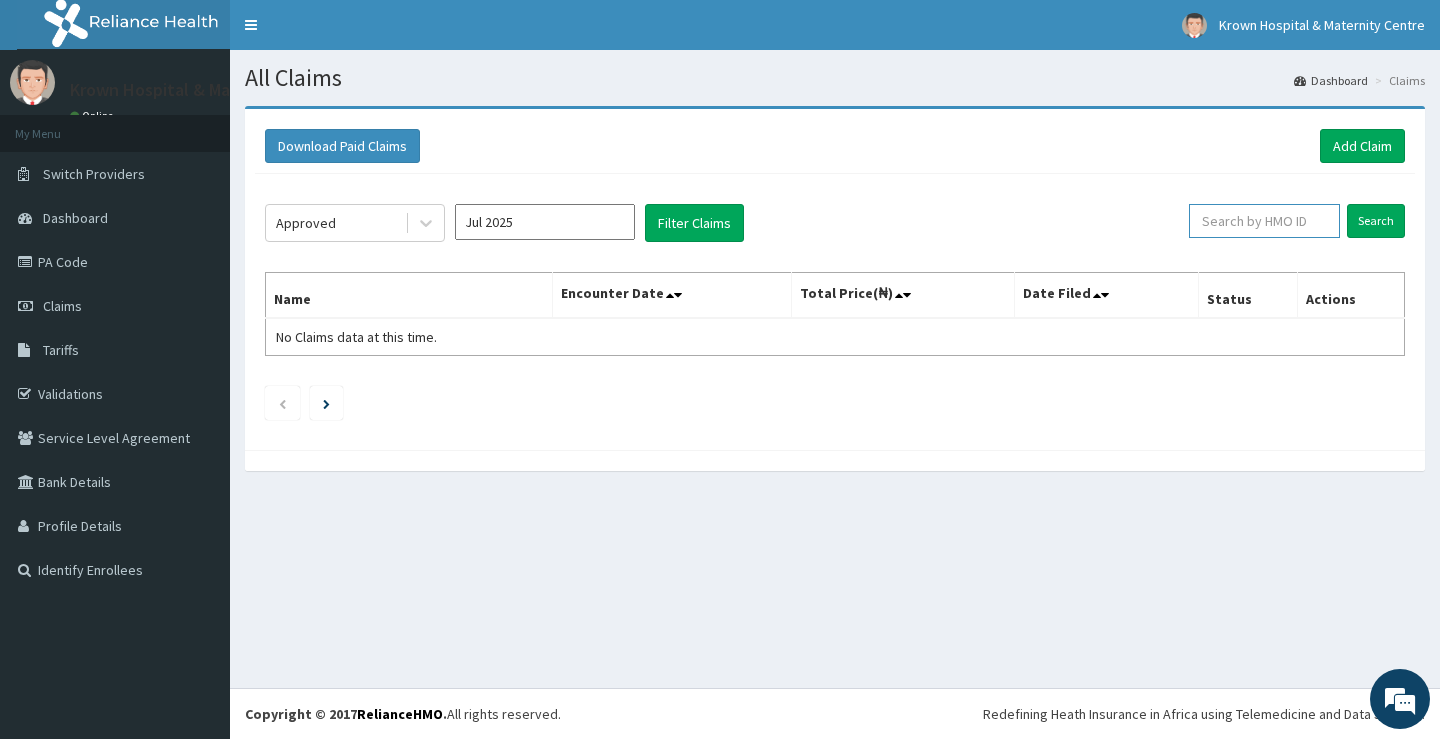 click at bounding box center (1264, 221) 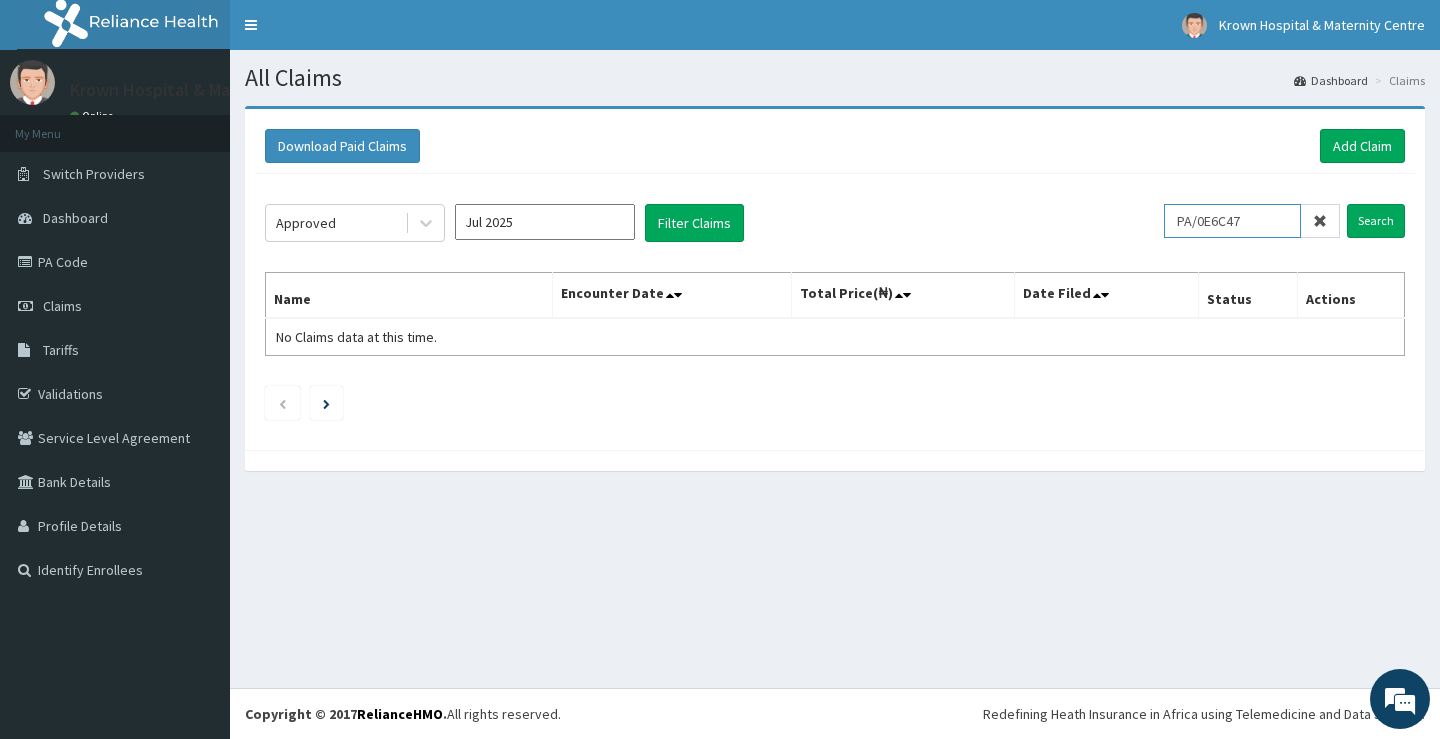 click on "PA/0E6C47" at bounding box center [1232, 221] 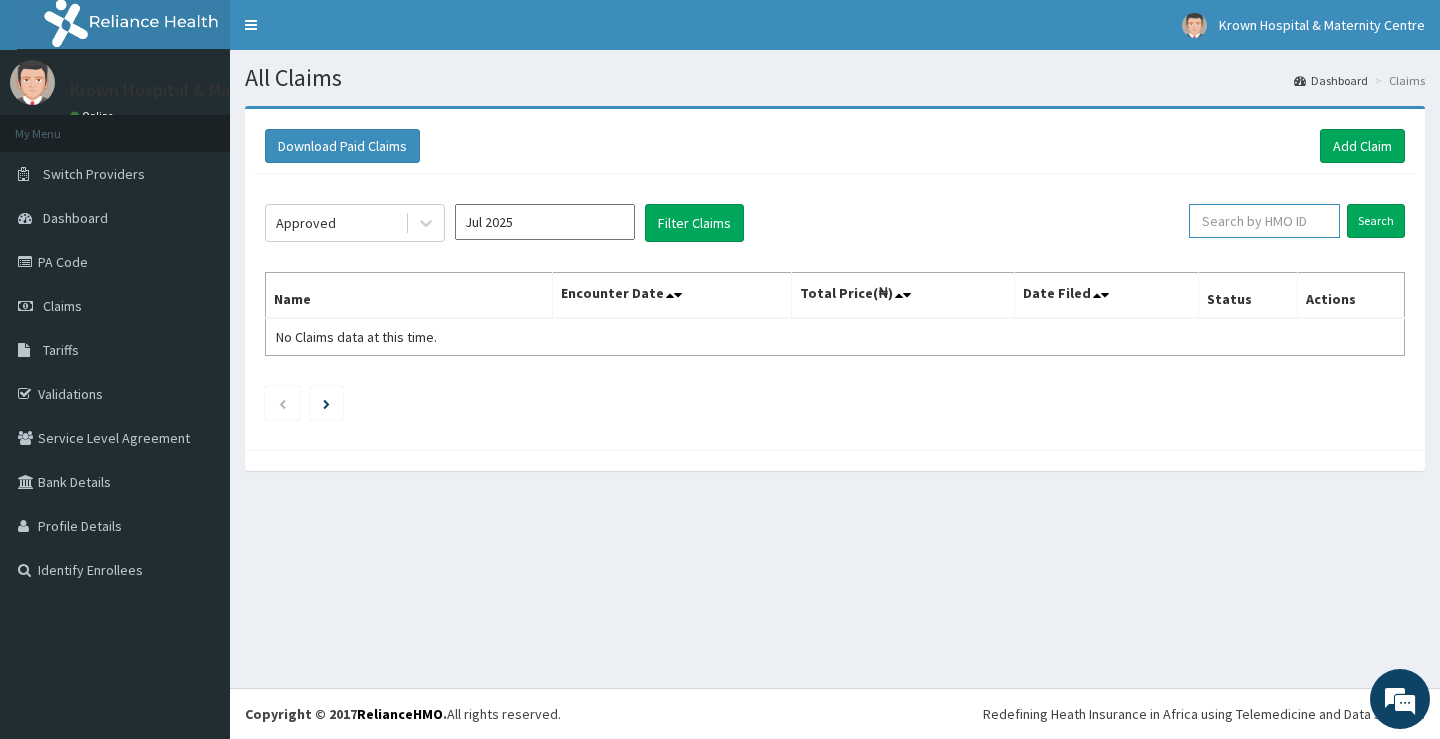 paste on "ABP/10263/A" 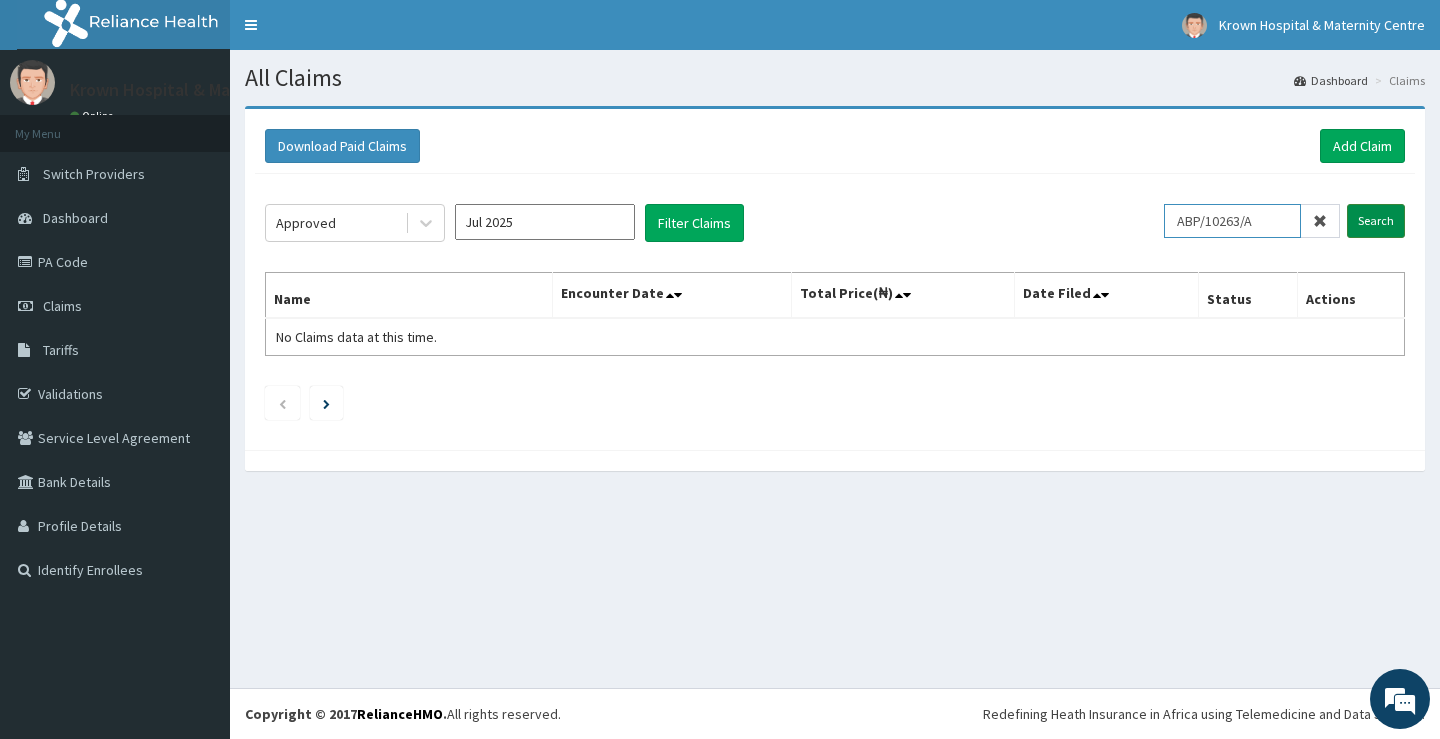 type on "ABP/10263/A" 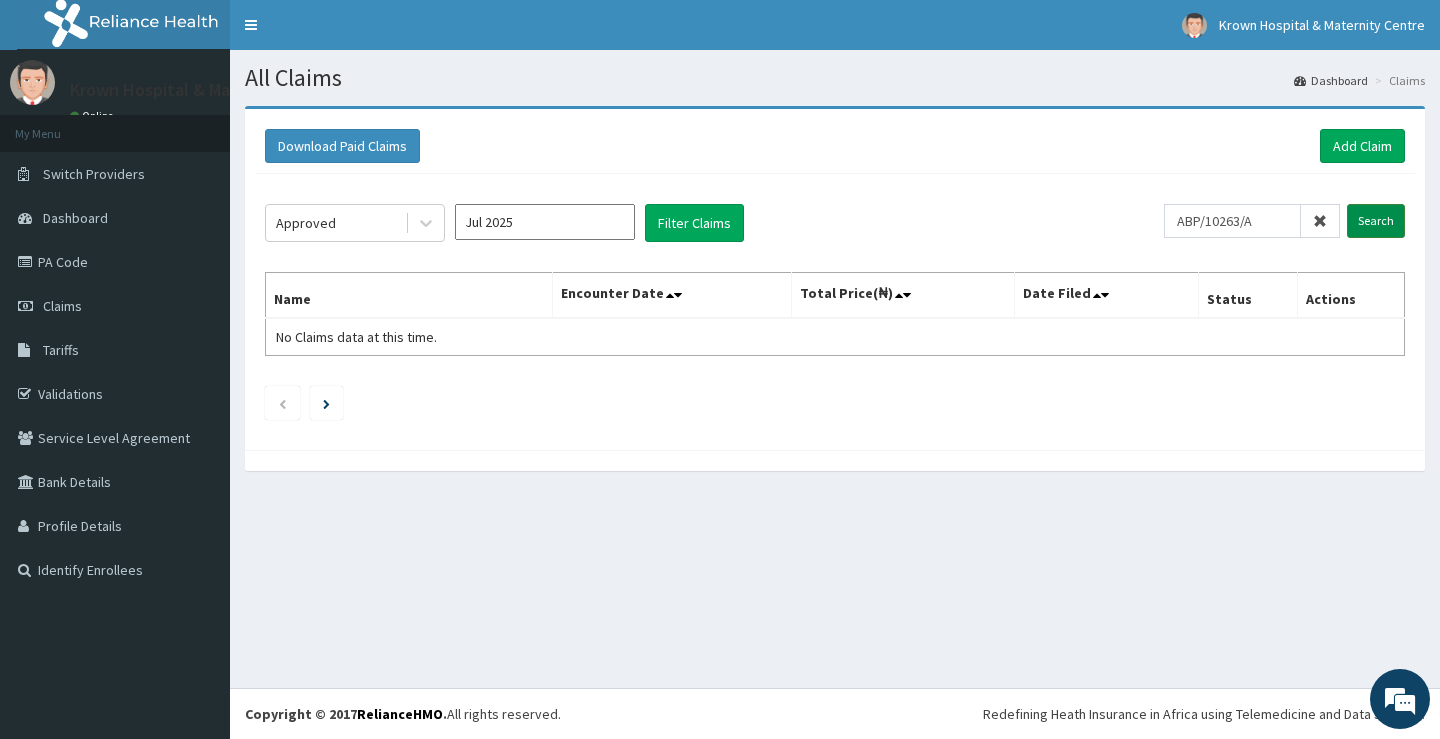 click on "Search" at bounding box center (1376, 221) 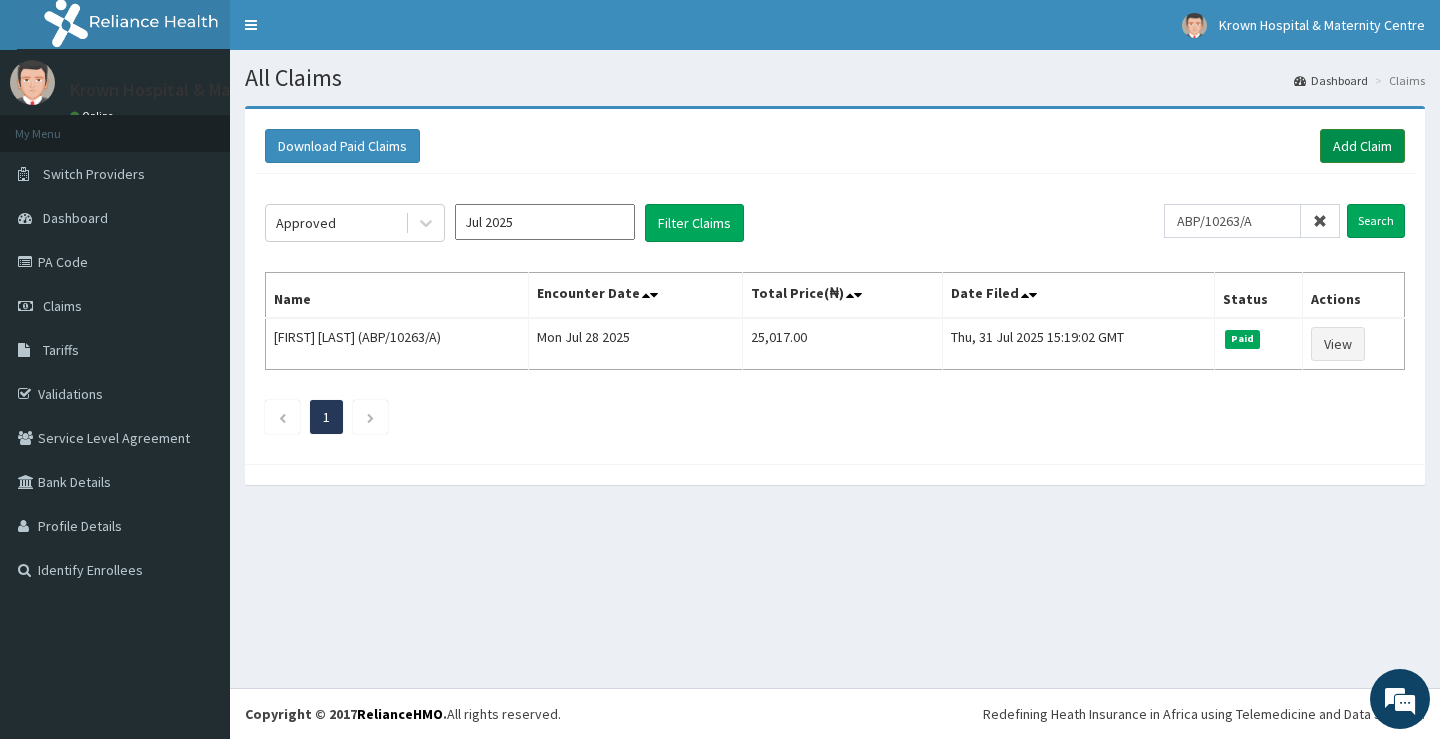 click on "Add Claim" at bounding box center (1362, 146) 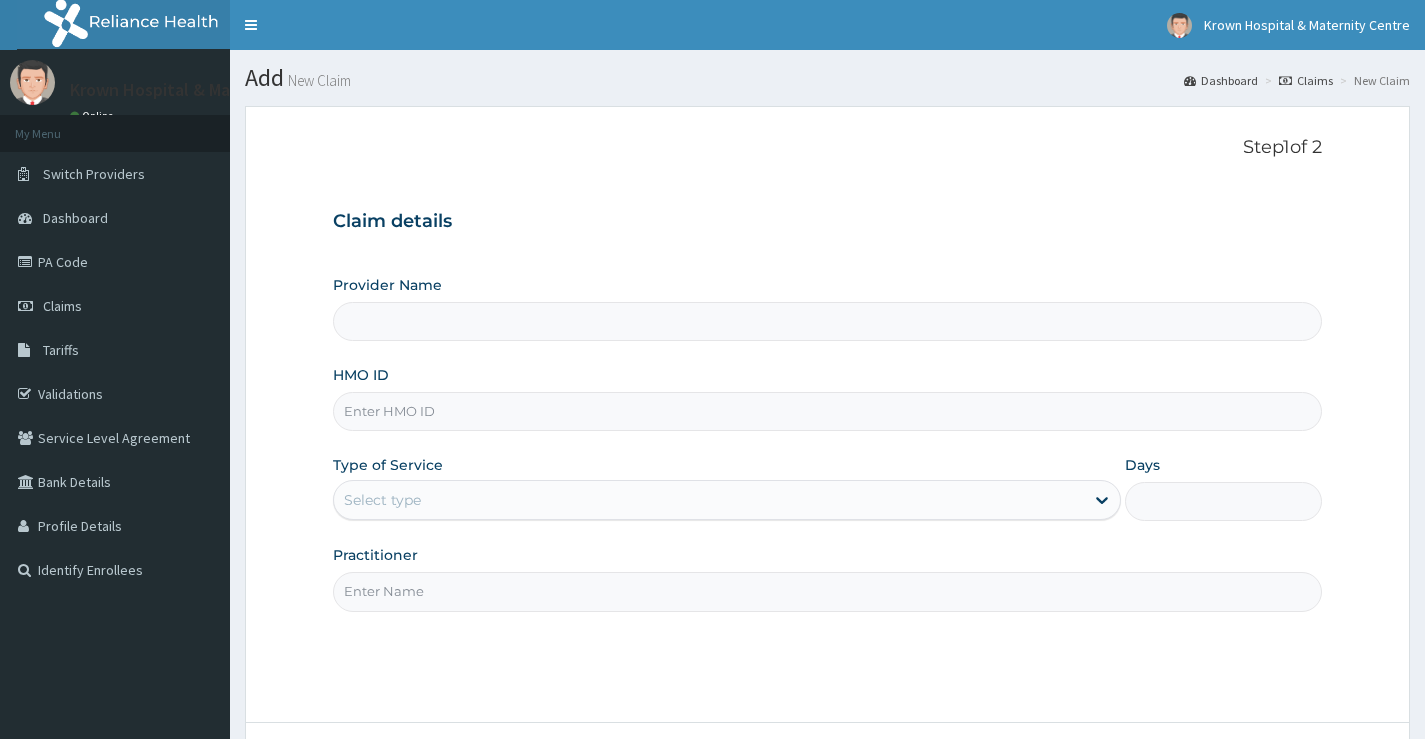 scroll, scrollTop: 0, scrollLeft: 0, axis: both 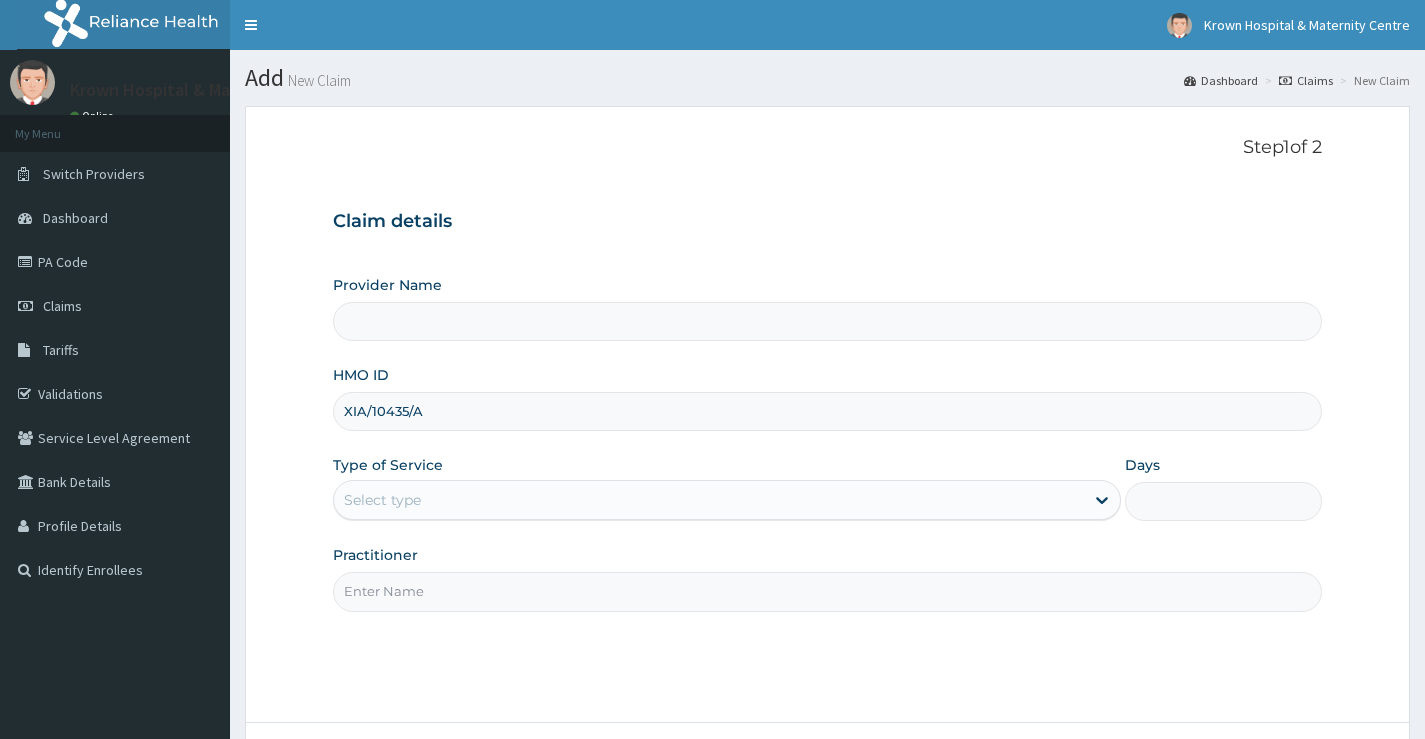 type on "XIA/10435/A" 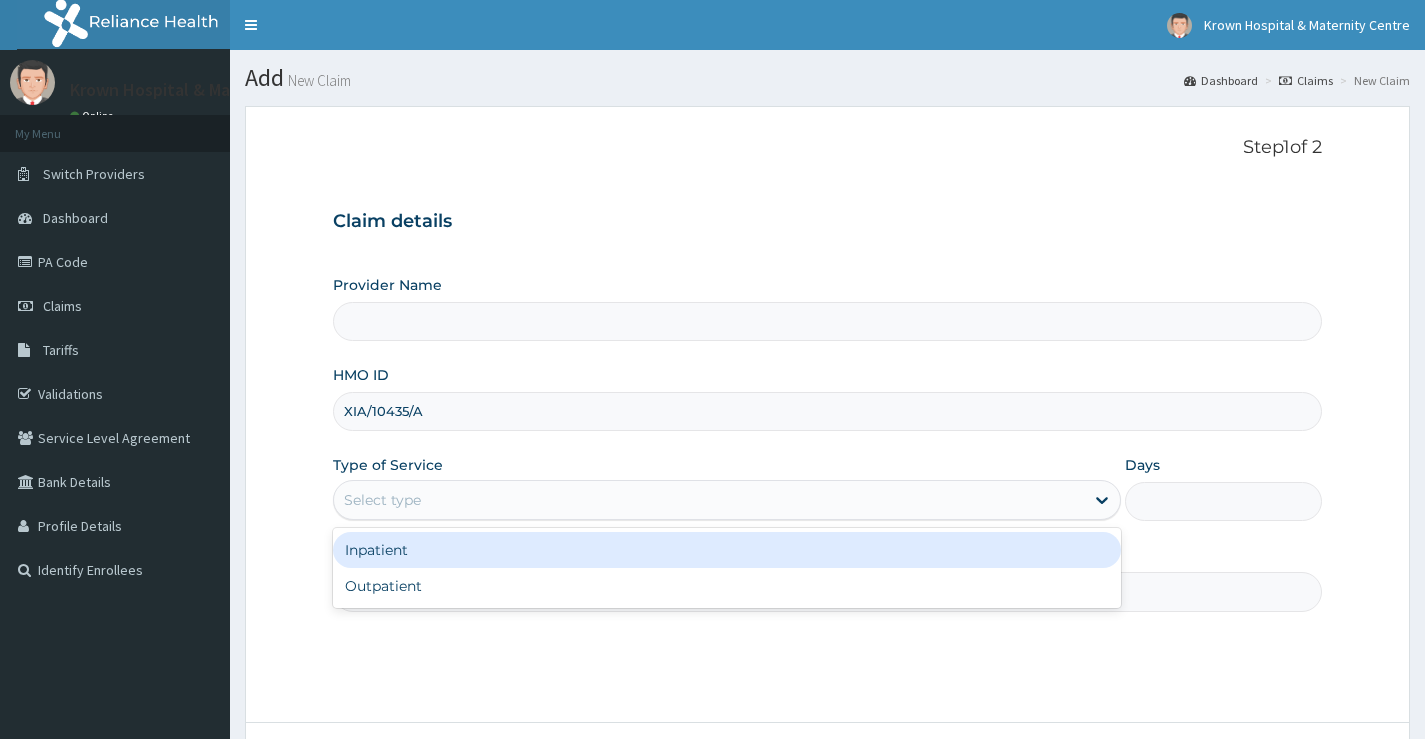 click on "Select type" at bounding box center (709, 500) 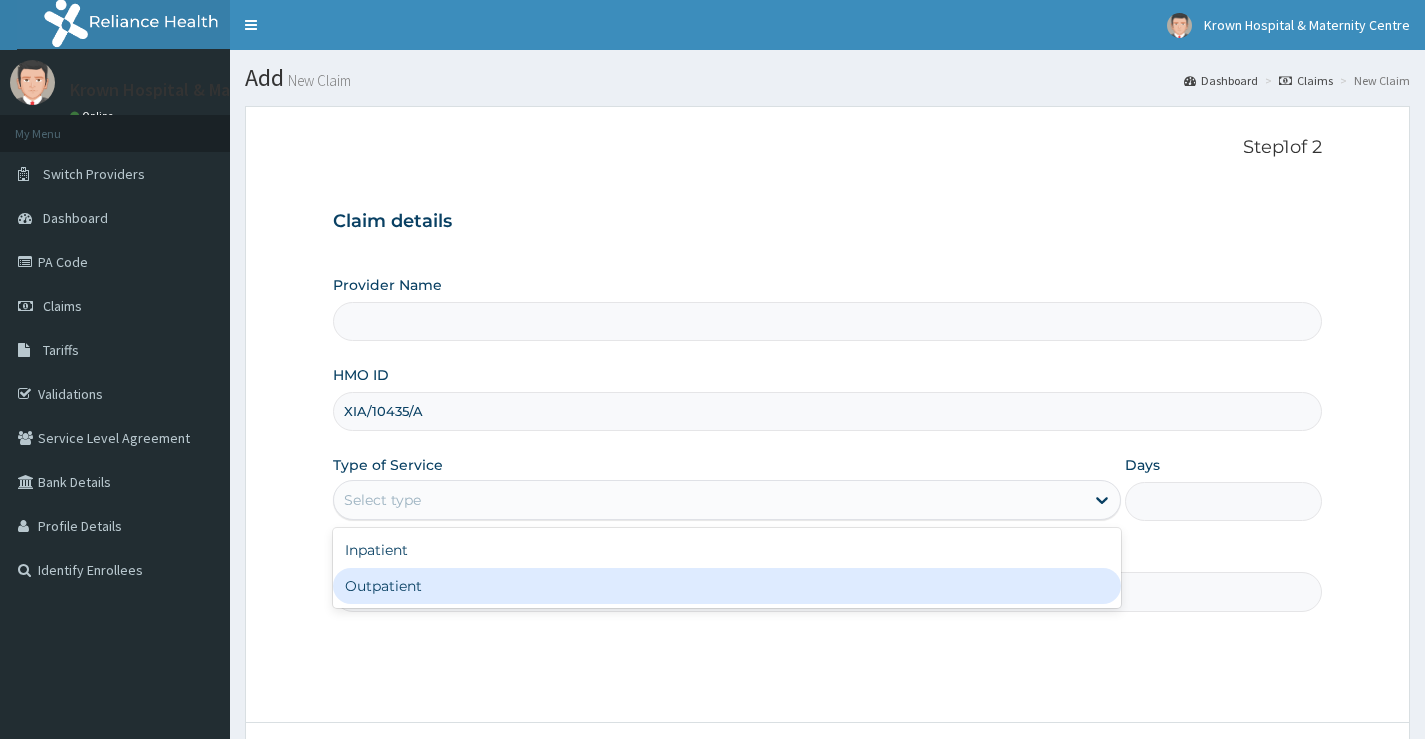 click on "Outpatient" at bounding box center (727, 586) 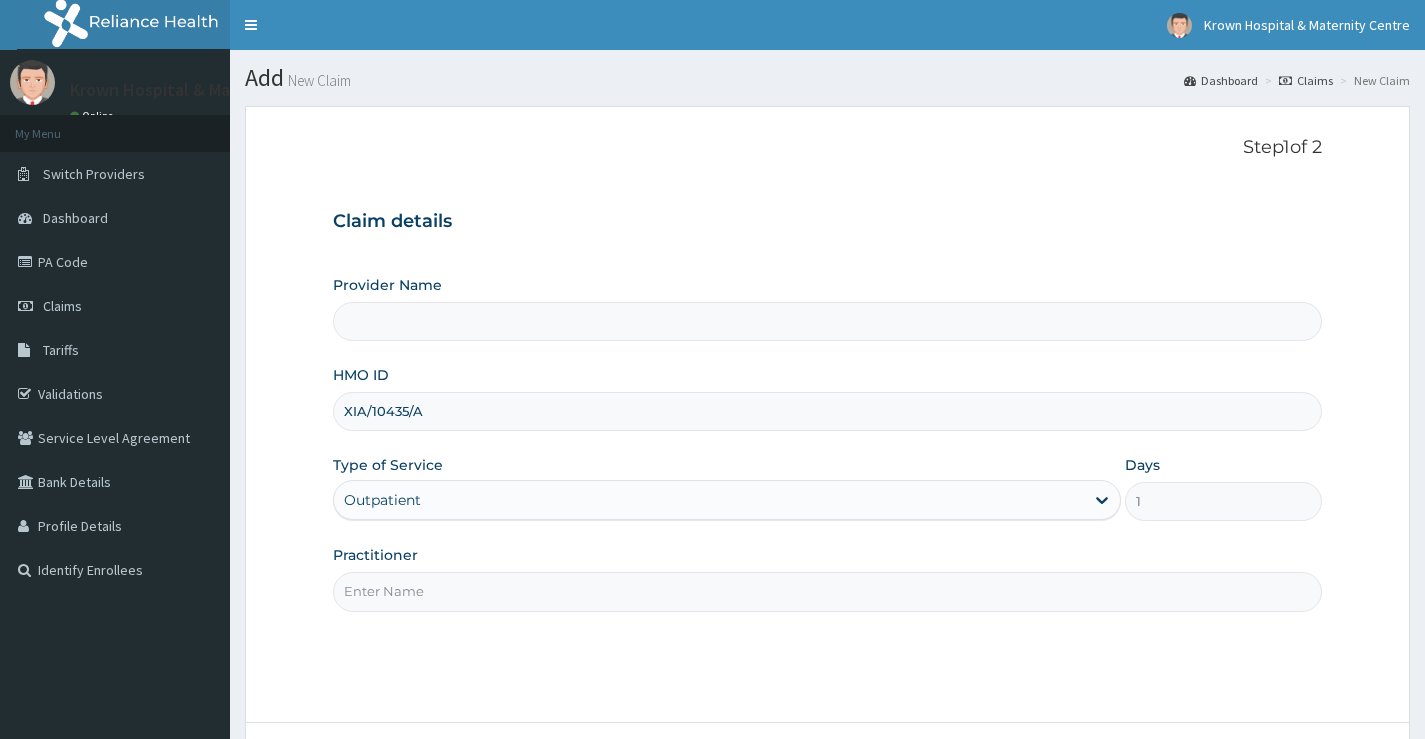 click on "Practitioner" at bounding box center (827, 591) 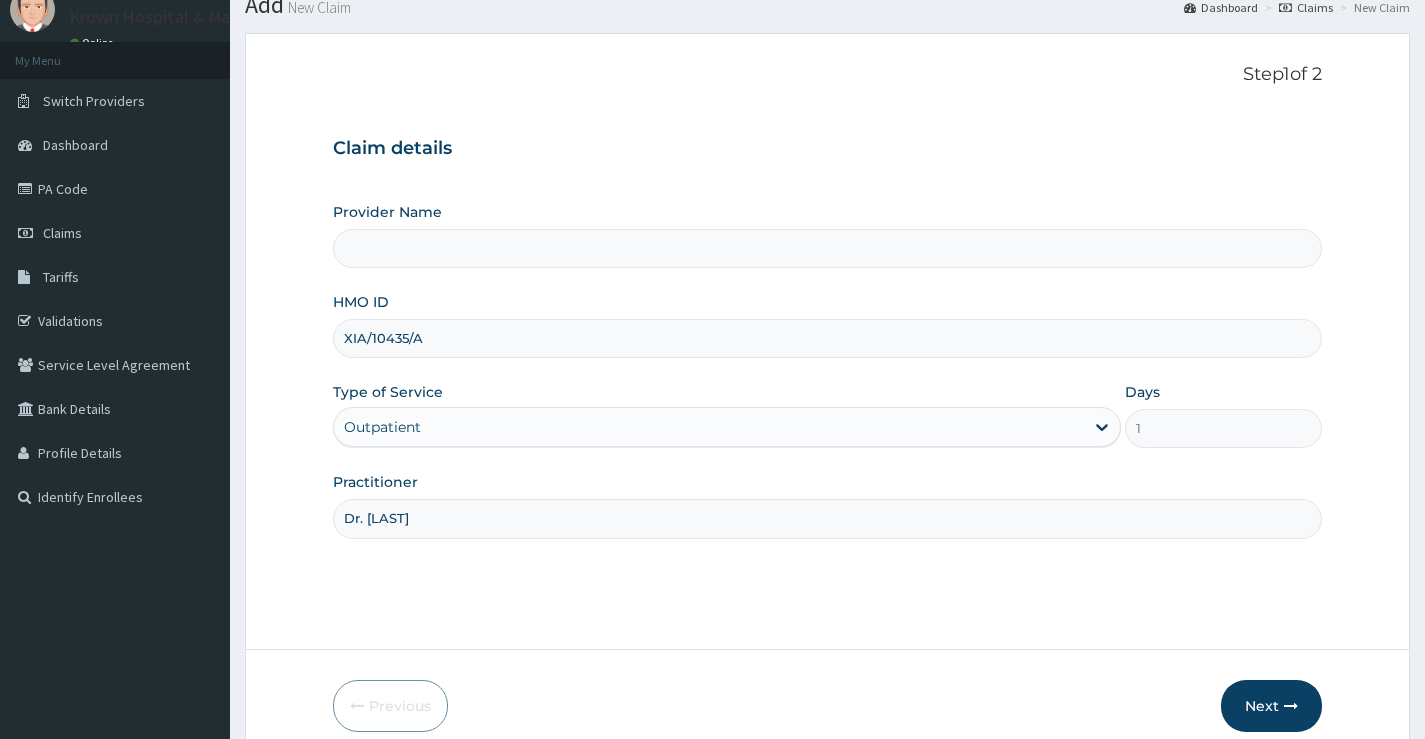 scroll, scrollTop: 163, scrollLeft: 0, axis: vertical 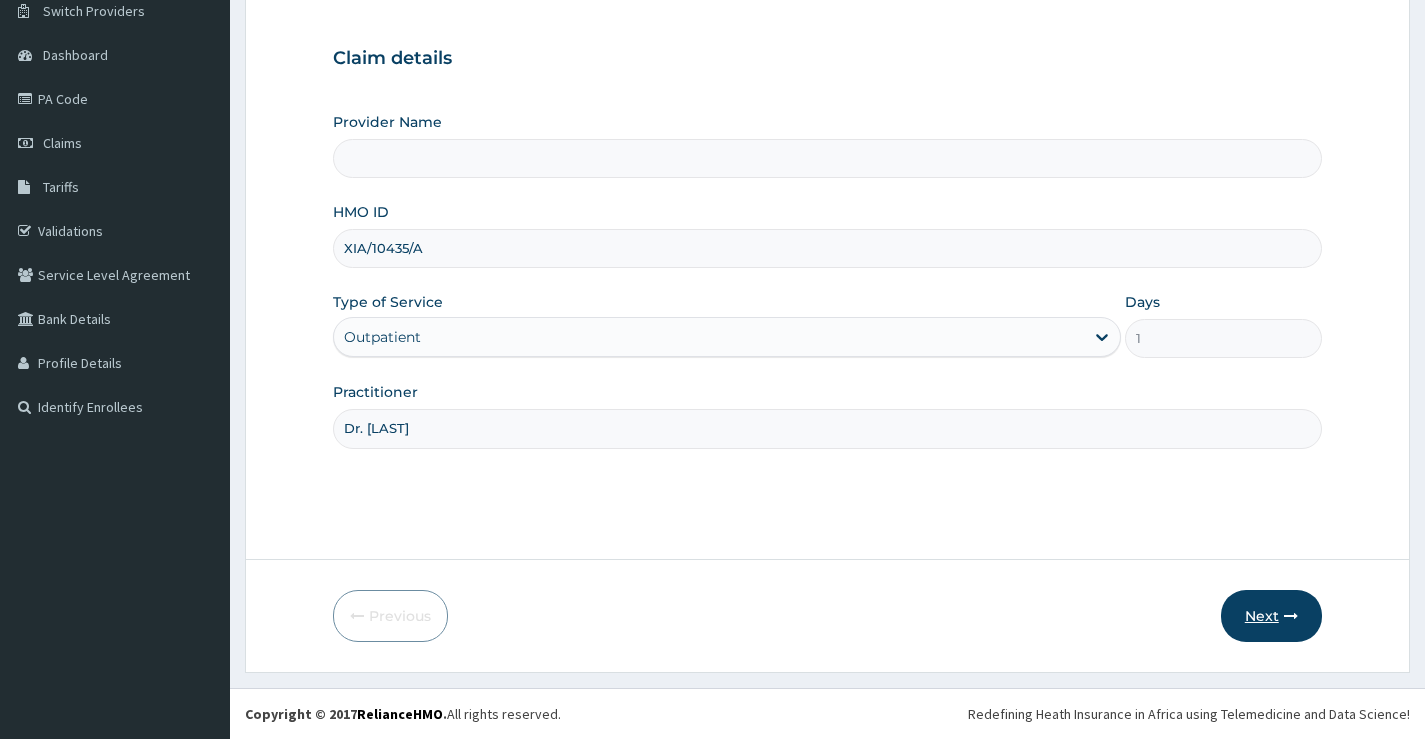click on "Next" at bounding box center [1271, 616] 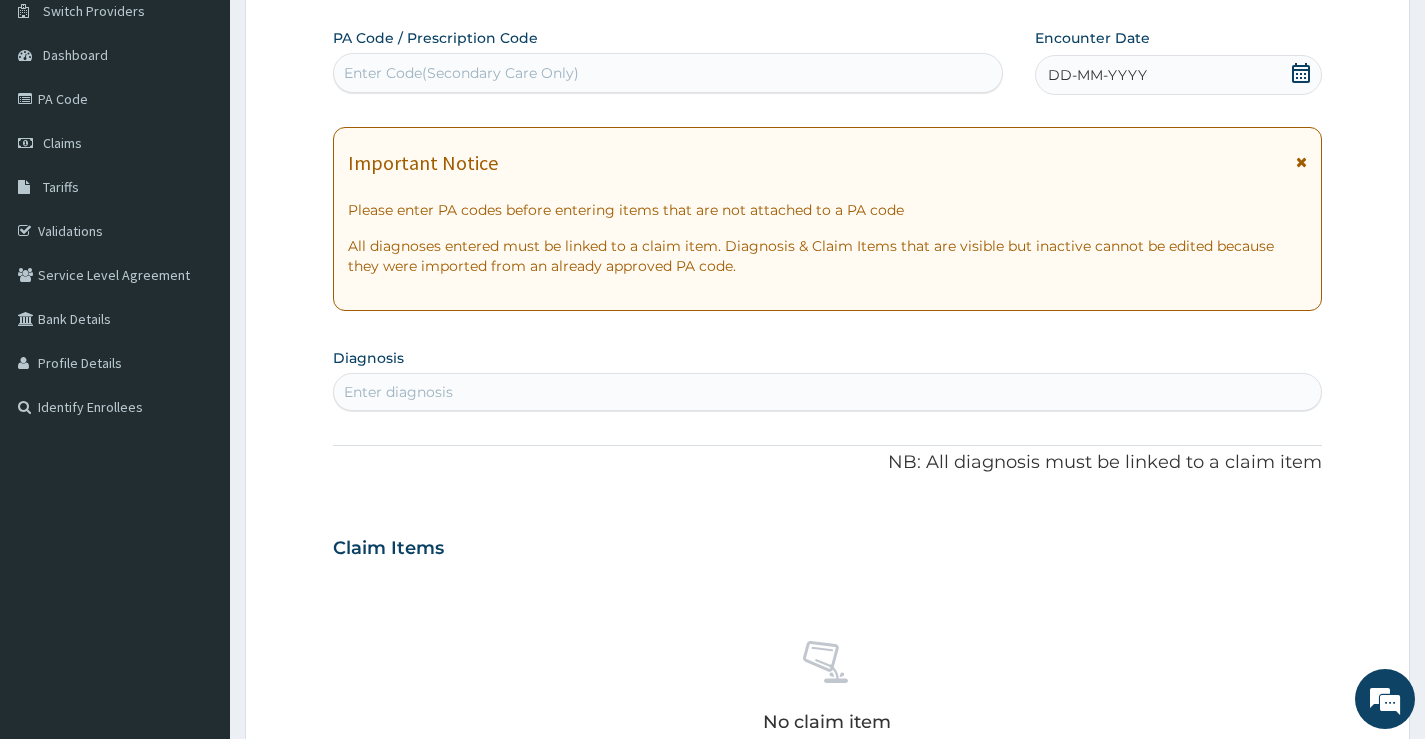 scroll, scrollTop: 0, scrollLeft: 0, axis: both 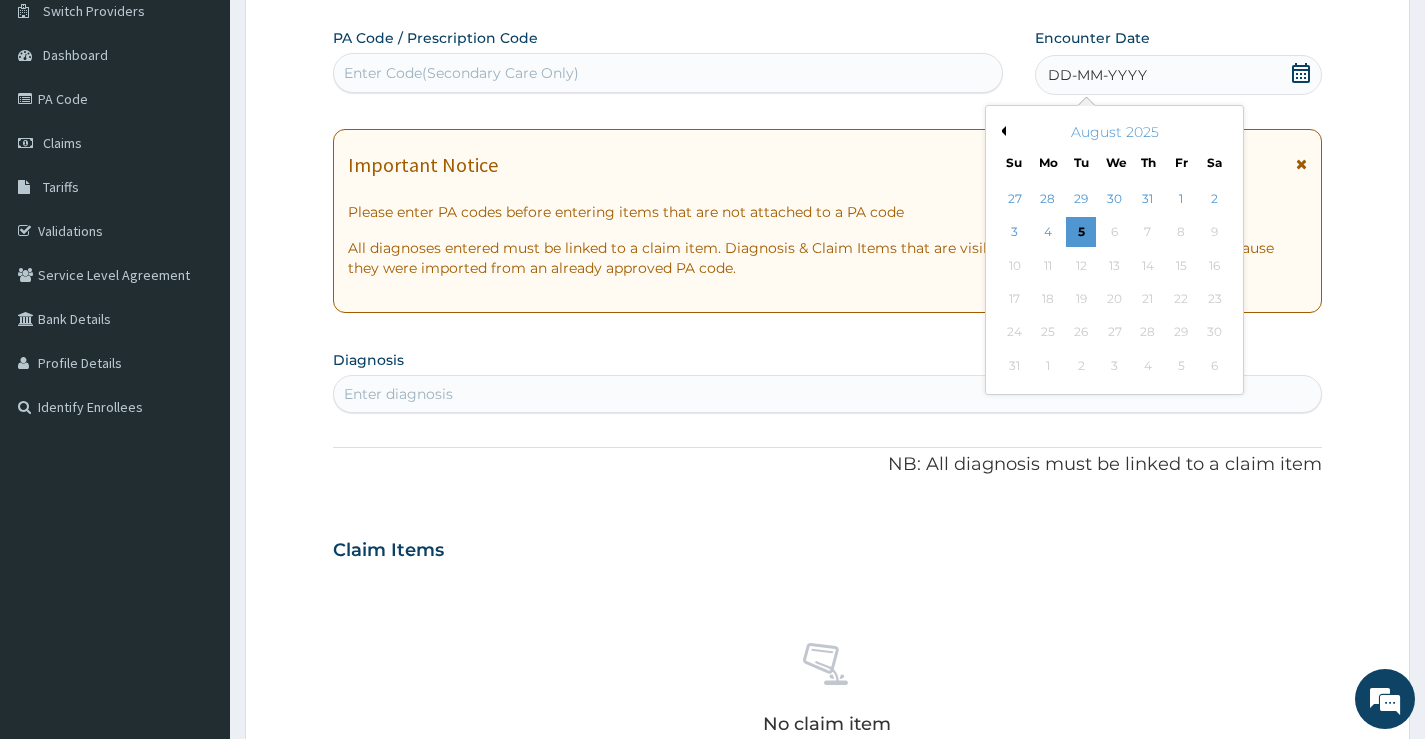 click on "August 2025" at bounding box center [1114, 132] 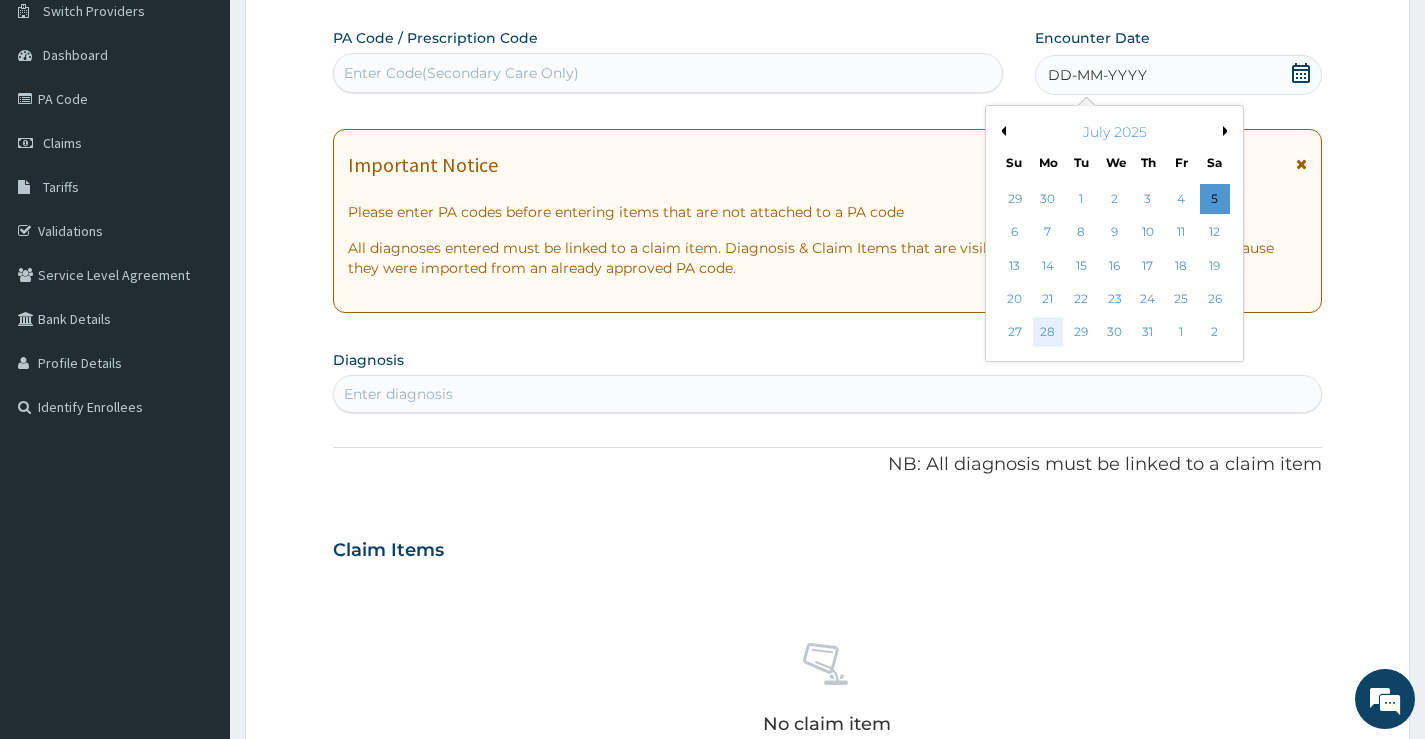 click on "28" at bounding box center [1048, 333] 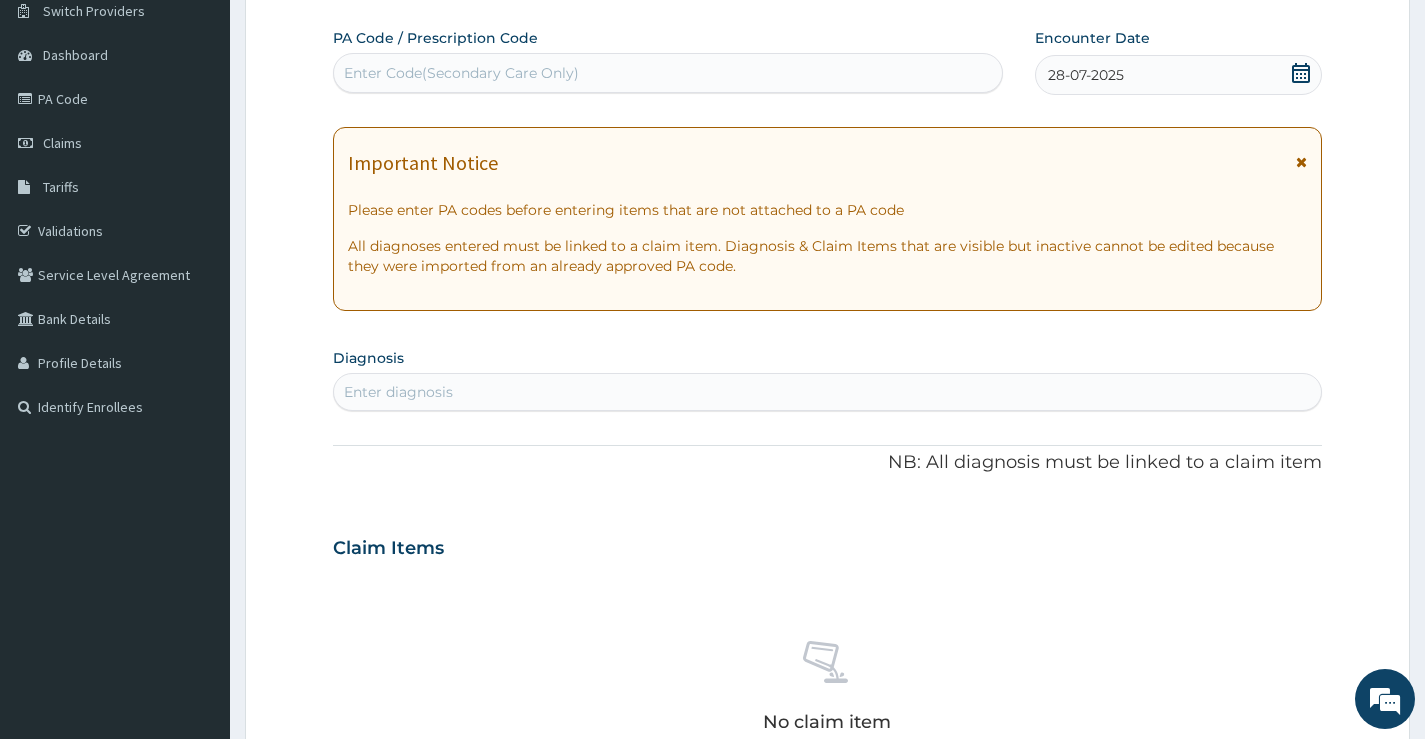 click on "Enter diagnosis" at bounding box center [827, 392] 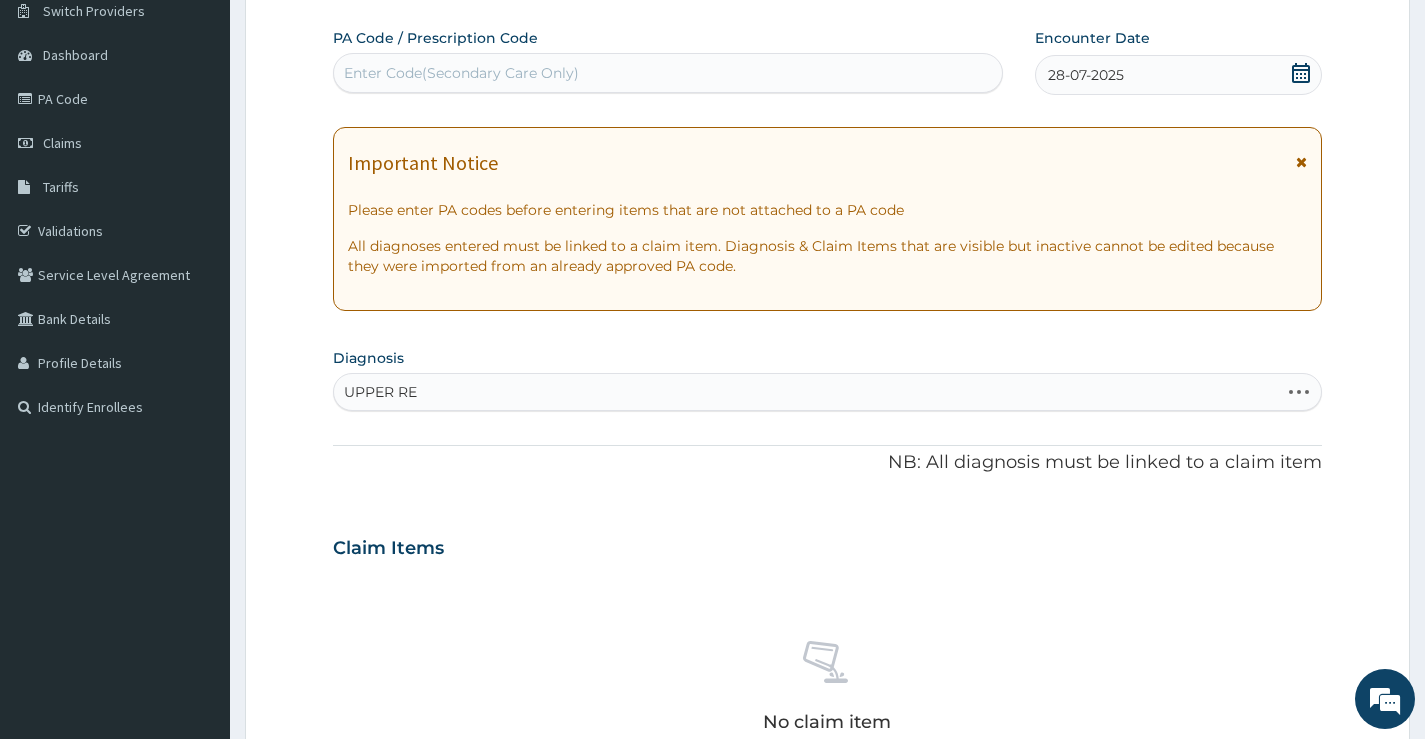 type on "UPPER RES" 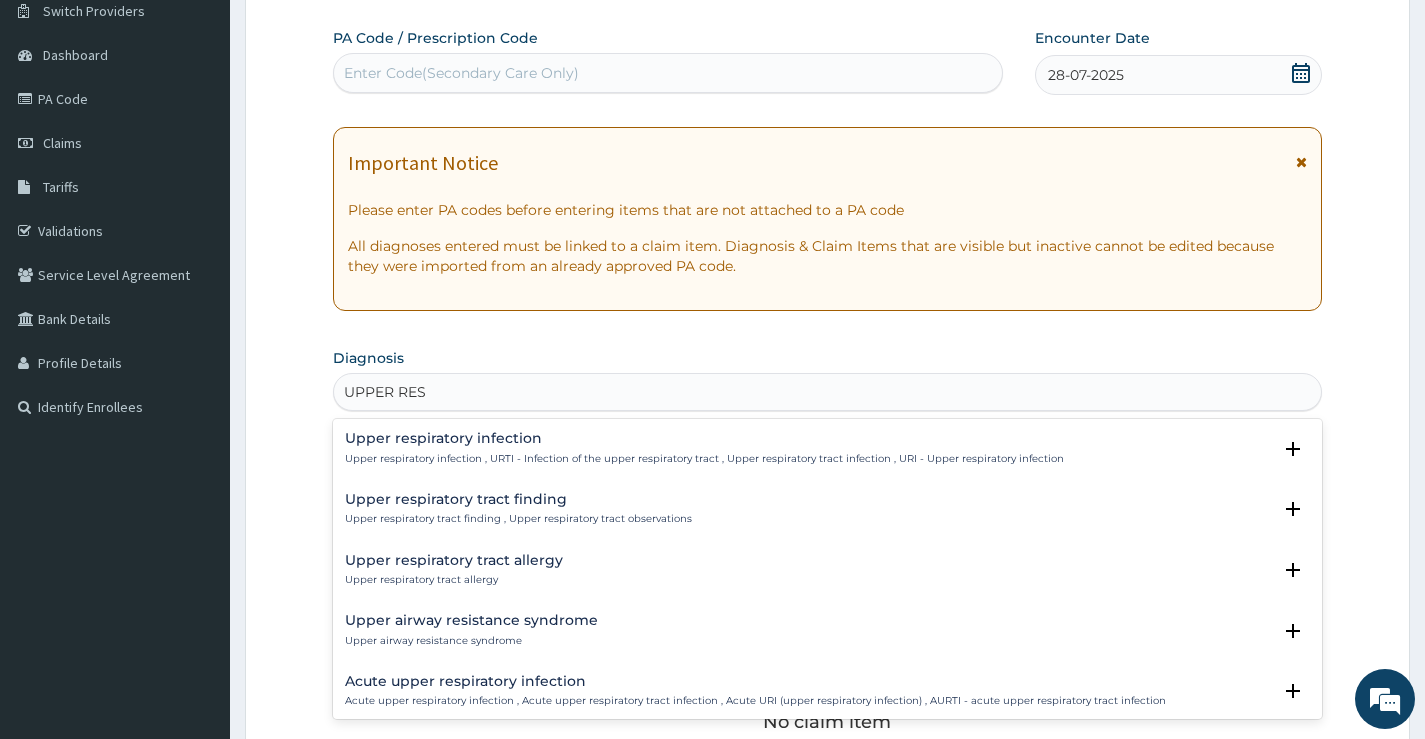 click on "Upper respiratory infection" at bounding box center [704, 438] 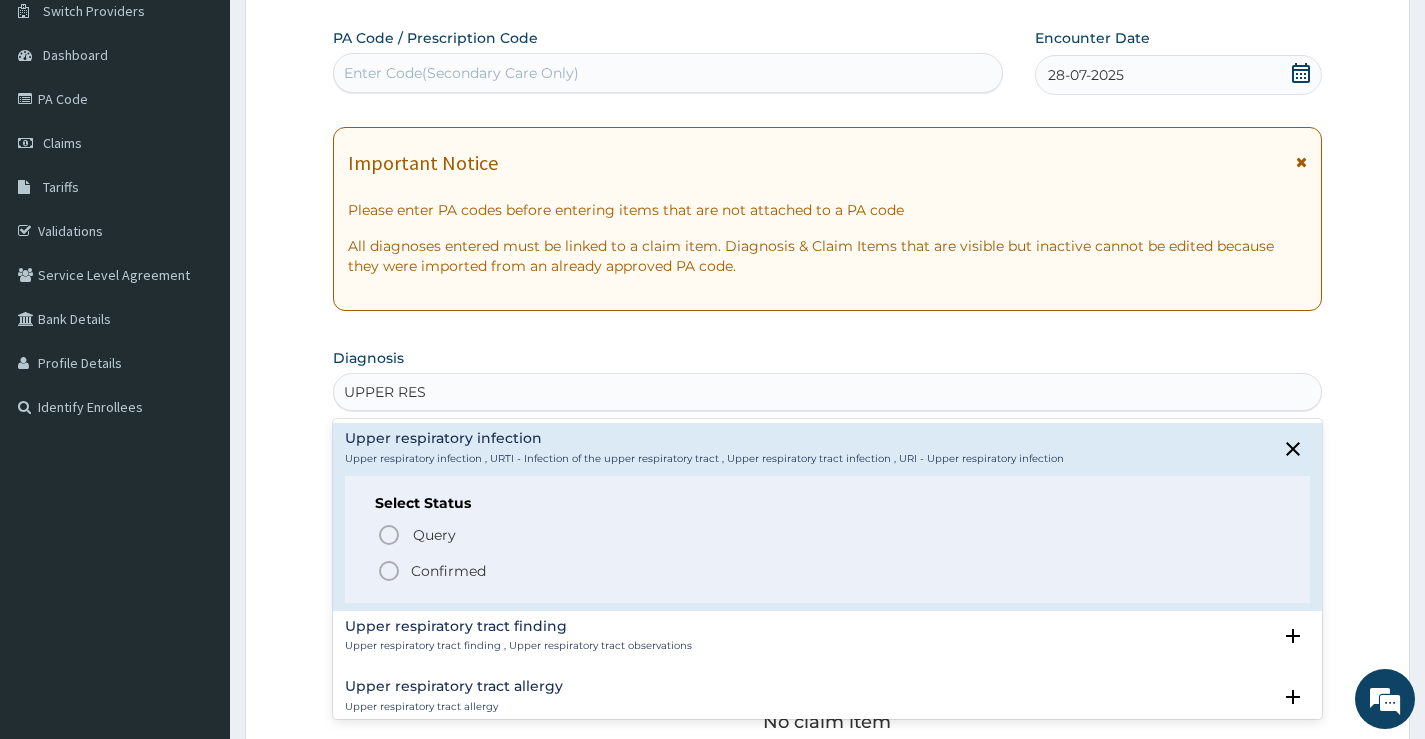 click on "Confirmed" at bounding box center [448, 571] 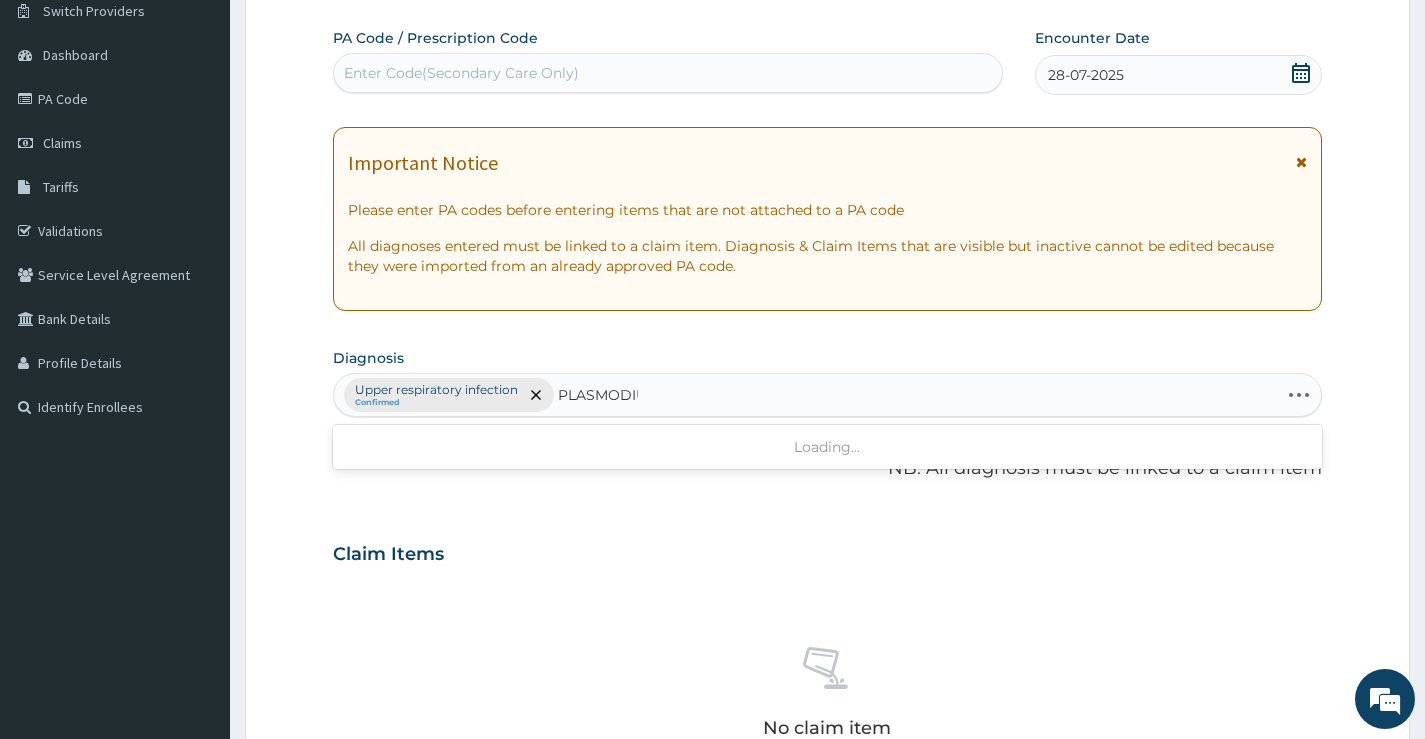 type on "PLASMODIUM" 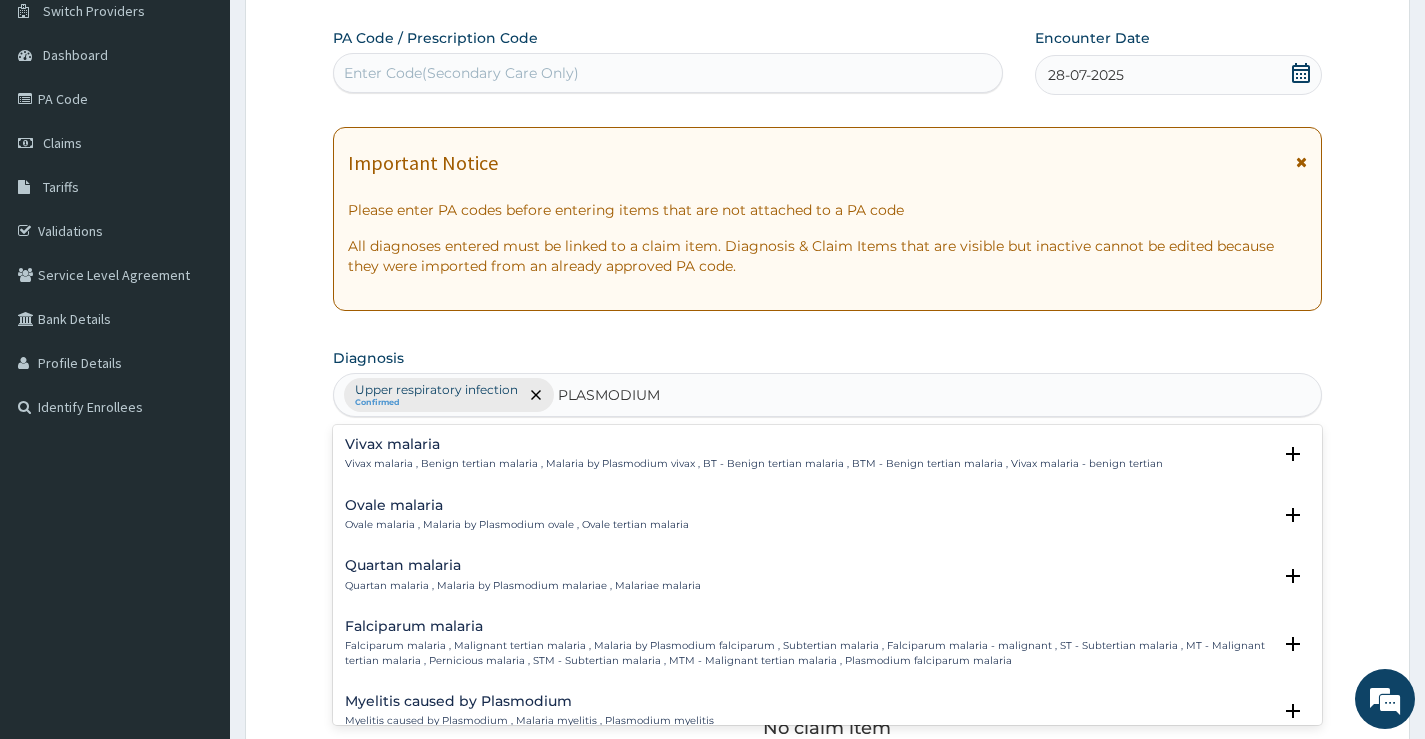 click on "Falciparum malaria , Malignant tertian malaria , Malaria by Plasmodium falciparum , Subtertian malaria , Falciparum malaria - malignant , ST - Subtertian malaria , MT - Malignant tertian malaria , Pernicious malaria , STM - Subtertian malaria , MTM - Malignant tertian malaria , Plasmodium falciparum malaria" at bounding box center (808, 653) 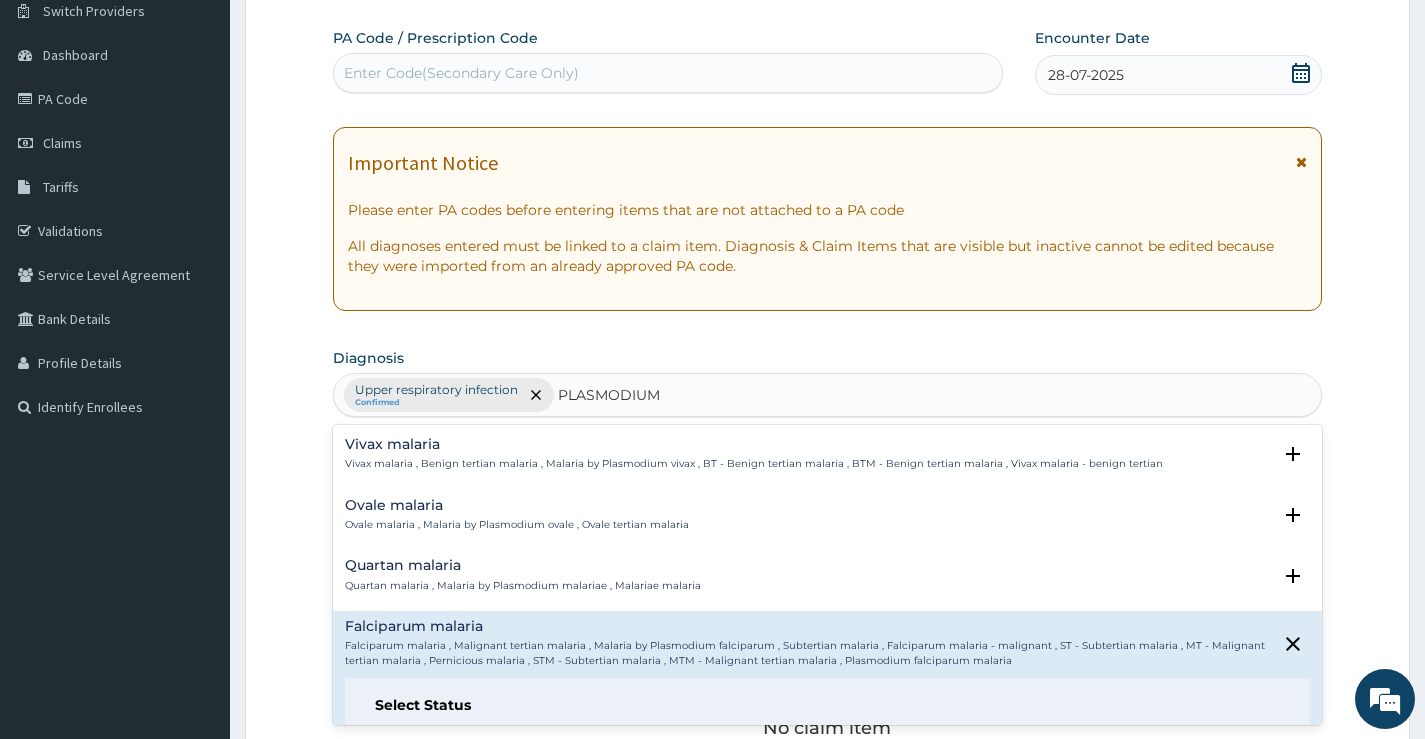 click on "Falciparum malaria , Malignant tertian malaria , Malaria by Plasmodium falciparum , Subtertian malaria , Falciparum malaria - malignant , ST - Subtertian malaria , MT - Malignant tertian malaria , Pernicious malaria , STM - Subtertian malaria , MTM - Malignant tertian malaria , Plasmodium falciparum malaria" at bounding box center [808, 653] 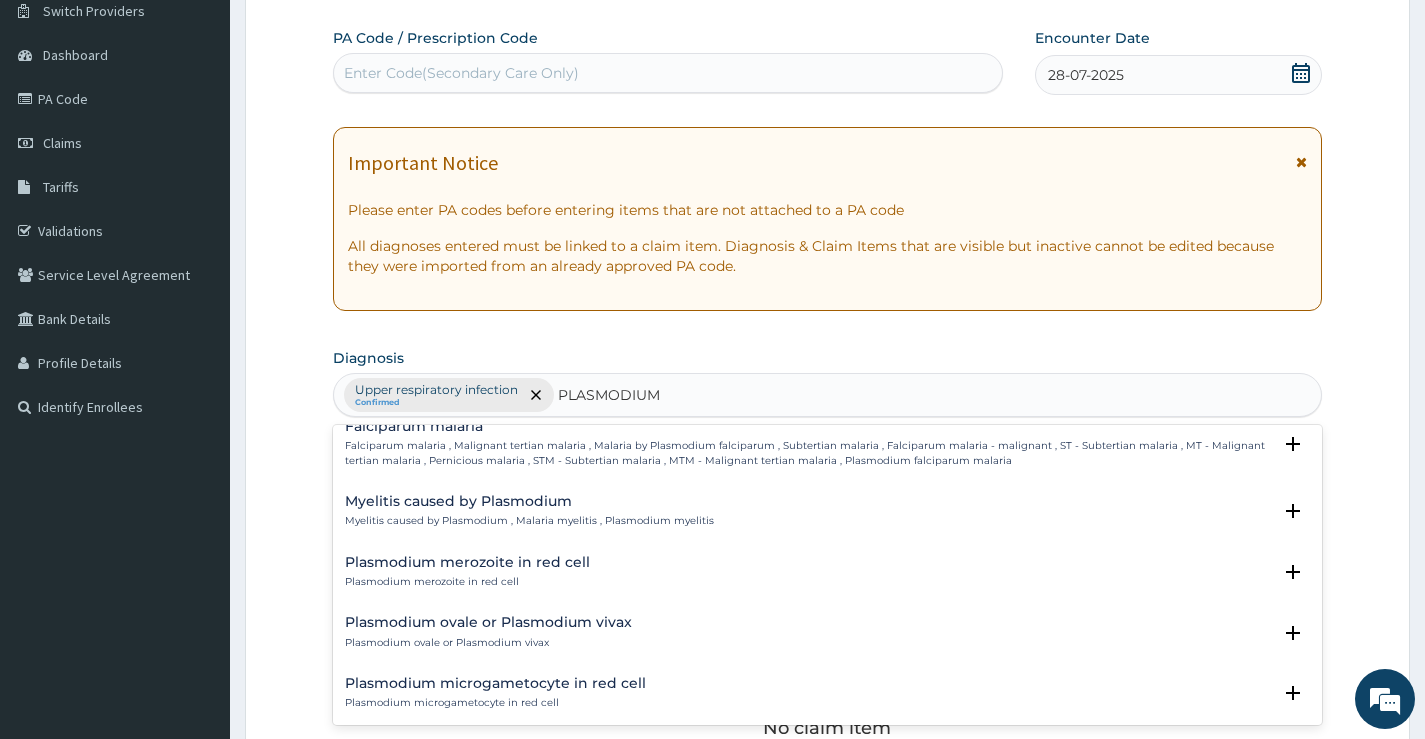 scroll, scrollTop: 100, scrollLeft: 0, axis: vertical 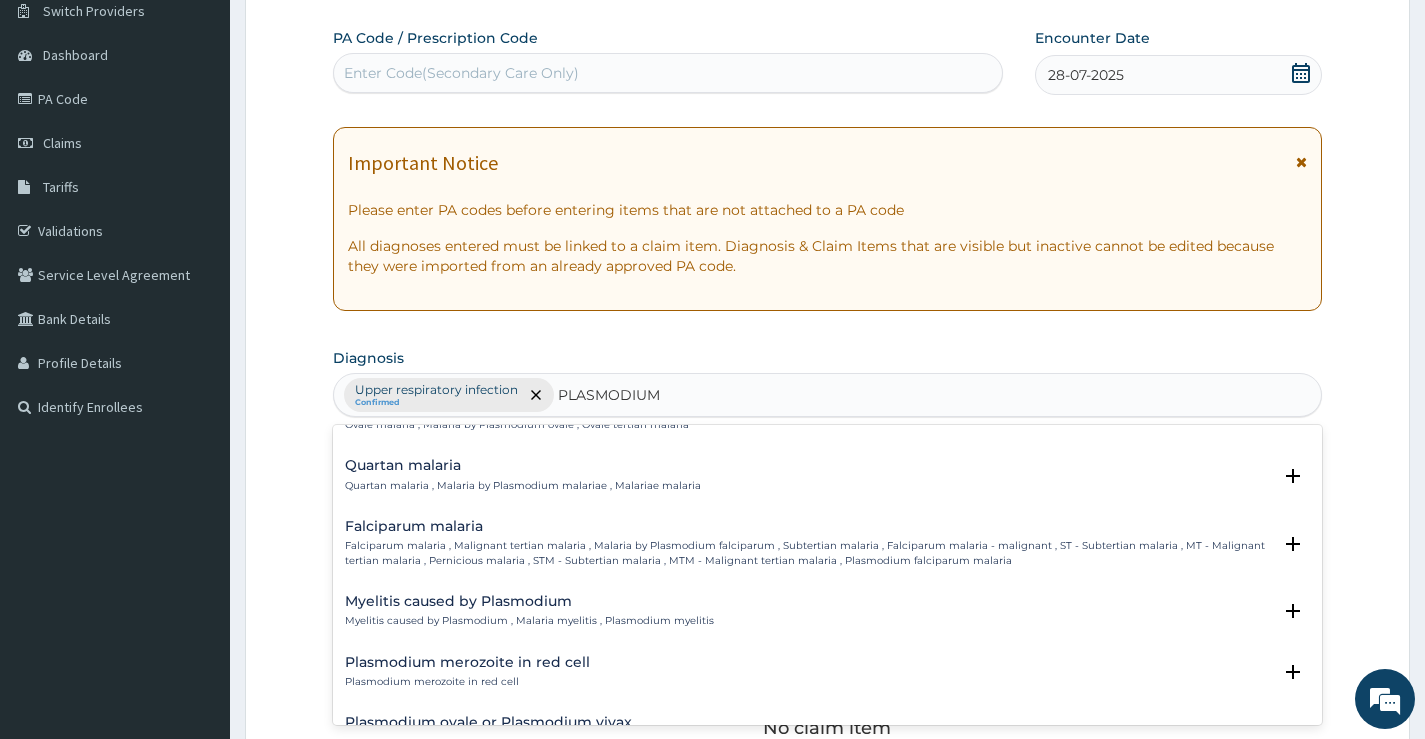 click on "Falciparum malaria , Malignant tertian malaria , Malaria by Plasmodium falciparum , Subtertian malaria , Falciparum malaria - malignant , ST - Subtertian malaria , MT - Malignant tertian malaria , Pernicious malaria , STM - Subtertian malaria , MTM - Malignant tertian malaria , Plasmodium falciparum malaria" at bounding box center (808, 553) 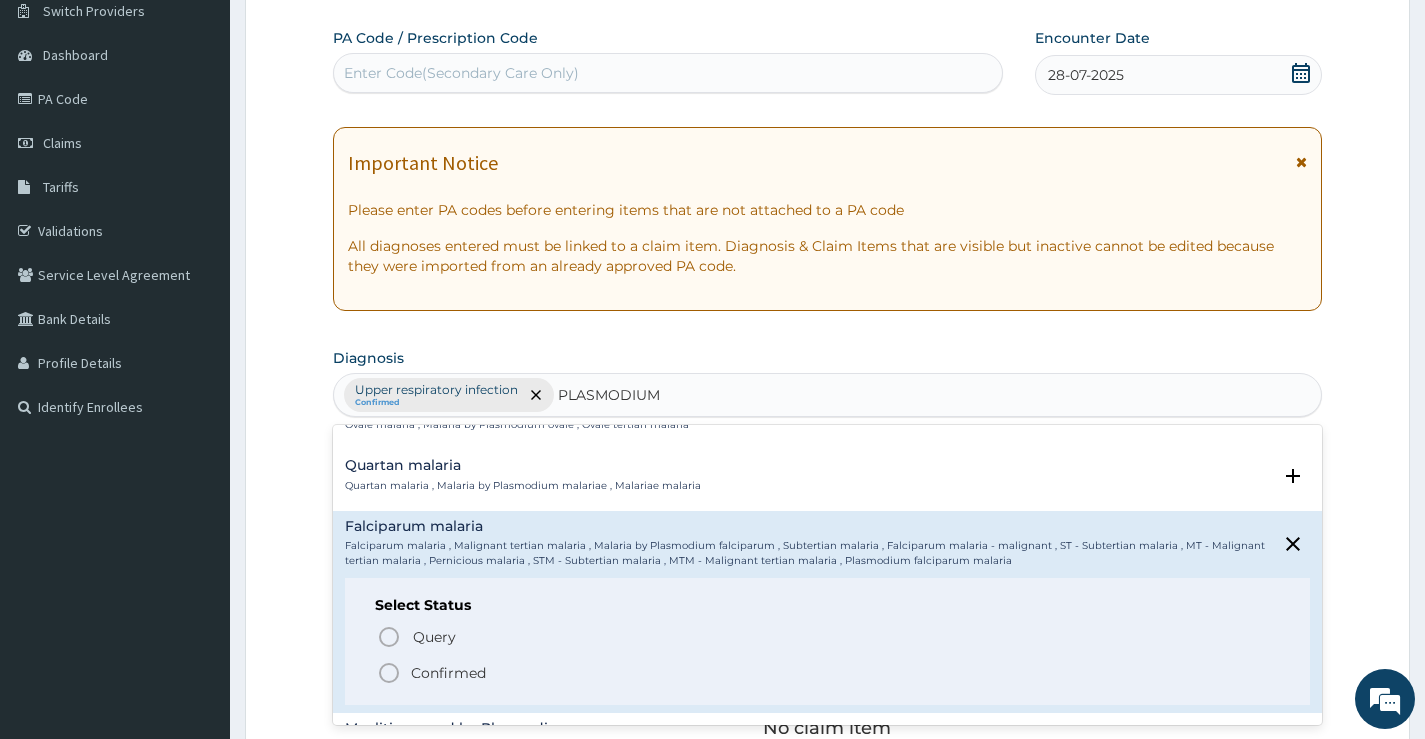 click on "Confirmed" at bounding box center (448, 673) 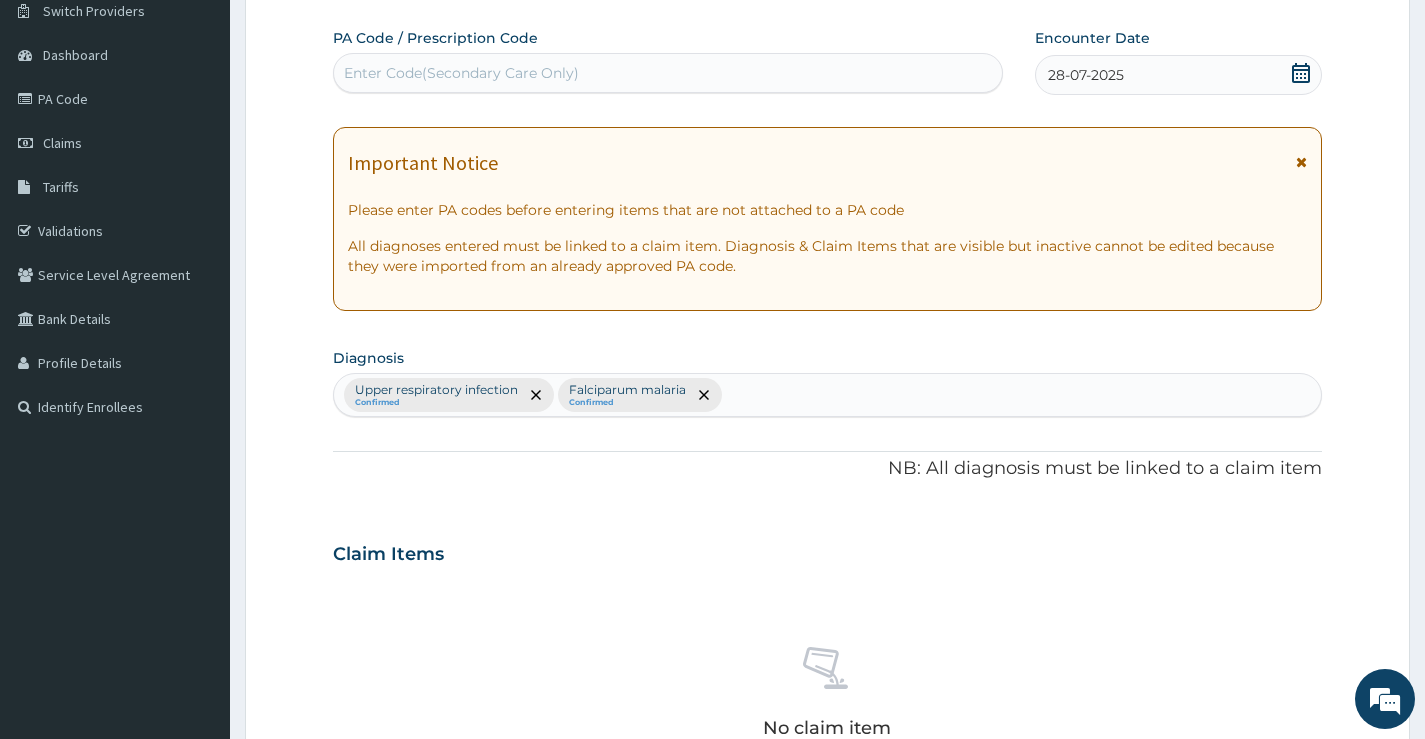 scroll, scrollTop: 663, scrollLeft: 0, axis: vertical 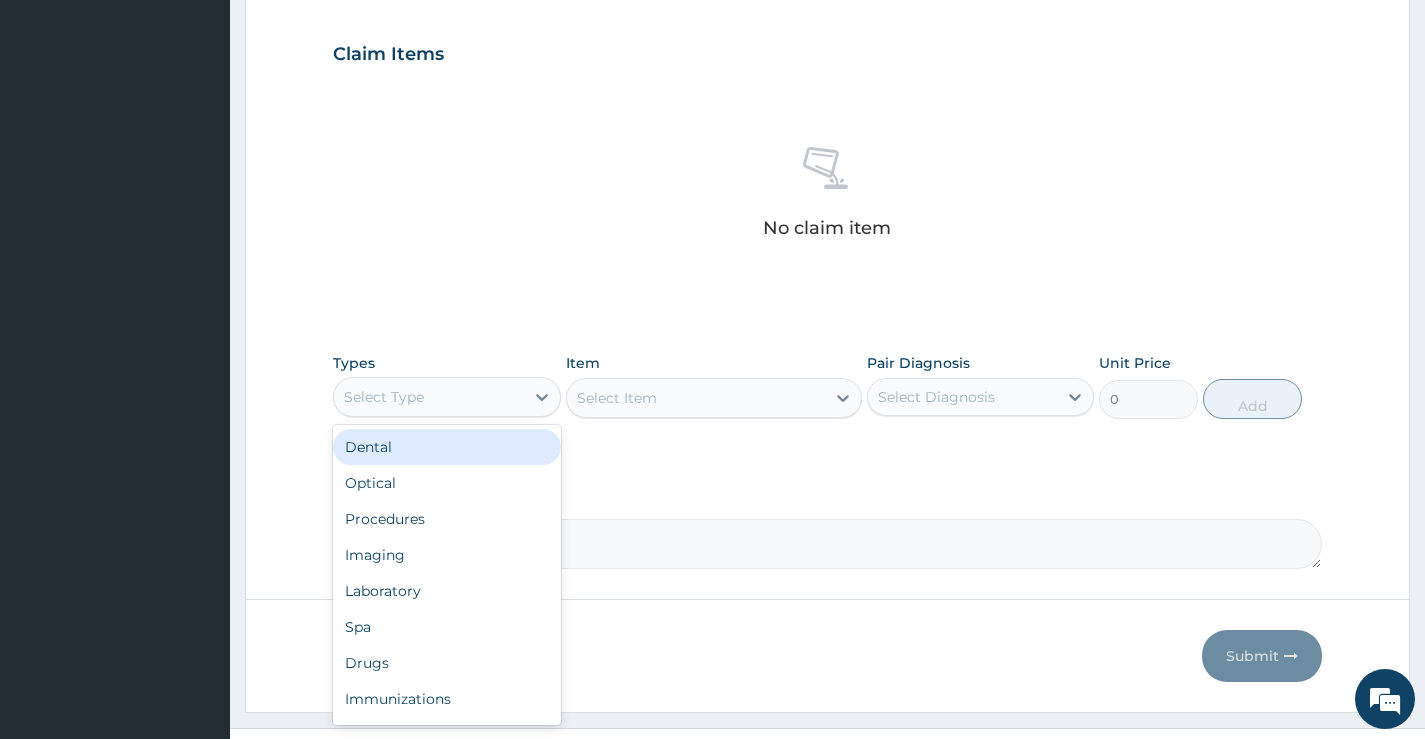 click on "Select Type" at bounding box center [428, 397] 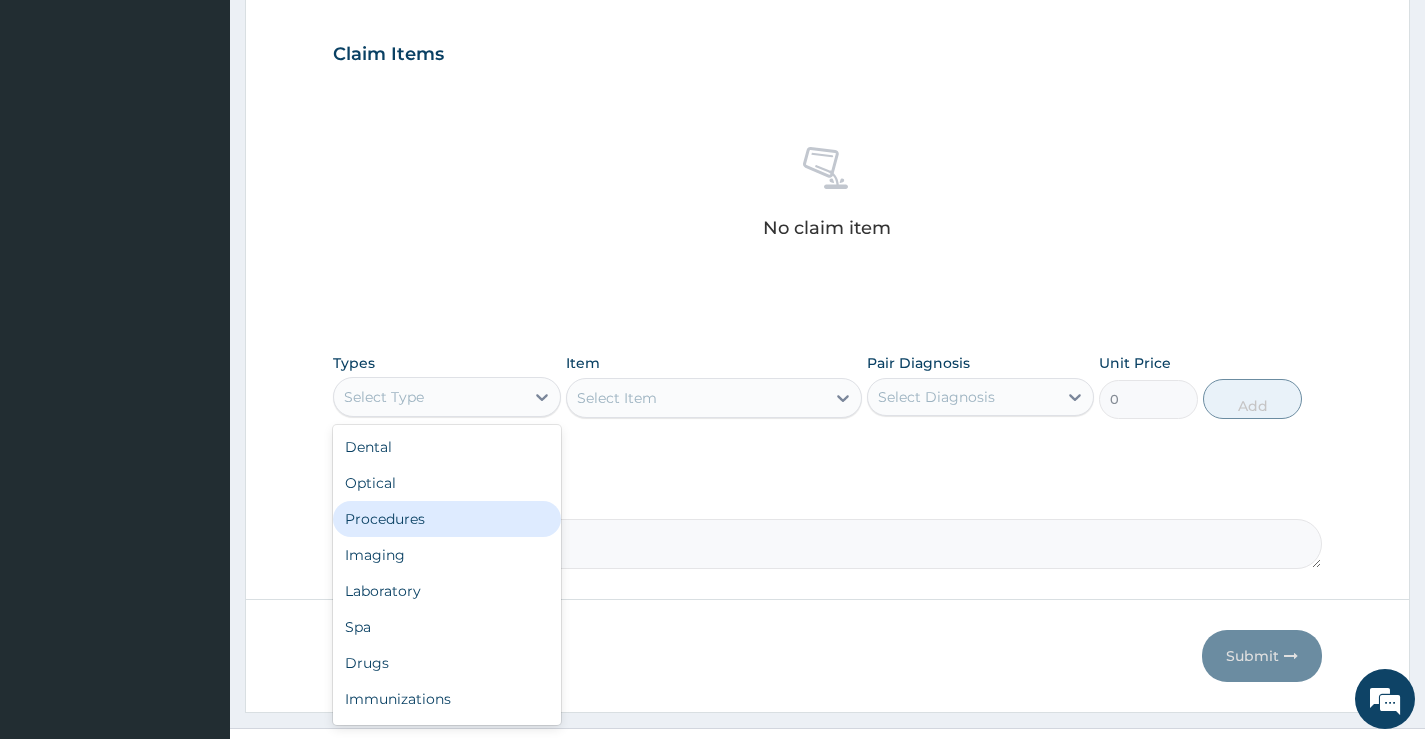 click on "Procedures" at bounding box center [446, 519] 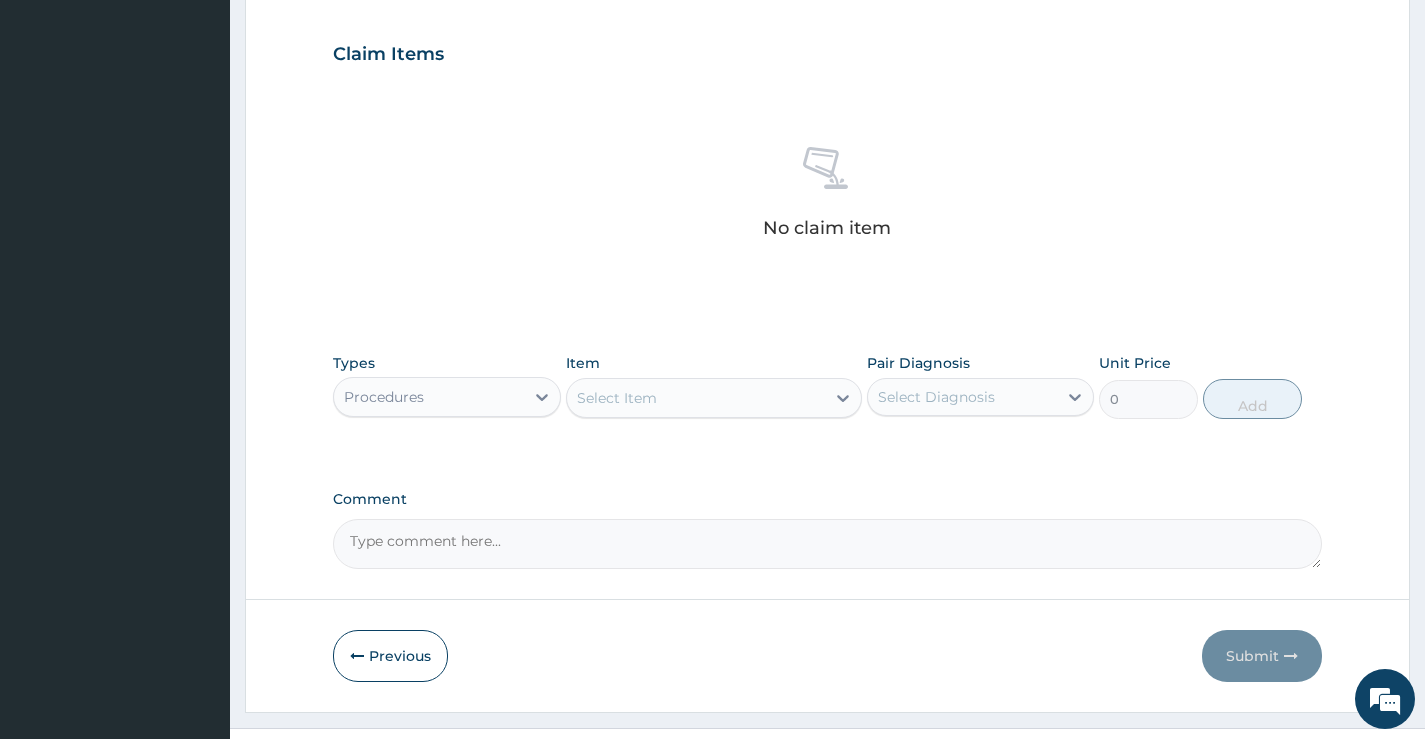 click on "Select Item" at bounding box center (696, 398) 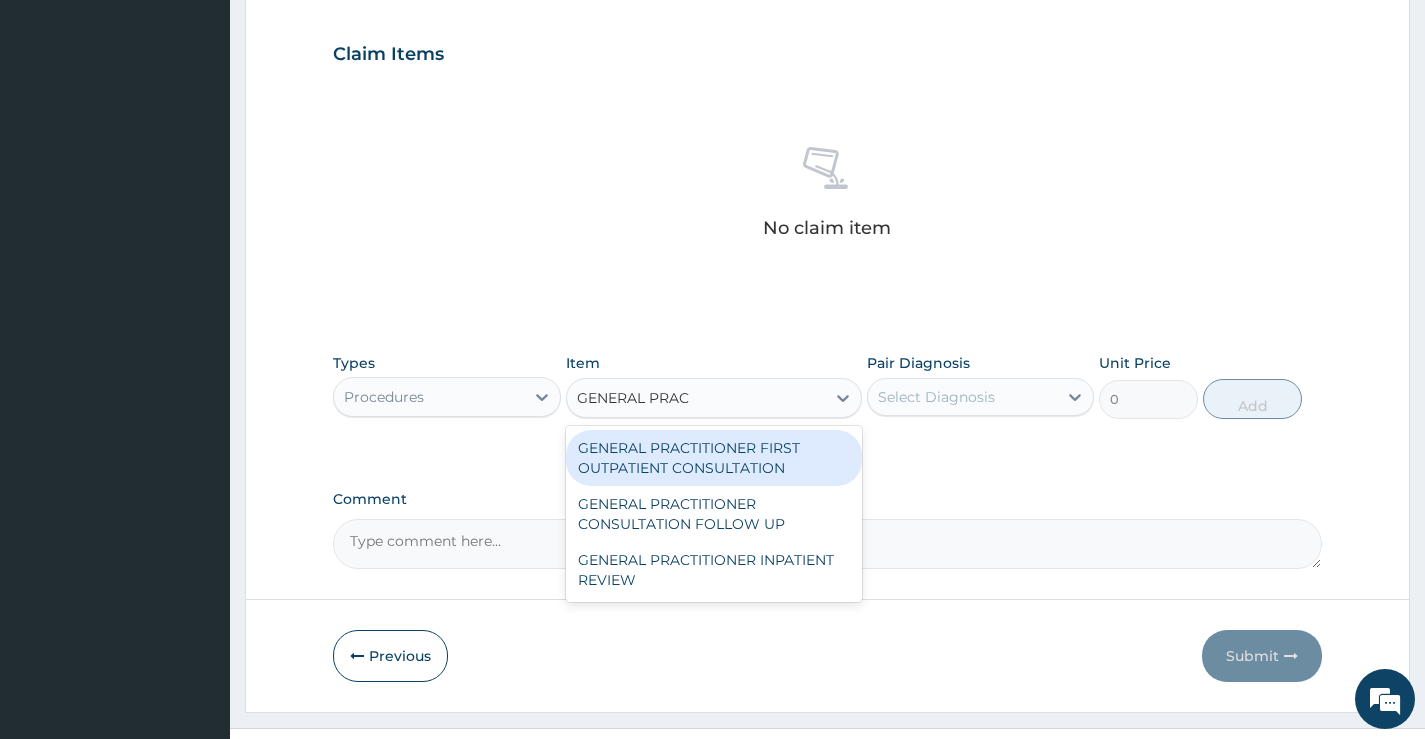 type on "GENERAL PRACT" 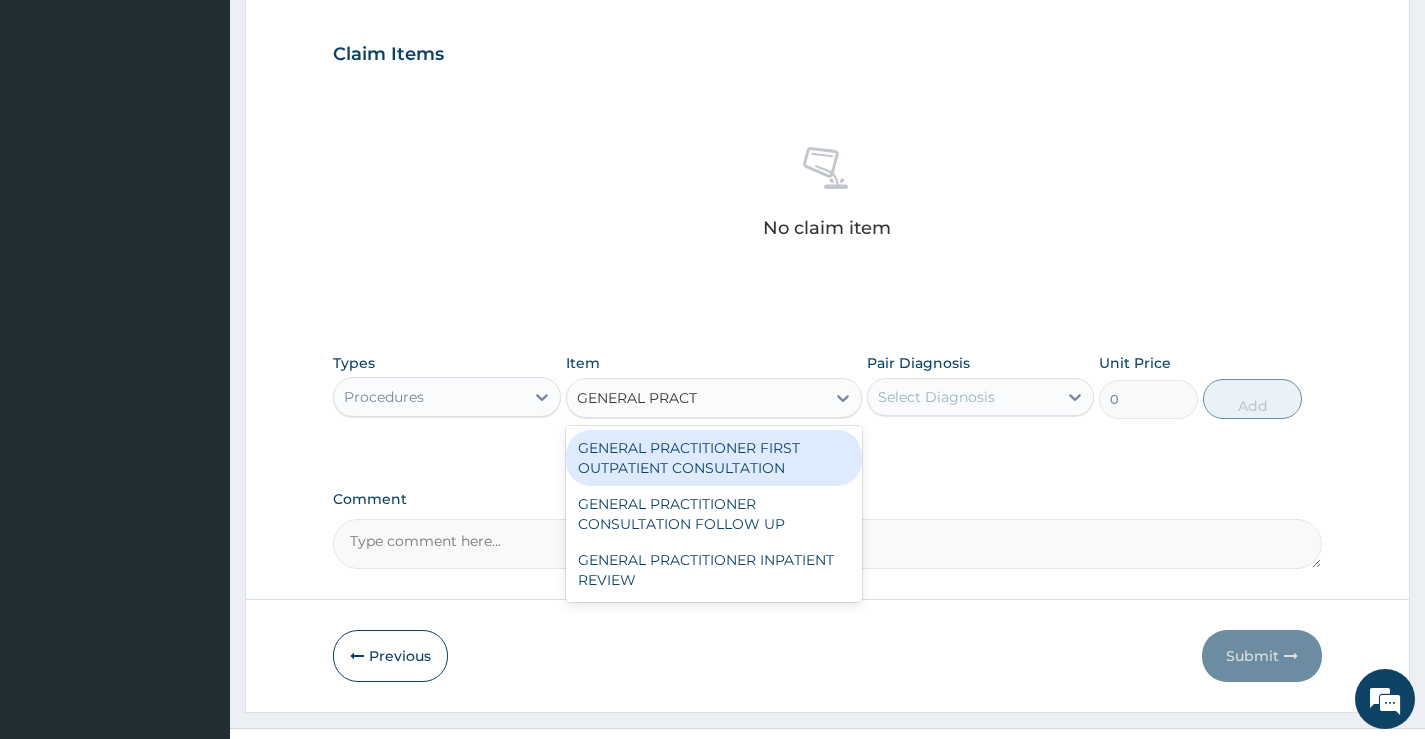 click on "GENERAL PRACTITIONER FIRST OUTPATIENT CONSULTATION" at bounding box center (714, 458) 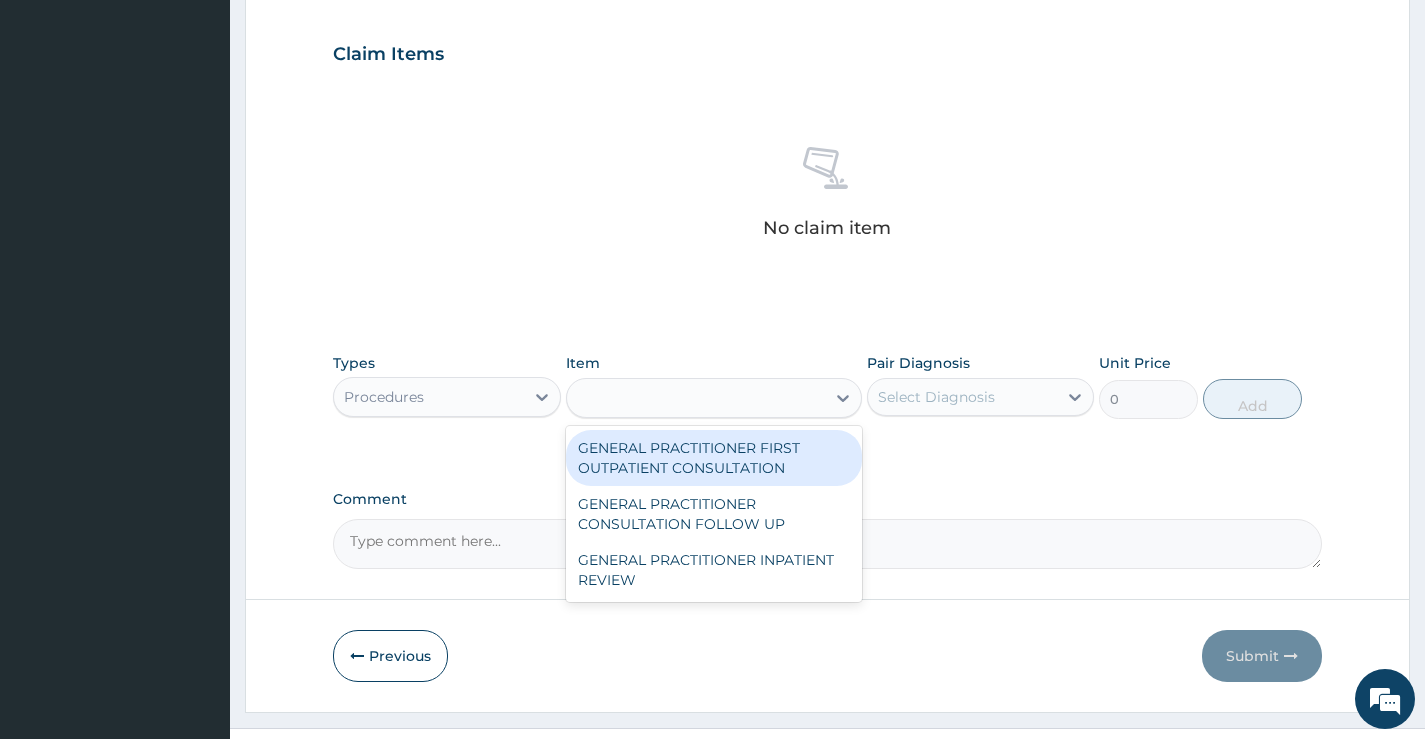 type on "4500" 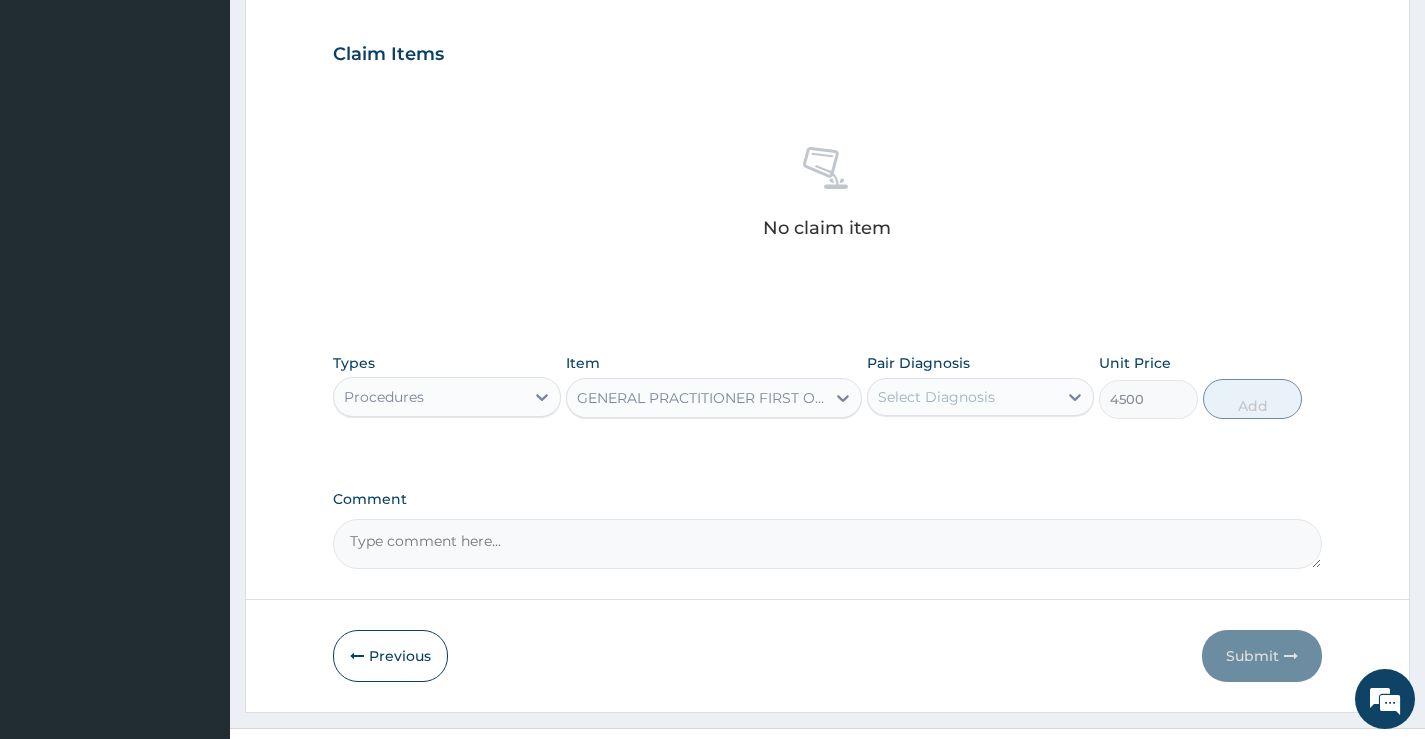 click on "Select Diagnosis" at bounding box center (936, 397) 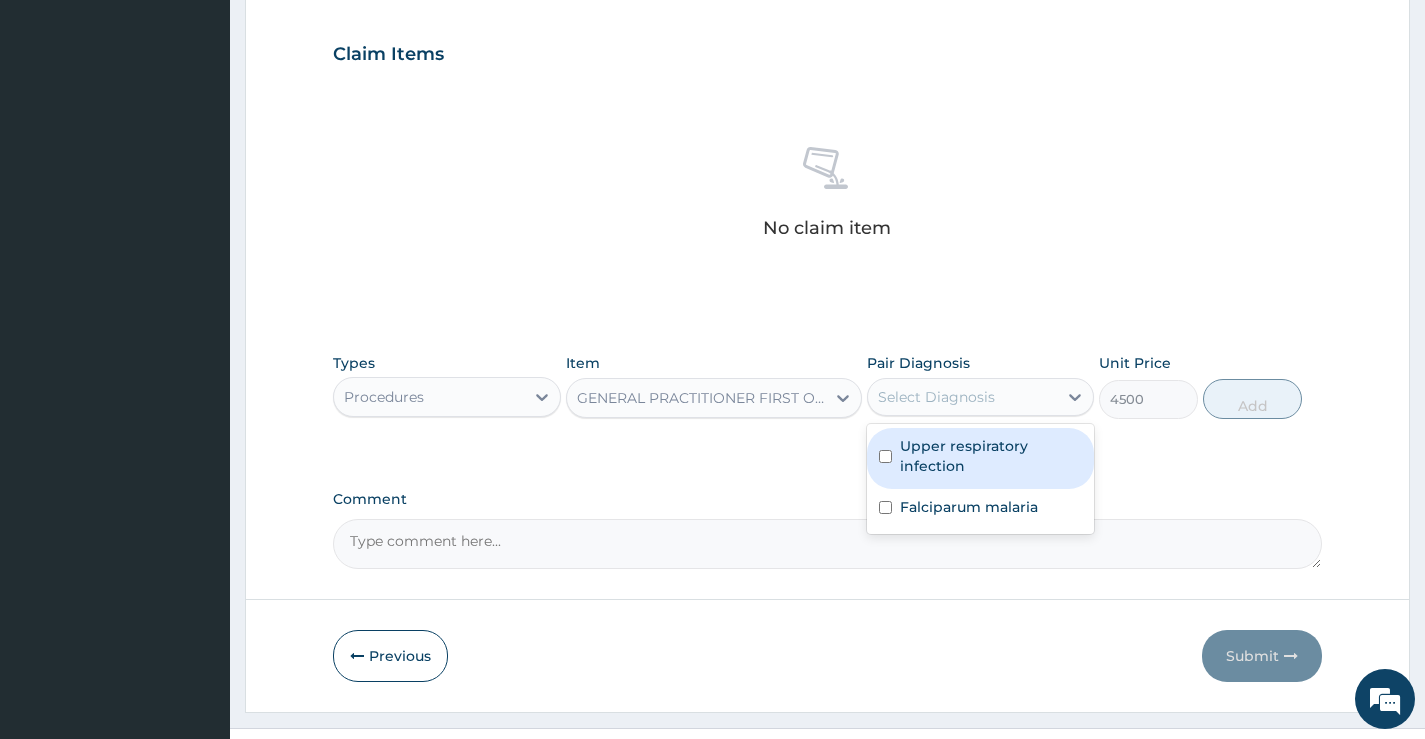 click on "Upper respiratory infection" at bounding box center (991, 456) 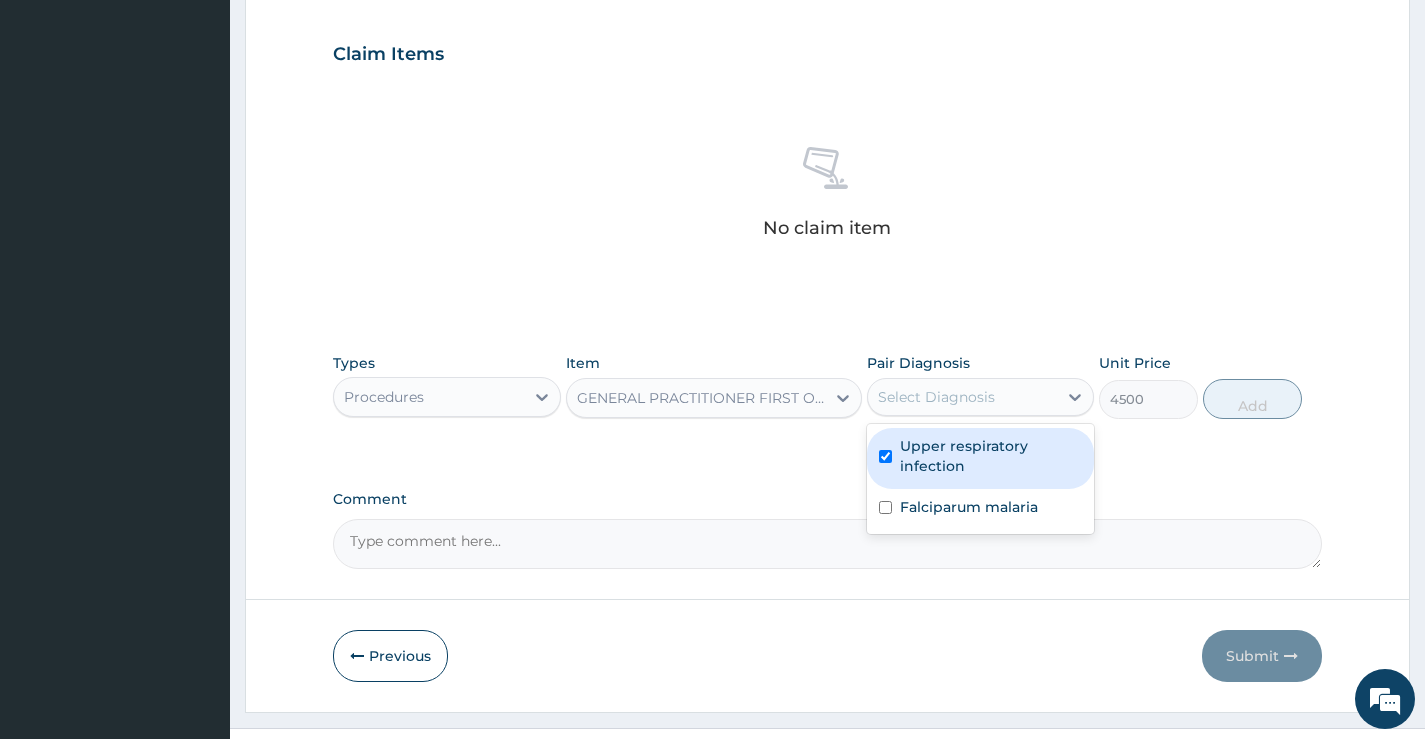 checkbox on "true" 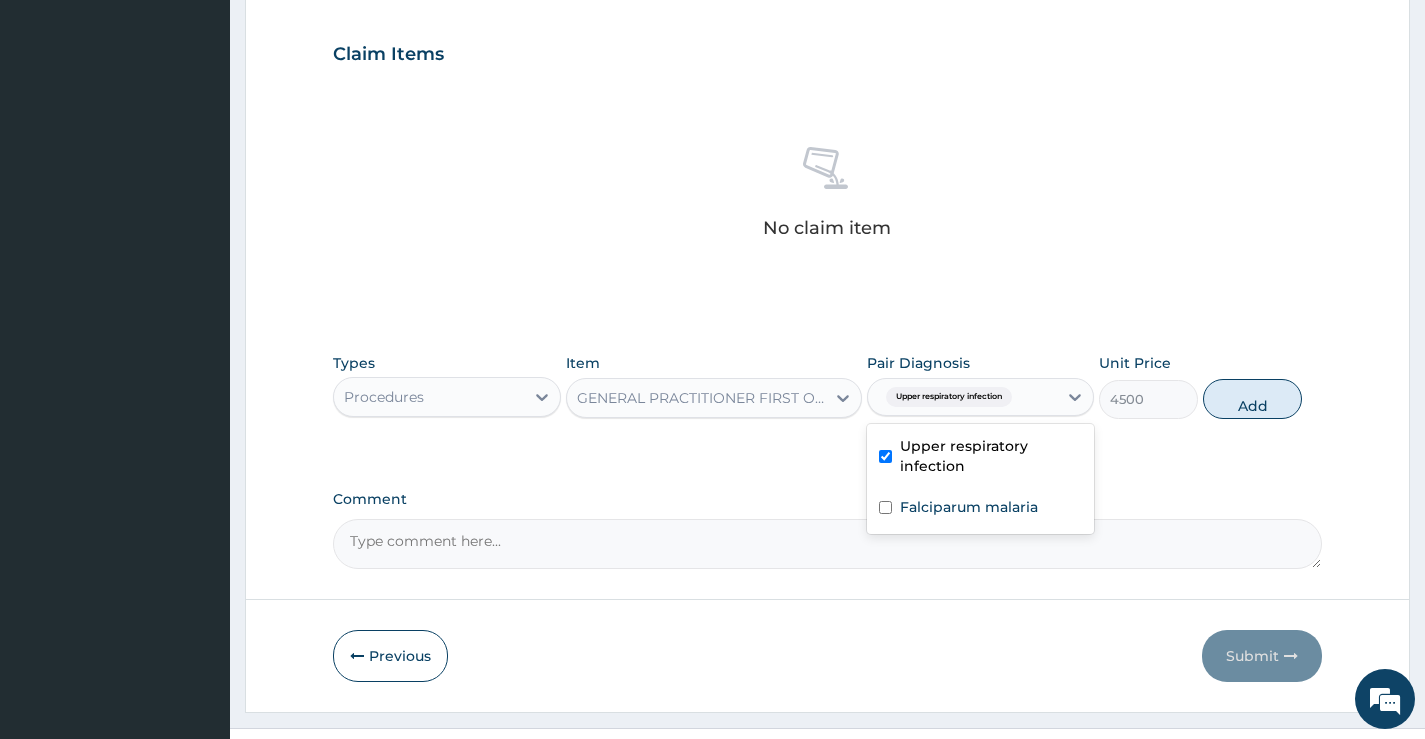 click on "Falciparum malaria" at bounding box center (969, 507) 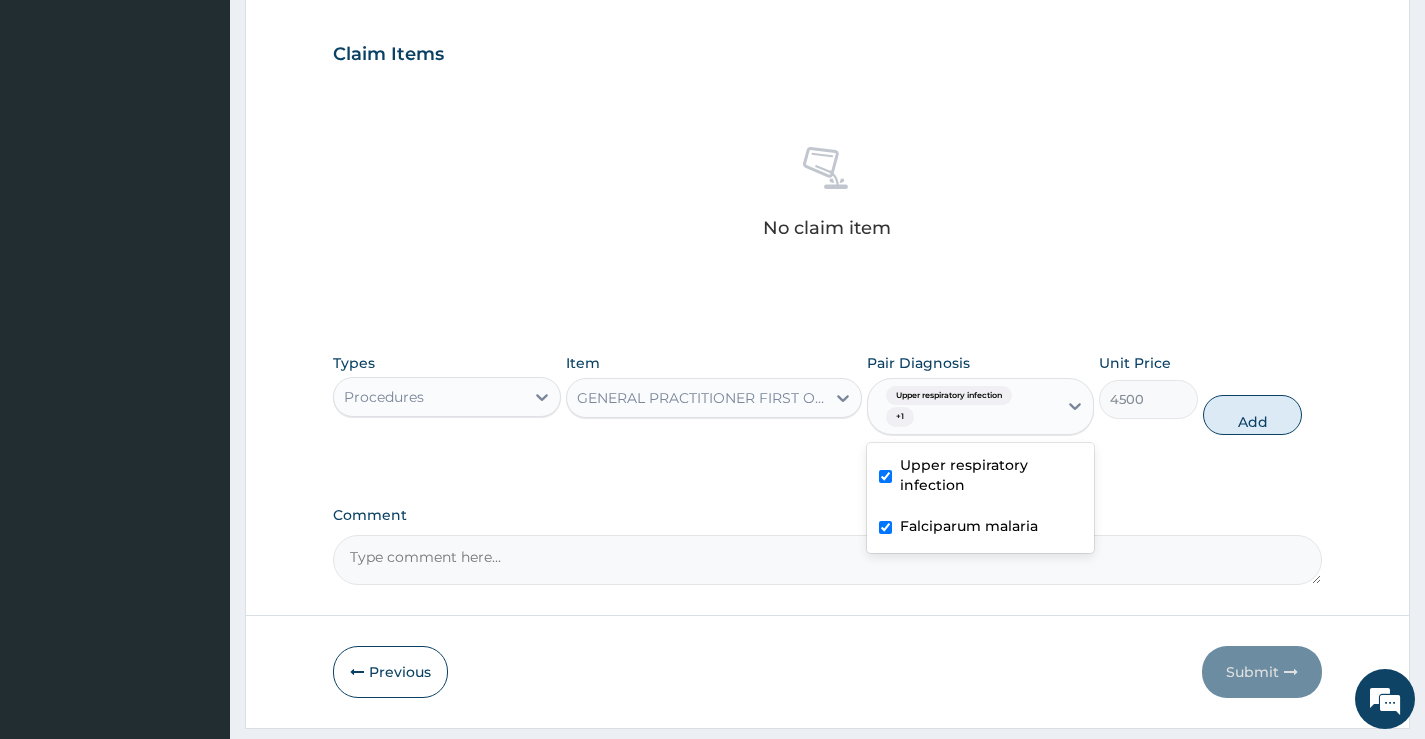 checkbox on "true" 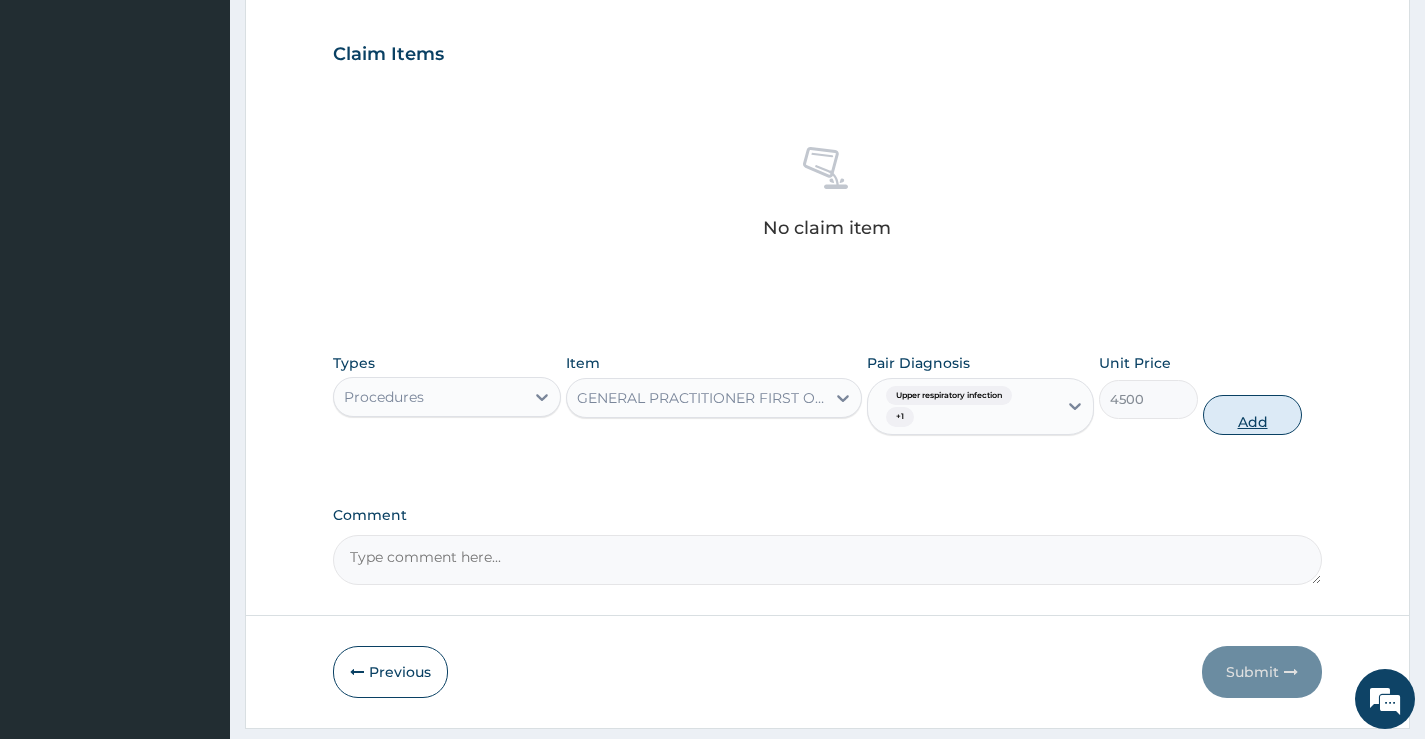 click on "Add" at bounding box center (1252, 415) 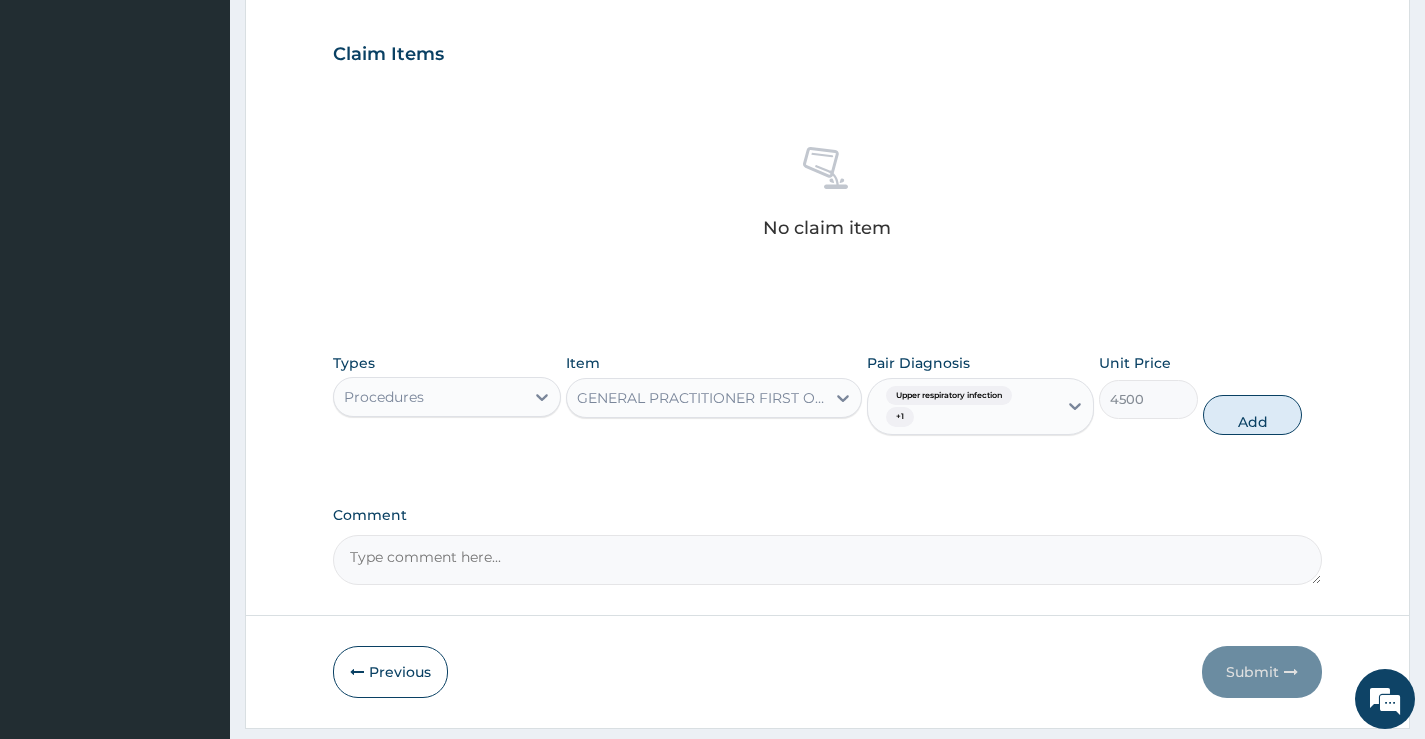 type on "0" 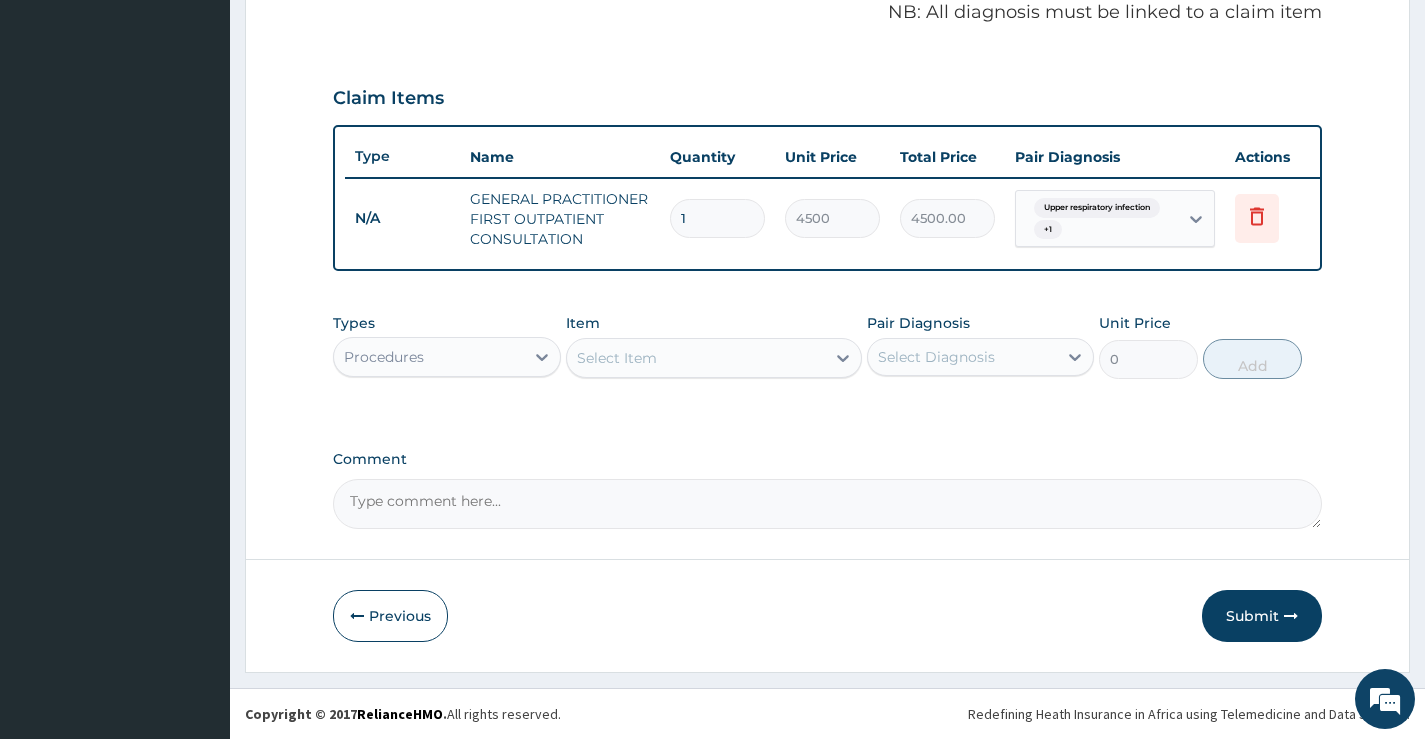 scroll, scrollTop: 634, scrollLeft: 0, axis: vertical 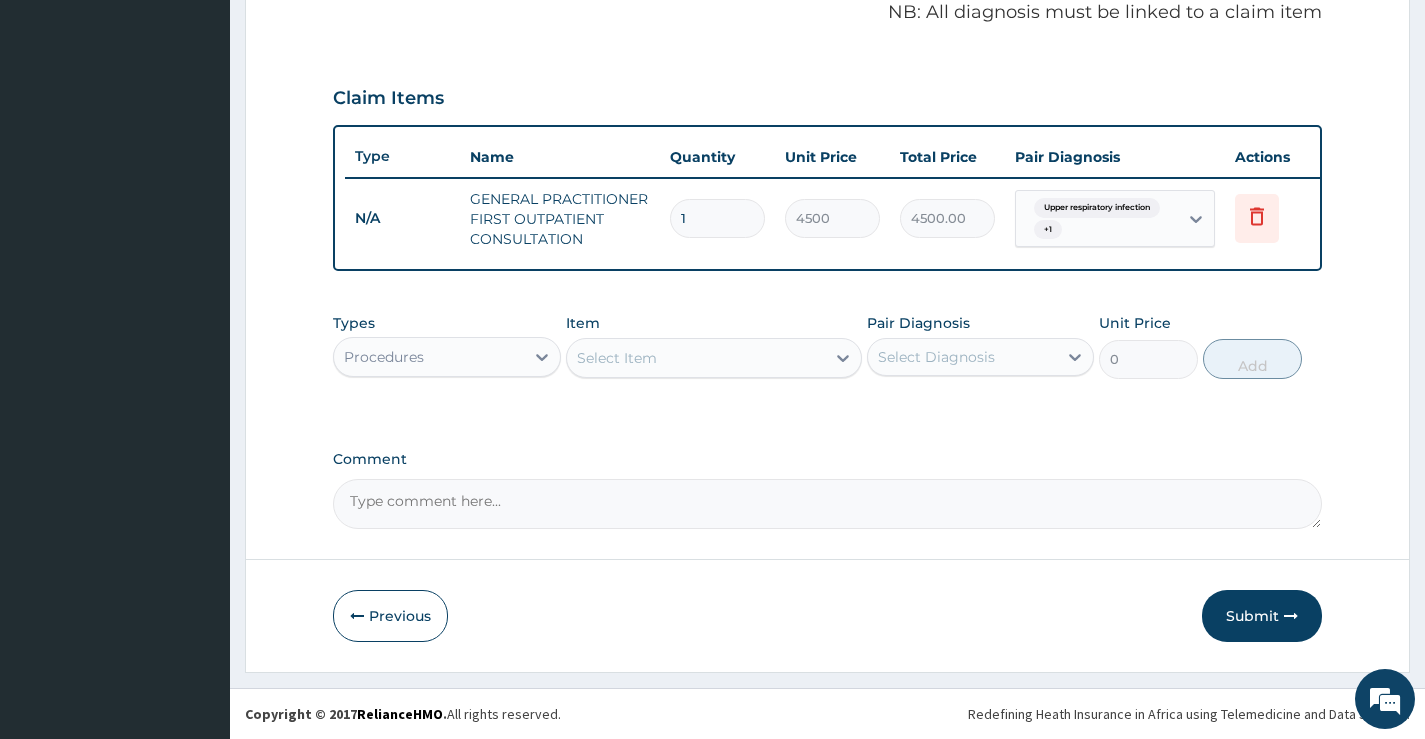 click on "Procedures" at bounding box center [428, 357] 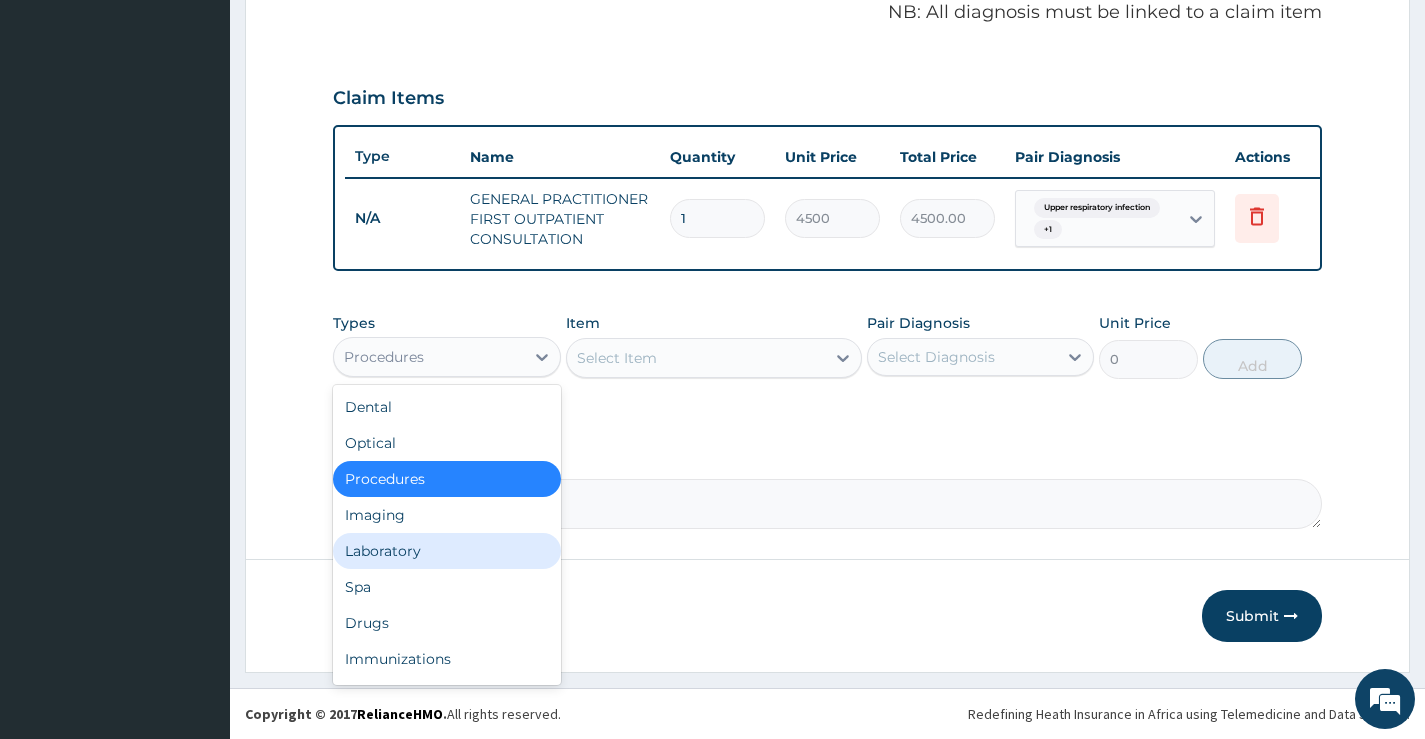 click on "Laboratory" at bounding box center [446, 551] 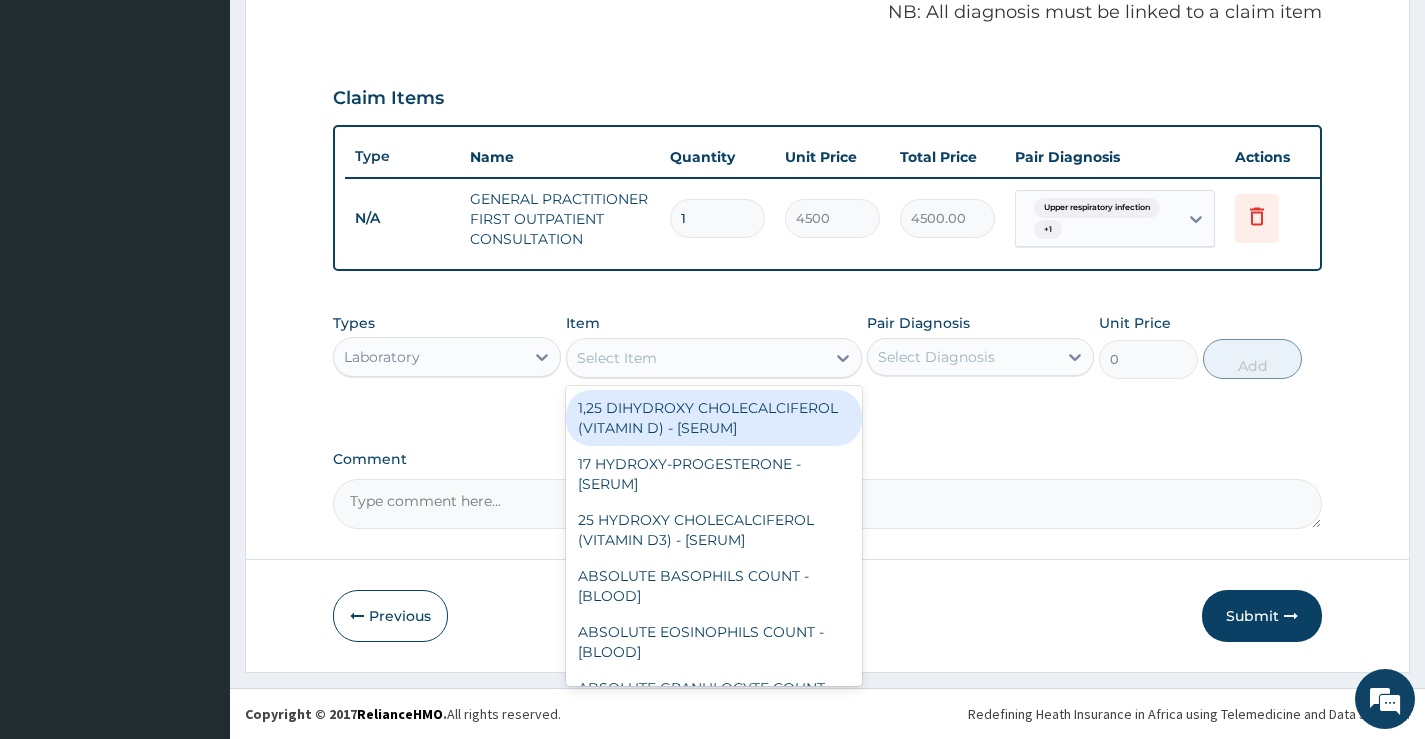 click on "Select Item" at bounding box center [696, 358] 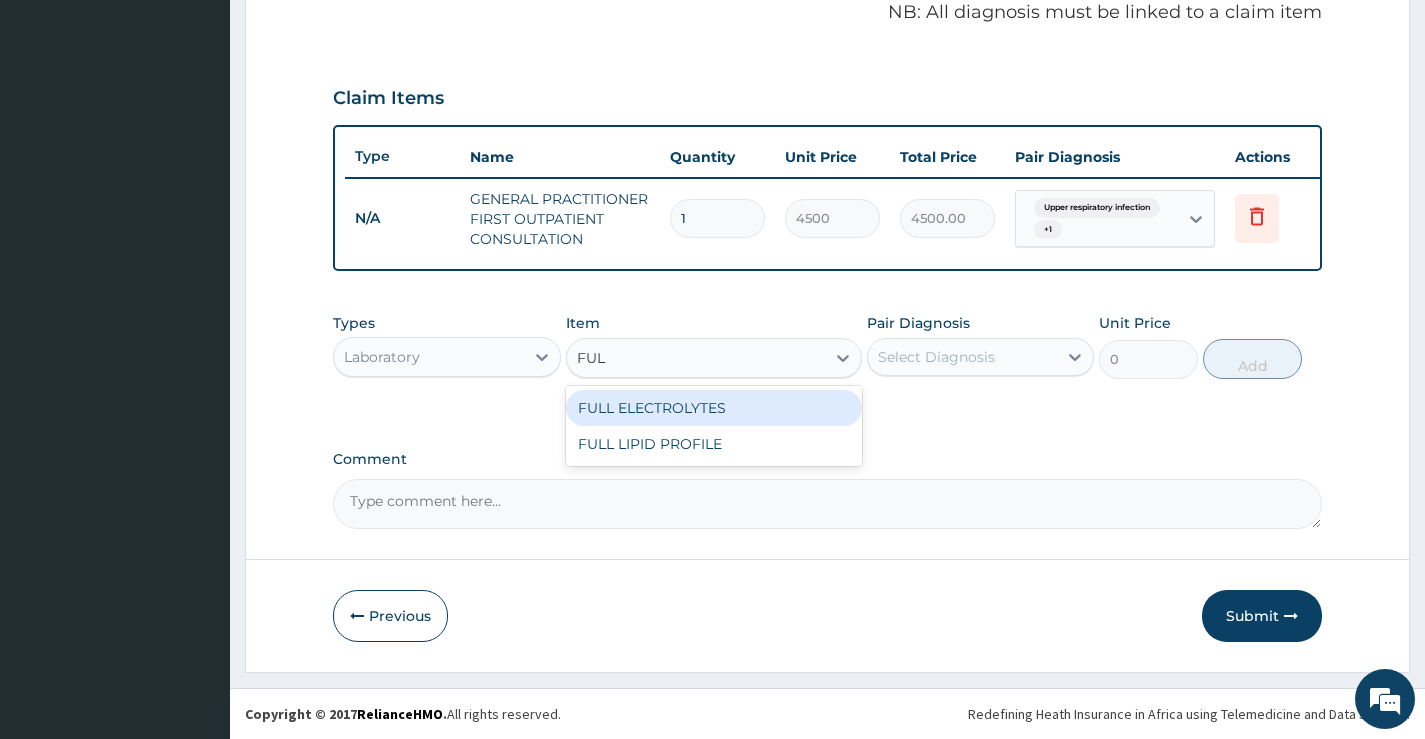 type on "FULL" 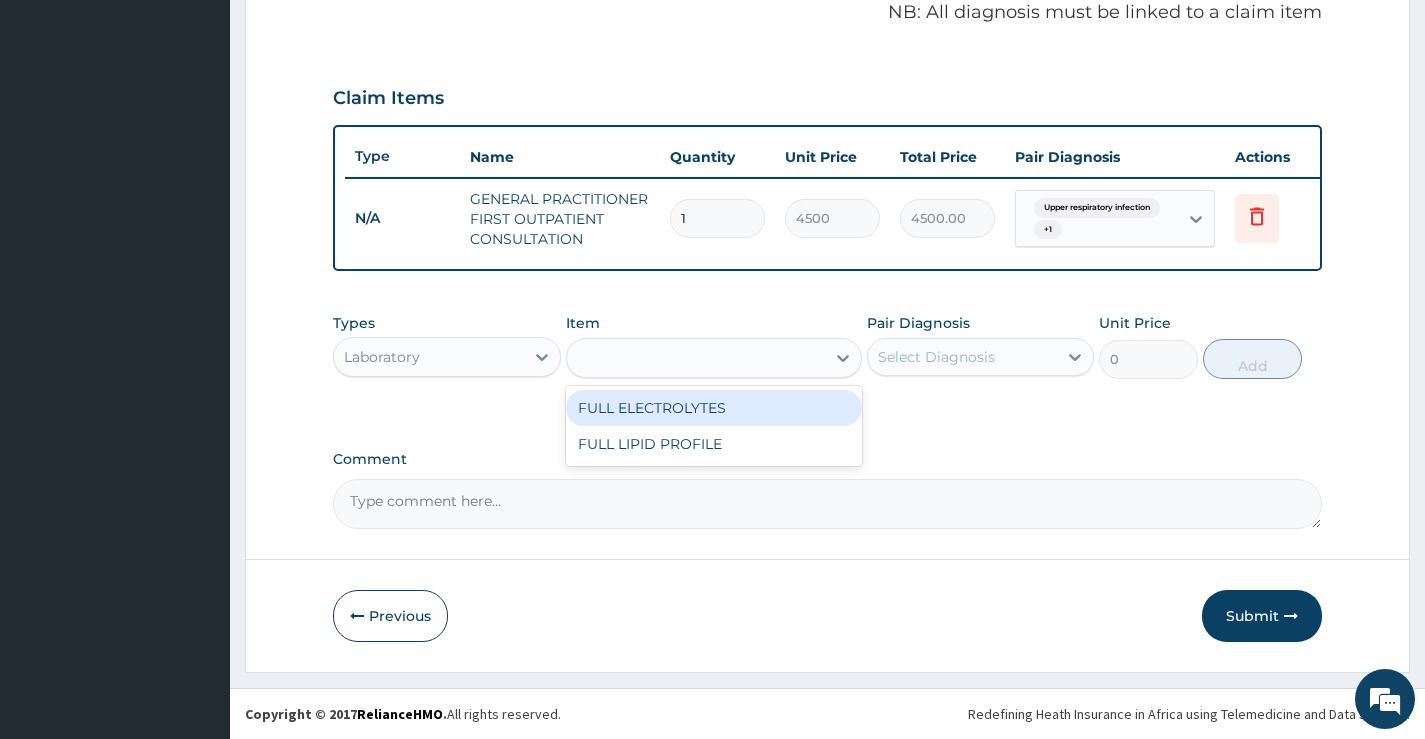 click on "FULL" at bounding box center (696, 358) 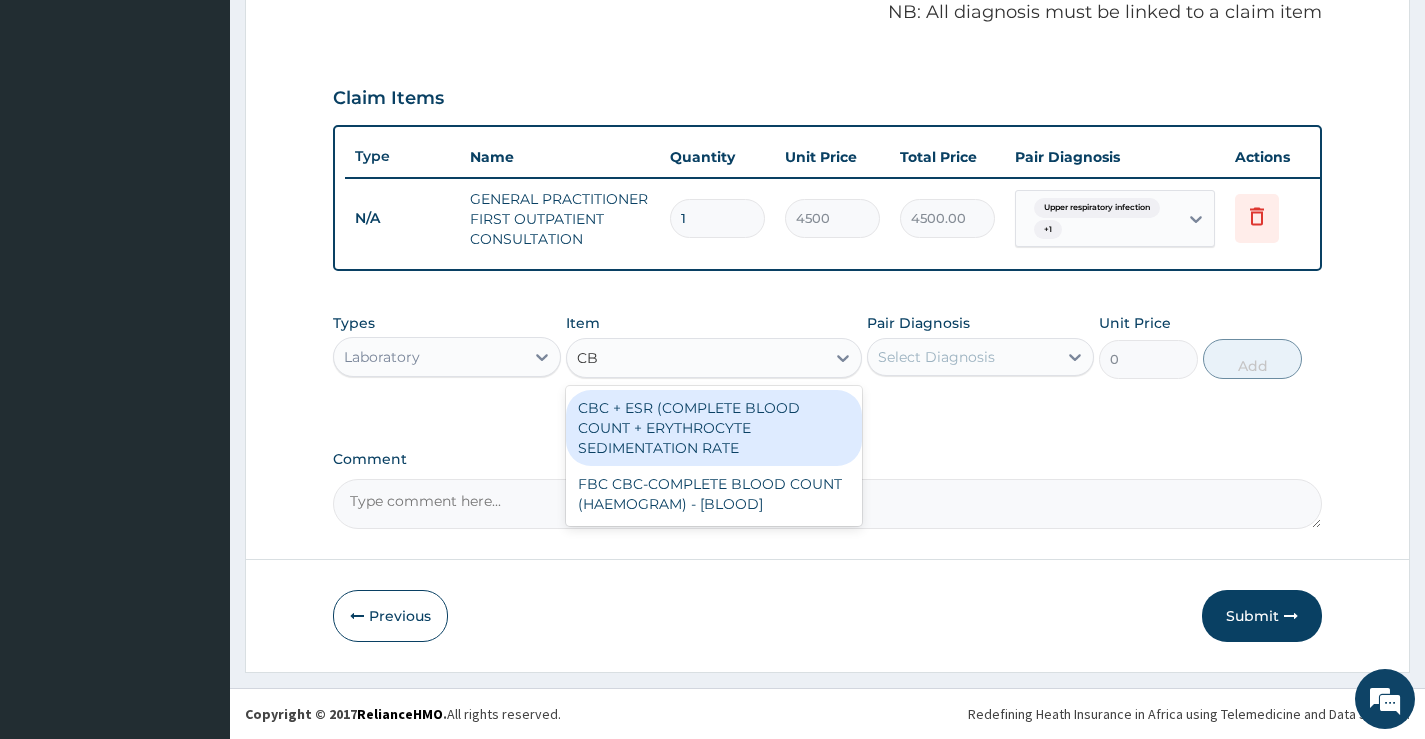 type on "CBC" 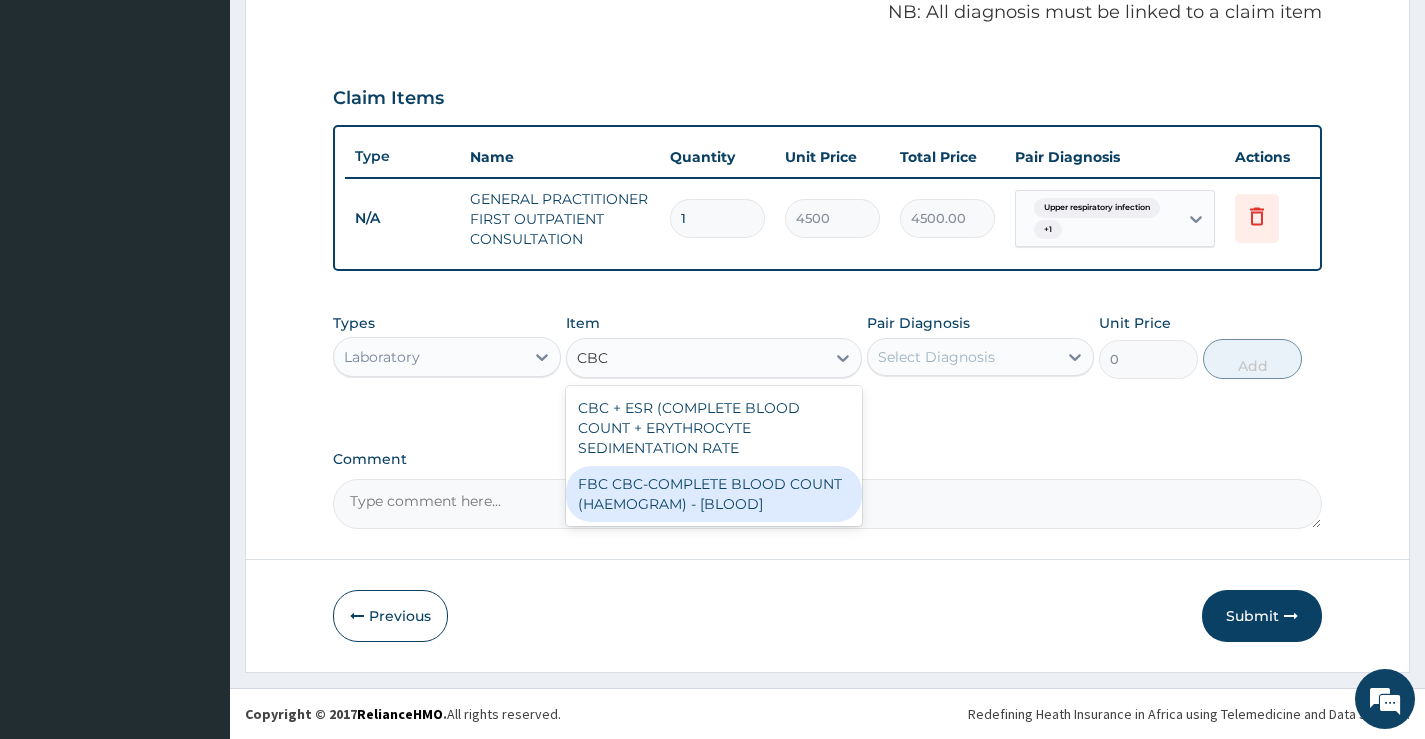 click on "FBC CBC-COMPLETE BLOOD COUNT (HAEMOGRAM) - [BLOOD]" at bounding box center (714, 494) 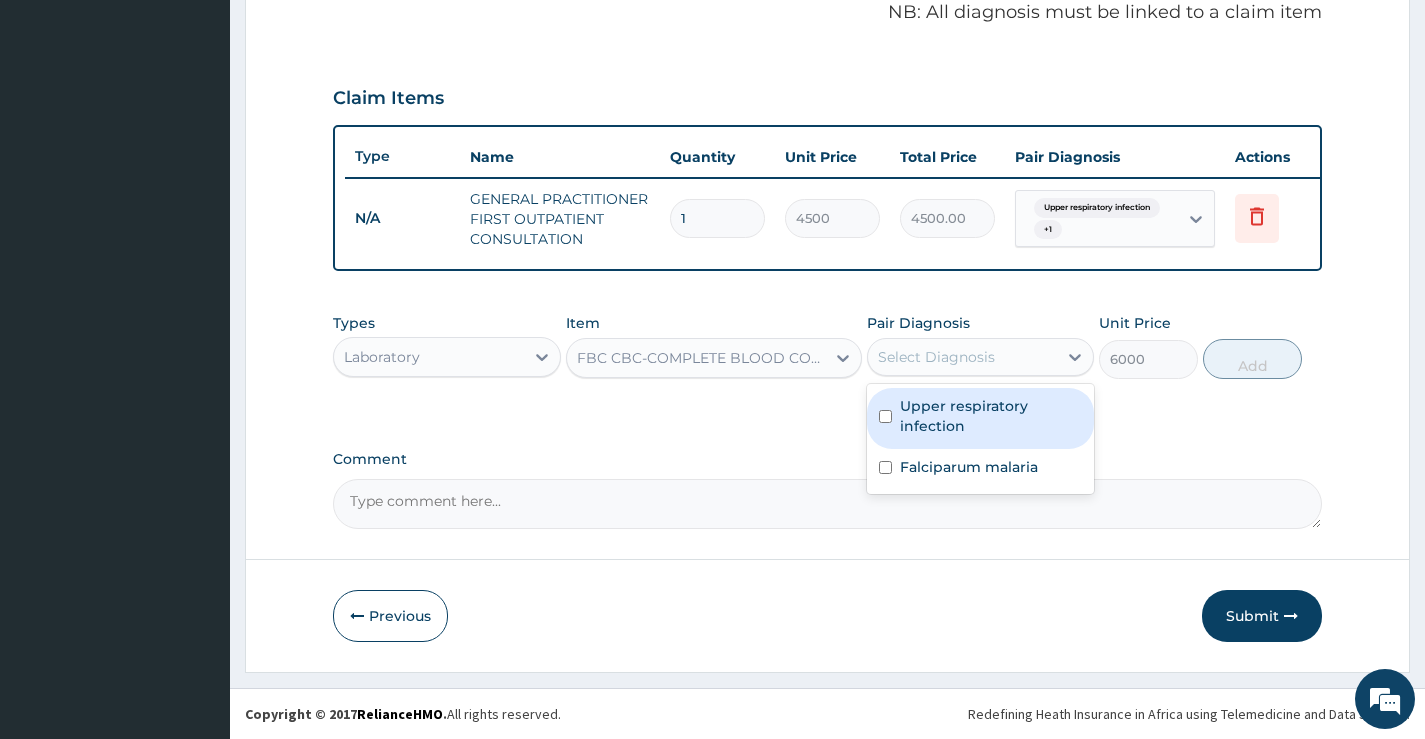 click on "Select Diagnosis" at bounding box center [962, 357] 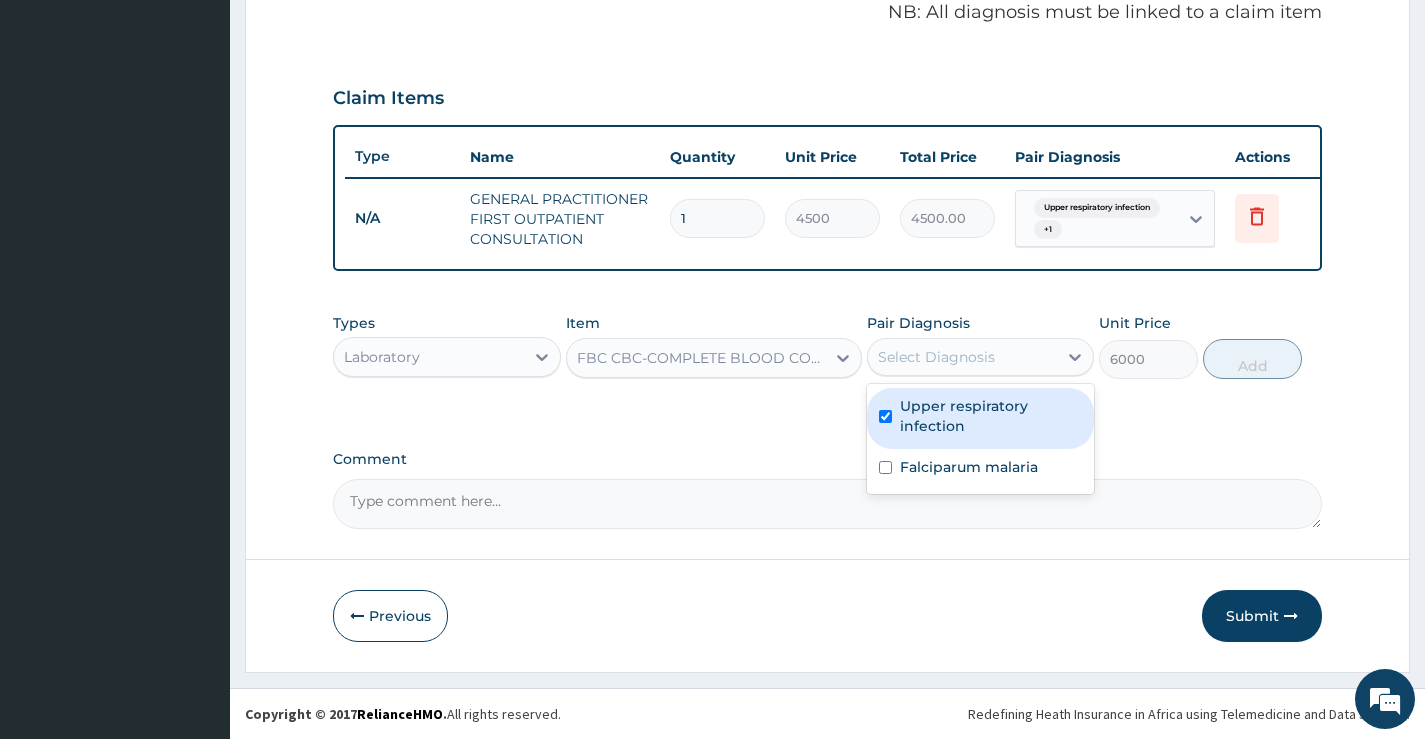 checkbox on "true" 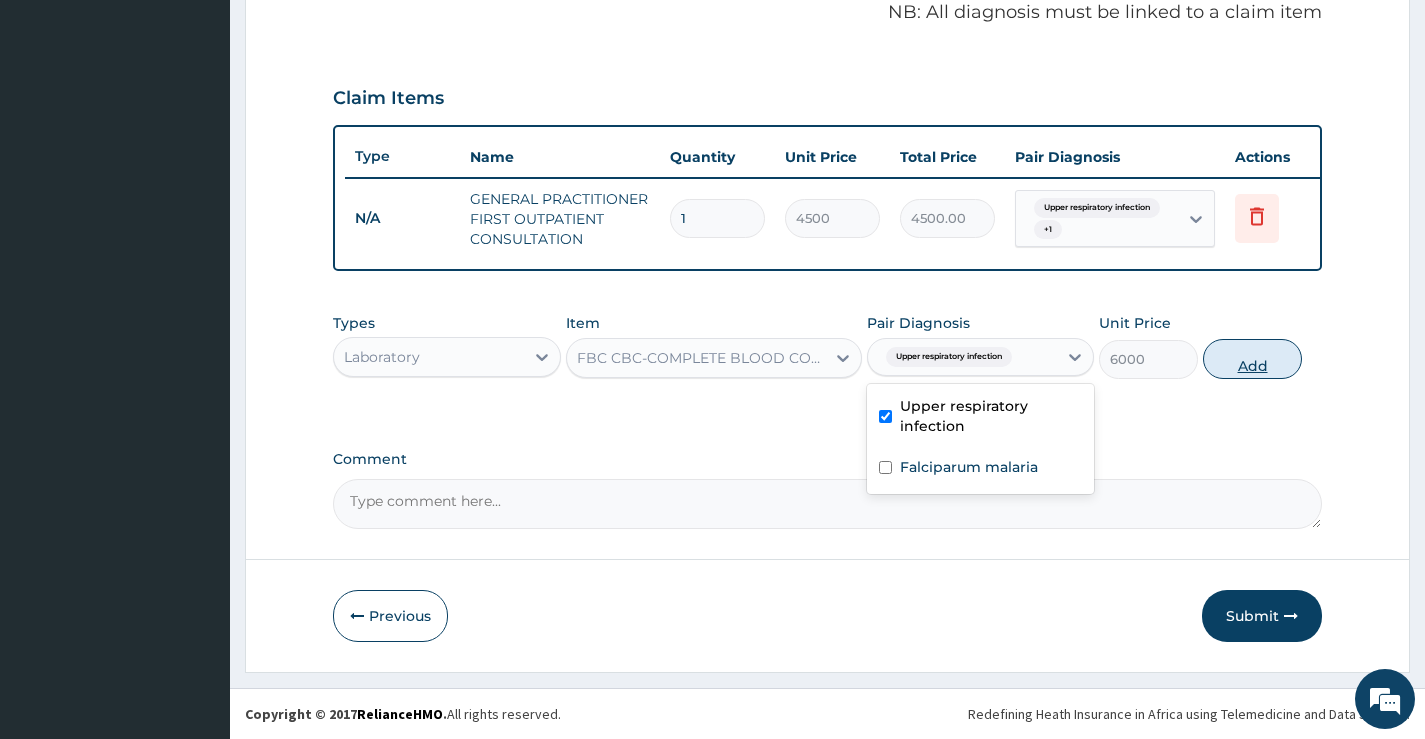 click on "Add" at bounding box center (1252, 359) 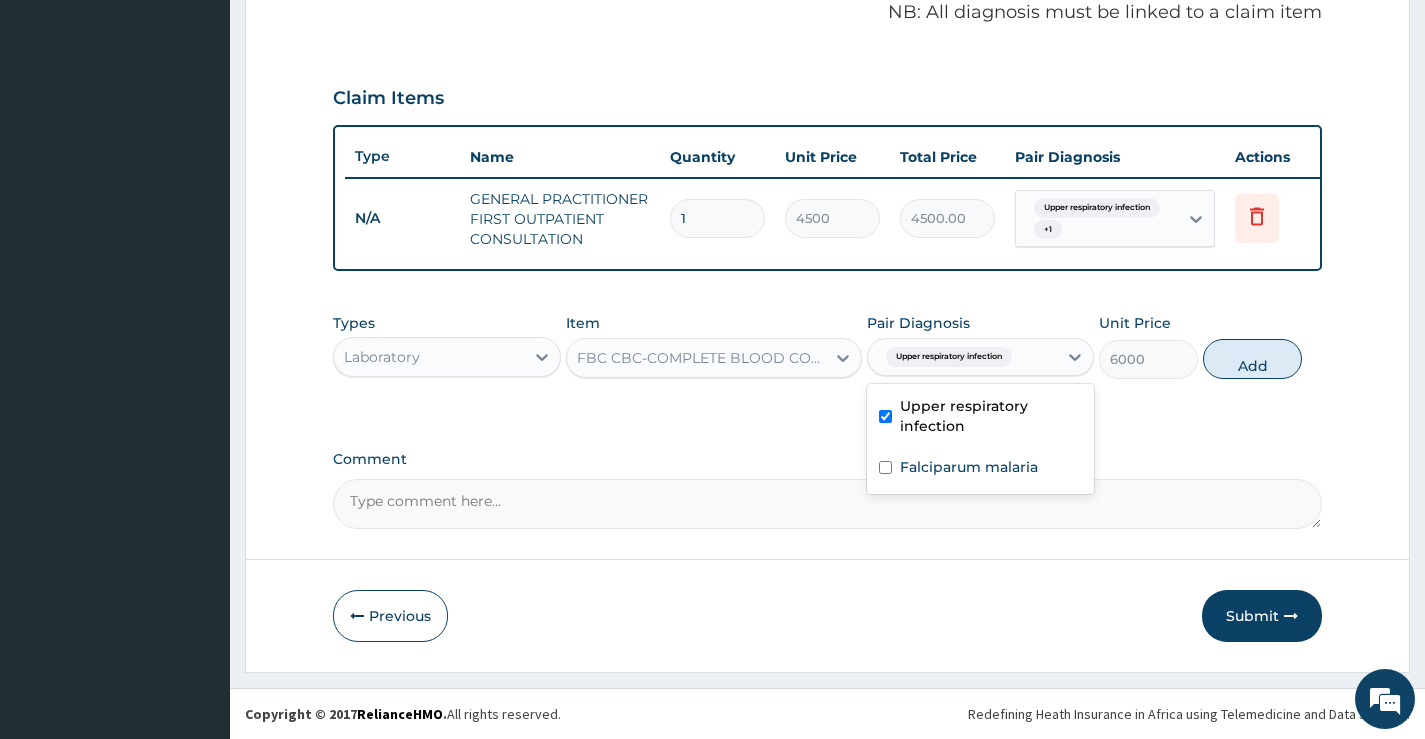type on "0" 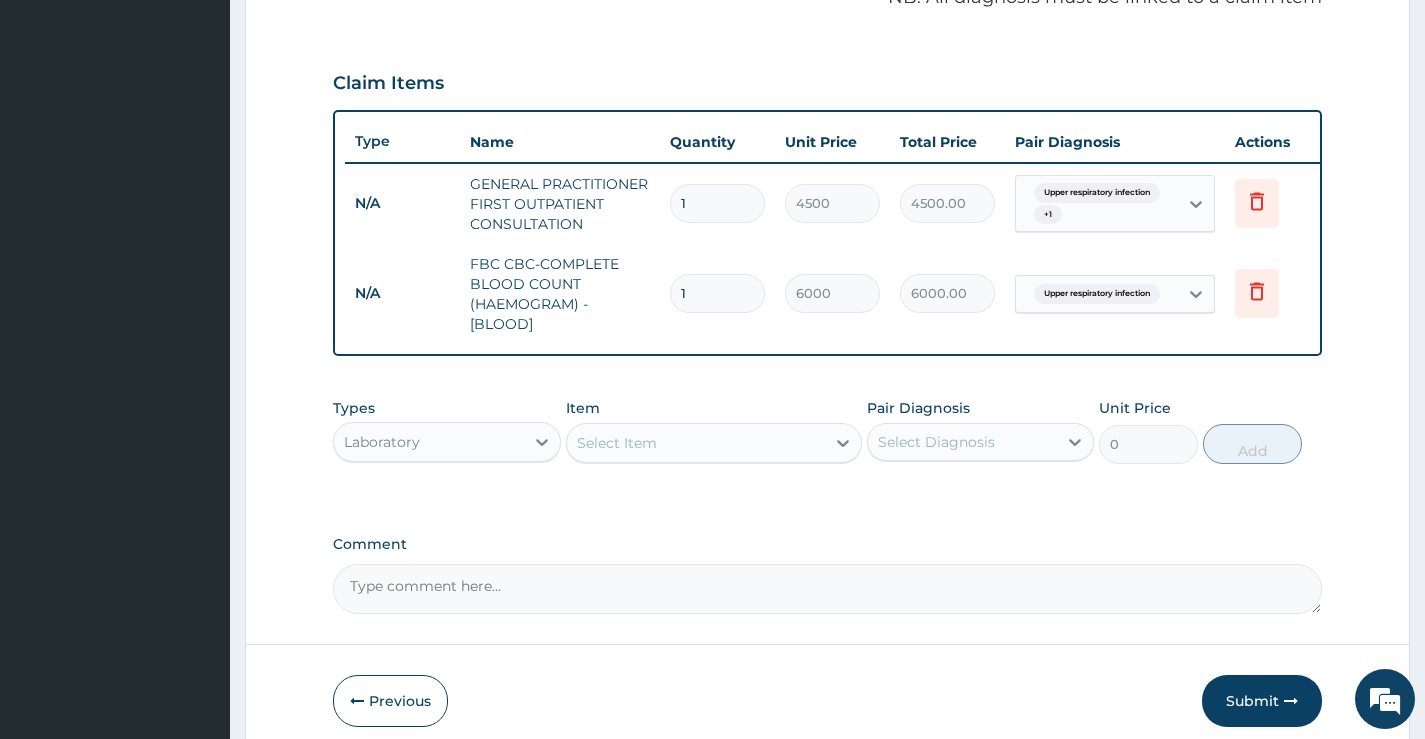 click on "Select Item" at bounding box center (714, 443) 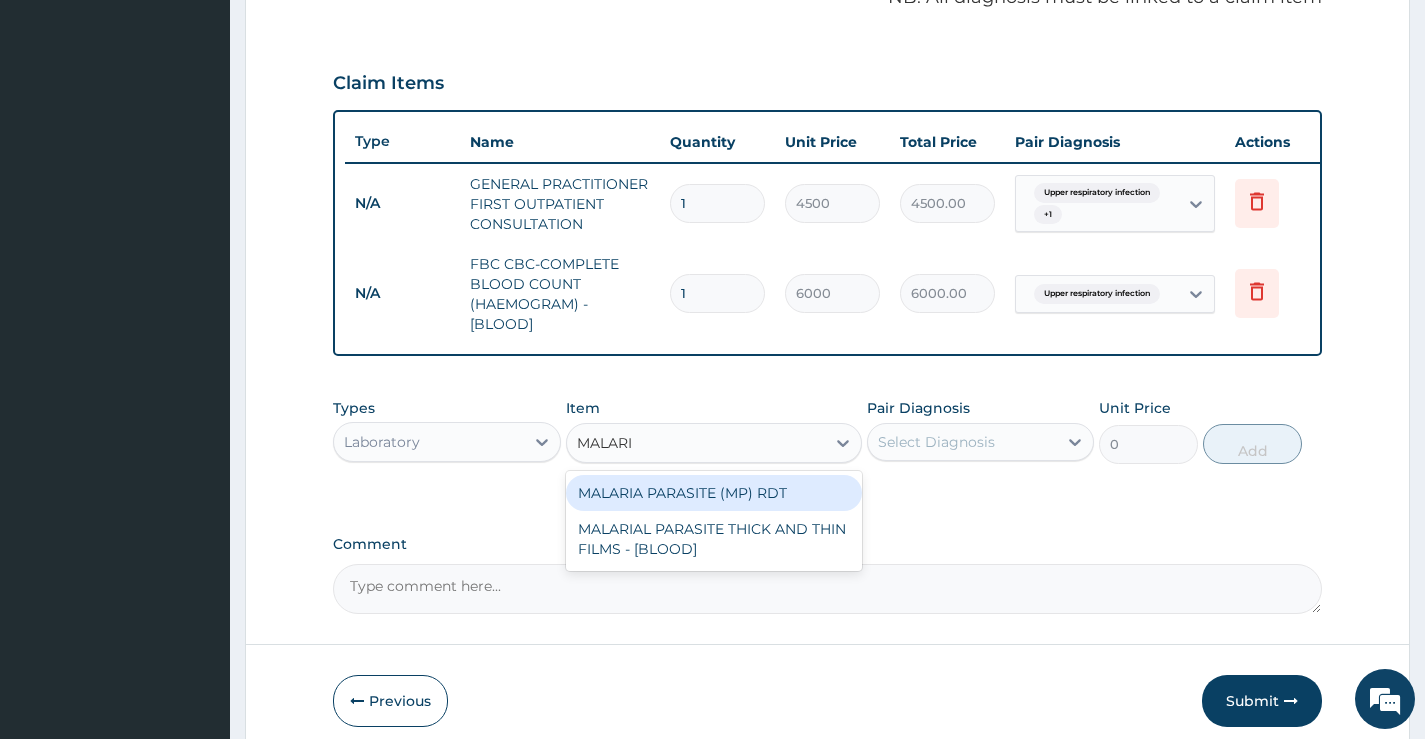 type on "MALARIA" 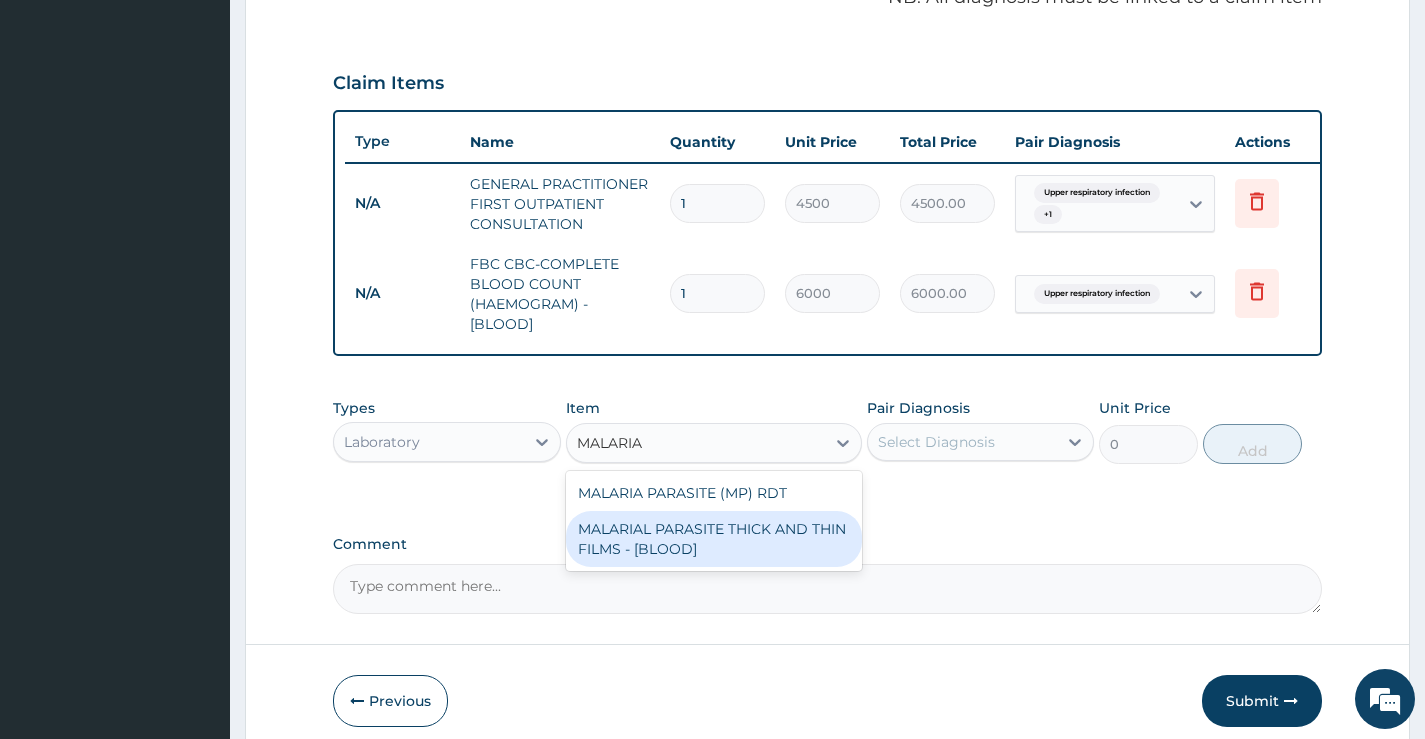 click on "MALARIAL PARASITE THICK AND THIN FILMS - [BLOOD]" at bounding box center (714, 539) 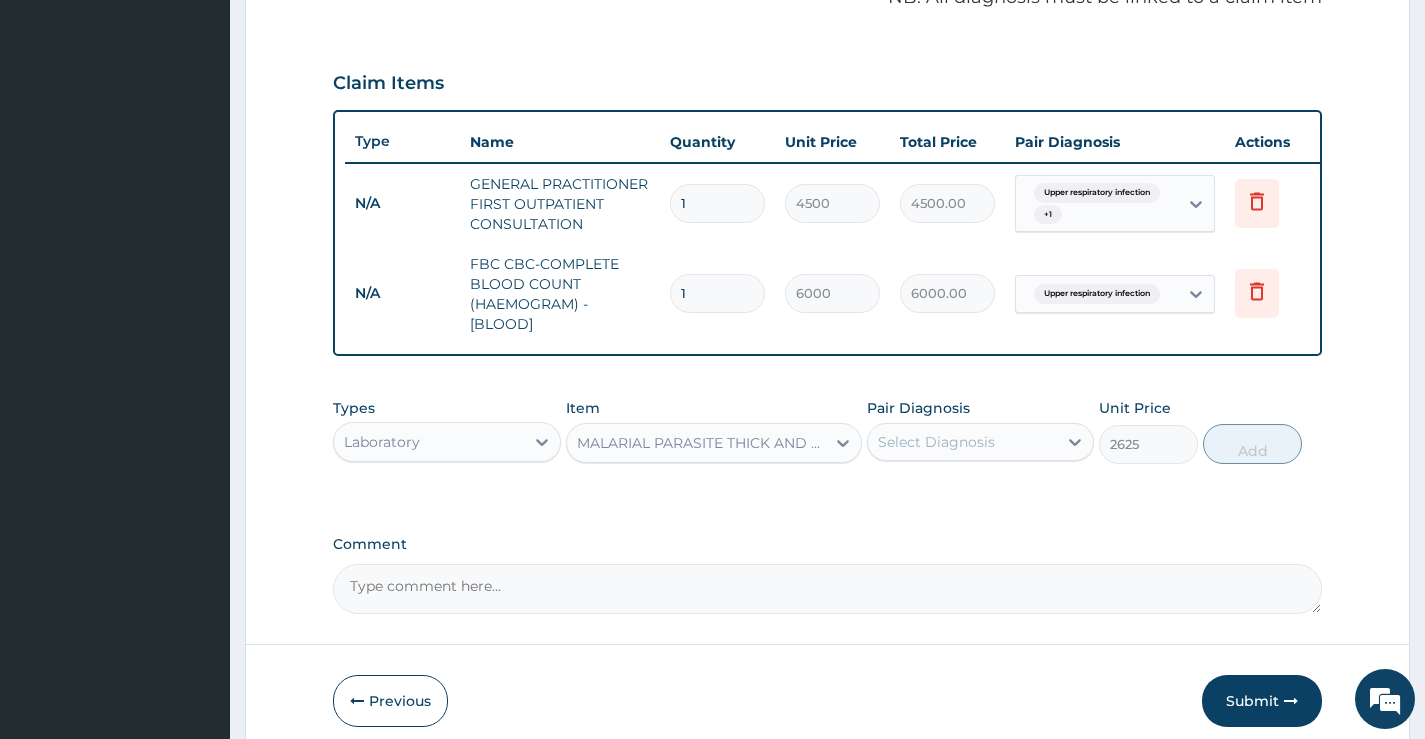 click on "Select Diagnosis" at bounding box center (936, 442) 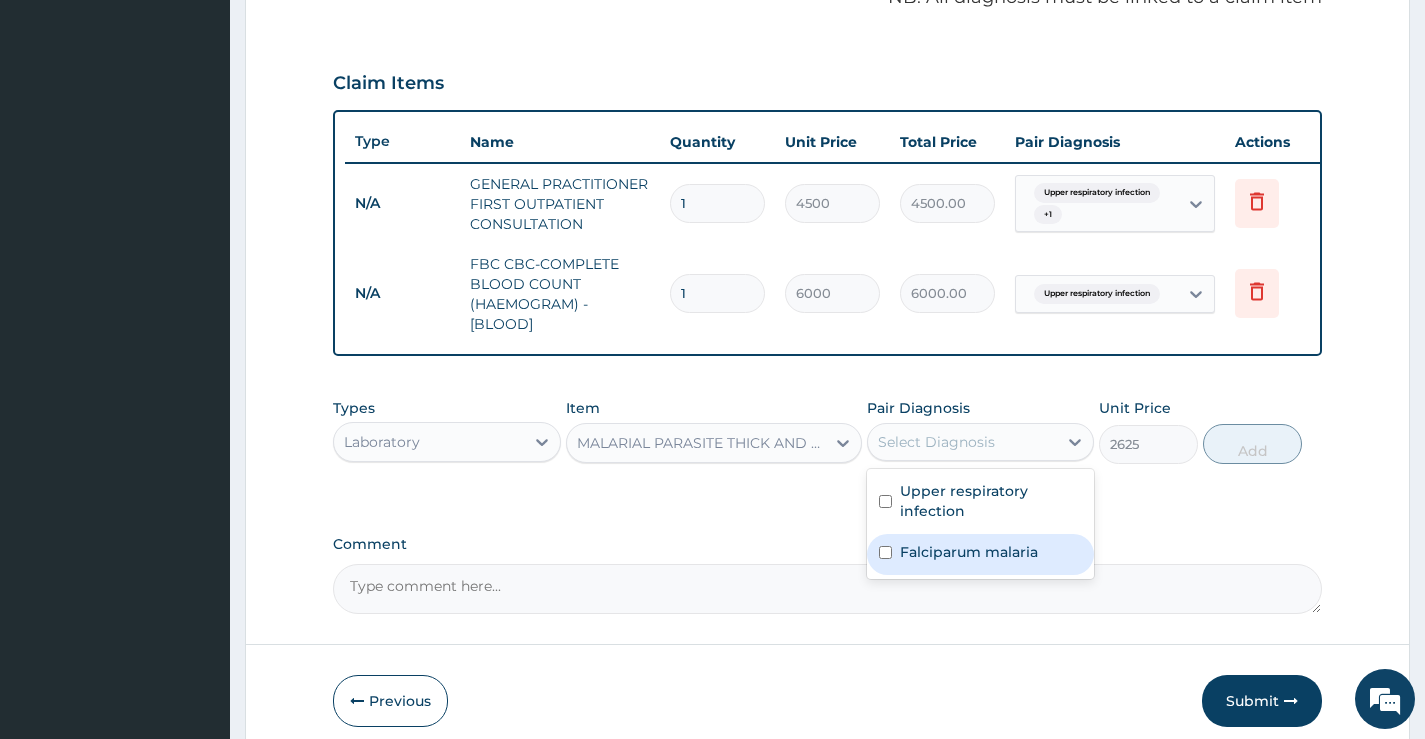 click on "Falciparum malaria" at bounding box center (969, 552) 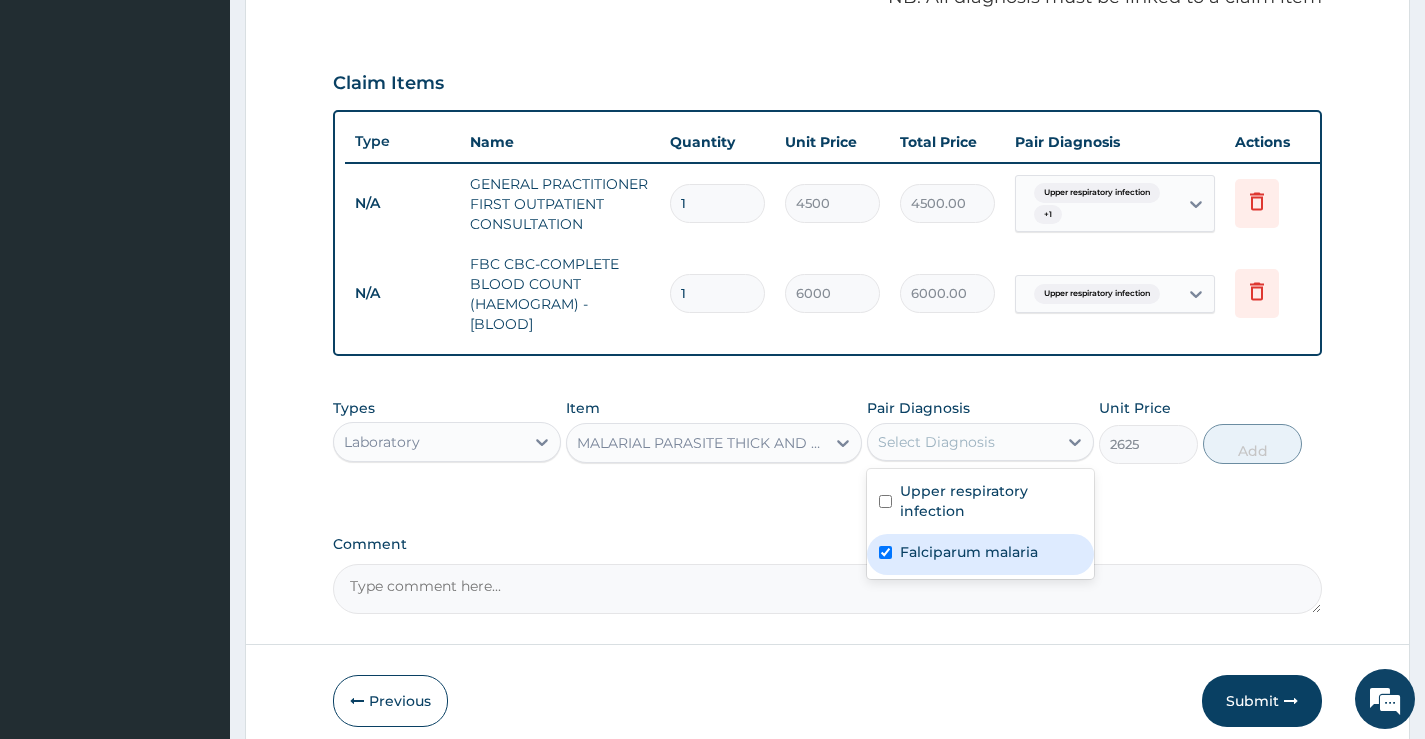 checkbox on "true" 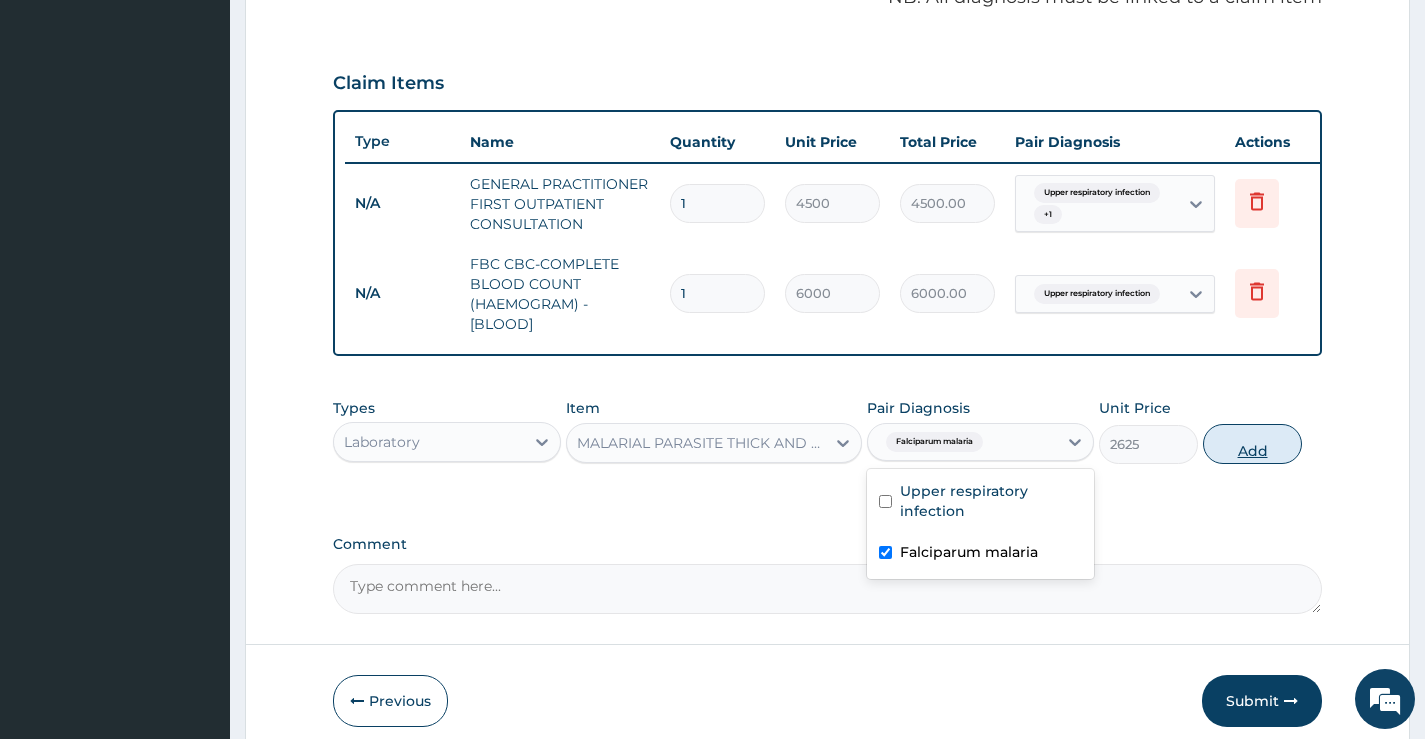 click on "Add" at bounding box center (1252, 444) 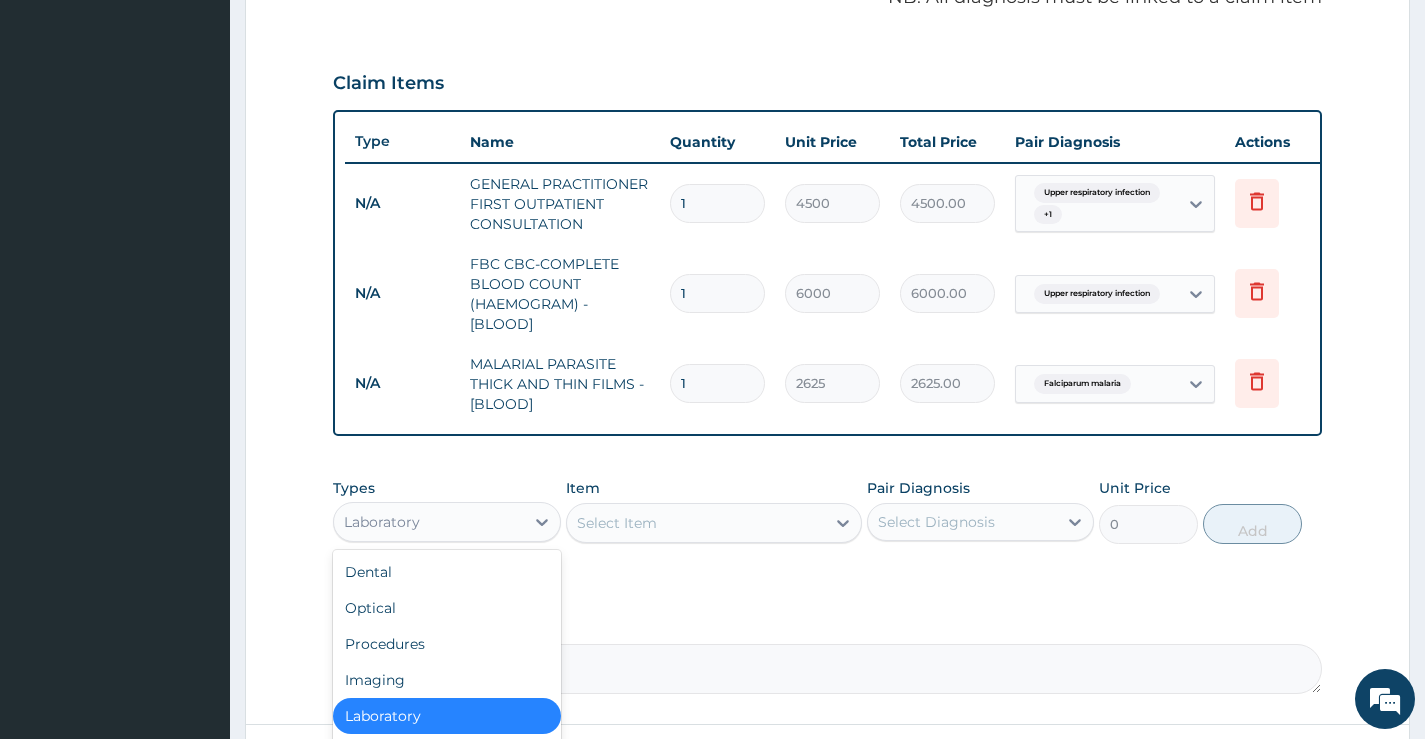 click on "Laboratory" at bounding box center (428, 522) 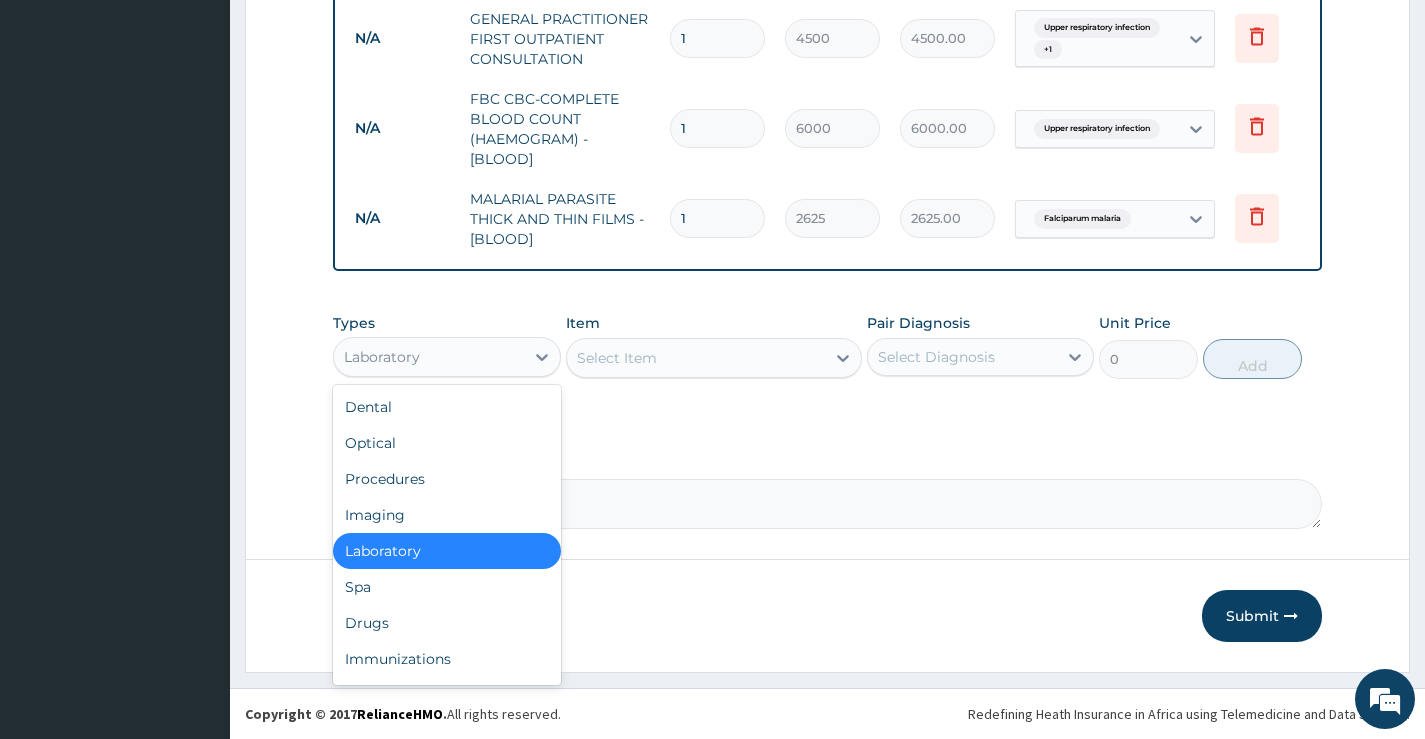 scroll, scrollTop: 814, scrollLeft: 0, axis: vertical 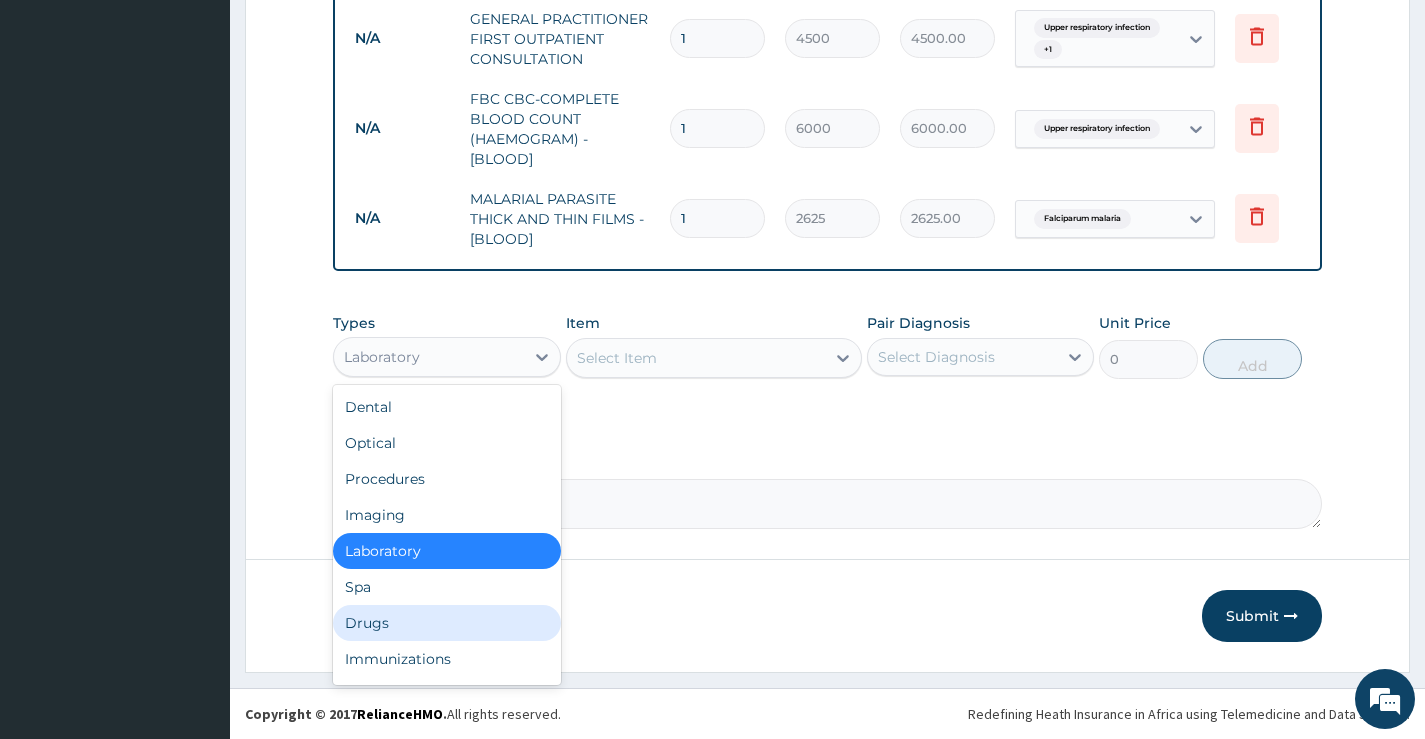 click on "Drugs" at bounding box center [446, 623] 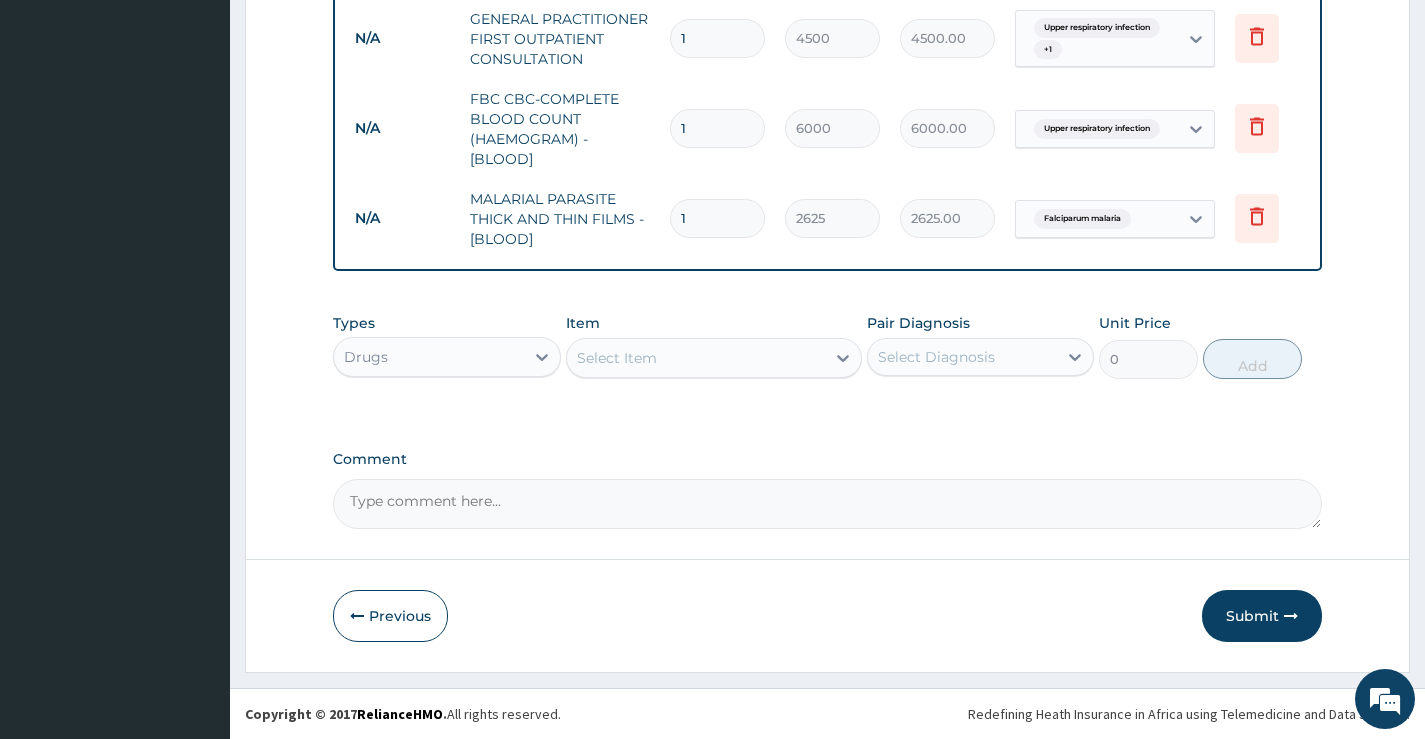 click on "Select Item" at bounding box center [714, 358] 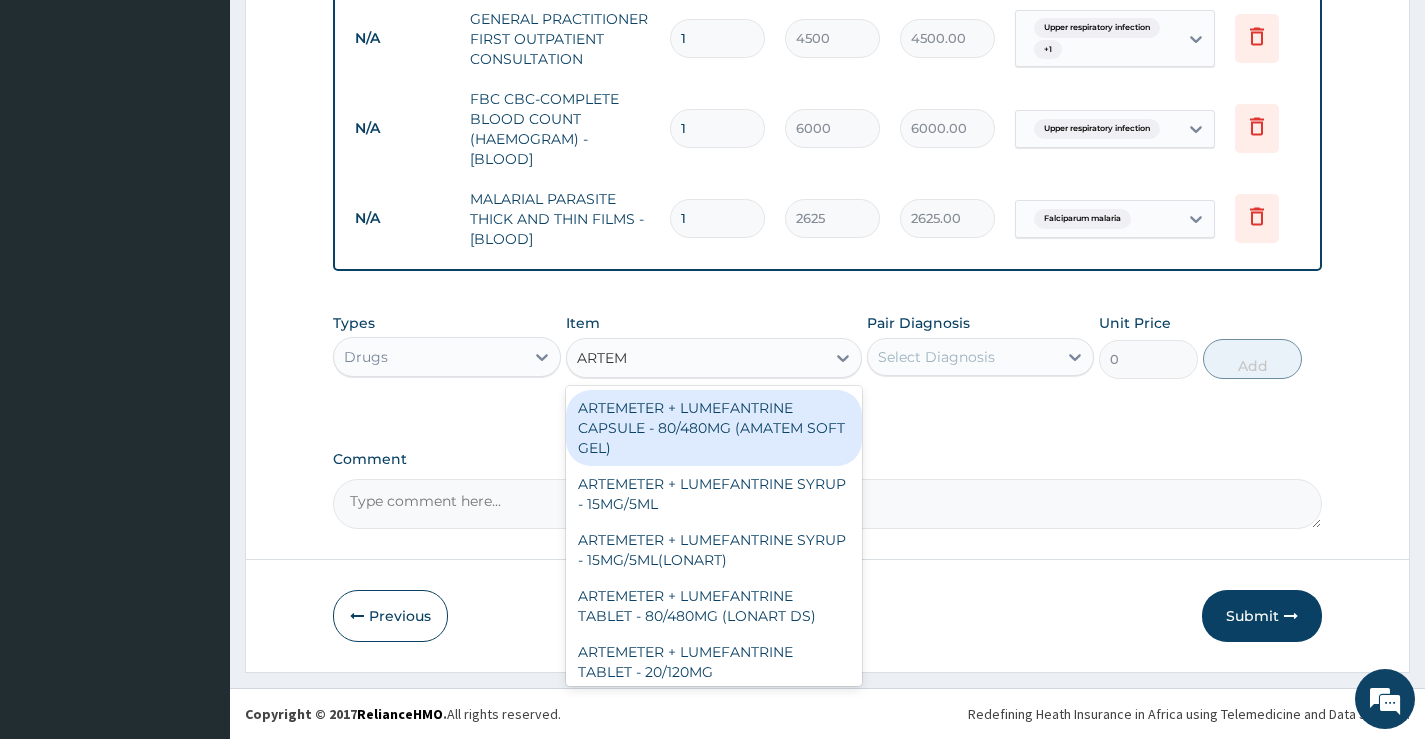 type on "ARTEME" 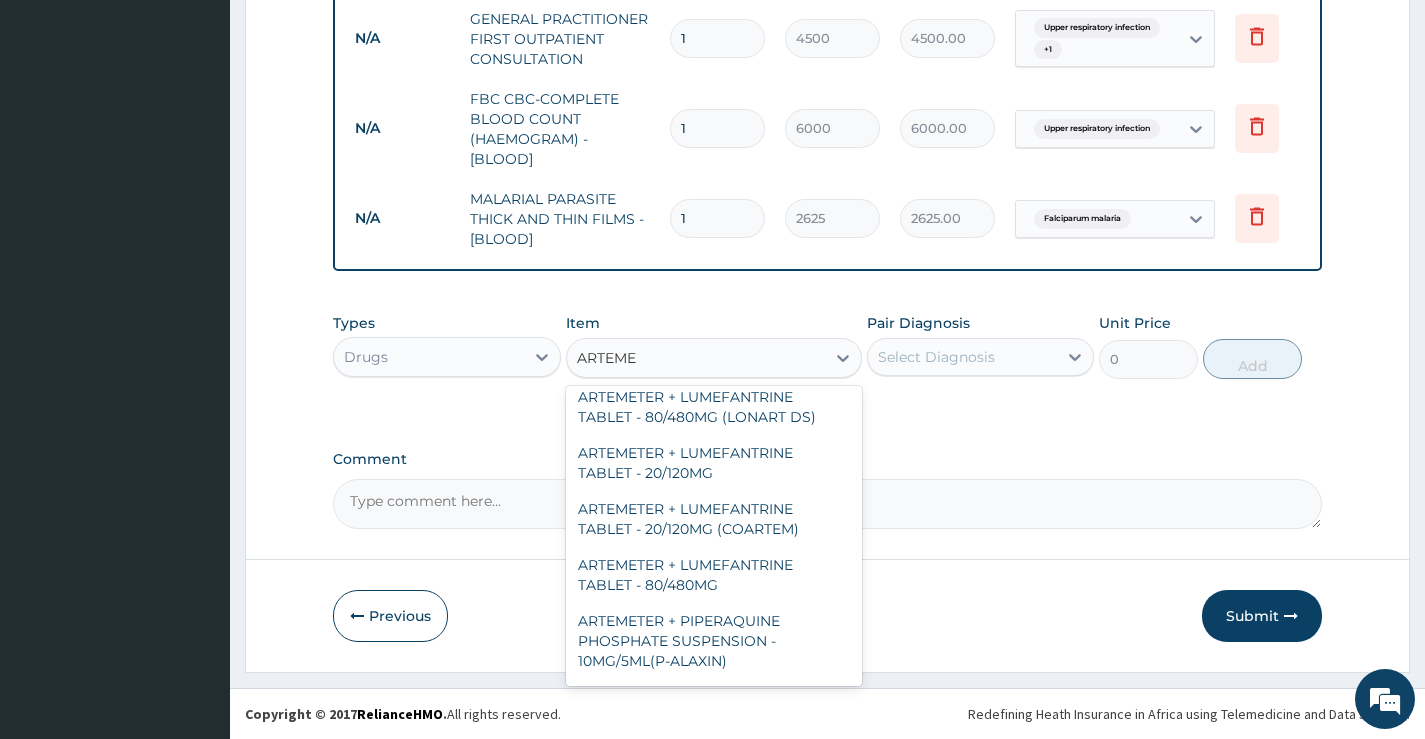 scroll, scrollTop: 200, scrollLeft: 0, axis: vertical 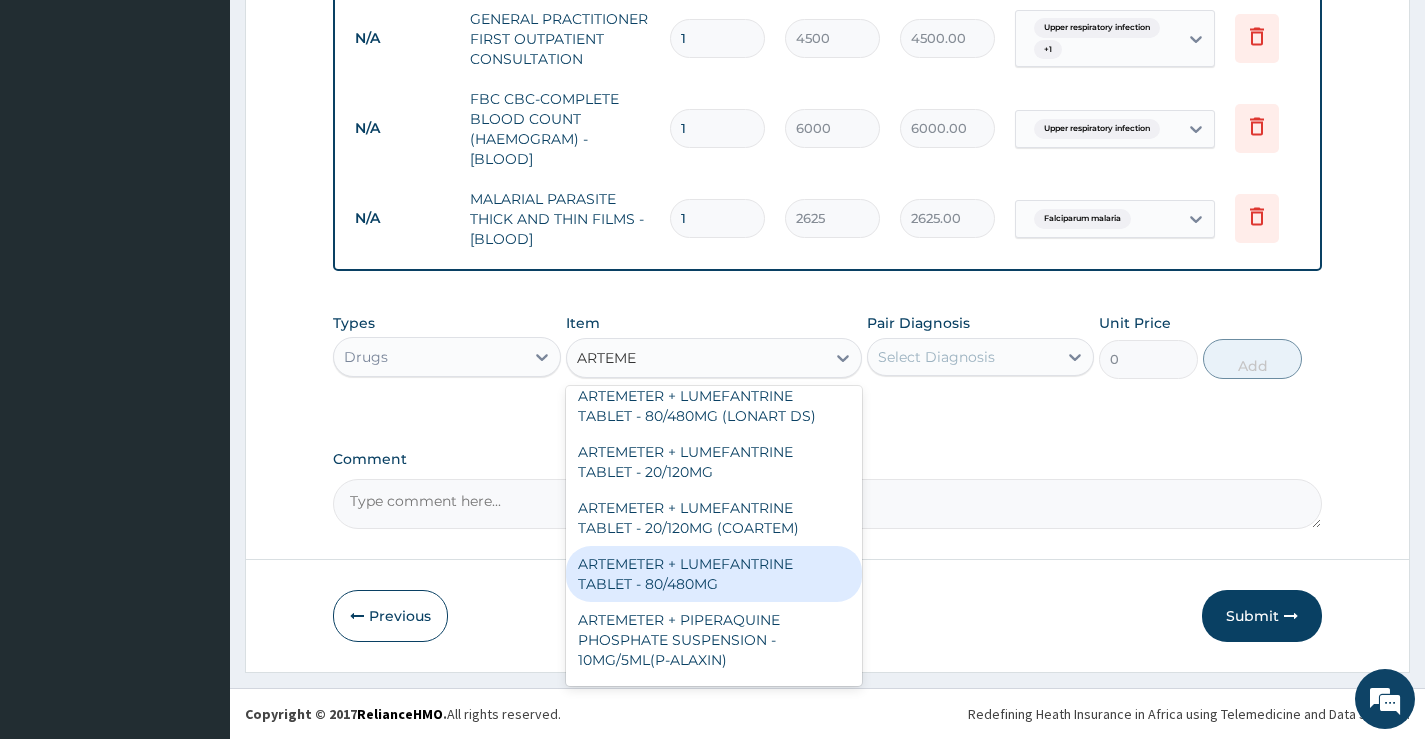 click on "ARTEMETER + LUMEFANTRINE TABLET - 80/480MG" at bounding box center (714, 574) 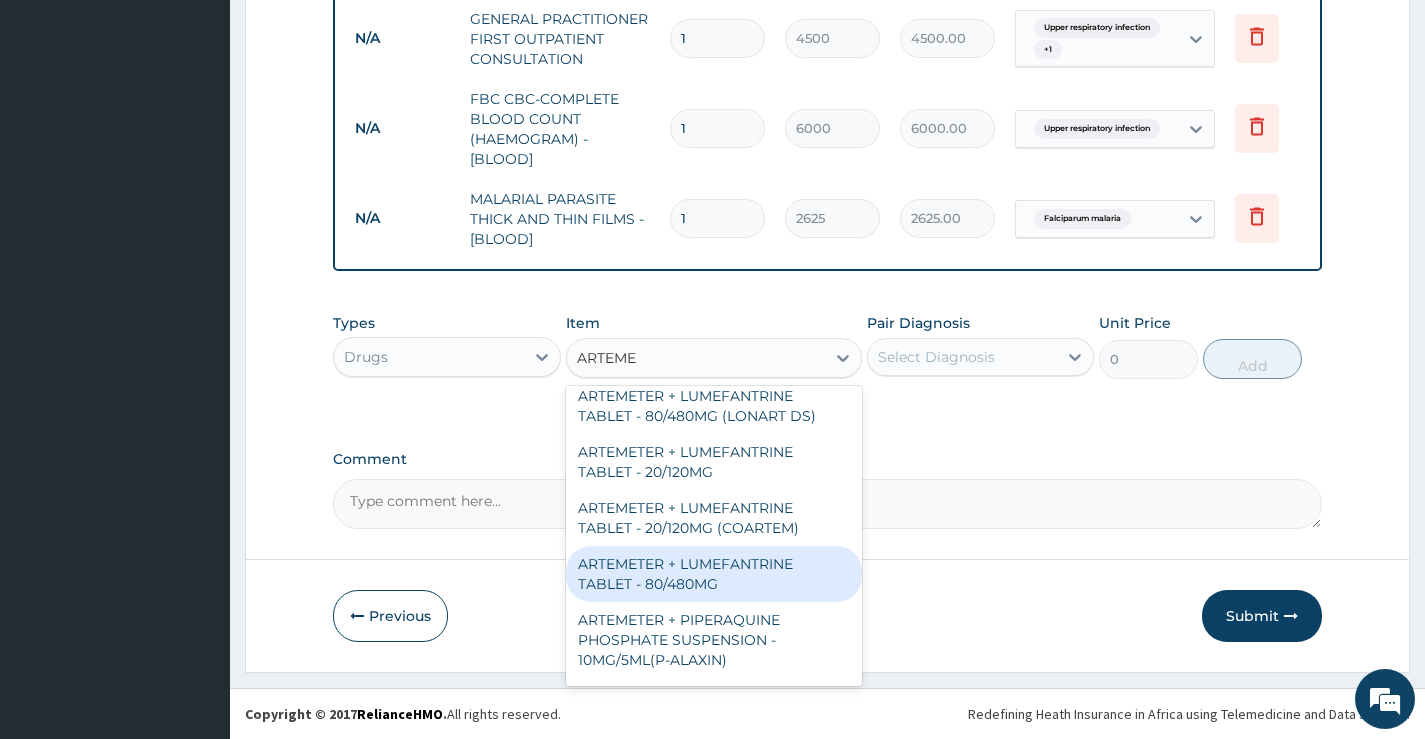 type 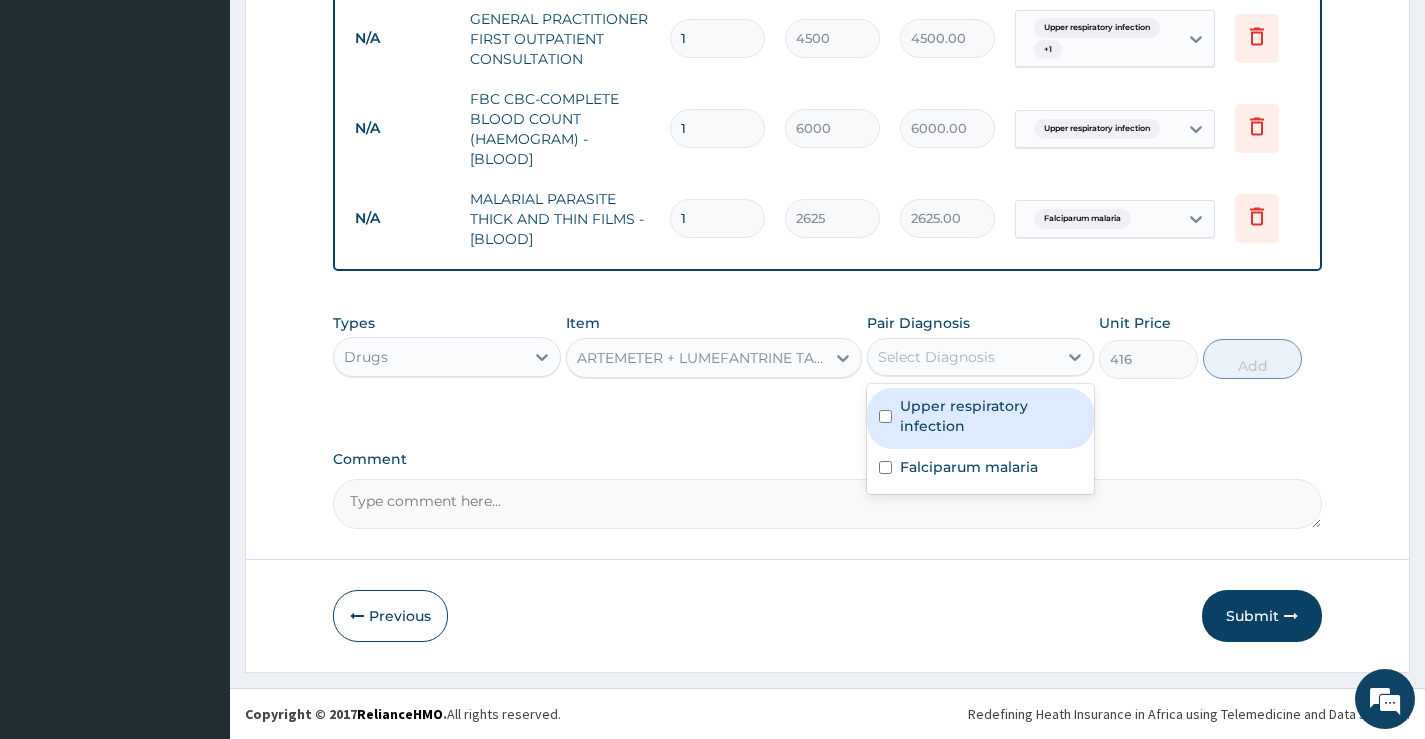 click on "Select Diagnosis" at bounding box center (962, 357) 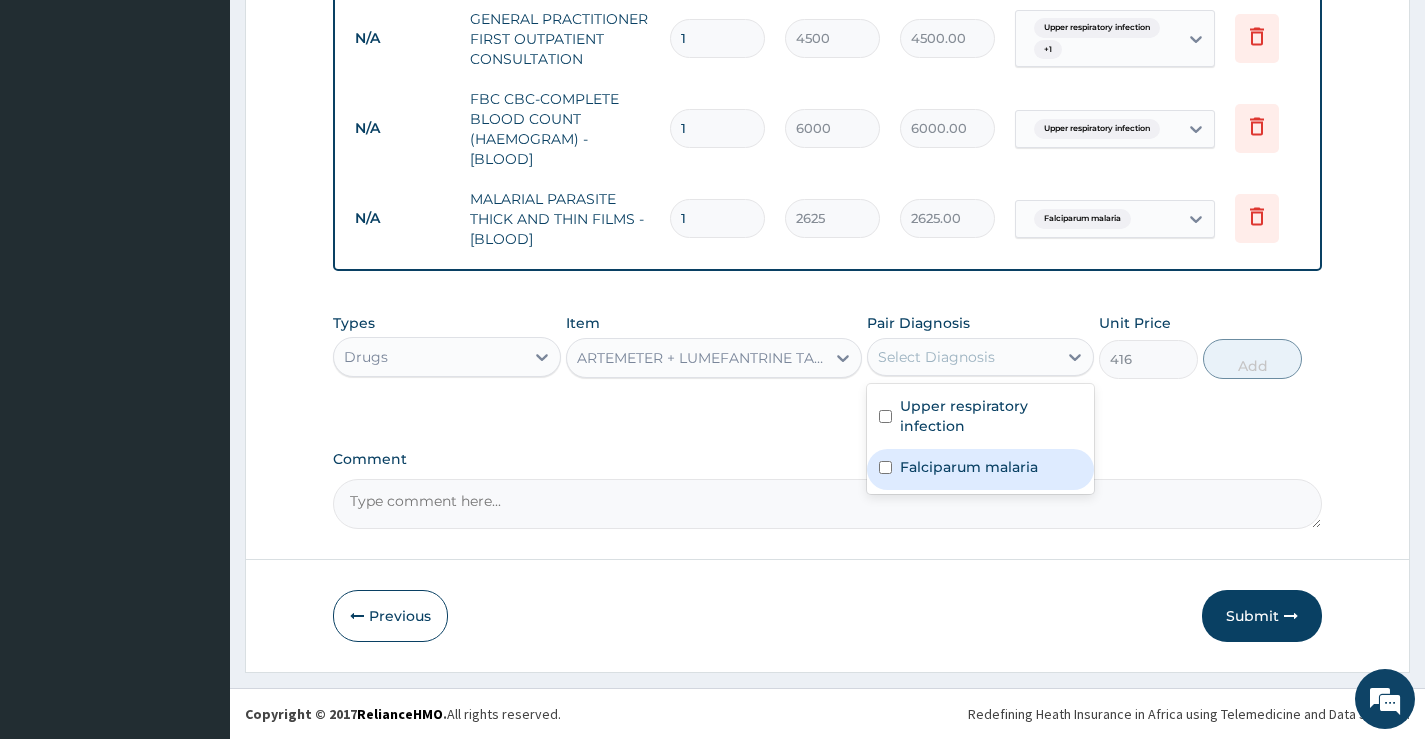 click on "Falciparum malaria" at bounding box center [969, 467] 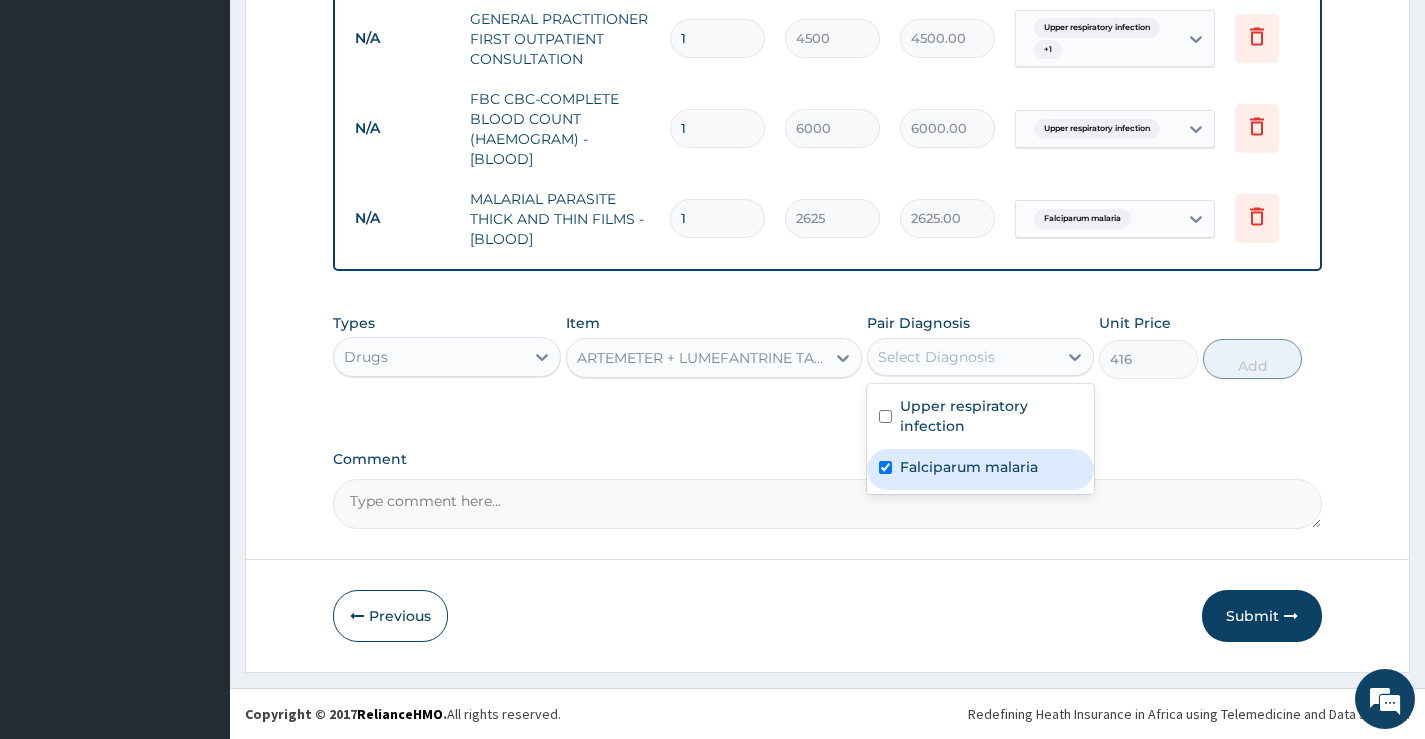 checkbox on "true" 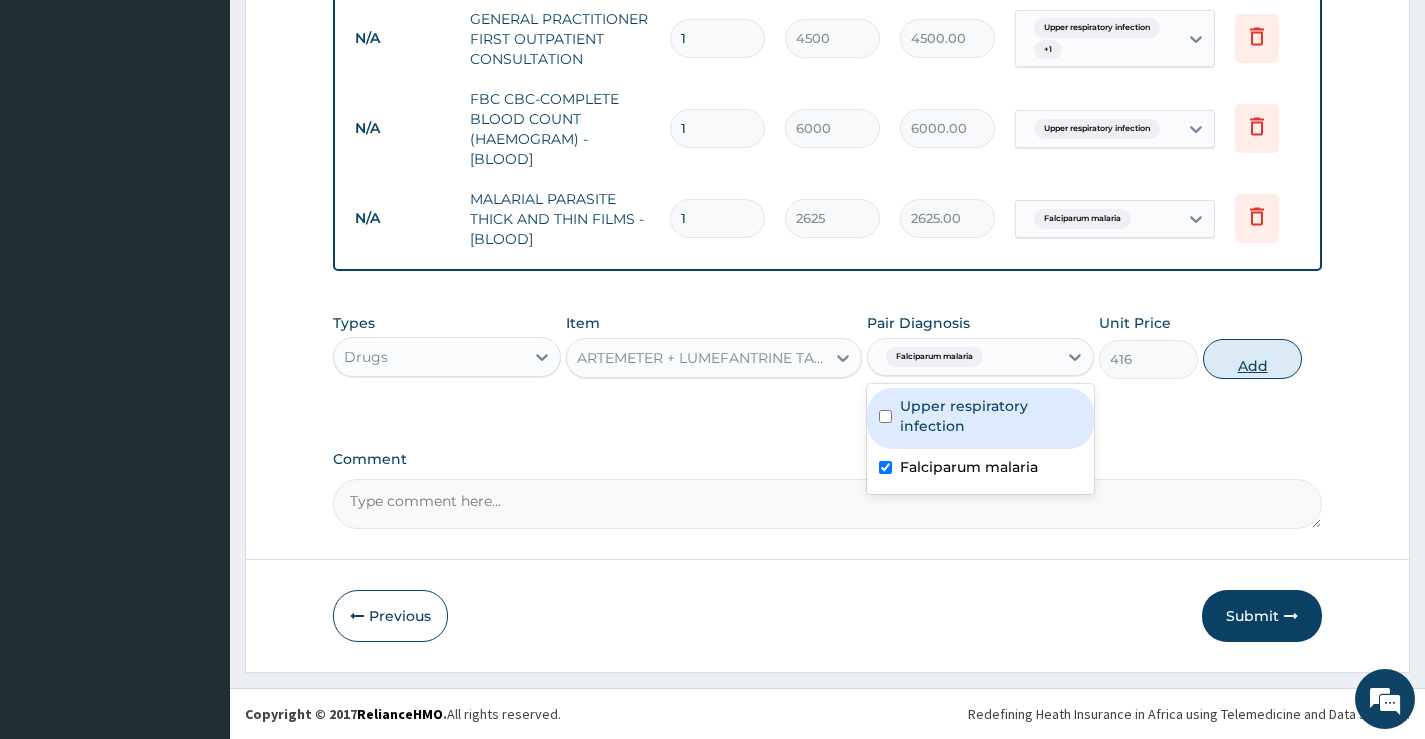 click on "Add" at bounding box center [1252, 359] 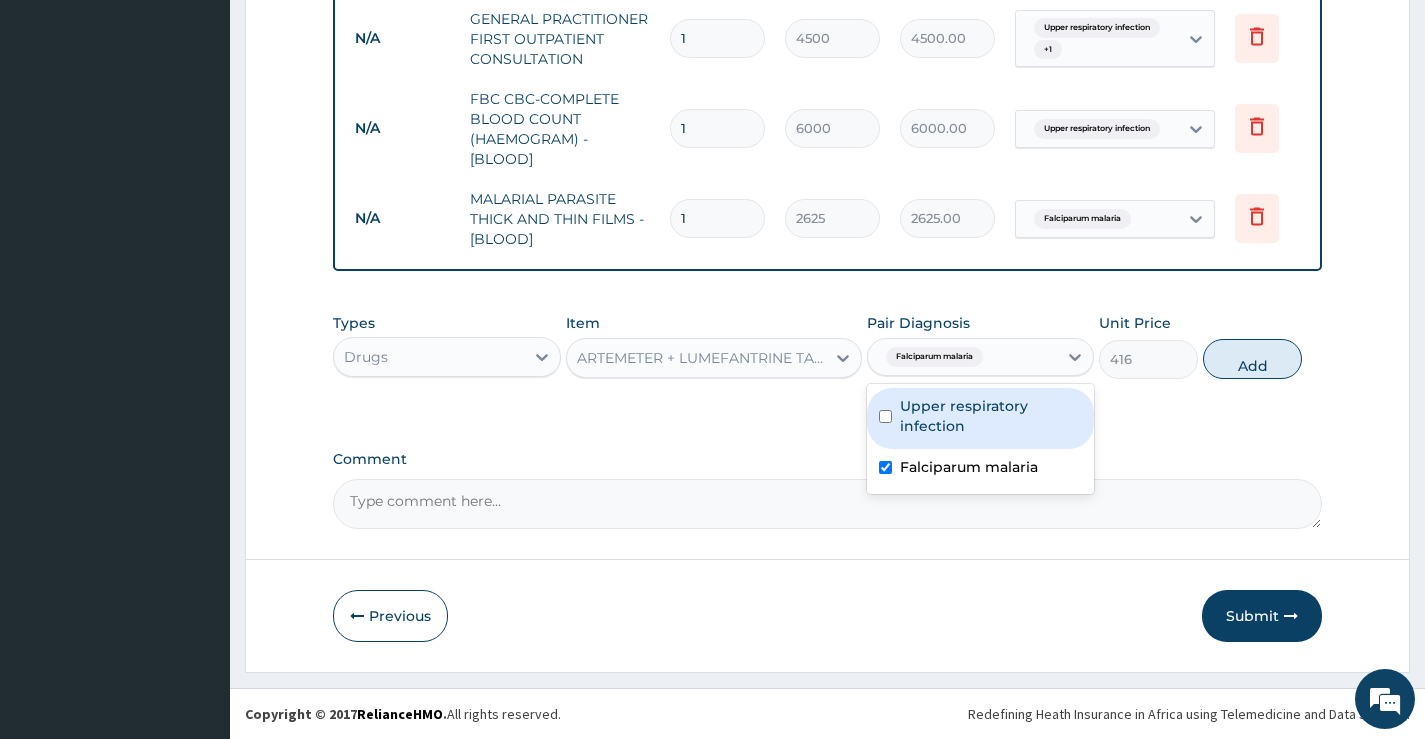 type on "0" 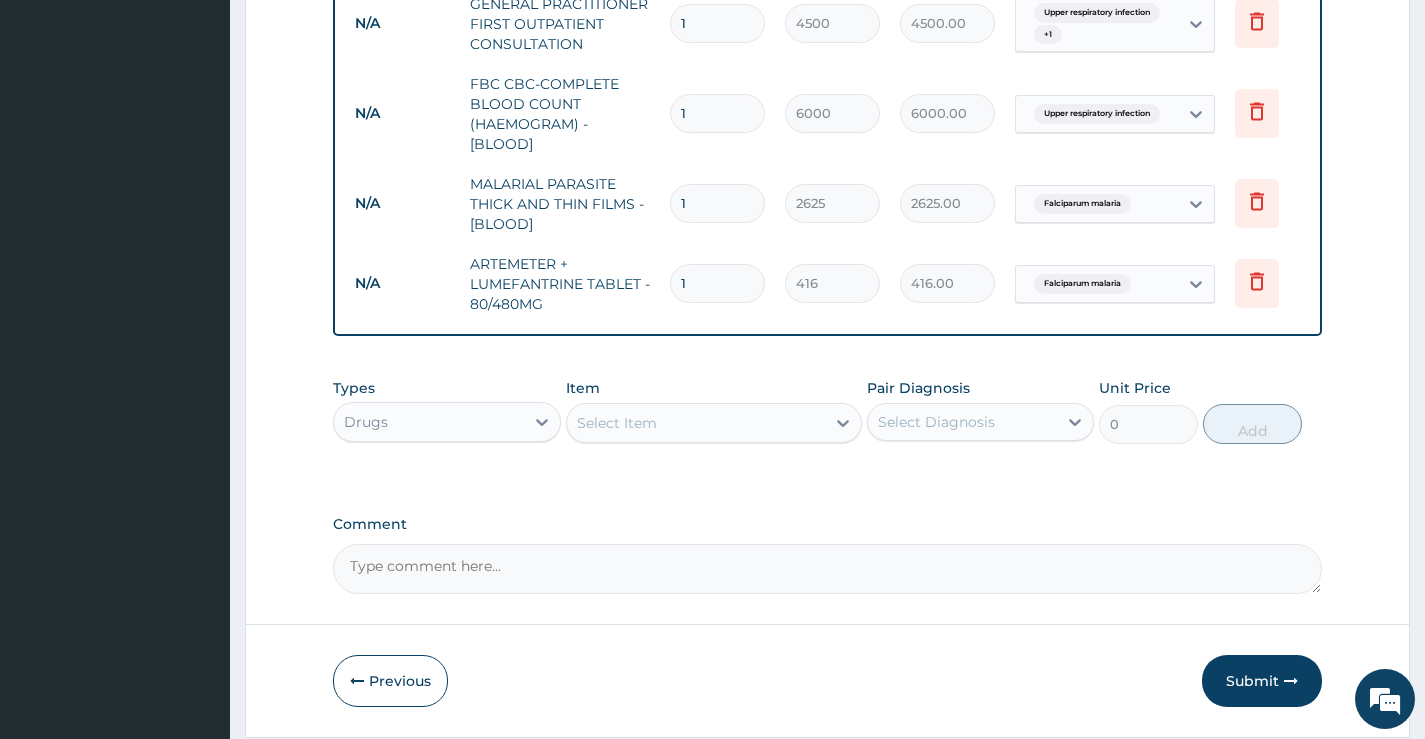 type 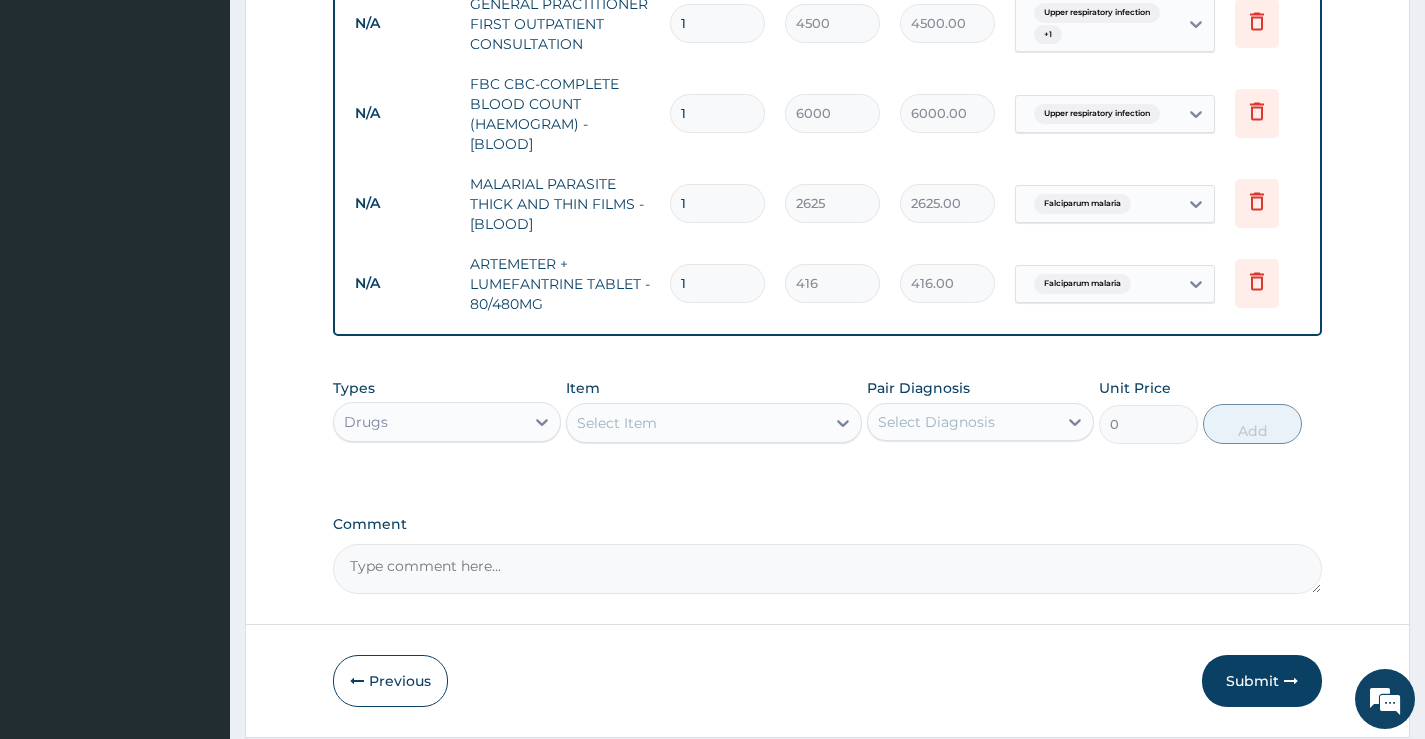 type on "0.00" 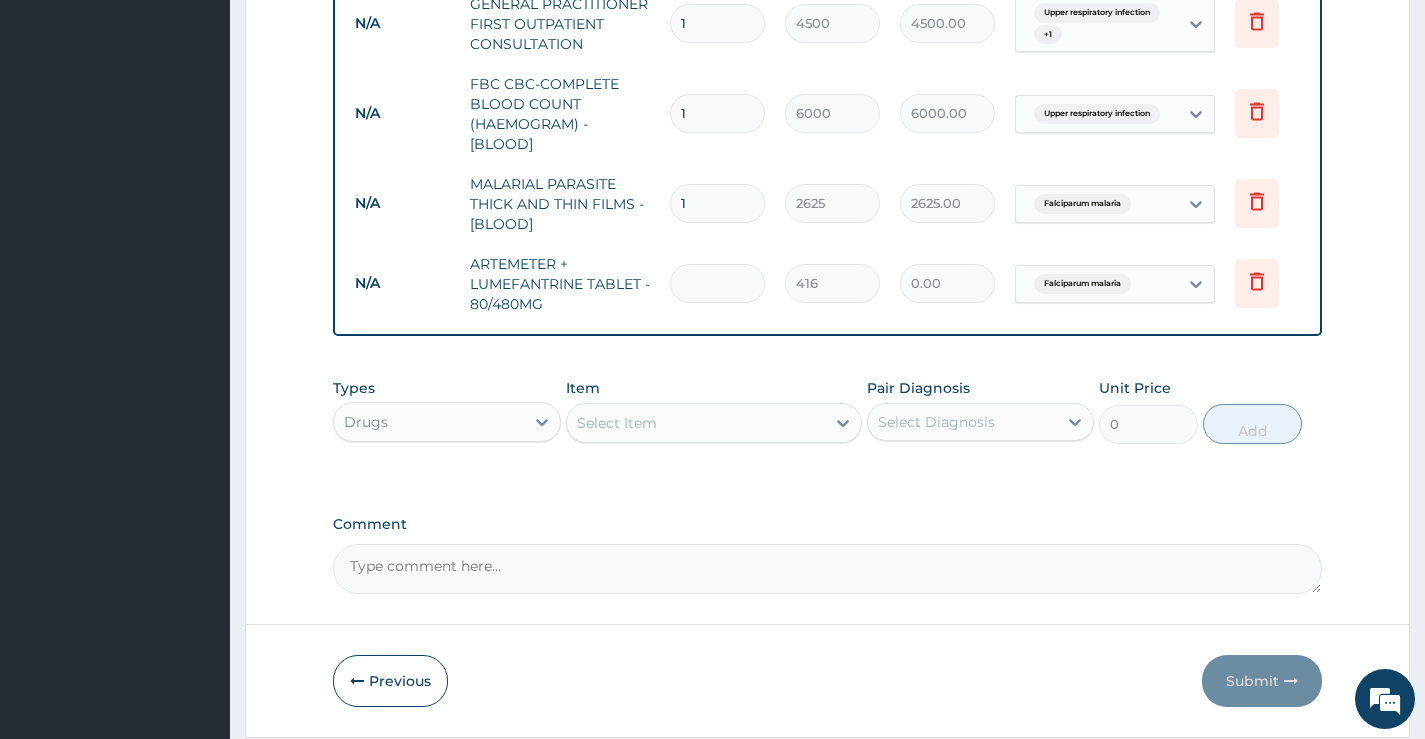 type on "6" 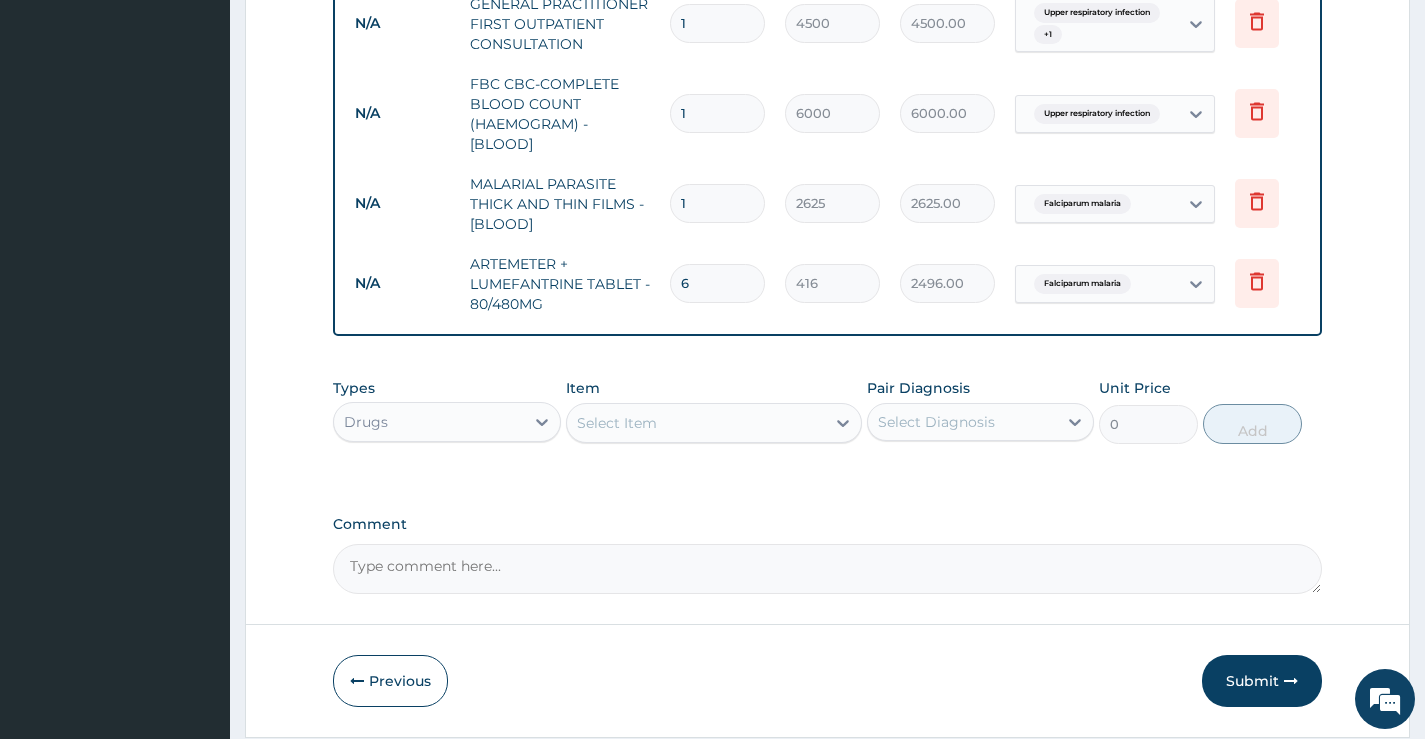type on "6" 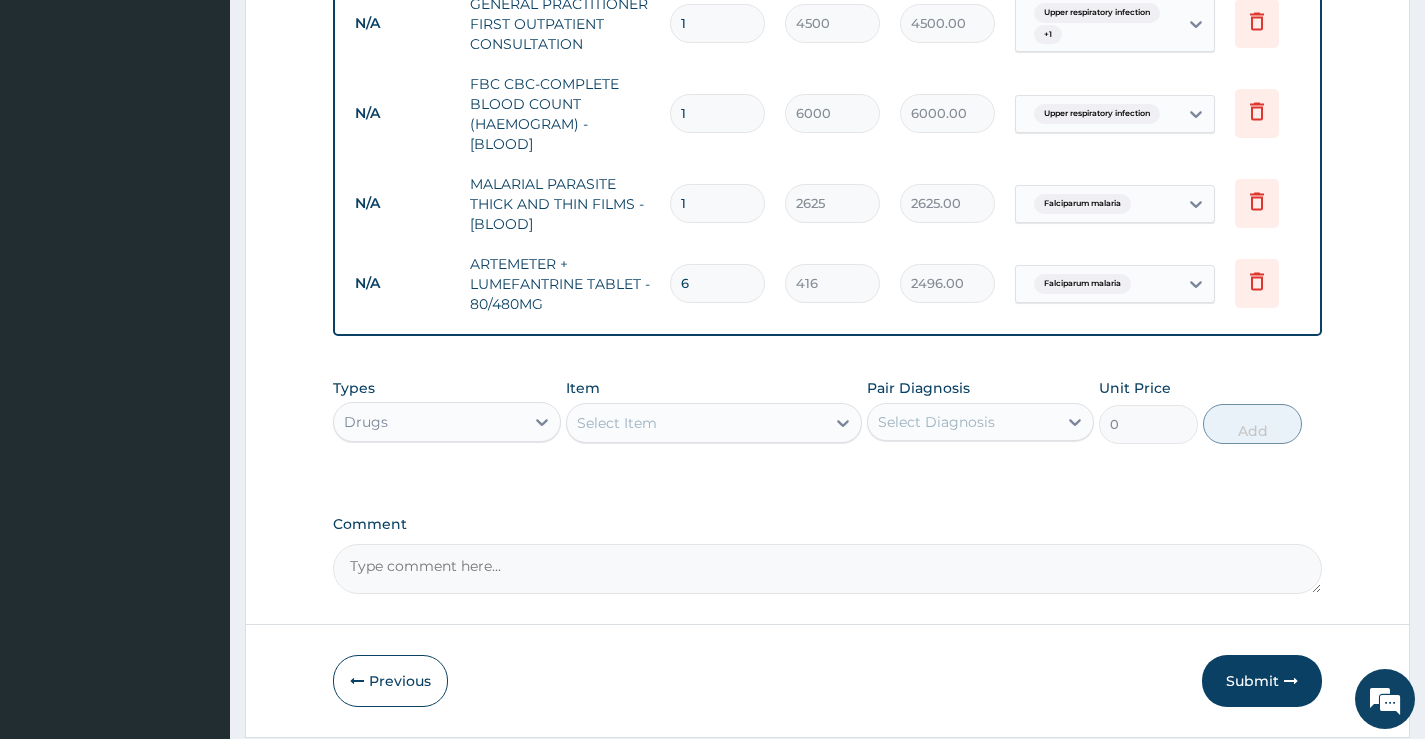 click on "Select Item" at bounding box center (617, 423) 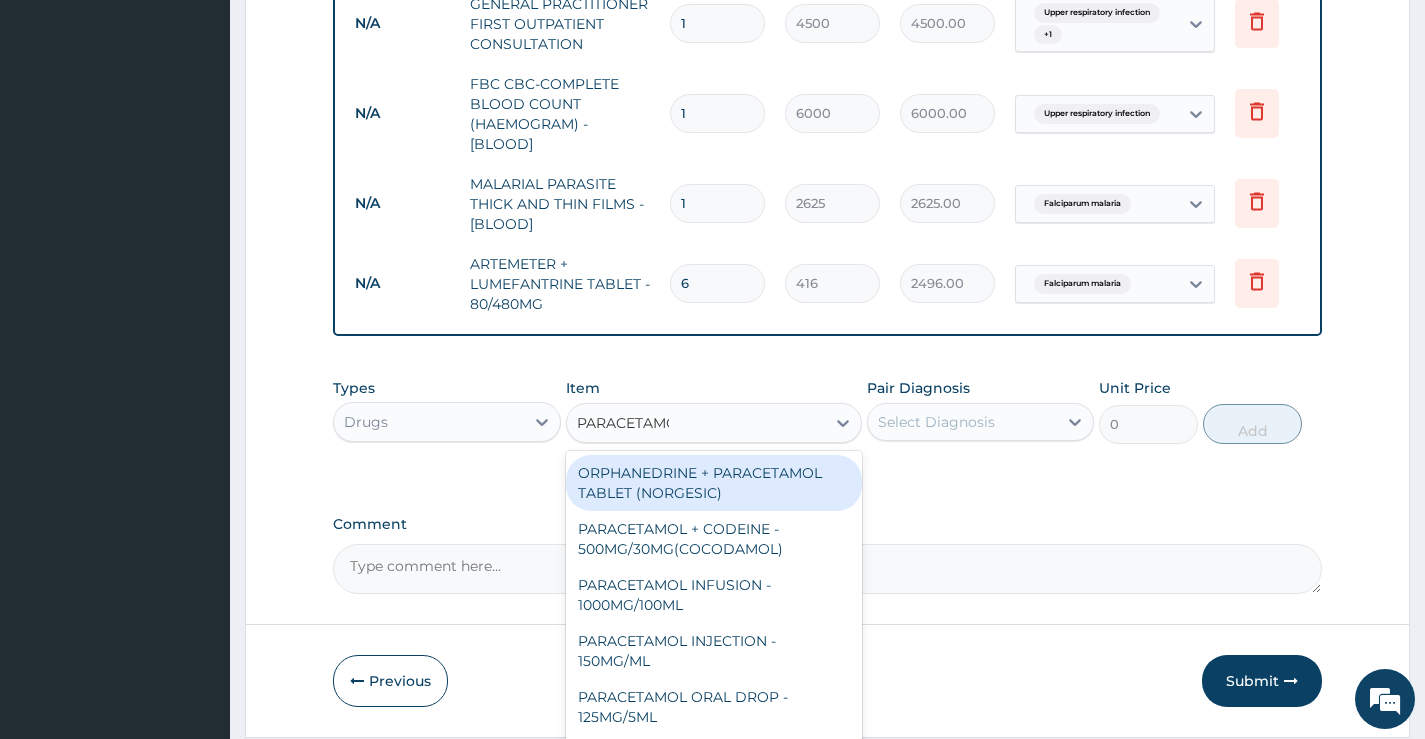 type on "PARACETAMOL" 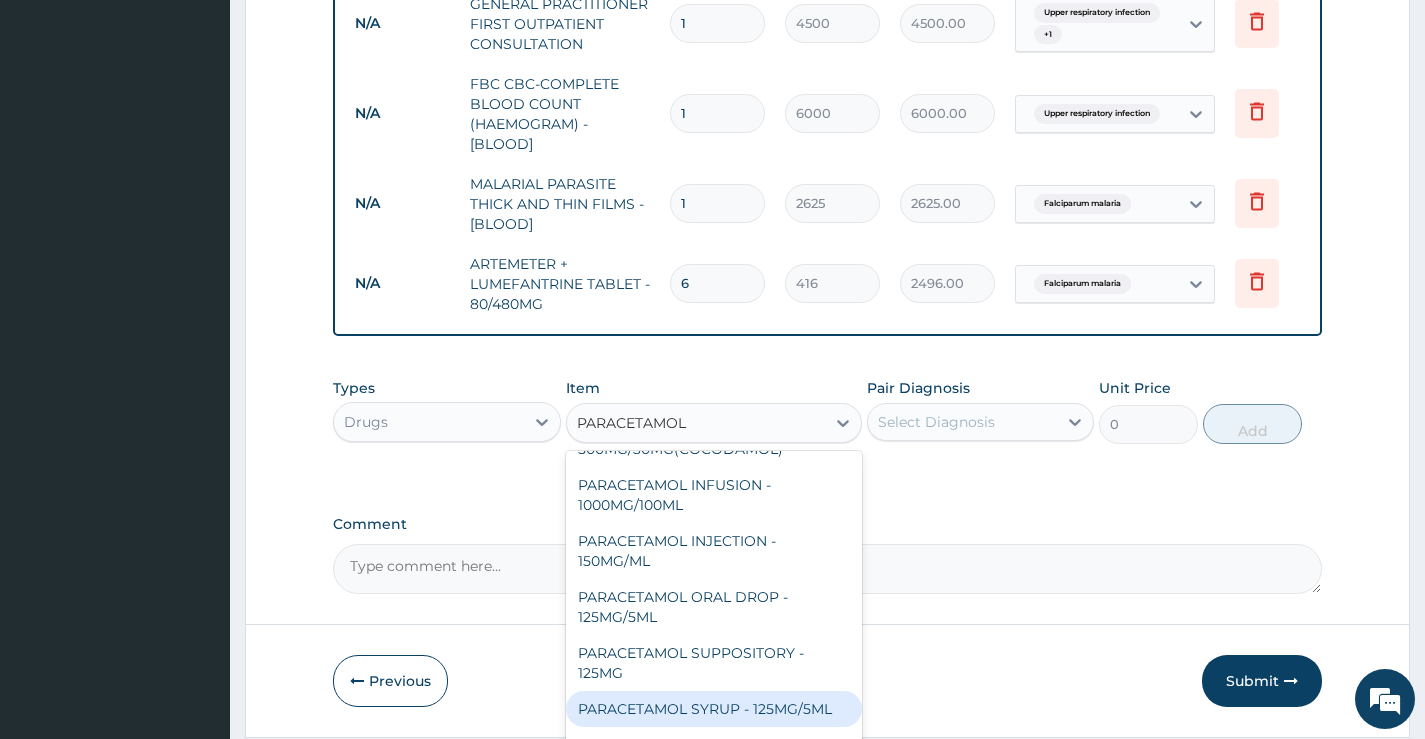 scroll, scrollTop: 172, scrollLeft: 0, axis: vertical 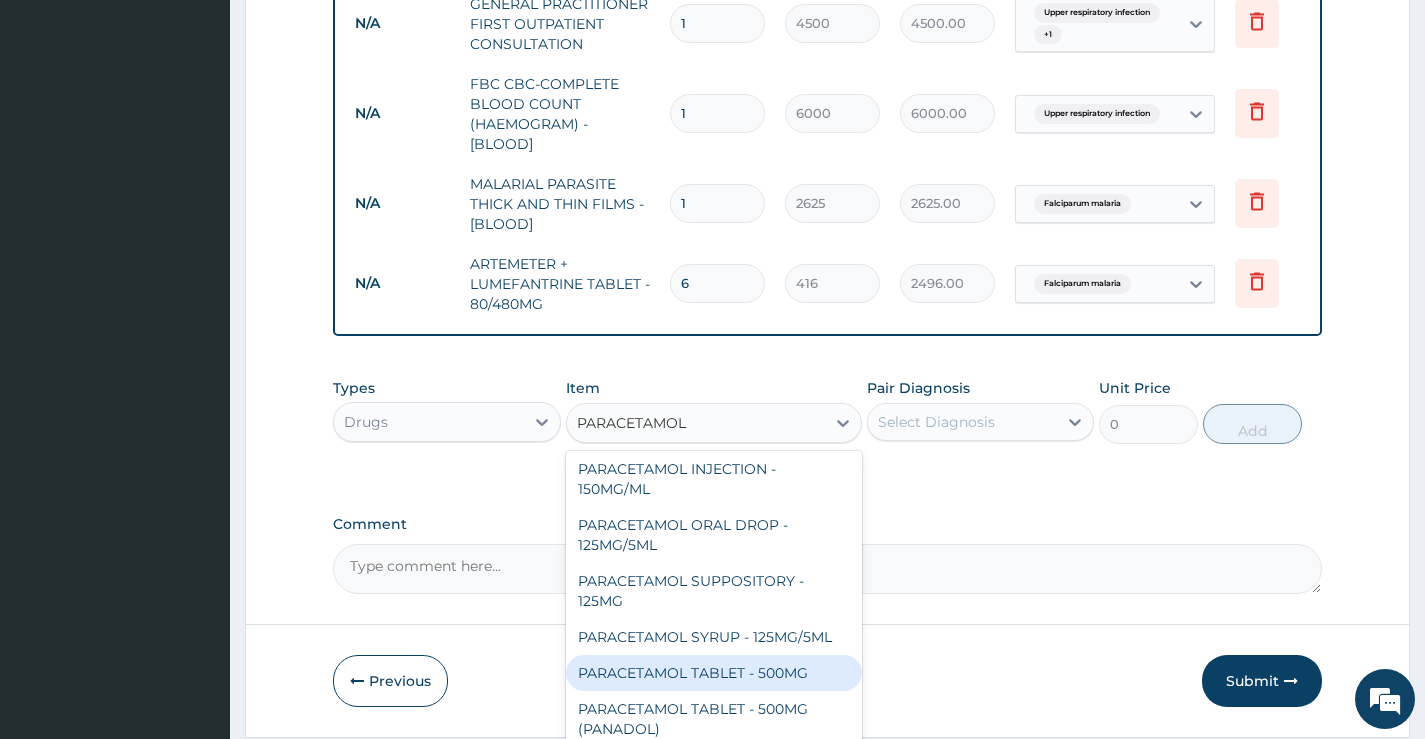click on "PARACETAMOL TABLET - 500MG" at bounding box center [714, 673] 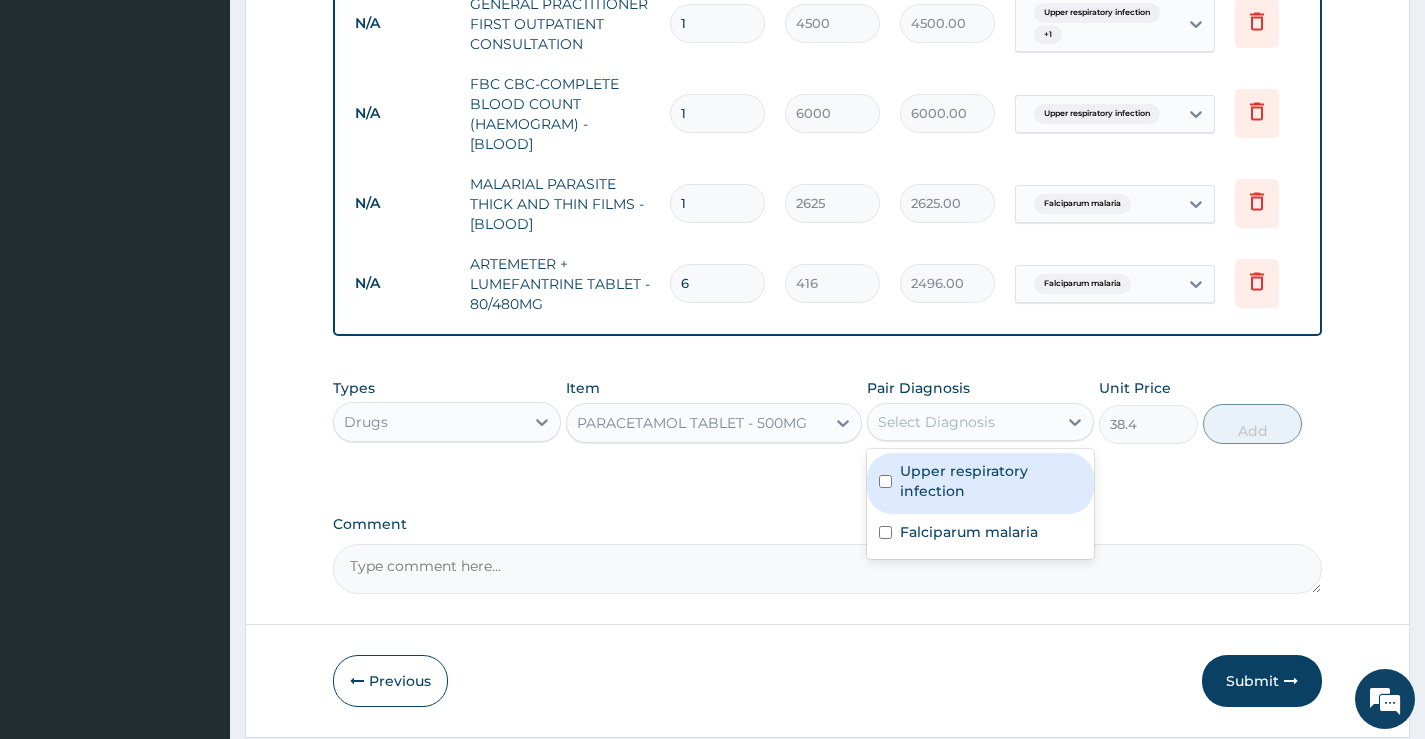click on "Select Diagnosis" at bounding box center (936, 422) 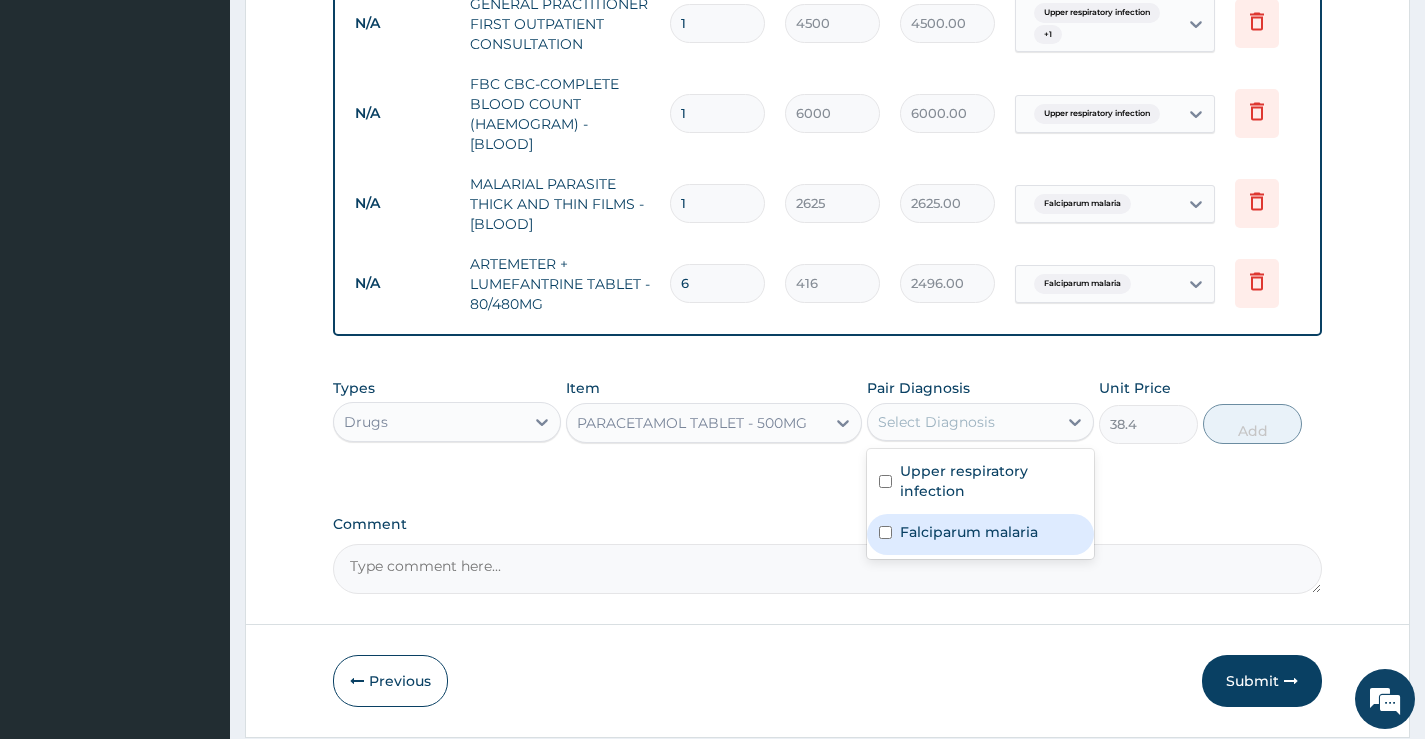 click on "Falciparum malaria" at bounding box center [969, 532] 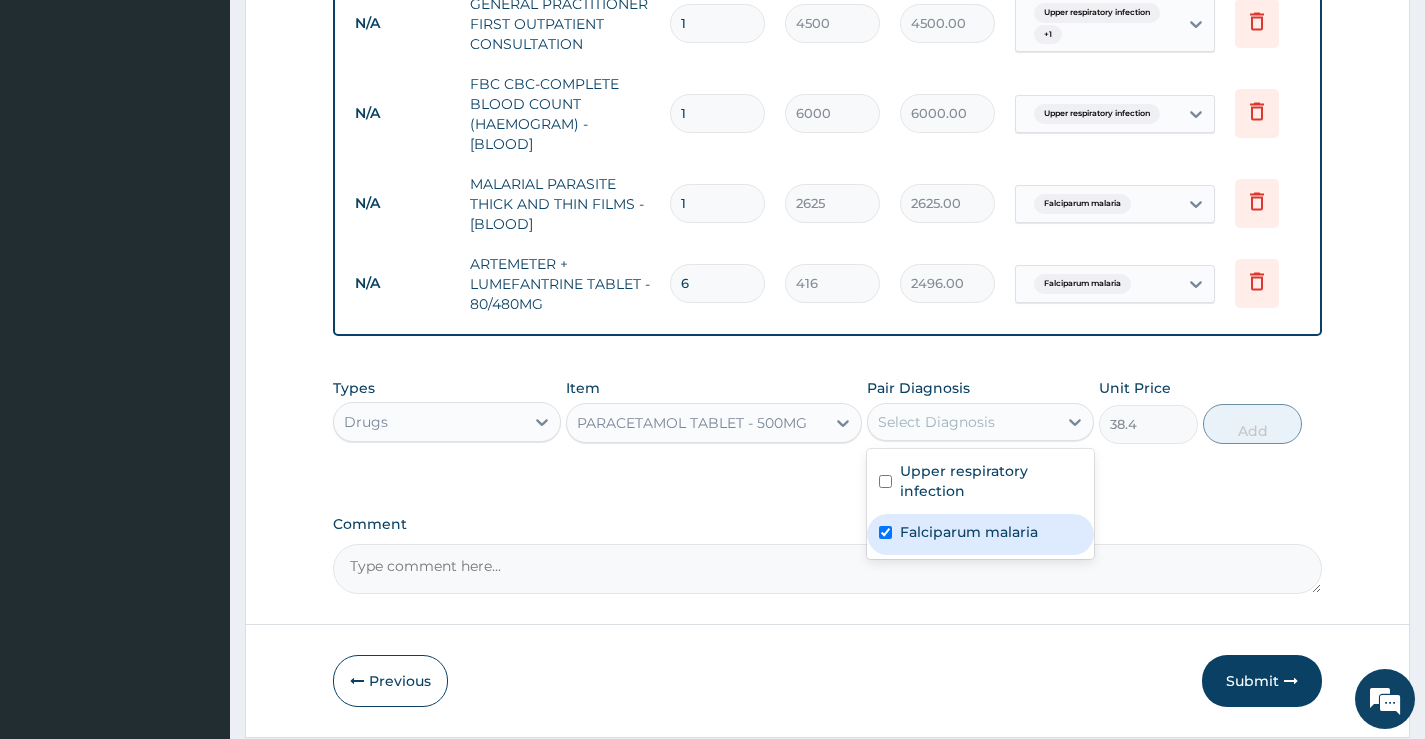 checkbox on "true" 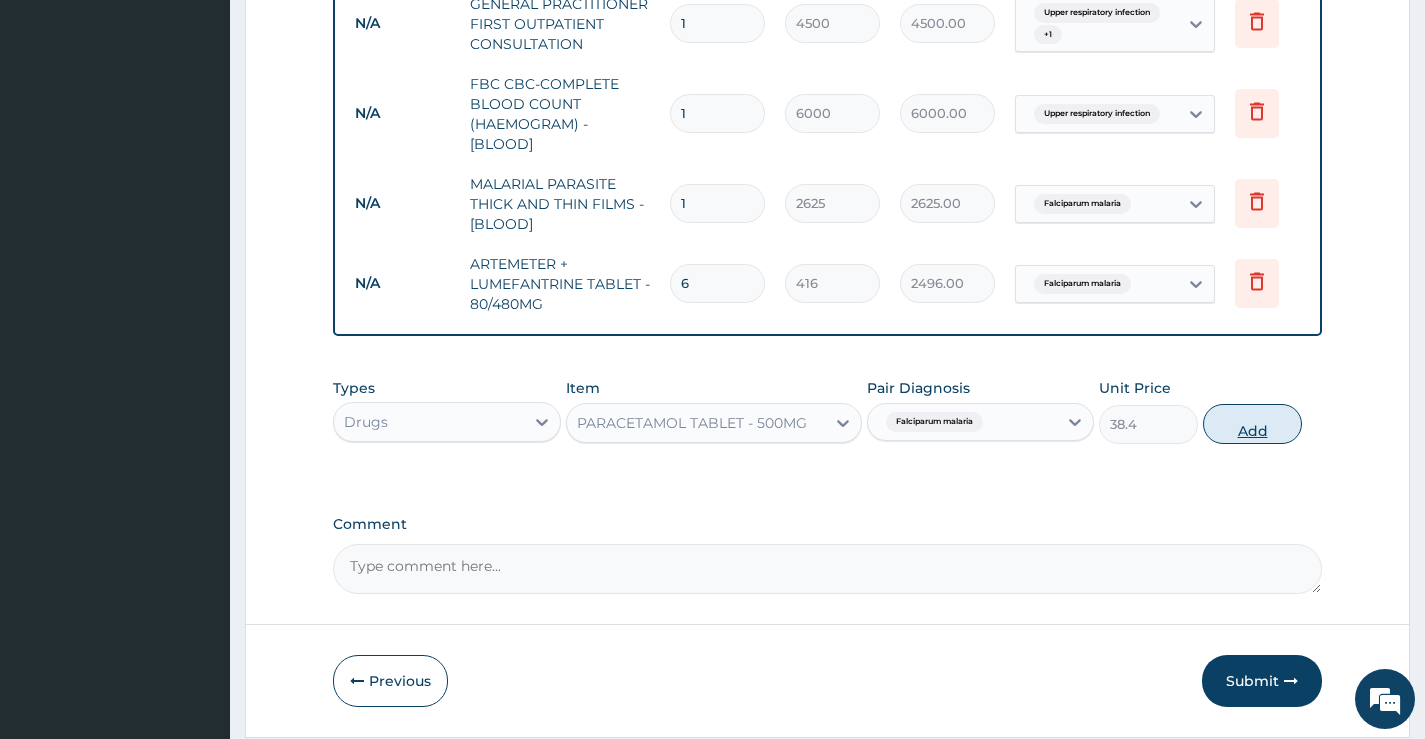 click on "Add" at bounding box center (1252, 424) 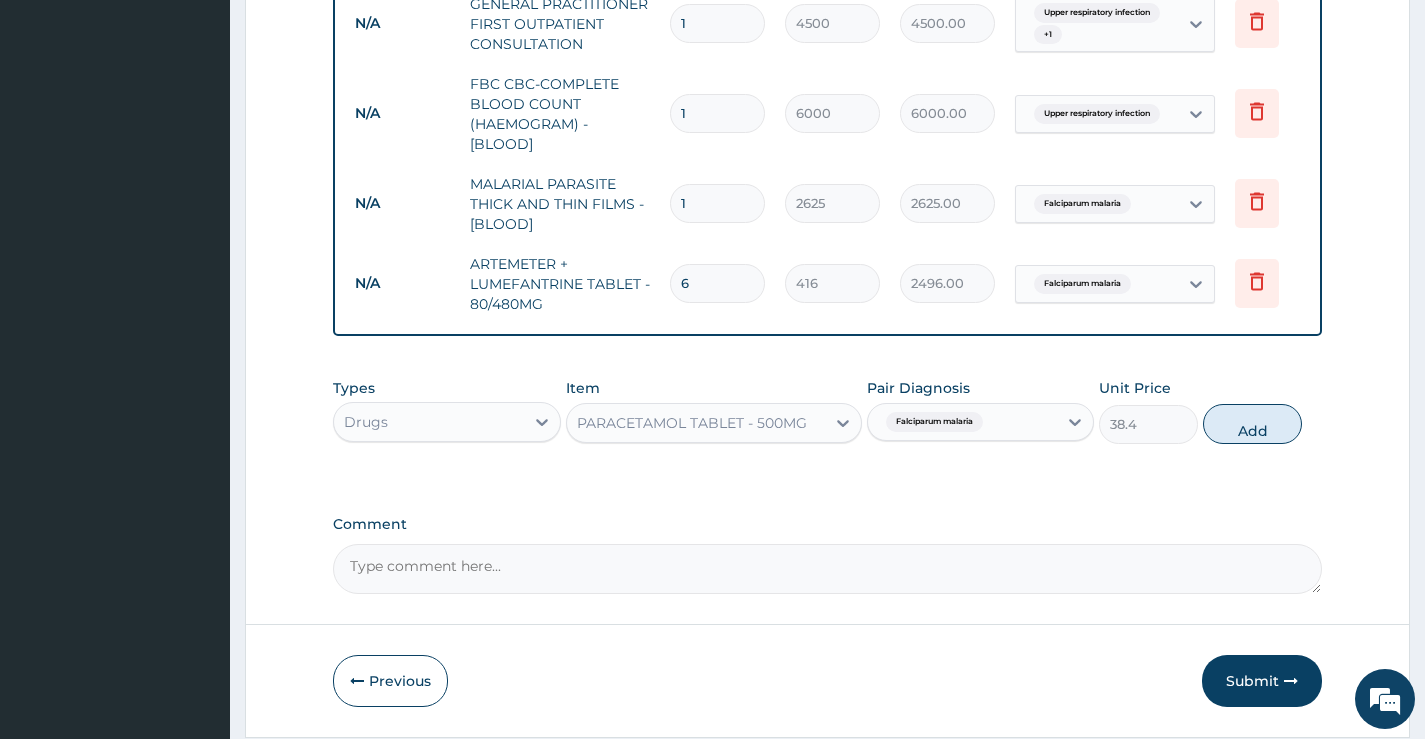 type on "0" 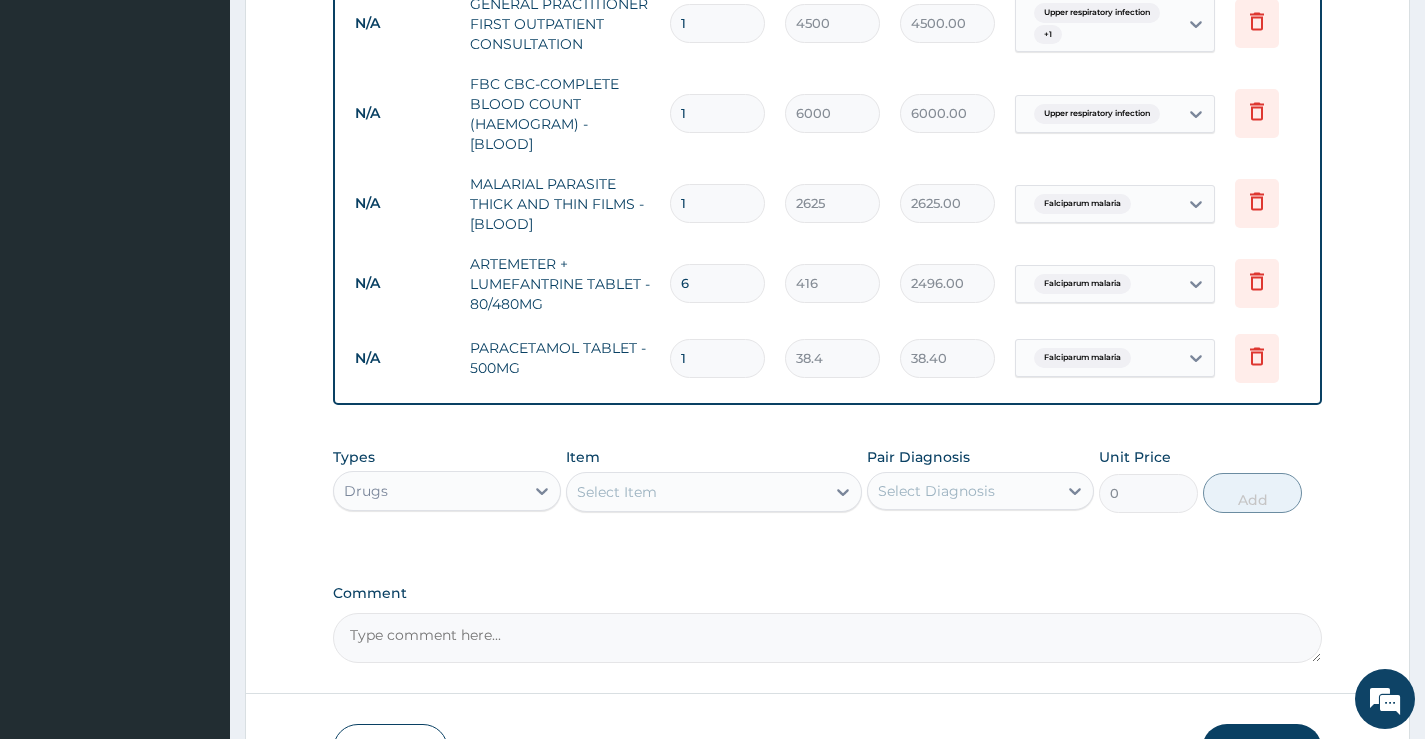 type on "18" 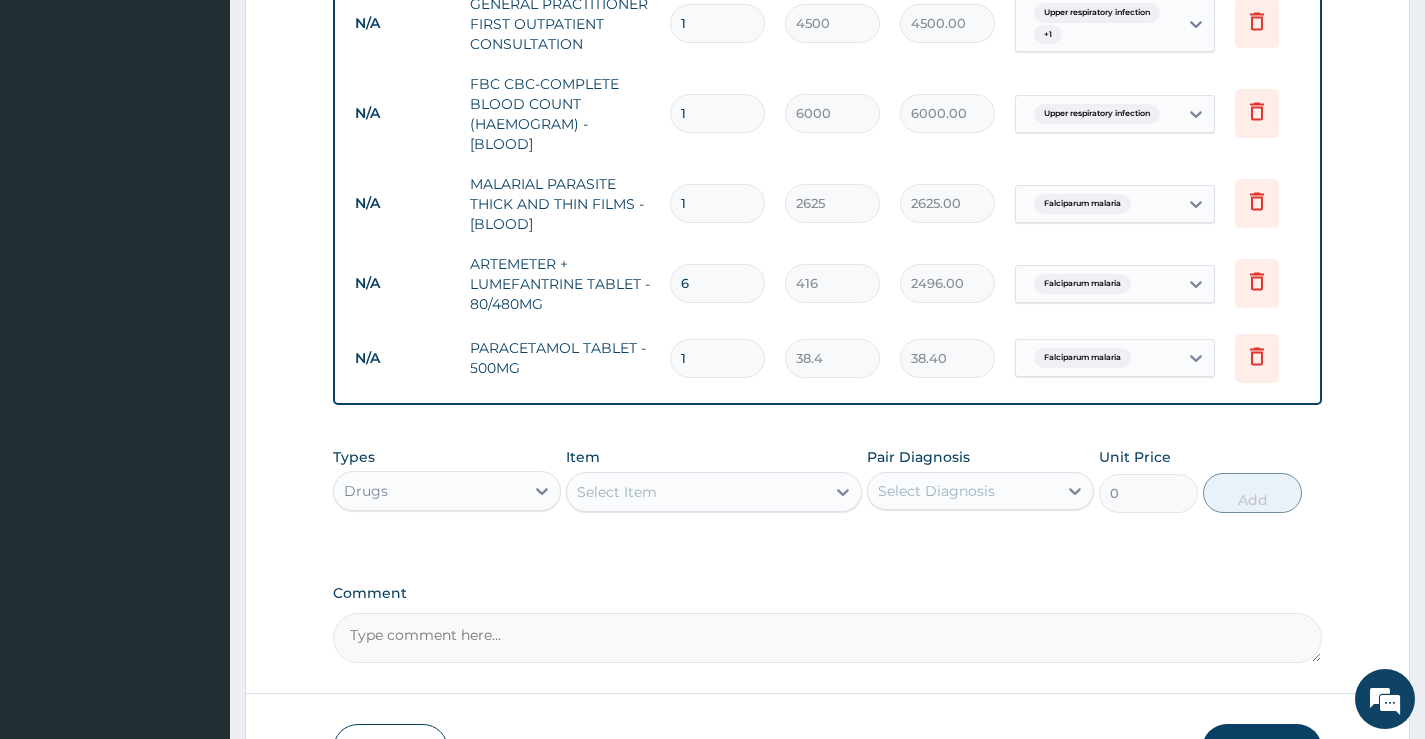 type on "691.20" 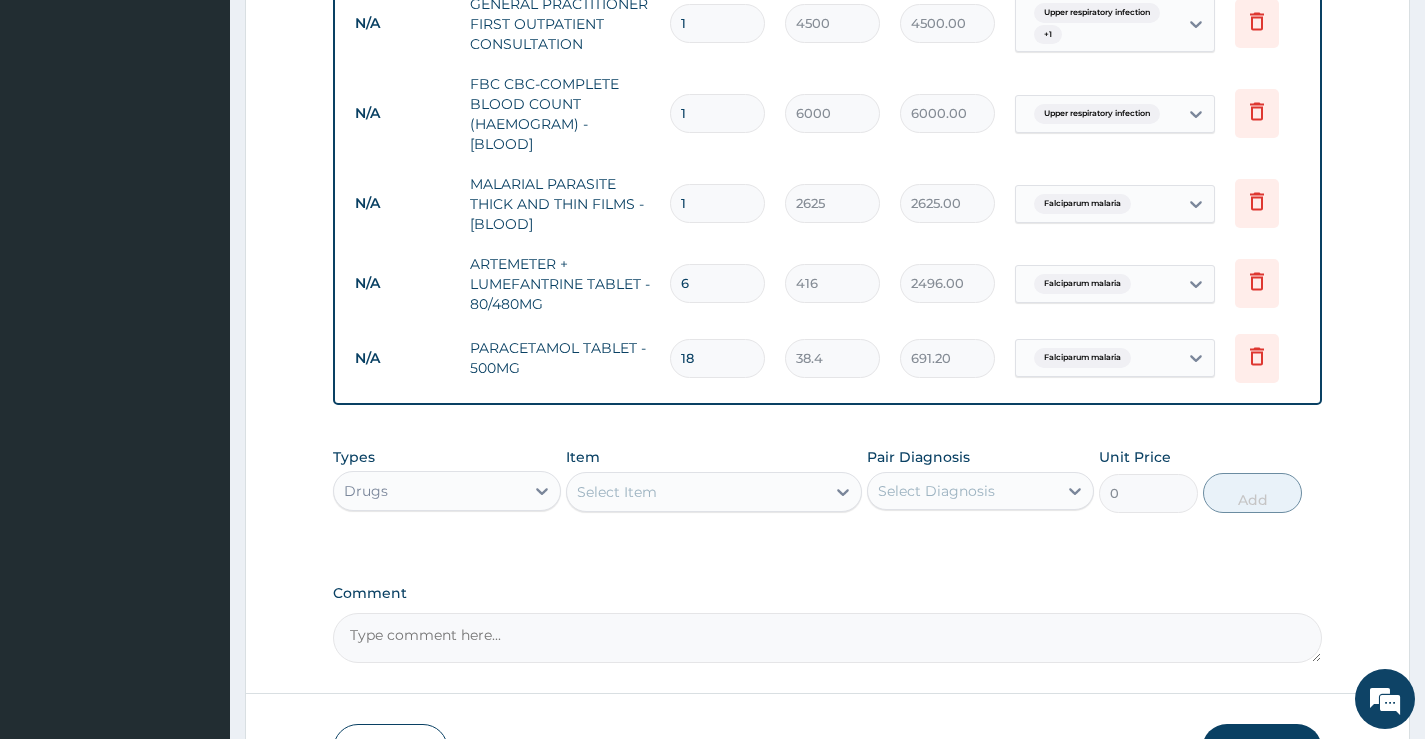 type on "18" 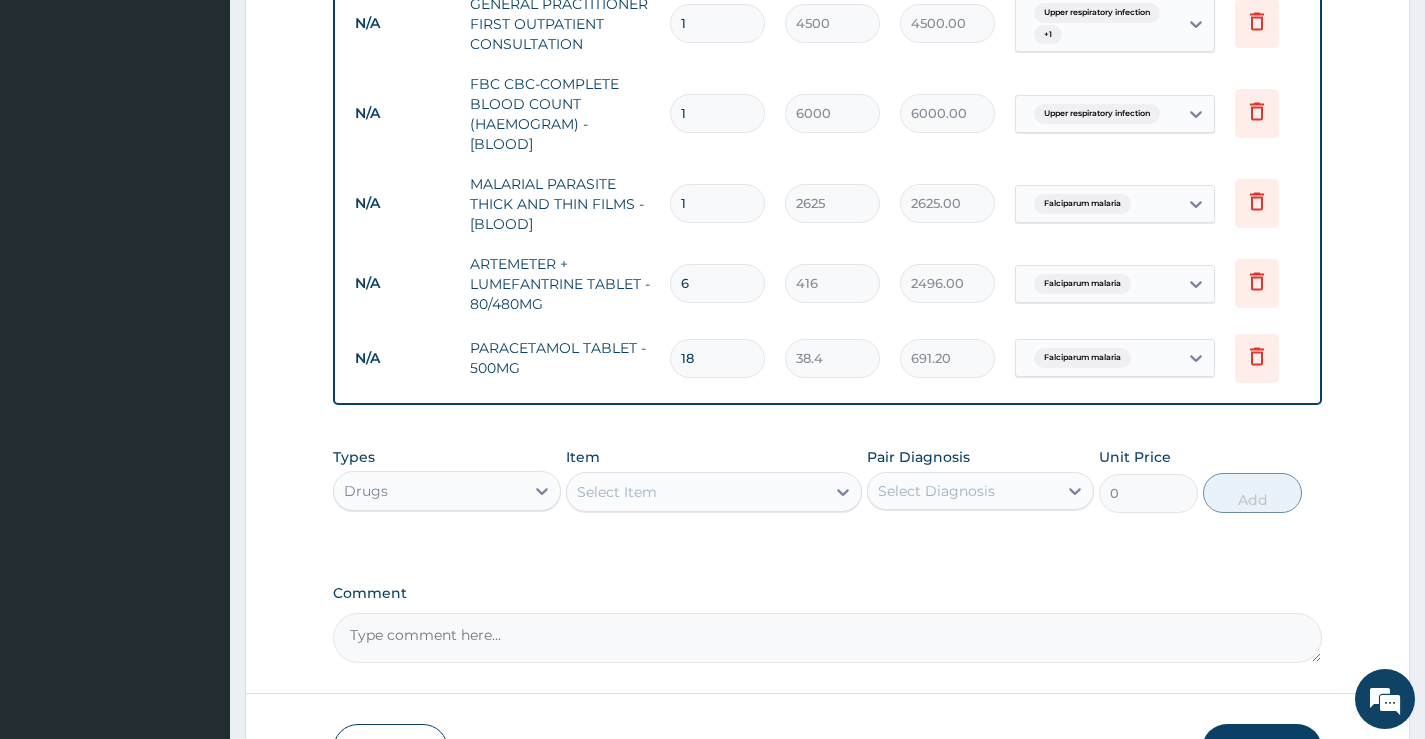 click on "Select Item" at bounding box center [617, 492] 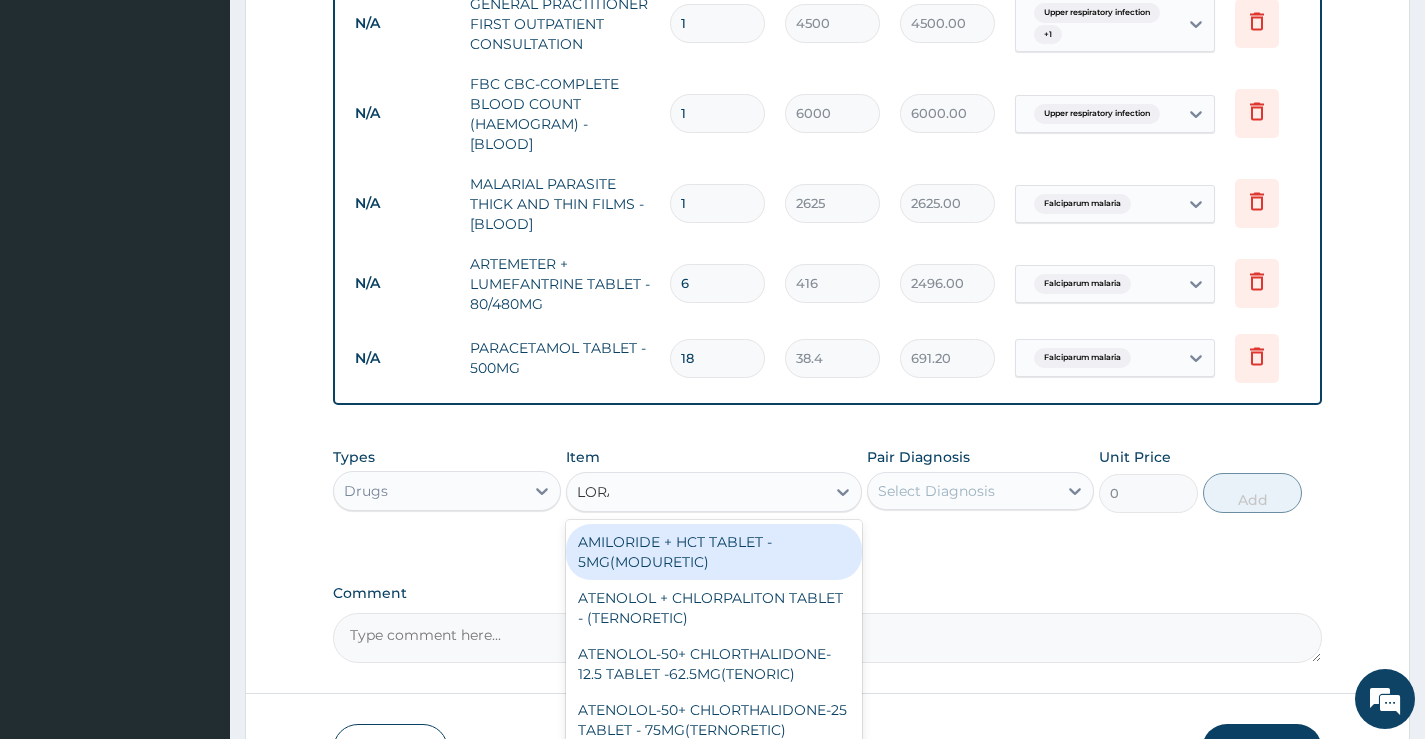 type on "LORAT" 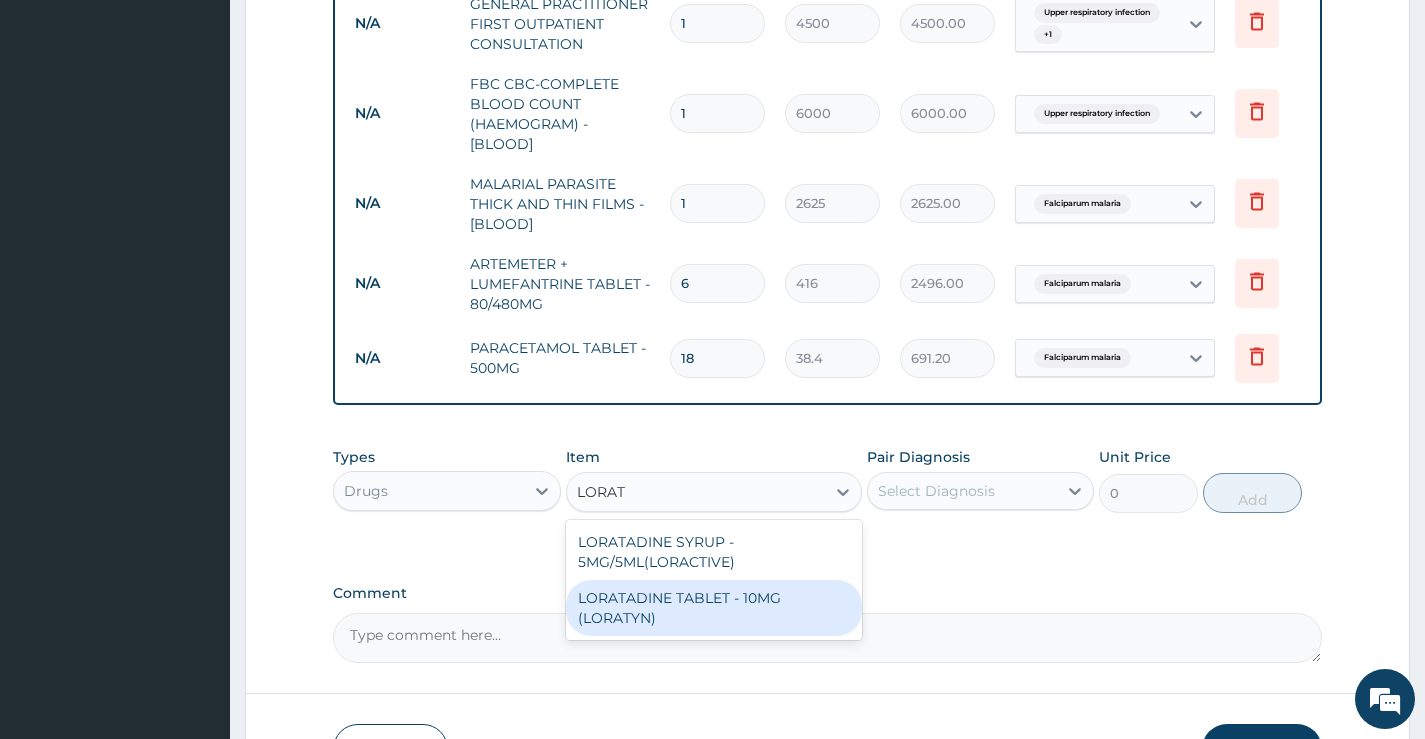 click on "LORATADINE TABLET - 10MG (LORATYN)" at bounding box center [714, 608] 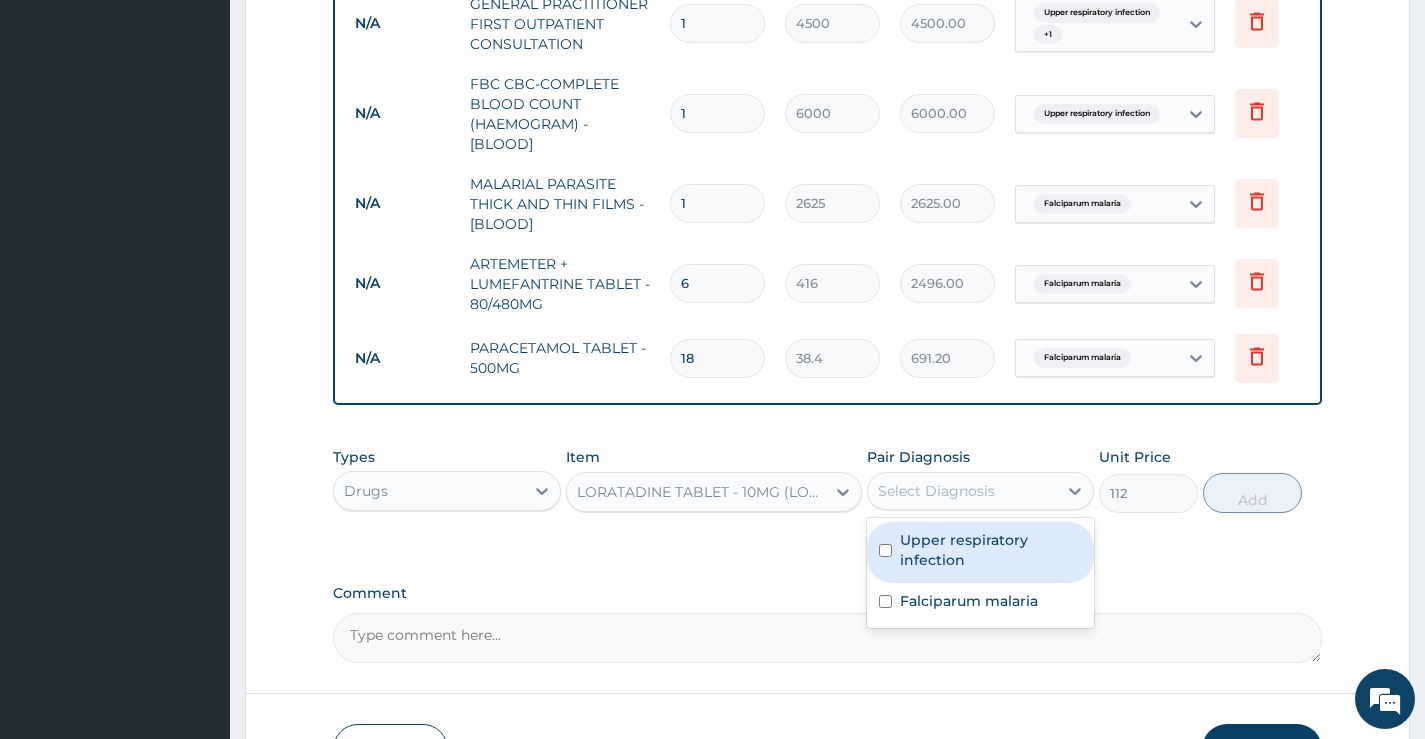 click on "Select Diagnosis" at bounding box center (962, 491) 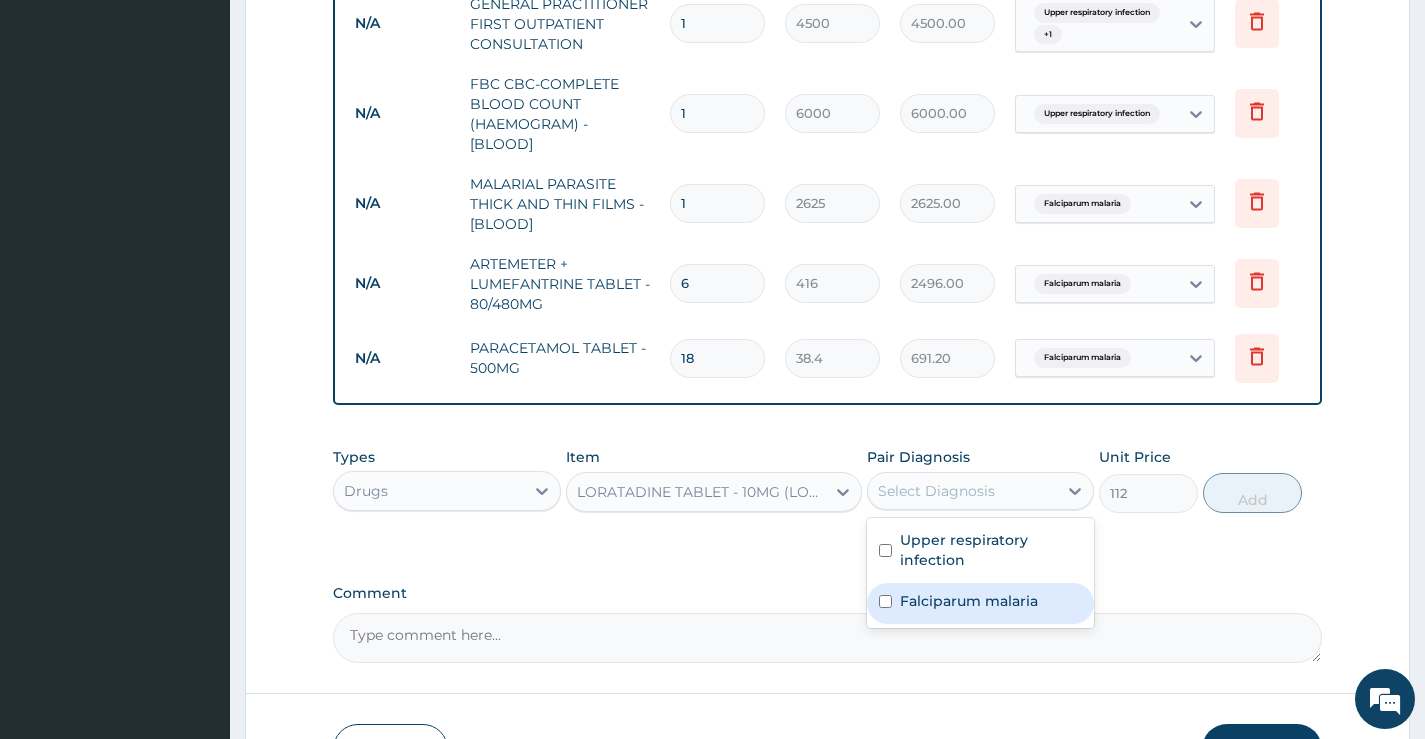 click on "Falciparum malaria" at bounding box center (969, 601) 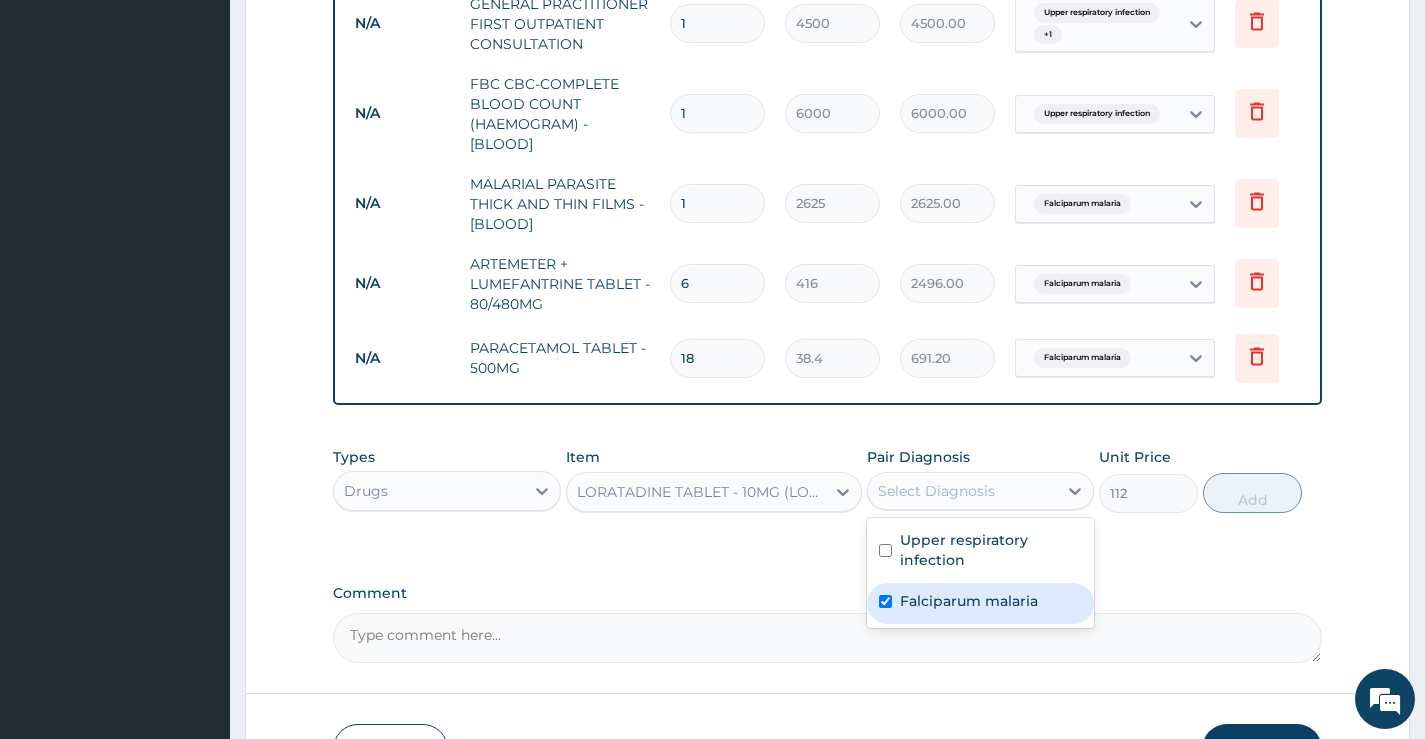 checkbox on "true" 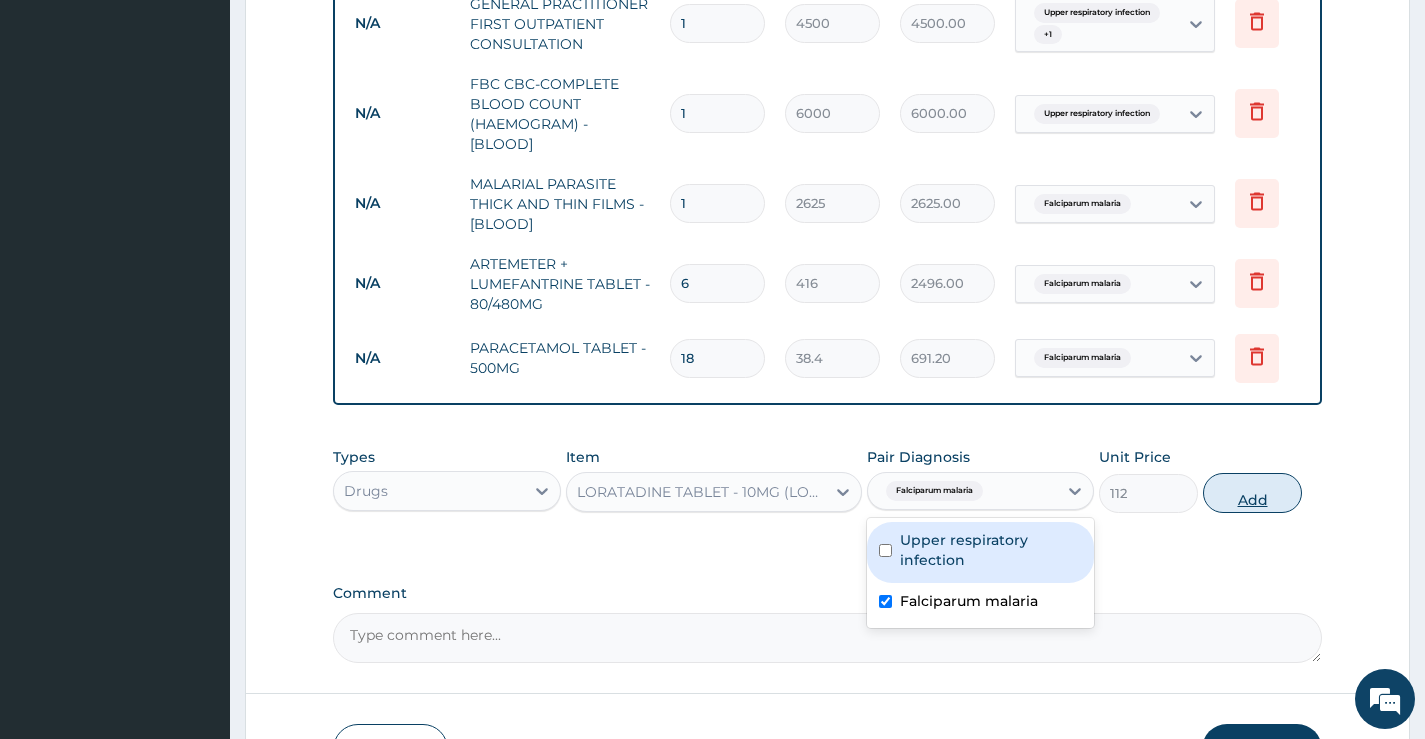 click on "Add" at bounding box center (1252, 493) 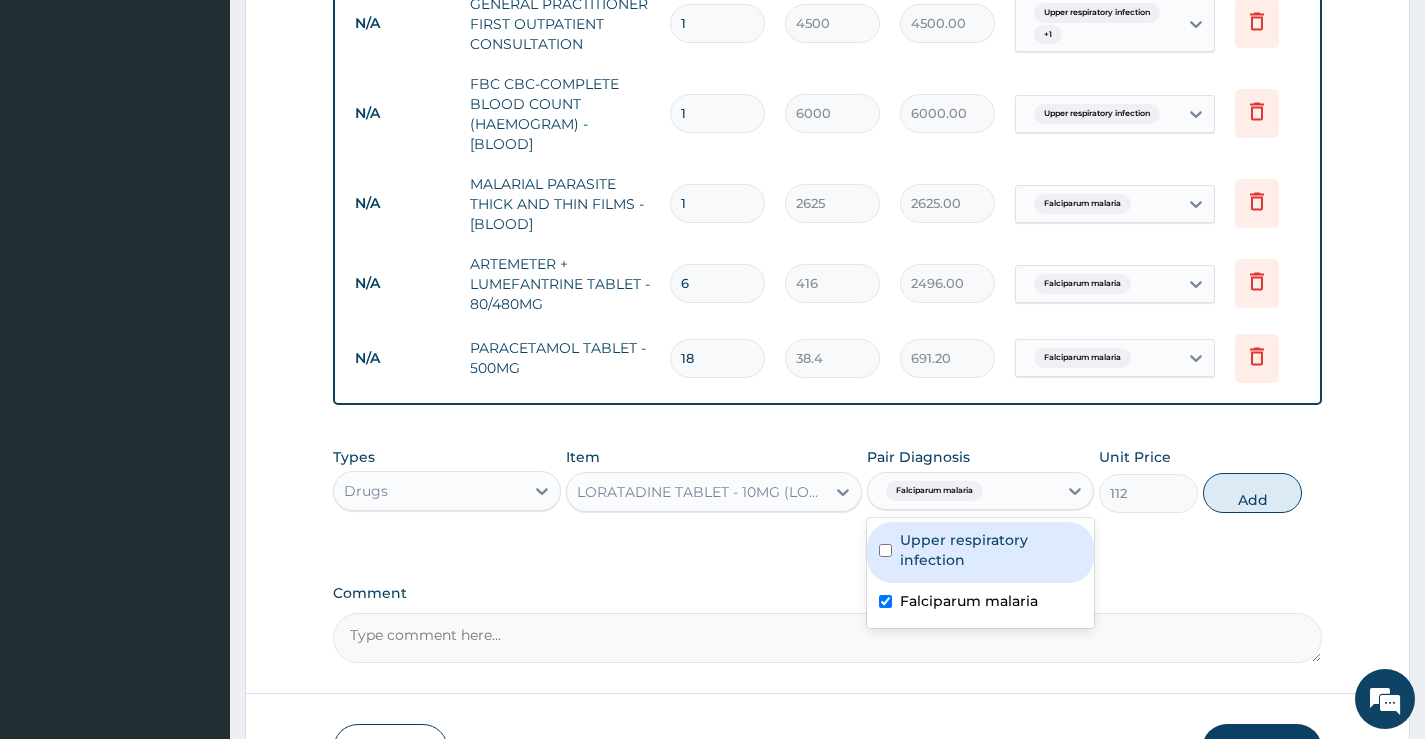 type on "0" 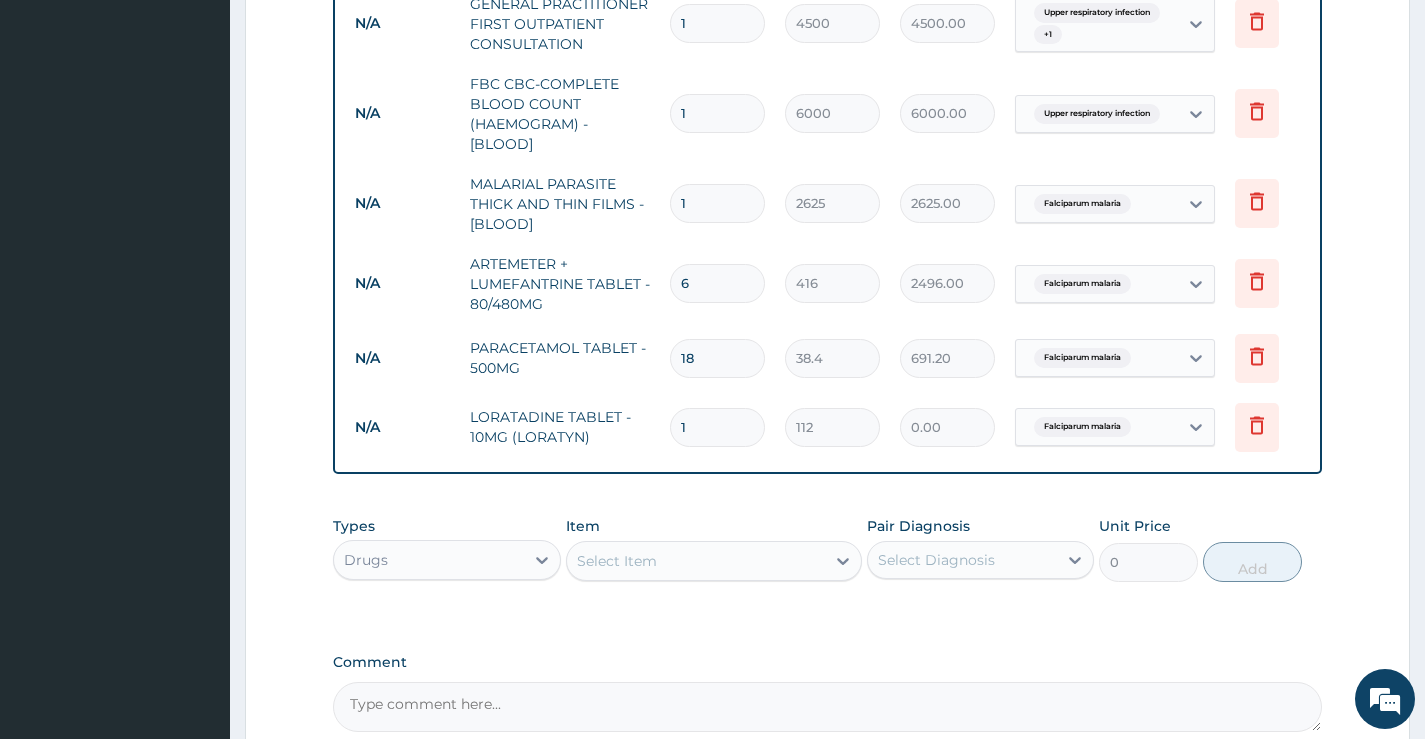type 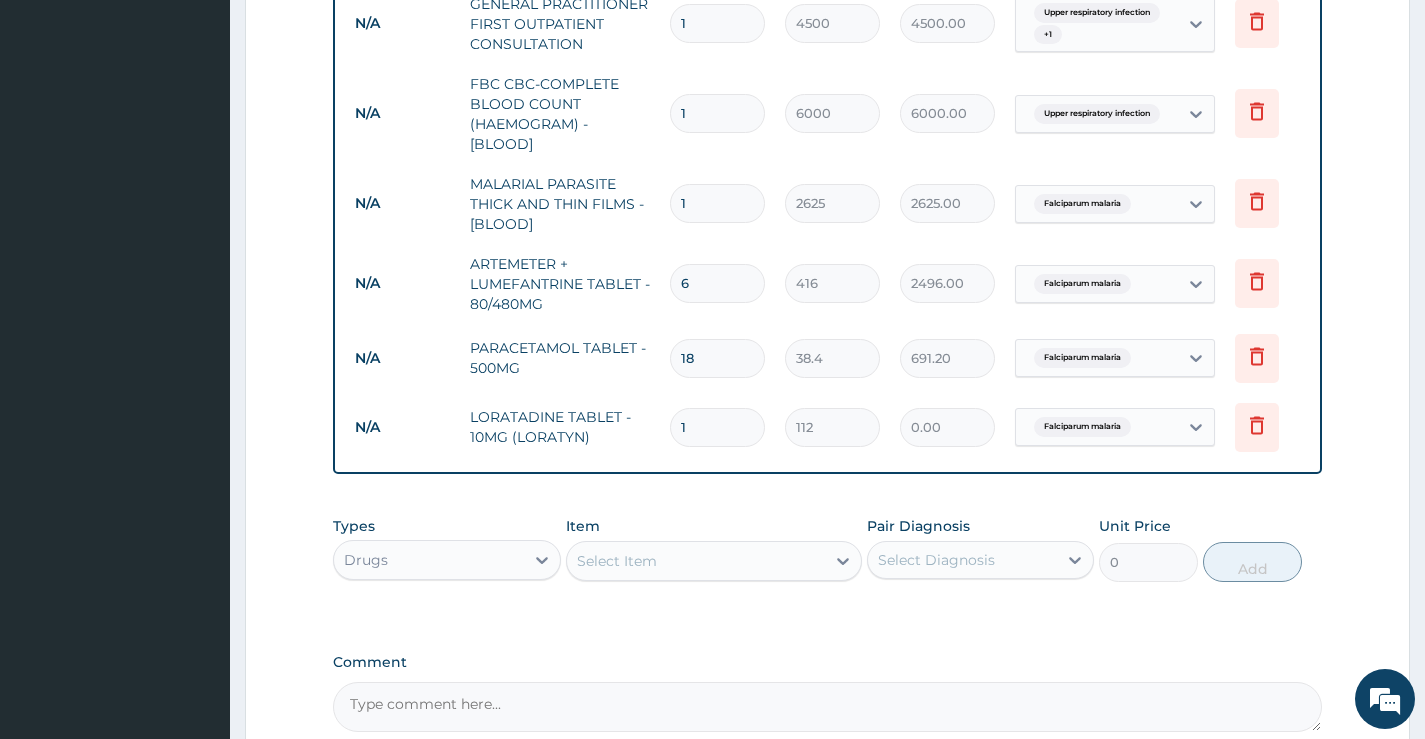 type on "0.00" 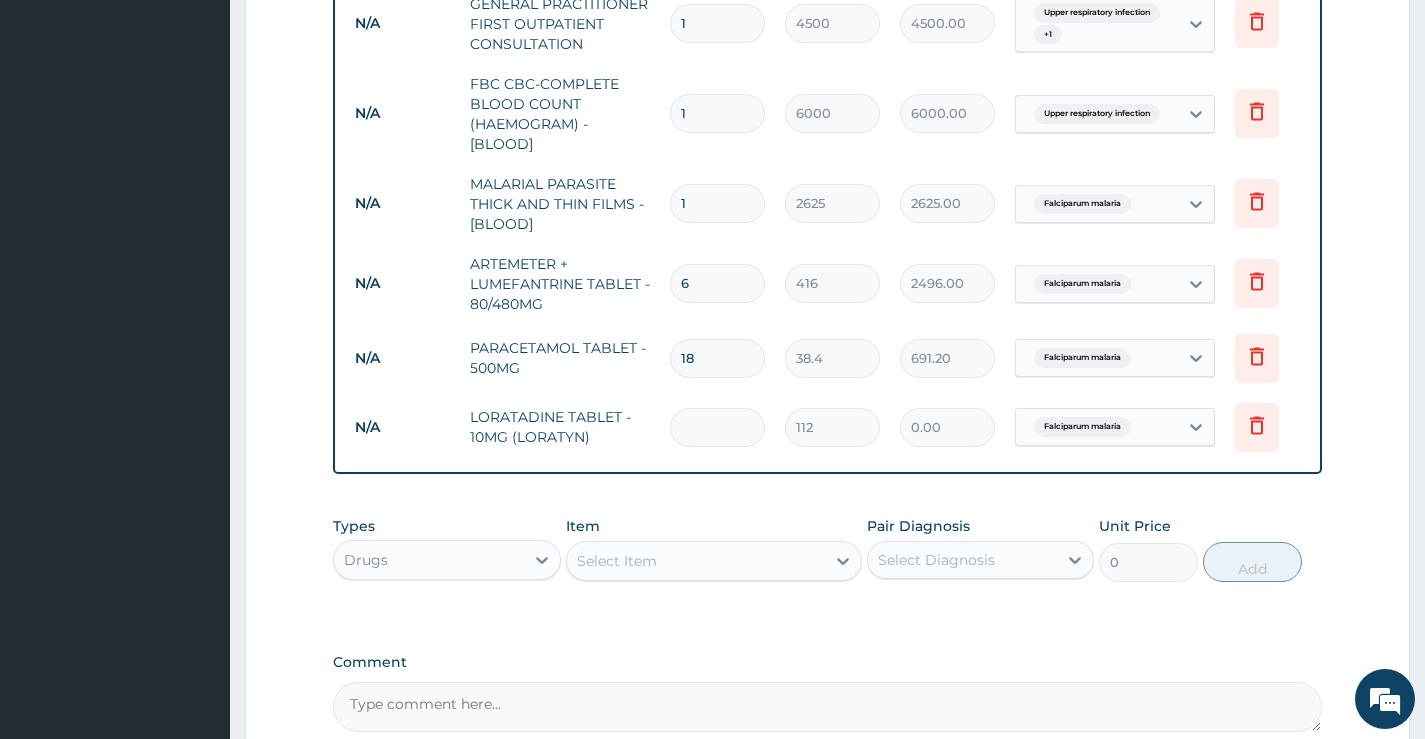 type on "5" 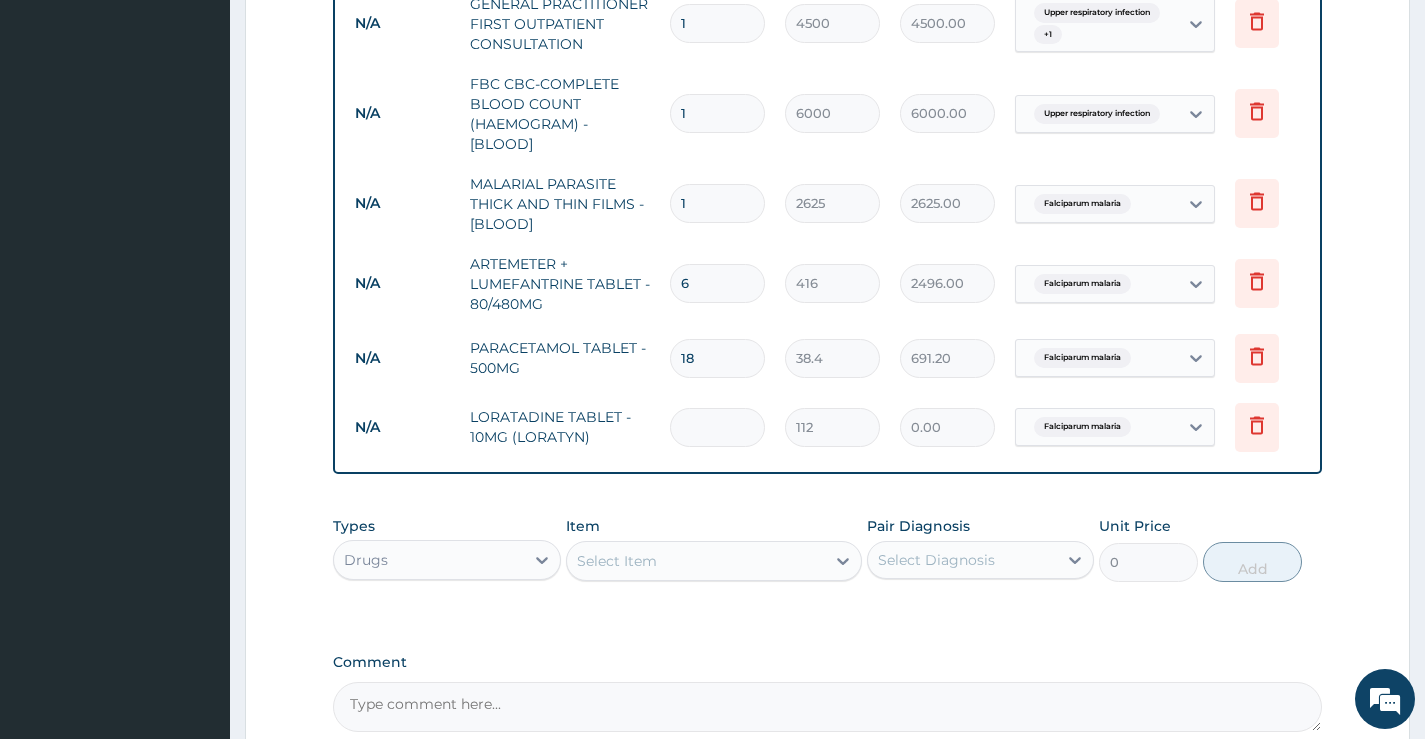 type on "560.00" 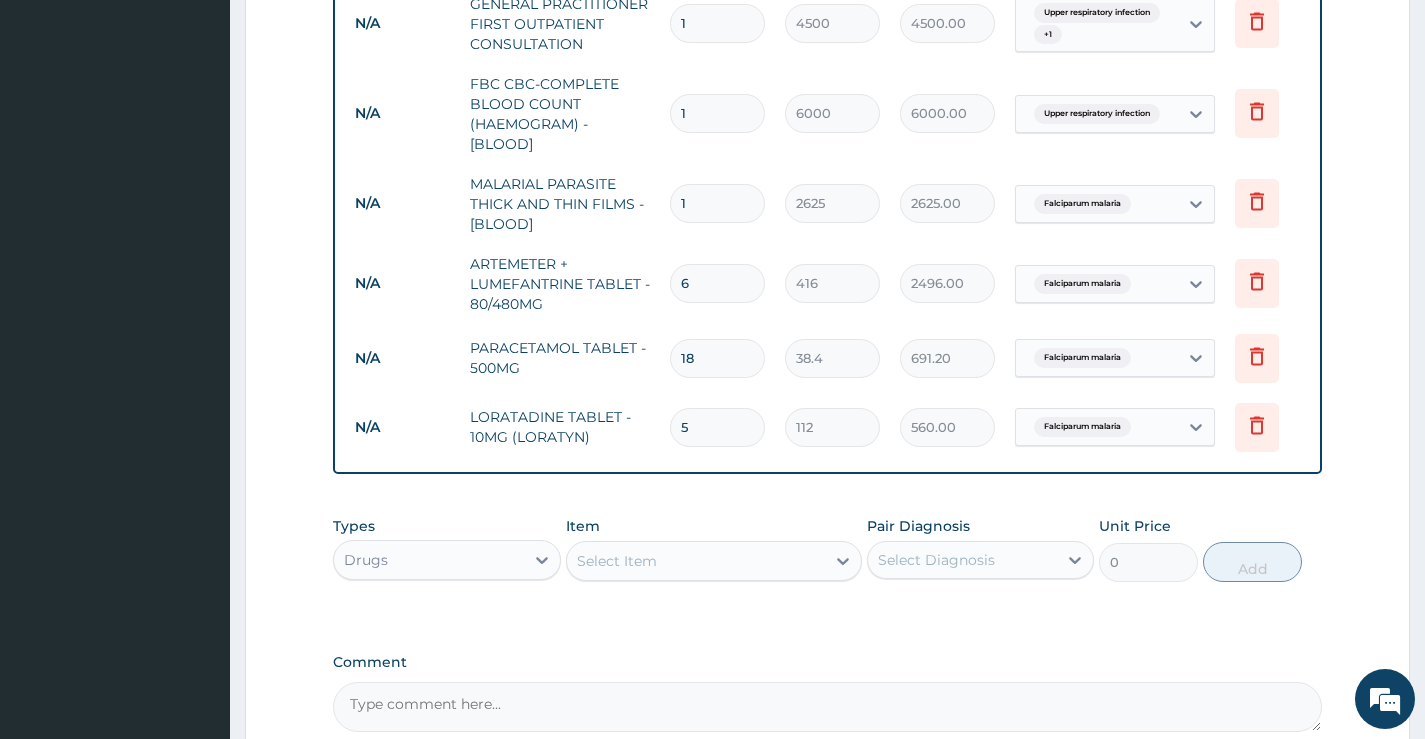type on "5" 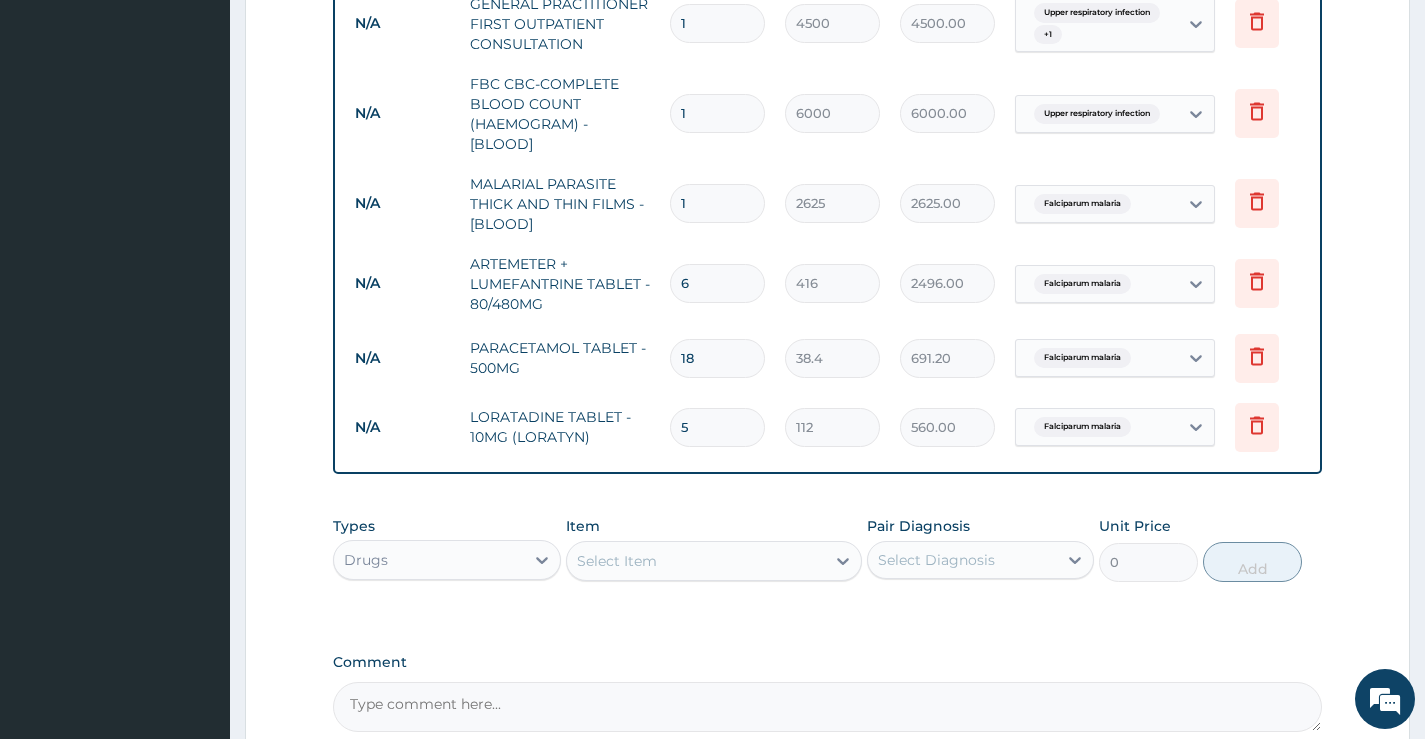 click on "Select Item" at bounding box center [696, 561] 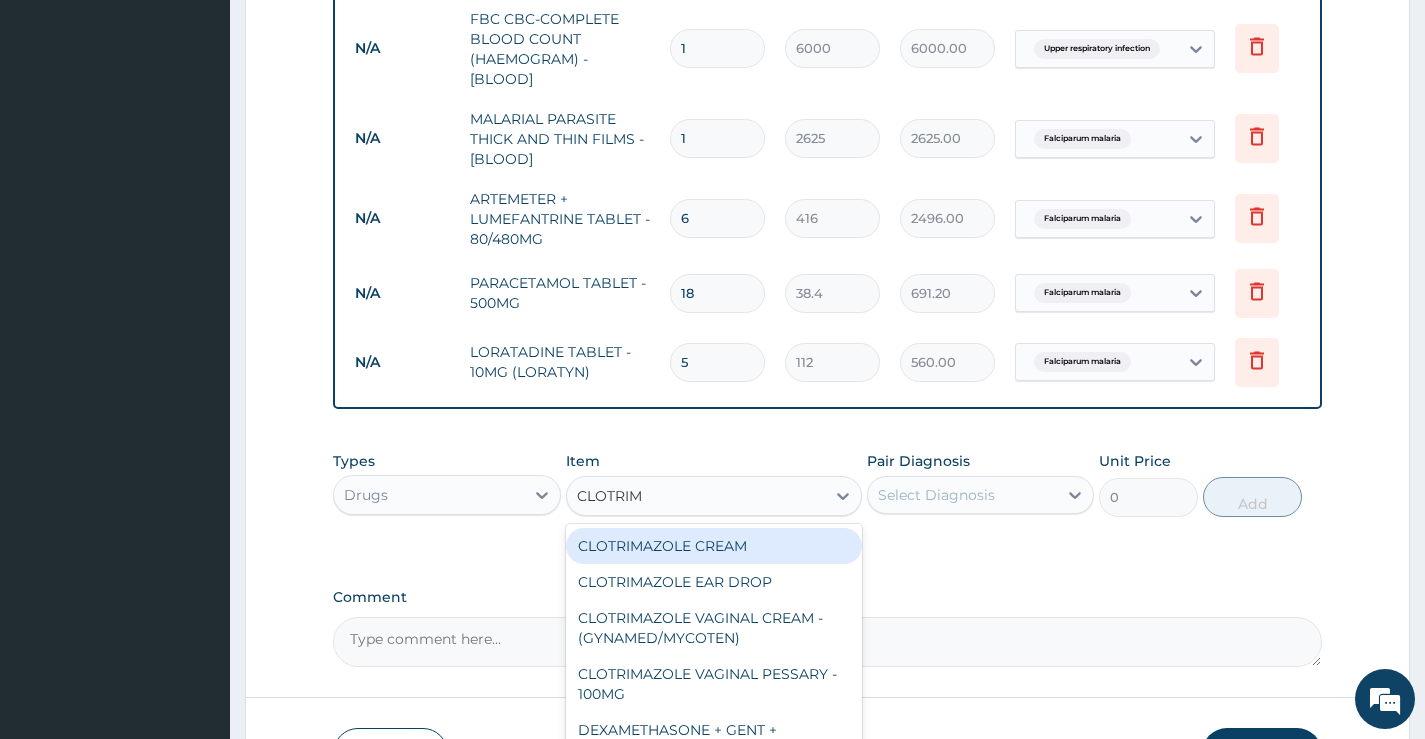 scroll, scrollTop: 914, scrollLeft: 0, axis: vertical 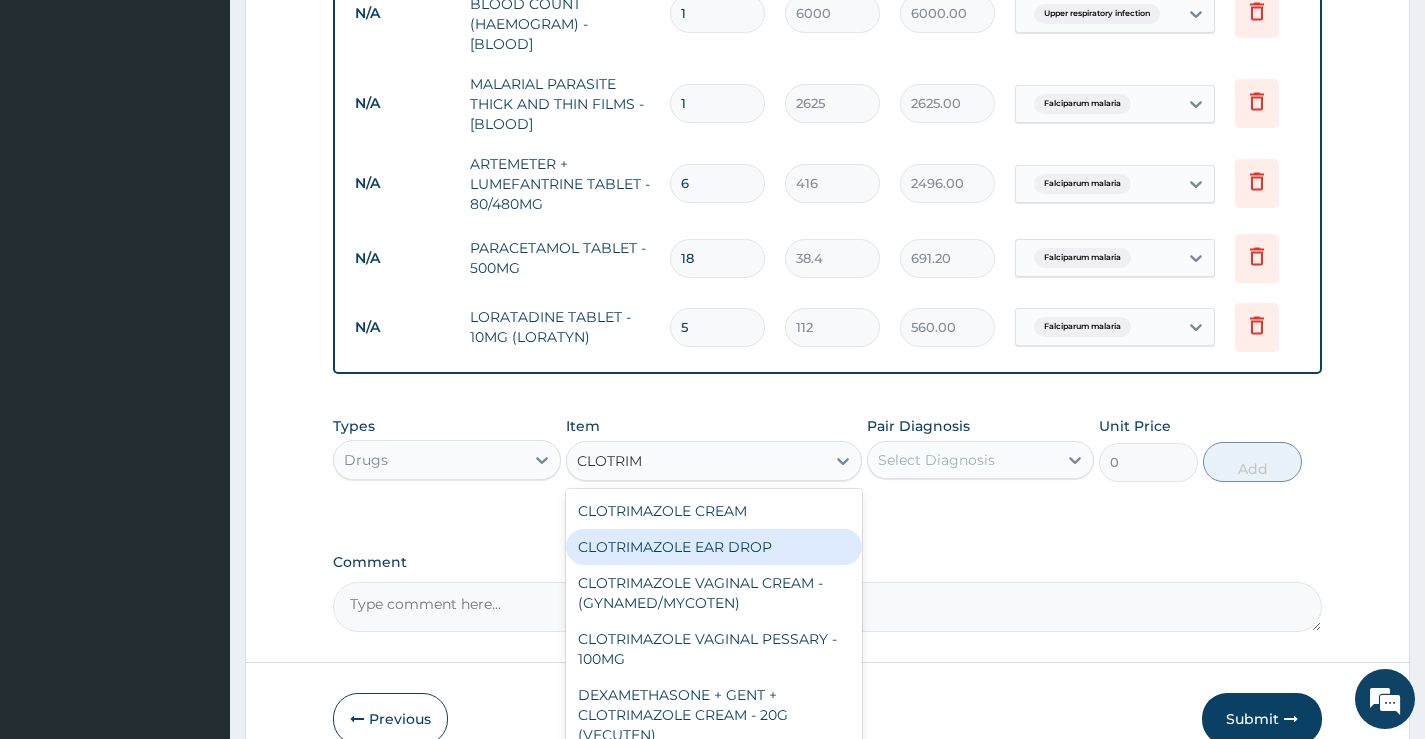type on "CLOTRIM" 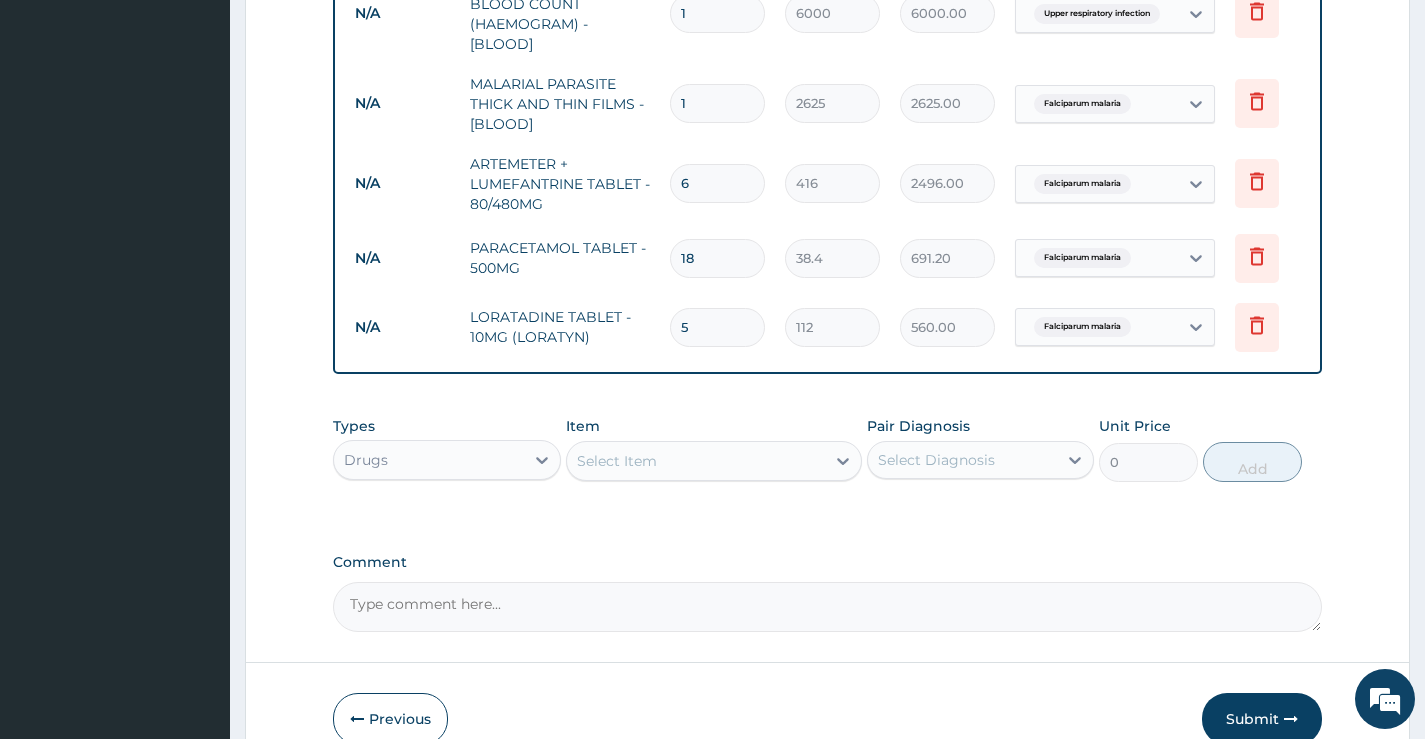 click on "Select Item" at bounding box center [696, 461] 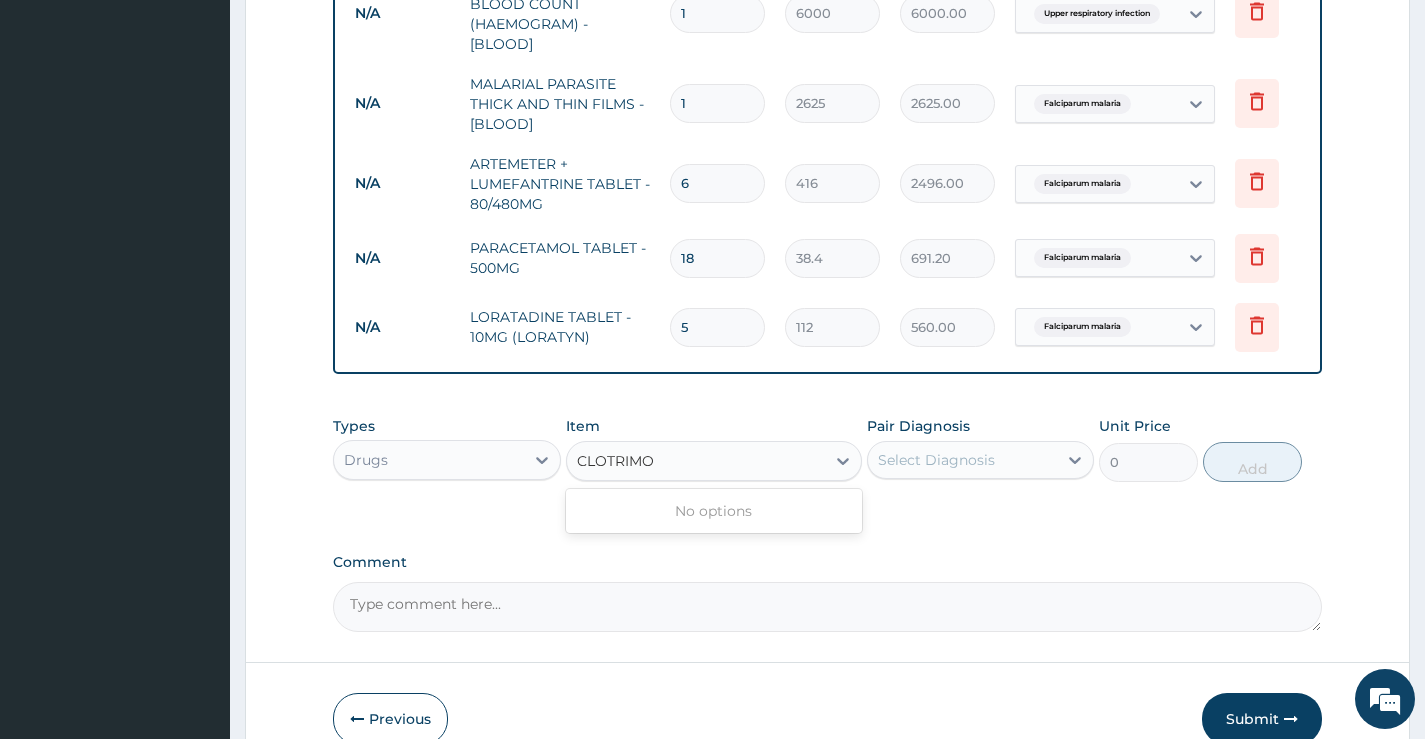 type on "CLOTRIM" 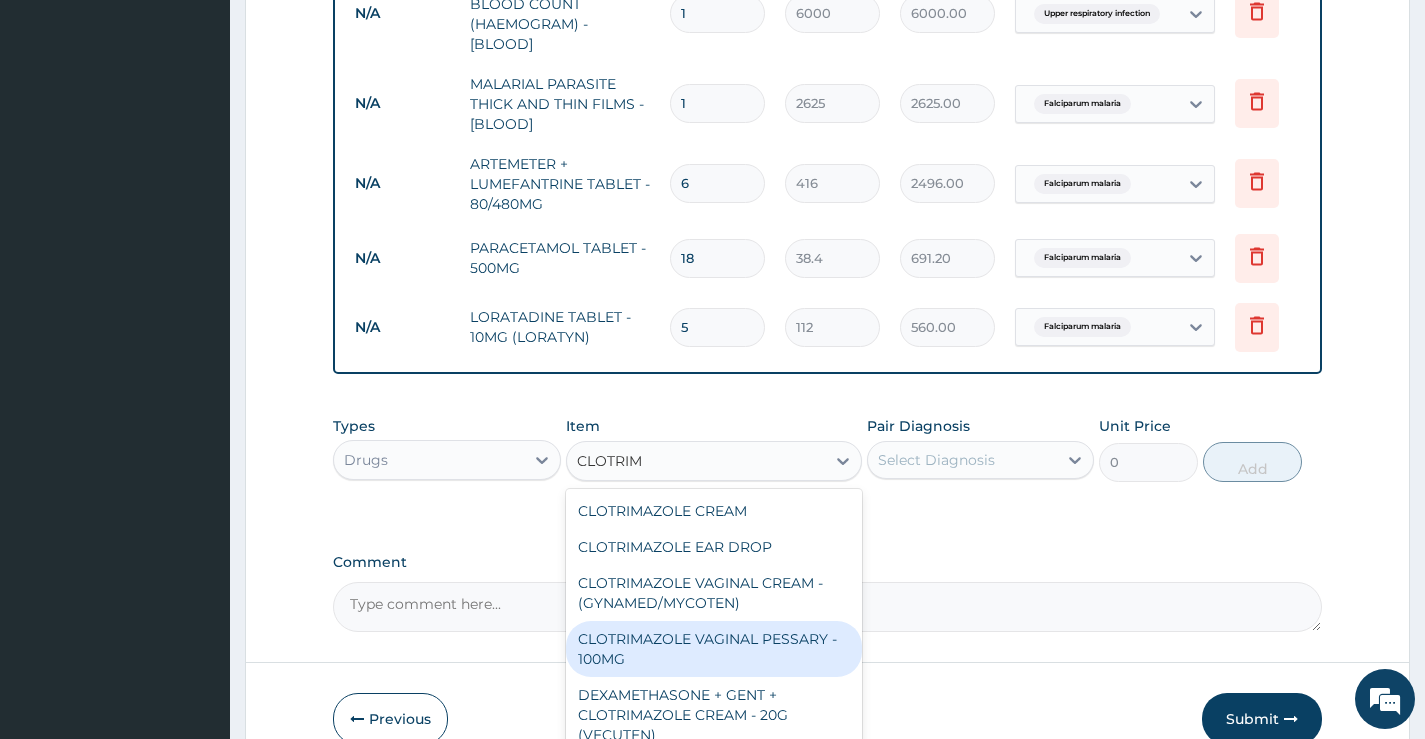 click on "CLOTRIMAZOLE VAGINAL PESSARY - 100MG" at bounding box center [714, 649] 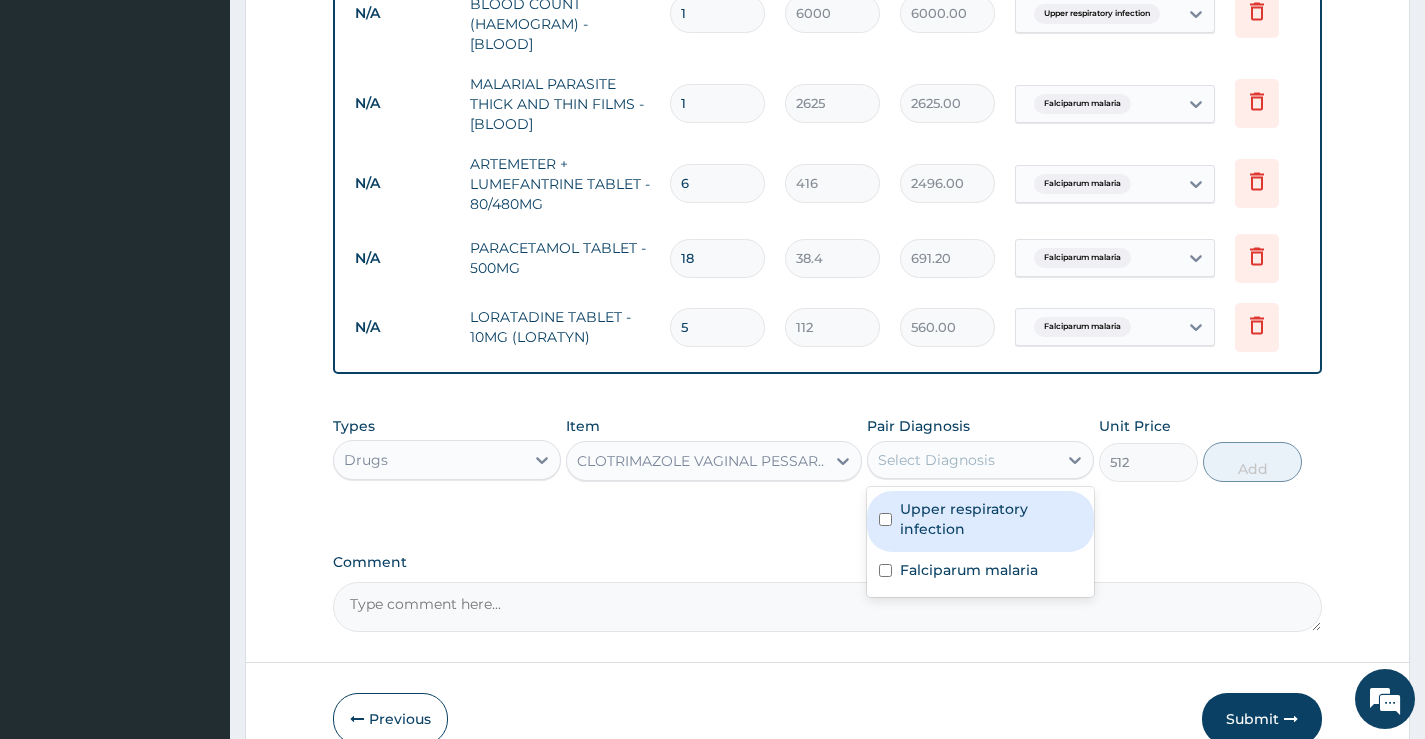 click on "Select Diagnosis" at bounding box center (936, 460) 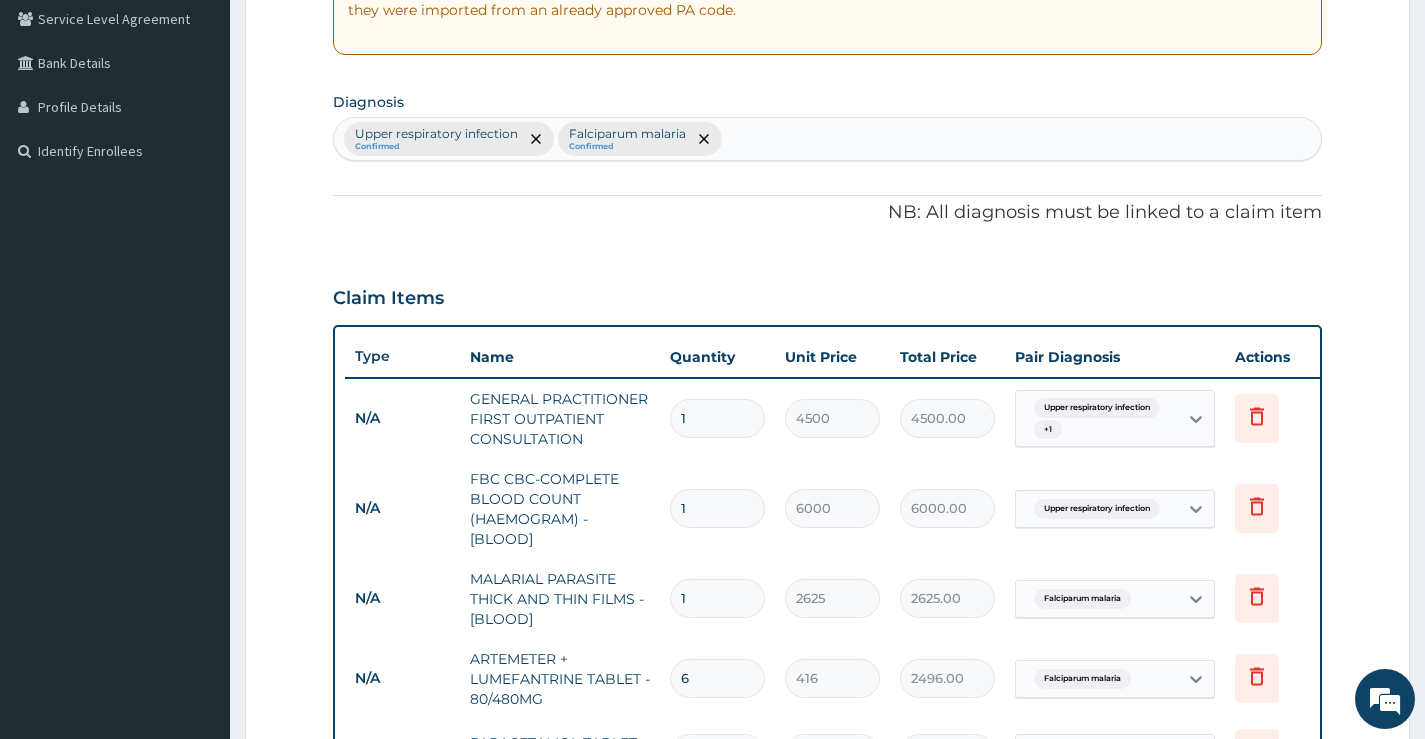scroll, scrollTop: 414, scrollLeft: 0, axis: vertical 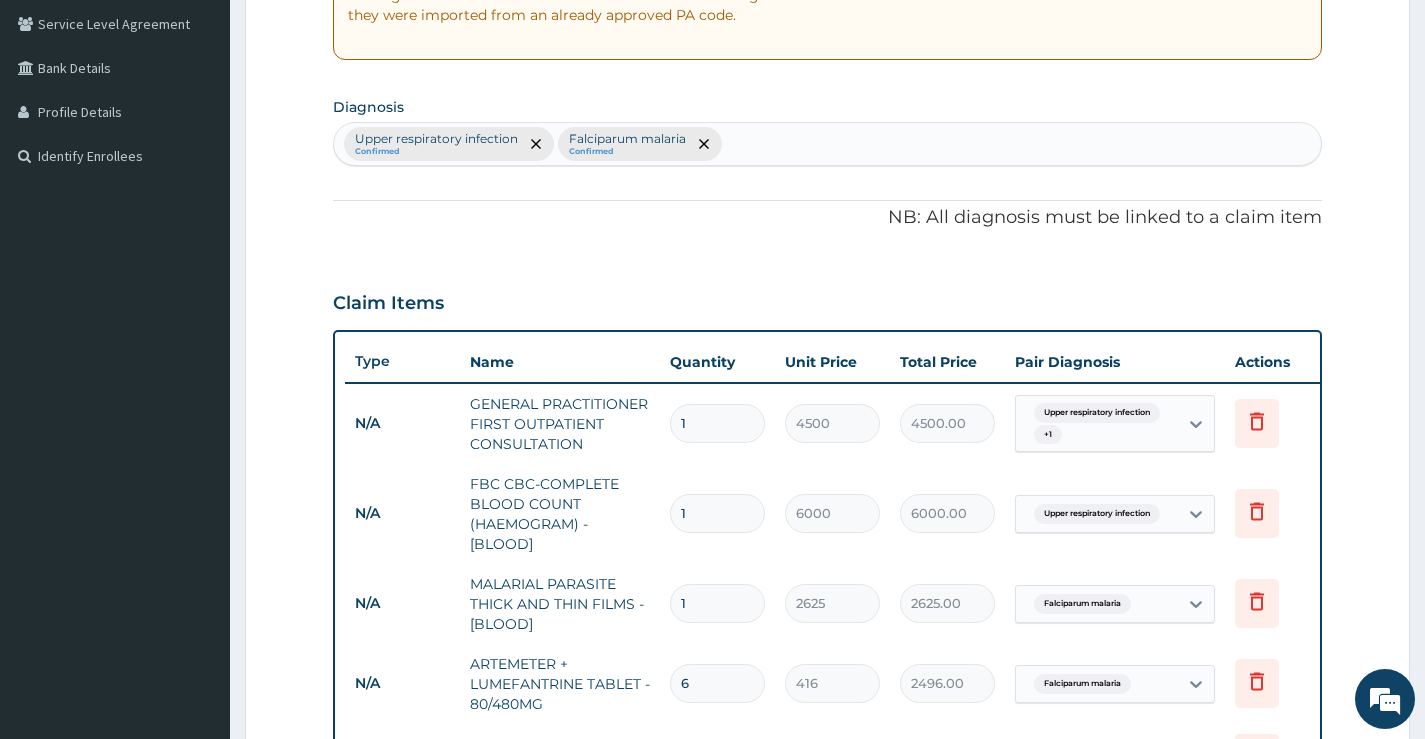 click on "Upper respiratory infection Confirmed Falciparum malaria Confirmed" at bounding box center (827, 144) 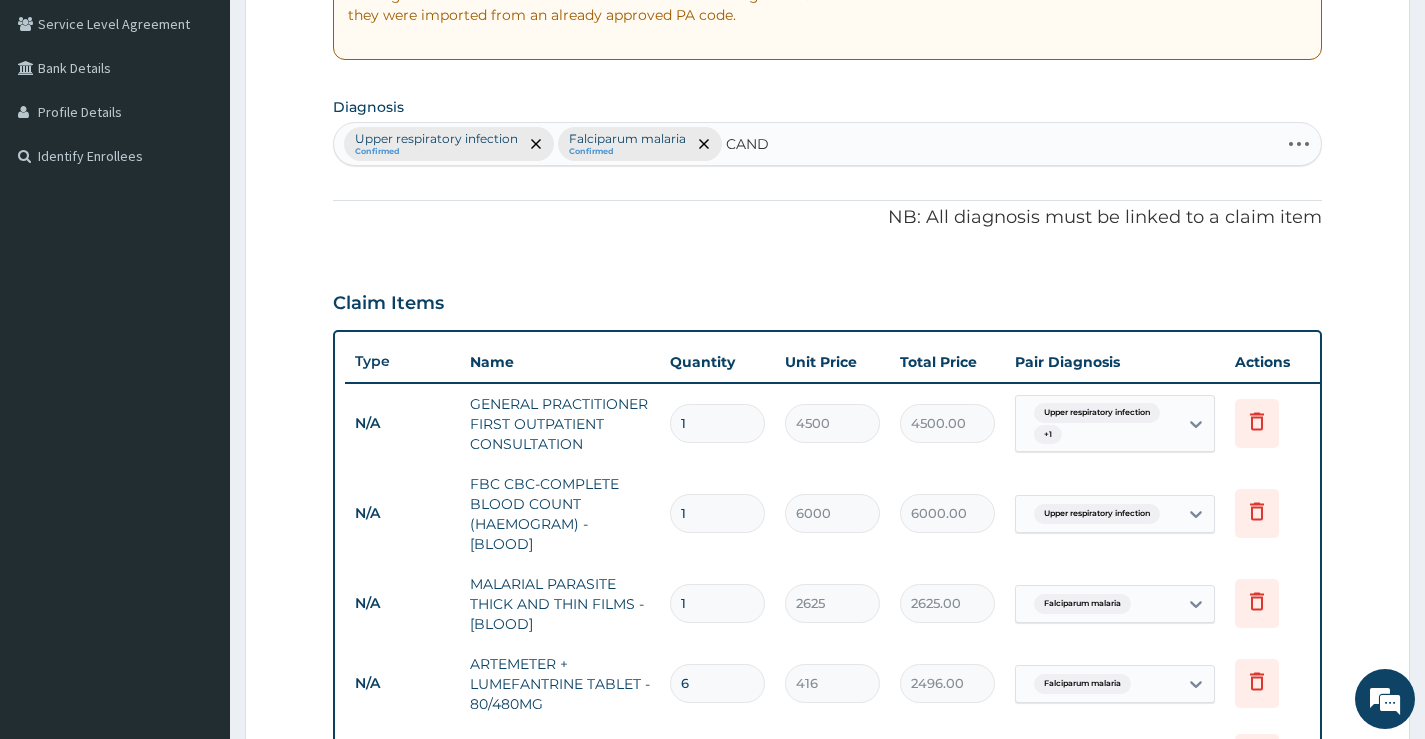 type on "CANDI" 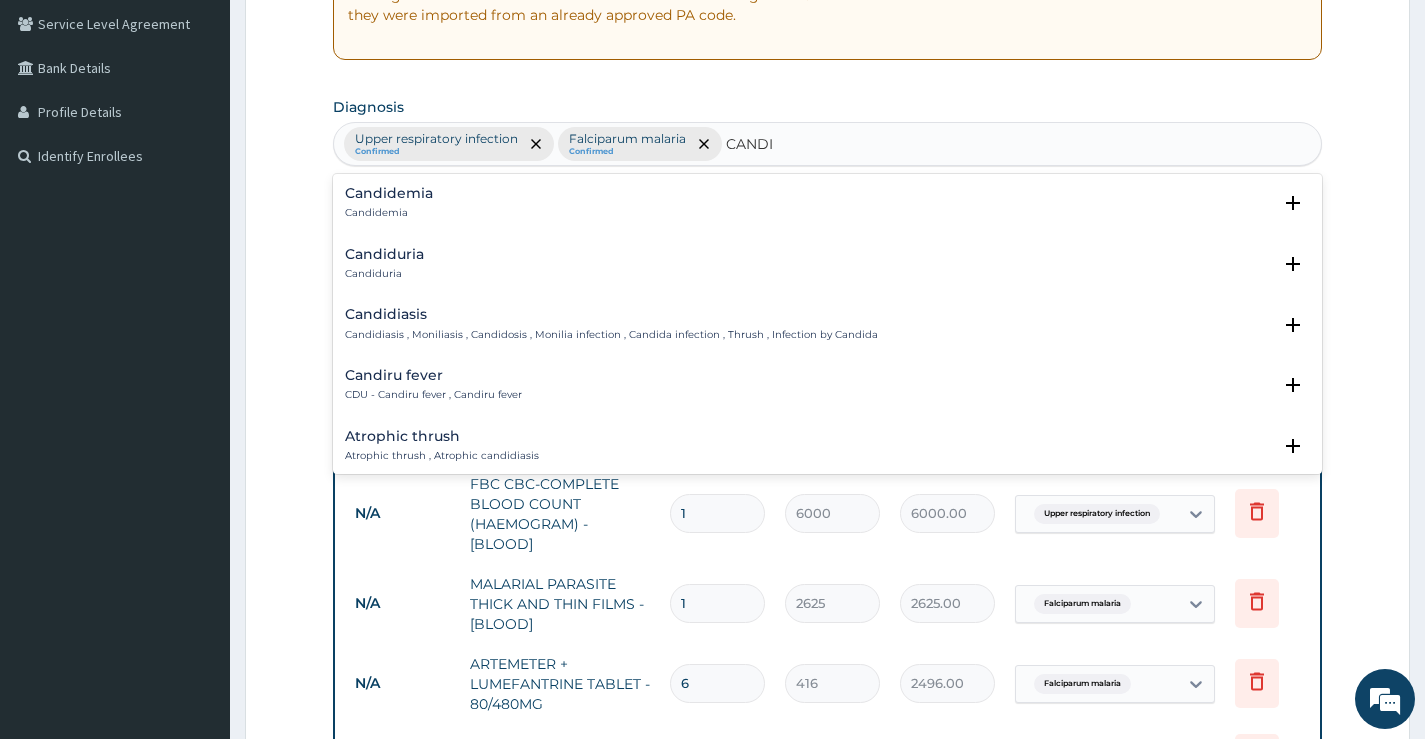 click on "Candidiasis" at bounding box center [611, 314] 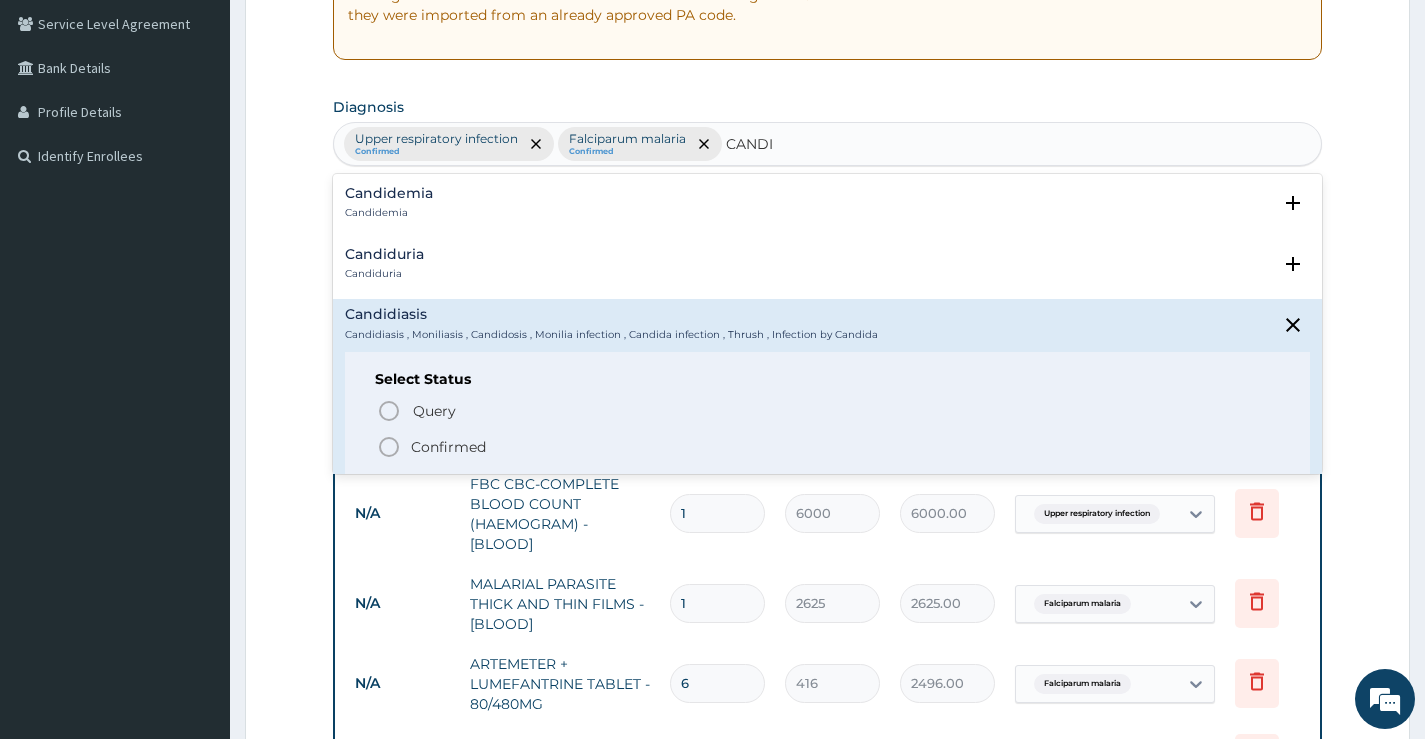 click 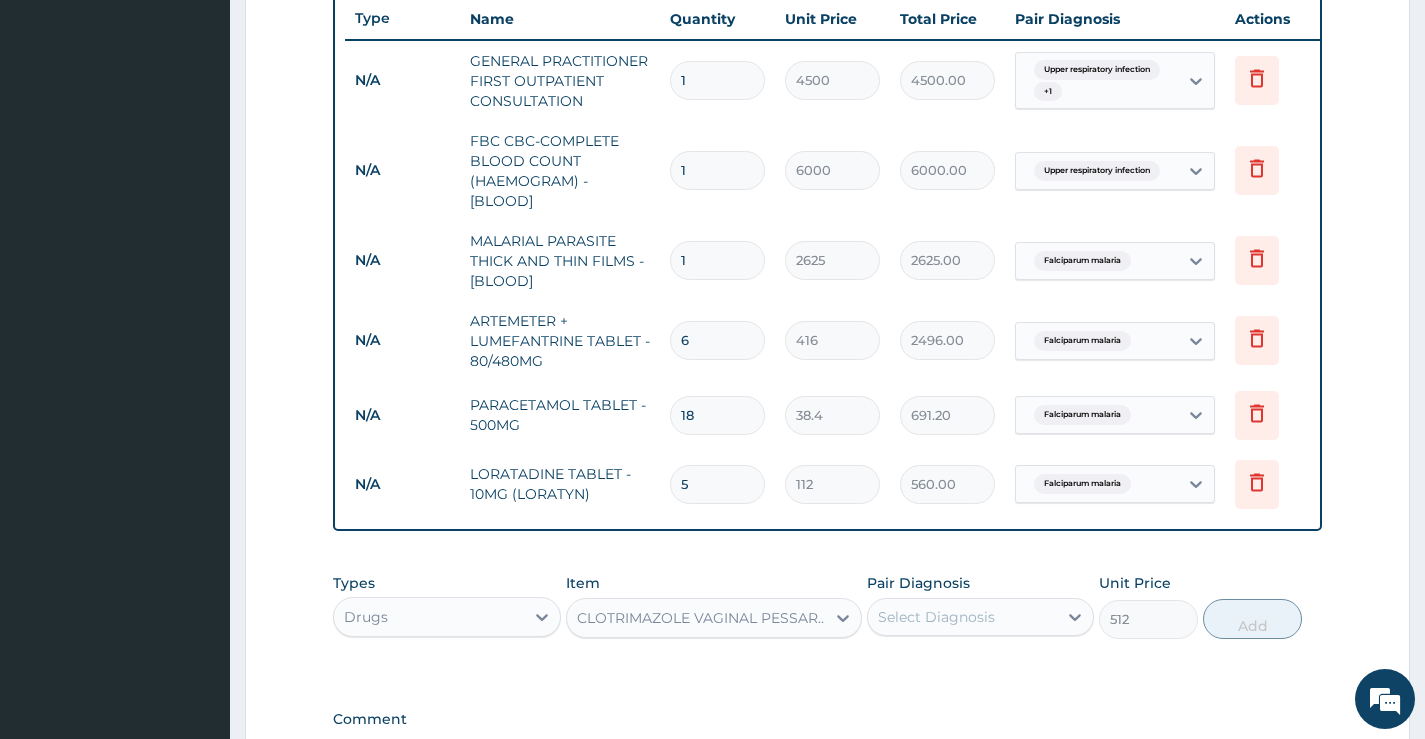 scroll, scrollTop: 914, scrollLeft: 0, axis: vertical 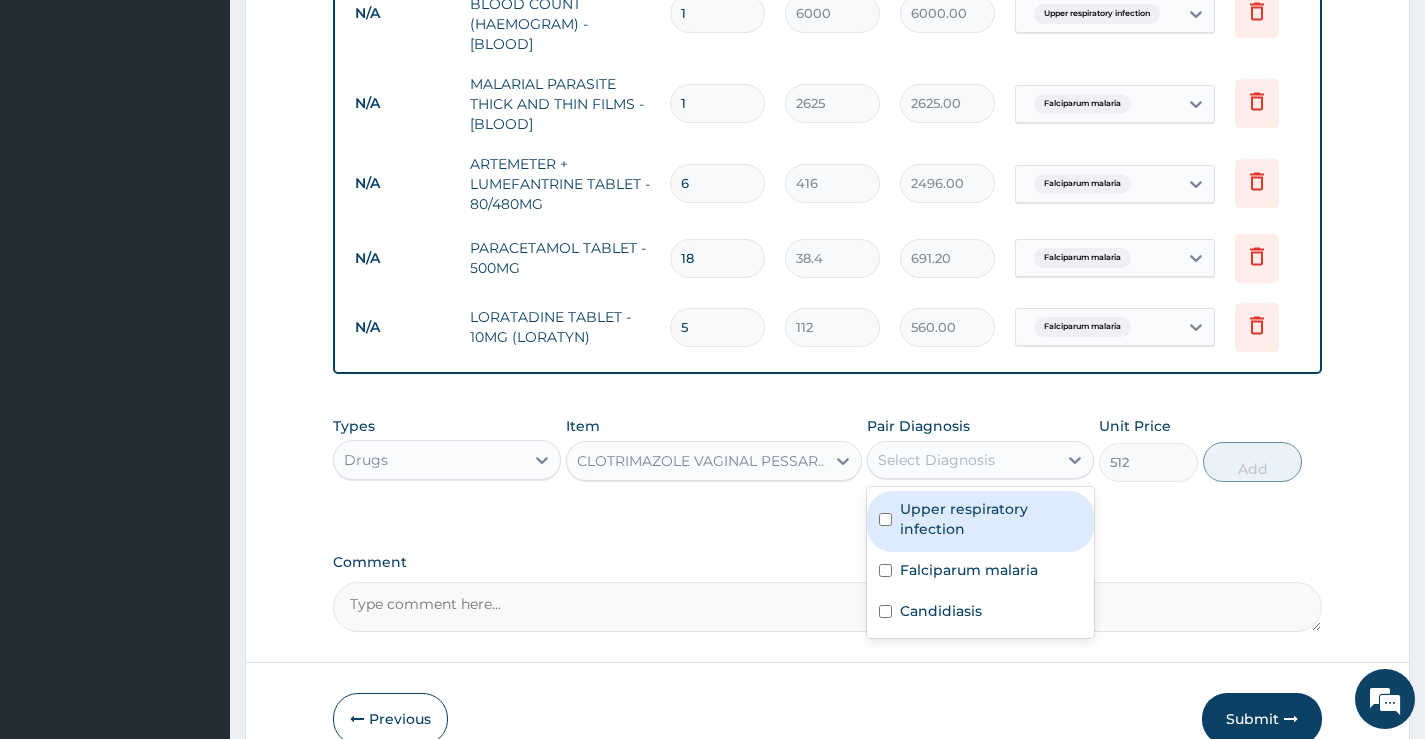 click on "Select Diagnosis" at bounding box center (936, 460) 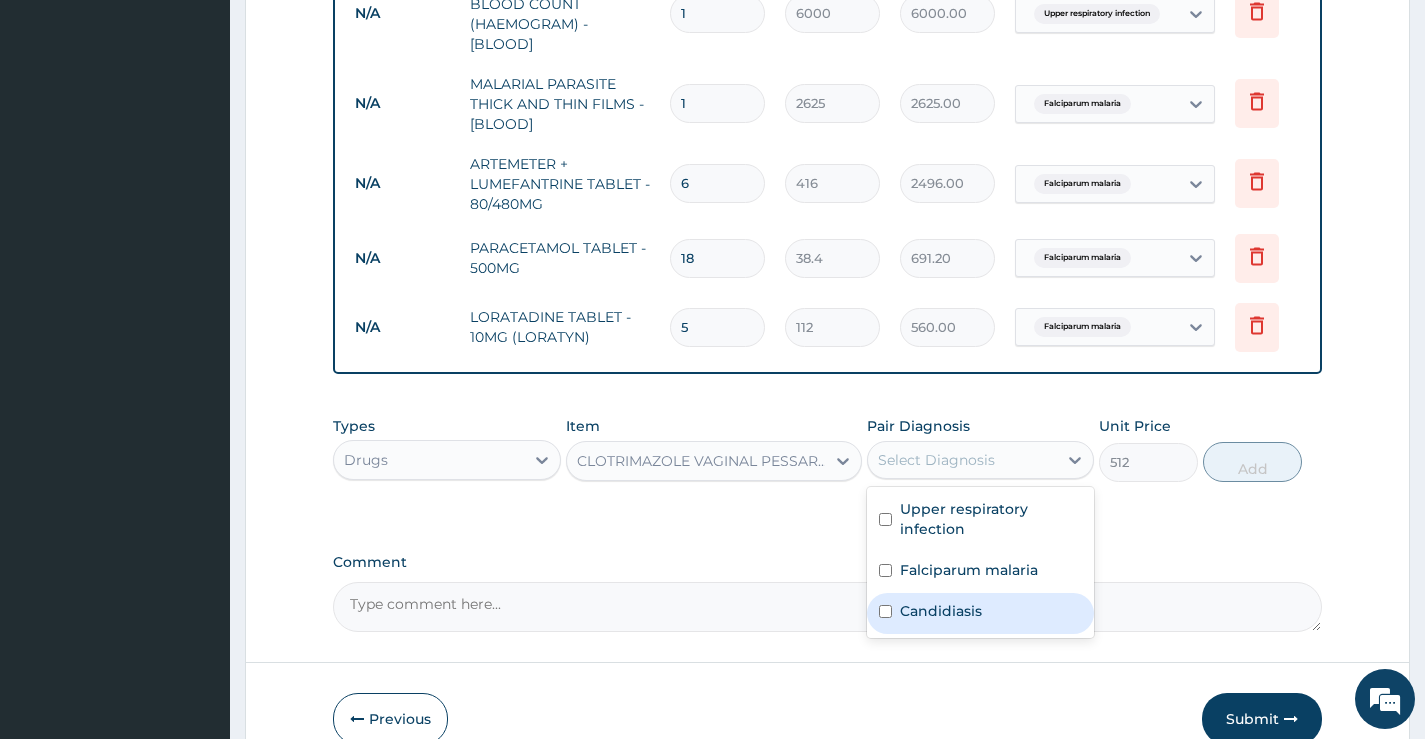 click on "Candidiasis" at bounding box center [941, 611] 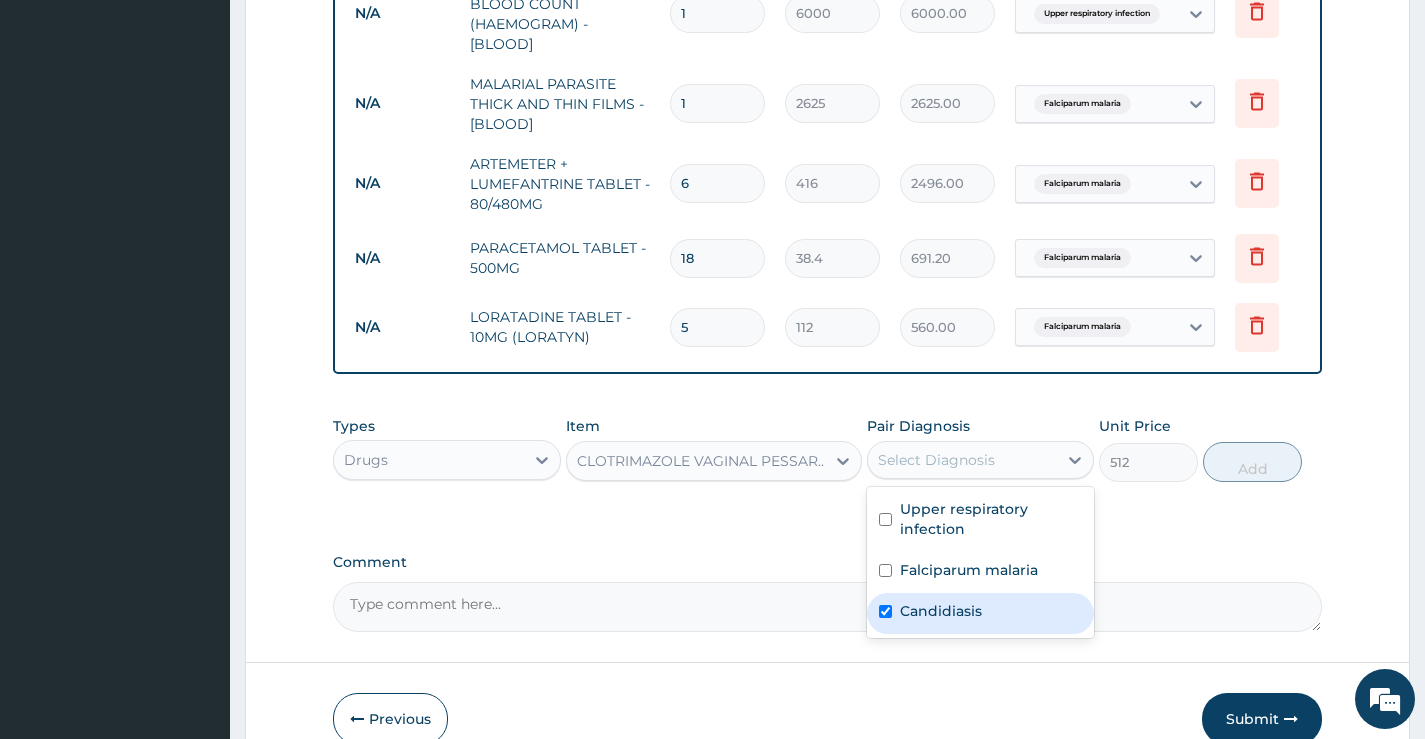 checkbox on "true" 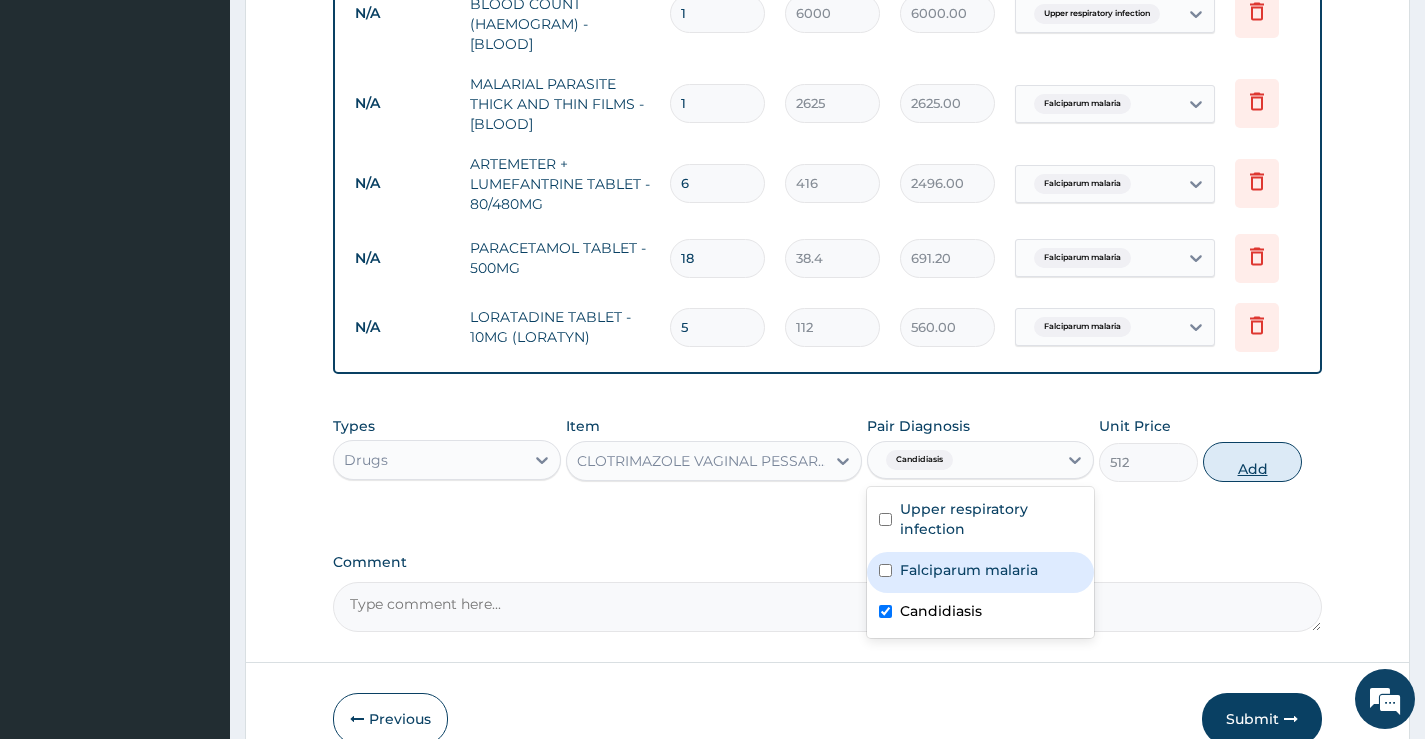click on "Add" at bounding box center (1252, 462) 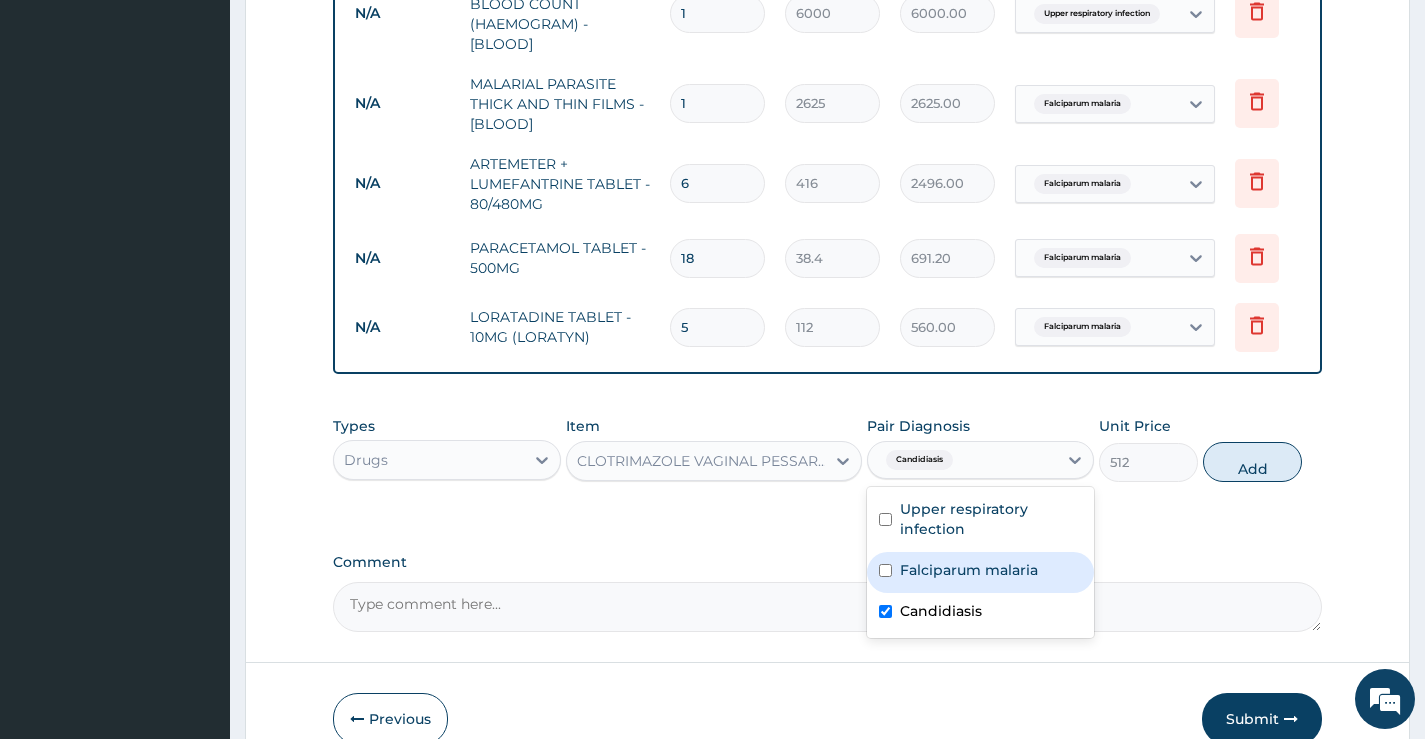 type on "0" 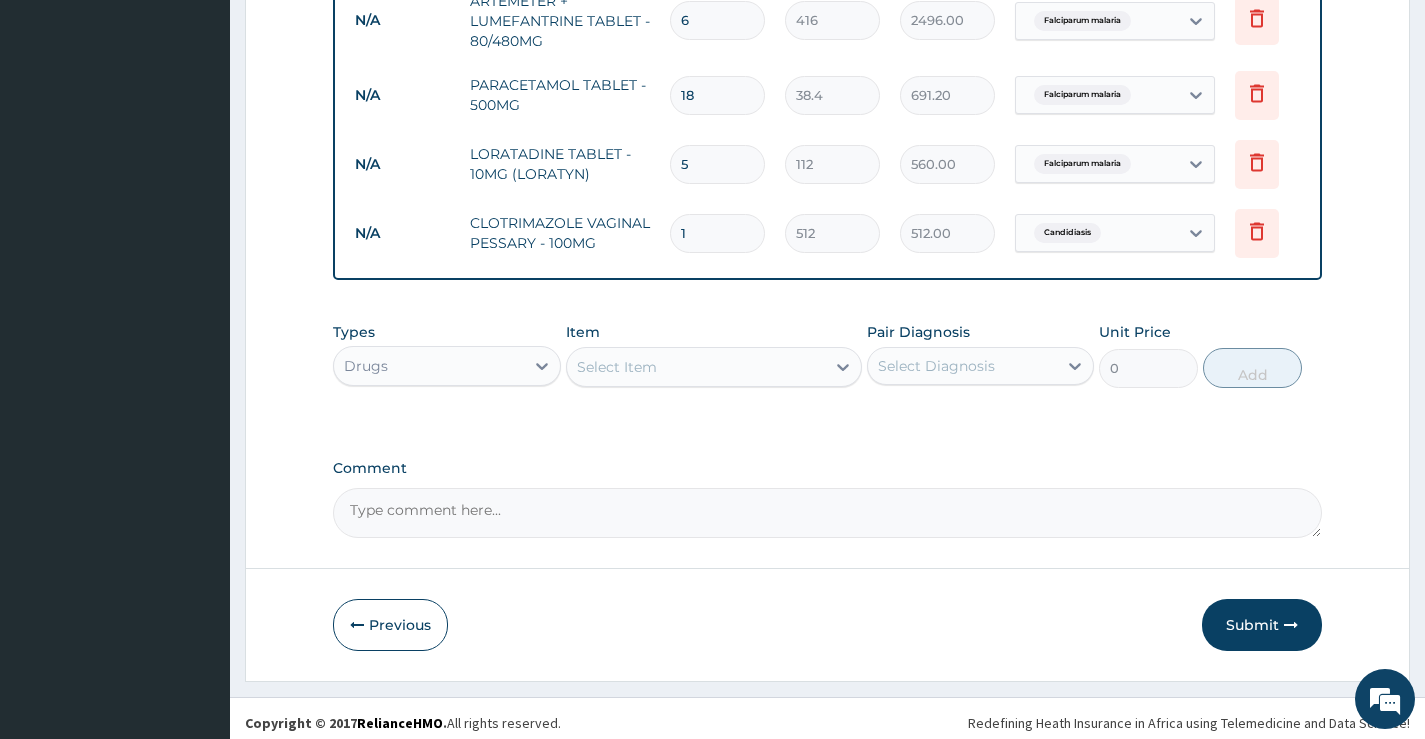 scroll, scrollTop: 1112, scrollLeft: 0, axis: vertical 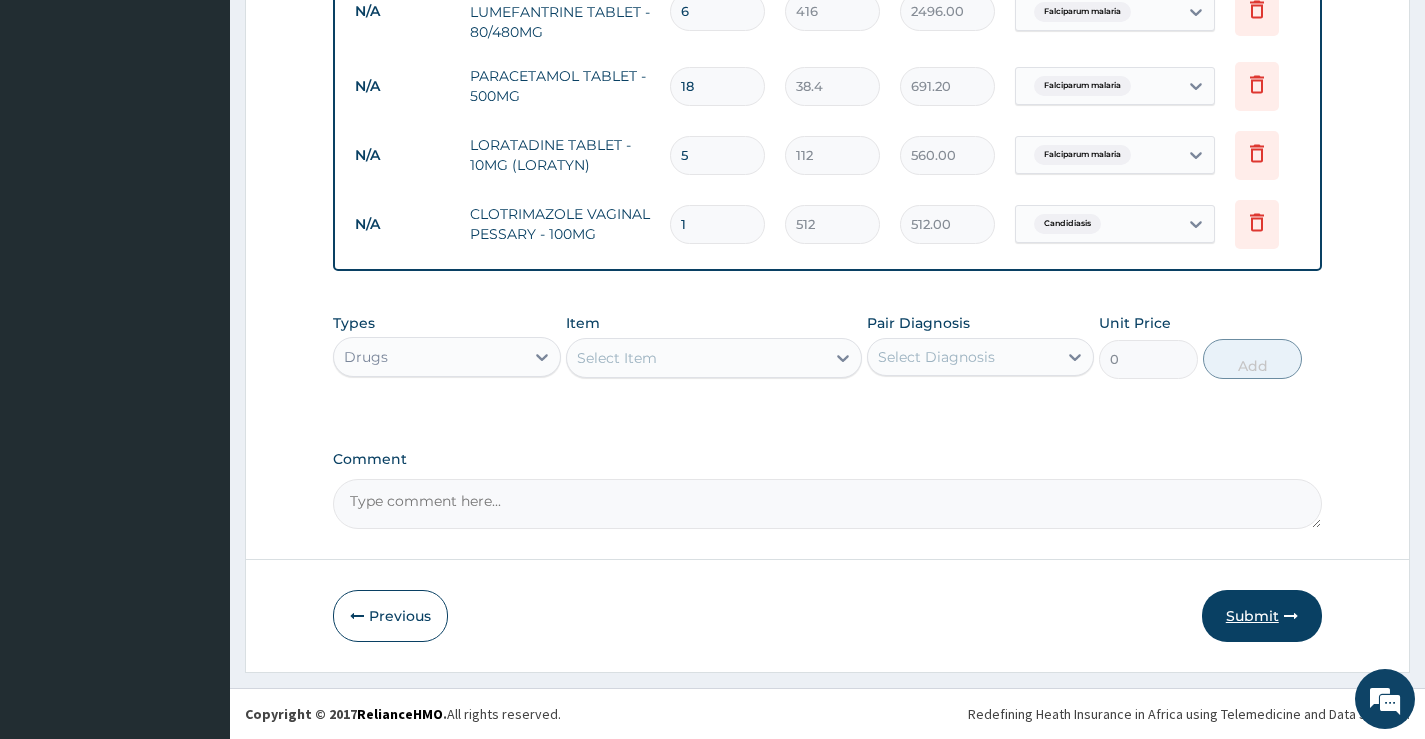 click on "Submit" at bounding box center (1262, 616) 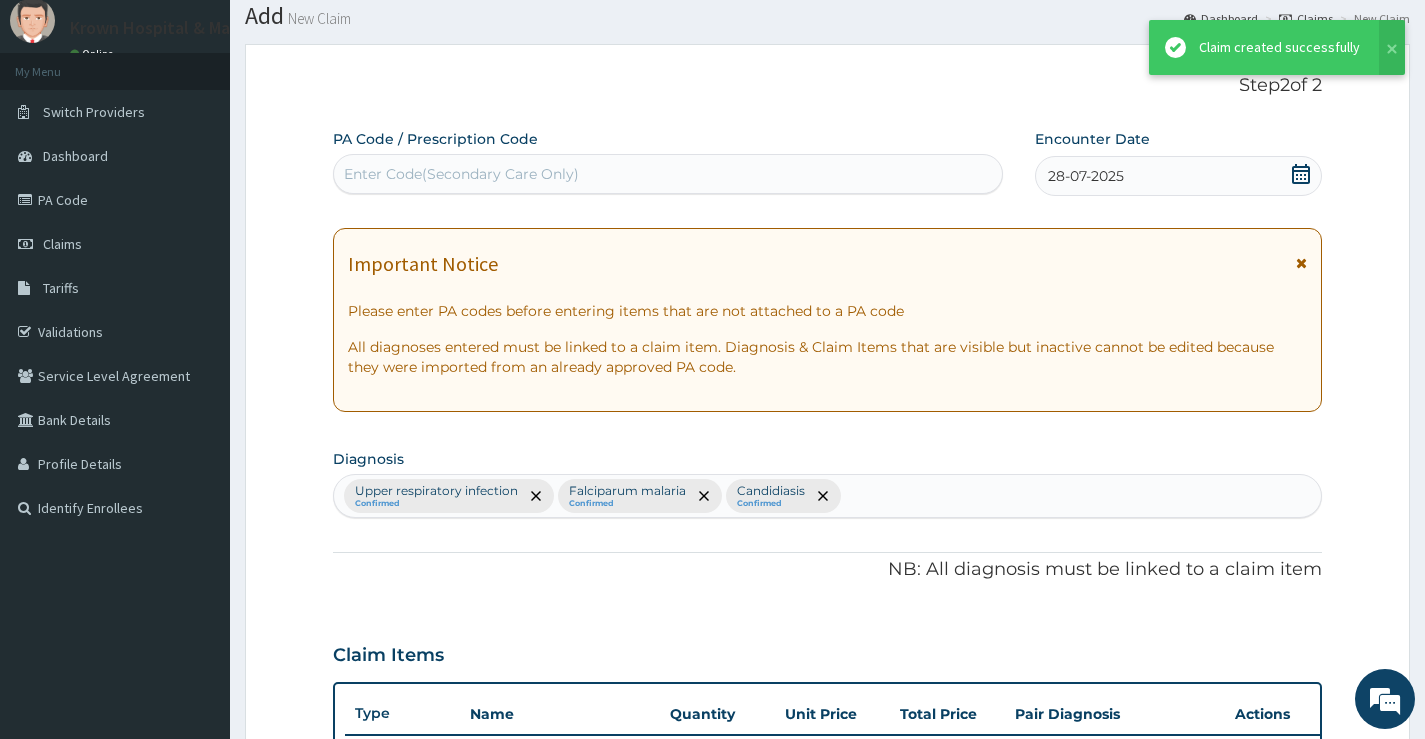 scroll, scrollTop: 1112, scrollLeft: 0, axis: vertical 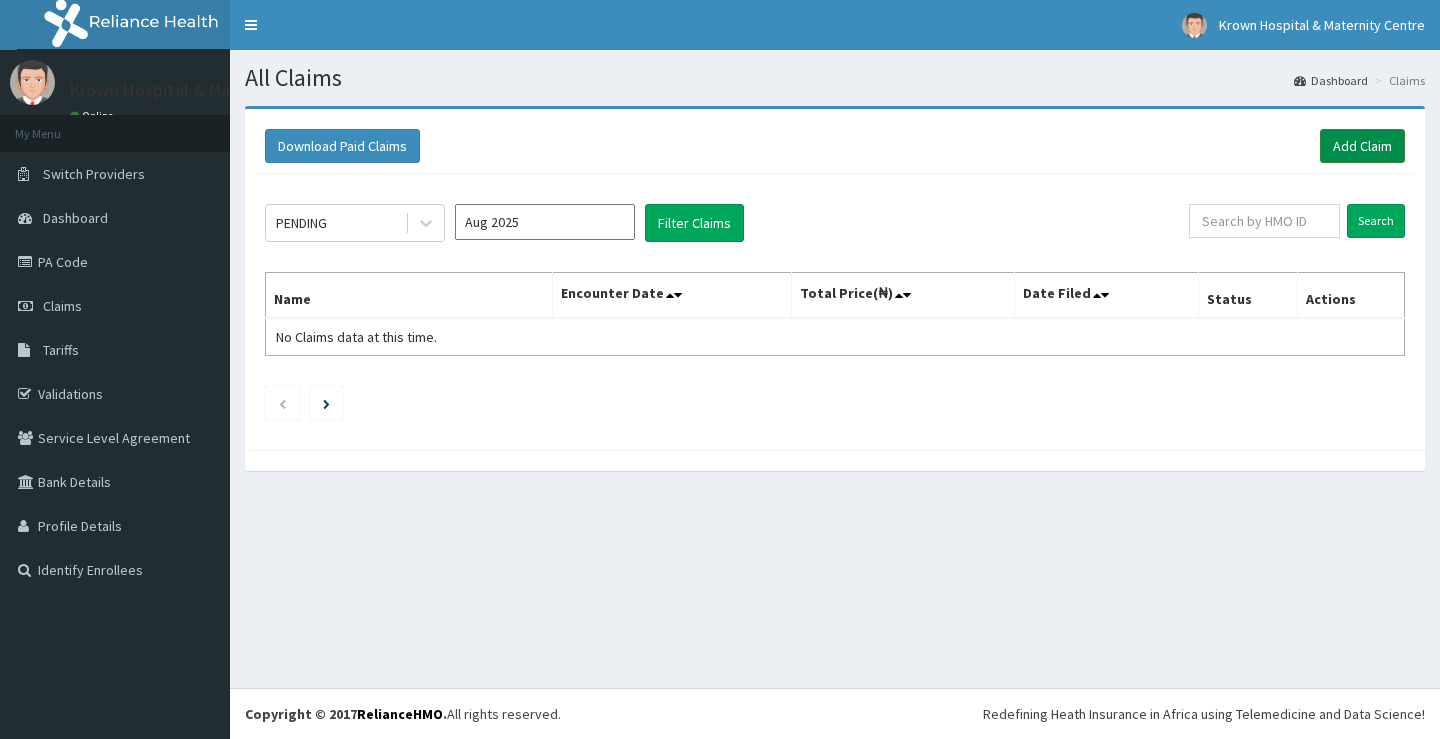 click on "Add Claim" at bounding box center (1362, 146) 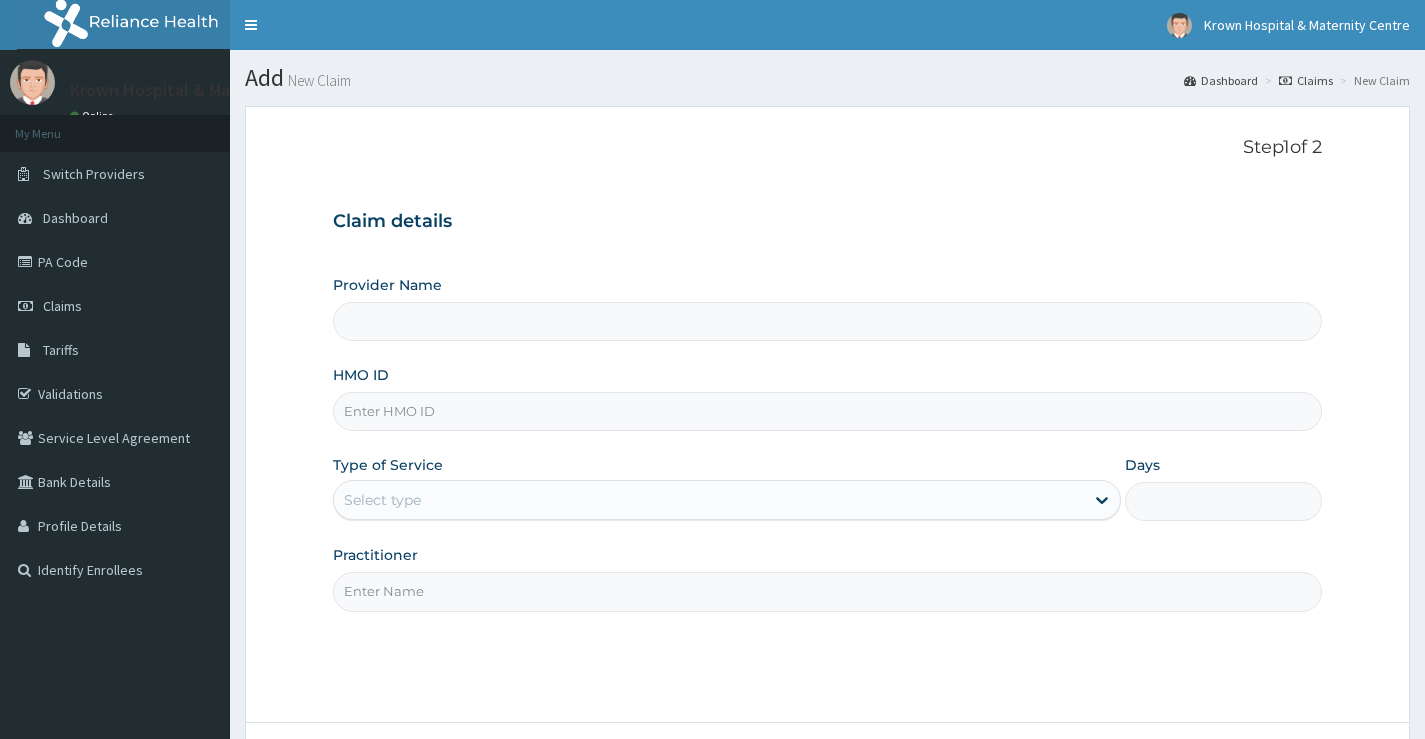 scroll, scrollTop: 0, scrollLeft: 0, axis: both 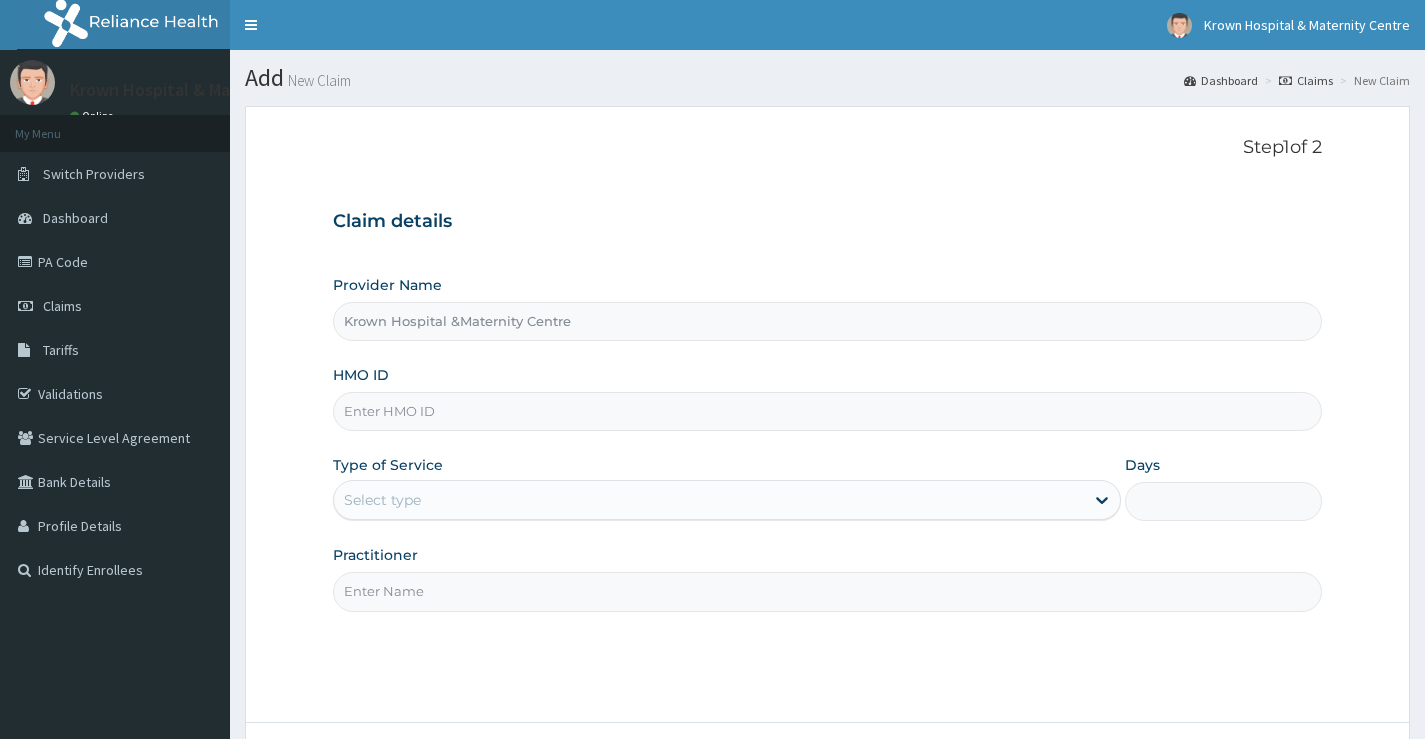 click on "HMO ID" at bounding box center (827, 411) 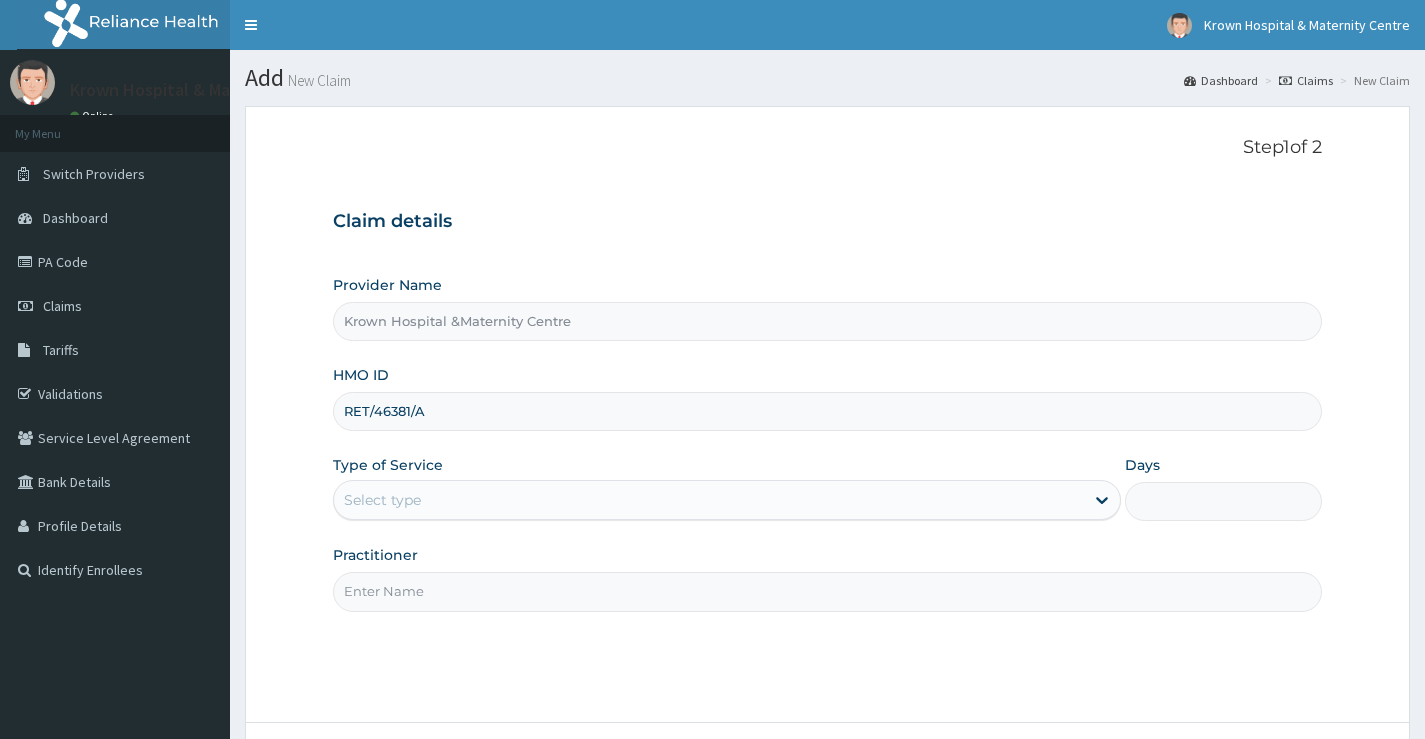 type on "RET/46381/A" 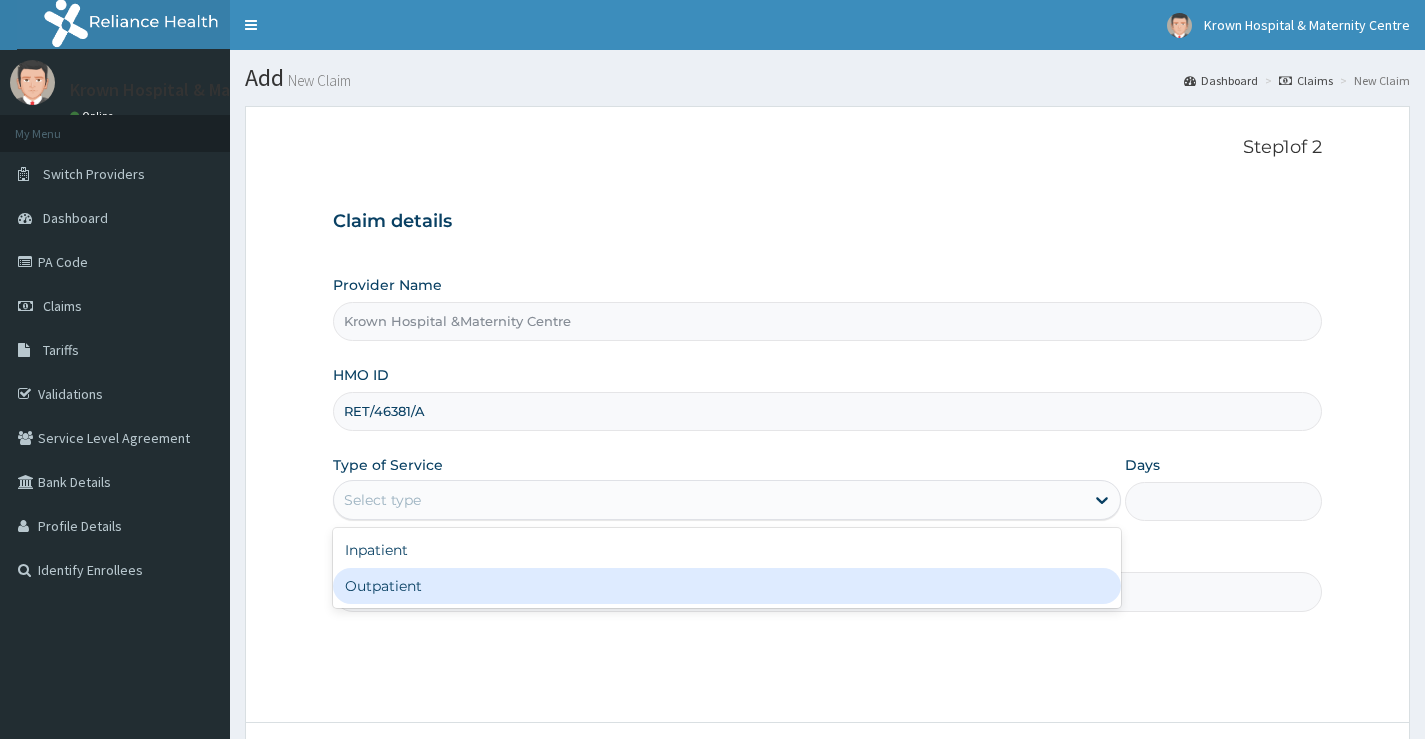 click on "Outpatient" at bounding box center (727, 586) 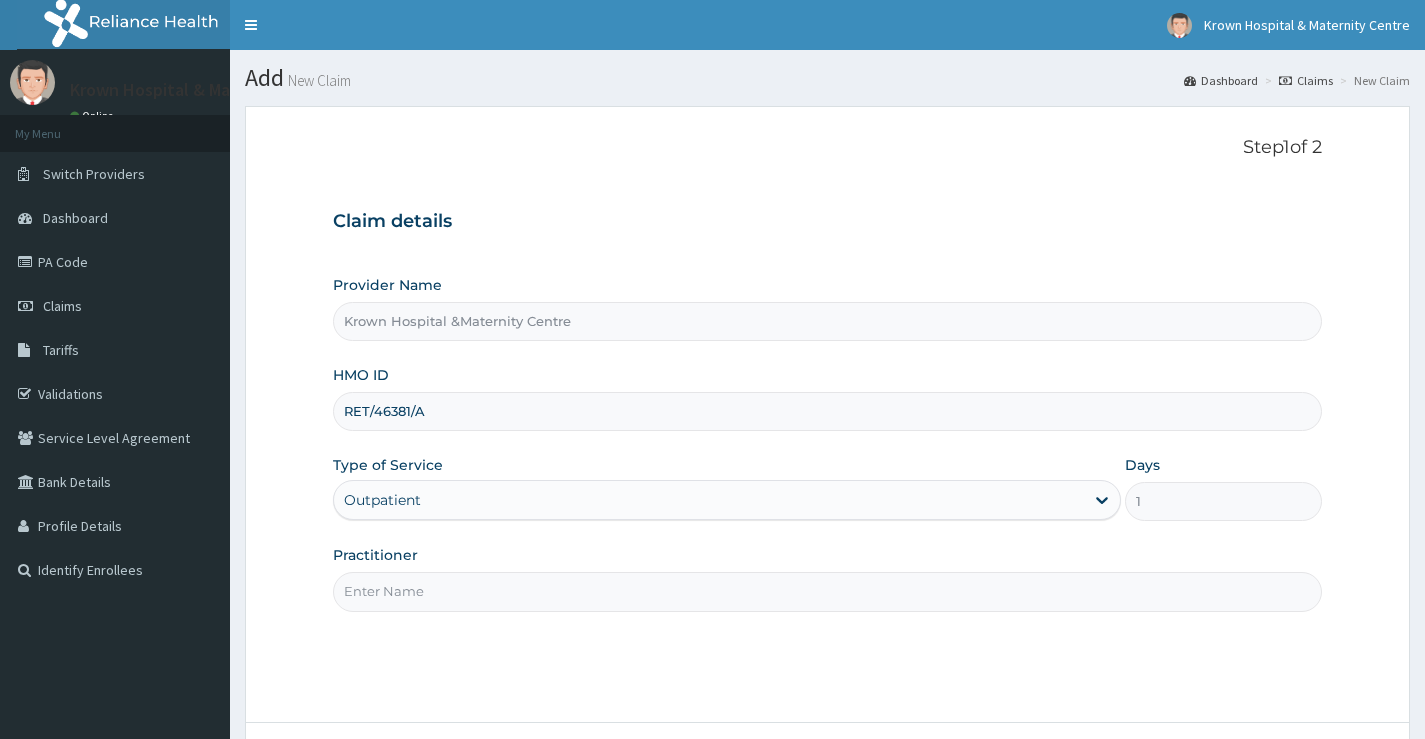 click on "Practitioner" at bounding box center [827, 591] 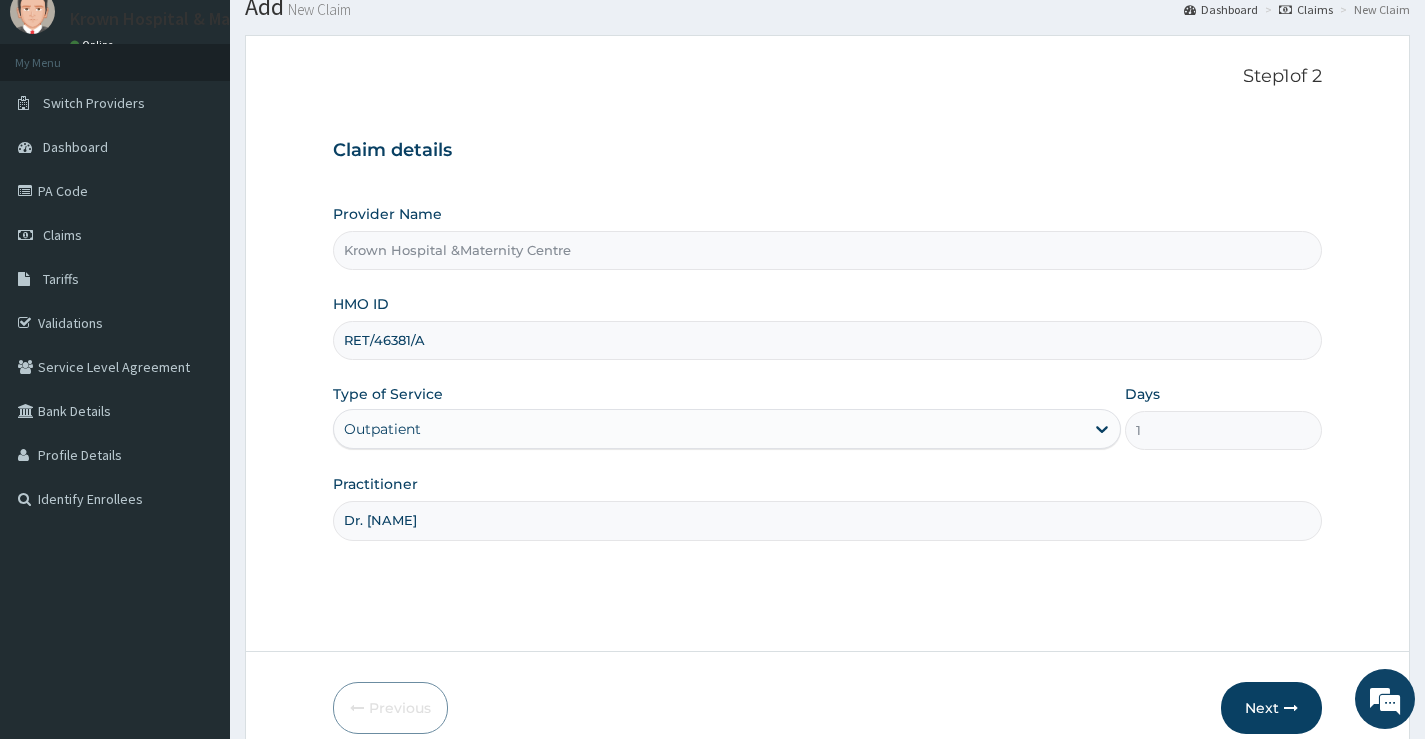 scroll, scrollTop: 163, scrollLeft: 0, axis: vertical 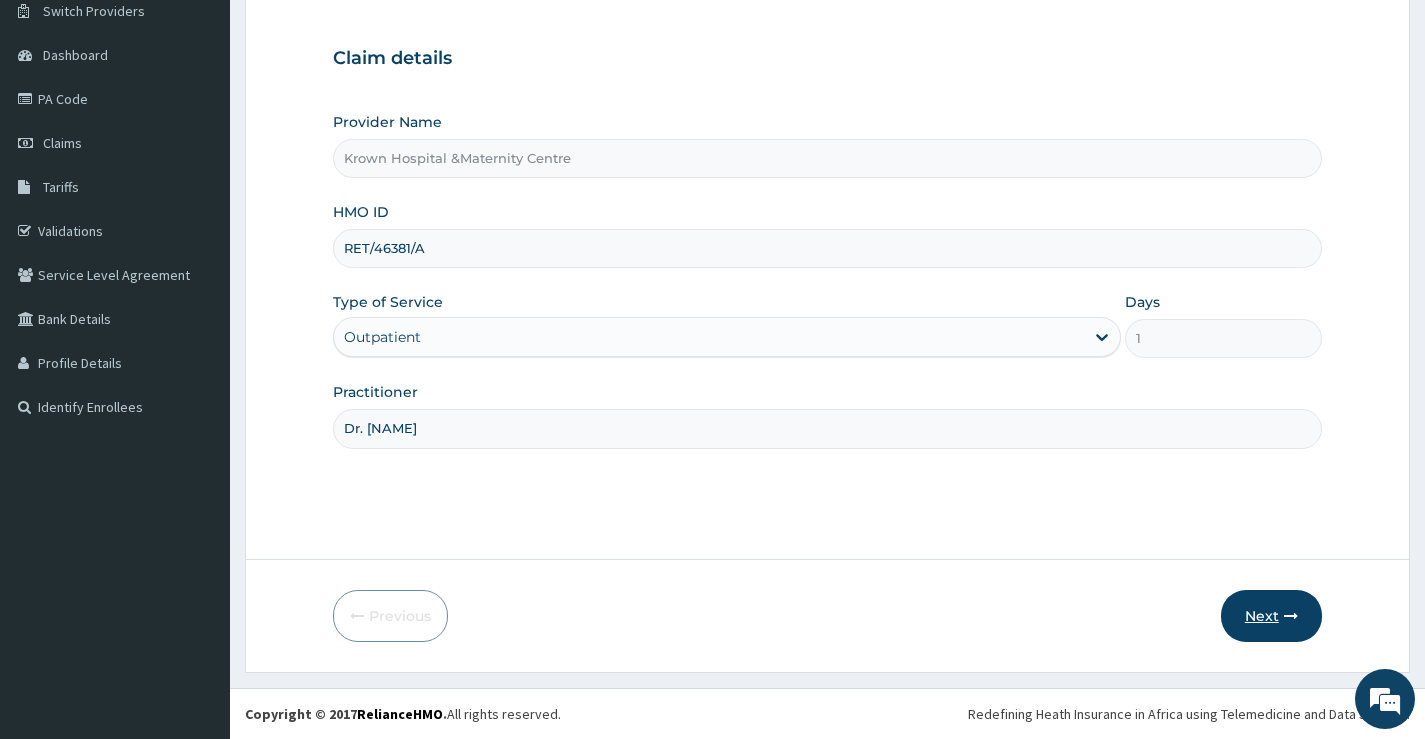 click on "Next" at bounding box center [1271, 616] 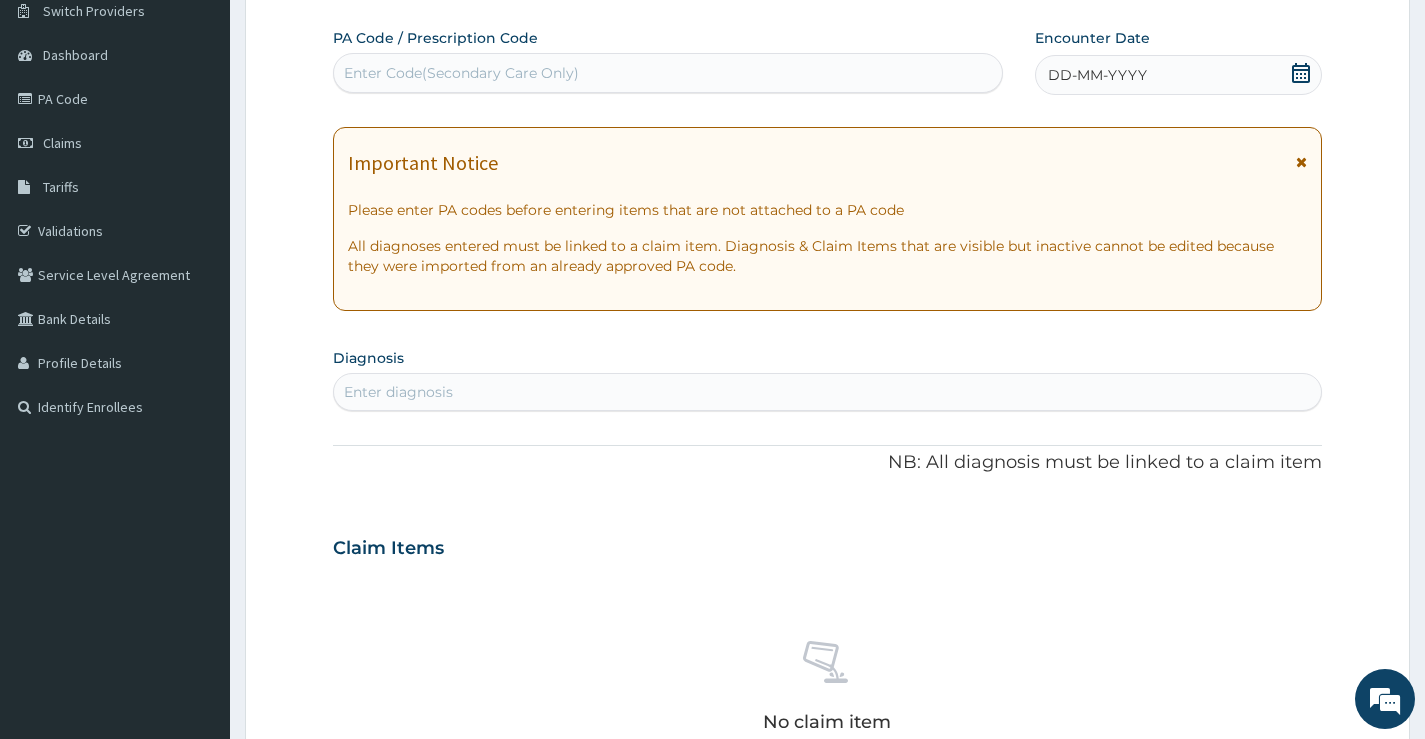 scroll, scrollTop: 0, scrollLeft: 0, axis: both 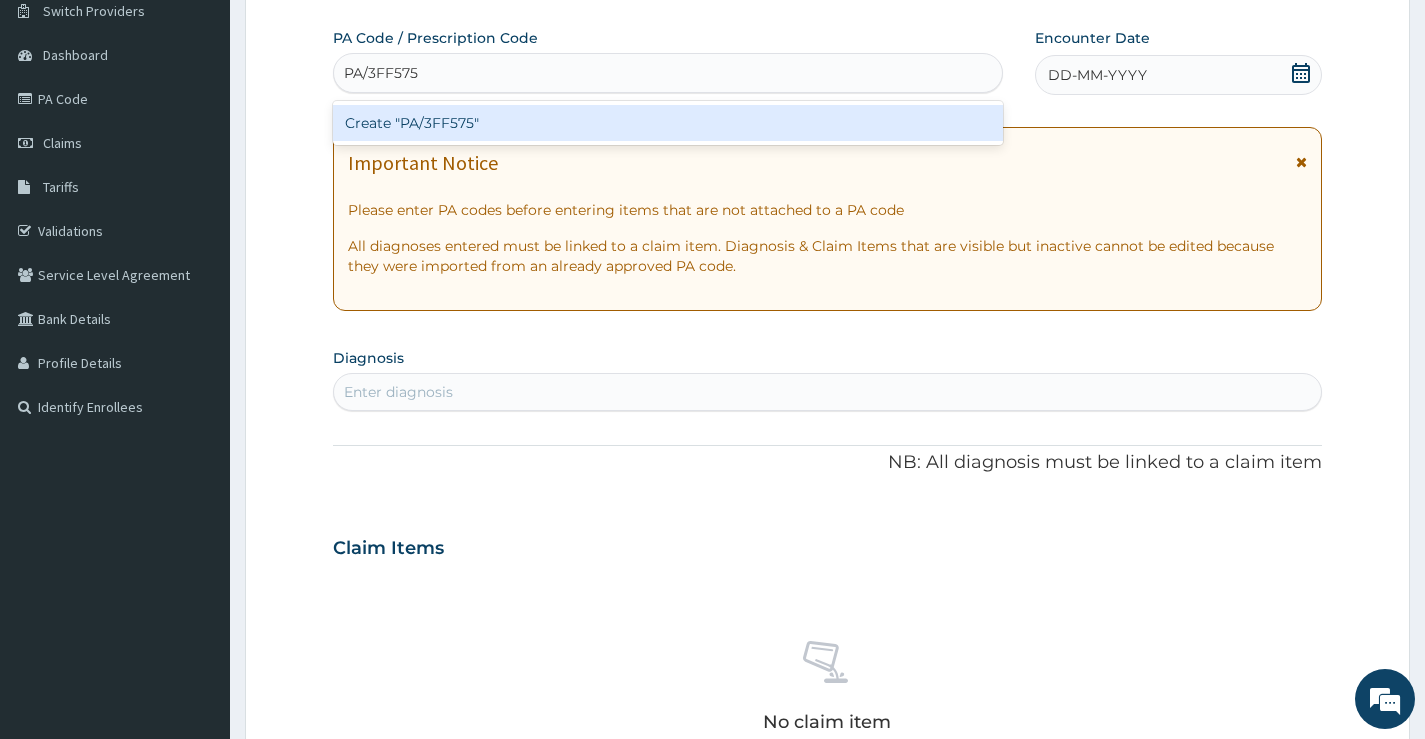 click on "Create "PA/3FF575"" at bounding box center (668, 123) 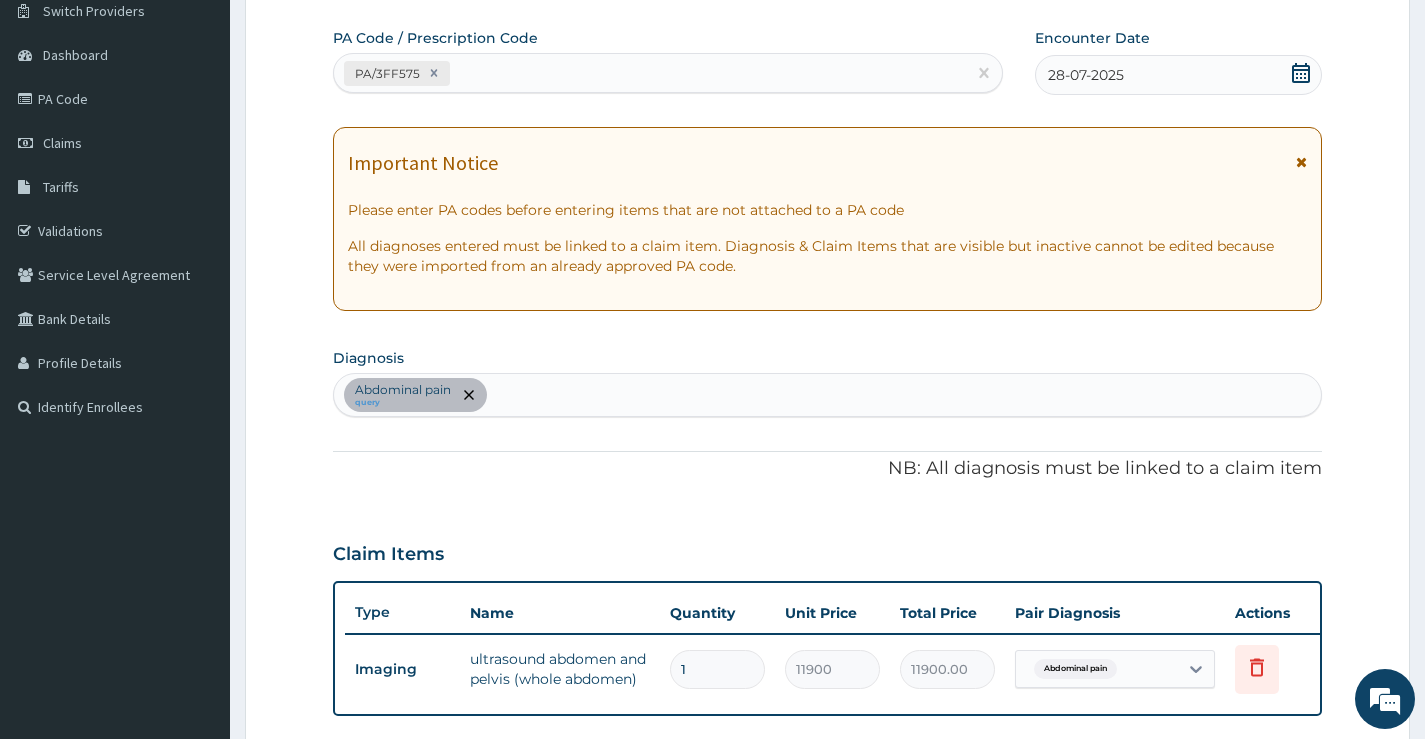 click on "Abdominal pain query" at bounding box center [827, 395] 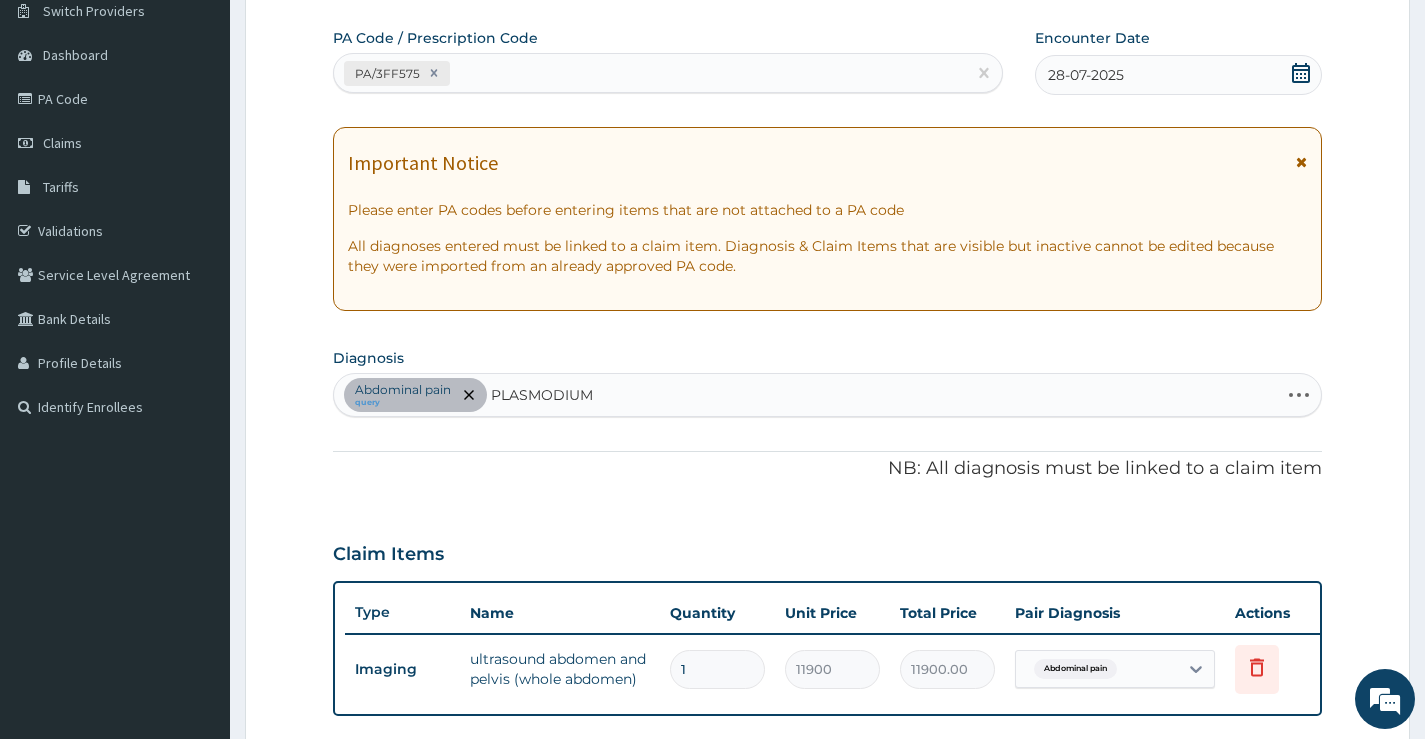 type on "PLASMODIU" 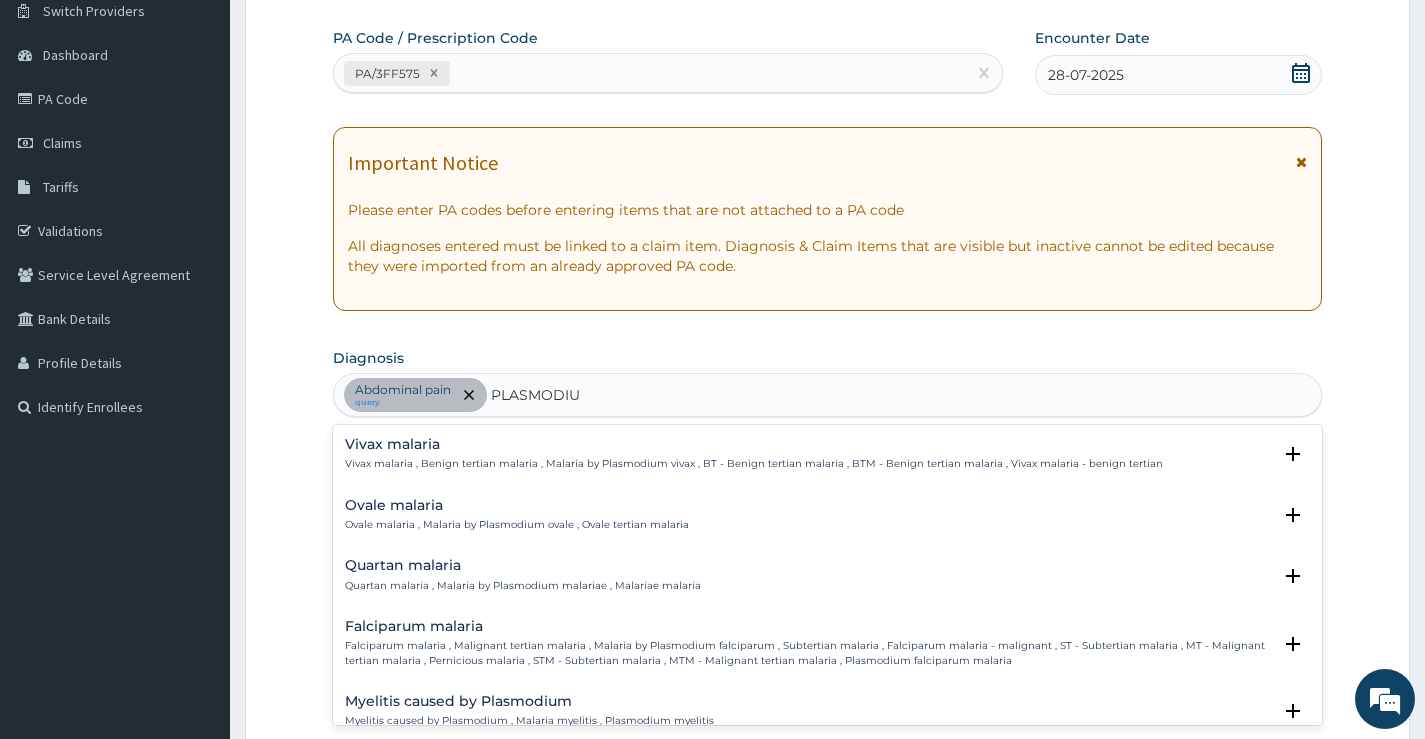 click on "Falciparum malaria , Malignant tertian malaria , Malaria by Plasmodium falciparum , Subtertian malaria , Falciparum malaria - malignant , ST - Subtertian malaria , MT - Malignant tertian malaria , Pernicious malaria , STM - Subtertian malaria , MTM - Malignant tertian malaria , Plasmodium falciparum malaria" at bounding box center (808, 653) 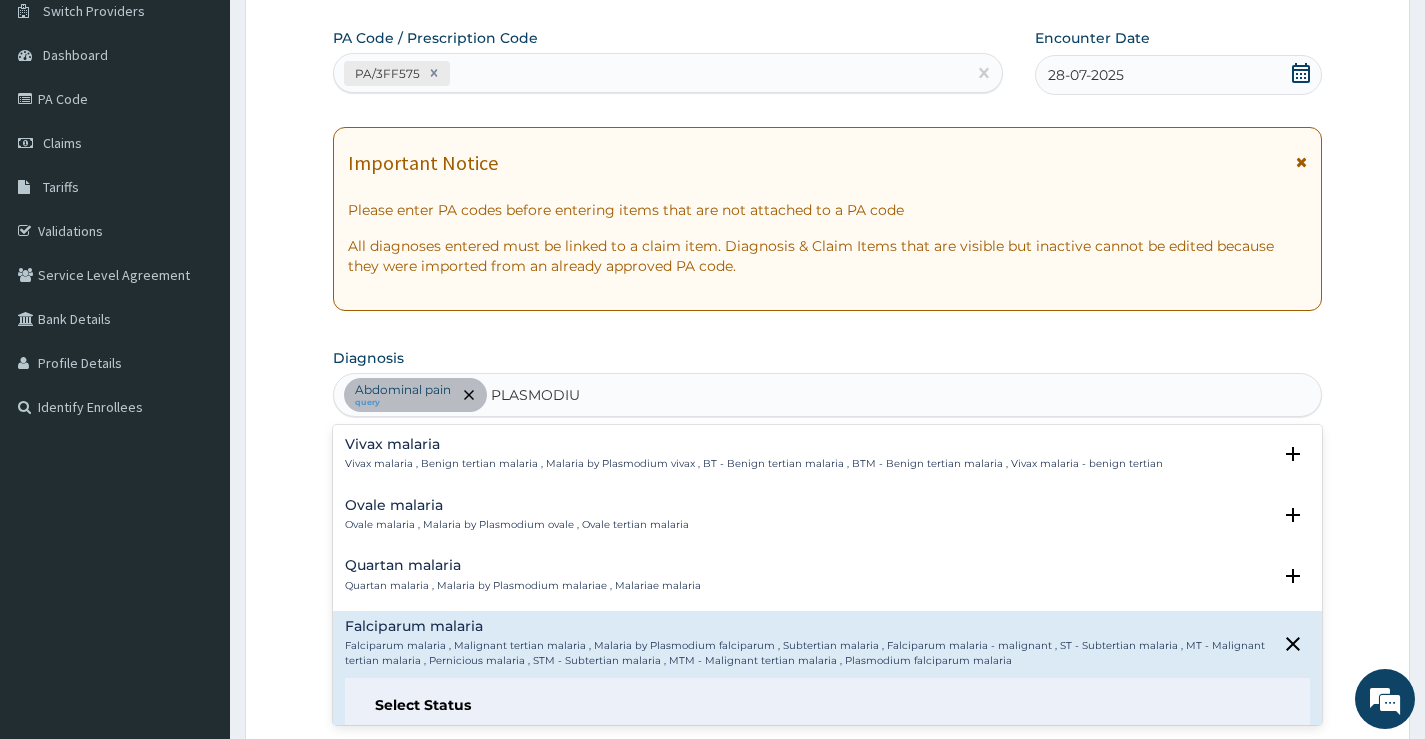 scroll, scrollTop: 200, scrollLeft: 0, axis: vertical 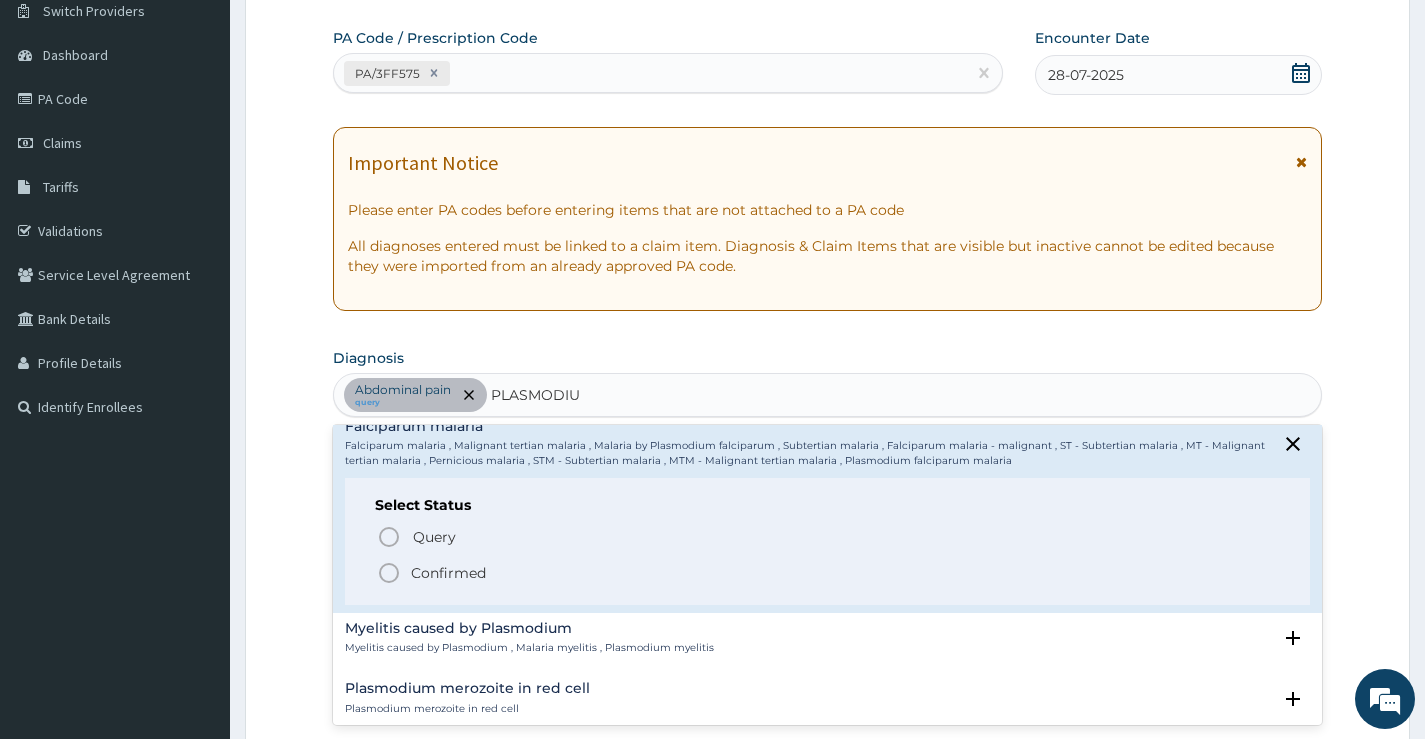 click on "Confirmed" at bounding box center [448, 573] 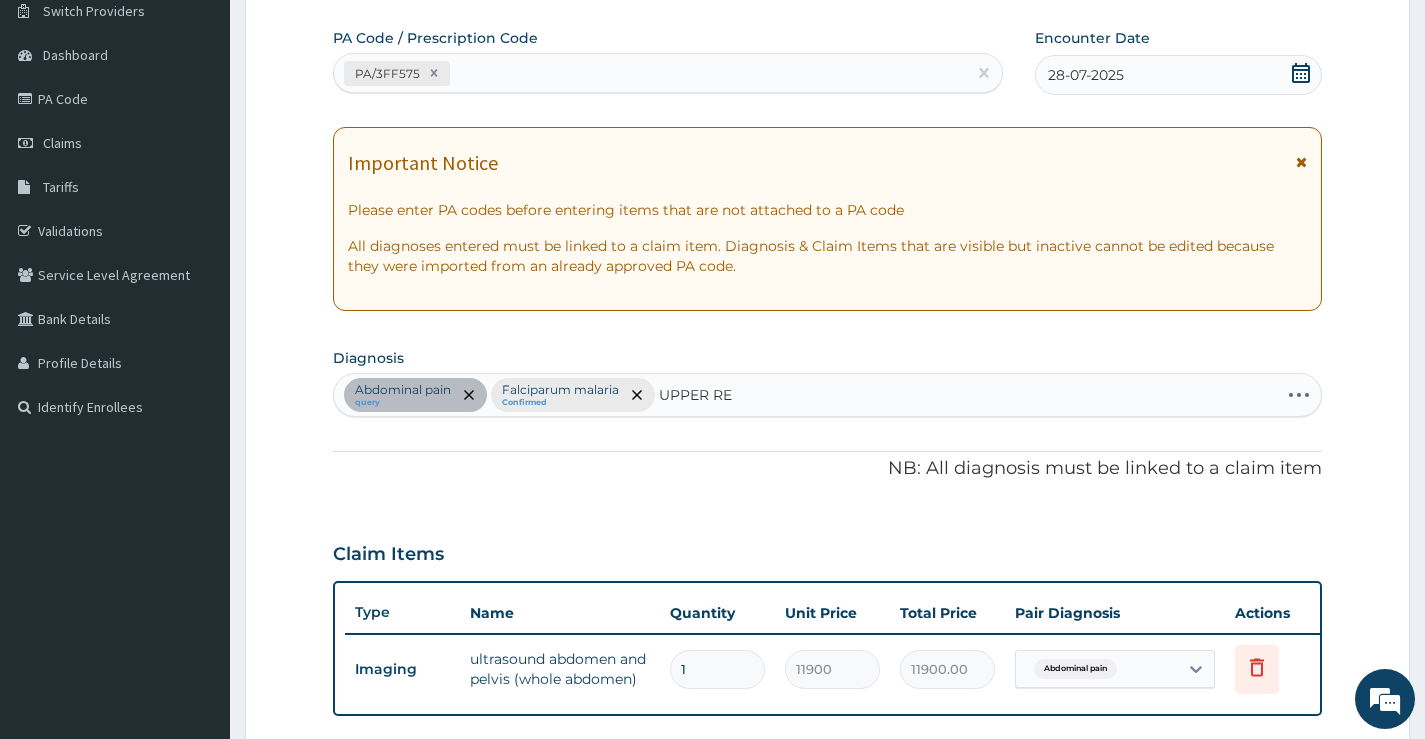 type on "UPPER RES" 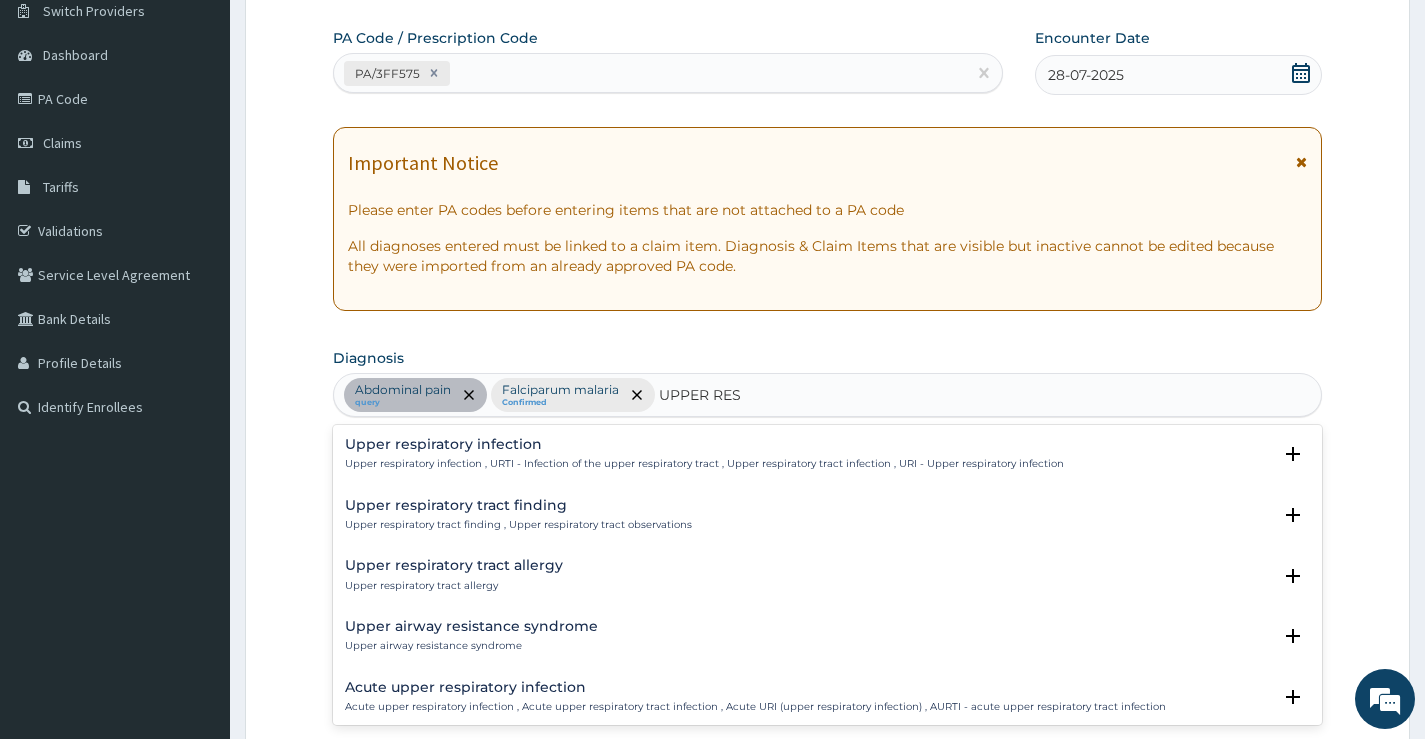 click on "Upper respiratory infection , URTI - Infection of the upper respiratory tract , Upper respiratory tract infection , URI - Upper respiratory infection" at bounding box center (704, 464) 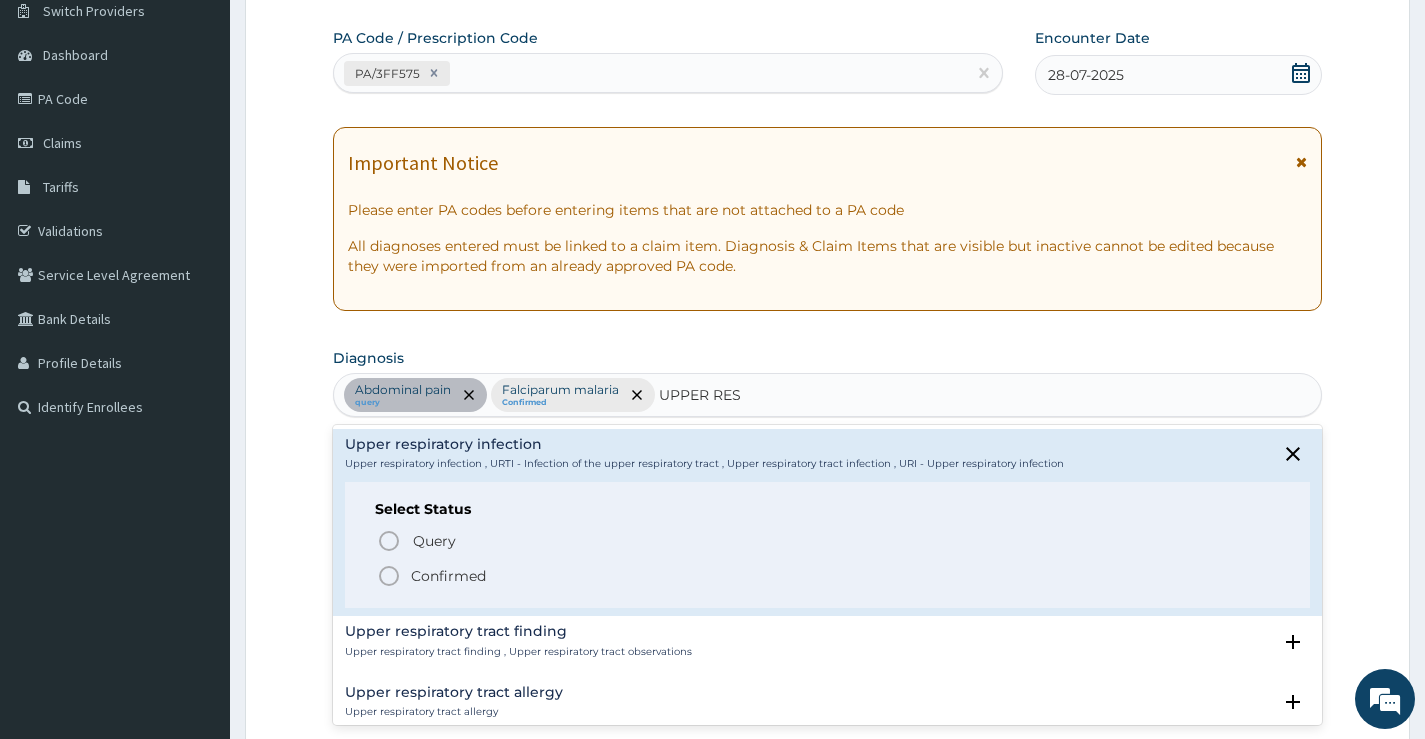 click on "Confirmed" at bounding box center [448, 576] 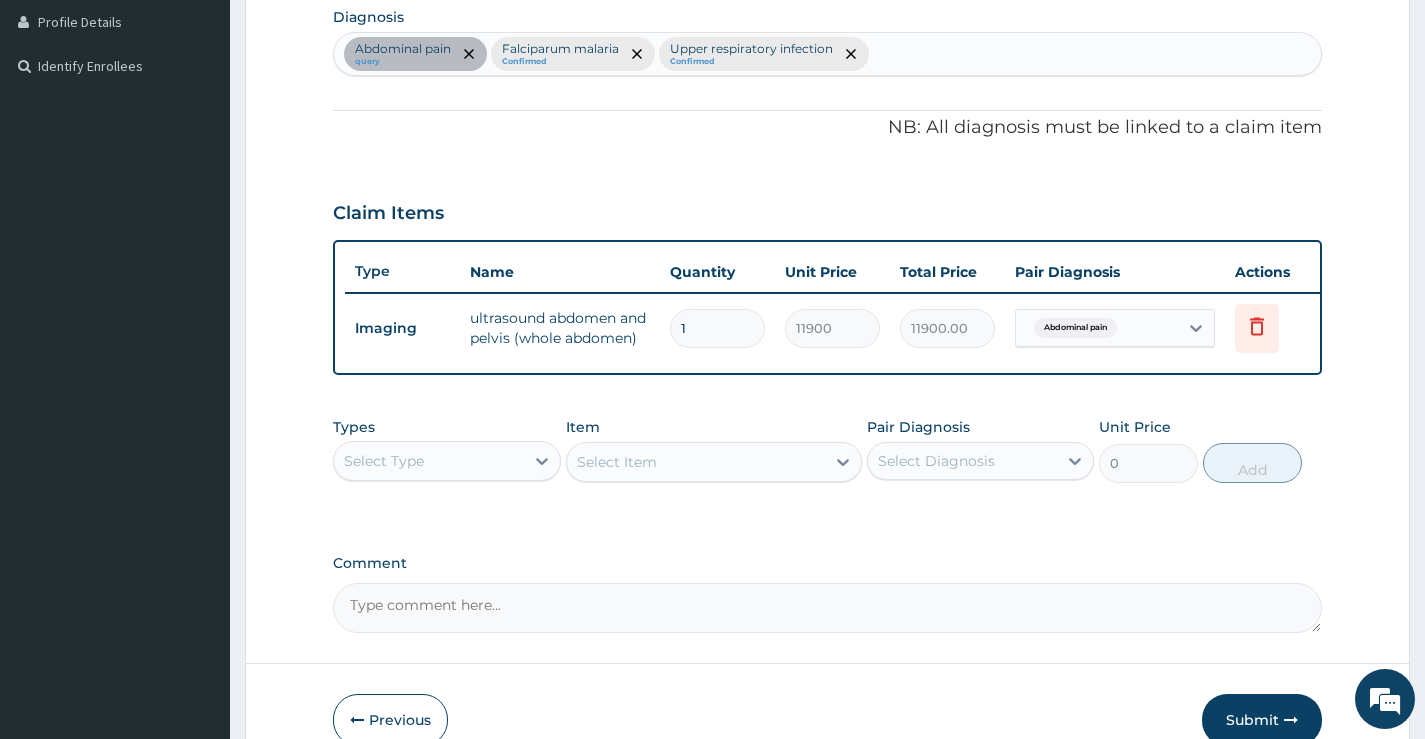 scroll, scrollTop: 623, scrollLeft: 0, axis: vertical 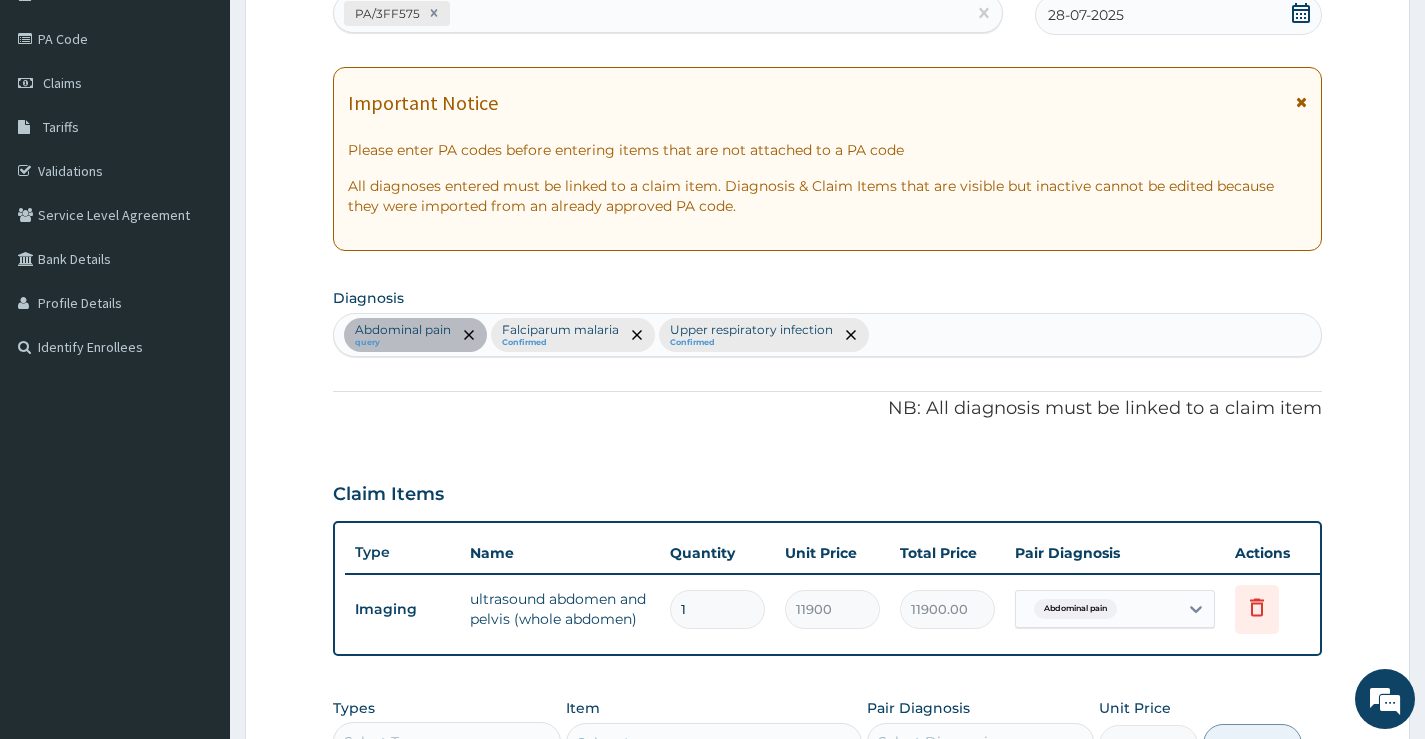 click on "Abdominal pain query Falciparum malaria Confirmed Upper respiratory infection Confirmed" at bounding box center (827, 335) 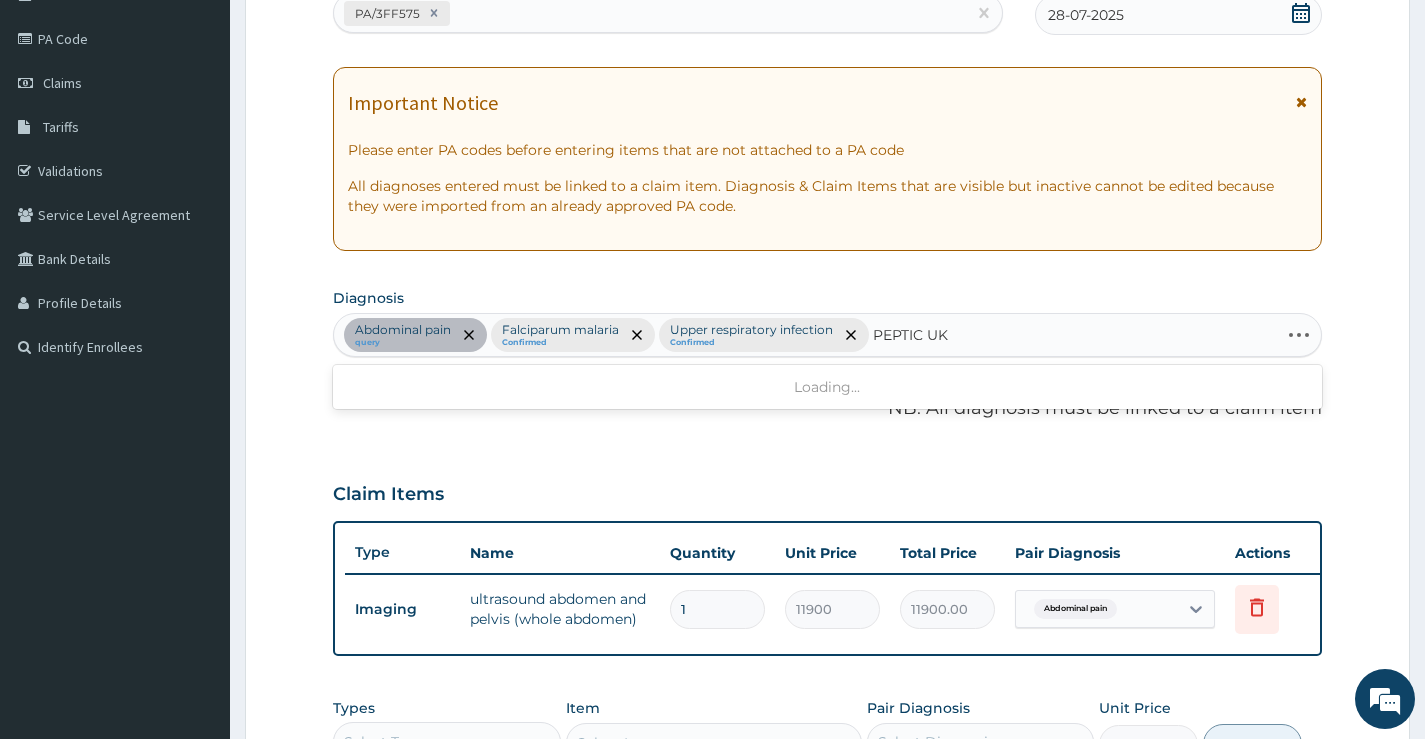 type on "PEPTIC U" 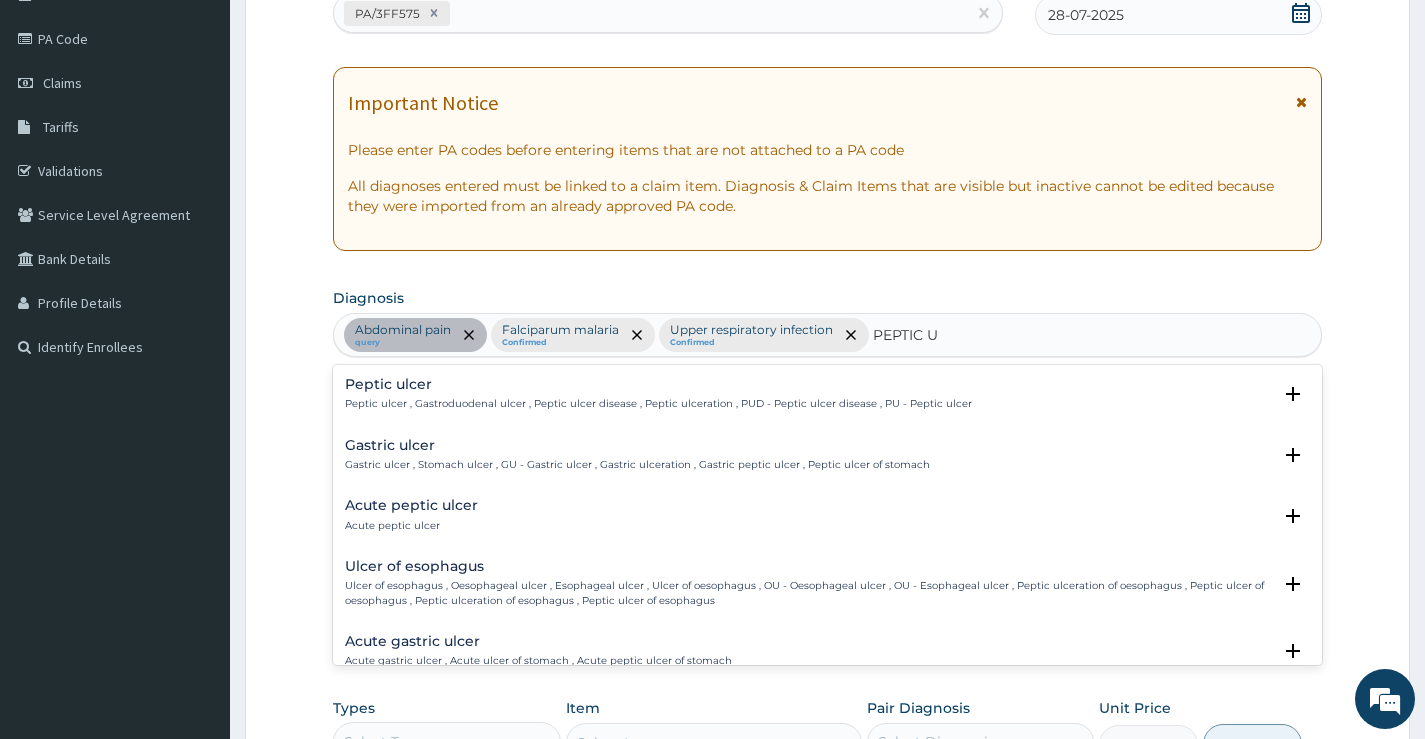 click on "Peptic ulcer" at bounding box center (658, 384) 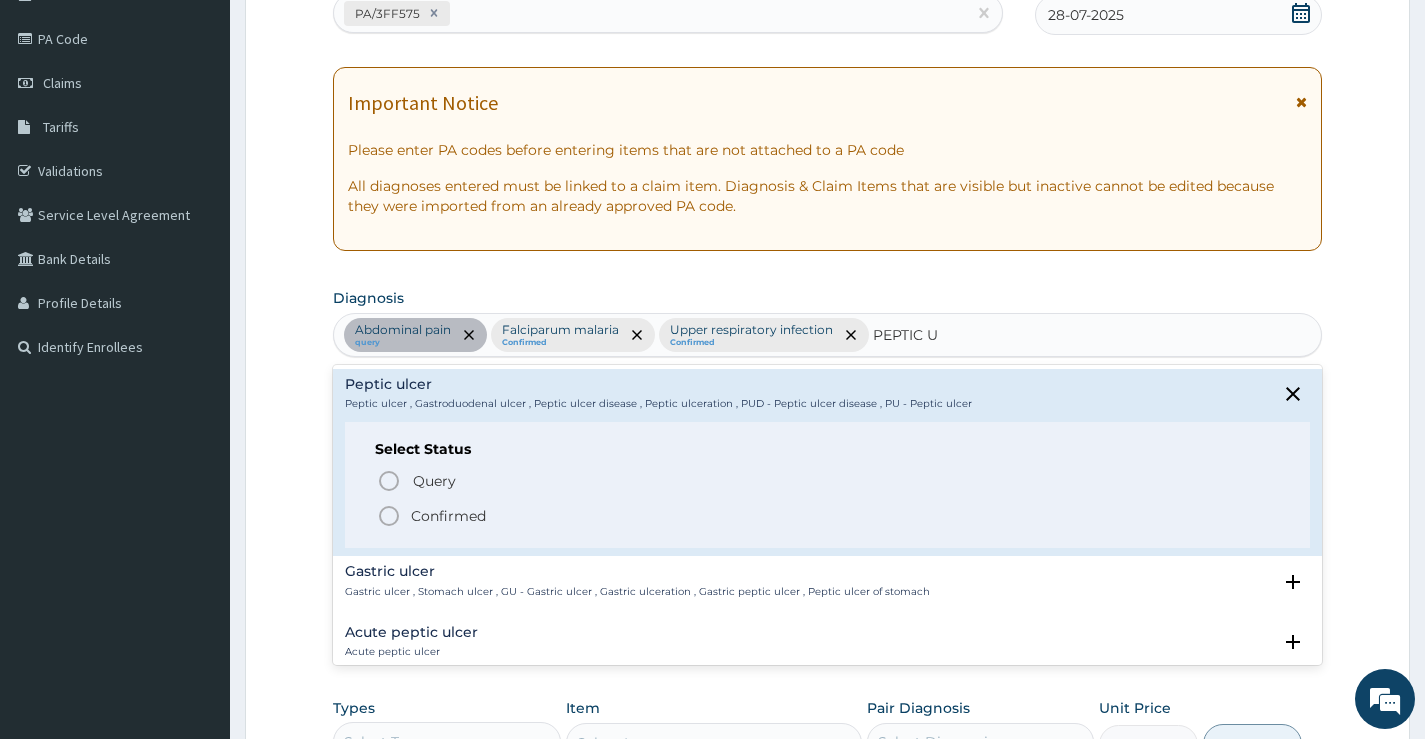 click on "Confirmed" at bounding box center [448, 516] 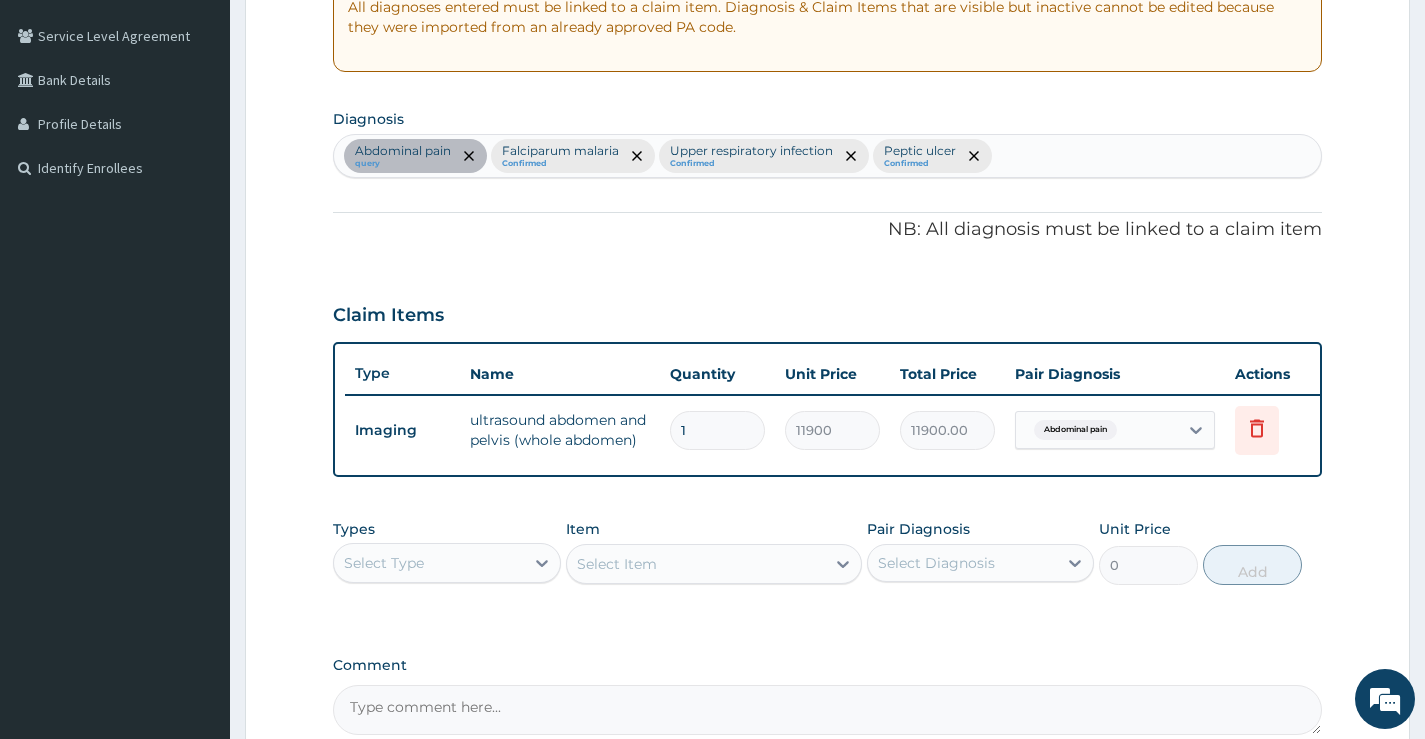 scroll, scrollTop: 423, scrollLeft: 0, axis: vertical 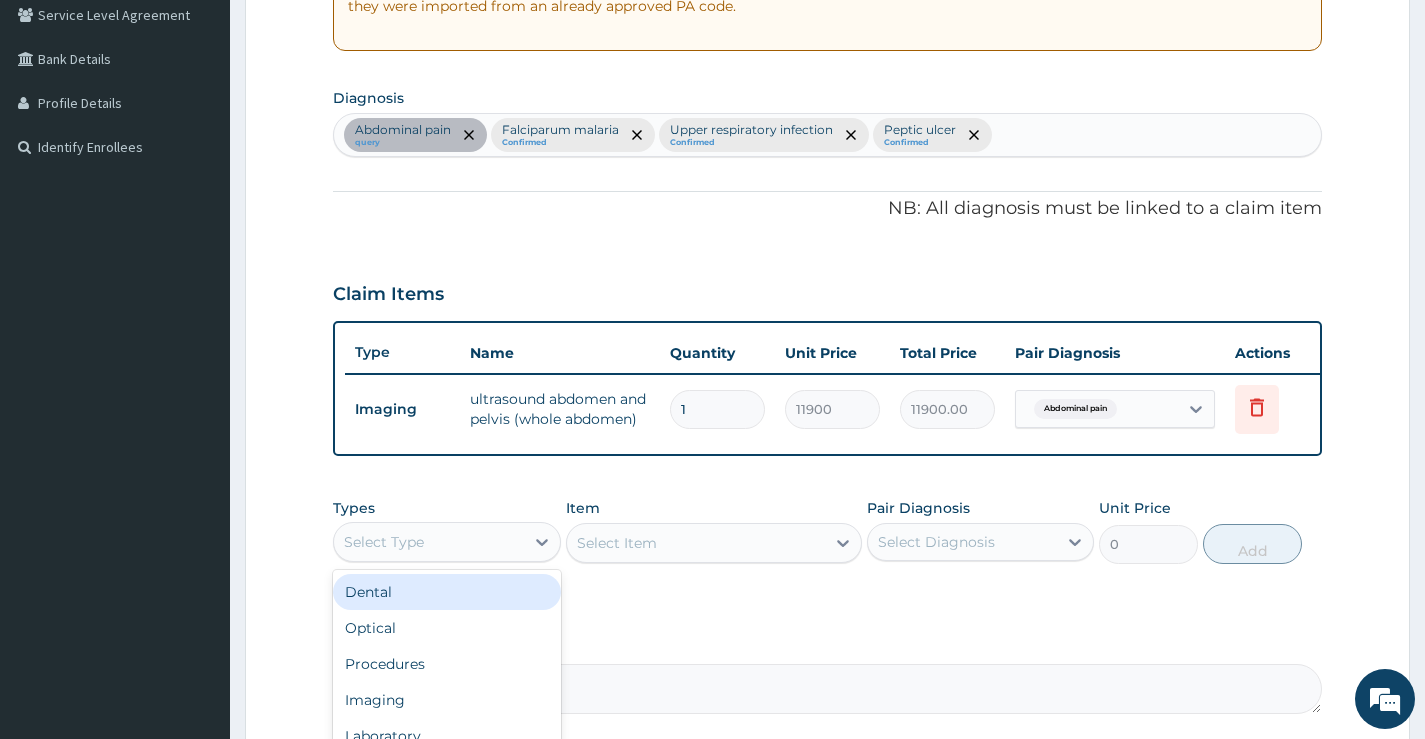 click on "Select Type" at bounding box center [428, 542] 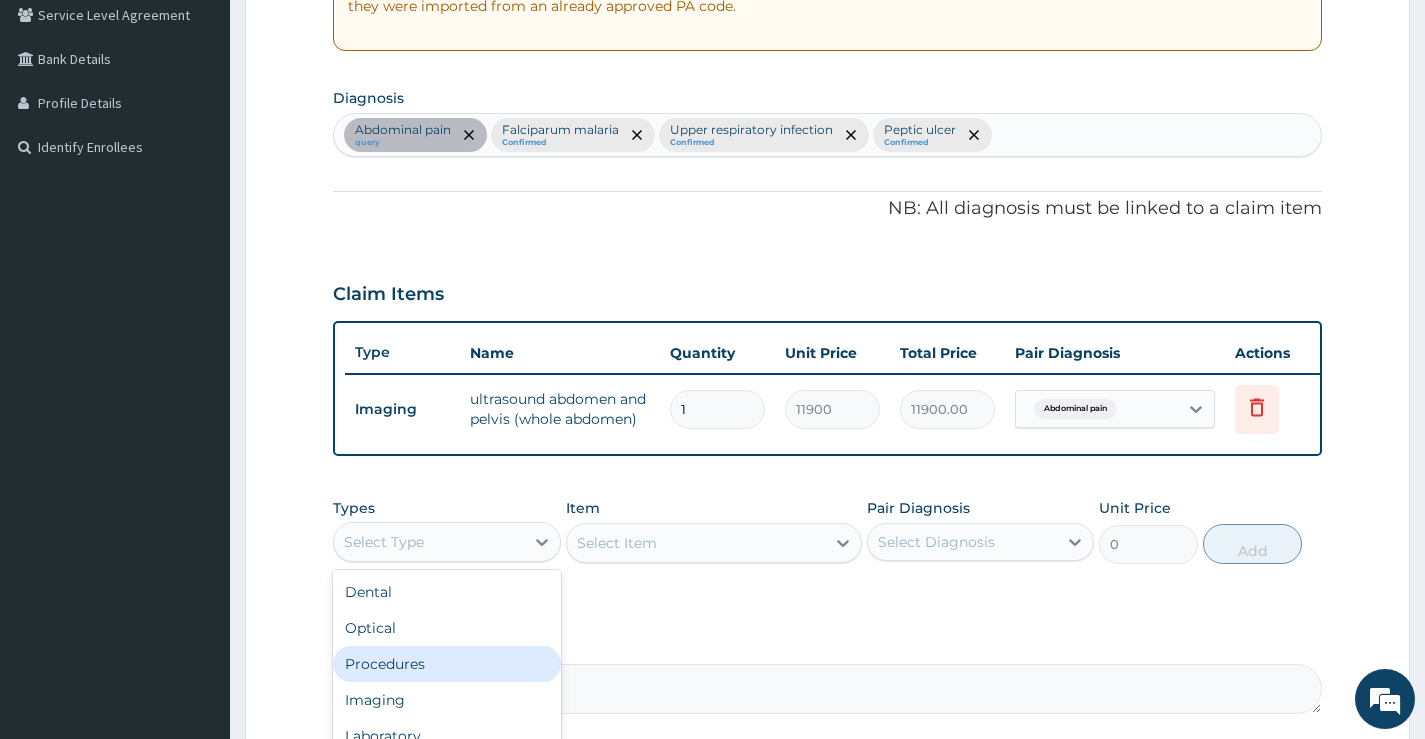 click on "Procedures" at bounding box center [446, 664] 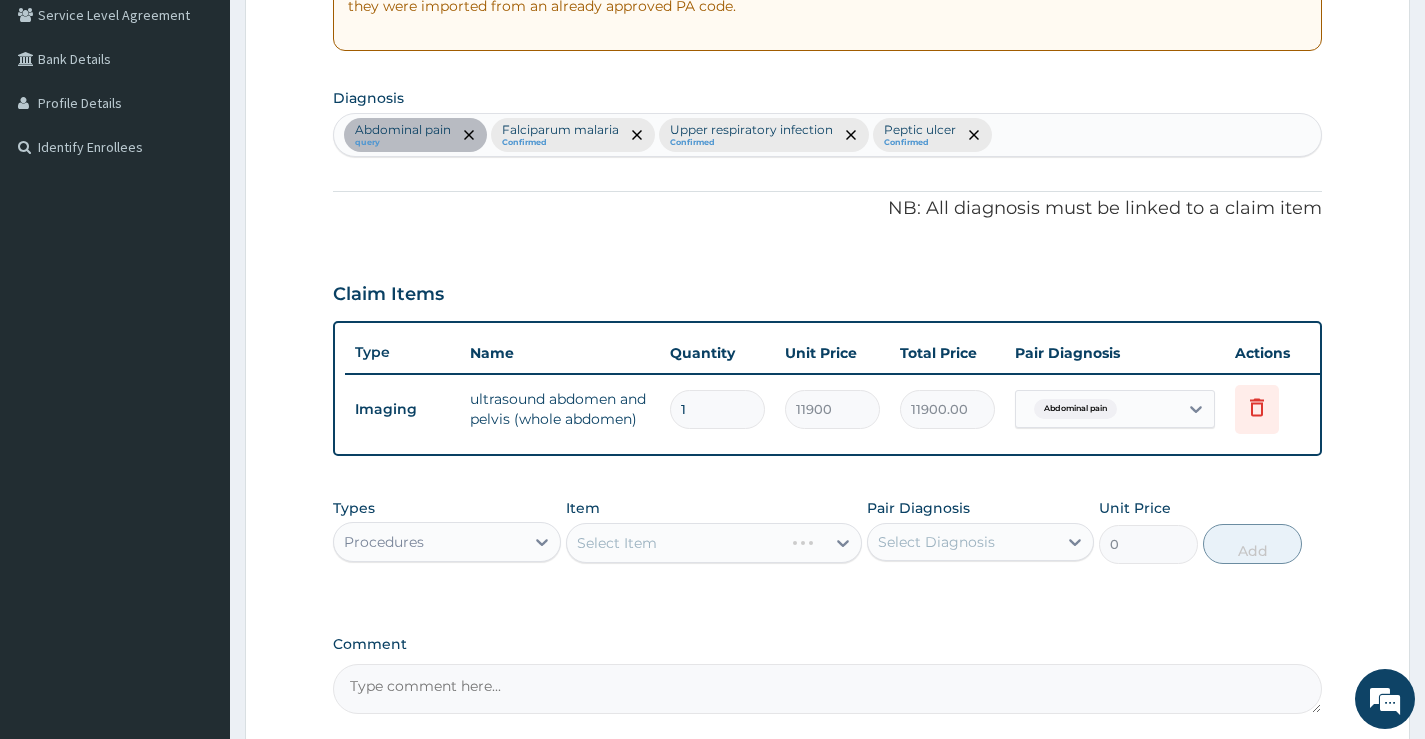 scroll, scrollTop: 23, scrollLeft: 0, axis: vertical 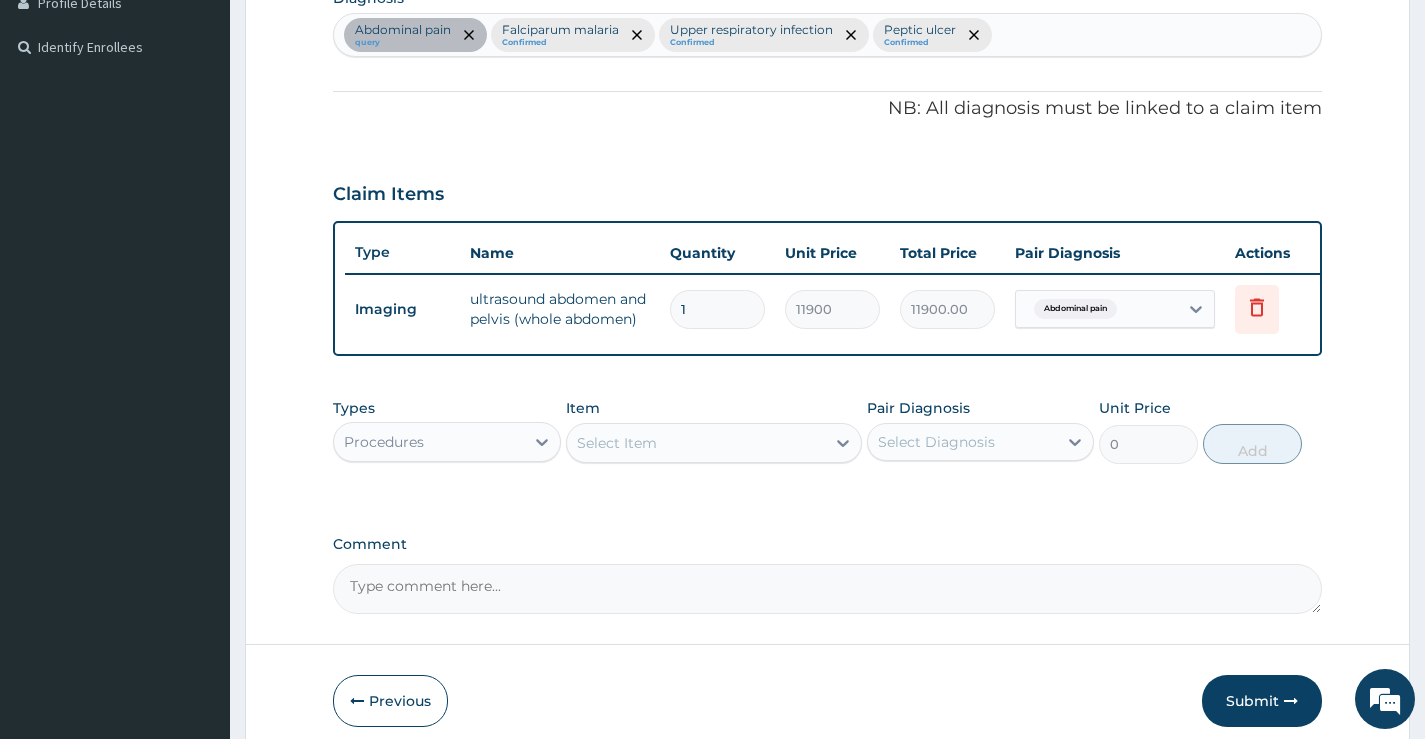 click on "Select Item" at bounding box center [696, 443] 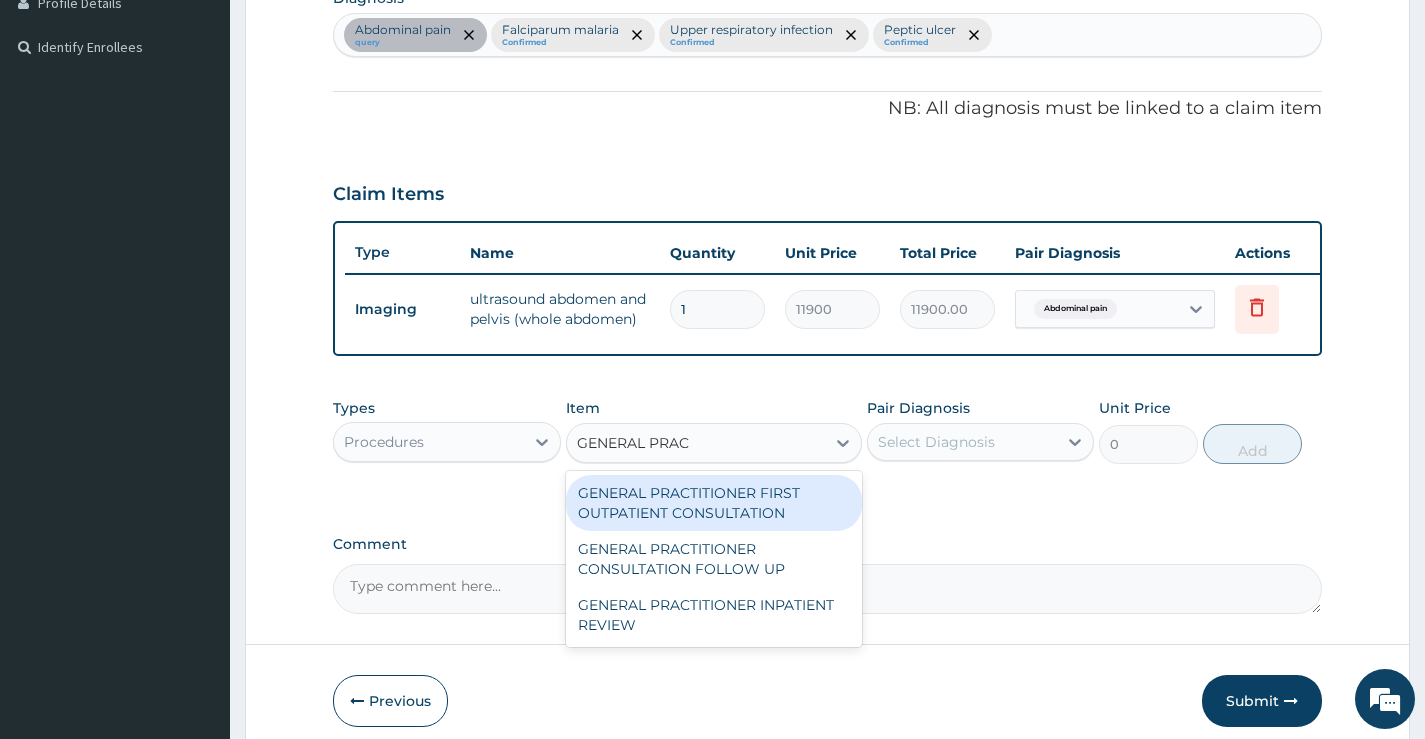 type on "GENERAL PRACT" 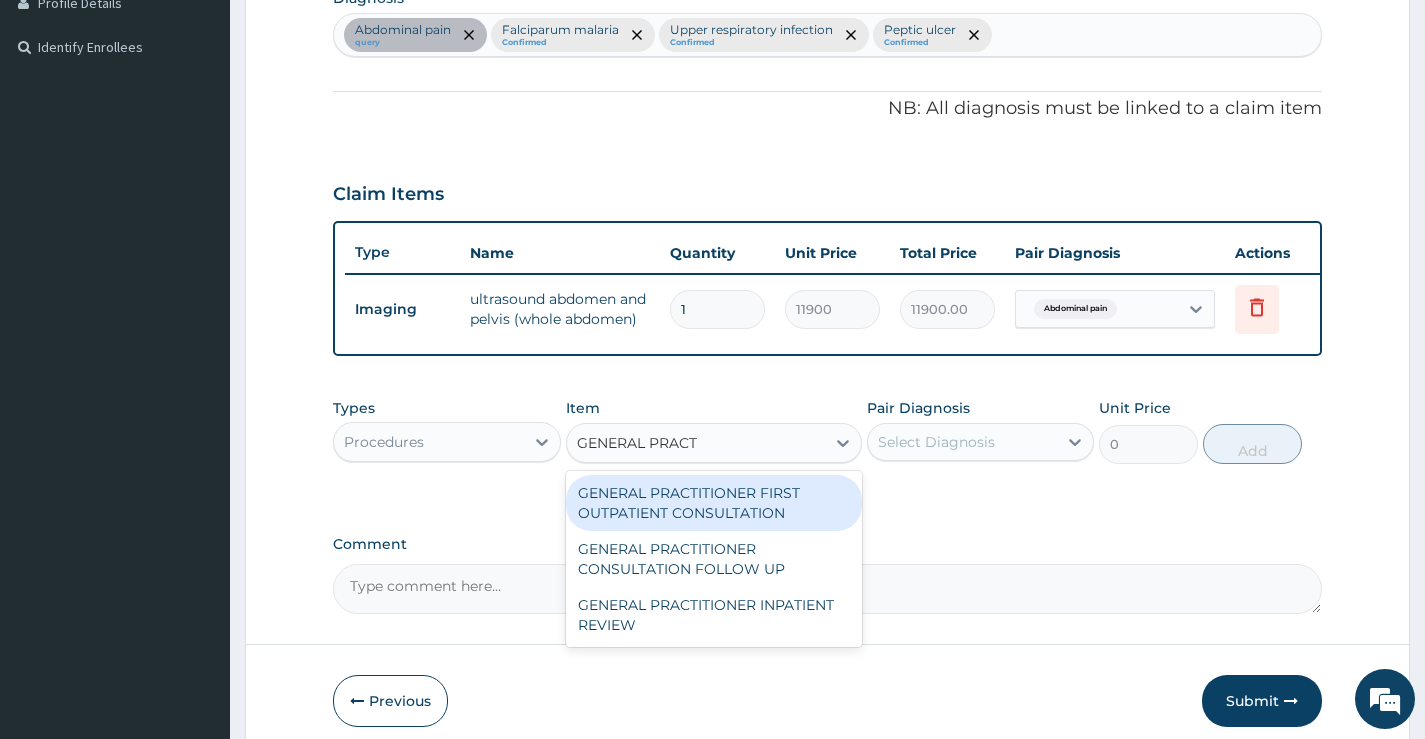 click on "GENERAL PRACTITIONER FIRST OUTPATIENT CONSULTATION" at bounding box center [714, 503] 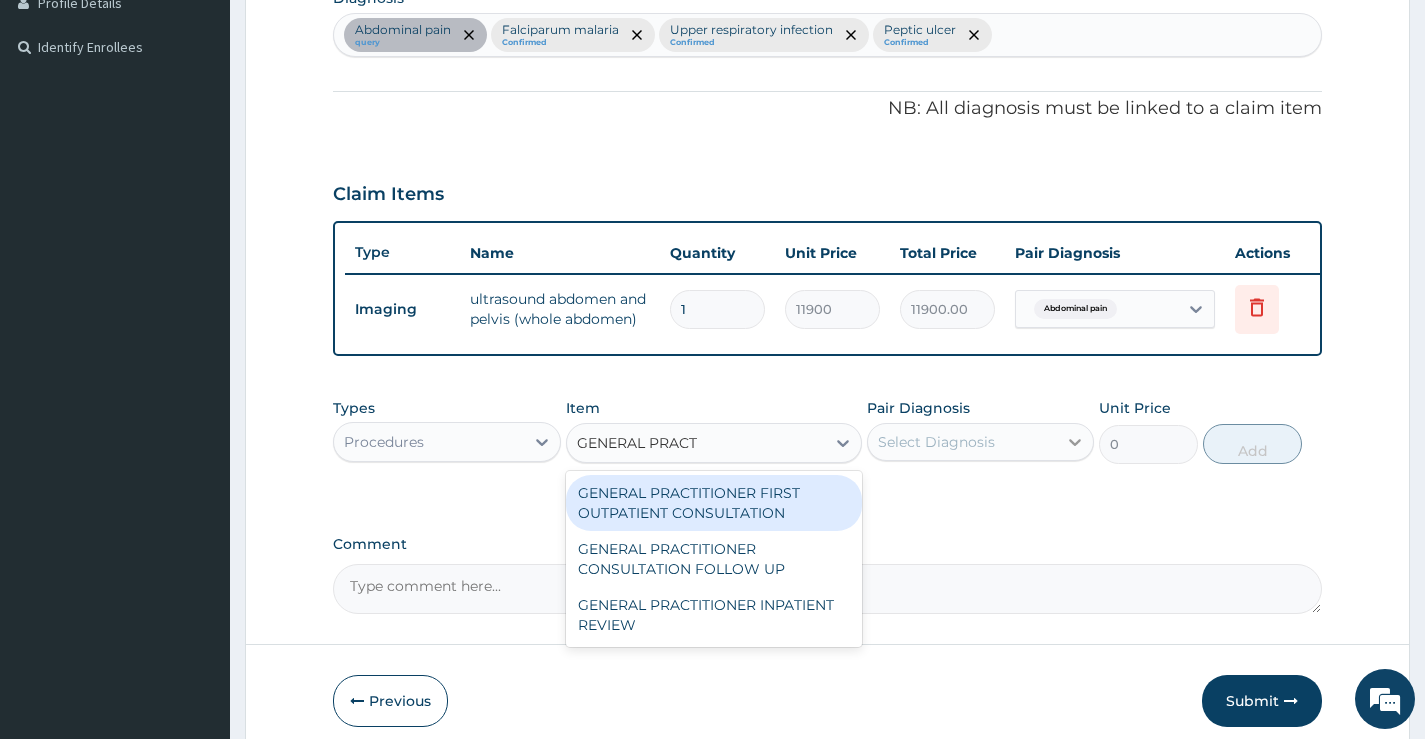 type 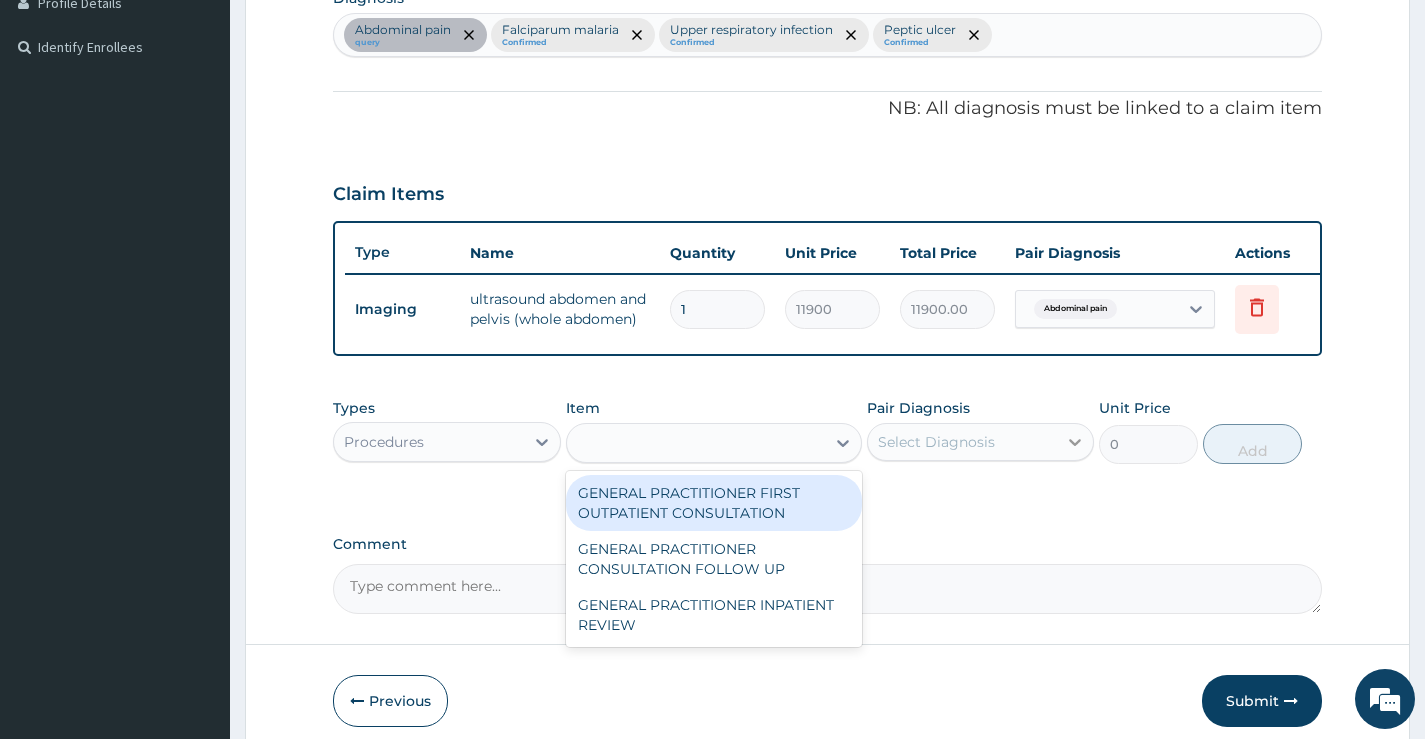 type on "4500" 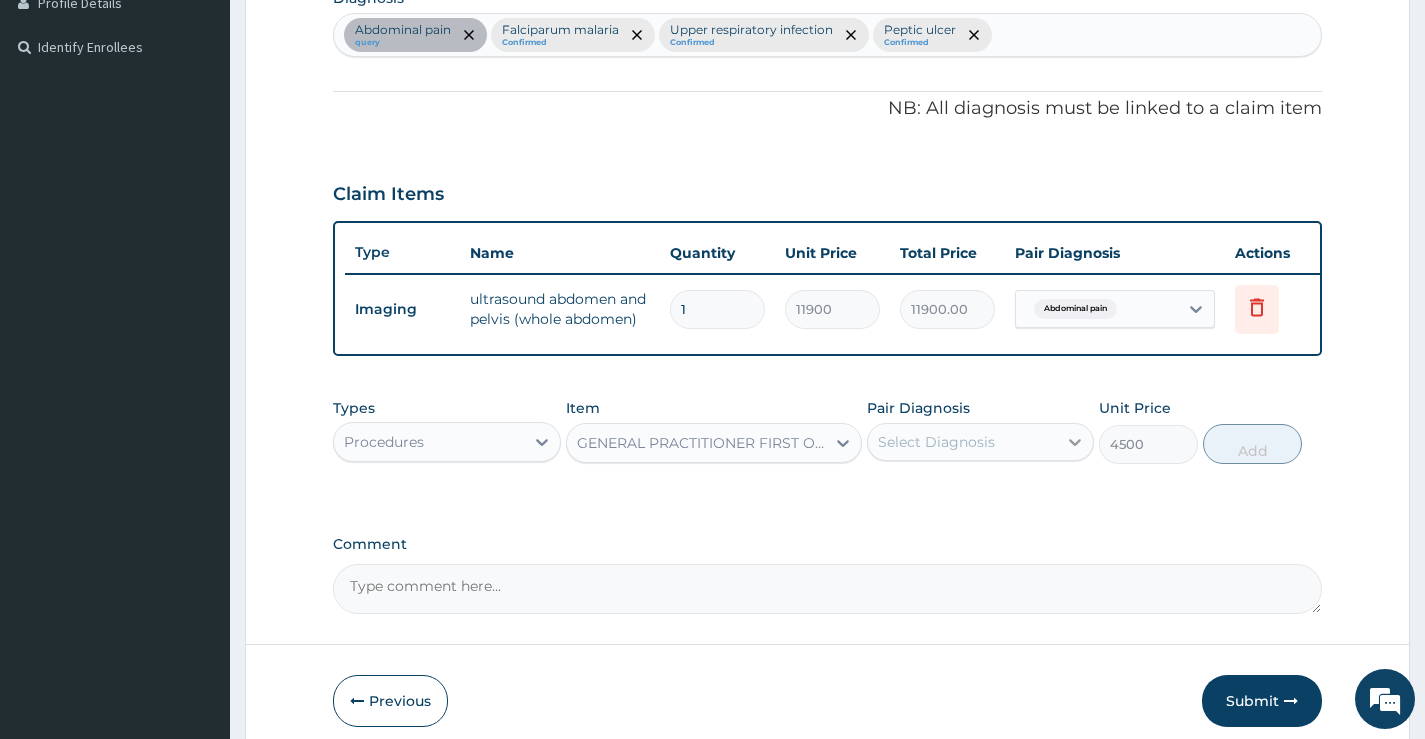 click at bounding box center [1075, 442] 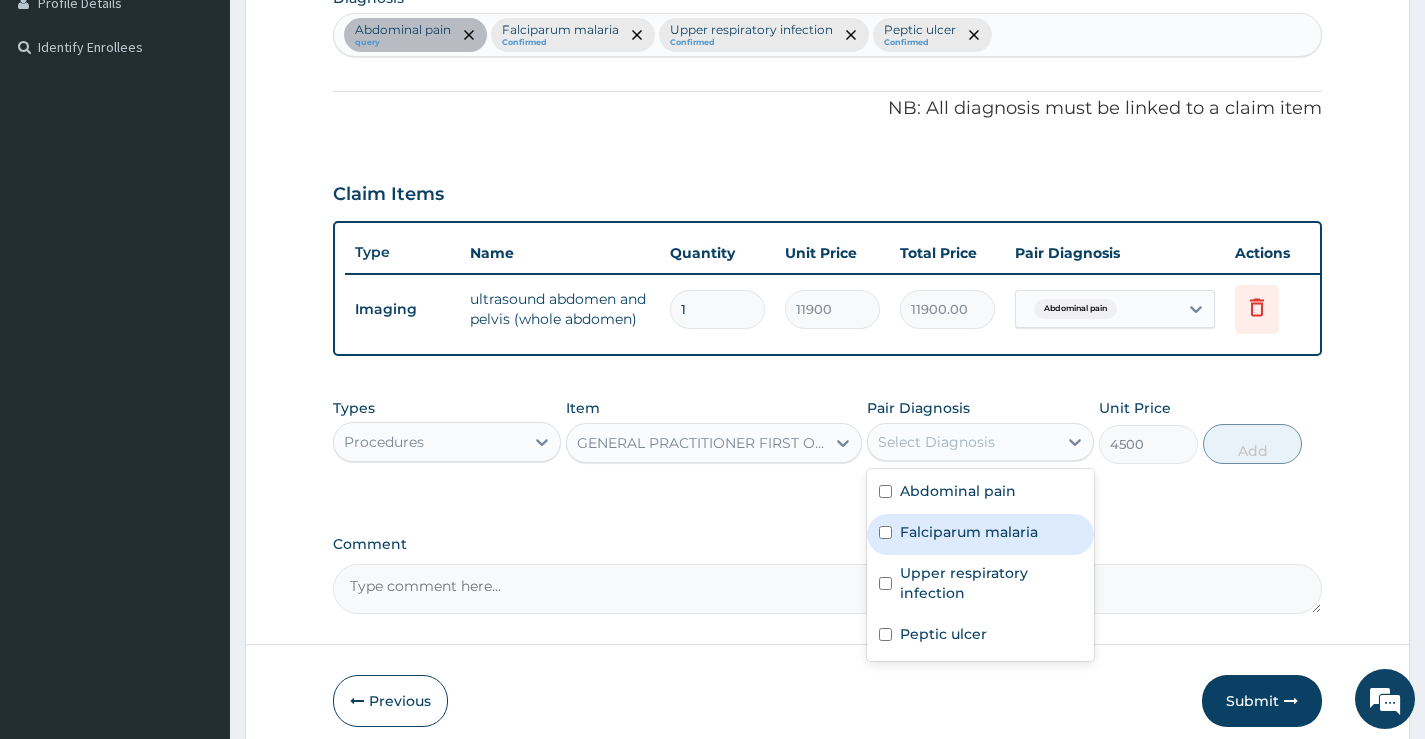 click on "Falciparum malaria" at bounding box center (980, 534) 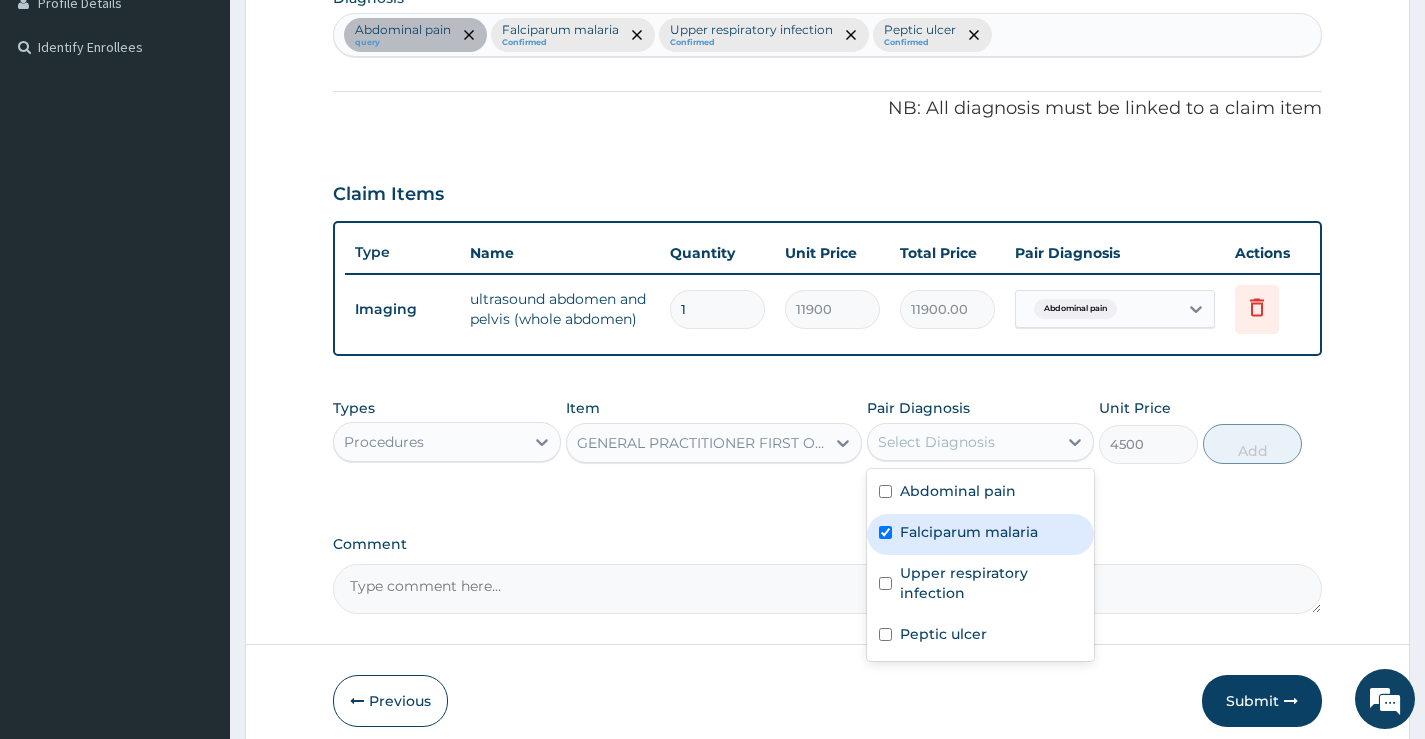 checkbox on "true" 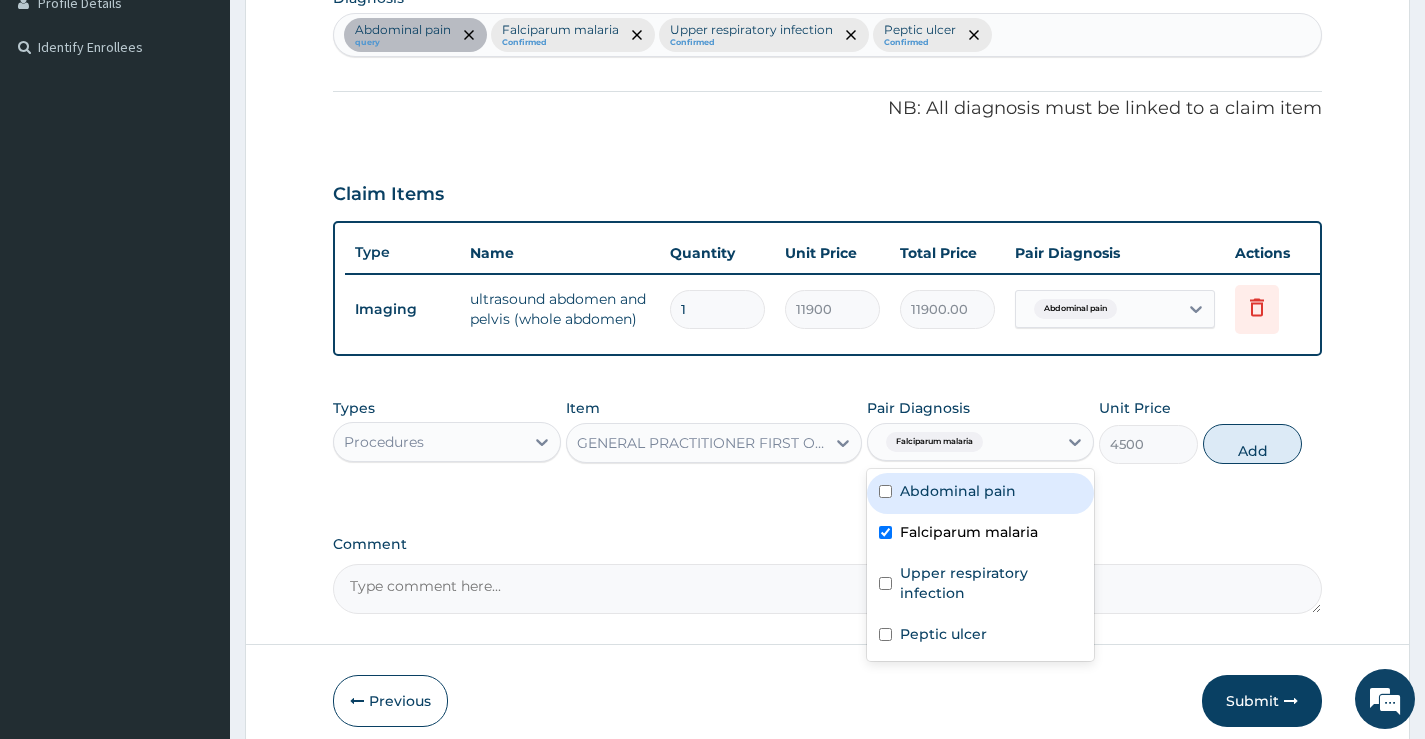 click on "Abdominal pain" at bounding box center [980, 493] 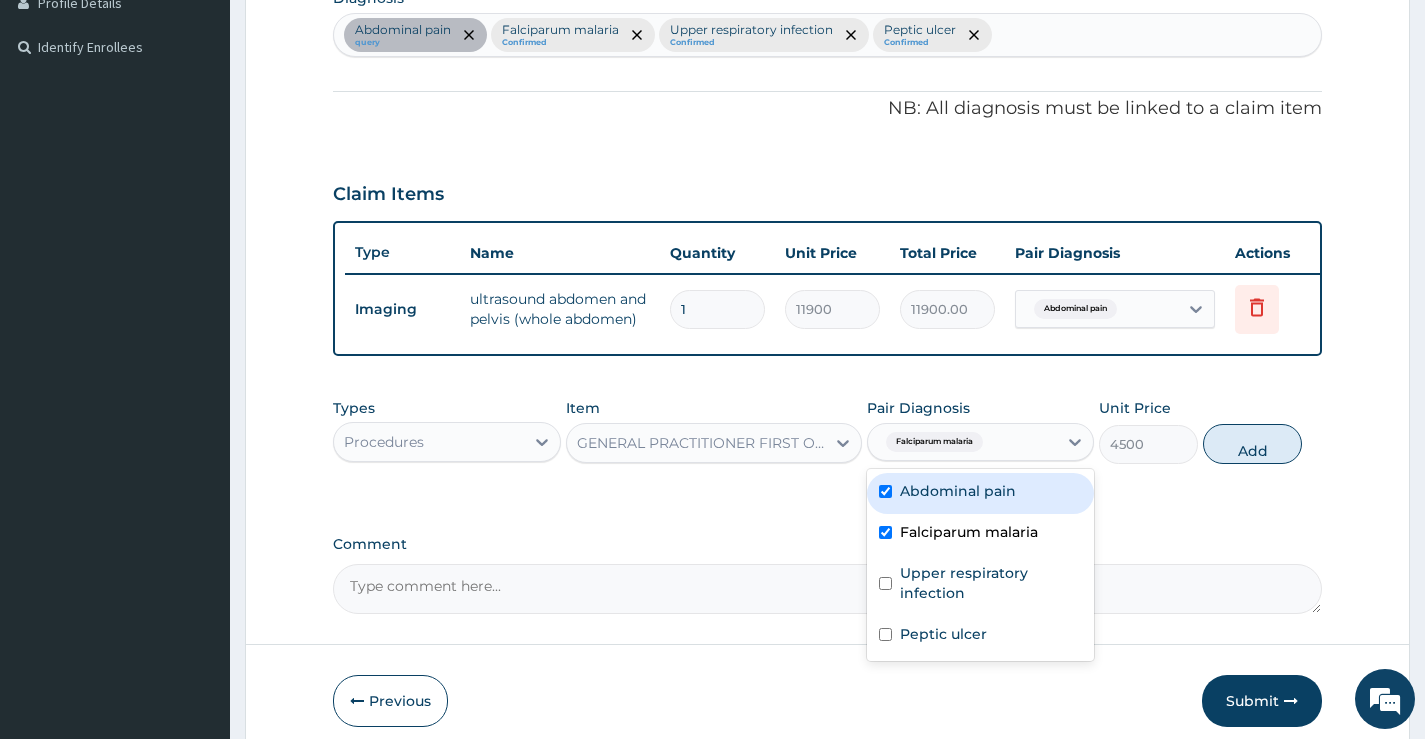 checkbox on "true" 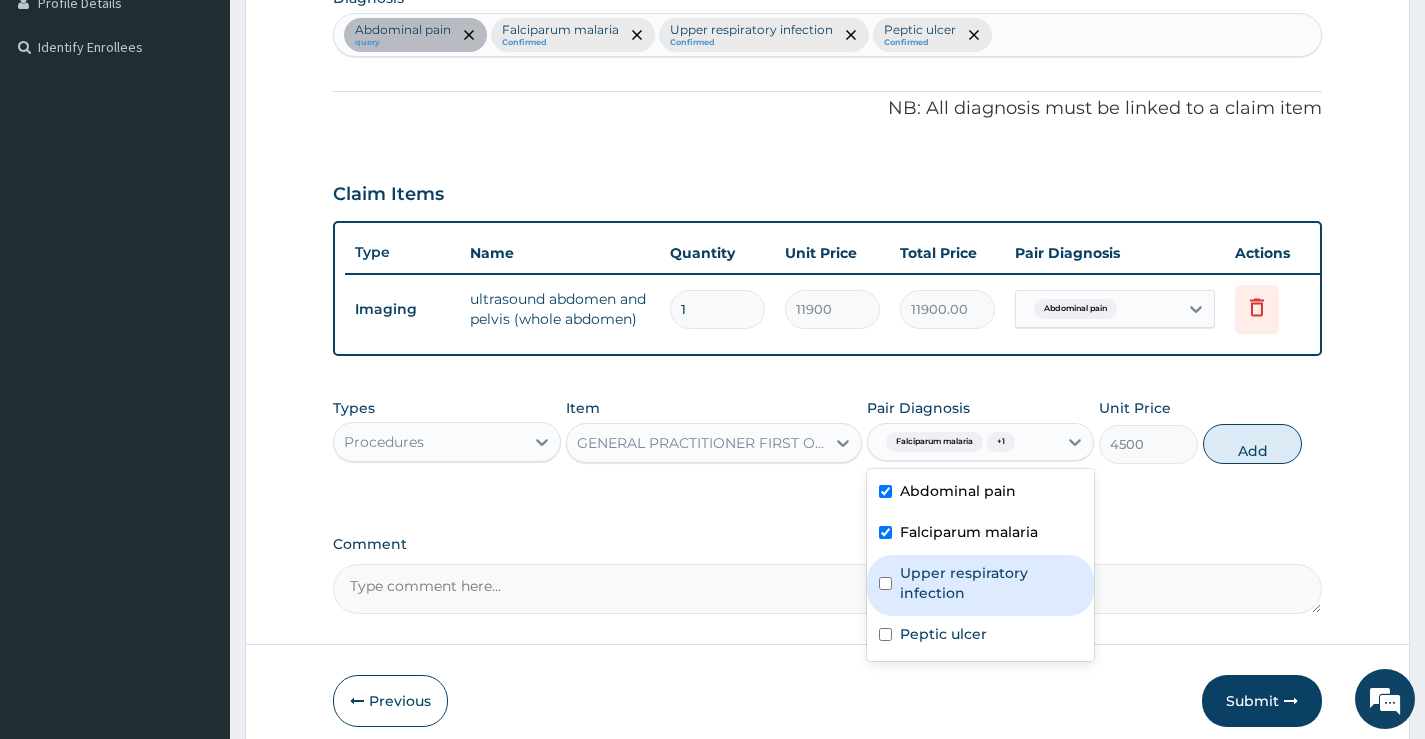 drag, startPoint x: 1025, startPoint y: 577, endPoint x: 1007, endPoint y: 611, distance: 38.470768 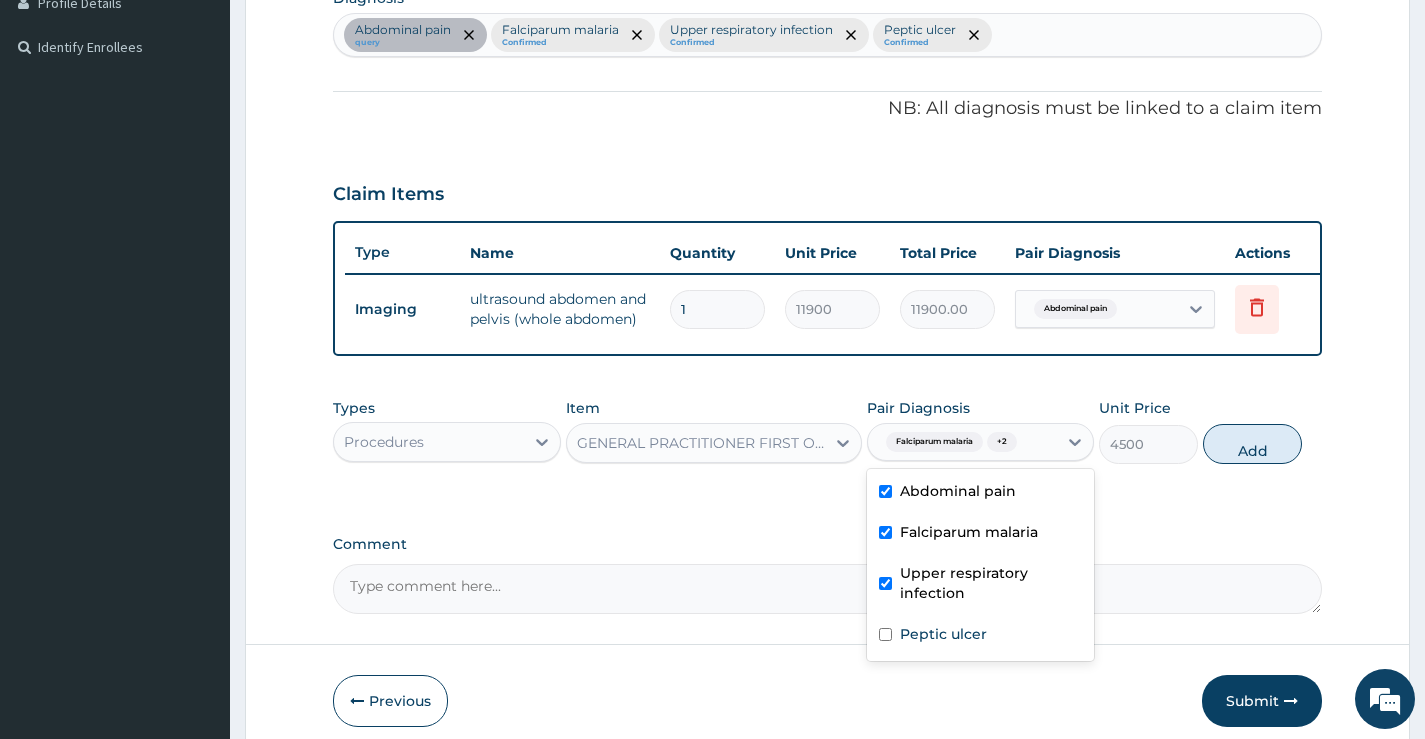 click on "Upper respiratory infection" at bounding box center (980, 585) 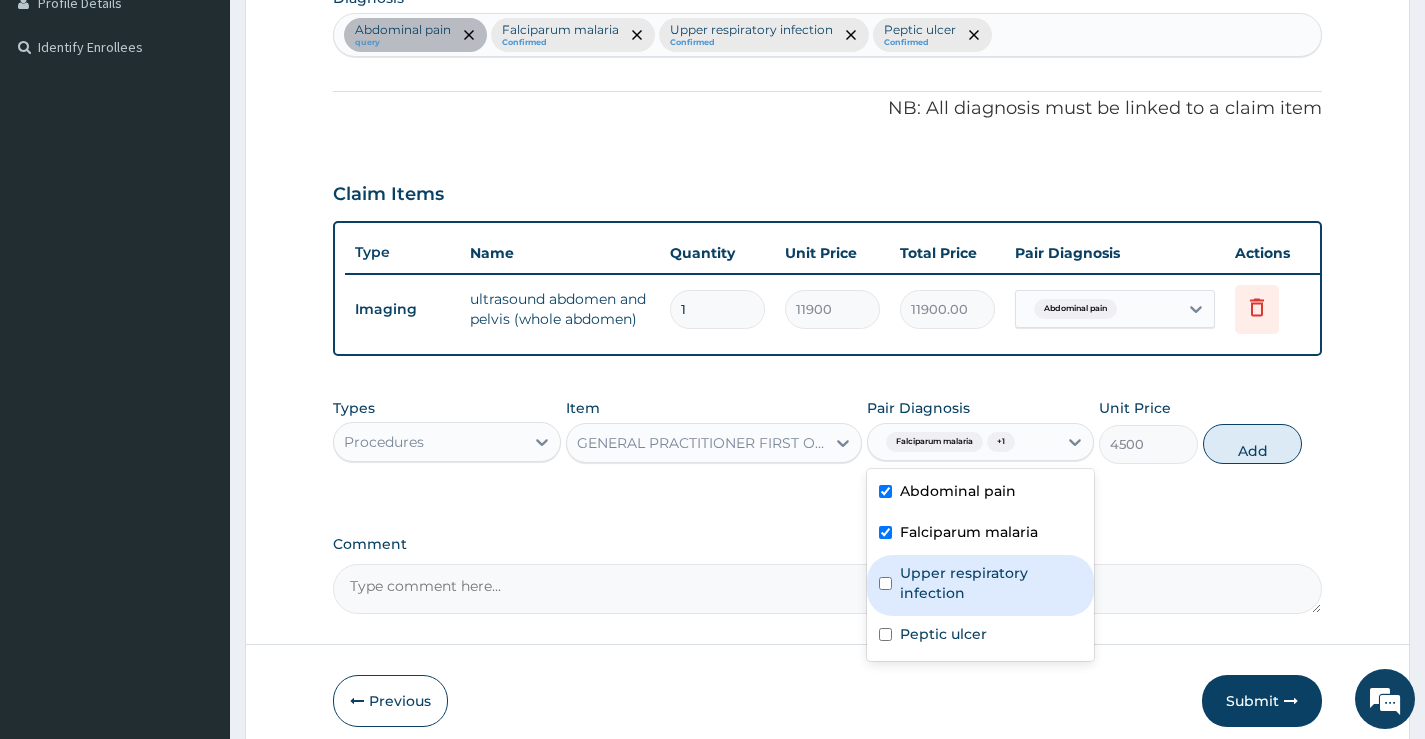 click on "Upper respiratory infection" at bounding box center (991, 583) 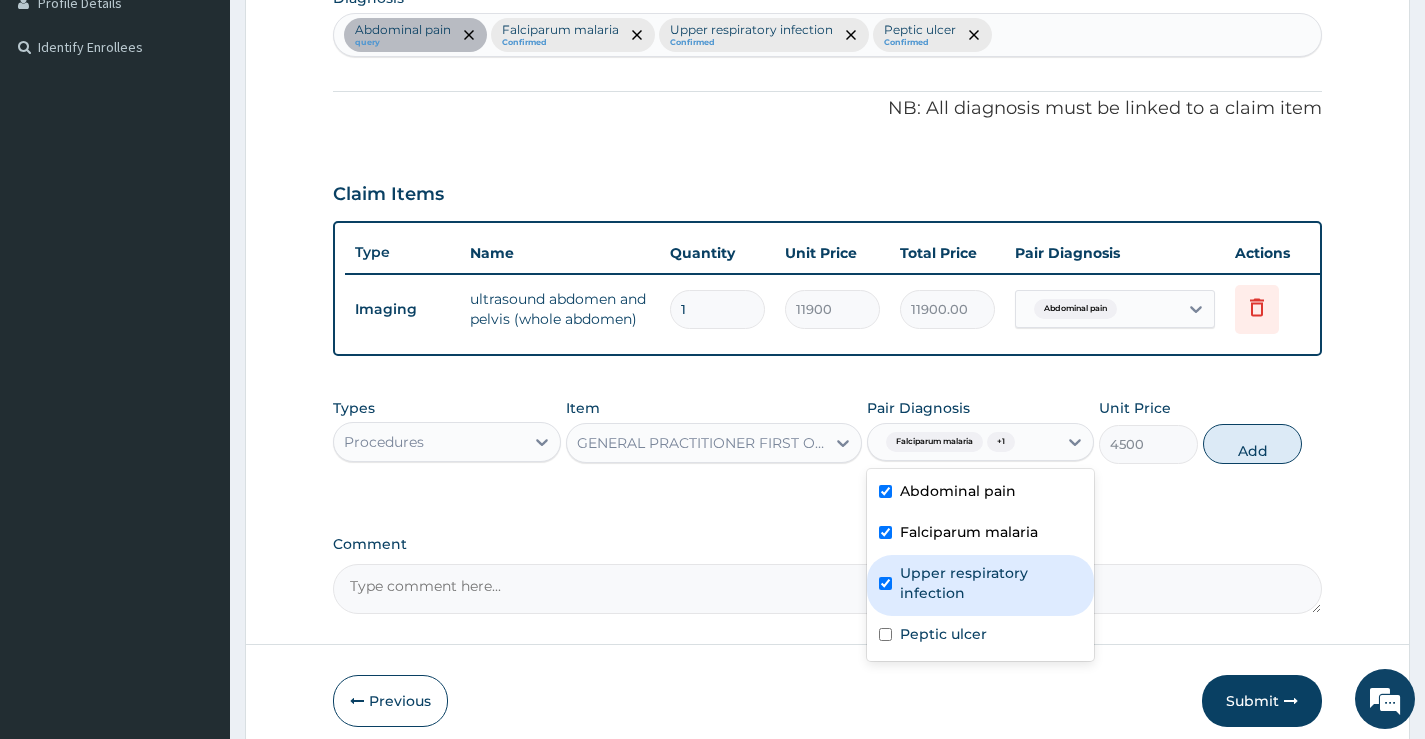 checkbox on "true" 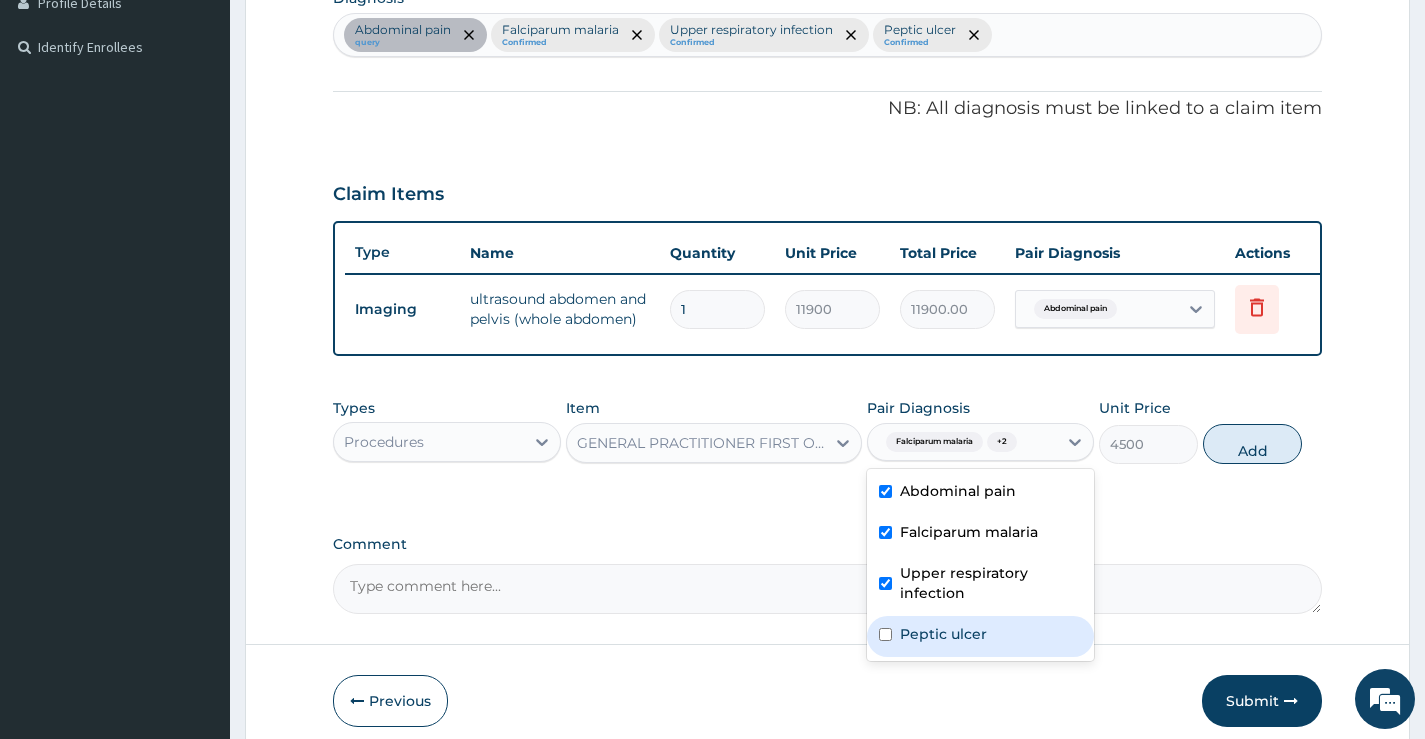 click on "Peptic ulcer" at bounding box center (980, 636) 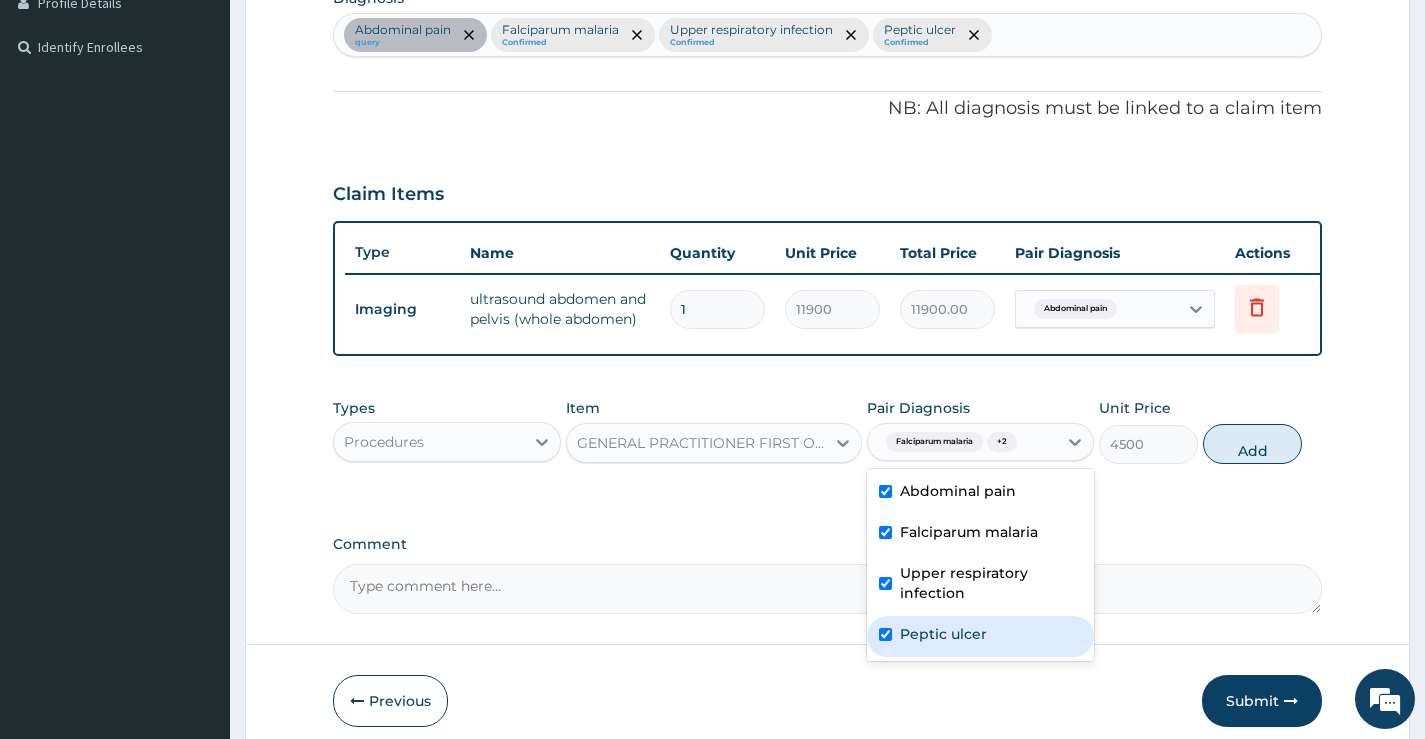 checkbox on "true" 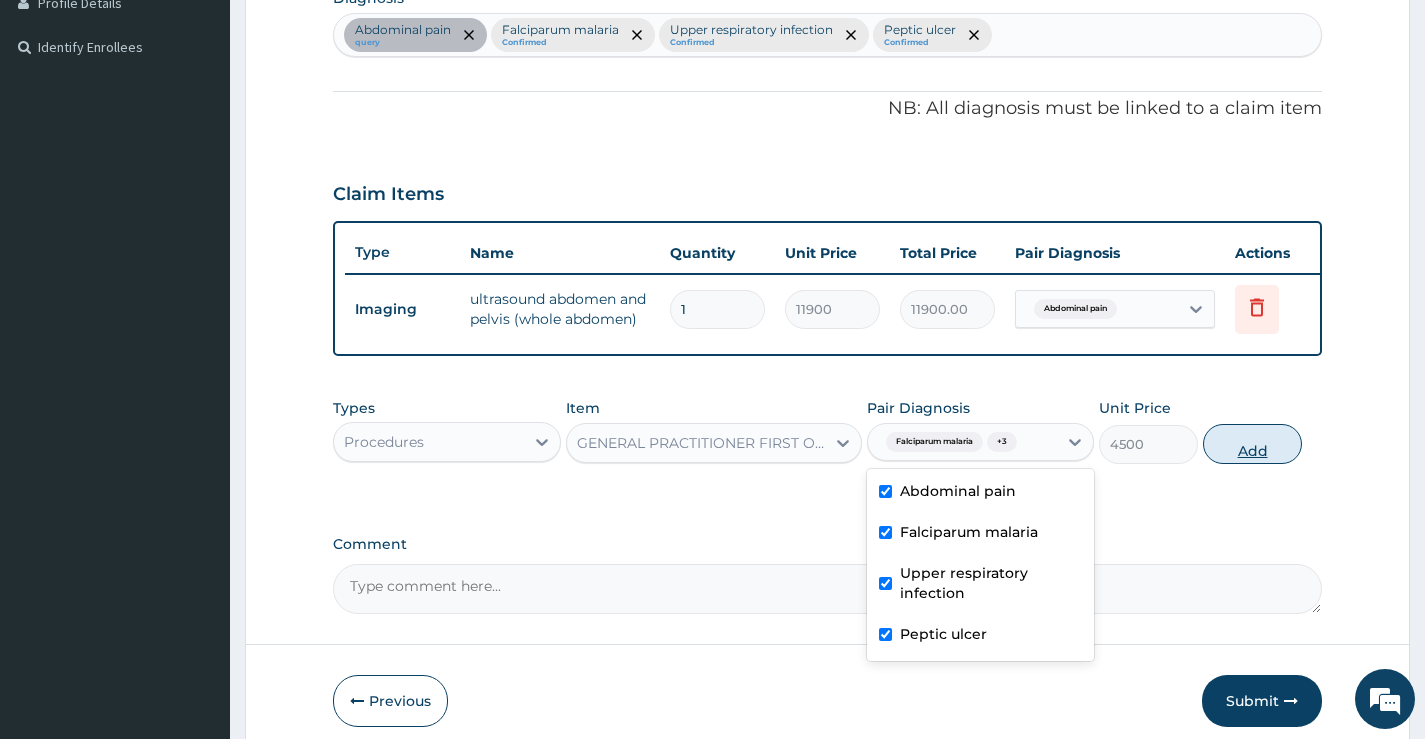 click on "Add" at bounding box center [1252, 444] 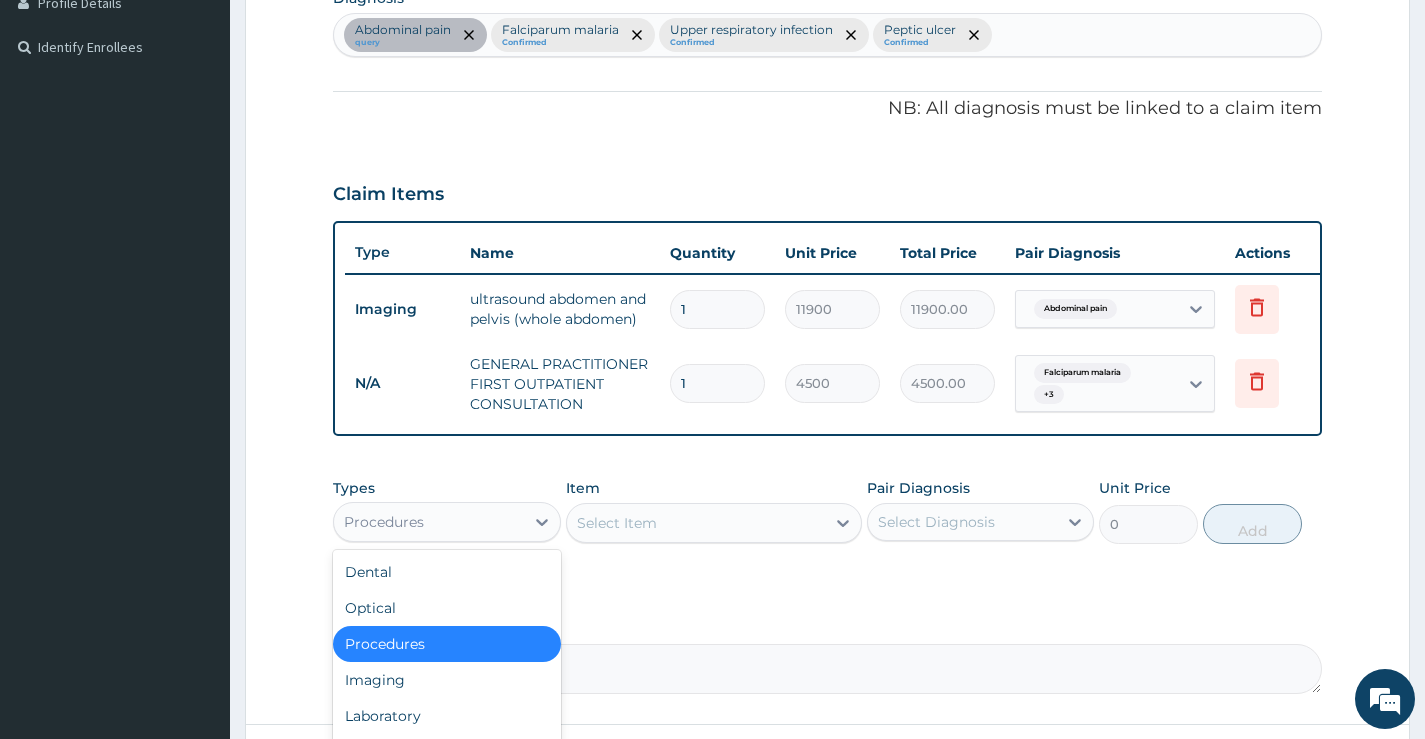 click on "Procedures" at bounding box center (428, 522) 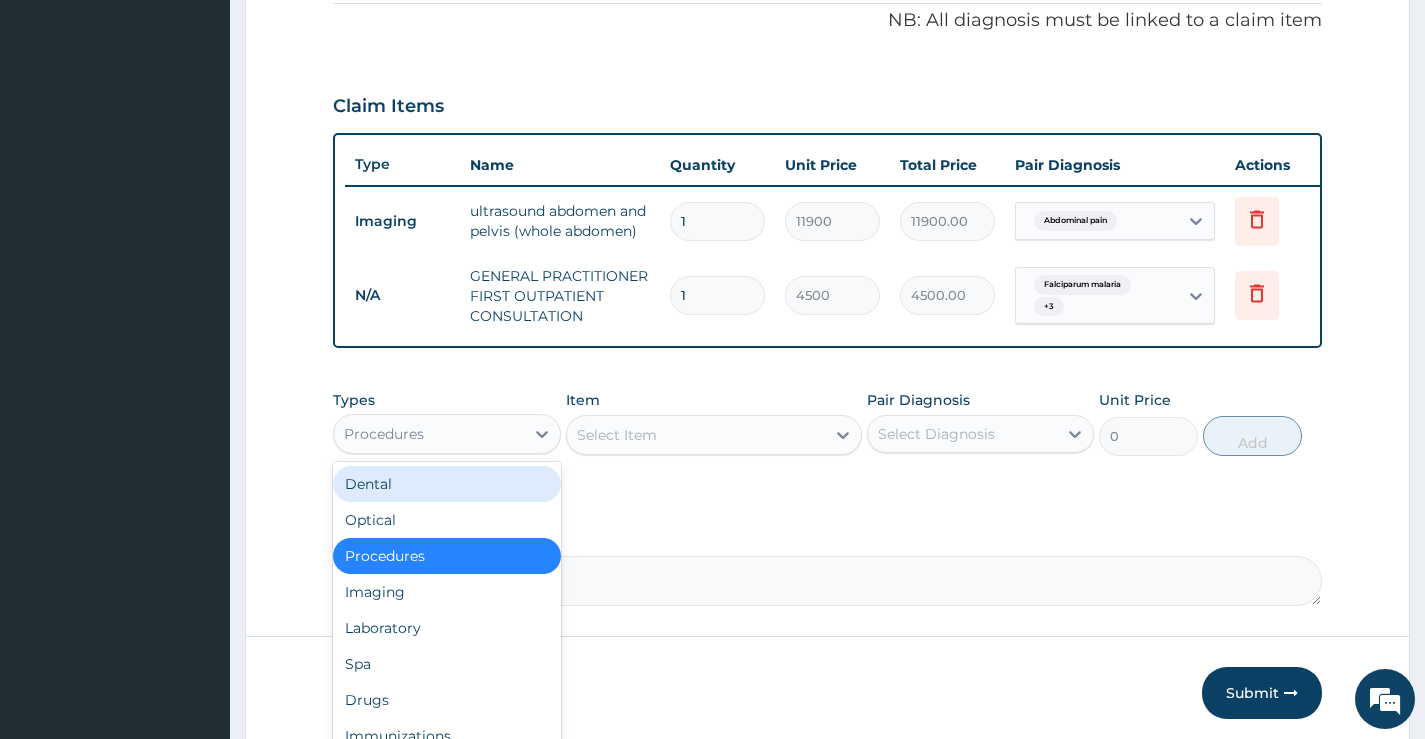 scroll, scrollTop: 703, scrollLeft: 0, axis: vertical 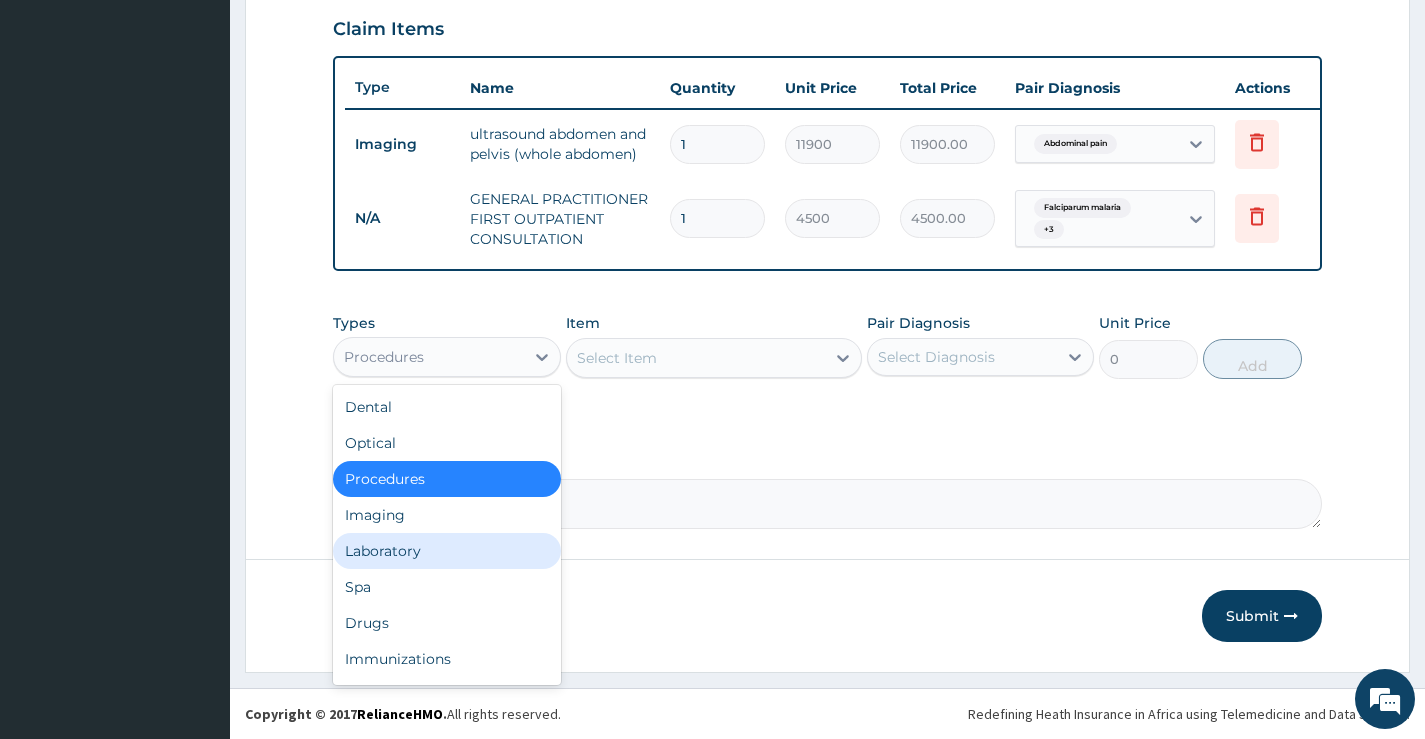 click on "Laboratory" at bounding box center (446, 551) 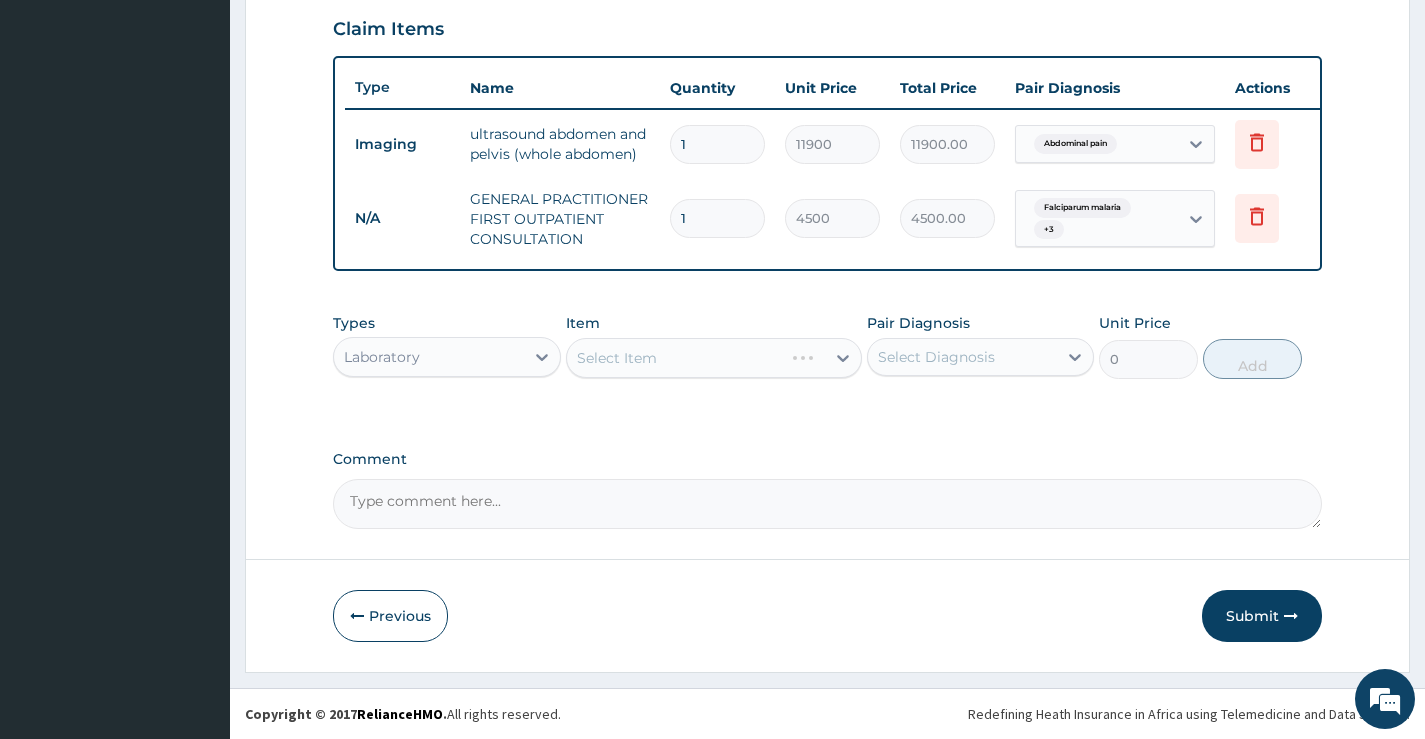 click on "Select Item" at bounding box center (714, 358) 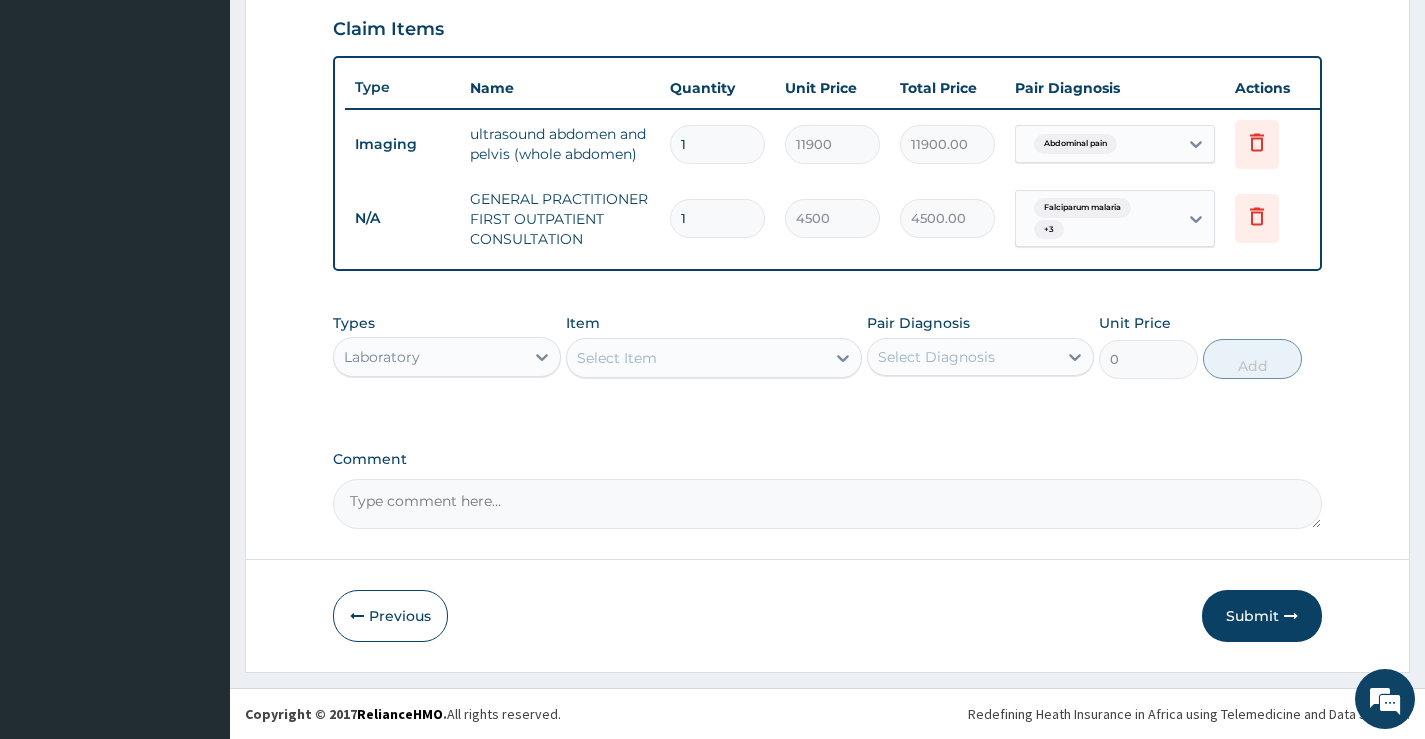 click on "Item Select Item" at bounding box center [714, 346] 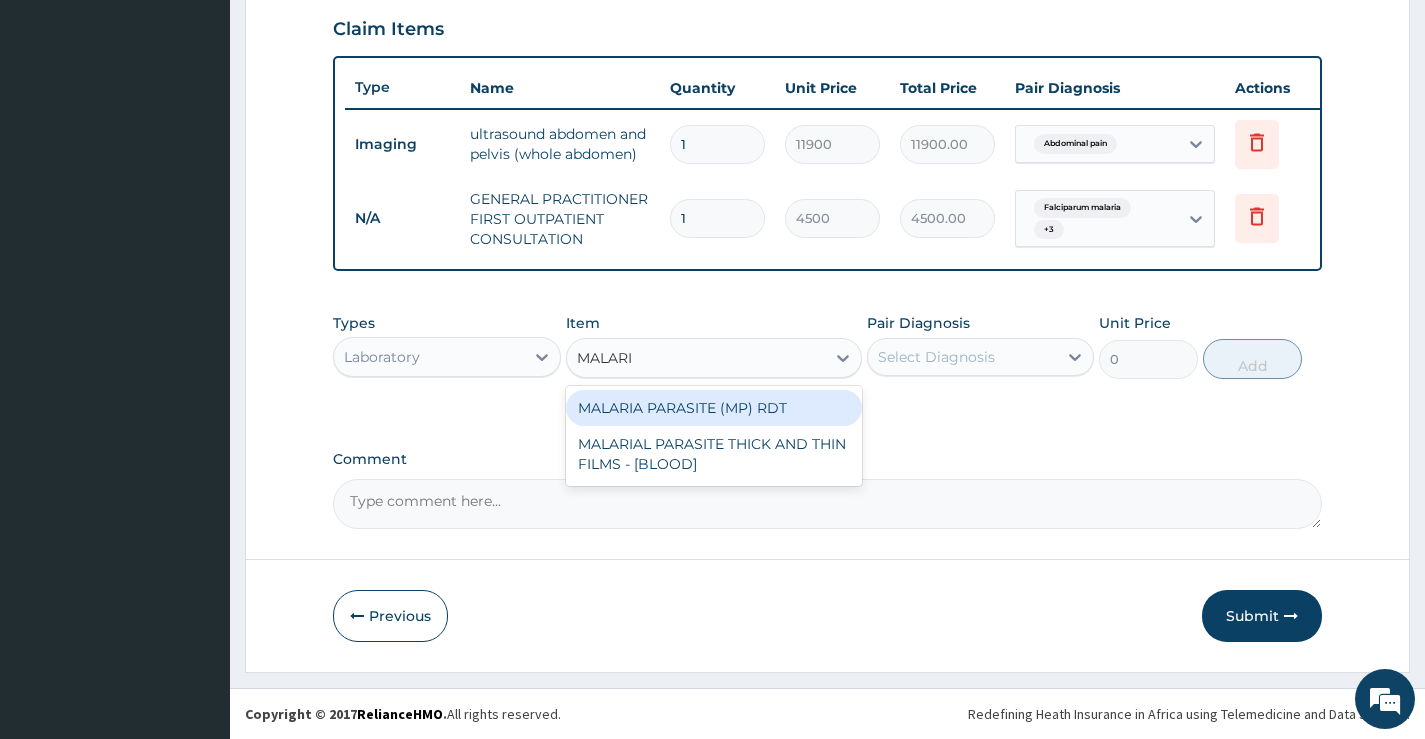 type on "MALARIA" 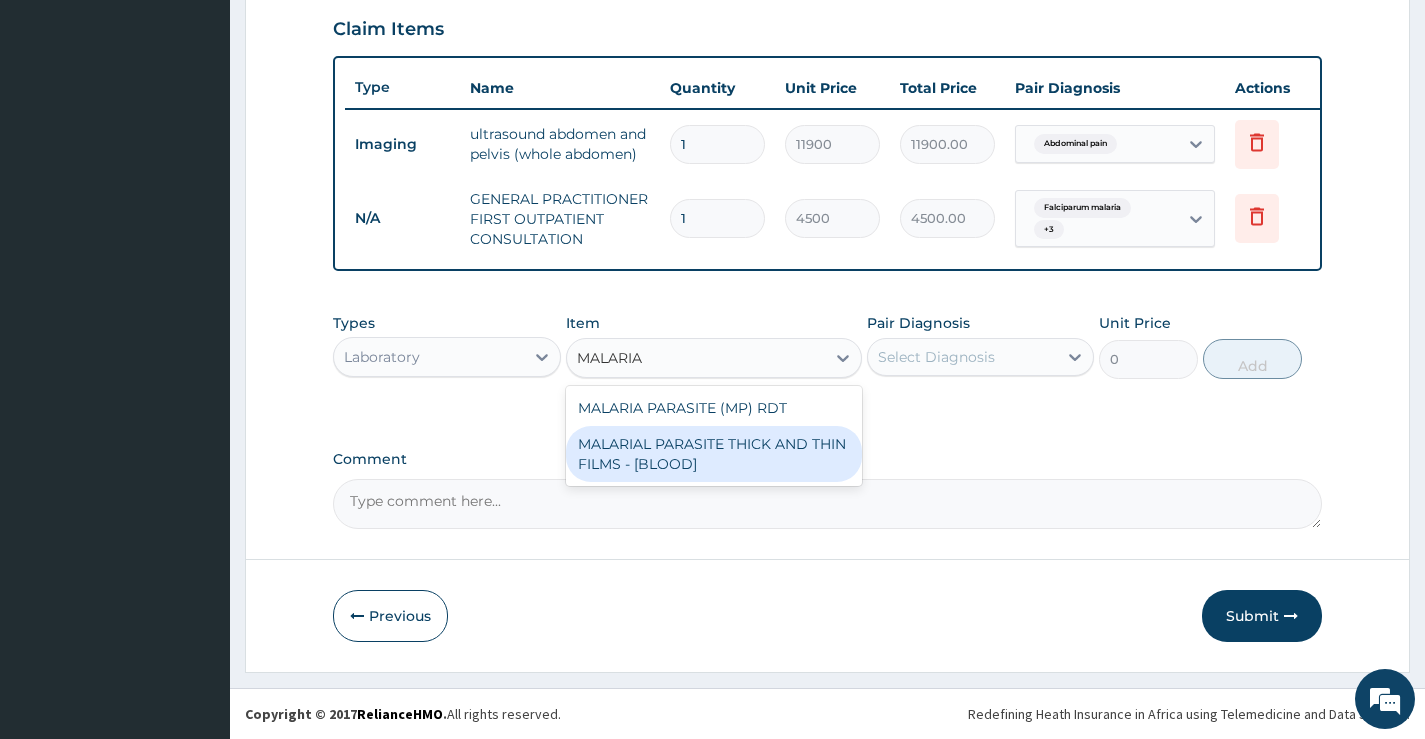 click on "MALARIAL PARASITE THICK AND THIN FILMS - [BLOOD]" at bounding box center [714, 454] 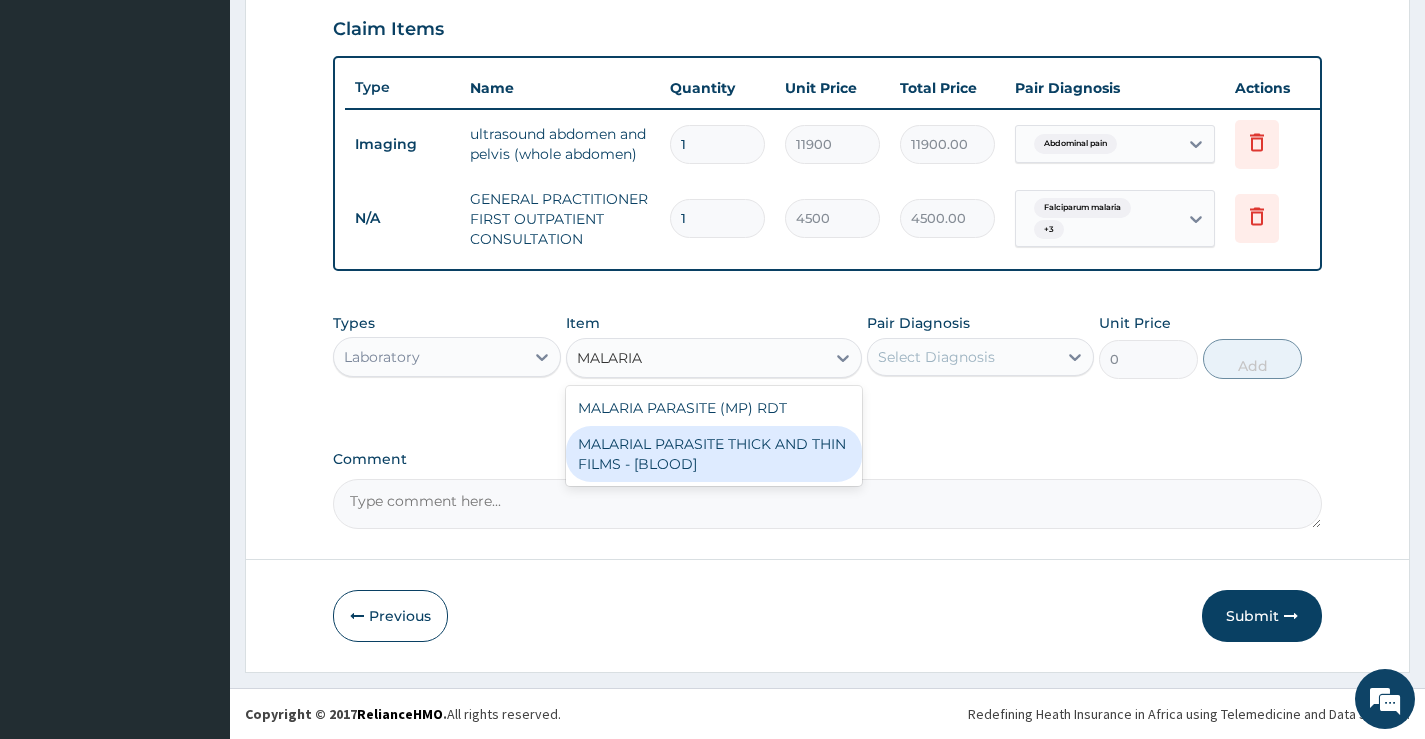 type 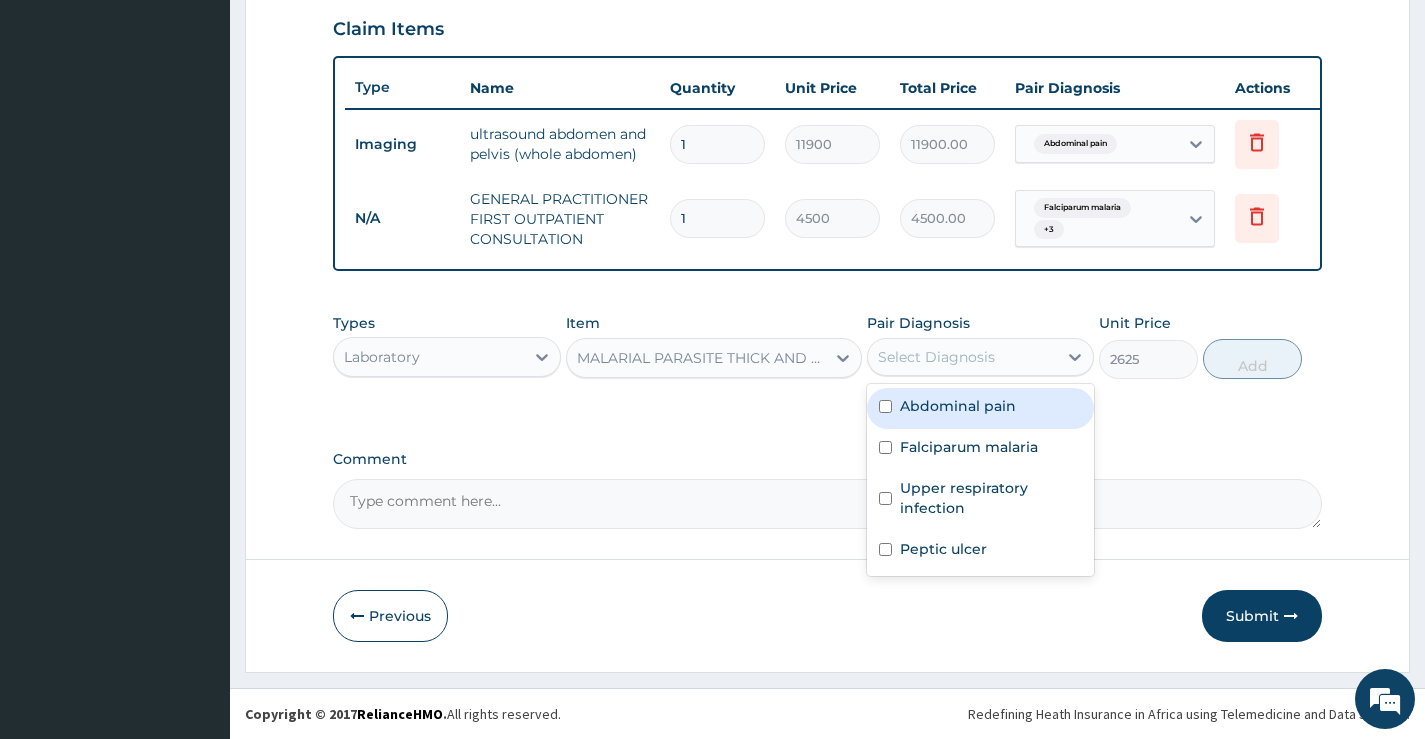 click on "Select Diagnosis" at bounding box center (962, 357) 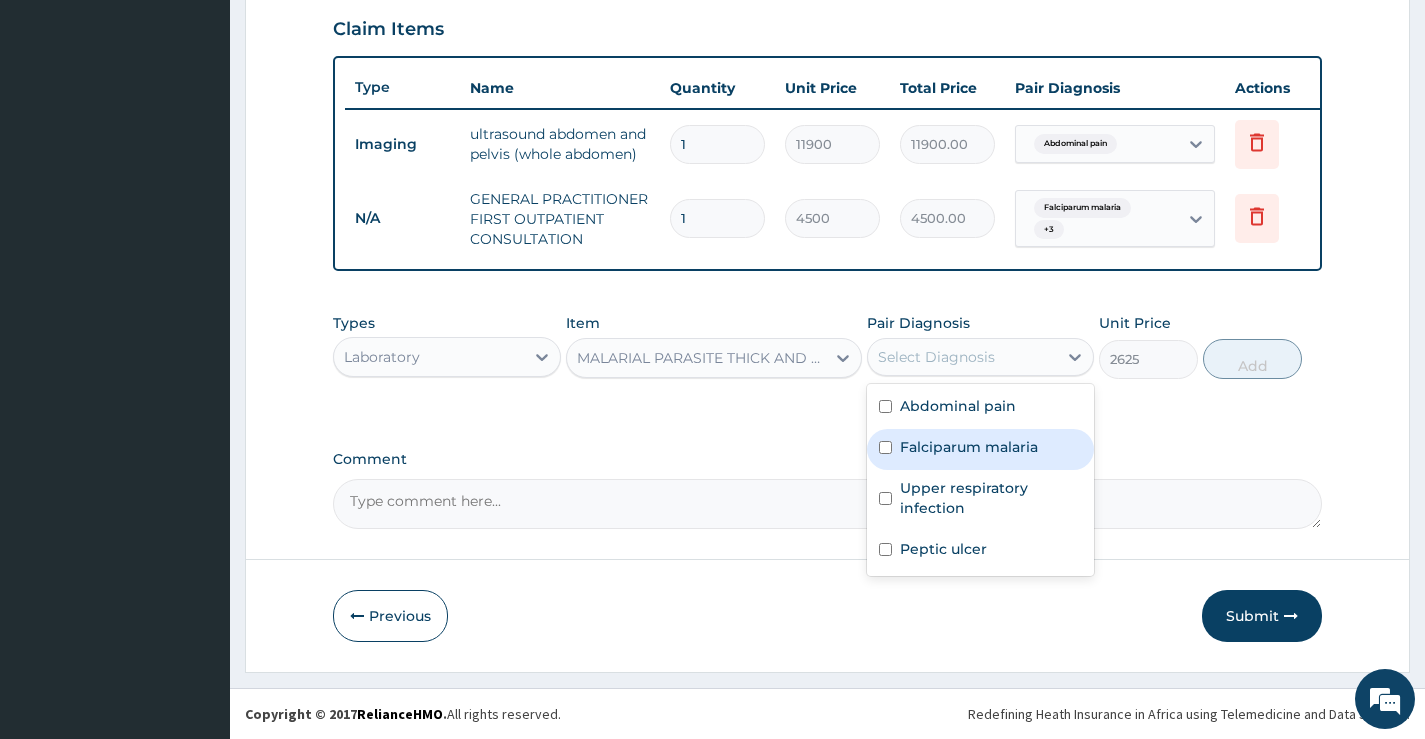 click on "Falciparum malaria" at bounding box center [969, 447] 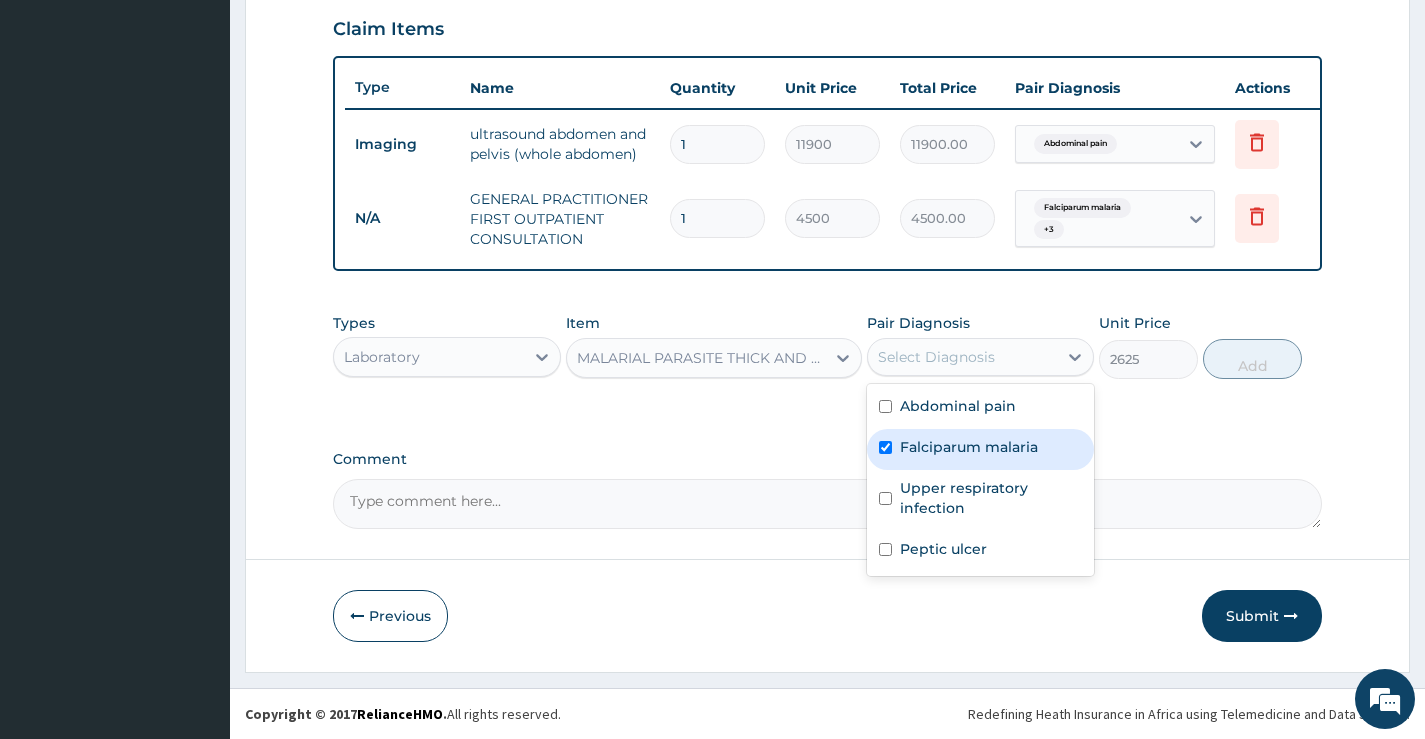 checkbox on "true" 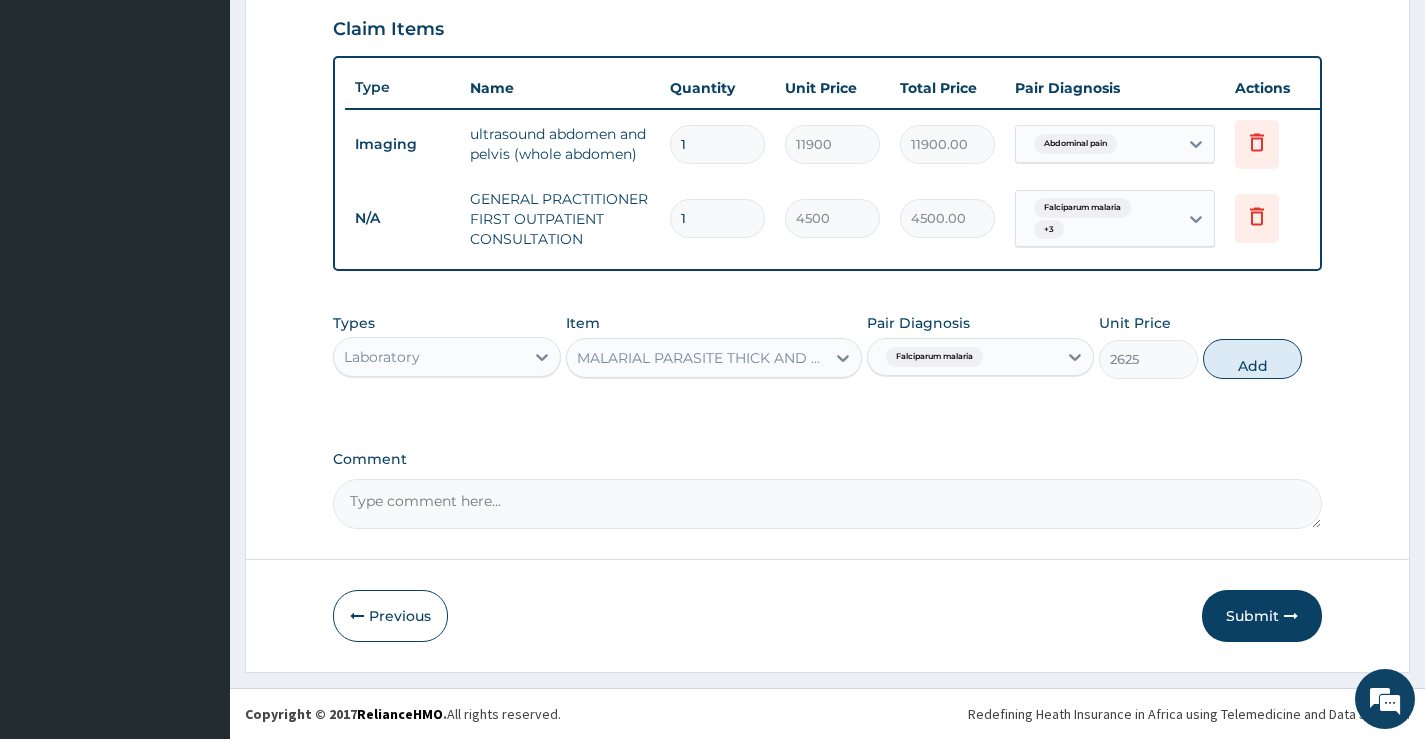 click on "Types Laboratory Item MALARIAL PARASITE THICK AND THIN FILMS - [BLOOD] Pair Diagnosis Falciparum malaria Unit Price 2625 Add" at bounding box center [827, 346] 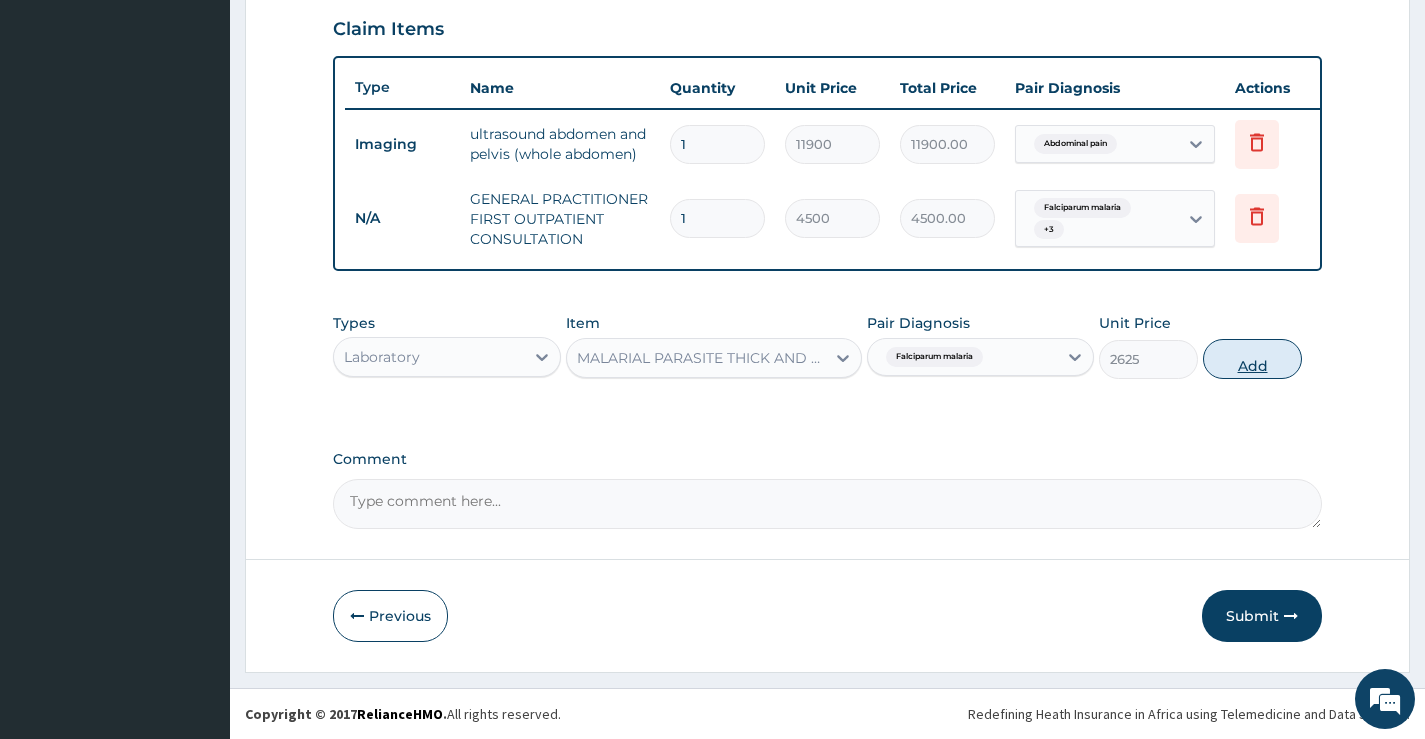 click on "Add" at bounding box center [1252, 359] 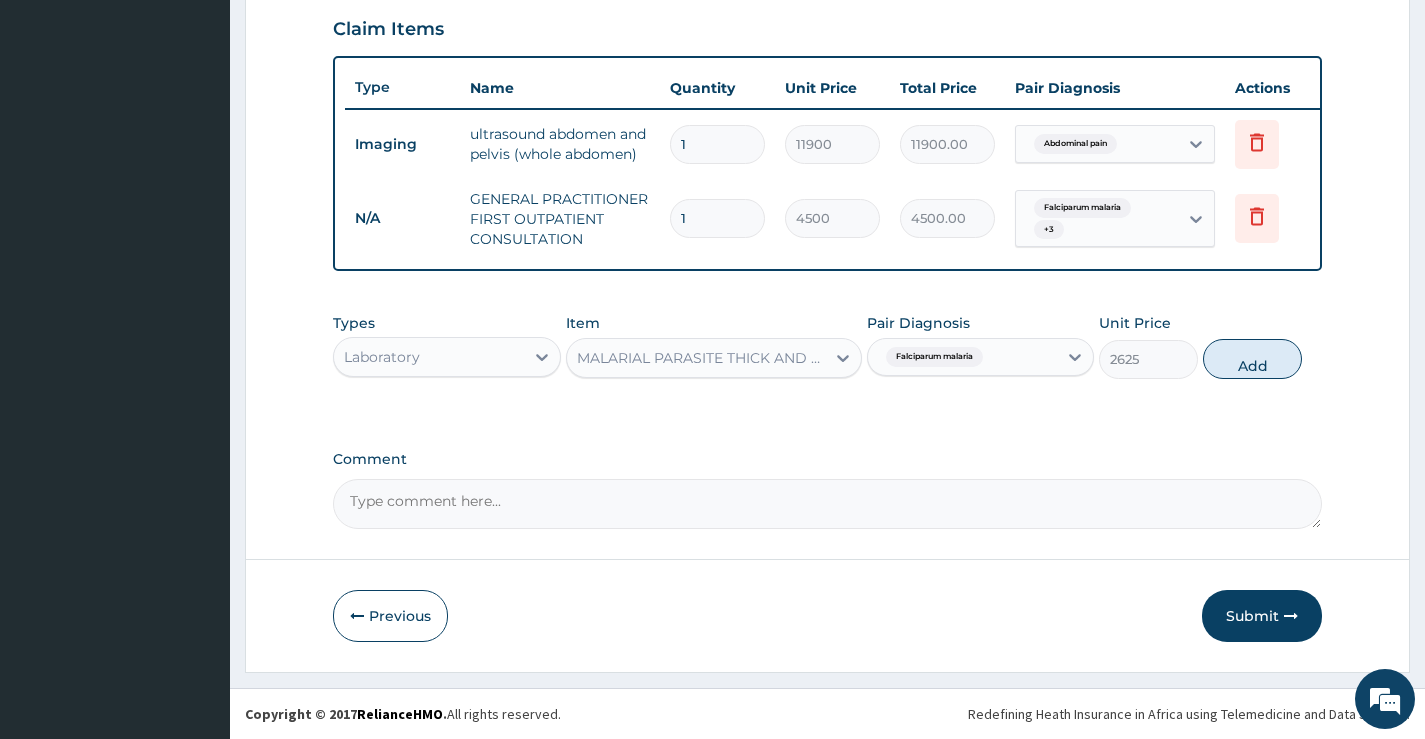 type on "0" 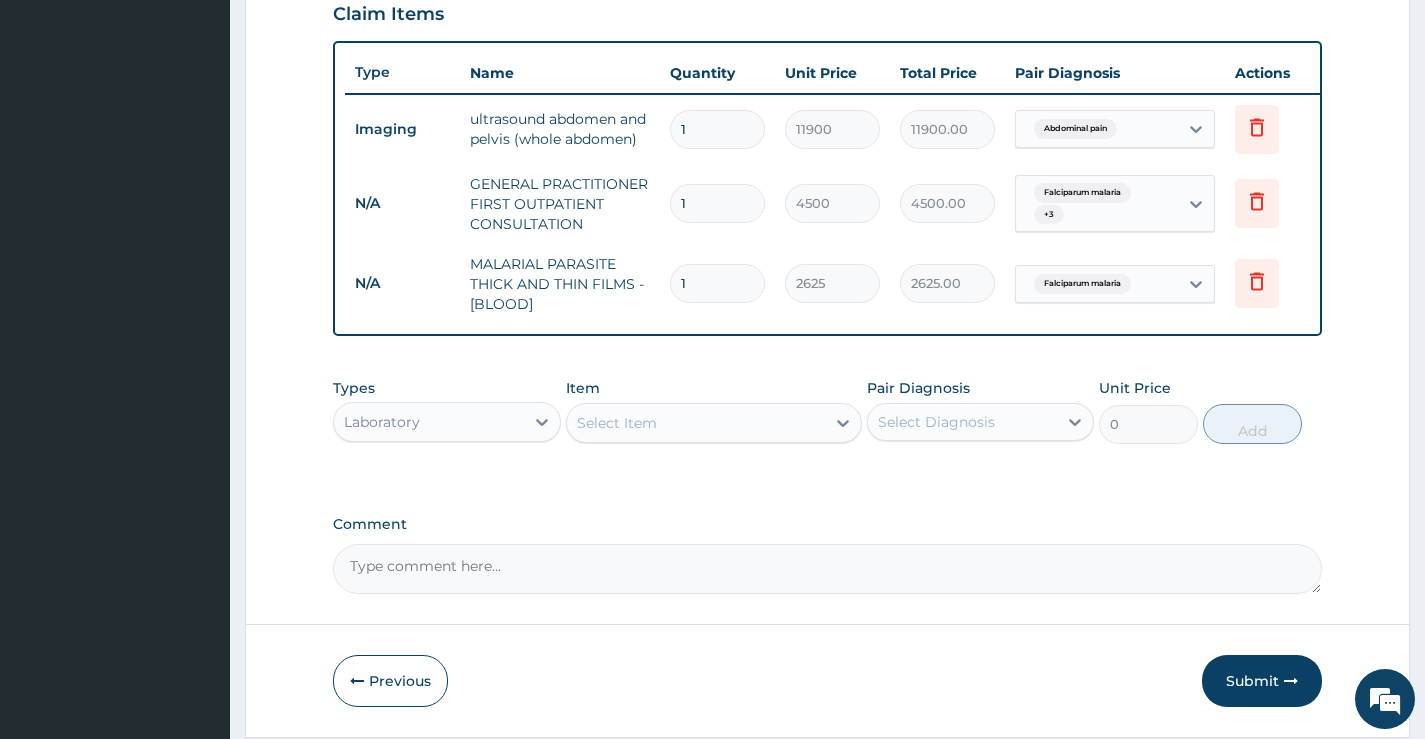 click on "Select Item" at bounding box center [696, 423] 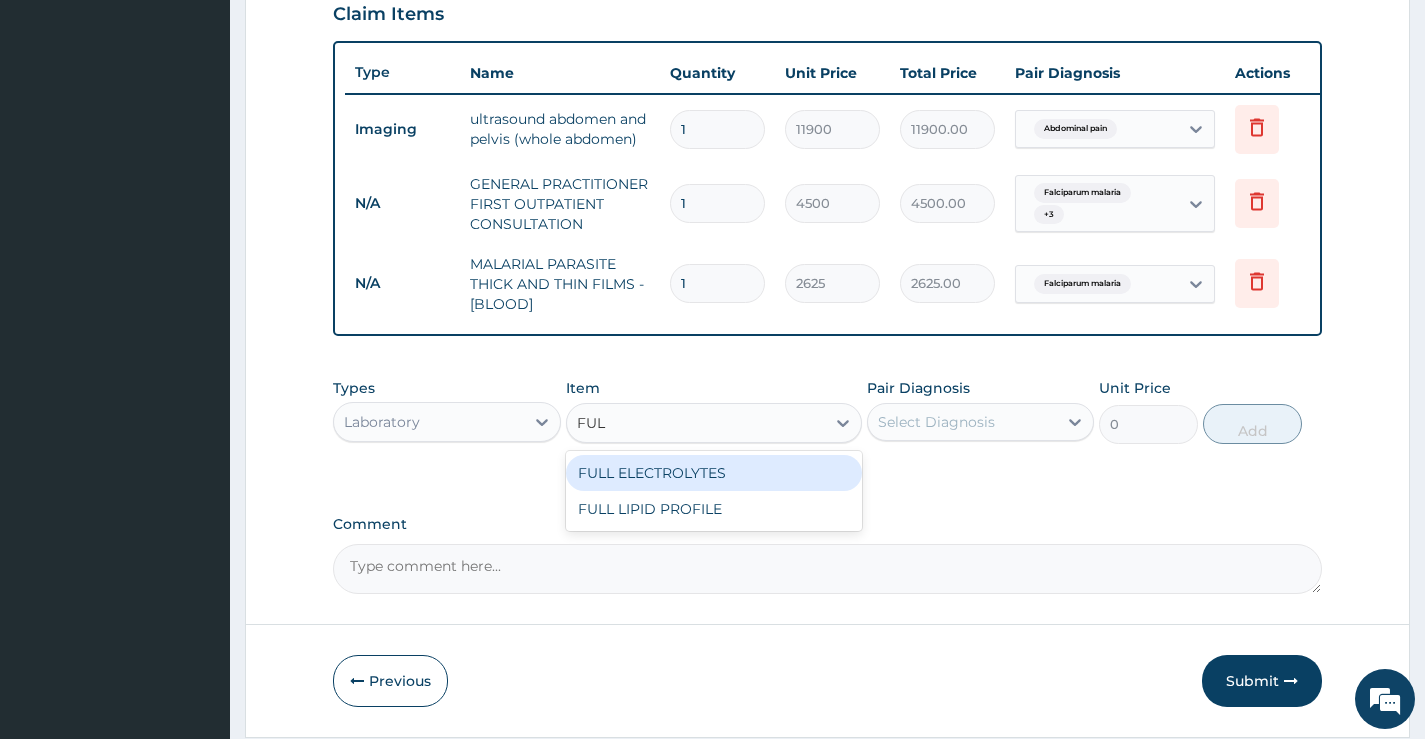 type on "FULL" 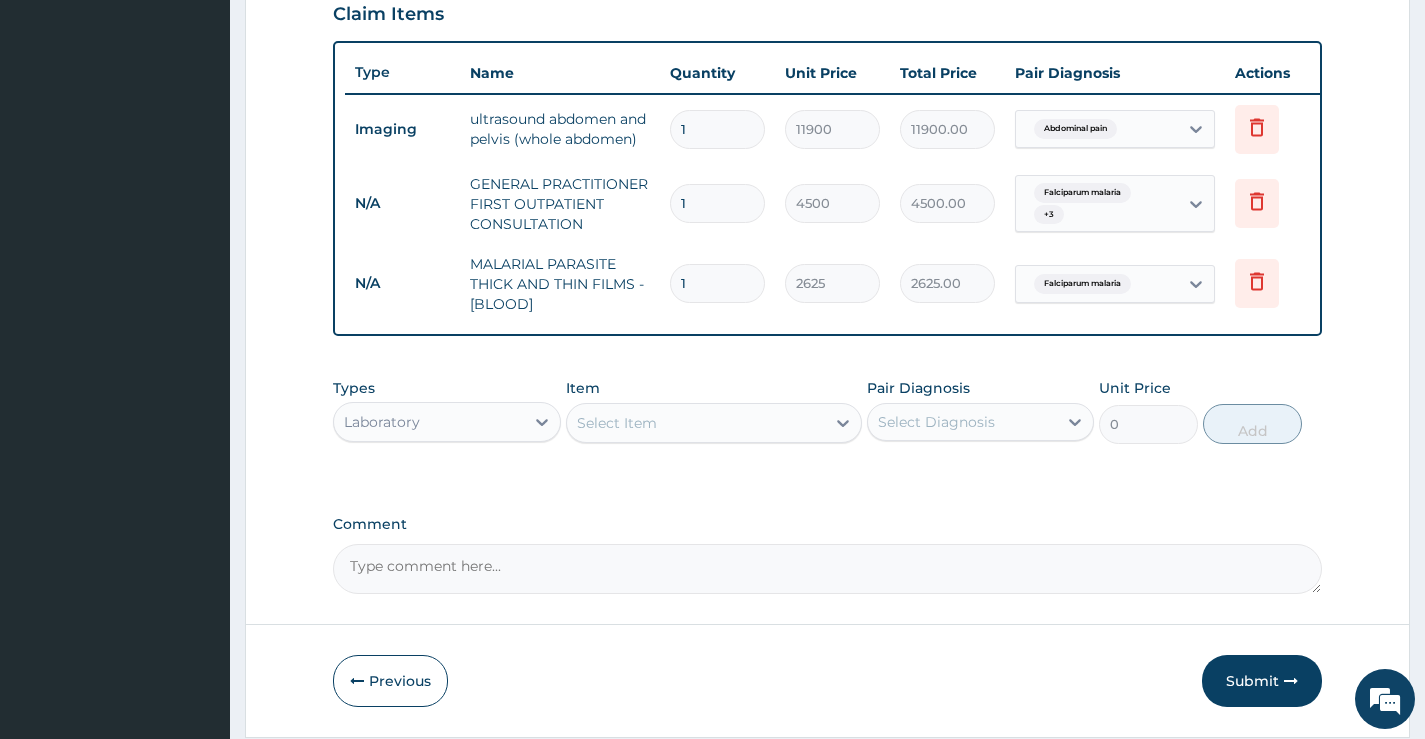 click on "Select Item" at bounding box center [696, 423] 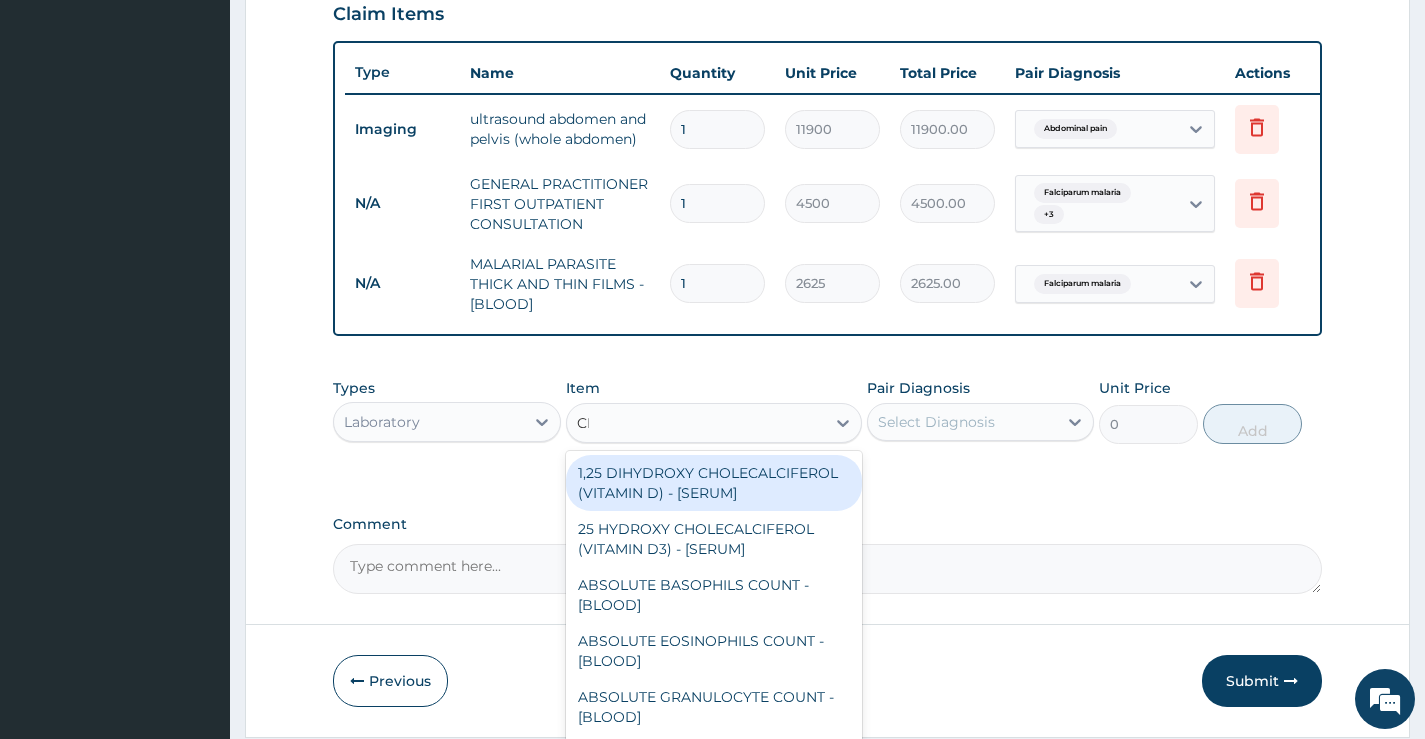 type on "CBC" 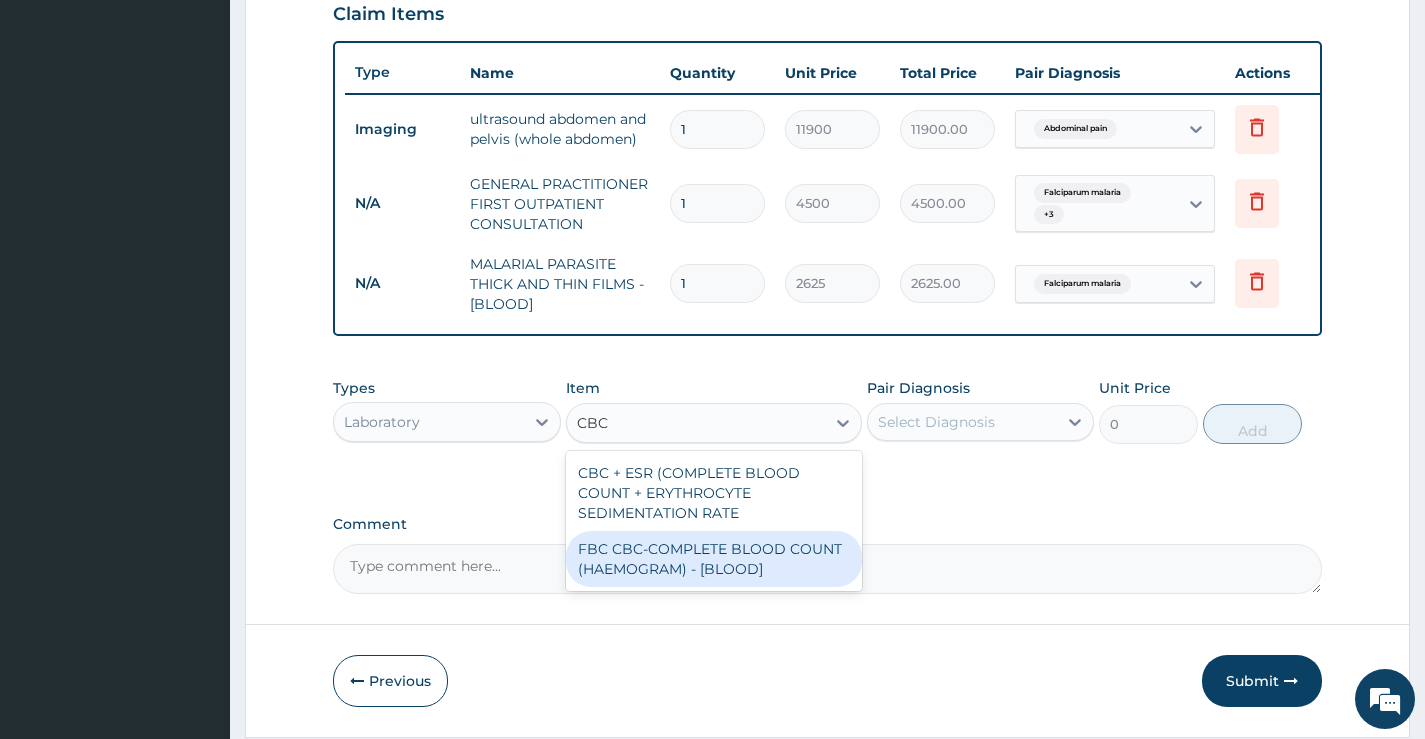 click on "FBC CBC-COMPLETE BLOOD COUNT (HAEMOGRAM) - [BLOOD]" at bounding box center [714, 559] 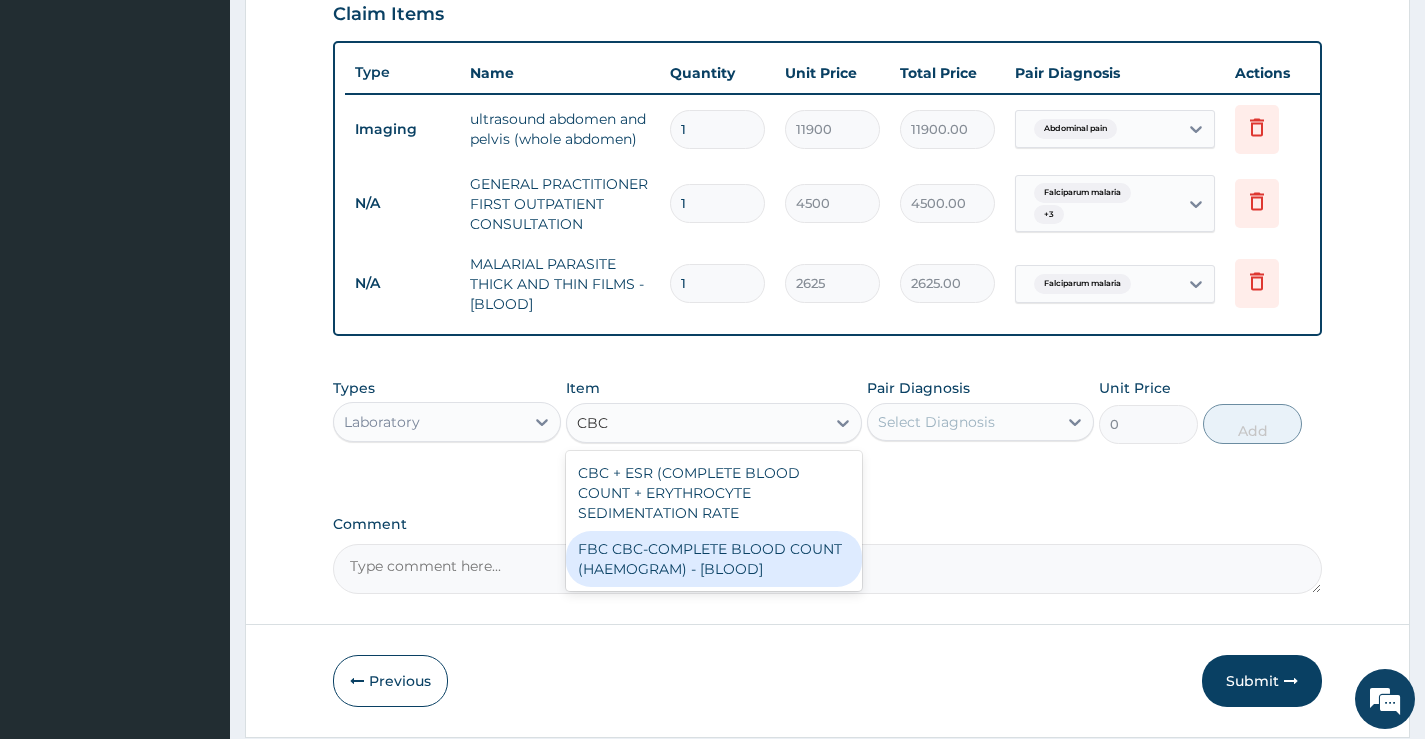 type 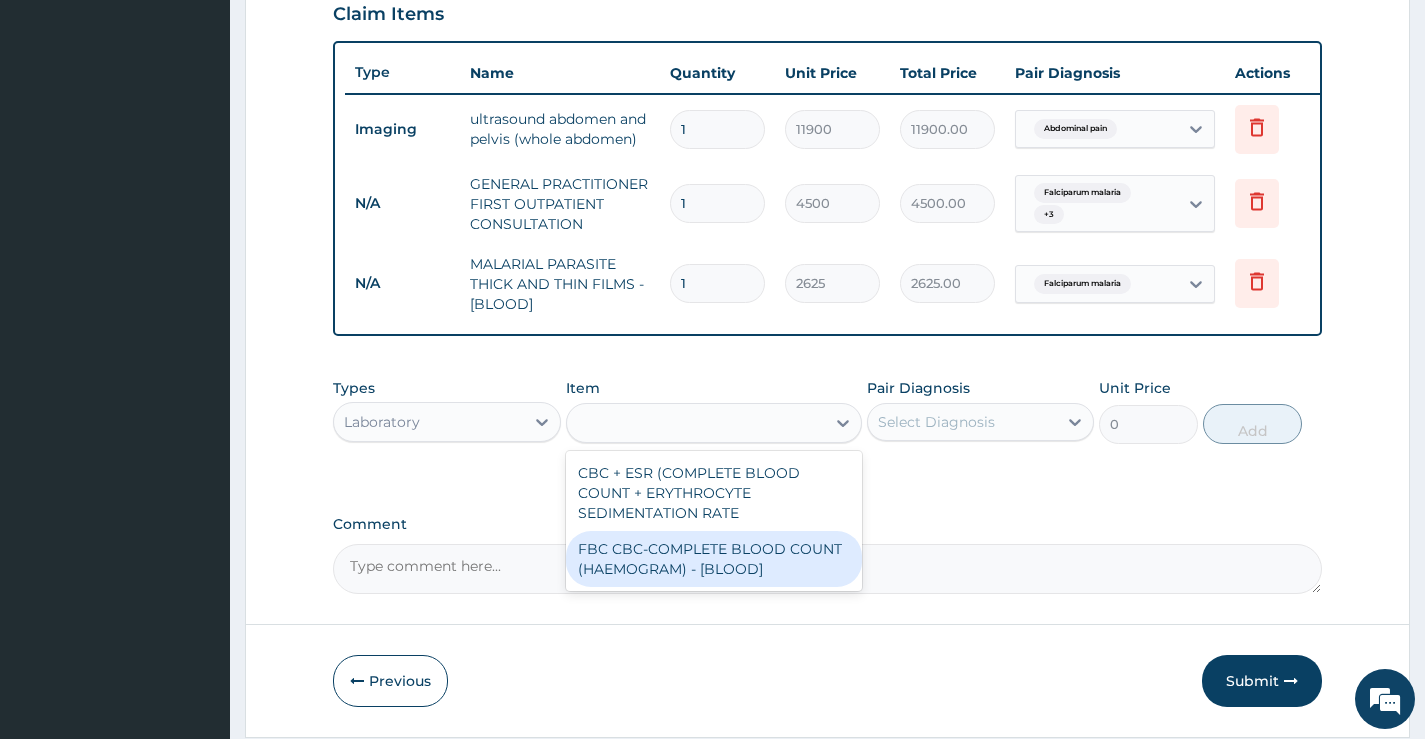 type on "6000" 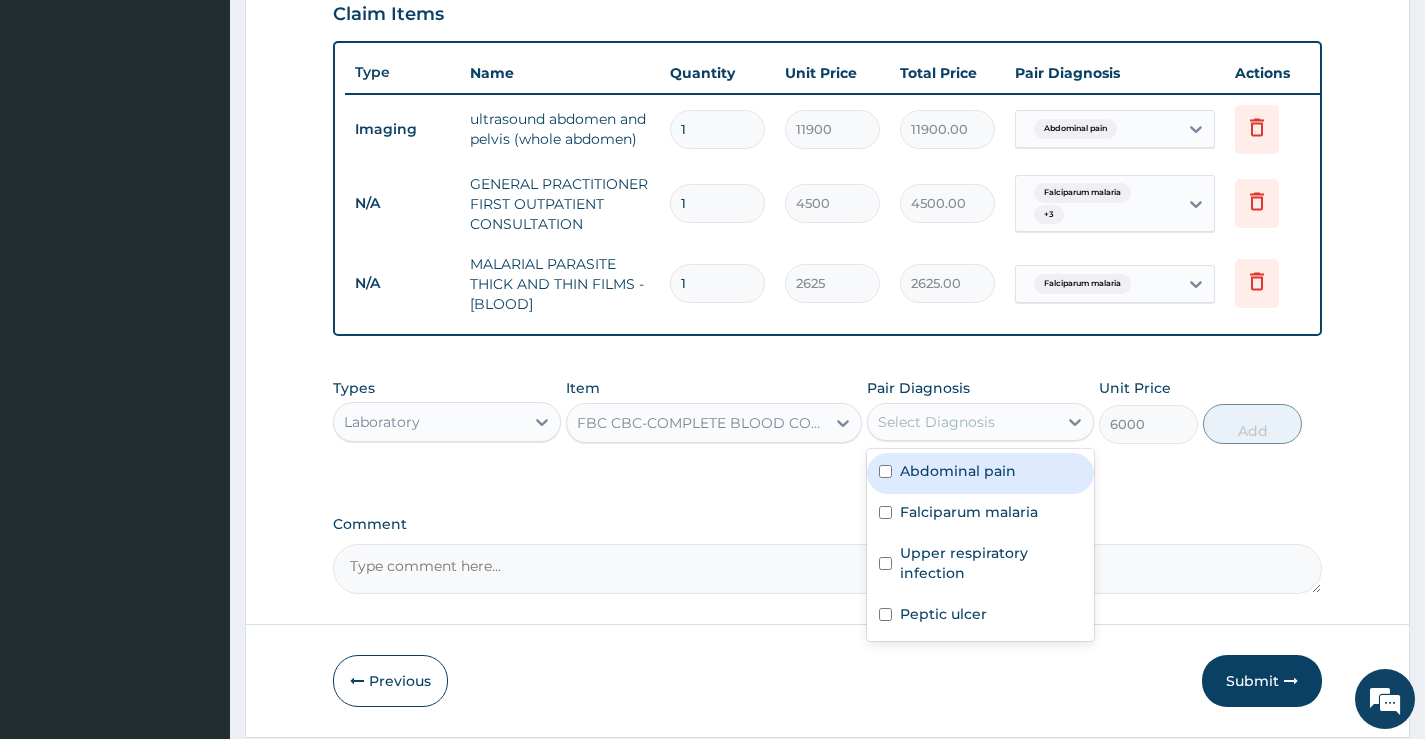click on "Select Diagnosis" at bounding box center [962, 422] 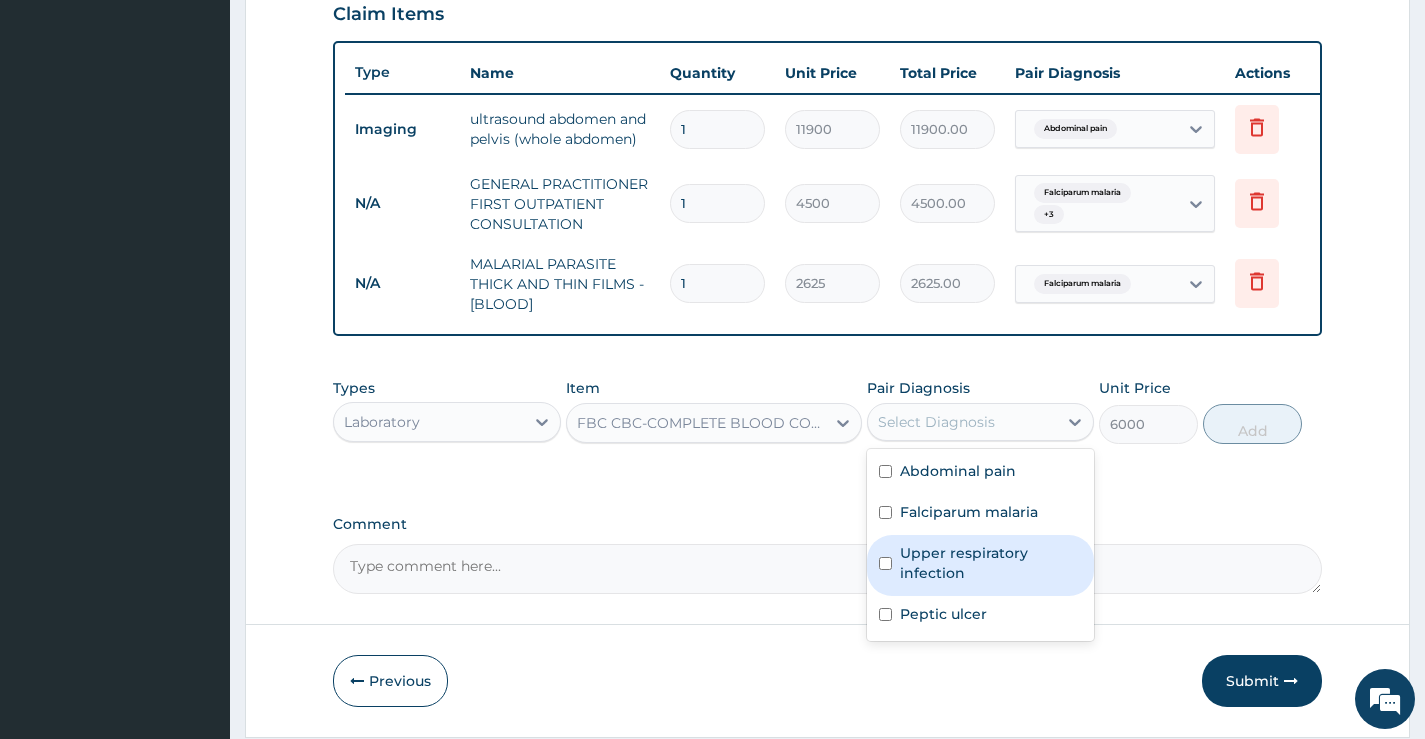 click on "Upper respiratory infection" at bounding box center [991, 563] 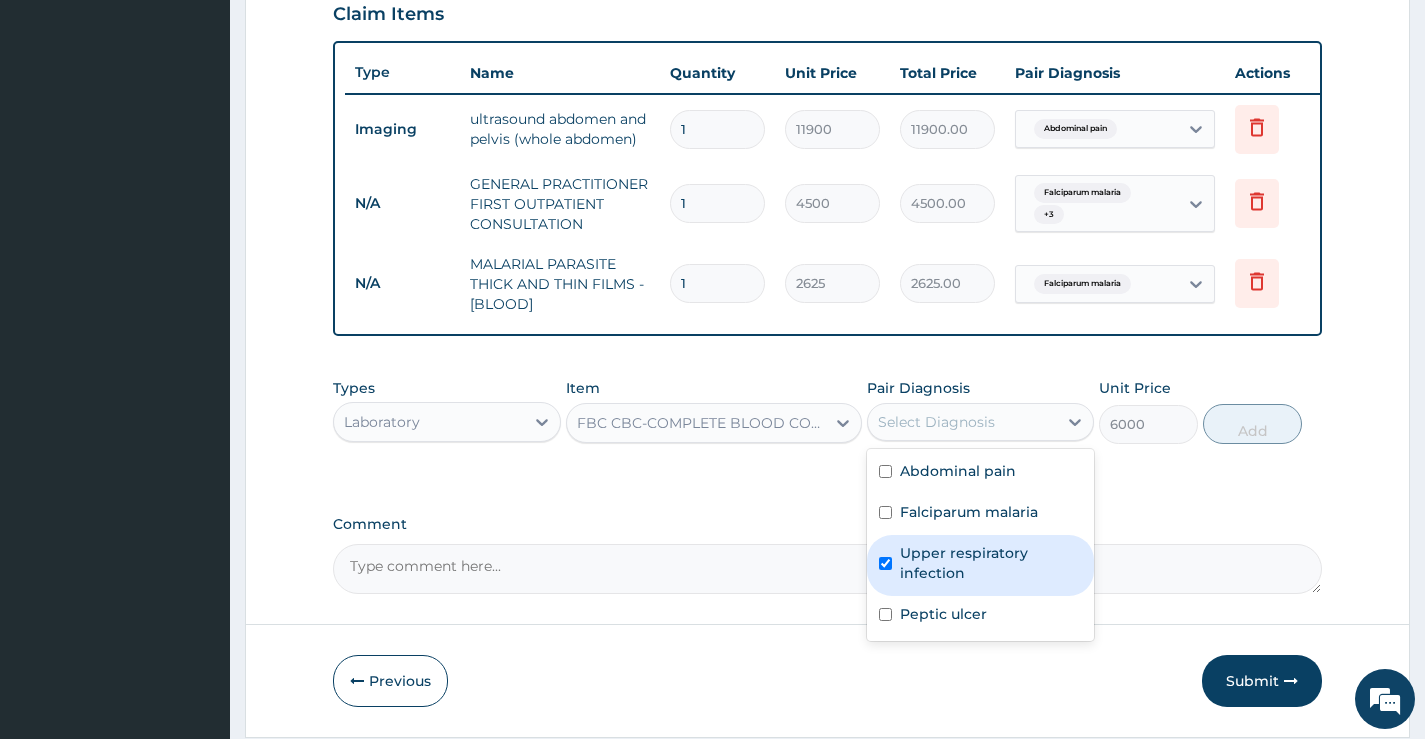 checkbox on "true" 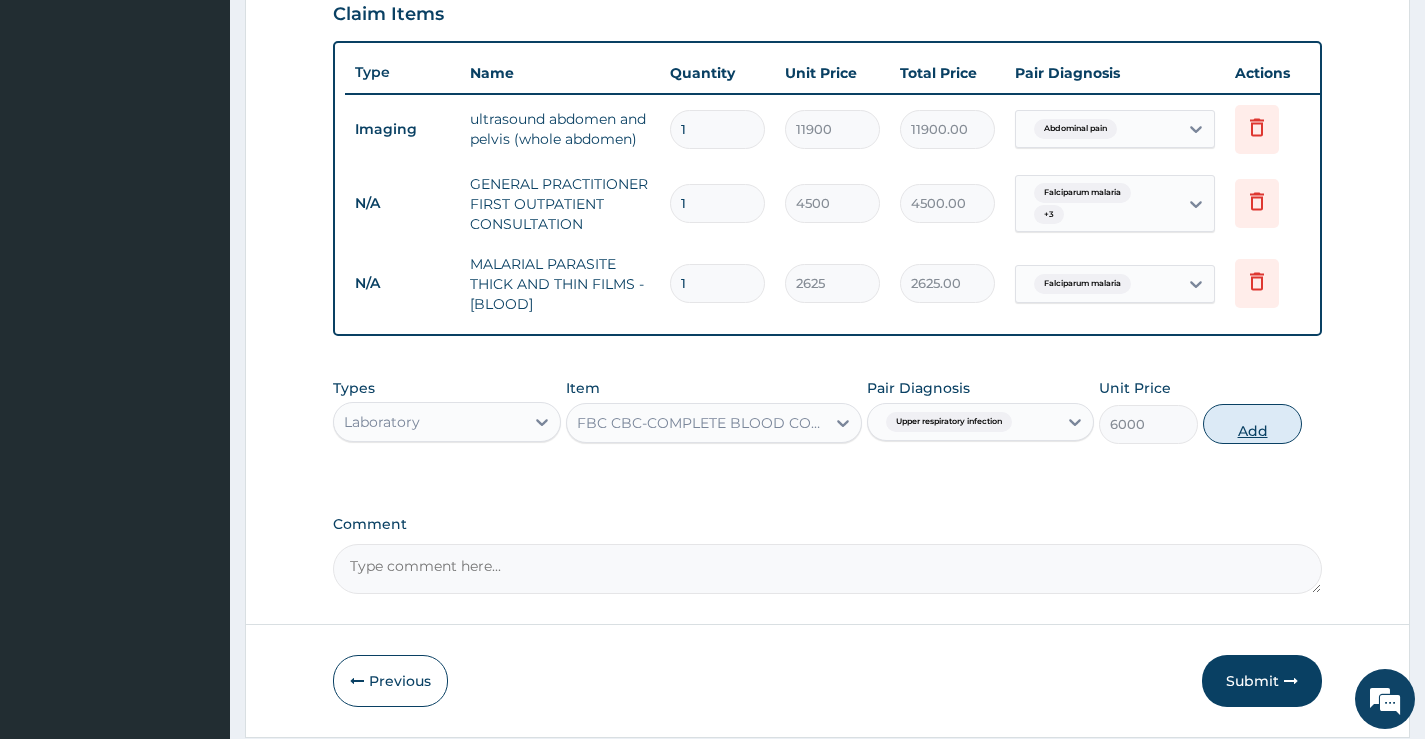 click on "Add" at bounding box center [1252, 424] 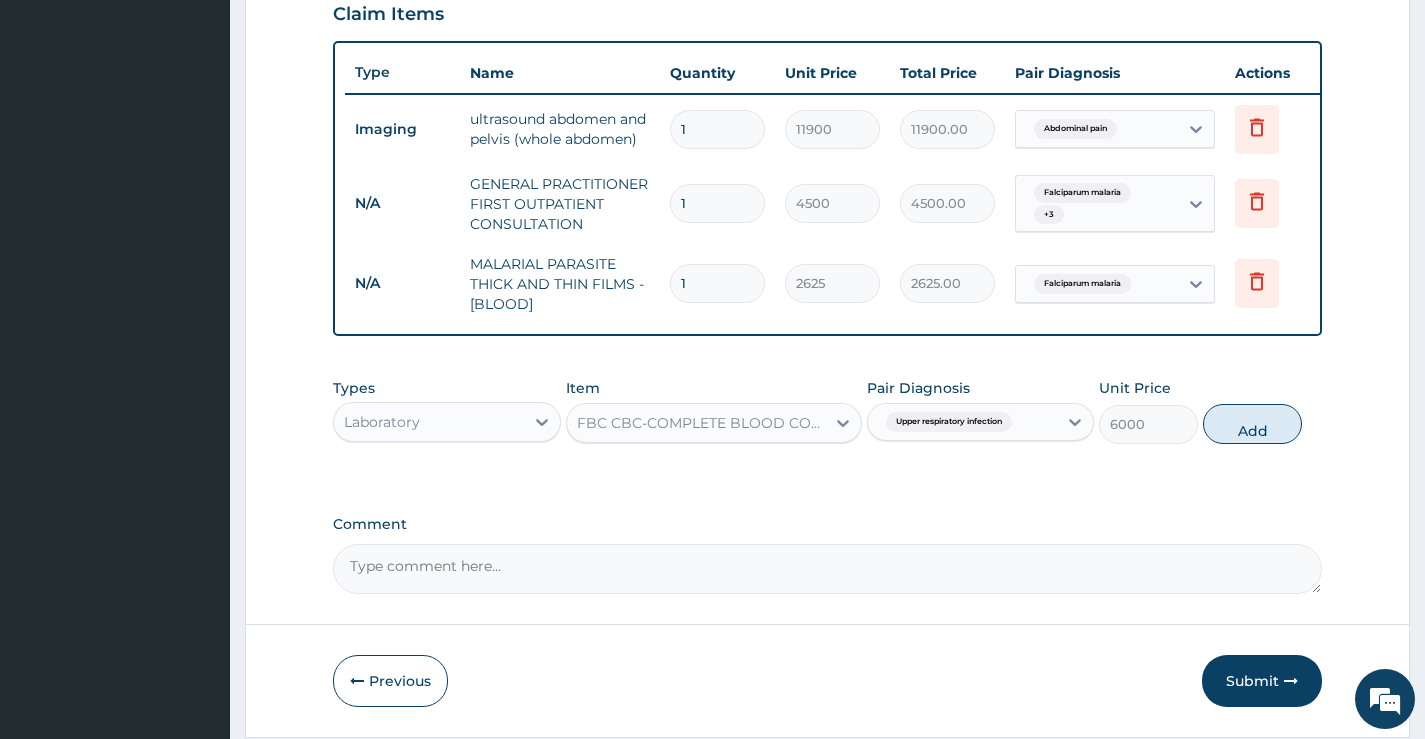 type on "0" 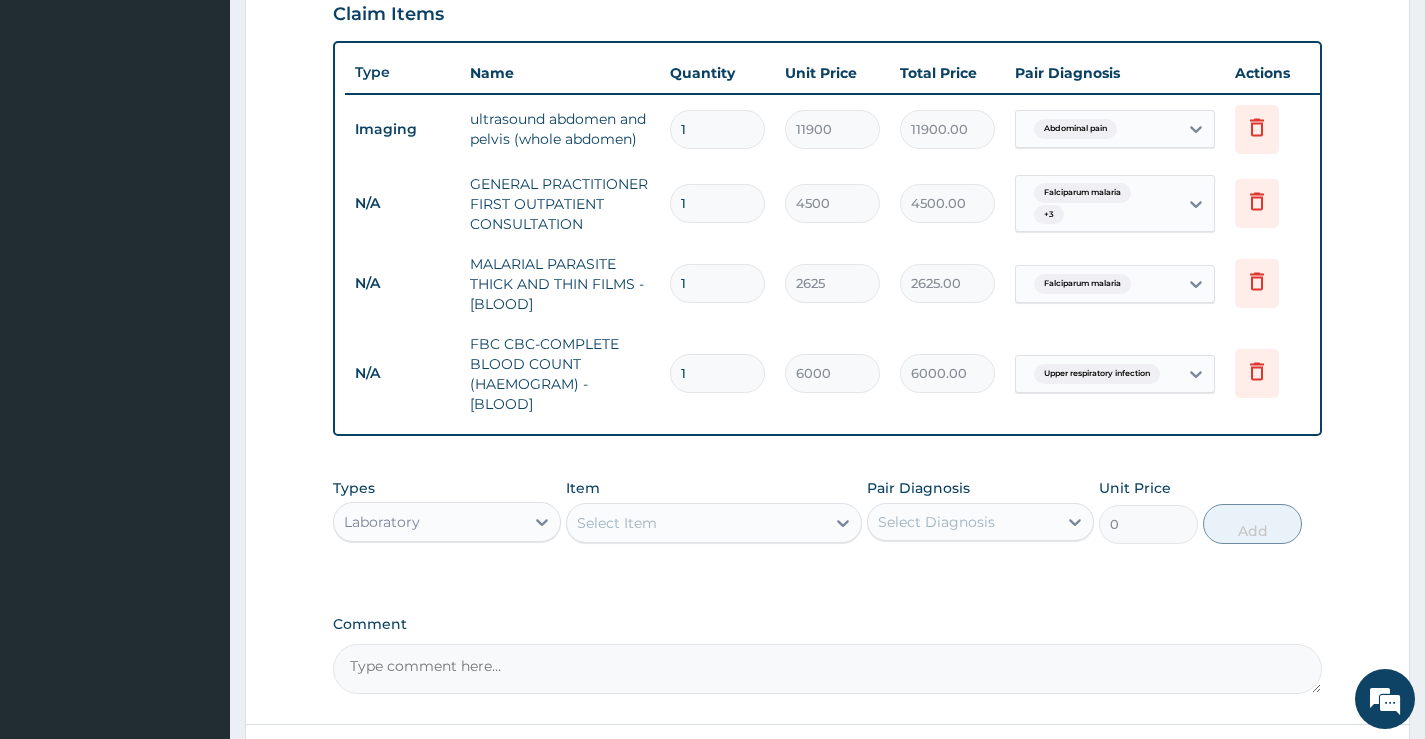 click on "Laboratory" at bounding box center [428, 522] 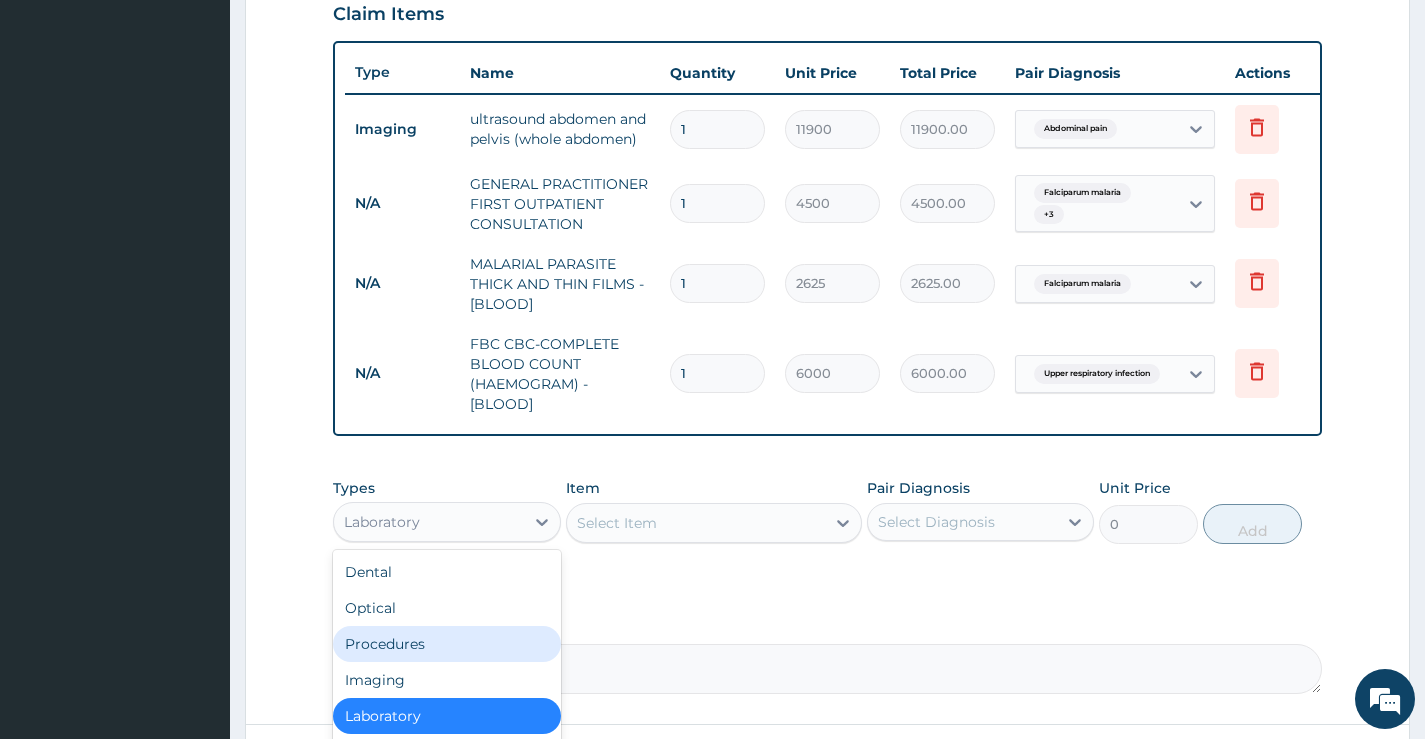 scroll, scrollTop: 68, scrollLeft: 0, axis: vertical 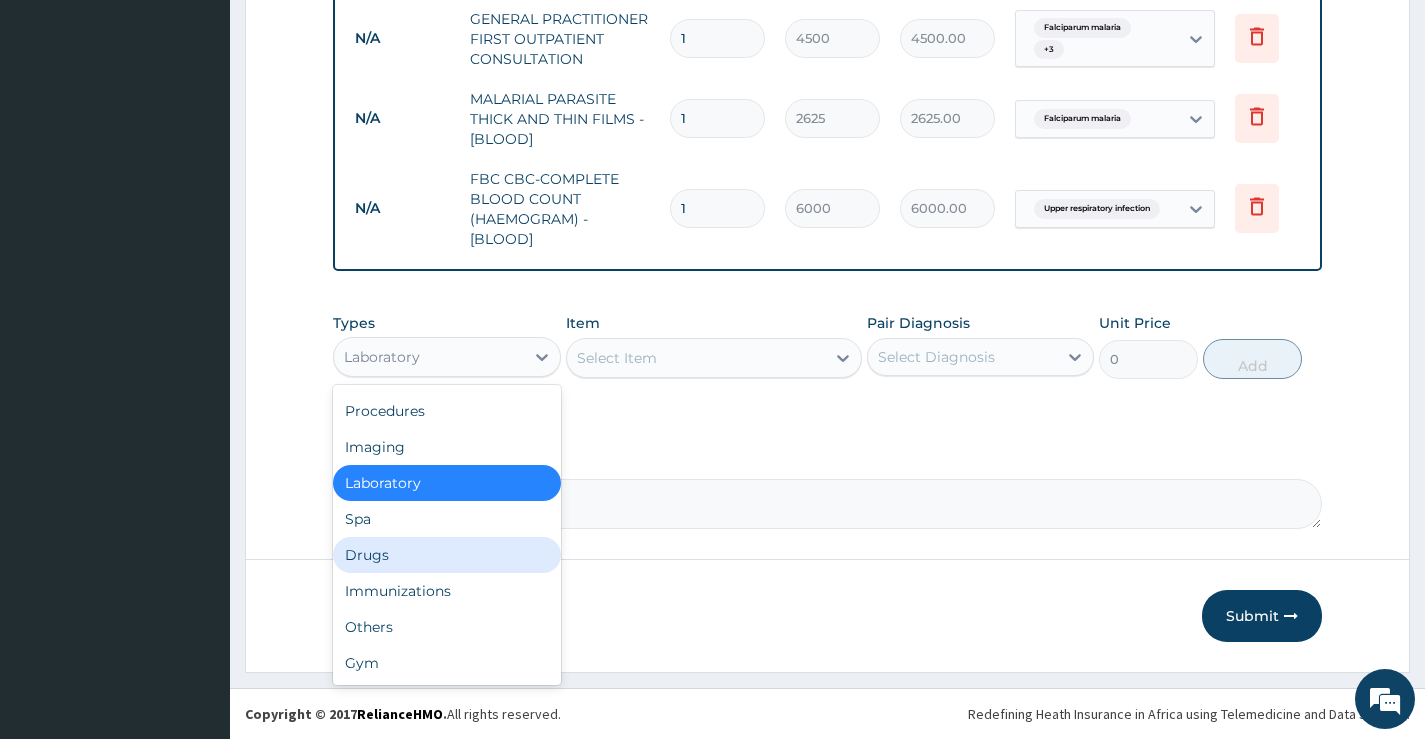 click on "Drugs" at bounding box center [446, 555] 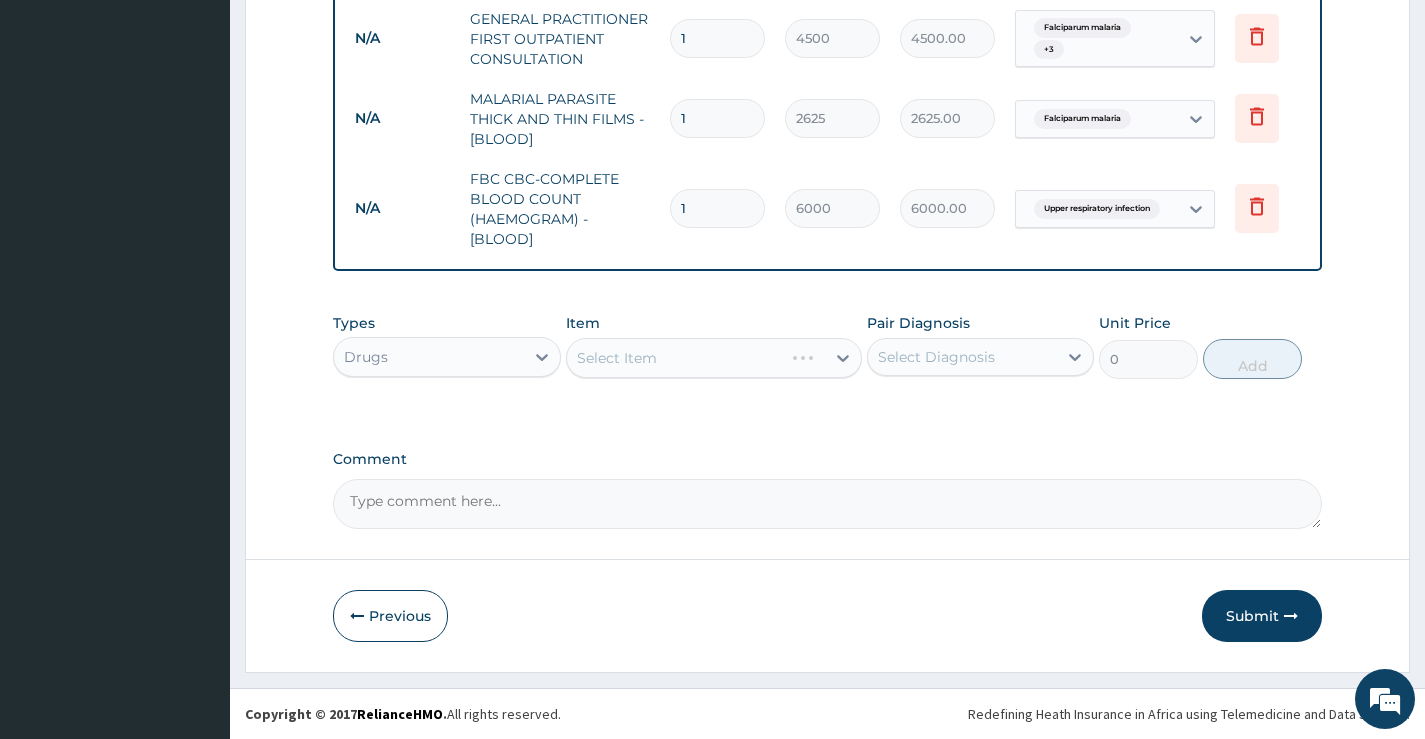 click on "Select Item" at bounding box center [714, 358] 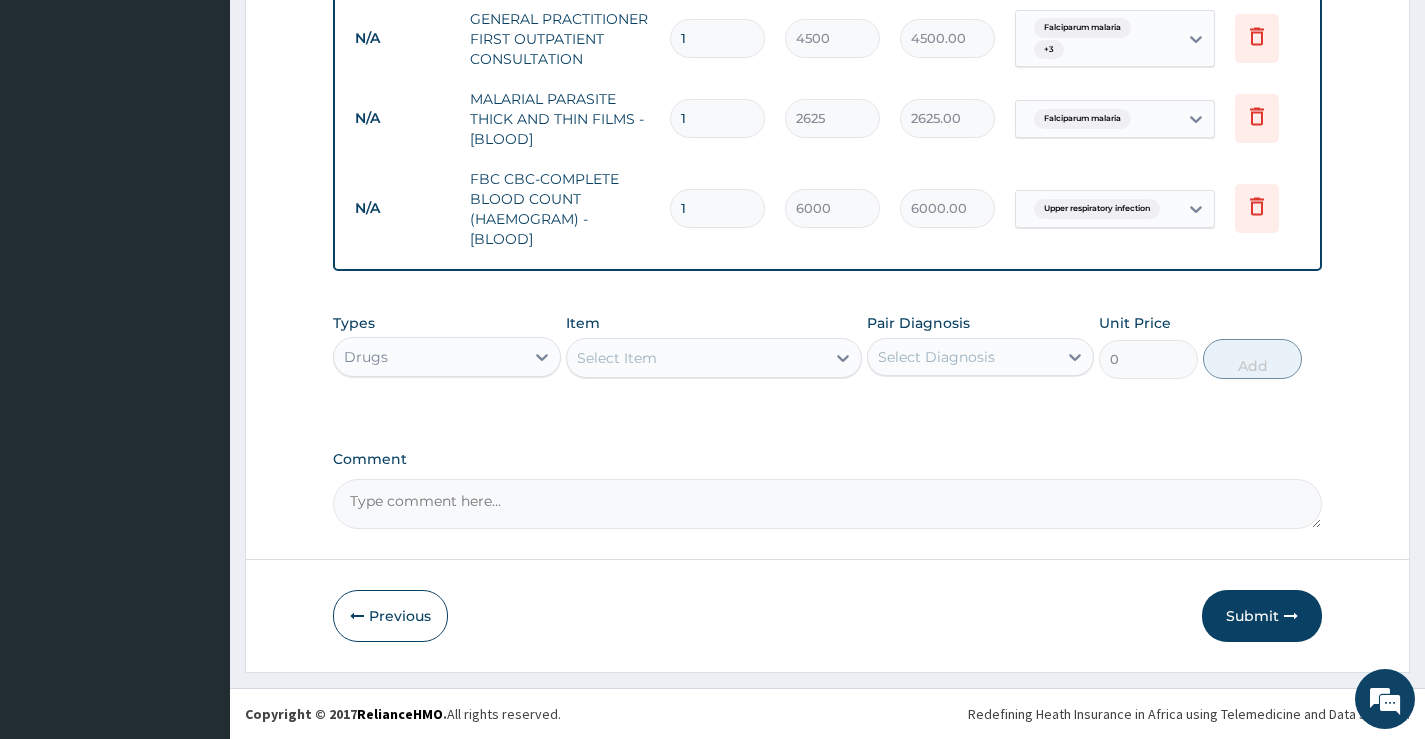 click on "Select Item" at bounding box center [696, 358] 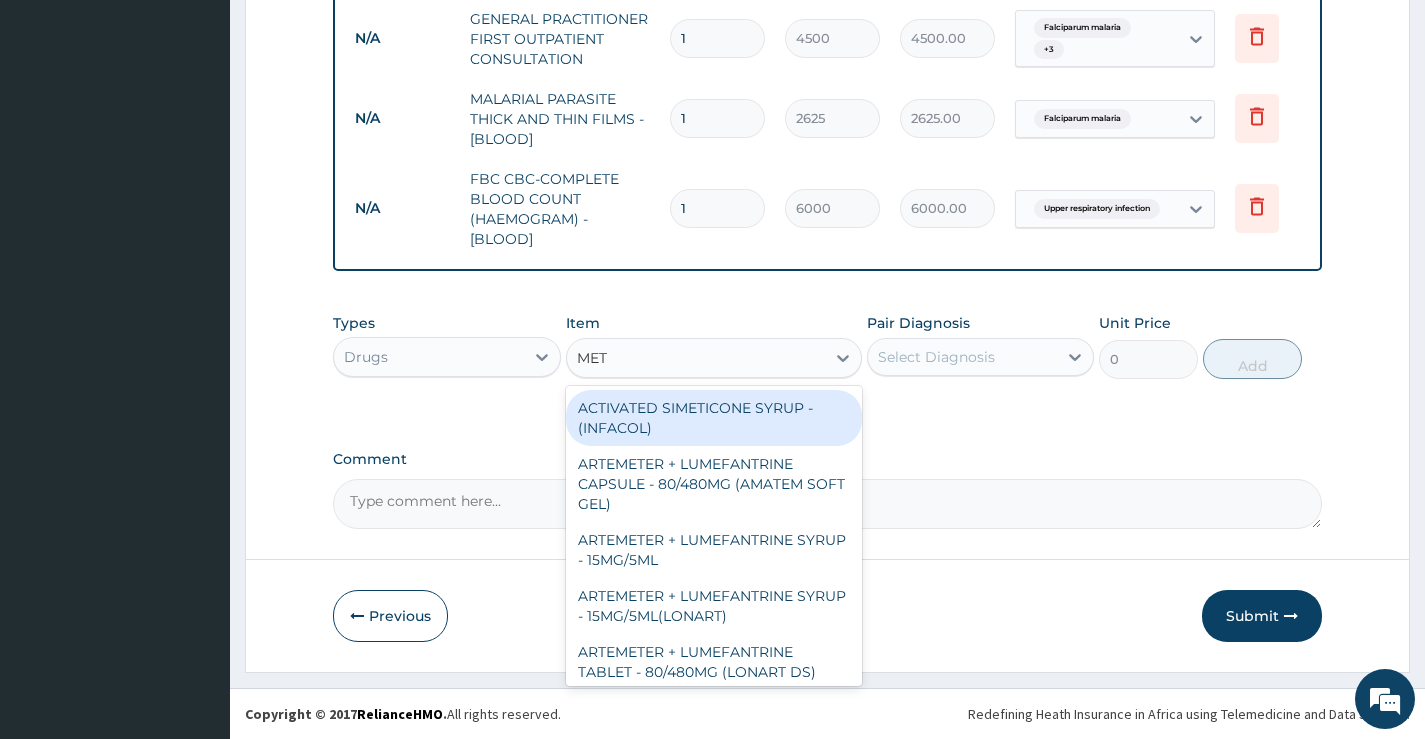 type on "METO" 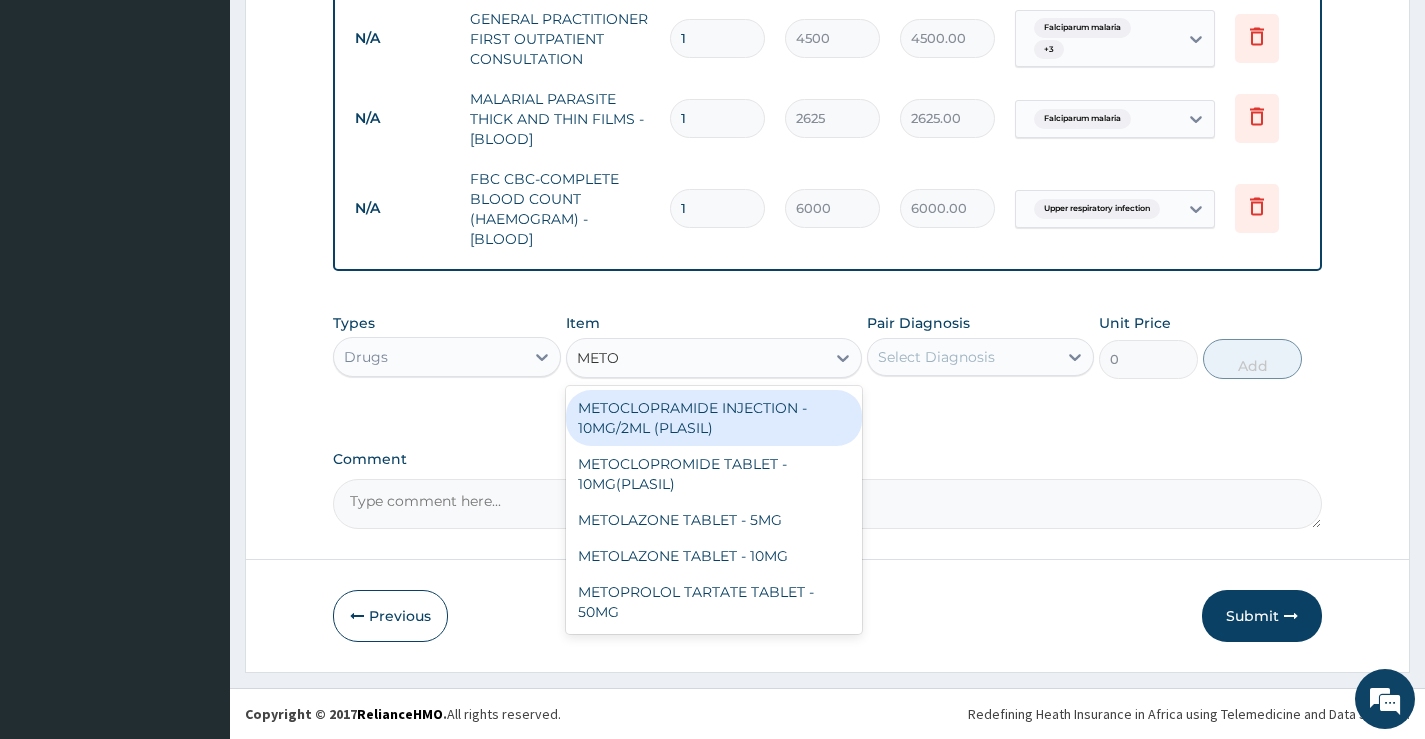 click on "METOCLOPRAMIDE INJECTION - 10MG/2ML (PLASIL)" at bounding box center (714, 418) 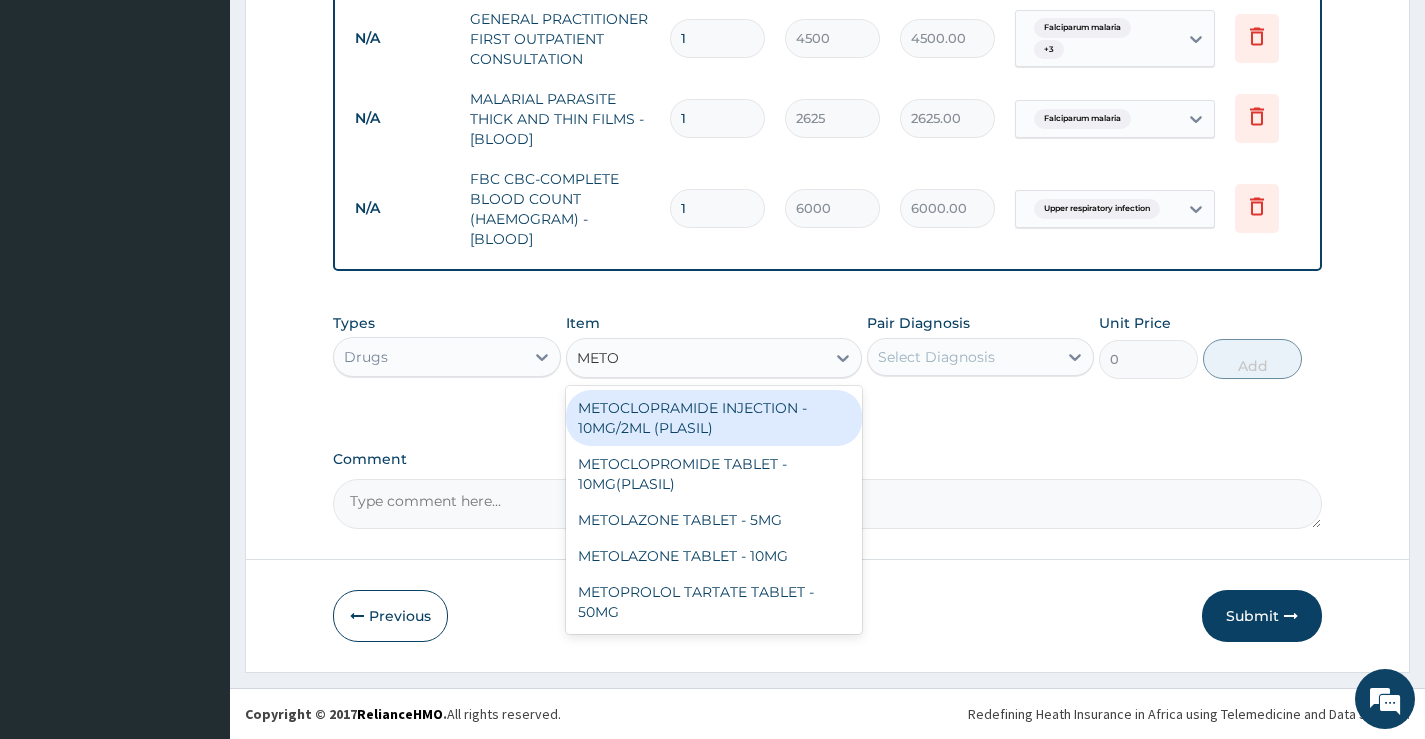 type 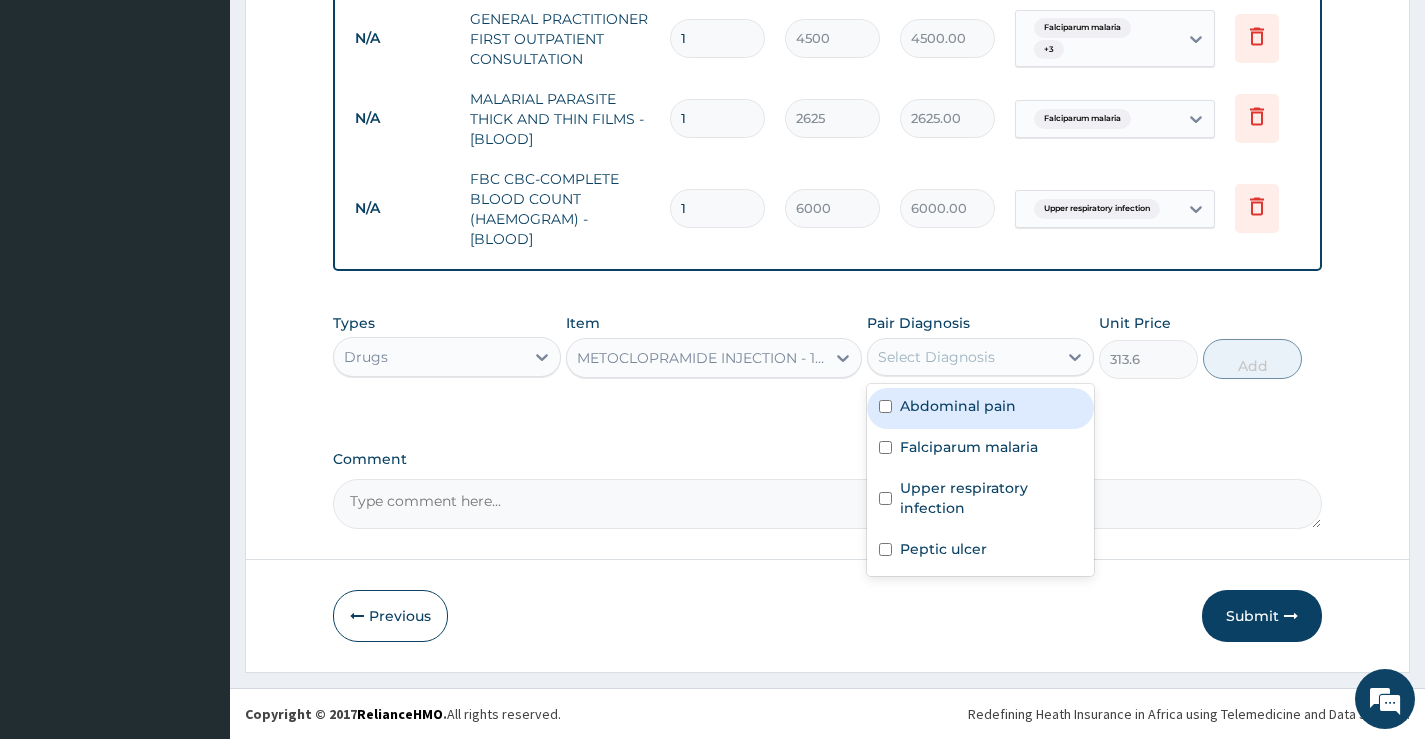 click on "Select Diagnosis" at bounding box center (936, 357) 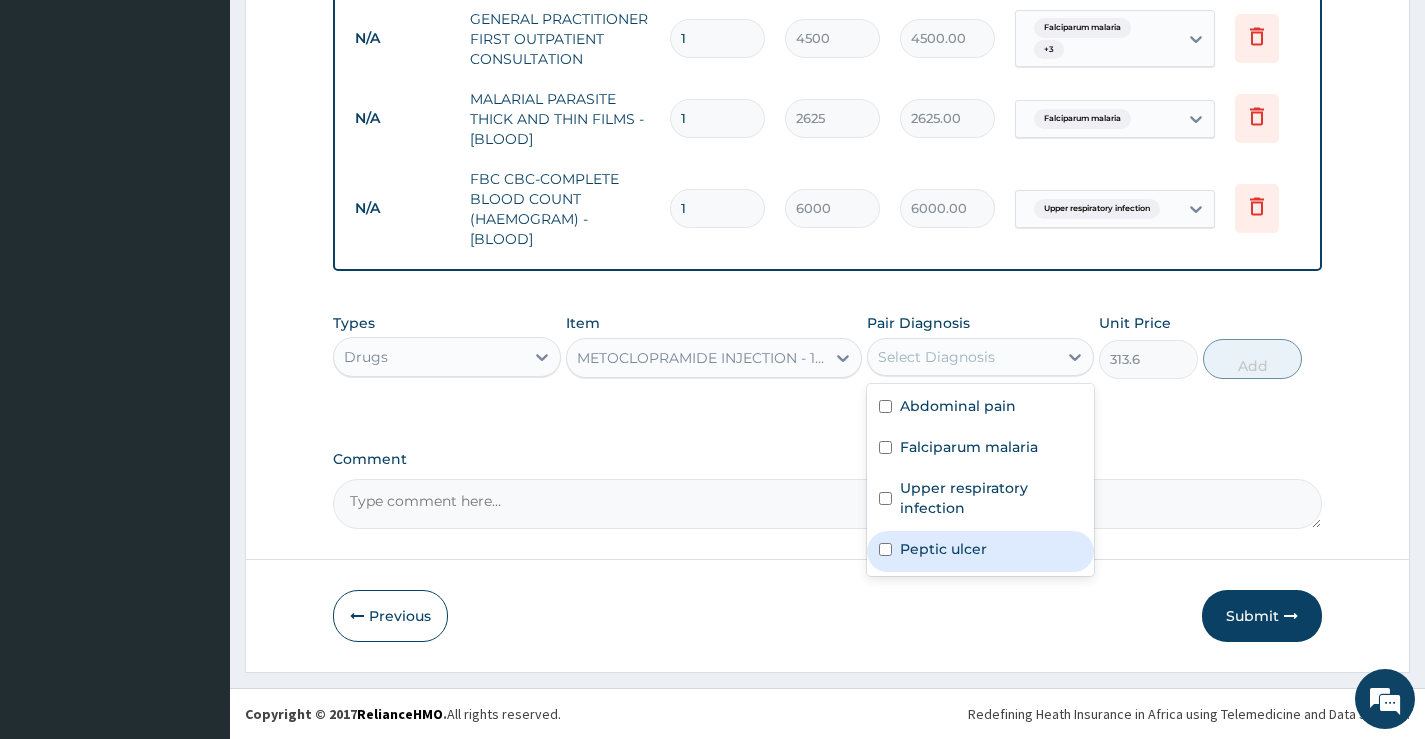 click on "Peptic ulcer" at bounding box center [980, 551] 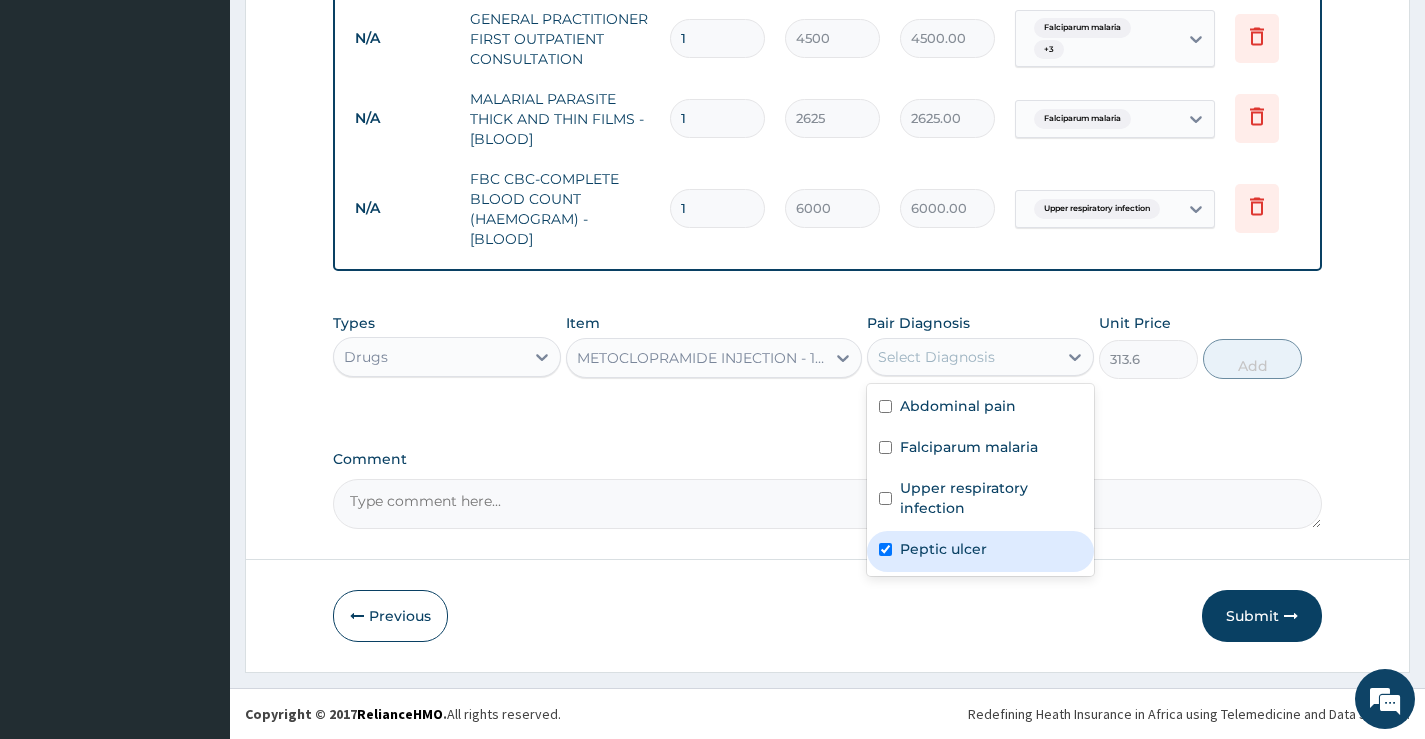 checkbox on "true" 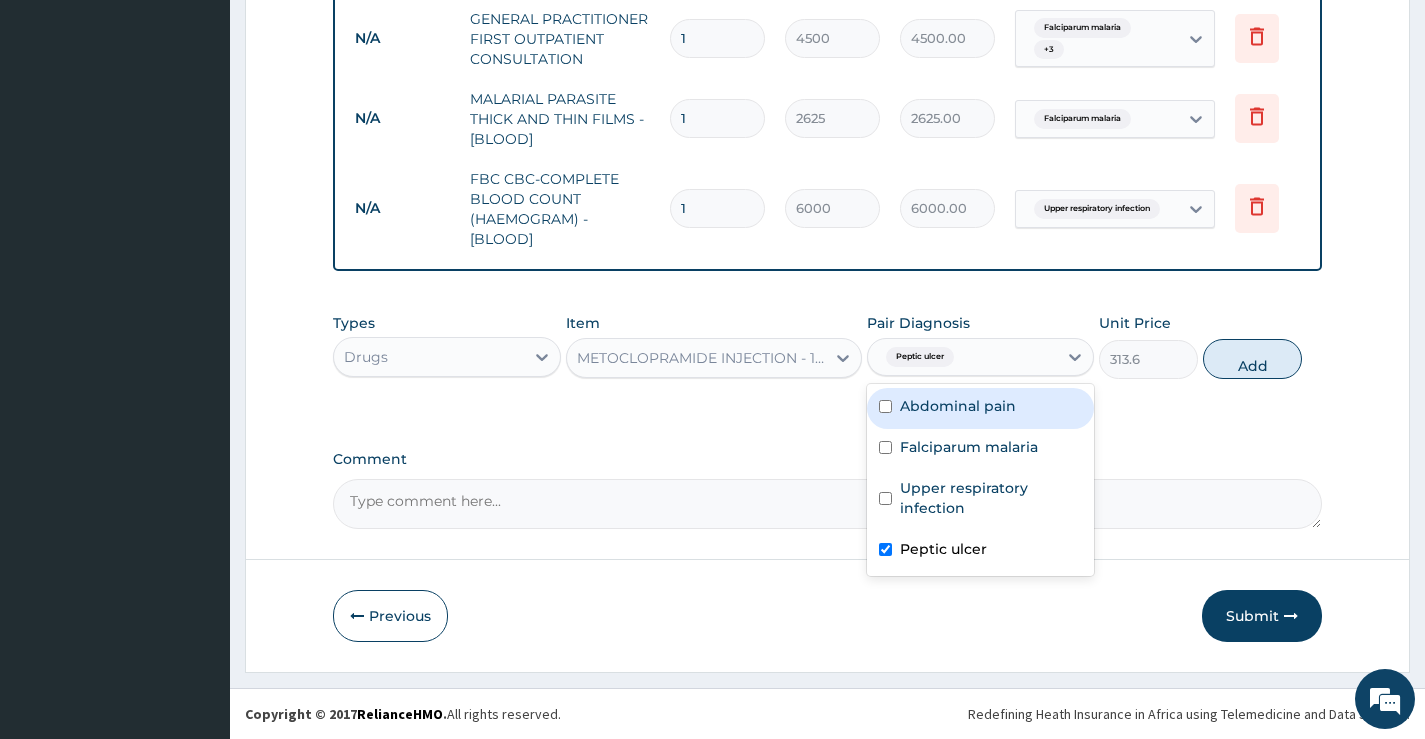 click on "Abdominal pain" at bounding box center [958, 406] 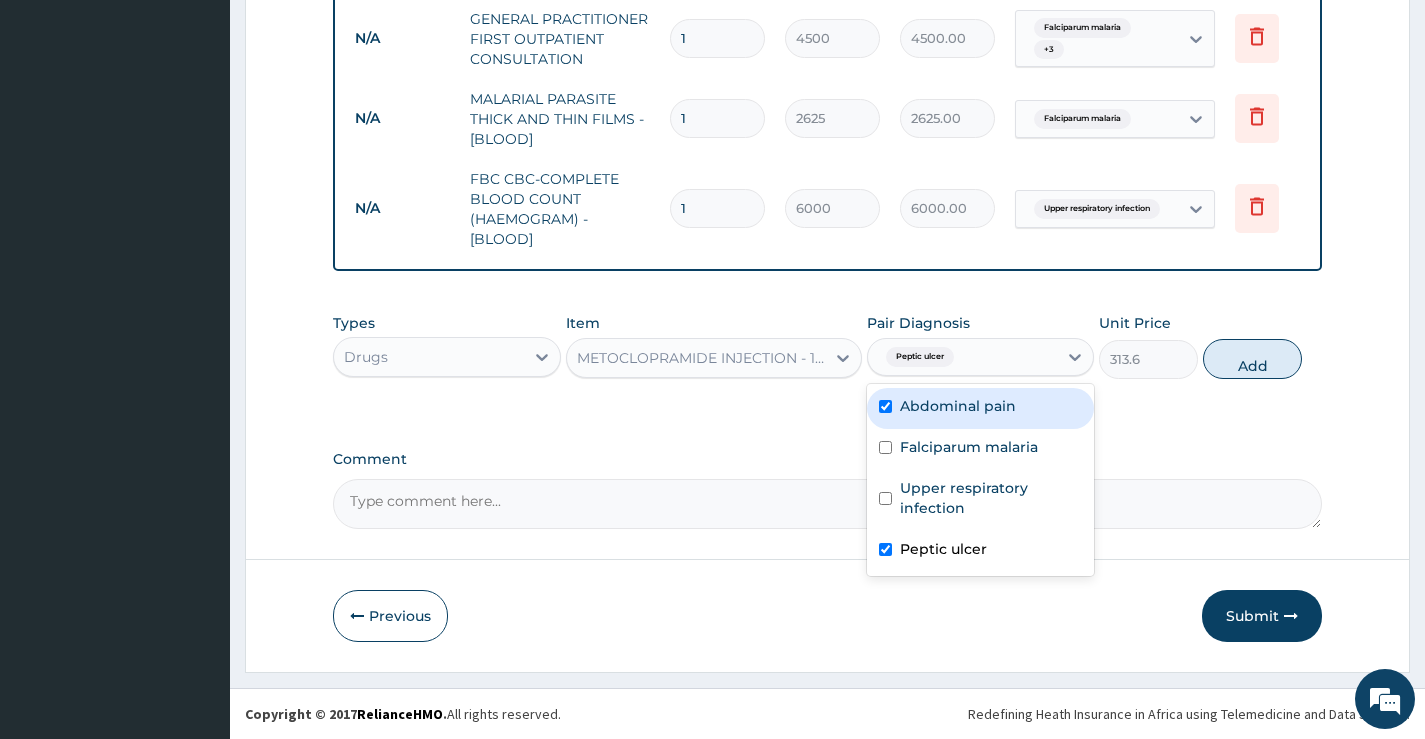 checkbox on "true" 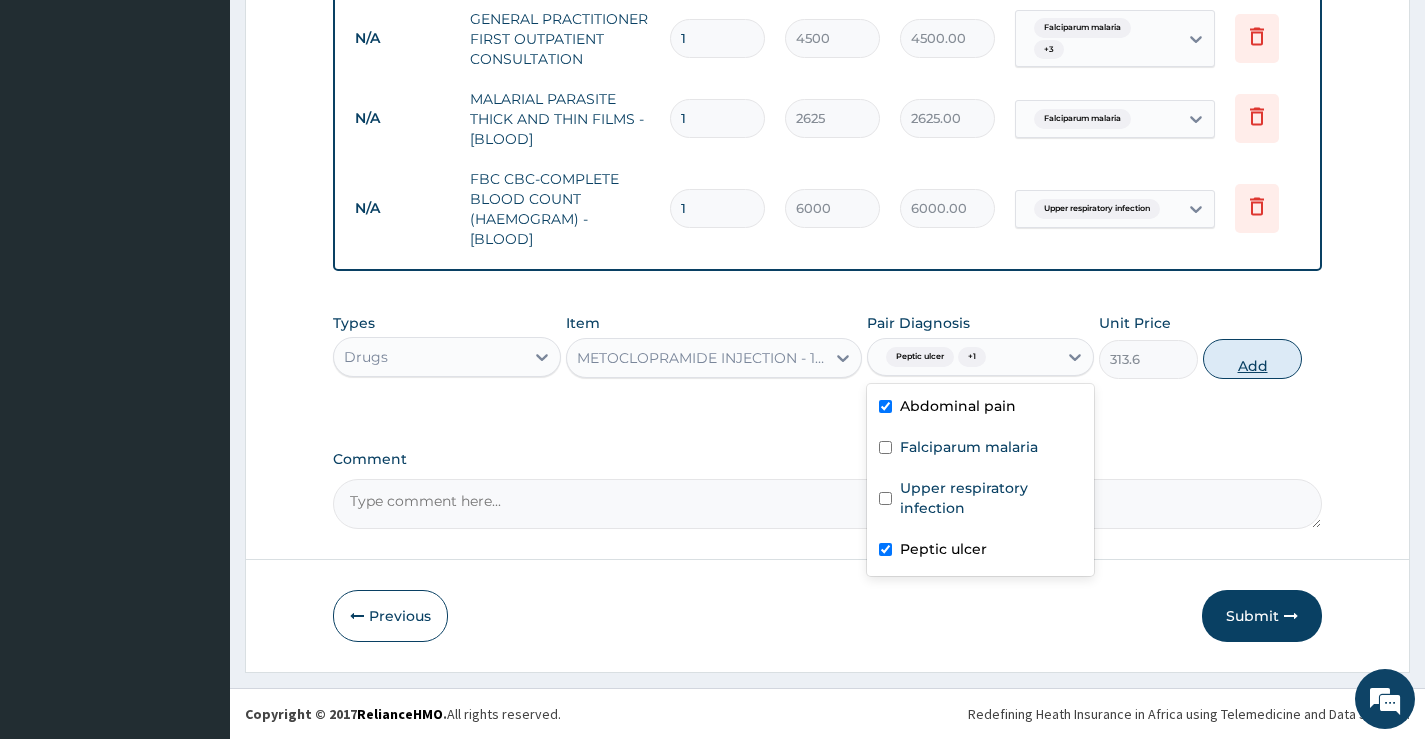 click on "Add" at bounding box center [1252, 359] 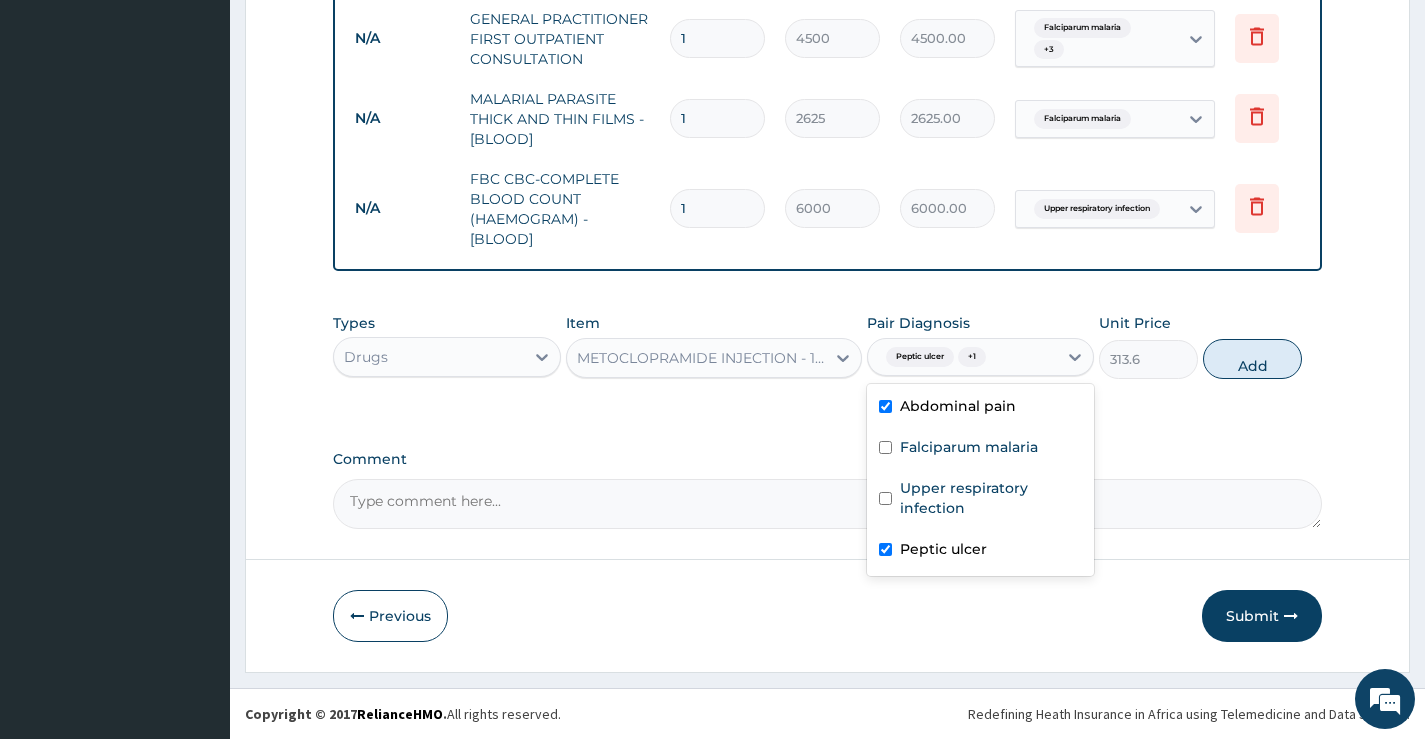 type on "0" 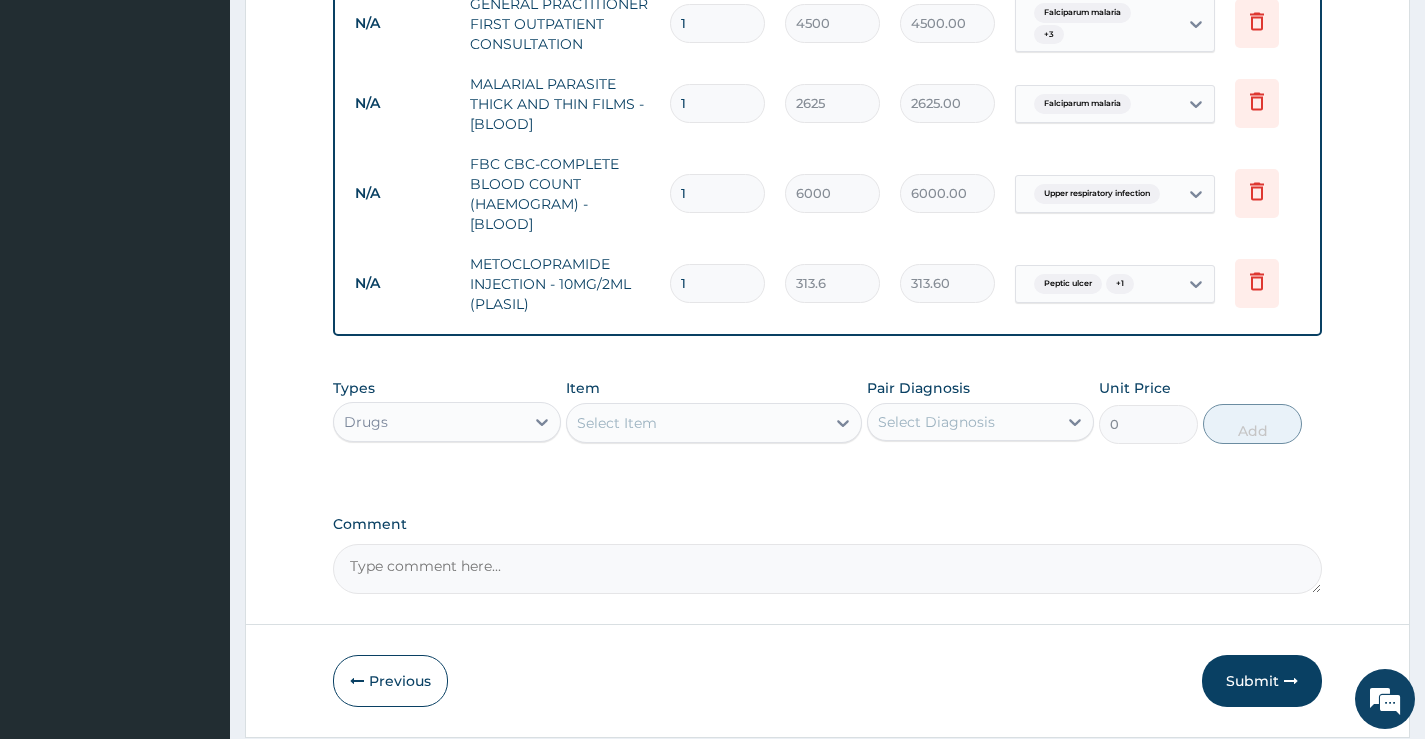 click on "Select Item" at bounding box center [696, 423] 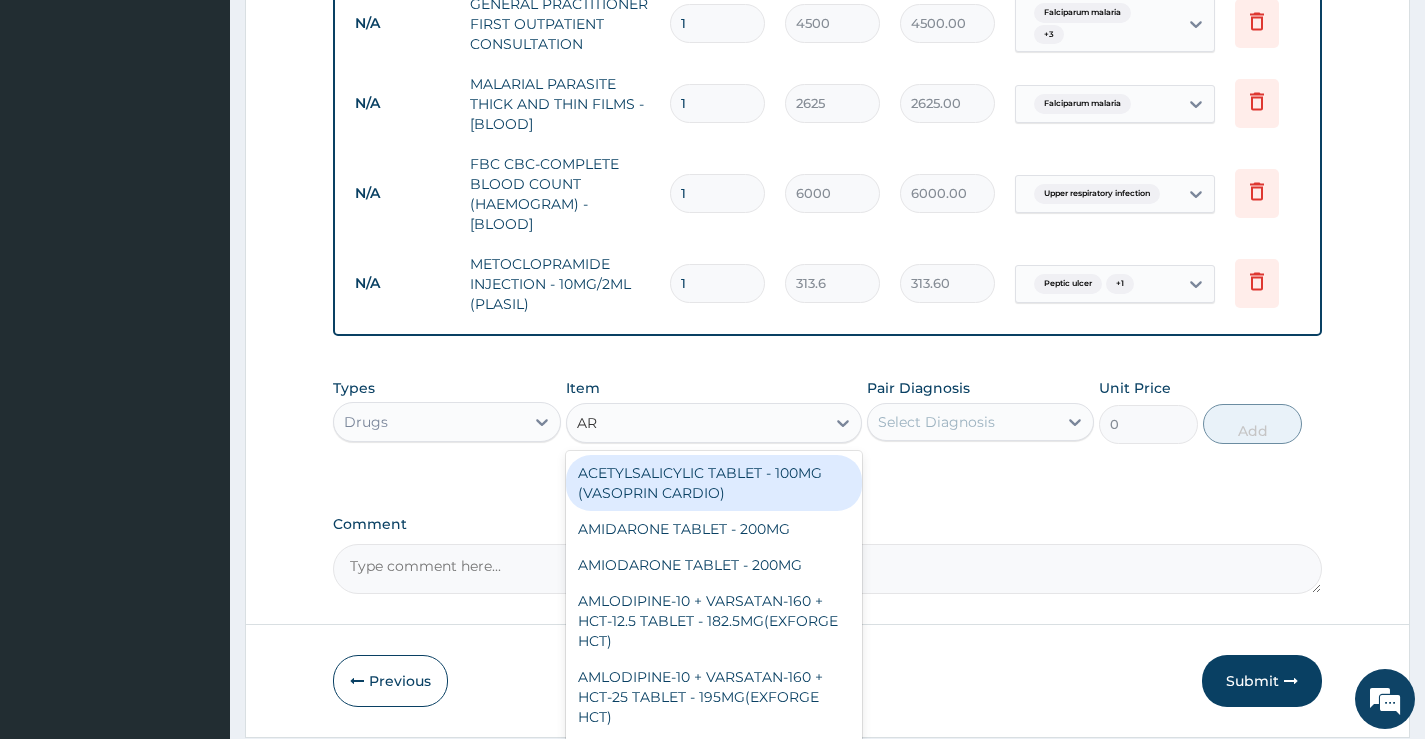 type on "A" 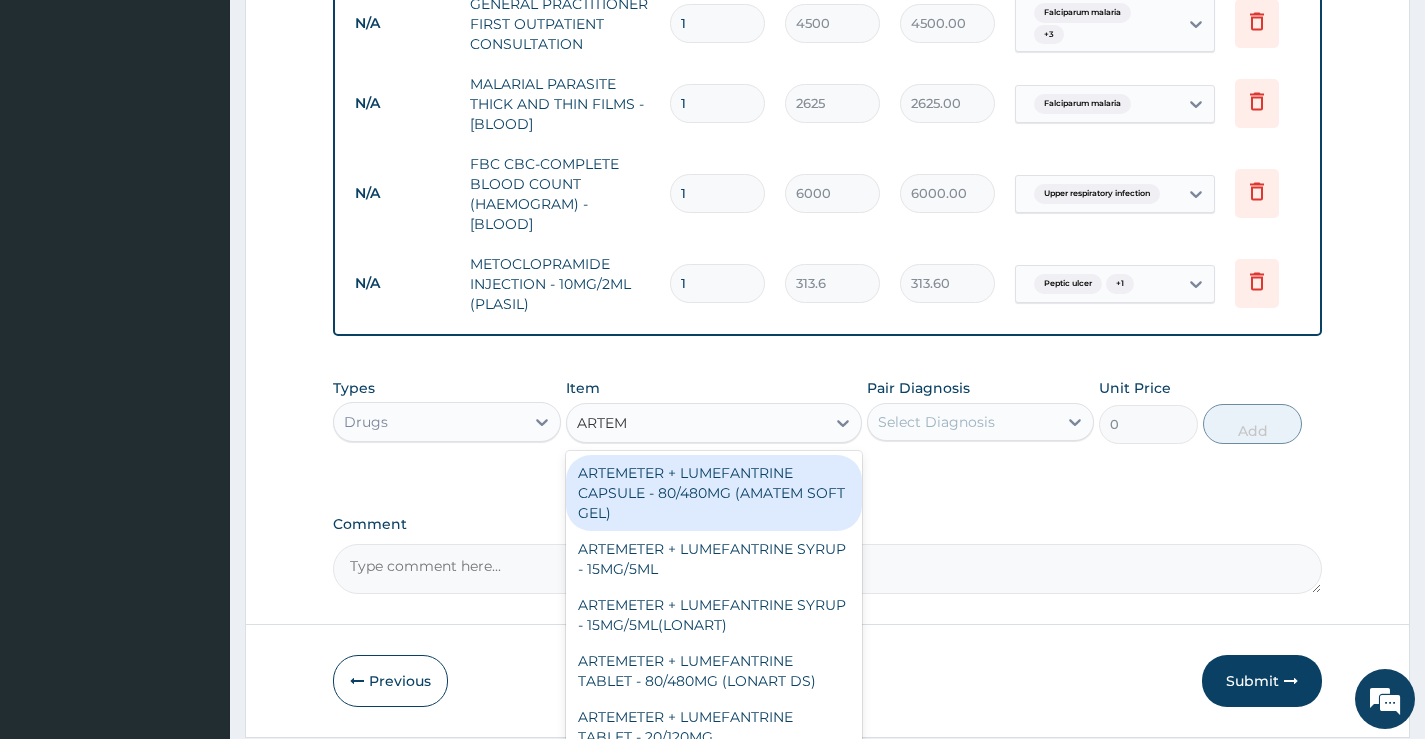 type on "ARTEME" 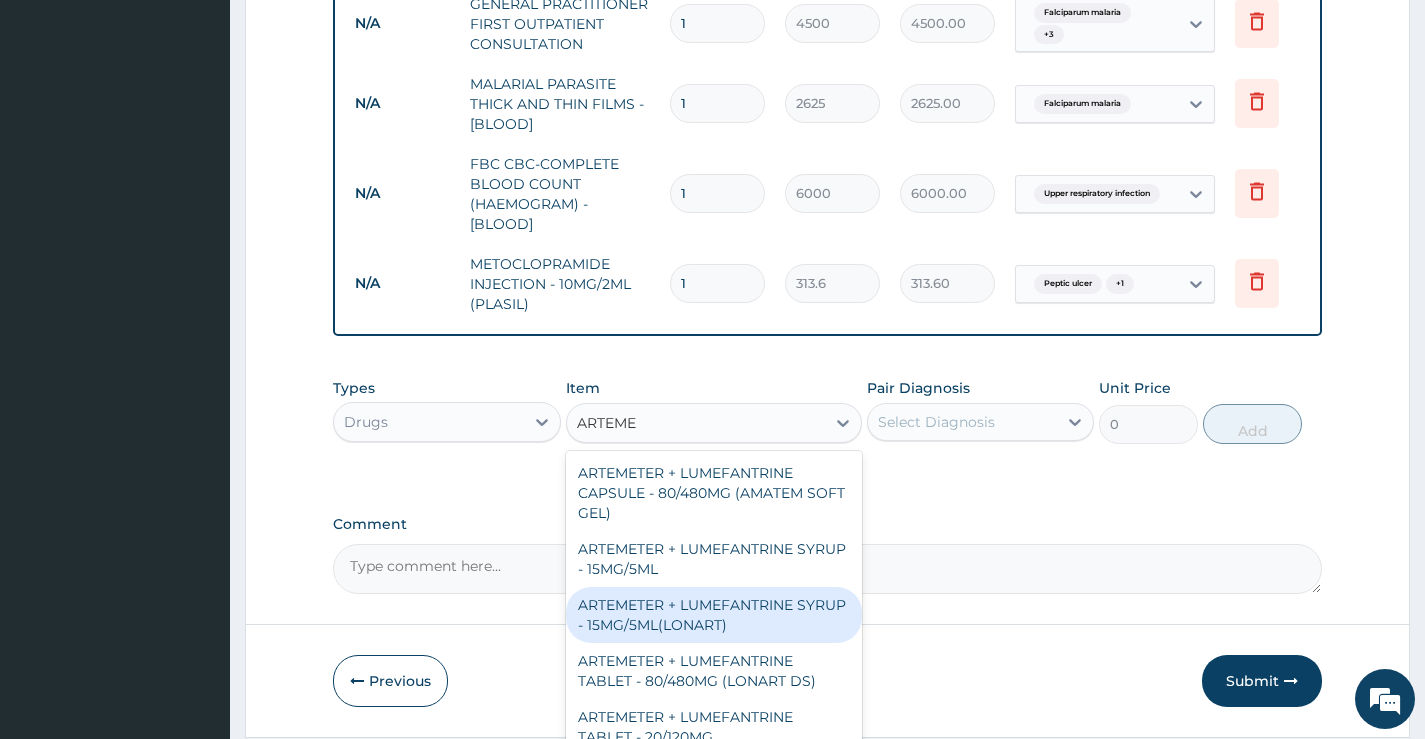 scroll, scrollTop: 200, scrollLeft: 0, axis: vertical 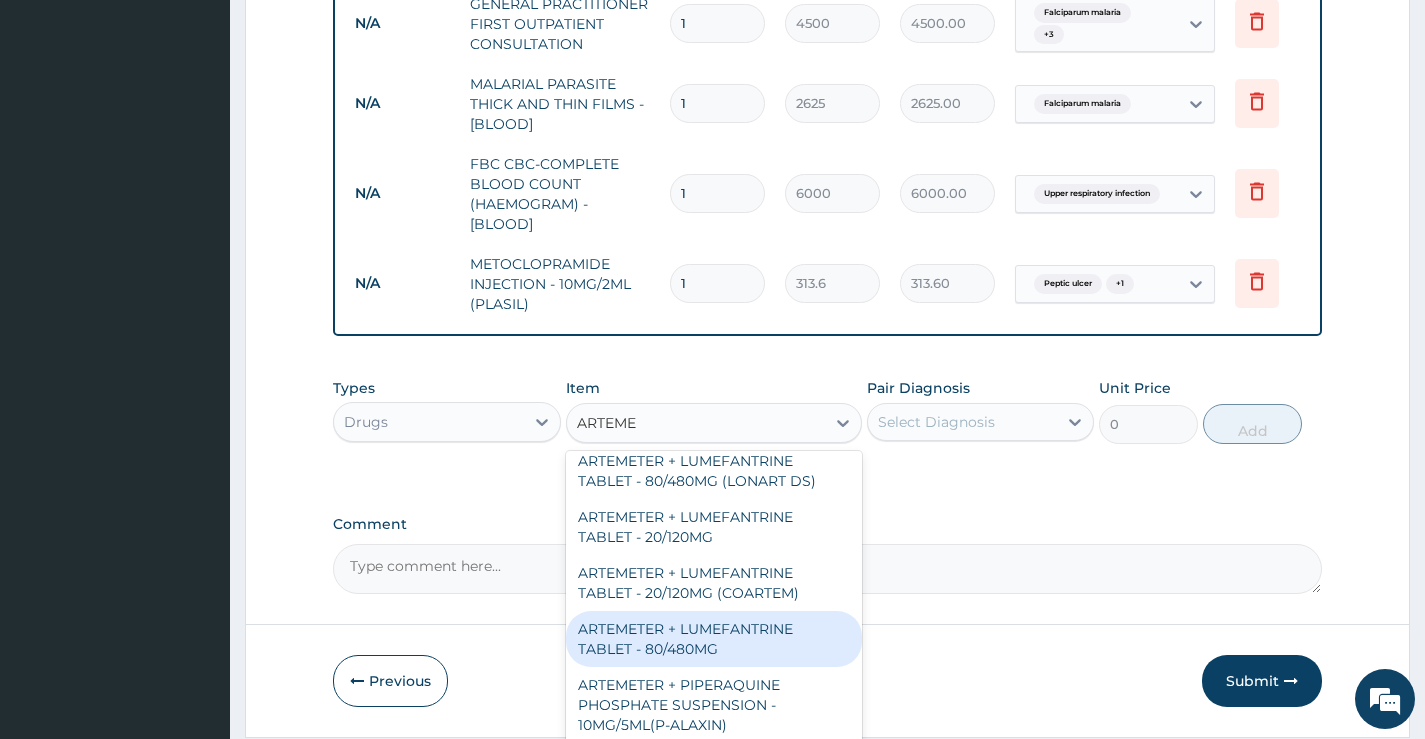 click on "ARTEMETER + LUMEFANTRINE TABLET - 80/480MG" at bounding box center [714, 639] 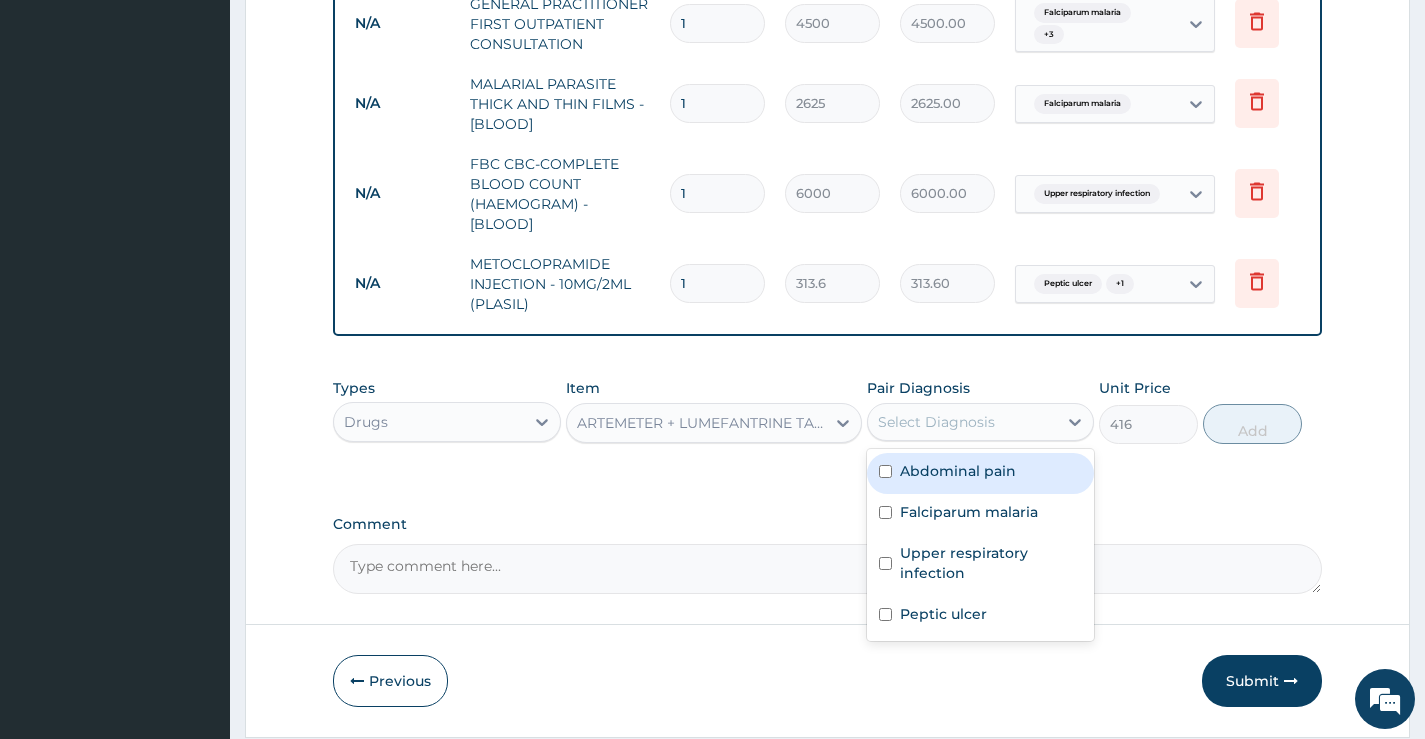 click on "Select Diagnosis" at bounding box center [936, 422] 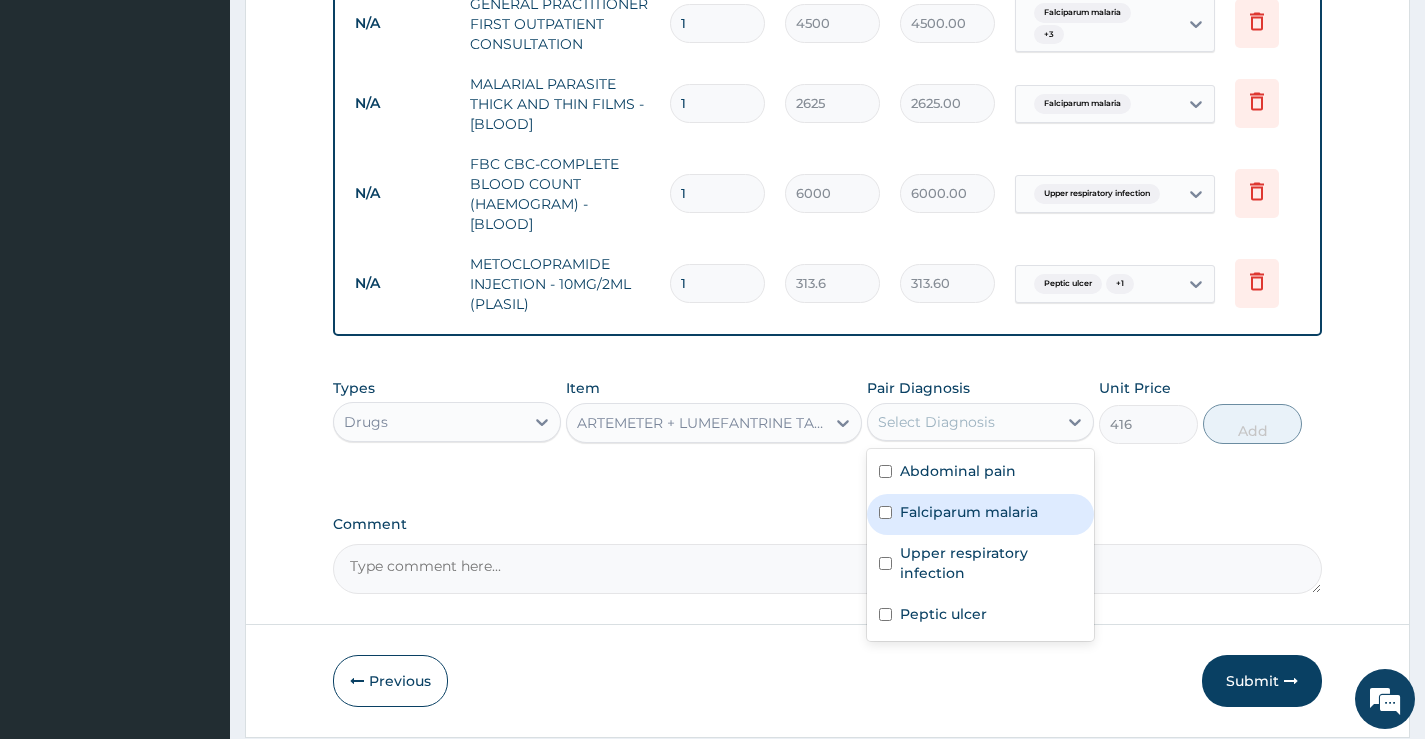 click on "Falciparum malaria" at bounding box center [980, 514] 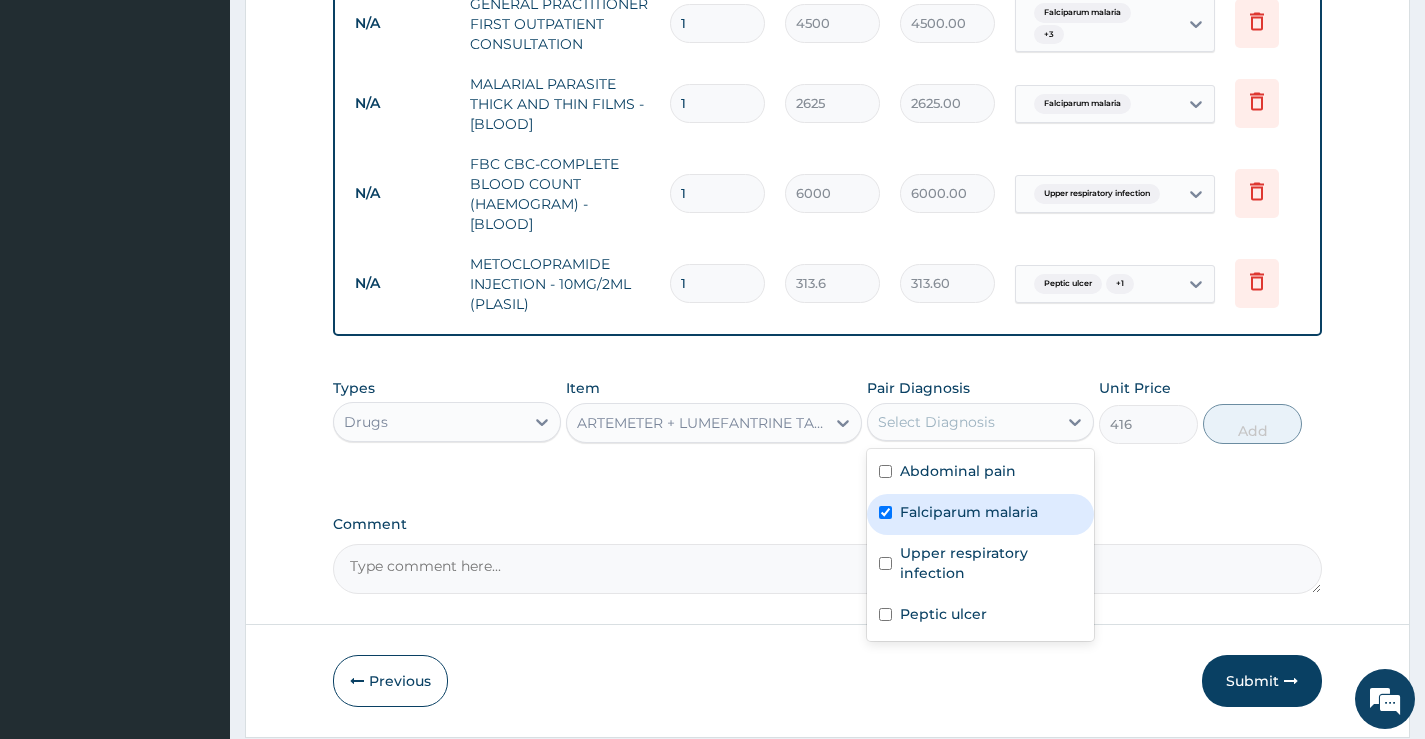 checkbox on "true" 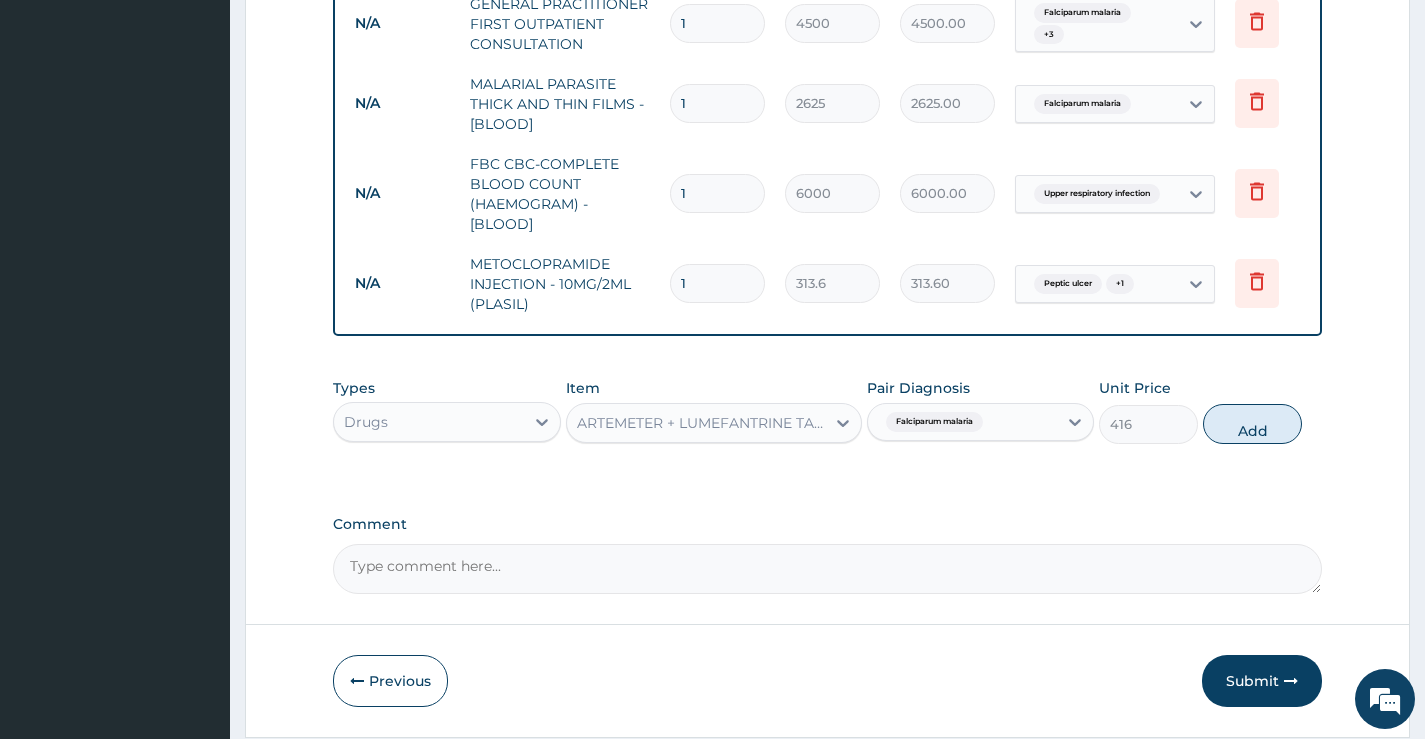 click on "Types Drugs Item ARTEMETER + LUMEFANTRINE TABLET - 80/480MG Pair Diagnosis Falciparum malaria Unit Price 416 Add" at bounding box center (827, 411) 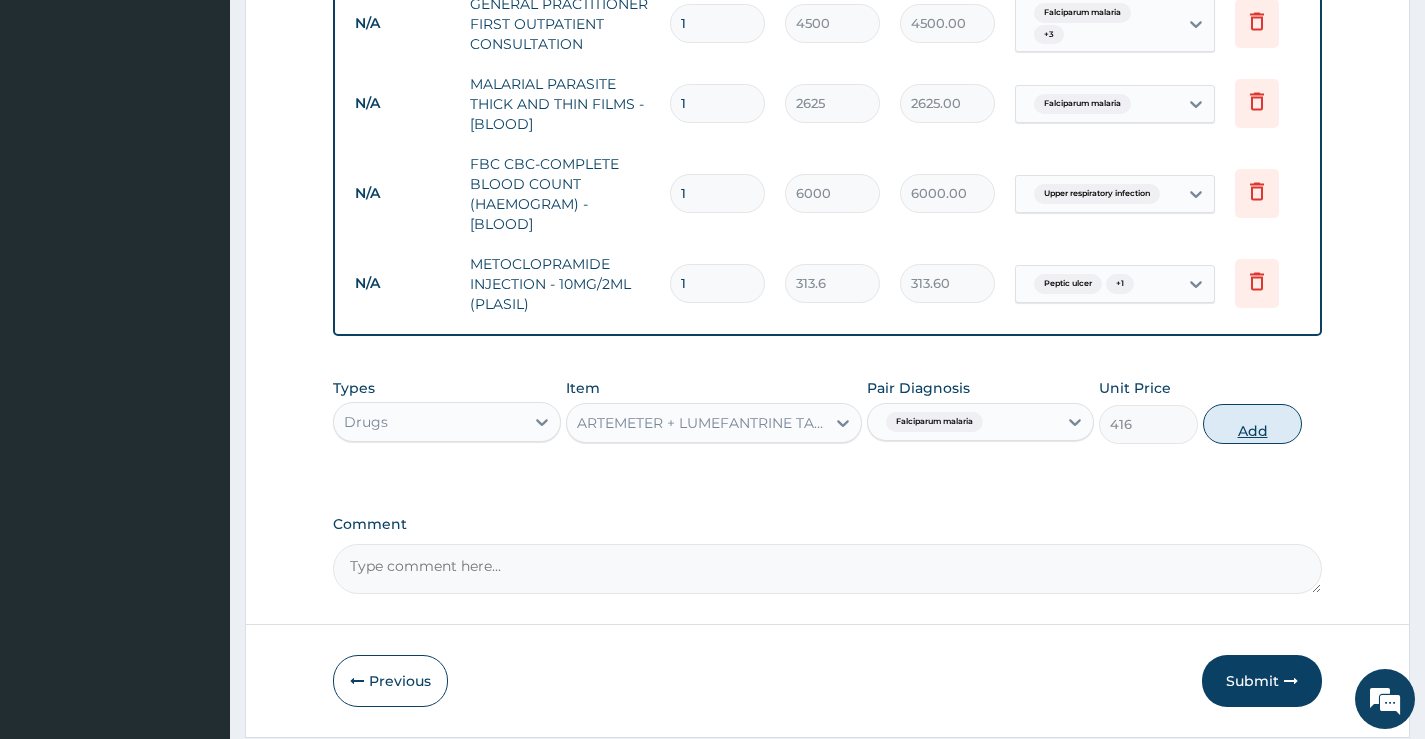 click on "Add" at bounding box center [1252, 424] 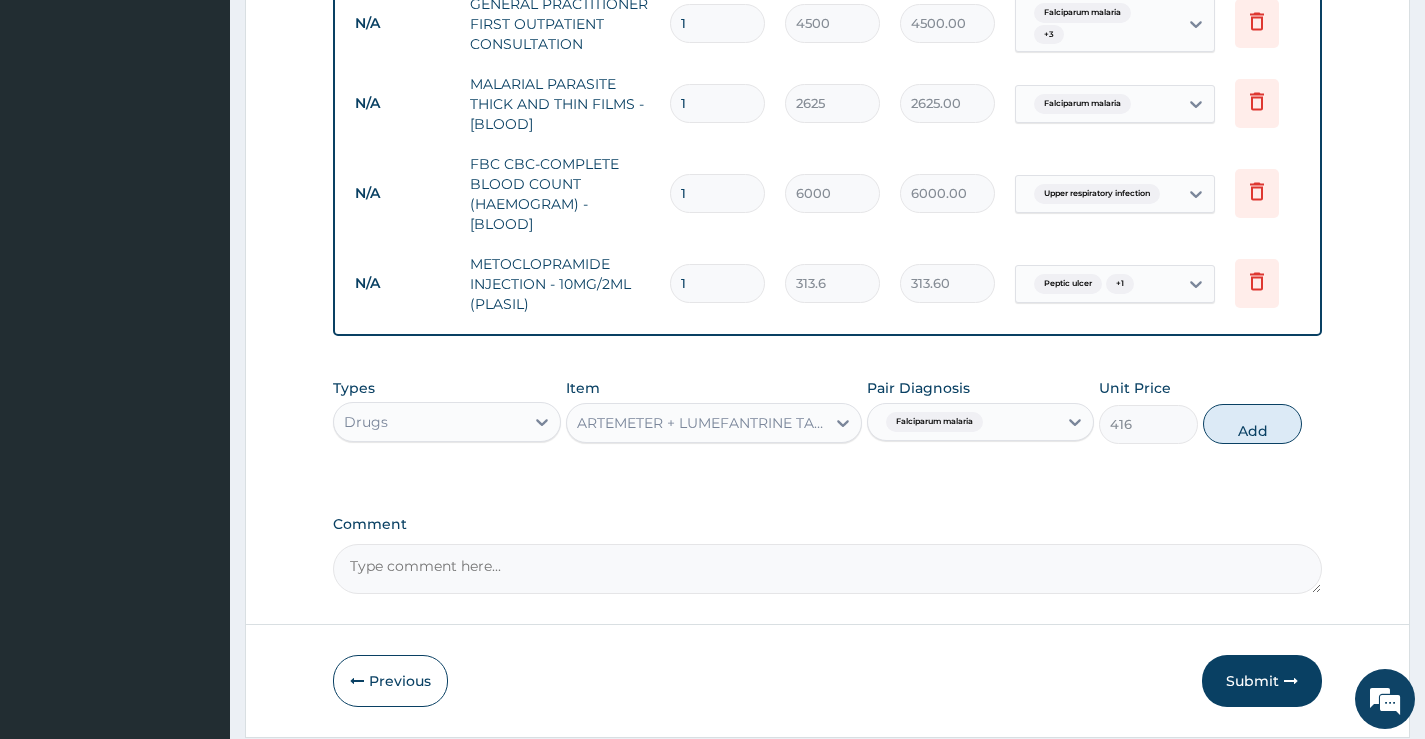type on "0" 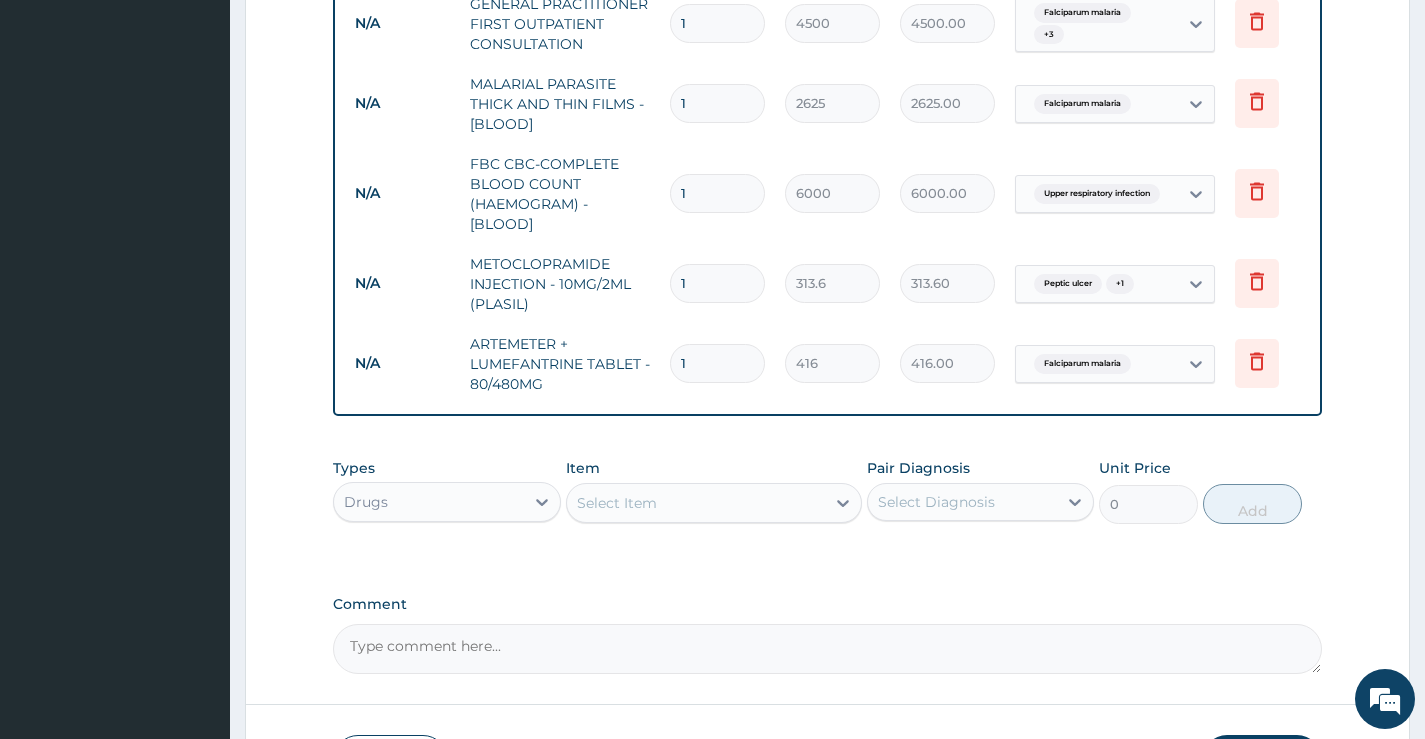 type 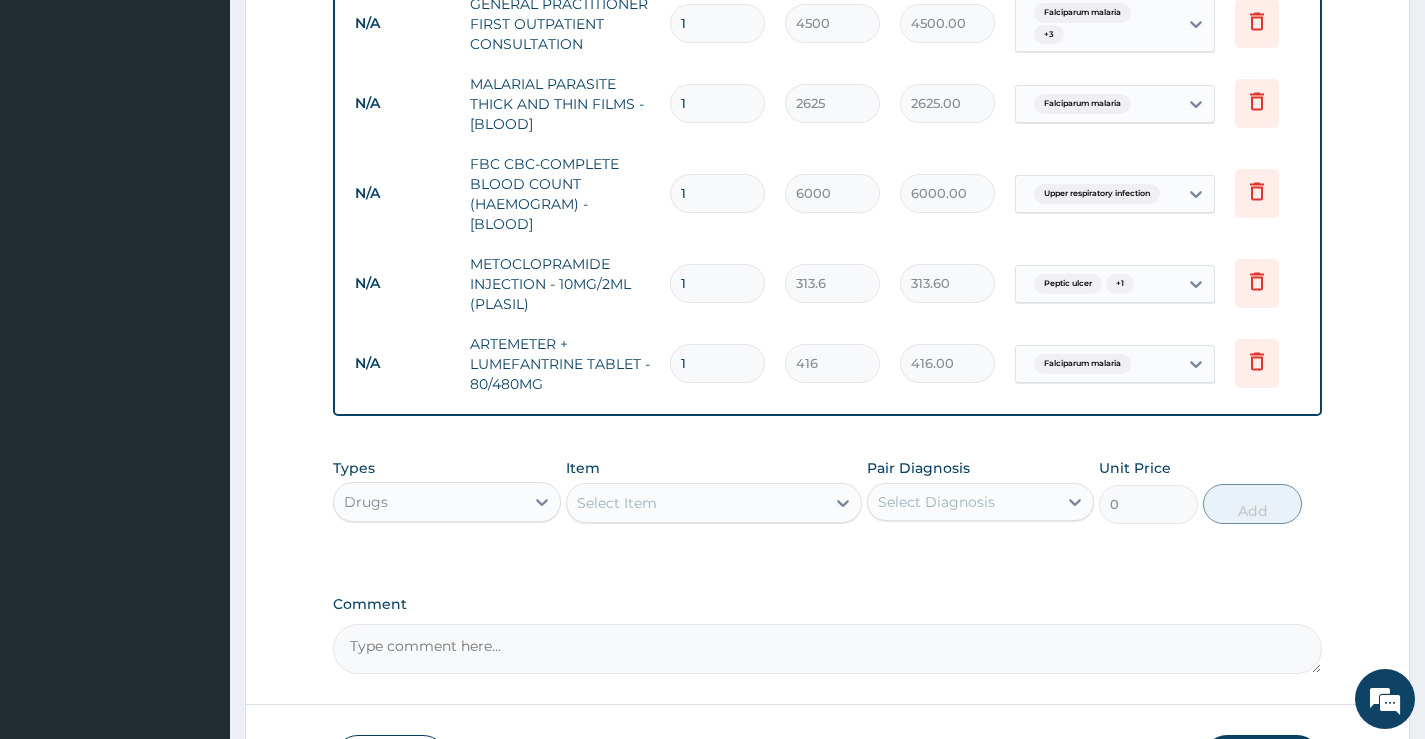 type on "0.00" 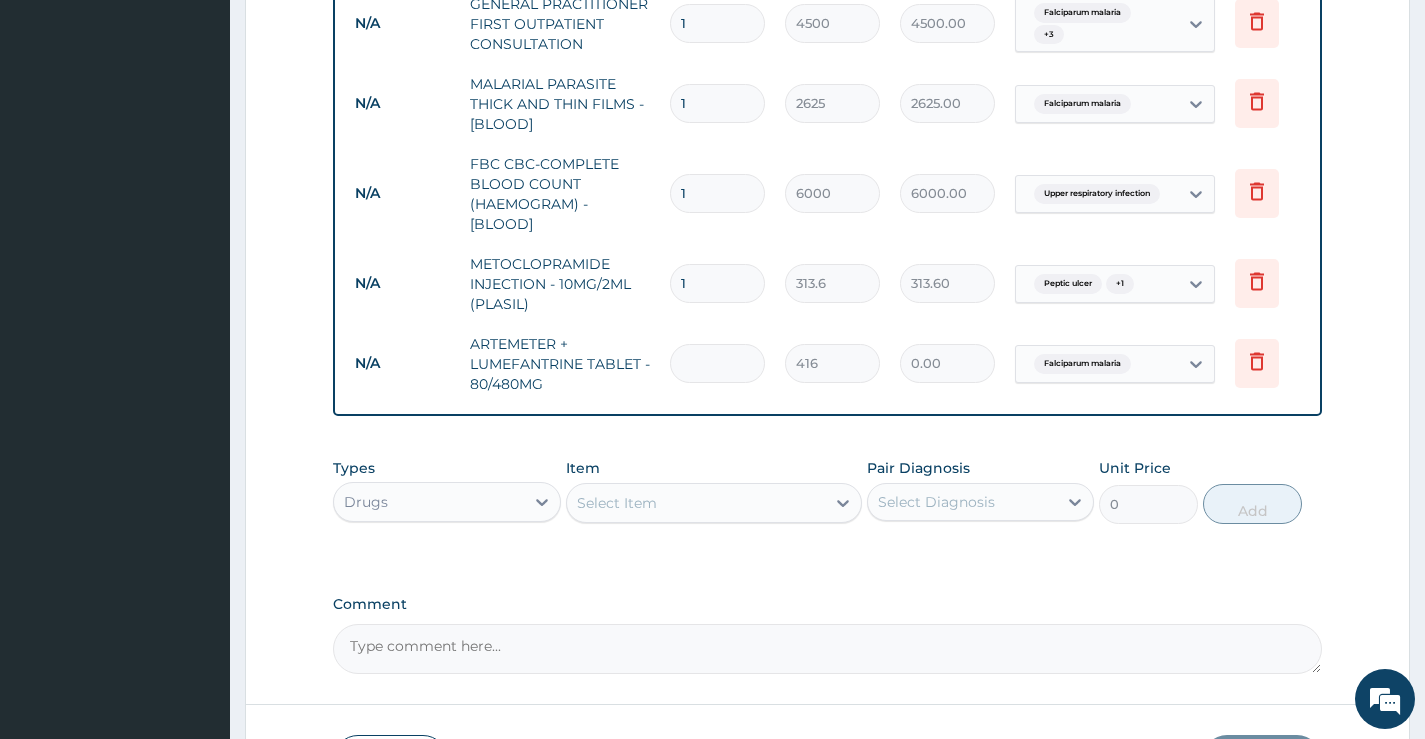 type on "6" 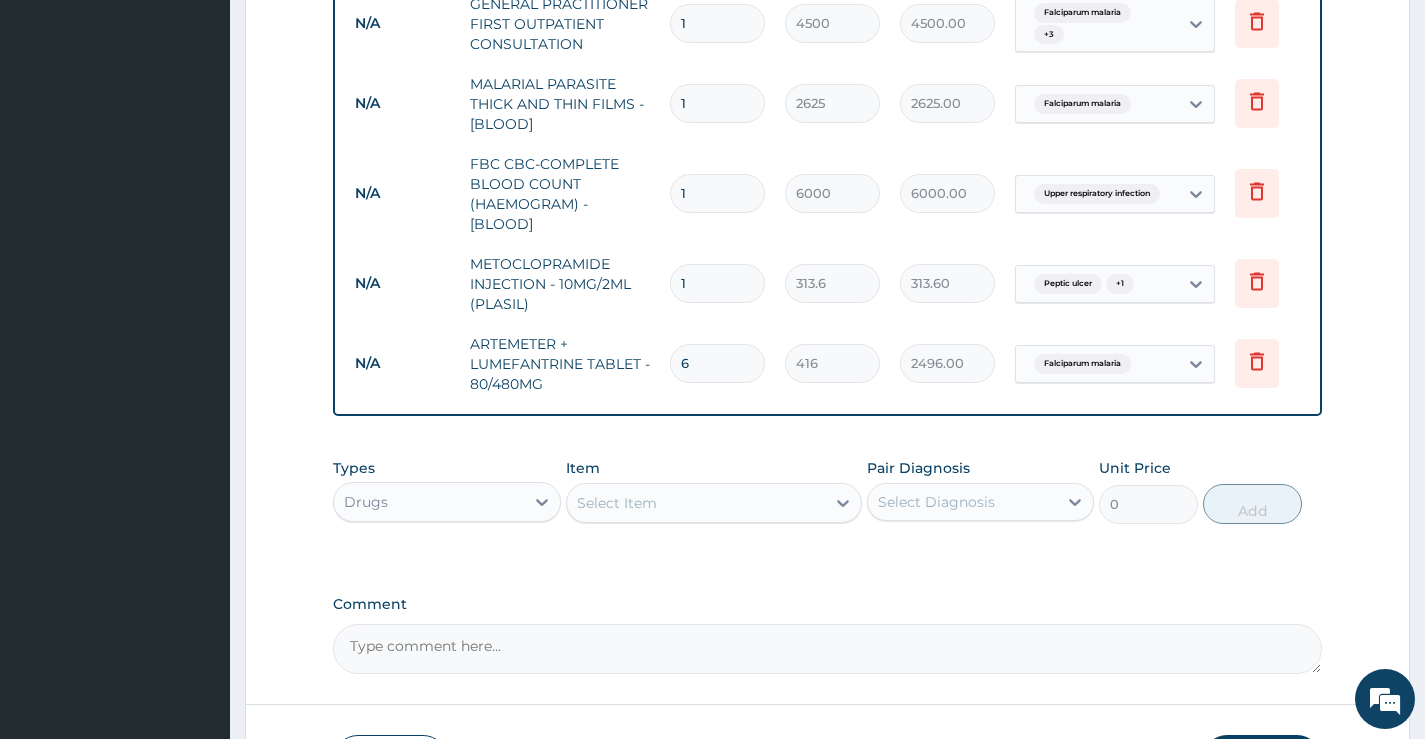 type on "6" 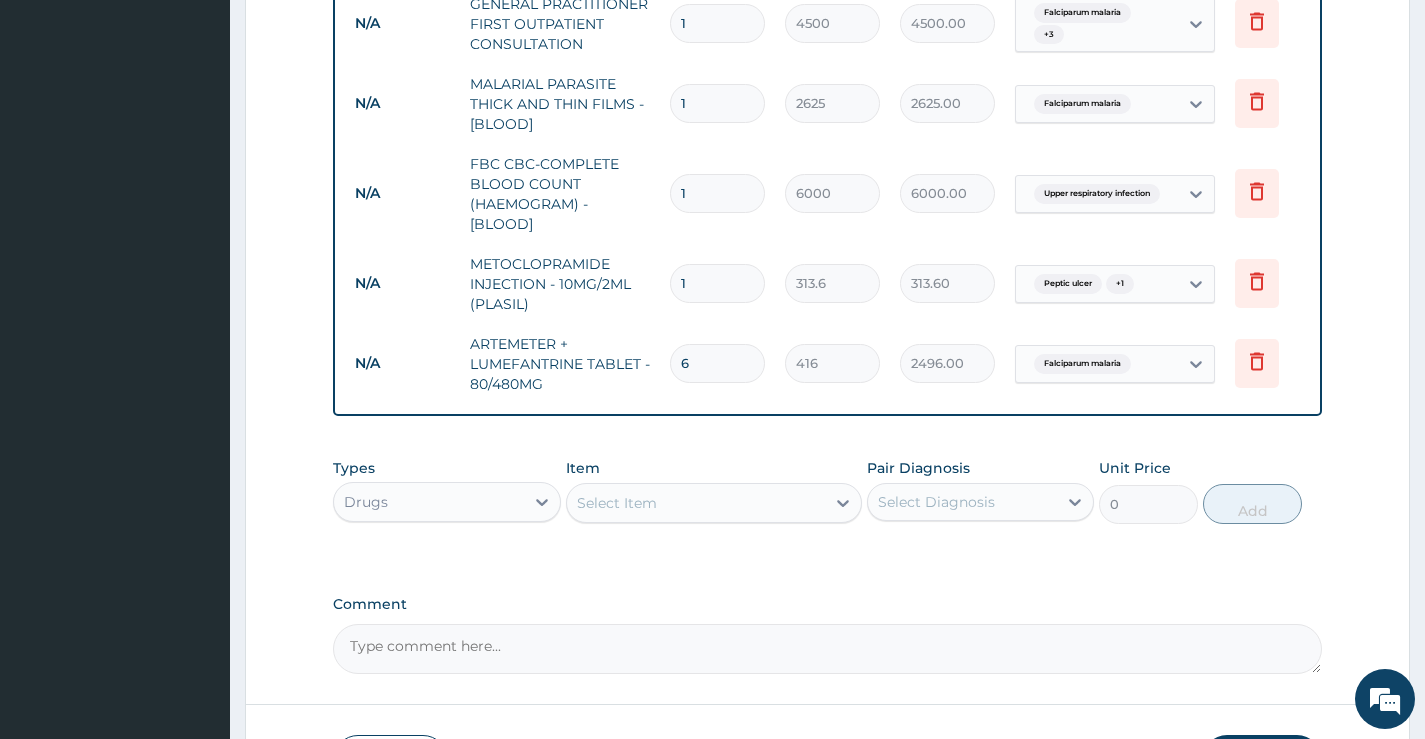 click on "Select Item" at bounding box center [617, 503] 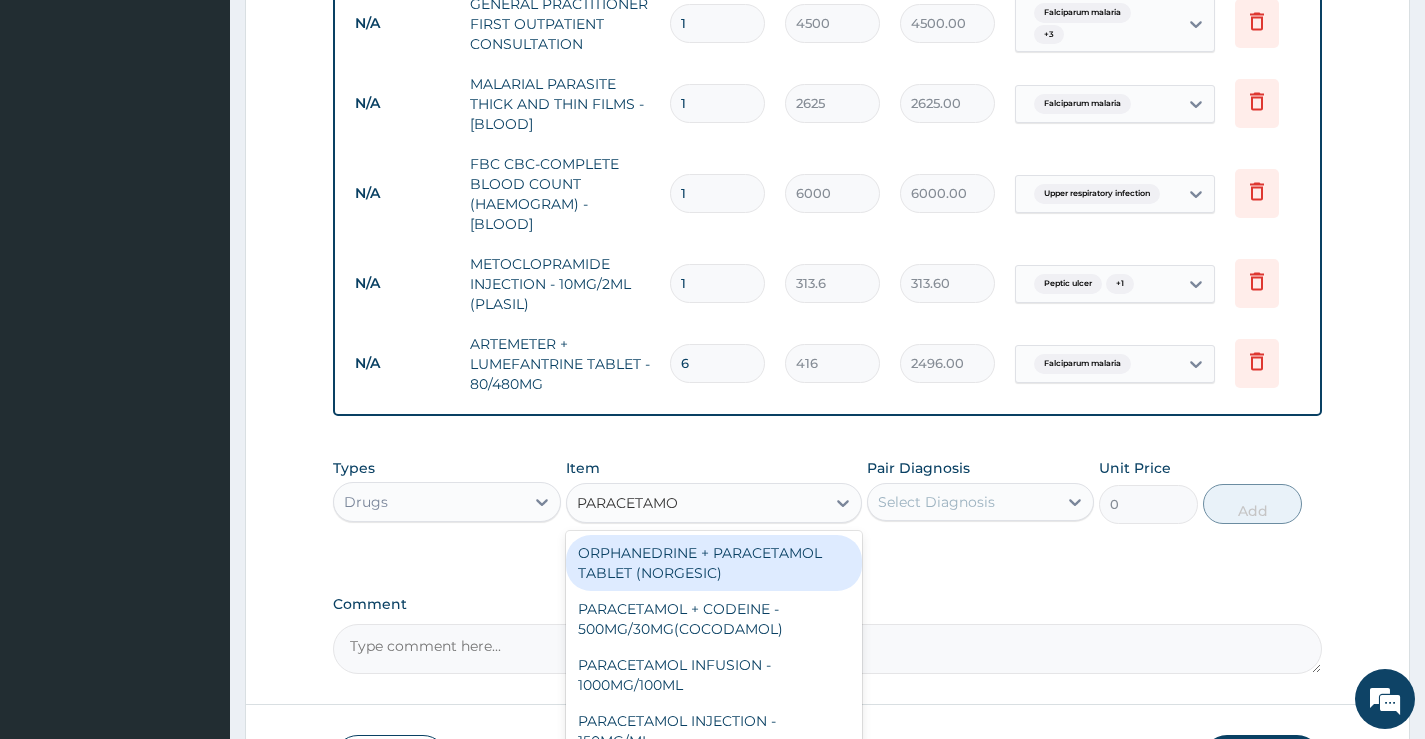 type on "PARACETAMOL" 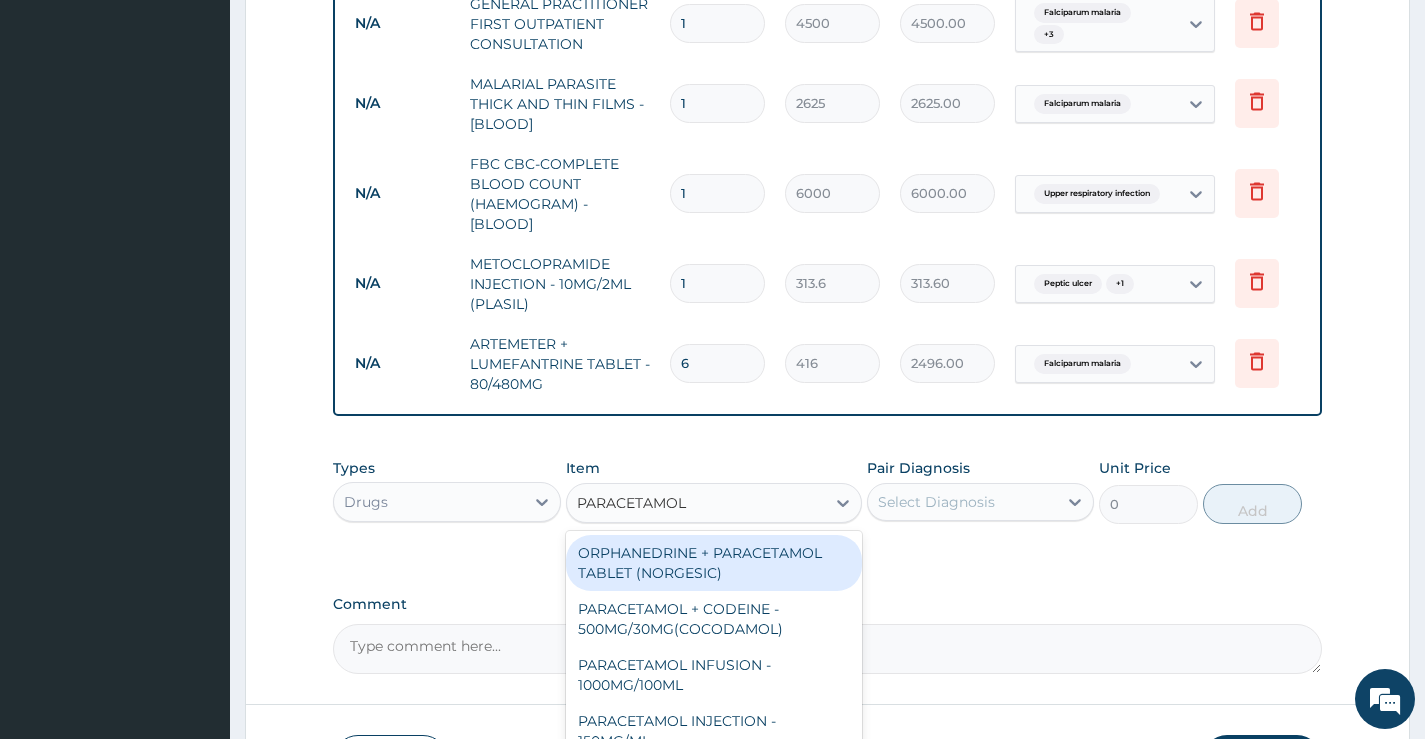 scroll, scrollTop: 172, scrollLeft: 0, axis: vertical 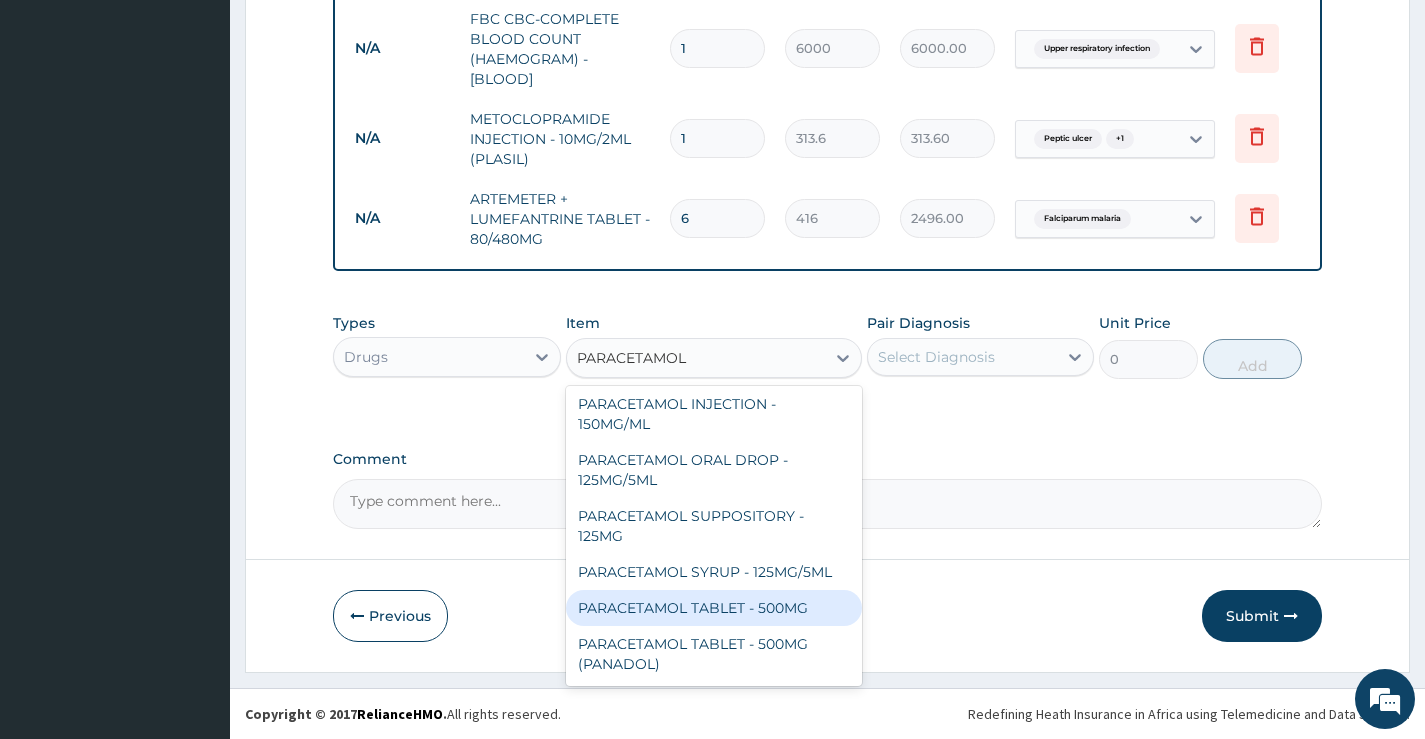 click on "PARACETAMOL TABLET - 500MG" at bounding box center (714, 608) 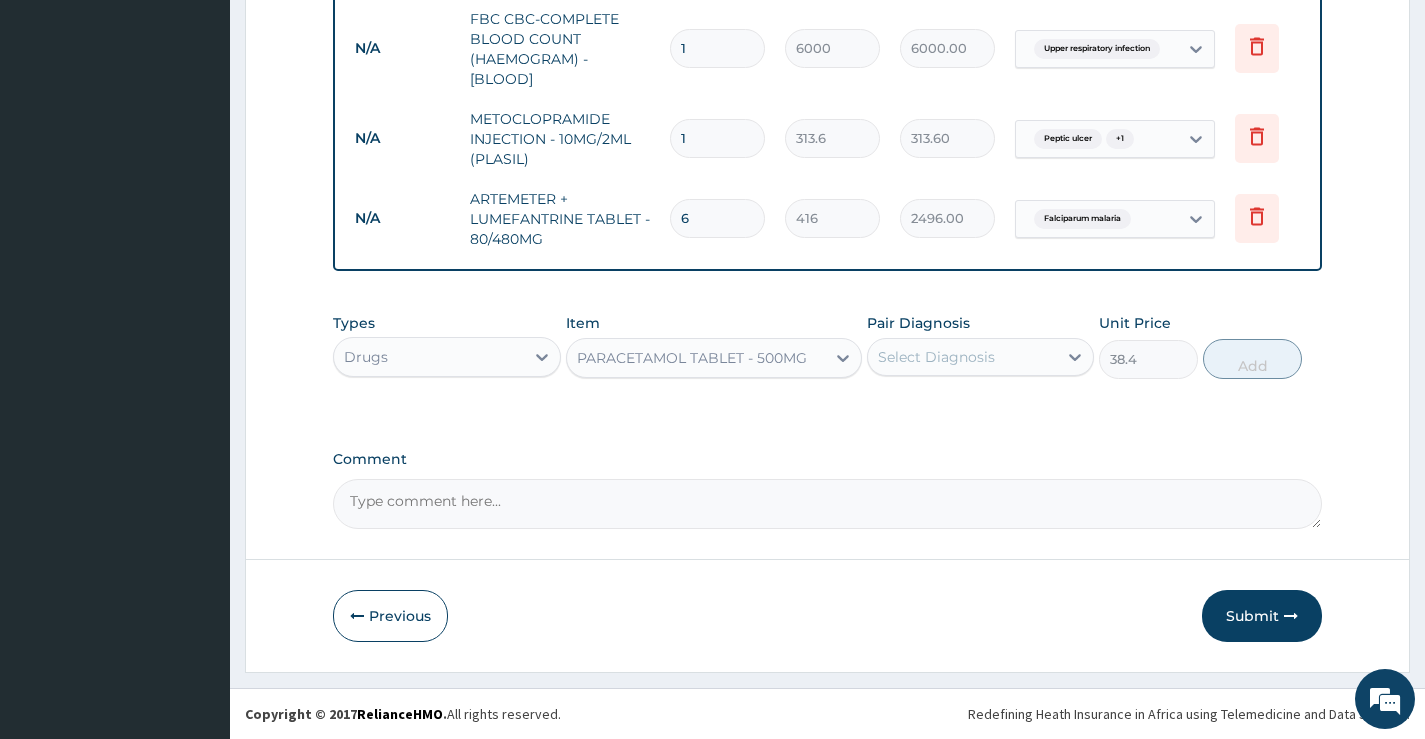 click on "Select Diagnosis" at bounding box center (936, 357) 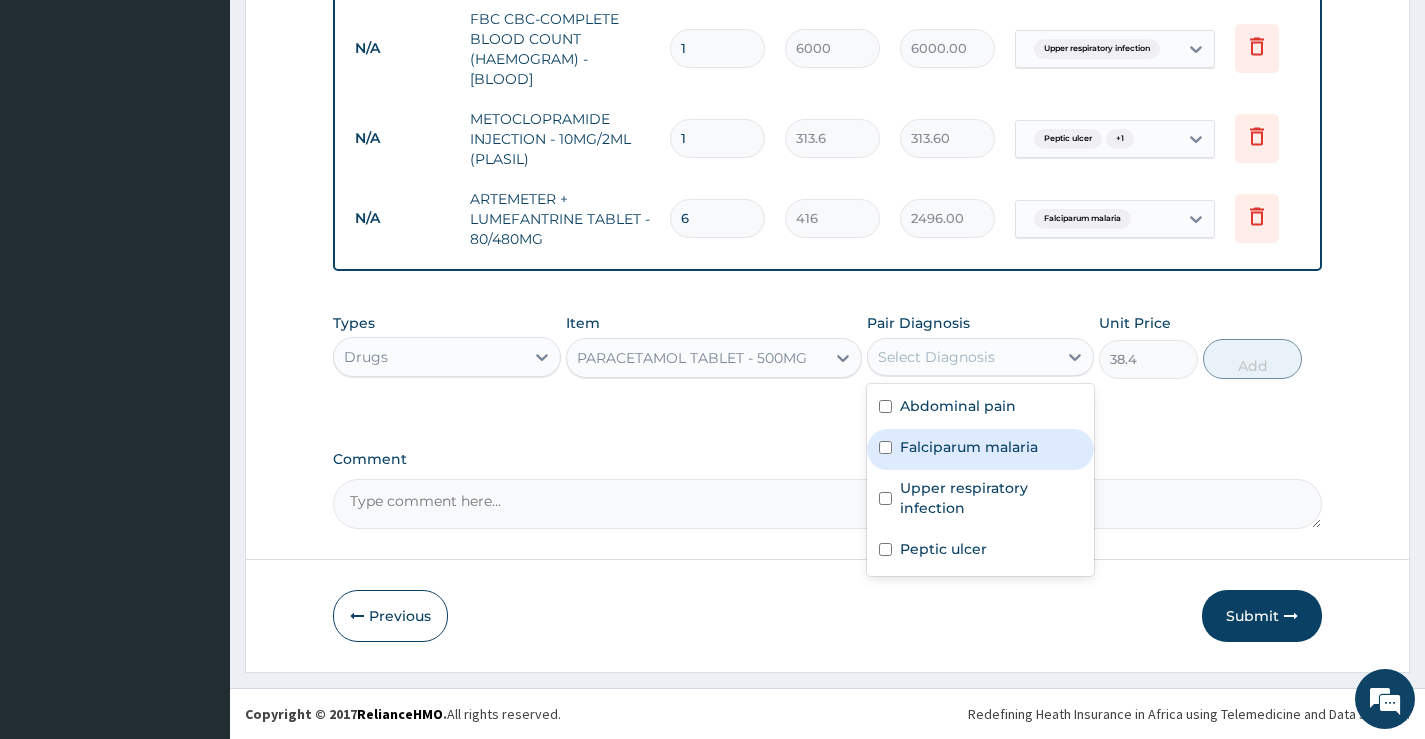 click on "Falciparum malaria" at bounding box center (969, 447) 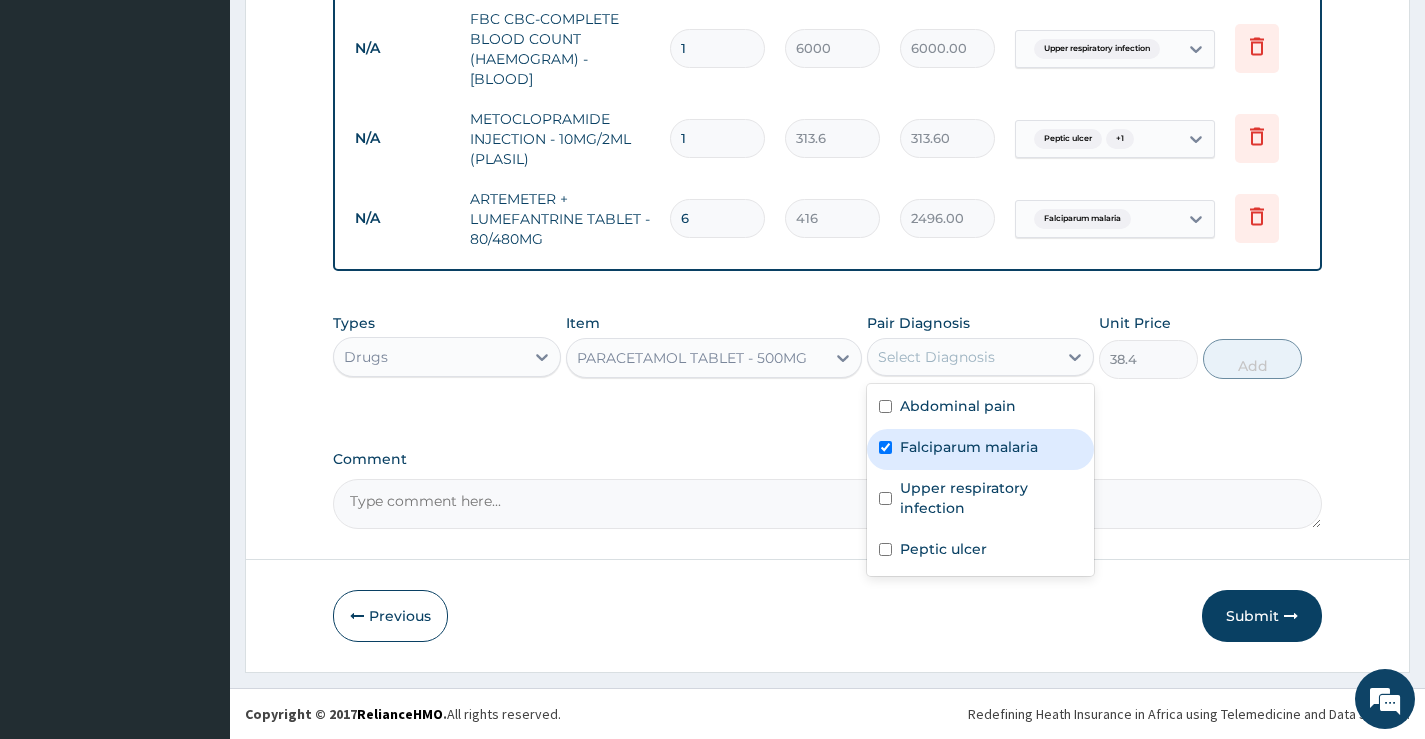checkbox on "true" 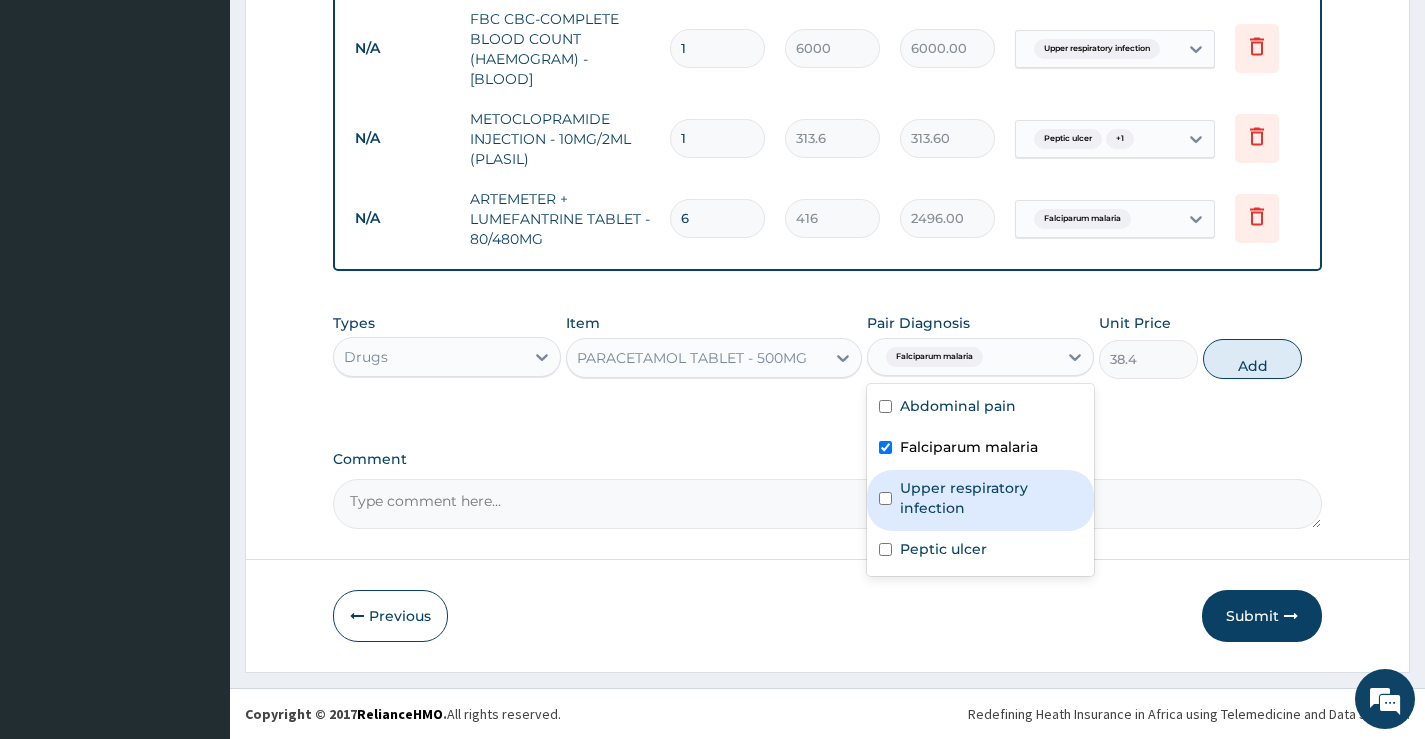 click on "Upper respiratory infection" at bounding box center [991, 498] 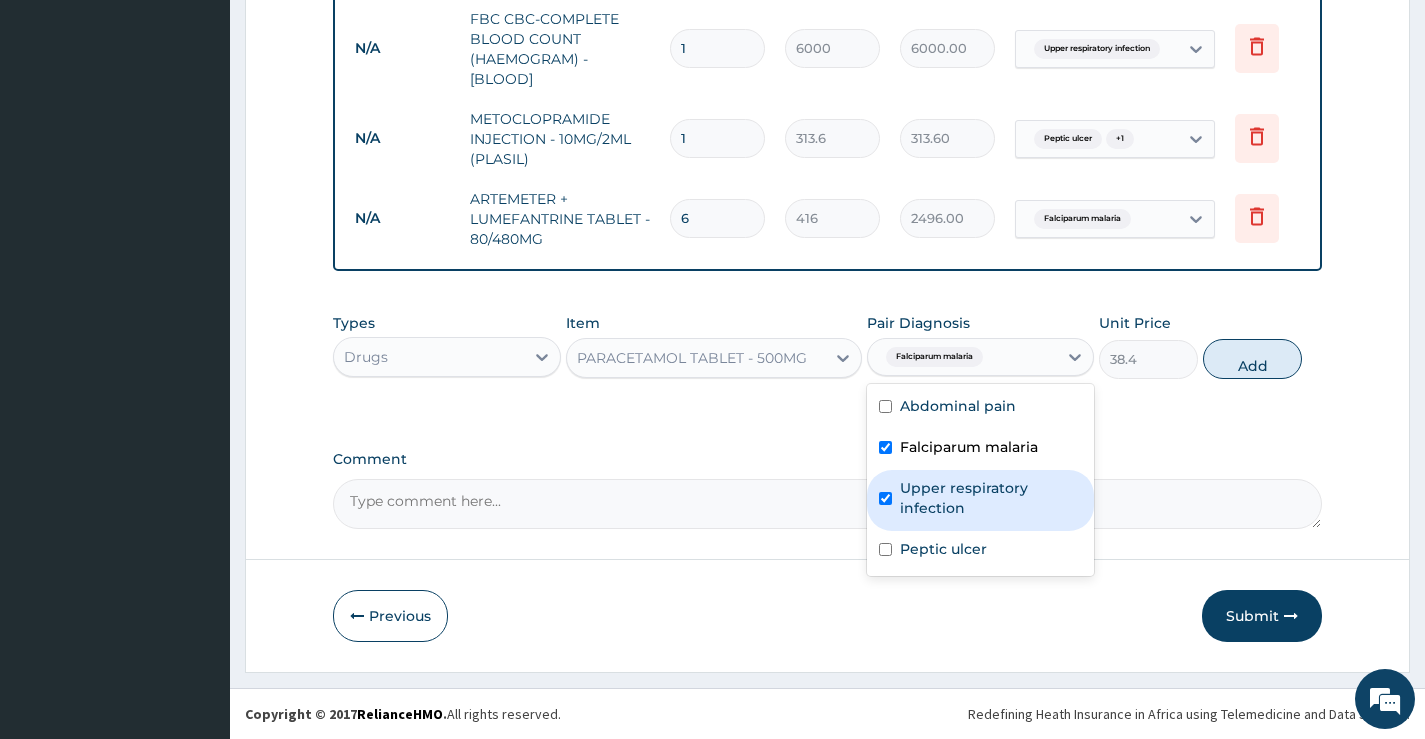 checkbox on "true" 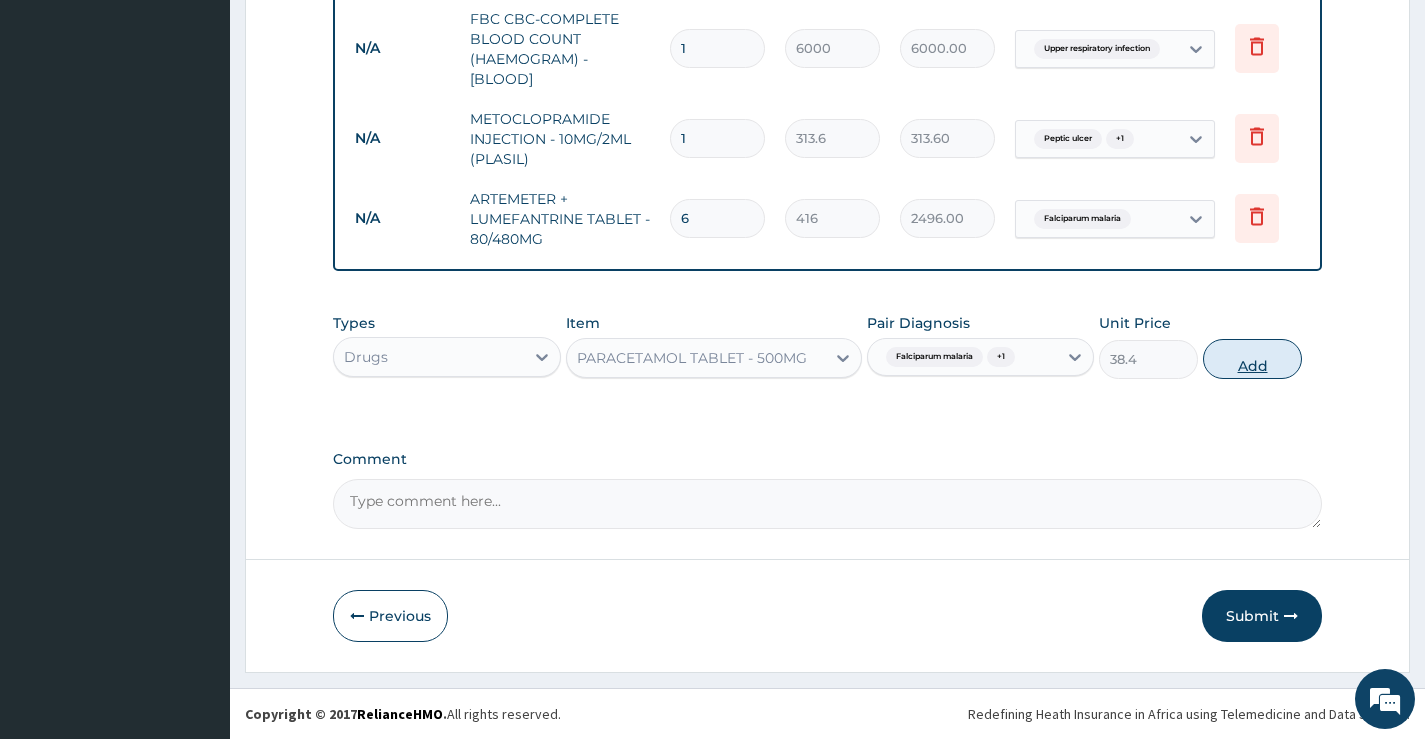 click on "Add" at bounding box center [1252, 359] 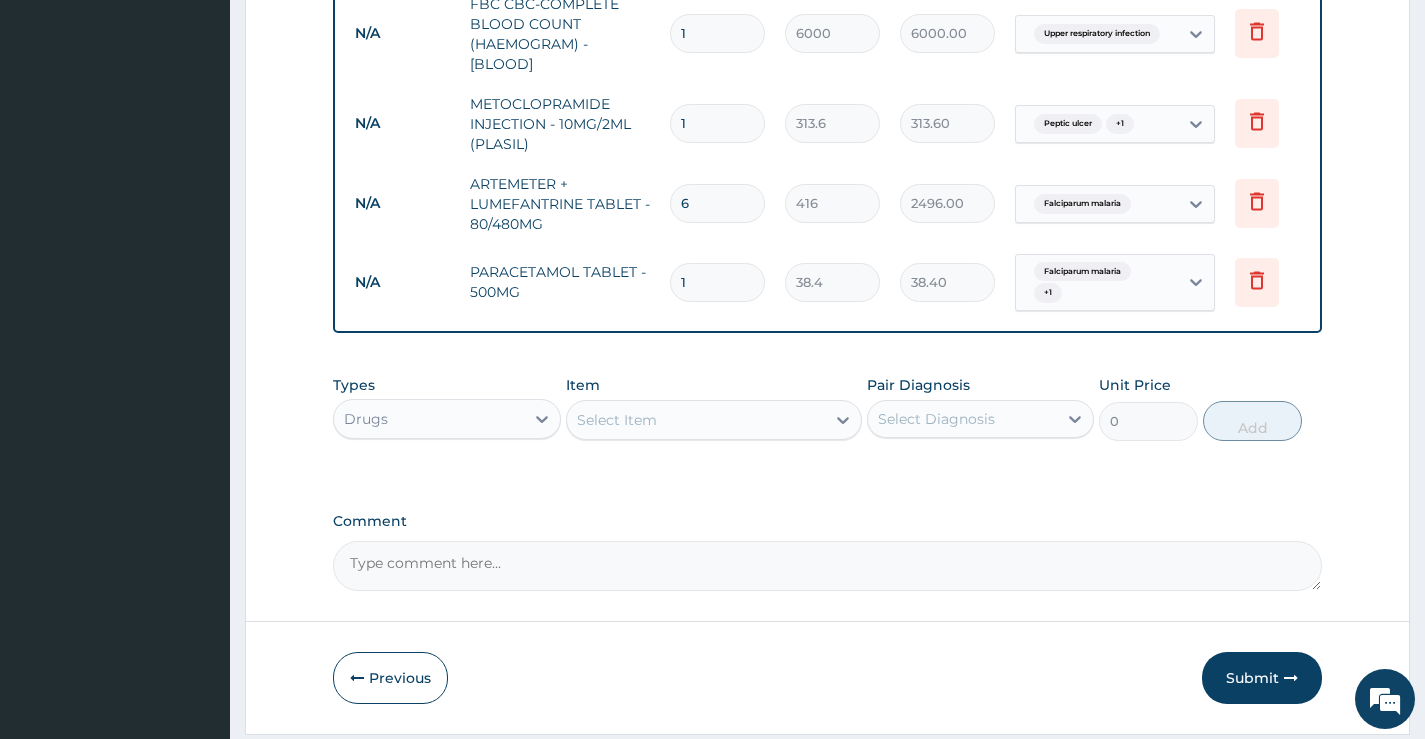 type 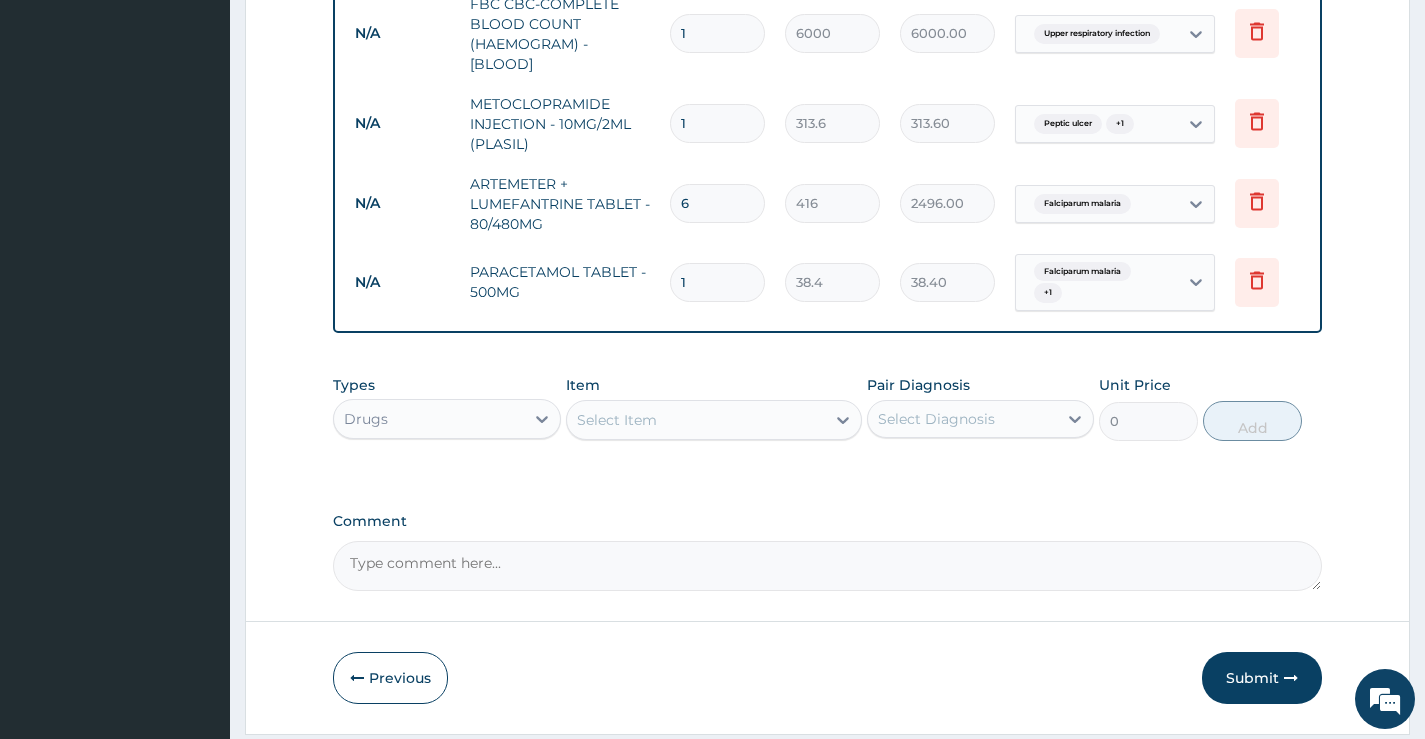 type on "0.00" 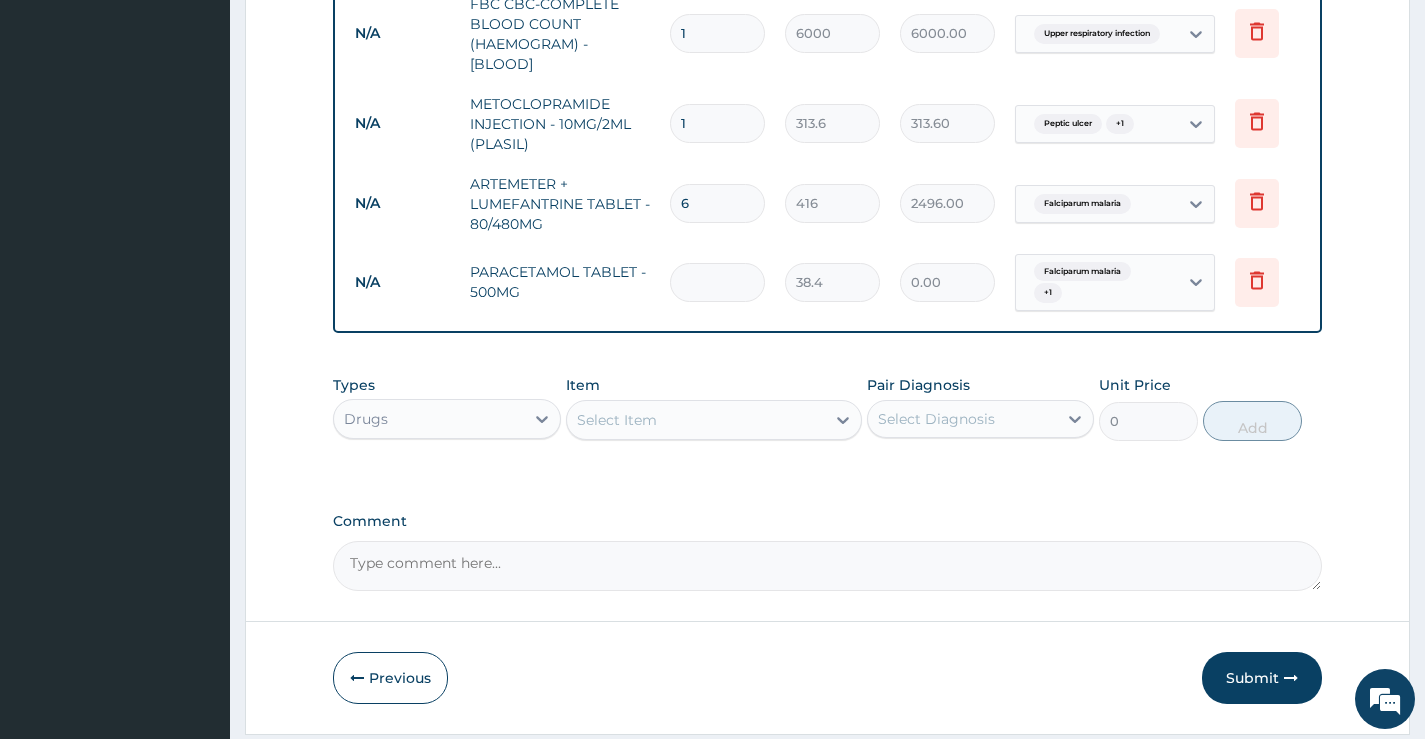 type on "2" 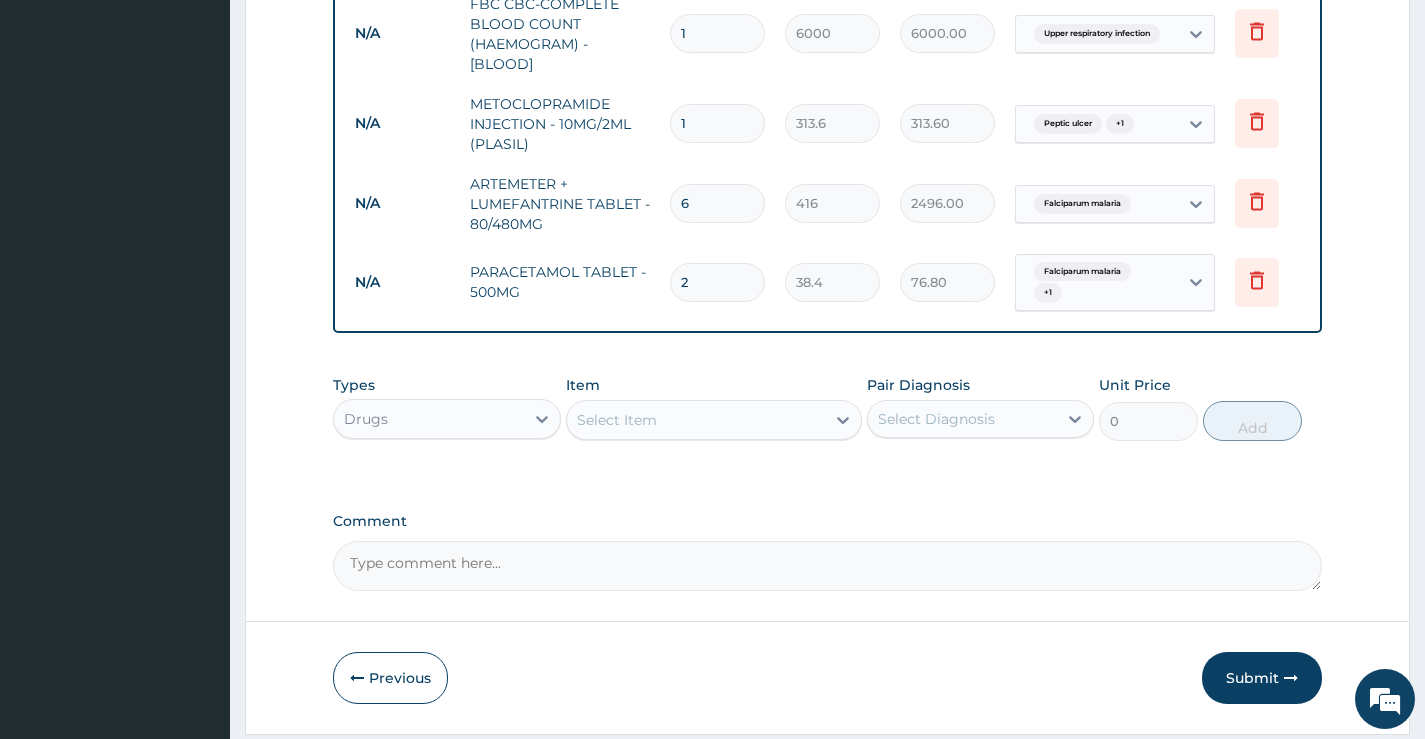 type on "24" 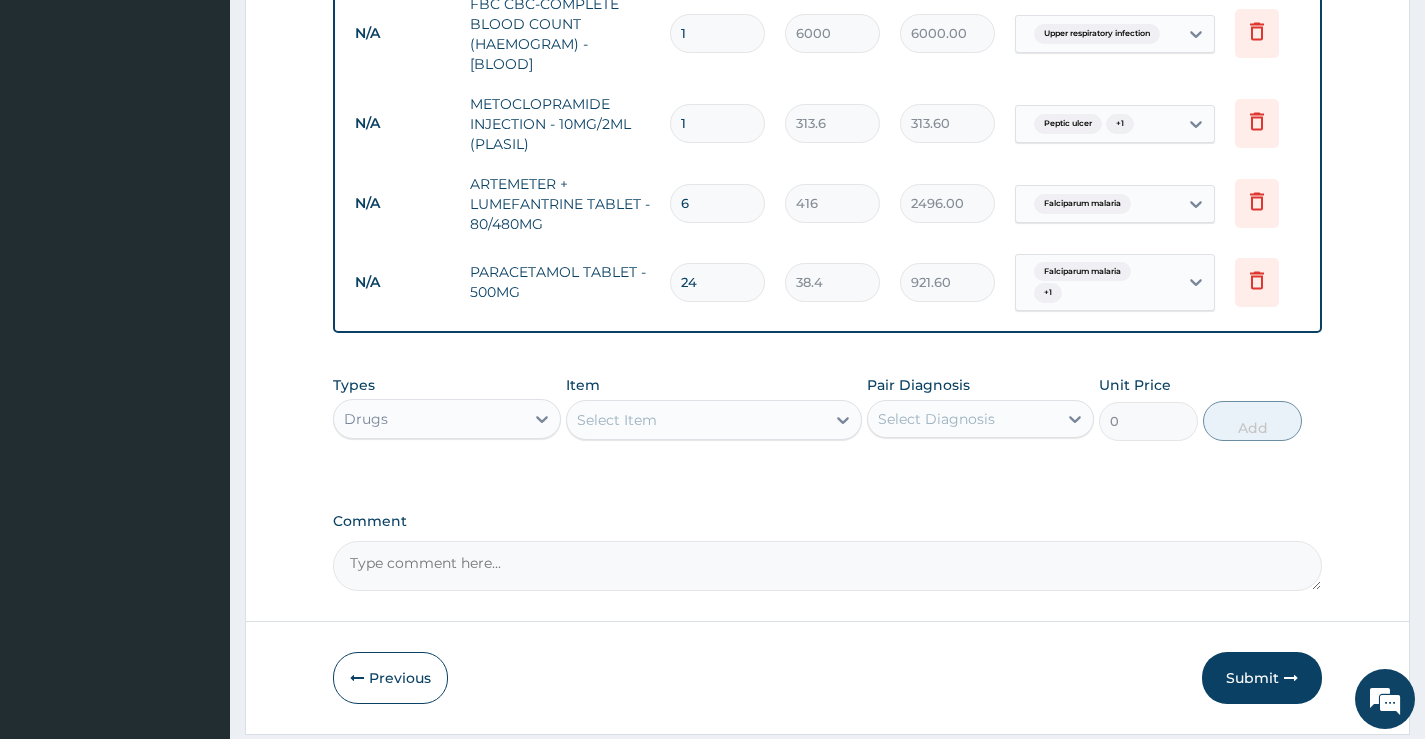type on "24" 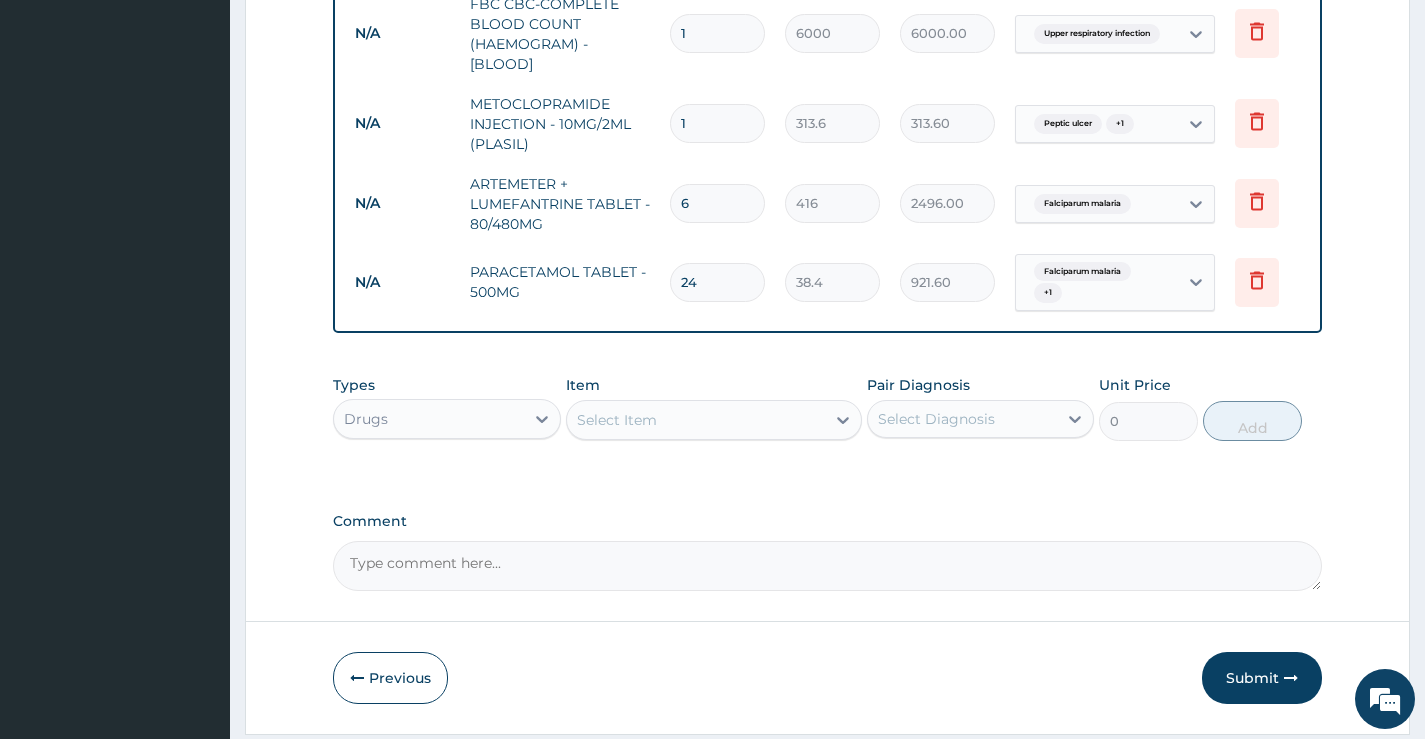 click on "Select Item" at bounding box center (696, 420) 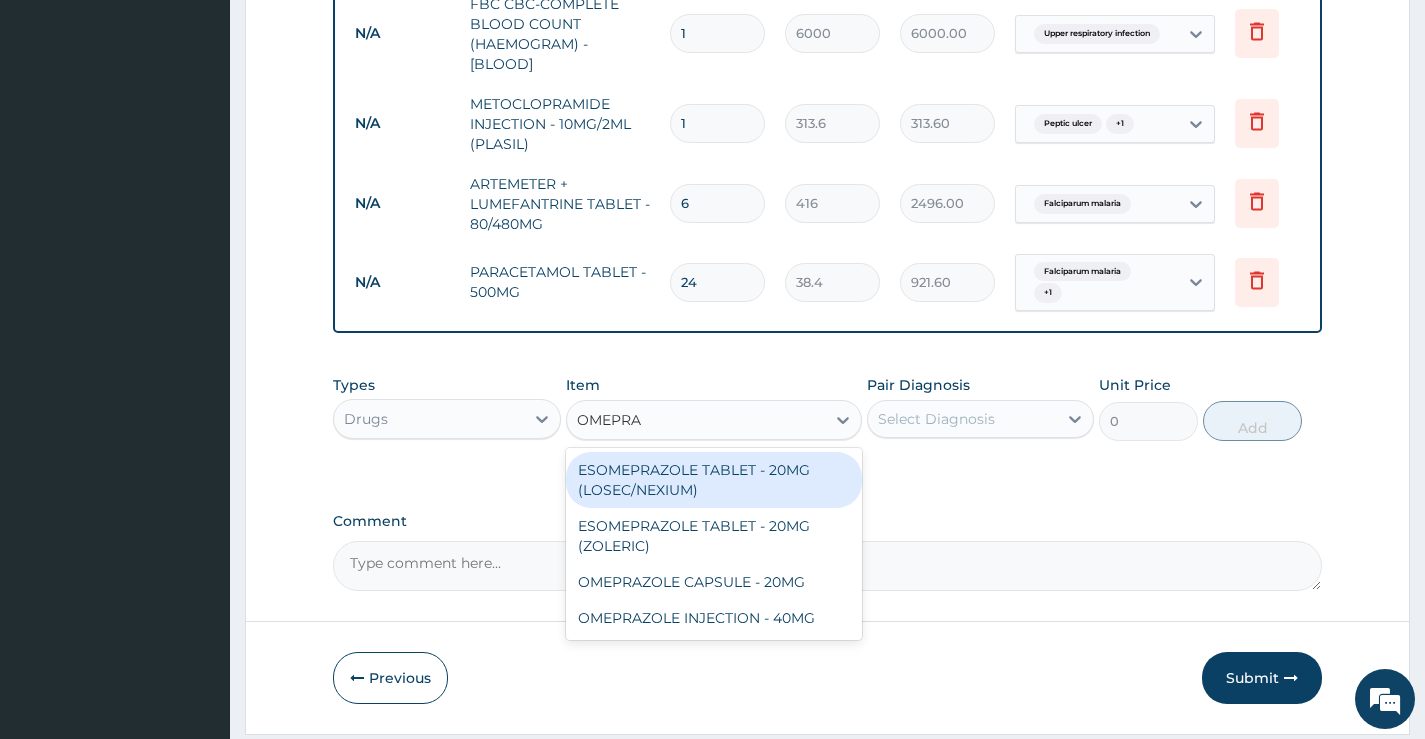 type on "OMEPRAZ" 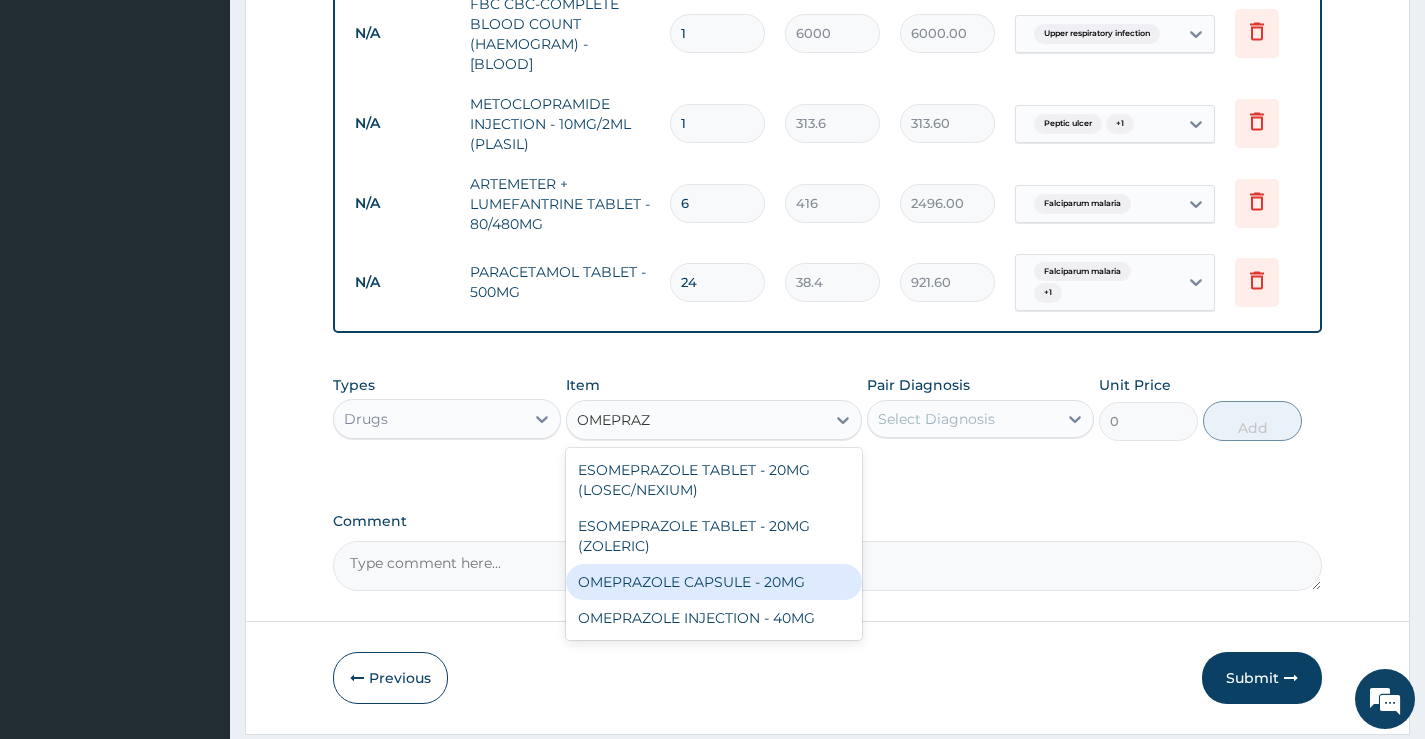 click on "OMEPRAZOLE CAPSULE - 20MG" at bounding box center [714, 582] 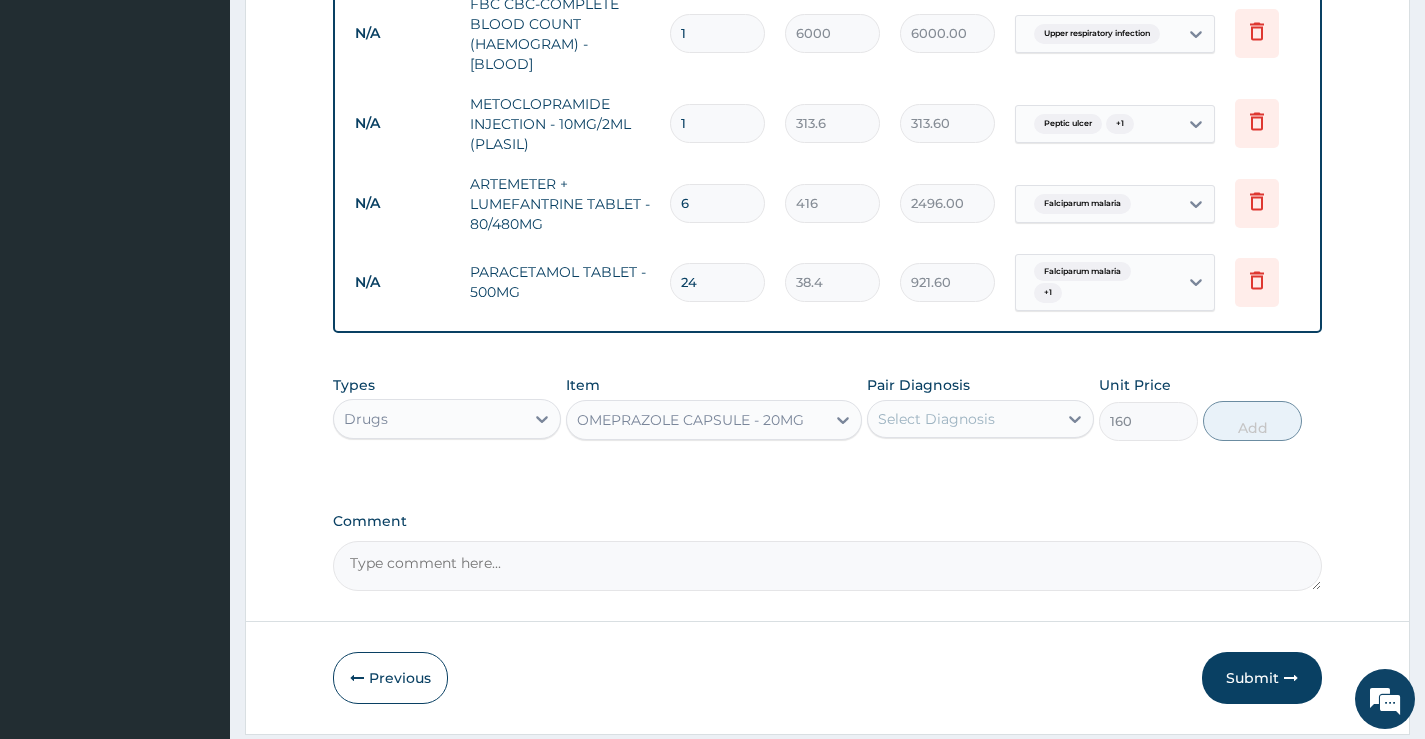 click on "Select Diagnosis" at bounding box center [936, 419] 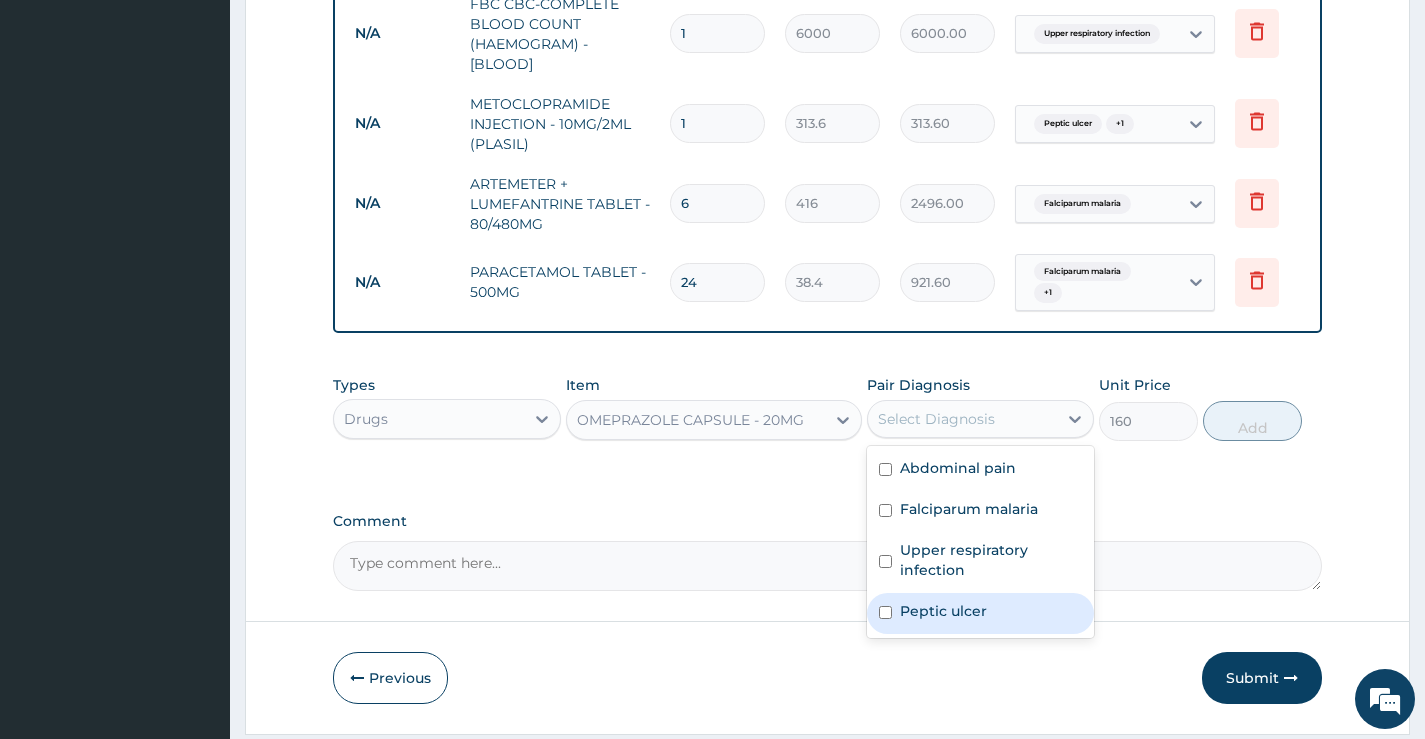 click on "Peptic ulcer" at bounding box center (943, 611) 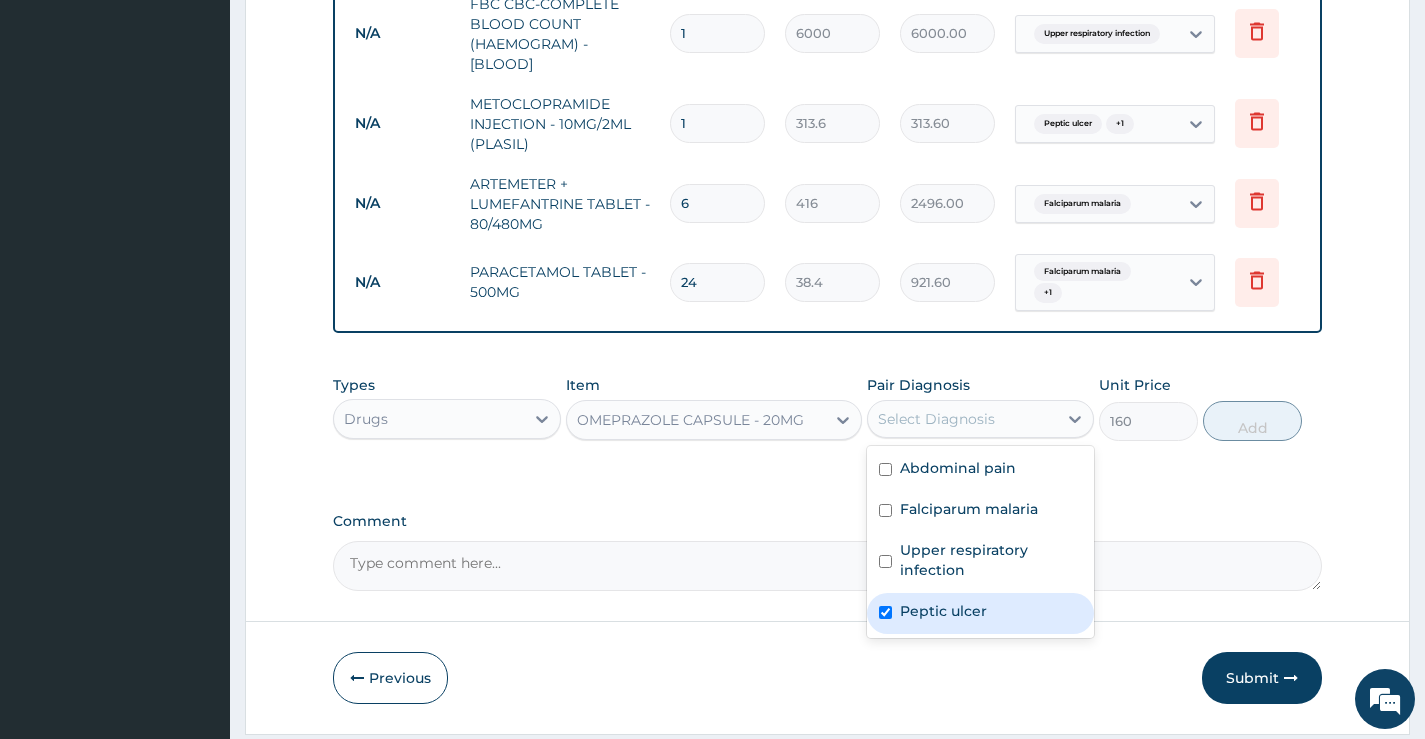 checkbox on "true" 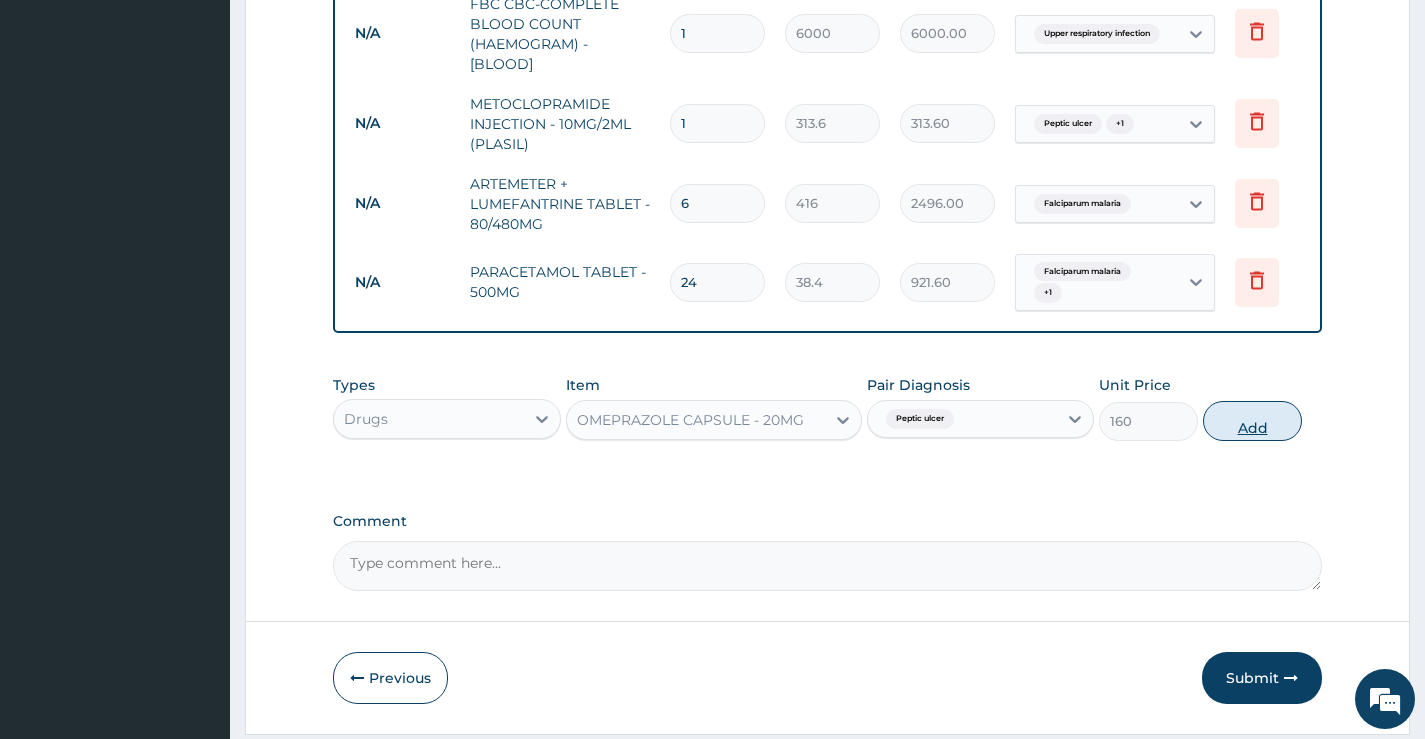click on "Add" at bounding box center [1252, 421] 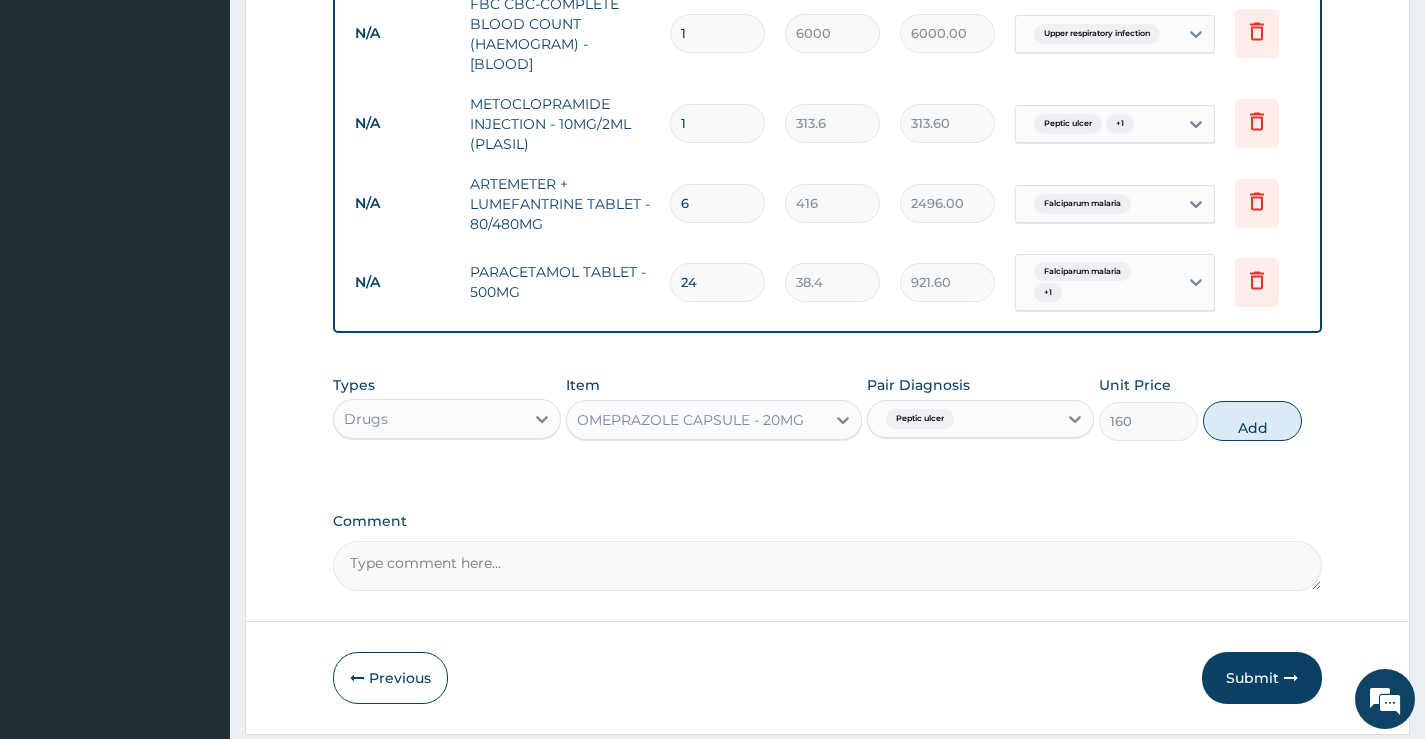 type on "0" 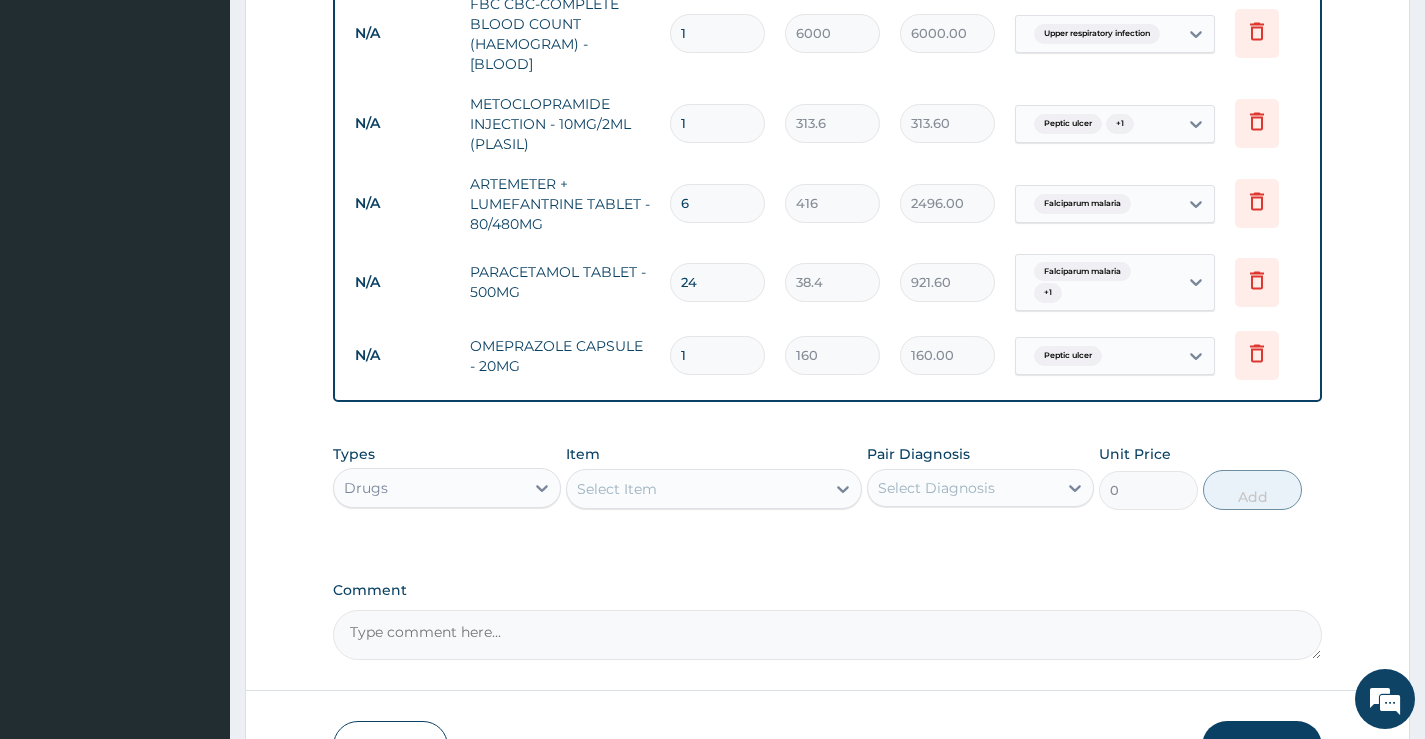 type 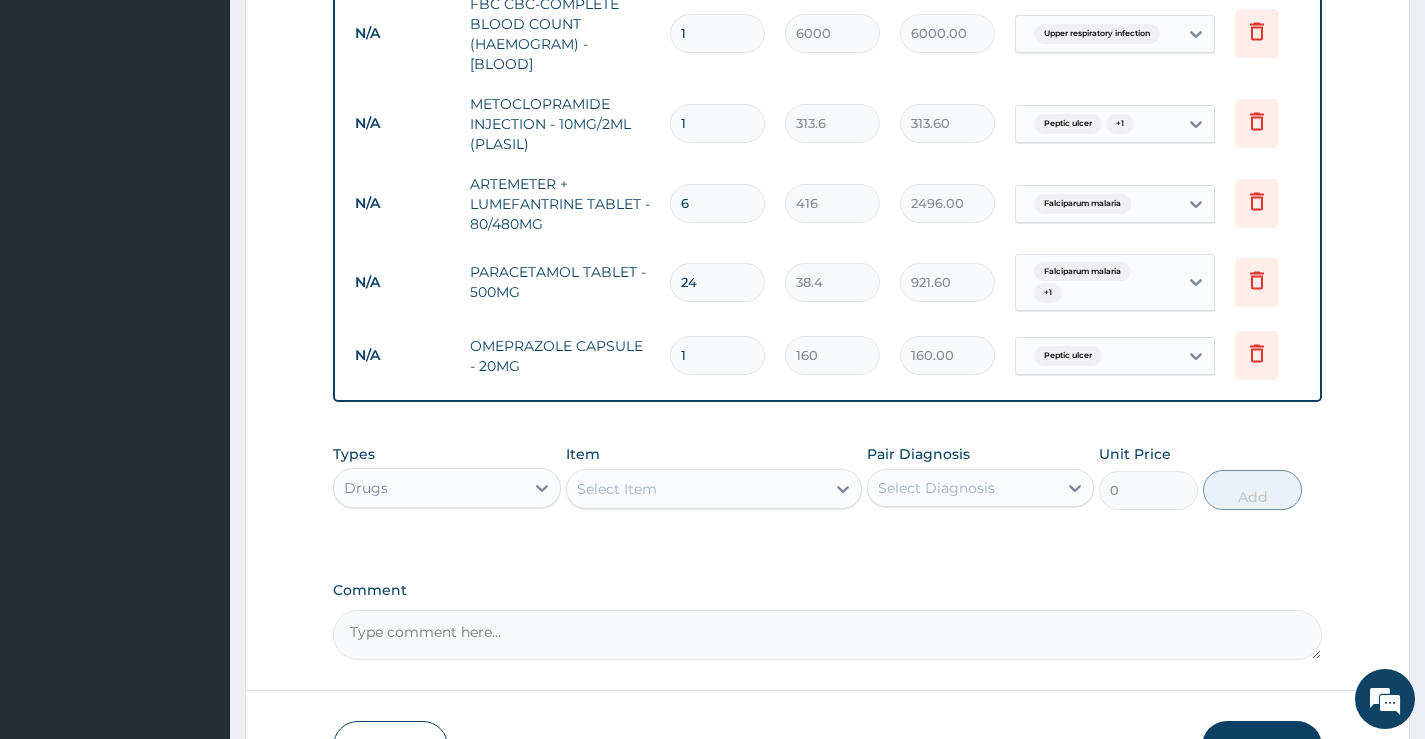 type on "0.00" 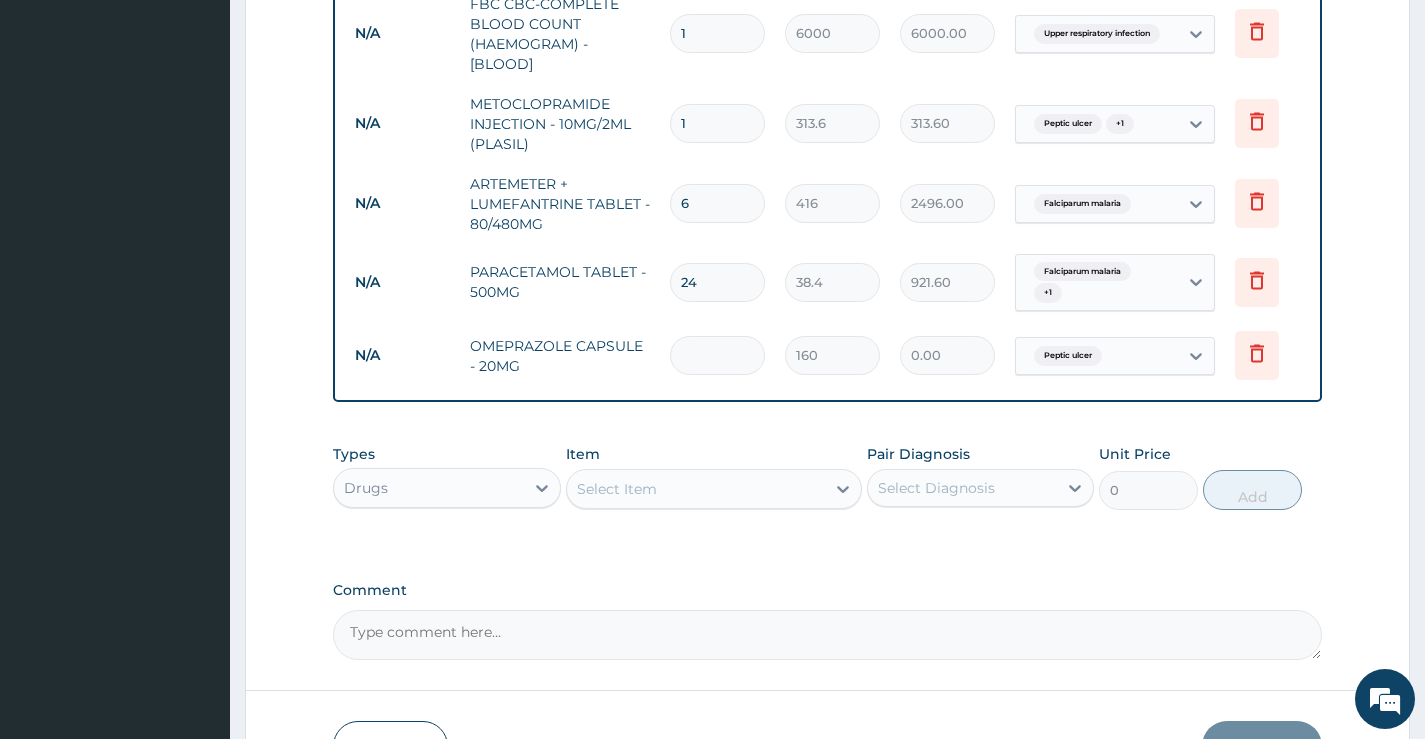 type on "2" 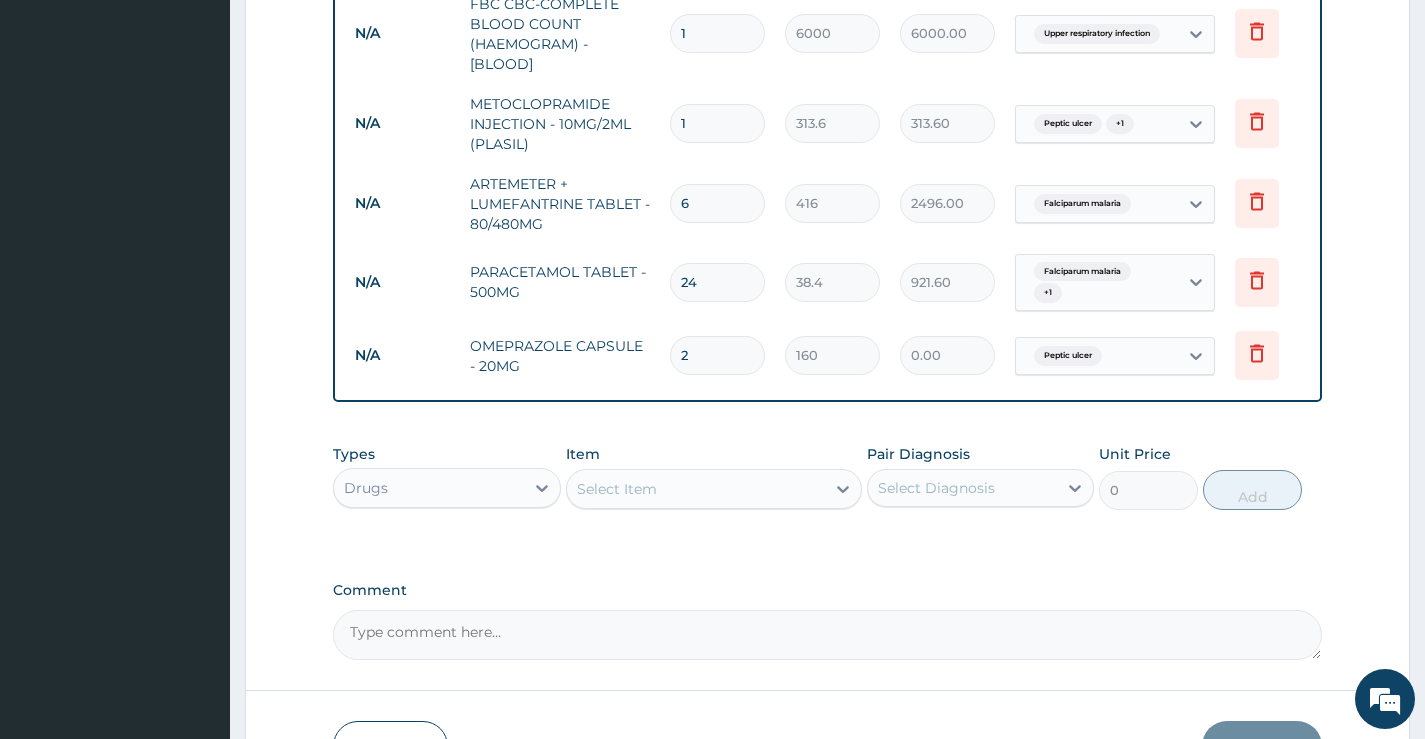 type on "320.00" 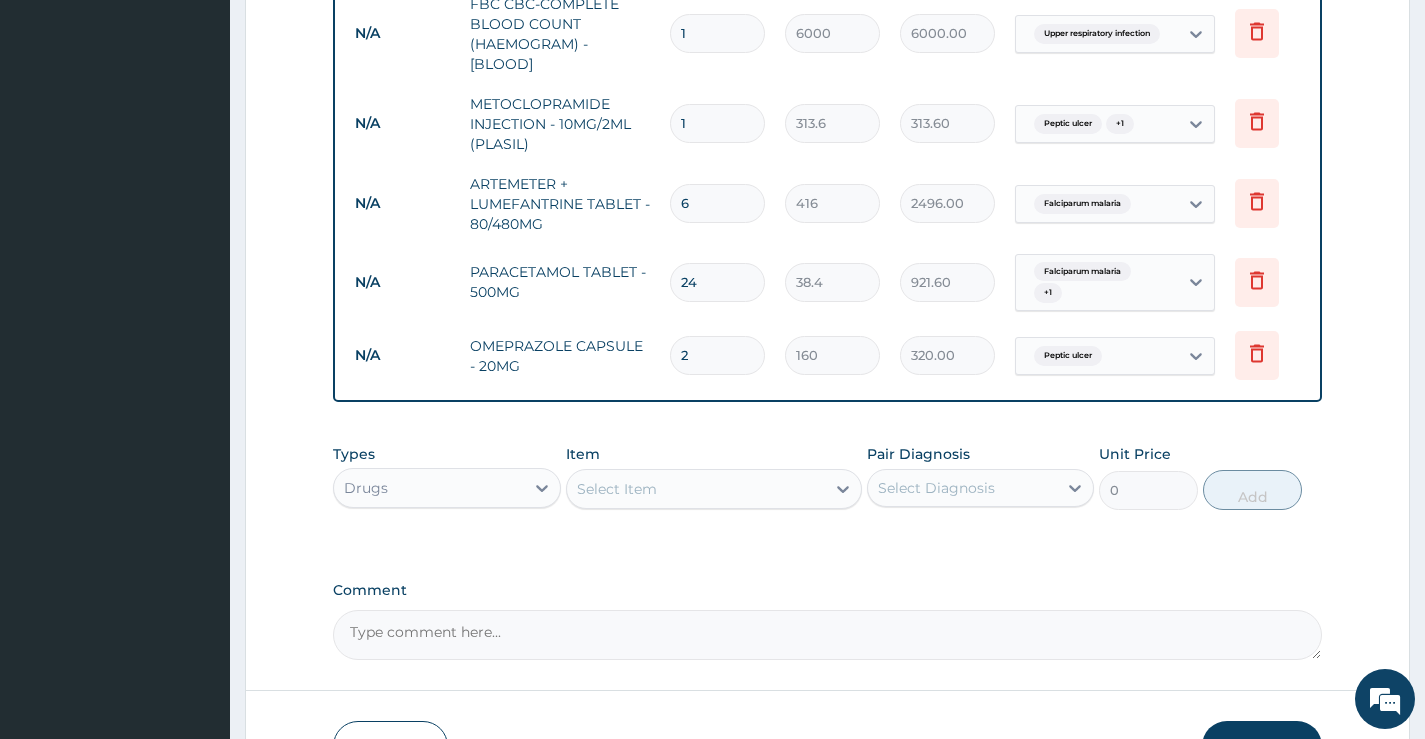 type on "20" 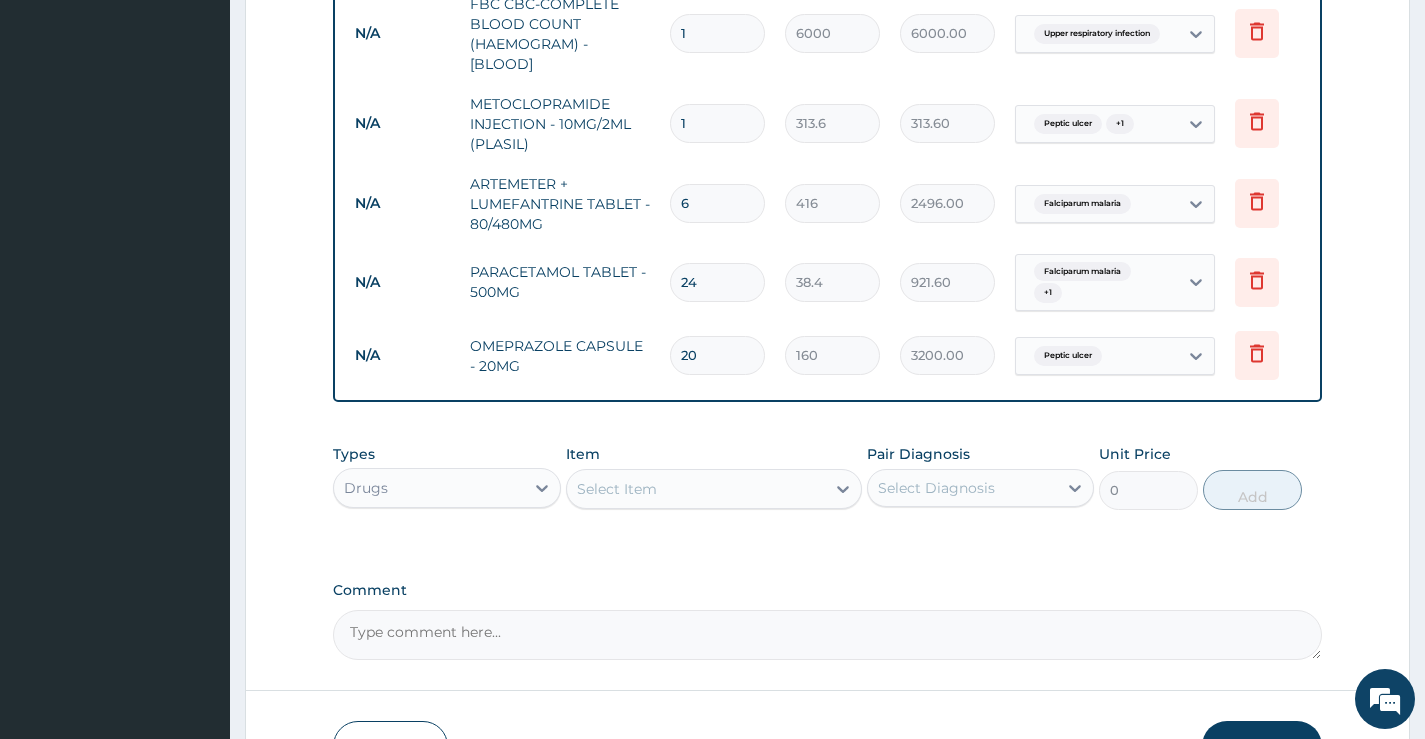 type on "2" 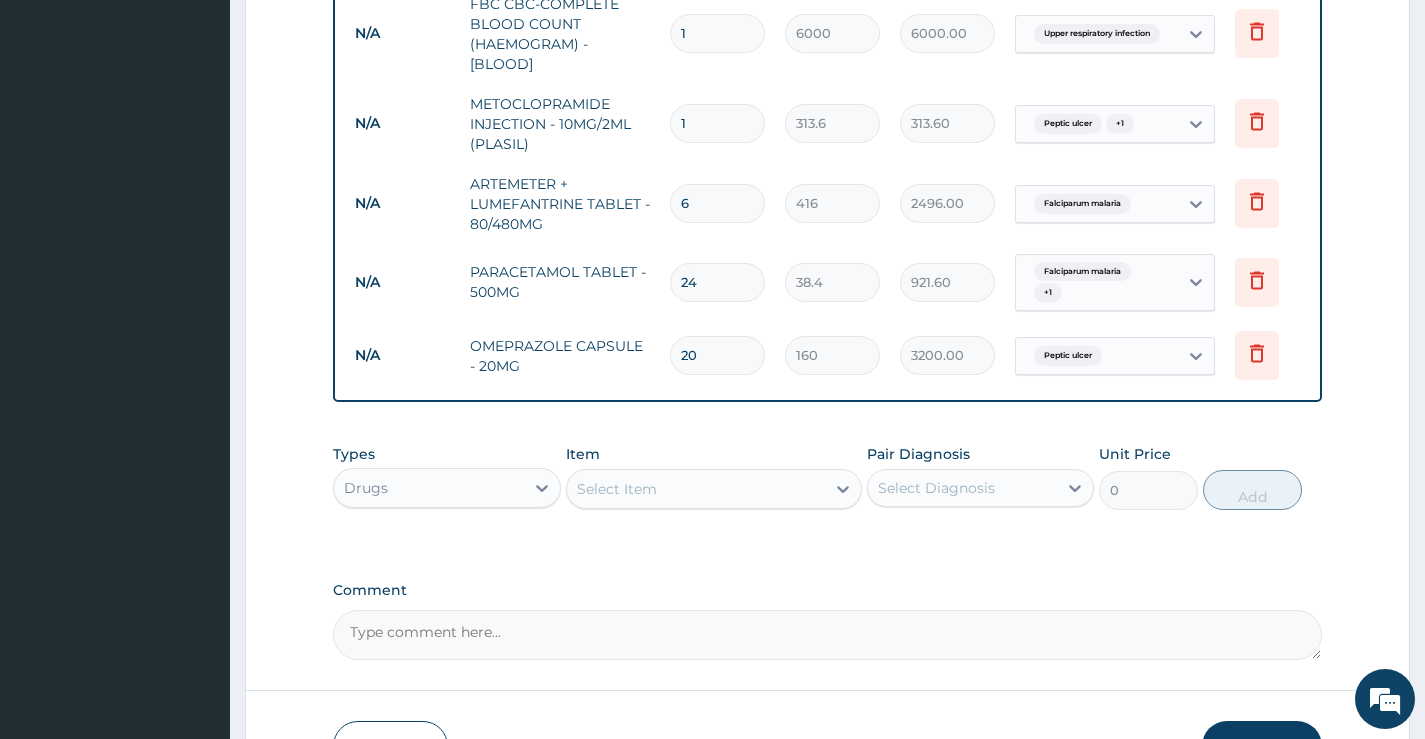 type on "320.00" 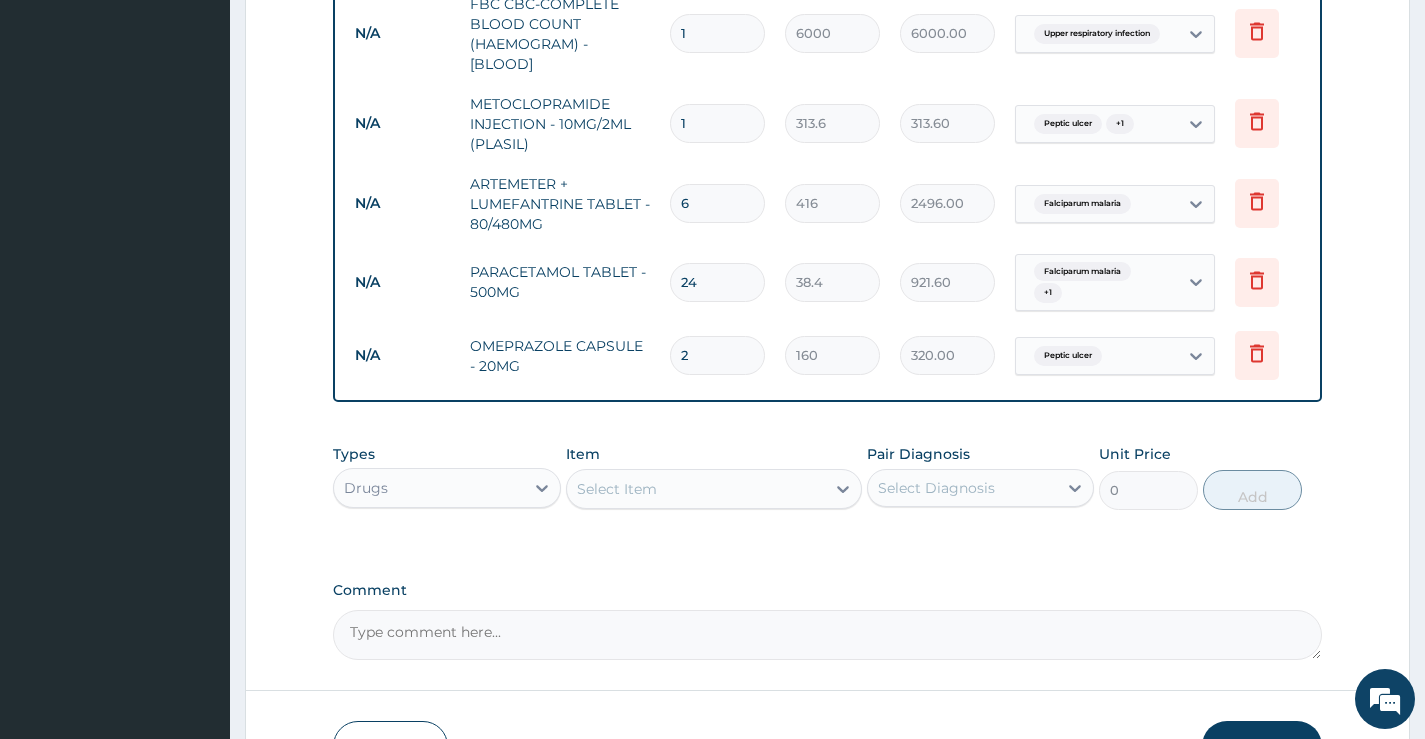 type on "28" 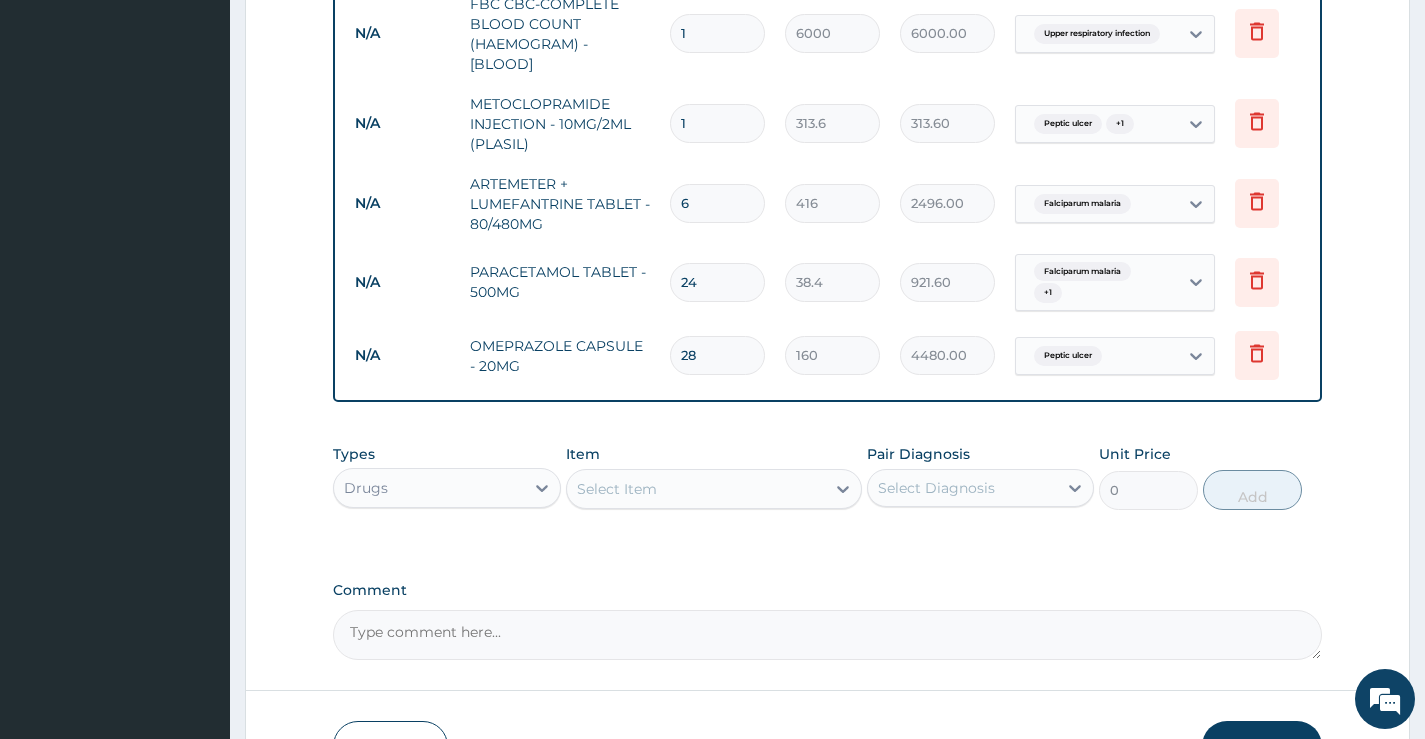 type on "28" 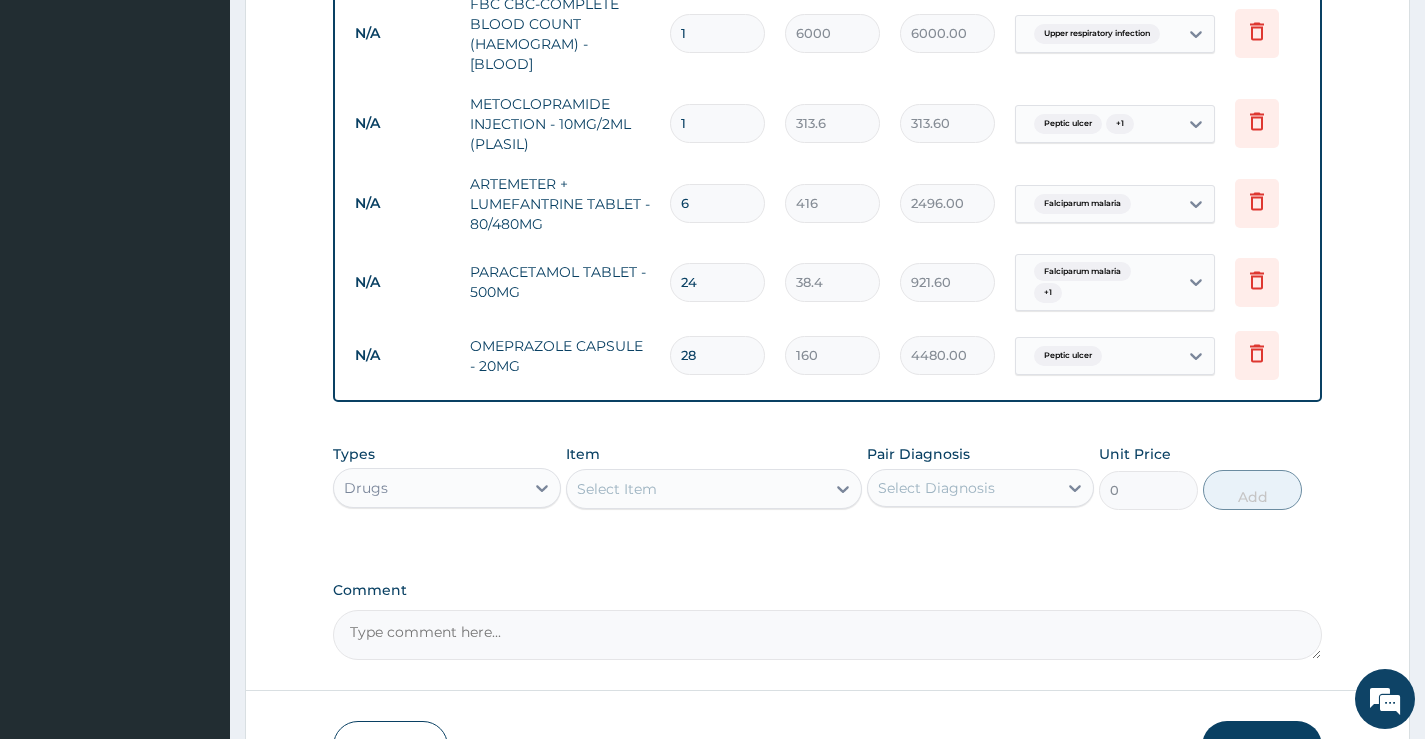 click on "Select Item" at bounding box center [696, 489] 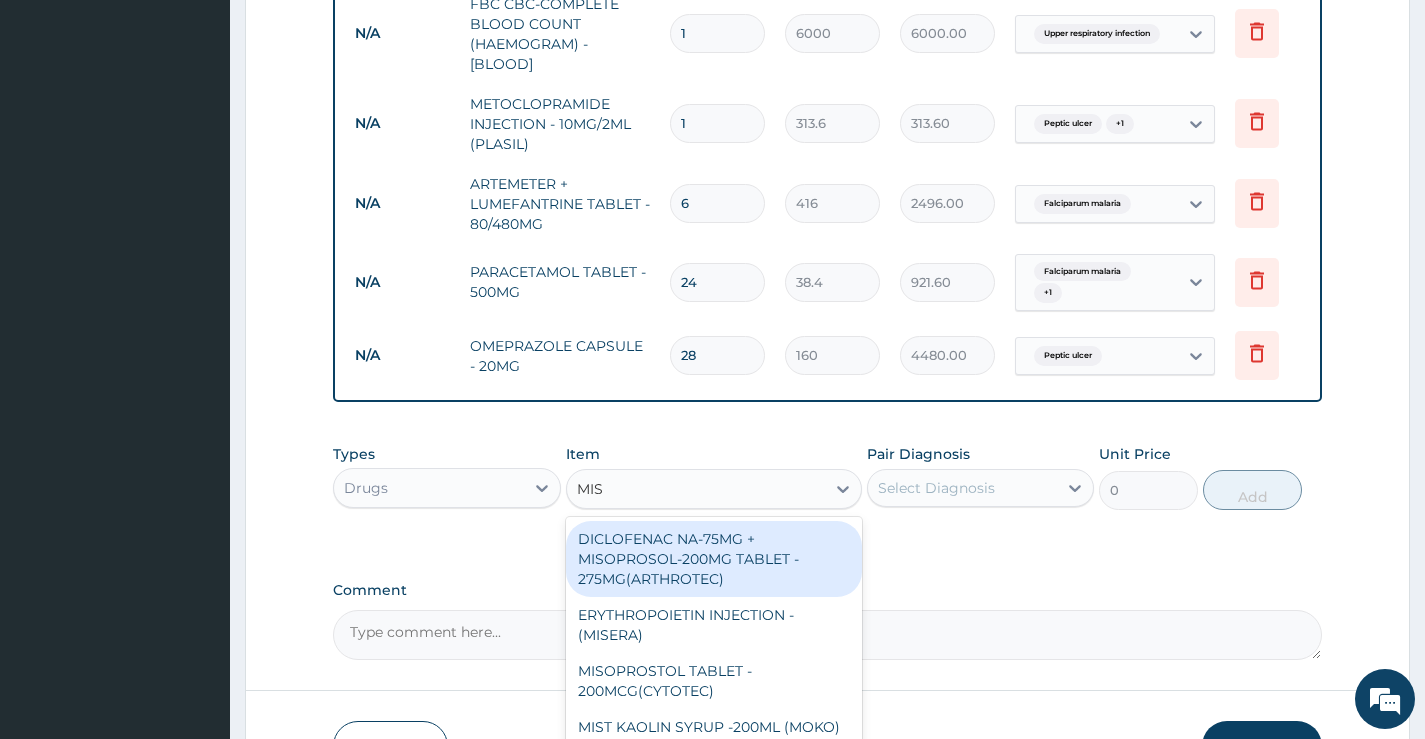 type on "MIST" 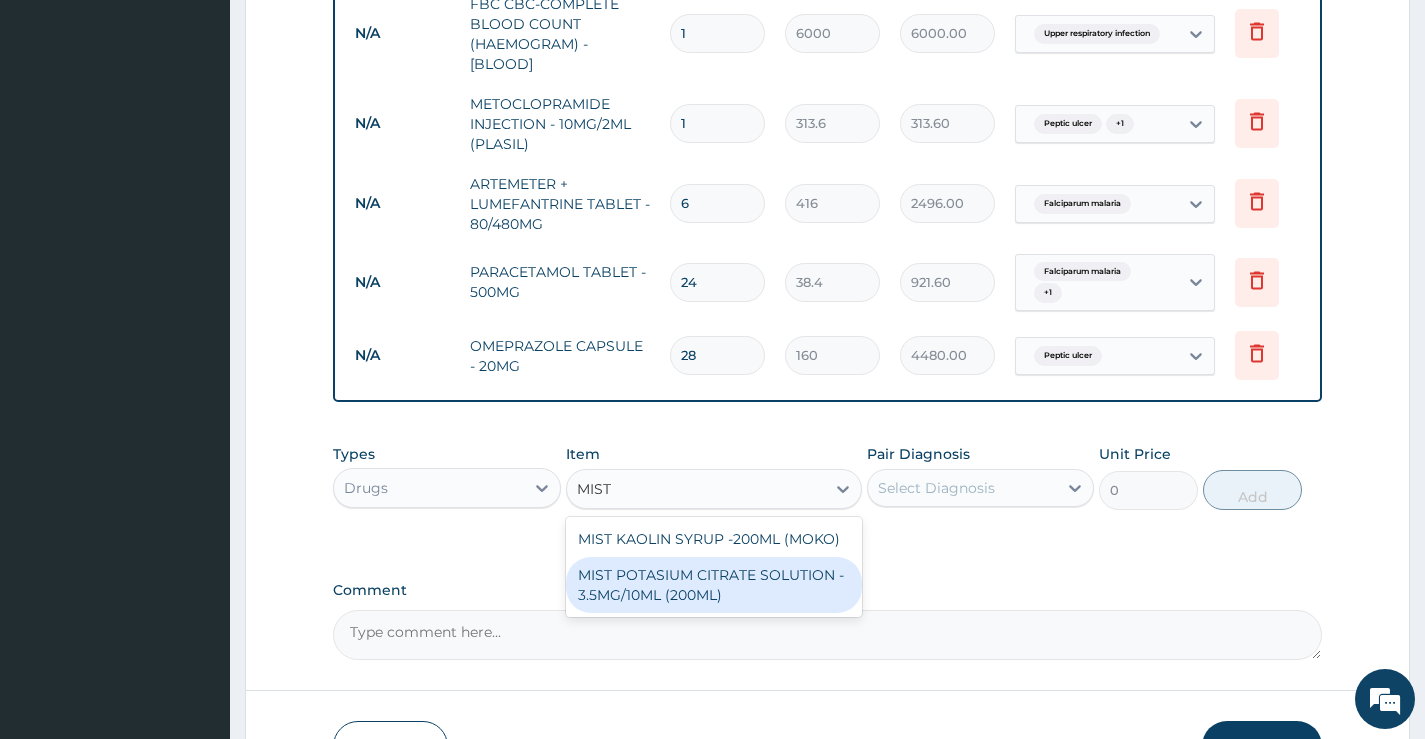 click on "MIST POTASIUM CITRATE SOLUTION - 3.5MG/10ML (200ML)" at bounding box center [714, 585] 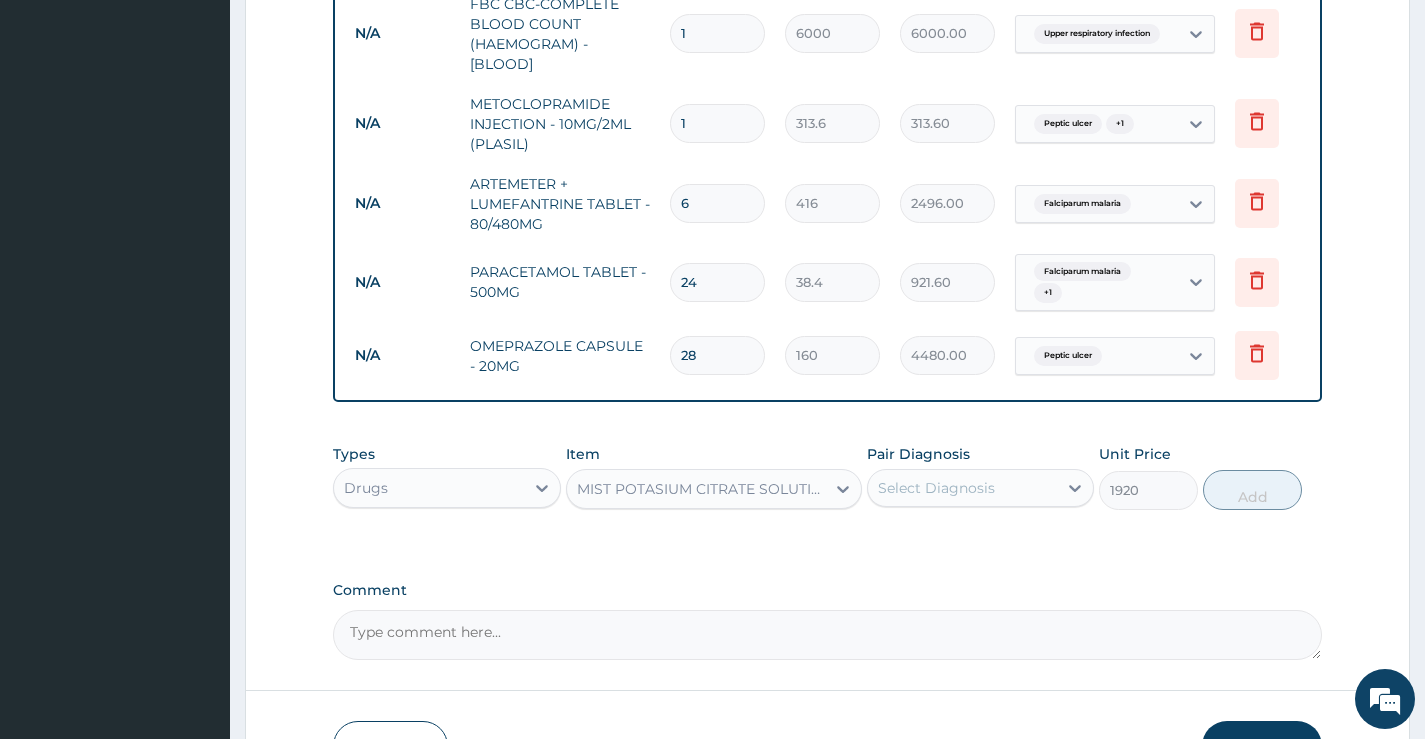 click on "Select Diagnosis" at bounding box center [962, 488] 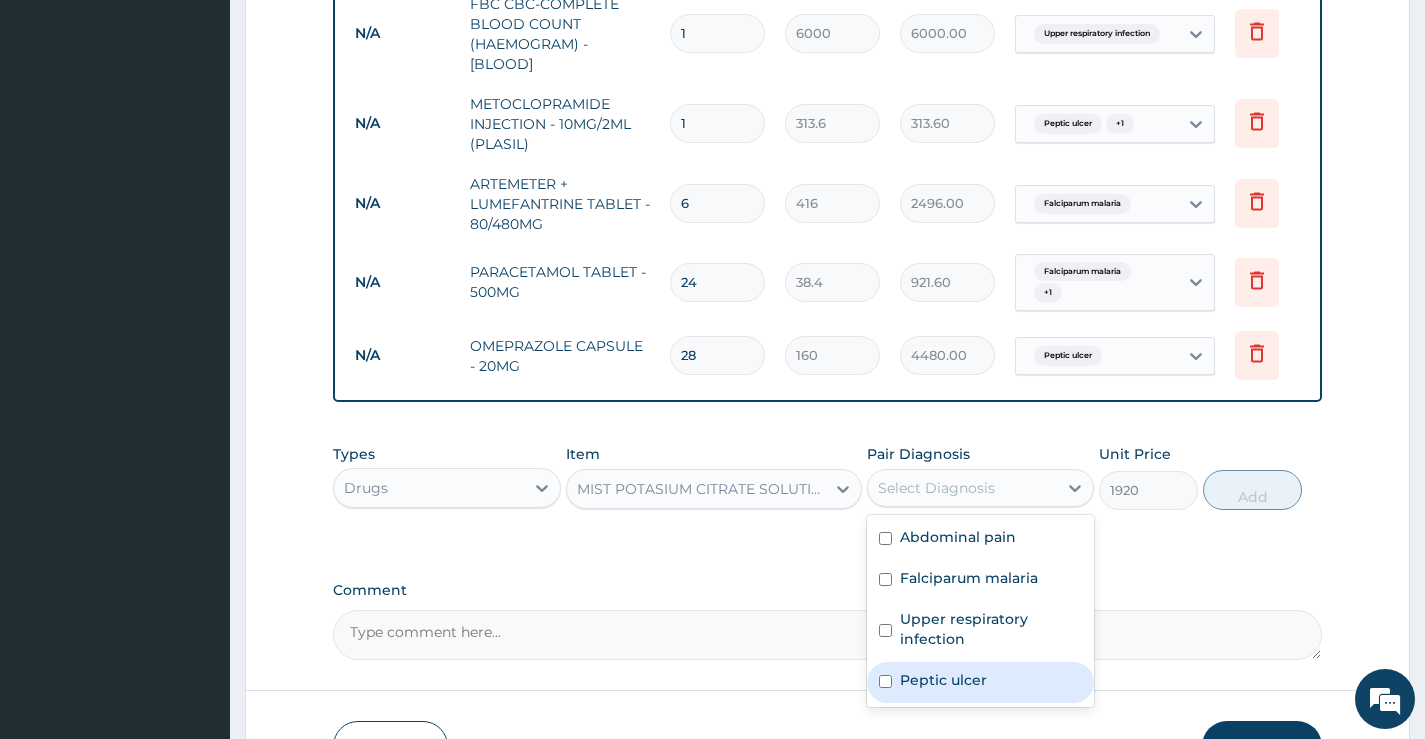 drag, startPoint x: 932, startPoint y: 685, endPoint x: 996, endPoint y: 635, distance: 81.21576 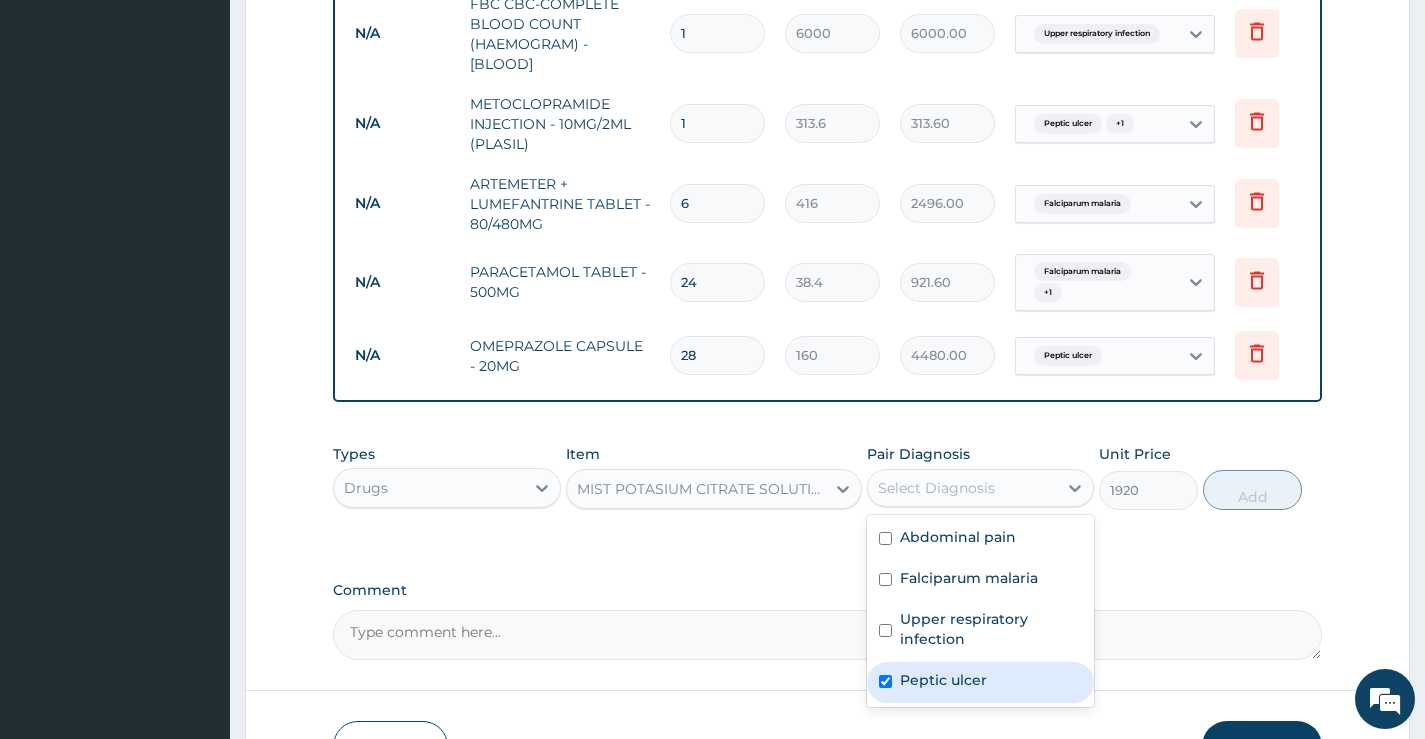 checkbox on "true" 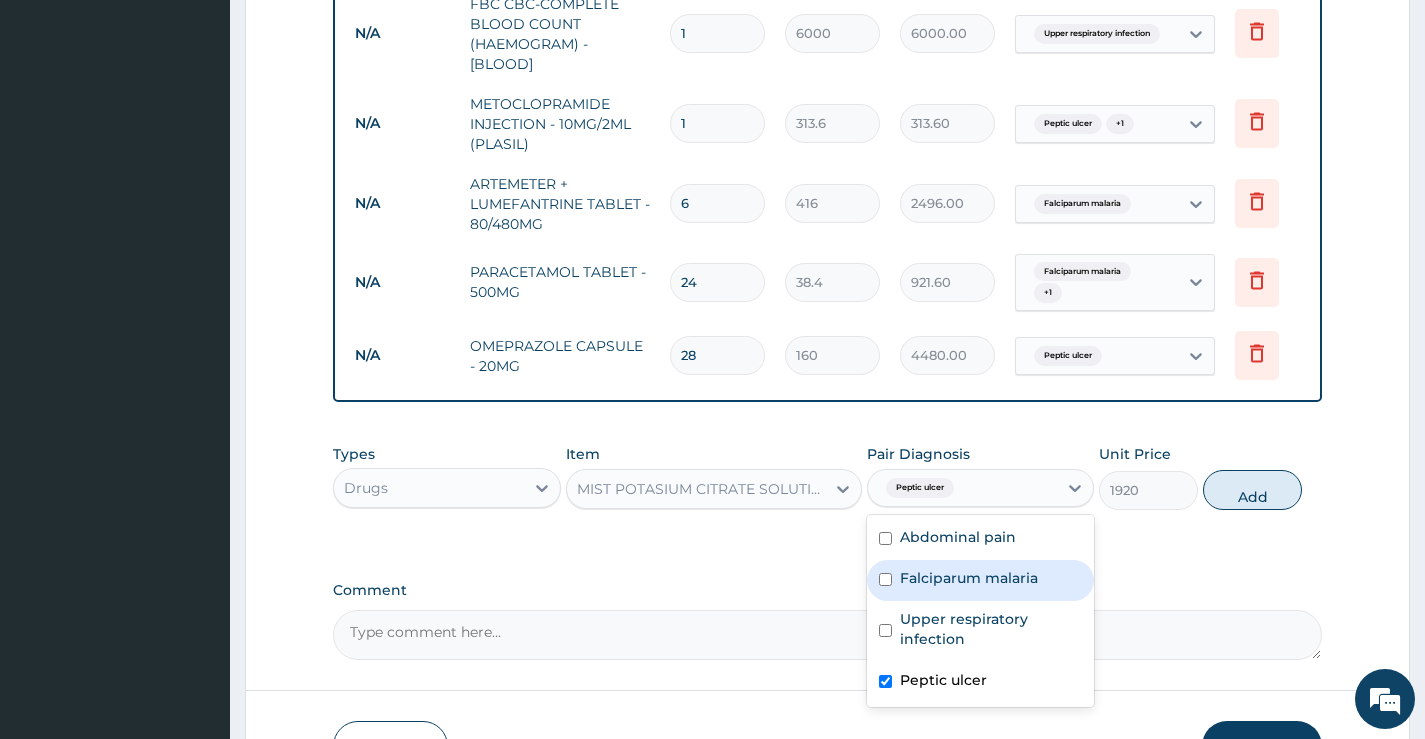 drag, startPoint x: 1243, startPoint y: 507, endPoint x: 1192, endPoint y: 505, distance: 51.0392 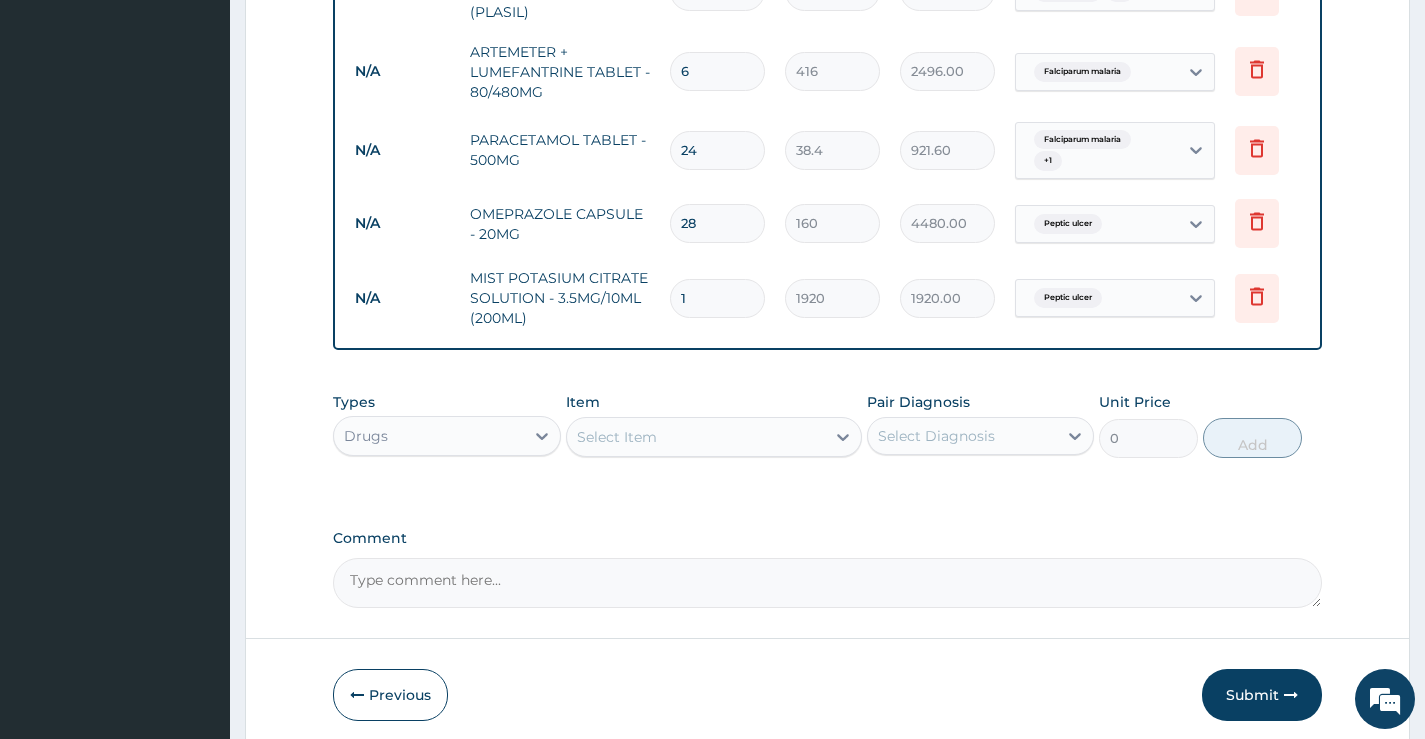 scroll, scrollTop: 1269, scrollLeft: 0, axis: vertical 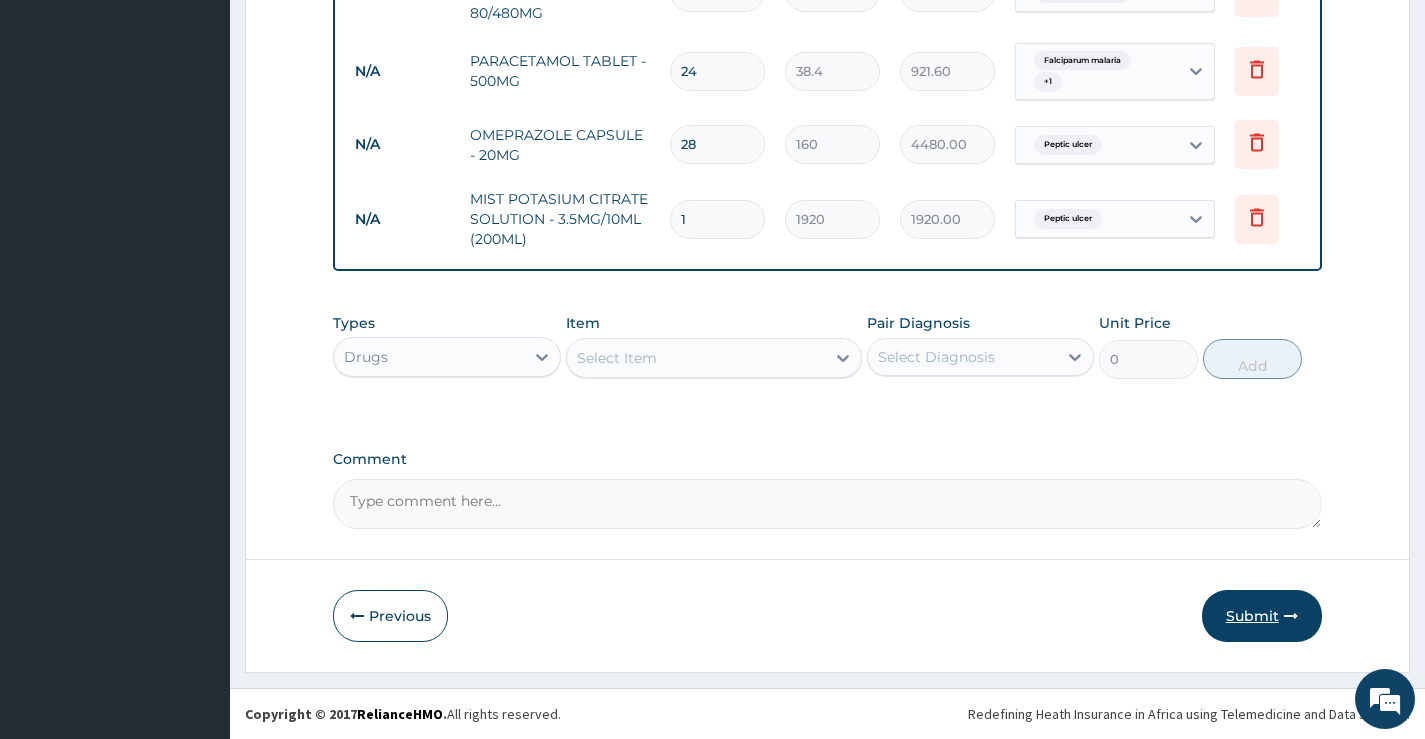 click on "Submit" at bounding box center [1262, 616] 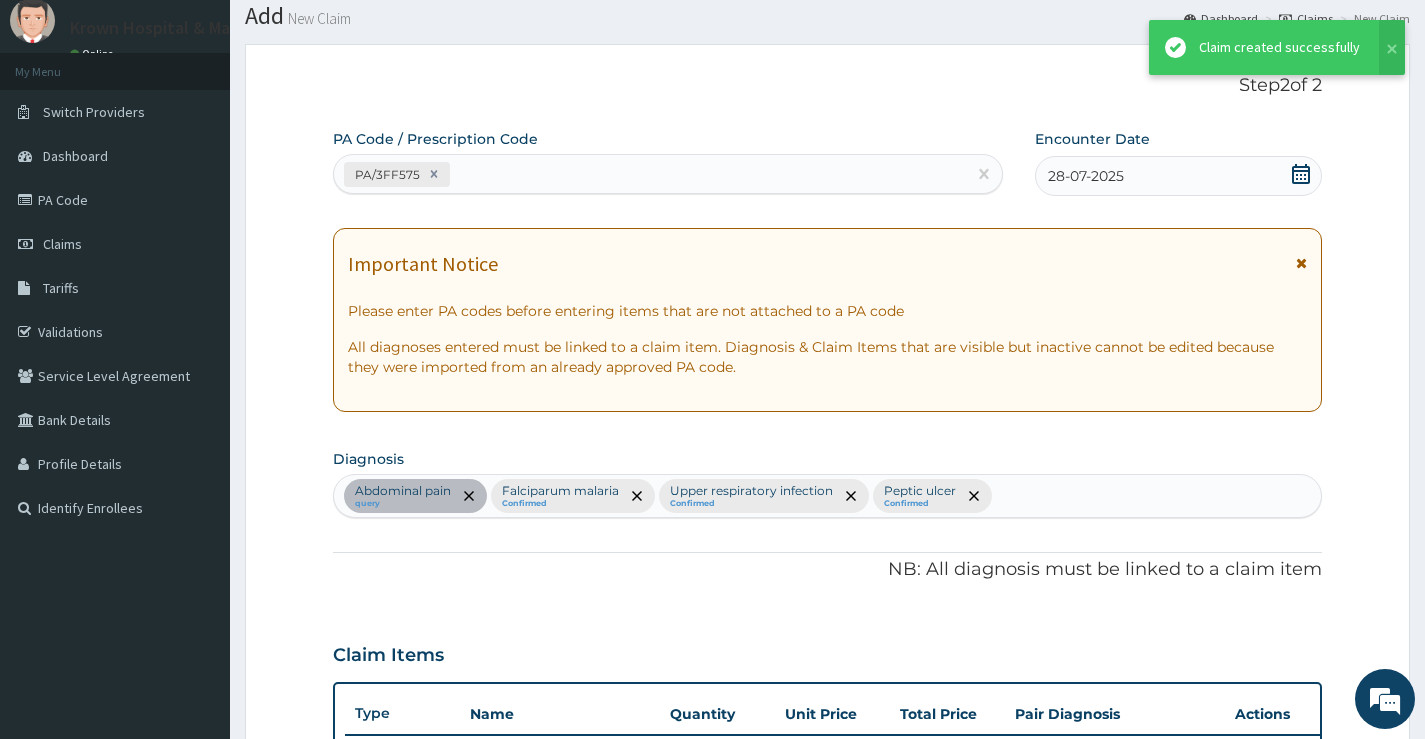 scroll, scrollTop: 1269, scrollLeft: 0, axis: vertical 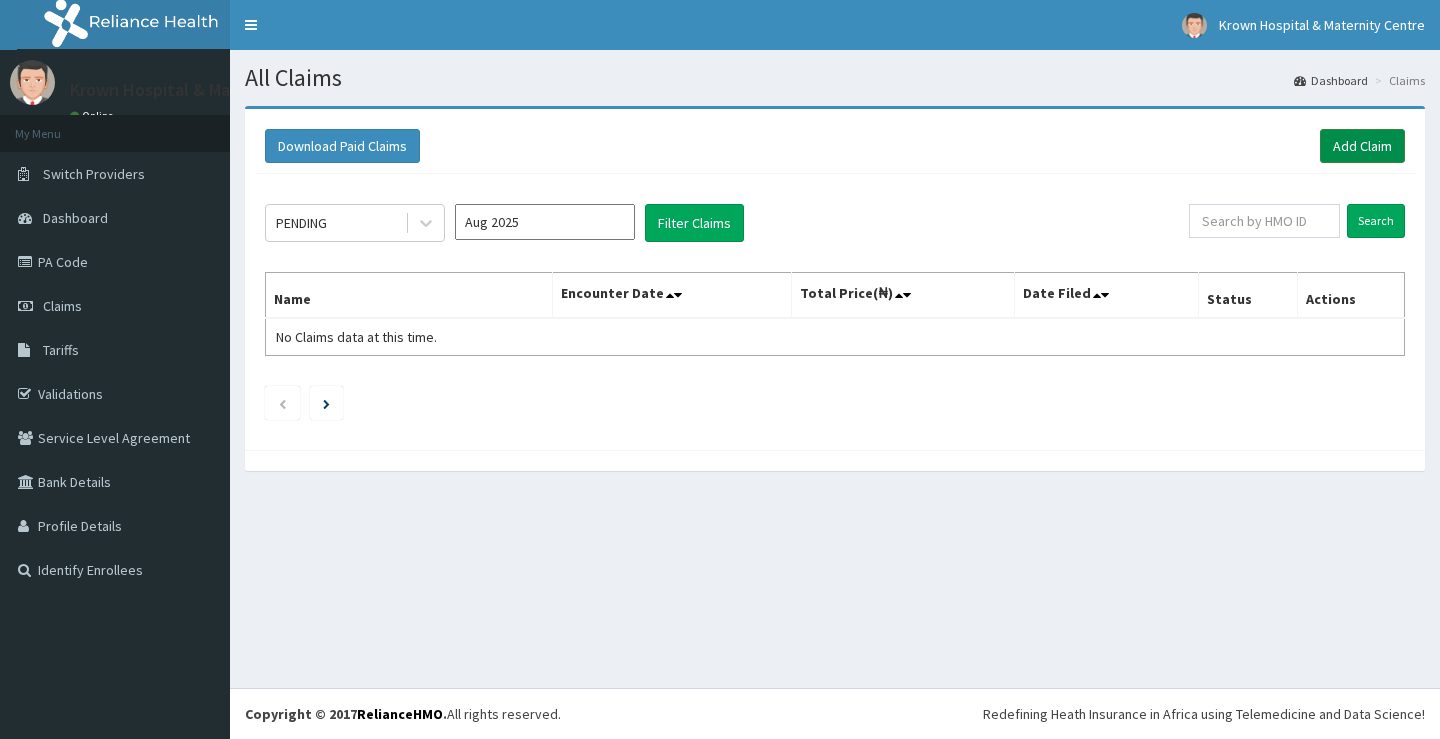 click on "Add Claim" at bounding box center (1362, 146) 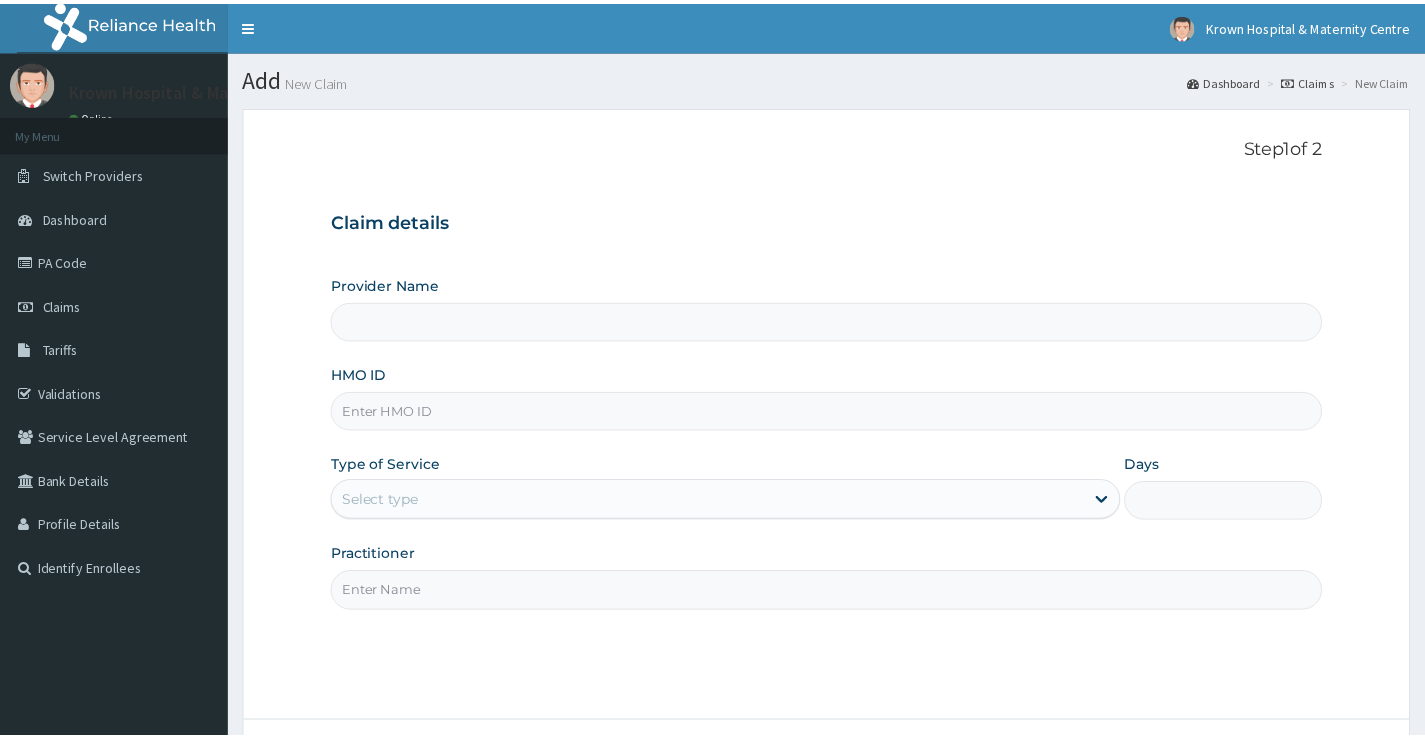 scroll, scrollTop: 0, scrollLeft: 0, axis: both 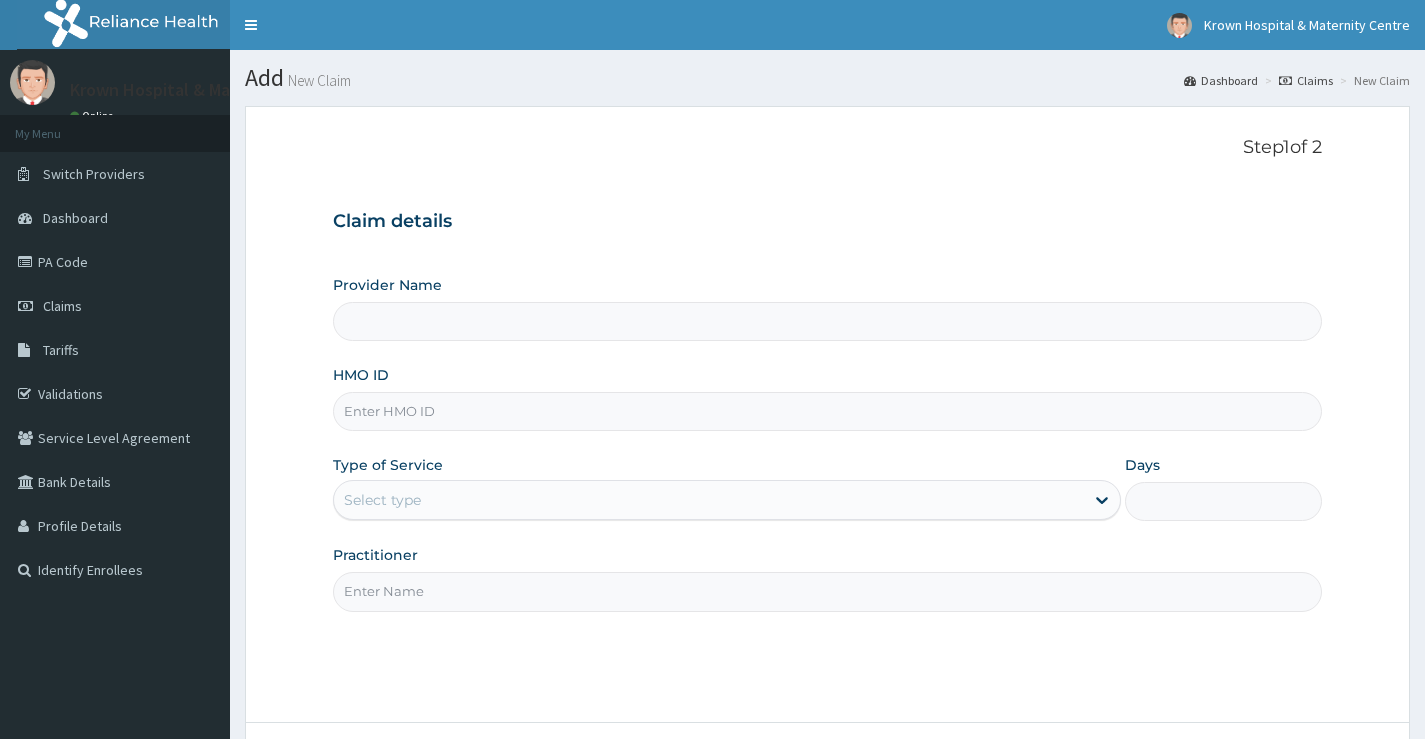 click on "HMO ID" at bounding box center [827, 411] 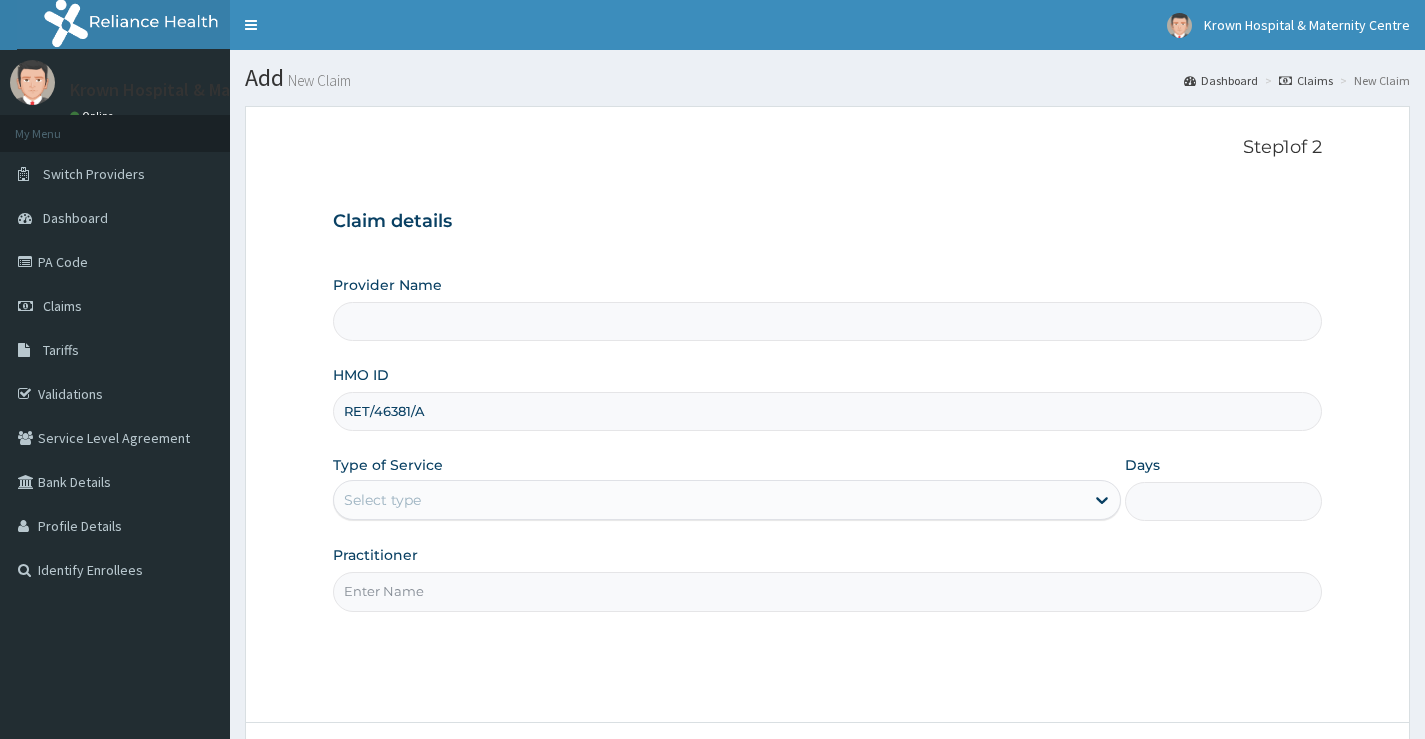type on "Krown Hospital &Maternity Centre" 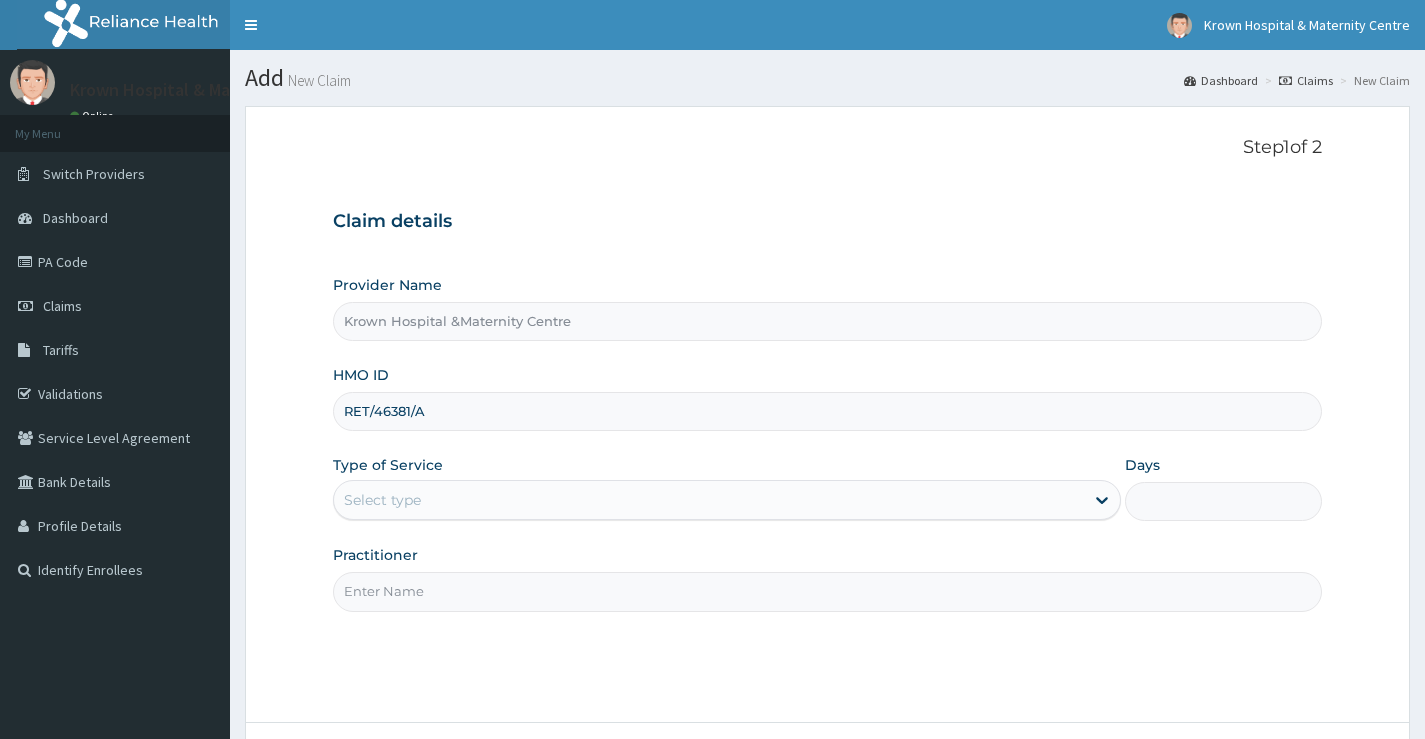 type on "RET/46381/A" 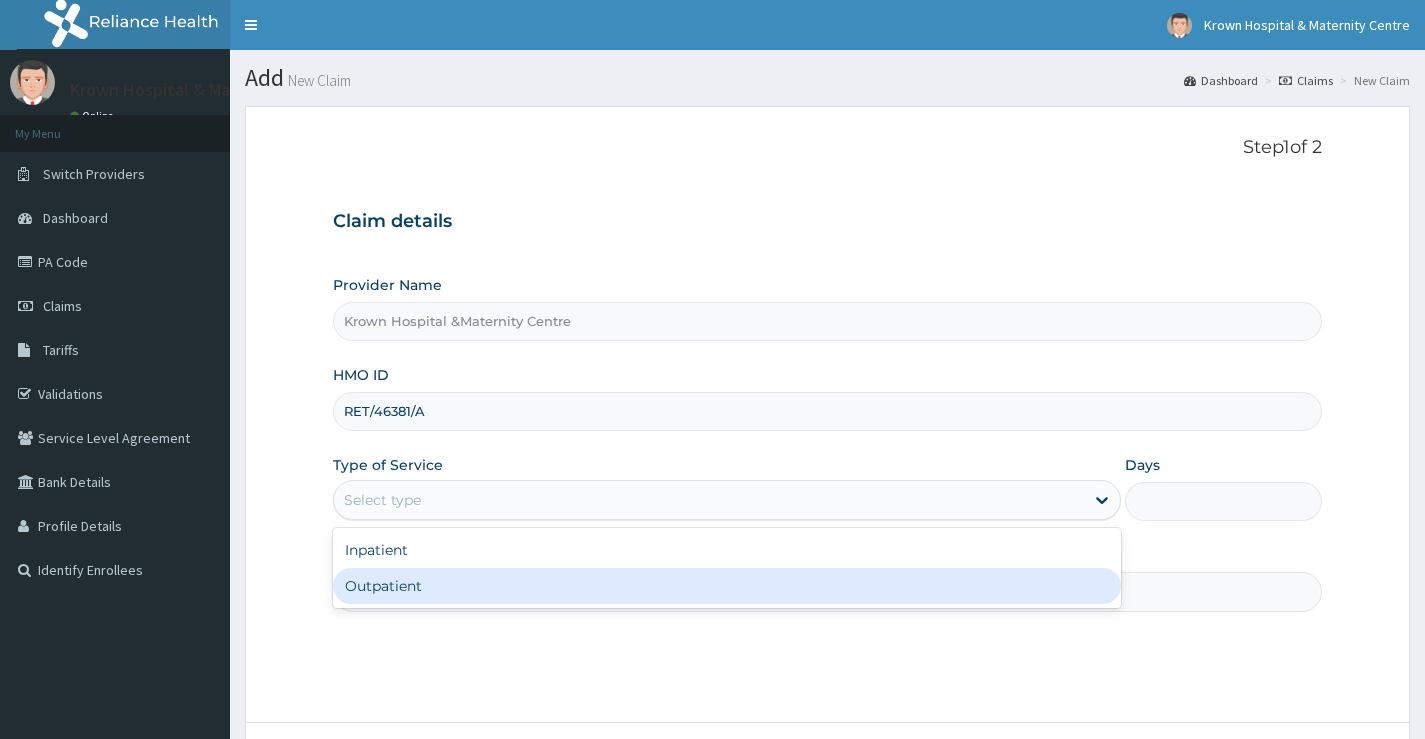 click on "Outpatient" at bounding box center (727, 586) 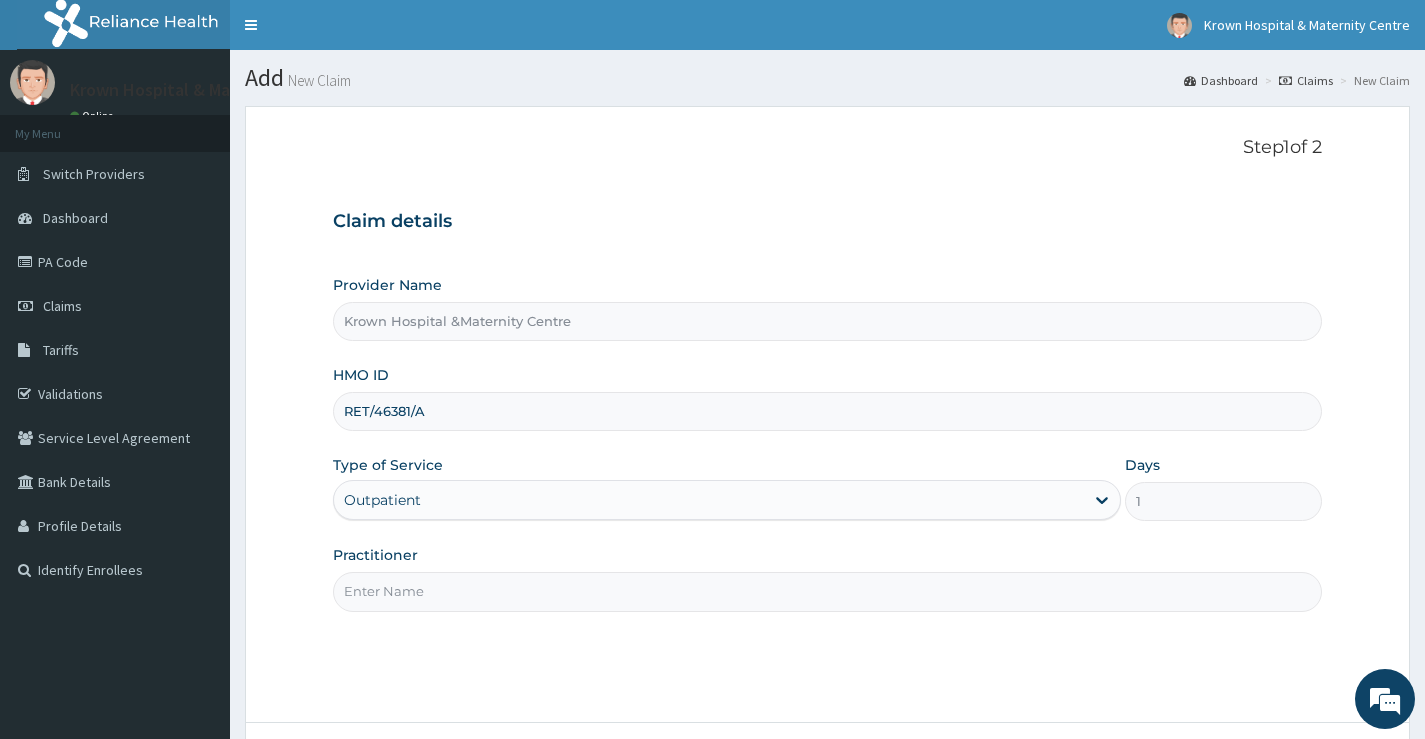 click on "Practitioner" at bounding box center (827, 591) 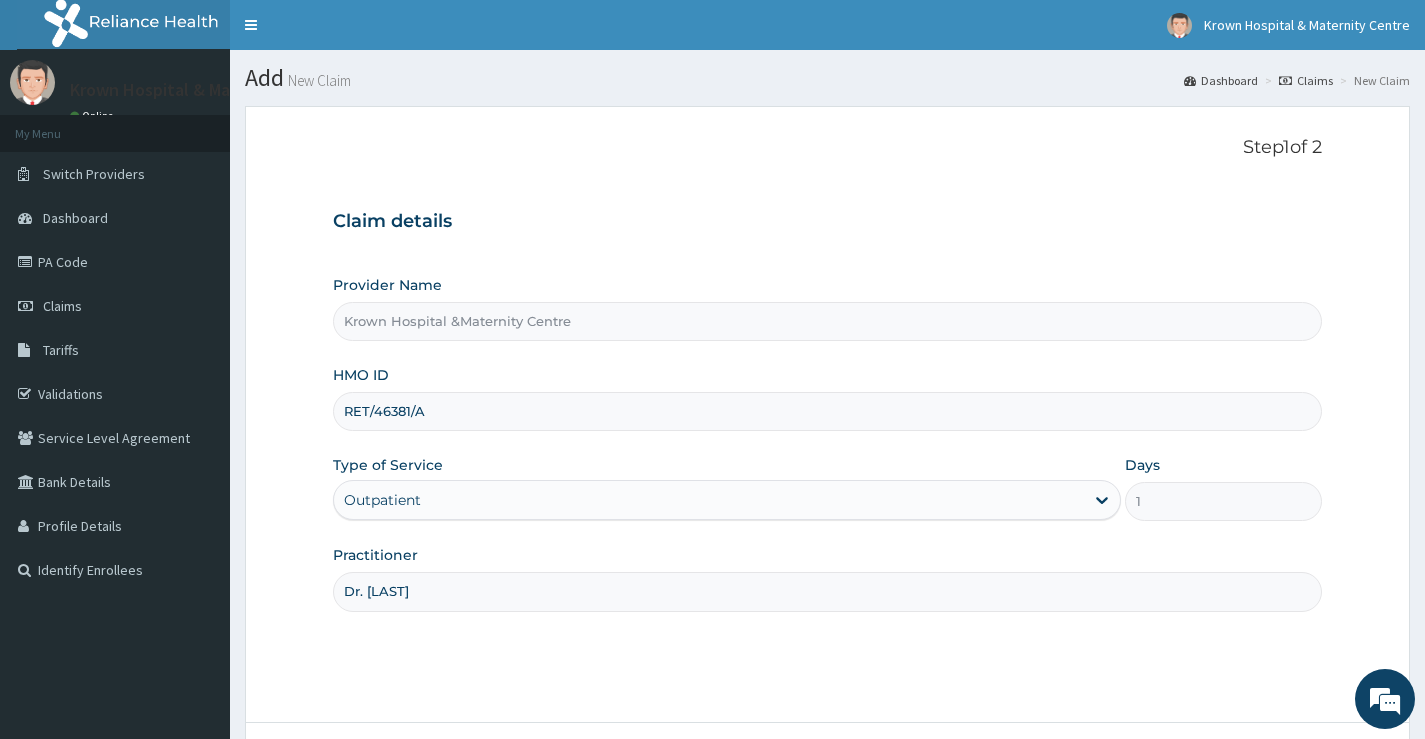 scroll, scrollTop: 163, scrollLeft: 0, axis: vertical 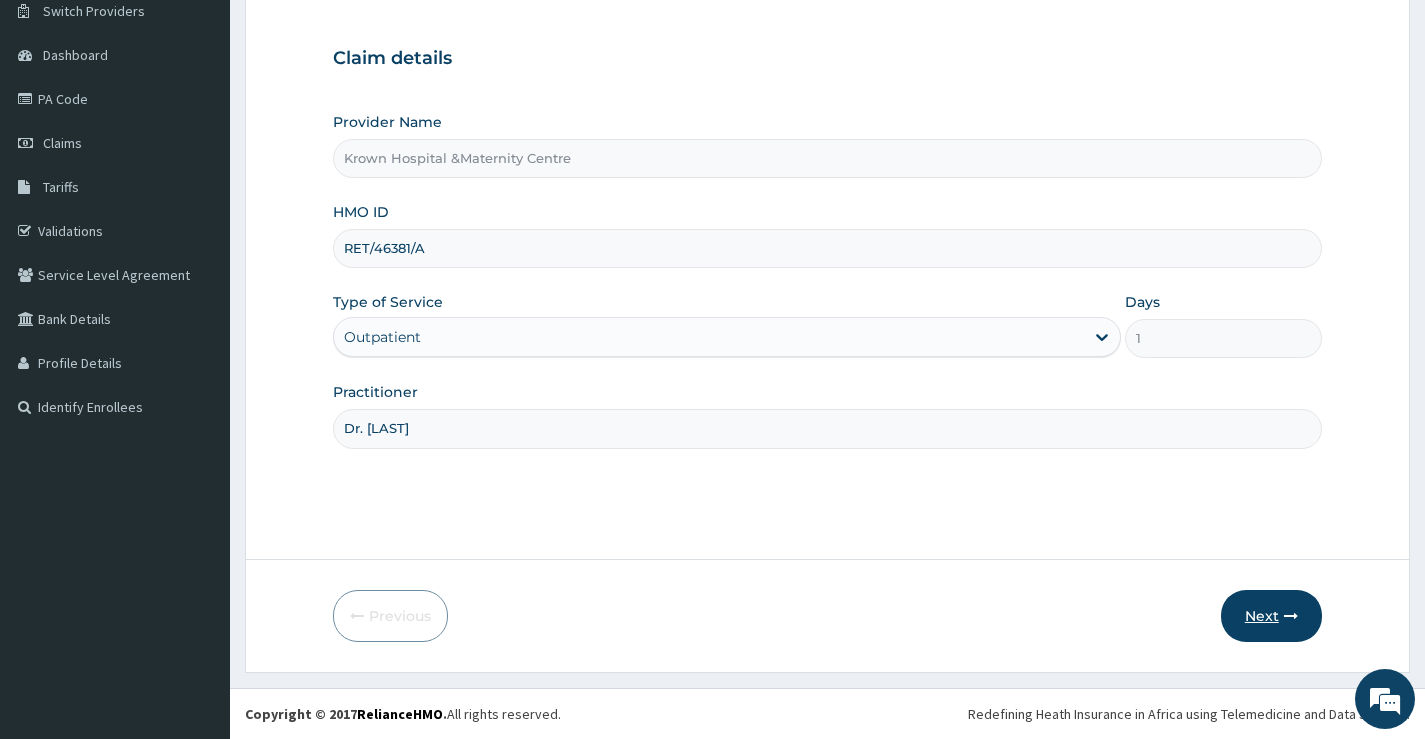 click on "Next" at bounding box center (1271, 616) 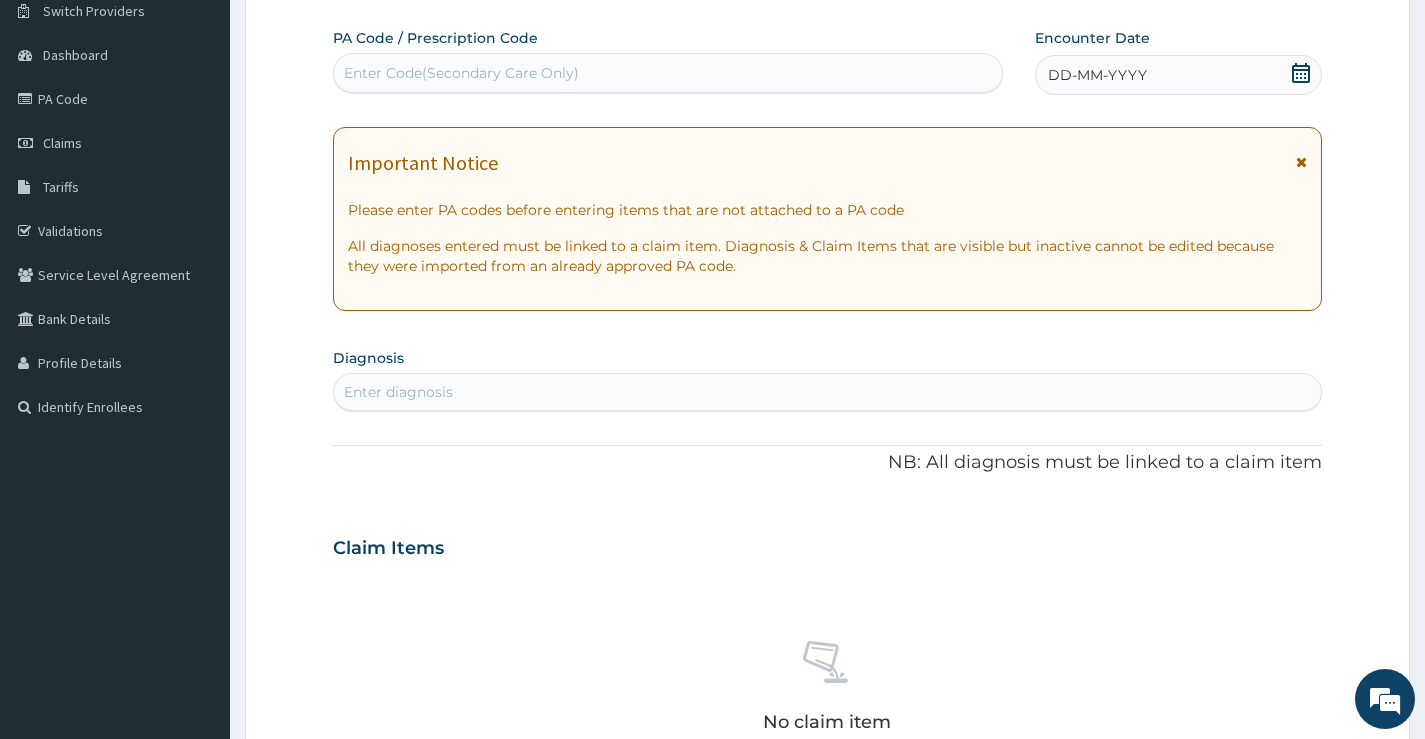 scroll, scrollTop: 0, scrollLeft: 0, axis: both 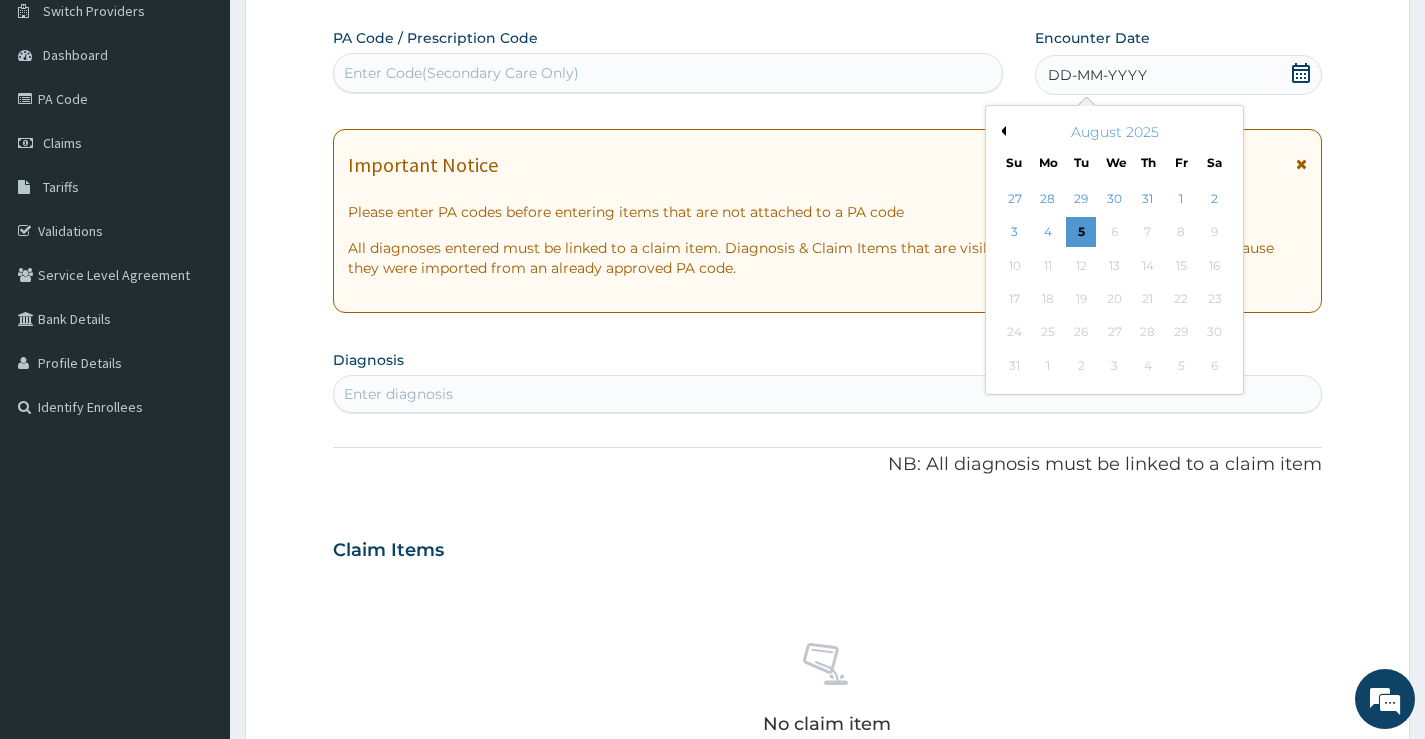 click on "Previous Month" at bounding box center [1001, 131] 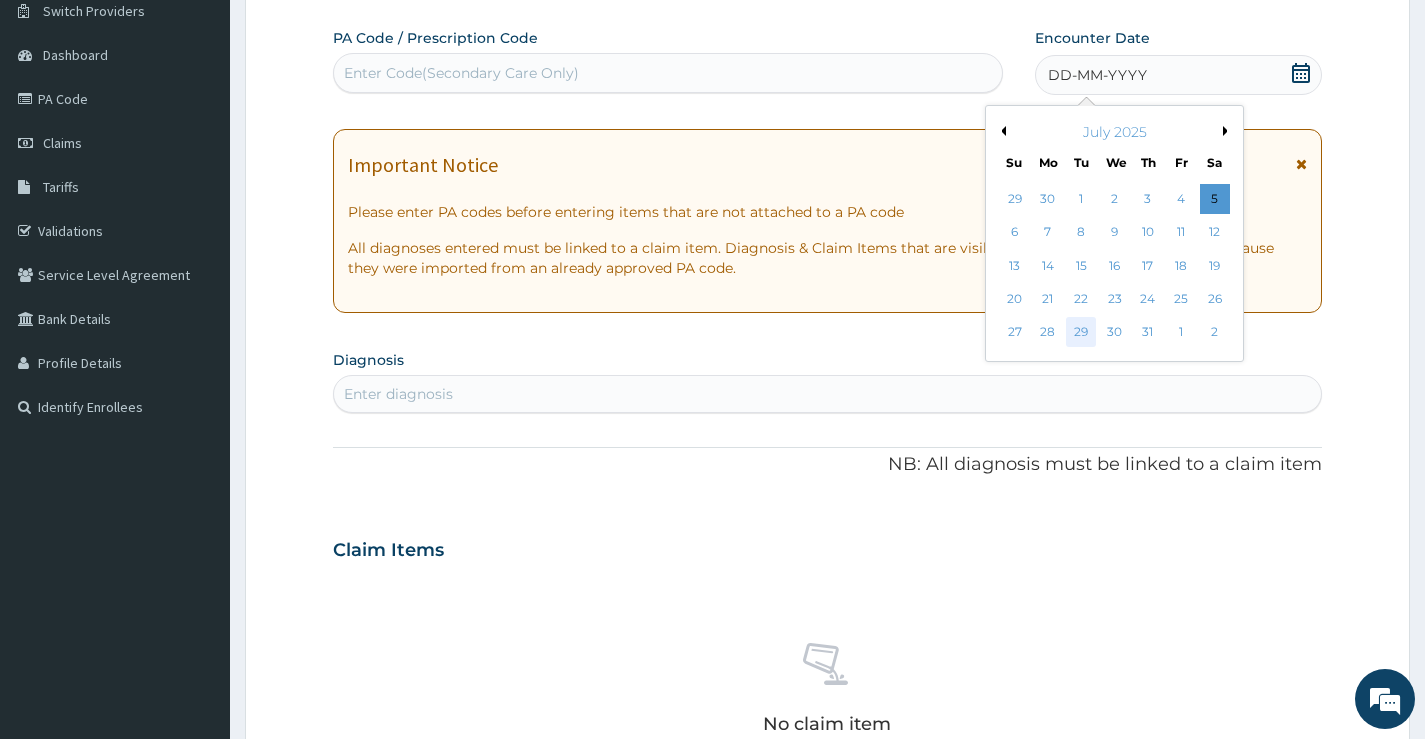 click on "29" at bounding box center (1081, 333) 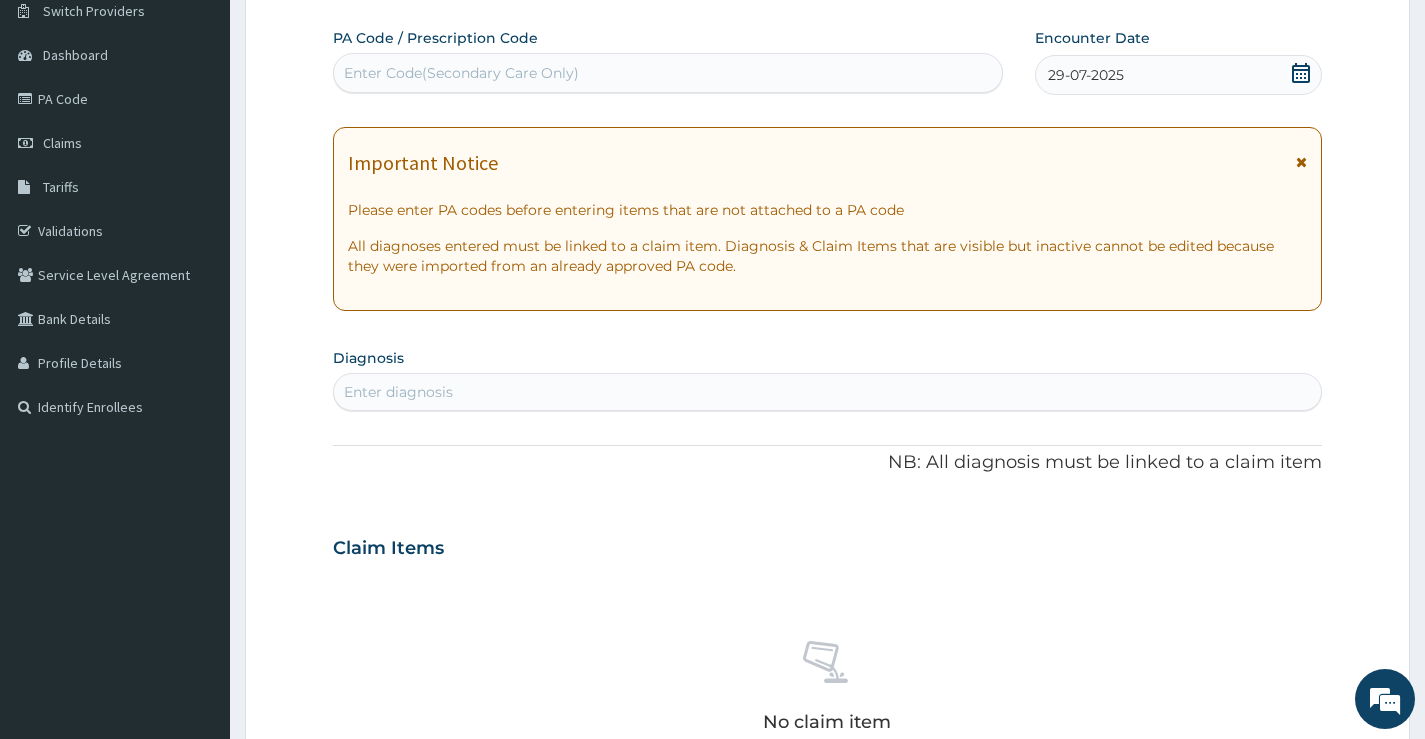 click on "Enter diagnosis" at bounding box center (827, 392) 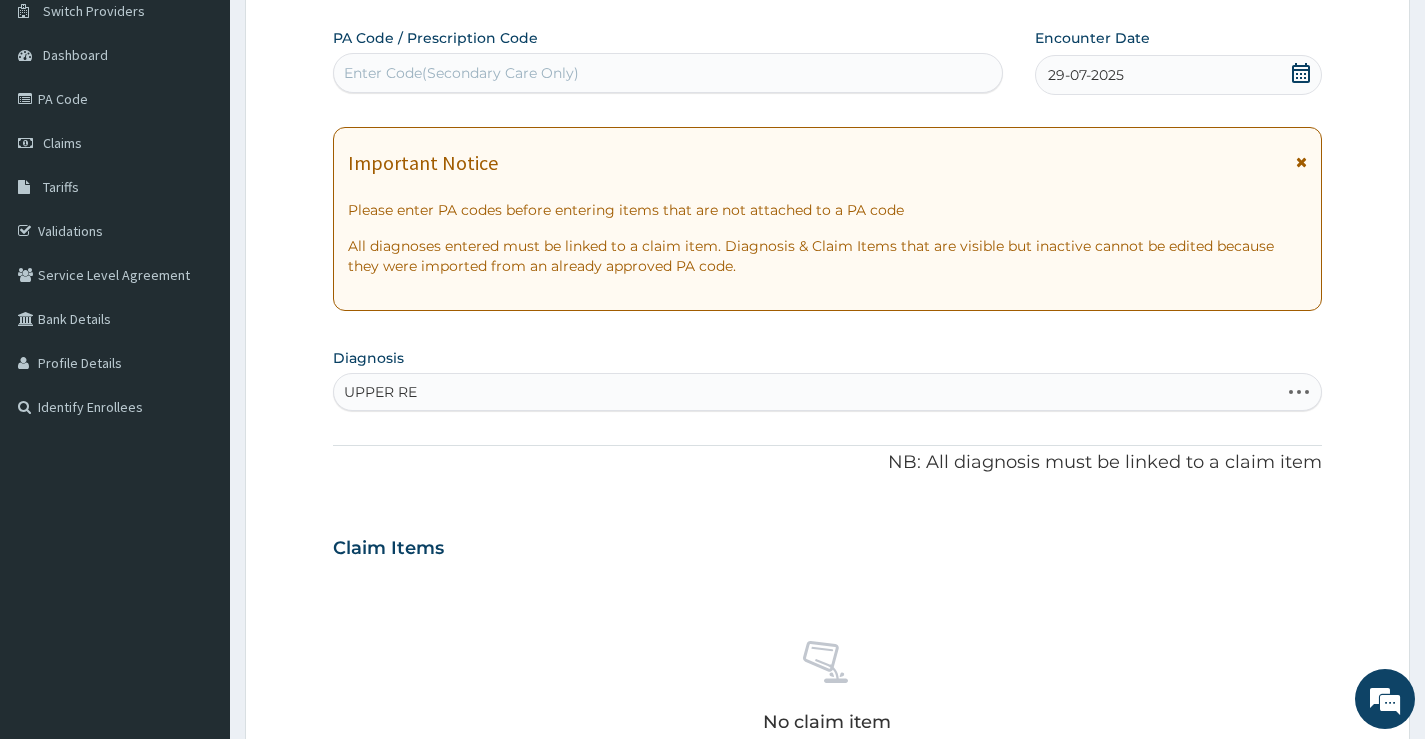 type on "UPPER RES" 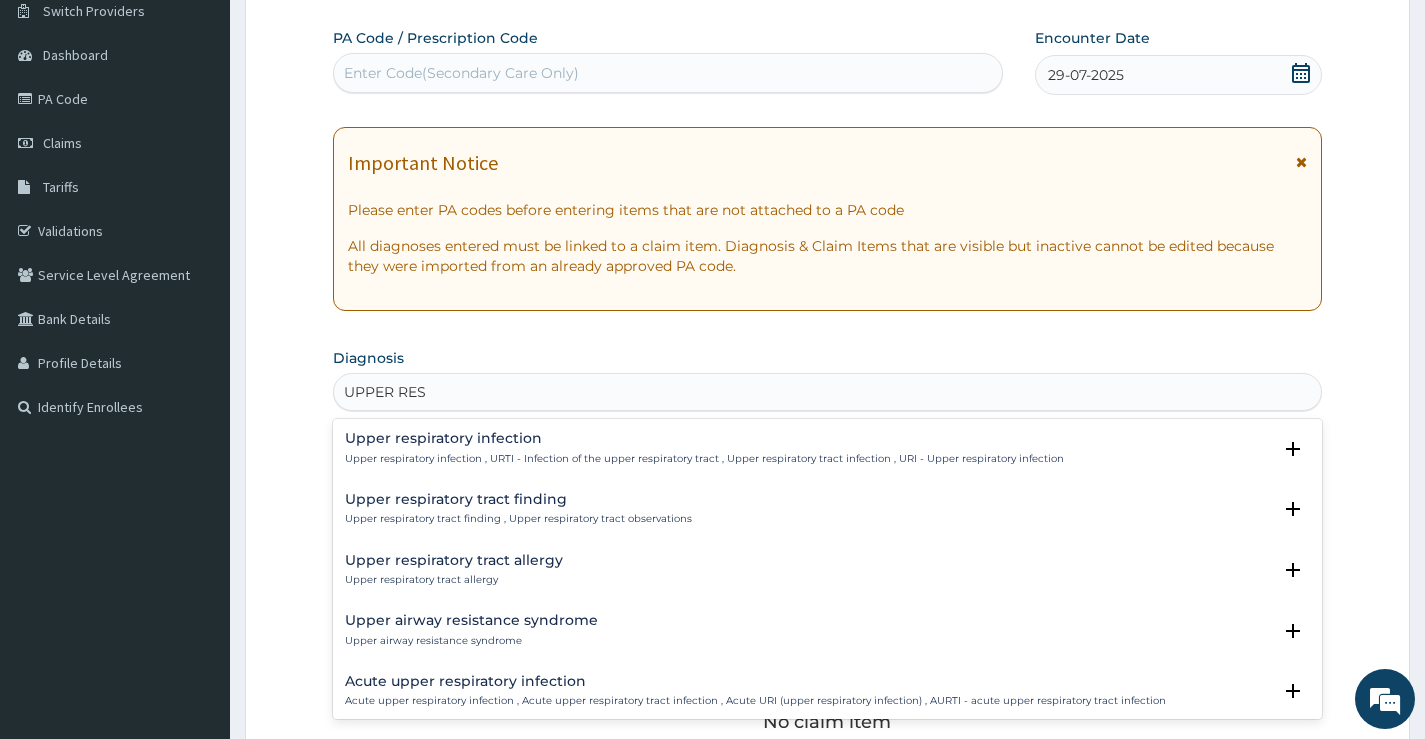 click on "Upper respiratory infection , URTI - Infection of the upper respiratory tract , Upper respiratory tract infection , URI - Upper respiratory infection" at bounding box center (704, 459) 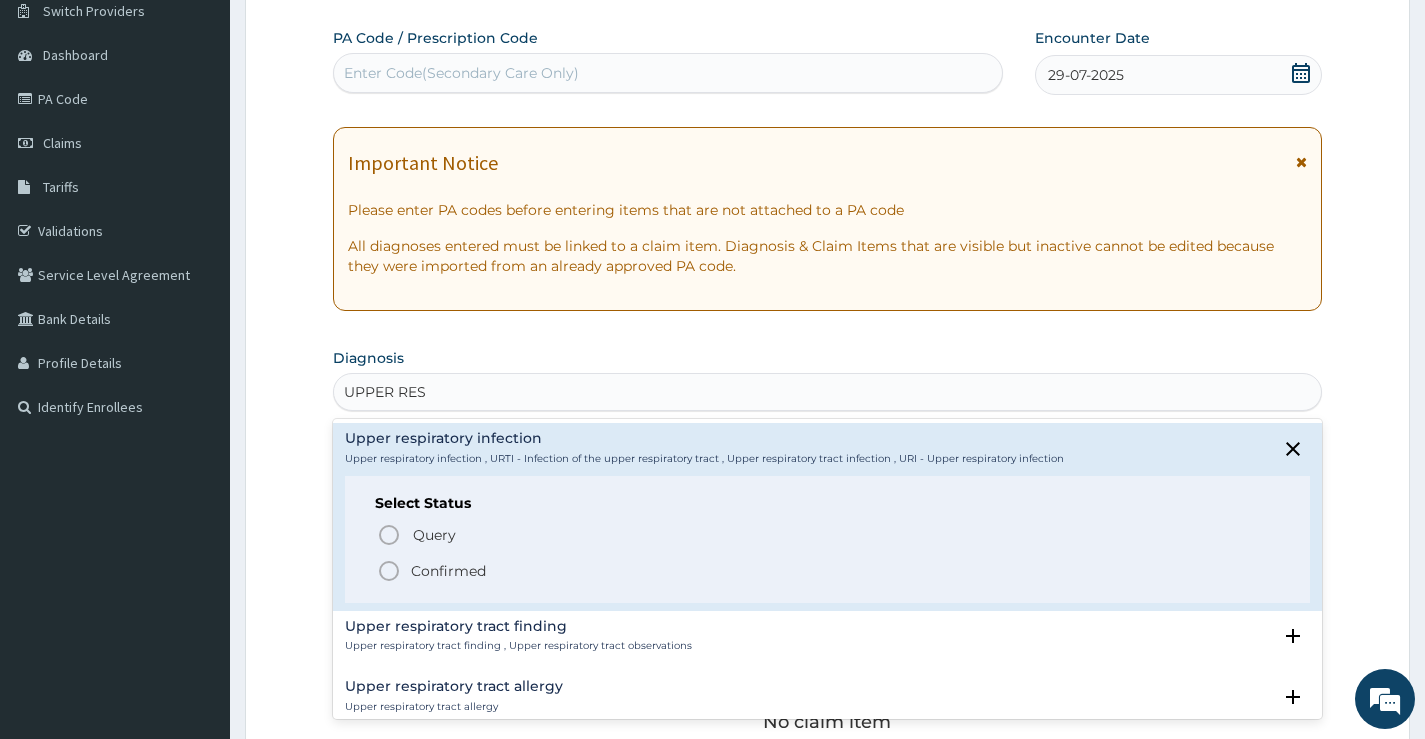 click on "Confirmed" at bounding box center [448, 571] 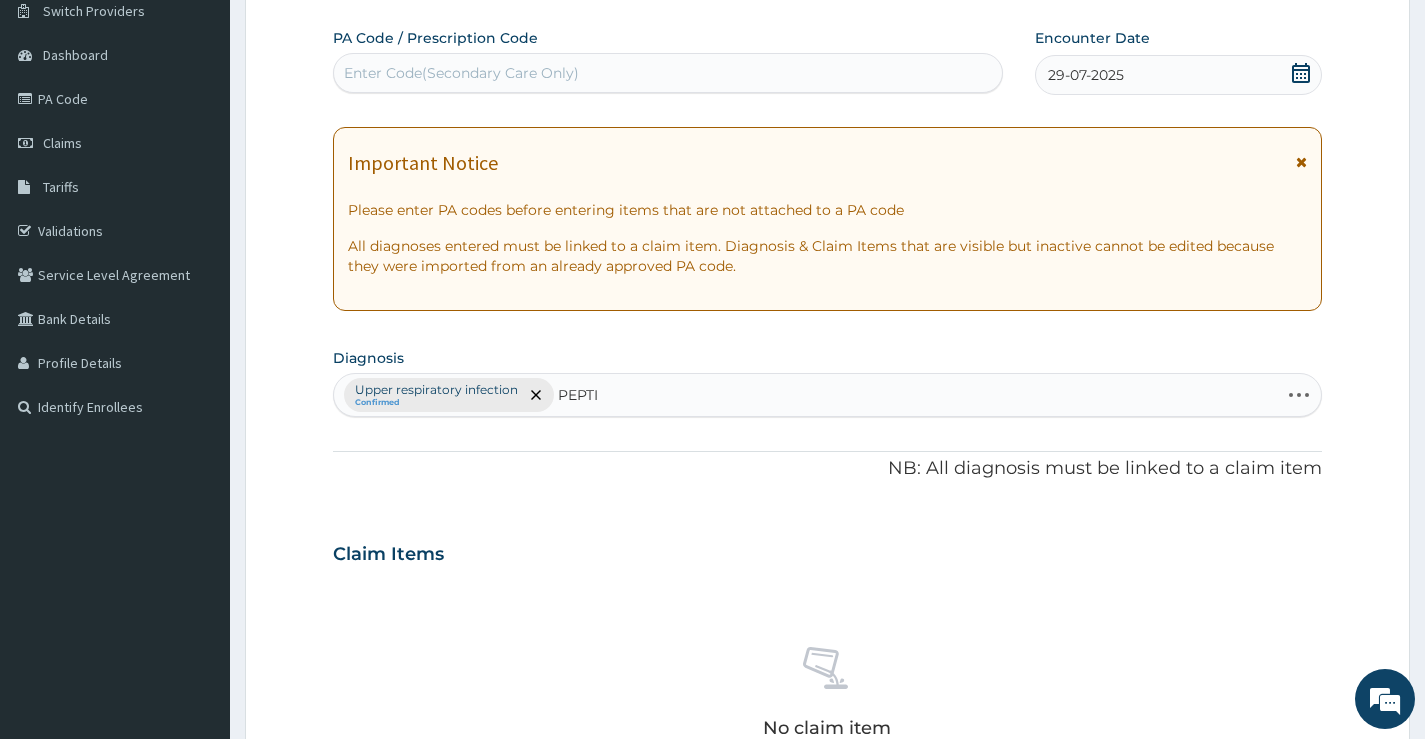 type on "PEPTIC" 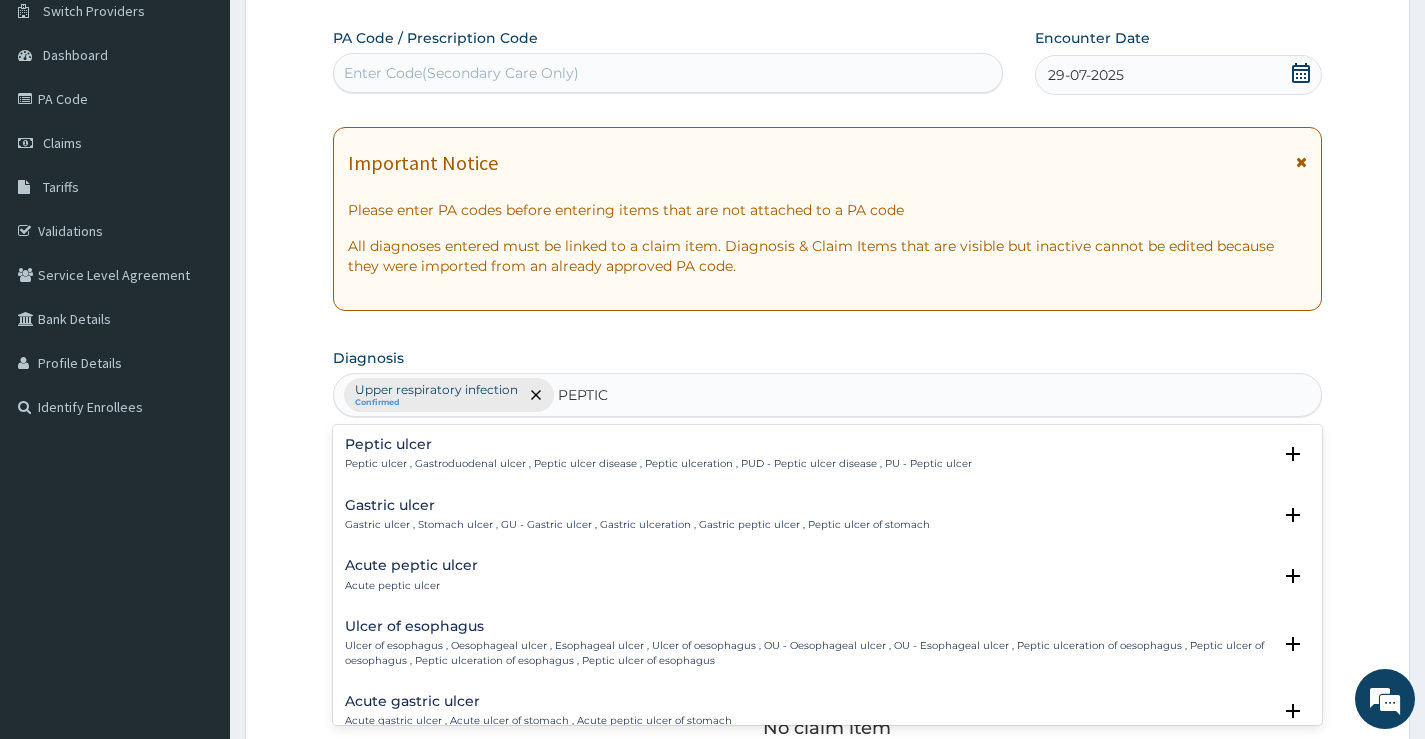 click on "Peptic ulcer , Gastroduodenal ulcer , Peptic ulcer disease , Peptic ulceration , PUD - Peptic ulcer disease , PU - Peptic ulcer" at bounding box center [658, 464] 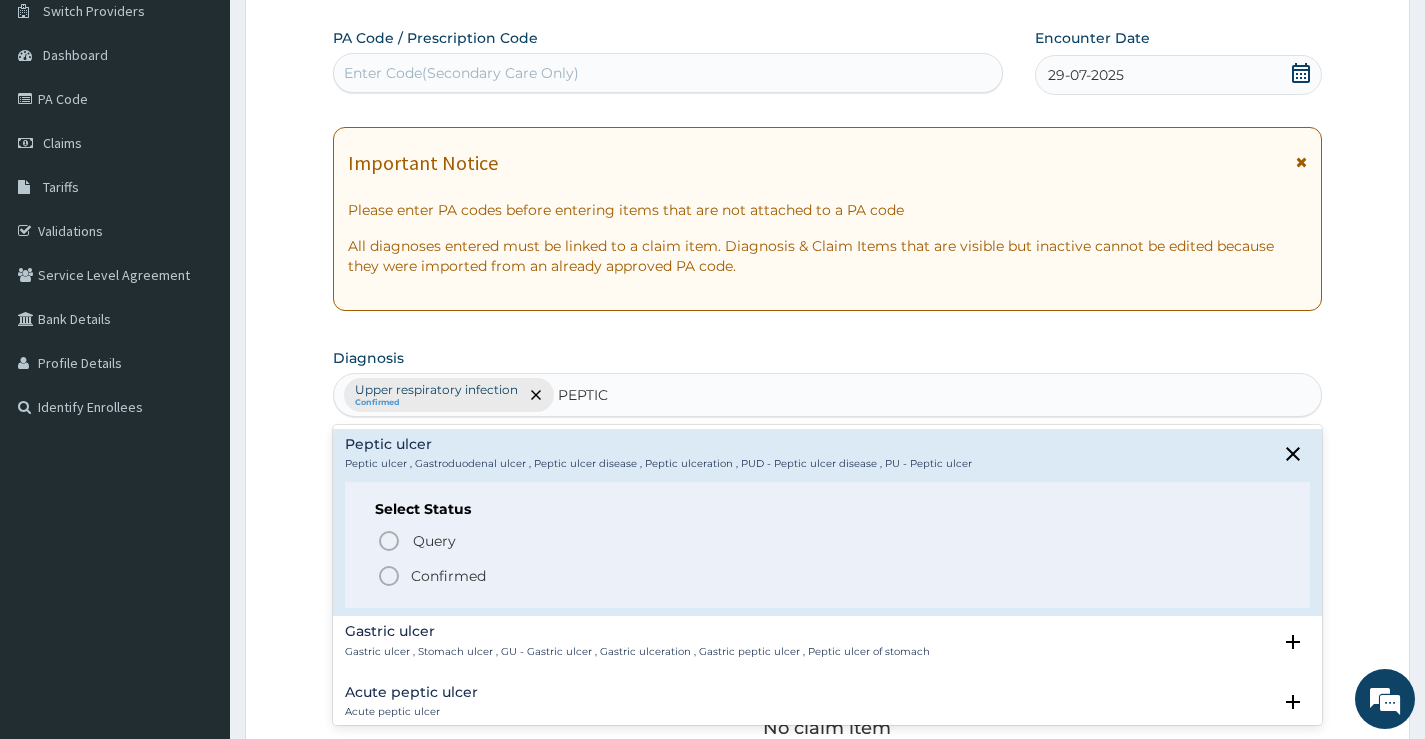 click 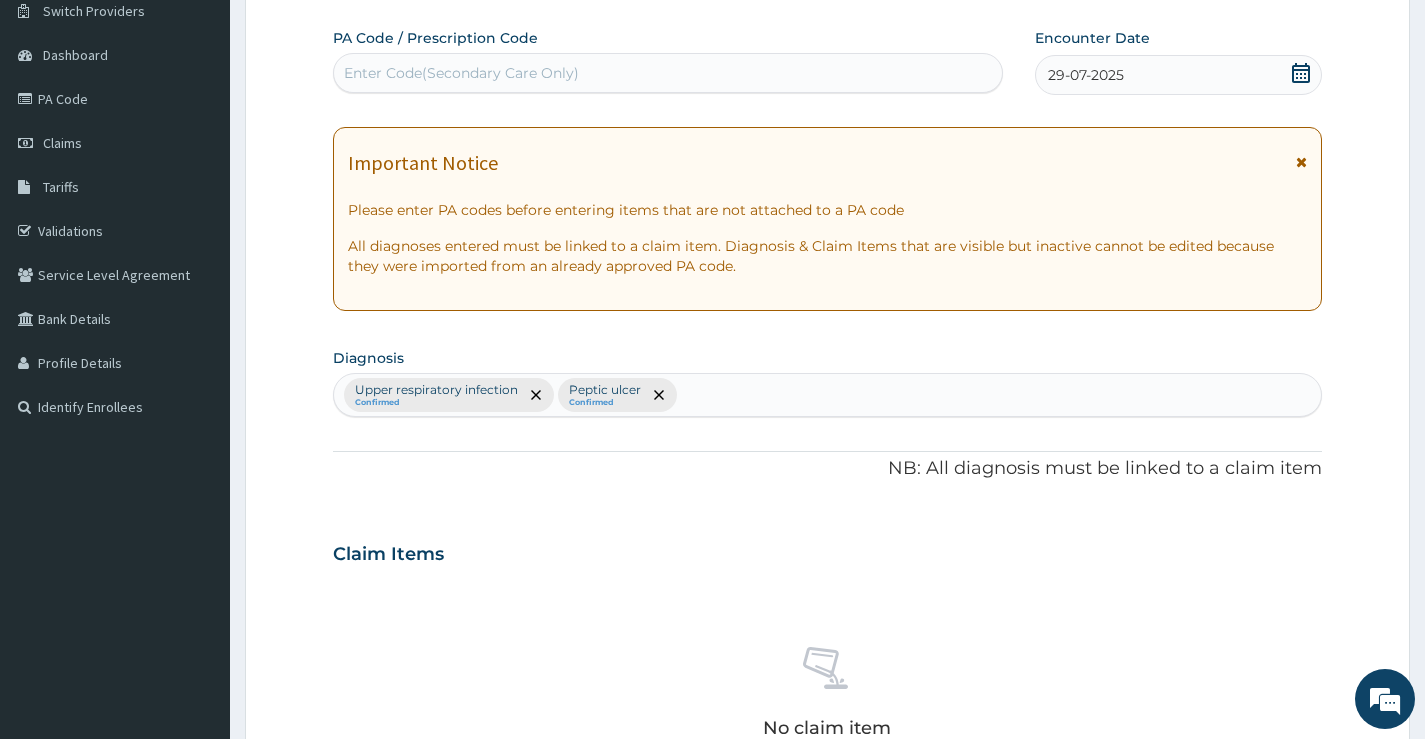 scroll, scrollTop: 563, scrollLeft: 0, axis: vertical 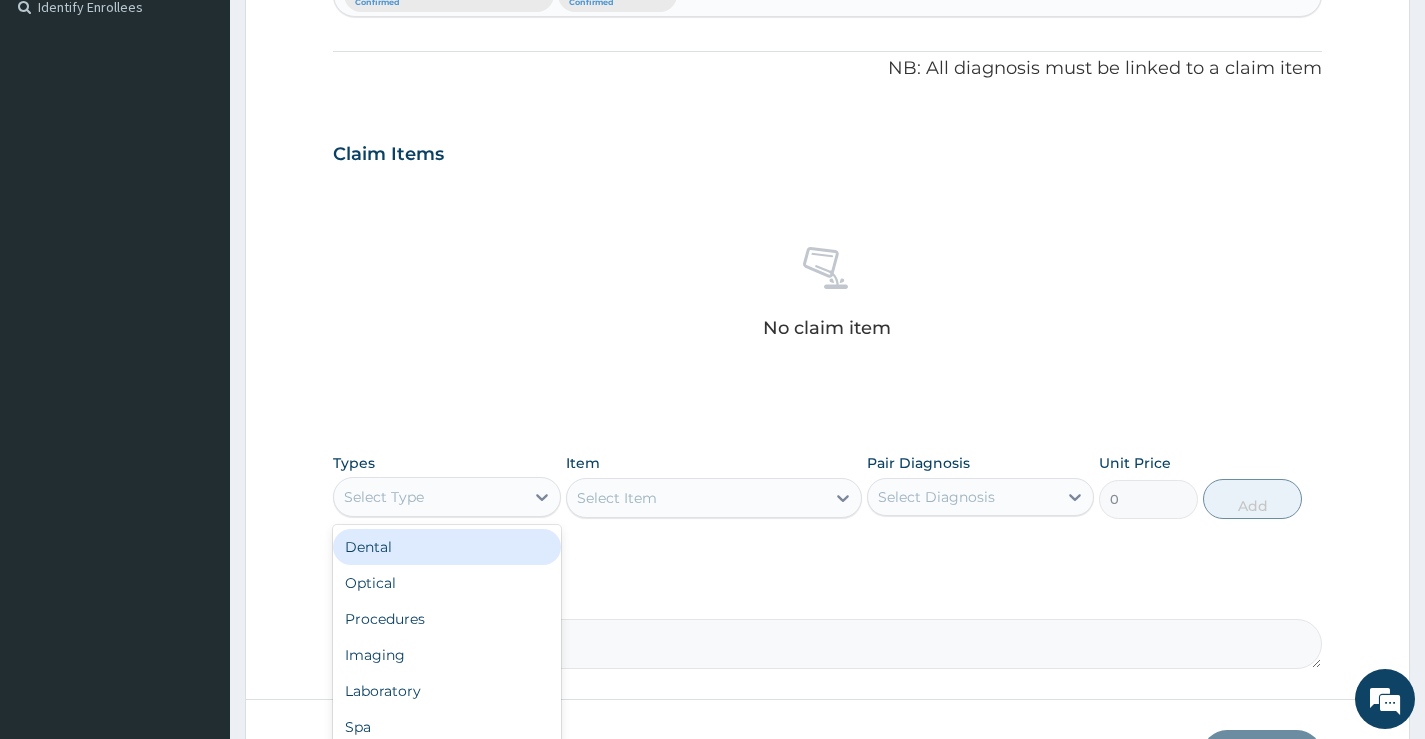 click on "Select Type" at bounding box center [428, 497] 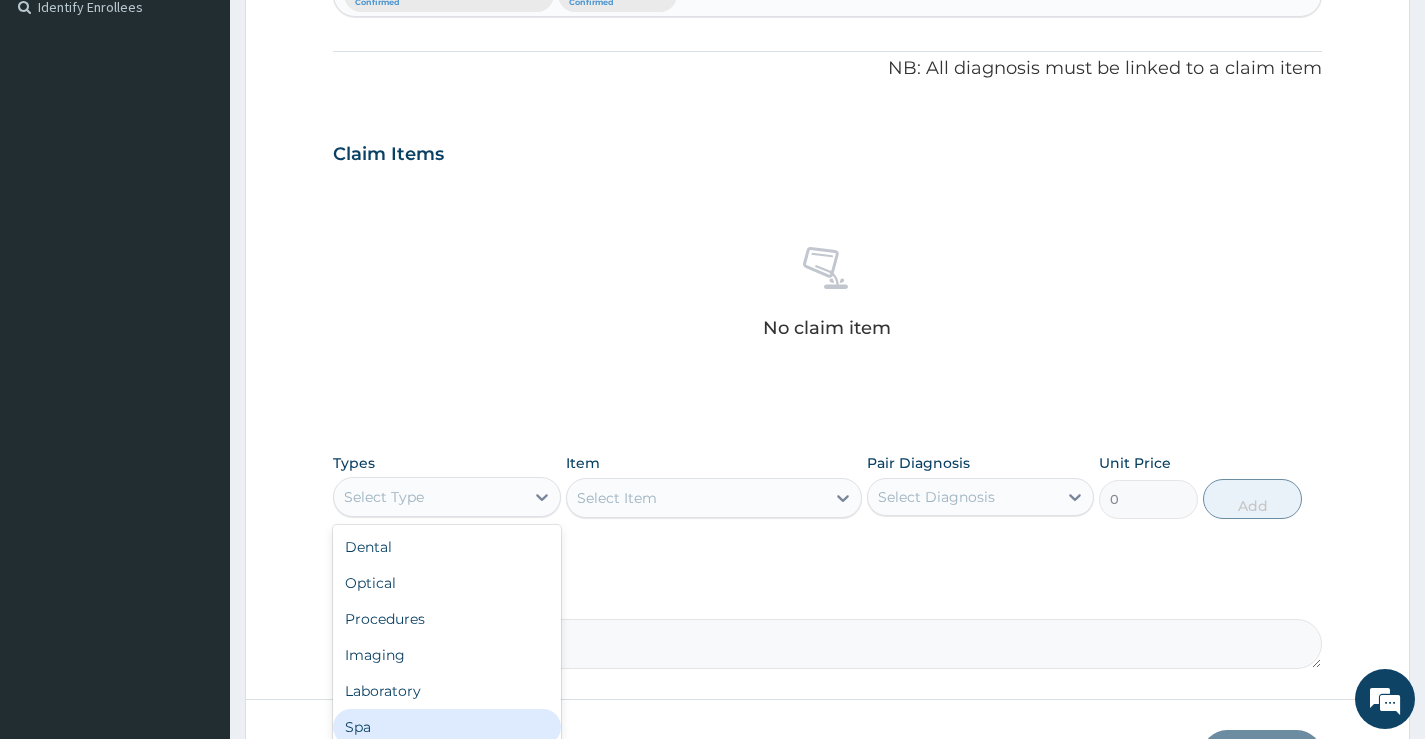 scroll, scrollTop: 68, scrollLeft: 0, axis: vertical 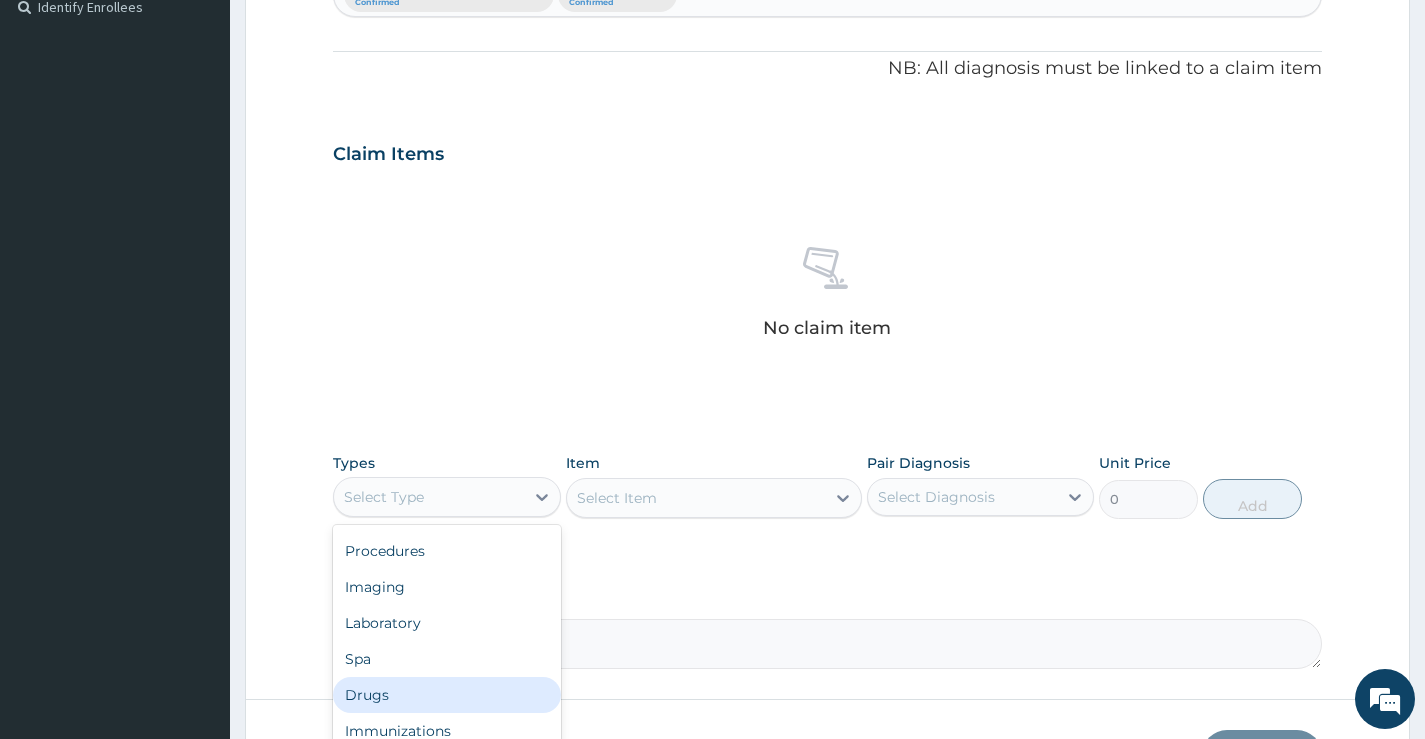 click on "Drugs" at bounding box center (446, 695) 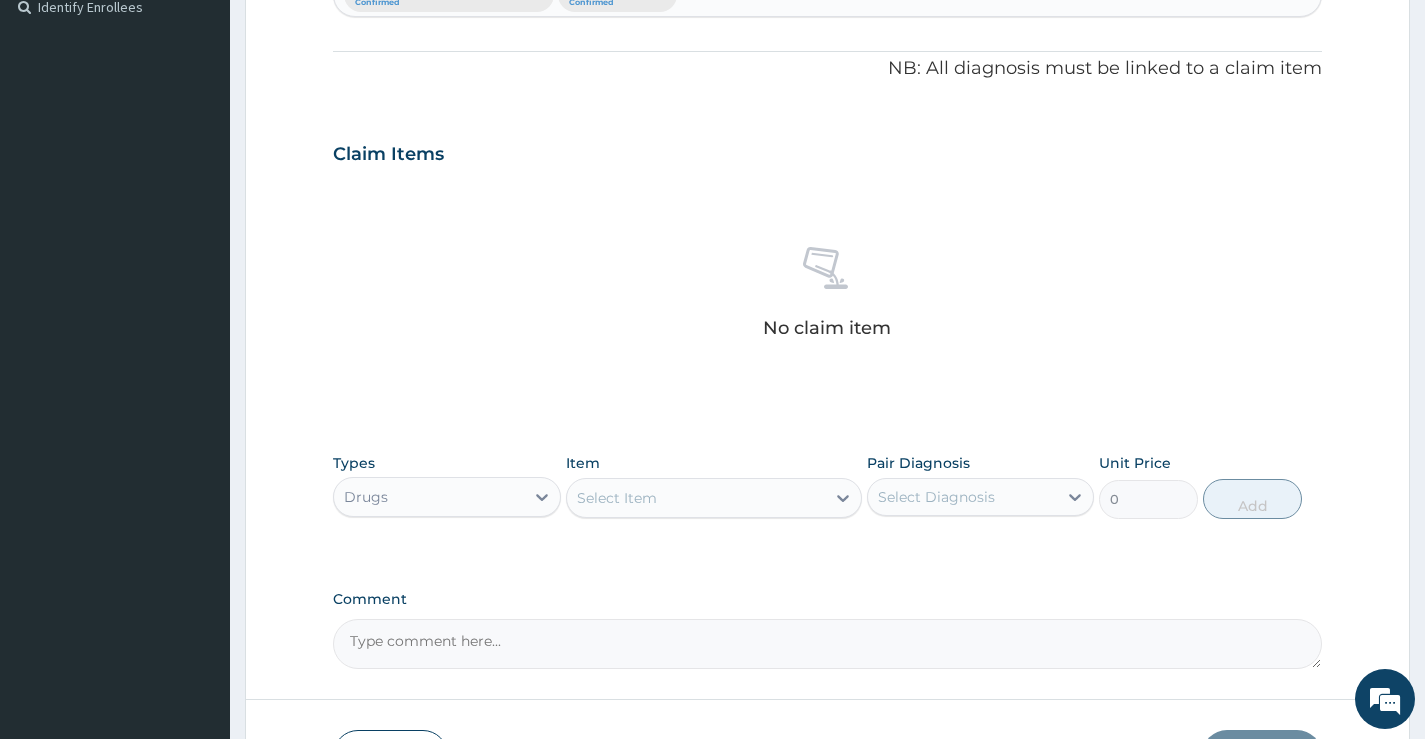 click on "Select Item" at bounding box center (696, 498) 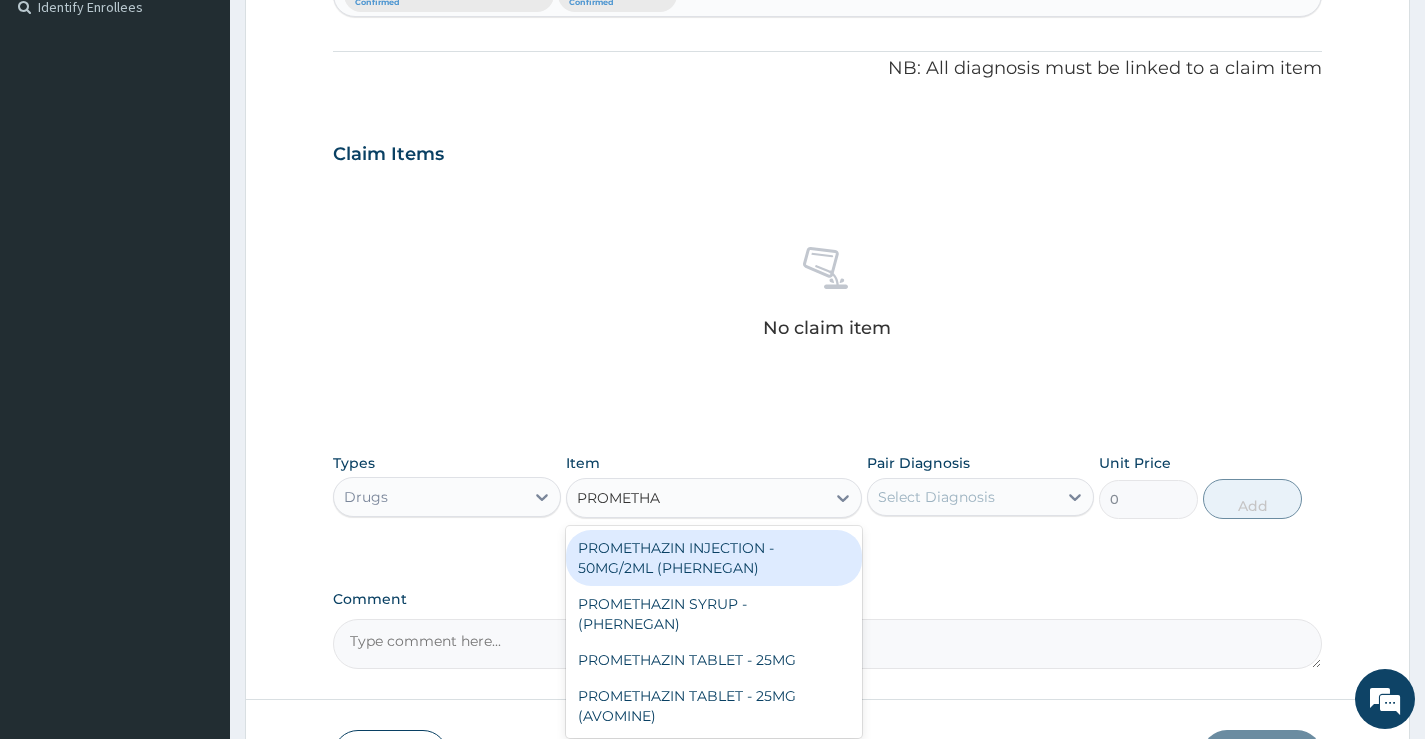 type on "PROMETHA" 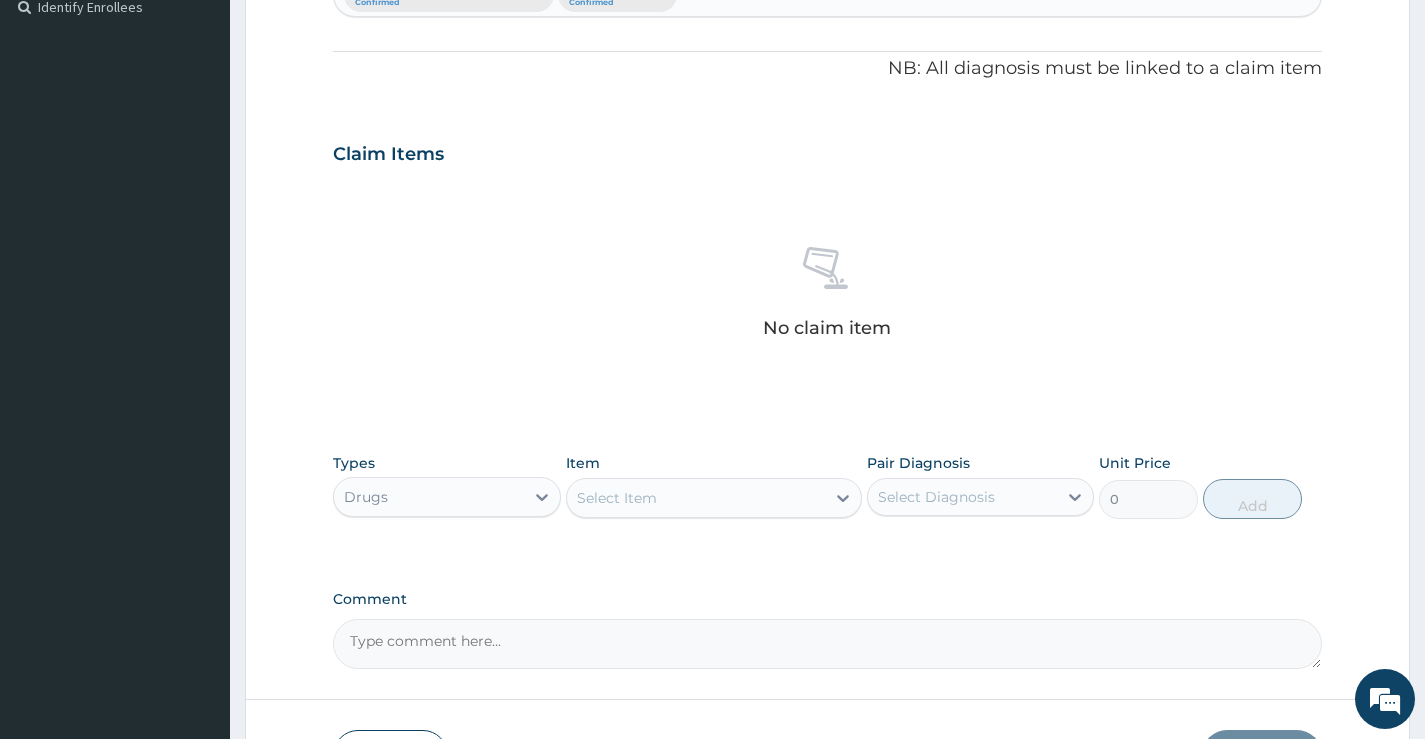 click on "Select Item" at bounding box center (617, 498) 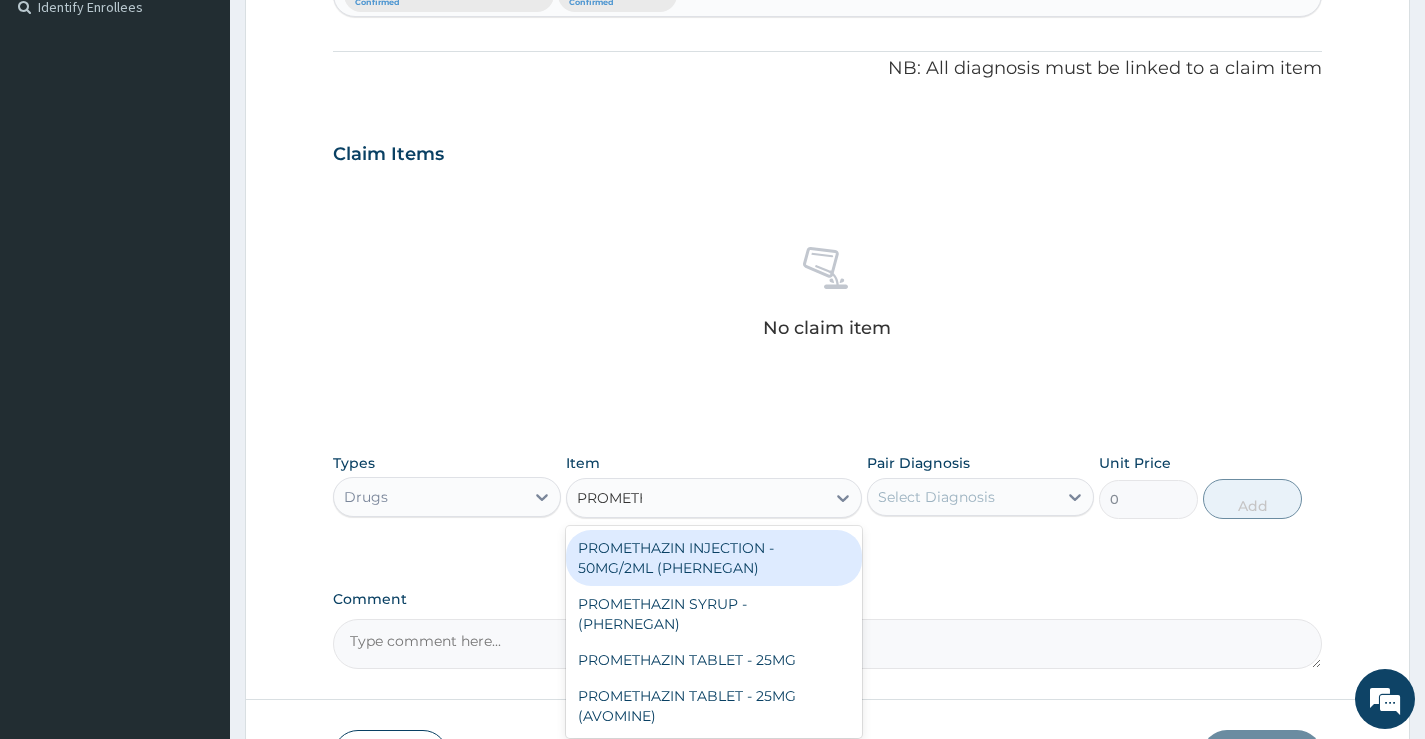 type on "PROMETHA" 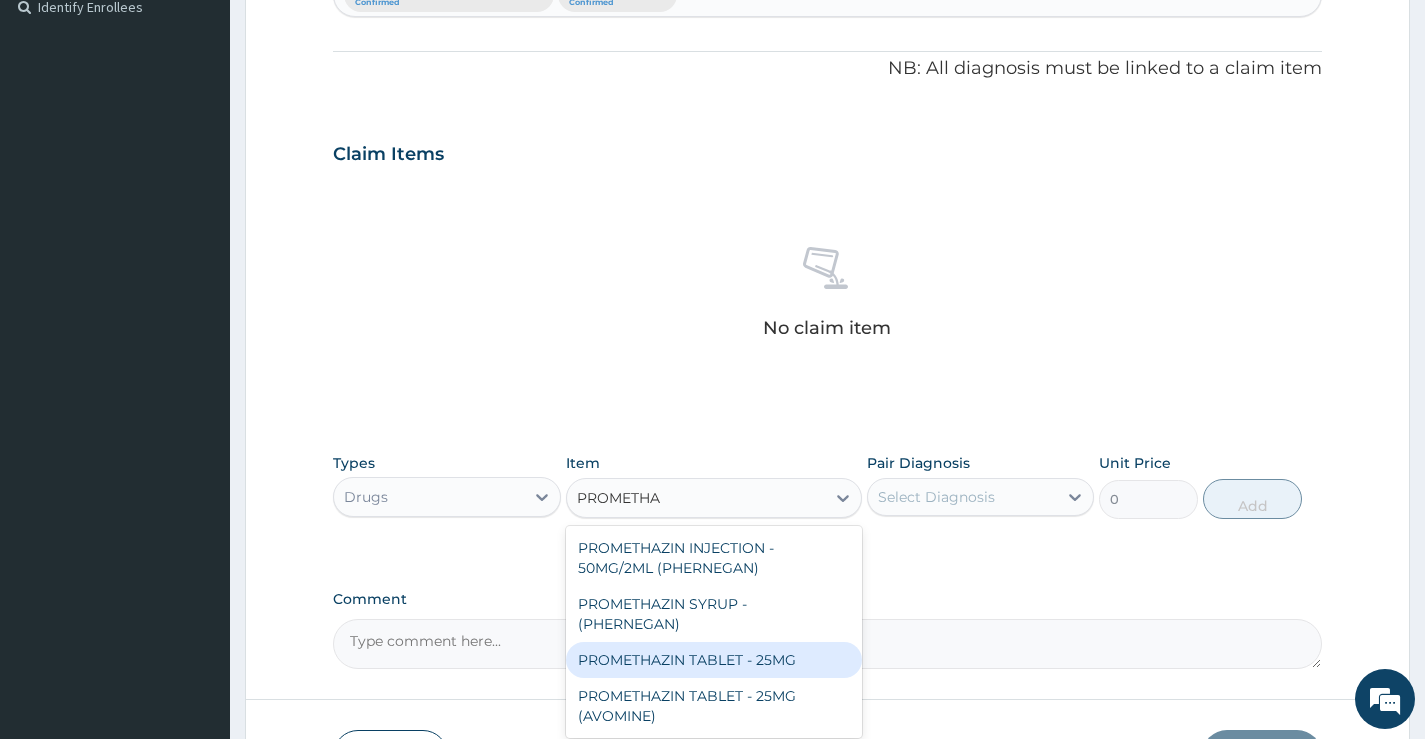 click on "PROMETHAZIN TABLET - 25MG" at bounding box center [714, 660] 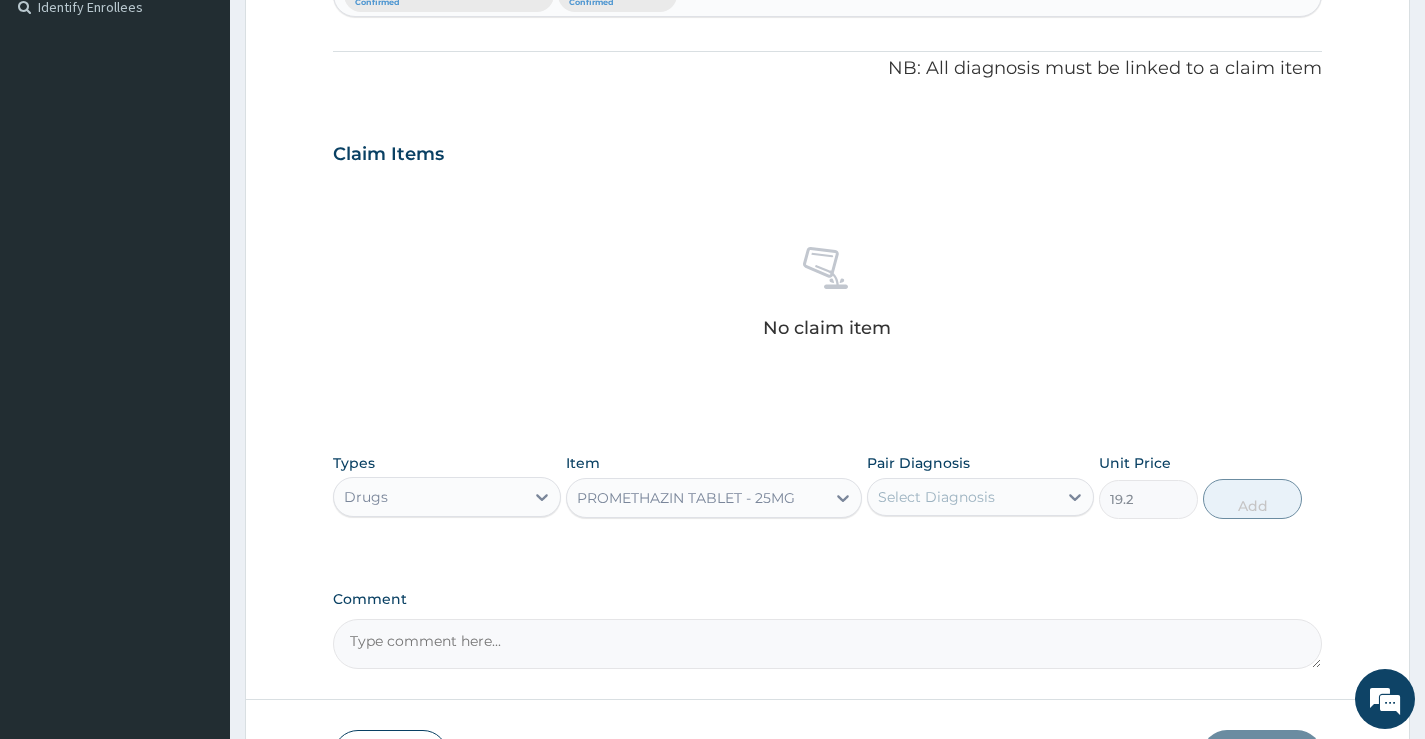 click on "Select Diagnosis" at bounding box center [962, 497] 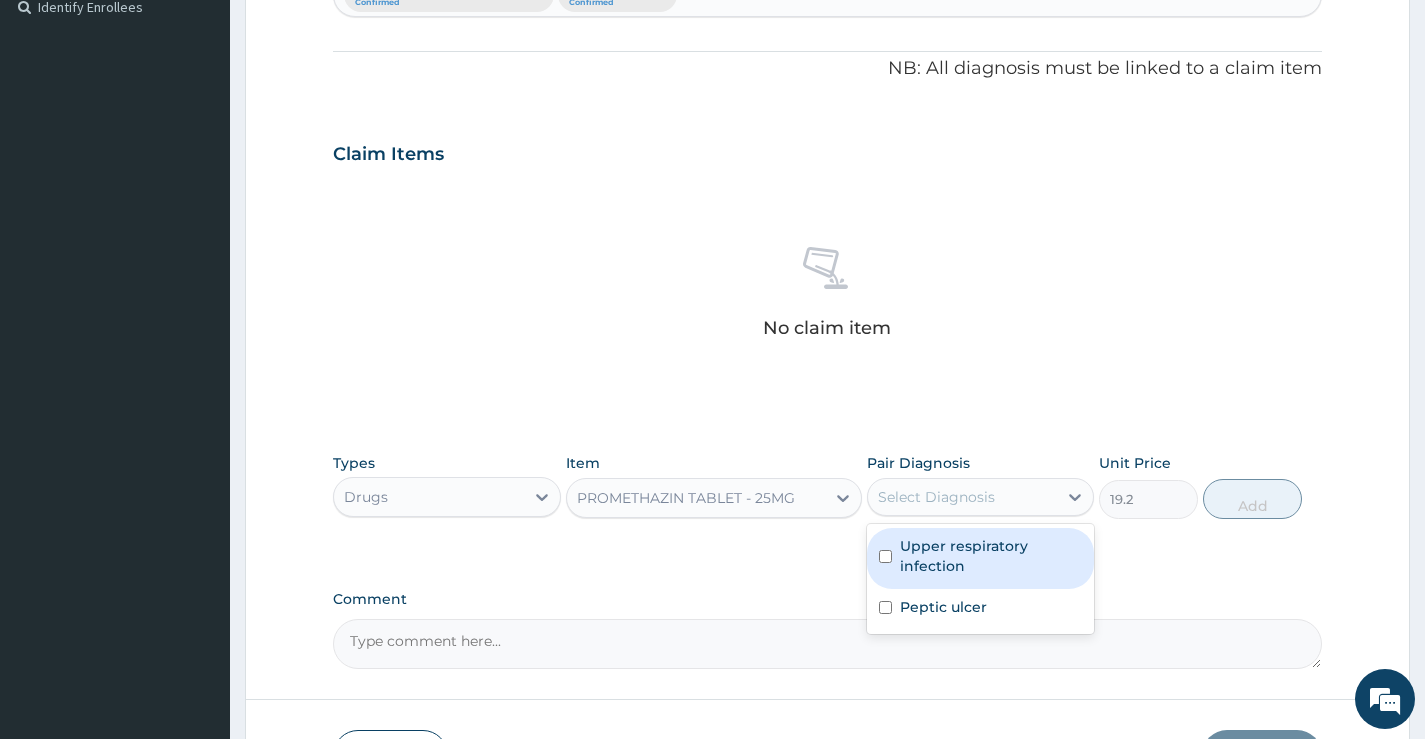 drag, startPoint x: 997, startPoint y: 544, endPoint x: 977, endPoint y: 581, distance: 42.059483 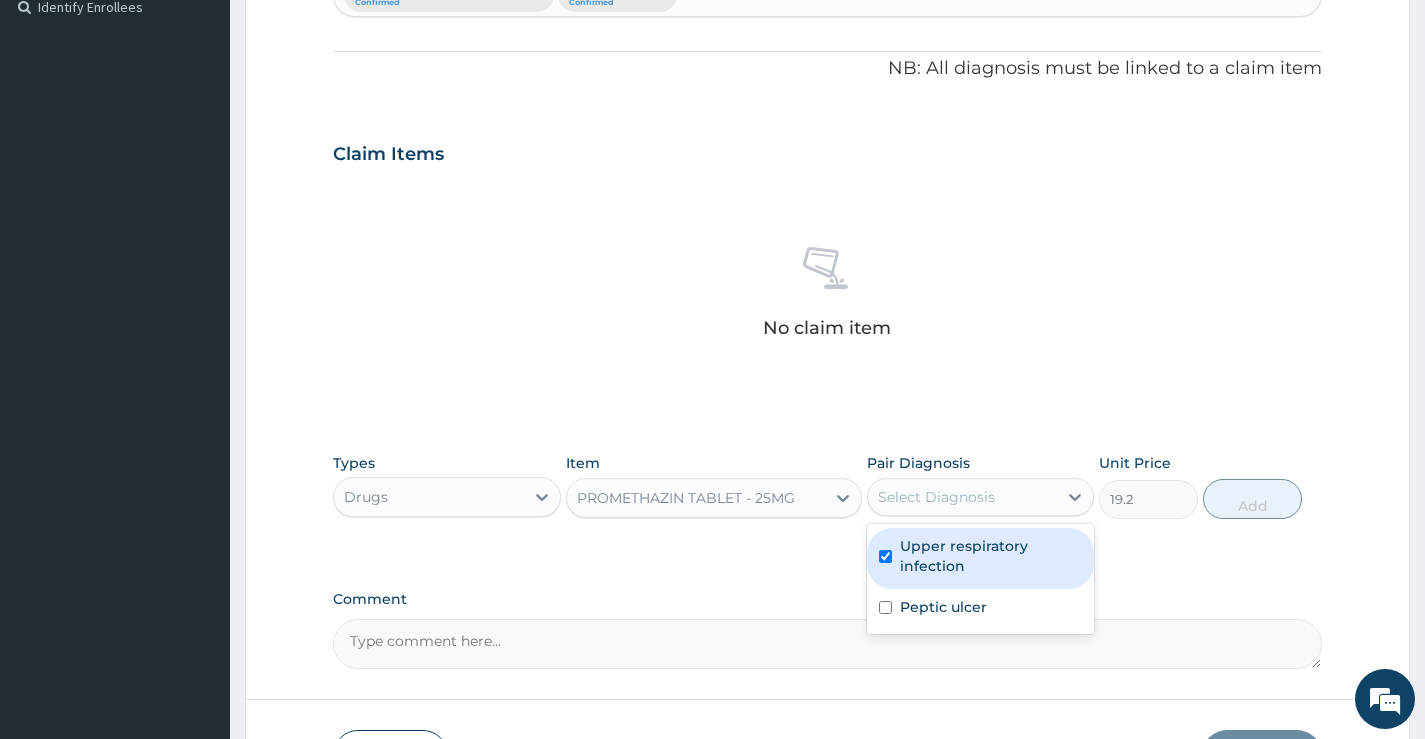 checkbox on "true" 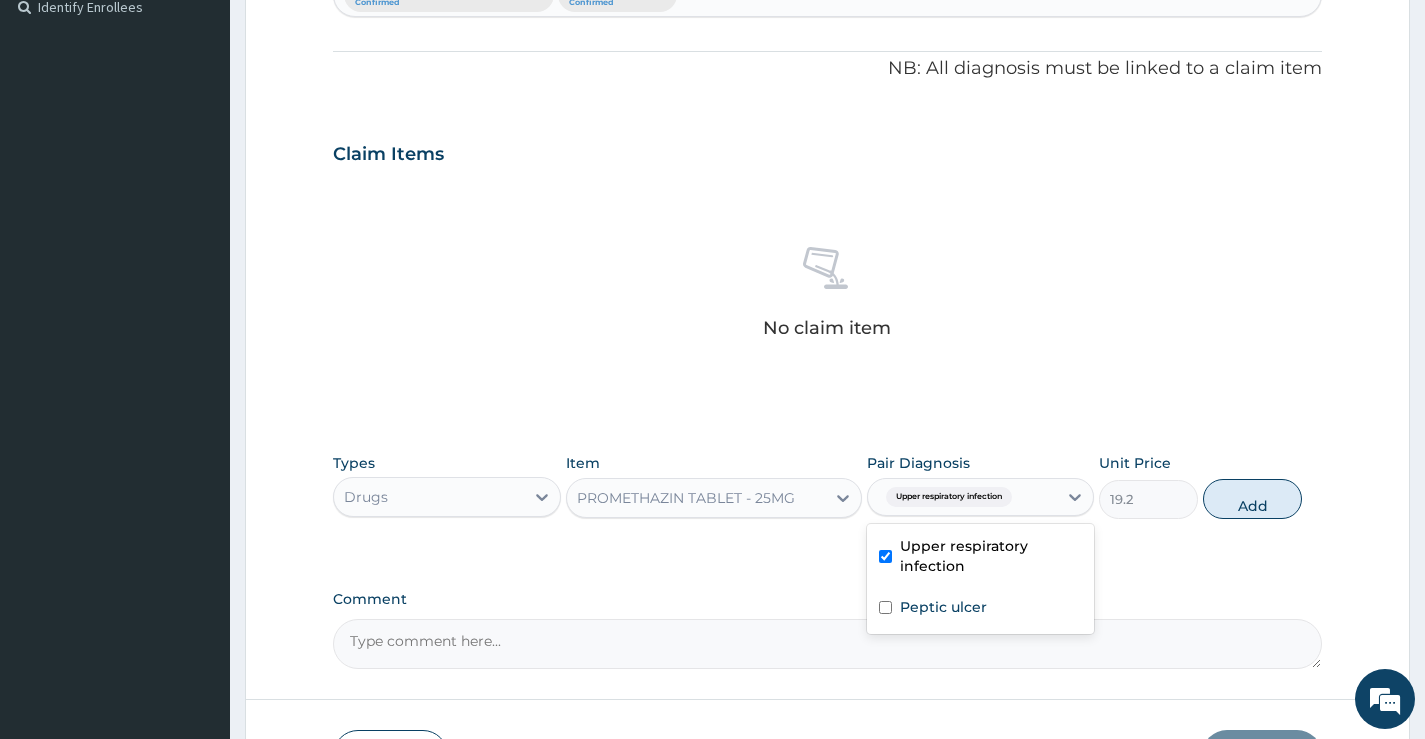 click on "Peptic ulcer" at bounding box center [980, 609] 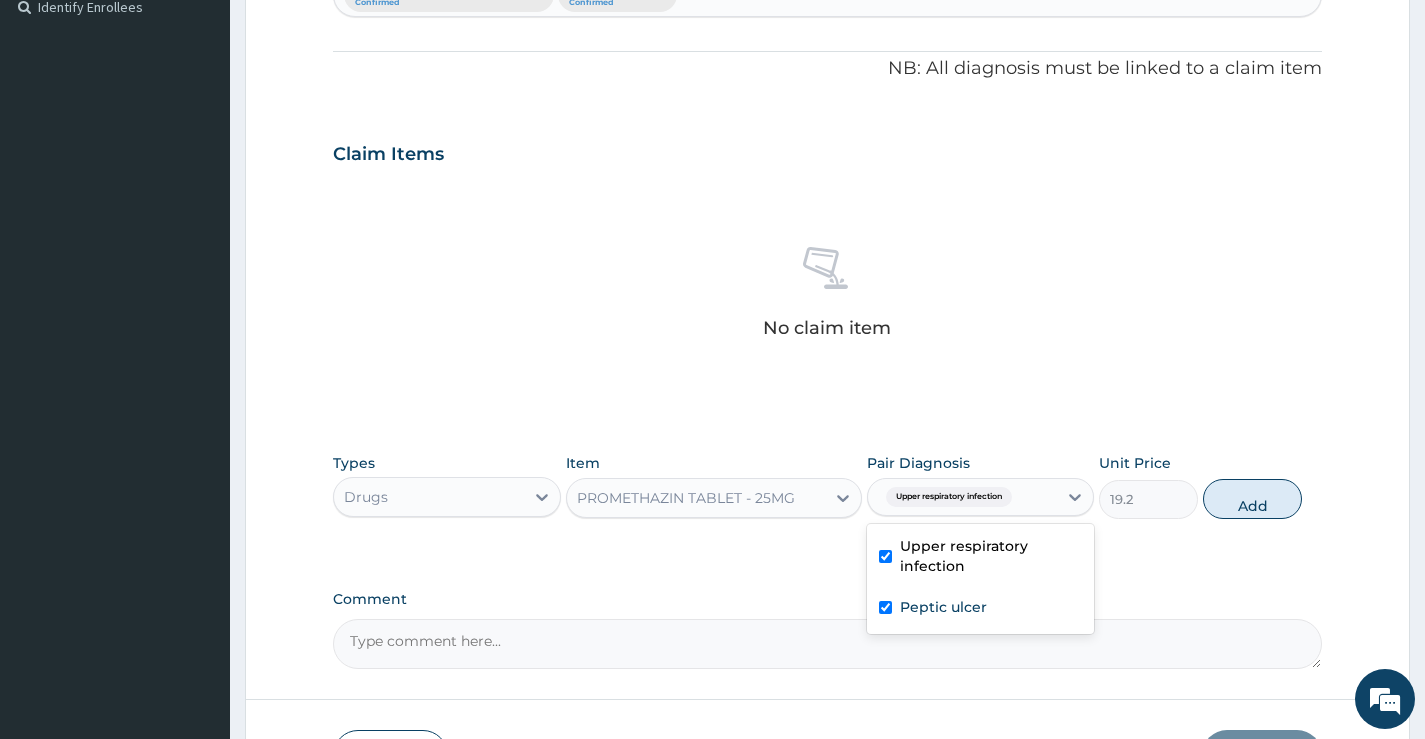 checkbox on "true" 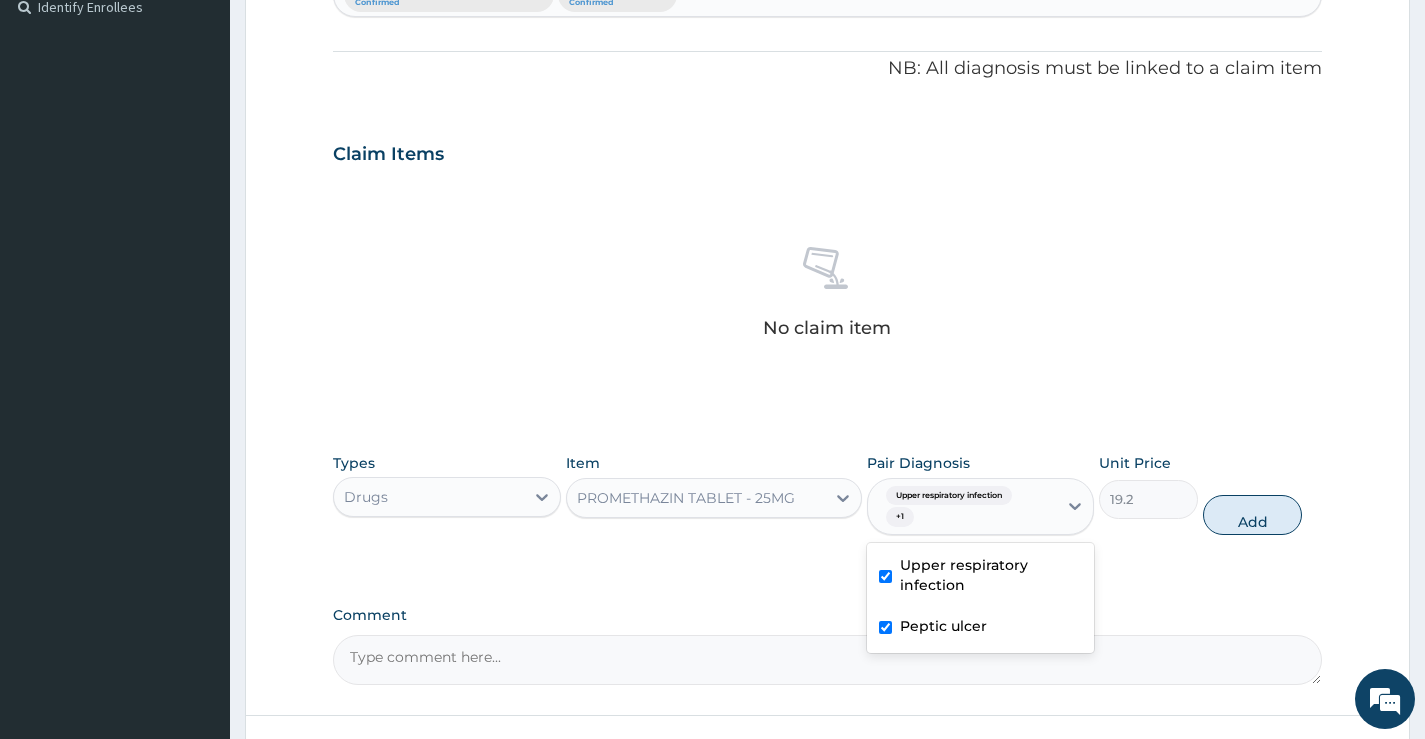 click on "Add" at bounding box center (1252, 515) 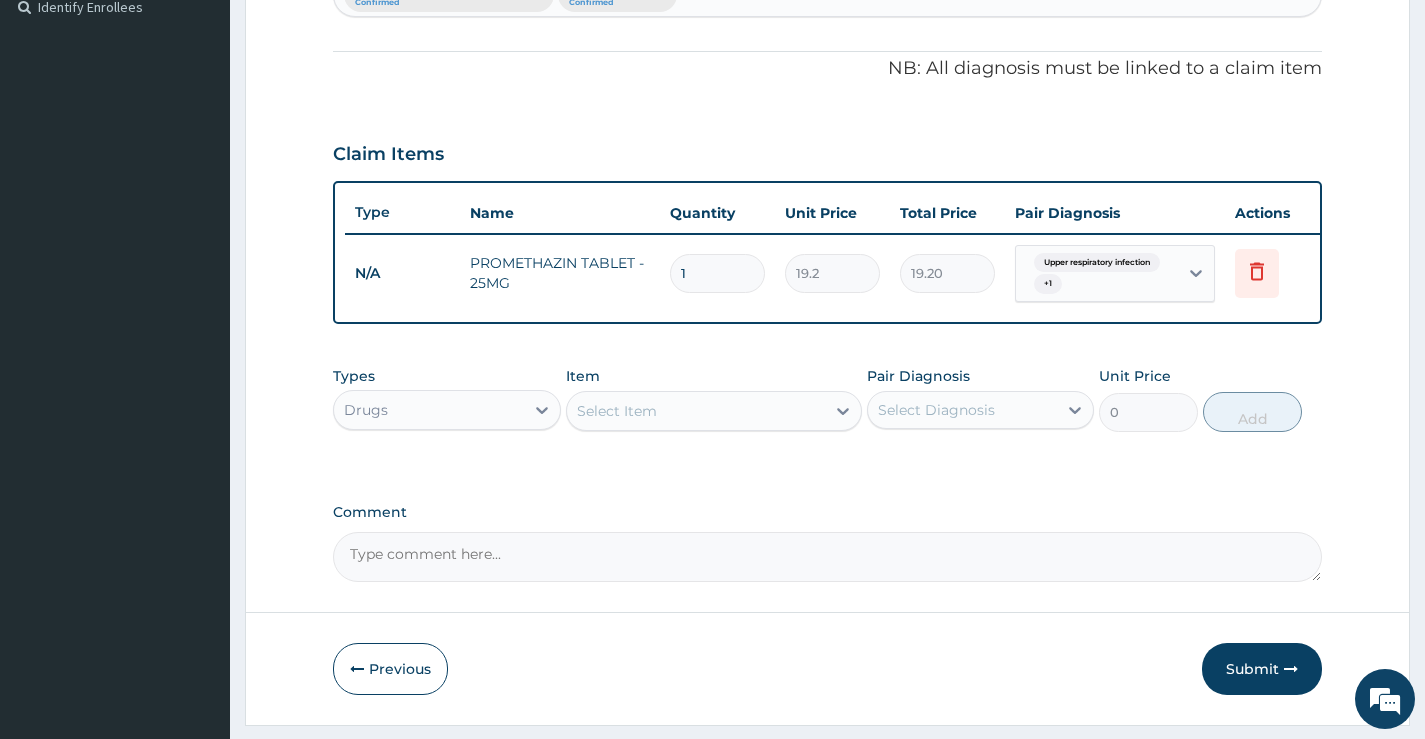 type on "14" 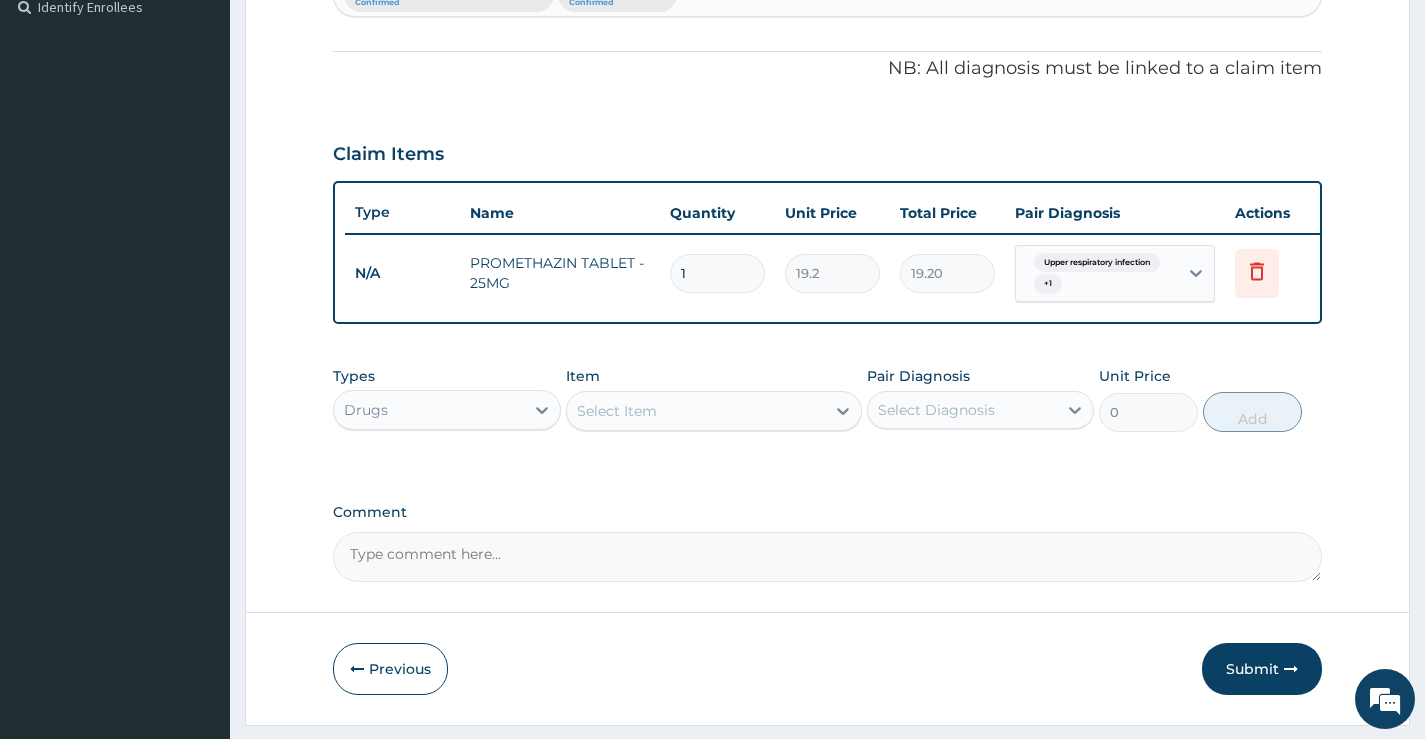 type on "268.80" 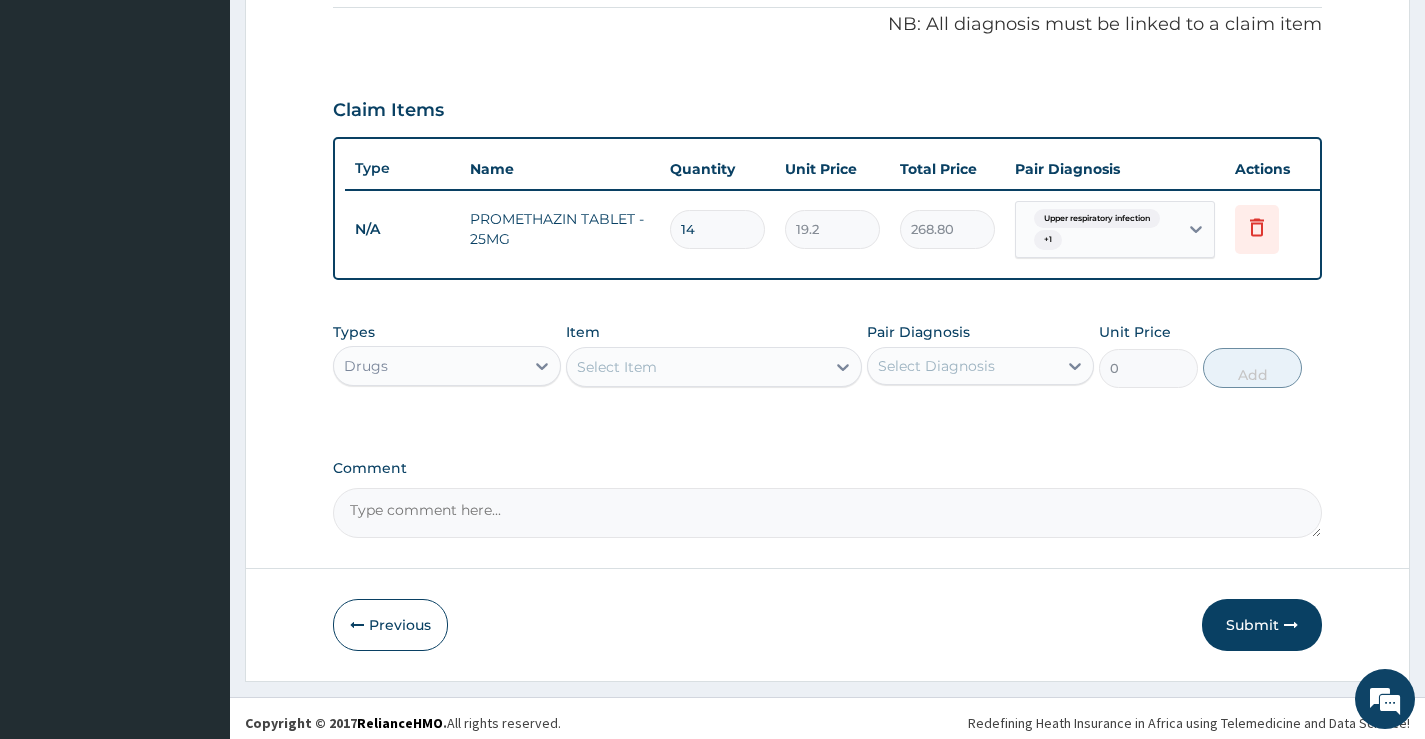 scroll, scrollTop: 631, scrollLeft: 0, axis: vertical 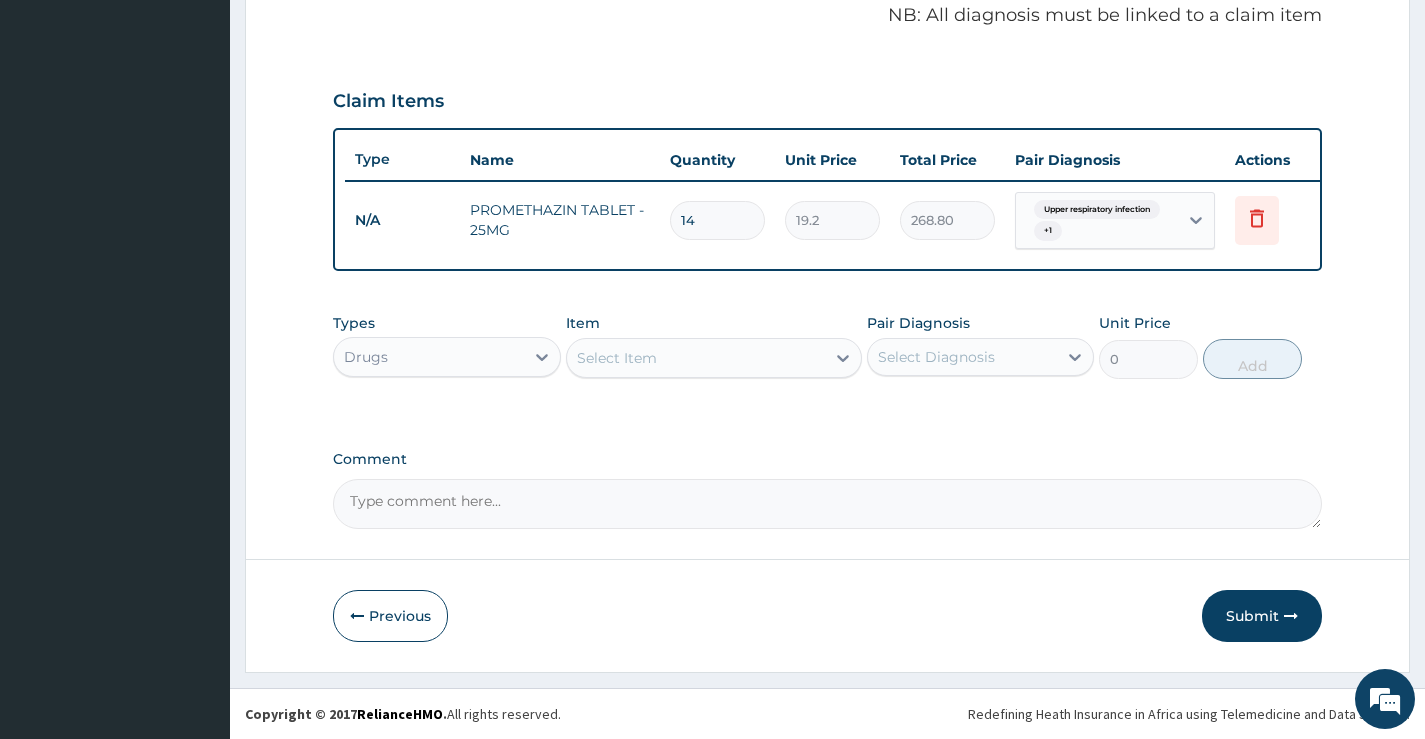 type on "14" 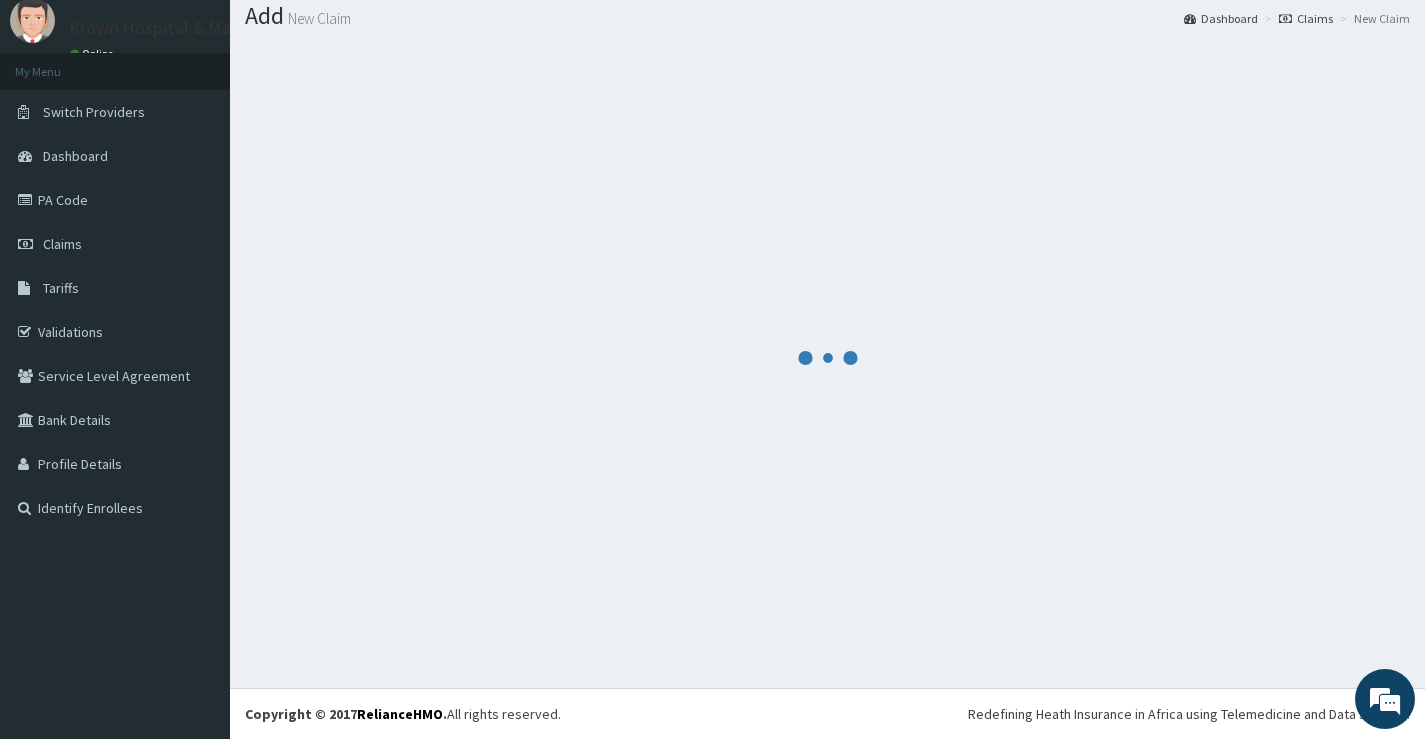 scroll, scrollTop: 62, scrollLeft: 0, axis: vertical 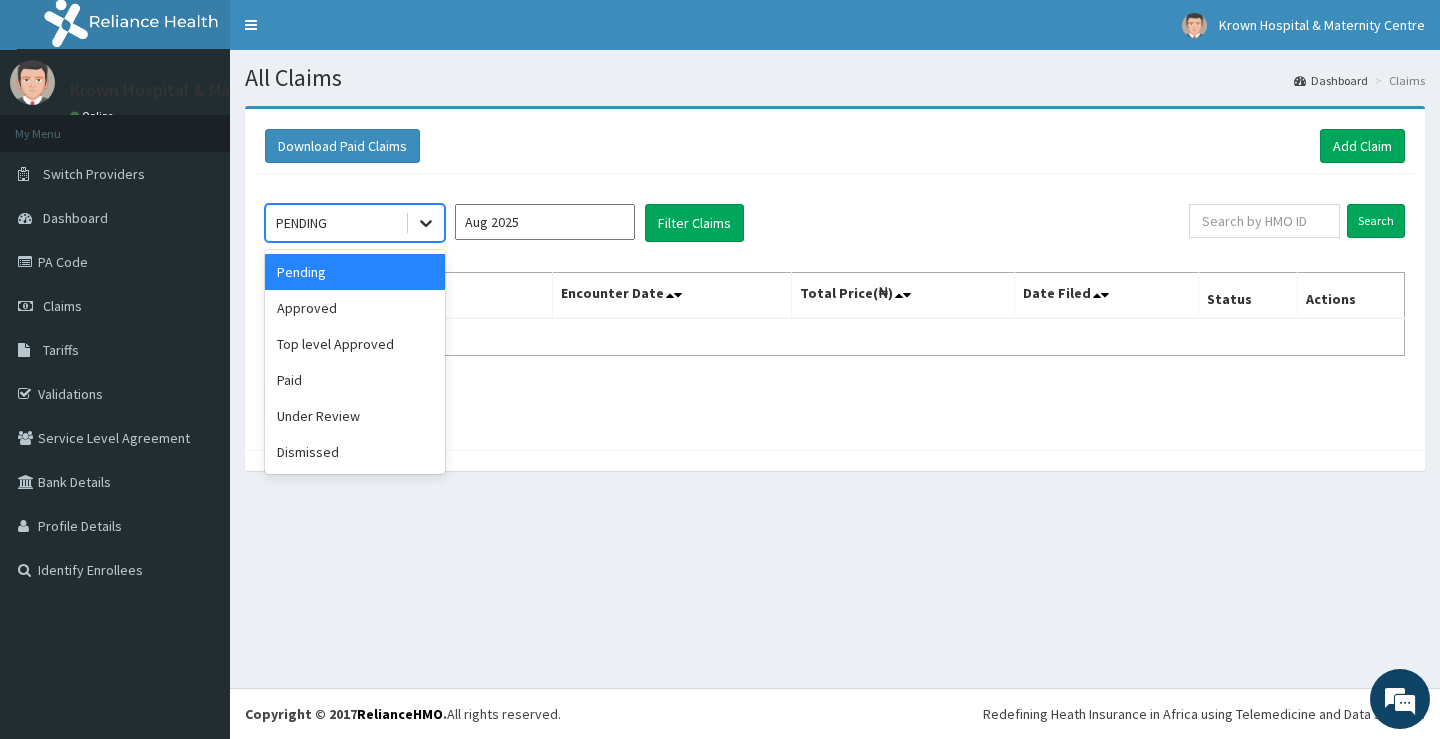 click 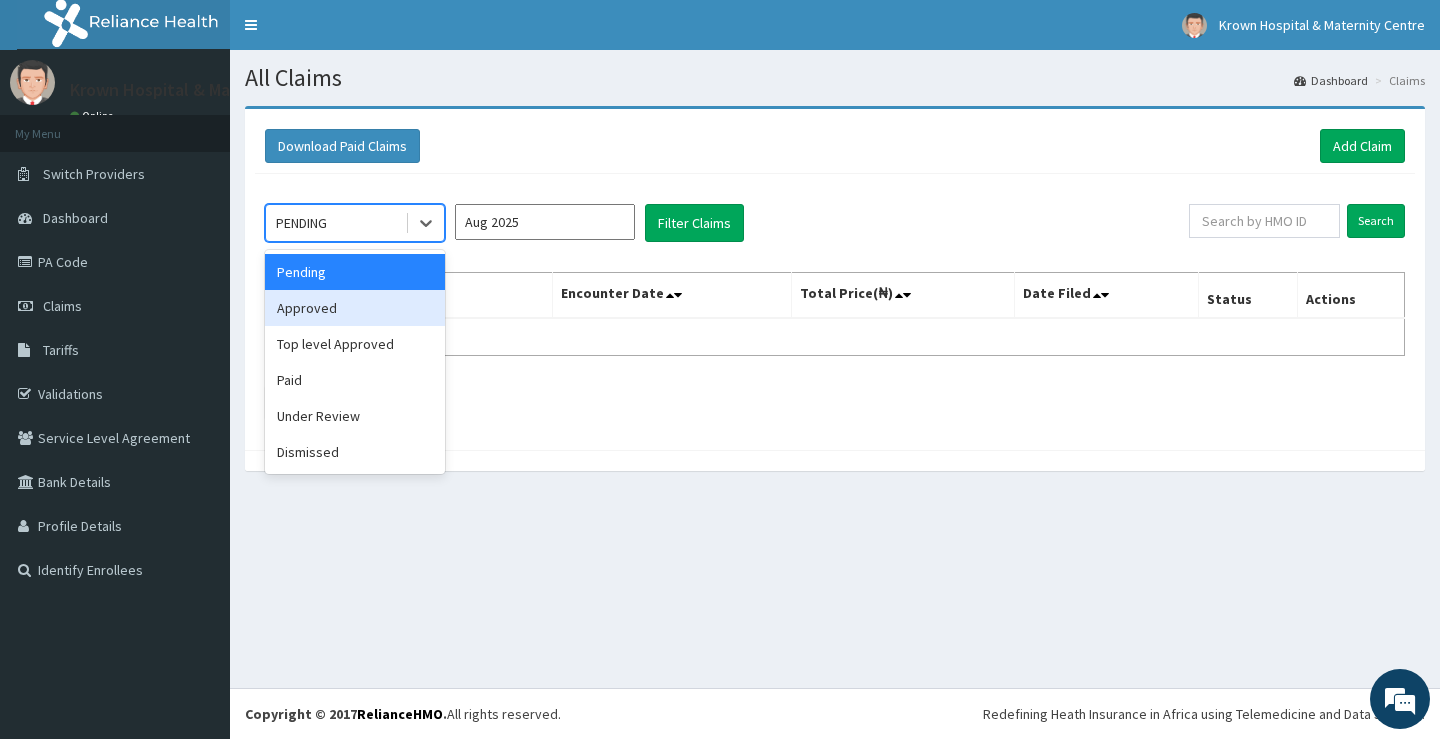 click on "Approved" at bounding box center [355, 308] 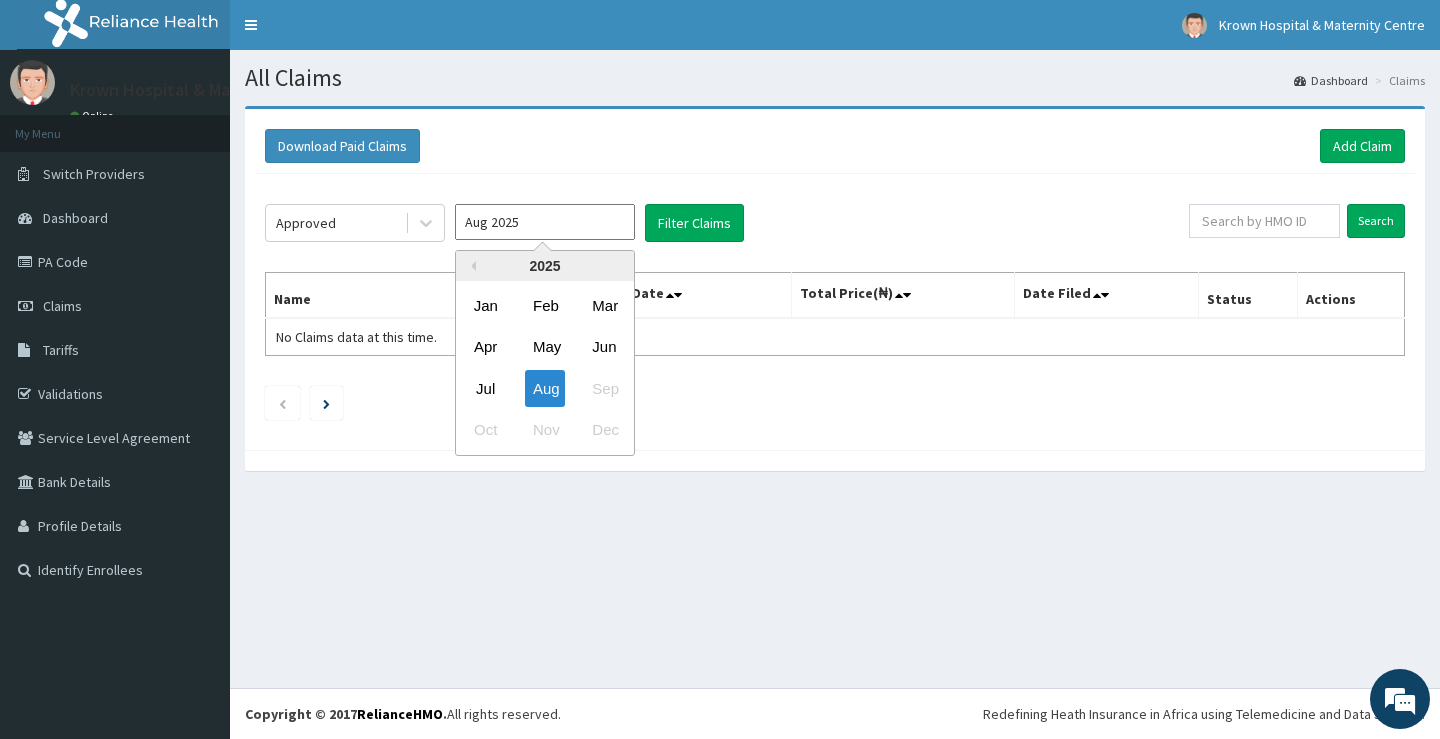click on "Aug 2025" at bounding box center (545, 222) 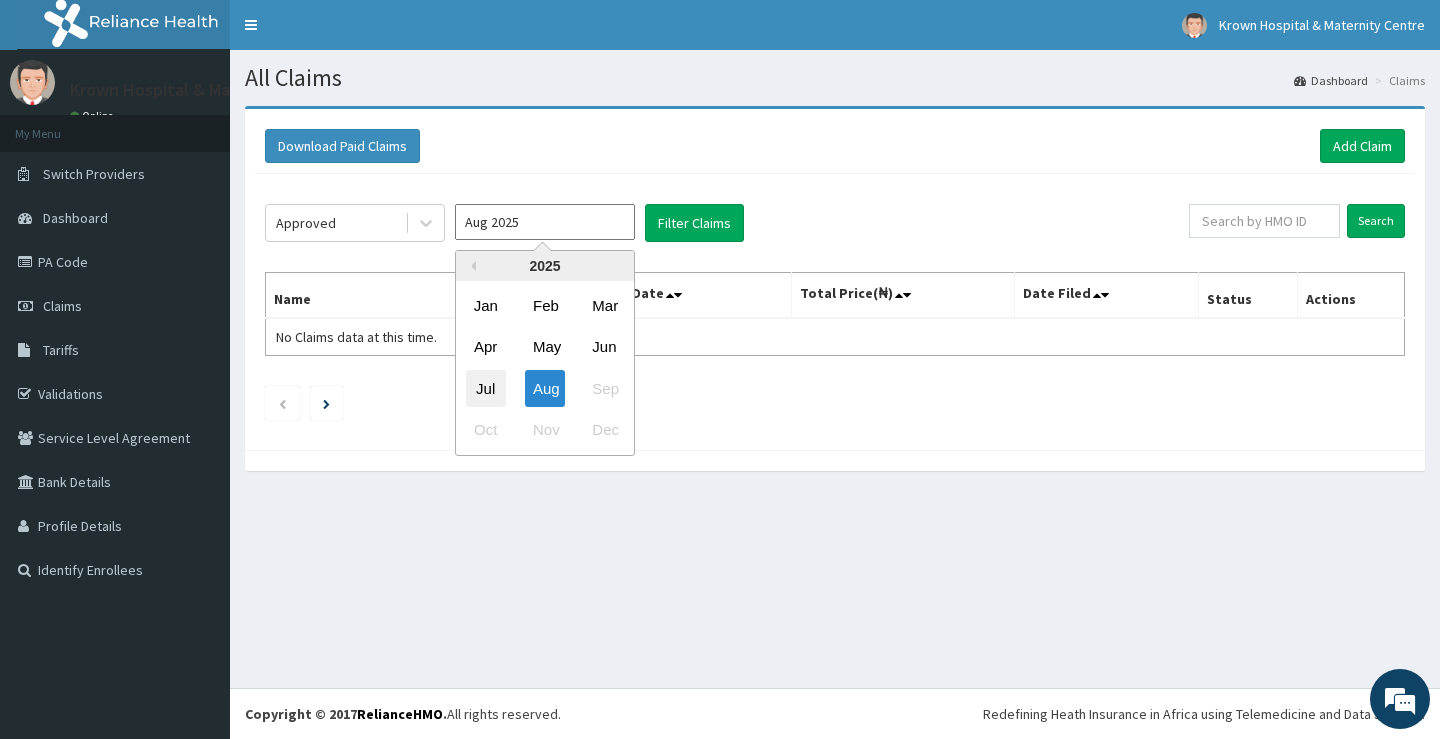click on "Jul" at bounding box center [486, 388] 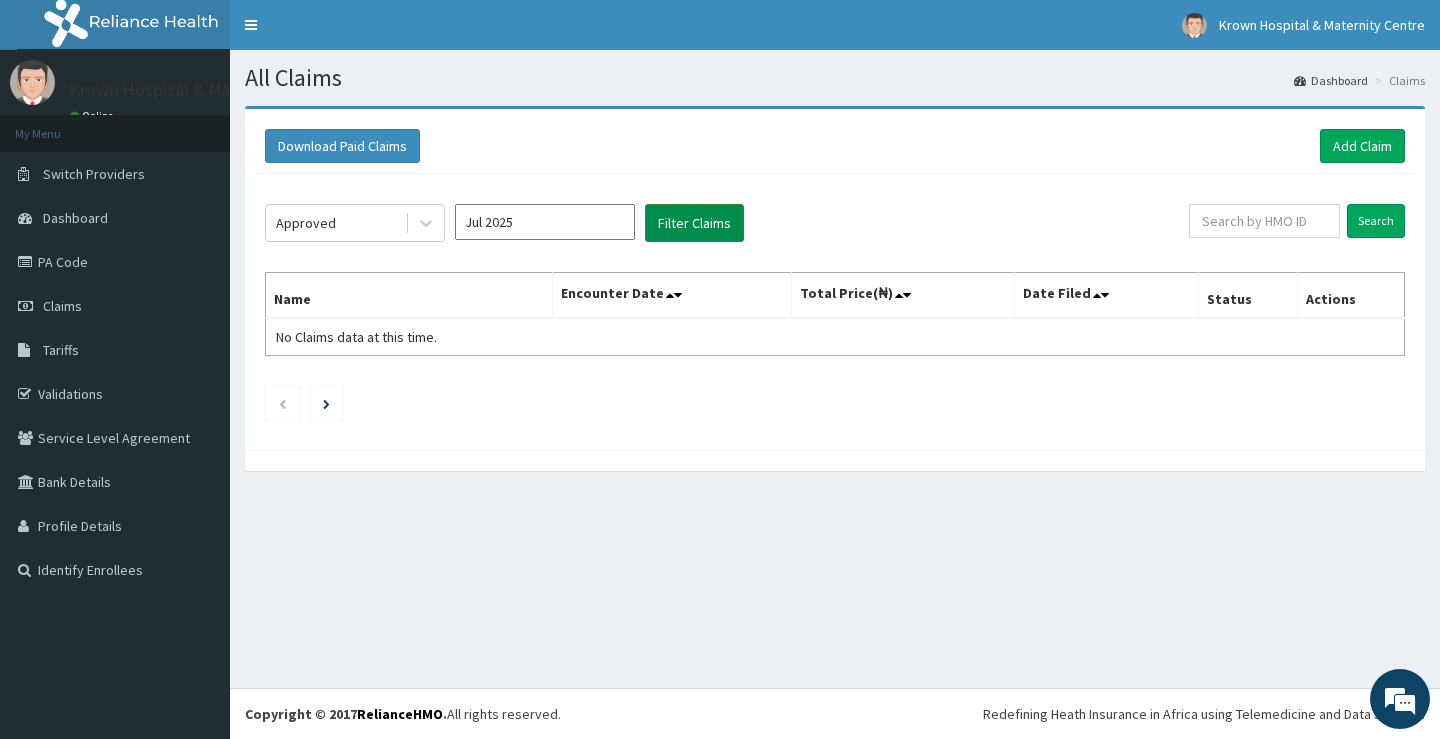 click on "Filter Claims" at bounding box center (694, 223) 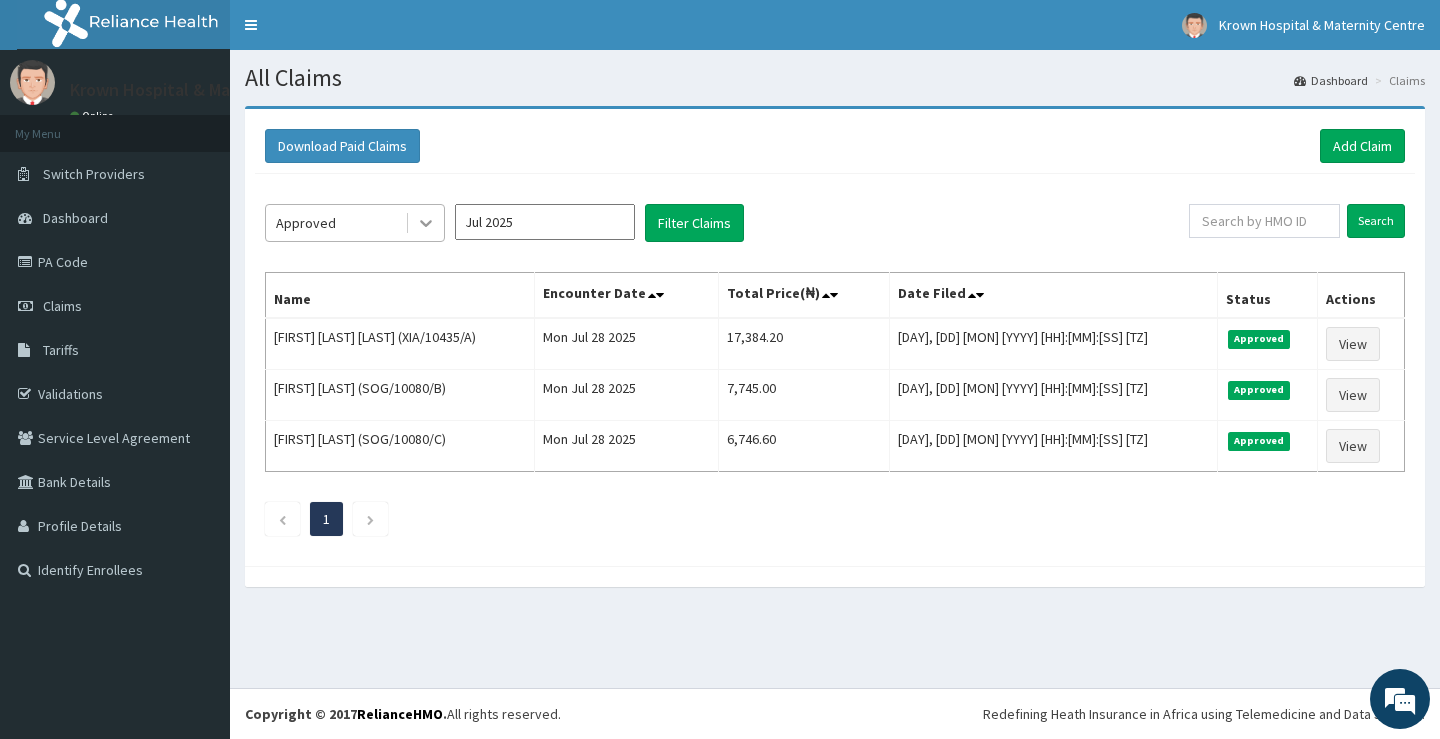 click 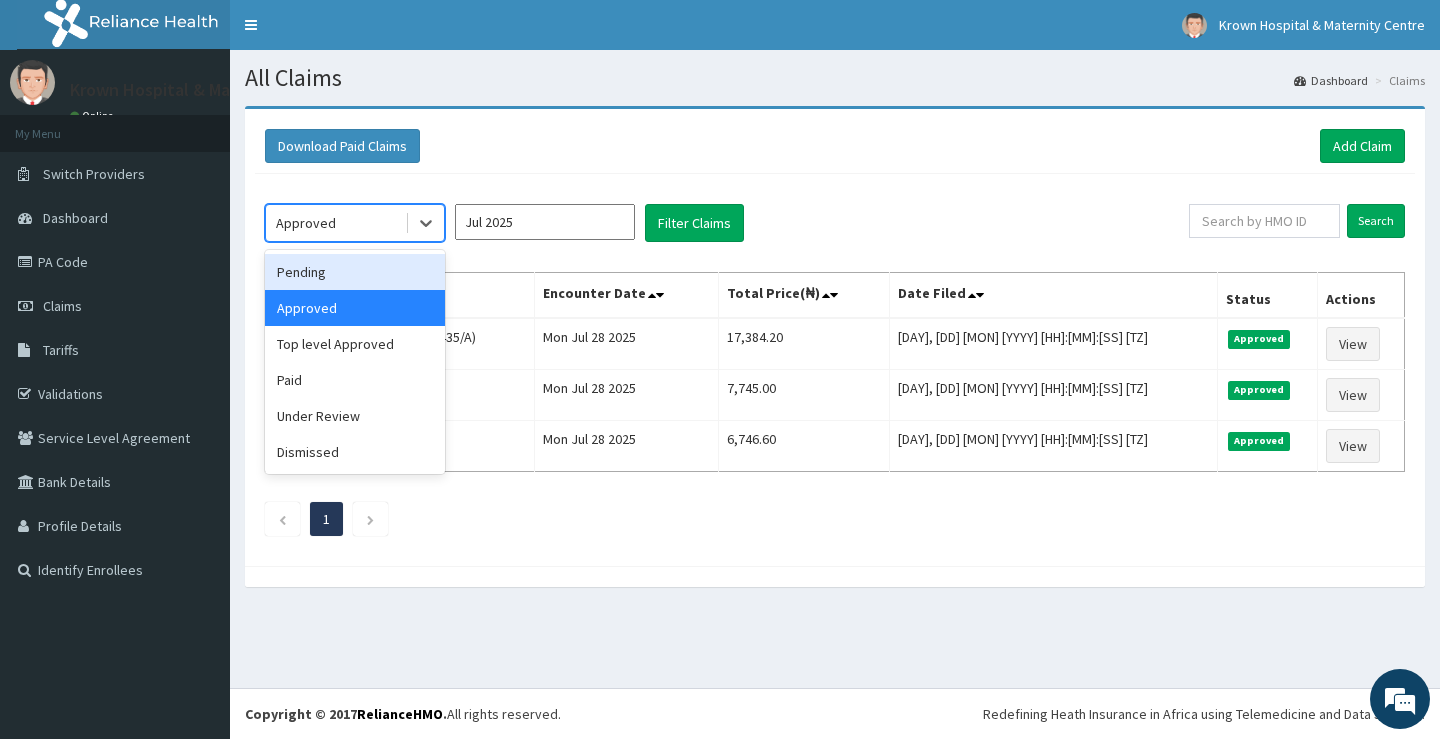 click on "Pending" at bounding box center (355, 272) 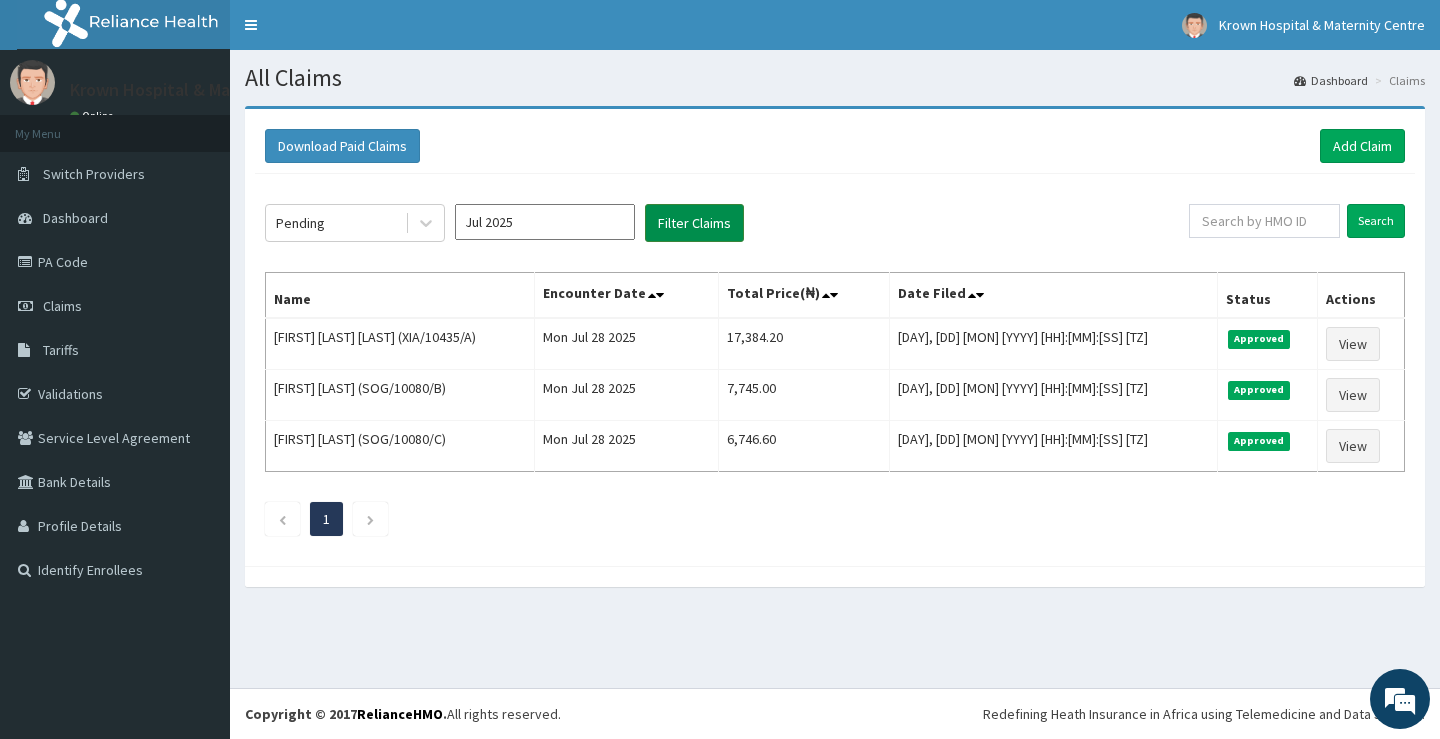 click on "Filter Claims" at bounding box center [694, 223] 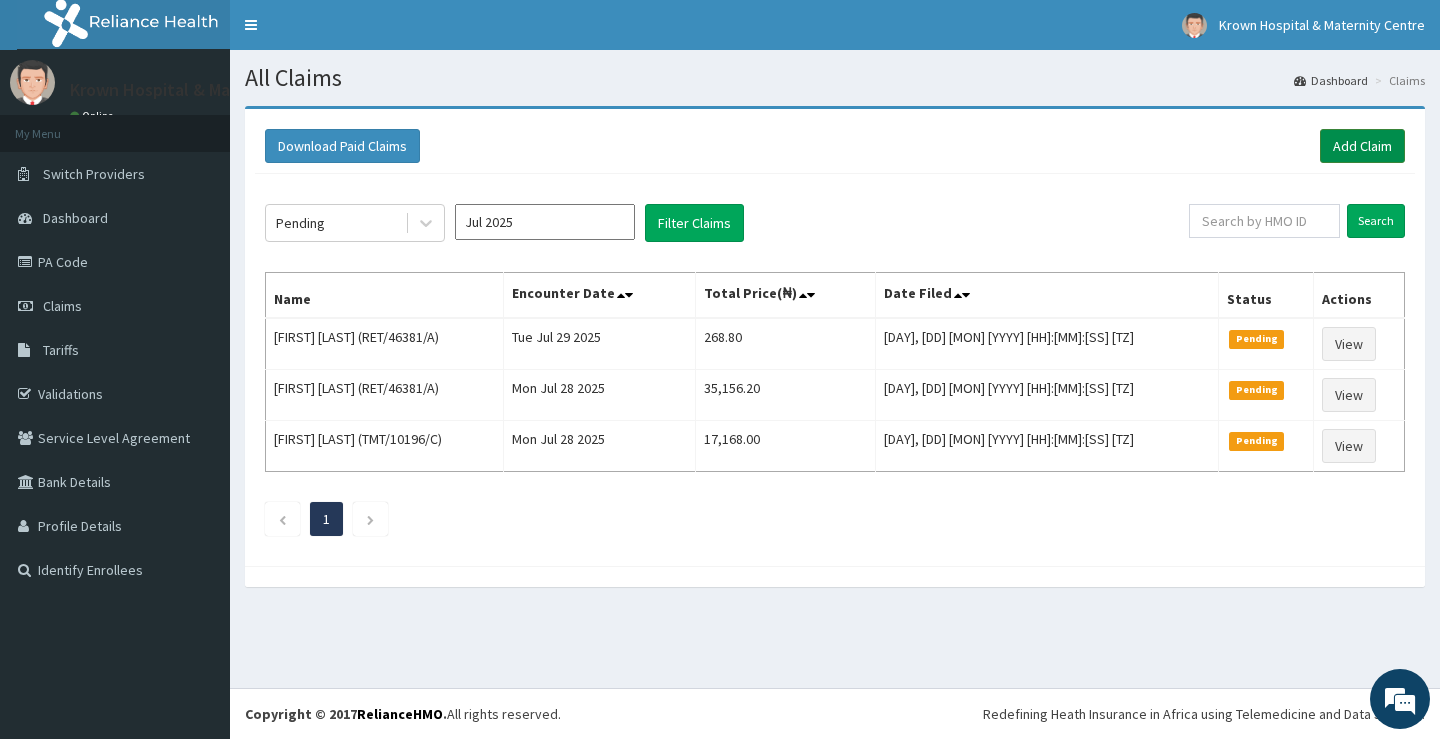 click on "Add Claim" at bounding box center [1362, 146] 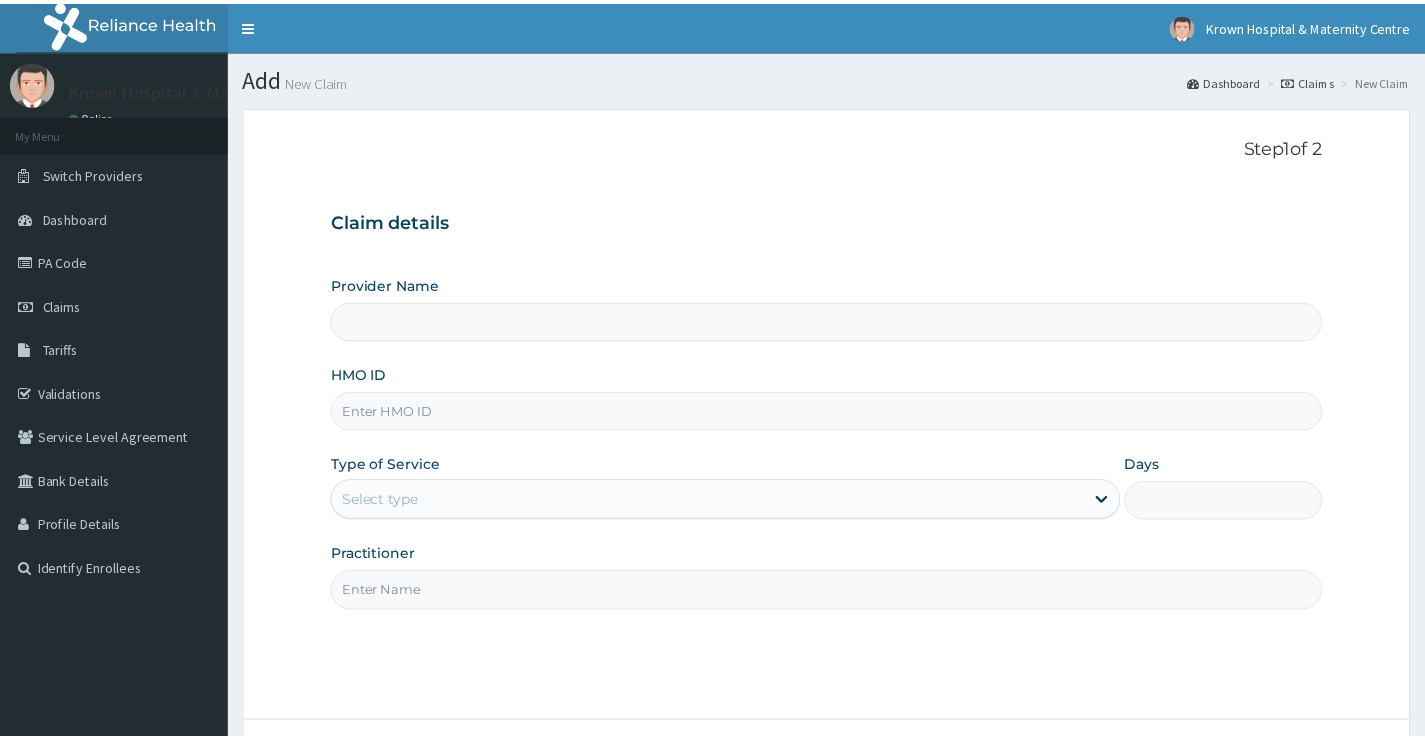 scroll, scrollTop: 0, scrollLeft: 0, axis: both 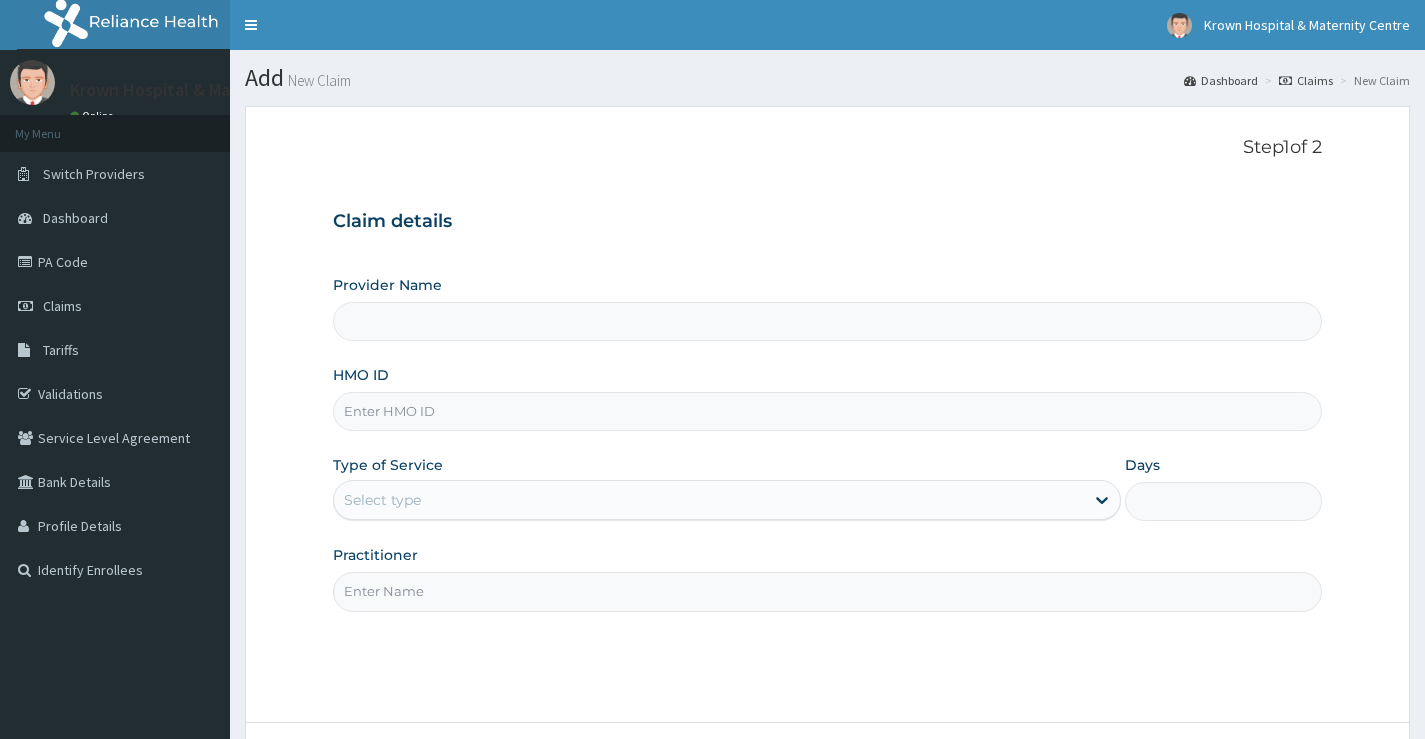 type on "Krown Hospital &Maternity Centre" 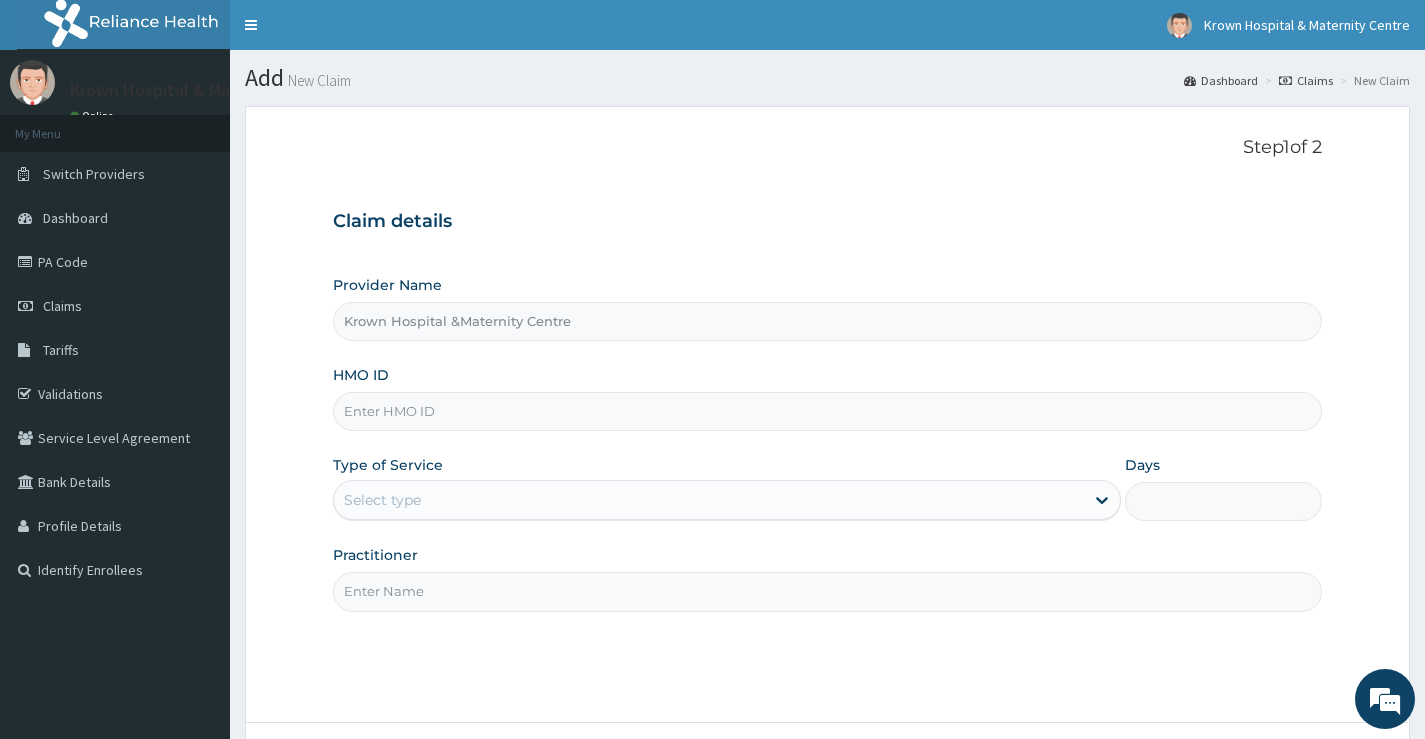 scroll, scrollTop: 0, scrollLeft: 0, axis: both 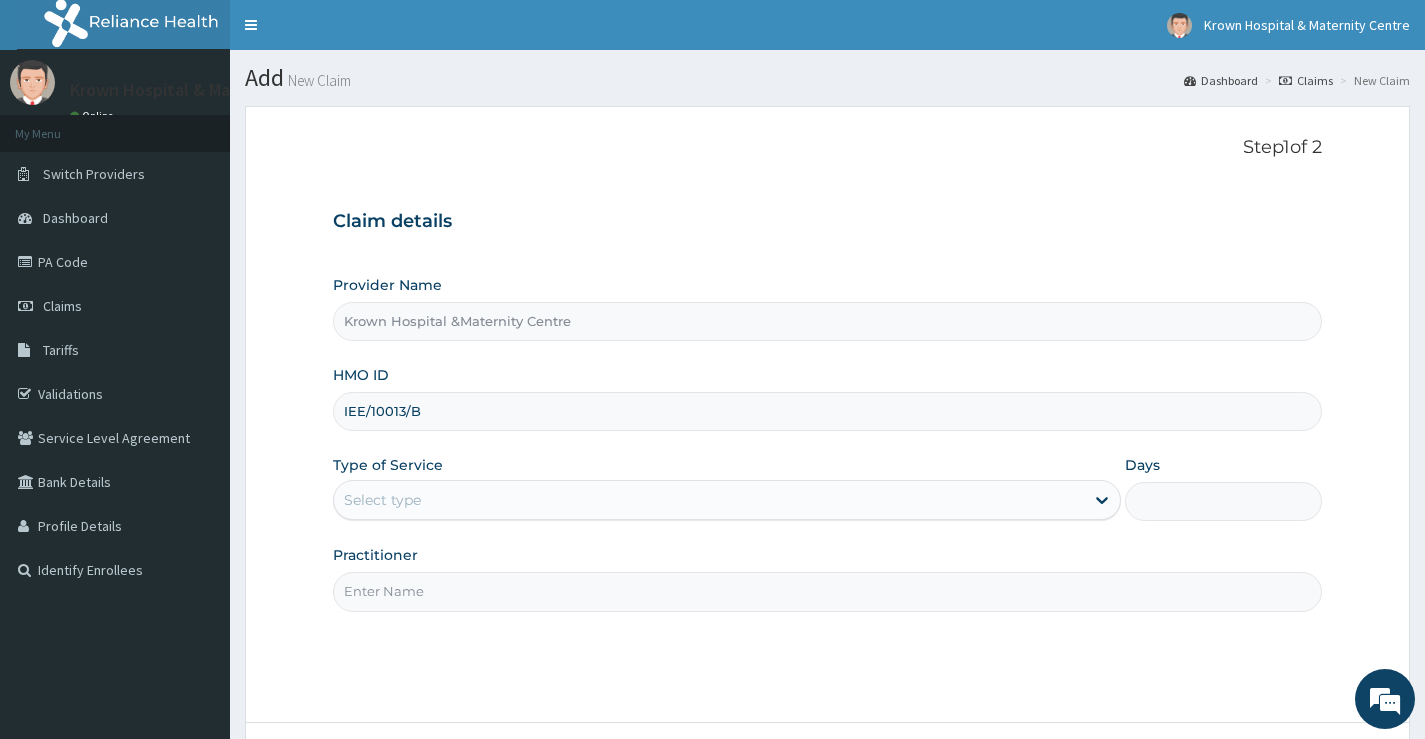 type on "IEE/10013/B" 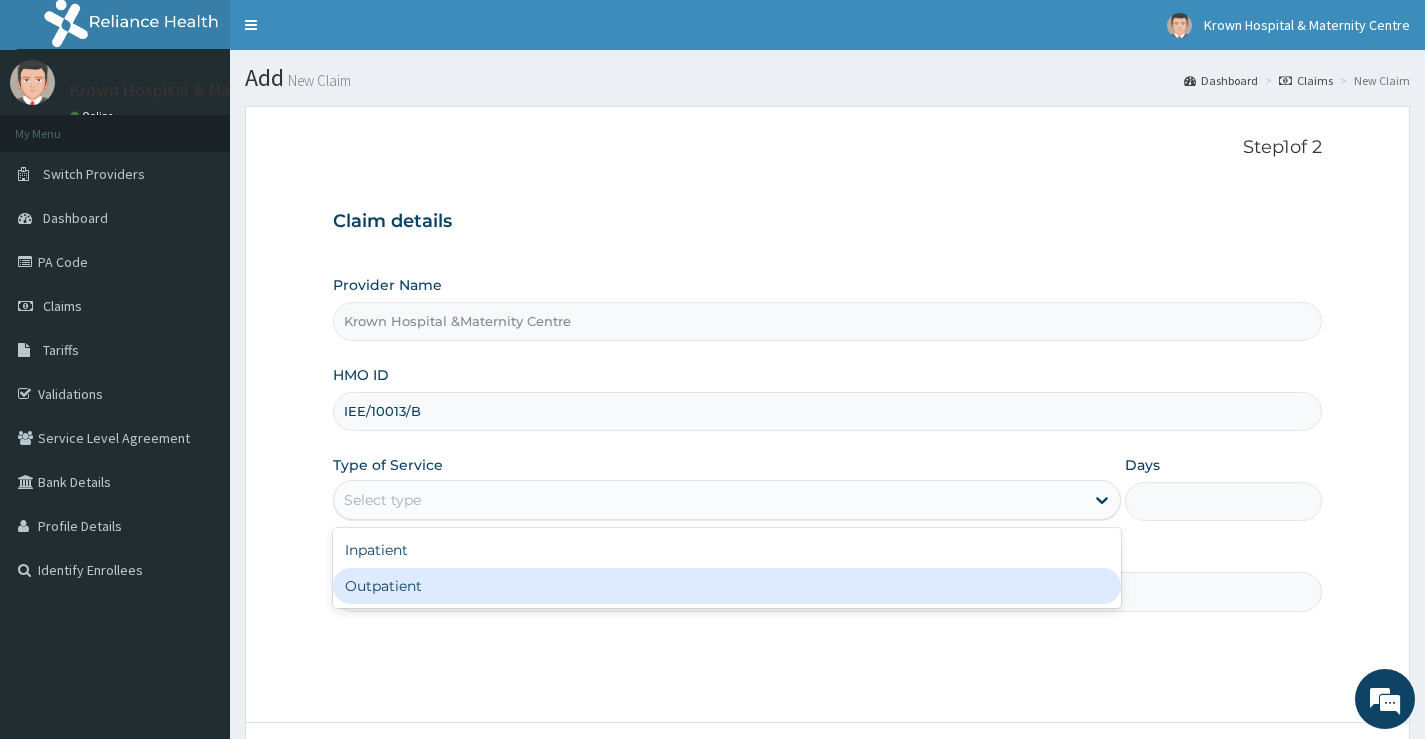 click on "Outpatient" at bounding box center (727, 586) 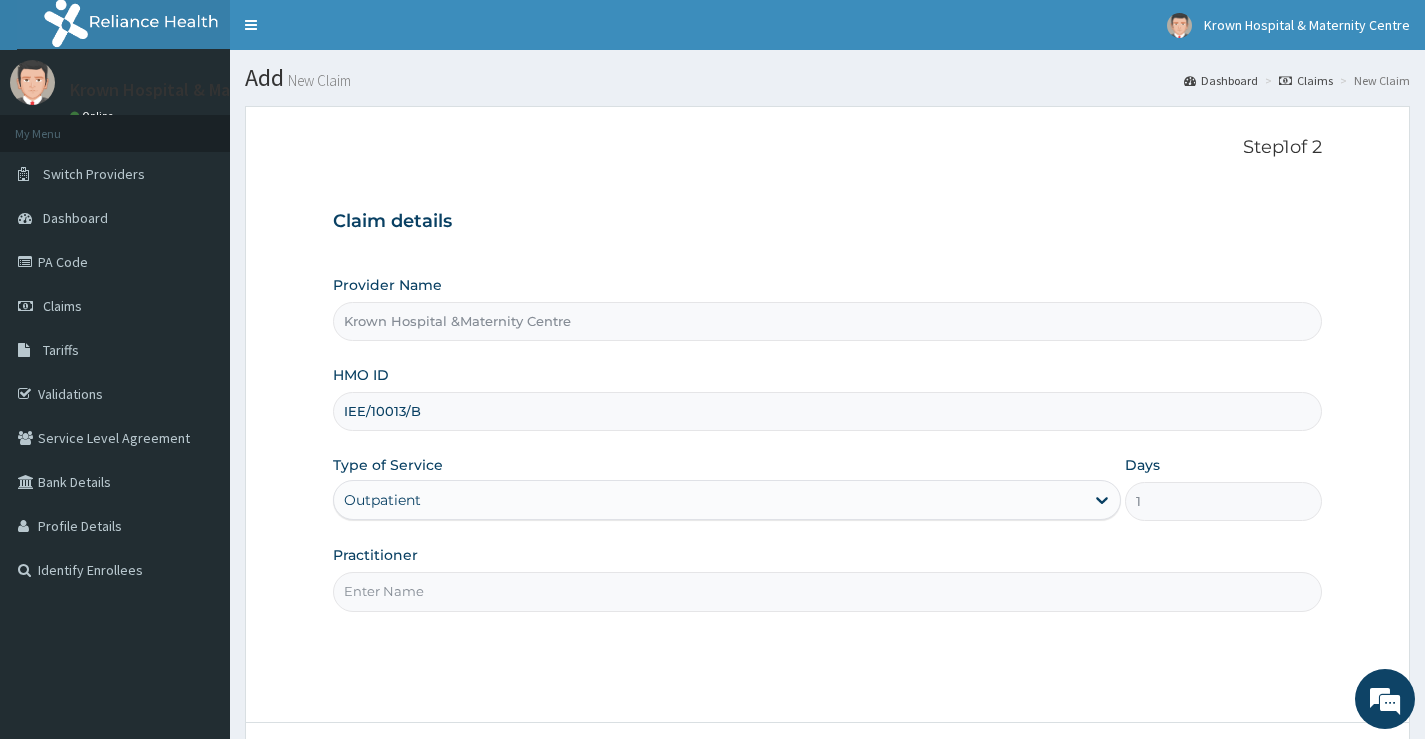 click on "Practitioner" at bounding box center (827, 591) 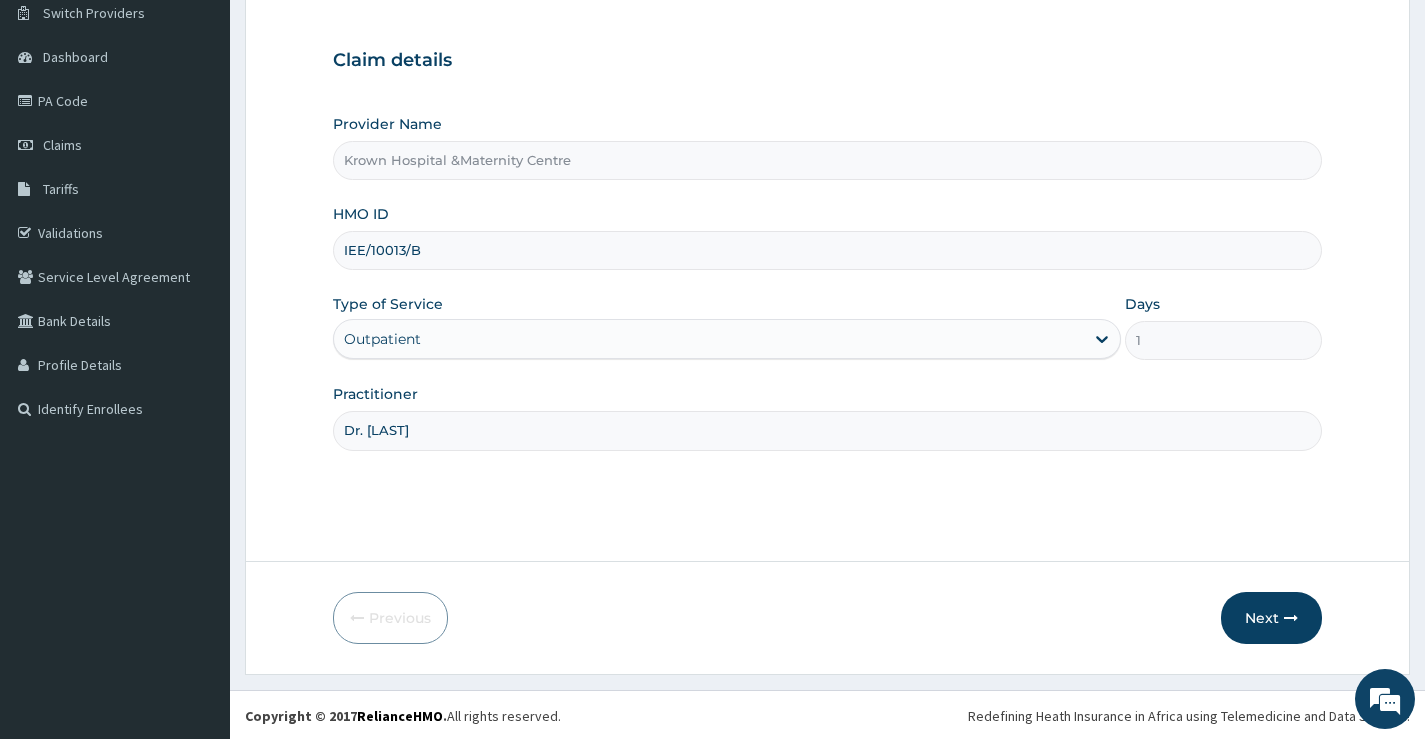 scroll, scrollTop: 163, scrollLeft: 0, axis: vertical 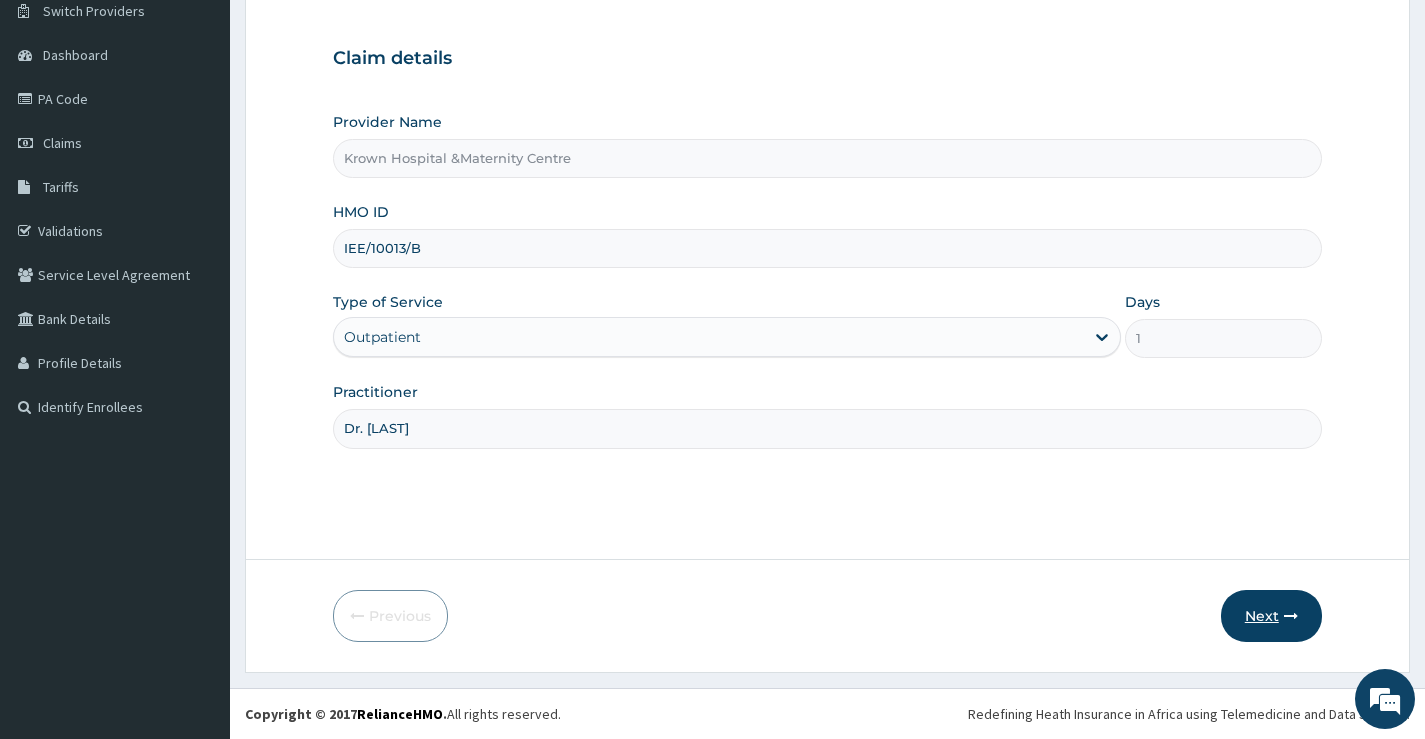 click on "Next" at bounding box center [1271, 616] 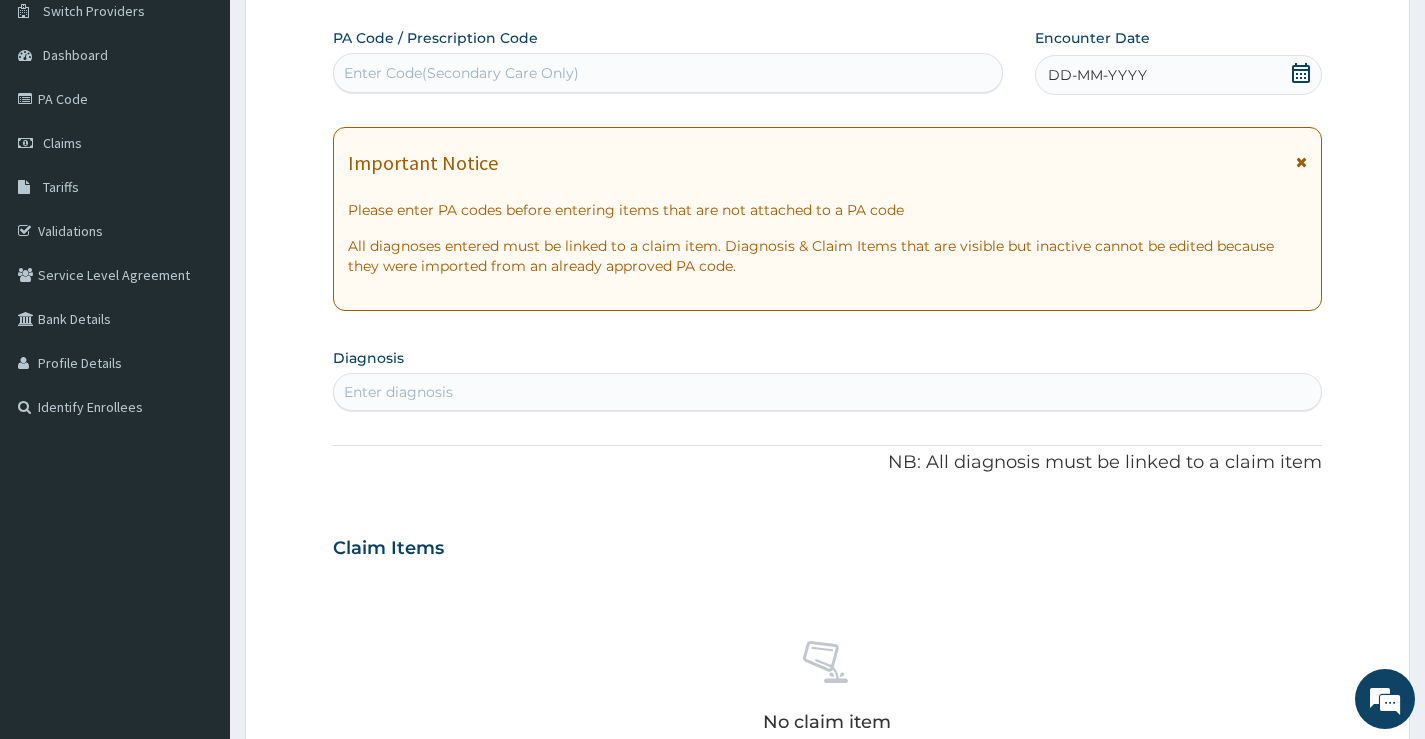 click on "Enter diagnosis" at bounding box center (827, 392) 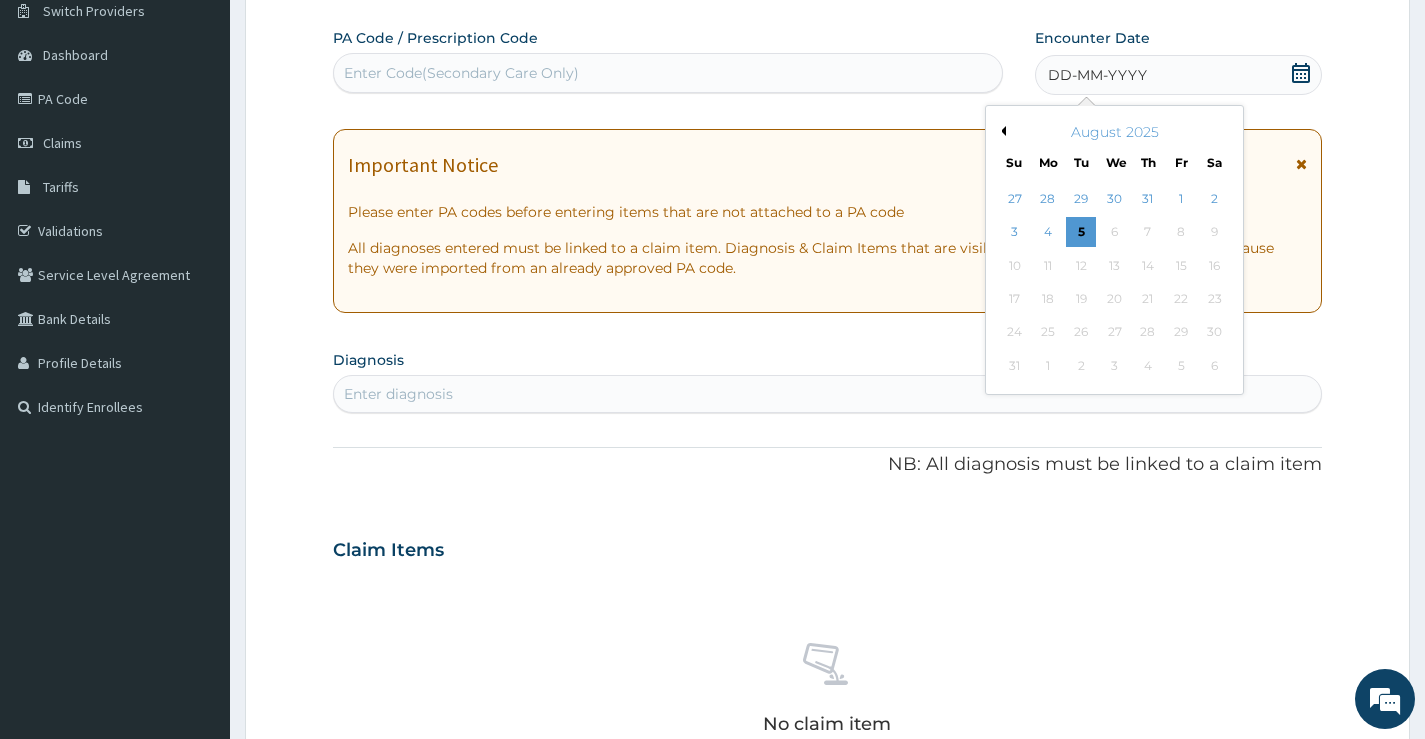 click on "Previous Month" at bounding box center (1001, 131) 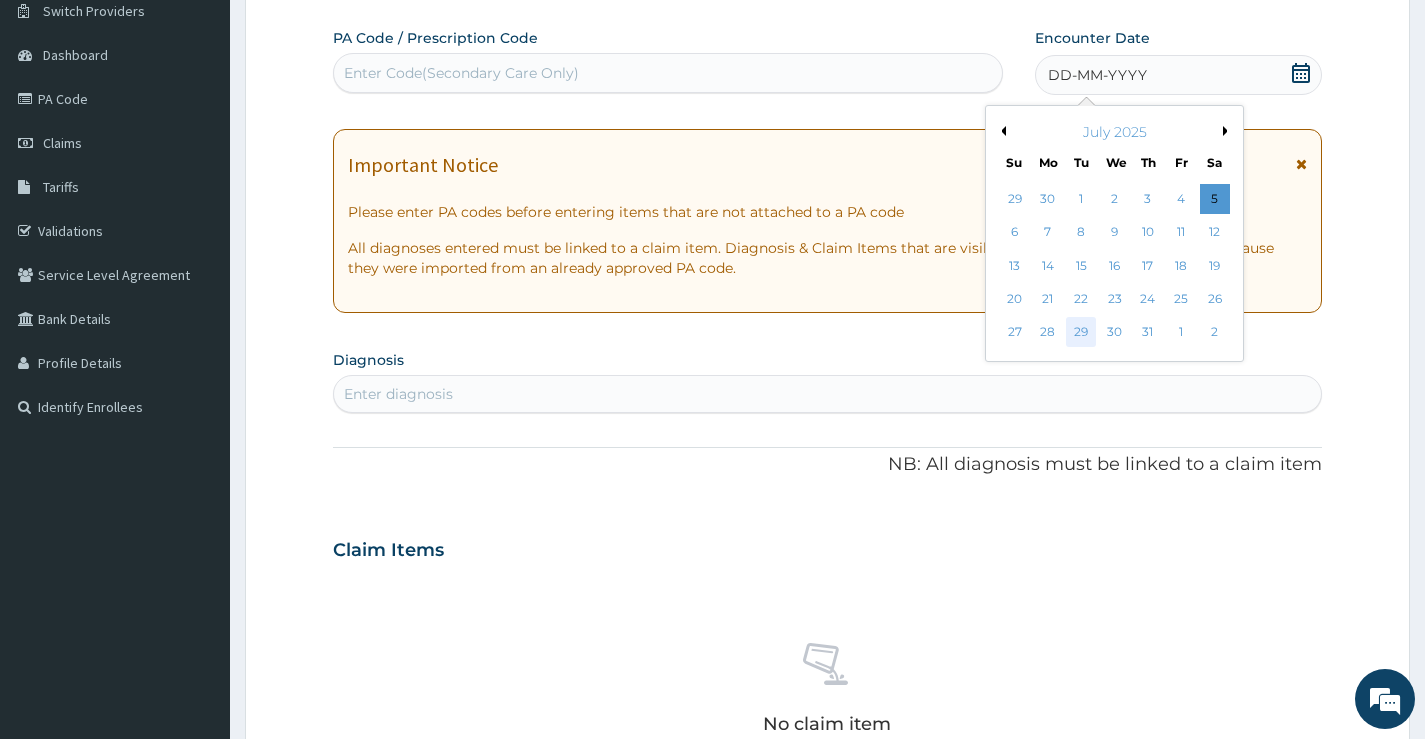 click on "29" at bounding box center [1081, 333] 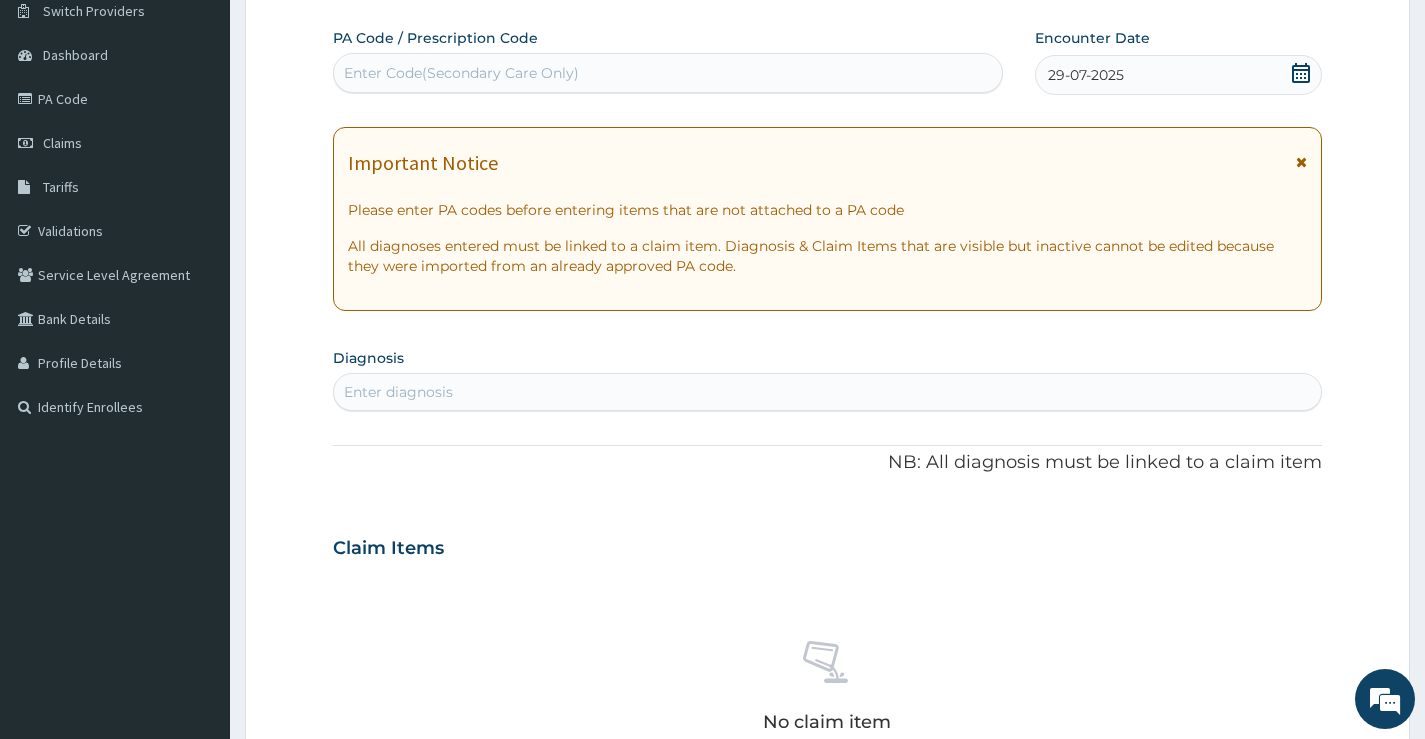 click on "Diagnosis Enter diagnosis" at bounding box center (827, 377) 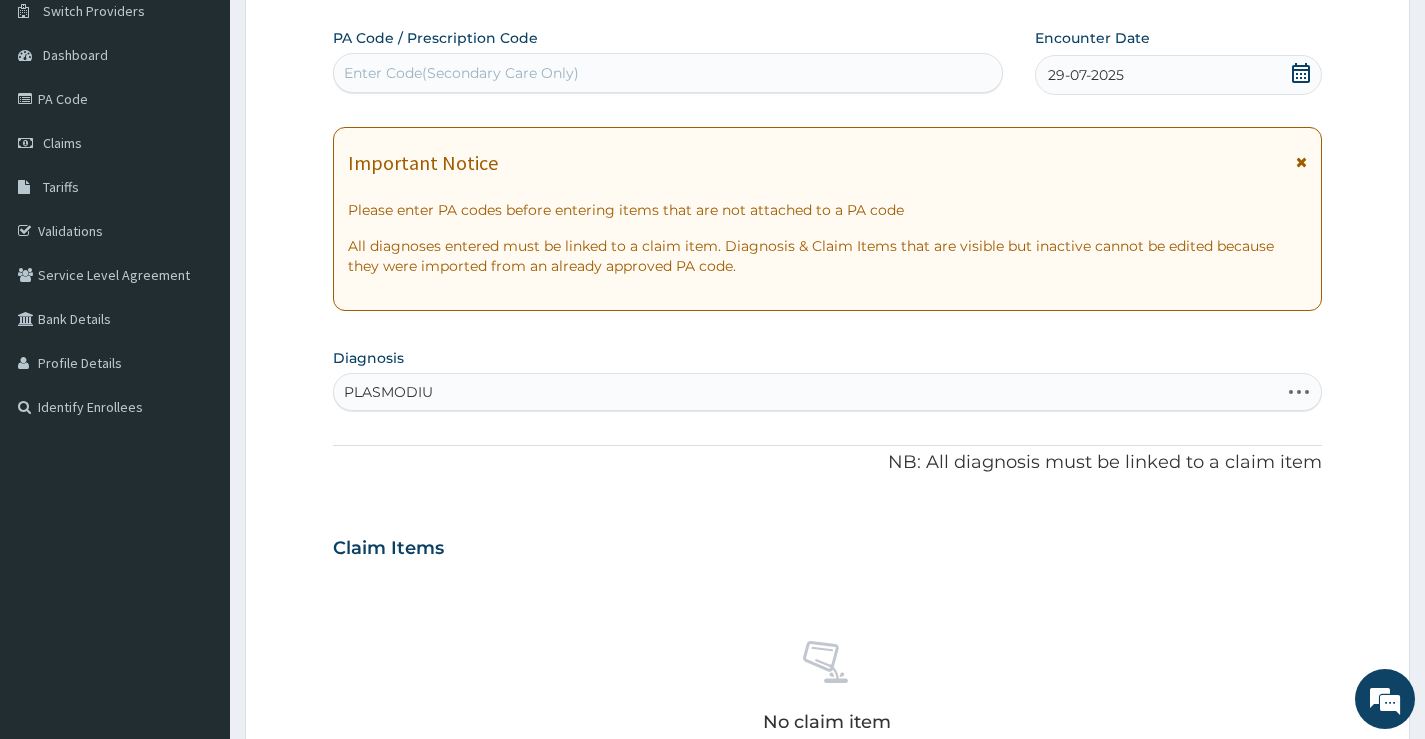 type on "PLASMODIUM" 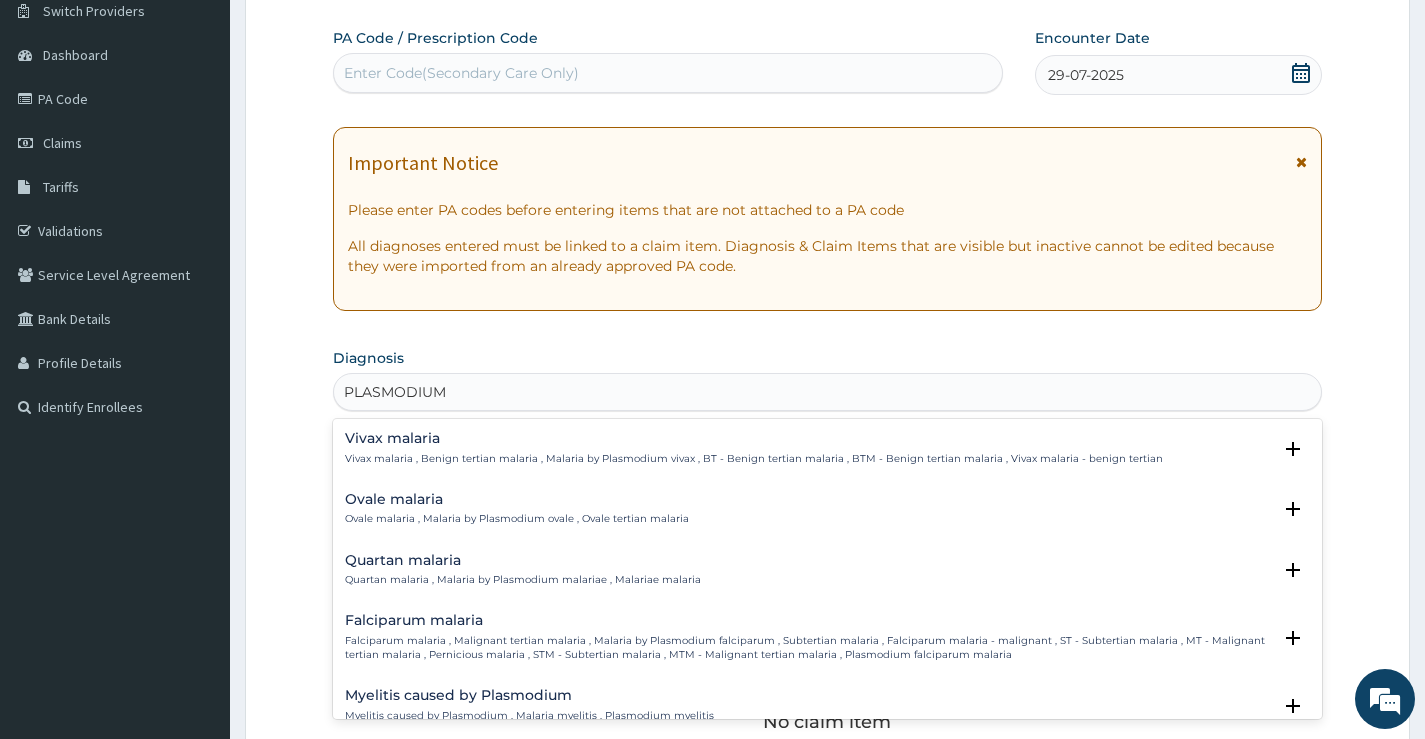 click on "Falciparum malaria , Malignant tertian malaria , Malaria by Plasmodium falciparum , Subtertian malaria , Falciparum malaria - malignant , ST - Subtertian malaria , MT - Malignant tertian malaria , Pernicious malaria , STM - Subtertian malaria , MTM - Malignant tertian malaria , Plasmodium falciparum malaria" at bounding box center [808, 648] 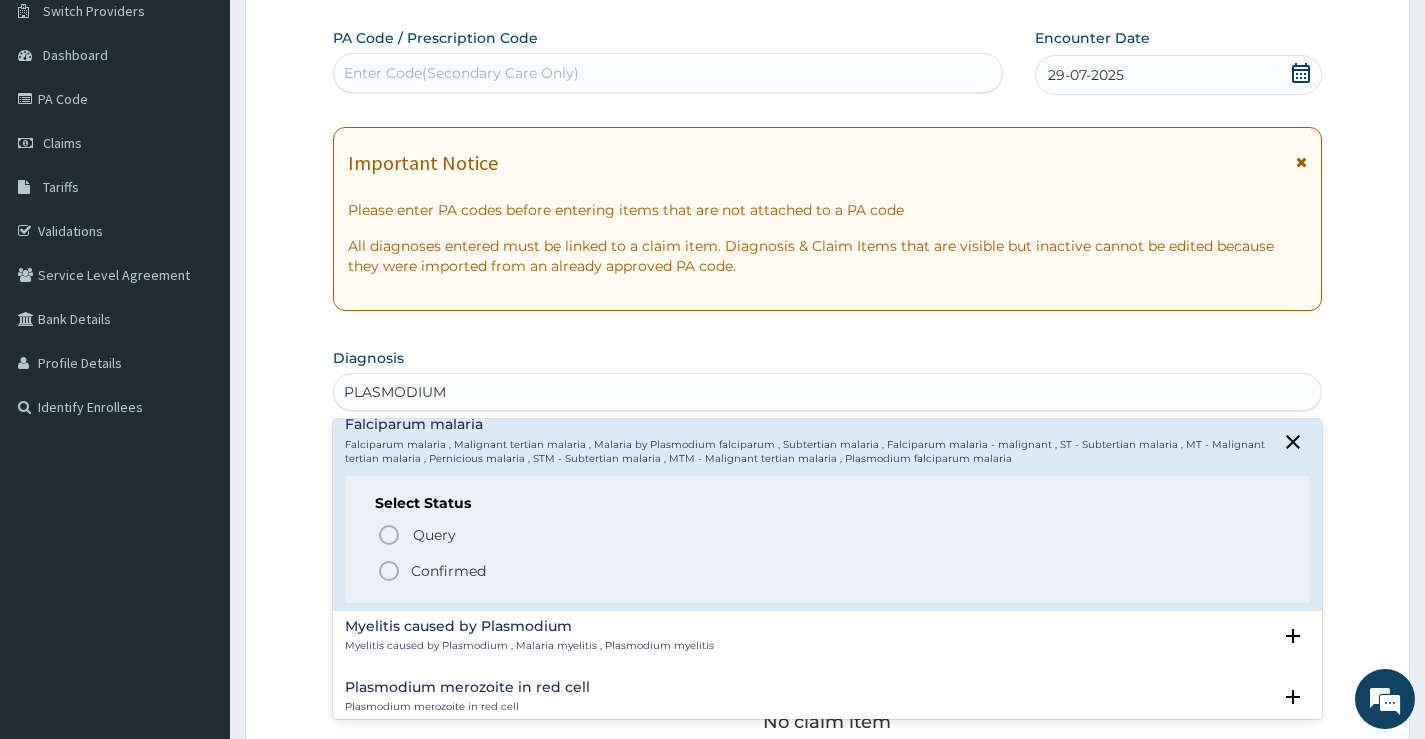 scroll, scrollTop: 300, scrollLeft: 0, axis: vertical 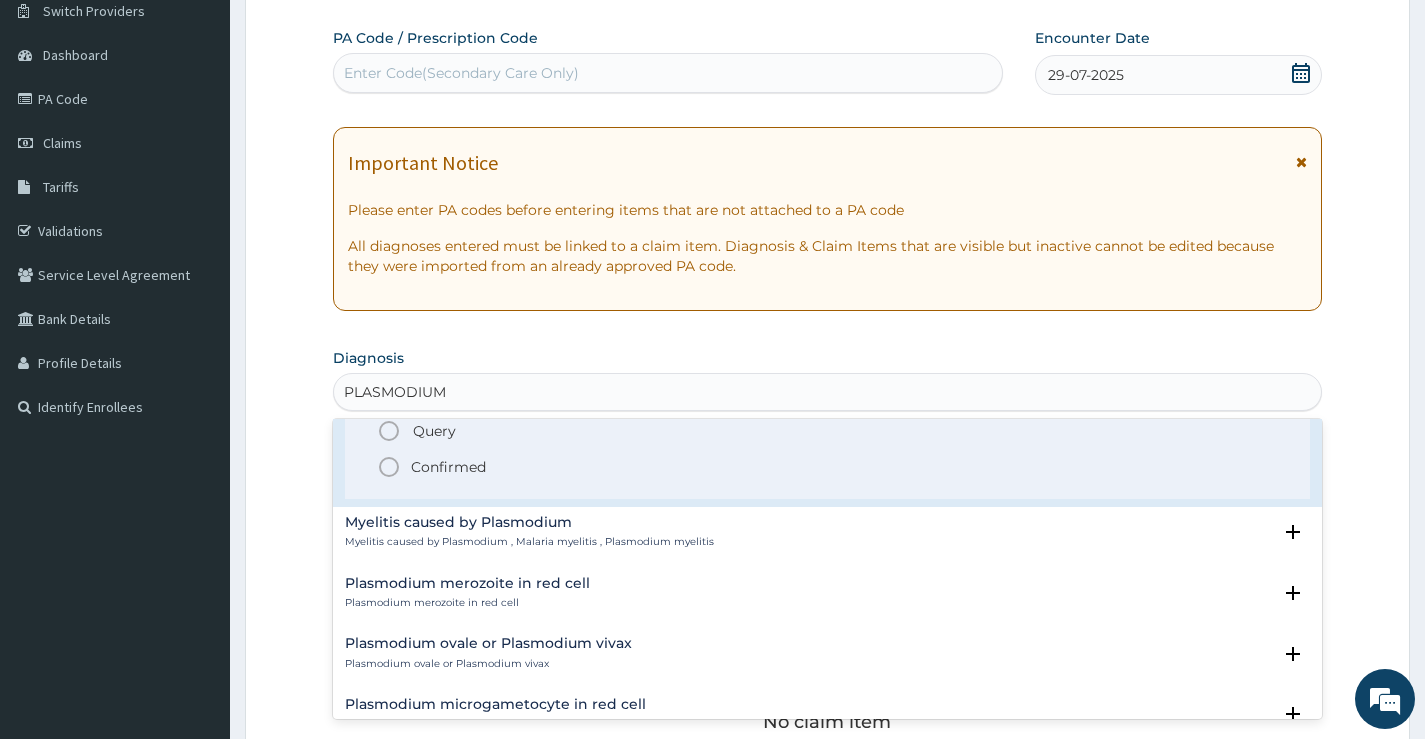 click on "Confirmed" at bounding box center (448, 467) 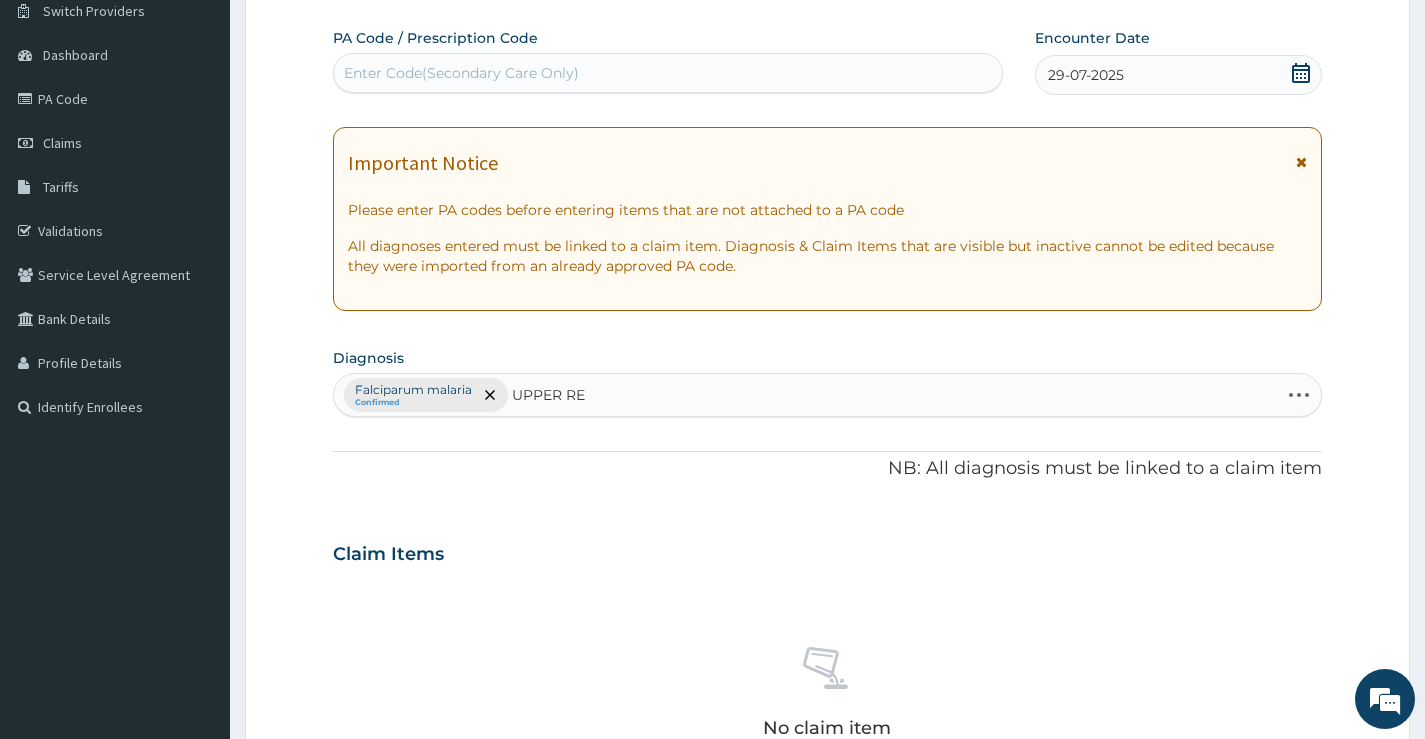 type on "UPPER RES" 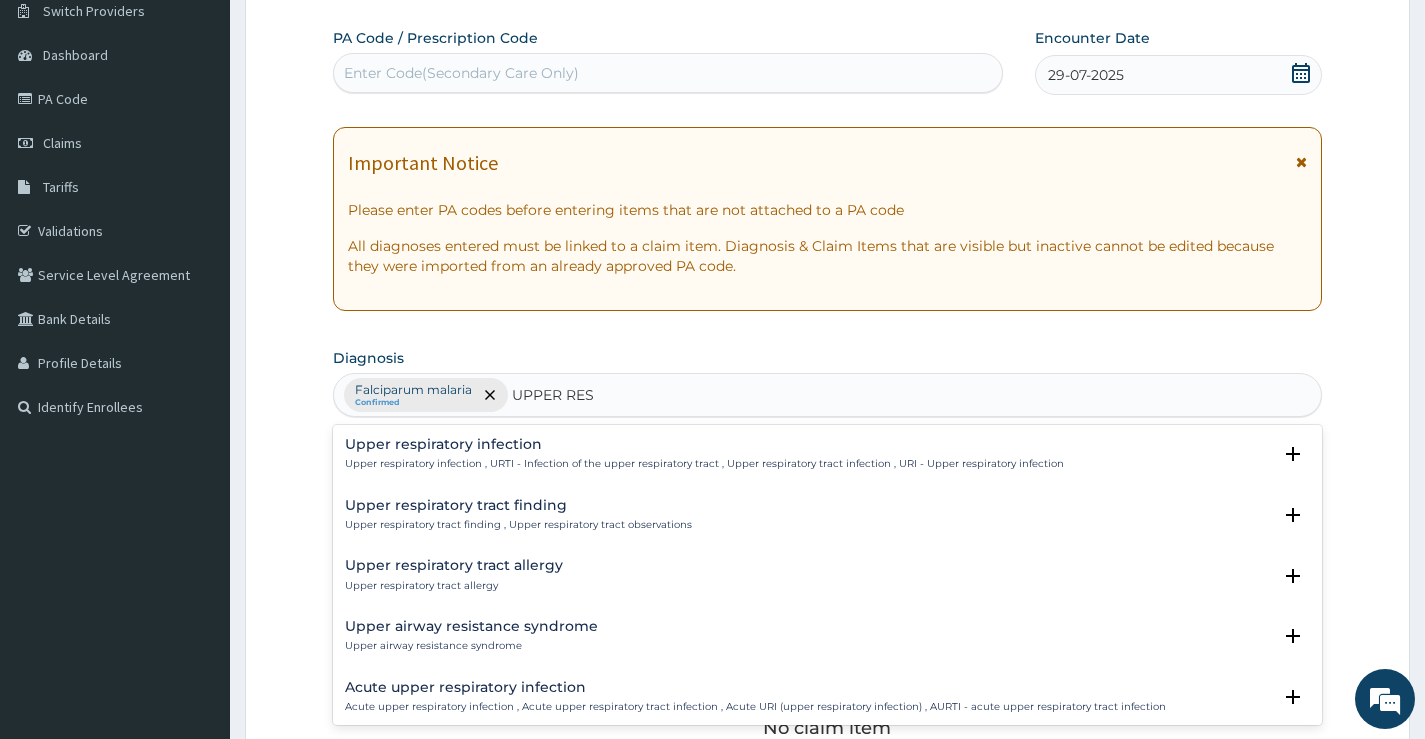 click on "Upper respiratory infection" at bounding box center (704, 444) 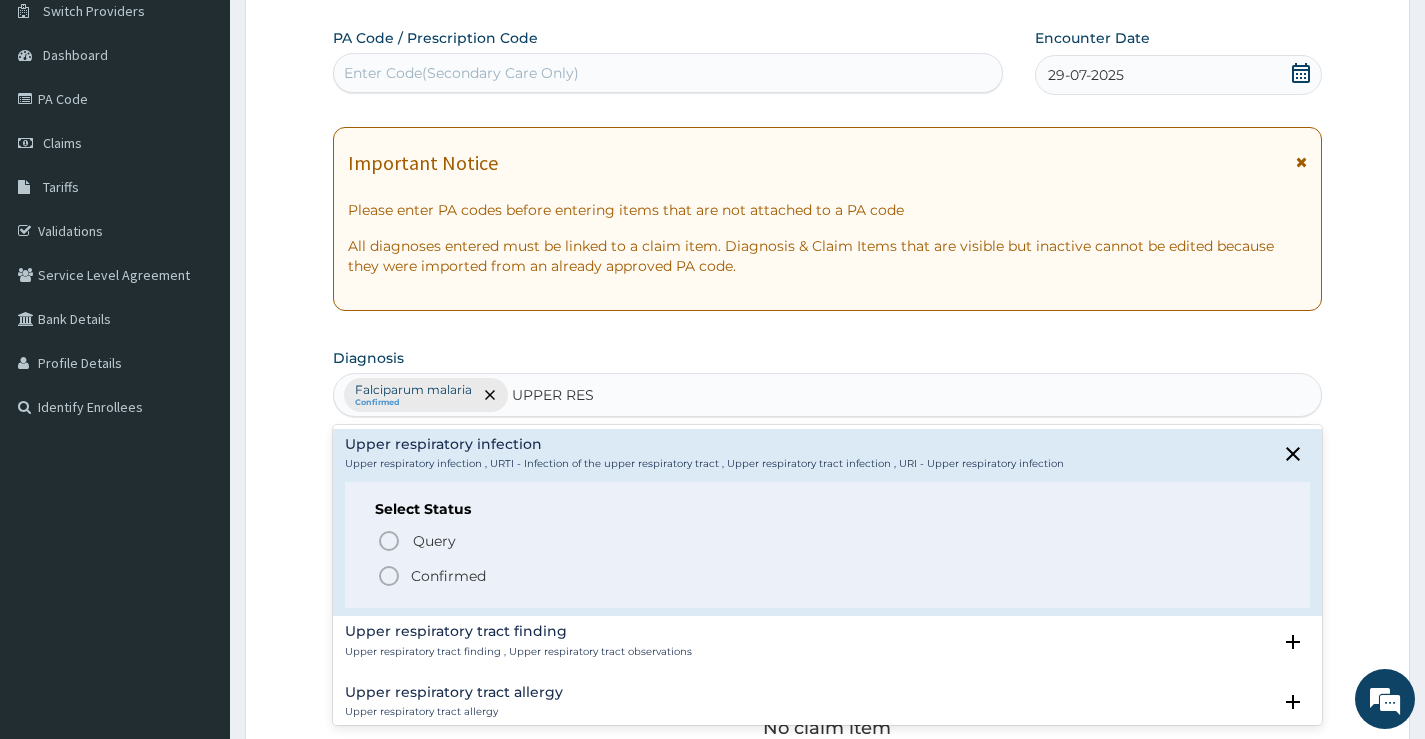click on "Confirmed" at bounding box center (448, 576) 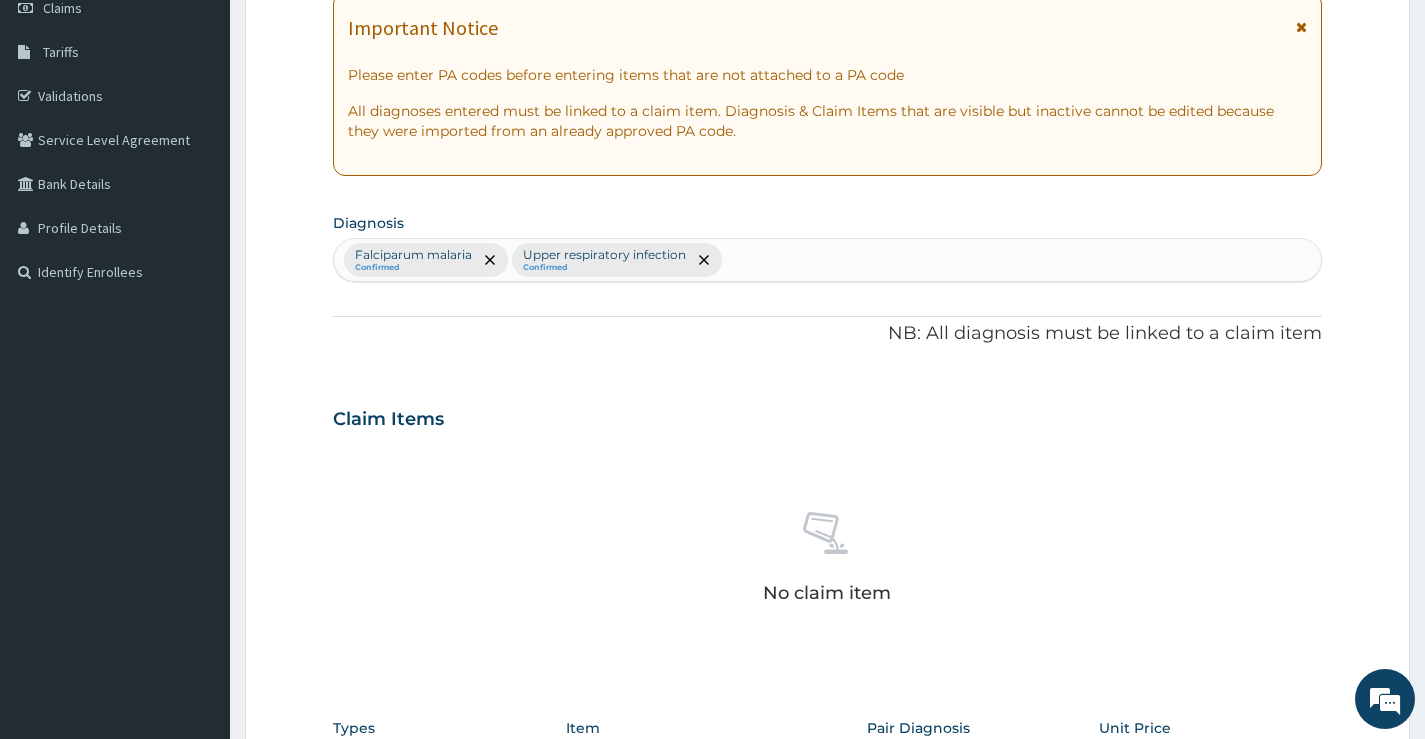 scroll, scrollTop: 463, scrollLeft: 0, axis: vertical 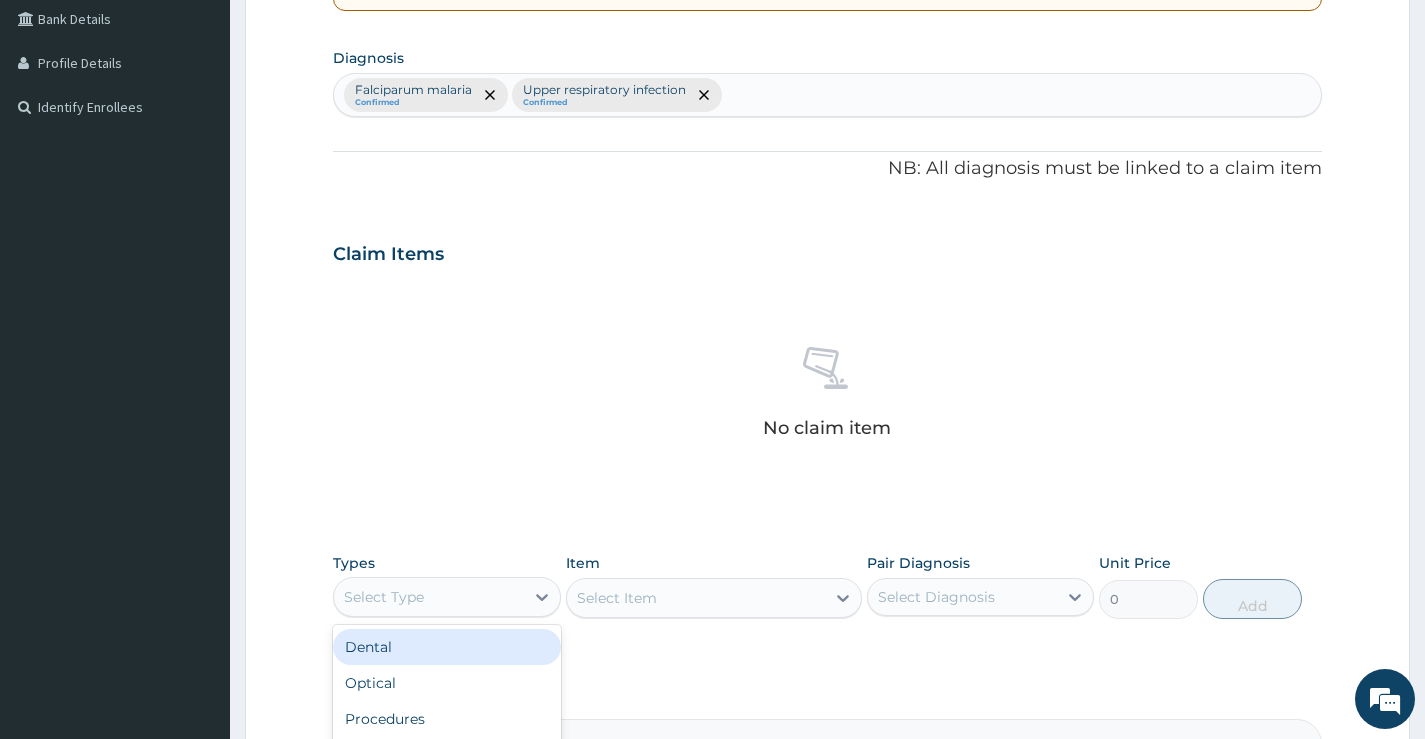 click on "Select Type" at bounding box center (428, 597) 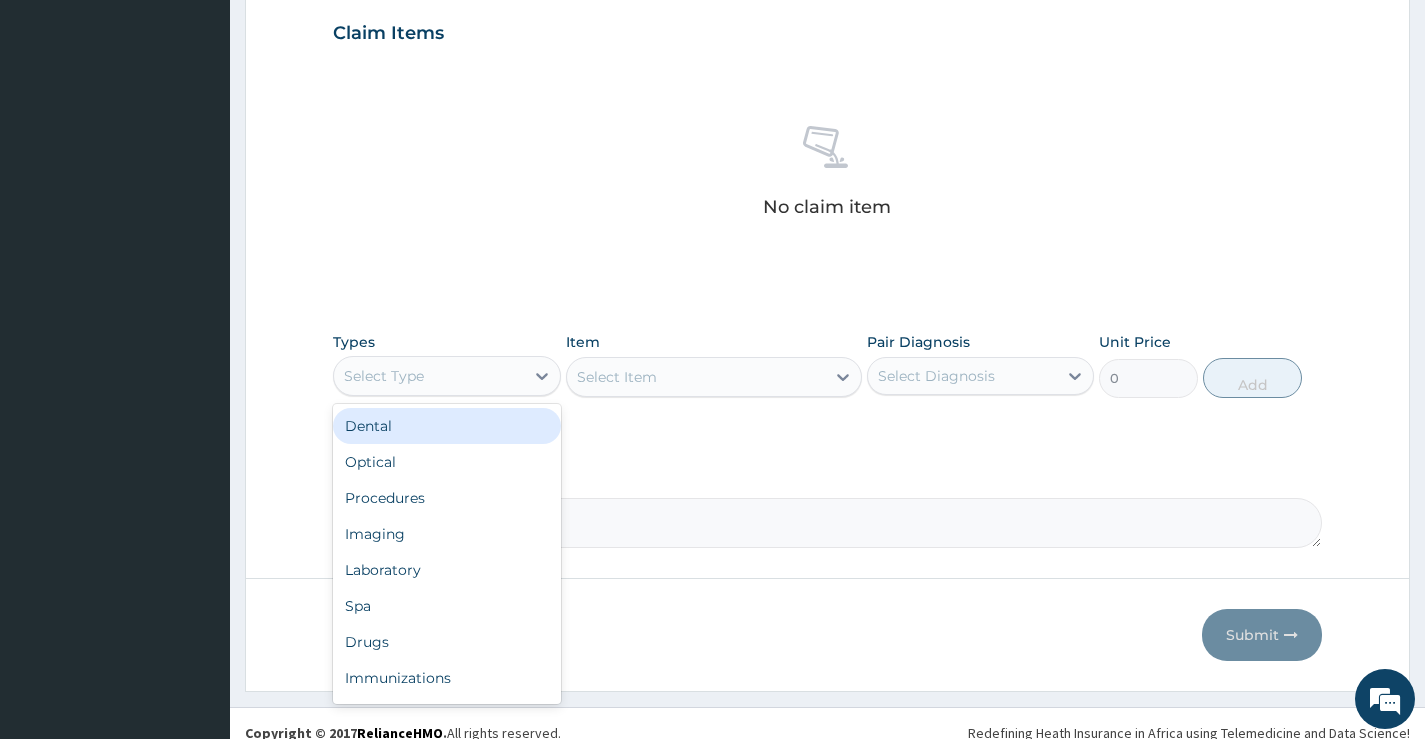 scroll, scrollTop: 703, scrollLeft: 0, axis: vertical 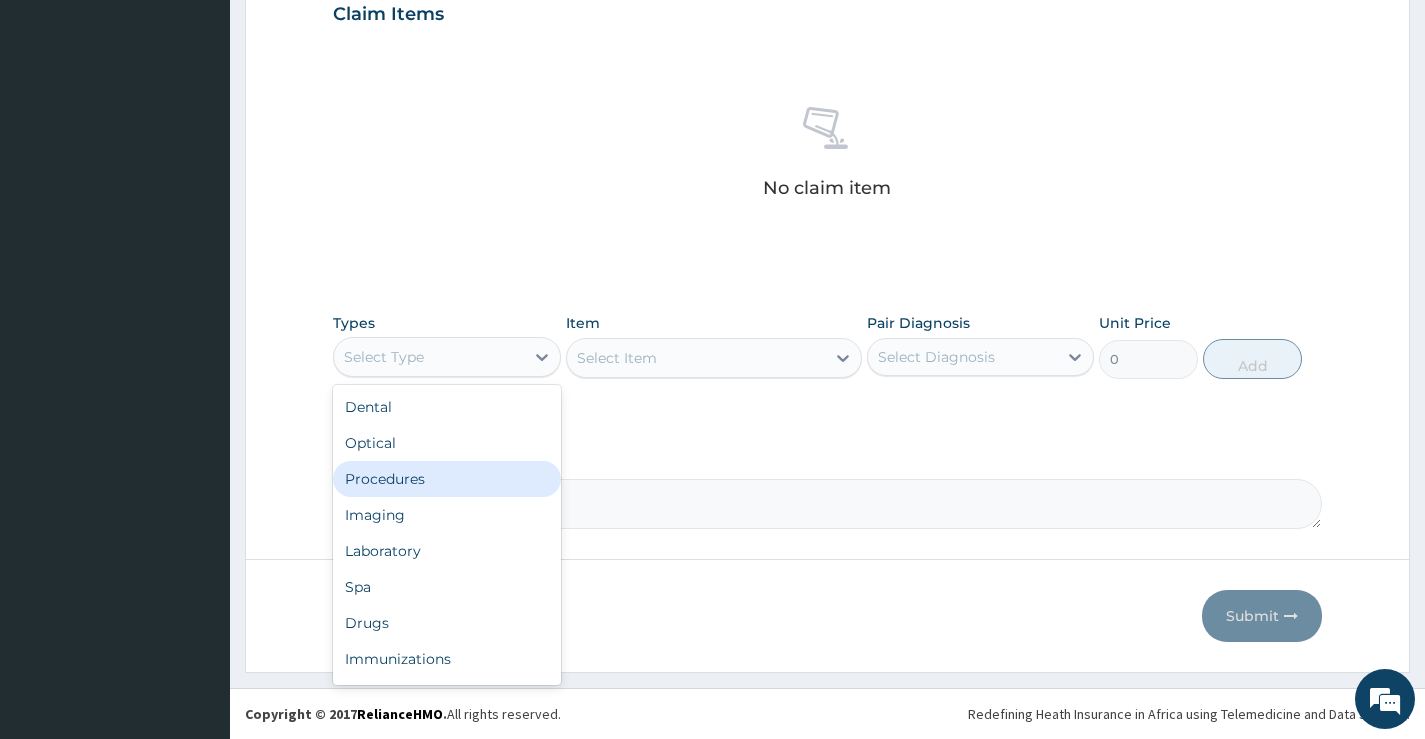 click on "Procedures" at bounding box center (446, 479) 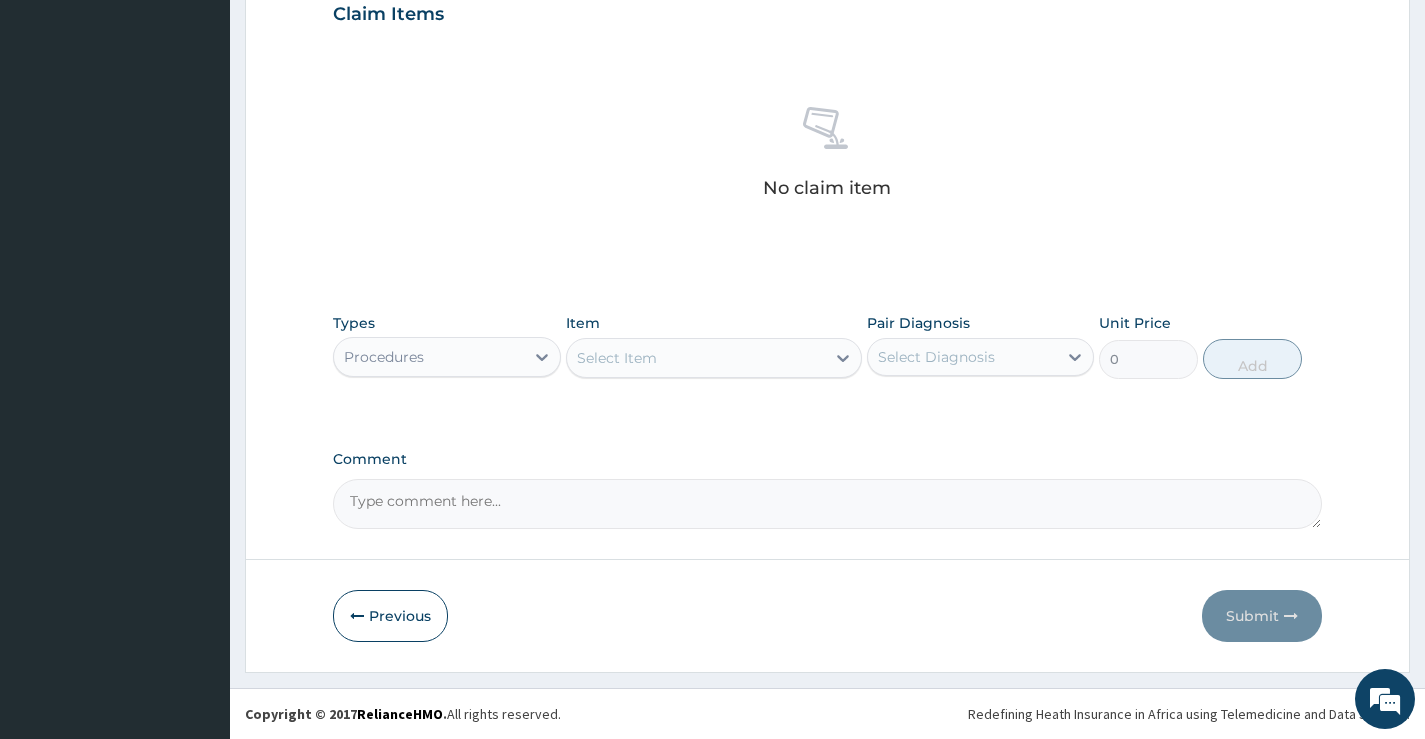 click on "Item Select Item" at bounding box center [714, 346] 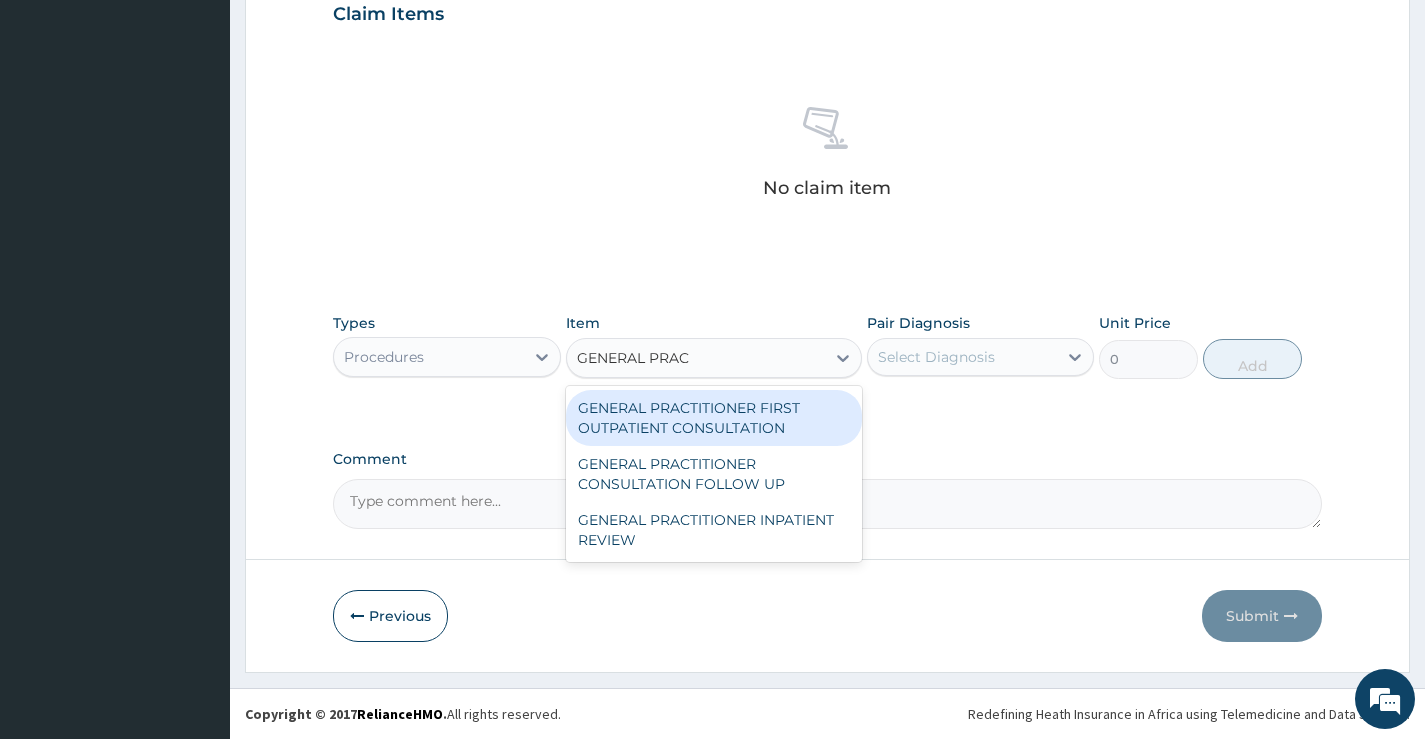 type on "GENERAL PRACT" 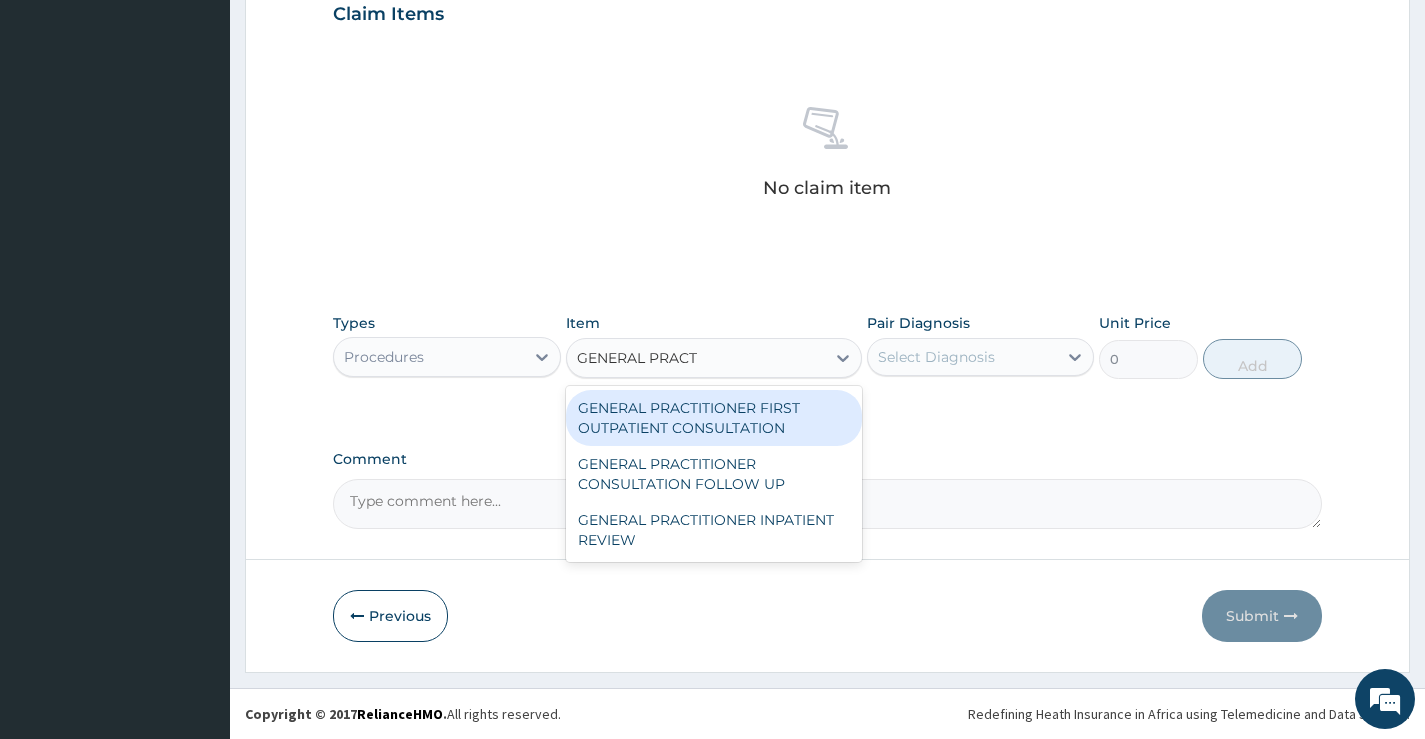 click on "GENERAL PRACTITIONER FIRST OUTPATIENT CONSULTATION" at bounding box center [714, 418] 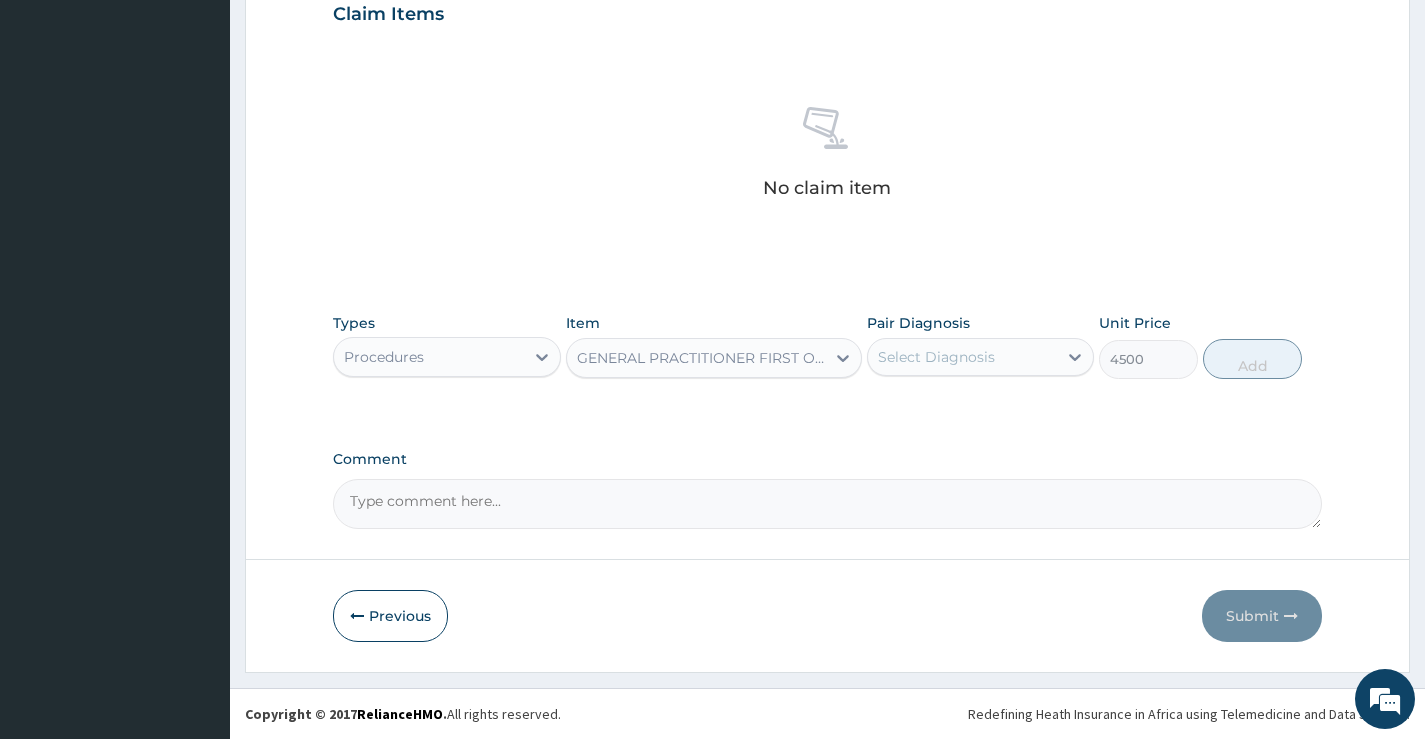 click on "Select Diagnosis" at bounding box center [936, 357] 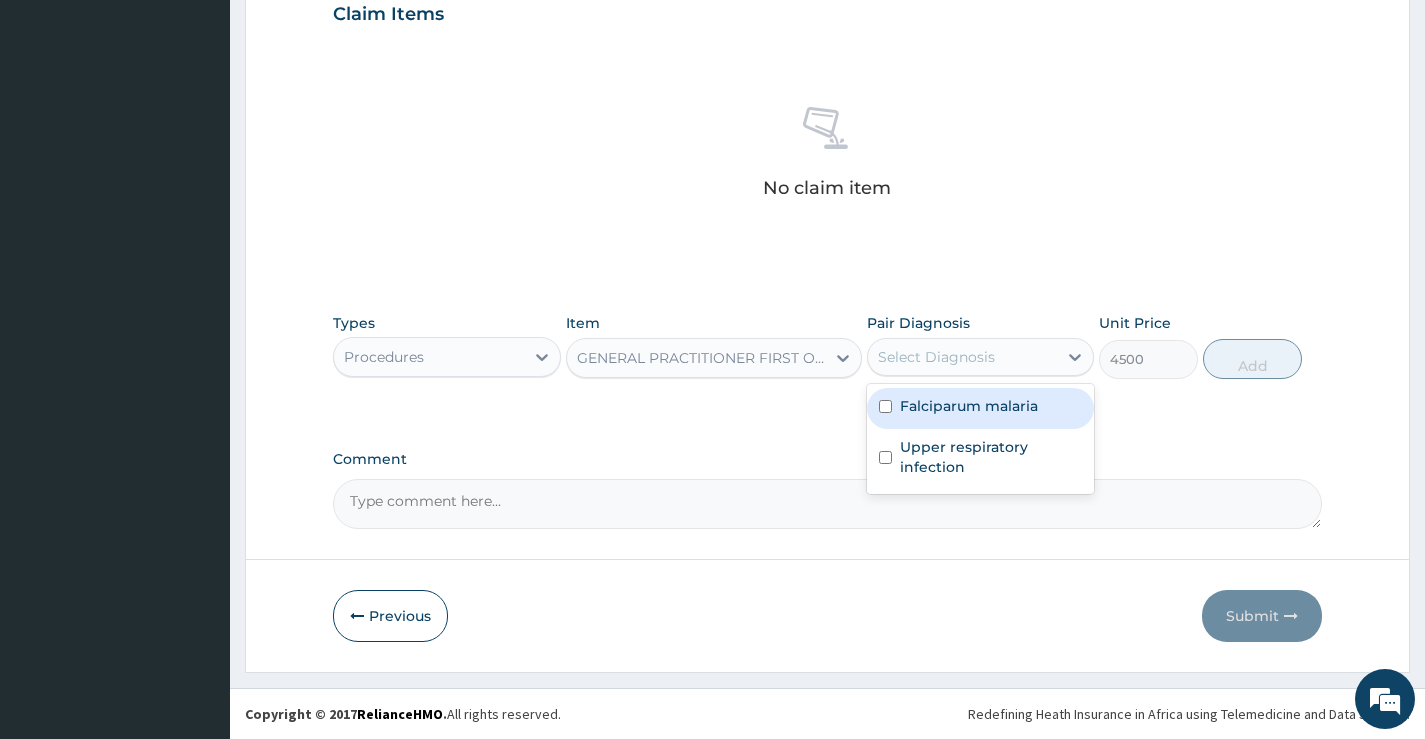 drag, startPoint x: 974, startPoint y: 412, endPoint x: 969, endPoint y: 425, distance: 13.928389 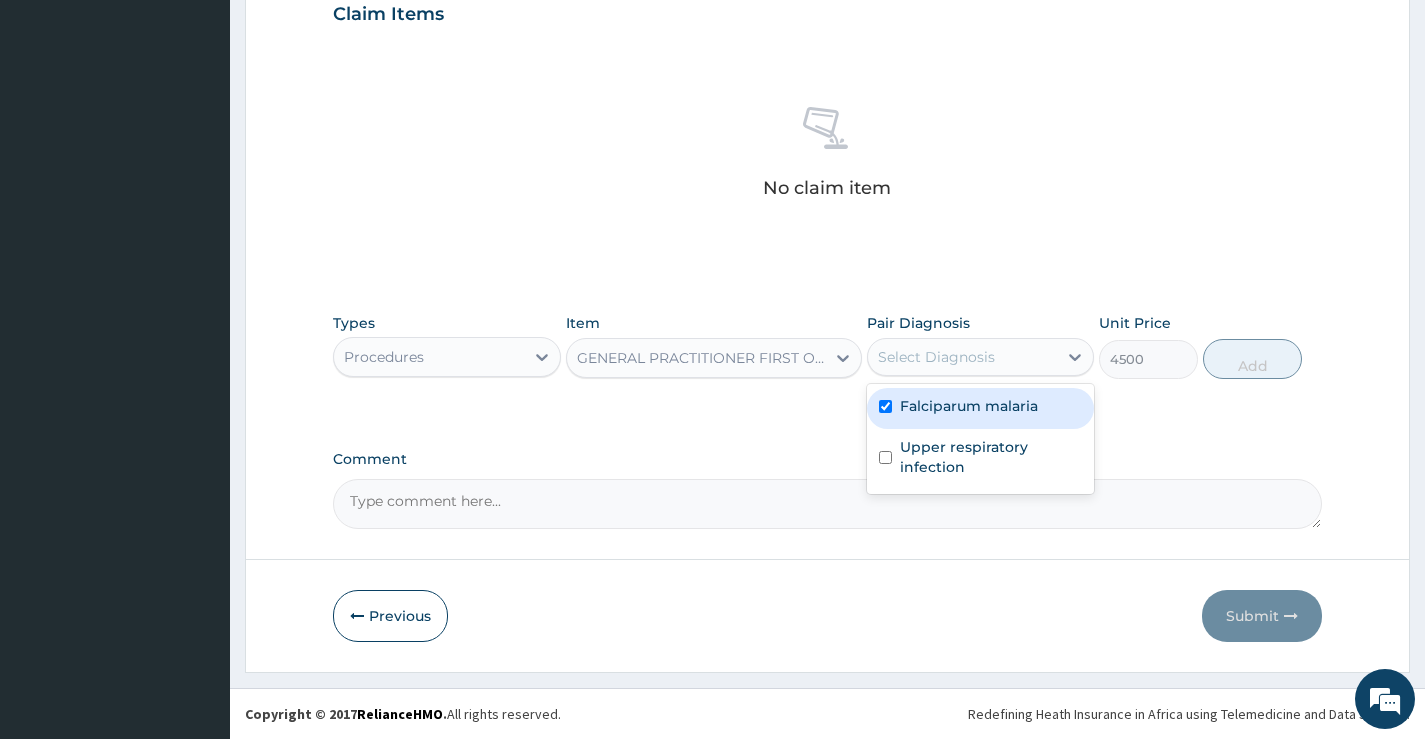 checkbox on "true" 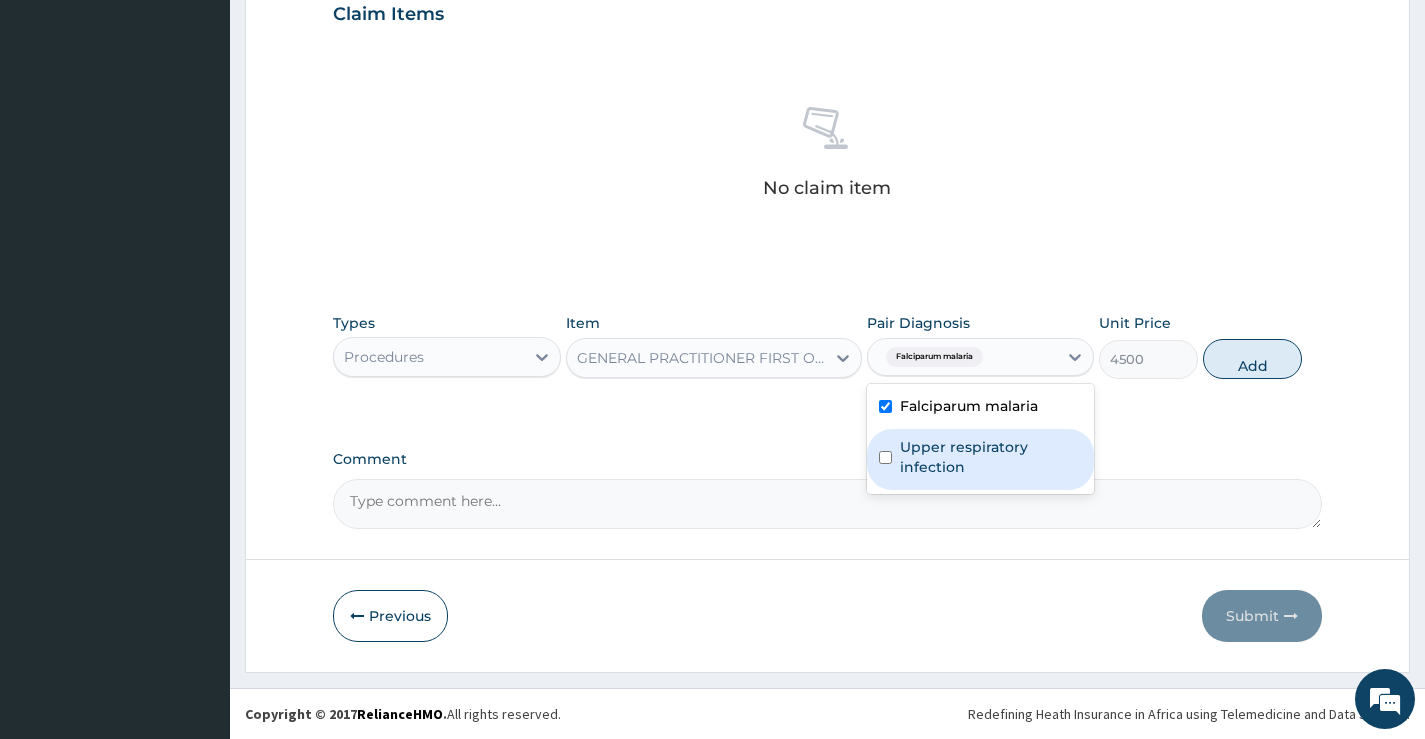 click on "Upper respiratory infection" at bounding box center (991, 457) 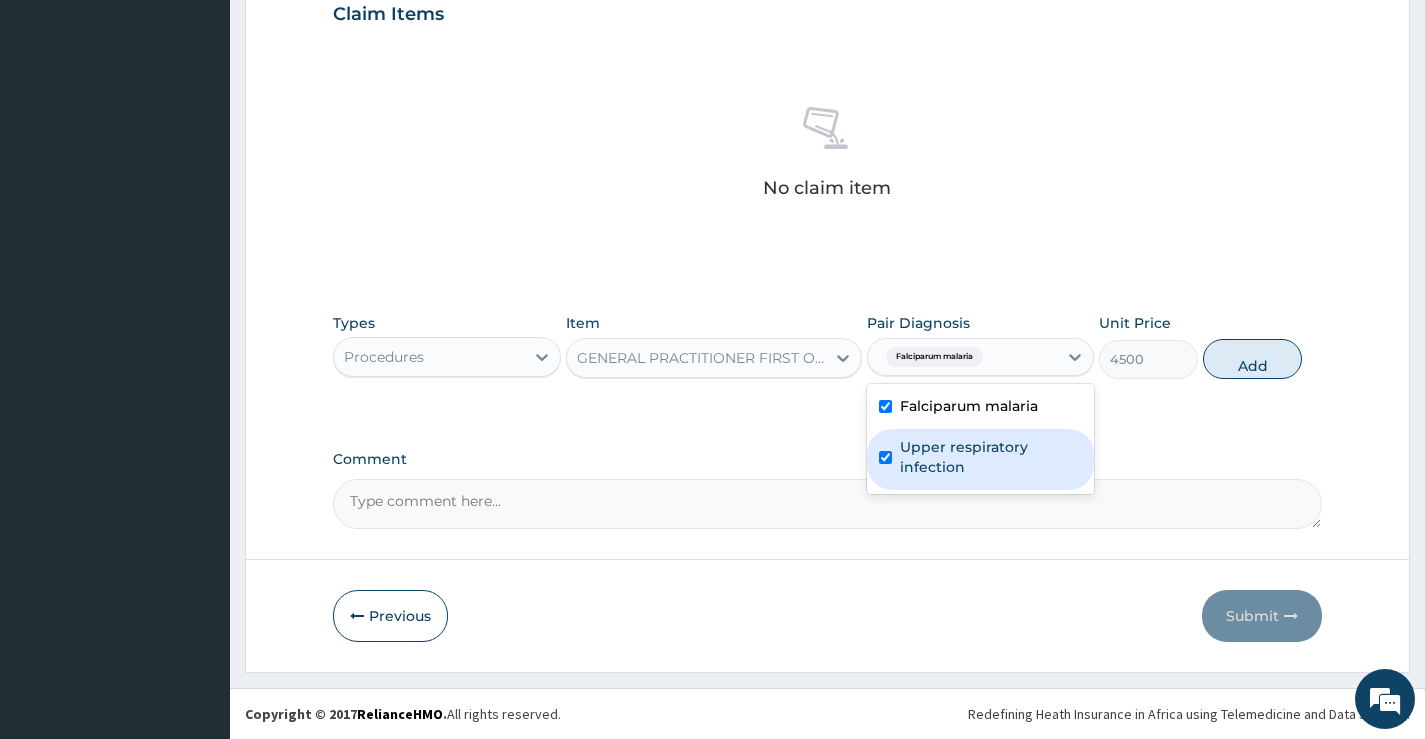 checkbox on "true" 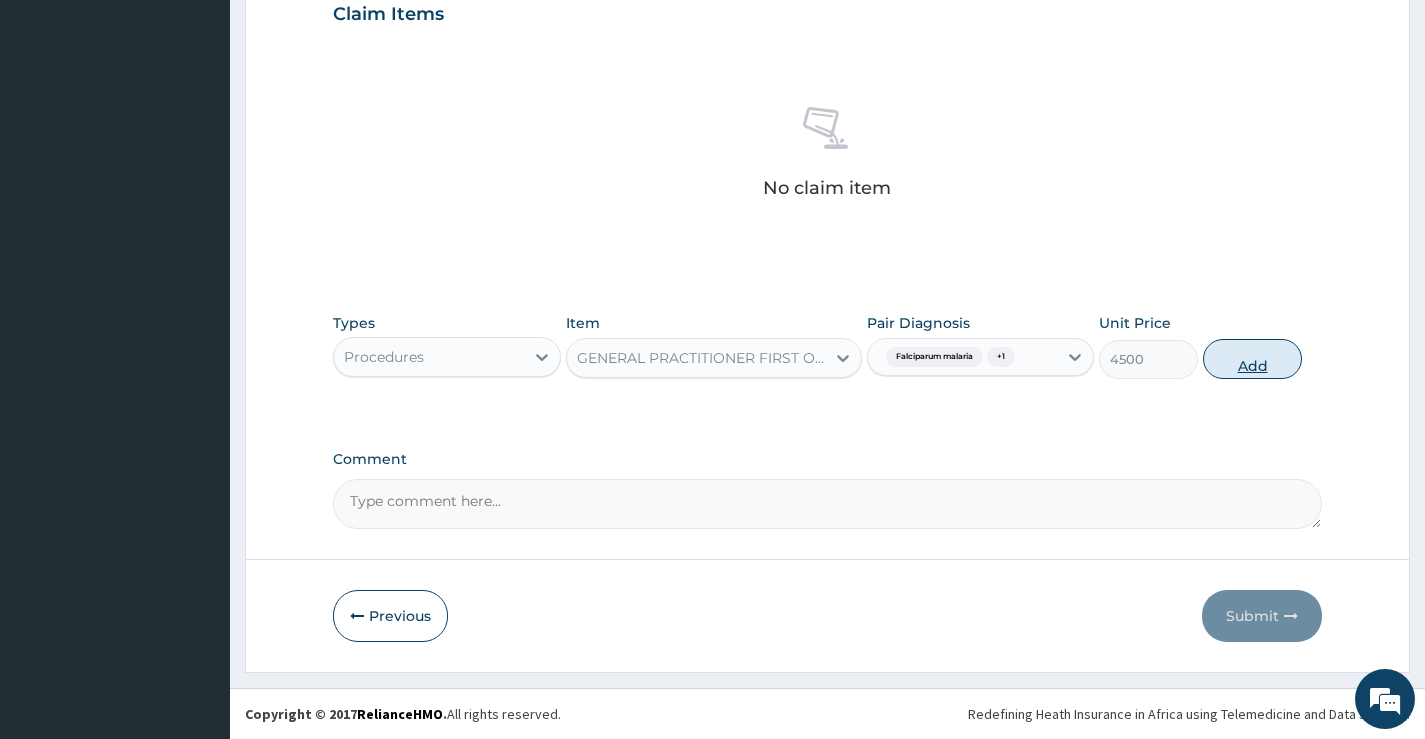 click on "Add" at bounding box center (1252, 359) 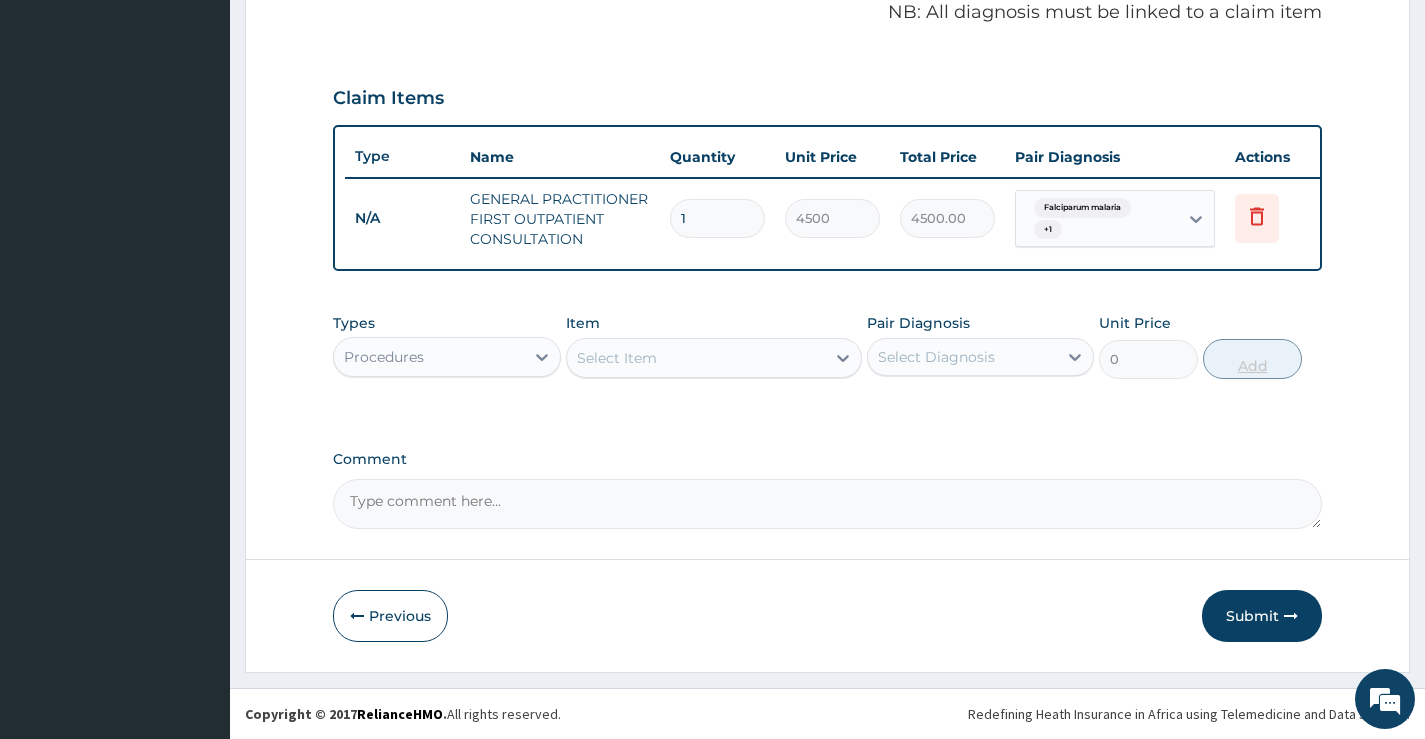 scroll, scrollTop: 634, scrollLeft: 0, axis: vertical 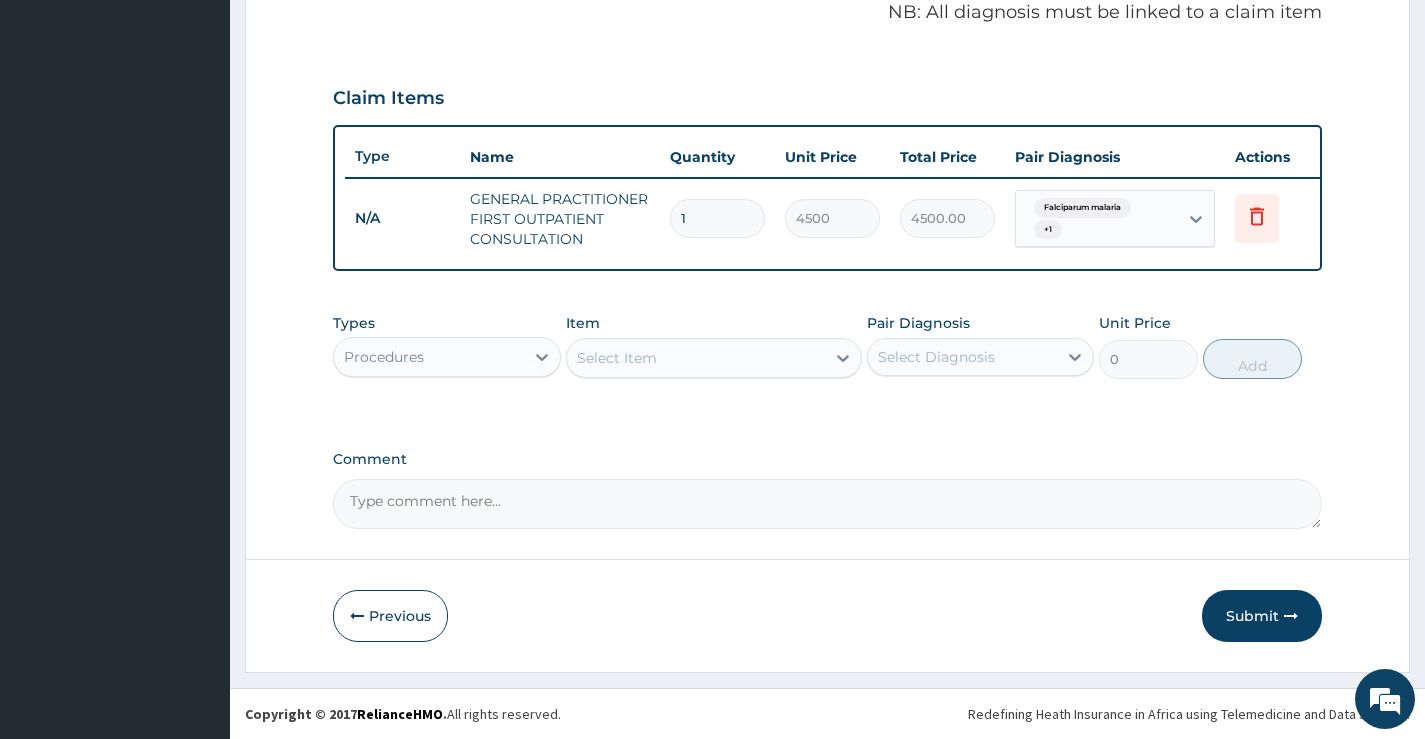 click on "Procedures" at bounding box center [428, 357] 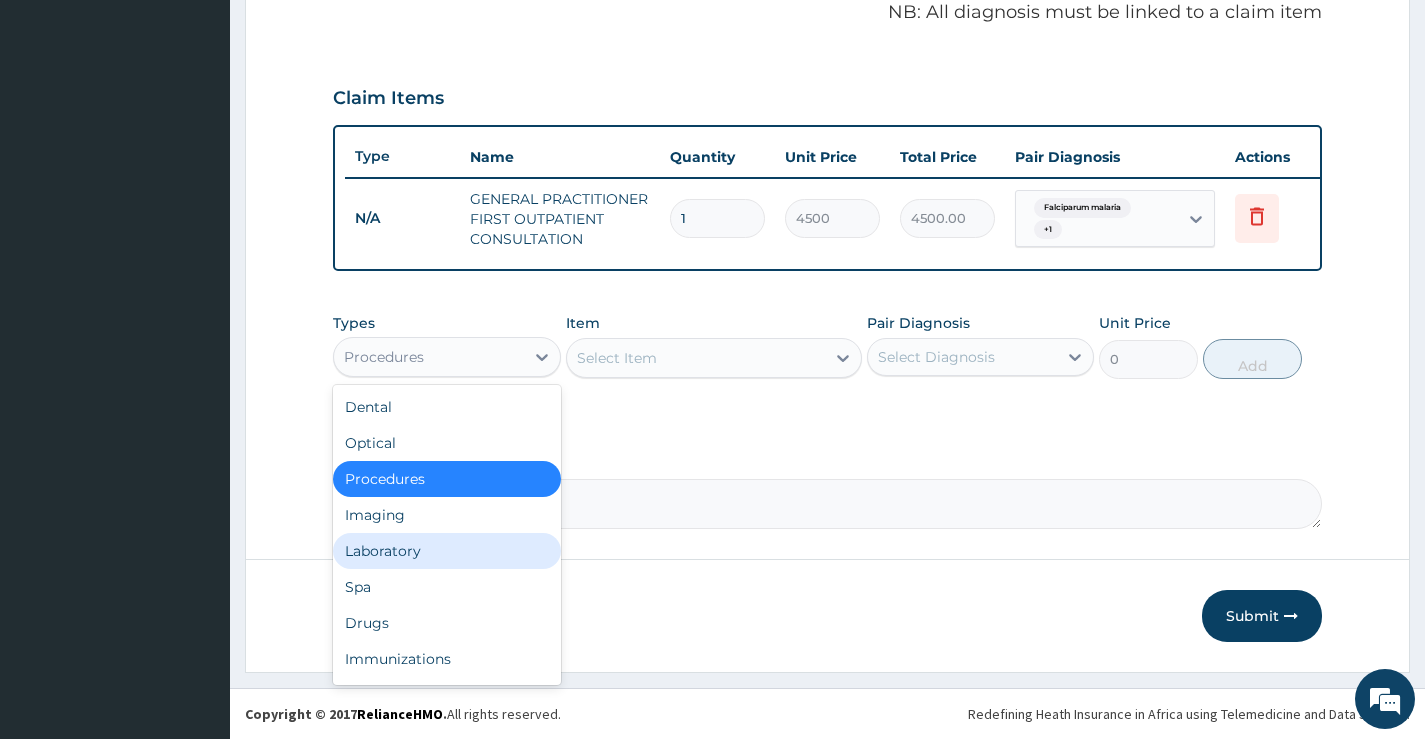 click on "Laboratory" at bounding box center (446, 551) 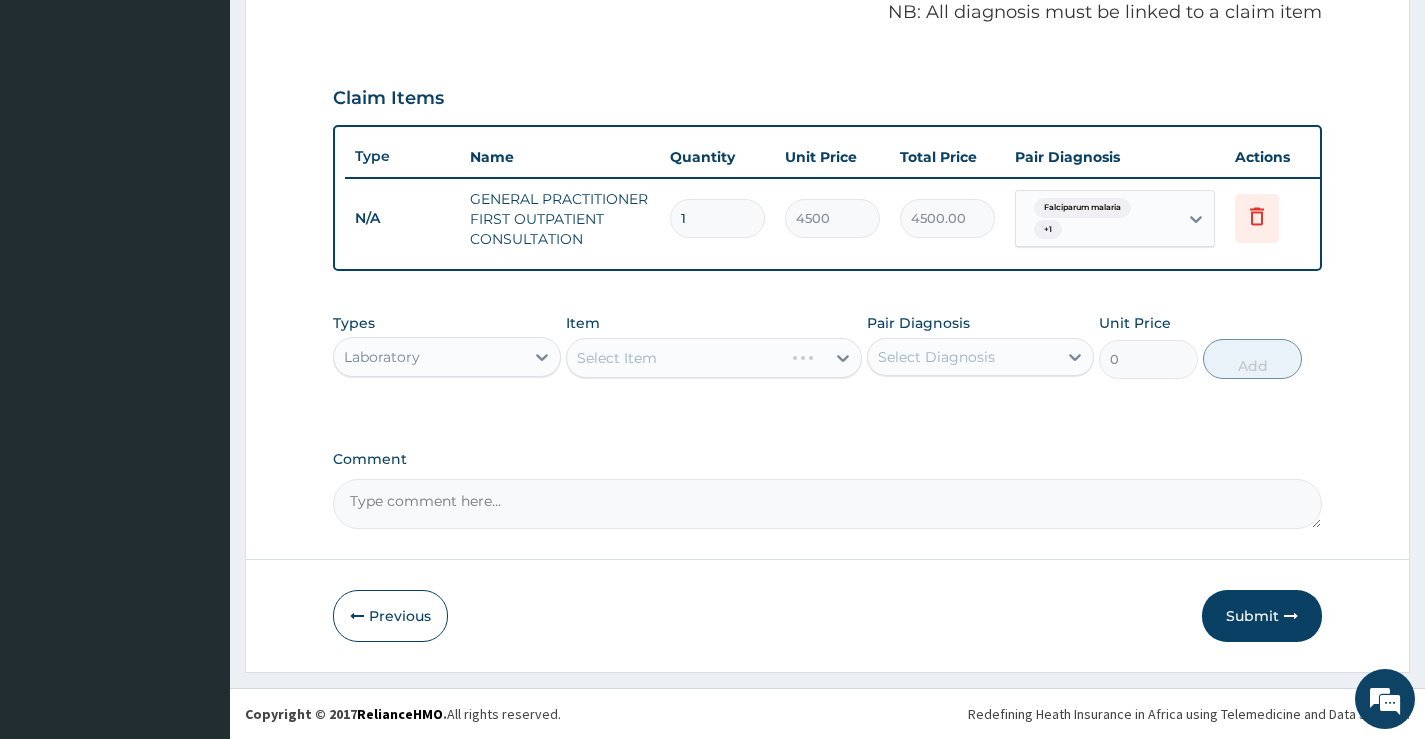 click on "Select Item" at bounding box center [714, 358] 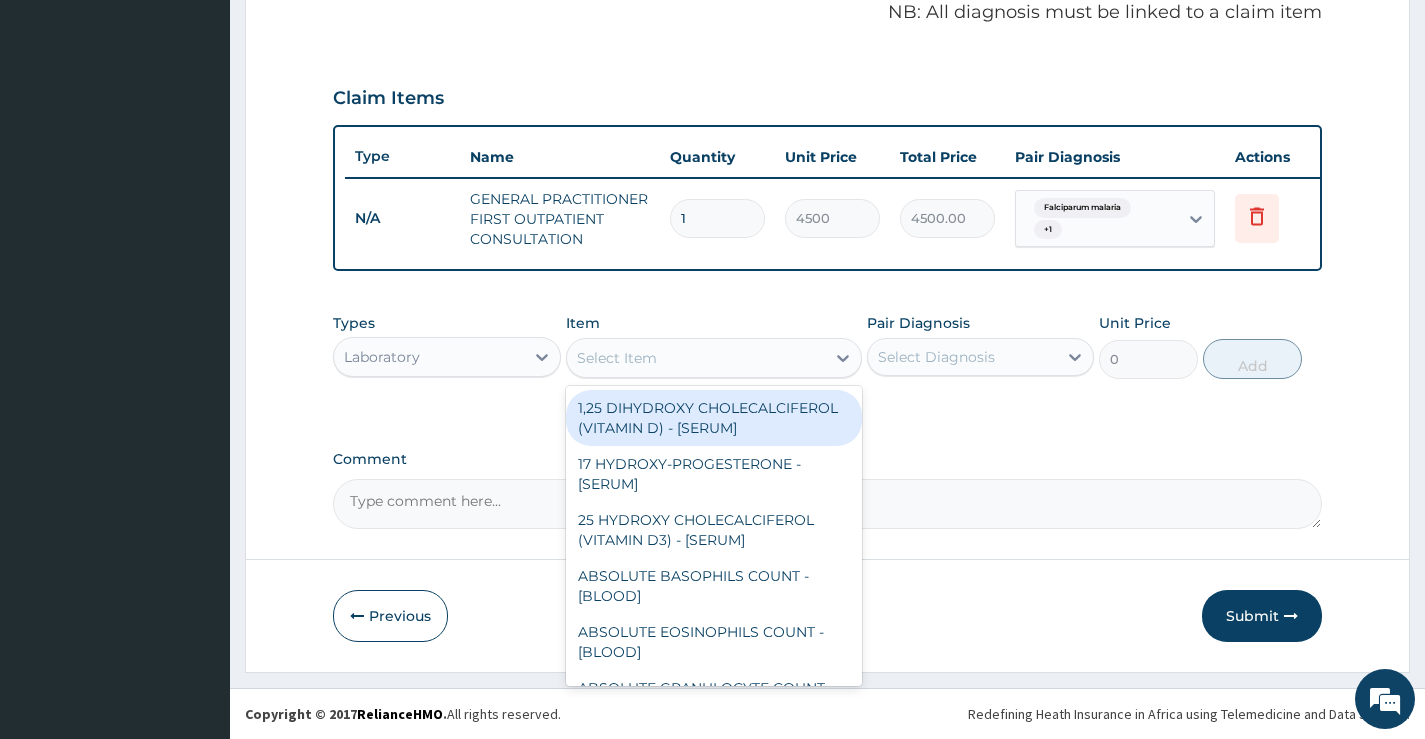 click on "Select Item" at bounding box center [617, 358] 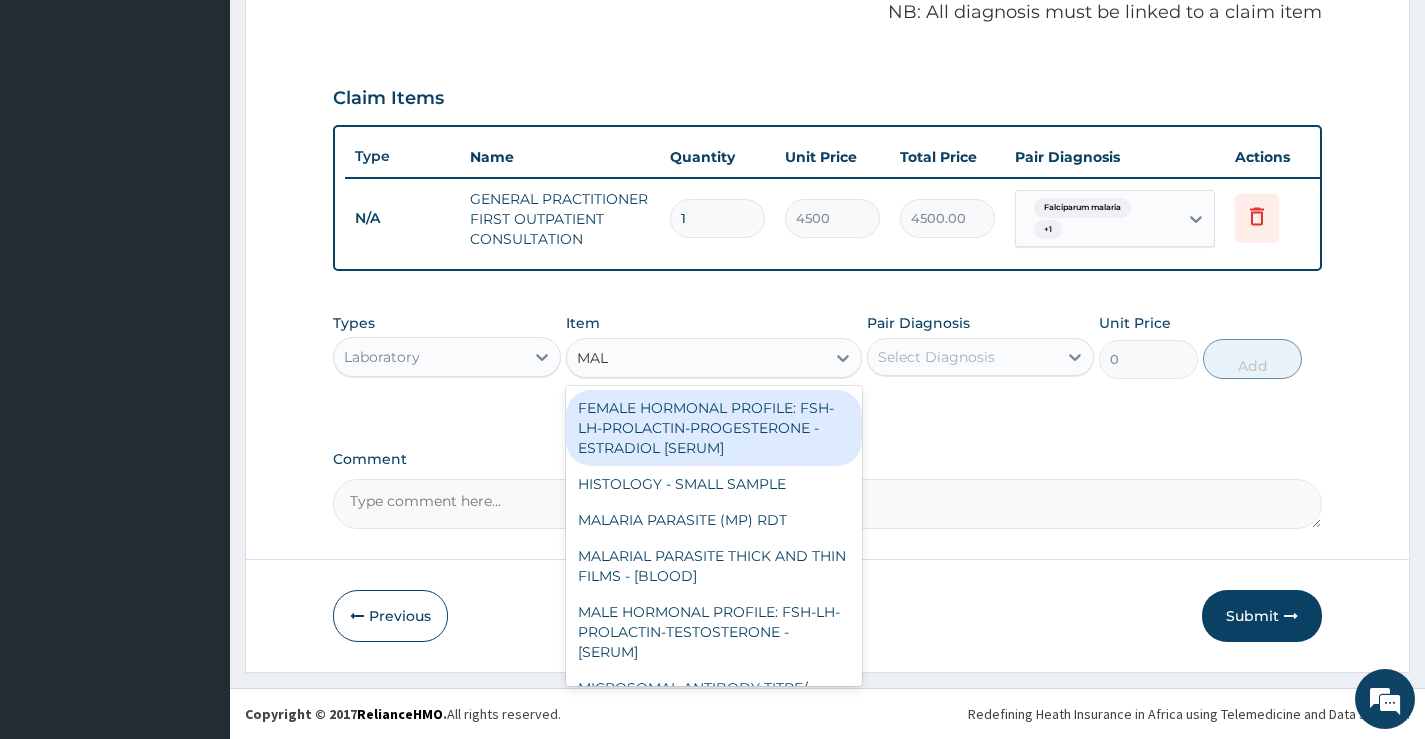 type on "MALA" 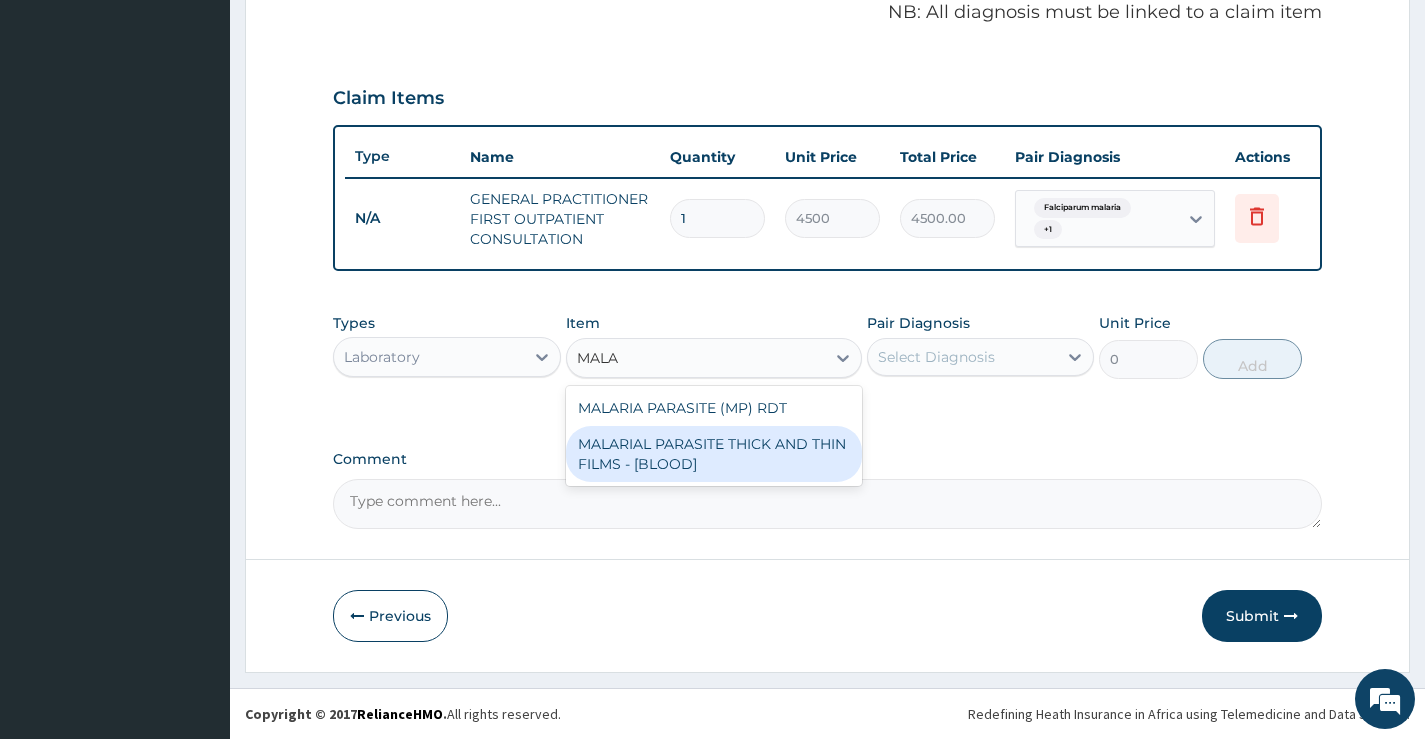 click on "MALARIAL PARASITE THICK AND THIN FILMS - [BLOOD]" at bounding box center (714, 454) 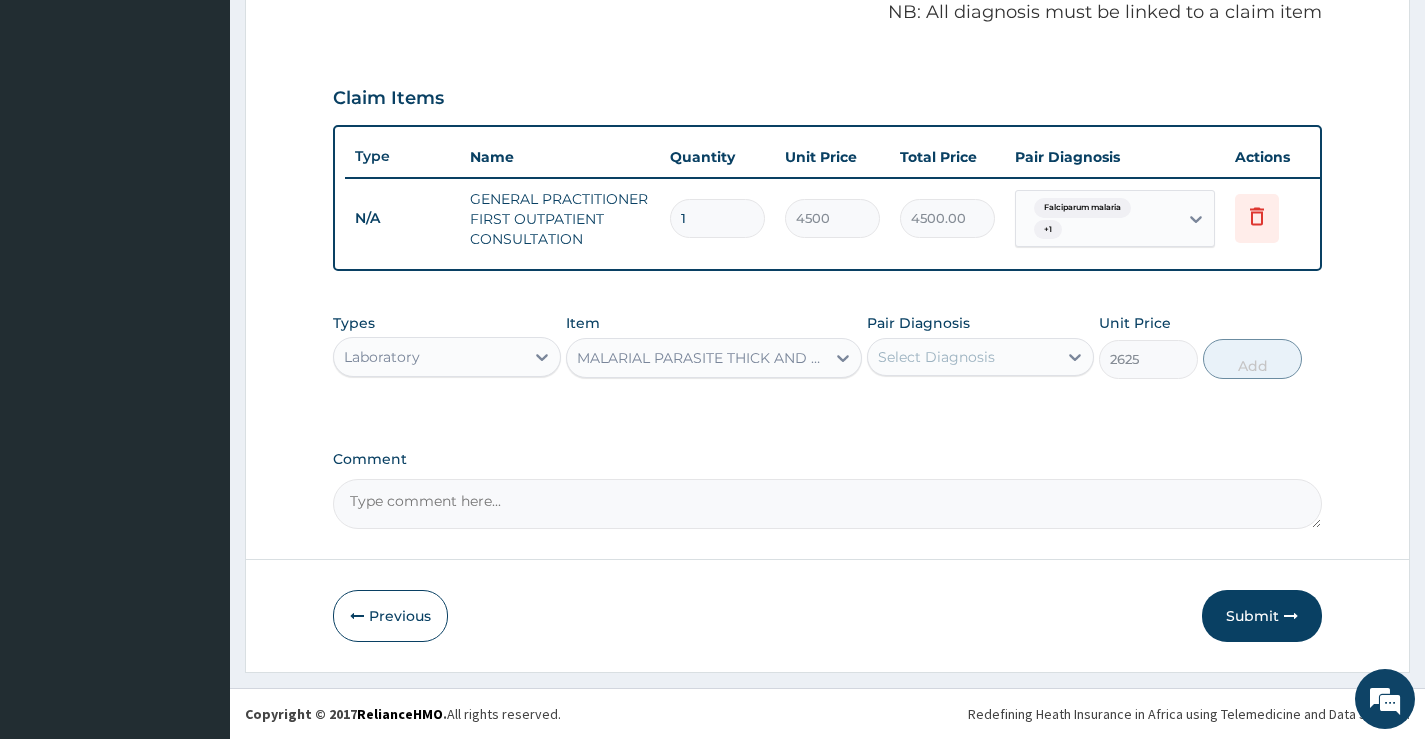 click on "Select Diagnosis" at bounding box center (962, 357) 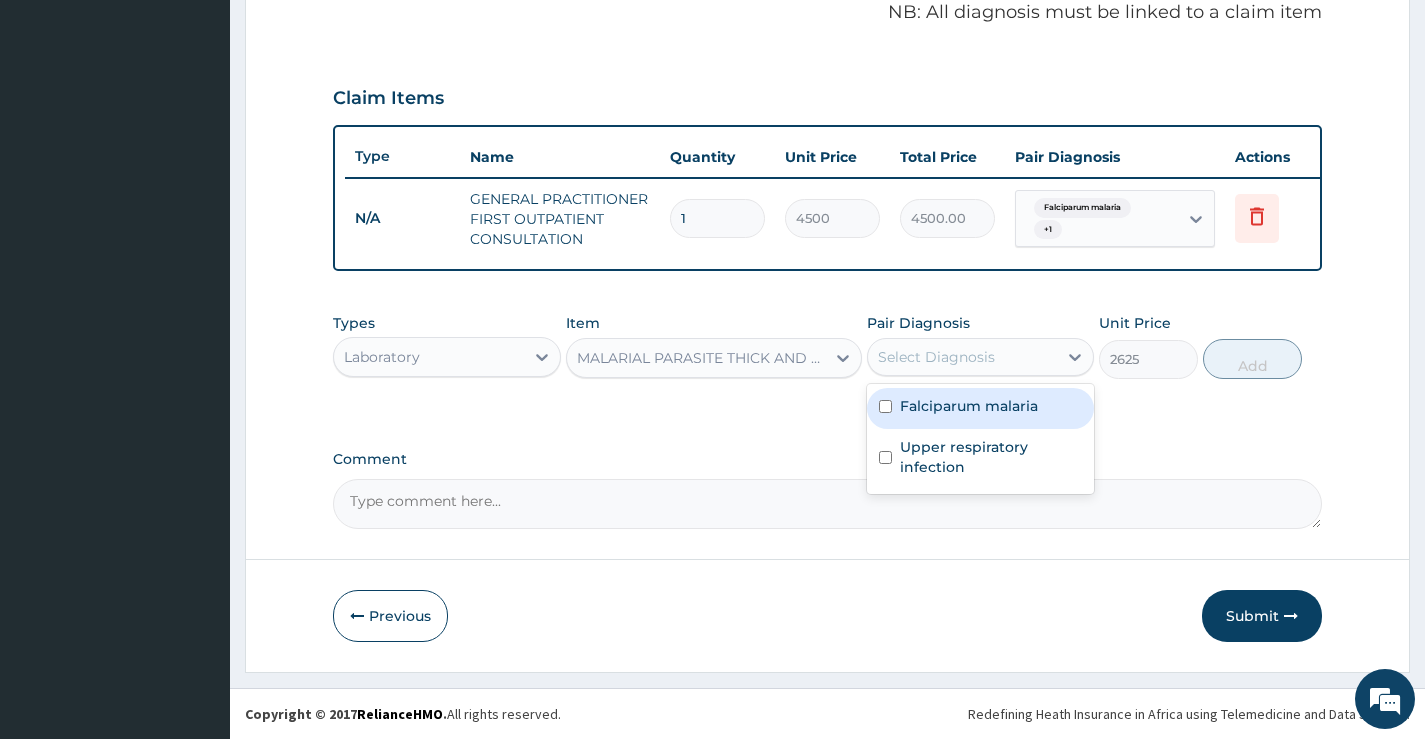 click on "Falciparum malaria" at bounding box center (969, 406) 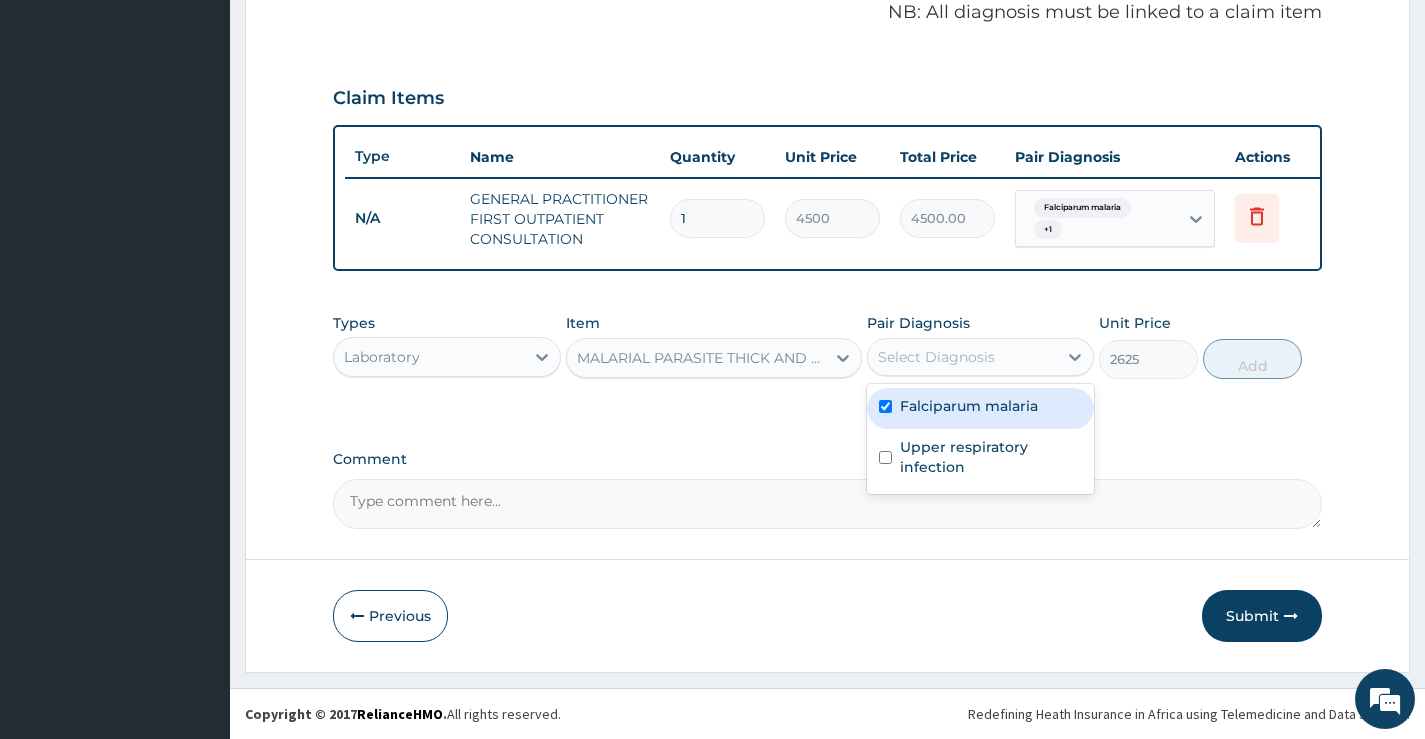 checkbox on "true" 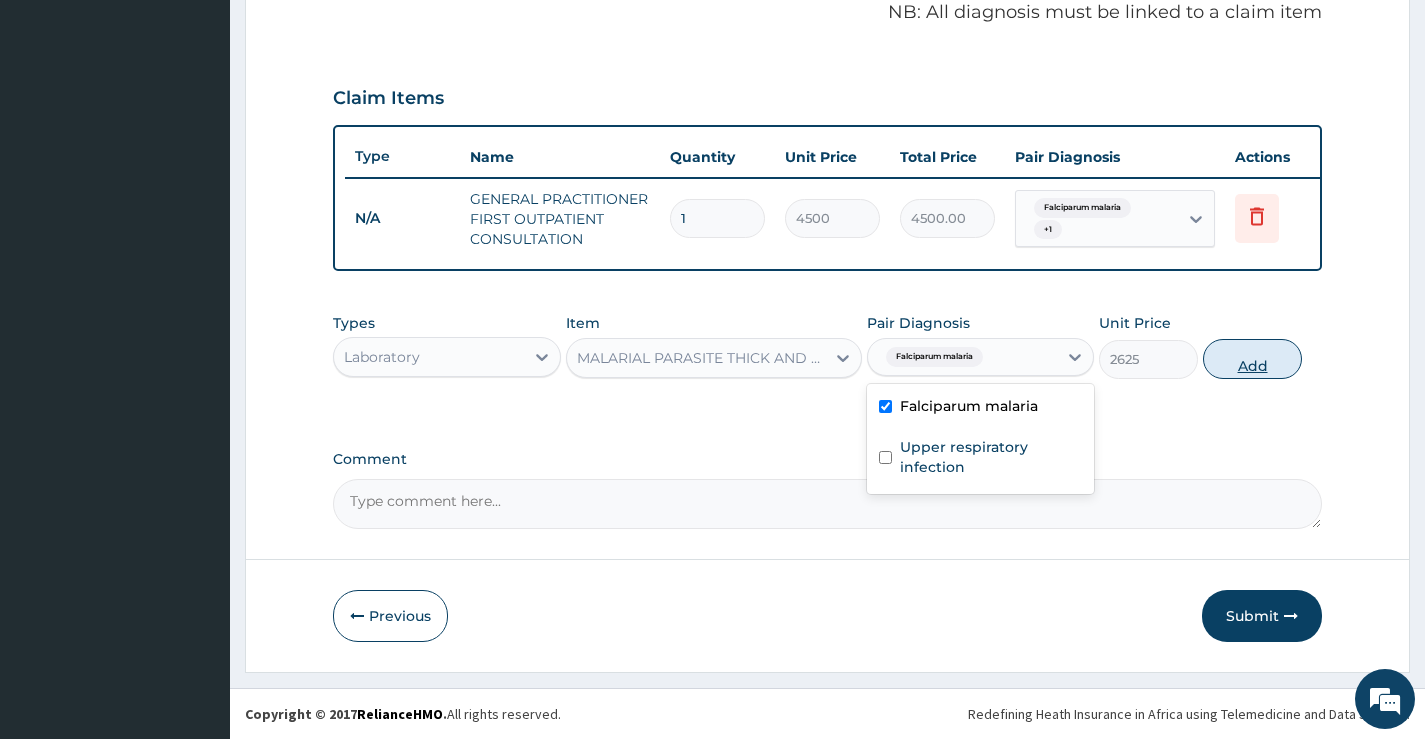 click on "Add" at bounding box center (1252, 359) 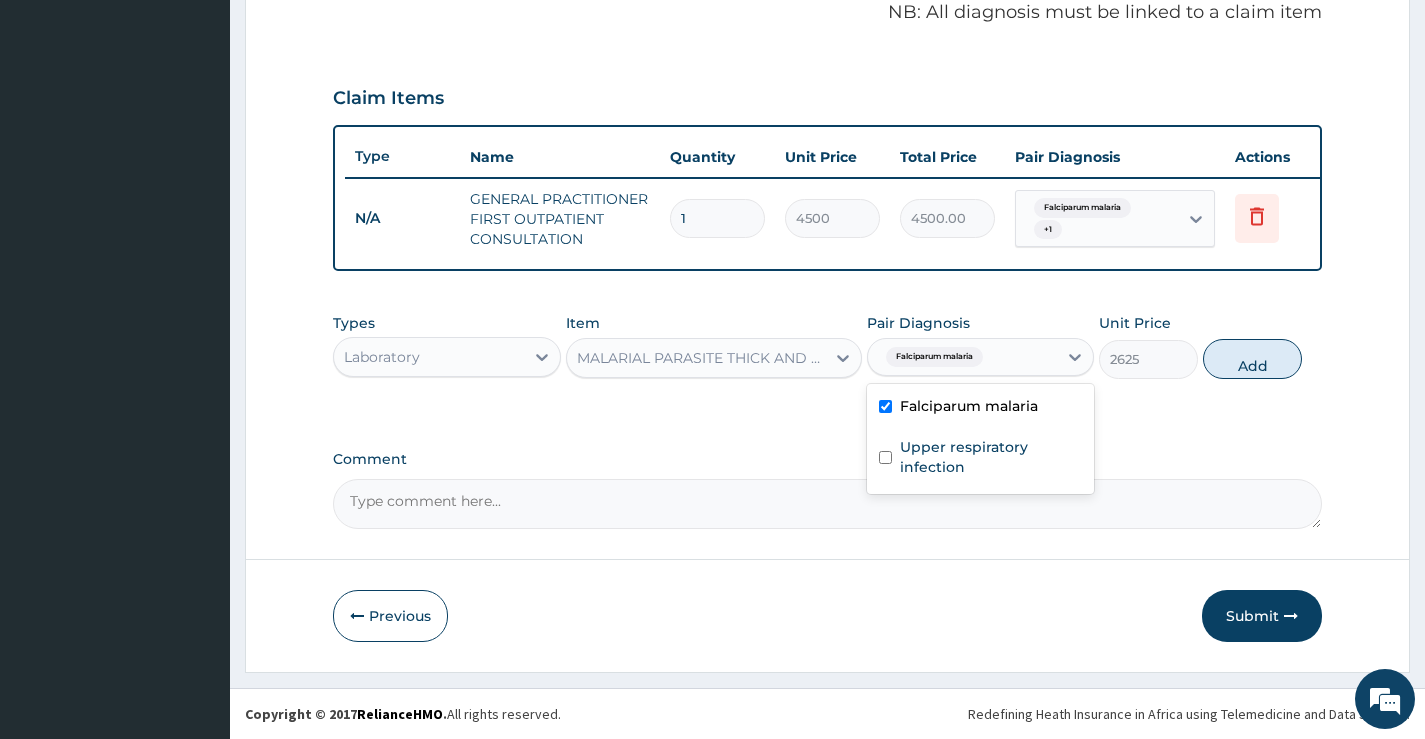 type on "0" 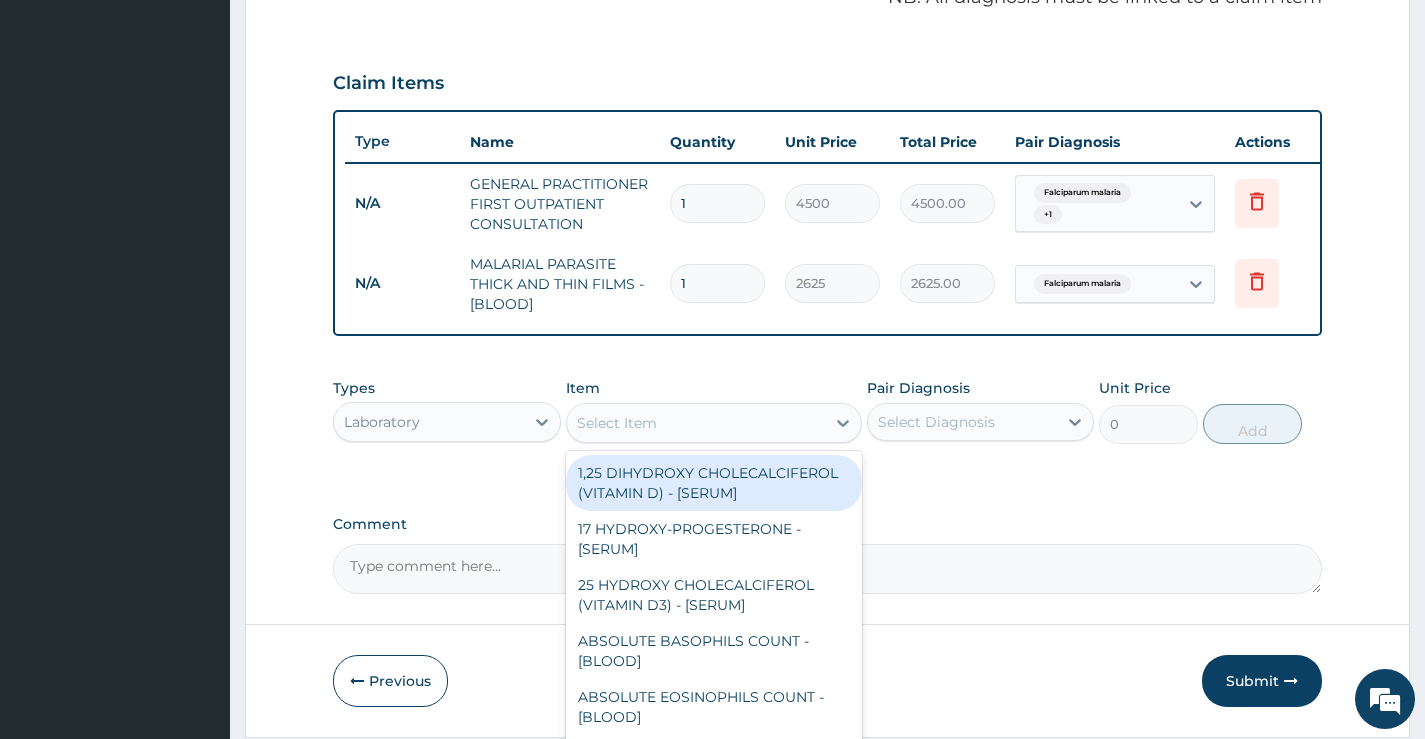 click on "Select Item" at bounding box center [696, 423] 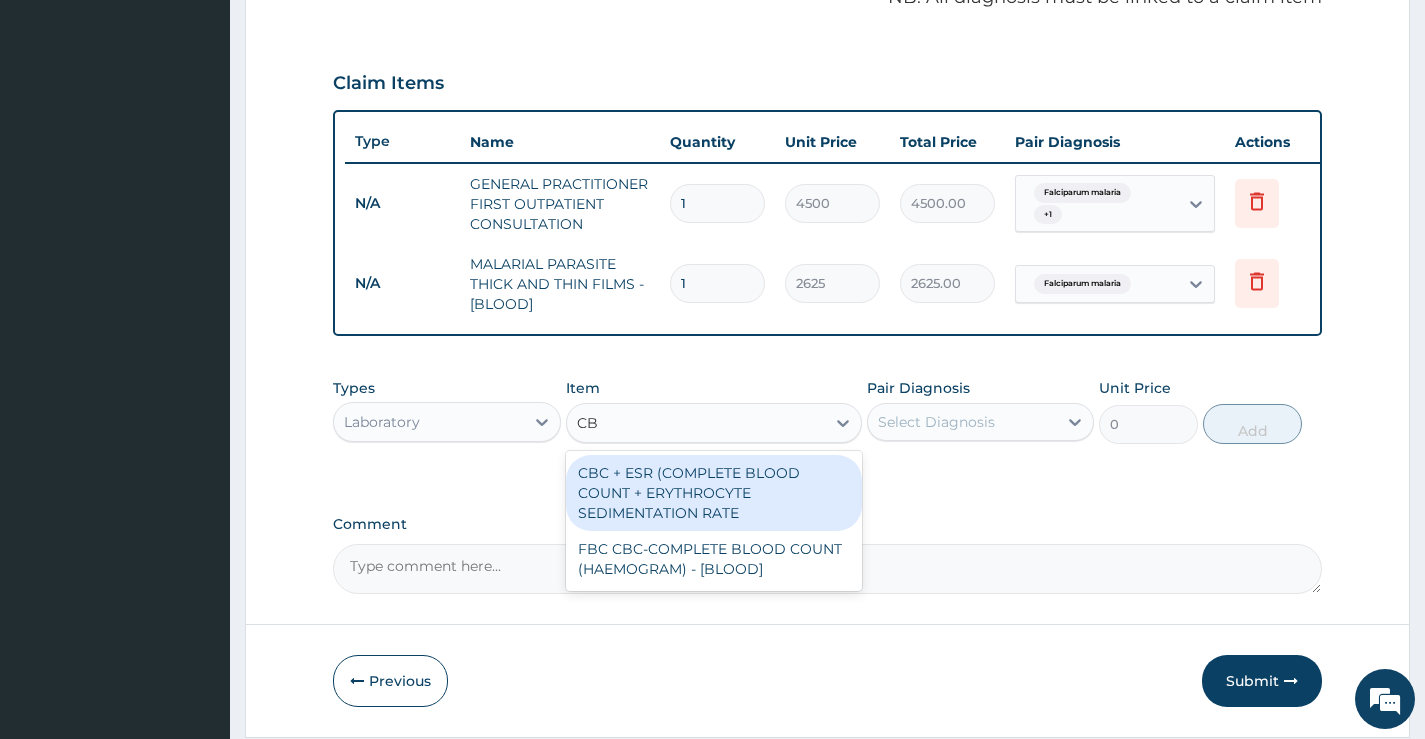 type on "CBC" 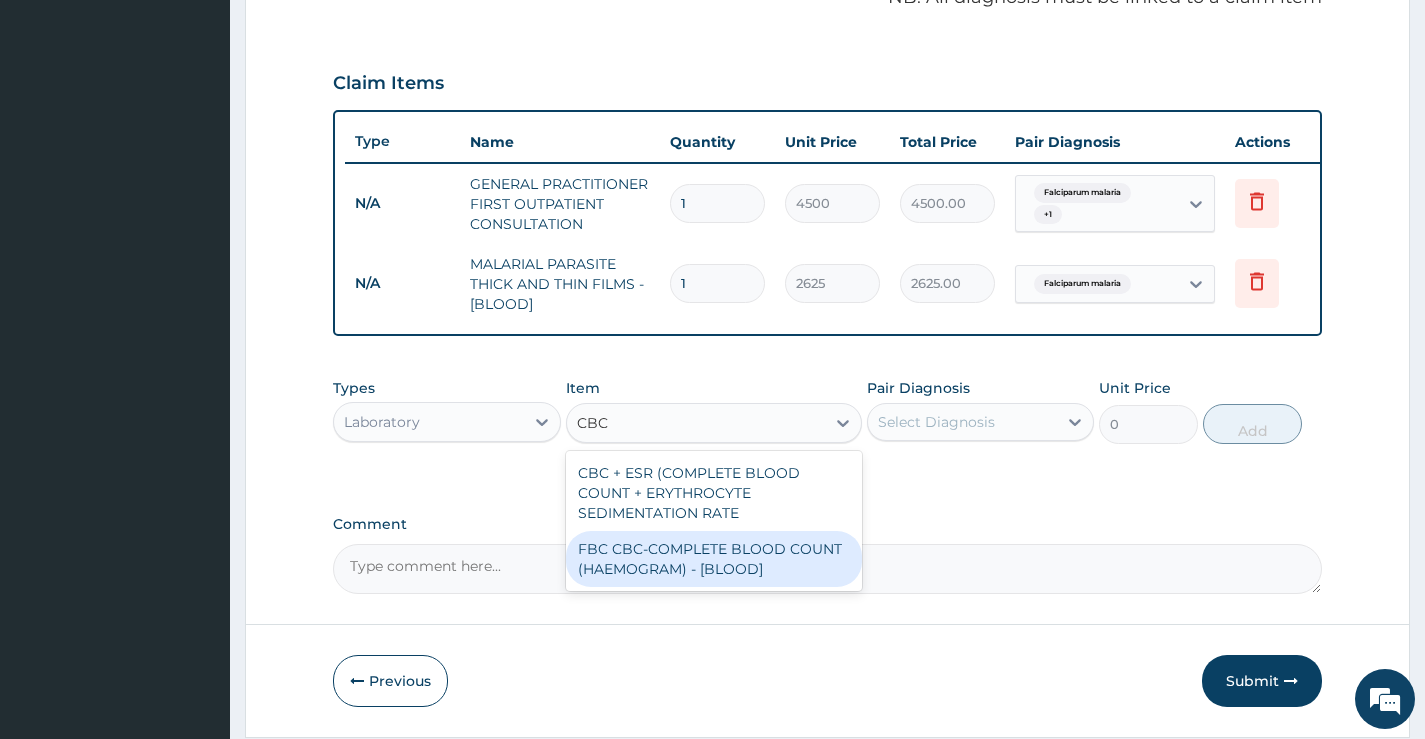 click on "FBC CBC-COMPLETE BLOOD COUNT (HAEMOGRAM) - [BLOOD]" at bounding box center (714, 559) 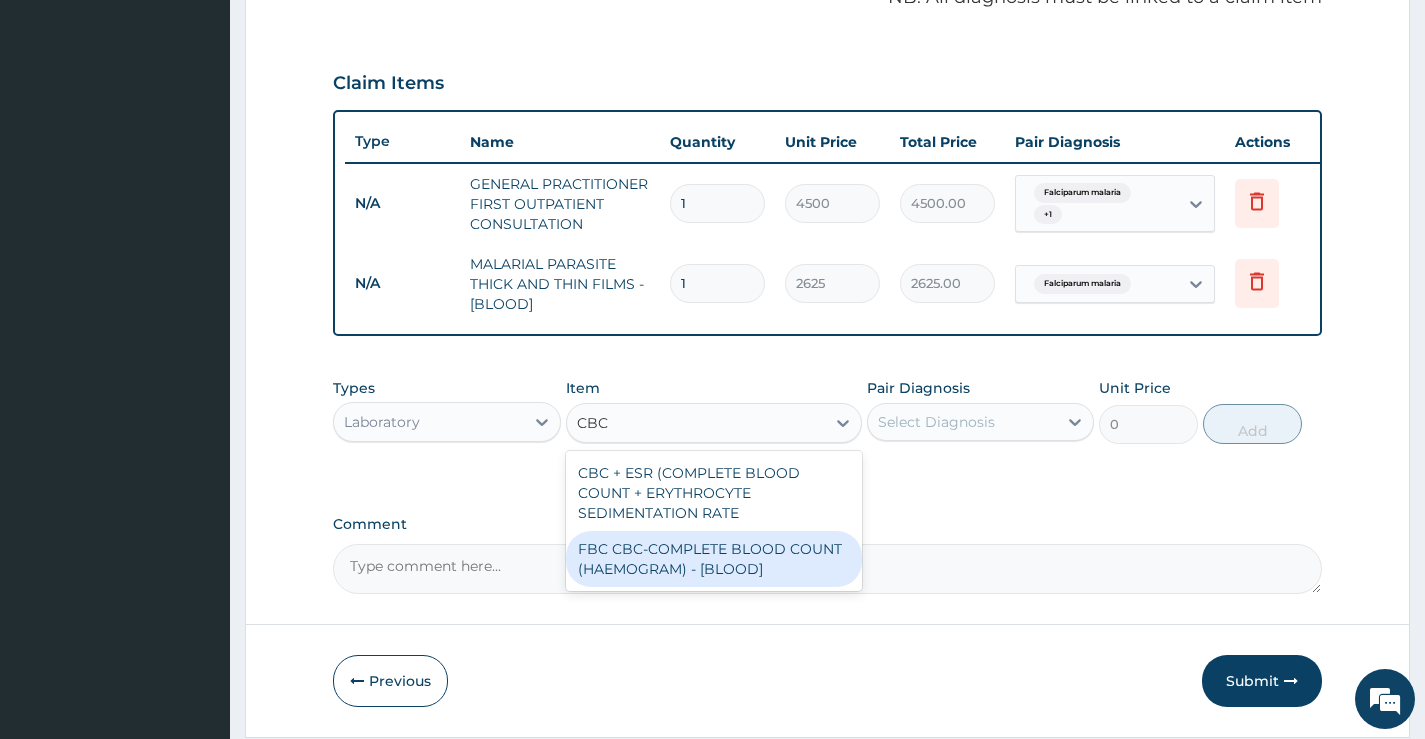 type 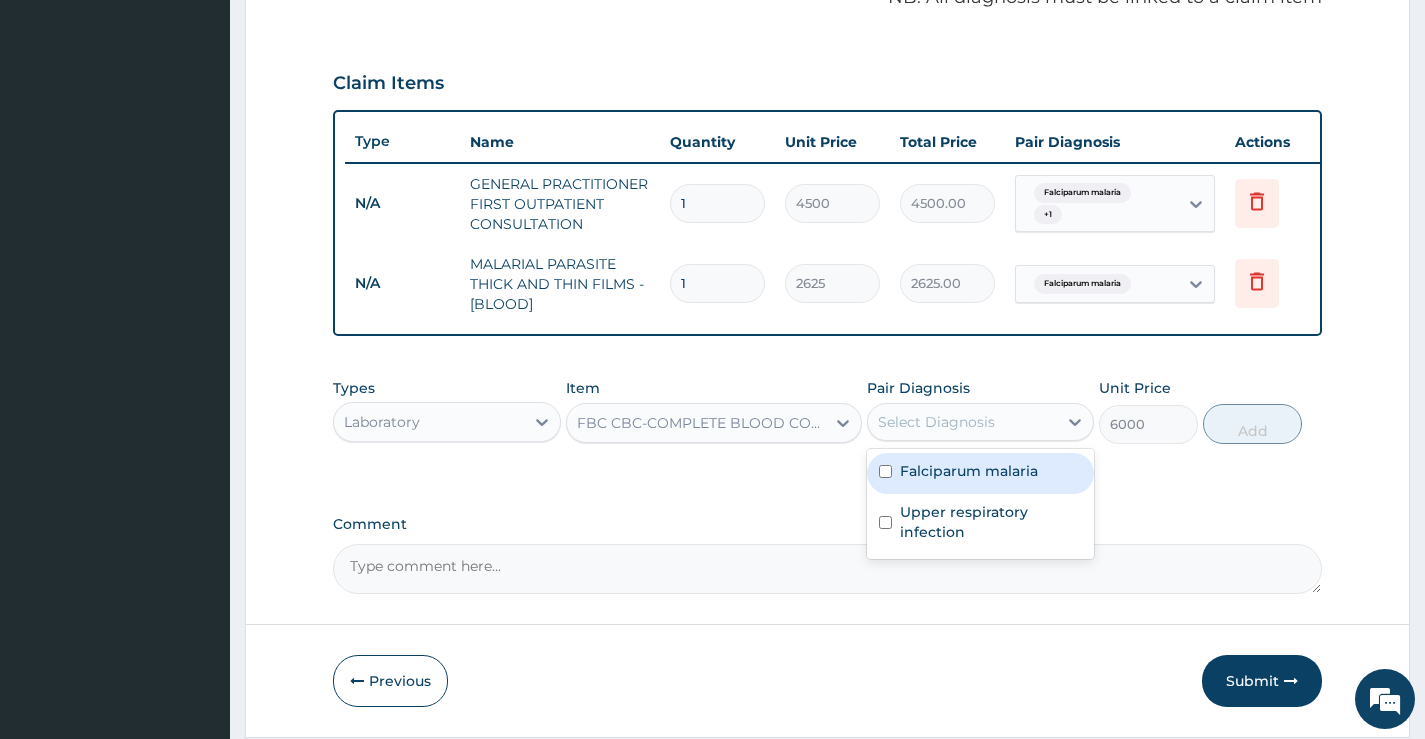 click on "Select Diagnosis" at bounding box center (962, 422) 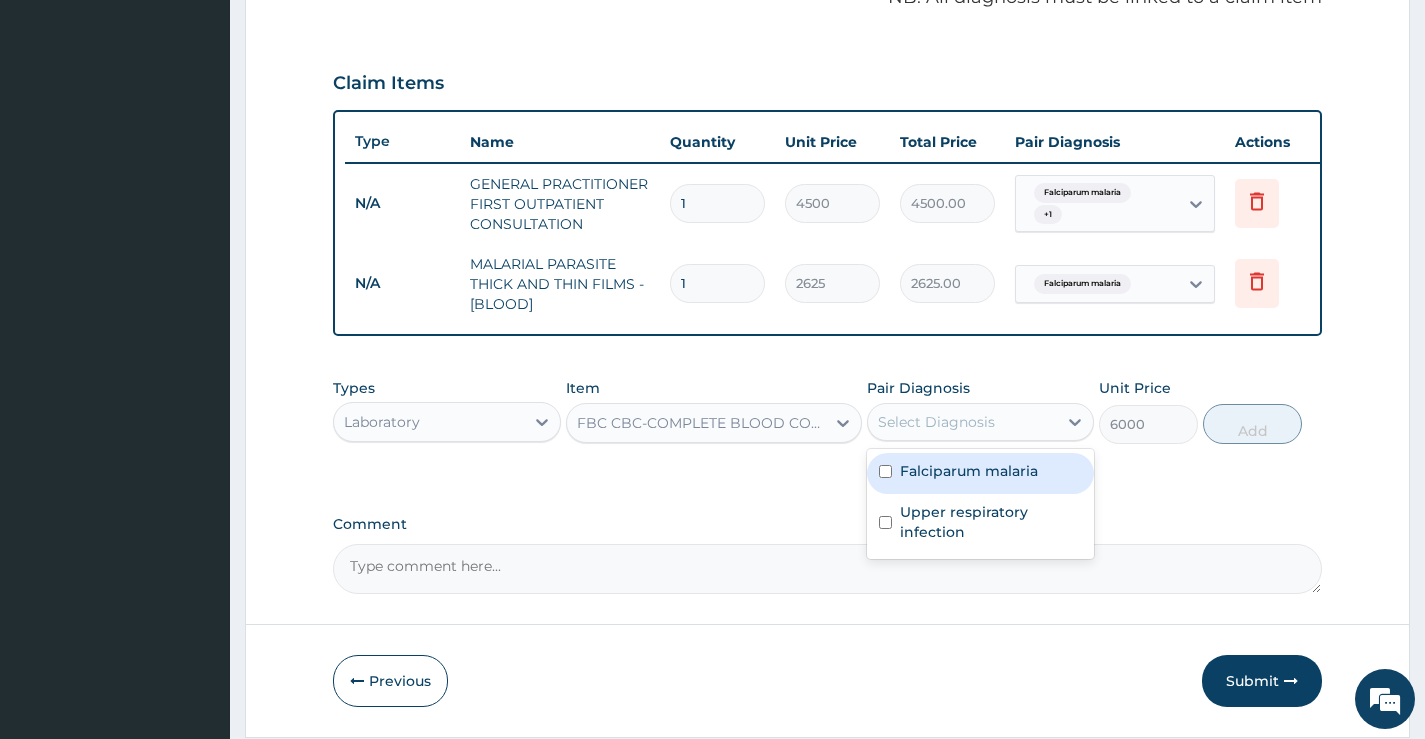 click on "Upper respiratory infection" at bounding box center [980, 524] 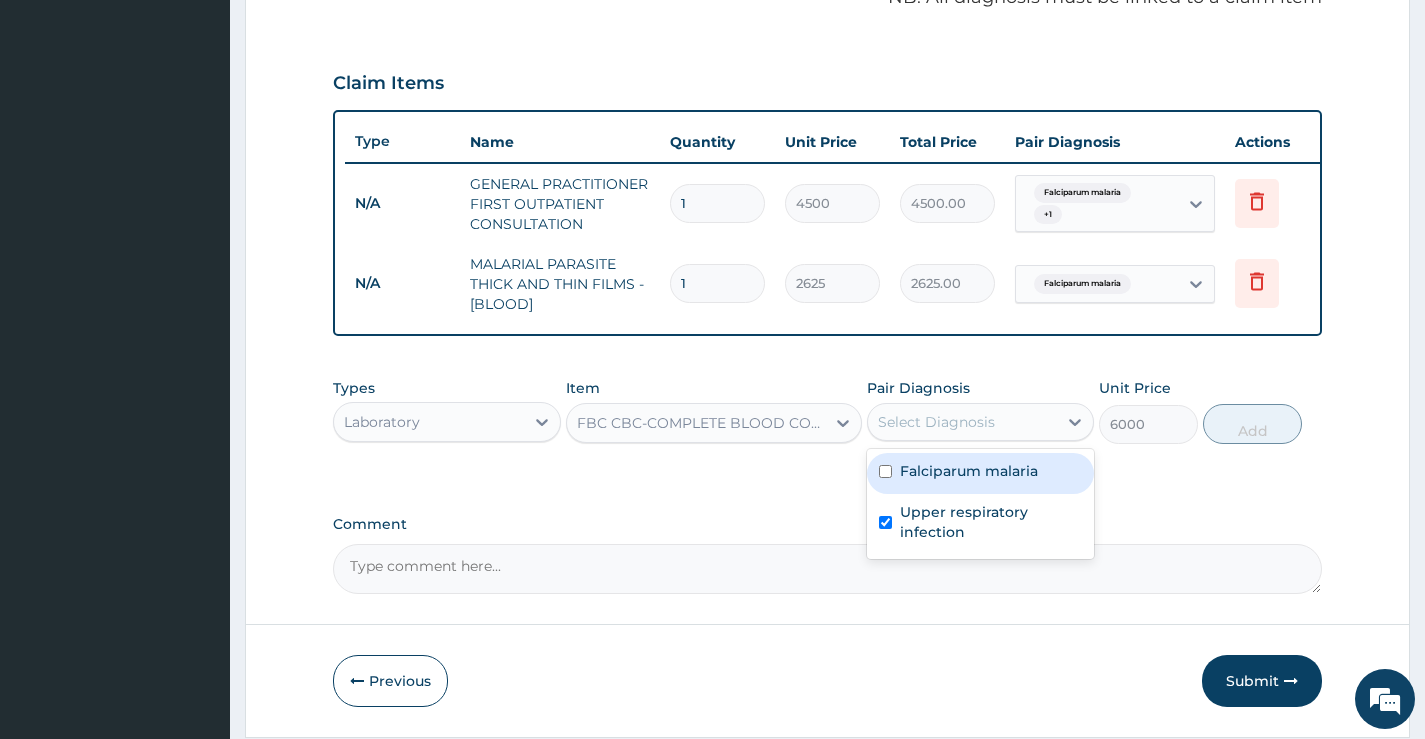 checkbox on "true" 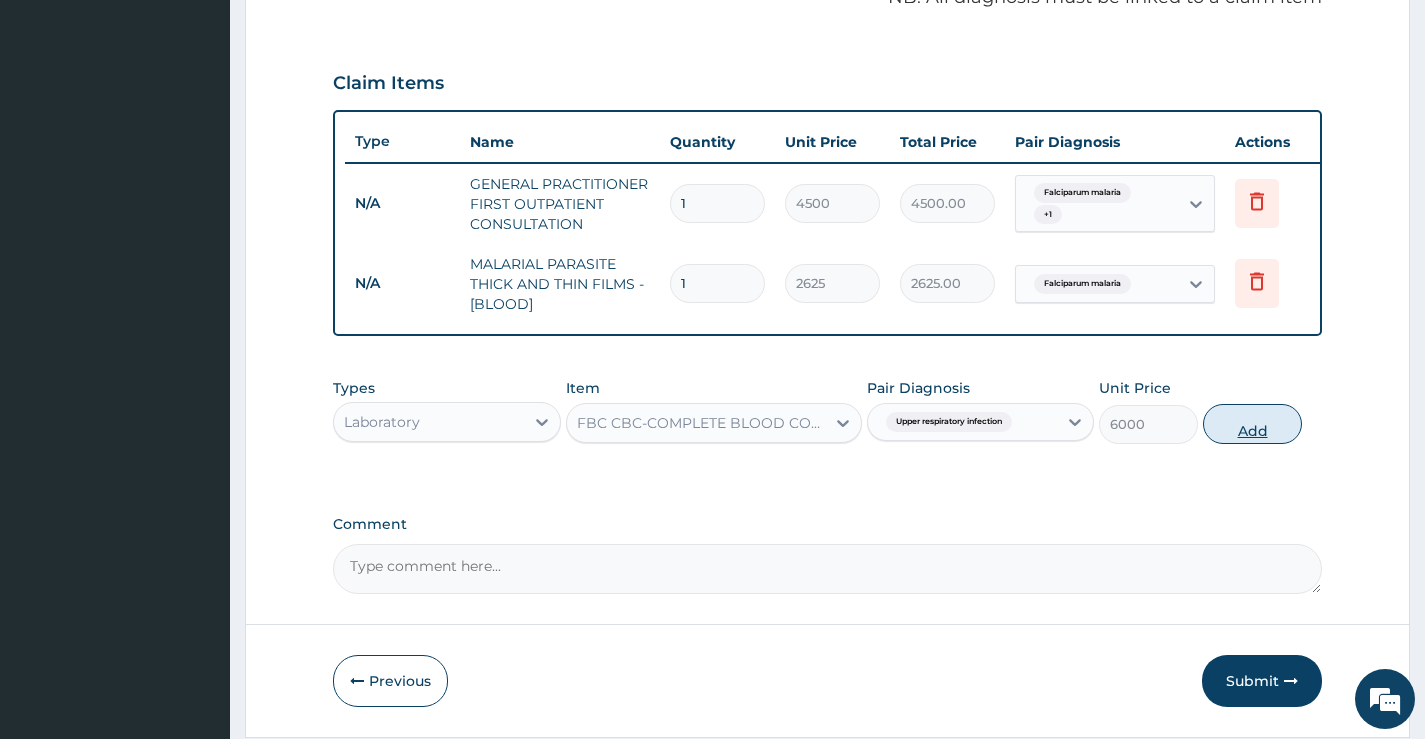 click on "Add" at bounding box center [1252, 424] 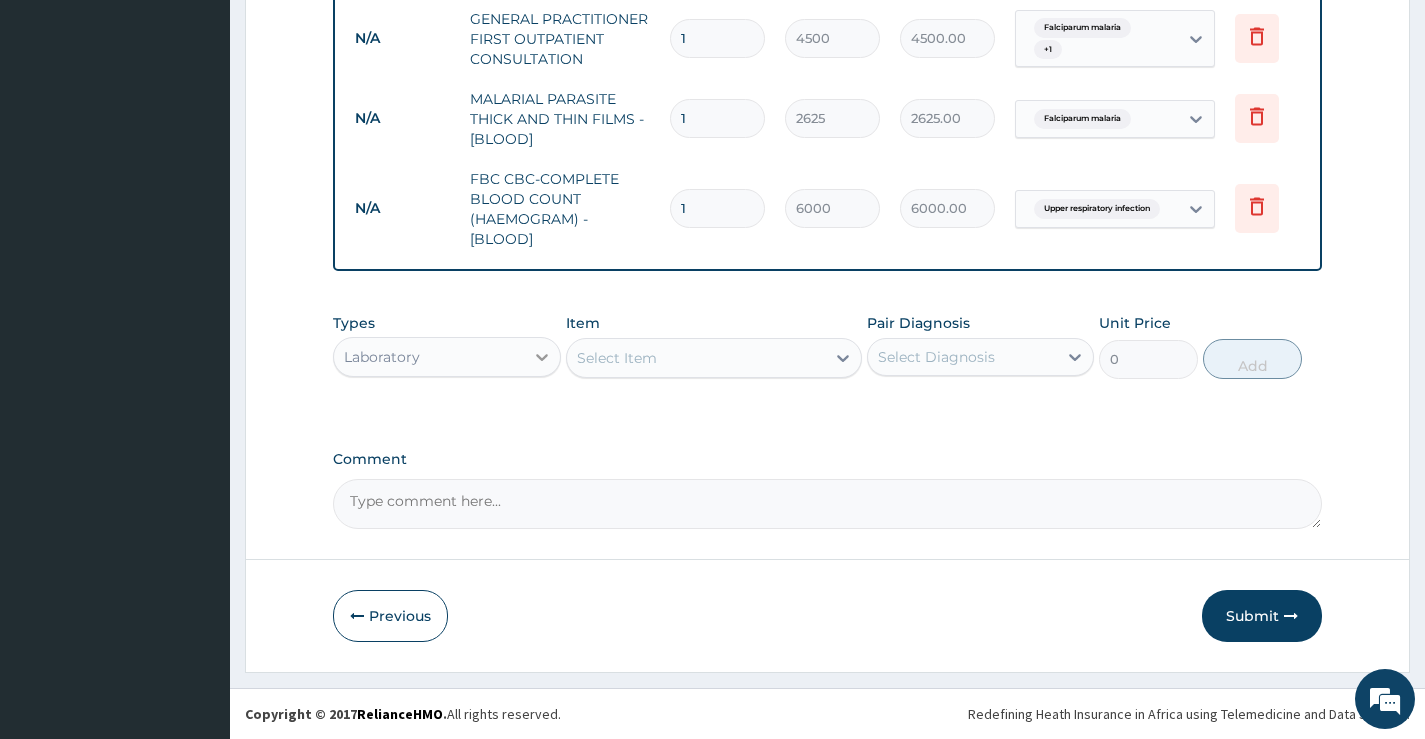 scroll, scrollTop: 814, scrollLeft: 0, axis: vertical 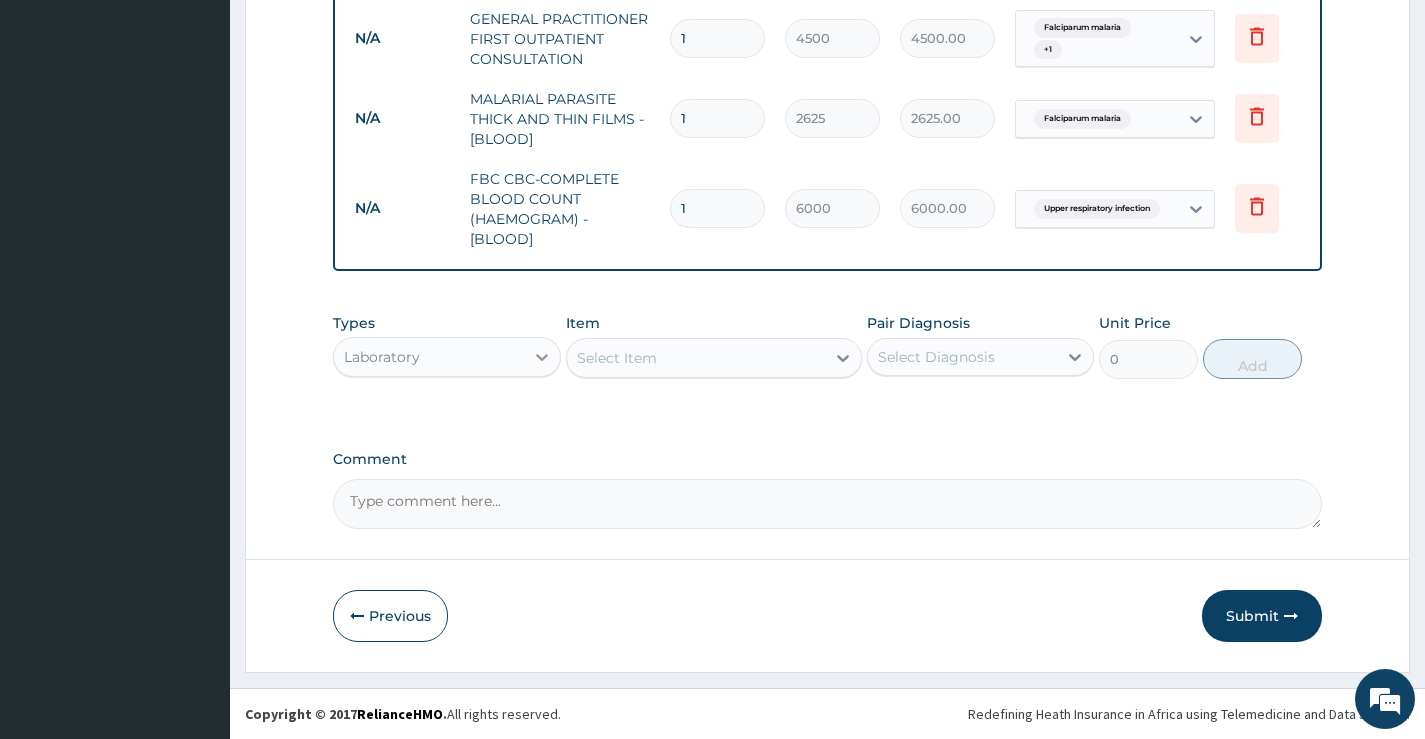 click at bounding box center (542, 357) 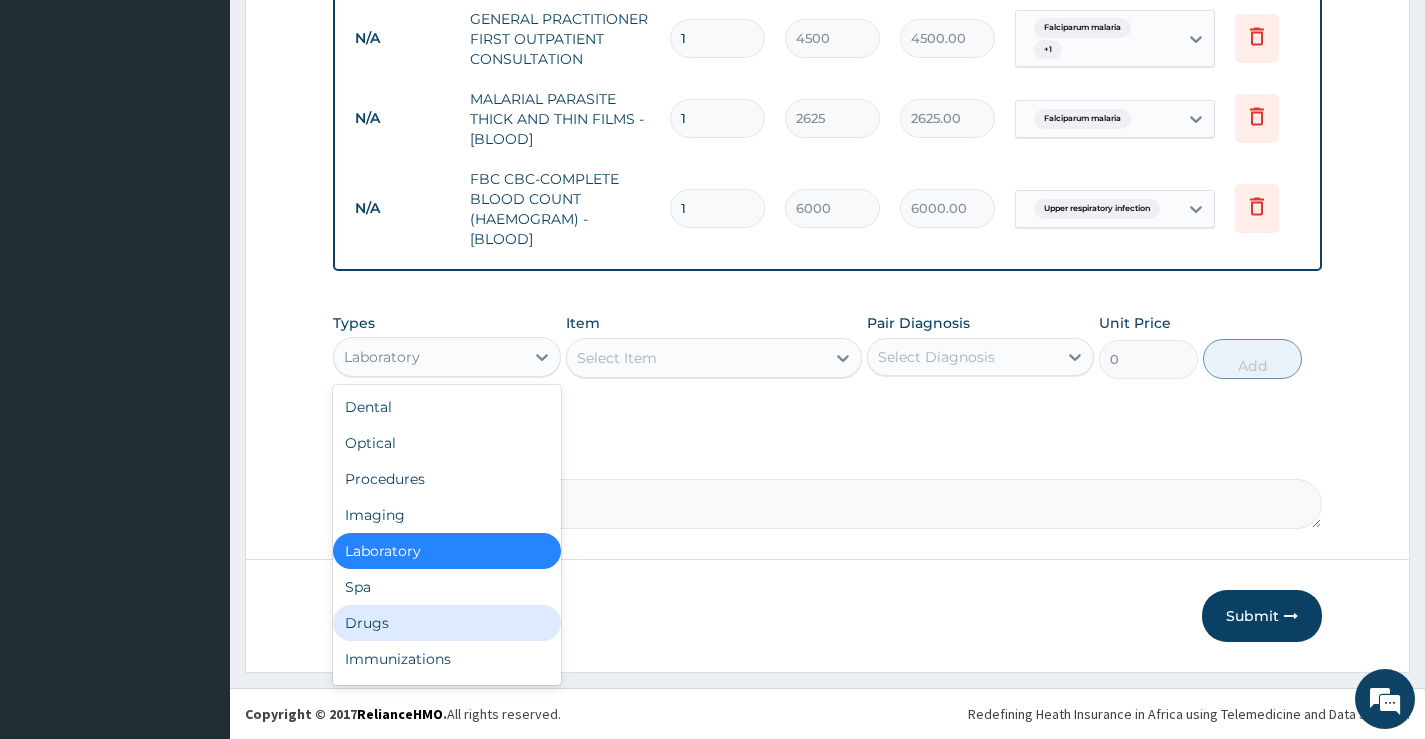 click on "Drugs" at bounding box center (446, 623) 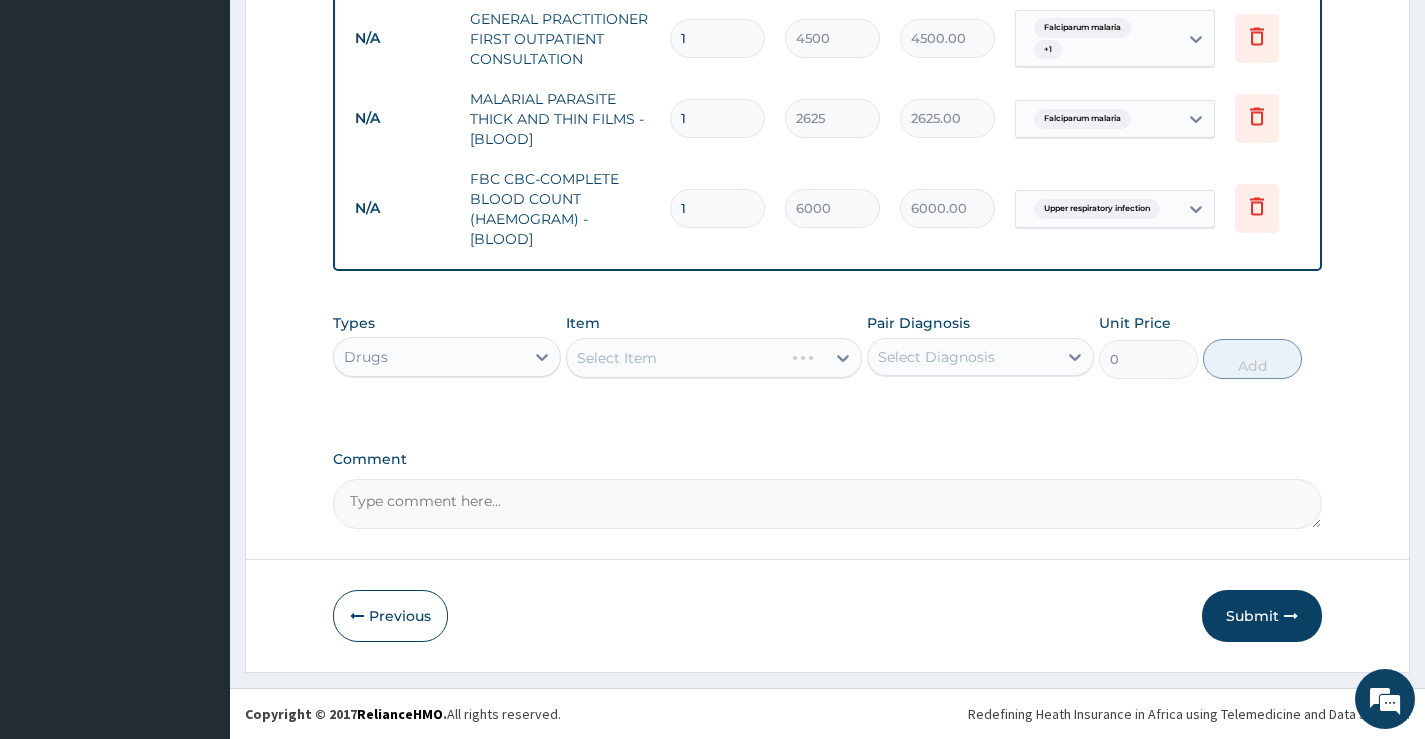 click on "Select Item" at bounding box center [714, 358] 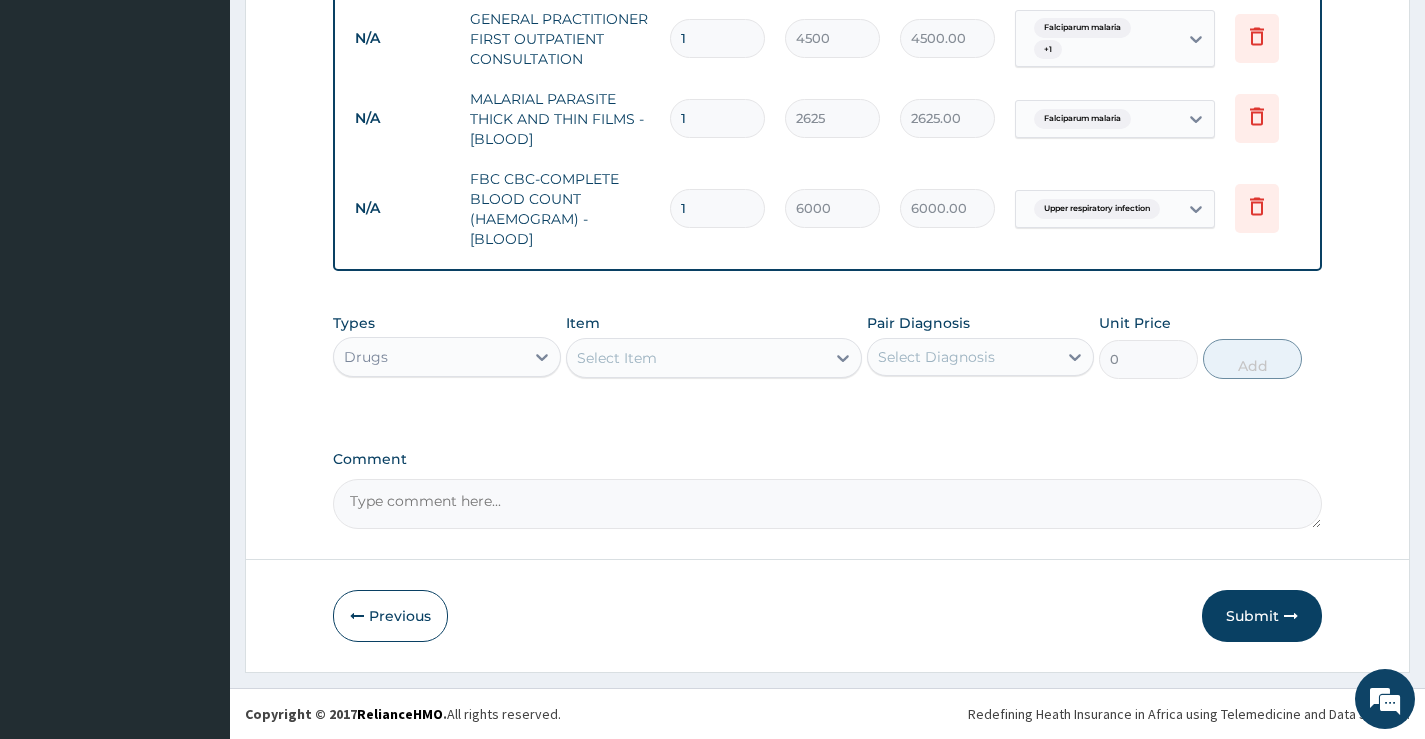 click 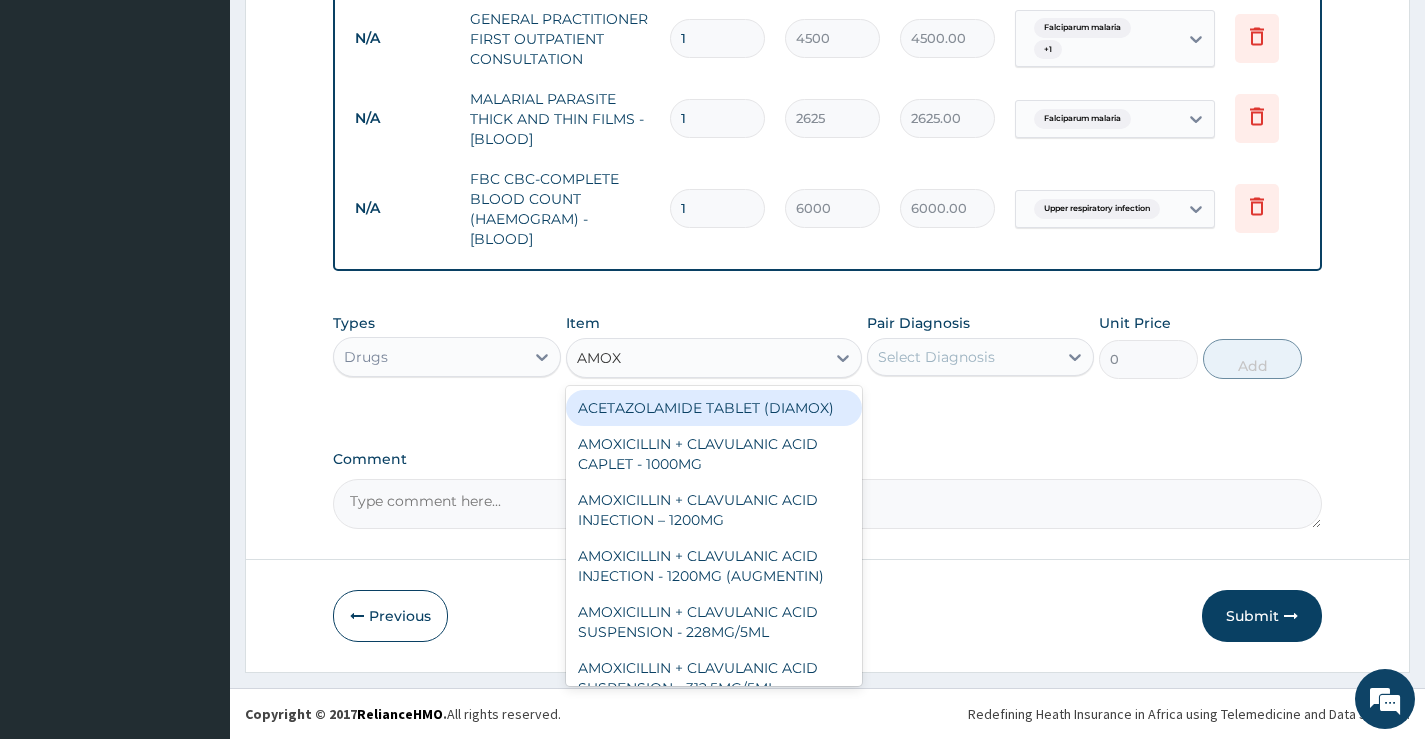 type on "AMOXI" 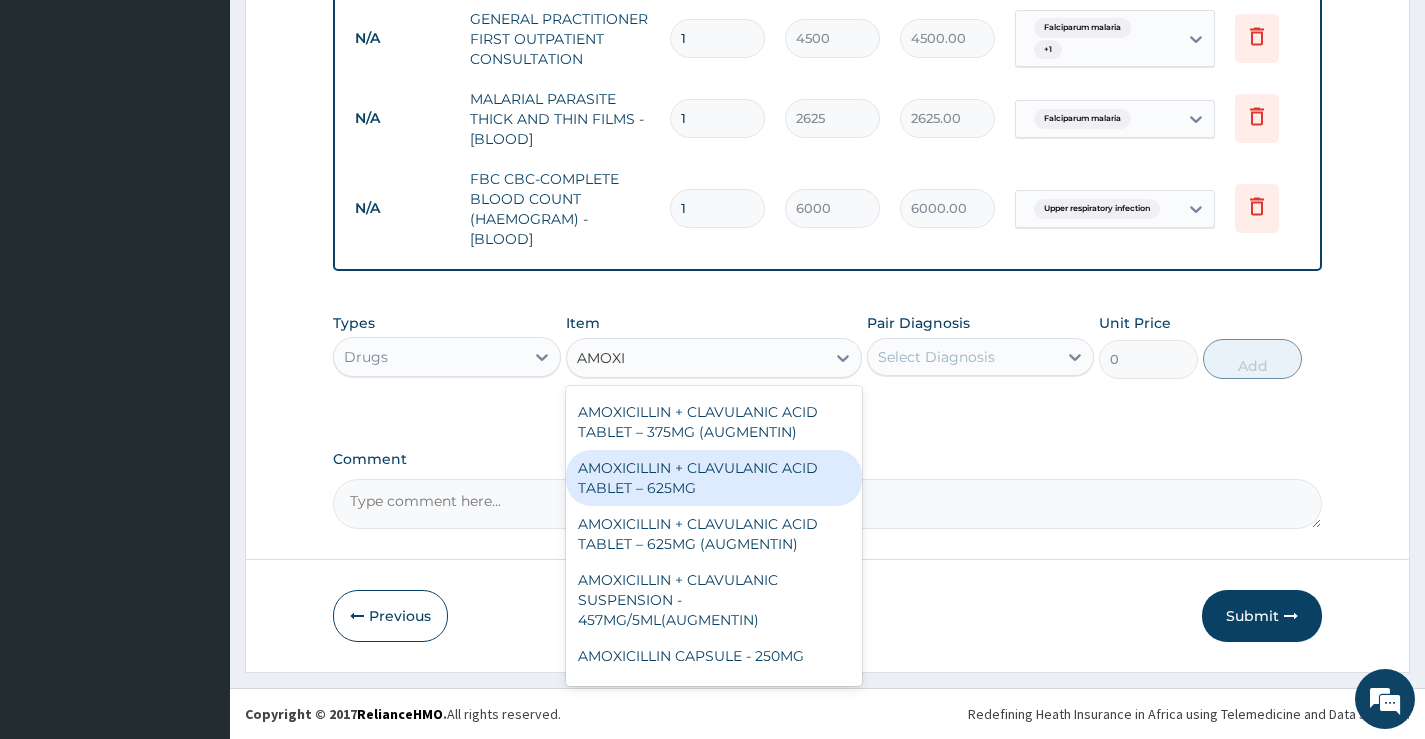 scroll, scrollTop: 500, scrollLeft: 0, axis: vertical 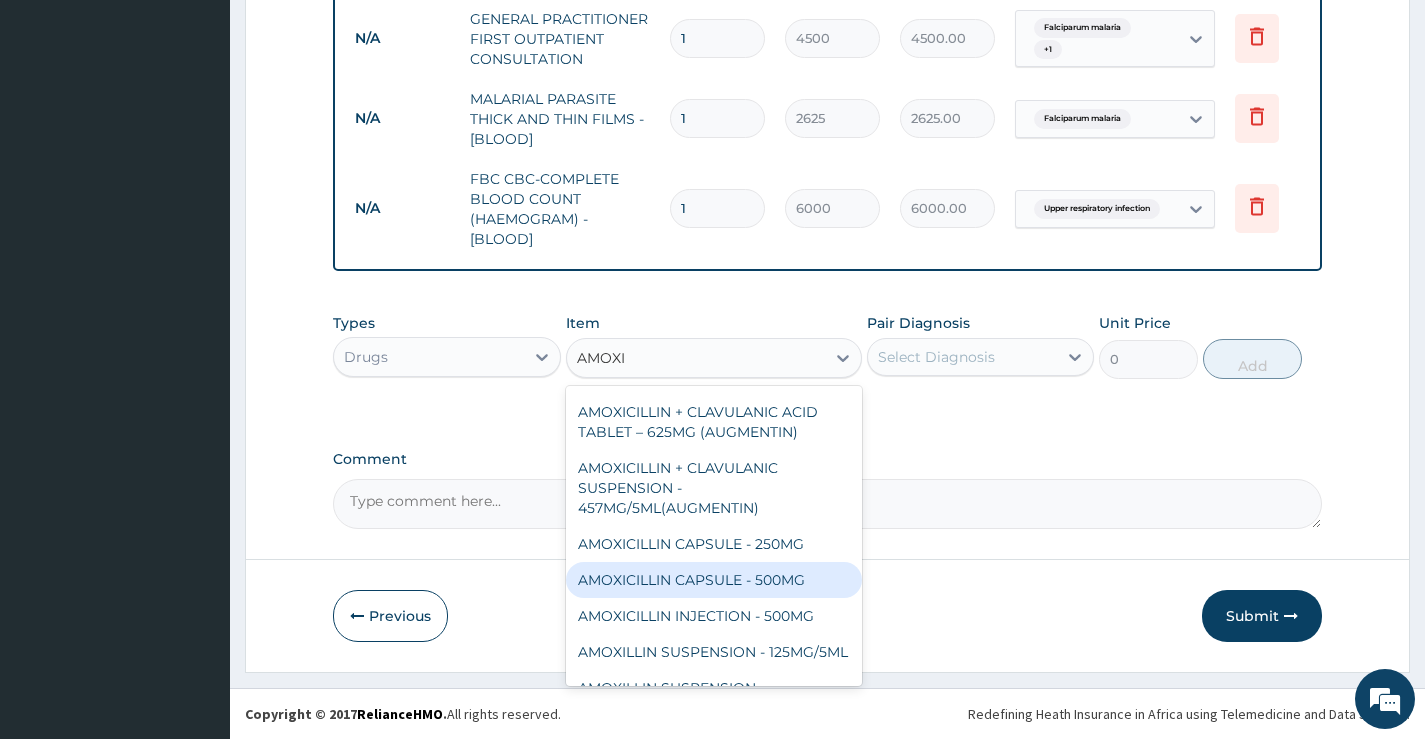 click on "AMOXICILLIN CAPSULE - 500MG" at bounding box center (714, 580) 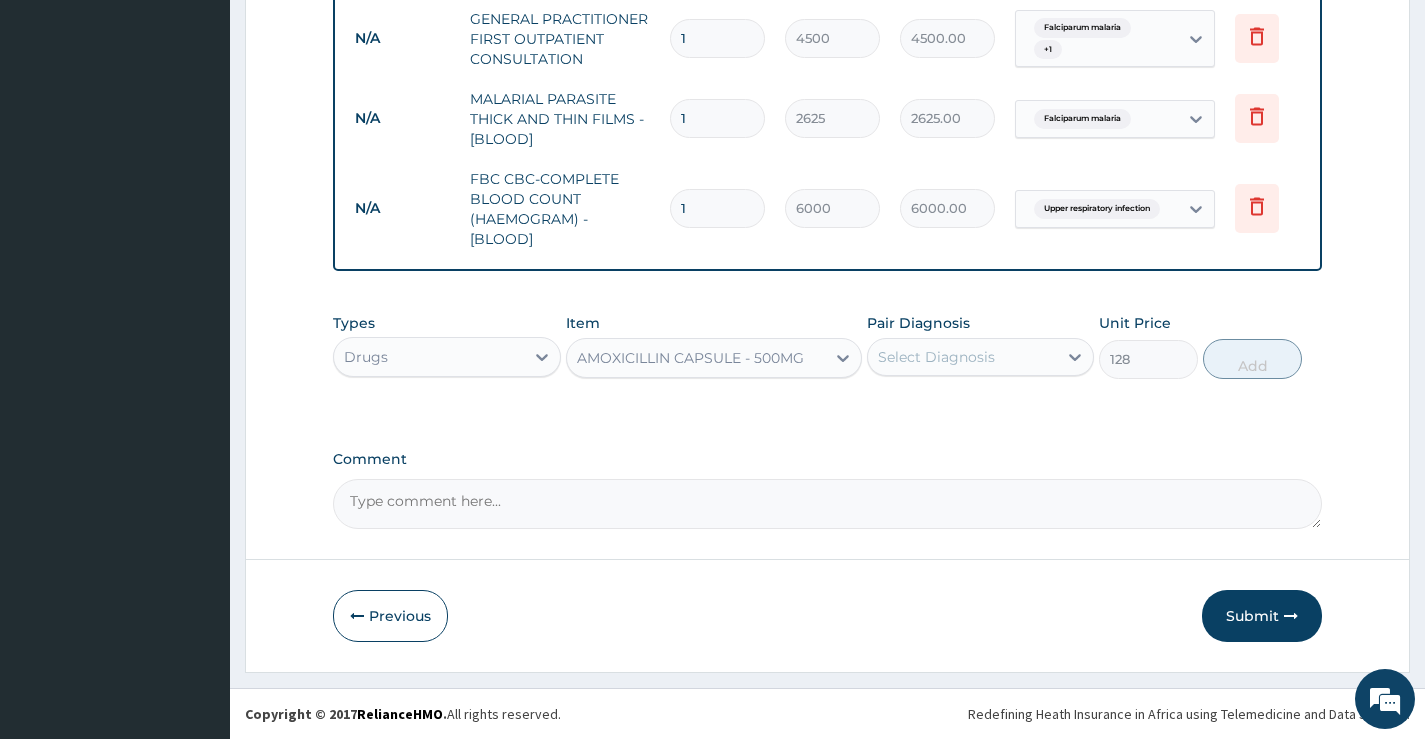 click on "Select Diagnosis" at bounding box center (936, 357) 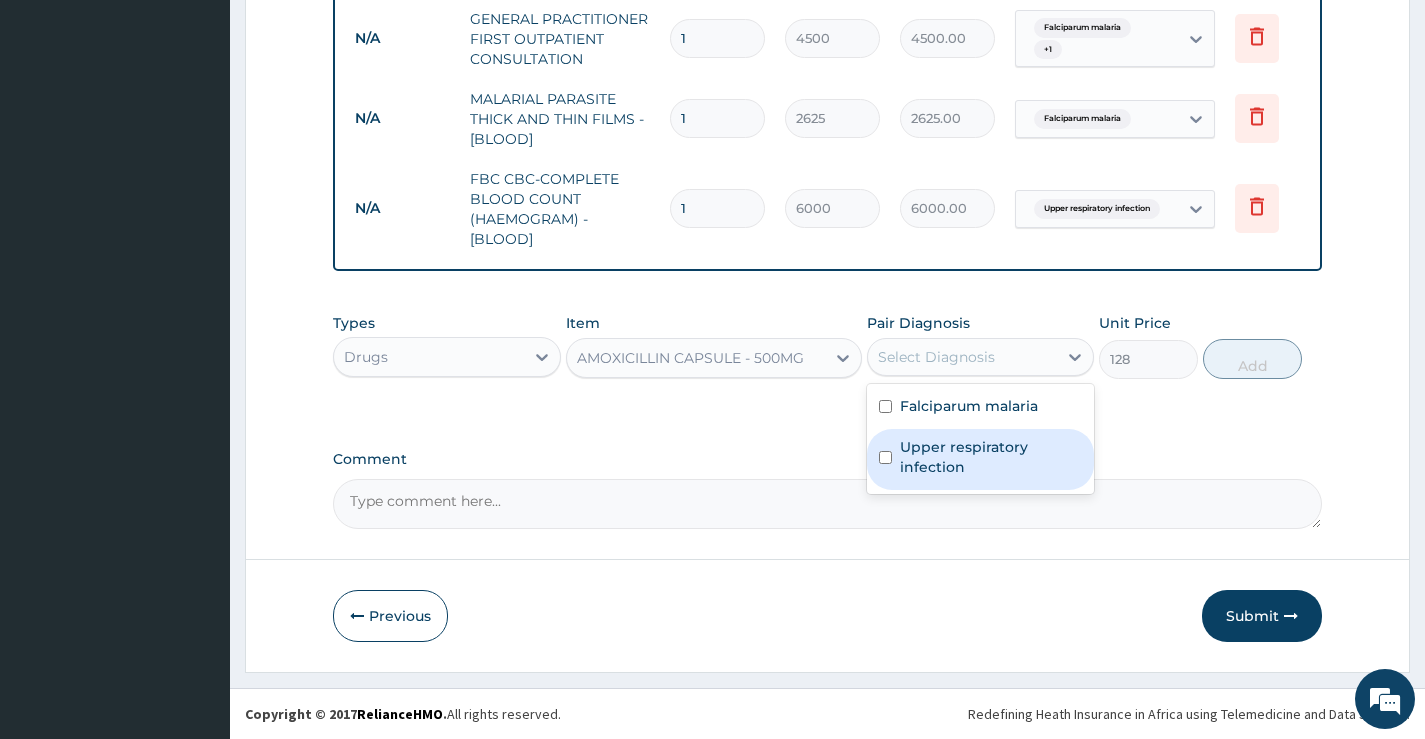 click on "Upper respiratory infection" at bounding box center (991, 457) 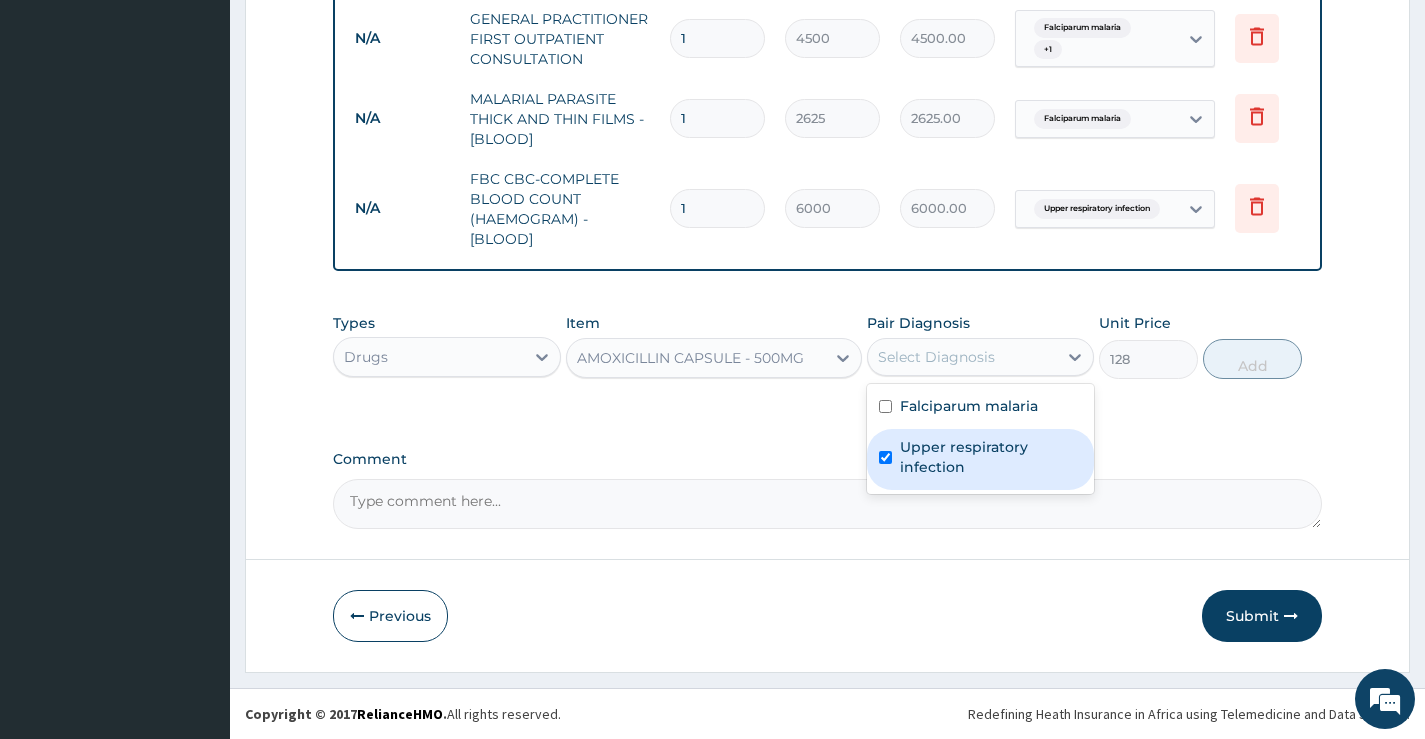 checkbox on "true" 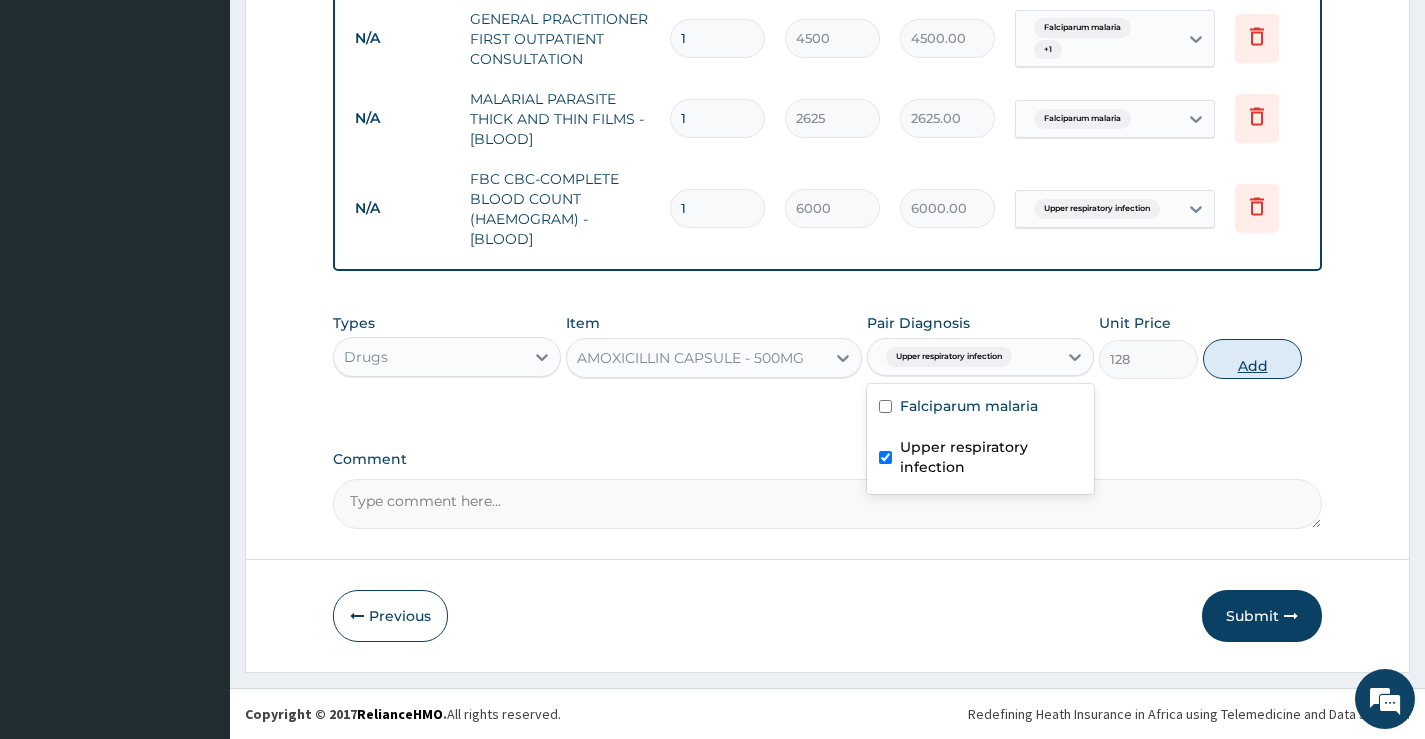 click on "Add" at bounding box center (1252, 359) 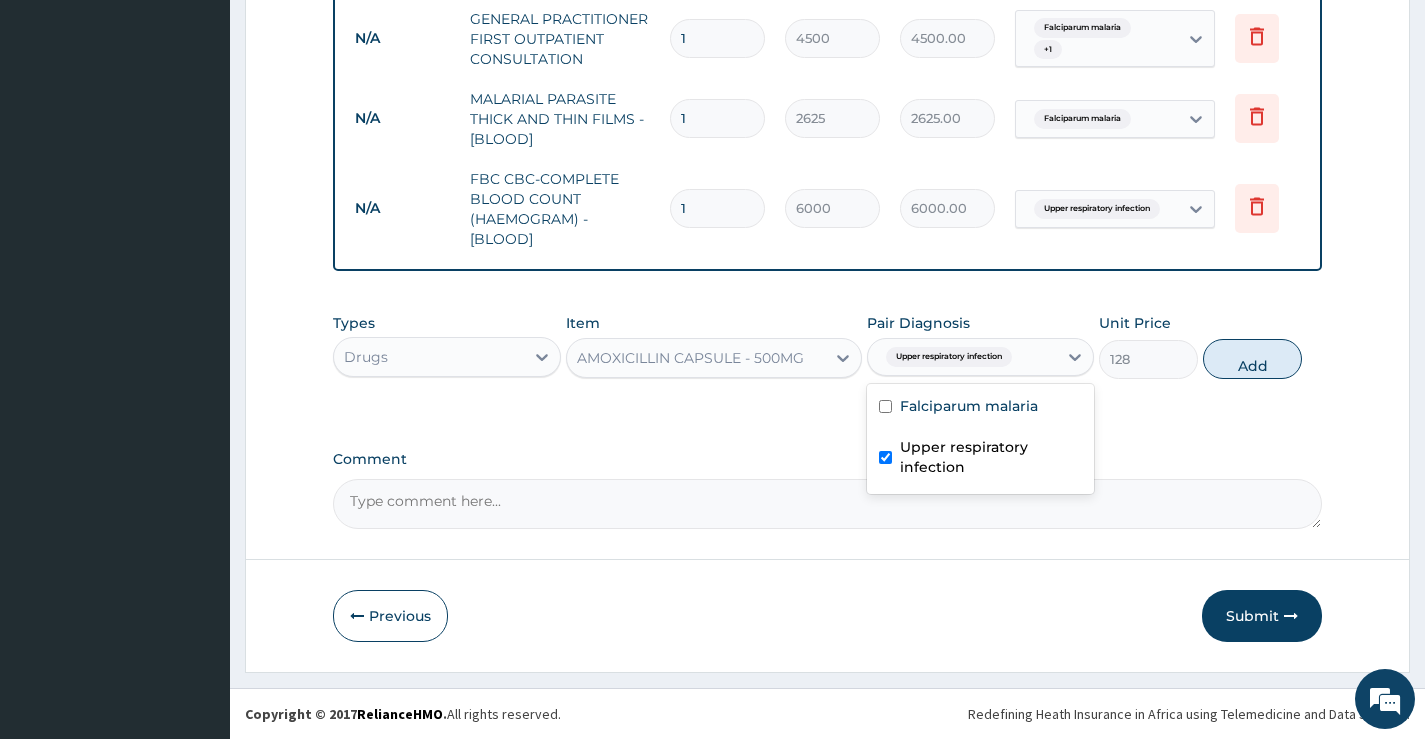 type on "0" 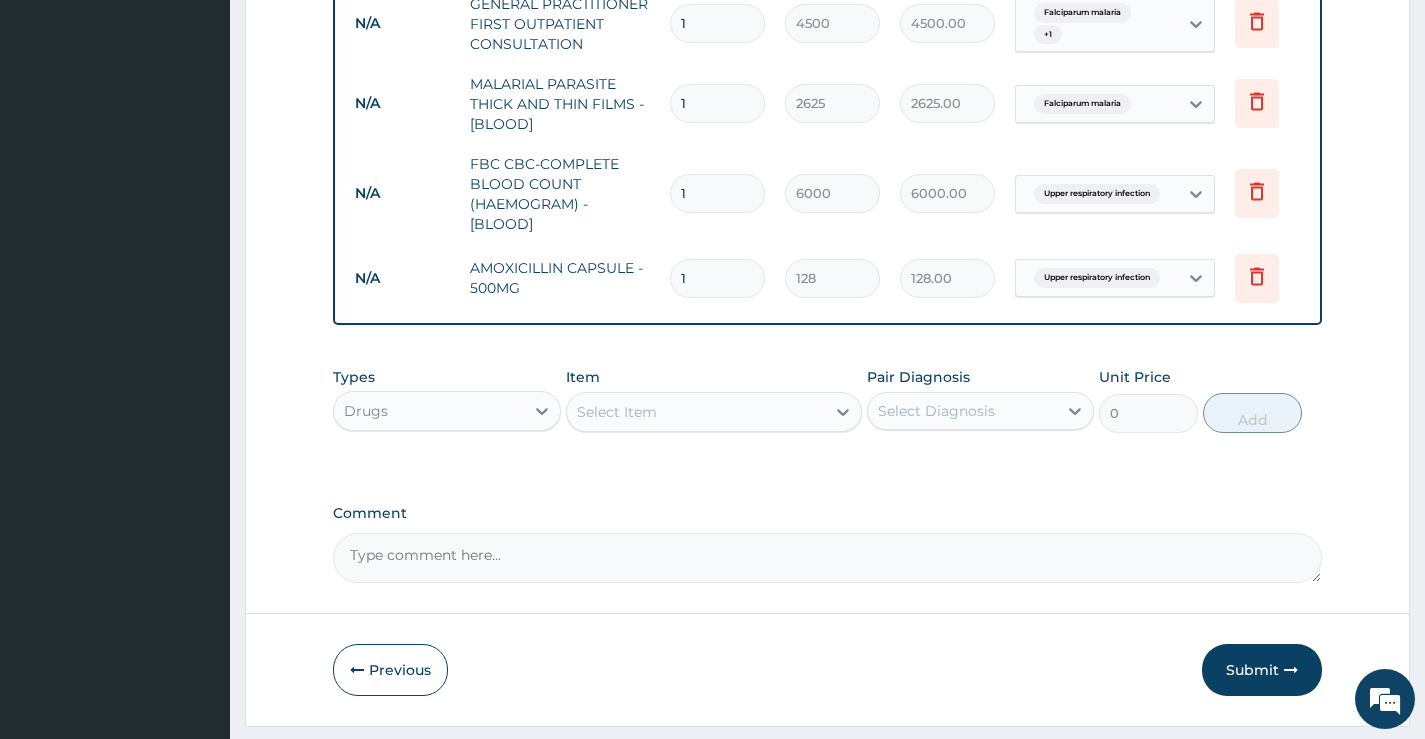 type on "10" 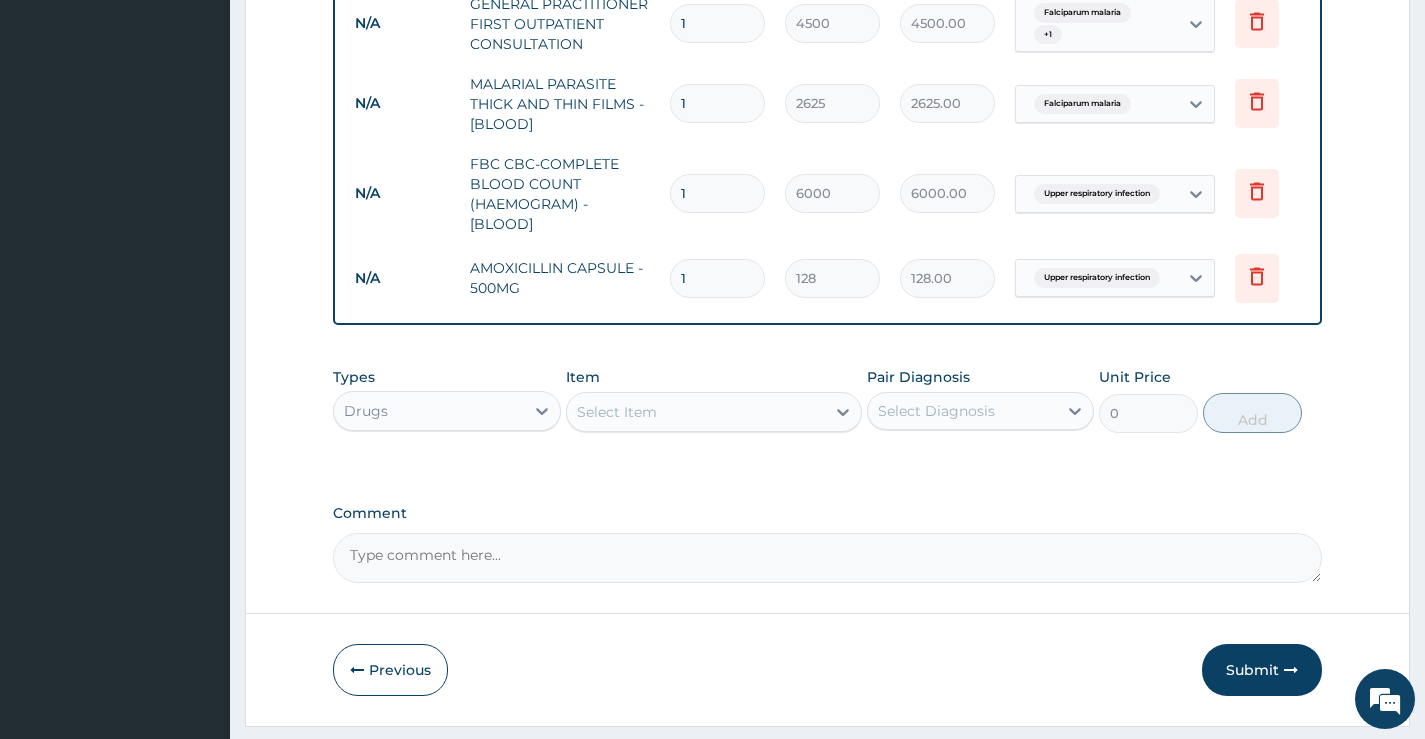 type on "1280.00" 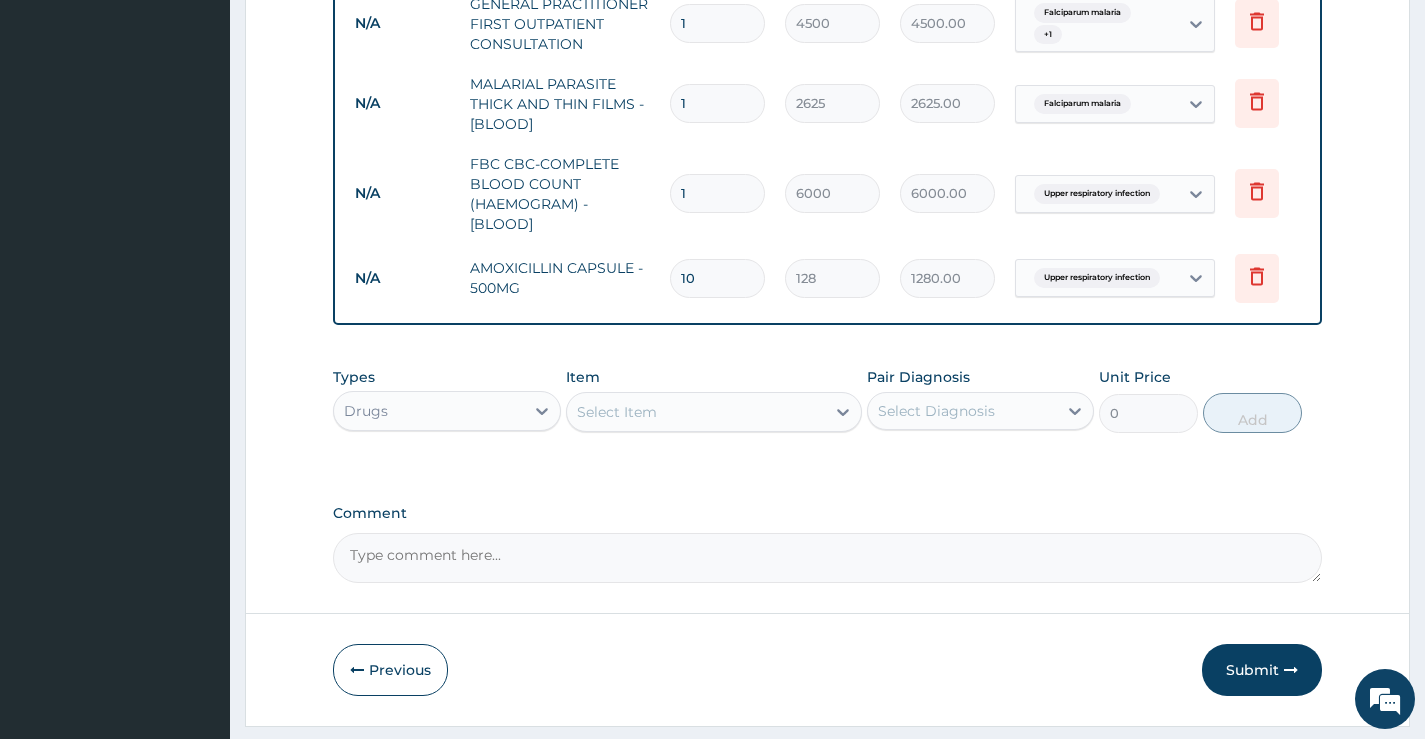 type on "10" 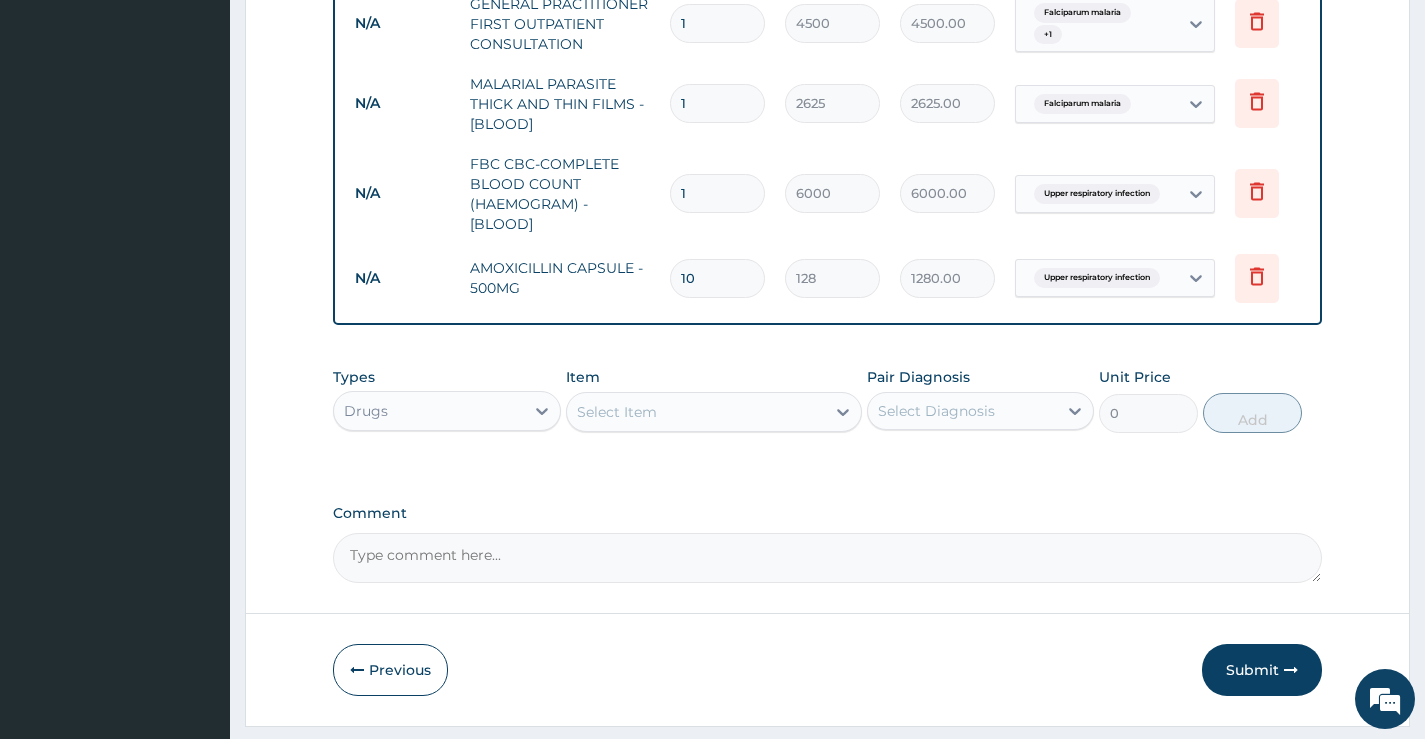 click on "Select Item" at bounding box center (617, 412) 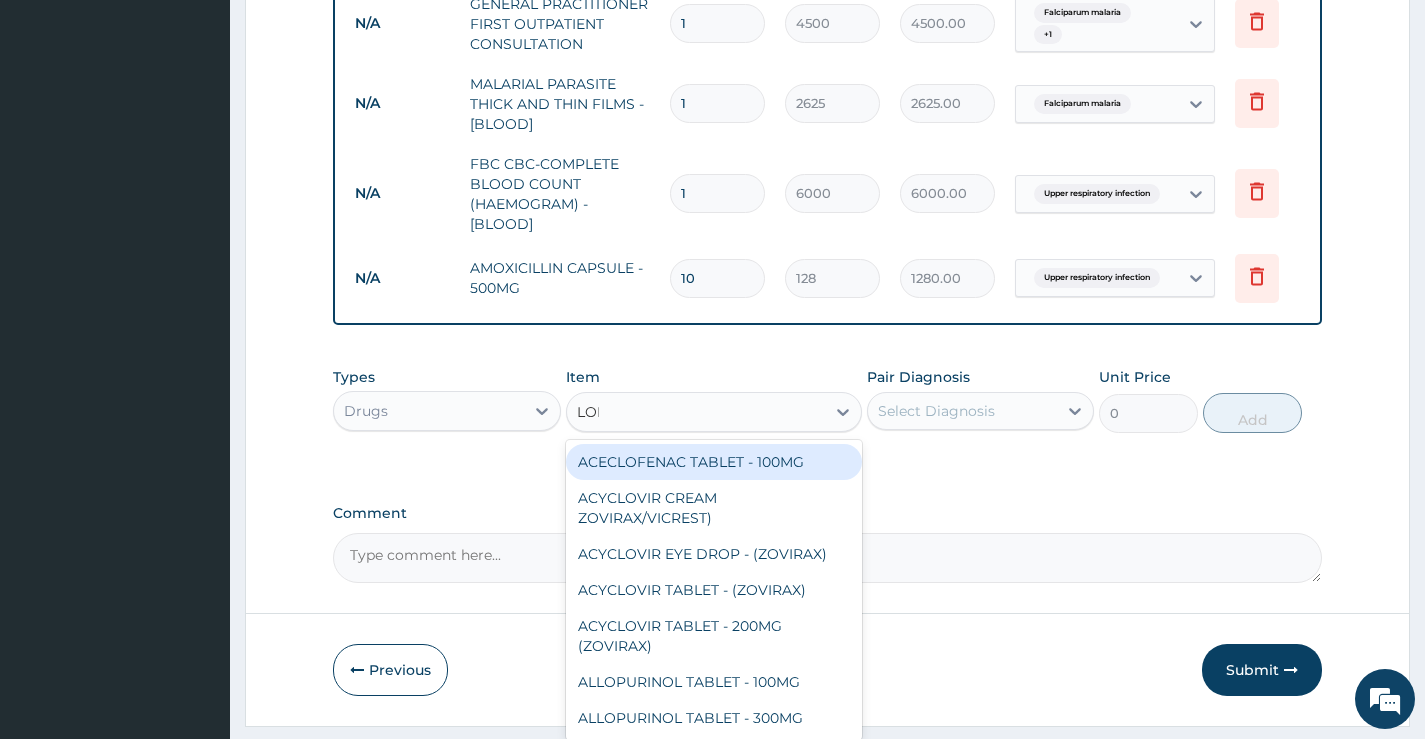 type on "LORAT" 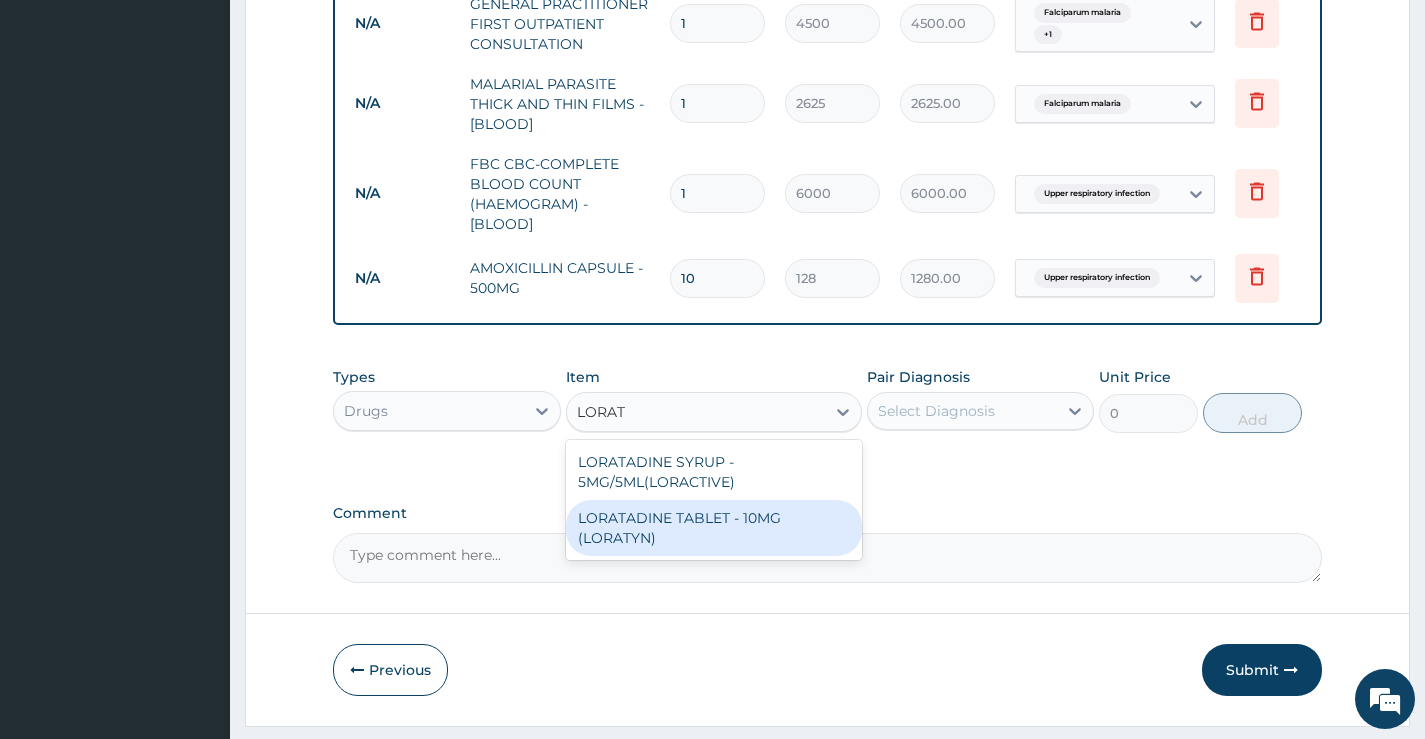 click on "LORATADINE TABLET - 10MG (LORATYN)" at bounding box center (714, 528) 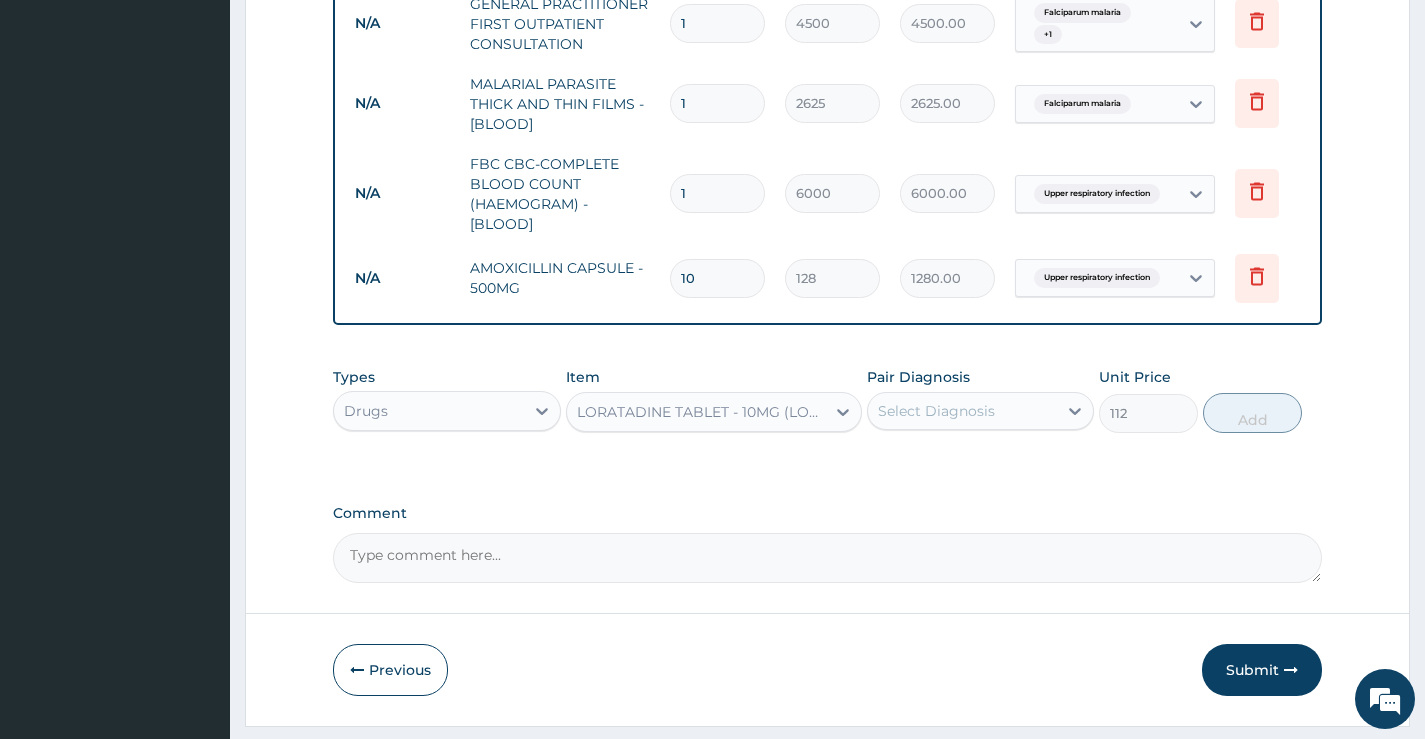 click on "Select Diagnosis" at bounding box center [962, 411] 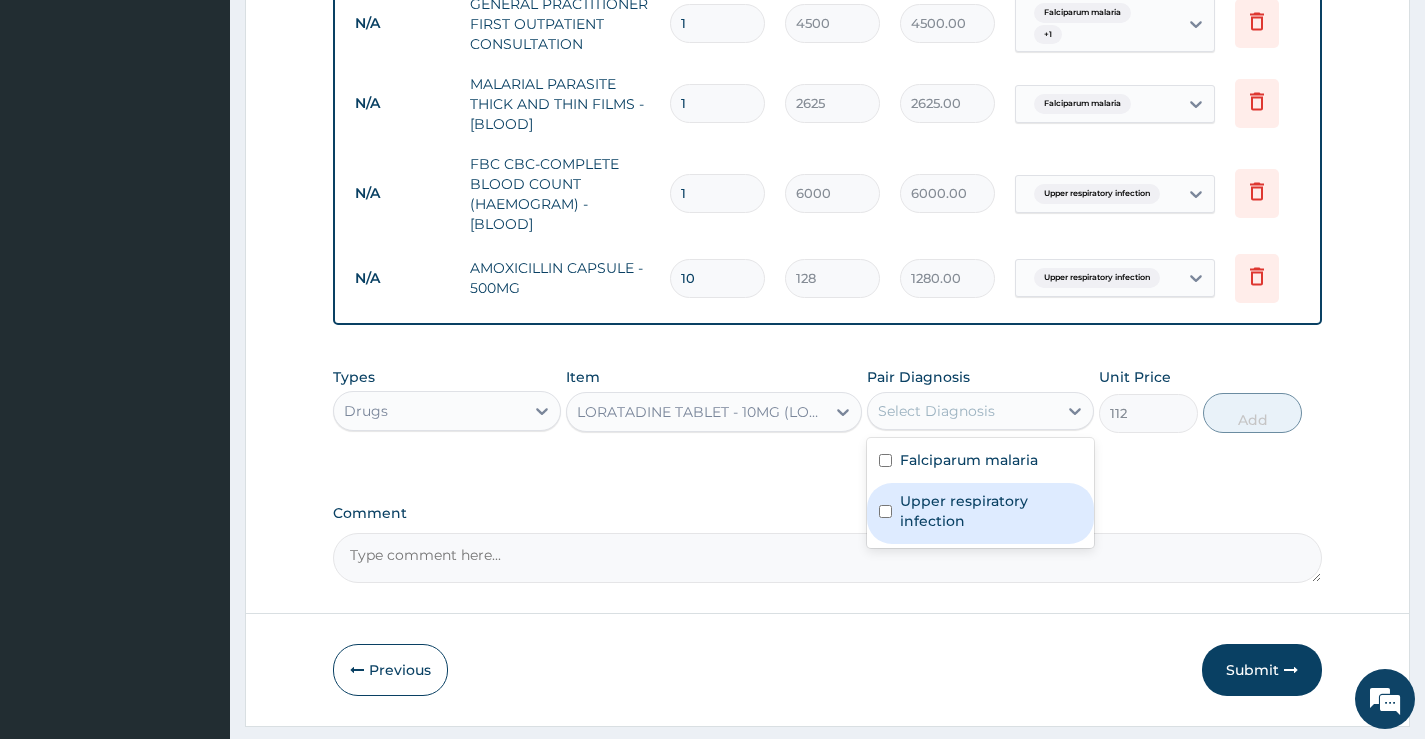 click on "Upper respiratory infection" at bounding box center [980, 513] 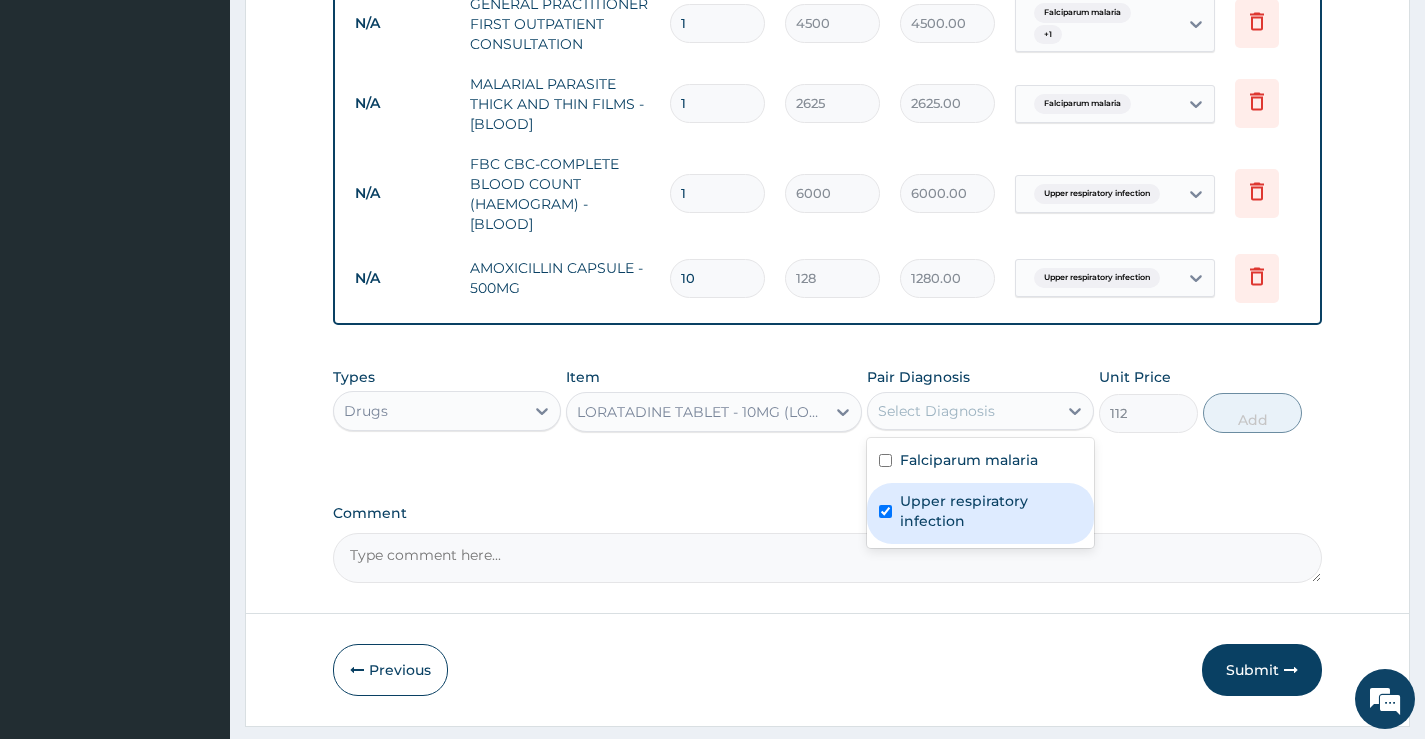 checkbox on "true" 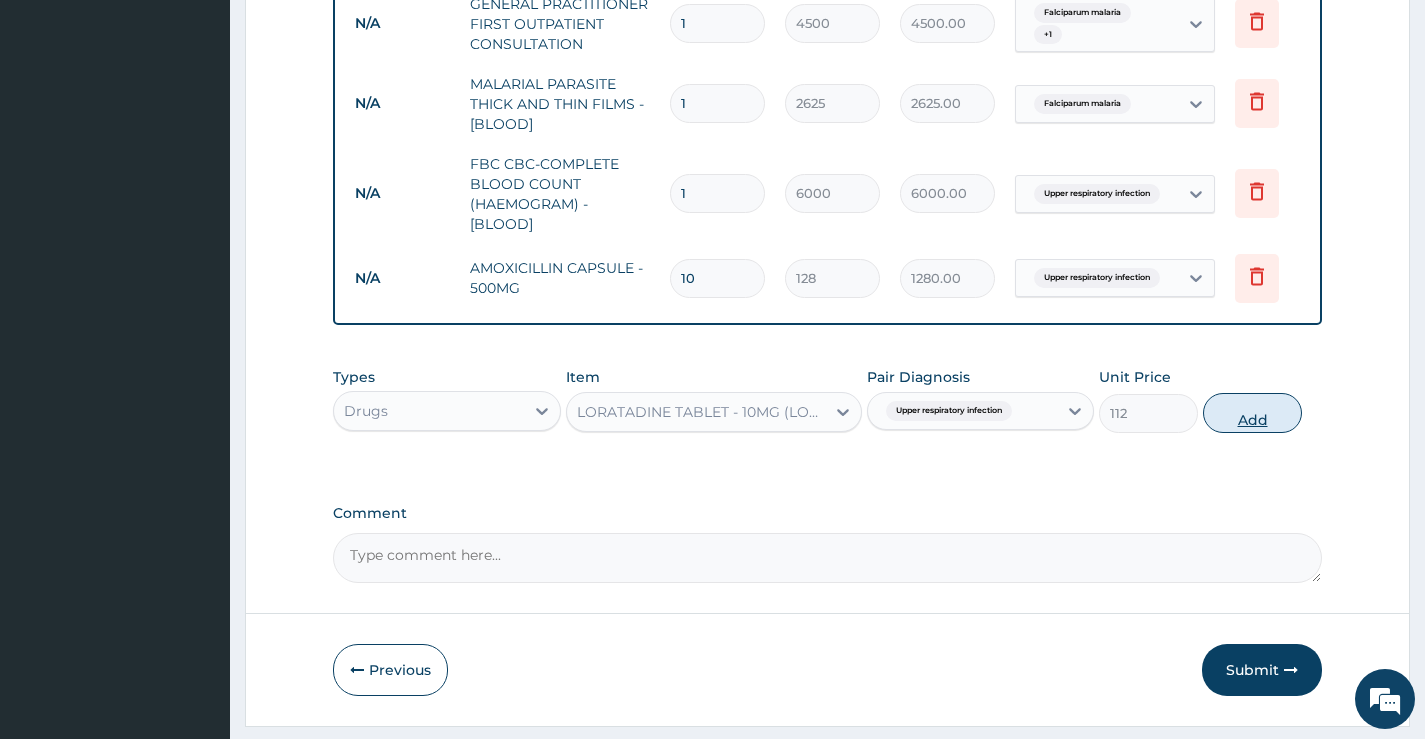 click on "Add" at bounding box center [1252, 413] 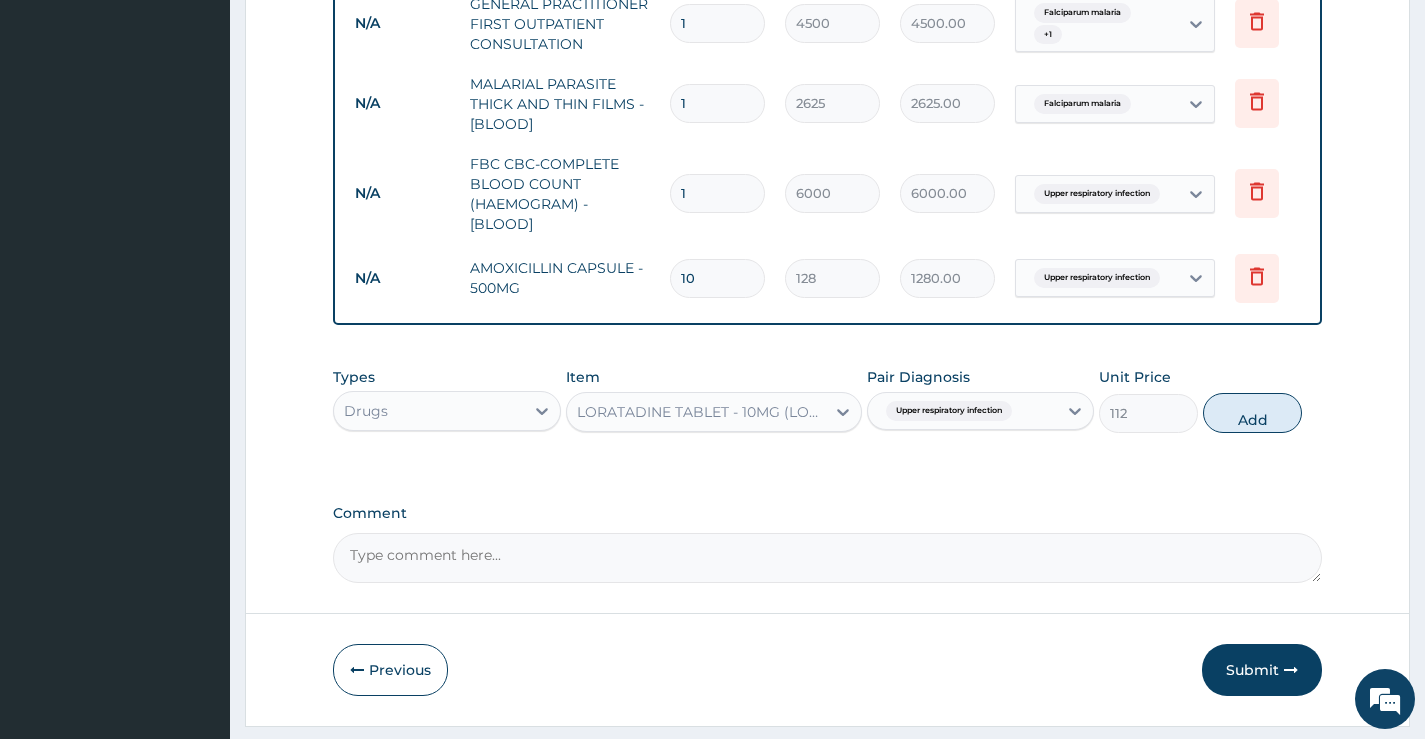 type on "0" 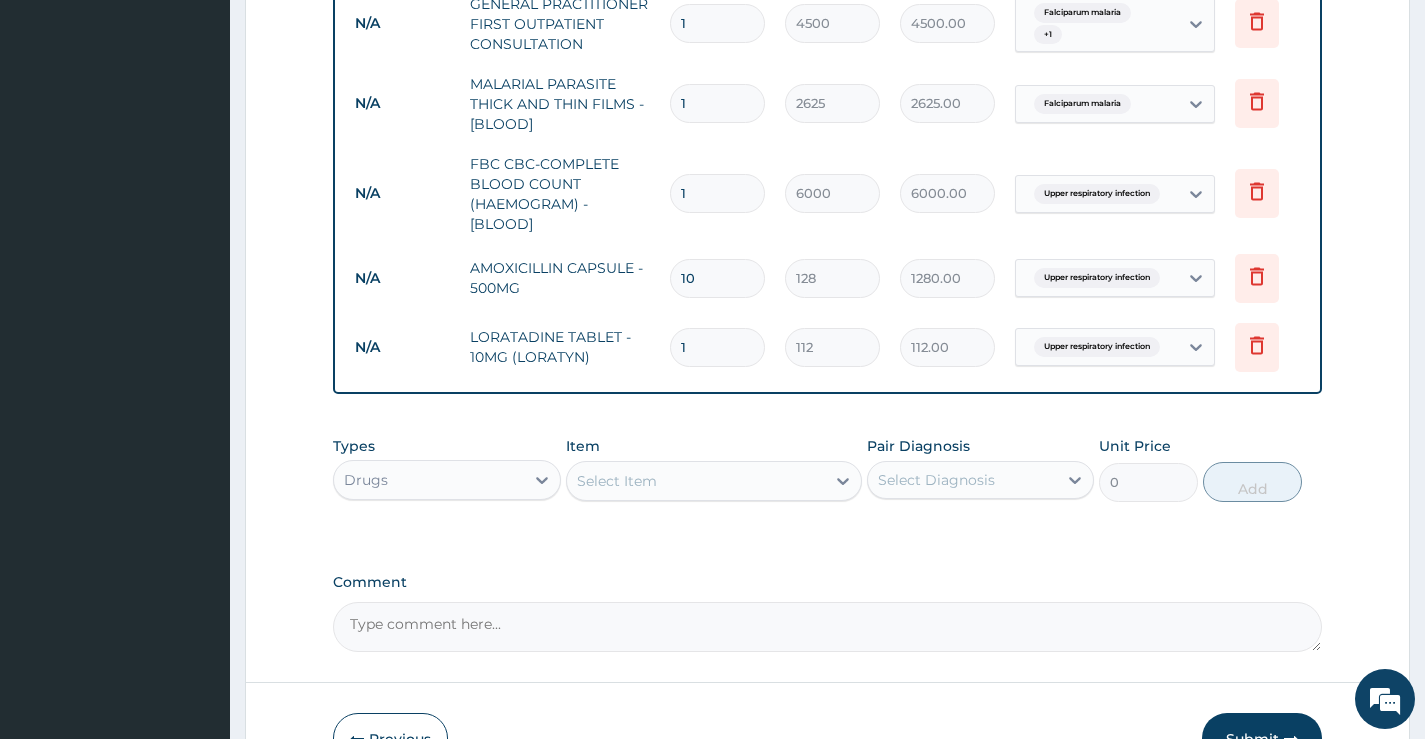 type 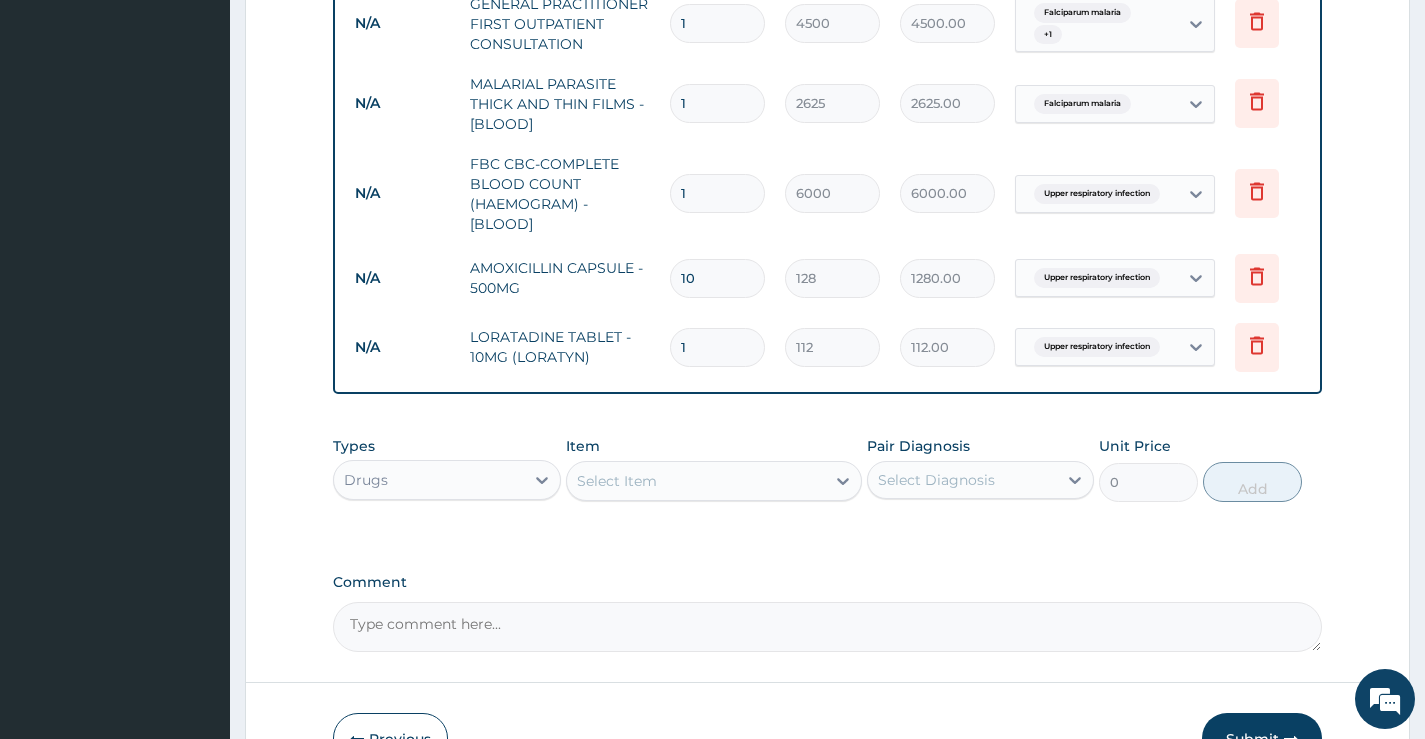 type on "0.00" 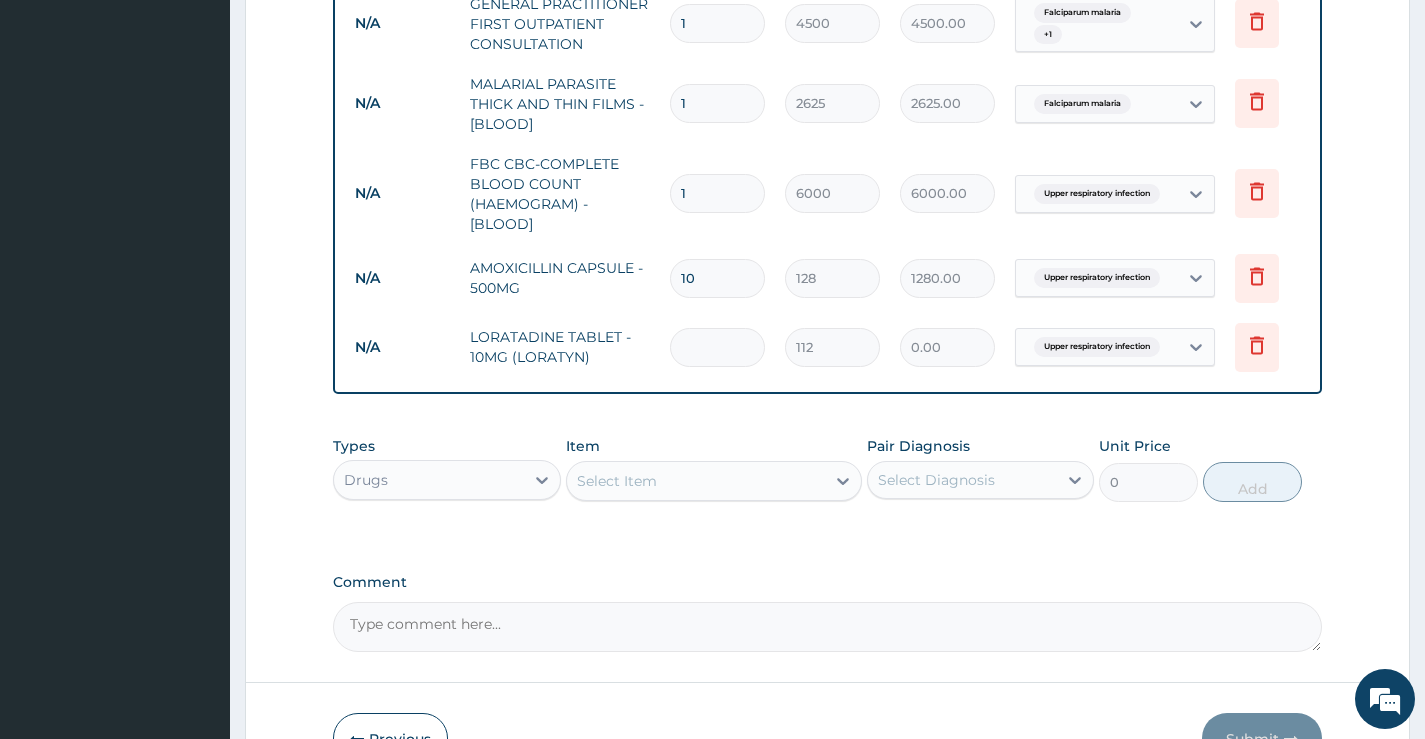 type on "5" 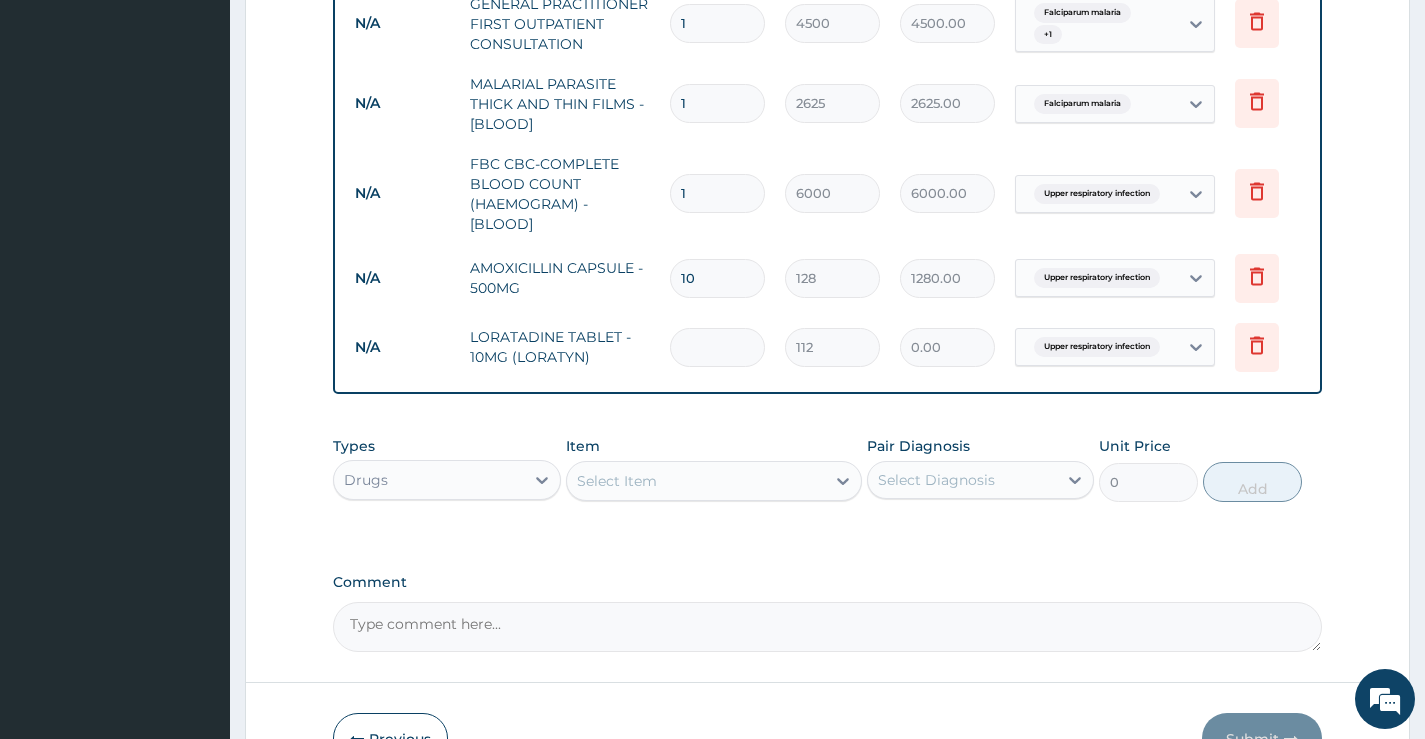 type on "560.00" 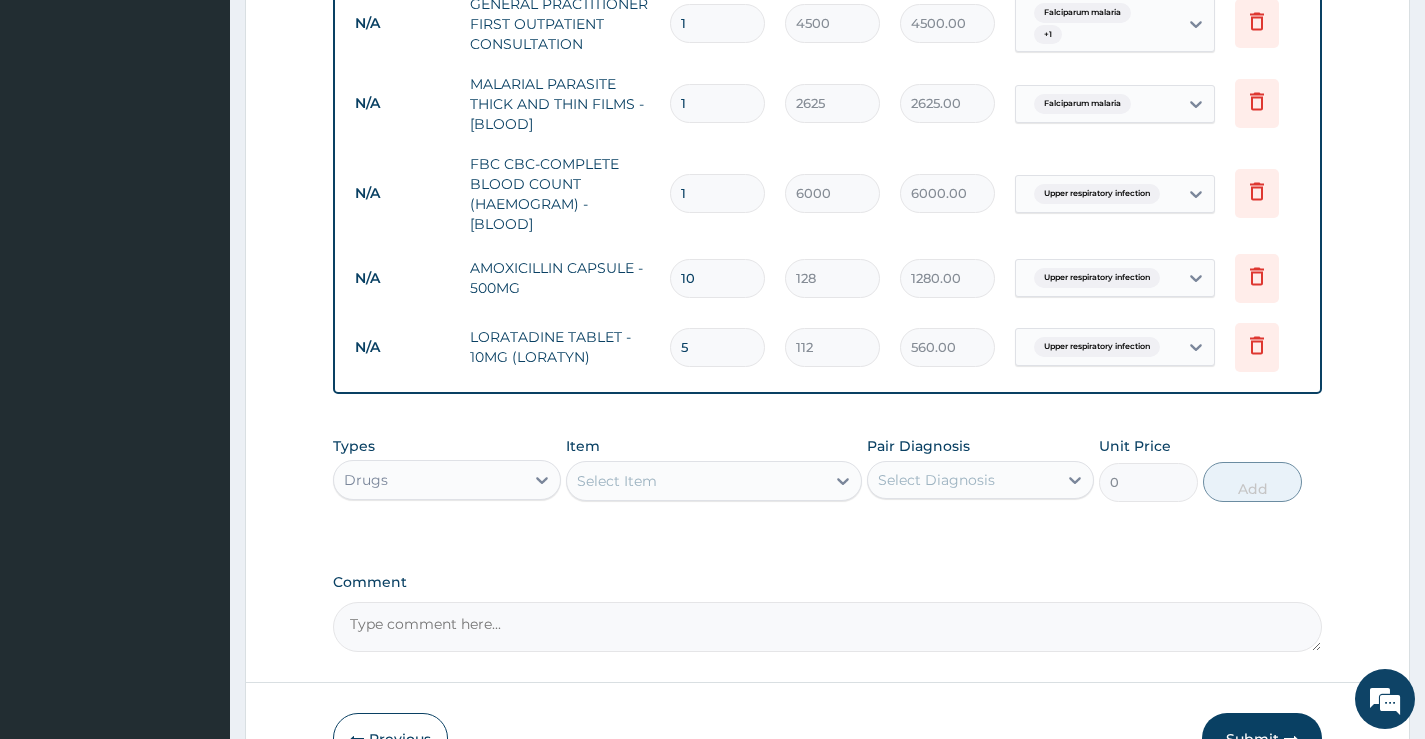type on "5" 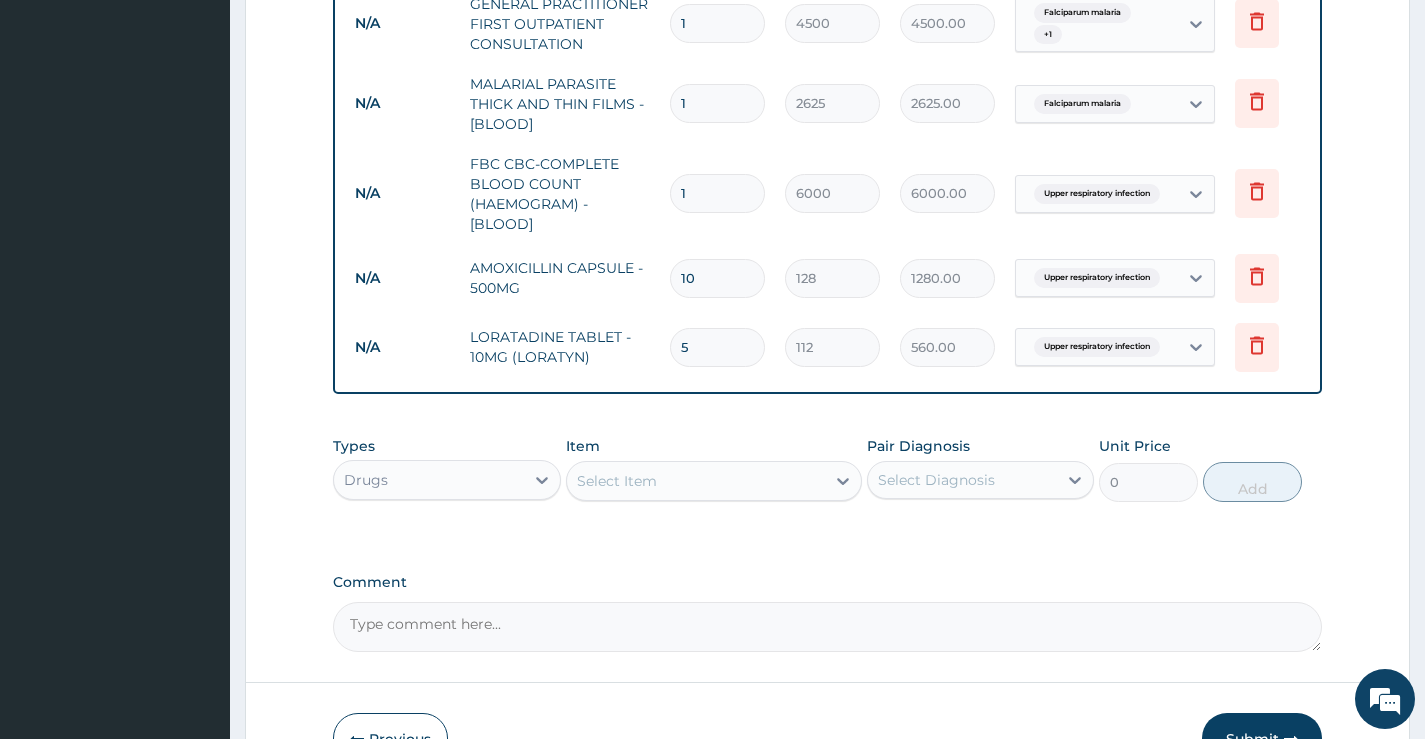 click on "Select Item" at bounding box center [696, 481] 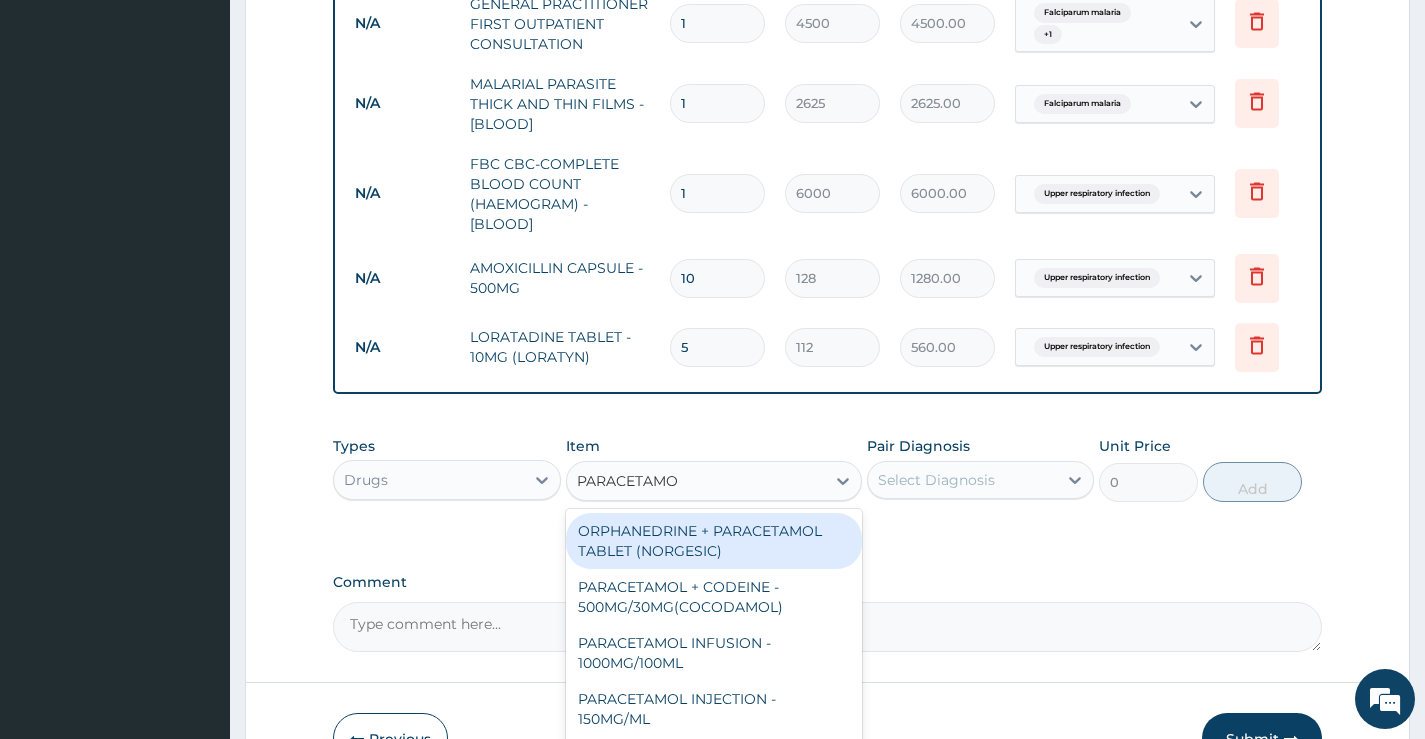type on "PARACETAMOL" 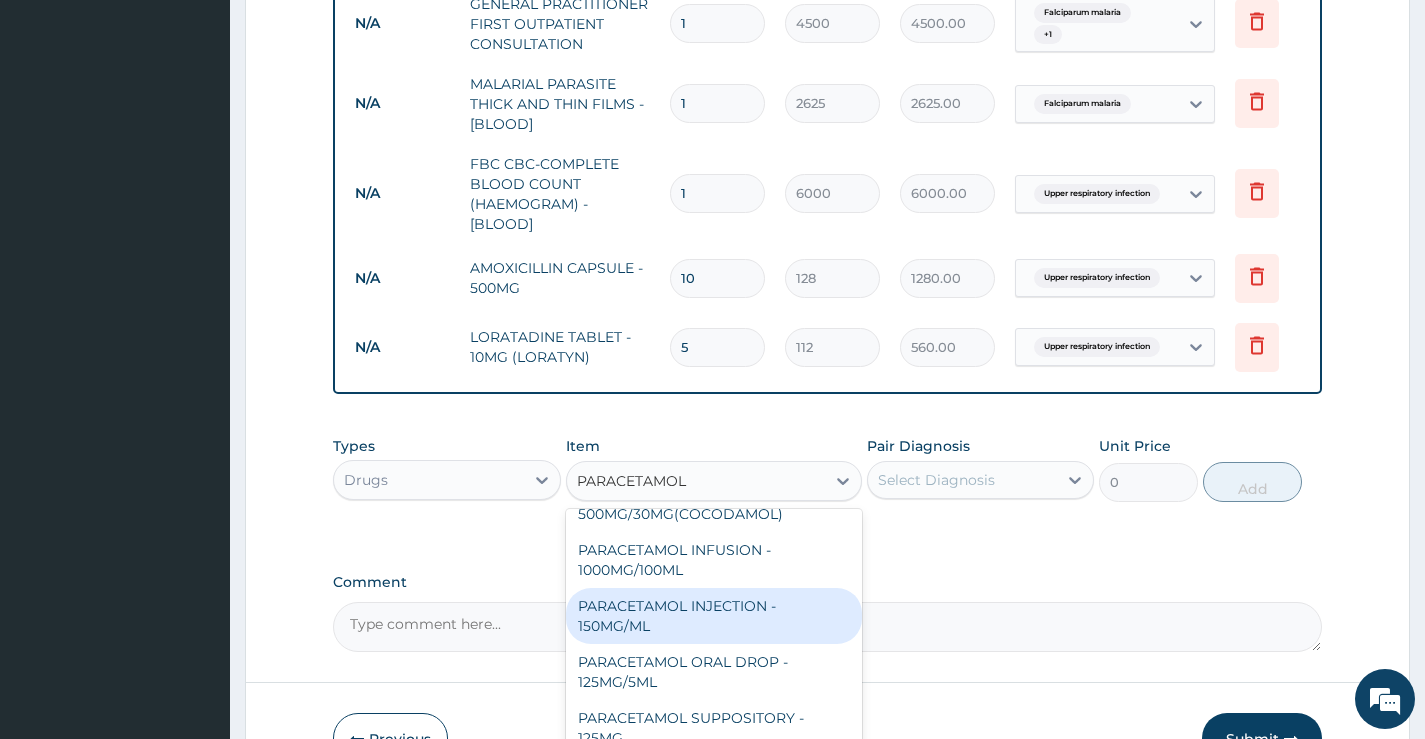 scroll, scrollTop: 172, scrollLeft: 0, axis: vertical 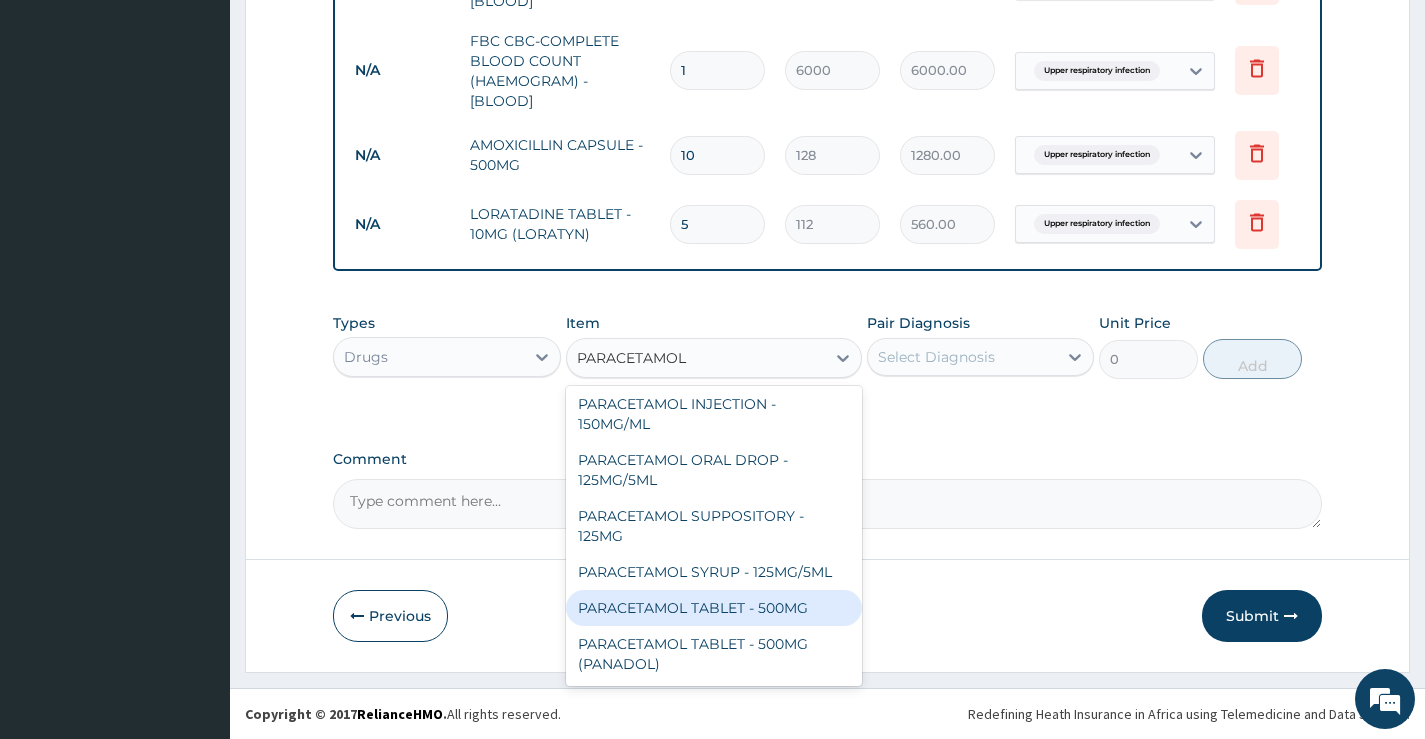 click on "PARACETAMOL TABLET - 500MG" at bounding box center (714, 608) 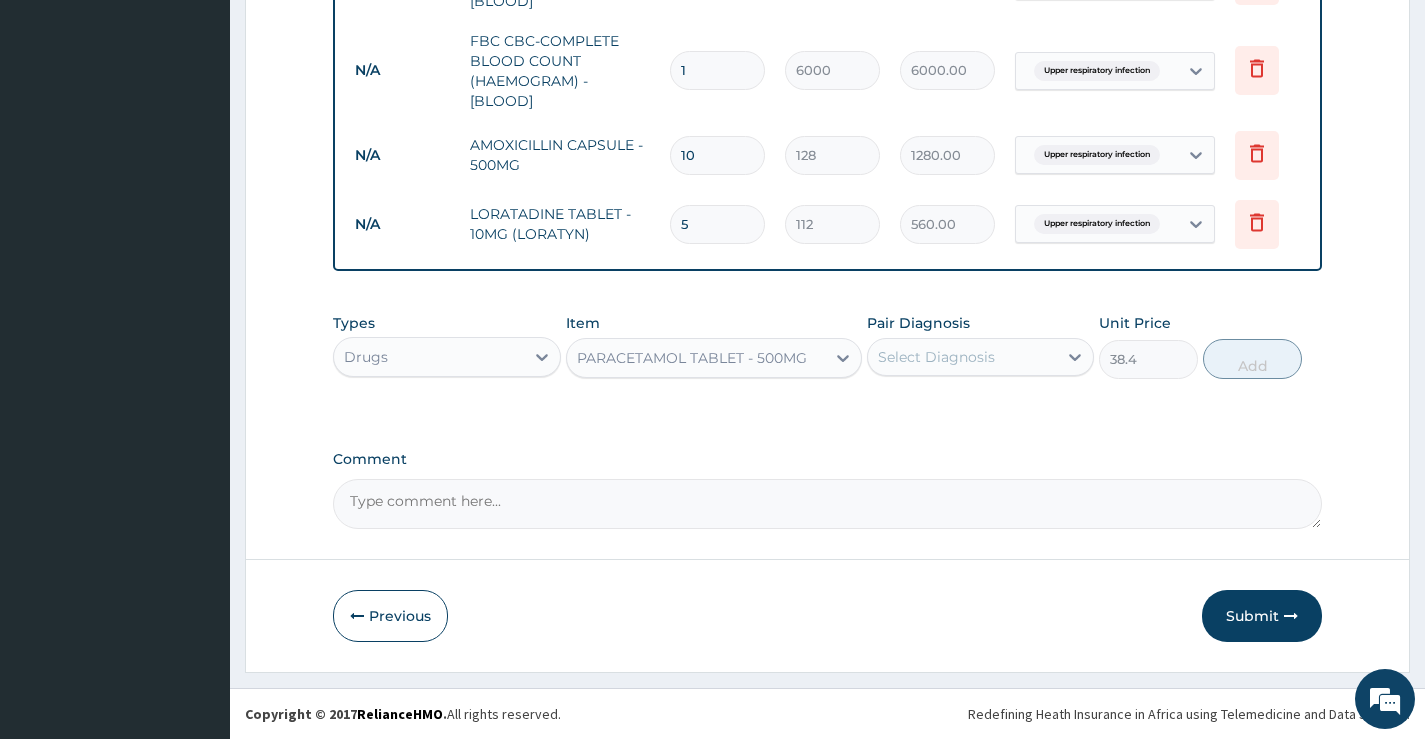 click on "Pair Diagnosis Select Diagnosis" at bounding box center (980, 346) 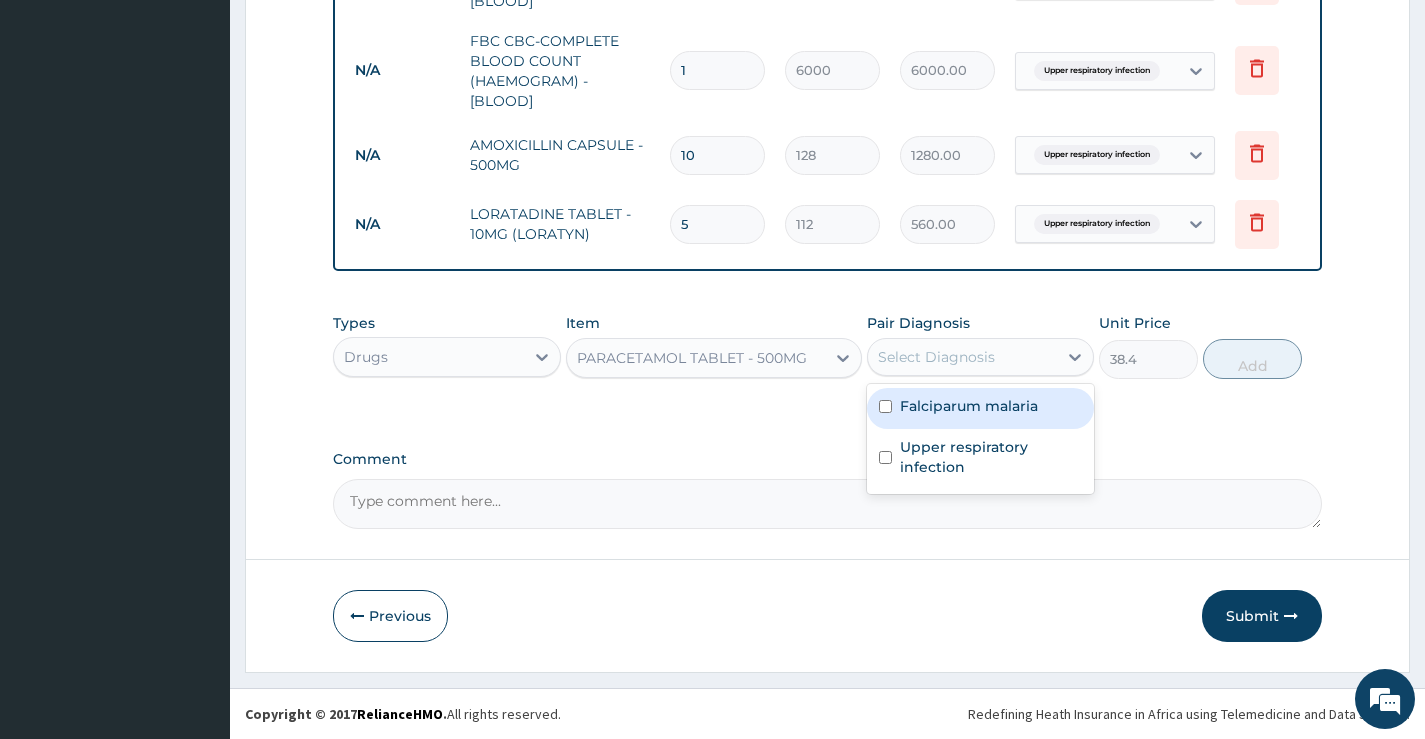 click on "Select Diagnosis" at bounding box center (962, 357) 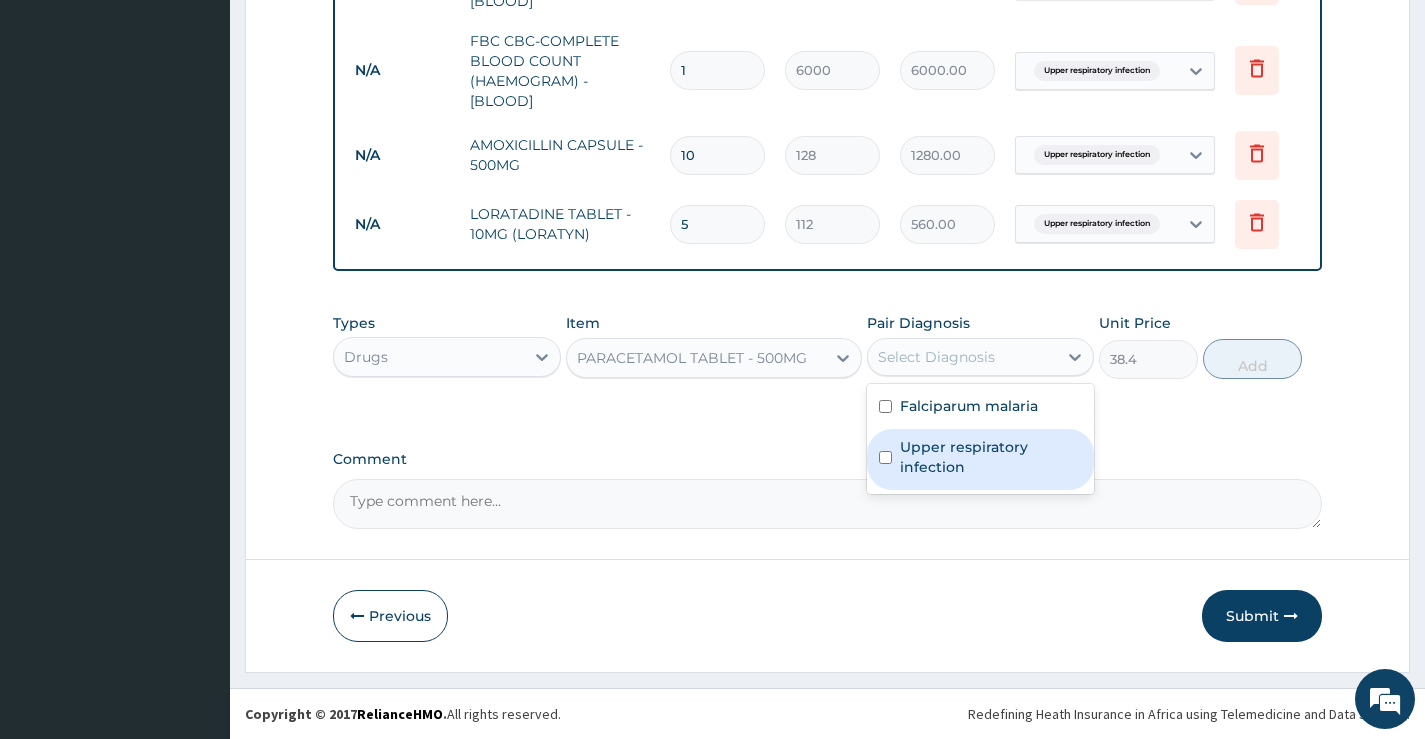 click on "Upper respiratory infection" at bounding box center (980, 459) 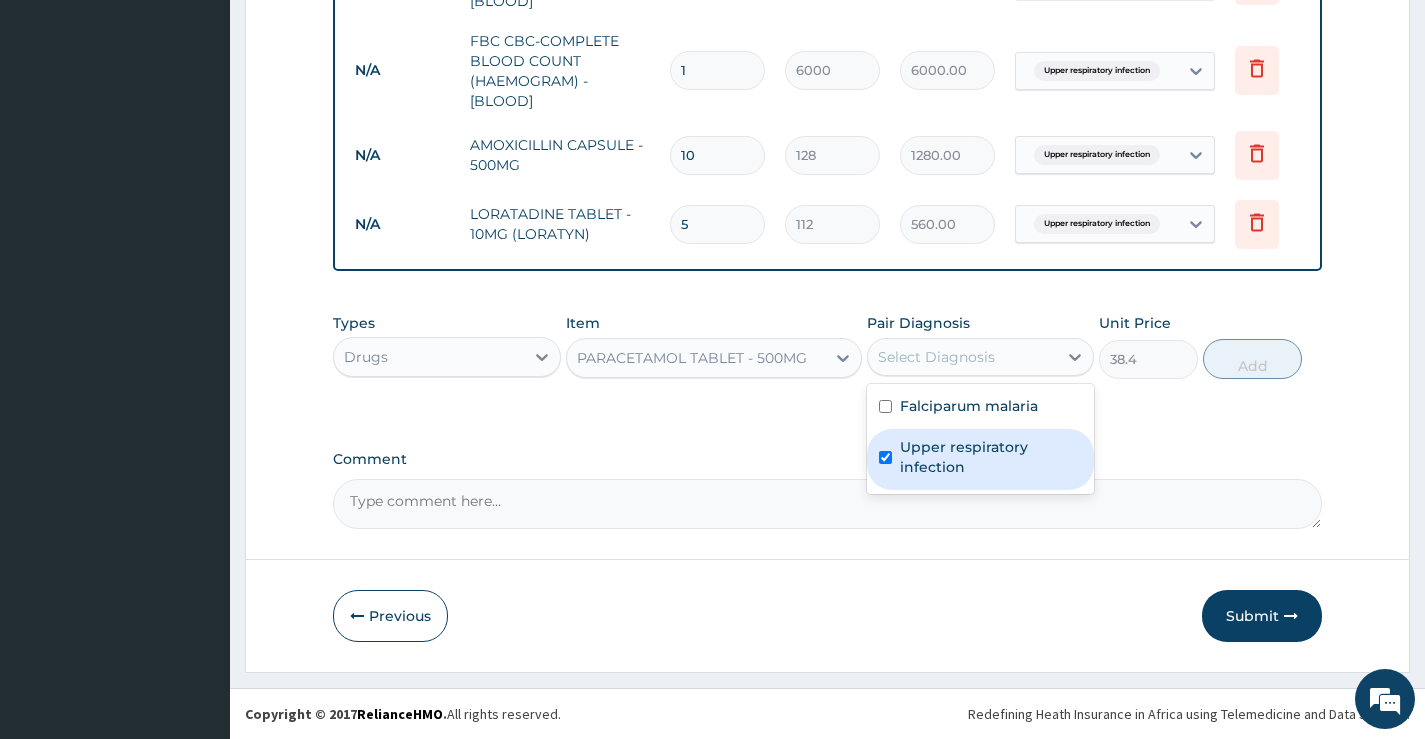 checkbox on "true" 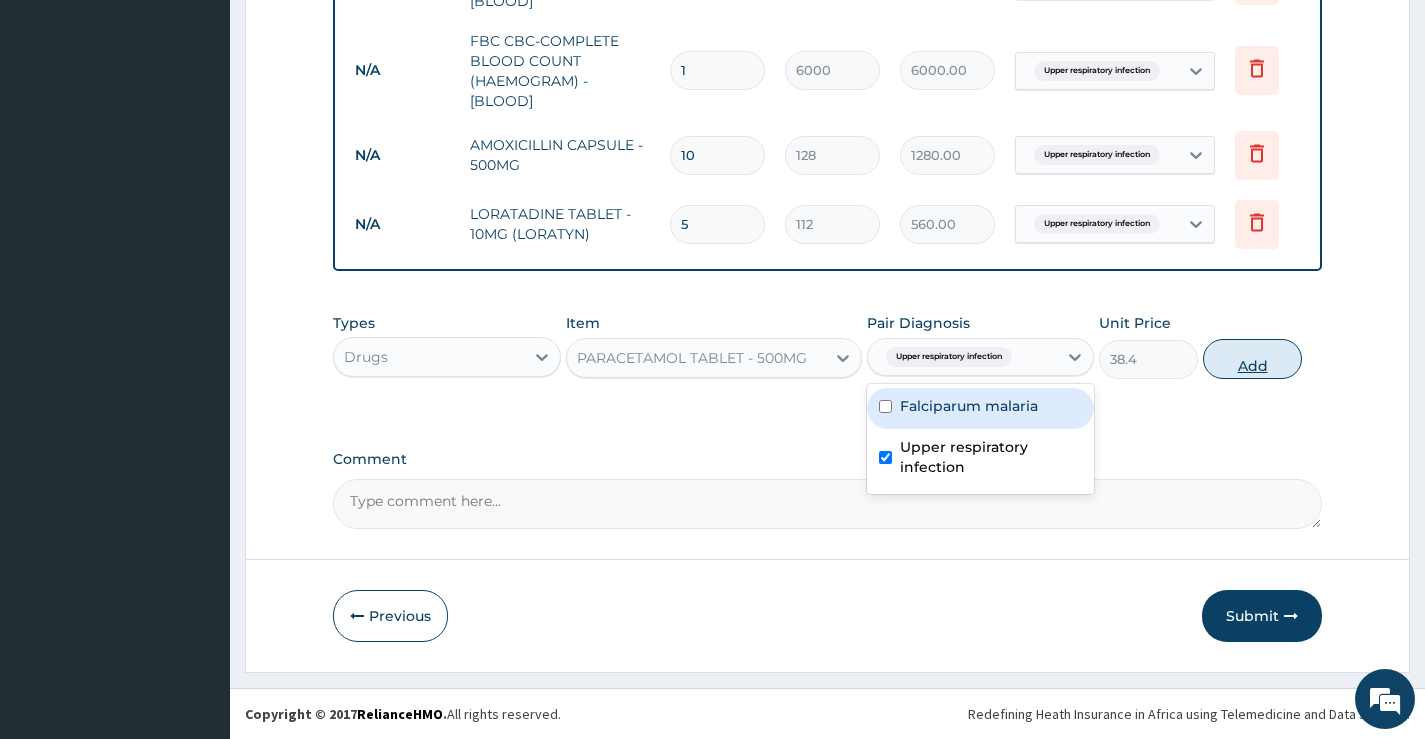 click on "Add" at bounding box center (1252, 359) 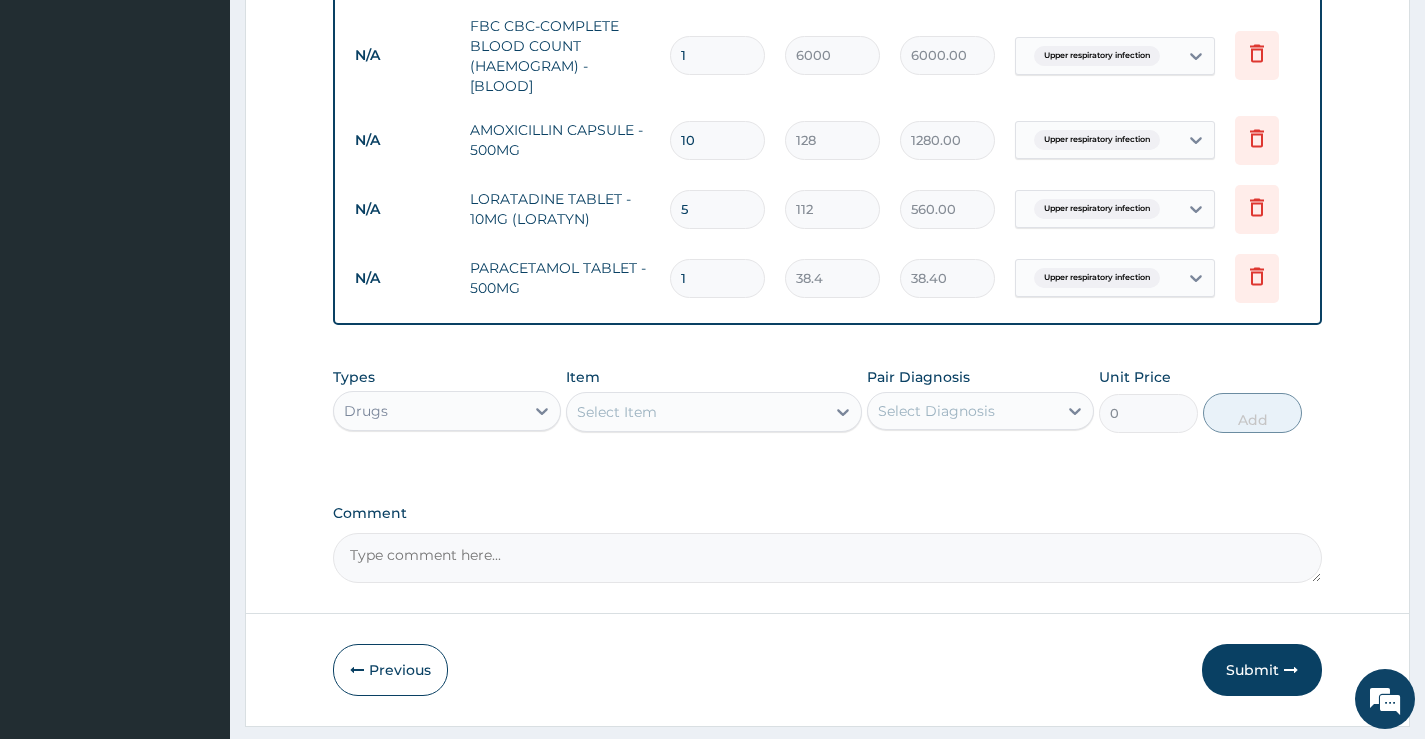 type 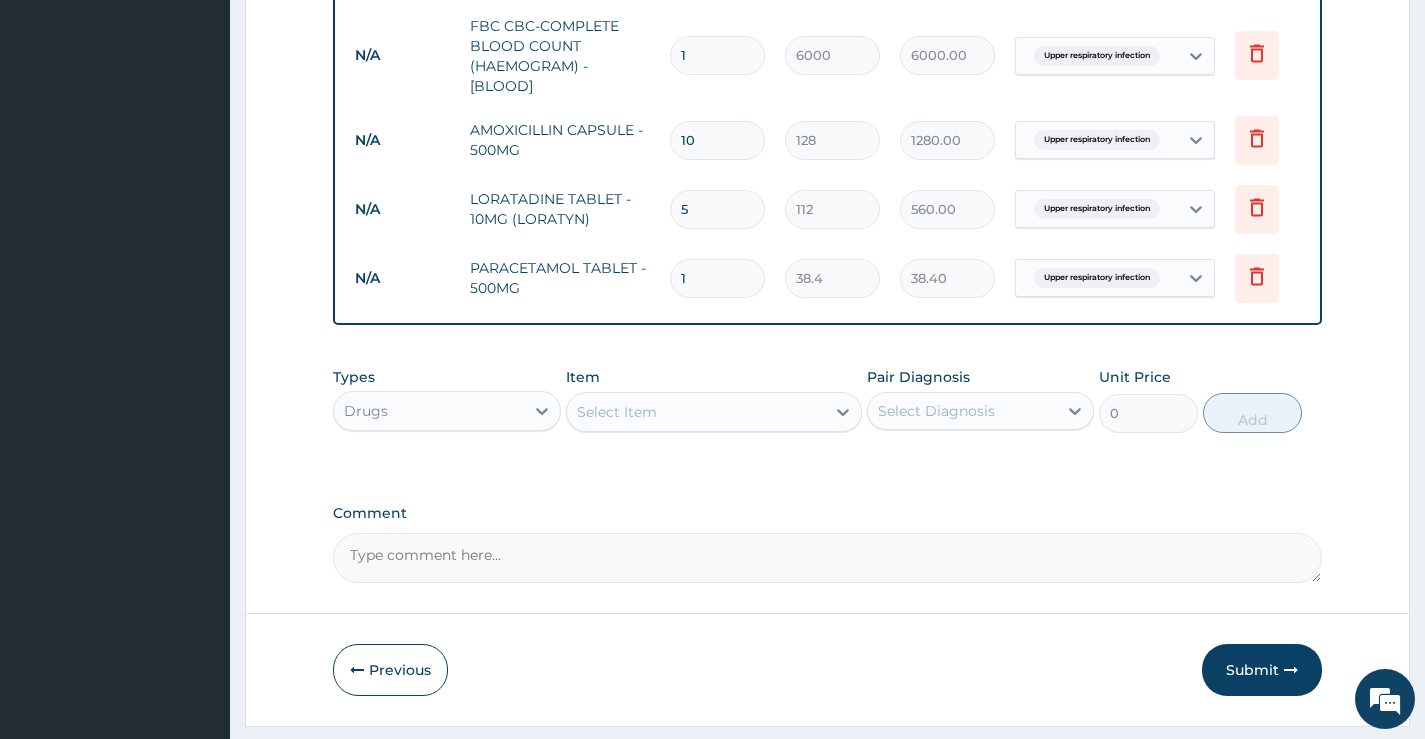 type on "0.00" 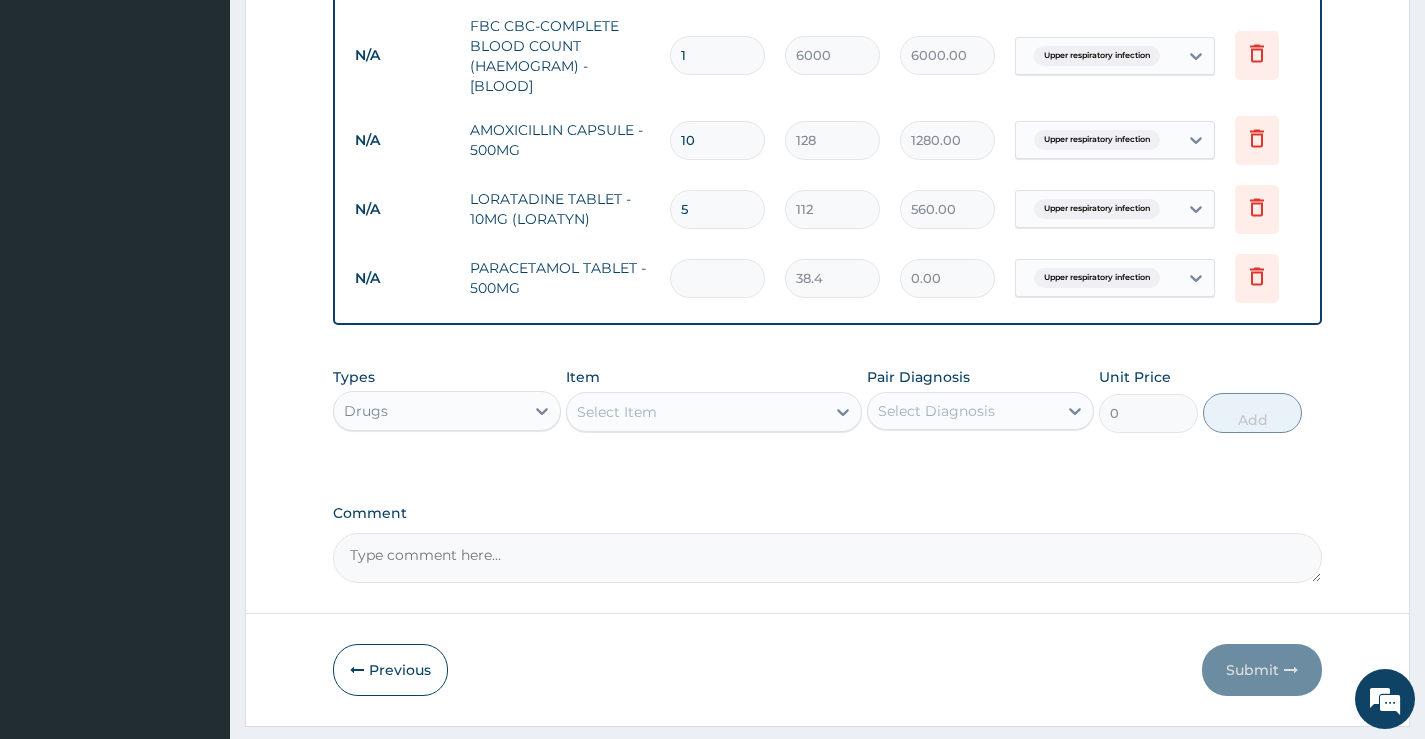 type on "9" 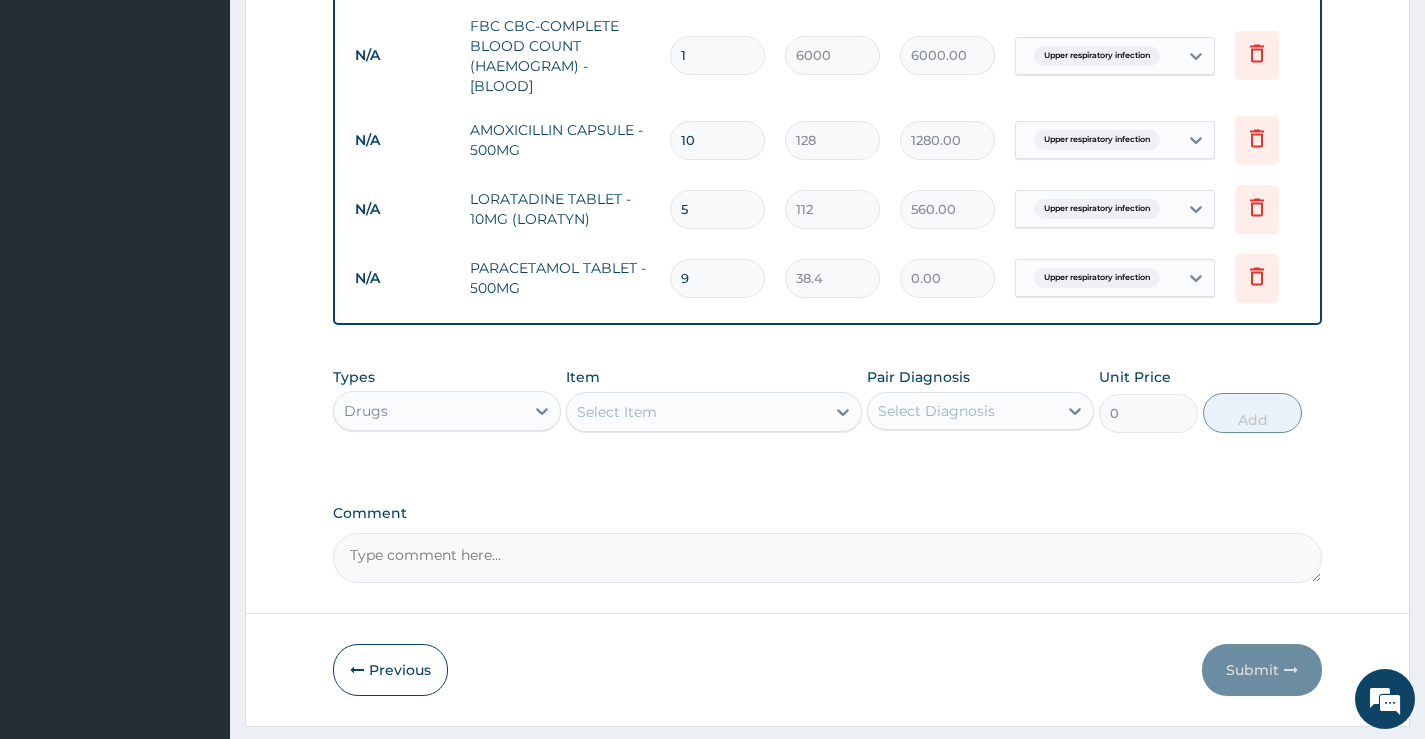 type on "345.60" 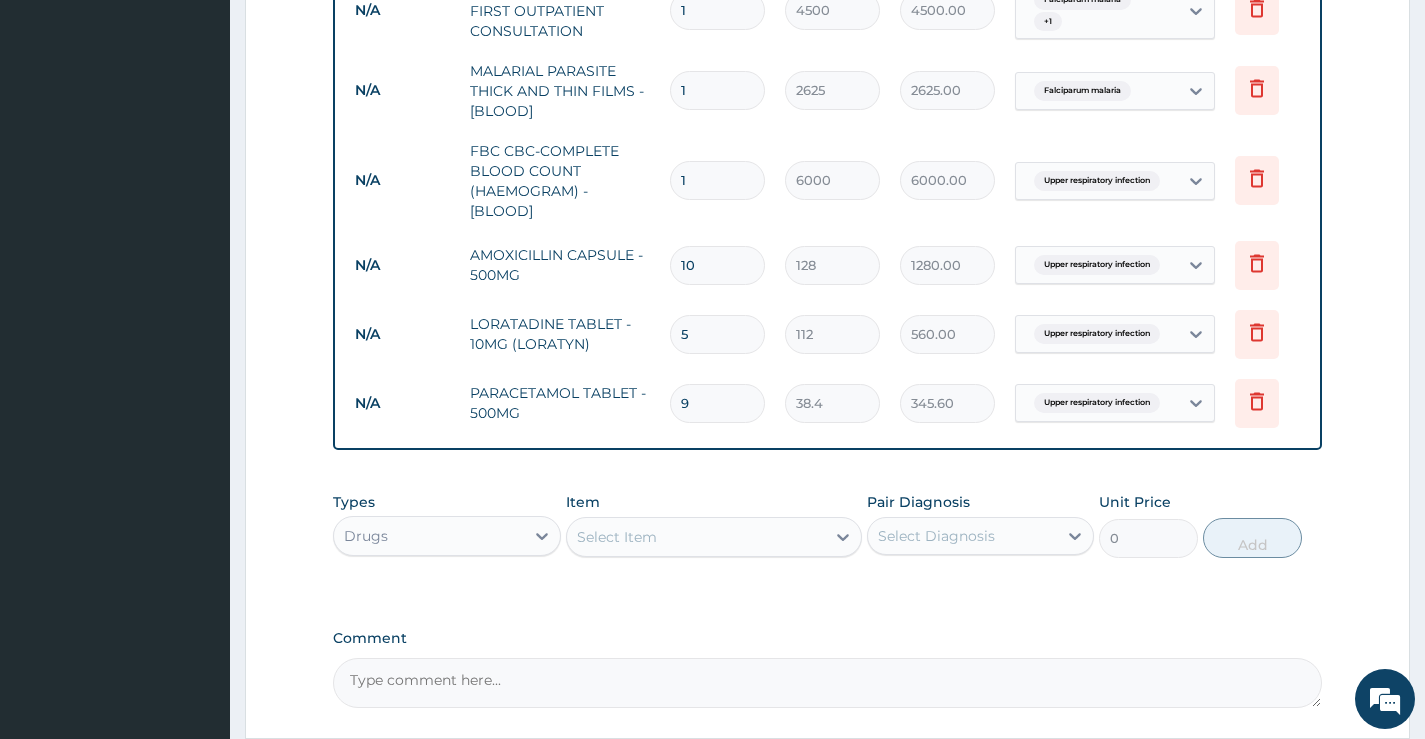 scroll, scrollTop: 752, scrollLeft: 0, axis: vertical 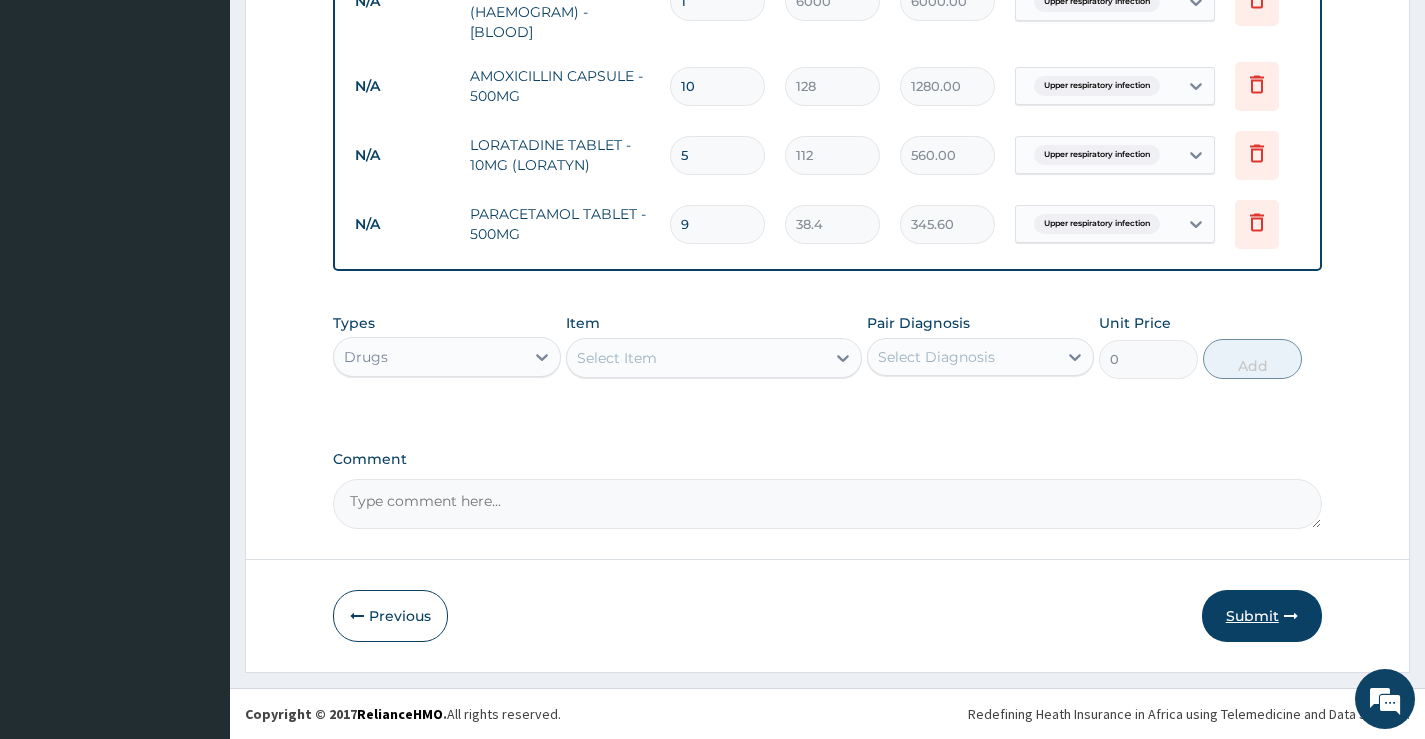 type on "9" 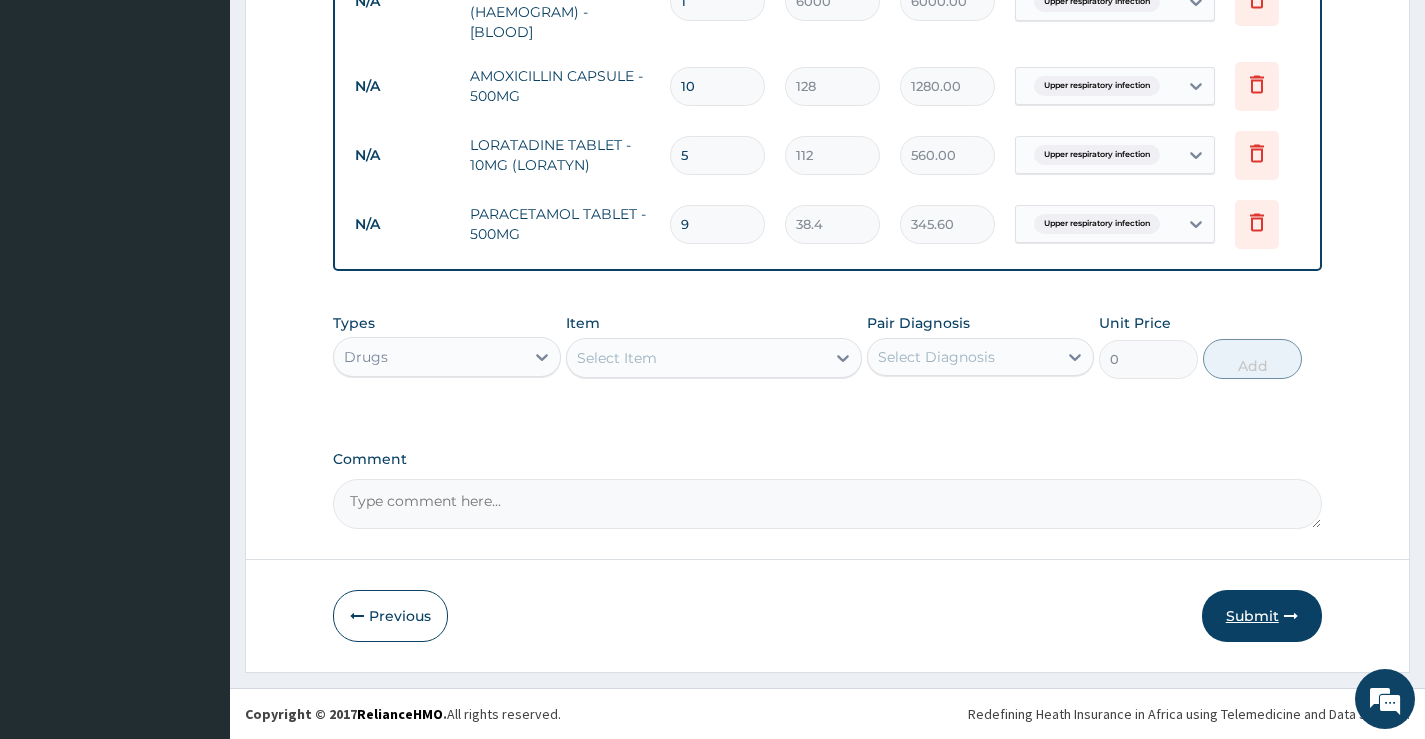 click on "Submit" at bounding box center (1262, 616) 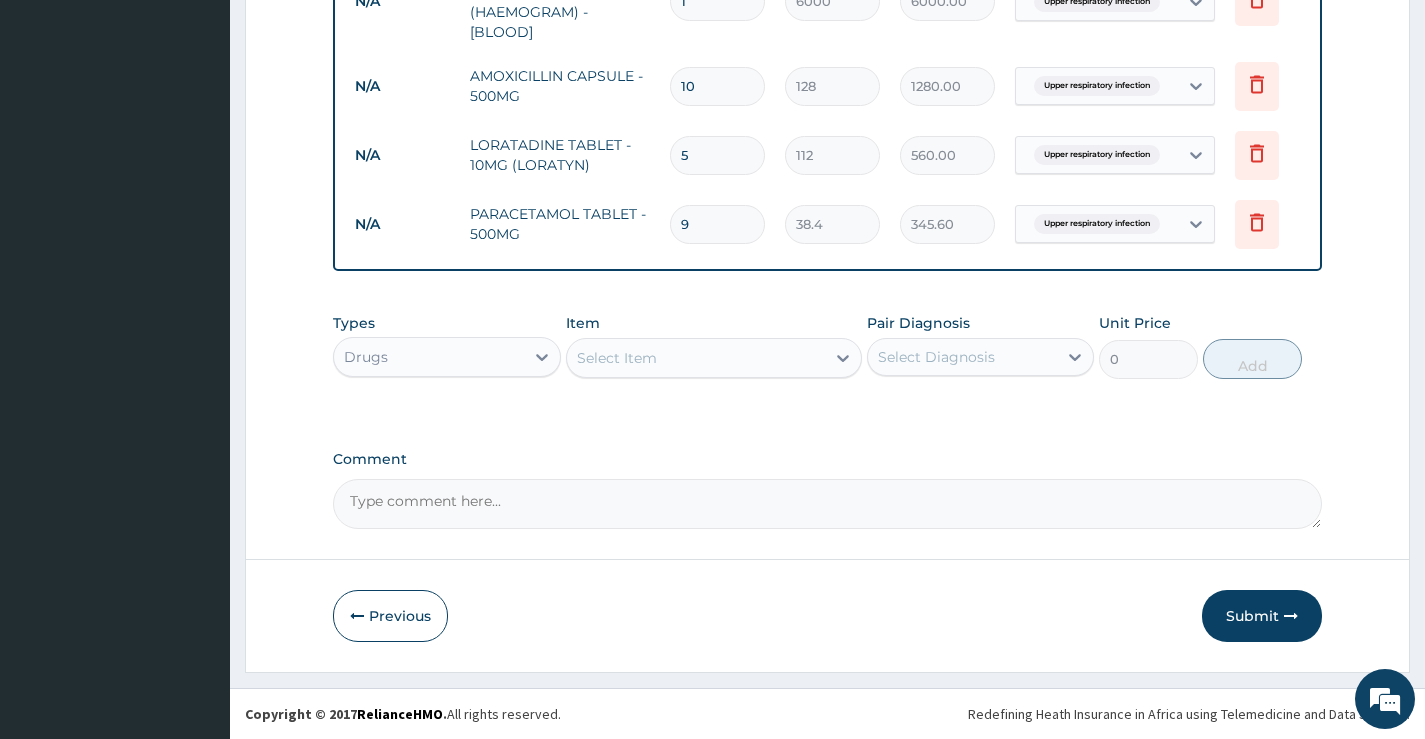 scroll, scrollTop: 62, scrollLeft: 0, axis: vertical 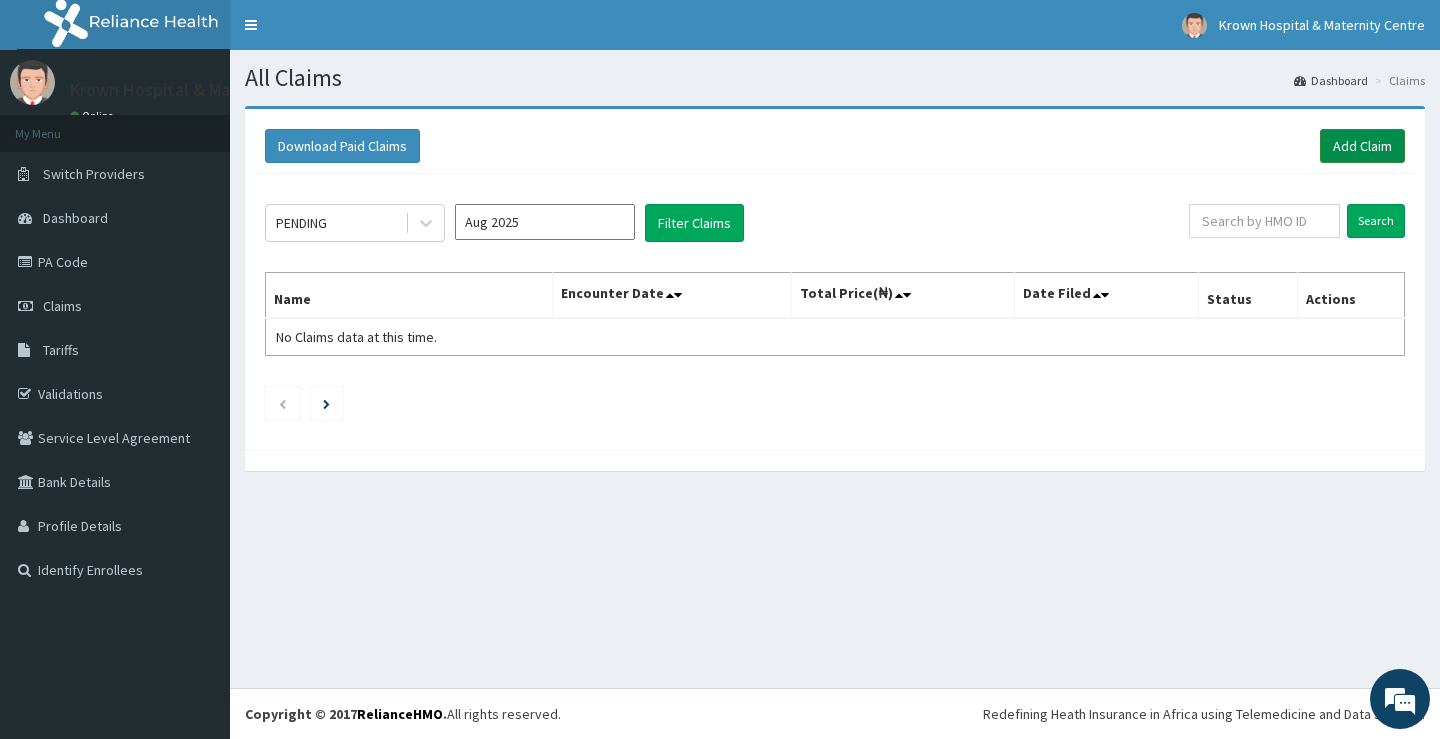 click on "Add Claim" at bounding box center [1362, 146] 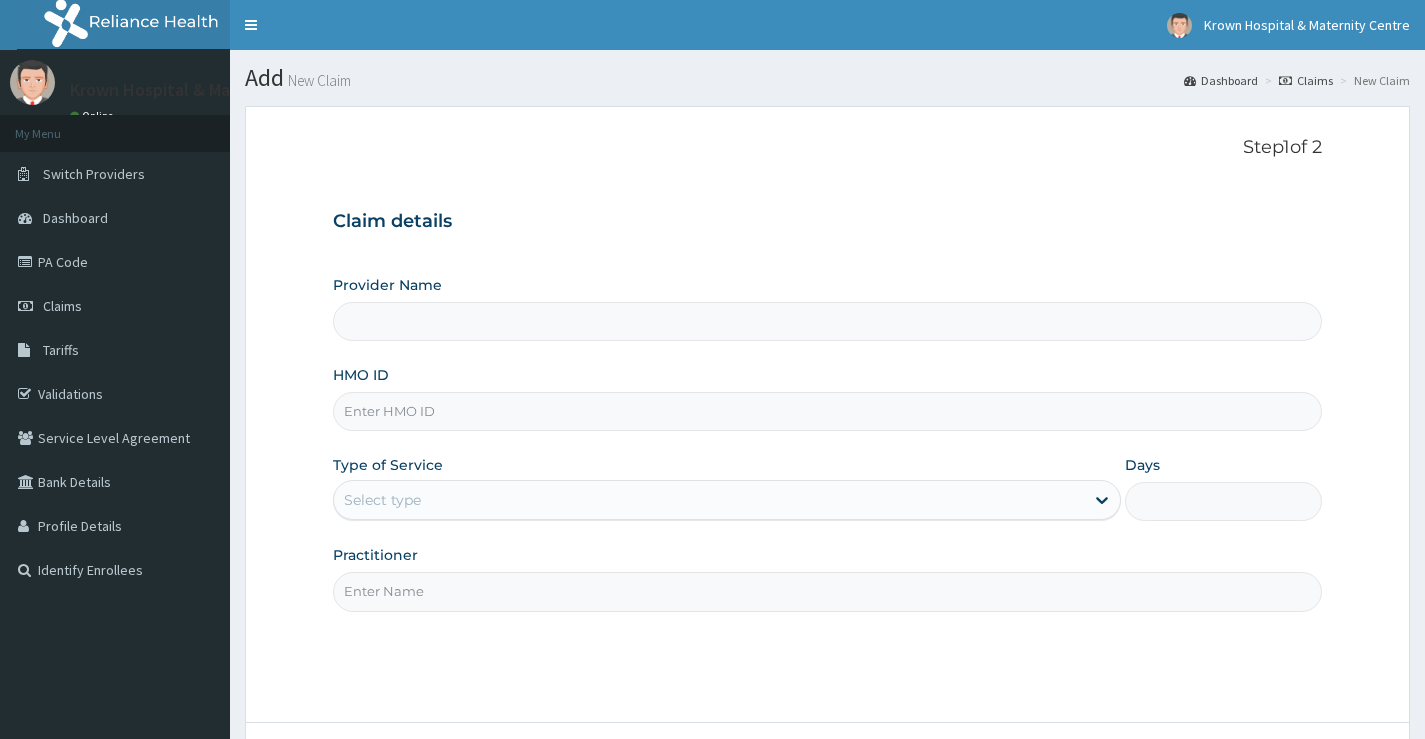 scroll, scrollTop: 0, scrollLeft: 0, axis: both 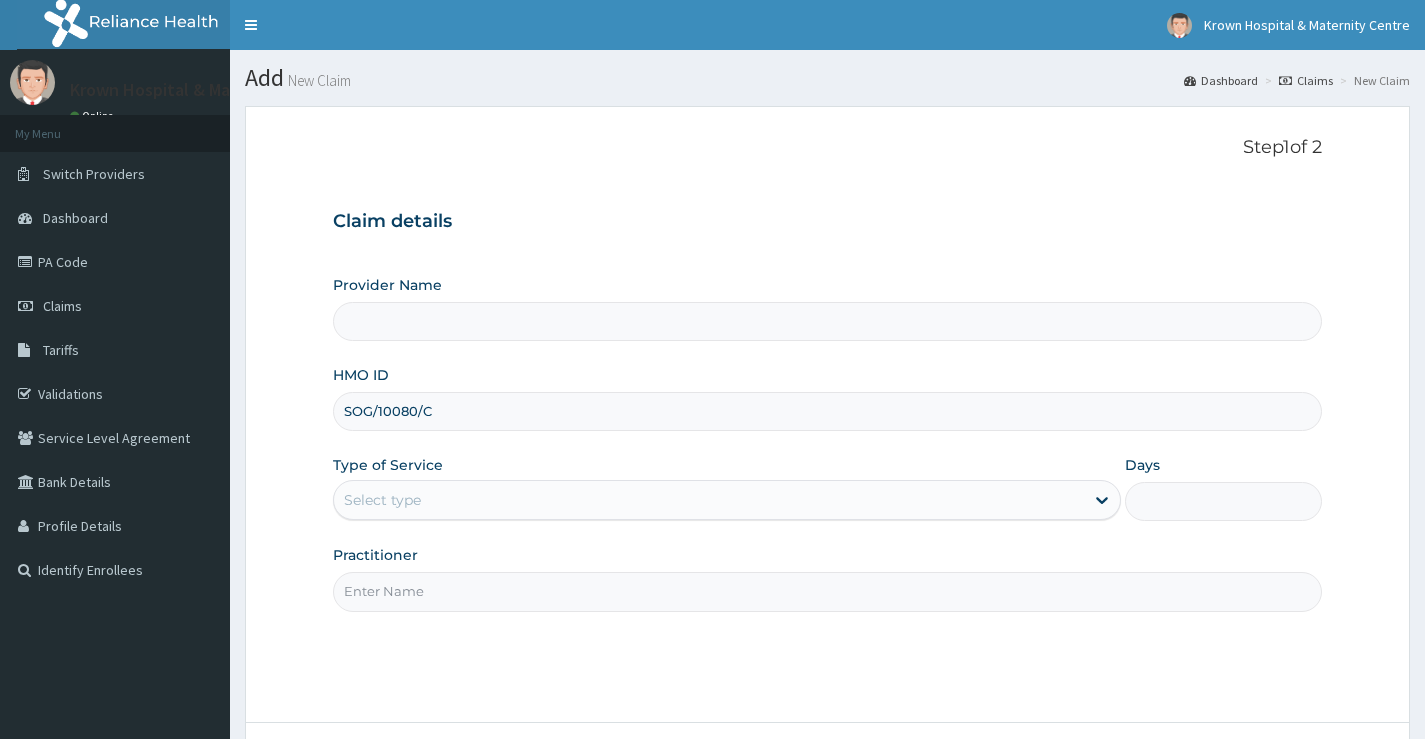 type on "SOG/10080/C" 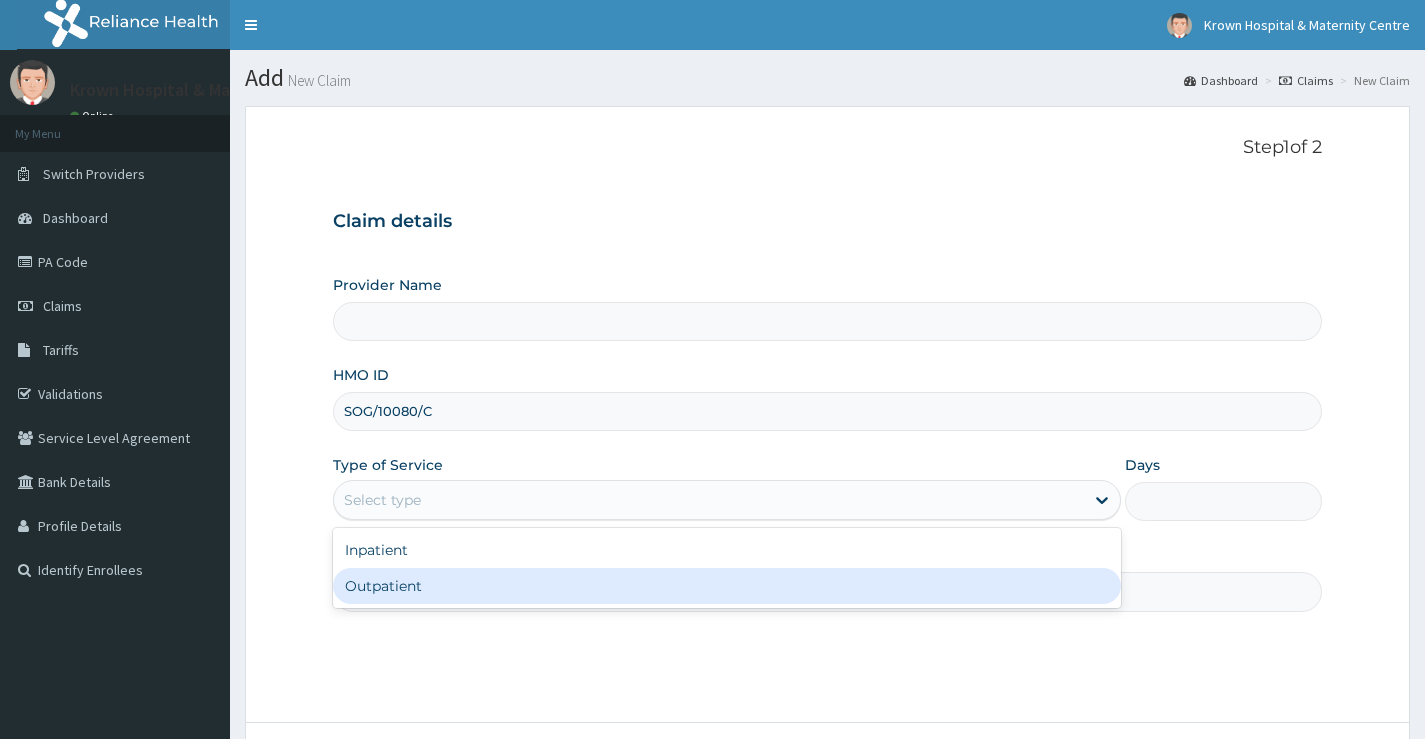 click on "Outpatient" at bounding box center (727, 586) 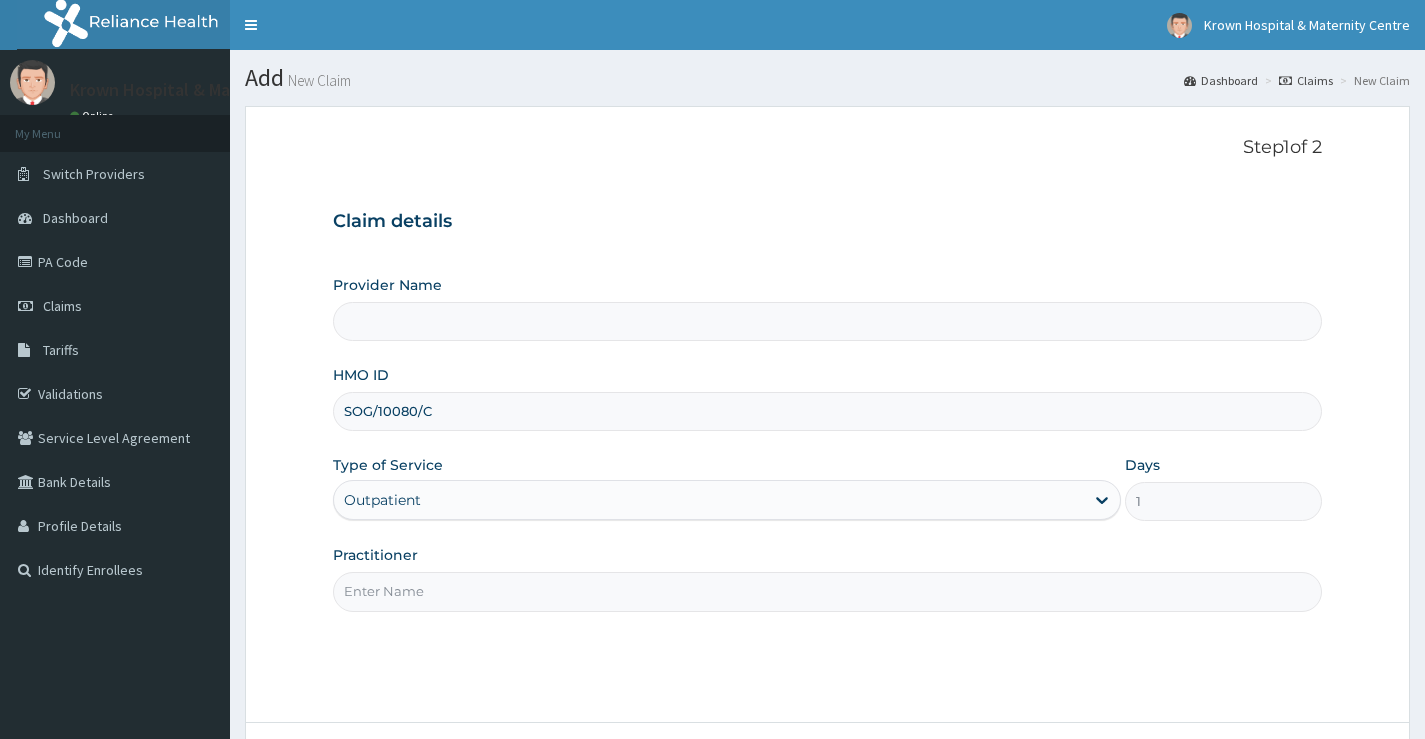 type on "Krown Hospital &Maternity Centre" 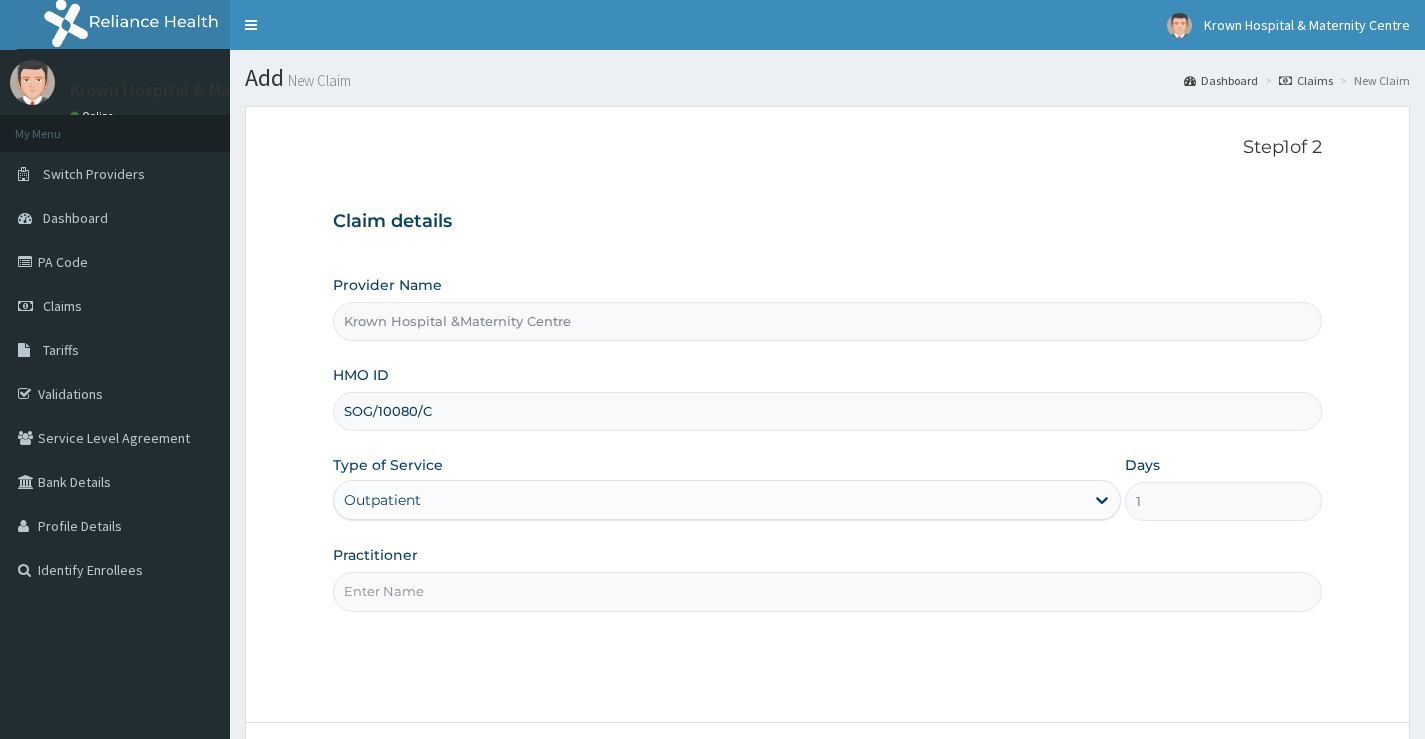 click on "Practitioner" at bounding box center (827, 591) 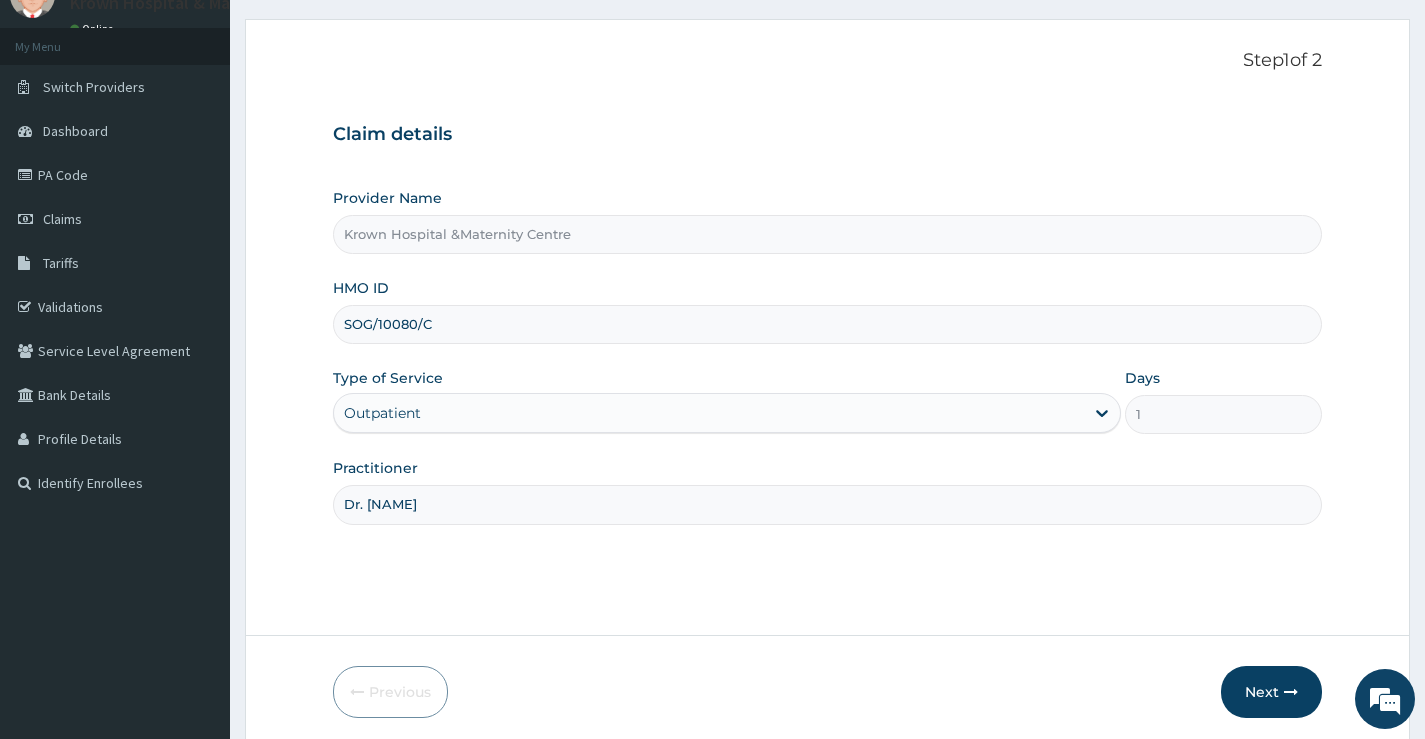 scroll, scrollTop: 163, scrollLeft: 0, axis: vertical 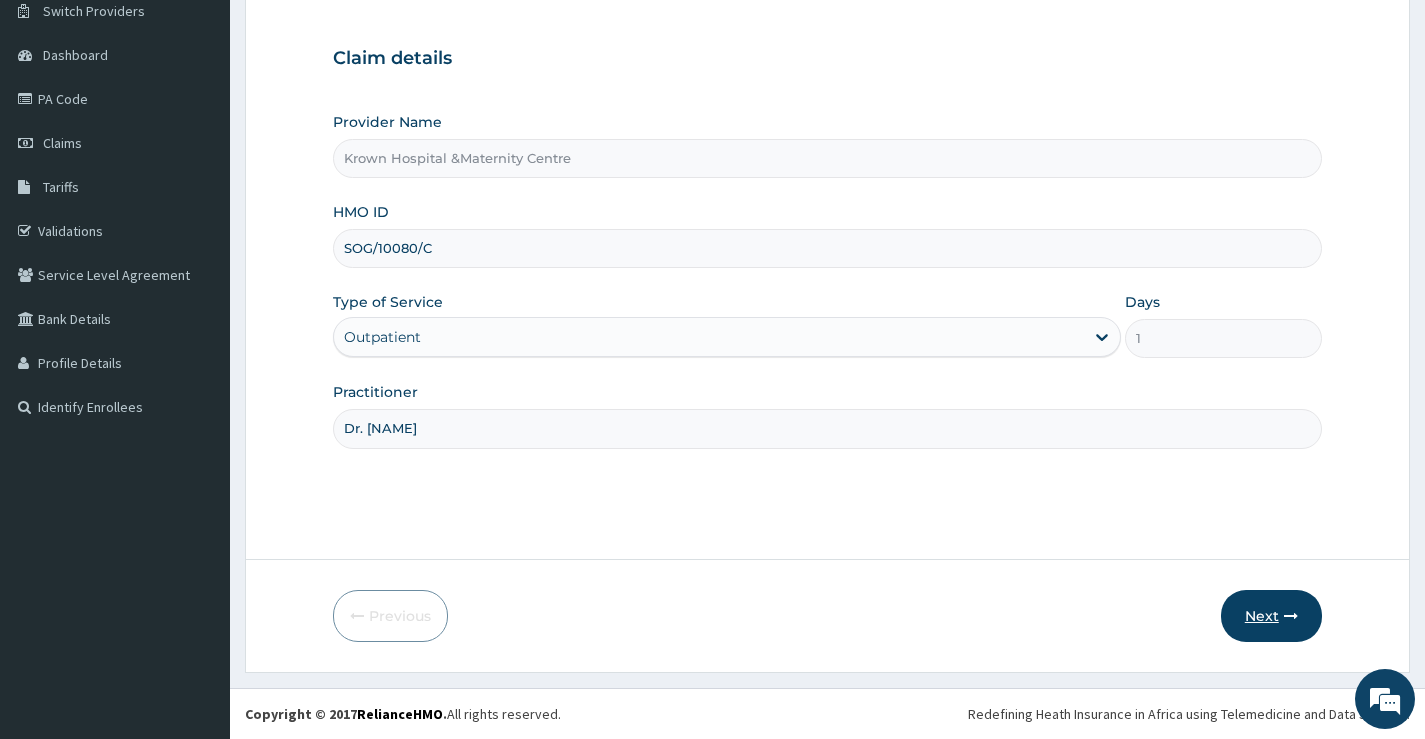 click on "Next" at bounding box center (1271, 616) 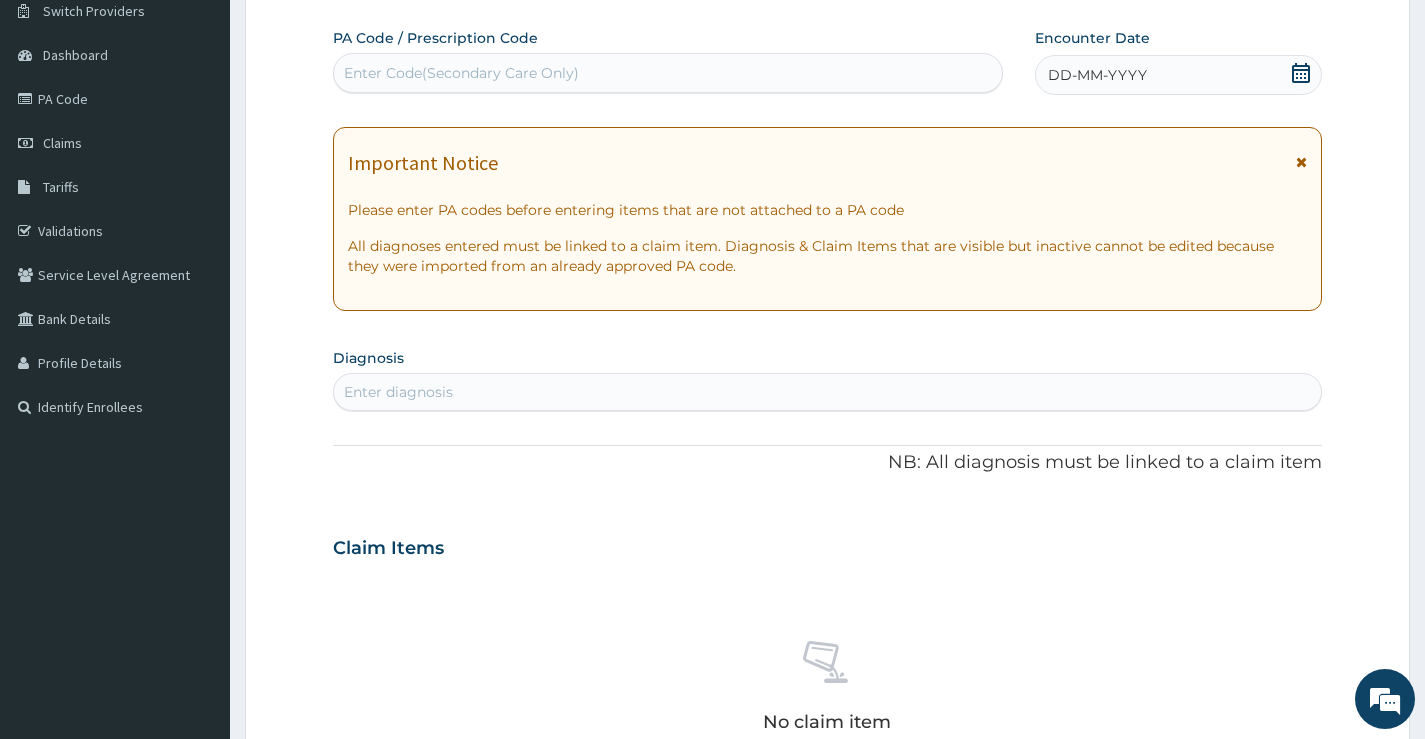 click 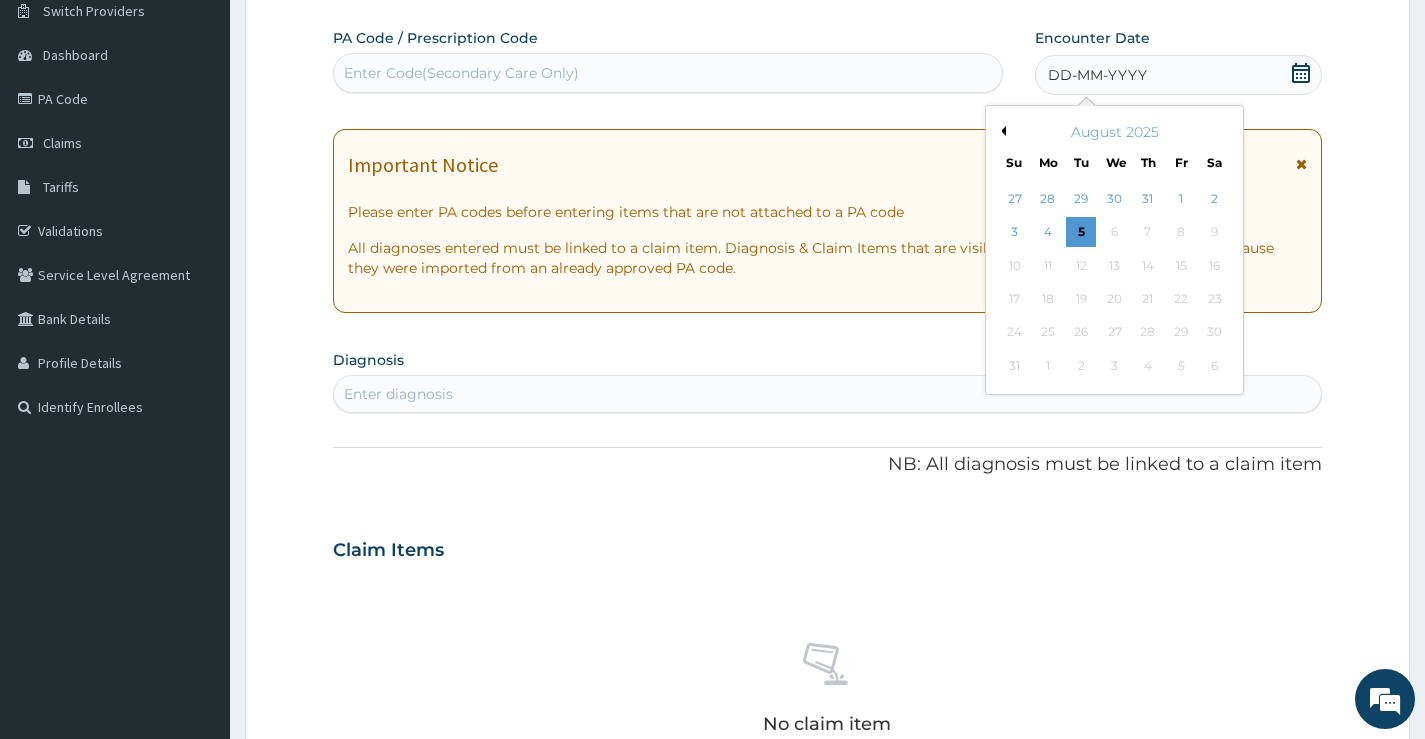 scroll, scrollTop: 0, scrollLeft: 0, axis: both 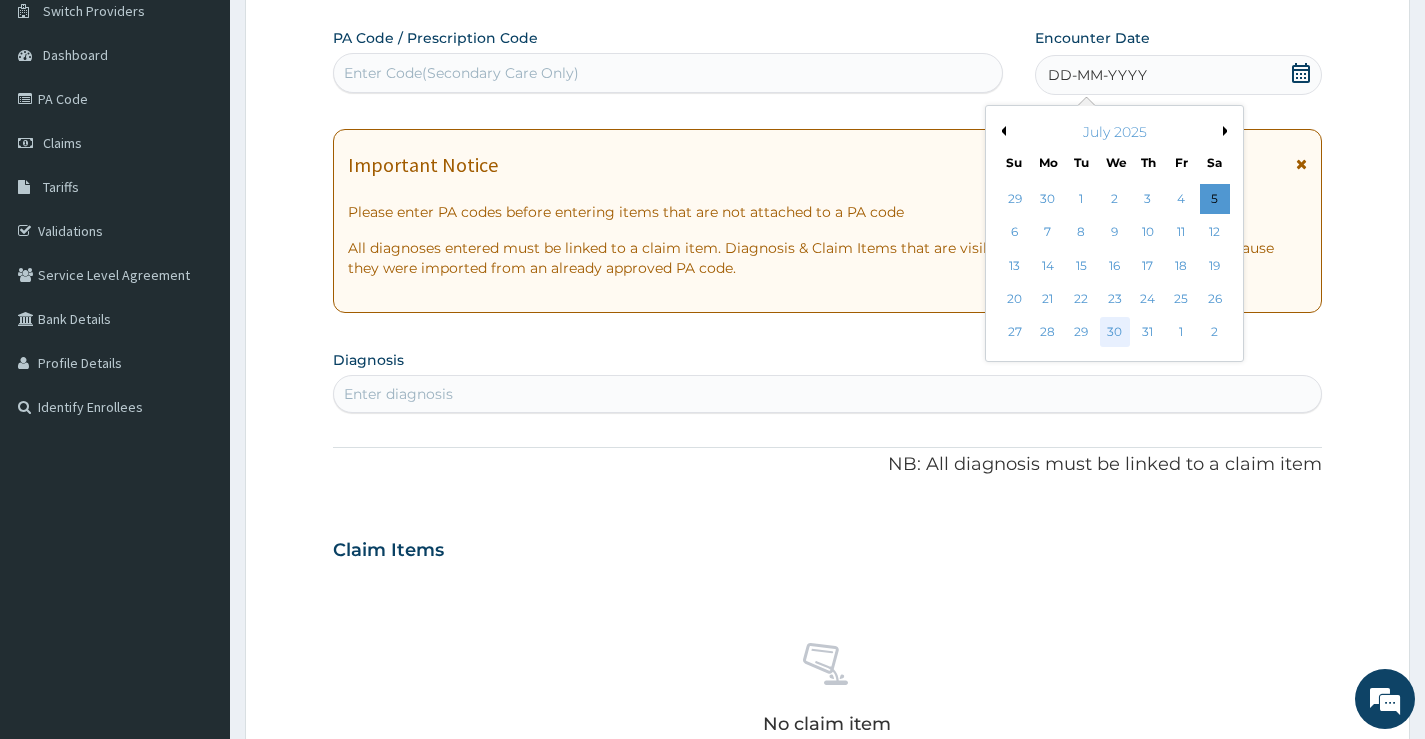 click on "30" at bounding box center (1114, 333) 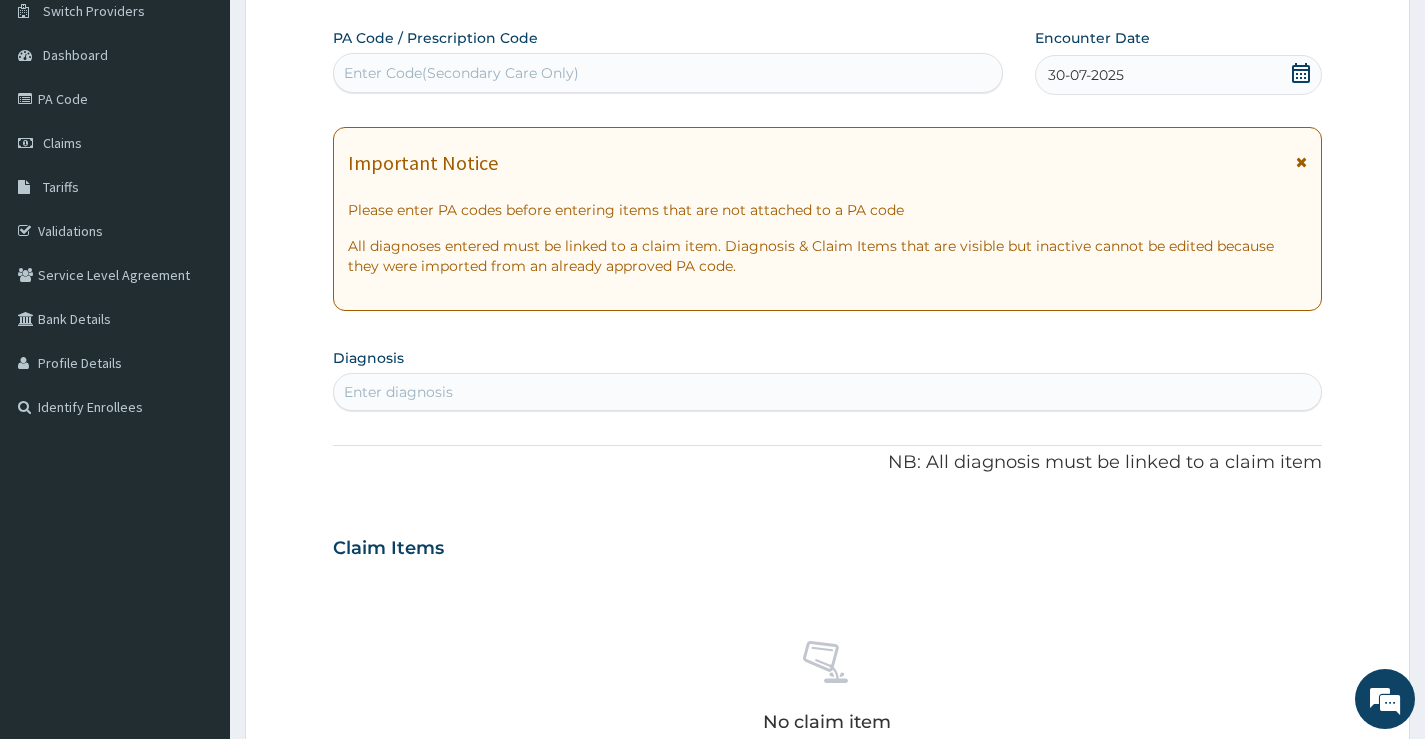 click on "Enter diagnosis" at bounding box center (827, 392) 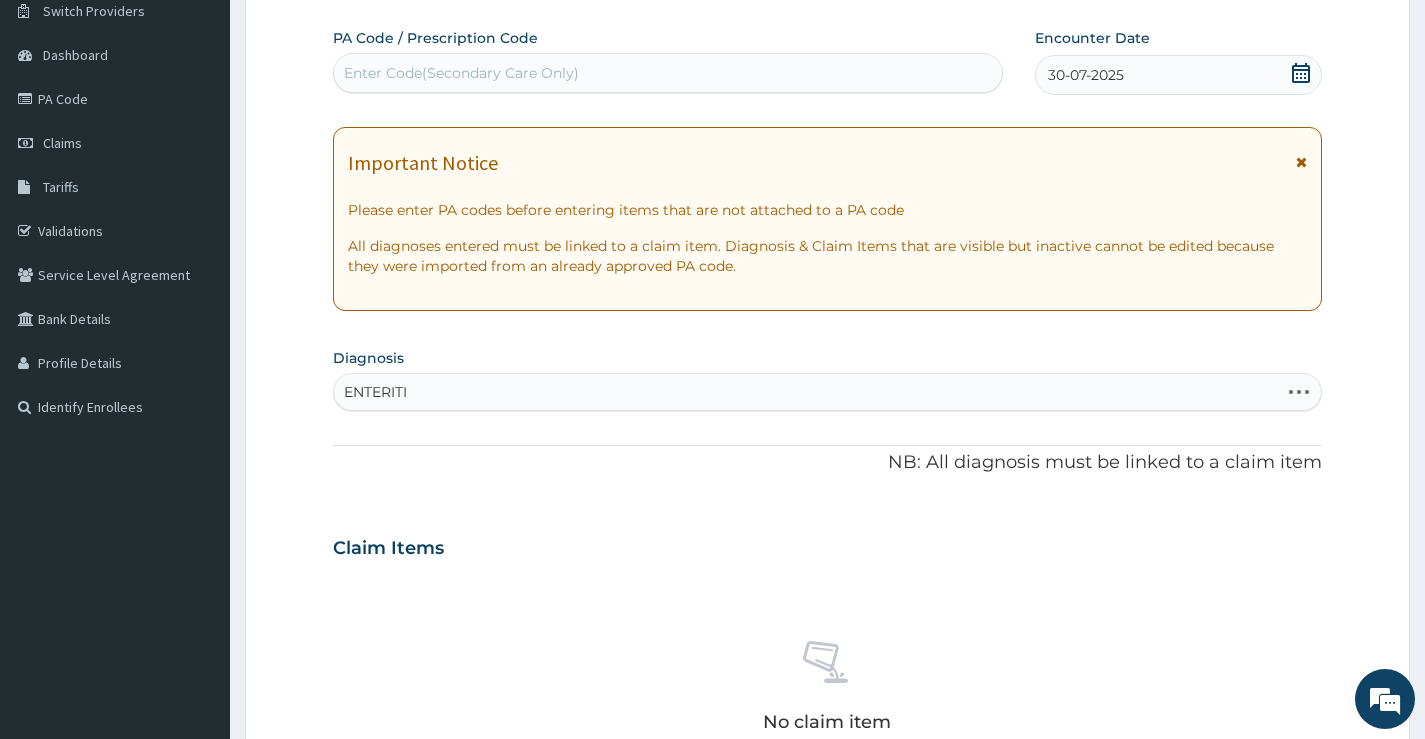 type on "ENTERITIS" 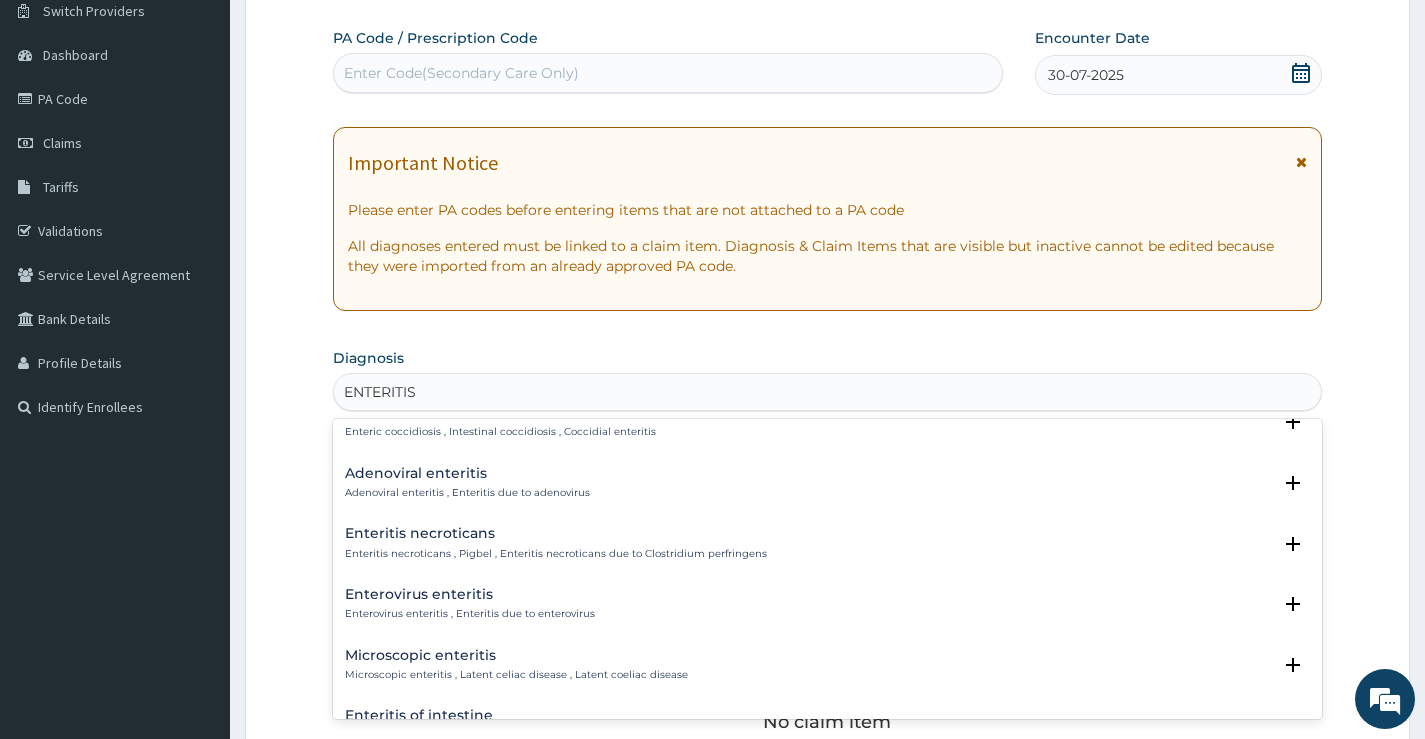 scroll, scrollTop: 100, scrollLeft: 0, axis: vertical 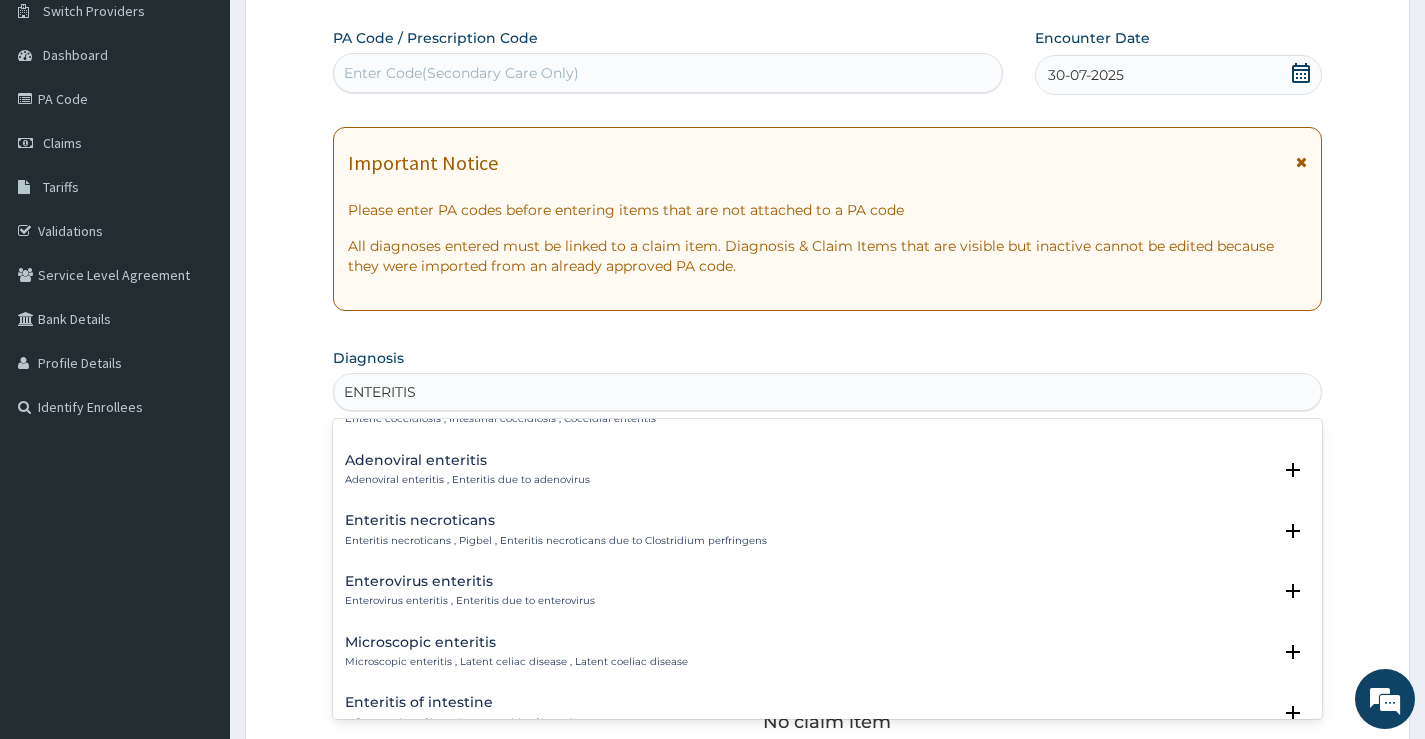 click on "Enterovirus enteritis , Enteritis due to enterovirus" at bounding box center [470, 601] 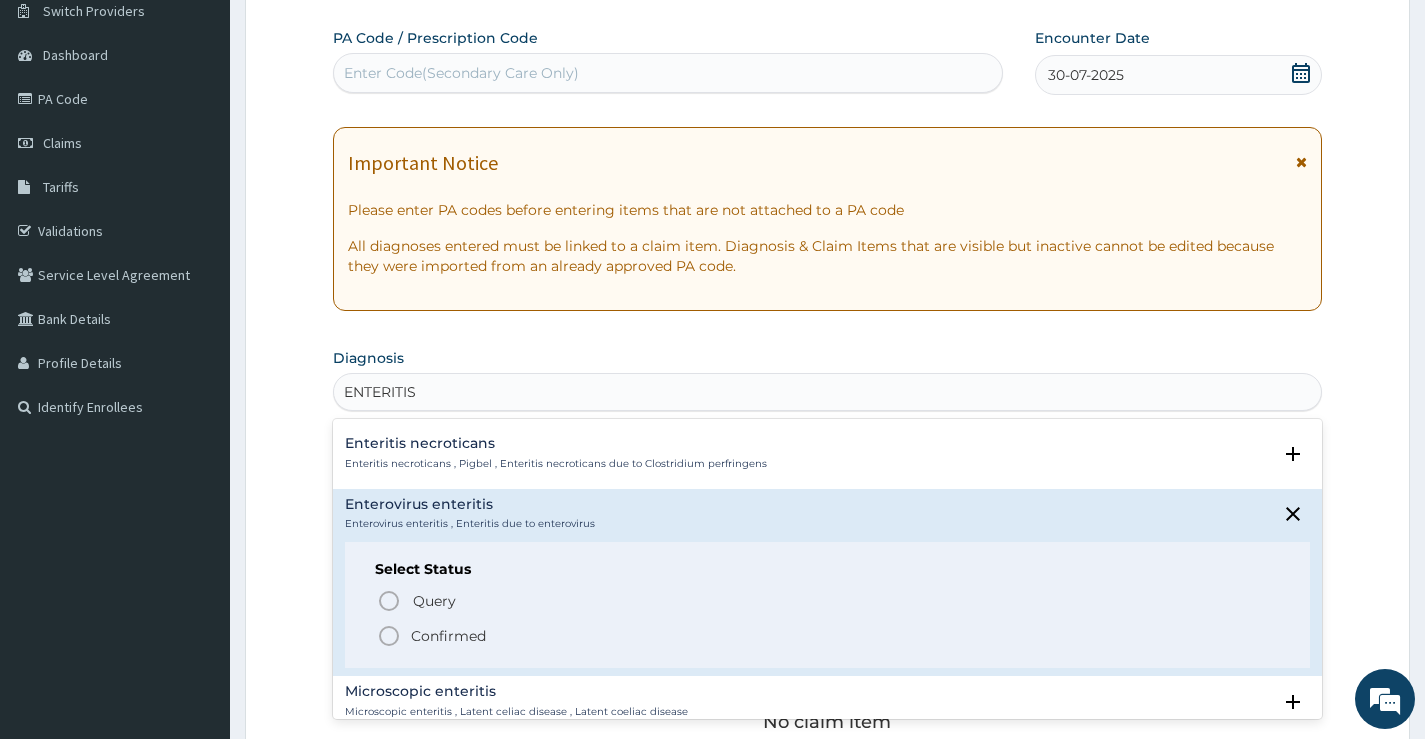 scroll, scrollTop: 300, scrollLeft: 0, axis: vertical 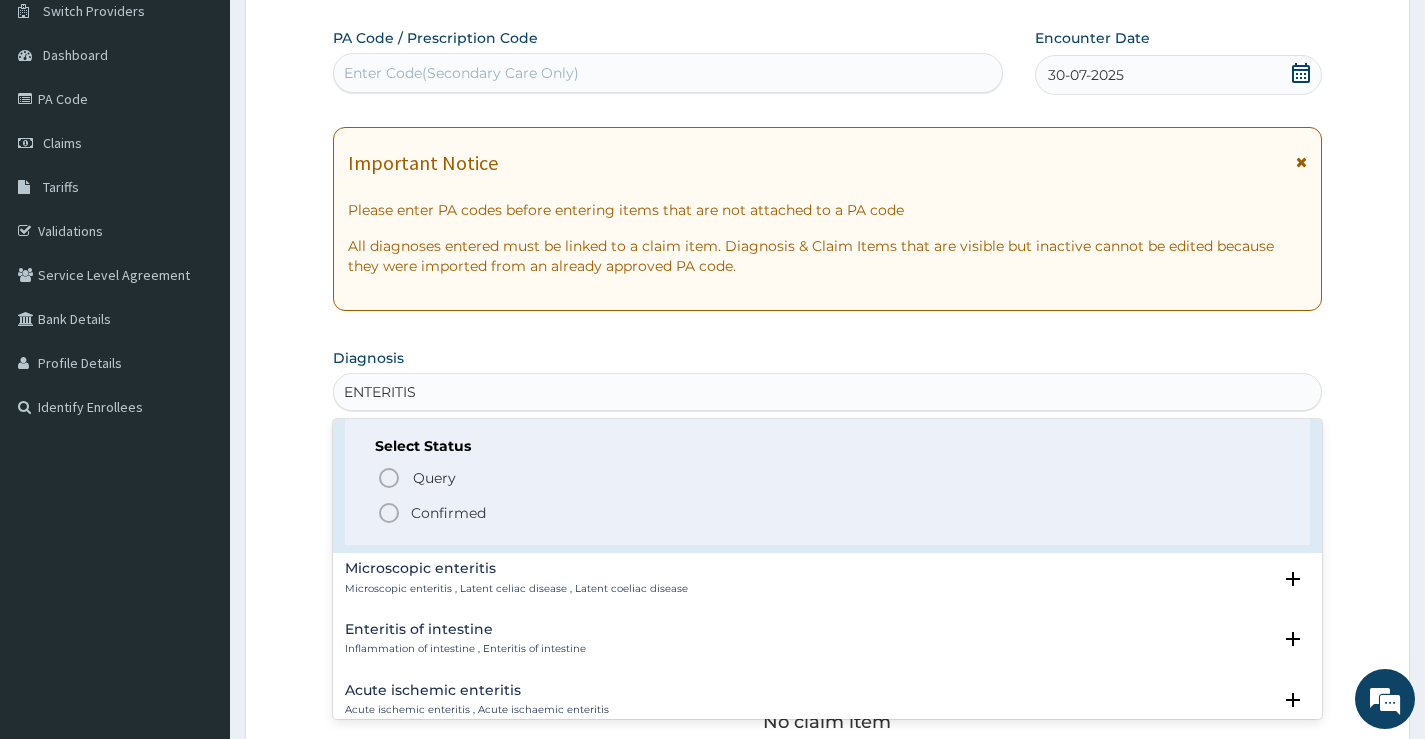 click on "Confirmed" at bounding box center [448, 513] 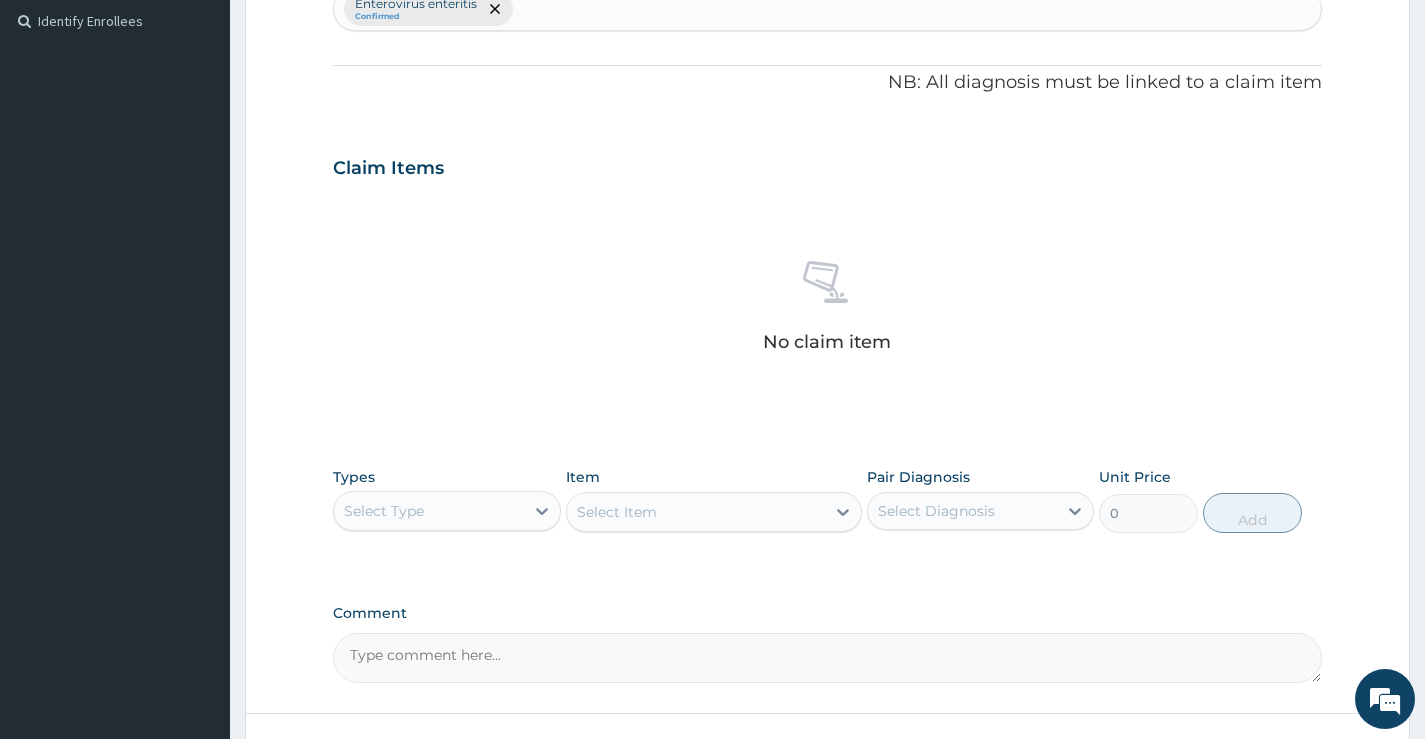 scroll, scrollTop: 563, scrollLeft: 0, axis: vertical 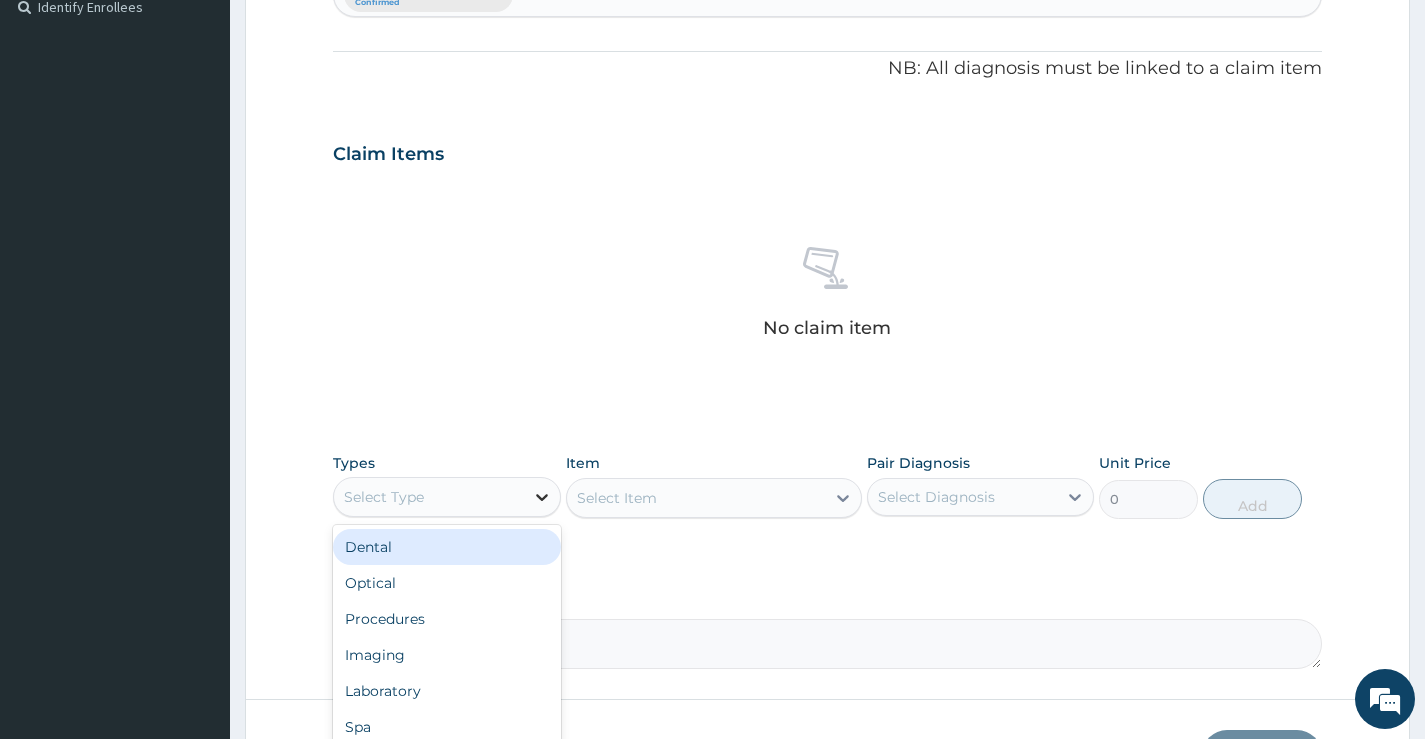click at bounding box center (542, 497) 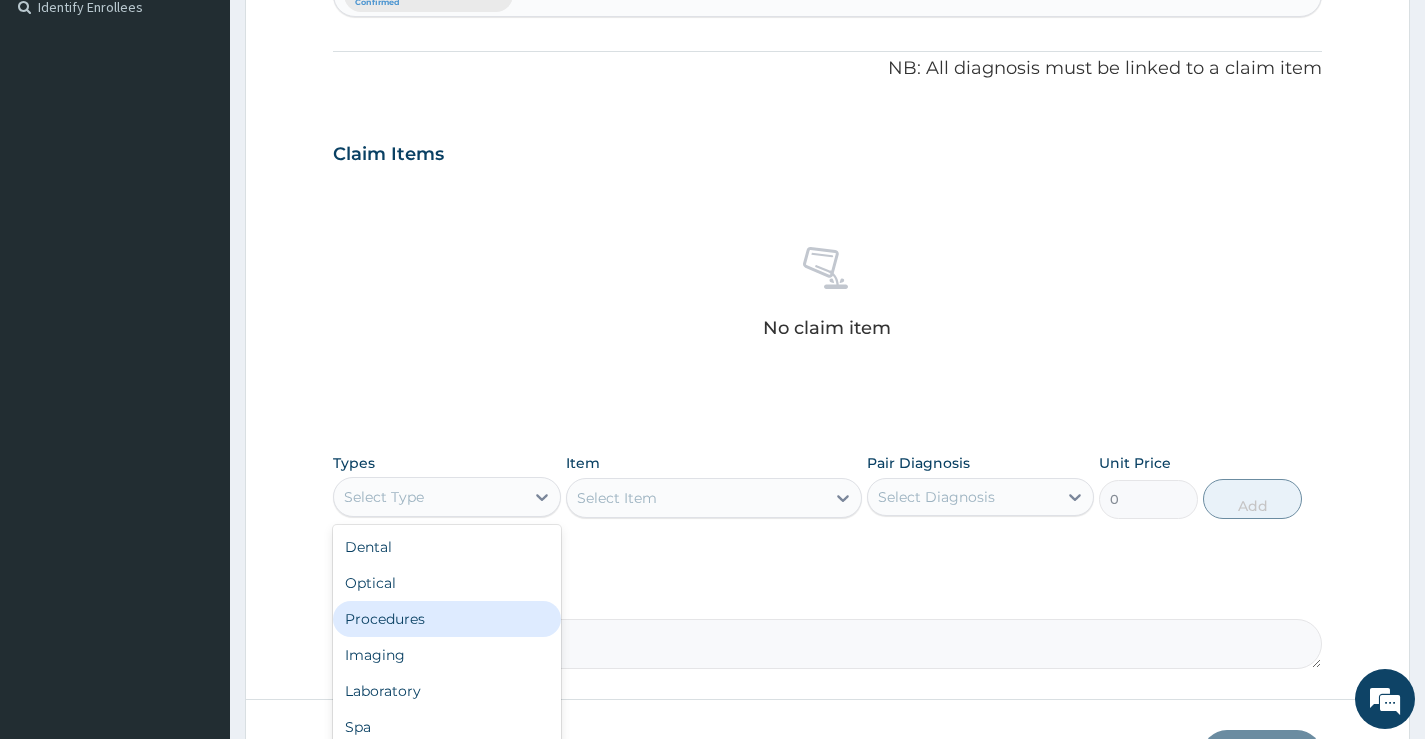 click on "Procedures" at bounding box center (446, 619) 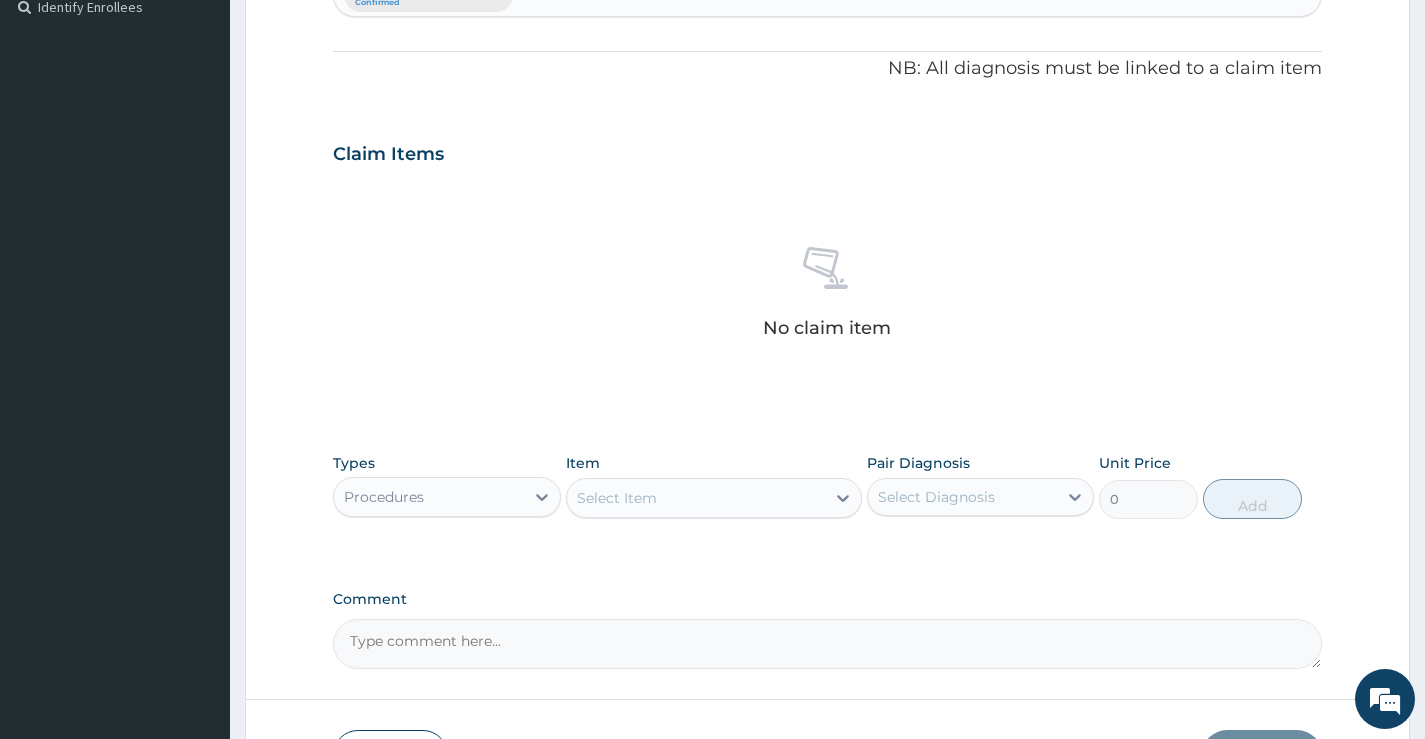 click on "Select Item" at bounding box center (696, 498) 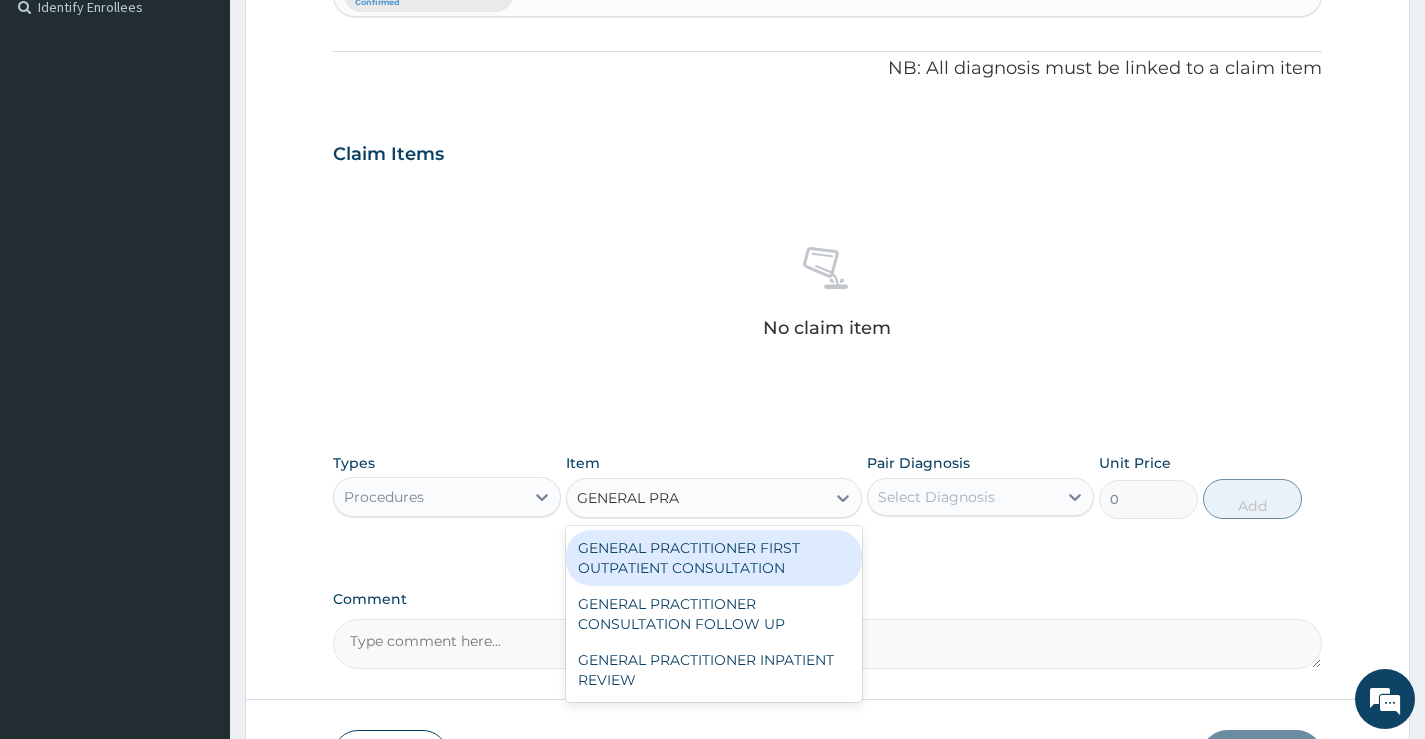 type on "GENERAL PRAC" 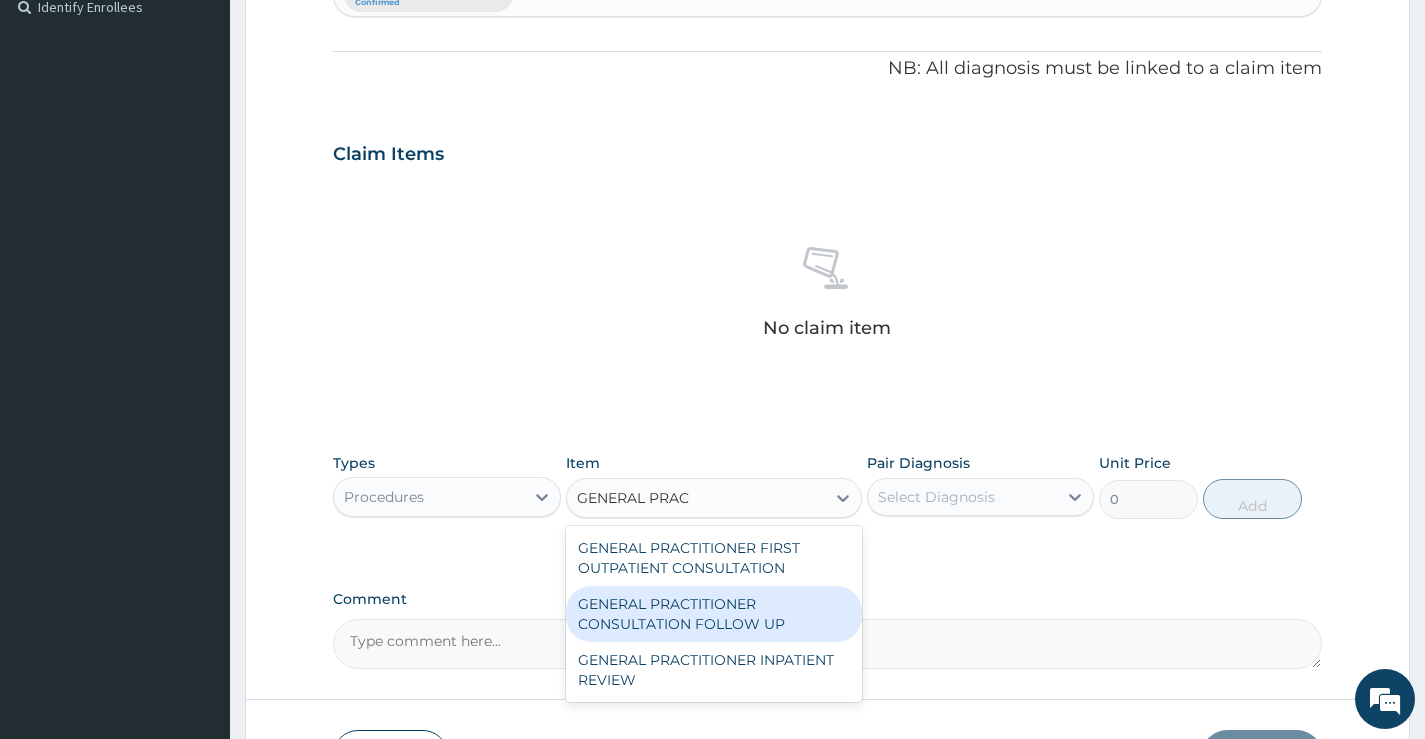 click on "GENERAL PRACTITIONER CONSULTATION FOLLOW UP" at bounding box center (714, 614) 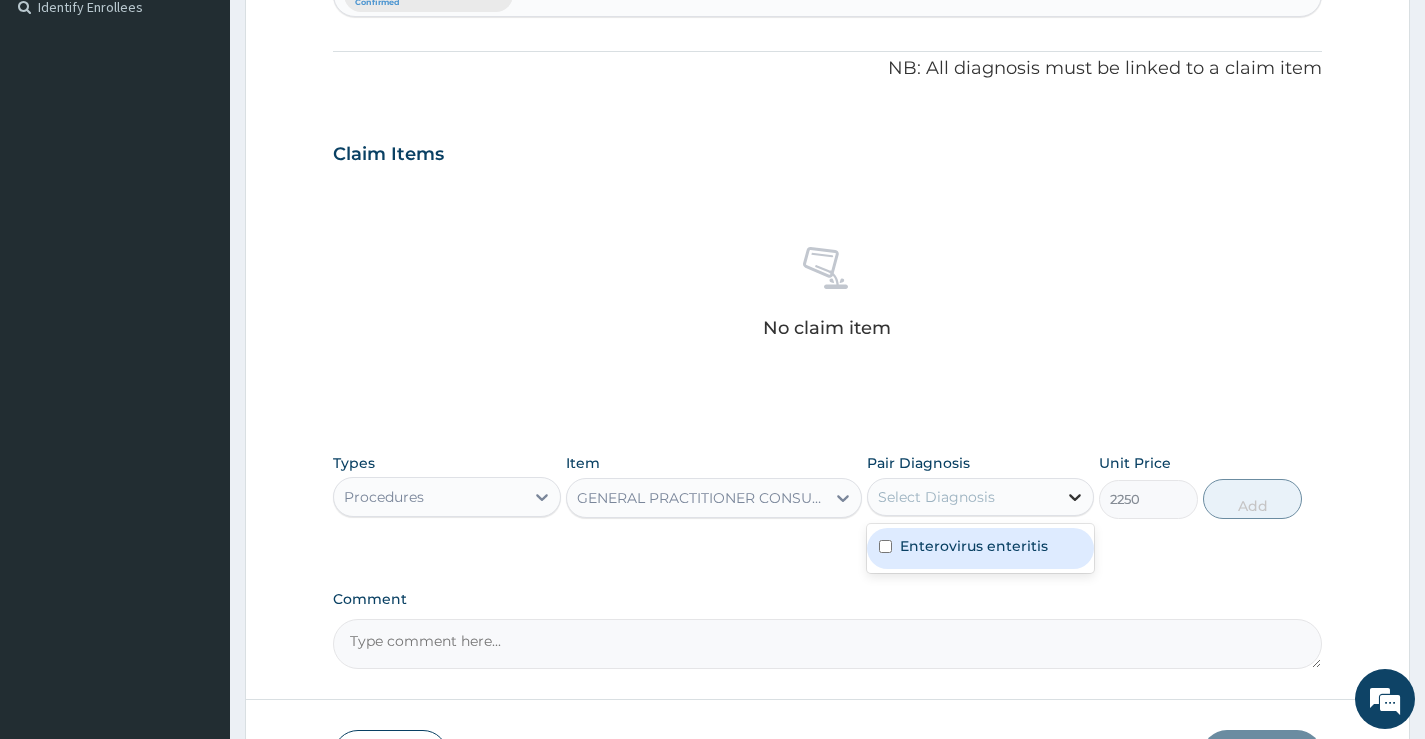 click at bounding box center (1075, 497) 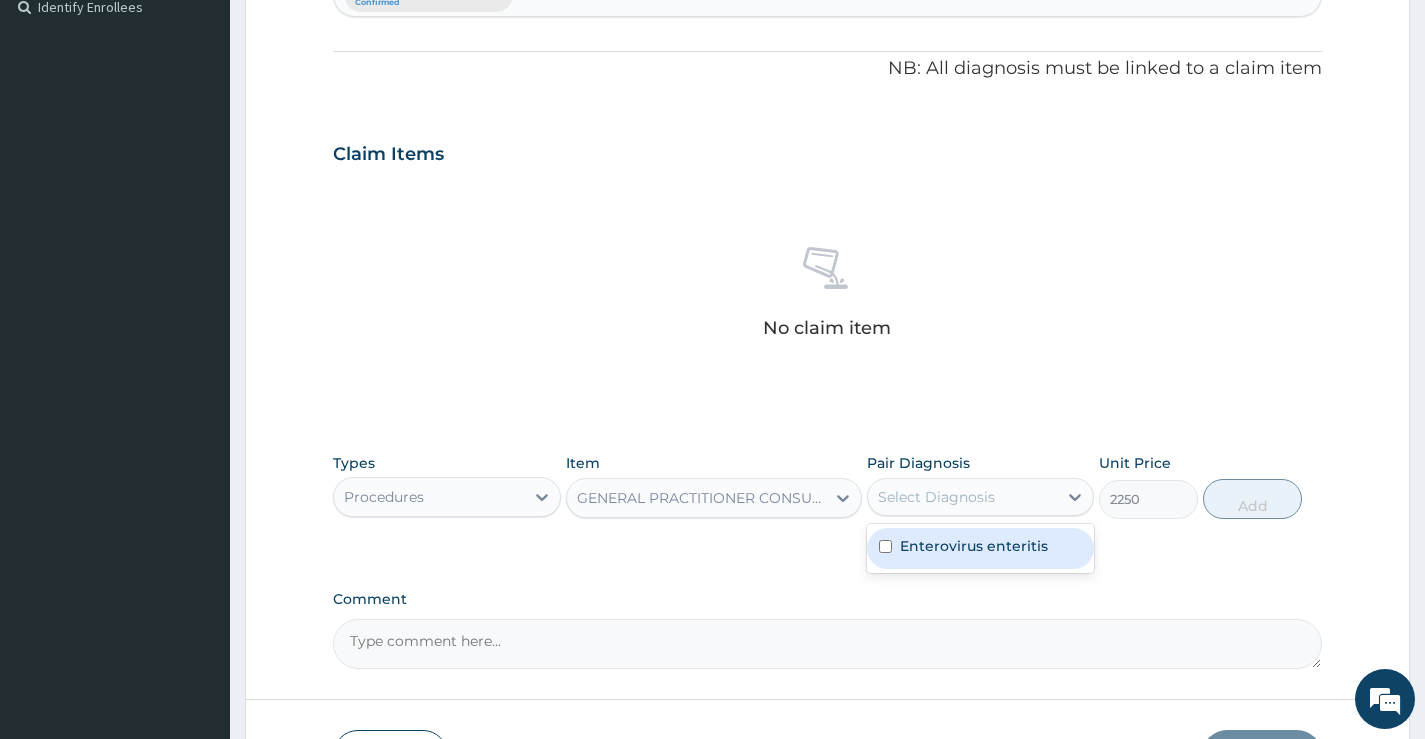 click on "Enterovirus enteritis" at bounding box center [980, 548] 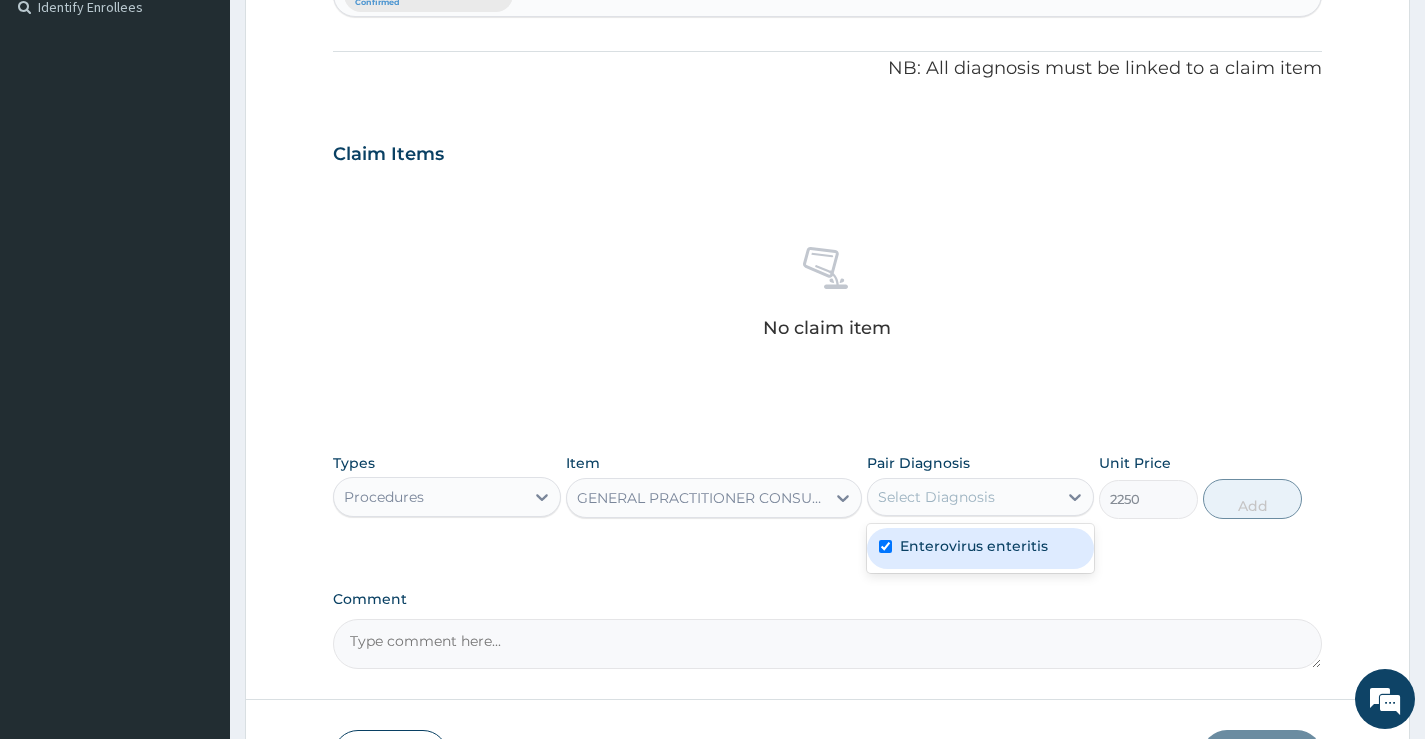 checkbox on "true" 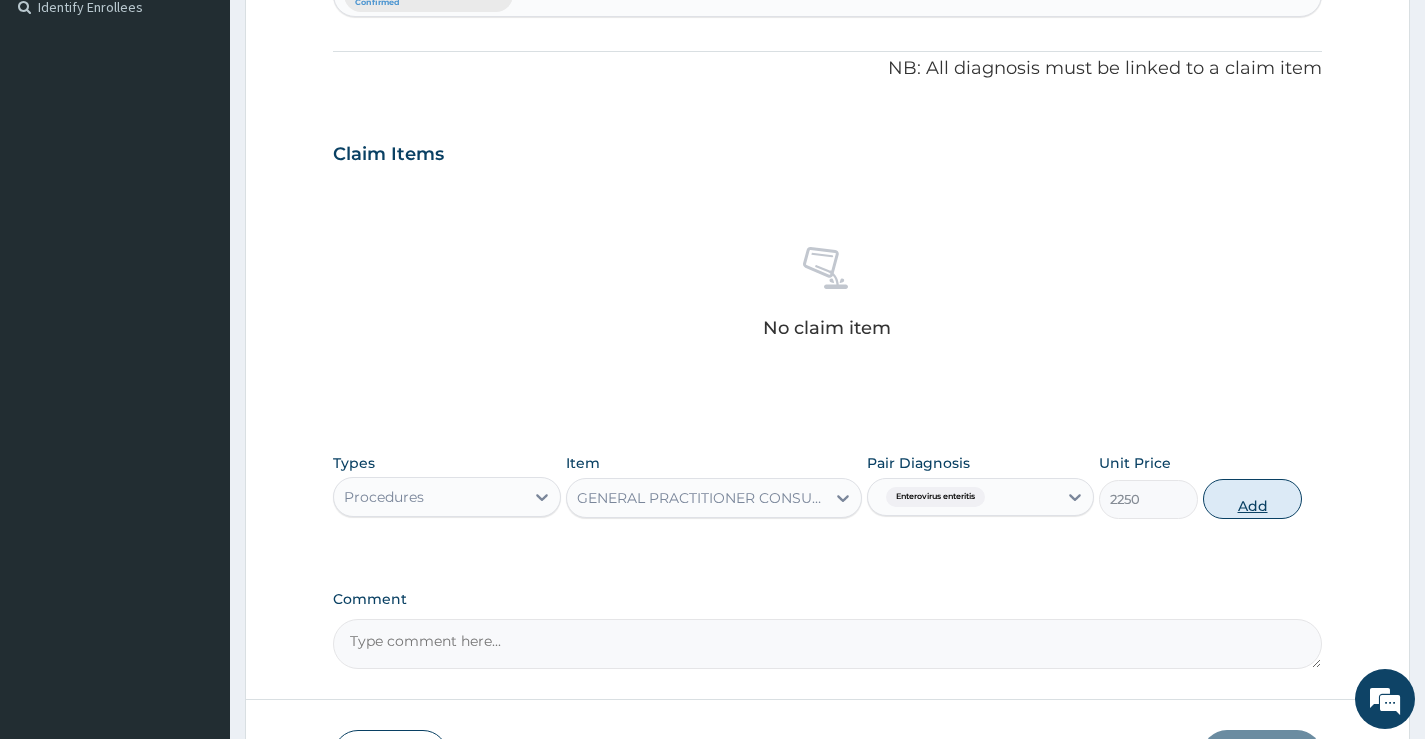 click on "Add" at bounding box center [1252, 499] 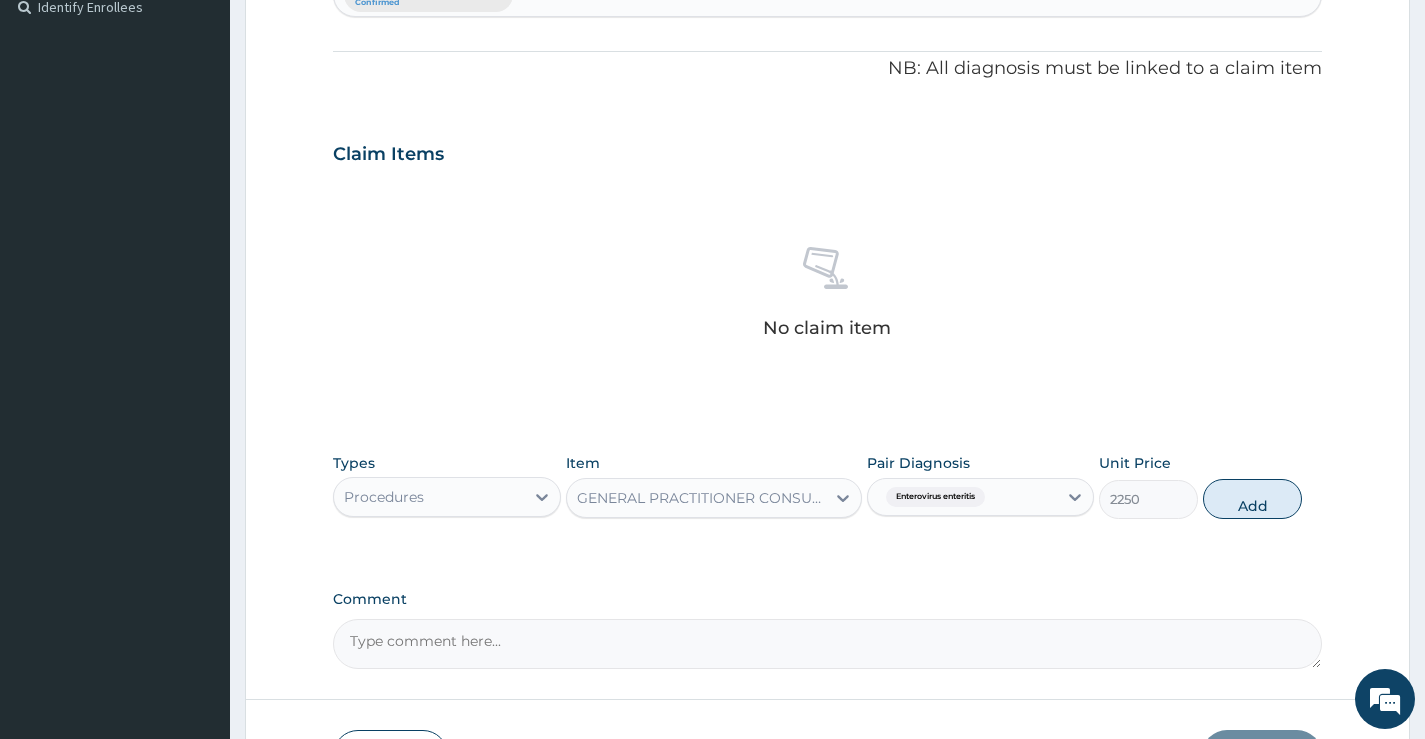 type on "0" 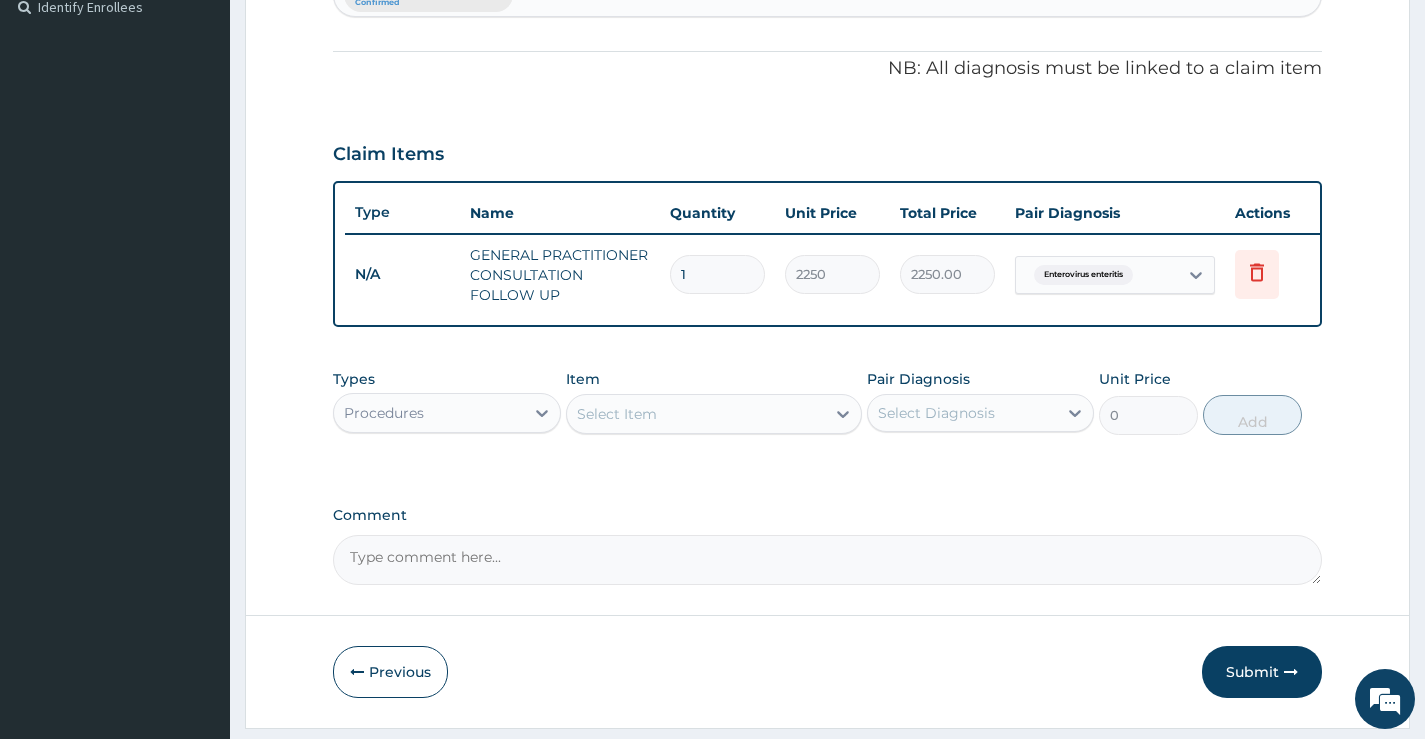 click on "Types Procedures Item Select Item Pair Diagnosis Select Diagnosis Unit Price 0 Add" at bounding box center (827, 402) 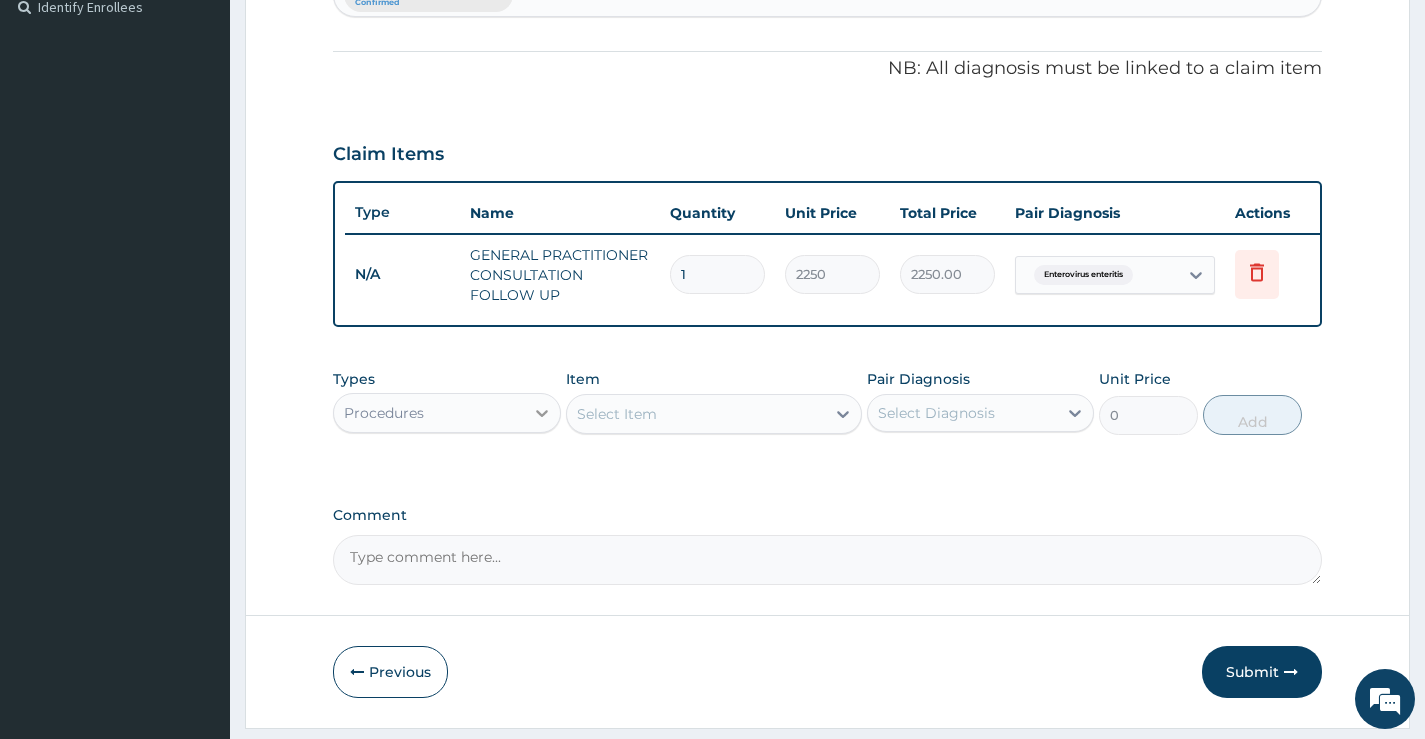 click 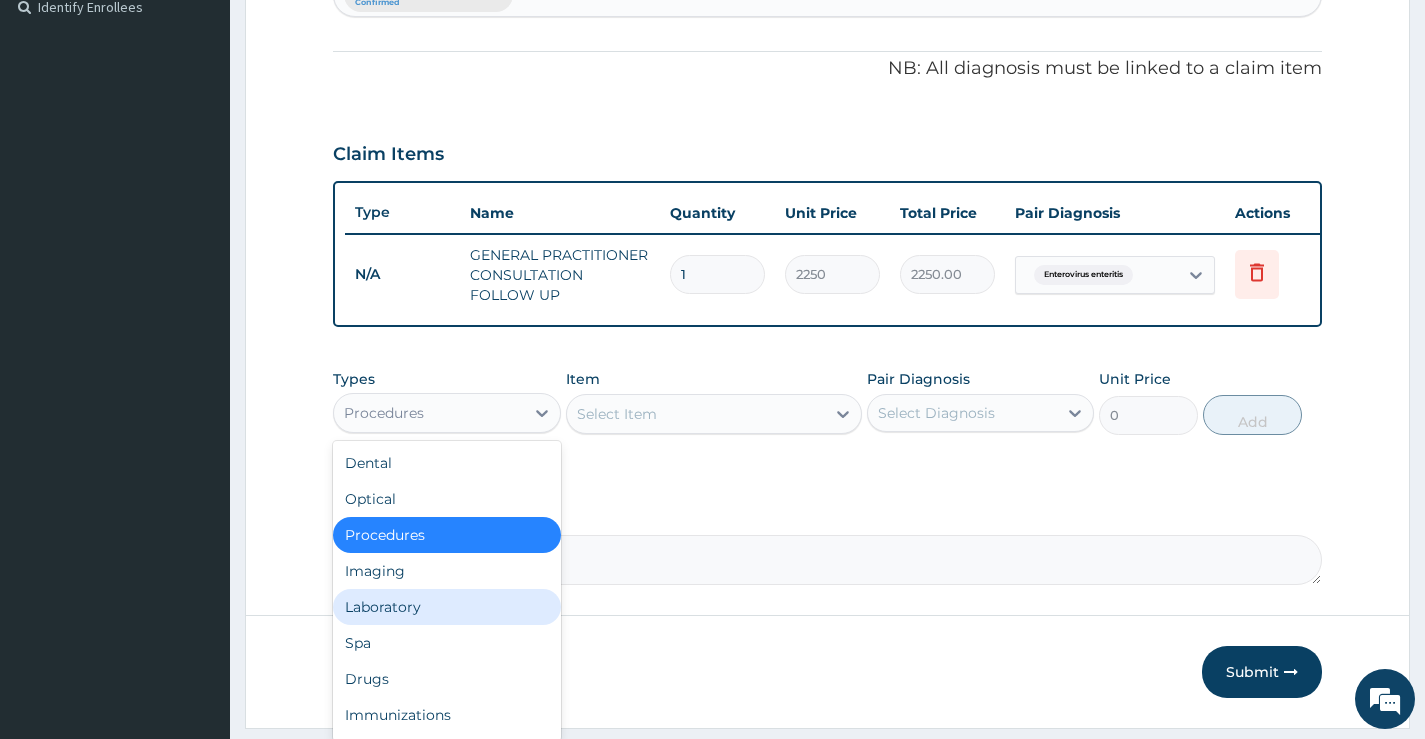 click on "Laboratory" at bounding box center [446, 607] 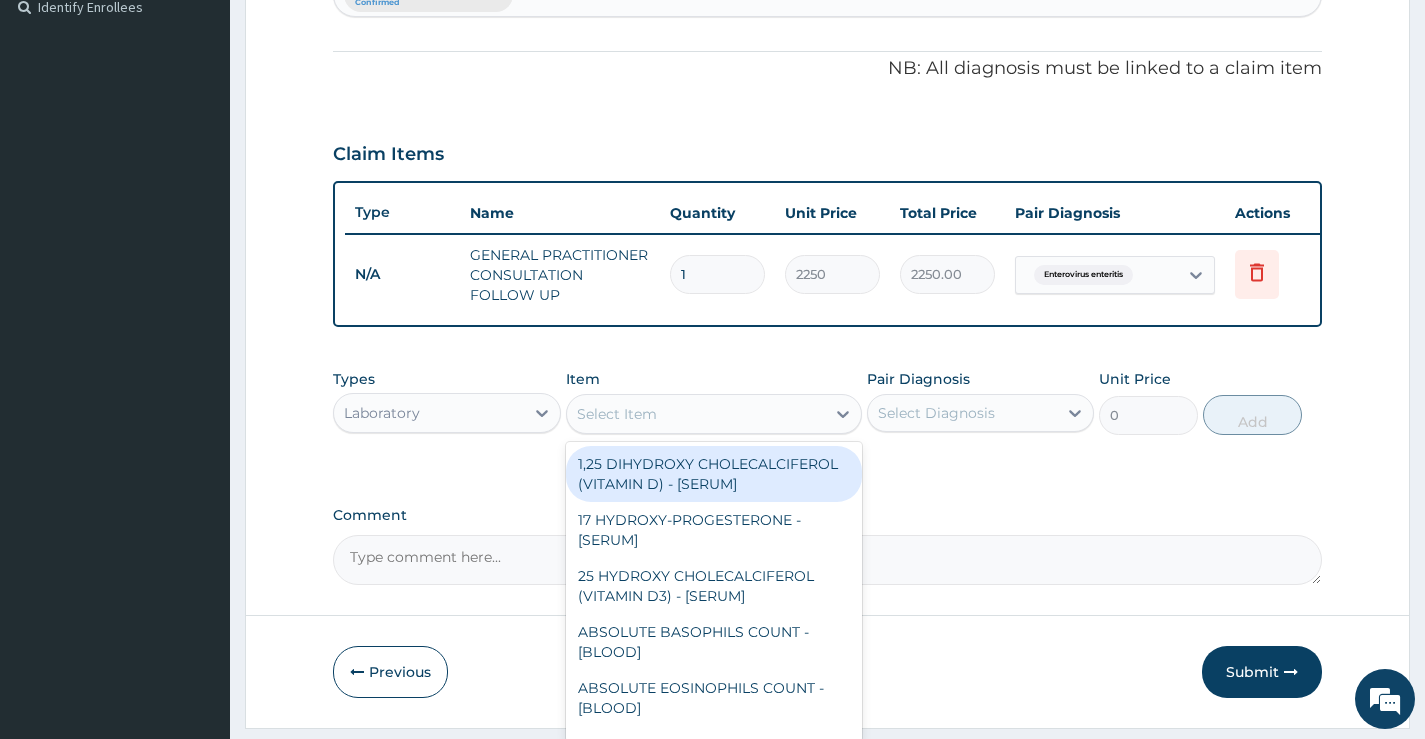 click on "Select Item" at bounding box center [696, 414] 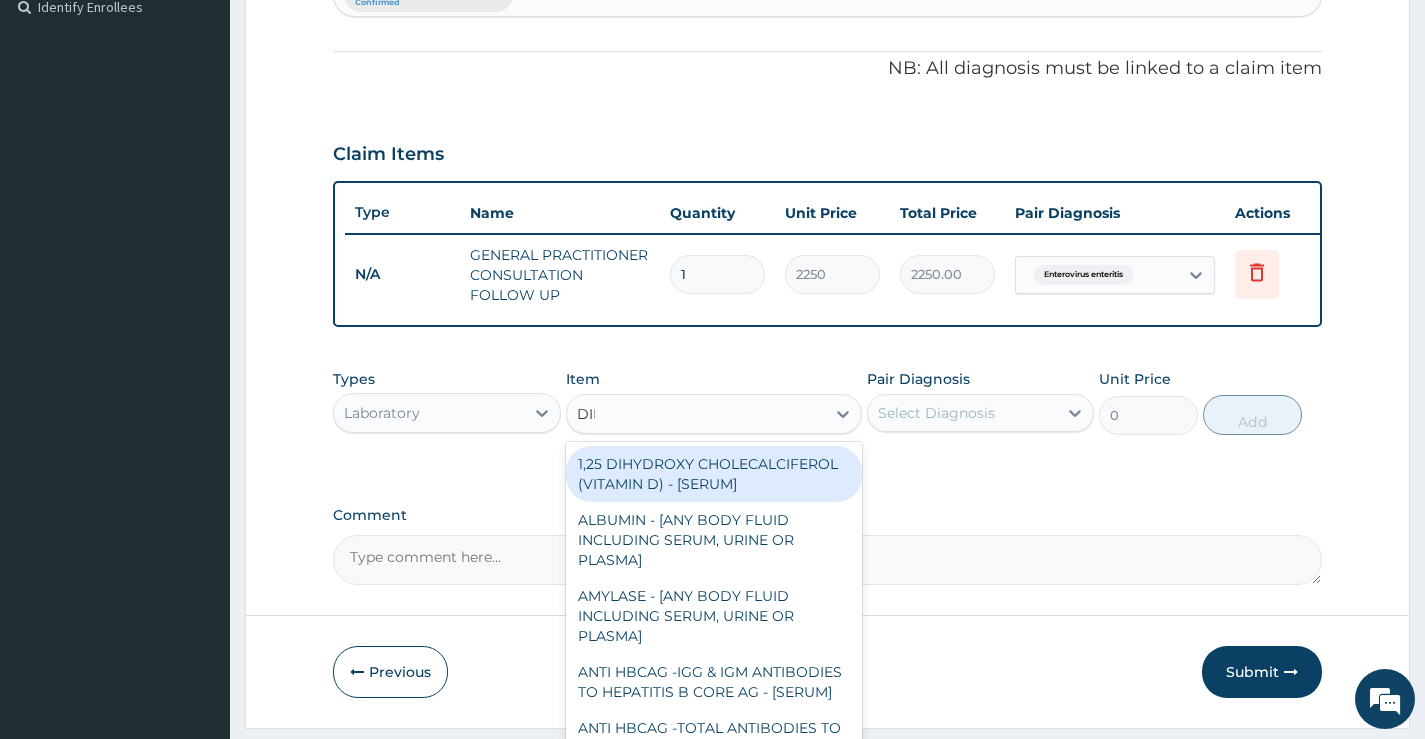type on "DIFF" 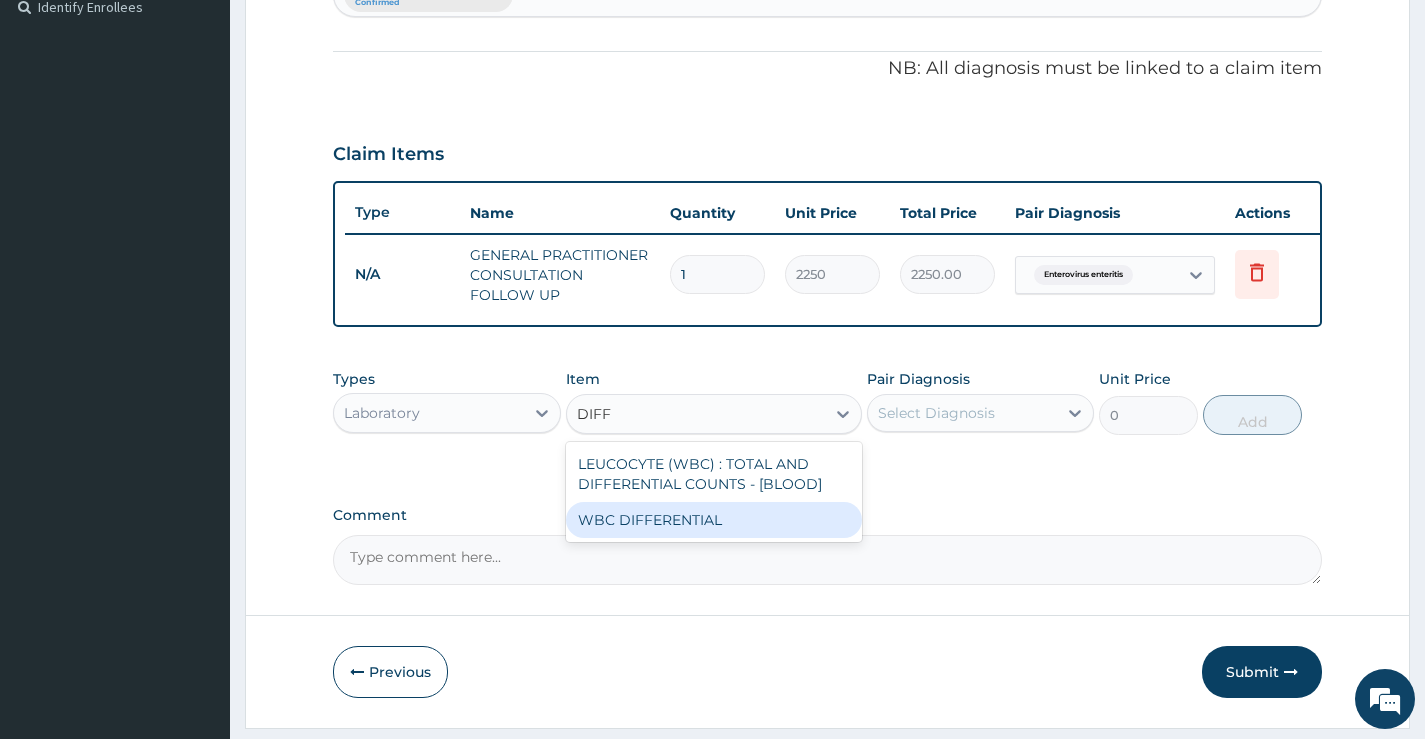 click on "WBC DIFFERENTIAL" at bounding box center [714, 520] 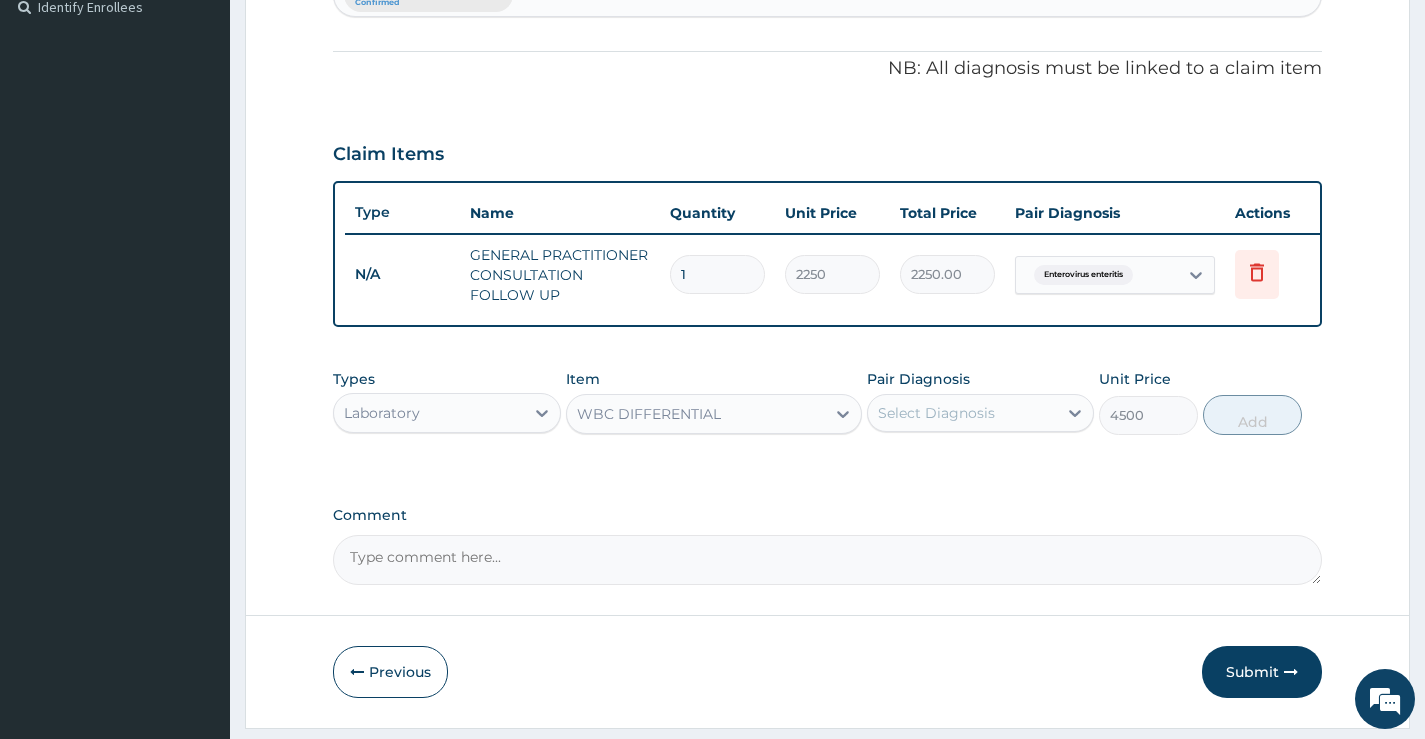 click on "Select Diagnosis" at bounding box center [962, 413] 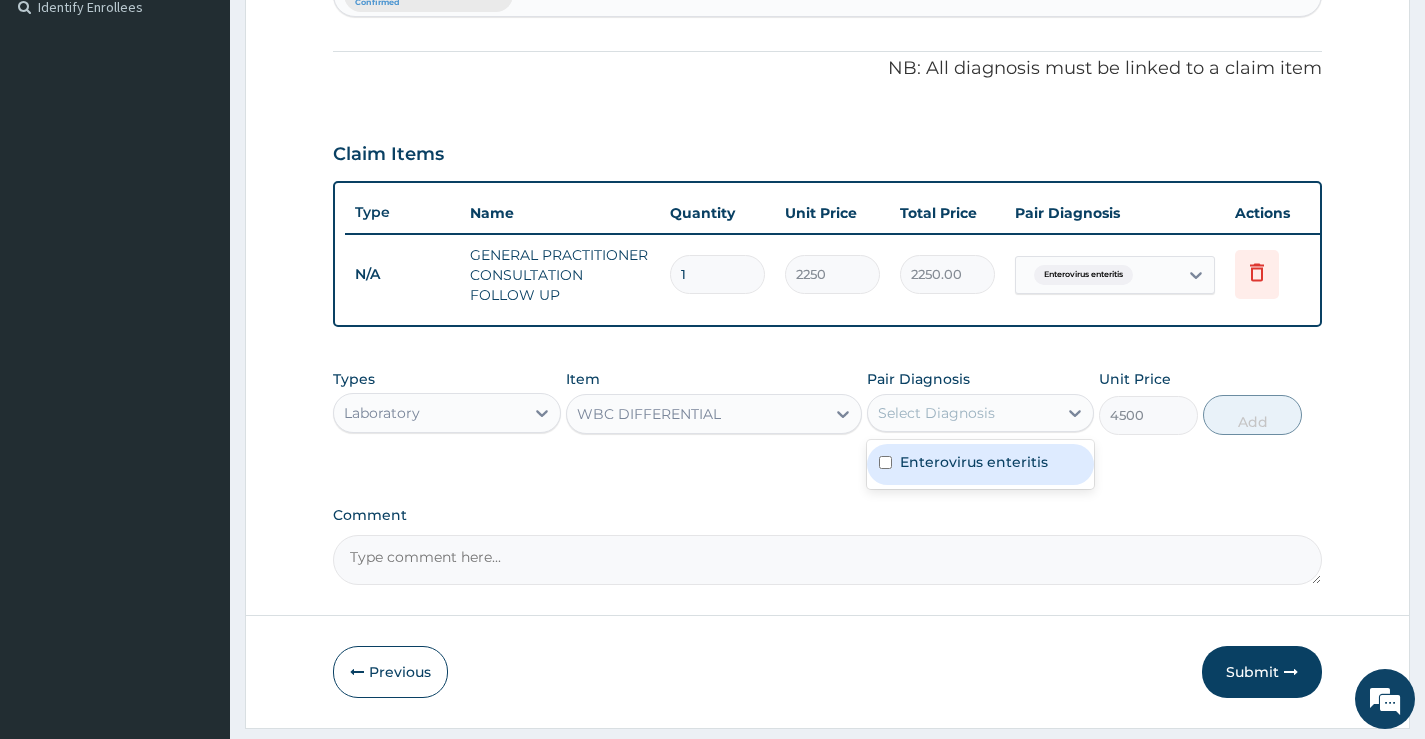 click on "Enterovirus enteritis" at bounding box center [980, 464] 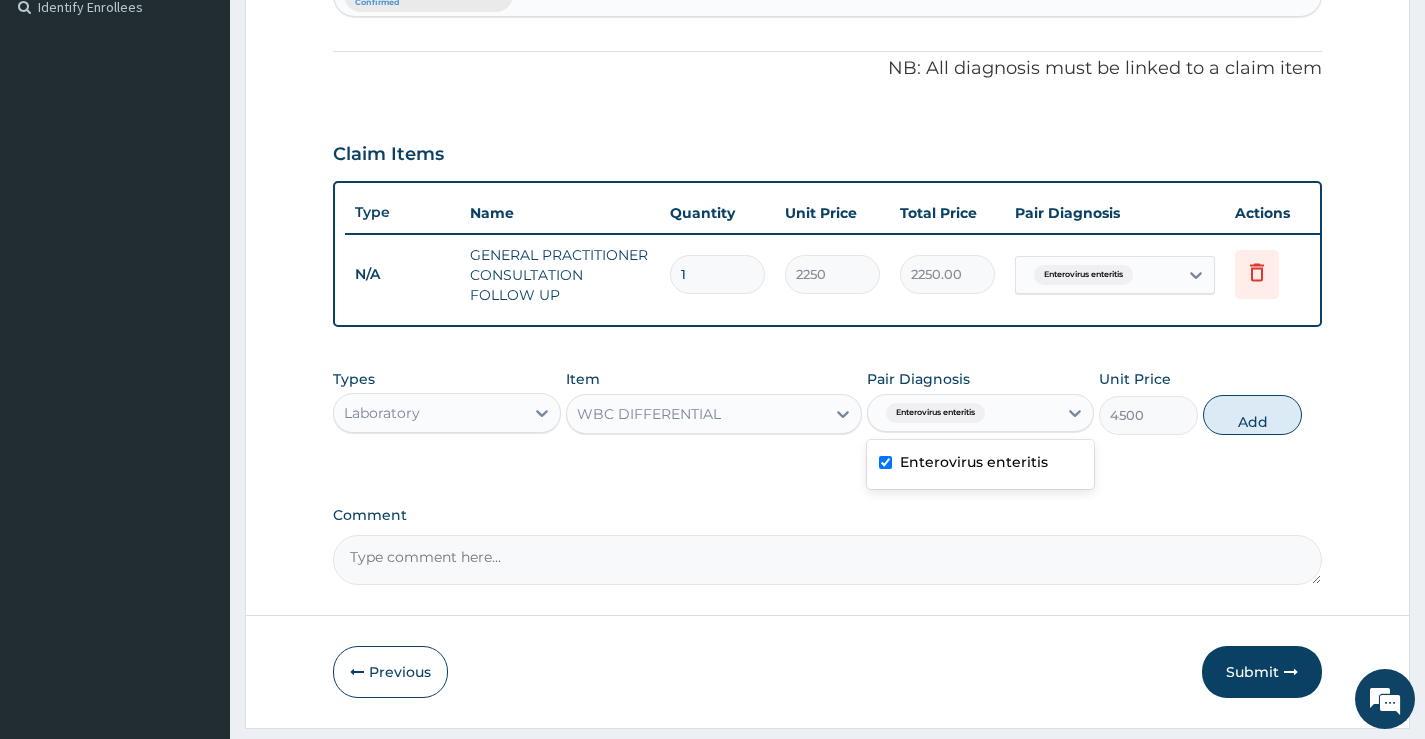 checkbox on "true" 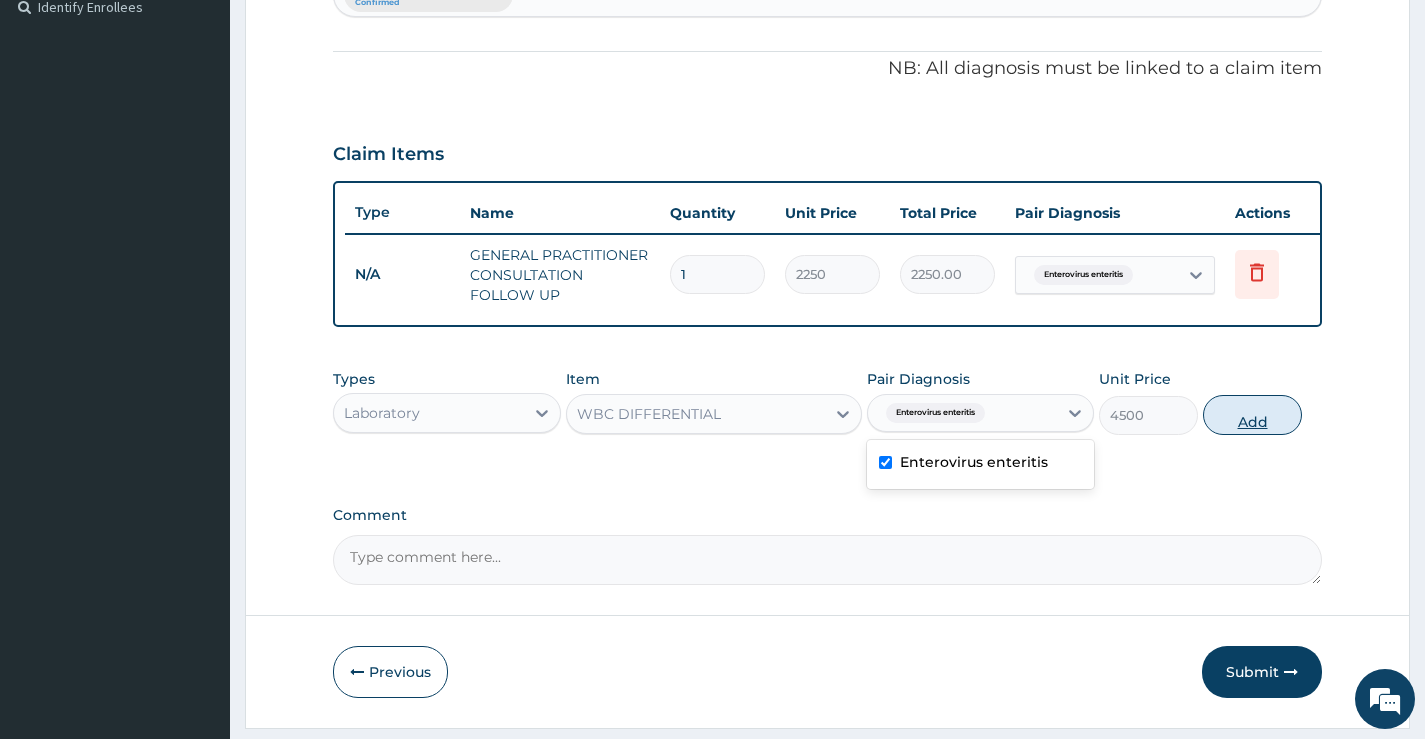 click on "Add" at bounding box center [1252, 415] 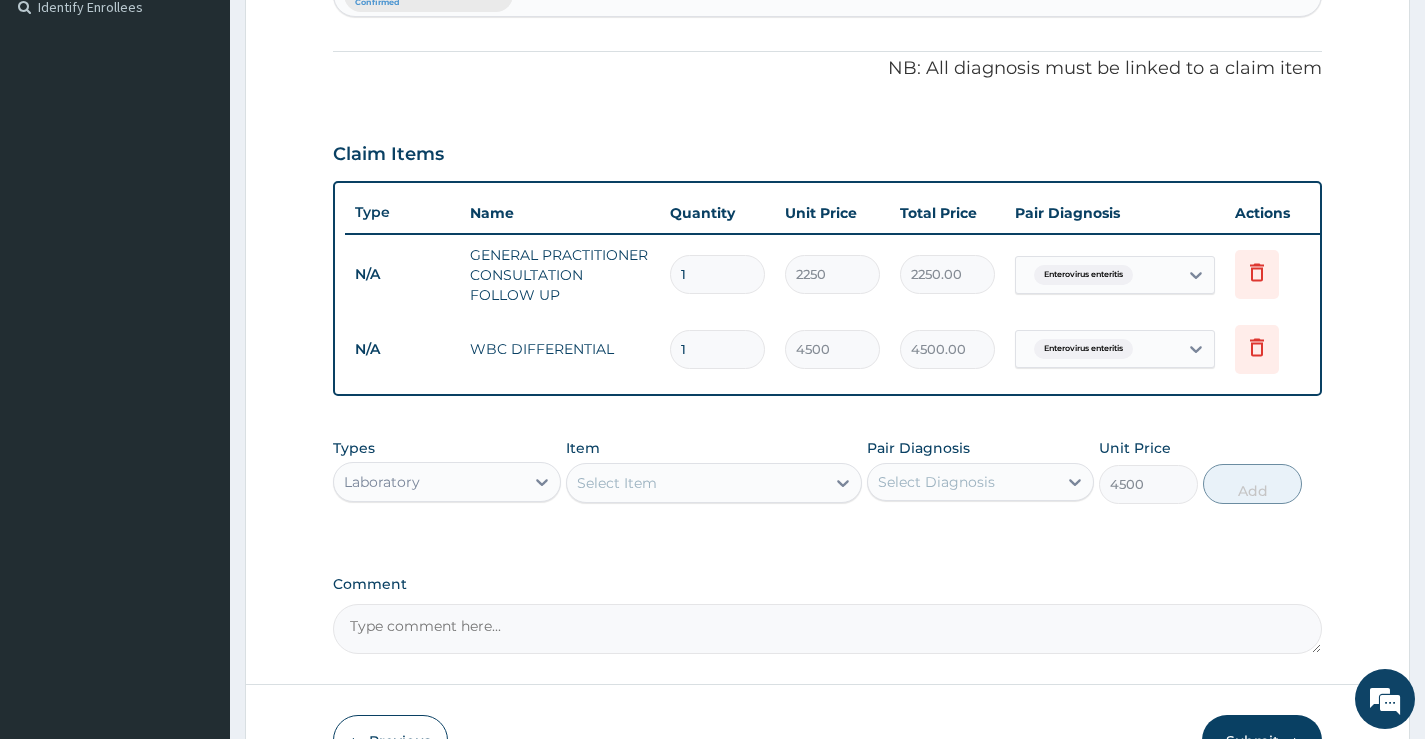 type on "0" 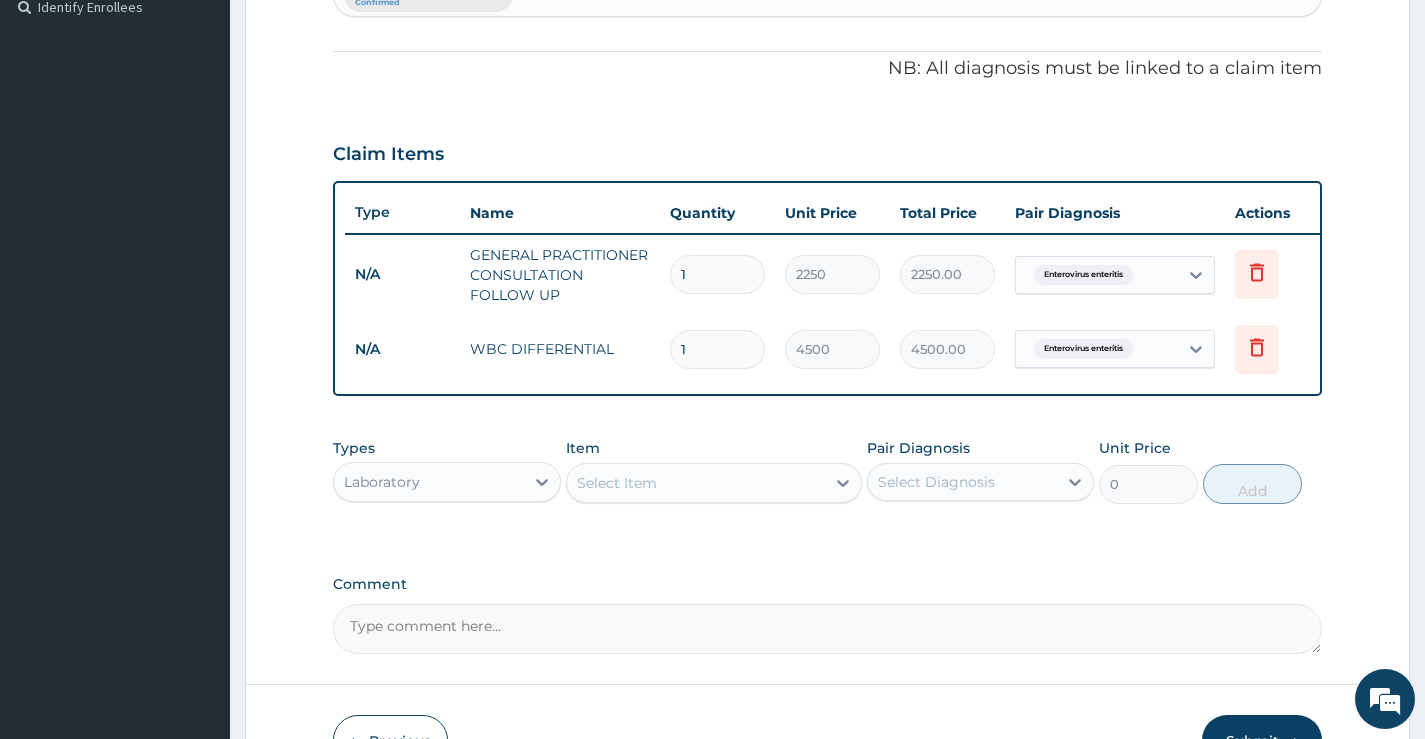 click on "Laboratory" at bounding box center [428, 482] 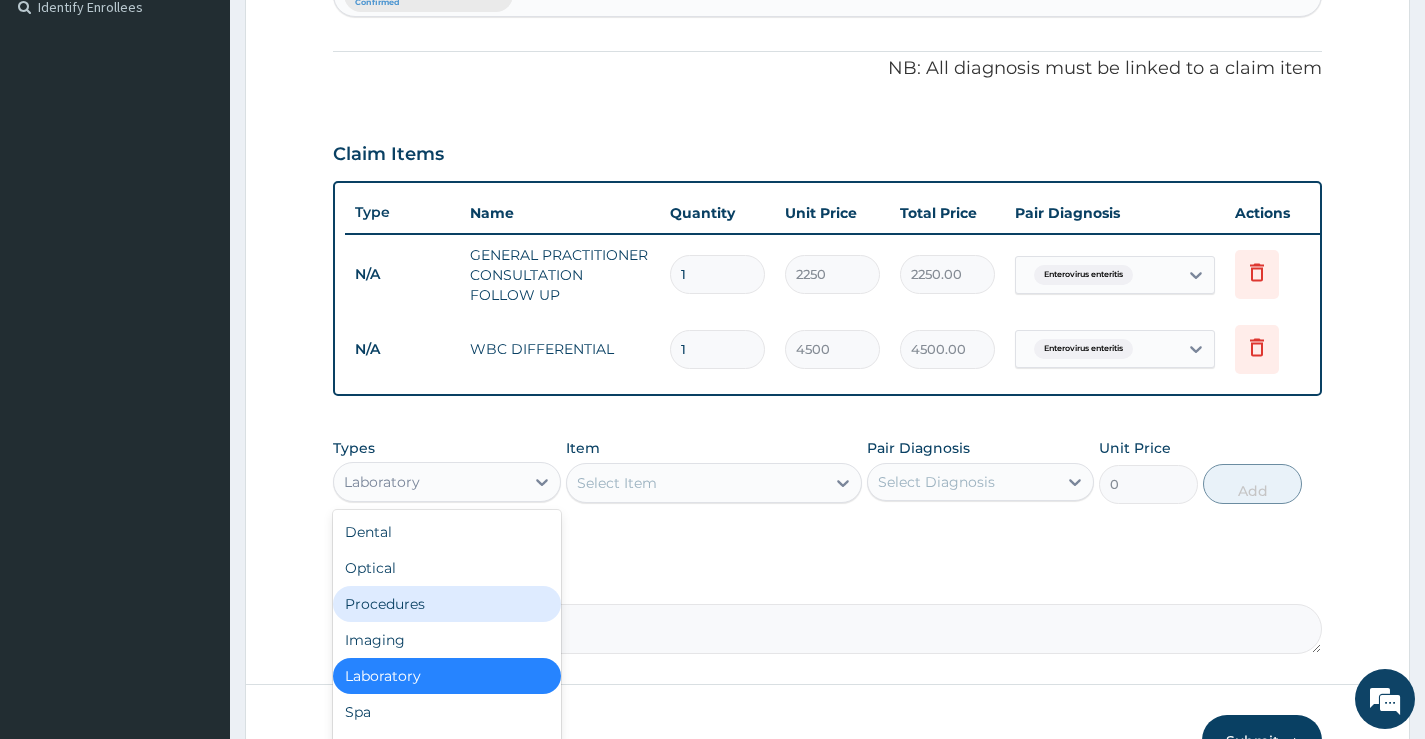 scroll, scrollTop: 68, scrollLeft: 0, axis: vertical 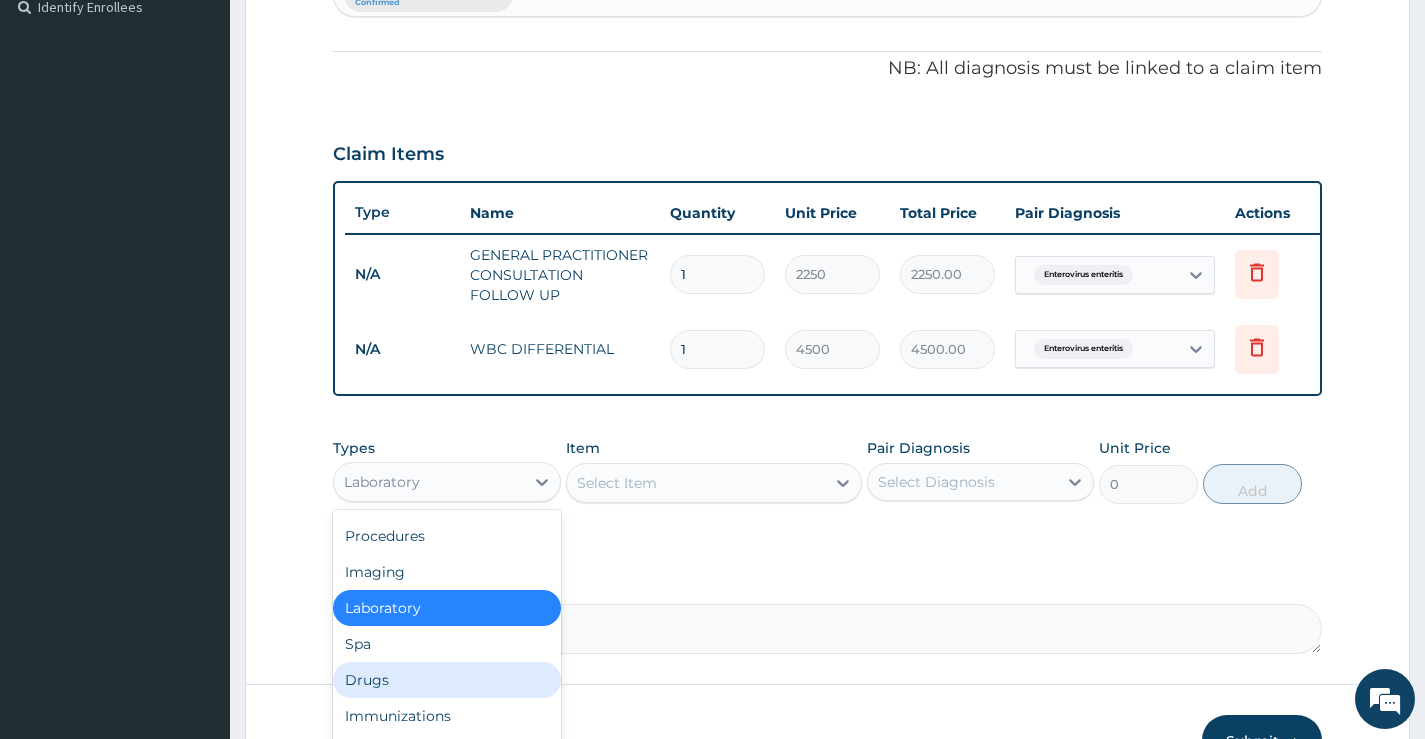 click on "Drugs" at bounding box center [446, 680] 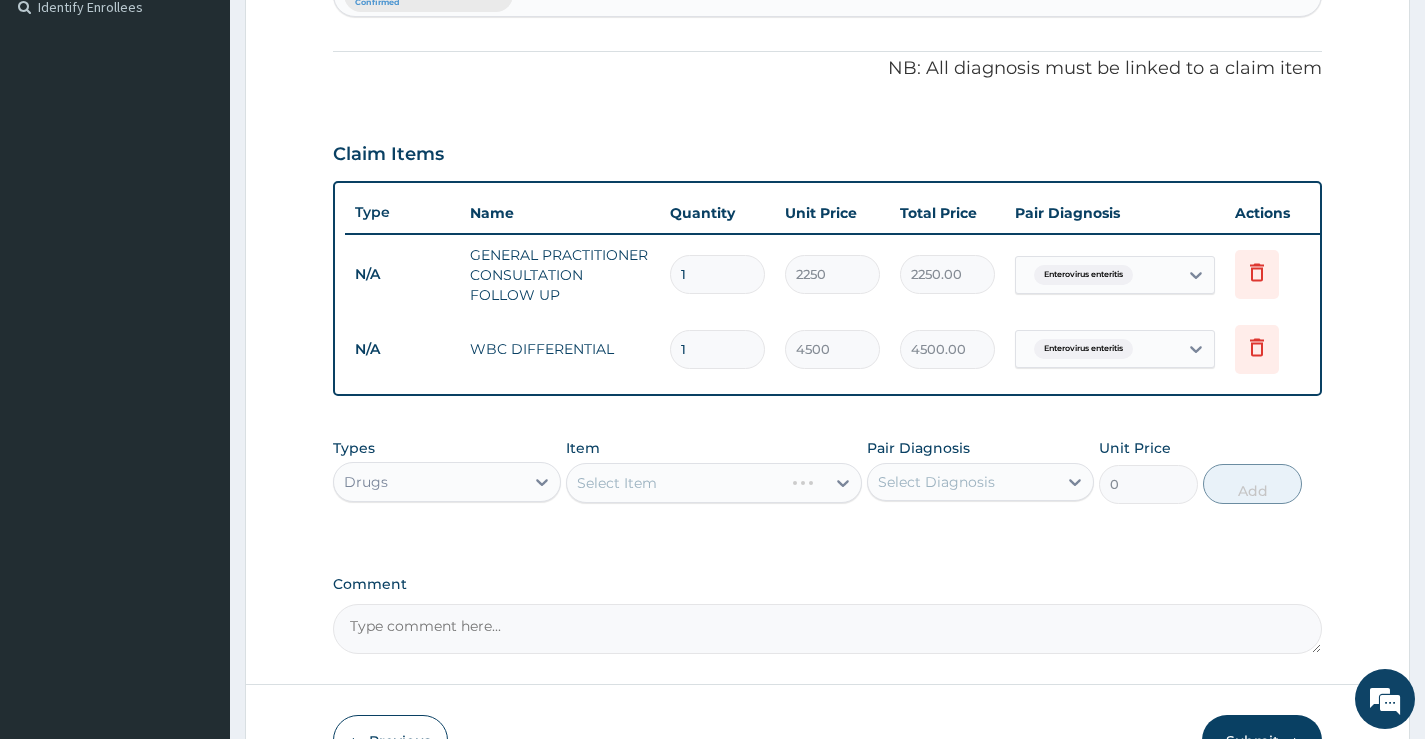 click on "Select Item" at bounding box center (714, 483) 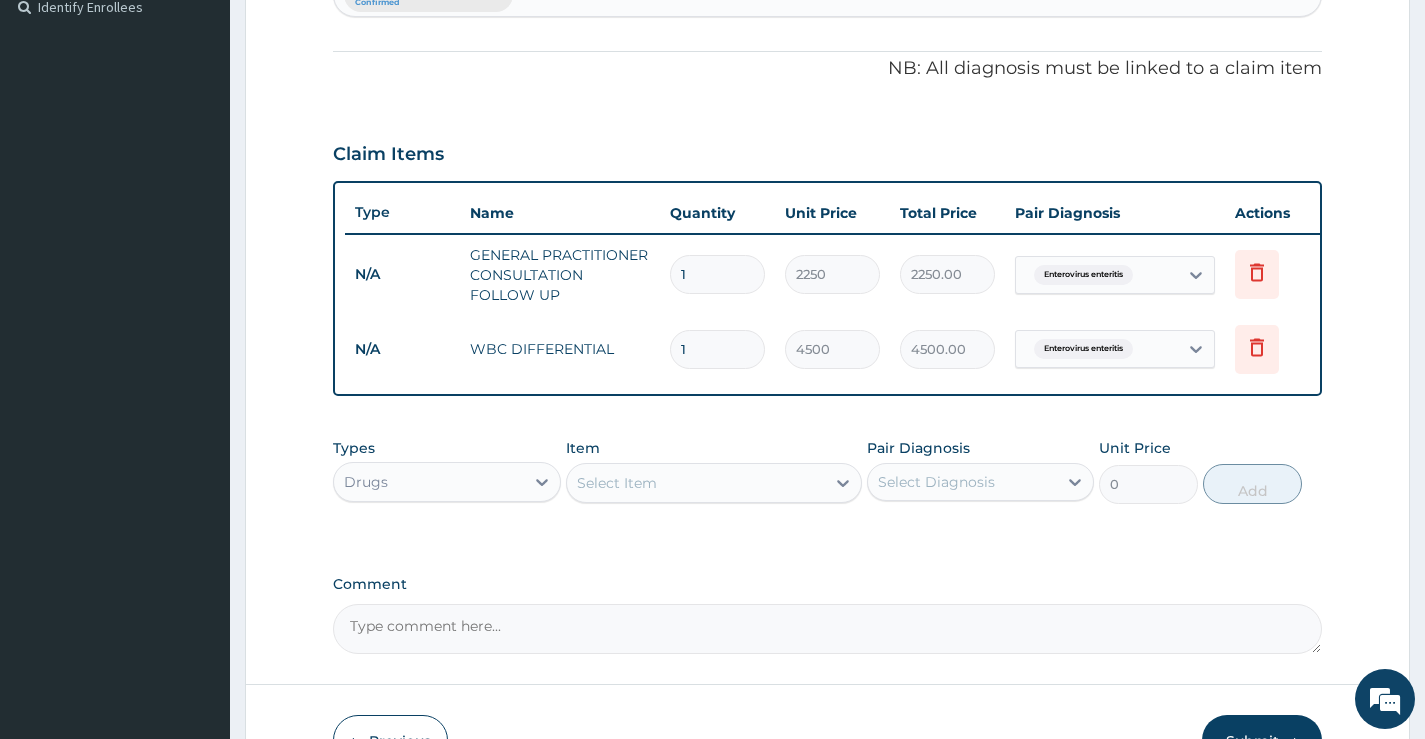 click on "Select Item" at bounding box center [696, 483] 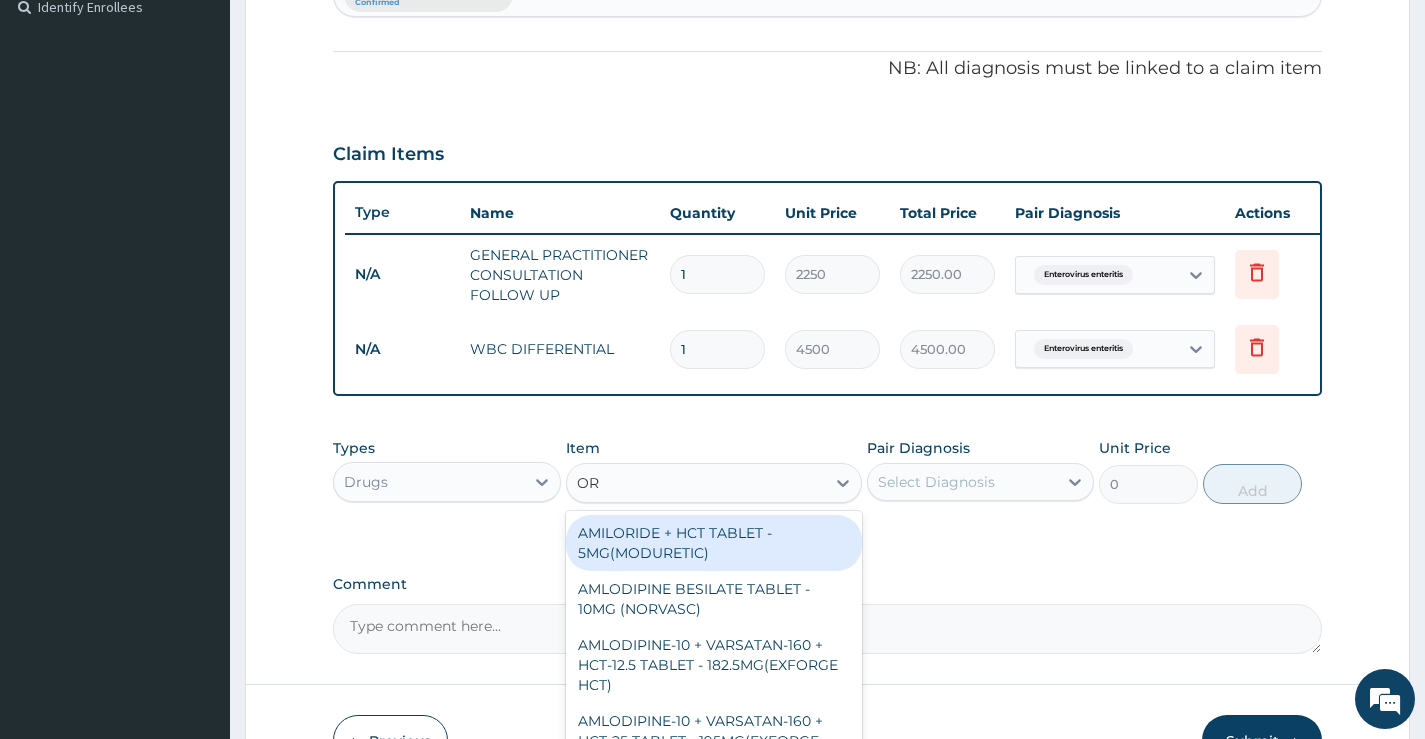 type on "ORS" 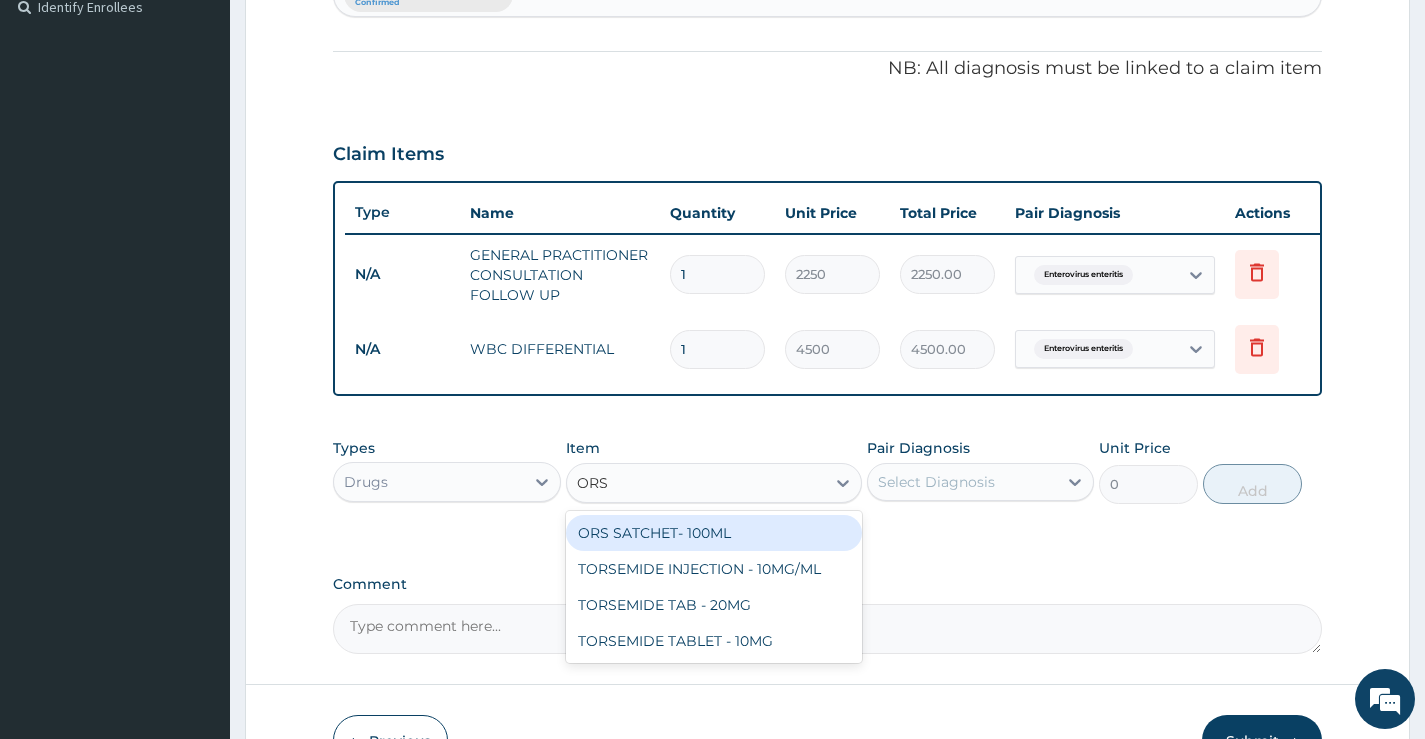 click on "ORS SATCHET- 100ML" at bounding box center (714, 533) 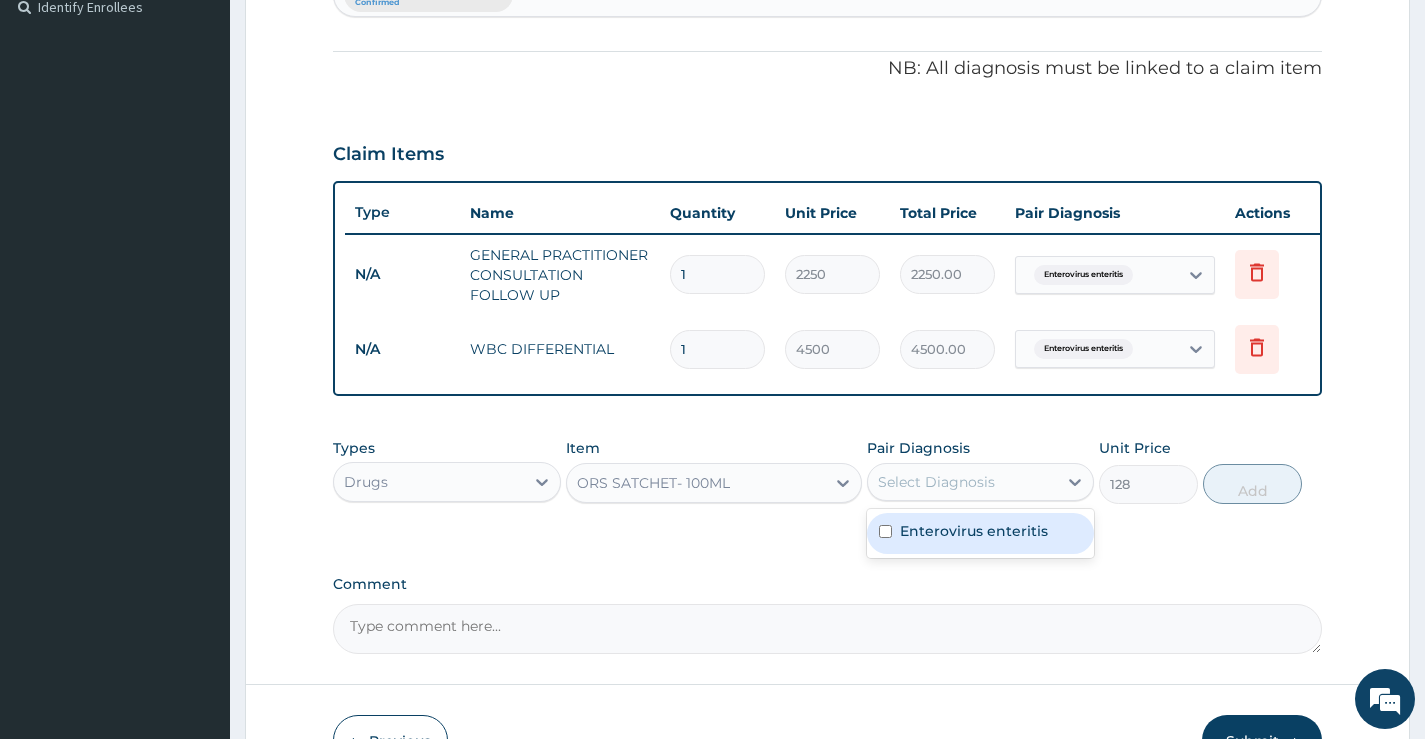 click on "Select Diagnosis" at bounding box center (936, 482) 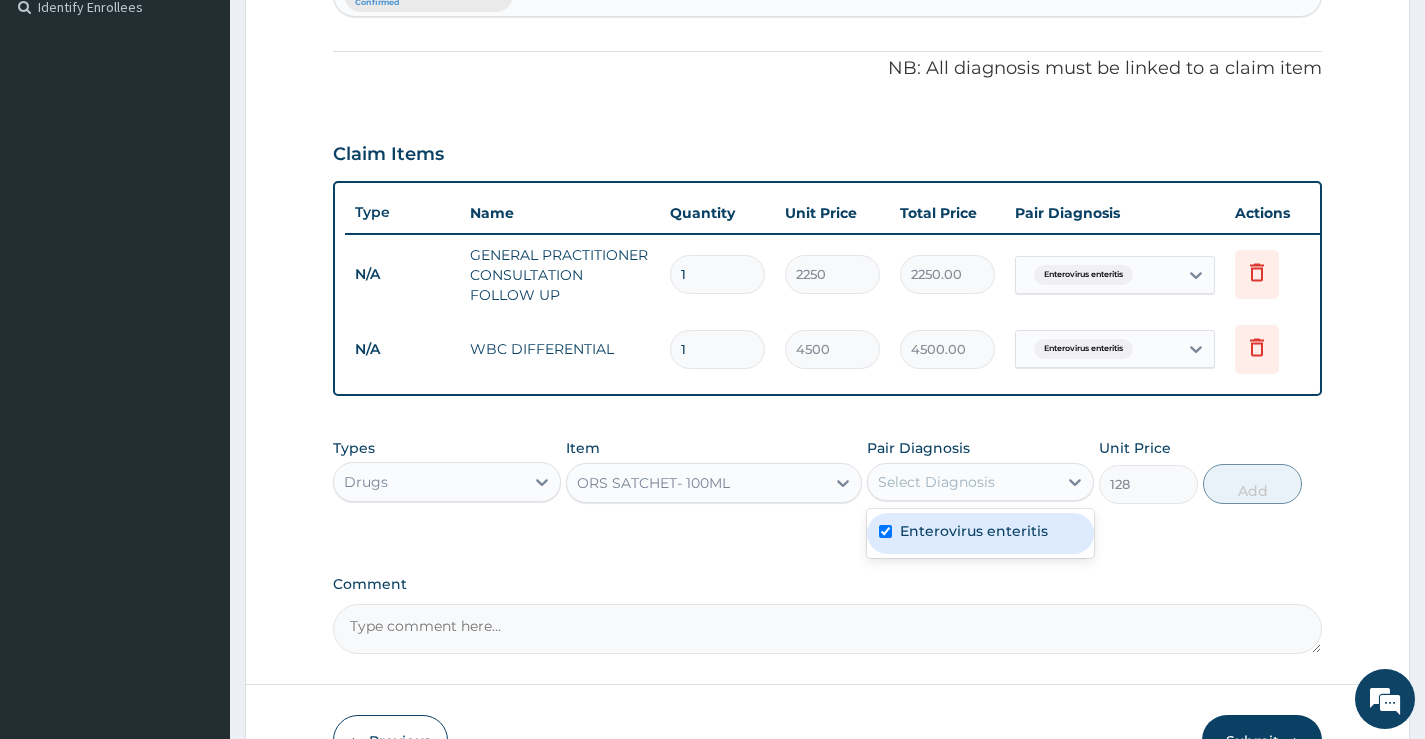 checkbox on "true" 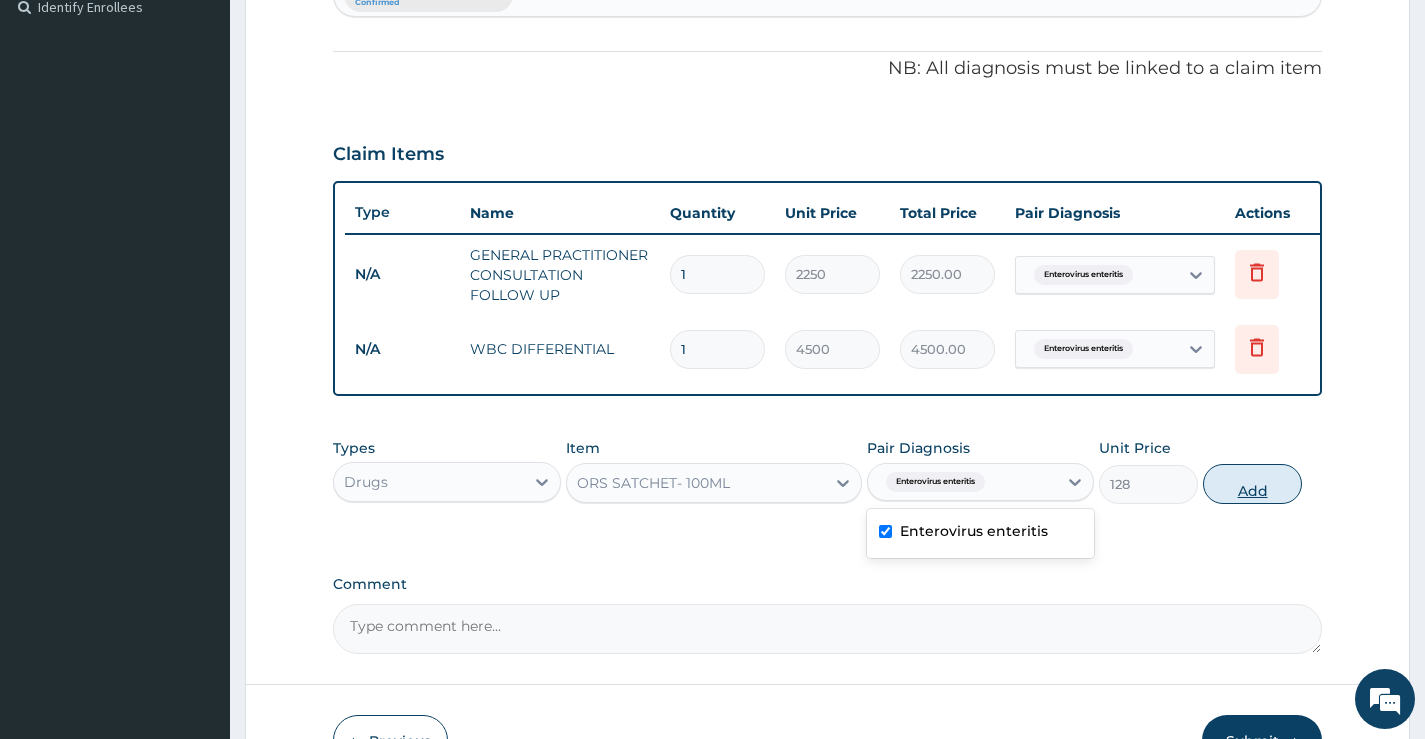 click on "Add" at bounding box center [1252, 484] 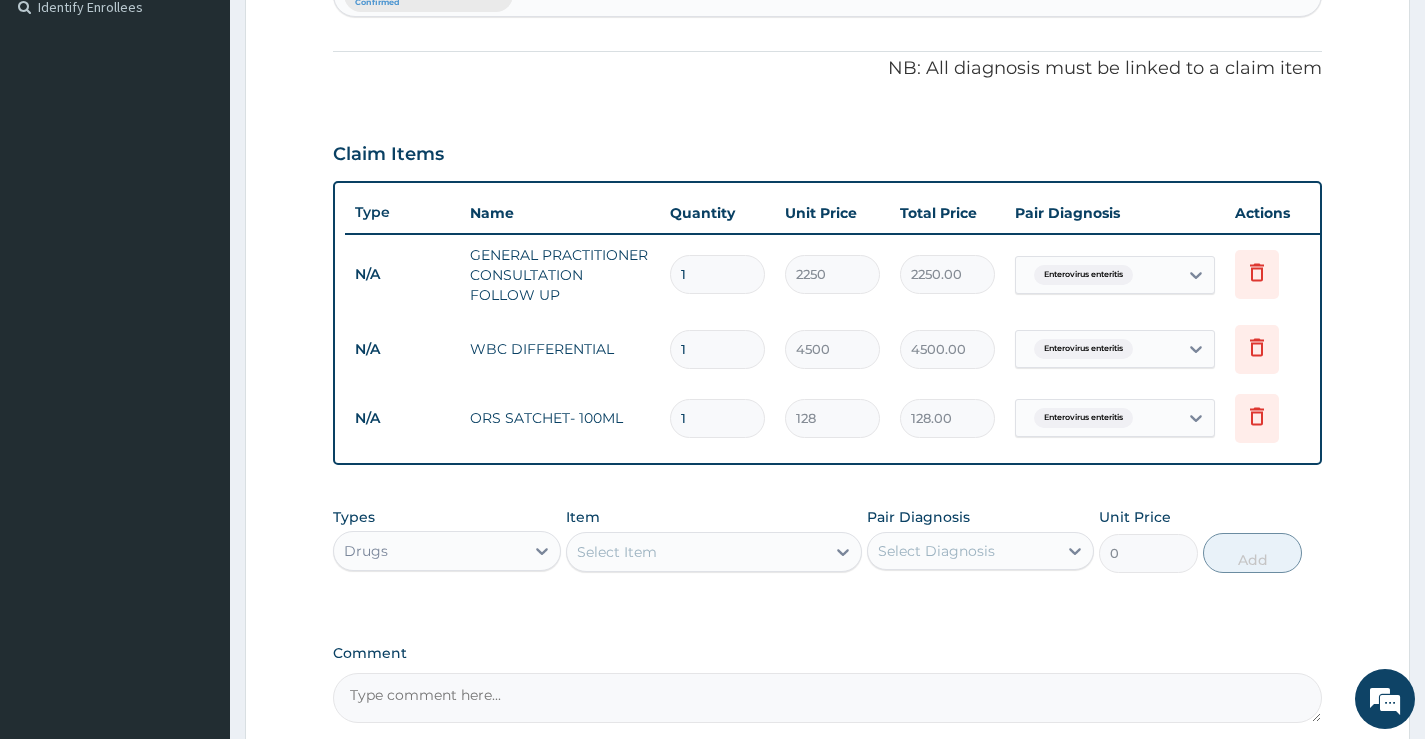 click on "Select Item" at bounding box center [696, 552] 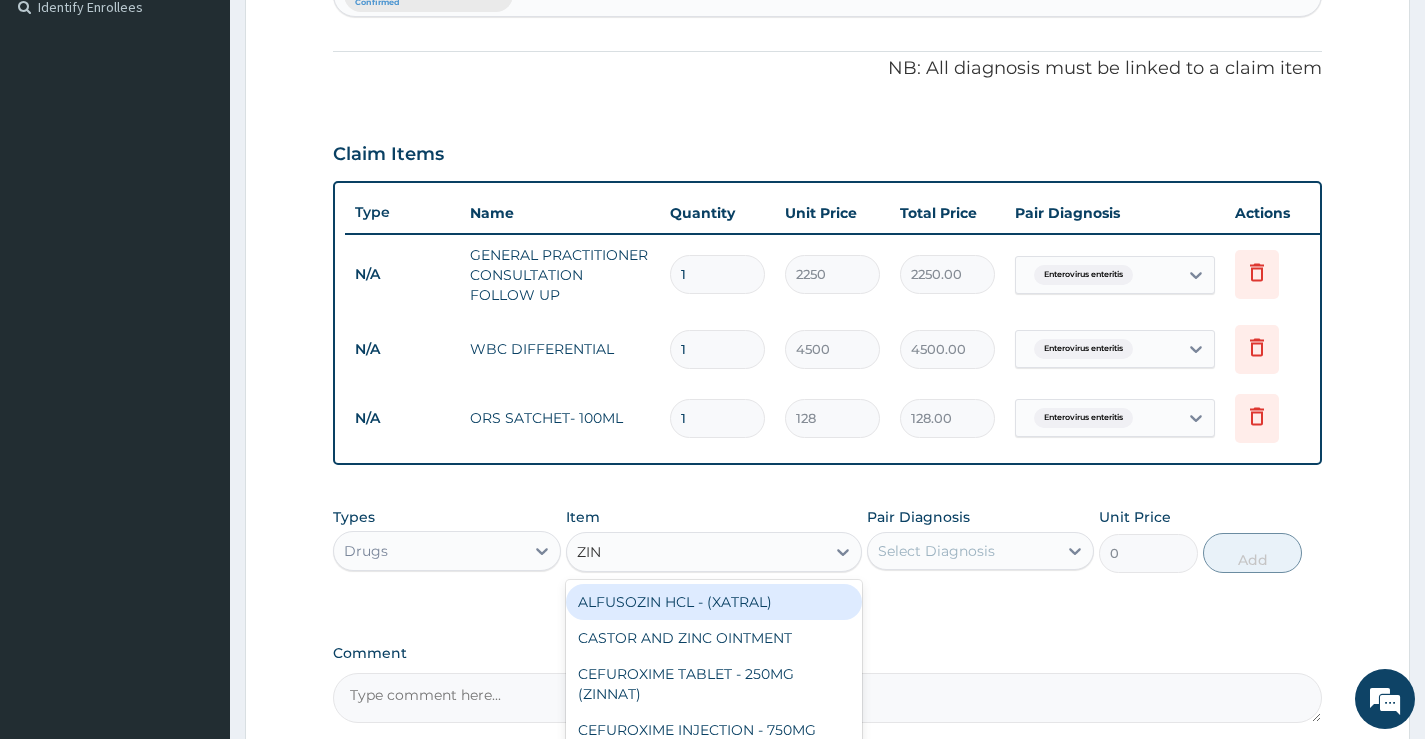 type on "ZINC" 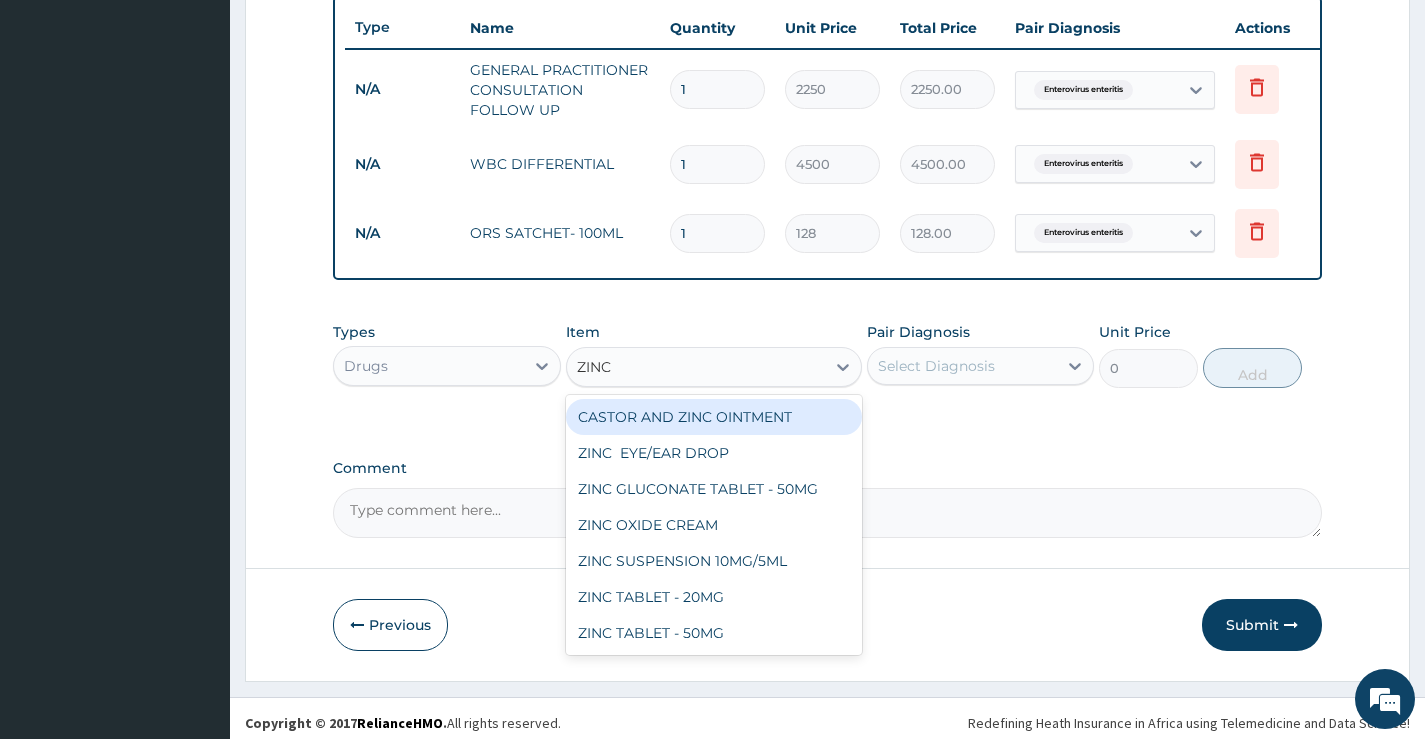 scroll, scrollTop: 763, scrollLeft: 0, axis: vertical 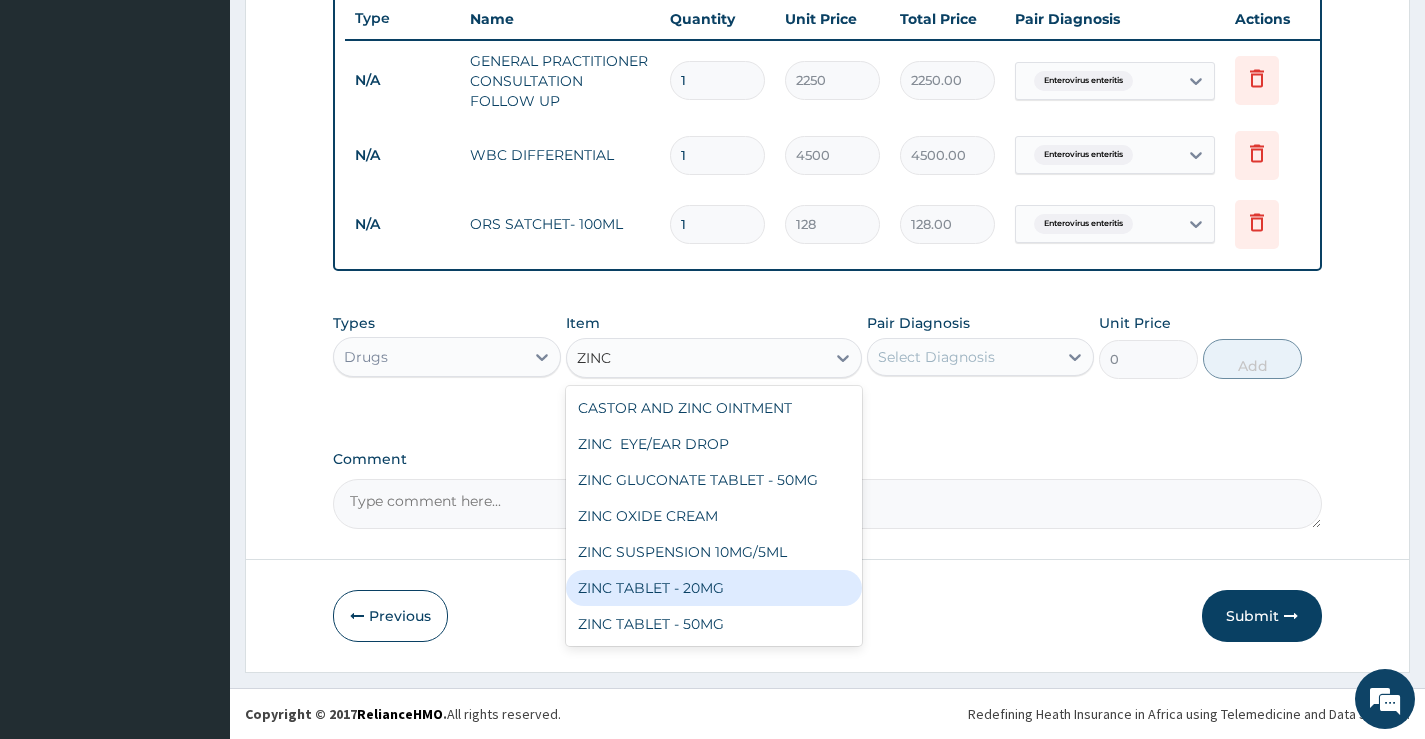 click on "ZINC TABLET - 20MG" at bounding box center [714, 588] 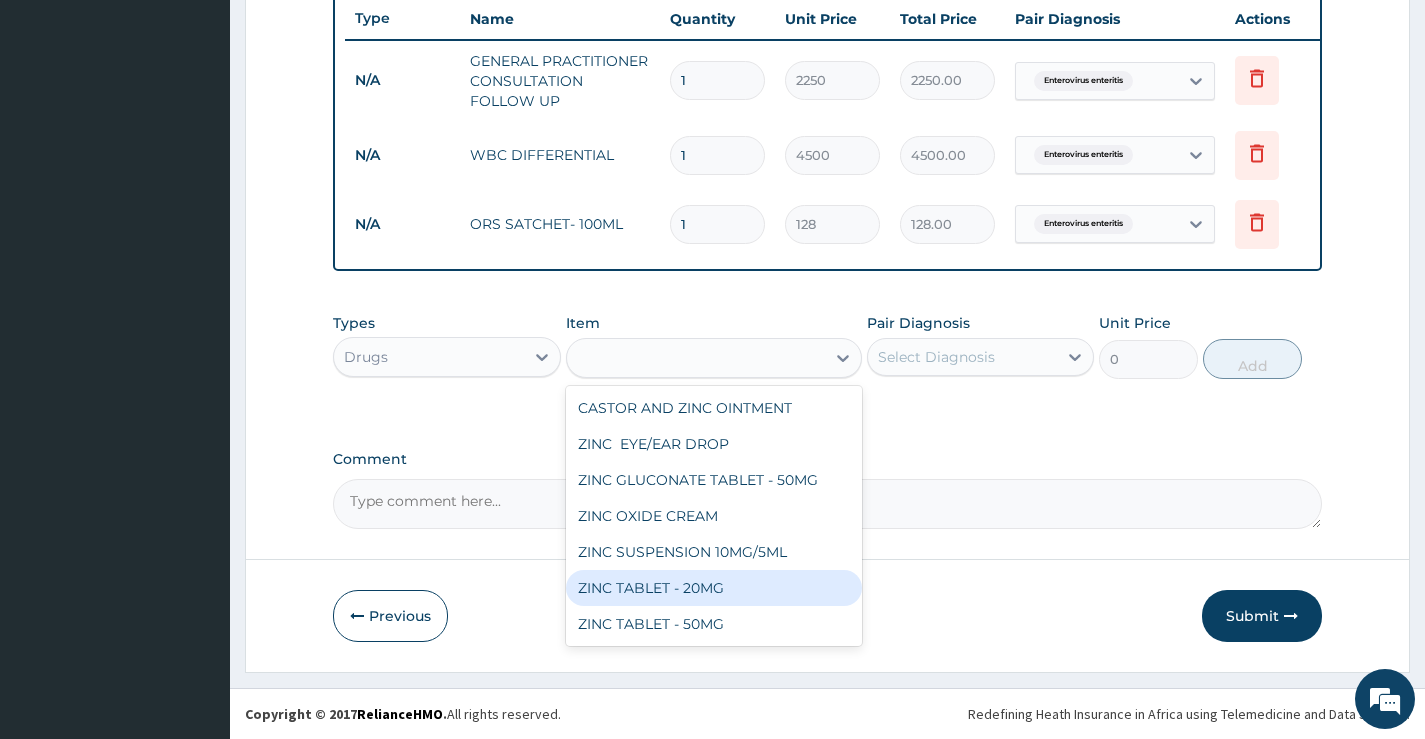 type on "73.6" 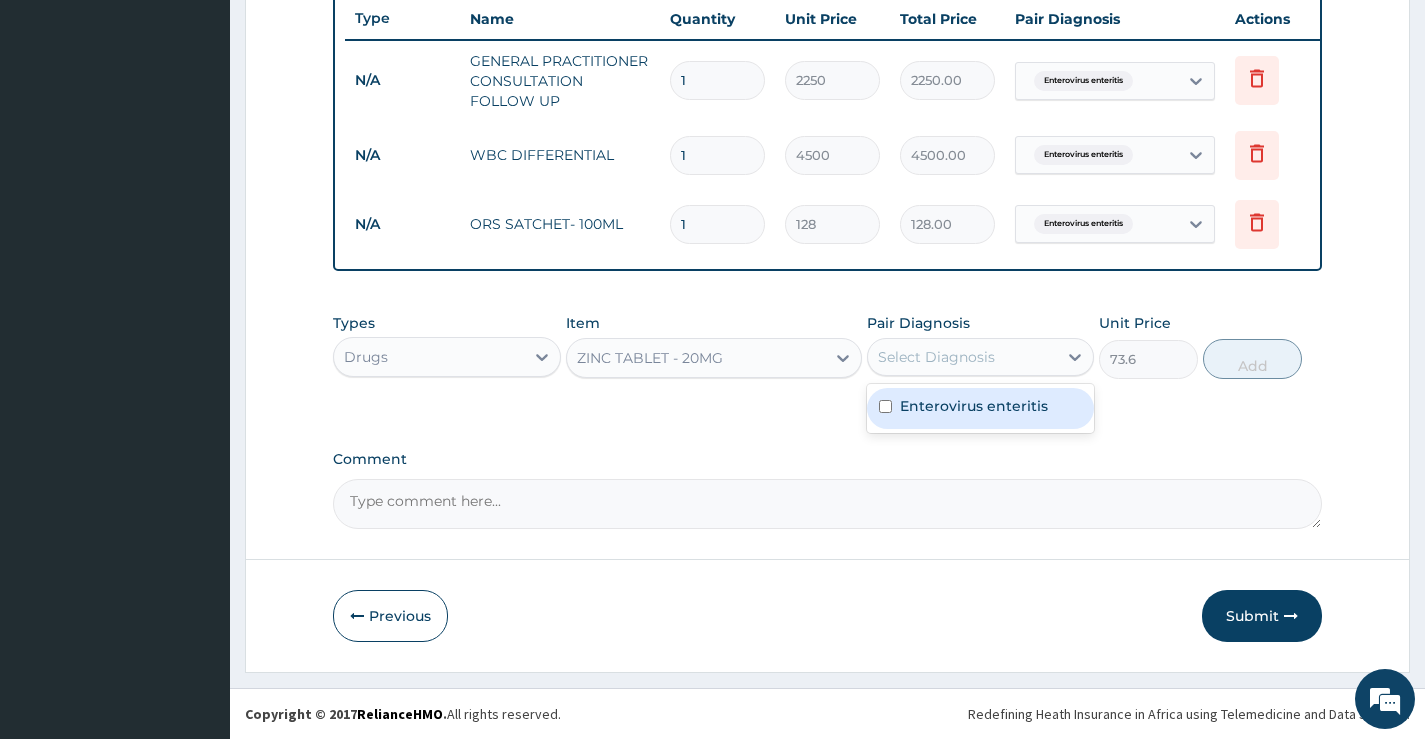 click on "Select Diagnosis" at bounding box center (962, 357) 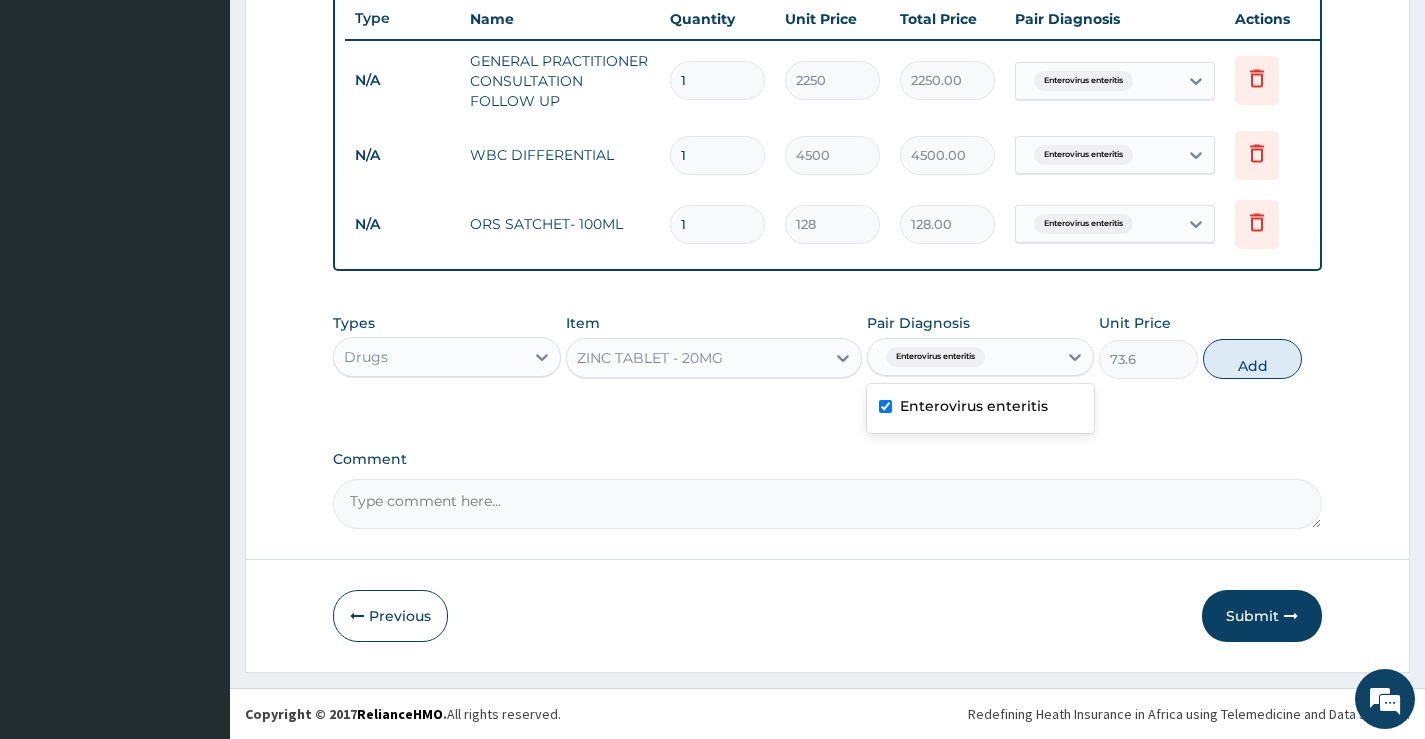 checkbox on "true" 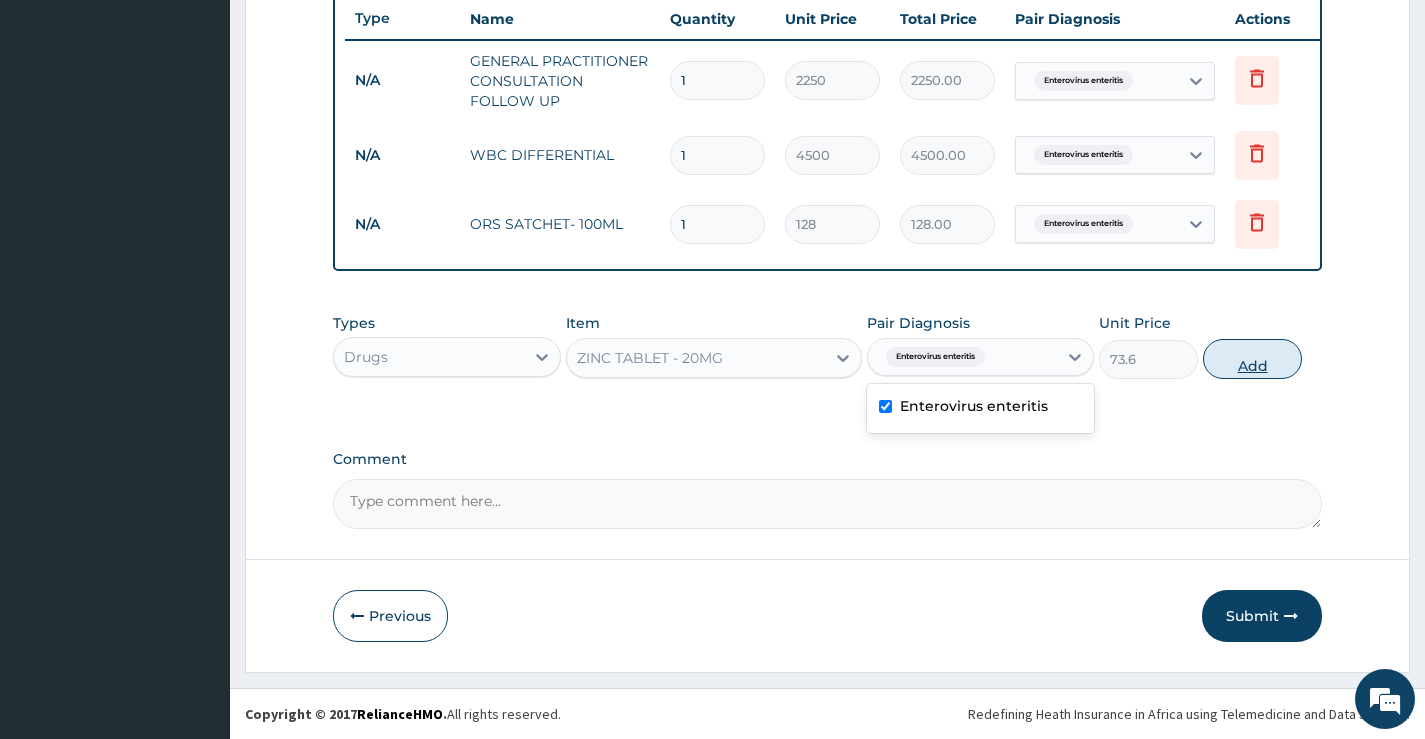 click on "Add" at bounding box center (1252, 359) 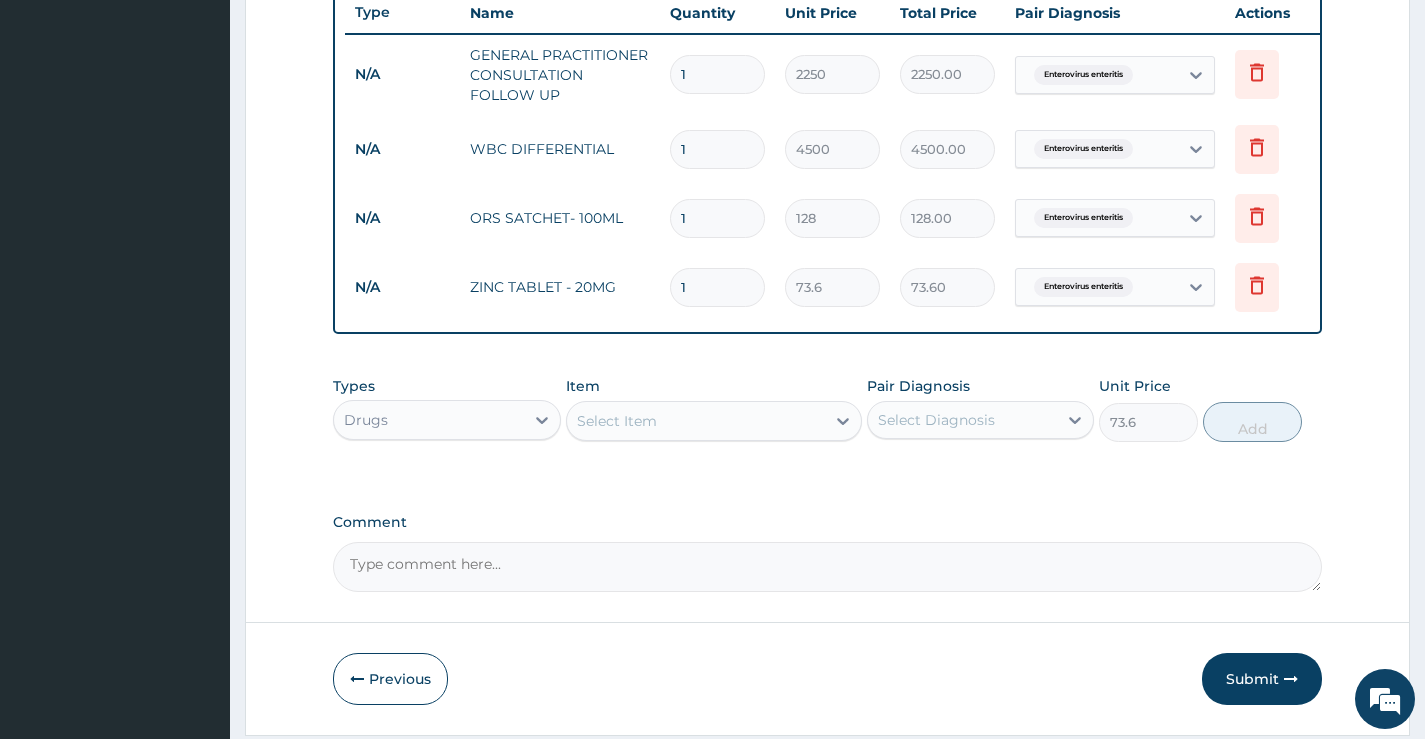 type on "0" 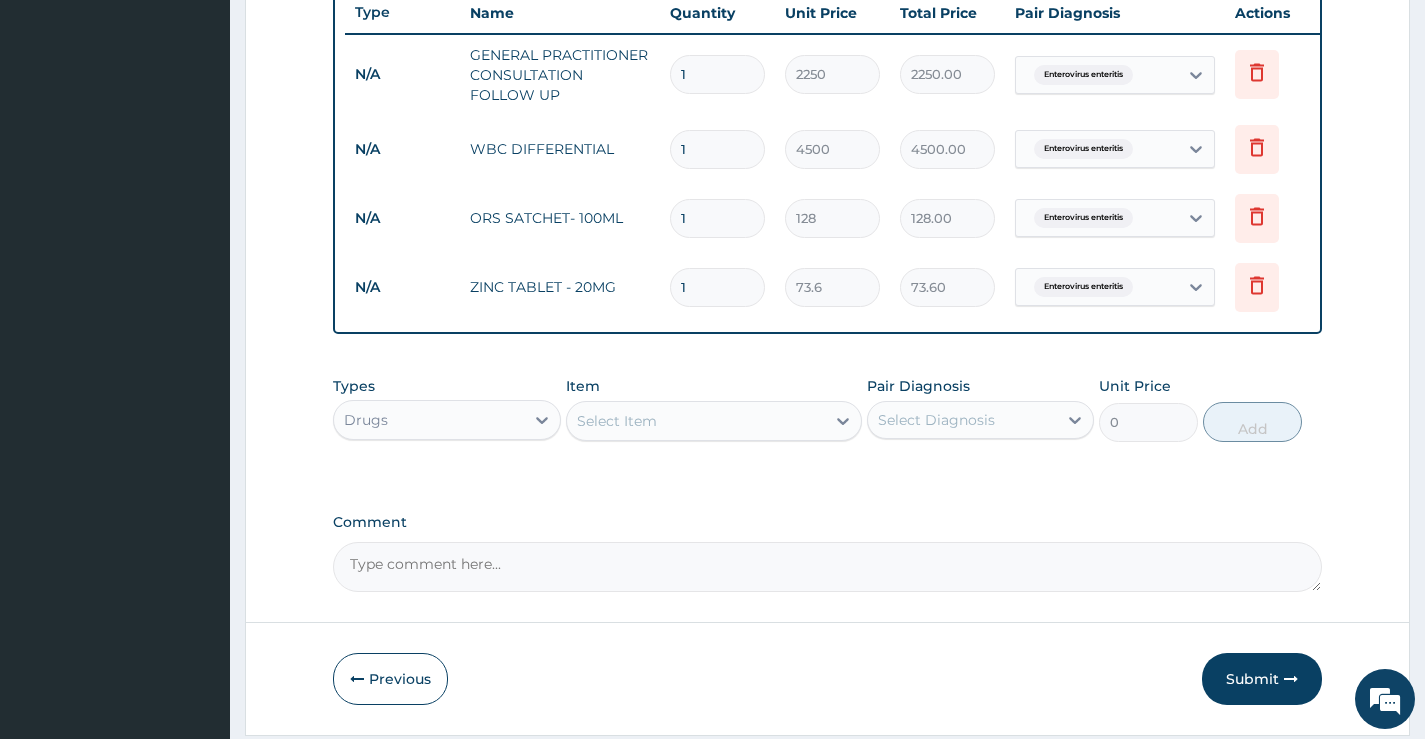 type 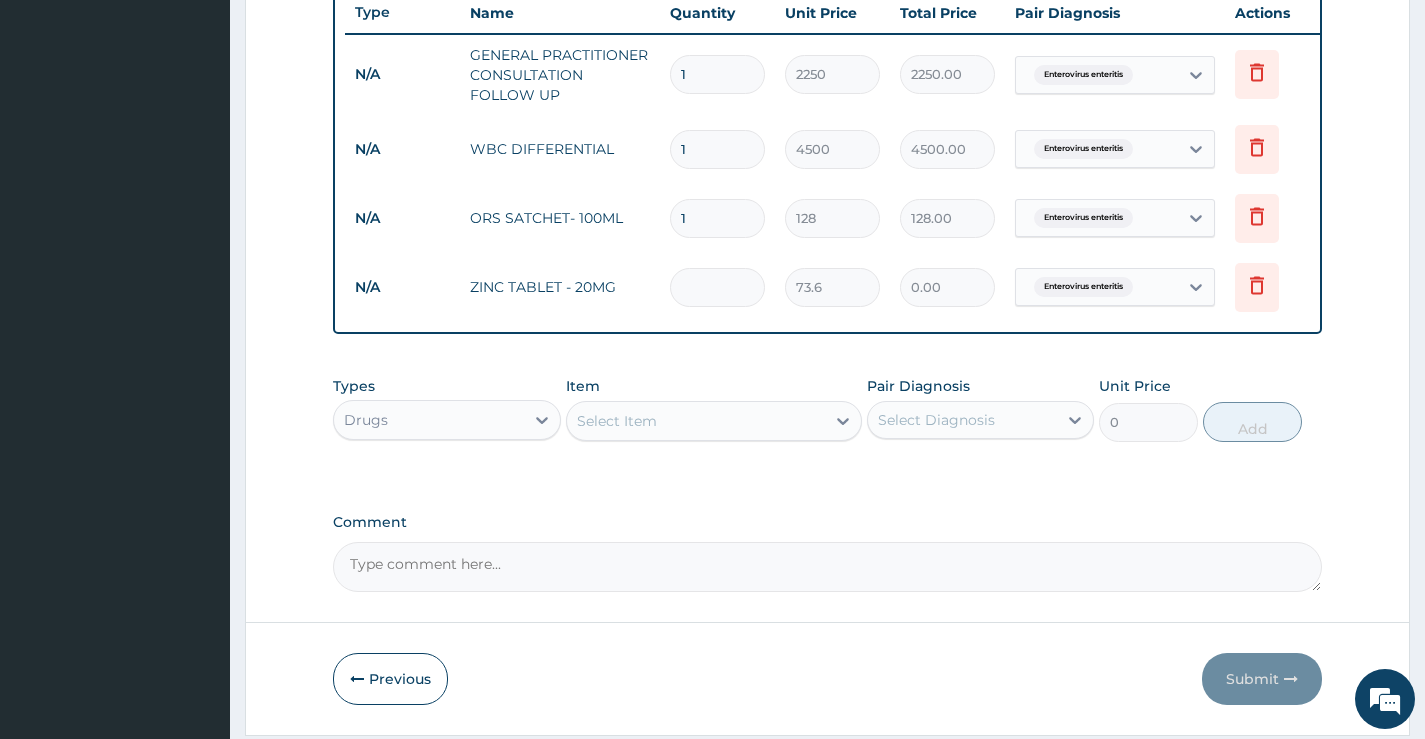 type on "5" 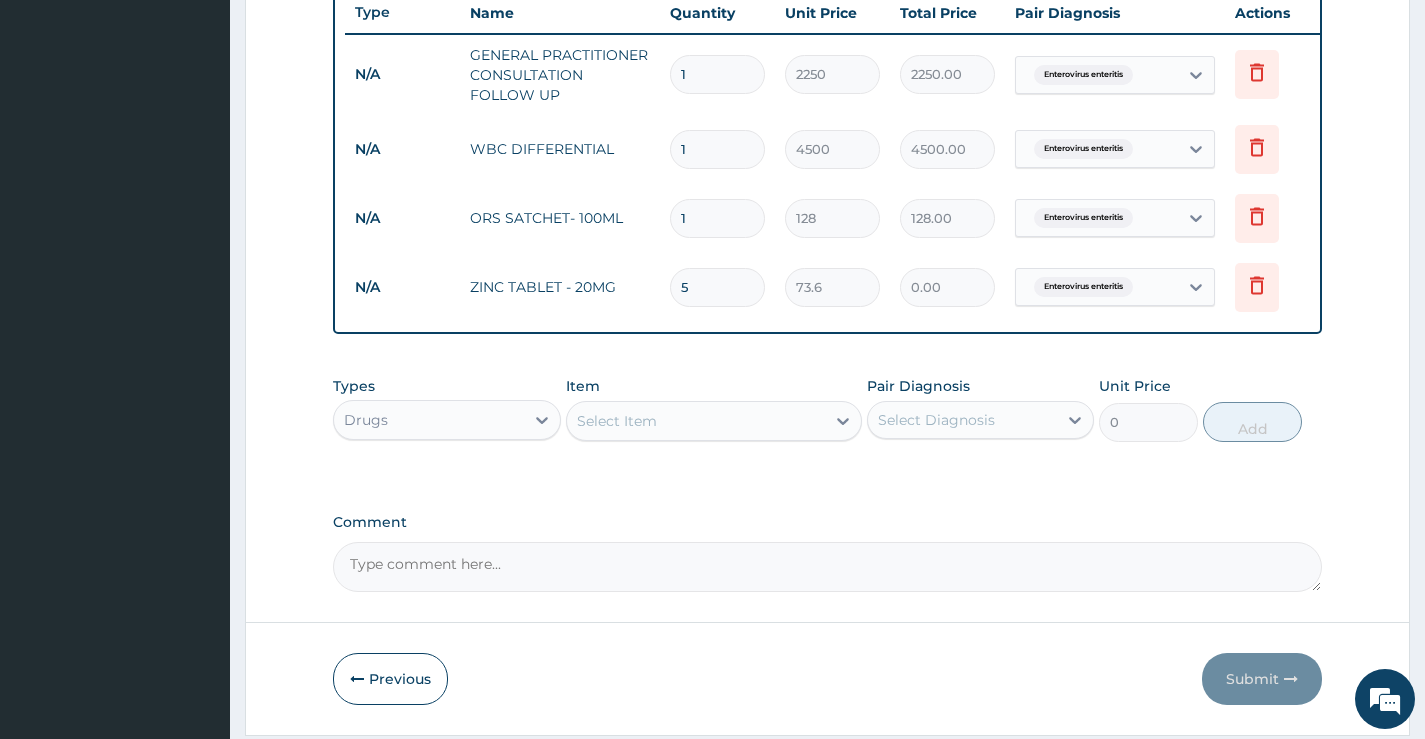 type on "368.00" 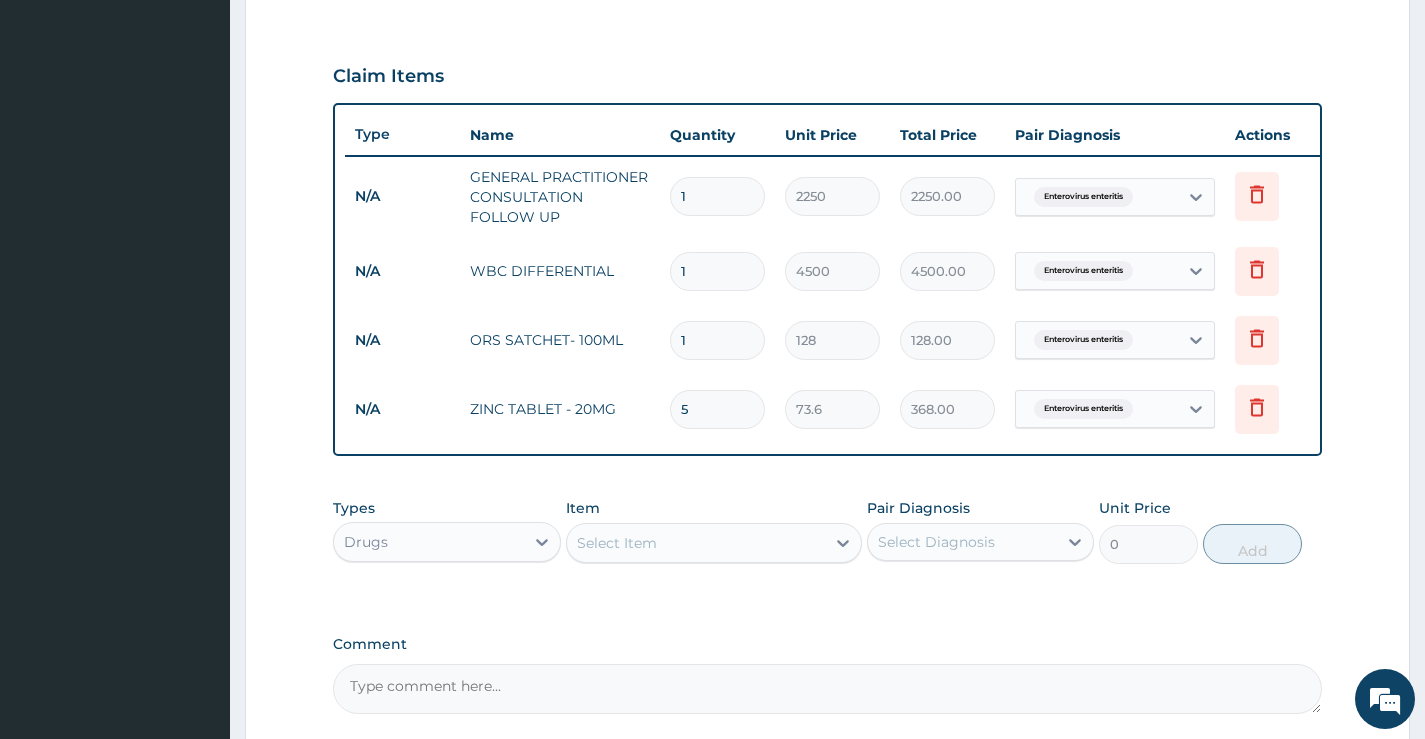 scroll, scrollTop: 841, scrollLeft: 0, axis: vertical 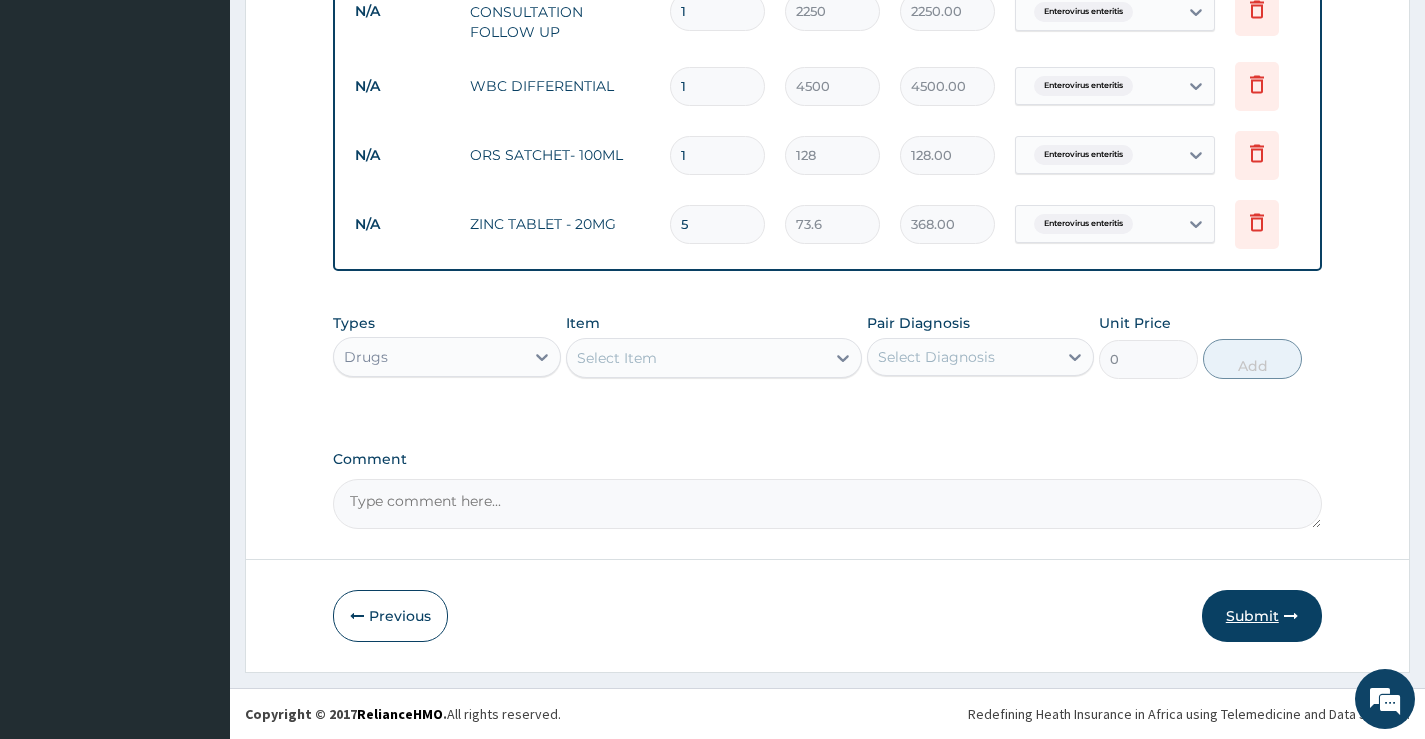 type on "5" 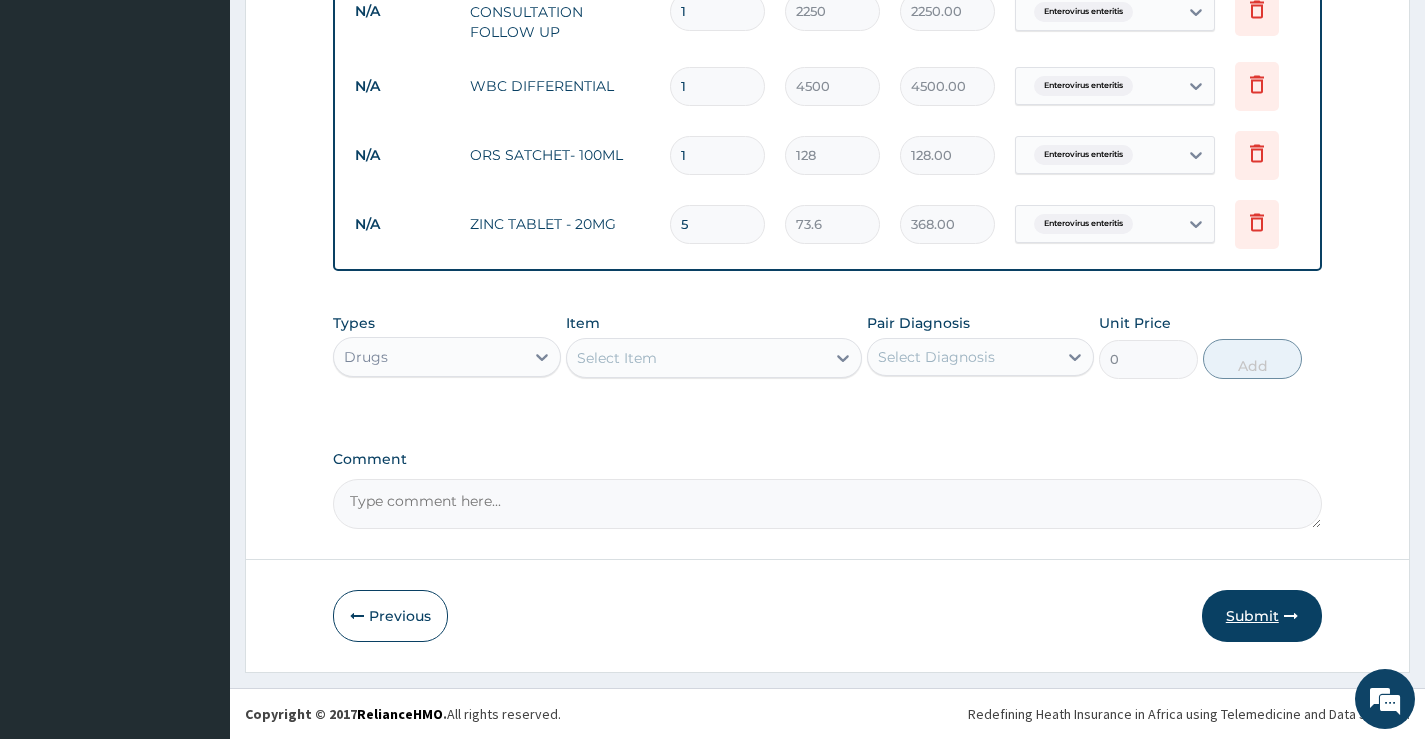 click on "Submit" at bounding box center [1262, 616] 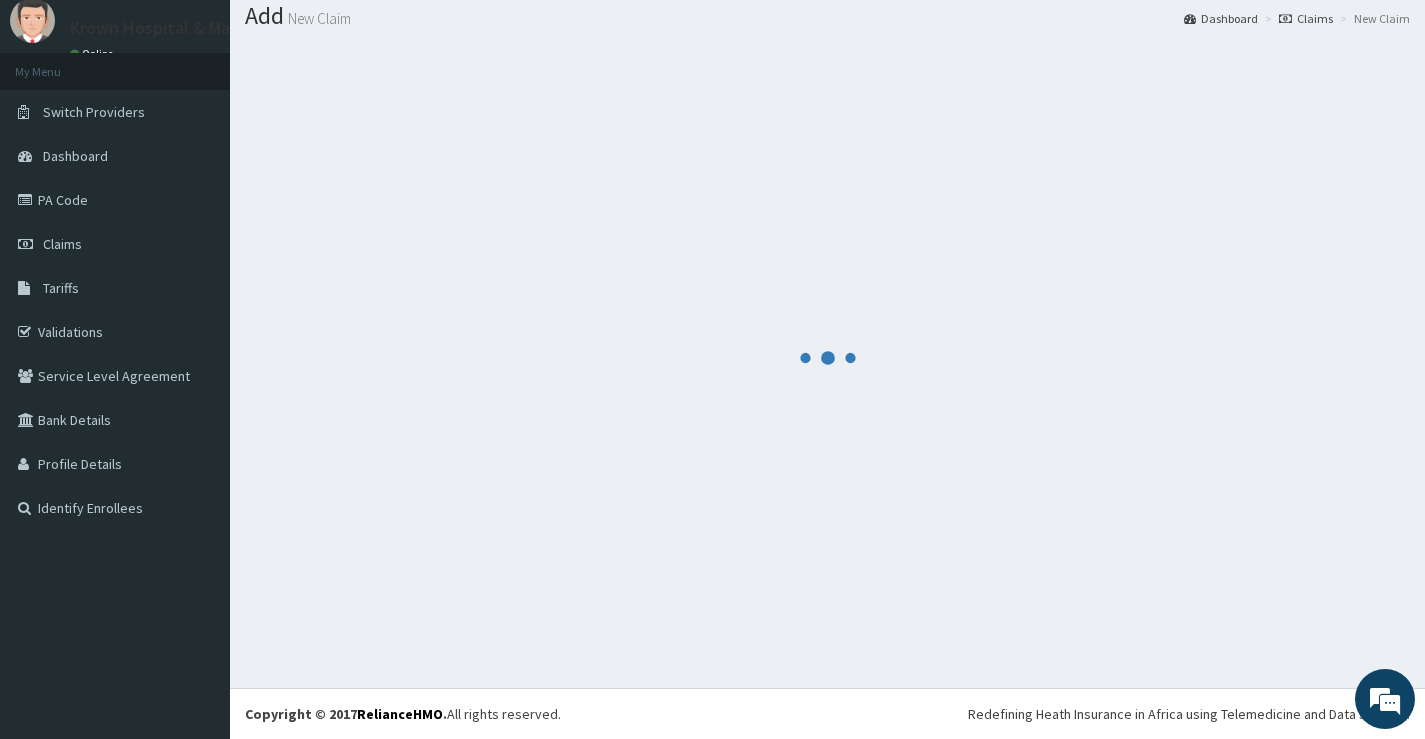 scroll, scrollTop: 62, scrollLeft: 0, axis: vertical 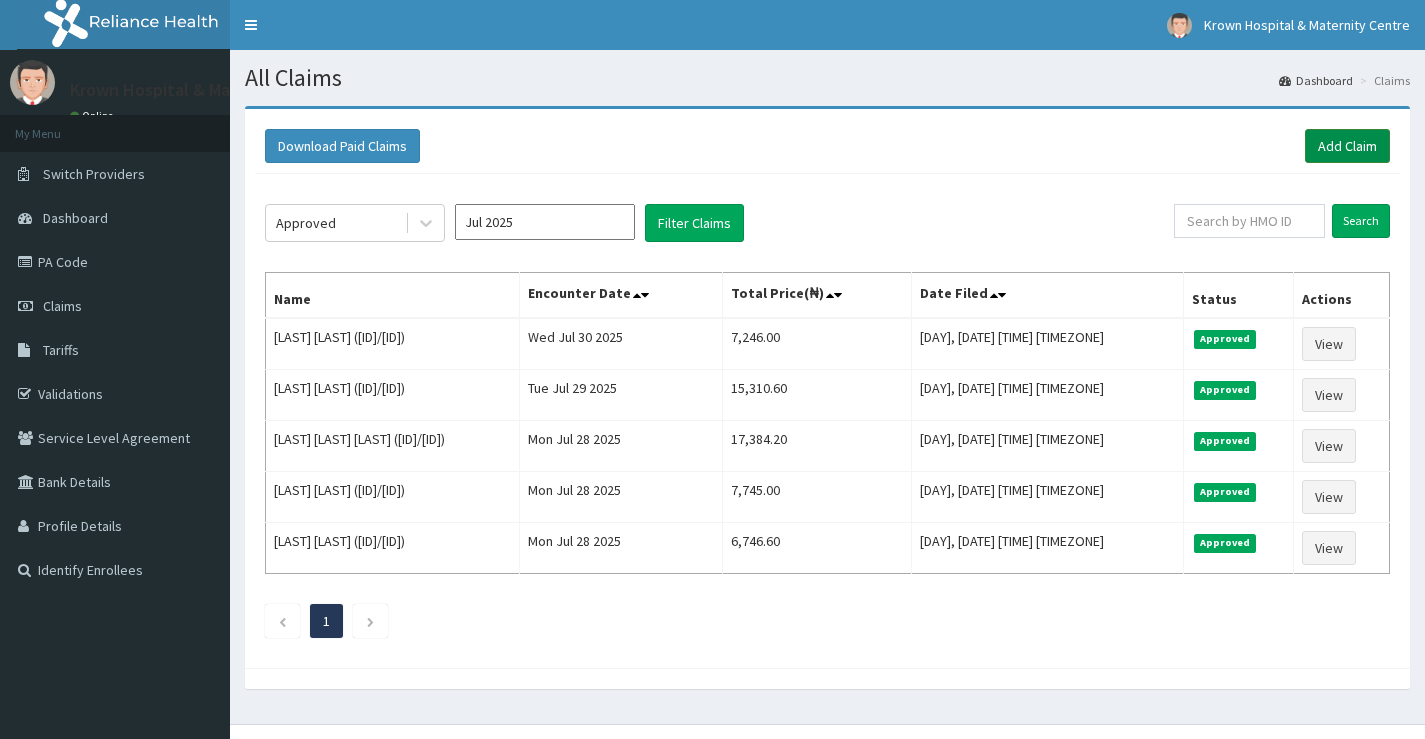 click on "Add Claim" at bounding box center (1347, 146) 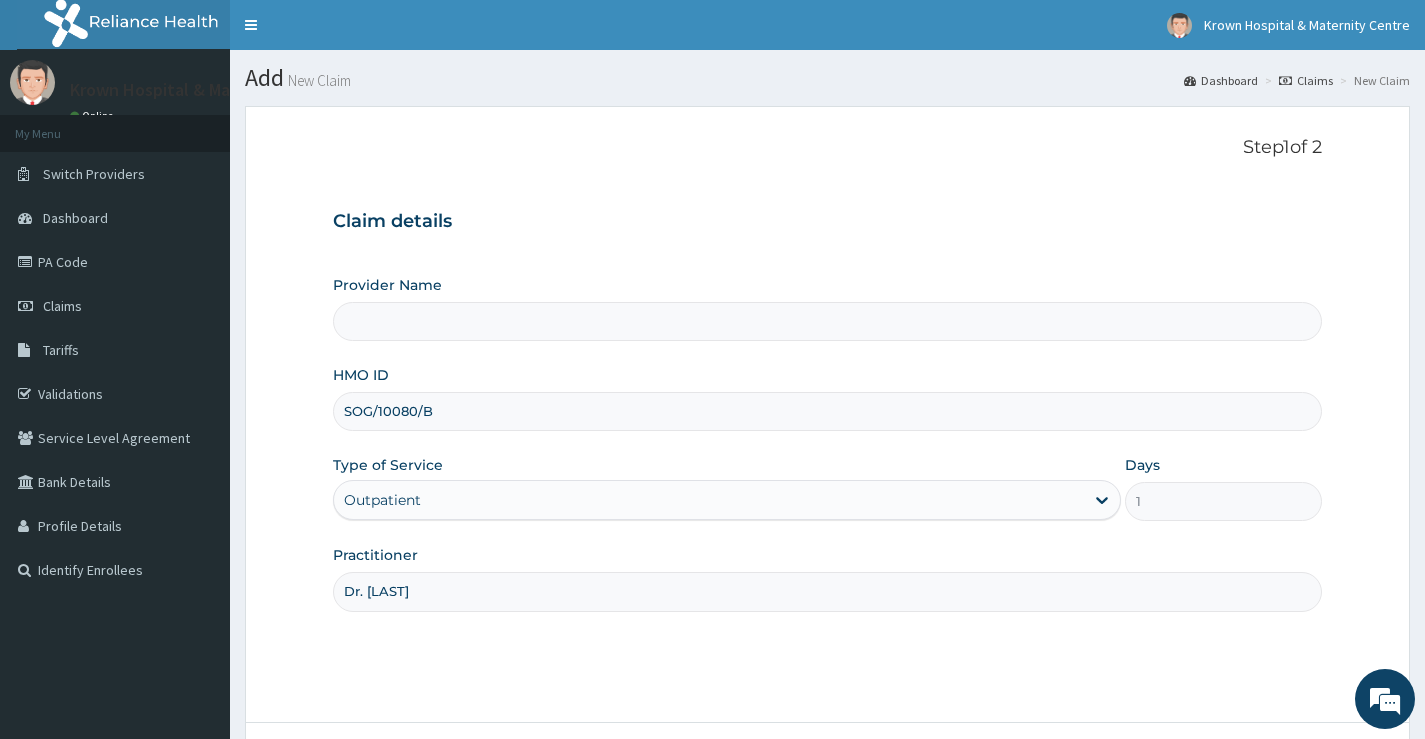 scroll, scrollTop: 0, scrollLeft: 0, axis: both 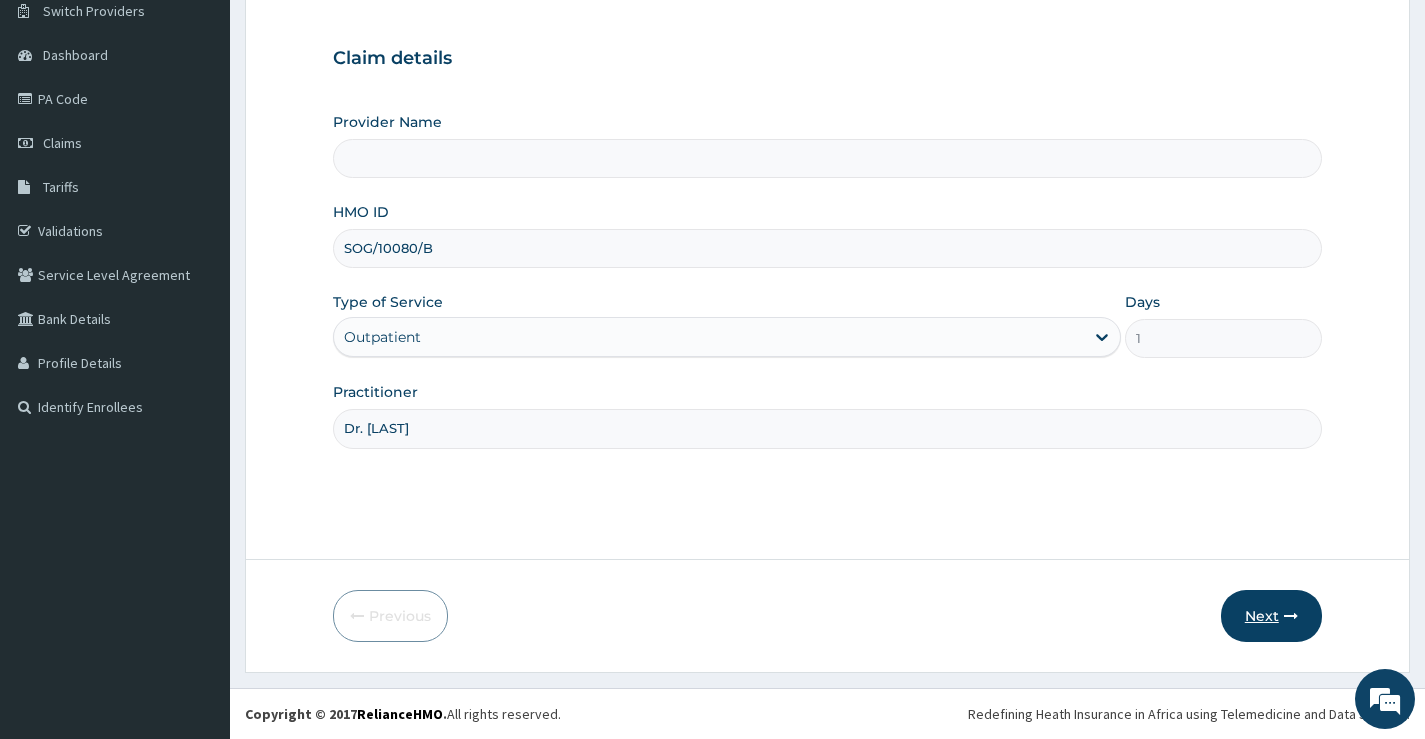 click on "Next" at bounding box center [1271, 616] 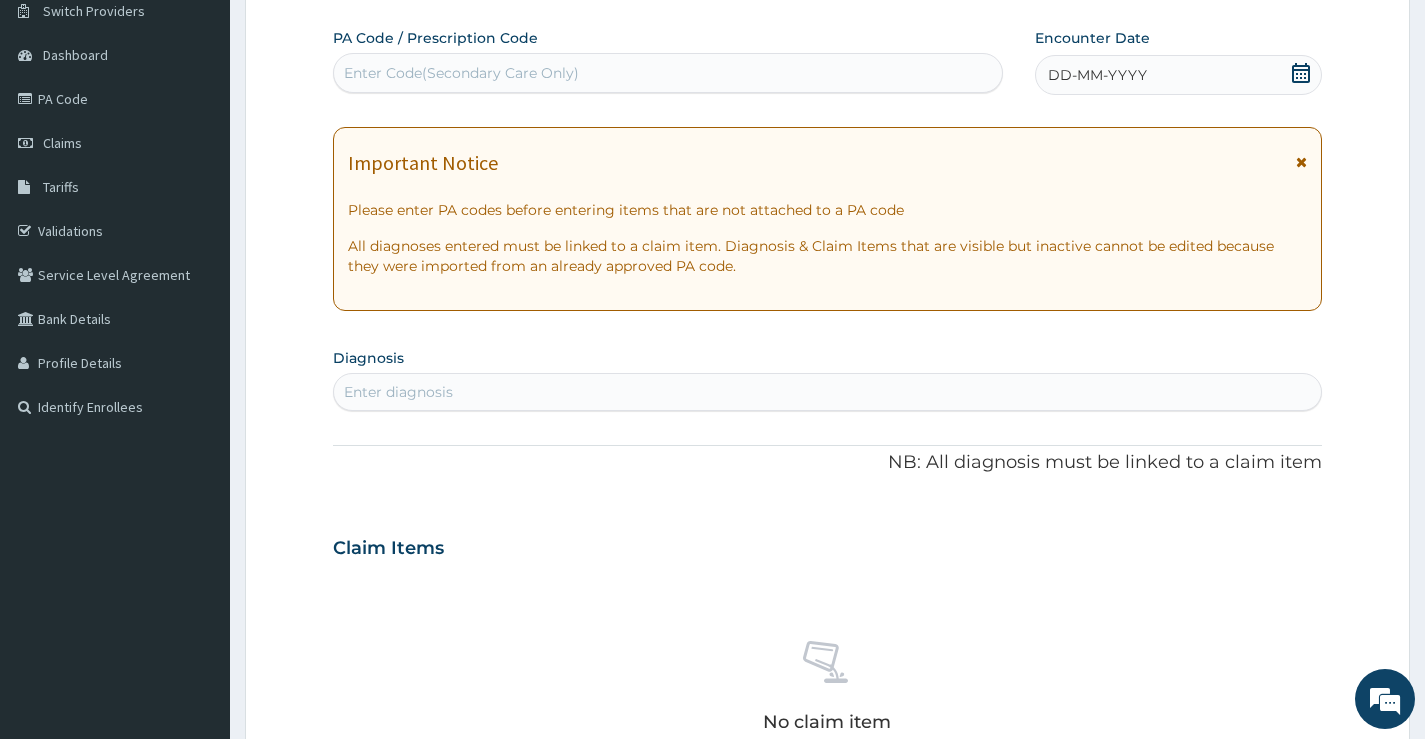 scroll, scrollTop: 0, scrollLeft: 0, axis: both 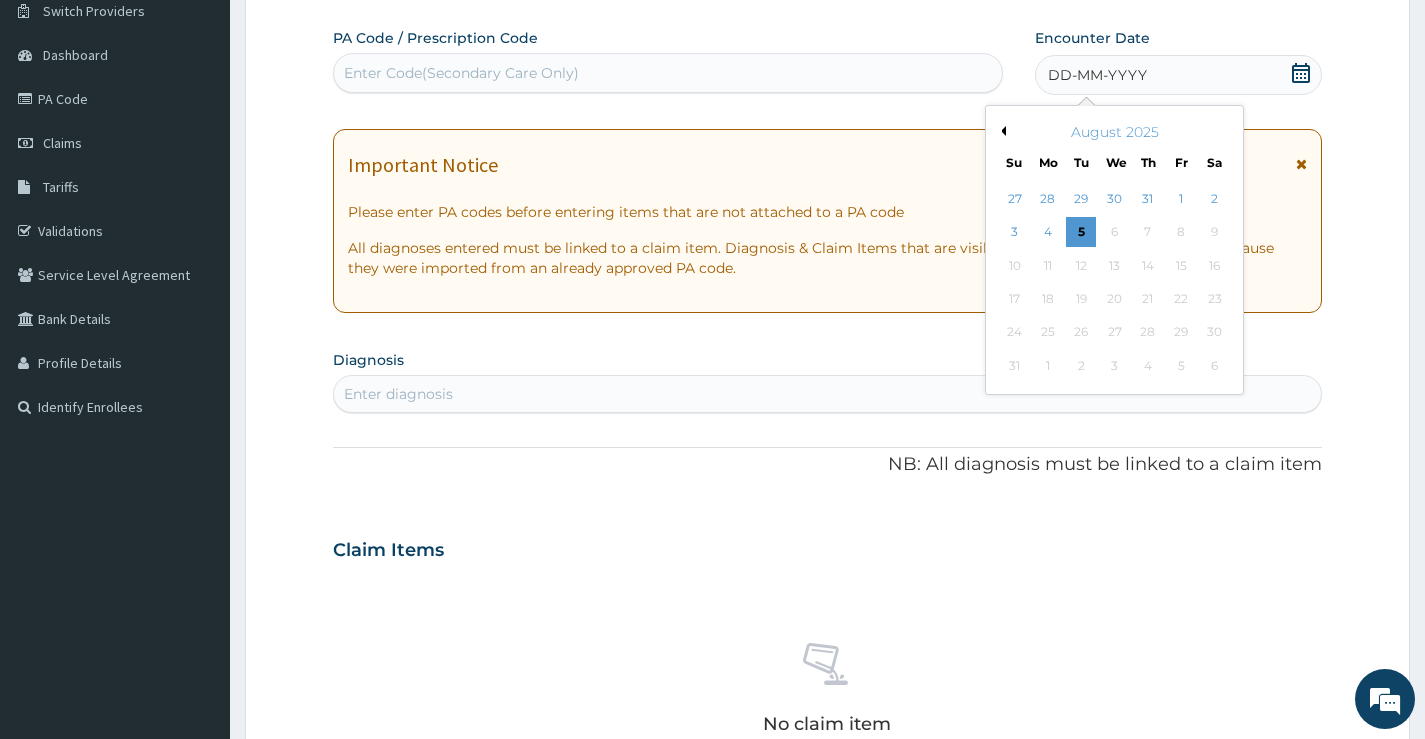 click on "August 2025" at bounding box center [1114, 132] 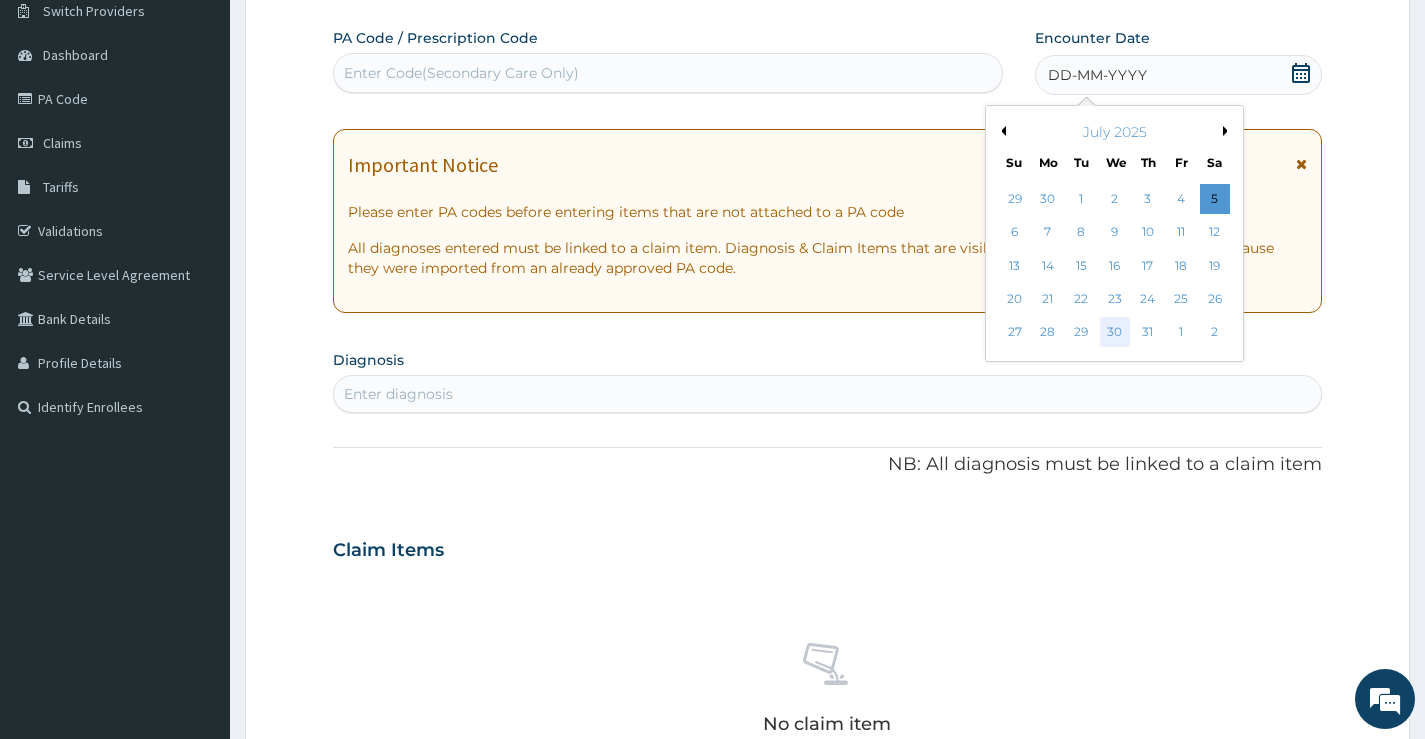 click on "30" at bounding box center [1114, 333] 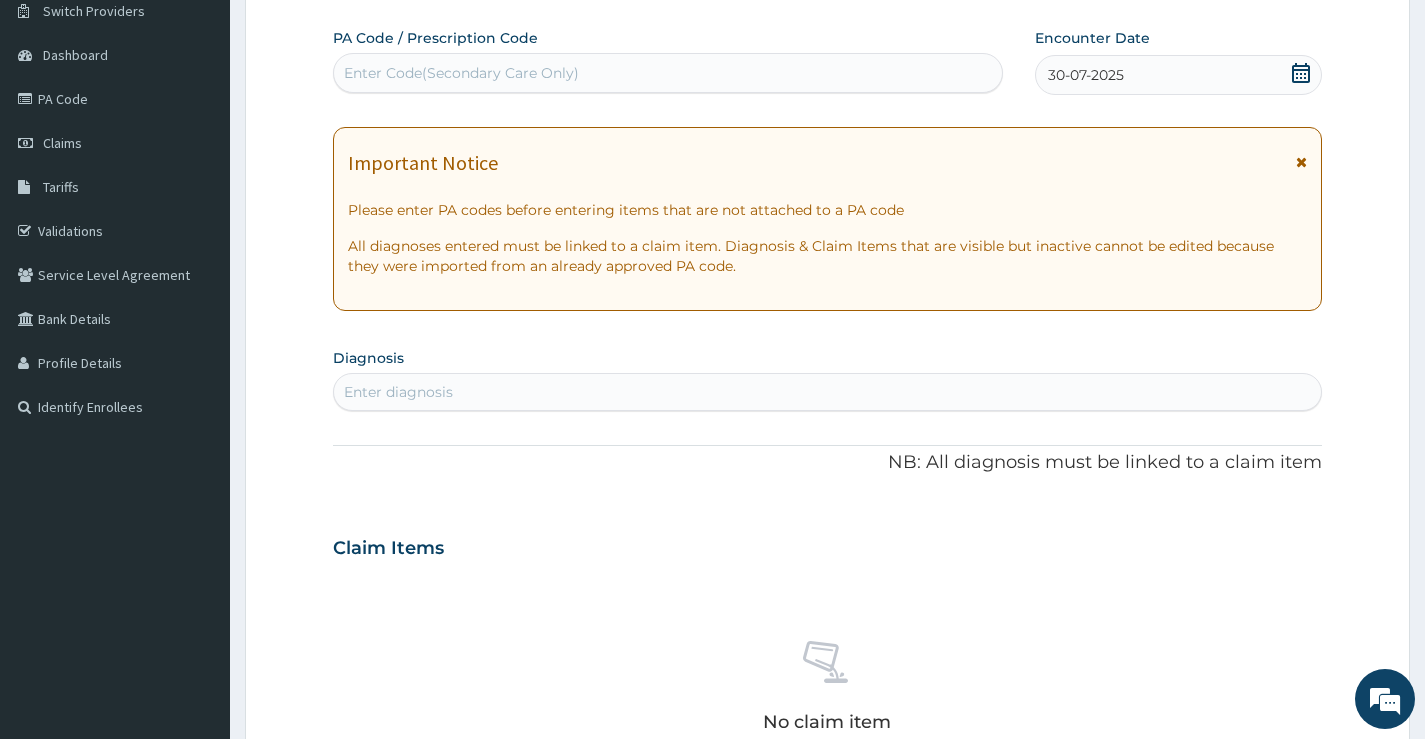 click on "Enter diagnosis" at bounding box center (827, 392) 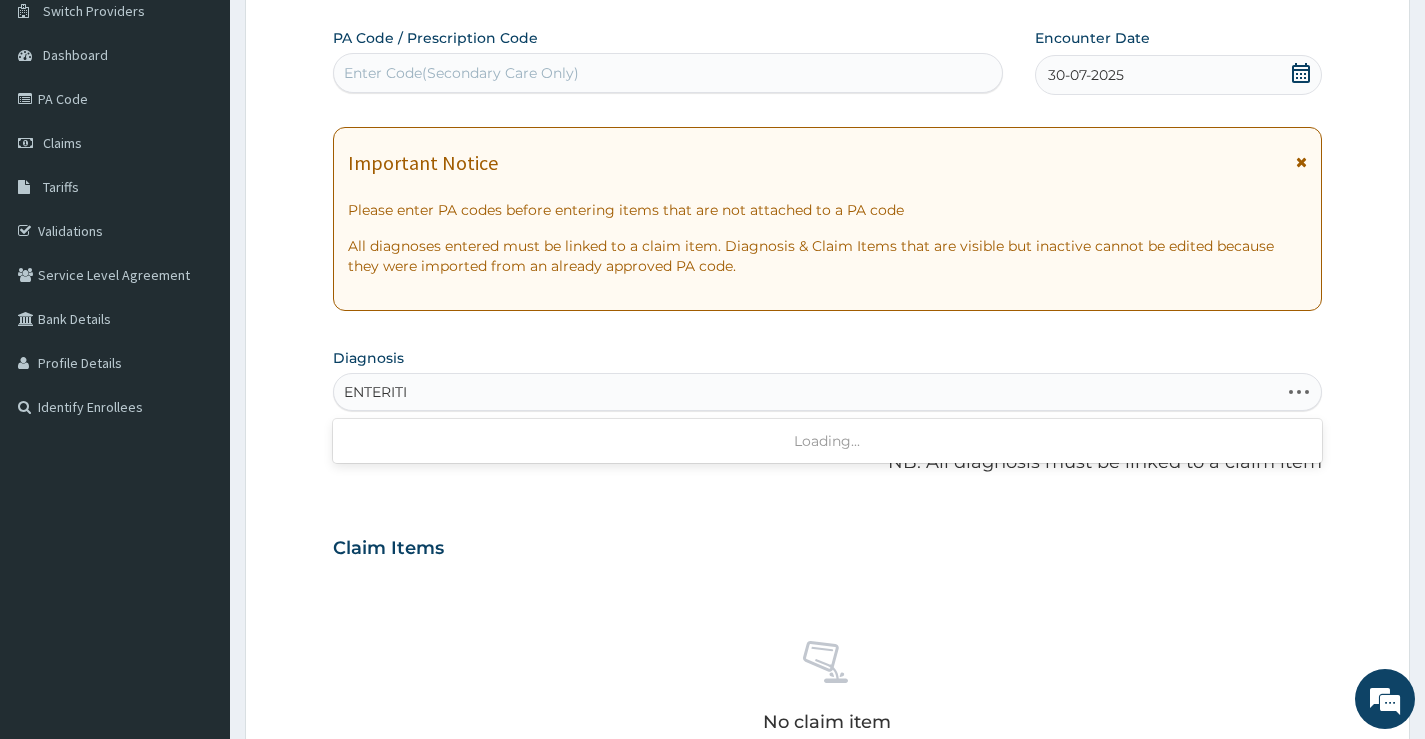 type on "ENTERITIS" 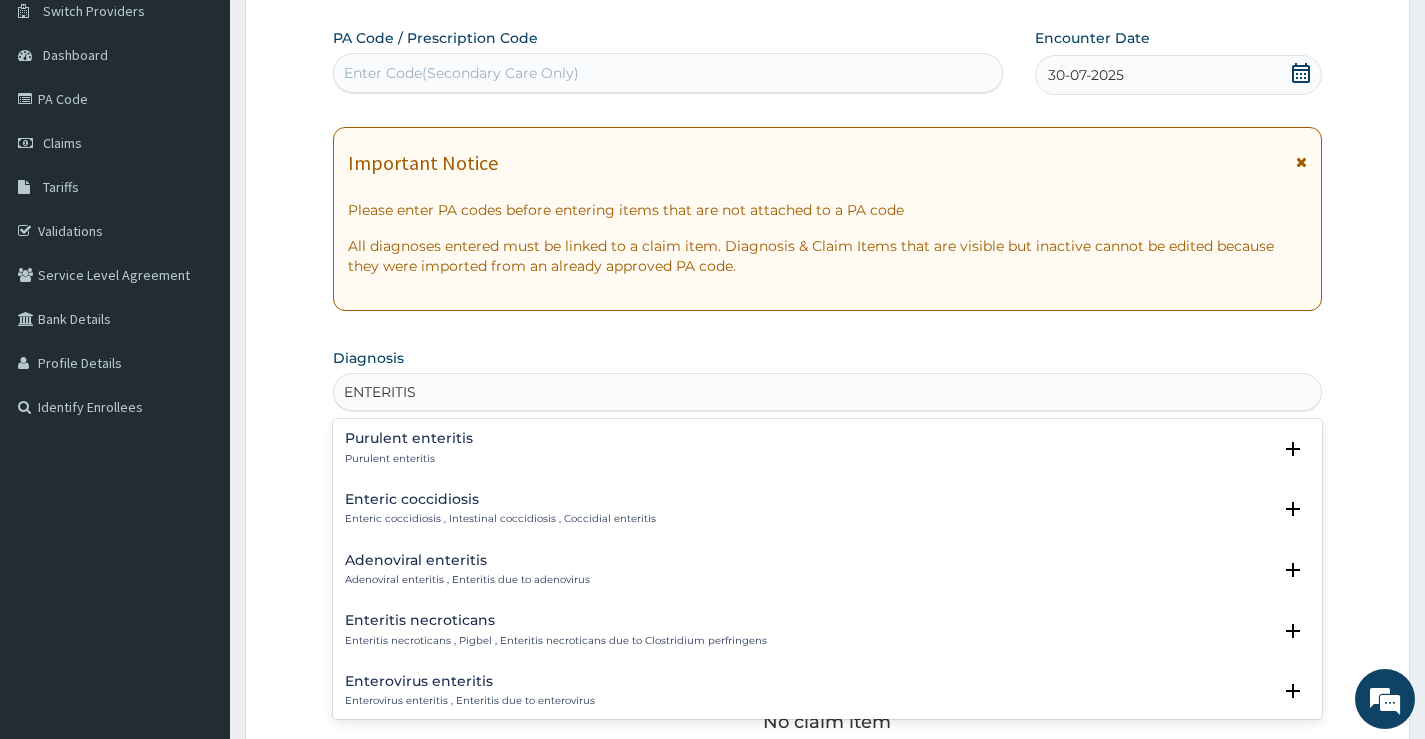 click on "Enterovirus enteritis" at bounding box center [470, 681] 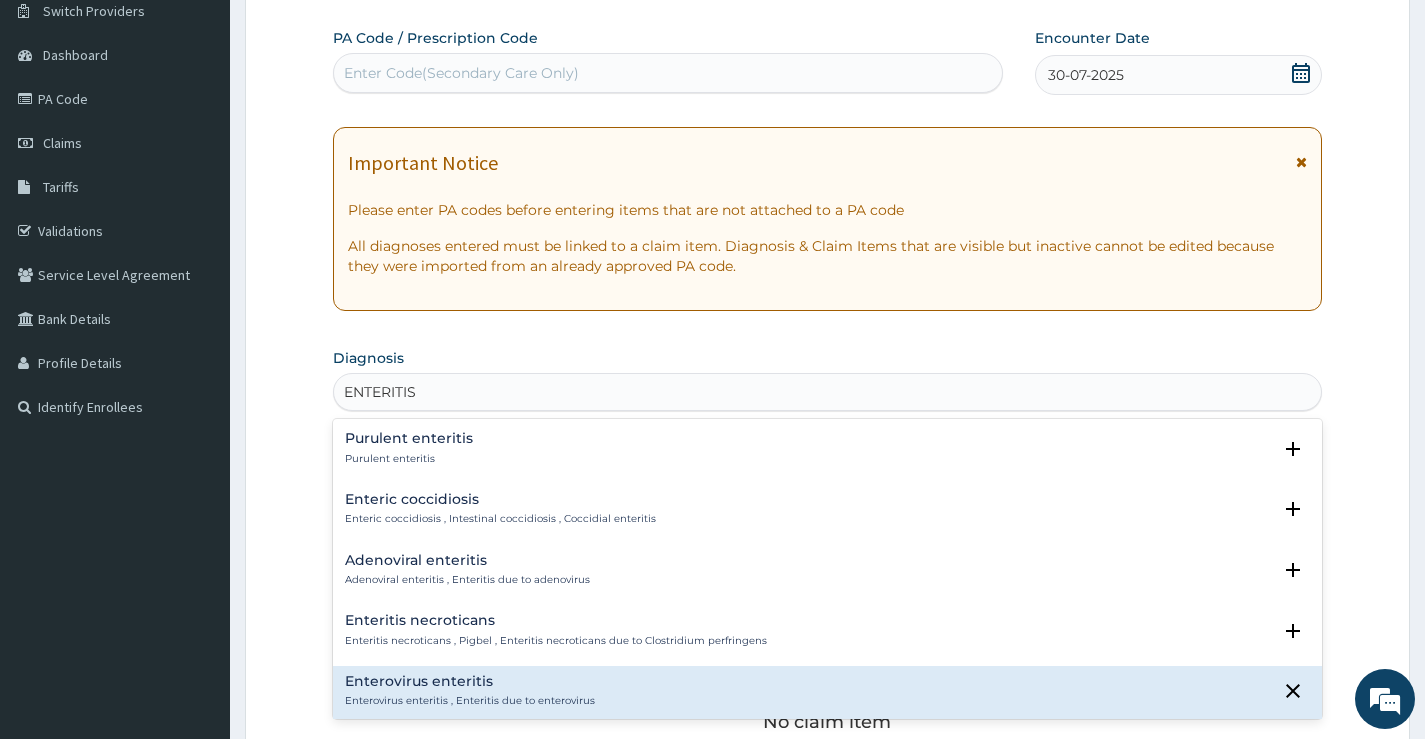 scroll, scrollTop: 100, scrollLeft: 0, axis: vertical 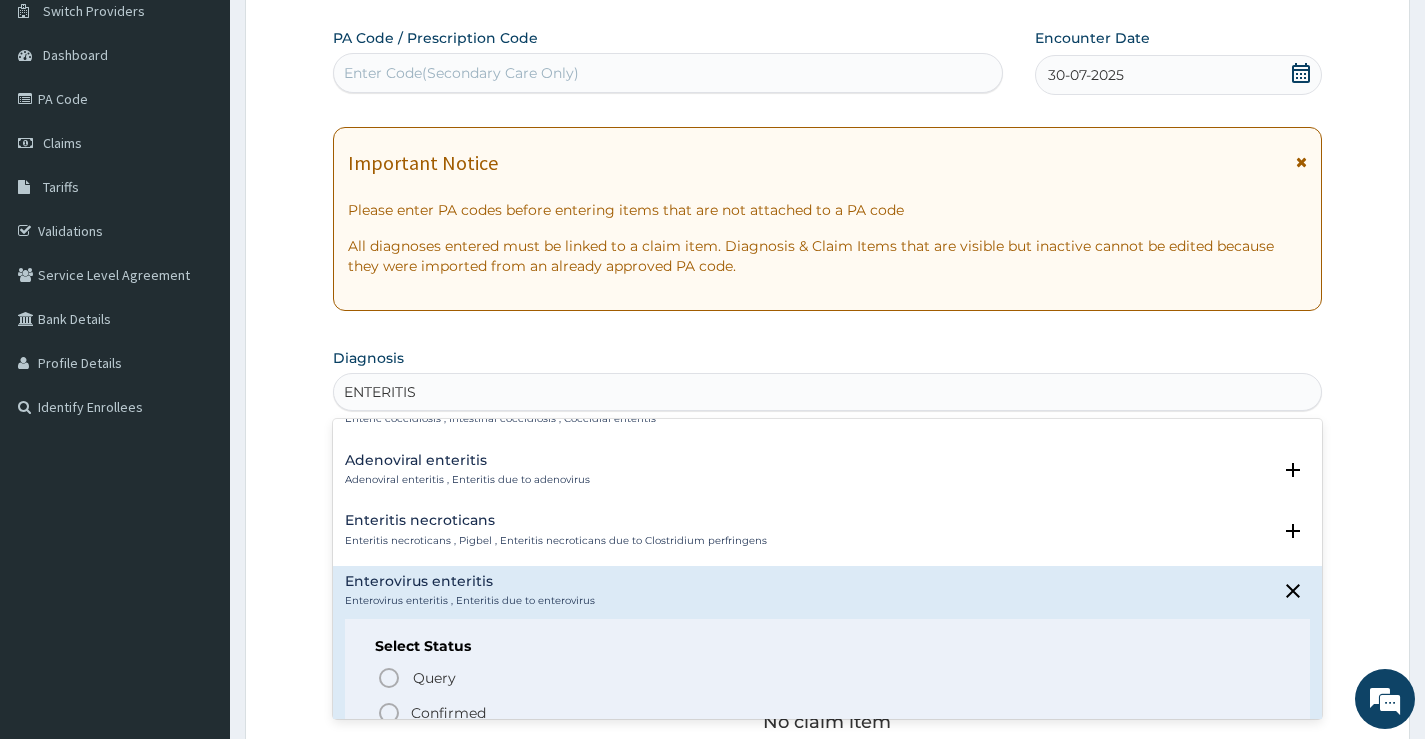 click 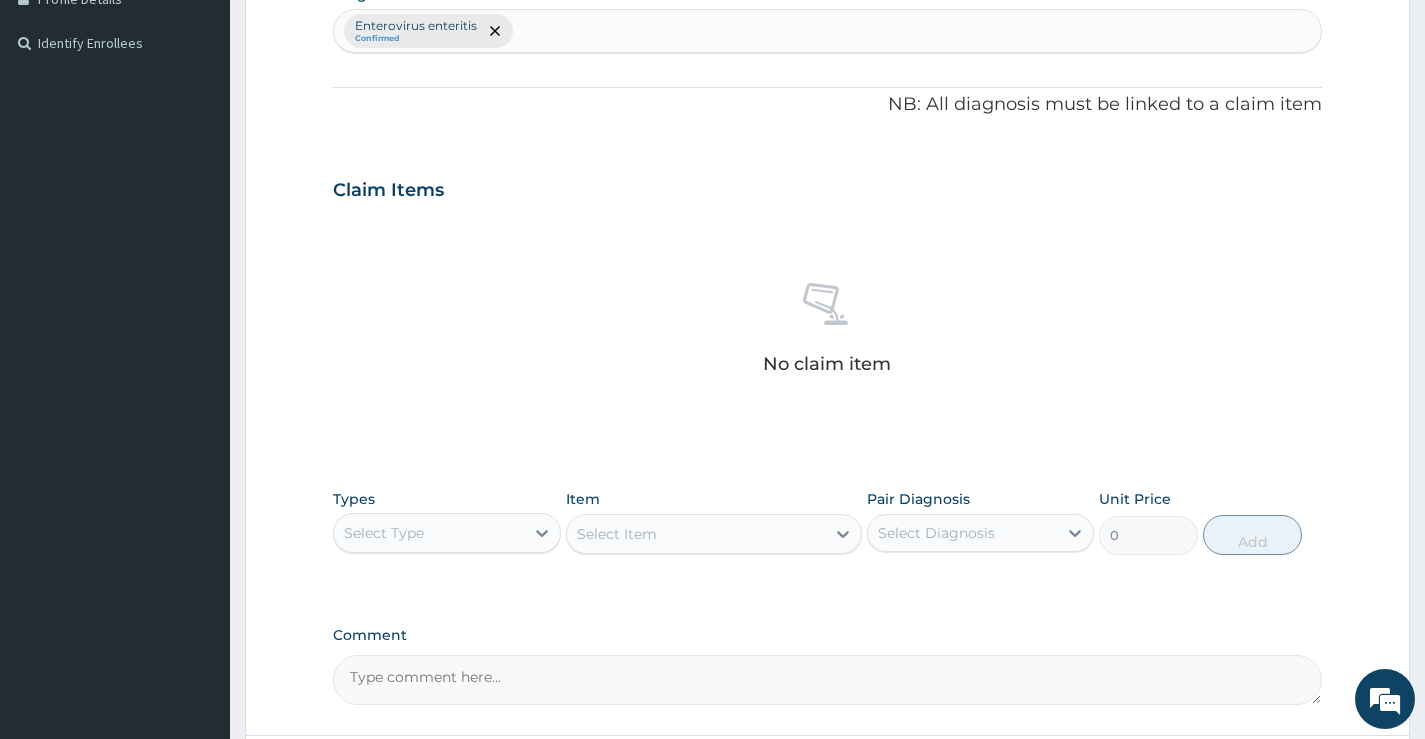 scroll, scrollTop: 563, scrollLeft: 0, axis: vertical 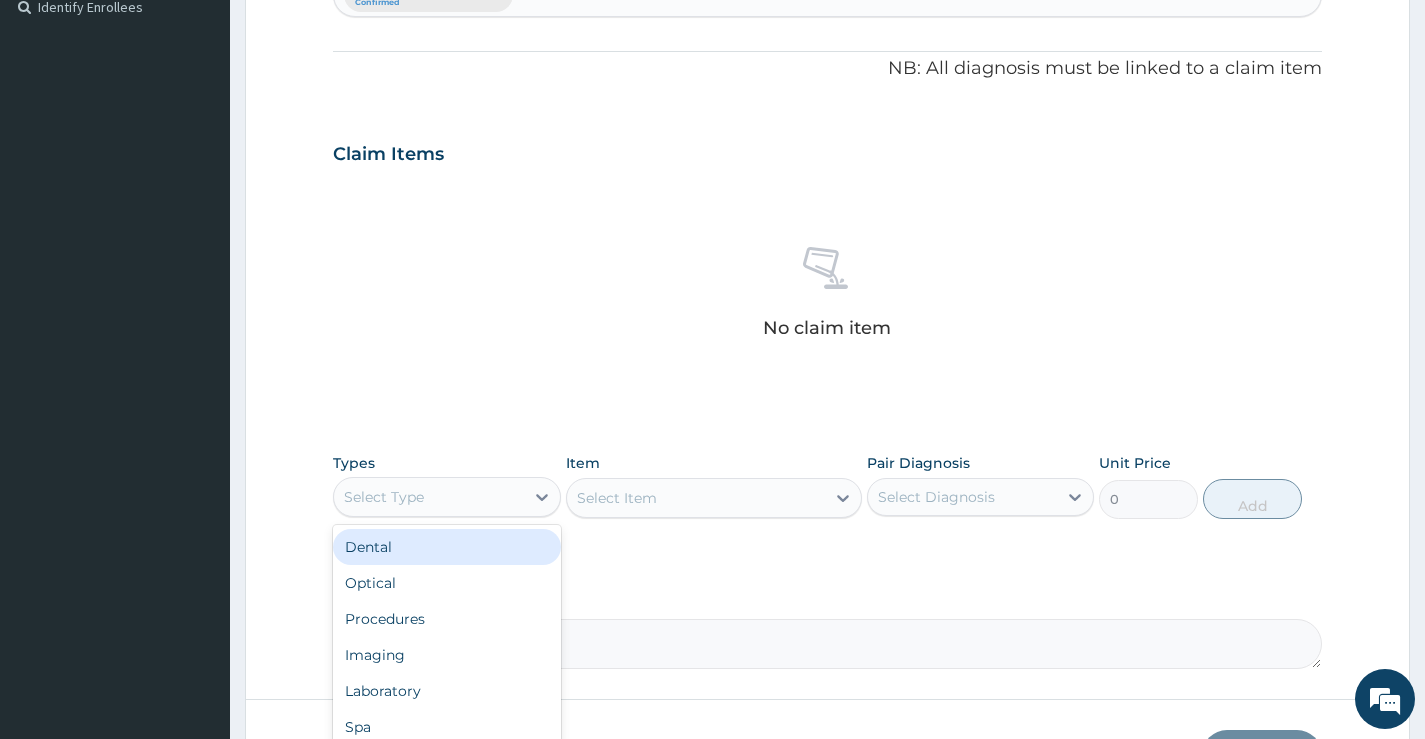 click on "Select Type" at bounding box center (428, 497) 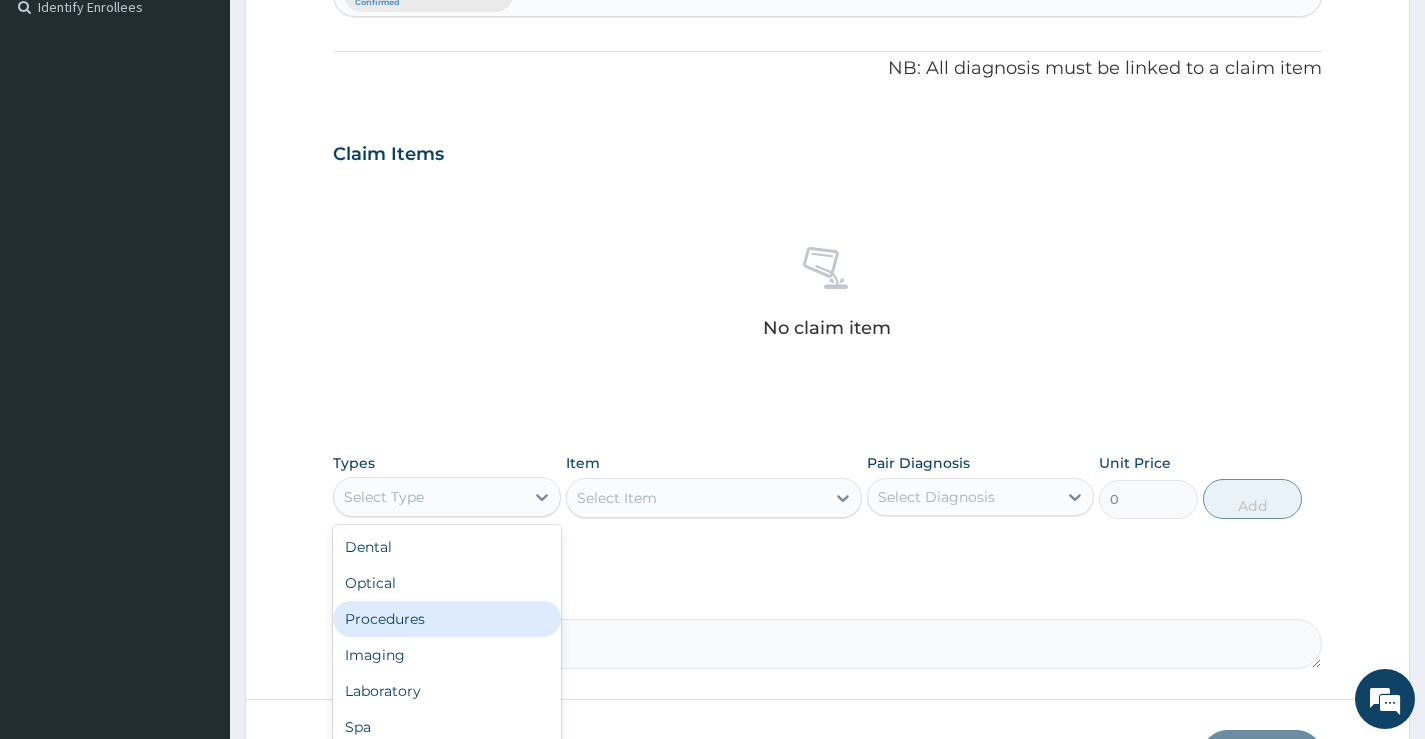 click on "Procedures" at bounding box center [446, 619] 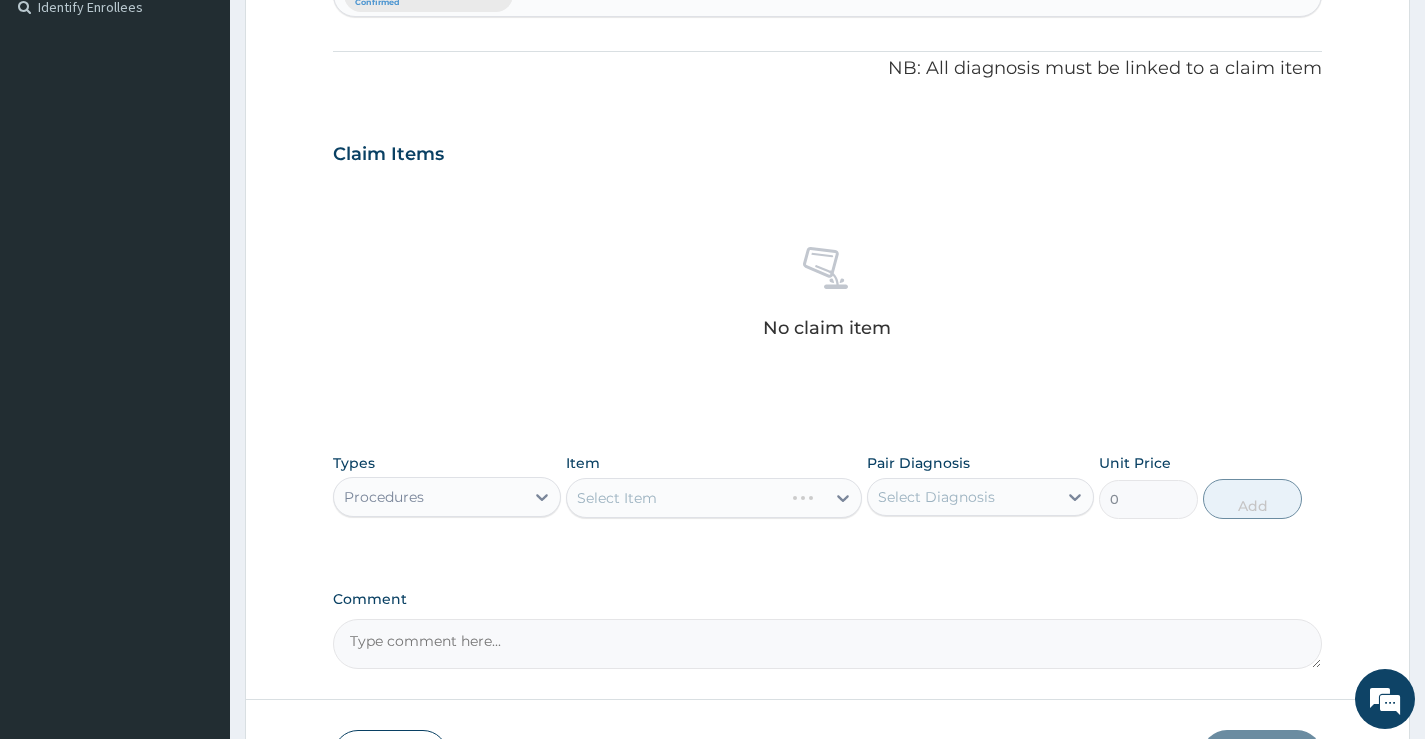 click on "Select Item" at bounding box center (714, 498) 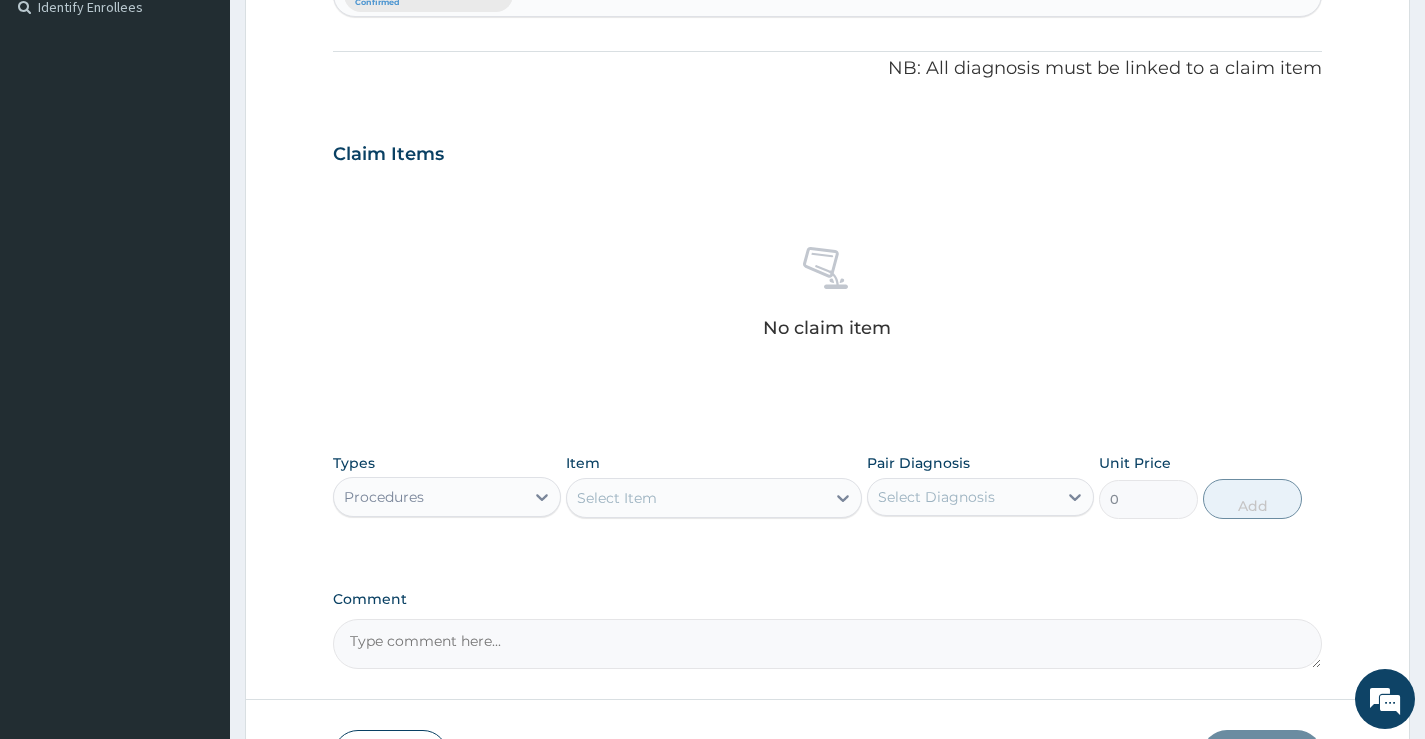 click on "Select Item" at bounding box center [696, 498] 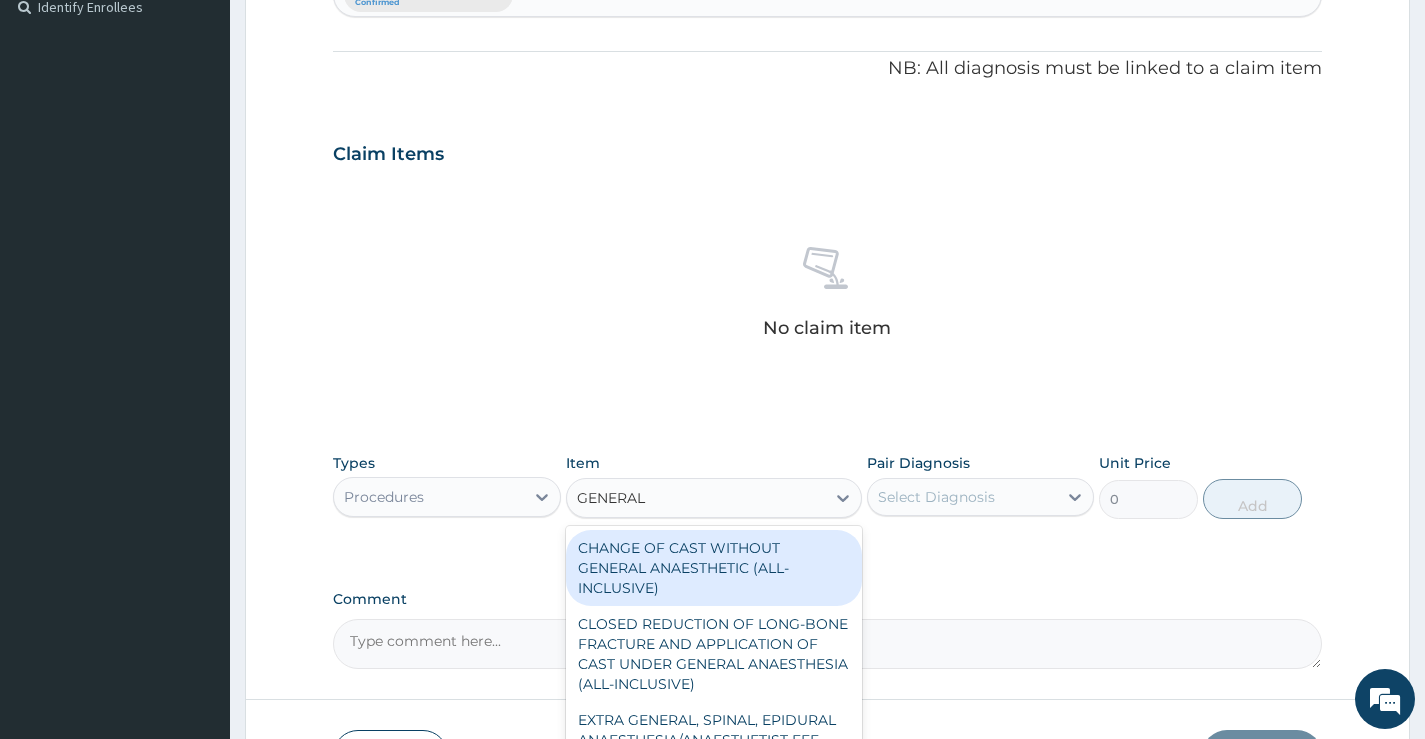 type on "GENERAL P" 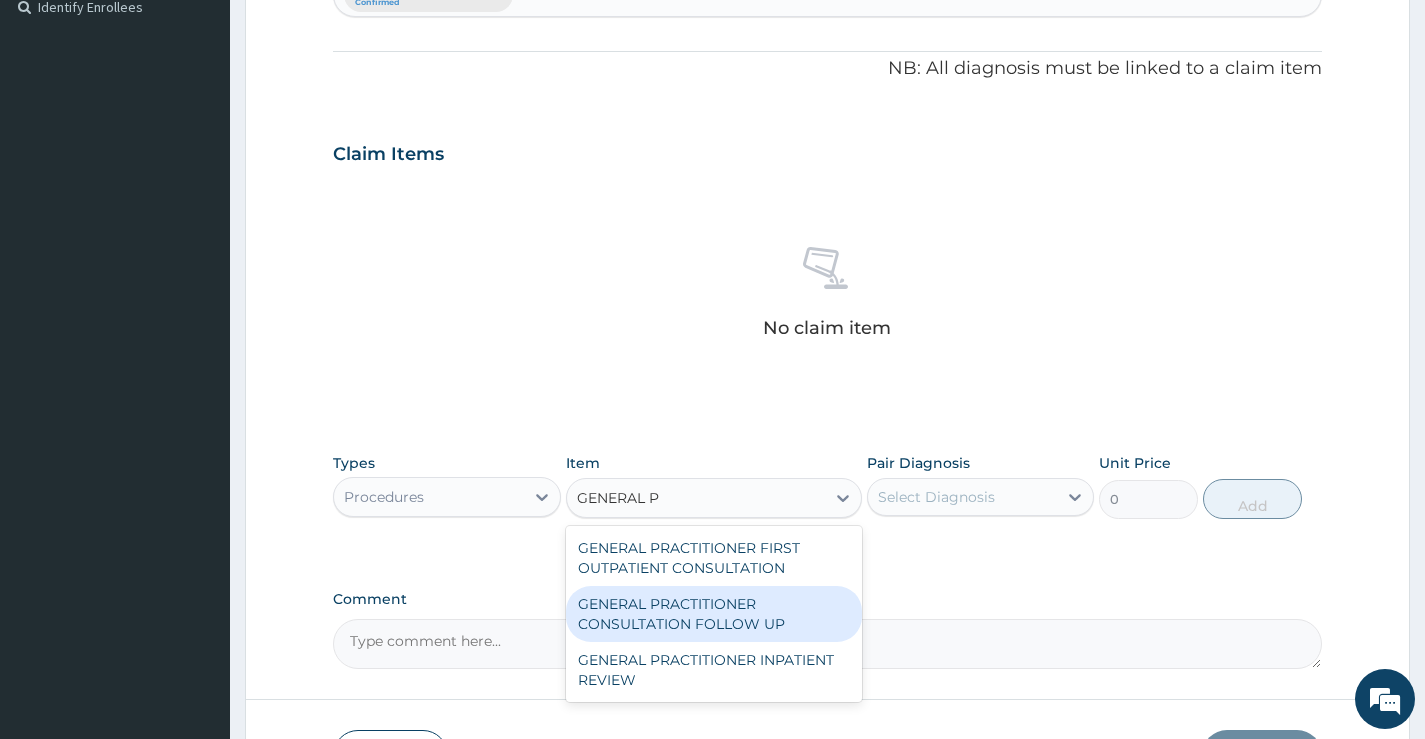click on "GENERAL PRACTITIONER CONSULTATION FOLLOW UP" at bounding box center (714, 614) 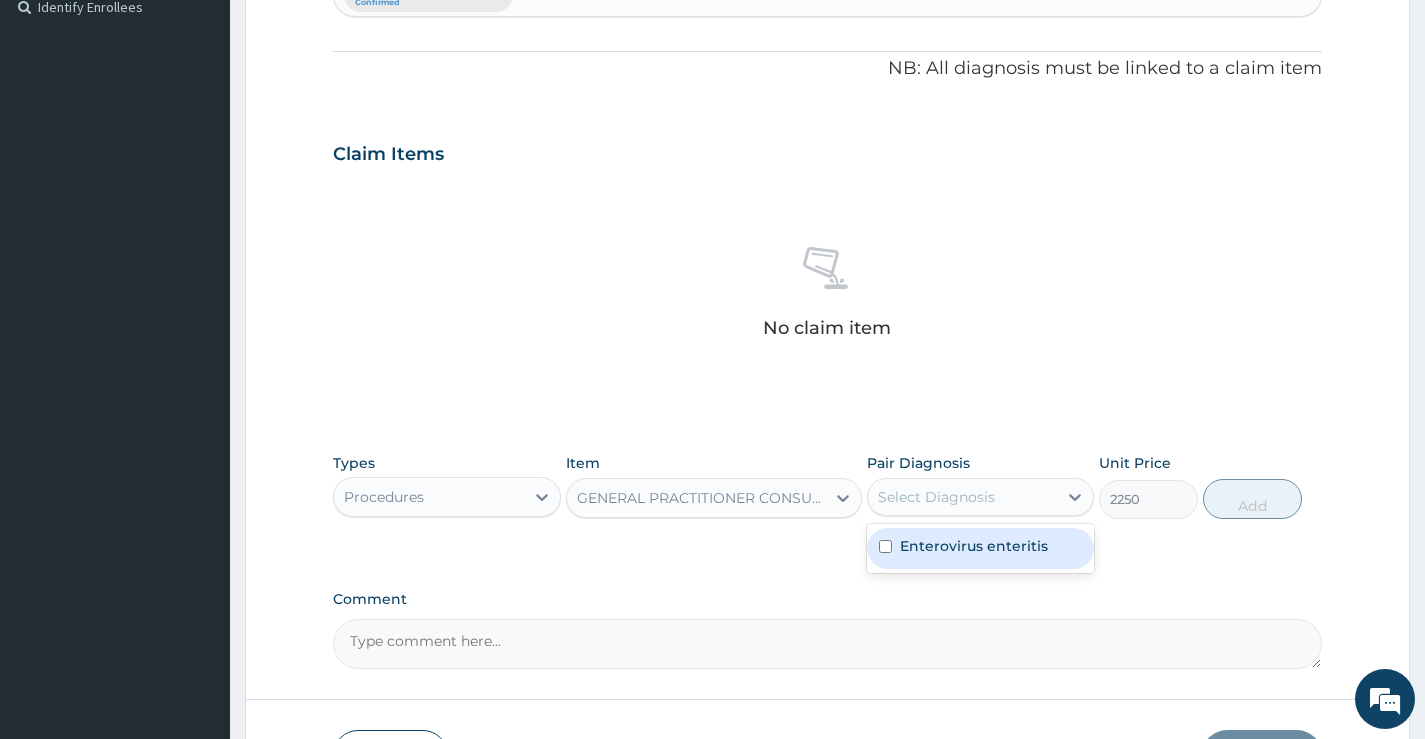 click on "Select Diagnosis" at bounding box center [936, 497] 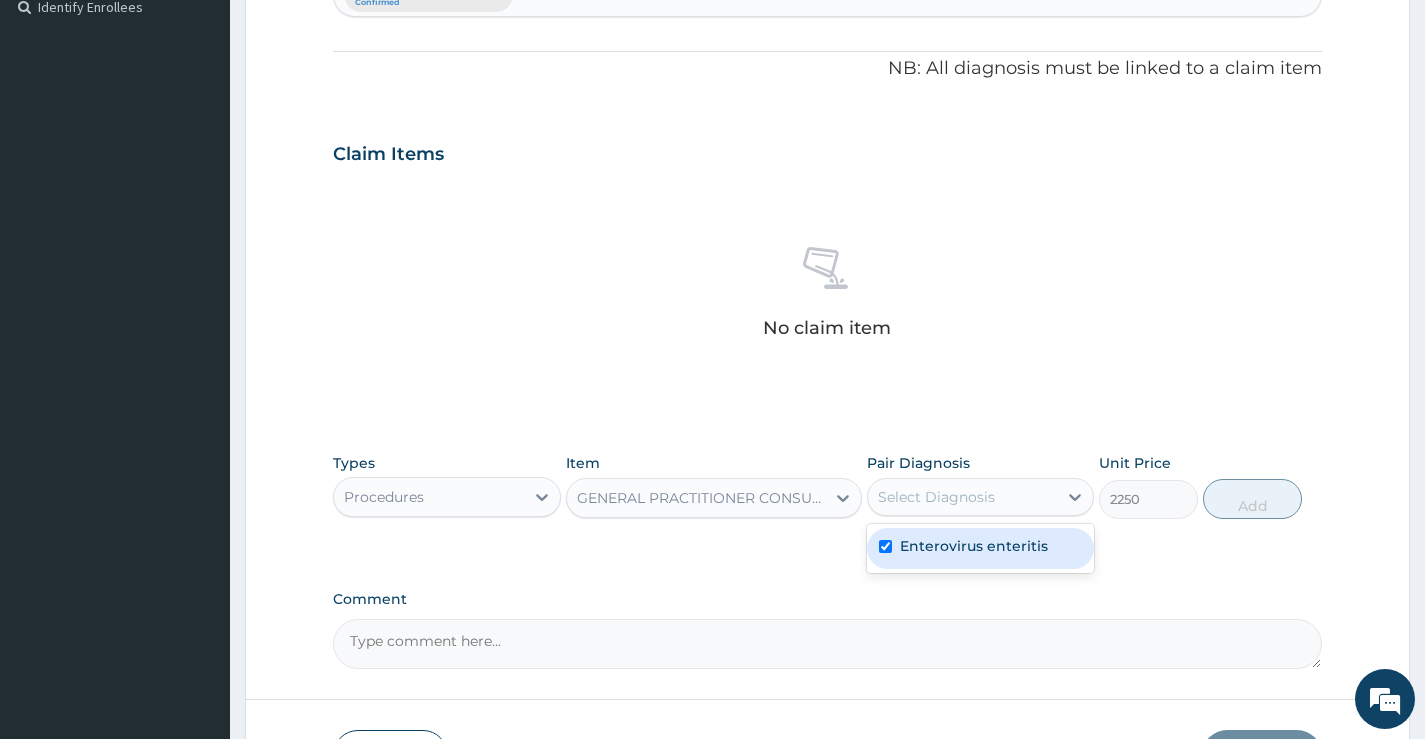 checkbox on "true" 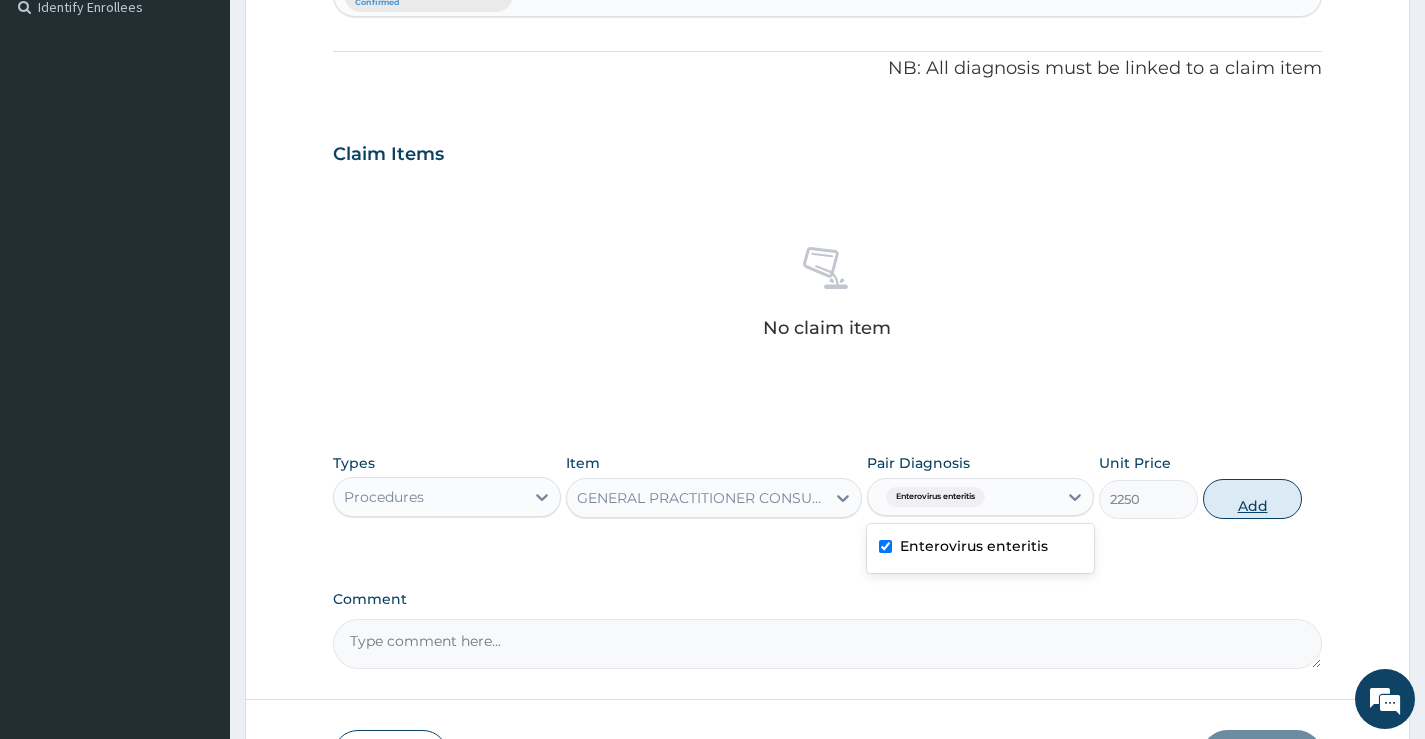 click on "Add" at bounding box center [1252, 499] 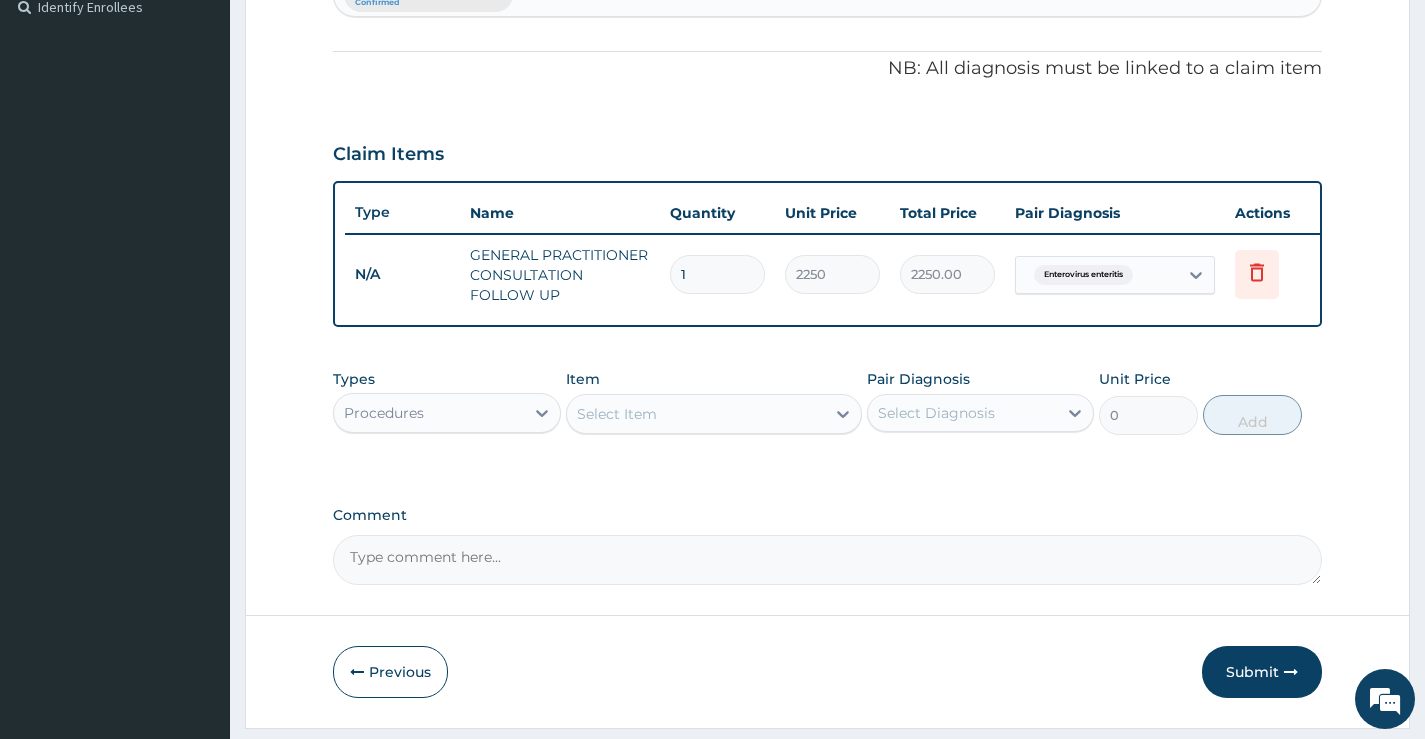 click on "Procedures" at bounding box center (428, 413) 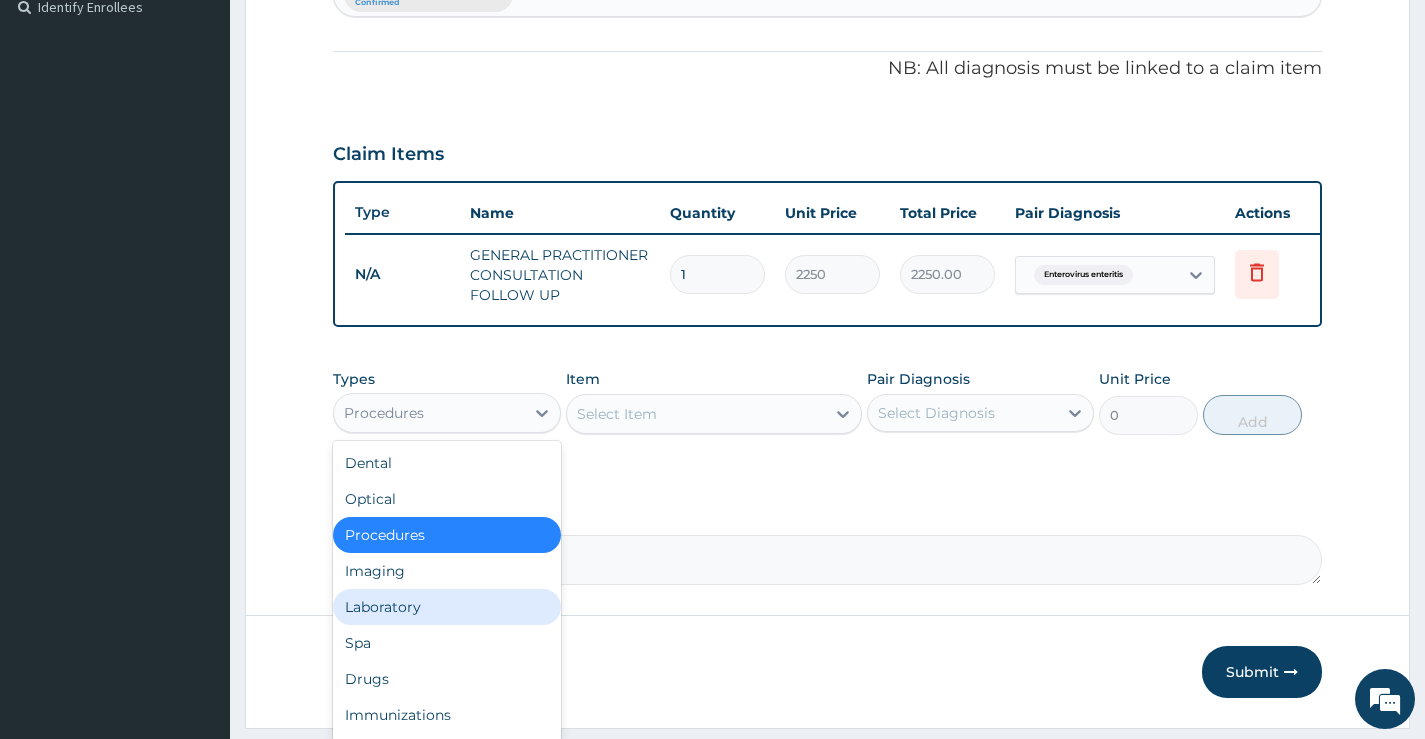 click on "Laboratory" at bounding box center [446, 607] 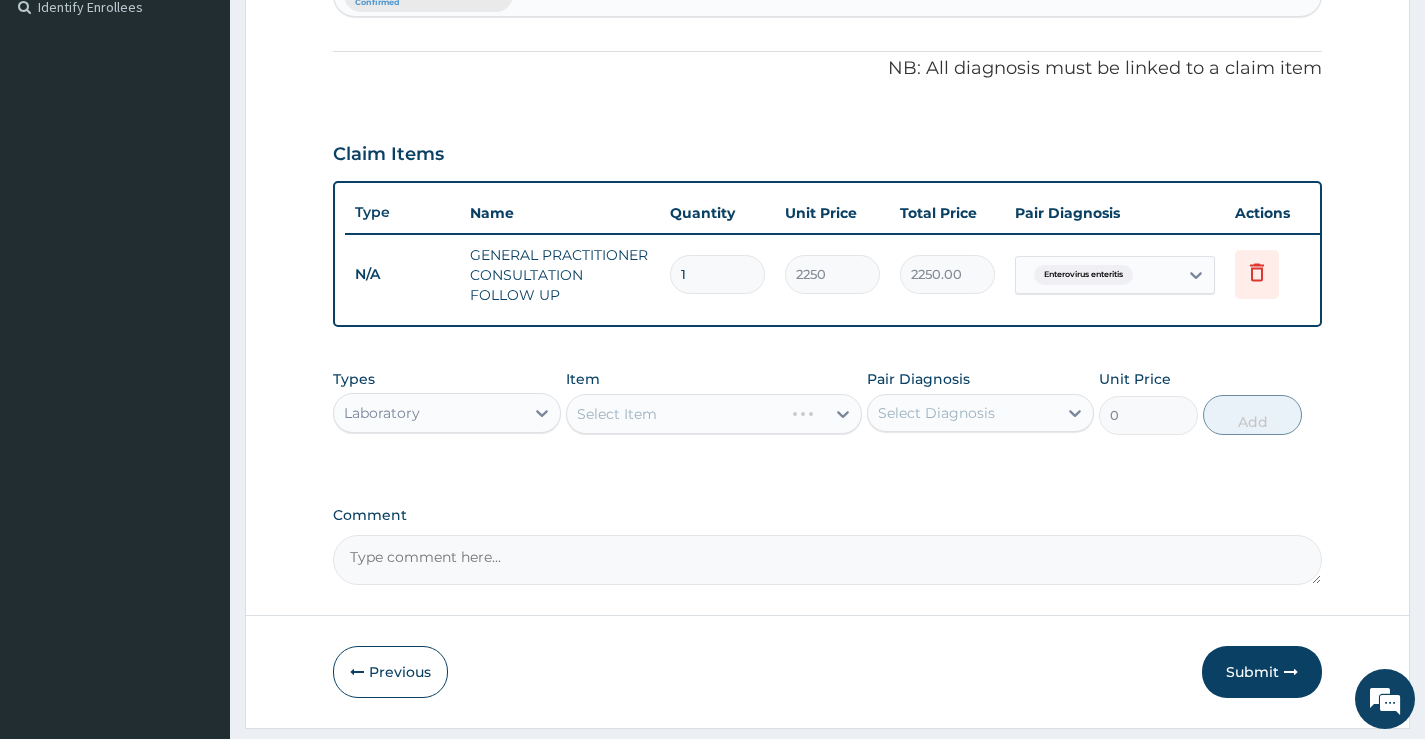 click on "Select Item" at bounding box center [714, 414] 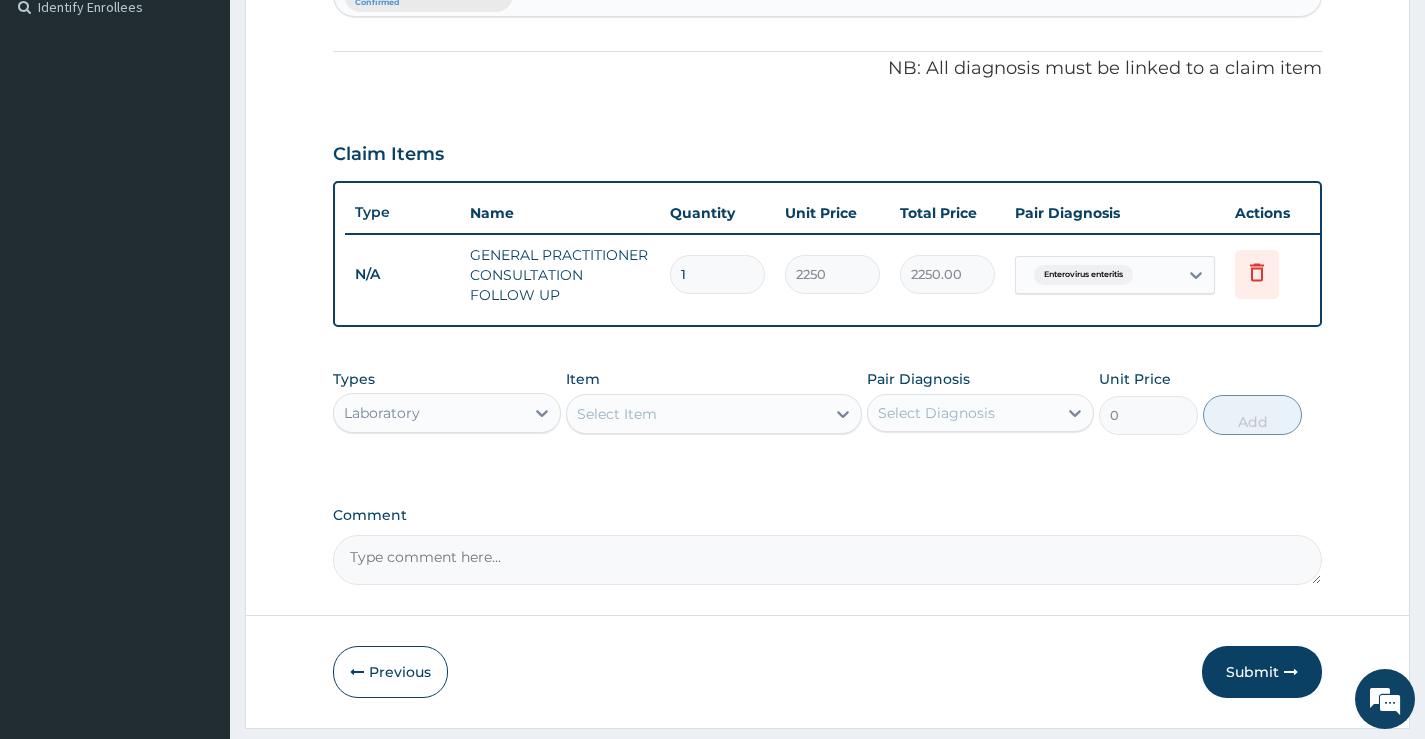 click on "Select Item" at bounding box center [696, 414] 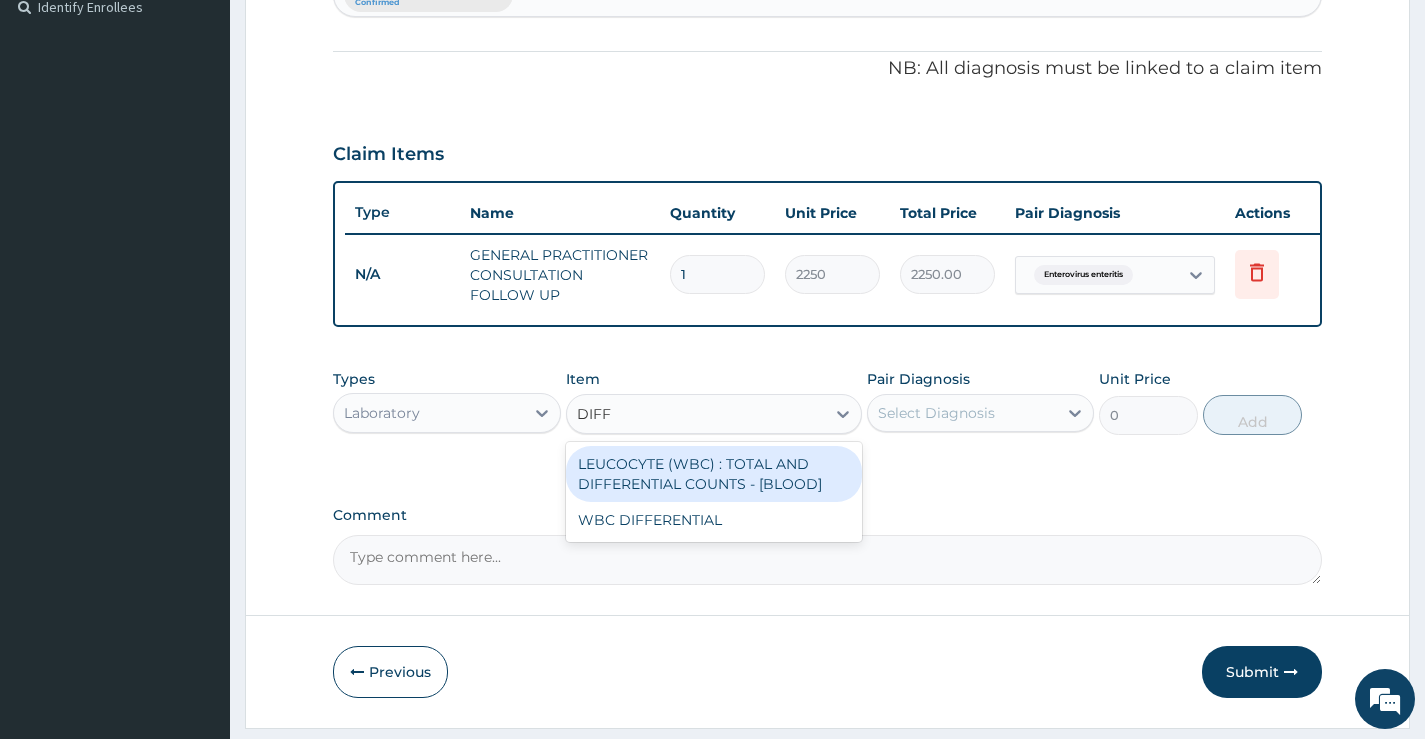 type on "DIFFE" 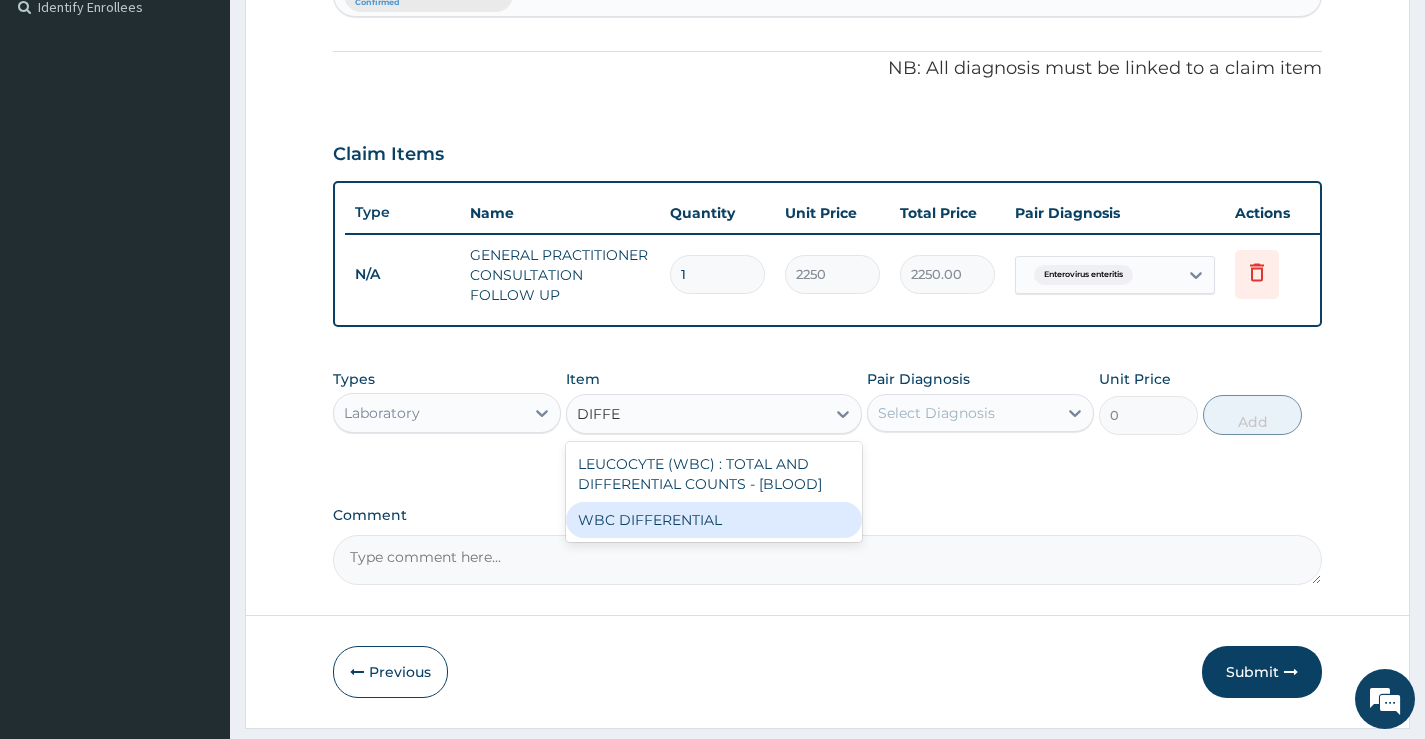 click on "WBC DIFFERENTIAL" at bounding box center (714, 520) 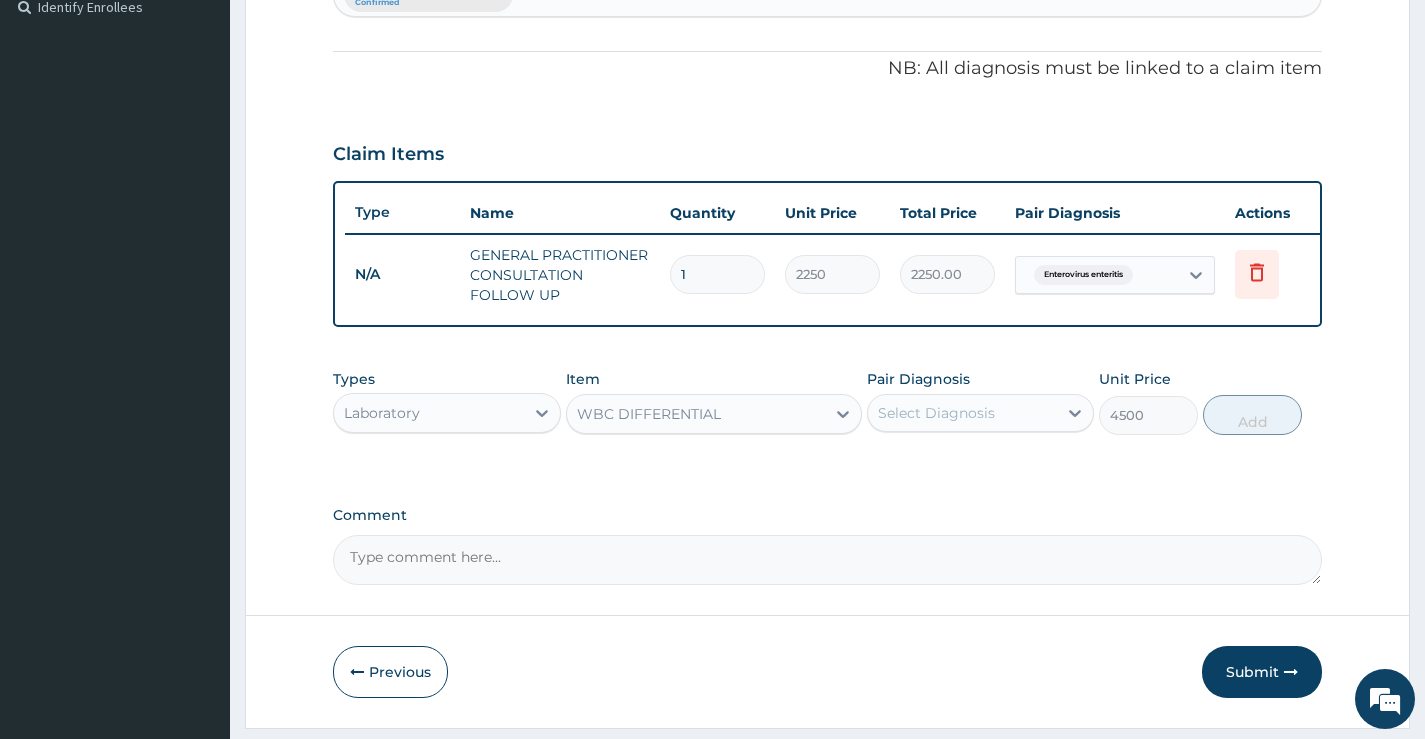 click on "Select Diagnosis" at bounding box center (962, 413) 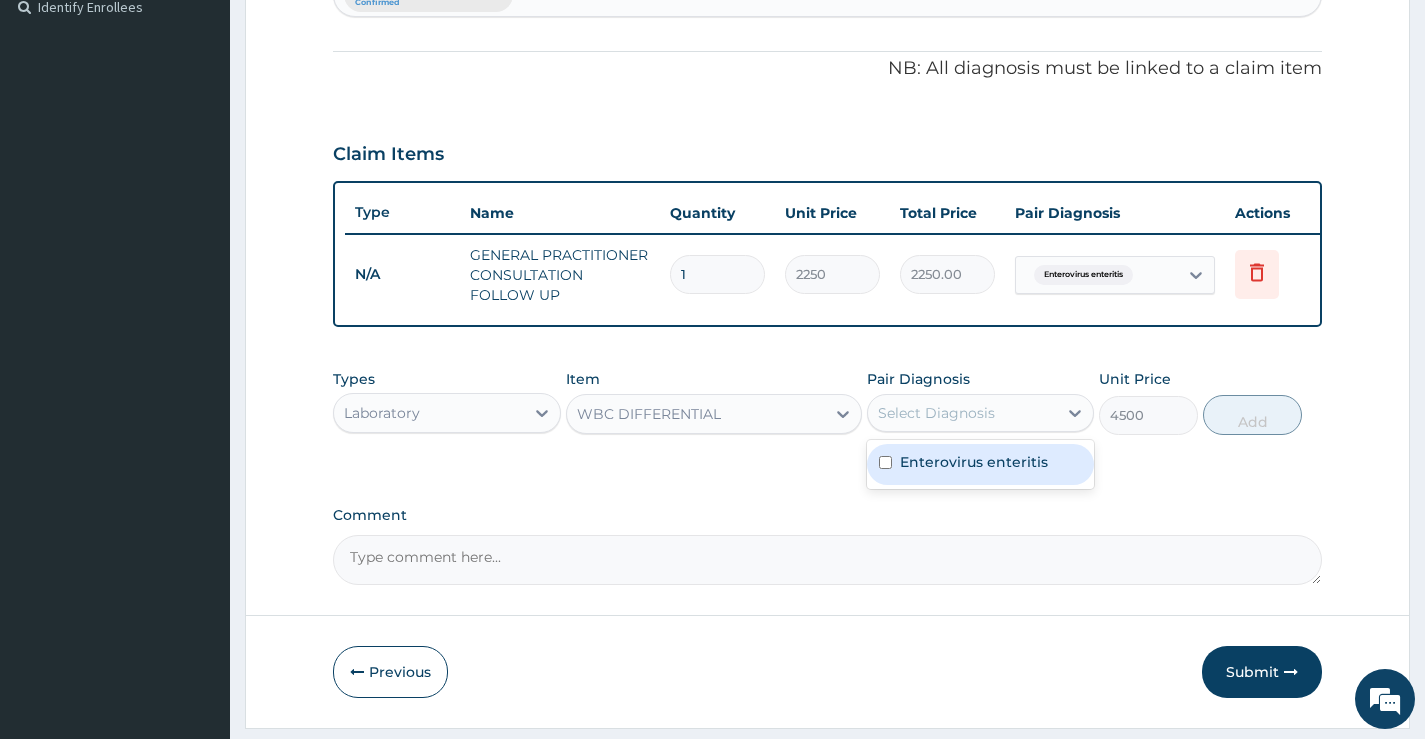 click on "Enterovirus enteritis" at bounding box center (974, 462) 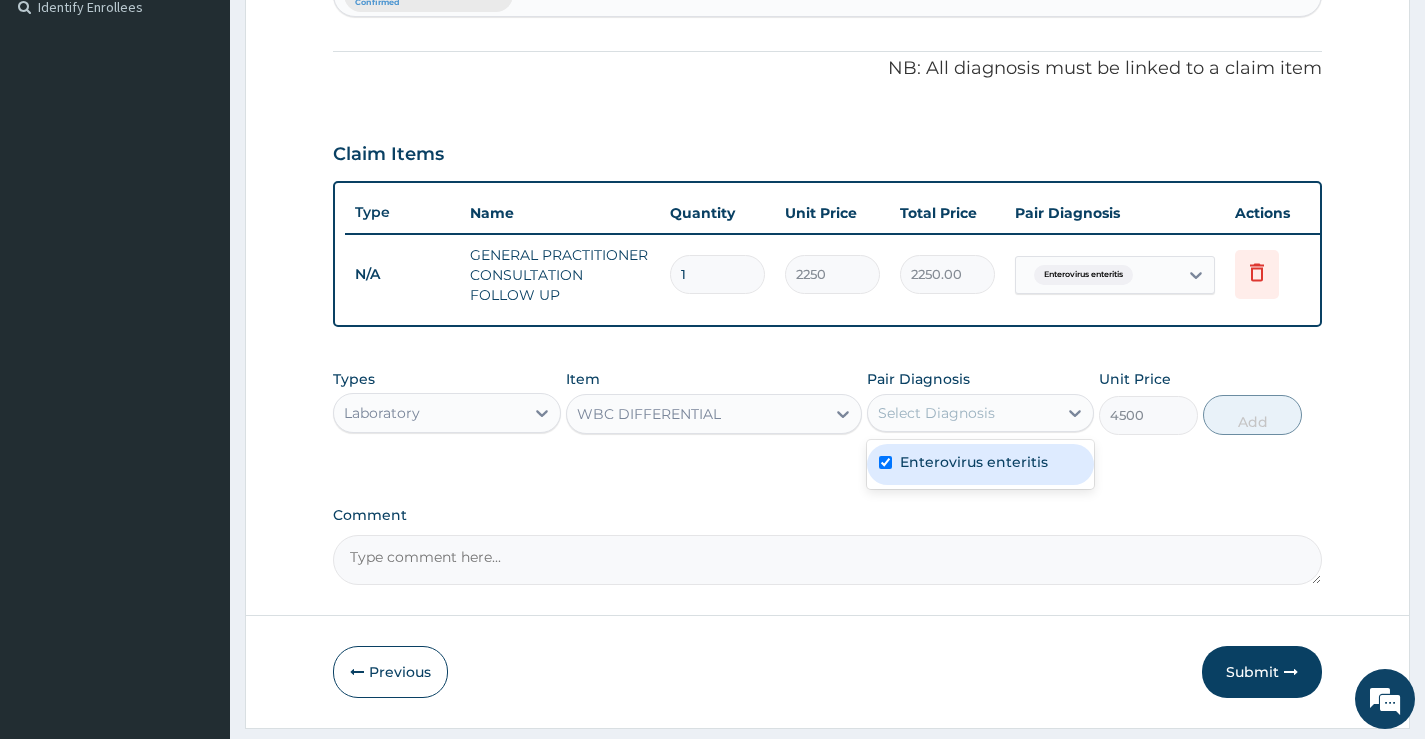 checkbox on "true" 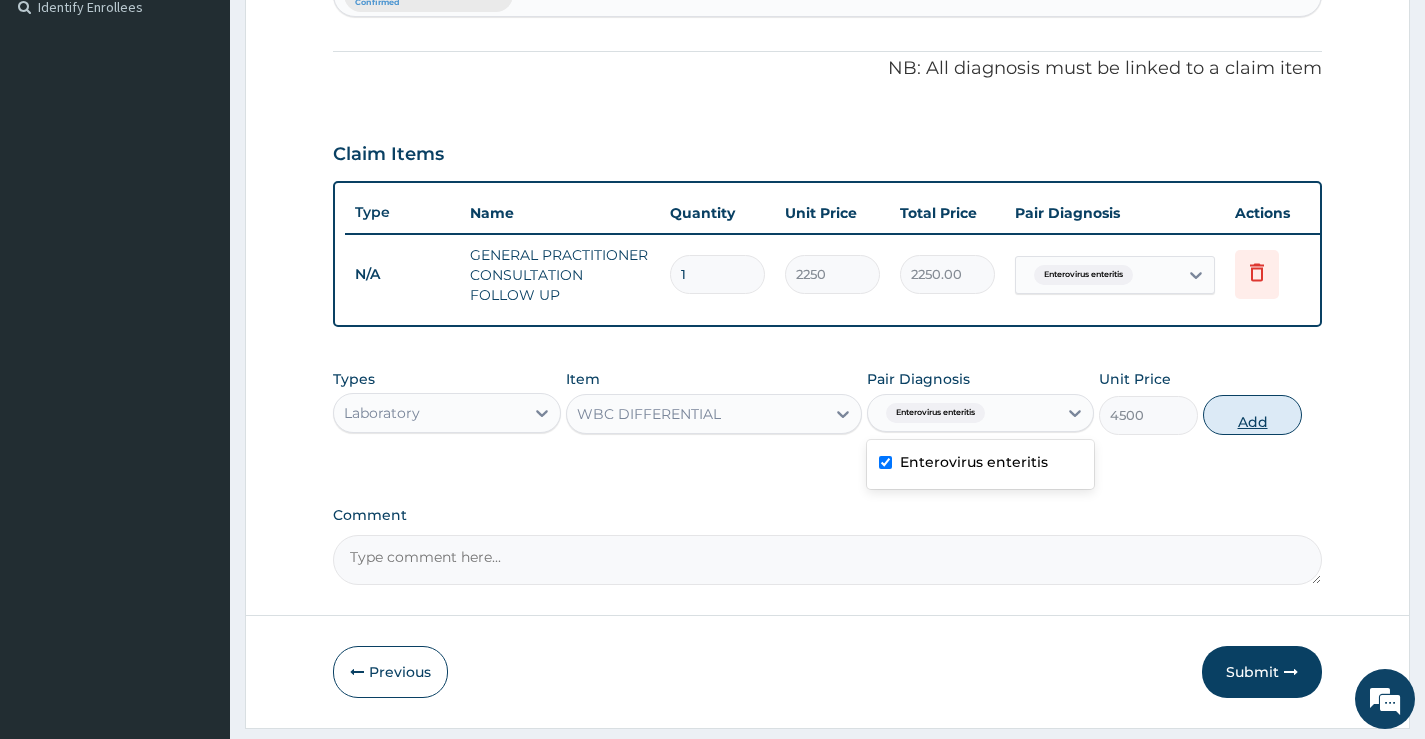 click on "Add" at bounding box center (1252, 415) 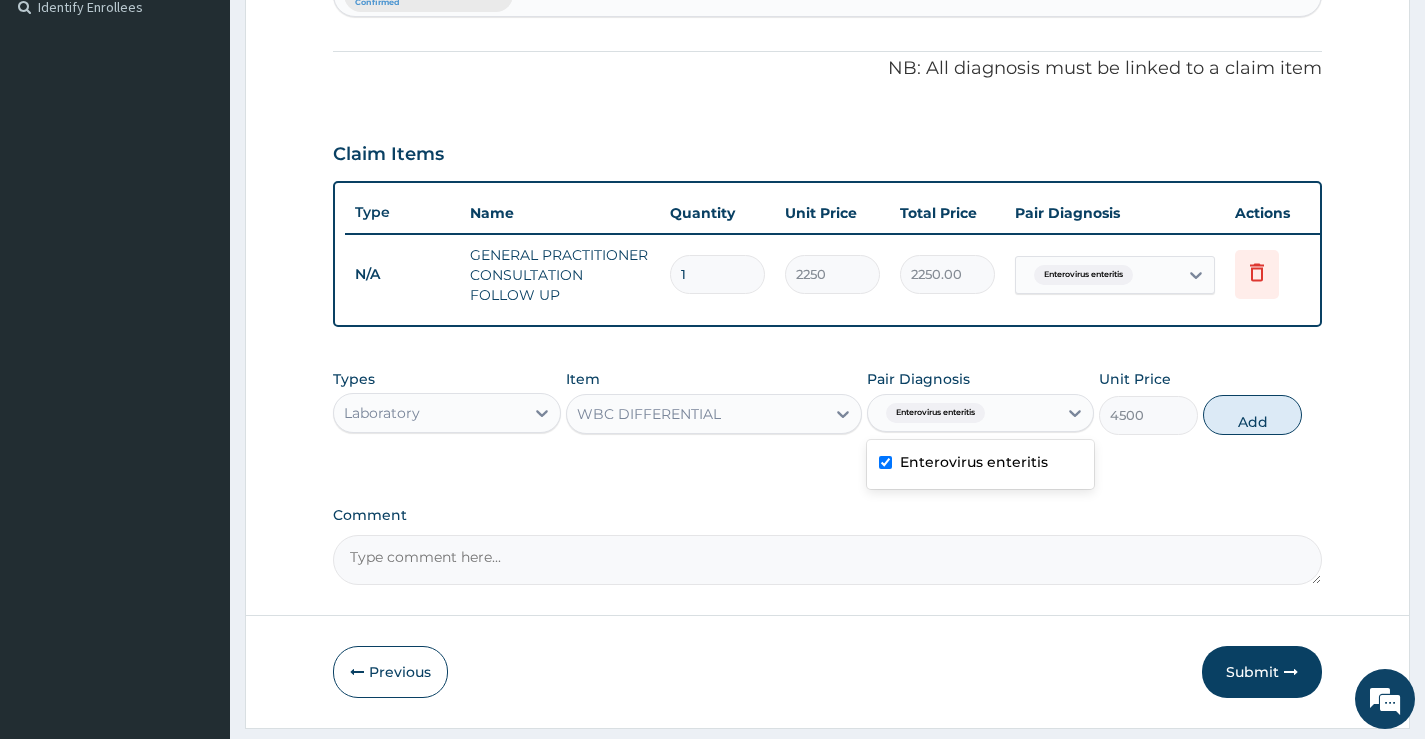 type on "0" 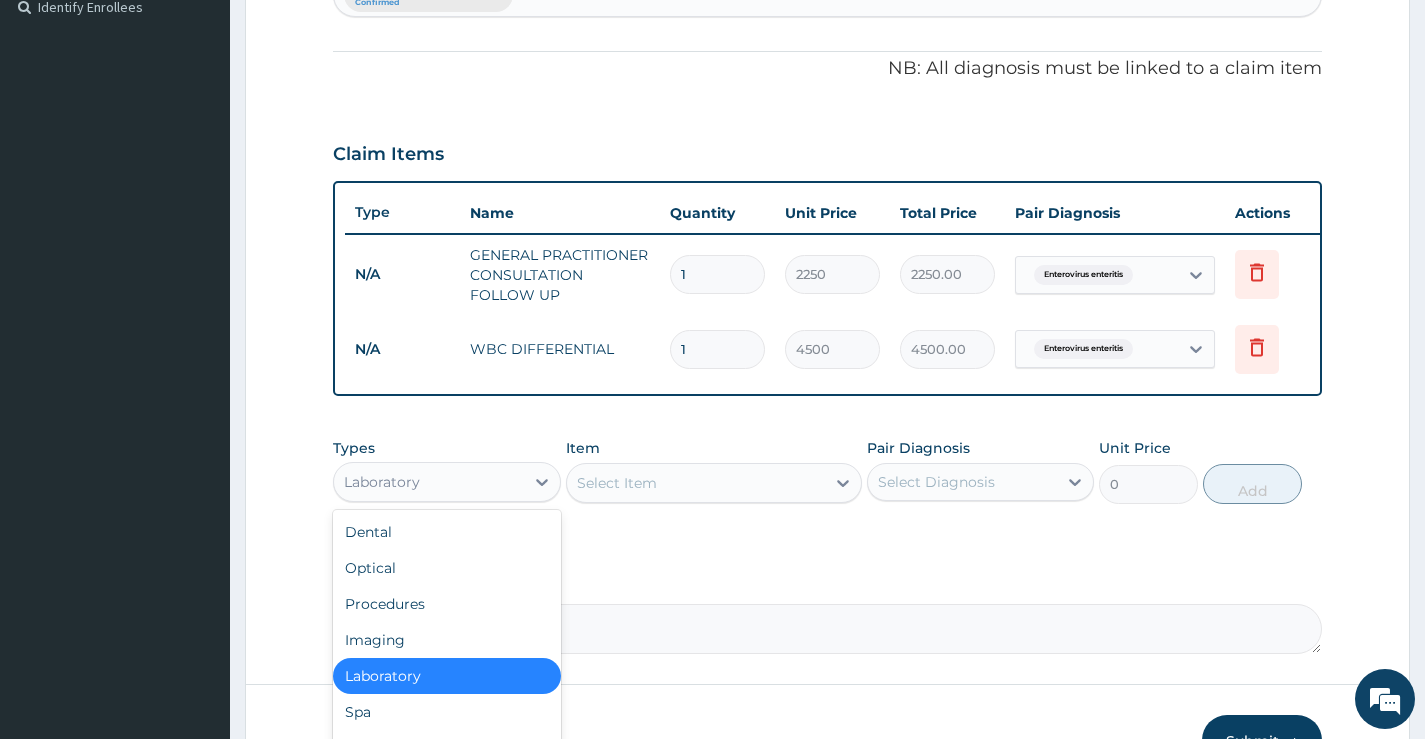 click on "Laboratory" at bounding box center (428, 482) 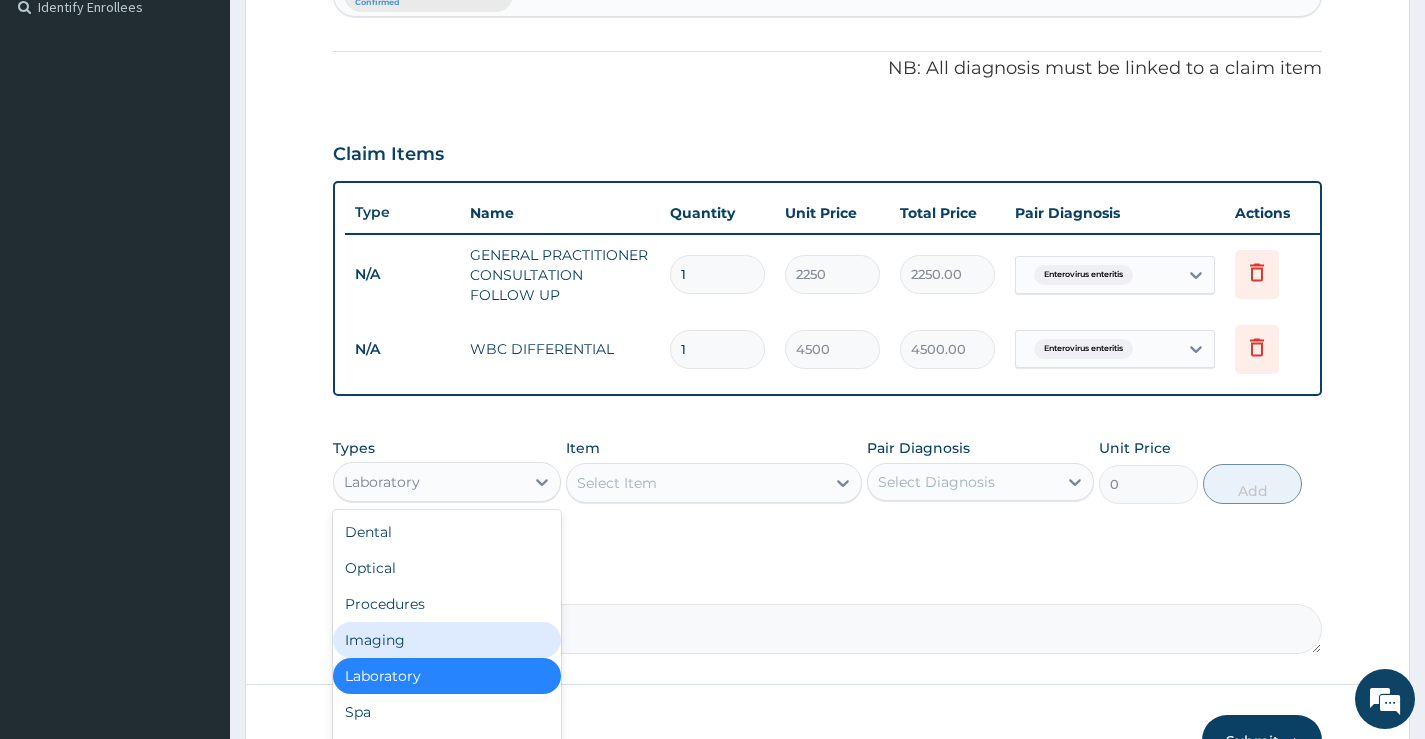 scroll, scrollTop: 68, scrollLeft: 0, axis: vertical 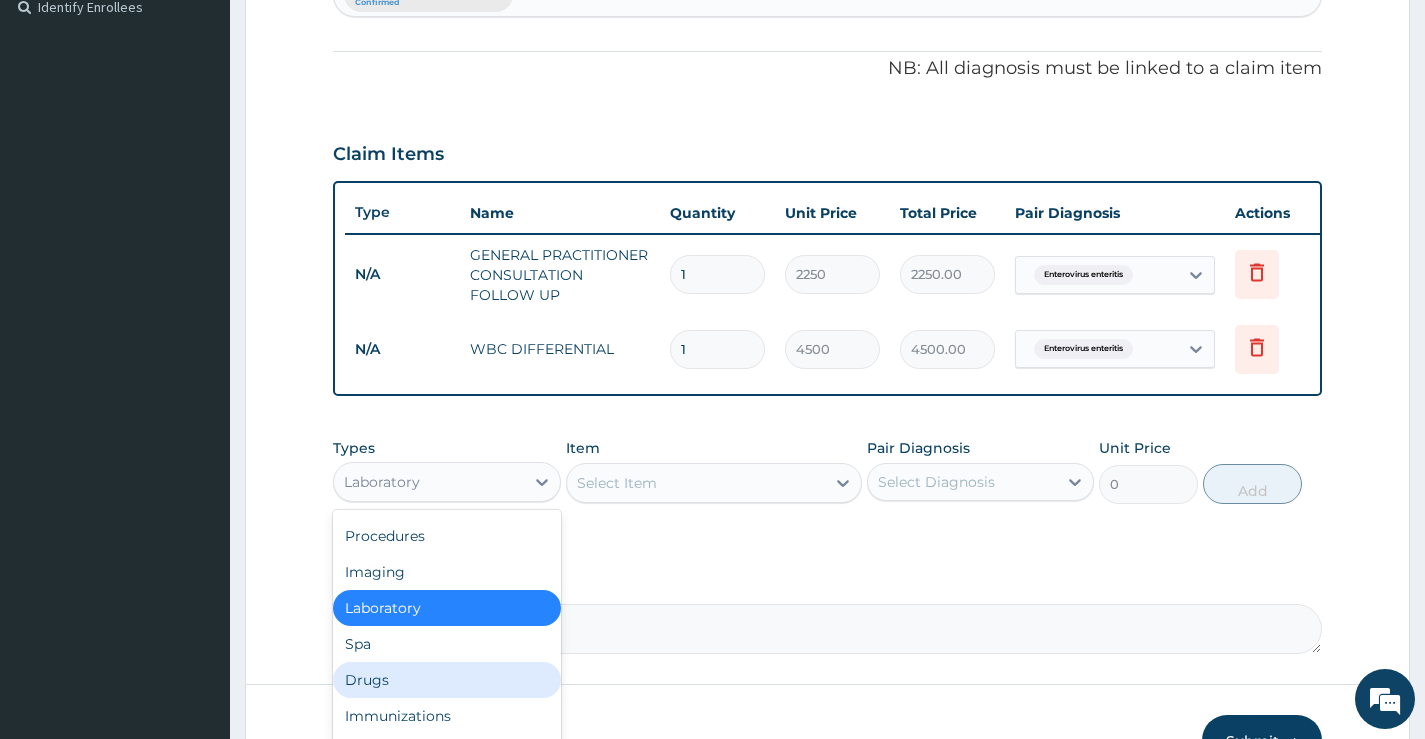 click on "Drugs" at bounding box center (446, 680) 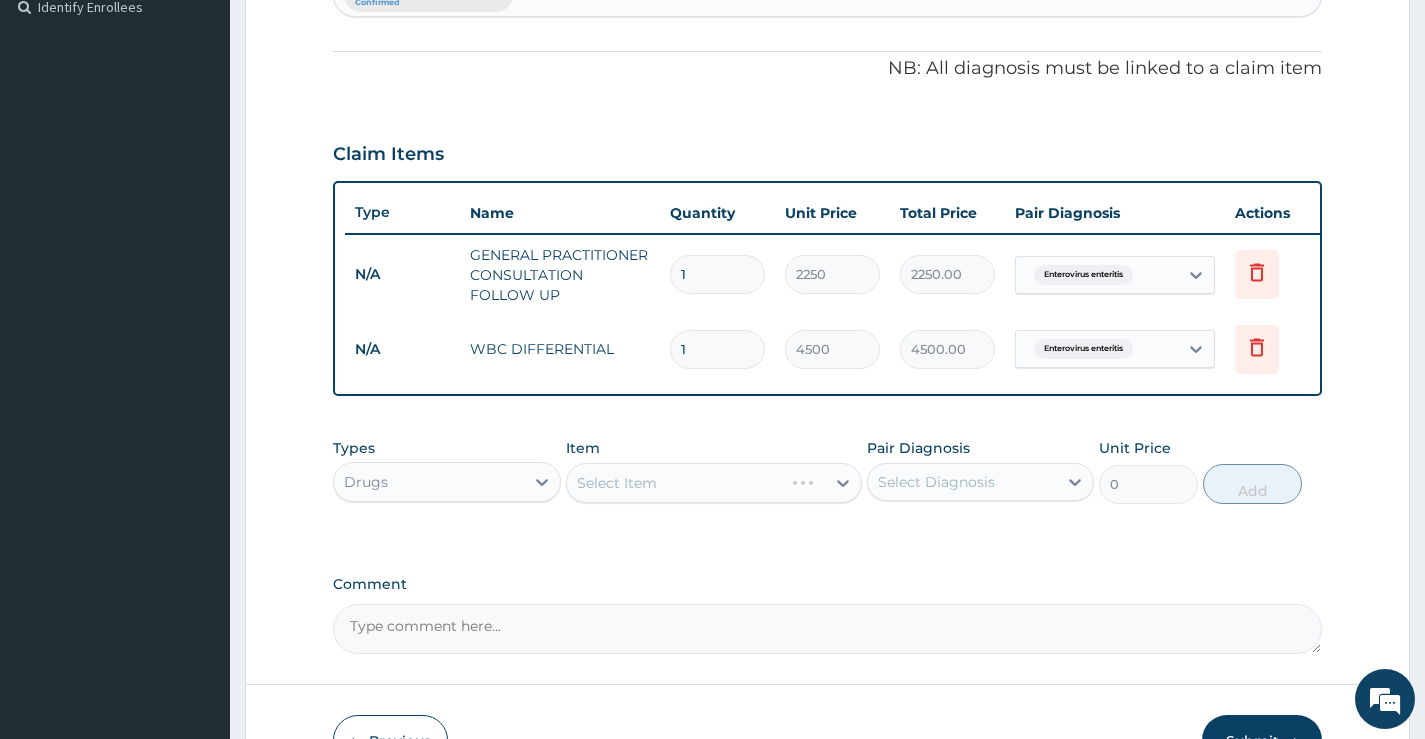 click on "Select Item" at bounding box center (714, 483) 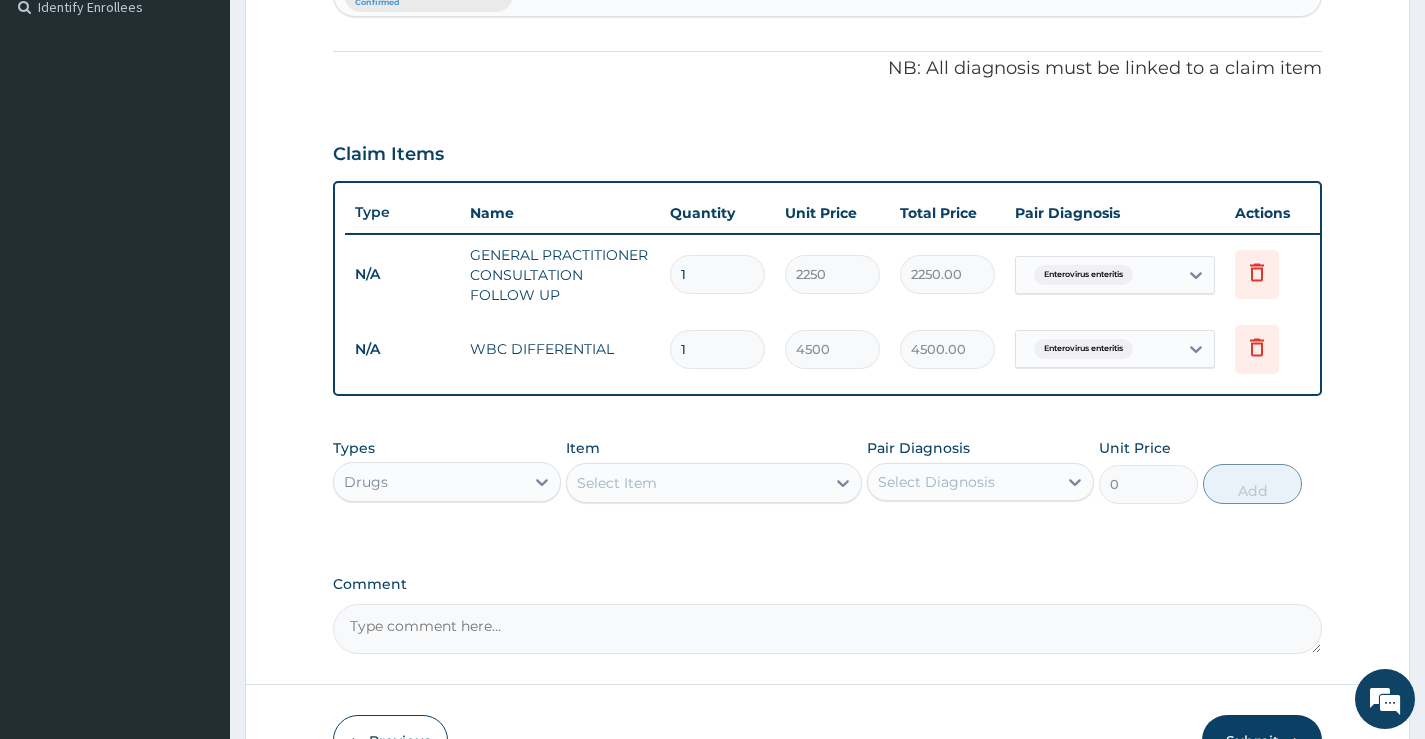 click on "Select Item" at bounding box center [696, 483] 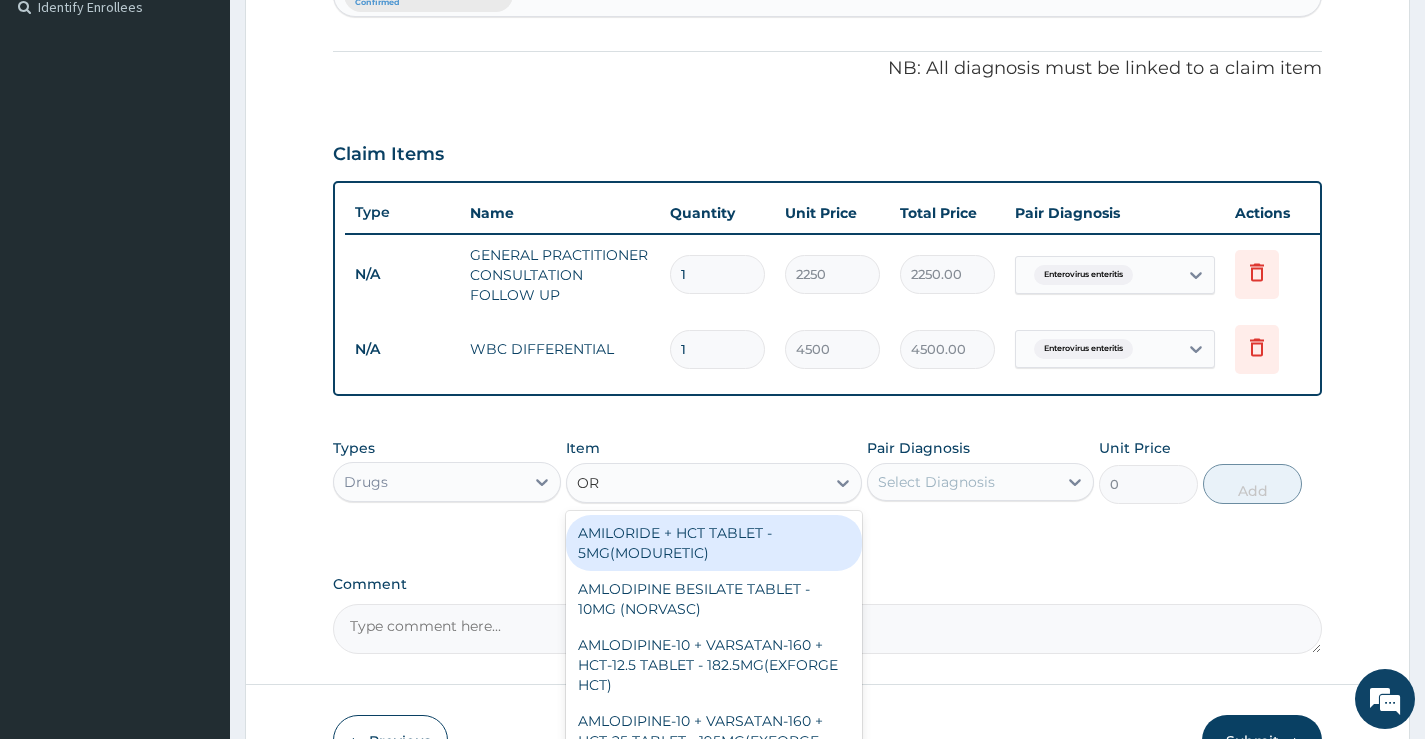 type on "ORS" 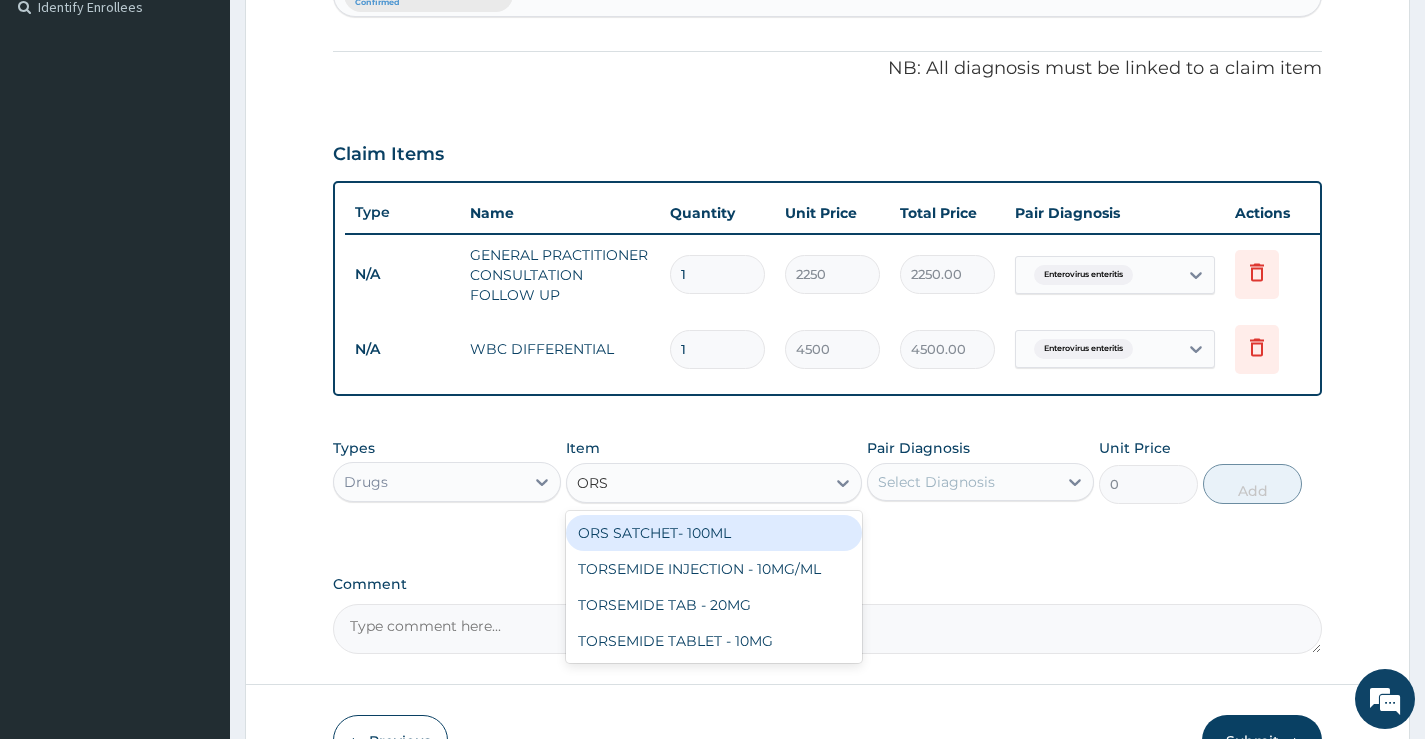 click on "ORS SATCHET- 100ML" at bounding box center [714, 533] 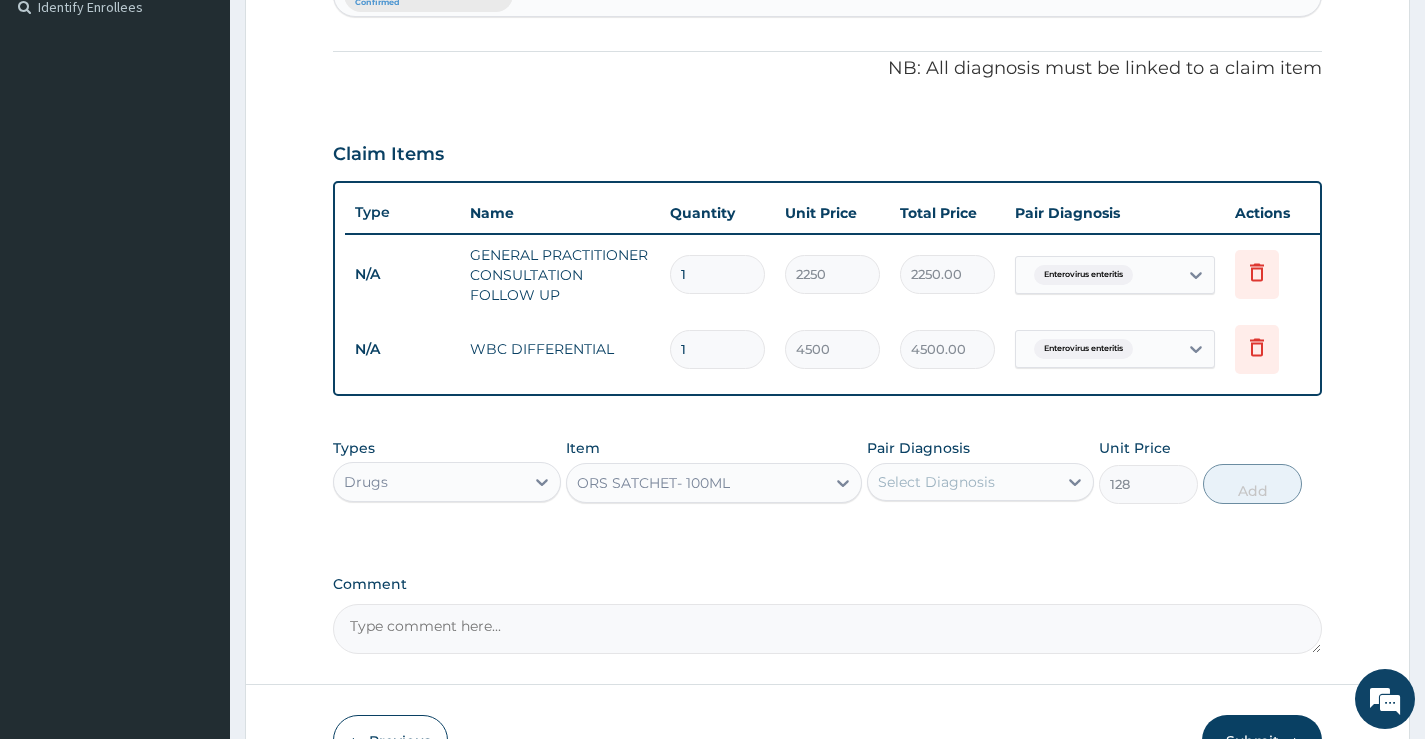 click on "Select Diagnosis" at bounding box center [936, 482] 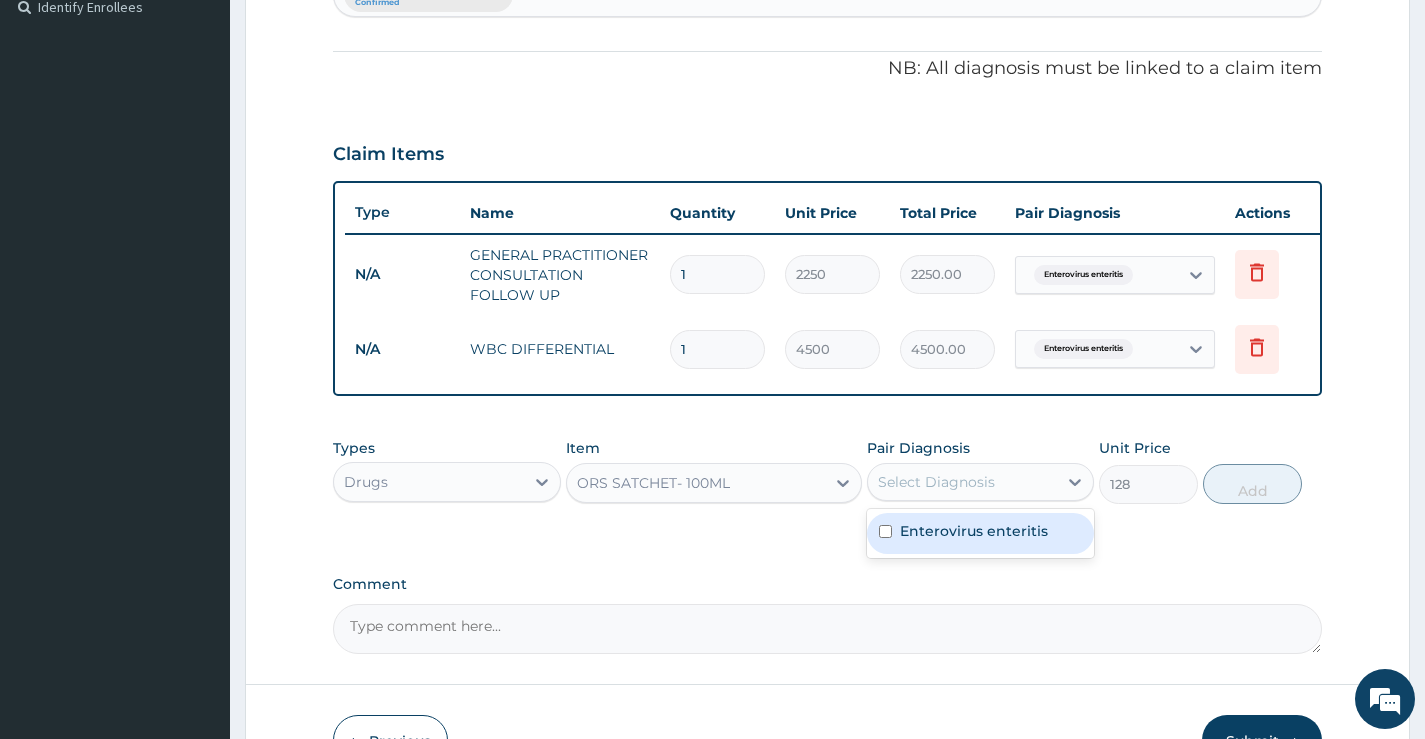 click on "Enterovirus enteritis" at bounding box center [974, 531] 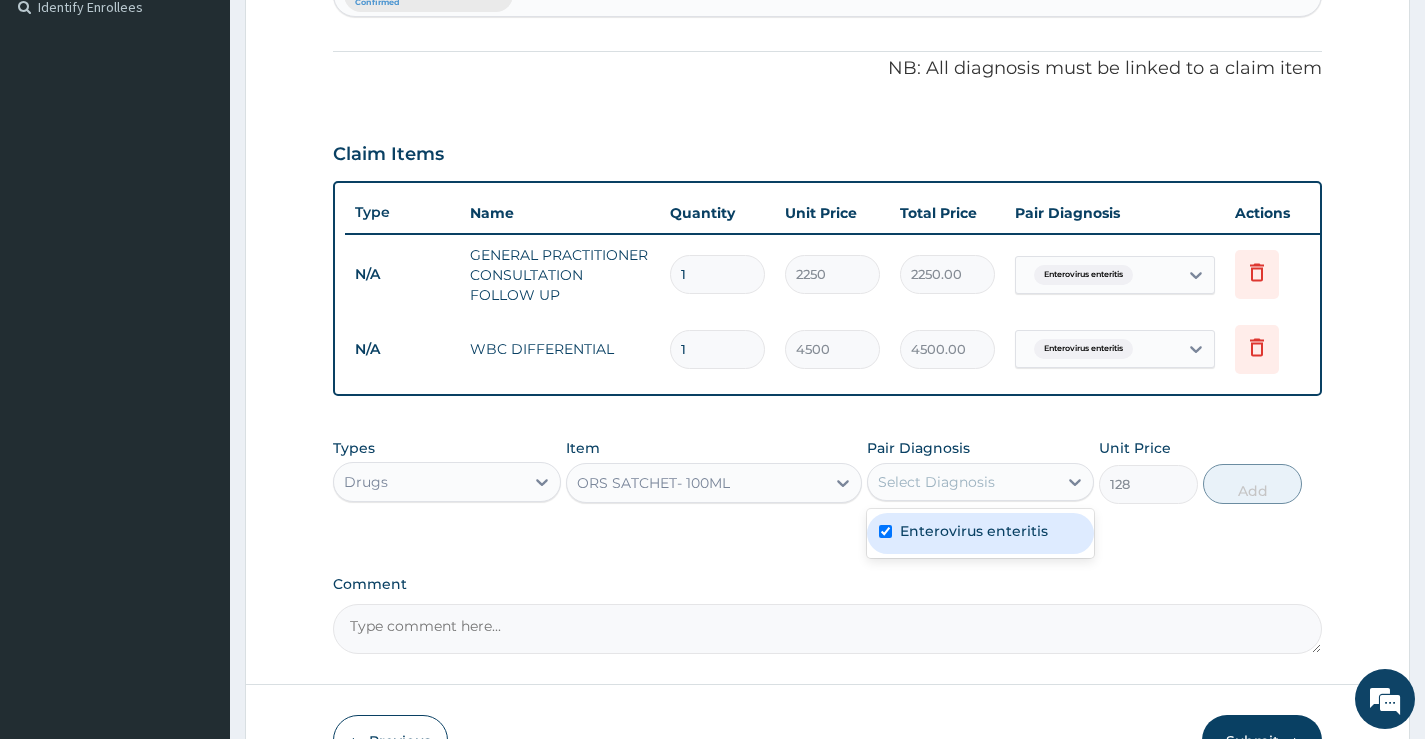 checkbox on "true" 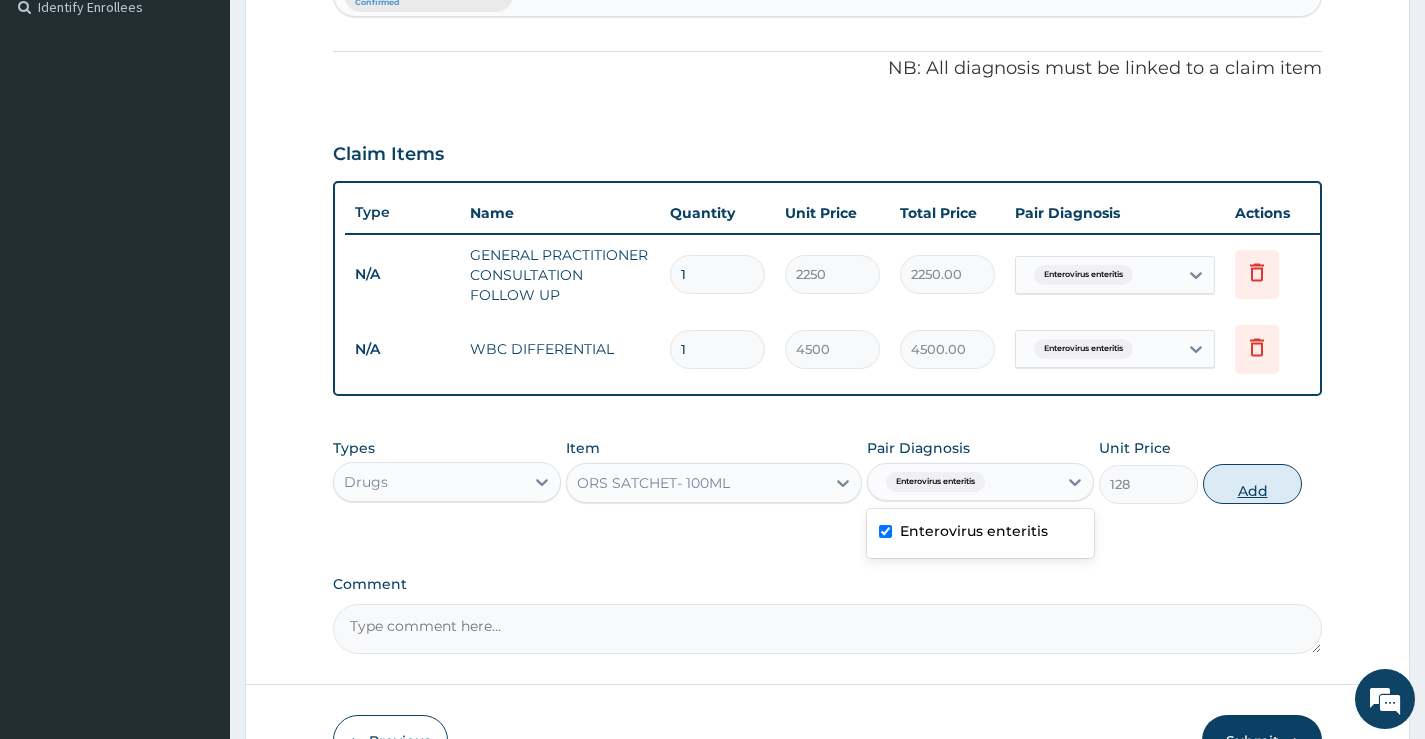 click on "Add" at bounding box center (1252, 484) 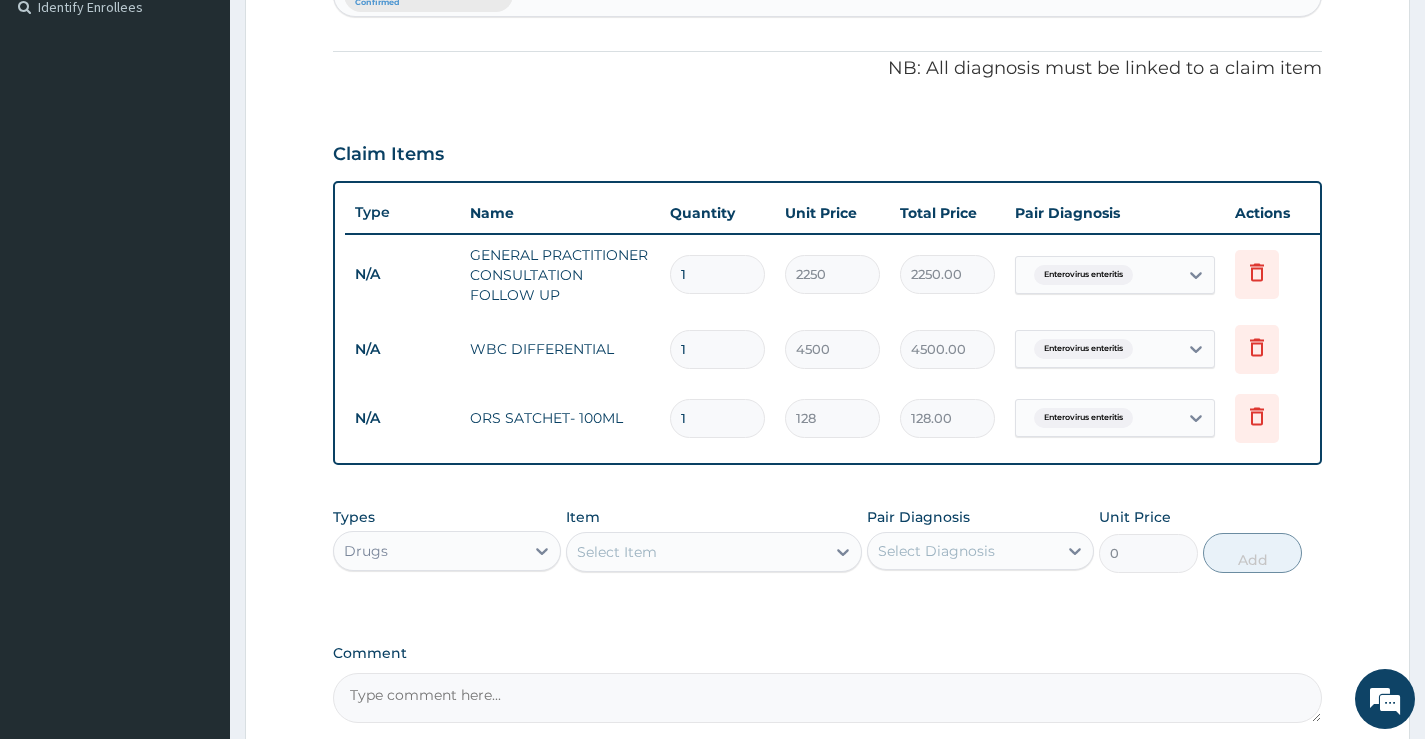 click on "Select Item" at bounding box center [696, 552] 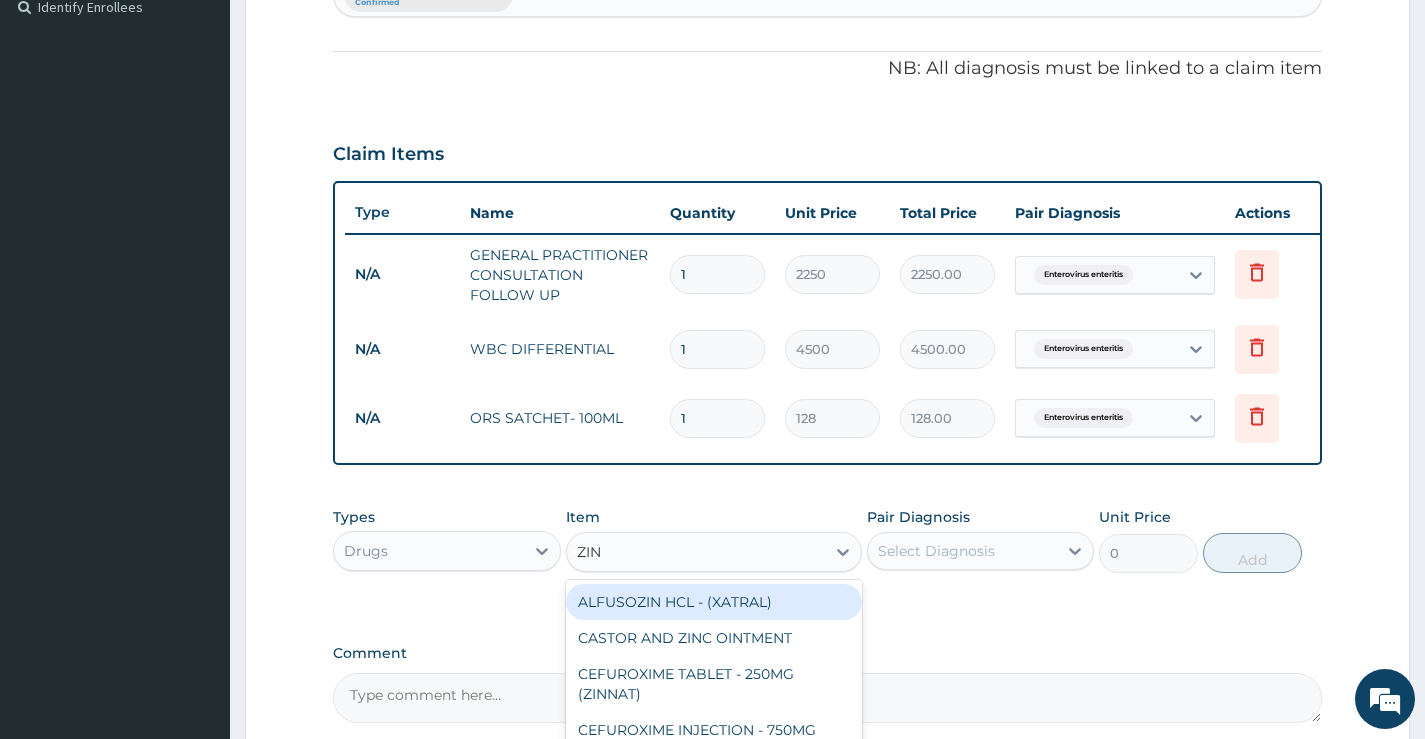 type on "ZINC" 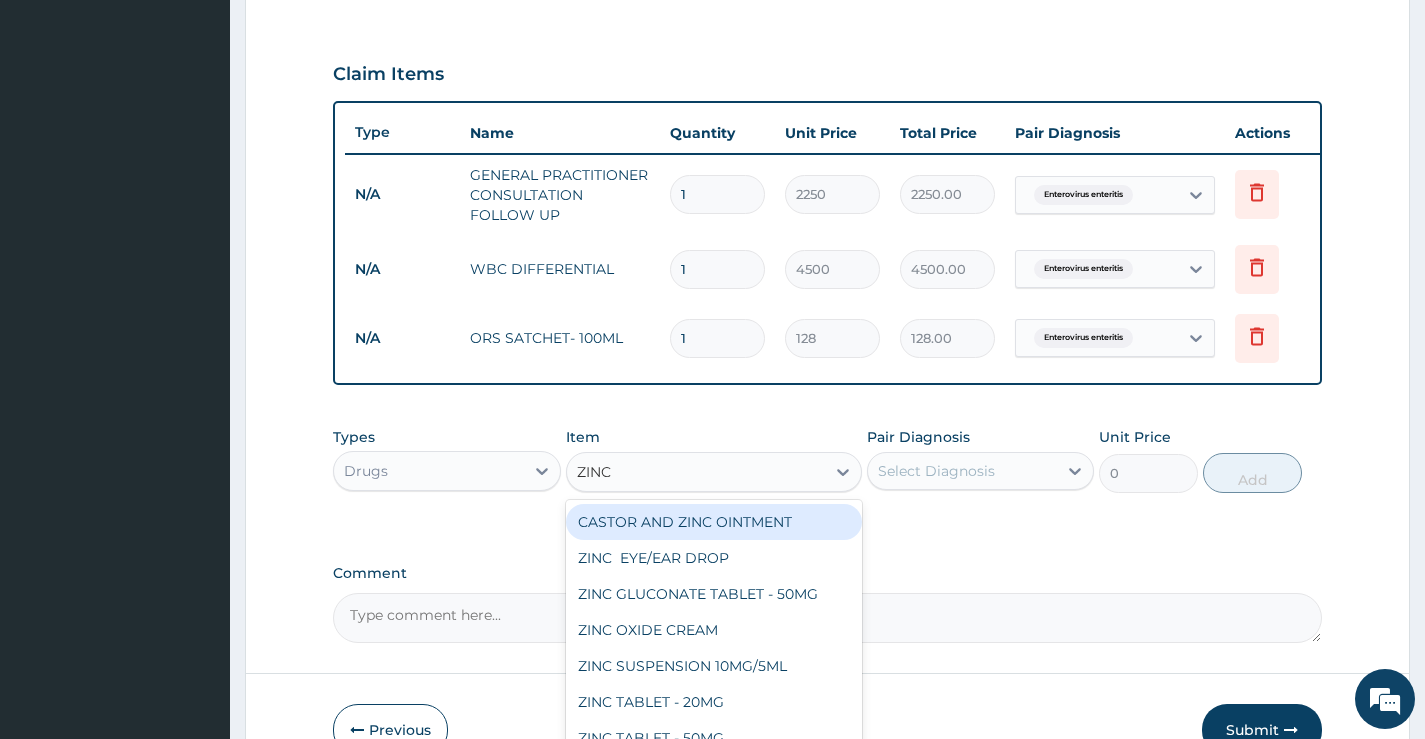 scroll, scrollTop: 772, scrollLeft: 0, axis: vertical 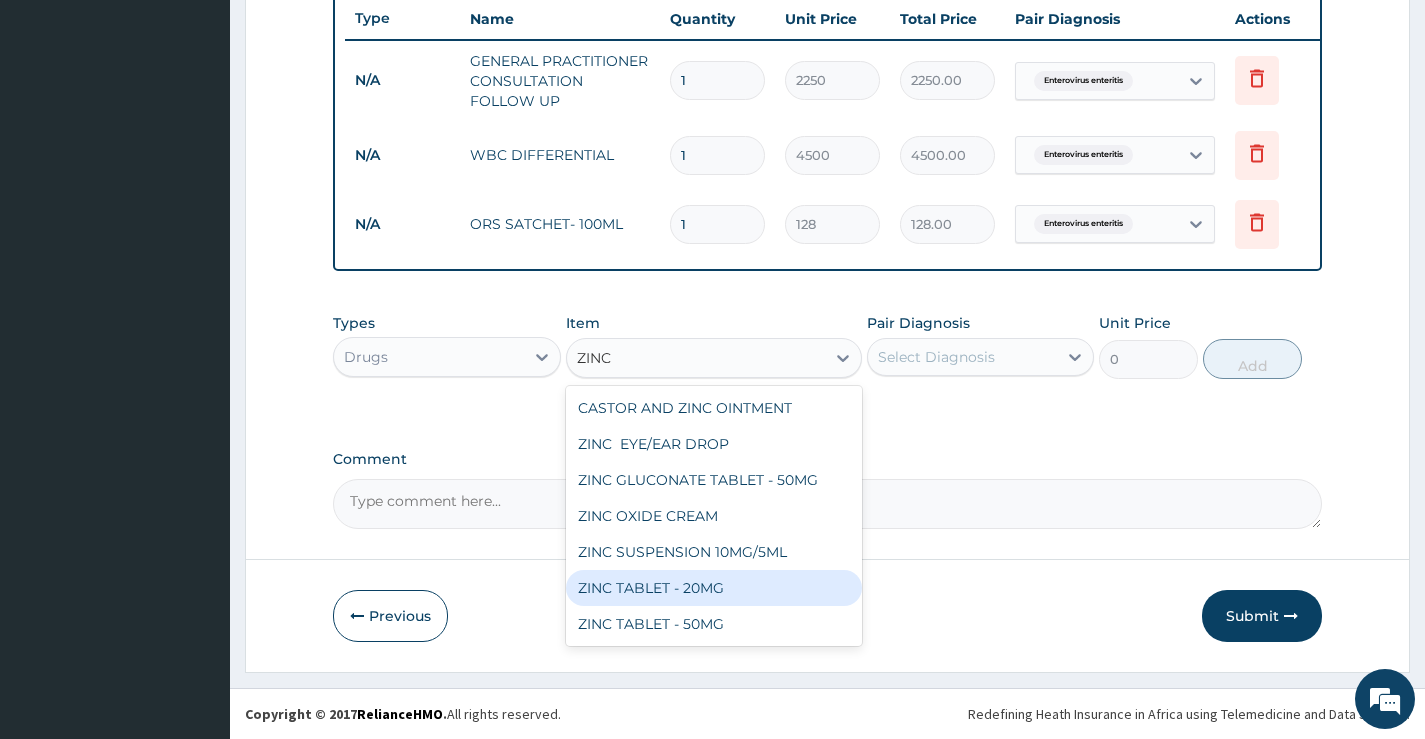 click on "ZINC TABLET - 20MG" at bounding box center (714, 588) 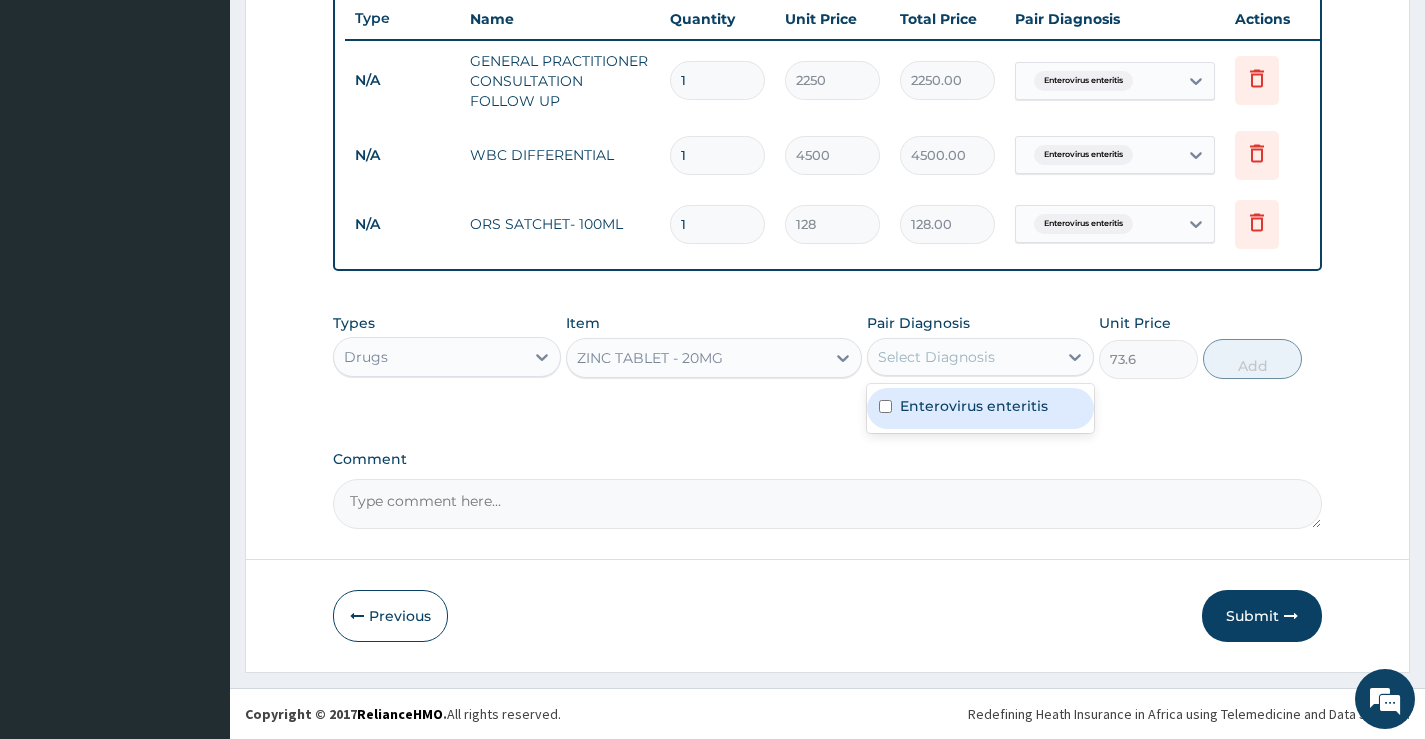 click on "Select Diagnosis" at bounding box center (962, 357) 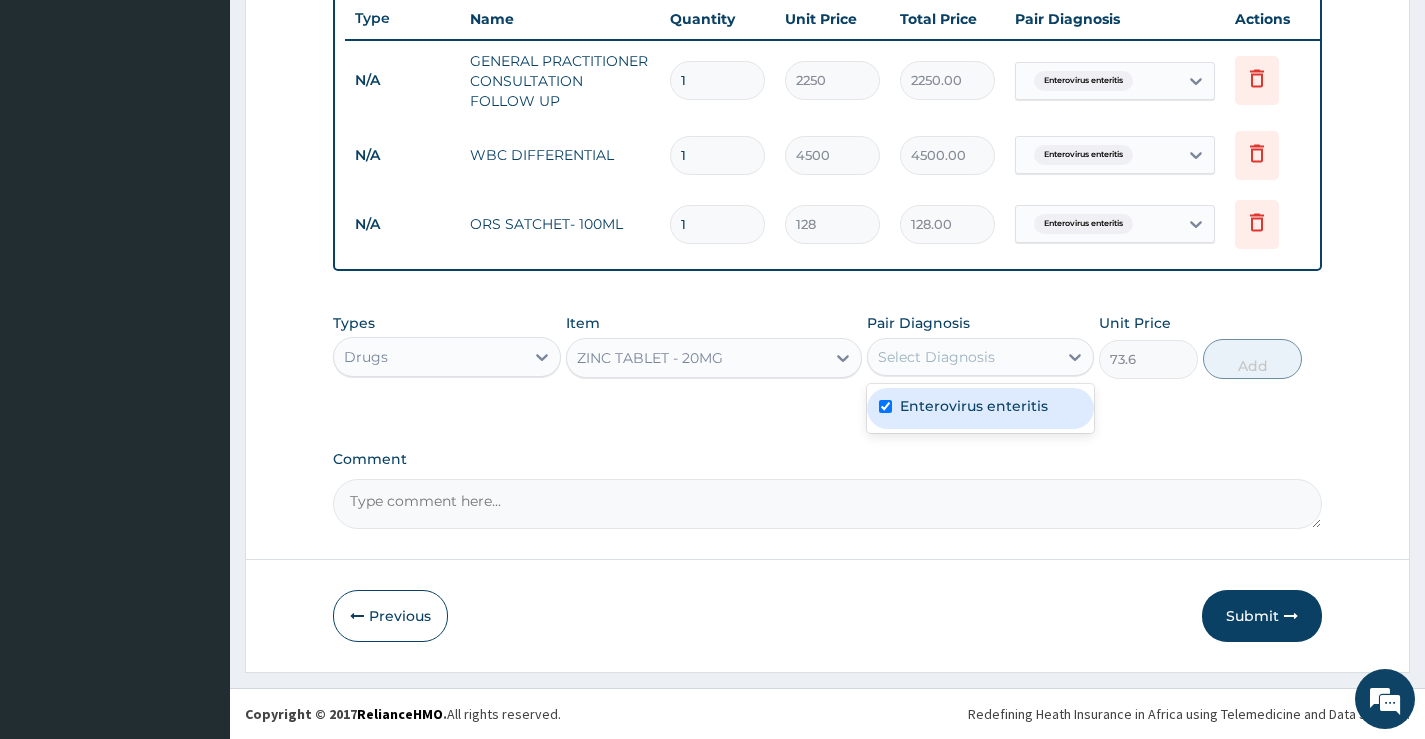 checkbox on "true" 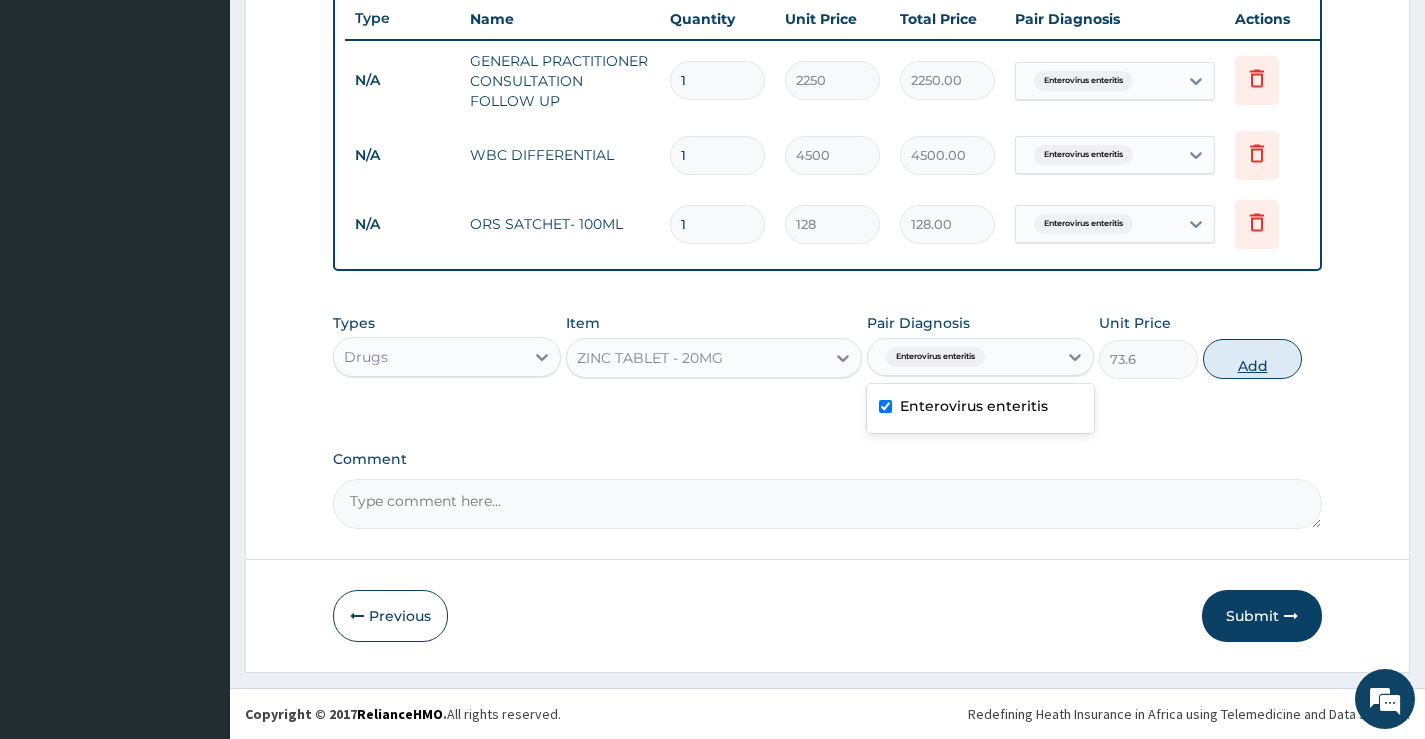 click on "Add" at bounding box center [1252, 359] 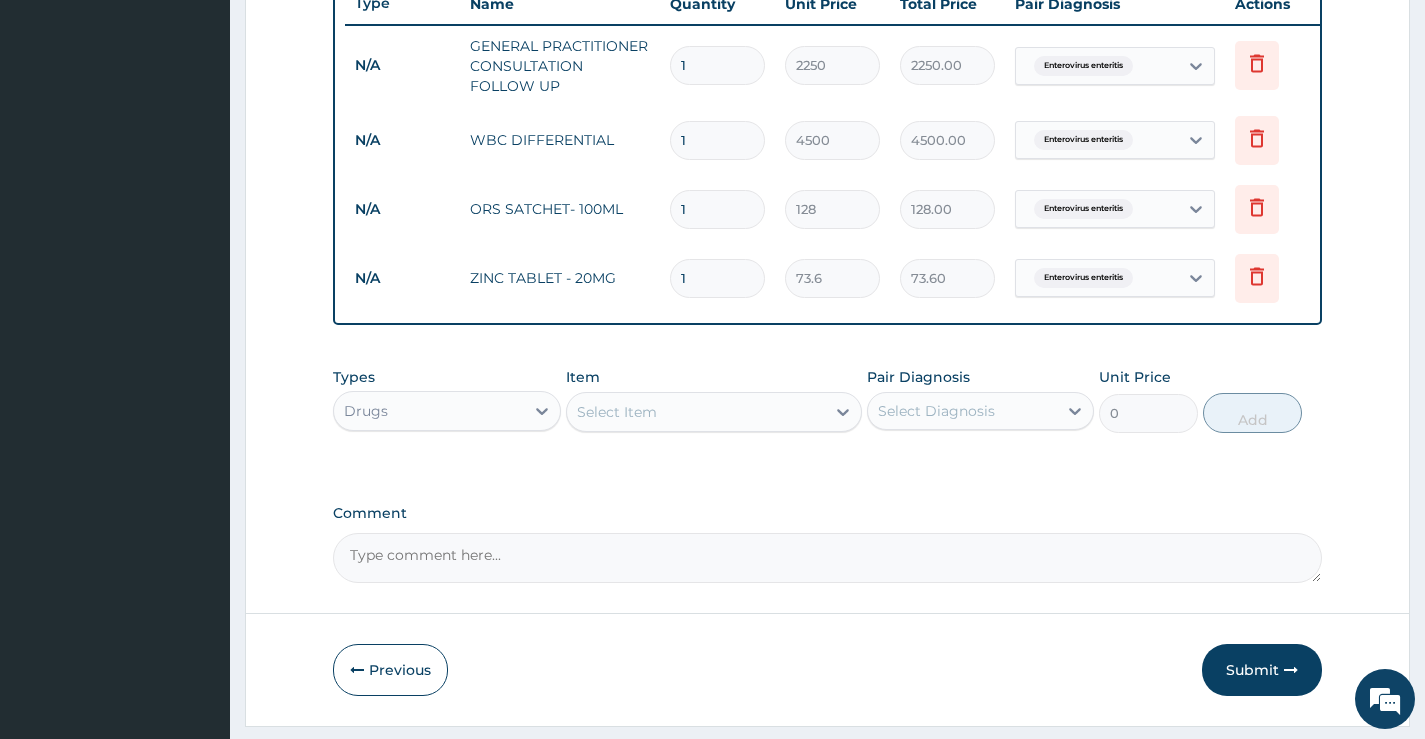 type 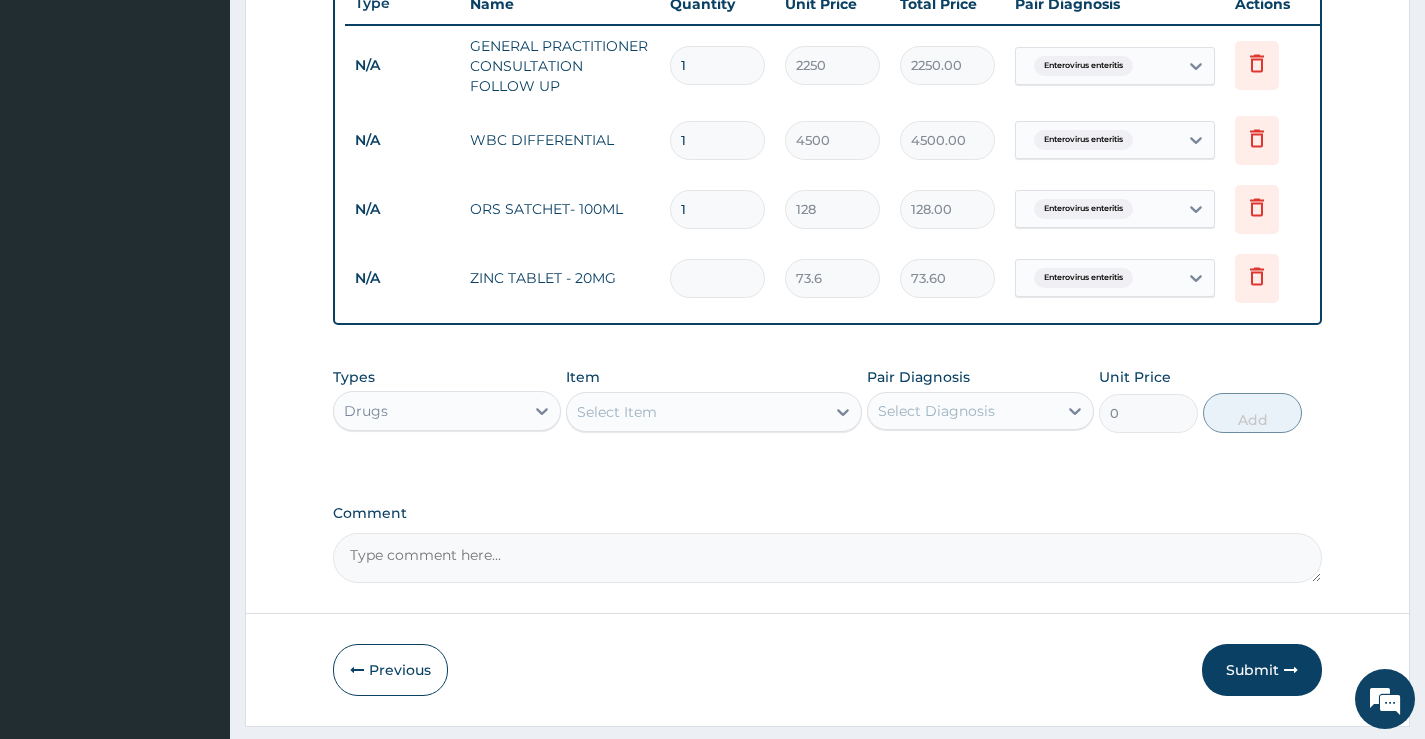 type on "0.00" 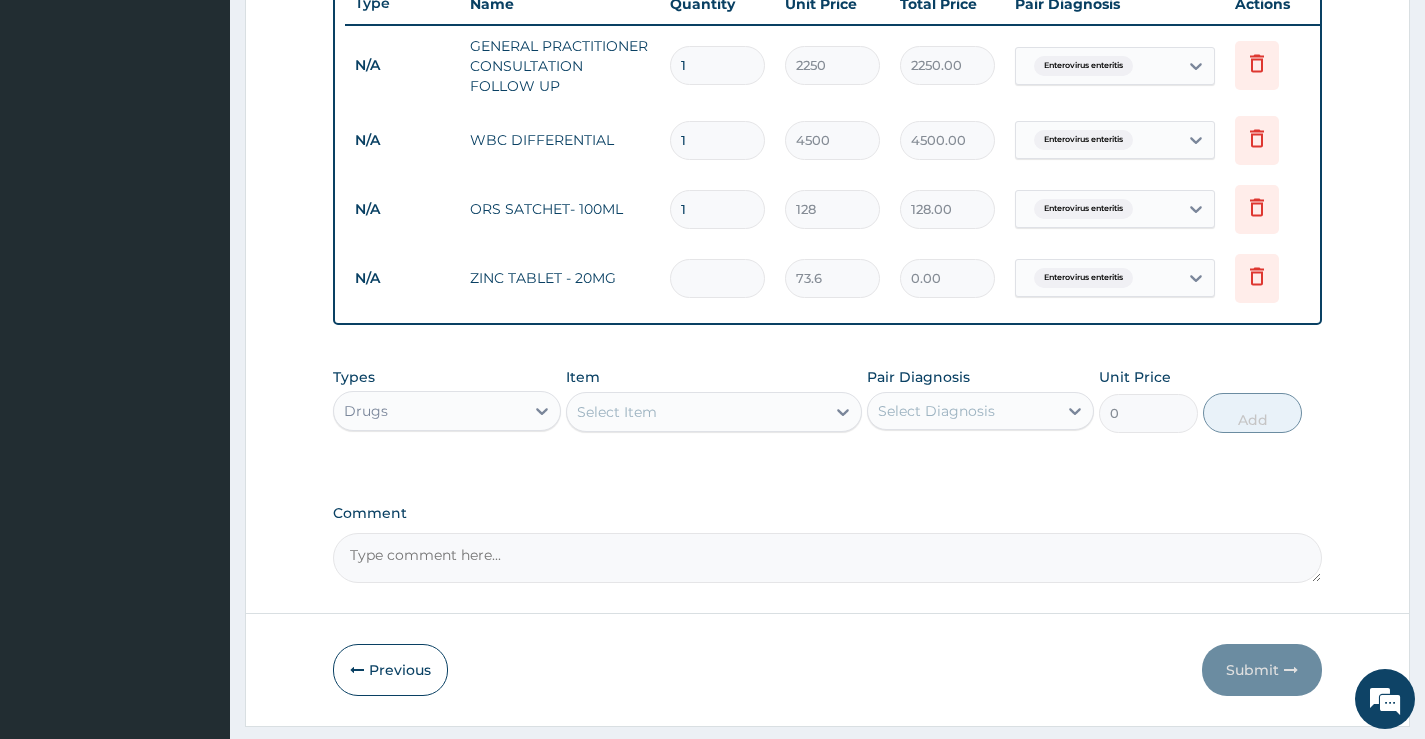 type on "5" 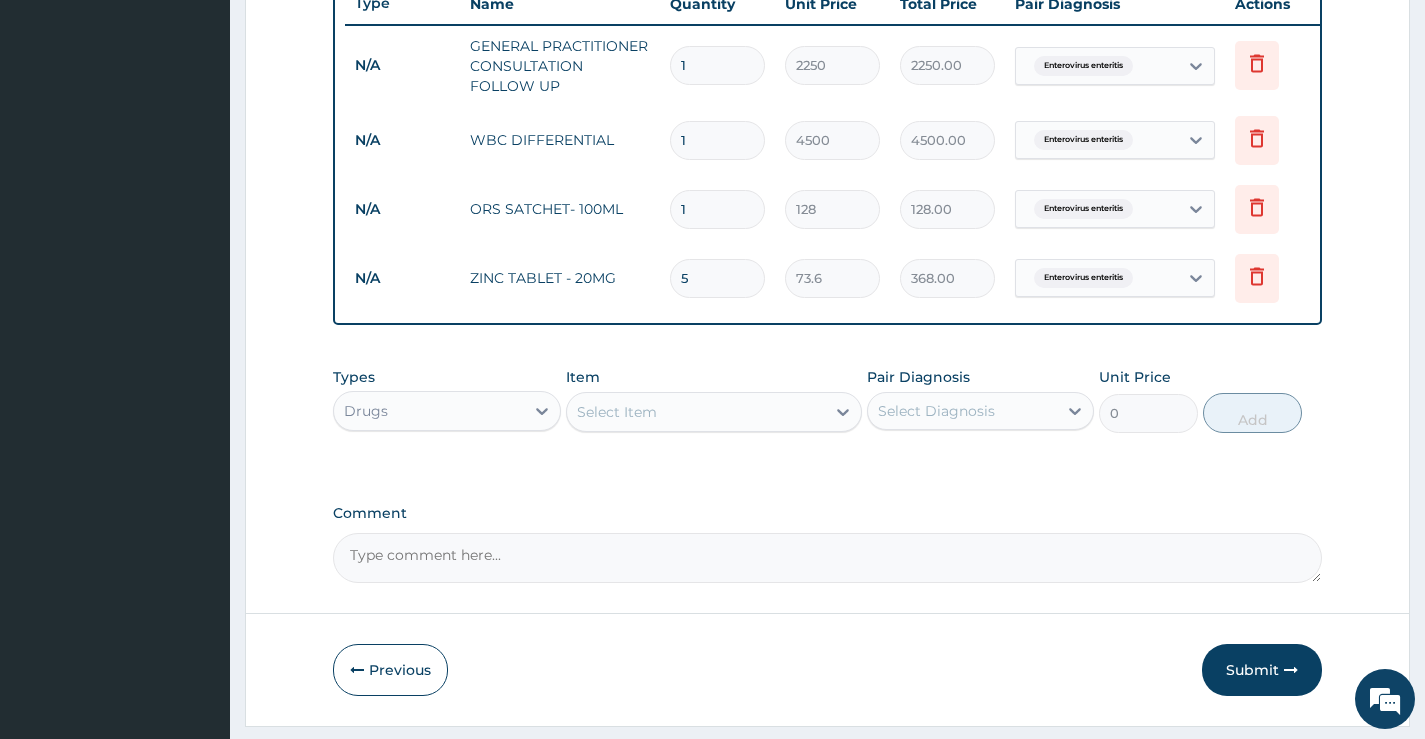 type on "5" 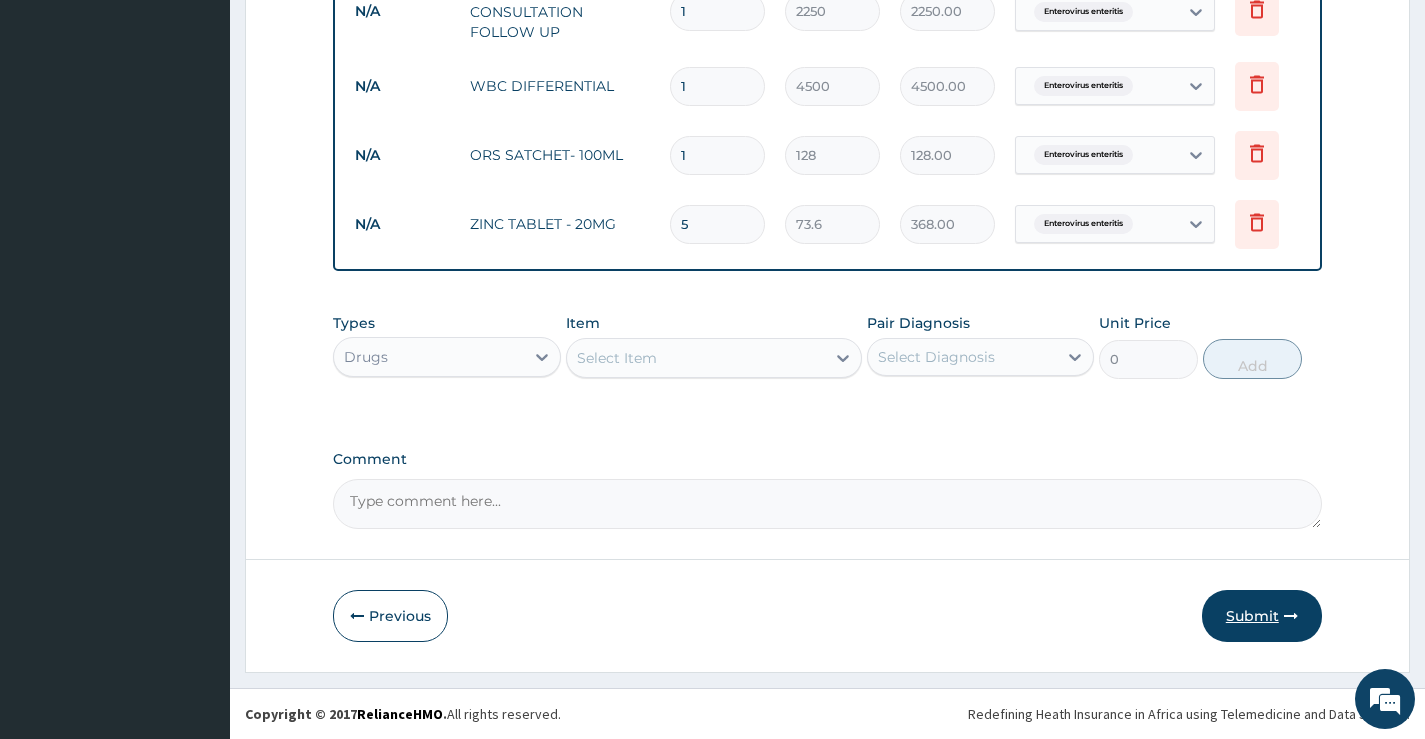 click on "Submit" at bounding box center [1262, 616] 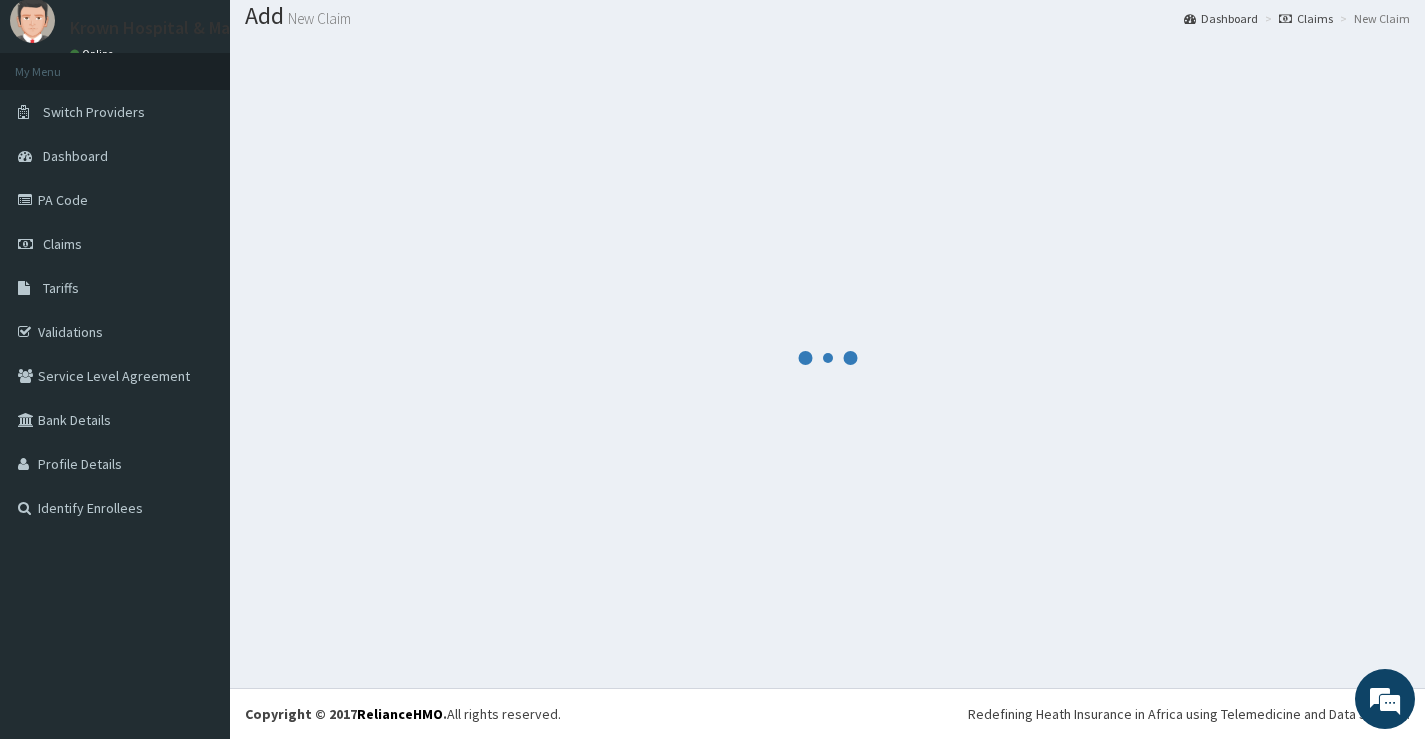 scroll, scrollTop: 62, scrollLeft: 0, axis: vertical 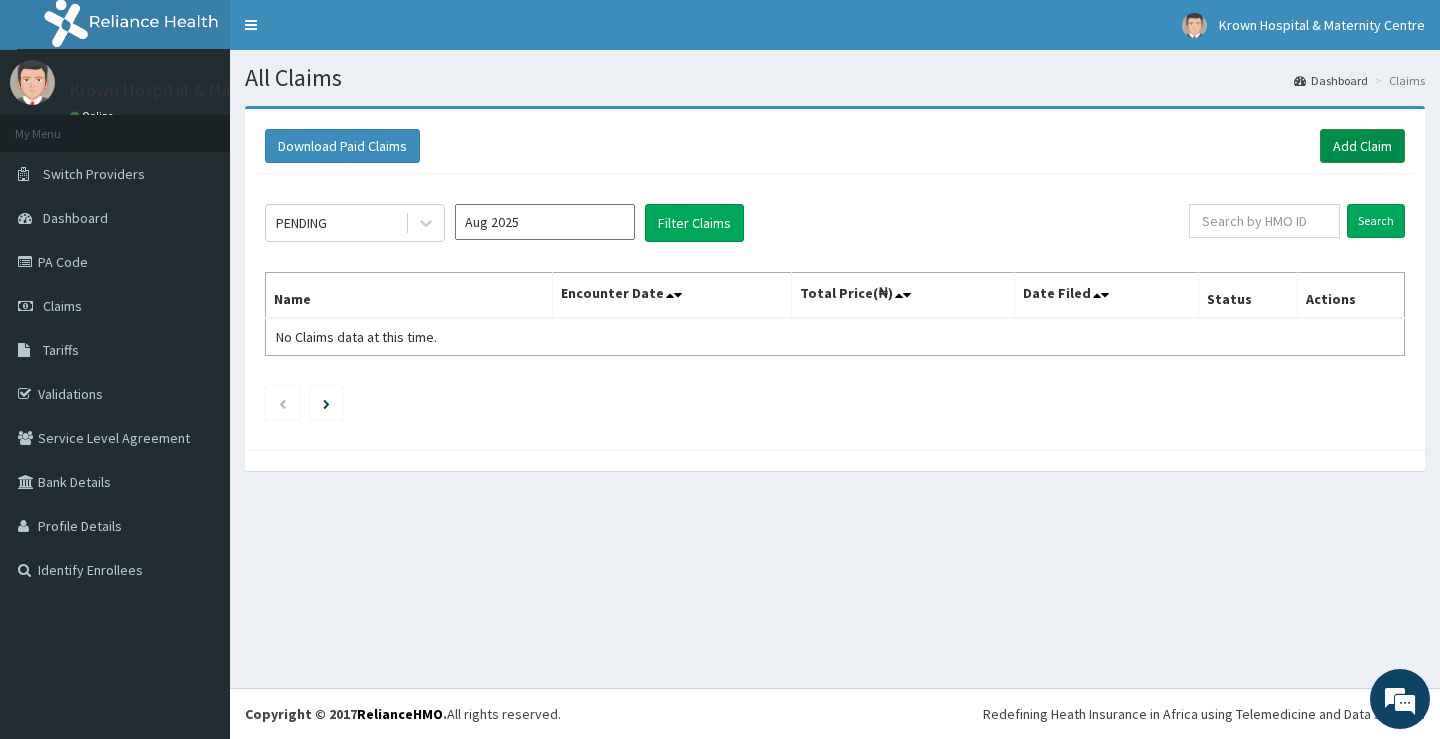 click on "Add Claim" at bounding box center [1362, 146] 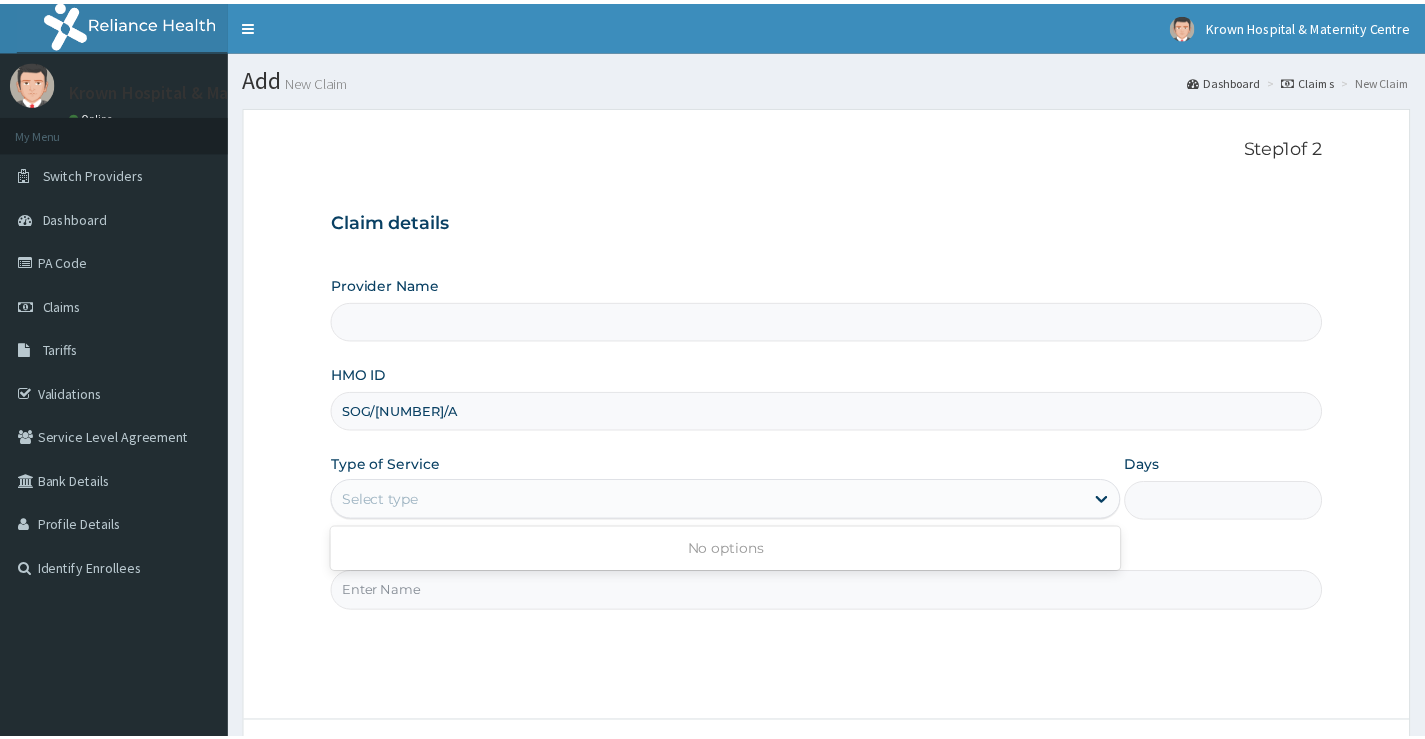 scroll, scrollTop: 0, scrollLeft: 0, axis: both 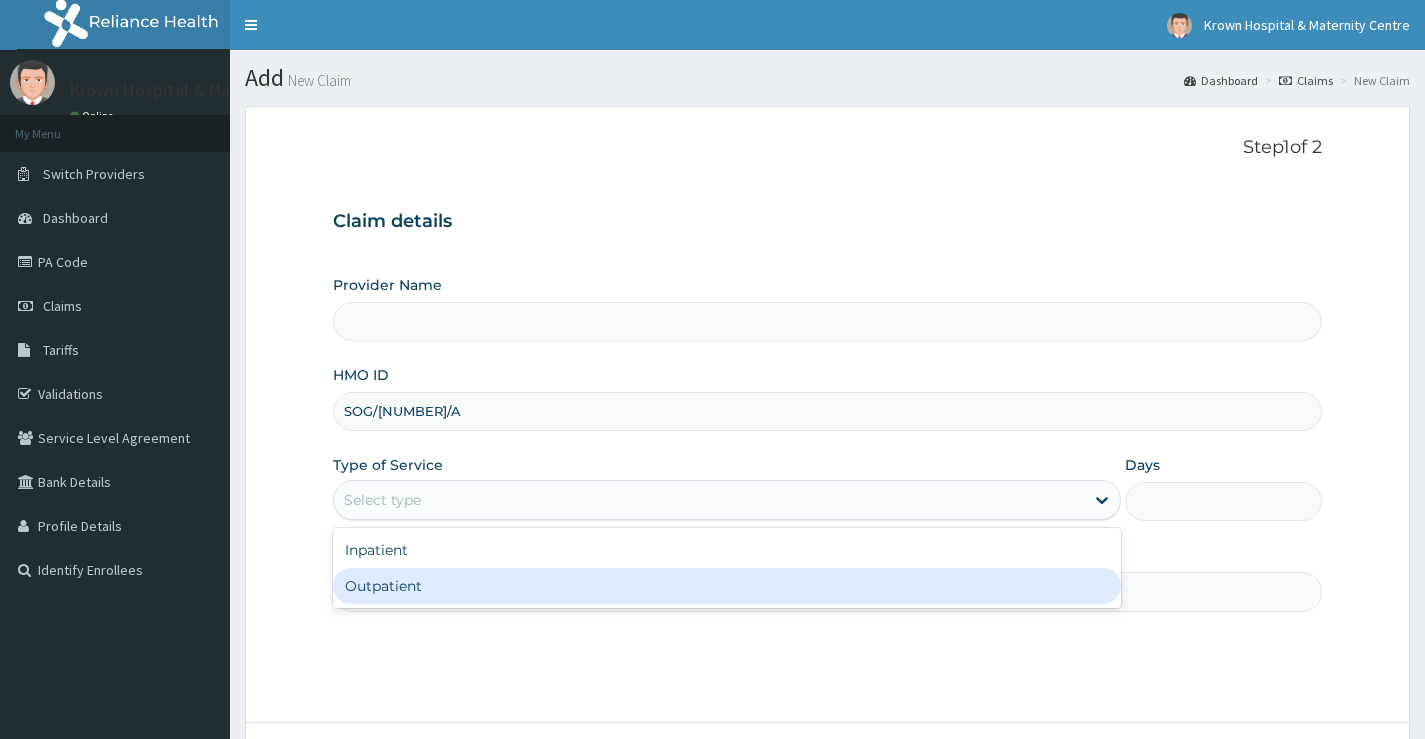 click on "Outpatient" at bounding box center [727, 586] 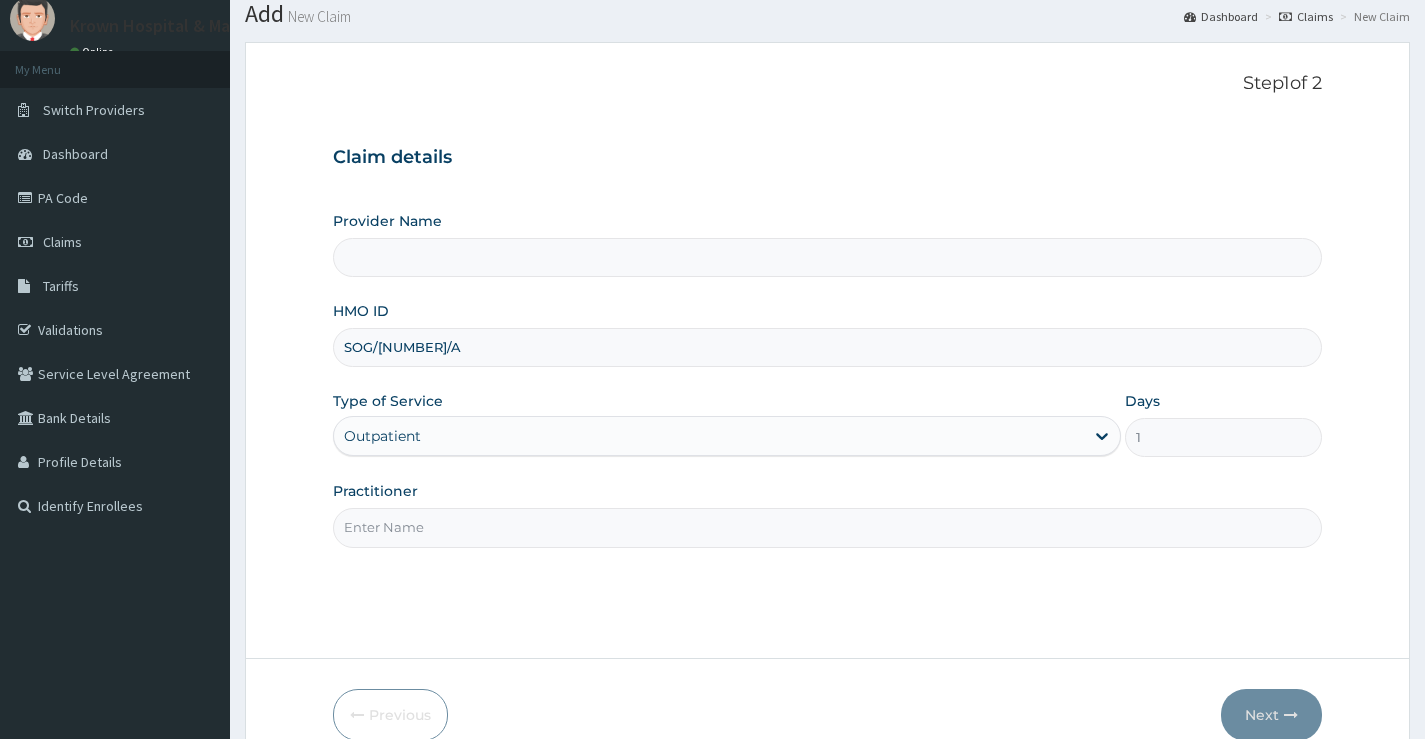 scroll, scrollTop: 100, scrollLeft: 0, axis: vertical 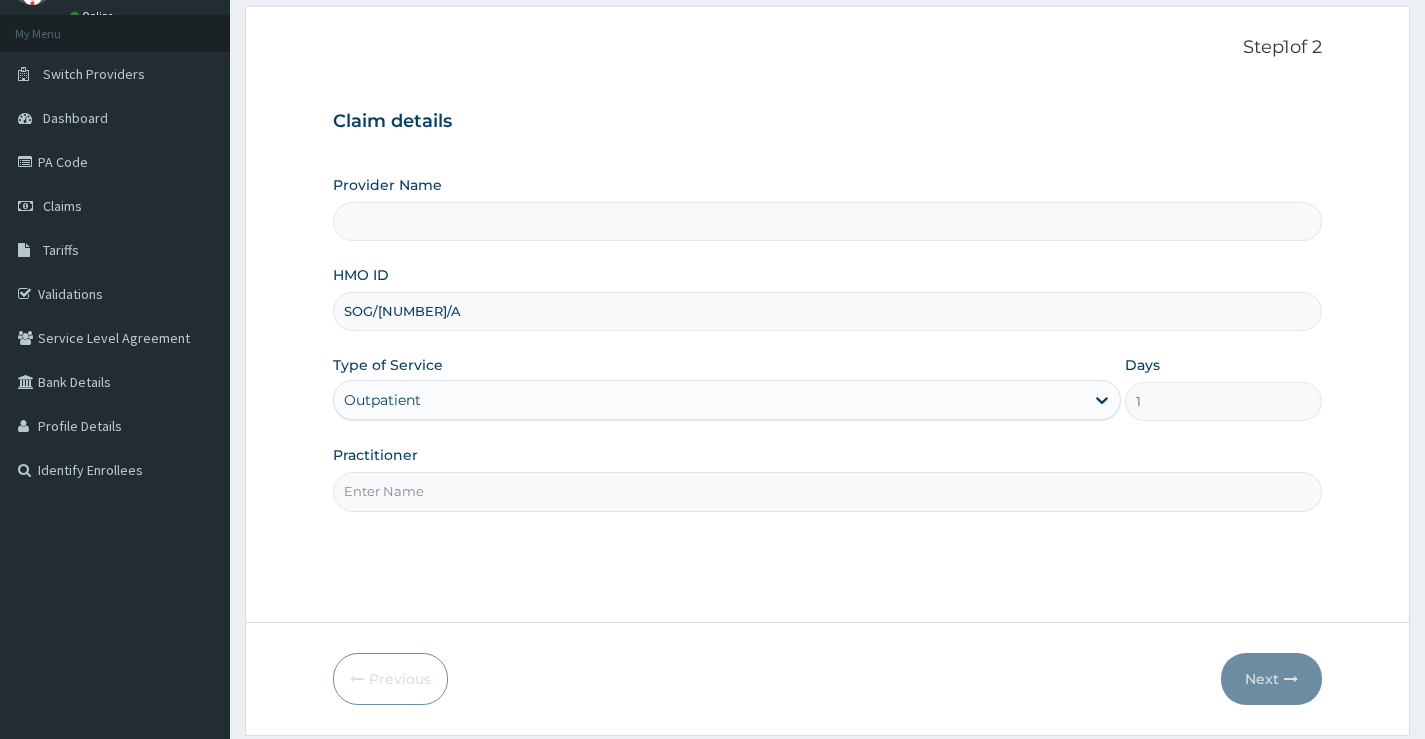 click on "Practitioner" at bounding box center [827, 491] 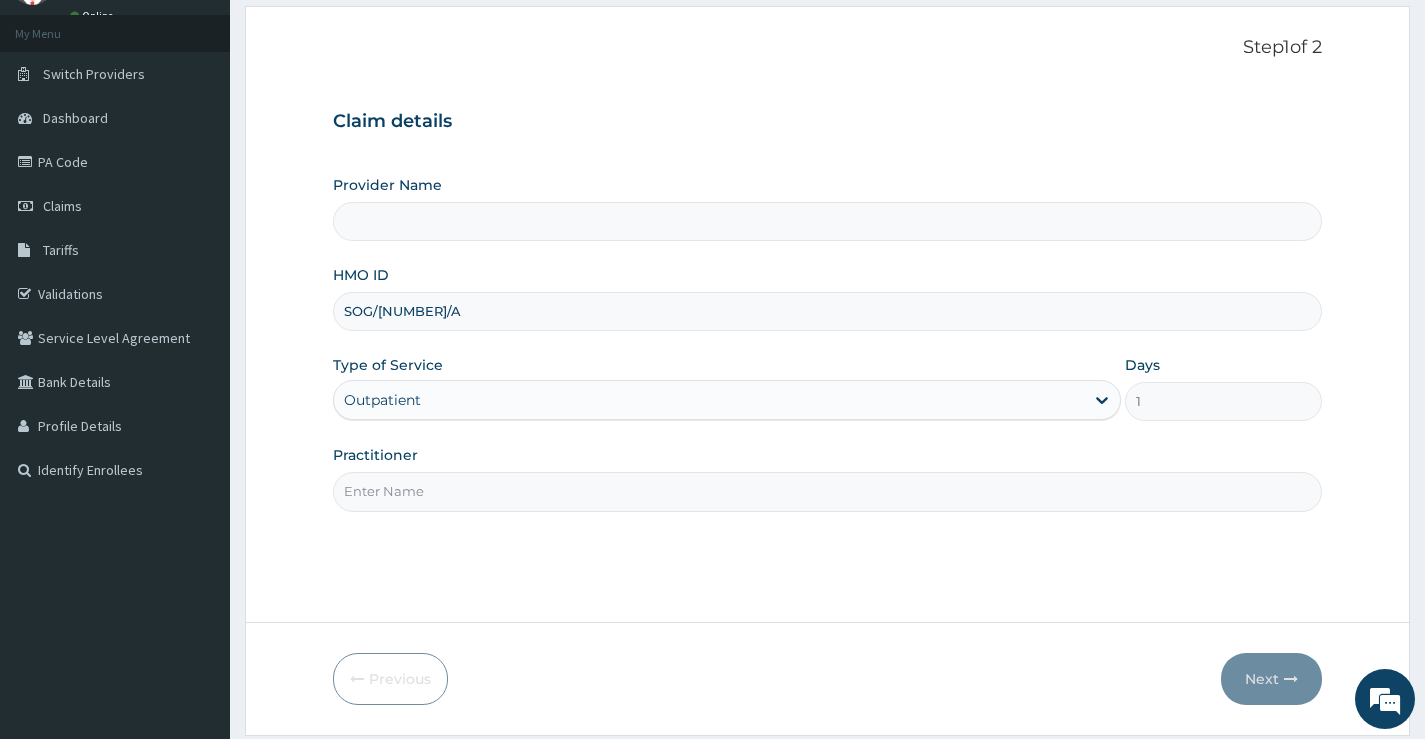 click on "Practitioner" at bounding box center (827, 491) 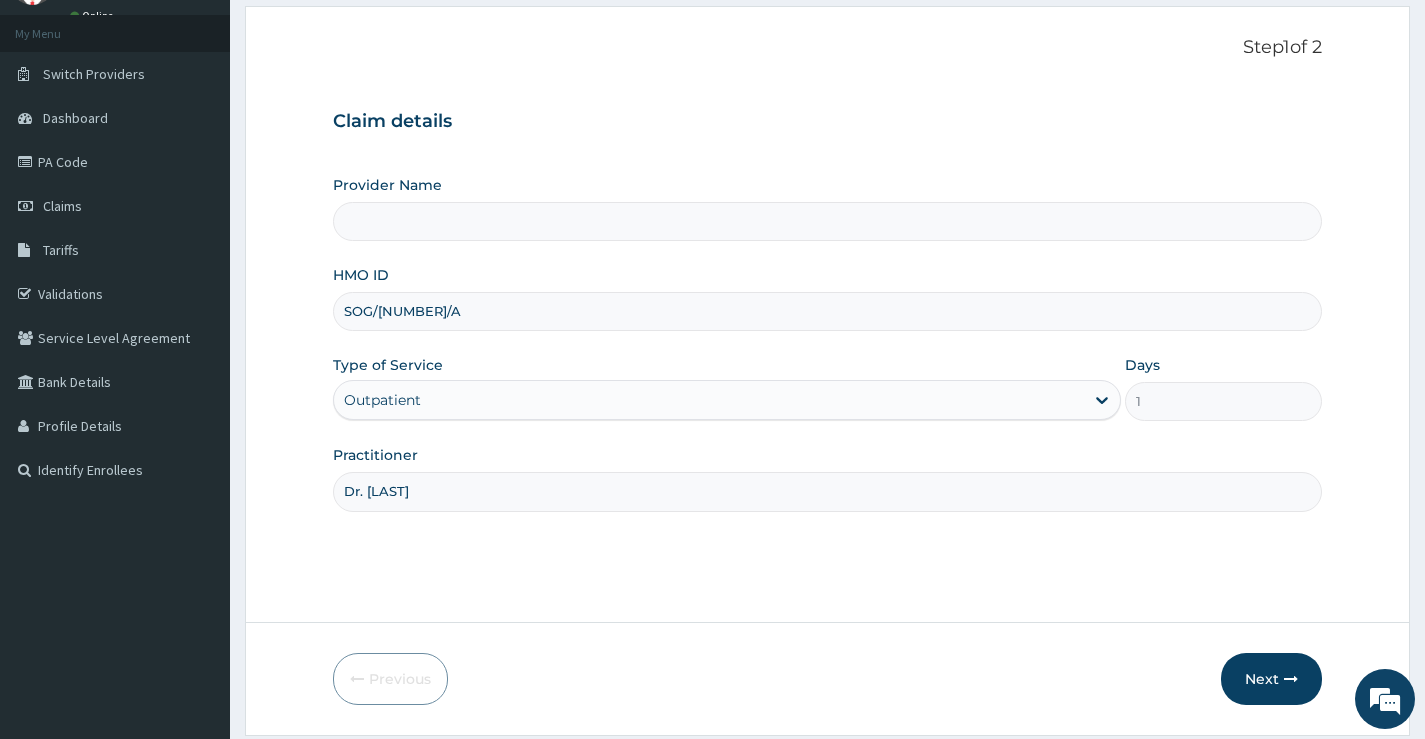 type on "Krown Hospital &Maternity Centre" 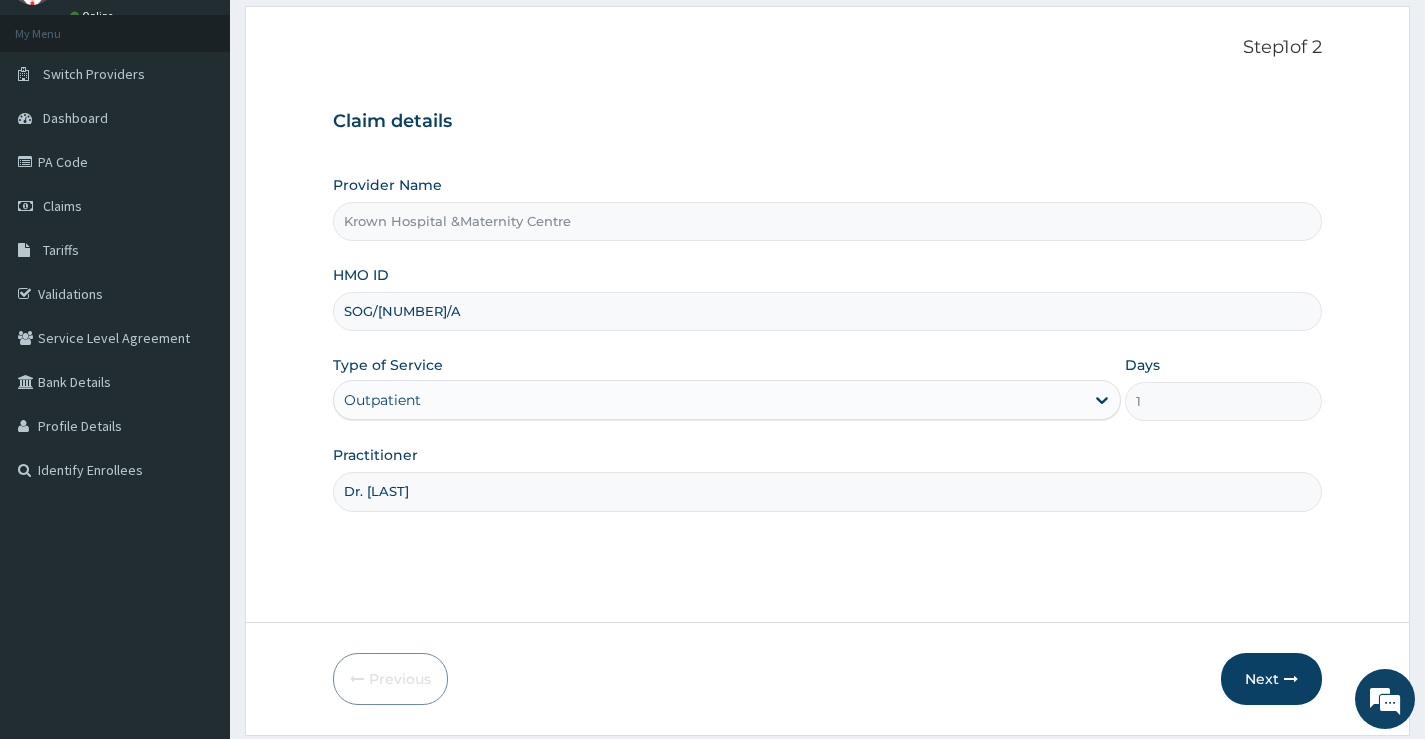 scroll, scrollTop: 0, scrollLeft: 0, axis: both 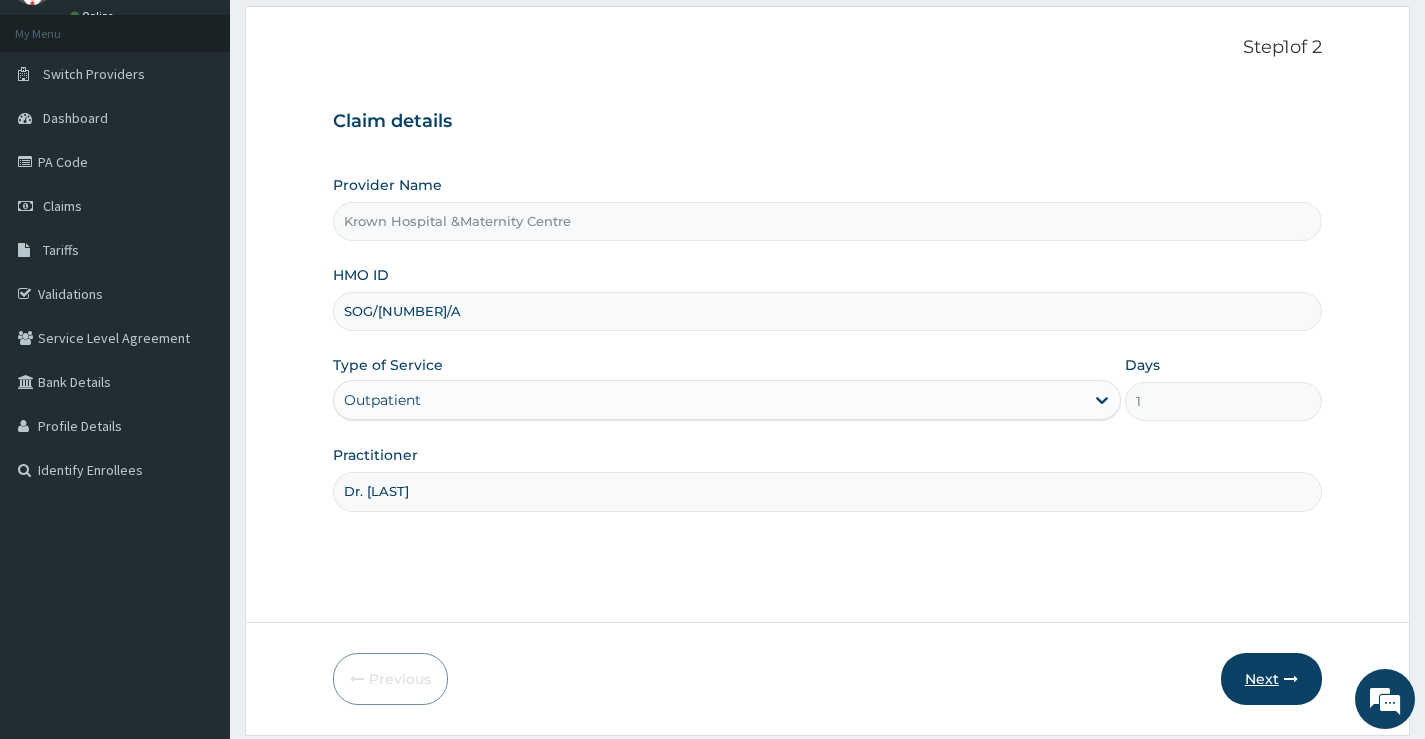 click on "Next" at bounding box center [1271, 679] 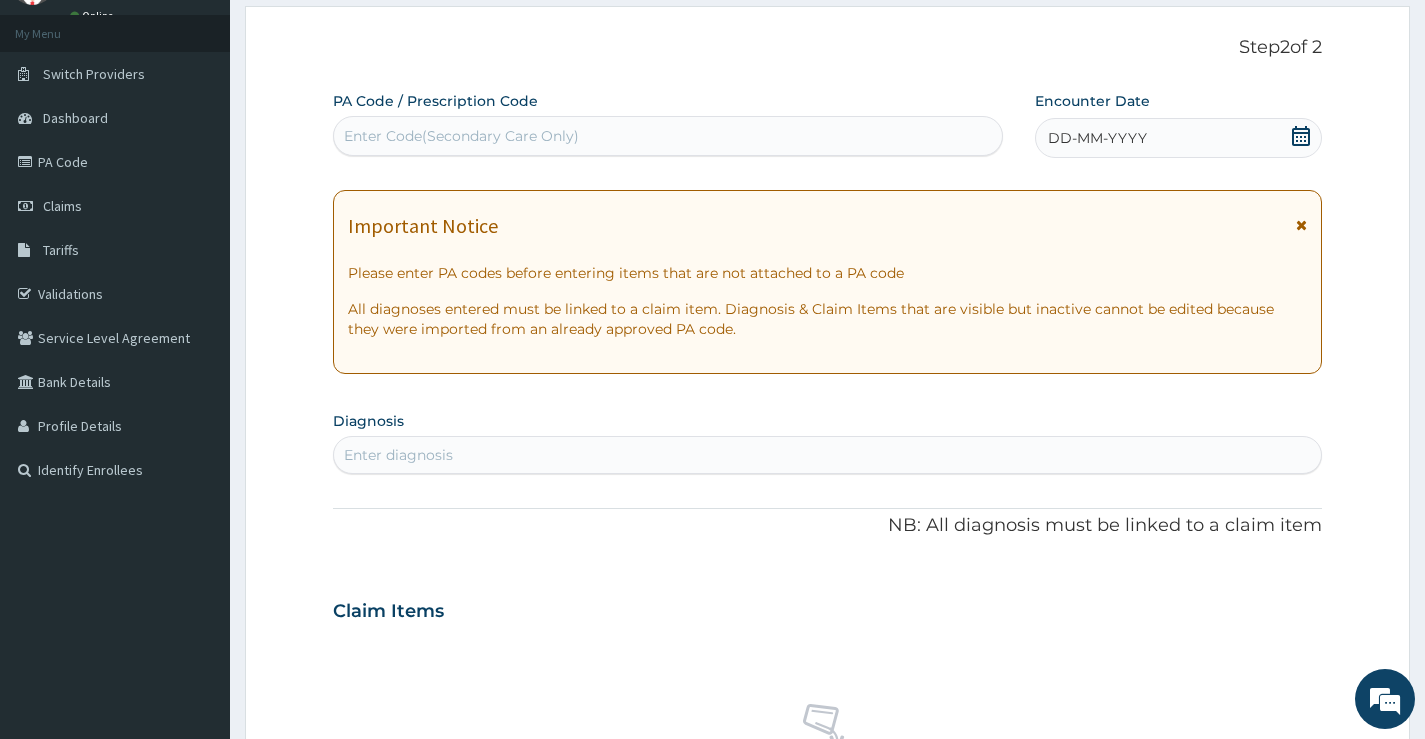 click 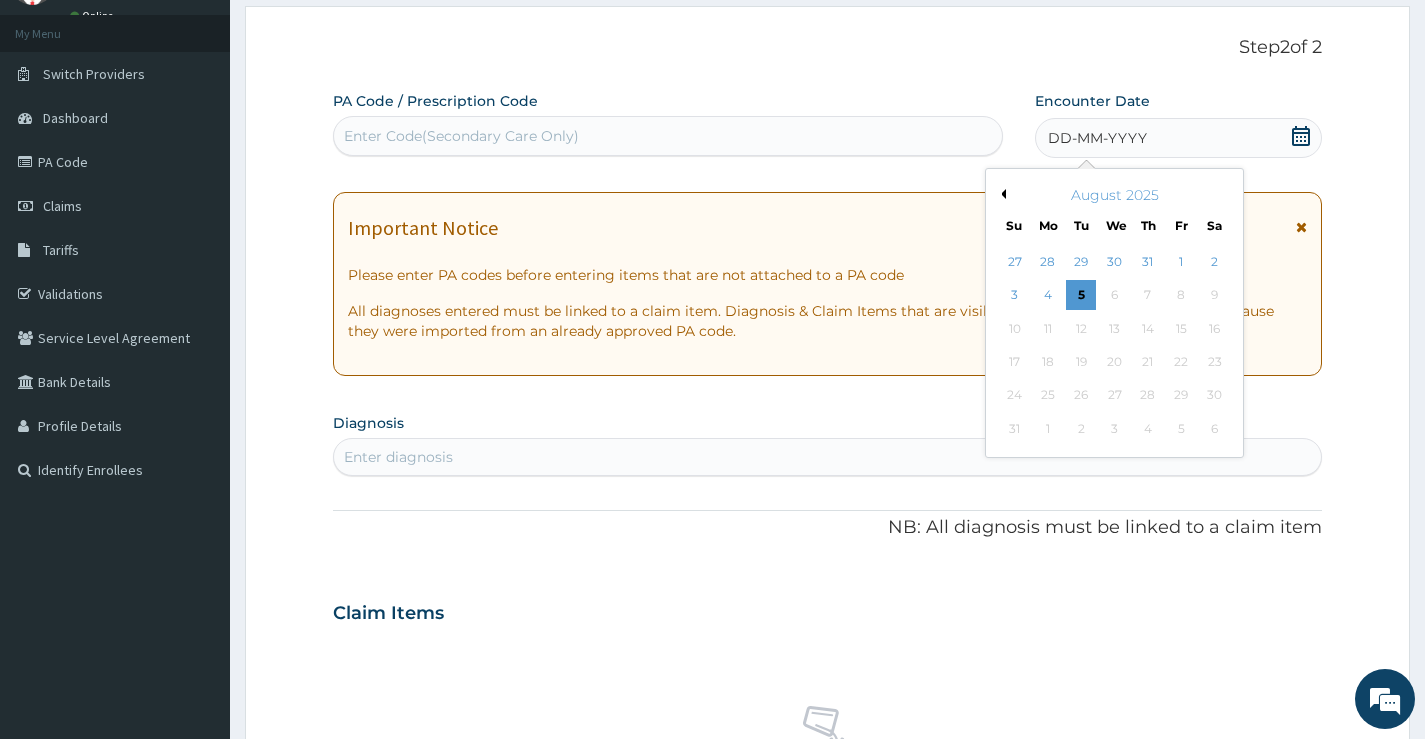 click on "August 2025" at bounding box center [1114, 195] 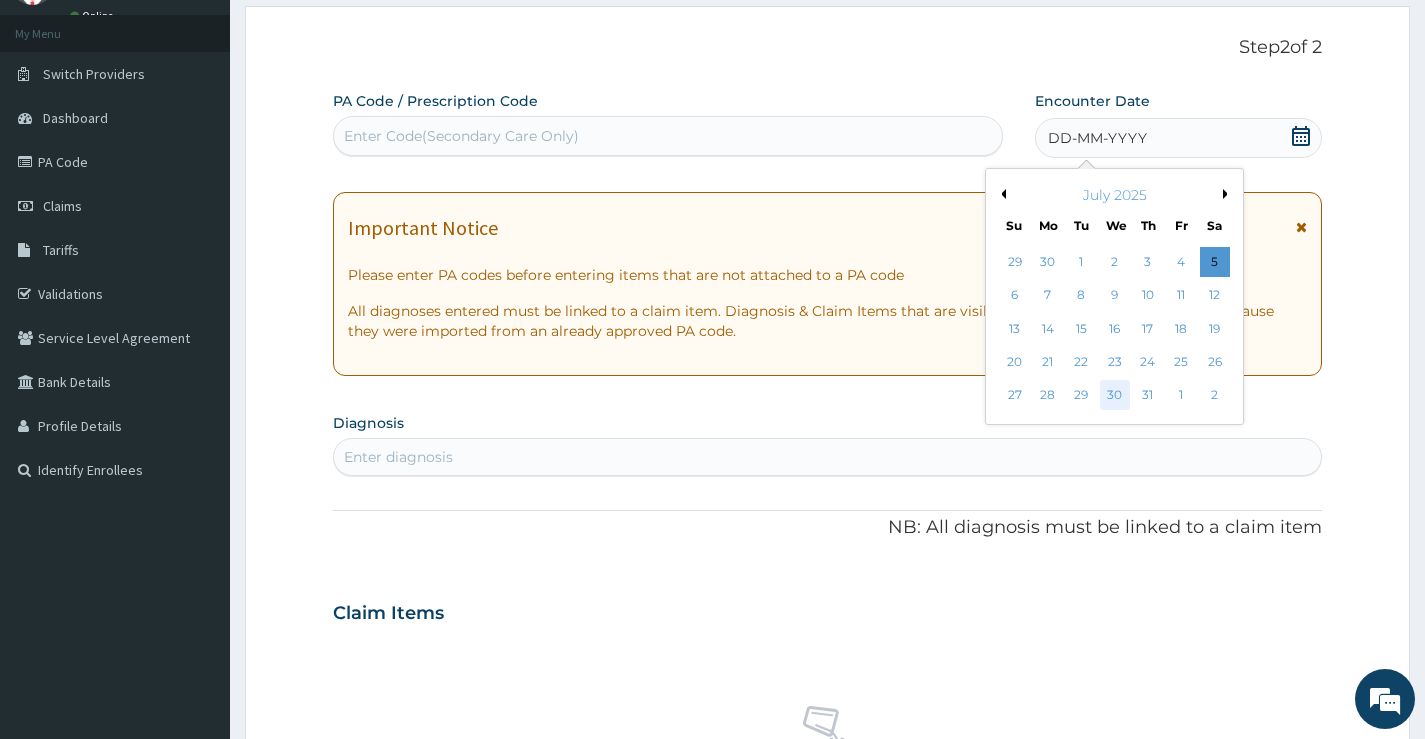 click on "30" at bounding box center (1114, 396) 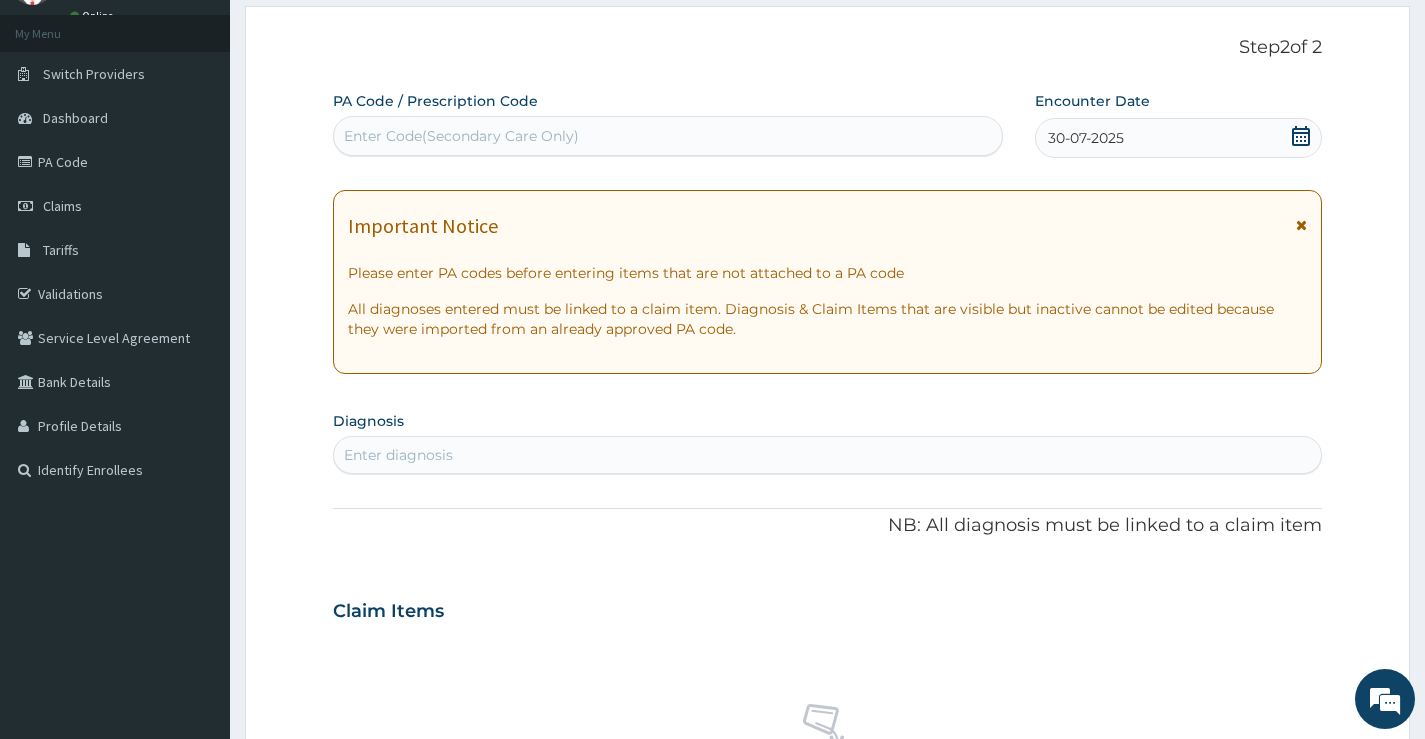click on "Enter diagnosis" at bounding box center (827, 455) 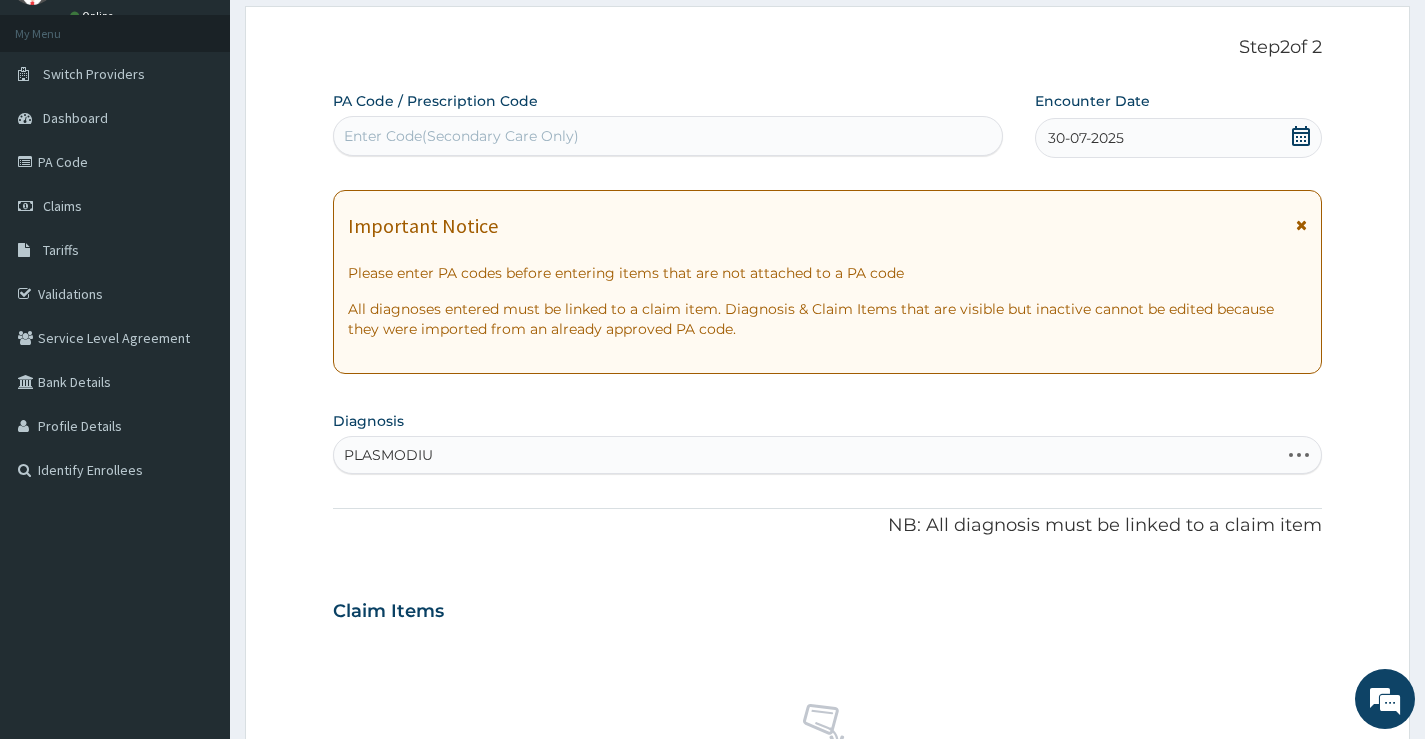 type on "PLASMODIUM" 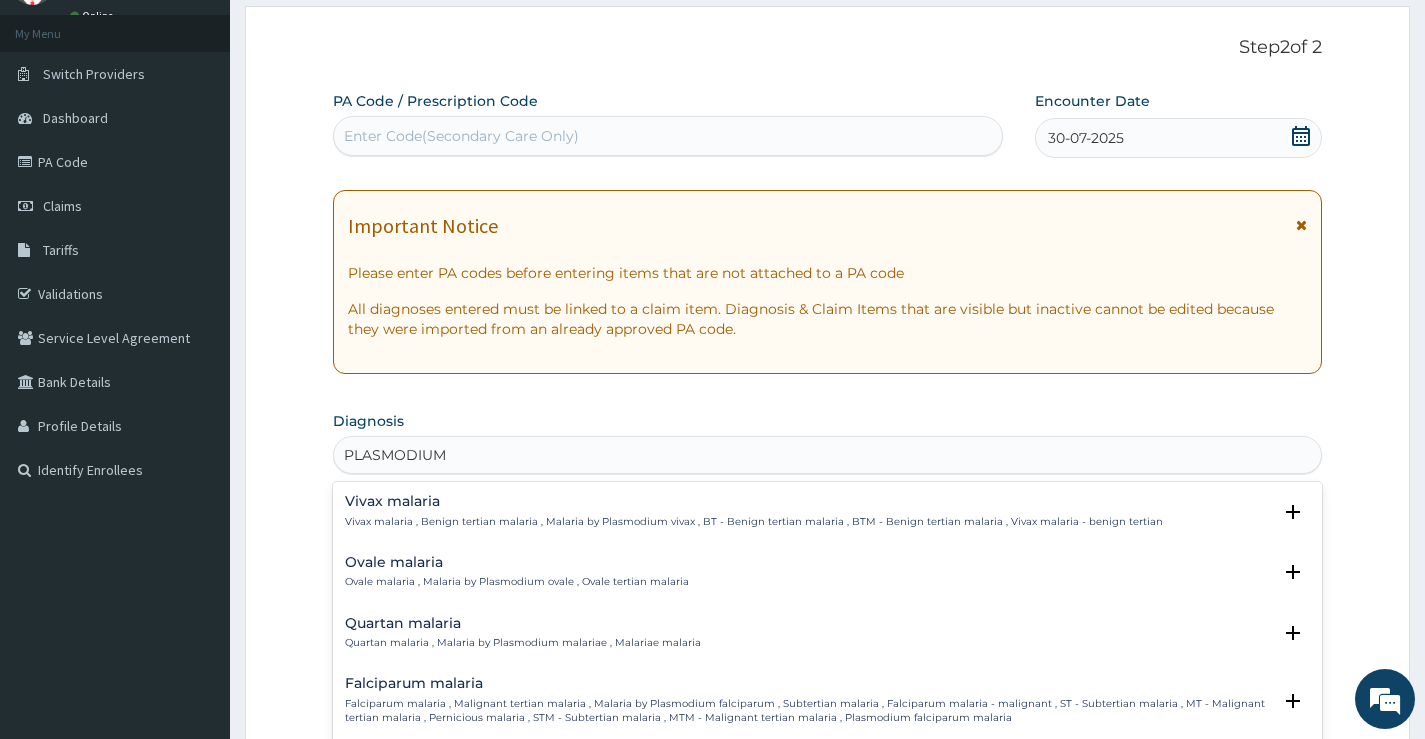 click on "Falciparum malaria , Malignant tertian malaria , Malaria by Plasmodium falciparum , Subtertian malaria , Falciparum malaria - malignant , ST - Subtertian malaria , MT - Malignant tertian malaria , Pernicious malaria , STM - Subtertian malaria , MTM - Malignant tertian malaria , Plasmodium falciparum malaria" at bounding box center [808, 711] 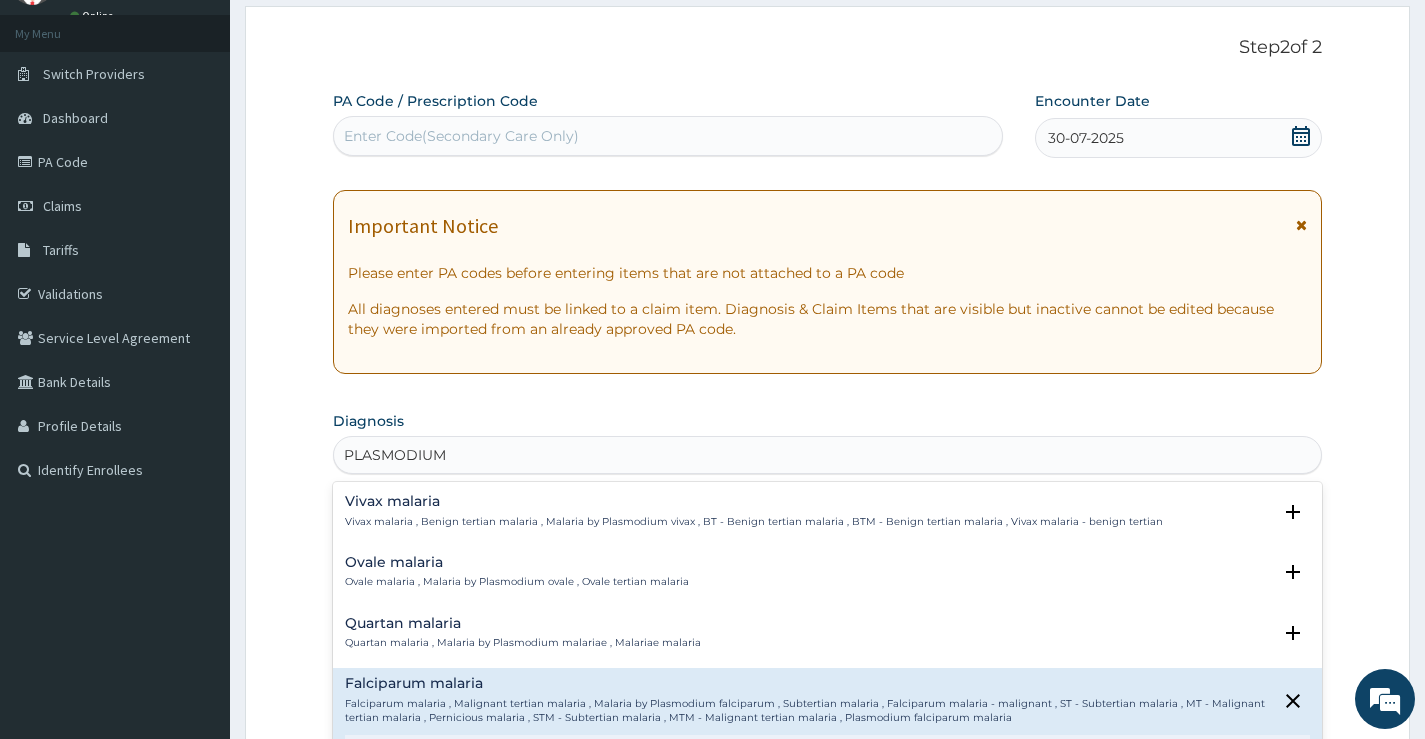 scroll, scrollTop: 300, scrollLeft: 0, axis: vertical 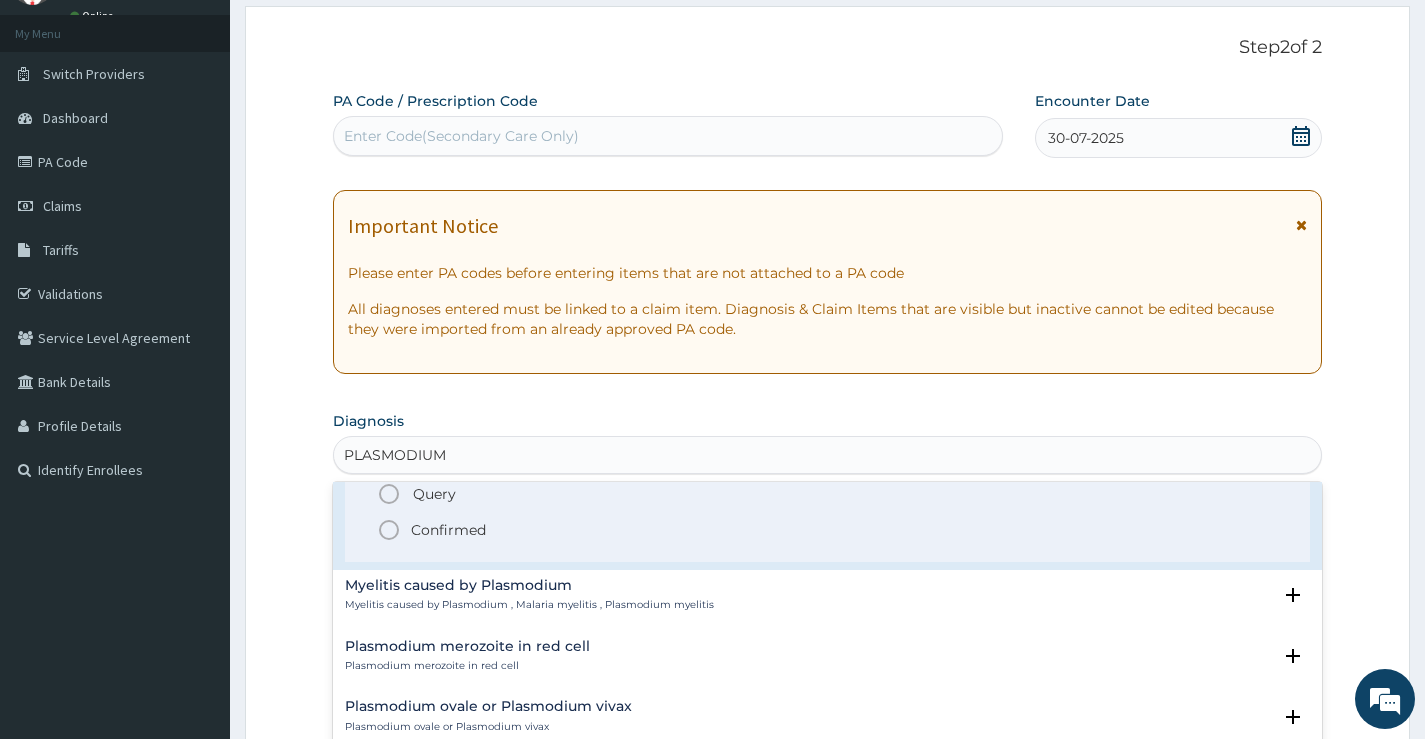 click on "Confirmed" at bounding box center (448, 530) 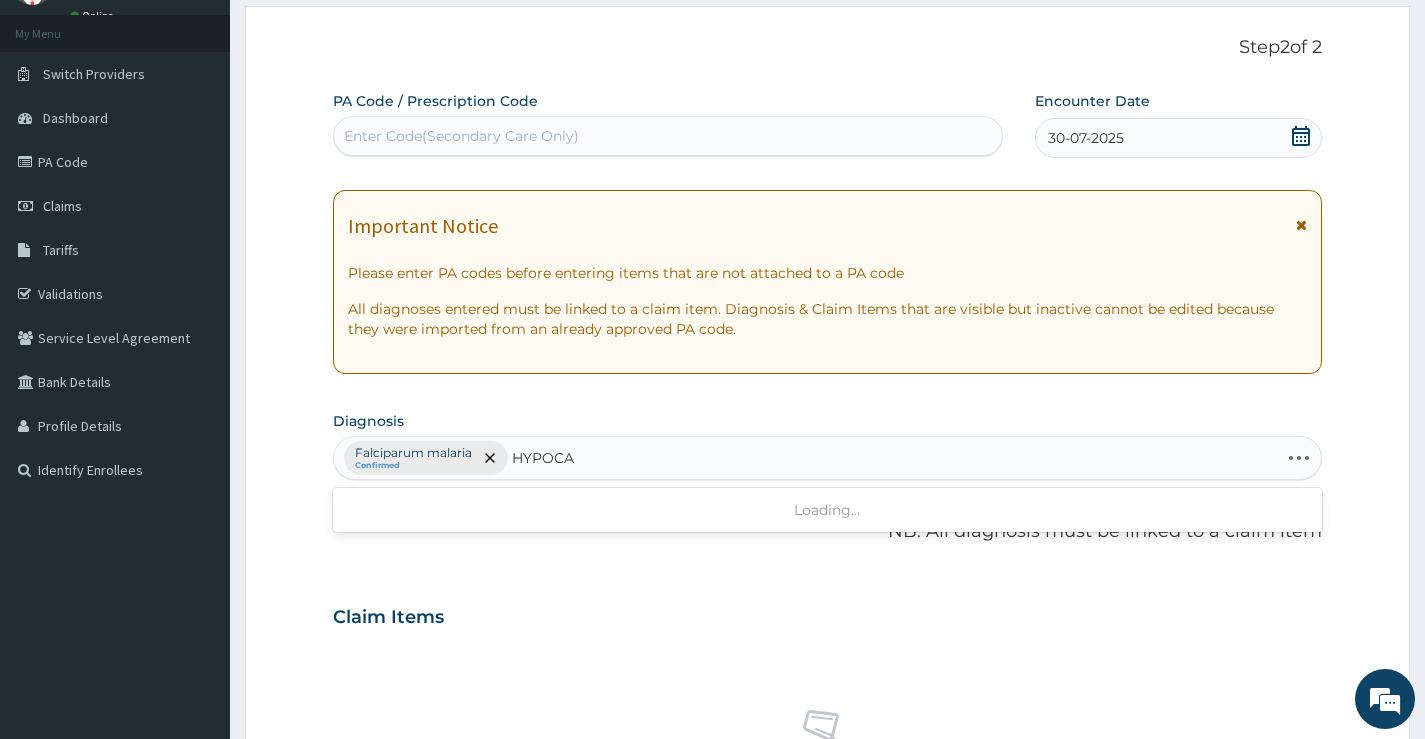 type on "HYPOCAL" 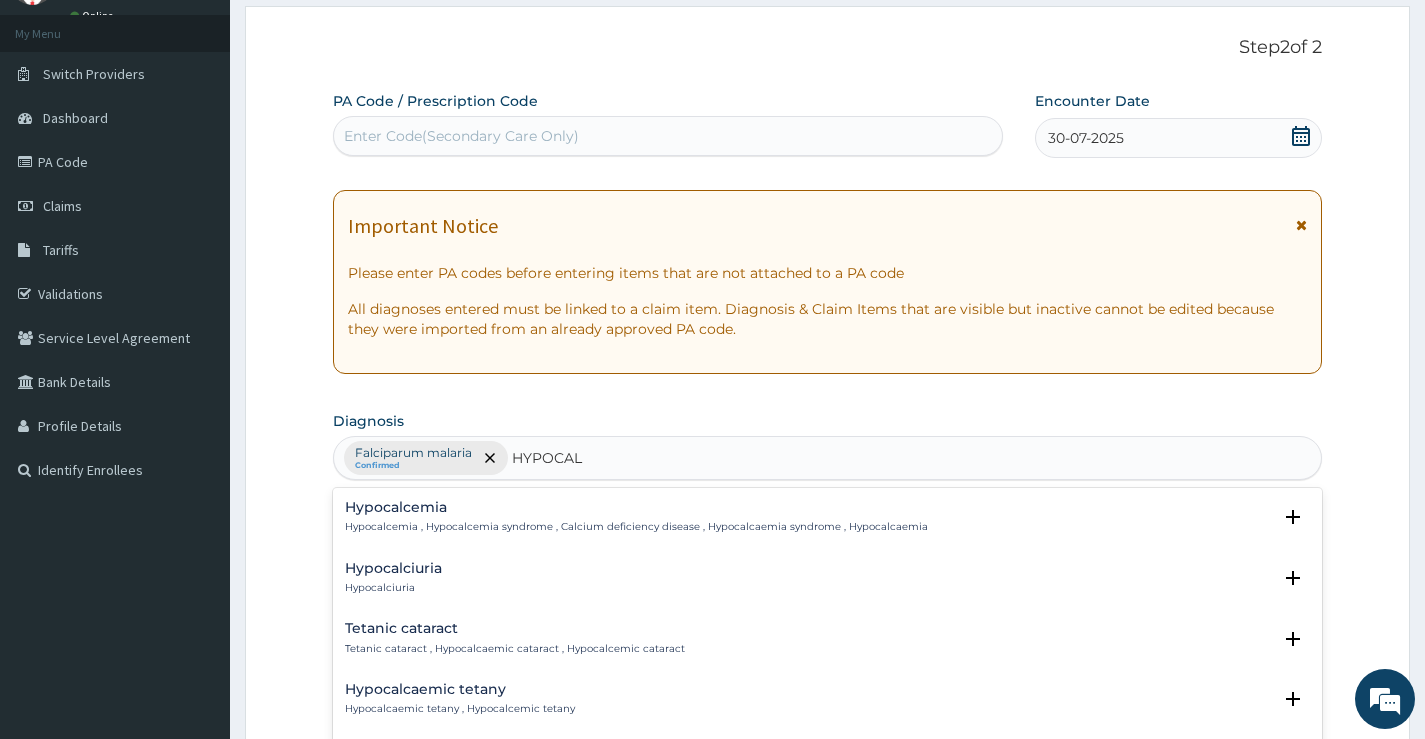 click on "Hypocalcemia Hypocalcemia , Hypocalcemia syndrome , Calcium deficiency disease , Hypocalcaemia syndrome , Hypocalcaemia" at bounding box center (636, 517) 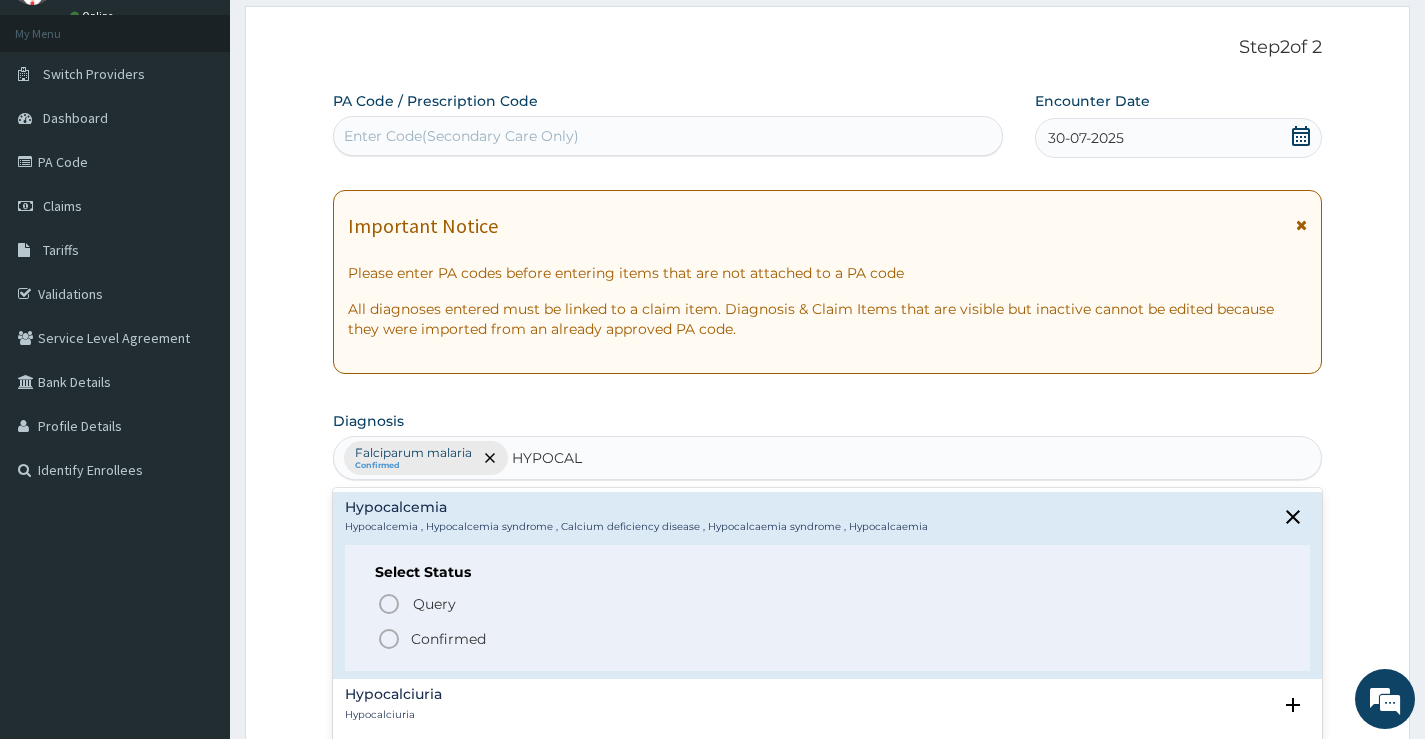 click on "Confirmed" at bounding box center [828, 639] 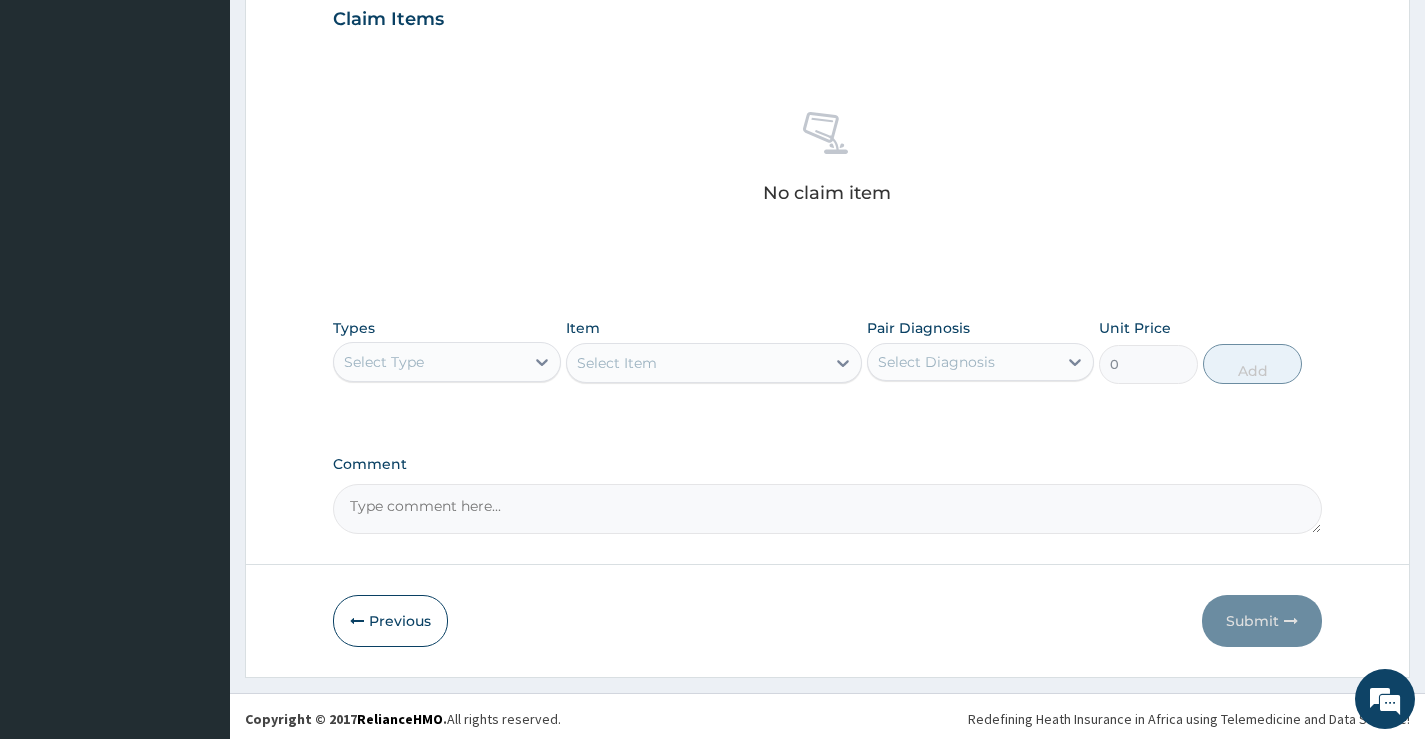 scroll, scrollTop: 700, scrollLeft: 0, axis: vertical 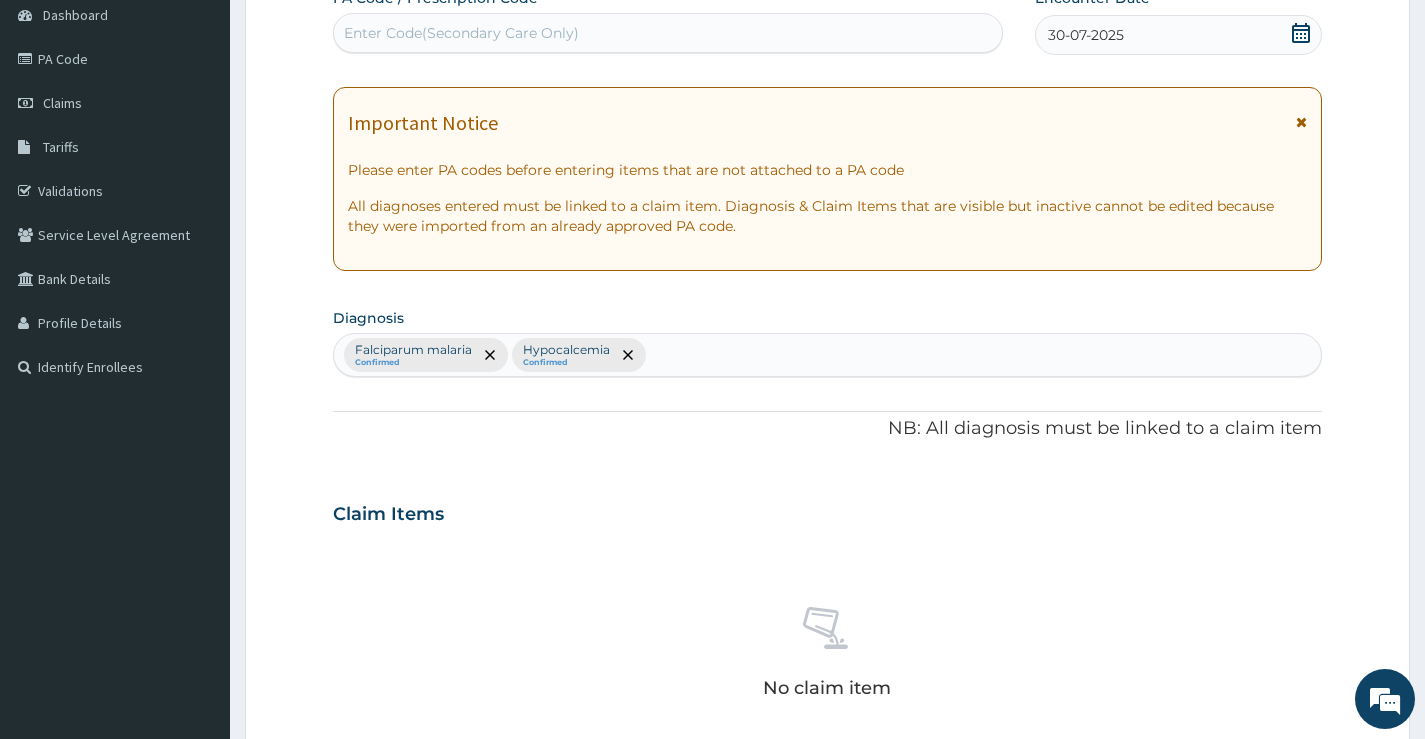 click on "Falciparum malaria Confirmed Hypocalcemia Confirmed" at bounding box center (827, 355) 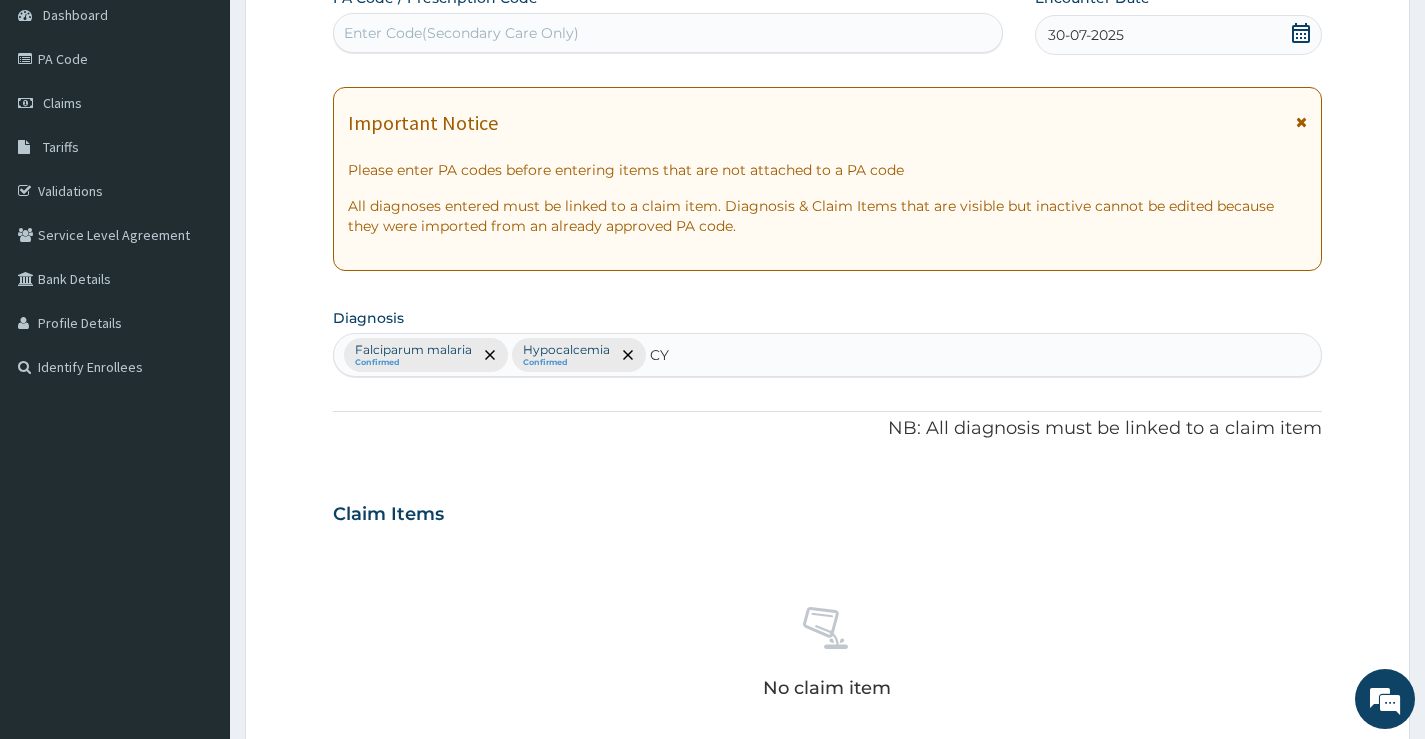 type on "C" 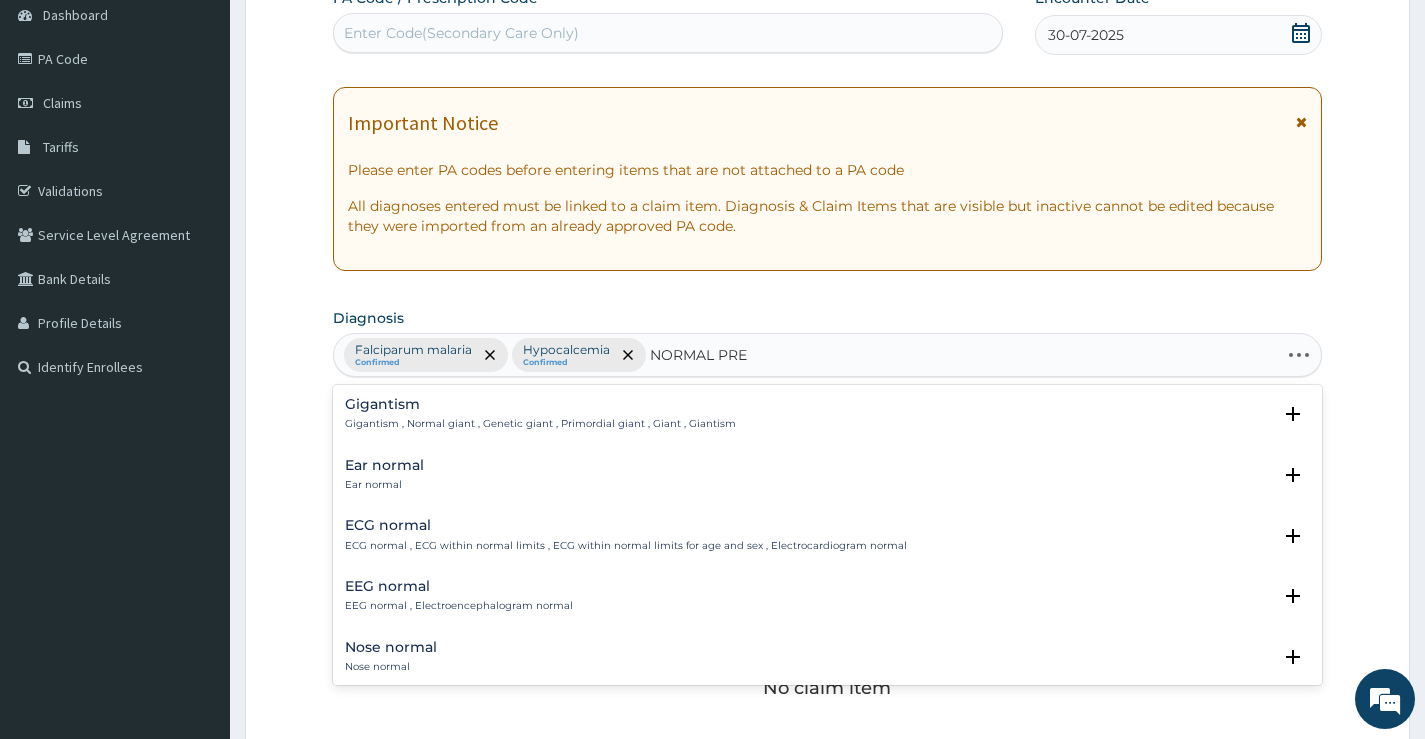 type on "NORMAL PREG" 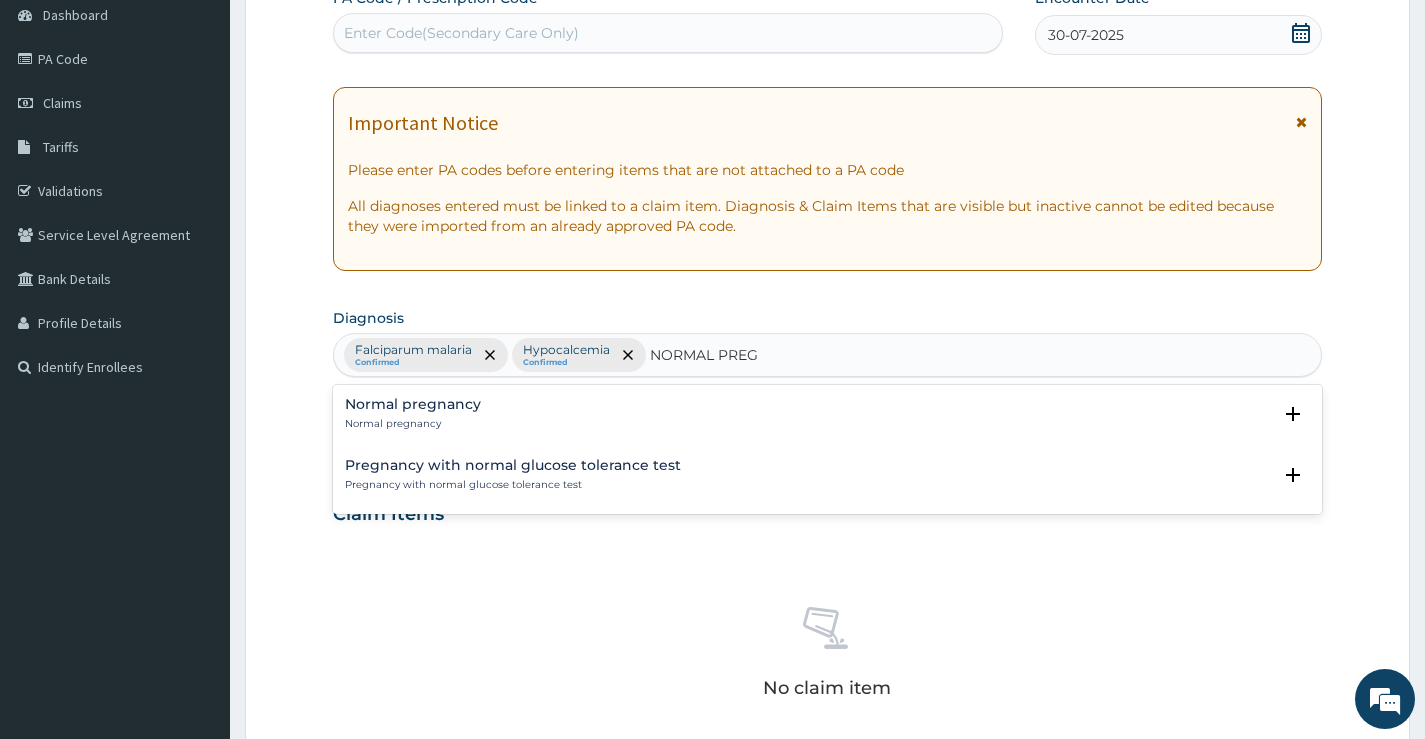 click on "Normal pregnancy" at bounding box center (413, 404) 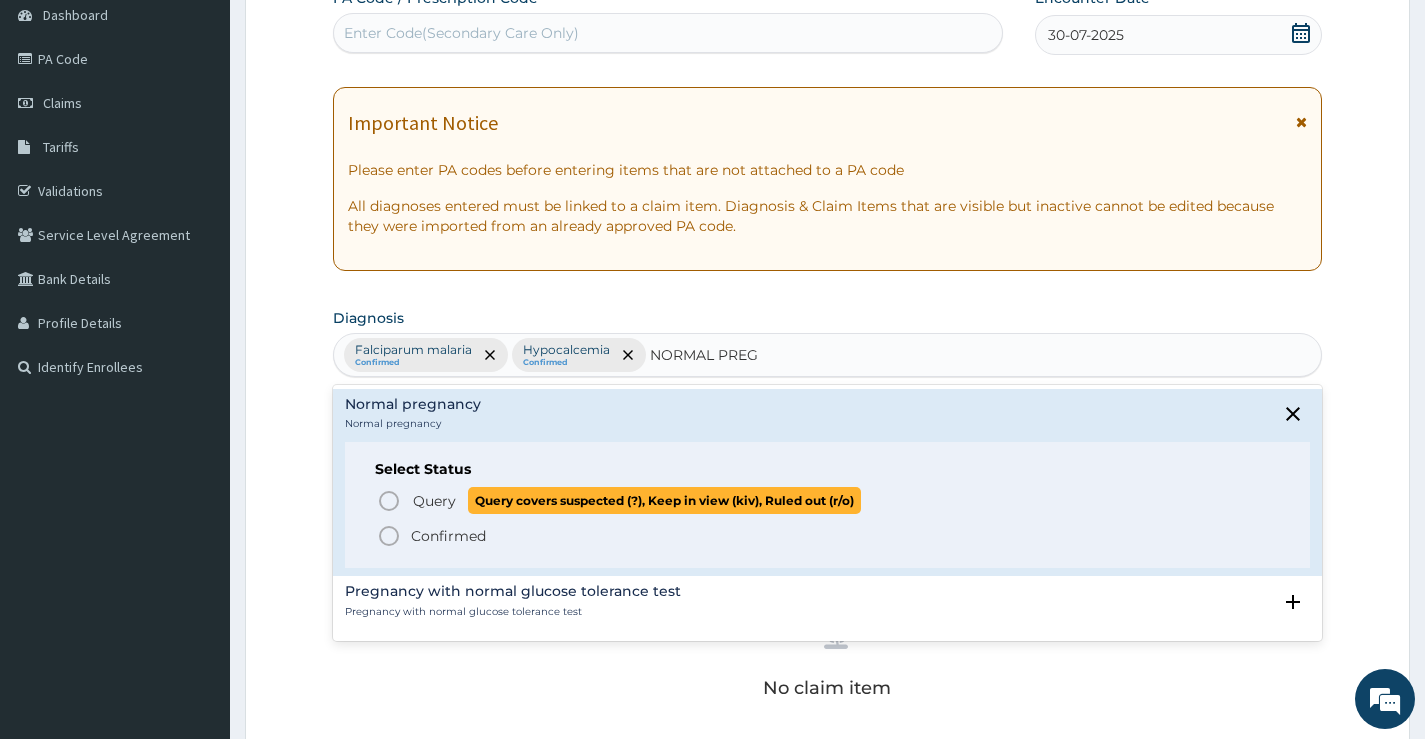 click on "Query" at bounding box center (434, 501) 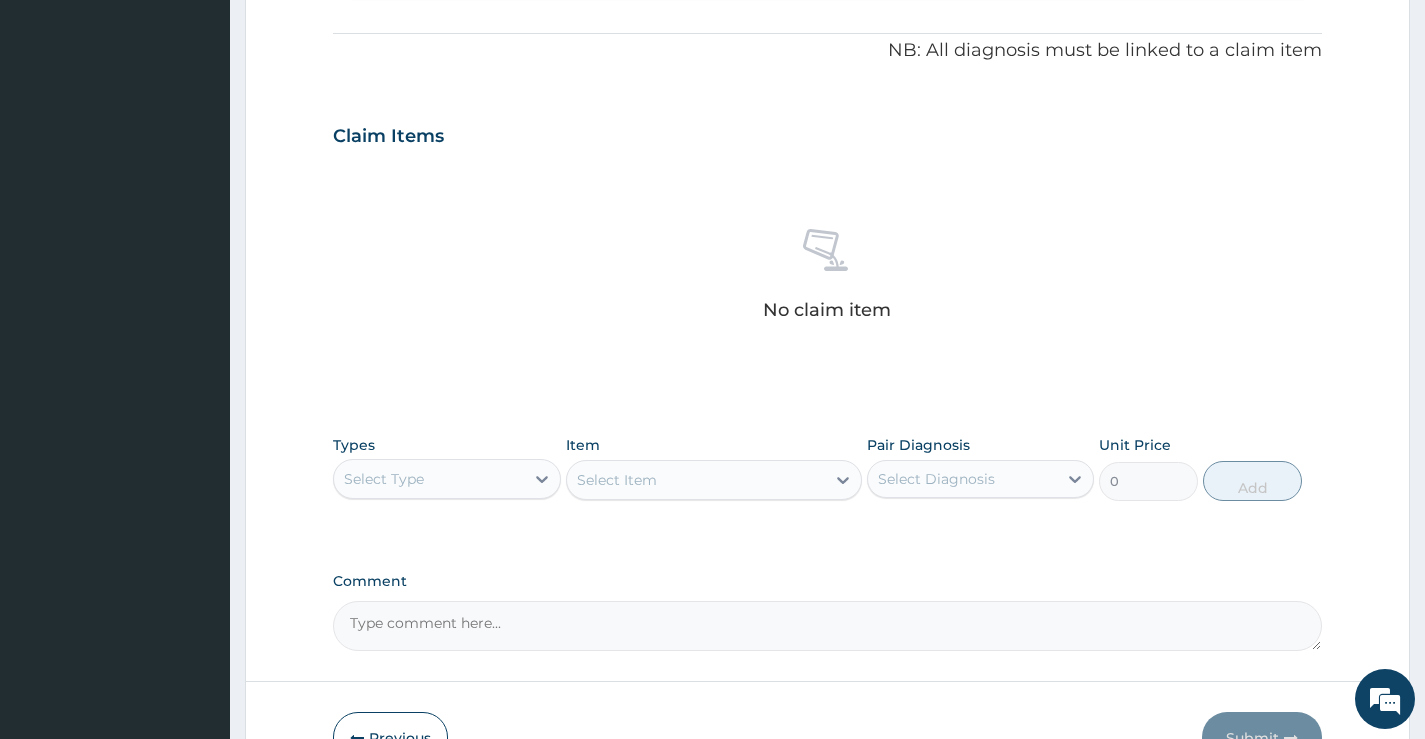 scroll, scrollTop: 703, scrollLeft: 0, axis: vertical 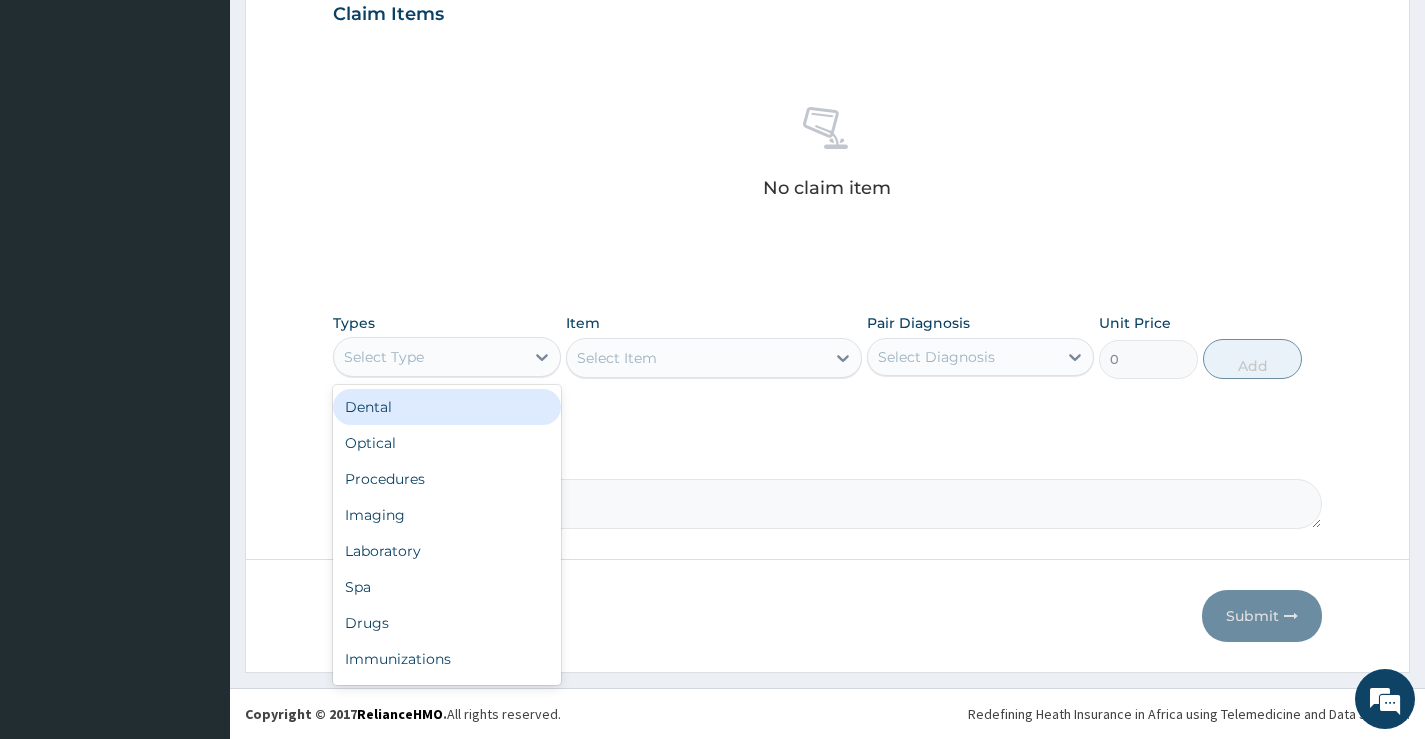 click on "Select Type" at bounding box center [428, 357] 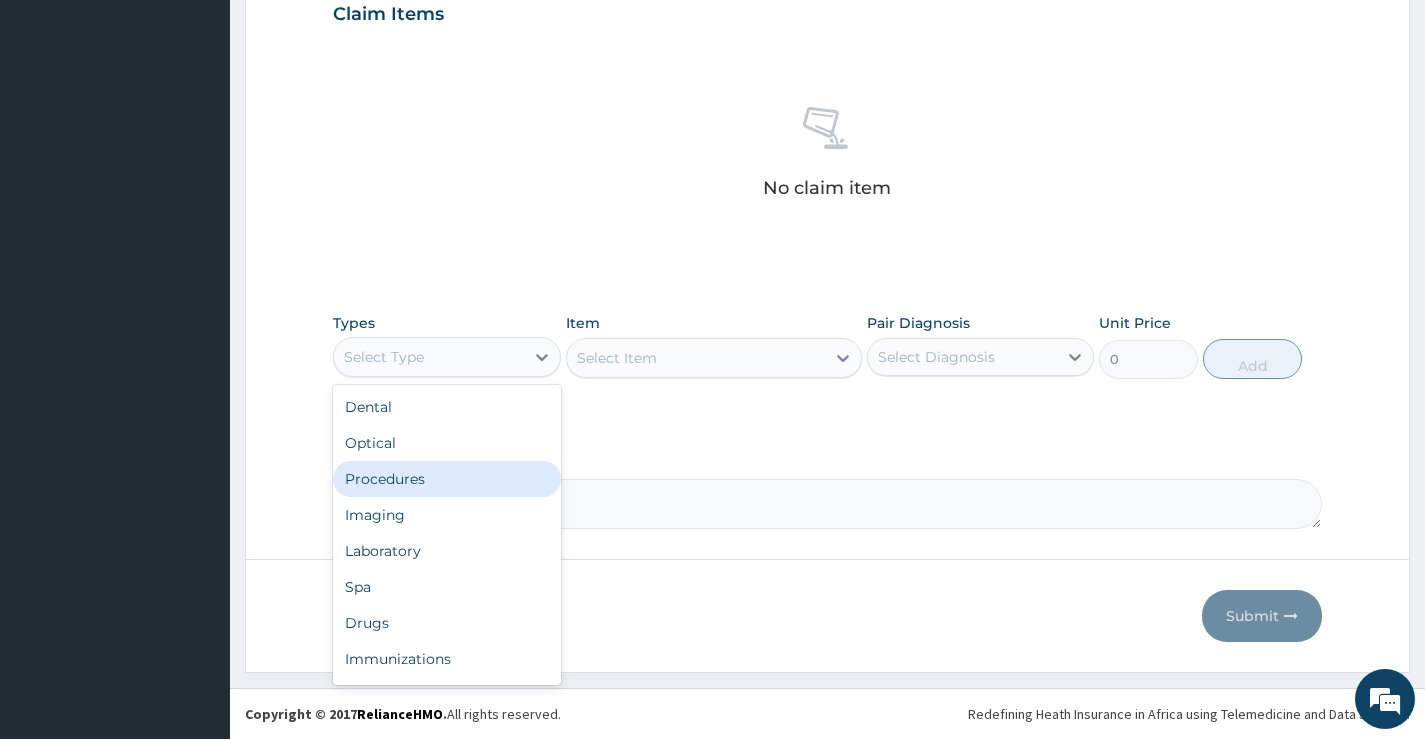 click on "Procedures" at bounding box center (446, 479) 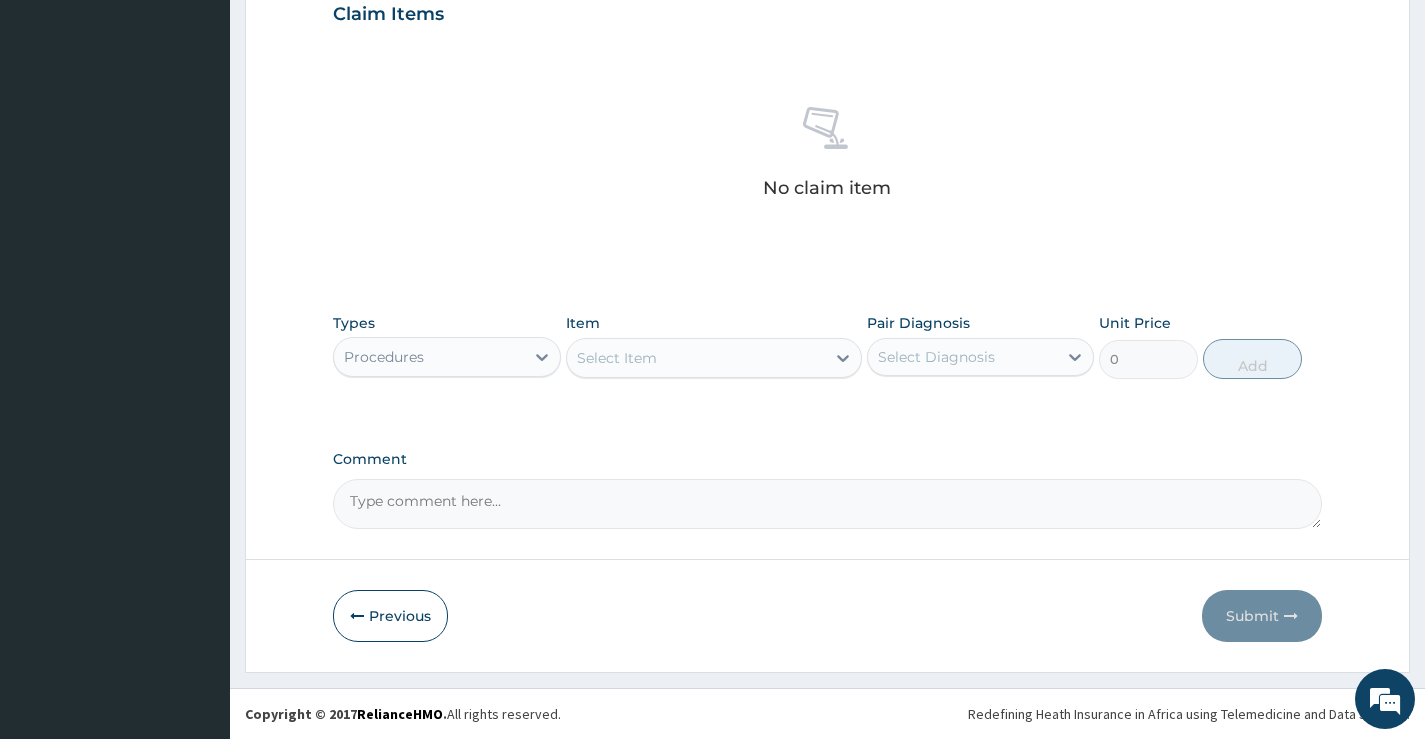 click on "Select Item" at bounding box center (696, 358) 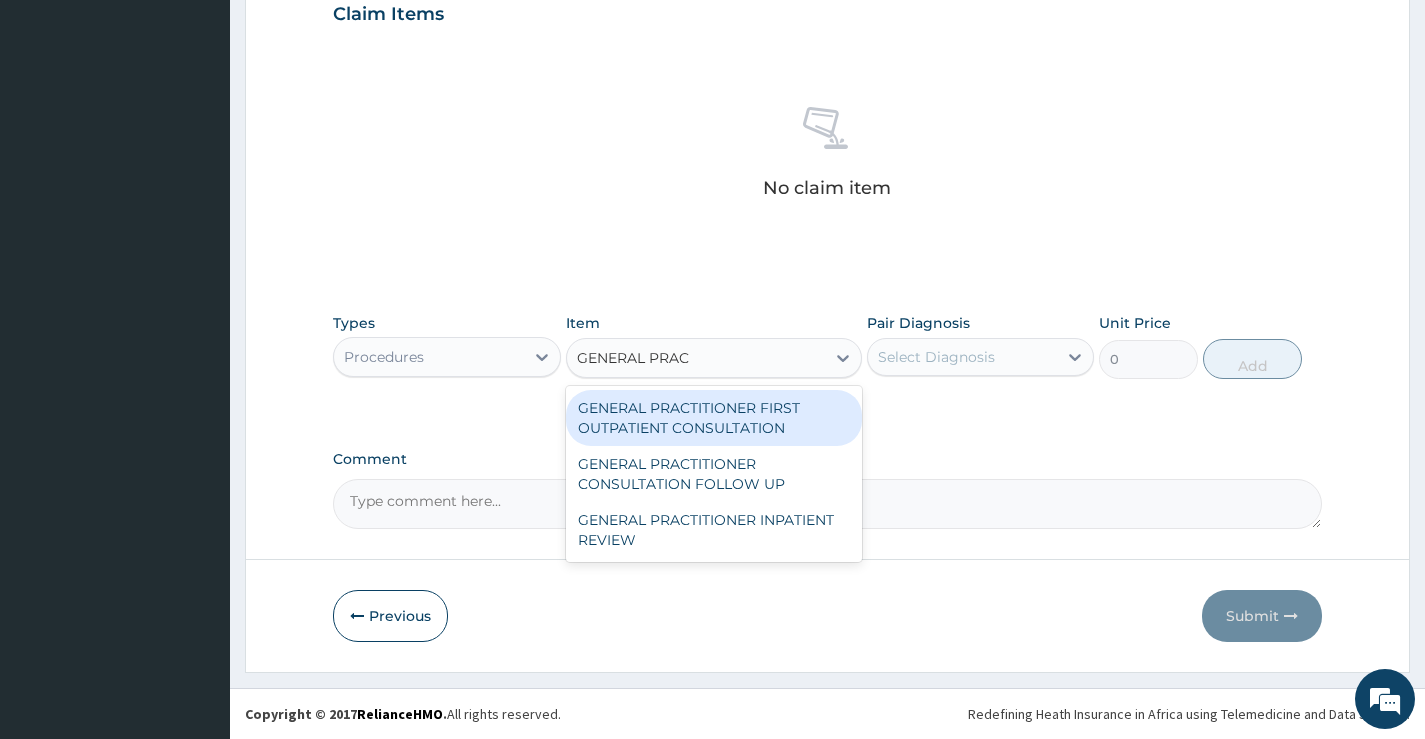 type on "GENERAL PRACT" 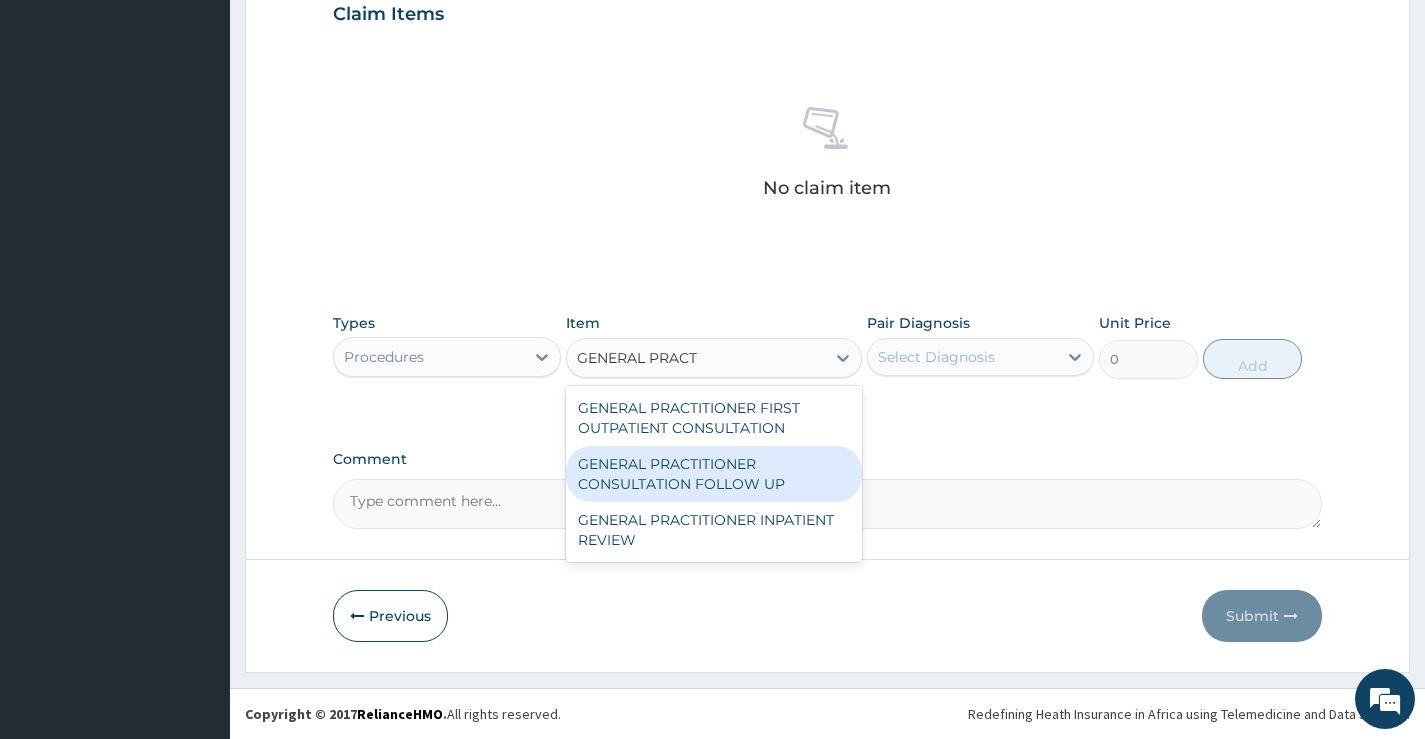 click on "GENERAL PRACTITIONER CONSULTATION FOLLOW UP" at bounding box center [714, 474] 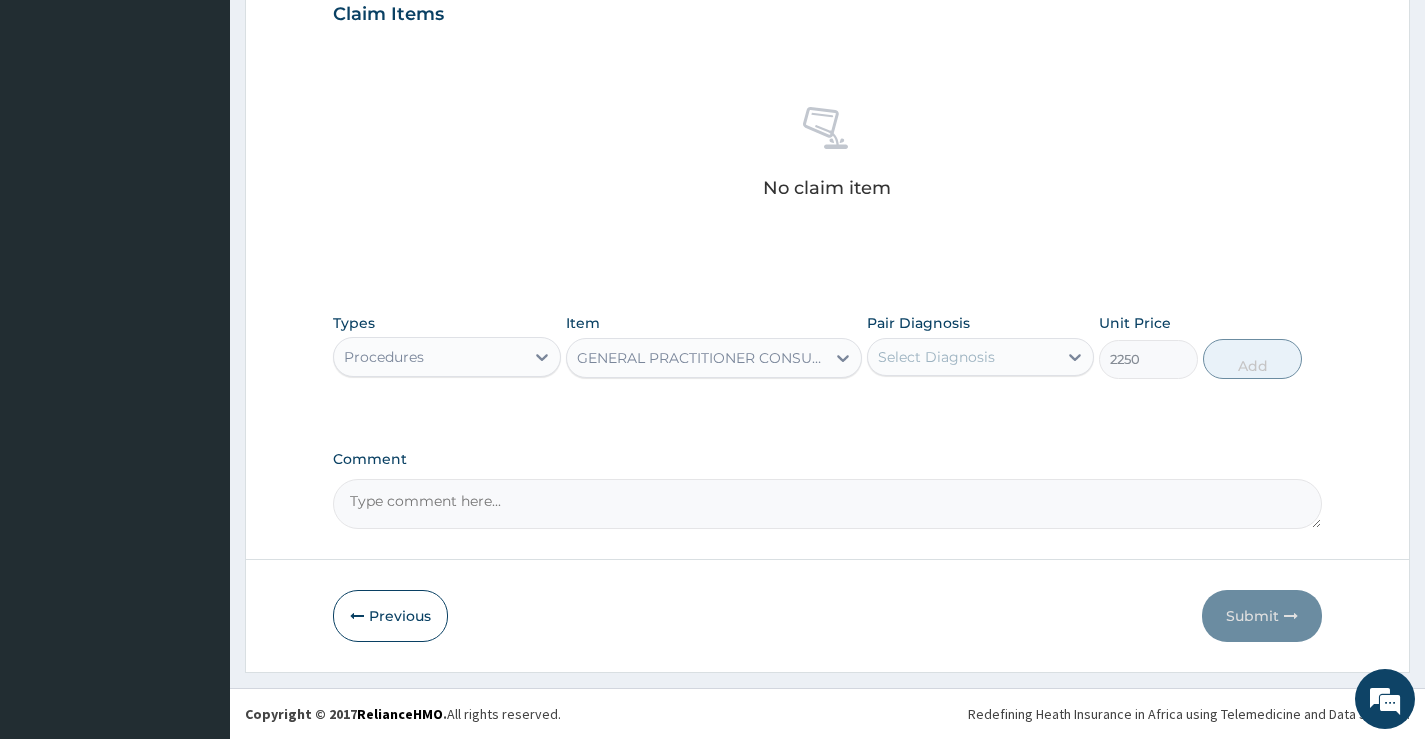 click on "Select Diagnosis" at bounding box center [936, 357] 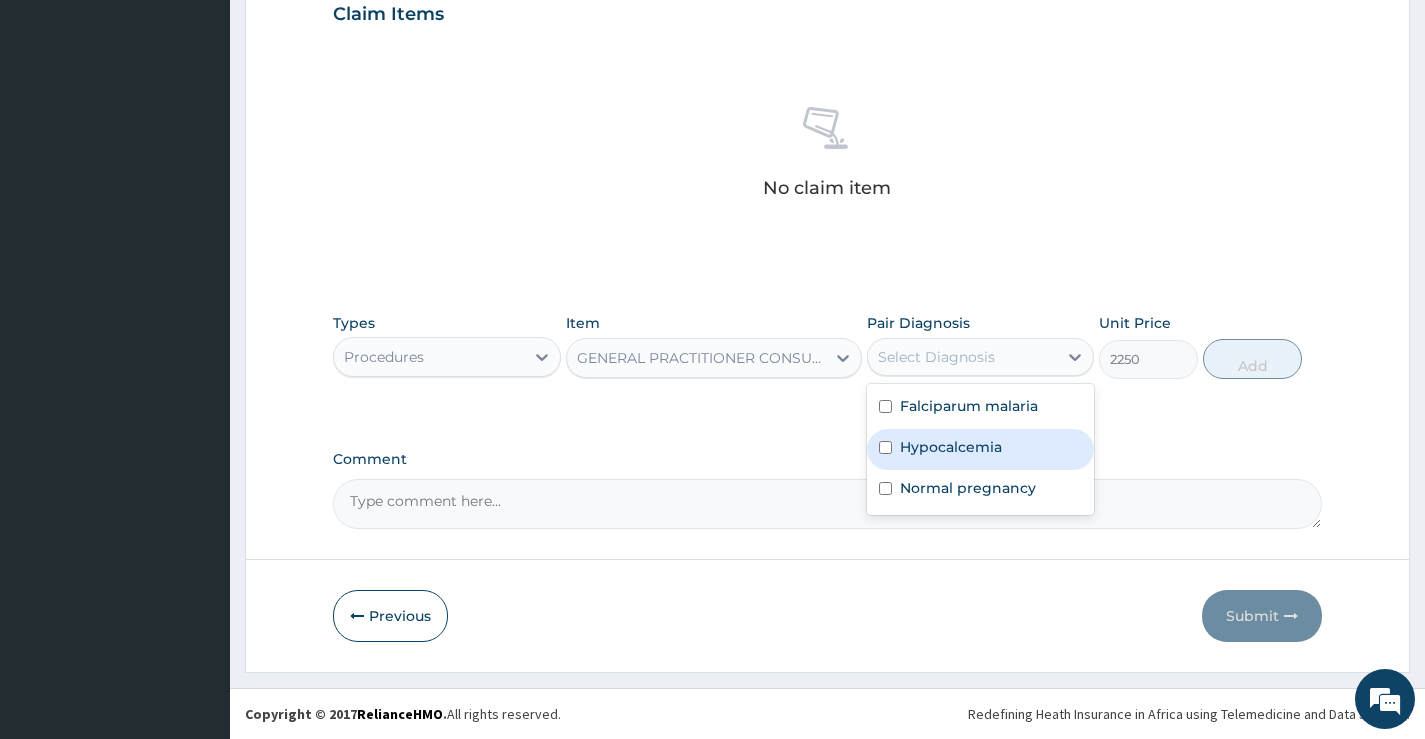 click on "Falciparum malaria" at bounding box center (969, 406) 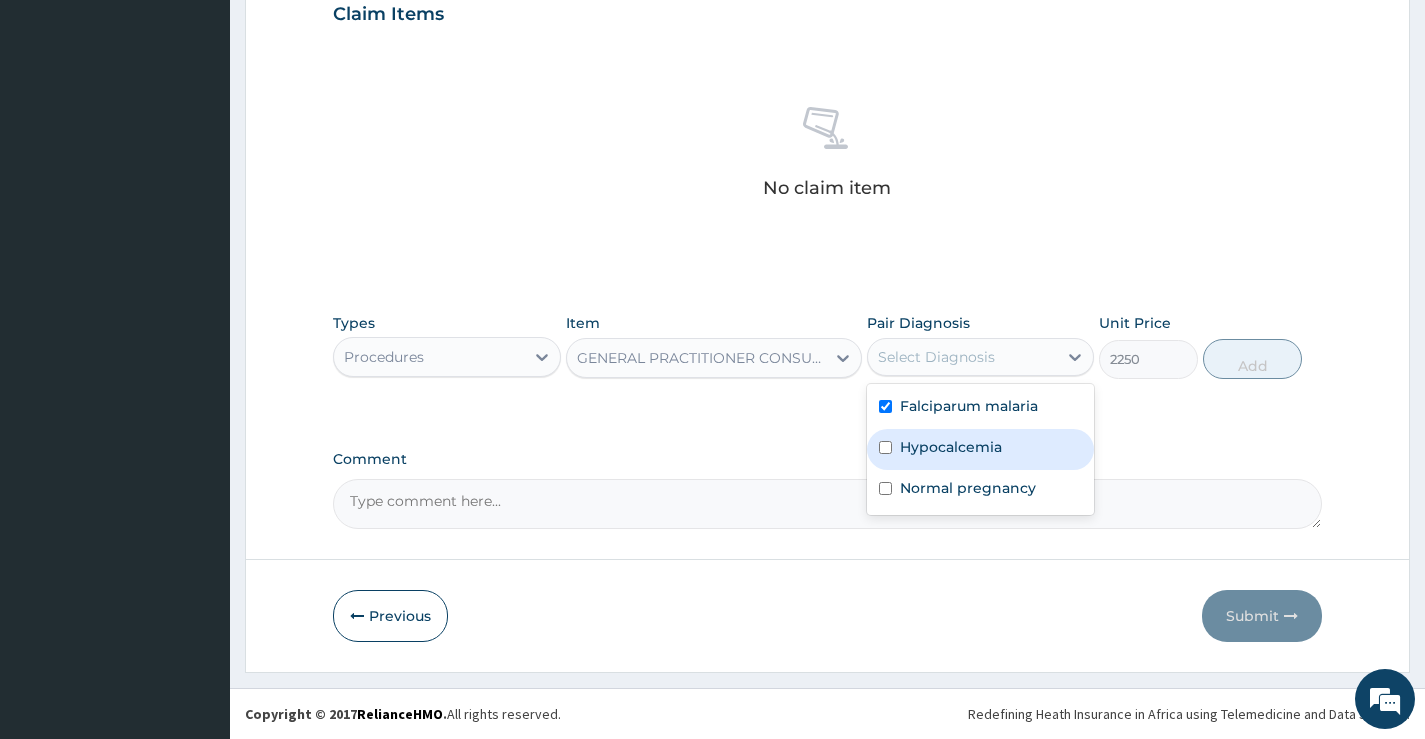 checkbox on "true" 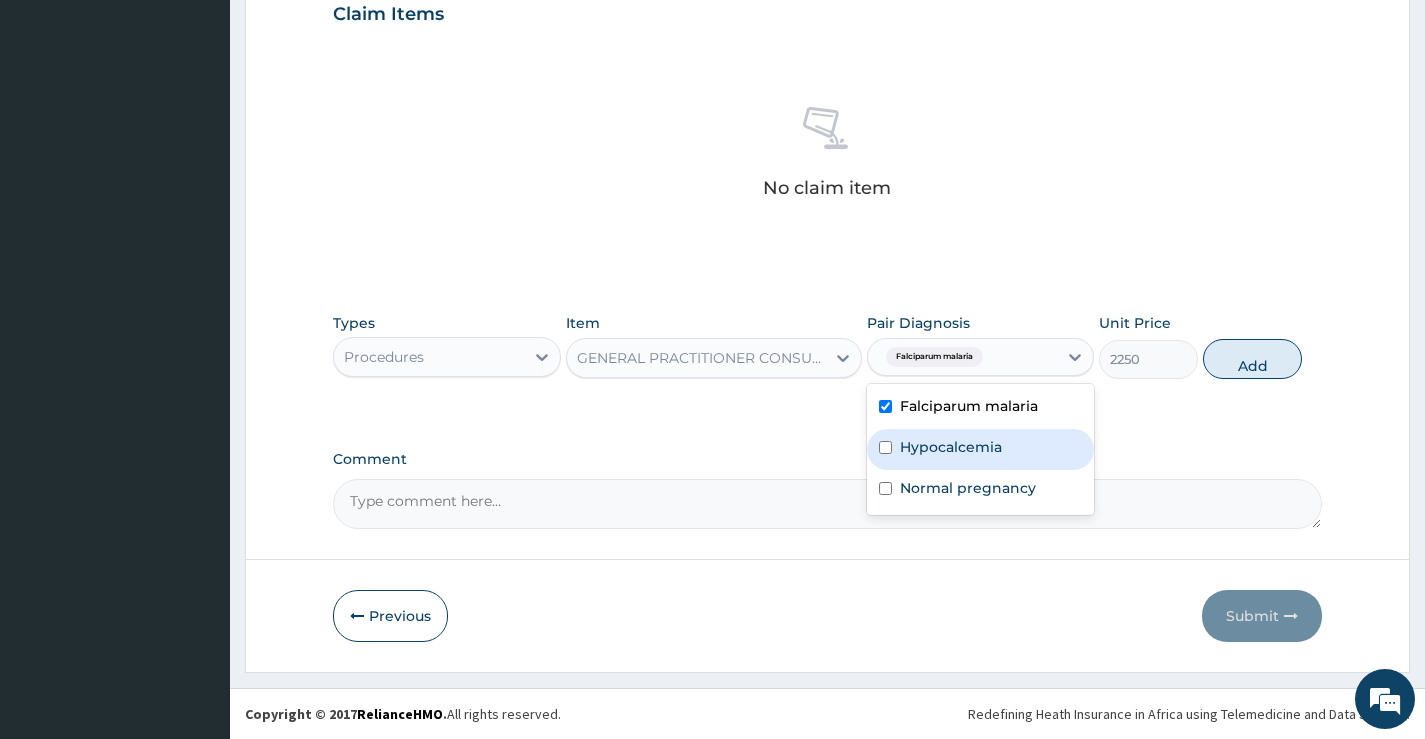 click on "Hypocalcemia" at bounding box center [951, 447] 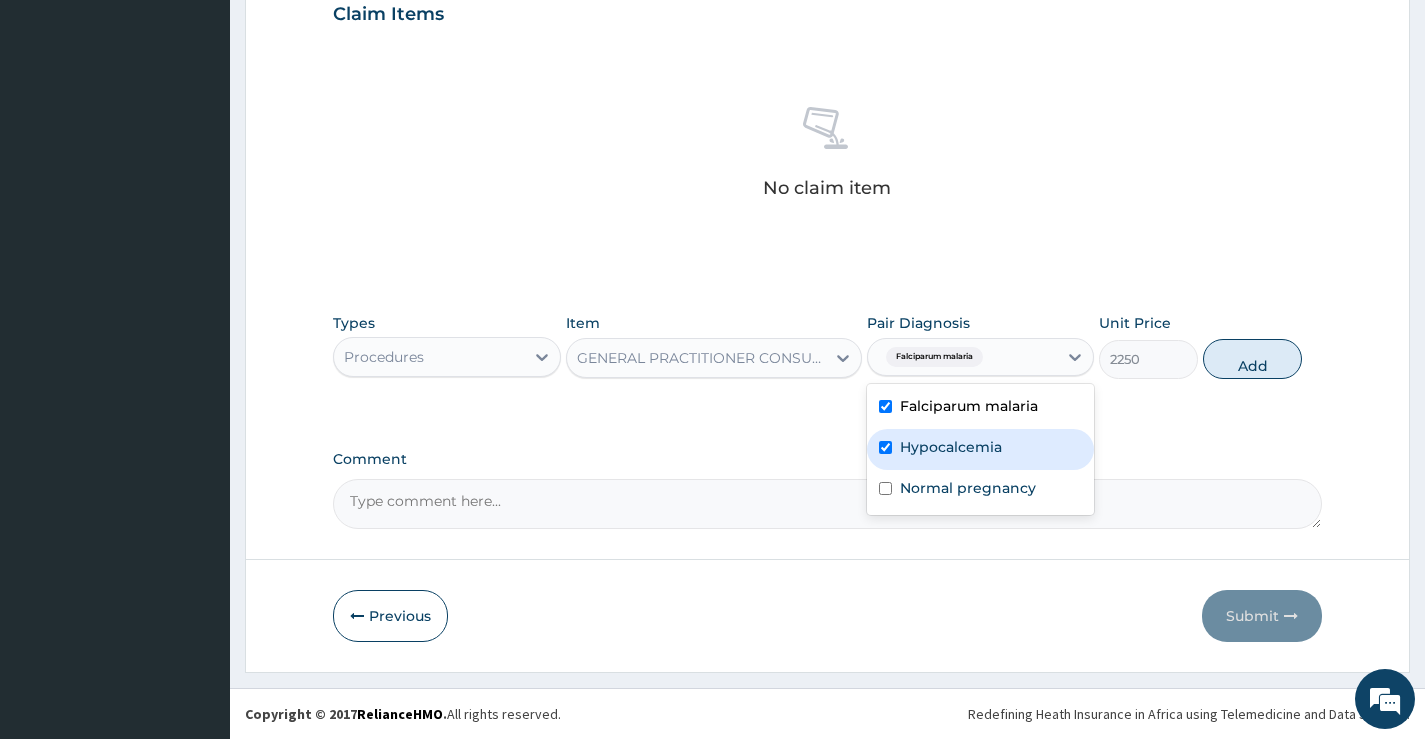 checkbox on "true" 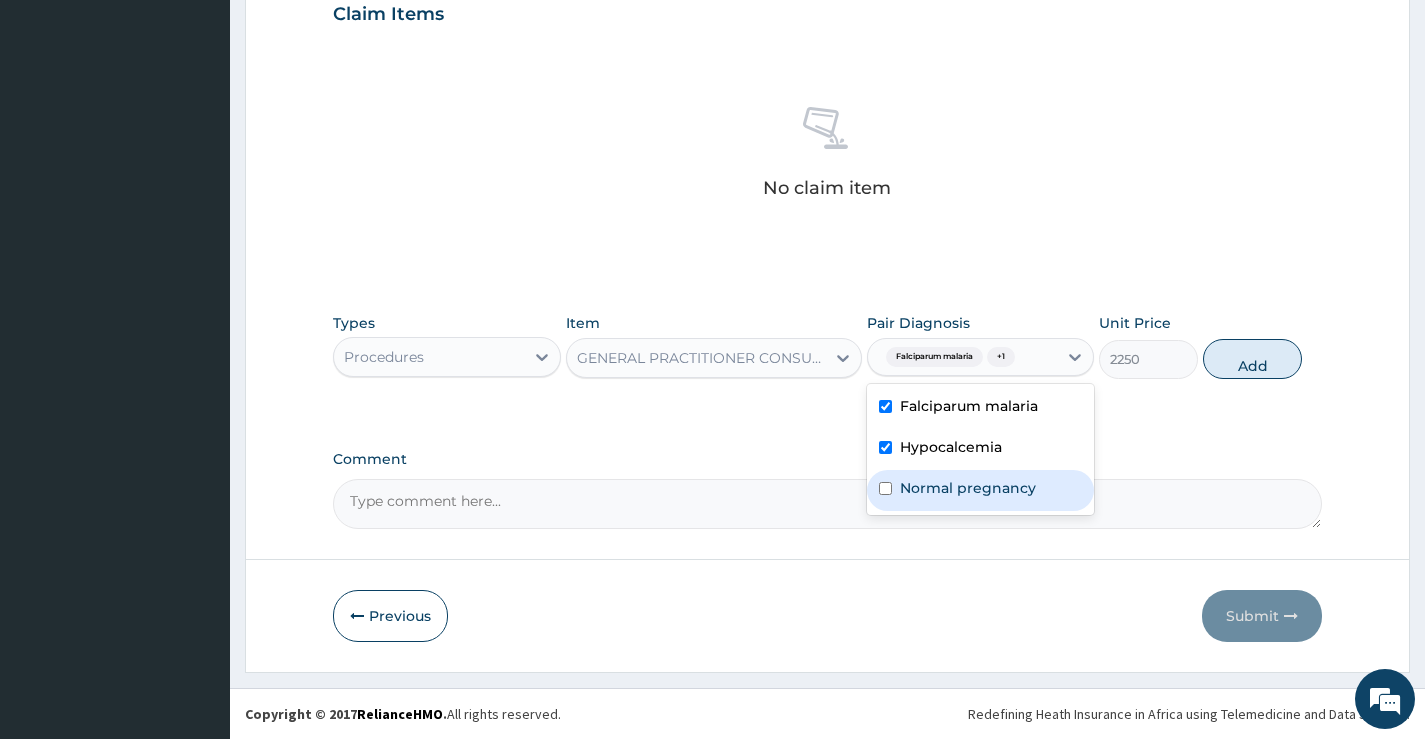click on "Normal pregnancy" at bounding box center [968, 488] 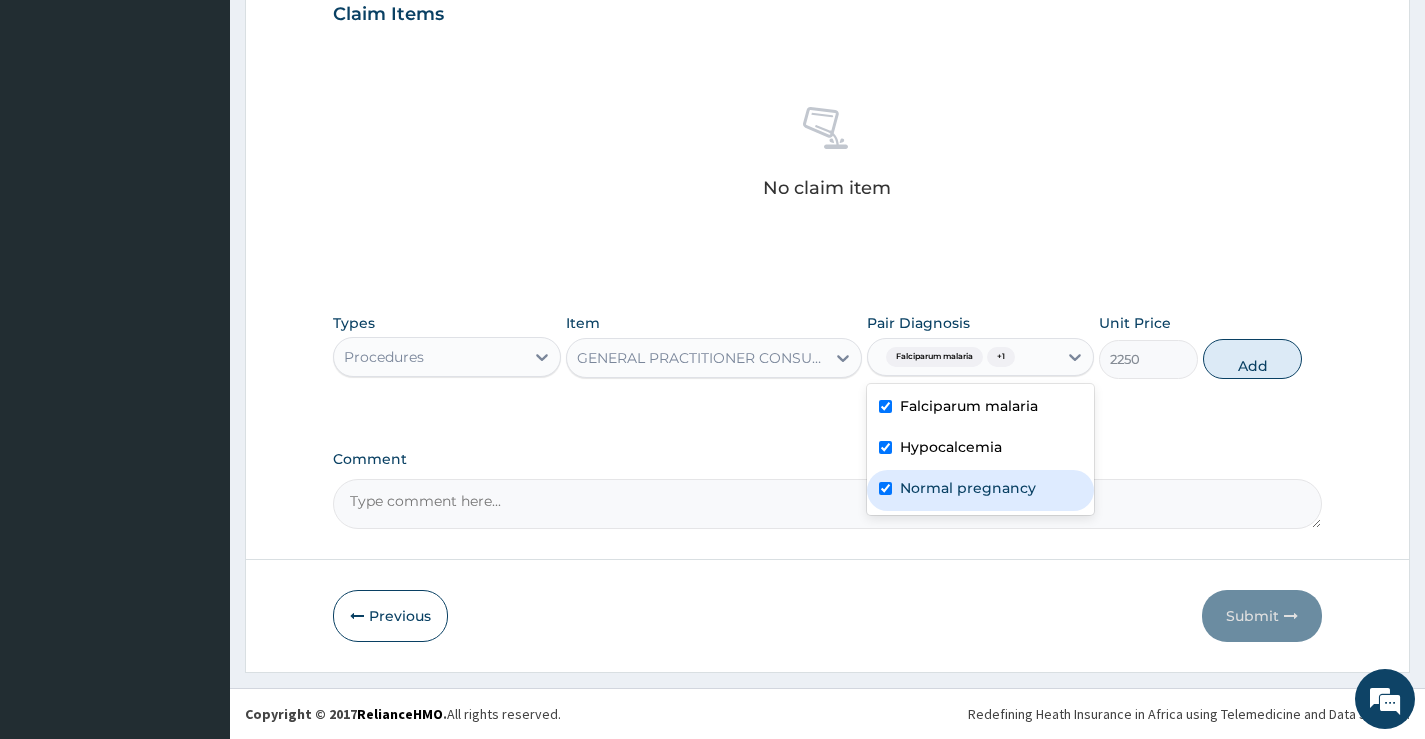 checkbox on "true" 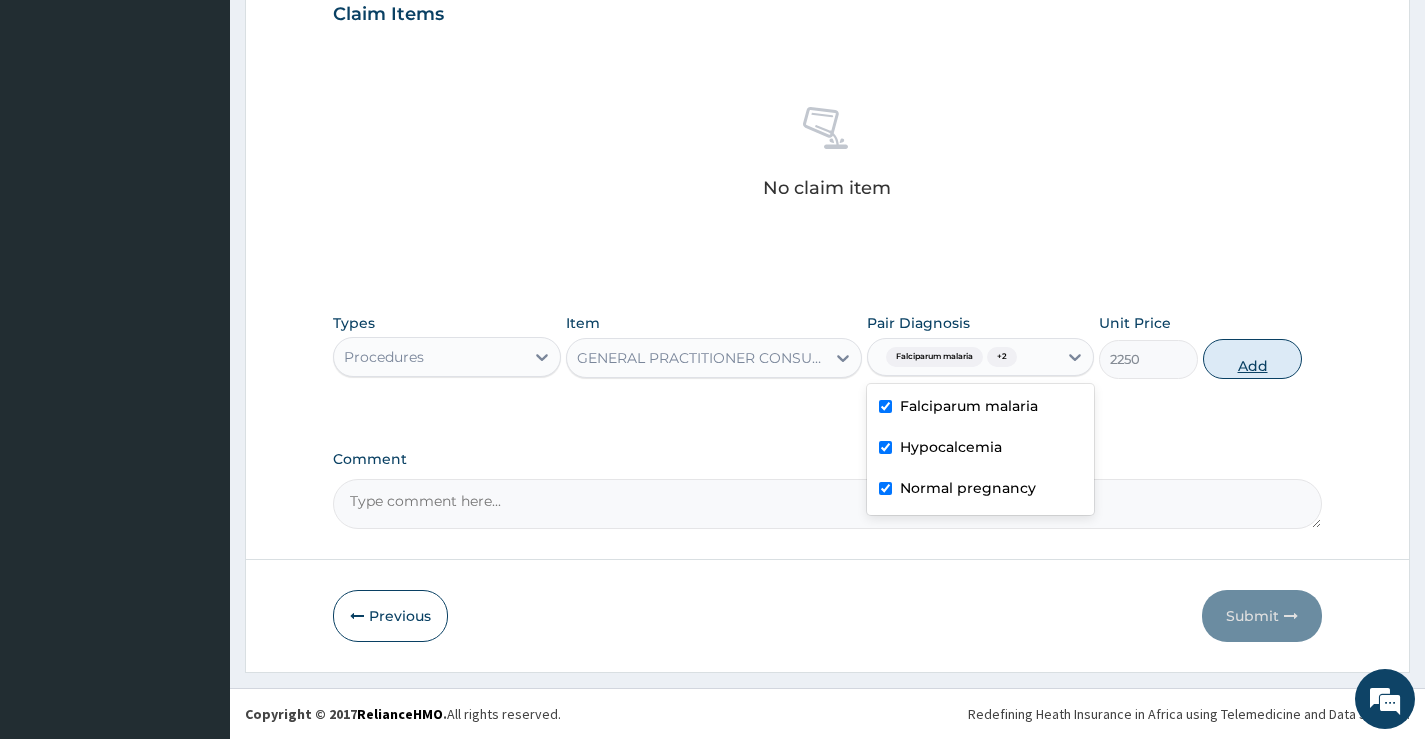 click on "Add" at bounding box center (1252, 359) 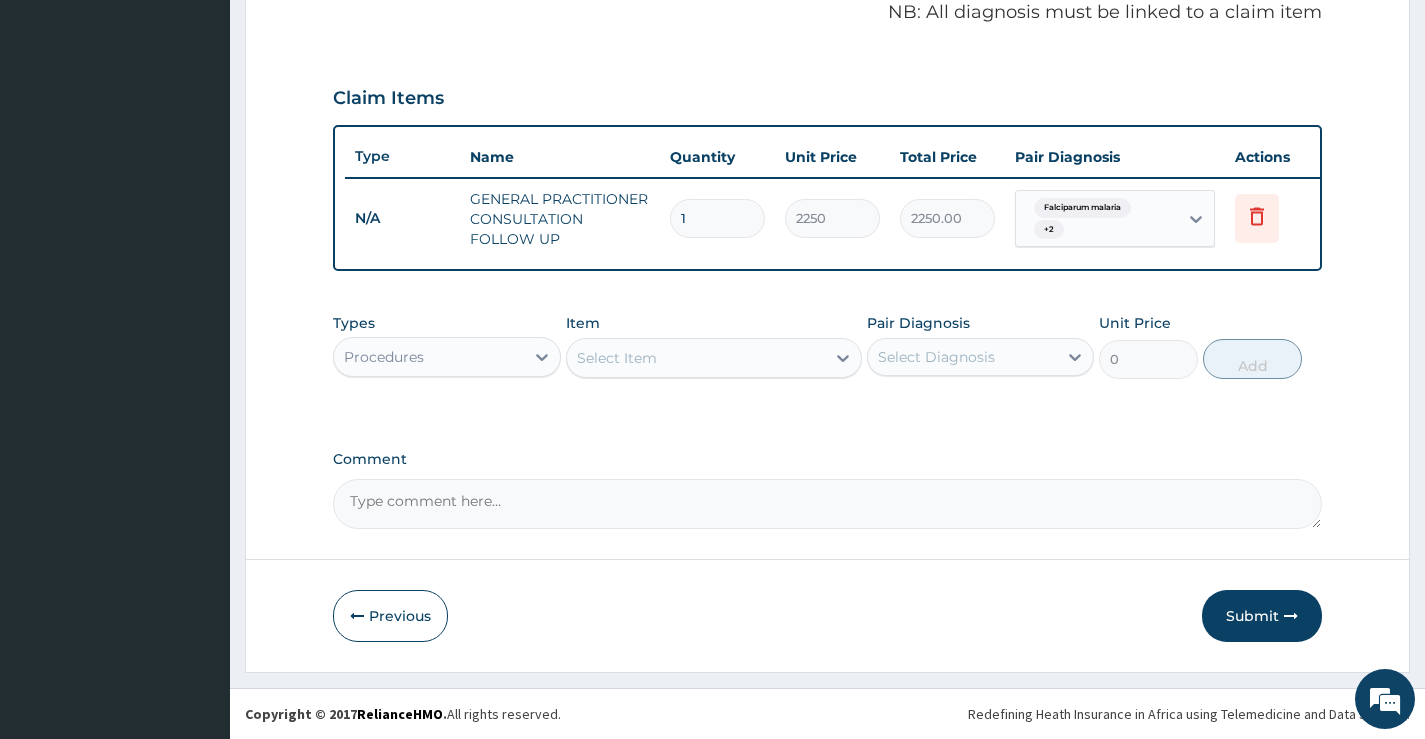 scroll, scrollTop: 634, scrollLeft: 0, axis: vertical 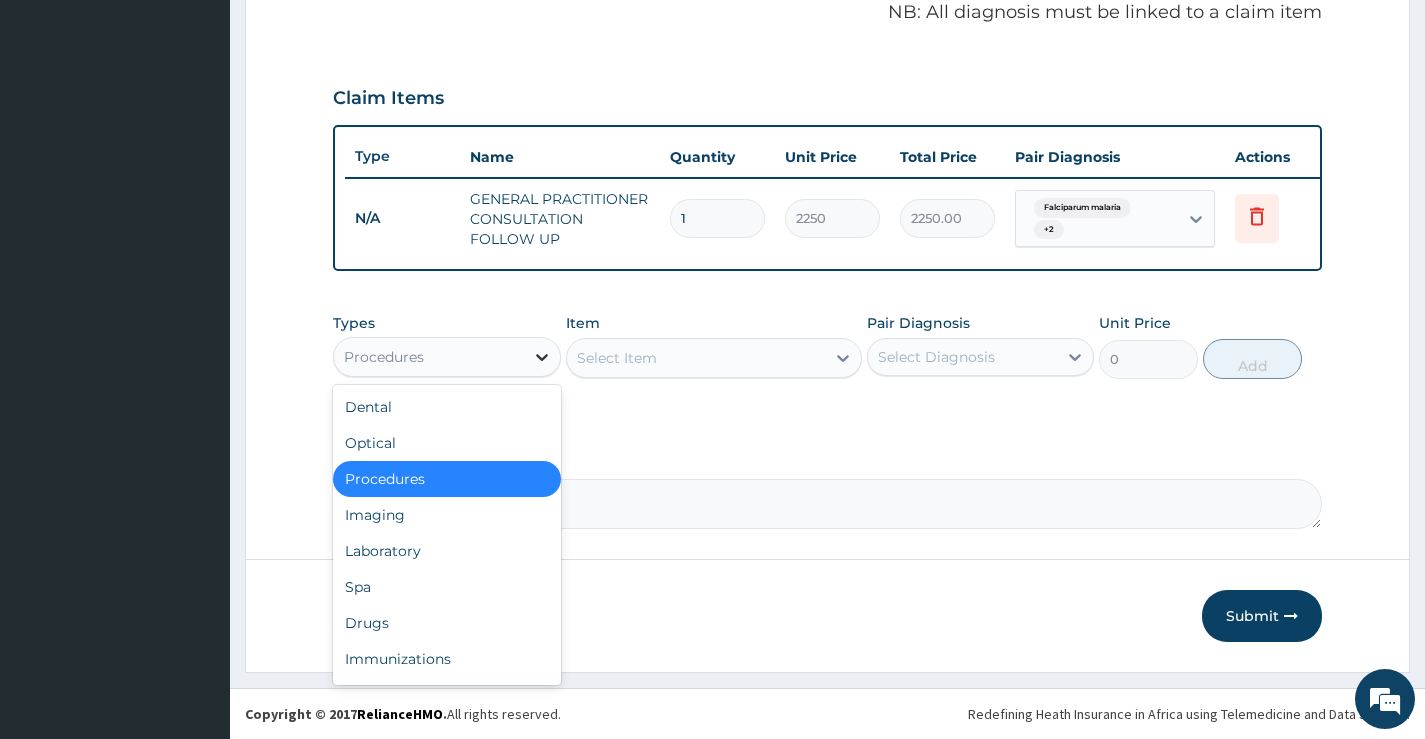 click at bounding box center (542, 357) 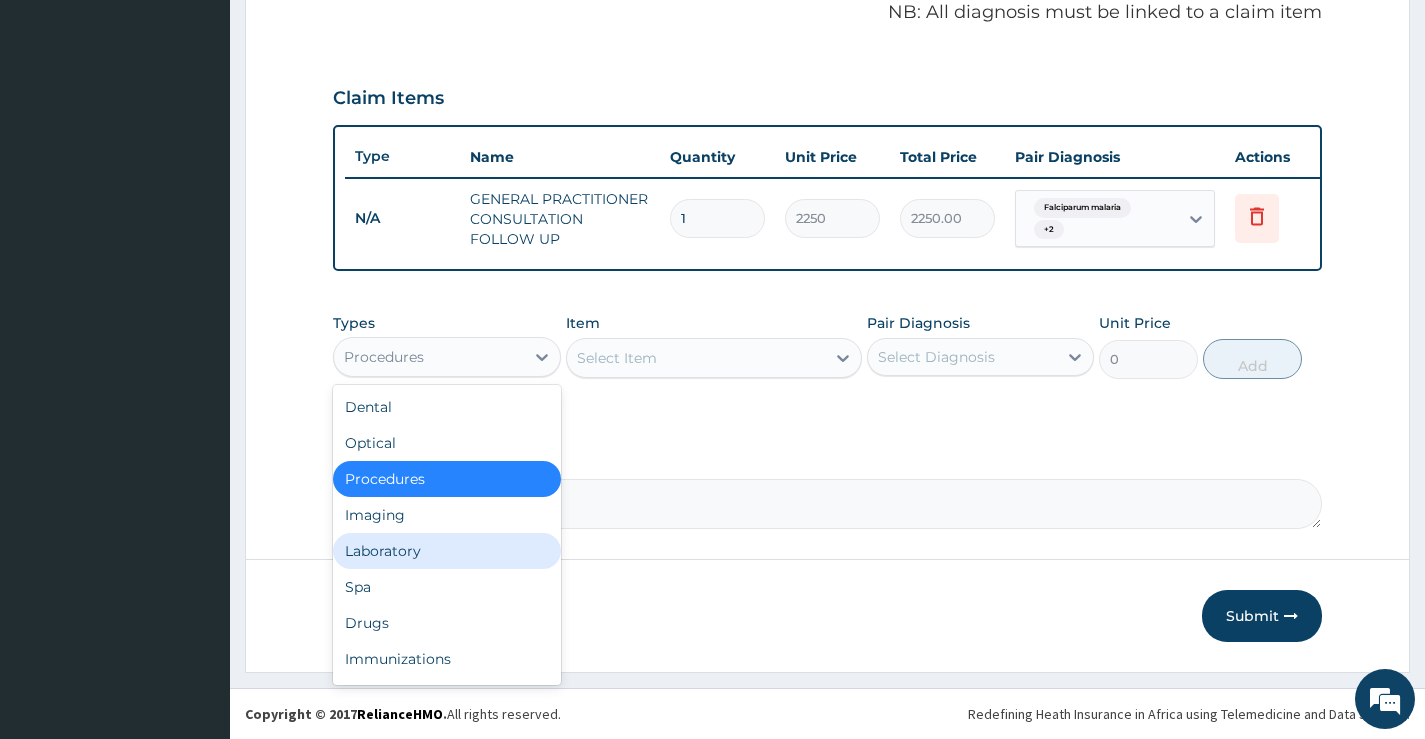 click on "Laboratory" at bounding box center (446, 551) 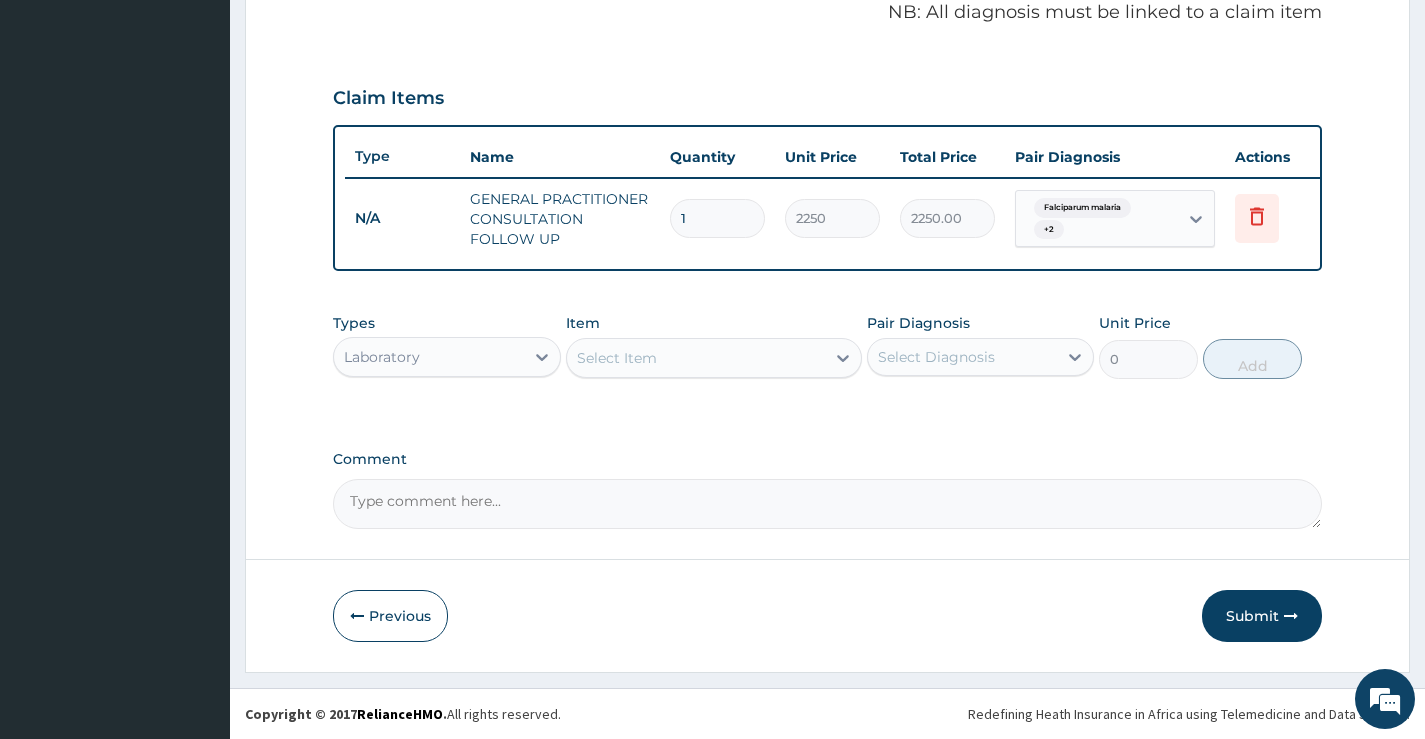 click on "Select Item" at bounding box center [696, 358] 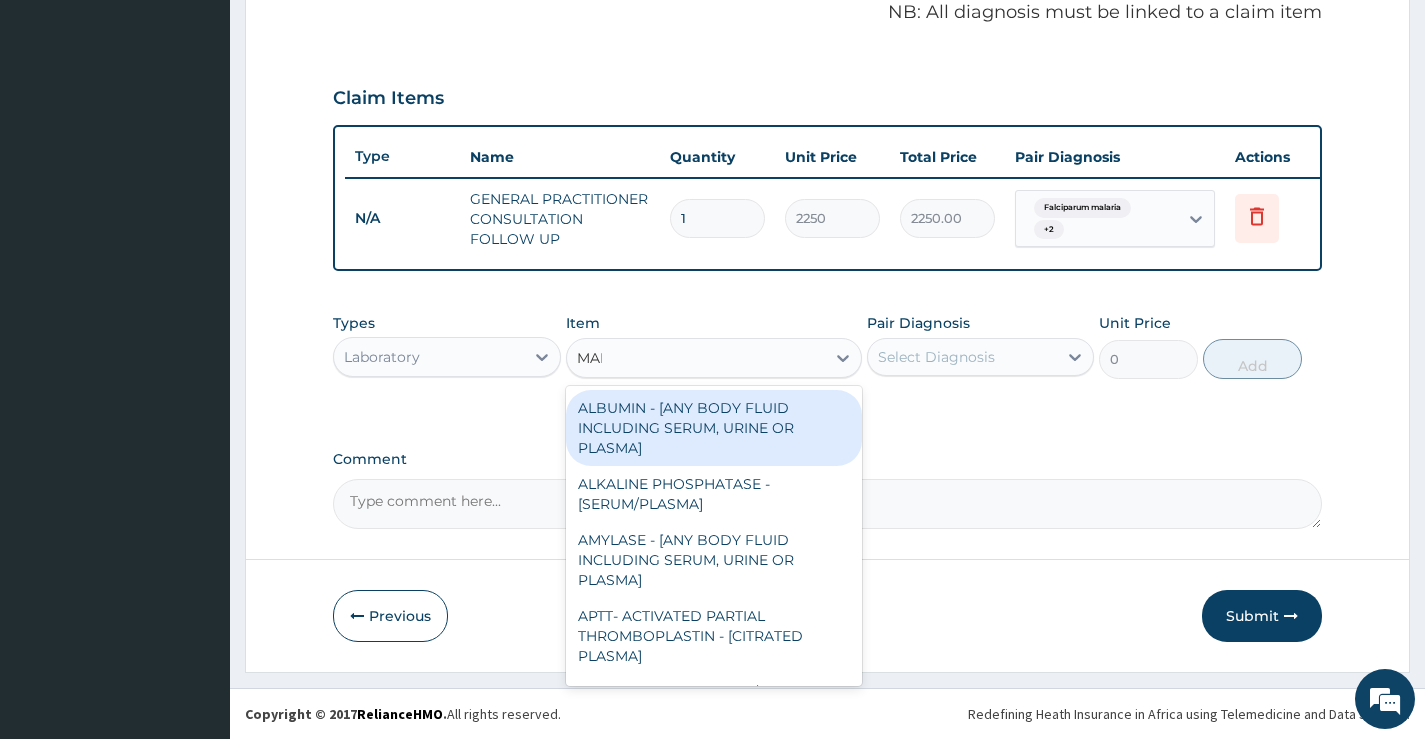 type on "MALA" 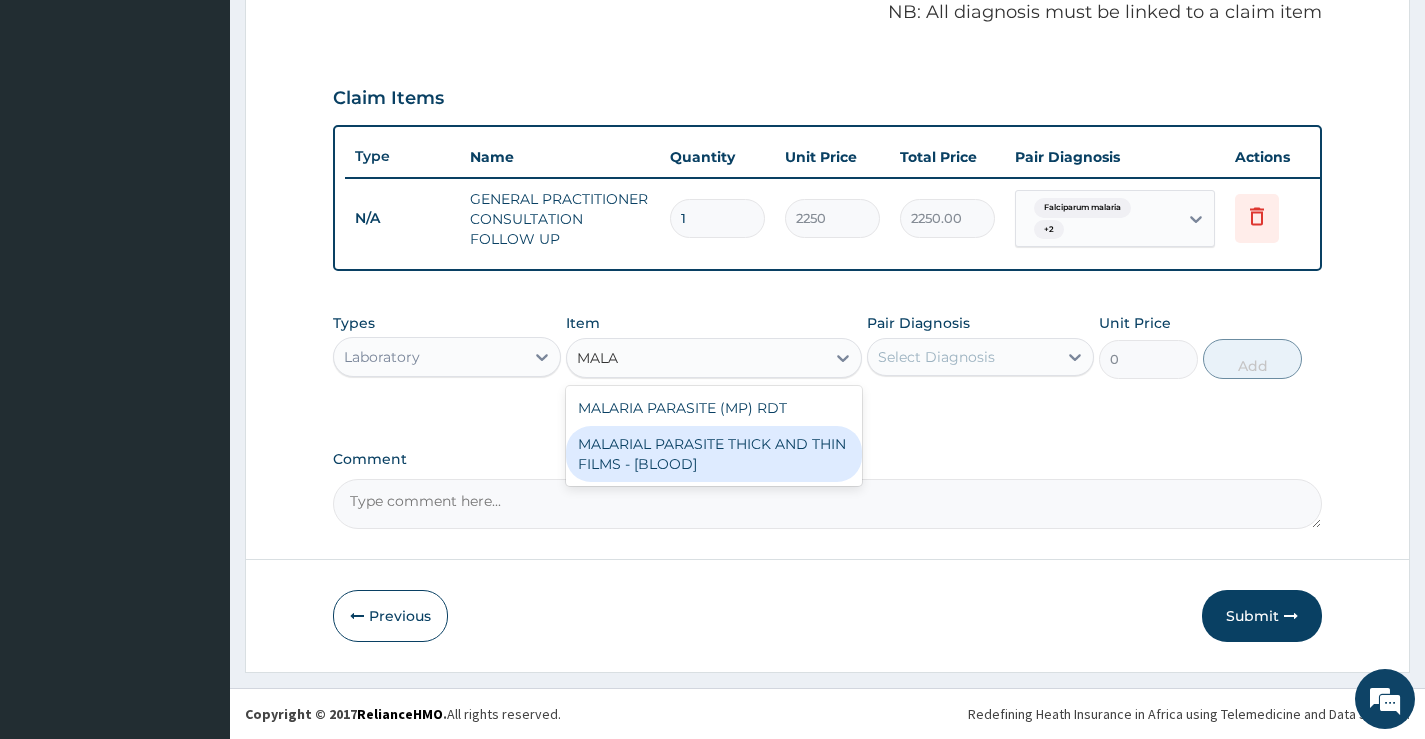 click on "MALARIAL PARASITE THICK AND THIN FILMS - [BLOOD]" at bounding box center (714, 454) 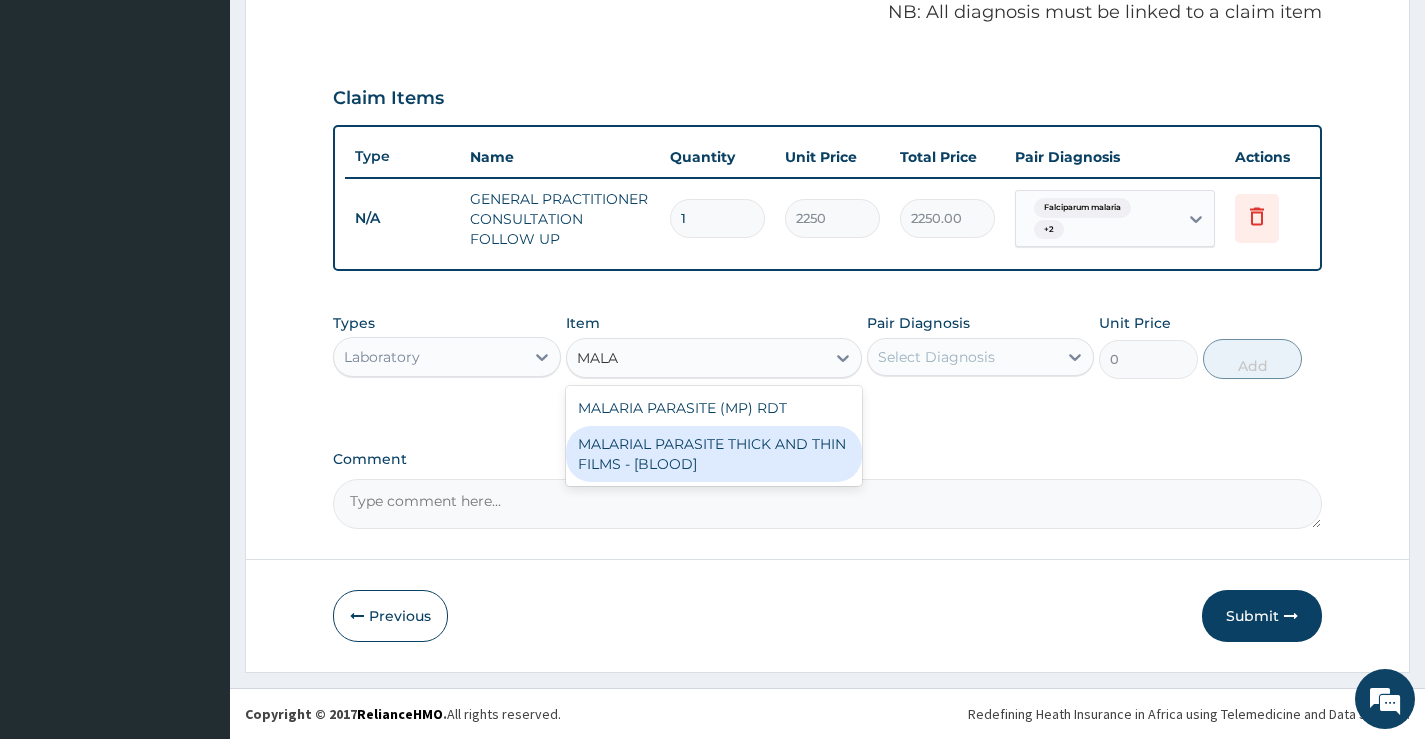type 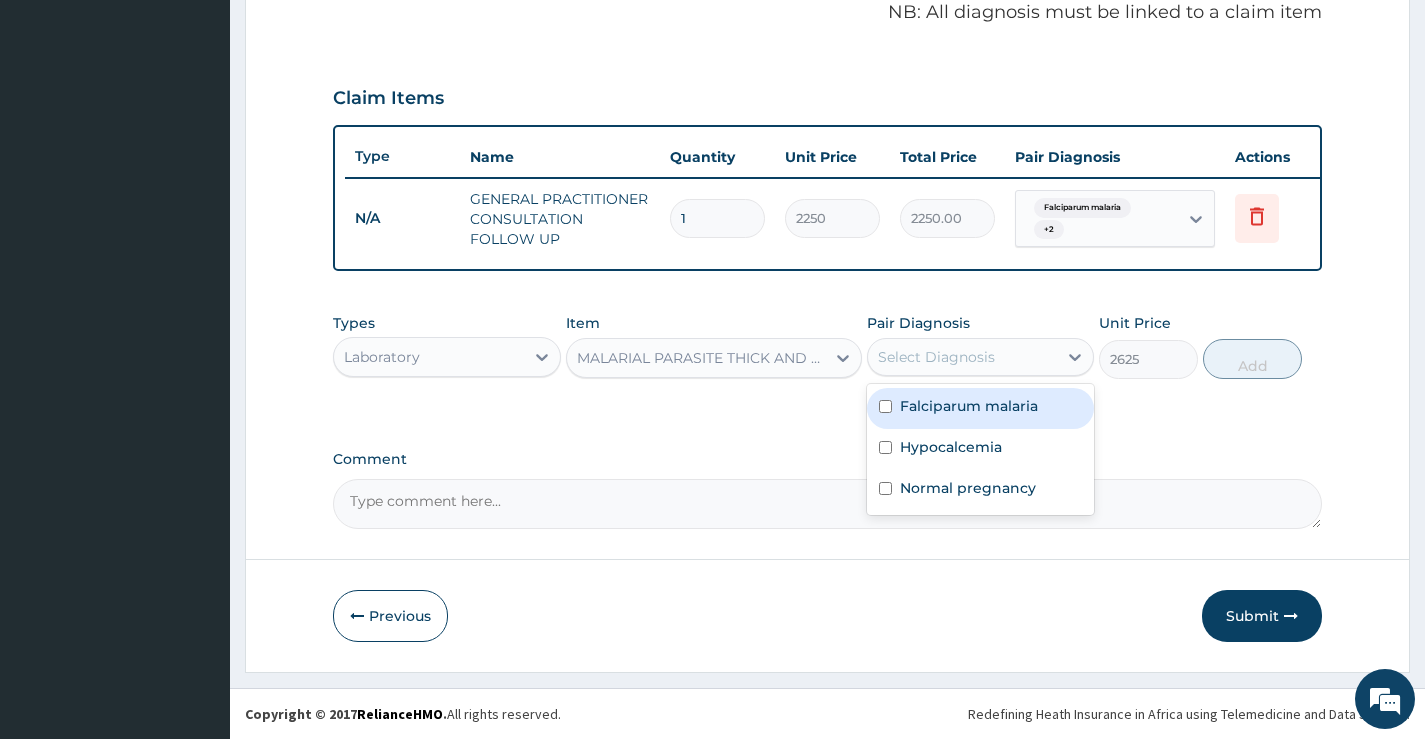 click on "Select Diagnosis" at bounding box center (962, 357) 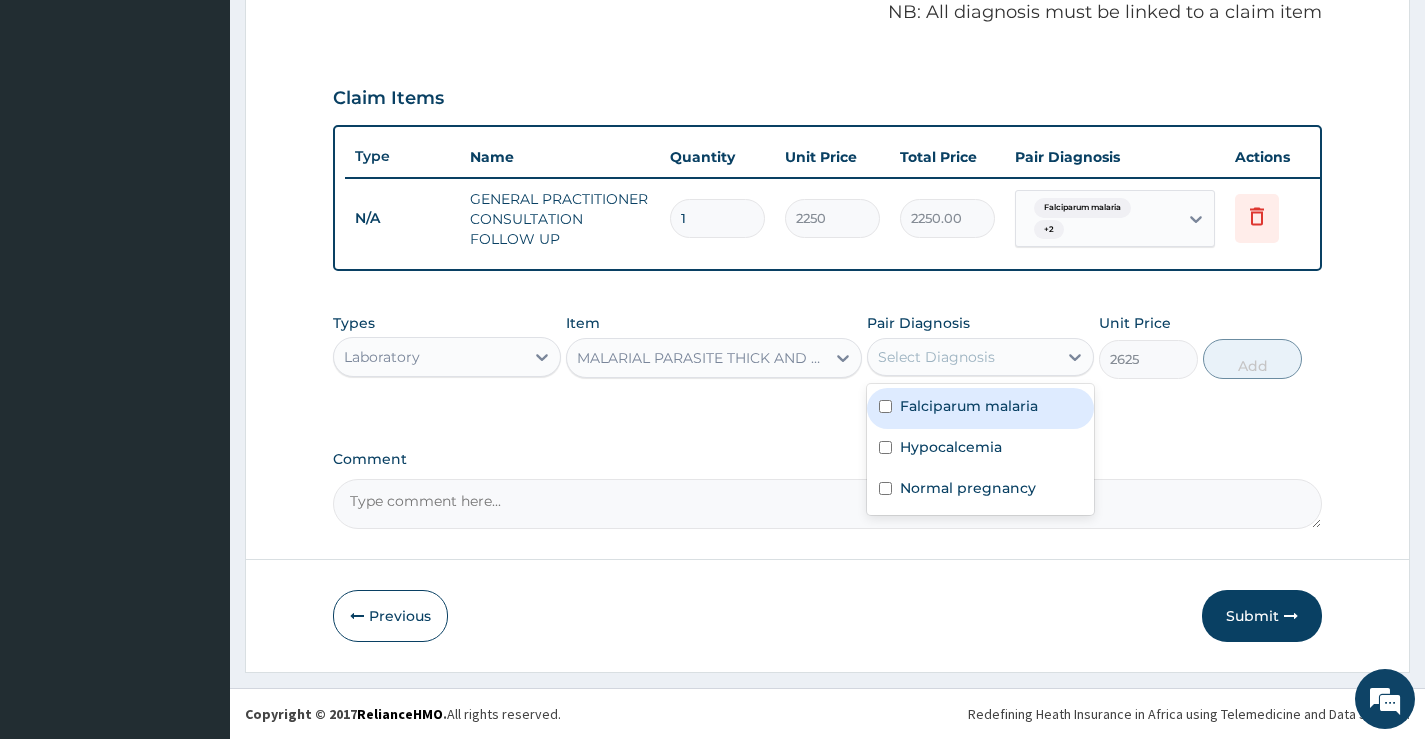 click on "Falciparum malaria" at bounding box center (969, 406) 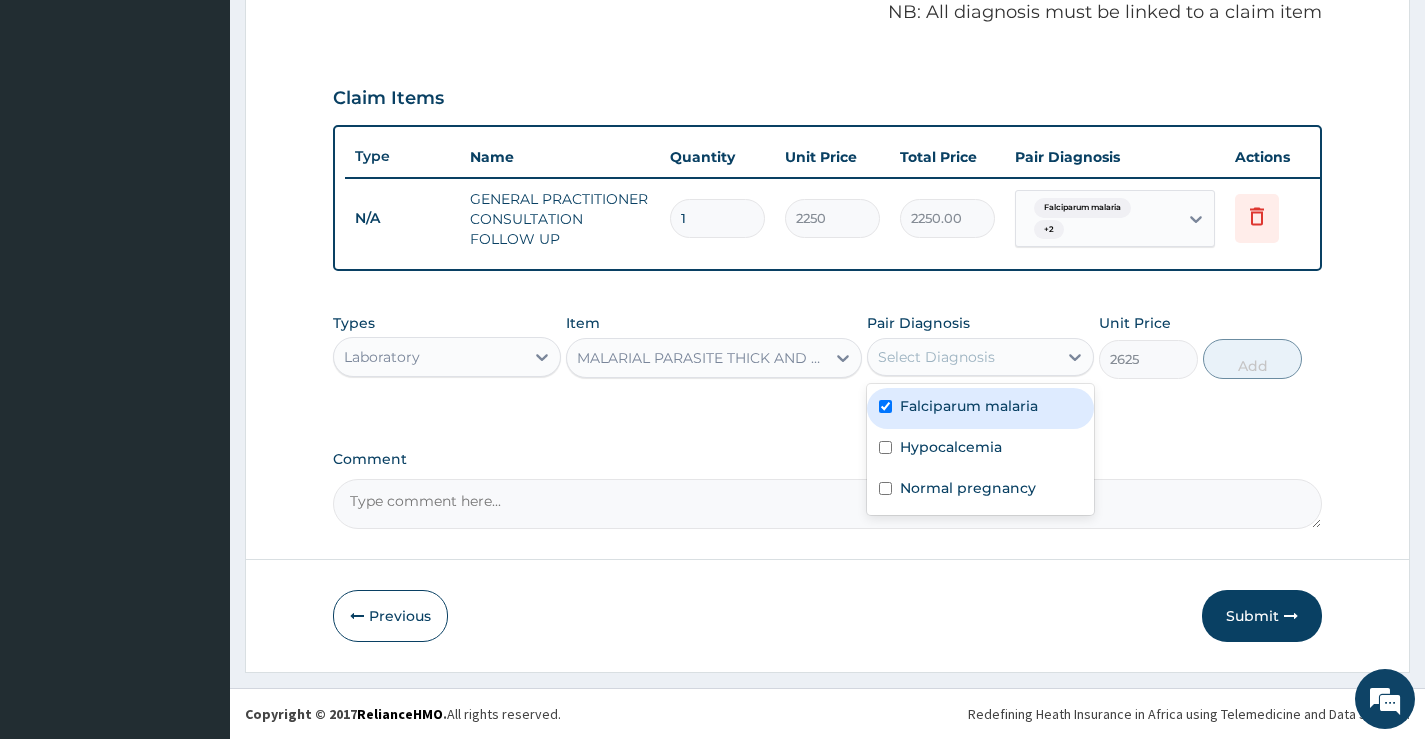 checkbox on "true" 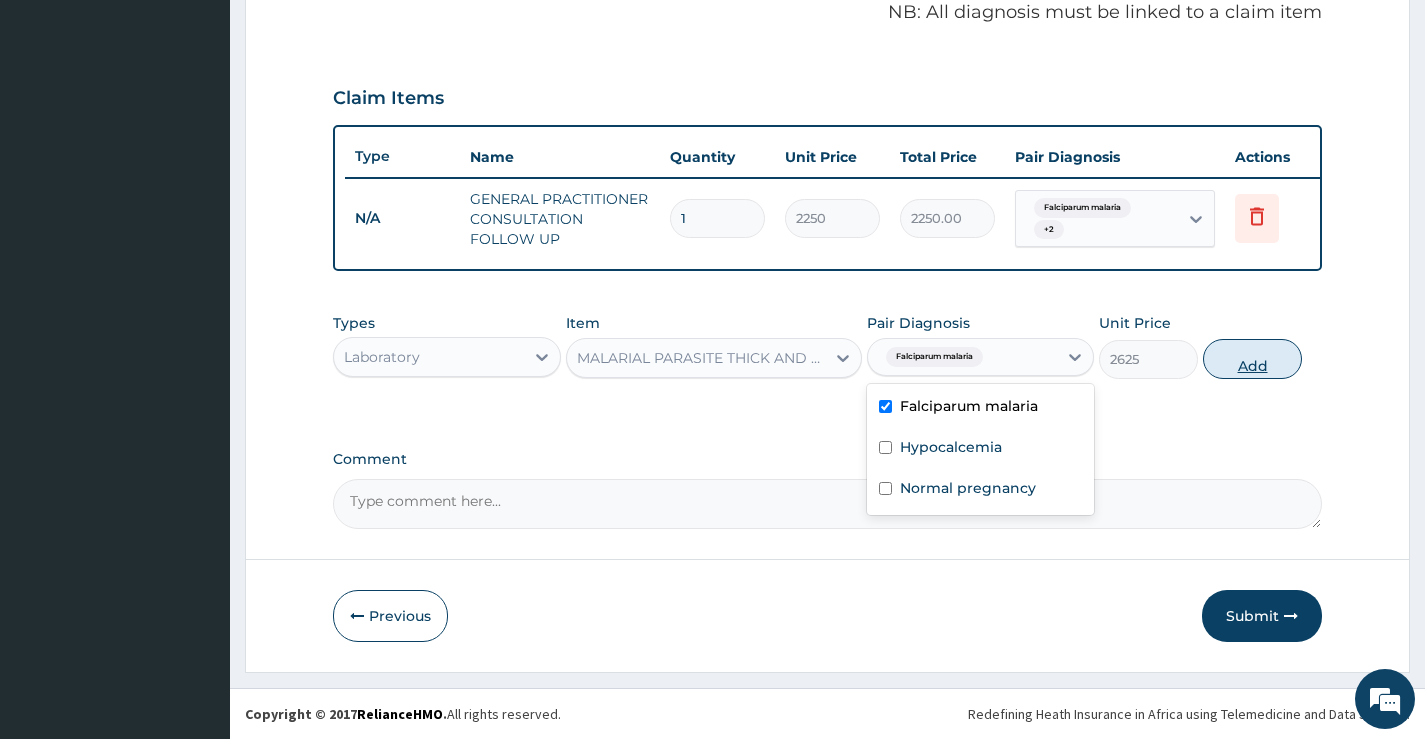click on "Add" at bounding box center (1252, 359) 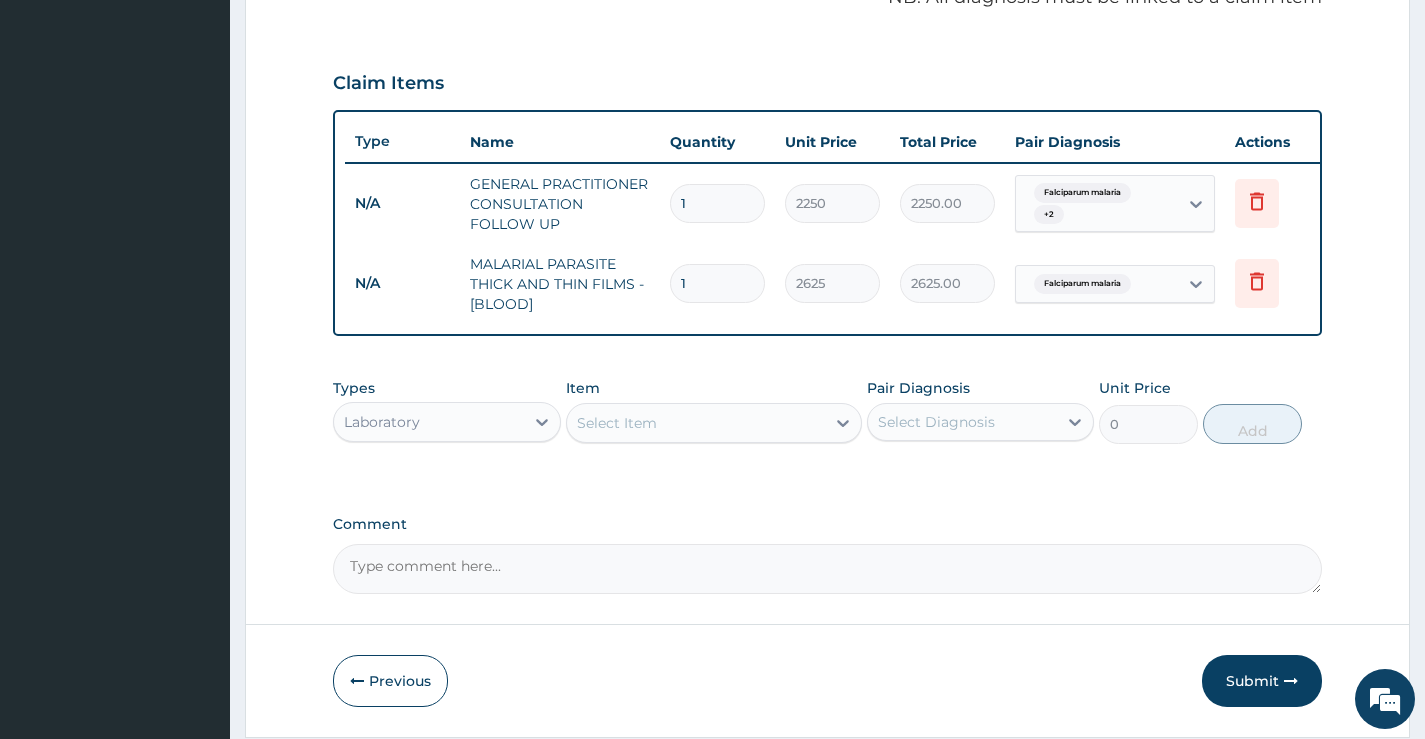 click on "Select Item" at bounding box center (617, 423) 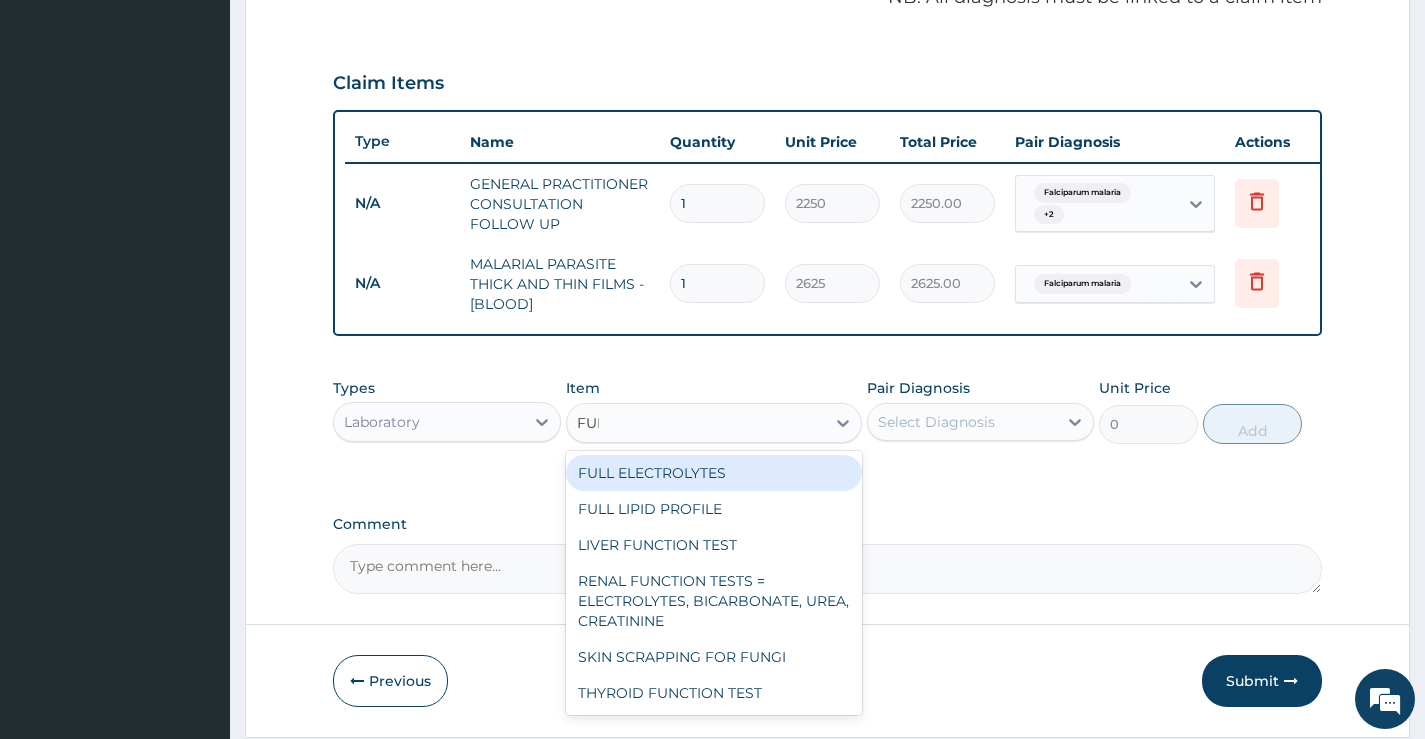 type on "FULL" 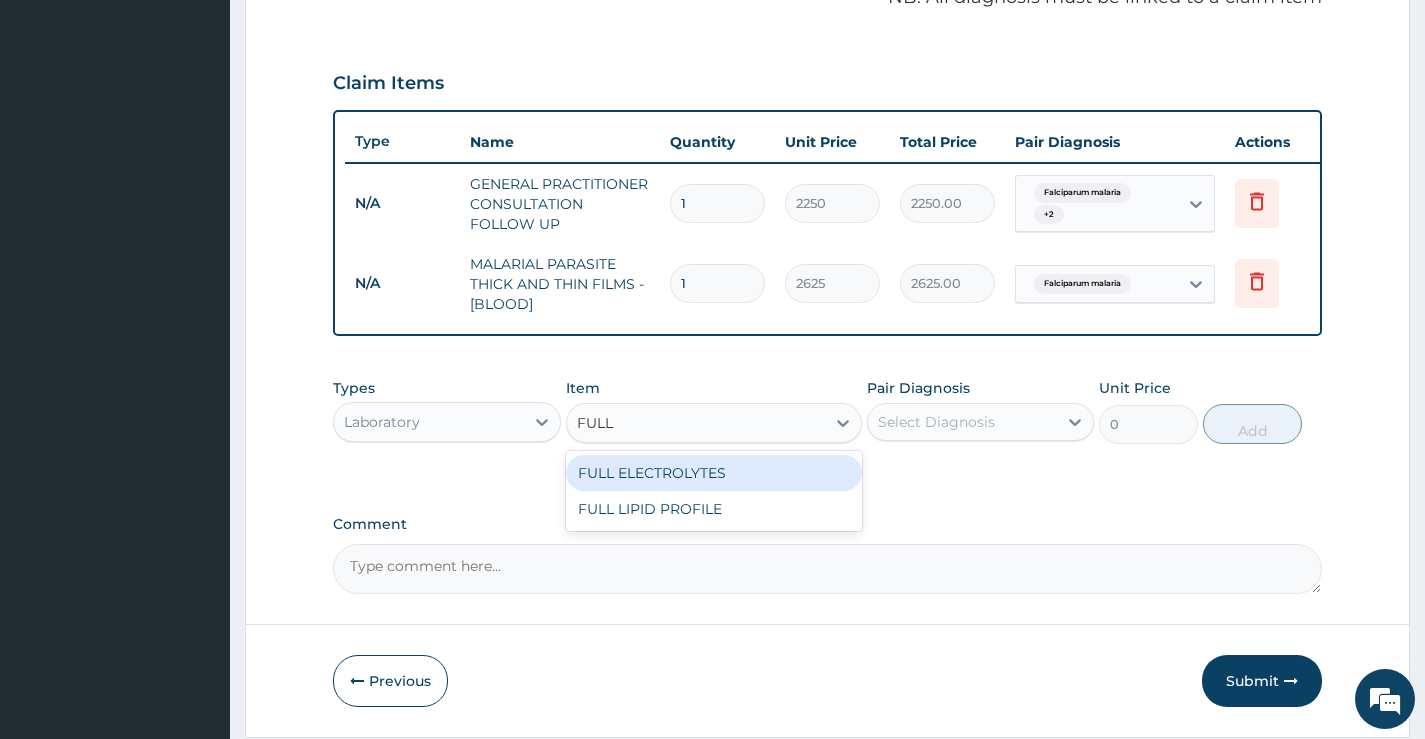 click on "FULL" at bounding box center [596, 423] 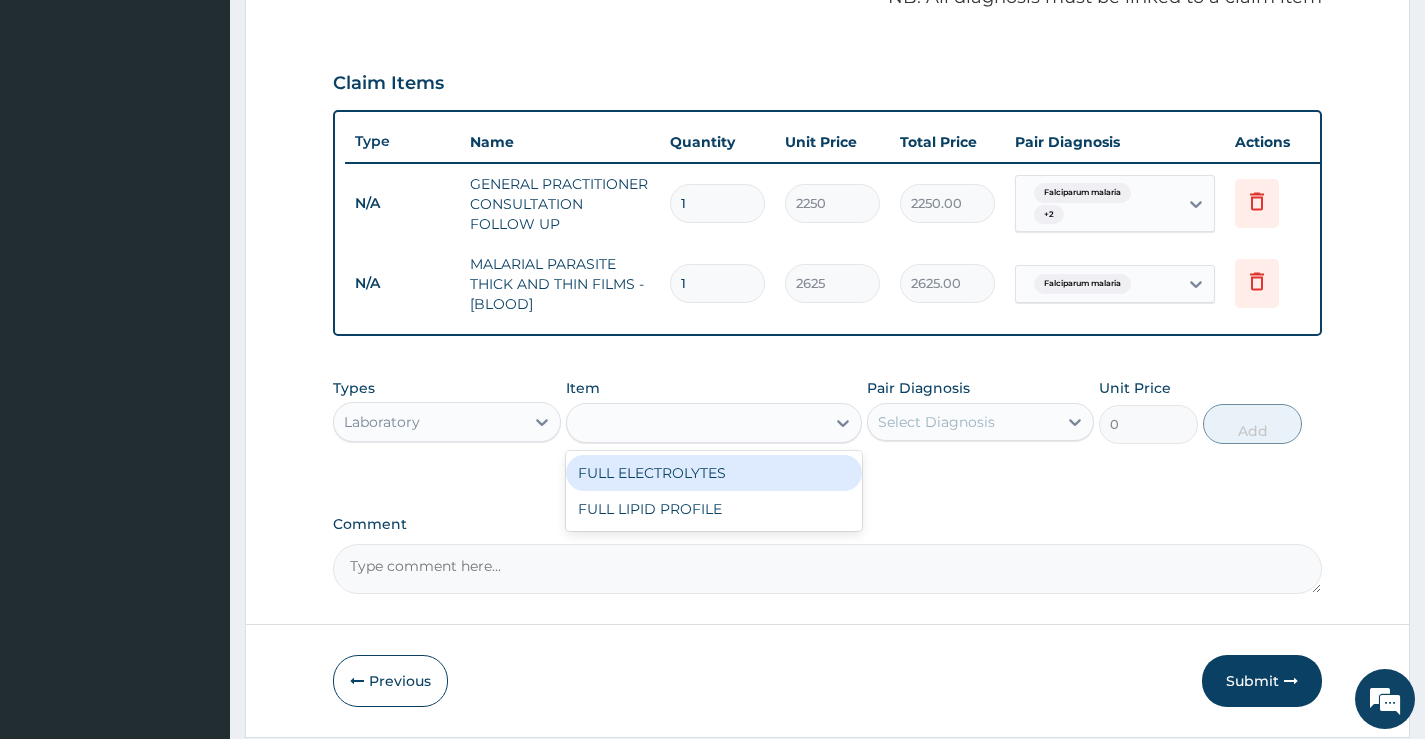 click on "FULL" at bounding box center (696, 423) 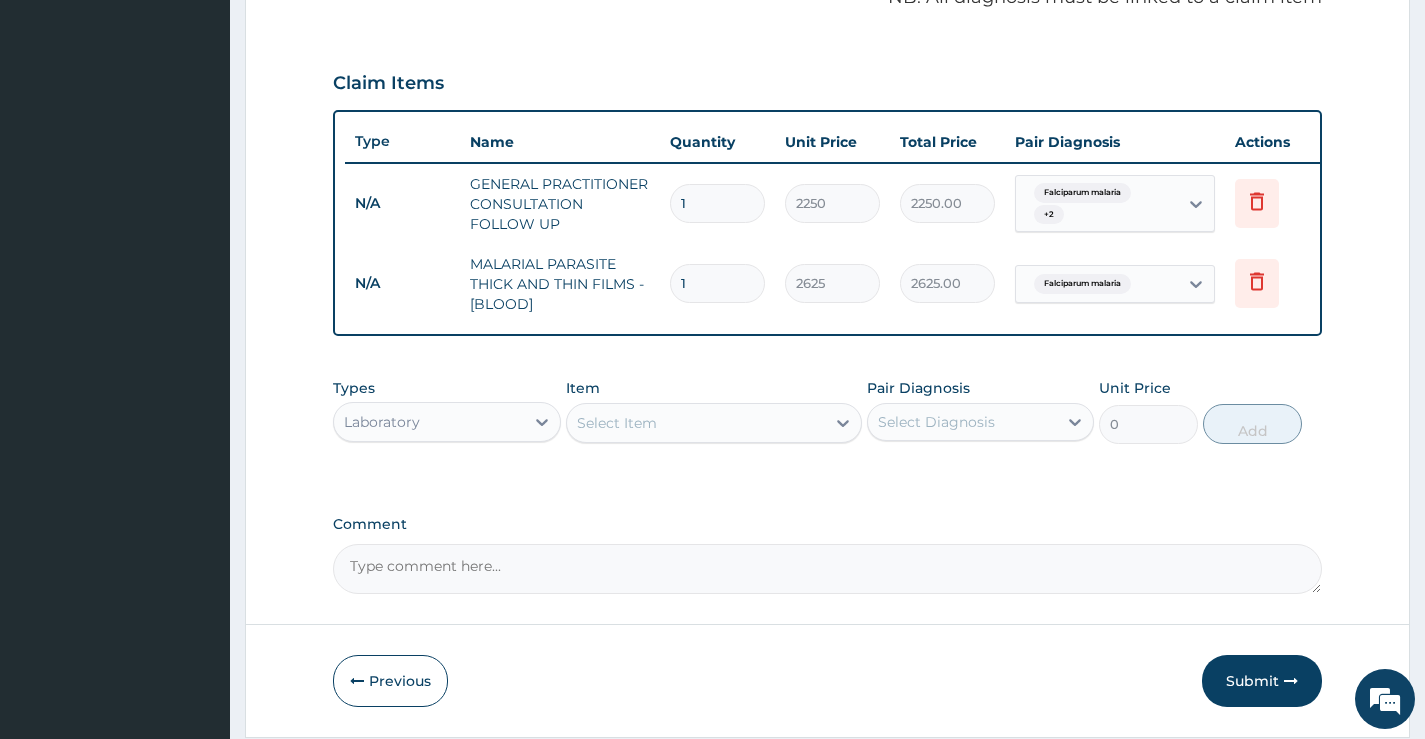 click on "Select Item" at bounding box center [617, 423] 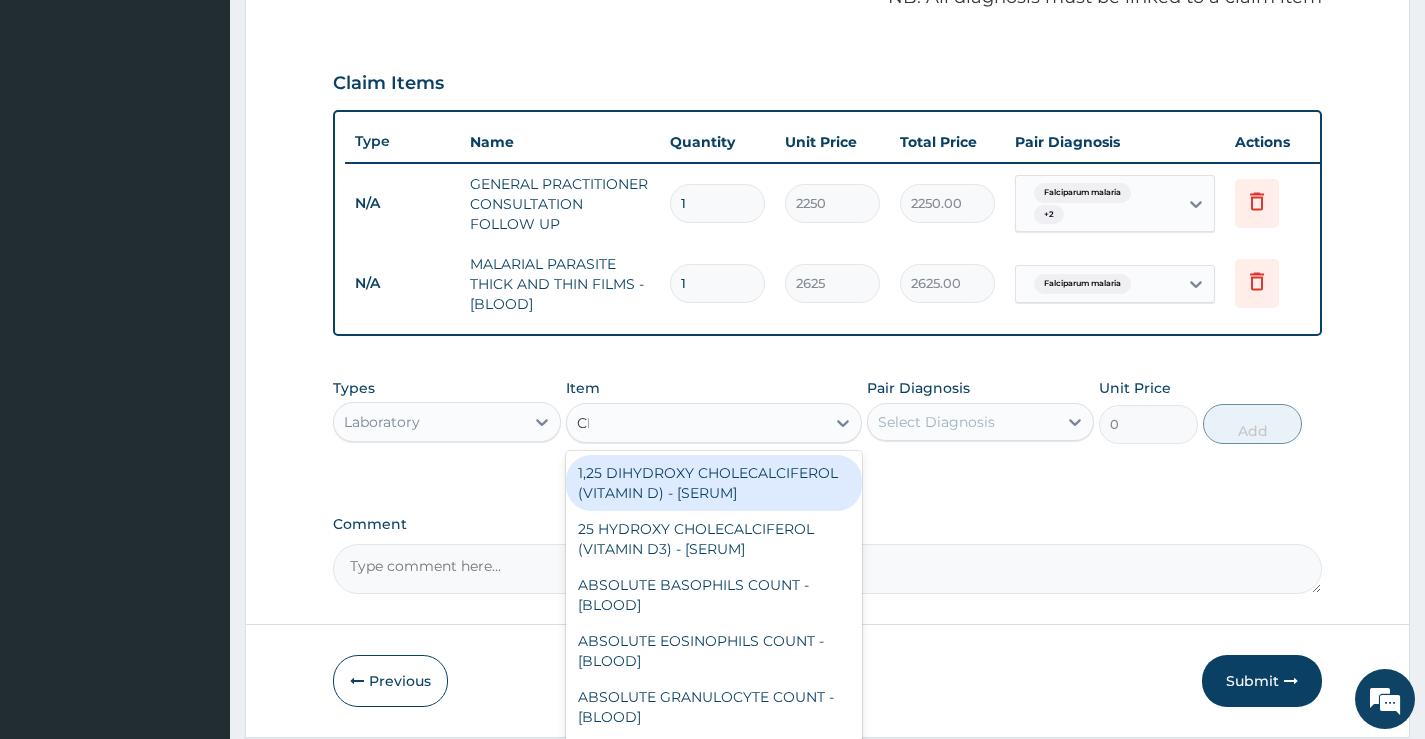 type on "CBC" 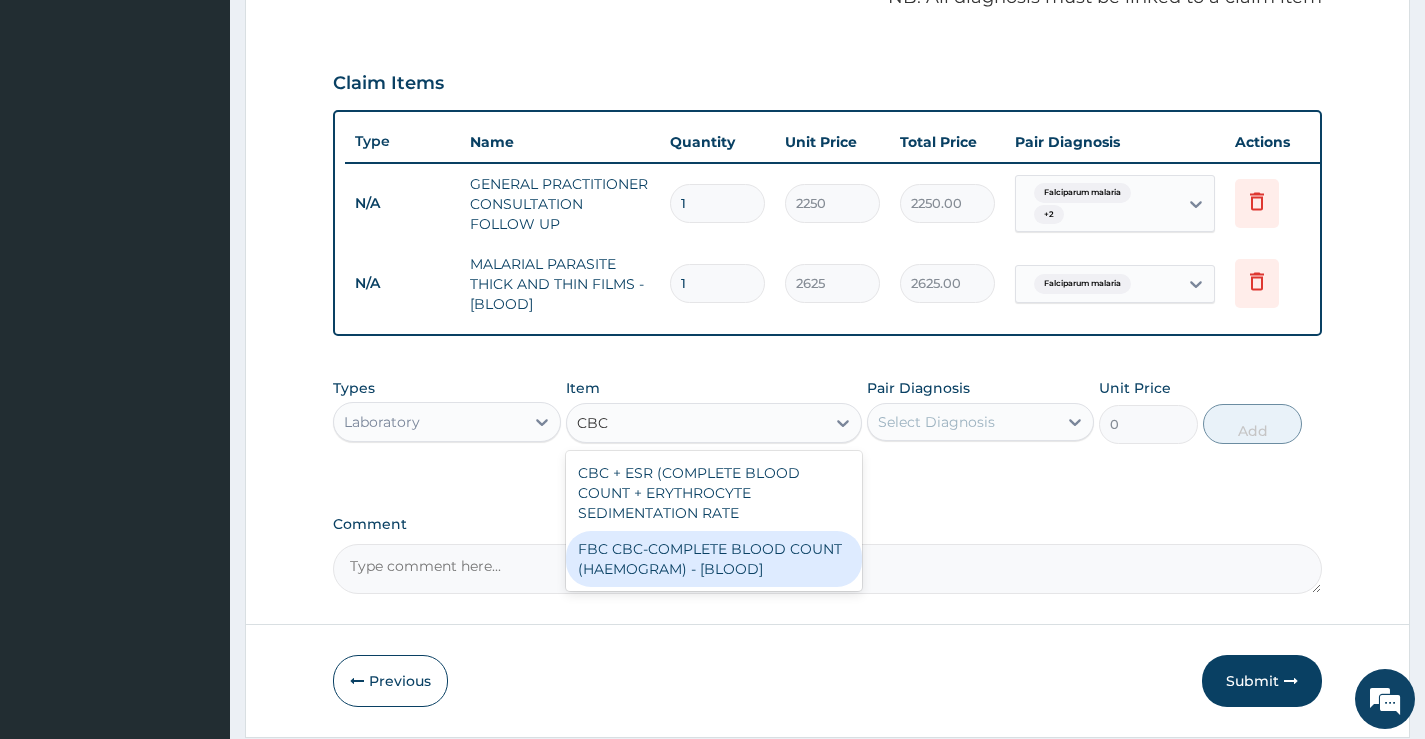click on "FBC CBC-COMPLETE BLOOD COUNT (HAEMOGRAM) - [BLOOD]" at bounding box center [714, 559] 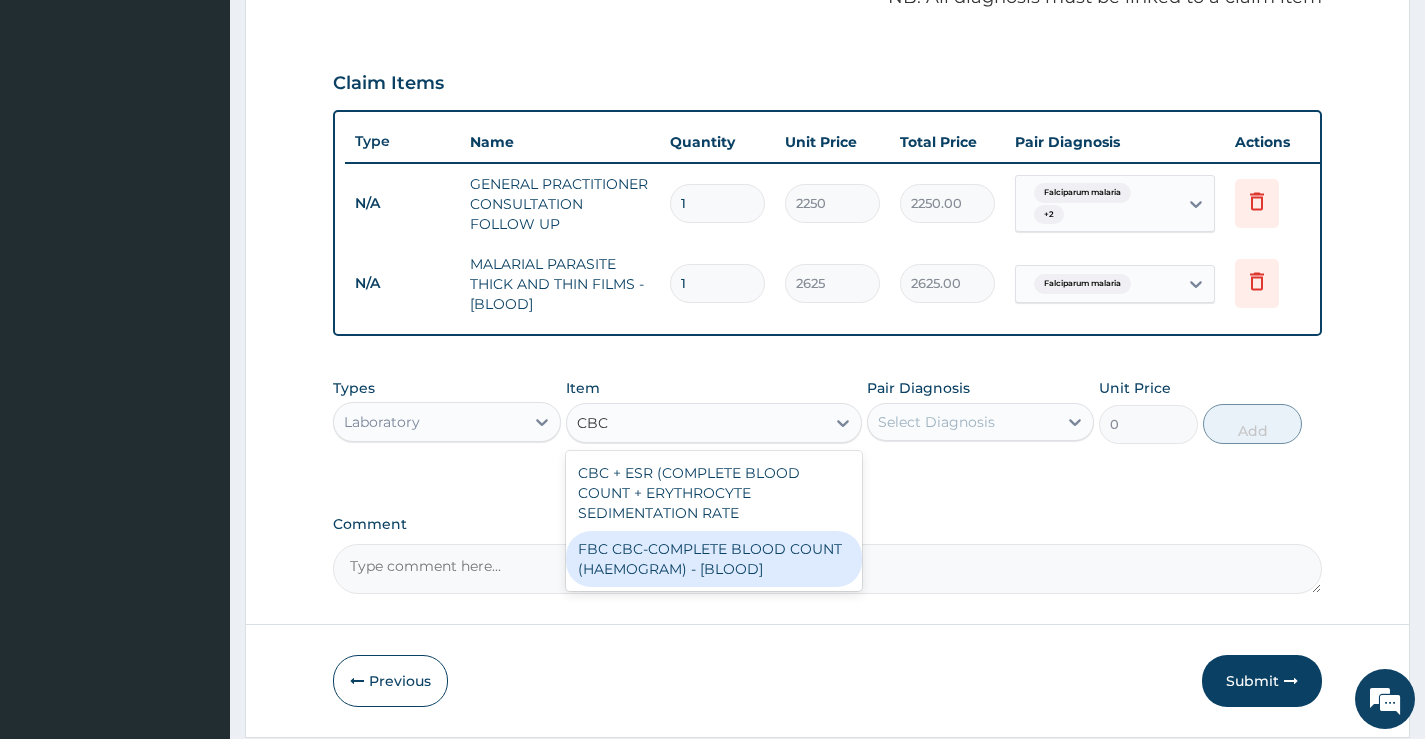 type 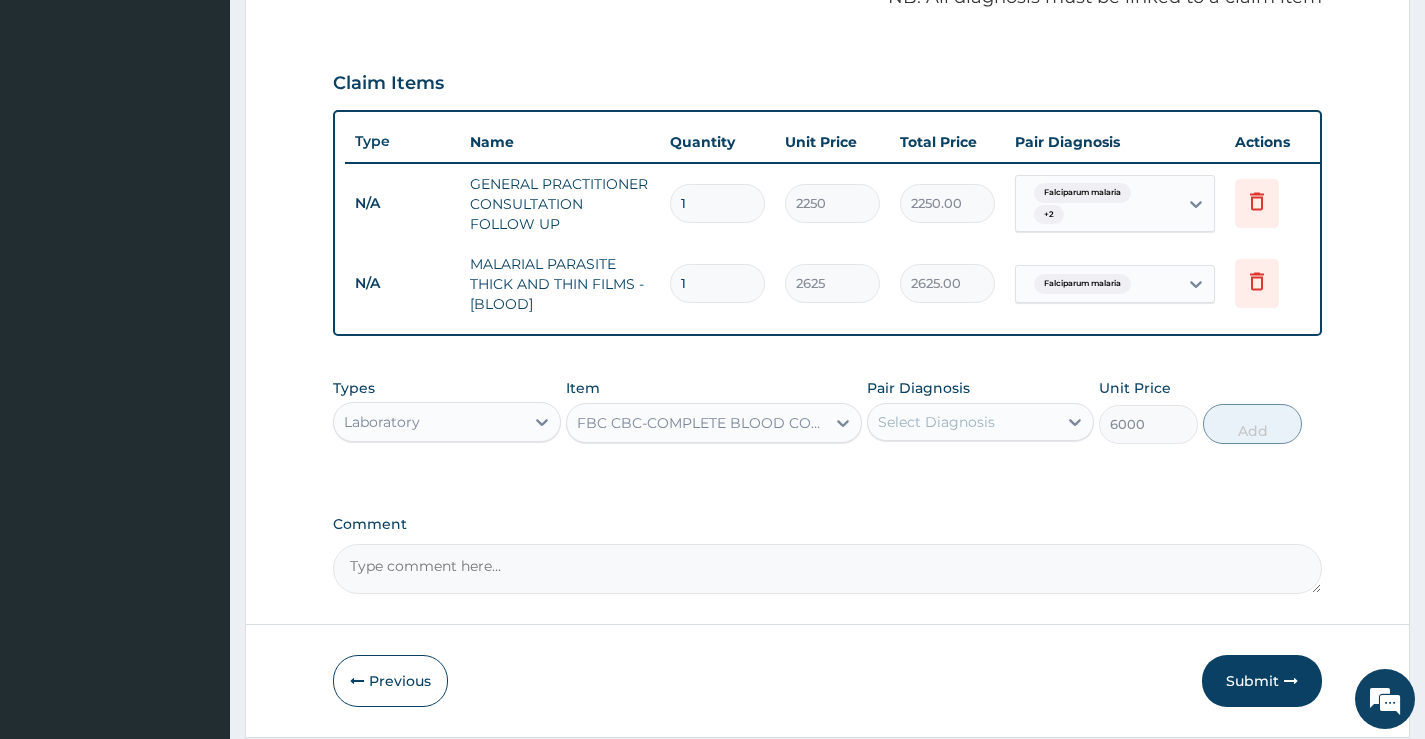 click on "Select Diagnosis" at bounding box center [936, 422] 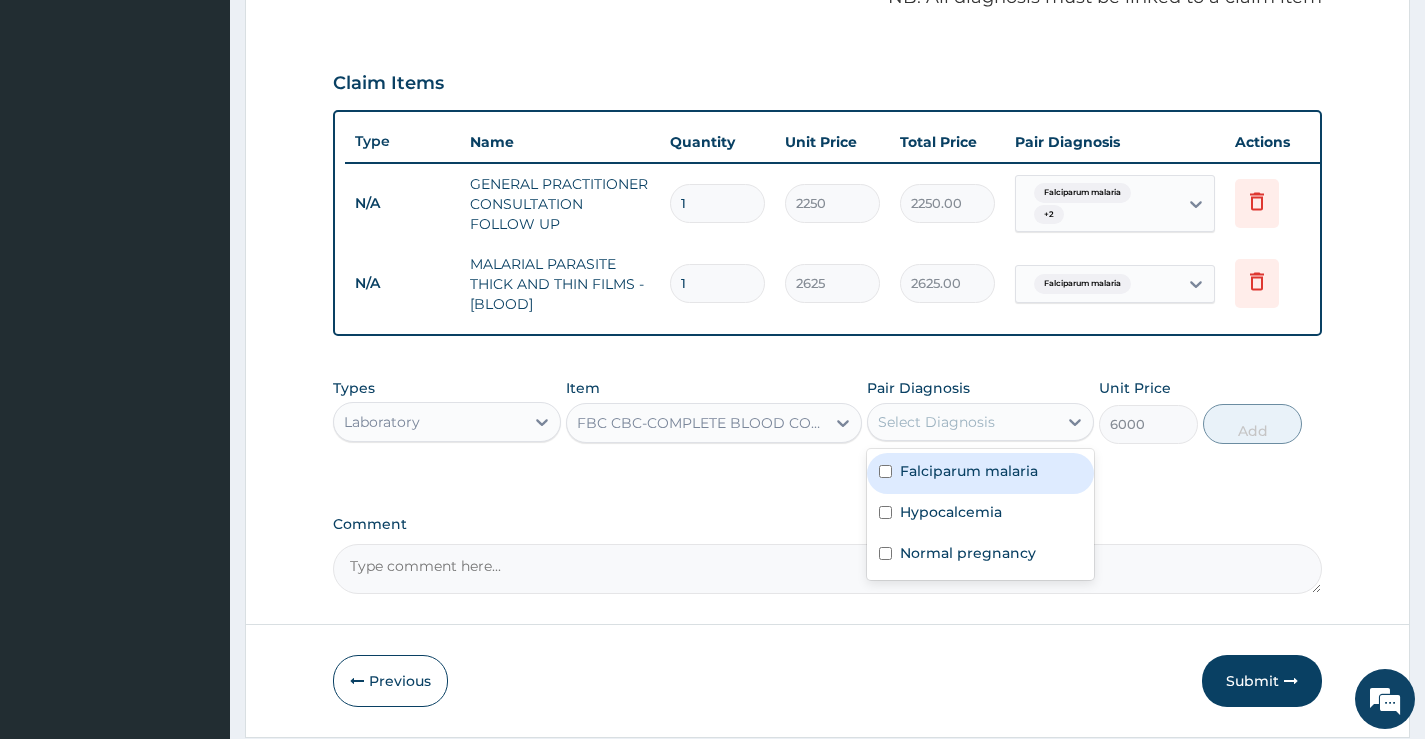 click on "Select Diagnosis" at bounding box center (936, 422) 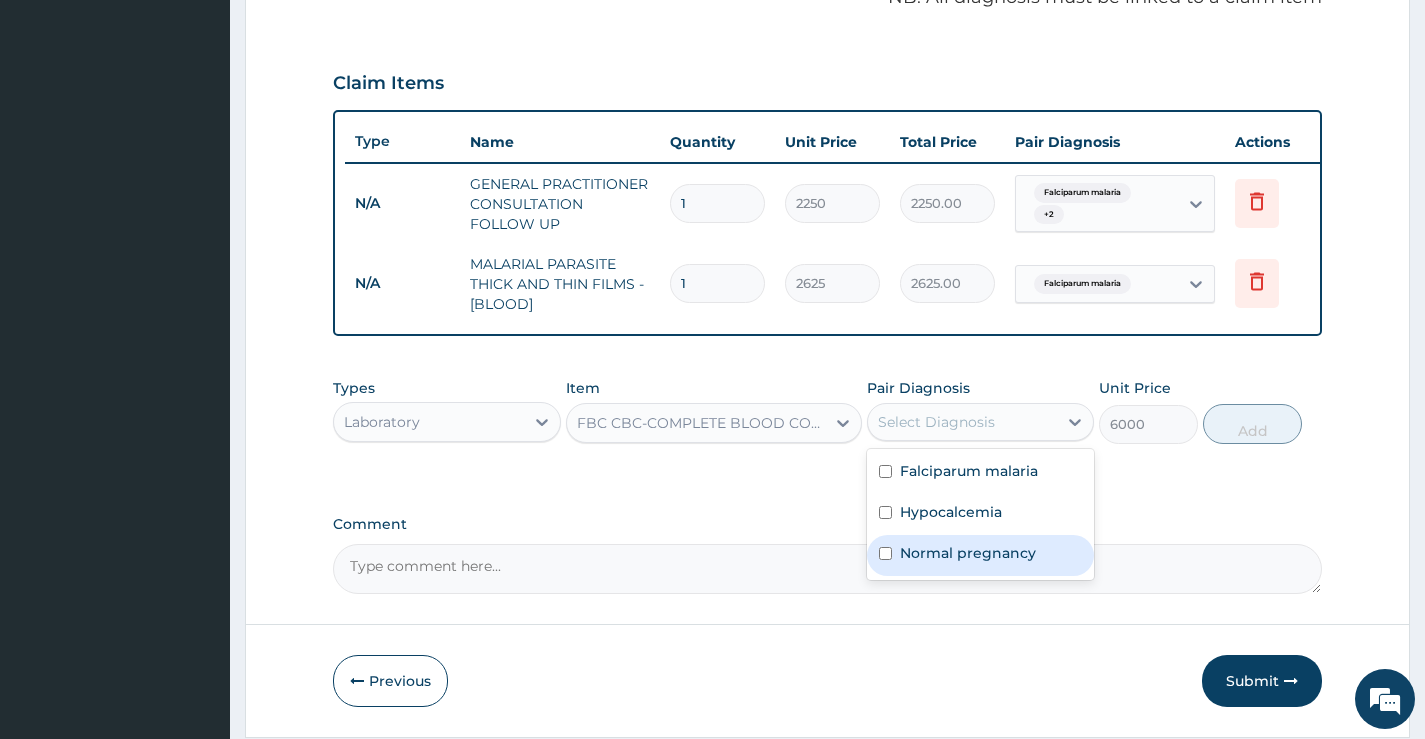 click on "Normal pregnancy" at bounding box center [968, 553] 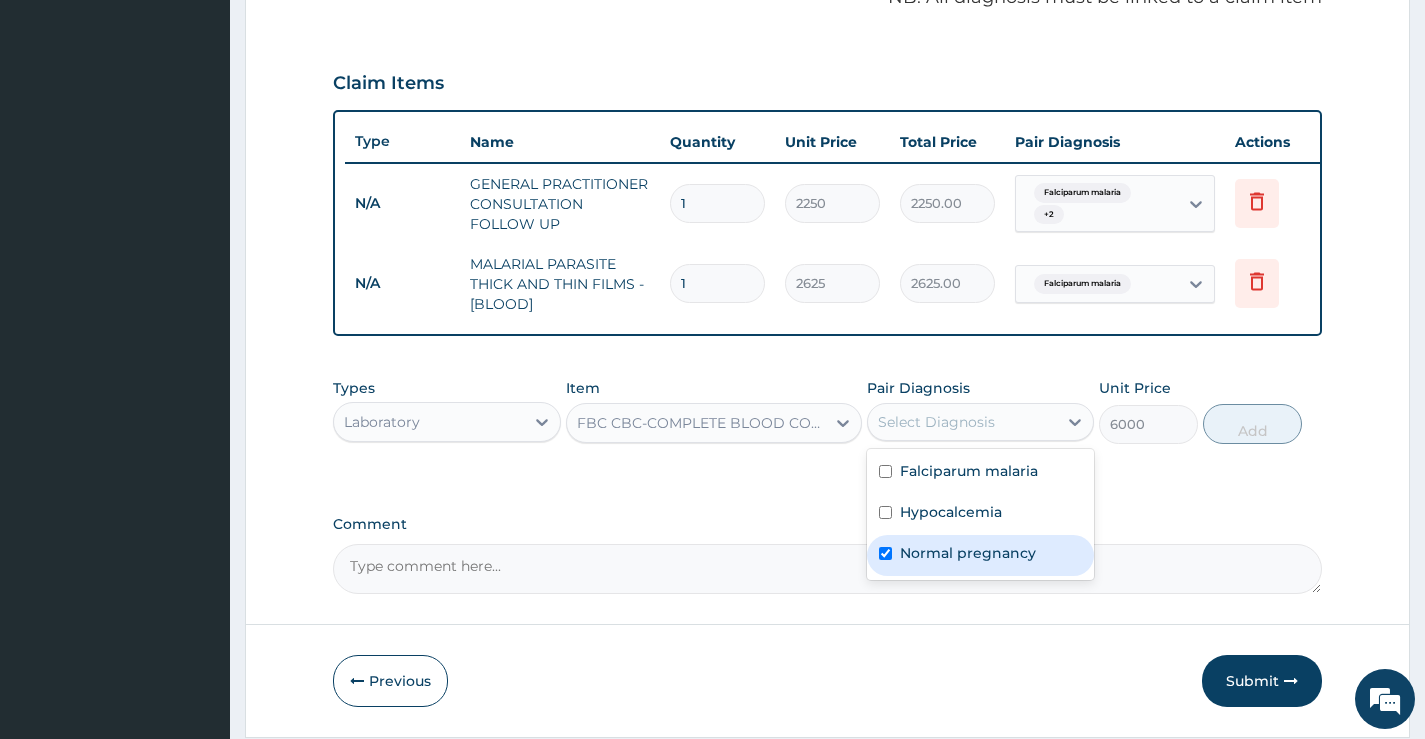 checkbox on "true" 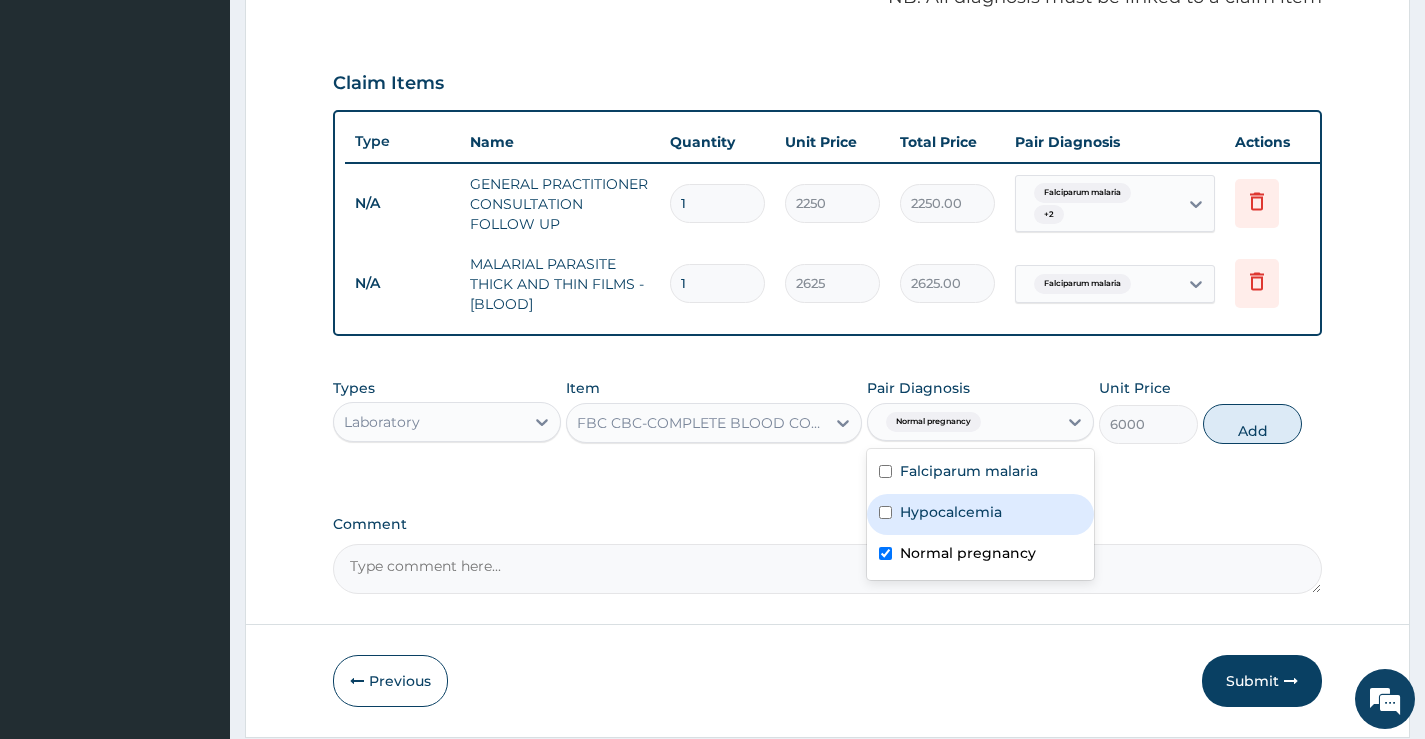 click on "Hypocalcemia" at bounding box center [951, 512] 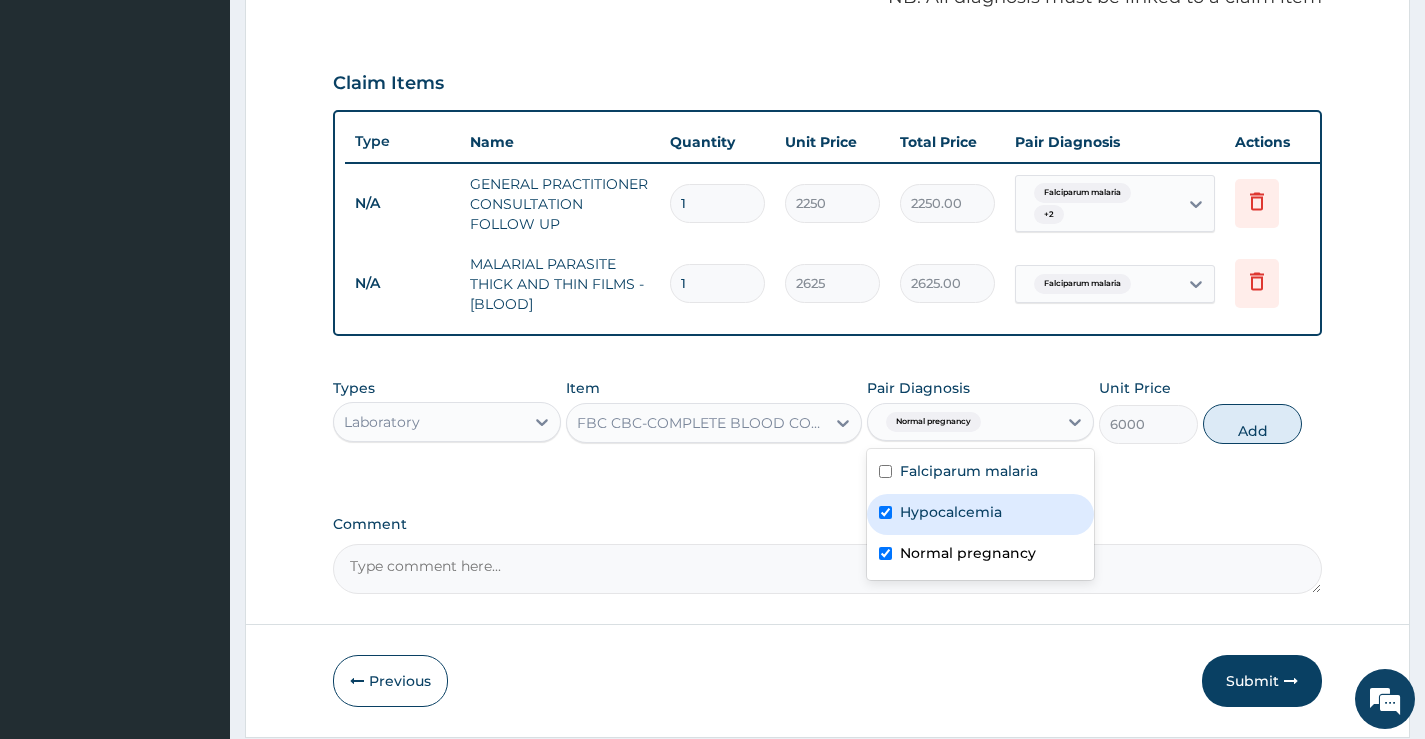 checkbox on "true" 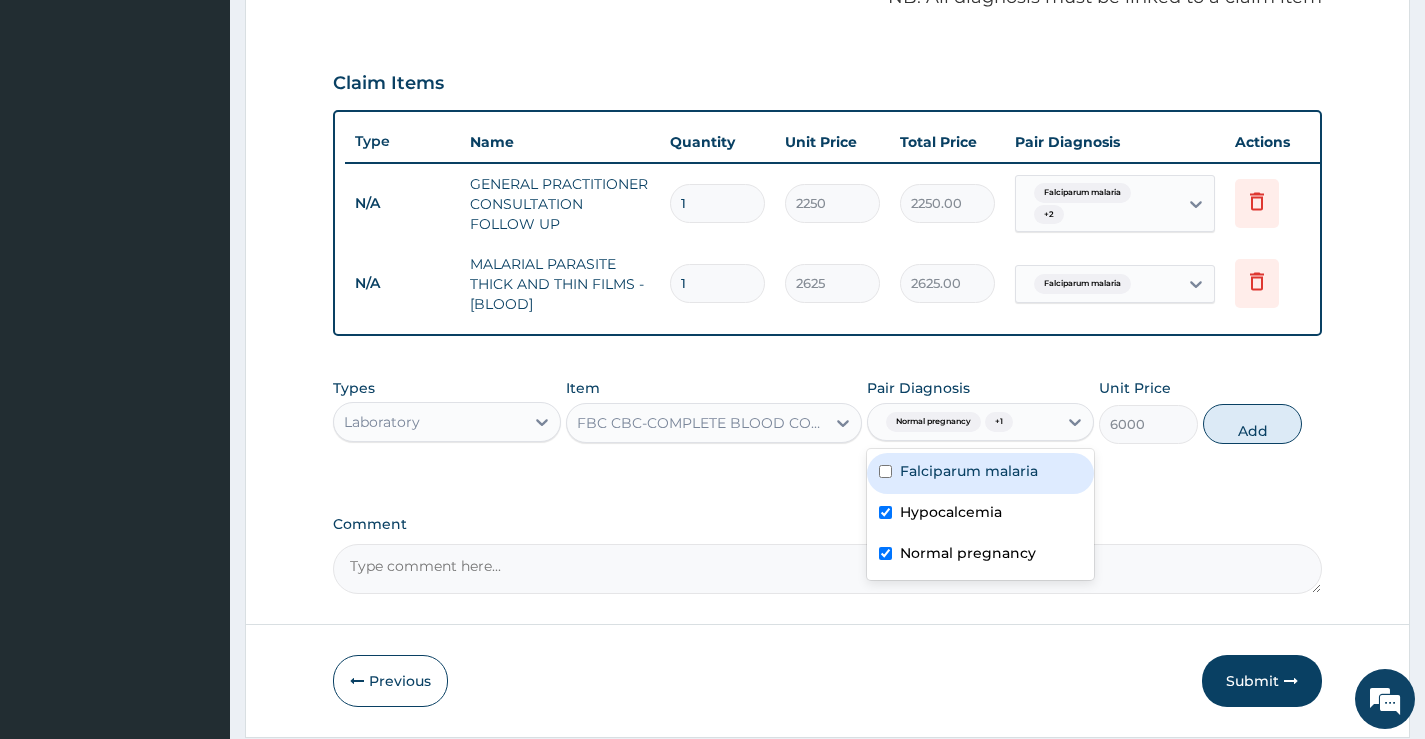 click on "Falciparum malaria" at bounding box center [969, 471] 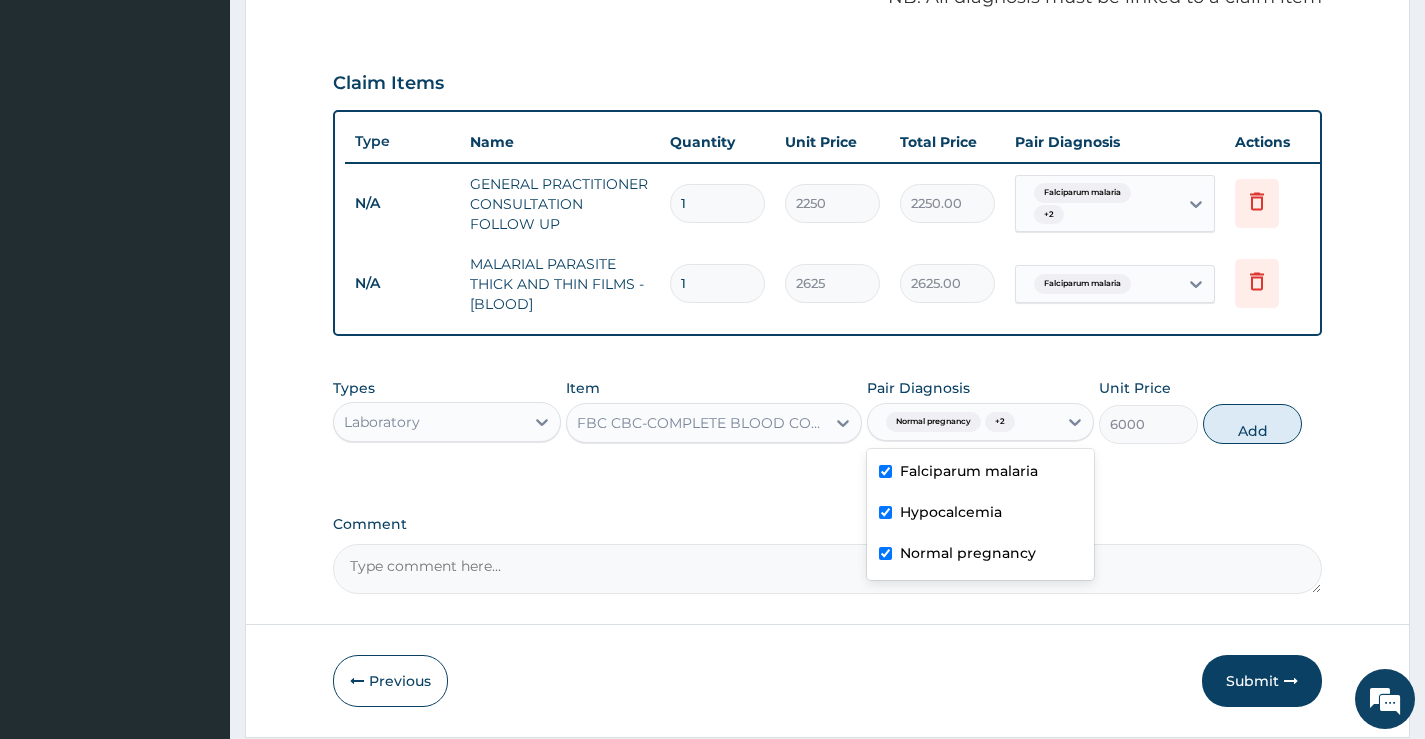 click on "Falciparum malaria" at bounding box center (969, 471) 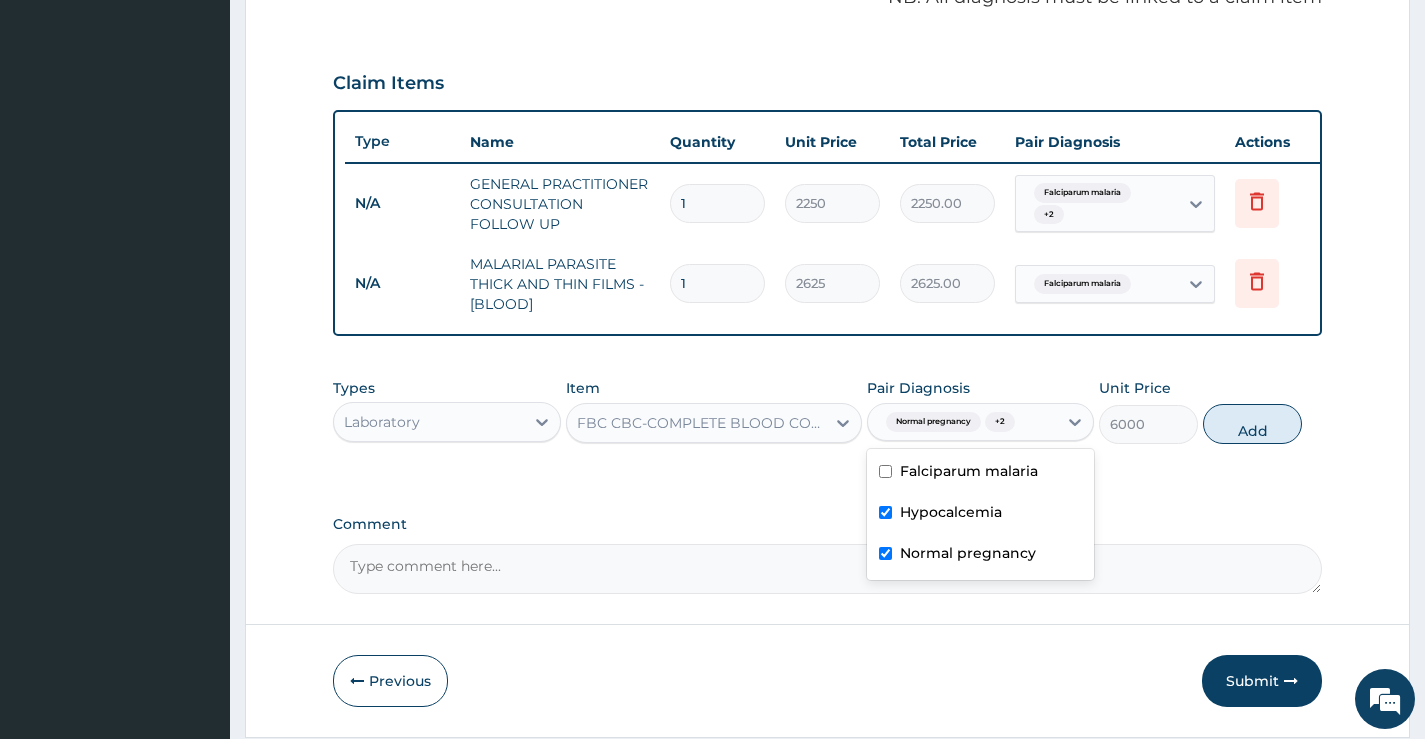 checkbox on "false" 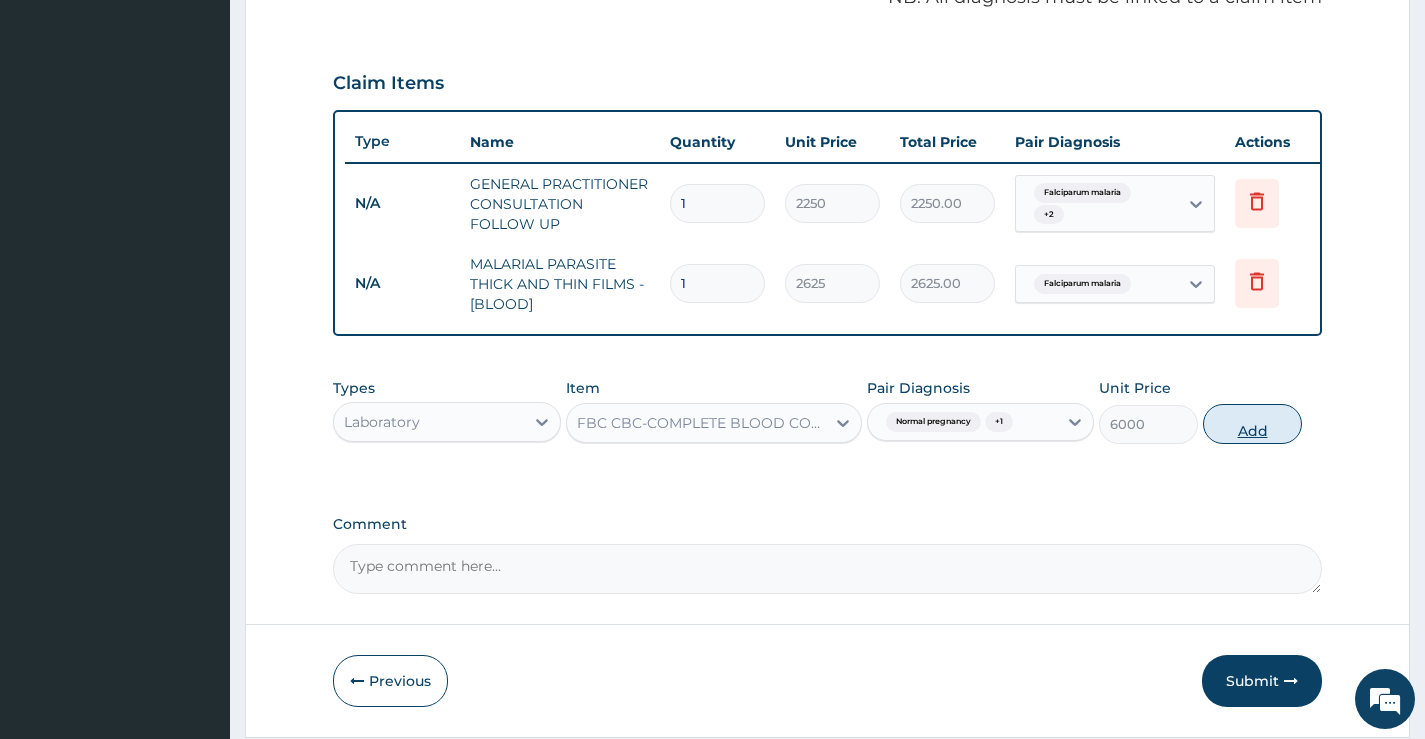 click on "Add" at bounding box center [1252, 424] 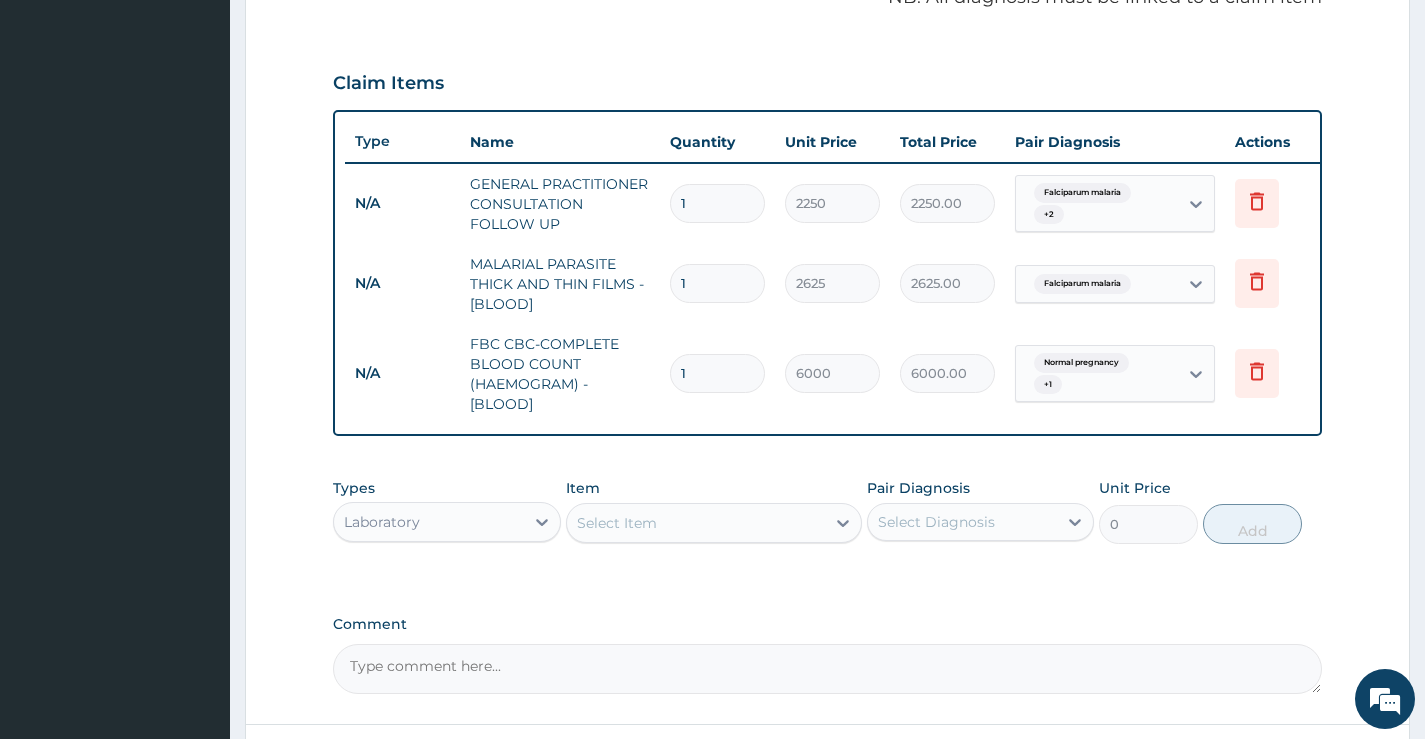 click on "Select Item" at bounding box center [696, 523] 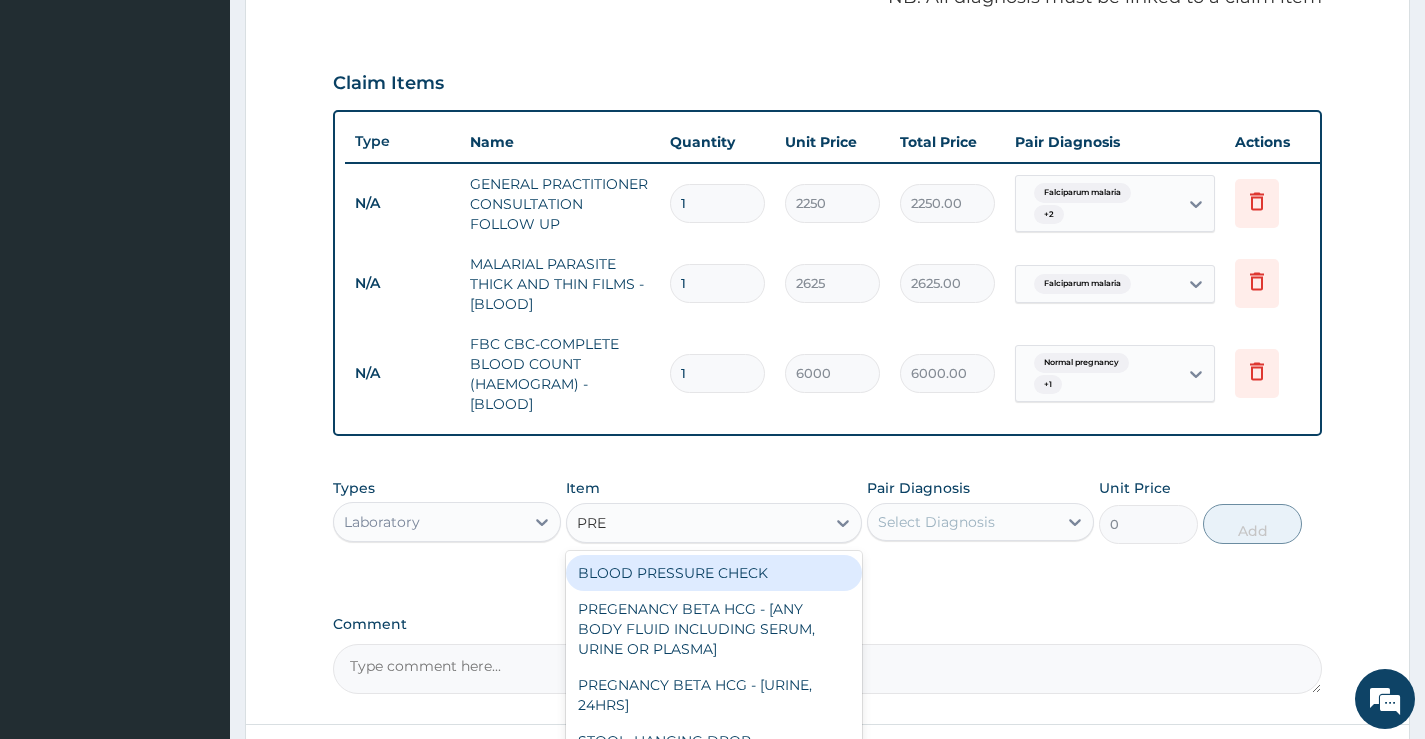 type on "PREG" 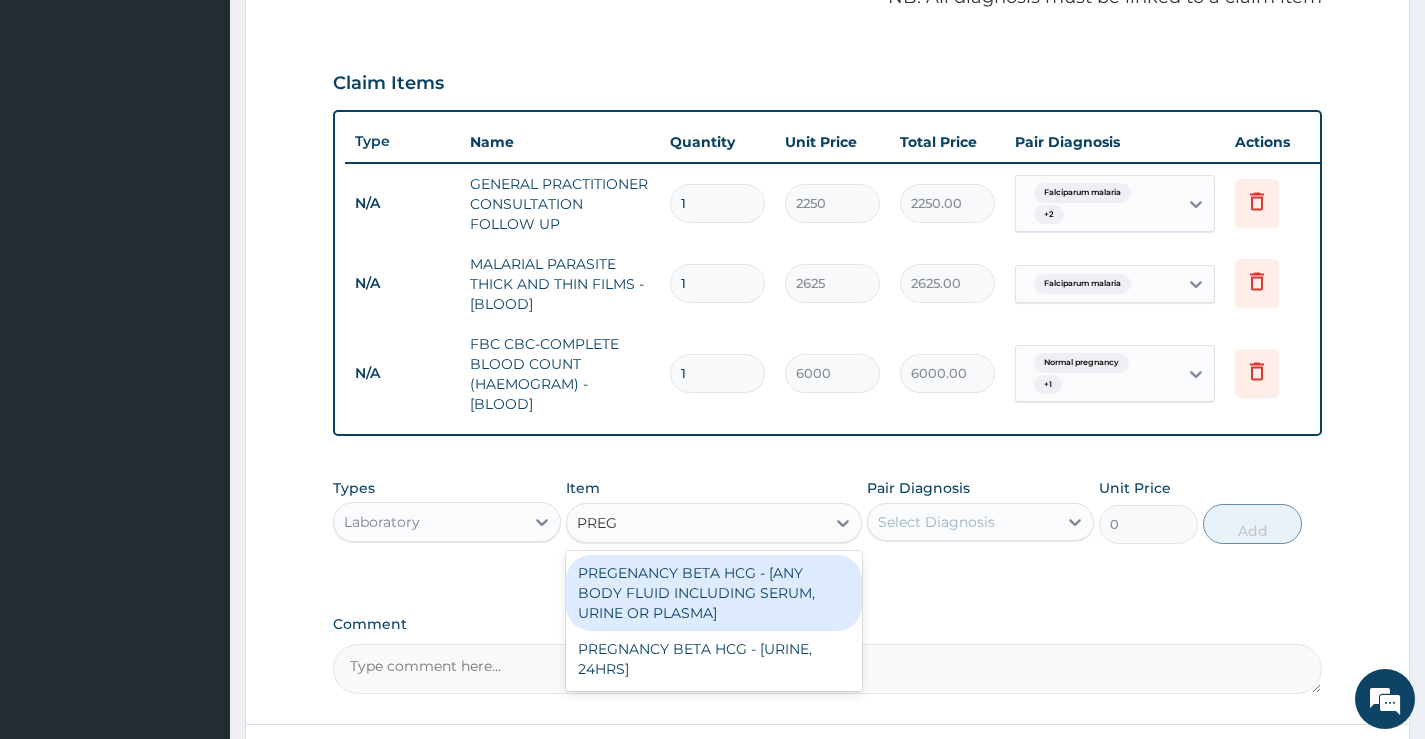 click on "PREGENANCY BETA HCG - [ANY BODY FLUID INCLUDING SERUM, URINE OR PLASMA]" at bounding box center (714, 593) 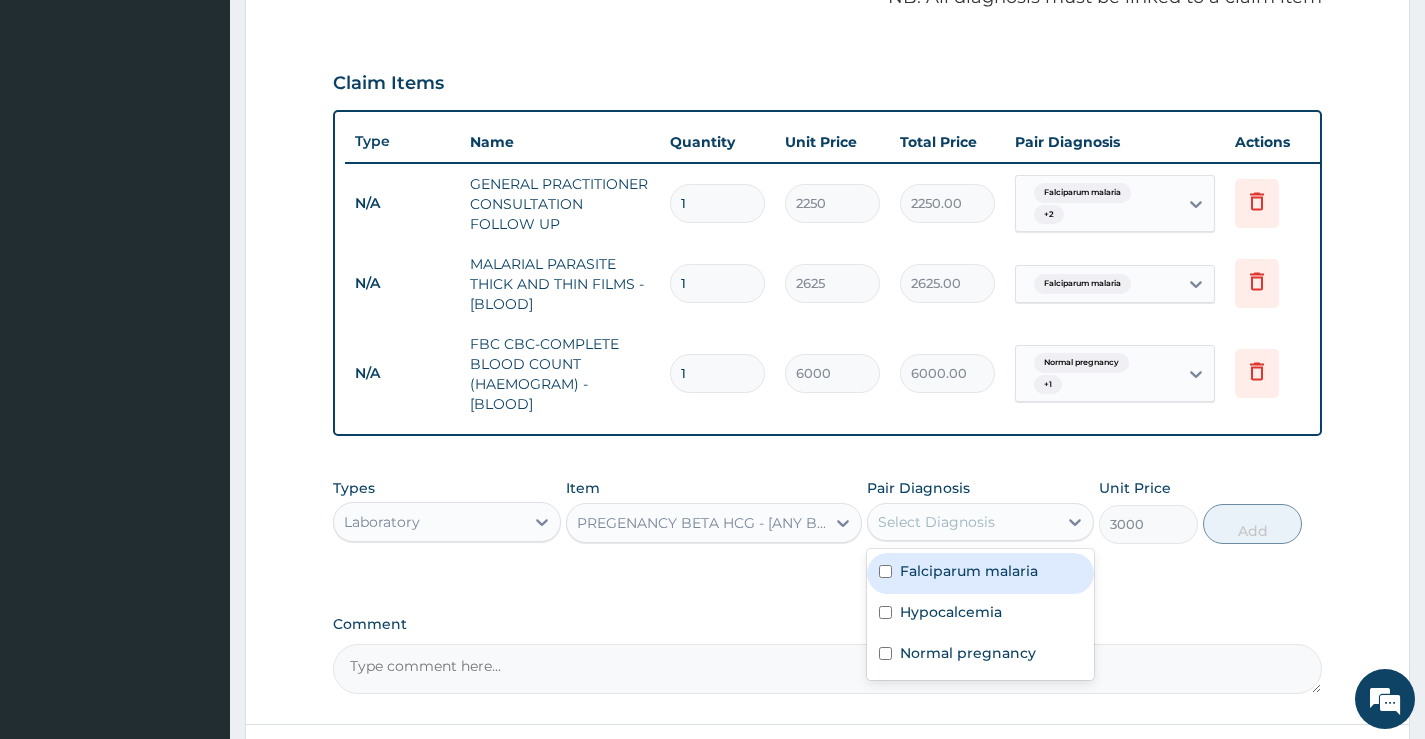 click on "Select Diagnosis" at bounding box center (962, 522) 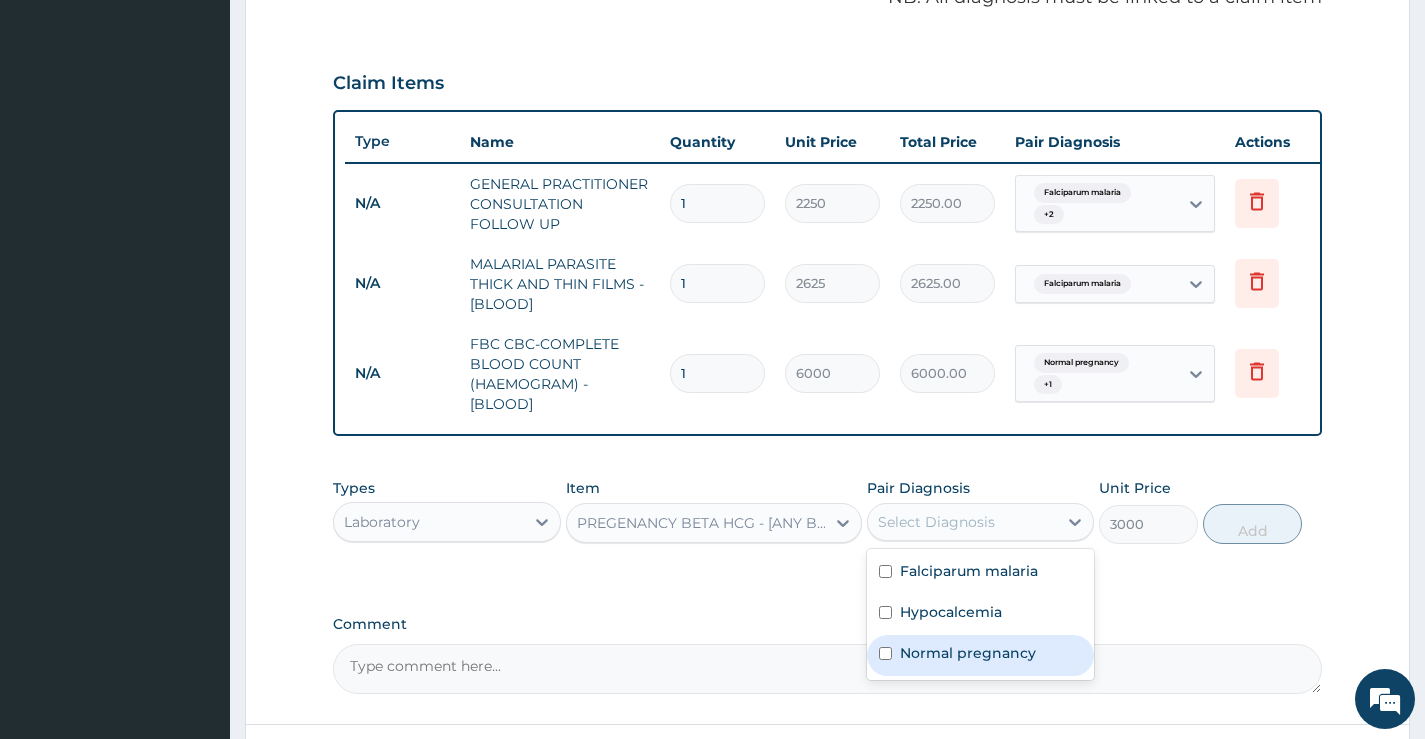 click on "Normal pregnancy" at bounding box center (980, 655) 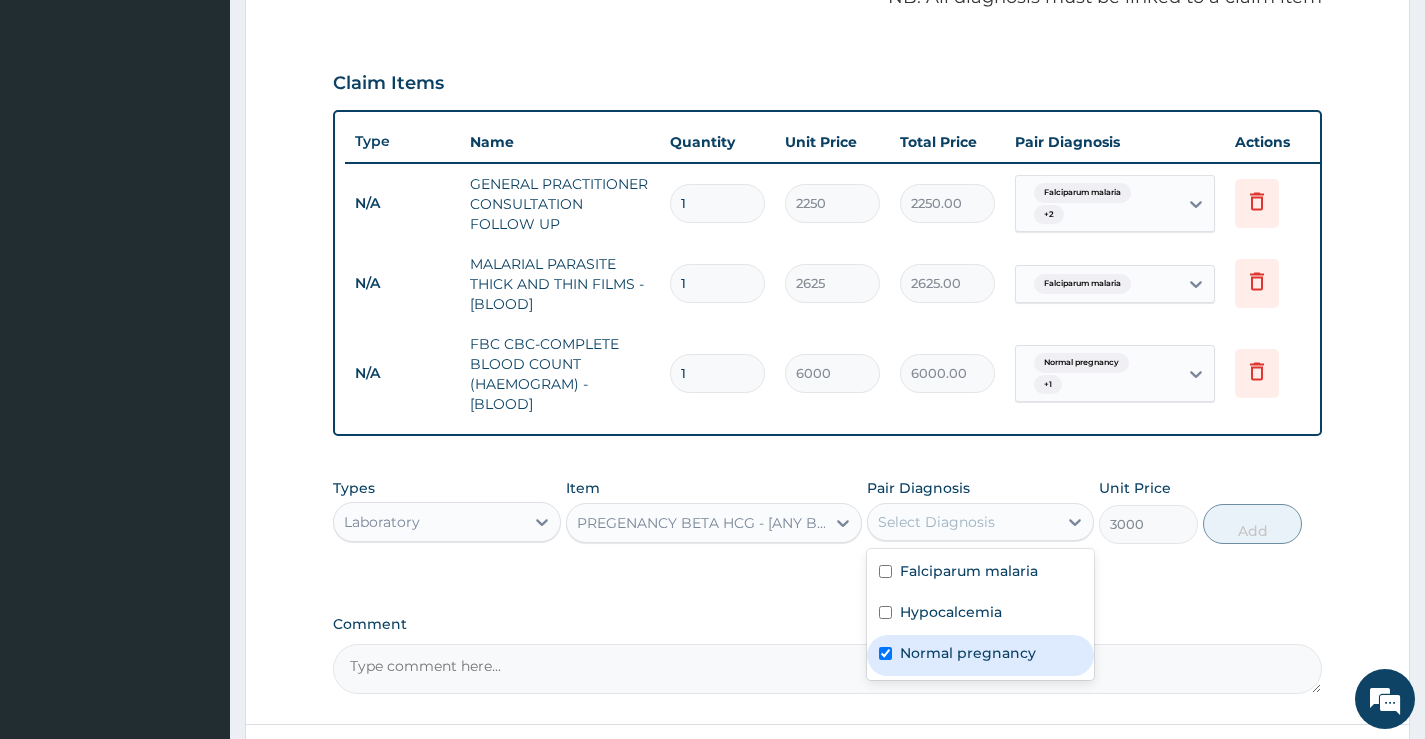 checkbox on "true" 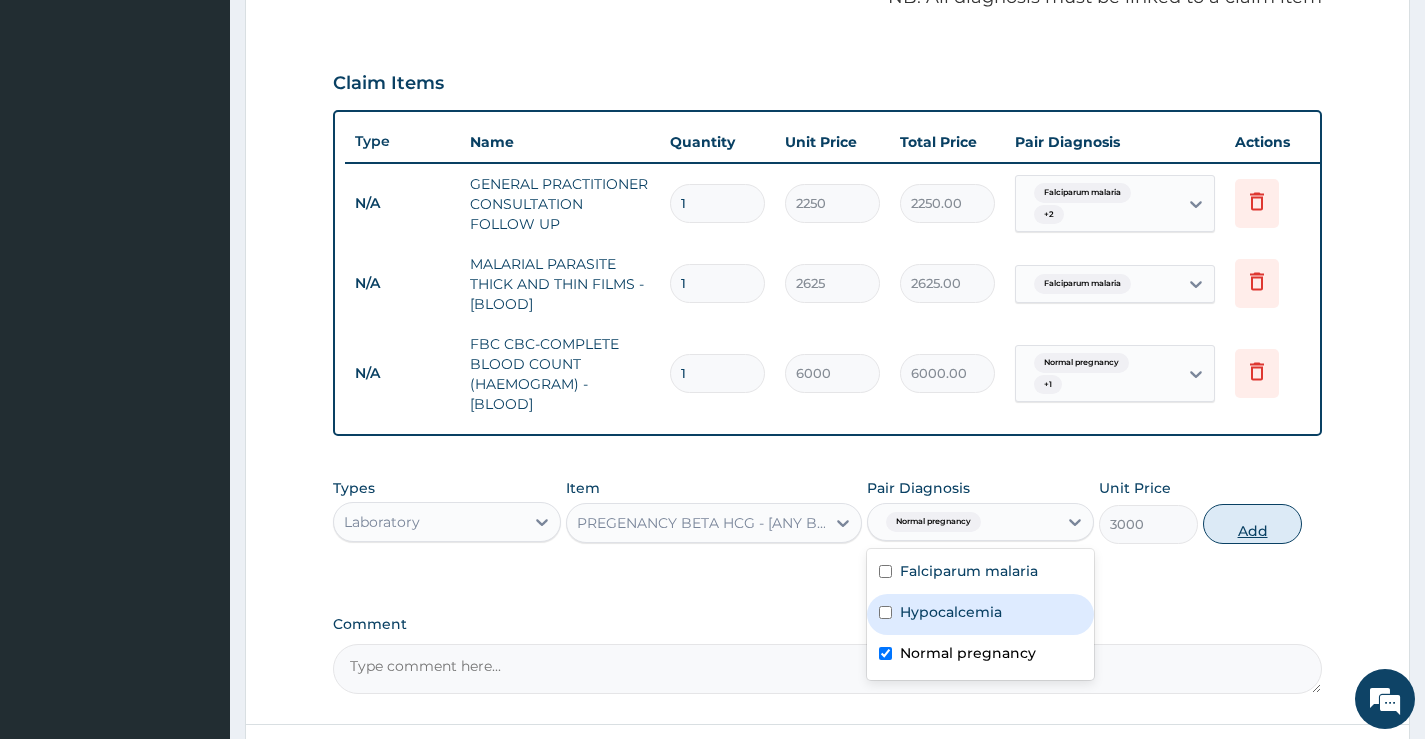 click on "Add" at bounding box center (1252, 524) 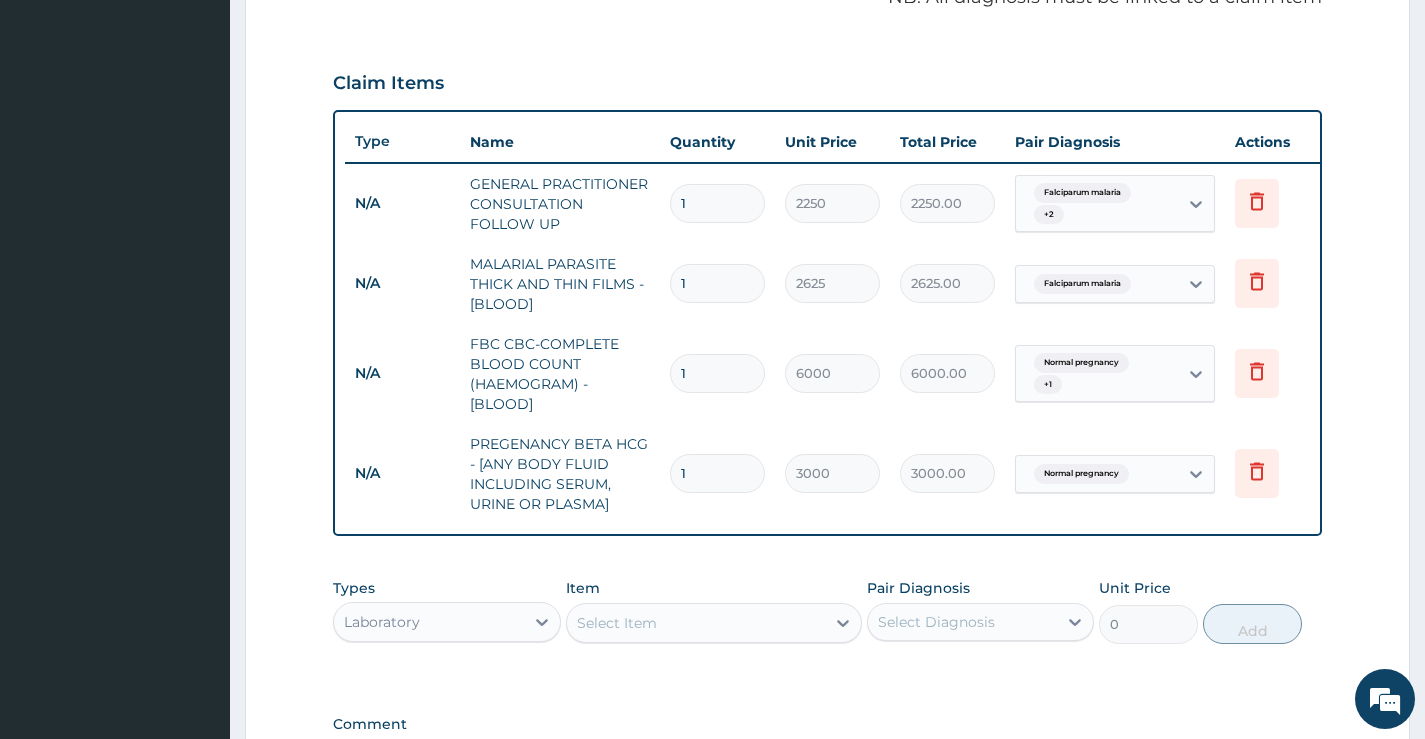 type on "0" 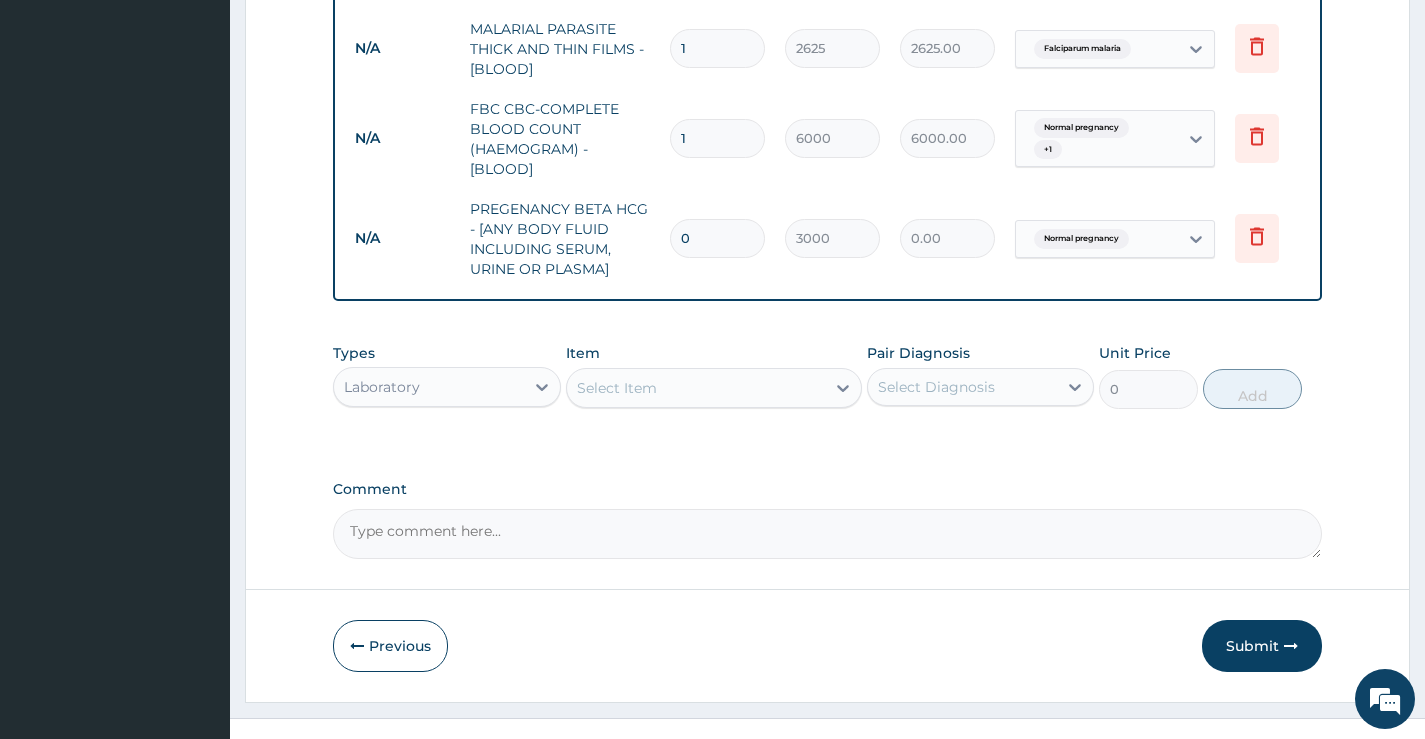 scroll, scrollTop: 914, scrollLeft: 0, axis: vertical 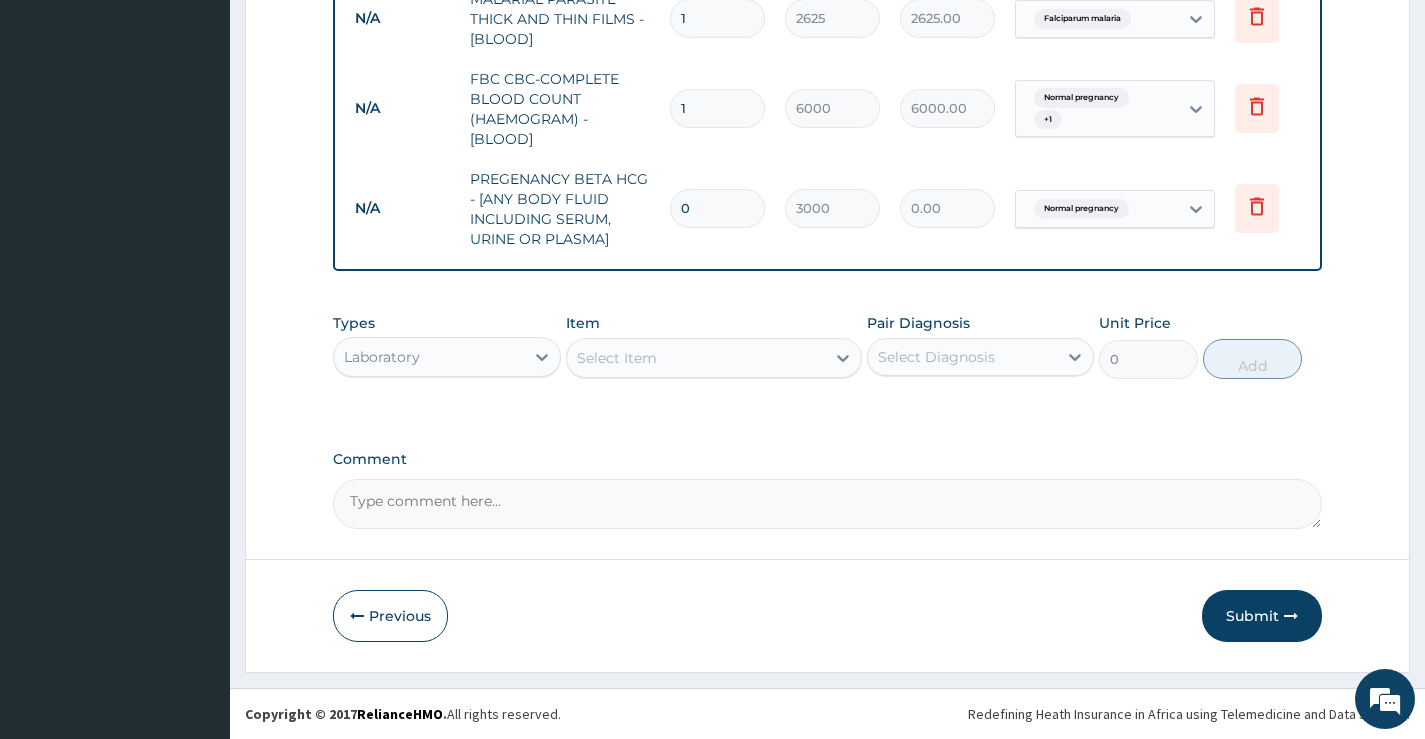 type on "0" 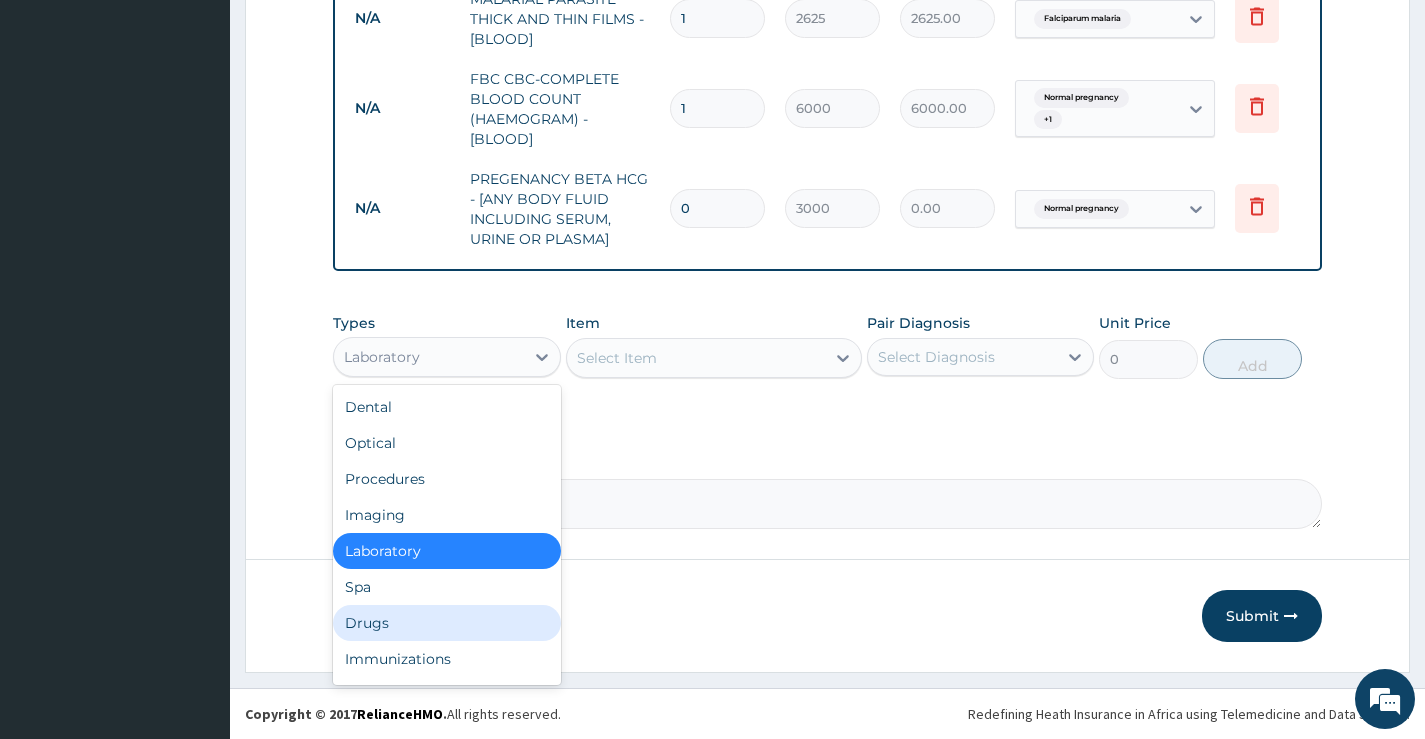 click on "Drugs" at bounding box center (446, 623) 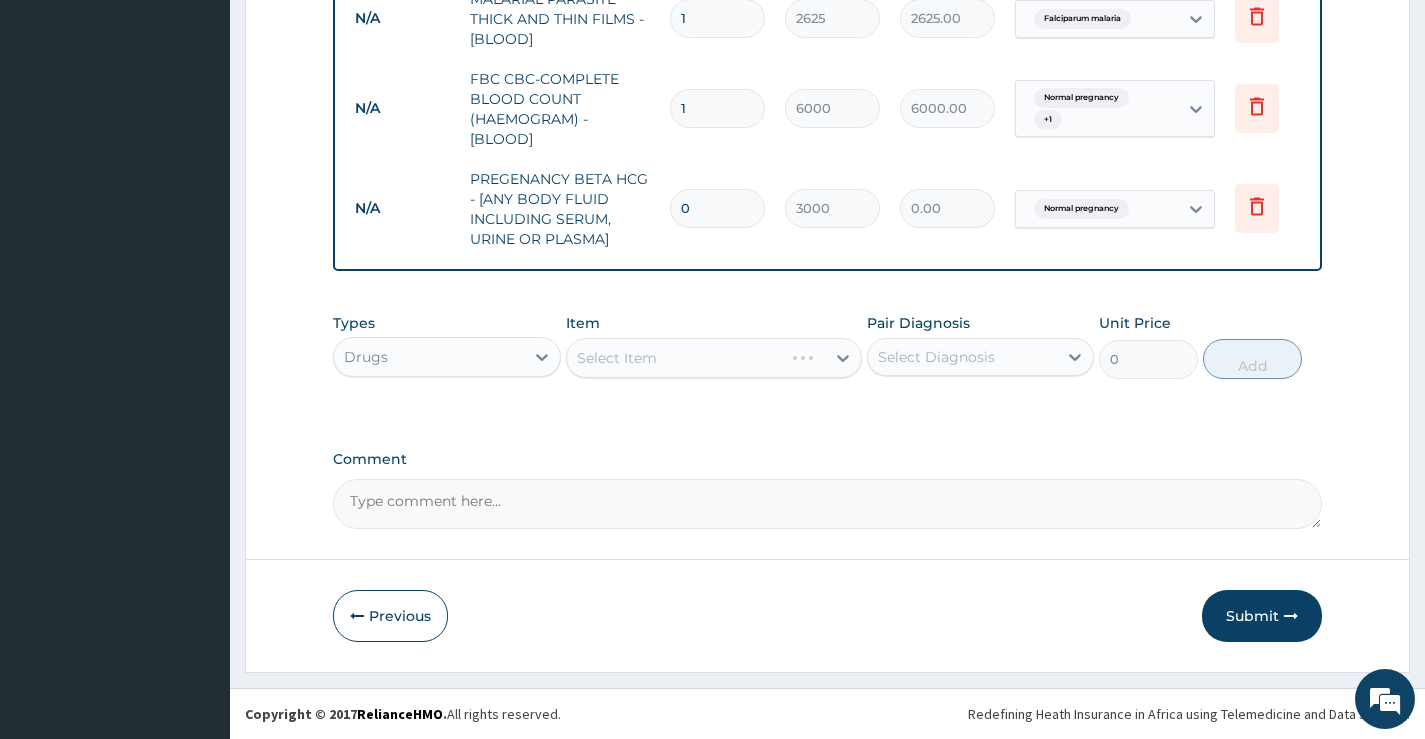 click on "Select Item" at bounding box center [714, 358] 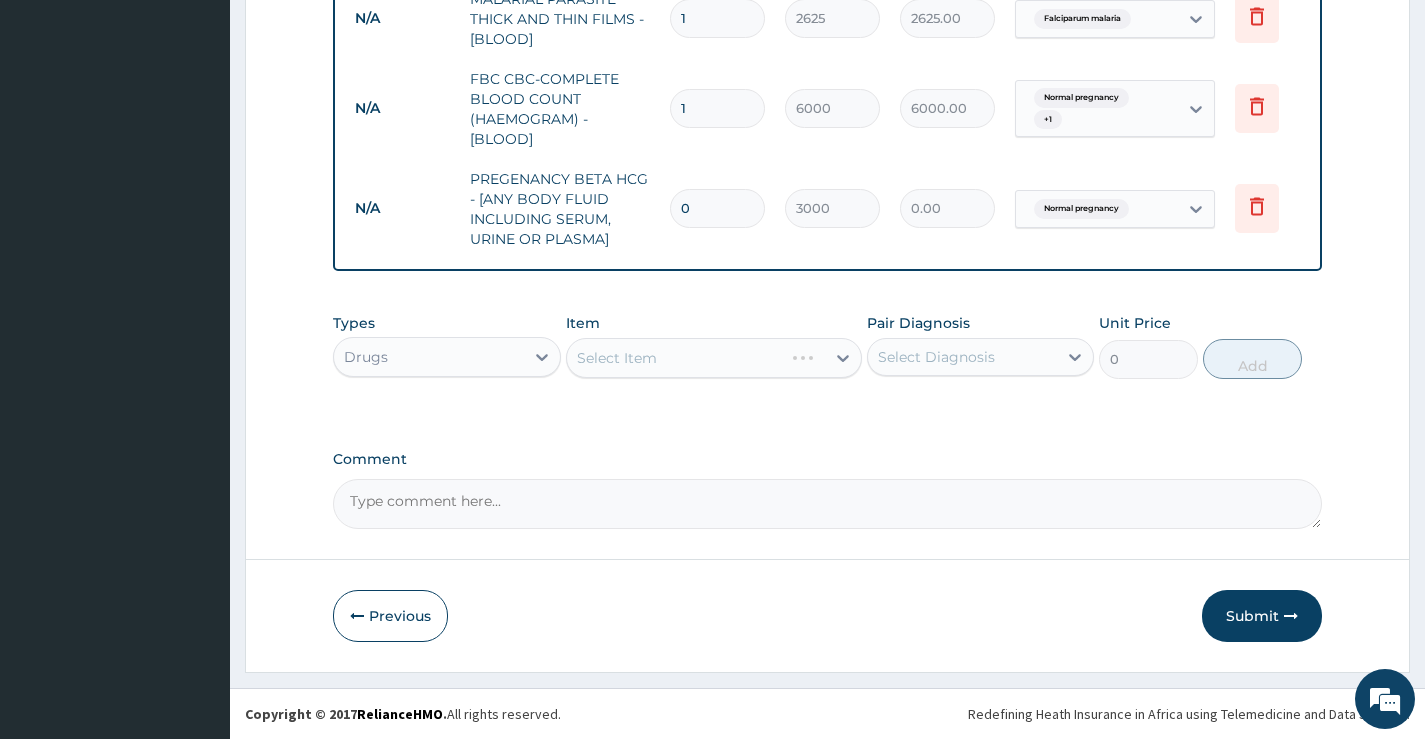 click on "Select Item" at bounding box center [714, 358] 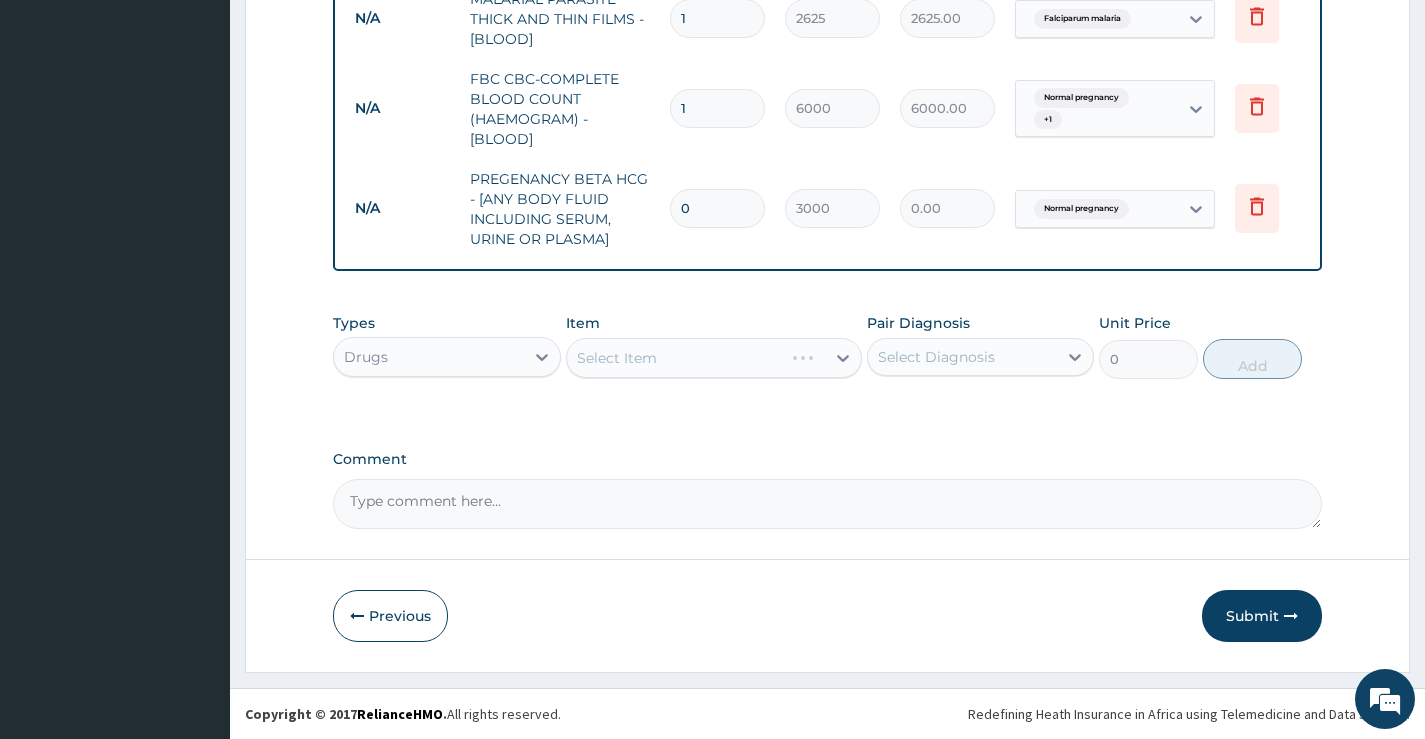 click on "Select Item" at bounding box center (714, 358) 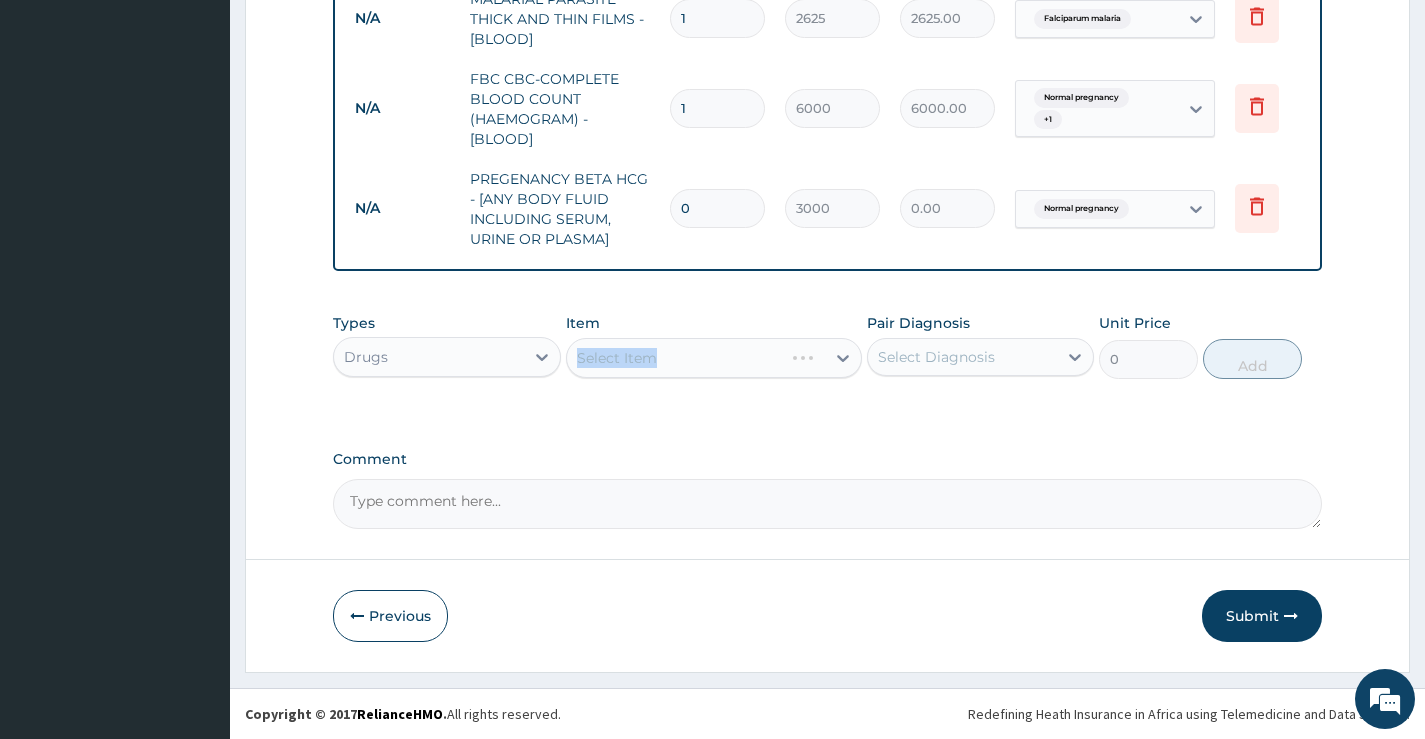 click on "Select Item" at bounding box center [714, 358] 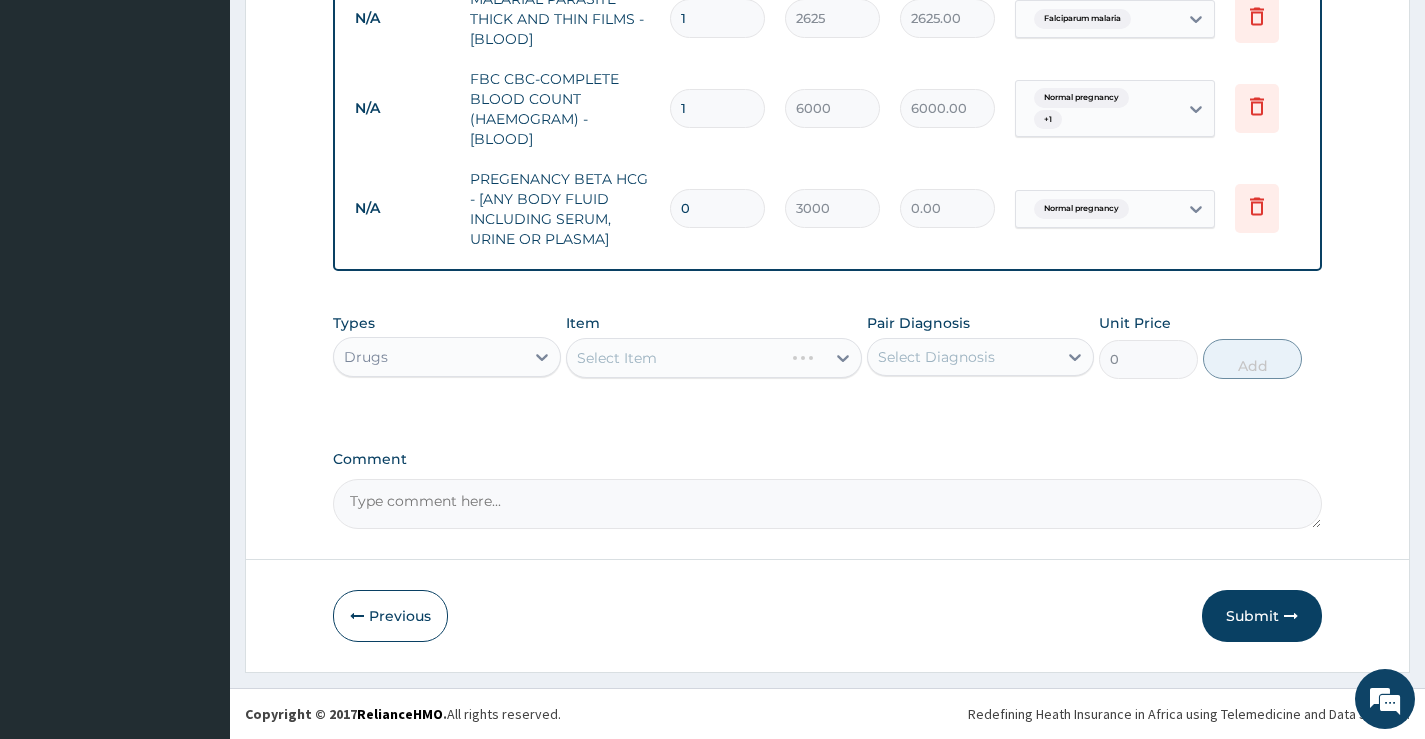 click on "Select Item" at bounding box center (675, 358) 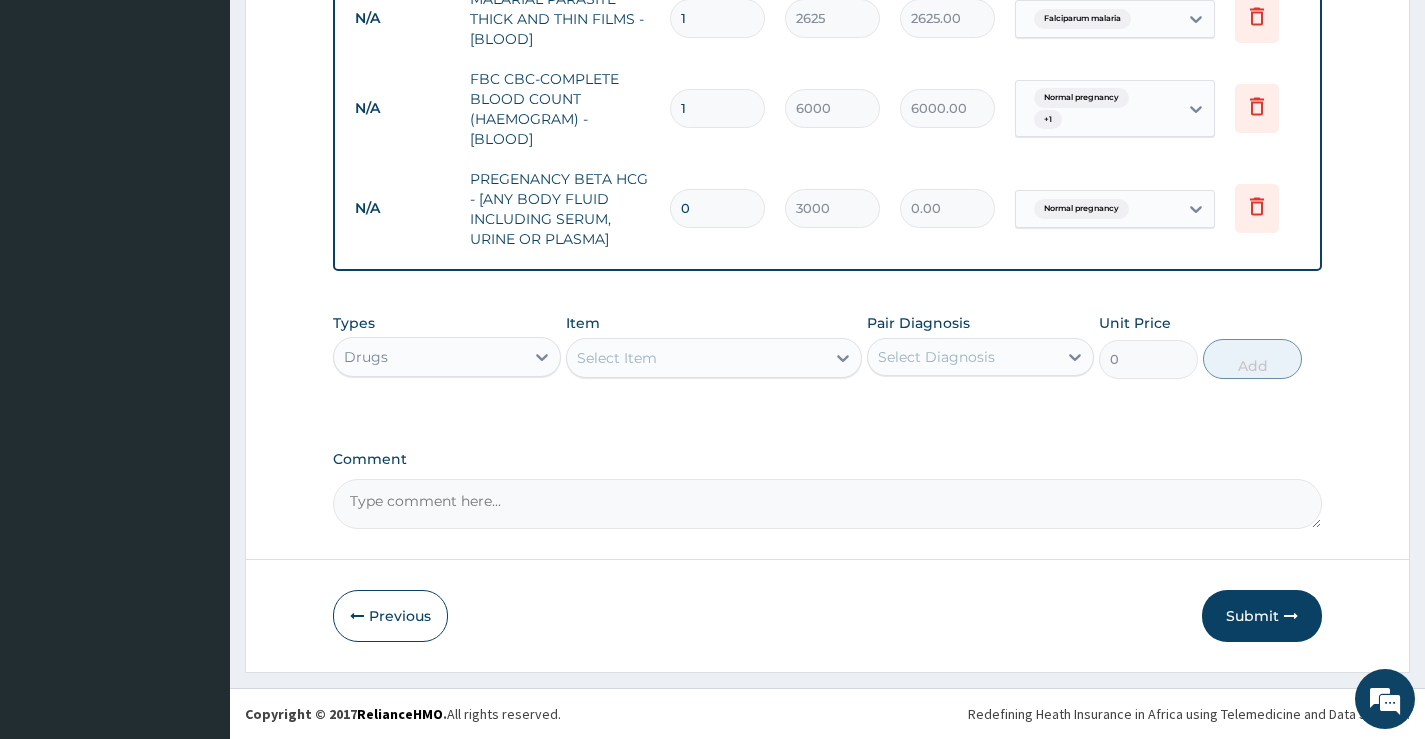 click on "Select Item" at bounding box center (696, 358) 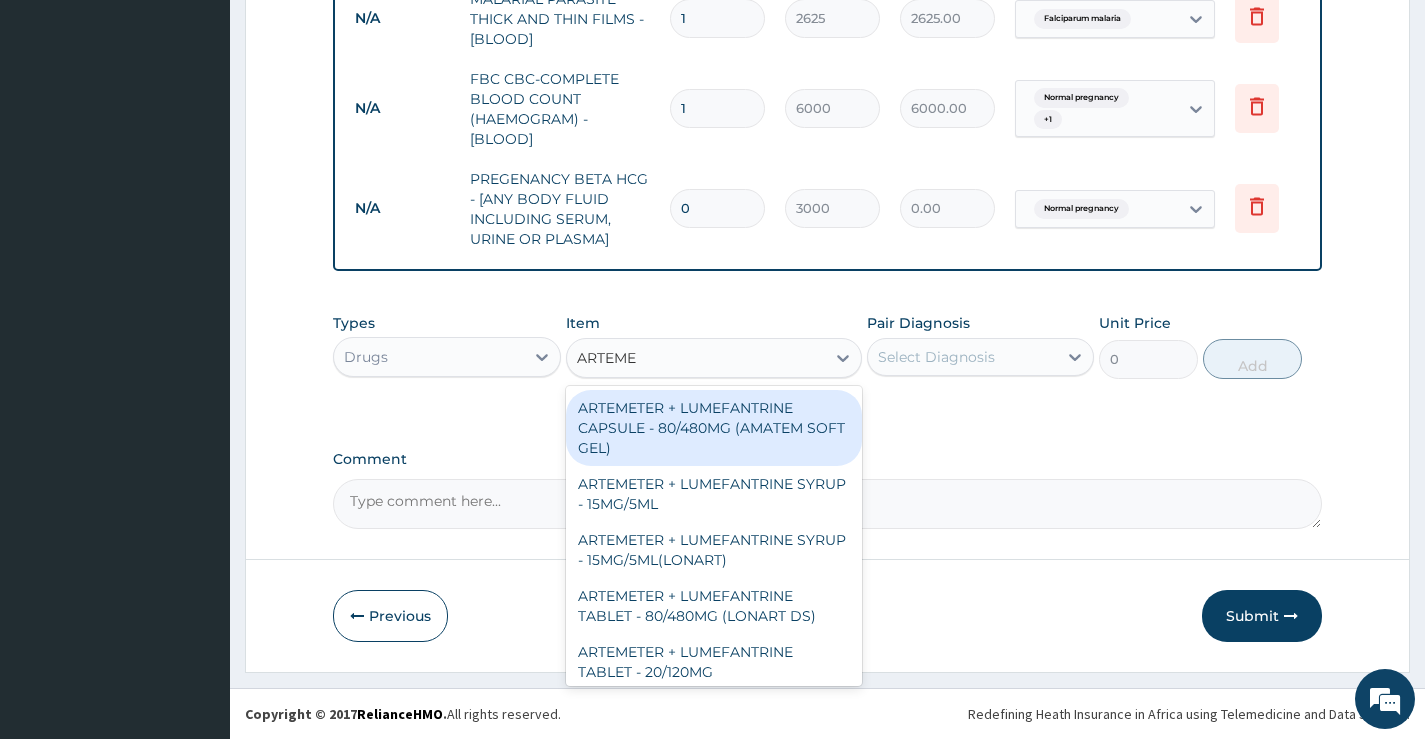 type on "ARTEMET" 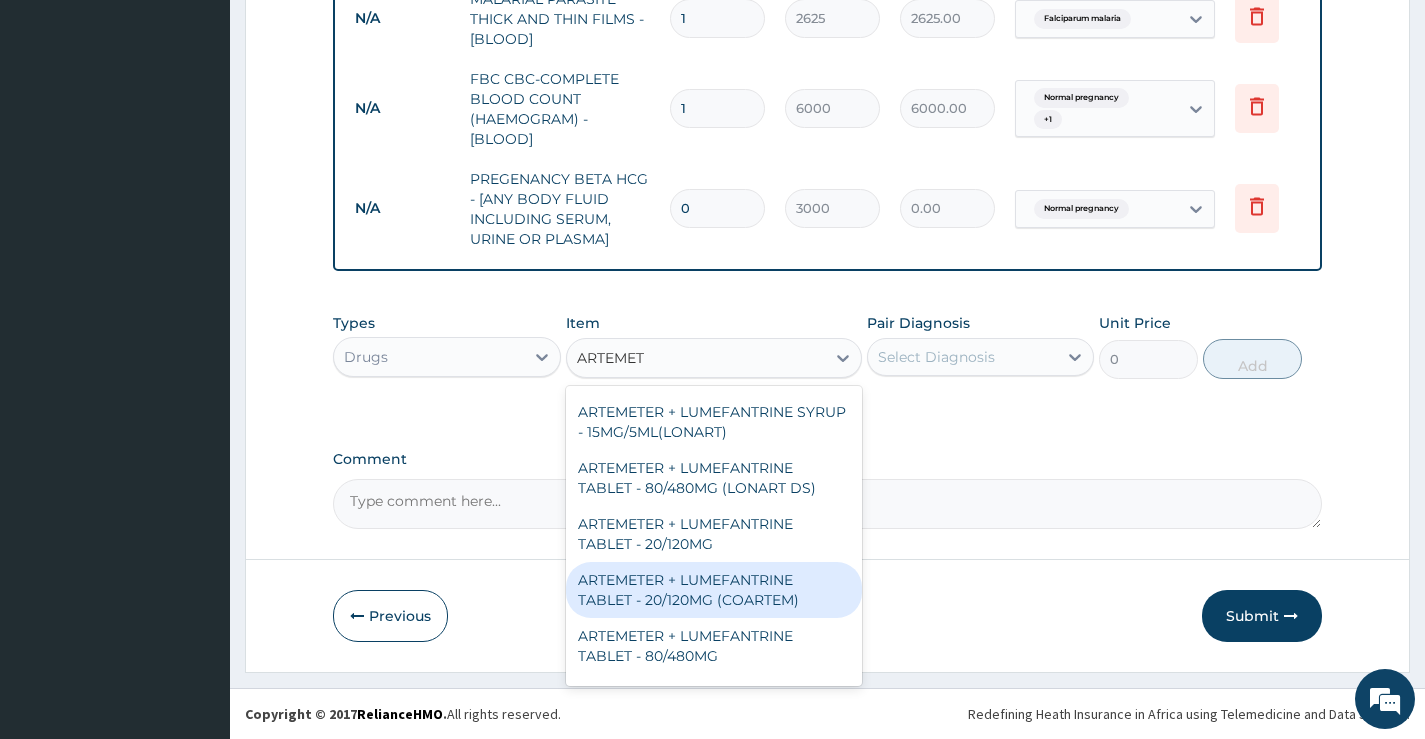 scroll, scrollTop: 200, scrollLeft: 0, axis: vertical 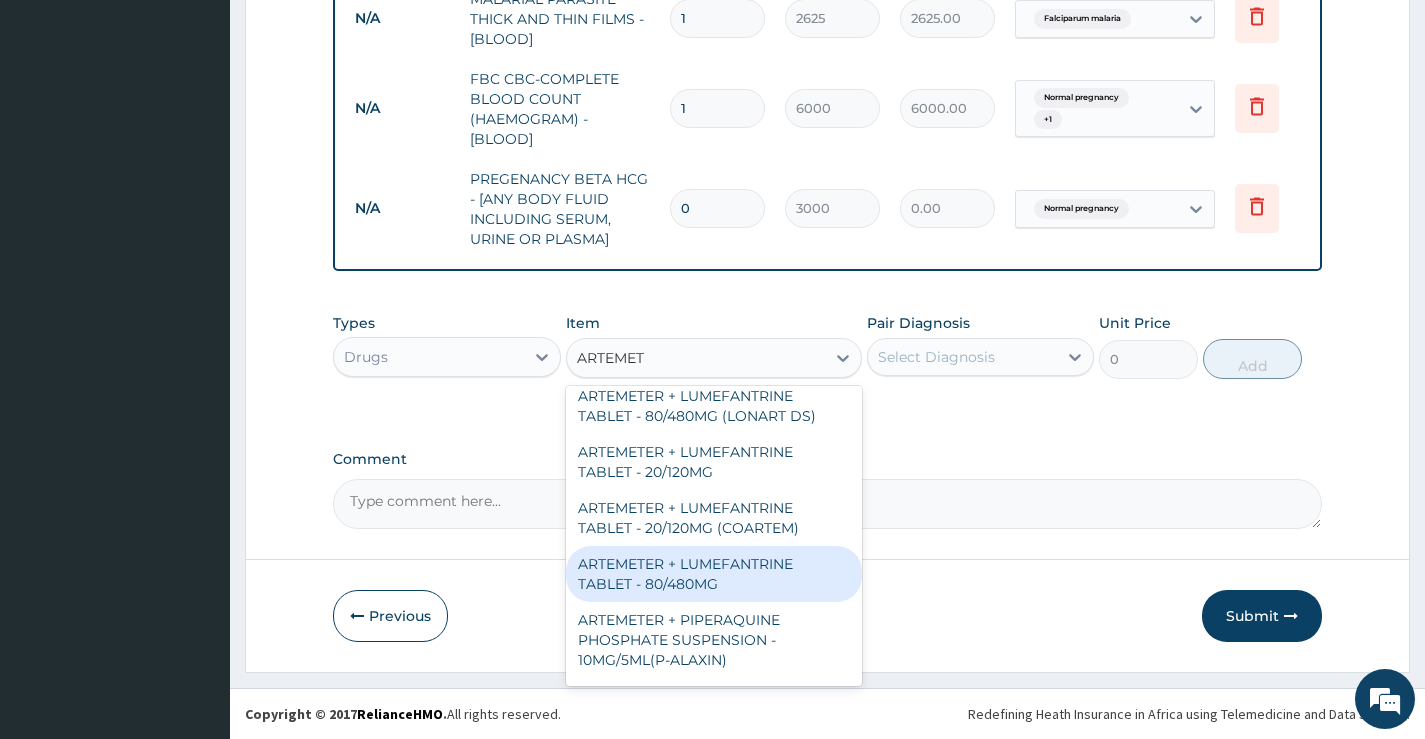 click on "ARTEMETER + LUMEFANTRINE TABLET - 80/480MG" at bounding box center [714, 574] 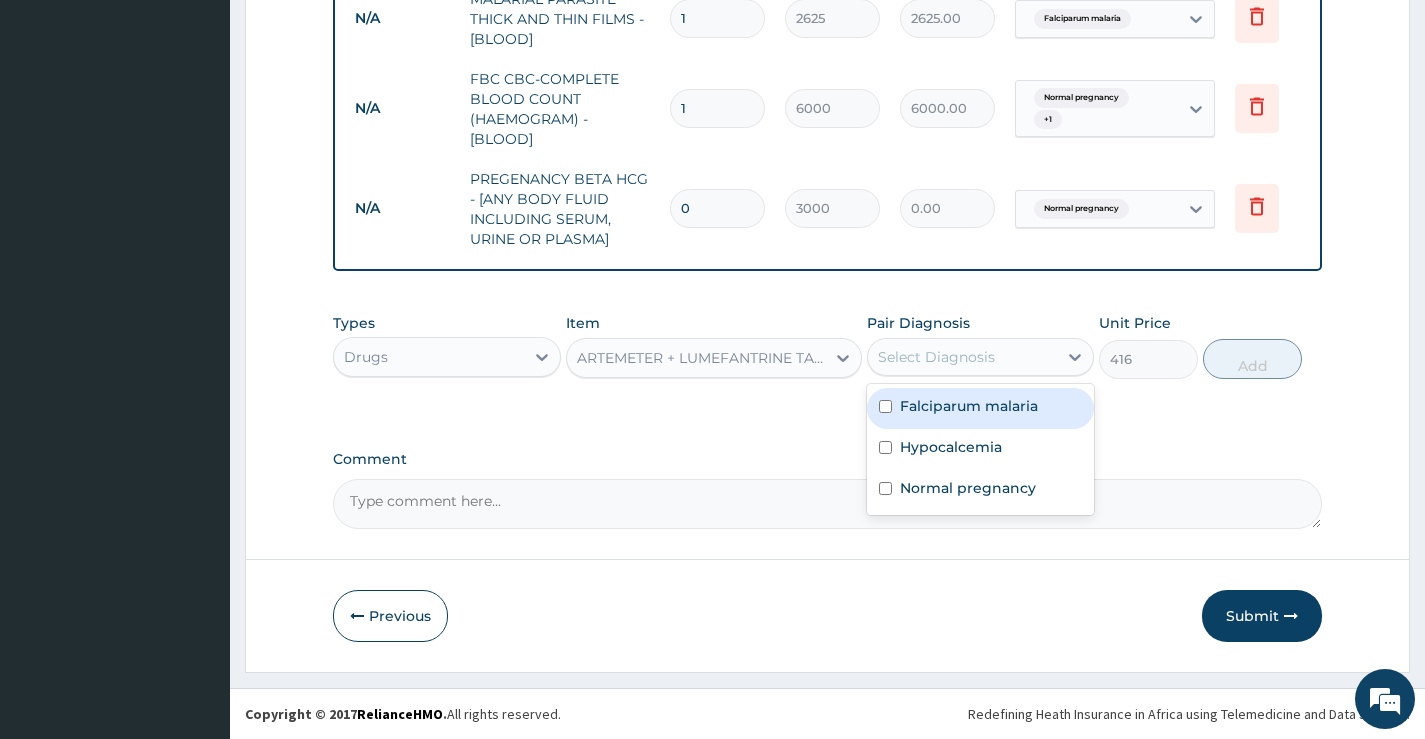 click on "Select Diagnosis" at bounding box center [936, 357] 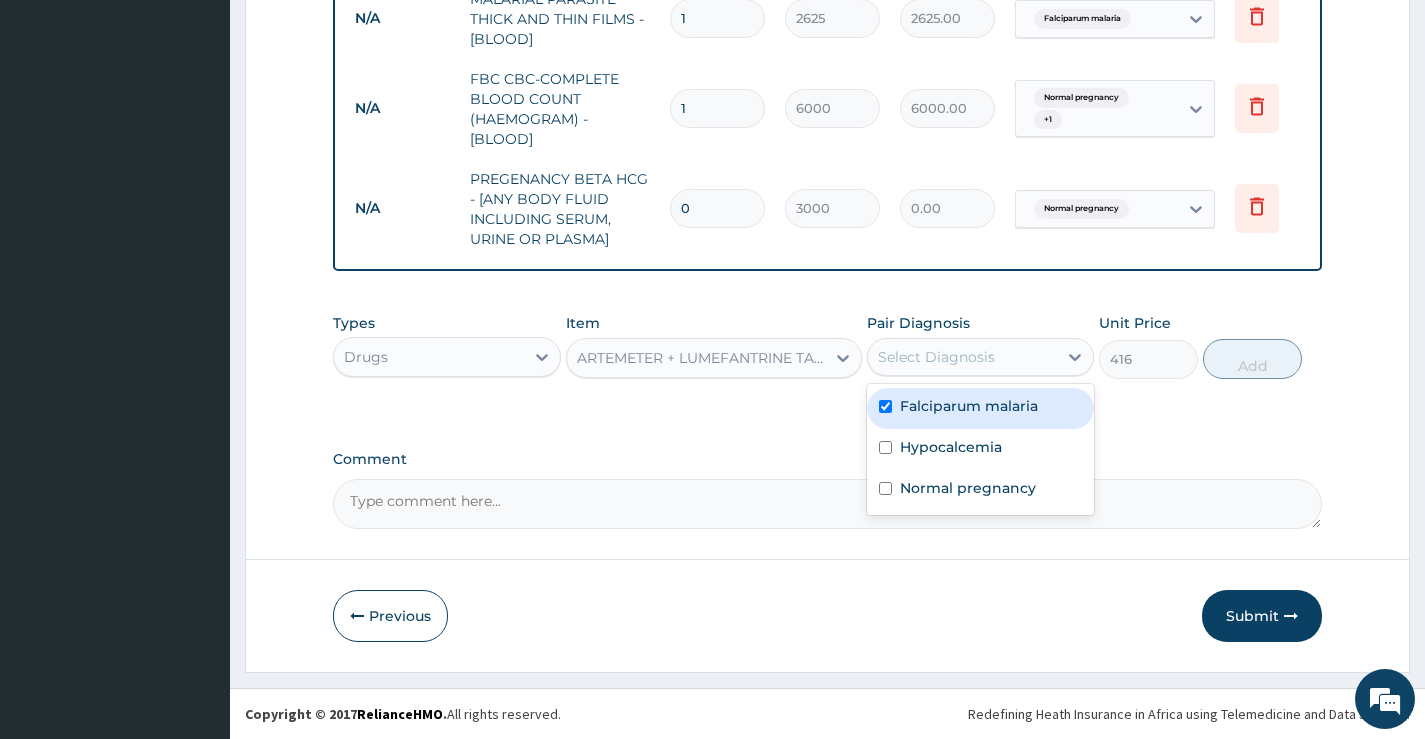 checkbox on "true" 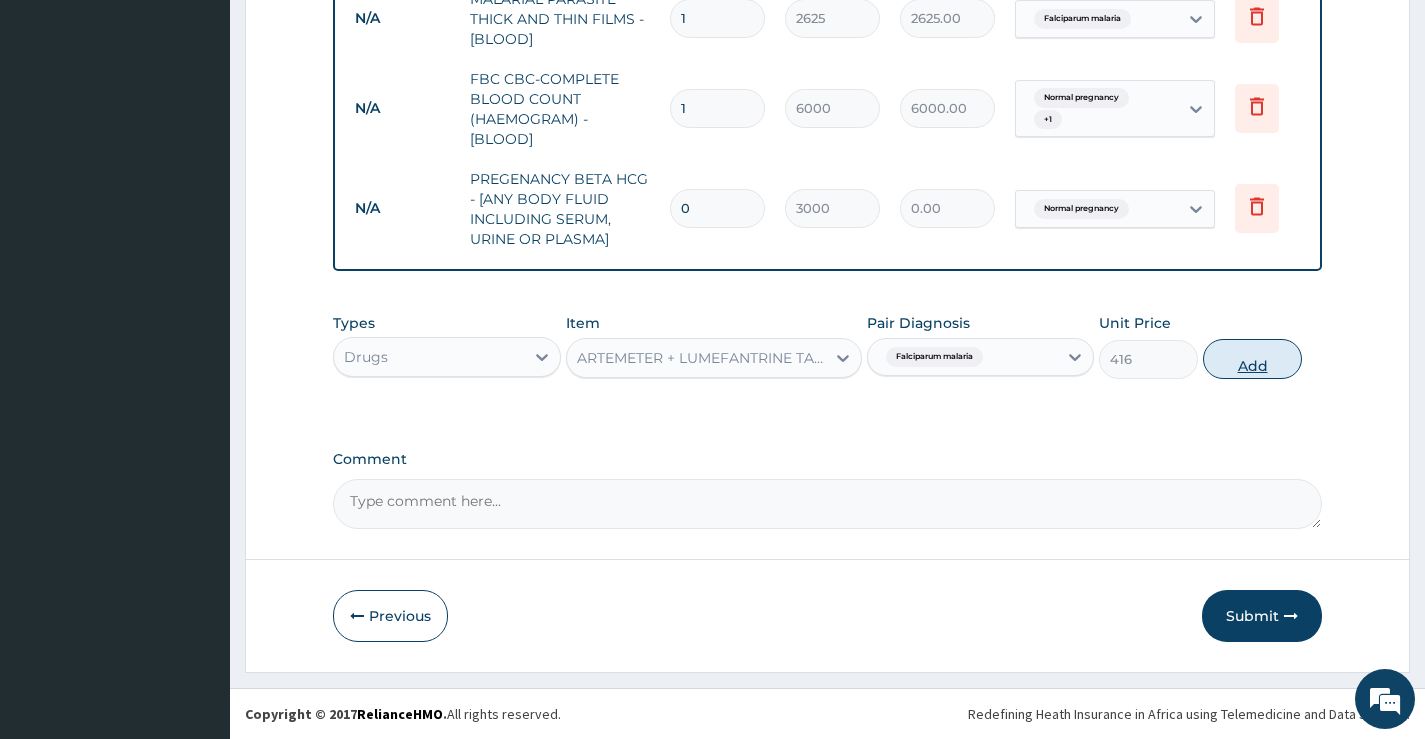 click on "Add" at bounding box center [1252, 359] 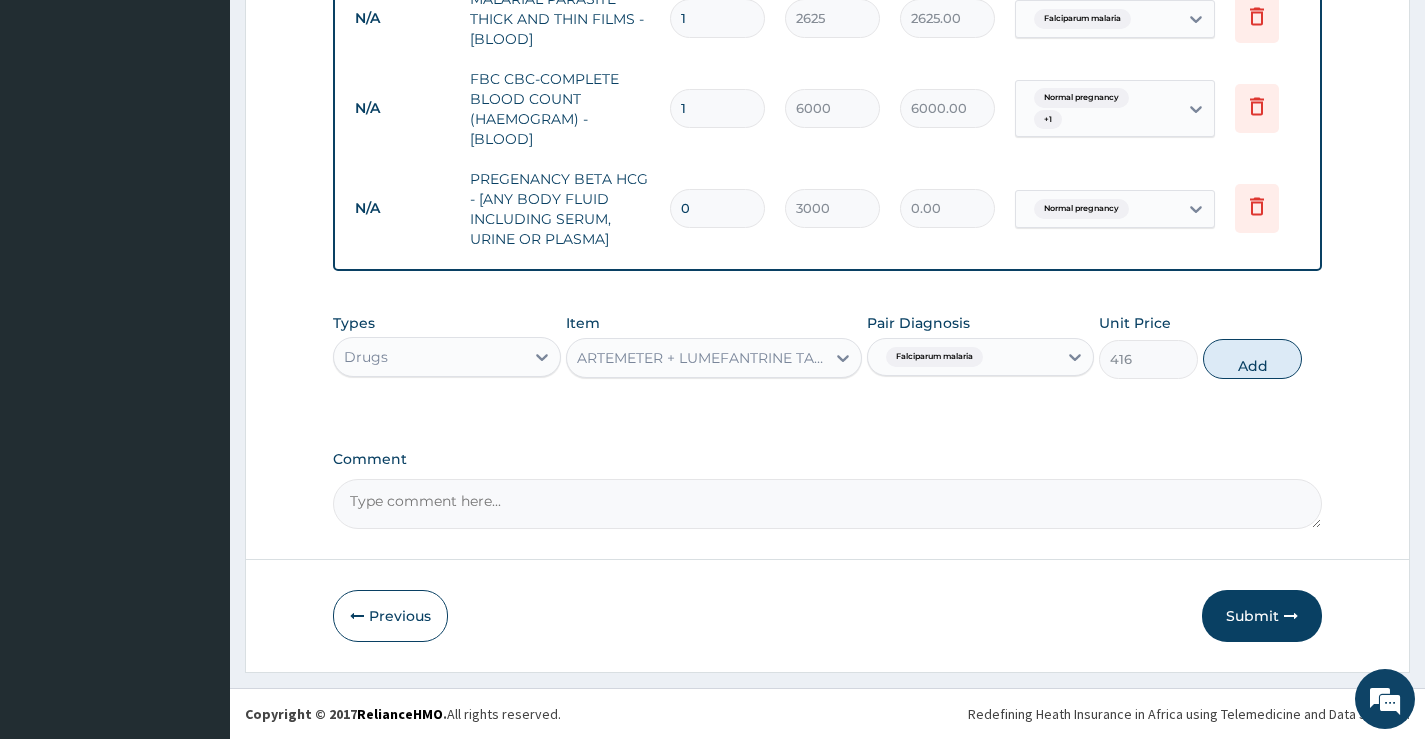type on "0" 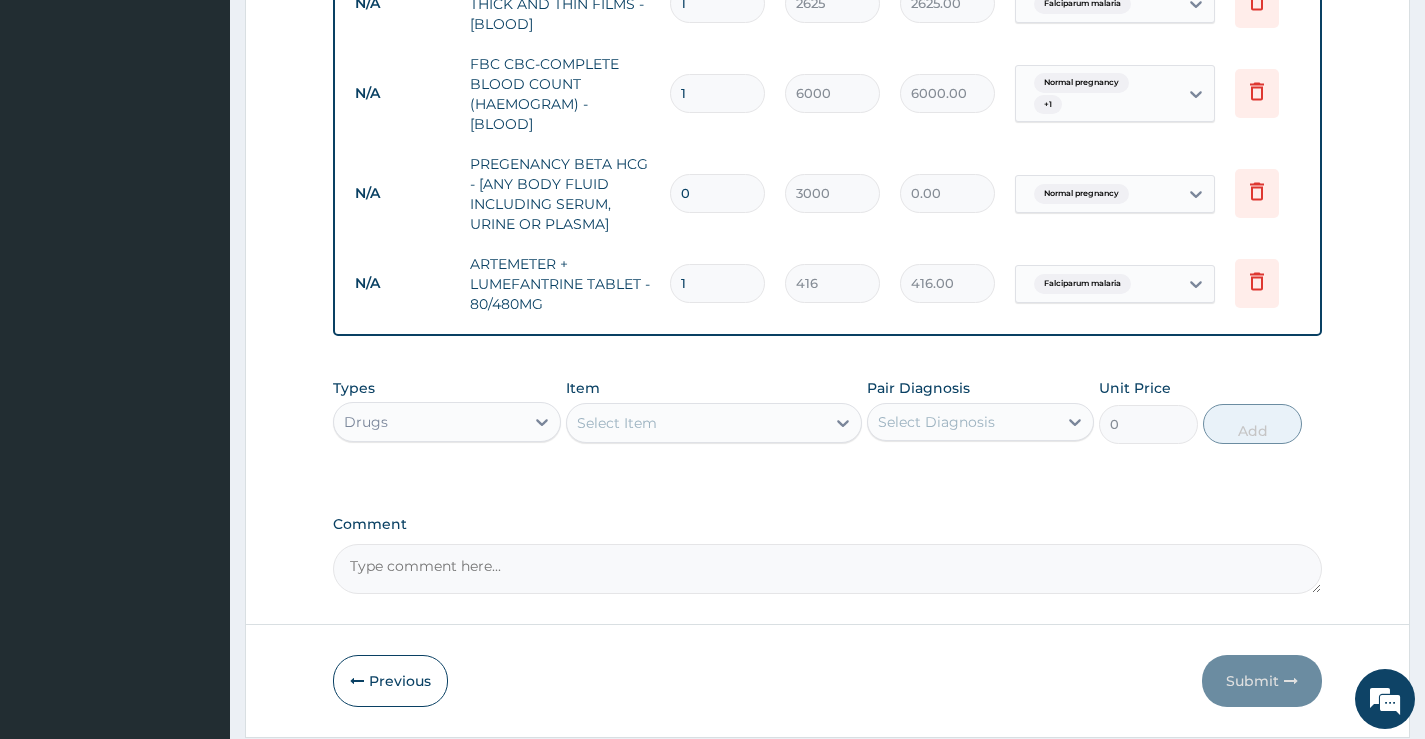 type 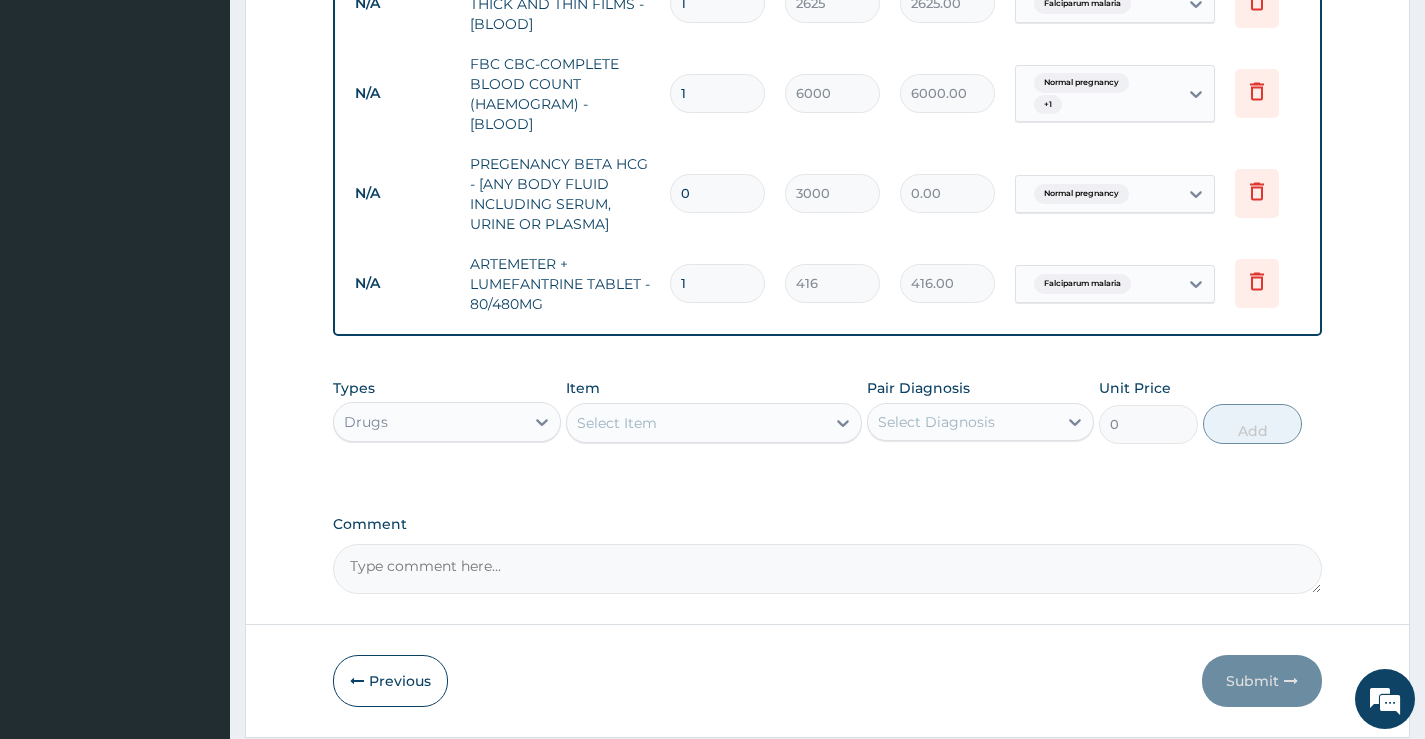 type on "0.00" 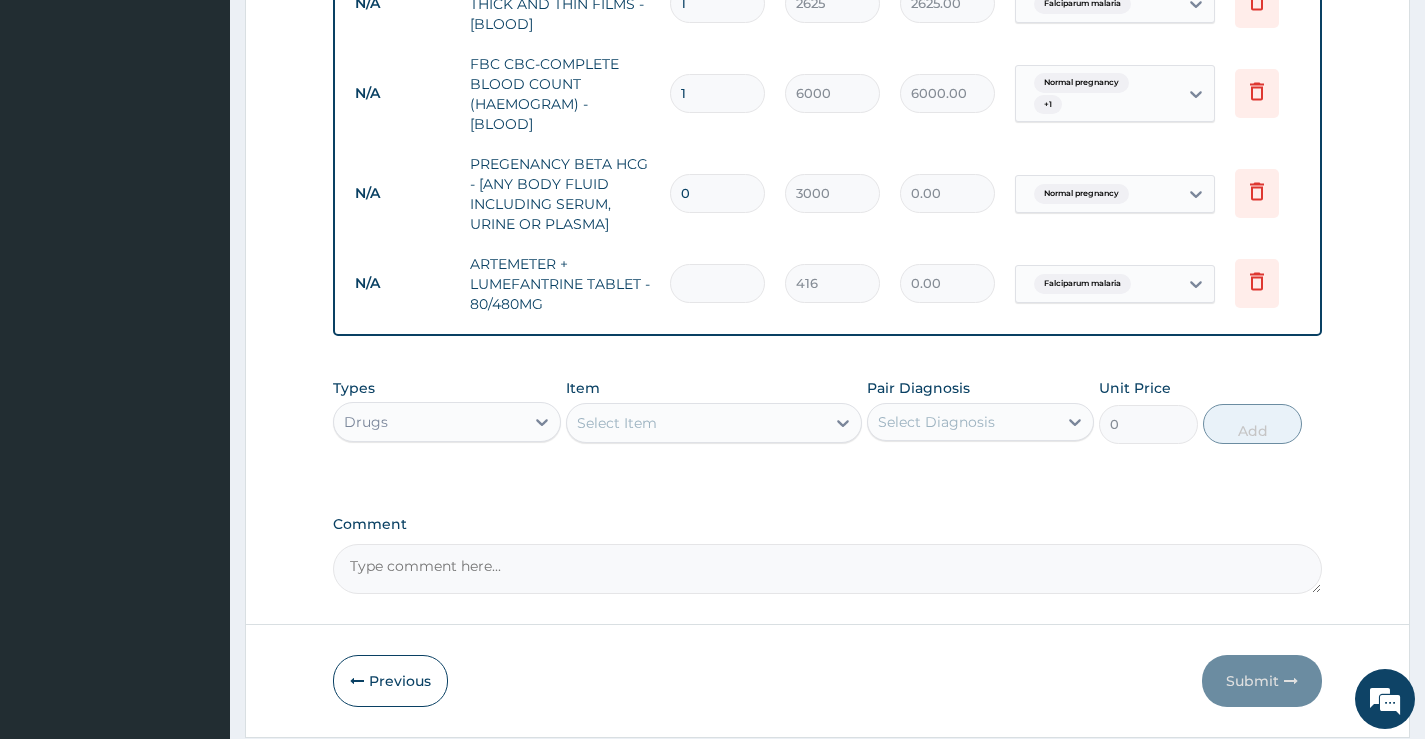 type on "6" 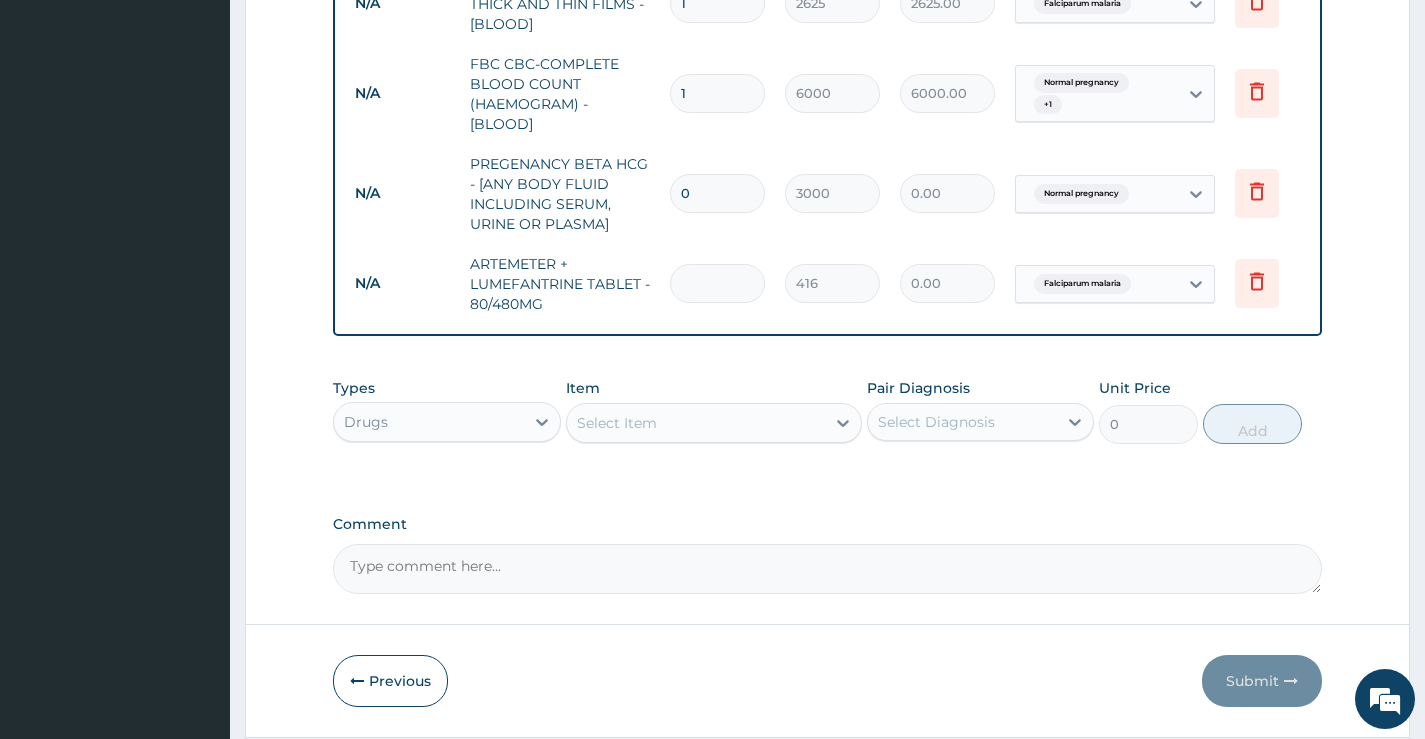 type on "2496.00" 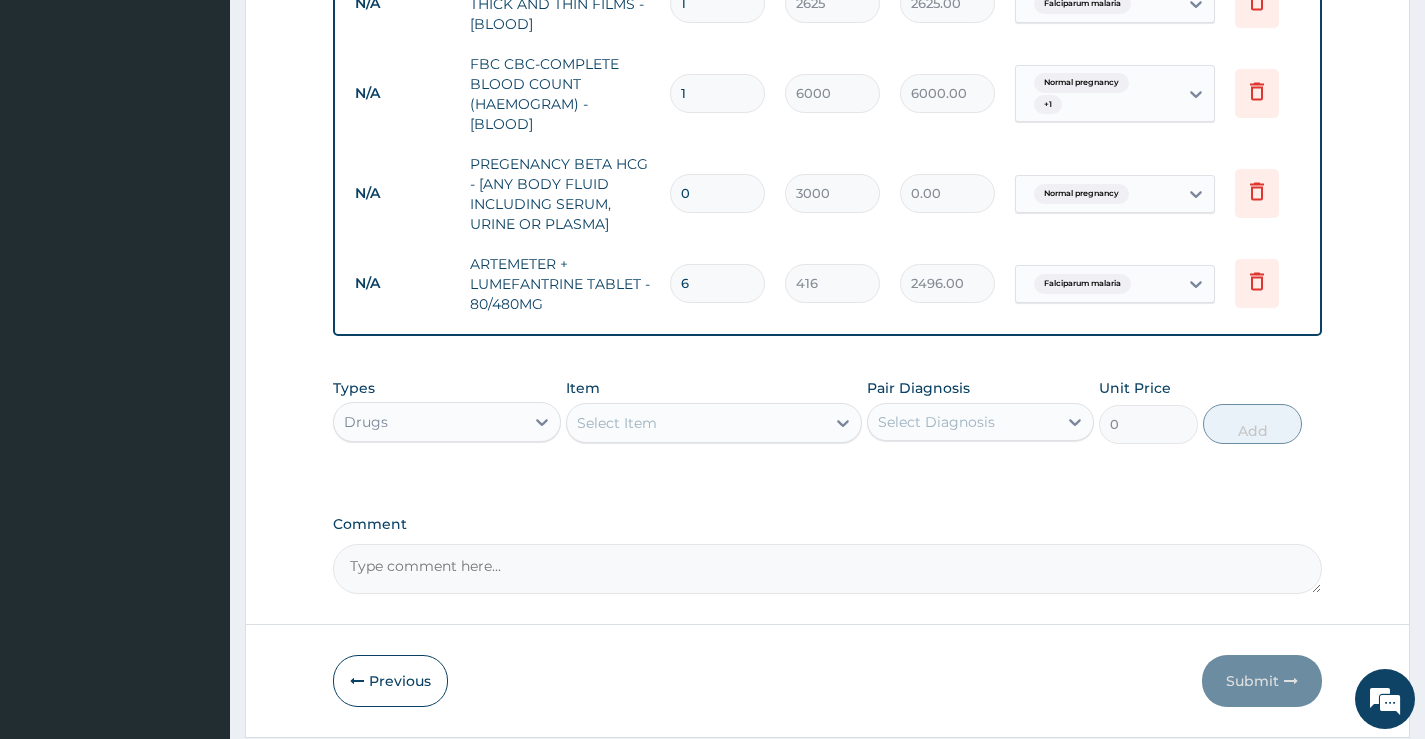 type on "6" 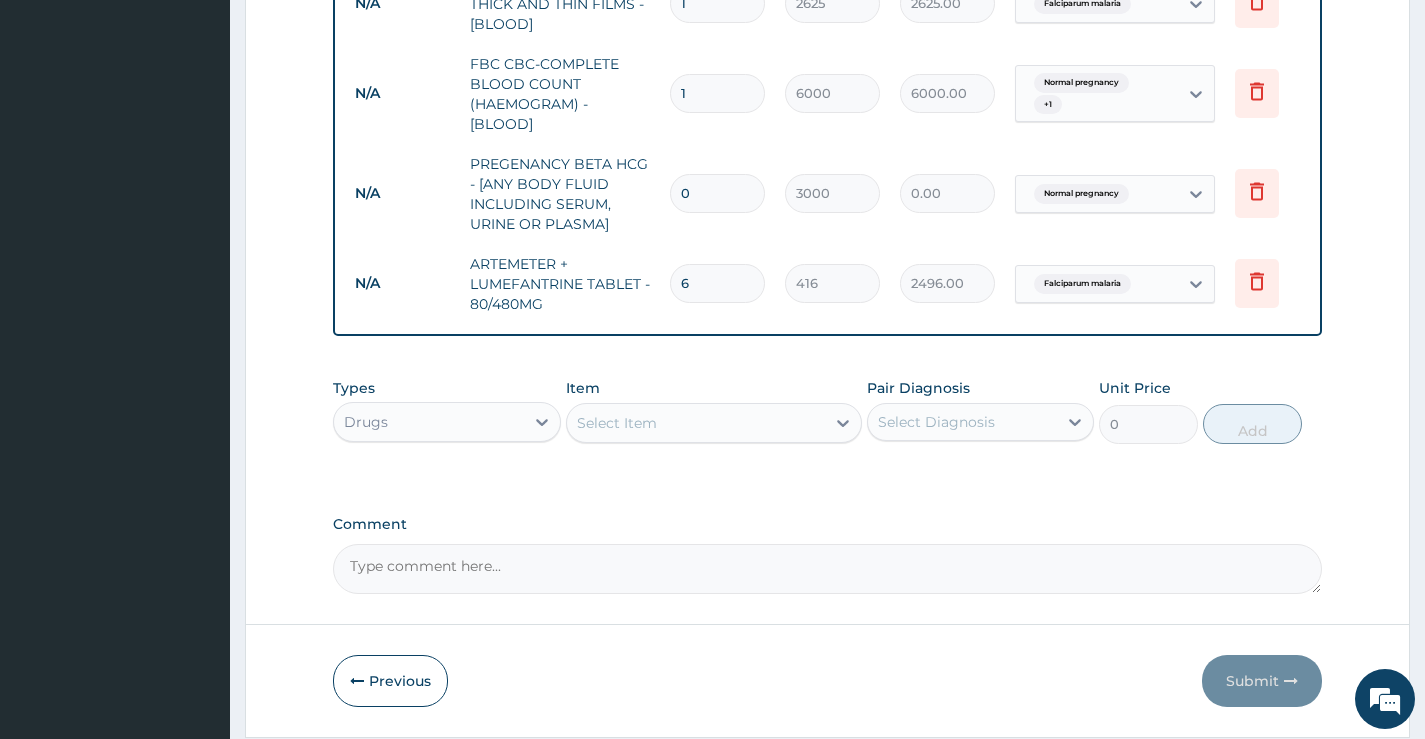 click on "Item Select Item" at bounding box center [714, 411] 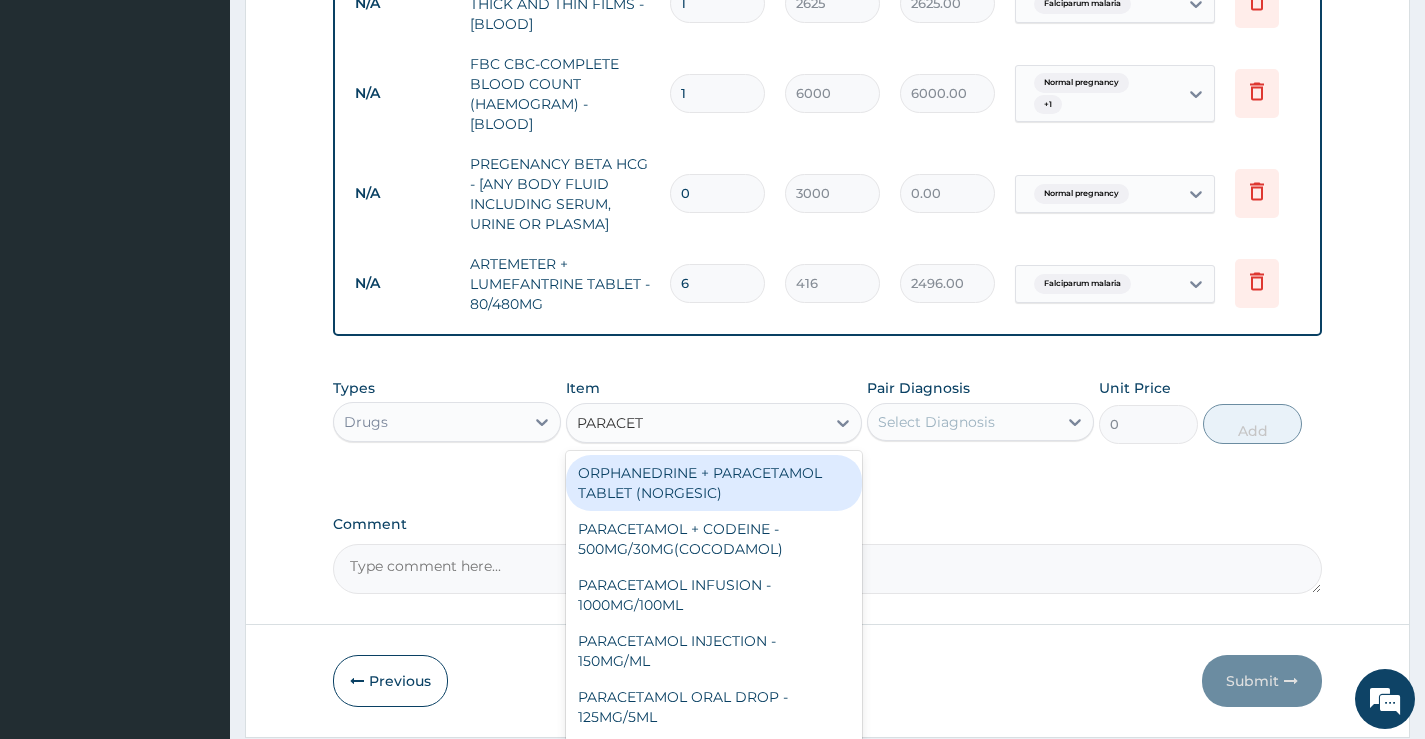 type on "PARACETA" 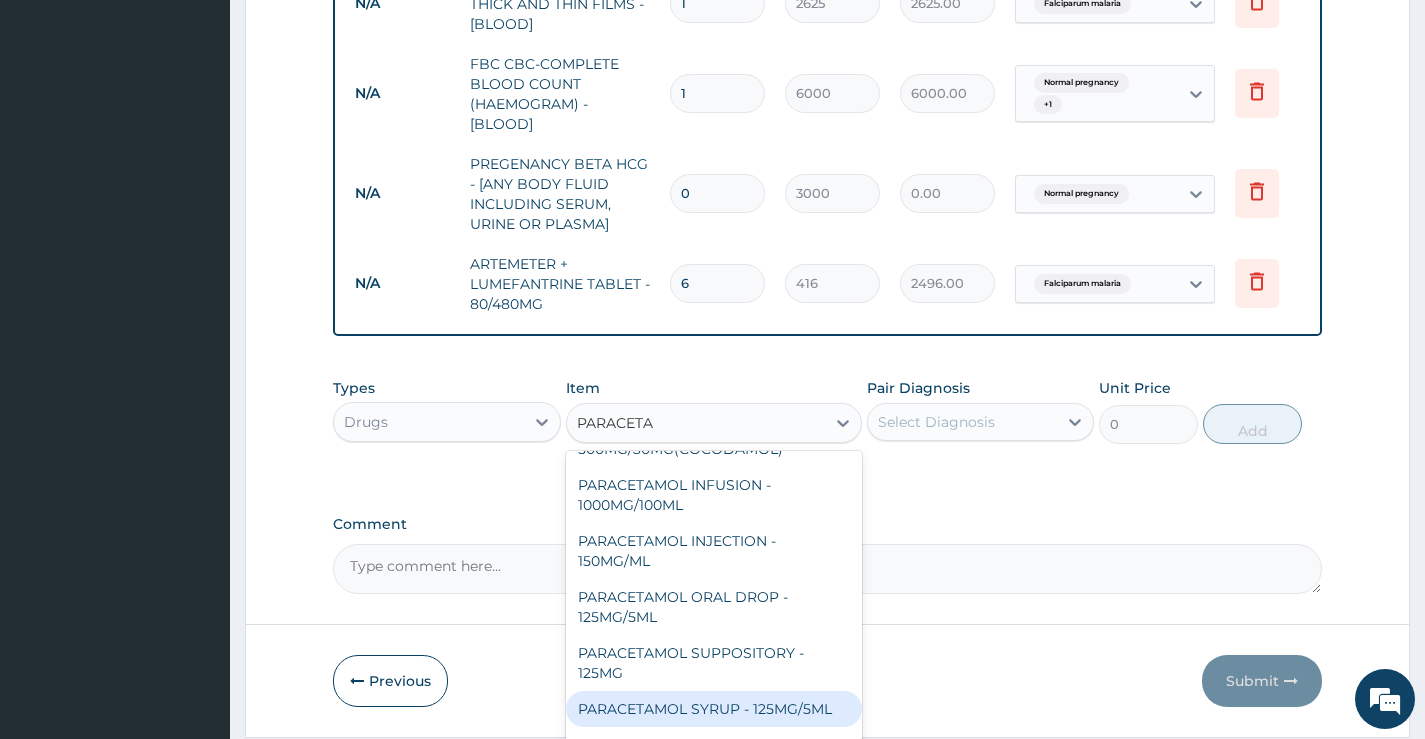 scroll, scrollTop: 172, scrollLeft: 0, axis: vertical 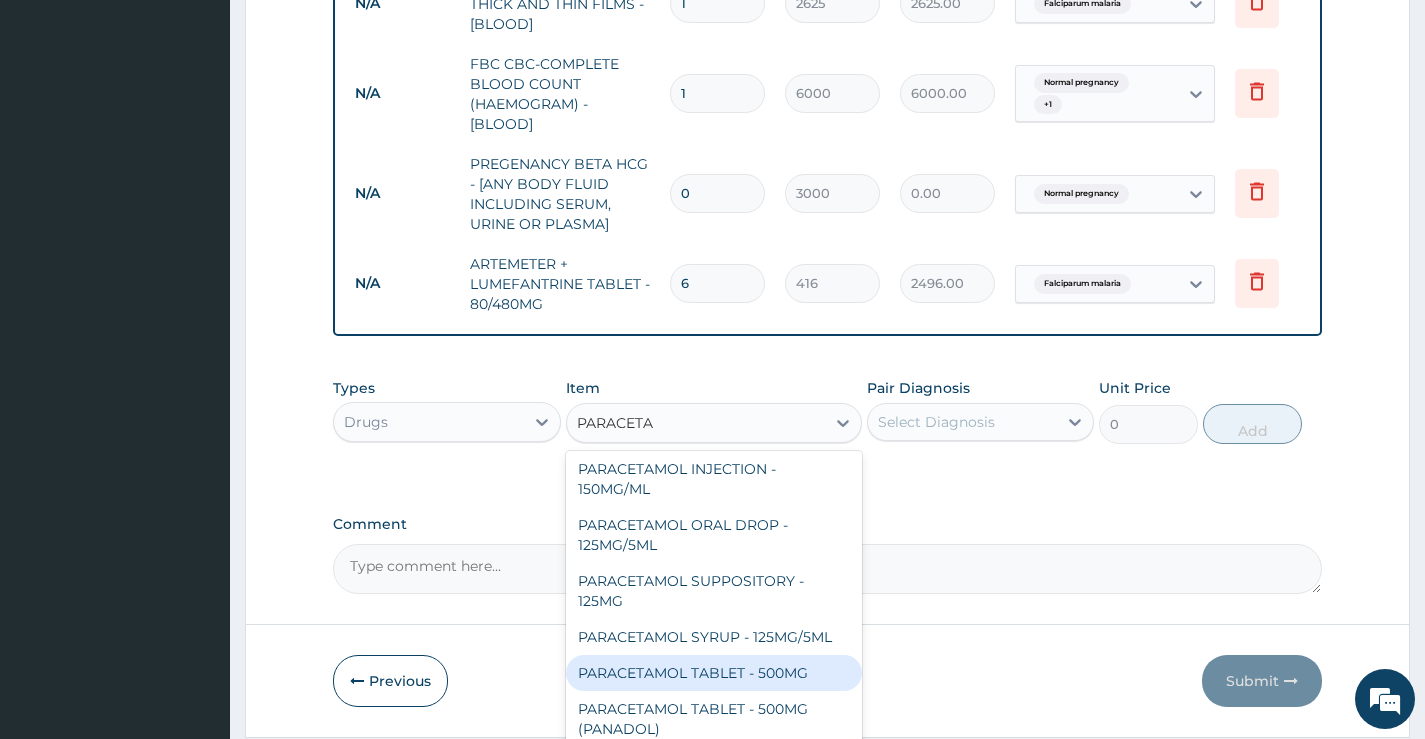 click on "PARACETAMOL TABLET - 500MG" at bounding box center (714, 673) 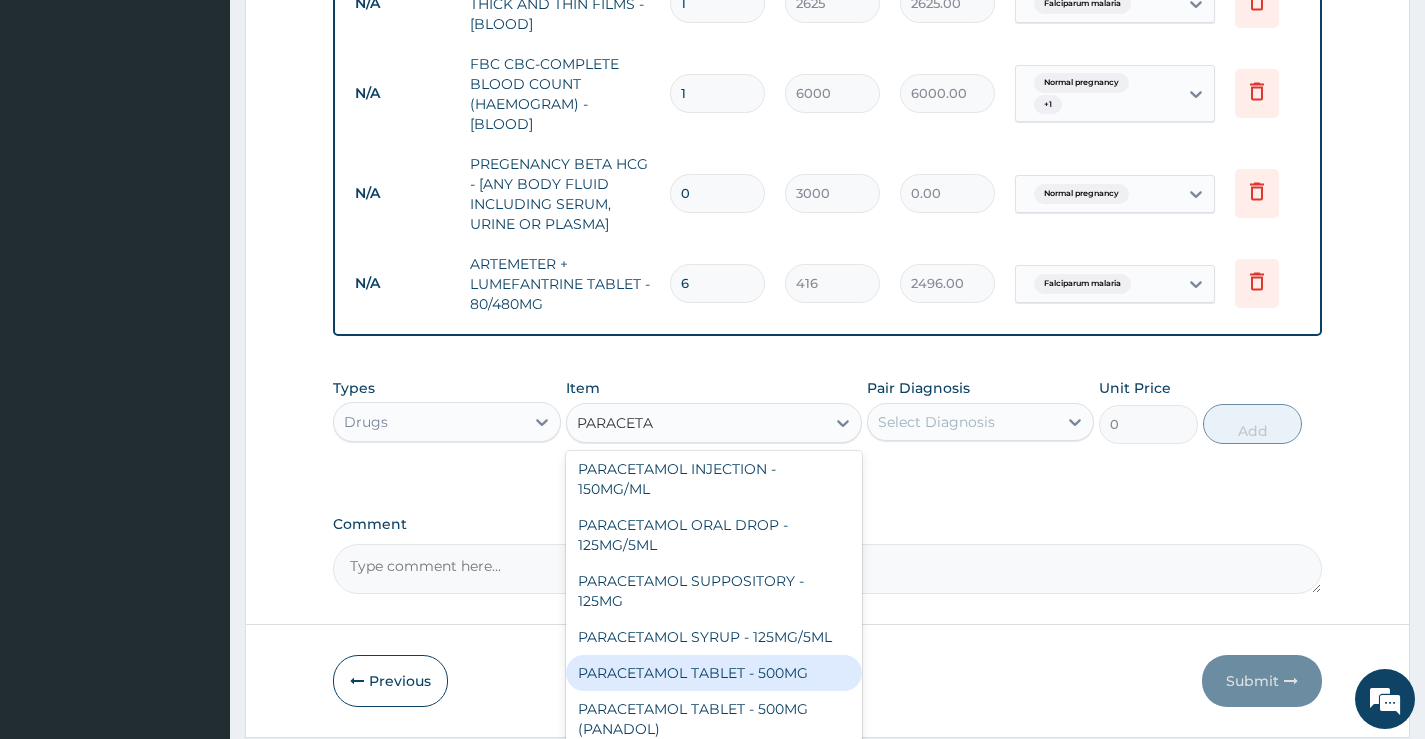 type 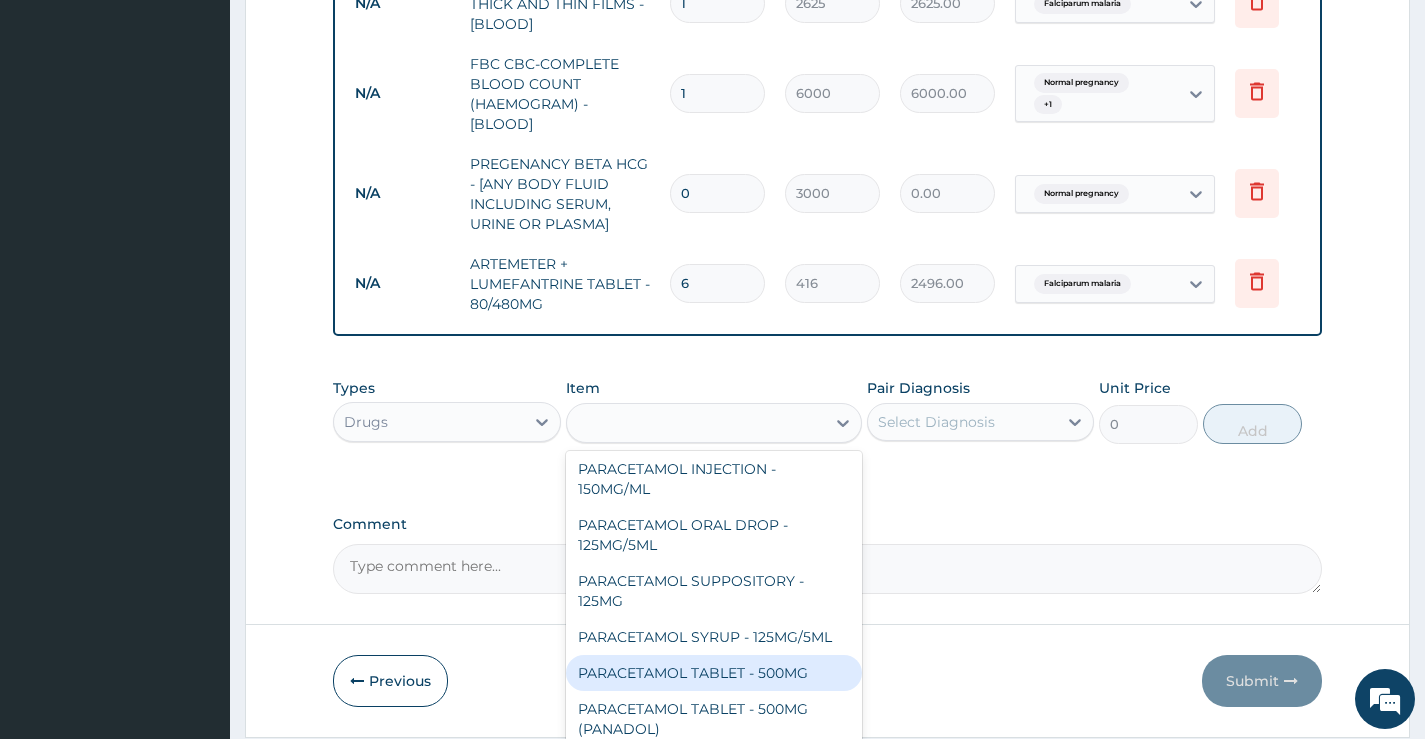 type on "38.4" 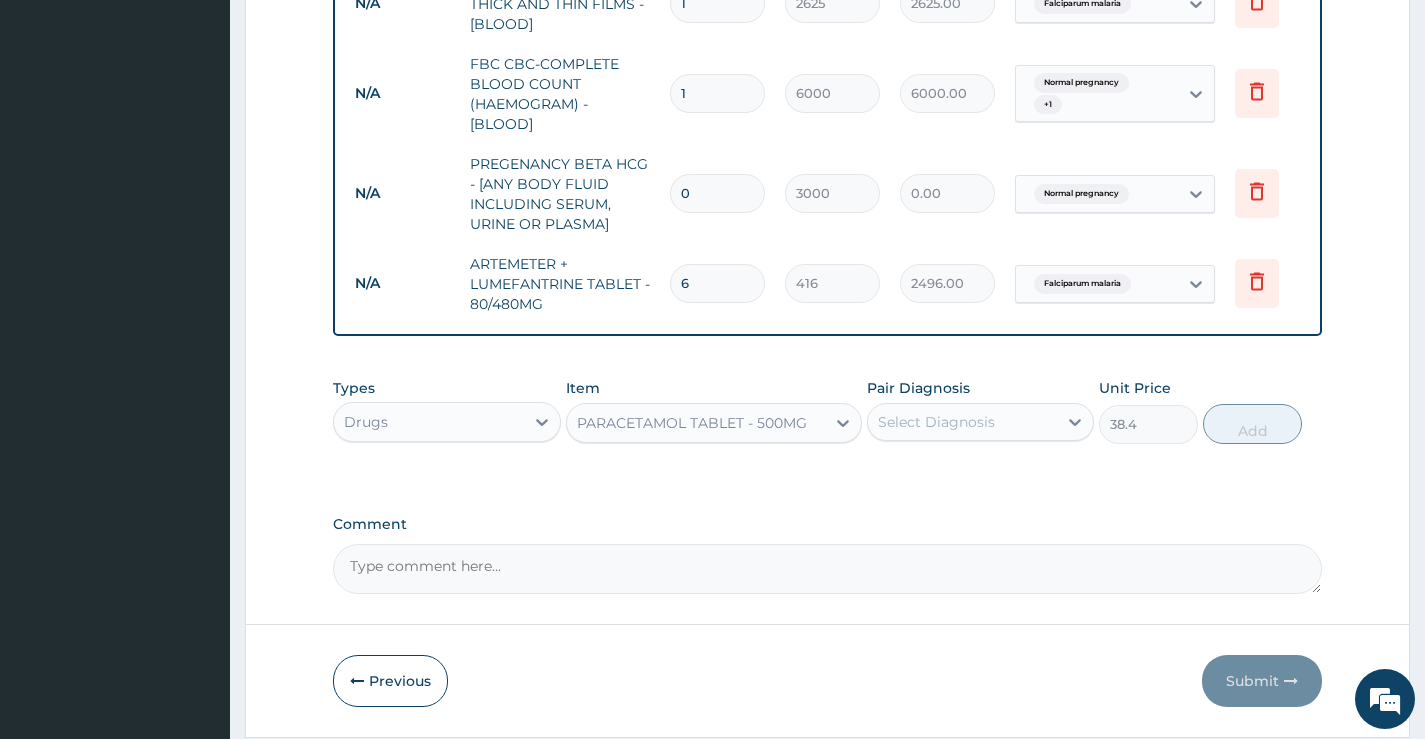 click on "Select Diagnosis" at bounding box center [962, 422] 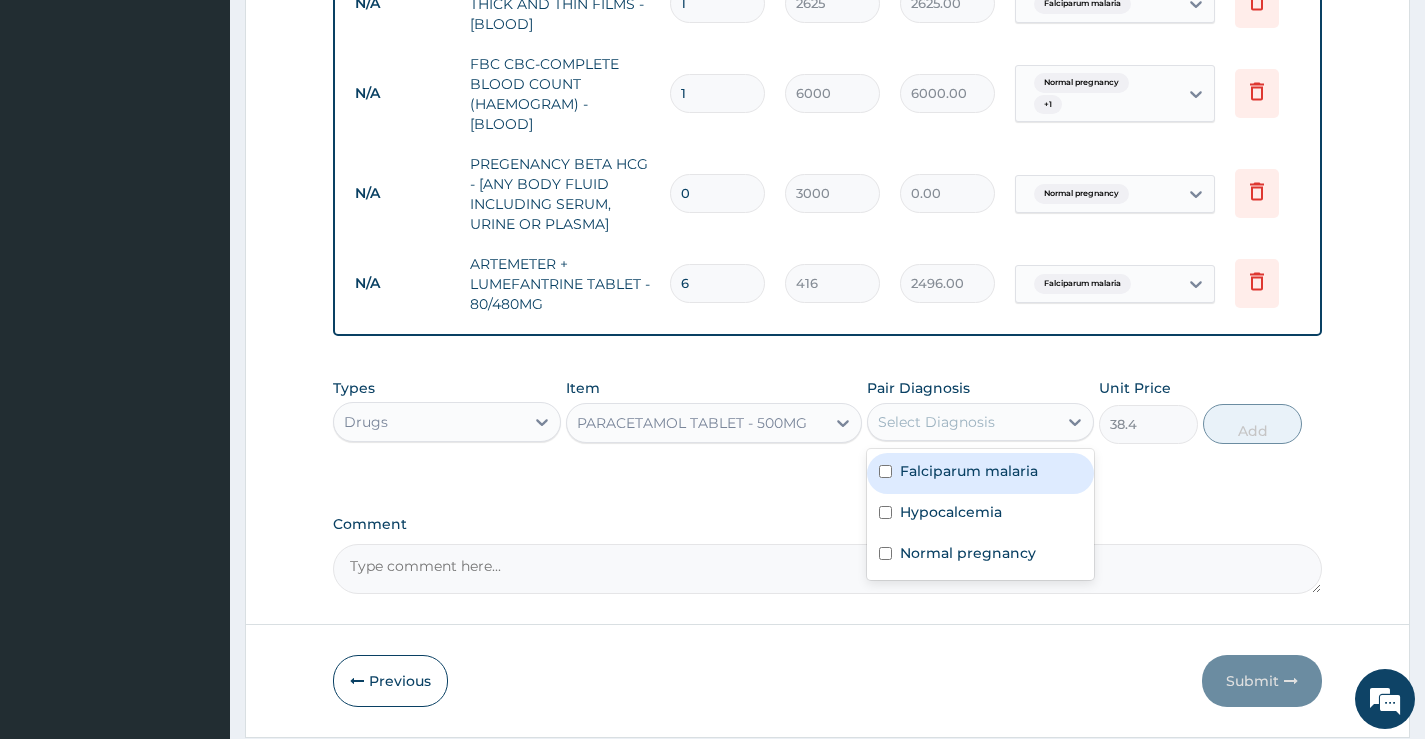 click on "Falciparum malaria" at bounding box center [969, 471] 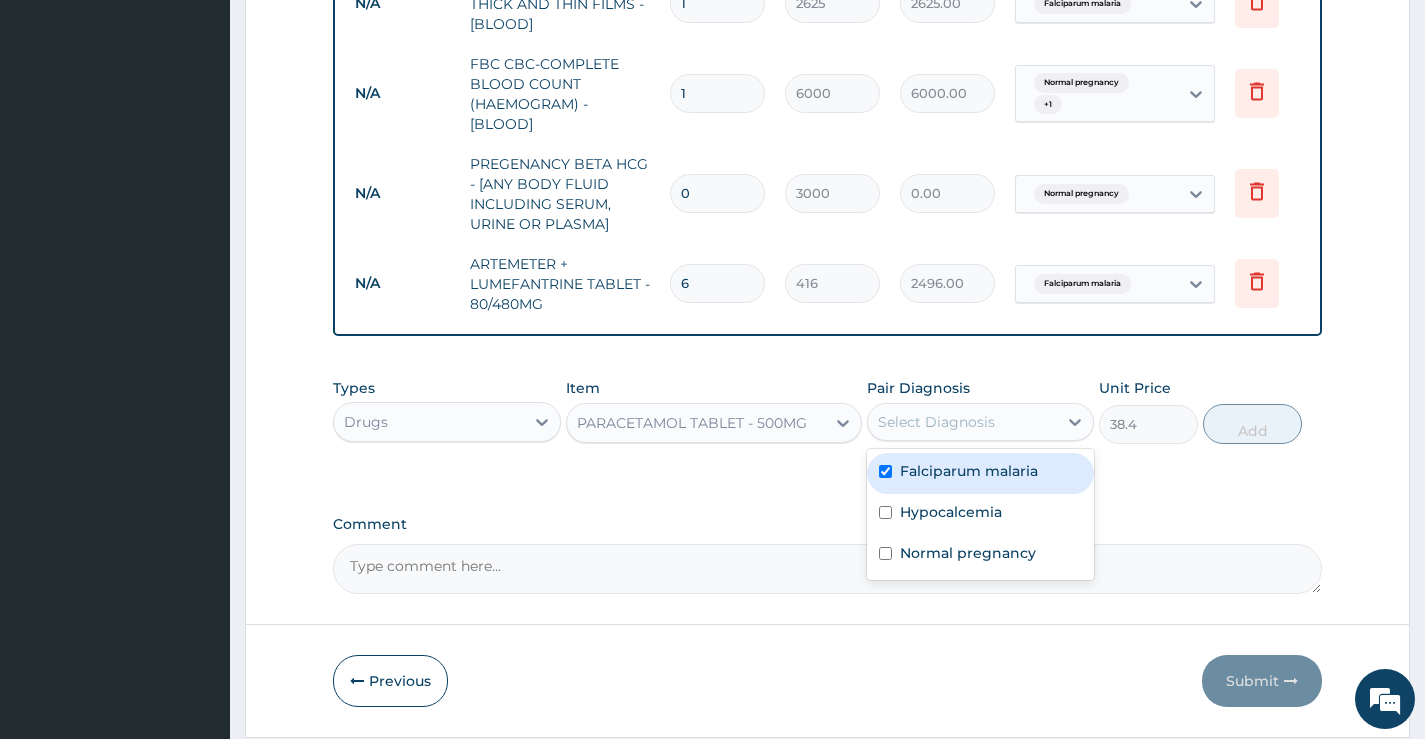 checkbox on "true" 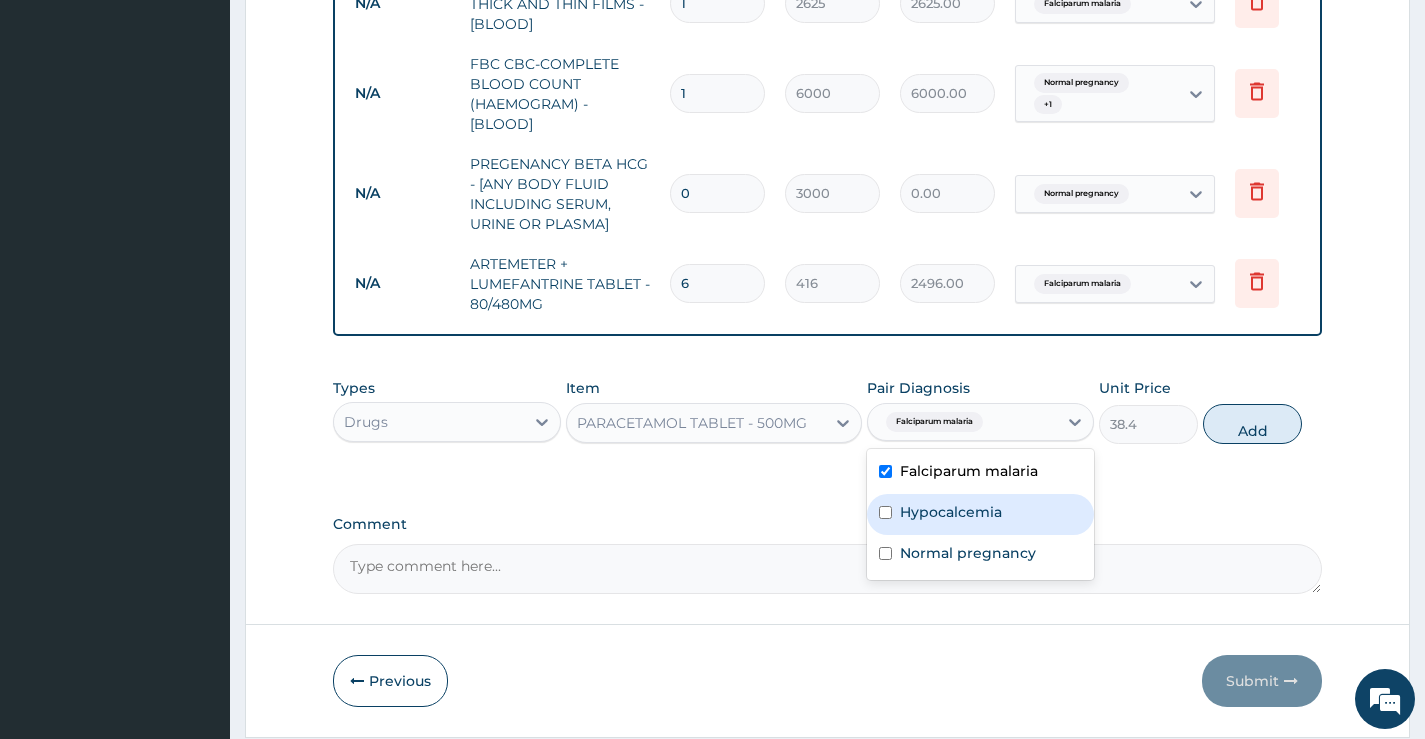click on "Hypocalcemia" at bounding box center [951, 512] 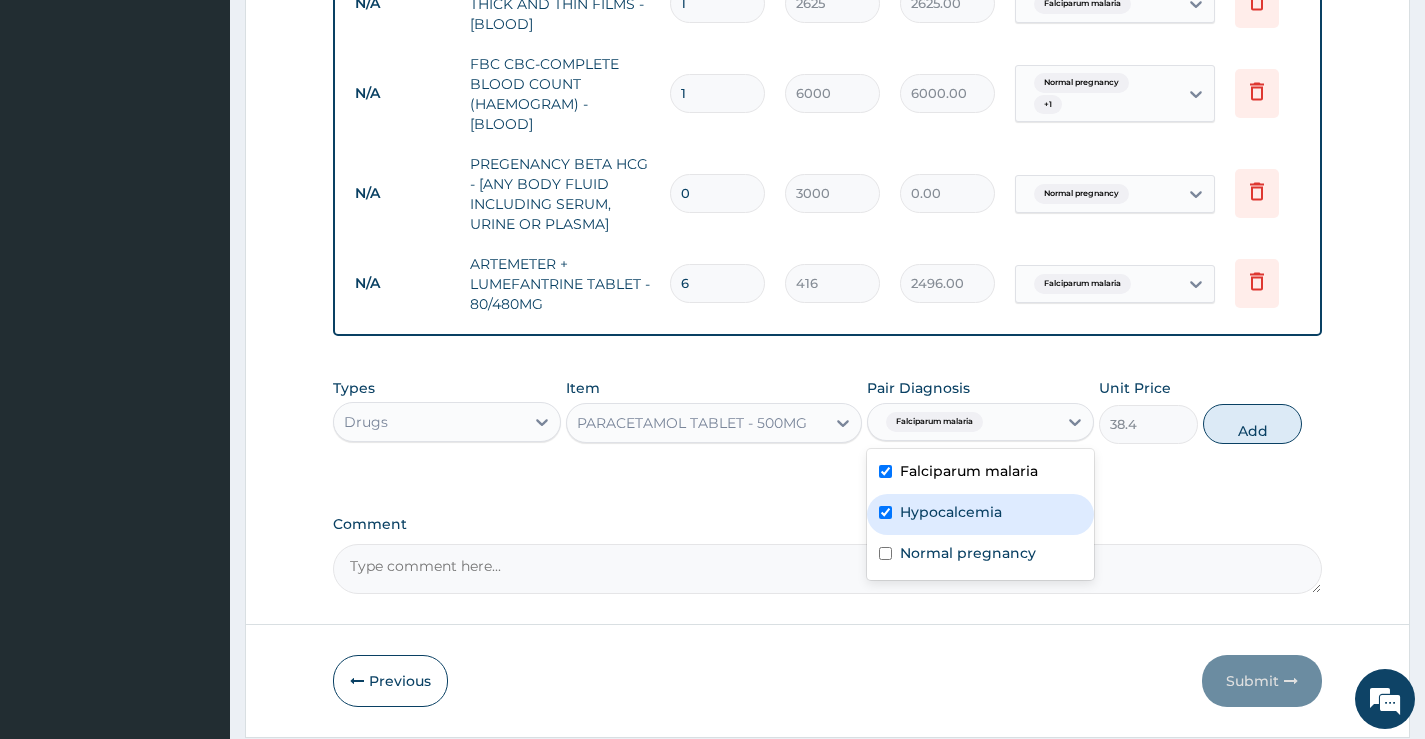 checkbox on "true" 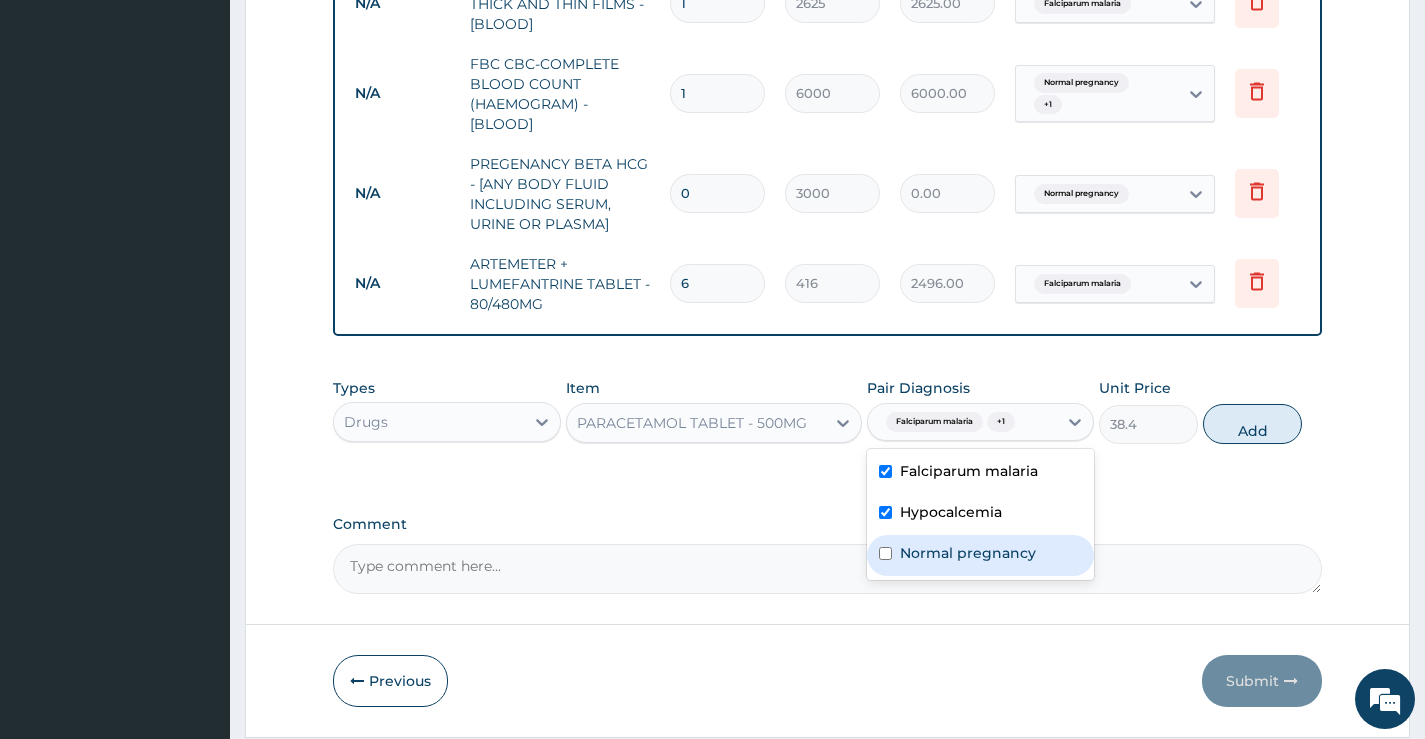 click on "Normal pregnancy" at bounding box center [968, 553] 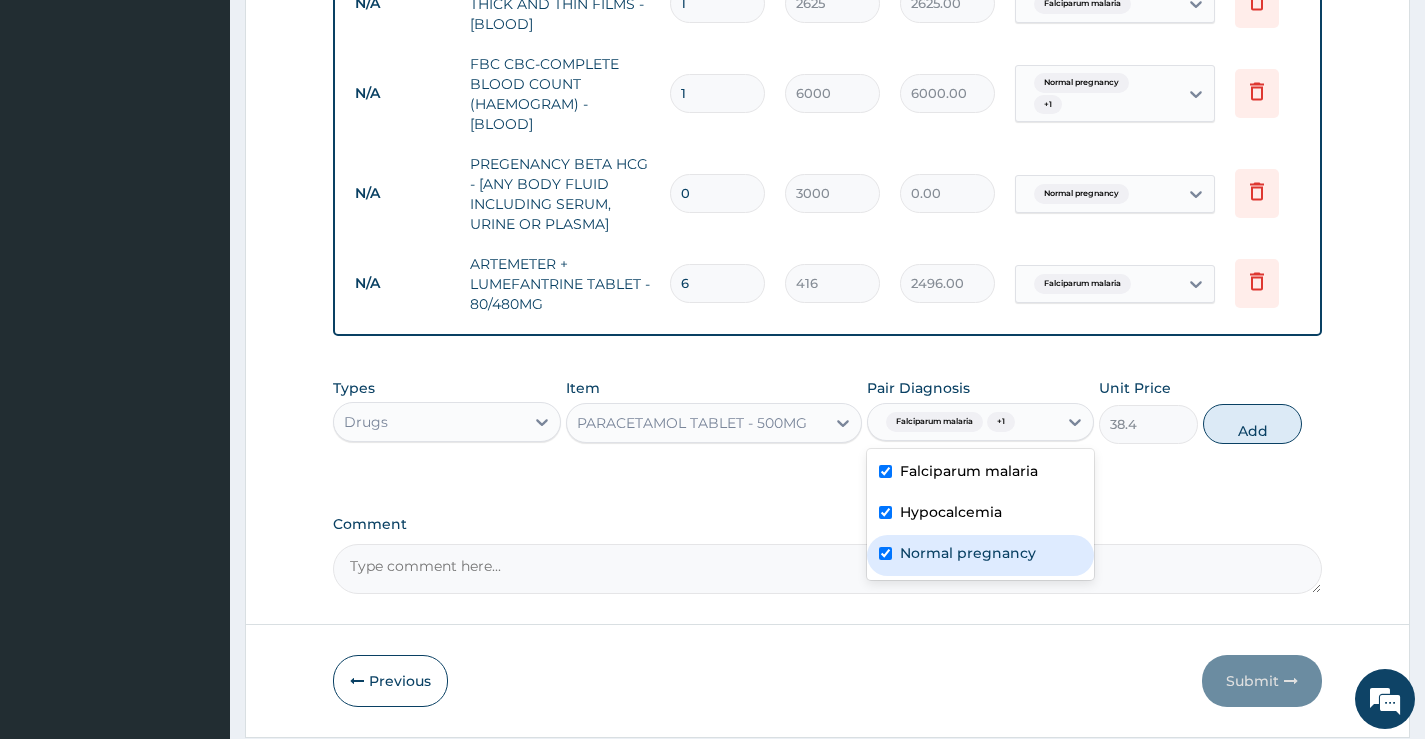 checkbox on "true" 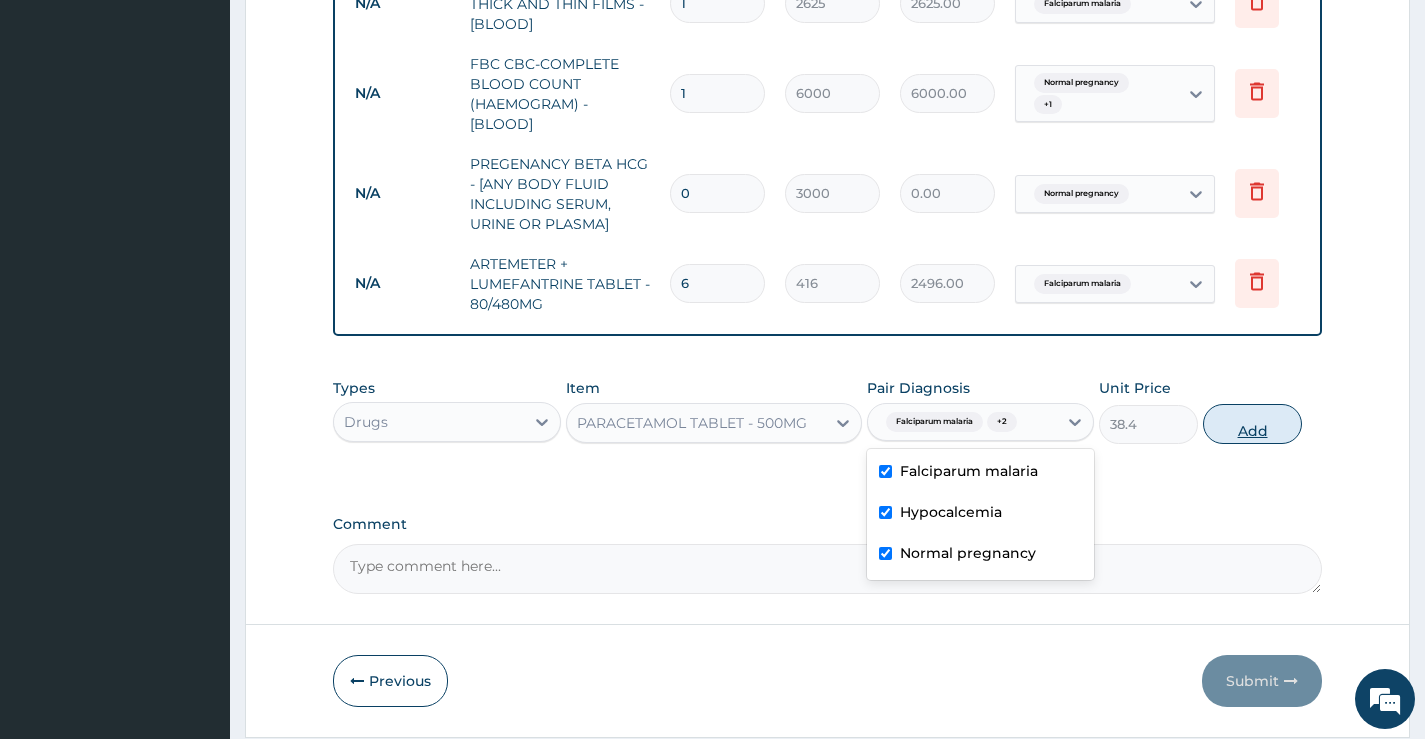 click on "Add" at bounding box center [1252, 424] 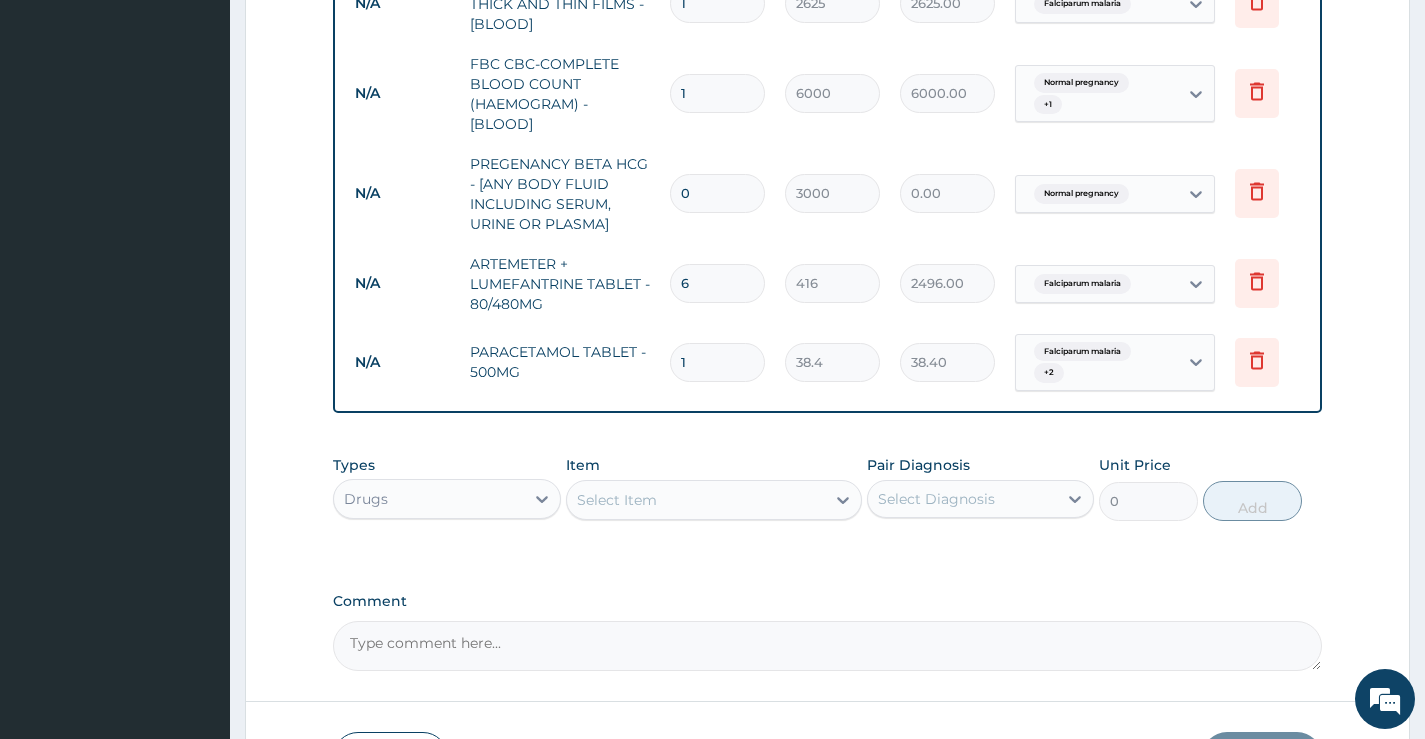 type on "18" 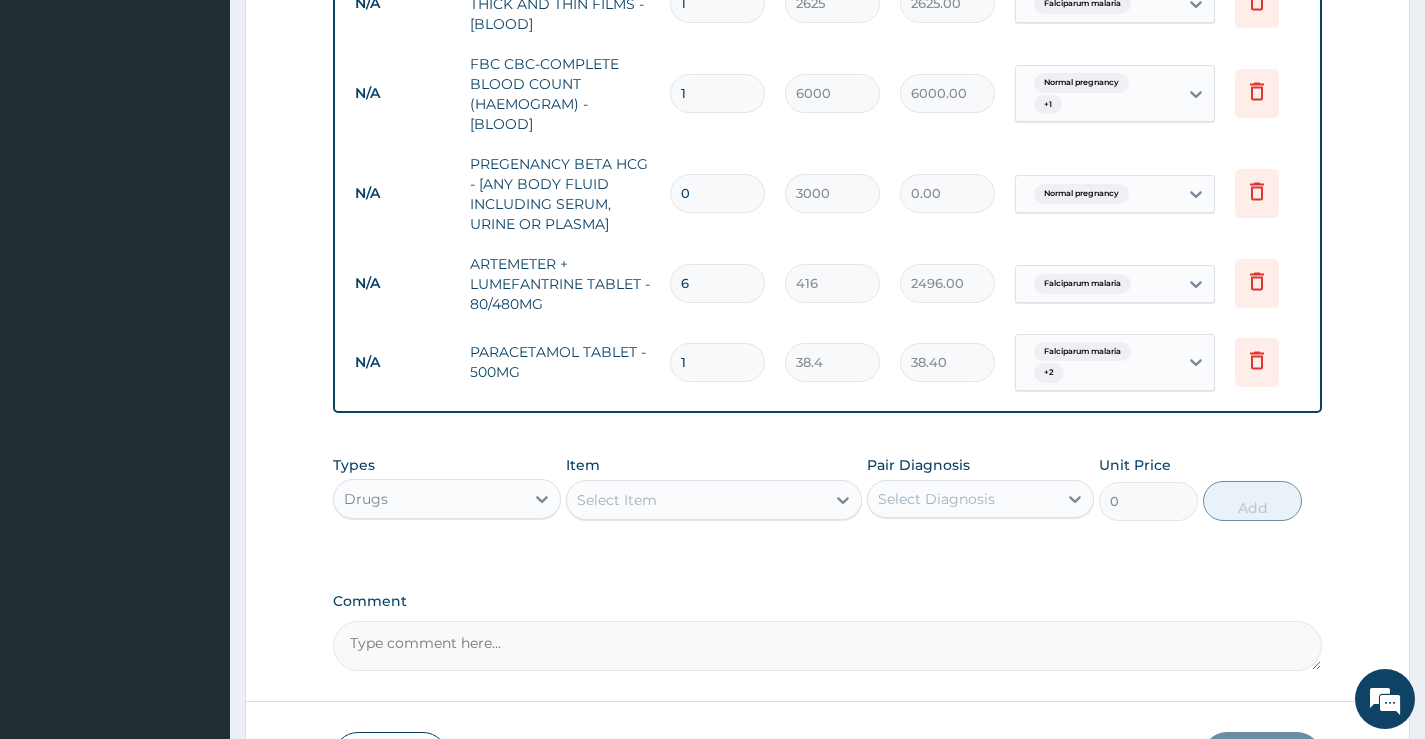 type on "691.20" 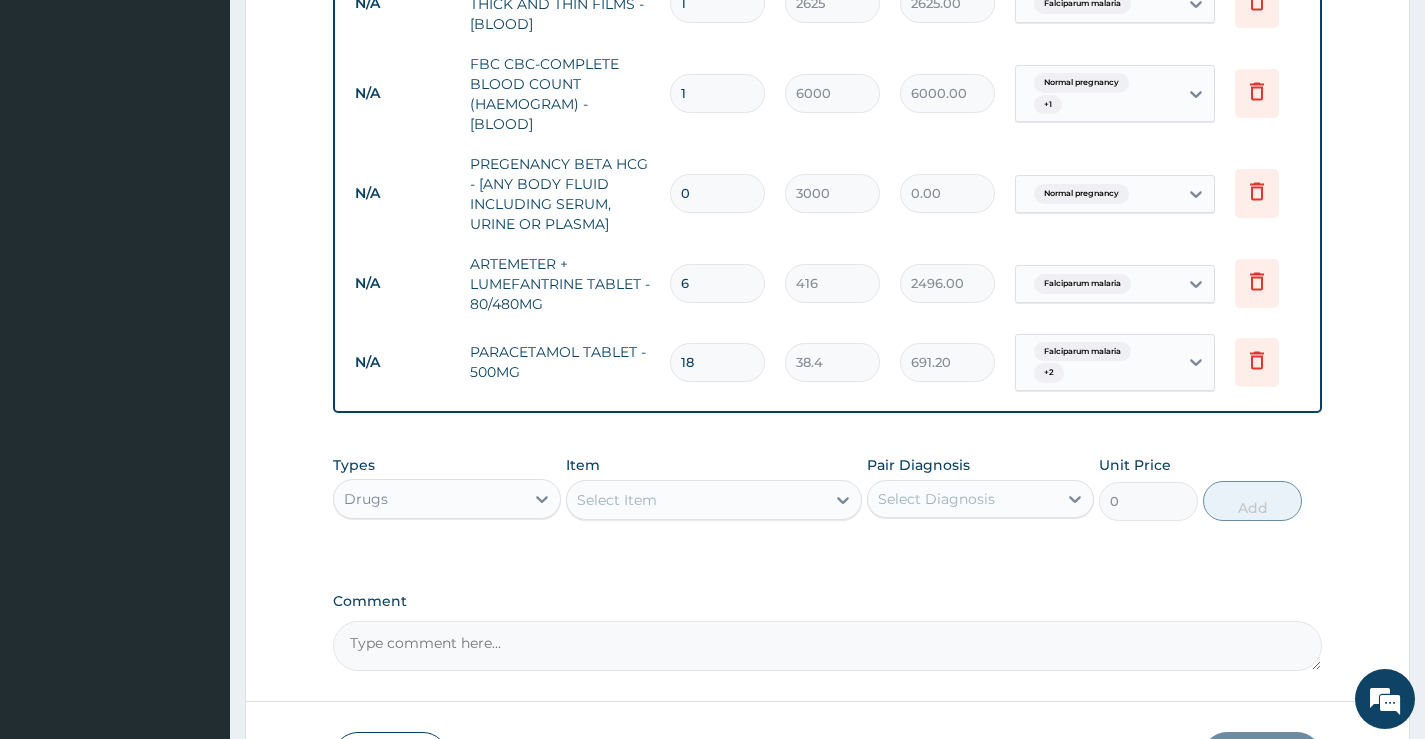 type on "18" 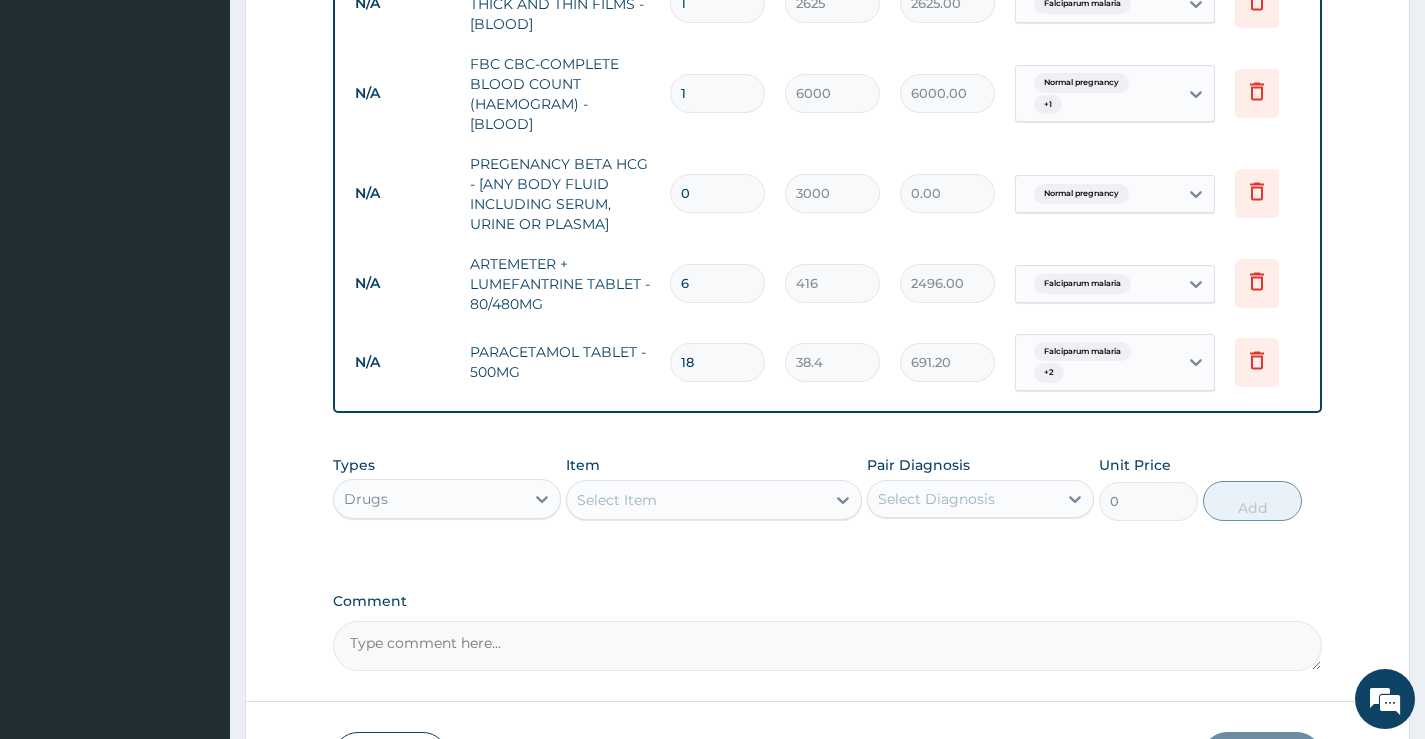 click on "Select Item" at bounding box center [696, 500] 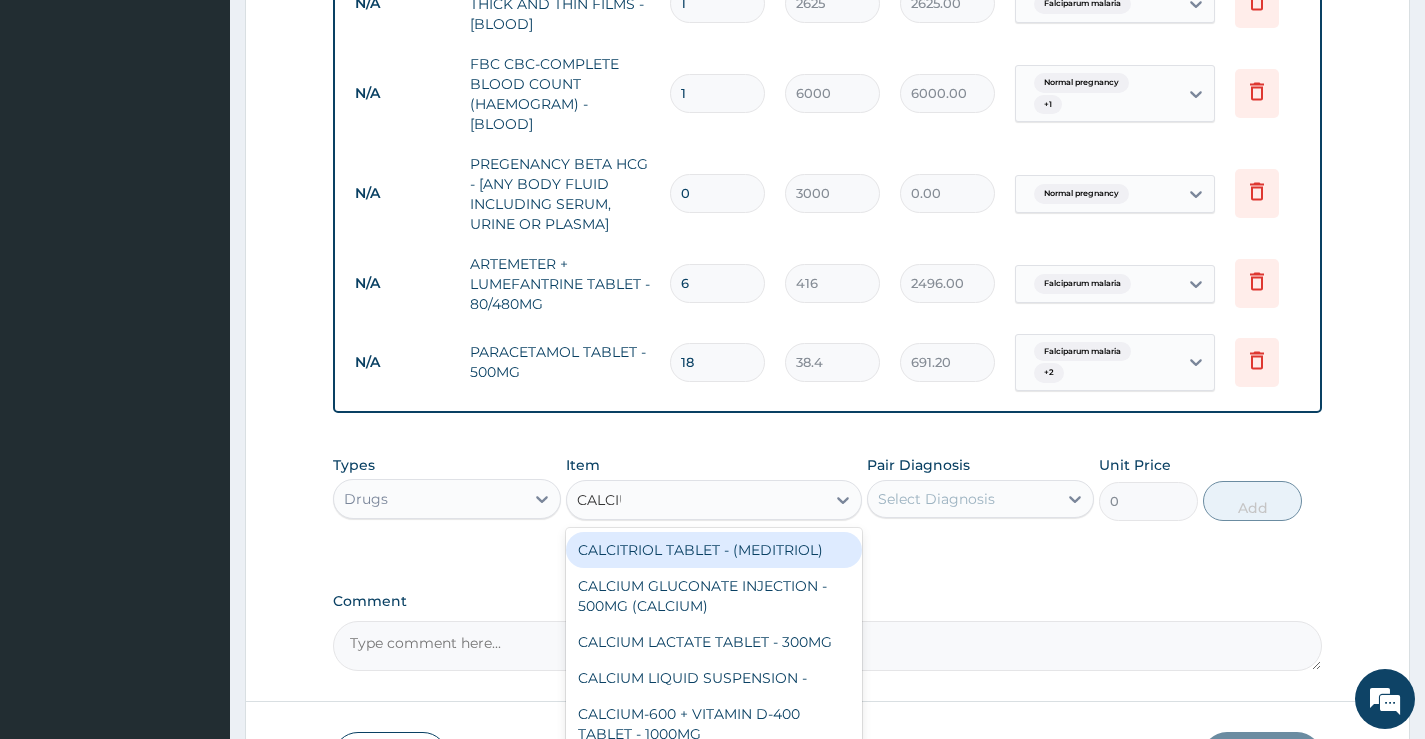 type on "CALCIUM" 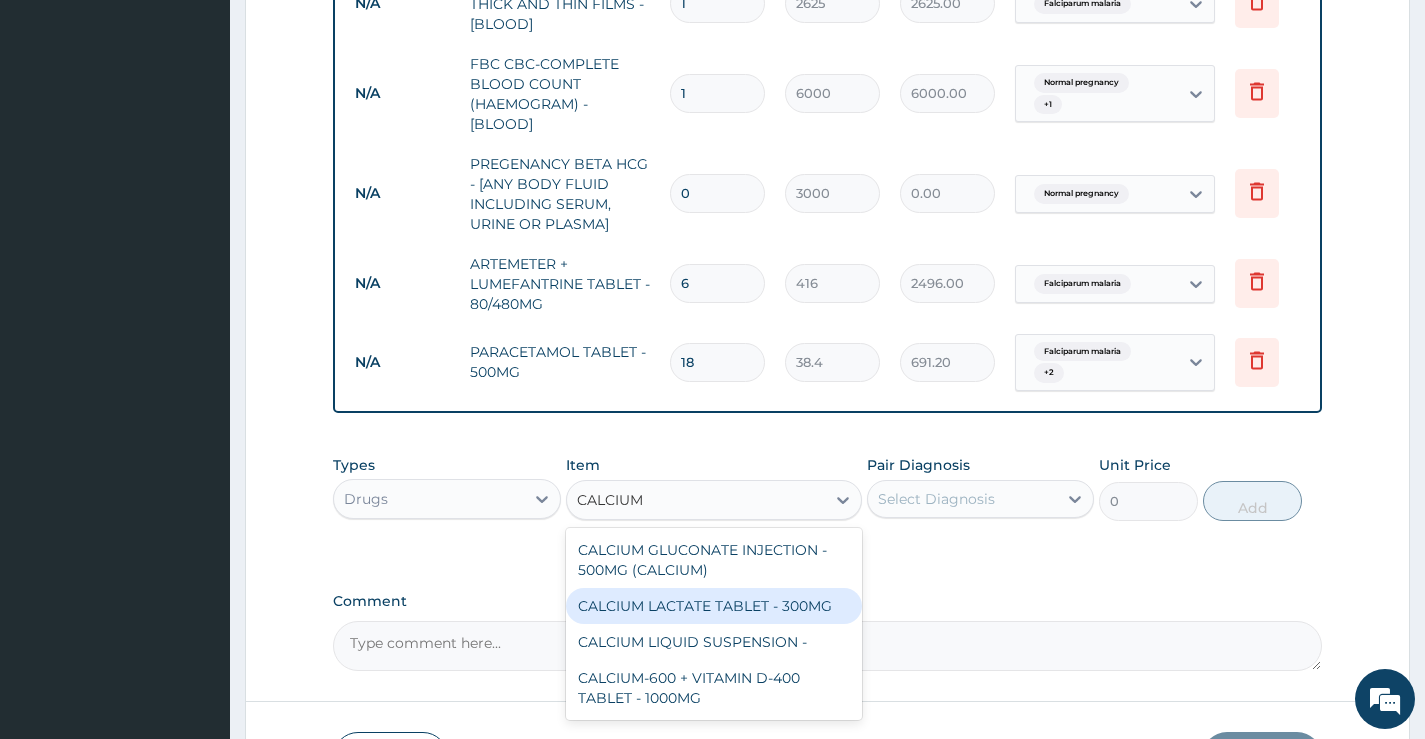 click on "CALCIUM LACTATE TABLET - 300MG" at bounding box center (714, 606) 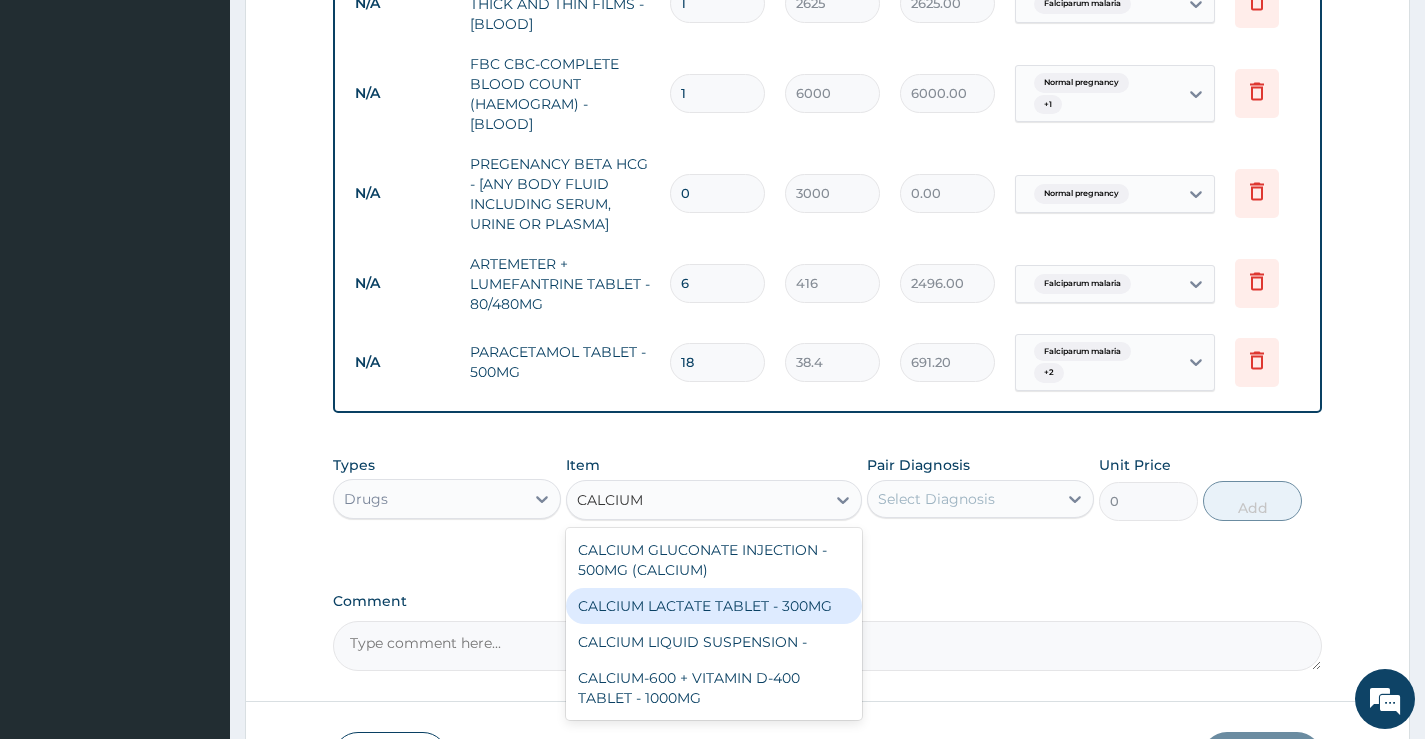 type 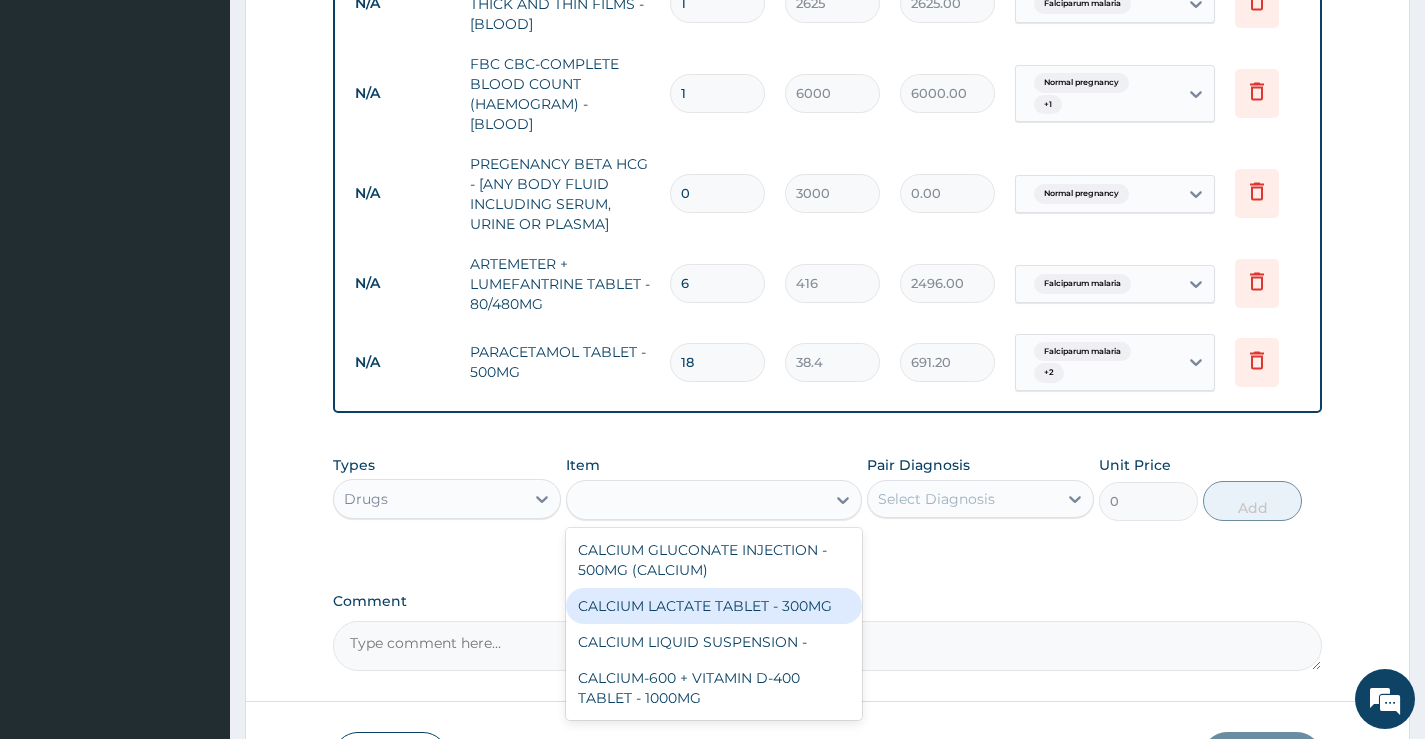 type on "41.6" 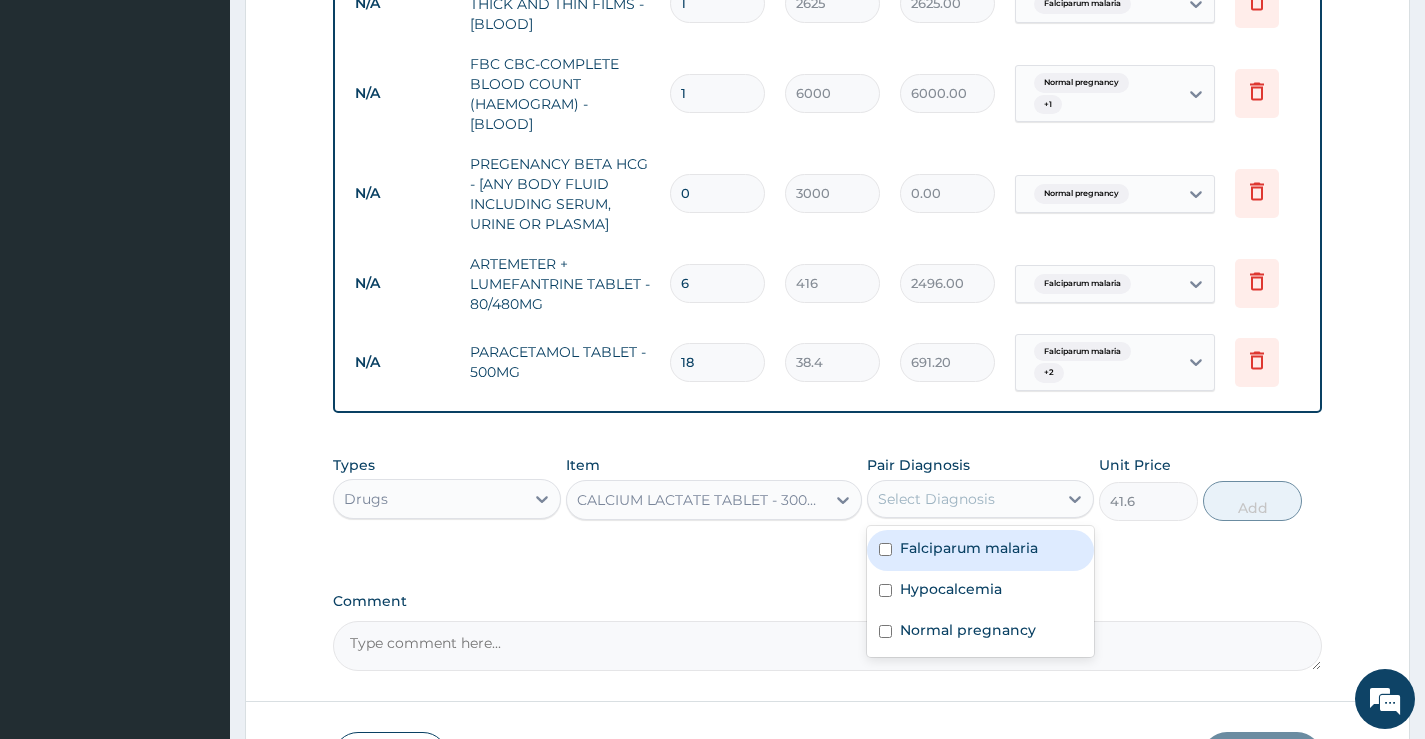 click on "Select Diagnosis" at bounding box center (936, 499) 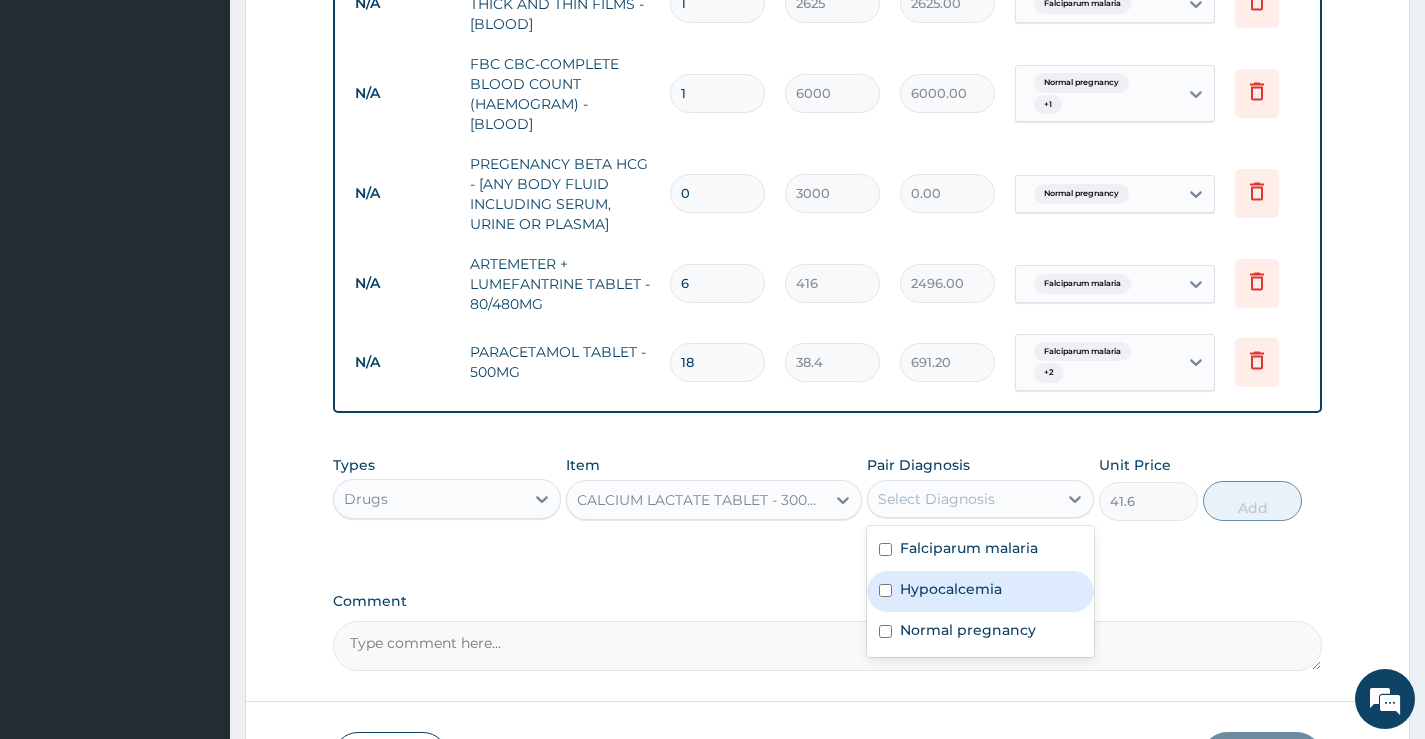 click on "Hypocalcemia" at bounding box center (951, 589) 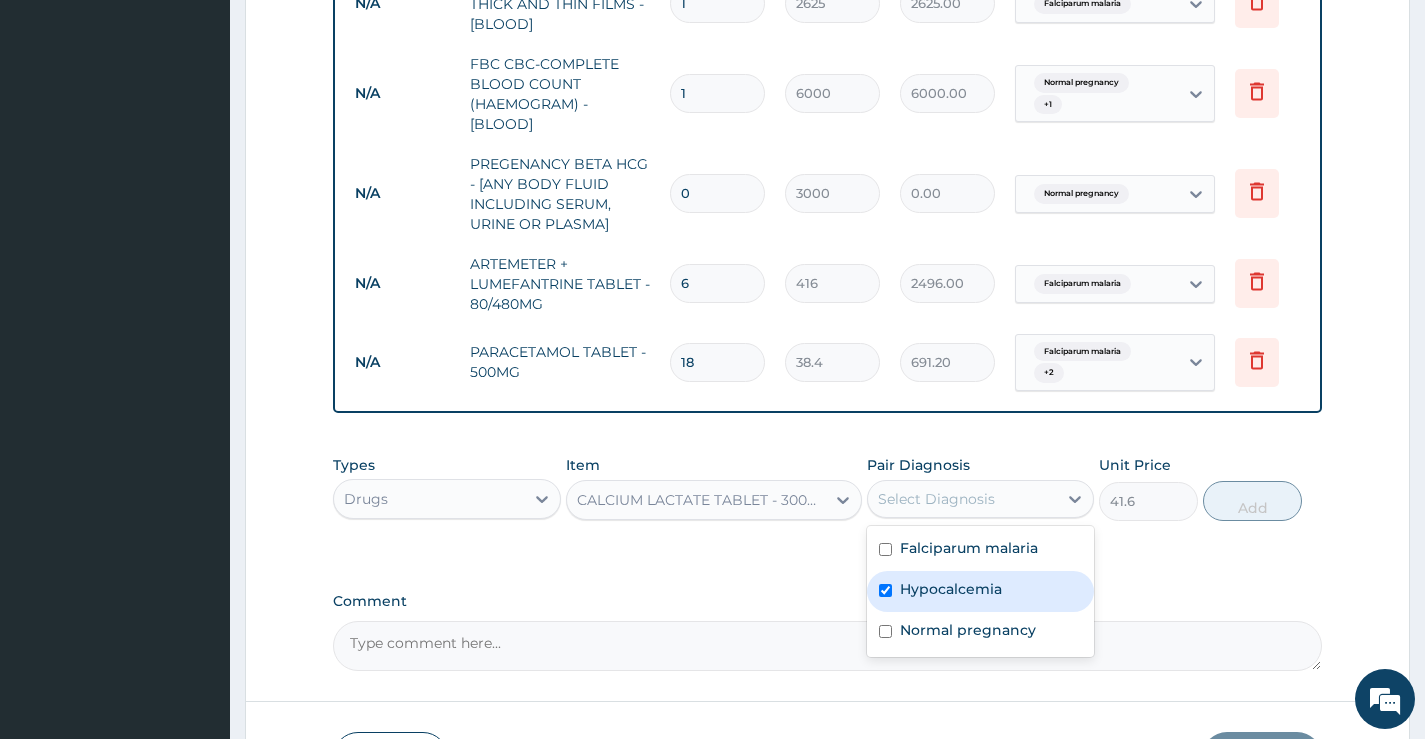 checkbox on "true" 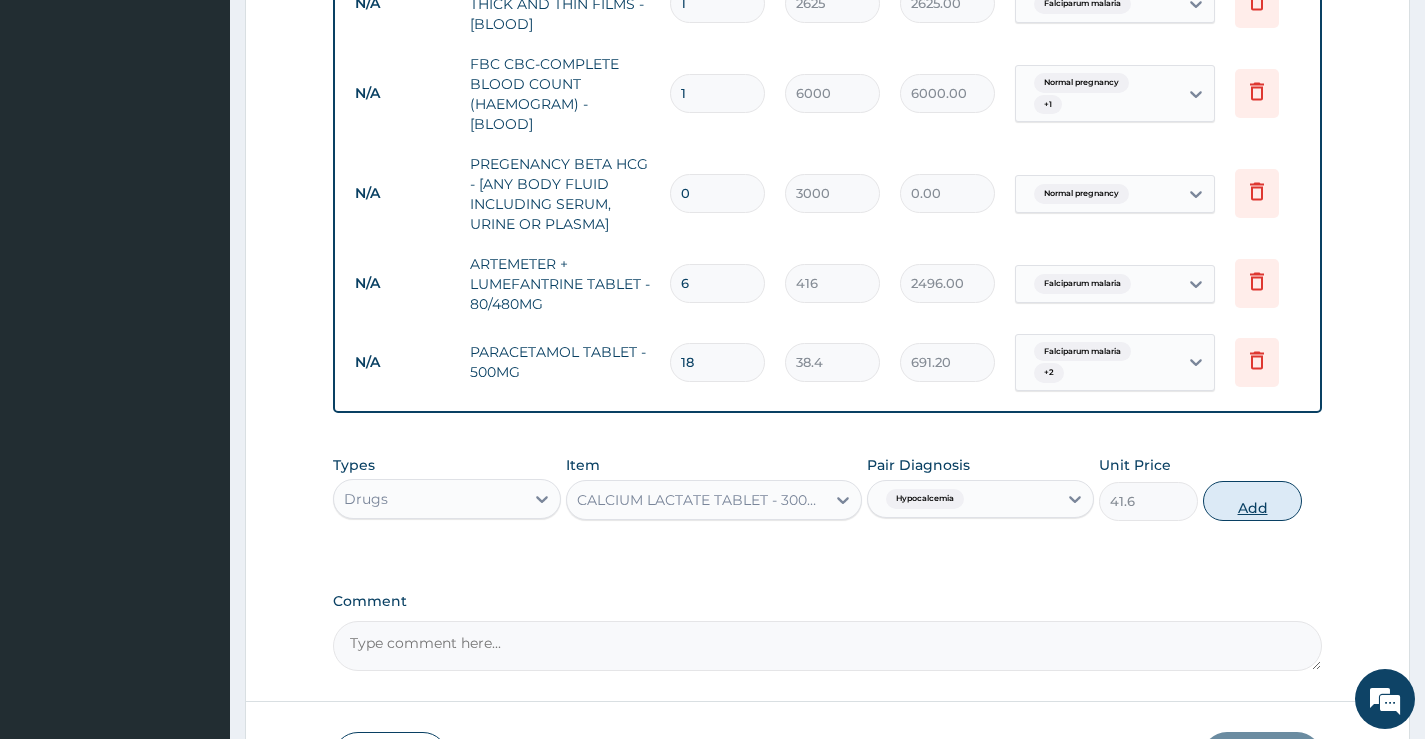 click on "Add" at bounding box center (1252, 501) 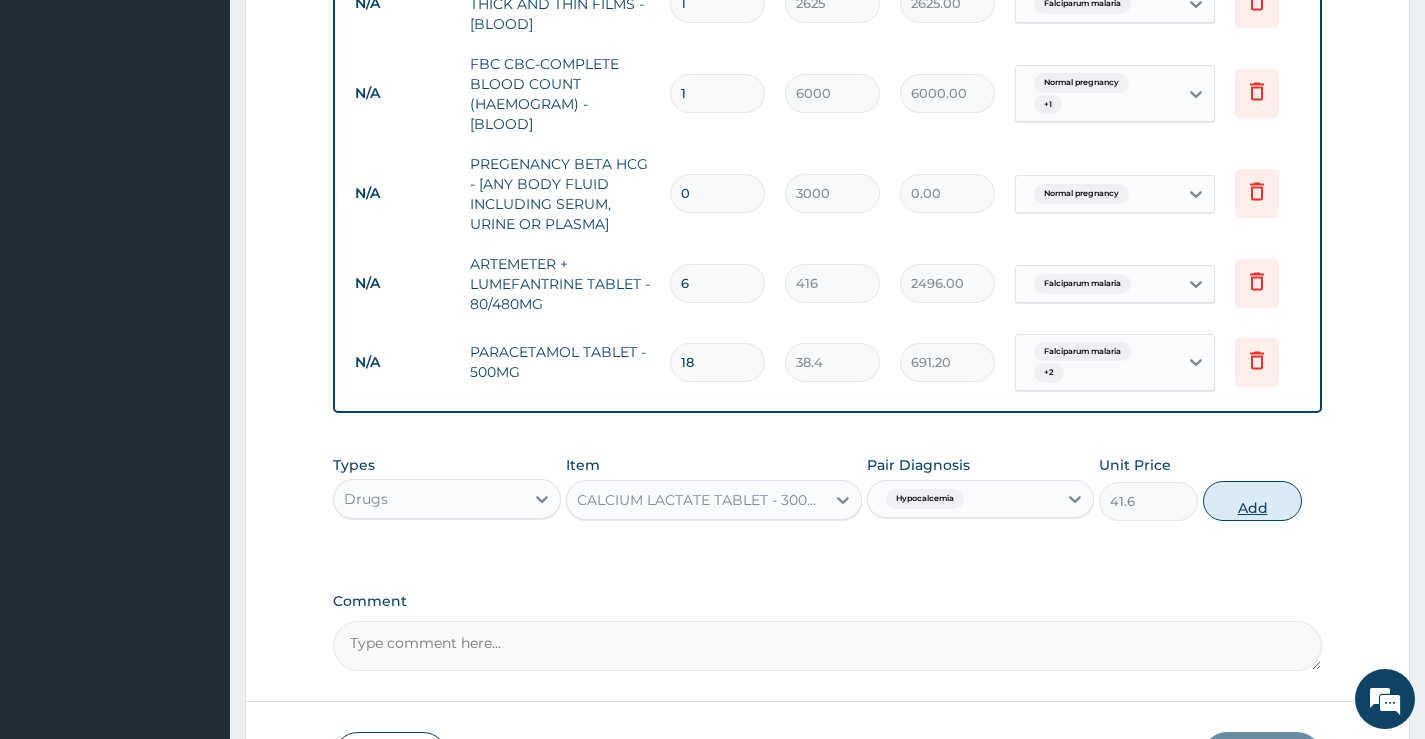 type on "0" 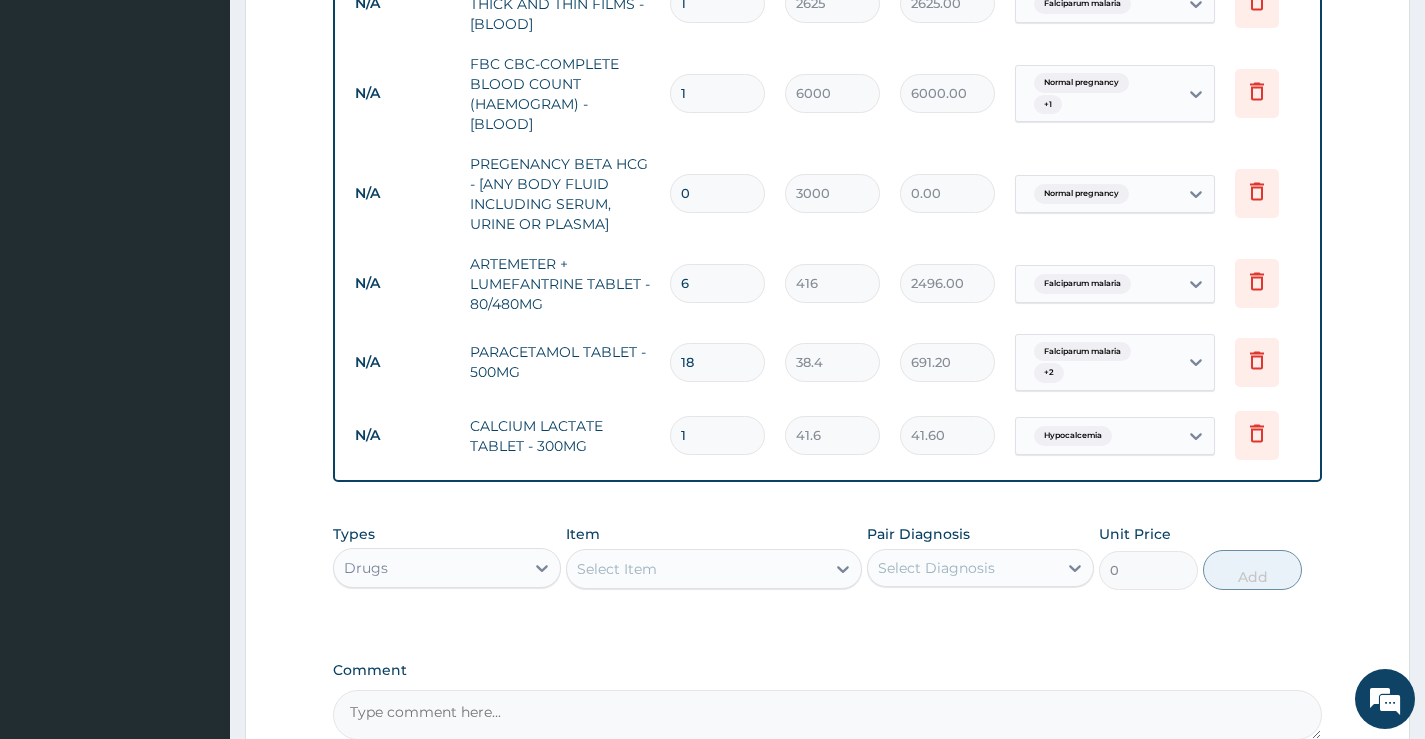 type on "14" 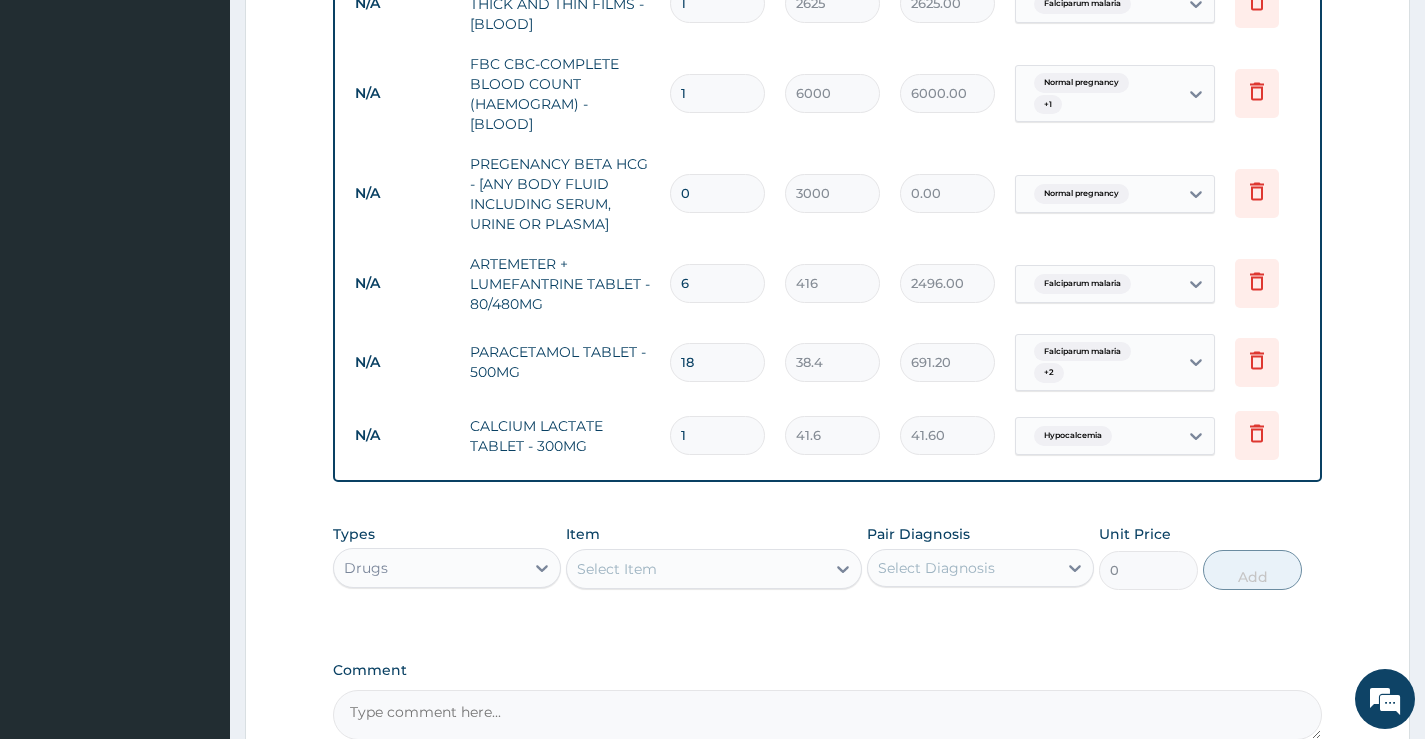 type on "582.40" 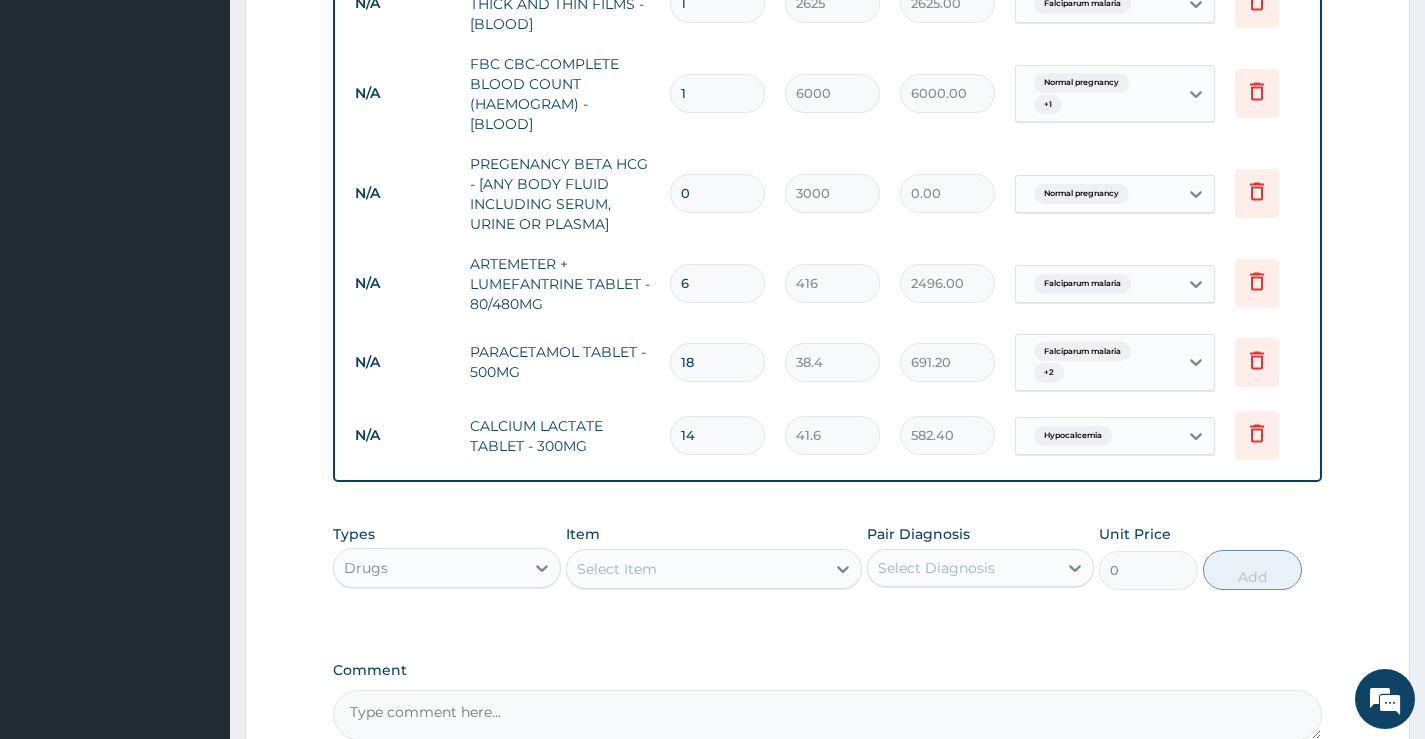 type on "14" 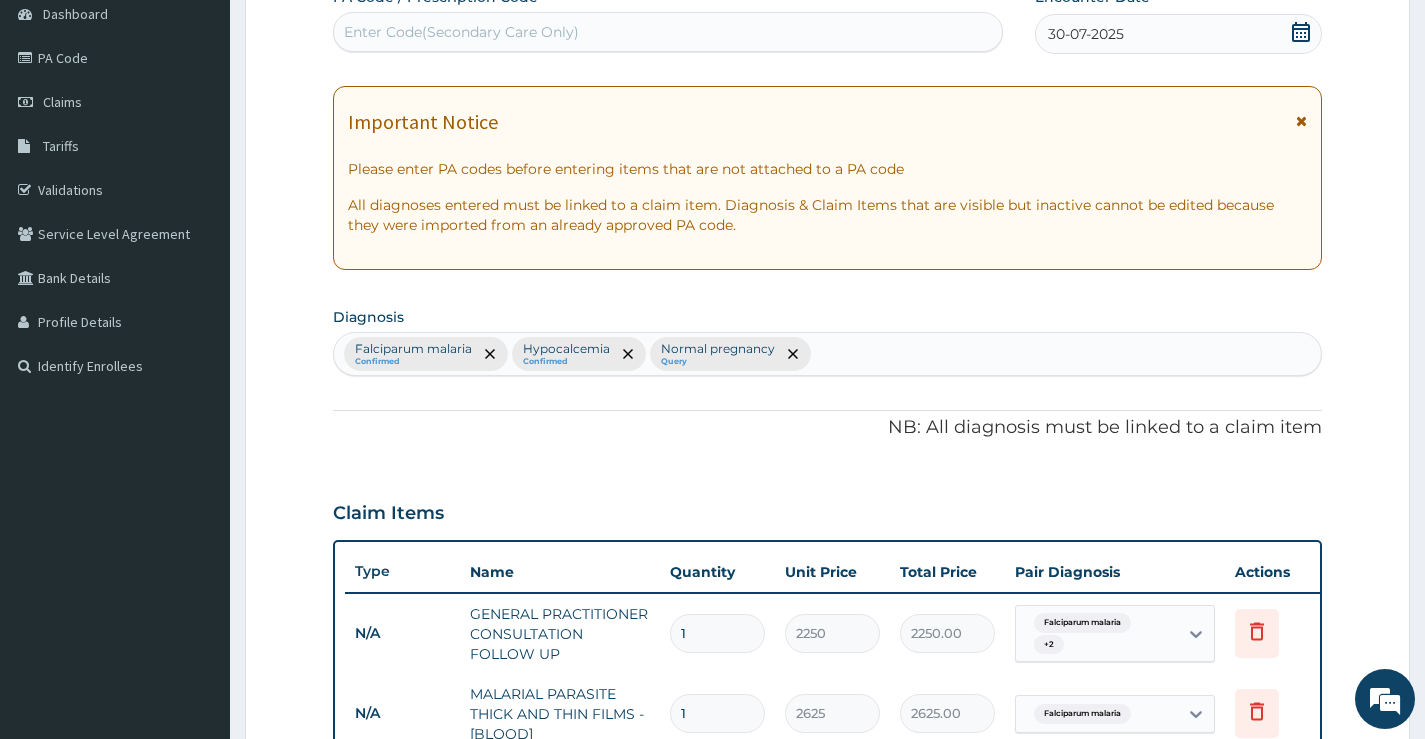 scroll, scrollTop: 140, scrollLeft: 0, axis: vertical 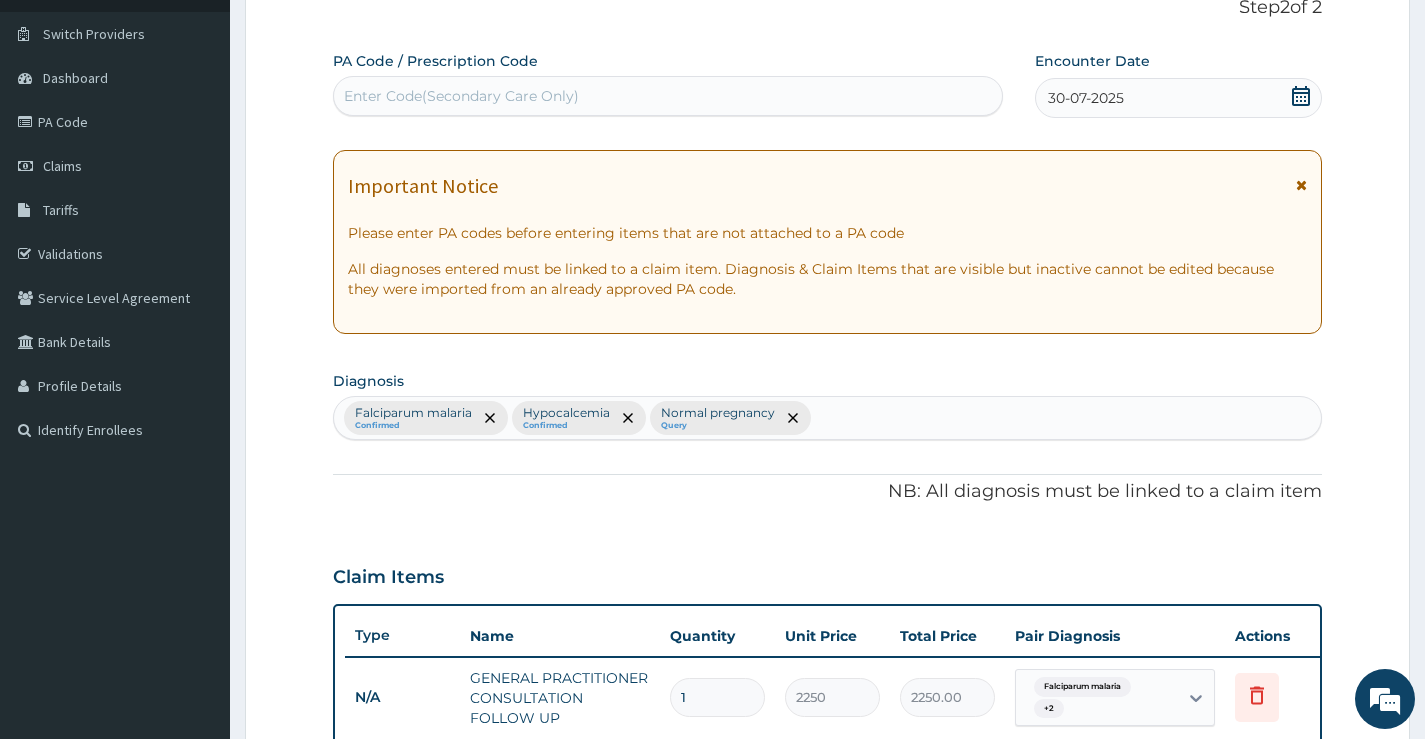 click at bounding box center [1301, 185] 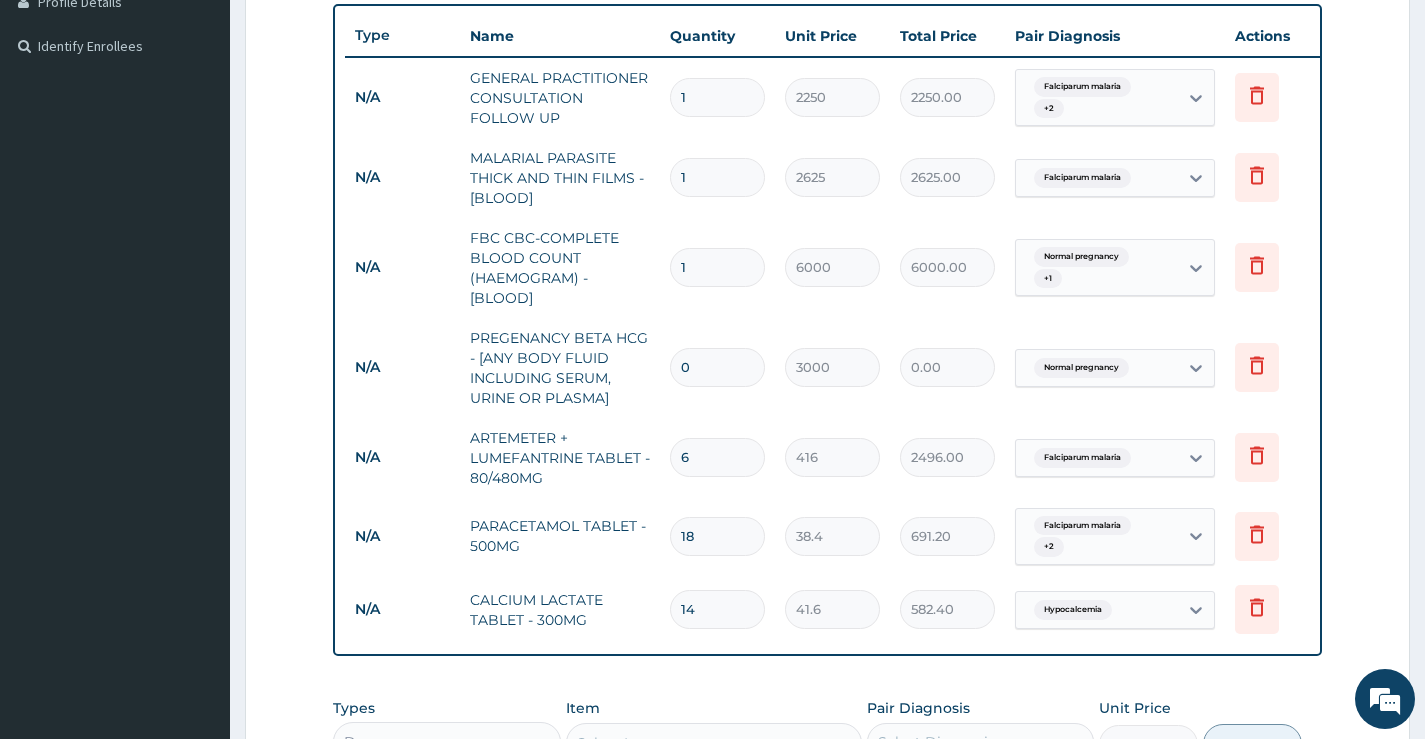 scroll, scrollTop: 424, scrollLeft: 0, axis: vertical 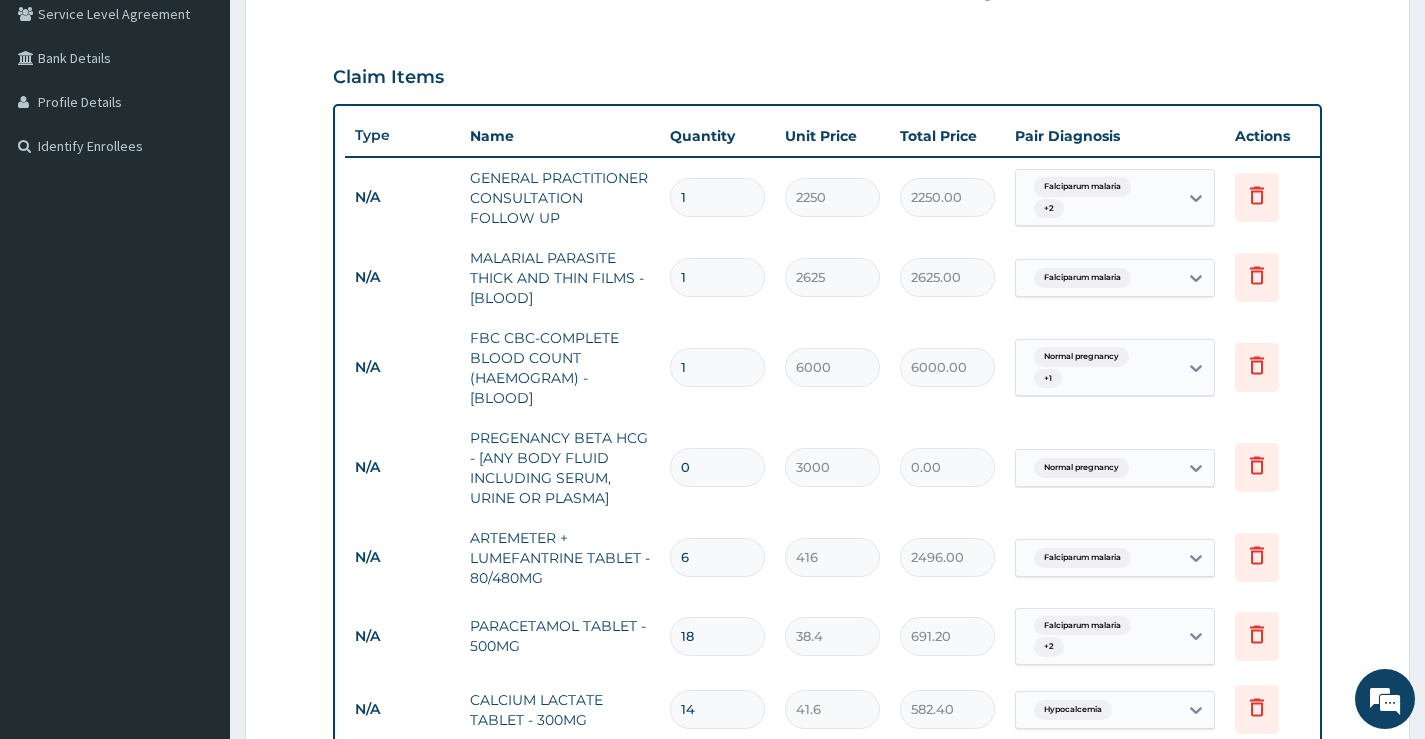 click on "0" at bounding box center (717, 467) 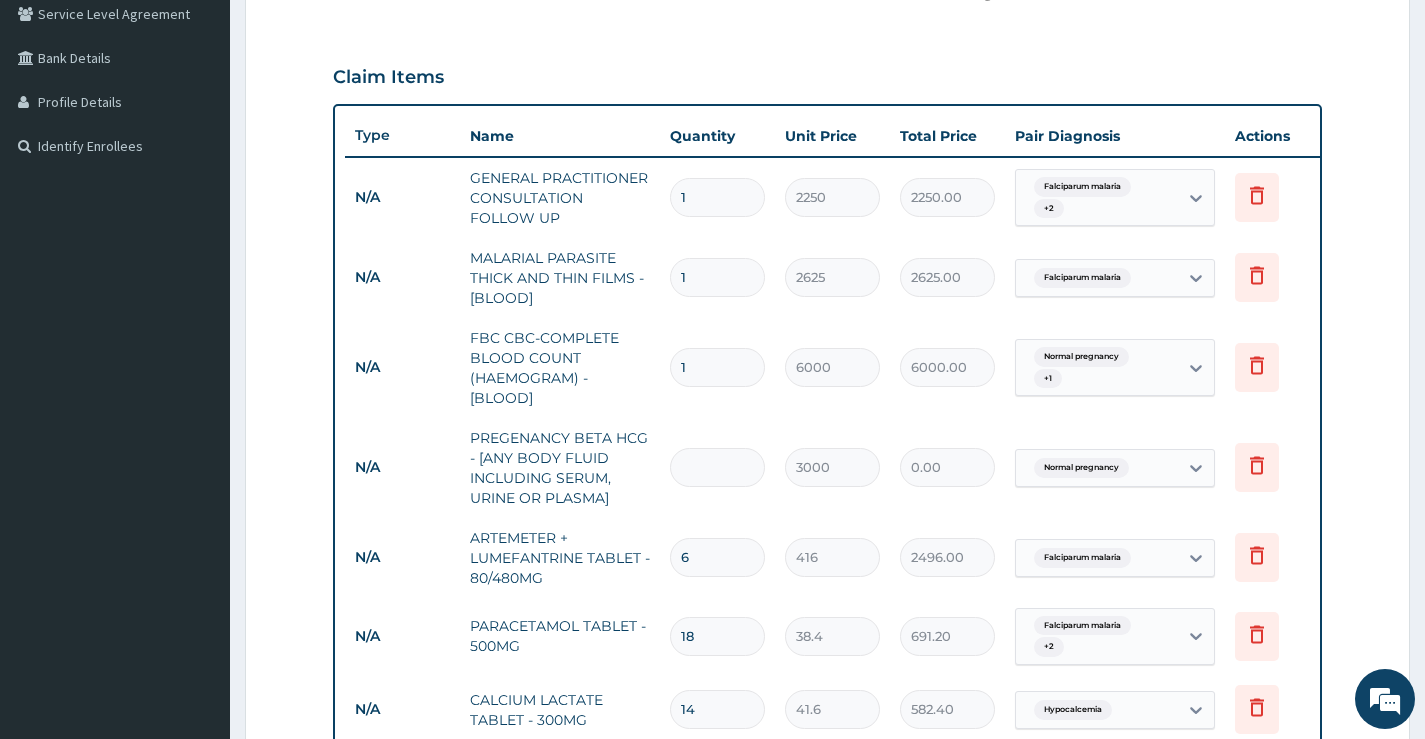 type on "1" 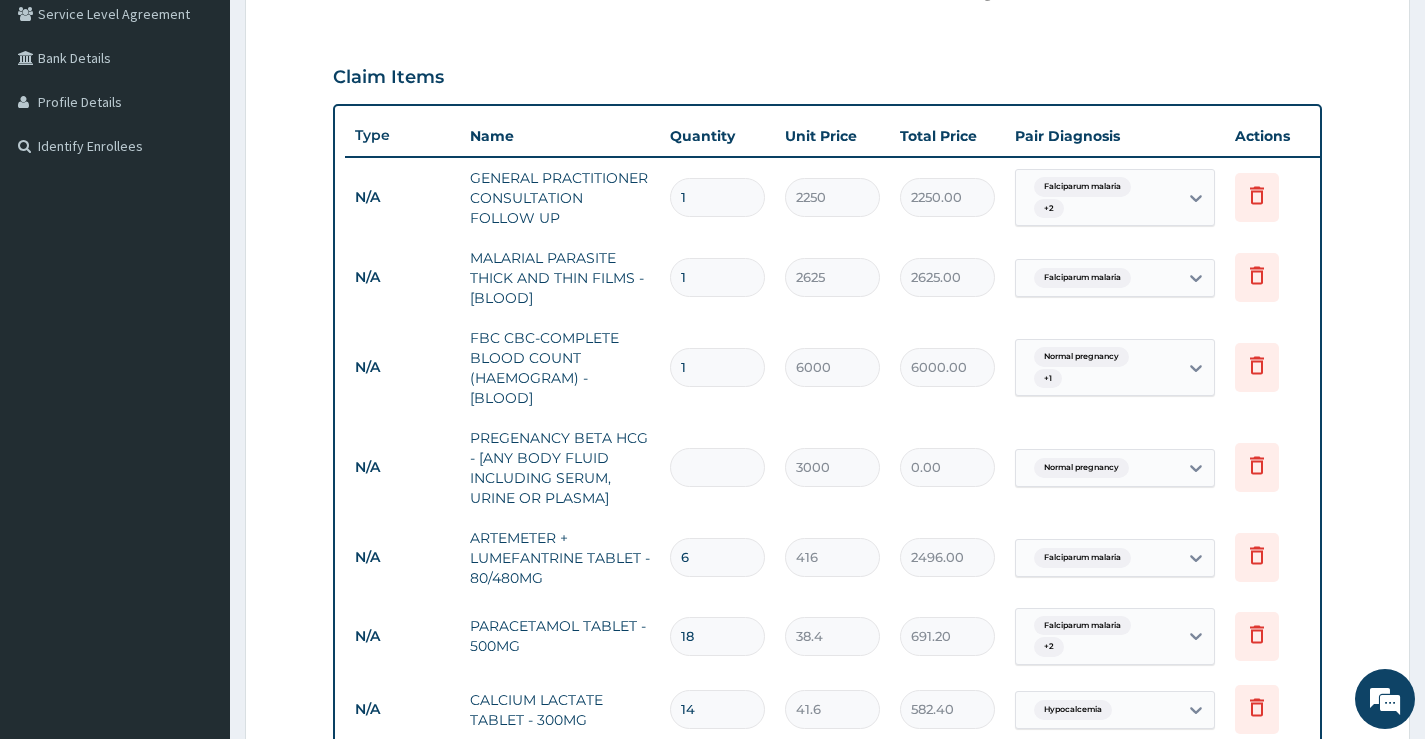 type on "3000.00" 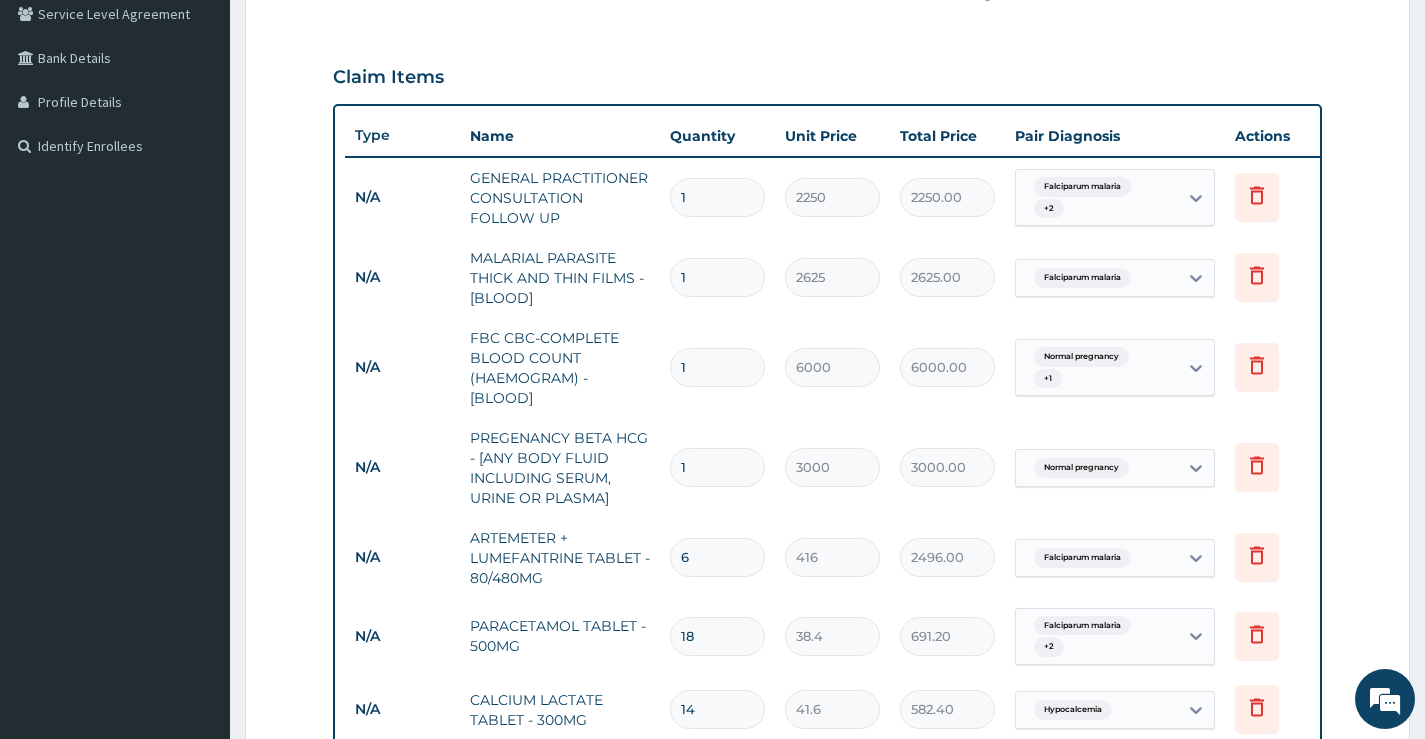 scroll, scrollTop: 924, scrollLeft: 0, axis: vertical 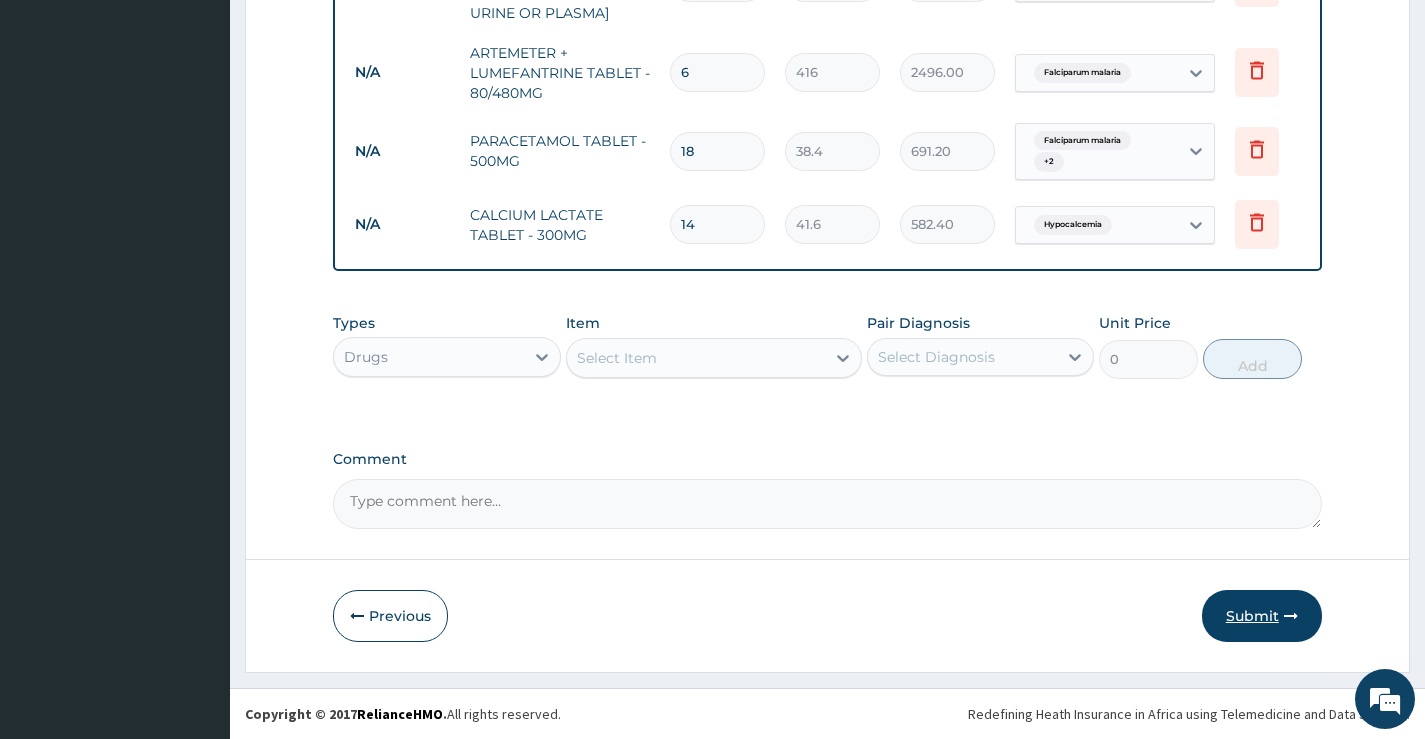 type on "1" 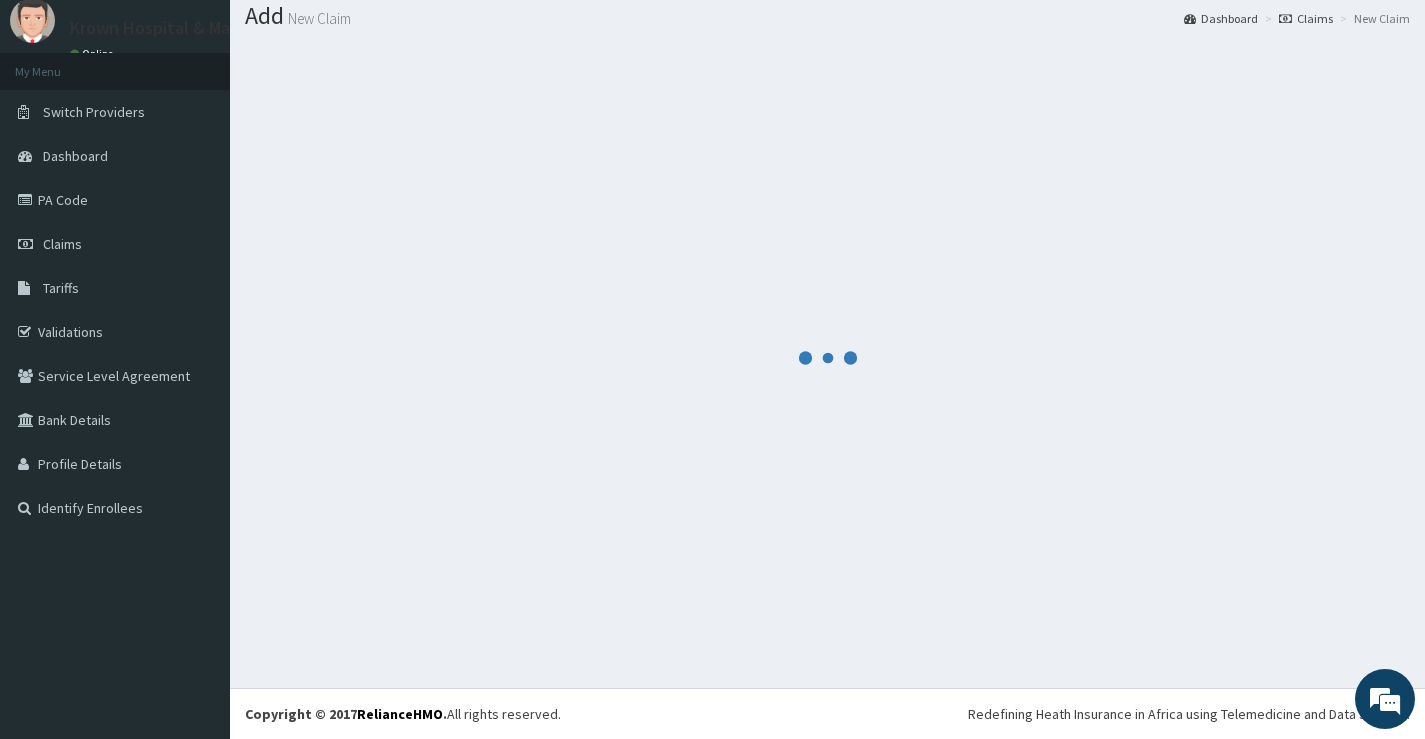 scroll, scrollTop: 62, scrollLeft: 0, axis: vertical 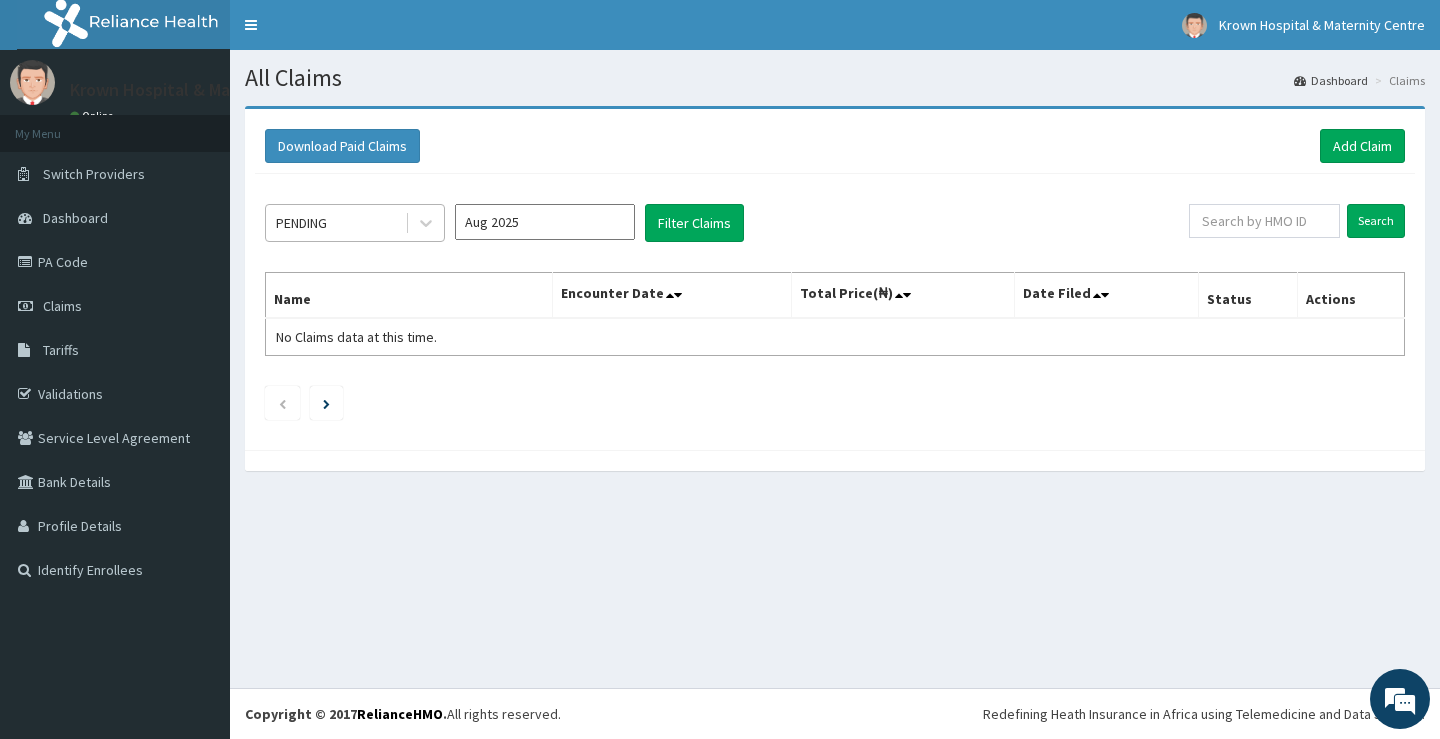 click on "PENDING" at bounding box center [335, 223] 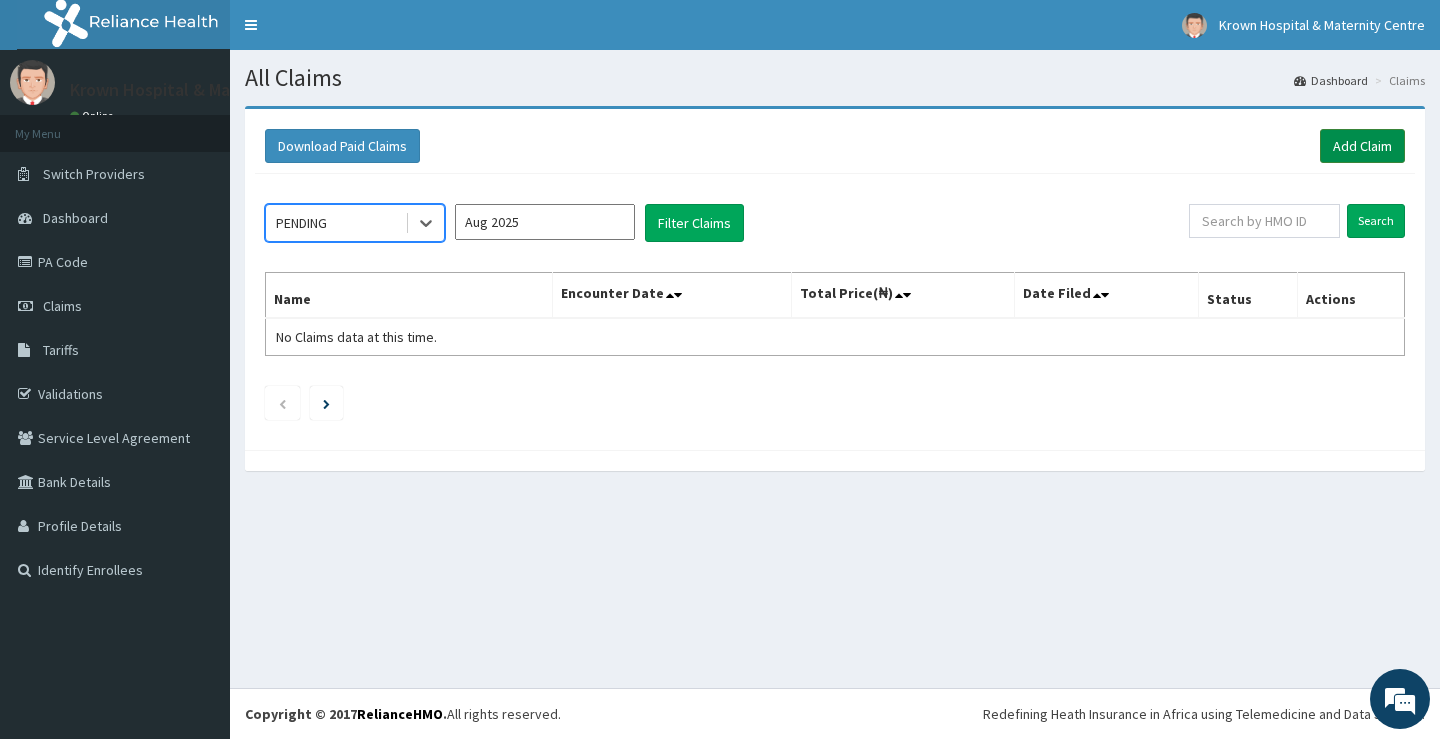 click on "Add Claim" at bounding box center [1362, 146] 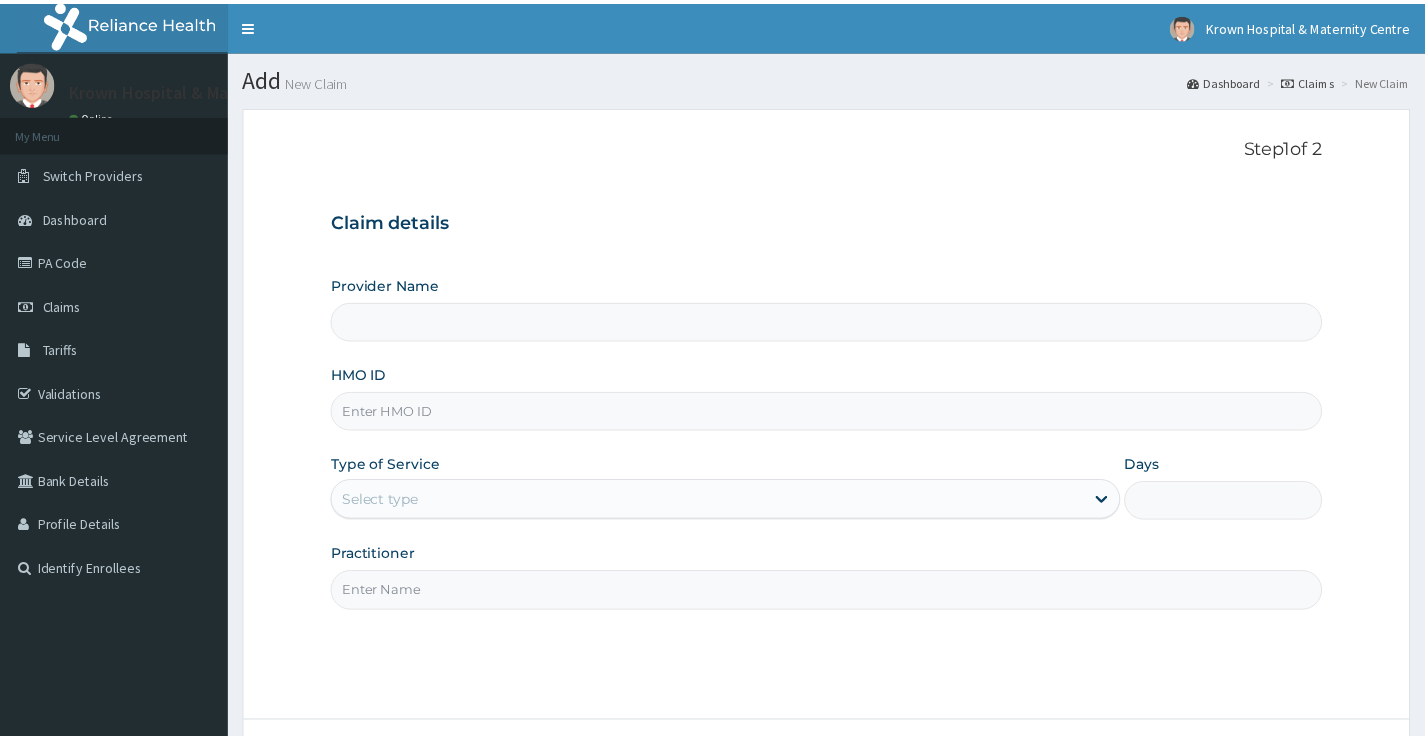 scroll, scrollTop: 0, scrollLeft: 0, axis: both 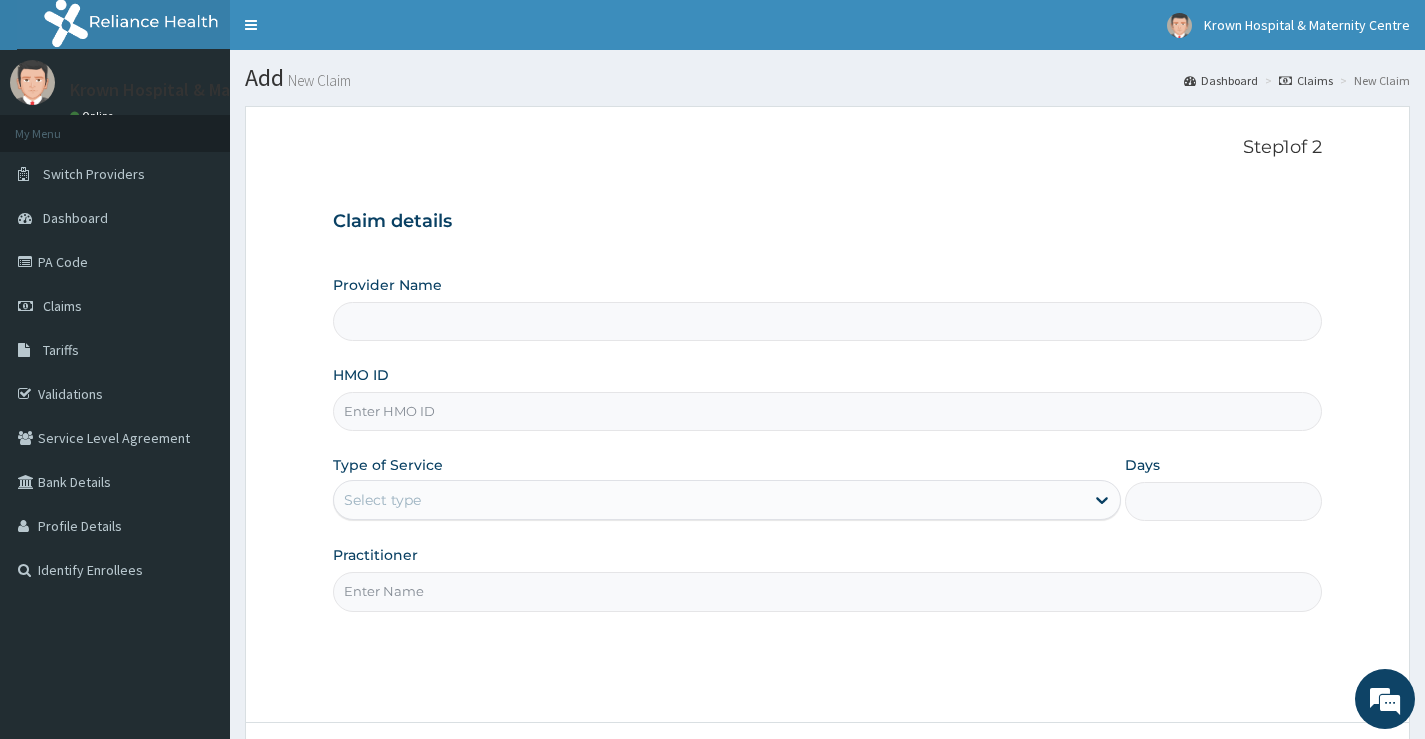 click on "HMO ID" at bounding box center [827, 411] 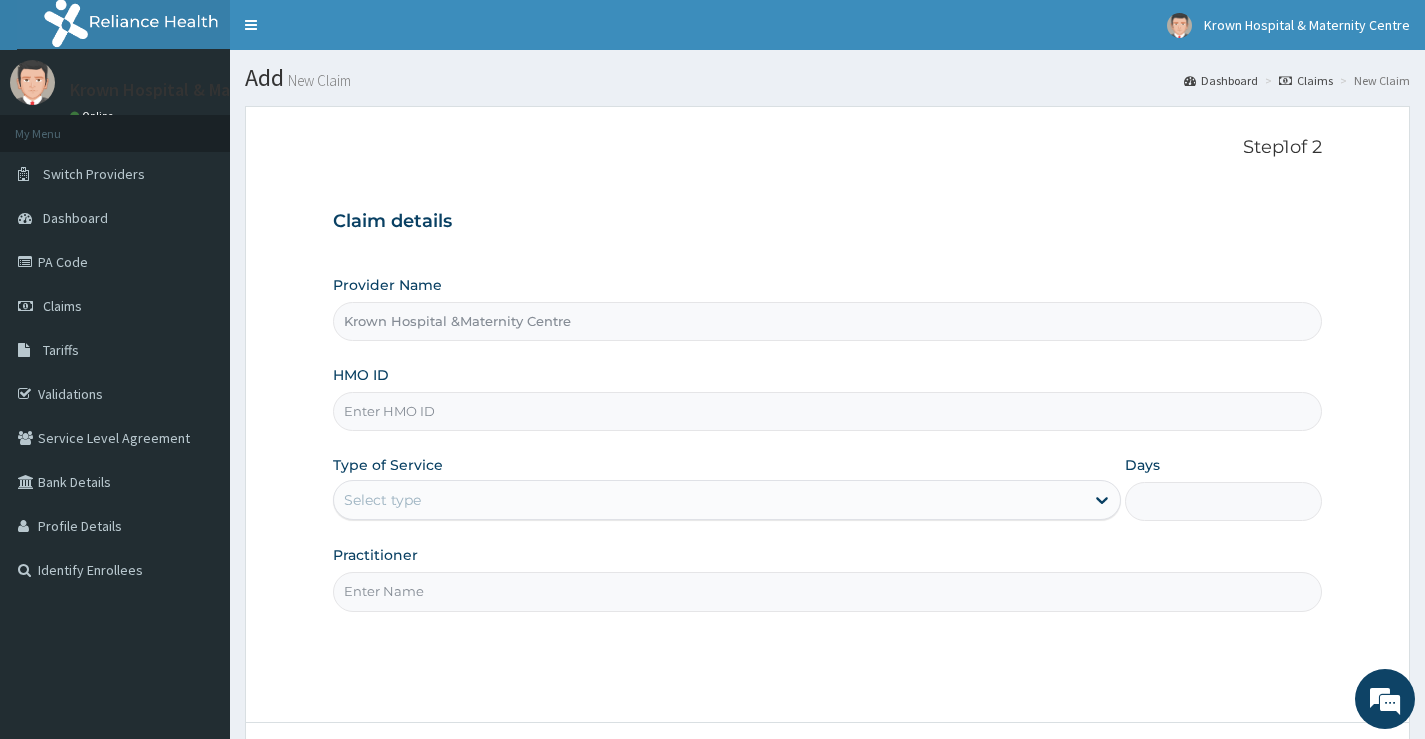 paste on "PBT/10018/D" 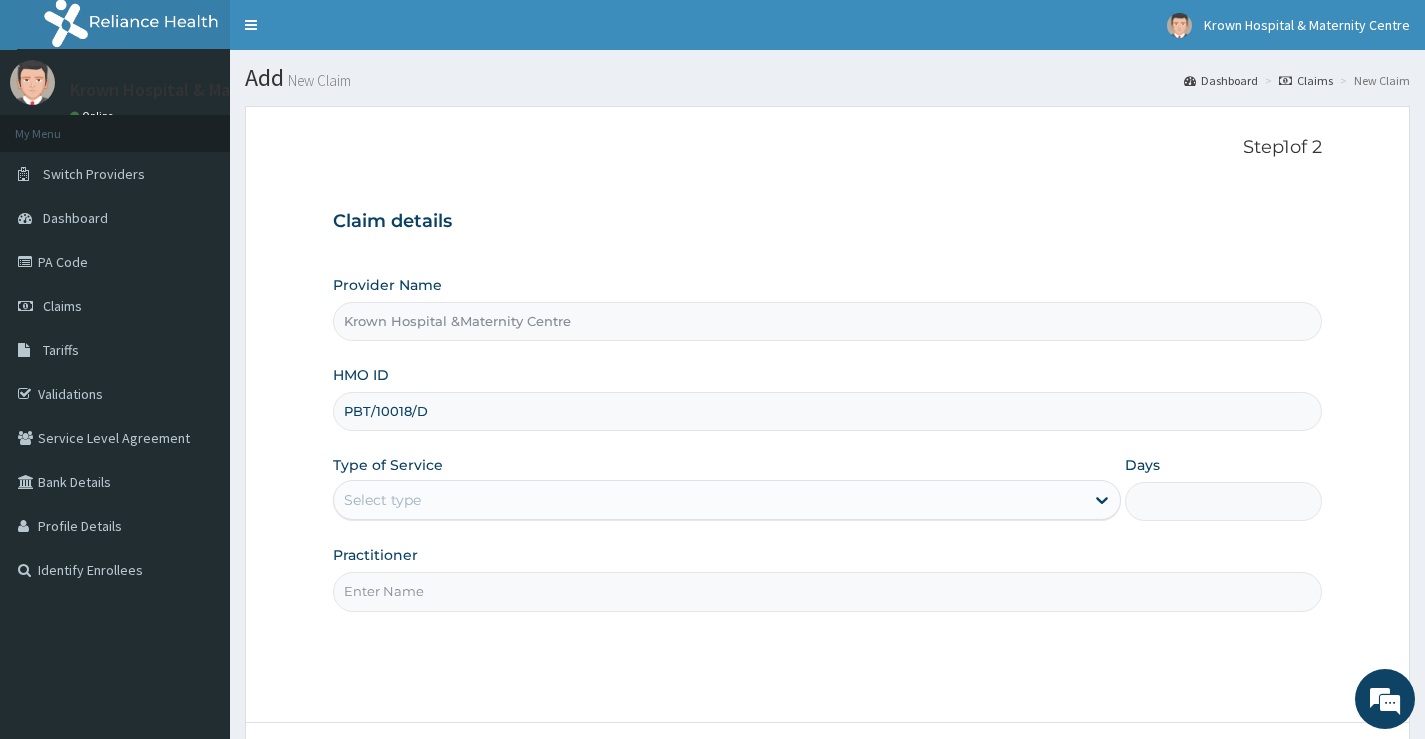 type on "PBT/10018/D" 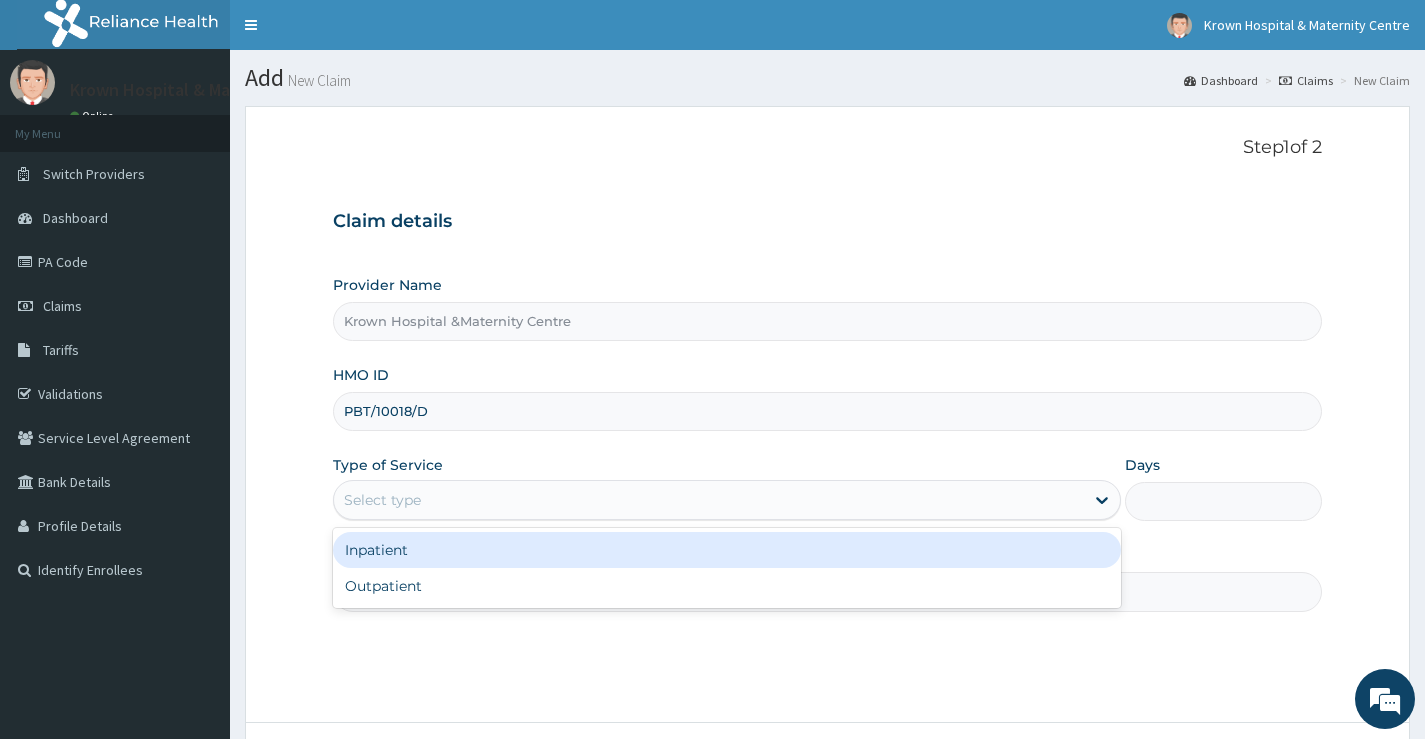 click on "Select type" at bounding box center (709, 500) 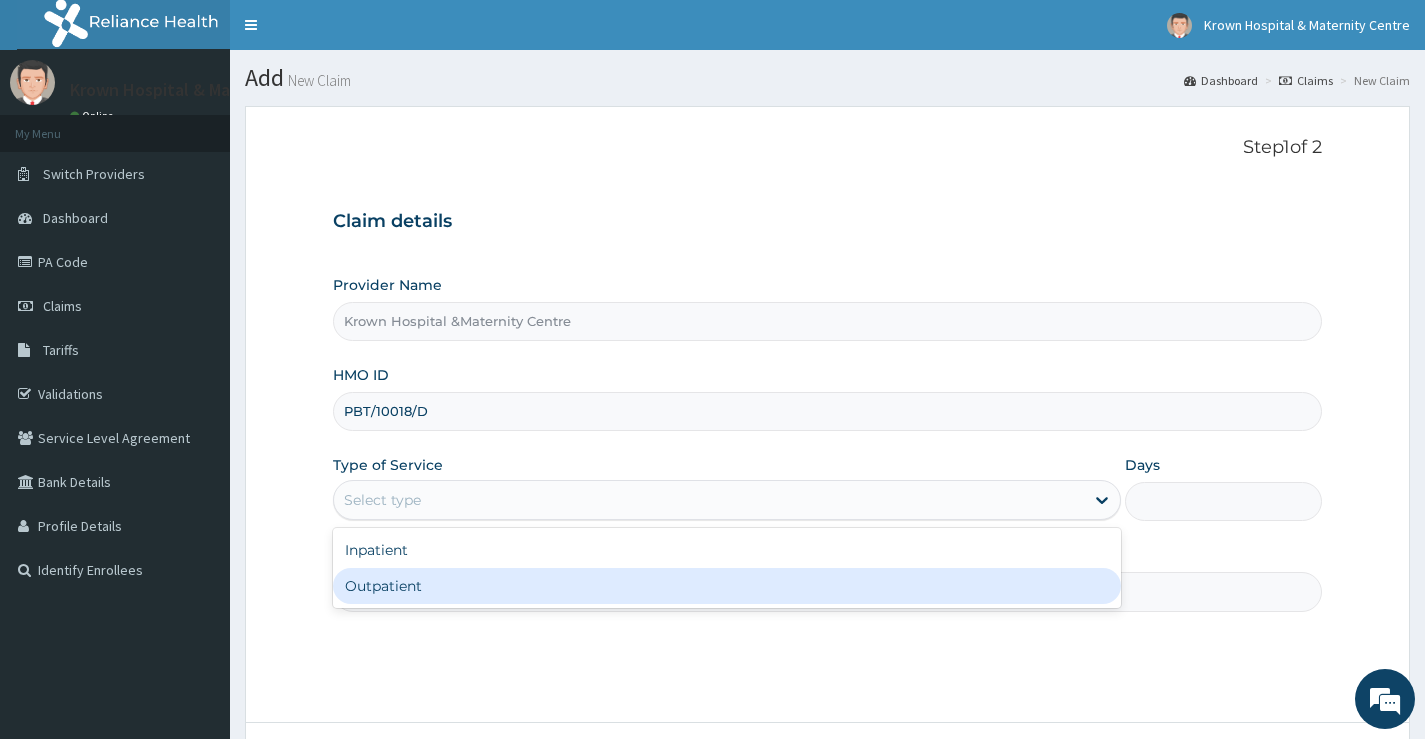 click on "Outpatient" at bounding box center [727, 586] 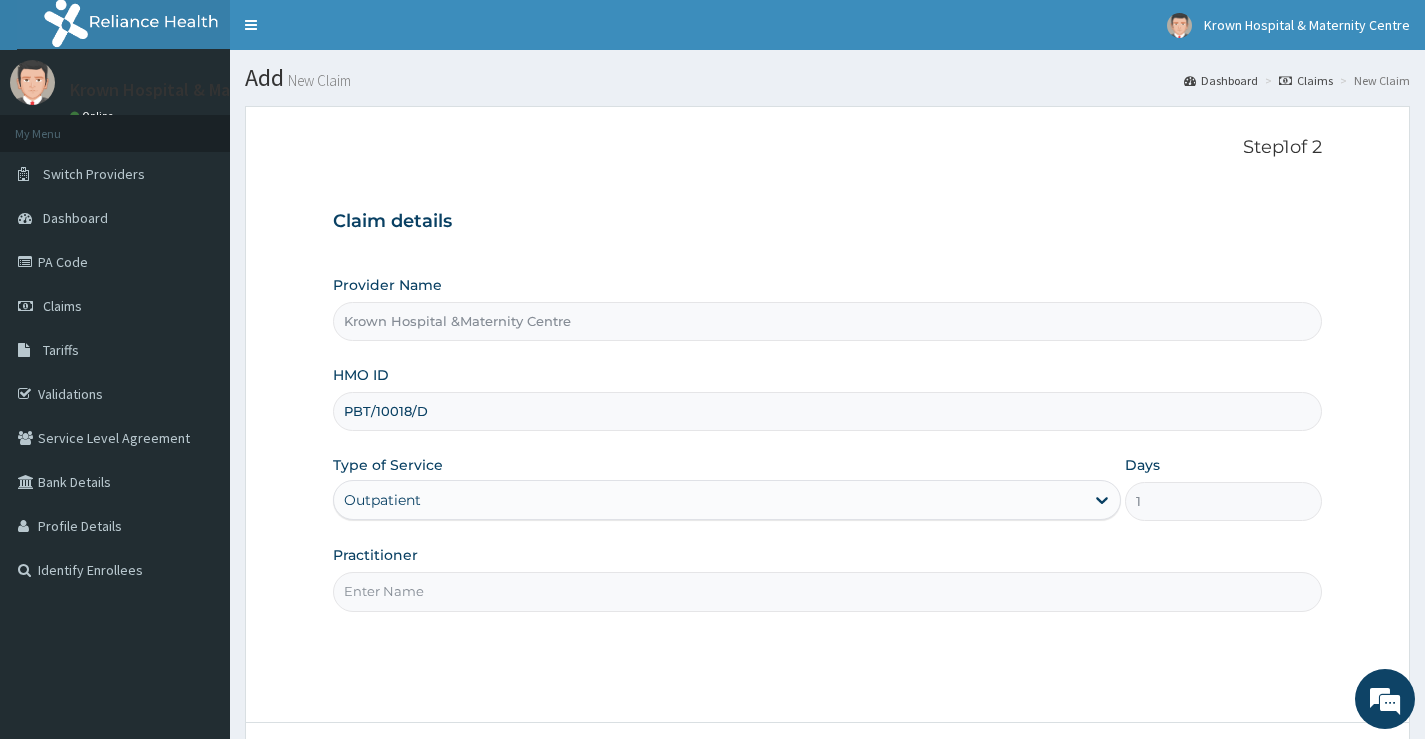 click on "Practitioner" at bounding box center [827, 591] 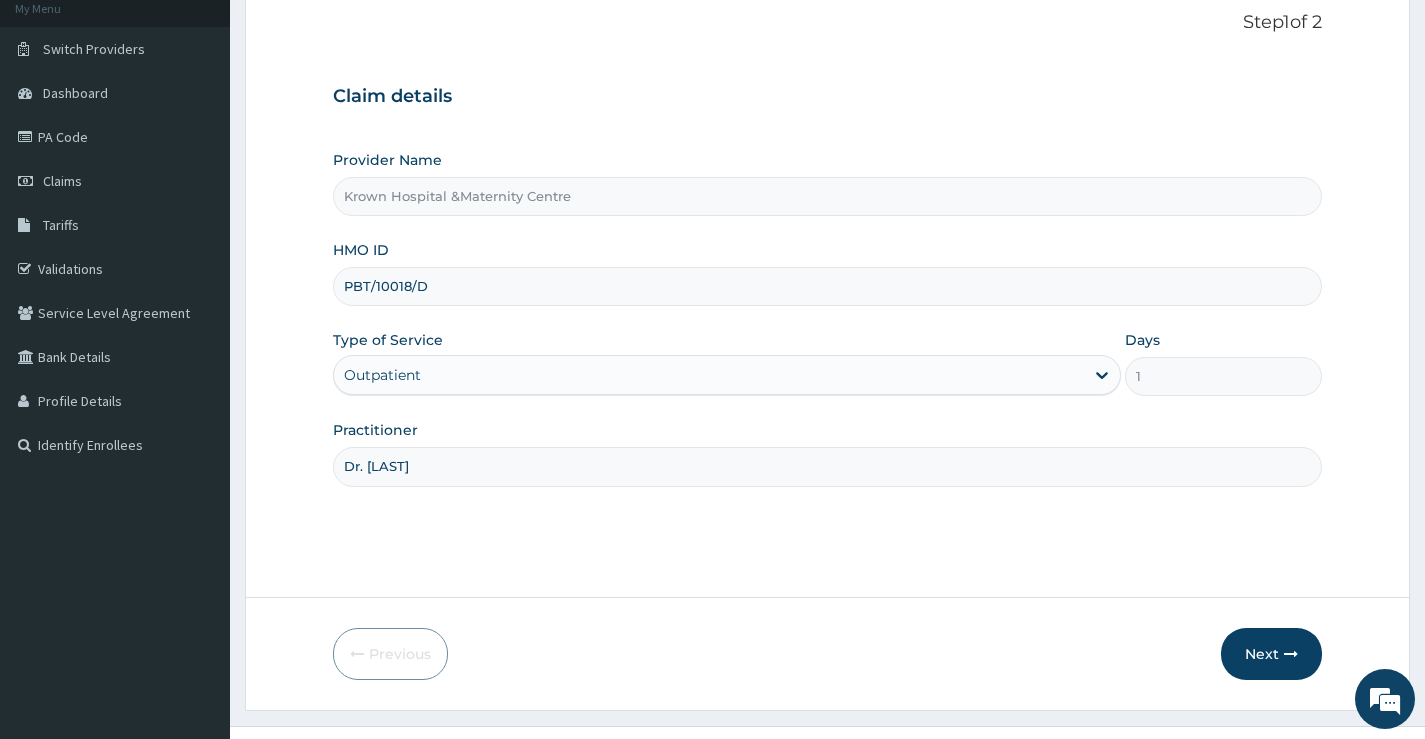 scroll, scrollTop: 163, scrollLeft: 0, axis: vertical 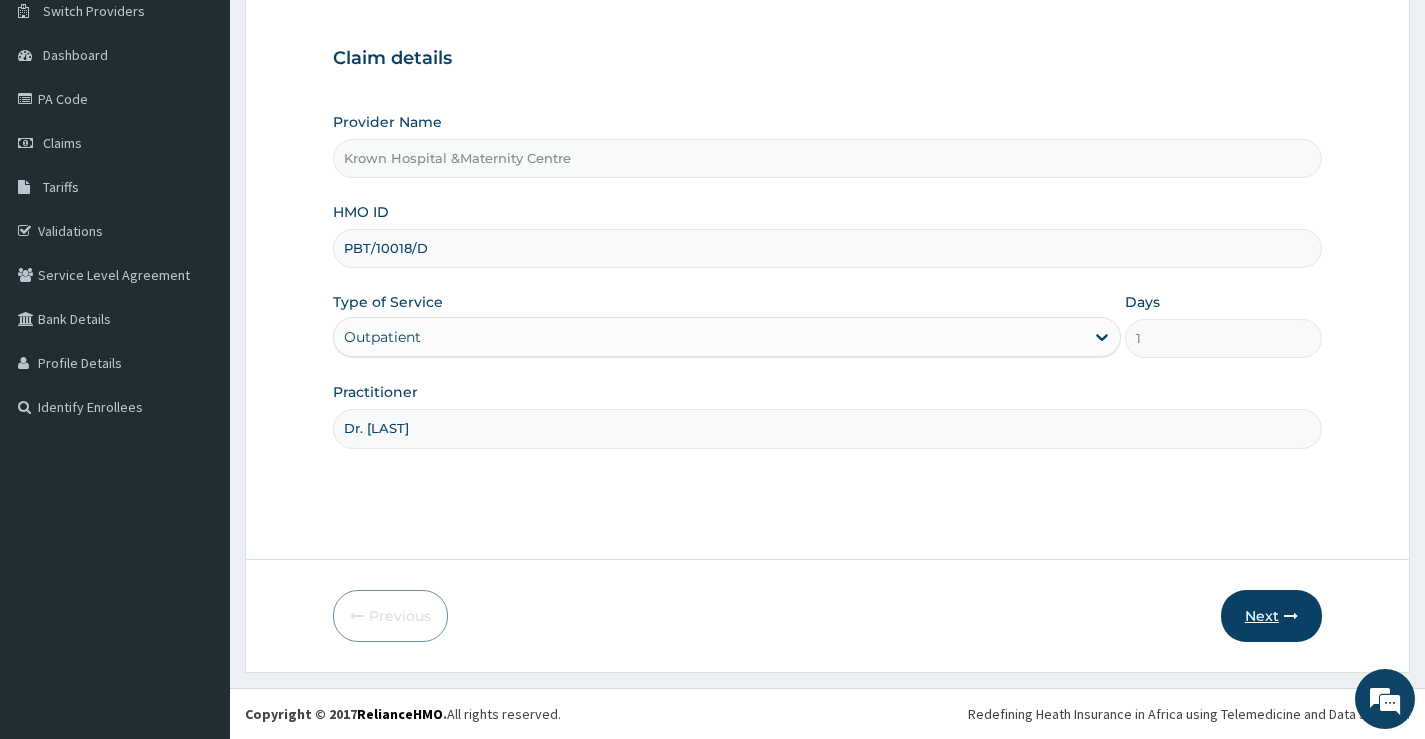 click on "Next" at bounding box center (1271, 616) 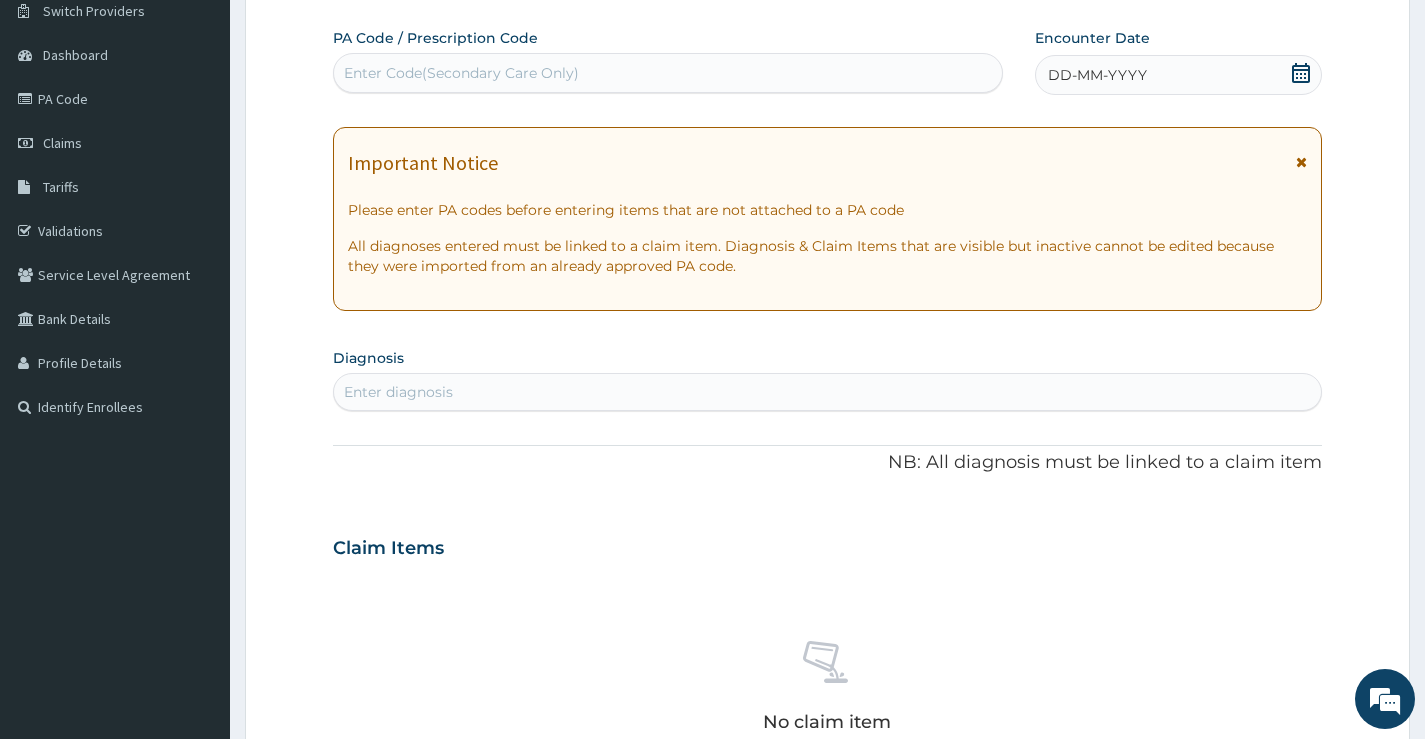 click on "Enter diagnosis" at bounding box center (827, 392) 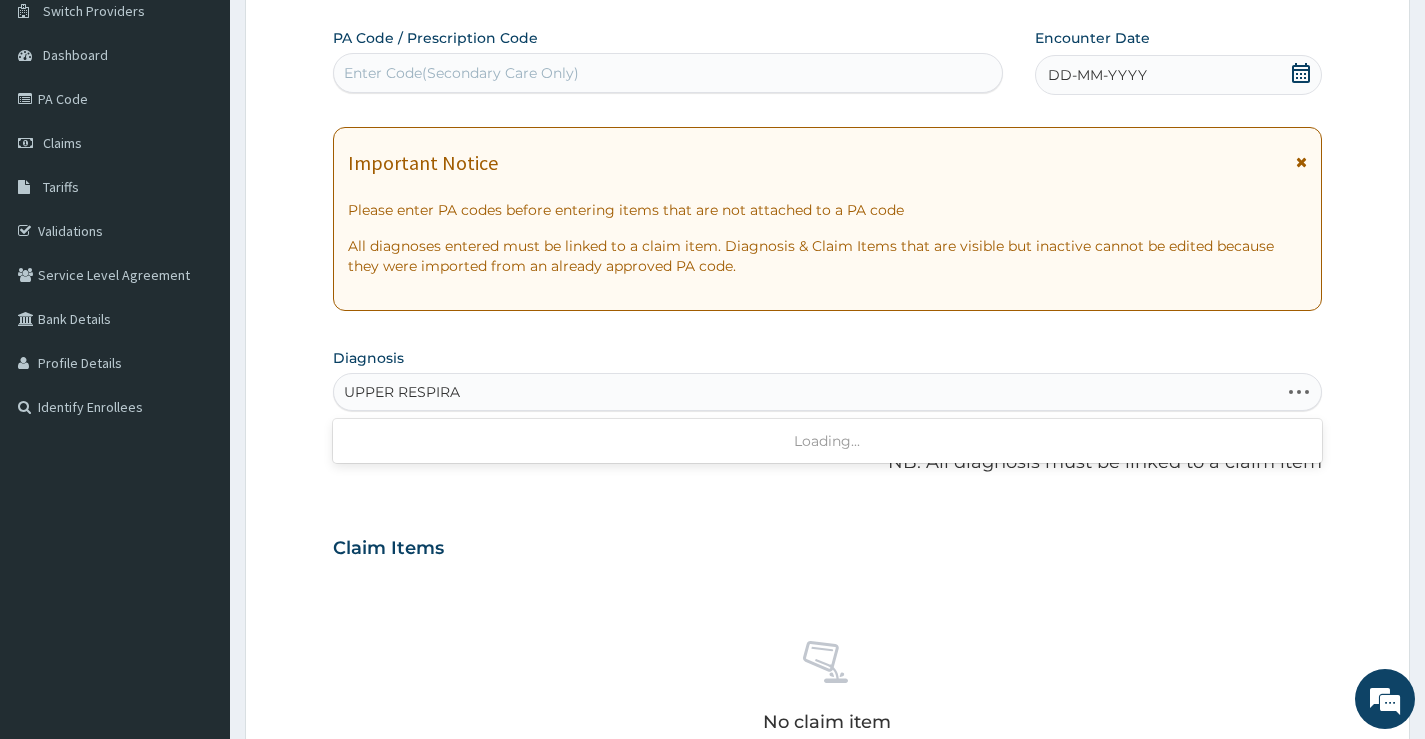 type on "UPPER RESPIRAT" 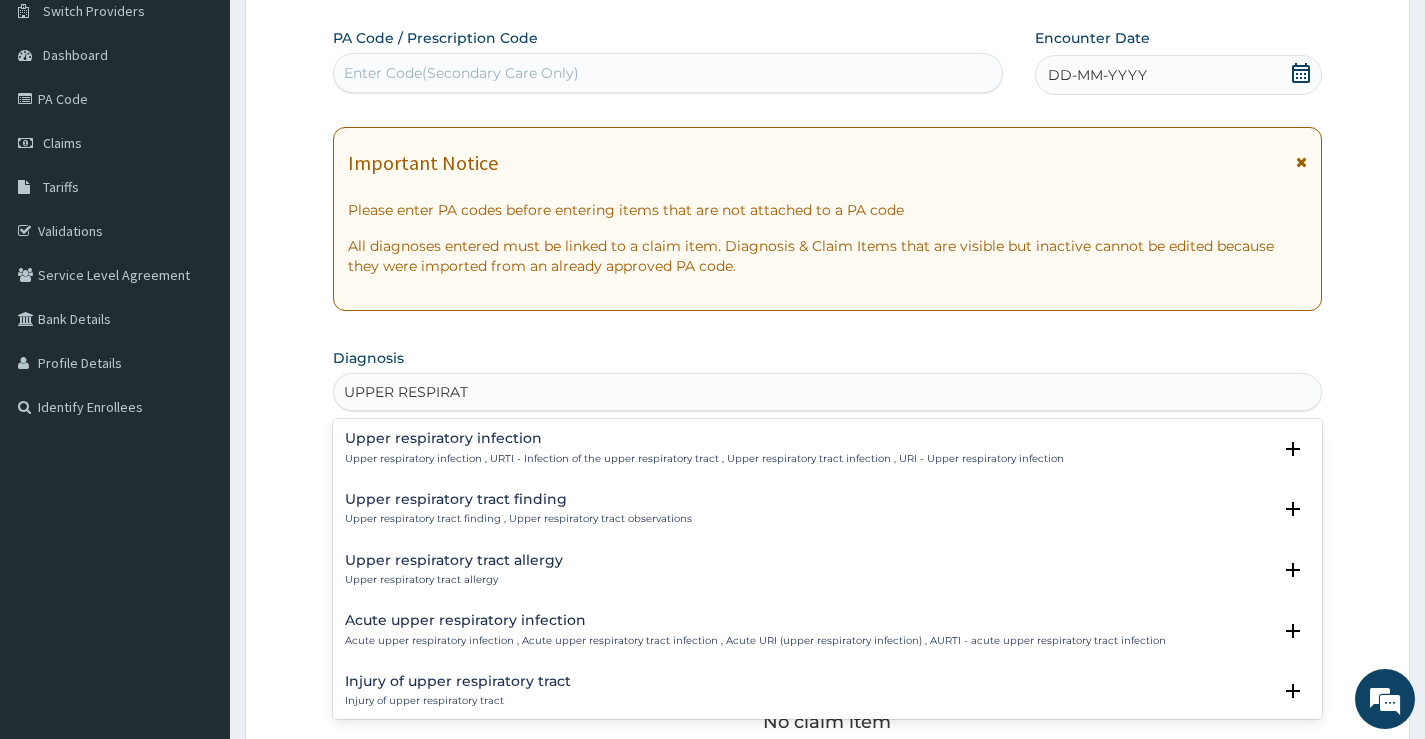 click on "Upper respiratory infection , URTI - Infection of the upper respiratory tract , Upper respiratory tract infection , URI - Upper respiratory infection" at bounding box center [704, 459] 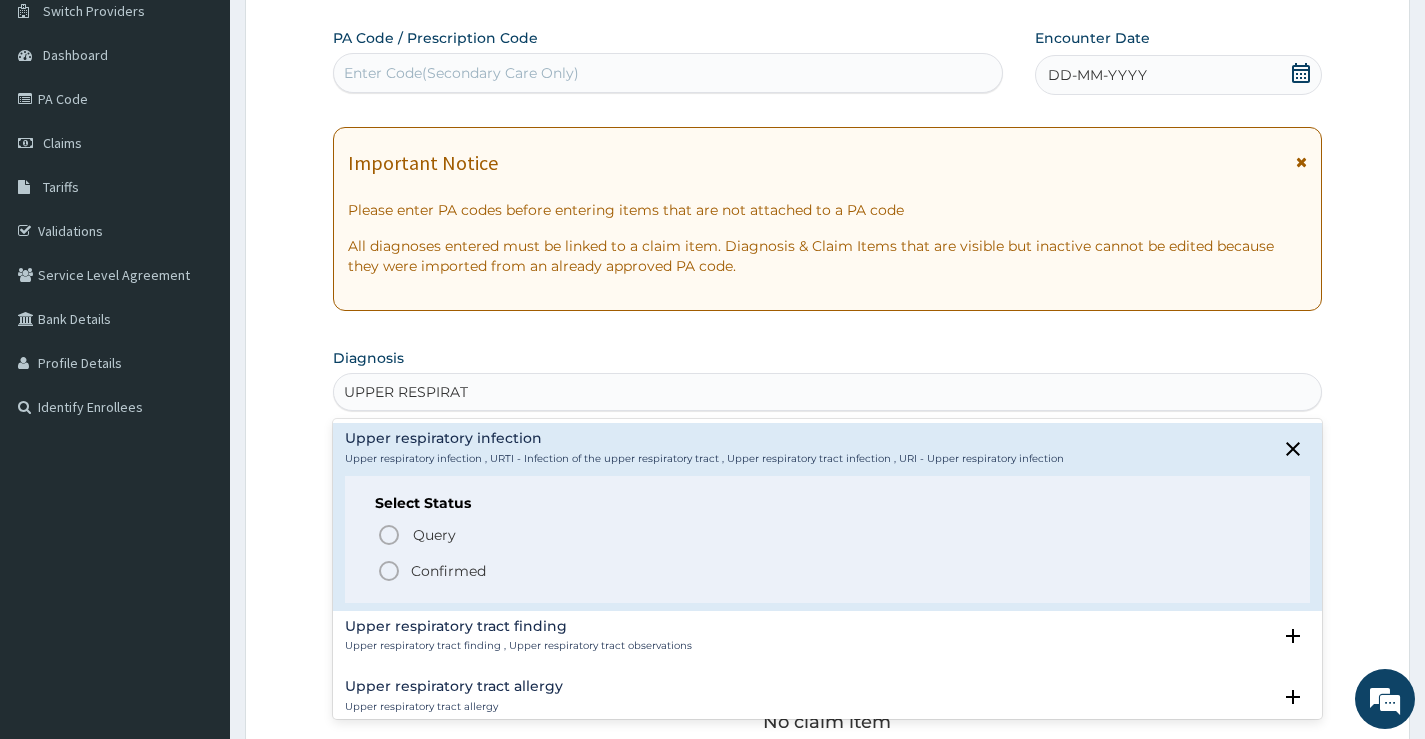 click on "Confirmed" at bounding box center [448, 571] 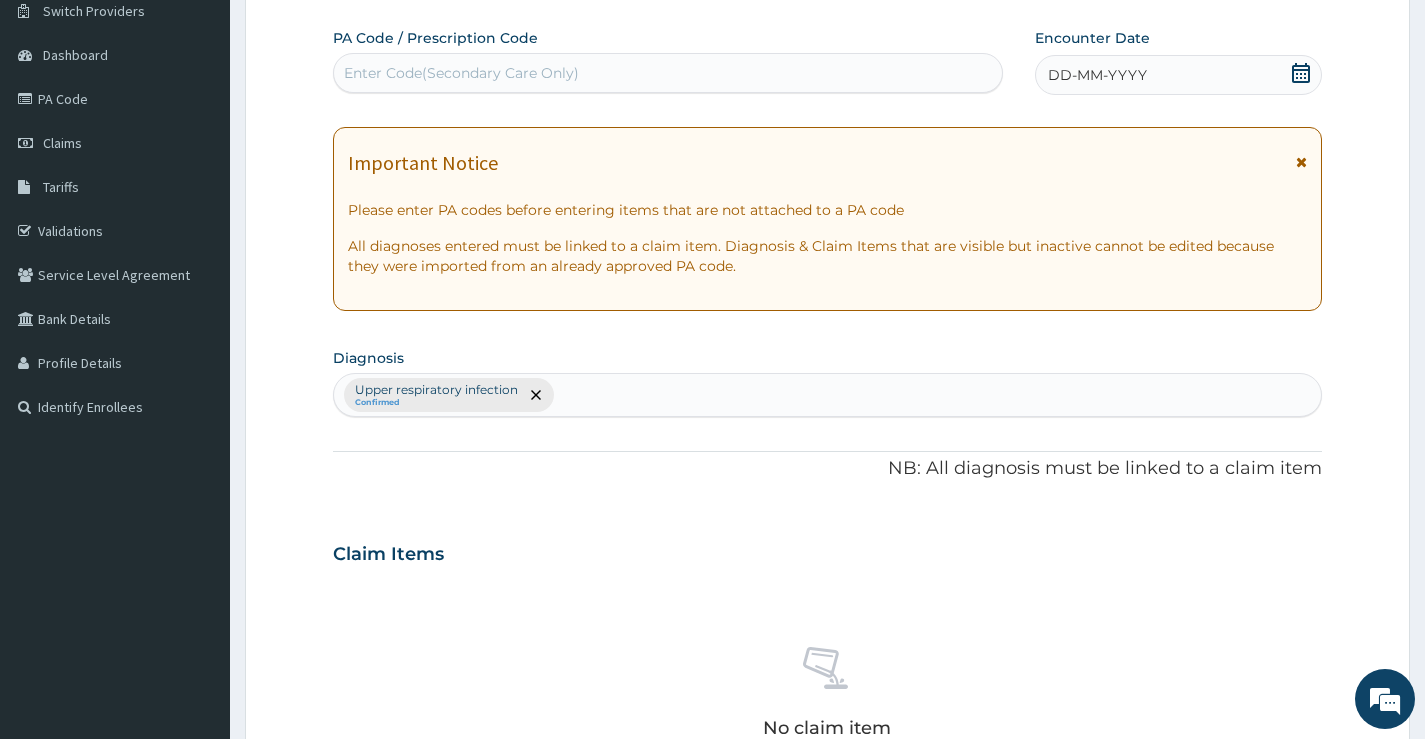 click 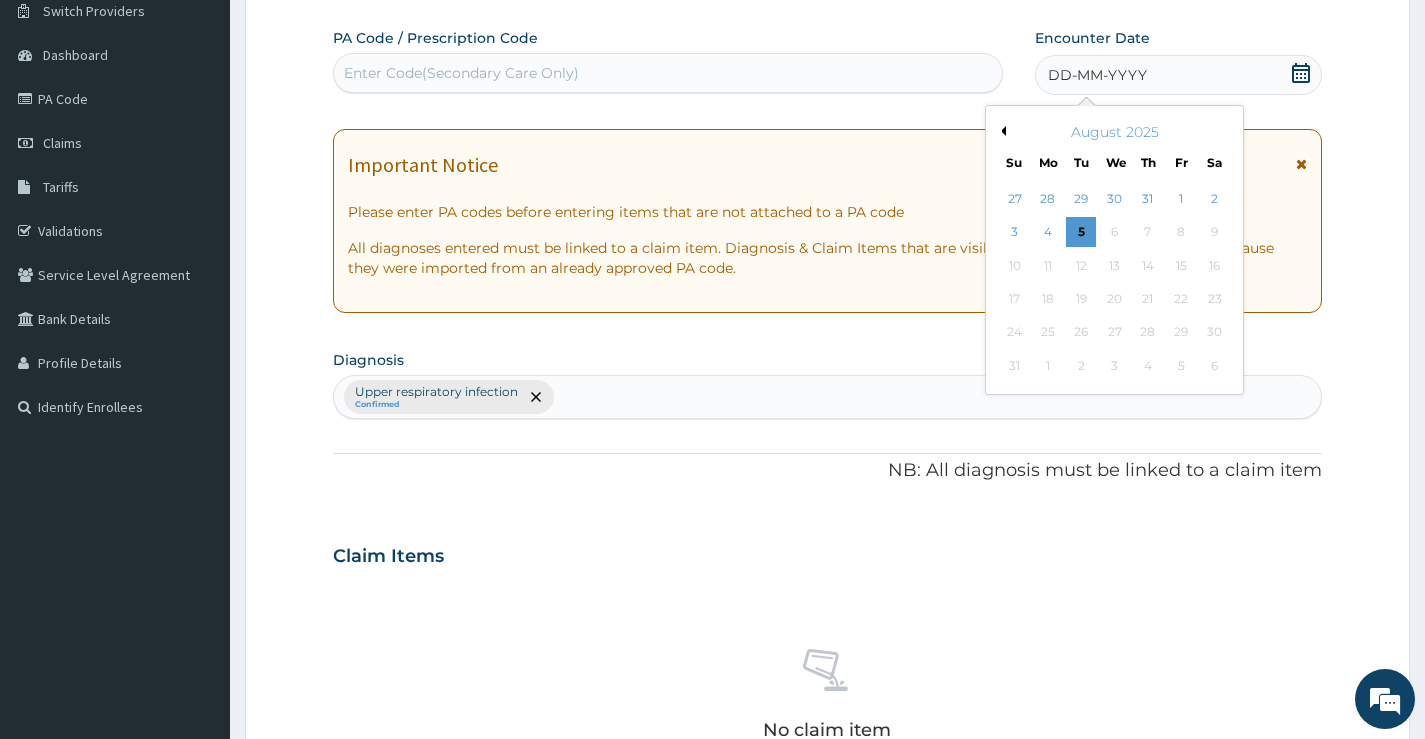 click on "Previous Month" at bounding box center [1001, 131] 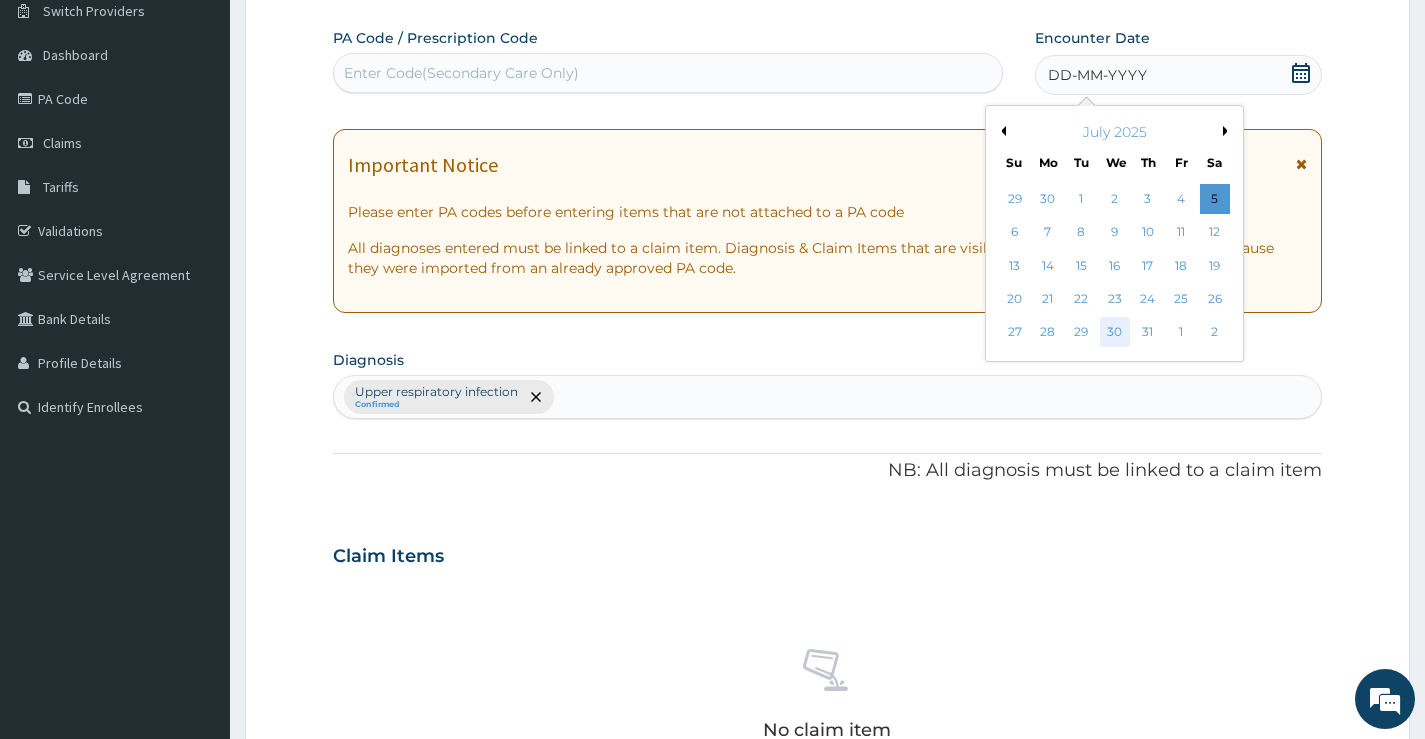 click on "30" at bounding box center [1114, 333] 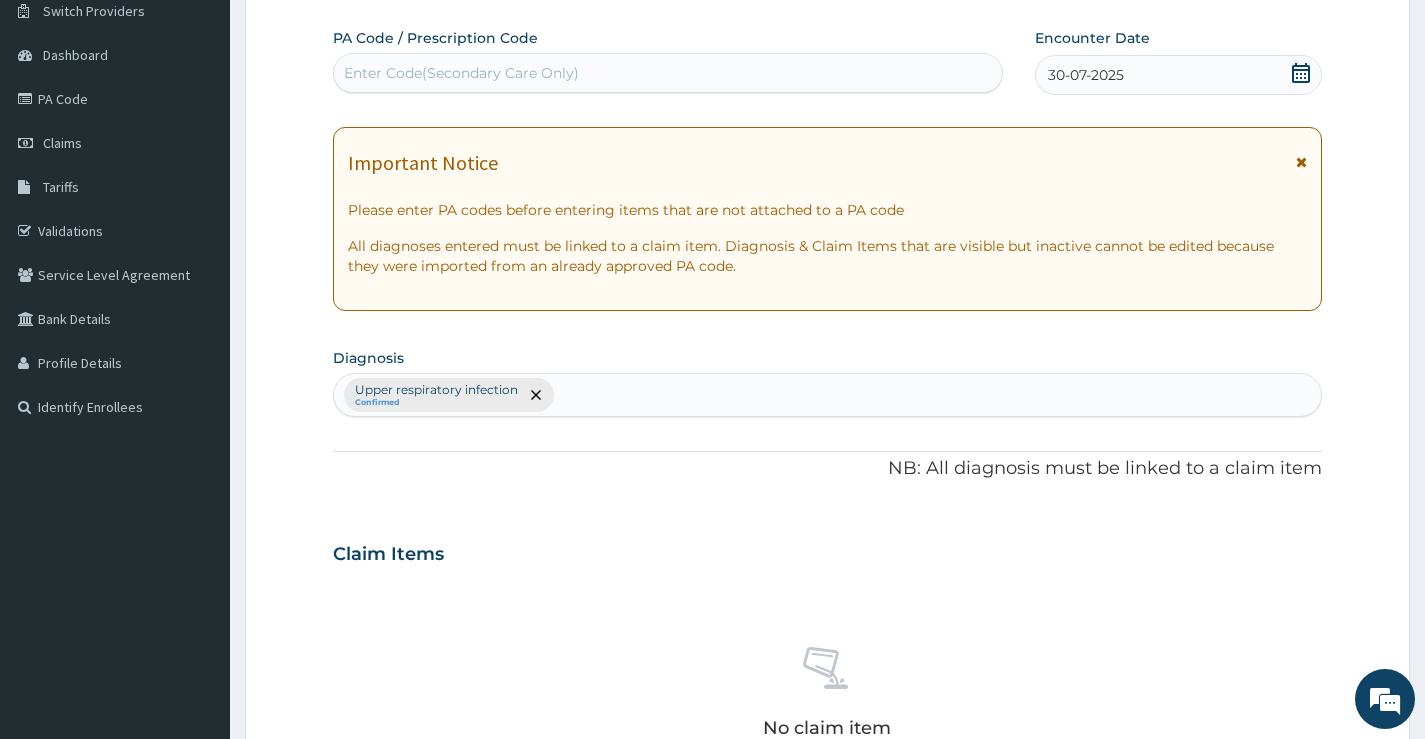 scroll, scrollTop: 663, scrollLeft: 0, axis: vertical 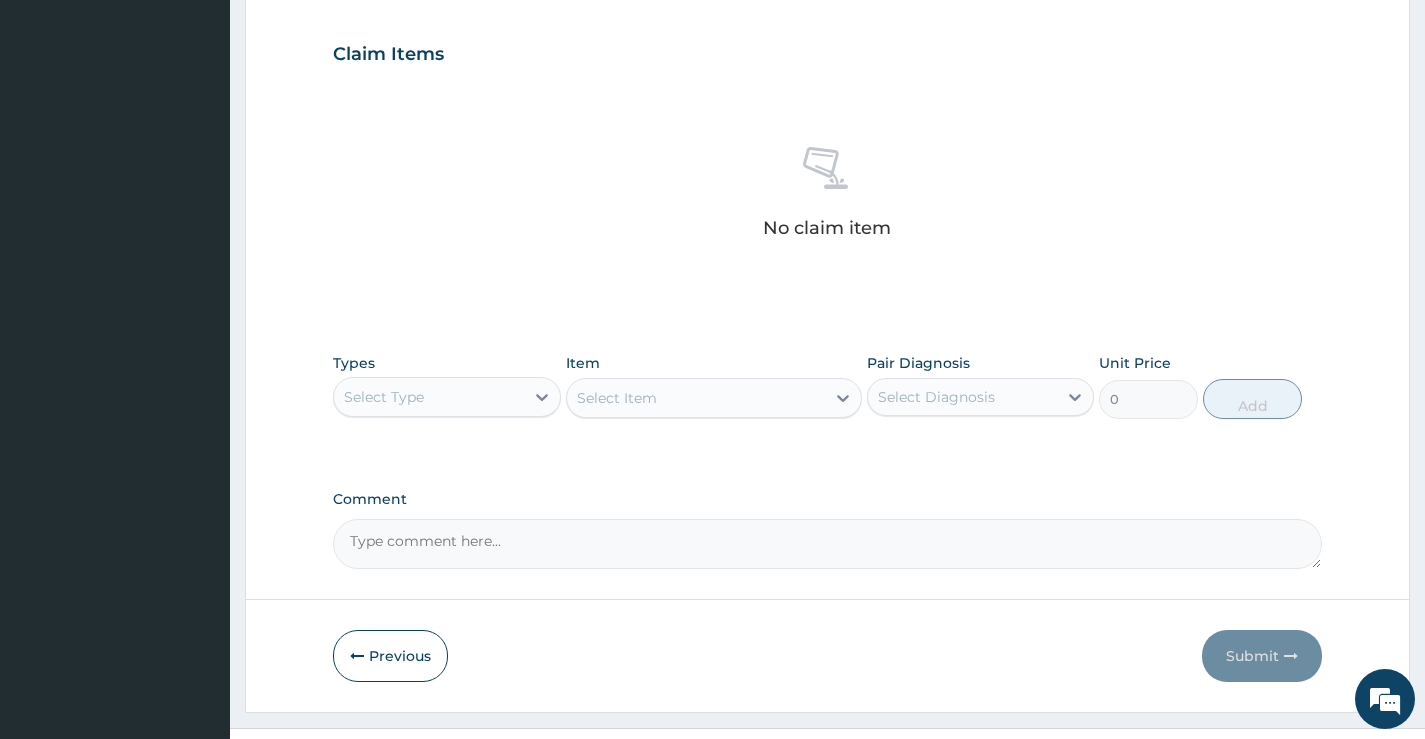 click on "Select Type" at bounding box center (428, 397) 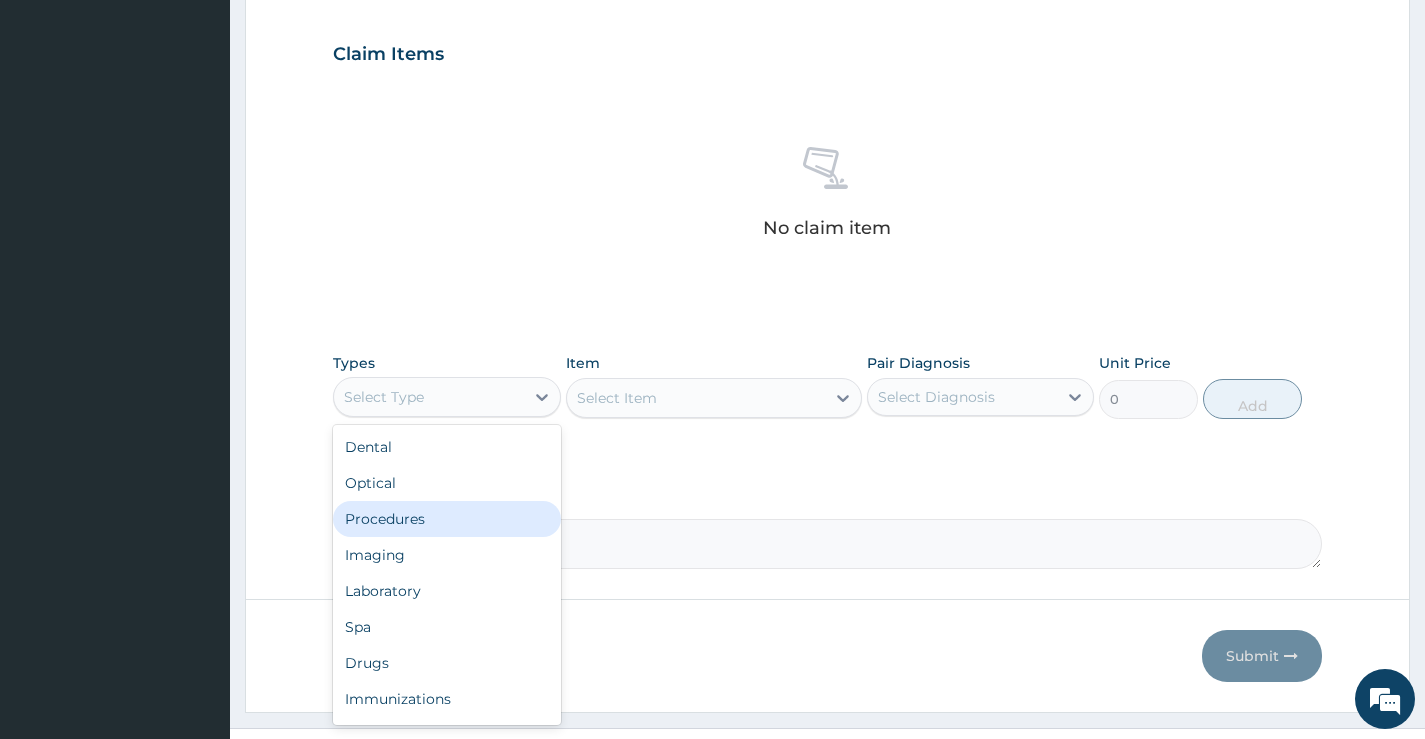 click on "Procedures" at bounding box center [446, 519] 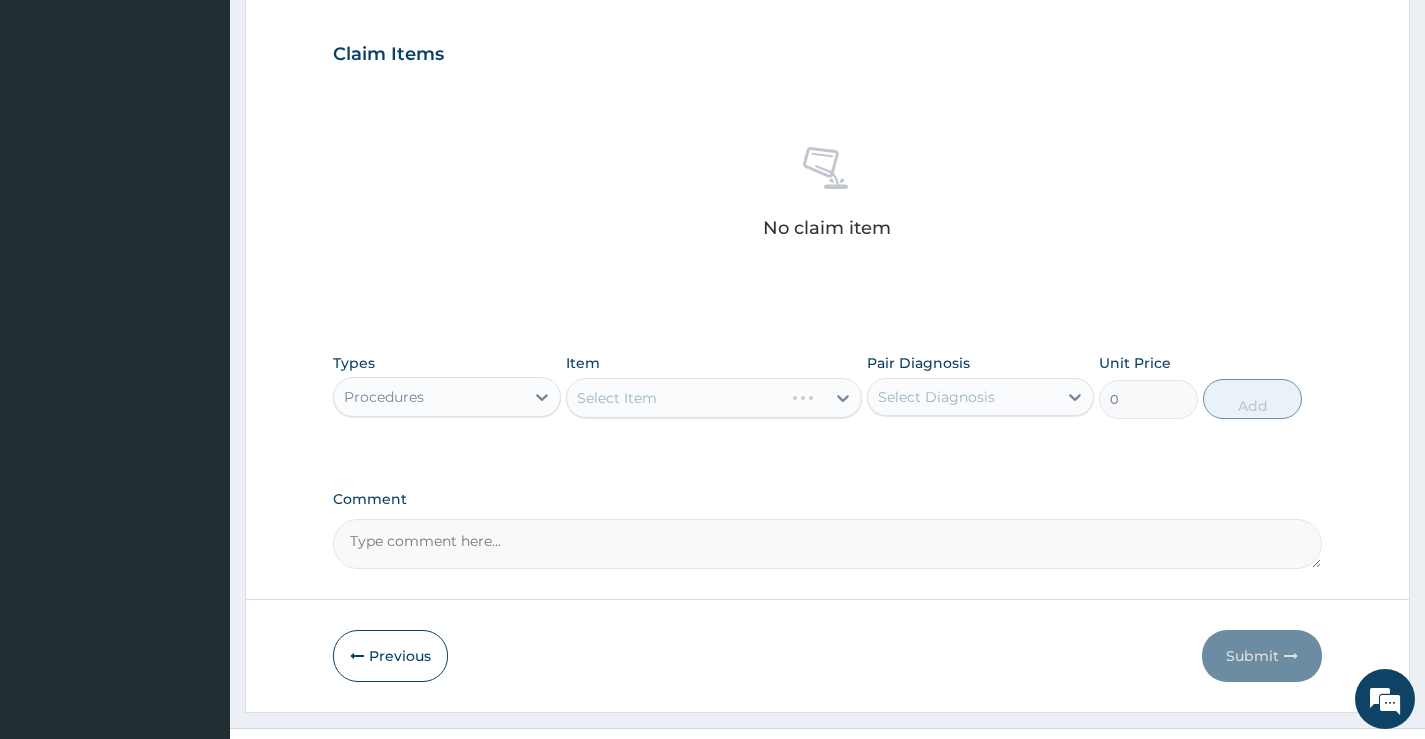 click on "Select Item" at bounding box center [714, 398] 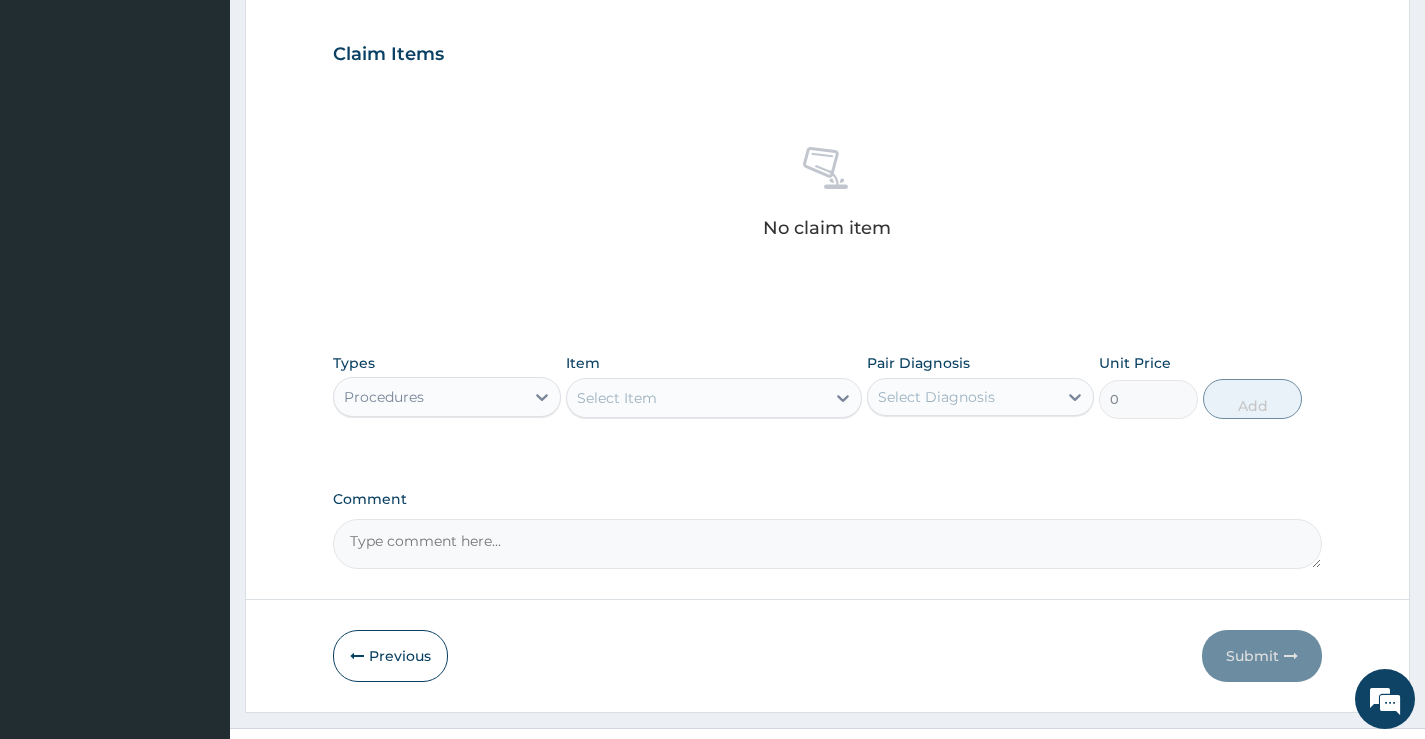 click on "Select Item" at bounding box center [696, 398] 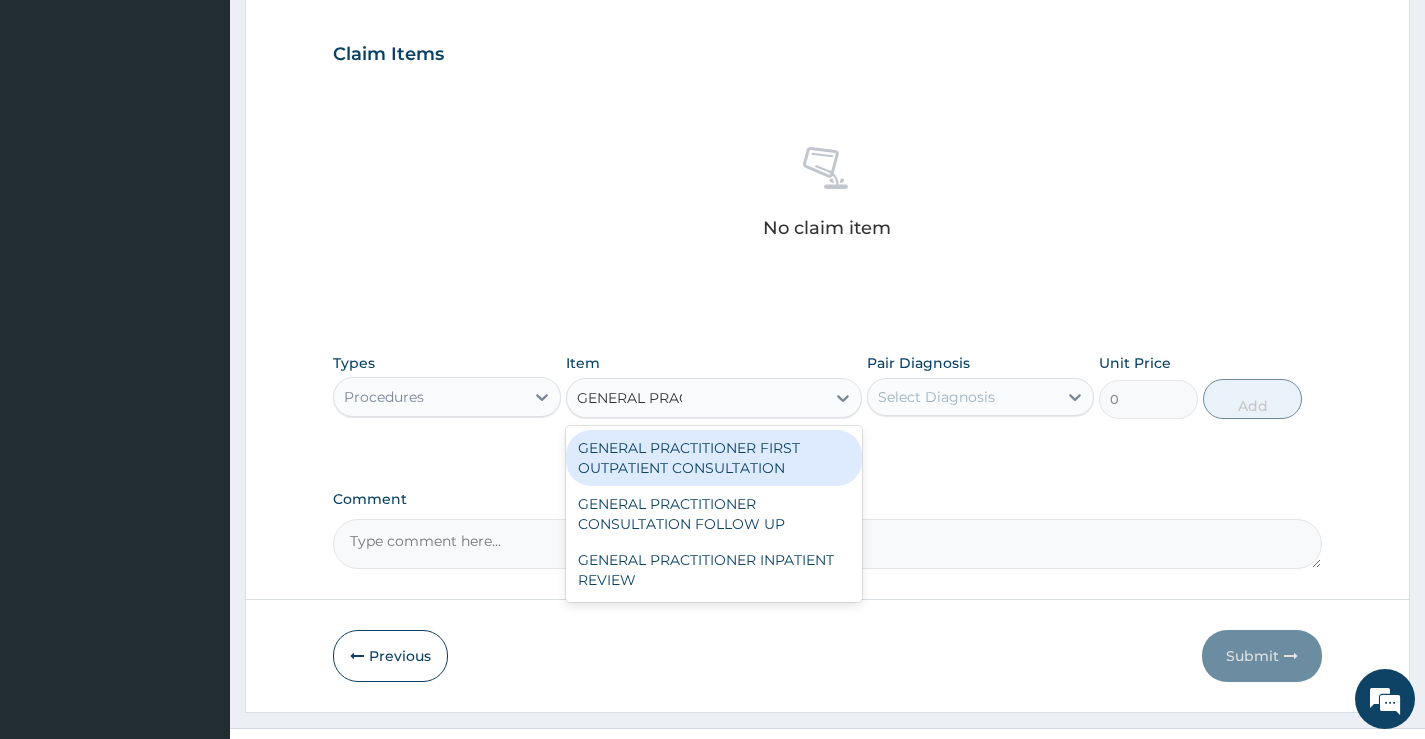 type on "GENERAL PRACT" 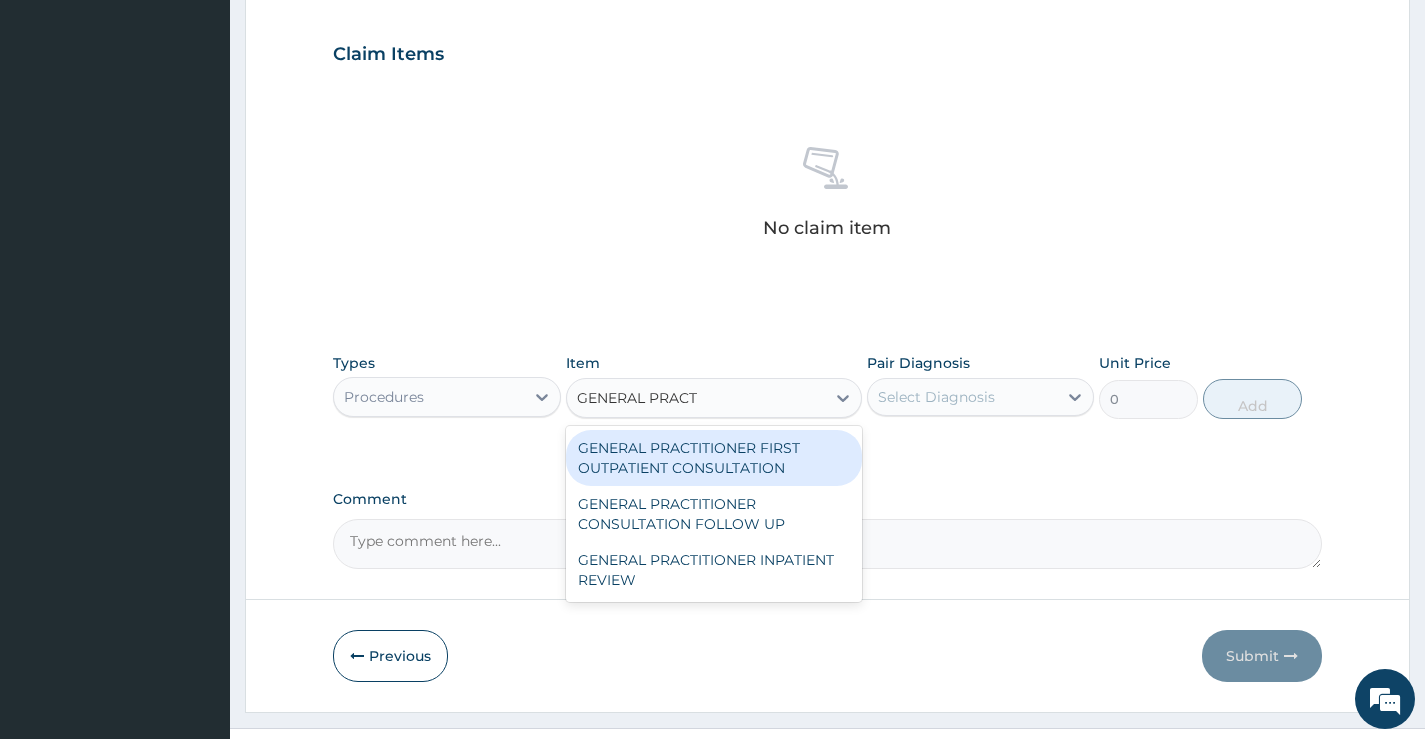 click on "GENERAL PRACTITIONER FIRST OUTPATIENT CONSULTATION" at bounding box center [714, 458] 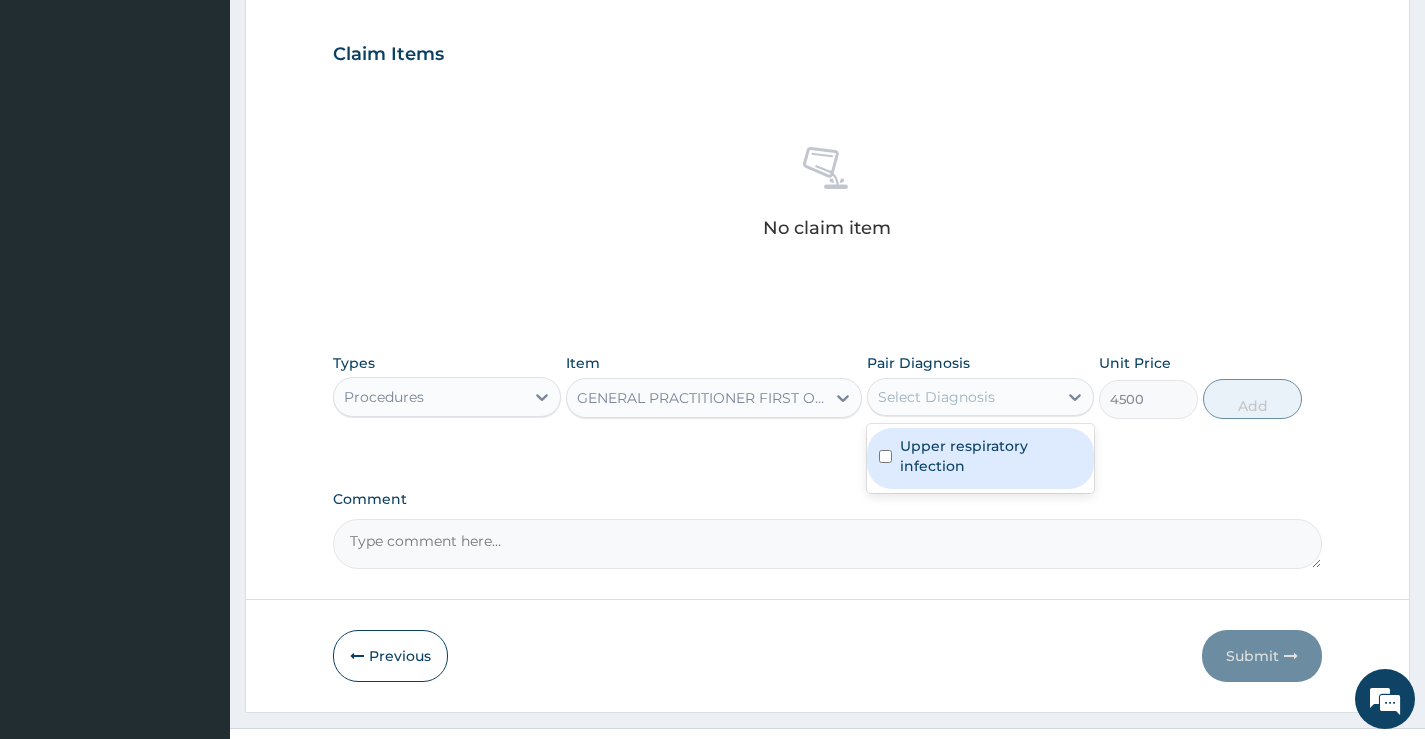 click on "Select Diagnosis" at bounding box center [962, 397] 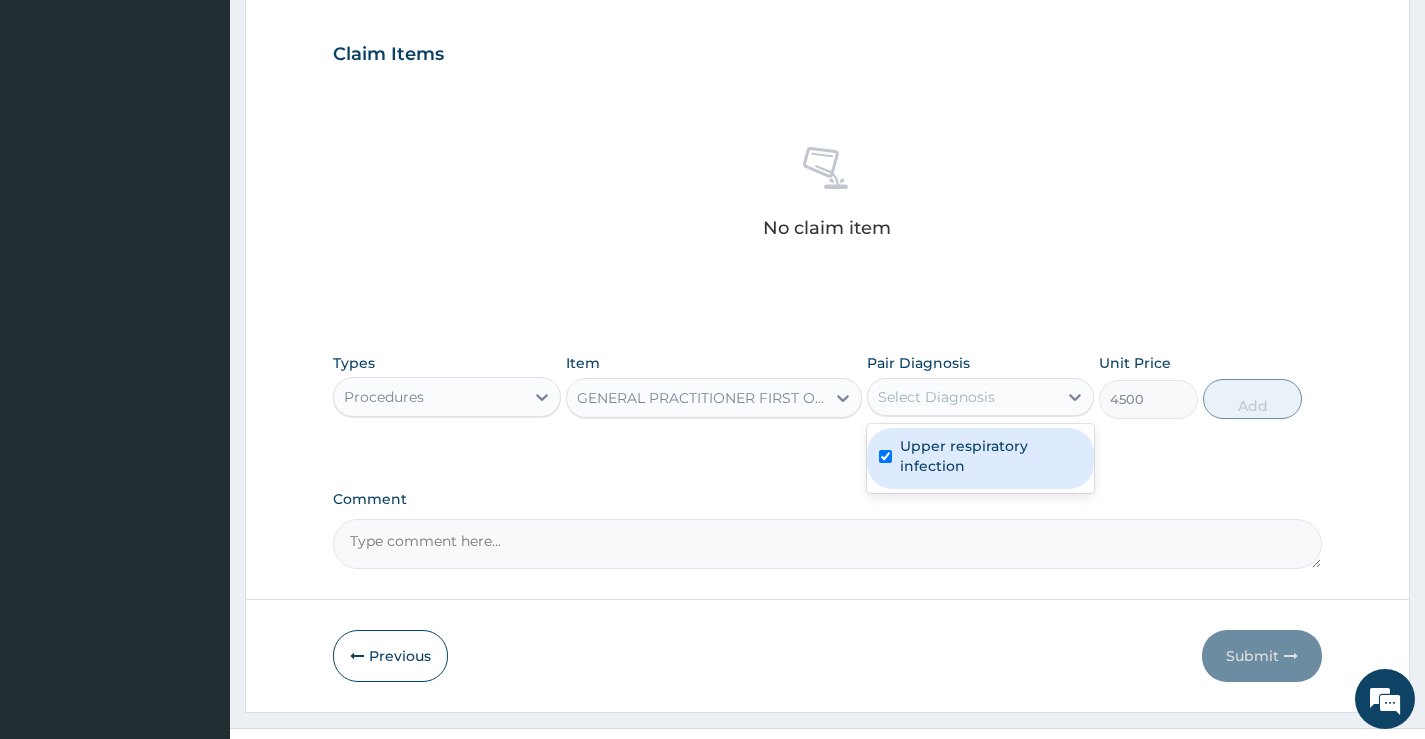 checkbox on "true" 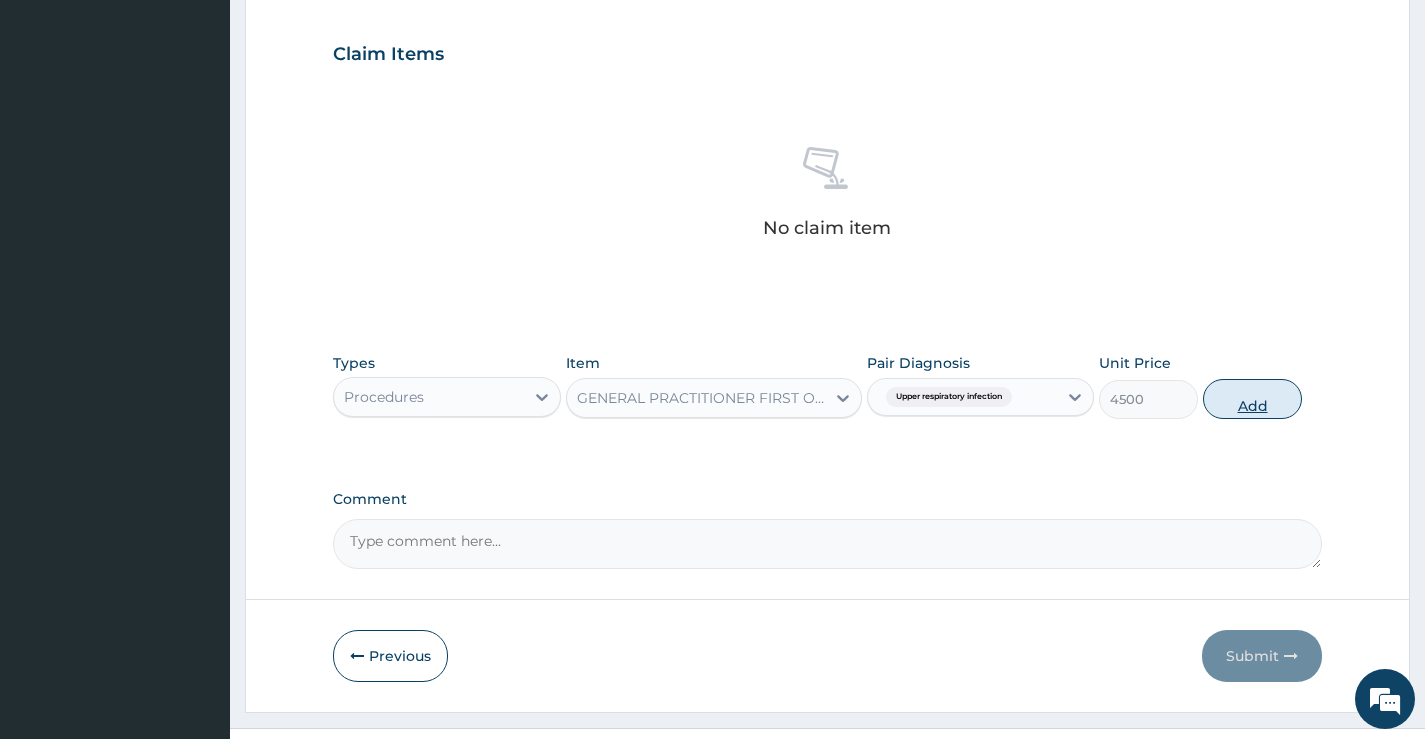 click on "Add" at bounding box center [1252, 399] 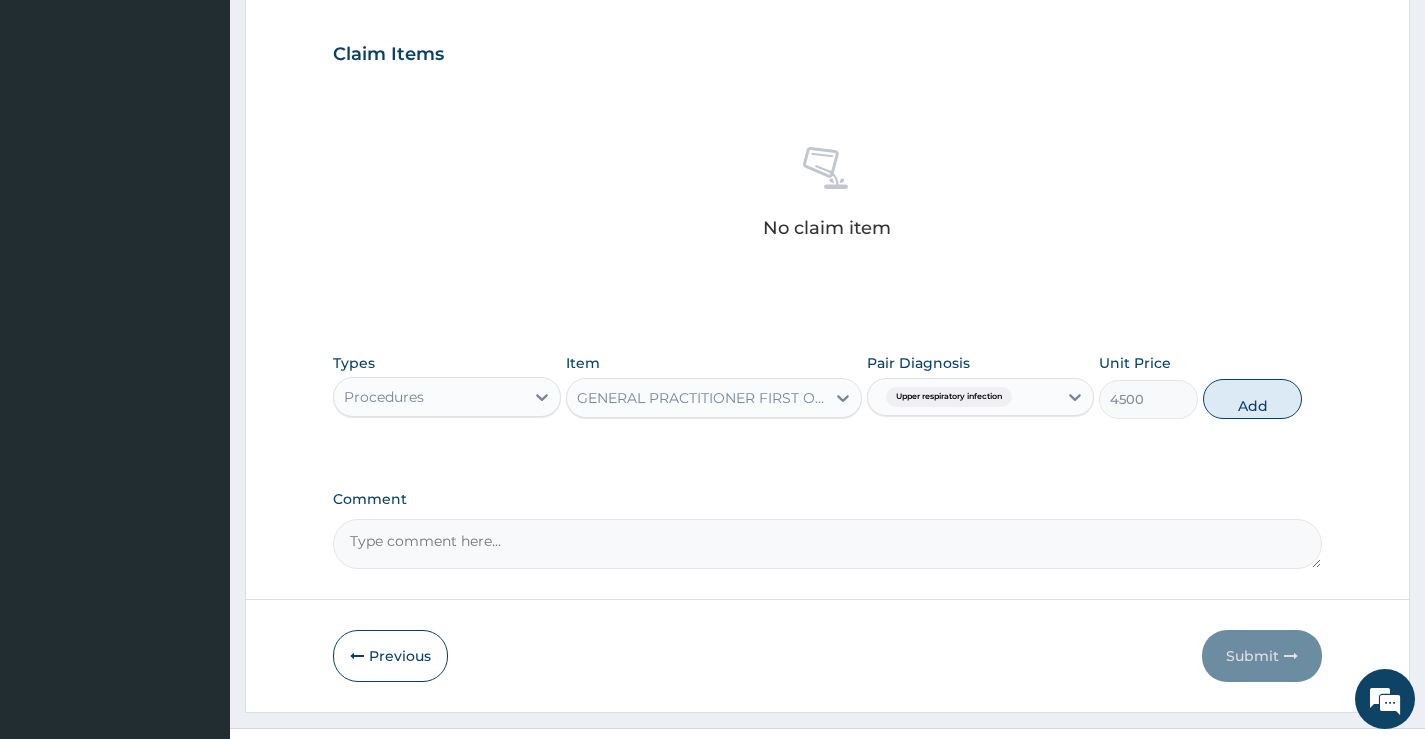 type on "0" 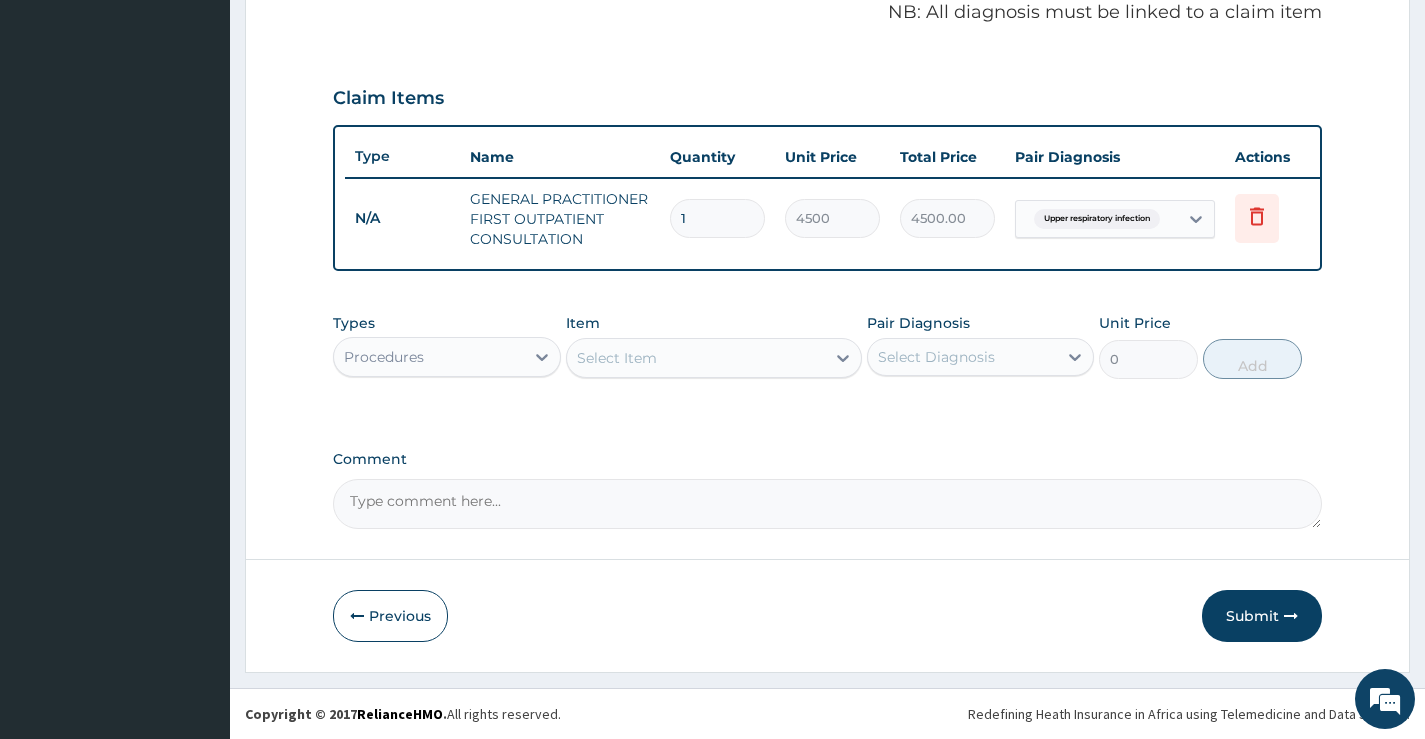 scroll, scrollTop: 634, scrollLeft: 0, axis: vertical 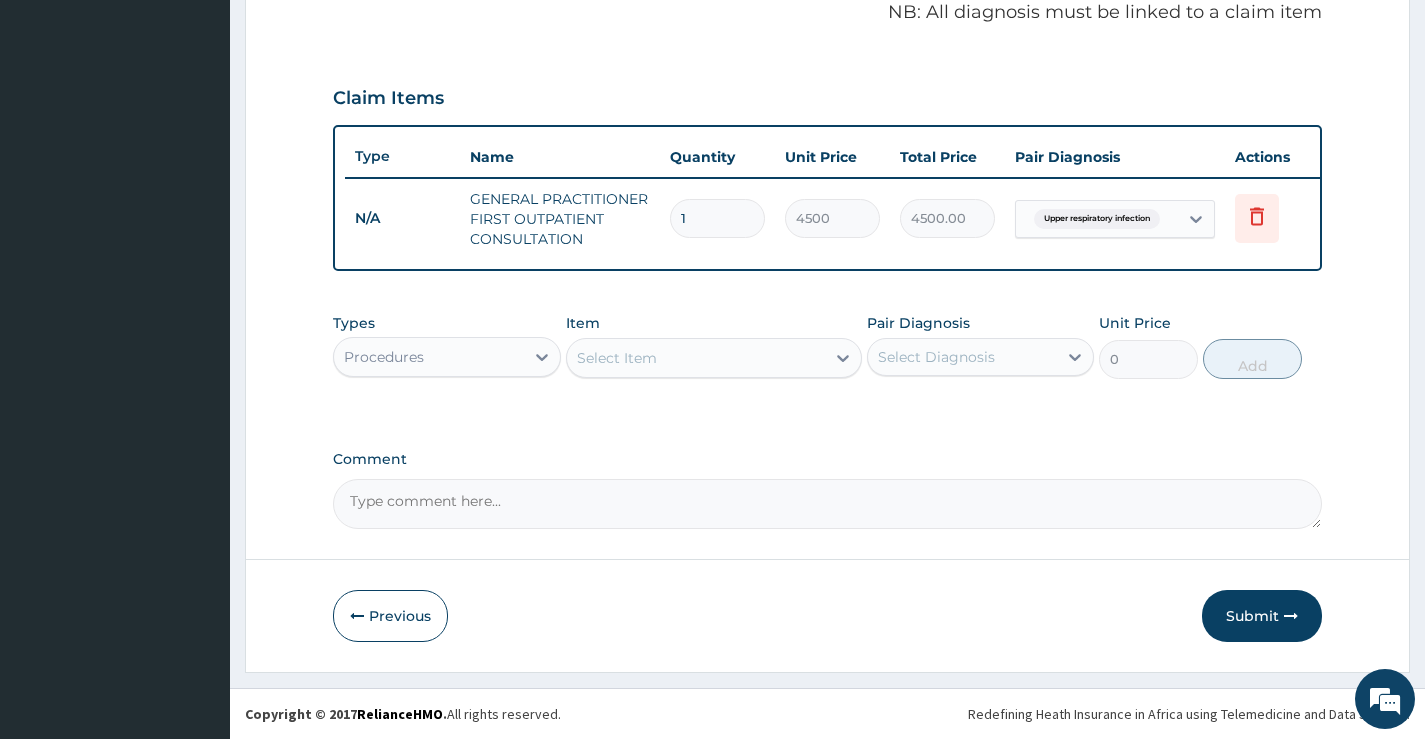 click on "Procedures" at bounding box center (428, 357) 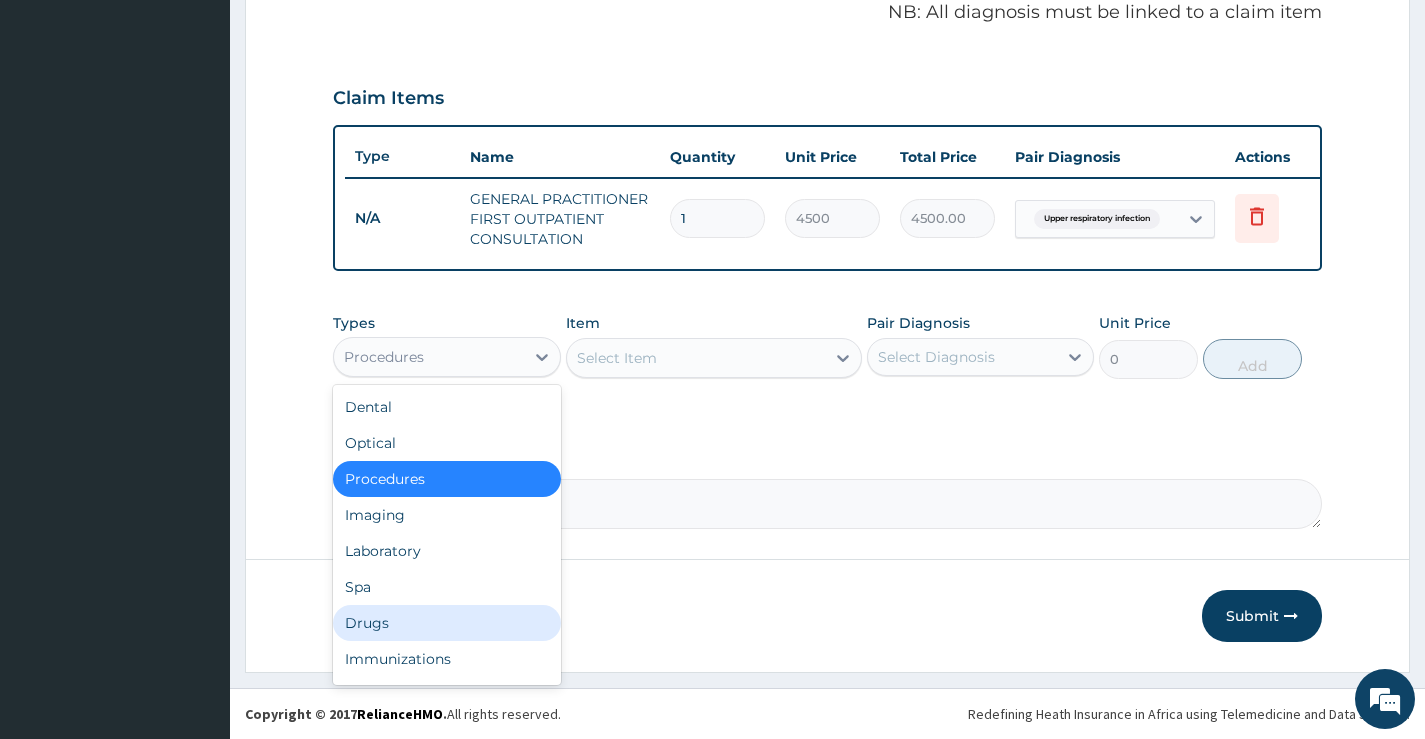 click on "Drugs" at bounding box center [446, 623] 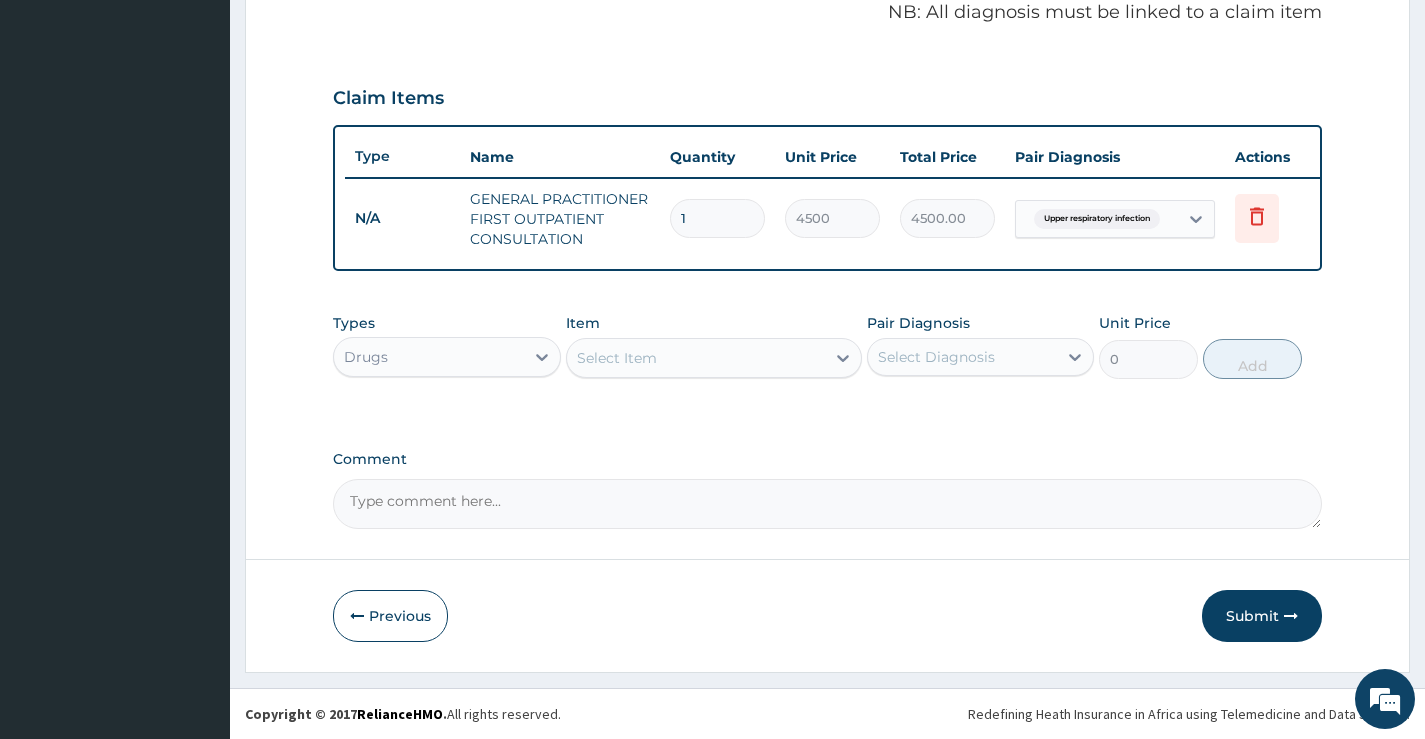 click on "Select Item" at bounding box center (696, 358) 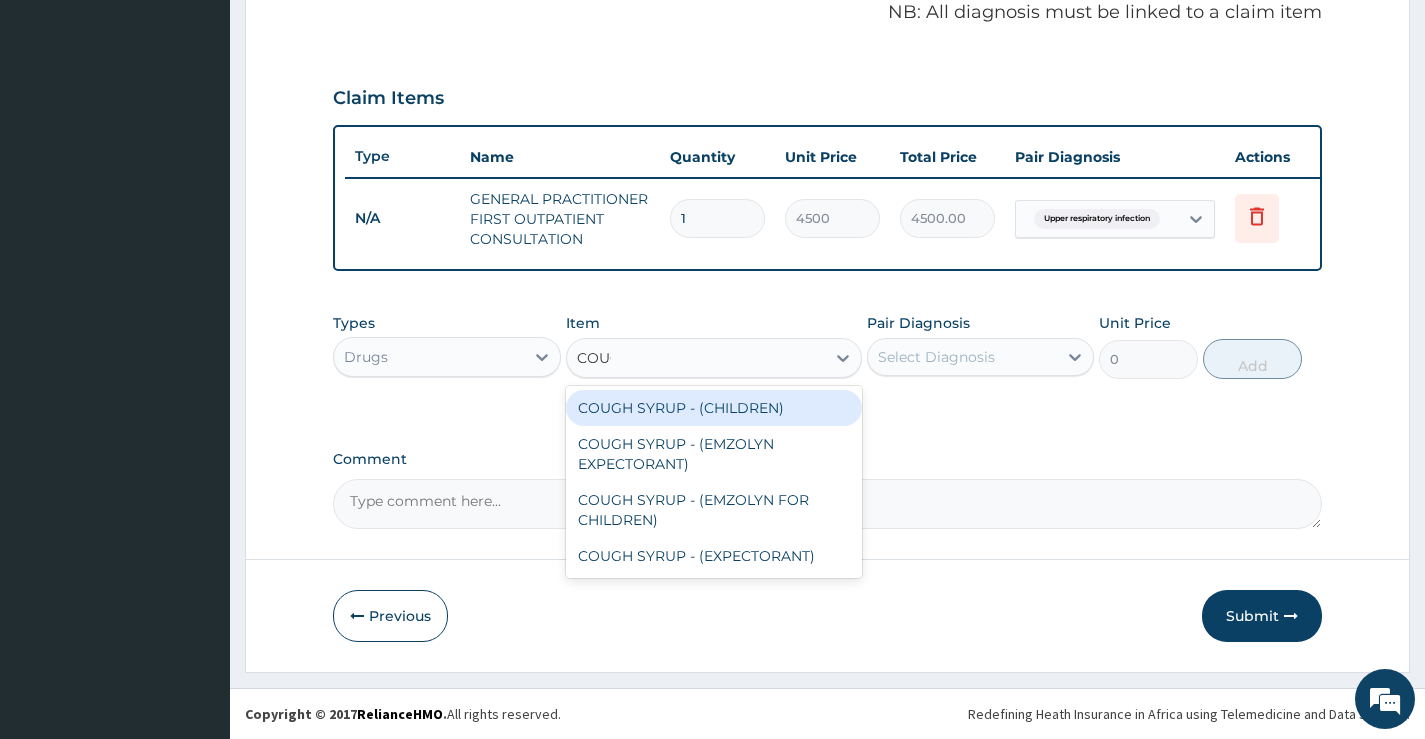 type on "COUGH" 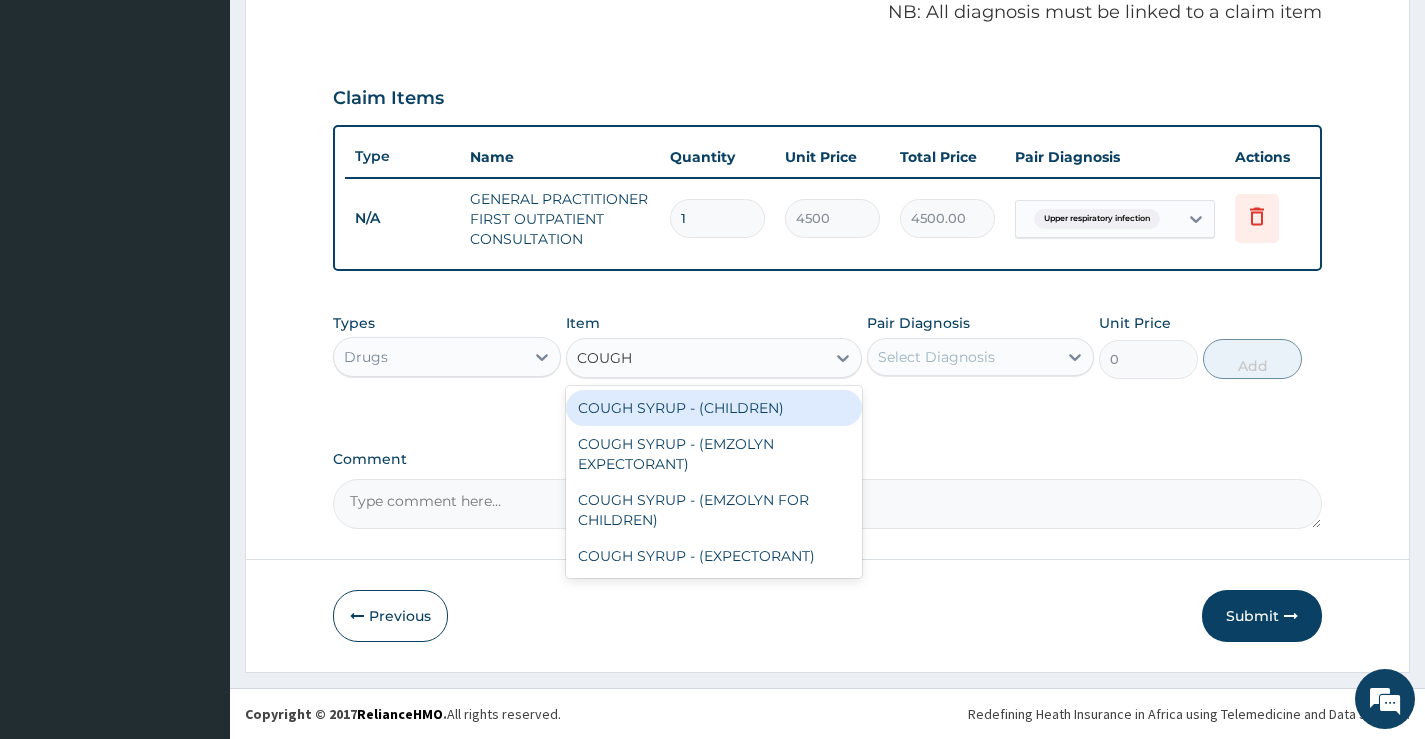 click on "COUGH SYRUP - (CHILDREN)" at bounding box center [714, 408] 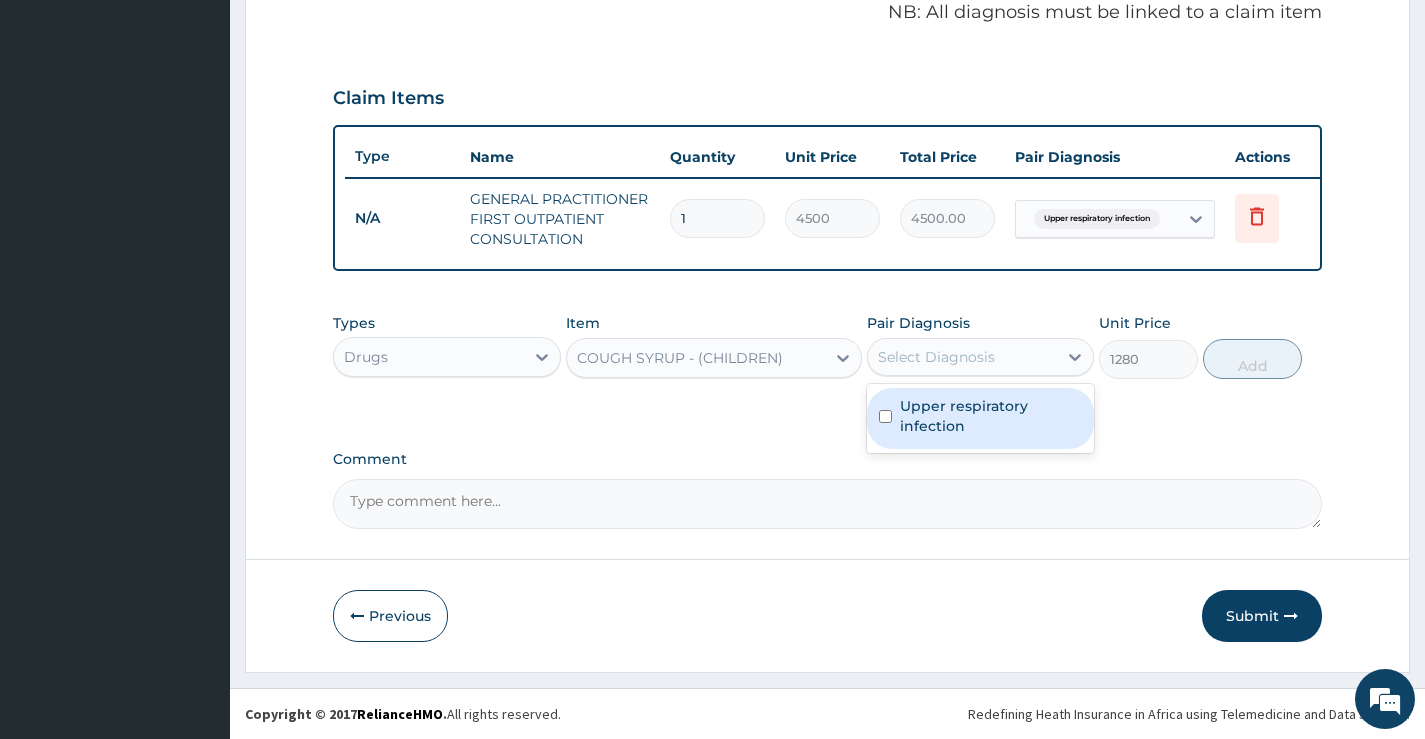 click on "Select Diagnosis" at bounding box center (962, 357) 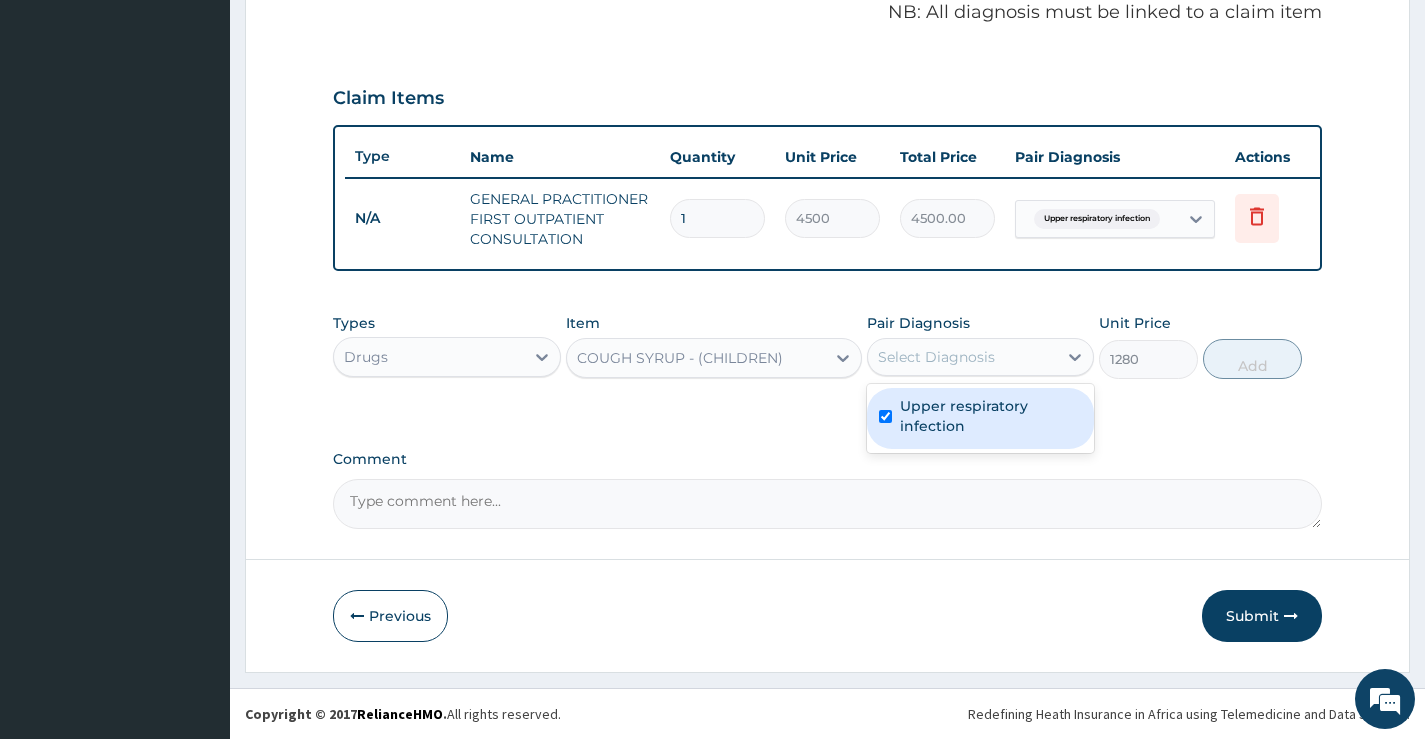checkbox on "true" 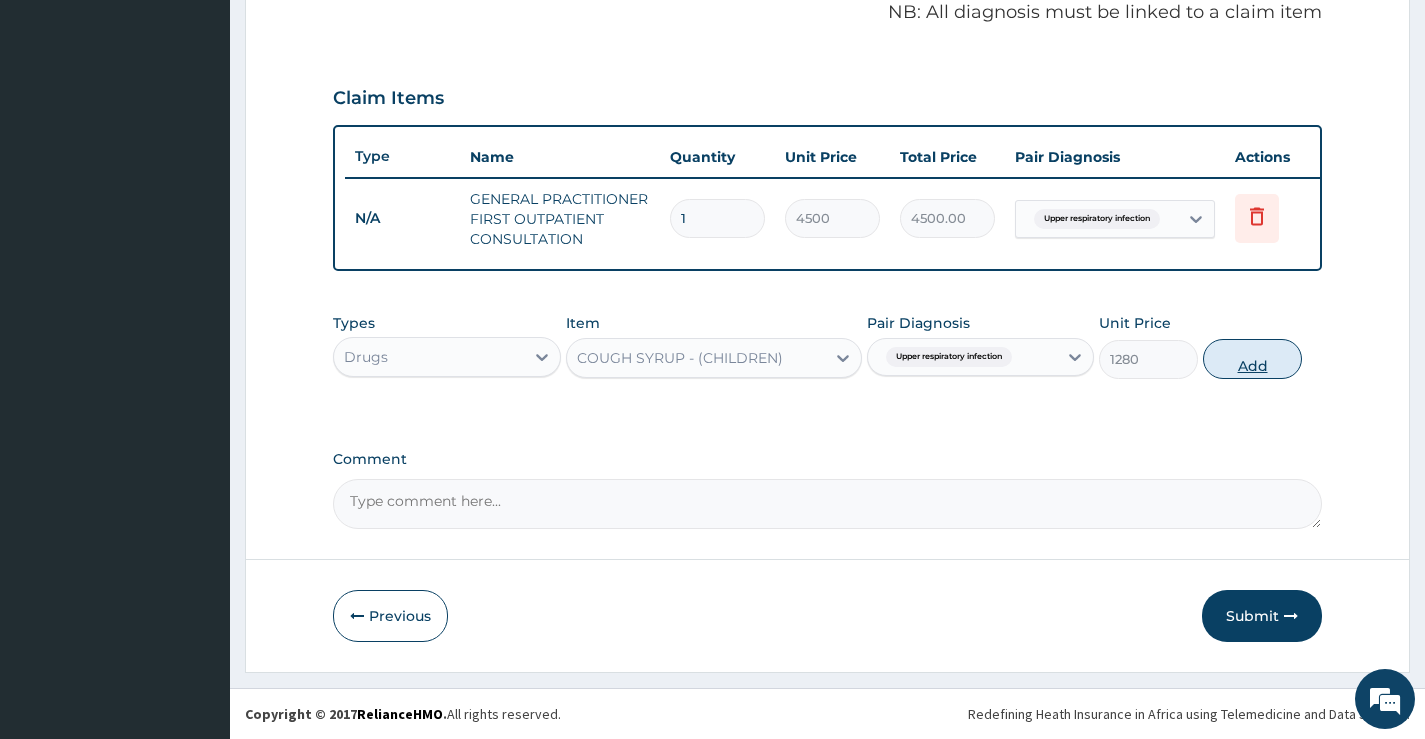 click on "Add" at bounding box center (1252, 359) 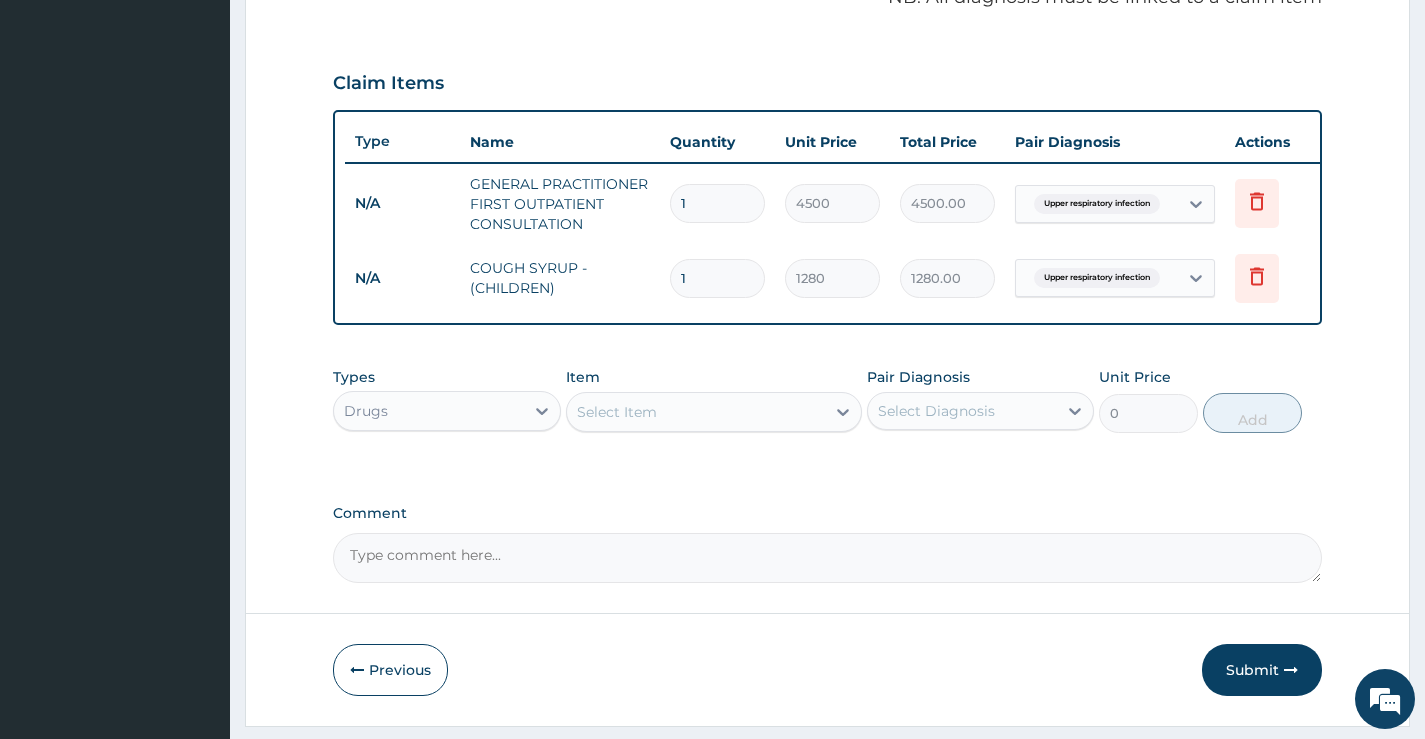 click on "Select Item" at bounding box center [696, 412] 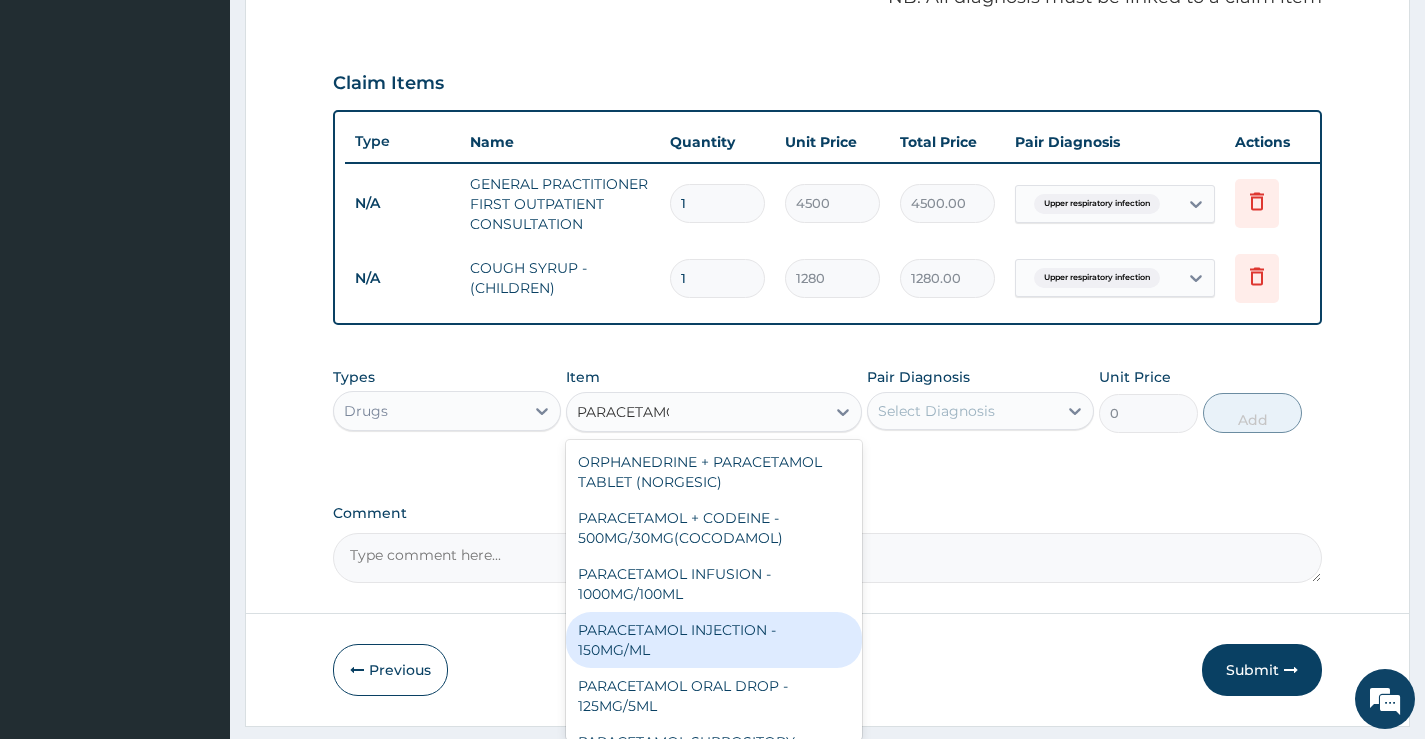 type on "PARACETAMOL" 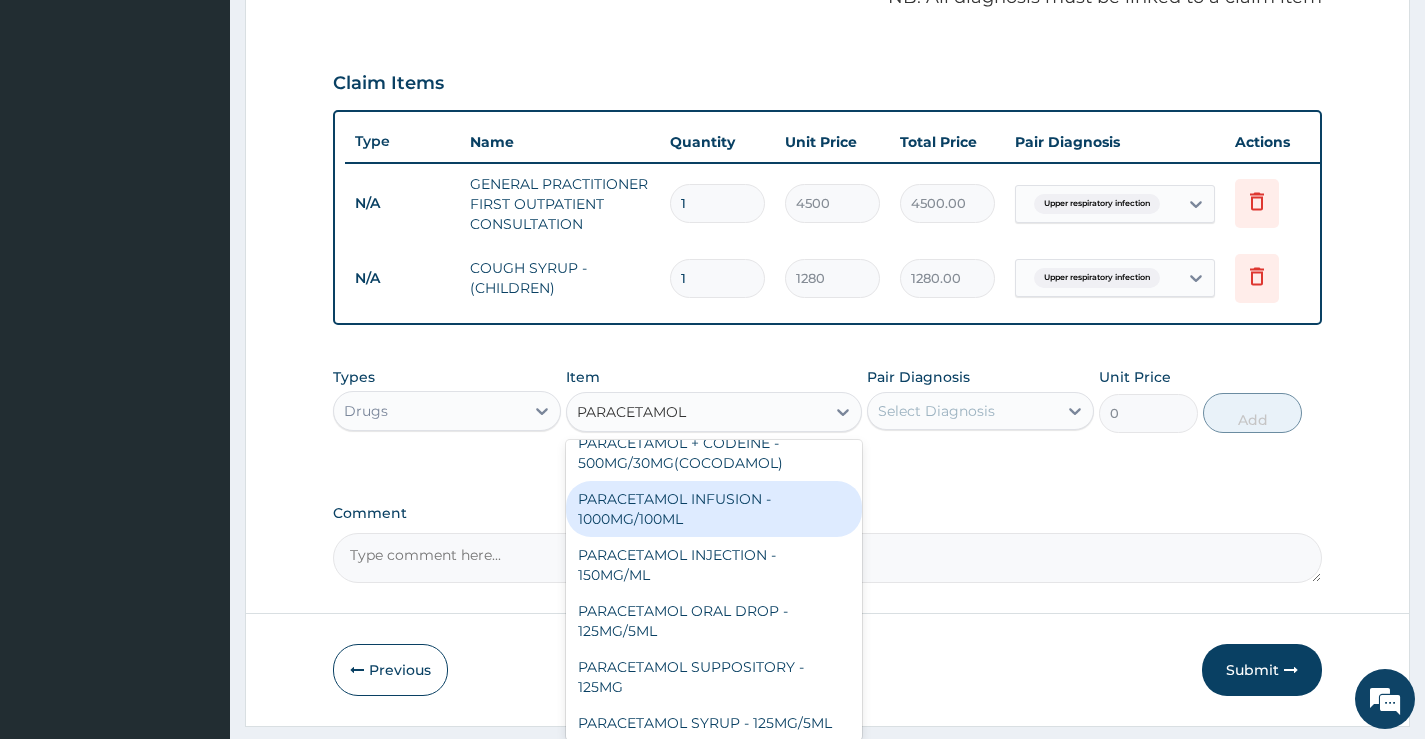 scroll, scrollTop: 172, scrollLeft: 0, axis: vertical 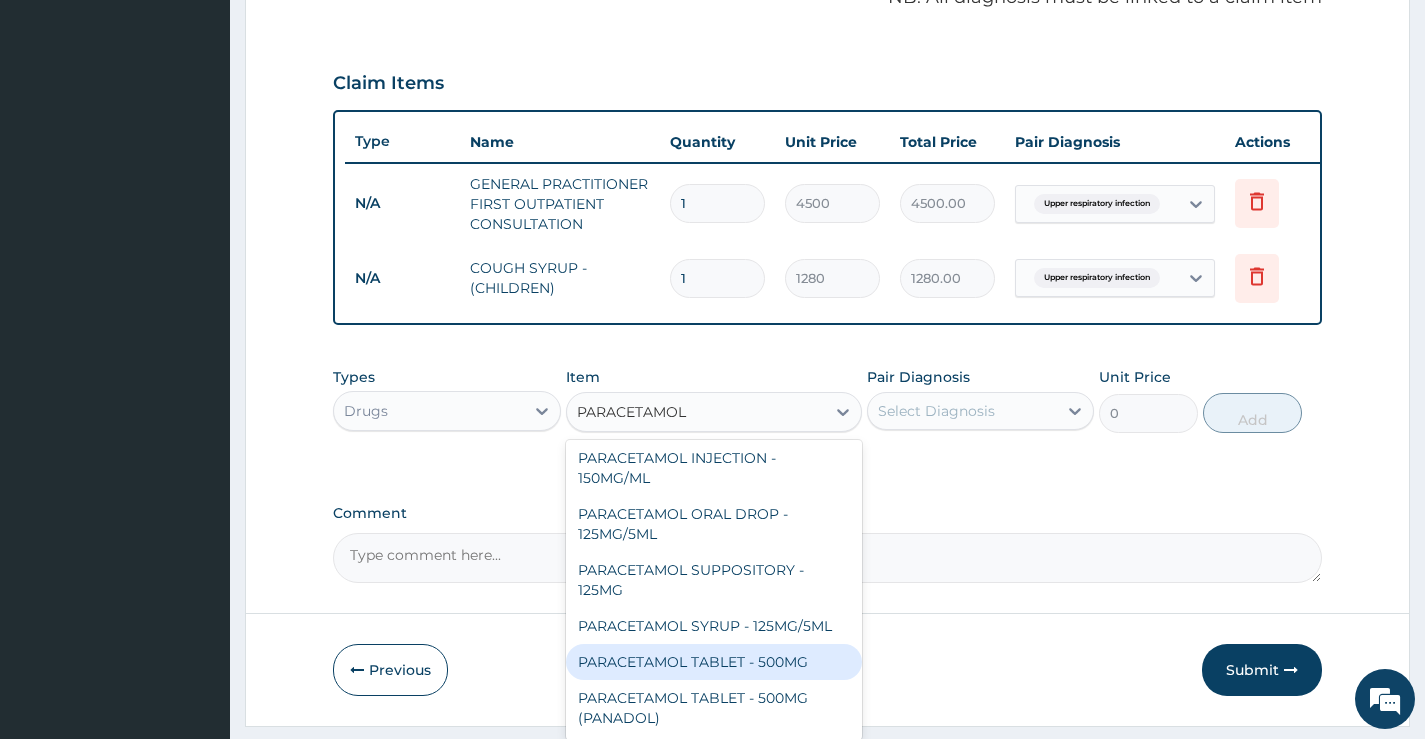 click on "PARACETAMOL TABLET - 500MG" at bounding box center [714, 662] 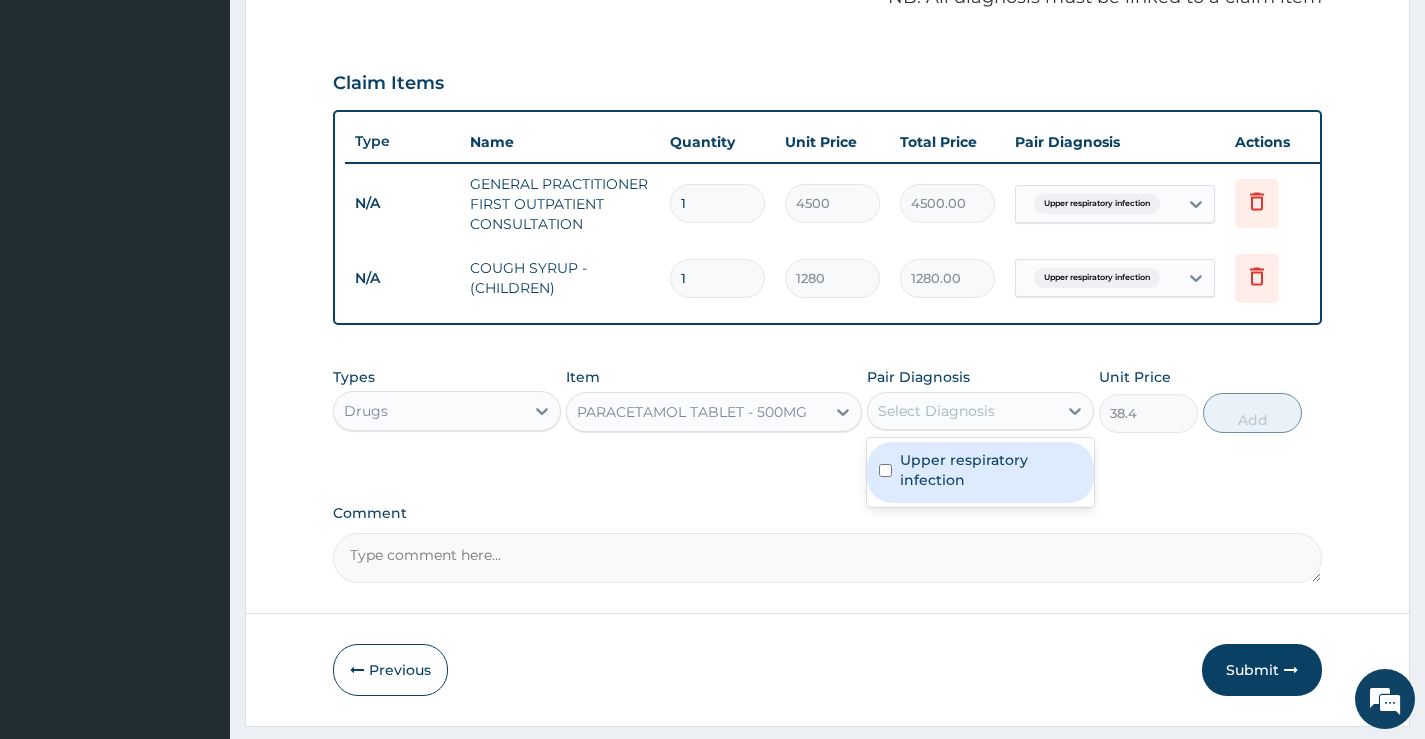 click on "Select Diagnosis" at bounding box center [962, 411] 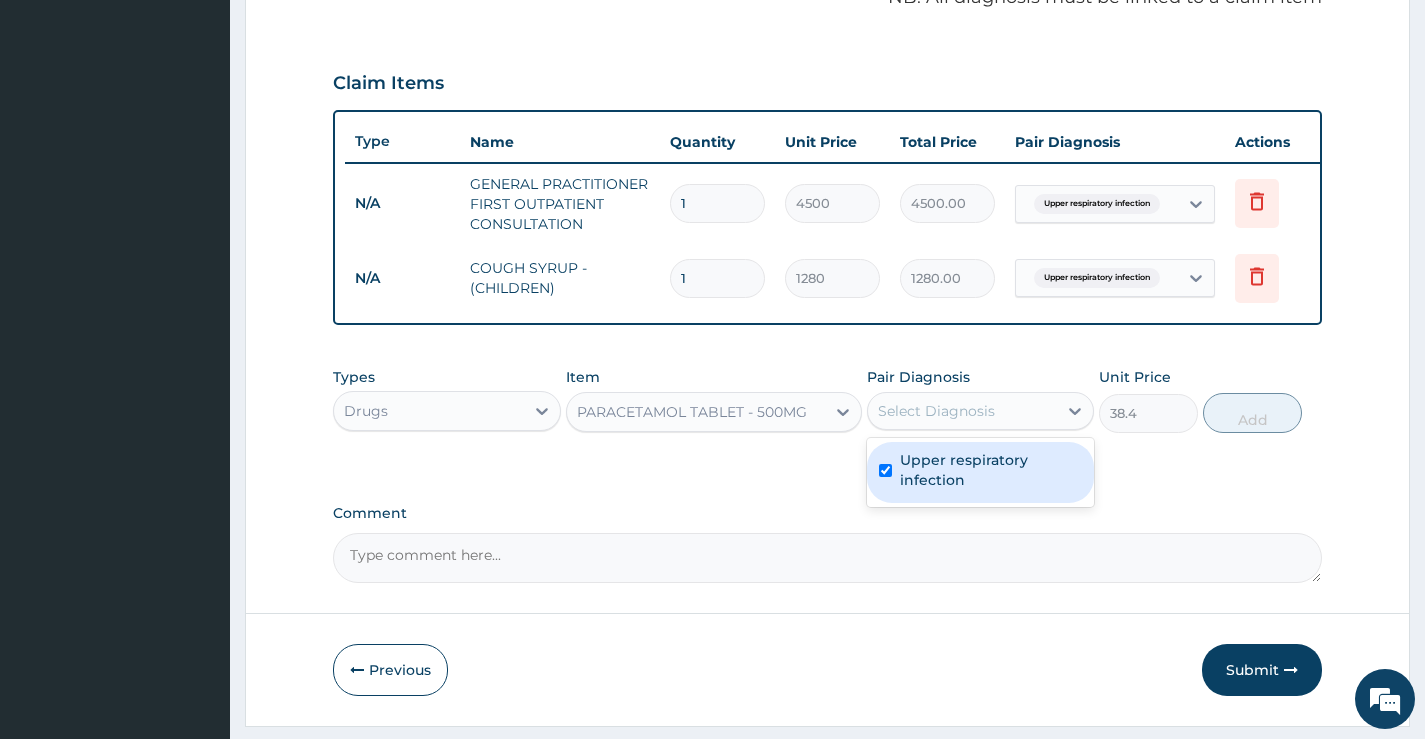 checkbox on "true" 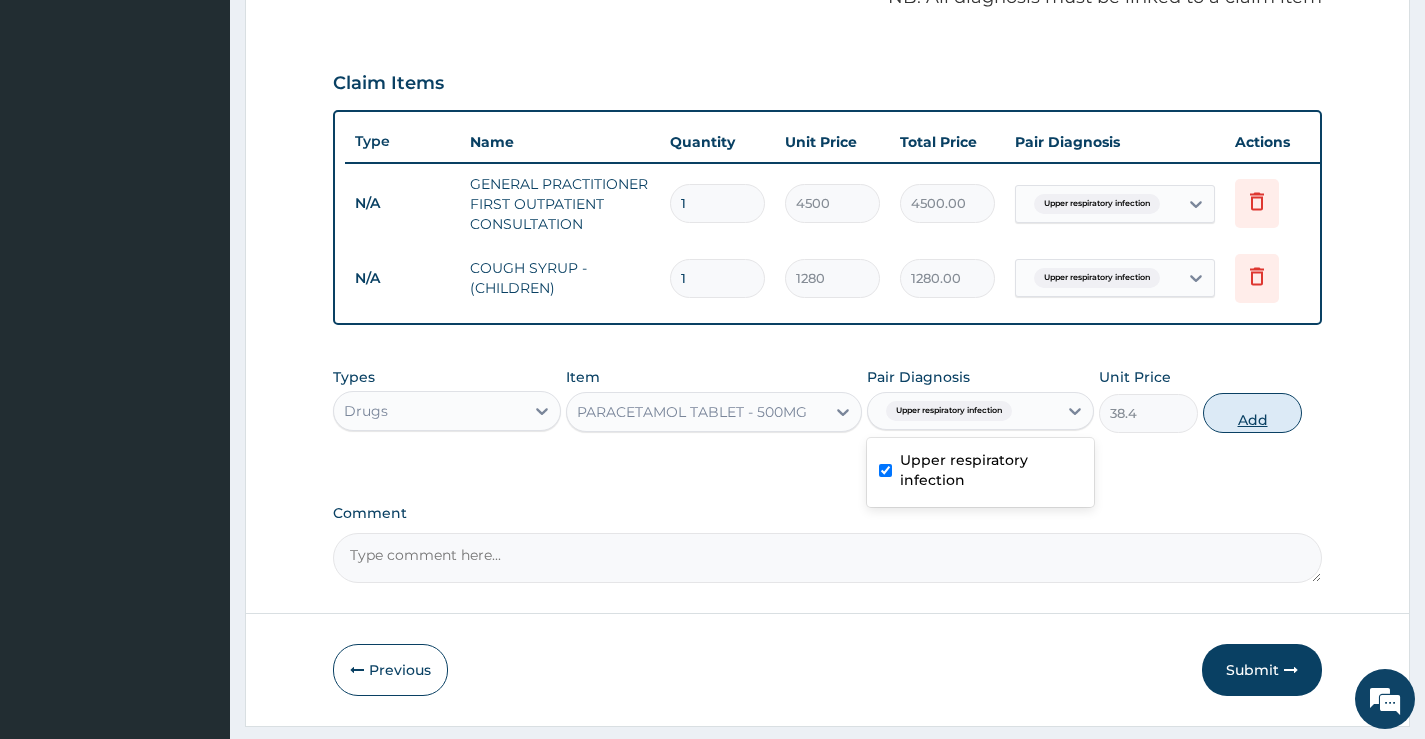 click on "Add" at bounding box center [1252, 413] 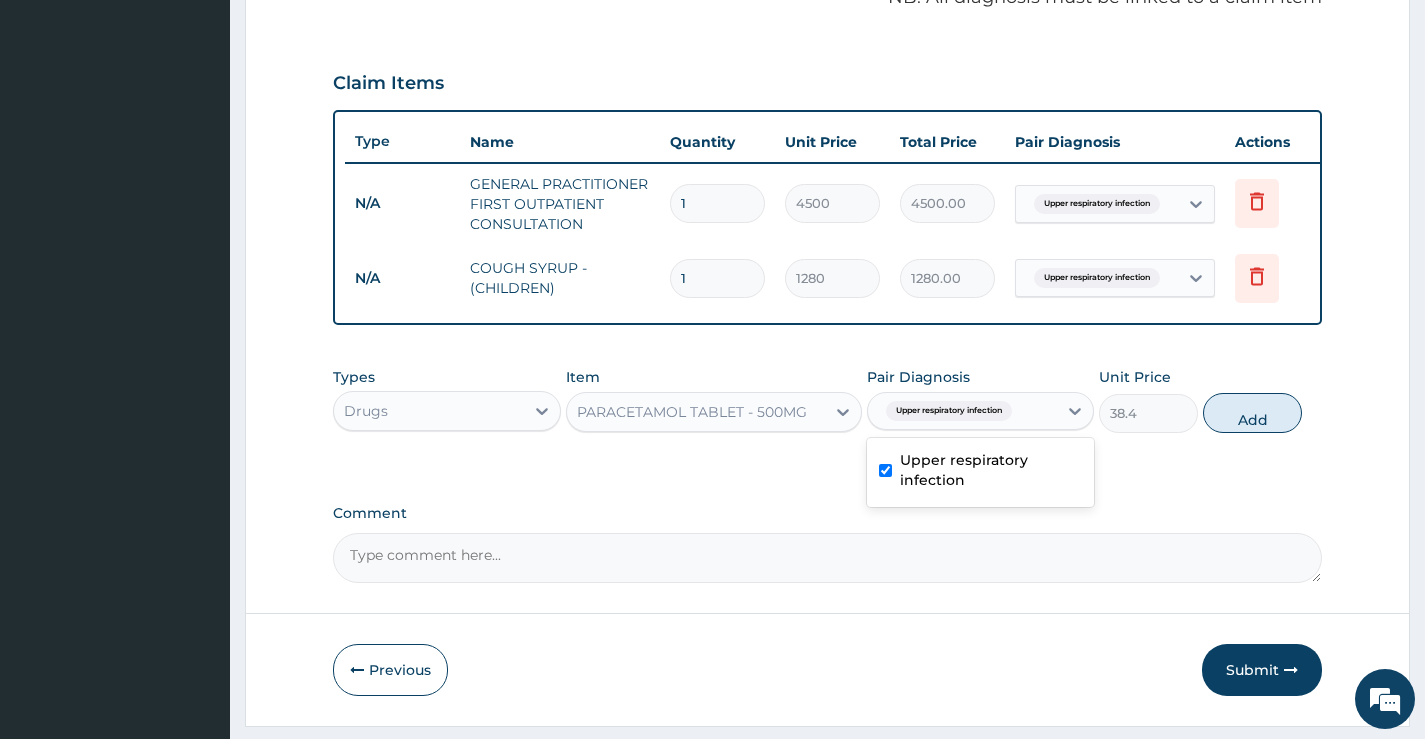 type on "0" 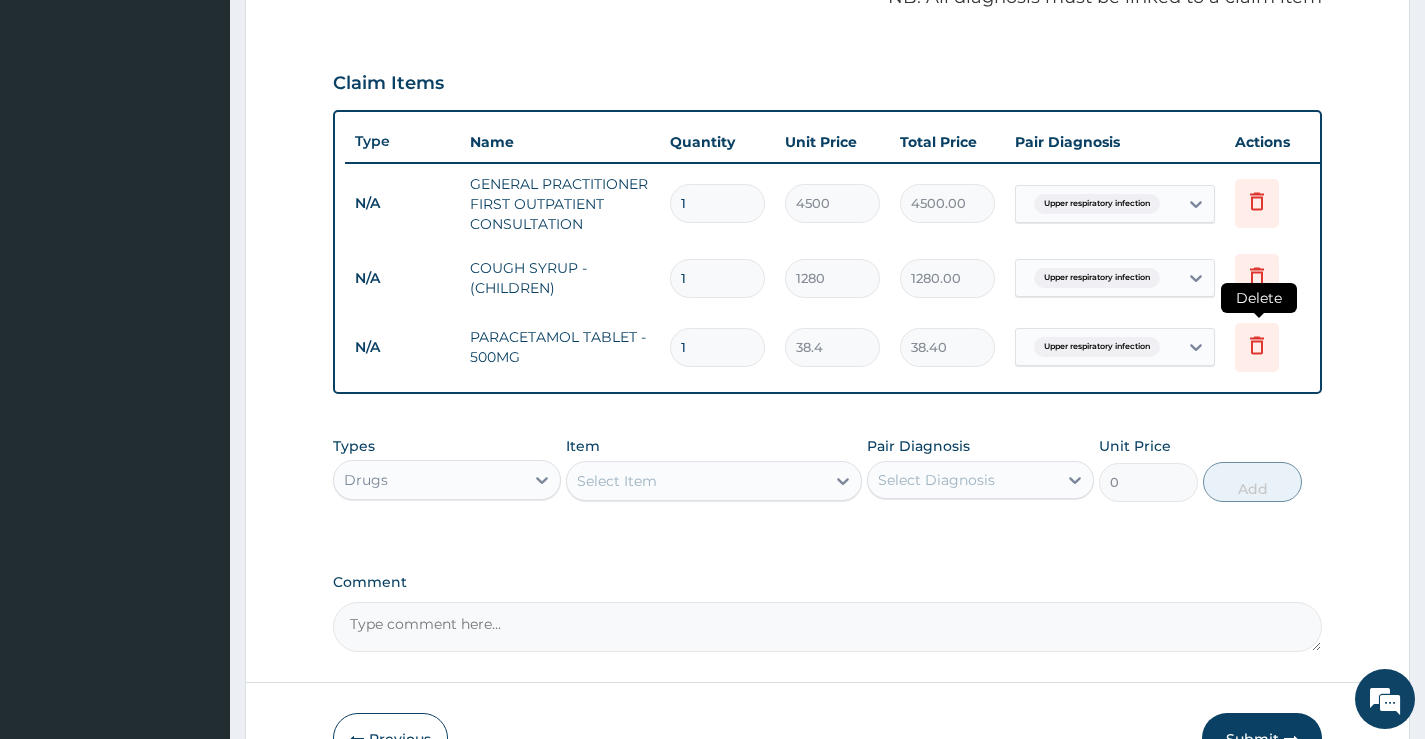 click 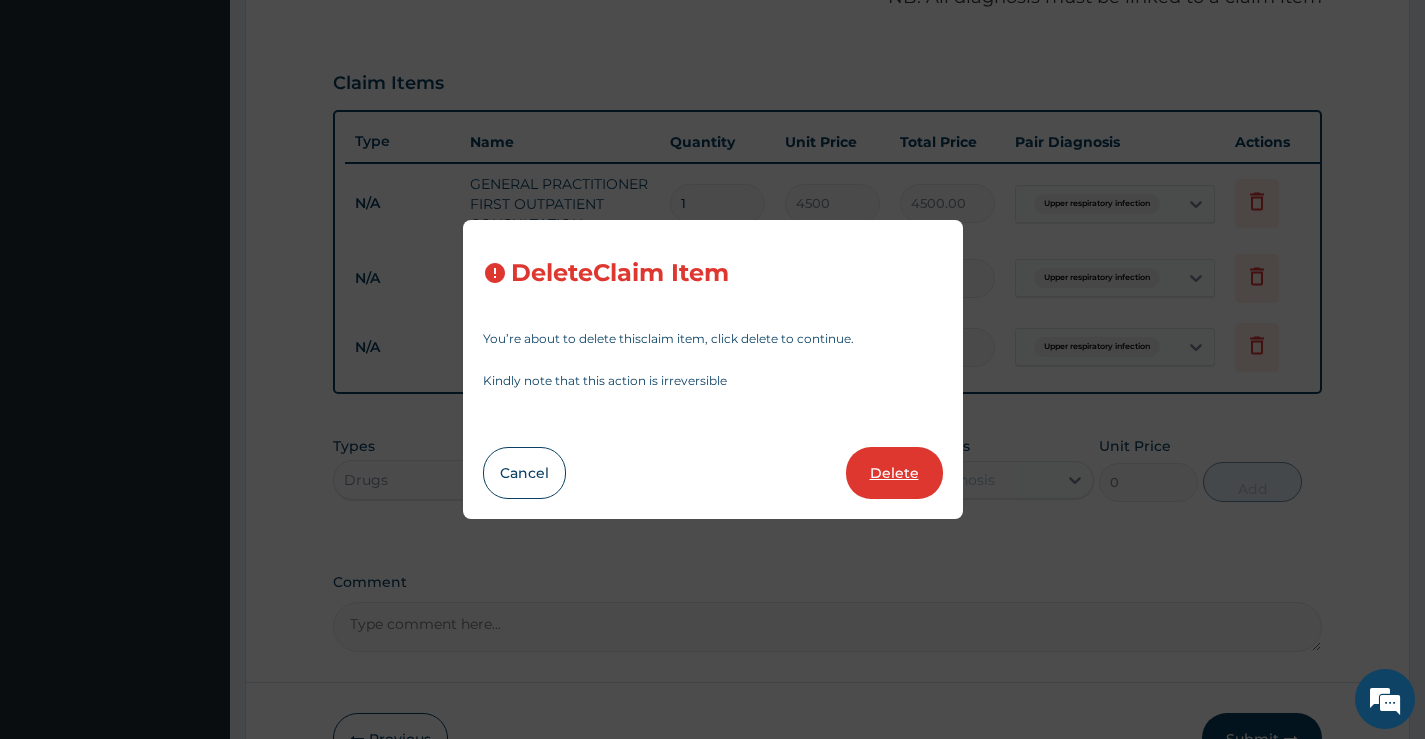 click on "Delete" at bounding box center (894, 473) 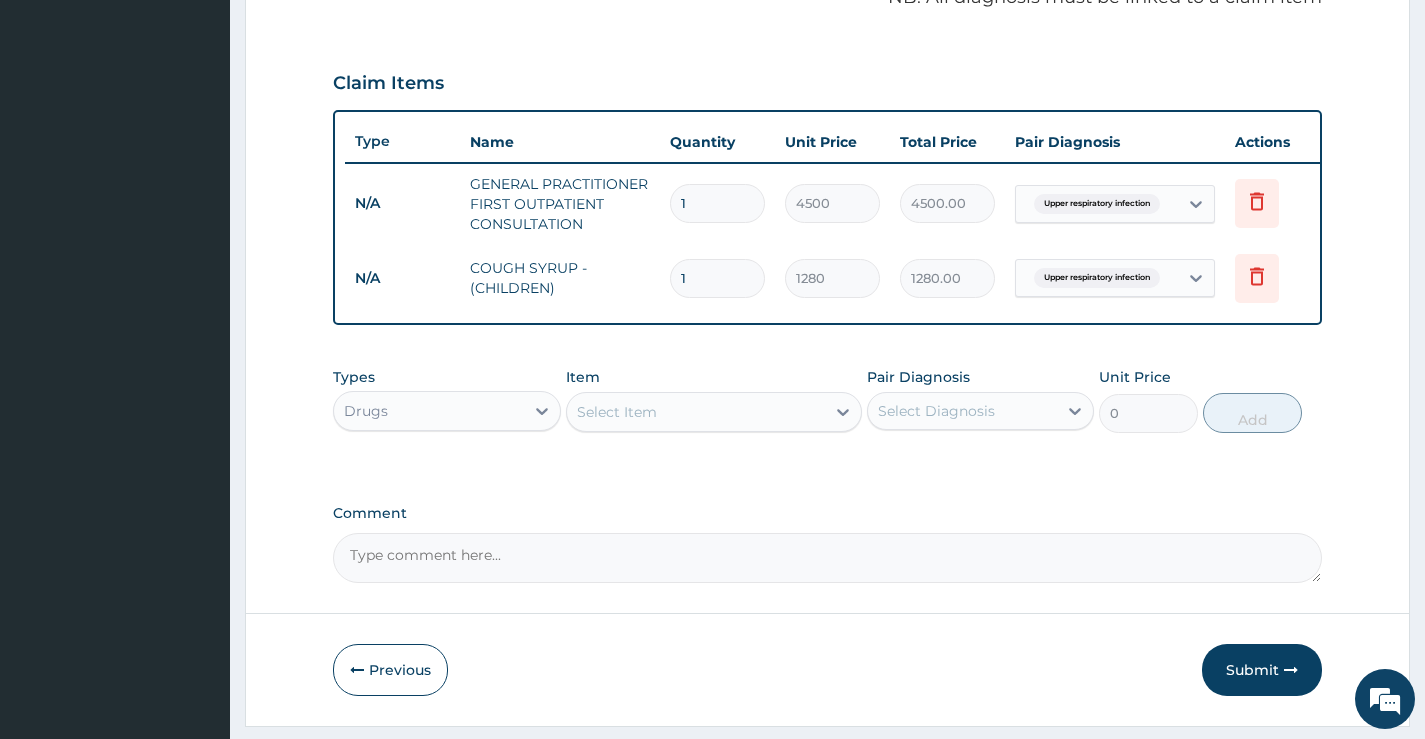 click on "Select Item" at bounding box center [696, 412] 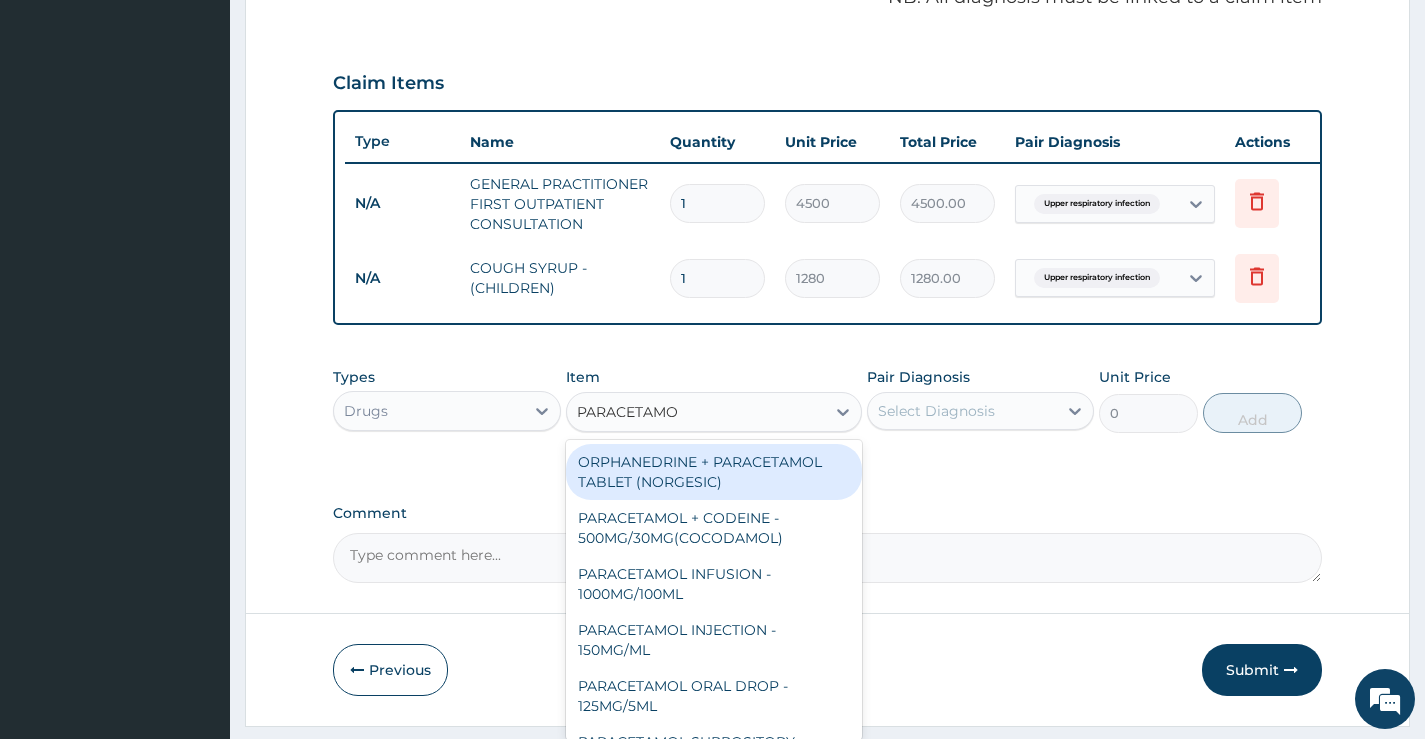 type on "PARACETAMOL" 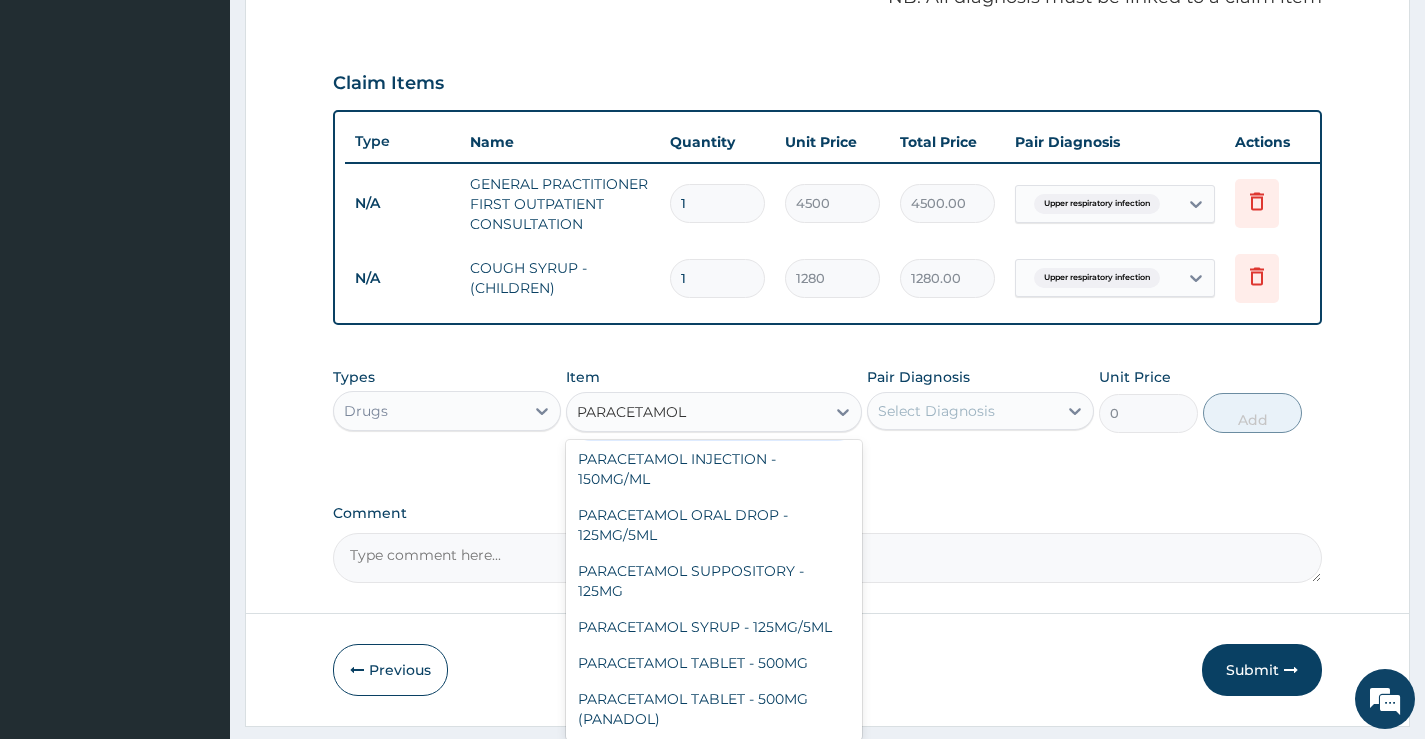 scroll, scrollTop: 172, scrollLeft: 0, axis: vertical 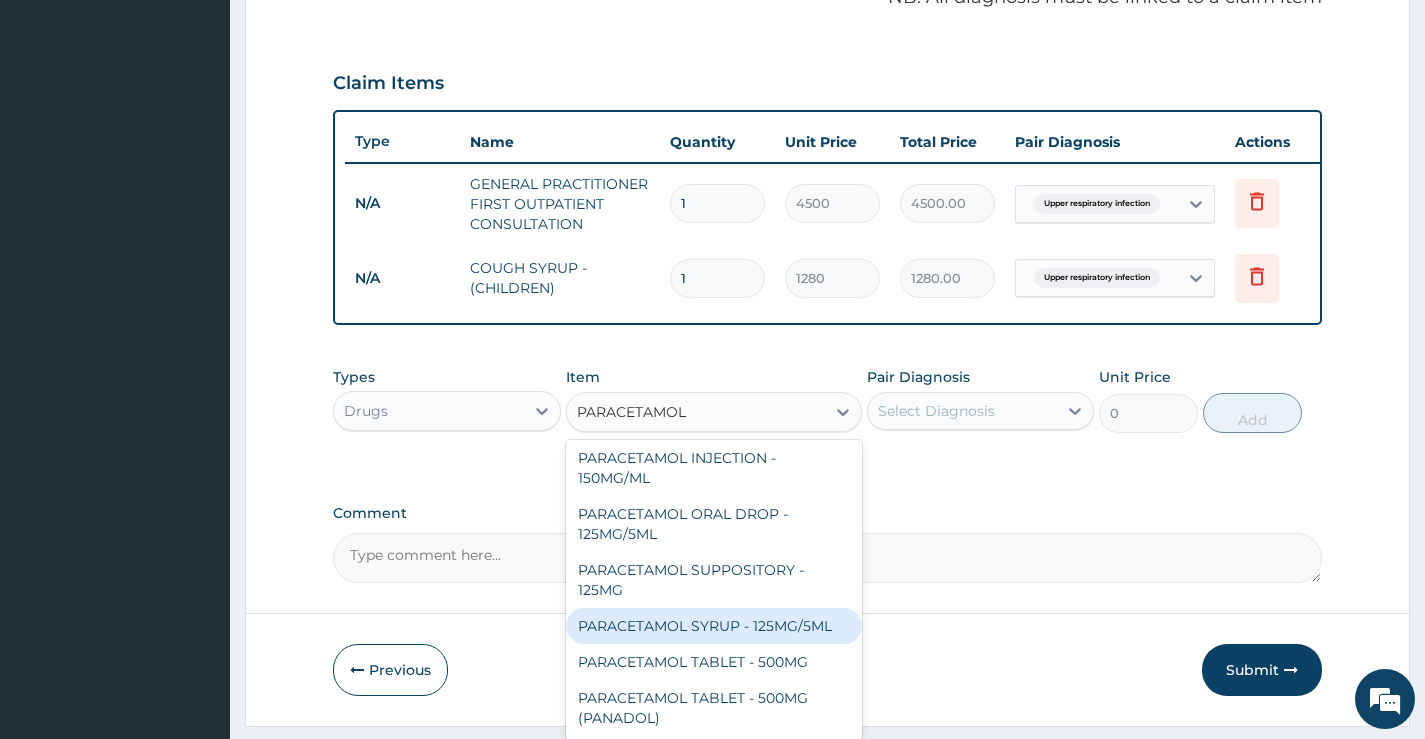 click on "PARACETAMOL SYRUP - 125MG/5ML" at bounding box center (714, 626) 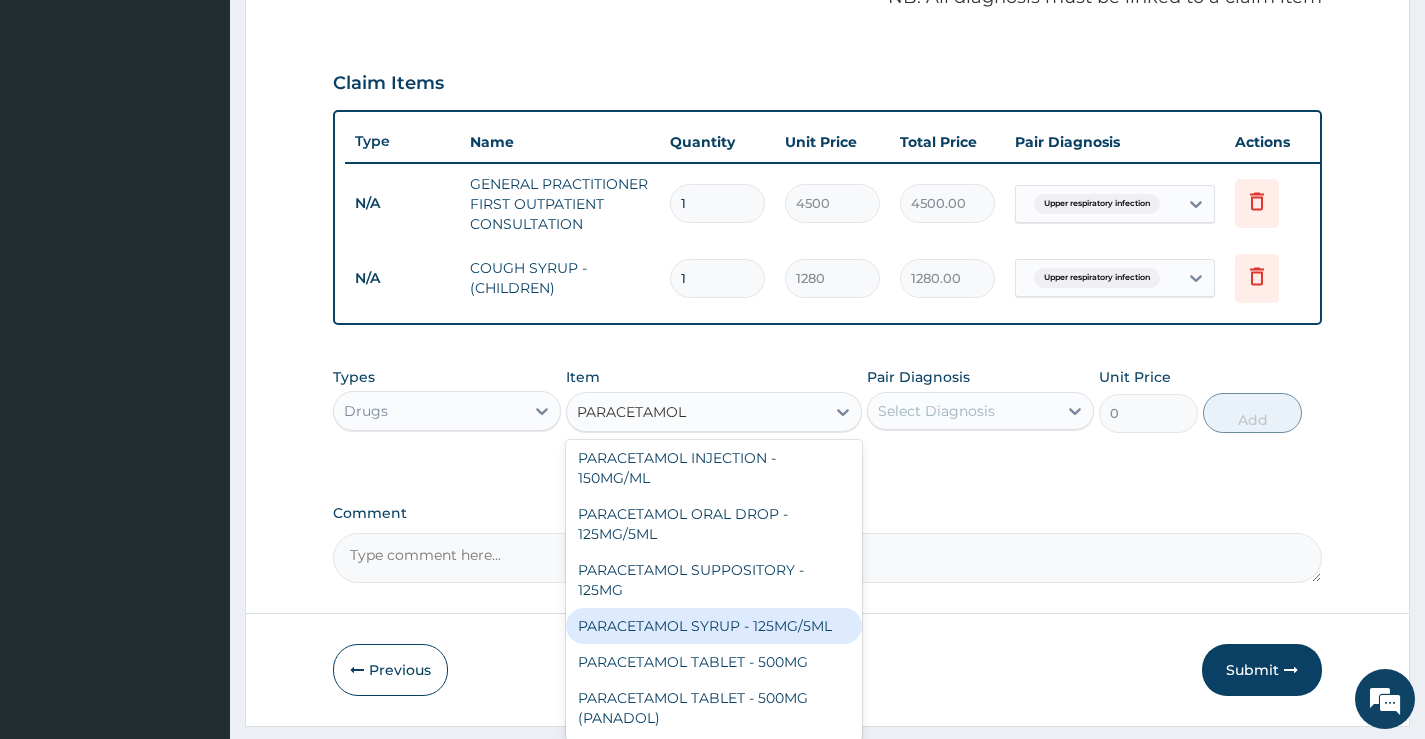 type 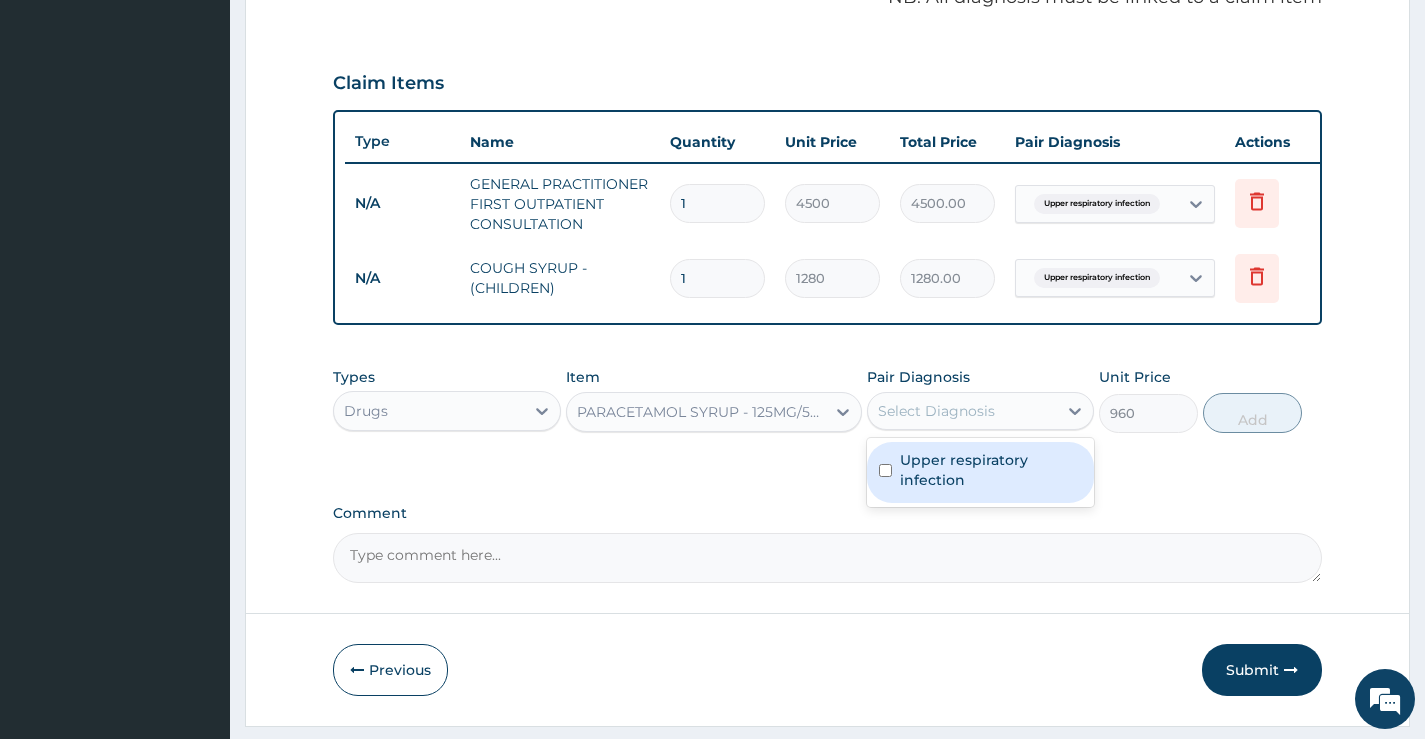 click on "Select Diagnosis" at bounding box center [936, 411] 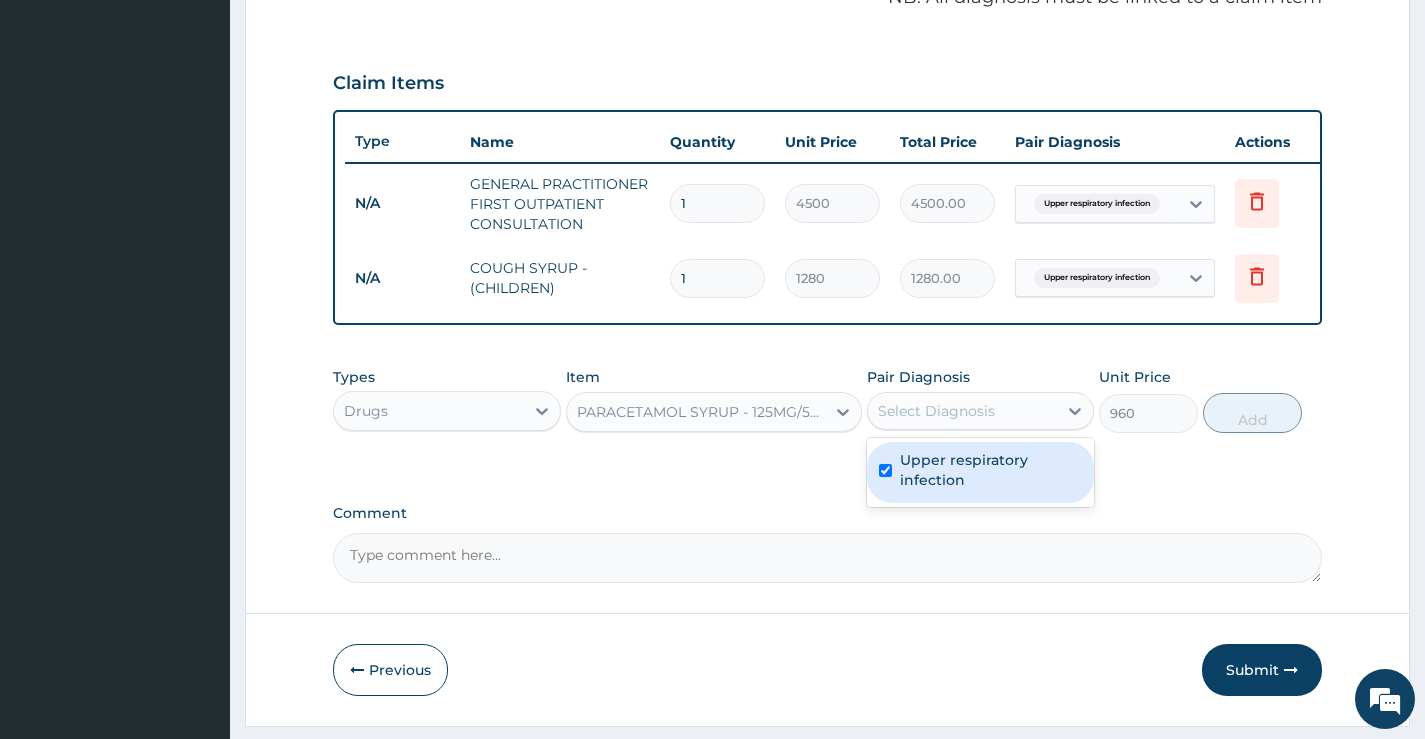 checkbox on "true" 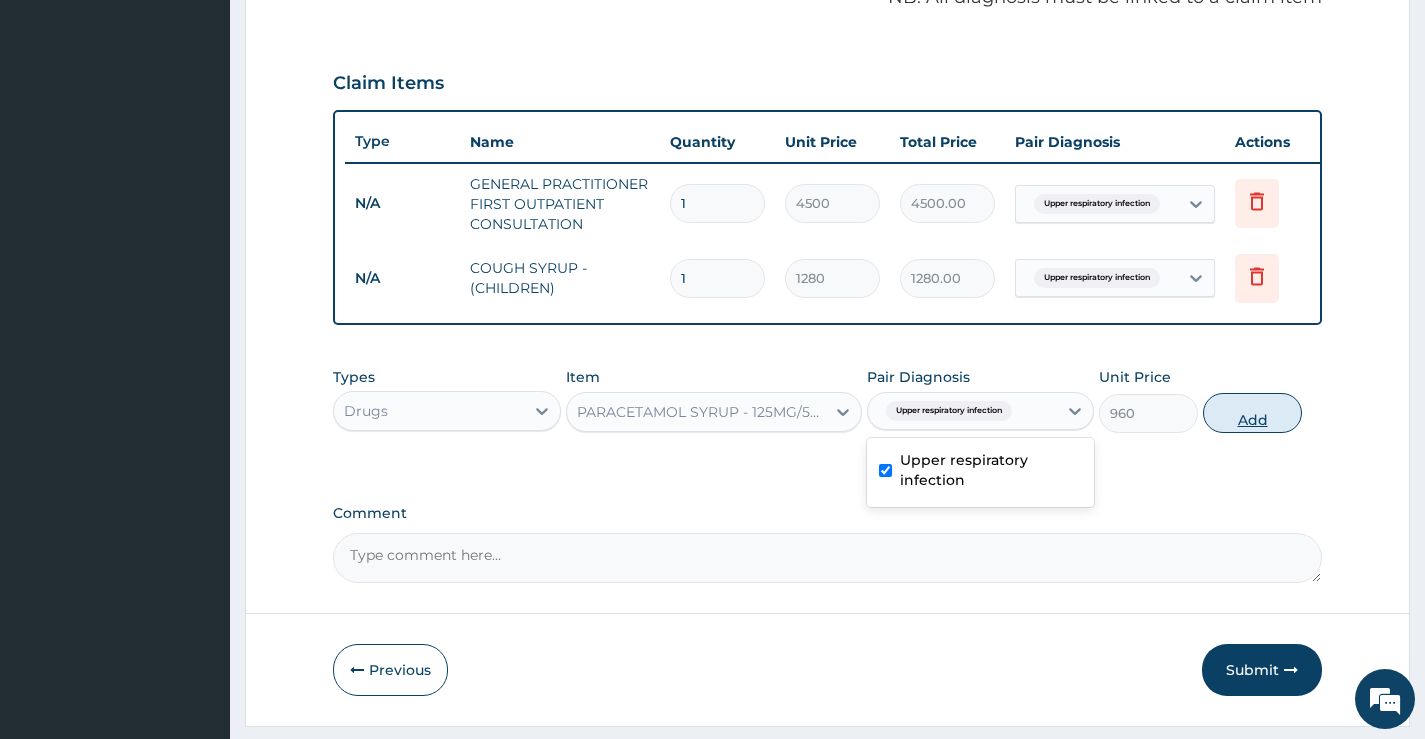click on "Add" at bounding box center (1252, 413) 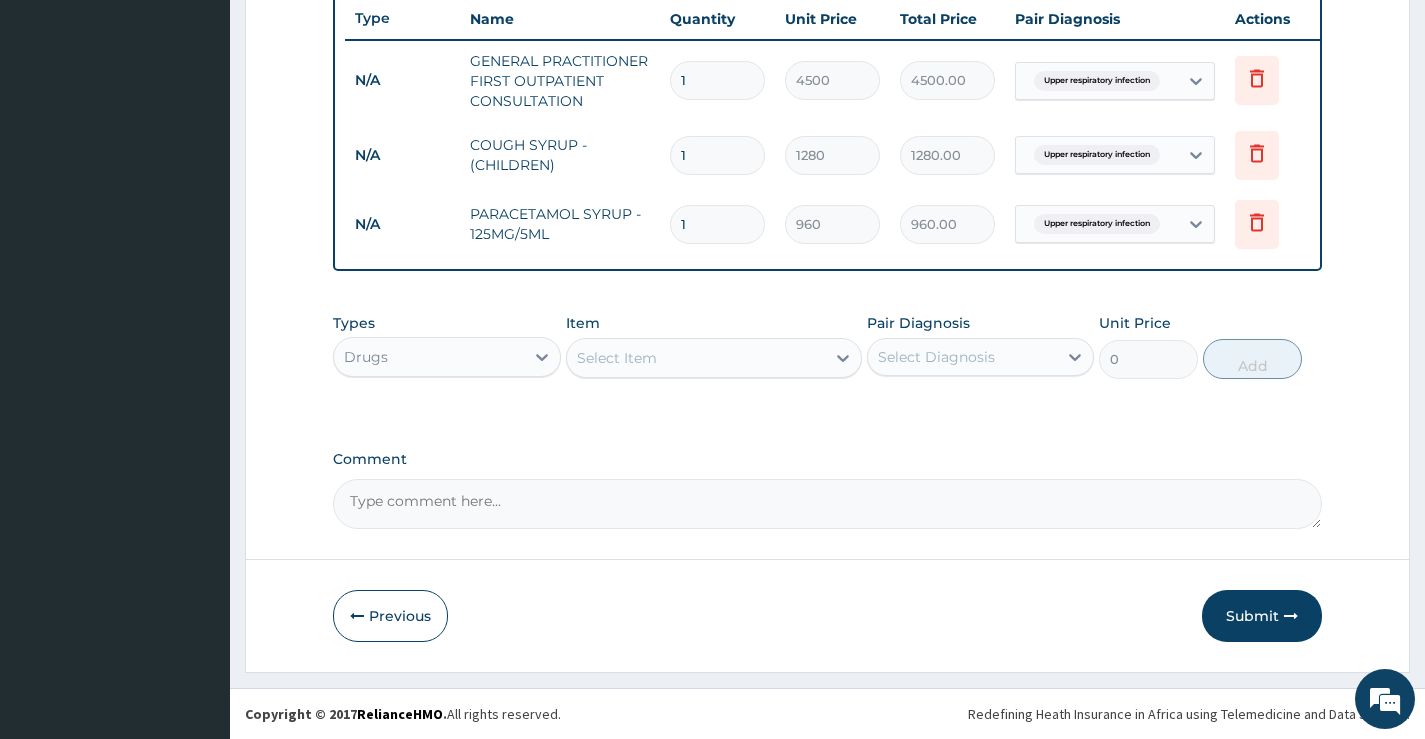 scroll, scrollTop: 772, scrollLeft: 0, axis: vertical 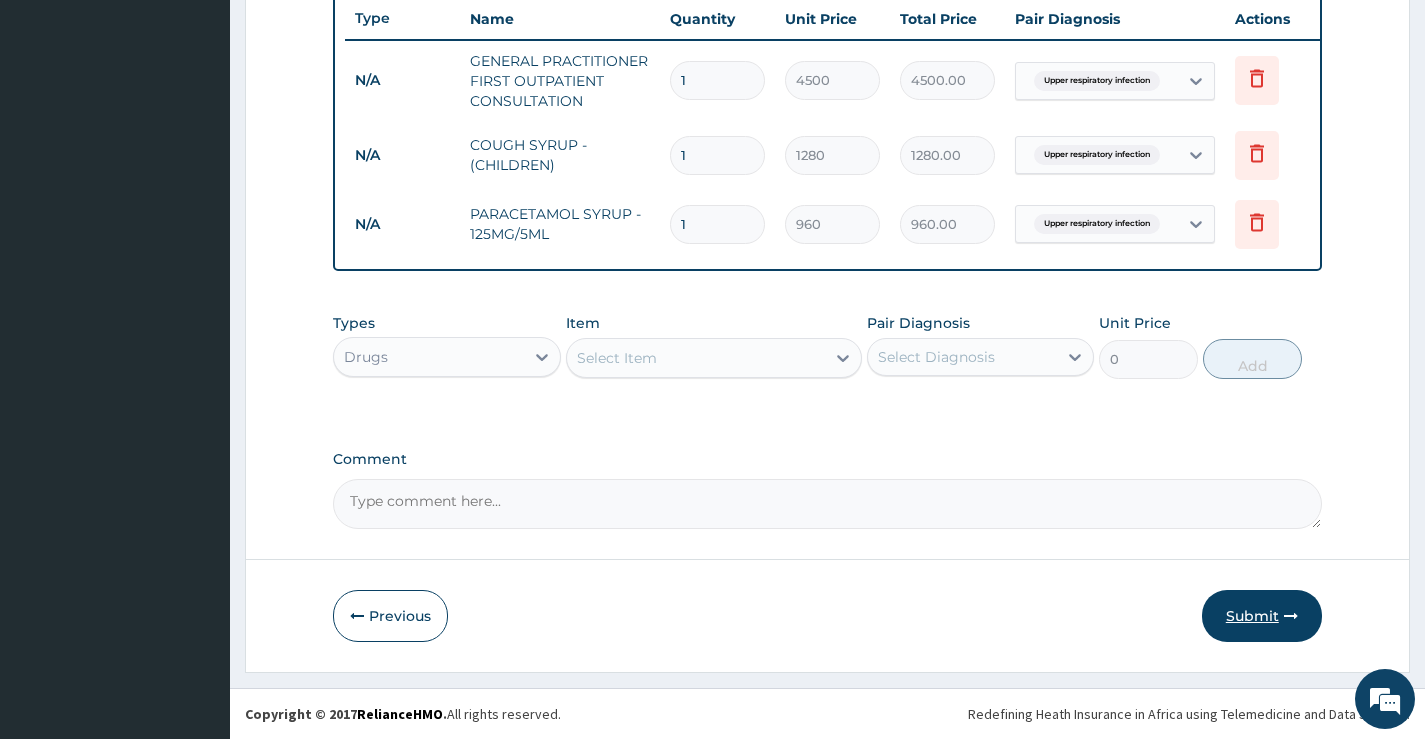 click on "Submit" at bounding box center [1262, 616] 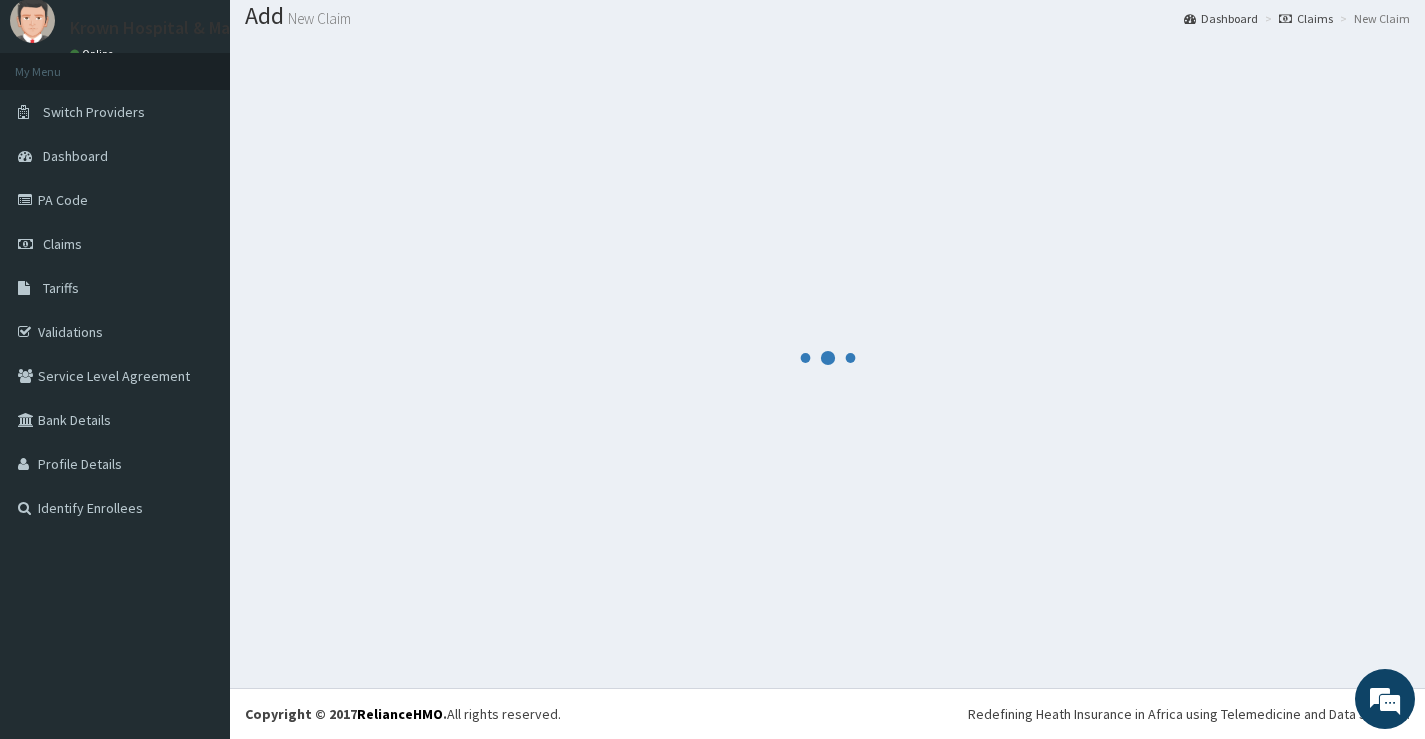 scroll, scrollTop: 62, scrollLeft: 0, axis: vertical 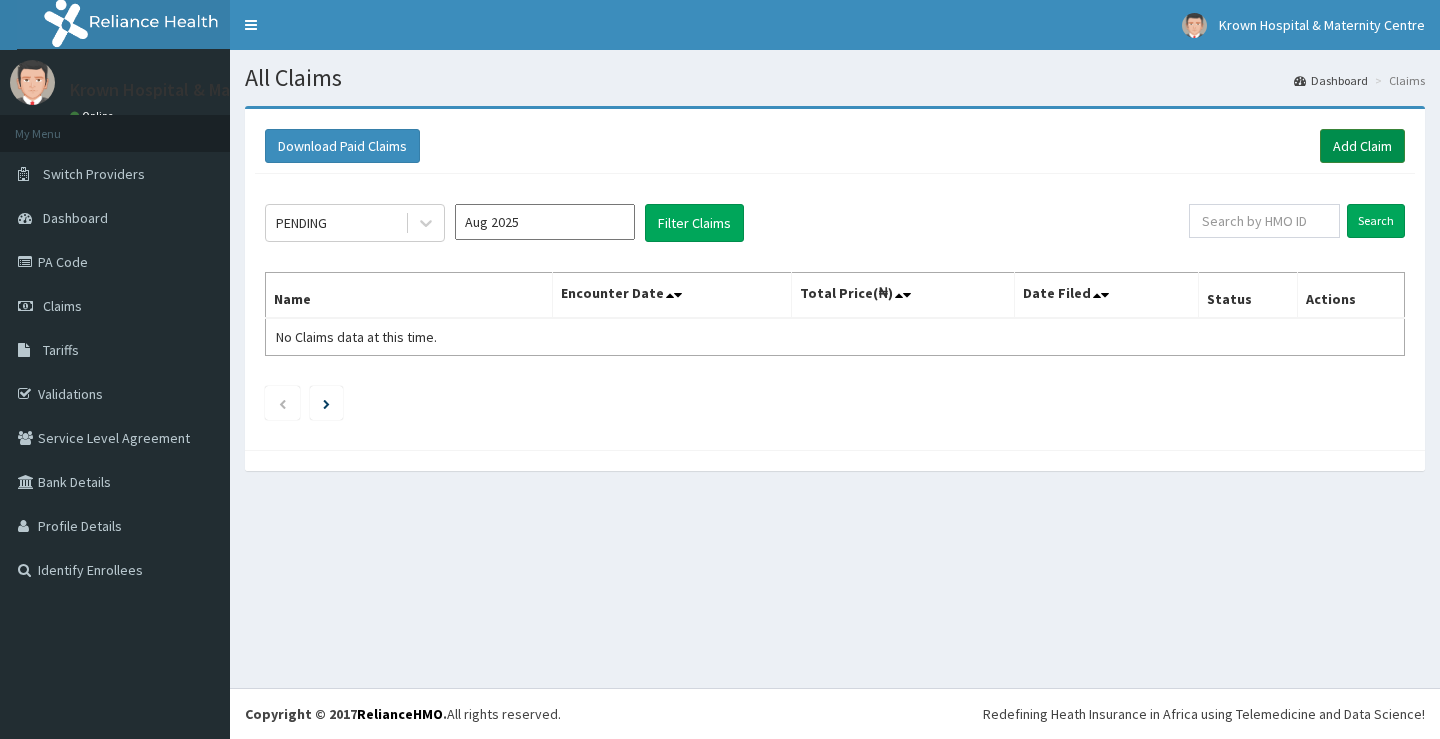 click on "Add Claim" at bounding box center (1362, 146) 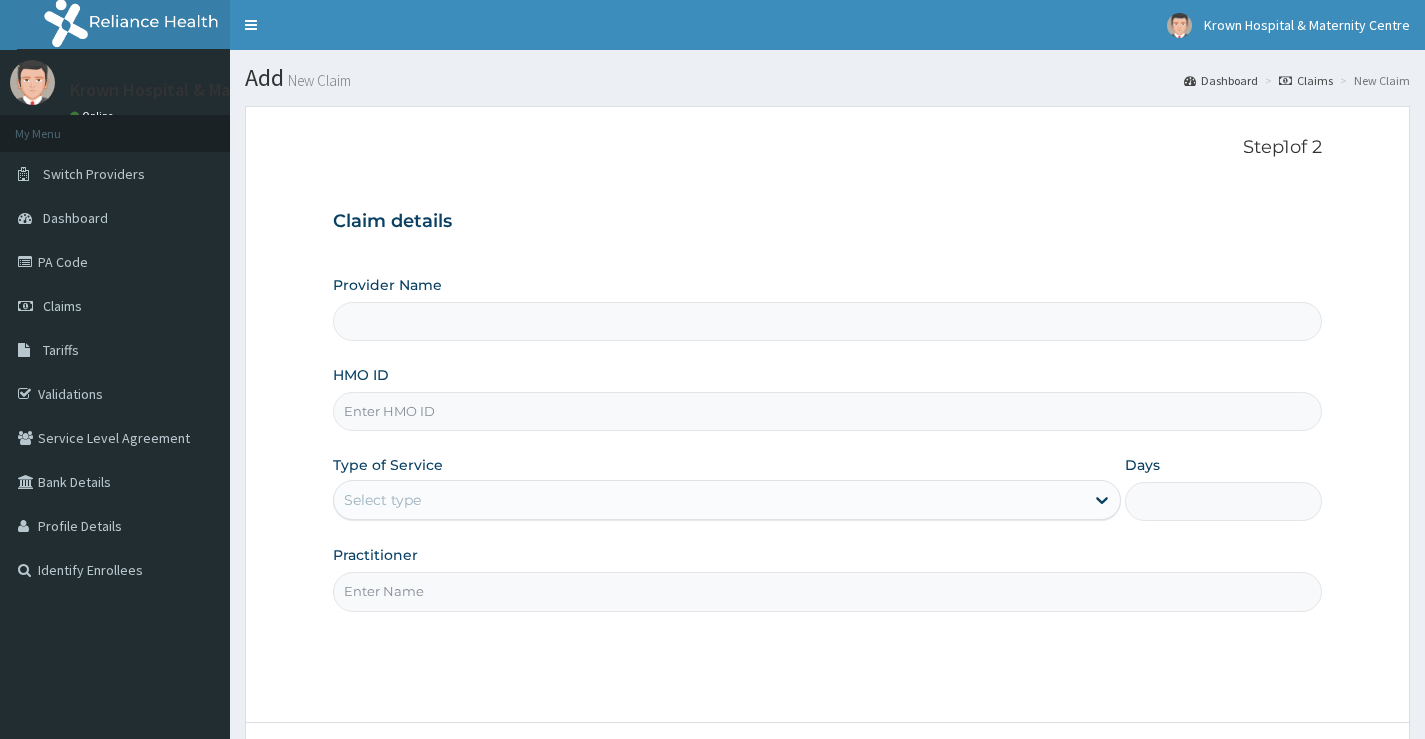 scroll, scrollTop: 0, scrollLeft: 0, axis: both 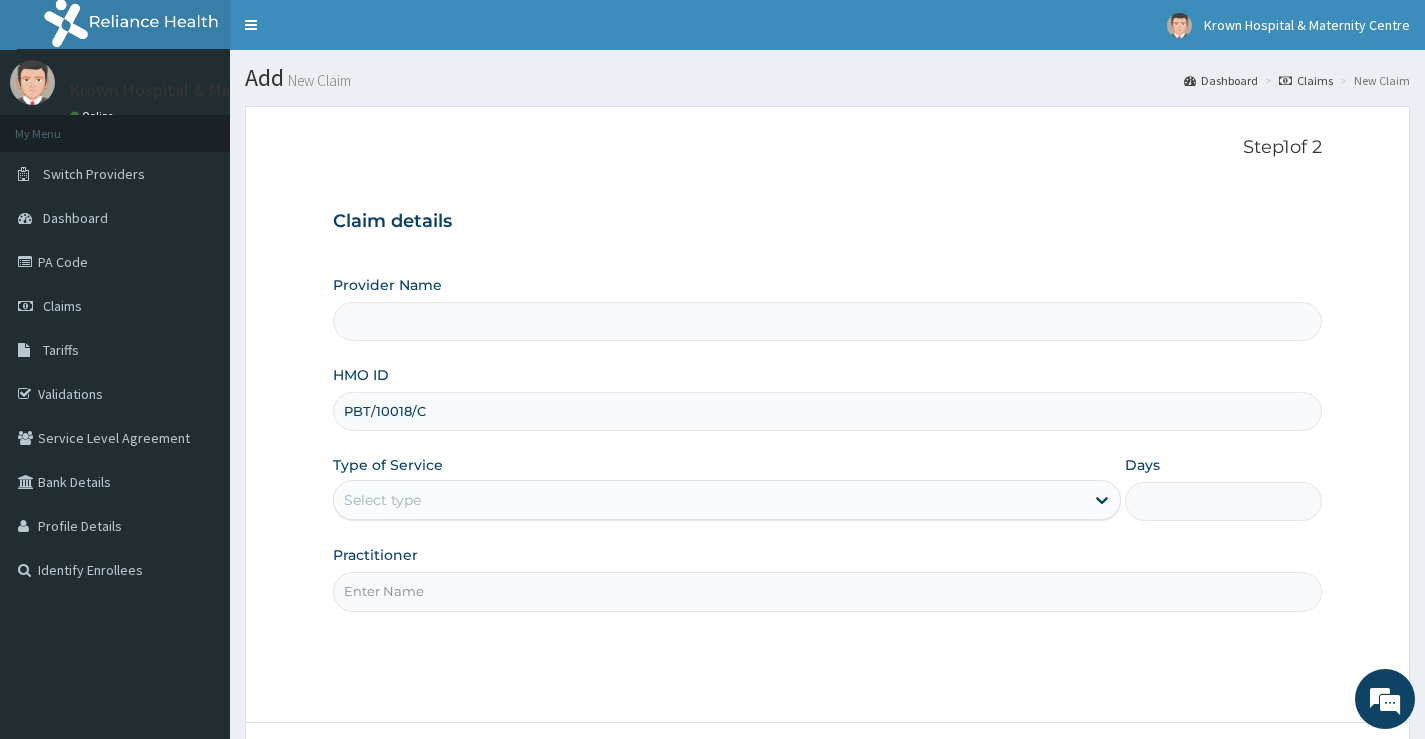 type on "PBT/10018/C" 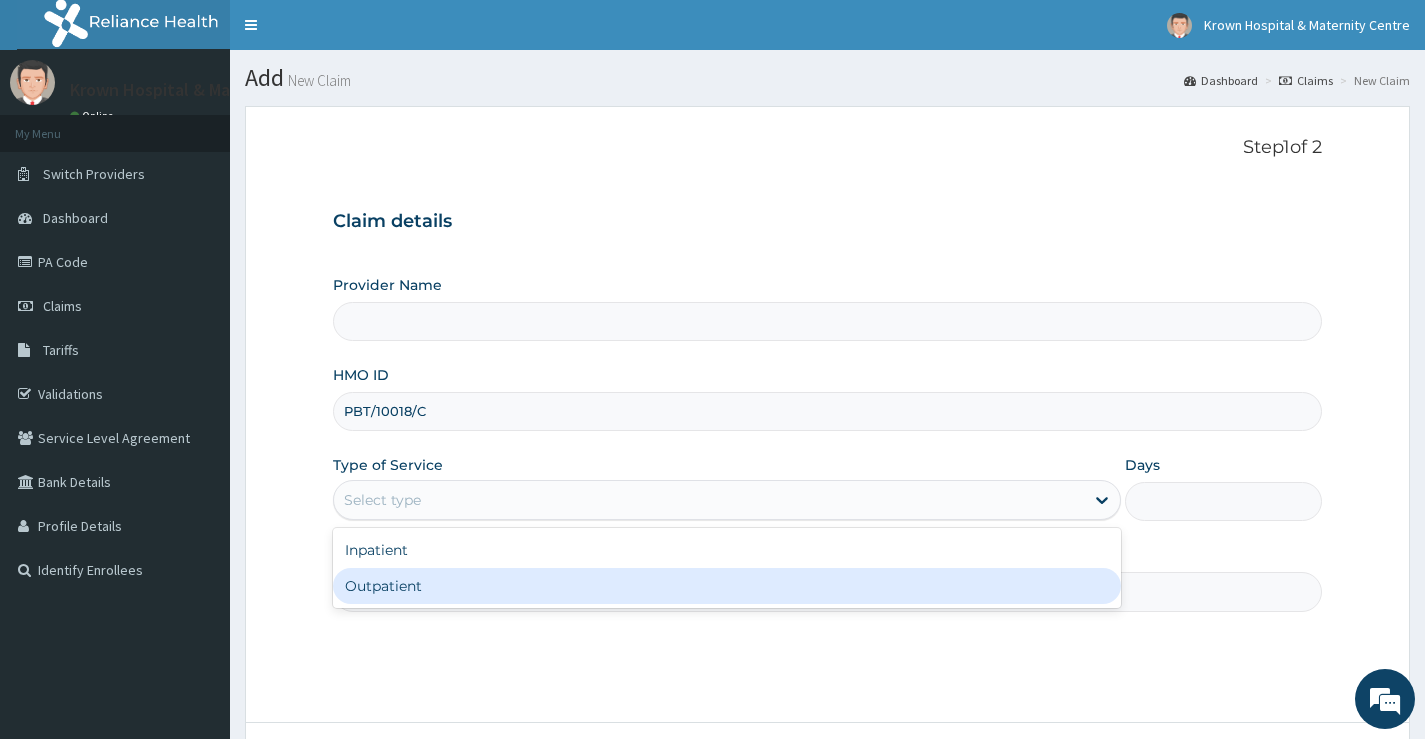 click on "Outpatient" at bounding box center [727, 586] 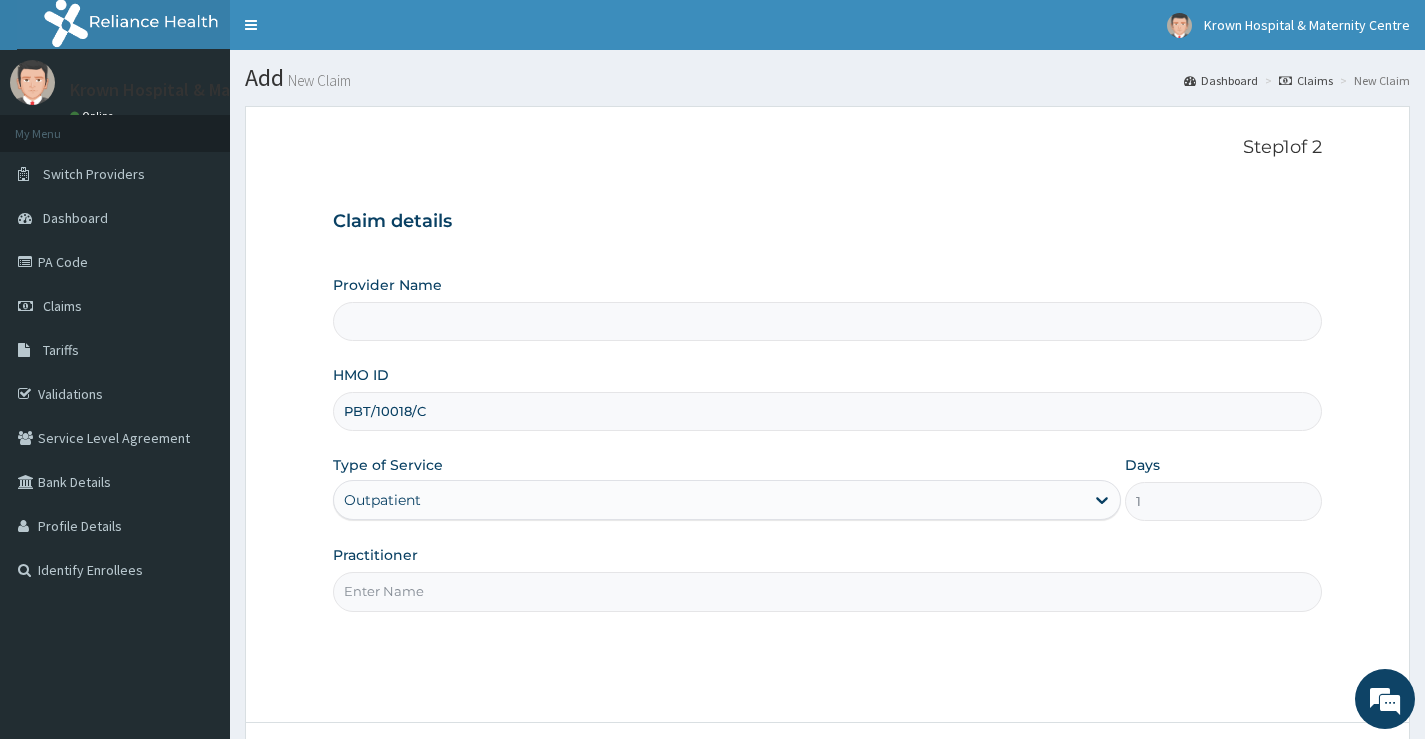 click on "Practitioner" at bounding box center (827, 591) 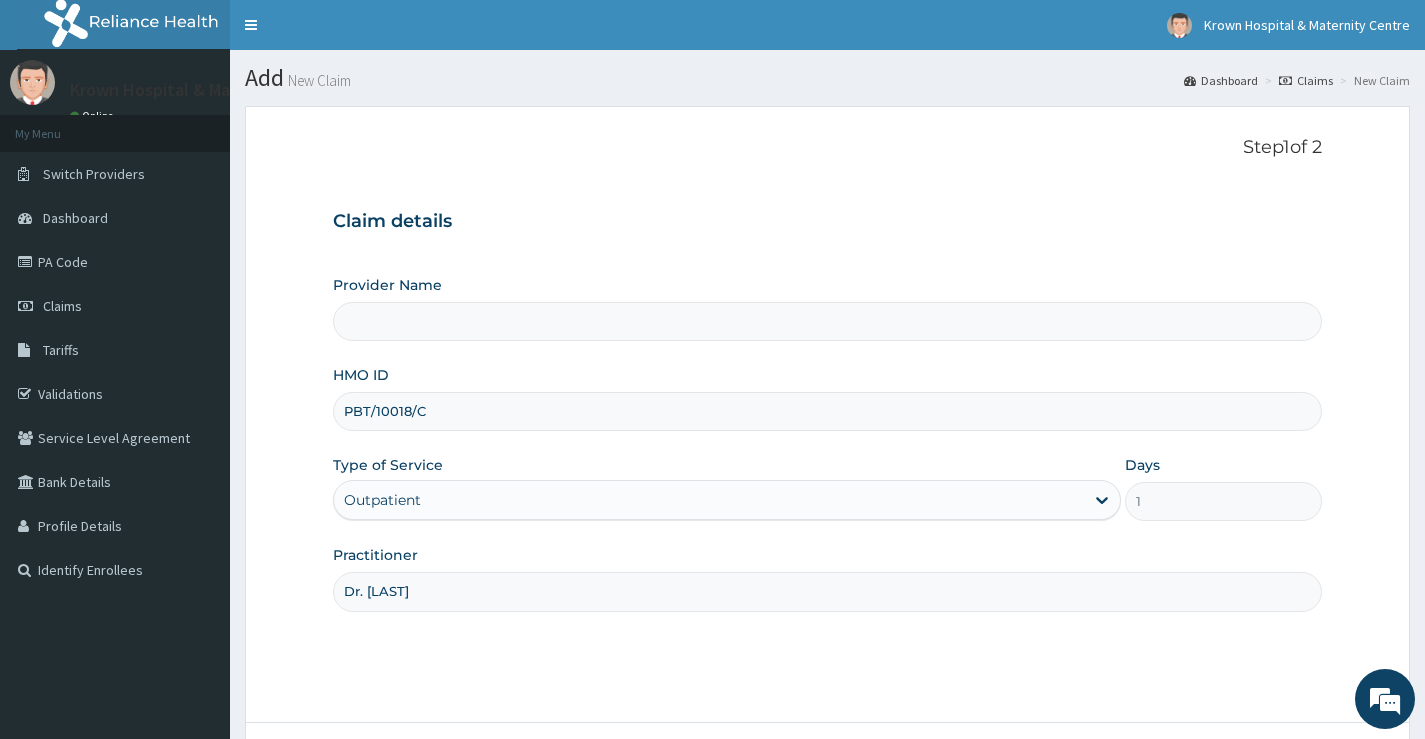 scroll, scrollTop: 0, scrollLeft: 0, axis: both 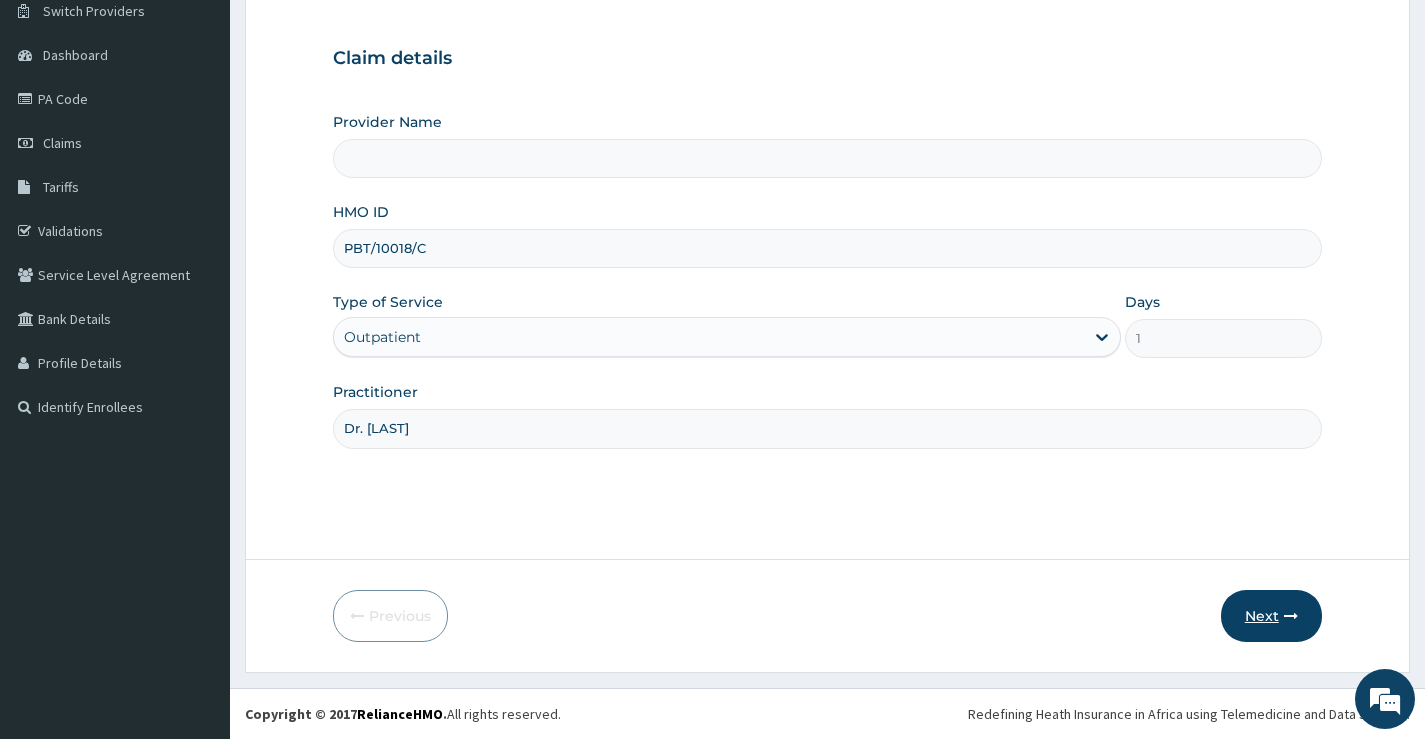 click on "Next" at bounding box center [1271, 616] 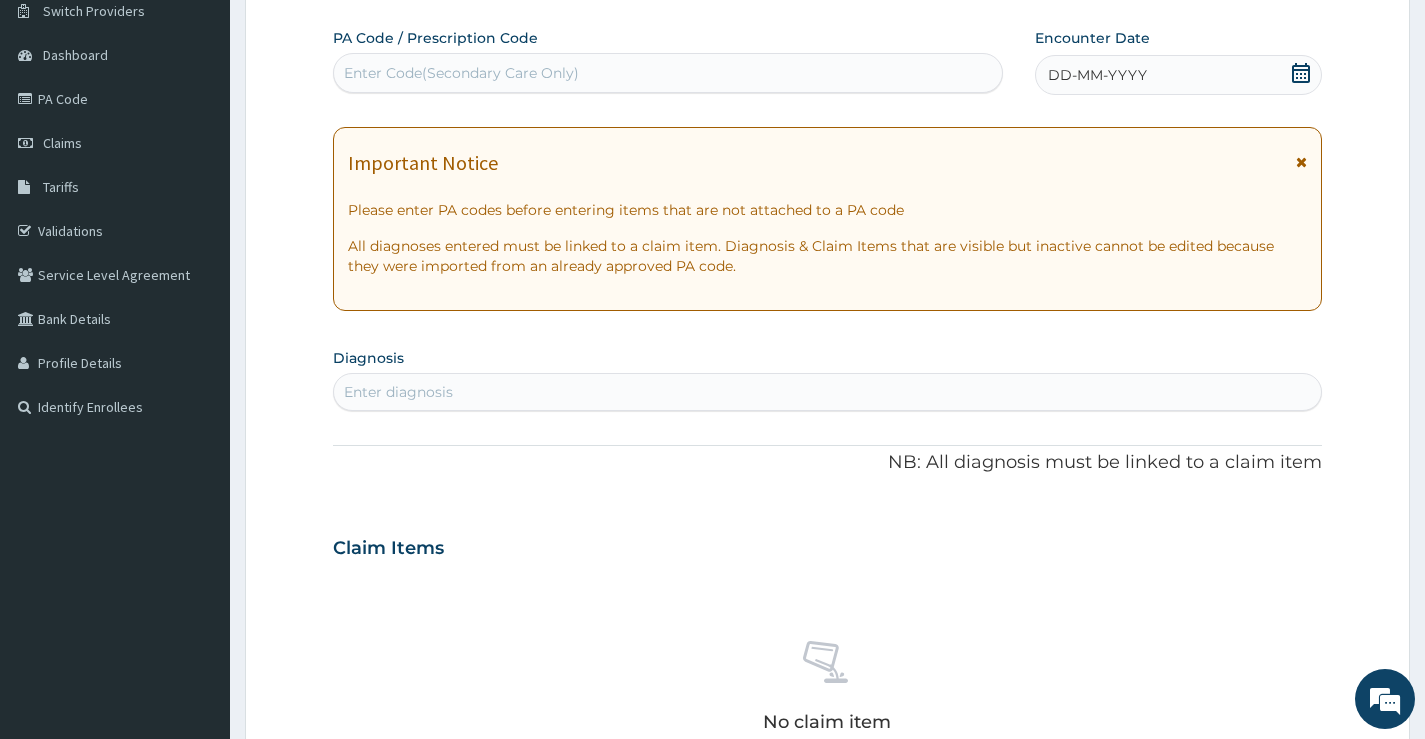 click 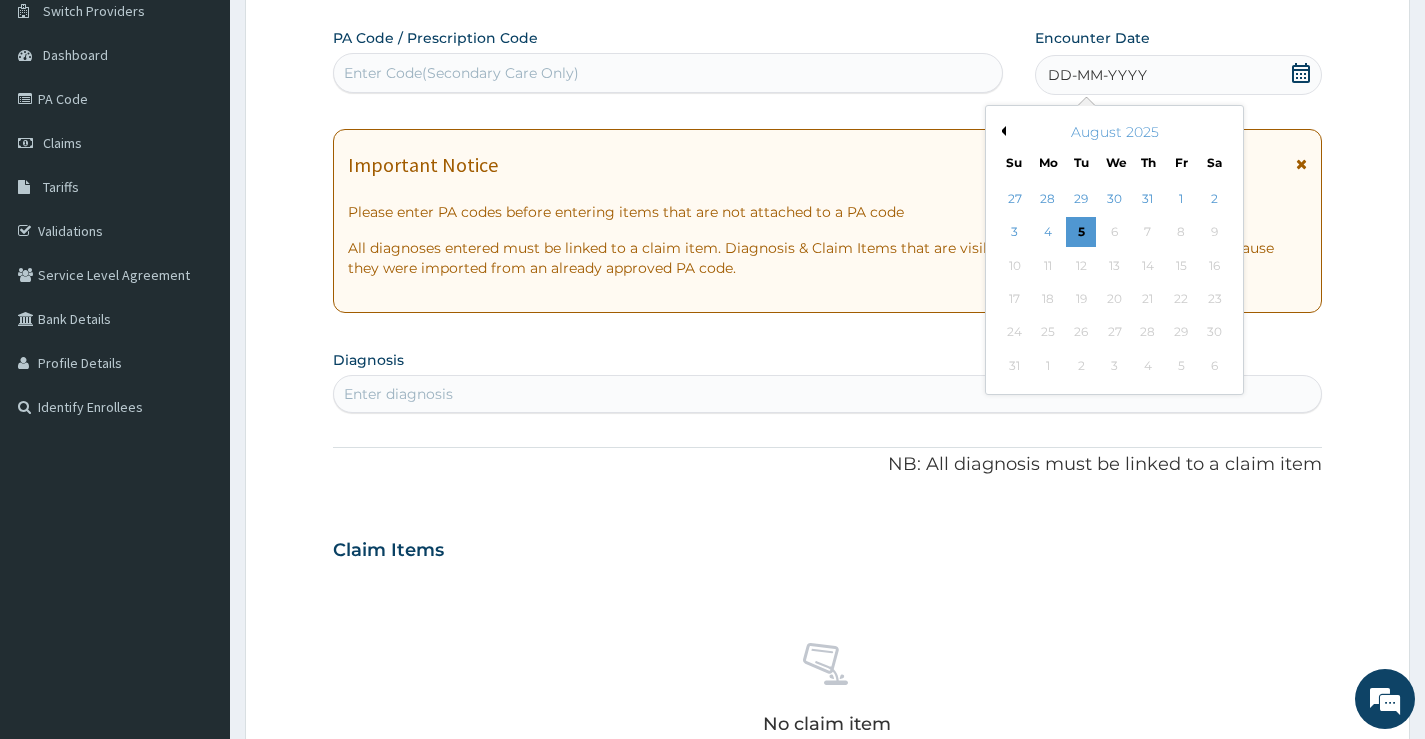 click on "Previous Month" at bounding box center (1001, 131) 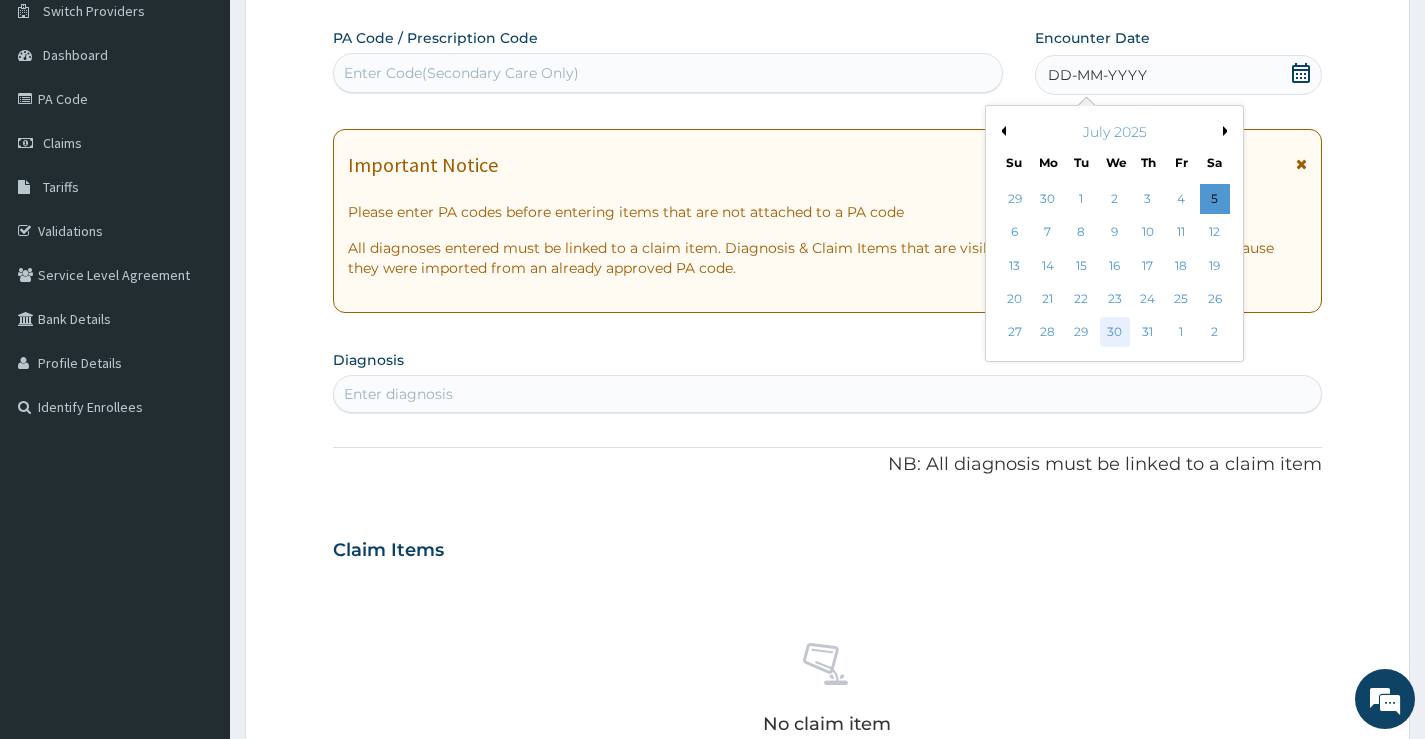 click on "30" at bounding box center (1114, 333) 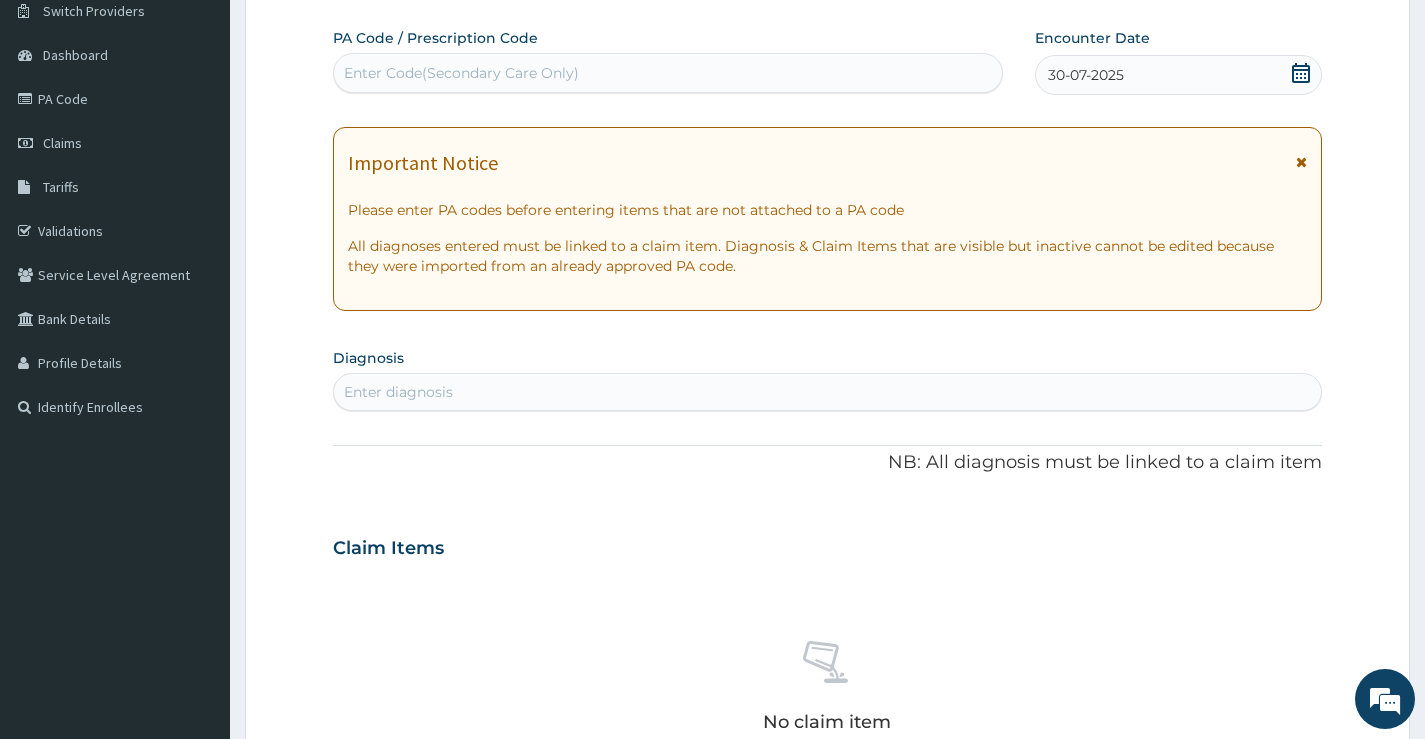 click on "Enter diagnosis" at bounding box center [827, 392] 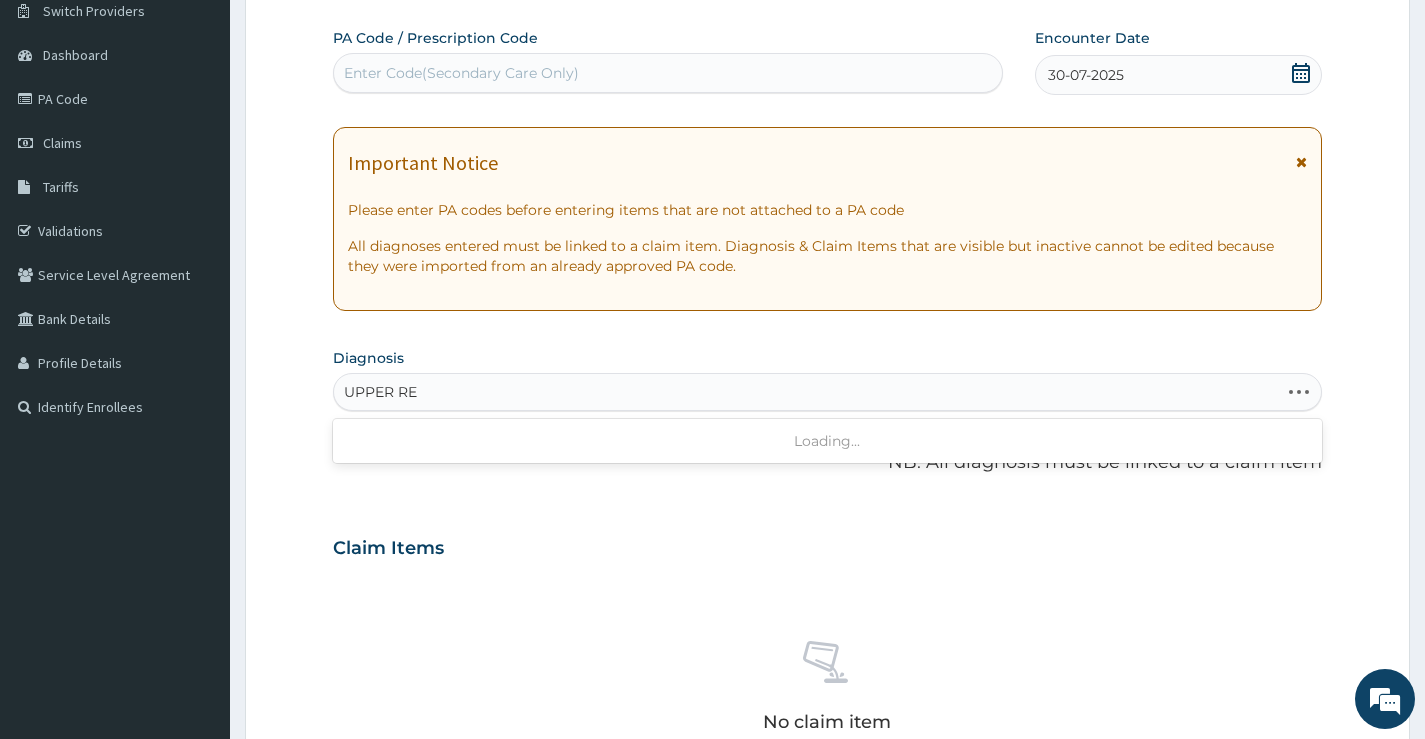 type on "UPPER RES" 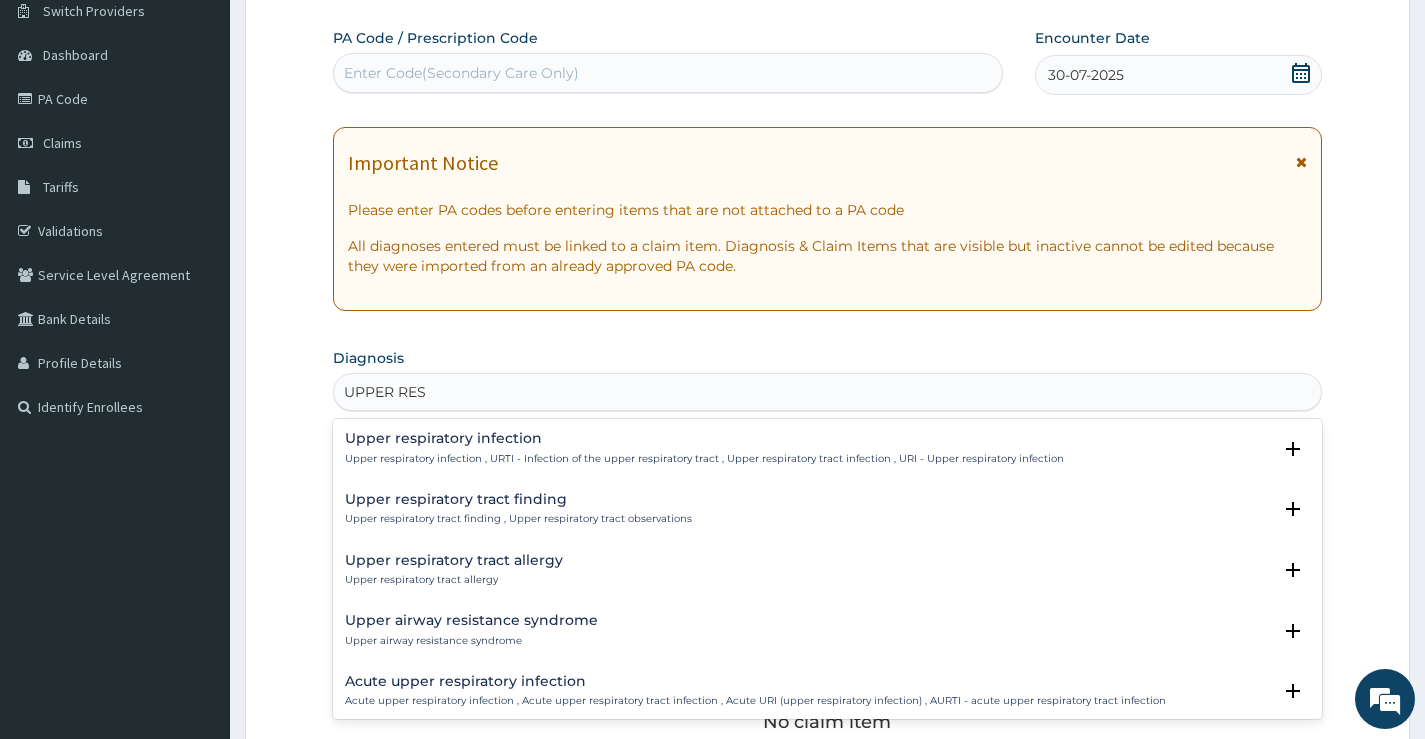 click on "Upper respiratory infection" at bounding box center (704, 438) 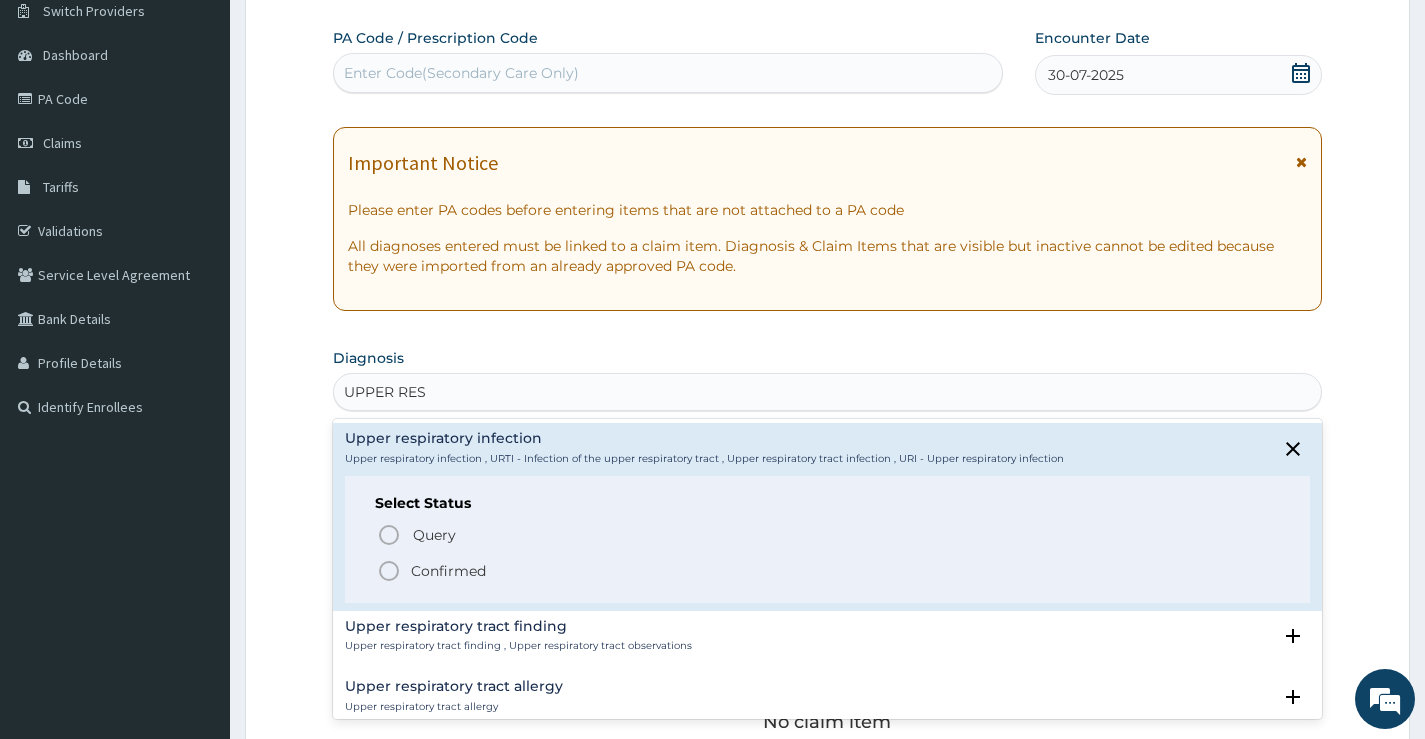 click 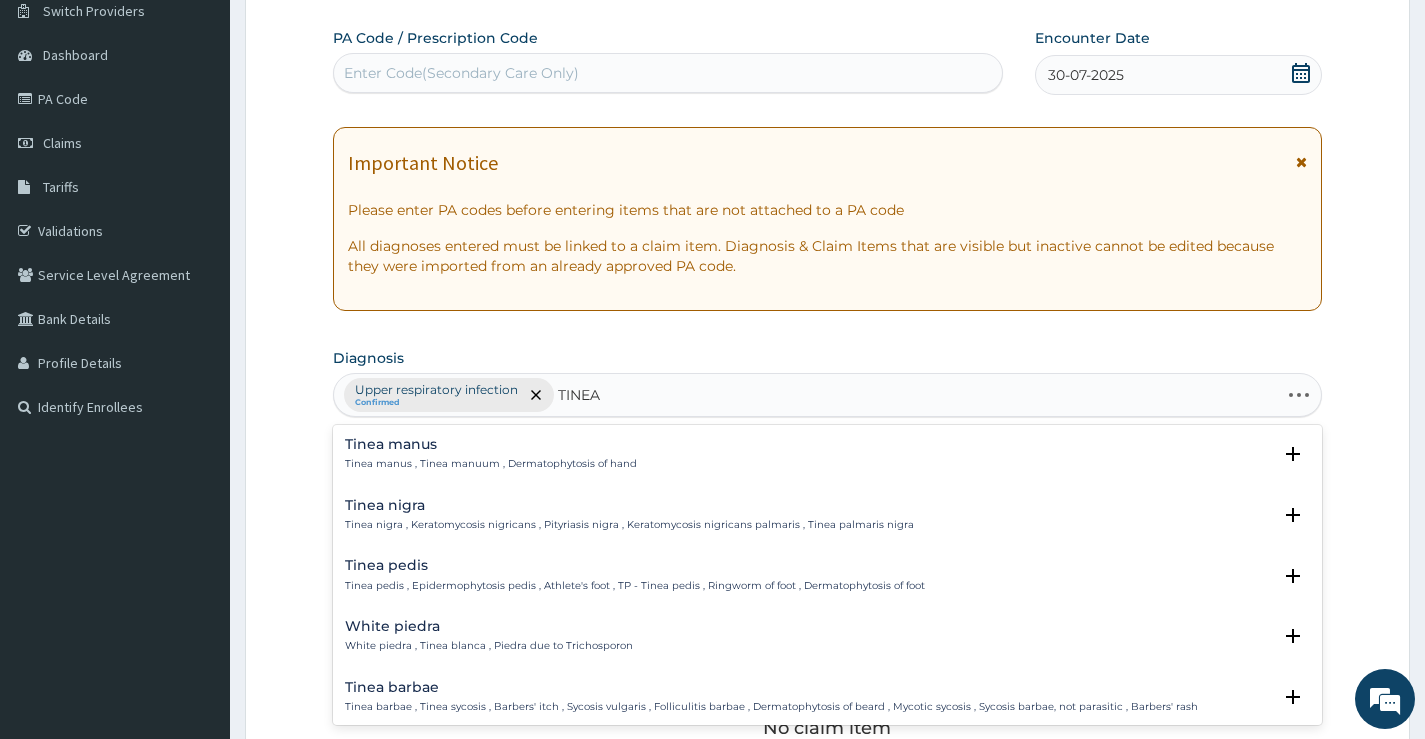 type on "TINEA C" 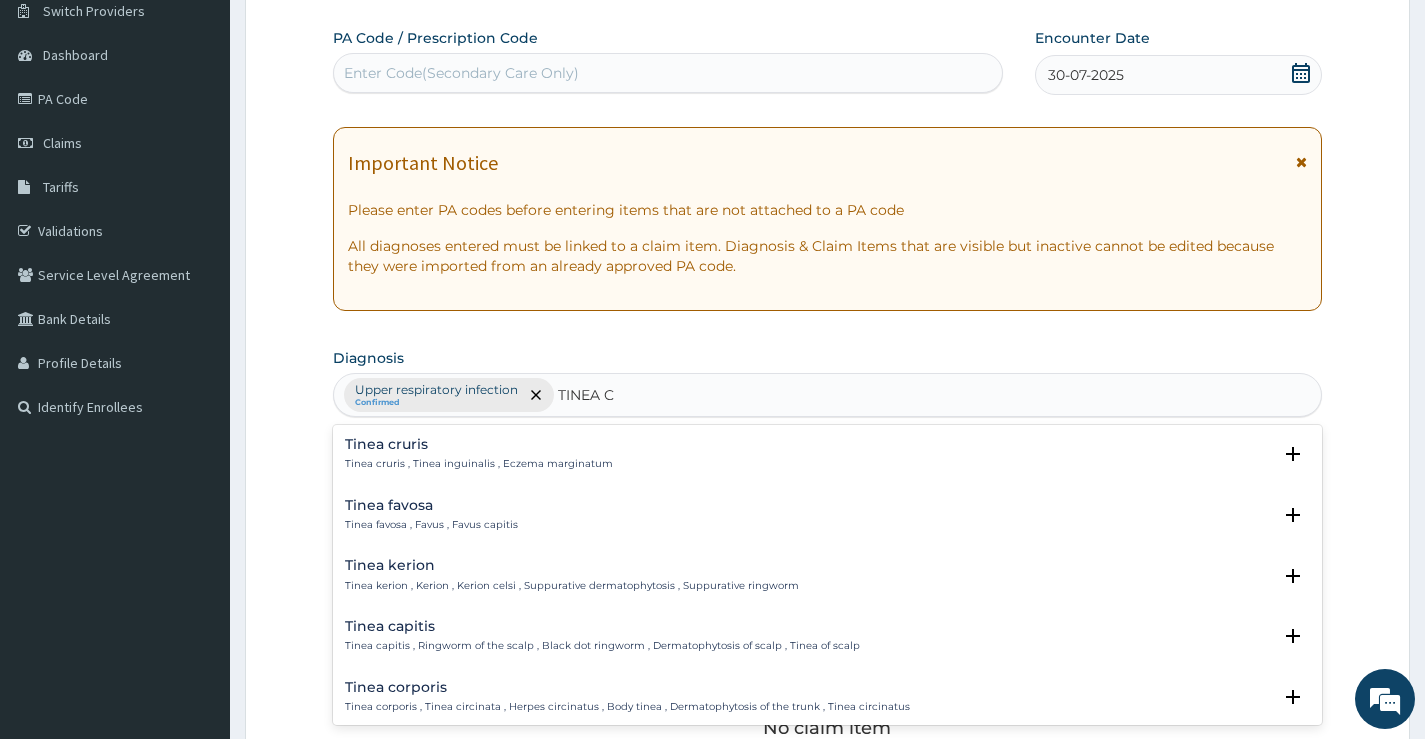 click on "Tinea cruris Tinea cruris , Tinea inguinalis , Eczema marginatum" at bounding box center [479, 454] 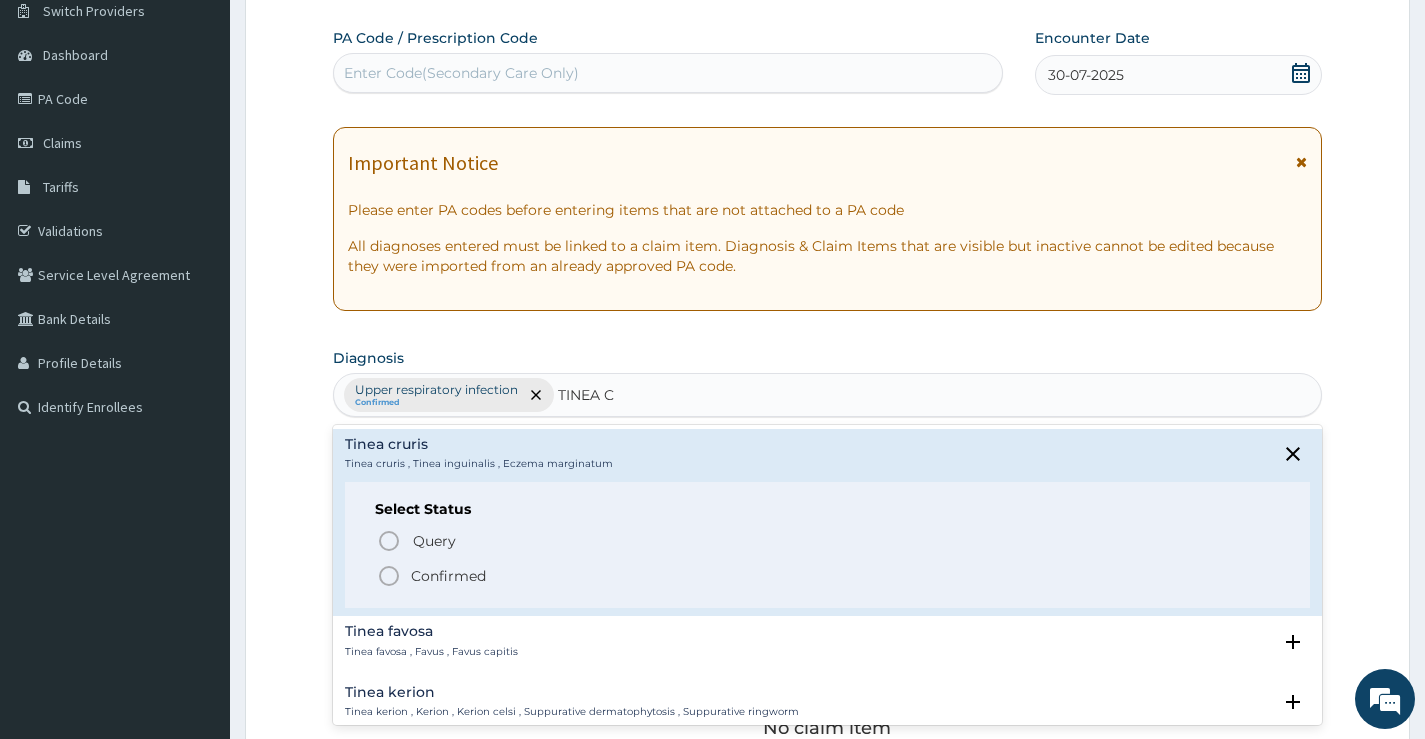 click 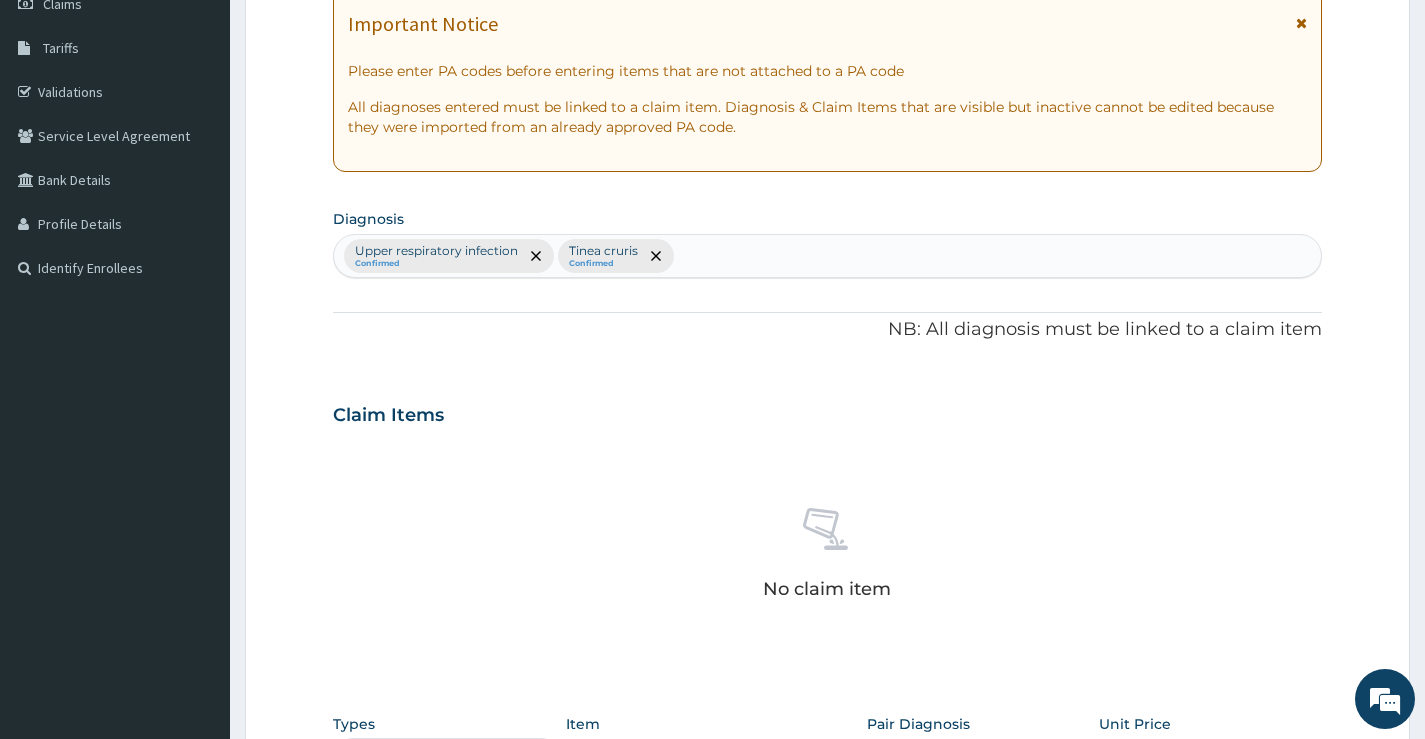 scroll, scrollTop: 663, scrollLeft: 0, axis: vertical 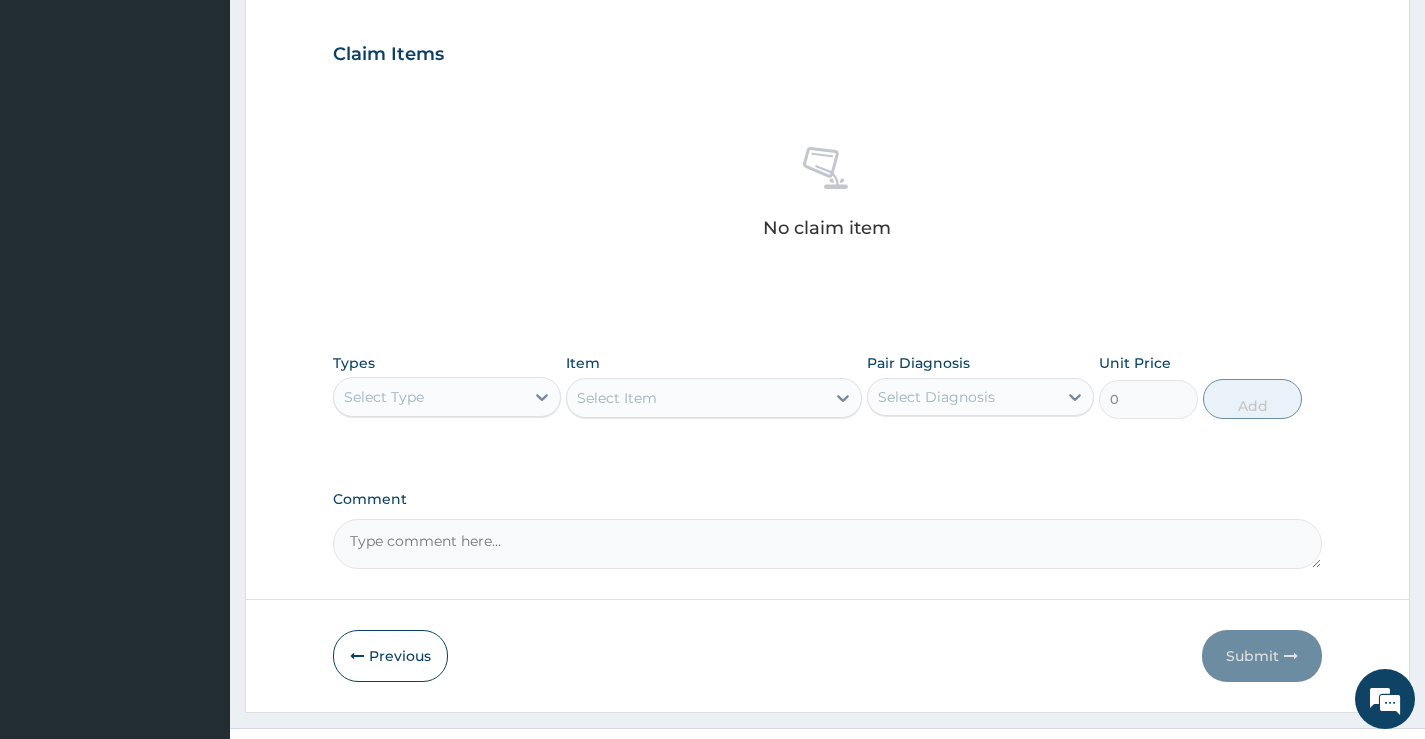 click on "Select Type" at bounding box center [428, 397] 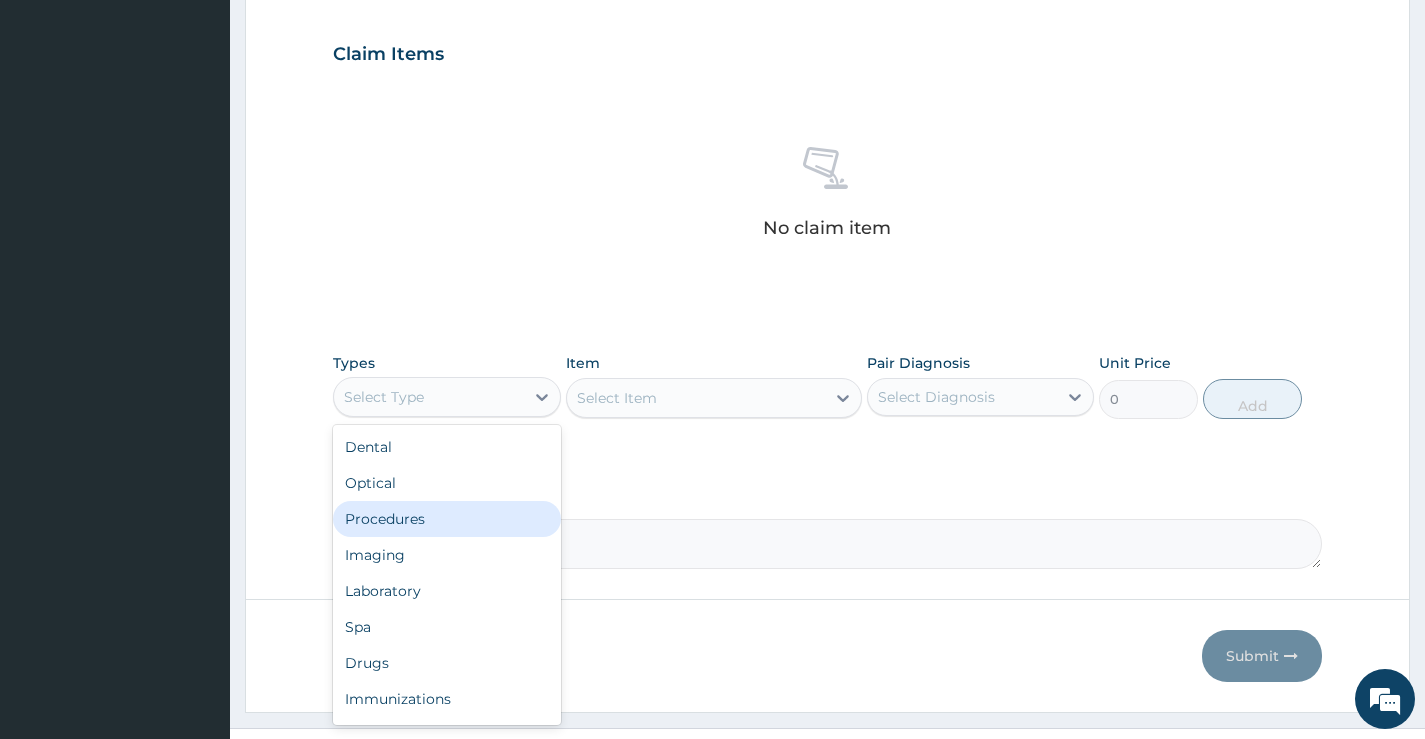 click on "Procedures" at bounding box center [446, 519] 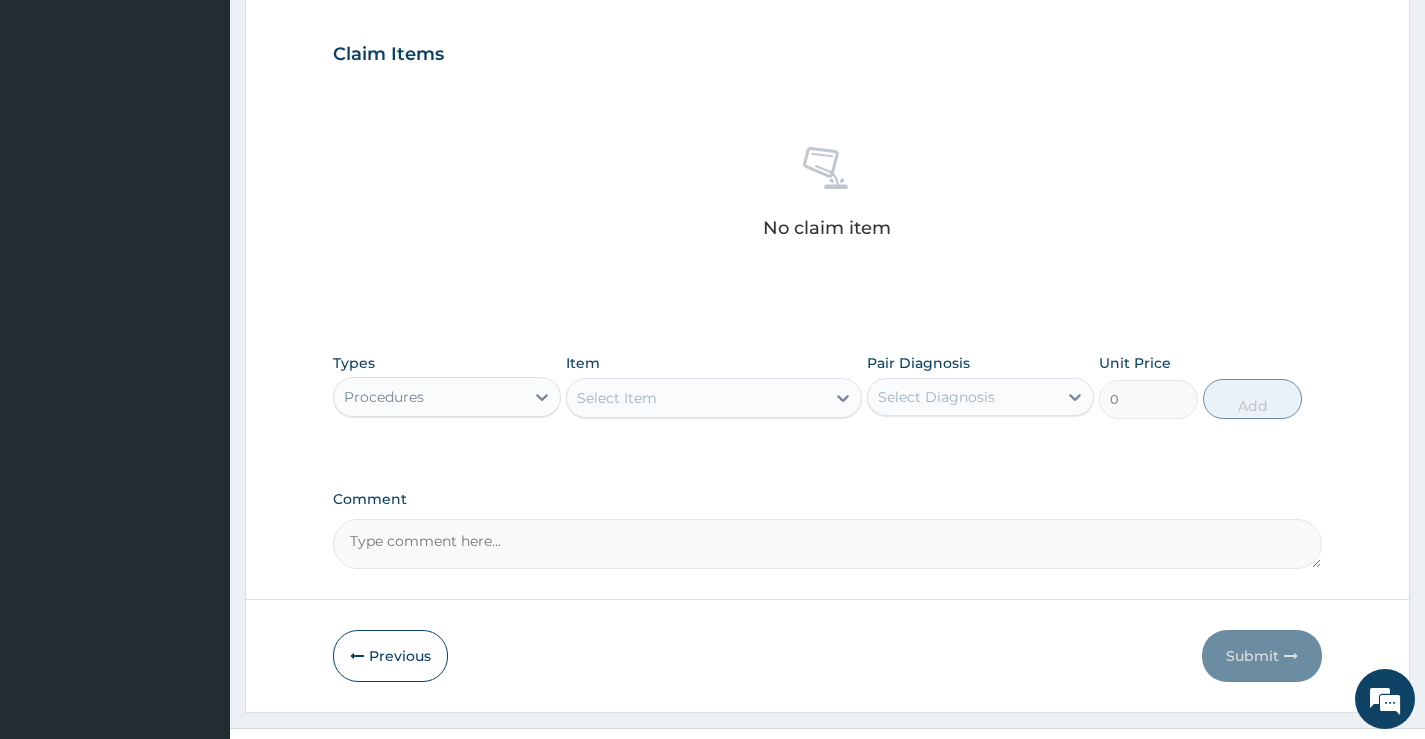 click on "Select Item" at bounding box center [617, 398] 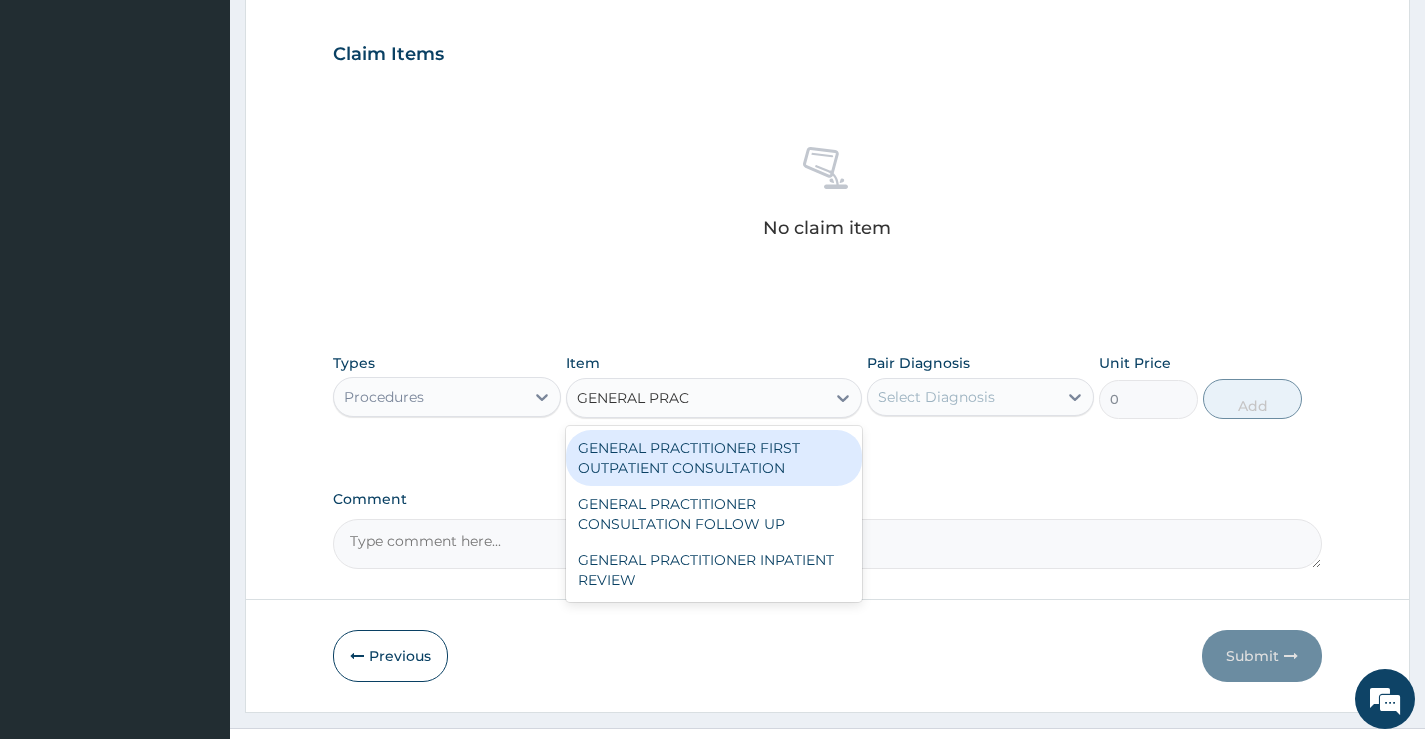 type on "GENERAL PRACT" 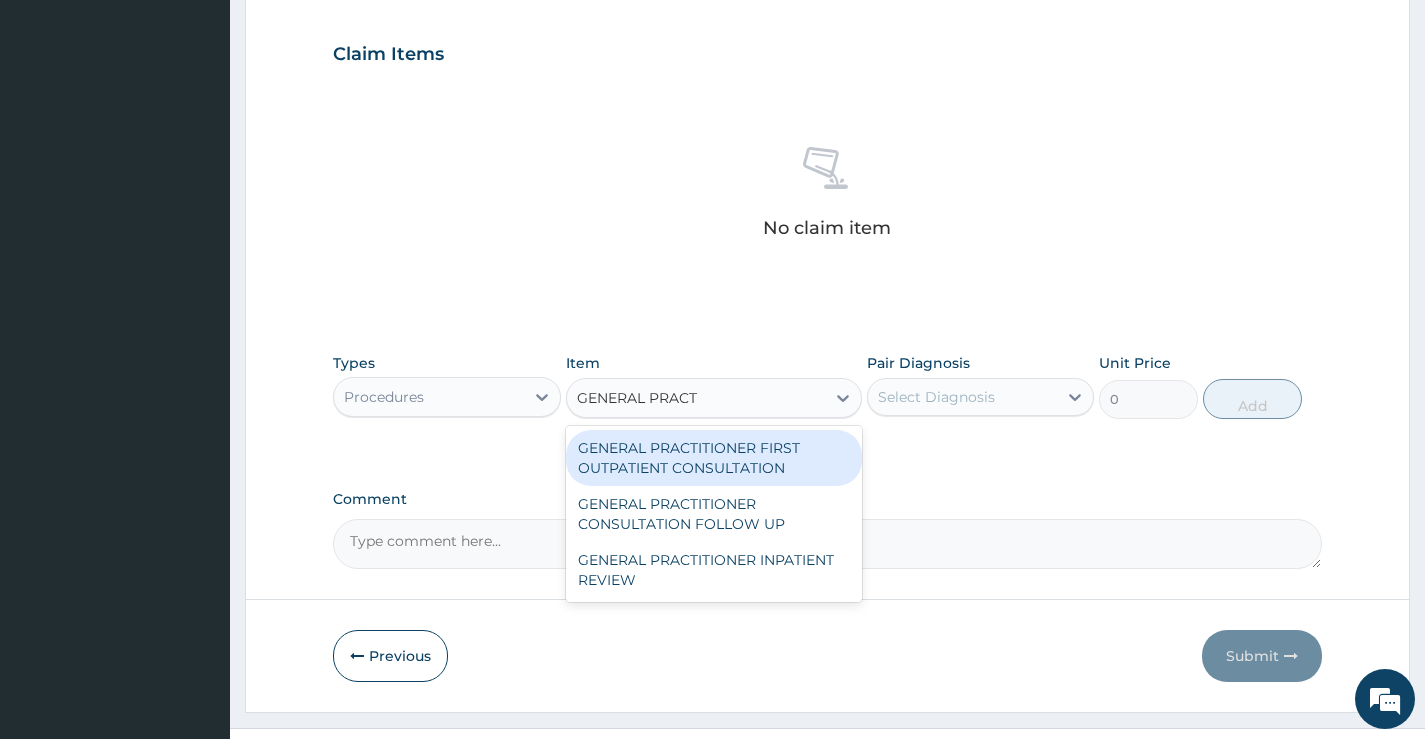 click on "GENERAL PRACTITIONER FIRST OUTPATIENT CONSULTATION" at bounding box center [714, 458] 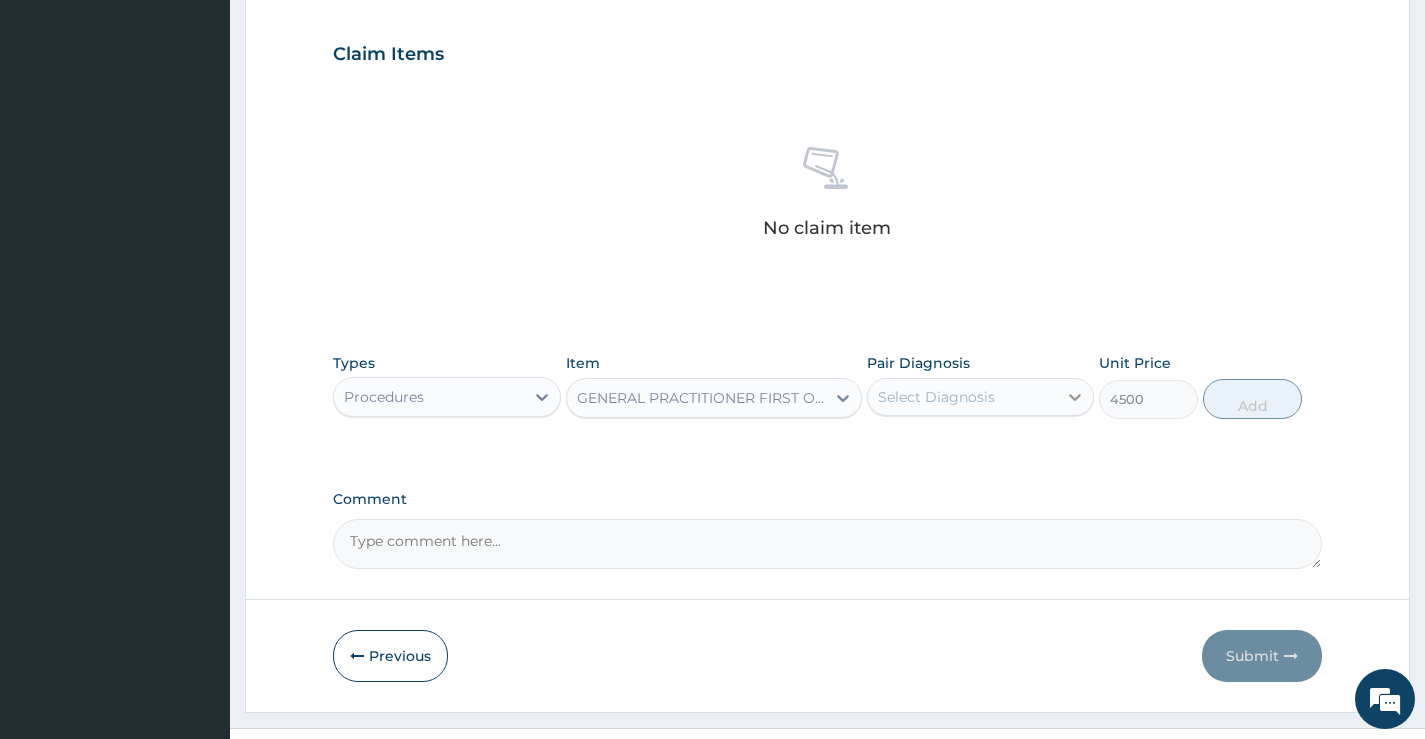 click 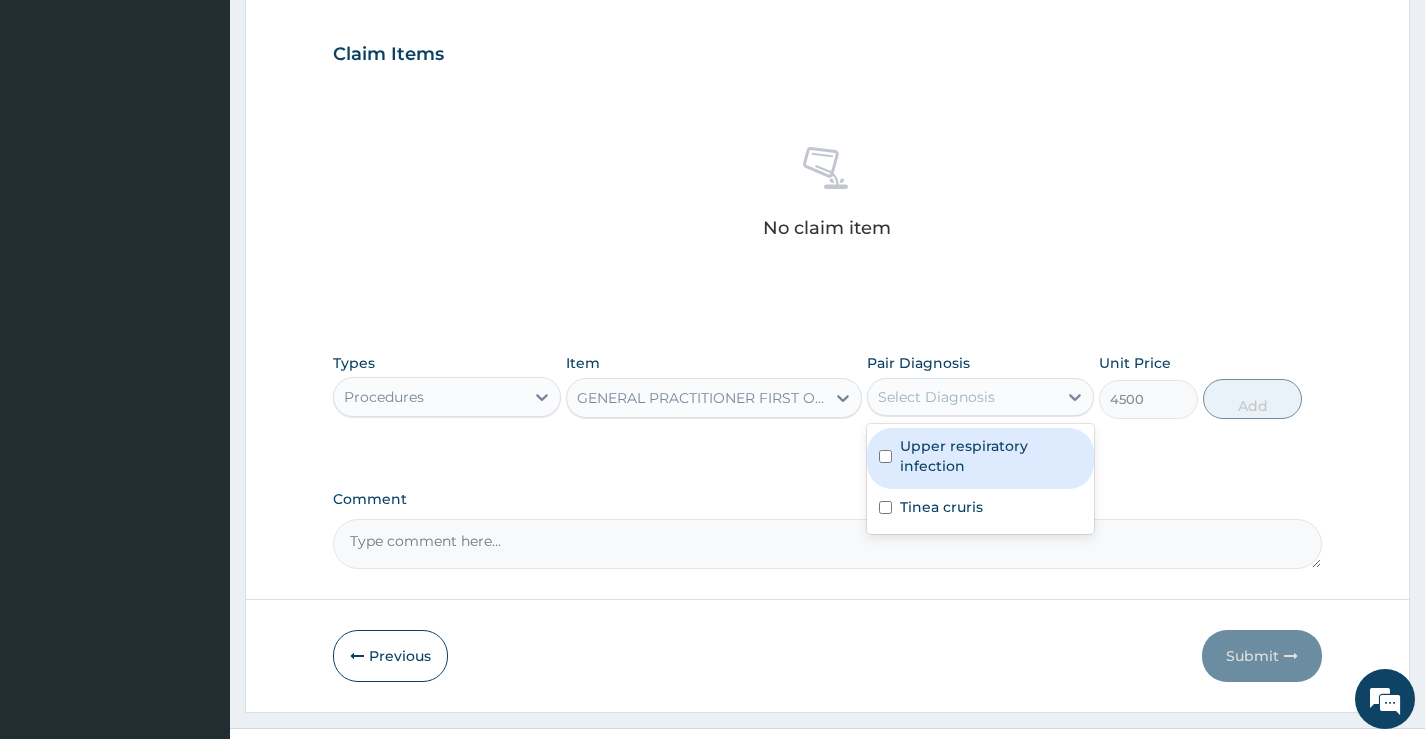 click on "Upper respiratory infection" at bounding box center (991, 456) 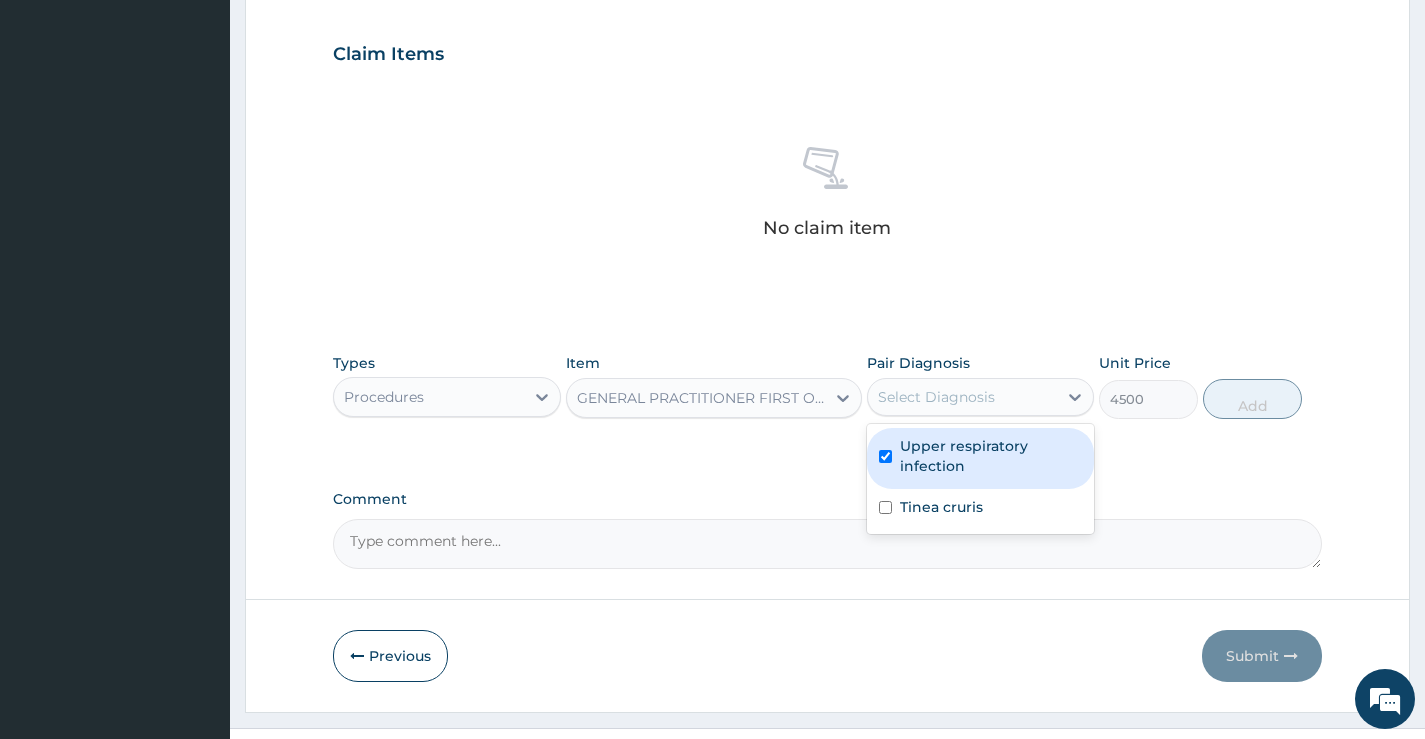 checkbox on "true" 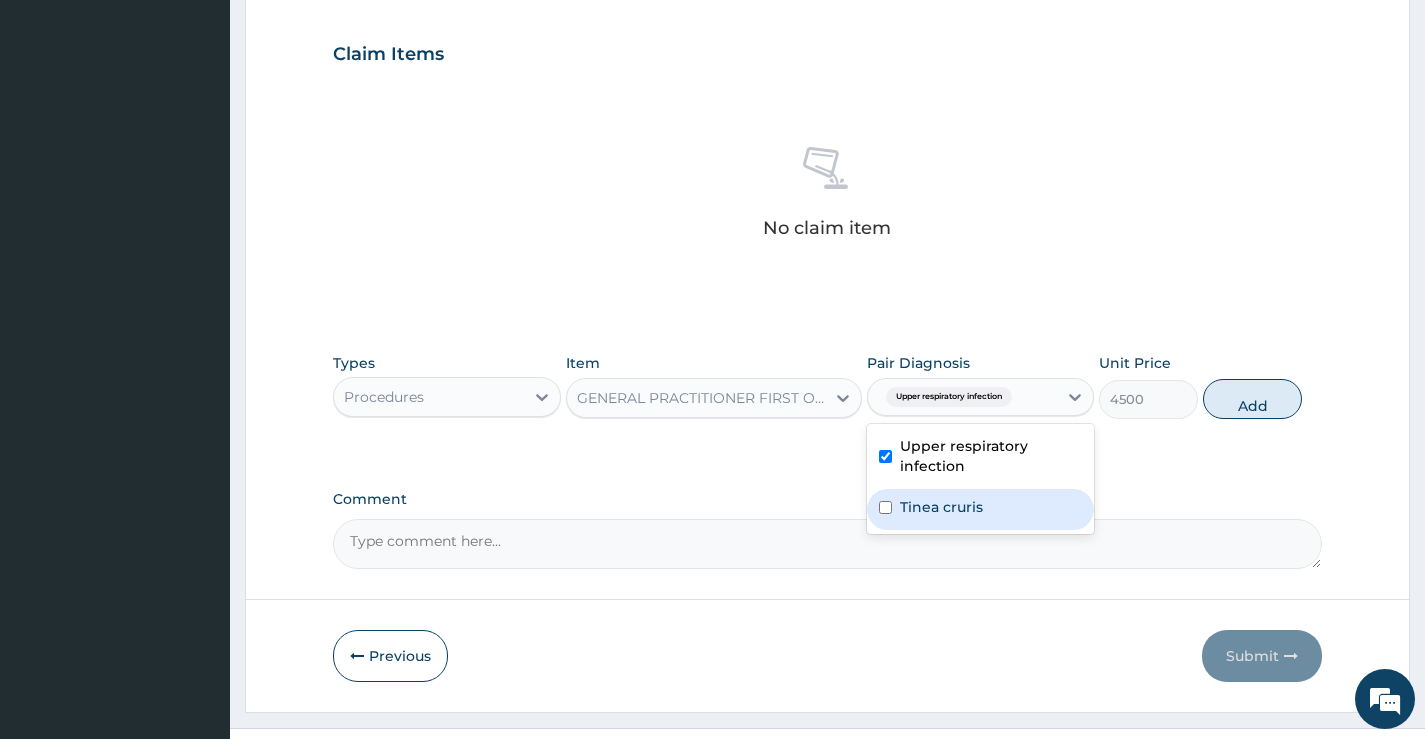 drag, startPoint x: 959, startPoint y: 504, endPoint x: 994, endPoint y: 482, distance: 41.340054 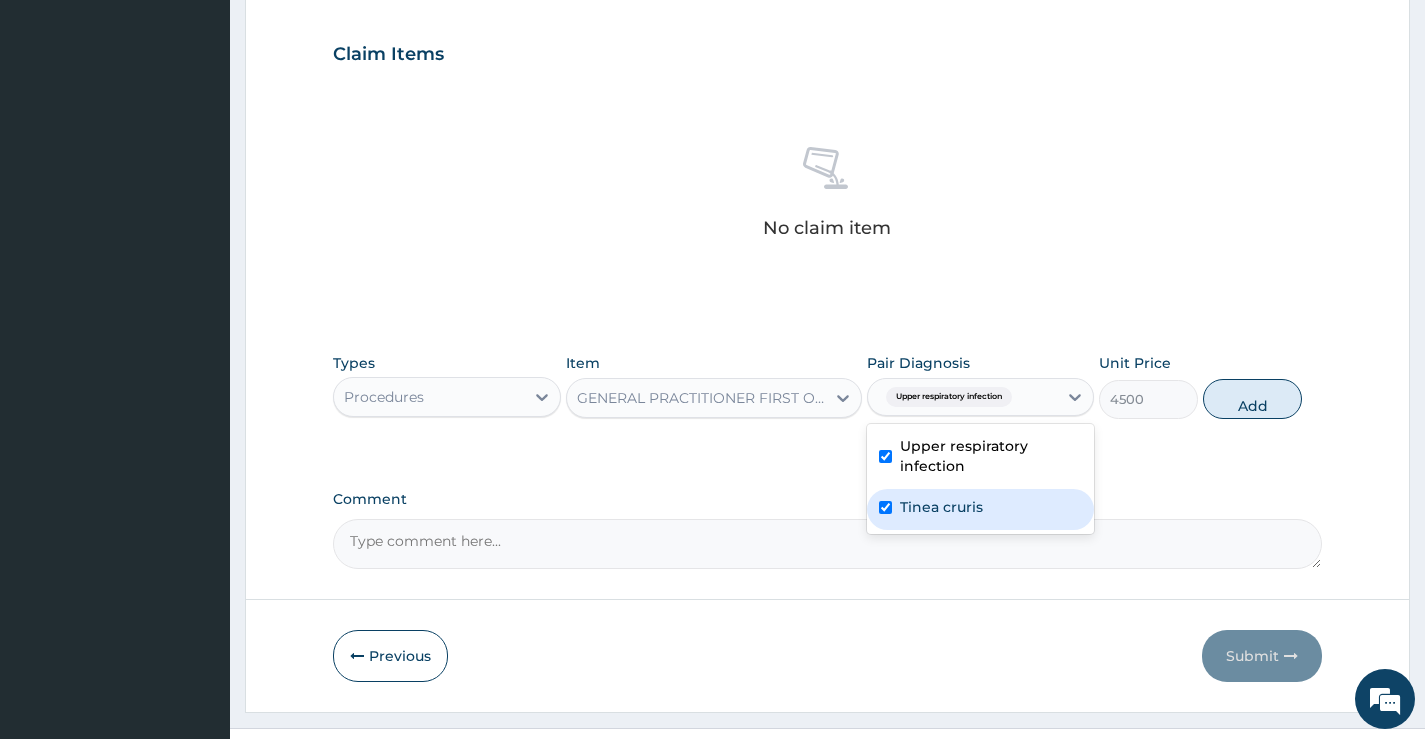 checkbox on "true" 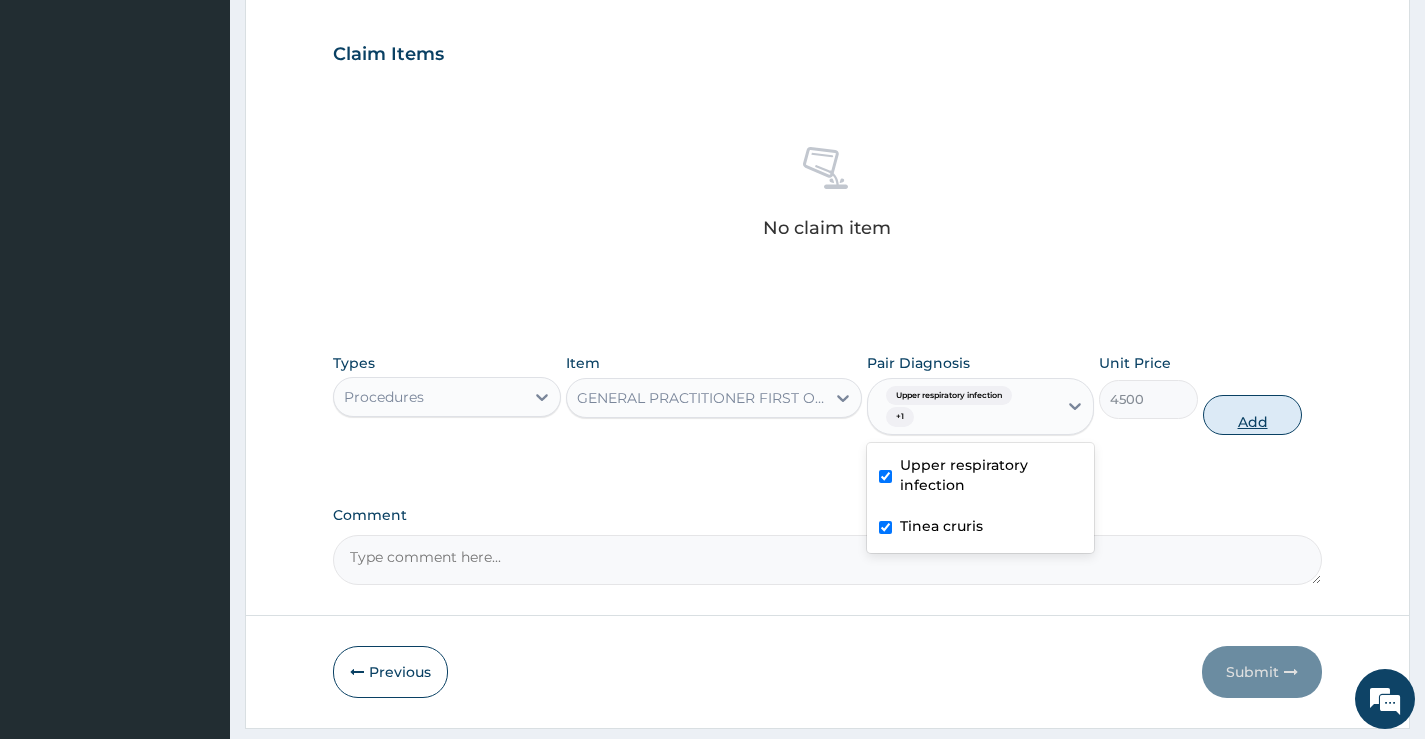 click on "Add" at bounding box center (1252, 415) 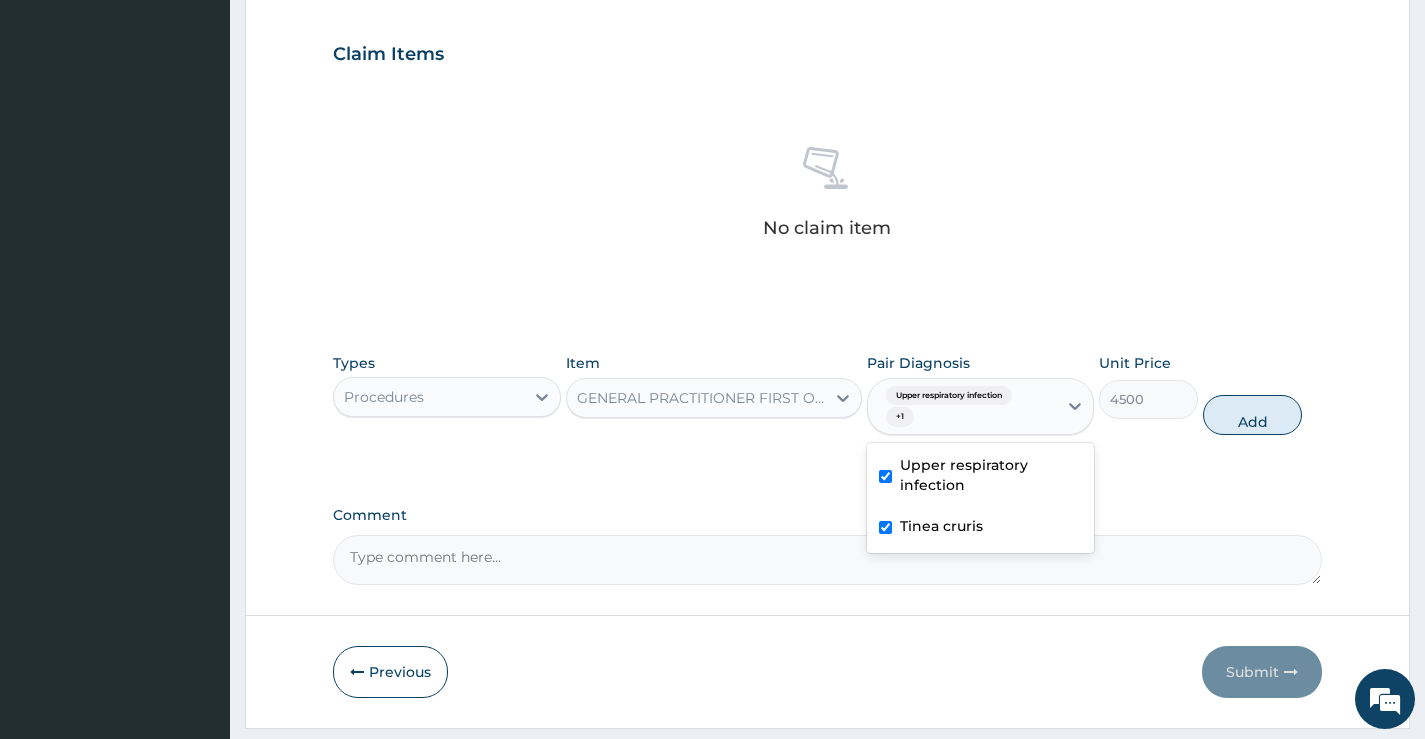 type on "0" 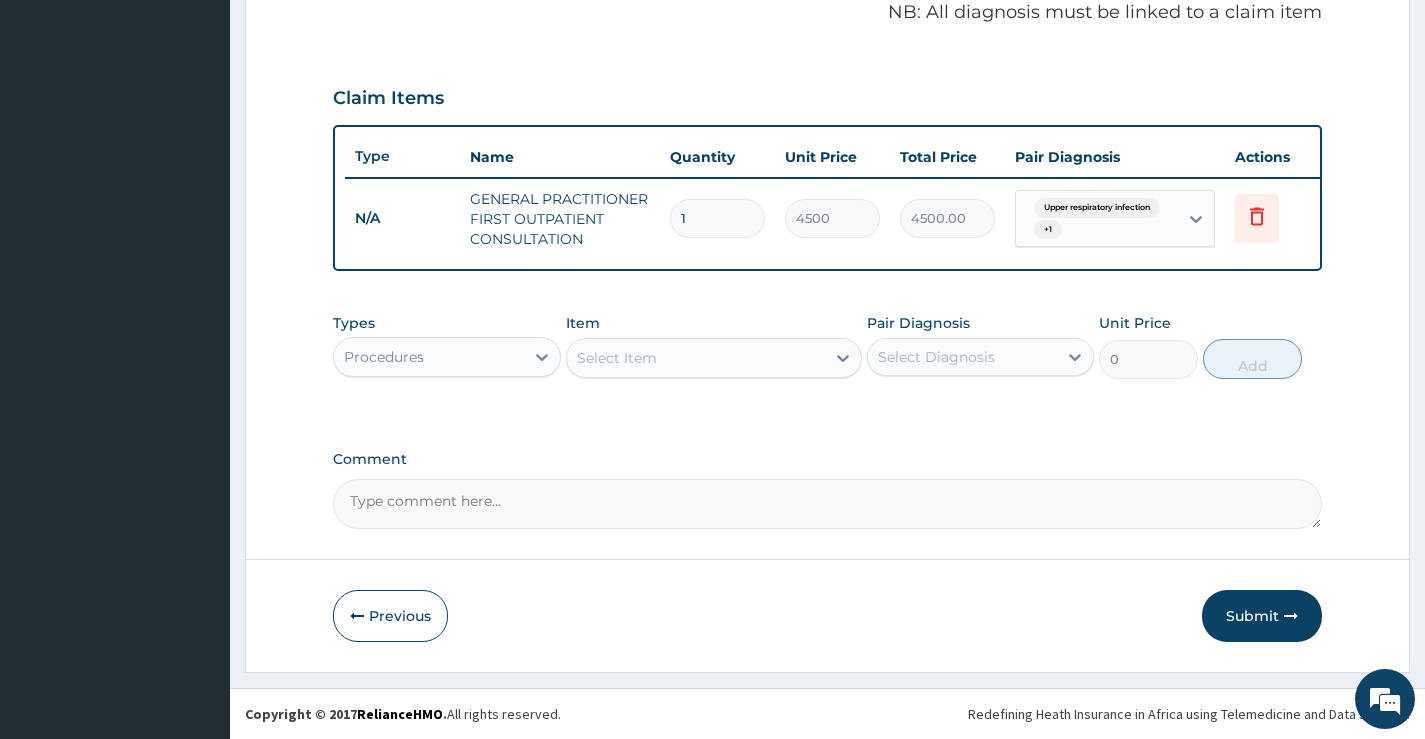 scroll, scrollTop: 634, scrollLeft: 0, axis: vertical 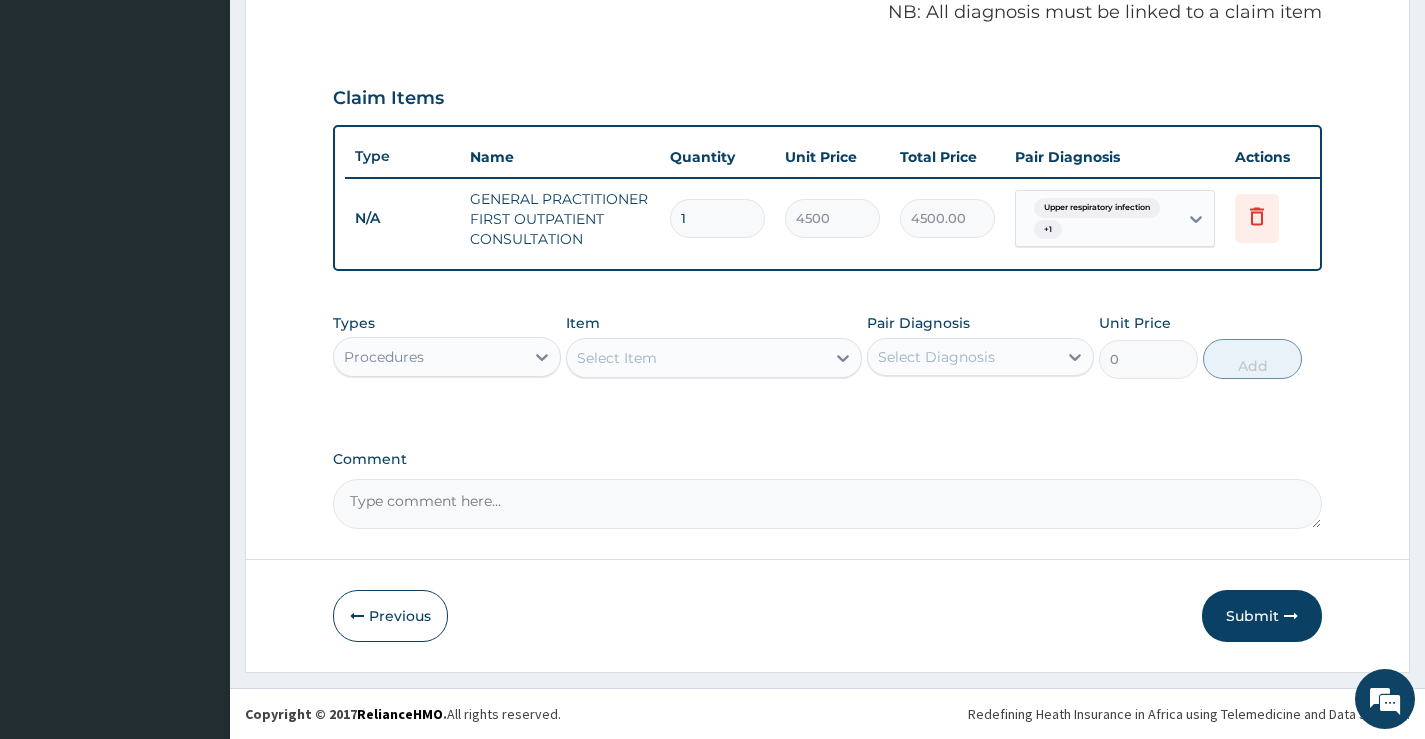 click on "Procedures" at bounding box center [428, 357] 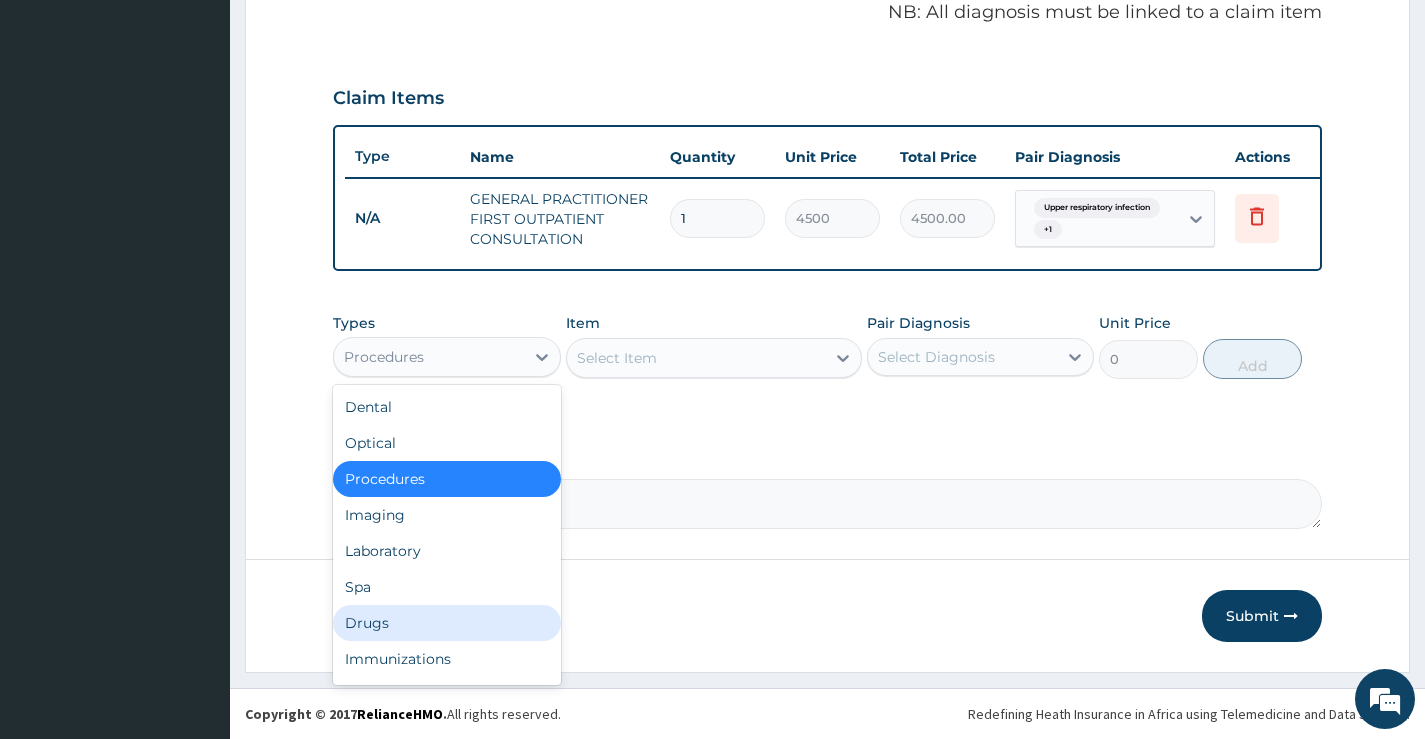 click on "Drugs" at bounding box center (446, 623) 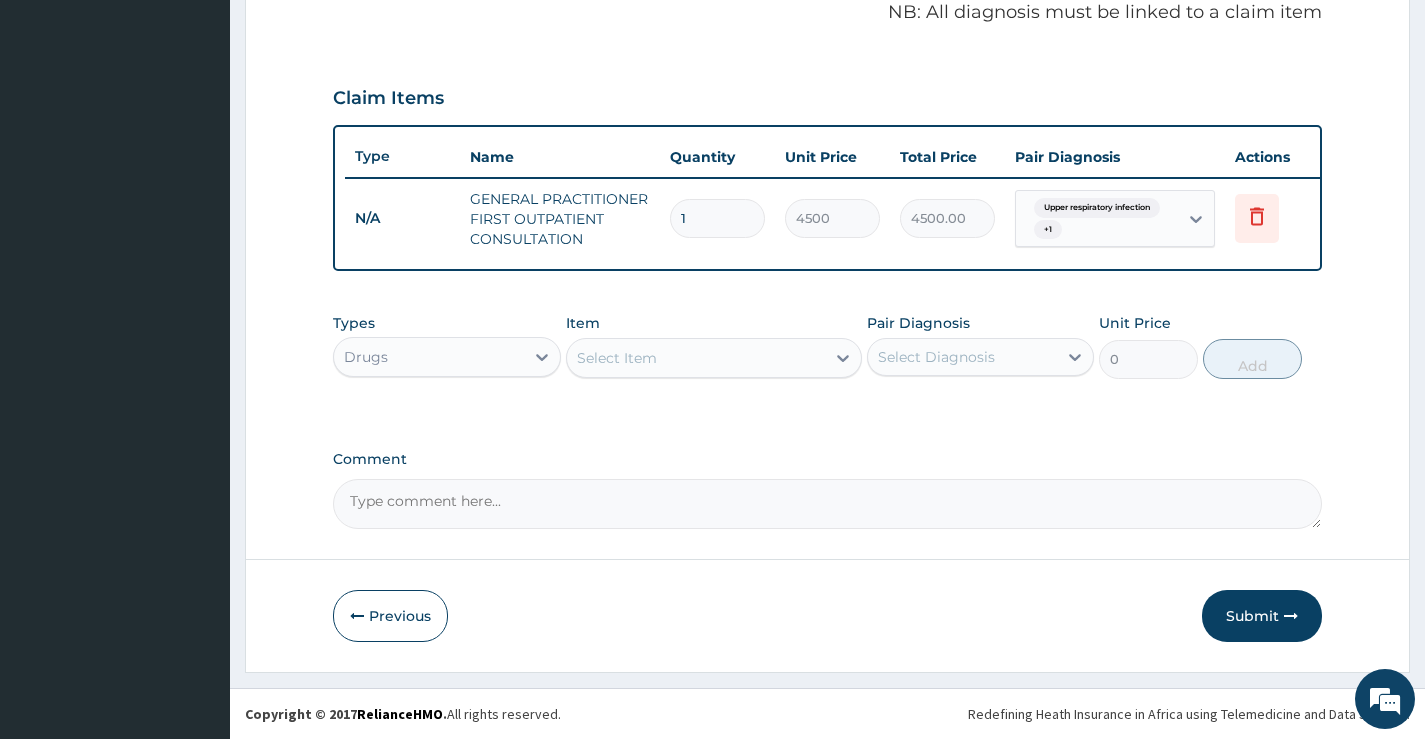 click on "Select Item" at bounding box center [696, 358] 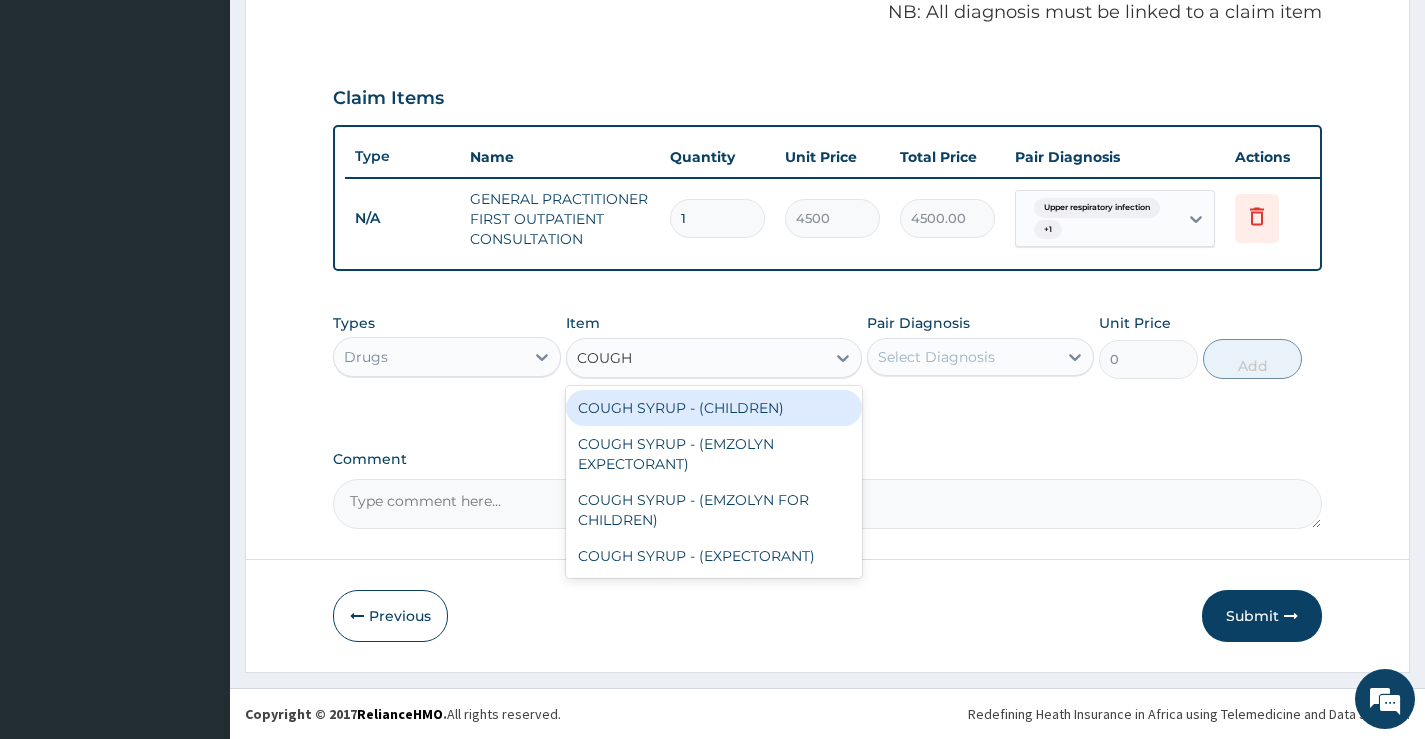 type on "COUGH" 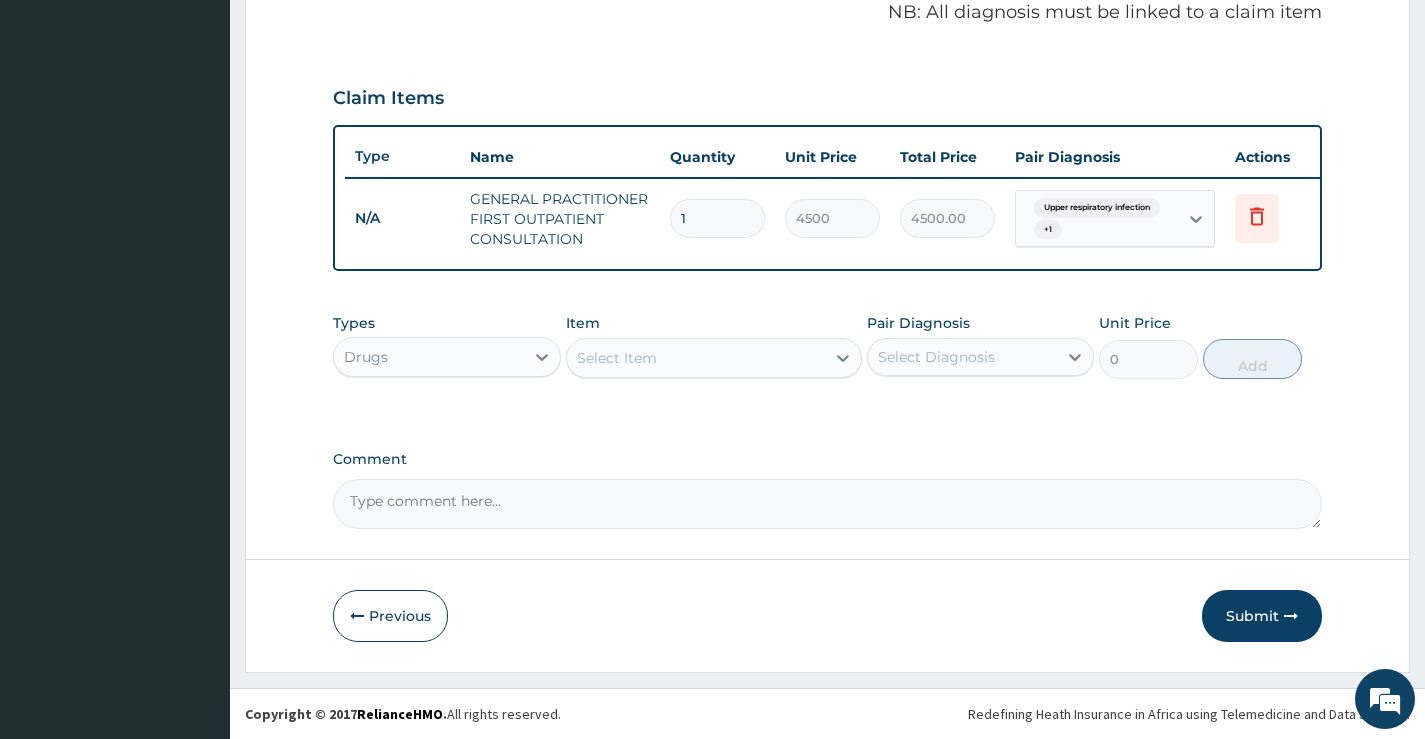 click on "Select Item" at bounding box center (696, 358) 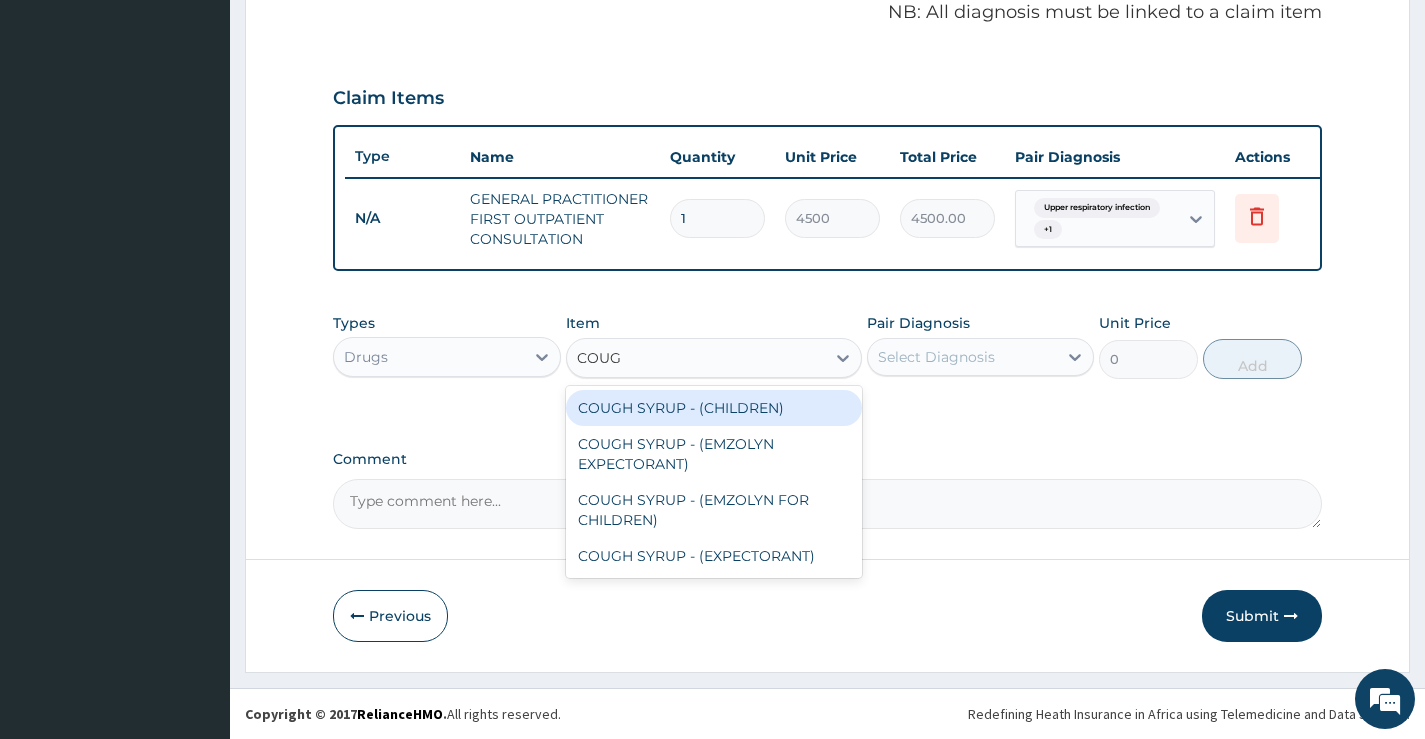type on "COUGH" 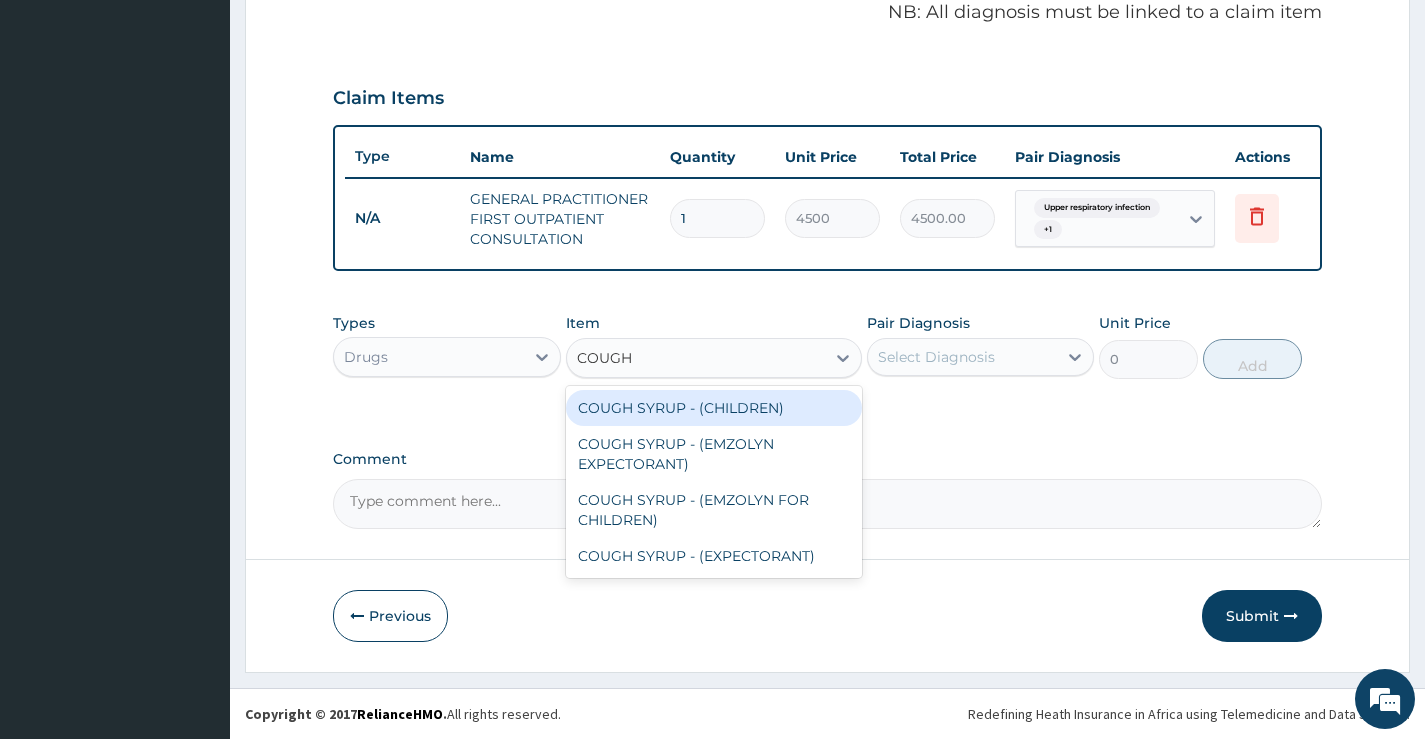 click on "COUGH SYRUP - (CHILDREN)" at bounding box center [714, 408] 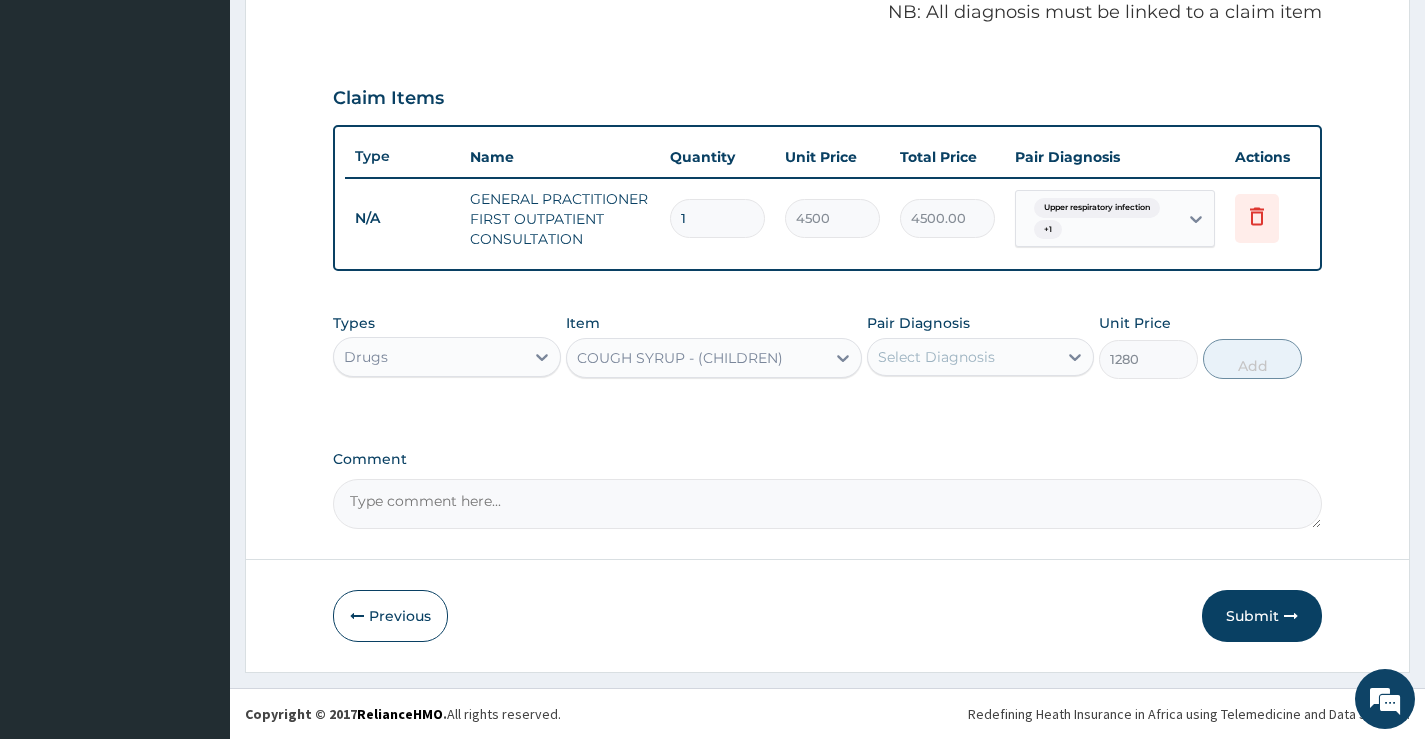 click on "Select Diagnosis" at bounding box center (962, 357) 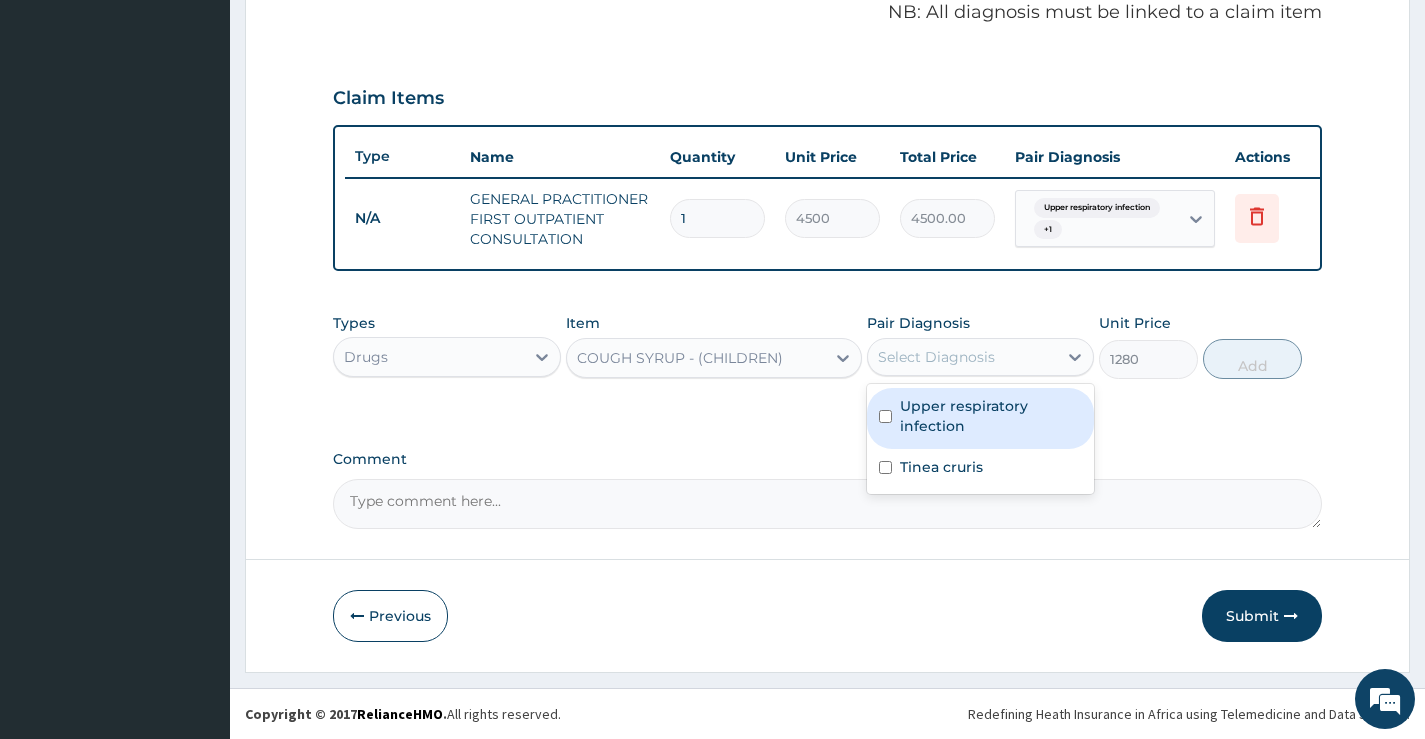 click on "Upper respiratory infection" at bounding box center (991, 416) 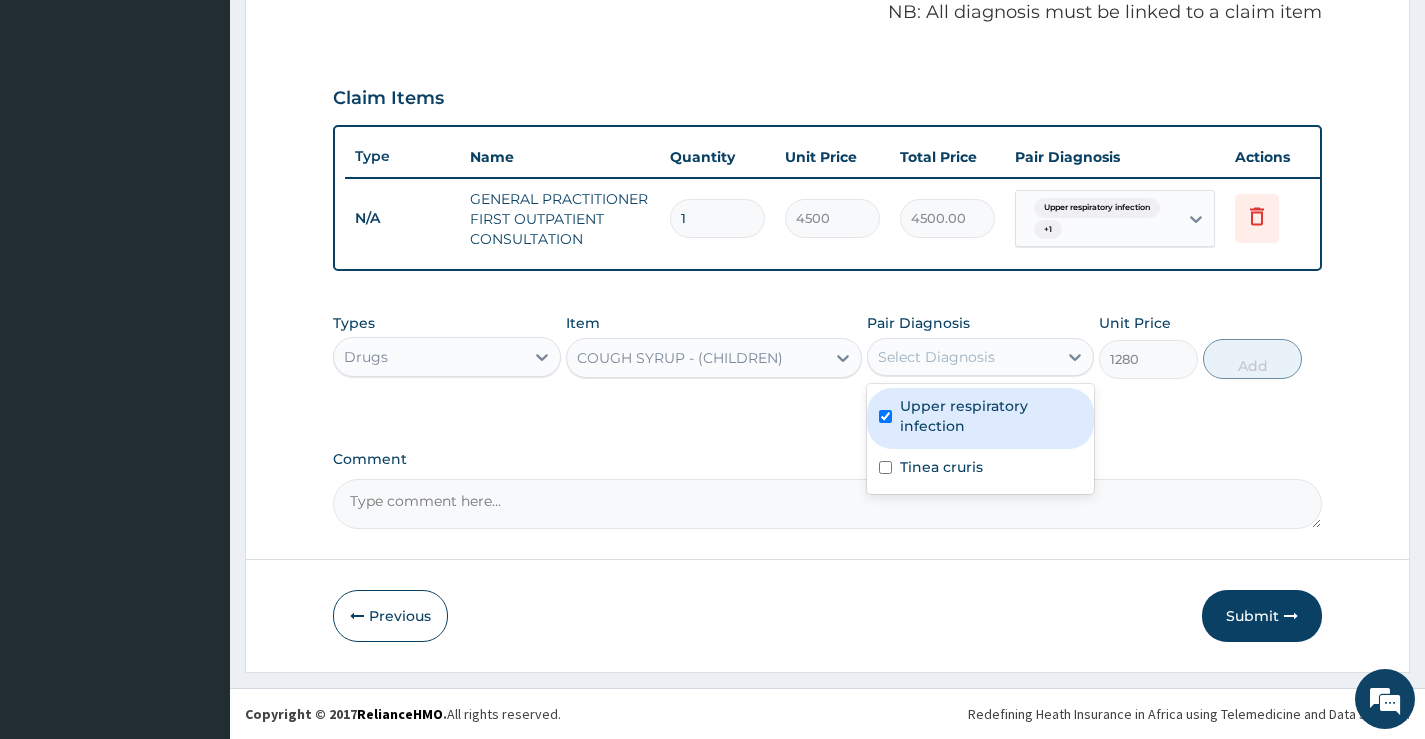 checkbox on "true" 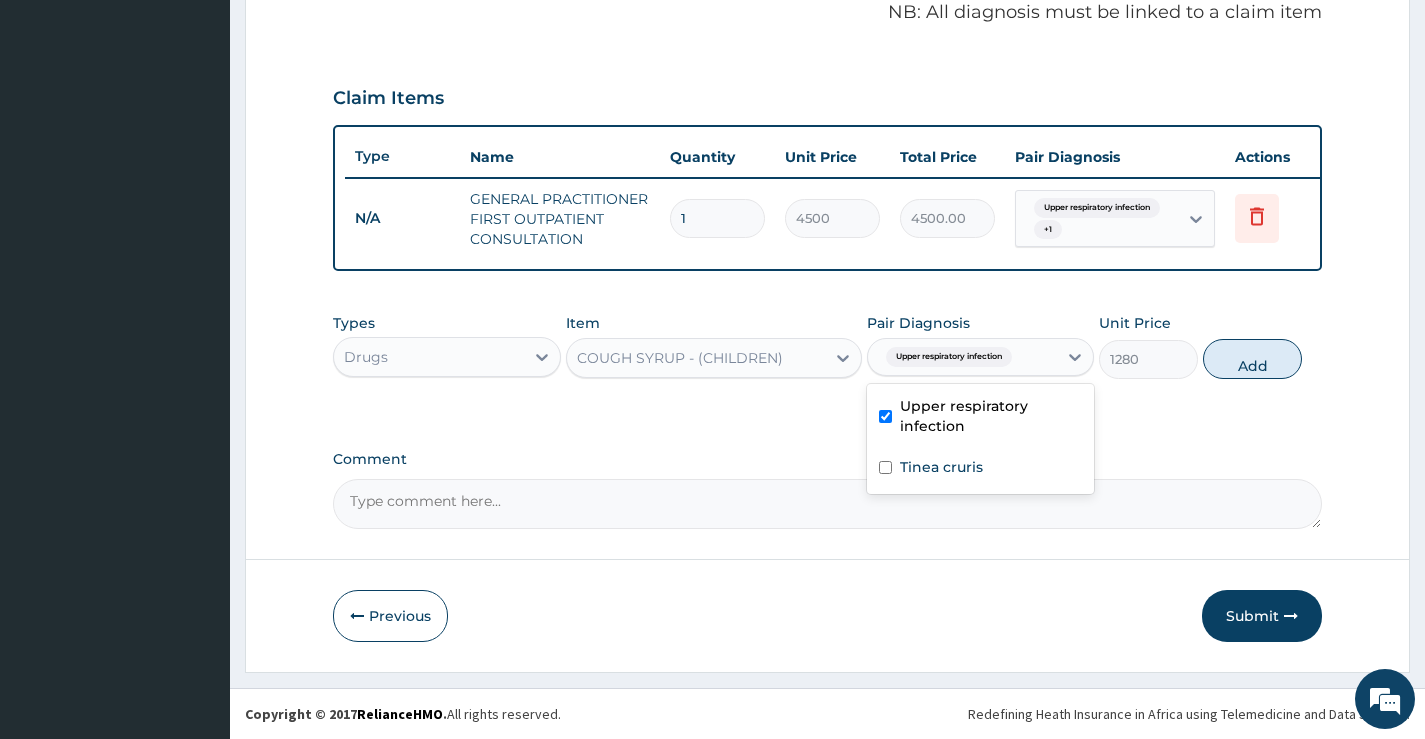 click on "Types Drugs Item COUGH SYRUP - (CHILDREN) Pair Diagnosis option Upper respiratory infection, selected. option Upper respiratory infection selected, 1 of 2. 2 results available. Use Up and Down to choose options, press Enter to select the currently focused option, press Escape to exit the menu, press Tab to select the option and exit the menu. Upper respiratory infection Upper respiratory infection Tinea cruris Unit Price 1280 Add" at bounding box center (827, 346) 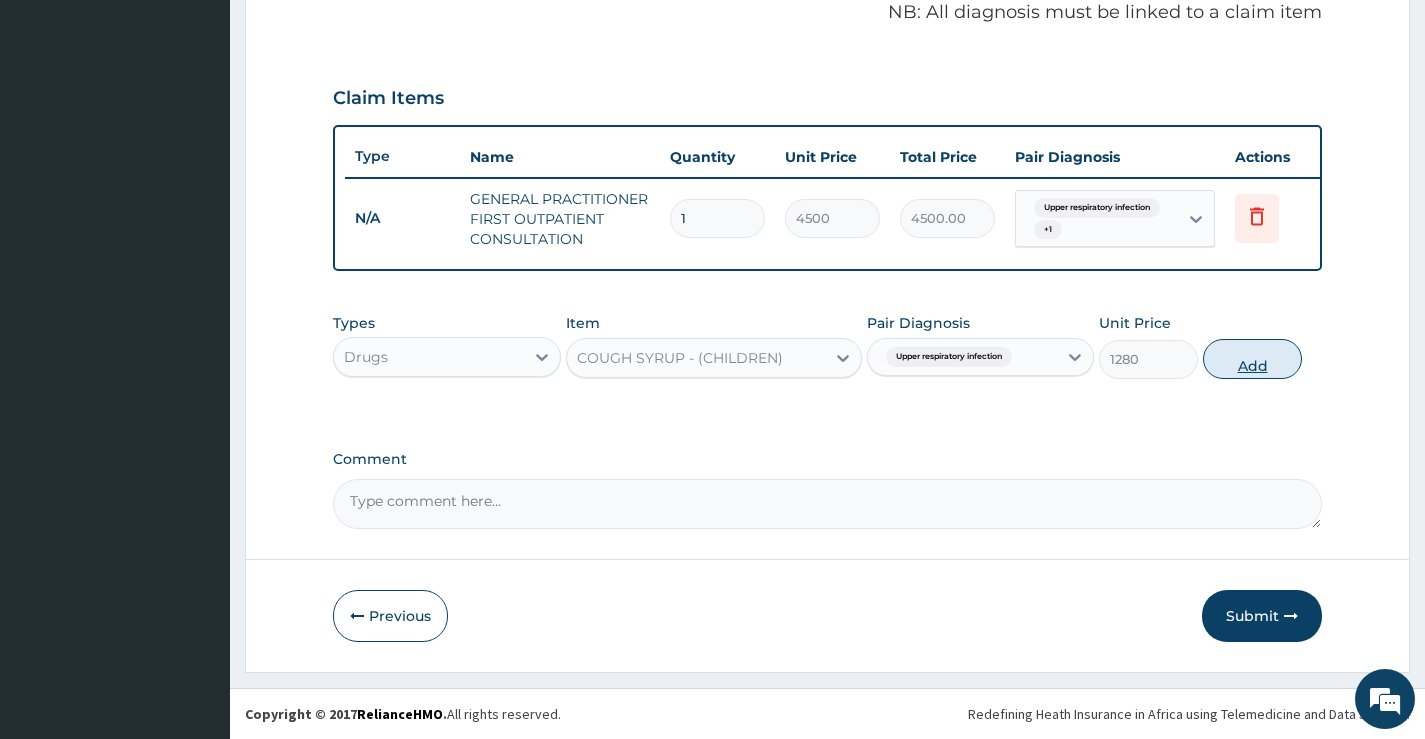 click on "Add" at bounding box center [1252, 359] 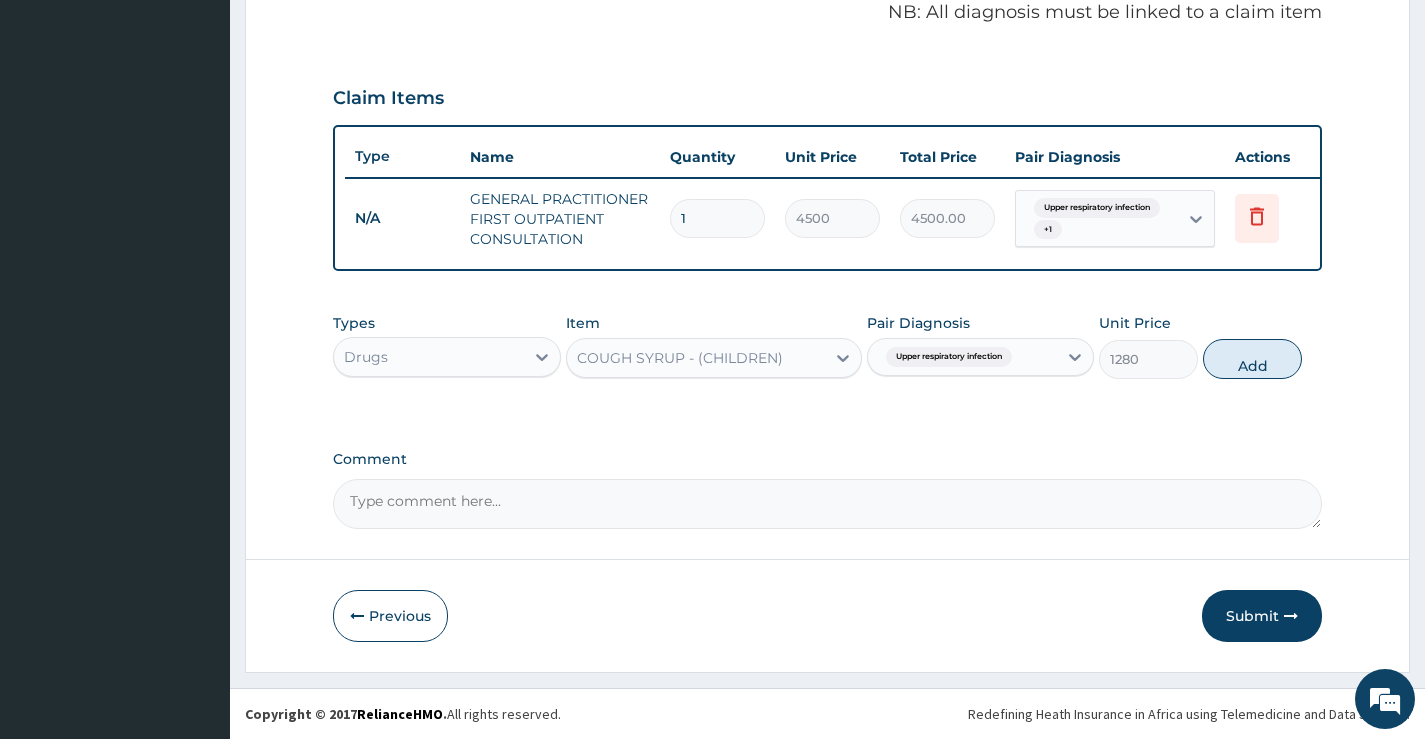 type on "0" 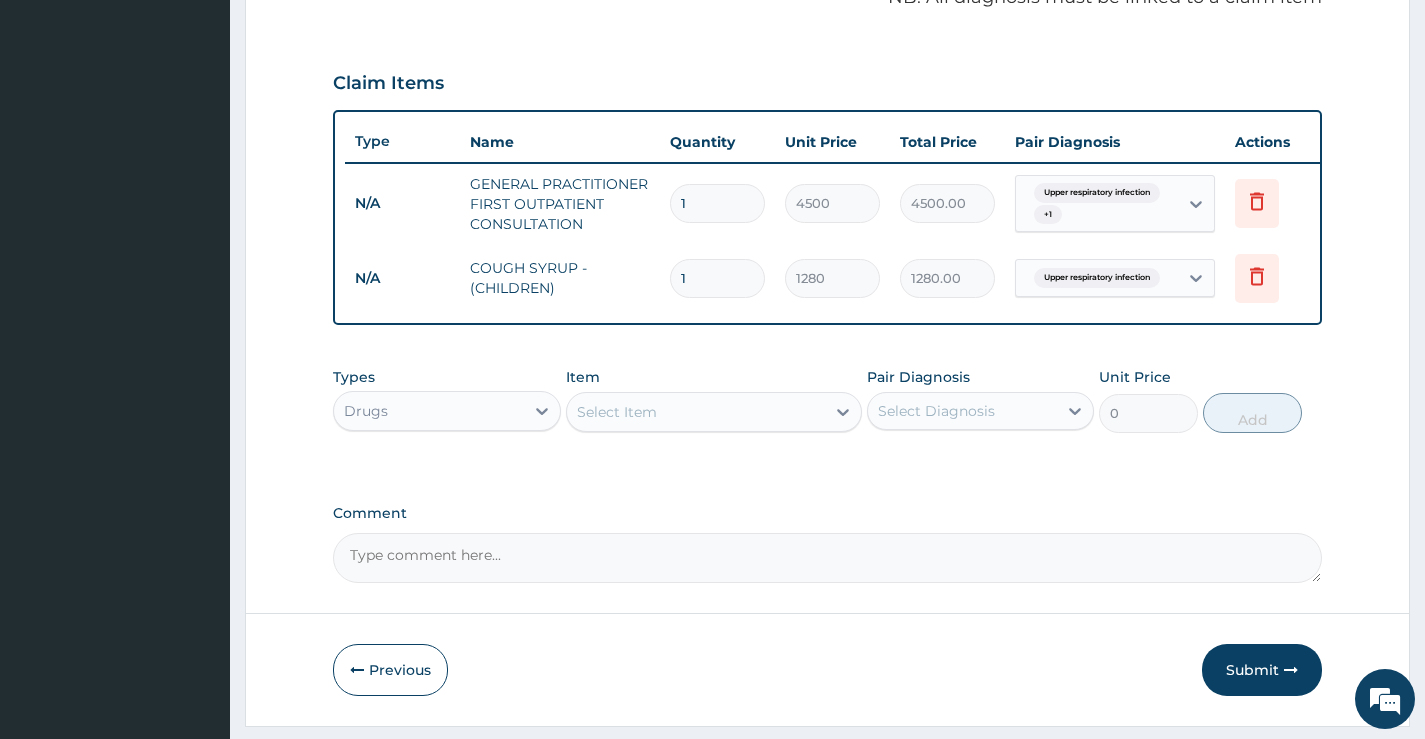 click on "Select Item" at bounding box center (617, 412) 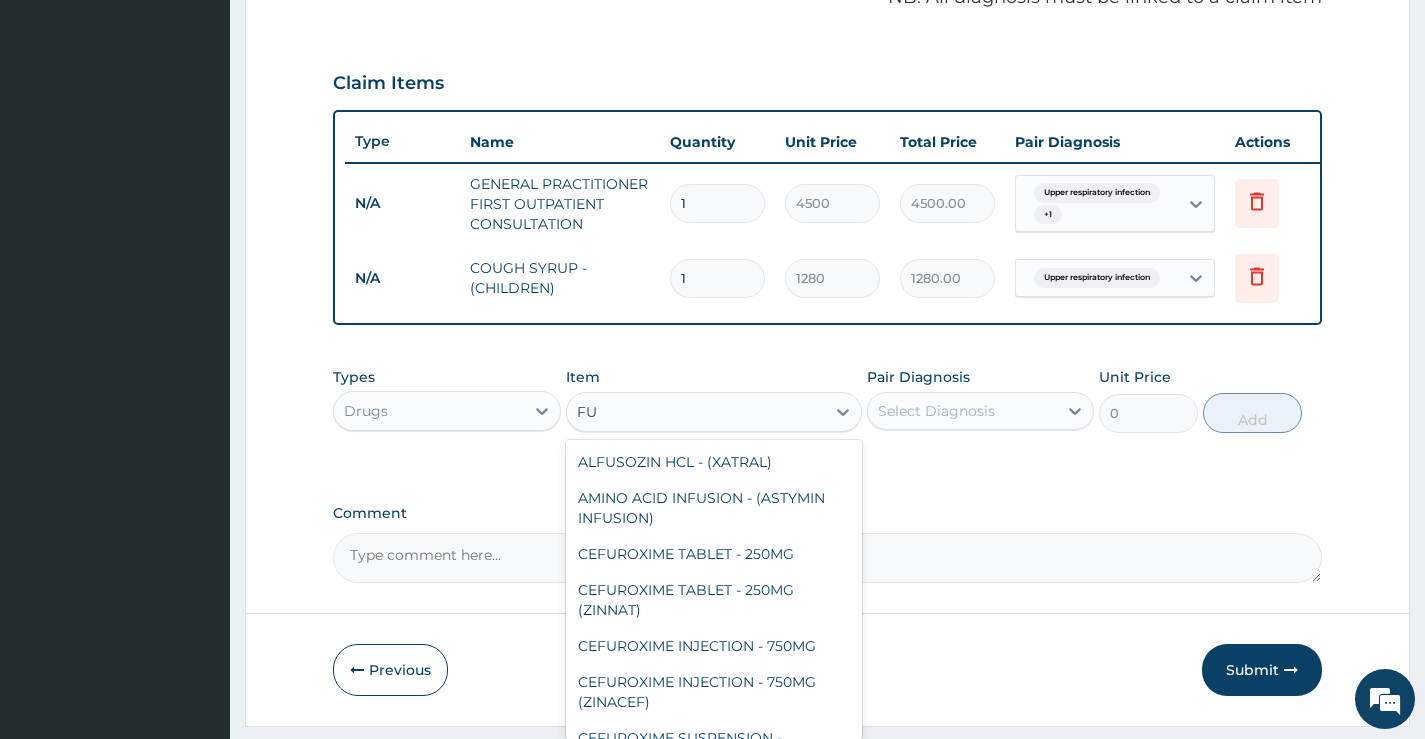 type on "F" 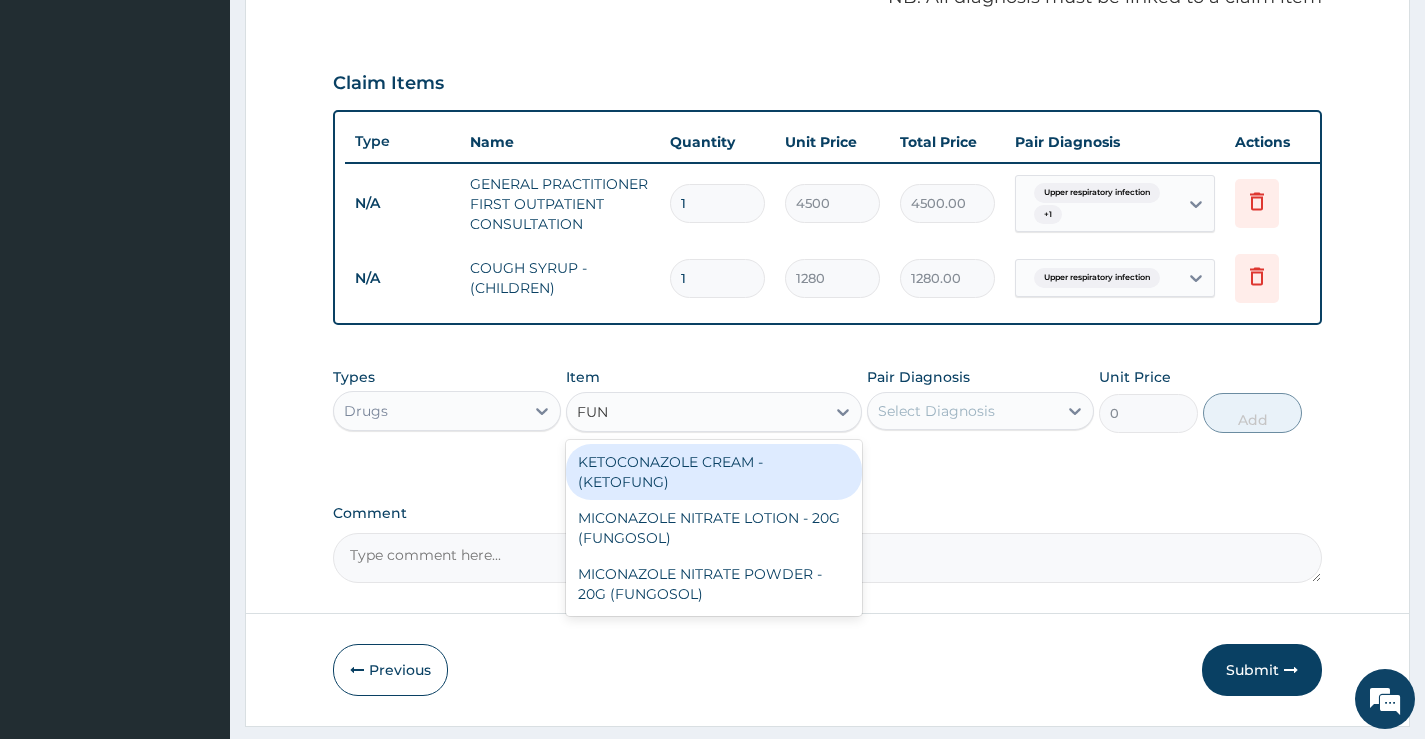 type on "FUN" 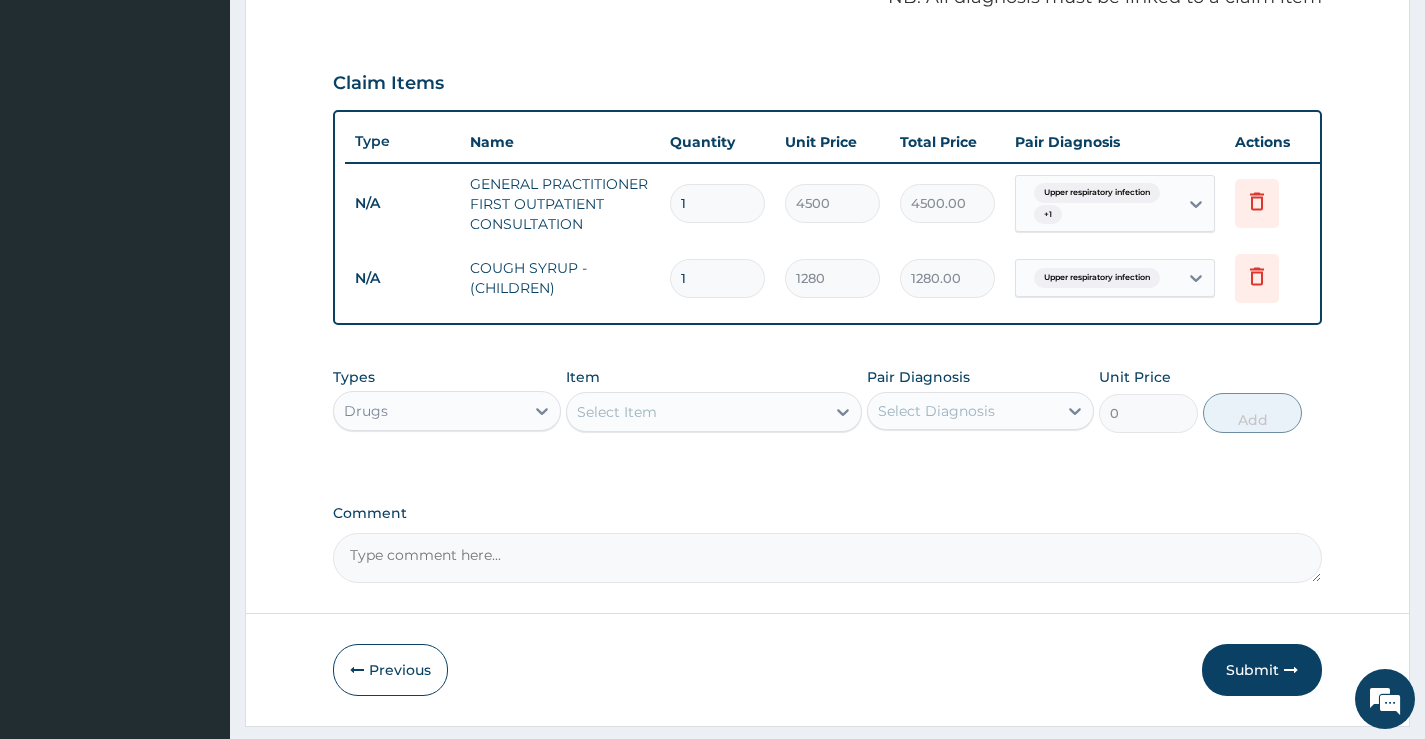 click on "Select Item" at bounding box center (696, 412) 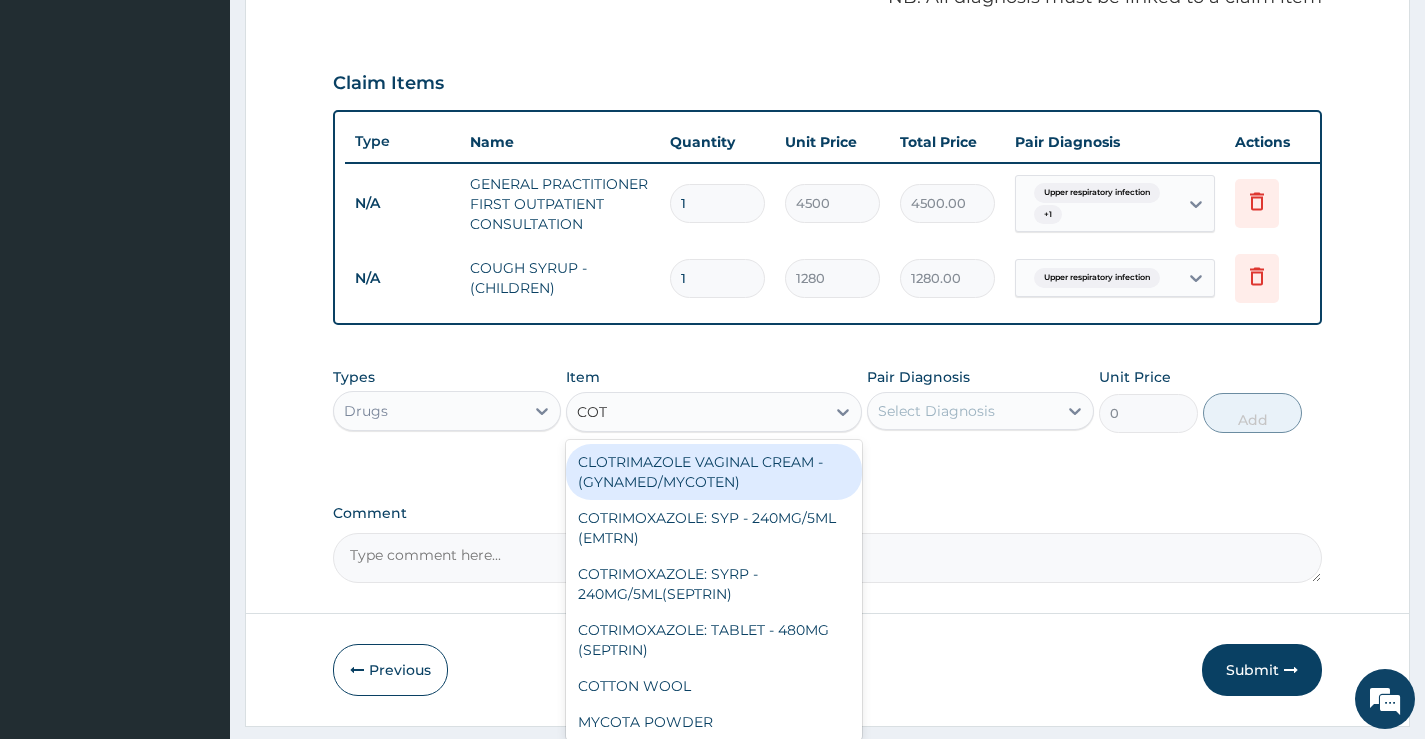 type on "COTR" 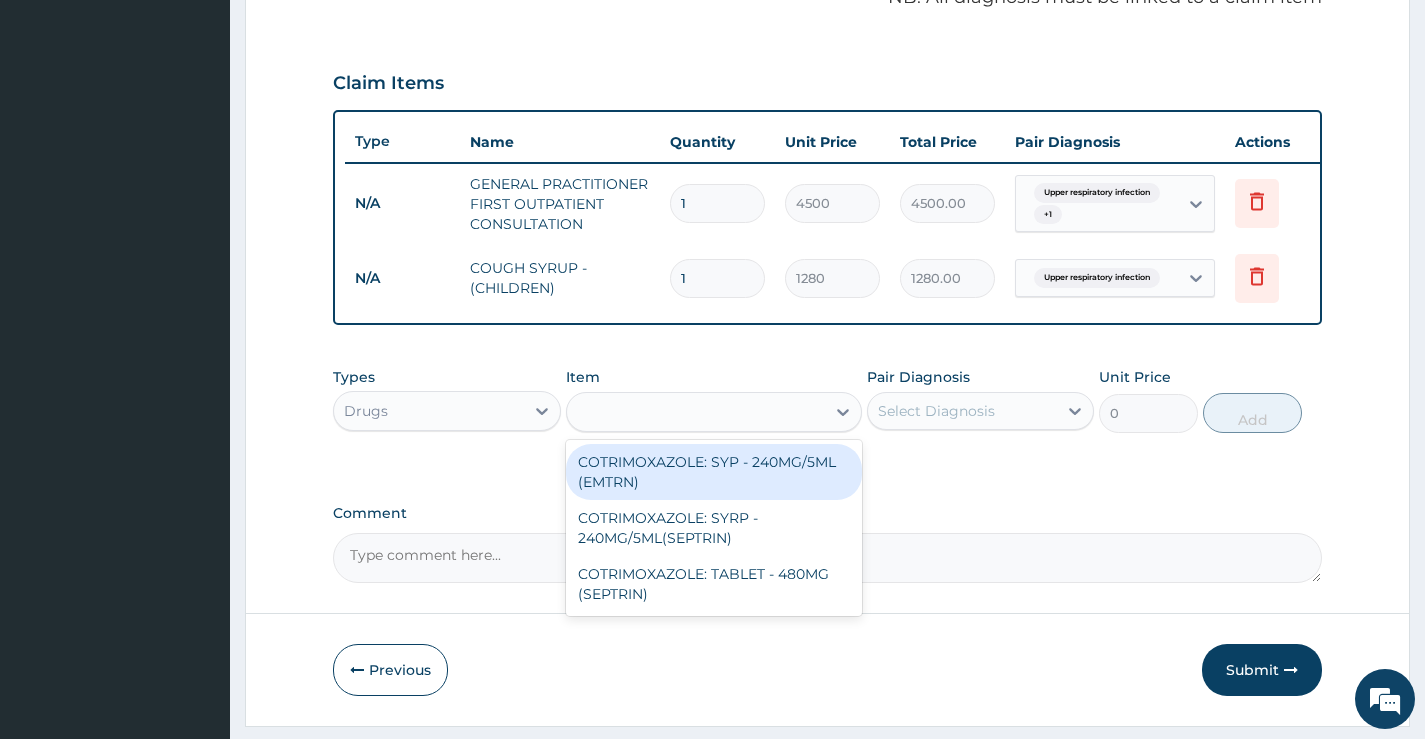 click on "COTR" at bounding box center (696, 412) 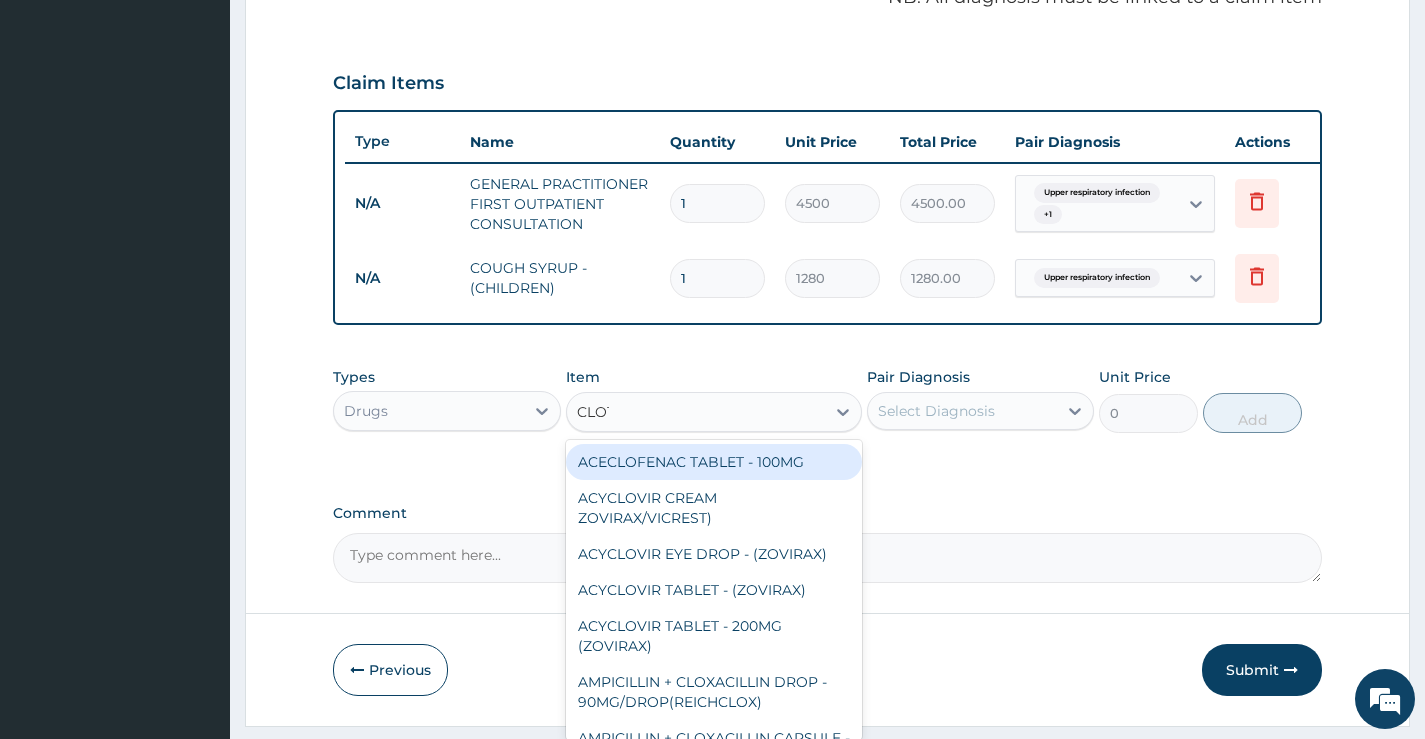 type on "CLOTR" 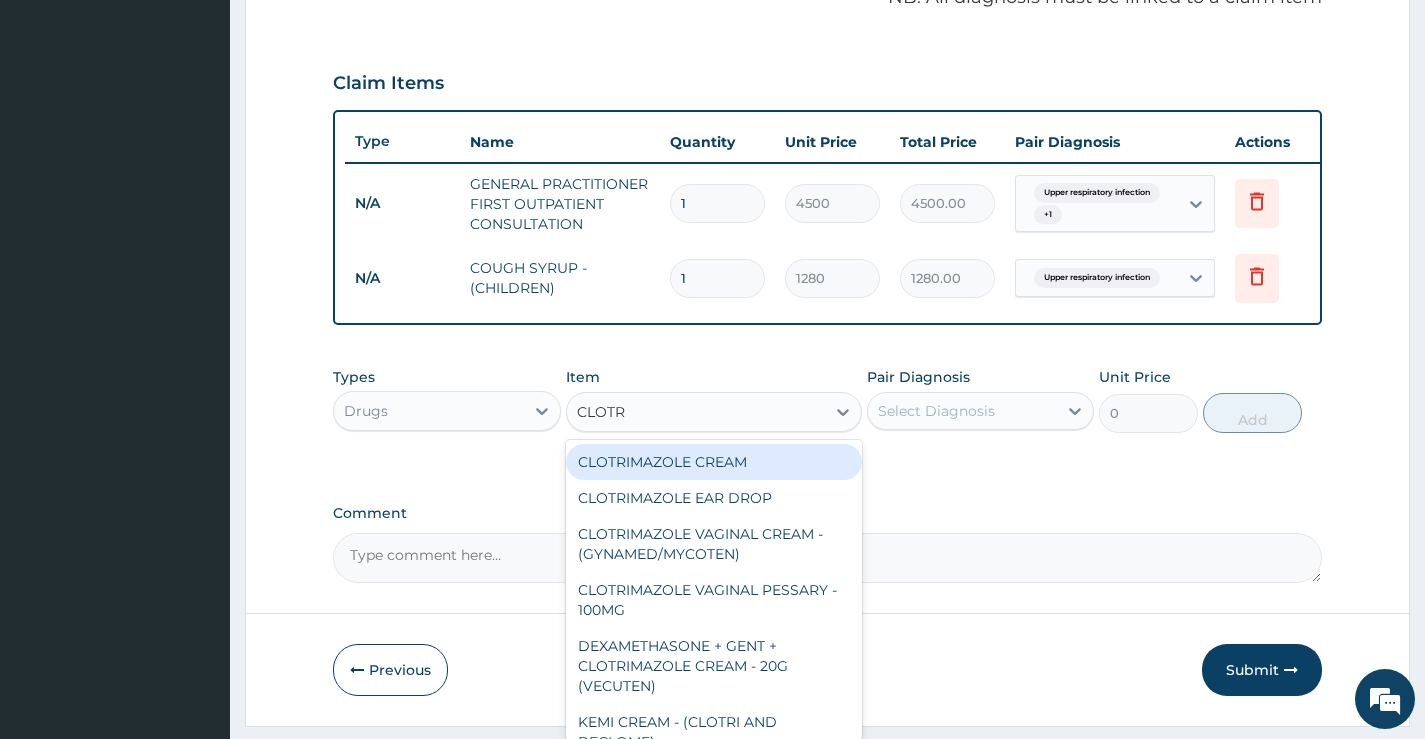 click on "CLOTRIMAZOLE CREAM" at bounding box center (714, 462) 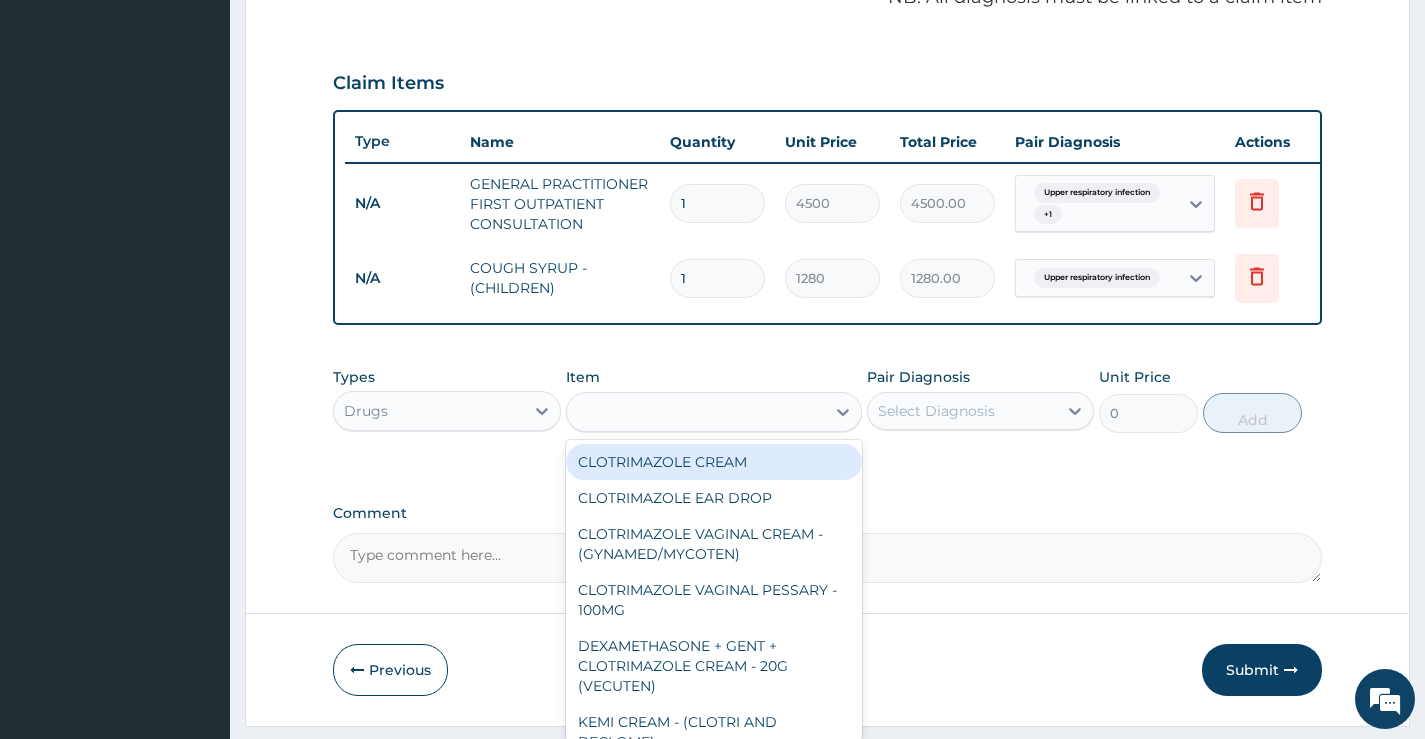 type on "1280" 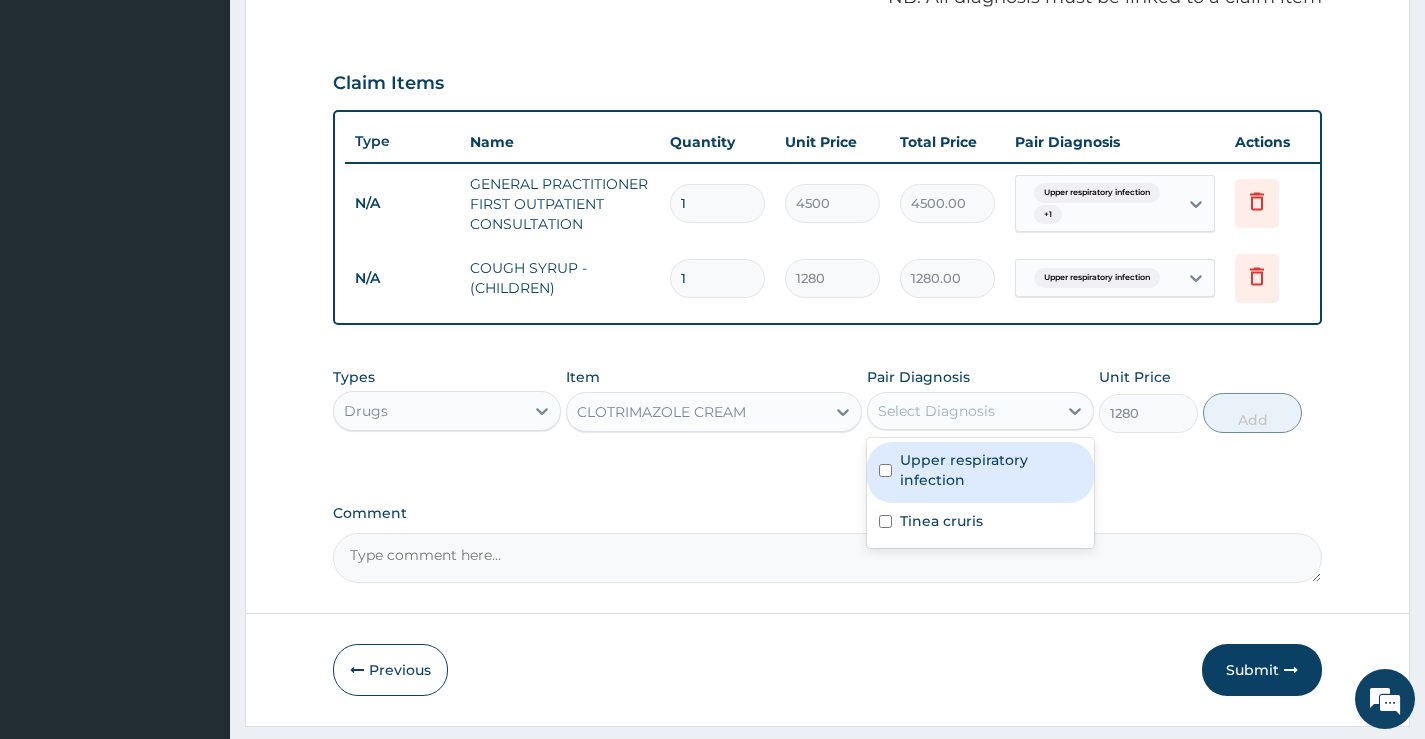 click on "Select Diagnosis" at bounding box center [962, 411] 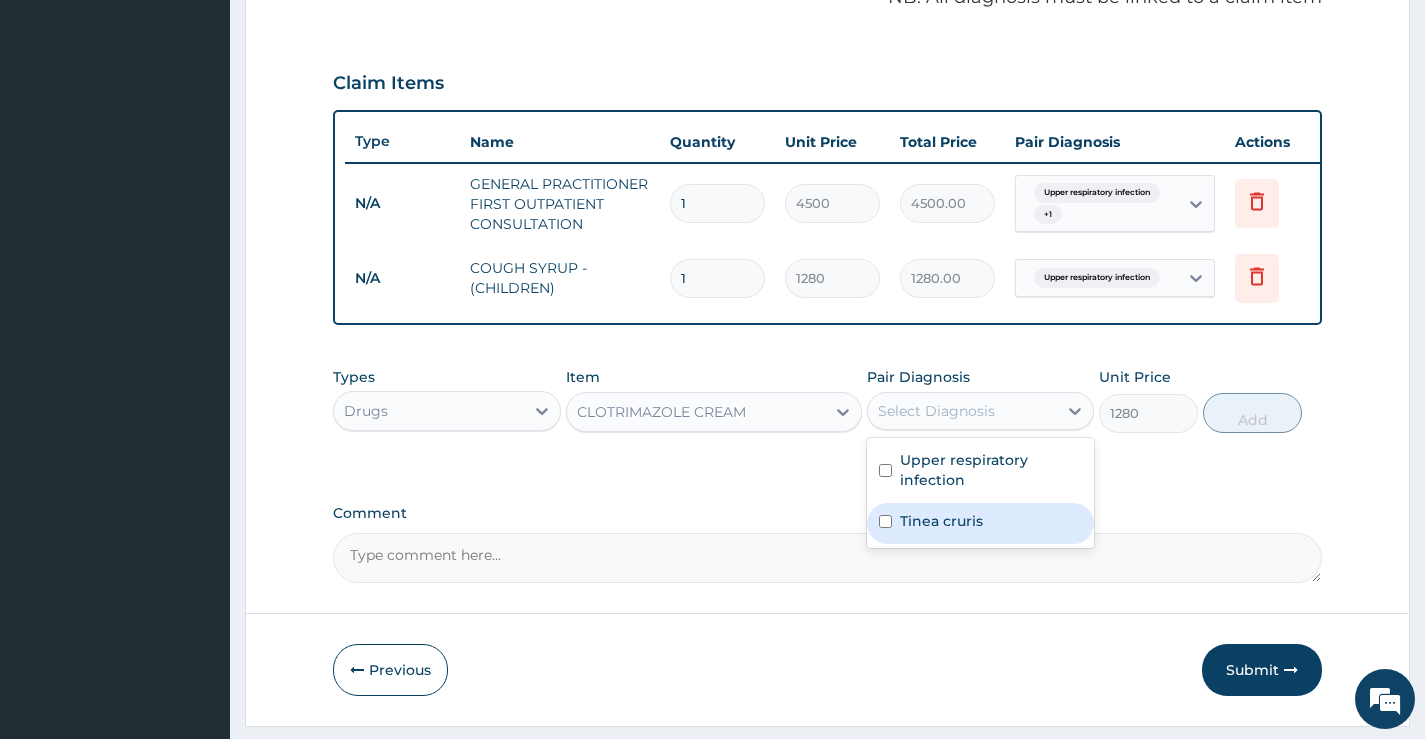 click on "Tinea cruris" at bounding box center (980, 523) 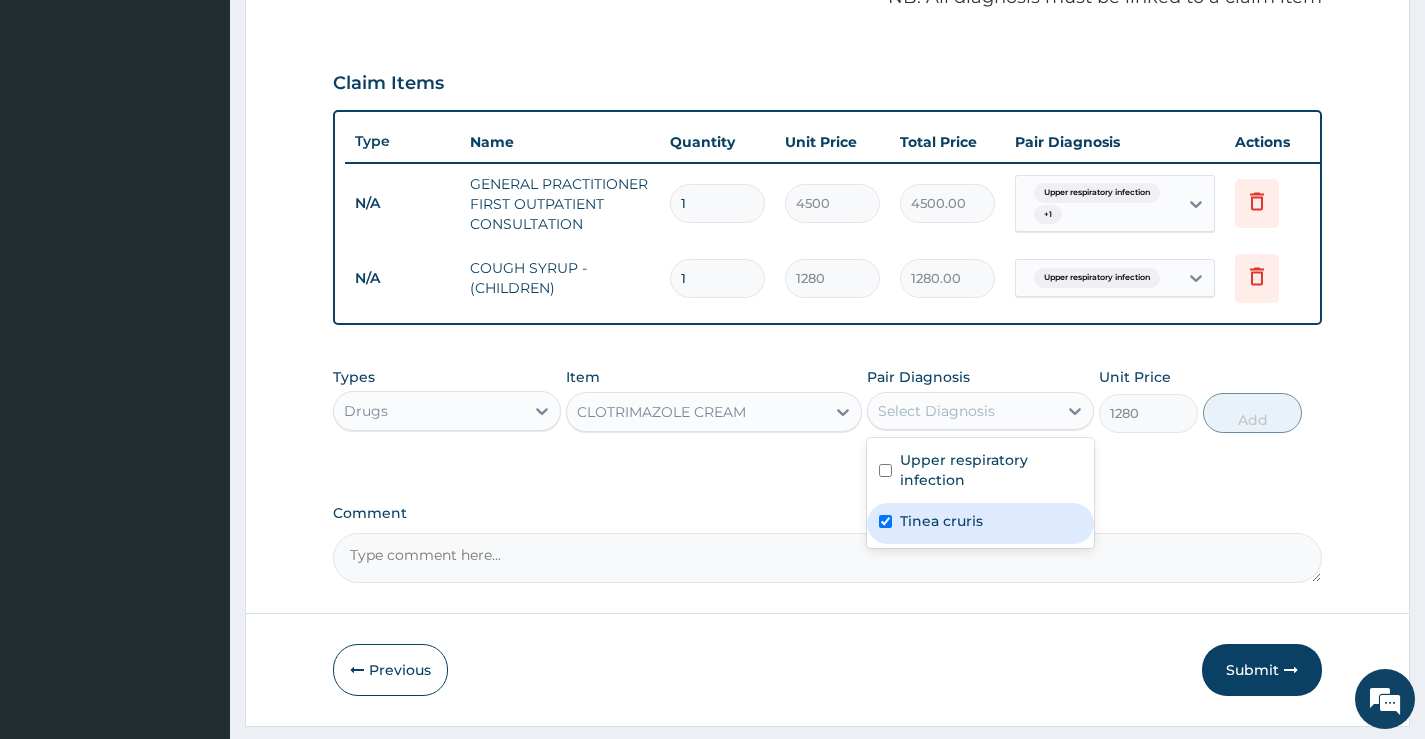 checkbox on "true" 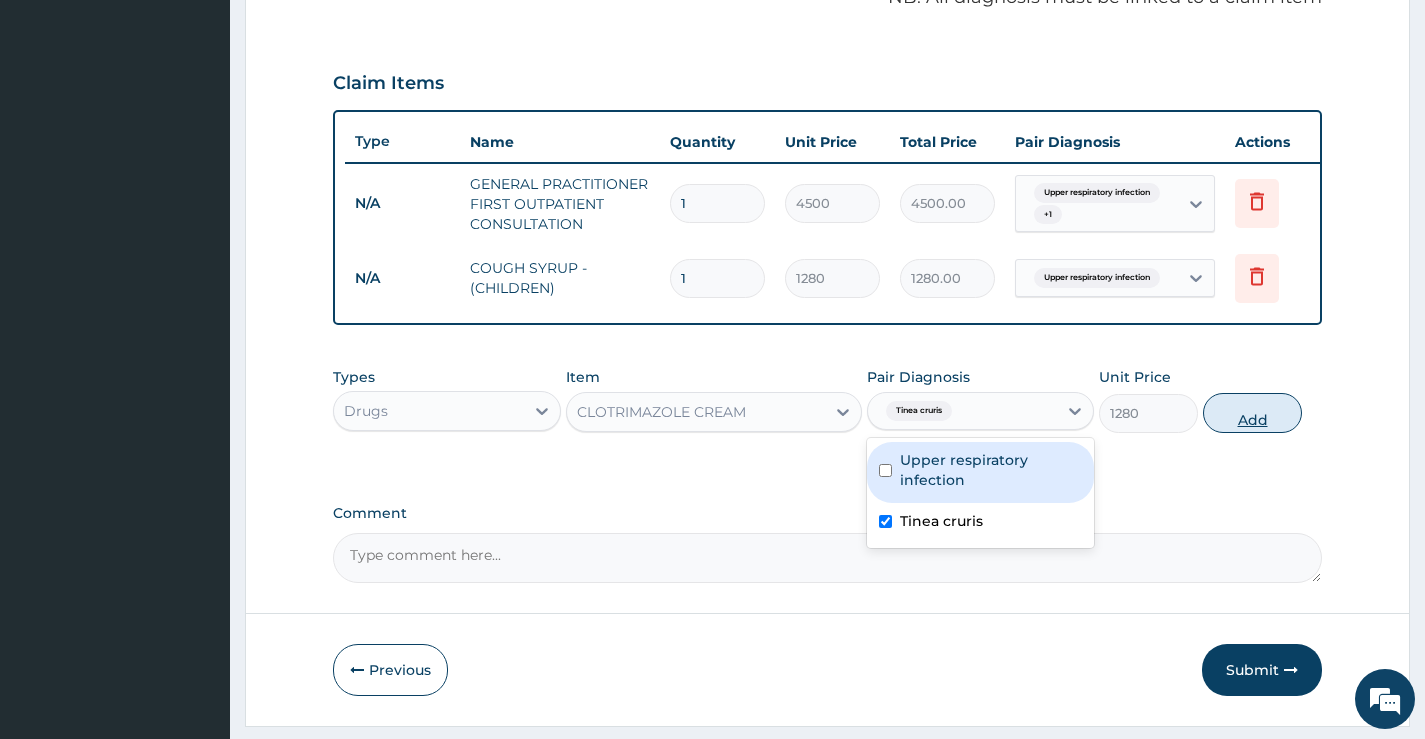 click on "Add" at bounding box center [1252, 413] 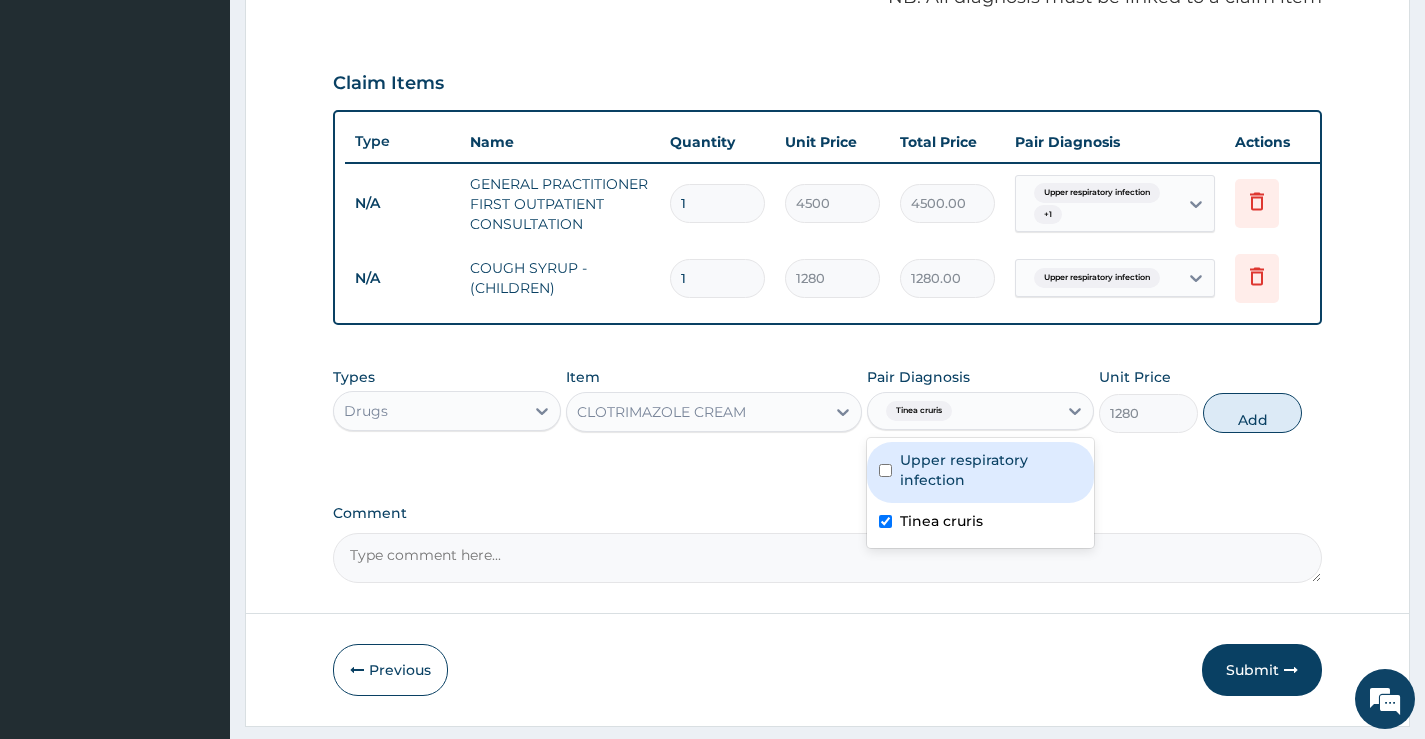 type on "0" 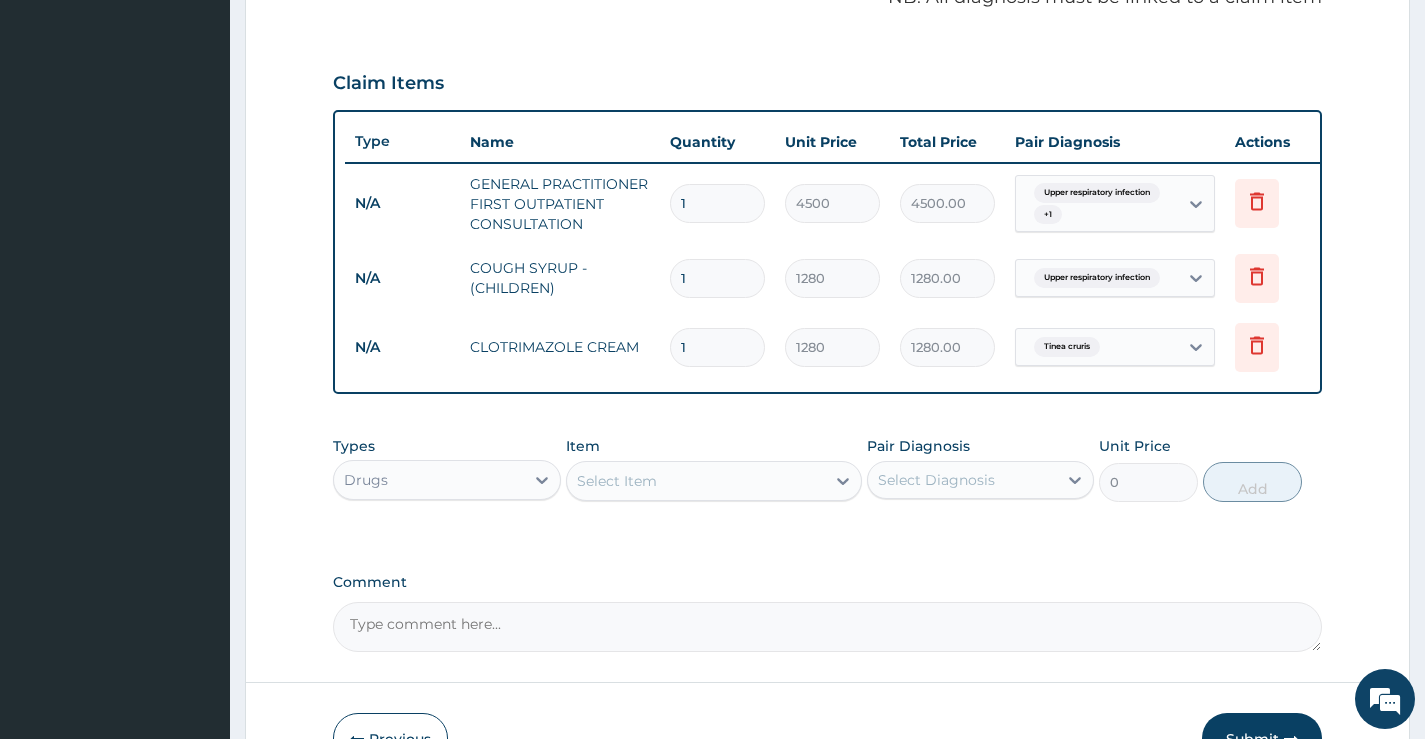 click on "Select Item" at bounding box center (696, 481) 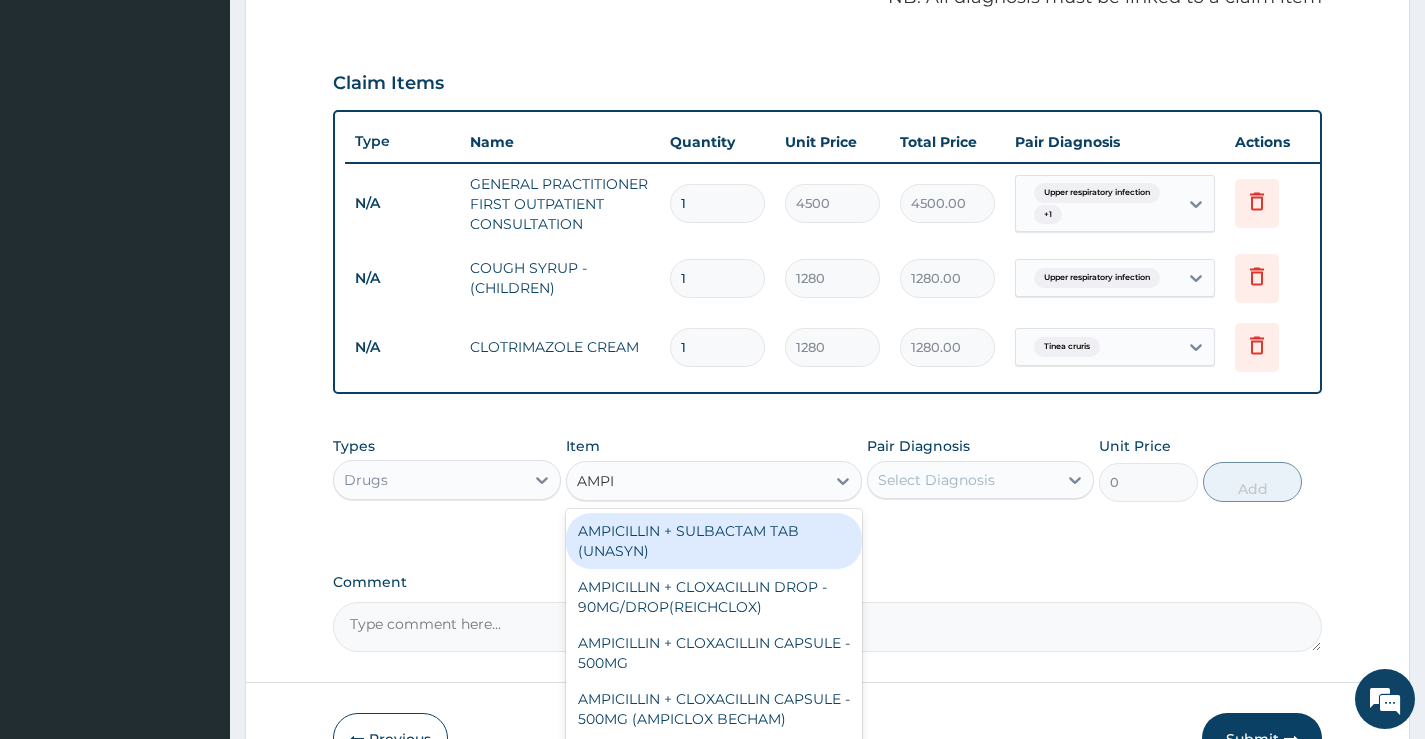 type on "AMPIC" 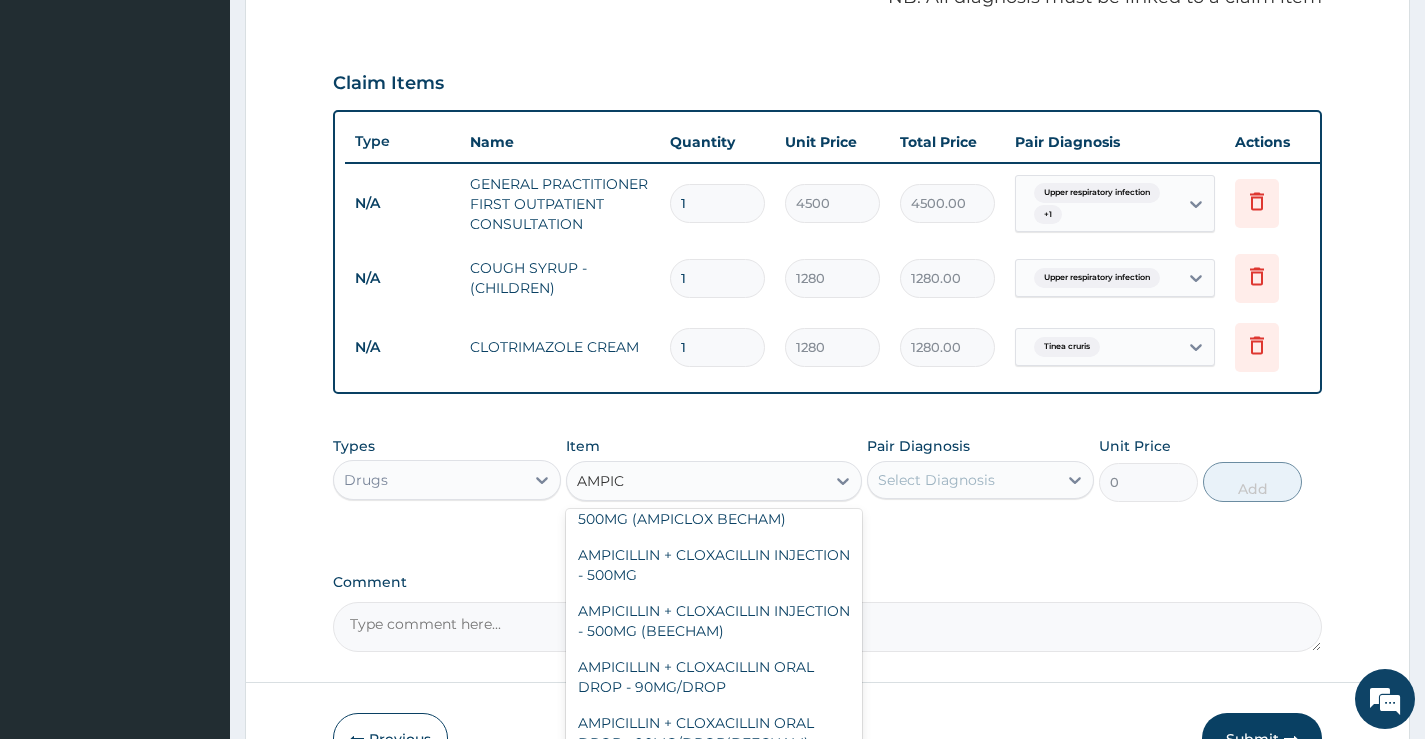 scroll, scrollTop: 300, scrollLeft: 0, axis: vertical 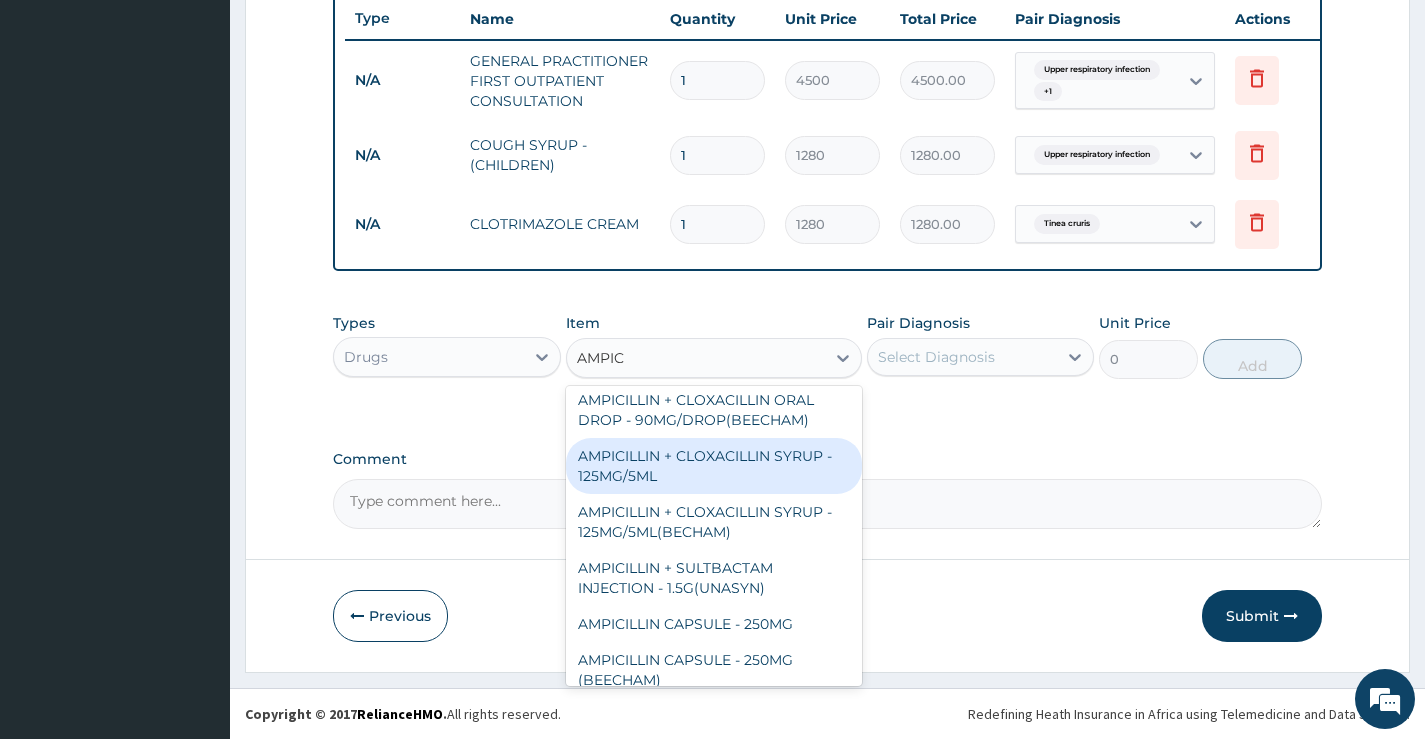 click on "AMPICILLIN + CLOXACILLIN SYRUP - 125MG/5ML" at bounding box center [714, 466] 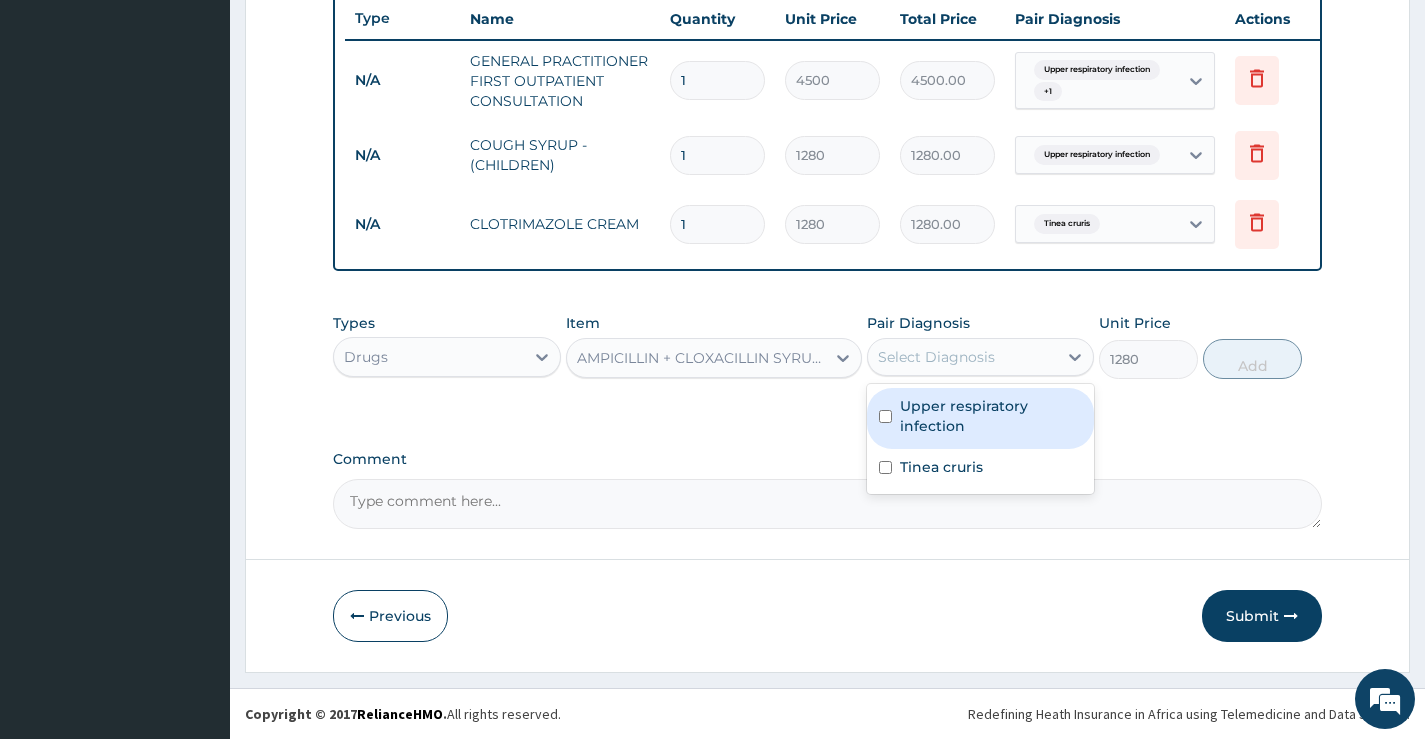 click on "Select Diagnosis" at bounding box center [962, 357] 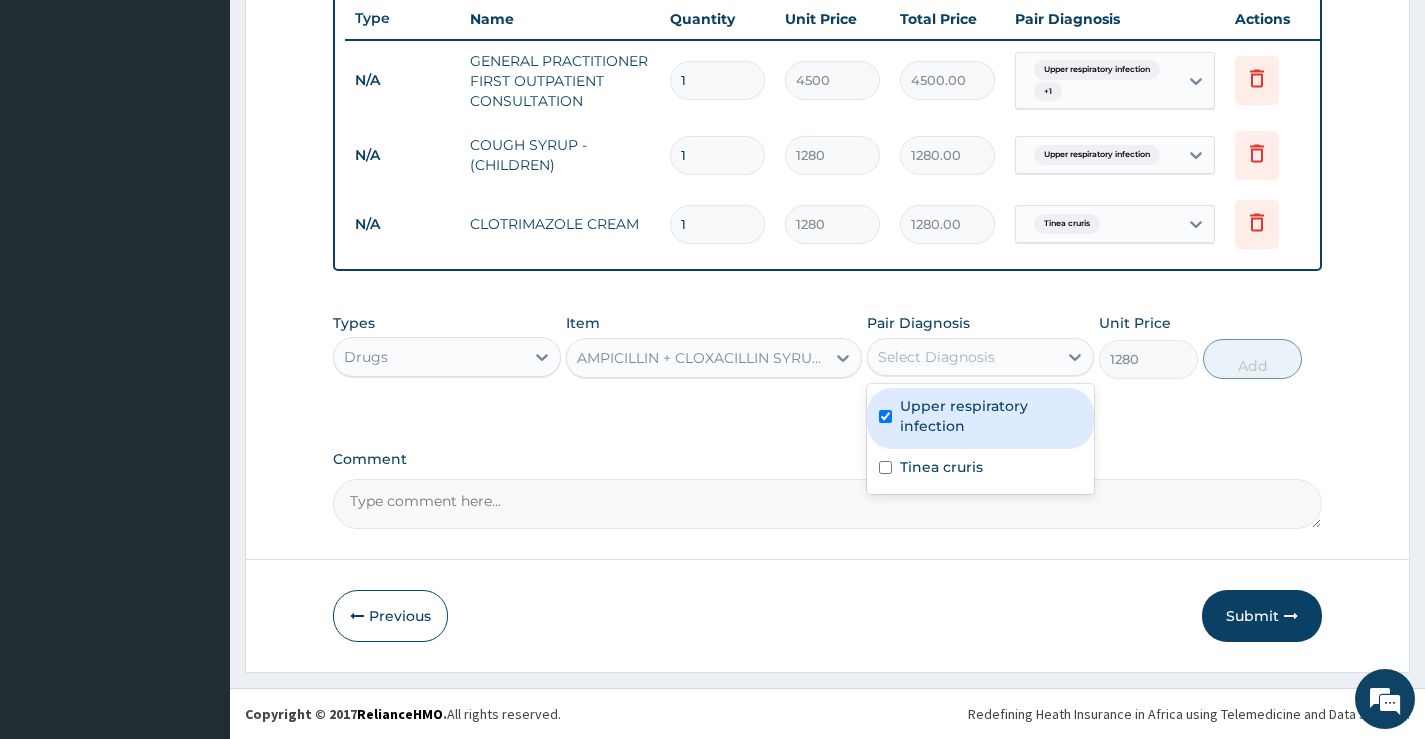checkbox on "true" 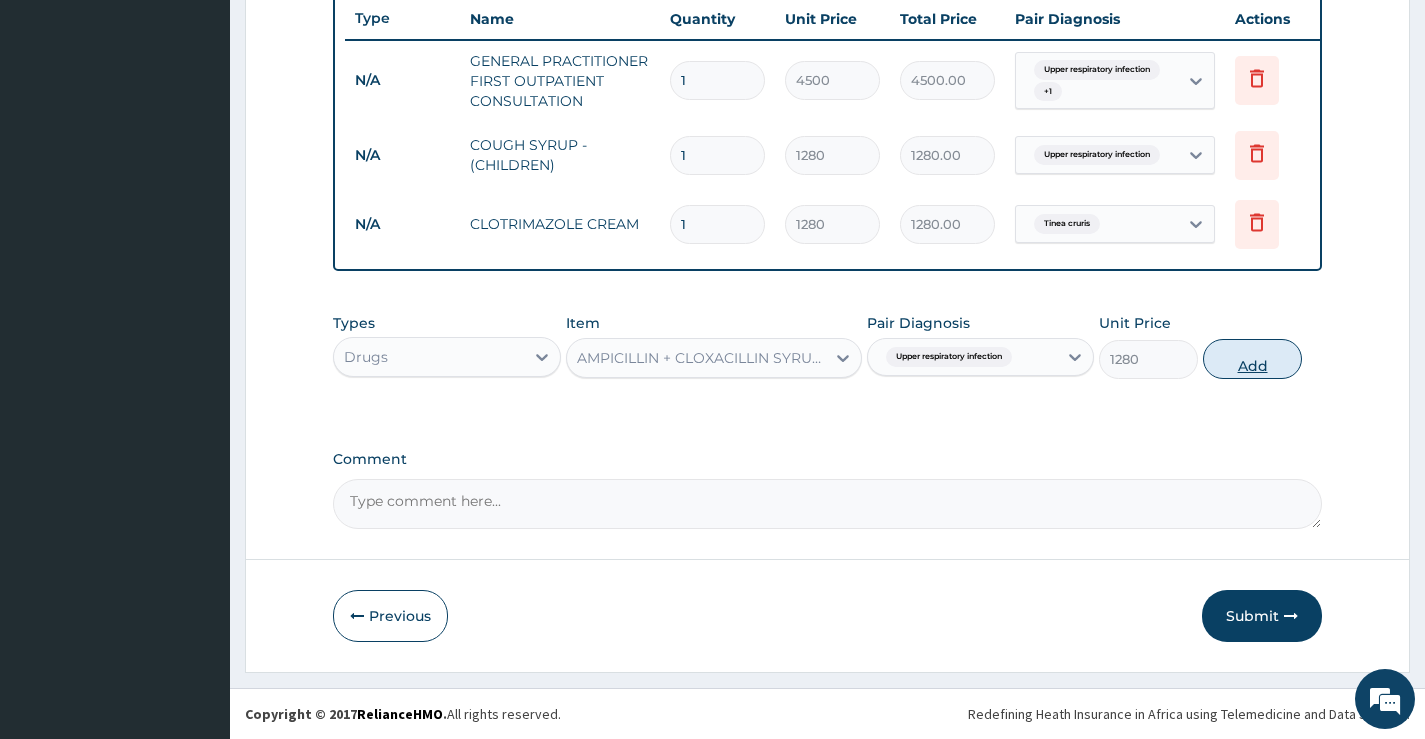 click on "Add" at bounding box center (1252, 359) 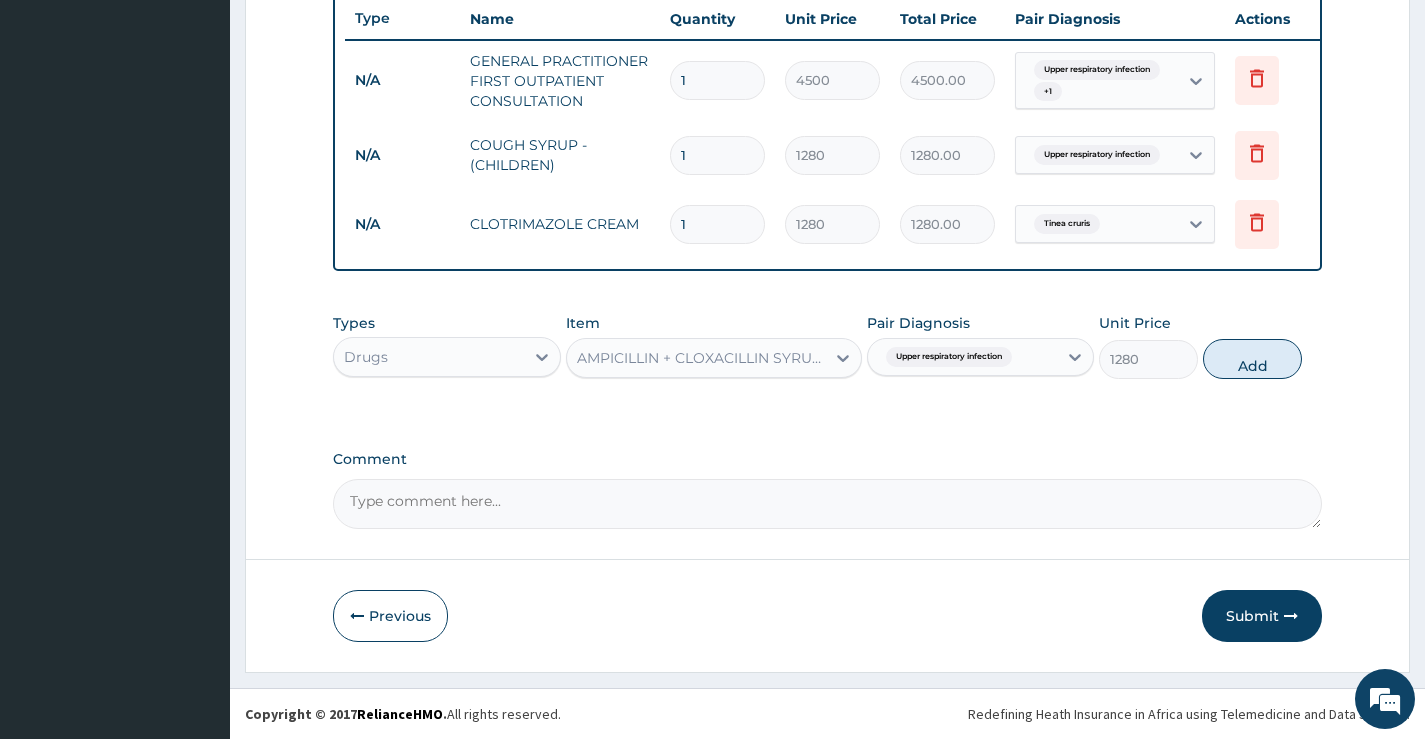 type on "0" 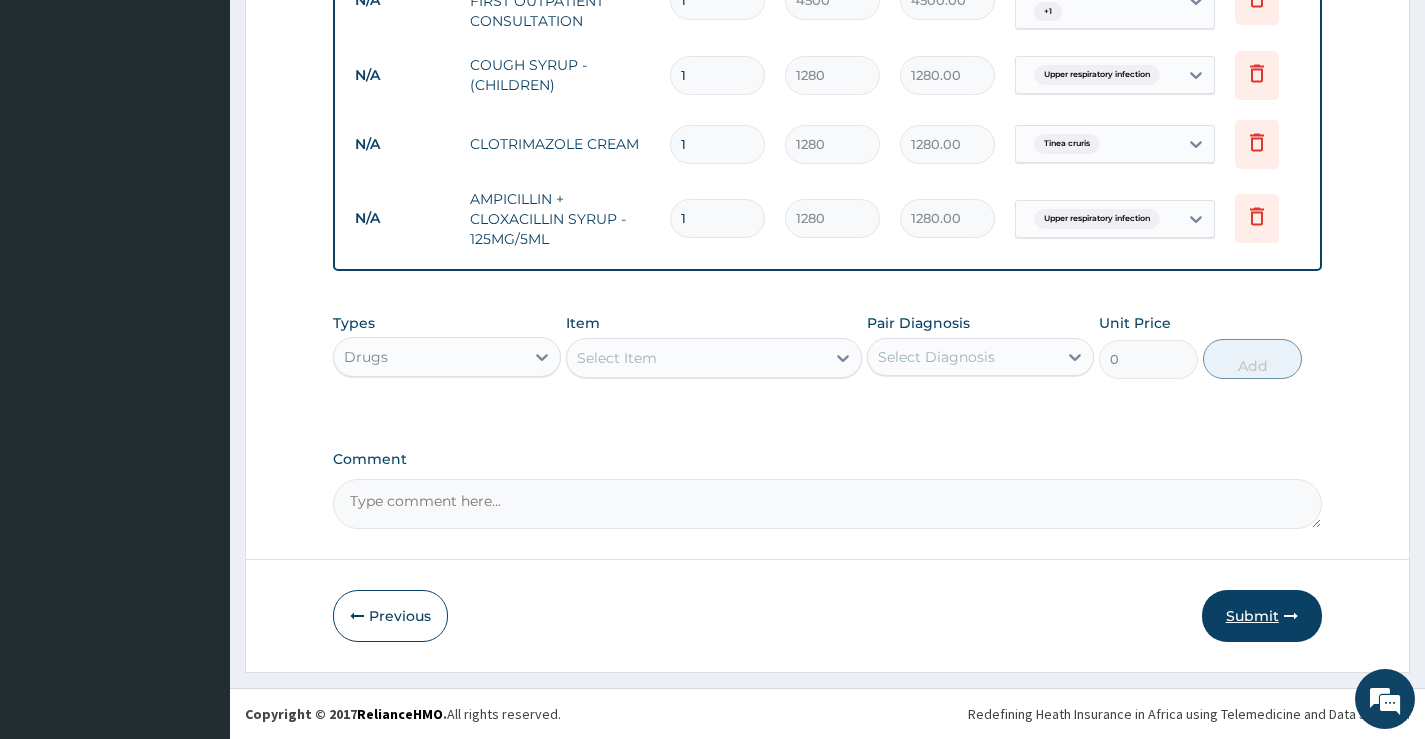 click on "Submit" at bounding box center [1262, 616] 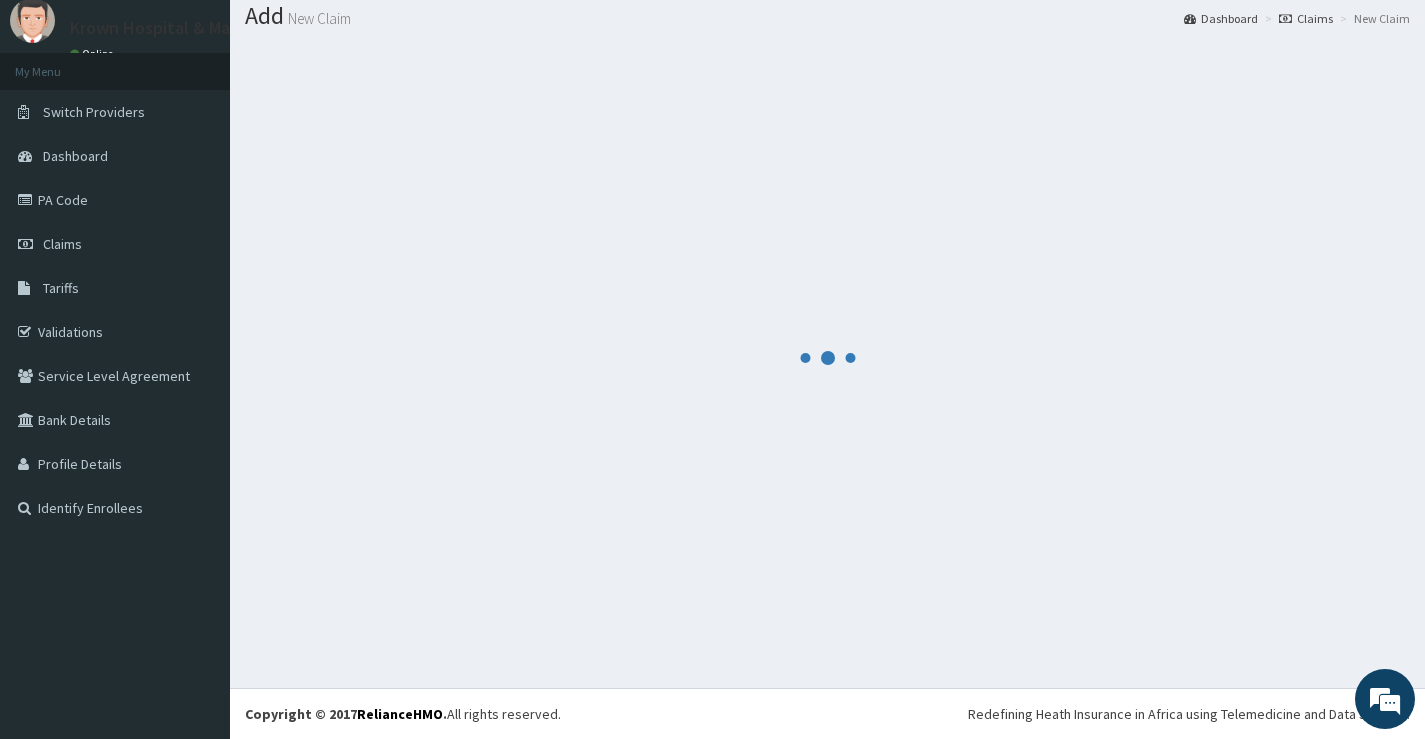 click at bounding box center (827, 358) 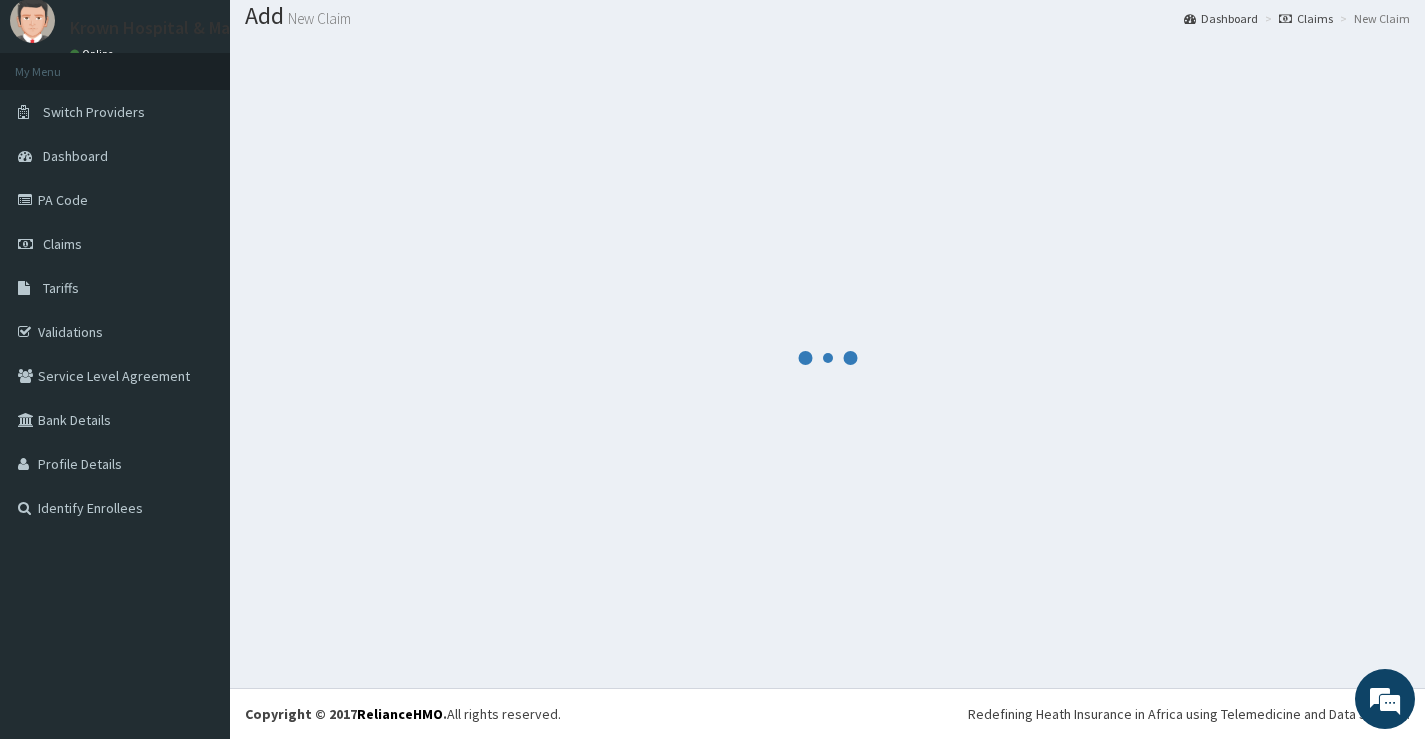 scroll, scrollTop: 62, scrollLeft: 0, axis: vertical 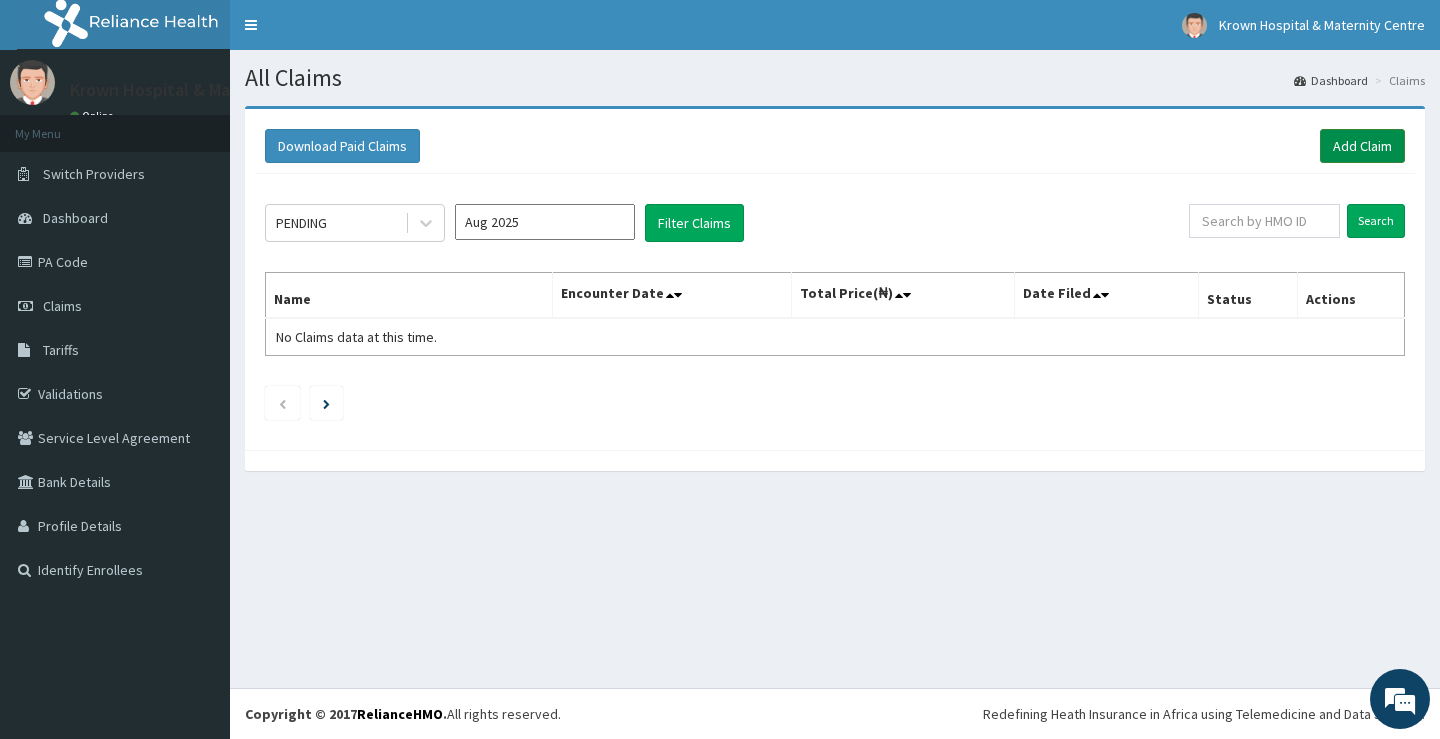 click on "Add Claim" at bounding box center [1362, 146] 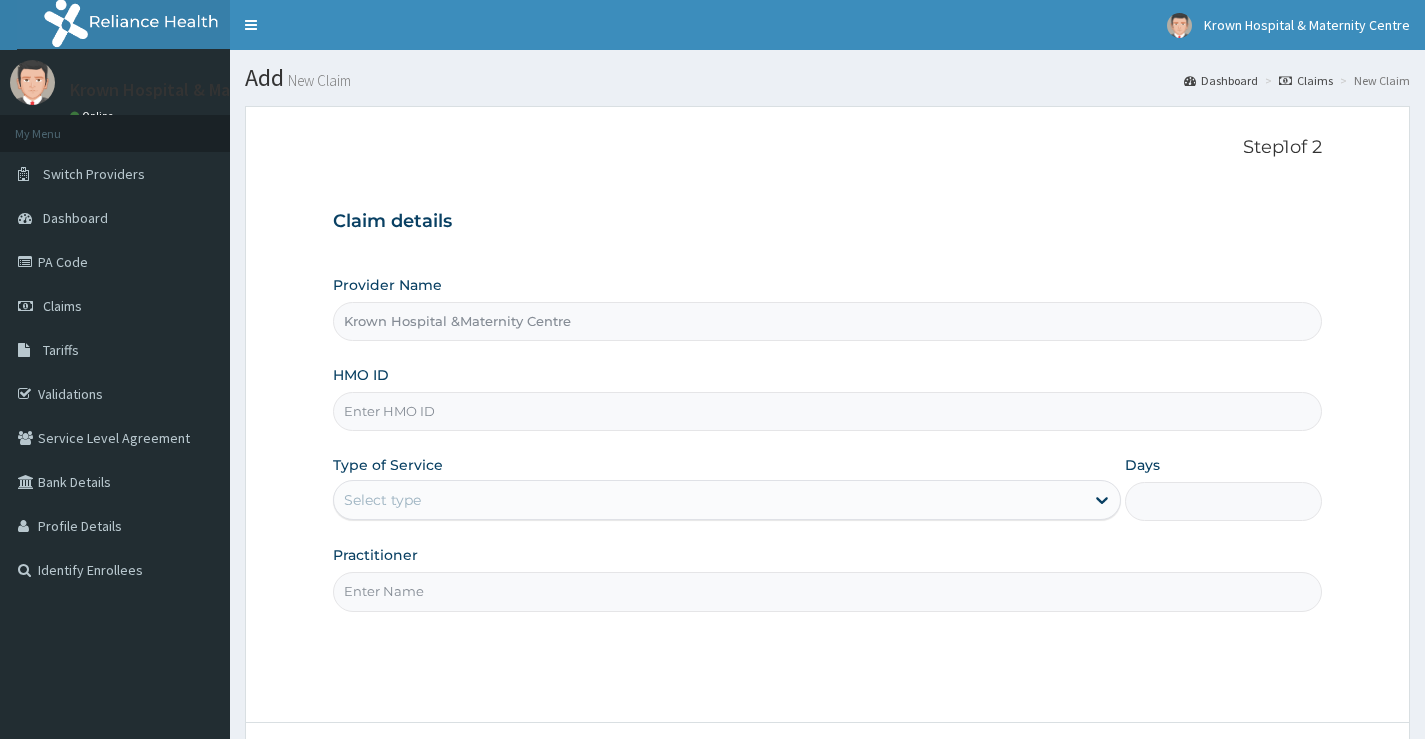 scroll, scrollTop: 0, scrollLeft: 0, axis: both 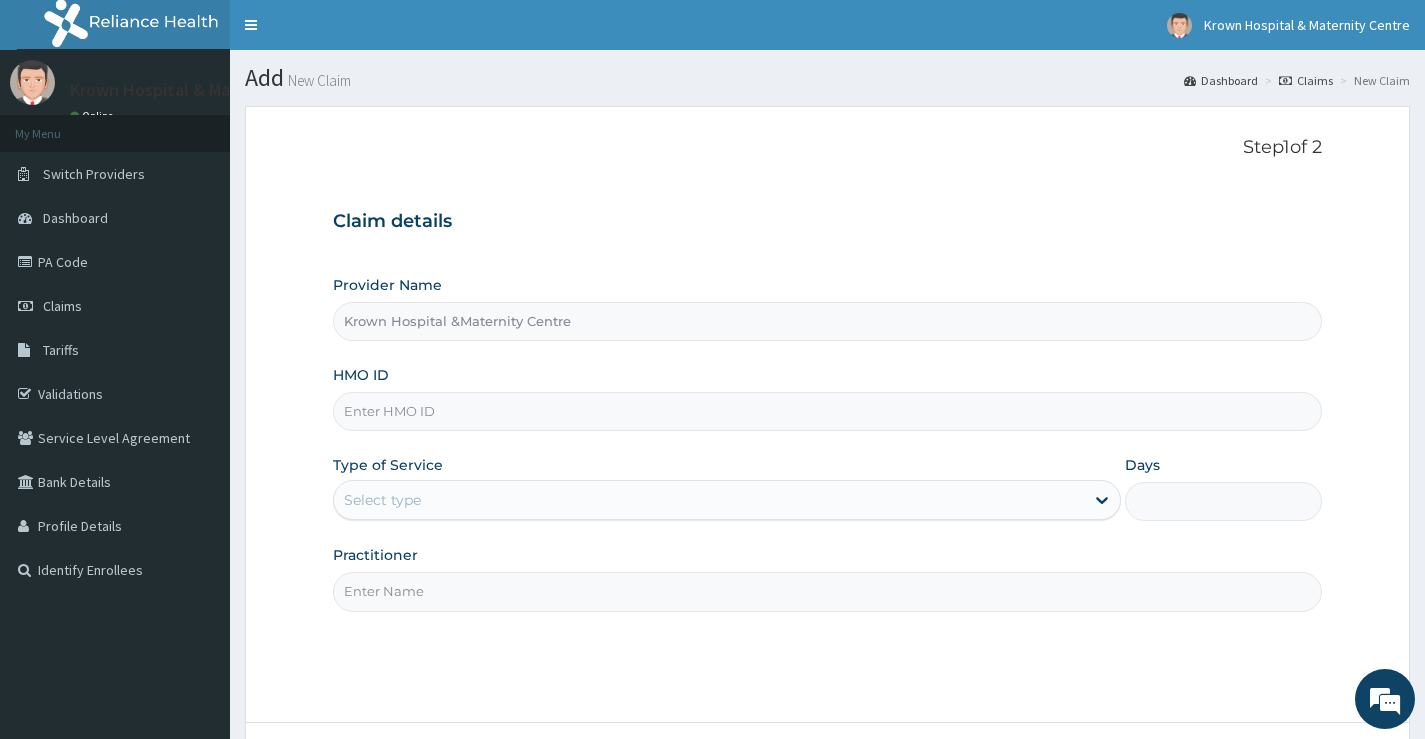 paste on "GBZ/10345/A" 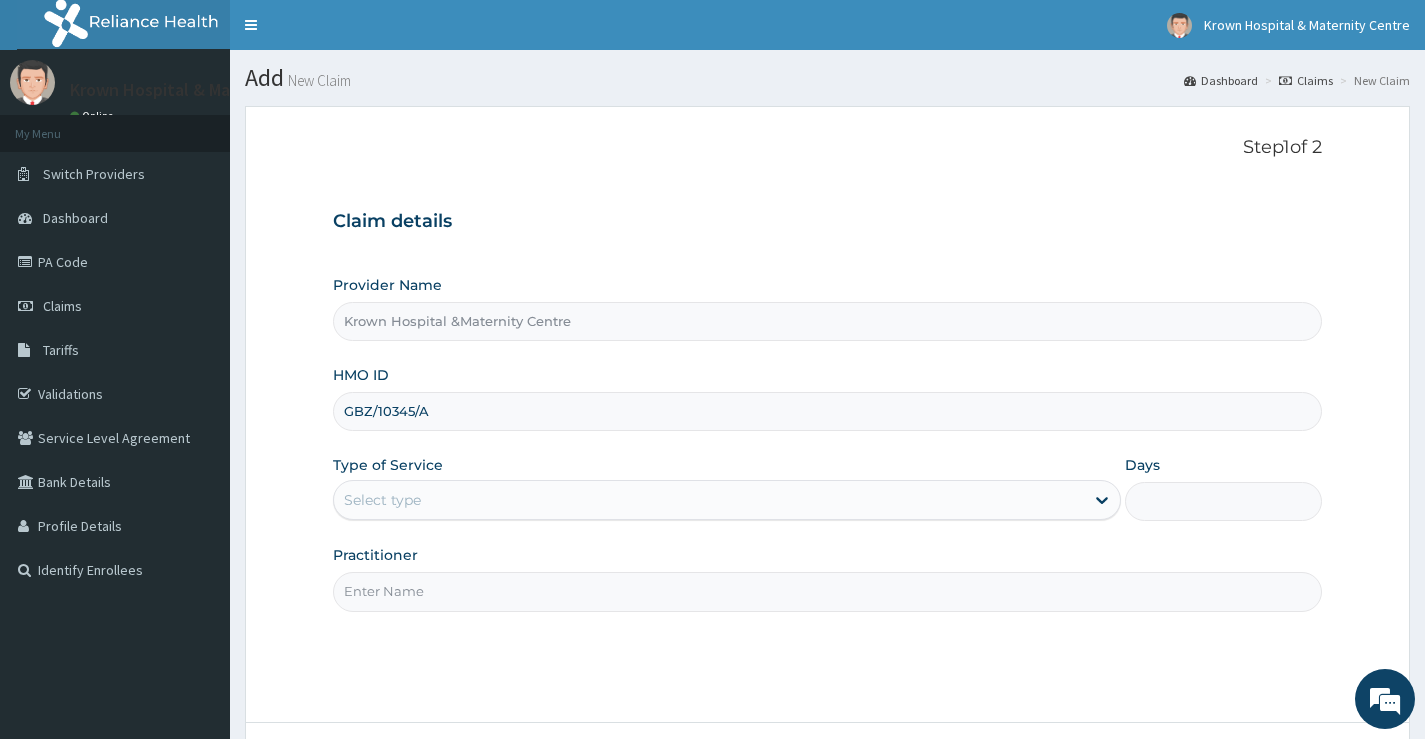 type on "GBZ/10345/A" 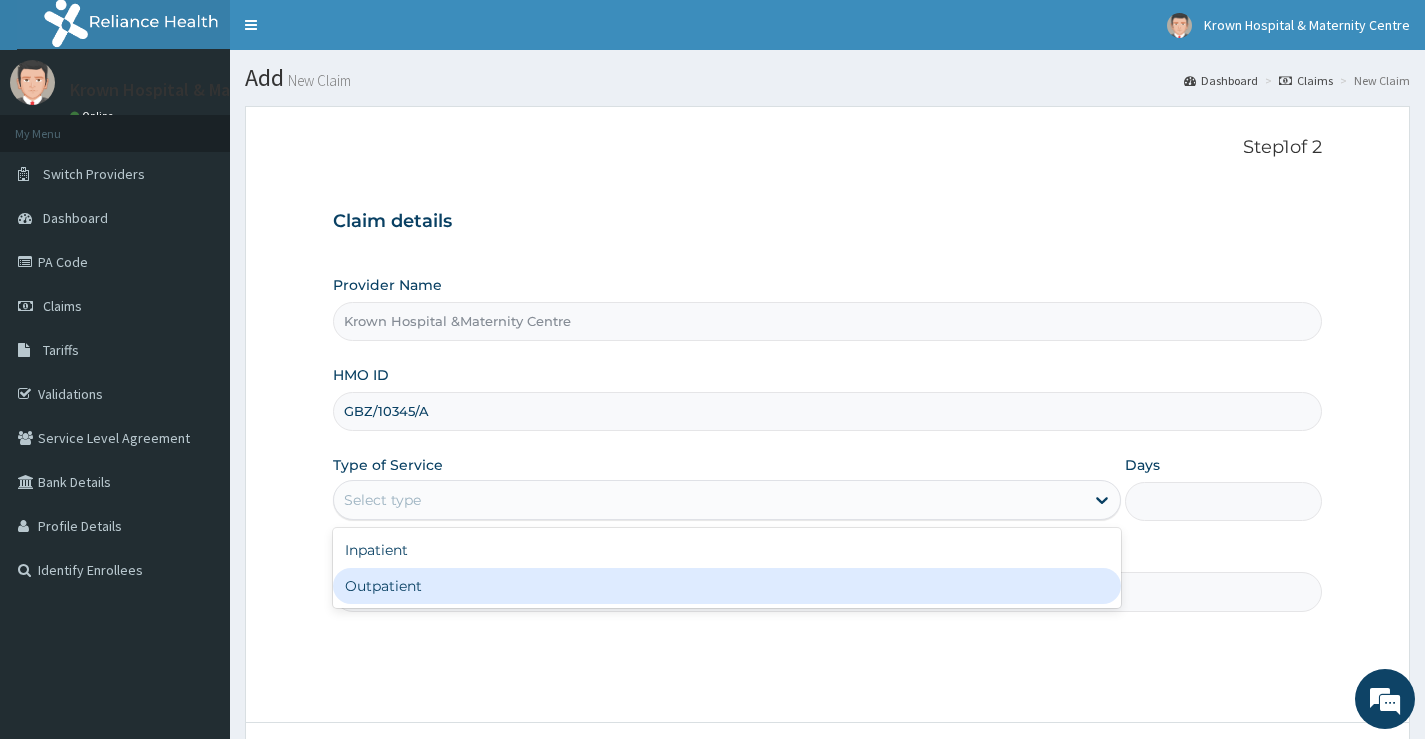 click on "Outpatient" at bounding box center (727, 586) 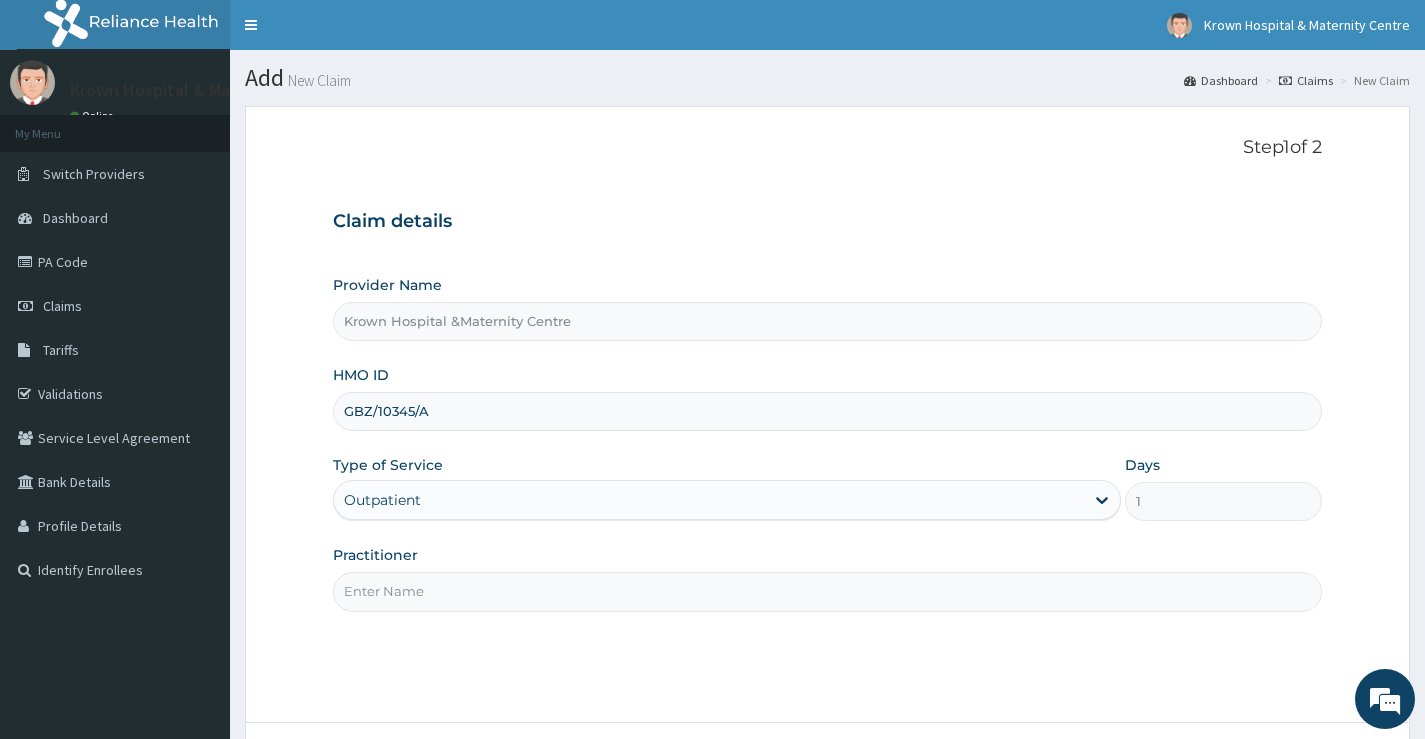 click on "Practitioner" at bounding box center [827, 591] 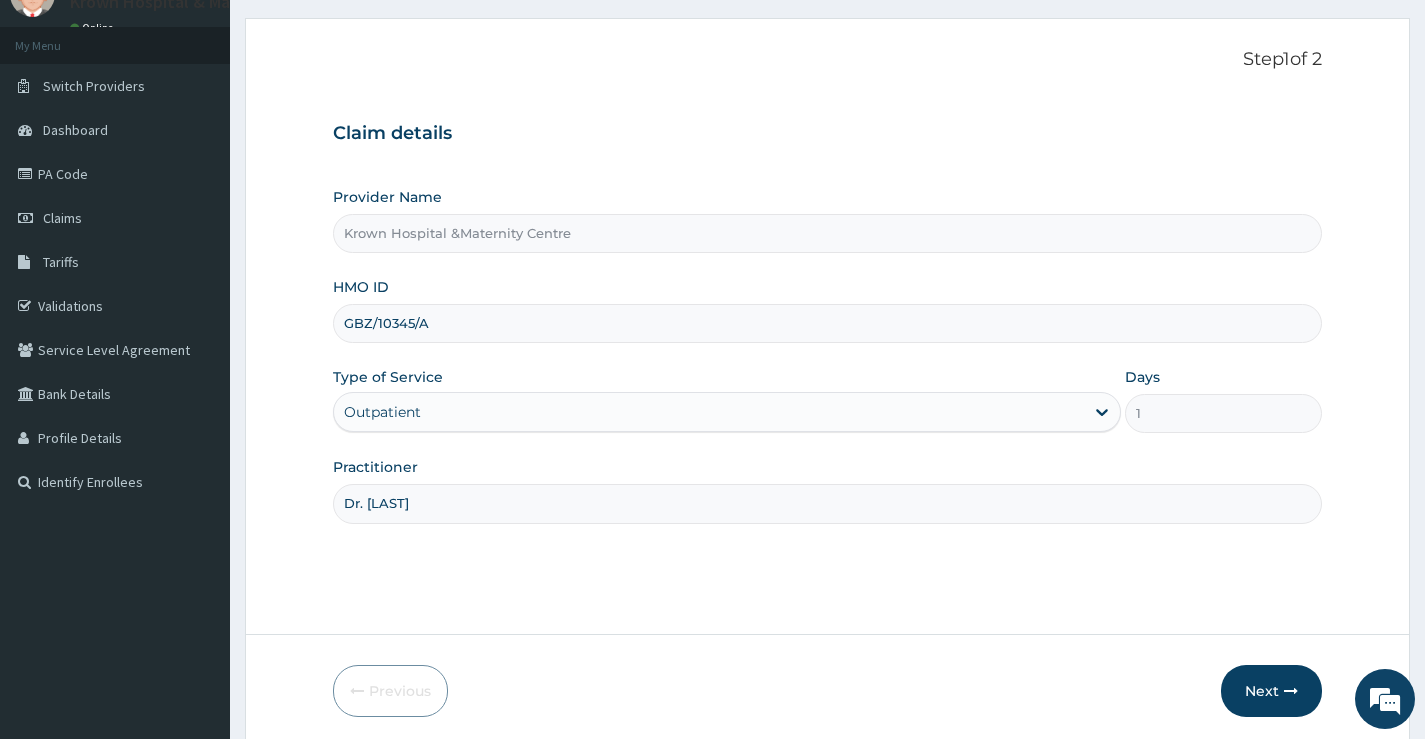 scroll, scrollTop: 163, scrollLeft: 0, axis: vertical 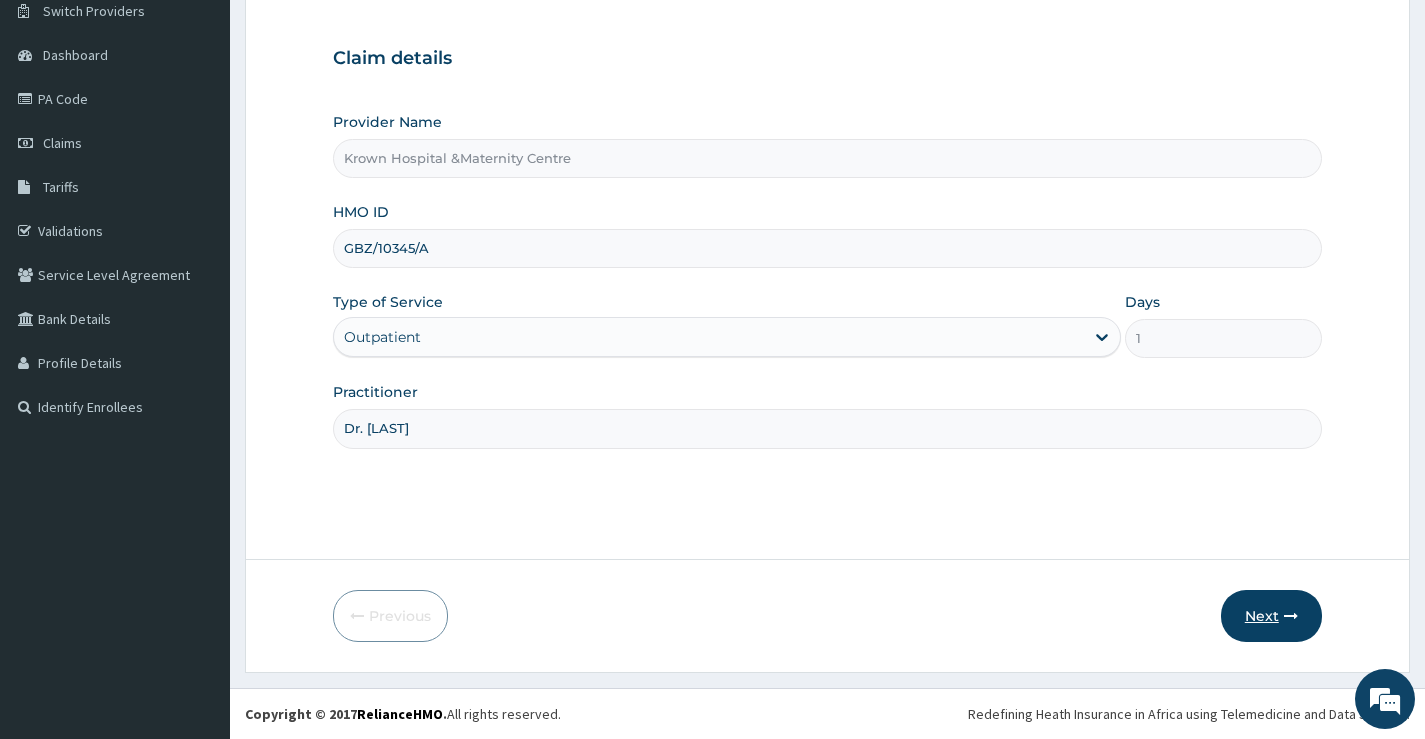 click on "Next" at bounding box center [1271, 616] 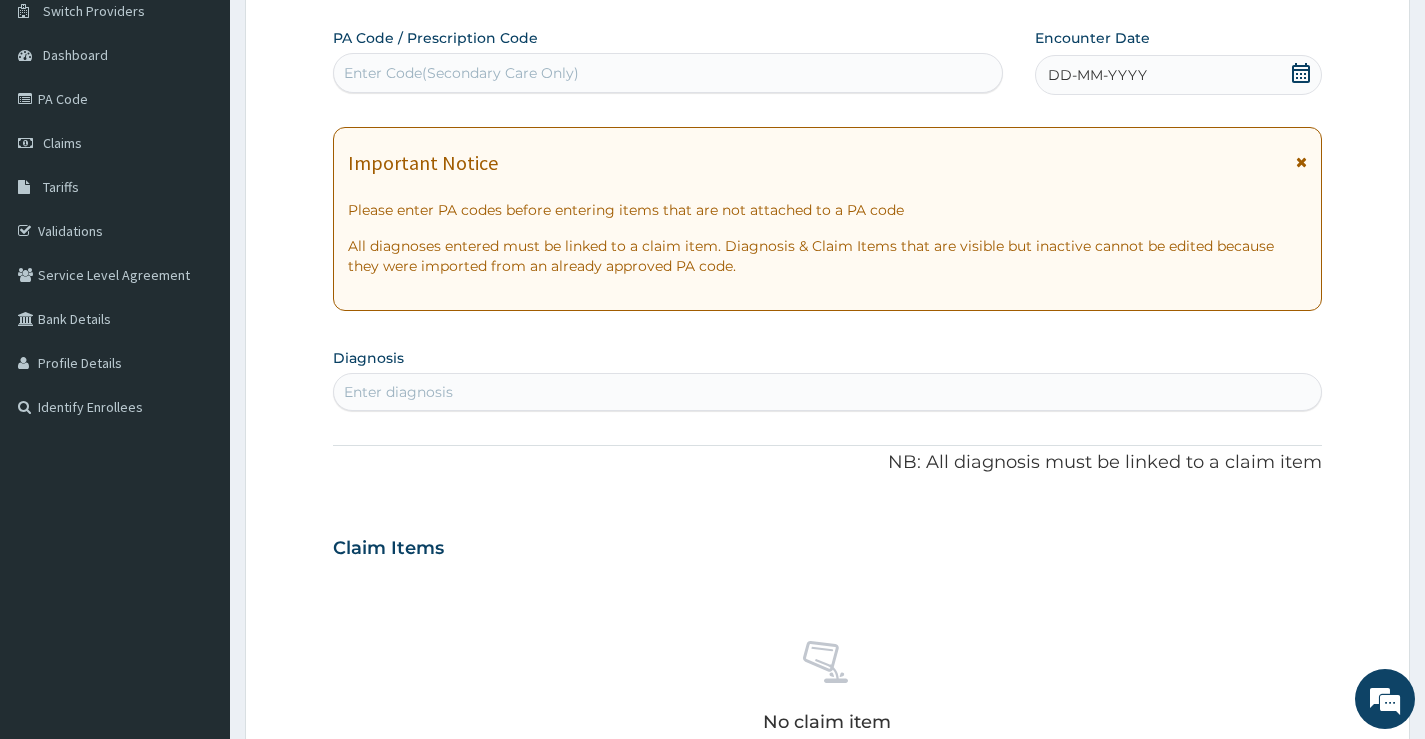 scroll, scrollTop: 0, scrollLeft: 0, axis: both 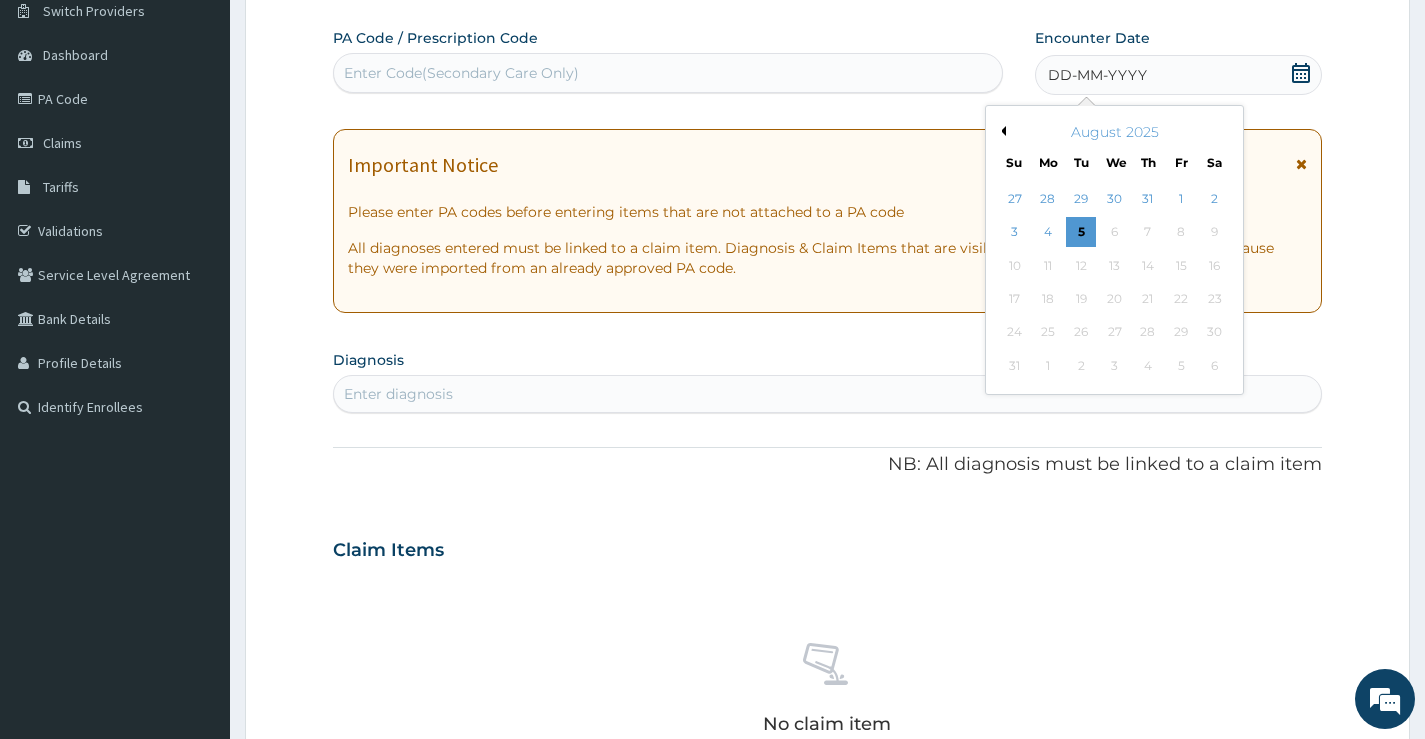 click on "Previous Month" at bounding box center [1001, 131] 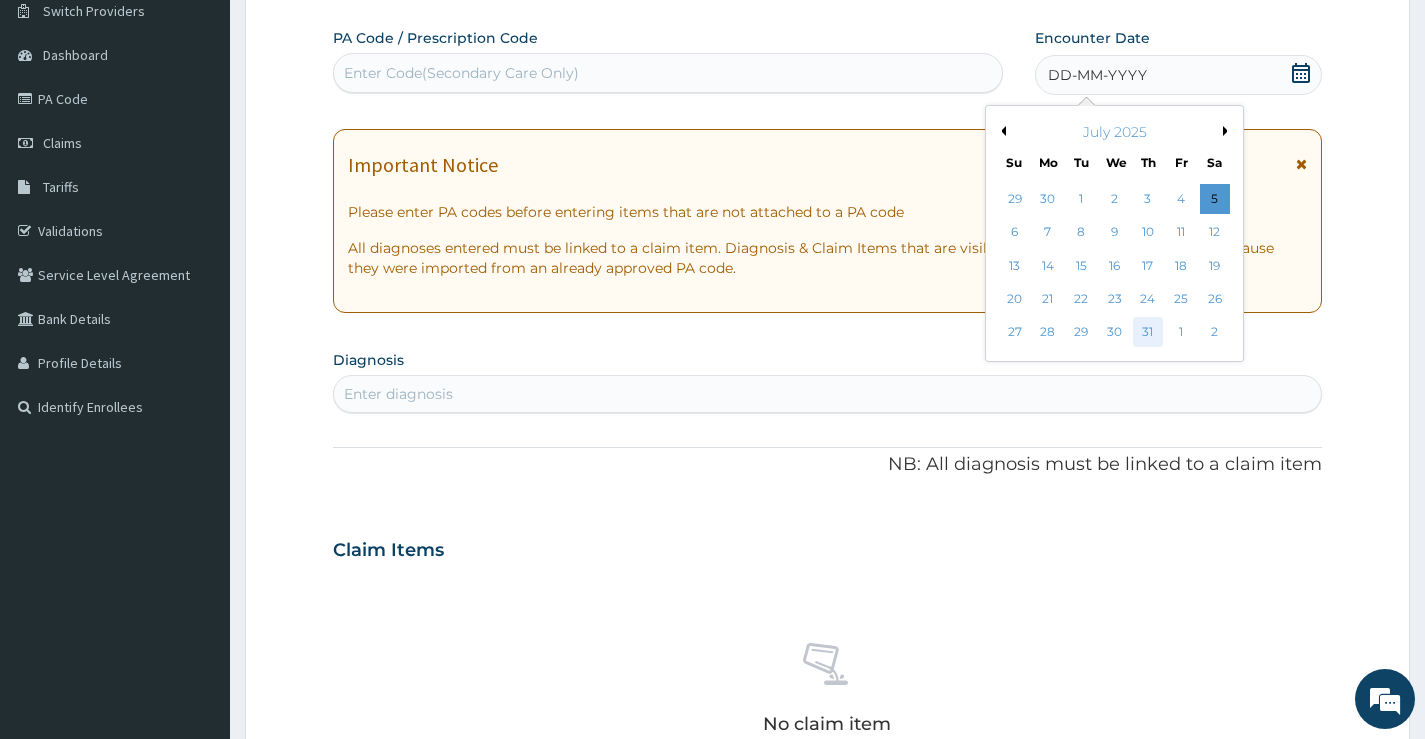 click on "31" at bounding box center (1148, 333) 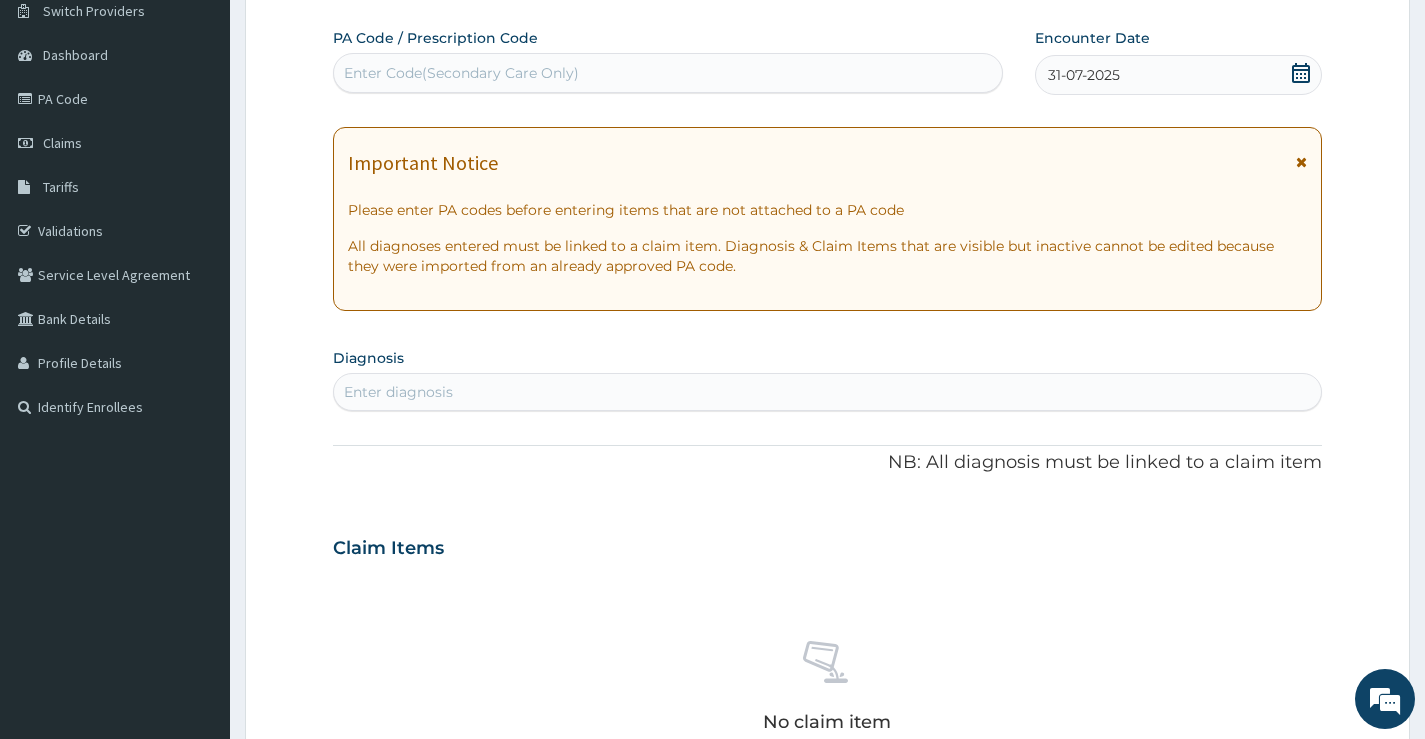 click on "Enter diagnosis" at bounding box center (827, 392) 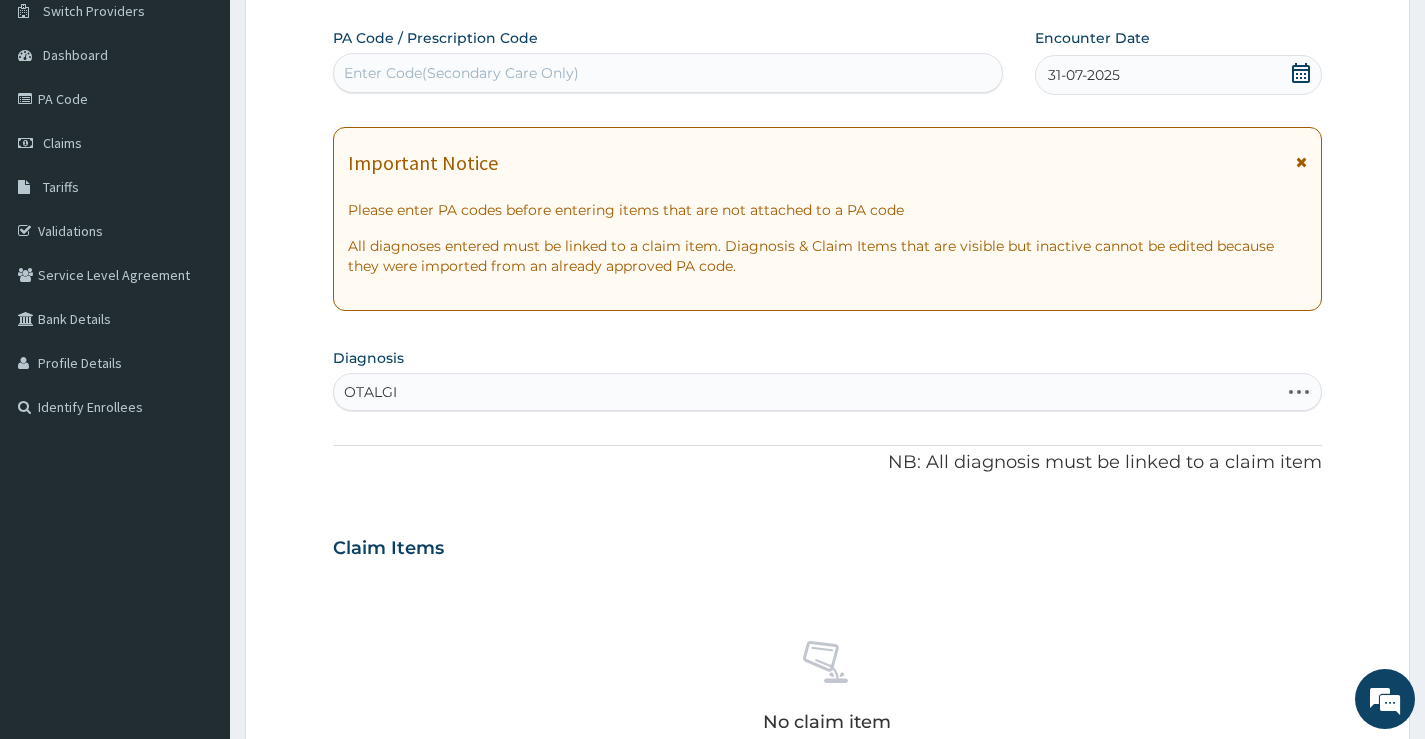 type on "OTALGIA" 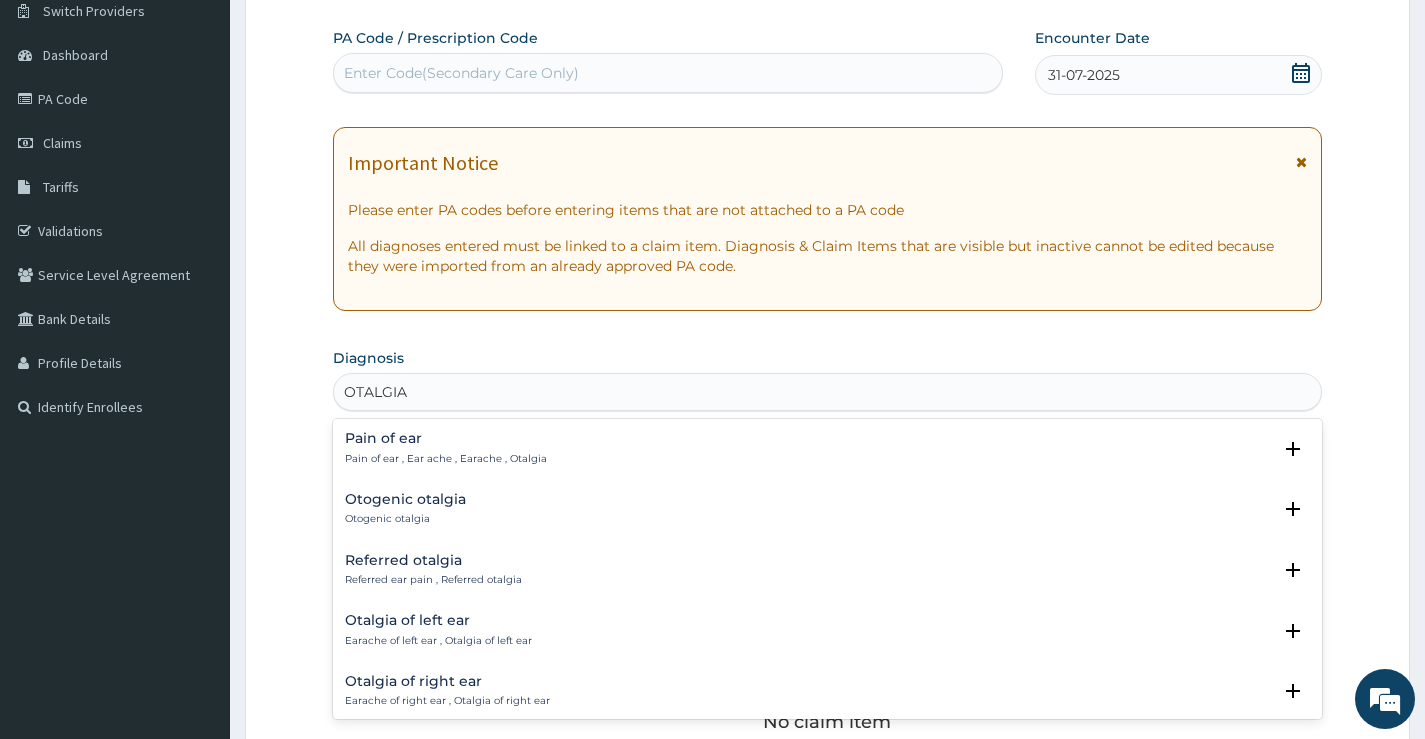 click on "Pain of ear , Ear ache , Earache , Otalgia" at bounding box center [446, 459] 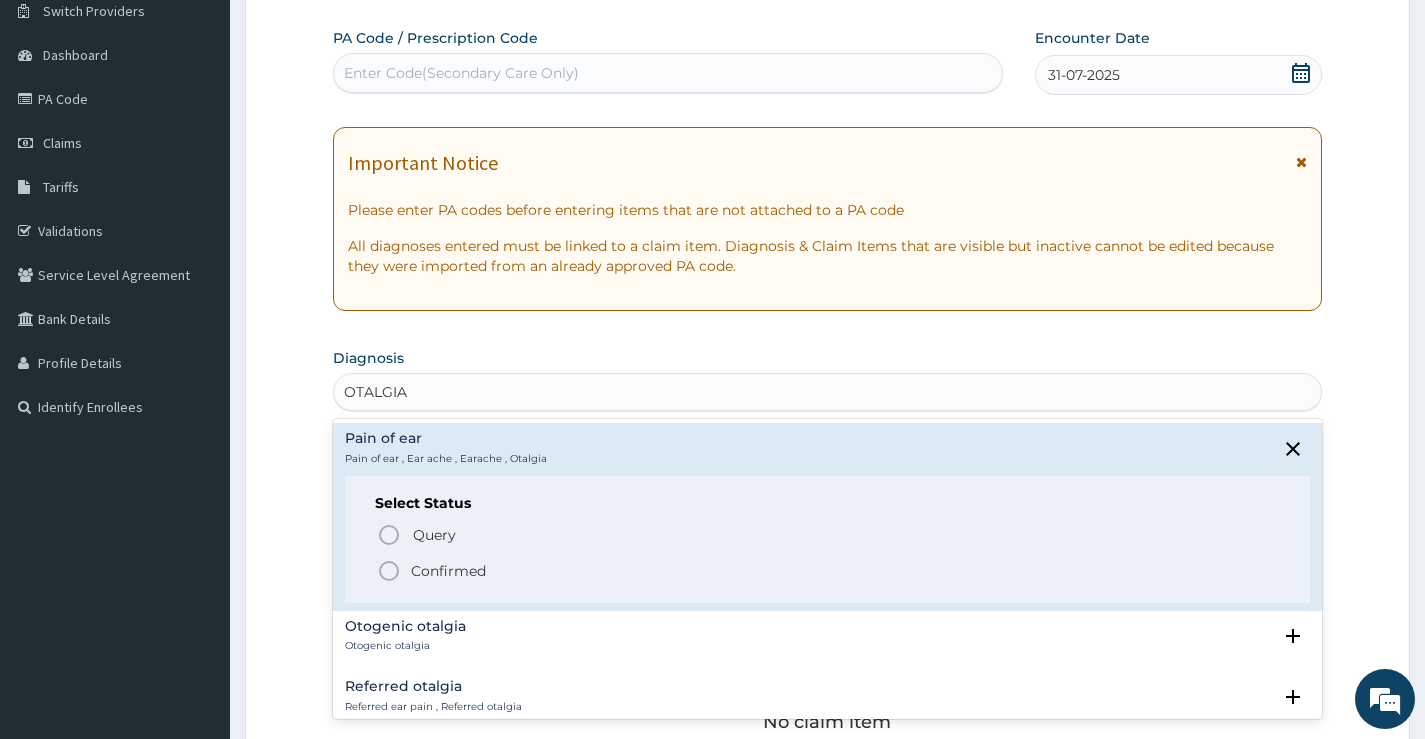 click on "Confirmed" at bounding box center (828, 571) 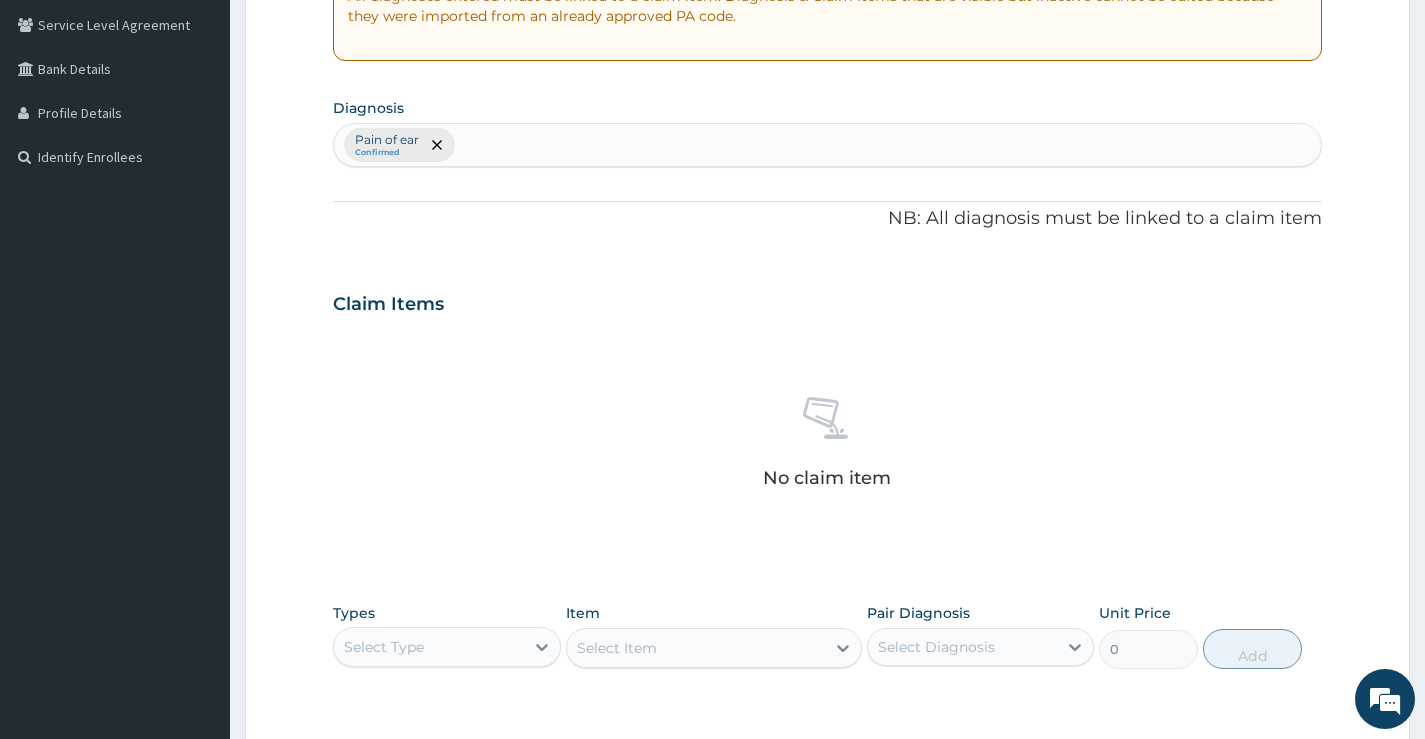 scroll, scrollTop: 663, scrollLeft: 0, axis: vertical 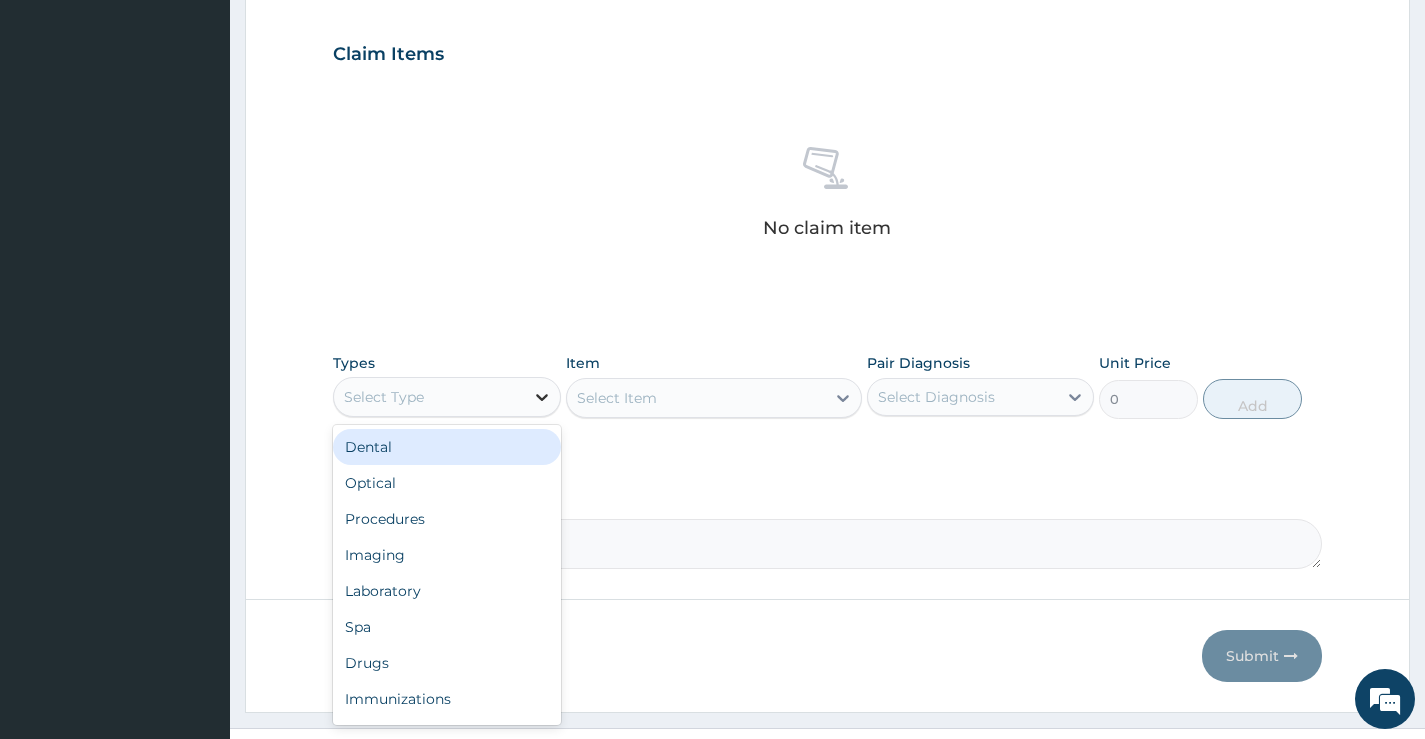 click 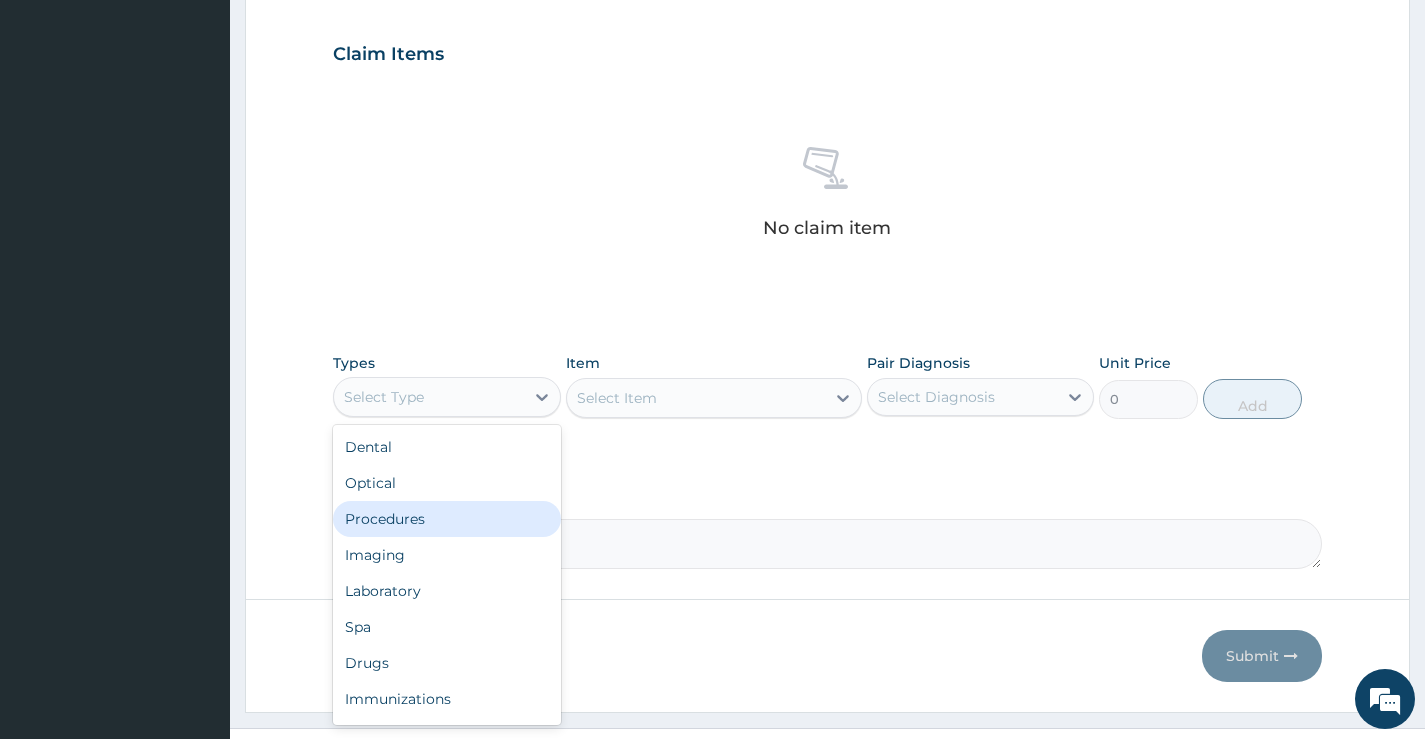 click on "Procedures" at bounding box center [446, 519] 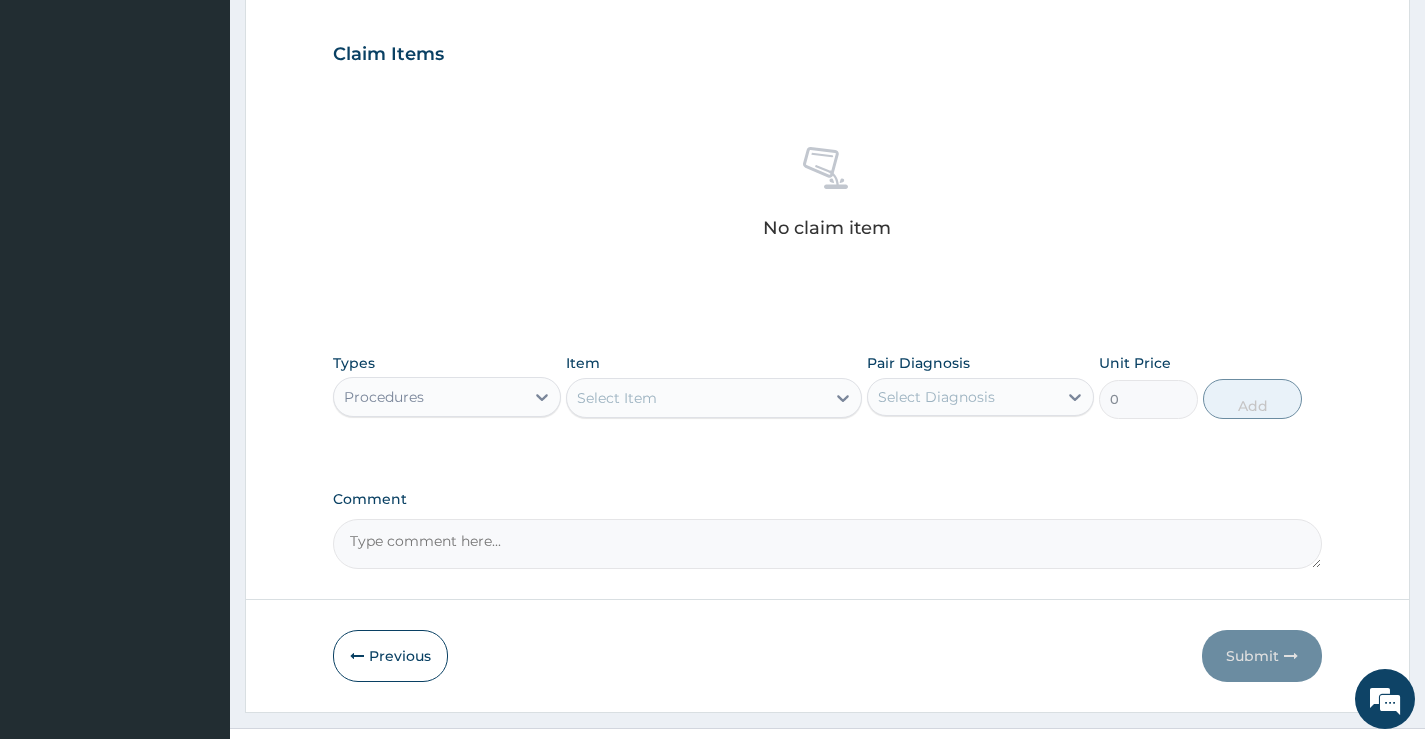 click on "Select Item" at bounding box center [617, 398] 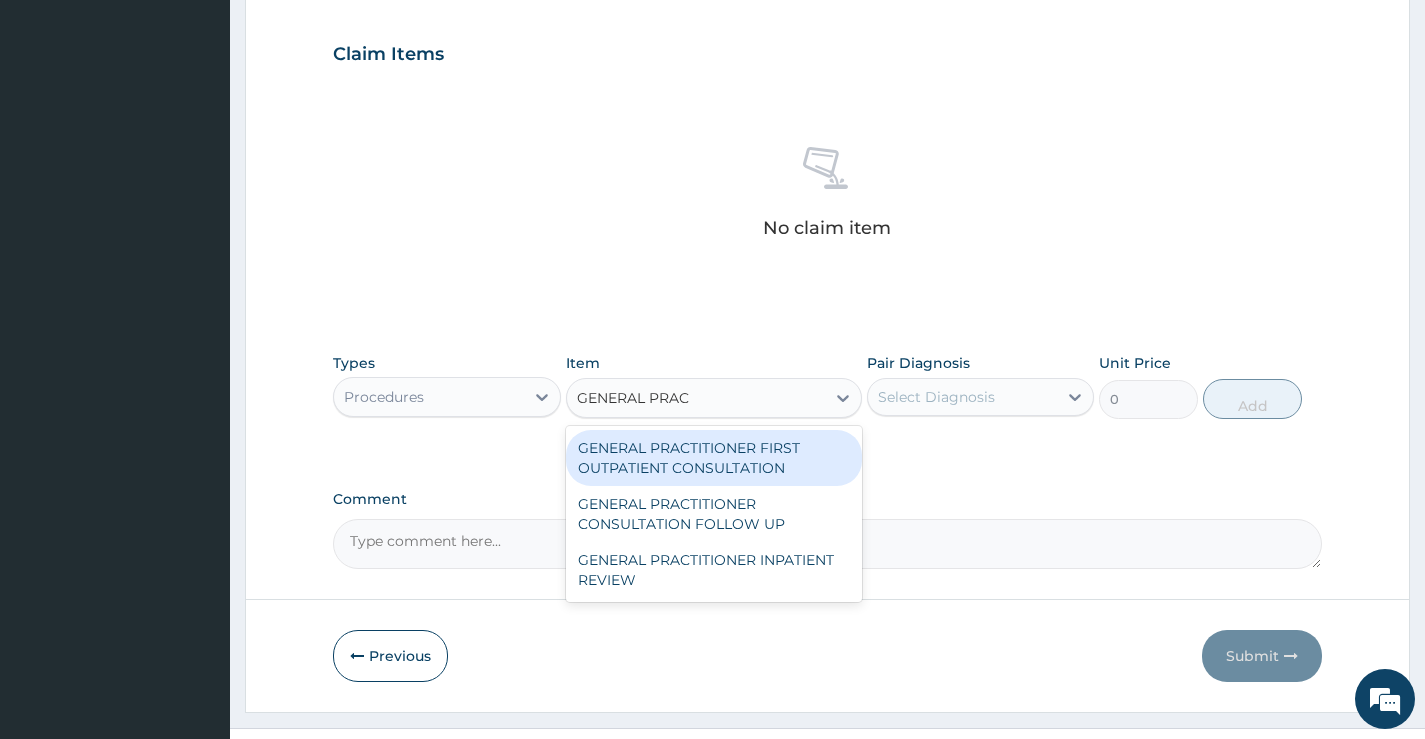 type on "GENERAL PRACT" 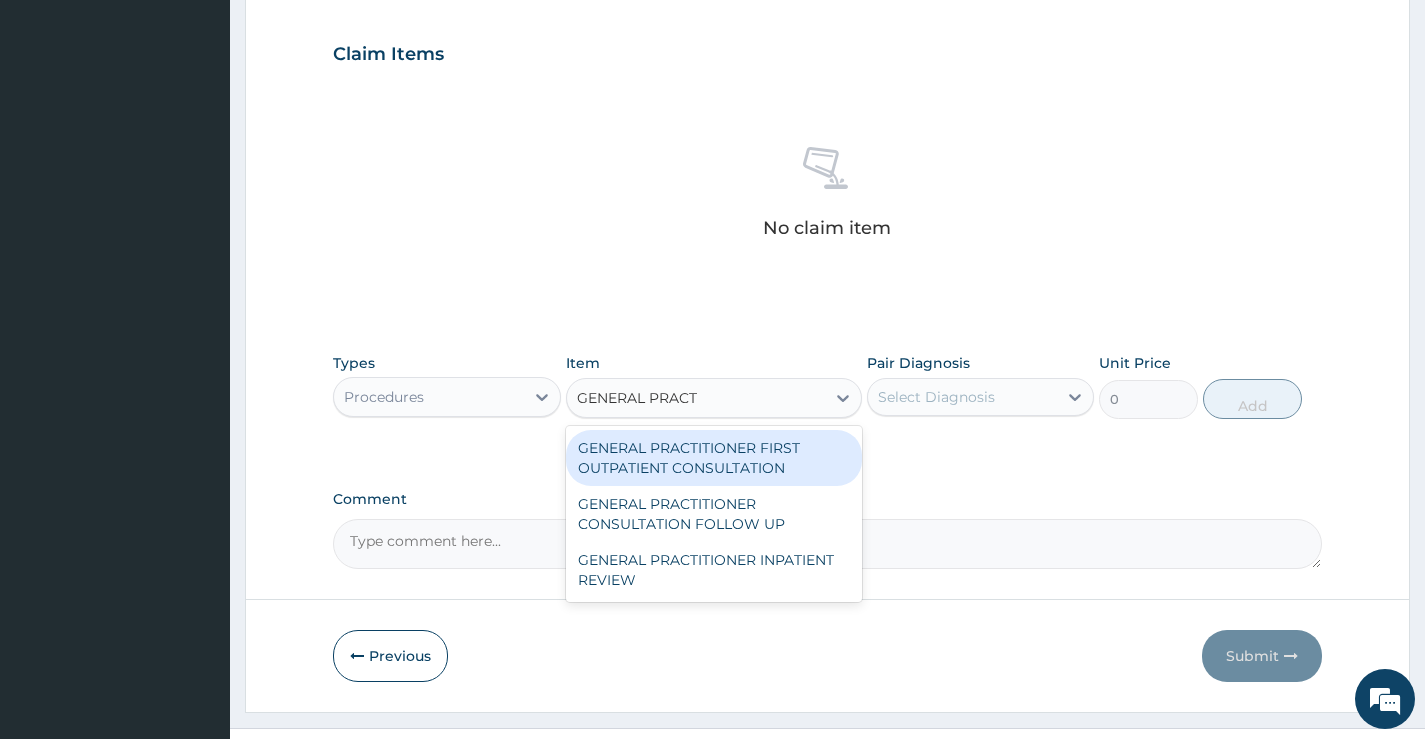 click on "GENERAL PRACTITIONER FIRST OUTPATIENT CONSULTATION" at bounding box center [714, 458] 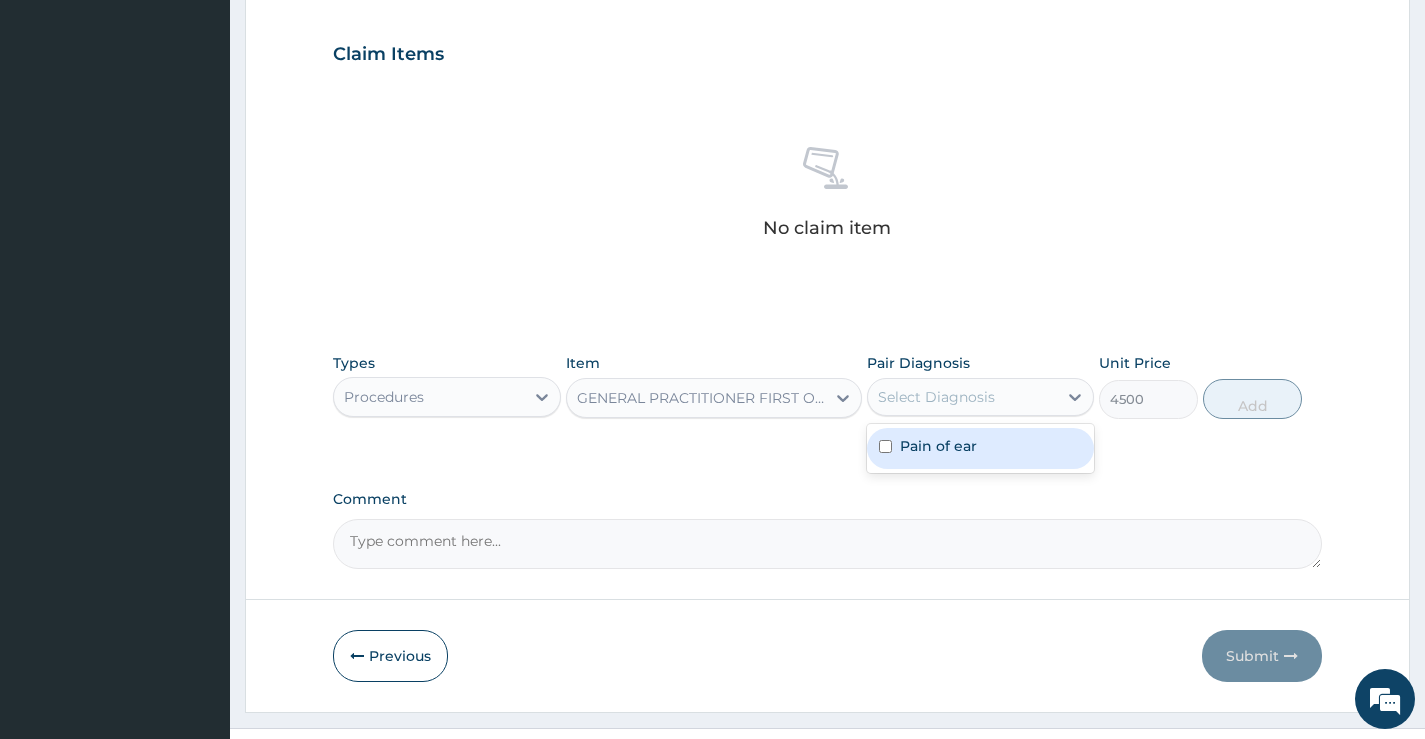 click on "Select Diagnosis" at bounding box center [936, 397] 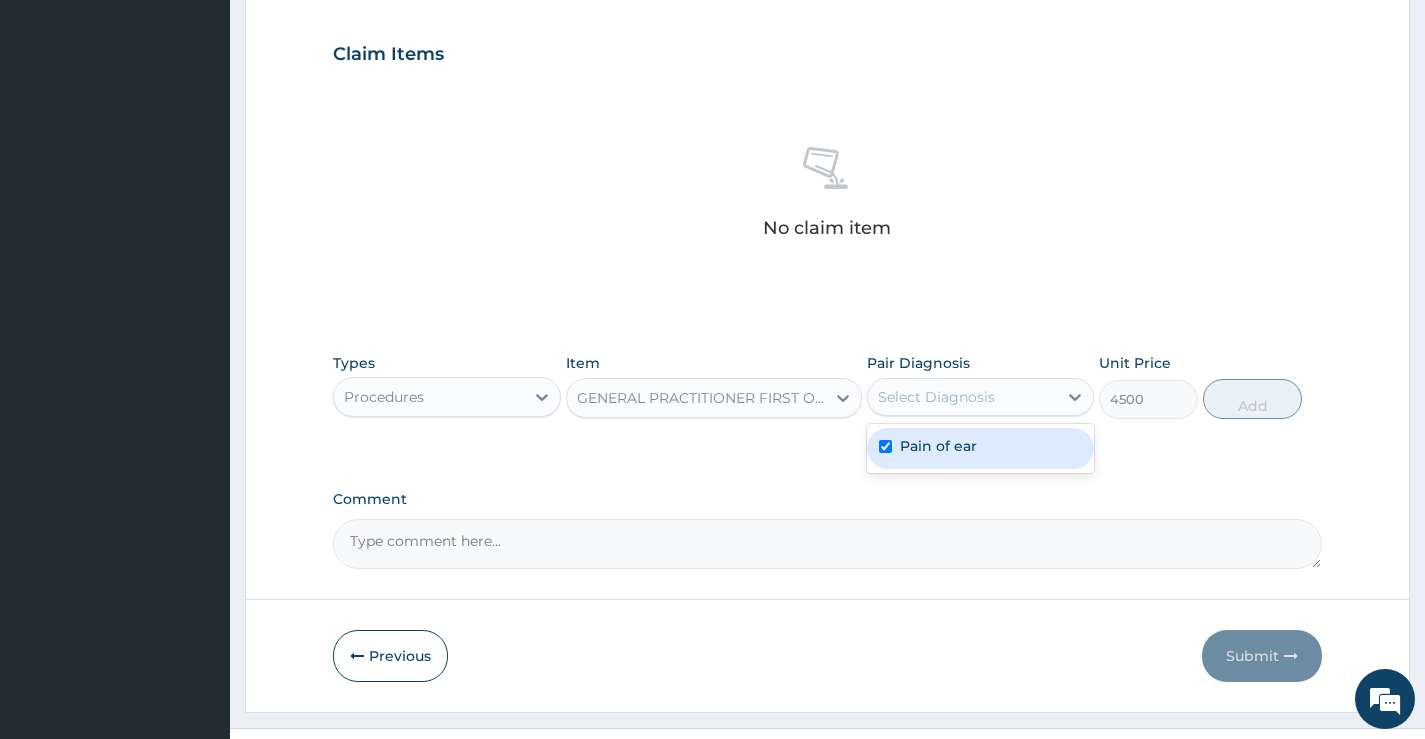 checkbox on "true" 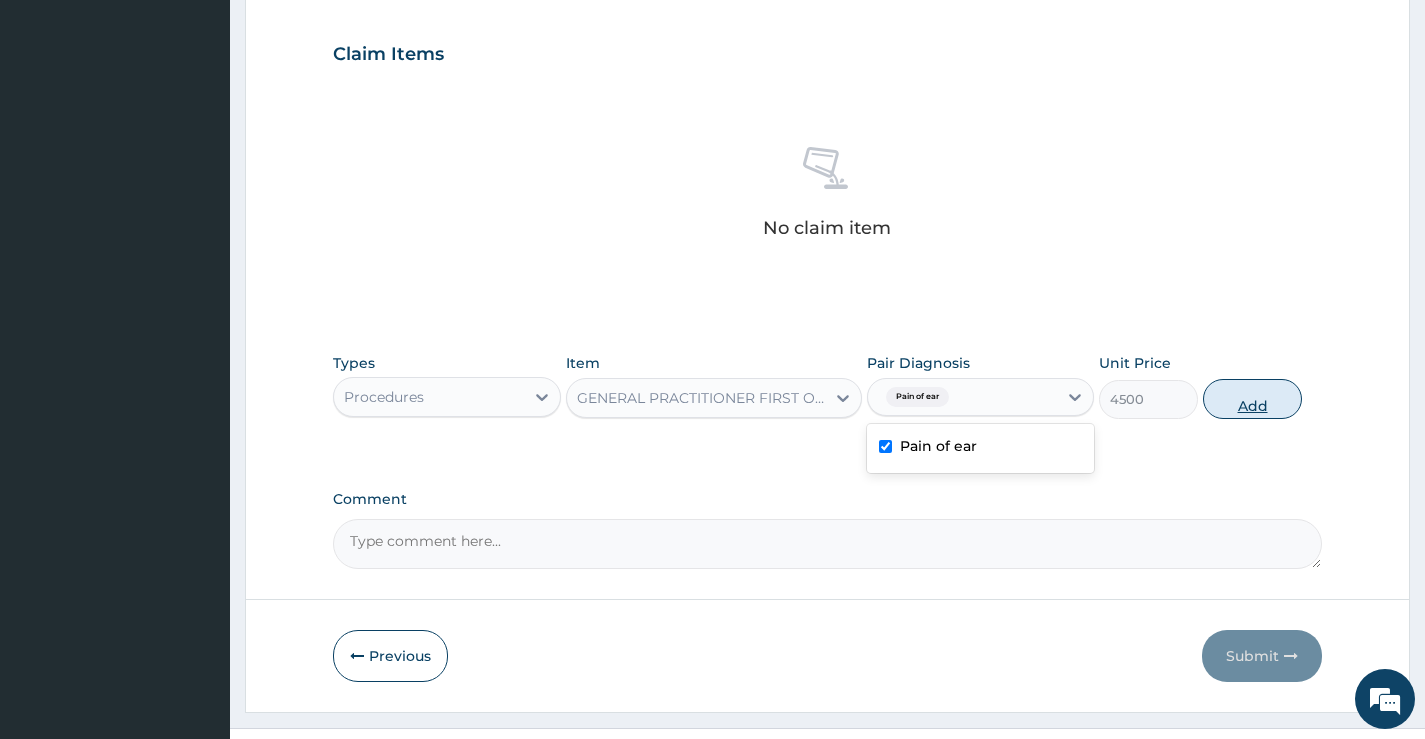 click on "Add" at bounding box center [1252, 399] 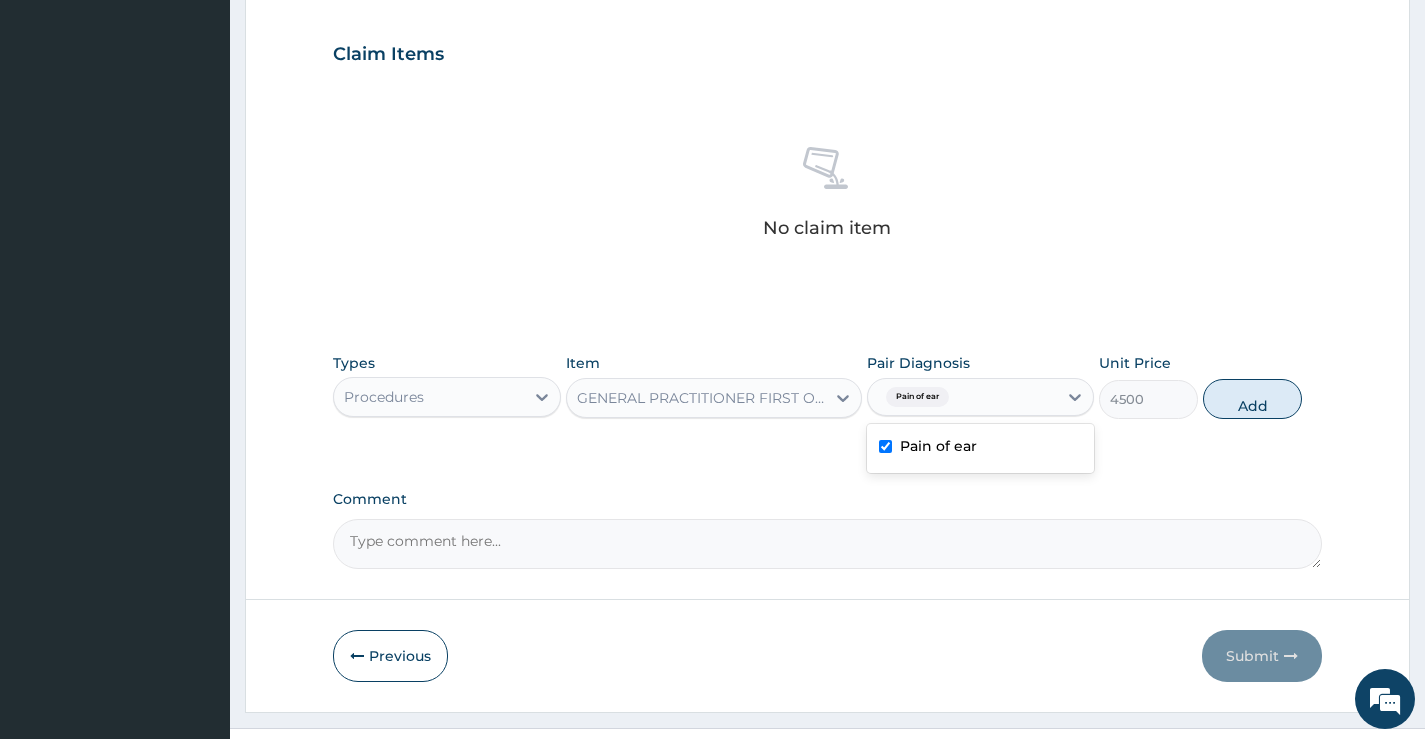 type on "0" 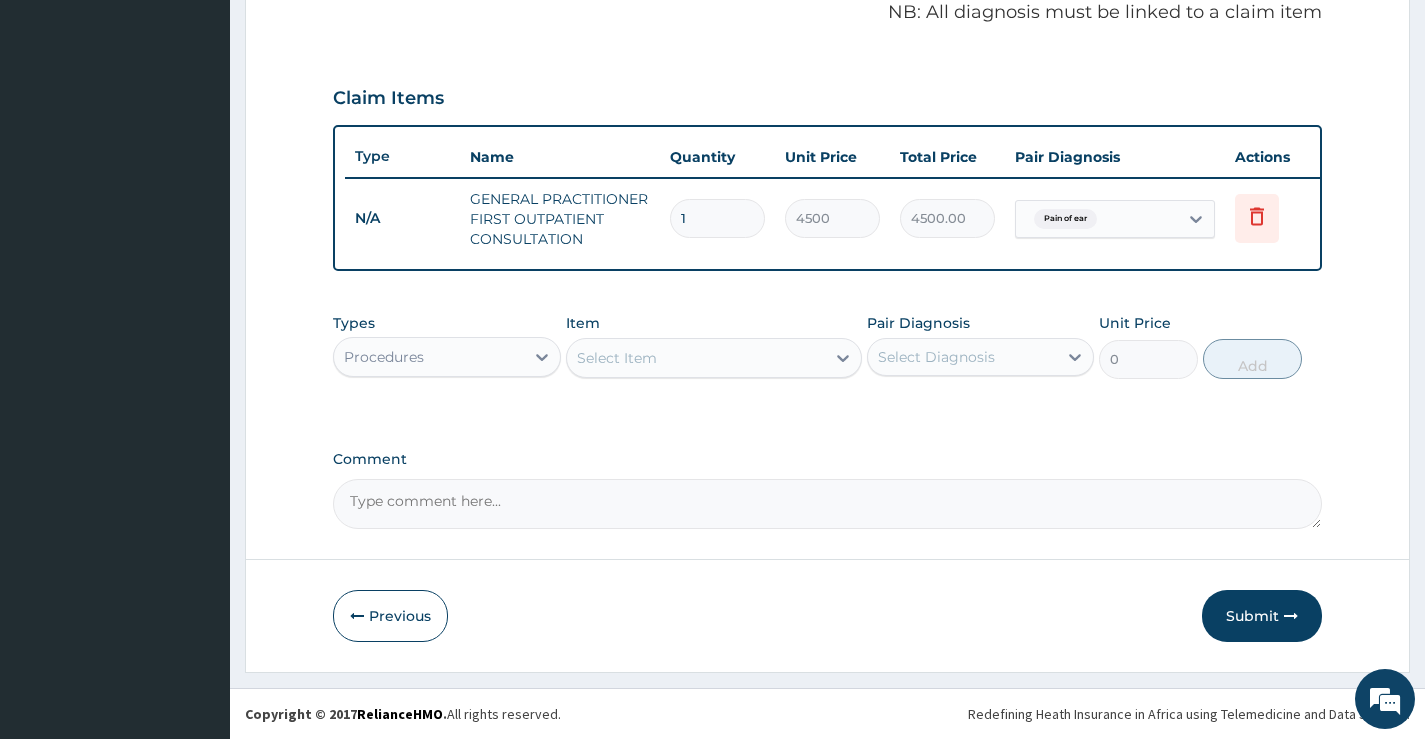 scroll, scrollTop: 634, scrollLeft: 0, axis: vertical 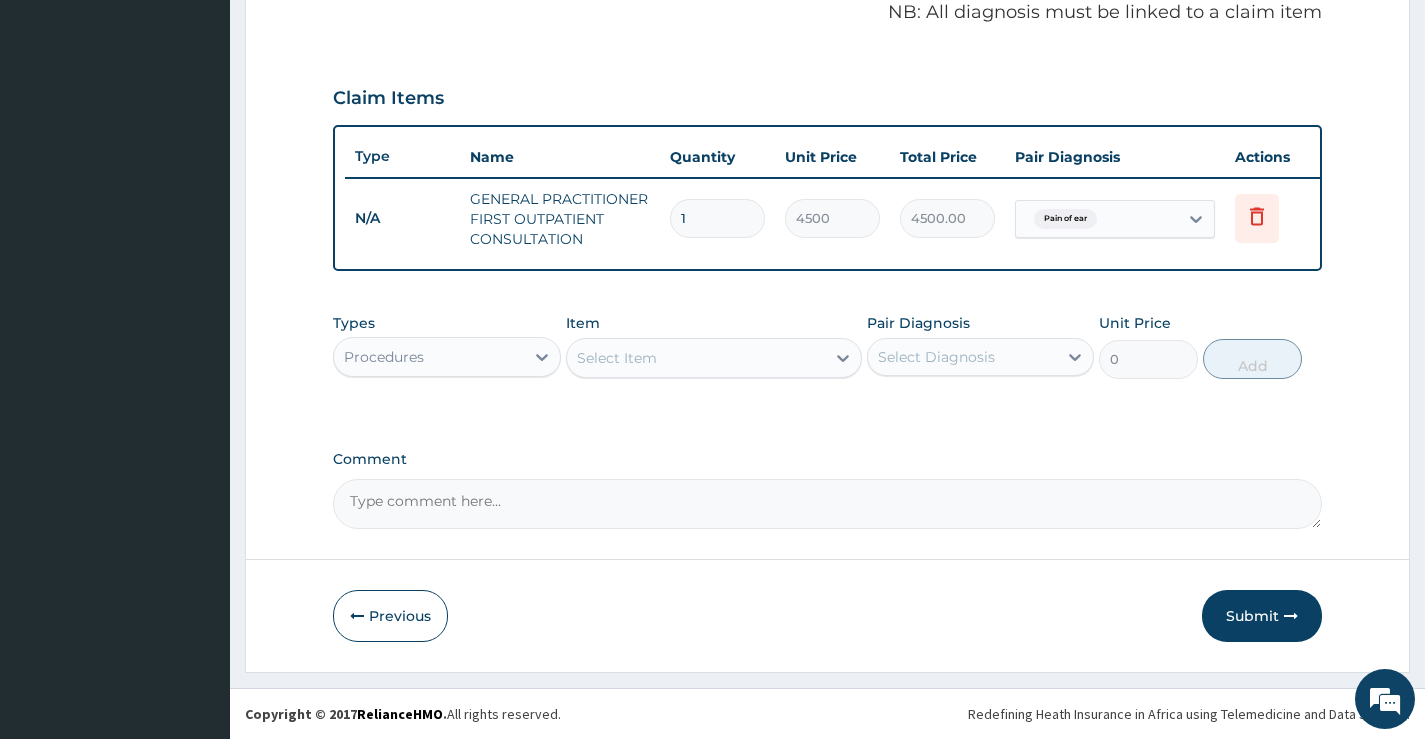 click on "Procedures" at bounding box center (428, 357) 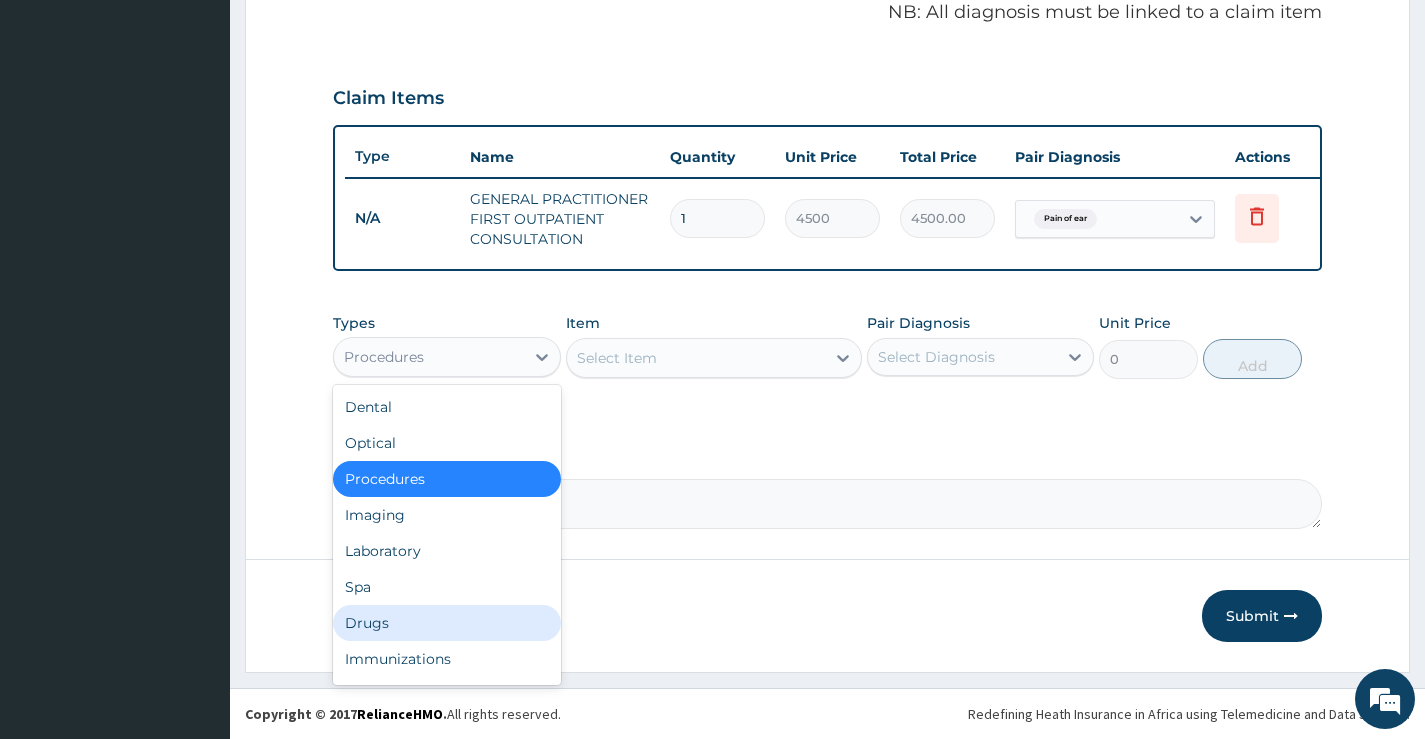 click on "Drugs" at bounding box center (446, 623) 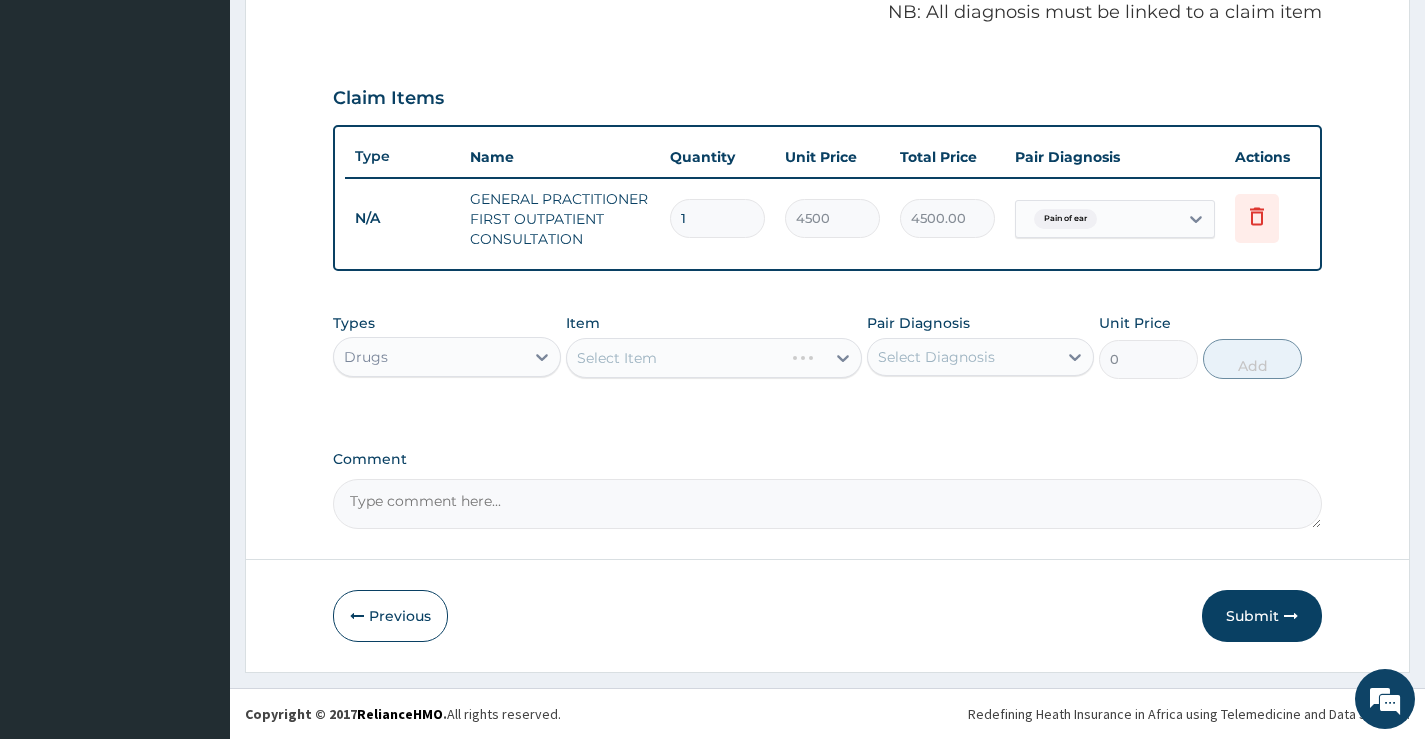 click on "Select Item" at bounding box center [714, 358] 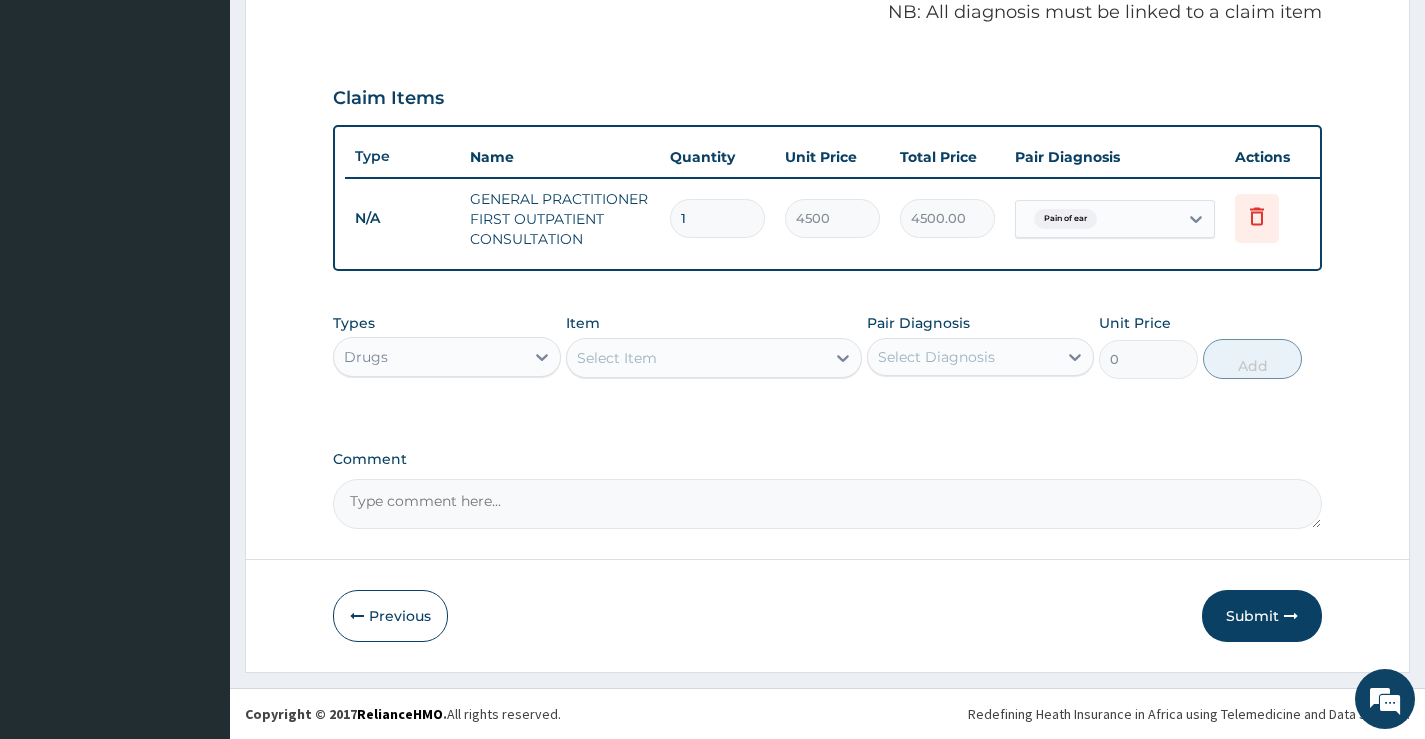 click on "Select Item" at bounding box center [696, 358] 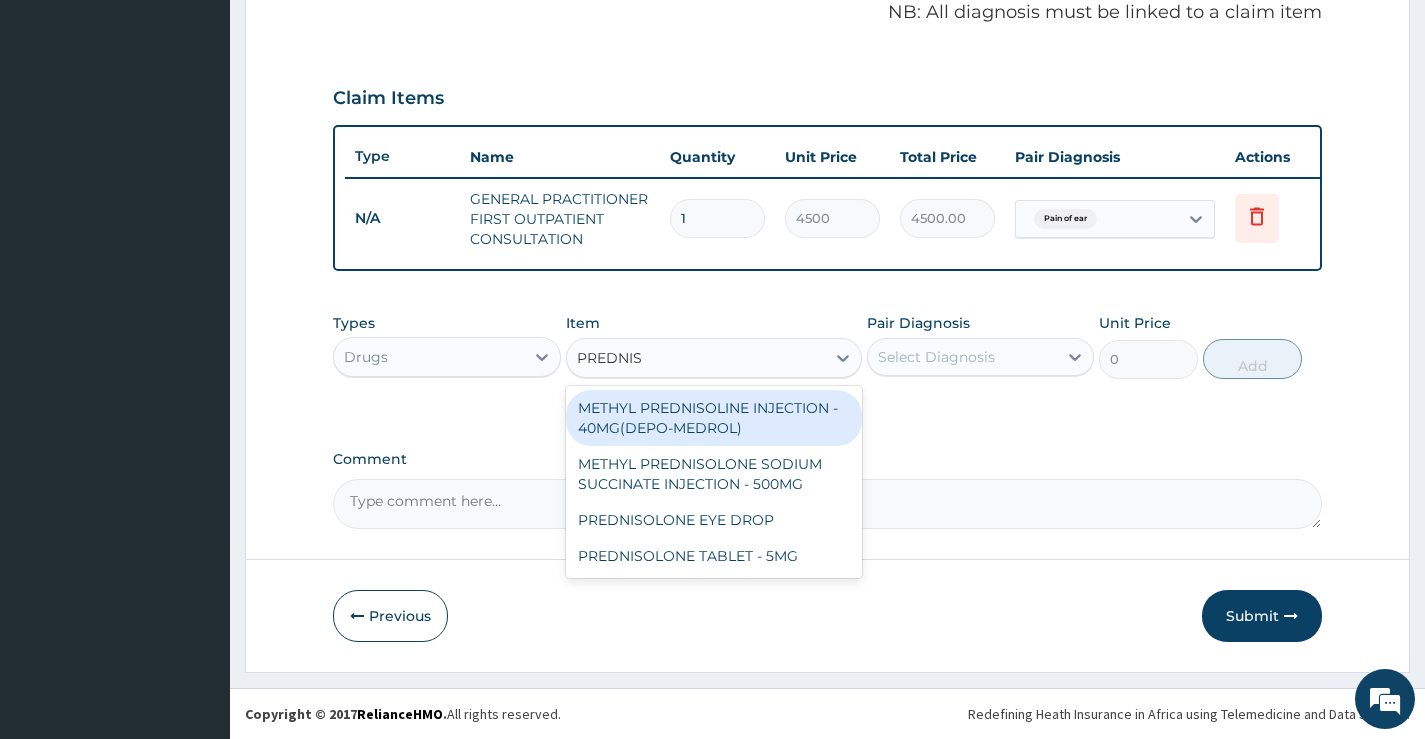 type on "PREDNISO" 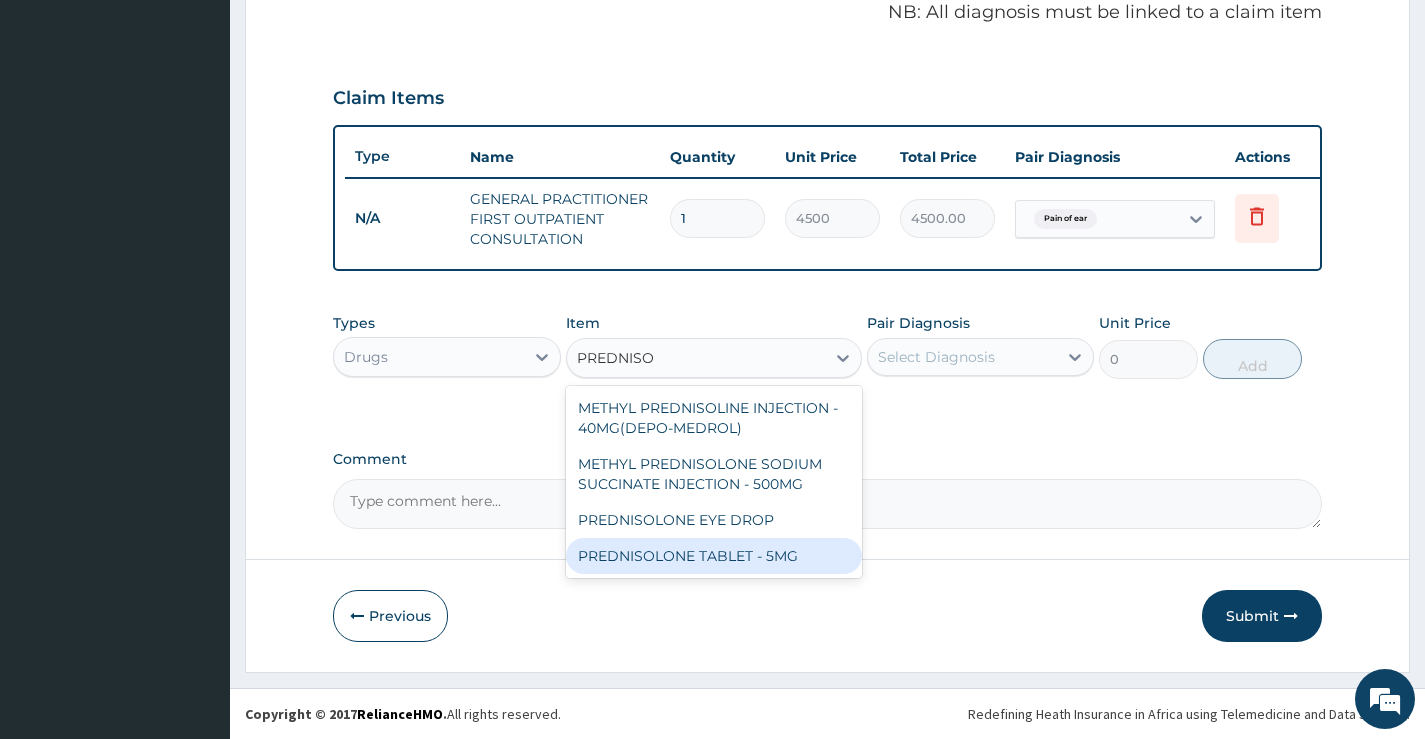 click on "PREDNISOLONE TABLET - 5MG" at bounding box center (714, 556) 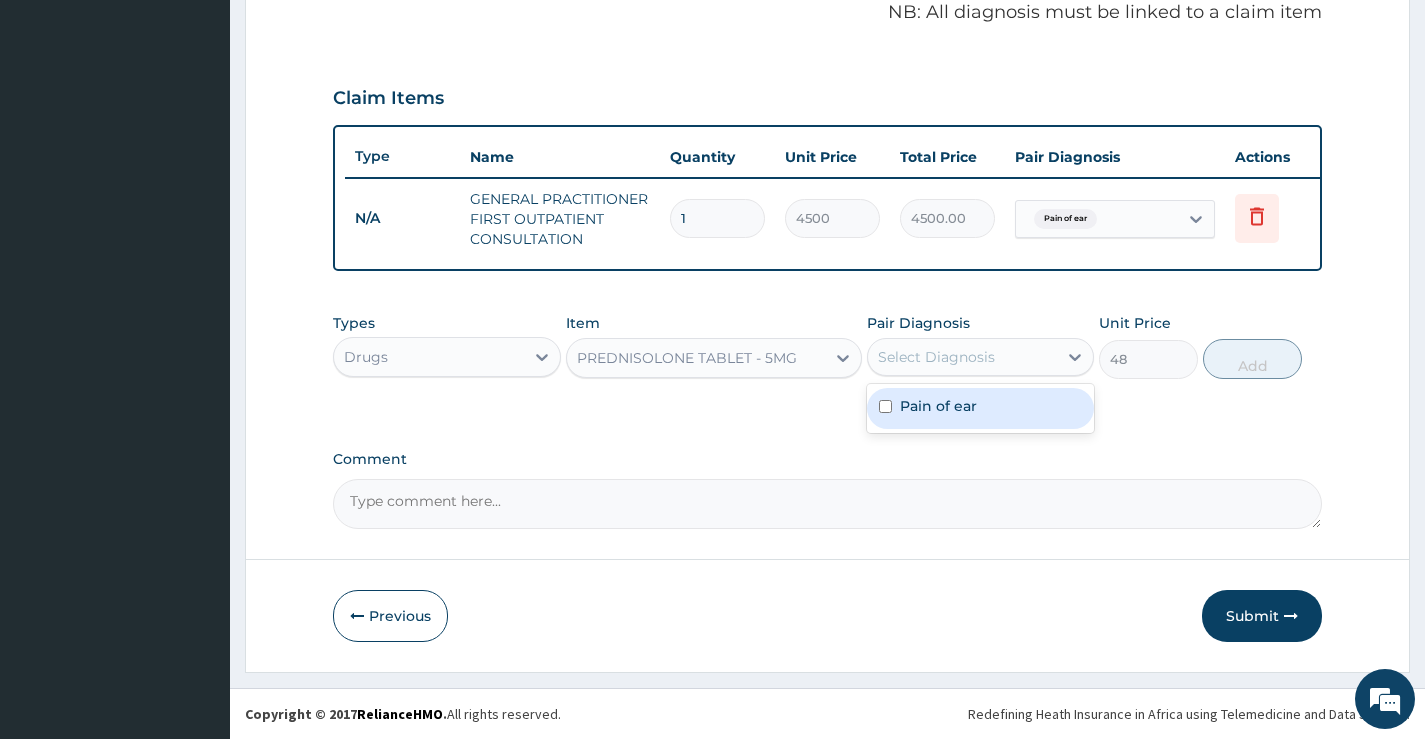 click on "Select Diagnosis" at bounding box center [936, 357] 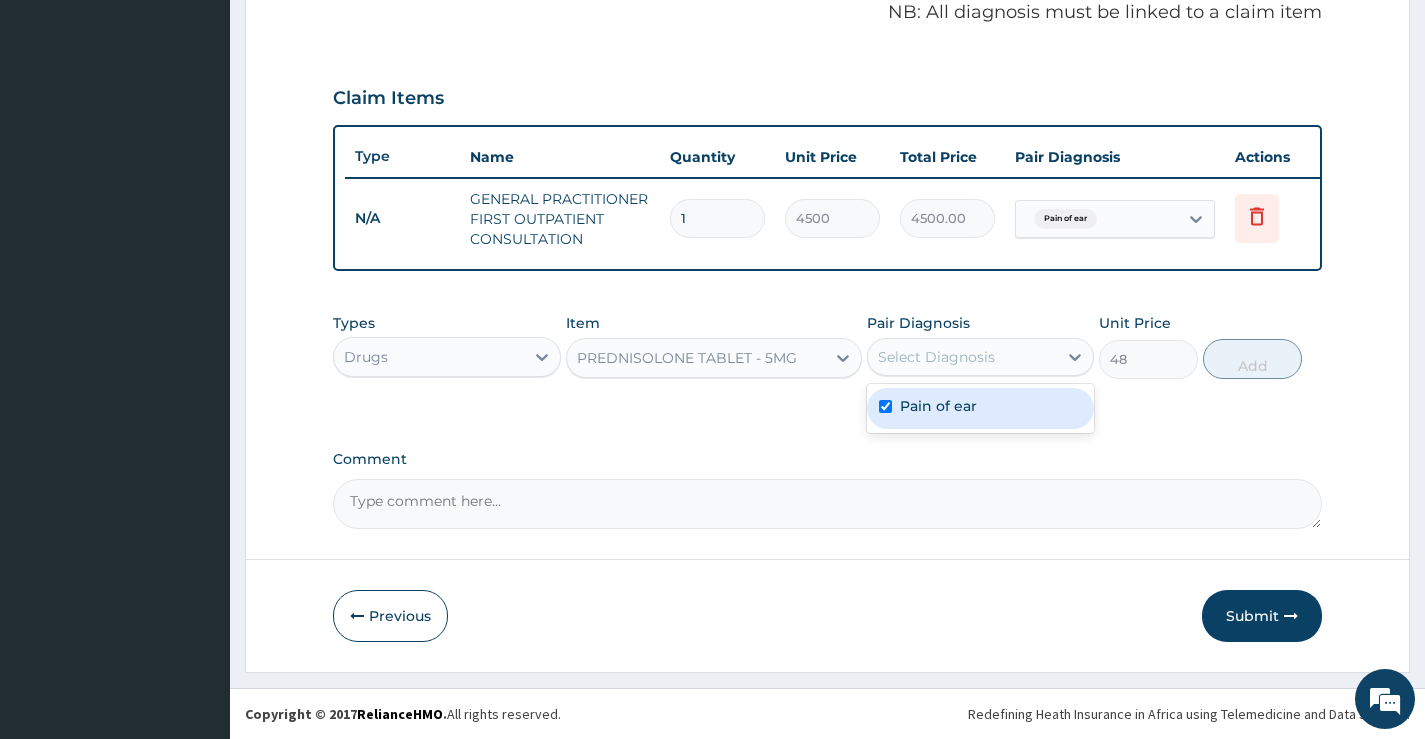 checkbox on "true" 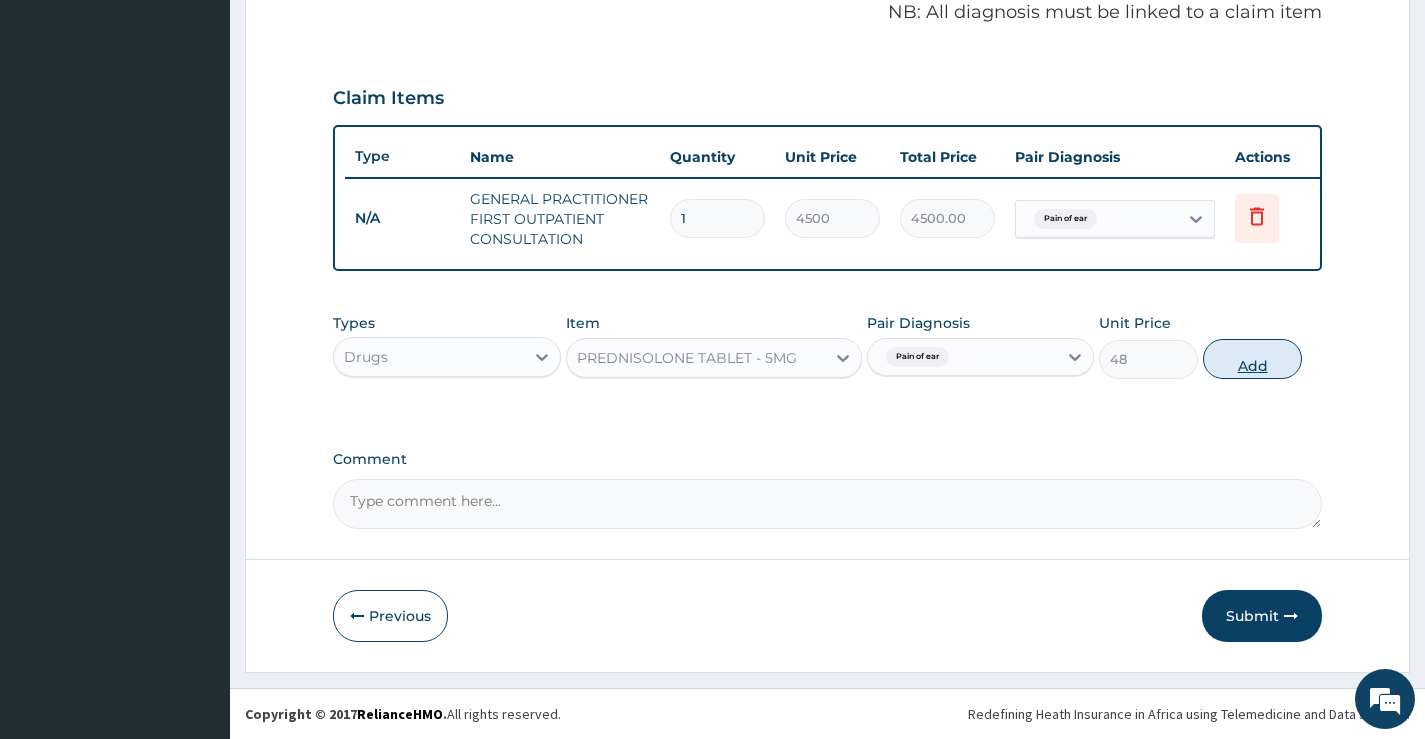 click on "Add" at bounding box center (1252, 359) 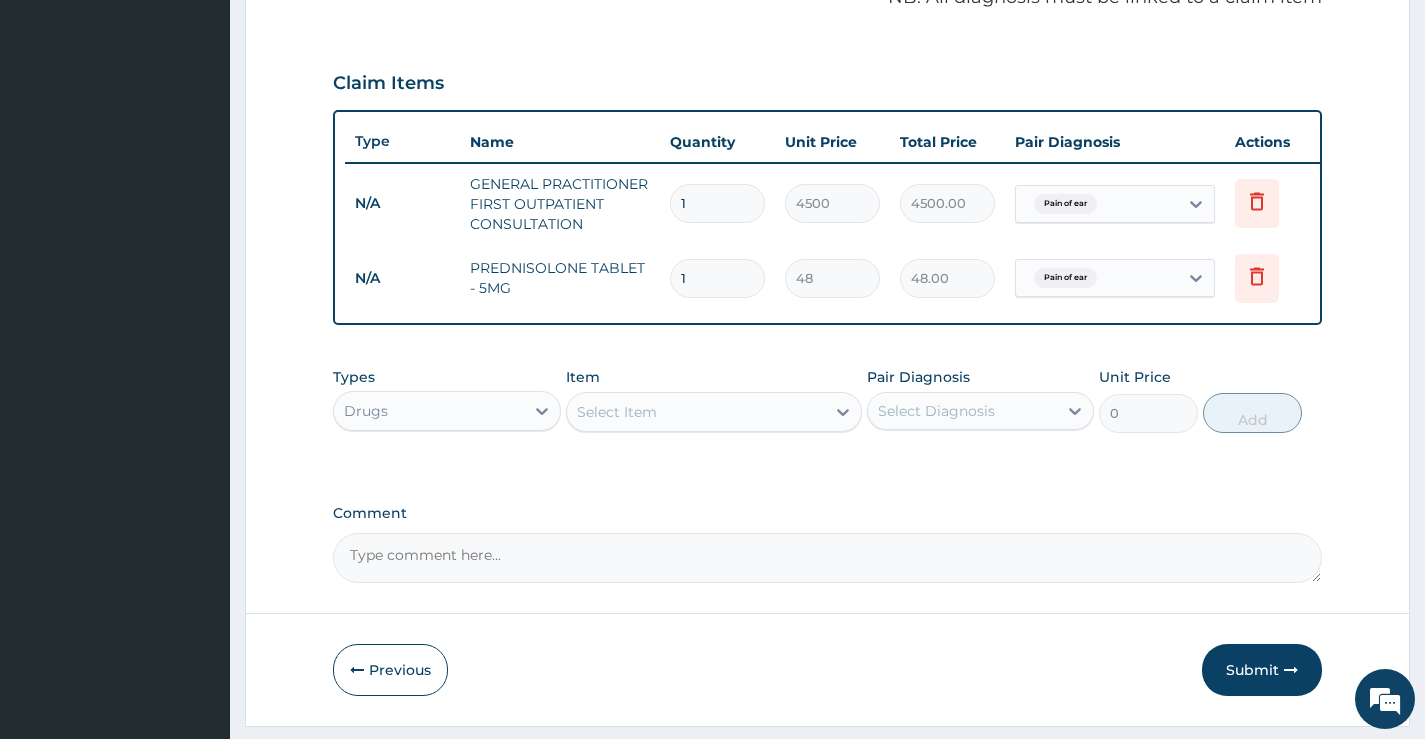 click on "1" at bounding box center [717, 278] 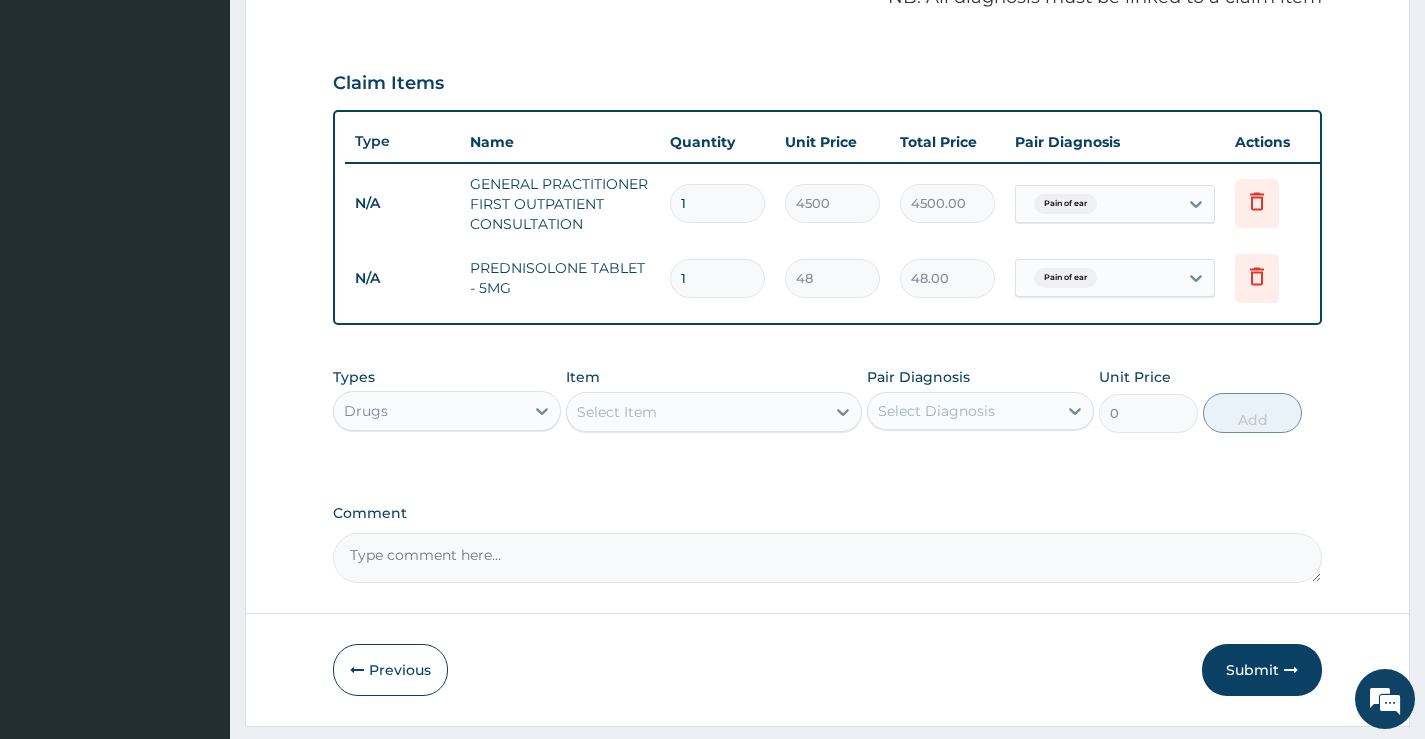 type 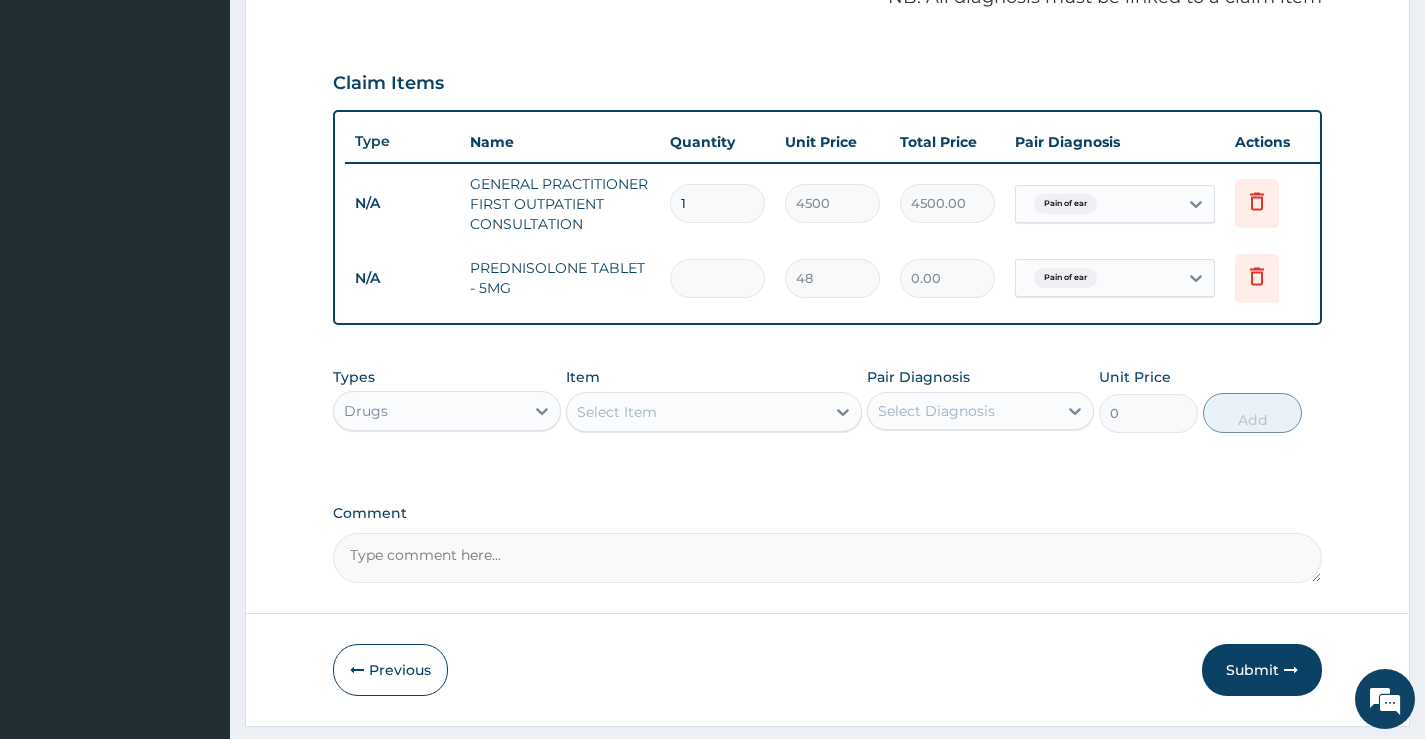 type on "2" 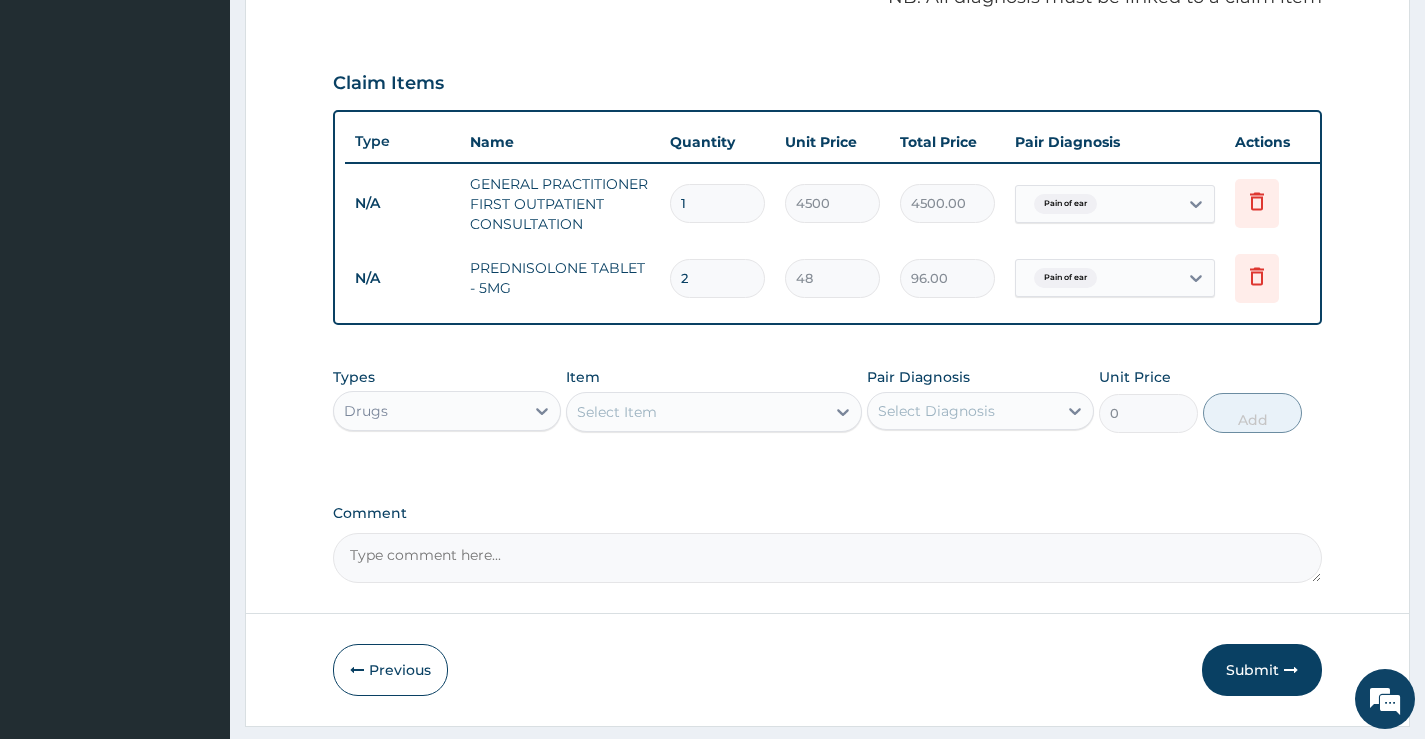 type on "2" 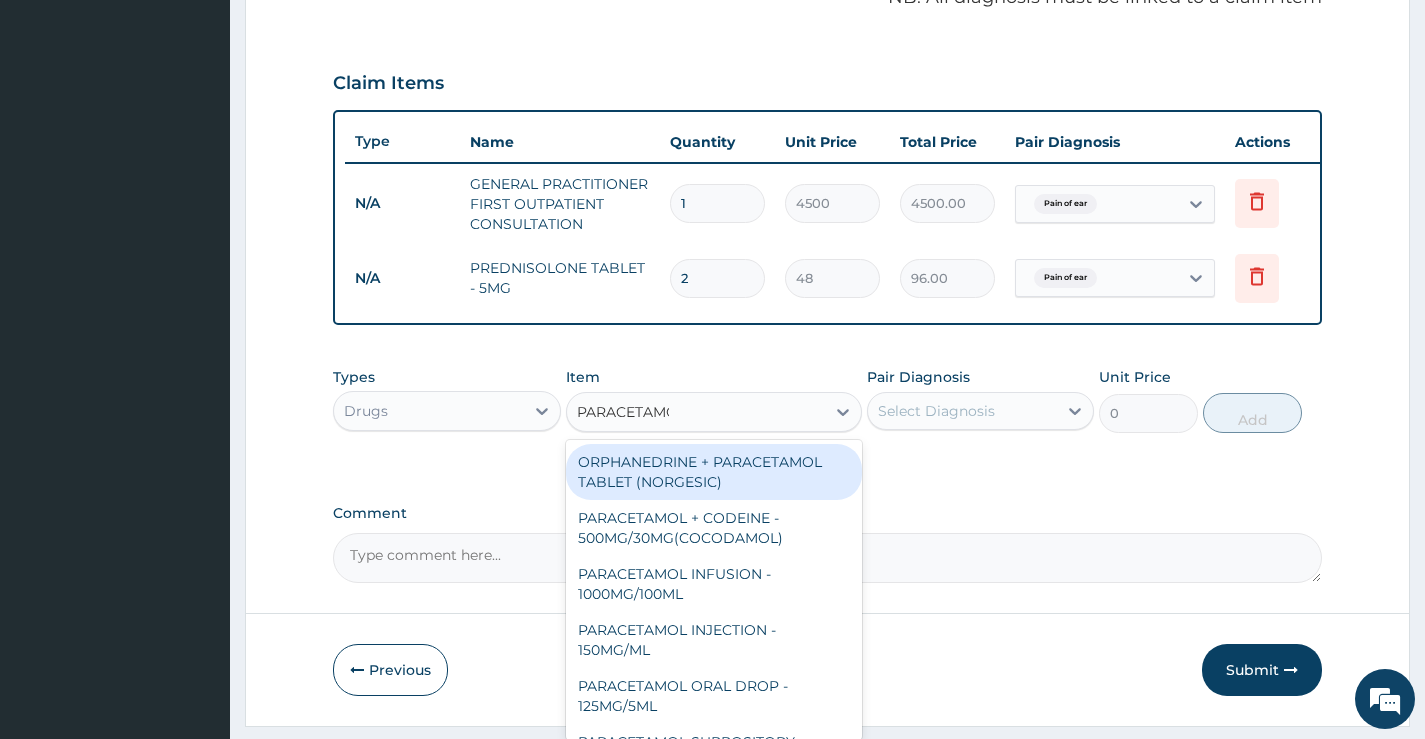 type on "PARACETAMOL" 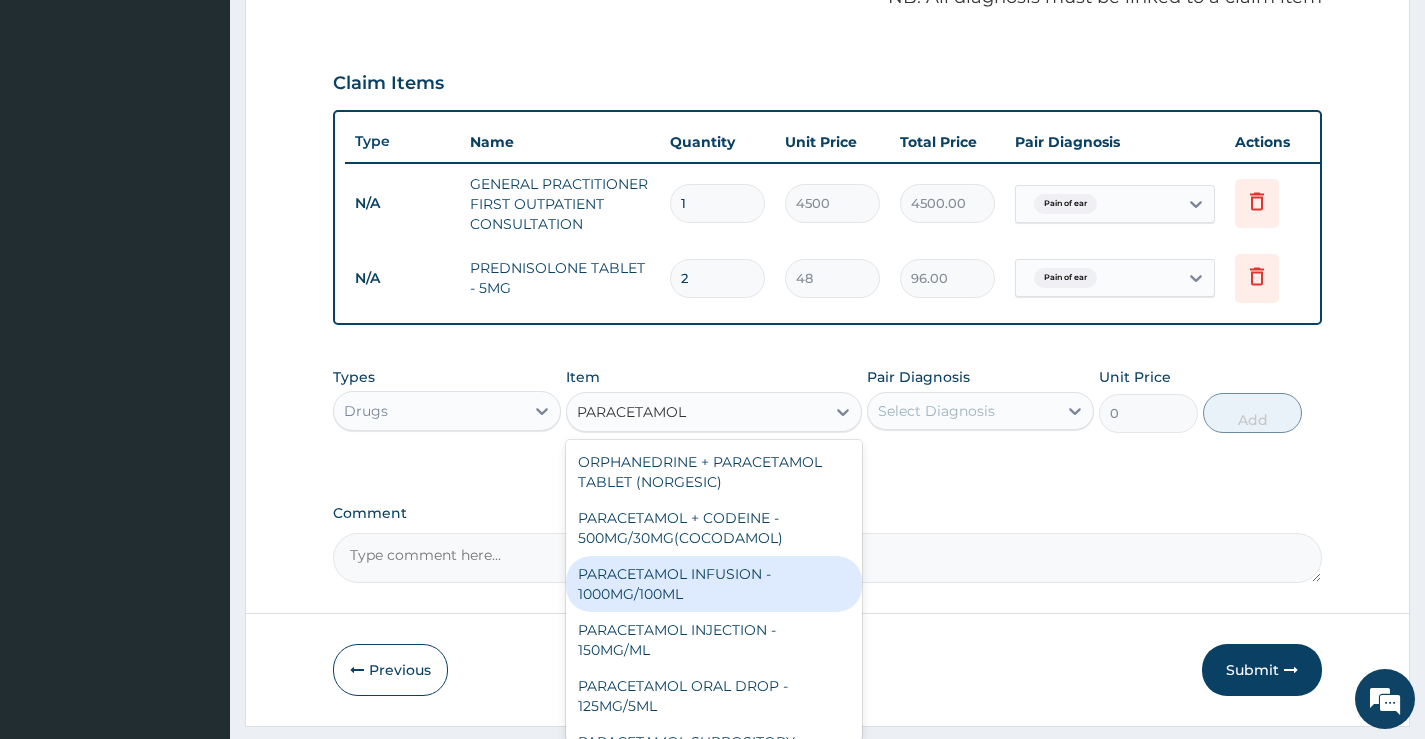 scroll, scrollTop: 172, scrollLeft: 0, axis: vertical 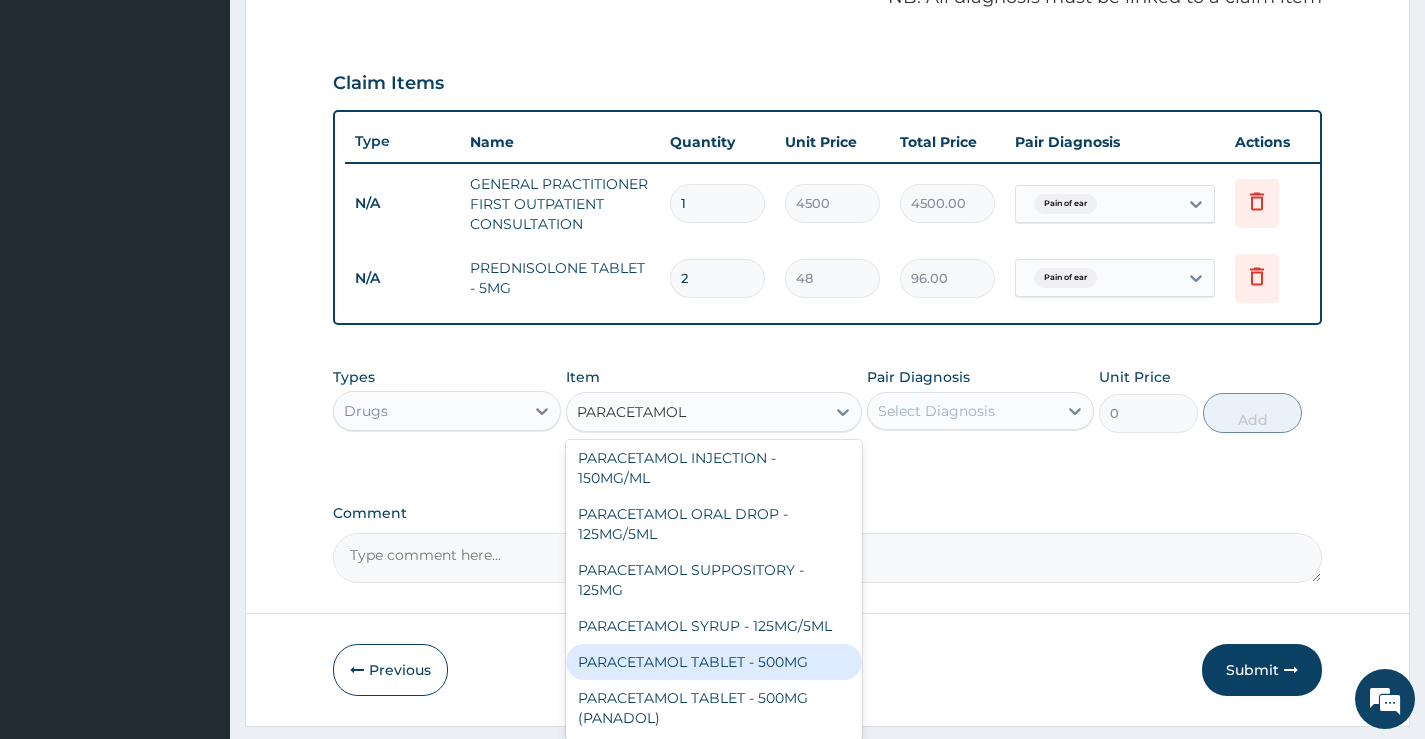click on "PARACETAMOL TABLET - 500MG" at bounding box center (714, 662) 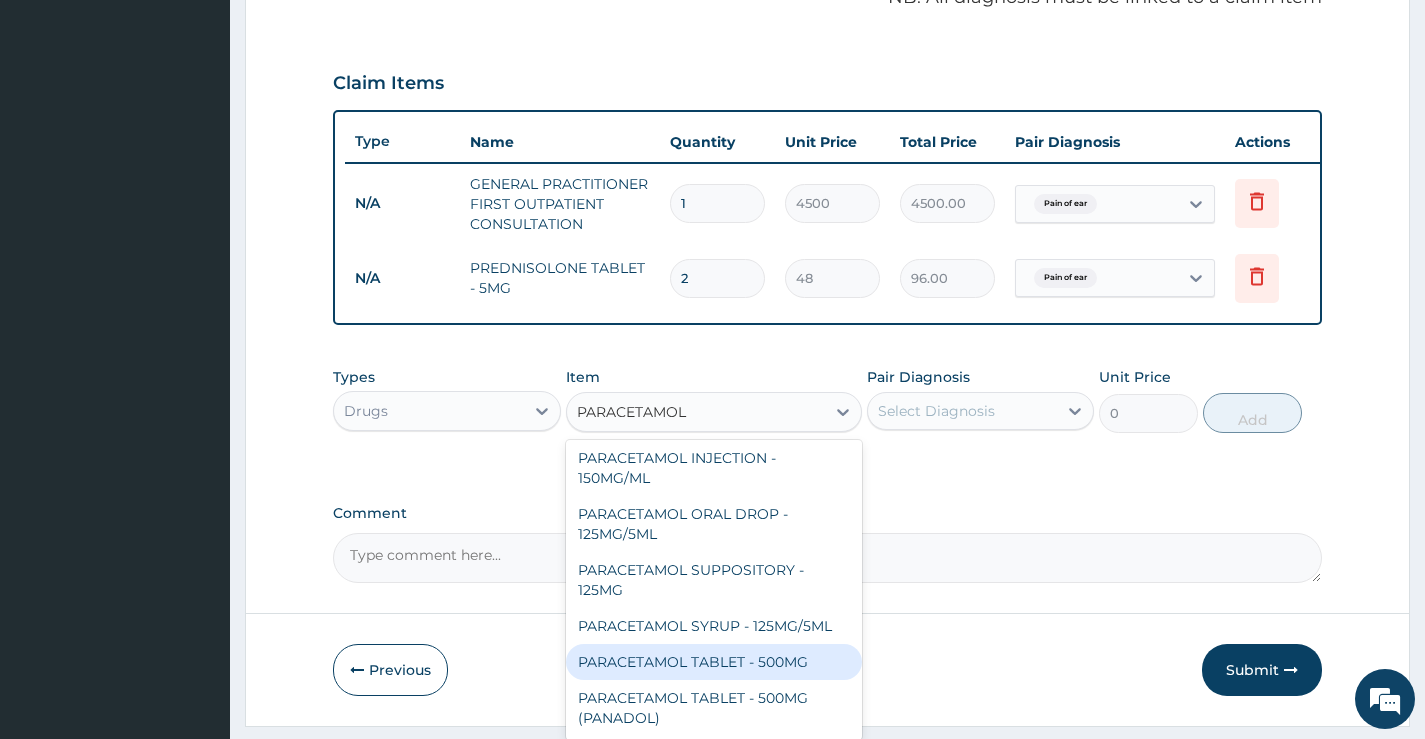 type 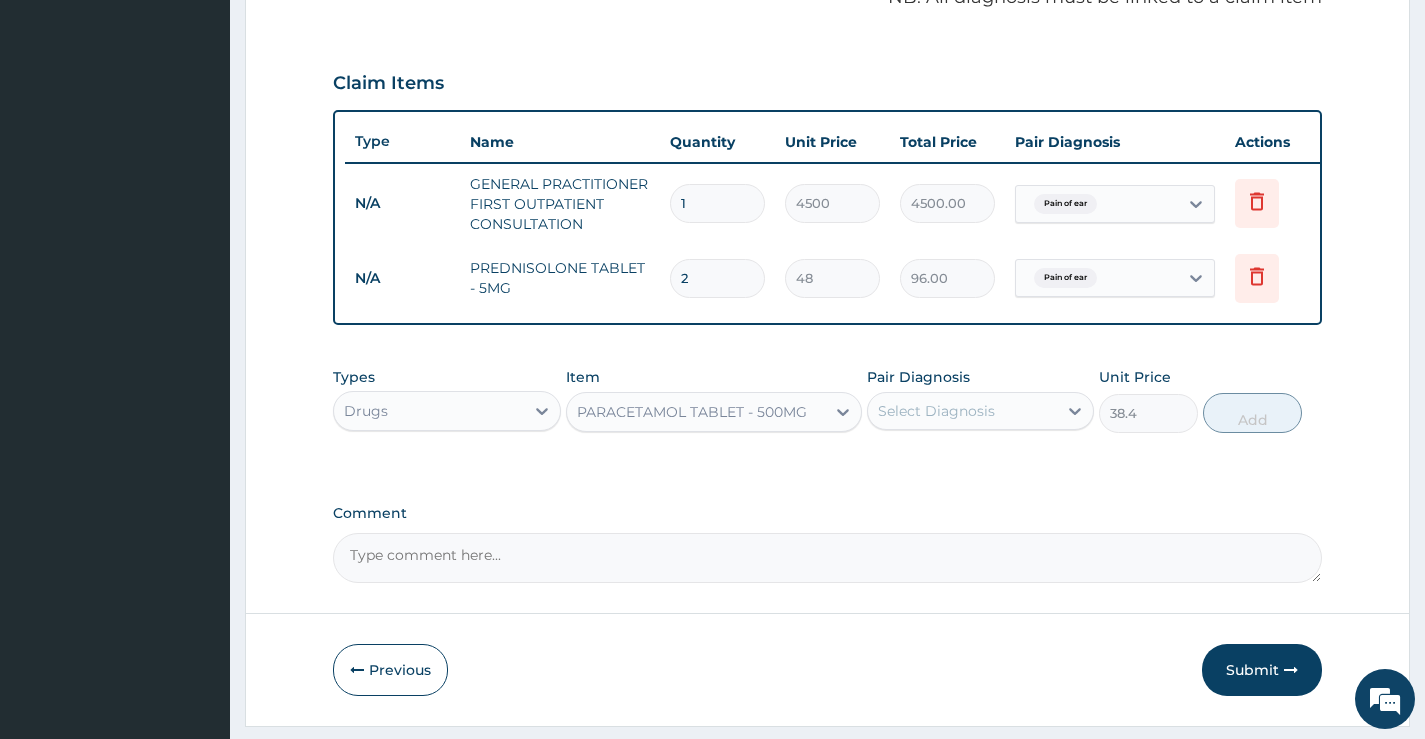 click on "Select Diagnosis" at bounding box center (936, 411) 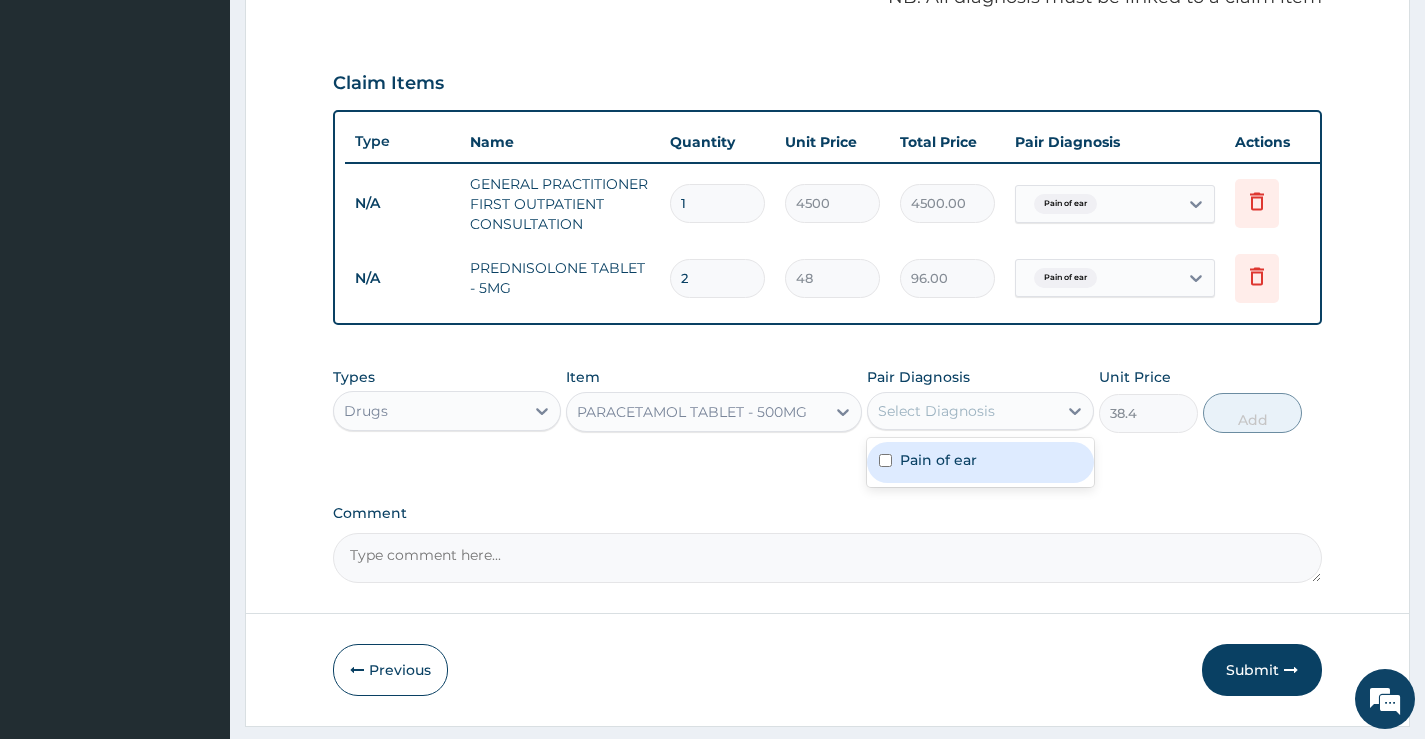 click on "Pain of ear" at bounding box center (980, 462) 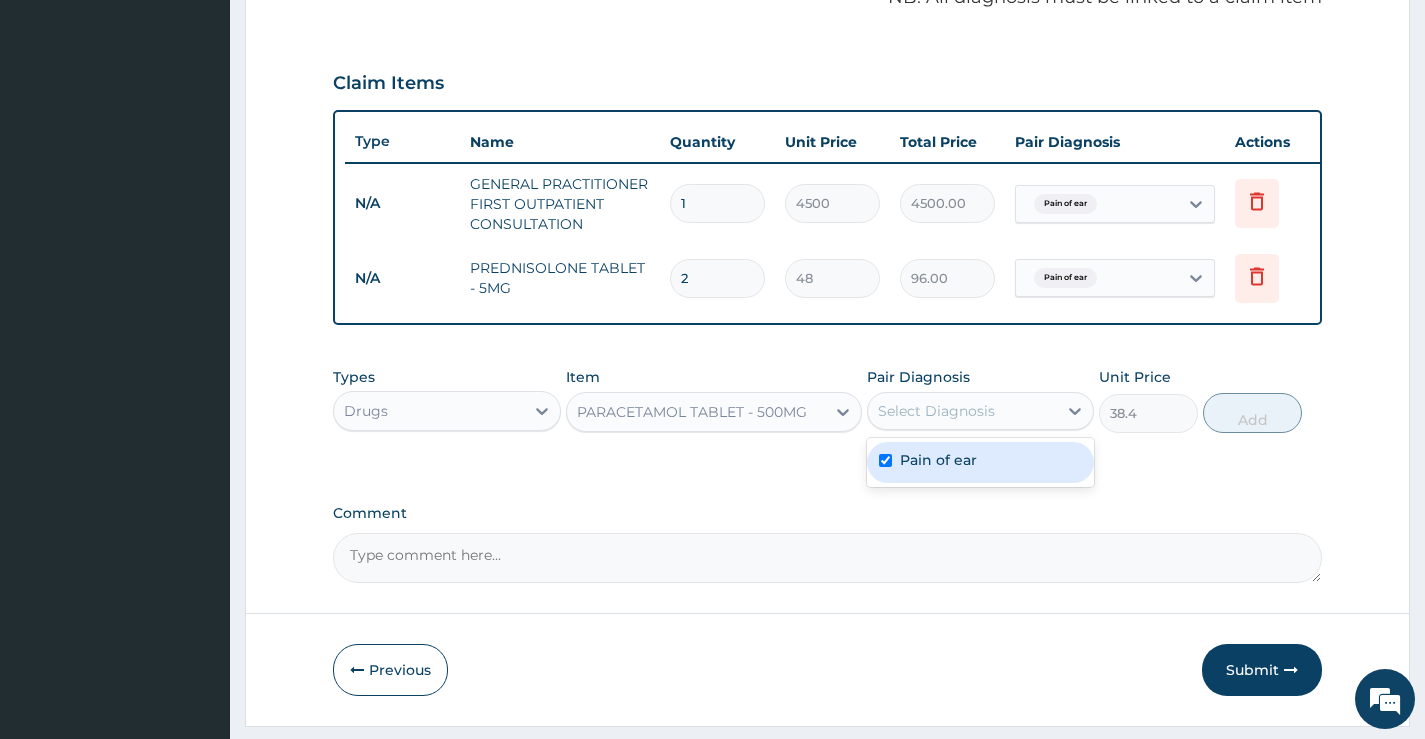 checkbox on "true" 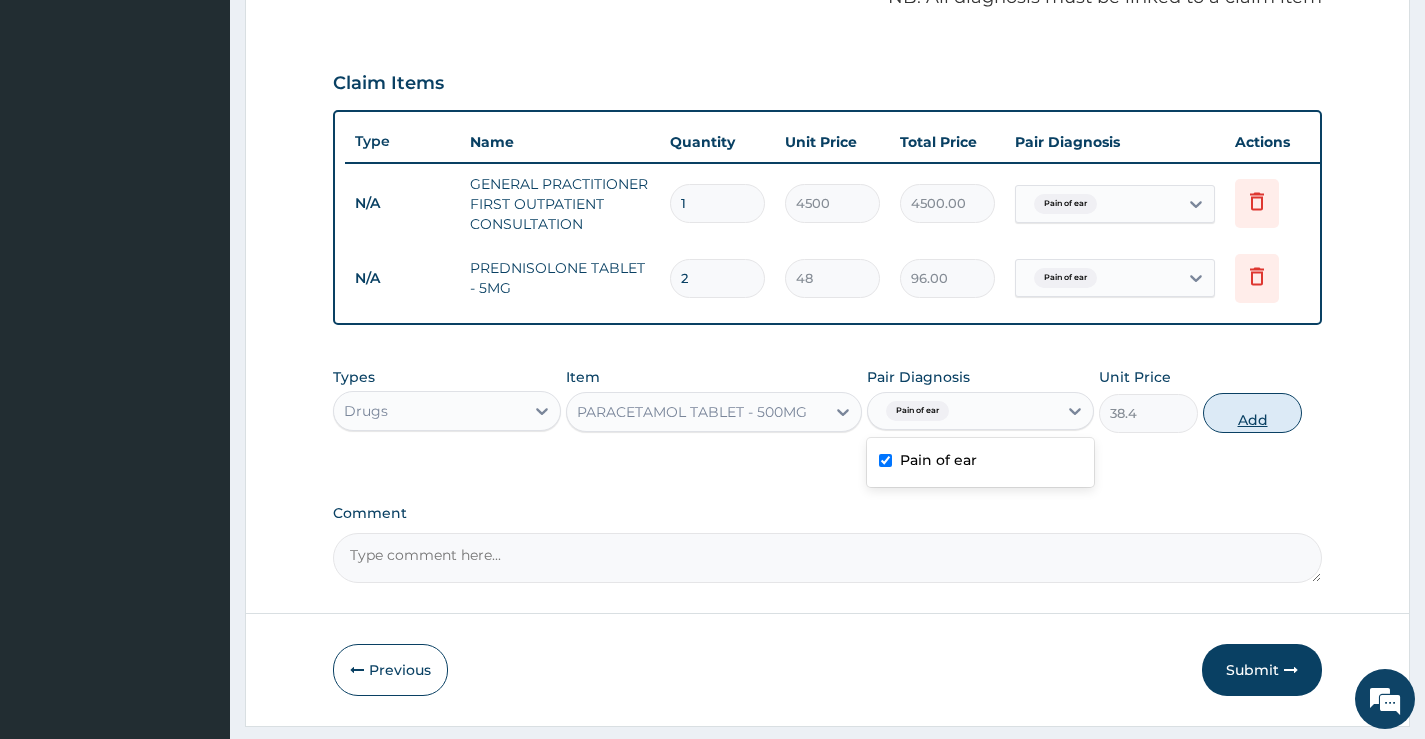 click on "Add" at bounding box center (1252, 413) 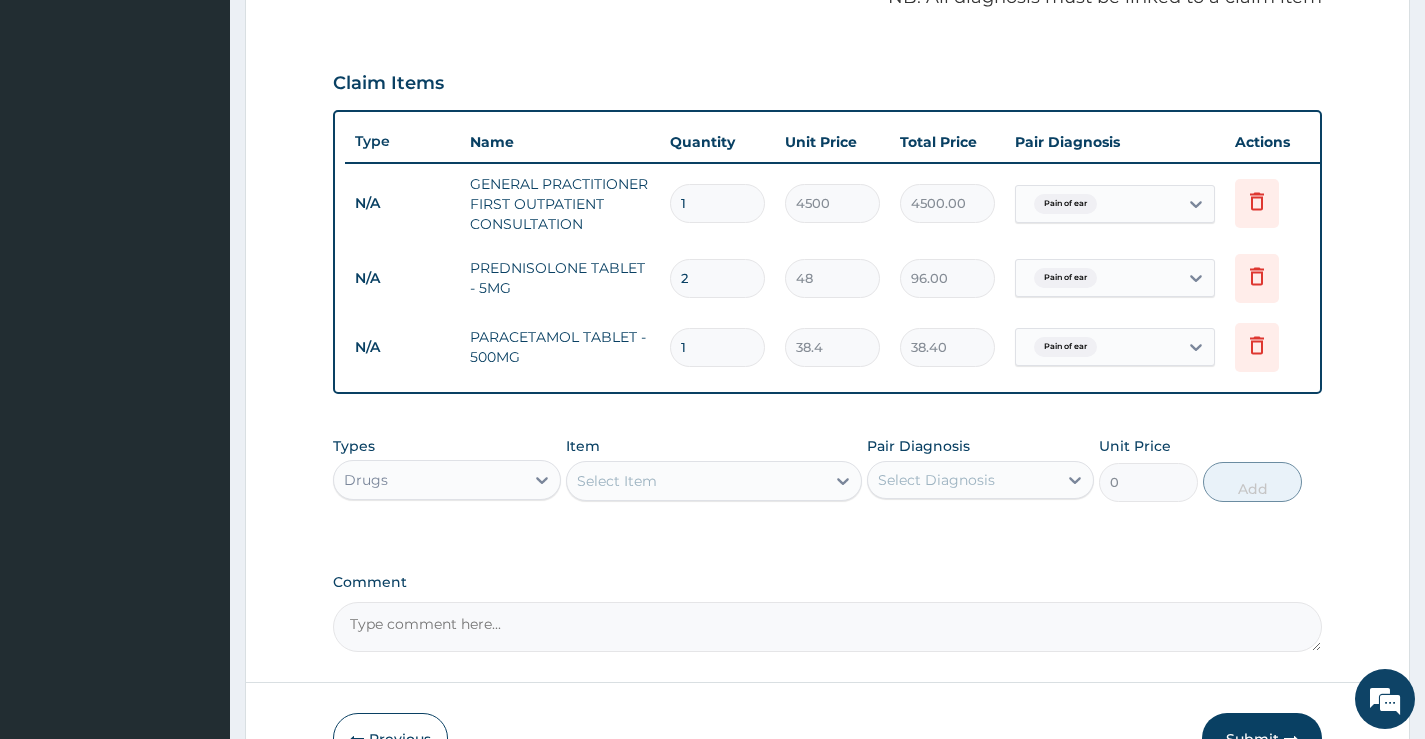 type on "12" 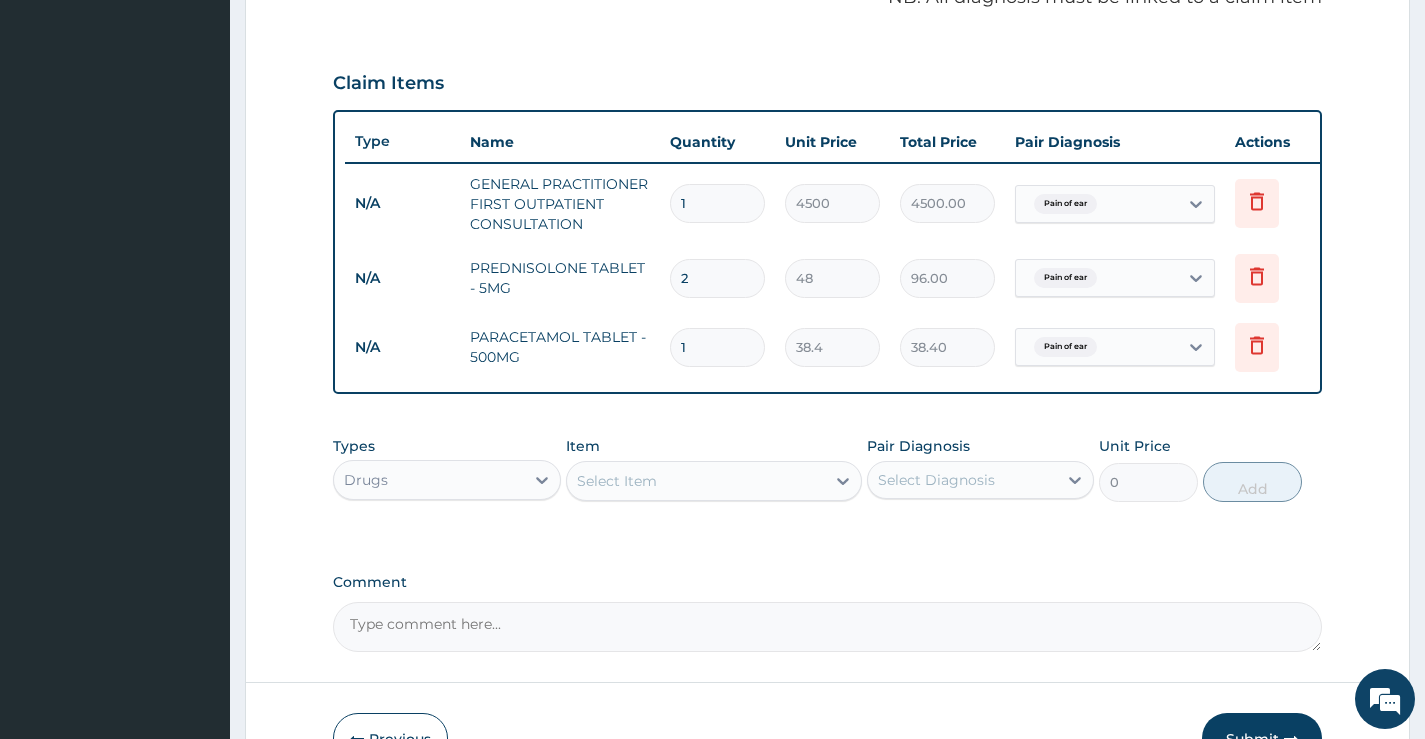 type on "460.80" 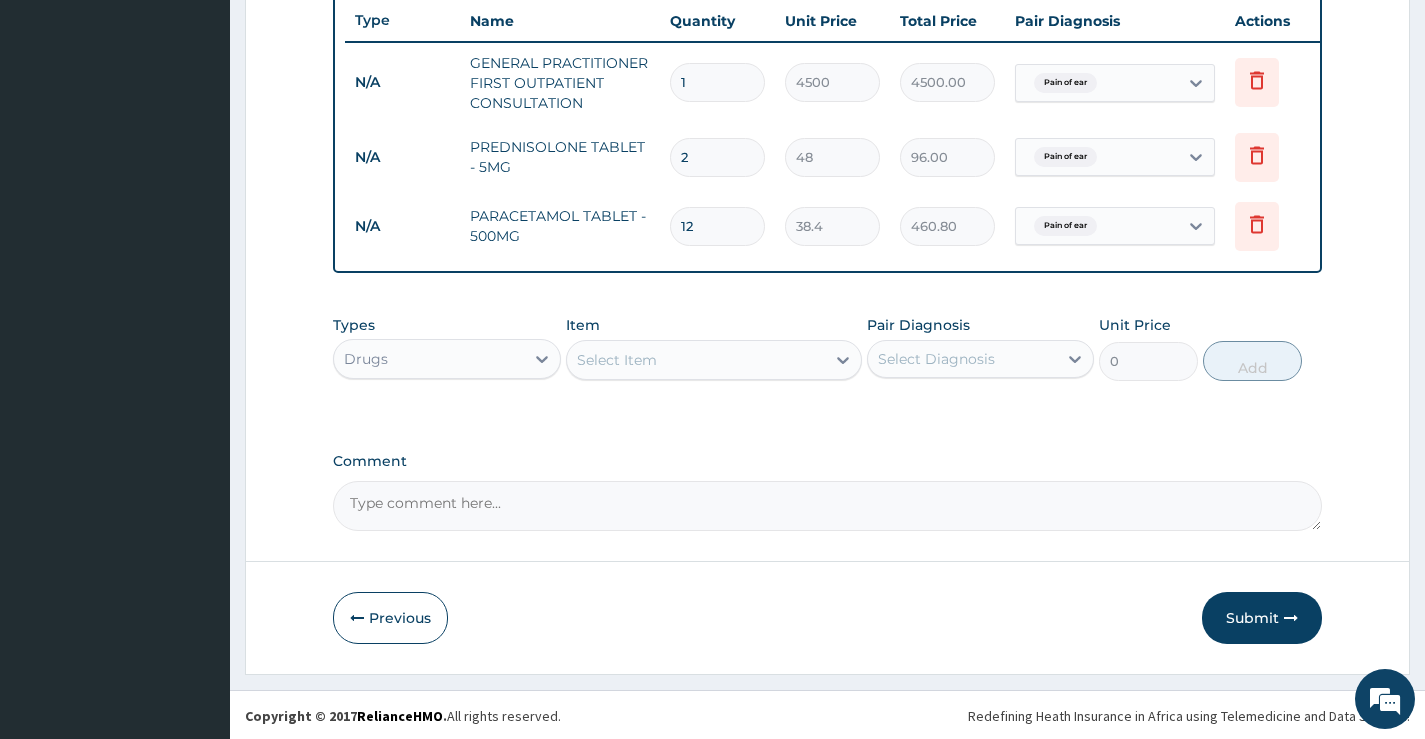 scroll, scrollTop: 772, scrollLeft: 0, axis: vertical 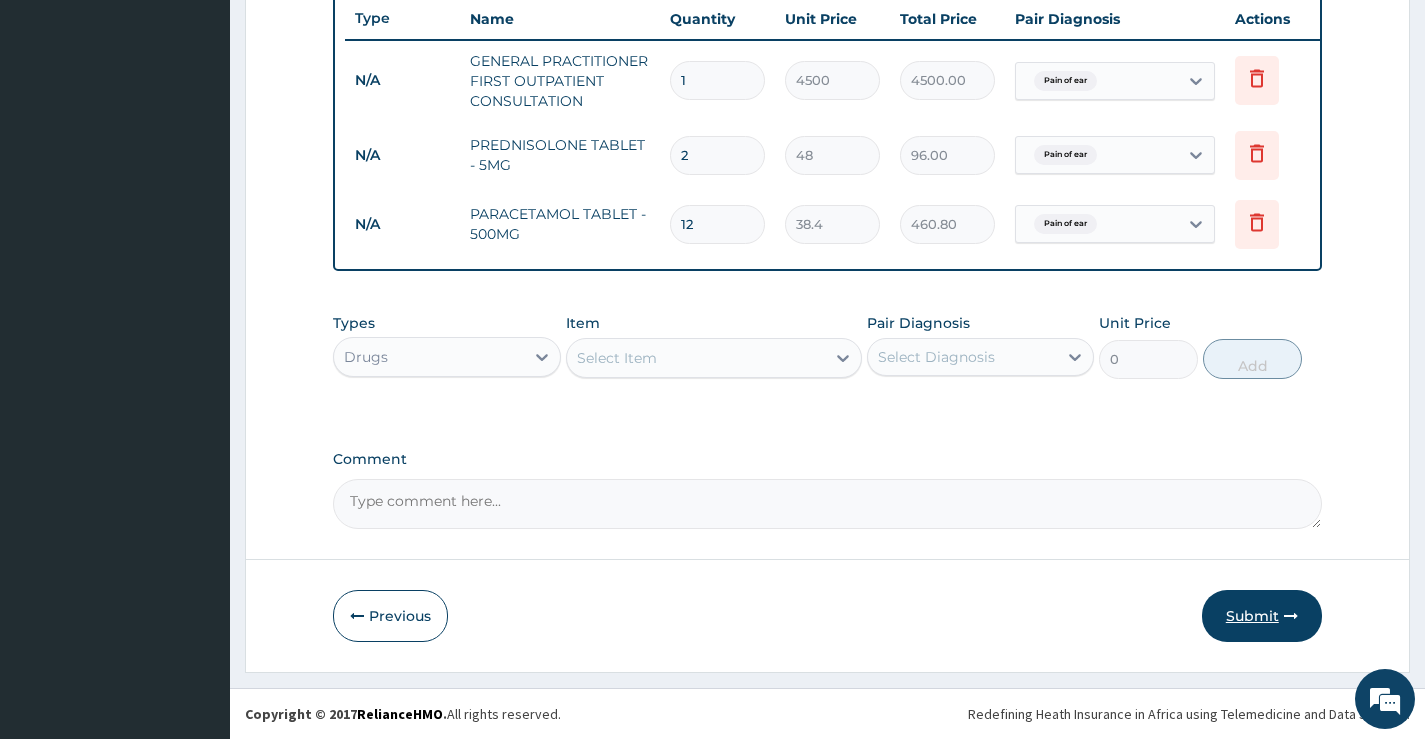 type on "12" 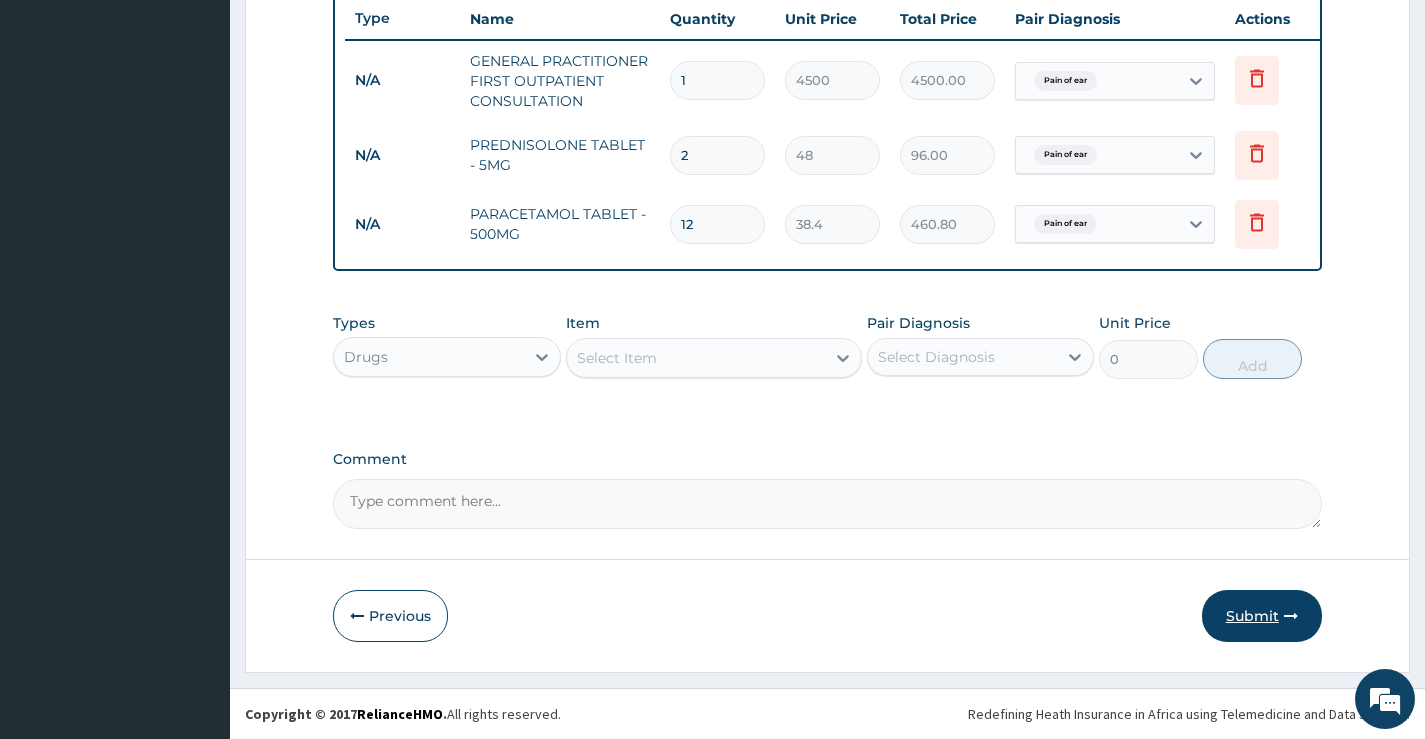 click on "Submit" at bounding box center [1262, 616] 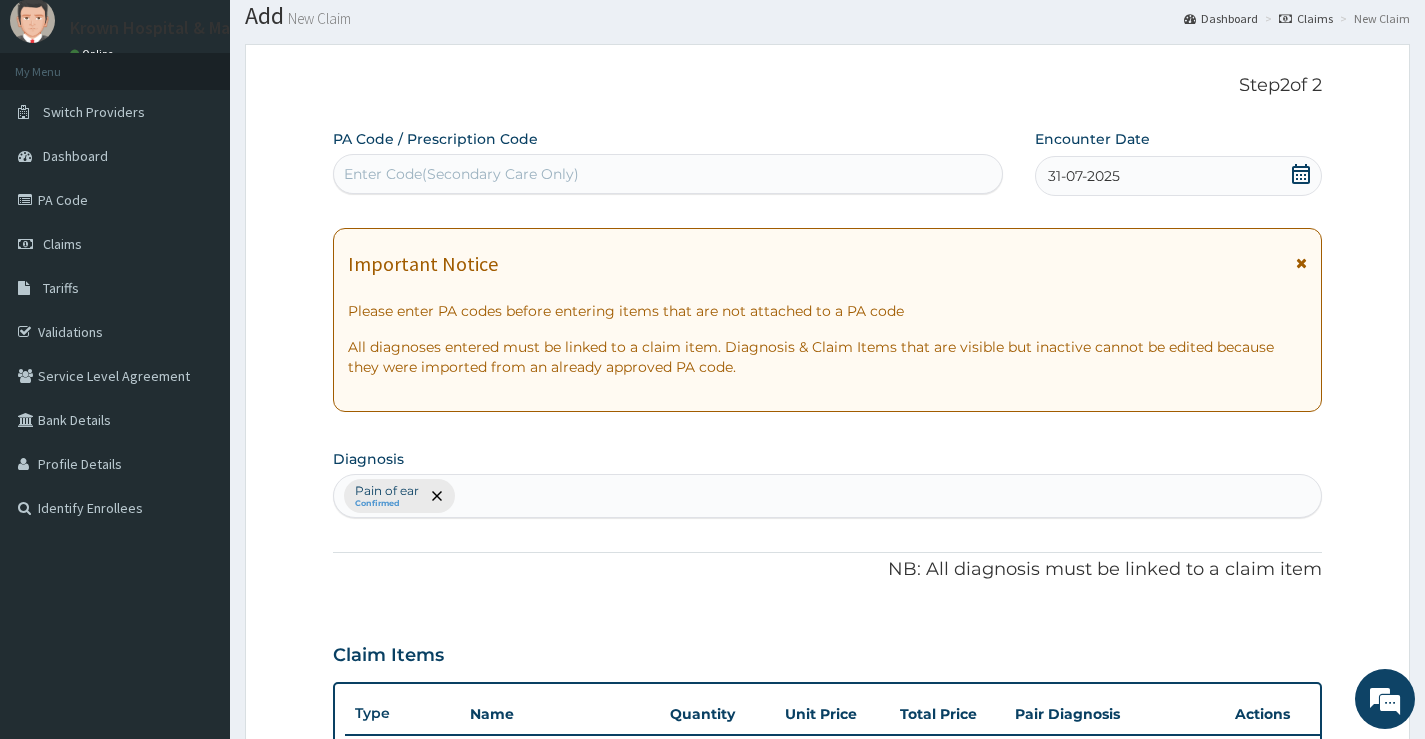 scroll, scrollTop: 772, scrollLeft: 0, axis: vertical 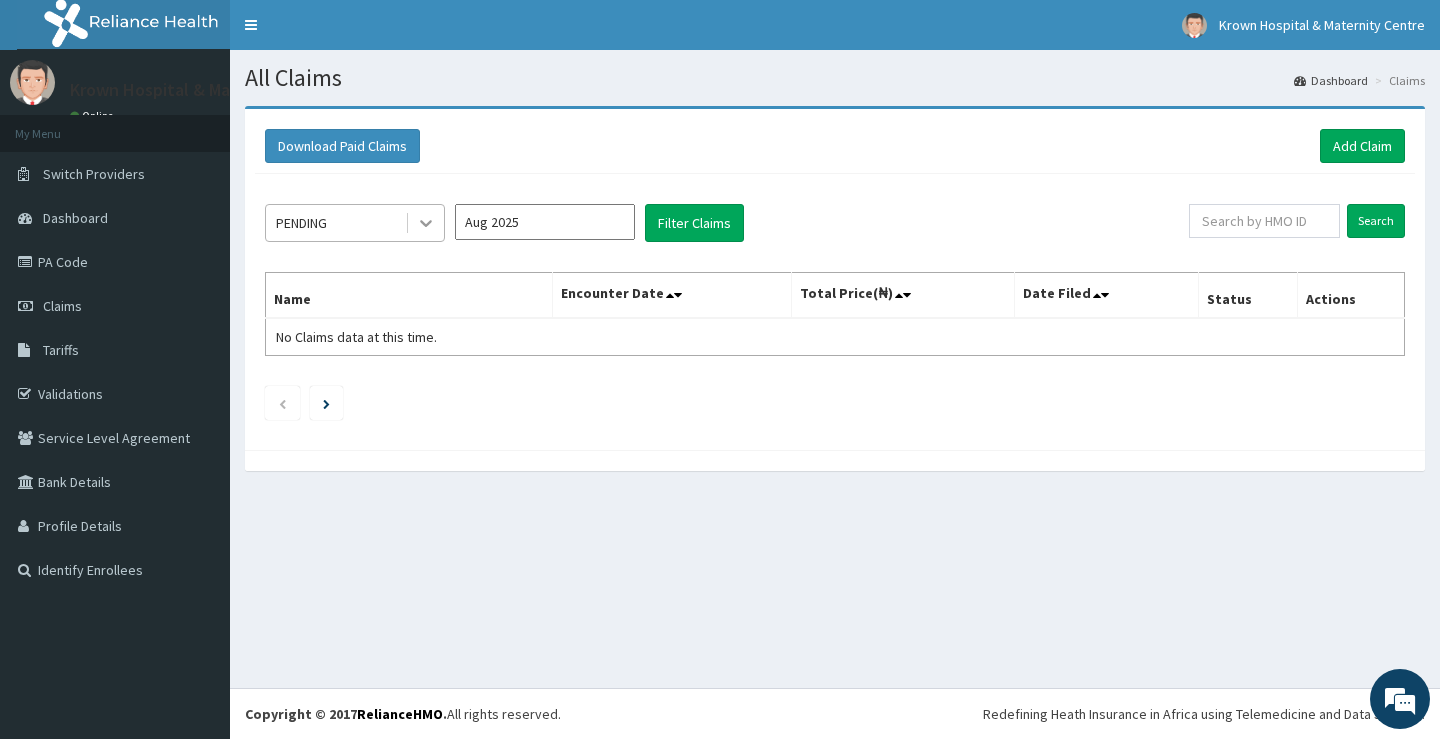 click at bounding box center [426, 223] 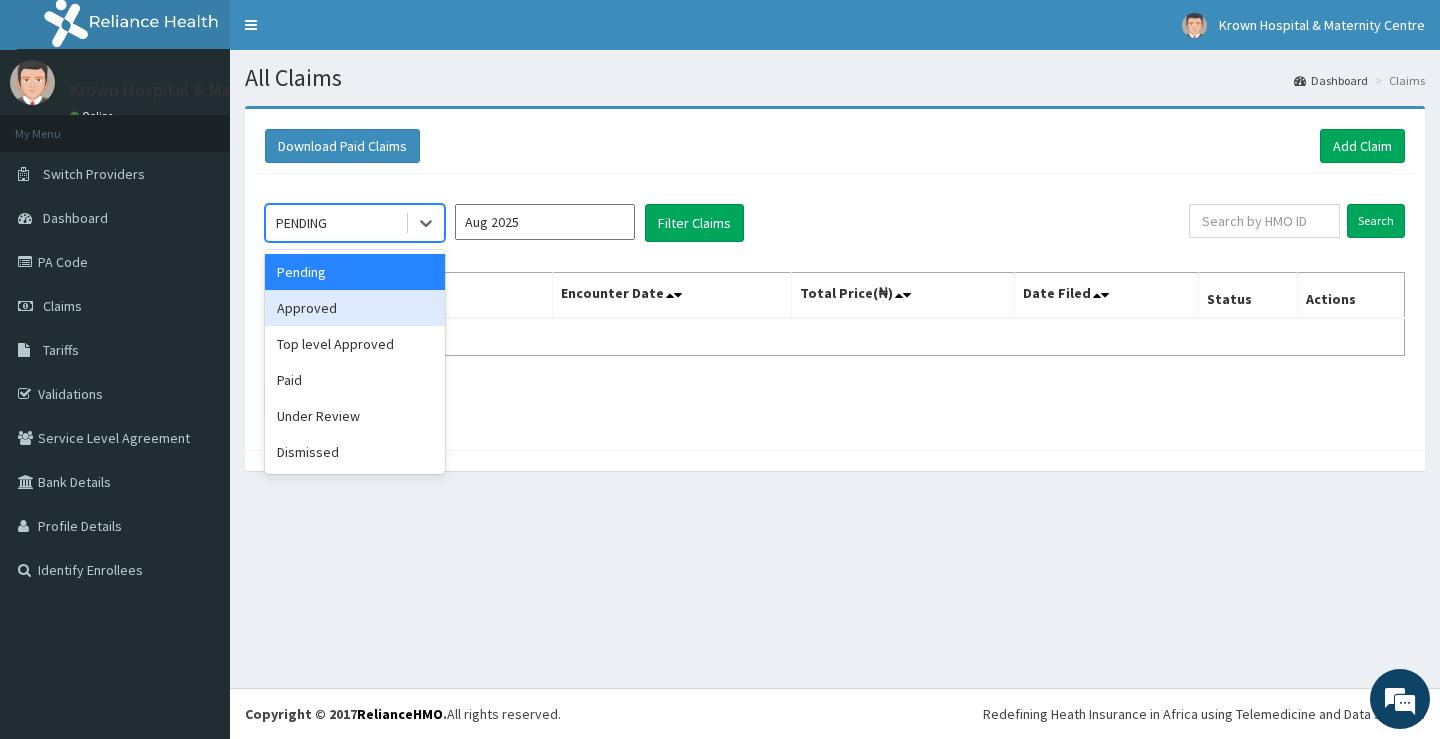 click on "Approved" at bounding box center [355, 308] 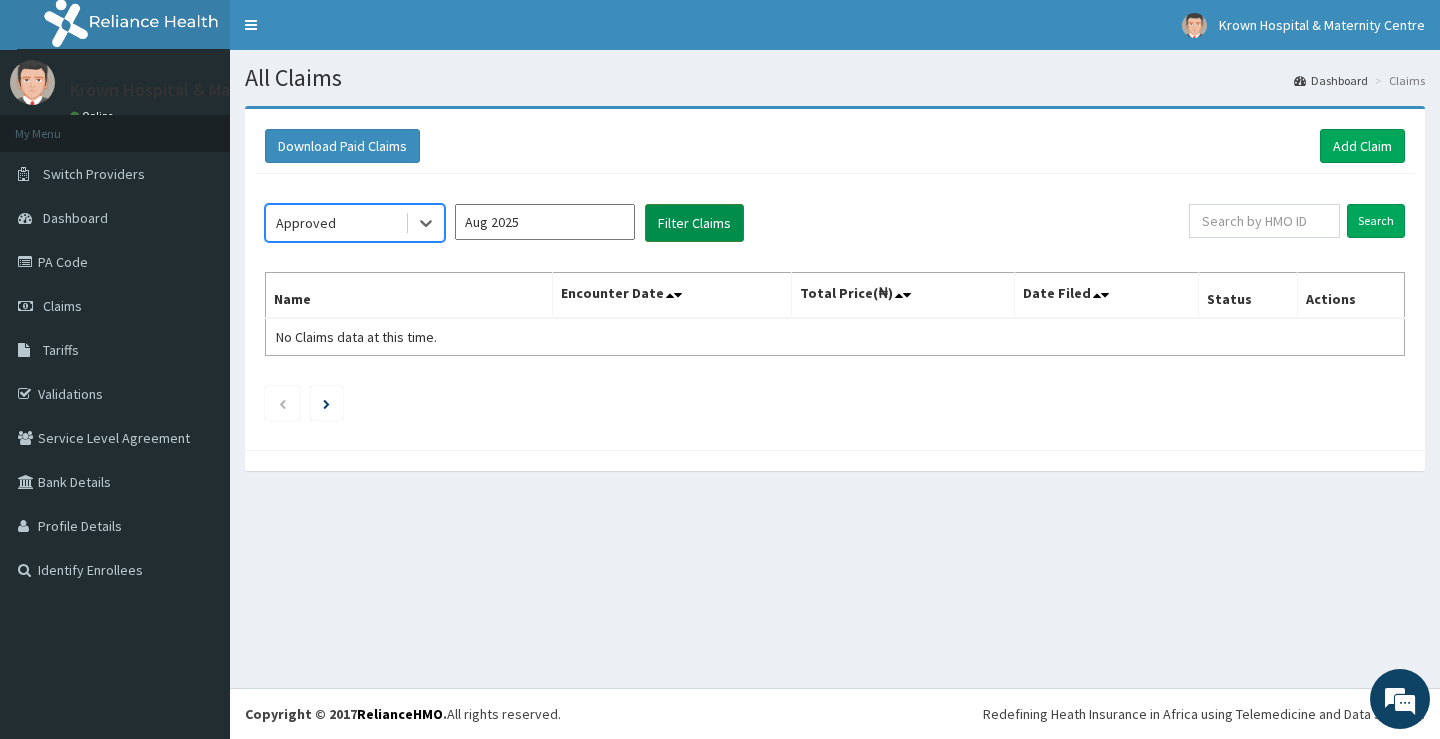 click on "Filter Claims" at bounding box center (694, 223) 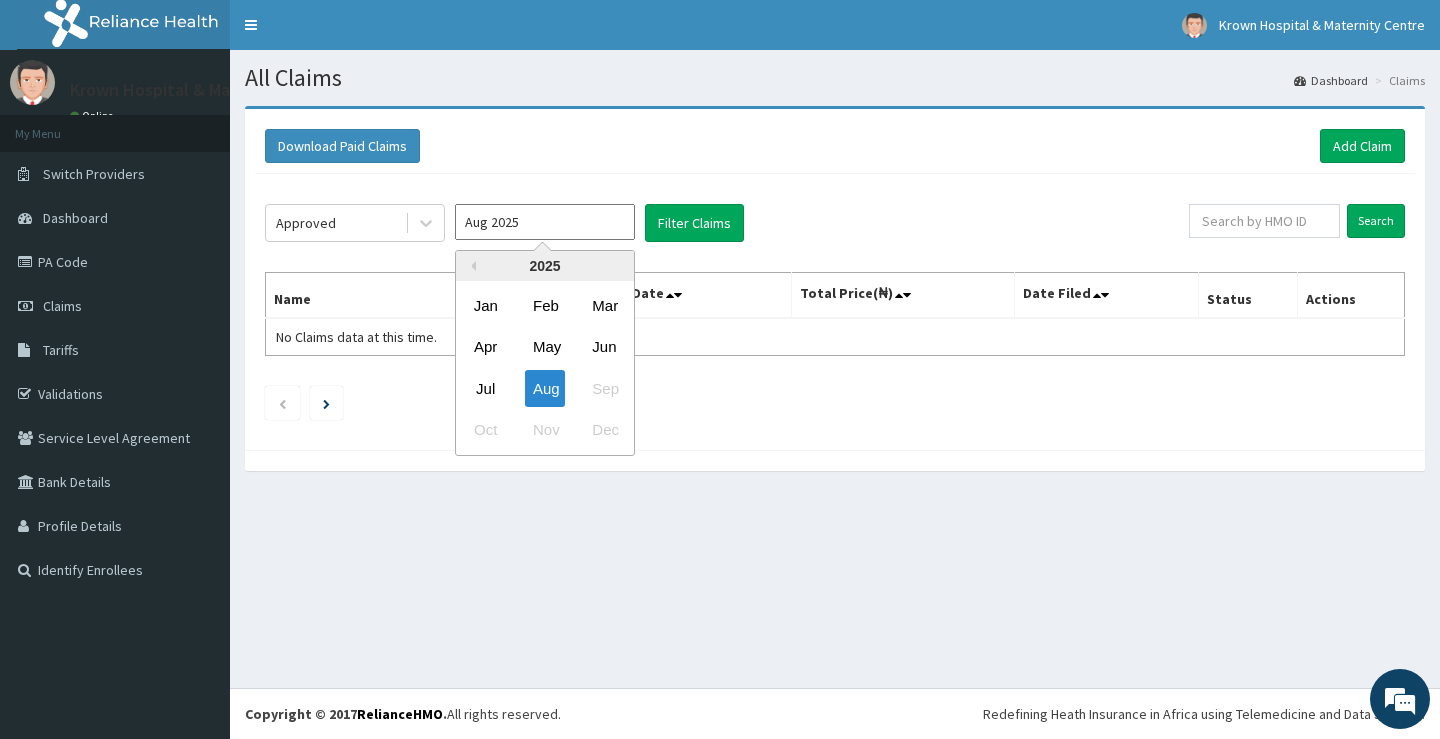click on "Aug 2025" at bounding box center (545, 222) 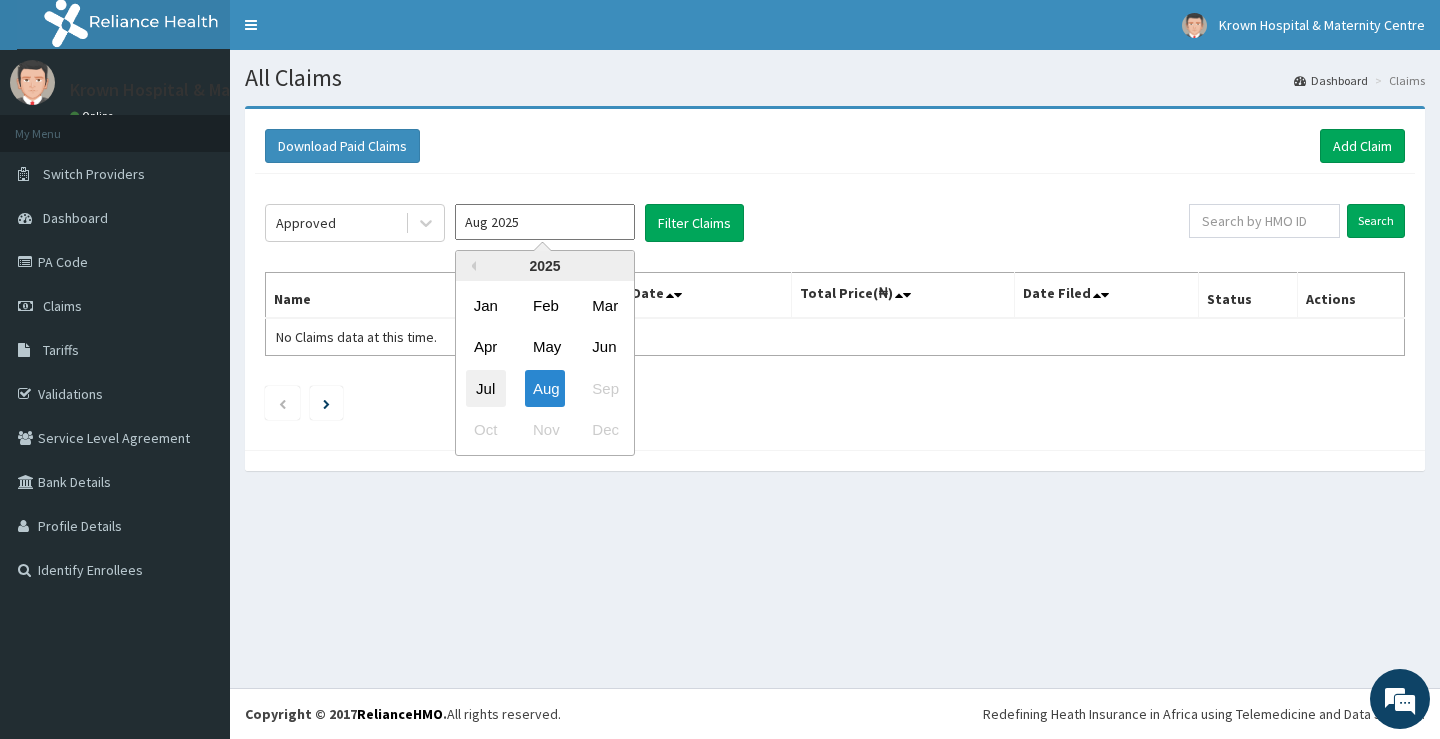 click on "Jul" at bounding box center [486, 388] 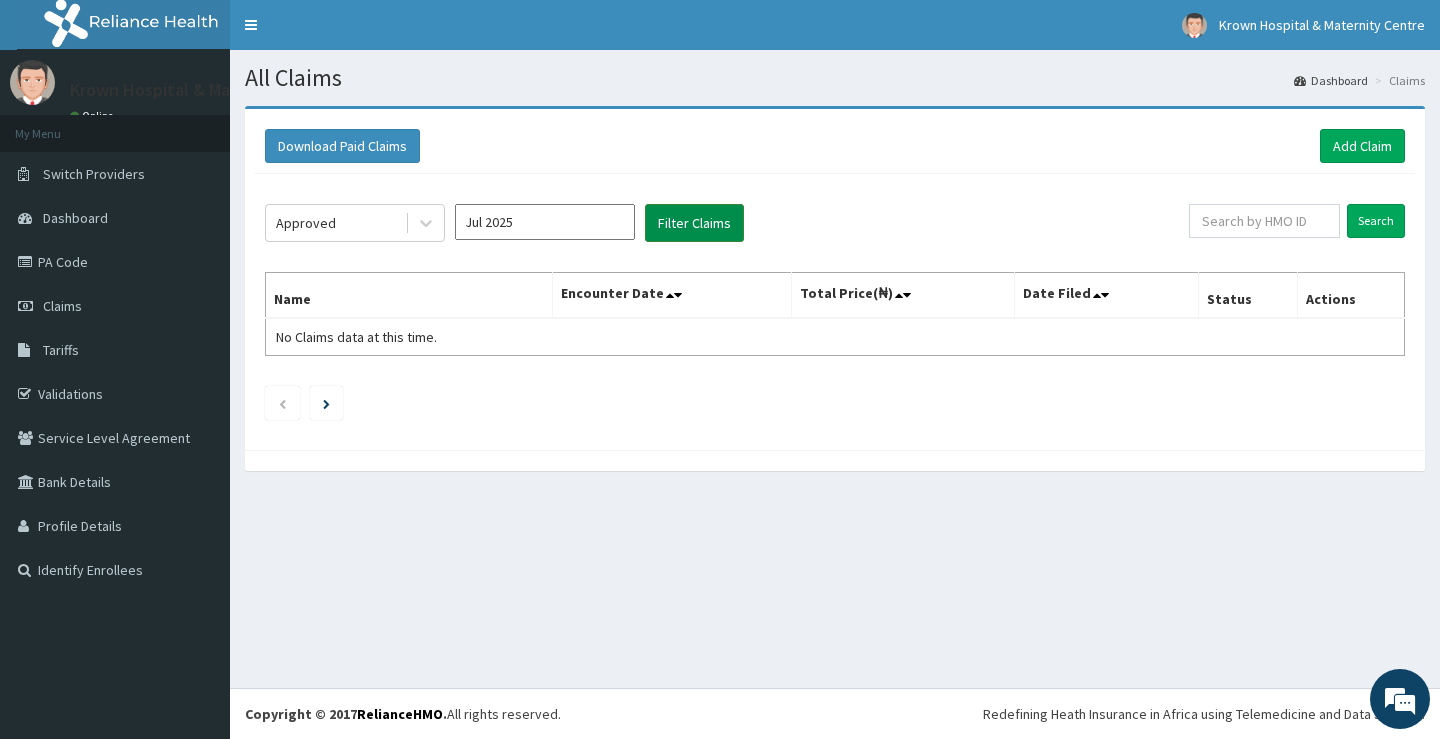 click on "Filter Claims" at bounding box center (694, 223) 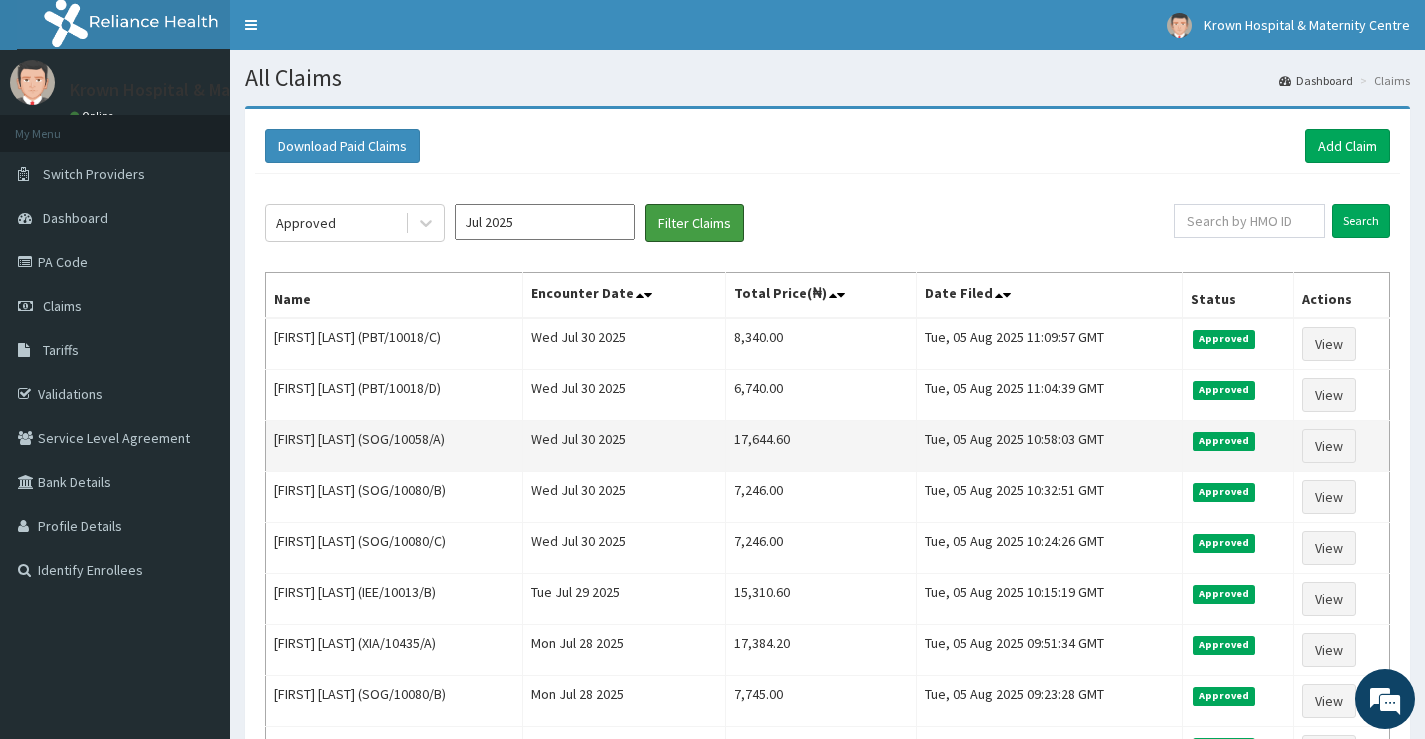 scroll, scrollTop: 240, scrollLeft: 0, axis: vertical 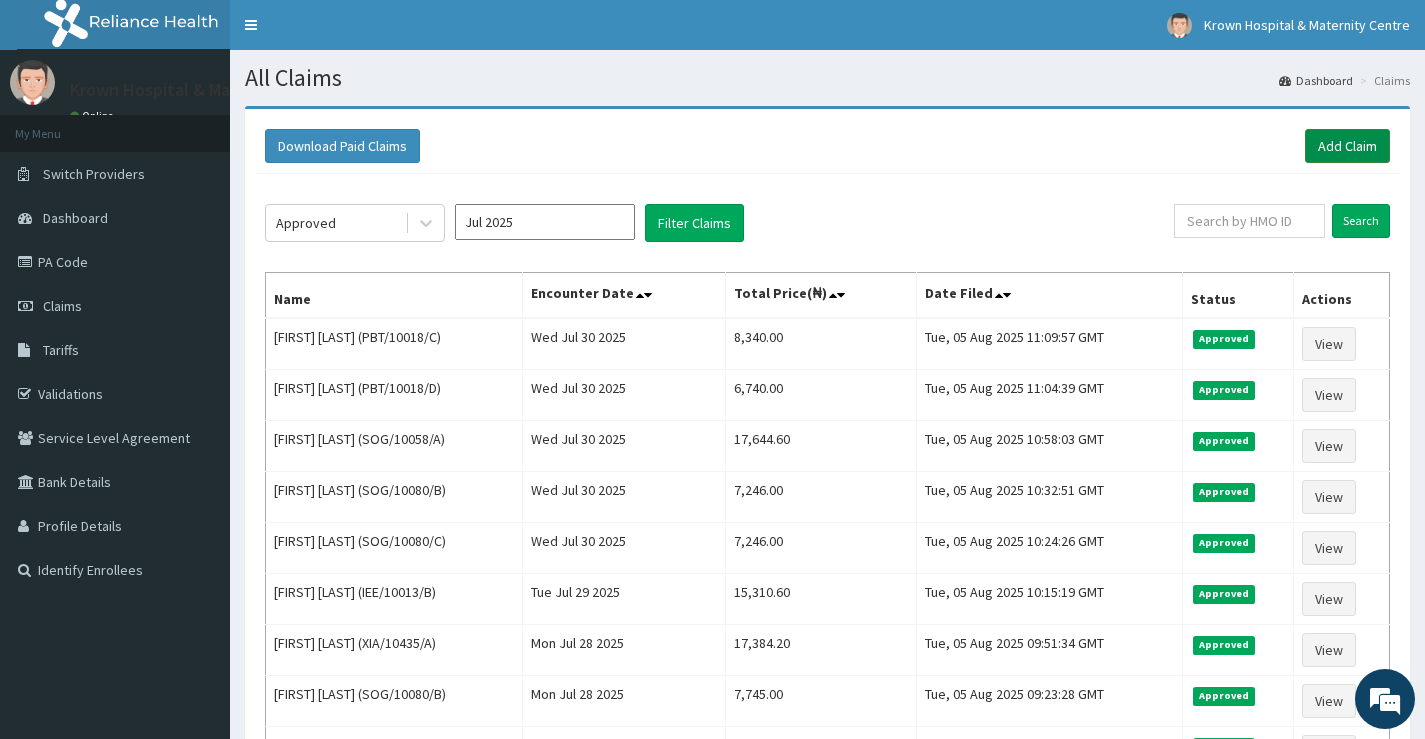click on "Add Claim" at bounding box center (1347, 146) 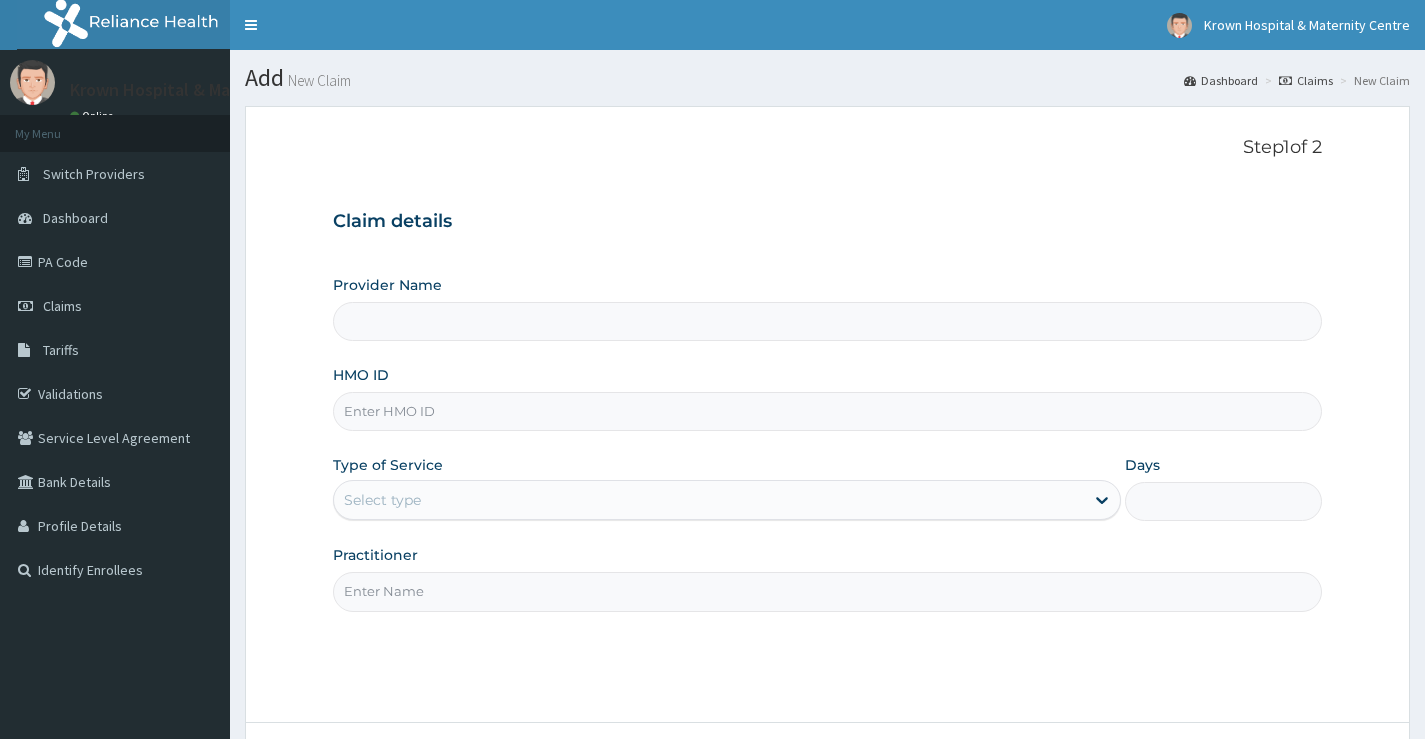 scroll, scrollTop: 0, scrollLeft: 0, axis: both 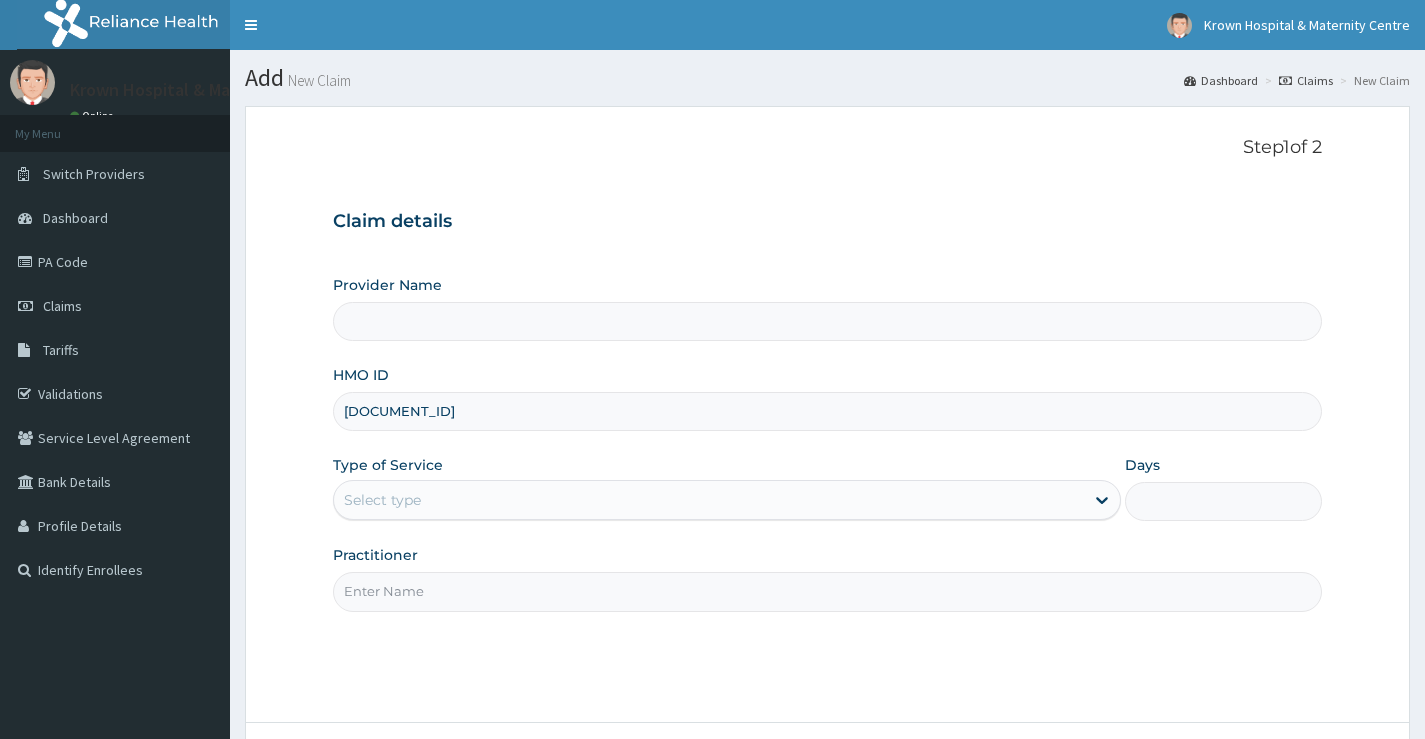 type on "[DOCUMENT_ID]" 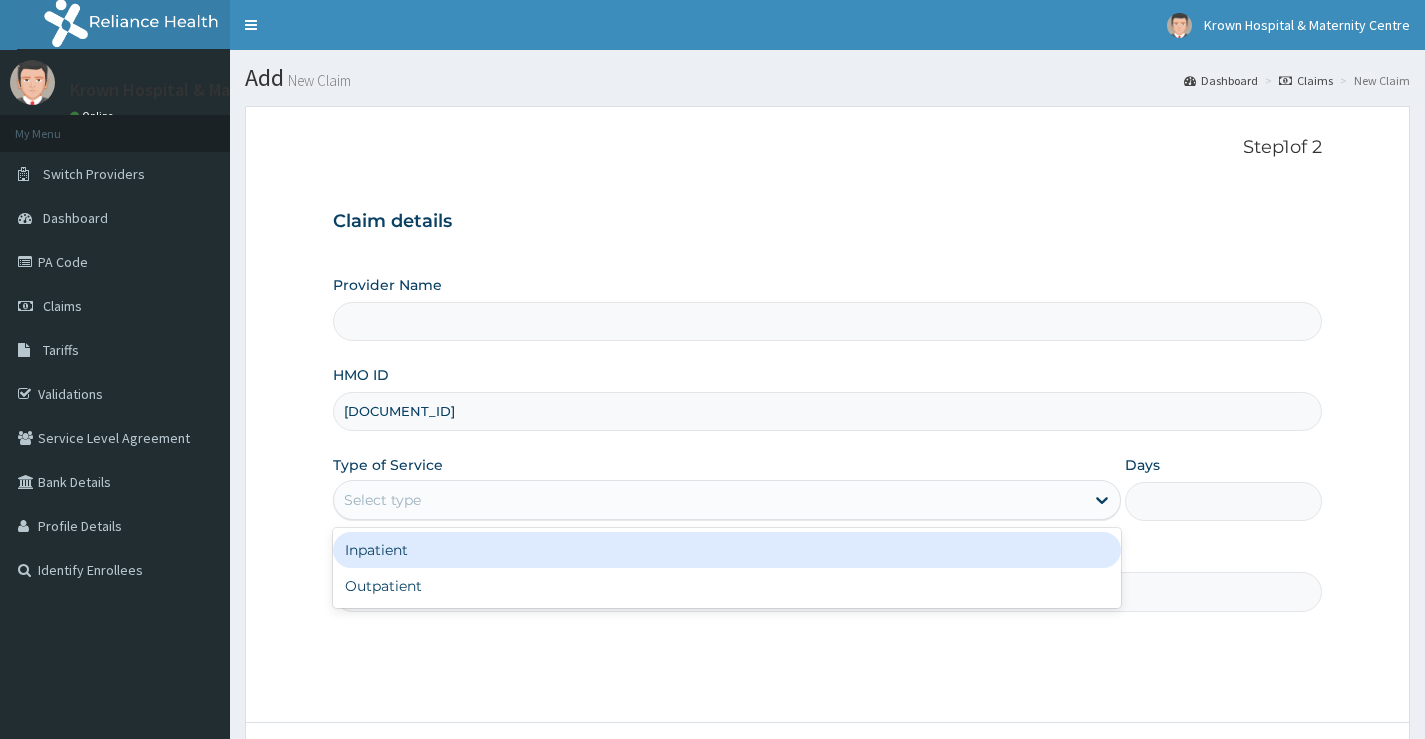 click on "Select type" at bounding box center (709, 500) 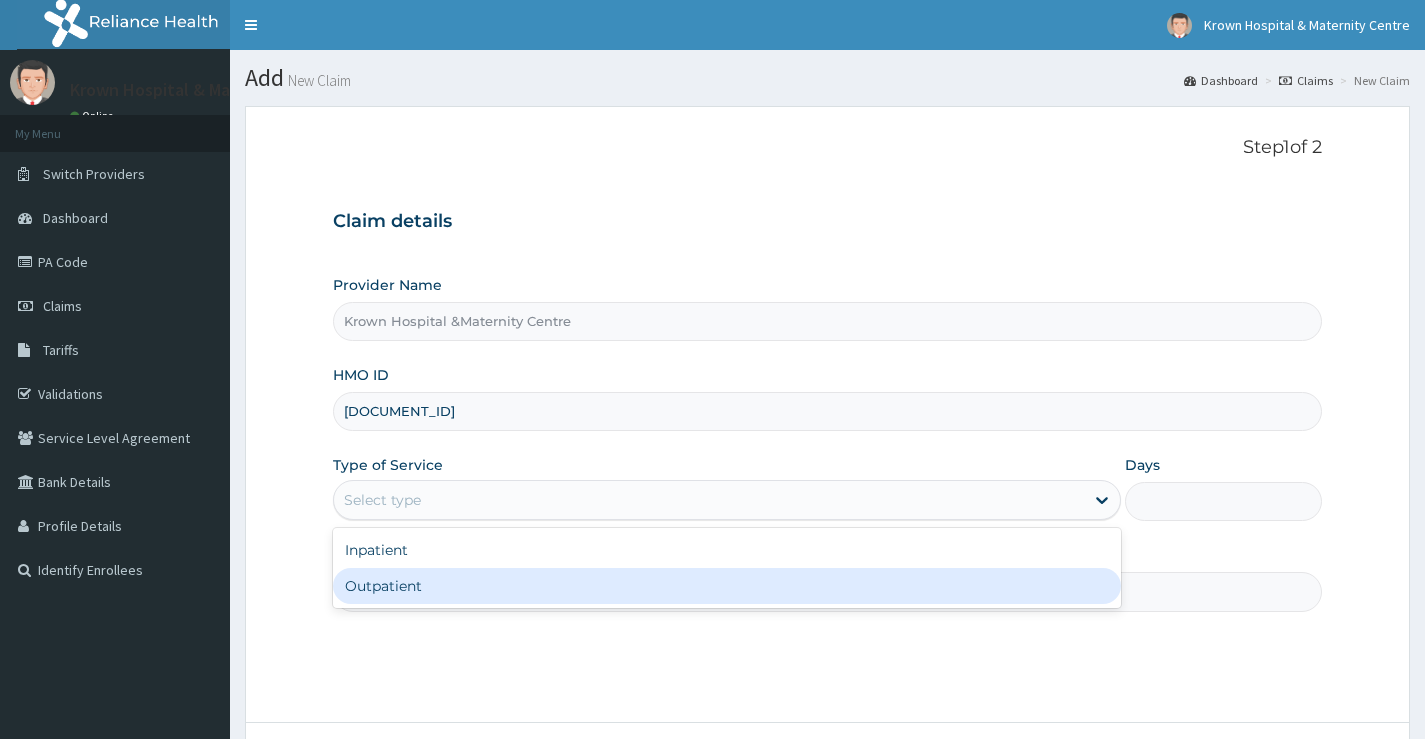 click on "Outpatient" at bounding box center (727, 586) 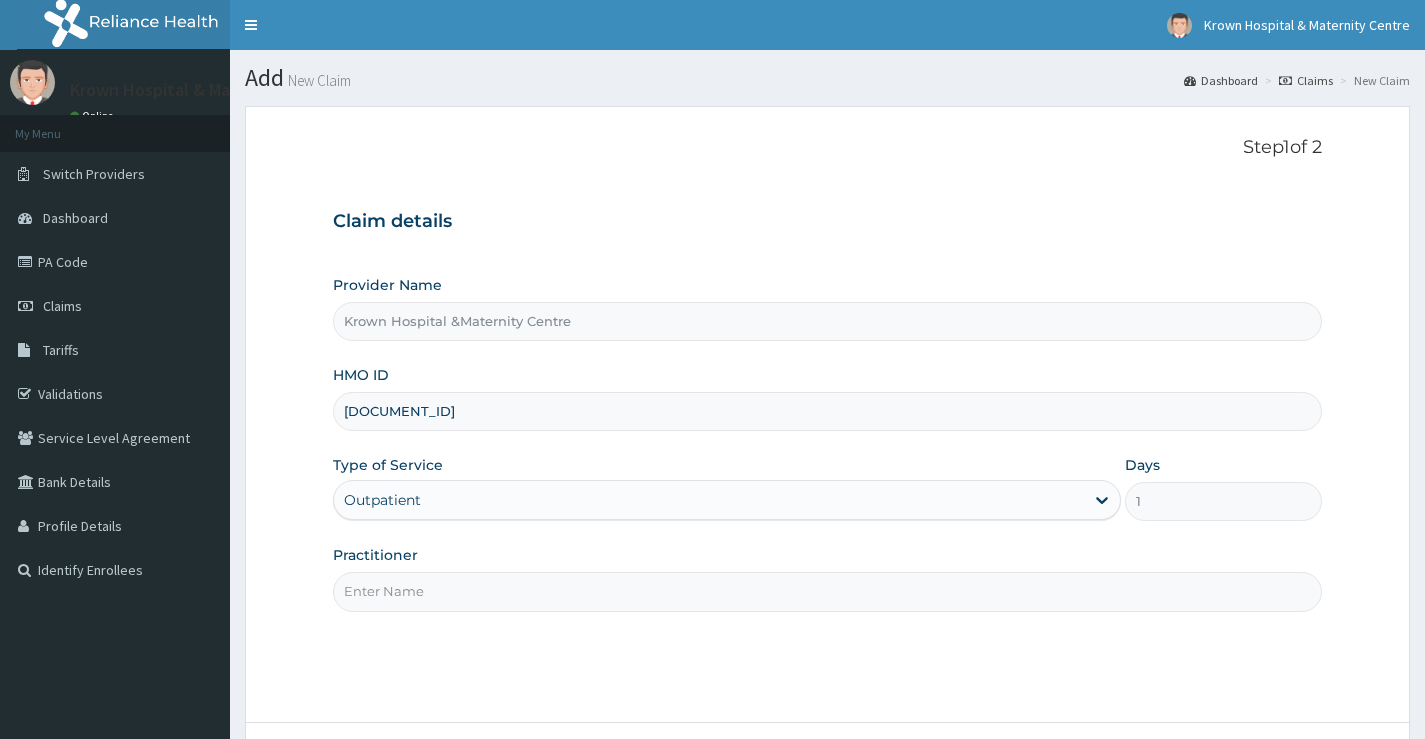 click on "Practitioner" at bounding box center [827, 591] 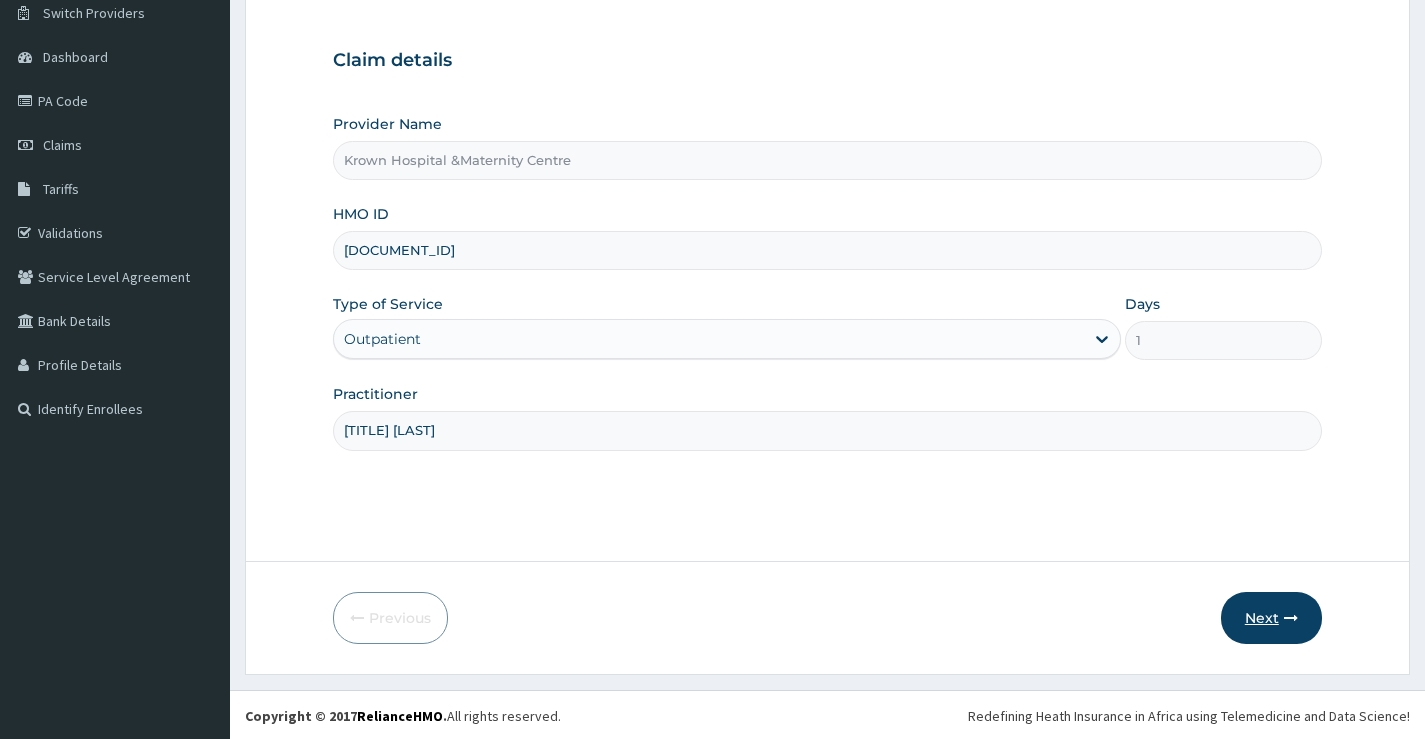 scroll, scrollTop: 163, scrollLeft: 0, axis: vertical 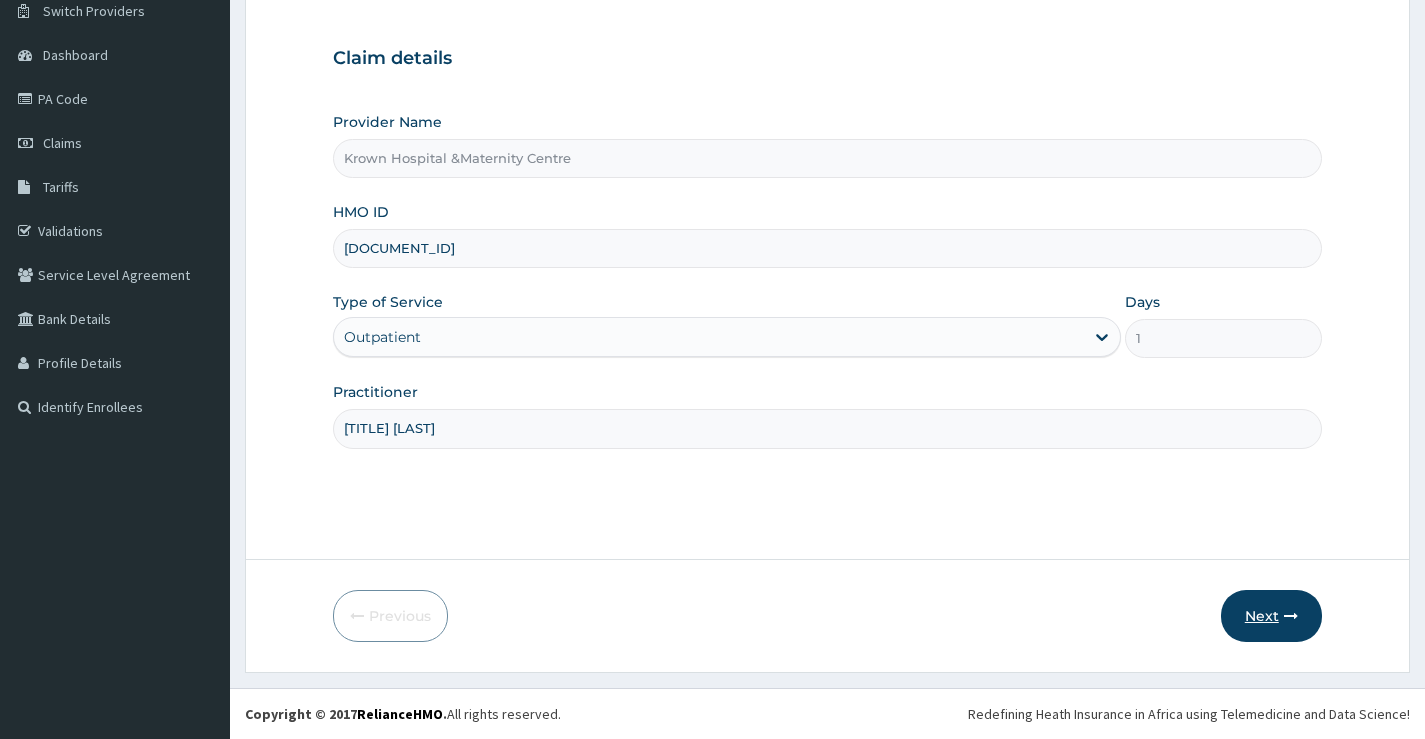 click on "Next" at bounding box center (1271, 616) 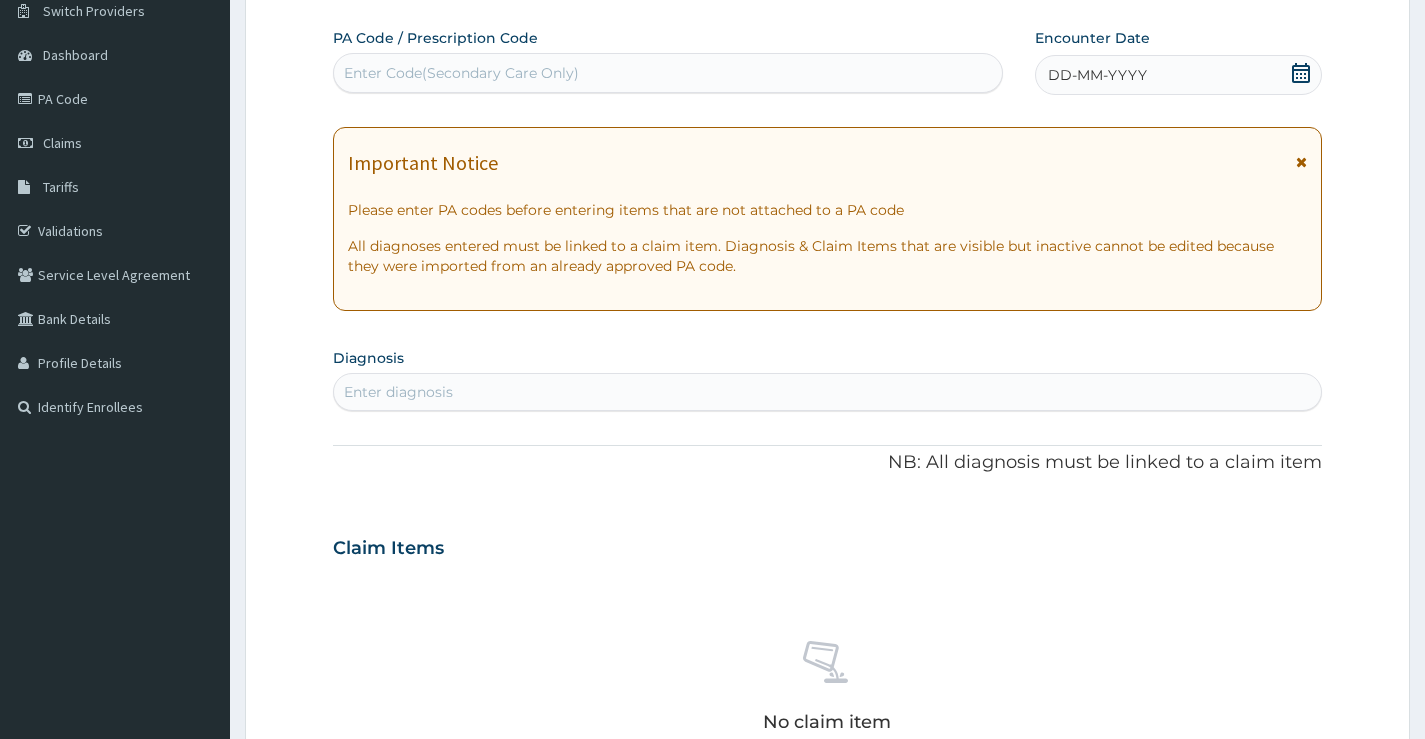 click on "Enter Code(Secondary Care Only)" at bounding box center (668, 73) 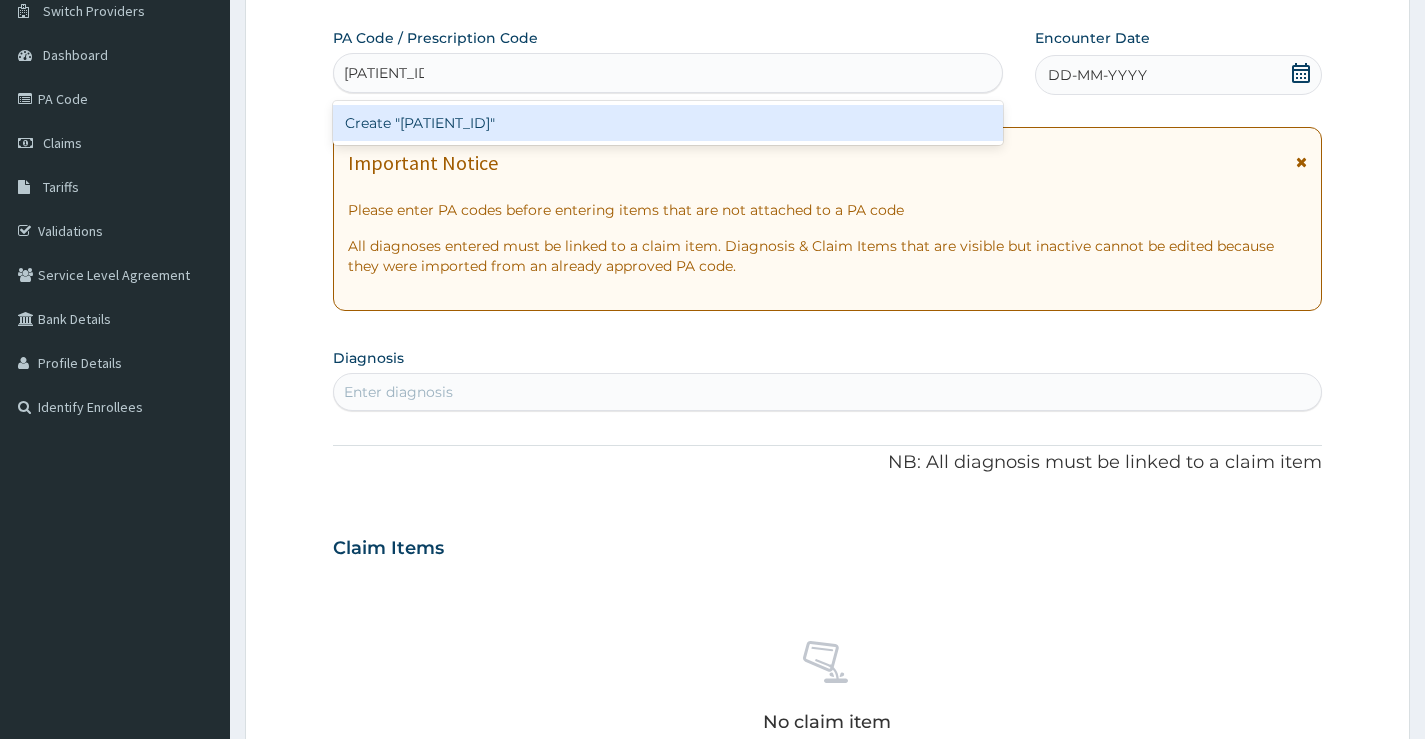 type on "[PATIENT_ID]" 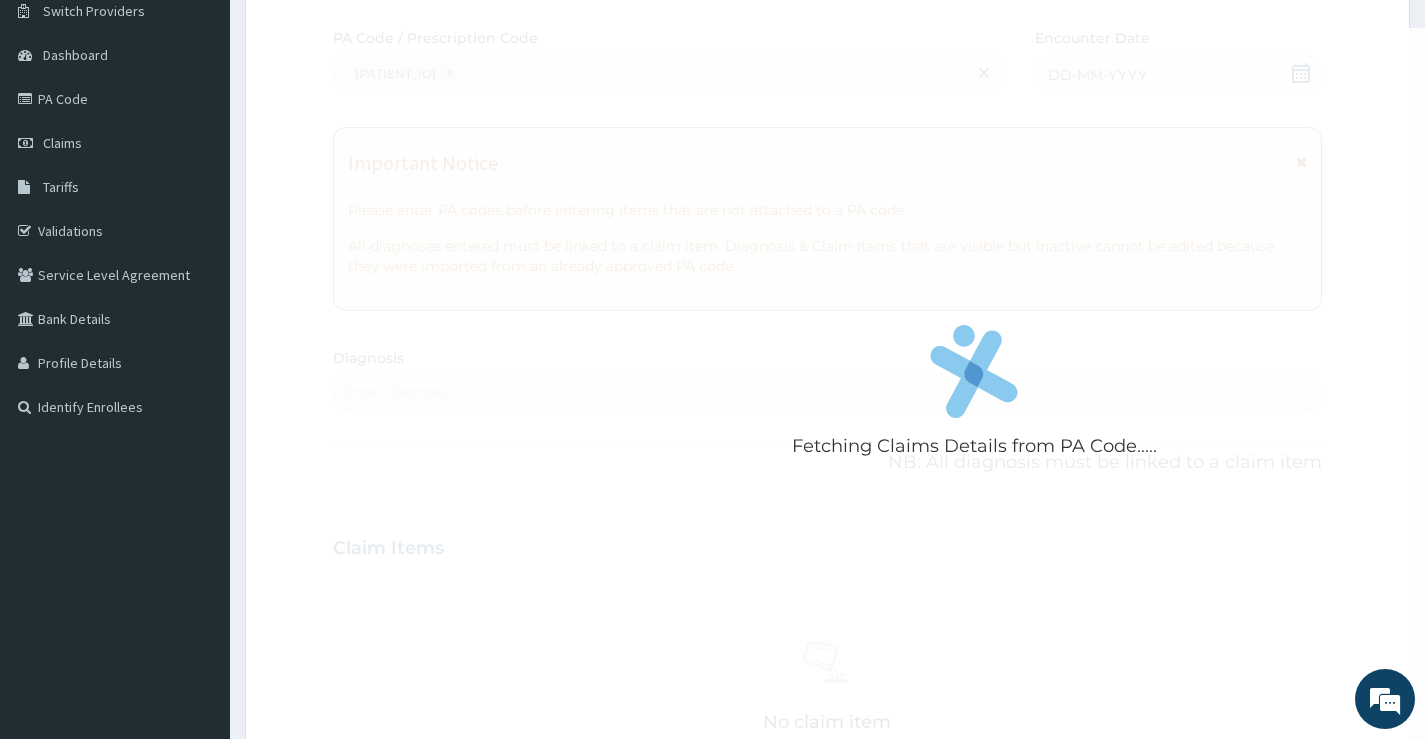 scroll, scrollTop: 0, scrollLeft: 0, axis: both 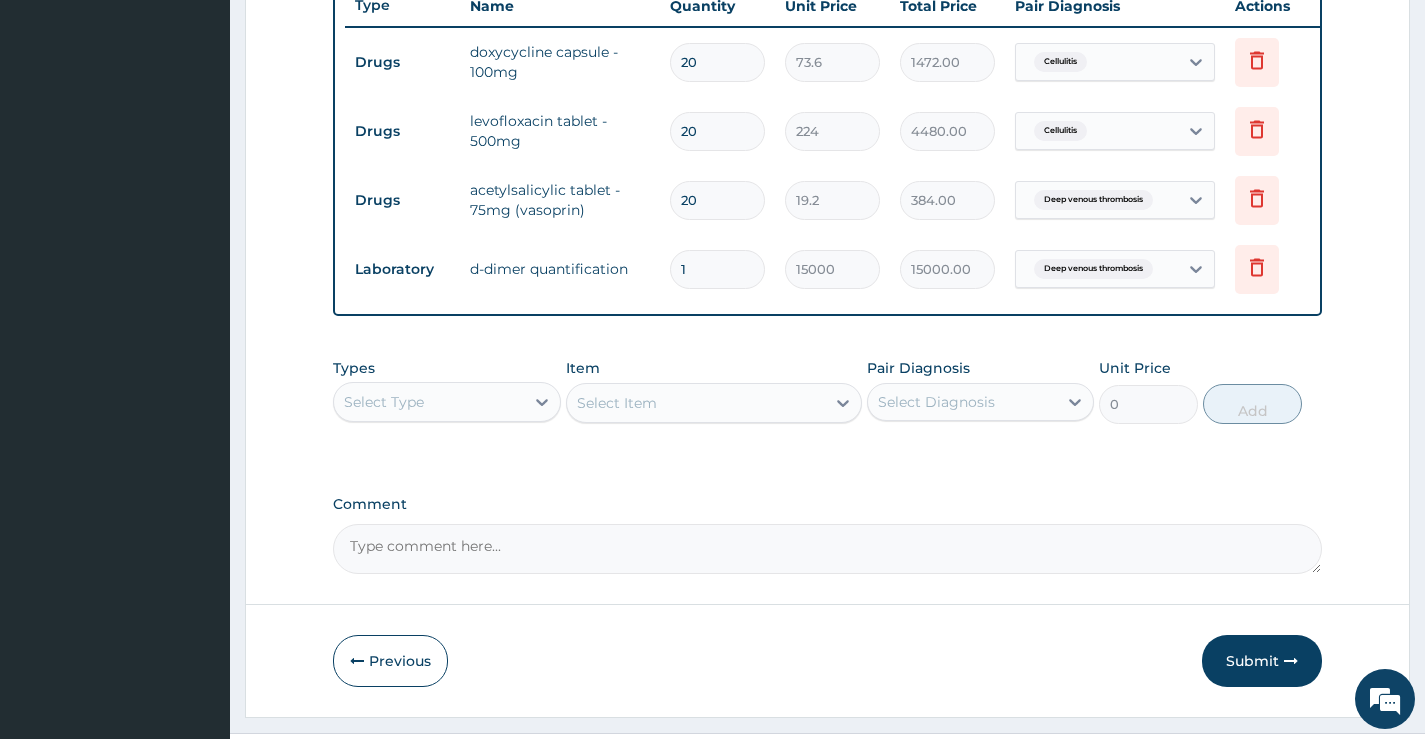 click on "Select Type" at bounding box center [428, 402] 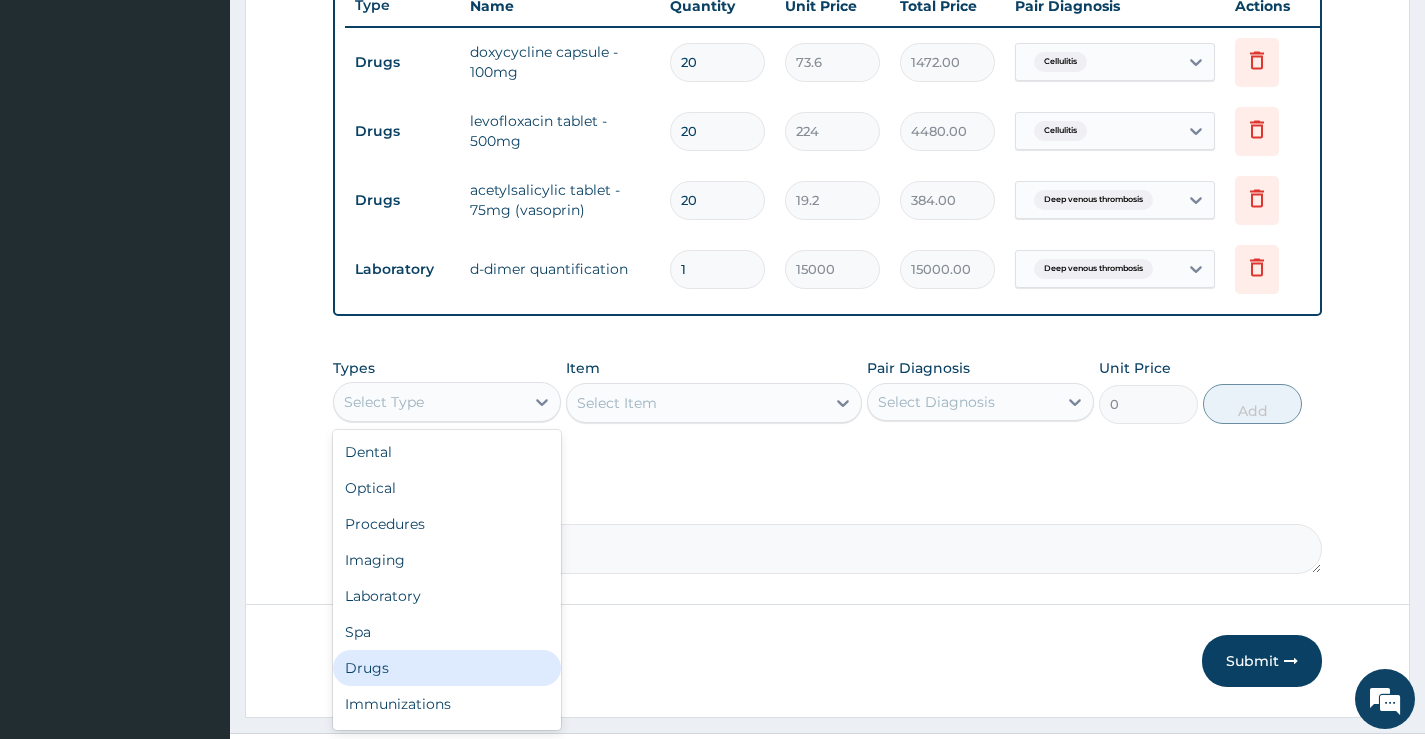 click on "Drugs" at bounding box center [446, 668] 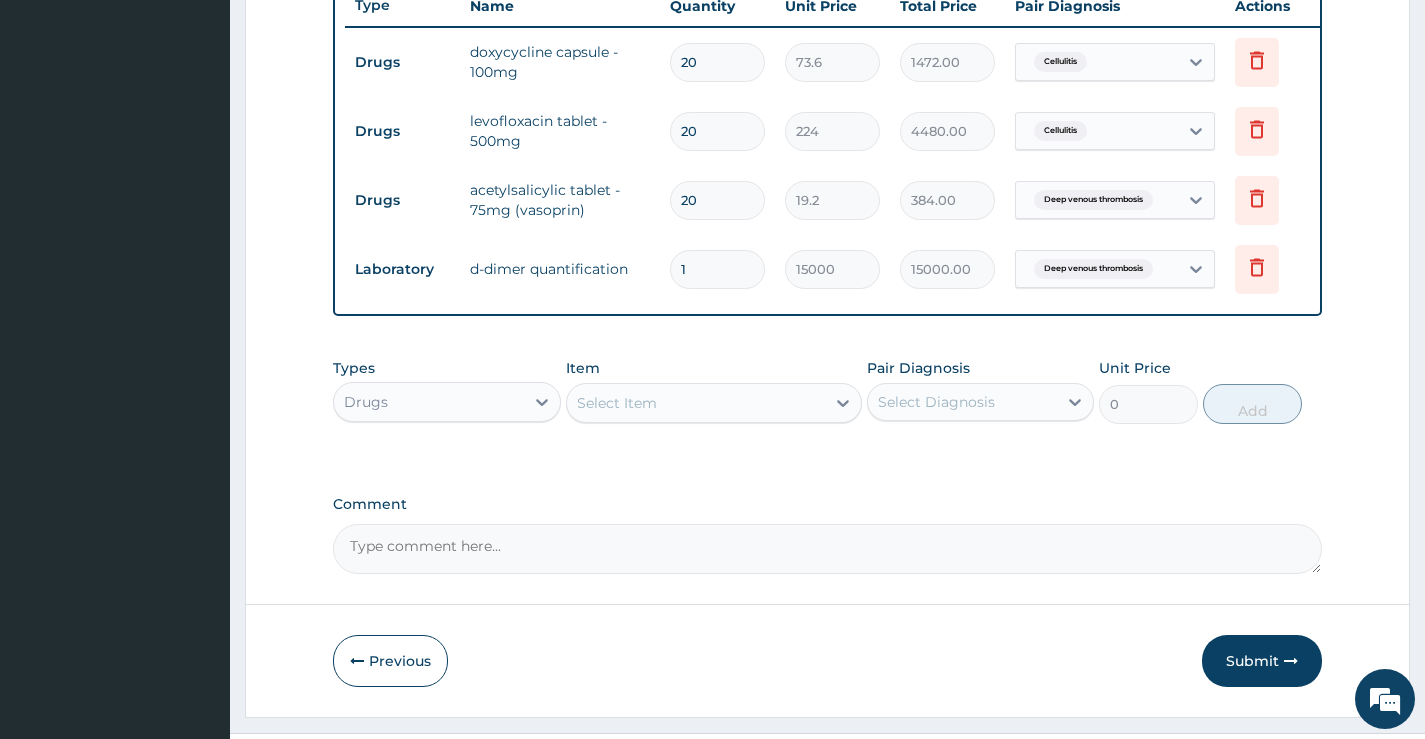 click on "Select Item" at bounding box center [696, 403] 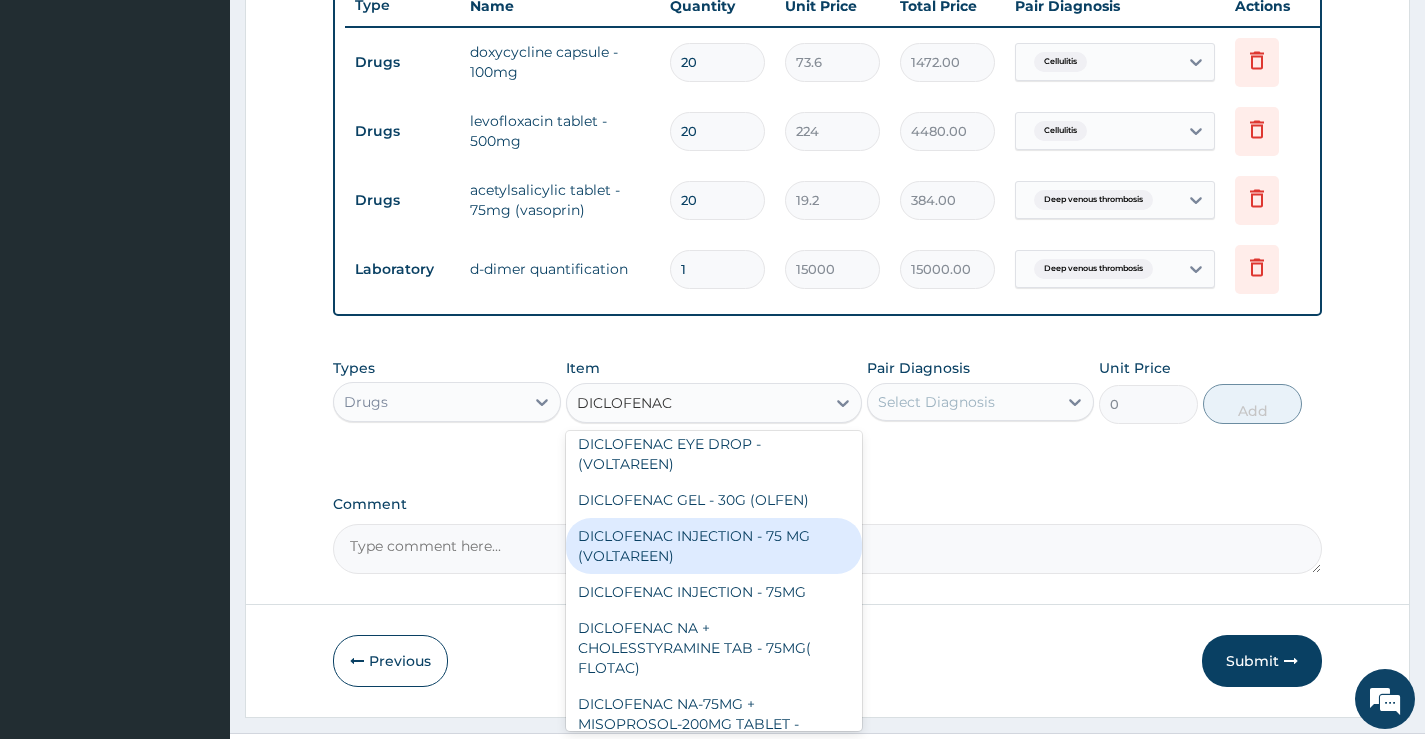 scroll, scrollTop: 100, scrollLeft: 0, axis: vertical 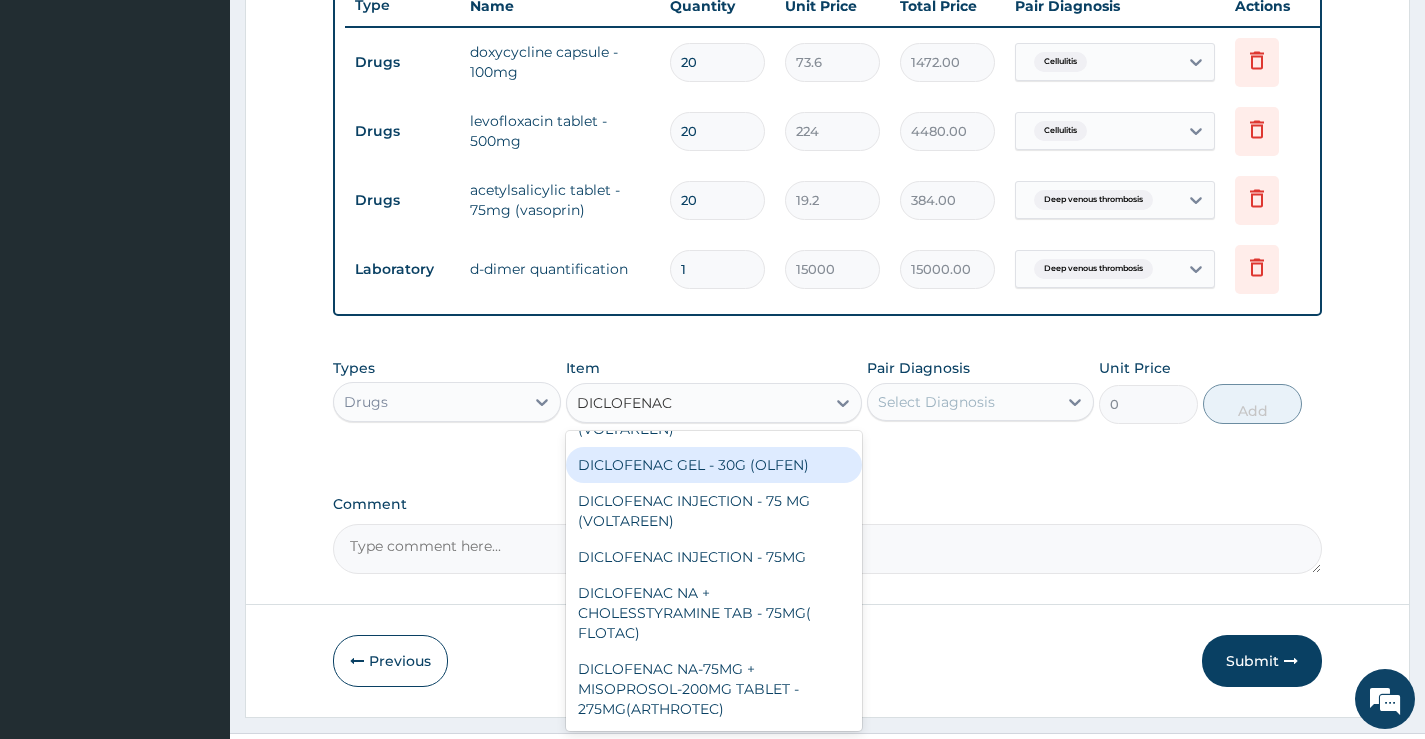 type on "DICLOFENAC" 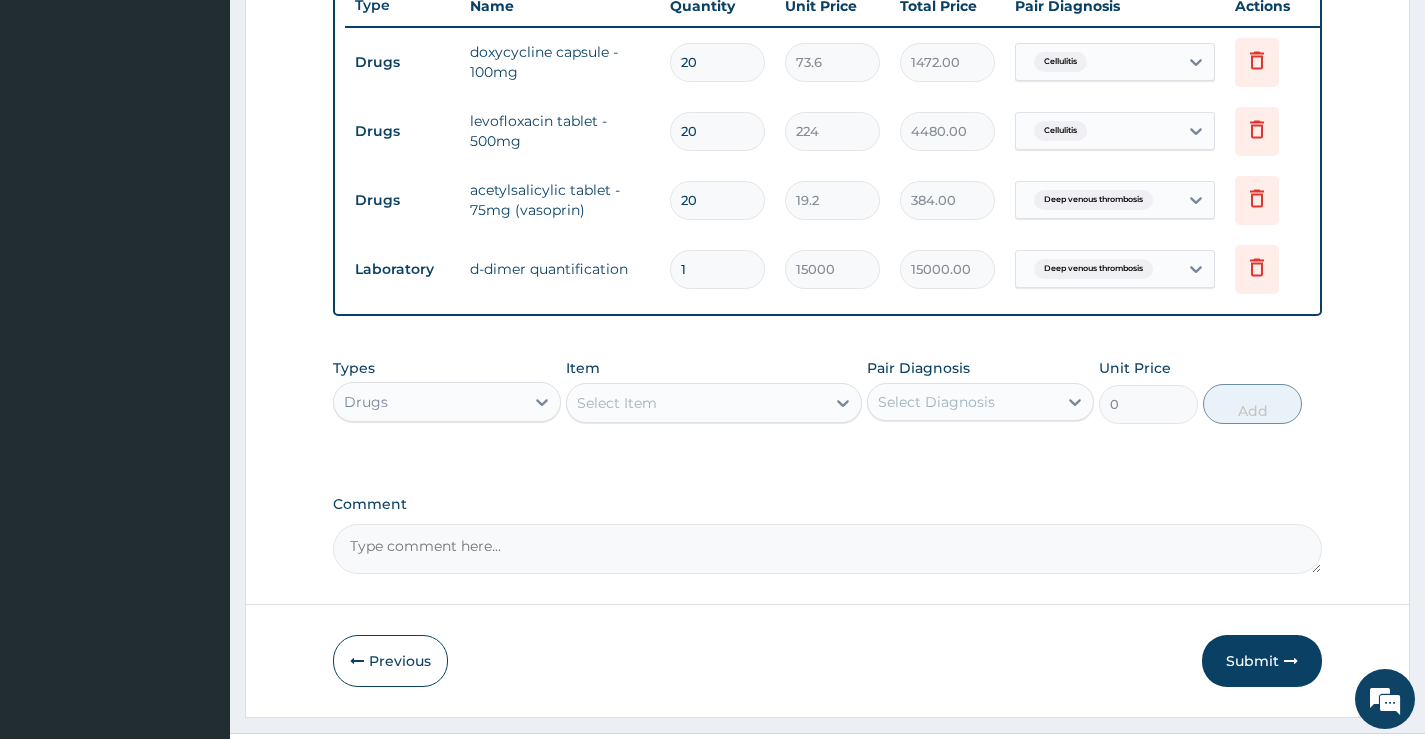 click on "Select Item" at bounding box center [696, 403] 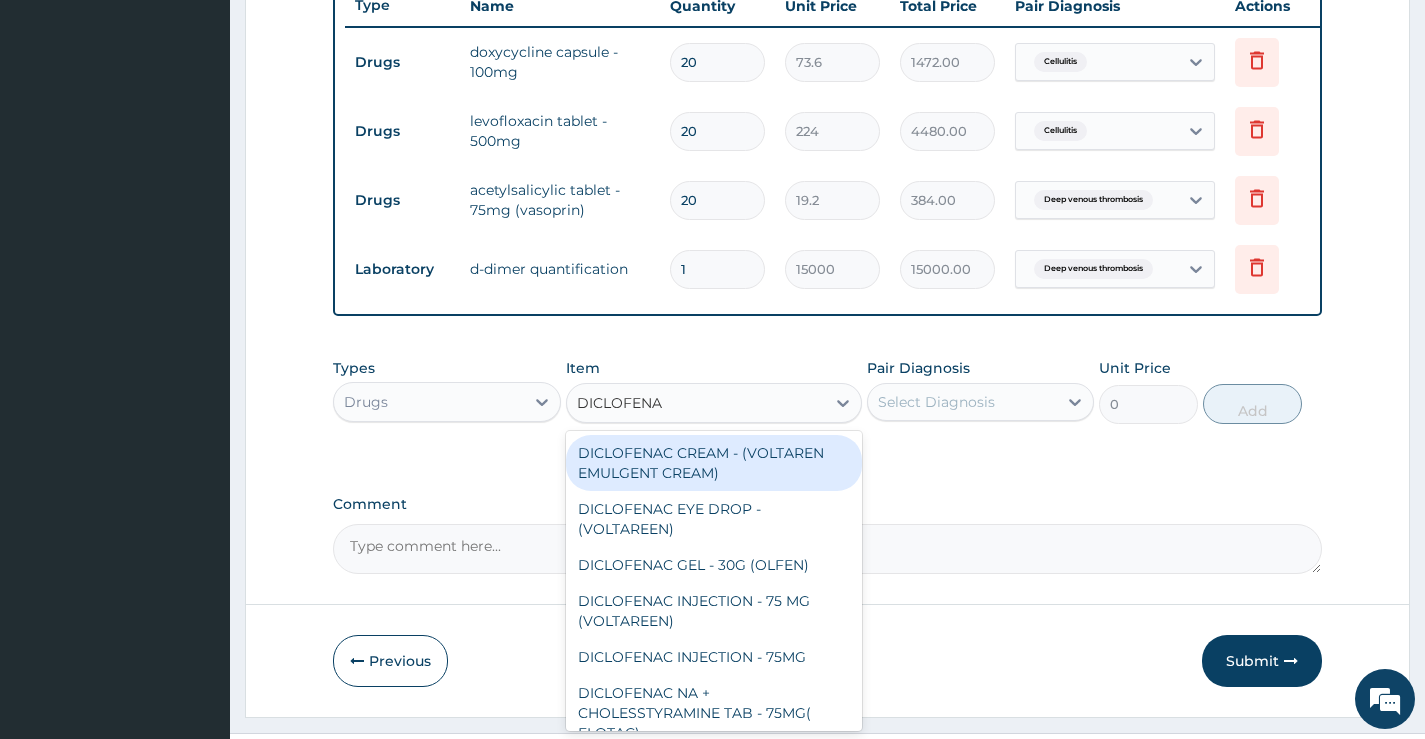 type on "DICLOFENAC" 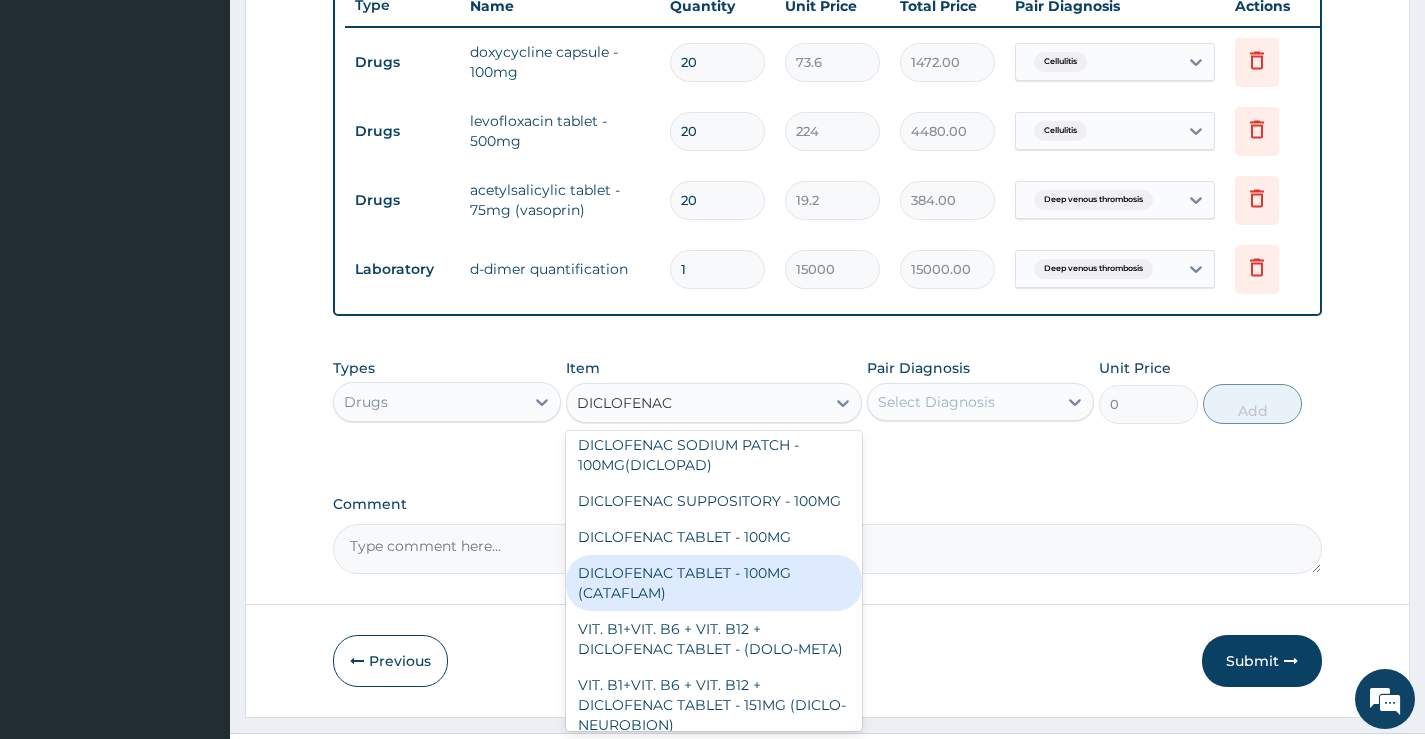 scroll, scrollTop: 456, scrollLeft: 0, axis: vertical 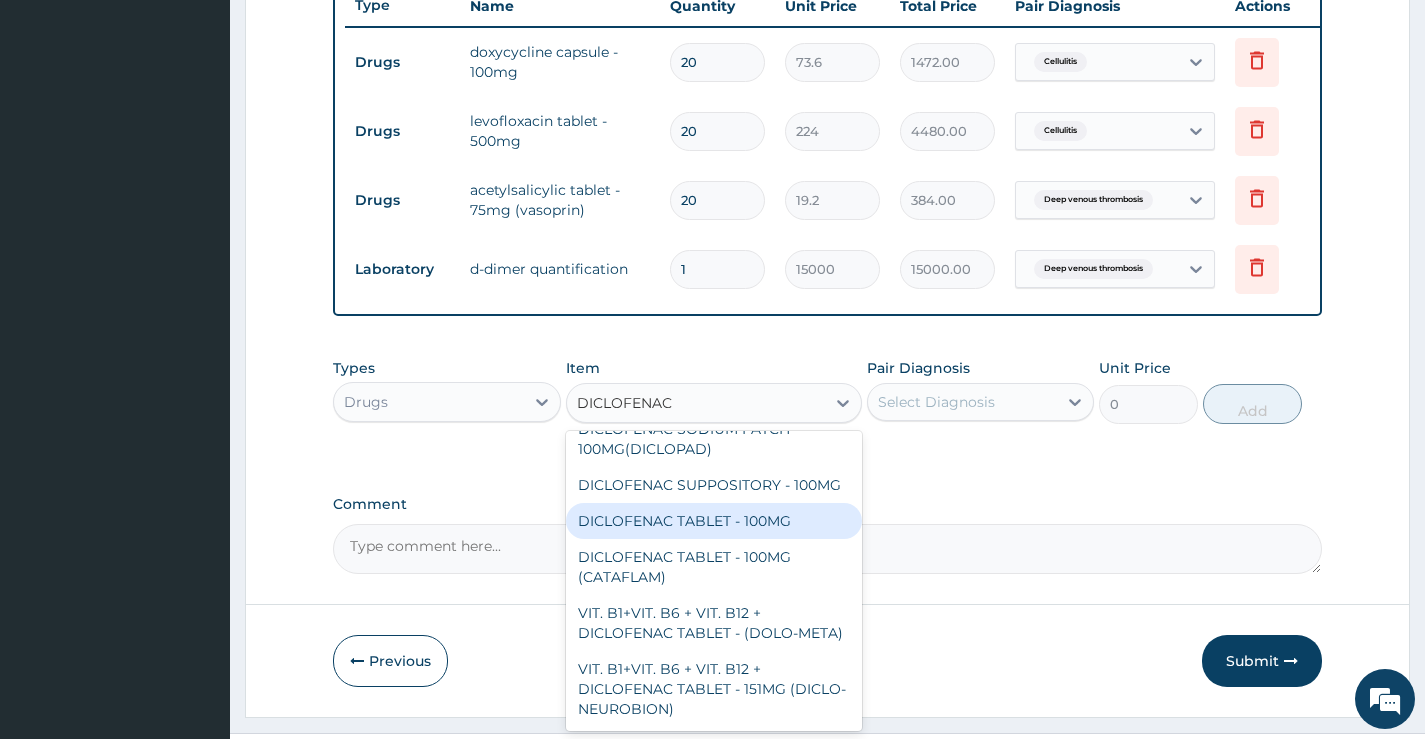 click on "DICLOFENAC TABLET - 100MG" at bounding box center (714, 521) 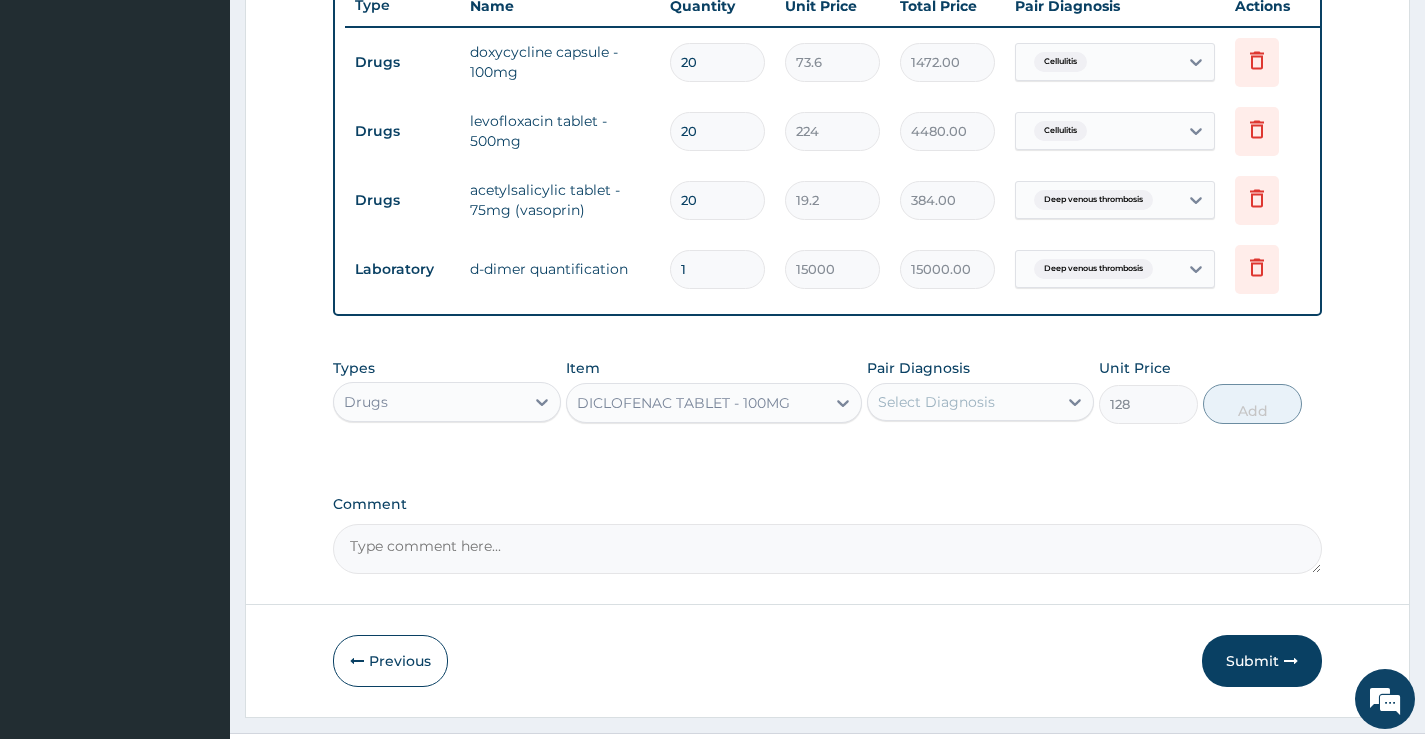 click on "Select Diagnosis" at bounding box center (962, 402) 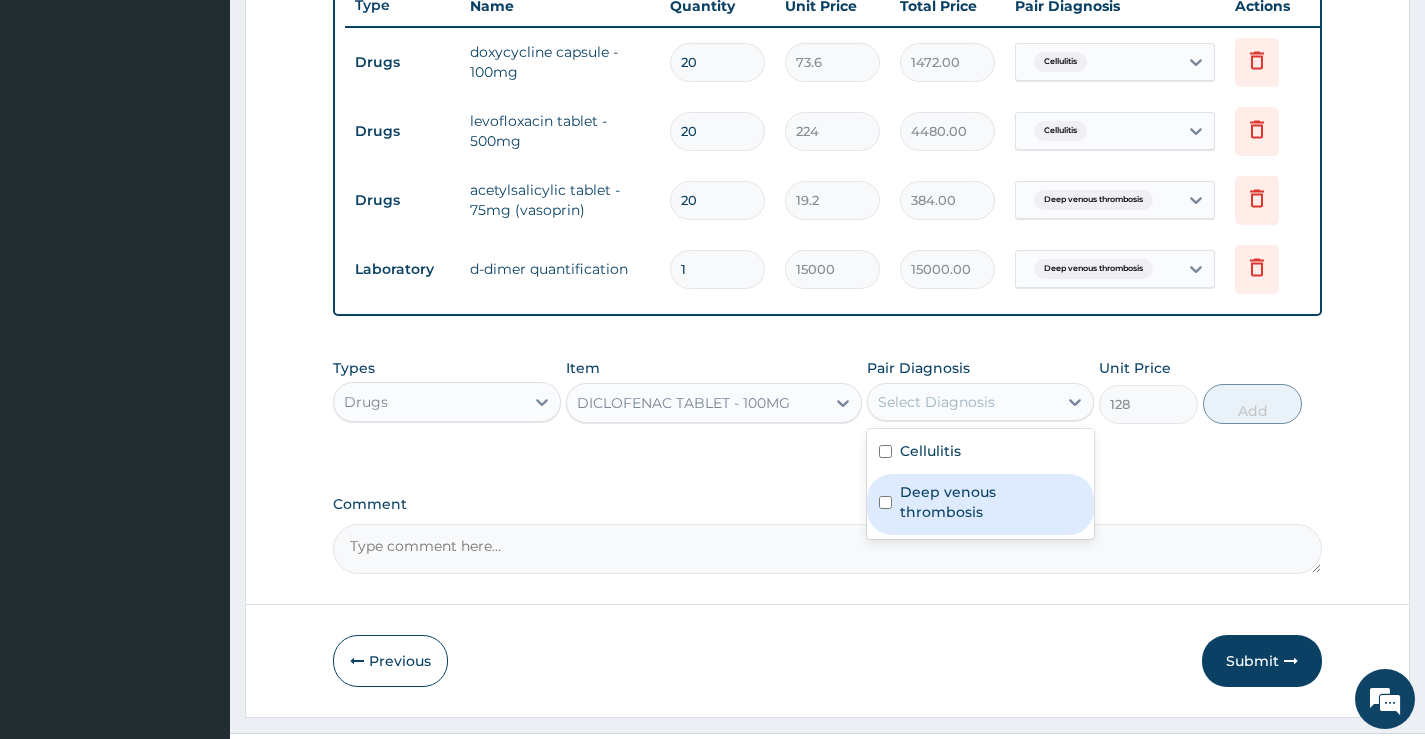 click on "Deep venous thrombosis" at bounding box center (991, 502) 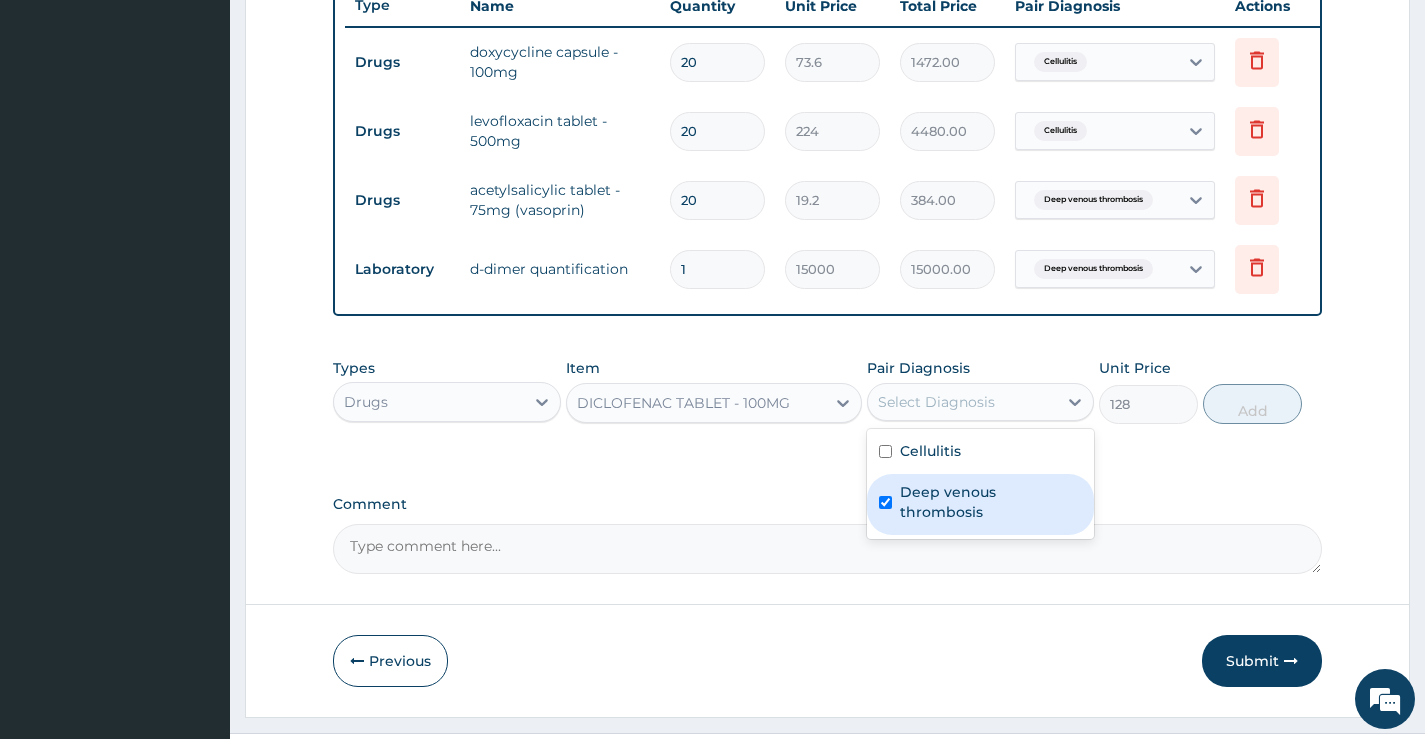 checkbox on "true" 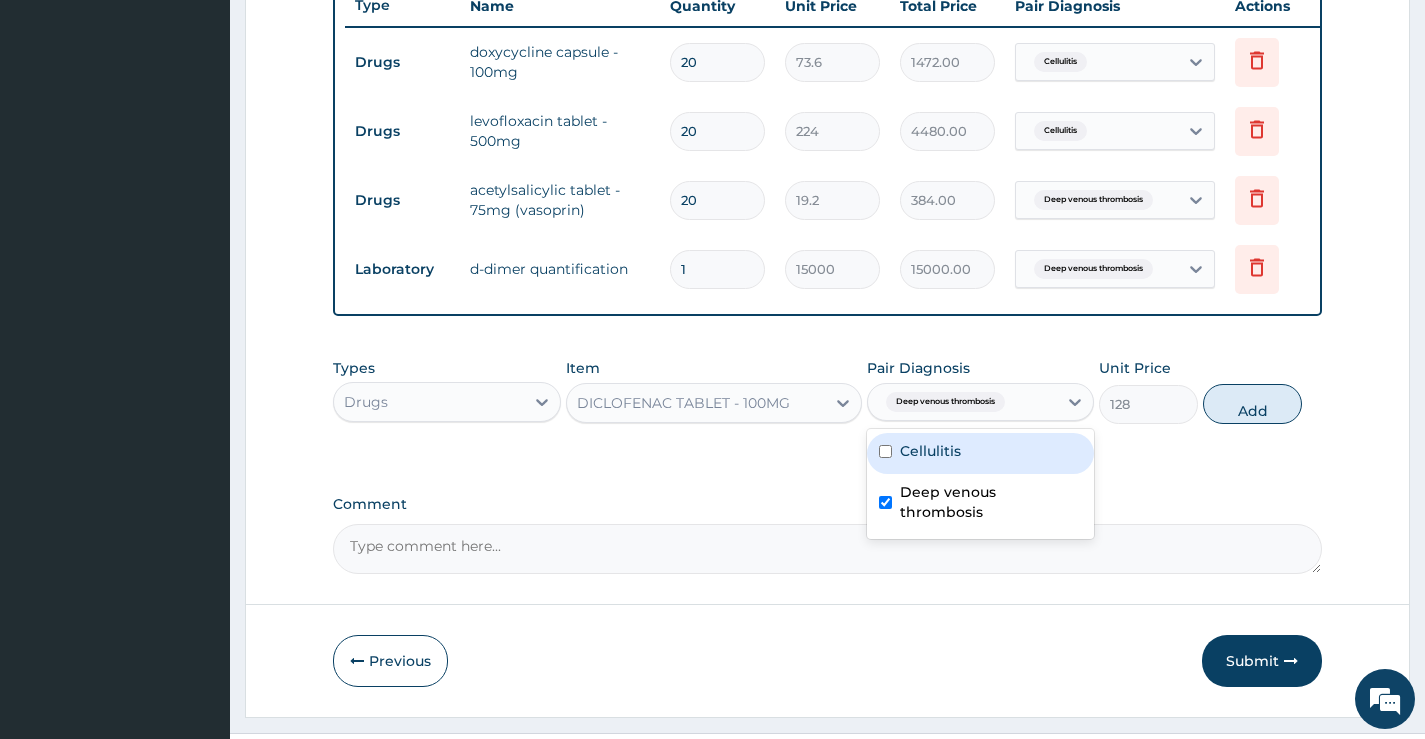 click on "Cellulitis" at bounding box center [980, 453] 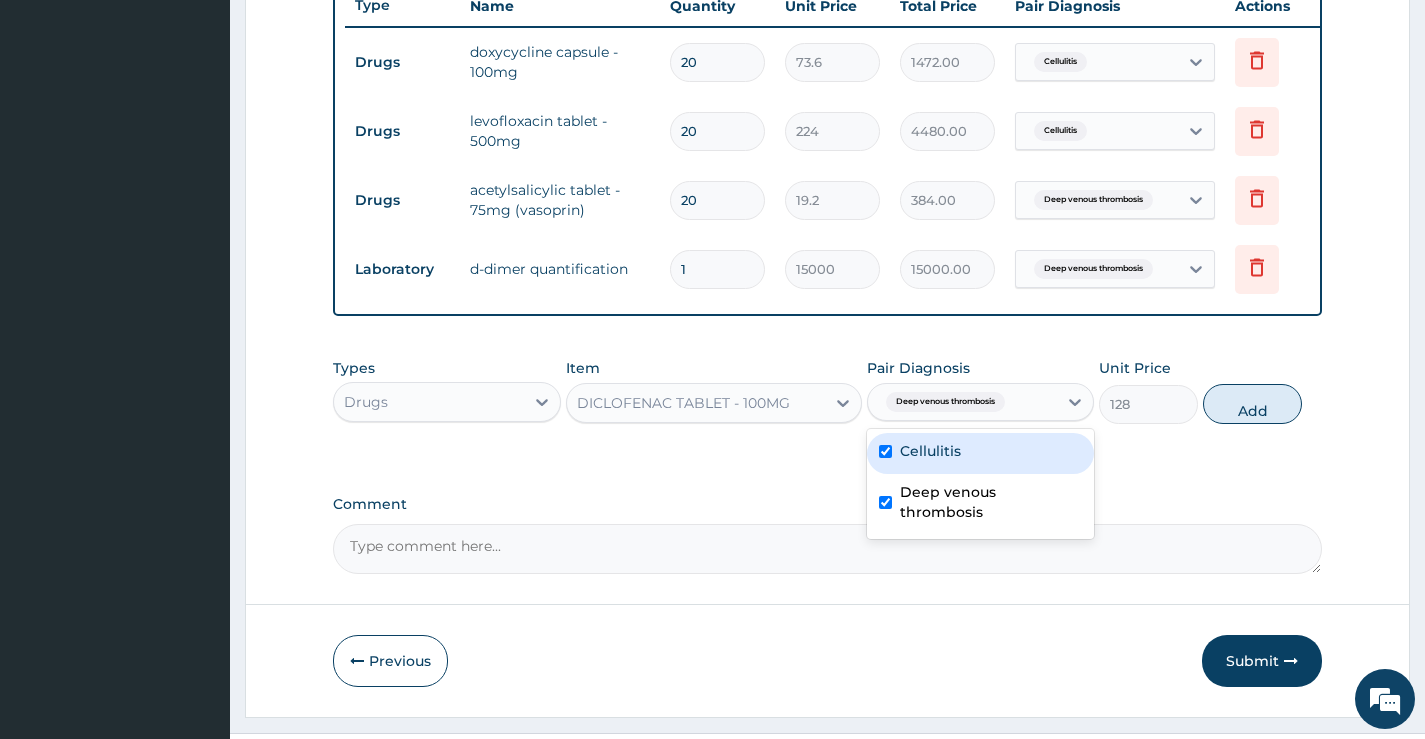 checkbox on "true" 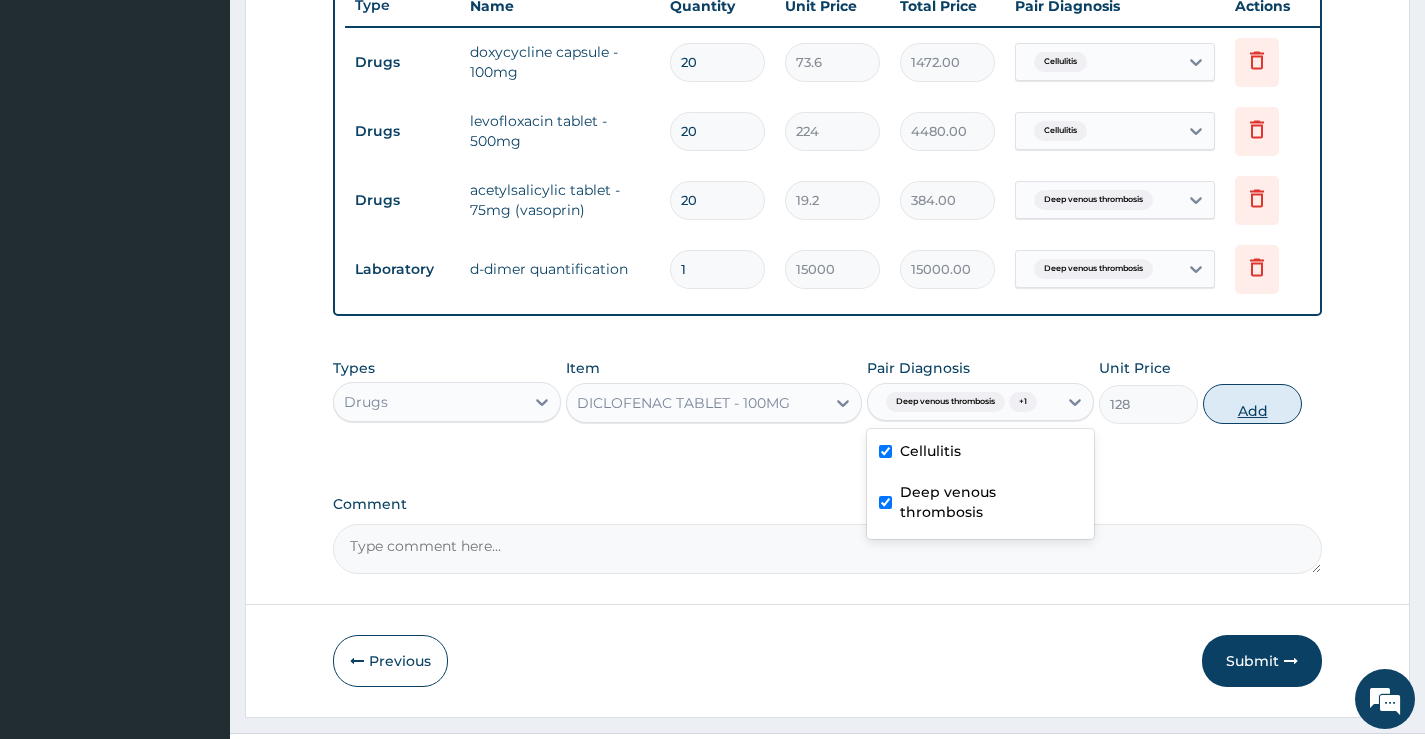 click on "Add" at bounding box center [1252, 404] 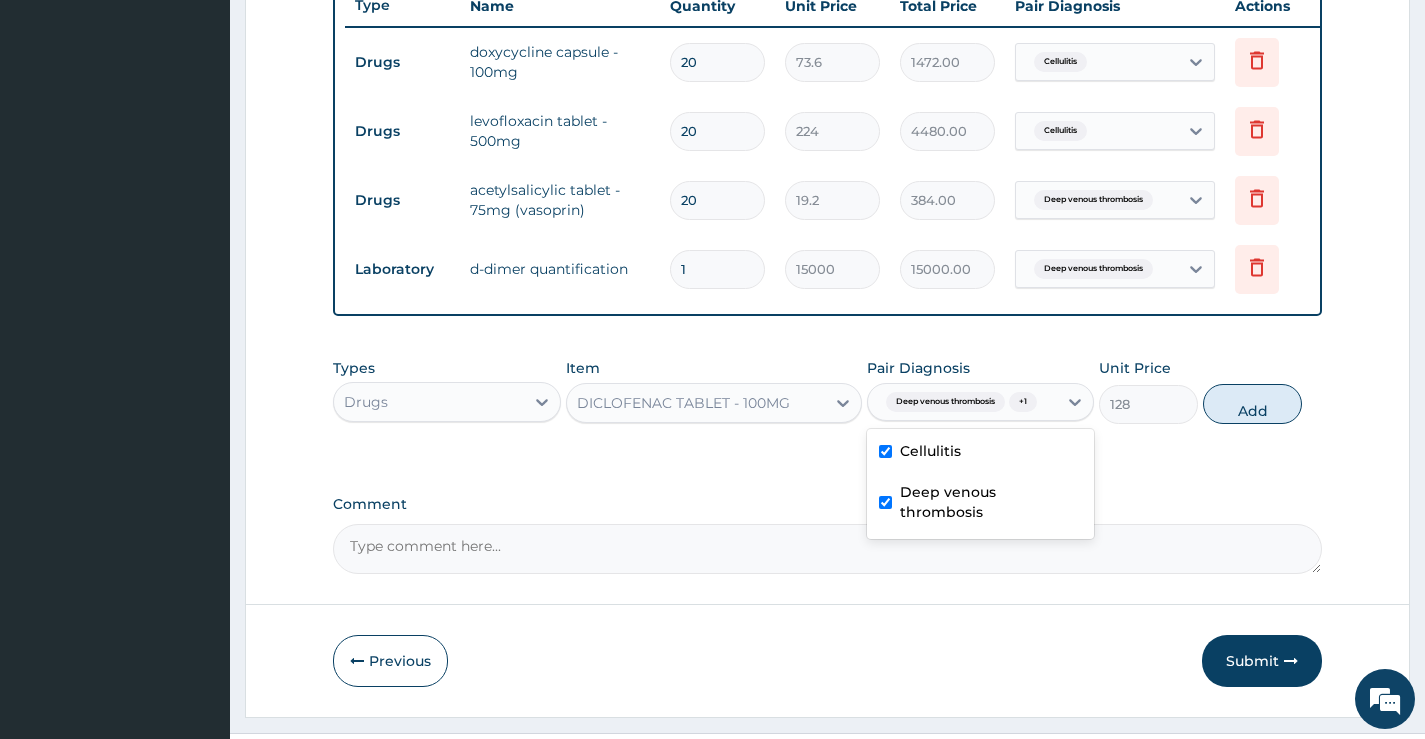 type on "0" 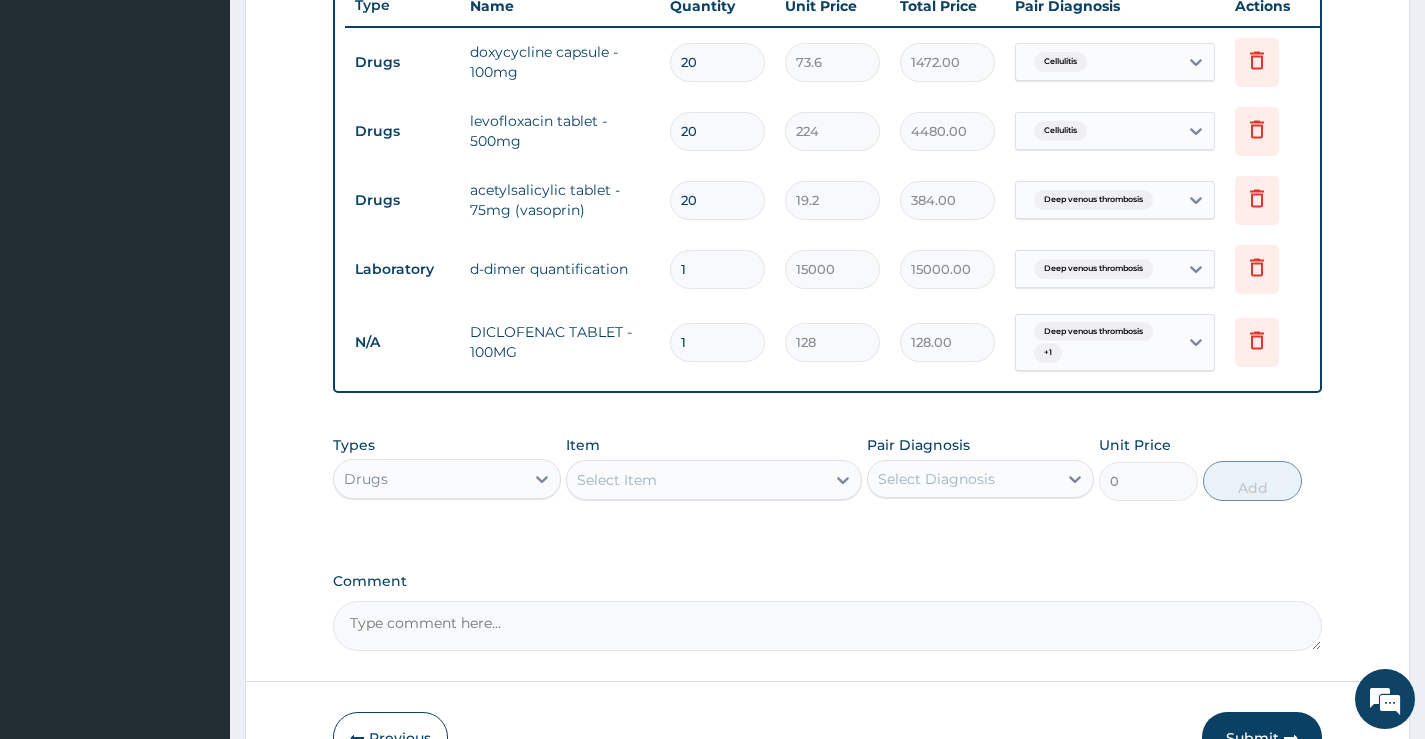type on "10" 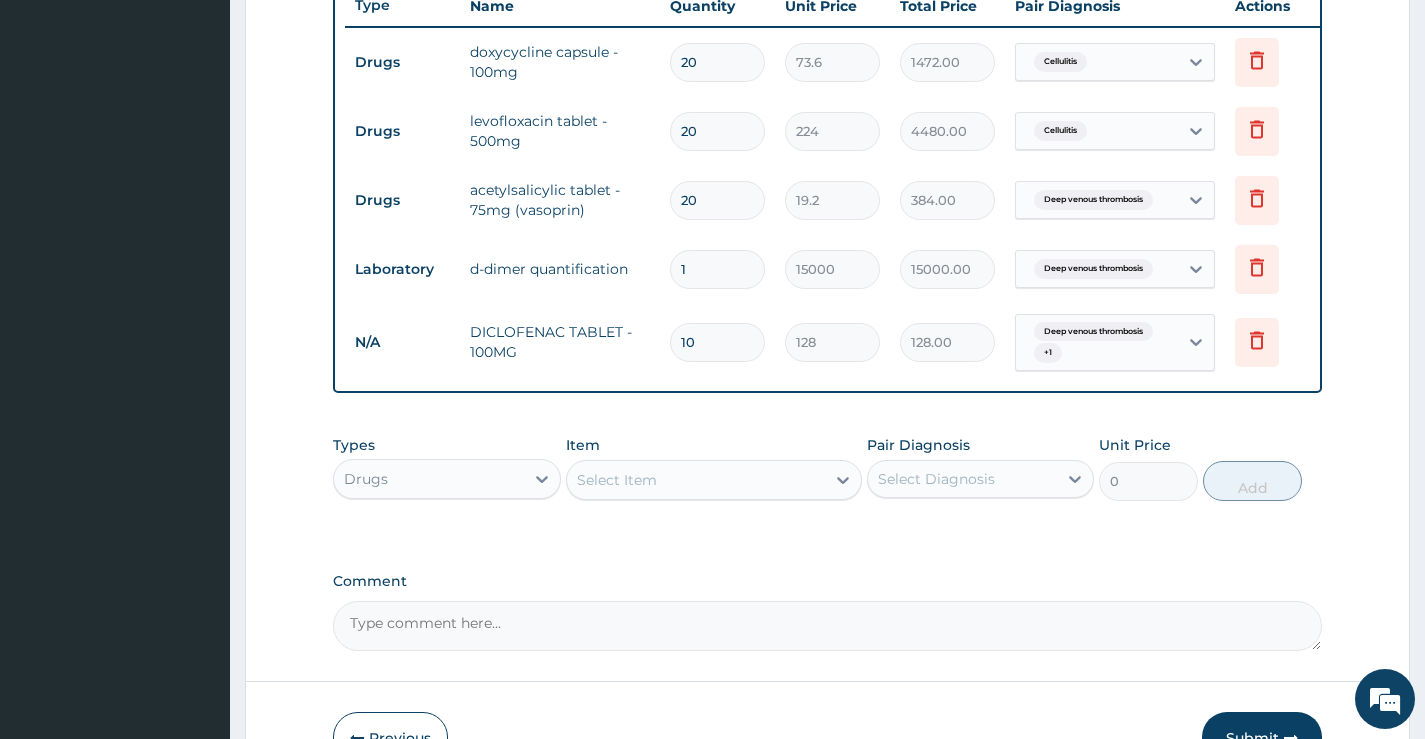 type on "1280.00" 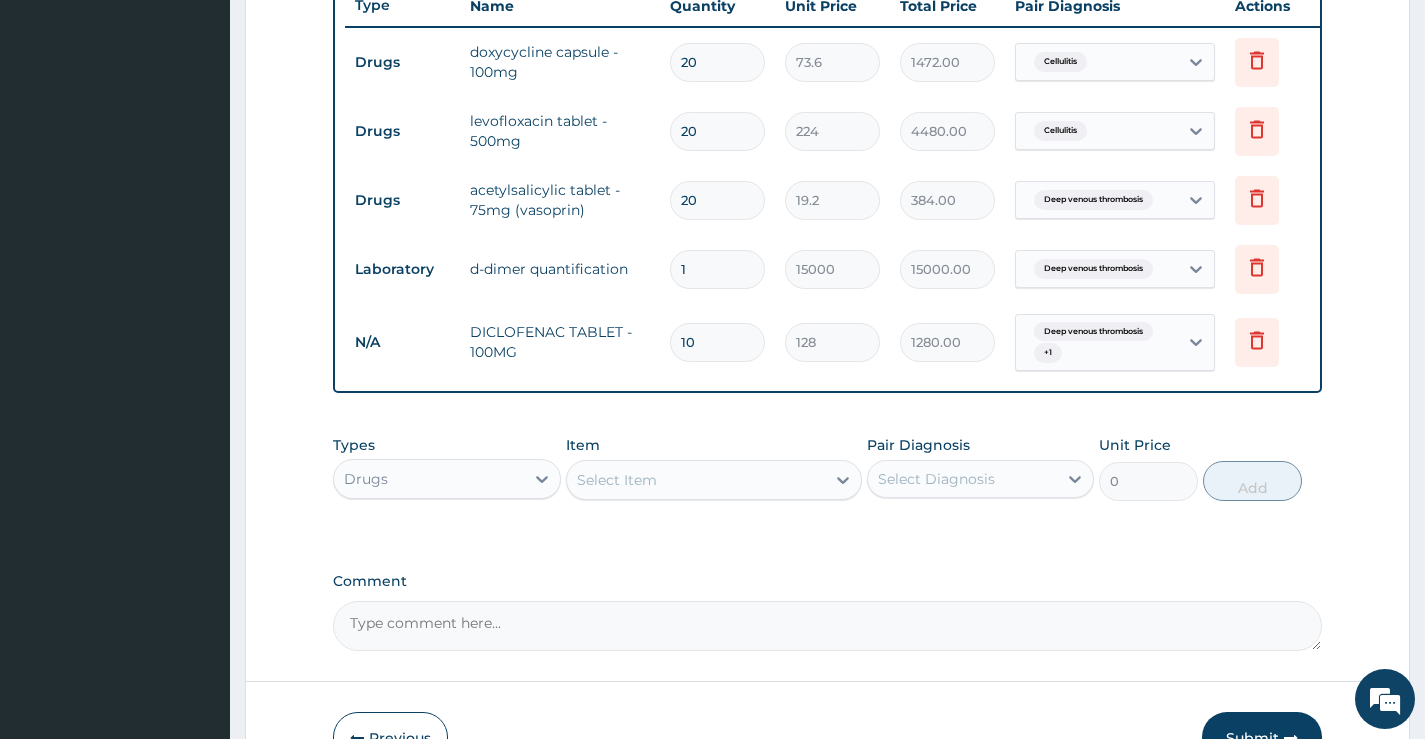 scroll, scrollTop: 670, scrollLeft: 0, axis: vertical 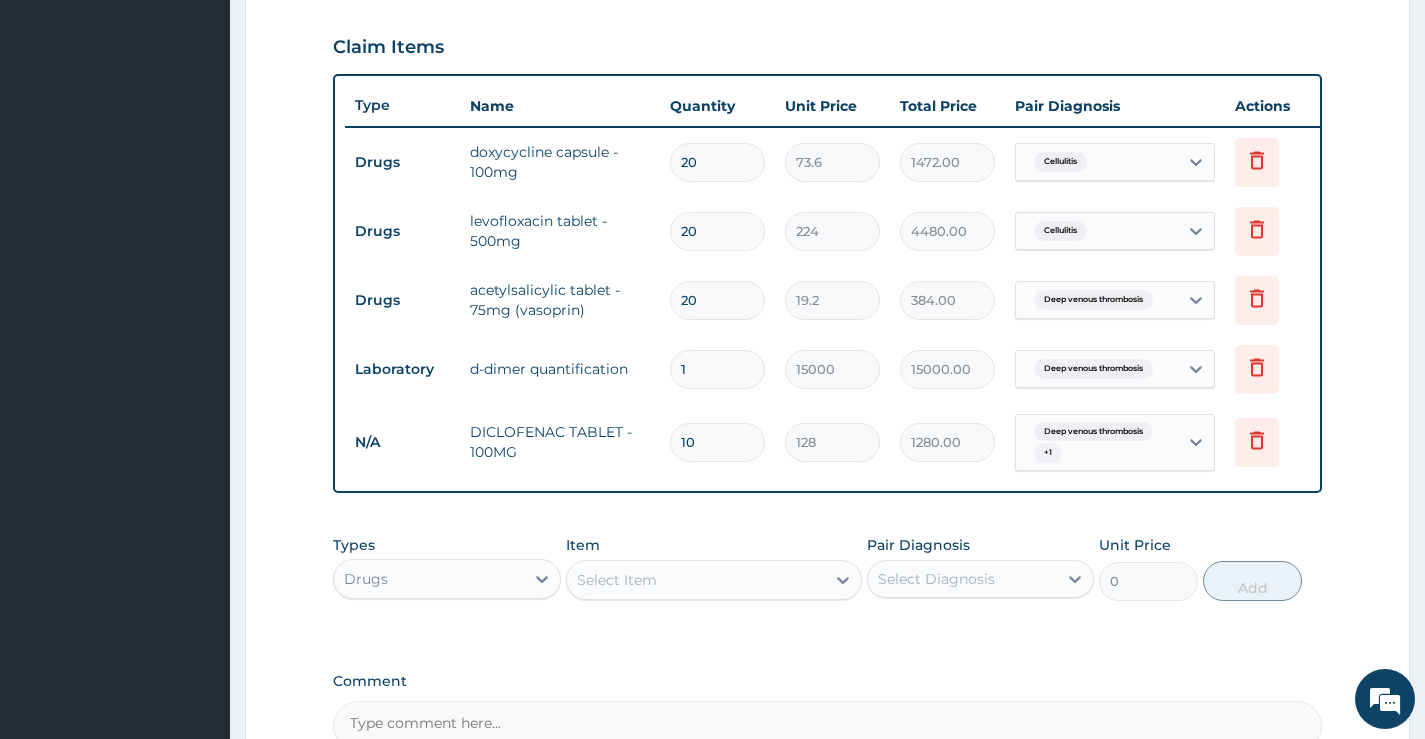 type on "10" 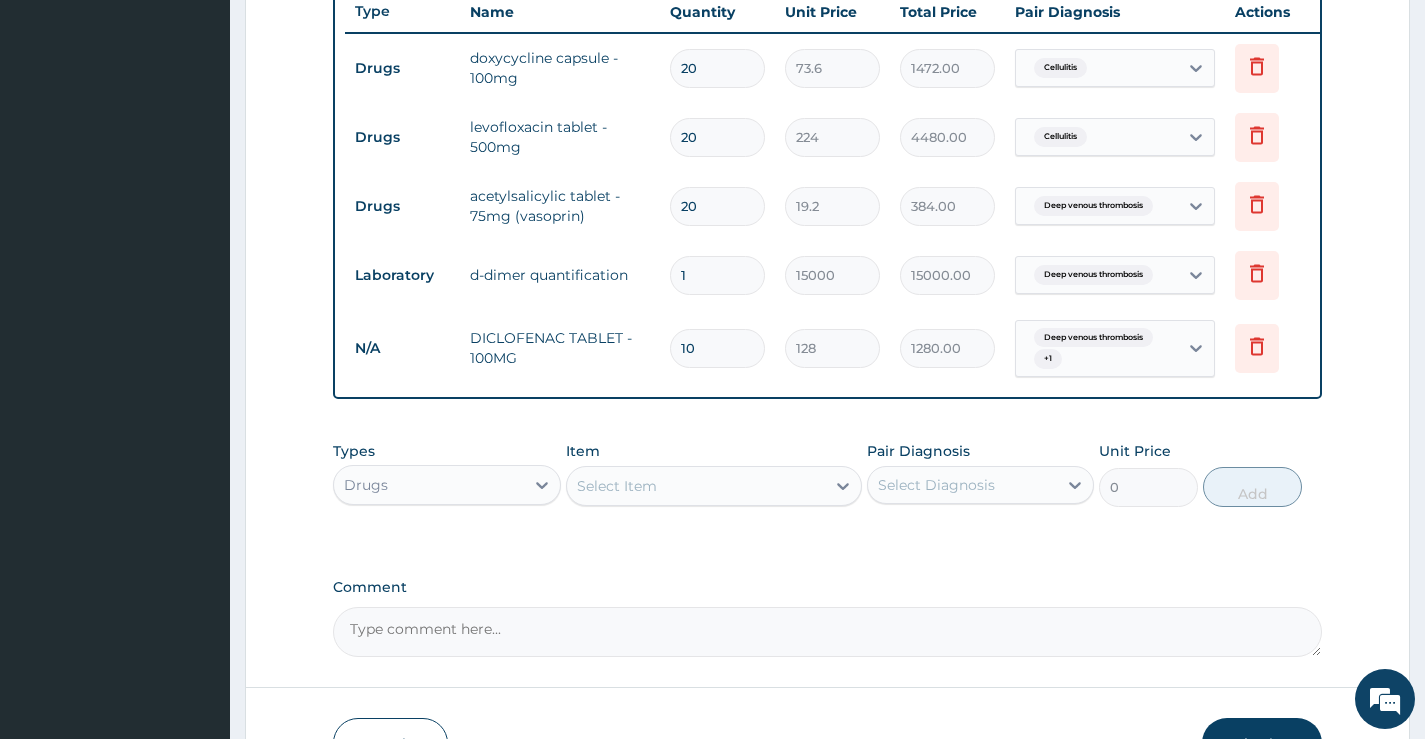 scroll, scrollTop: 907, scrollLeft: 0, axis: vertical 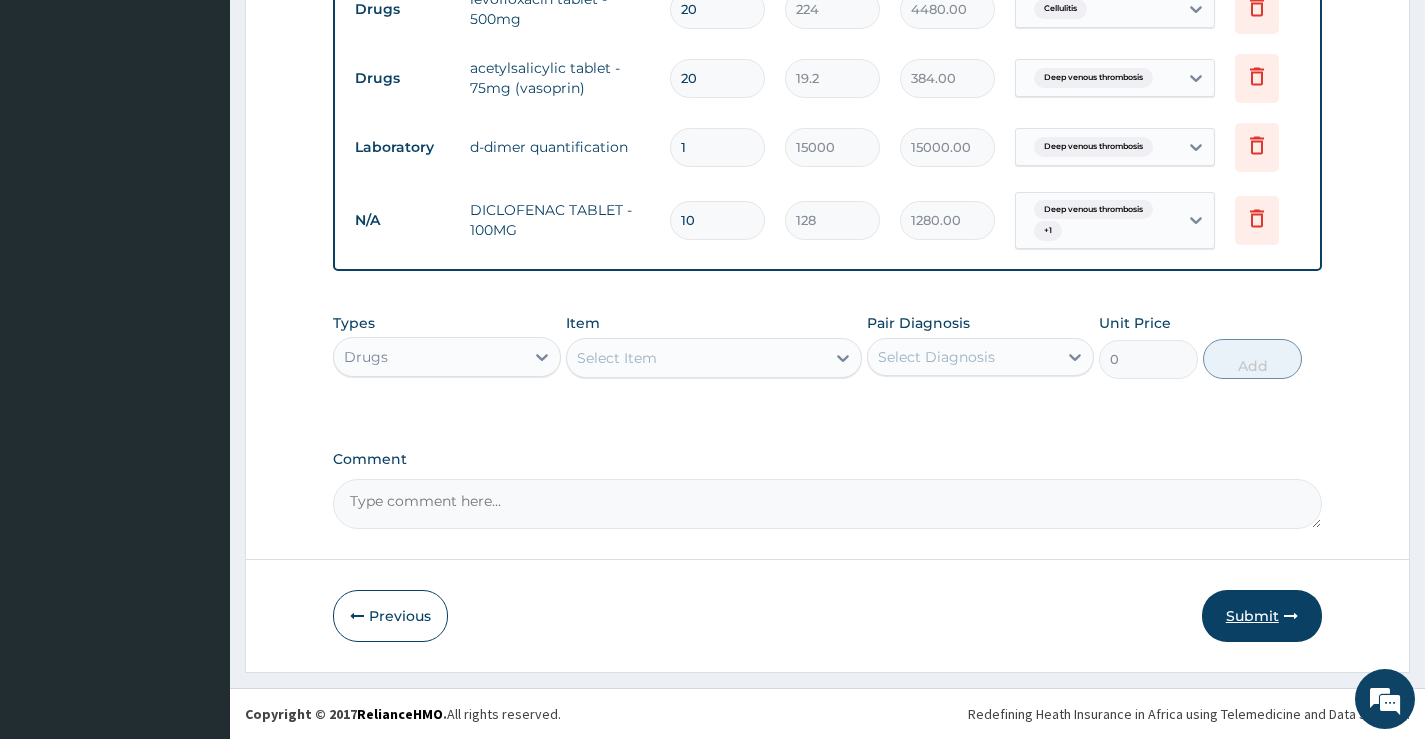 click on "Submit" at bounding box center (1262, 616) 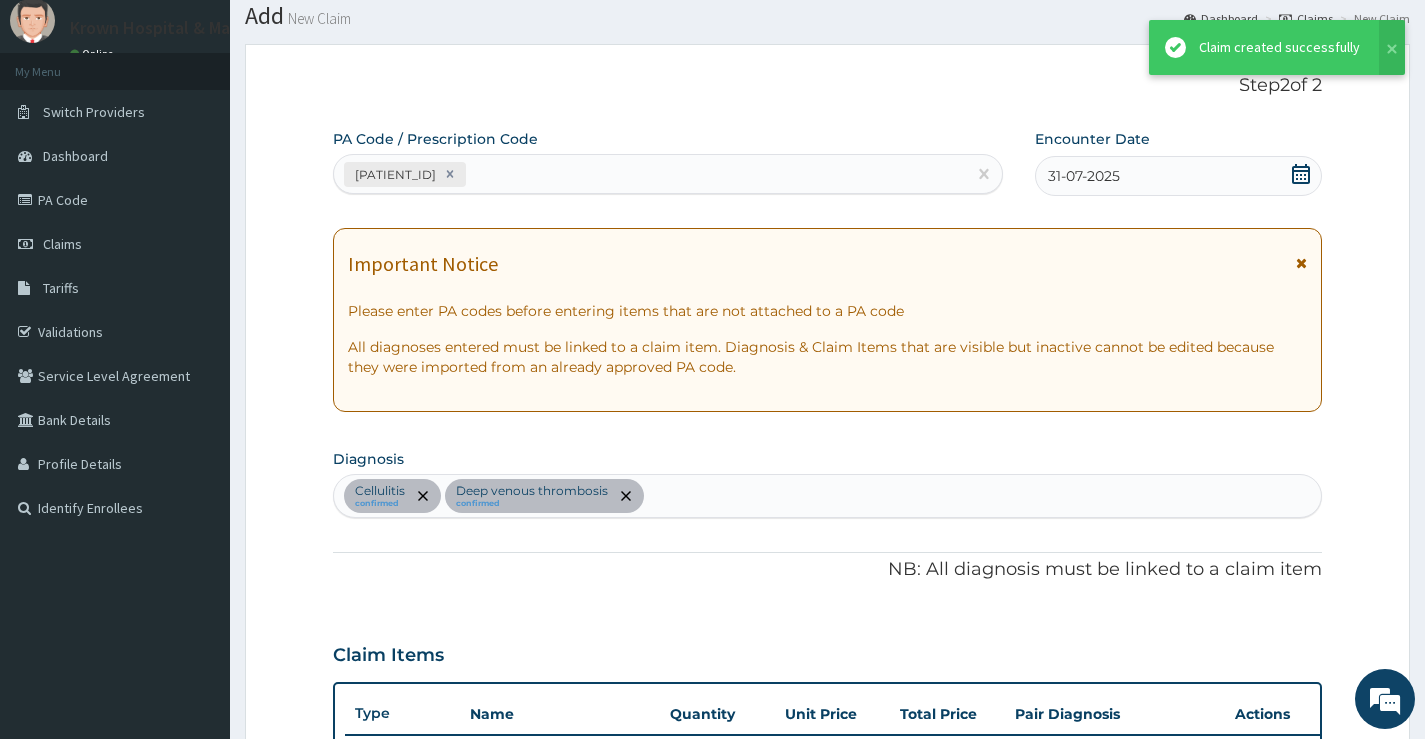 scroll, scrollTop: 907, scrollLeft: 0, axis: vertical 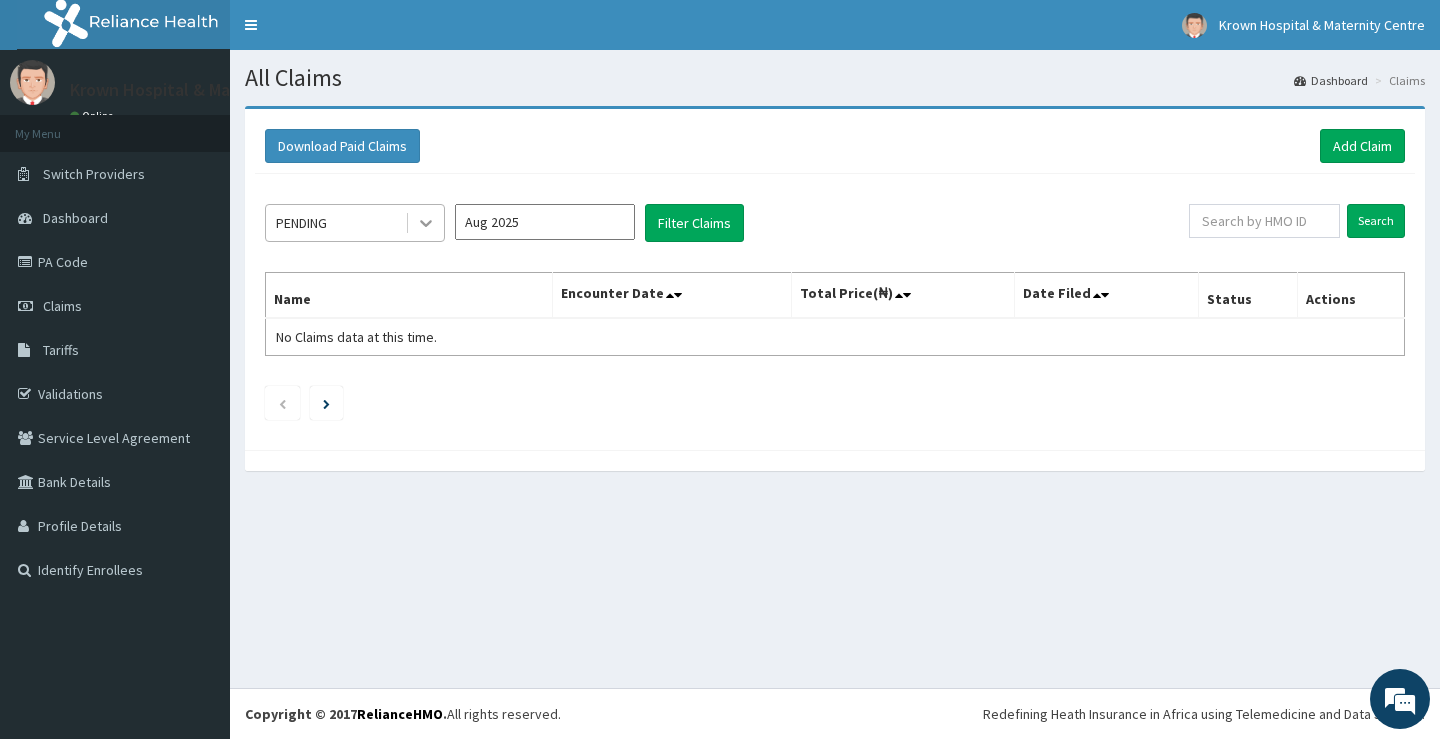 click at bounding box center (426, 223) 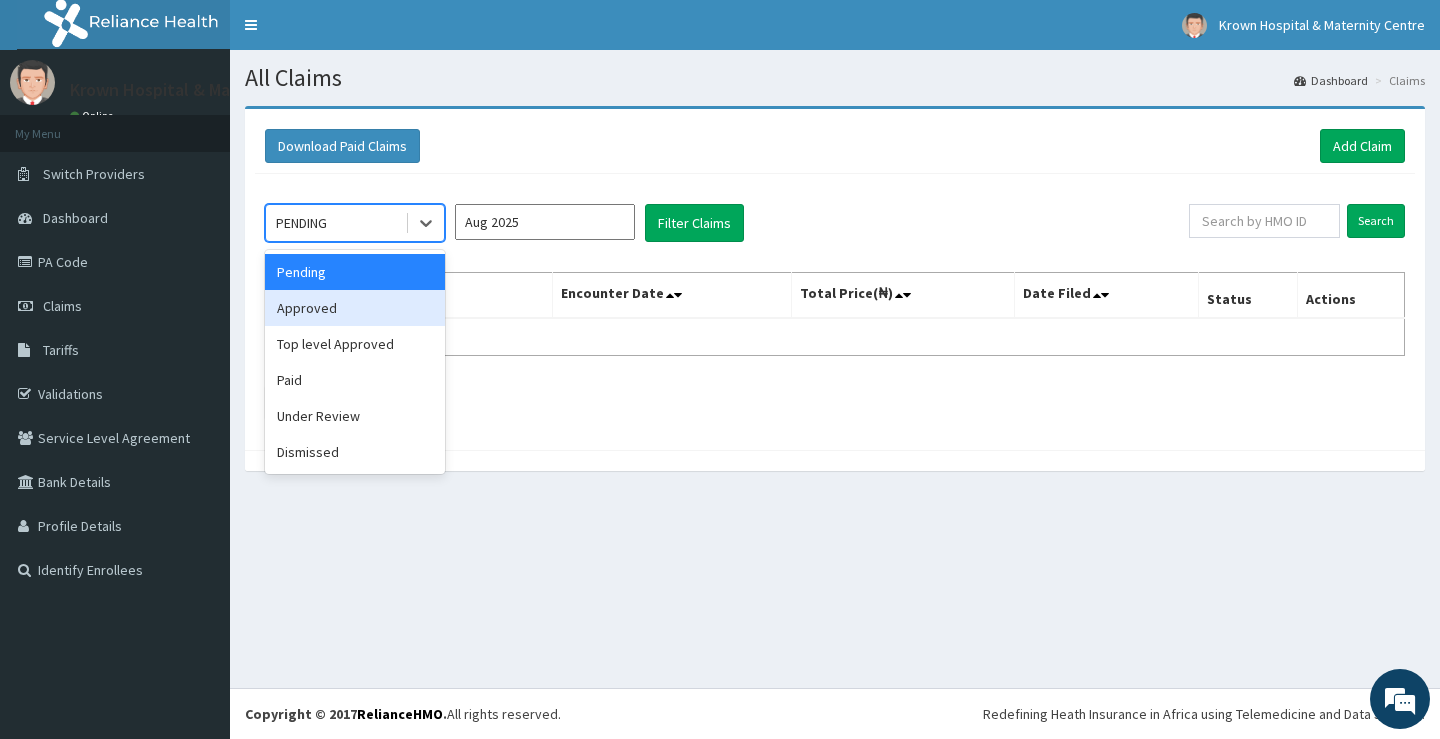 click on "Approved" at bounding box center (355, 308) 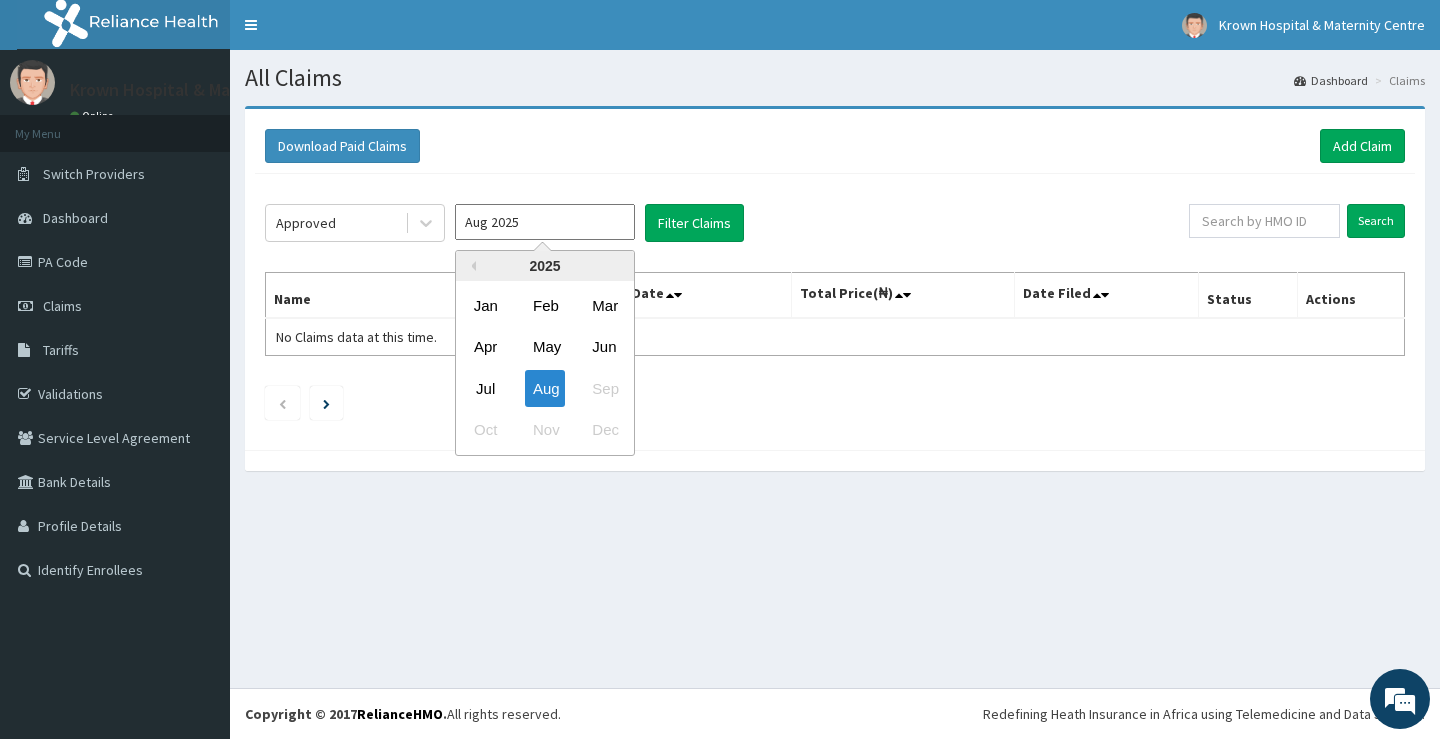 click on "Aug 2025" at bounding box center (545, 222) 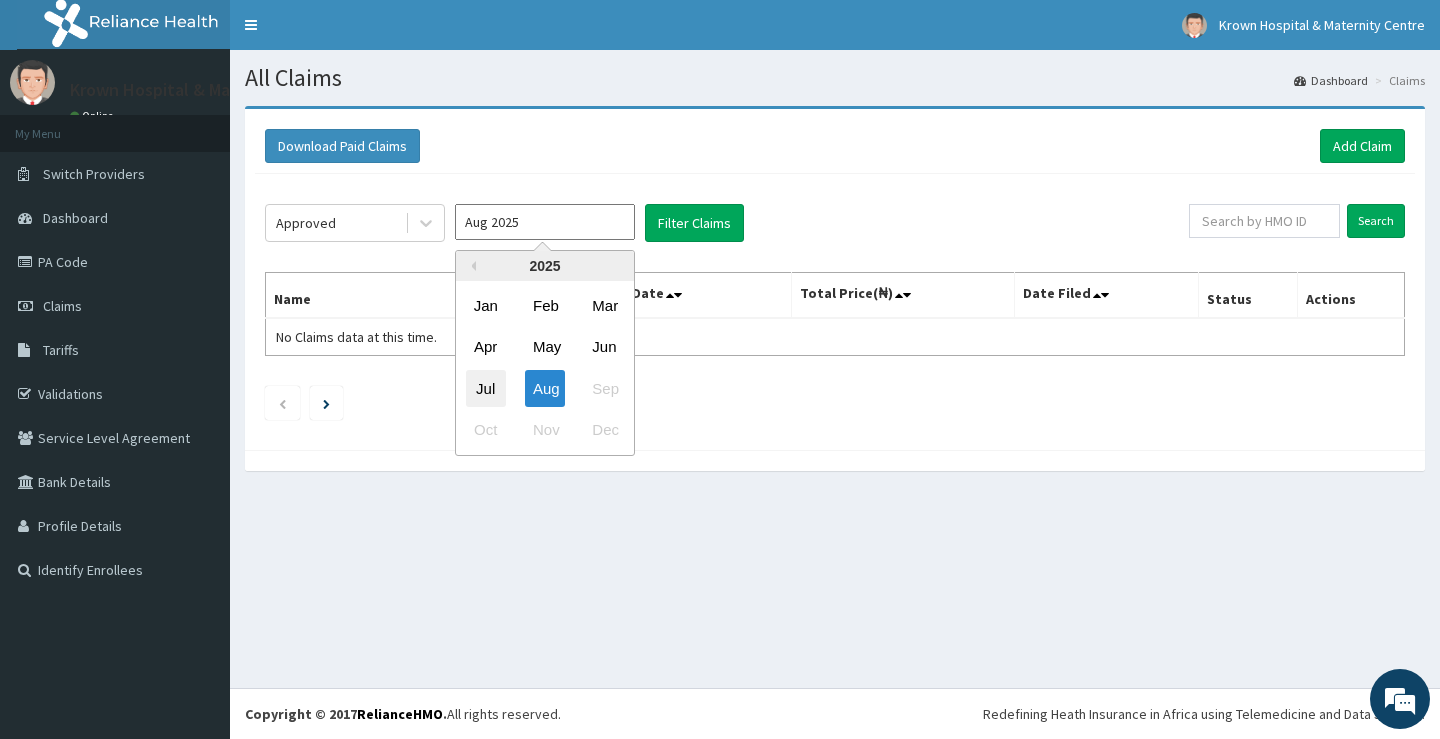click on "Jul" at bounding box center (486, 388) 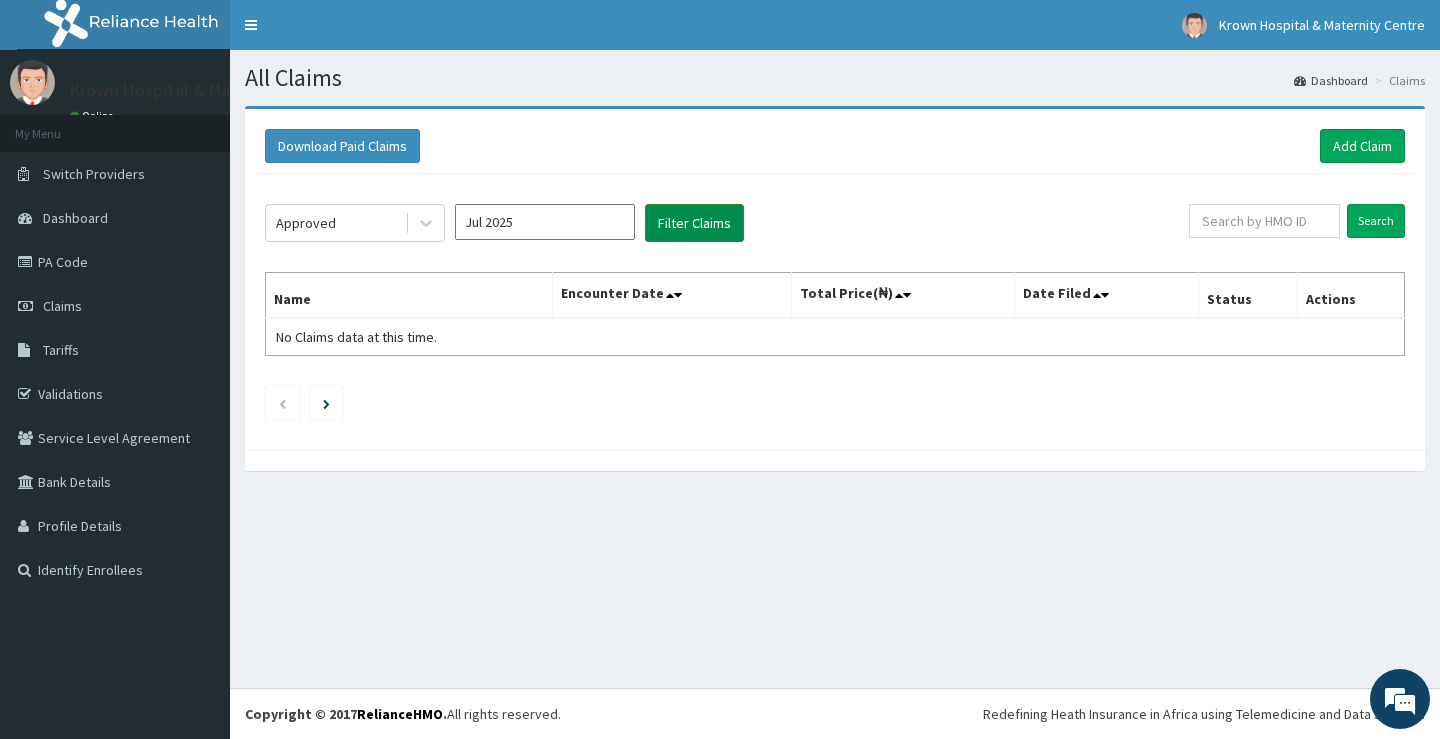 click on "Filter Claims" at bounding box center (694, 223) 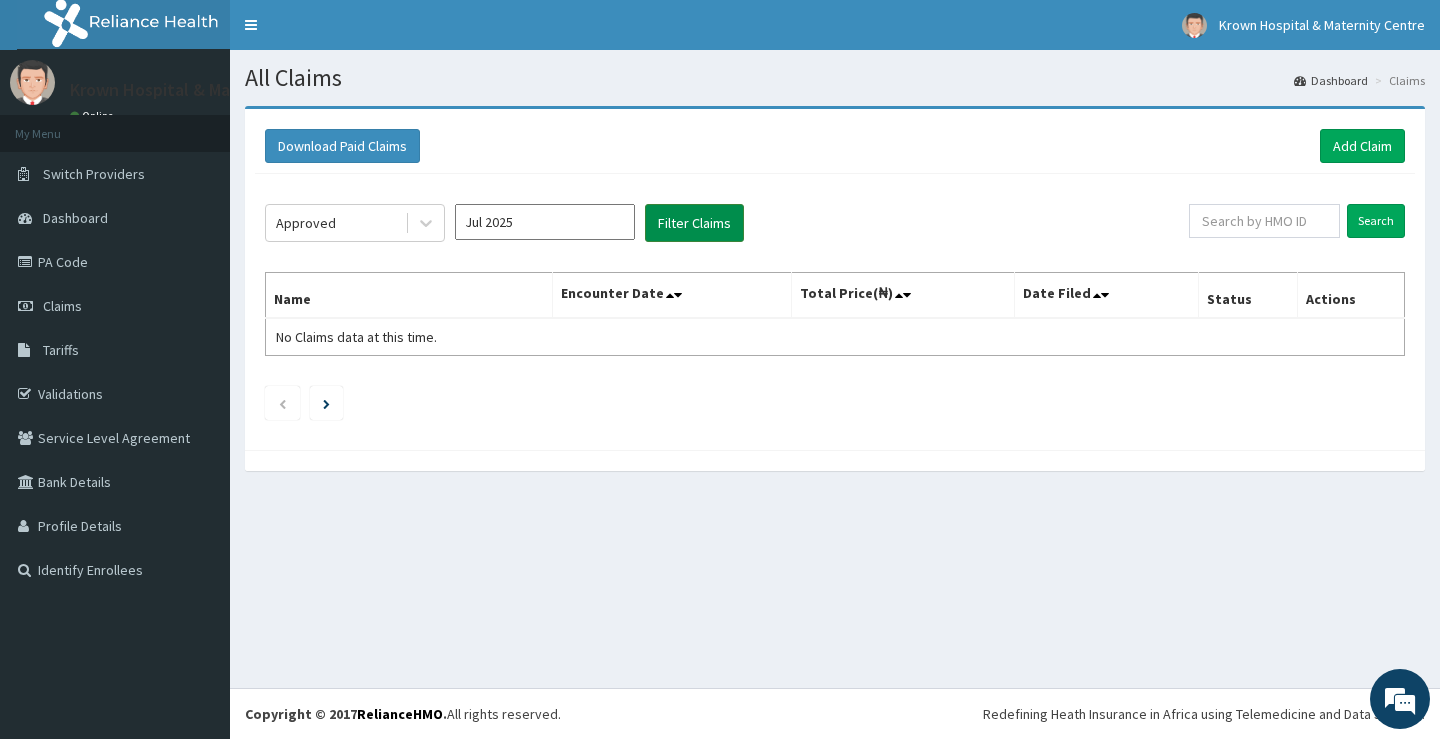click on "Filter Claims" at bounding box center [694, 223] 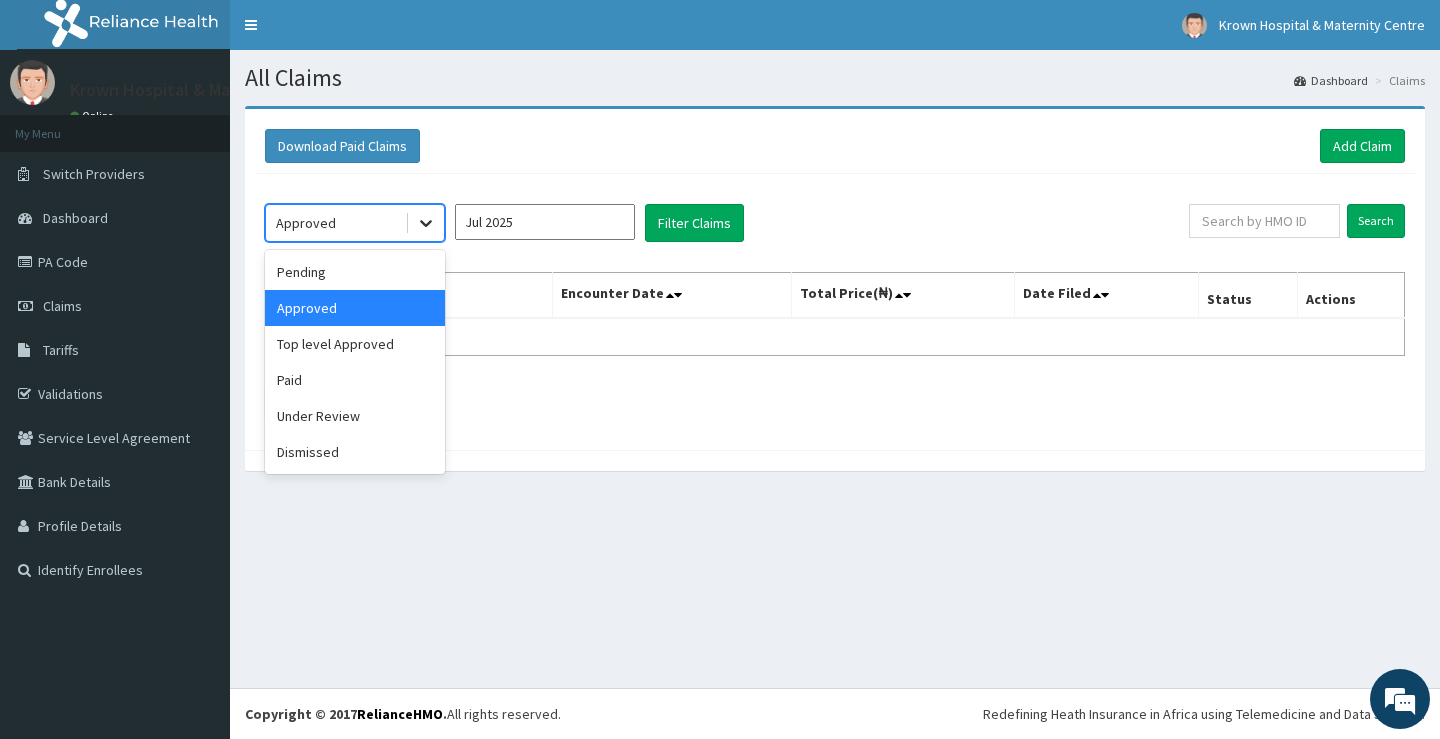click 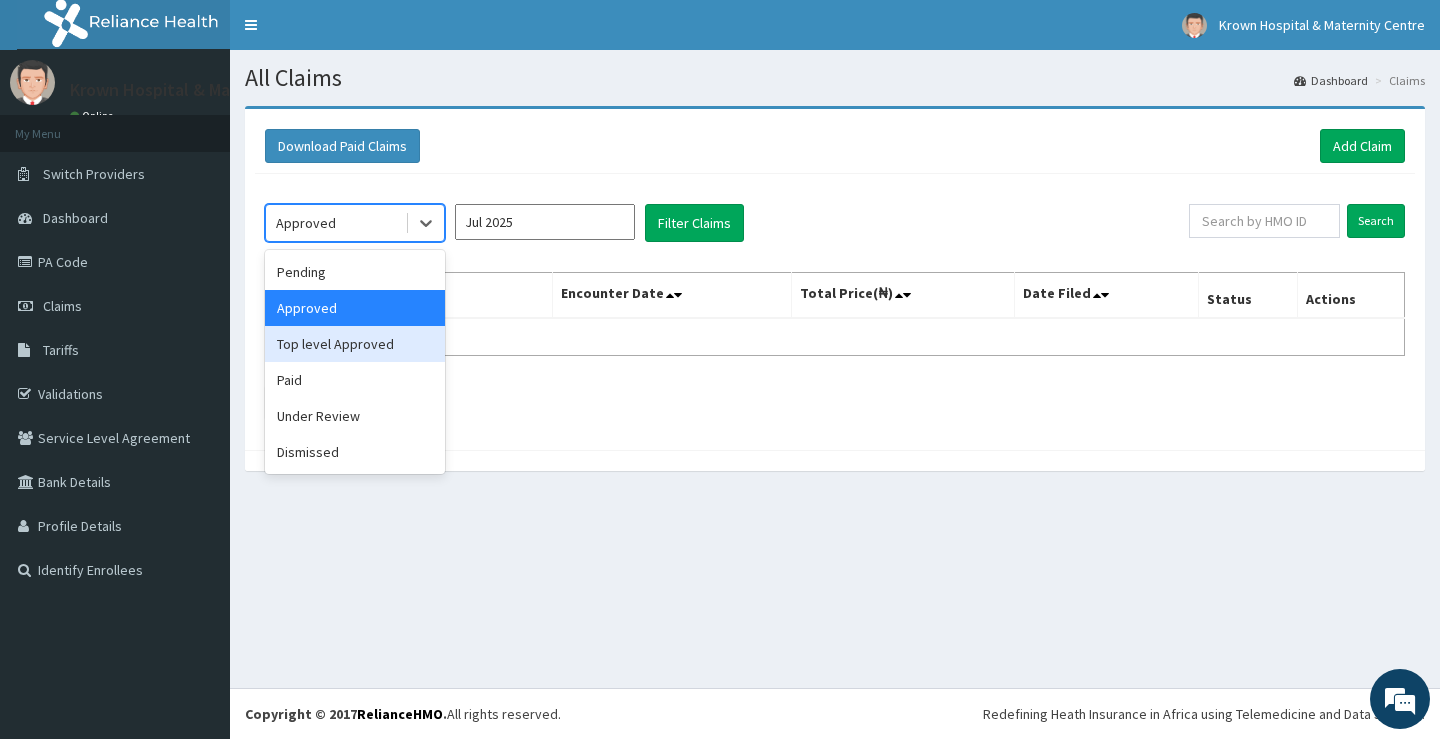 click on "Top level Approved" at bounding box center [355, 344] 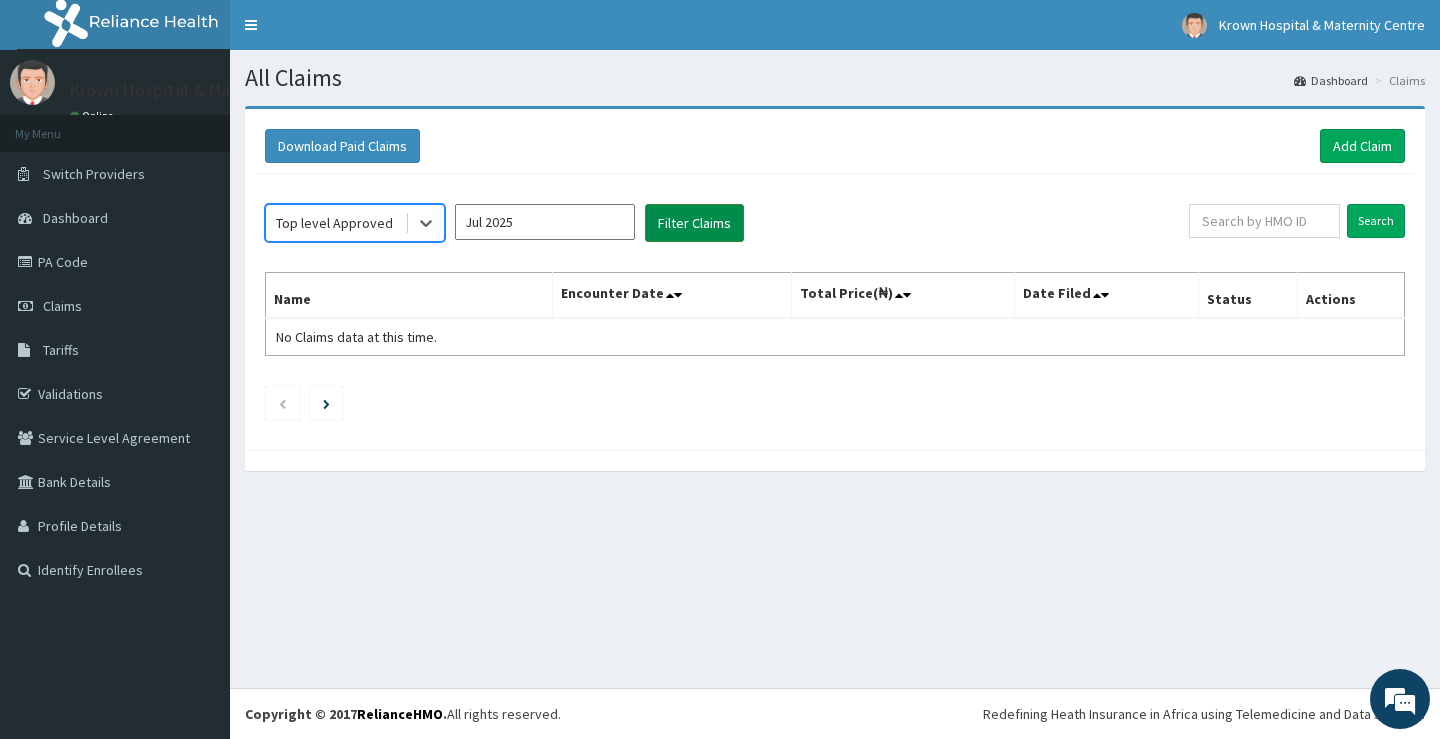click on "Filter Claims" at bounding box center [694, 223] 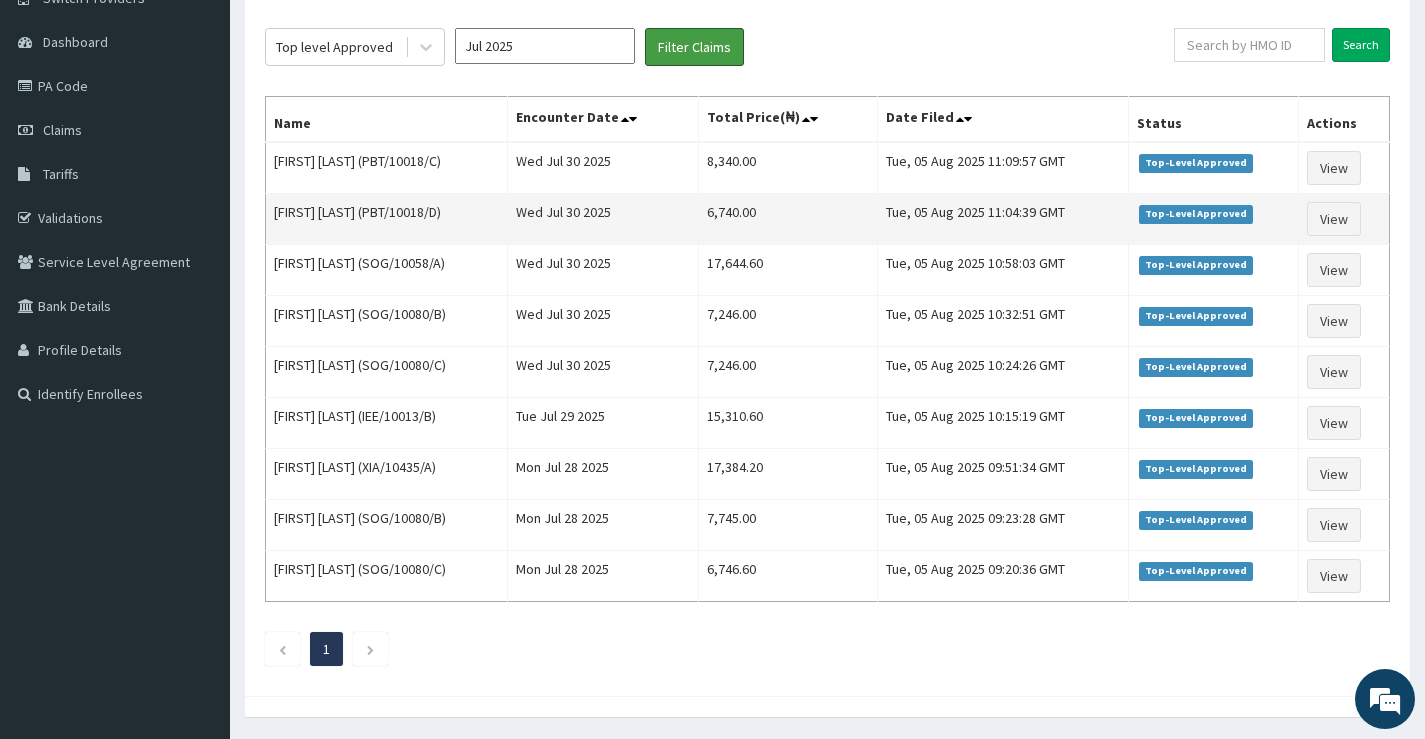 scroll, scrollTop: 140, scrollLeft: 0, axis: vertical 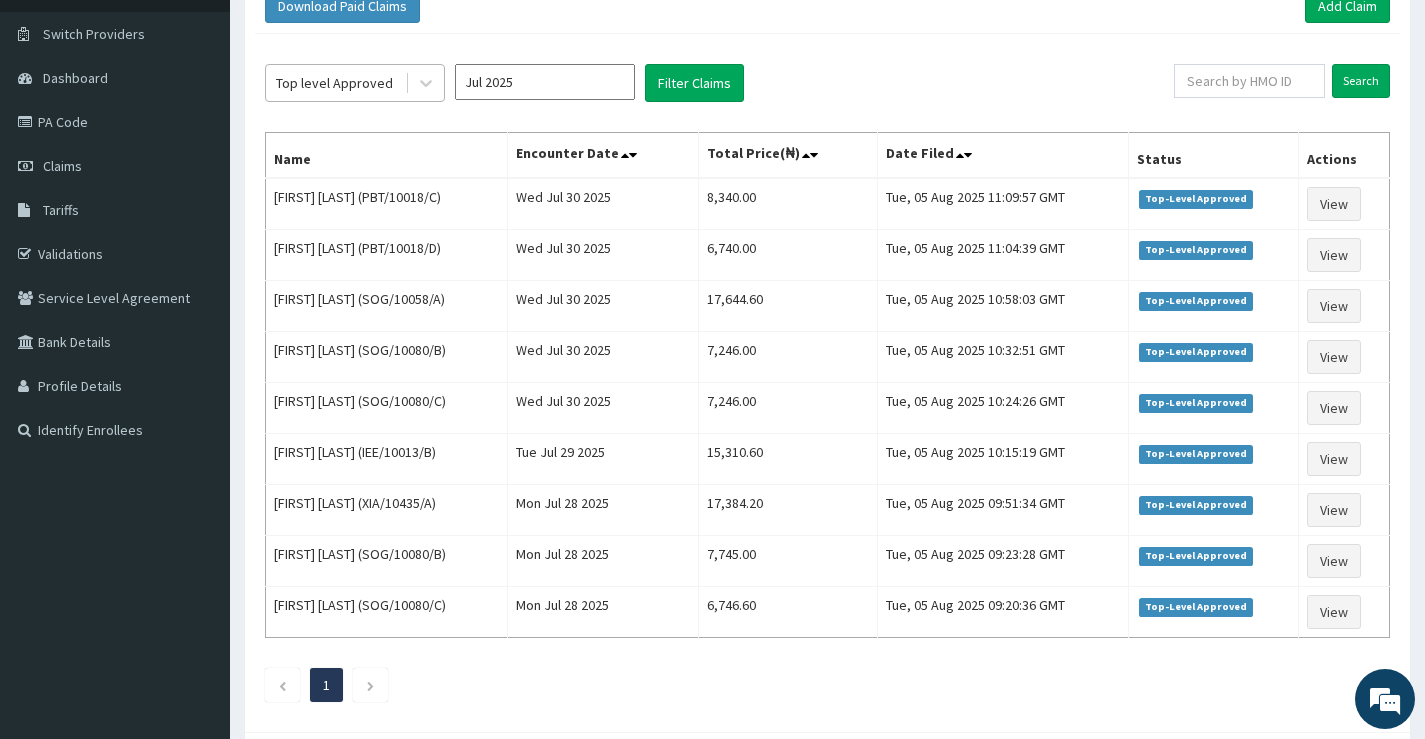click on "Top level Approved" at bounding box center [334, 83] 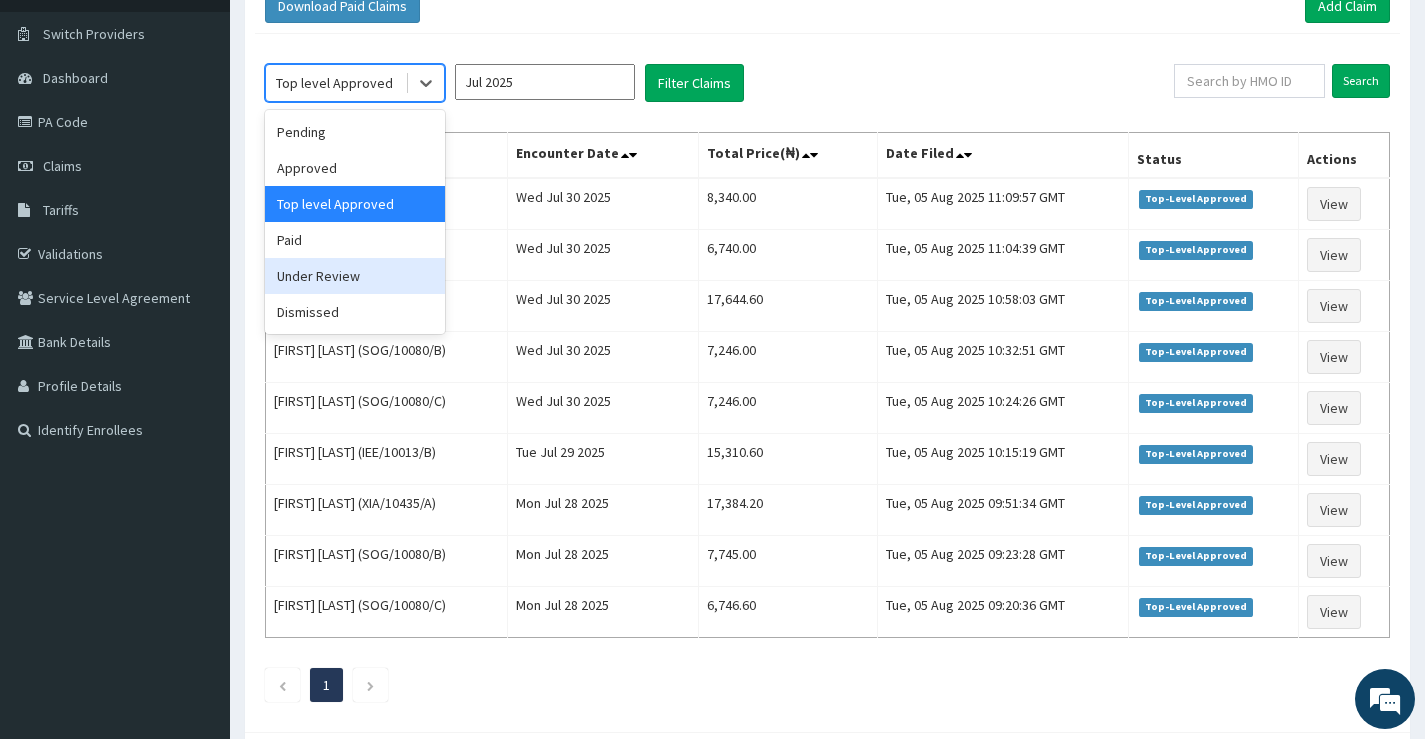 click on "Under Review" at bounding box center (355, 276) 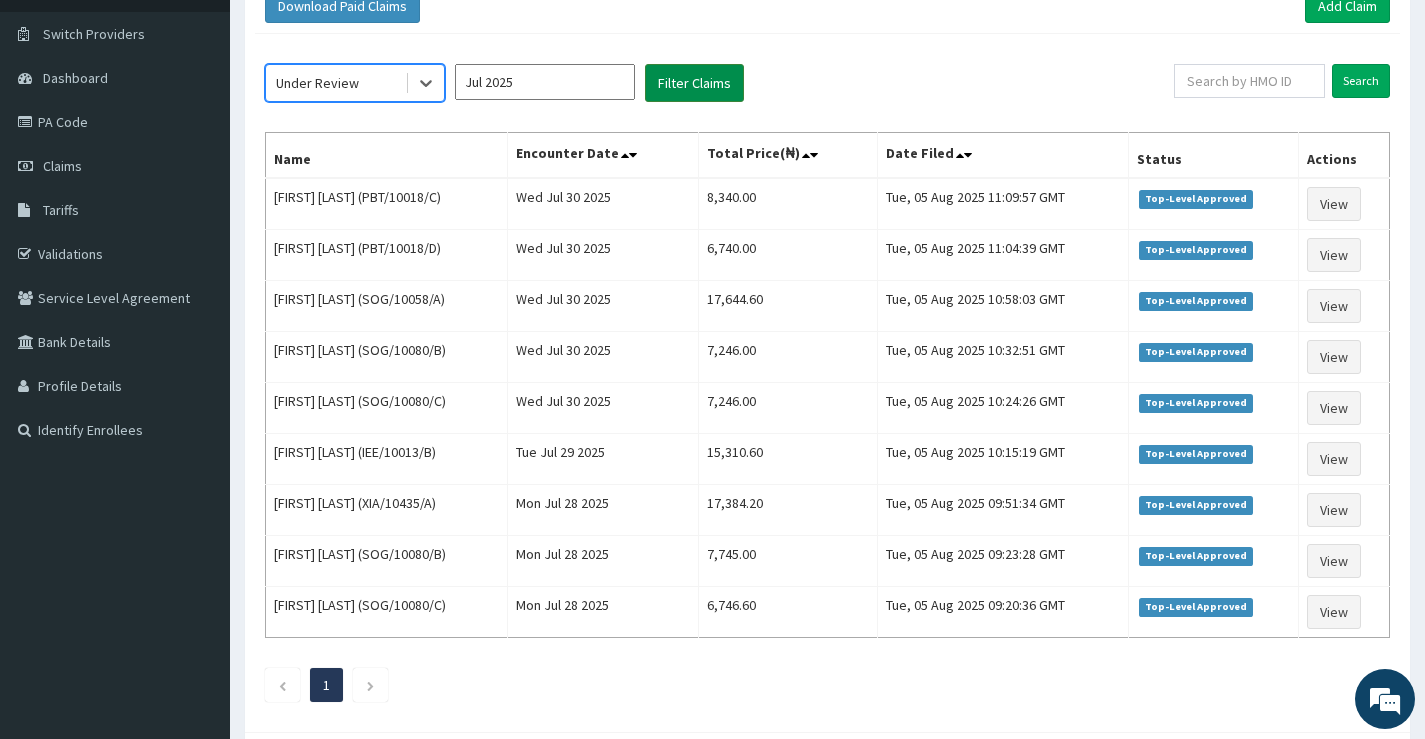 click on "Filter Claims" at bounding box center (694, 83) 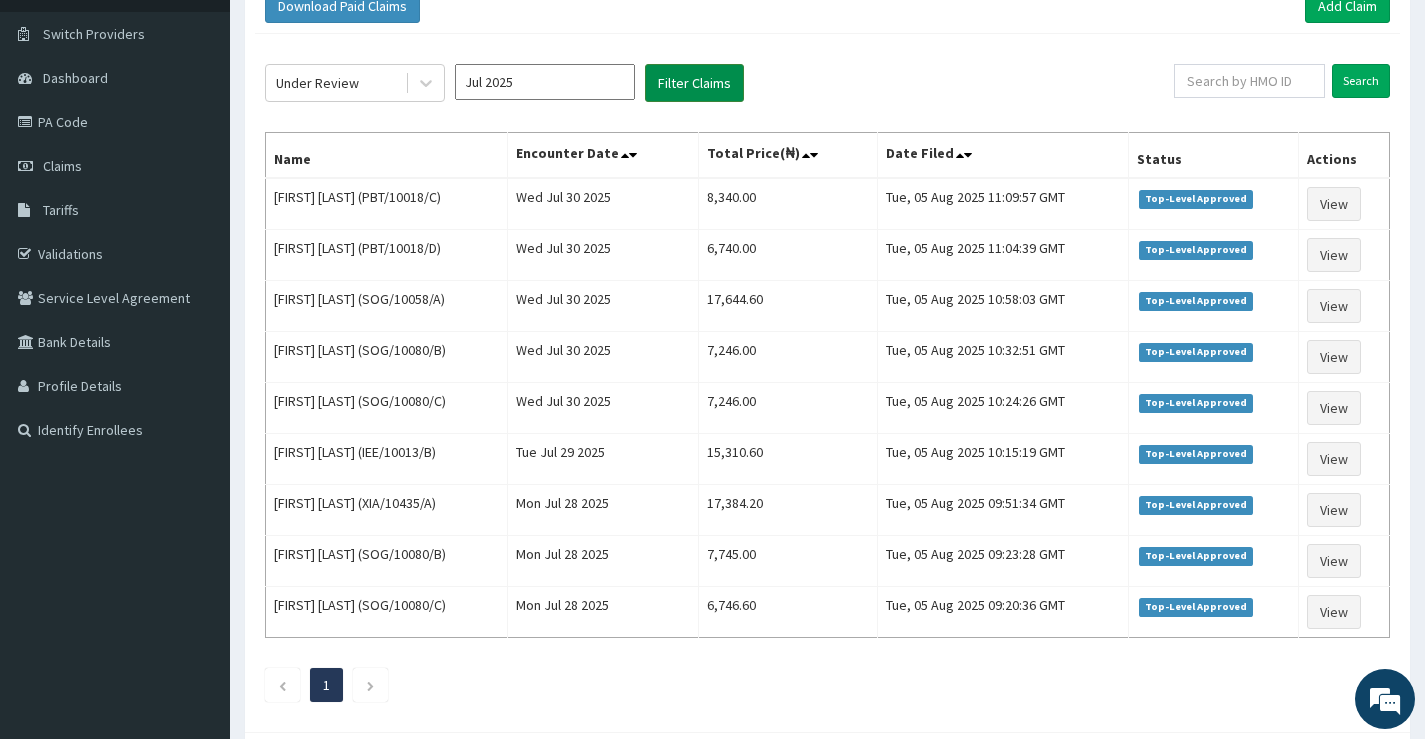 scroll, scrollTop: 0, scrollLeft: 0, axis: both 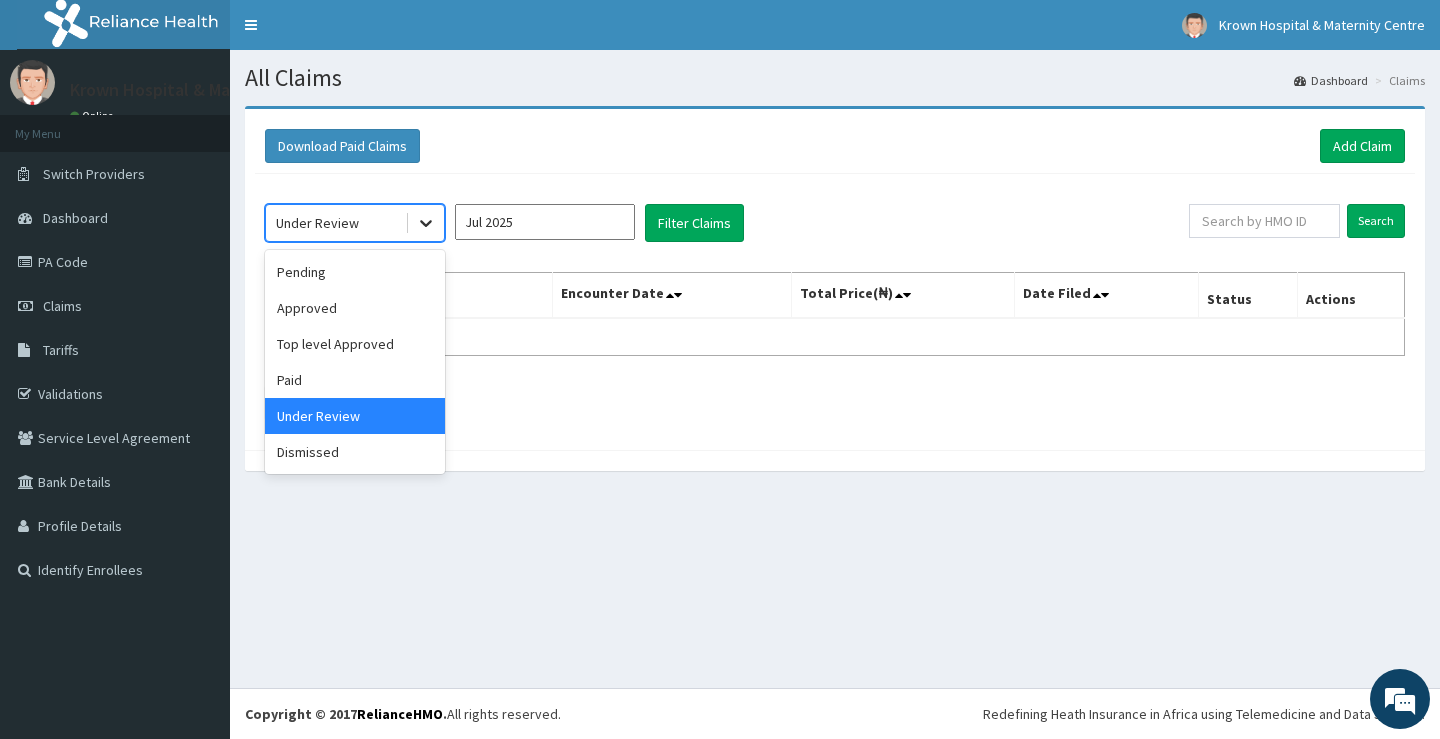 click at bounding box center (426, 223) 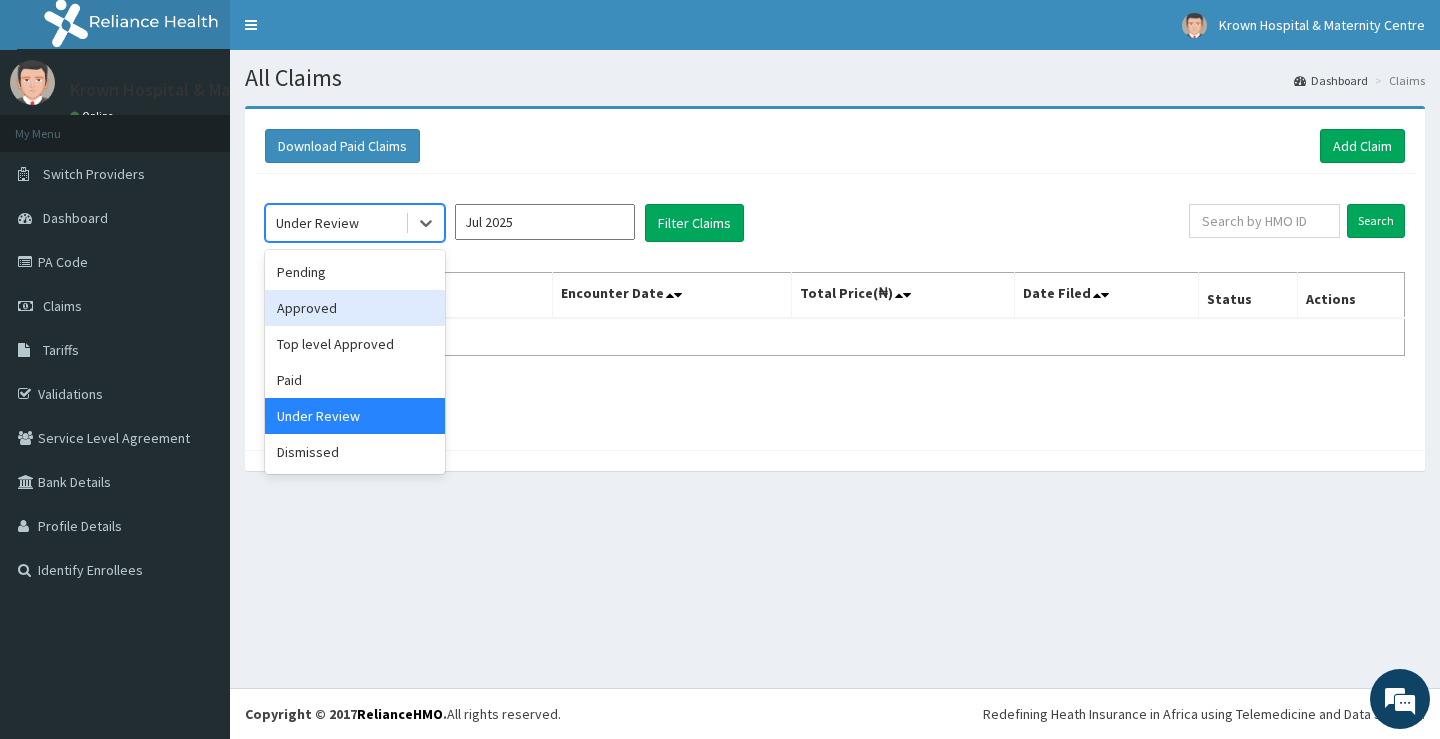 click on "Approved" at bounding box center (355, 308) 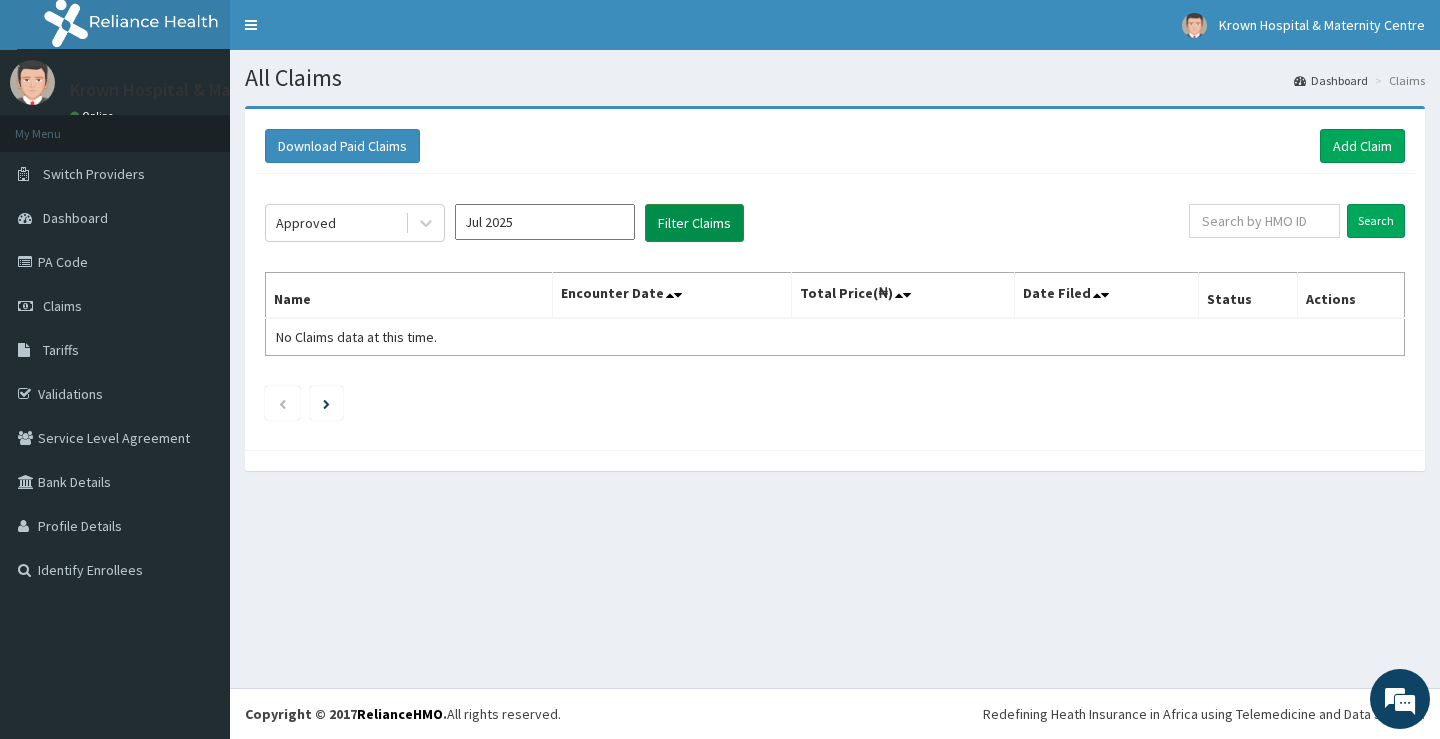 click on "Filter Claims" at bounding box center (694, 223) 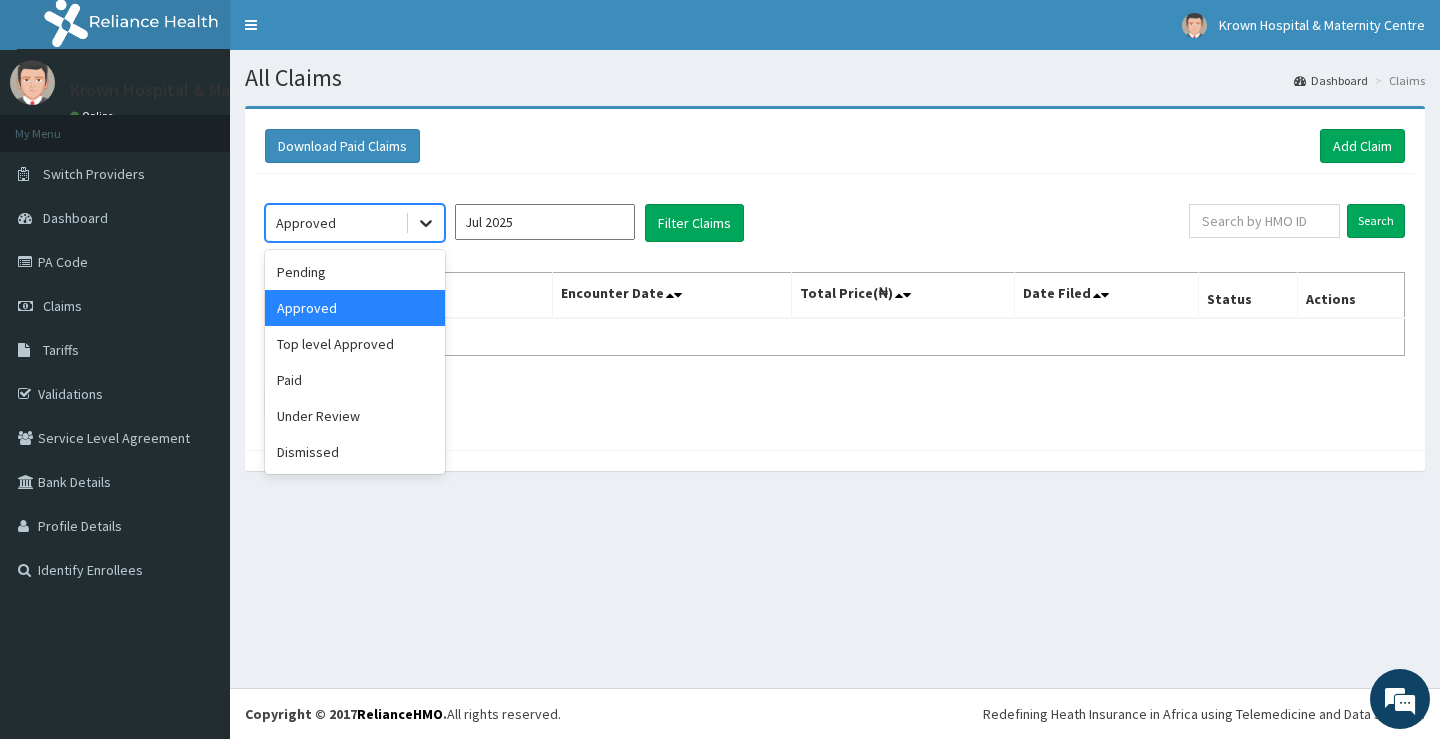 click at bounding box center (426, 223) 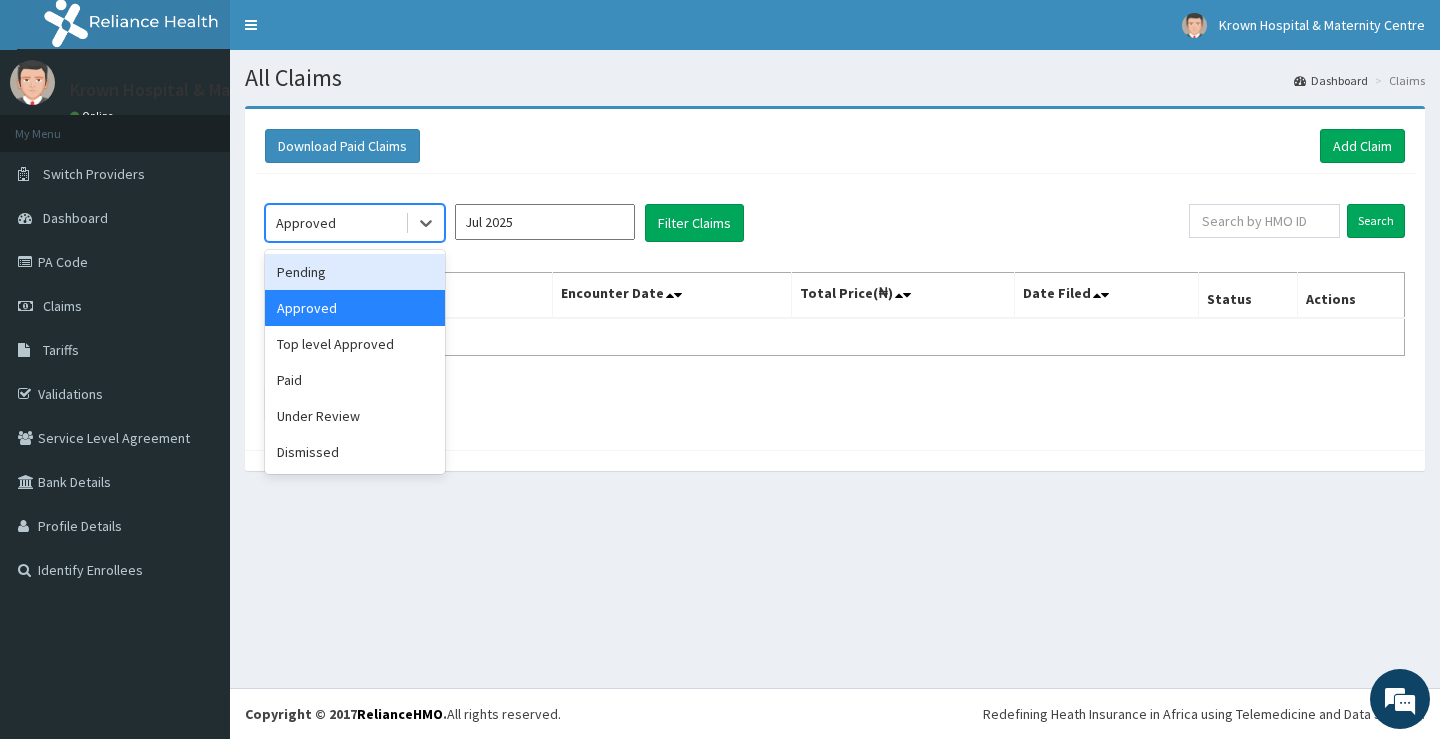 click on "Pending" at bounding box center (355, 272) 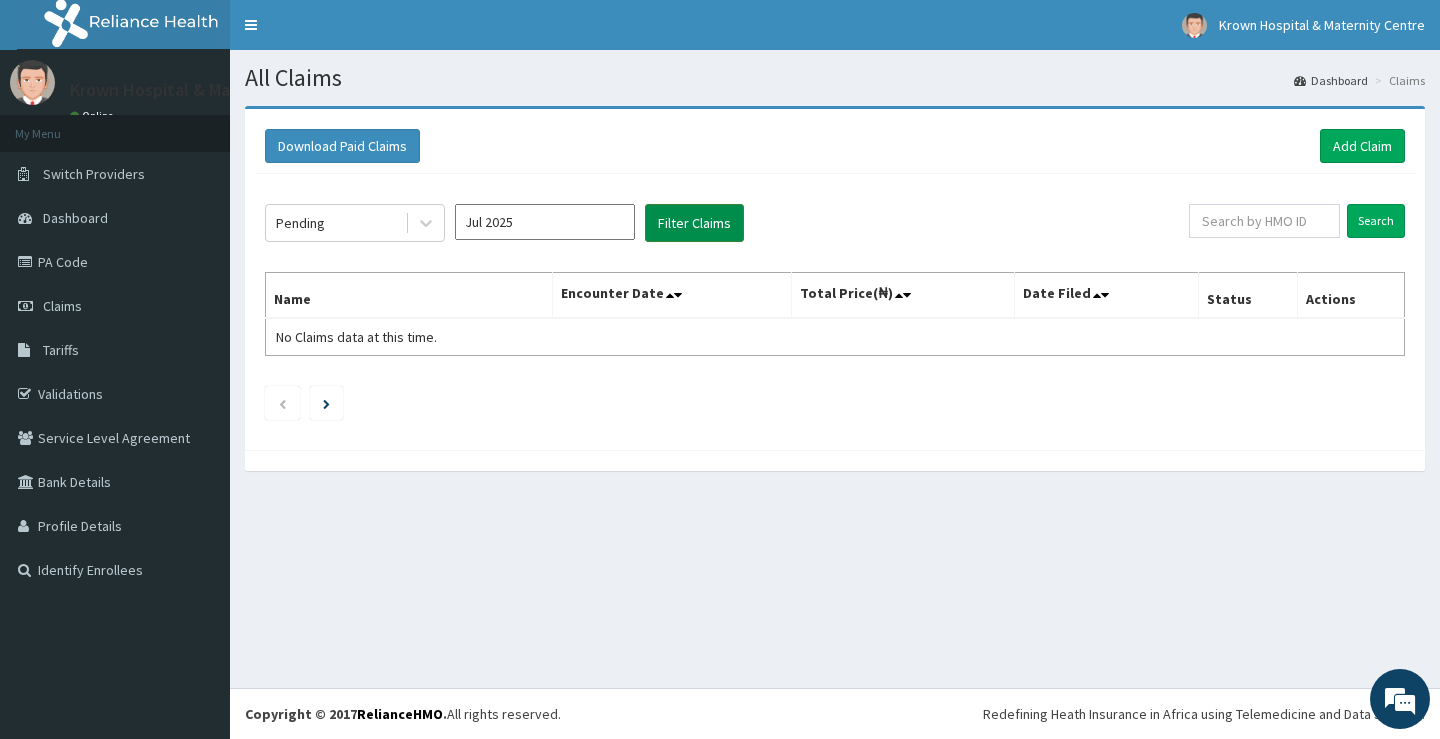 click on "Filter Claims" at bounding box center [694, 223] 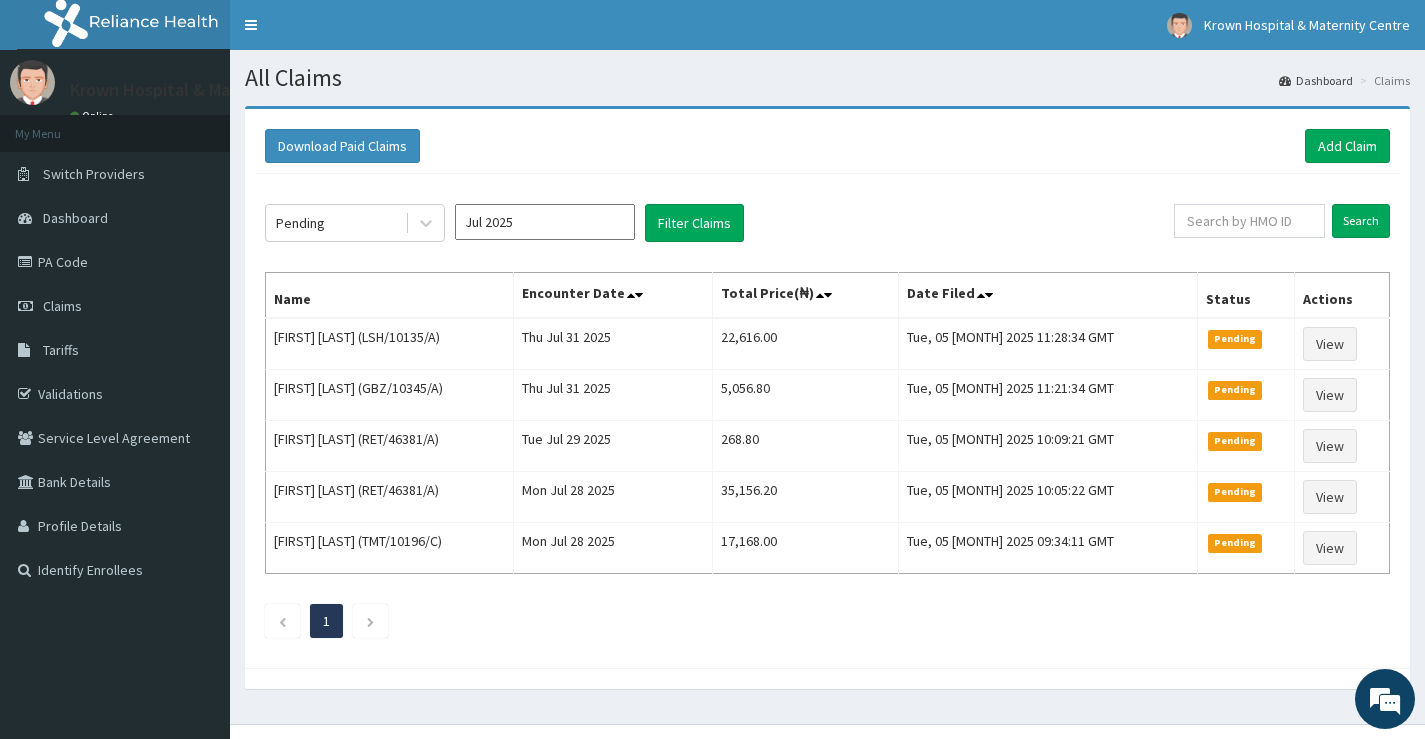 click on "Download Paid Claims Add Claim × Note you can only download claims within a maximum of 1 year and the dates will auto-adjust when you select range that is greater than 1 year From 05-05-2025 To 05-08-2025 Close Download Pending Jul 2025 Filter Claims Search Name Encounter Date Total Price(₦) Date Filed Status Actions Samuel Adeoye (LSH/10135/A) Thu Jul 31 2025 22,616.00 Tue, 05 Aug 2025 11:28:34 GMT Pending View FATIMA YAHAYA (GBZ/10345/A) Thu Jul 31 2025 5,056.80 Tue, 05 Aug 2025 11:21:34 GMT Pending View Olubunmi Adeyeye (RET/46381/A) Tue Jul 29 2025 268.80 Tue, 05 Aug 2025 10:09:21 GMT Pending View Olubunmi Adeyeye (RET/46381/A) Mon Jul 28 2025 35,156.20 Tue, 05 Aug 2025 10:05:22 GMT Pending View Islamiyah Salam (TMT/10196/C) Mon Jul 28 2025 17,168.00 Tue, 05 Aug 2025 09:34:11 GMT Pending View 1" at bounding box center [827, 407] 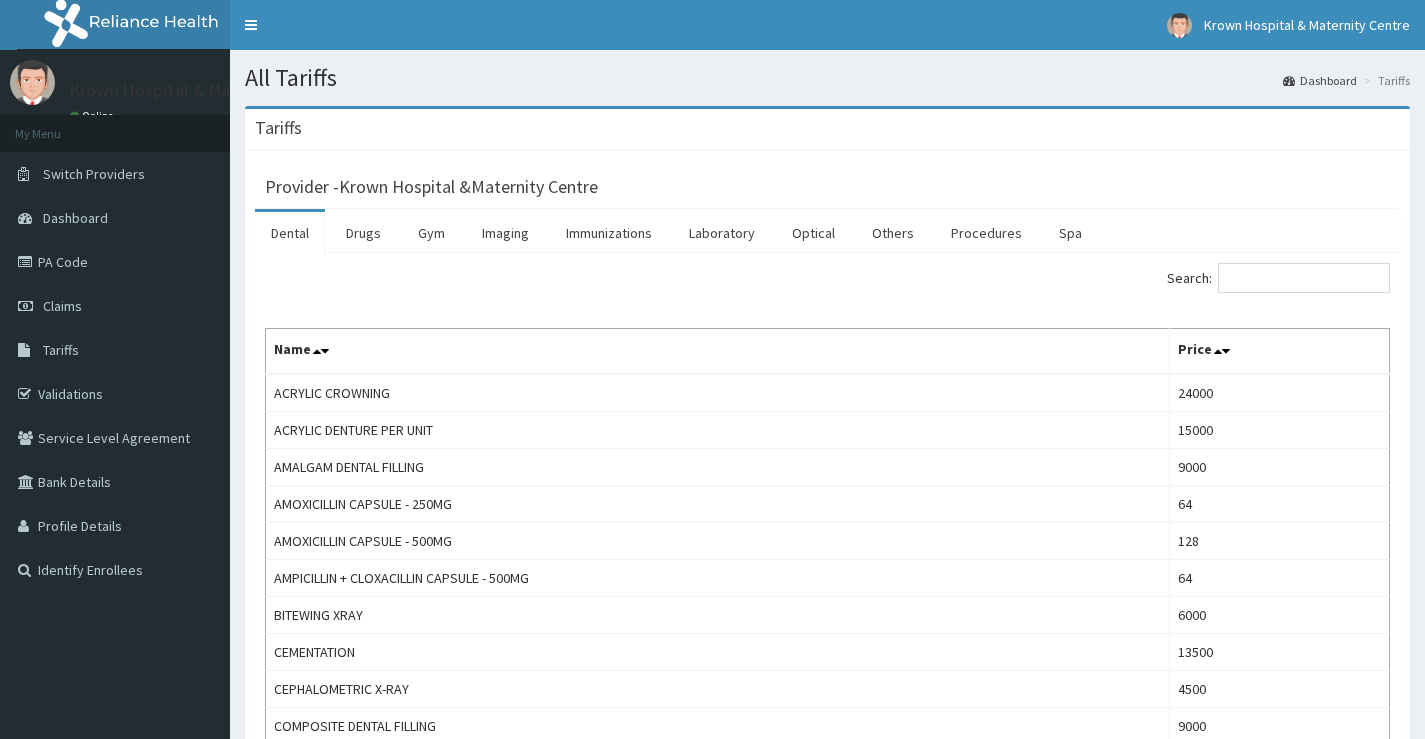 scroll, scrollTop: 0, scrollLeft: 0, axis: both 